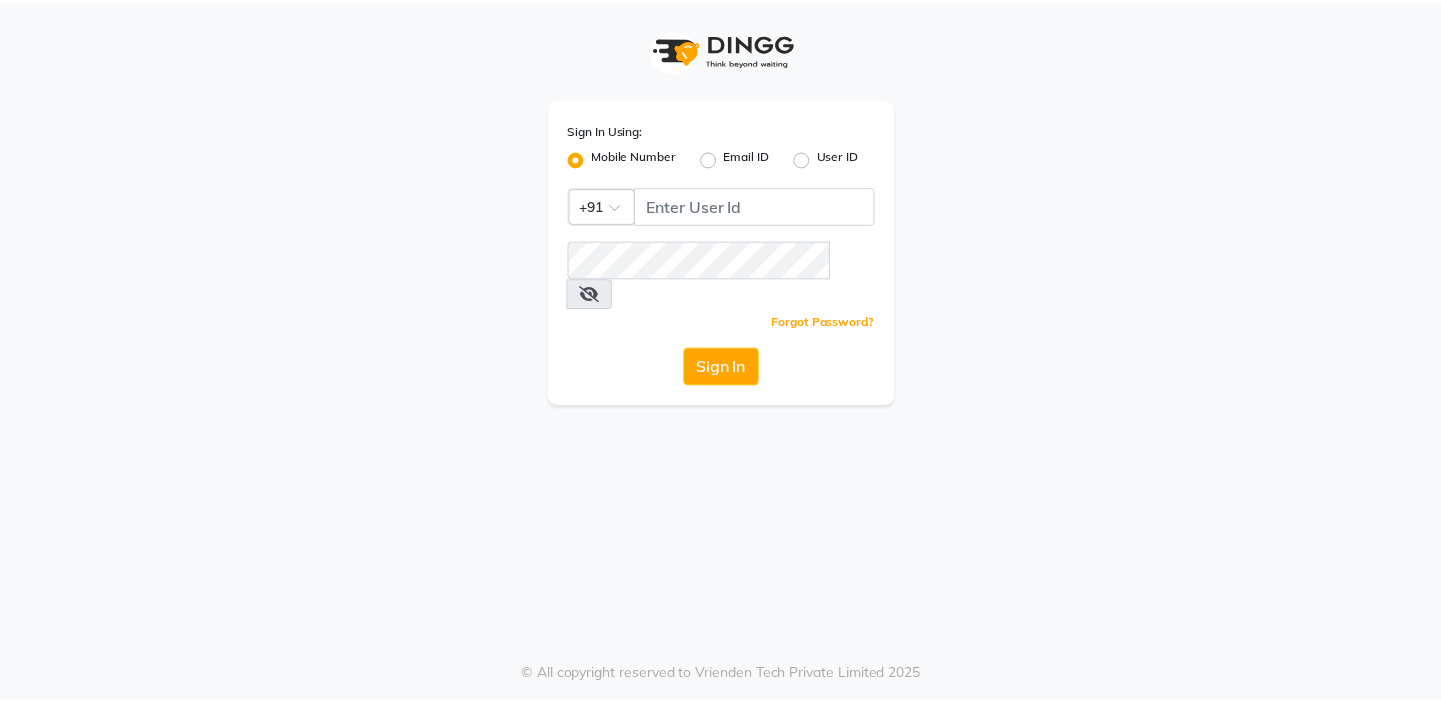 scroll, scrollTop: 0, scrollLeft: 0, axis: both 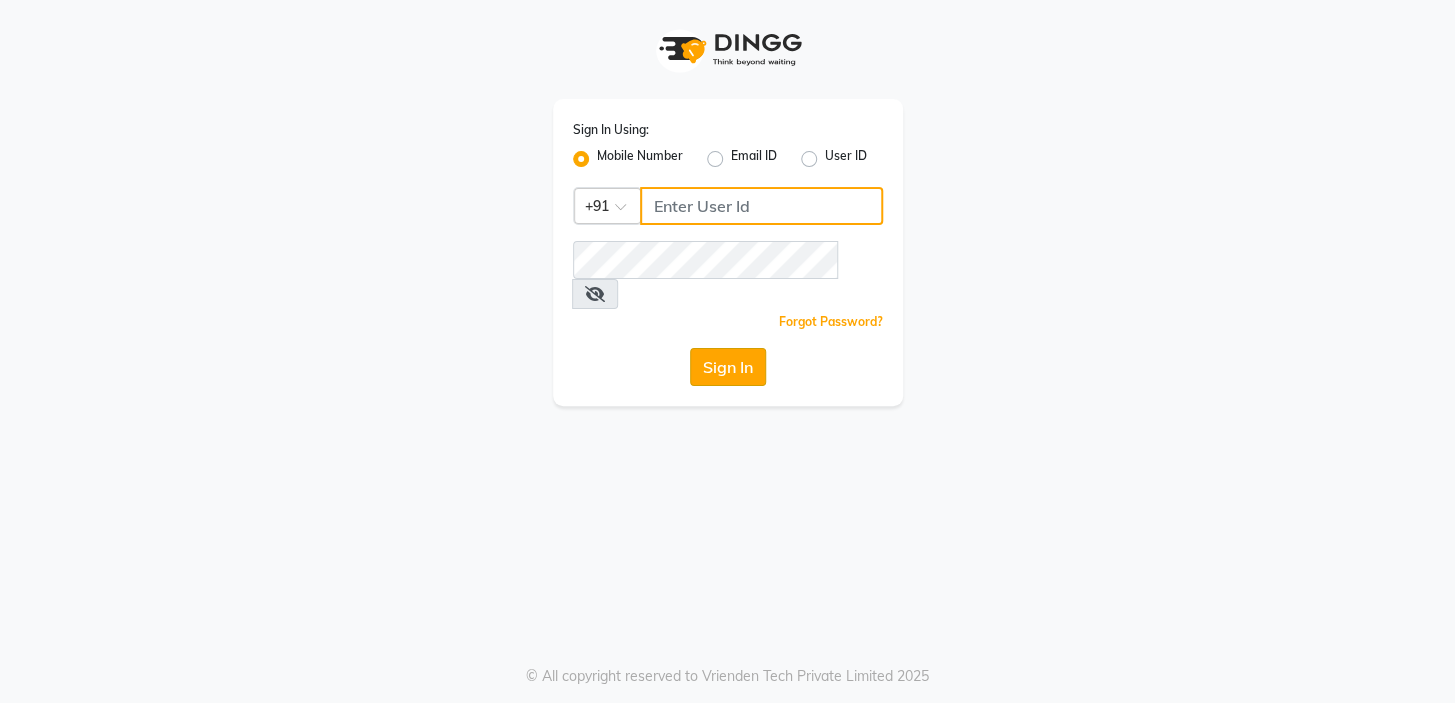 type on "8299508996" 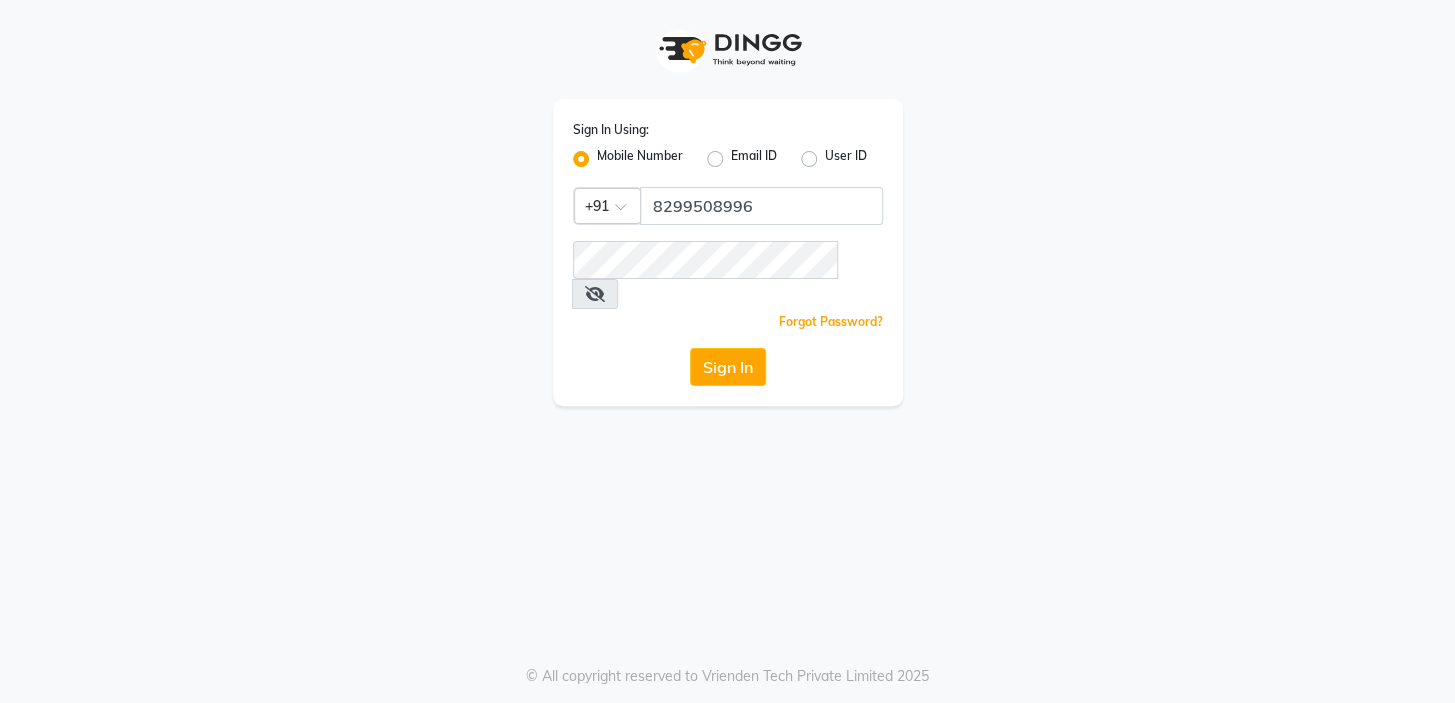 drag, startPoint x: 738, startPoint y: 343, endPoint x: 720, endPoint y: 343, distance: 18 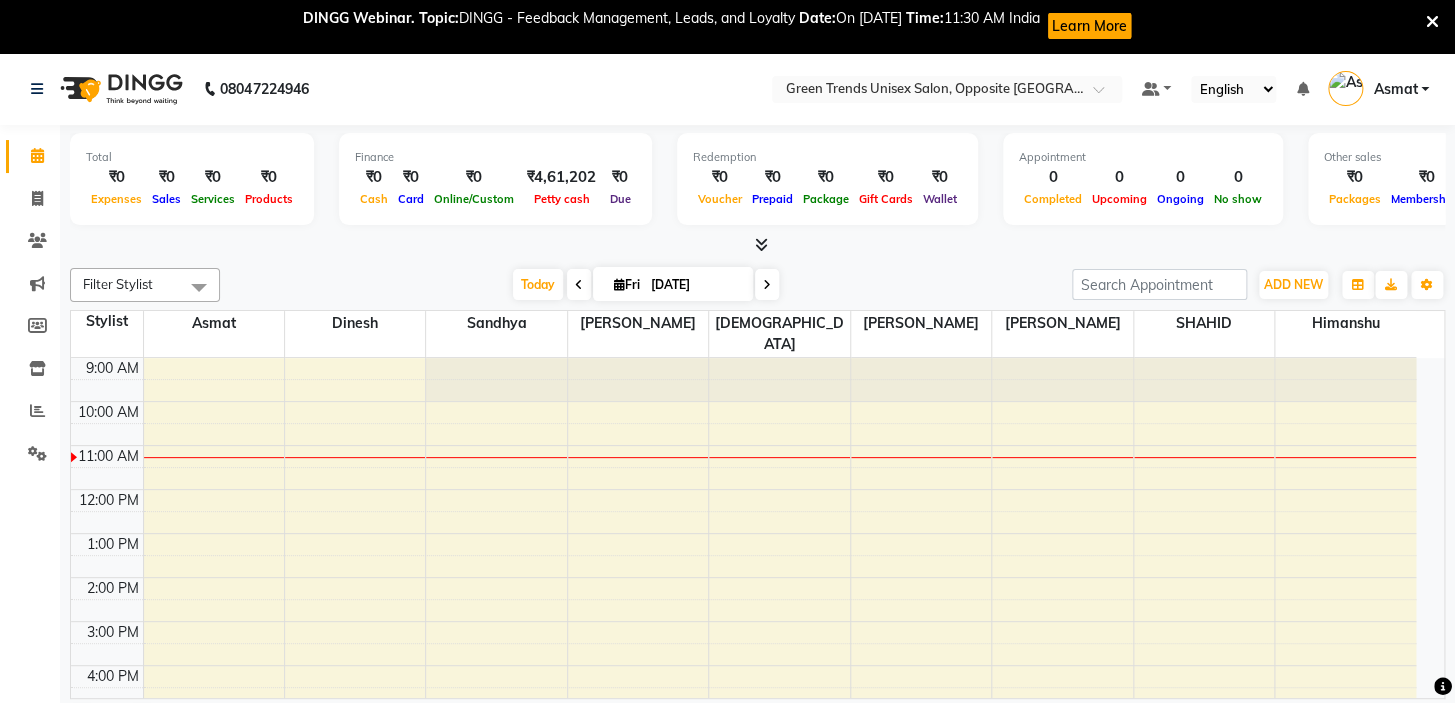 click at bounding box center (779, 379) 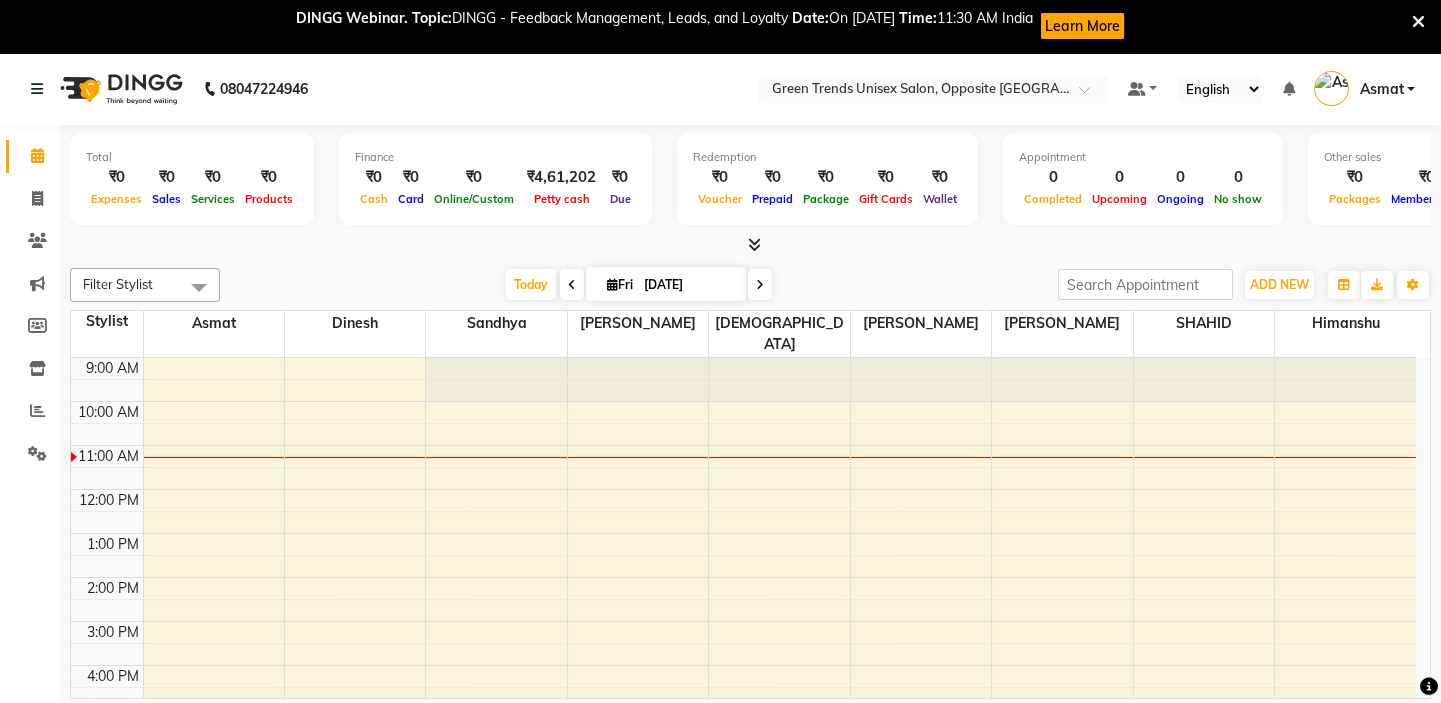 scroll, scrollTop: 0, scrollLeft: 0, axis: both 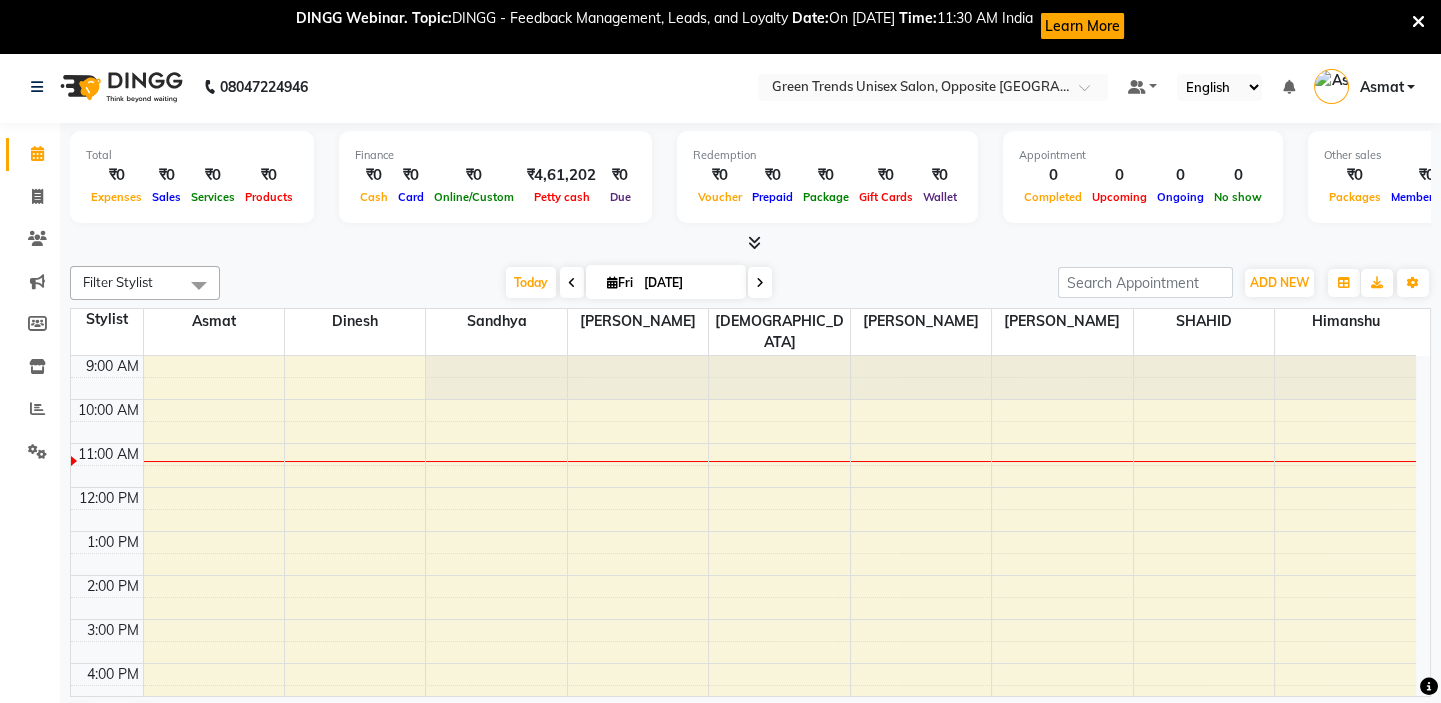 click on "Total  ₹0  Expenses ₹0  Sales ₹0  Services ₹0  Products Finance  ₹0  Cash ₹0  Card ₹0  Online/Custom ₹4,61,202 [PERSON_NAME] cash ₹0 Due  Redemption  ₹0 Voucher ₹0 Prepaid ₹0 Package ₹0  Gift Cards ₹0  Wallet  Appointment  0 Completed 0 Upcoming 0 Ongoing 0 No show  Other sales  ₹0  Packages ₹0  Memberships ₹0  Vouchers ₹0  Prepaids ₹0  Gift Cards Filter Stylist Select All [PERSON_NAME] [PERSON_NAME] [PERSON_NAME] [PERSON_NAME] [PERSON_NAME] [DATE]  [DATE] Toggle Dropdown Add Appointment Add Invoice Add Expense Add Attendance Add Client Toggle Dropdown Add Appointment Add Invoice Add Expense Add Attendance Add Client ADD NEW Toggle Dropdown Add Appointment Add Invoice Add Expense Add Attendance Add Client Filter Stylist Select All [PERSON_NAME] [PERSON_NAME] [PERSON_NAME] [PERSON_NAME] [PERSON_NAME] Group By  Staff View   Room View  View as Vertical  Vertical - Week View  Horizontal  Horizontal - Week View  List  Toggle Dropdown Calendar Settings Manage Tags  50%" 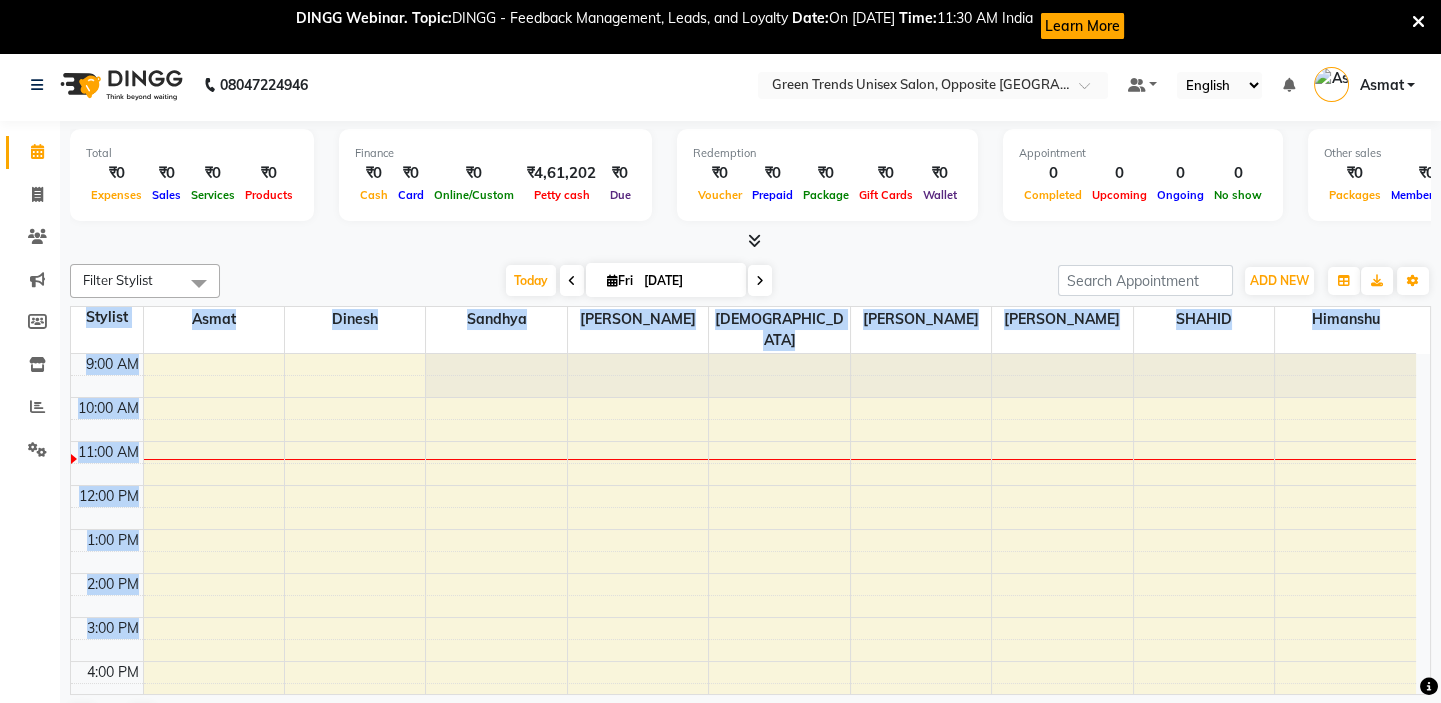 click at bounding box center (750, 241) 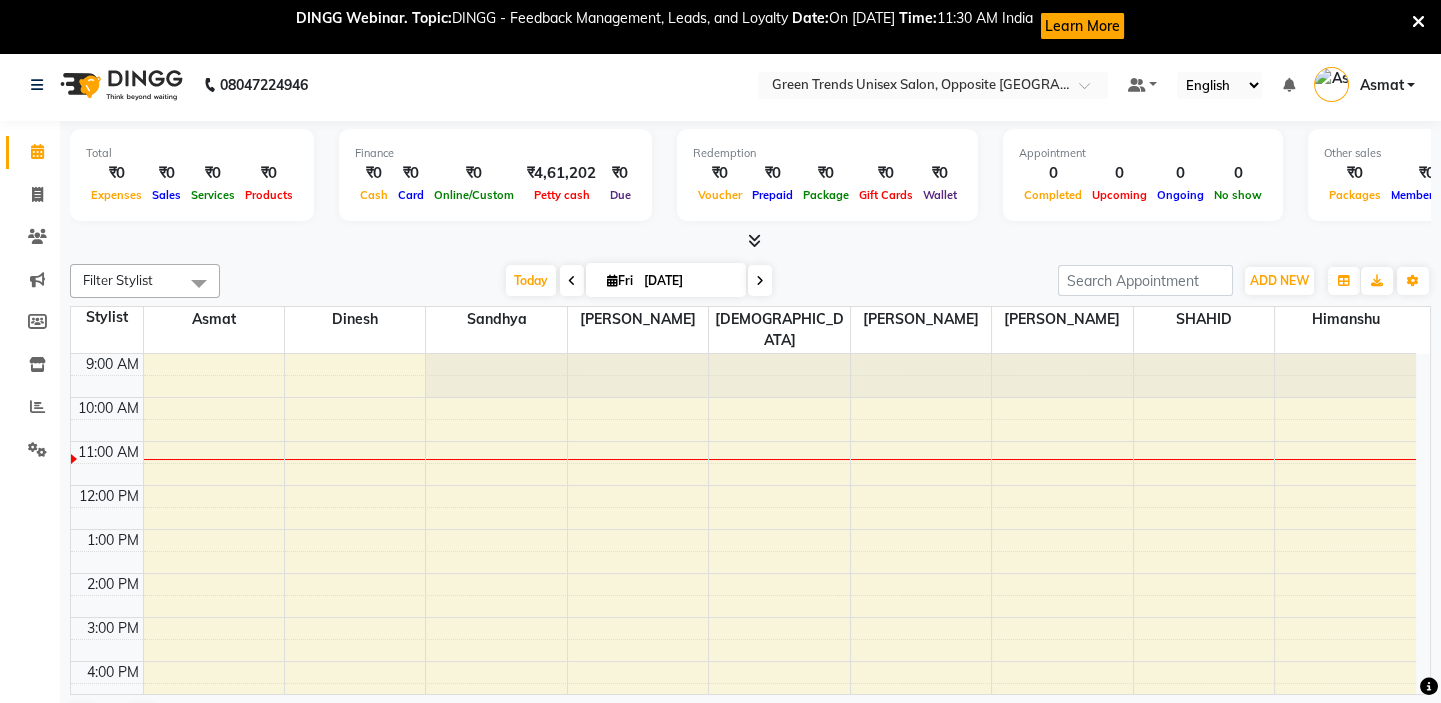 click at bounding box center [750, 241] 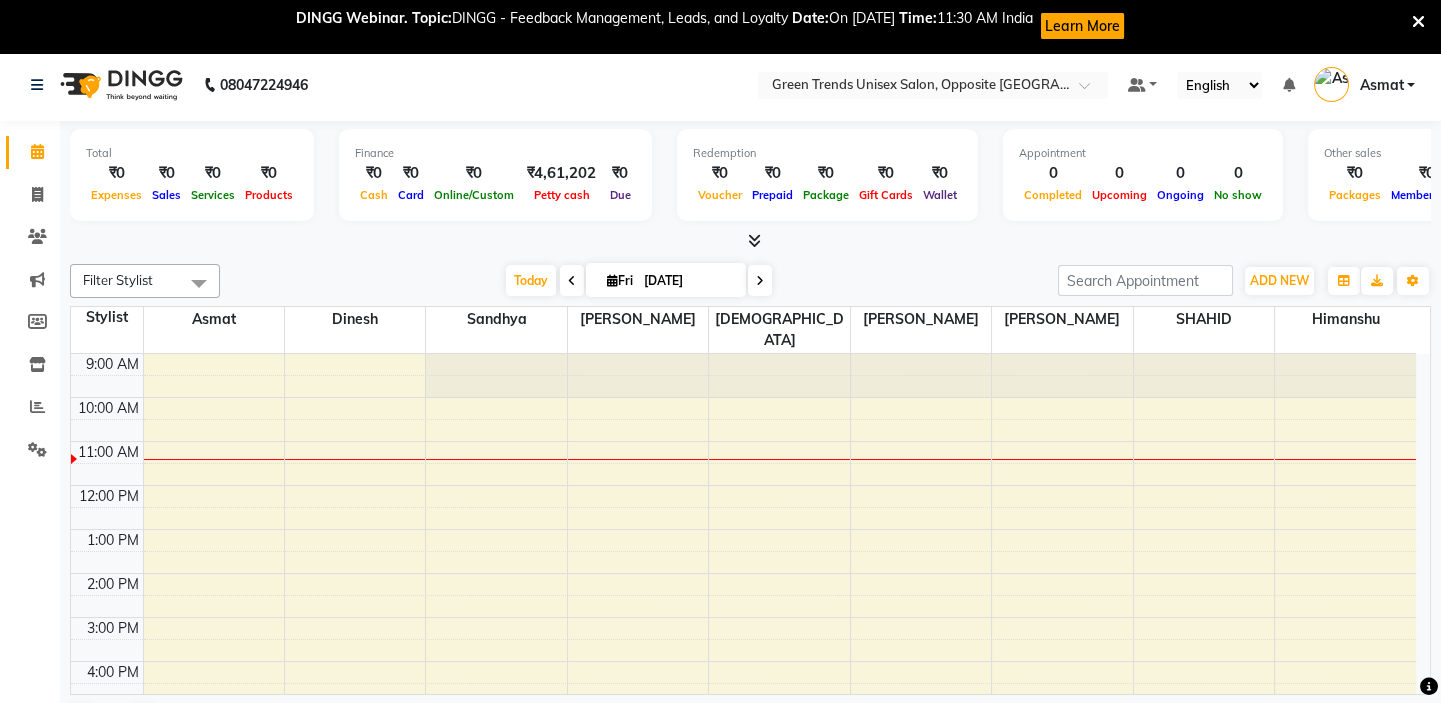 click on "9:00 AM 10:00 AM 11:00 AM 12:00 PM 1:00 PM 2:00 PM 3:00 PM 4:00 PM 5:00 PM 6:00 PM 7:00 PM 8:00 PM 9:00 PM" at bounding box center (743, 639) 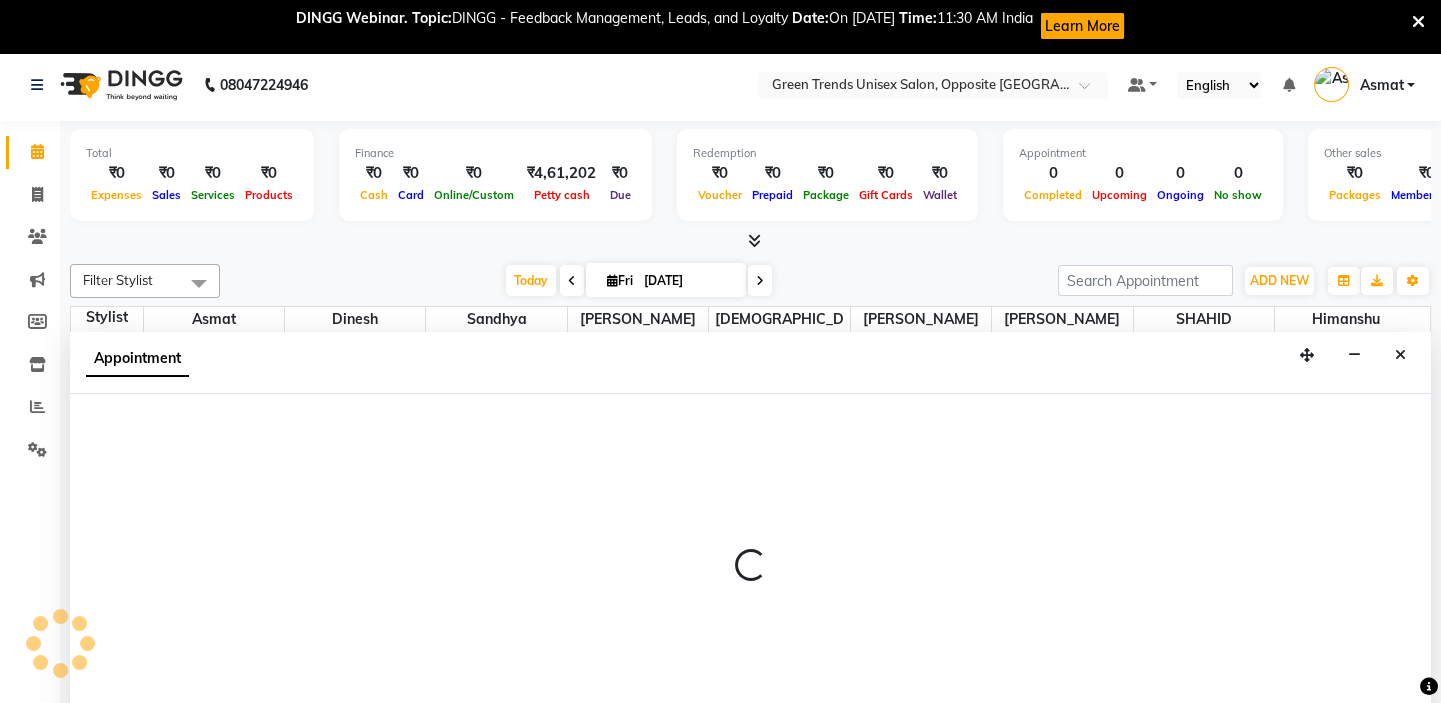 select on "82136" 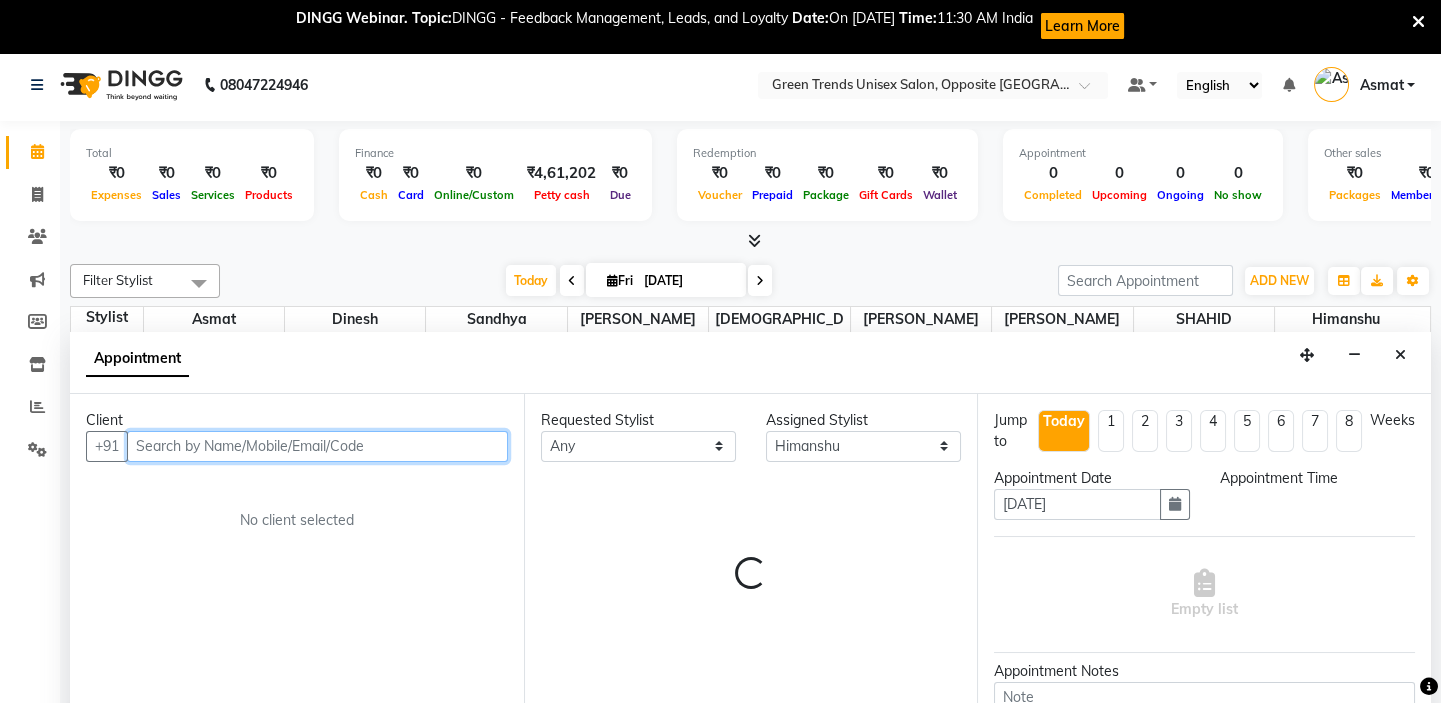 select on "930" 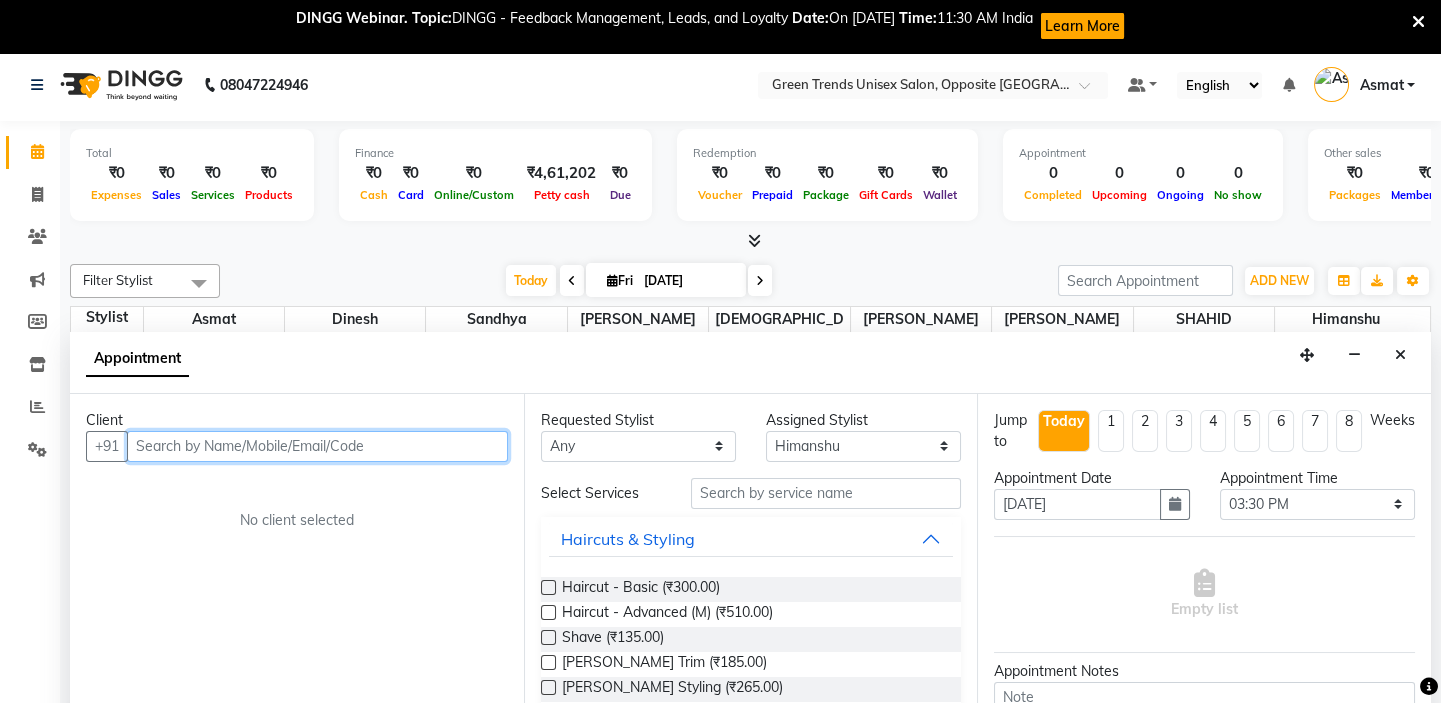 scroll, scrollTop: 6, scrollLeft: 0, axis: vertical 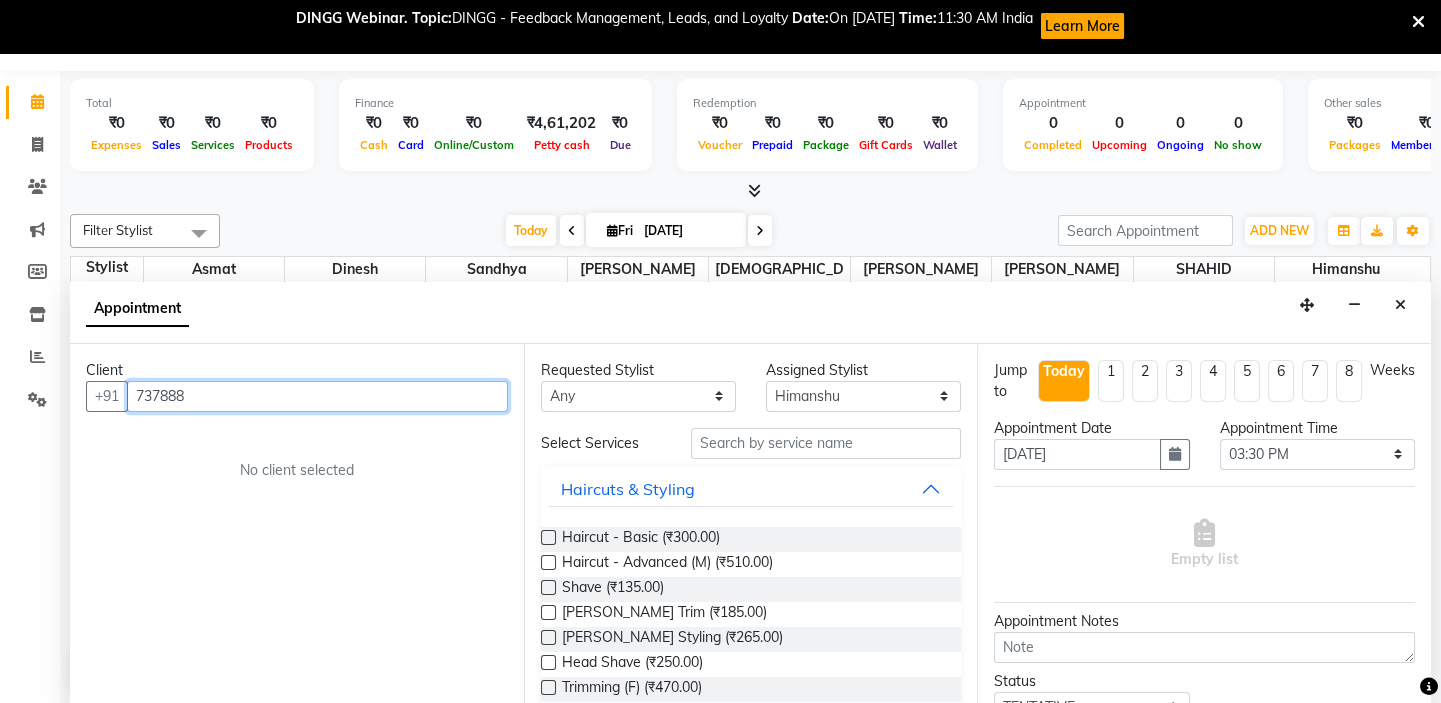 click on "737888" at bounding box center (317, 396) 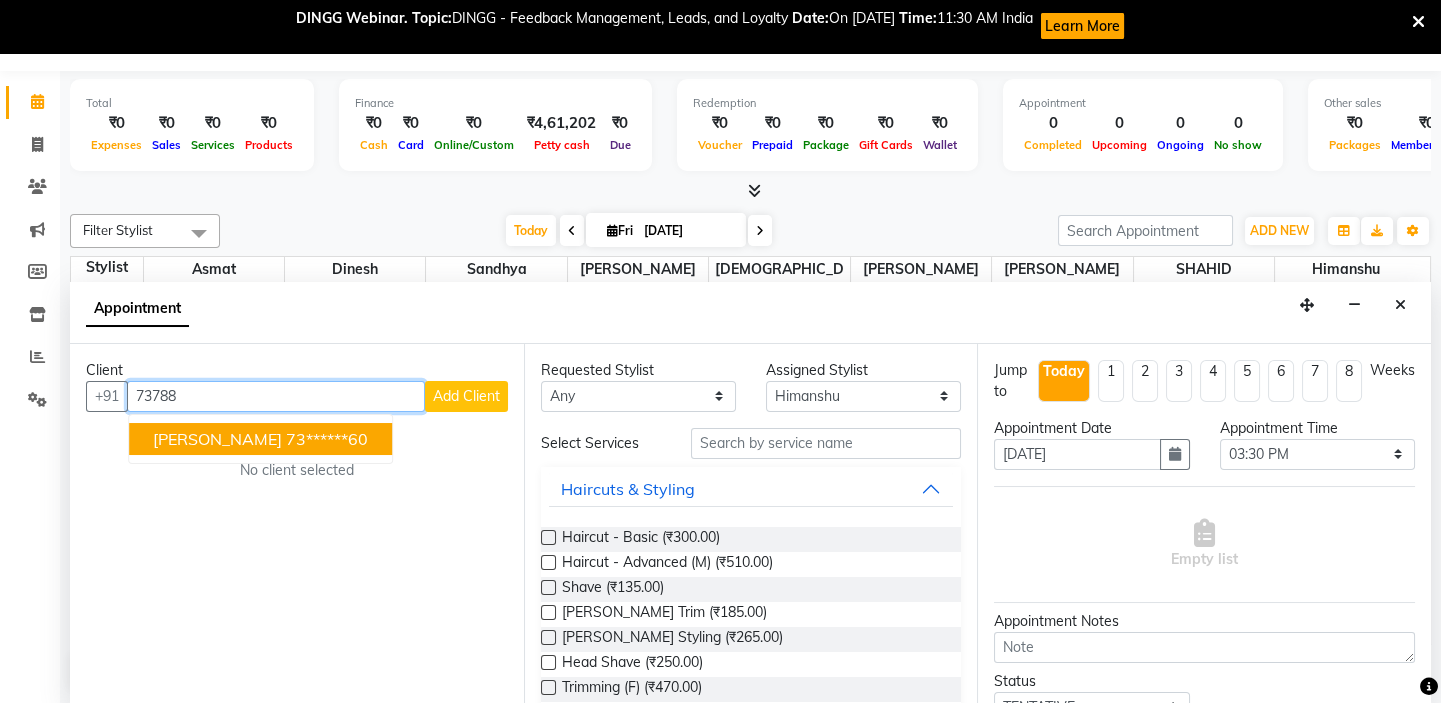 click on "73788" at bounding box center (276, 396) 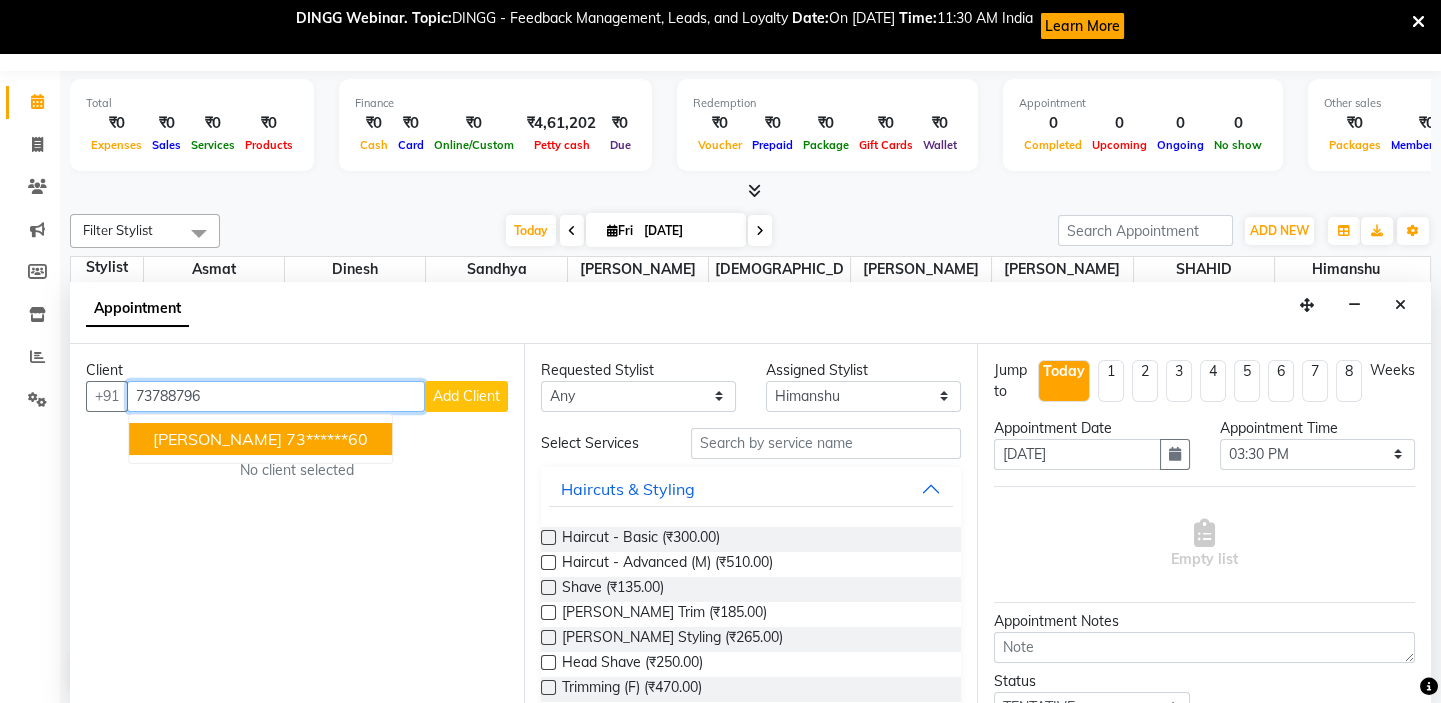 click on "[PERSON_NAME]" at bounding box center (217, 439) 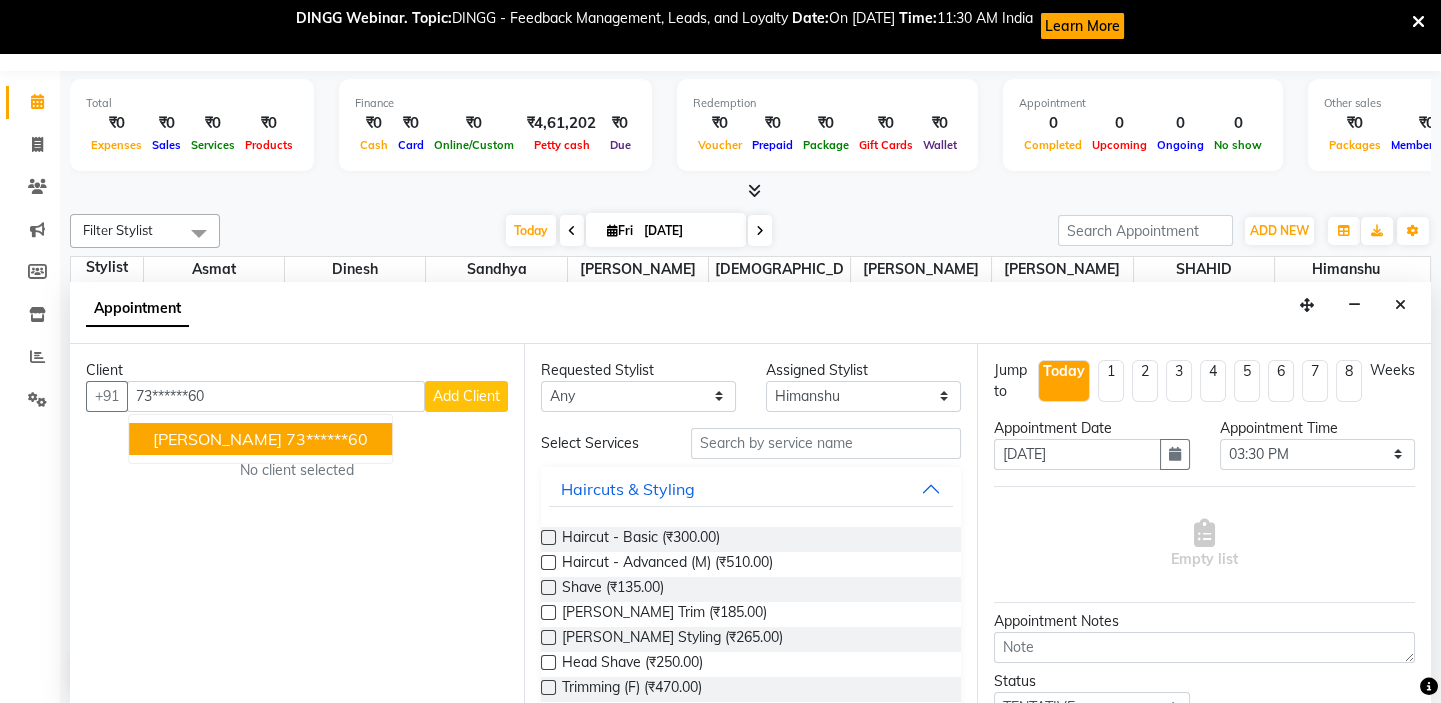 click on "Client +91 73******60 Shivanshu  73******60 Add Client  No client selected" at bounding box center (297, 524) 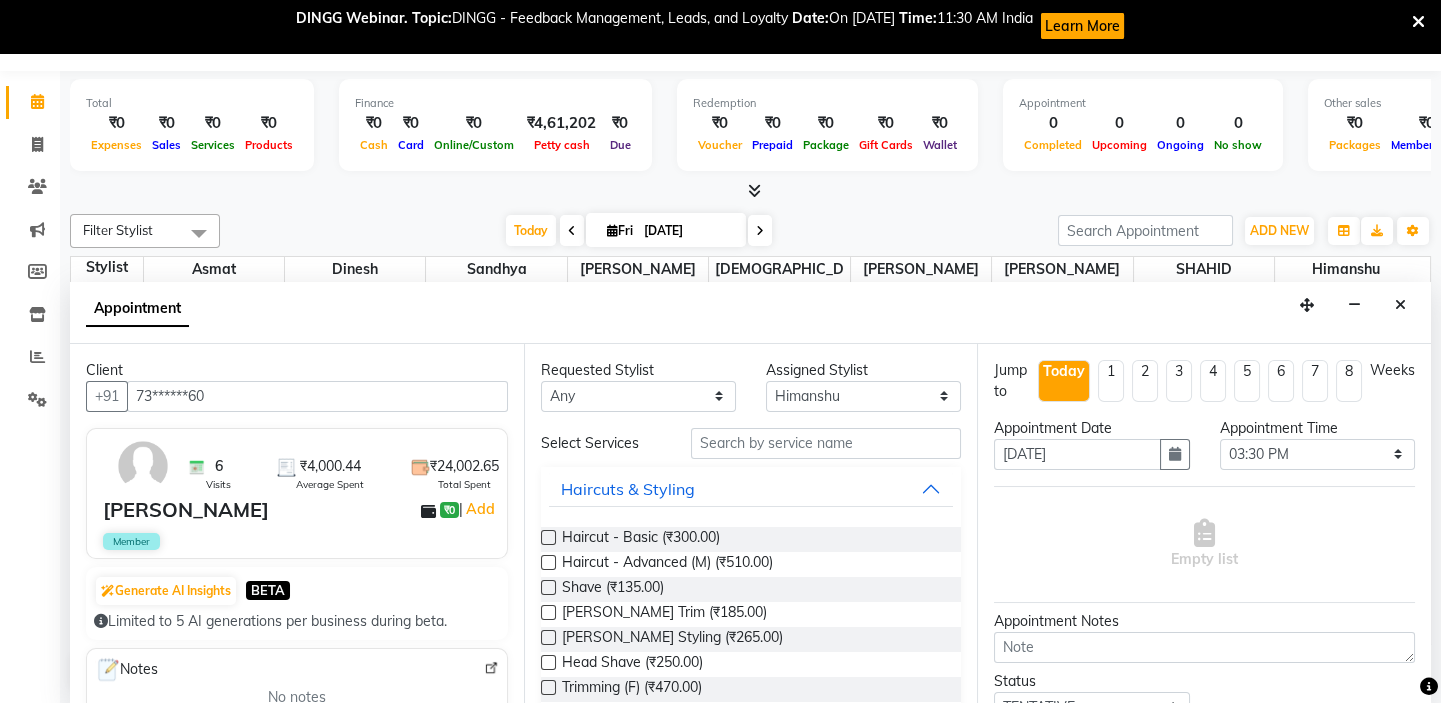 click at bounding box center (548, 537) 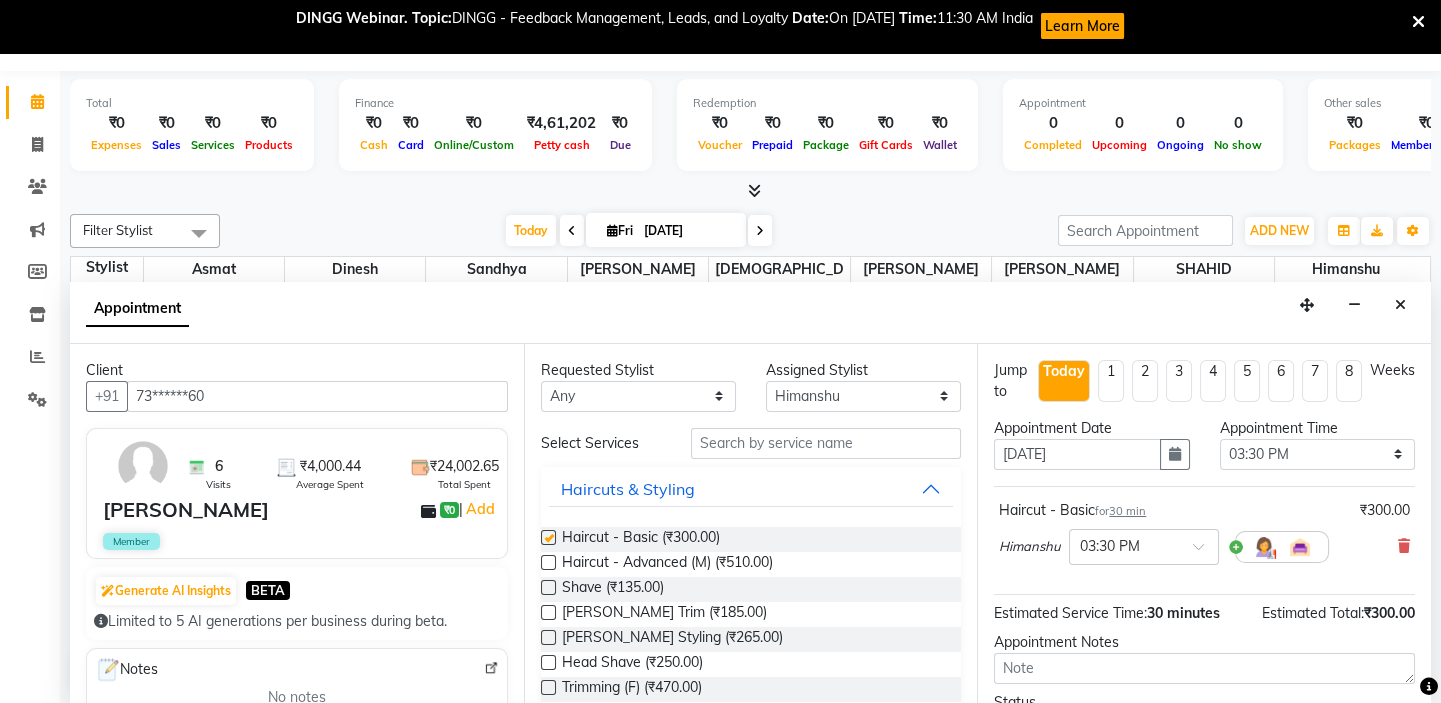 checkbox on "false" 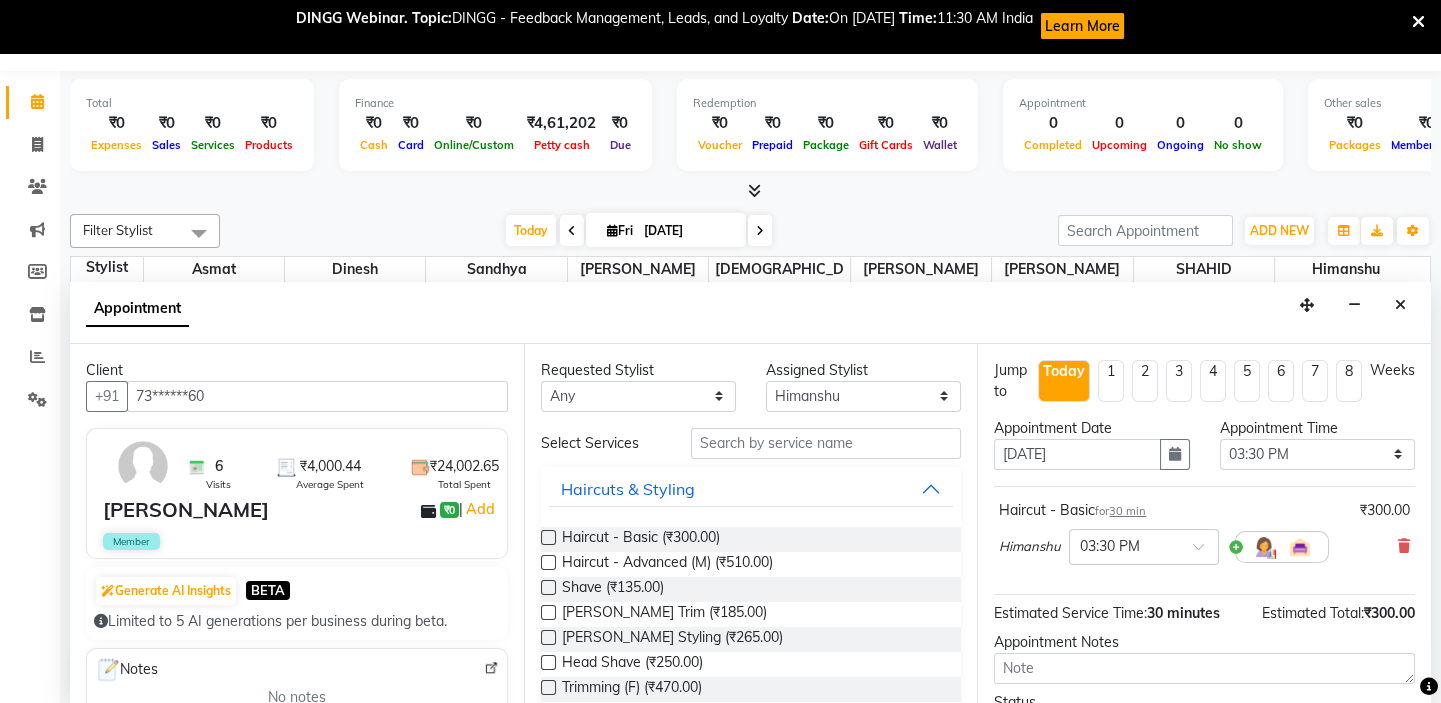 scroll, scrollTop: 90, scrollLeft: 0, axis: vertical 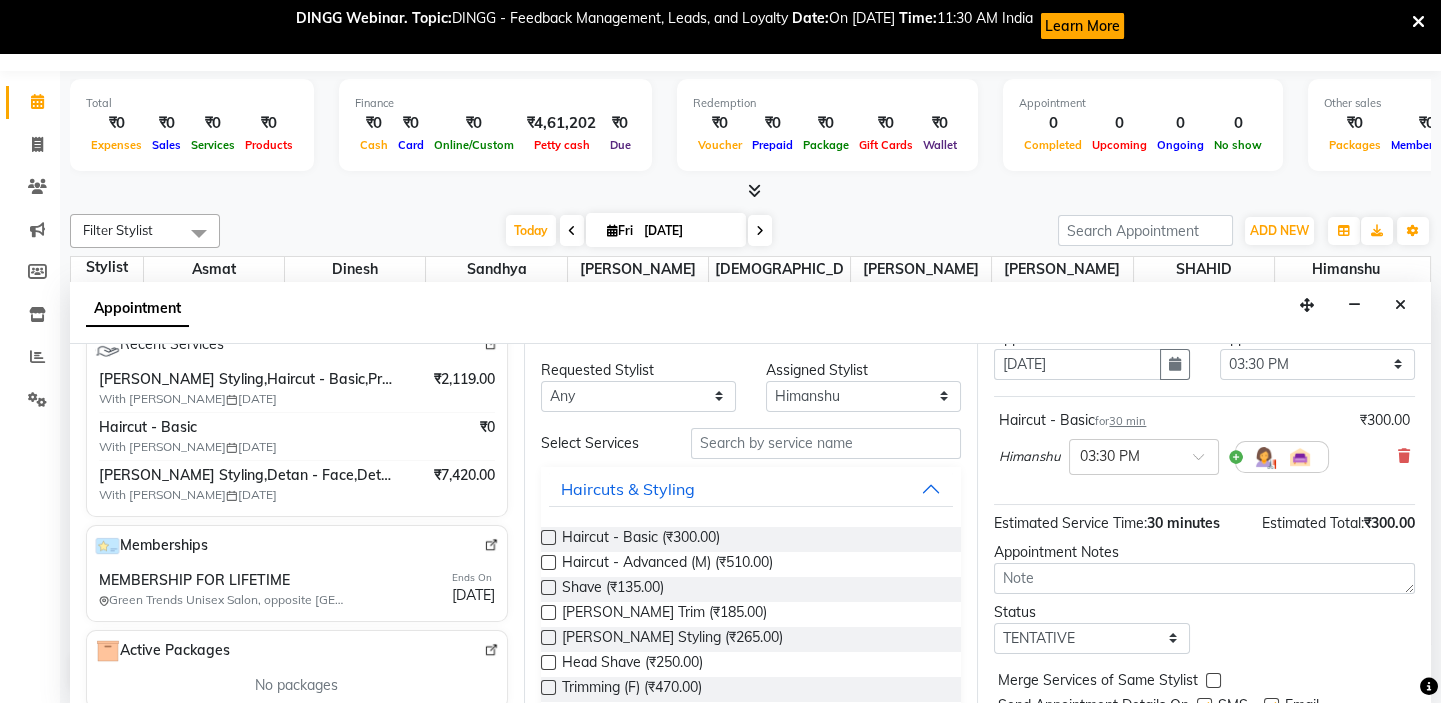 click on "Memberships MEMBERSHIP FOR LIFETIME  Green Trends Unisex Salon, opposite Khazana Market, LDA Colony Ends On    05-02-2125" at bounding box center (297, 573) 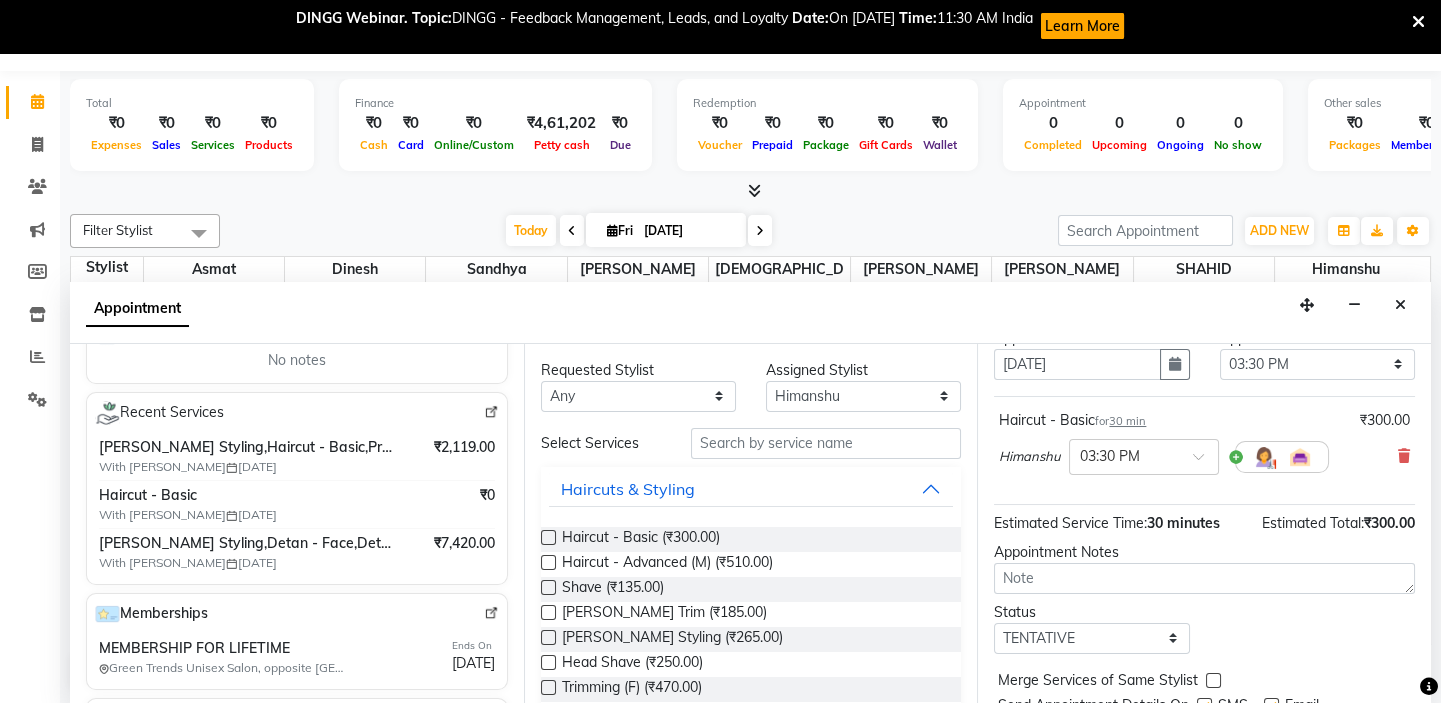 scroll, scrollTop: 501, scrollLeft: 0, axis: vertical 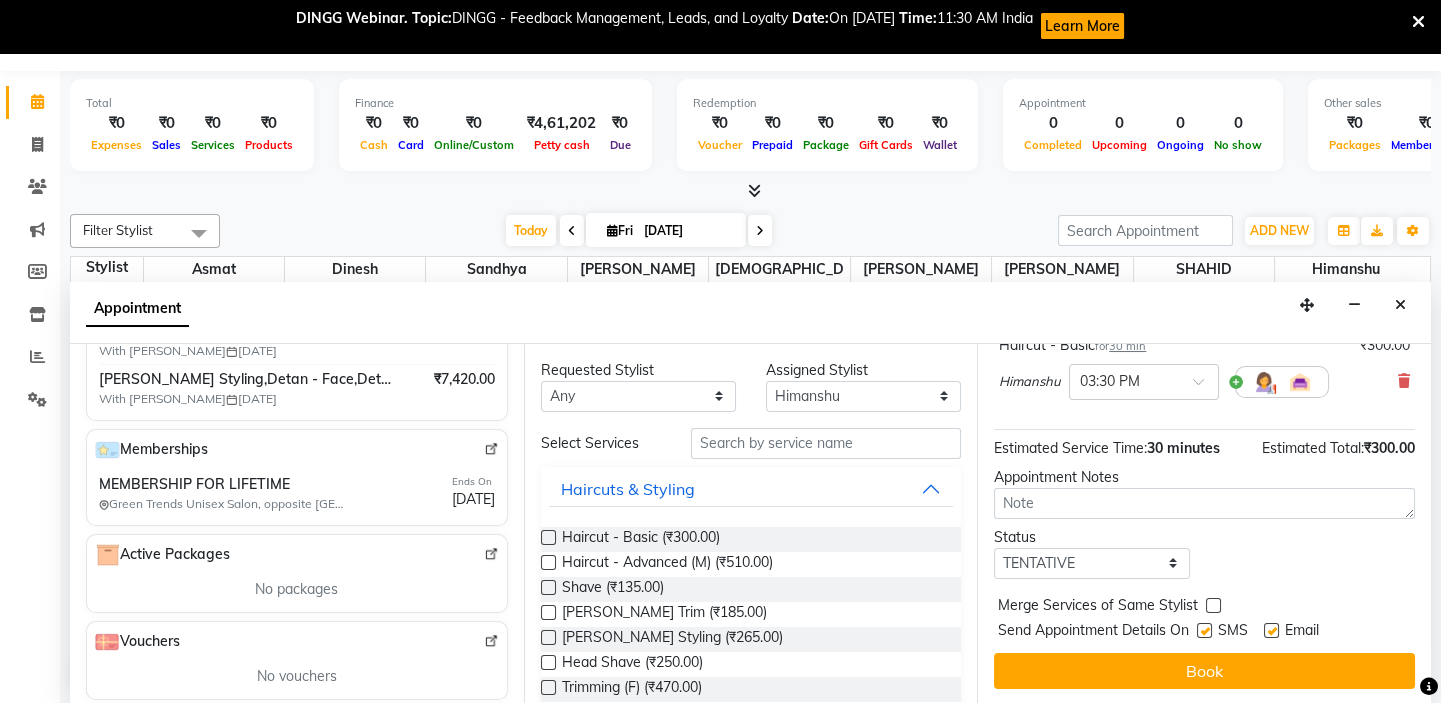 click on "Book" at bounding box center [1204, 671] 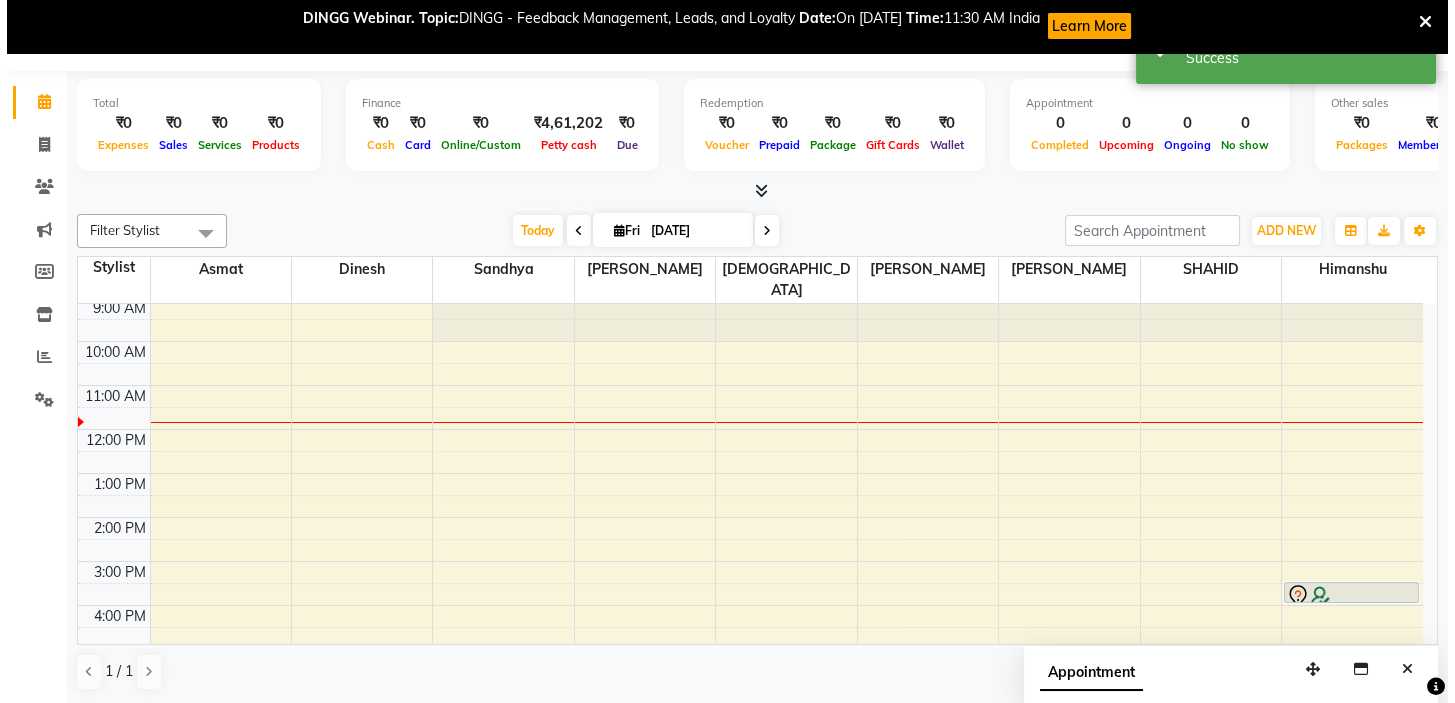 scroll, scrollTop: 0, scrollLeft: 0, axis: both 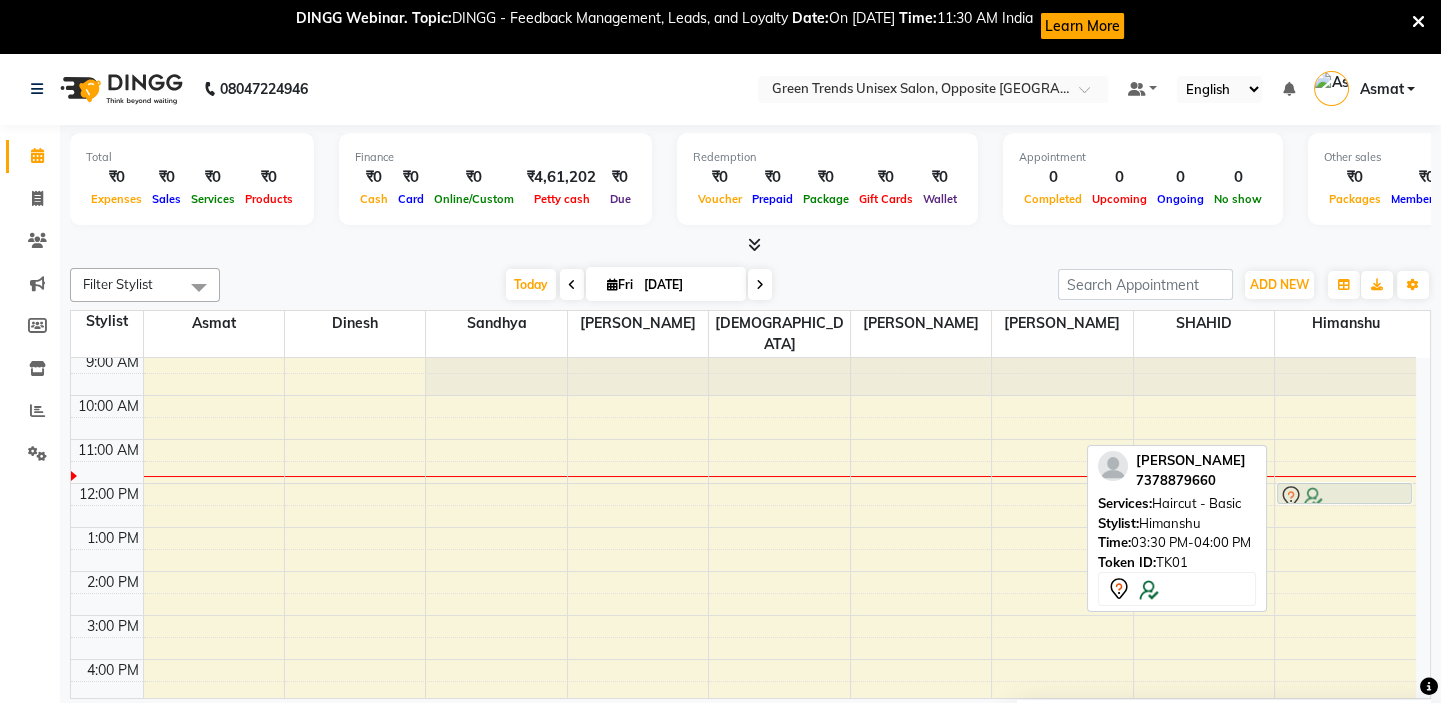 drag, startPoint x: 1299, startPoint y: 628, endPoint x: 1310, endPoint y: 484, distance: 144.41953 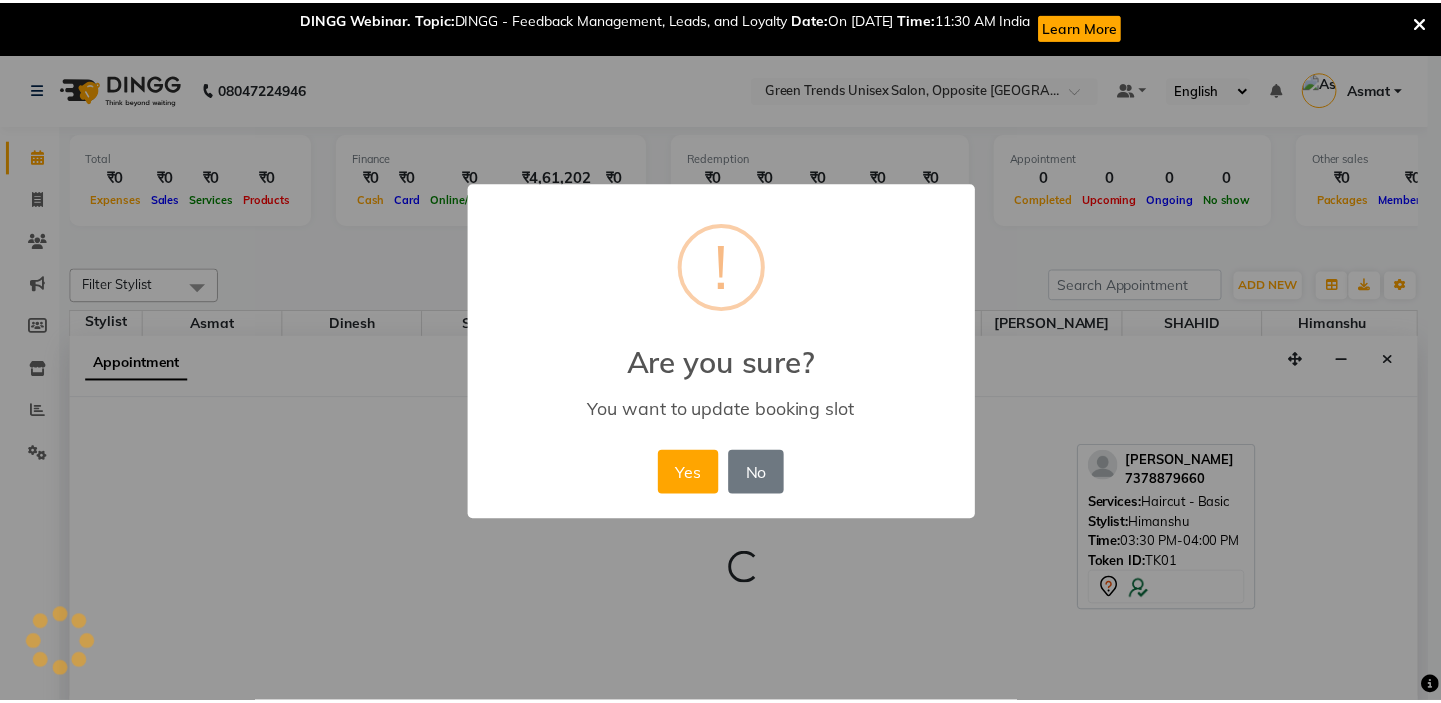 scroll, scrollTop: 54, scrollLeft: 0, axis: vertical 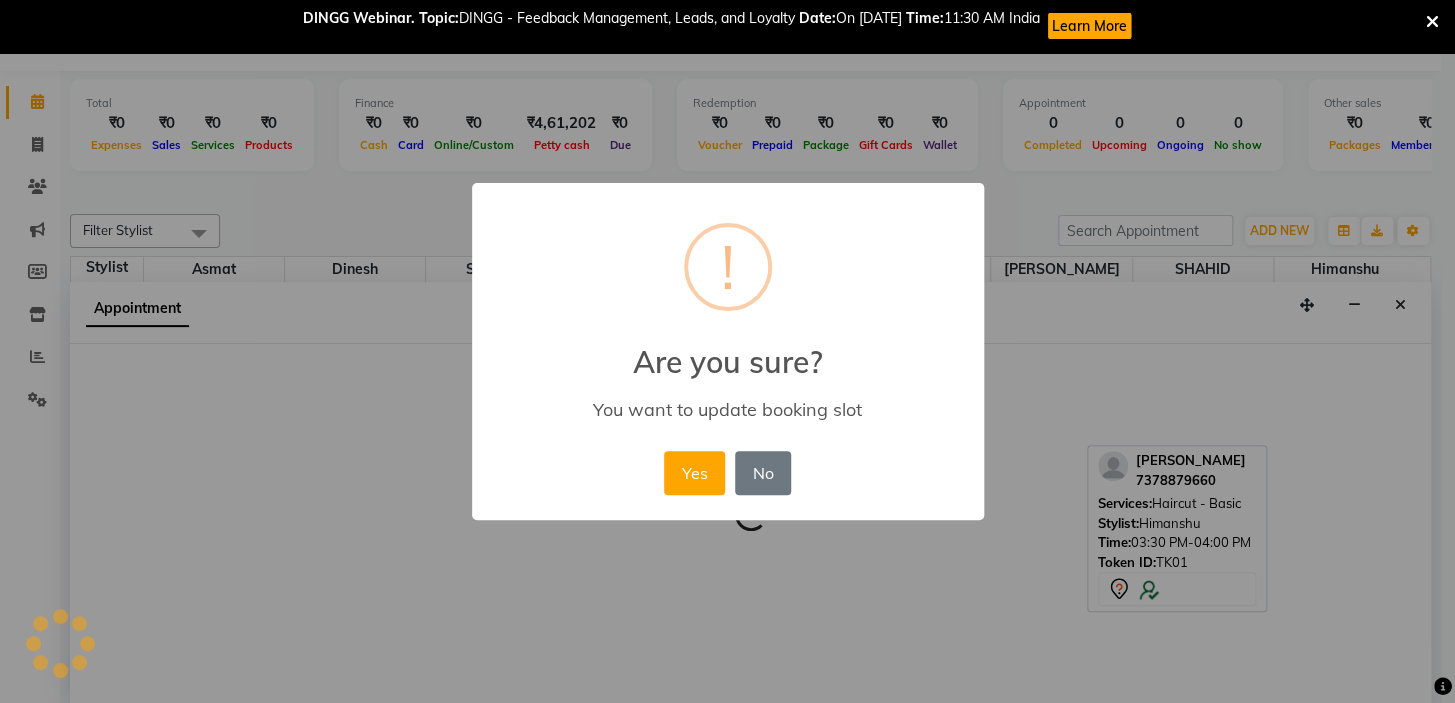 select on "82136" 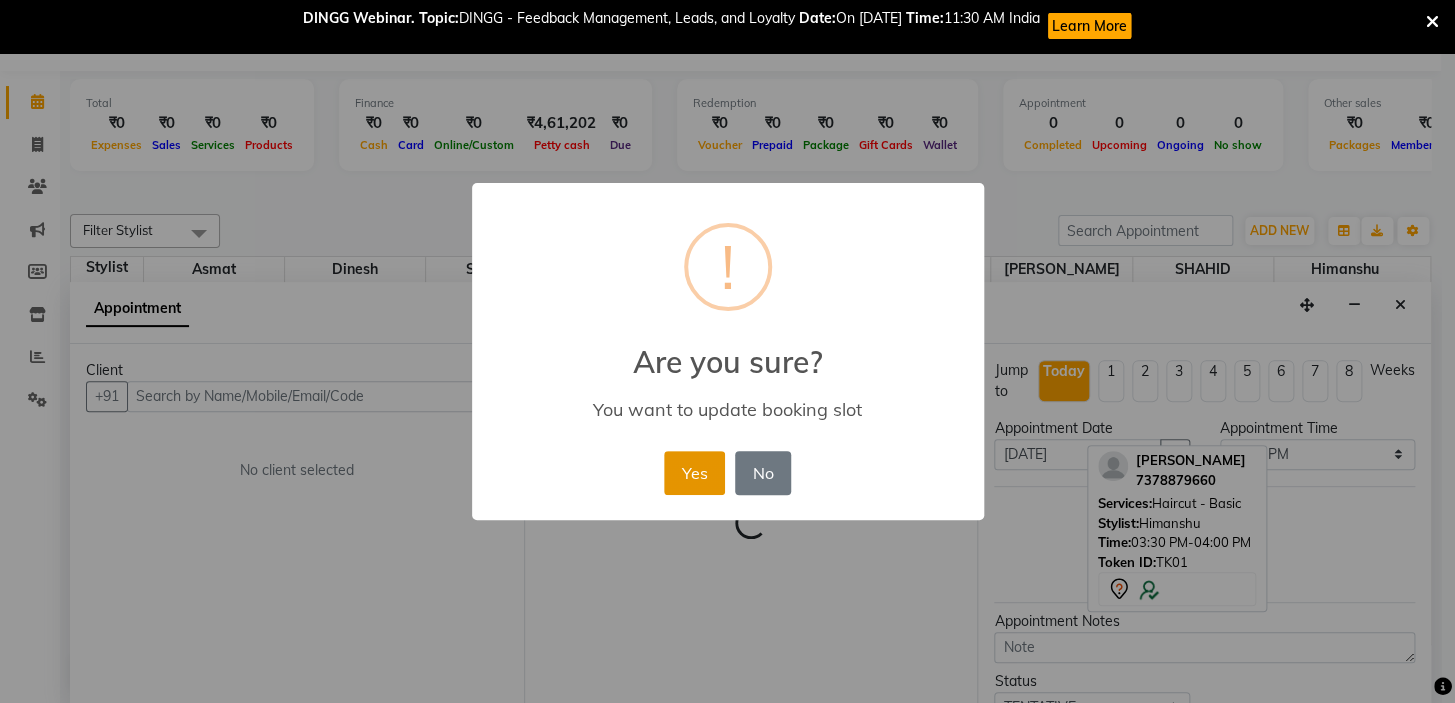 click on "Yes" at bounding box center (694, 473) 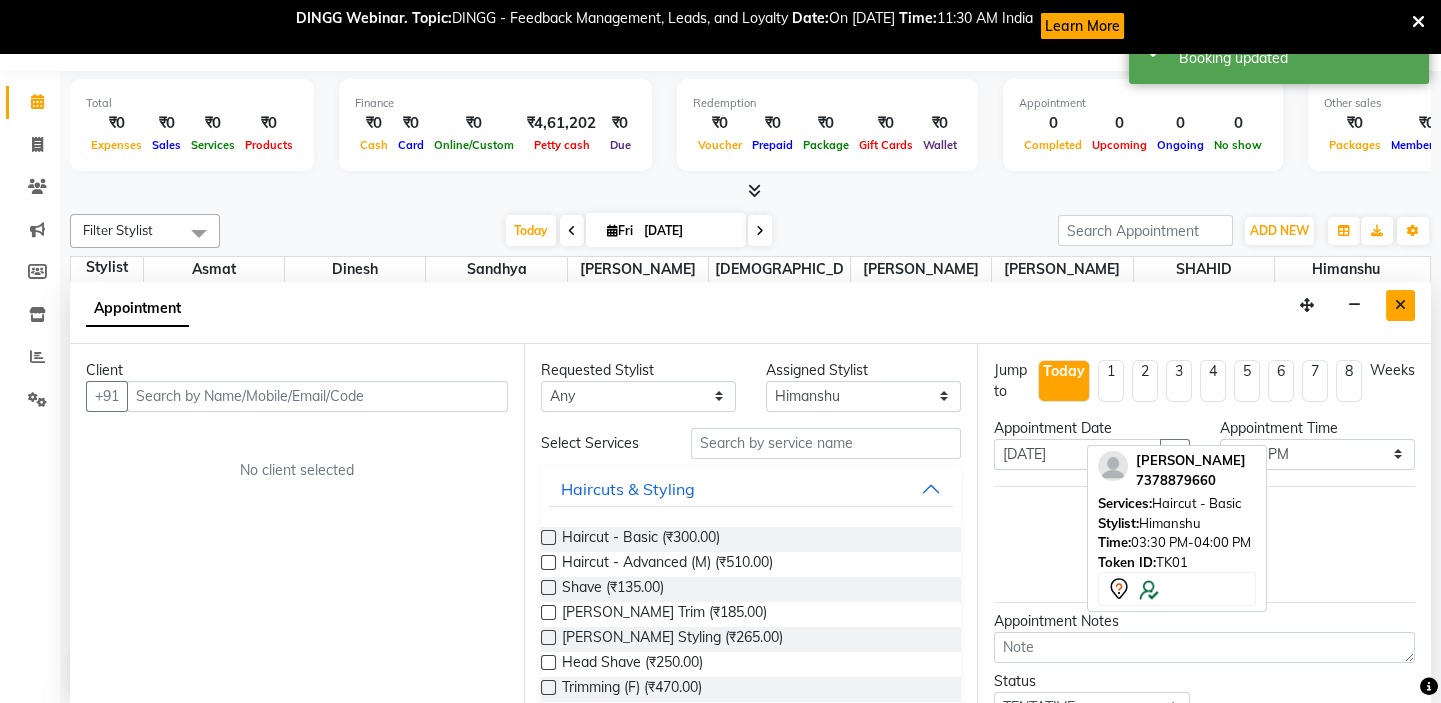 click at bounding box center [1400, 305] 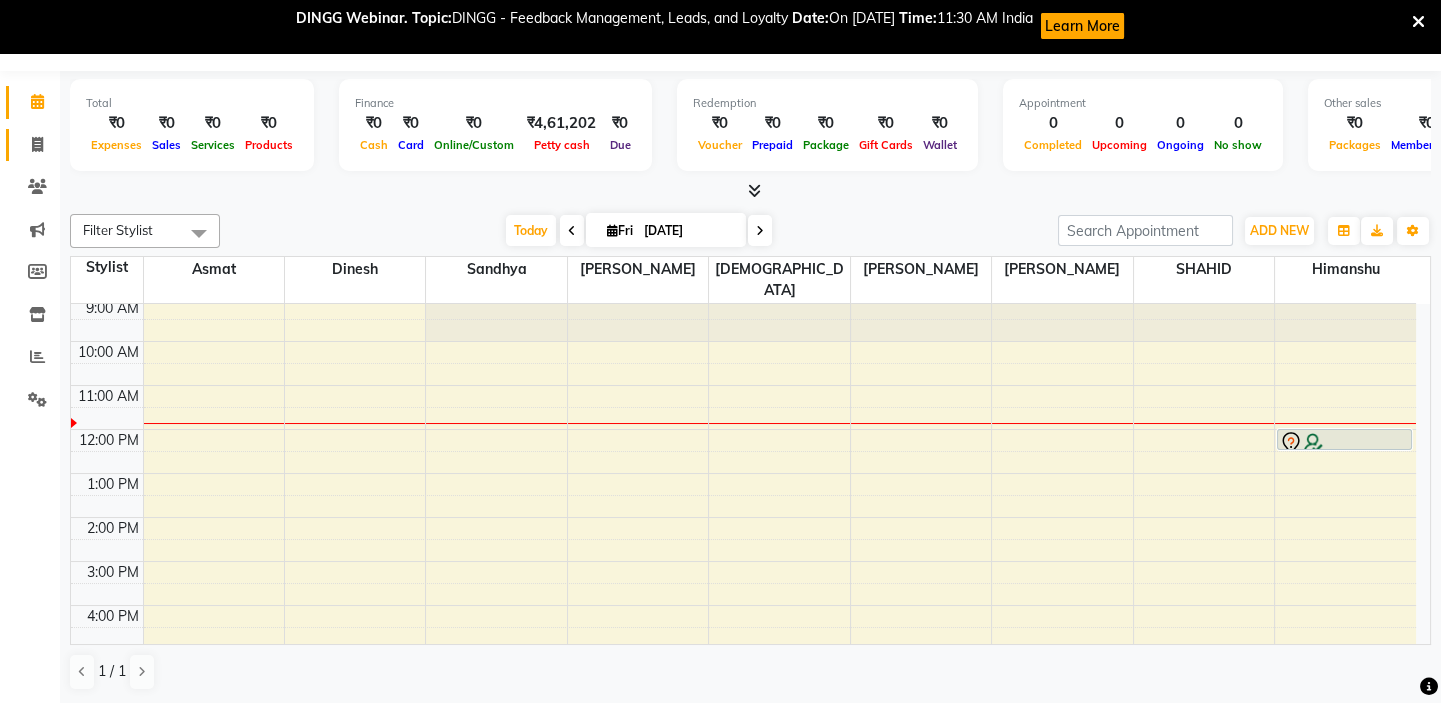 click 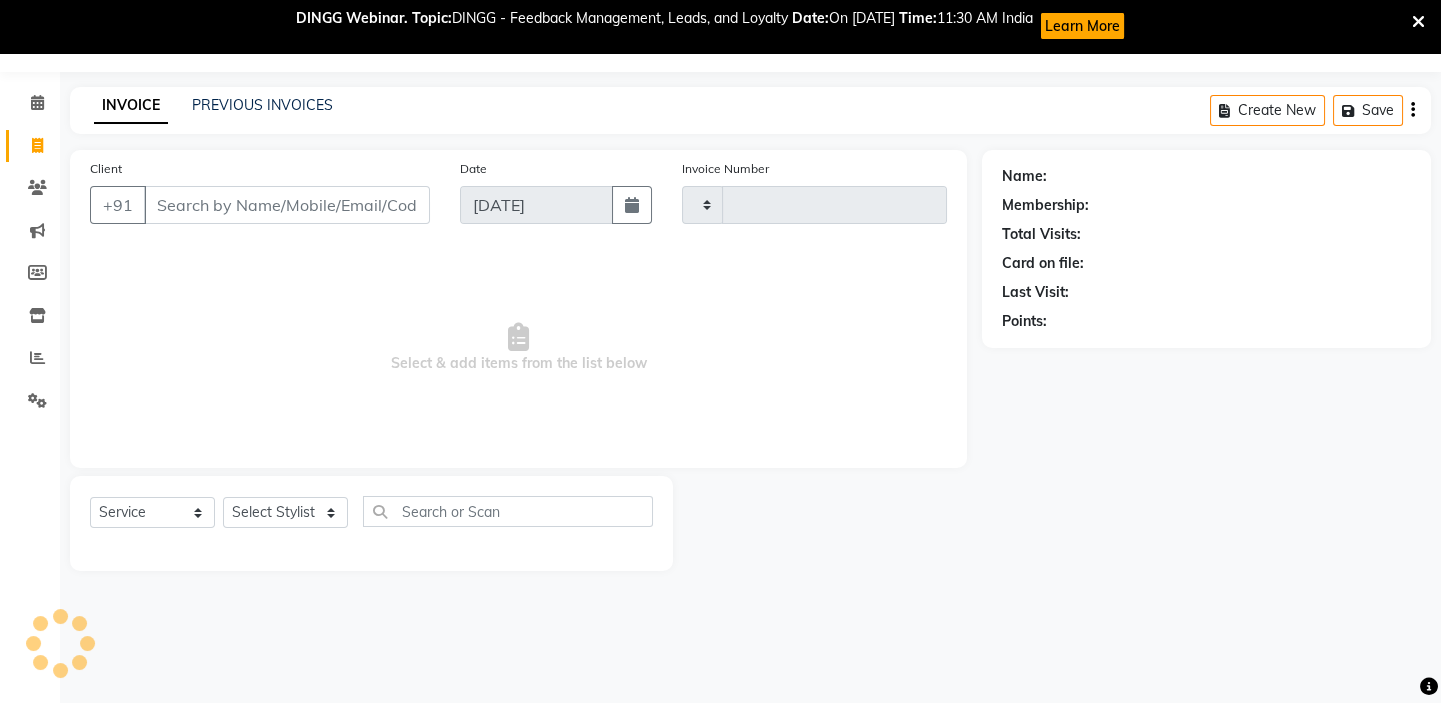 type on "0740" 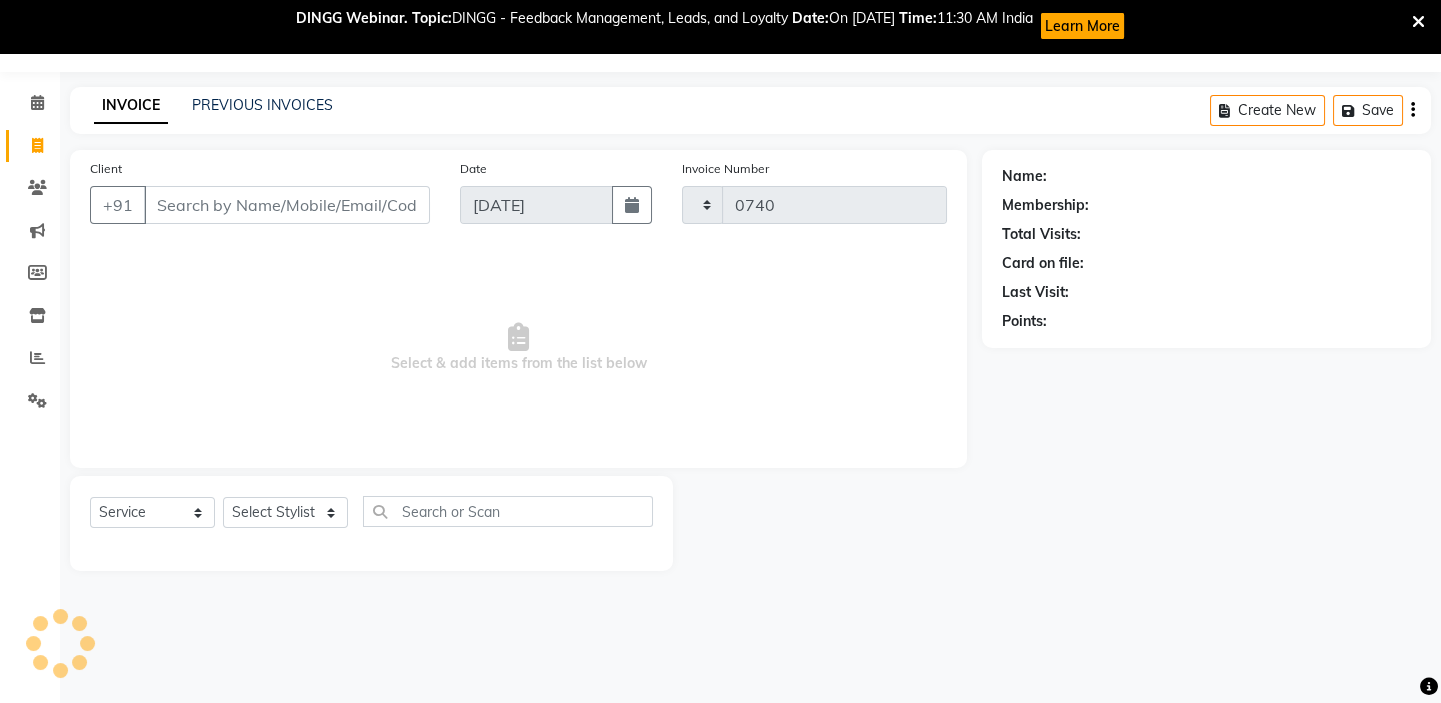 select on "5225" 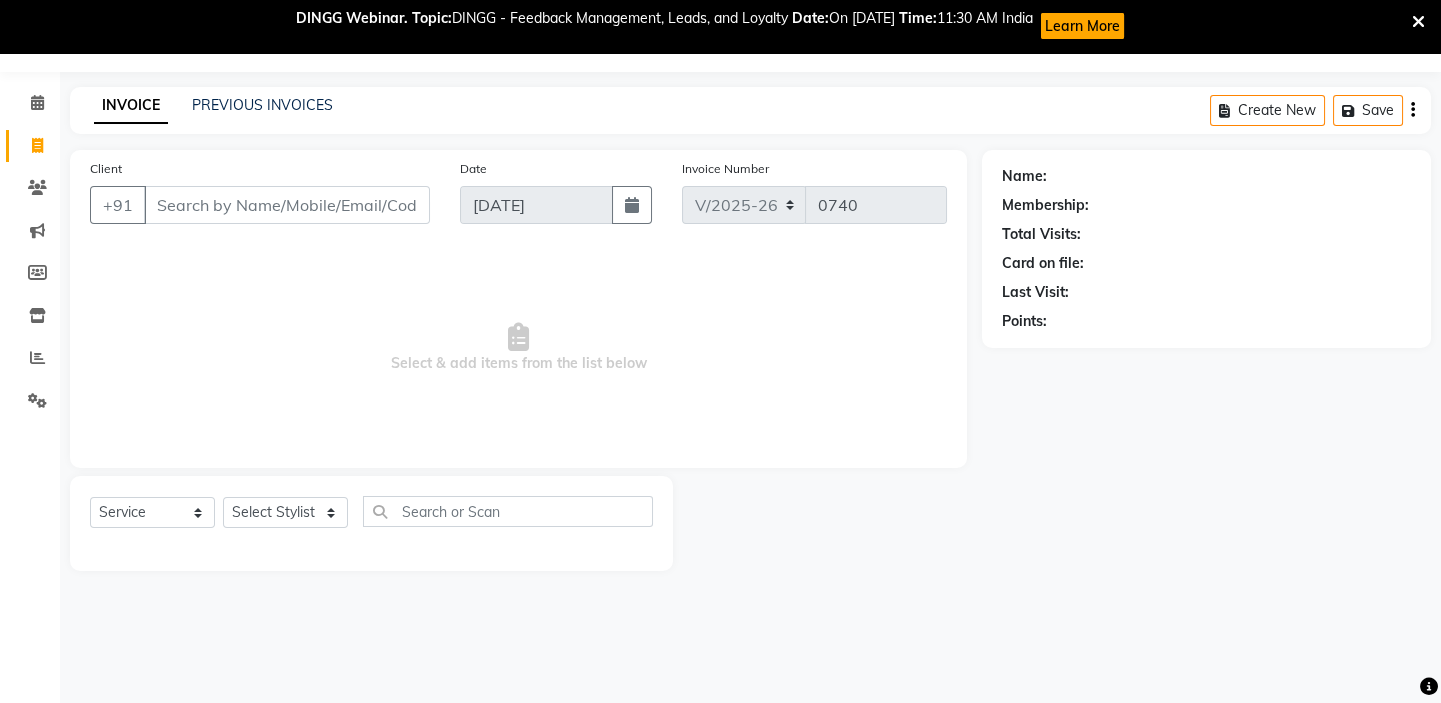 scroll, scrollTop: 52, scrollLeft: 0, axis: vertical 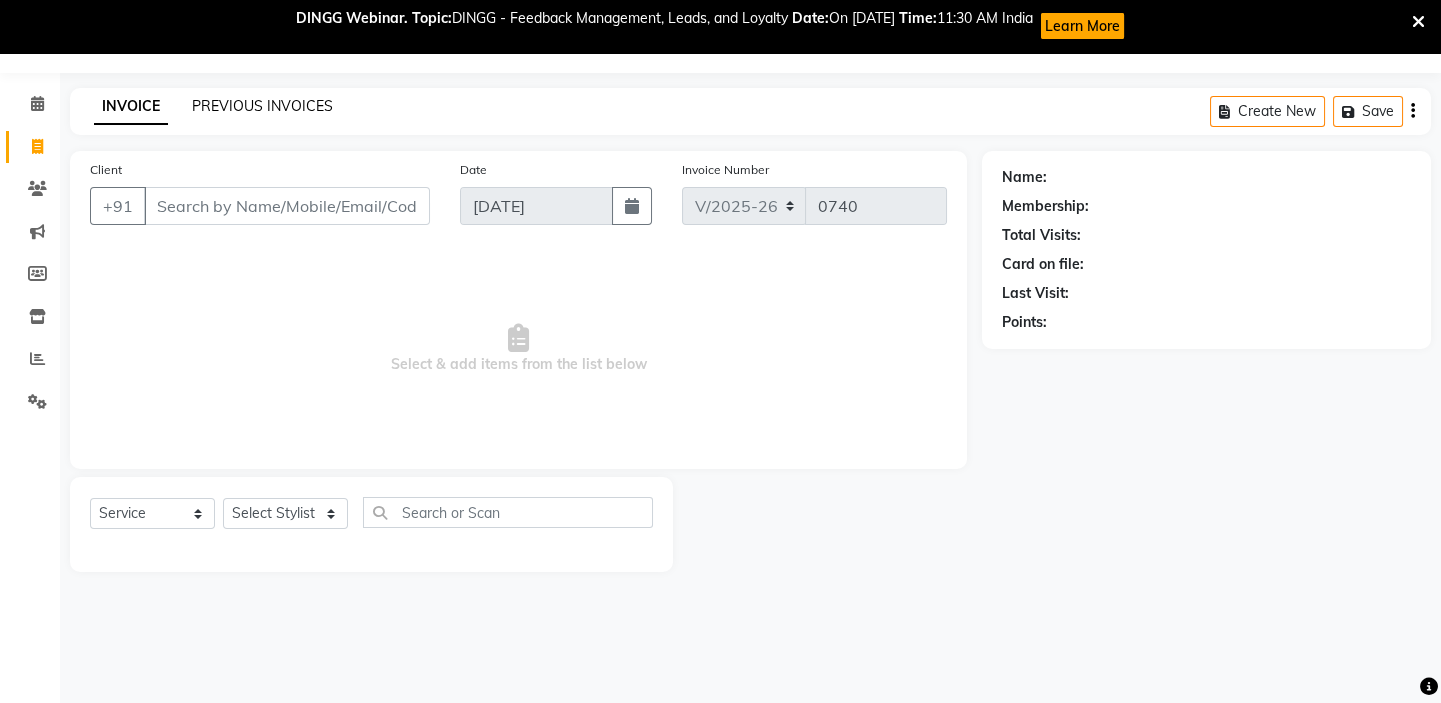 click on "PREVIOUS INVOICES" 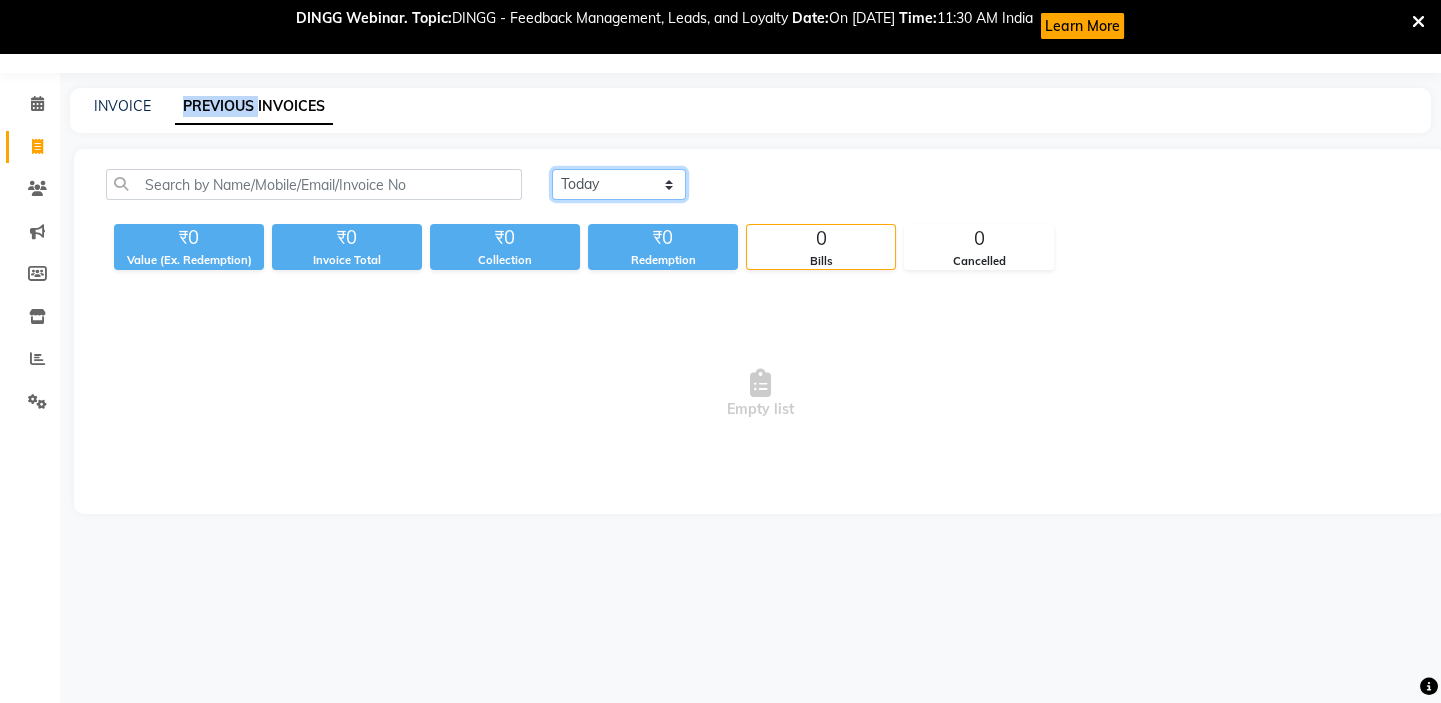 click on "Today Yesterday Custom Range" 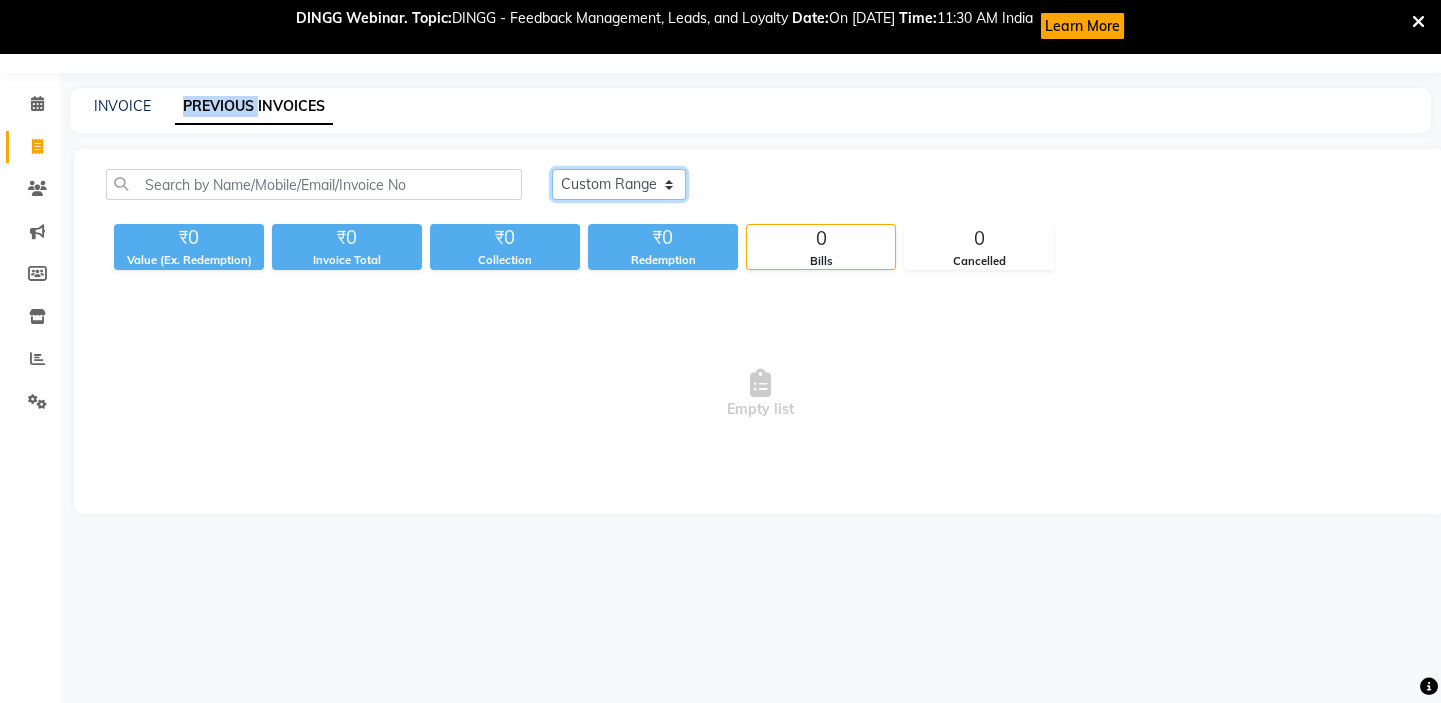 click on "Today Yesterday Custom Range" 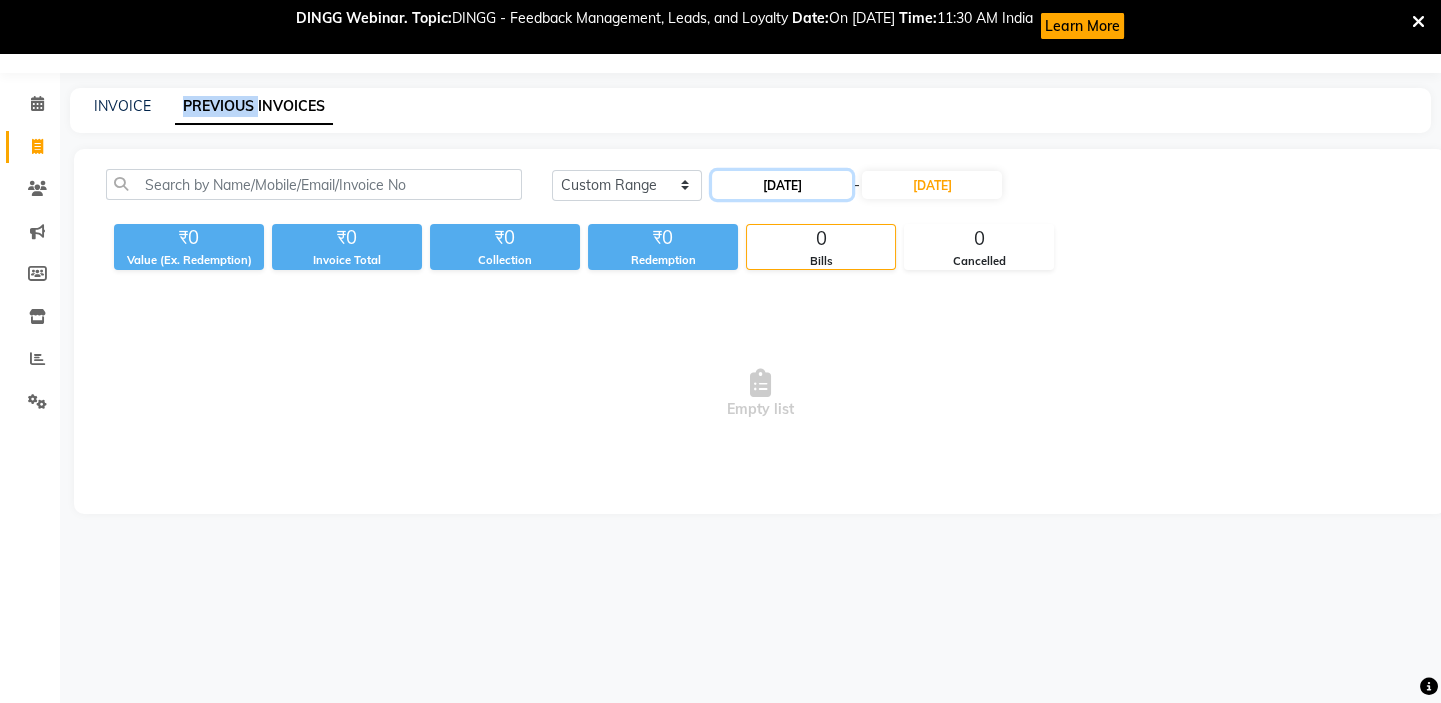 click on "[DATE]" 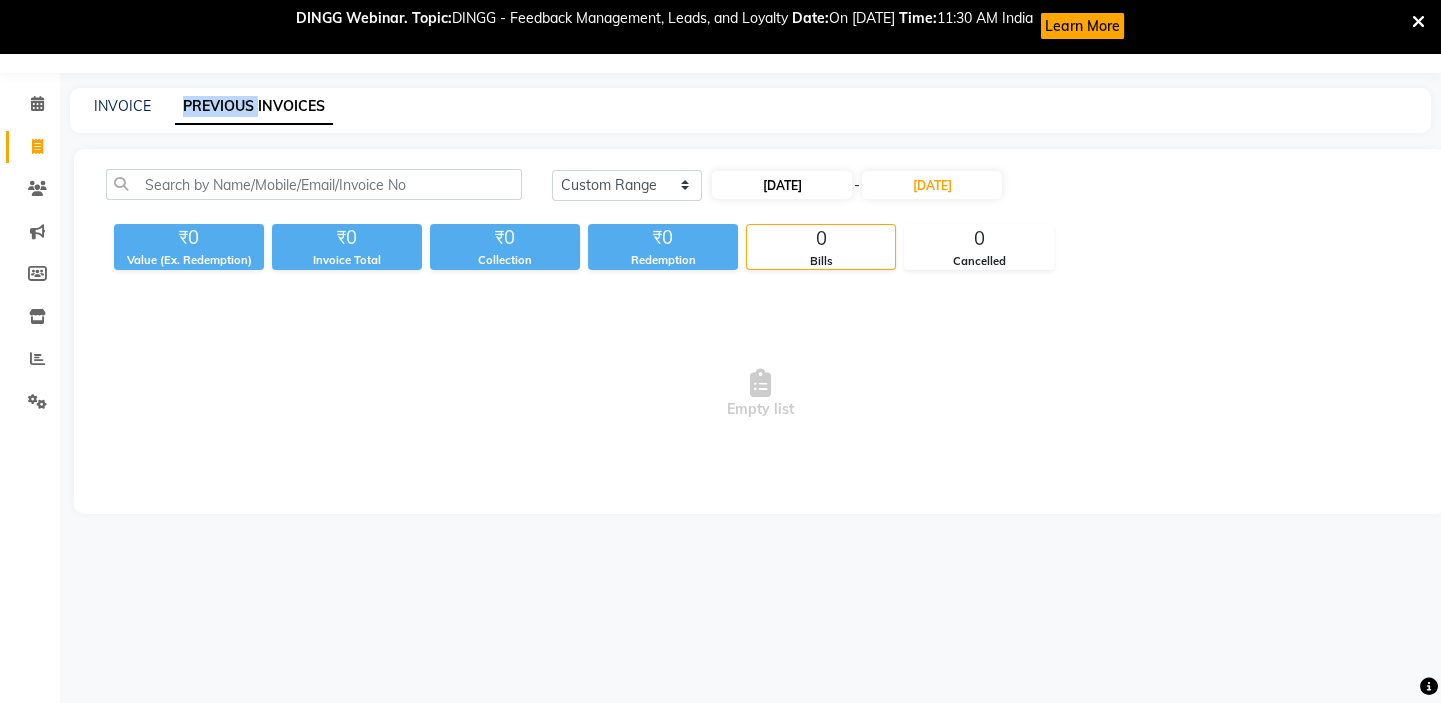 select on "7" 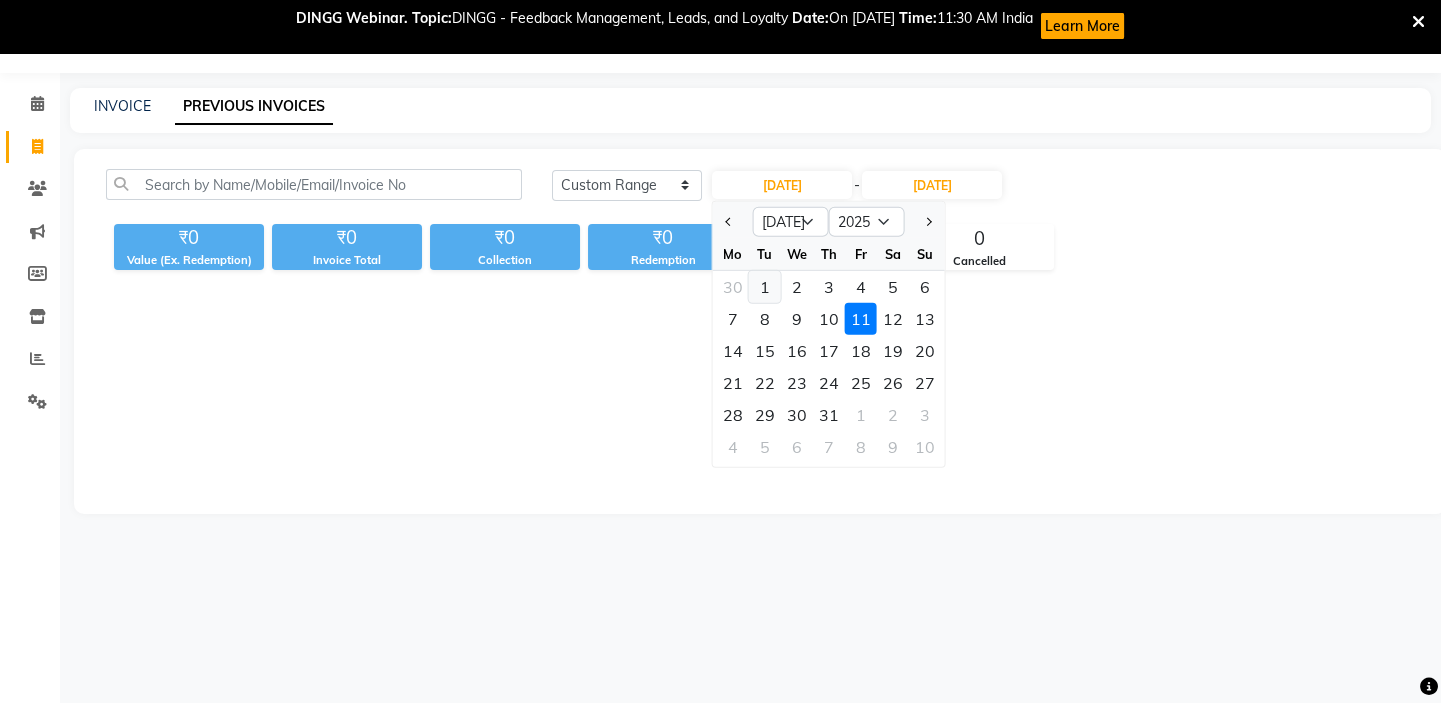 click on "1" 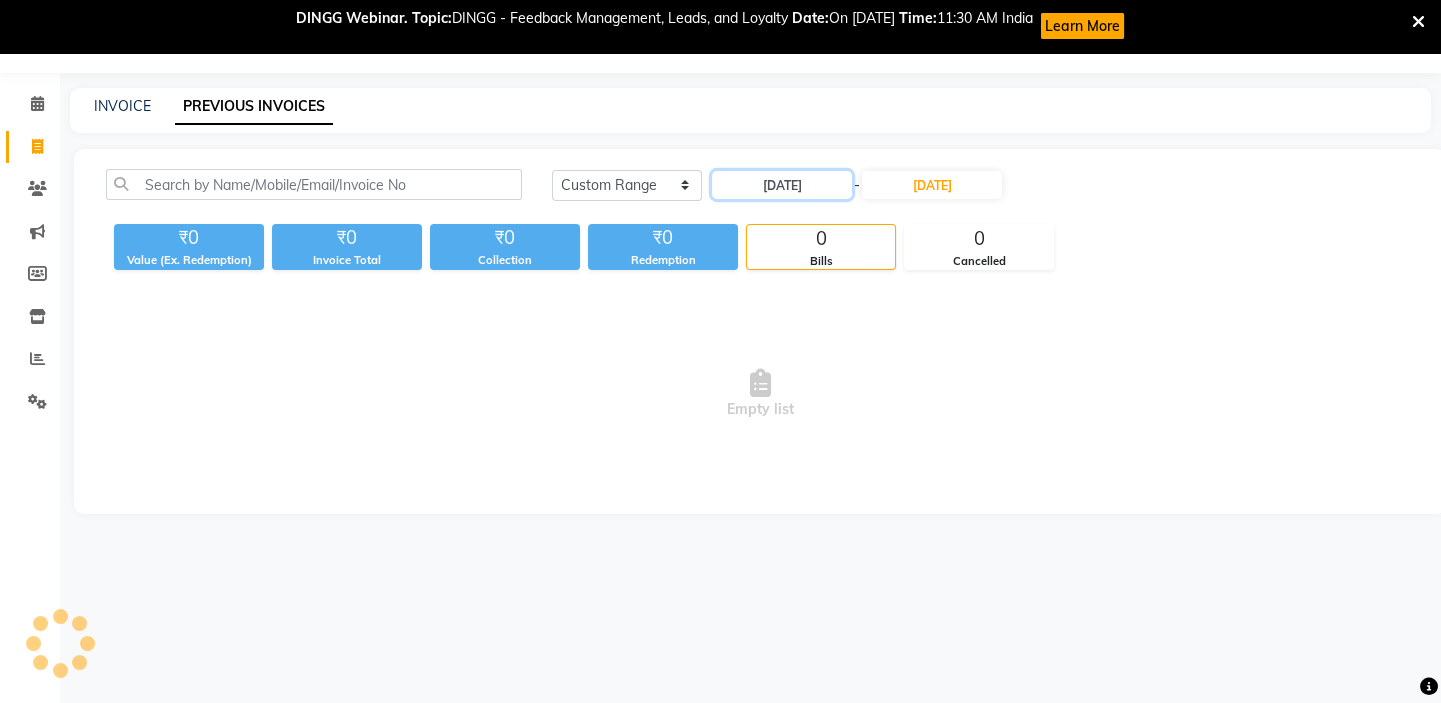 type on "01-07-2025" 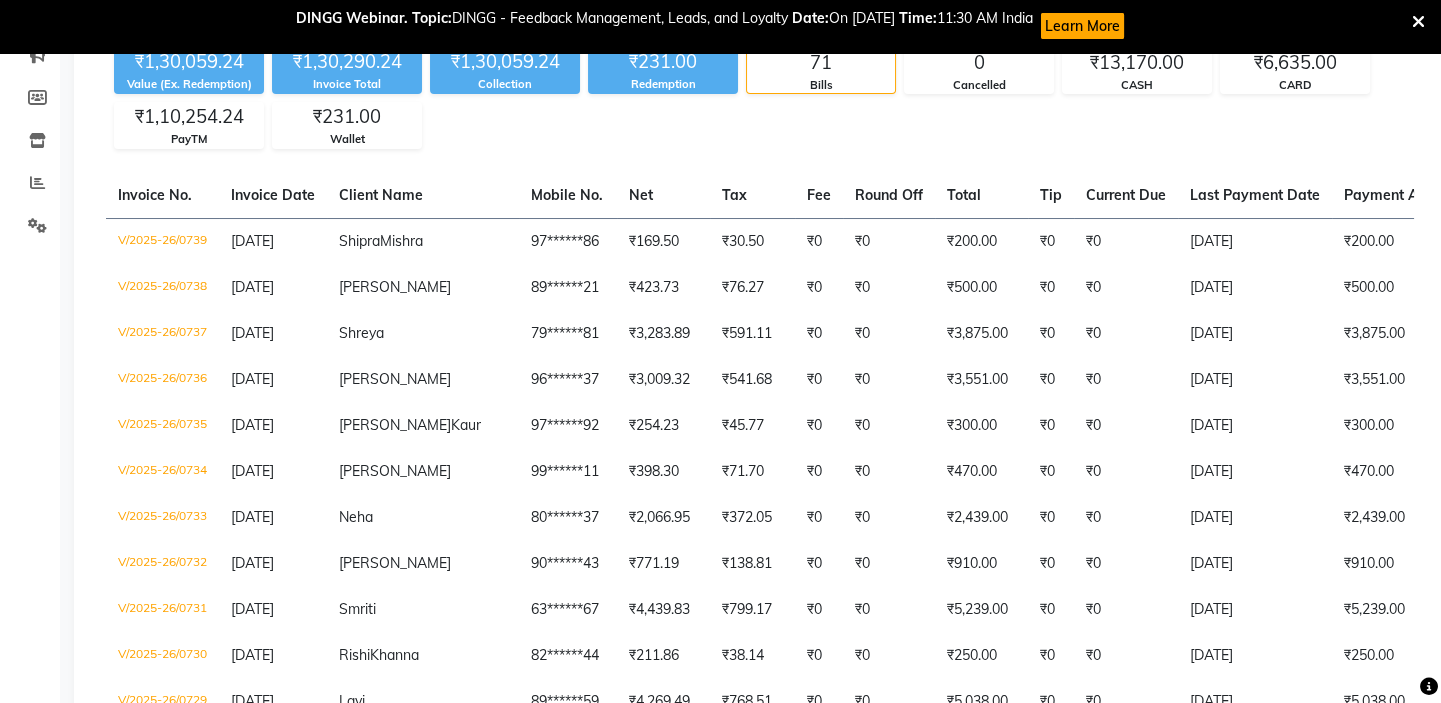 scroll, scrollTop: 130, scrollLeft: 0, axis: vertical 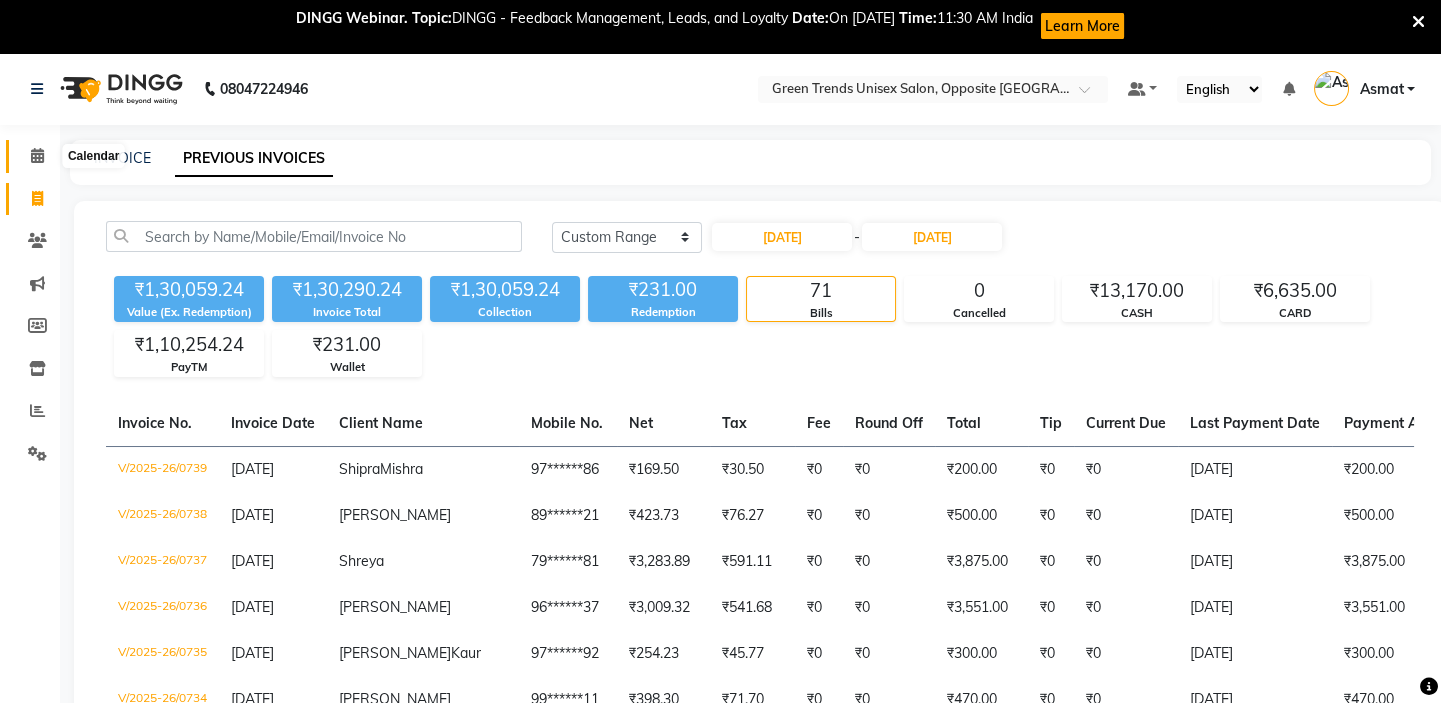 click 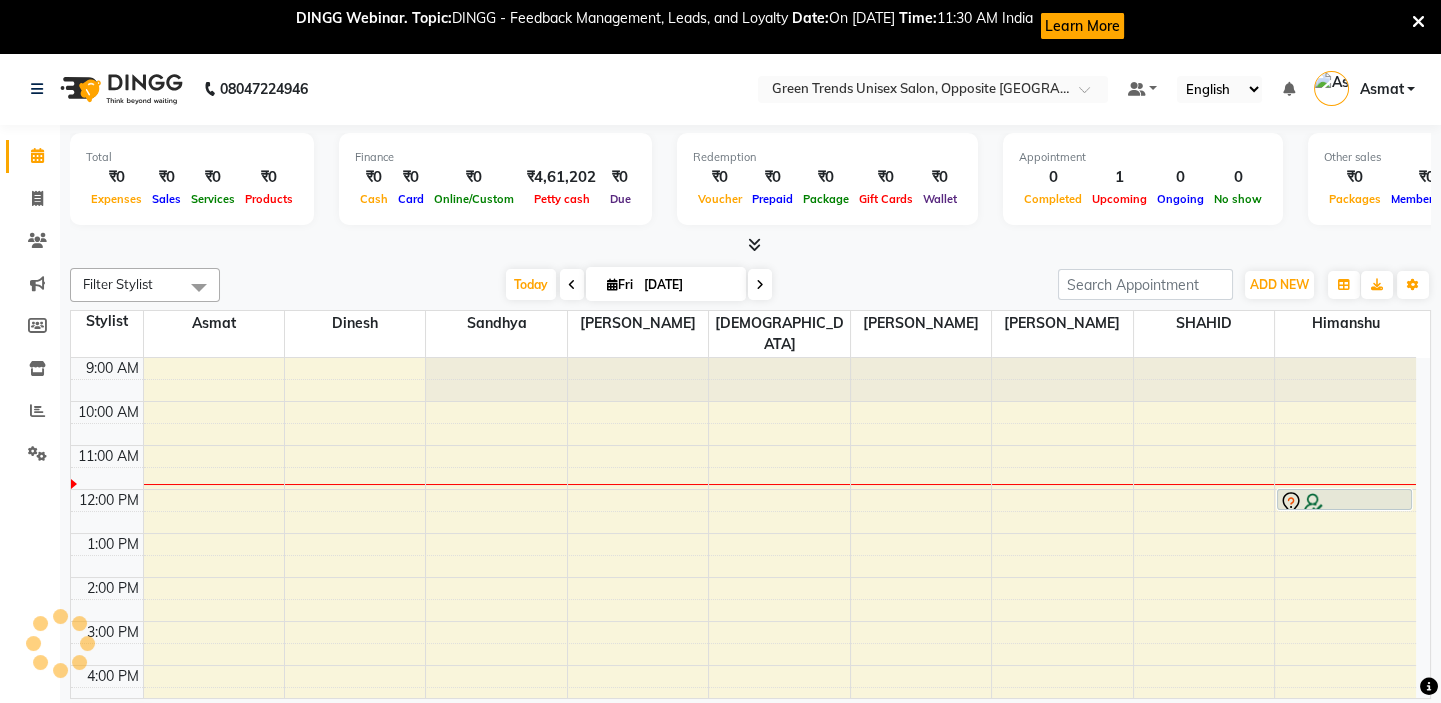 scroll, scrollTop: 0, scrollLeft: 0, axis: both 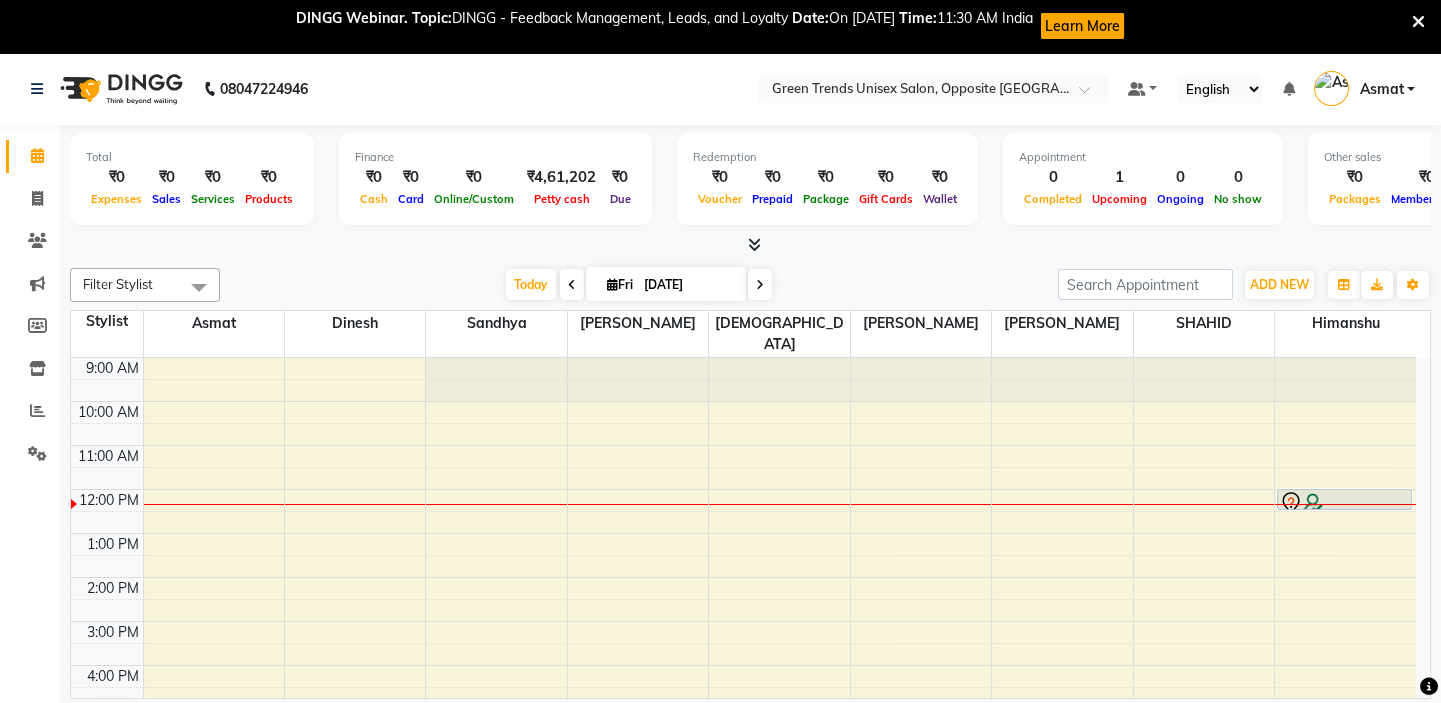 click on "9:00 AM 10:00 AM 11:00 AM 12:00 PM 1:00 PM 2:00 PM 3:00 PM 4:00 PM 5:00 PM 6:00 PM 7:00 PM 8:00 PM 9:00 PM             Shivanshu, TK01, 12:00 PM-12:30 PM, Haircut - Basic" at bounding box center [743, 643] 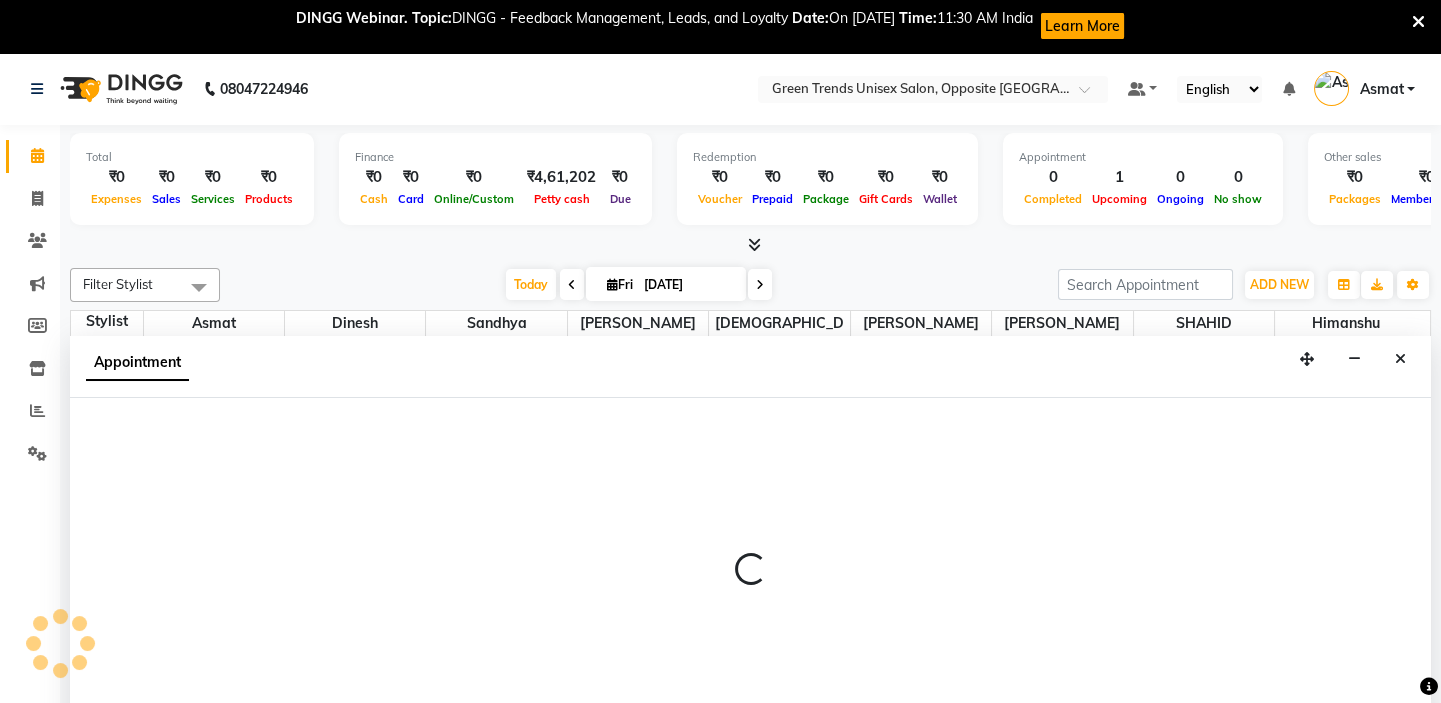 scroll, scrollTop: 54, scrollLeft: 0, axis: vertical 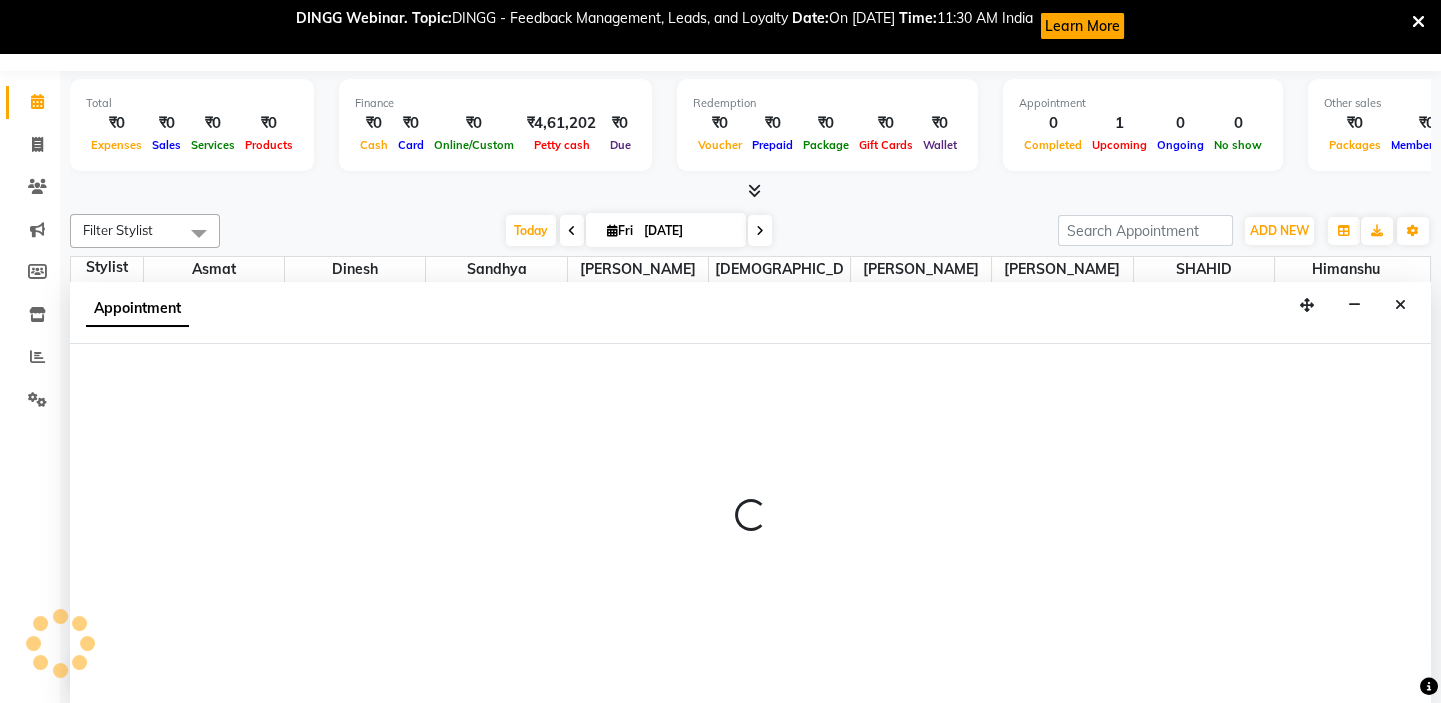select on "77089" 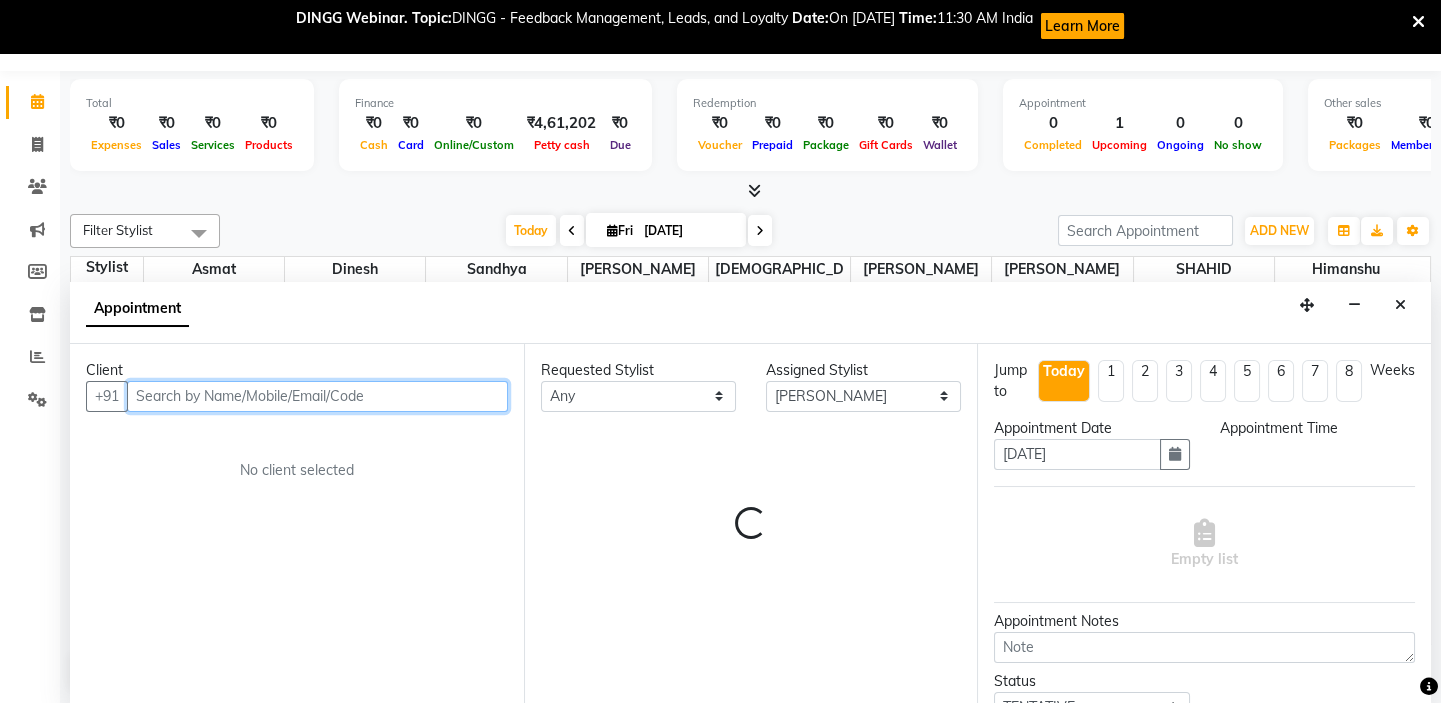 select on "720" 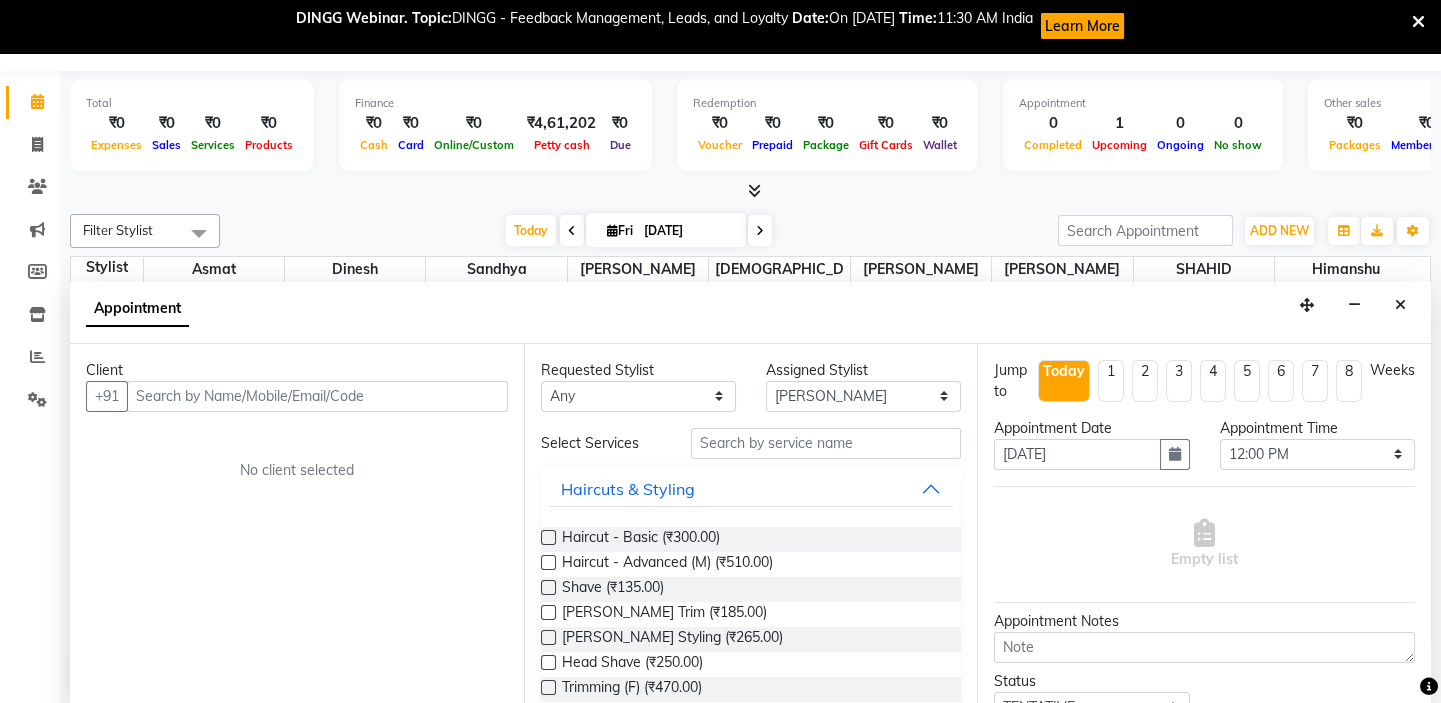 click on "DINGG Webinar.
Topic: DINGG - Feedback Management, Leads, and Loyalty
Date:  On July 11th
Time:  11:30 AM India
Learn More" at bounding box center [710, 26] 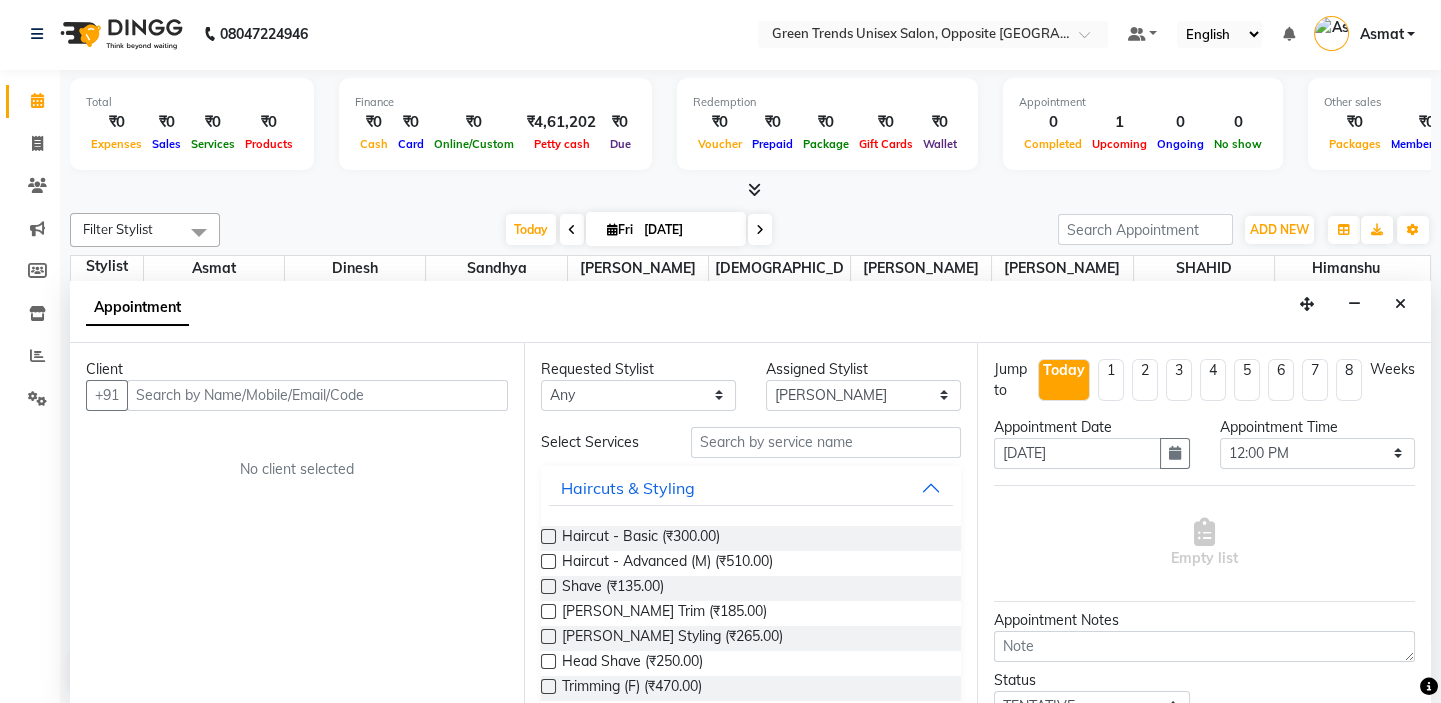 scroll, scrollTop: 0, scrollLeft: 0, axis: both 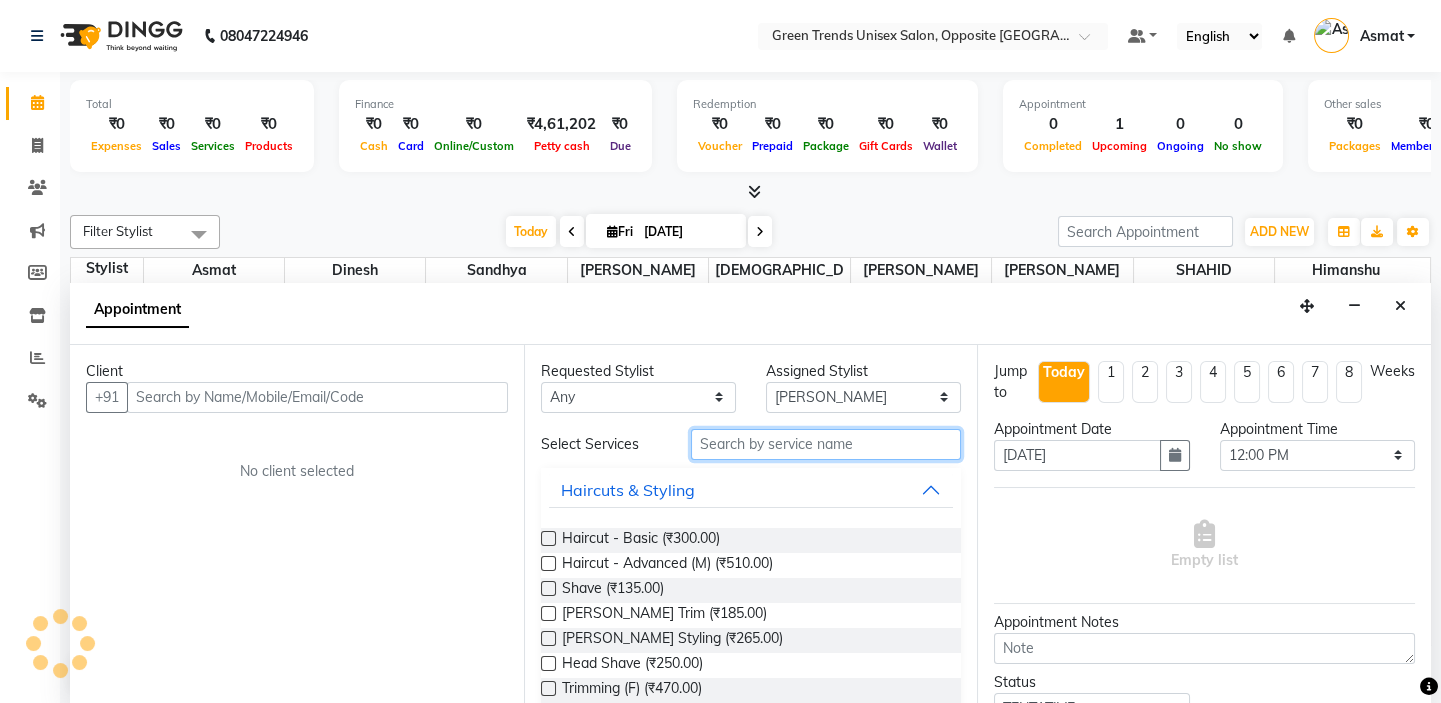 click at bounding box center (826, 444) 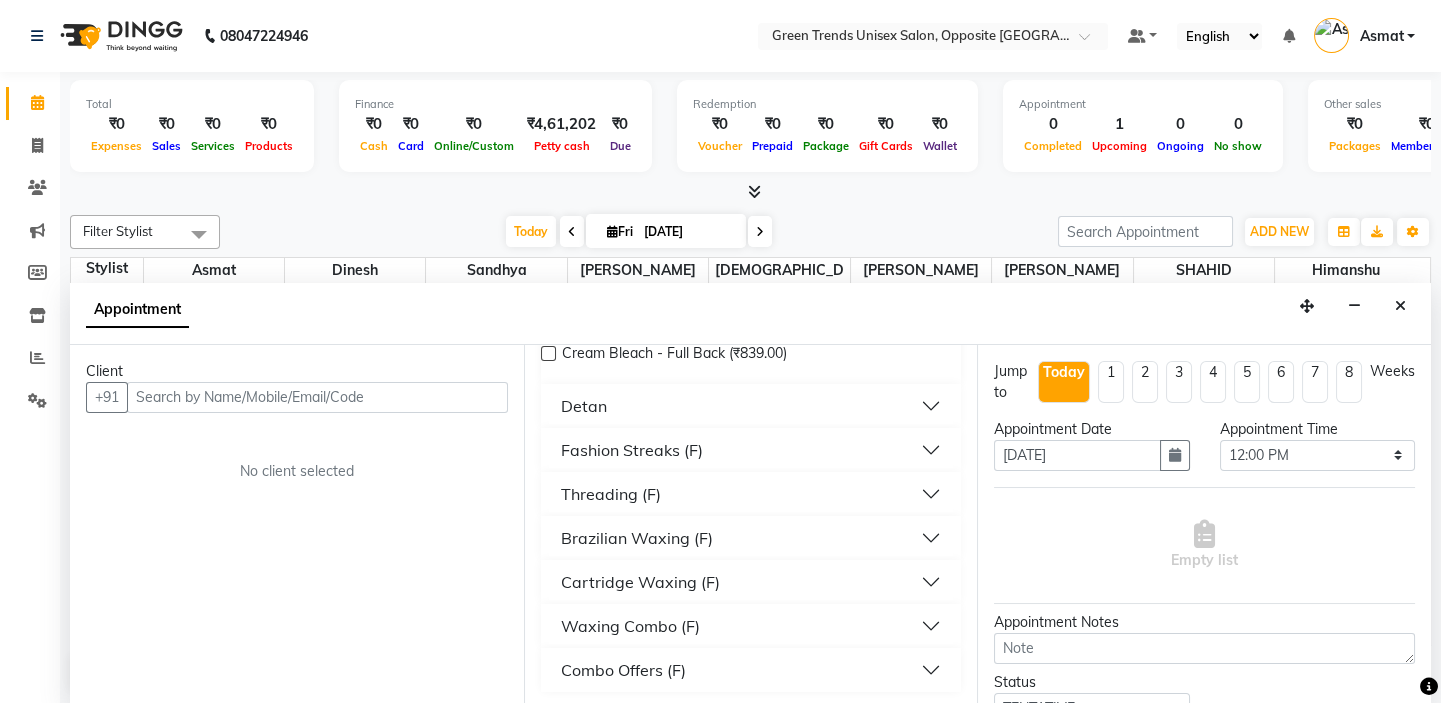 scroll, scrollTop: 262, scrollLeft: 0, axis: vertical 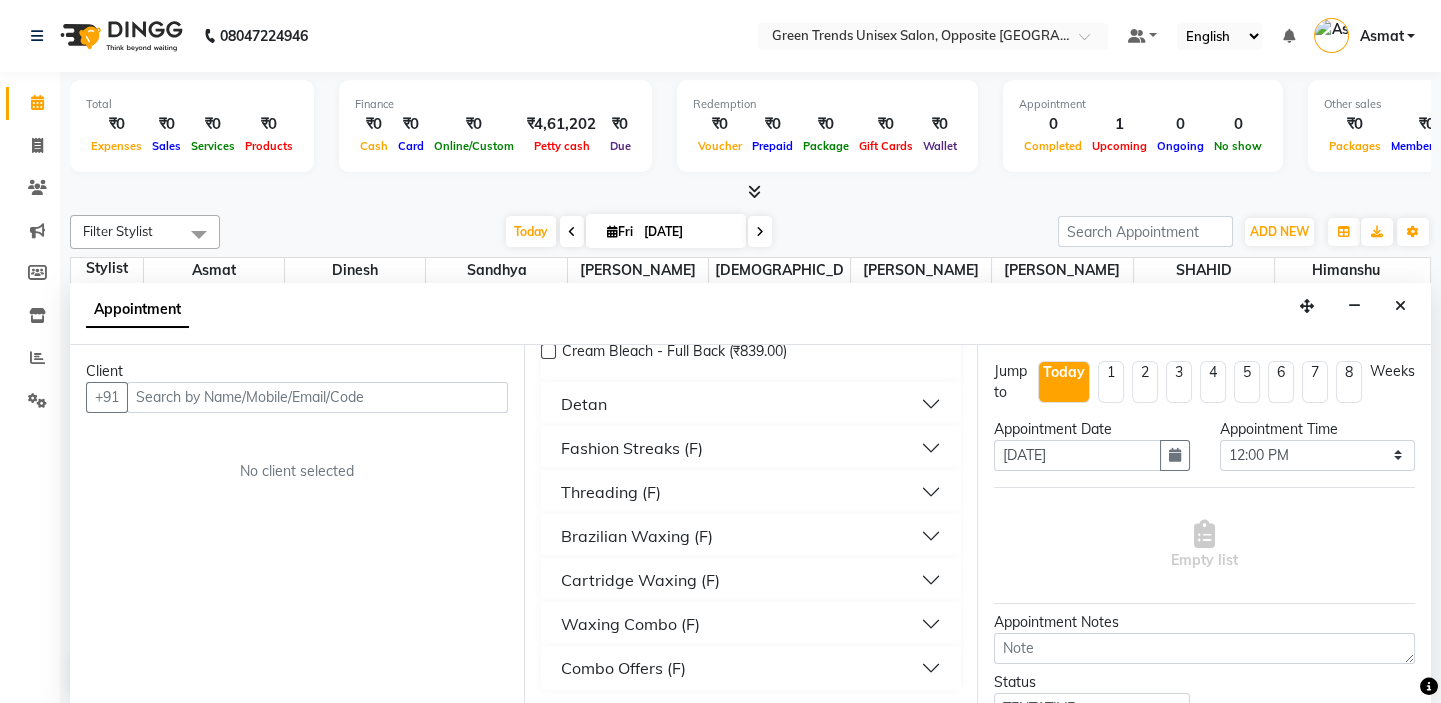 type on "full" 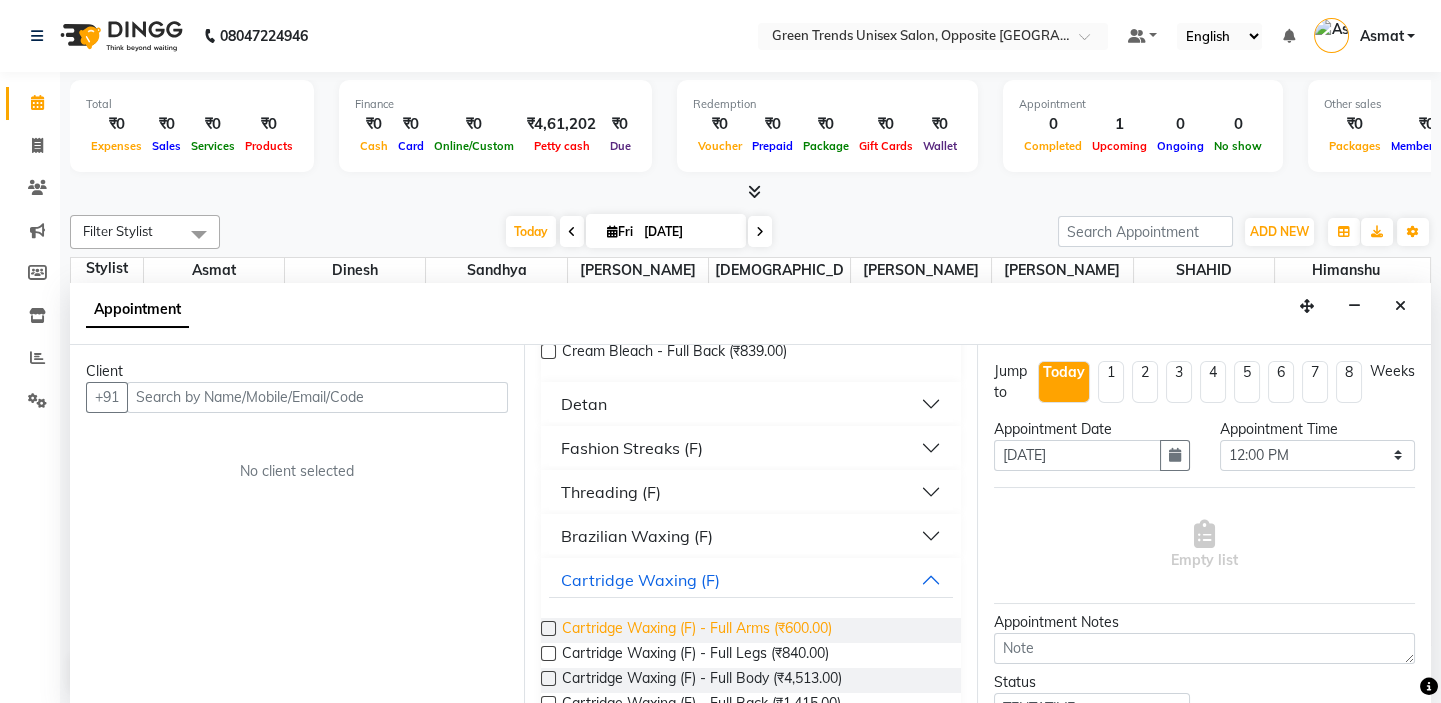 click on "Cartridge Waxing (F) - Full Arms (₹600.00)" at bounding box center (697, 630) 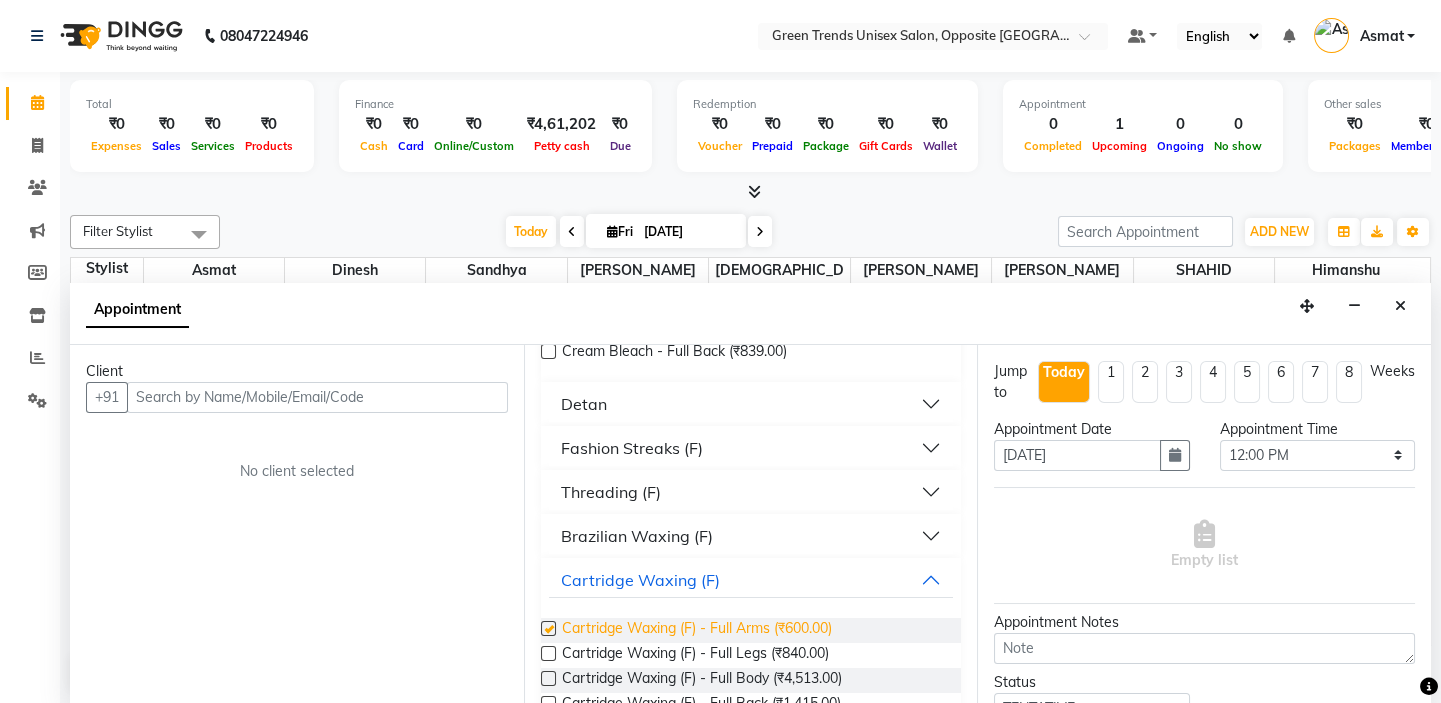 checkbox on "false" 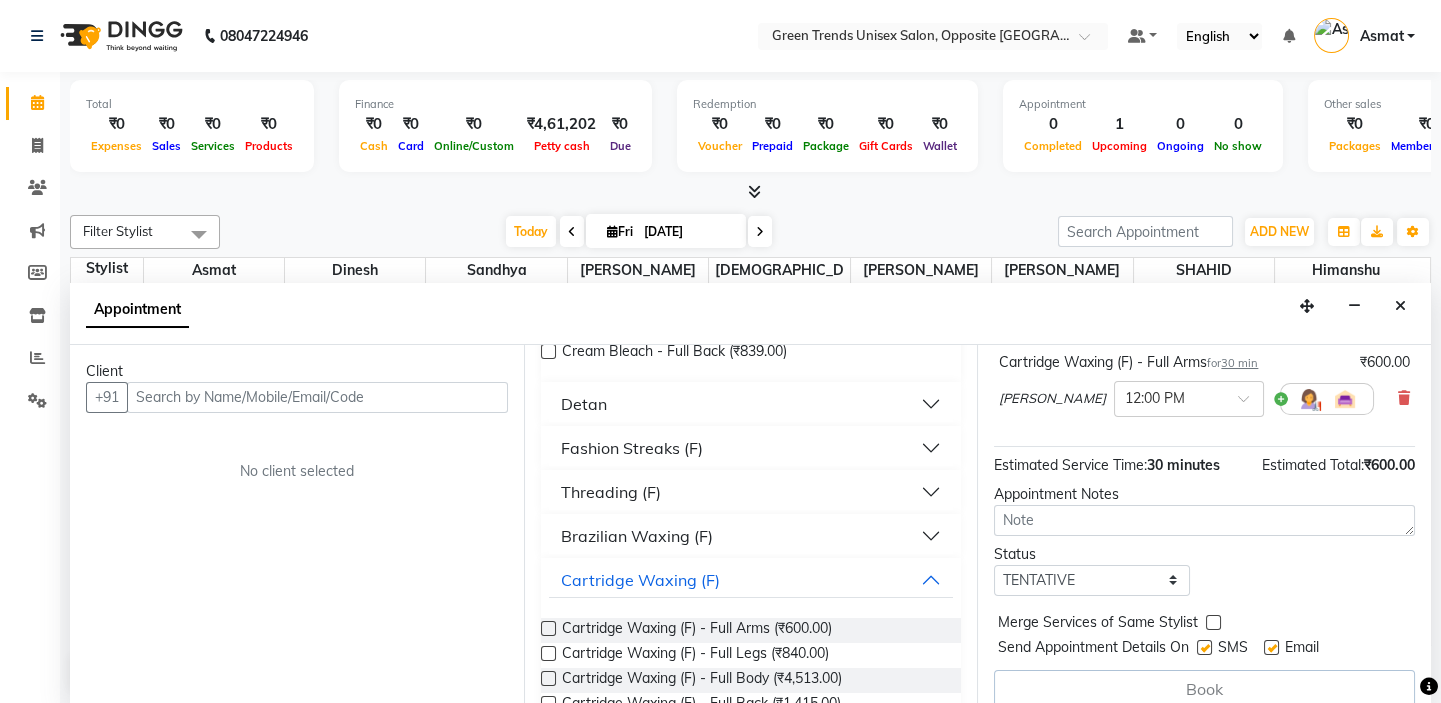 scroll, scrollTop: 167, scrollLeft: 0, axis: vertical 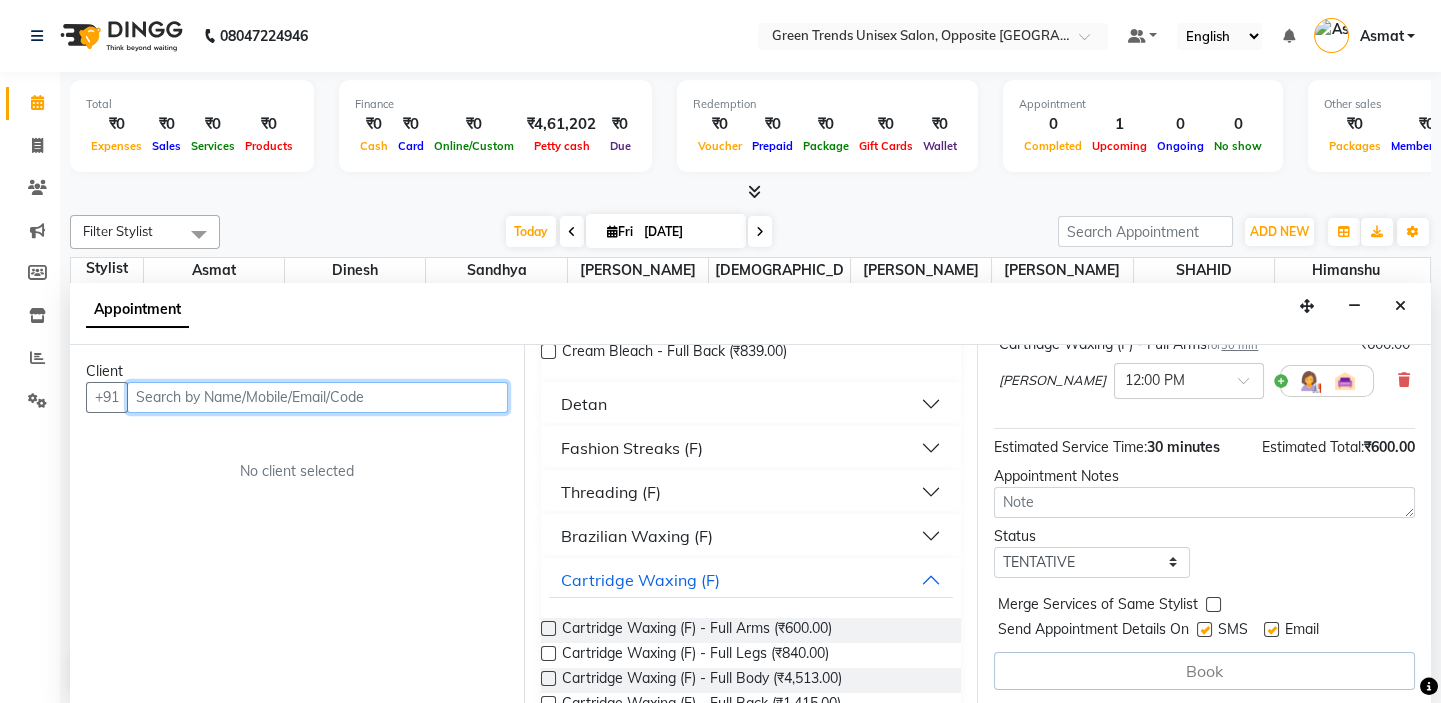 click at bounding box center [317, 397] 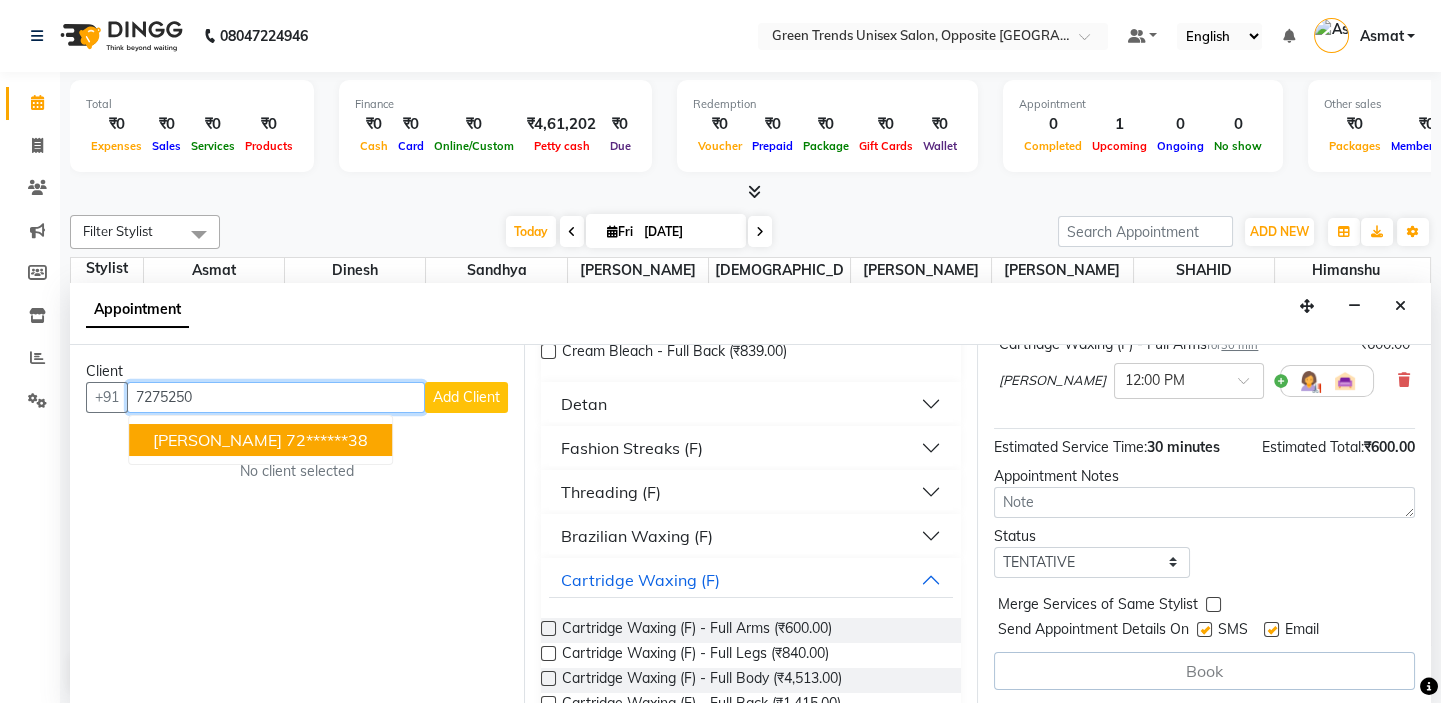 click on "AKASH SINGH" at bounding box center [217, 440] 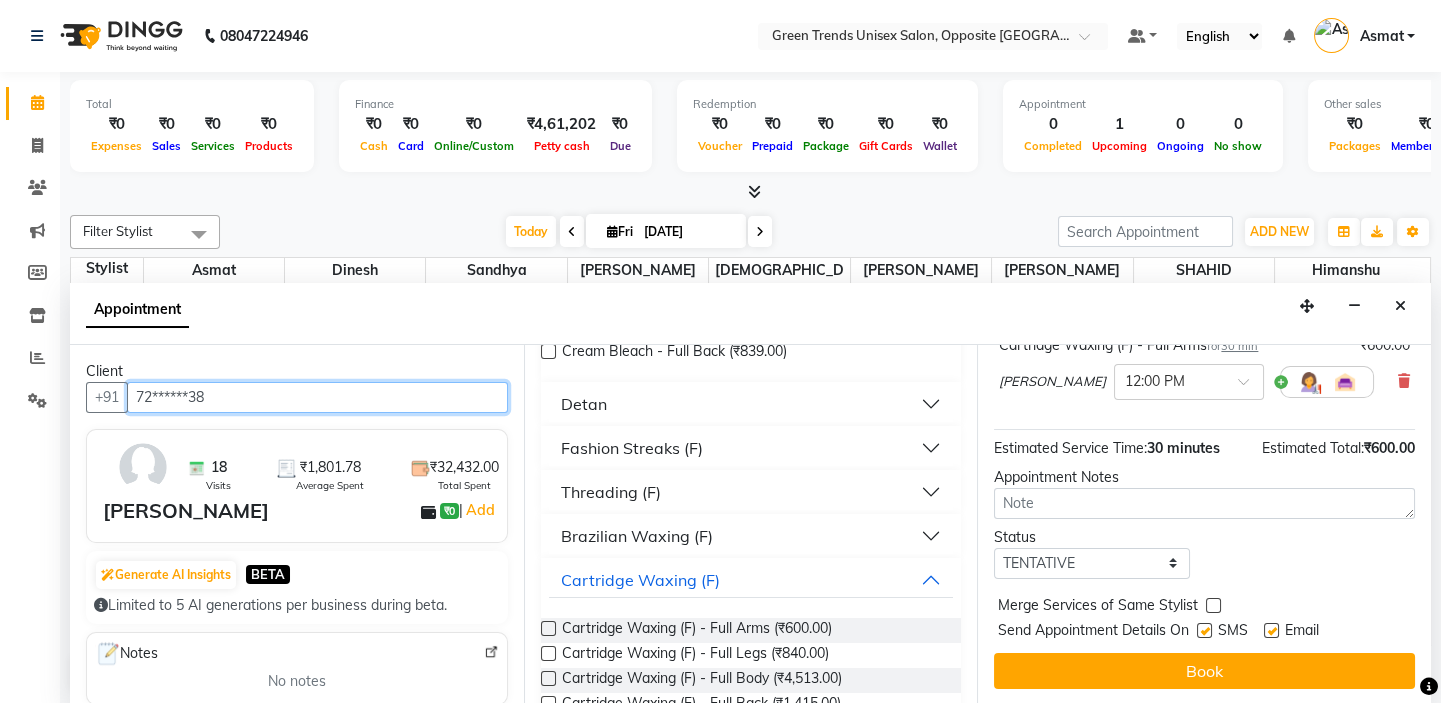 scroll, scrollTop: 165, scrollLeft: 0, axis: vertical 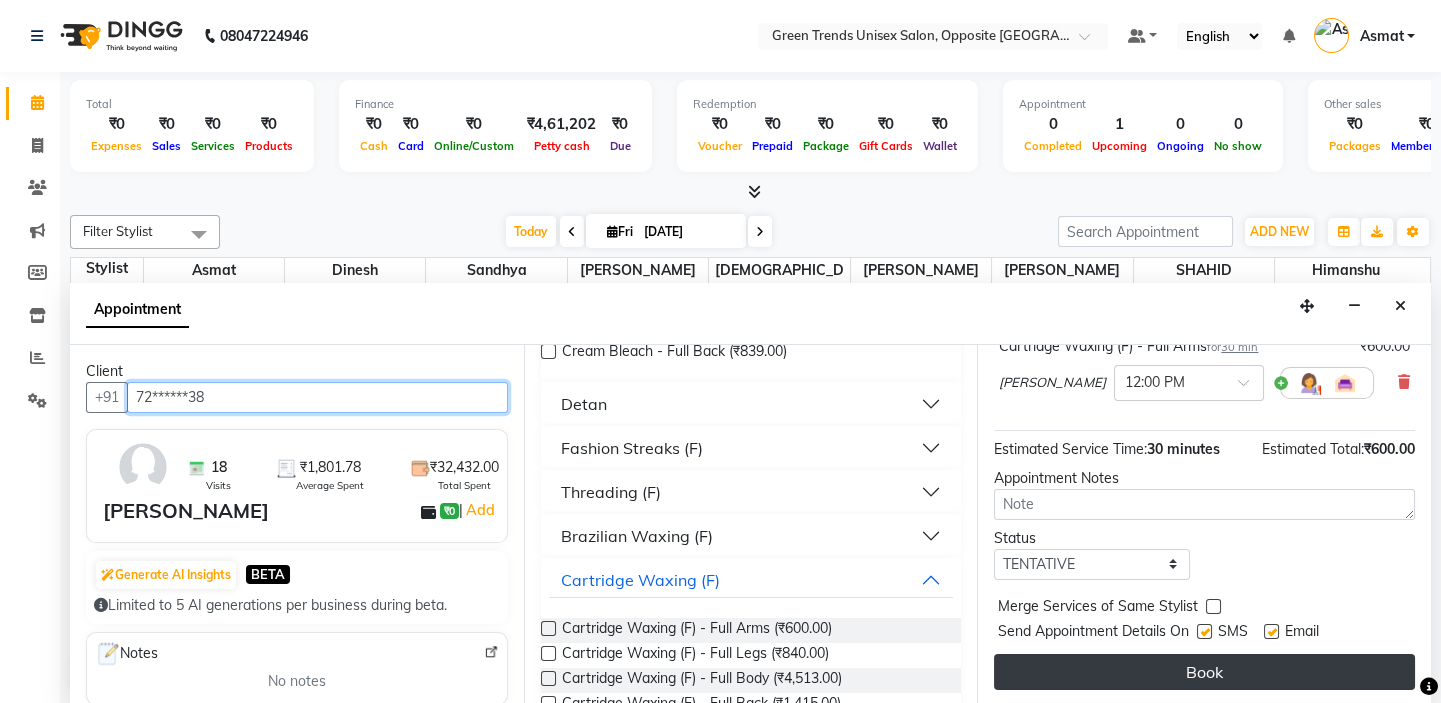 type on "72******38" 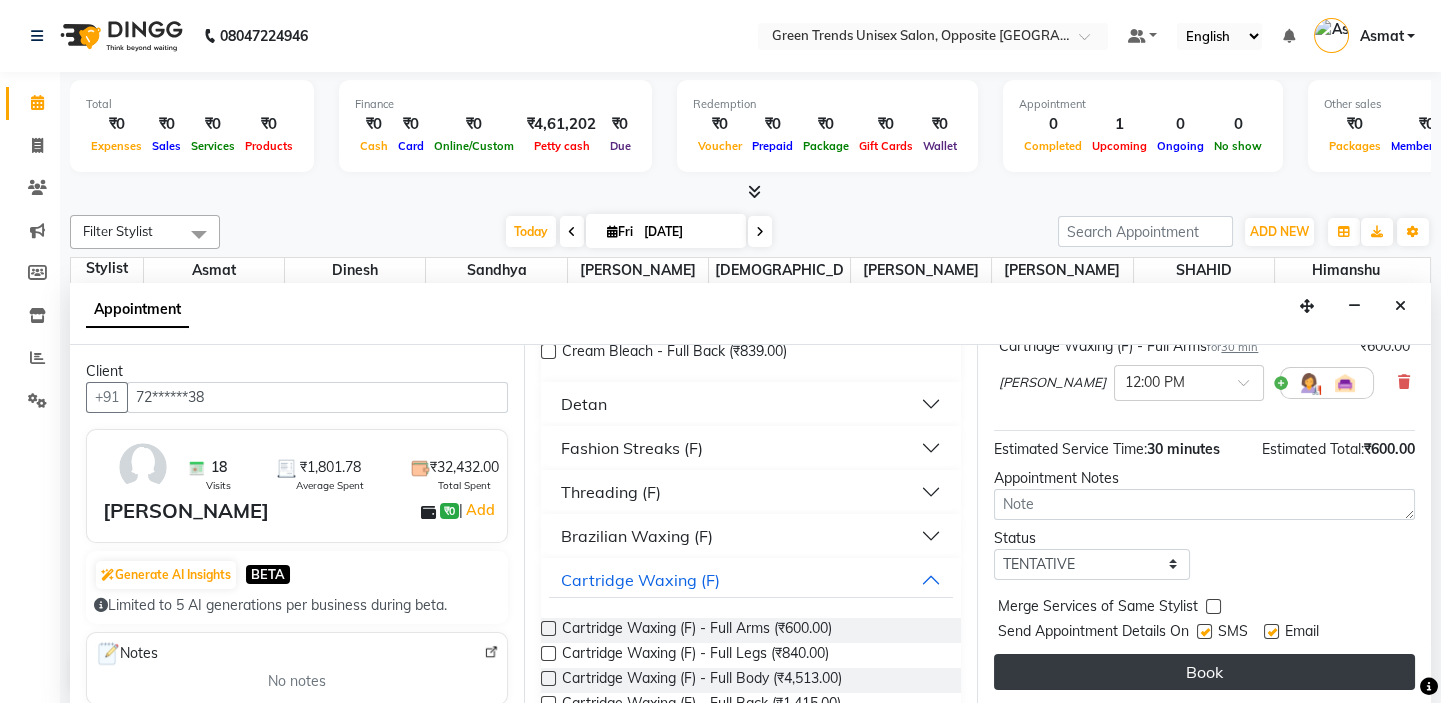 click on "Book" at bounding box center [1204, 672] 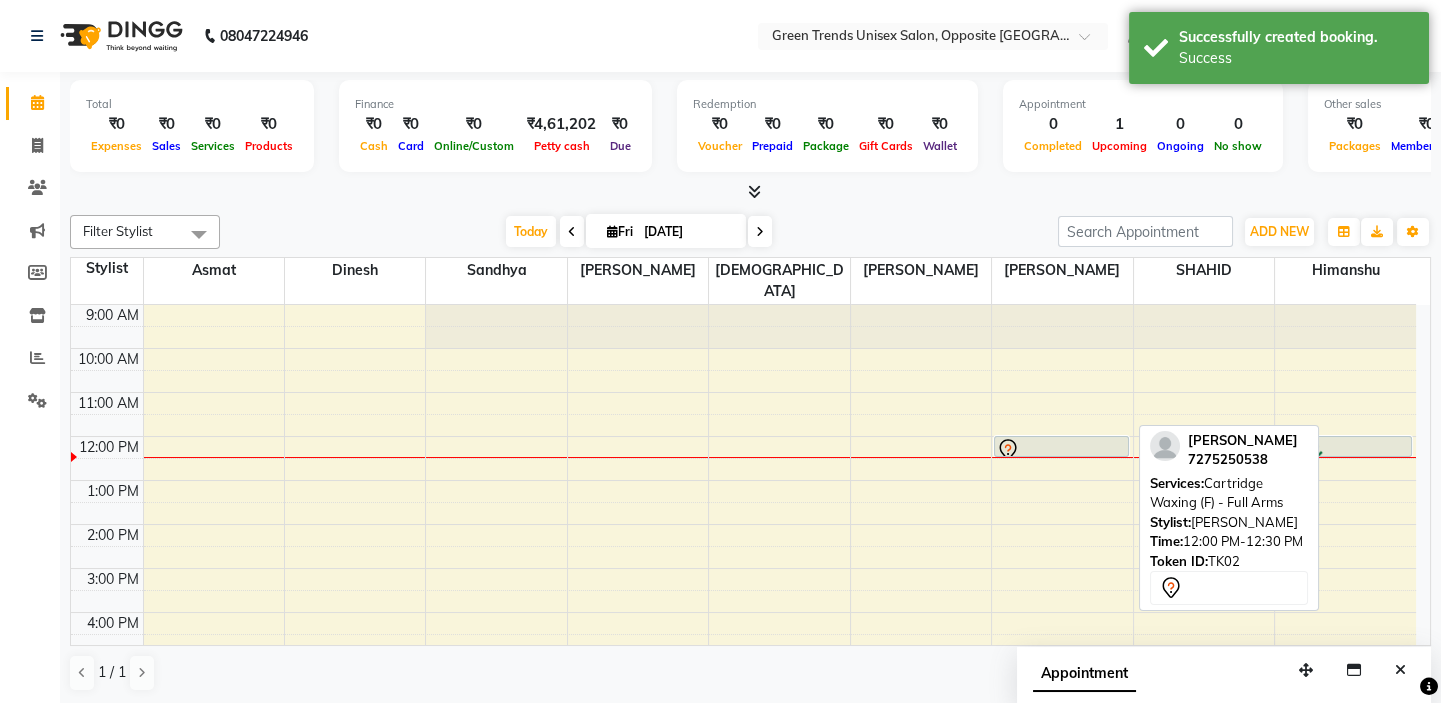 click at bounding box center (1061, 450) 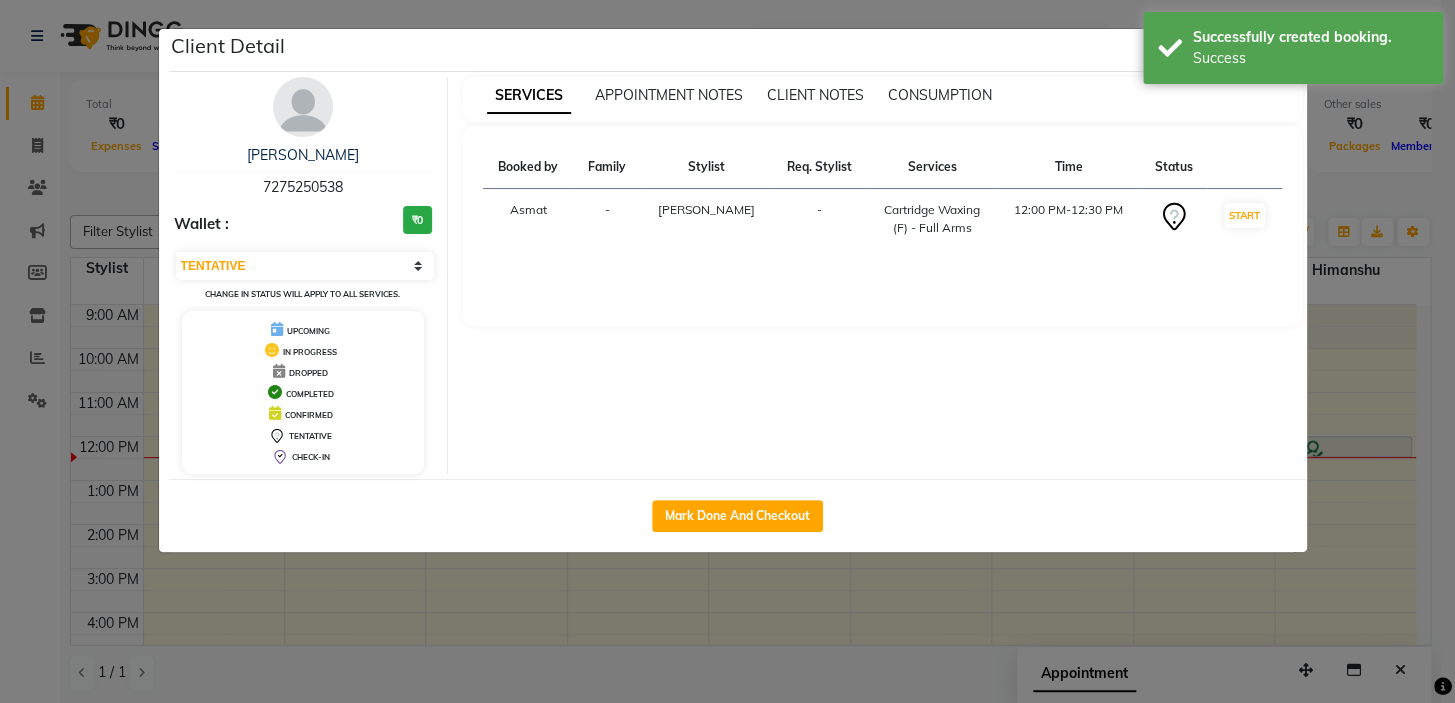 drag, startPoint x: 690, startPoint y: 515, endPoint x: 444, endPoint y: 479, distance: 248.6202 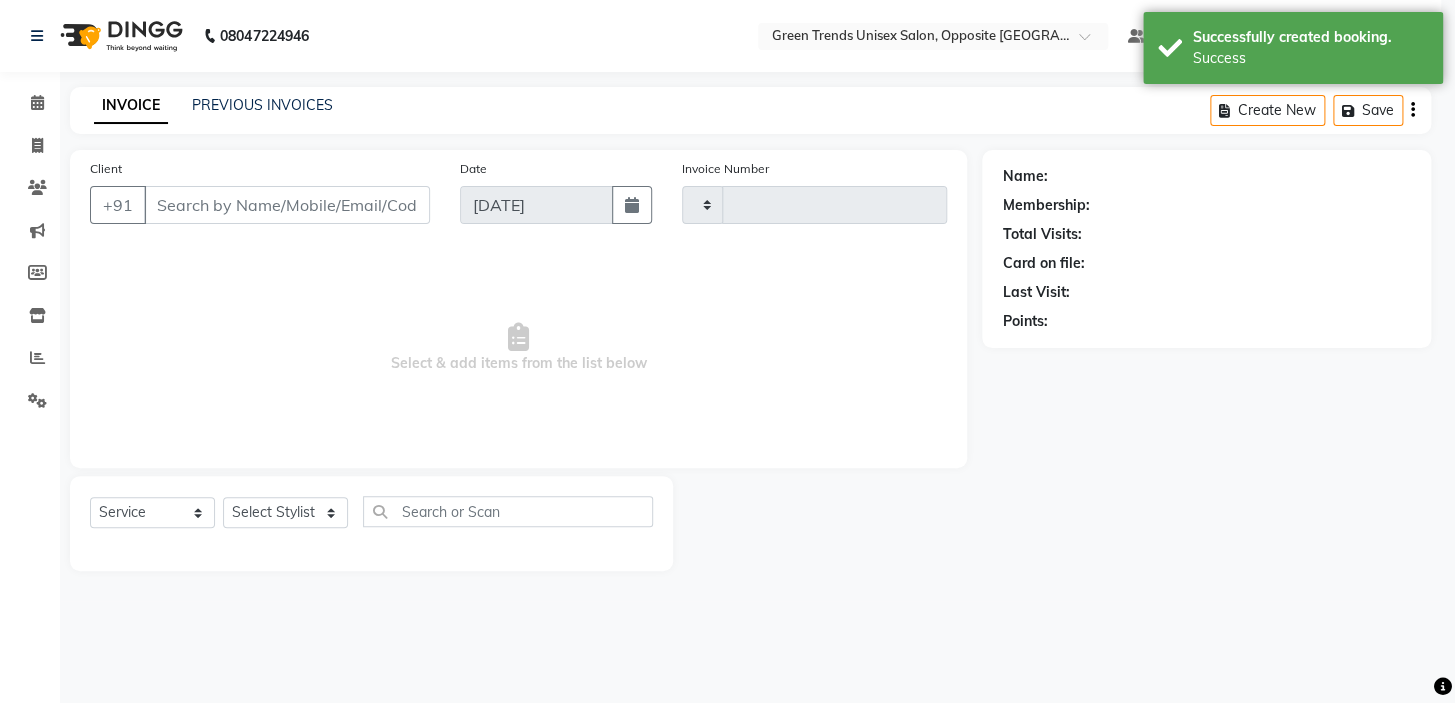 type on "0740" 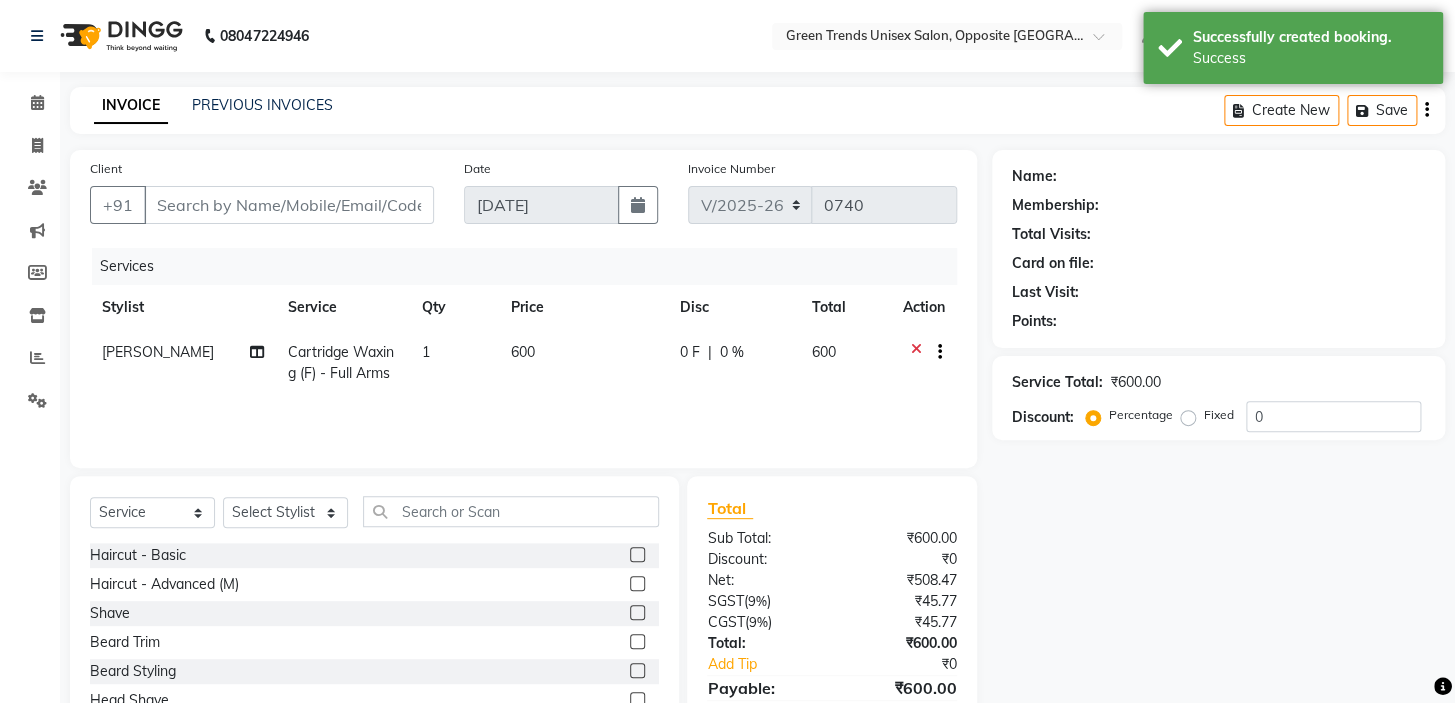 type on "72******38" 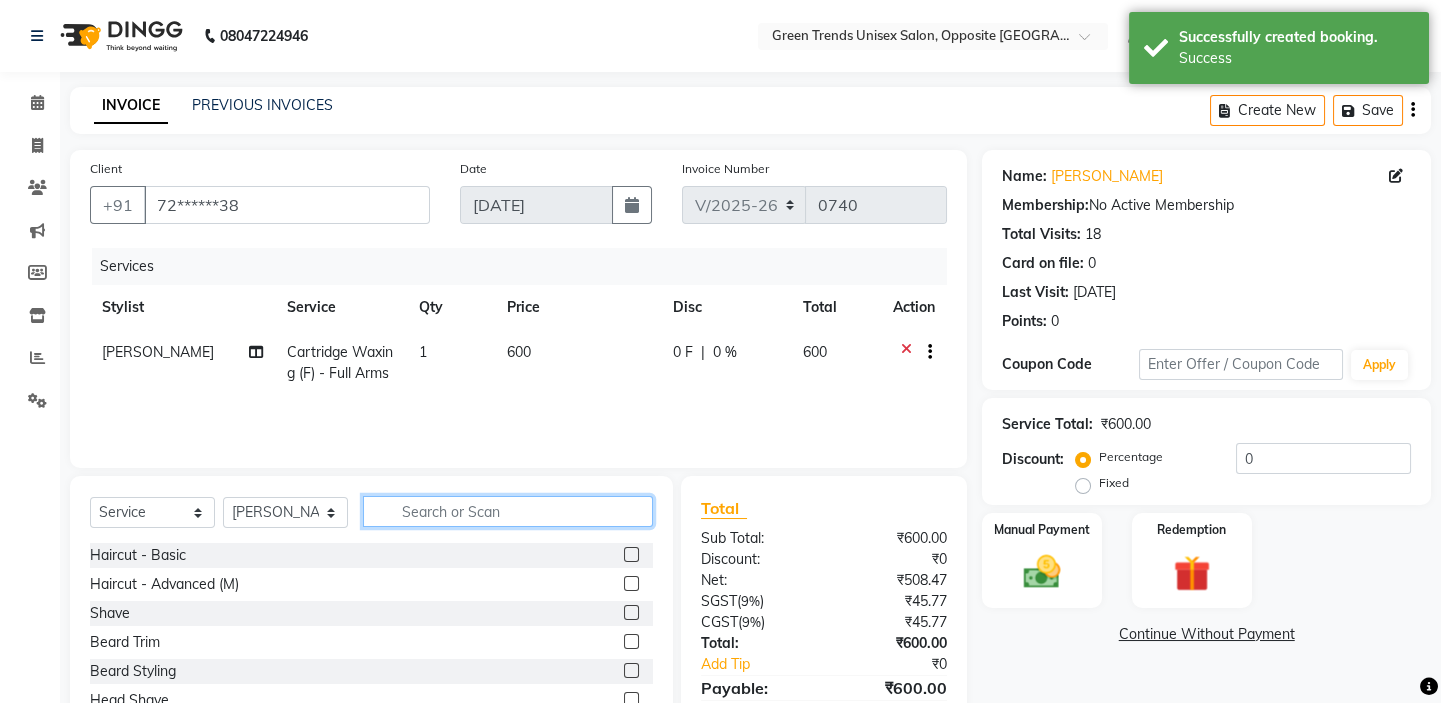 click 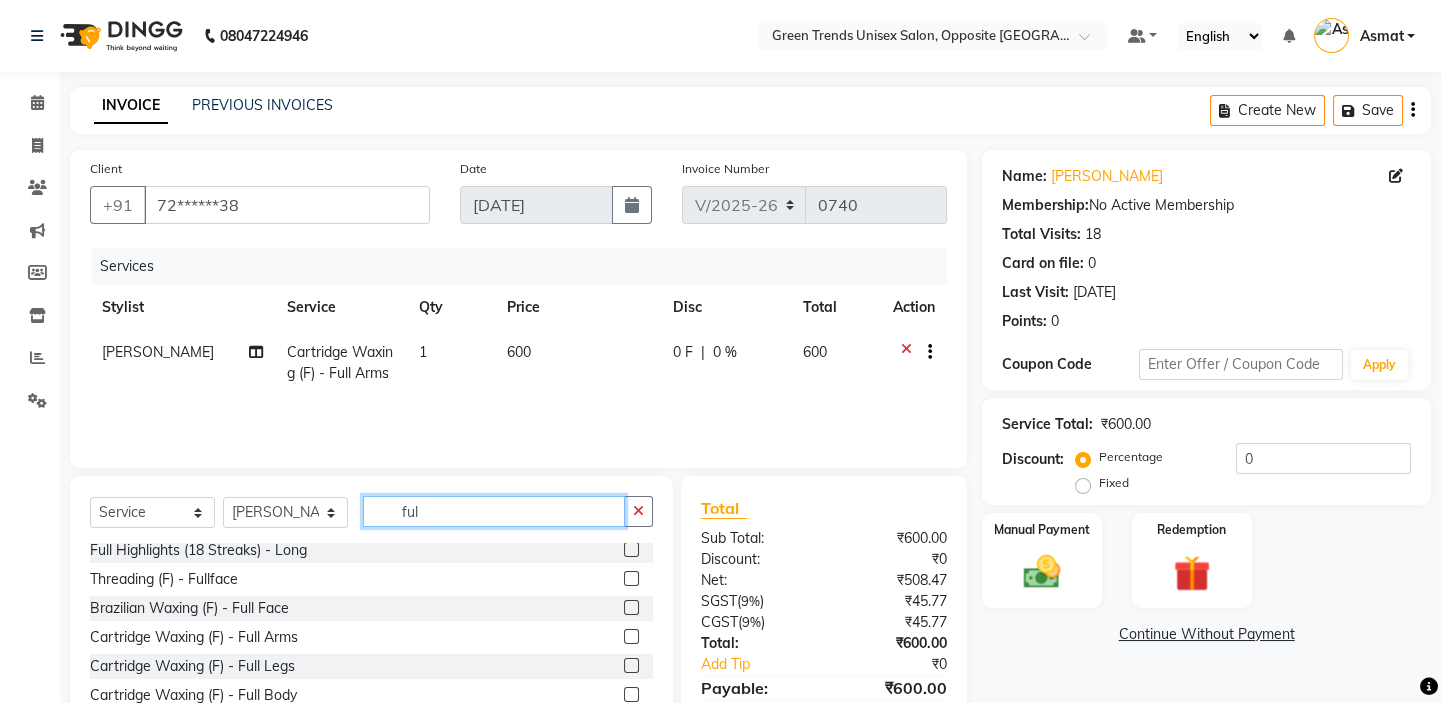 scroll, scrollTop: 307, scrollLeft: 0, axis: vertical 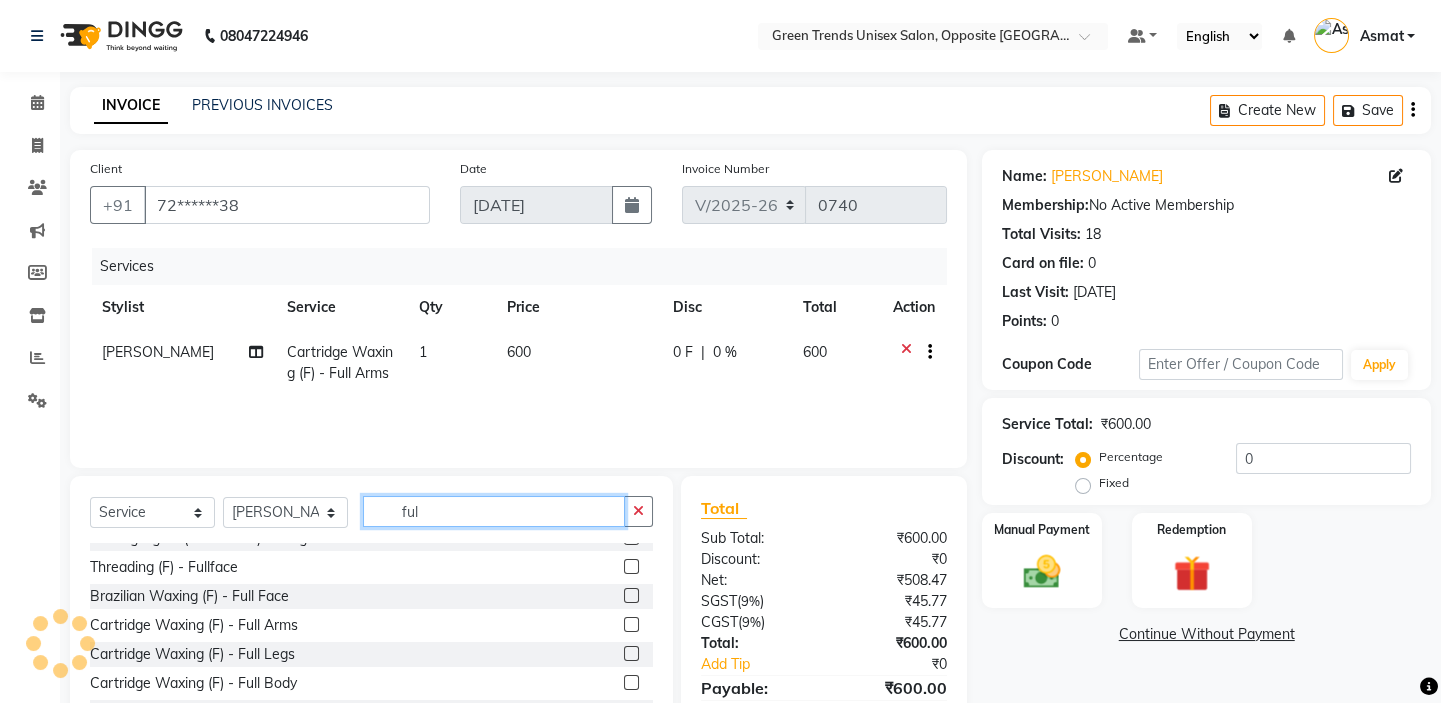 type on "ful" 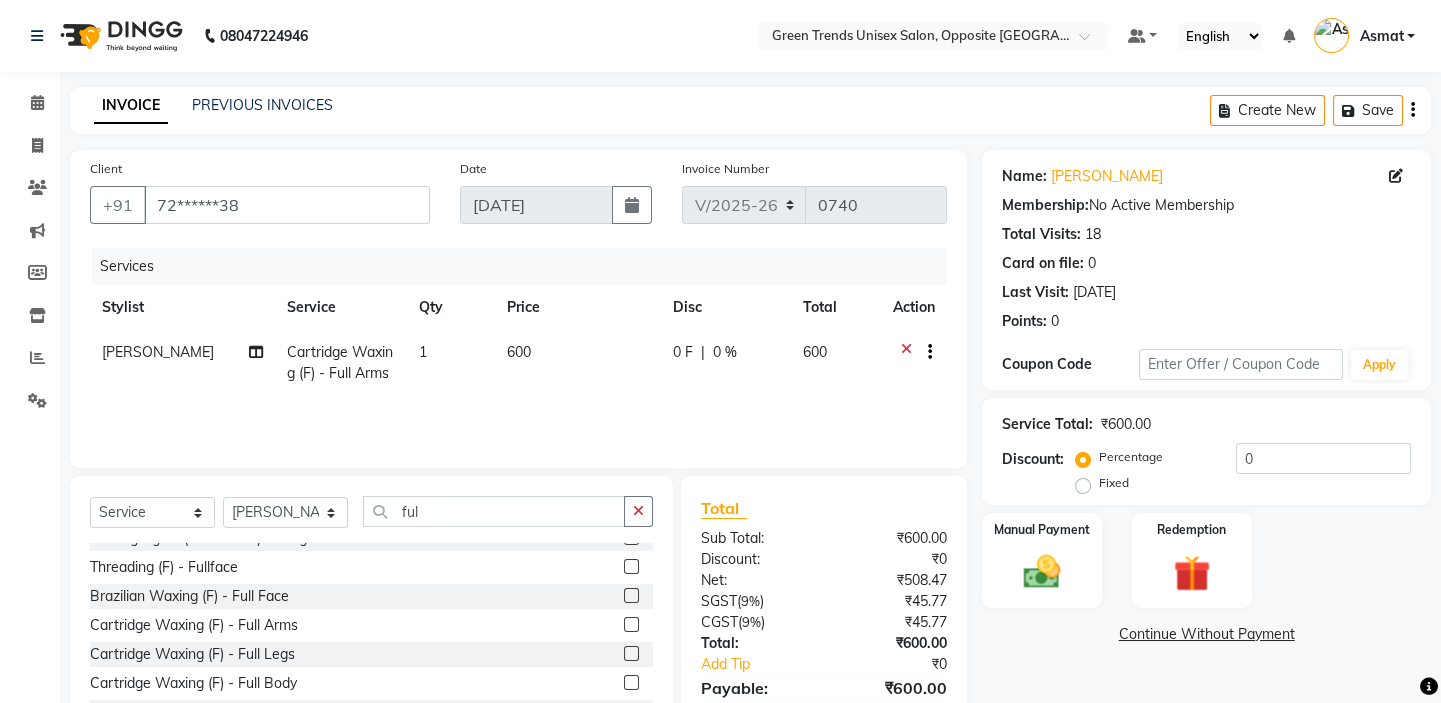 click 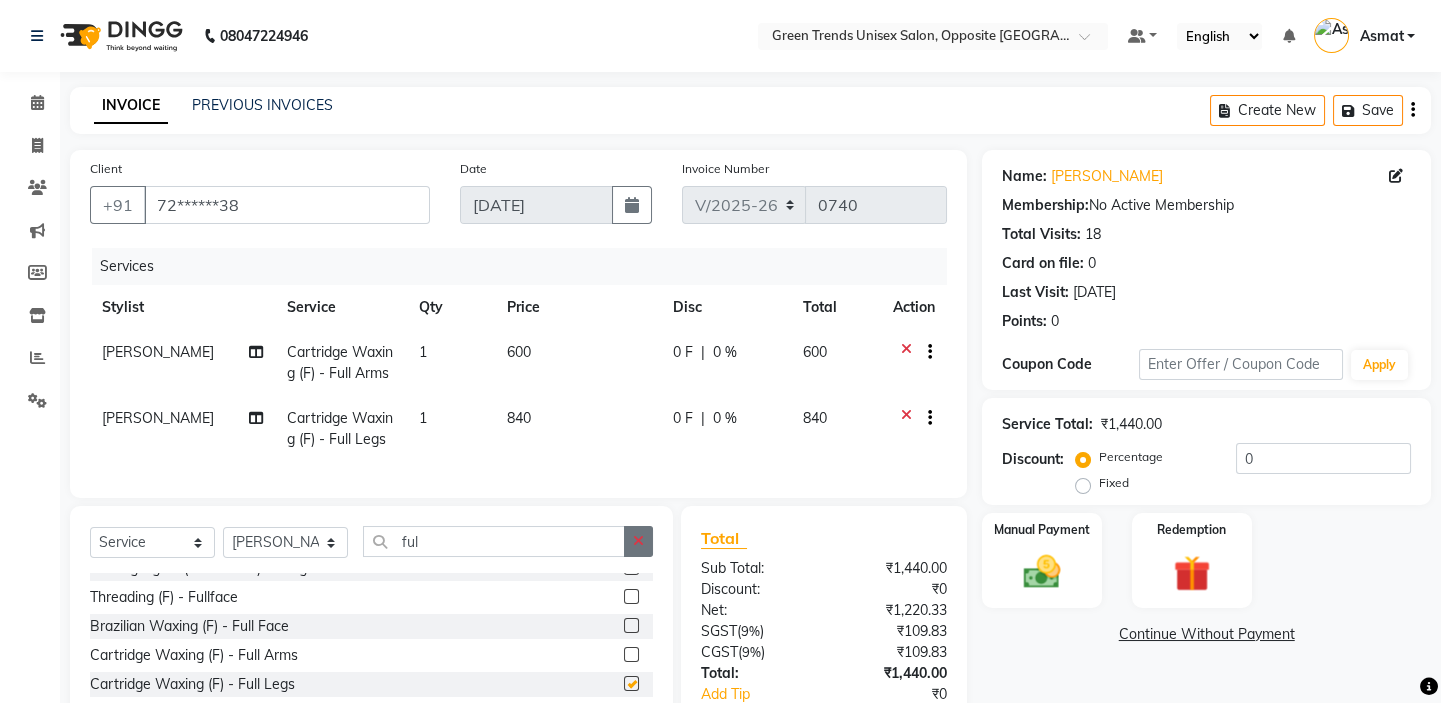checkbox on "false" 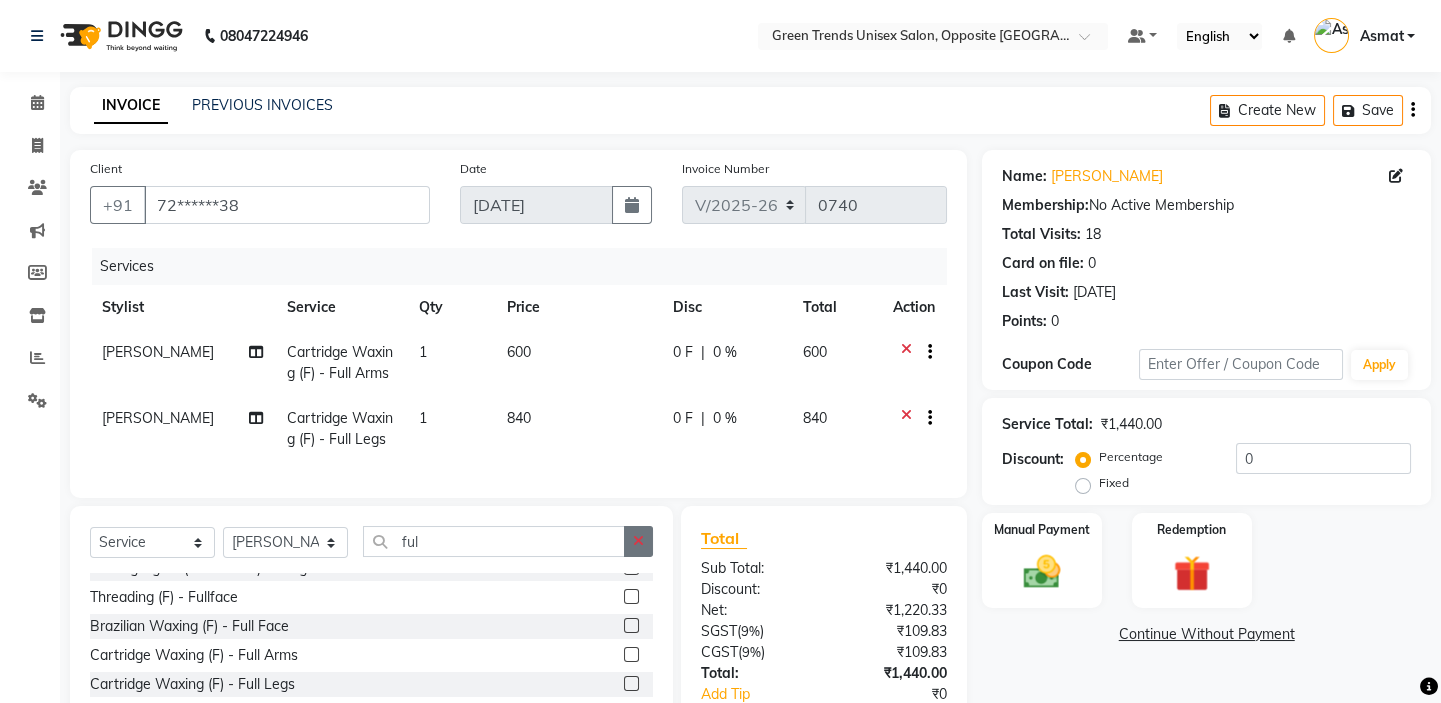 click 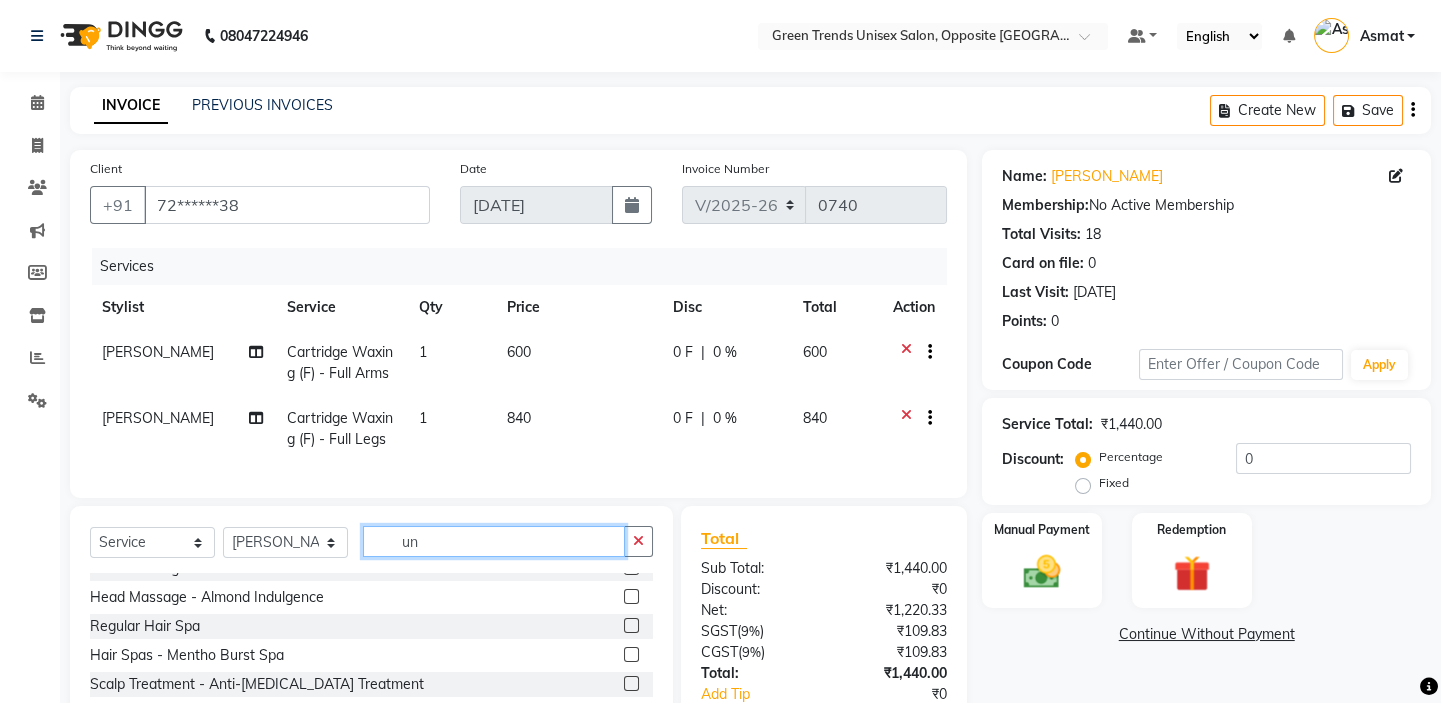 scroll, scrollTop: 0, scrollLeft: 0, axis: both 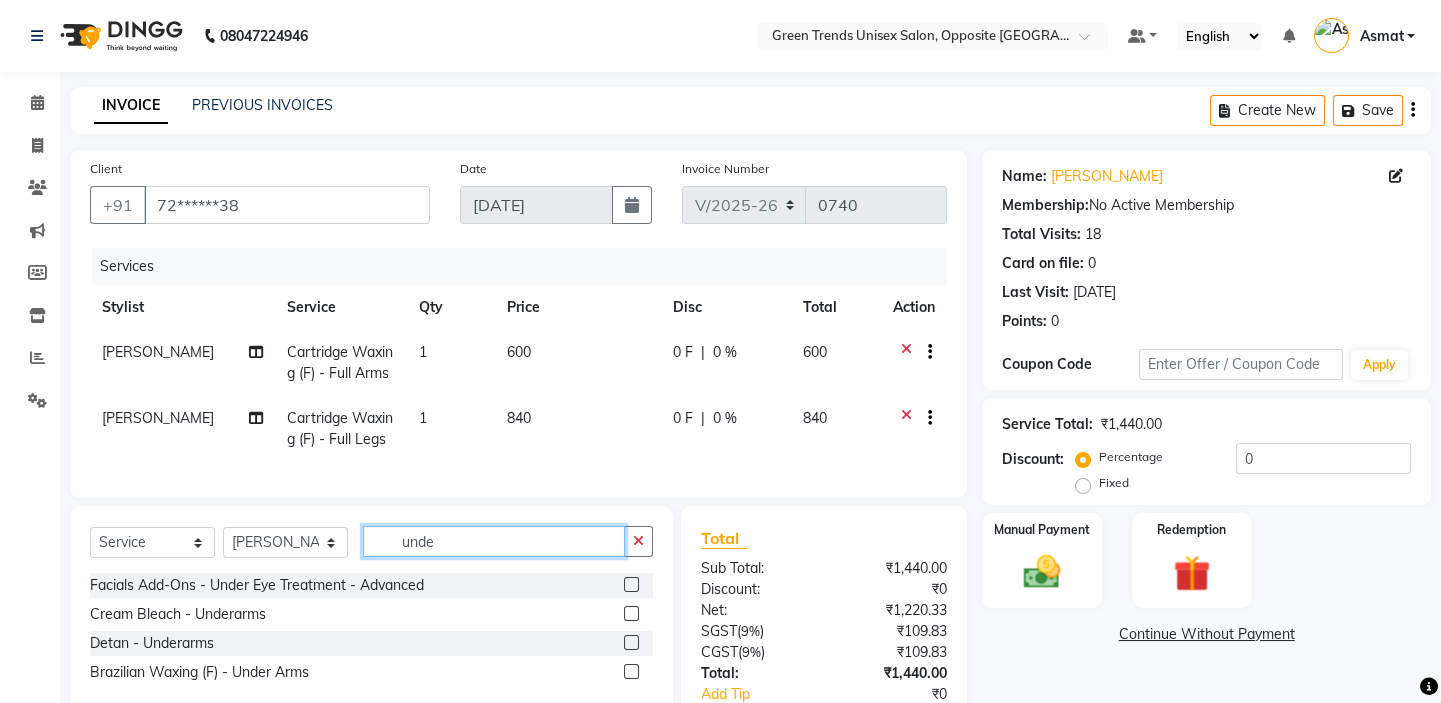 type on "unde" 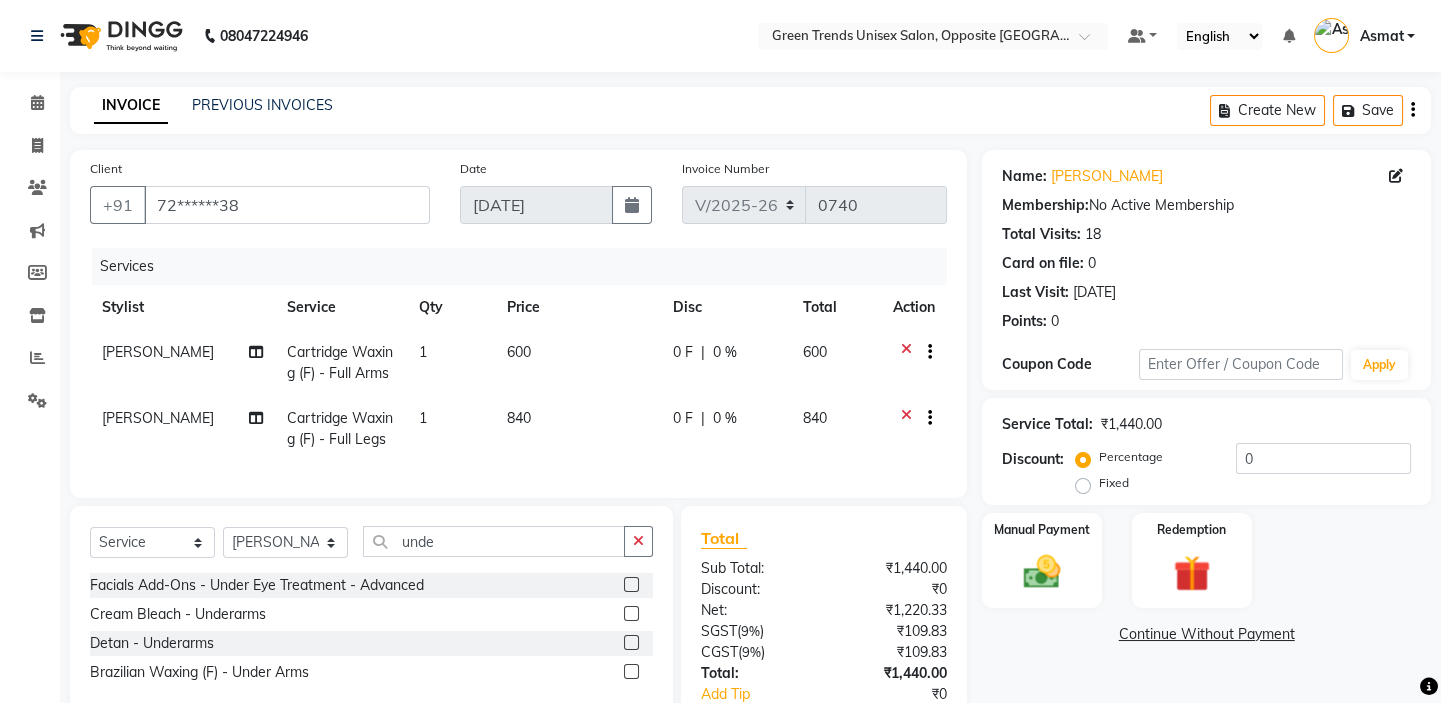 click 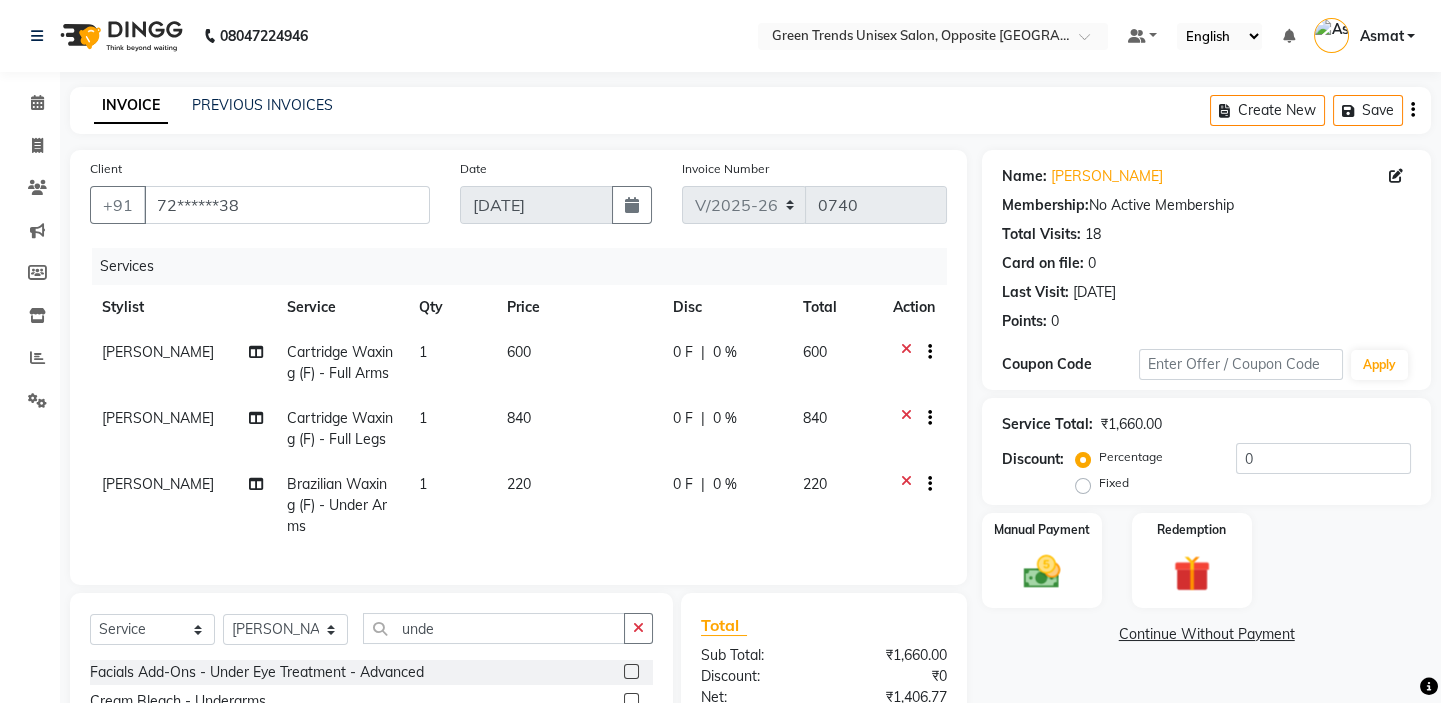 checkbox on "false" 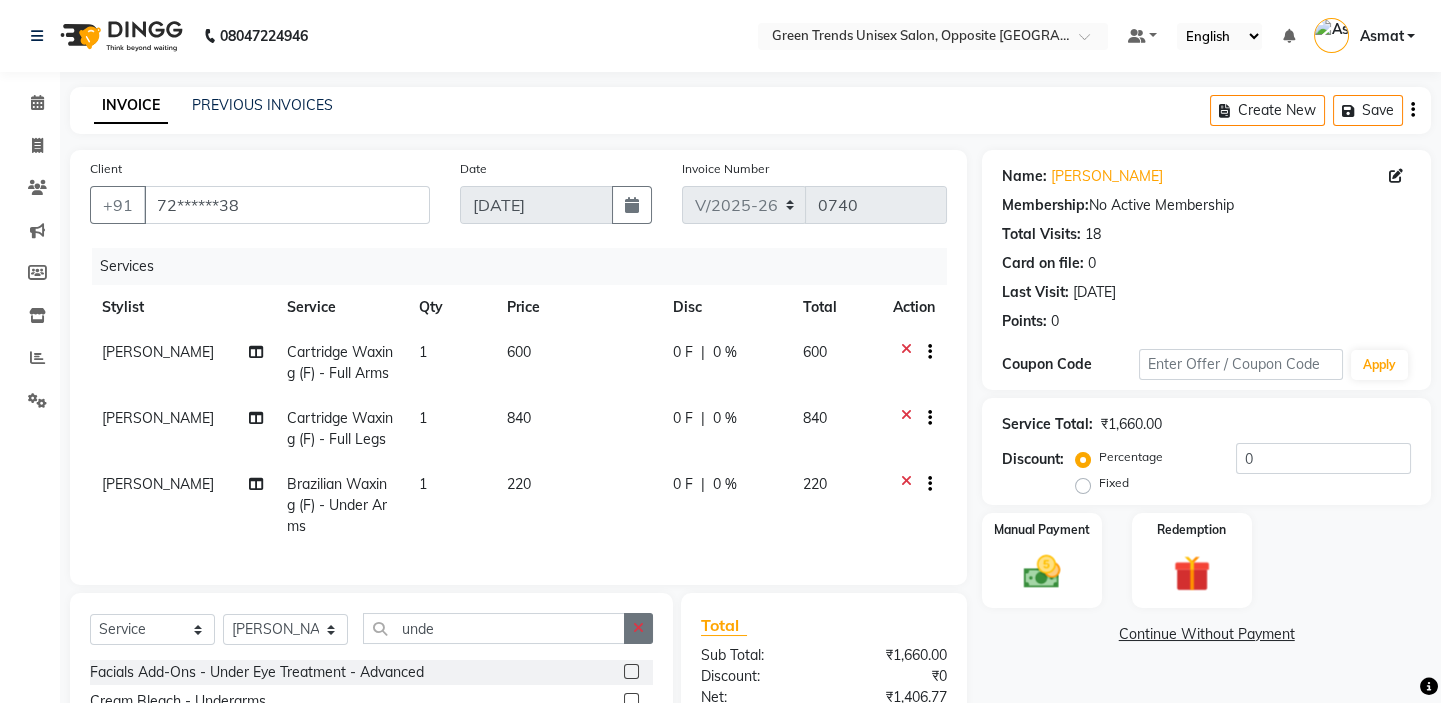 click 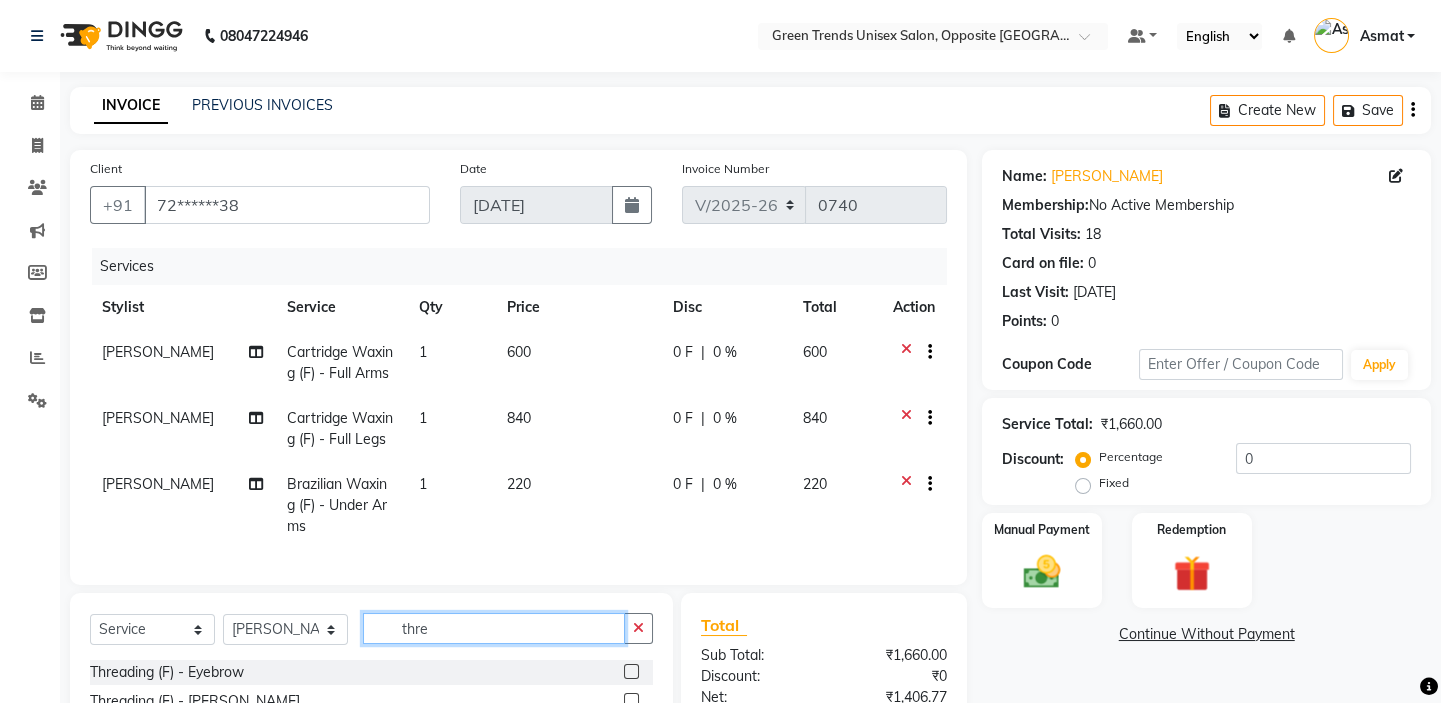 type on "thre" 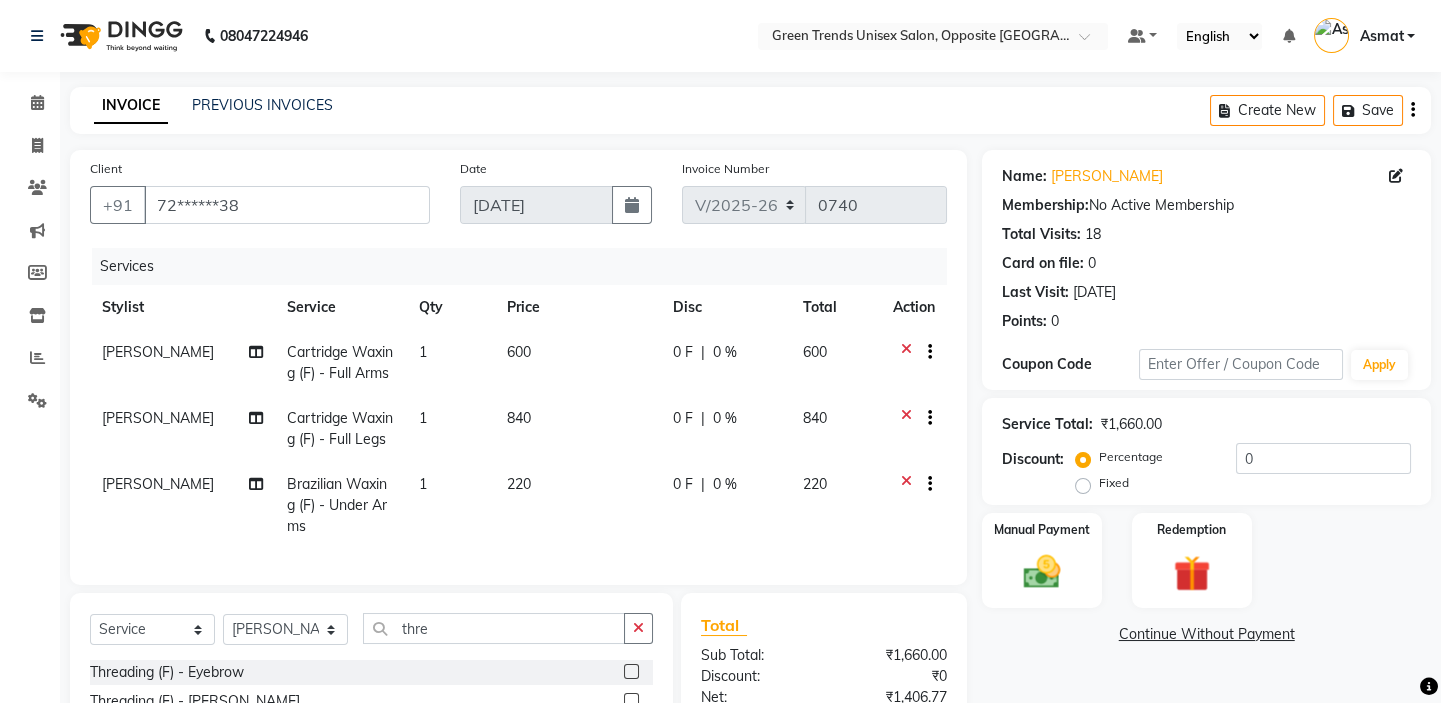 click 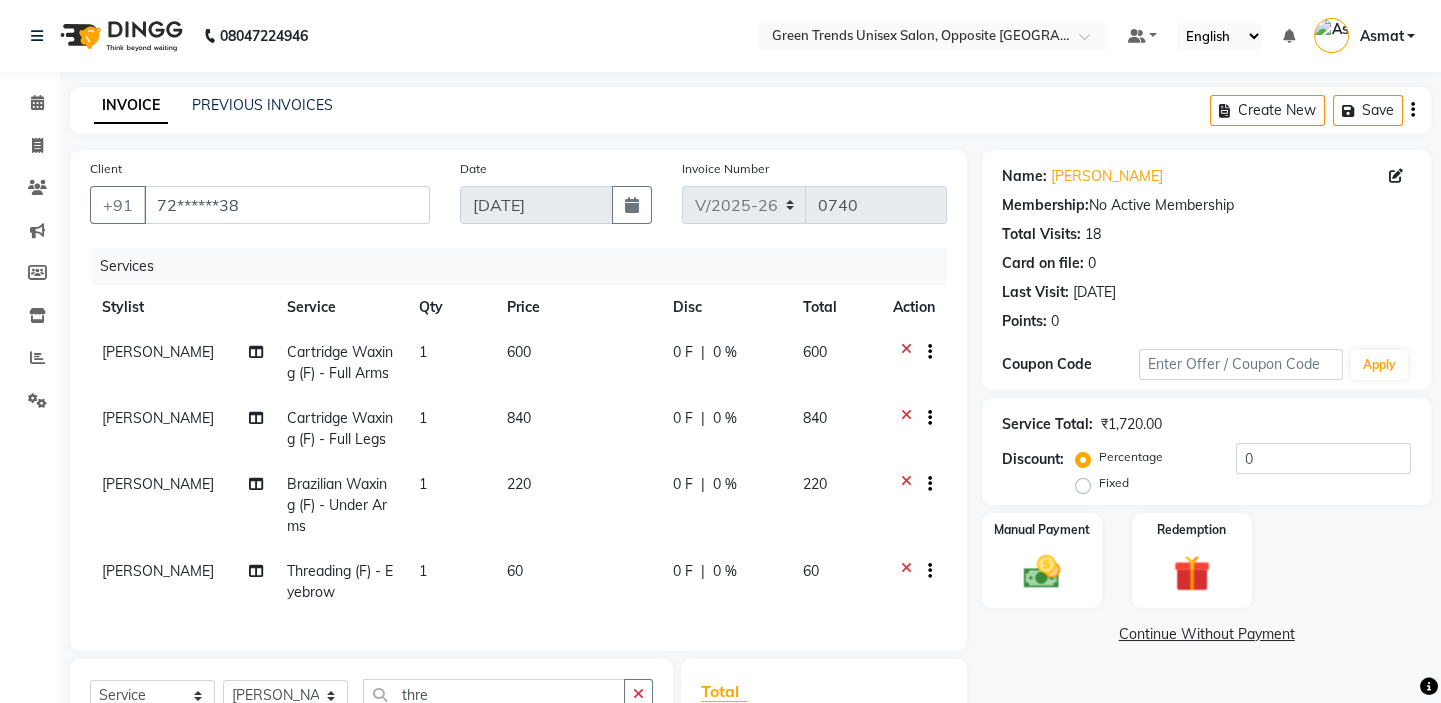 checkbox on "false" 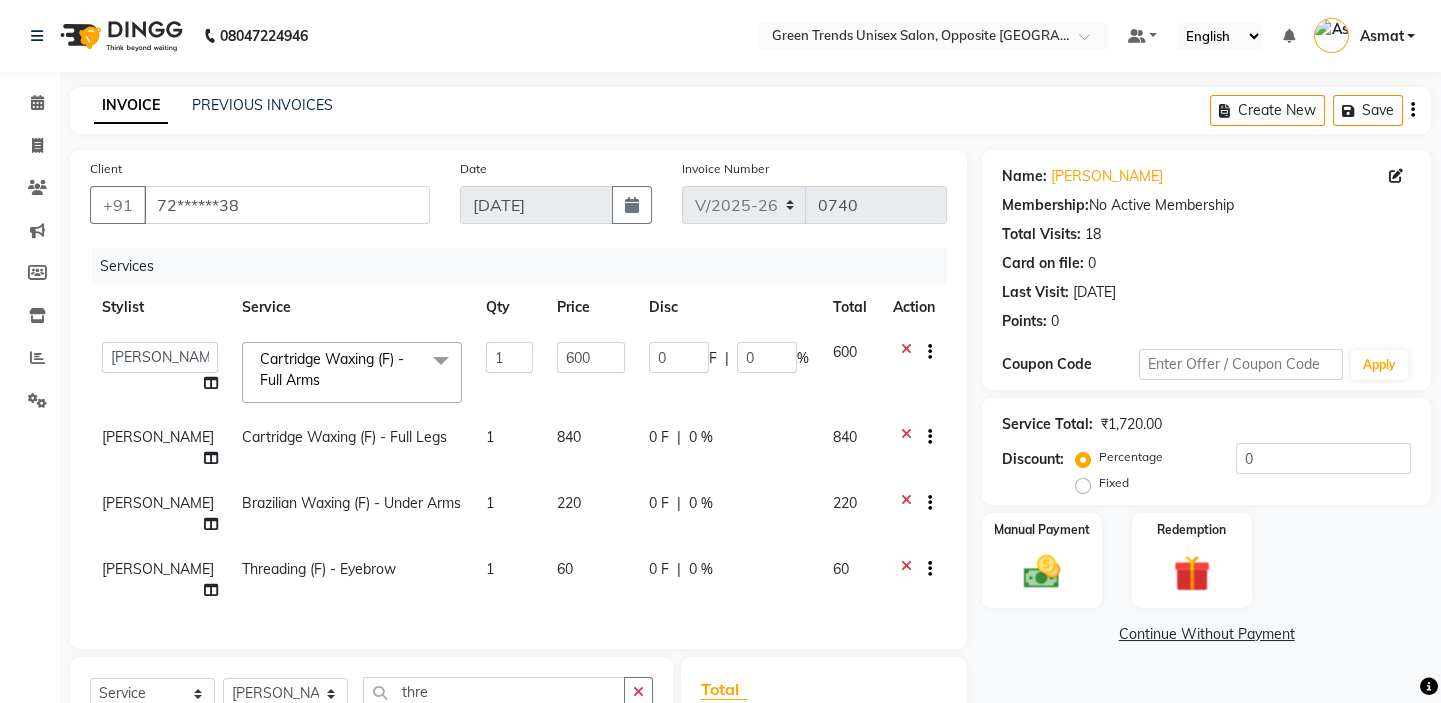 click on "0" 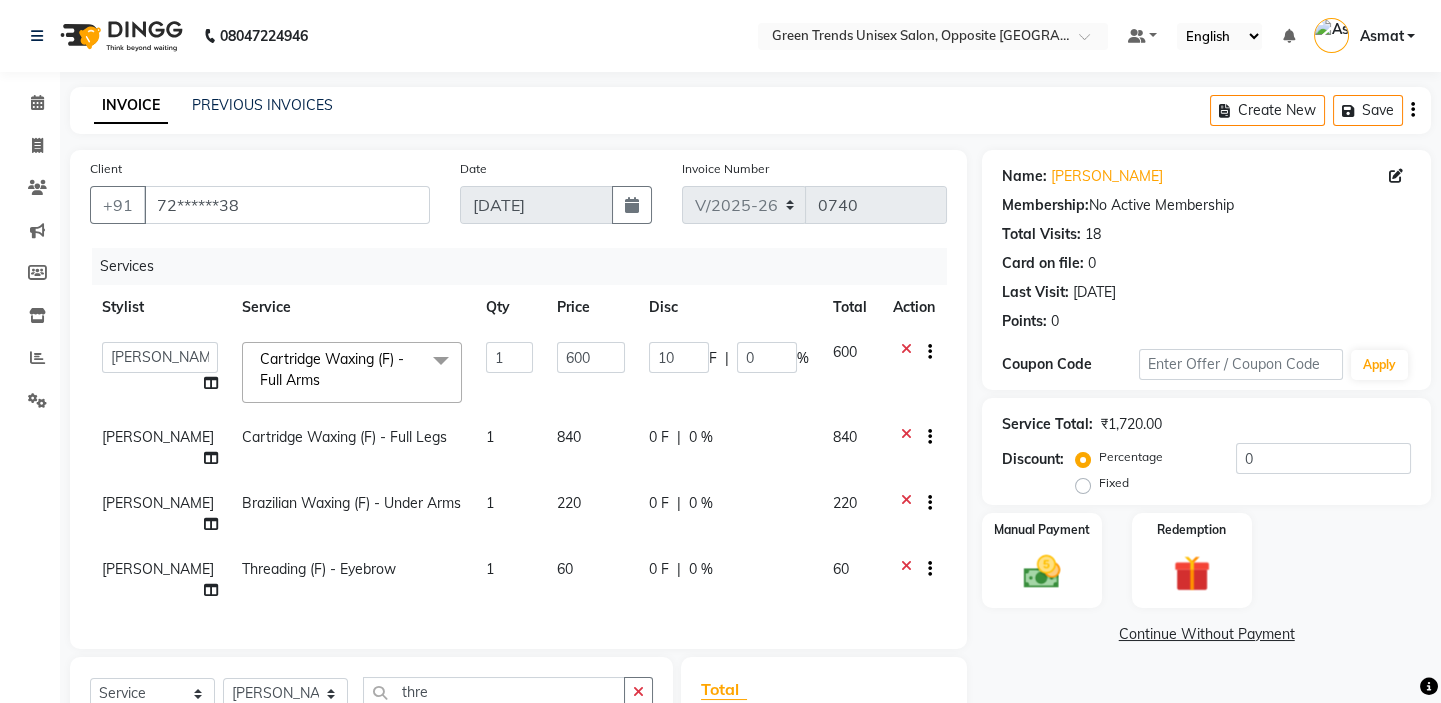 type on "100" 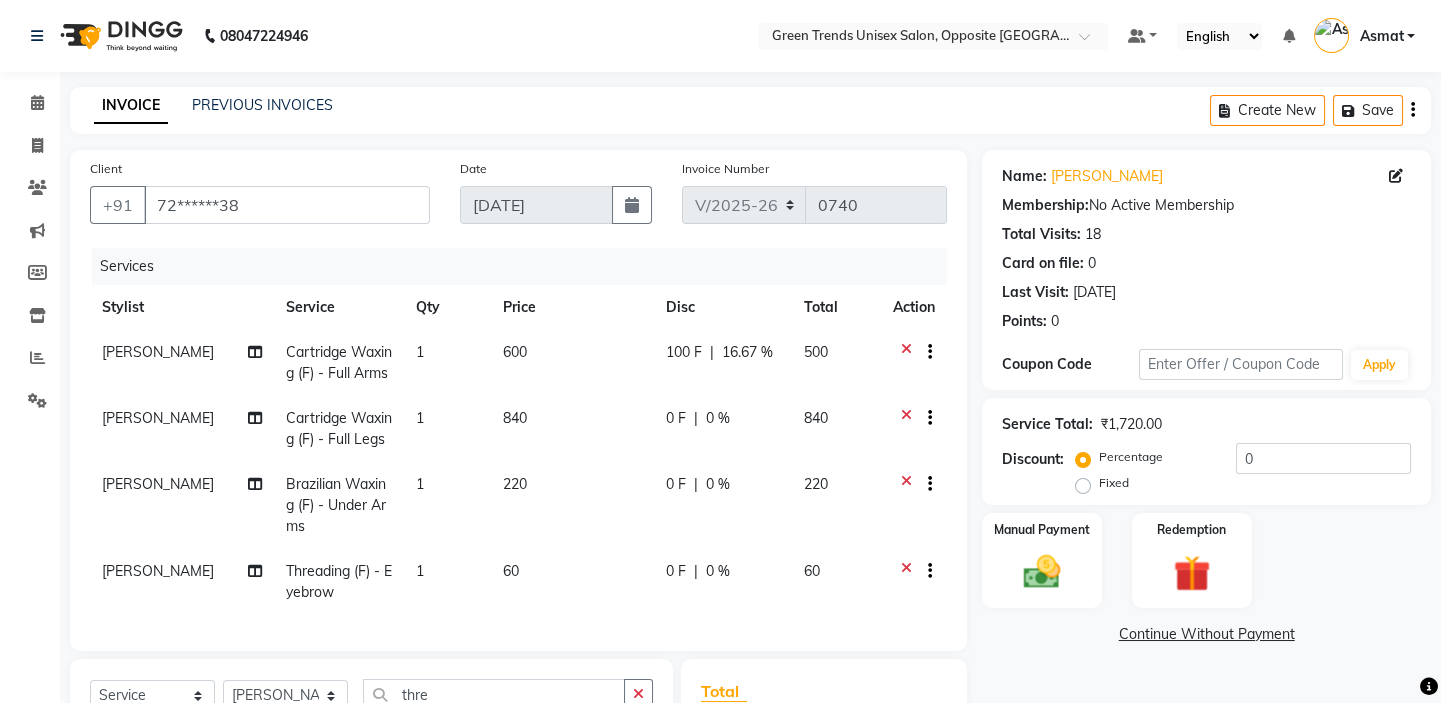 click on "Vrinda Cartridge Waxing (F) - Full Legs 1 840 0 F | 0 % 840" 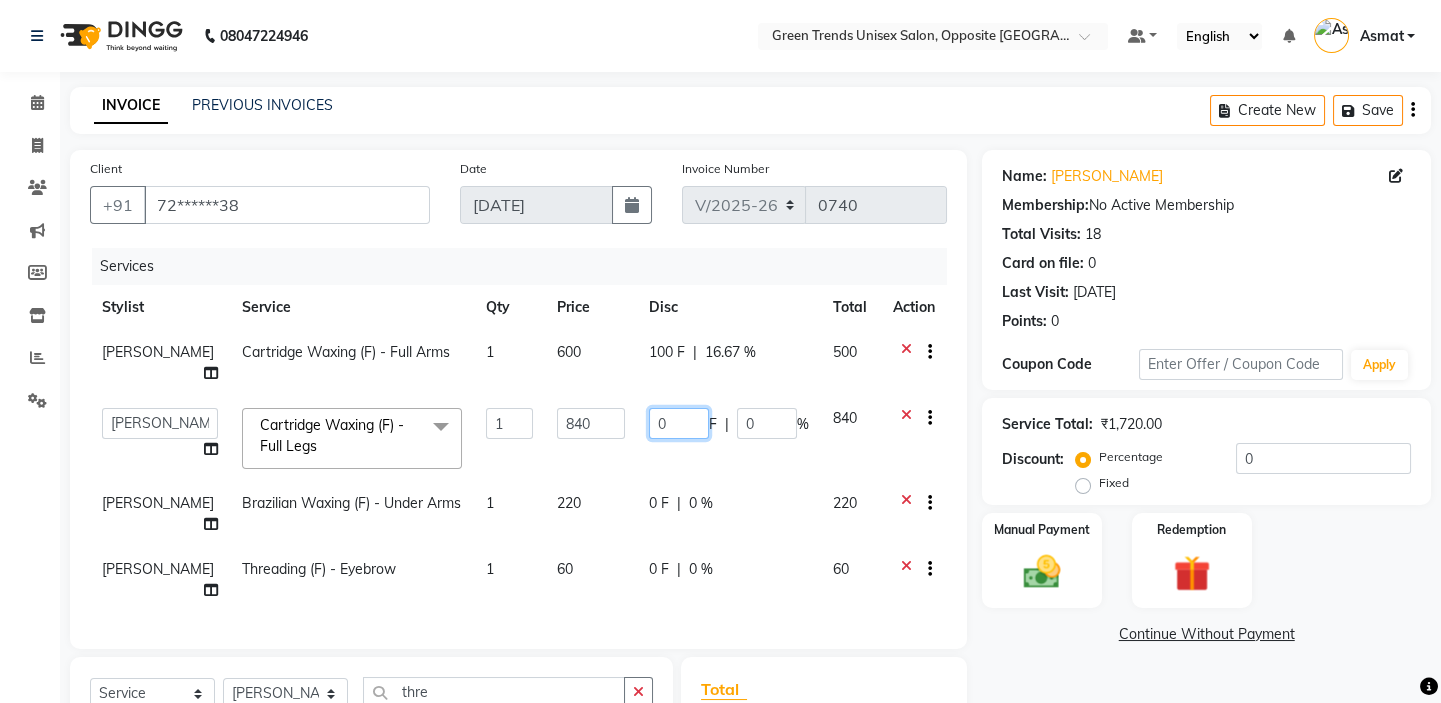 click on "0" 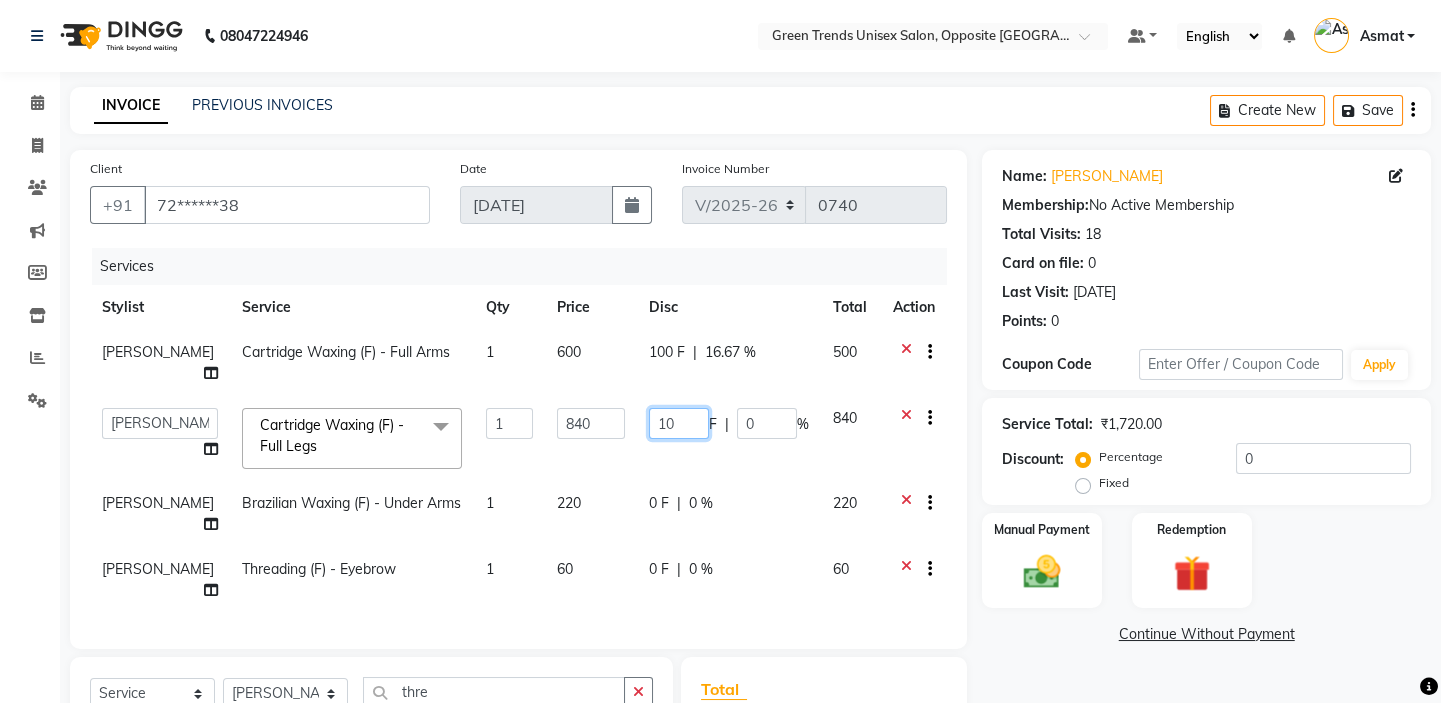 type on "140" 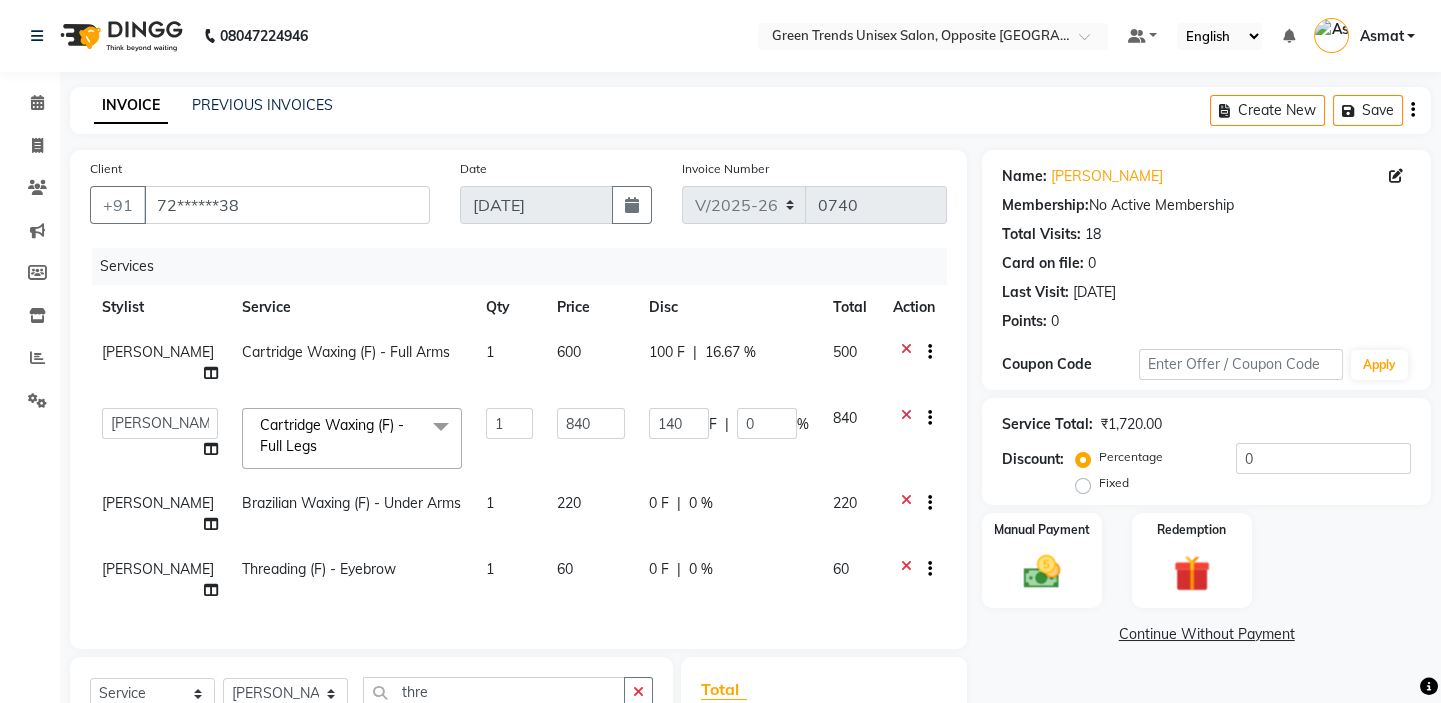 click on "Vrinda Brazilian Waxing (F) - Under Arms 1 220 0 F | 0 % 220" 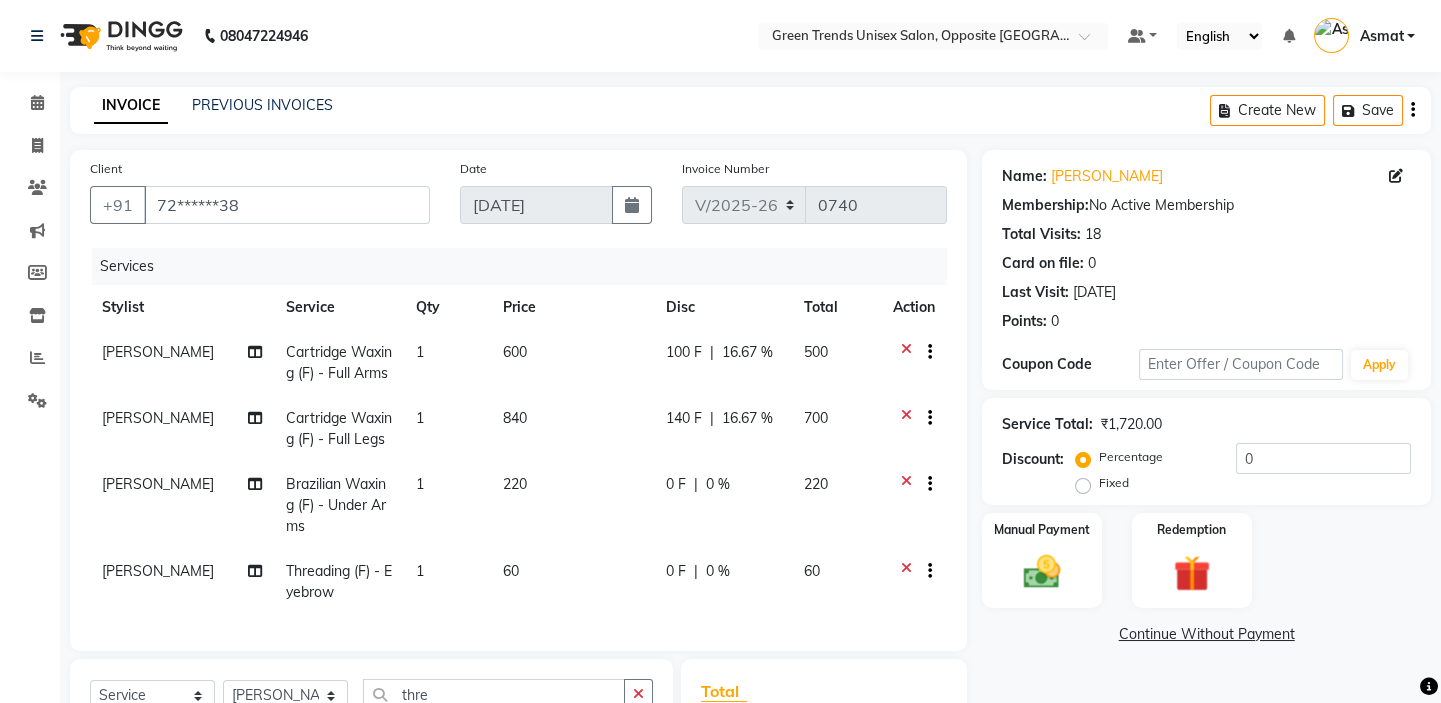click on "220" 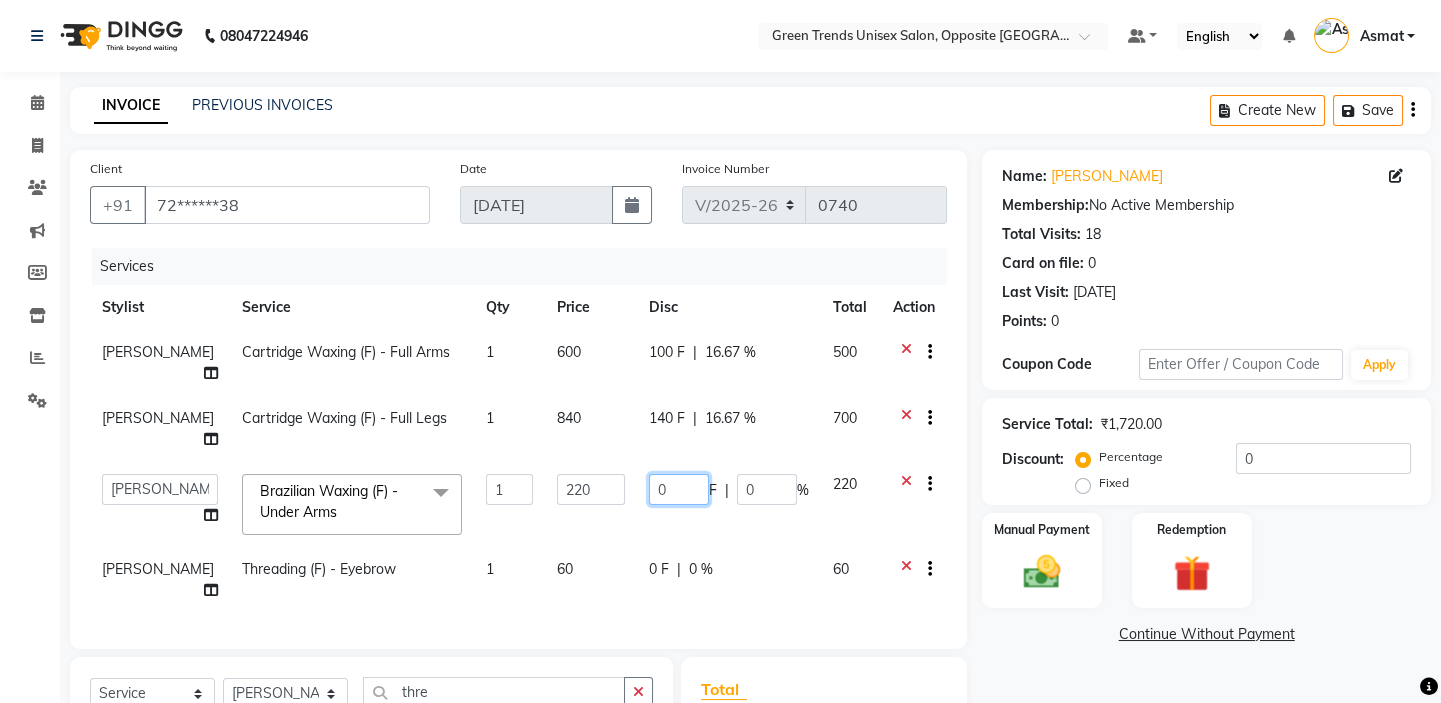 click on "0" 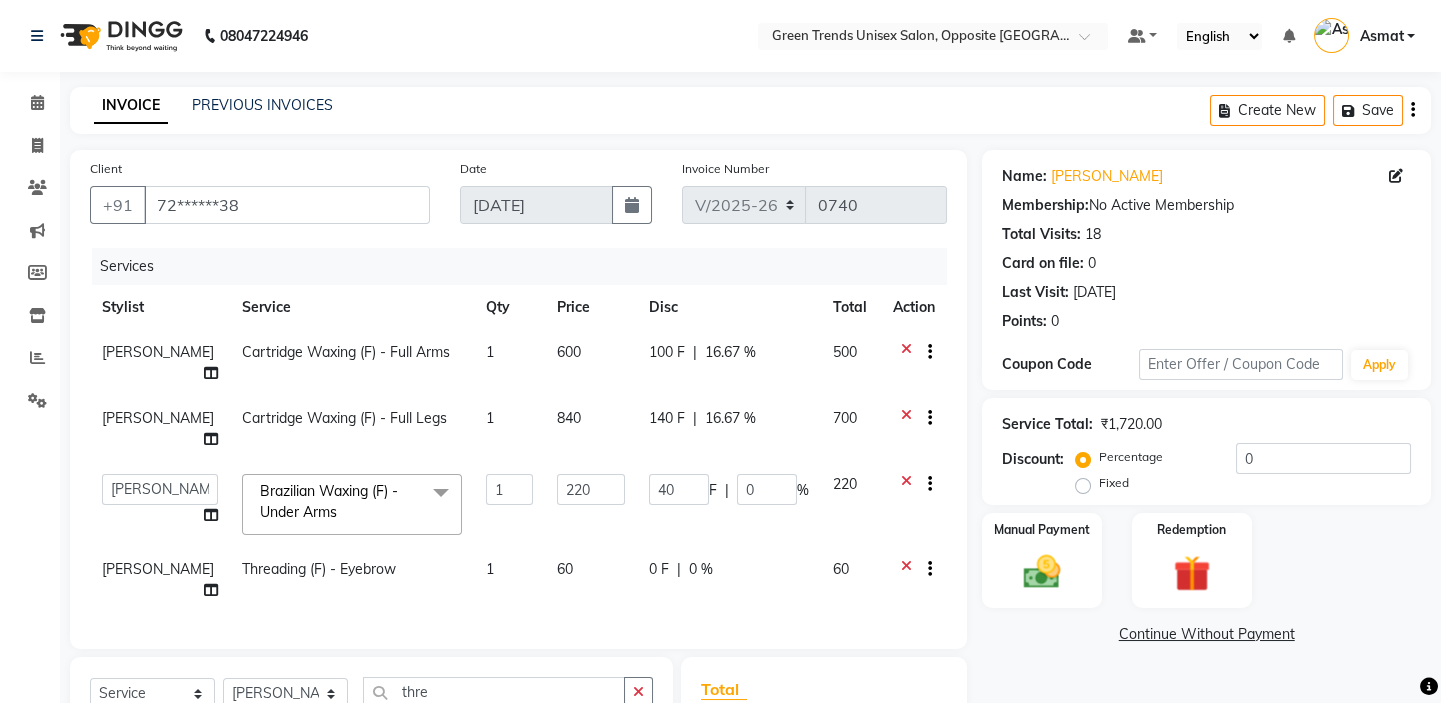 click on "Vrinda Cartridge Waxing (F) - Full Arms 1 600 100 F | 16.67 % 500 Vrinda Cartridge Waxing (F) - Full Legs 1 840 140 F | 16.67 % 700  Asmat   Dinesh   Himanshu   Raj Shilpakar   Sandhya   SHAHID   SUJEET   Vaishnavi   Vrinda  Brazilian Waxing (F) - Under Arms  x Haircut - Basic Haircut - Advanced (M) Shave Beard Trim Beard Styling Head Shave Trimming (F) Styling Haircut (F) Creative Haircut (F) Head Massage - Menthol Chiller Head Massage - Pure Coconut Nourisher Head Massage - Almond Indulgence Head Massage - Olive Bliss Regular Hair Spa Hair Spas - Mentho Burst Spa Keratin Bosster 700 Scalp Treatment - Anti-Dandruff Treatment Hair Fall Treatment Repair Rescue Spa Bond Repair Regimine Bond Reapir Ritual with Volumize Booster Bond Reapir Ritual with Fortify Booster Bond Reapir Ritual with Vibrancy Booster Bond Reapir Ritual with Hydrate Booster Bond Reapir Ritual with Tame Booster Shea Butter Treatment Shea Collagen Therapy Scalp Sense Treatment Moroccan Oil Treatment Regular Moustache Colouring Derma Clean-Up" 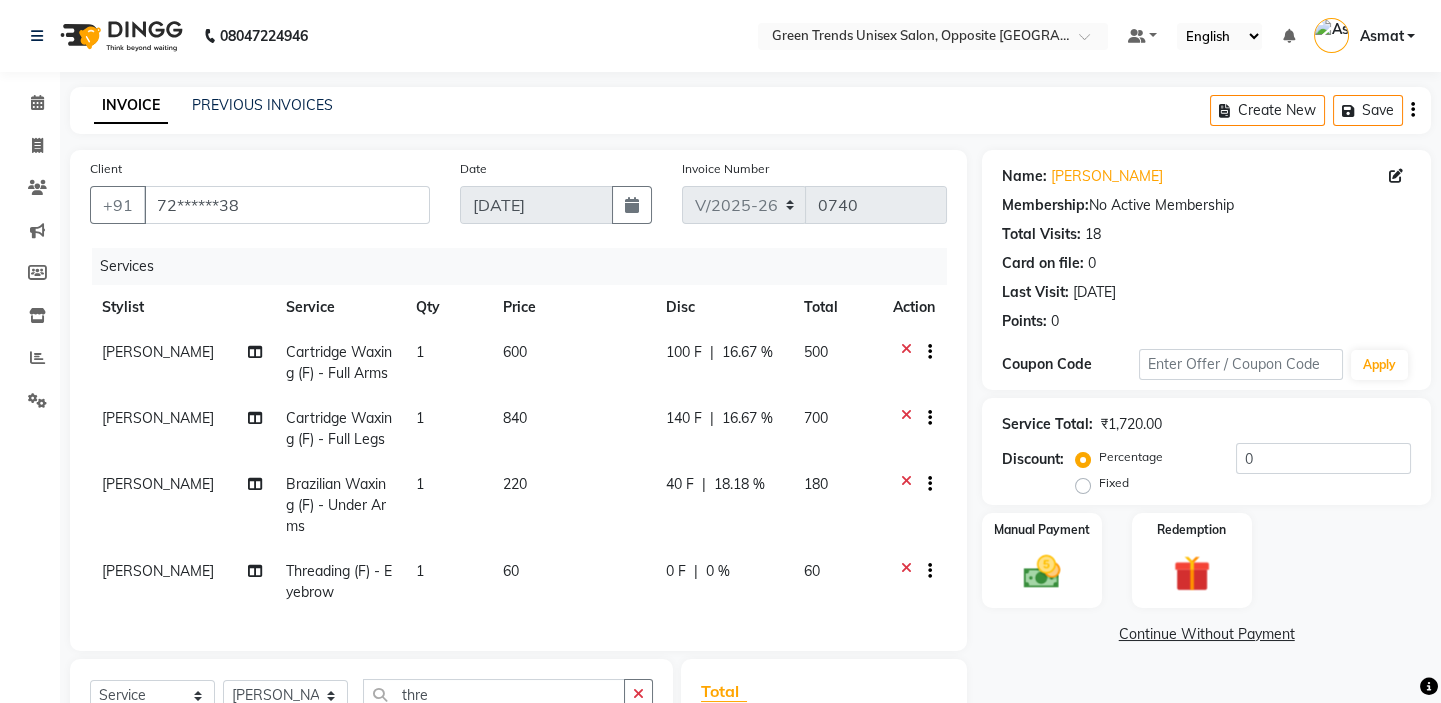 click on "40 F | 18.18 %" 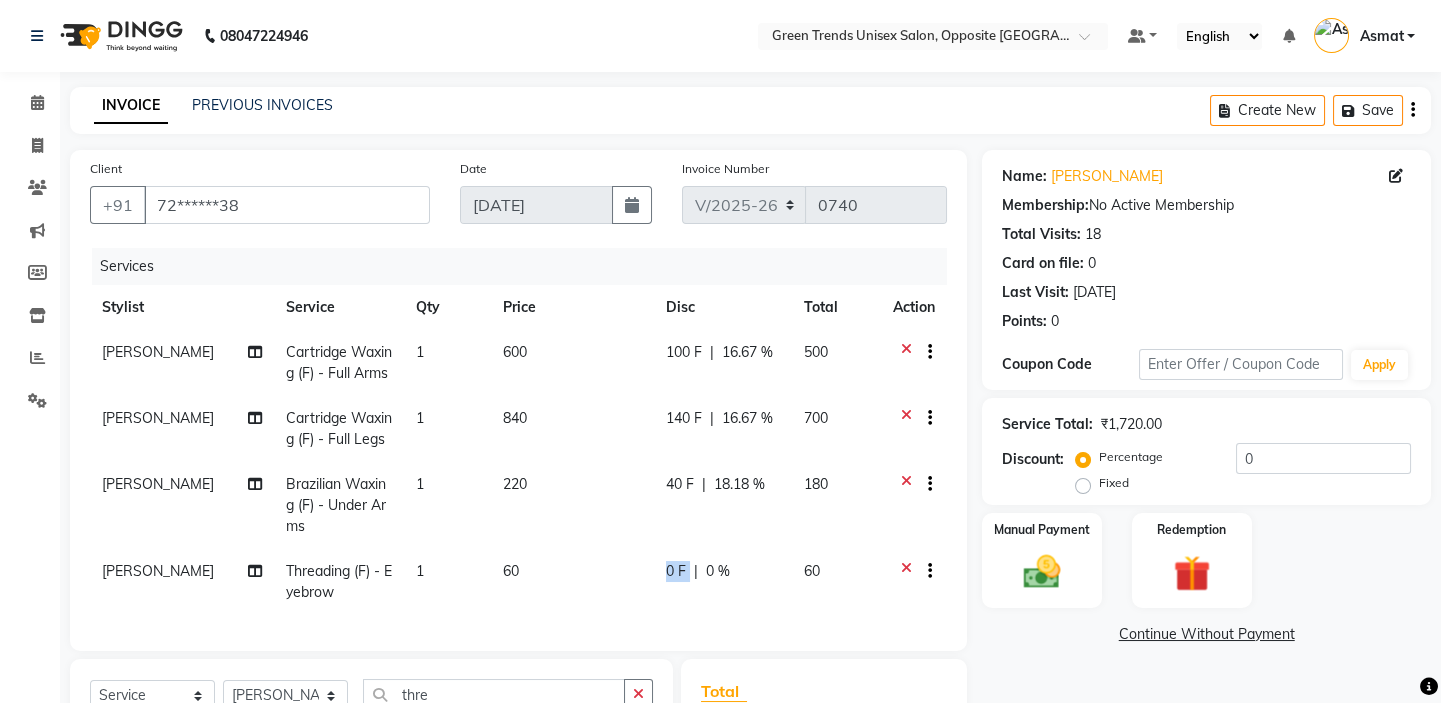 click on "0 F" 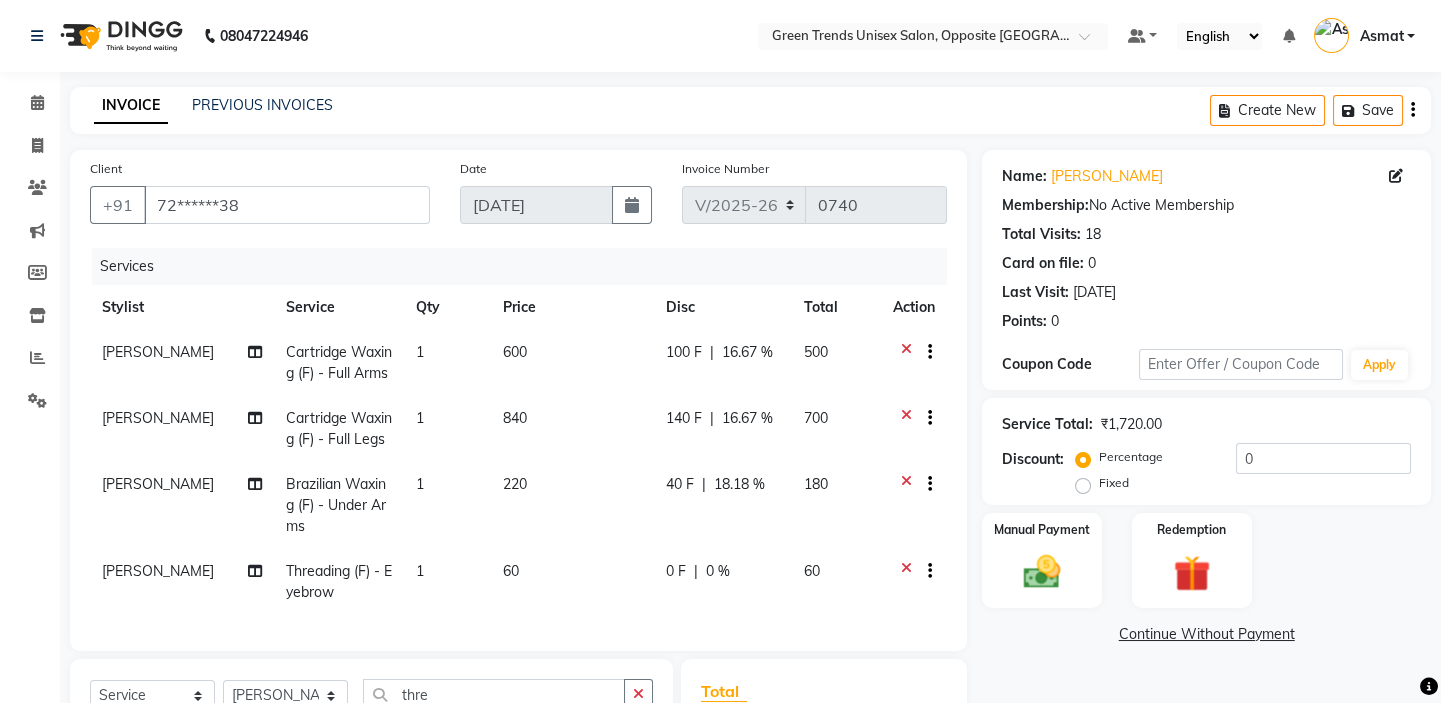select on "77089" 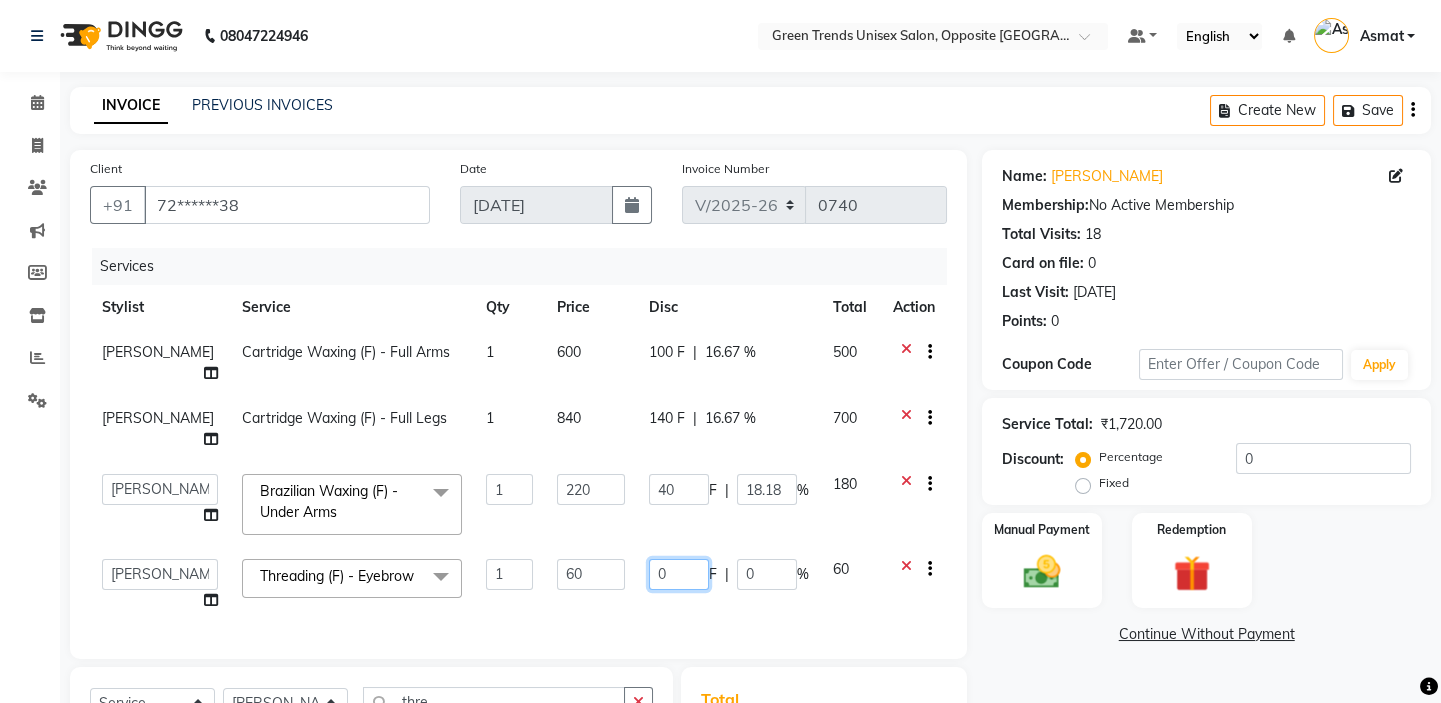 click on "0" 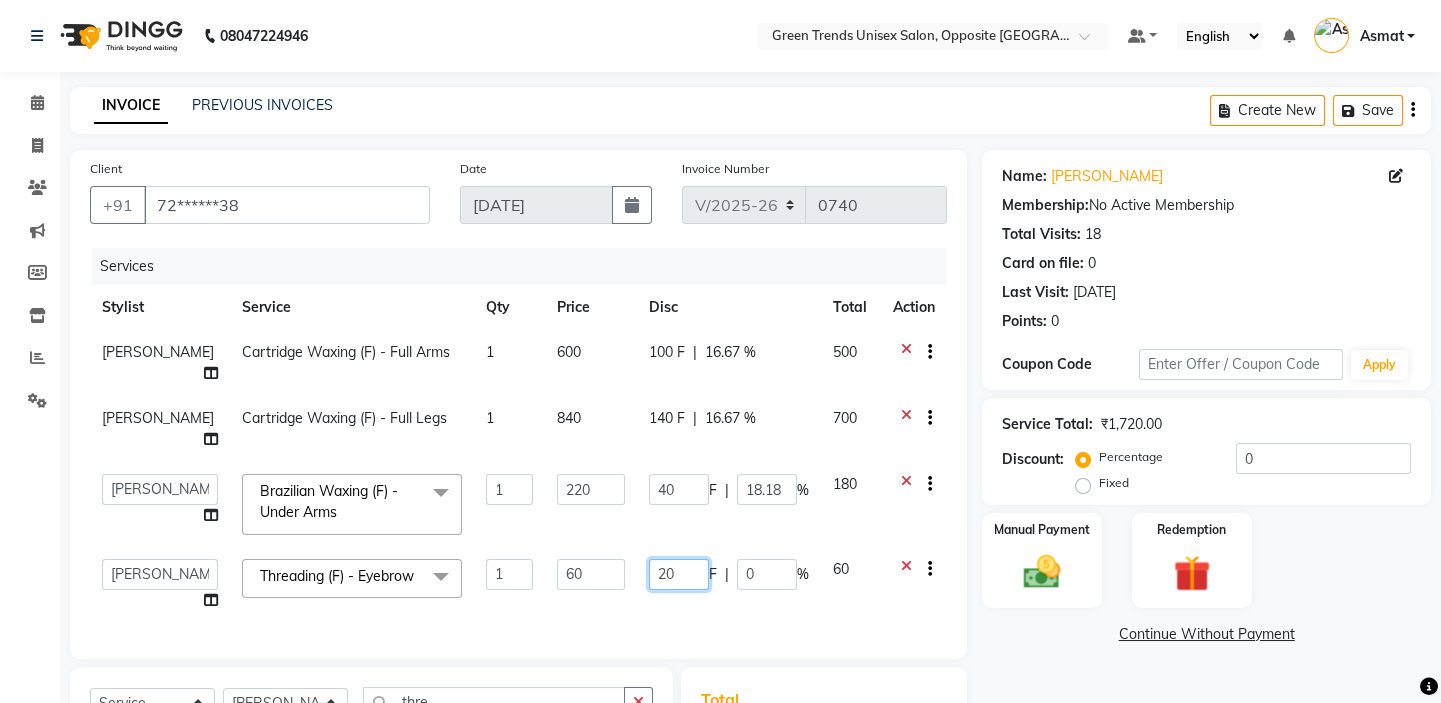 type on "2" 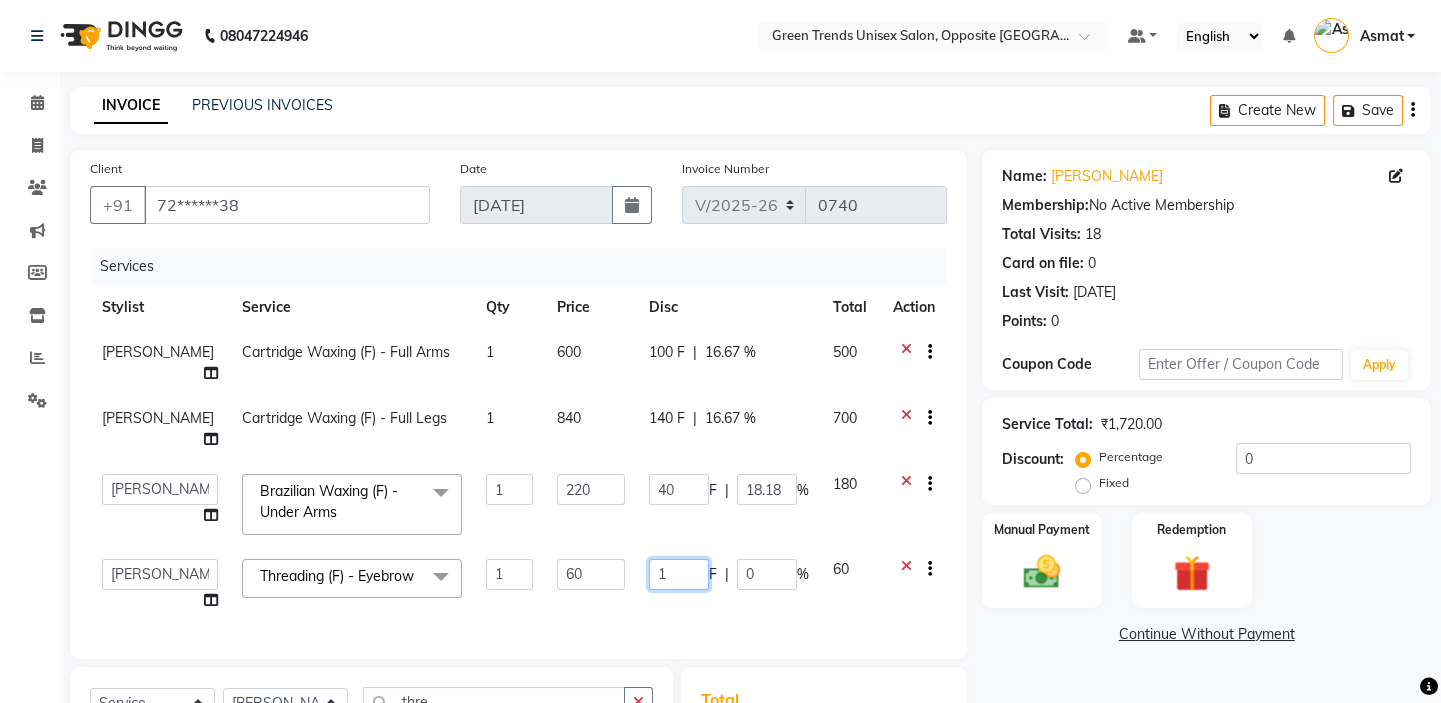 type on "10" 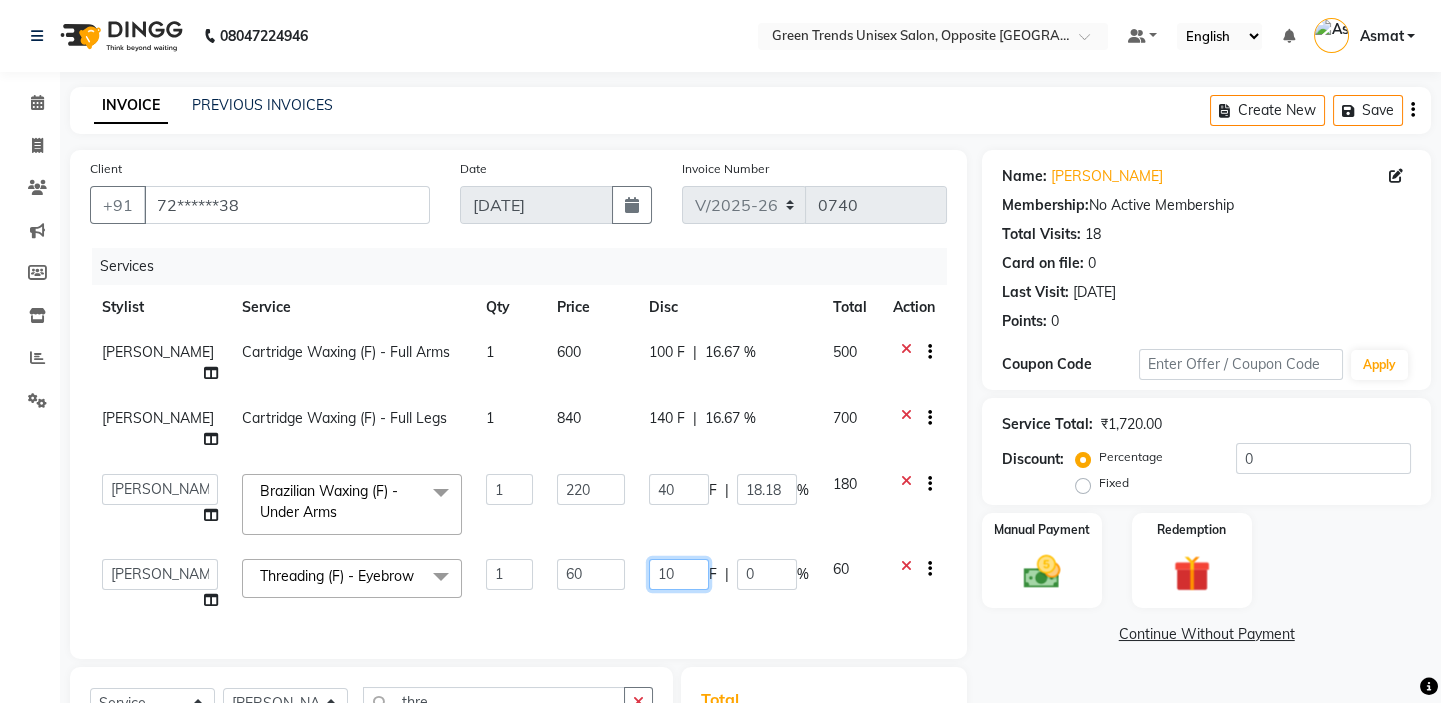 scroll, scrollTop: 268, scrollLeft: 0, axis: vertical 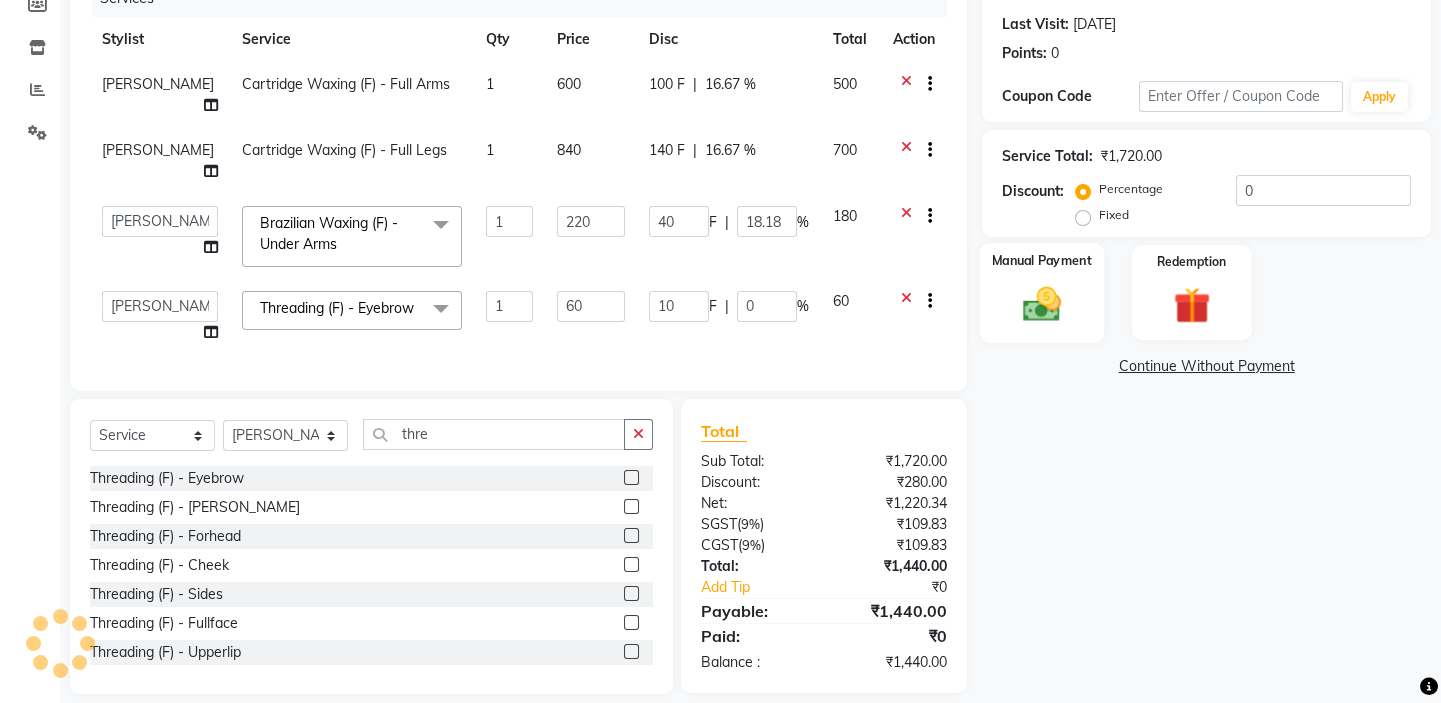 click 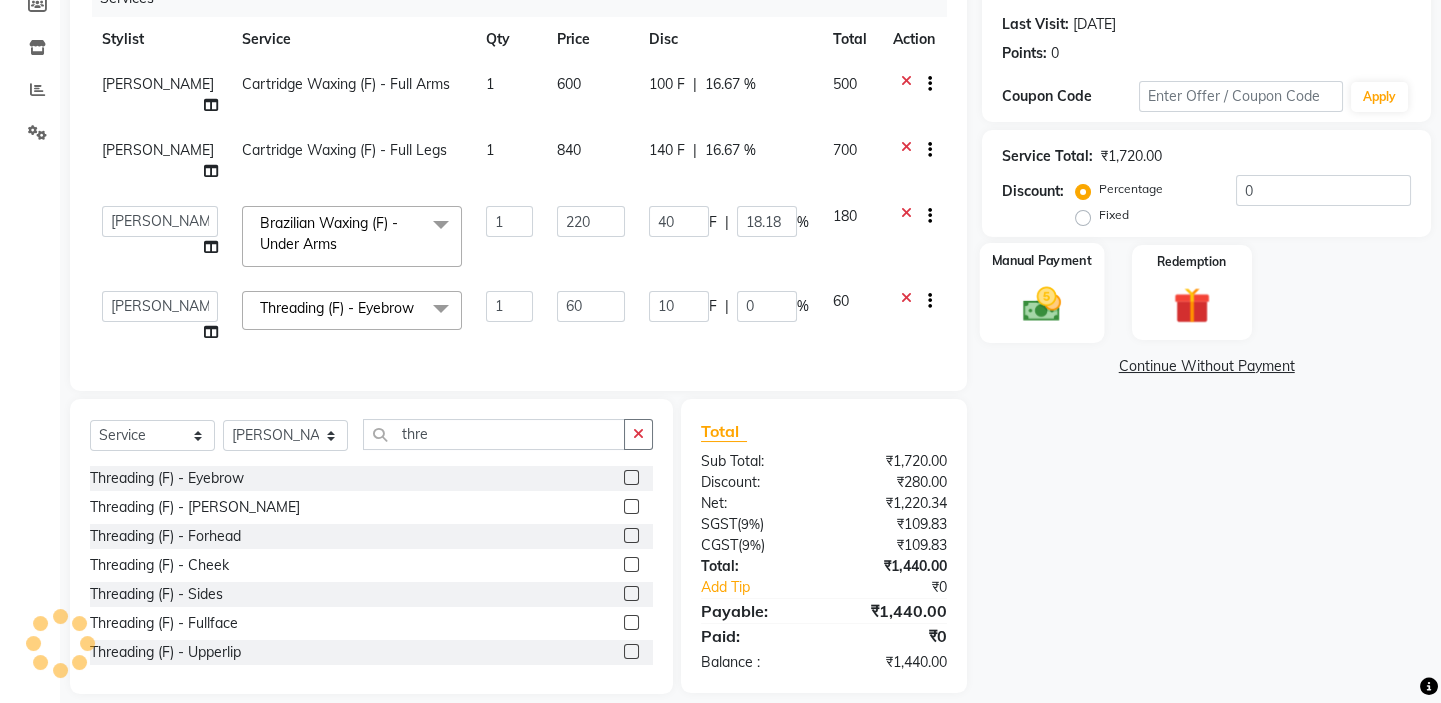 scroll, scrollTop: 241, scrollLeft: 0, axis: vertical 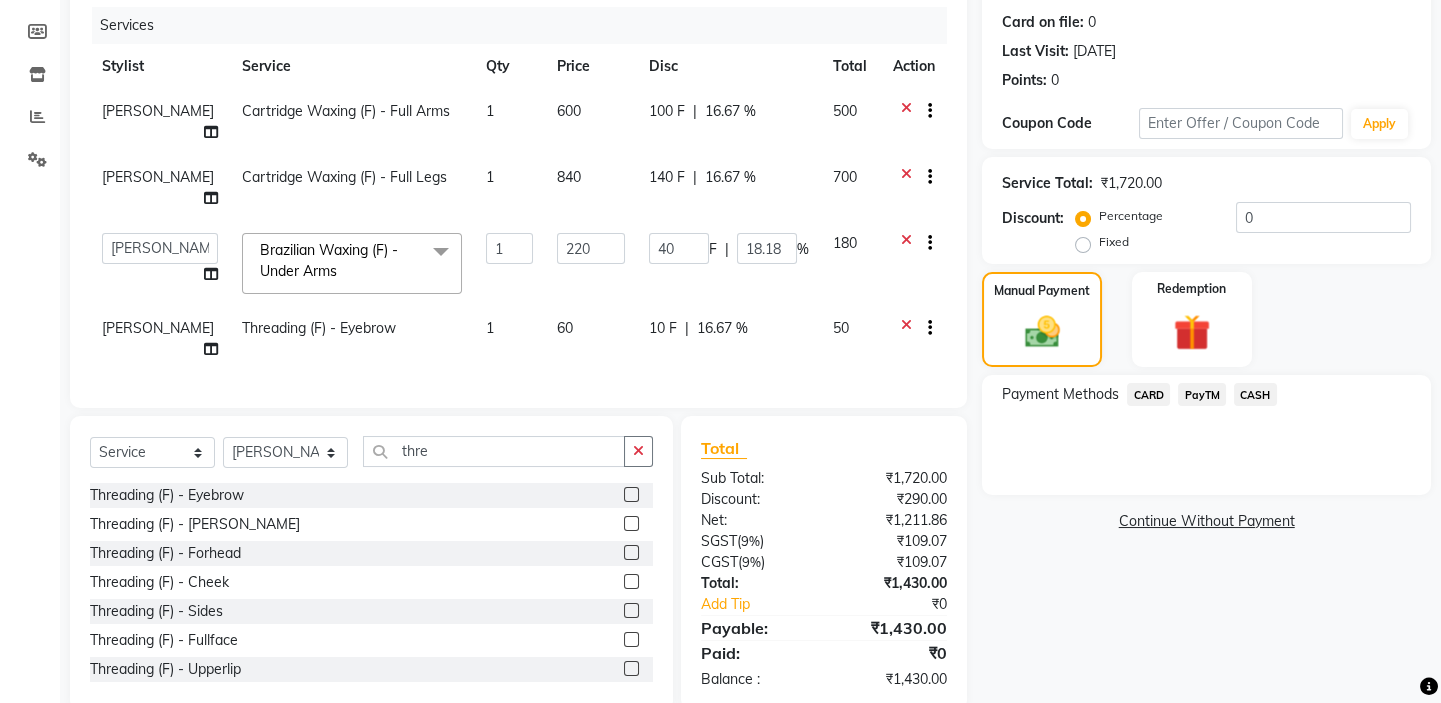 click on "PayTM" 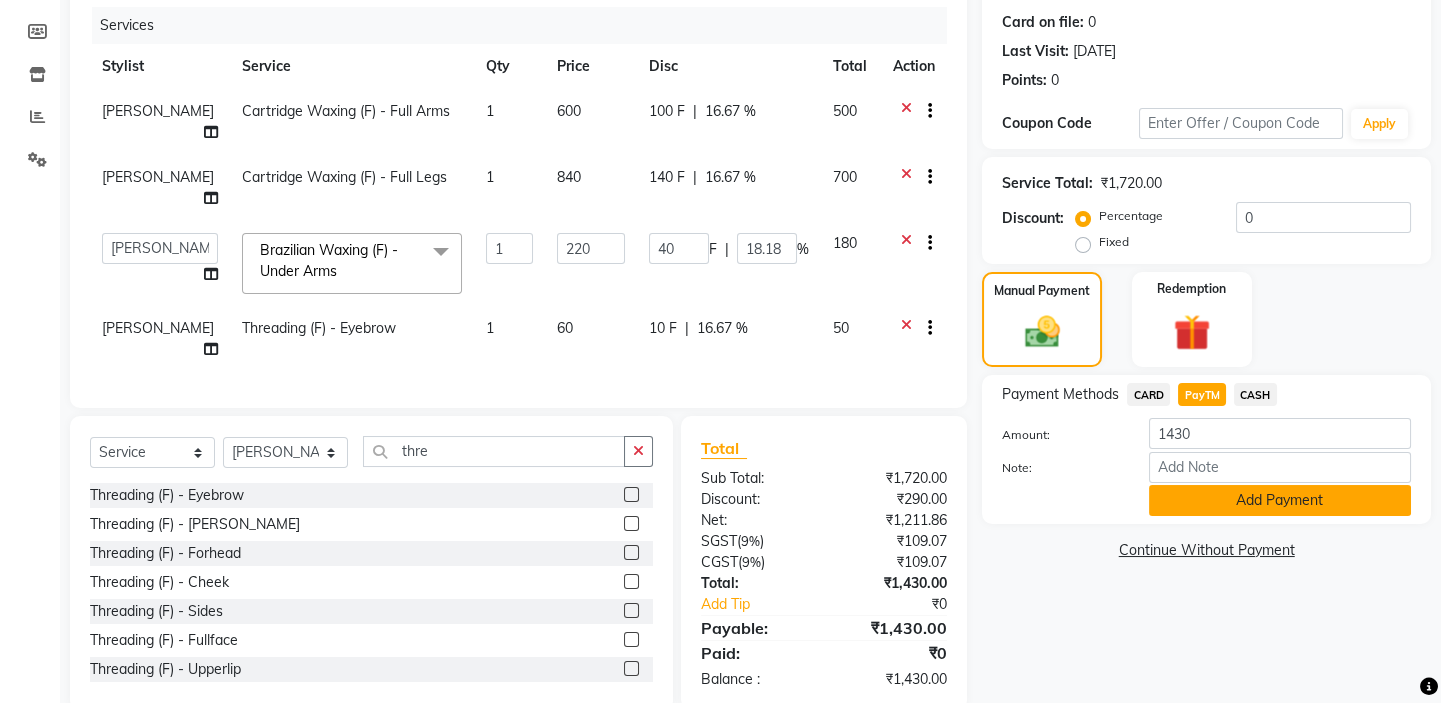 click on "Add Payment" 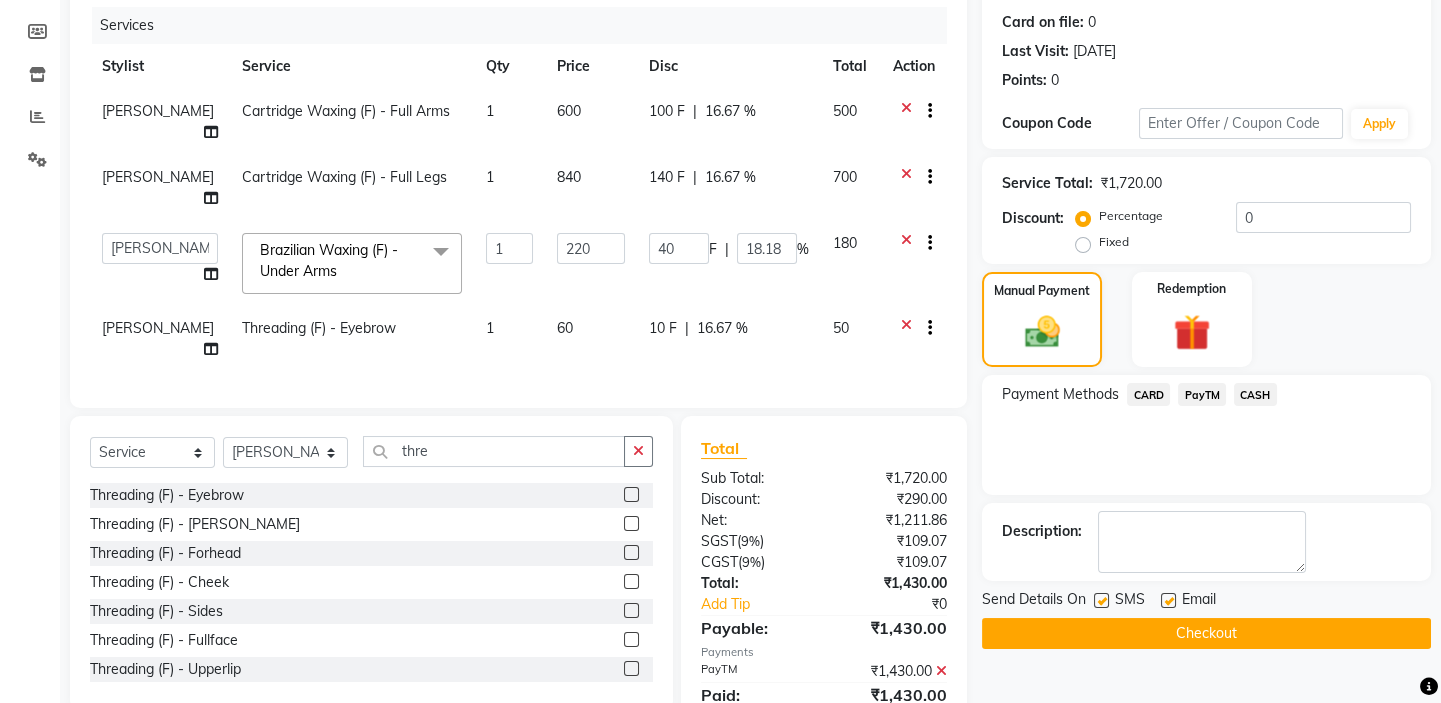 scroll, scrollTop: 282, scrollLeft: 0, axis: vertical 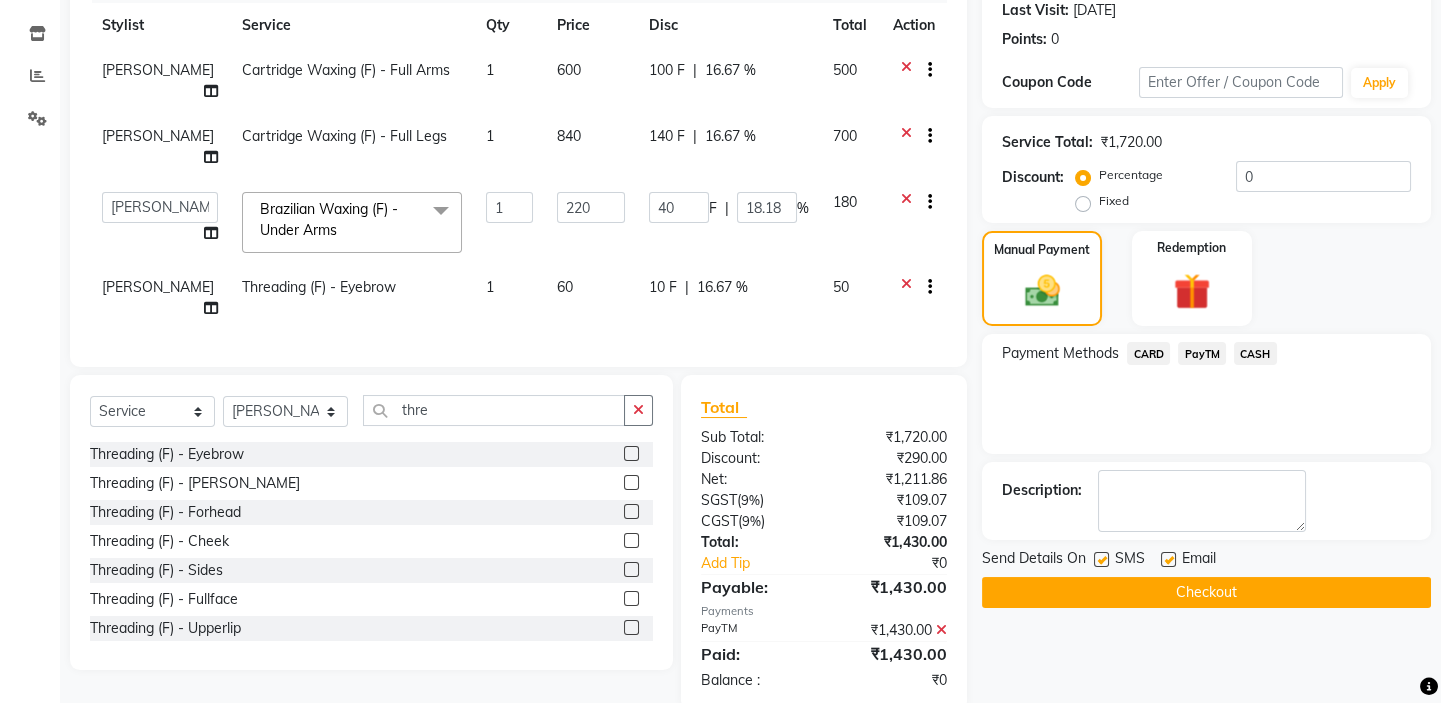 click on "Name: Akash Singh Membership:  No Active Membership  Total Visits:  18 Card on file:  0 Last Visit:   08-06-2025 Points:   0  Coupon Code Apply Service Total:  ₹1,720.00  Discount:  Percentage   Fixed  0 Manual Payment Redemption Payment Methods  CARD   PayTM   CASH  Description:                  Send Details On SMS Email  Checkout" 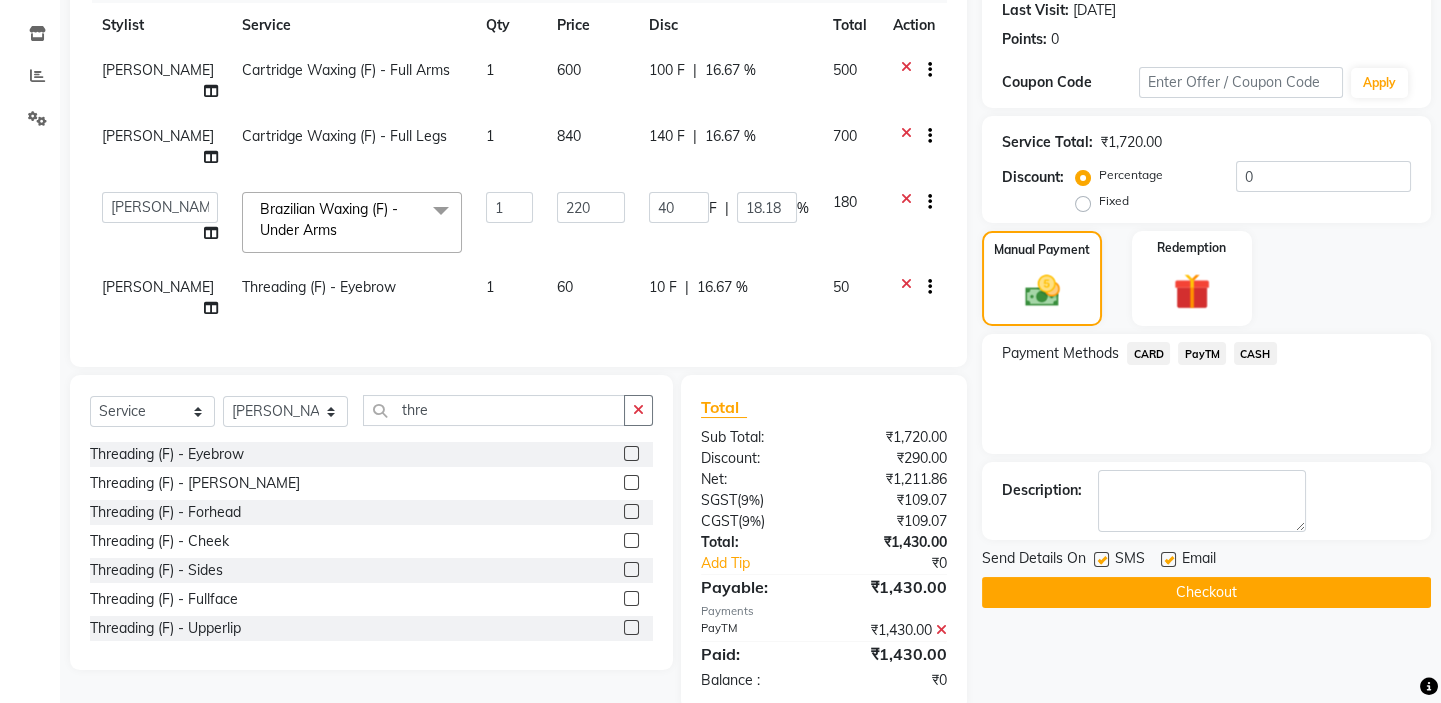 click on "Checkout" 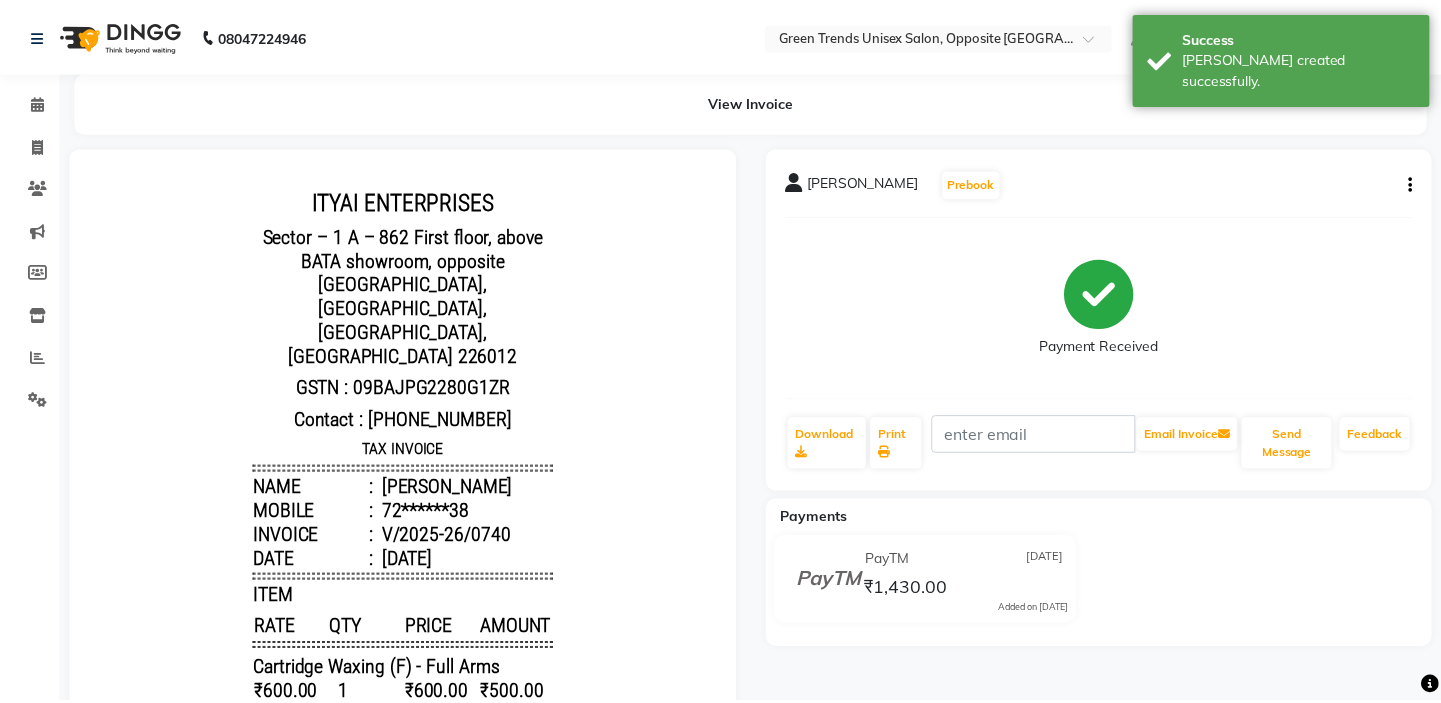 scroll, scrollTop: 0, scrollLeft: 0, axis: both 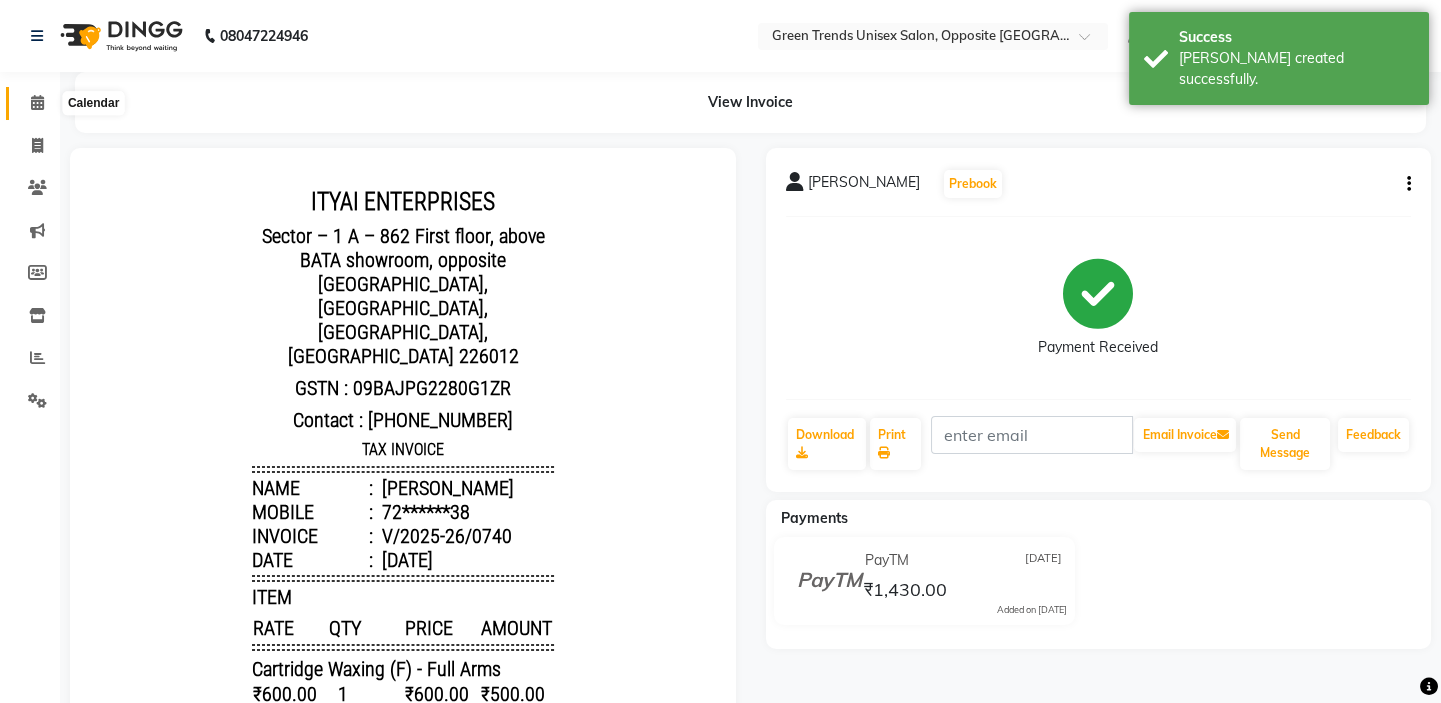 click 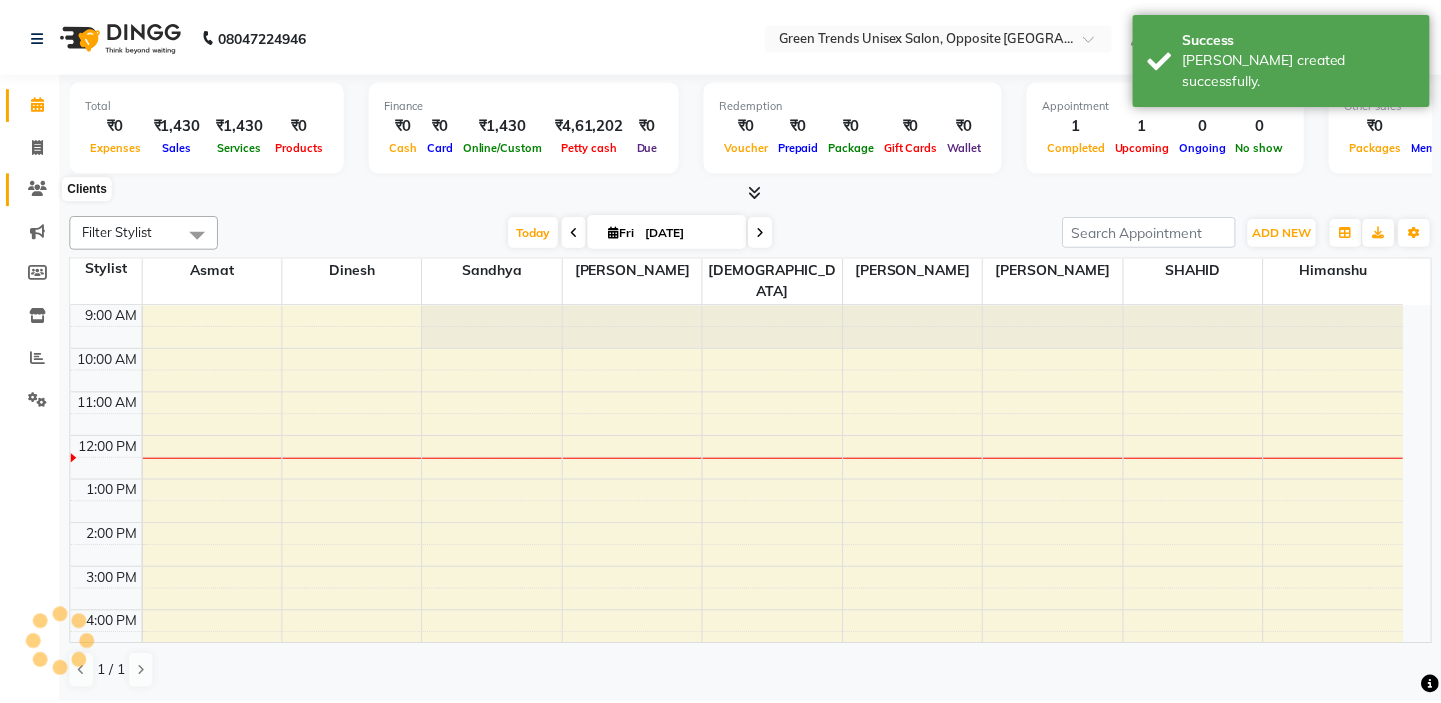scroll, scrollTop: 0, scrollLeft: 0, axis: both 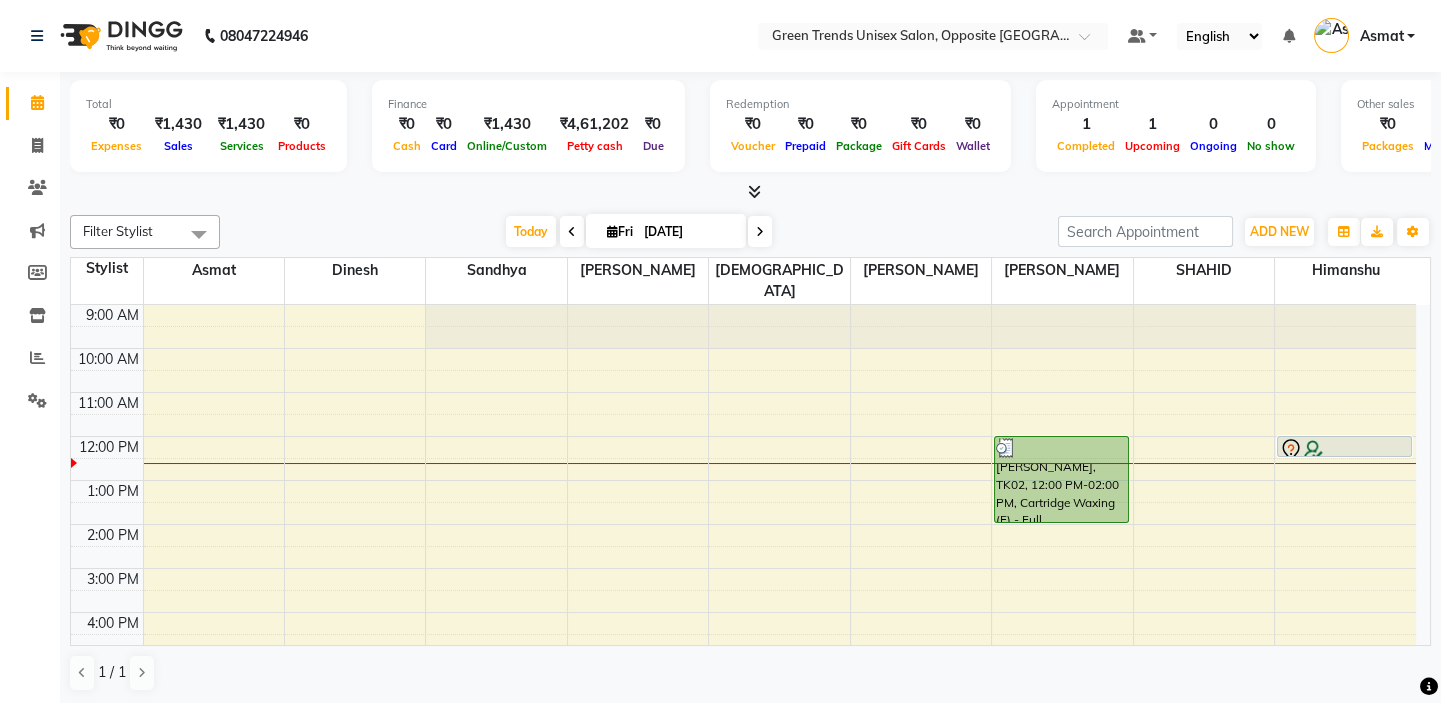 click on "9:00 AM 10:00 AM 11:00 AM 12:00 PM 1:00 PM 2:00 PM 3:00 PM 4:00 PM 5:00 PM 6:00 PM 7:00 PM 8:00 PM 9:00 PM     AKASH SINGH, TK02, 12:00 PM-02:00 PM, Cartridge Waxing (F) - Full Arms,Cartridge Waxing (F) - Full Legs,Brazilian Waxing (F) - Under Arms,Threading (F) - Eyebrow             Shivanshu, TK01, 12:00 PM-12:30 PM, Haircut - Basic" at bounding box center (743, 590) 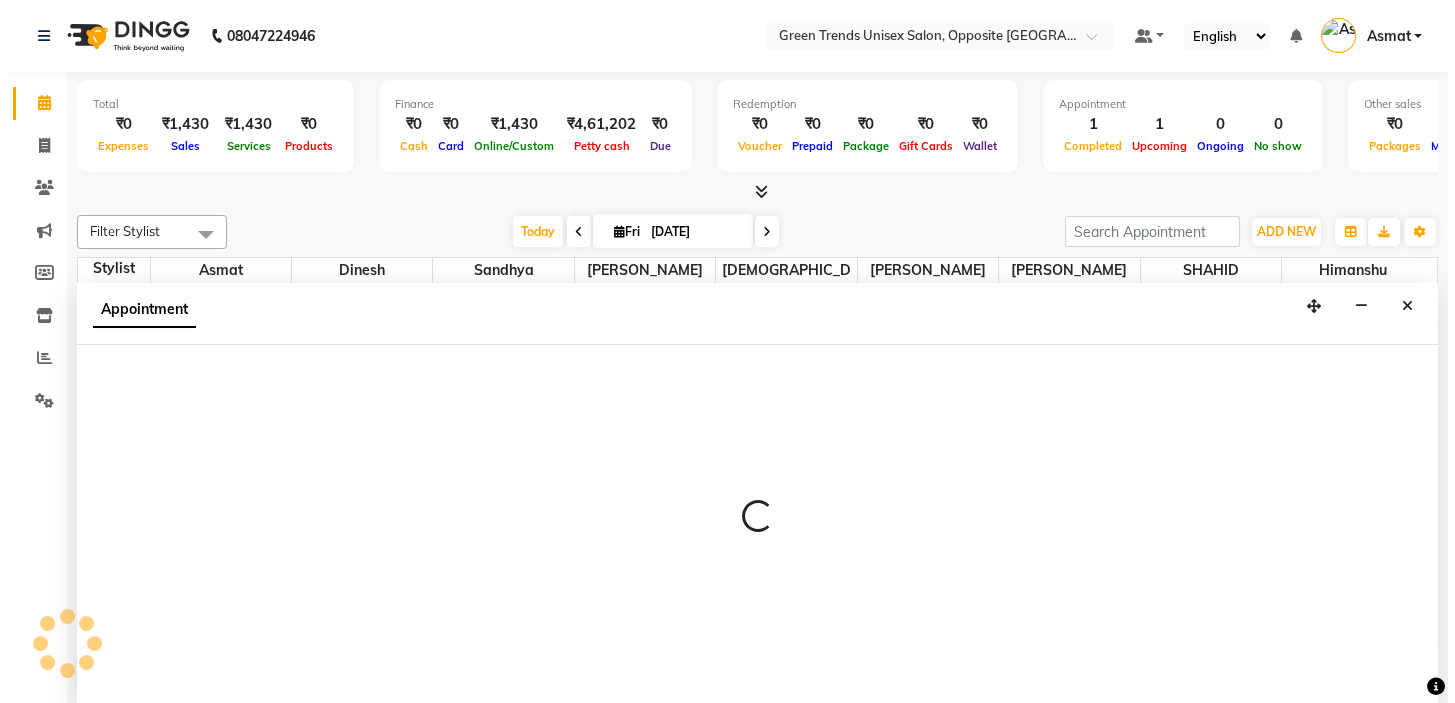 scroll, scrollTop: 0, scrollLeft: 0, axis: both 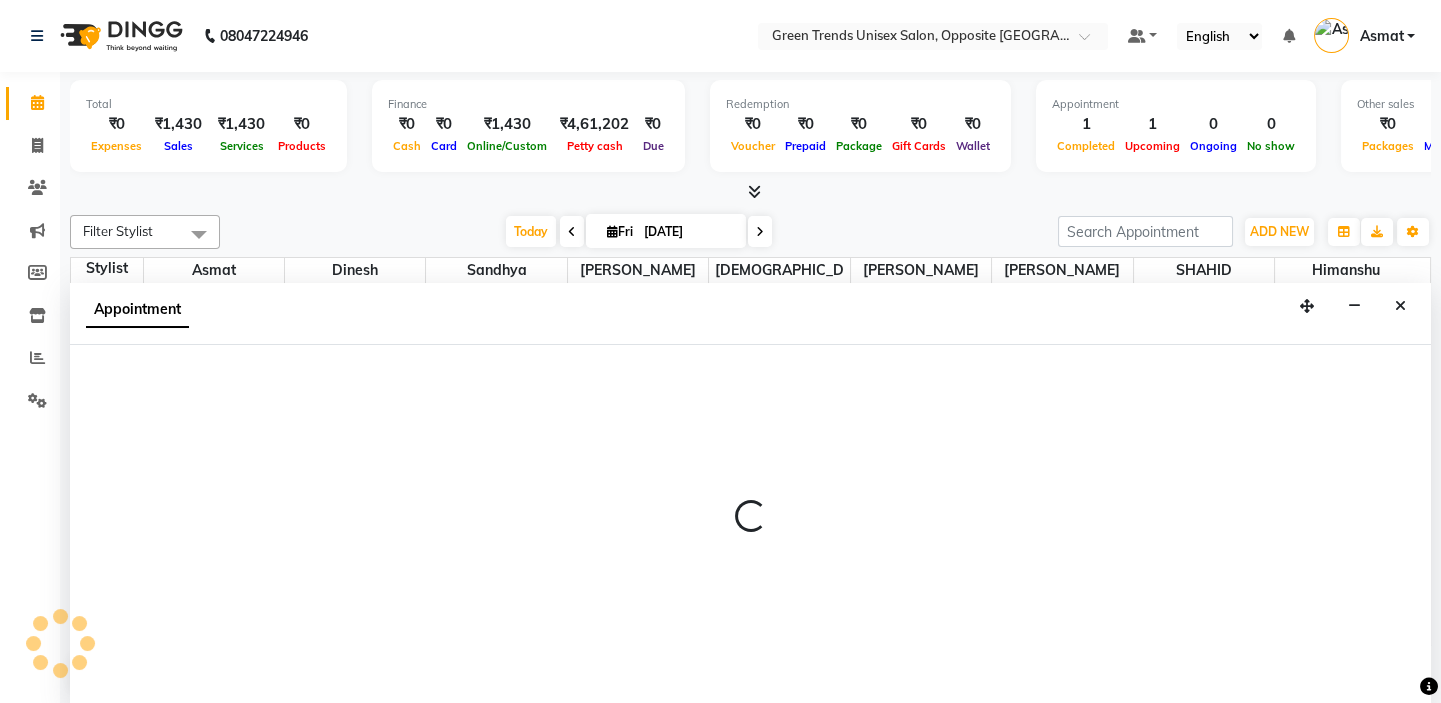 select on "75769" 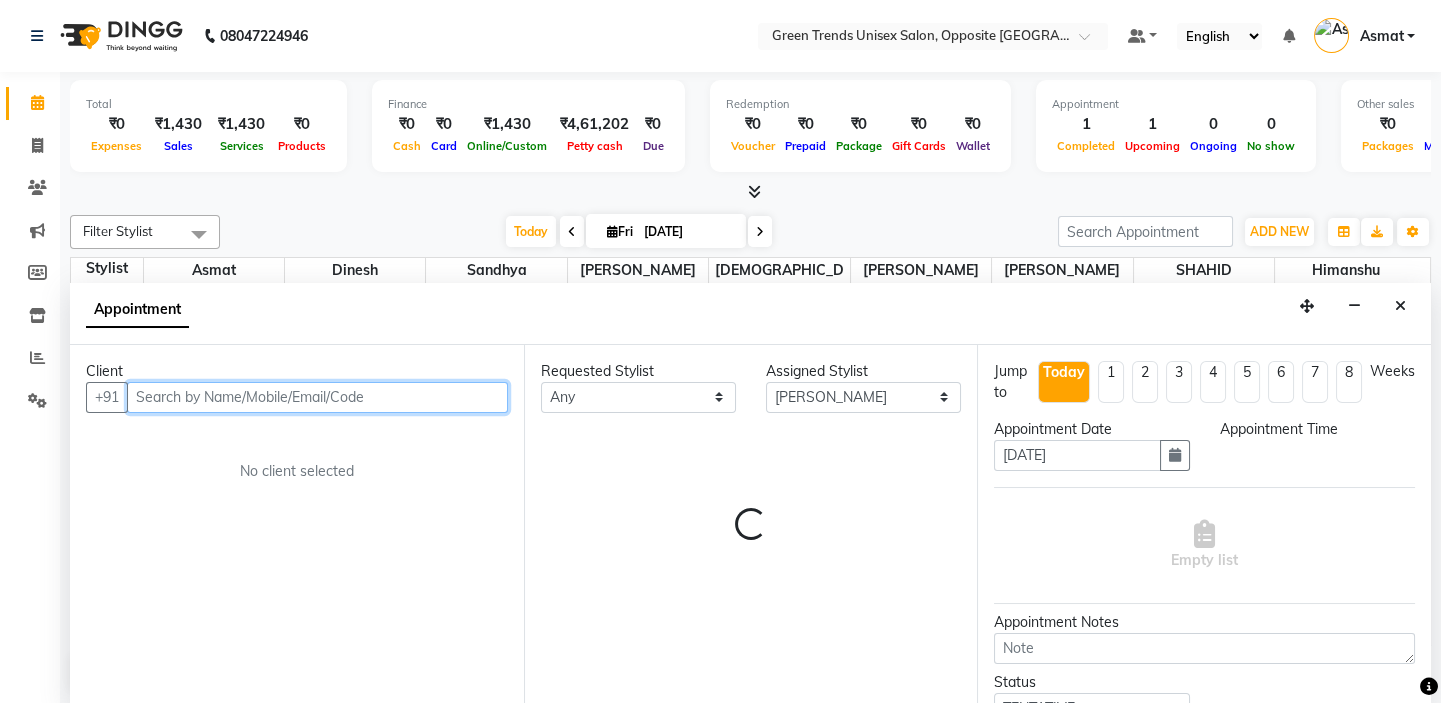 select on "720" 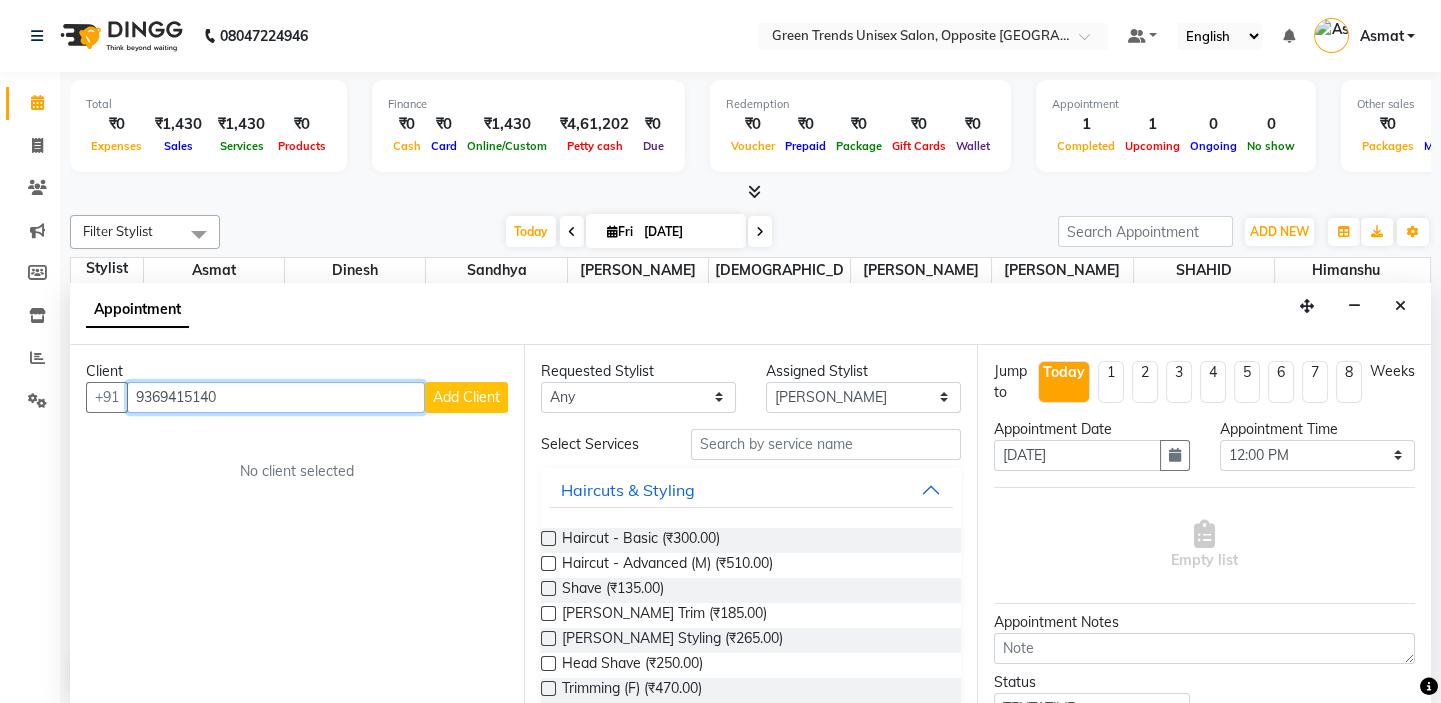 type on "9369415140" 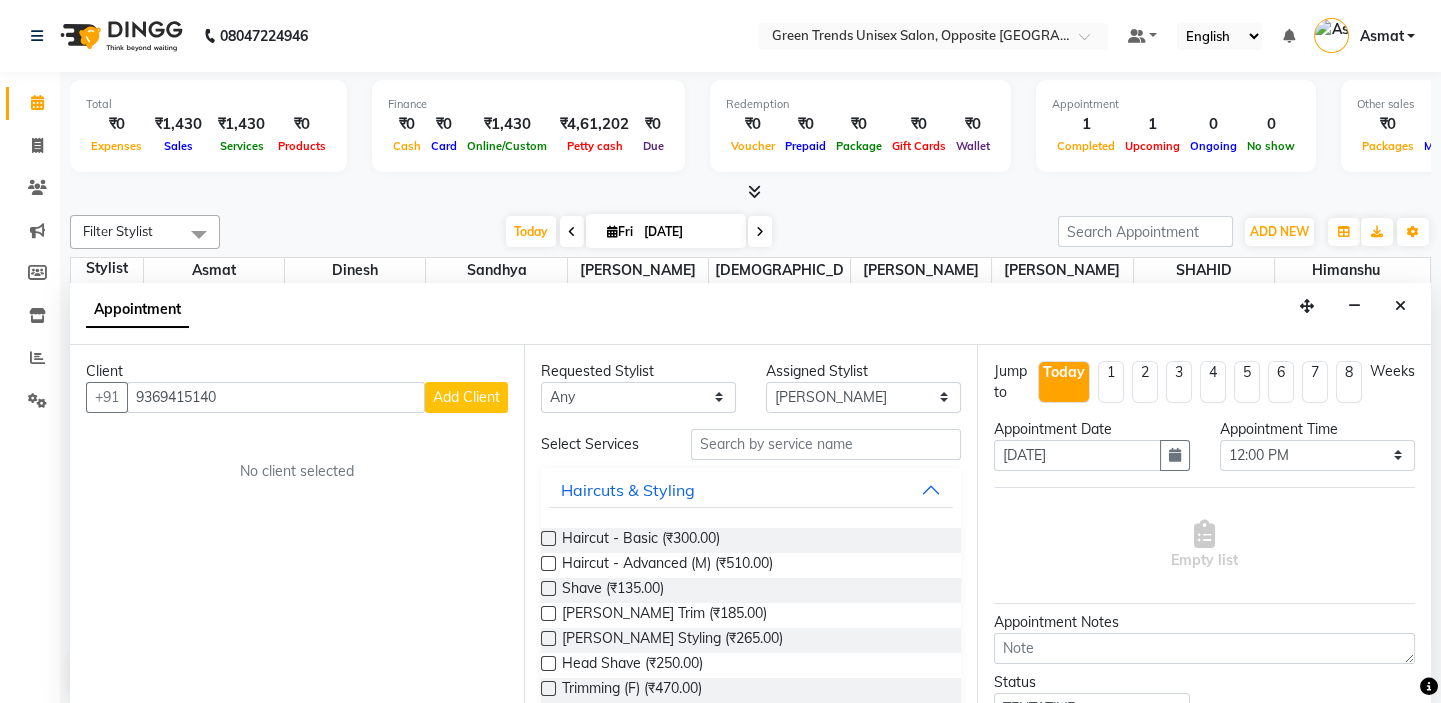 click on "Add Client" at bounding box center [466, 397] 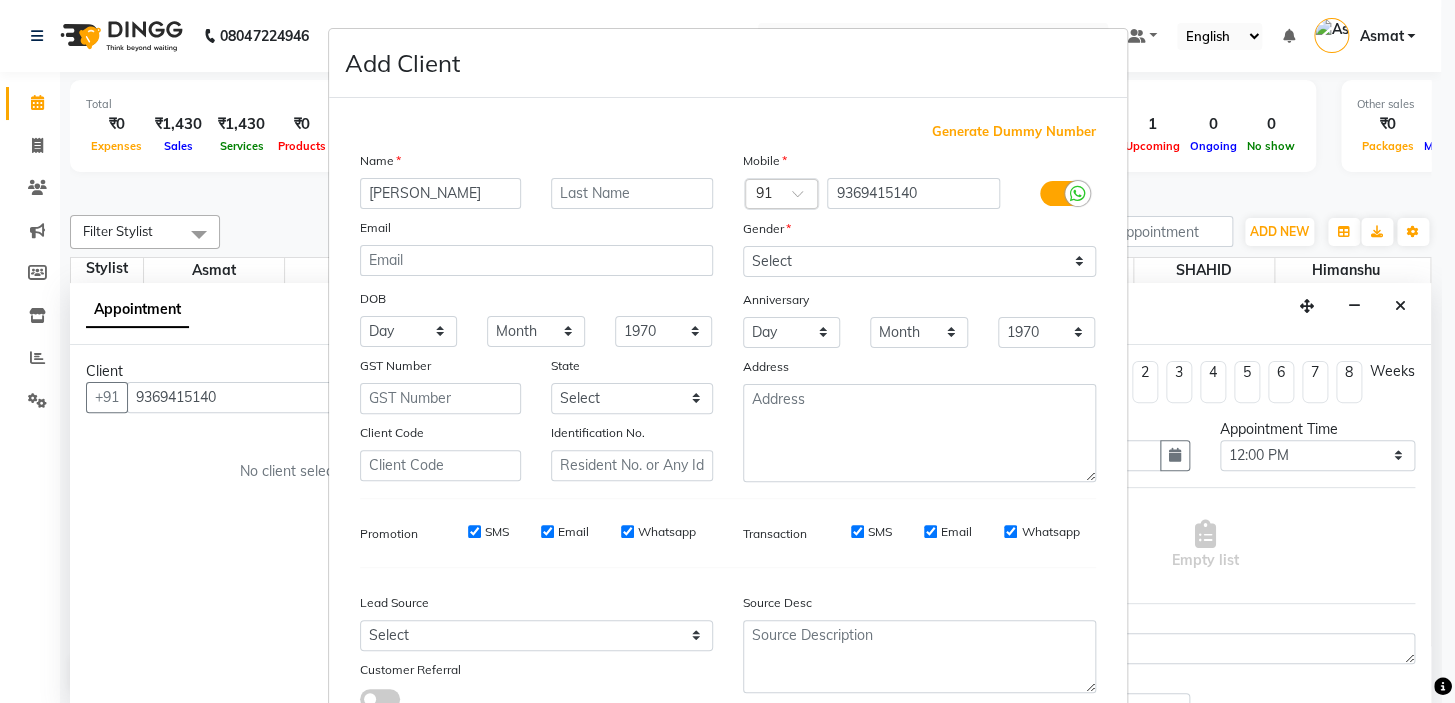 type on "tanmay" 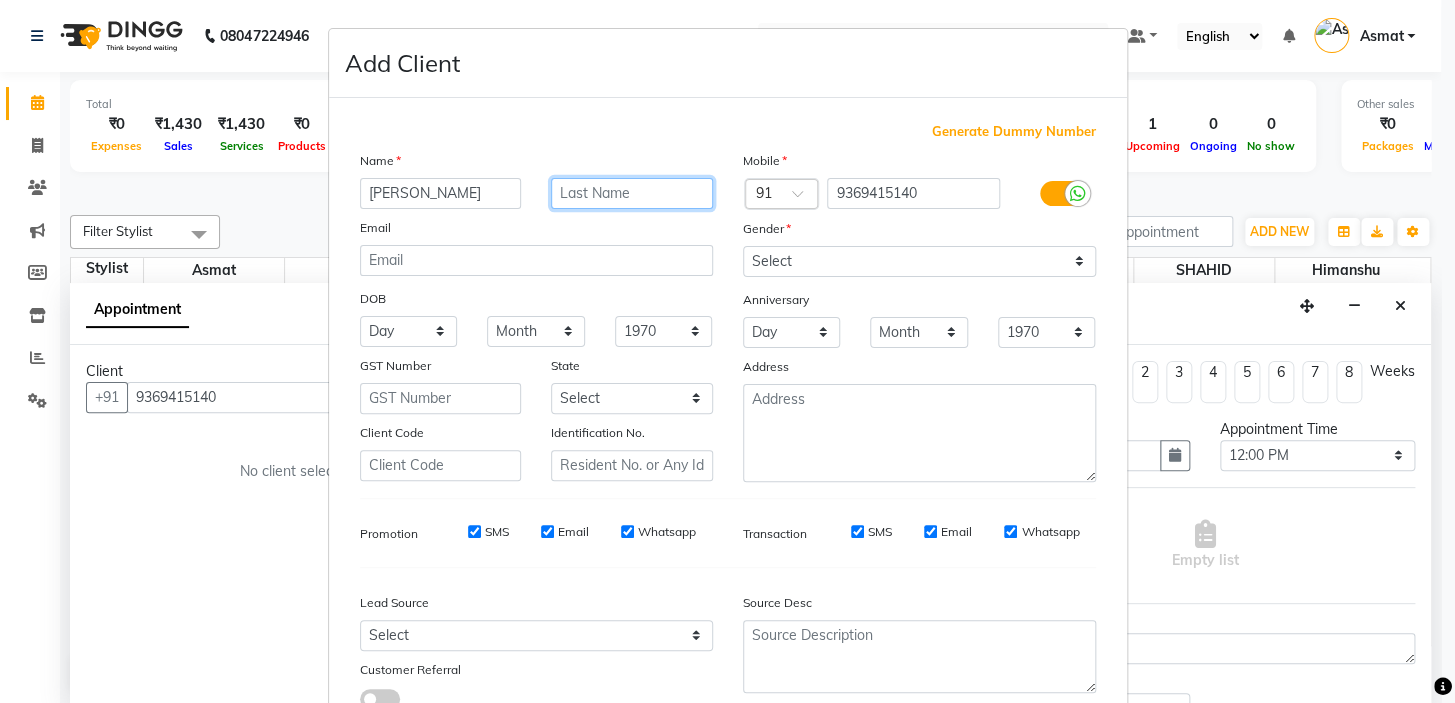 click at bounding box center [632, 193] 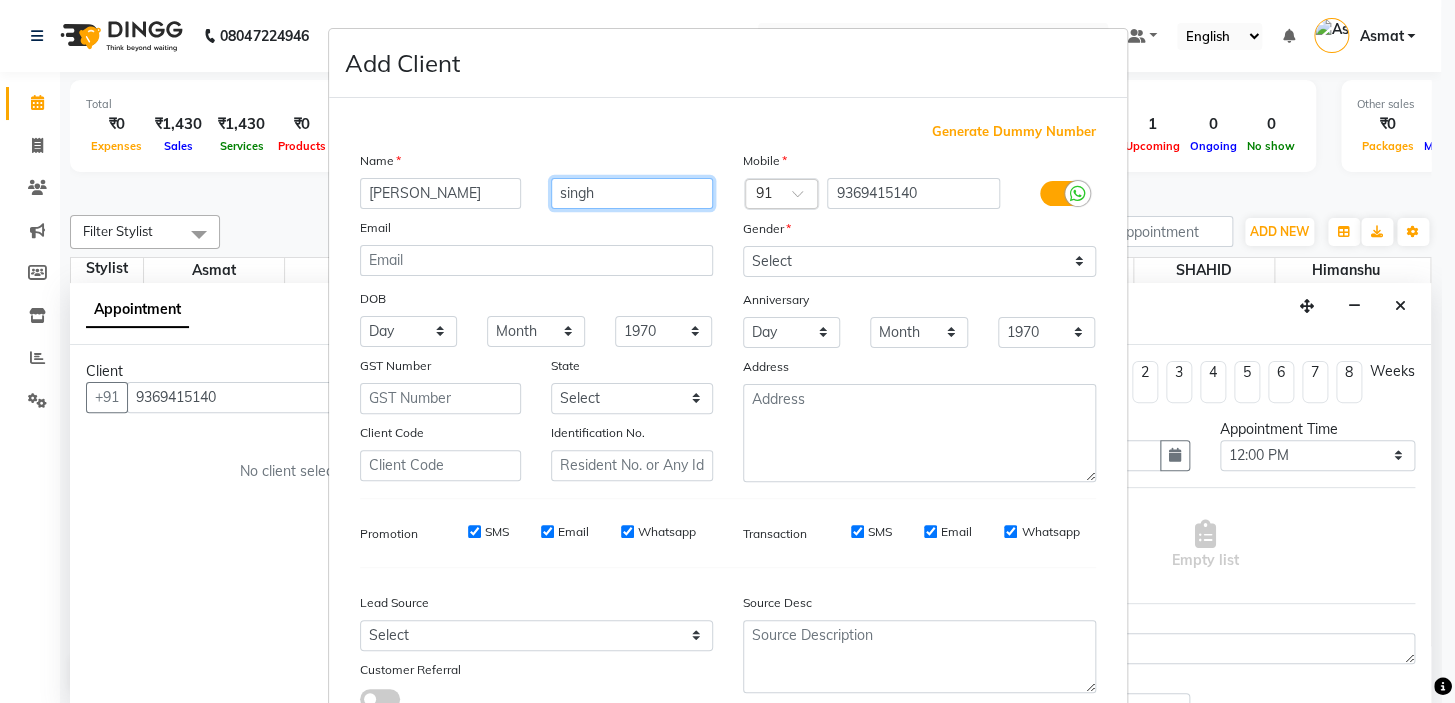 type on "singh" 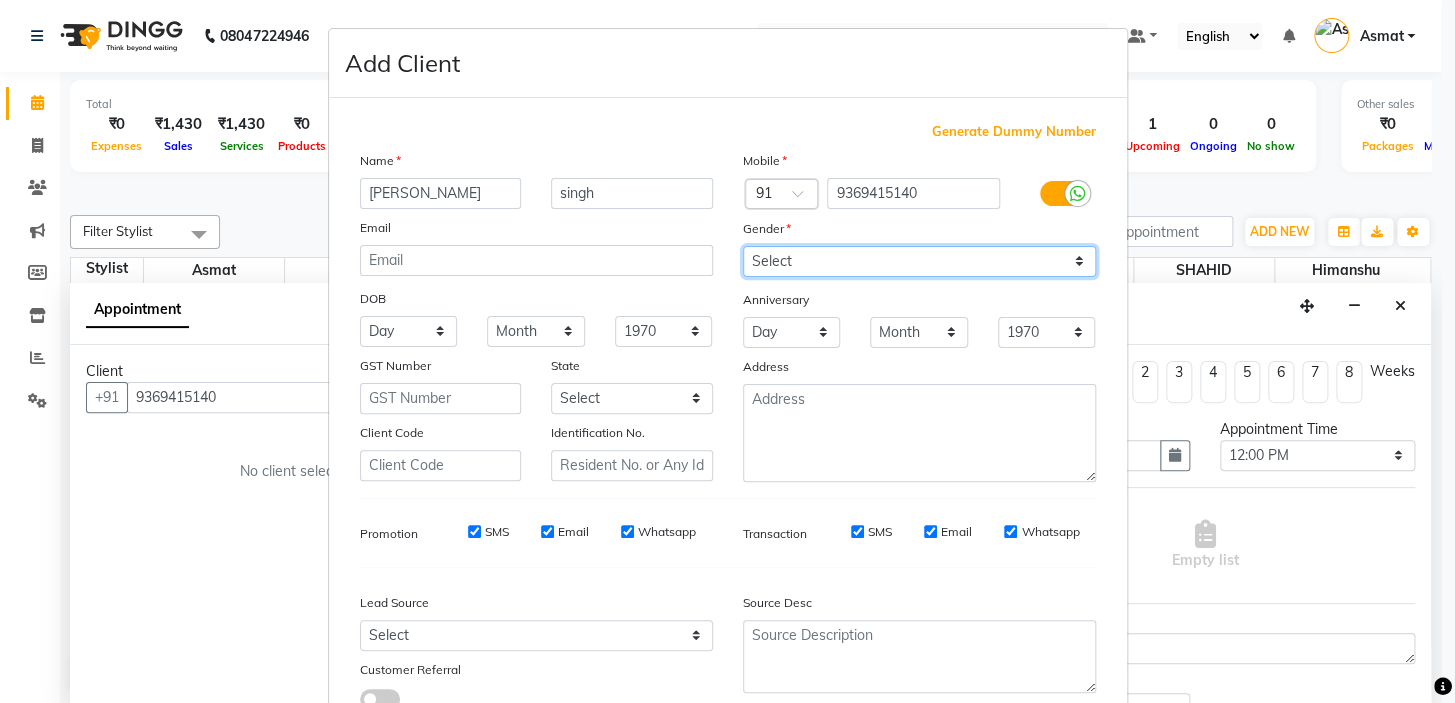 click on "Select Male Female Other Prefer Not To Say" at bounding box center (919, 261) 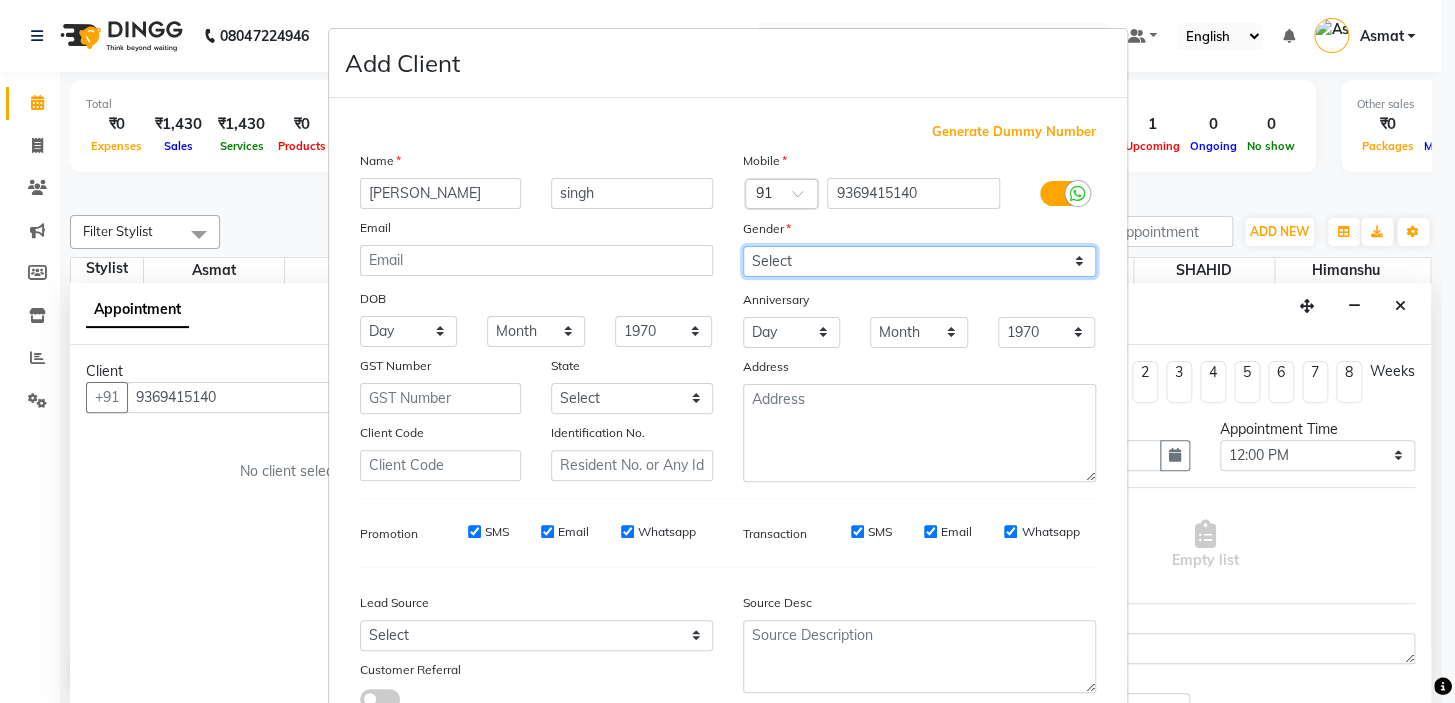 select on "male" 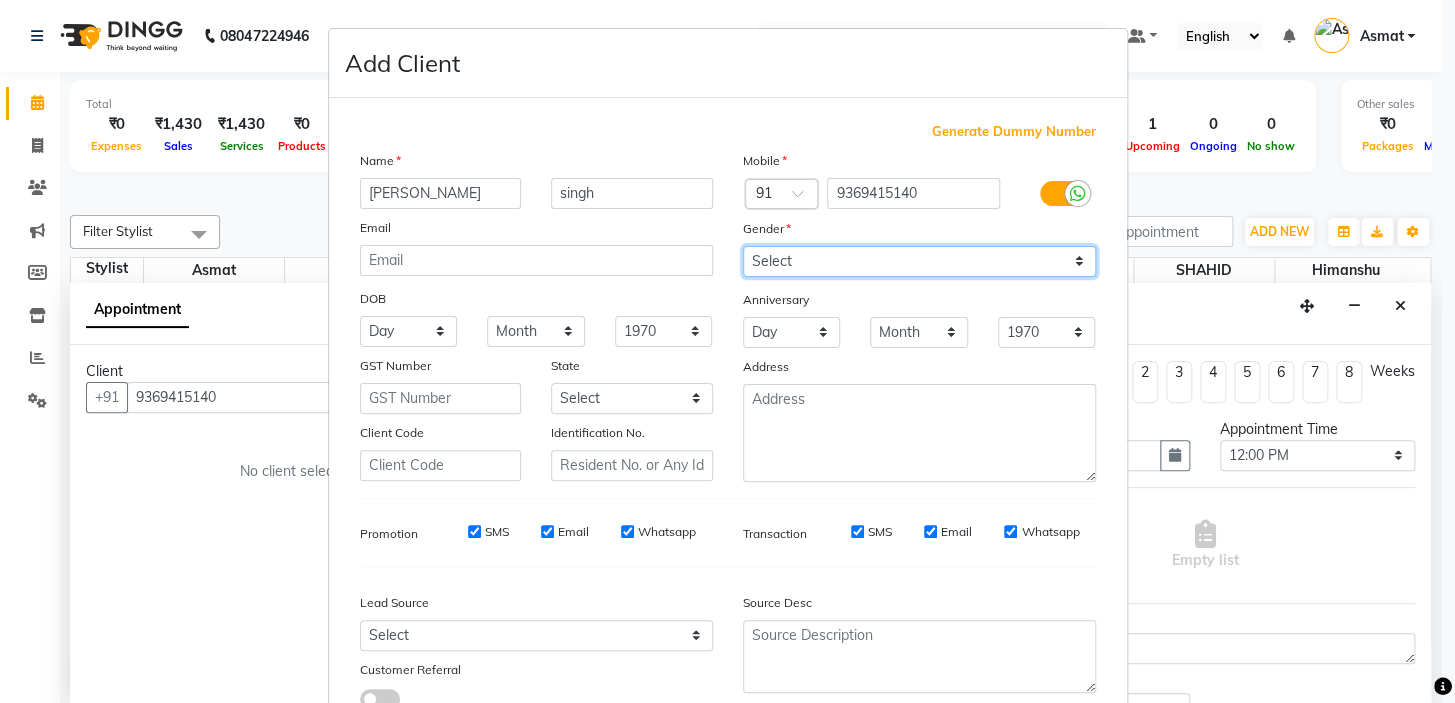 click on "Select Male Female Other Prefer Not To Say" at bounding box center [919, 261] 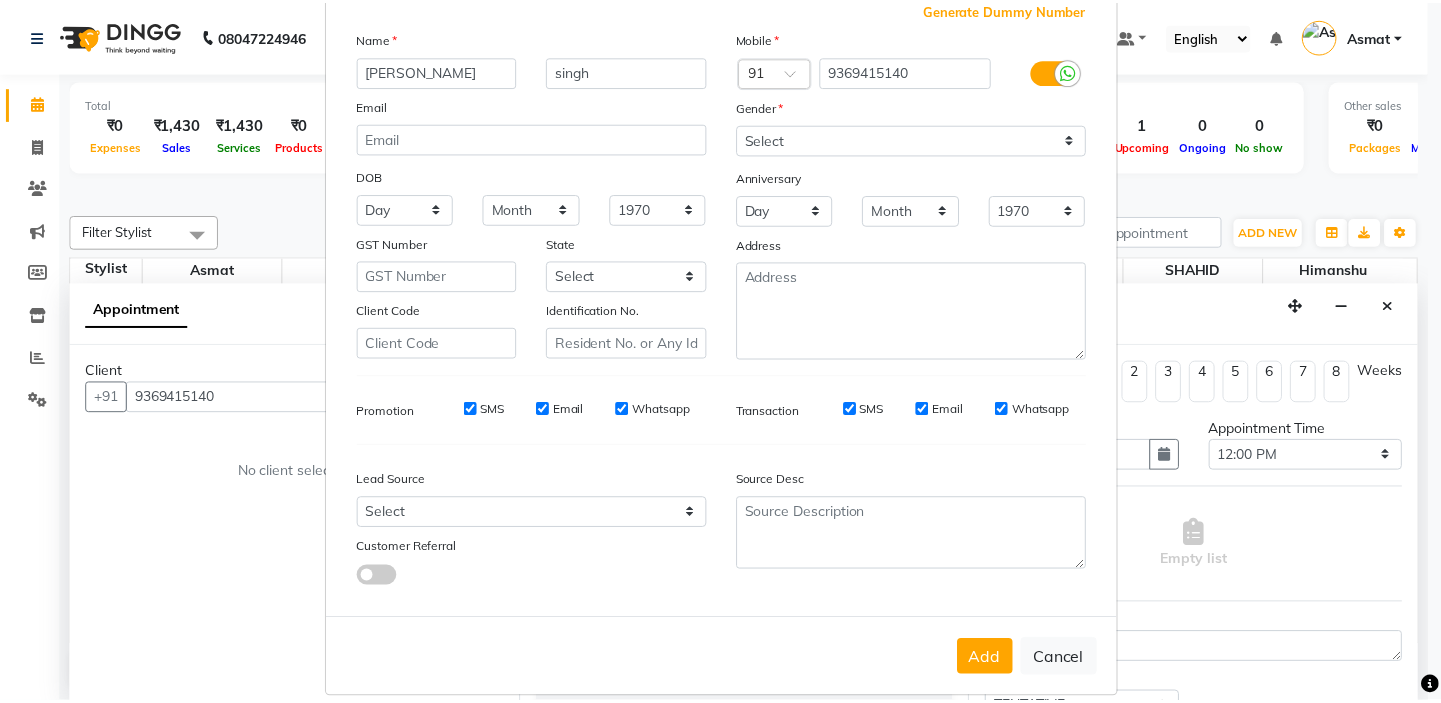 scroll, scrollTop: 150, scrollLeft: 0, axis: vertical 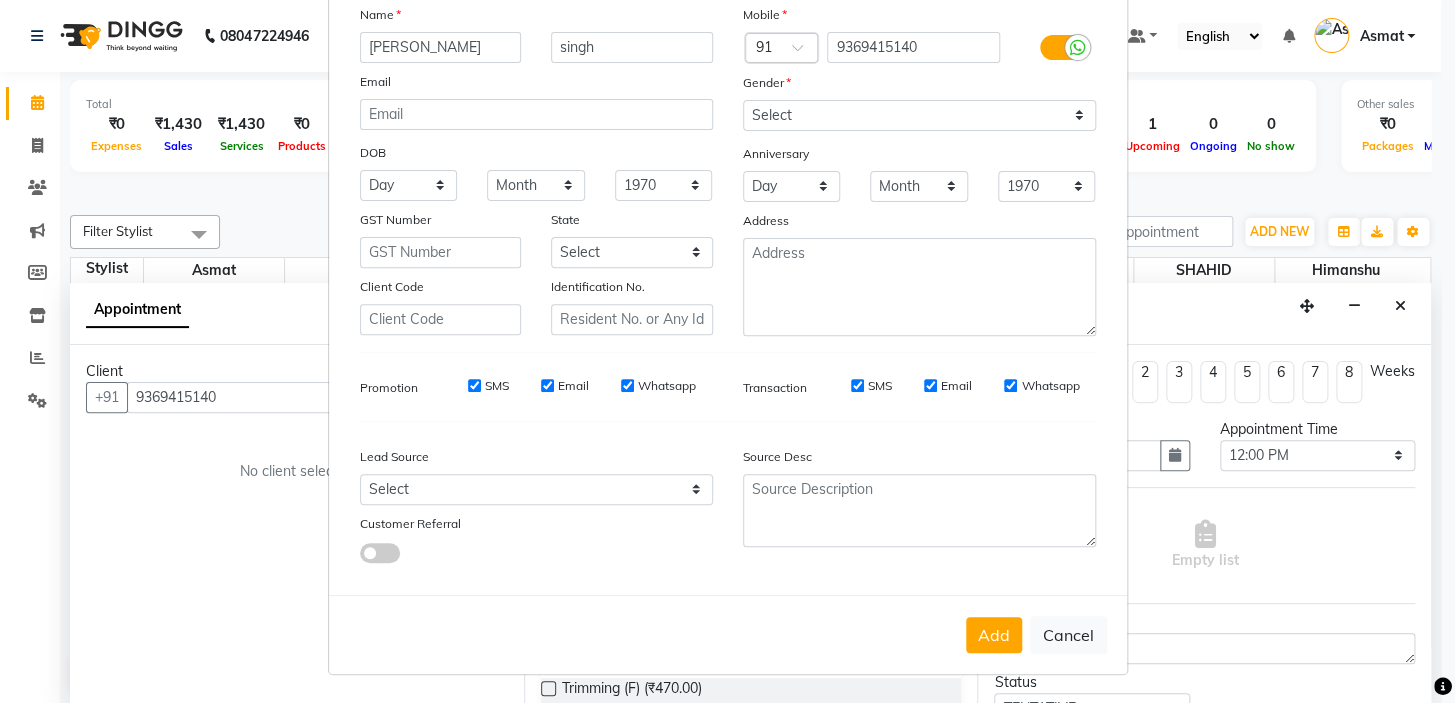 drag, startPoint x: 1004, startPoint y: 636, endPoint x: 974, endPoint y: 646, distance: 31.622776 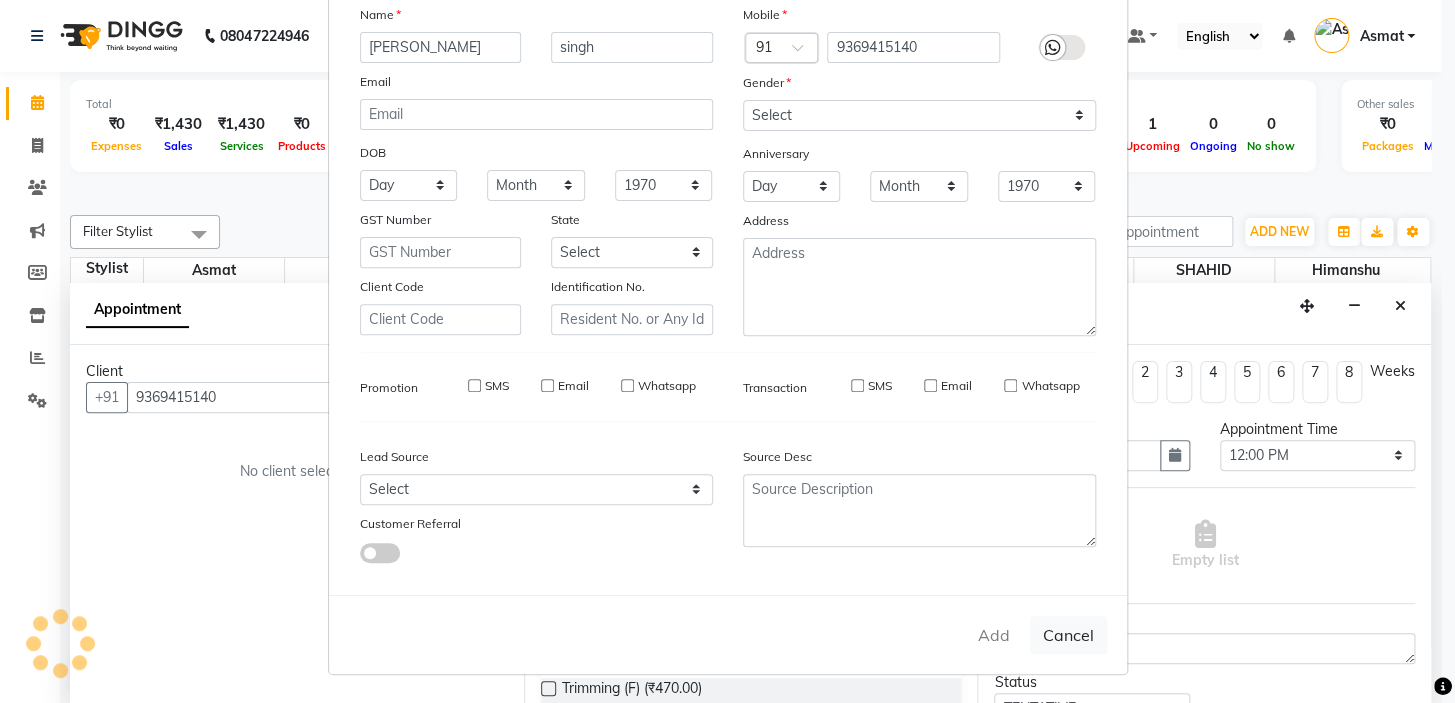 type on "93******40" 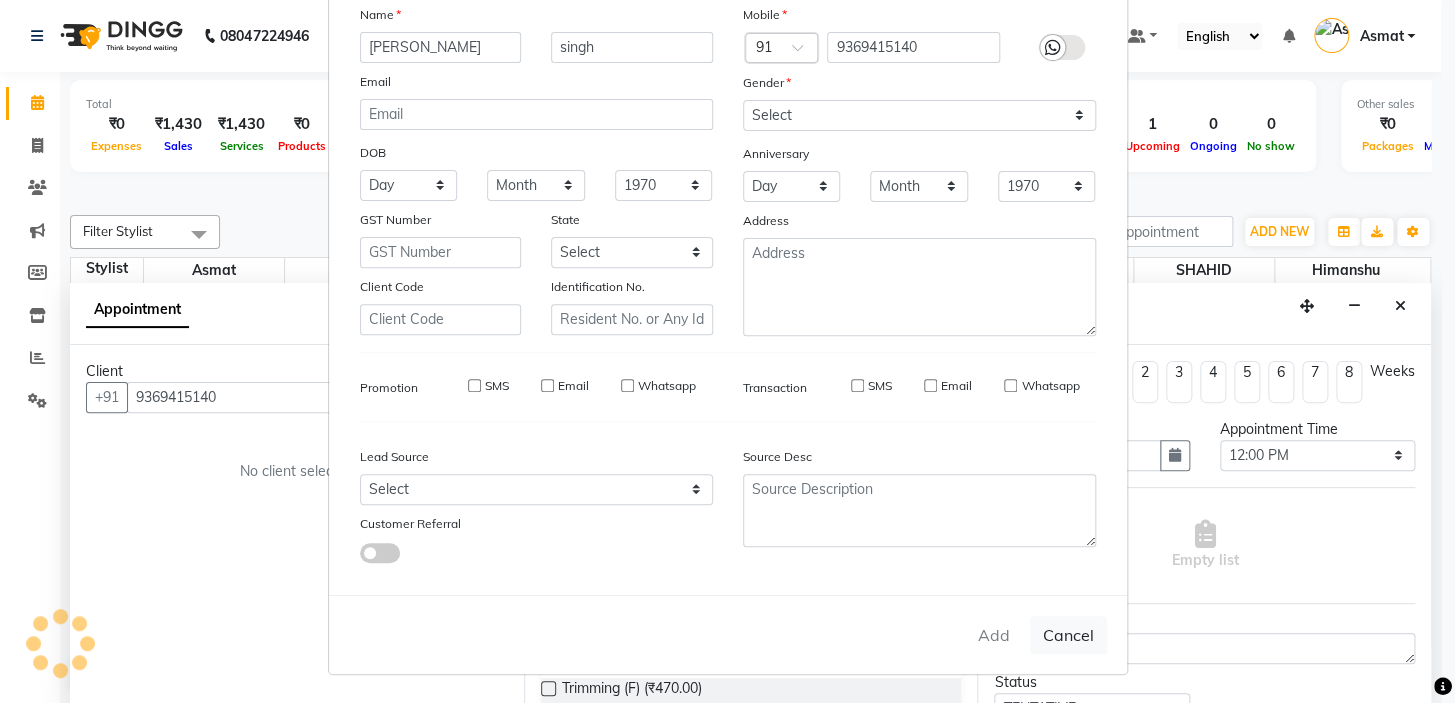 type 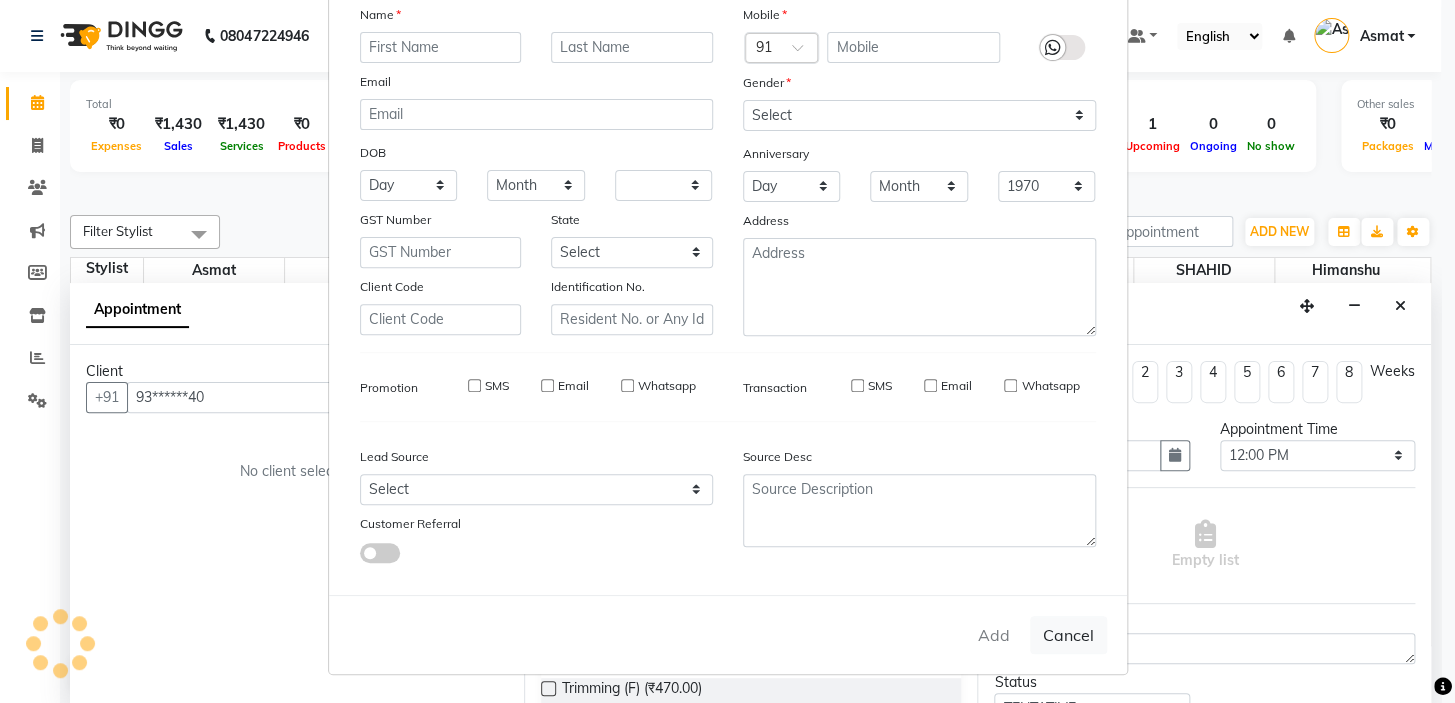 select 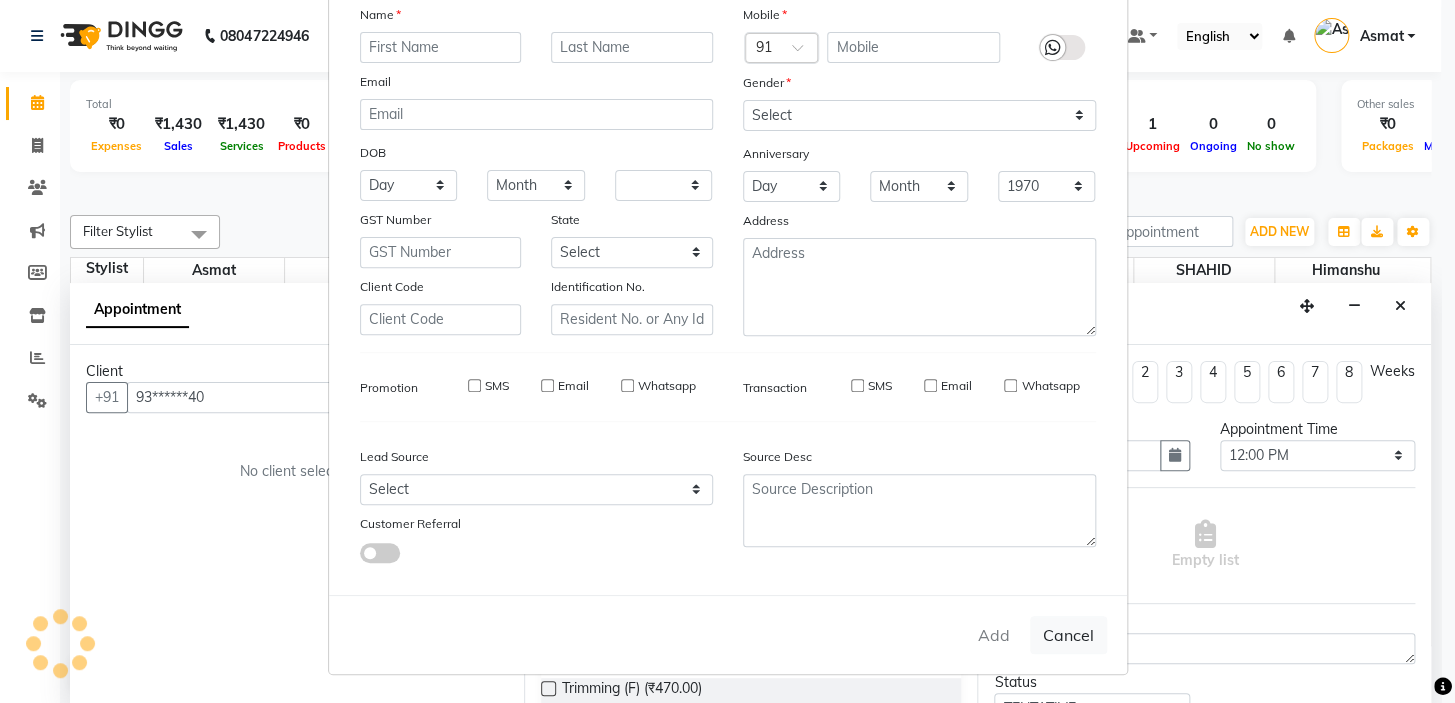 select 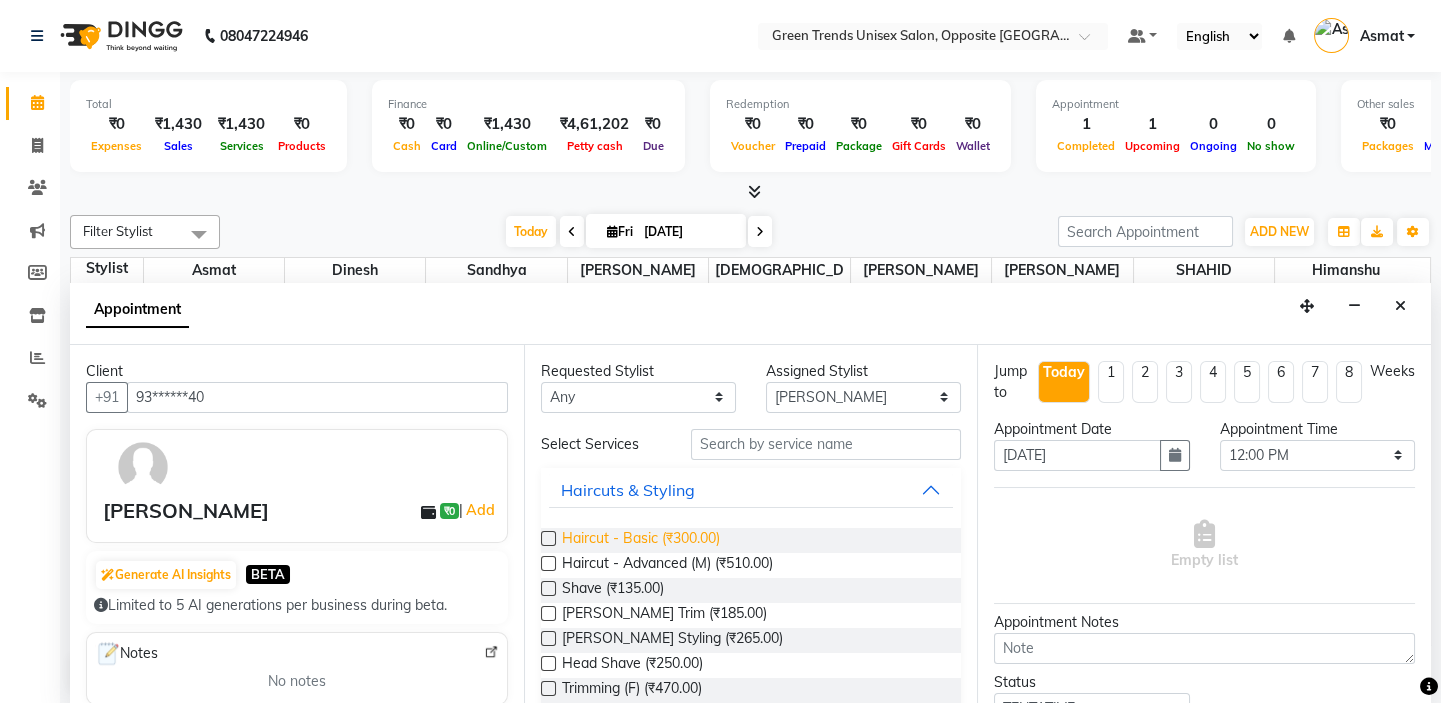 click on "Haircut - Basic (₹300.00)" at bounding box center [641, 540] 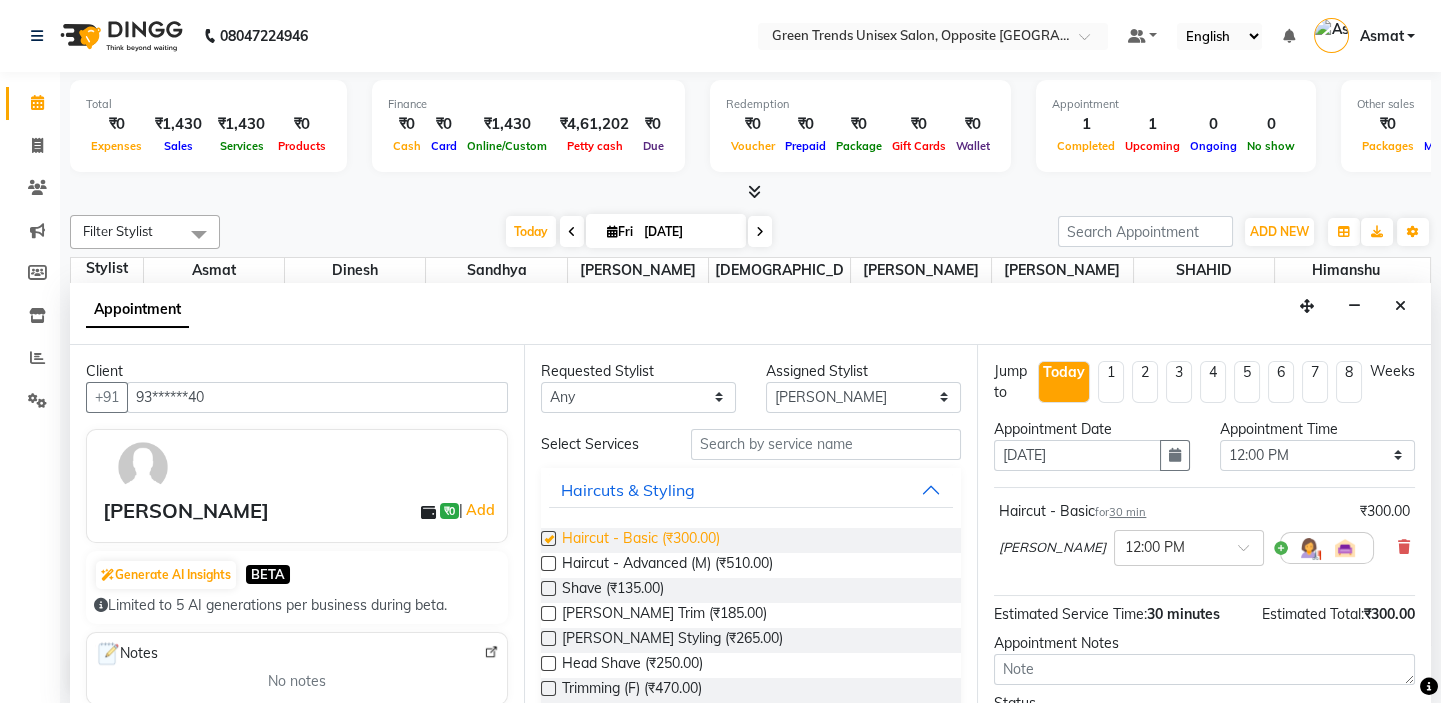 checkbox on "false" 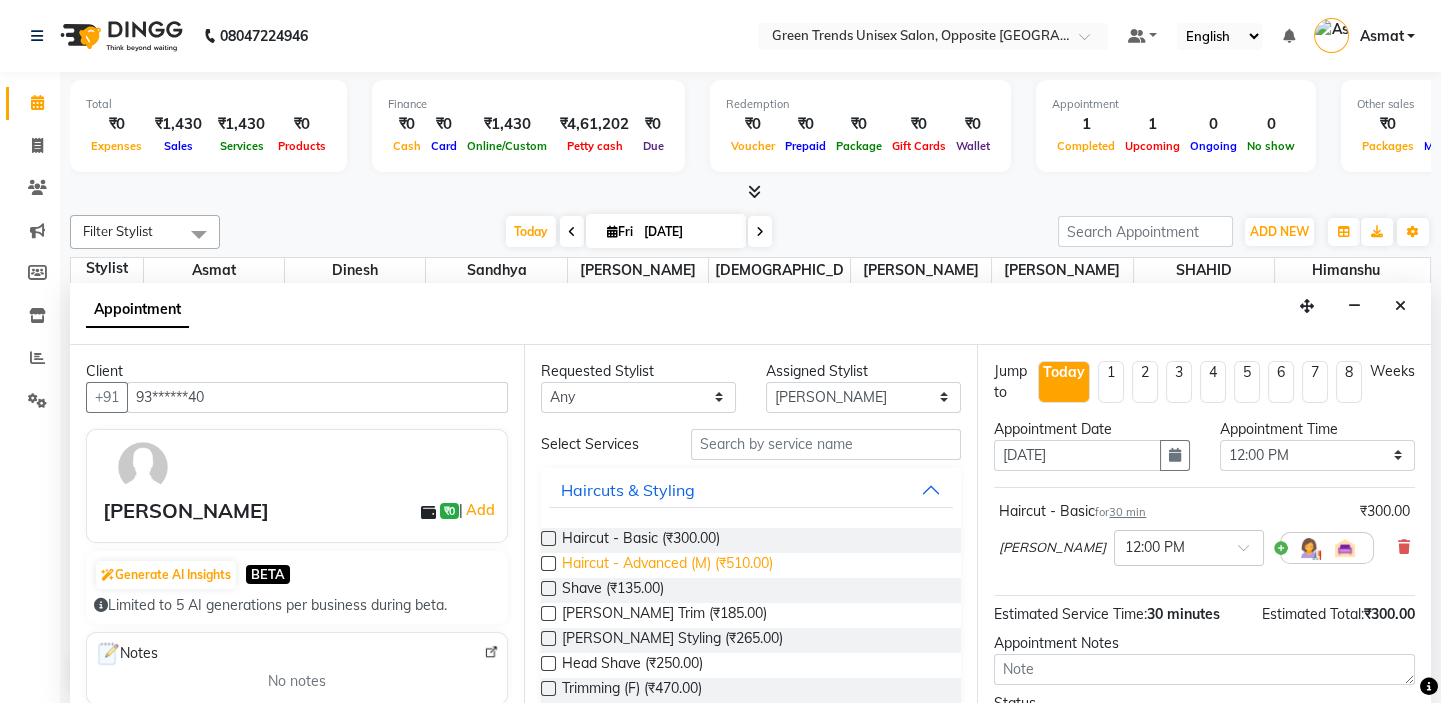 click on "Haircut - Advanced (M) (₹510.00)" at bounding box center (667, 565) 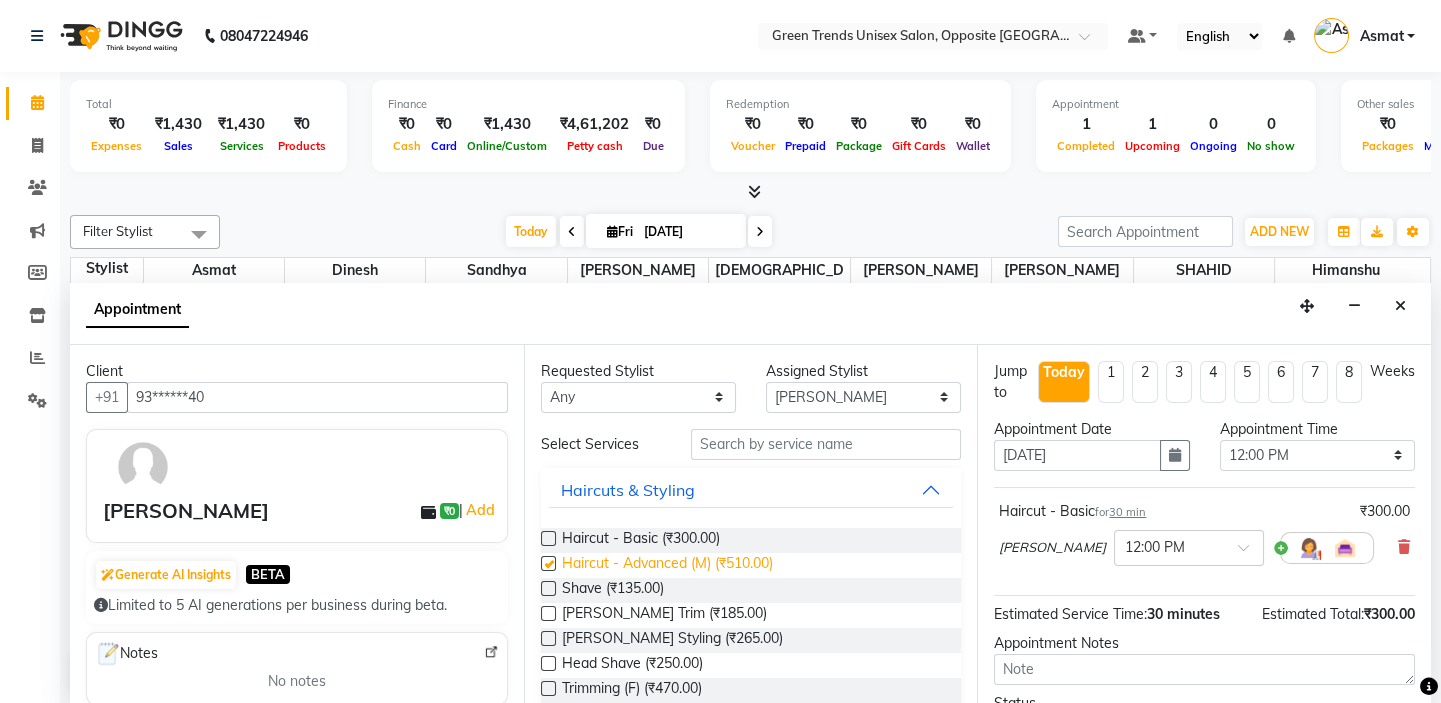 checkbox on "false" 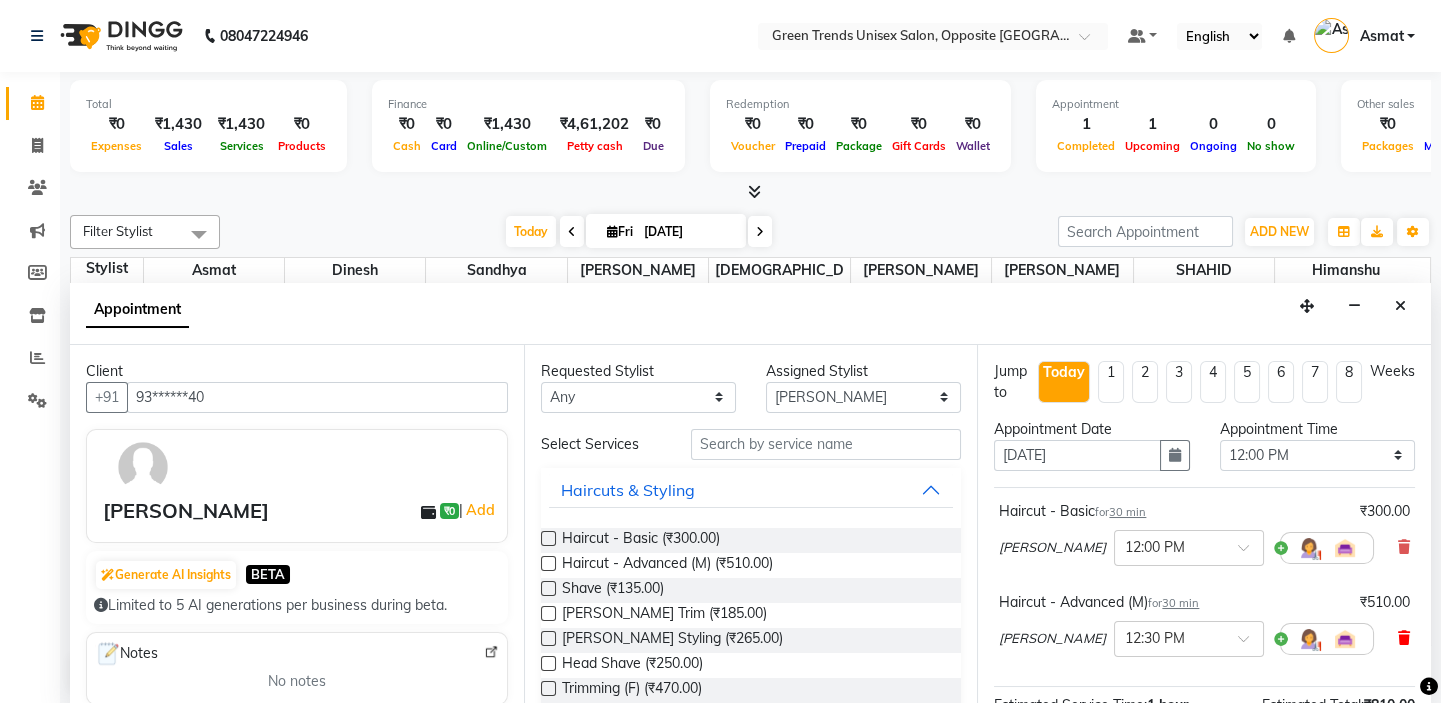click at bounding box center [1404, 547] 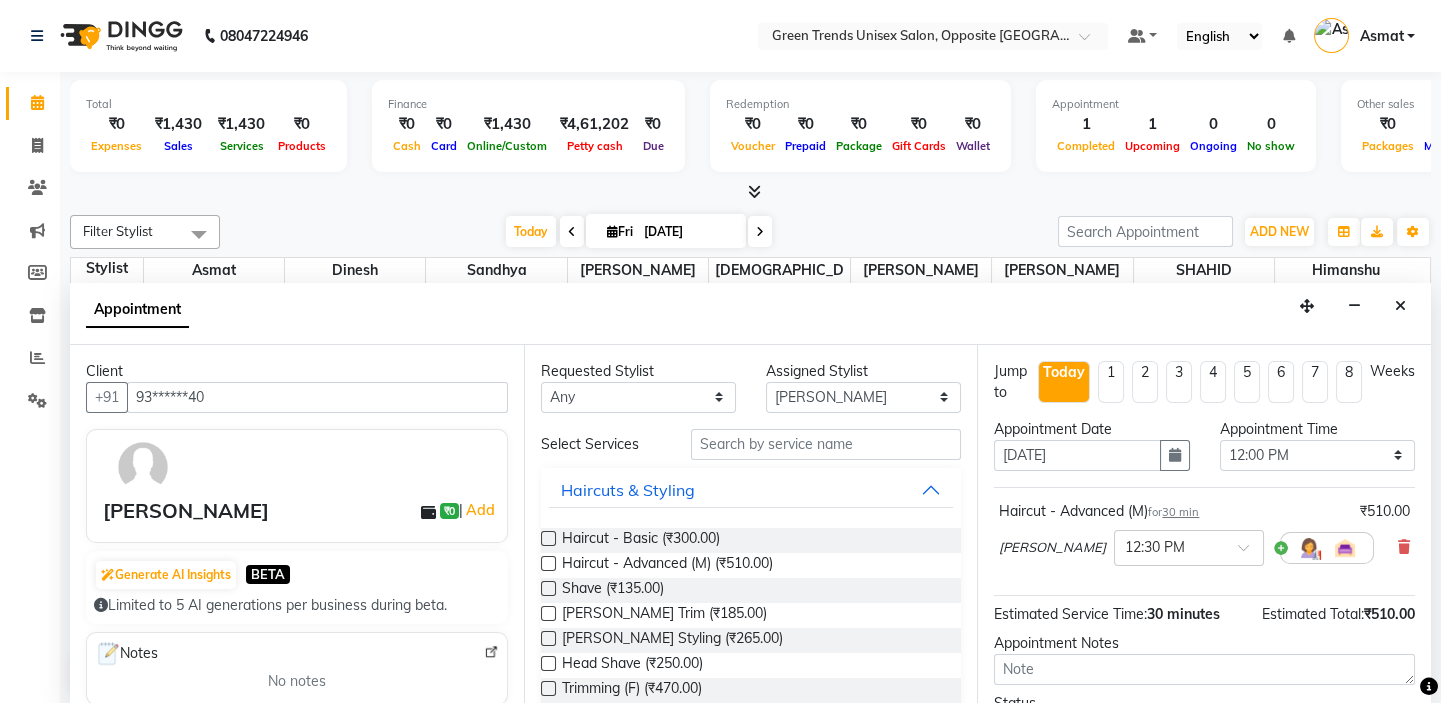 scroll, scrollTop: 165, scrollLeft: 0, axis: vertical 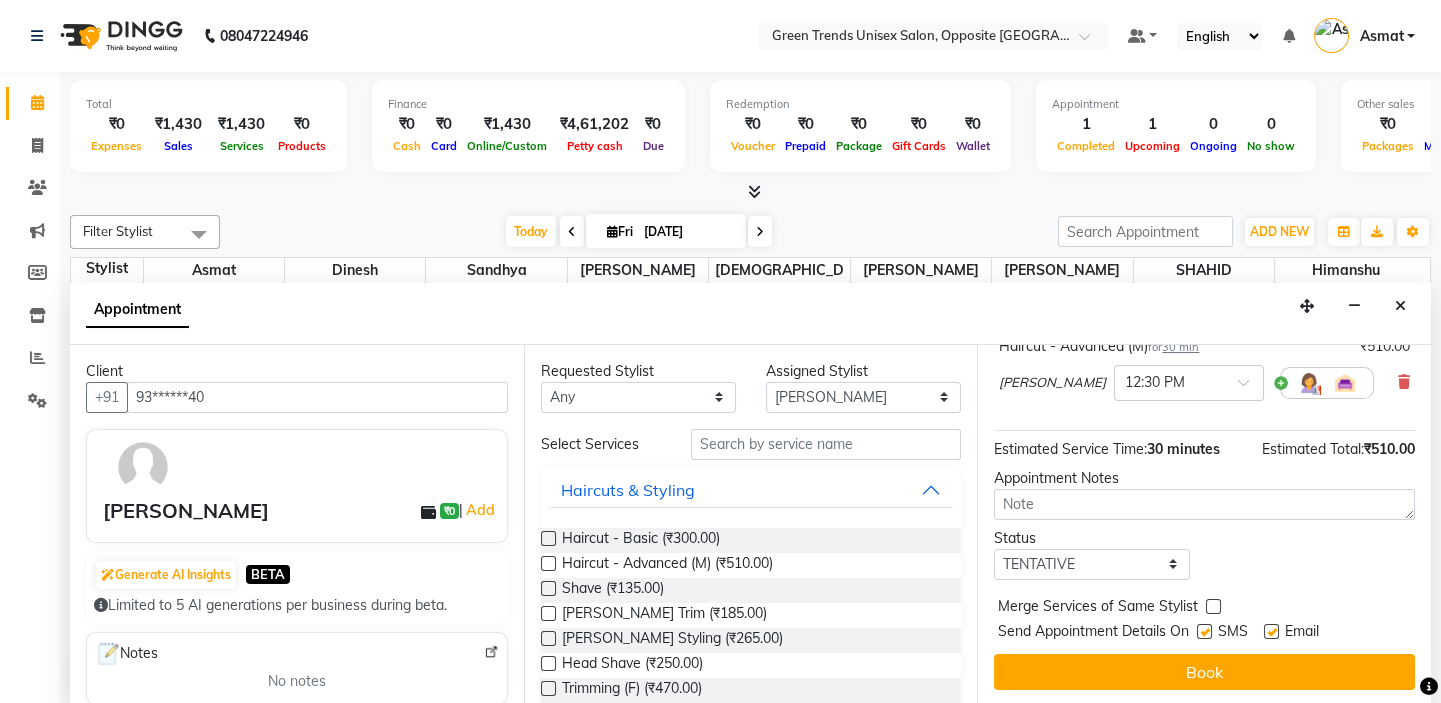 drag, startPoint x: 1199, startPoint y: 660, endPoint x: 1164, endPoint y: 661, distance: 35.014282 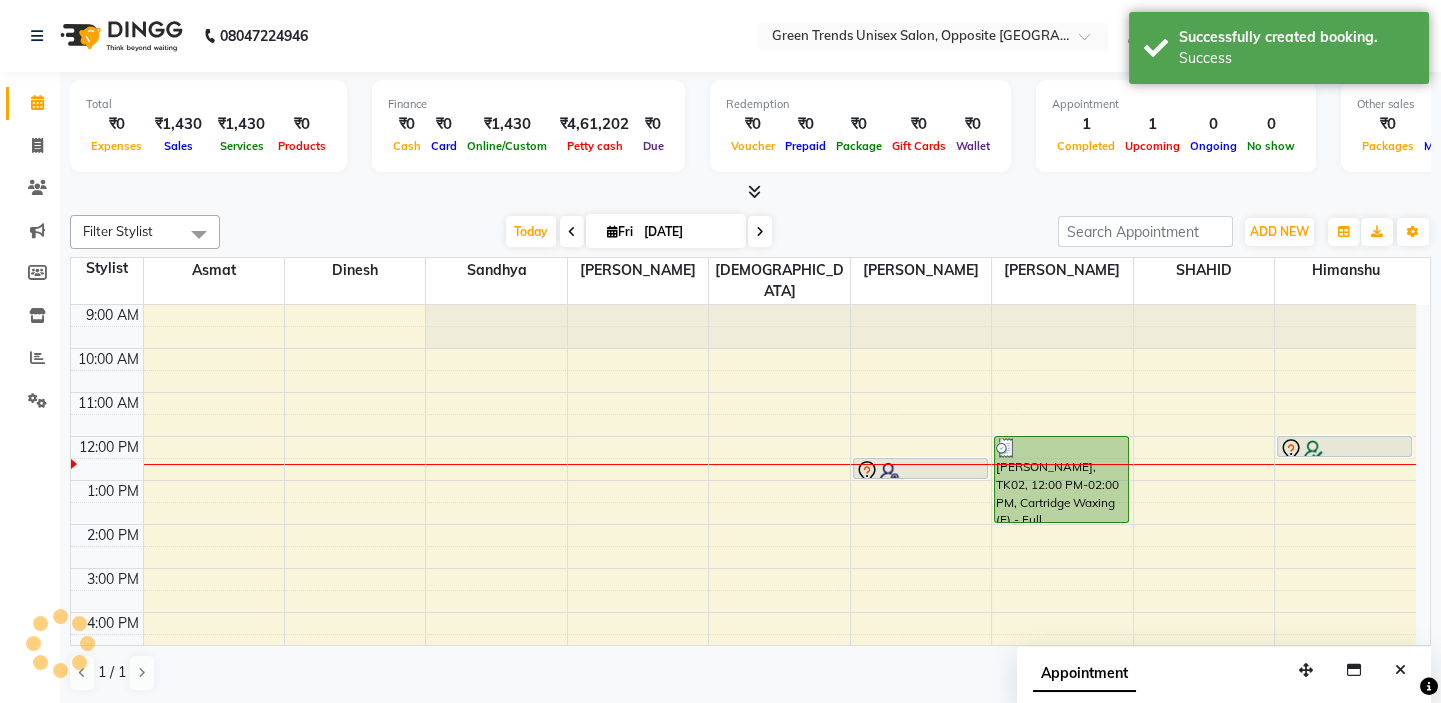 scroll, scrollTop: 0, scrollLeft: 0, axis: both 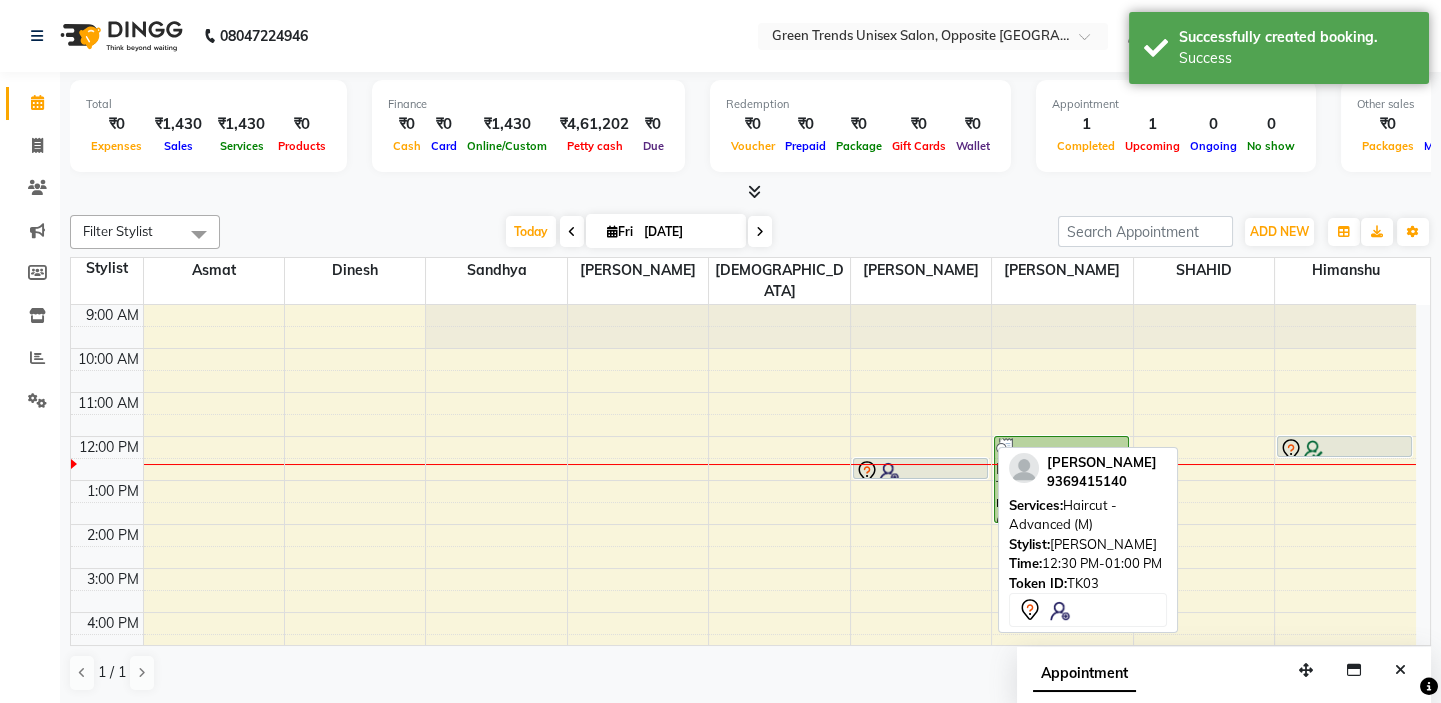 click at bounding box center (920, 472) 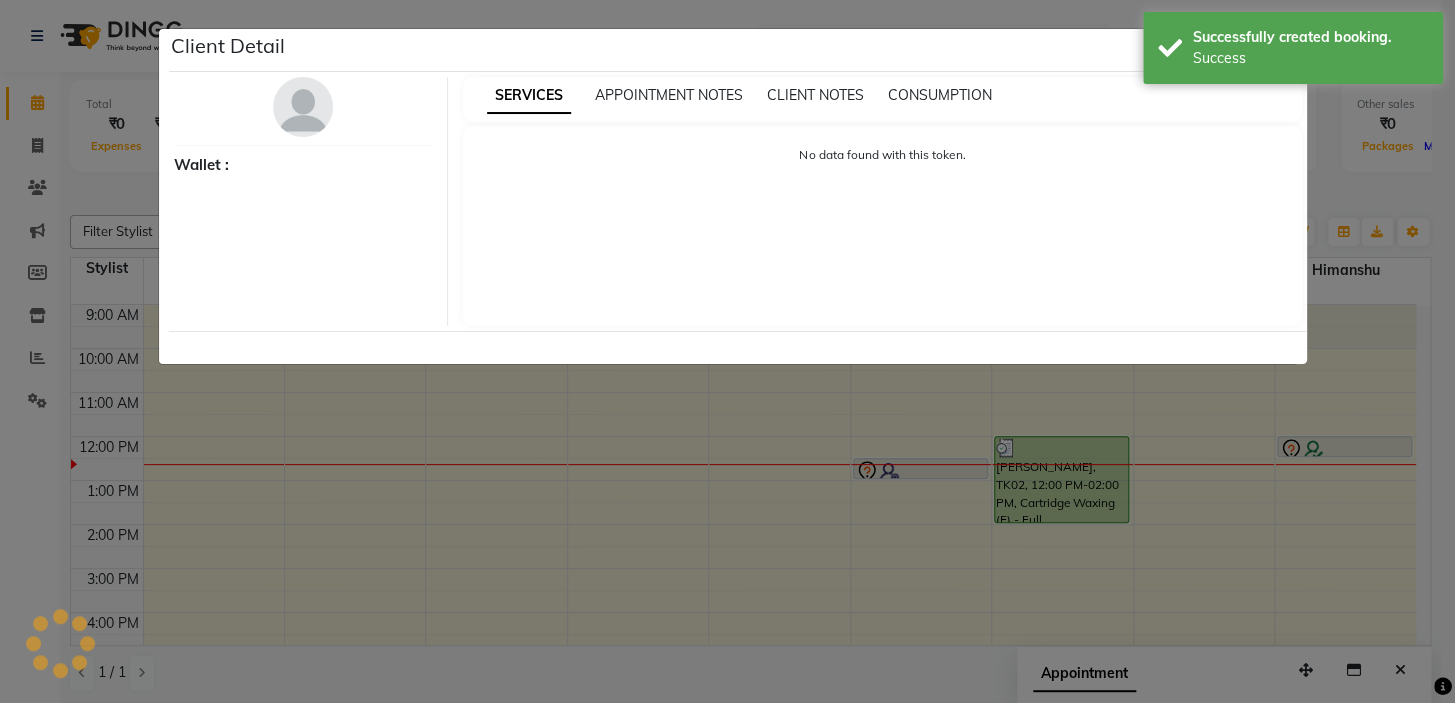 select on "7" 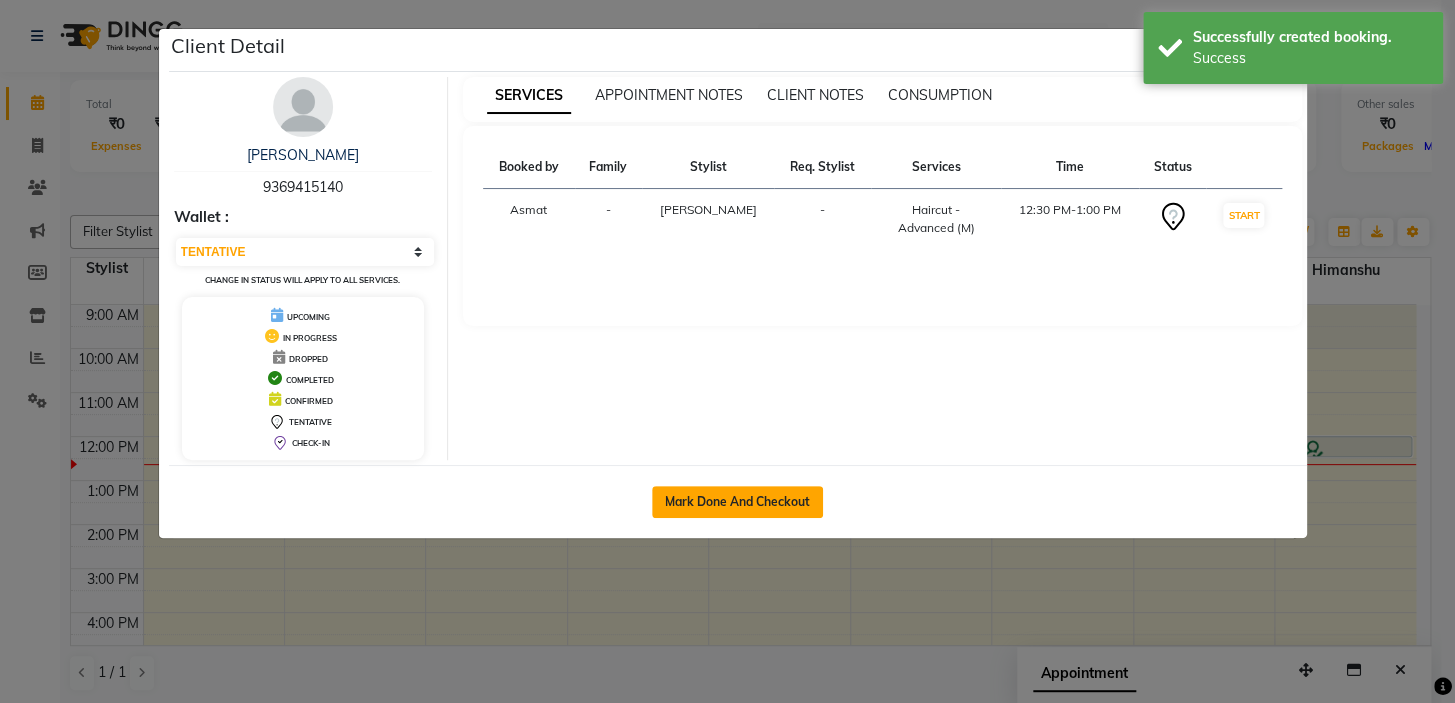 click on "Mark Done And Checkout" 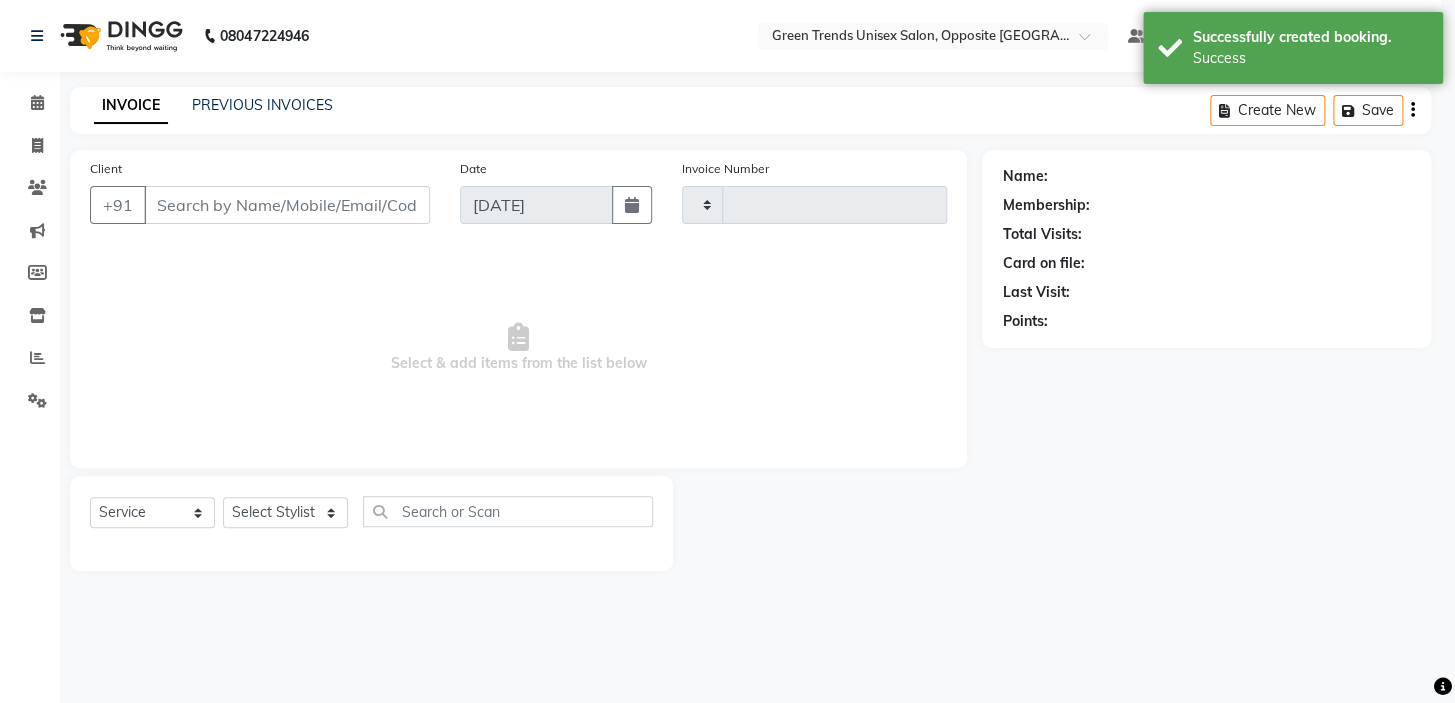 type on "0741" 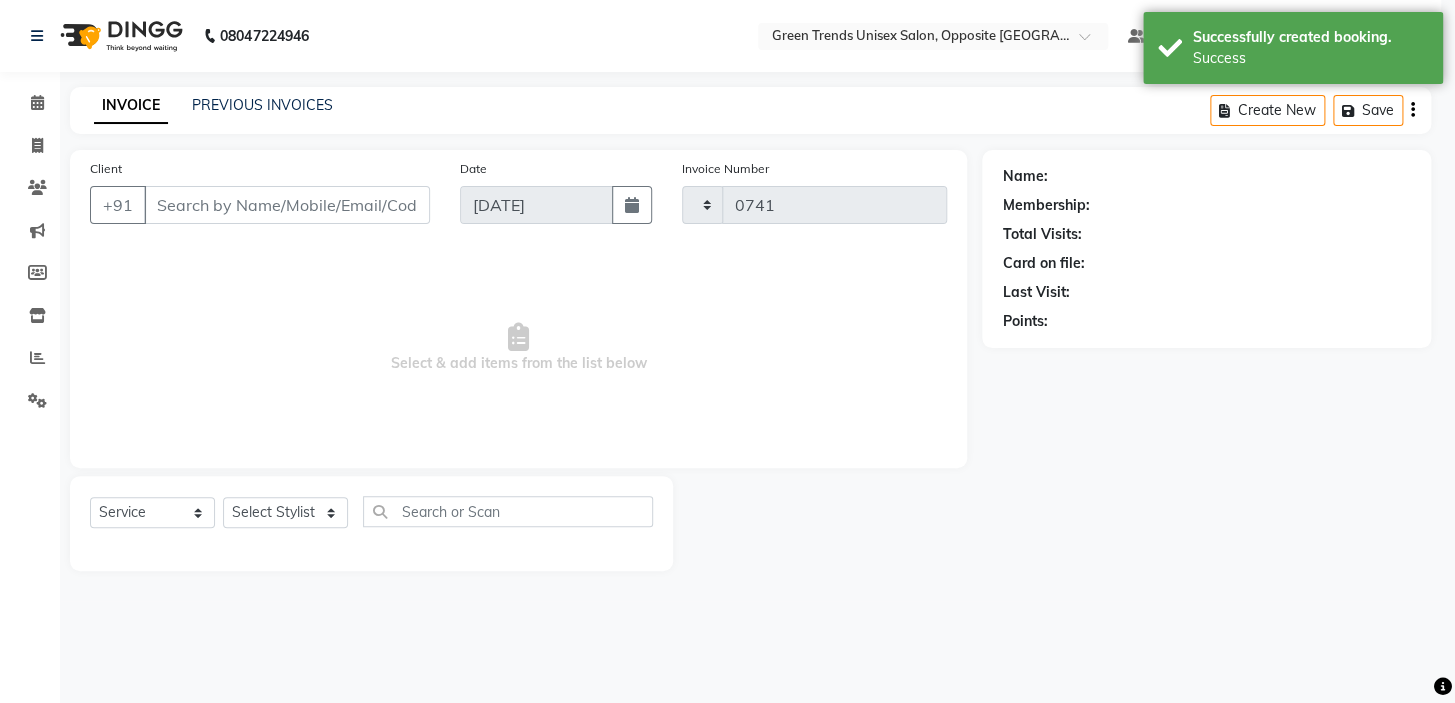 select on "5225" 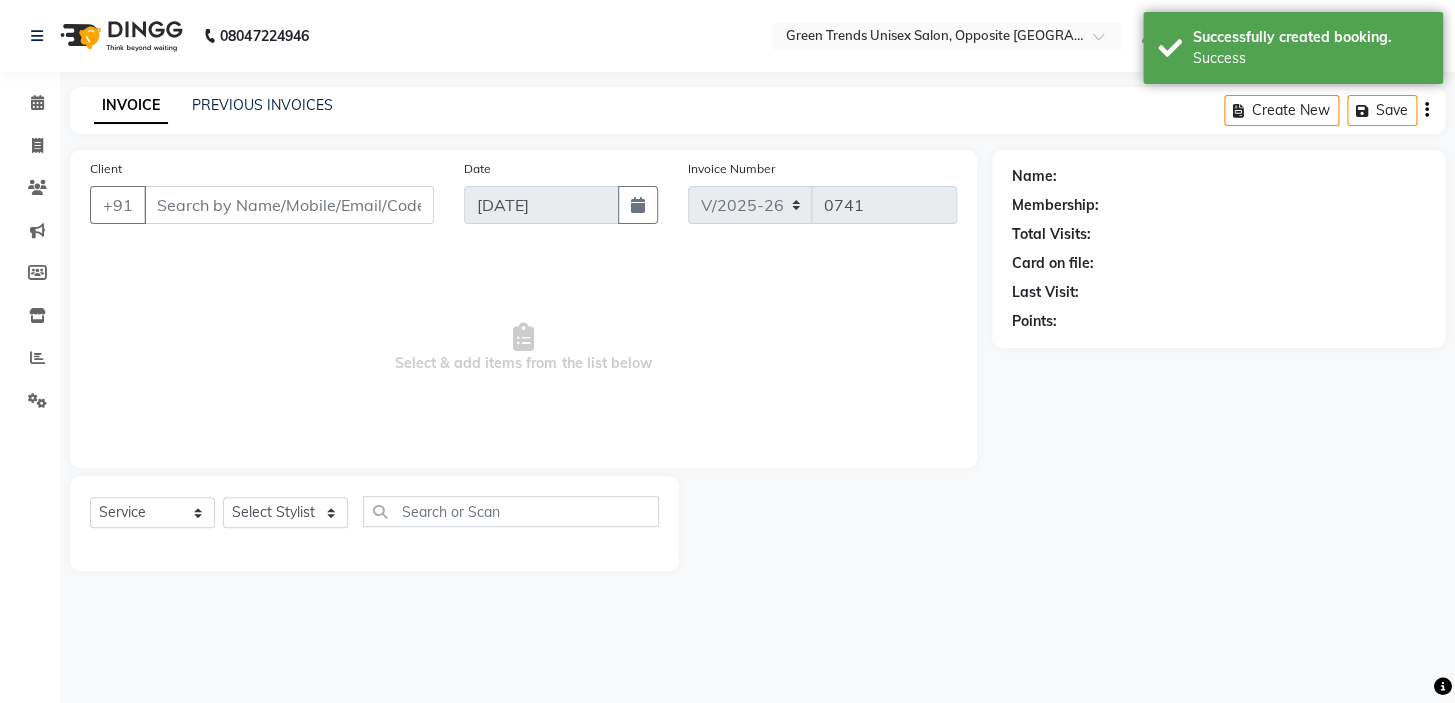 type on "93******40" 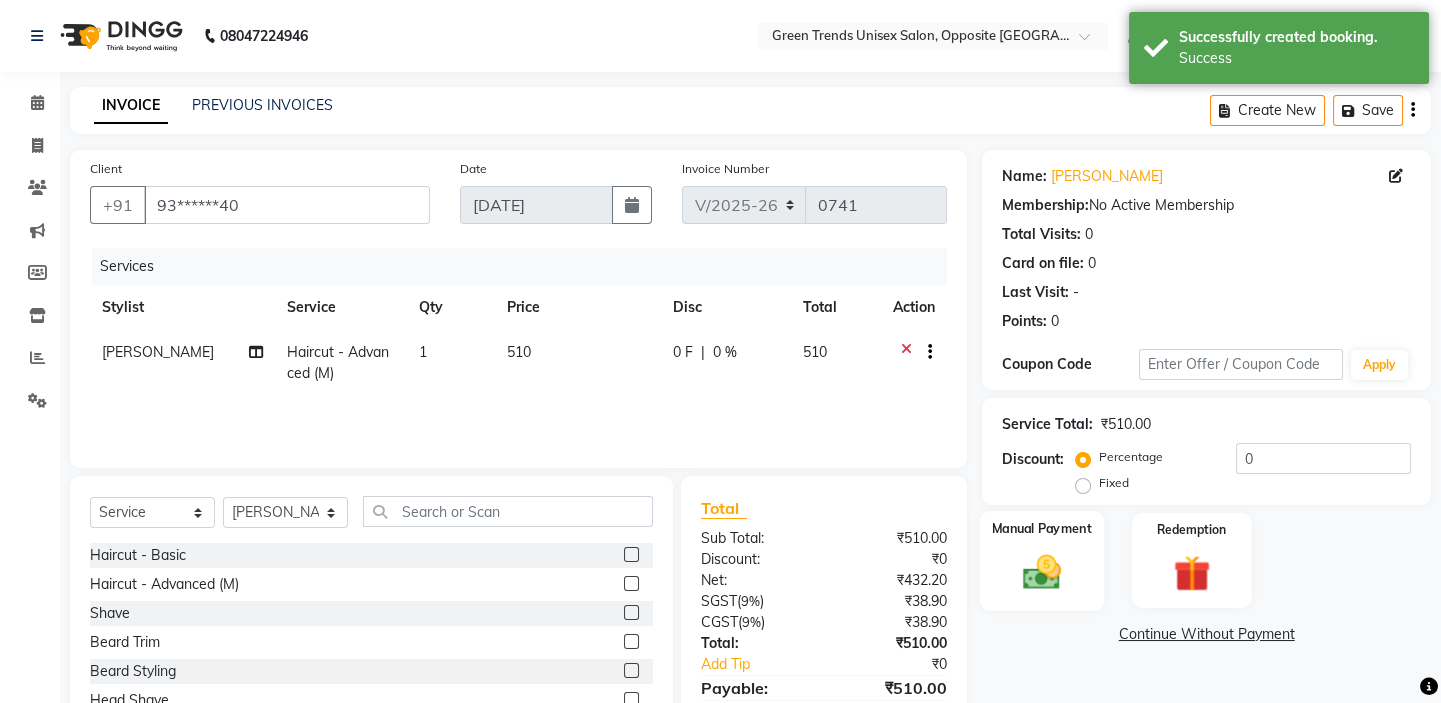click 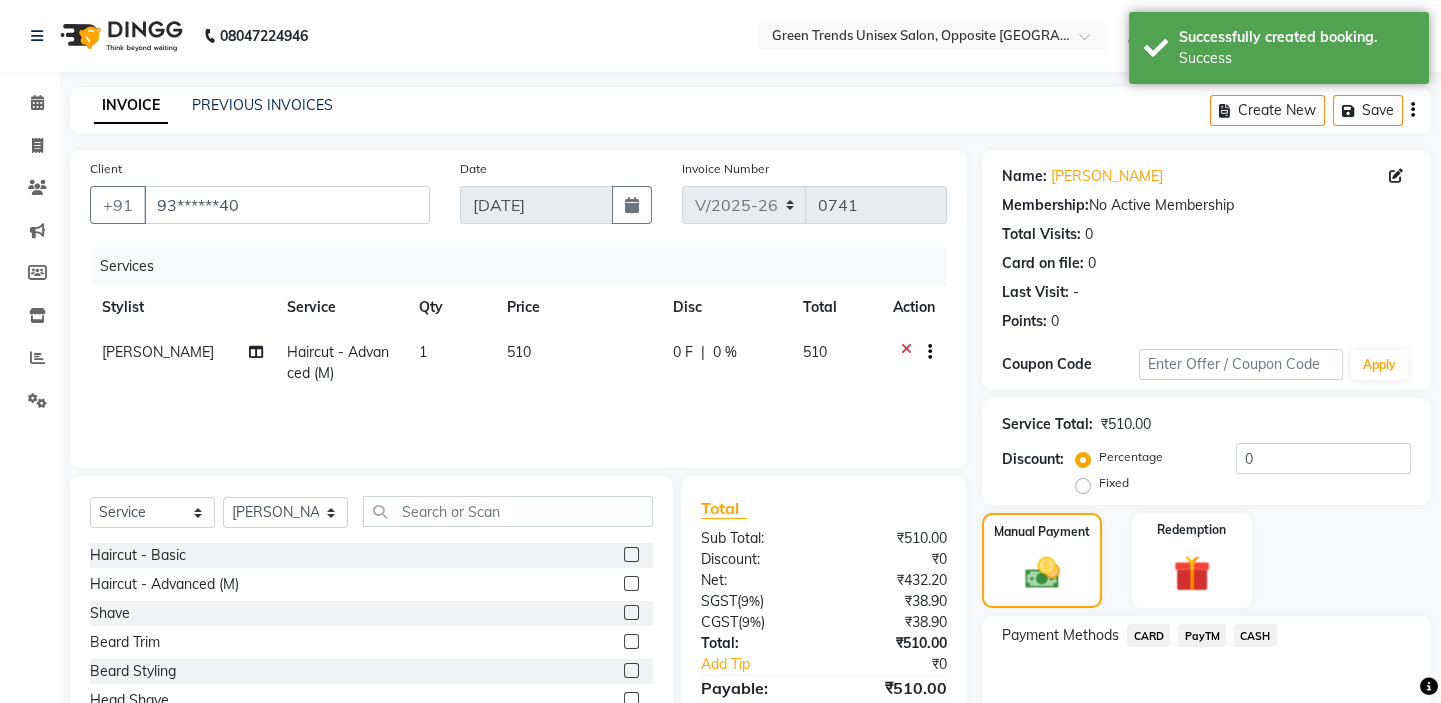 scroll, scrollTop: 104, scrollLeft: 0, axis: vertical 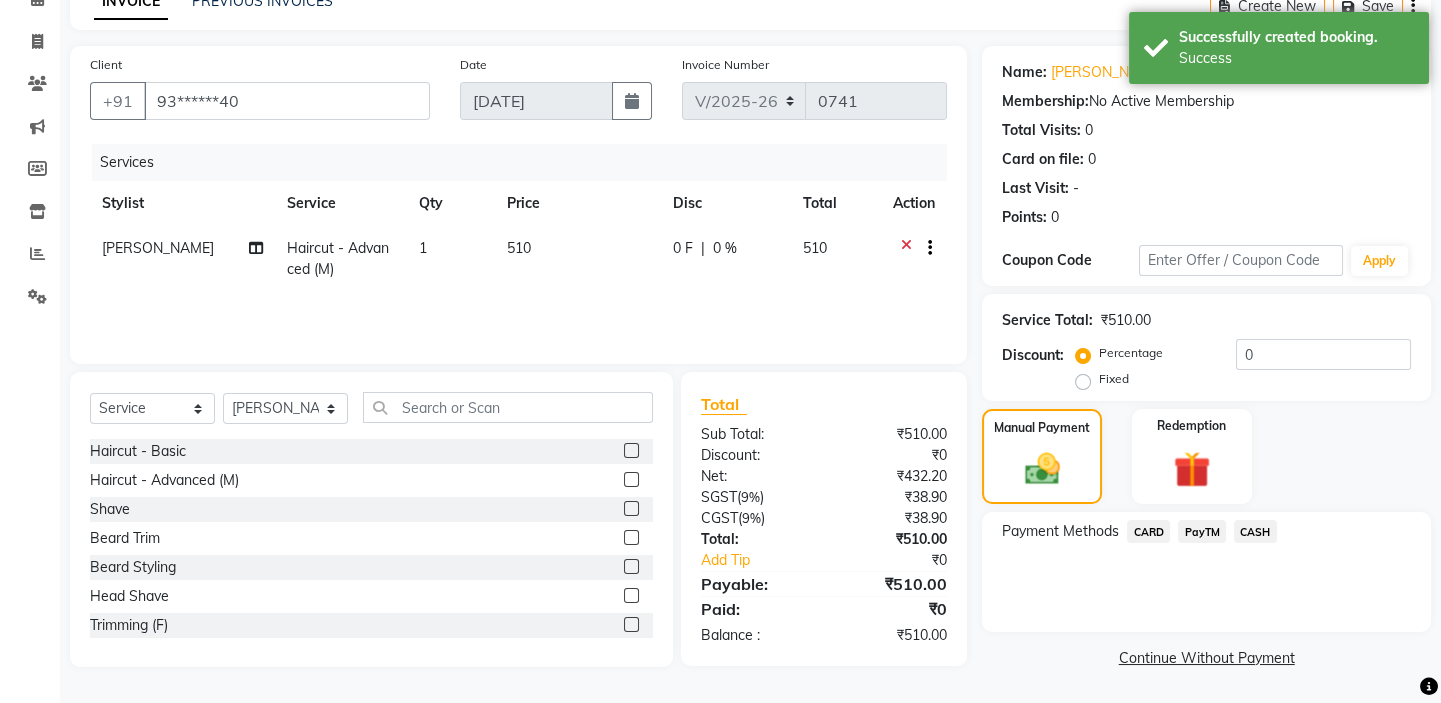 click at bounding box center [1429, 686] 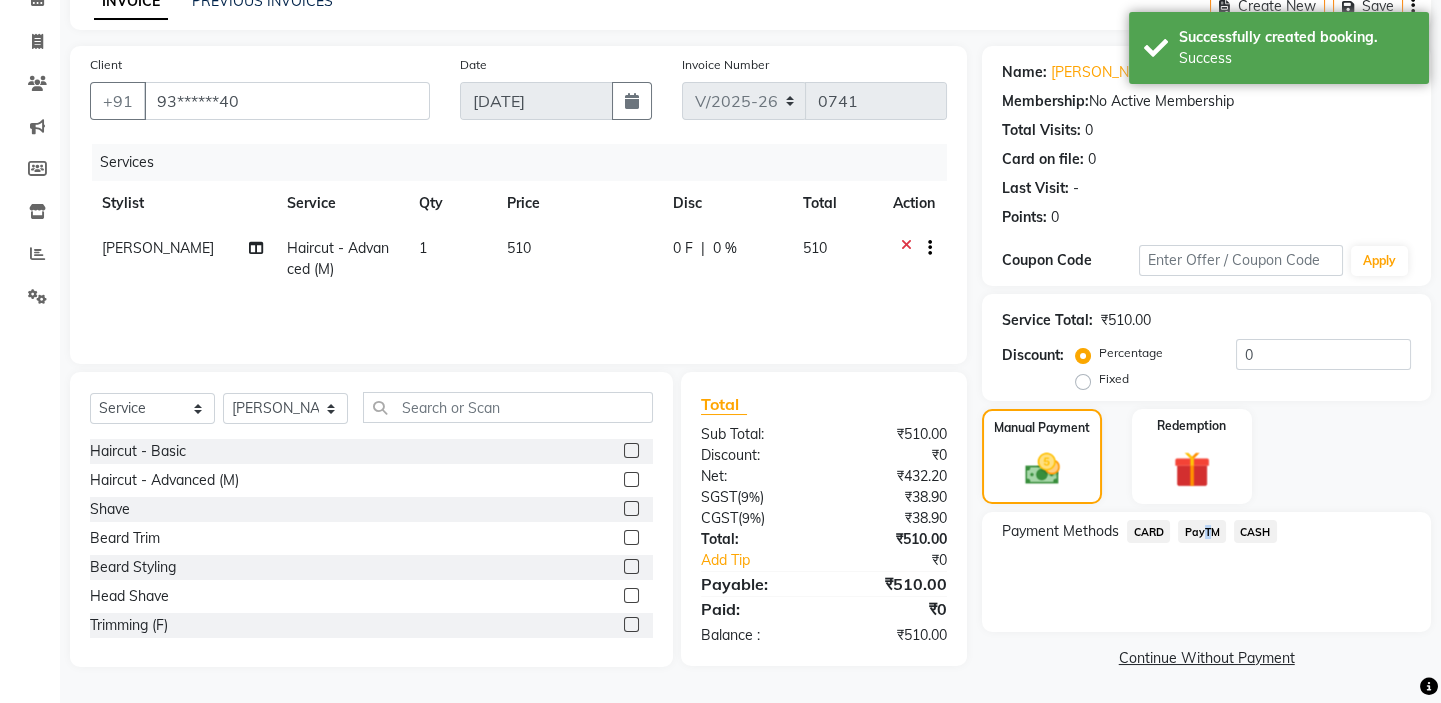 click on "PayTM" 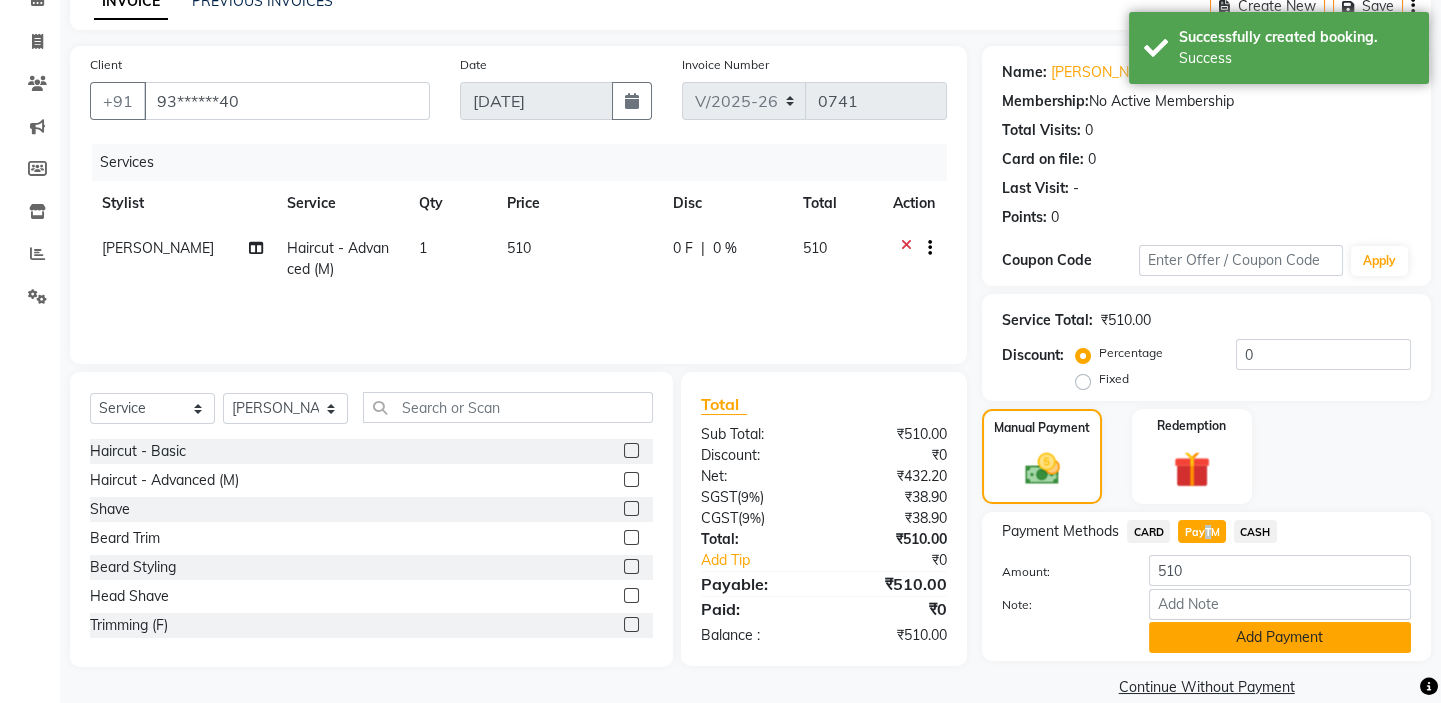 click on "Add Payment" 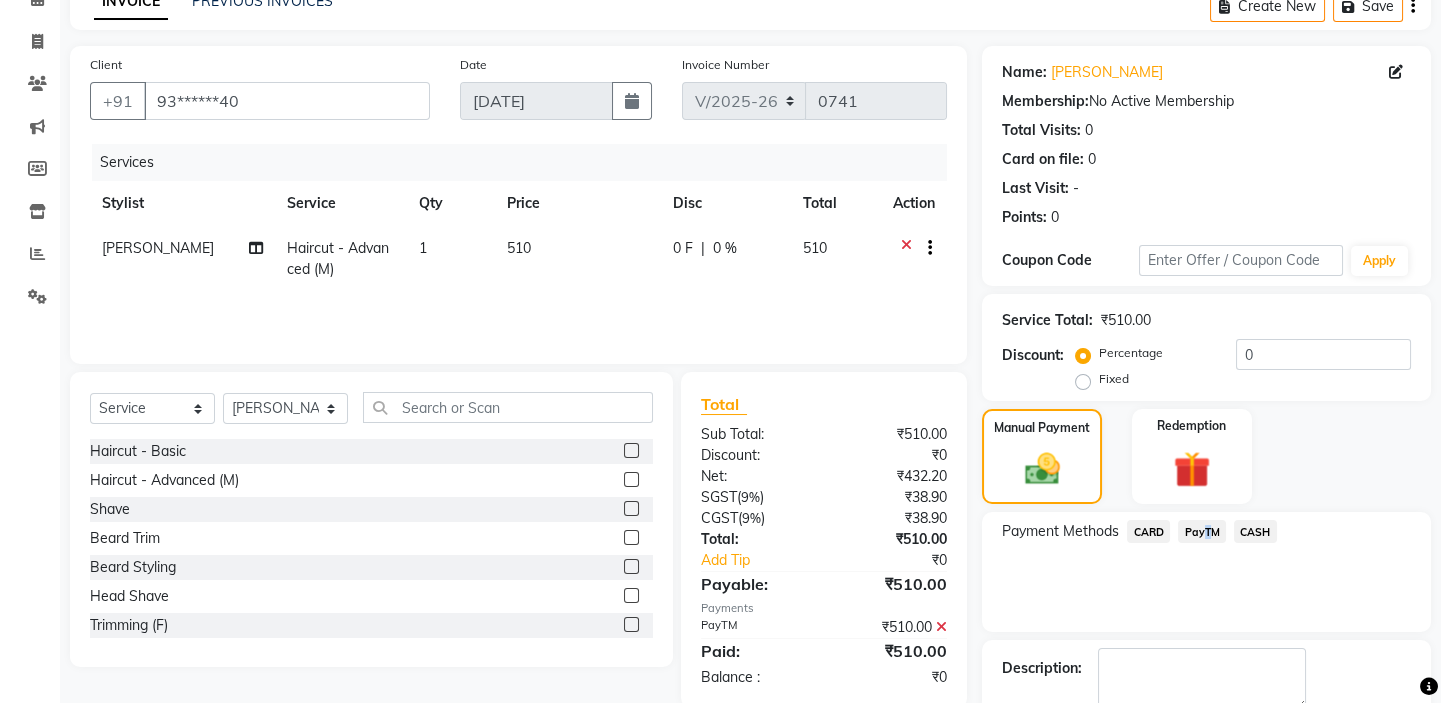 scroll, scrollTop: 216, scrollLeft: 0, axis: vertical 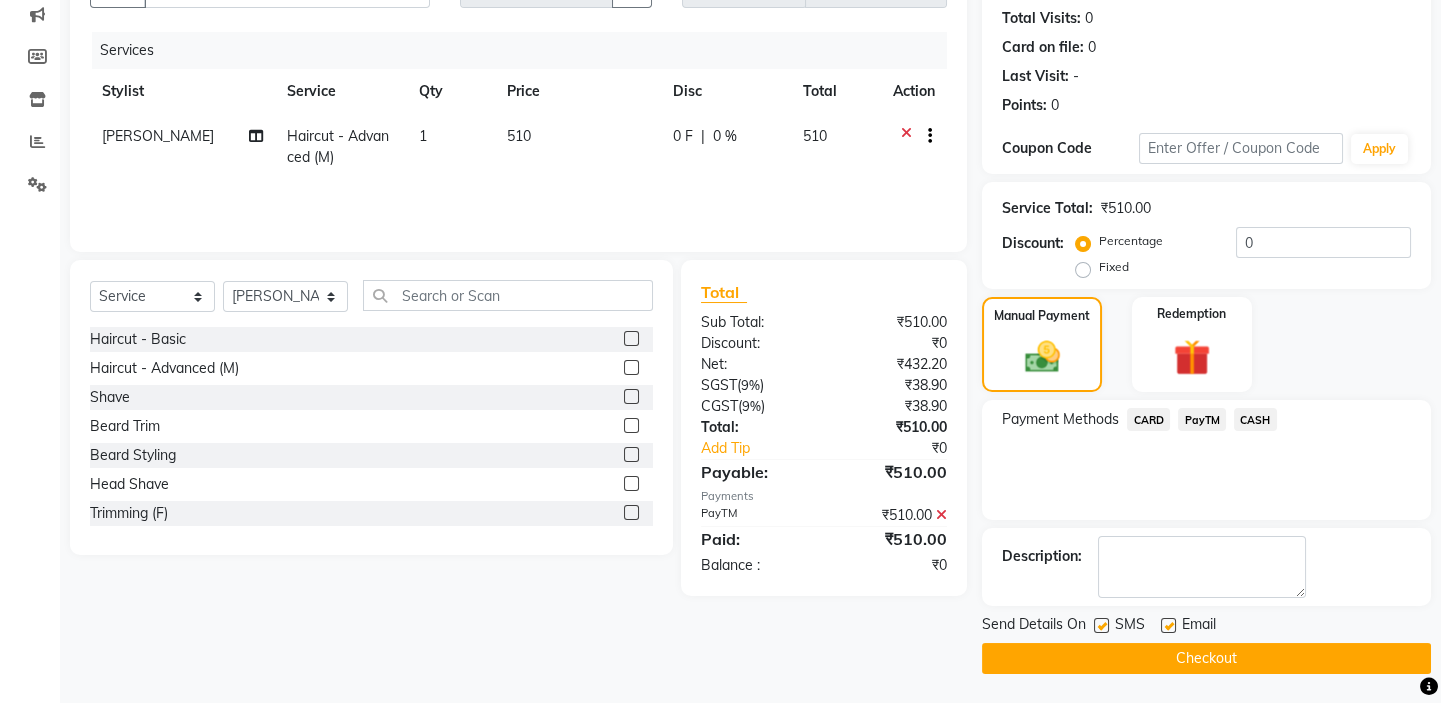 click 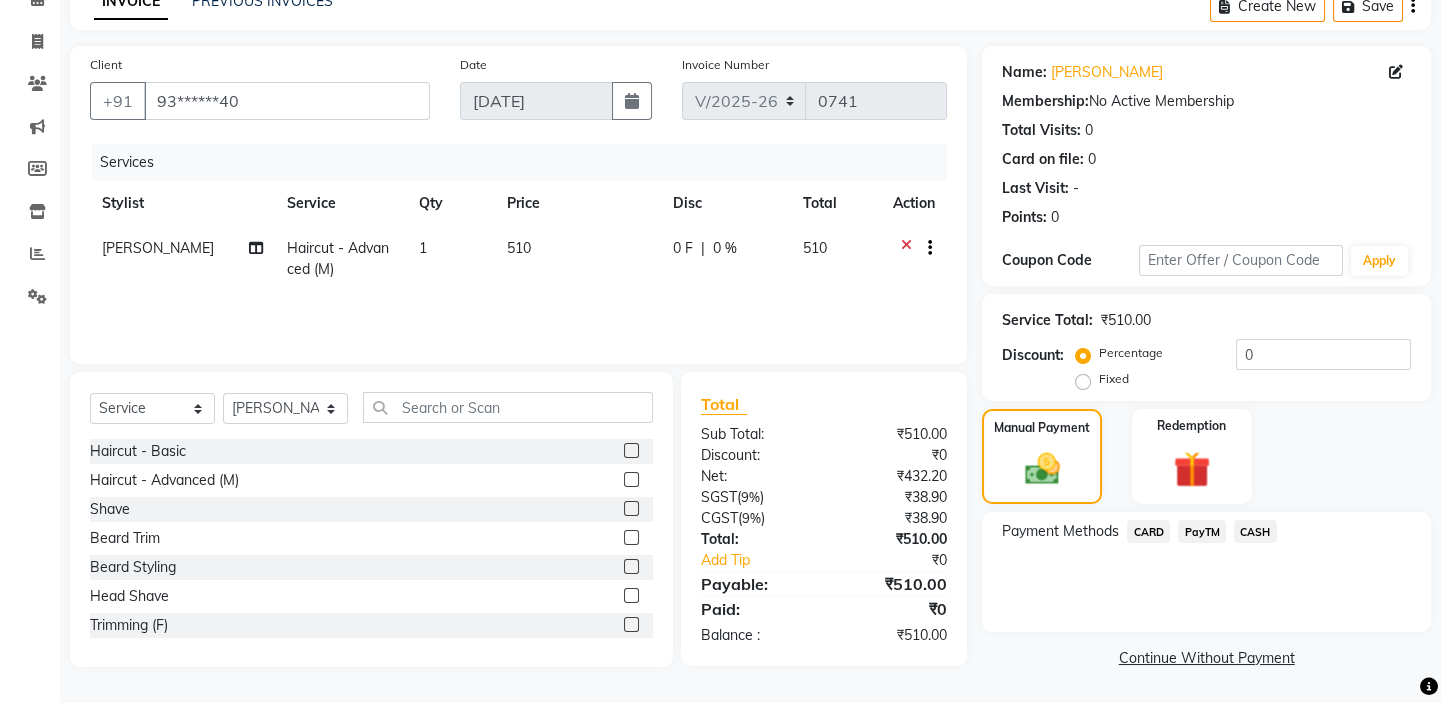 scroll, scrollTop: 104, scrollLeft: 0, axis: vertical 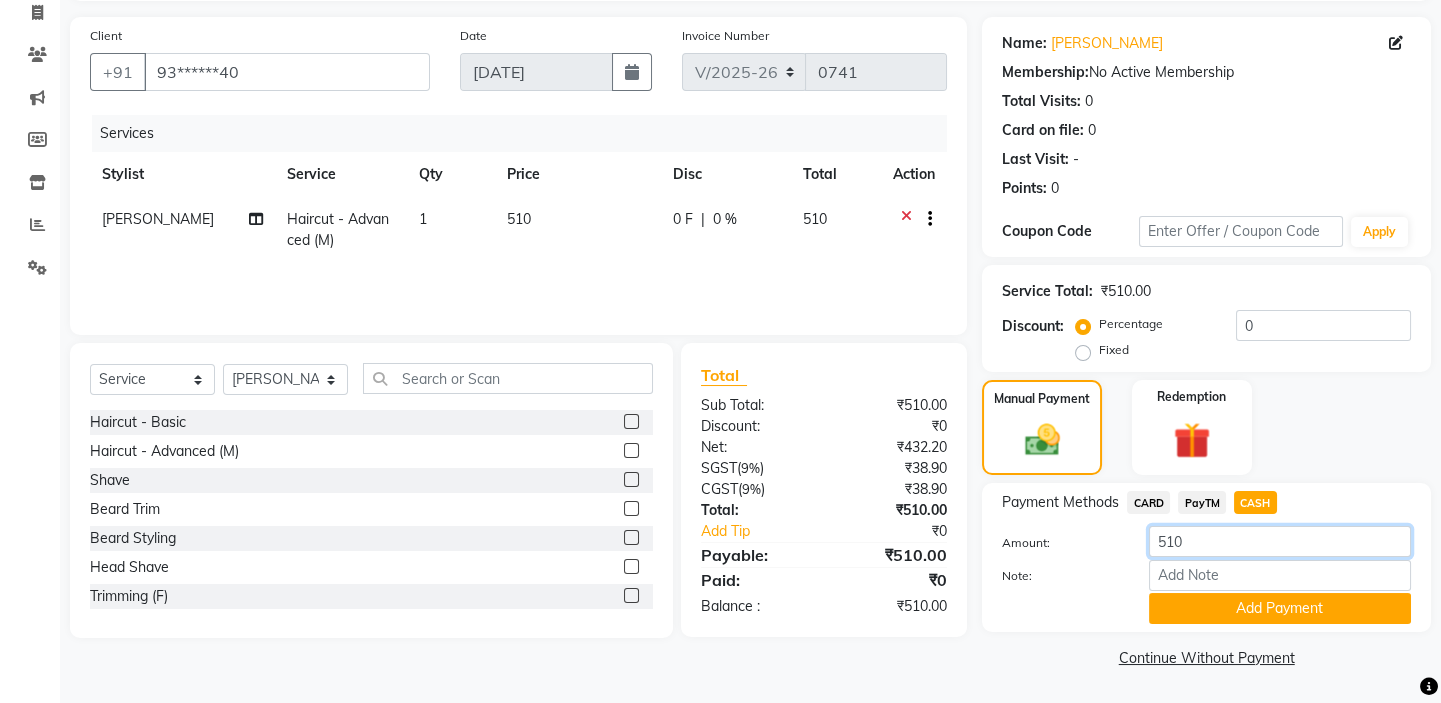 click on "510" 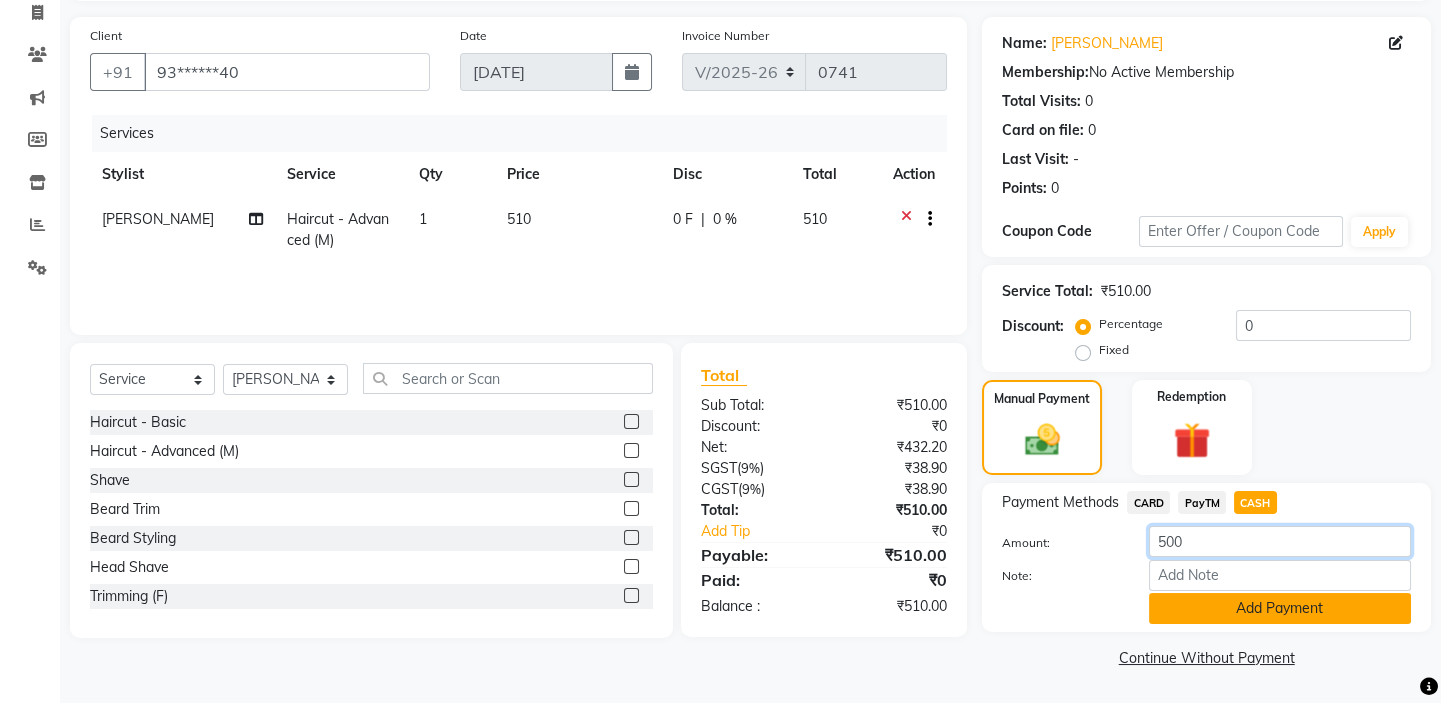 type on "500" 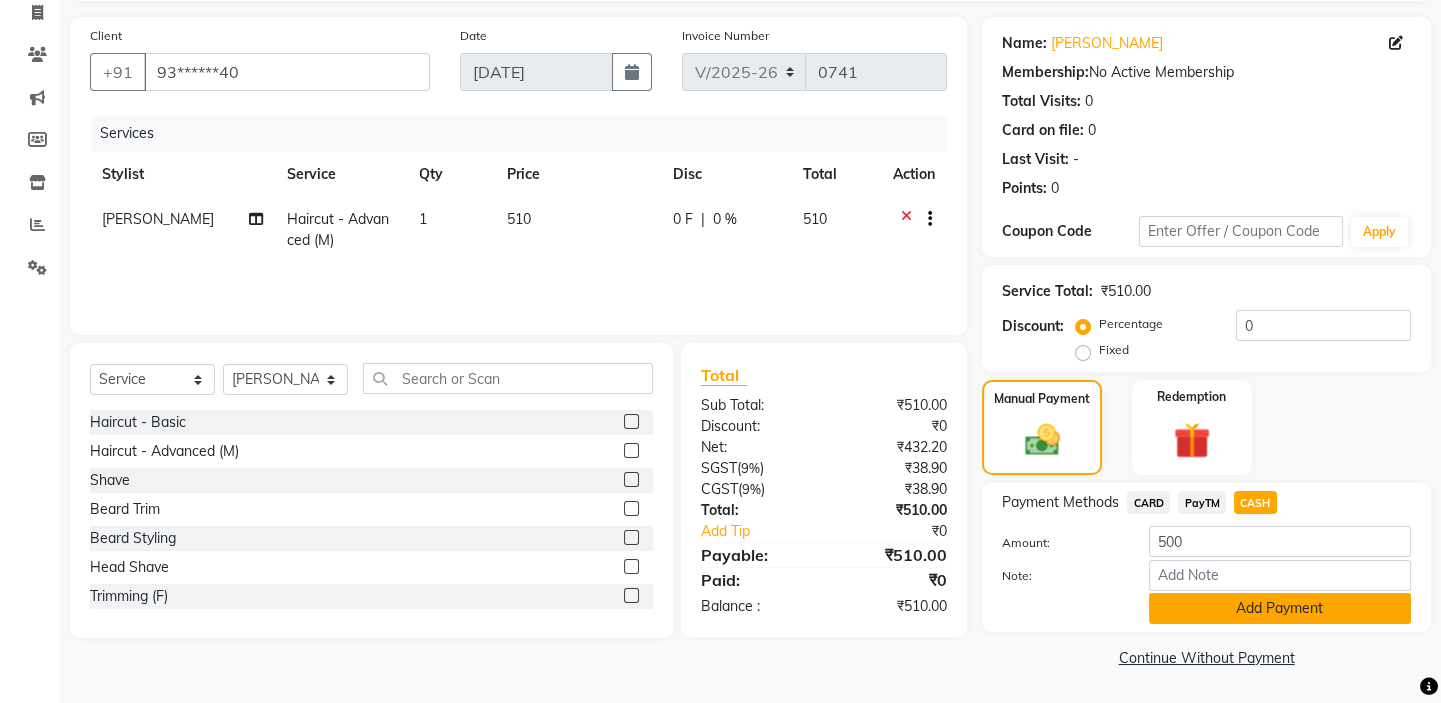 click on "Add Payment" 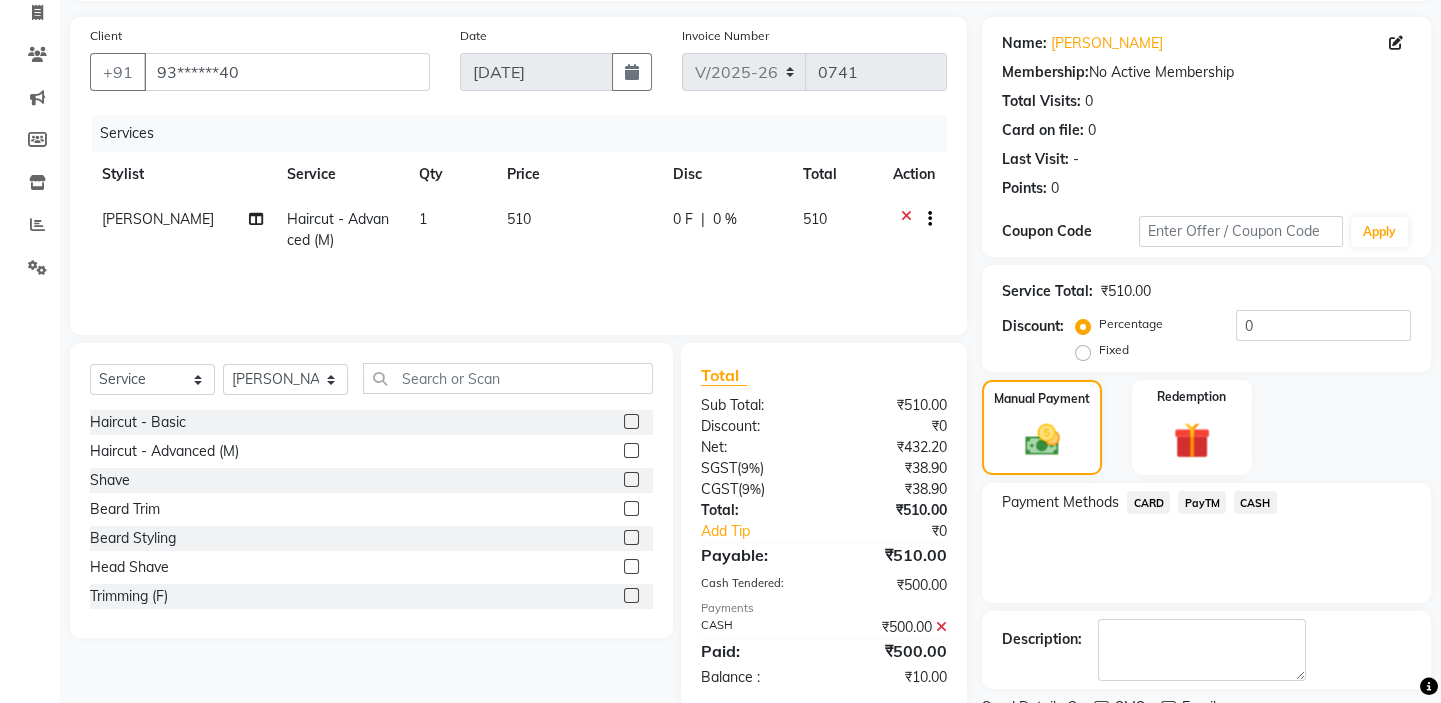 click on "PayTM" 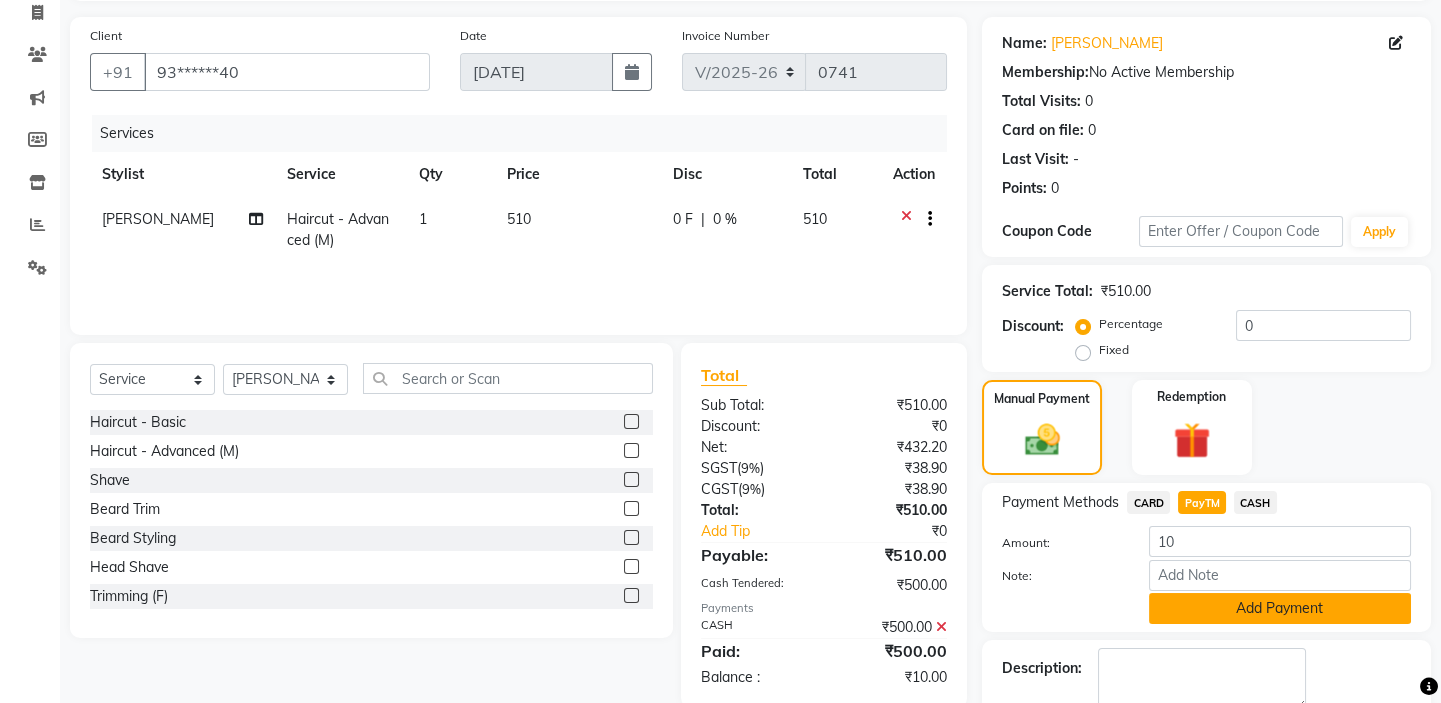 click on "Add Payment" 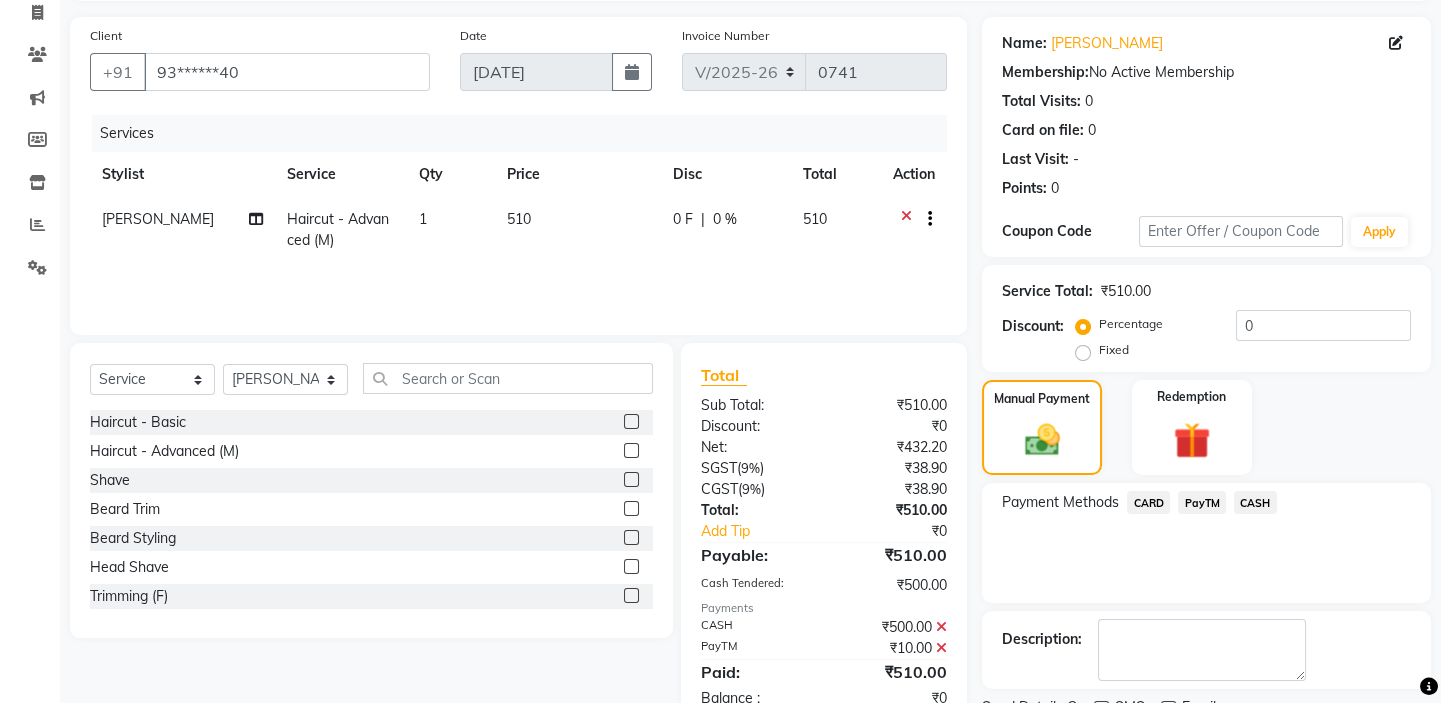 scroll, scrollTop: 216, scrollLeft: 0, axis: vertical 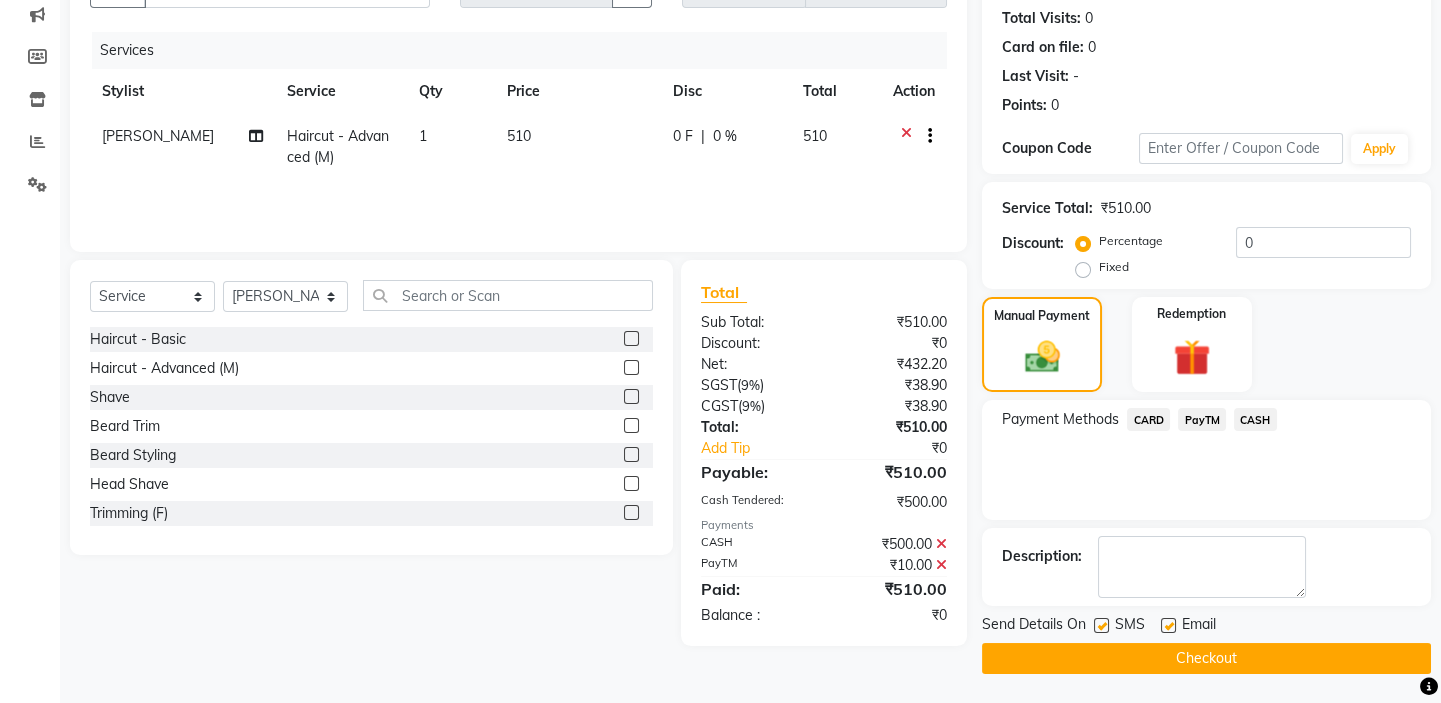 click on "Checkout" 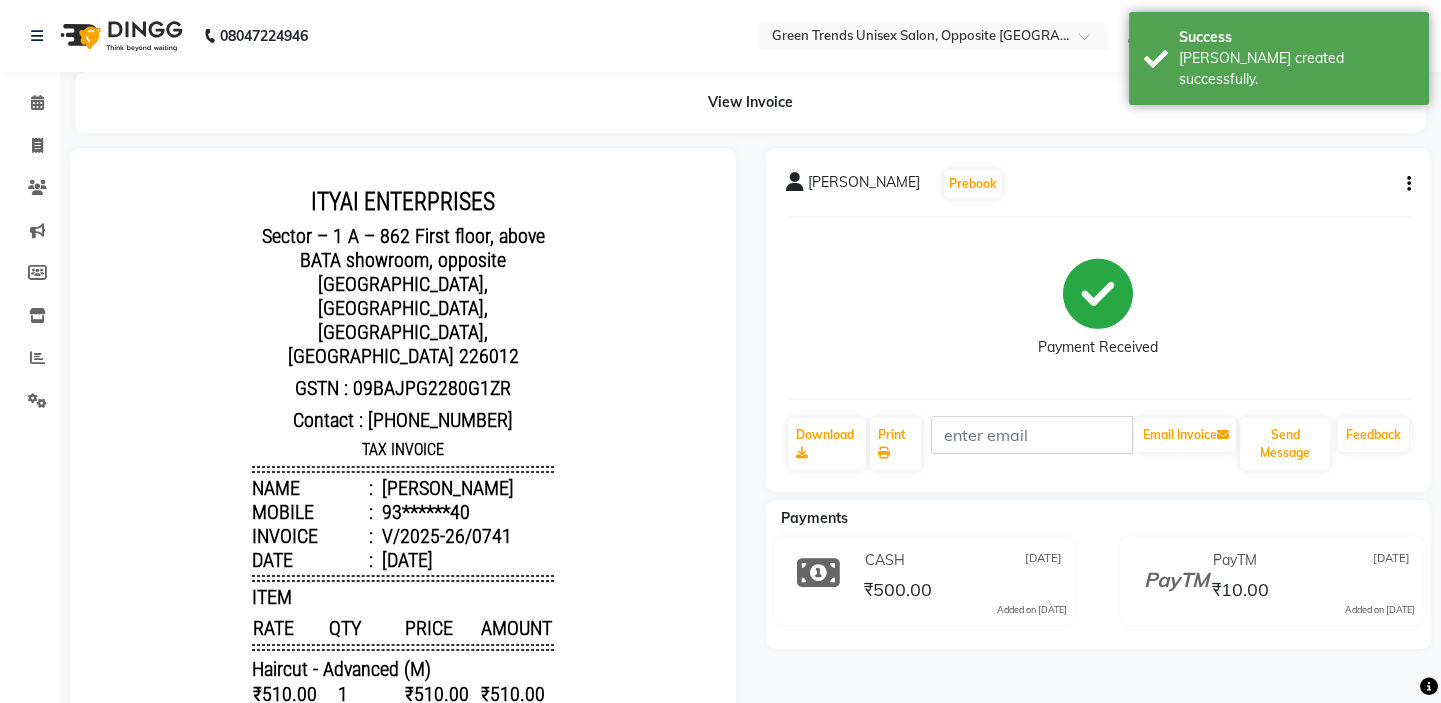 scroll, scrollTop: 0, scrollLeft: 0, axis: both 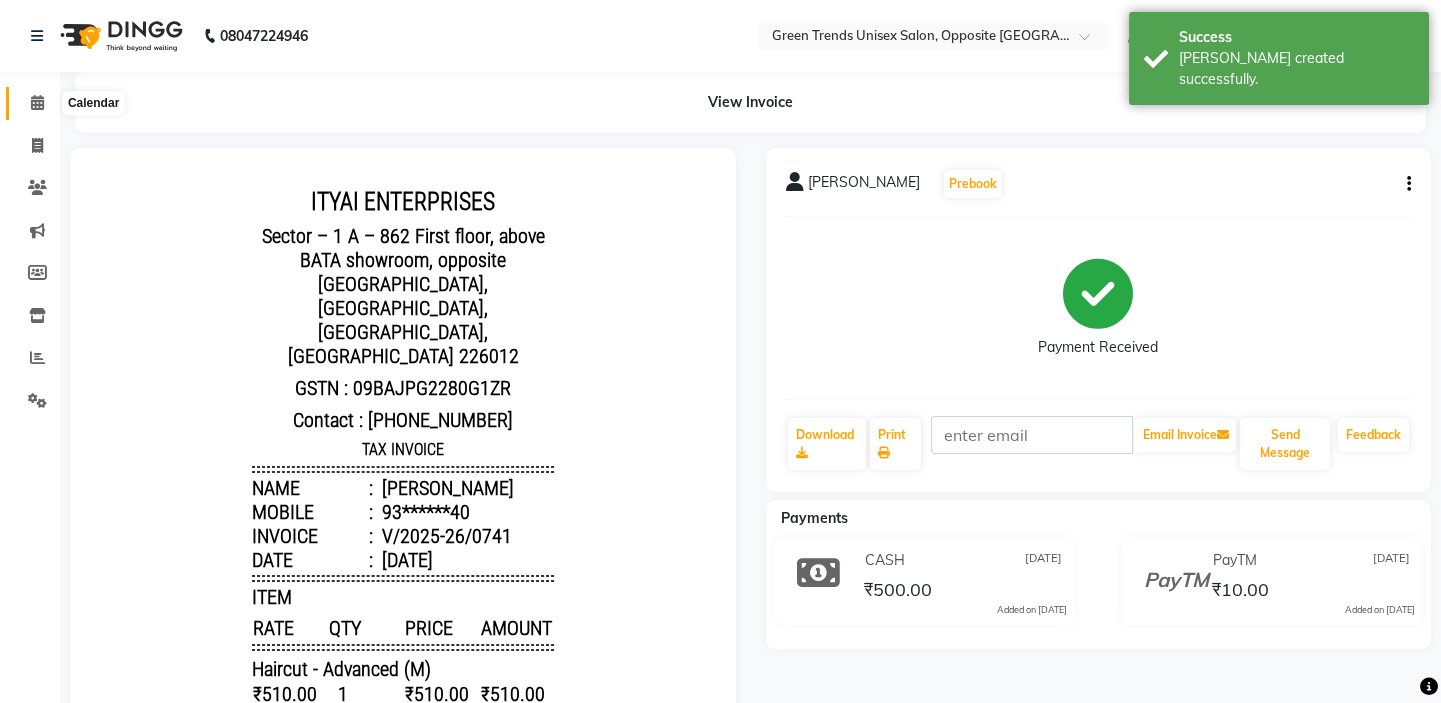 click 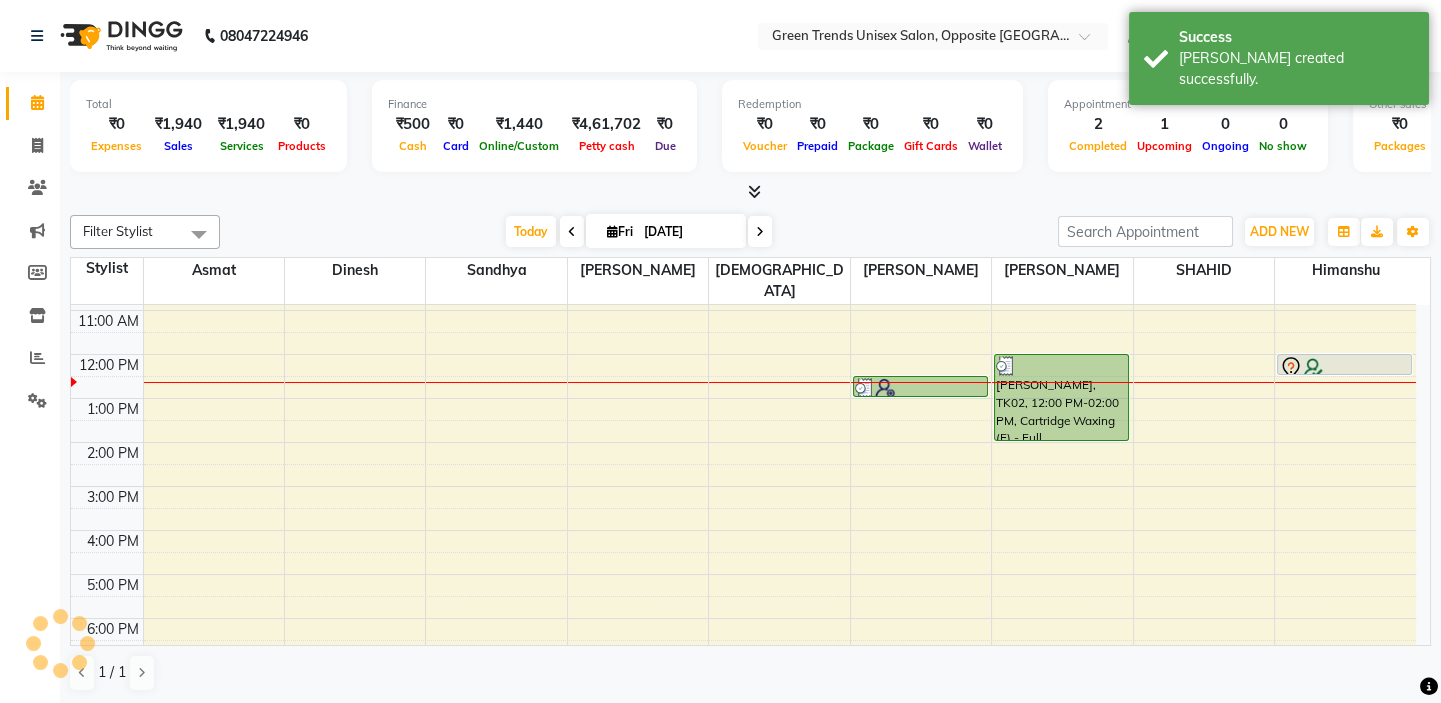 scroll, scrollTop: 0, scrollLeft: 0, axis: both 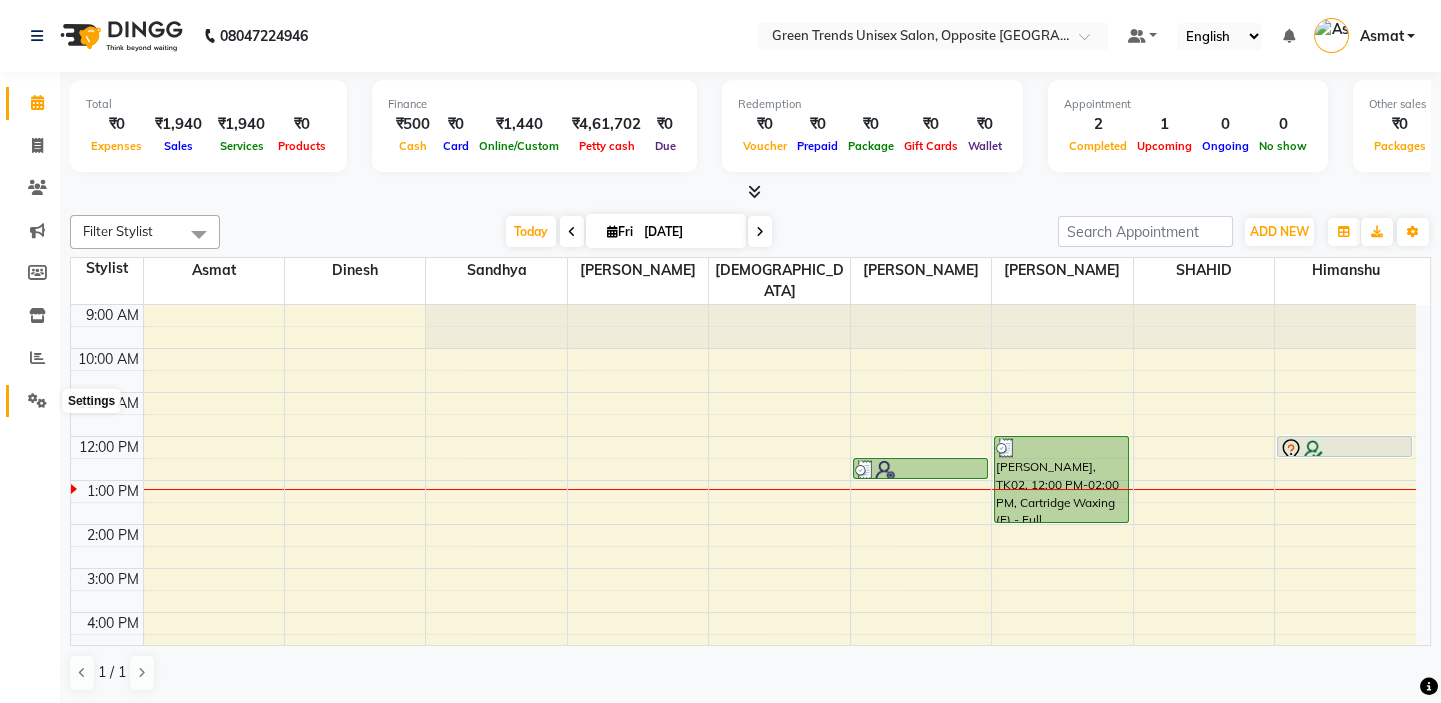click 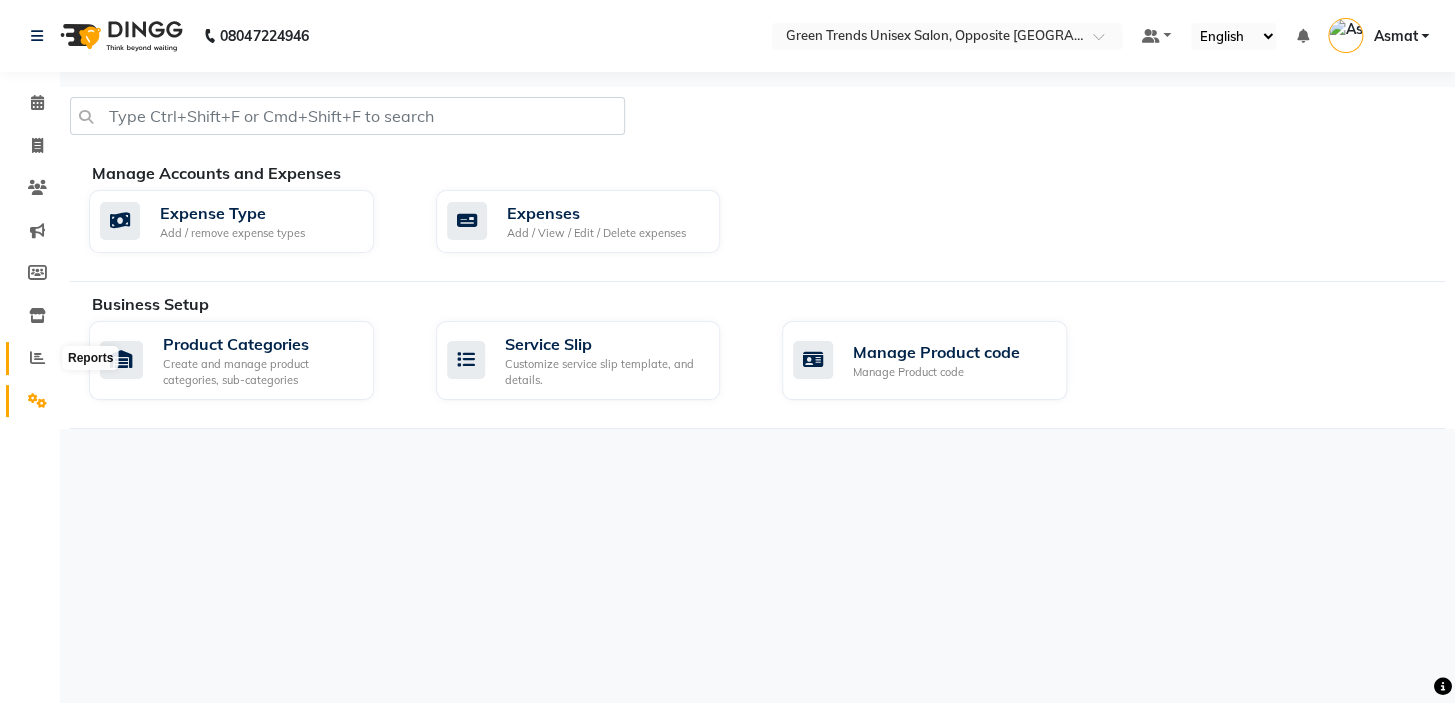 click 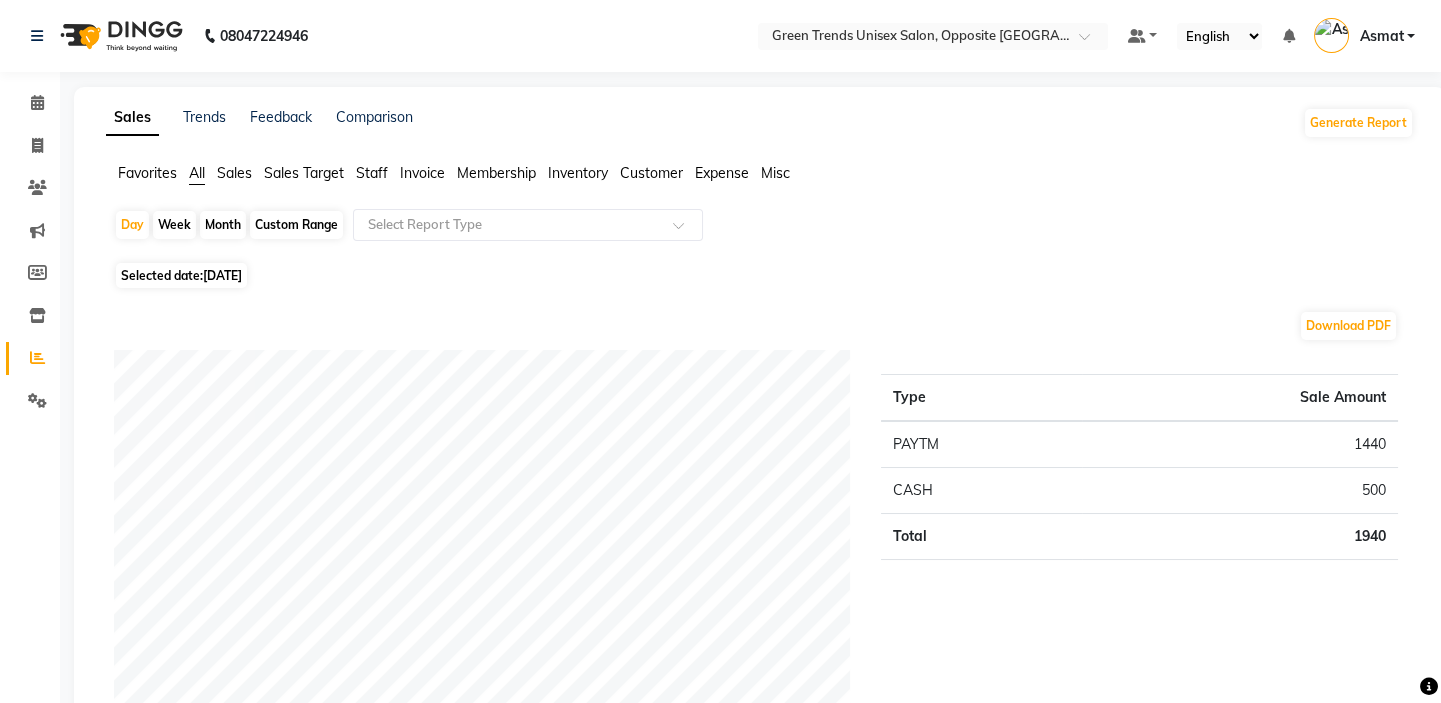 click on "Staff" 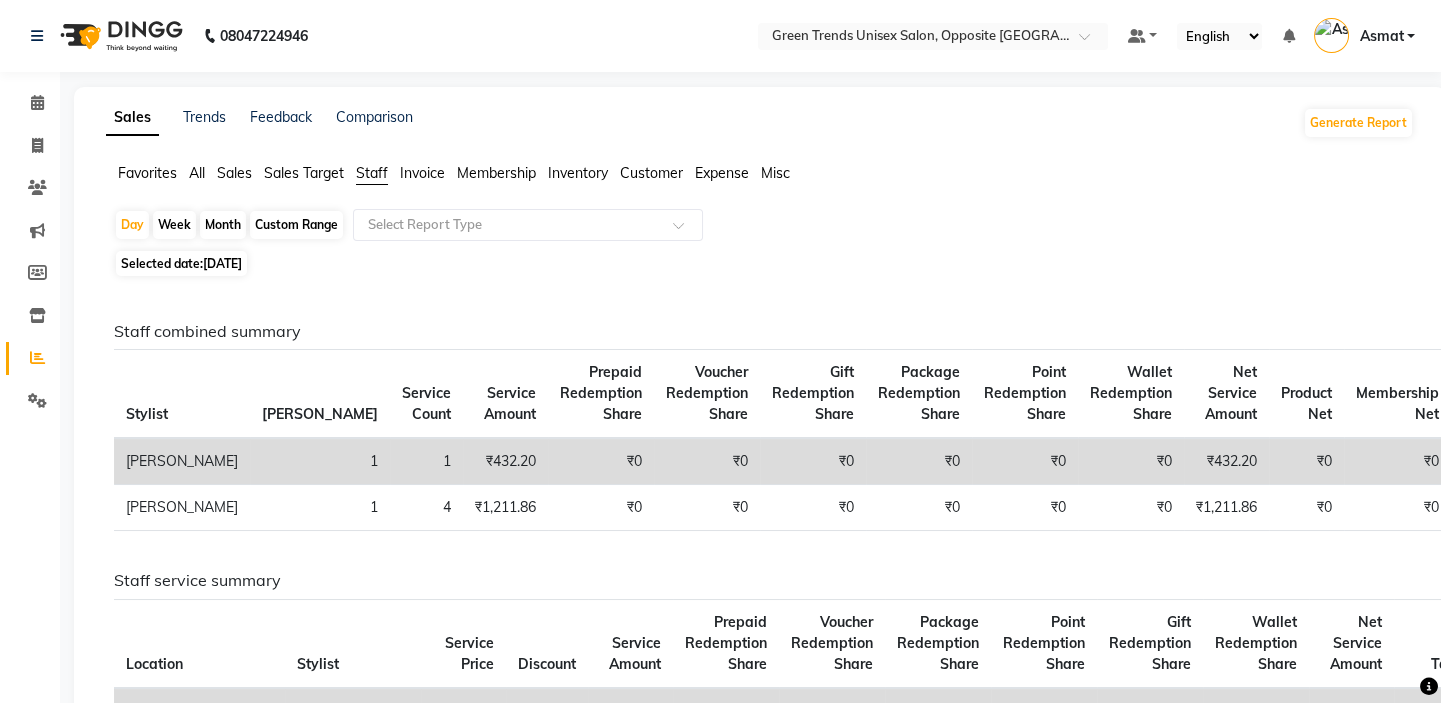 click on "Custom Range" 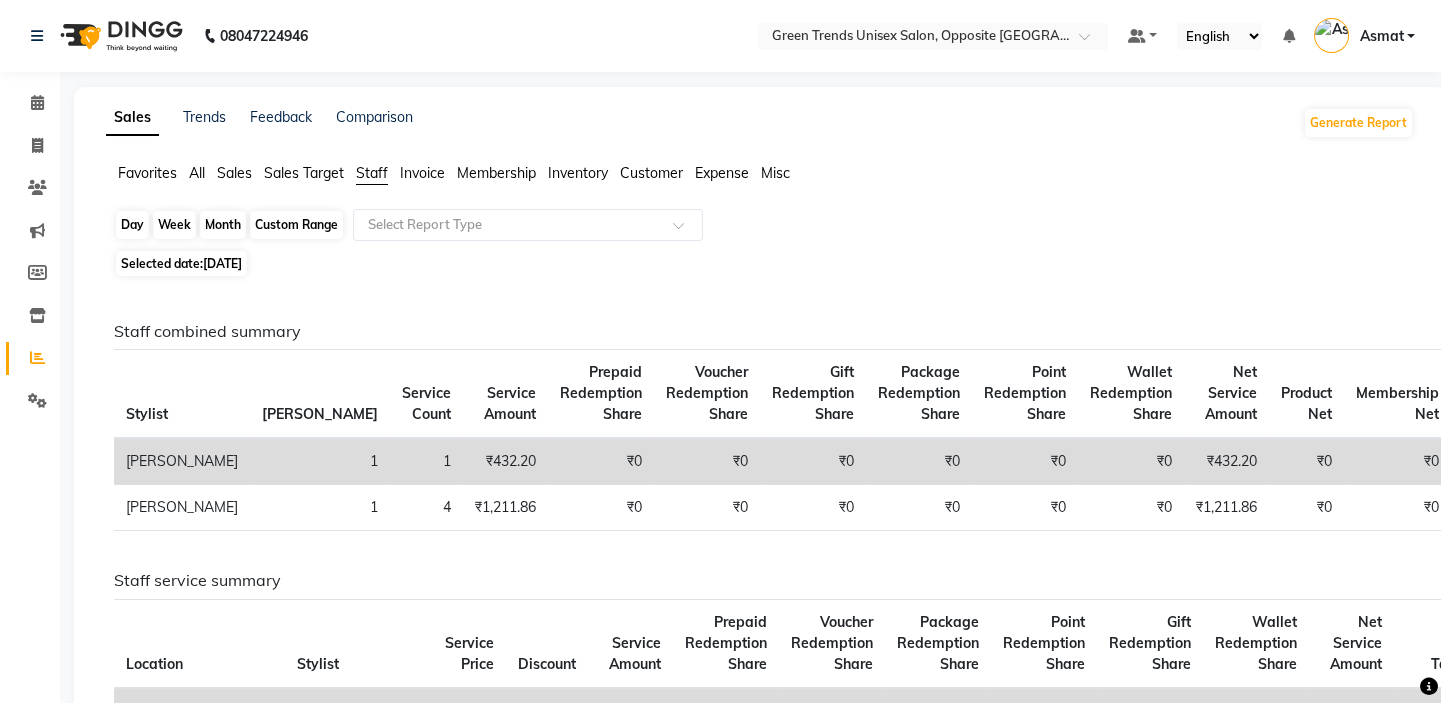 click on "Custom Range" 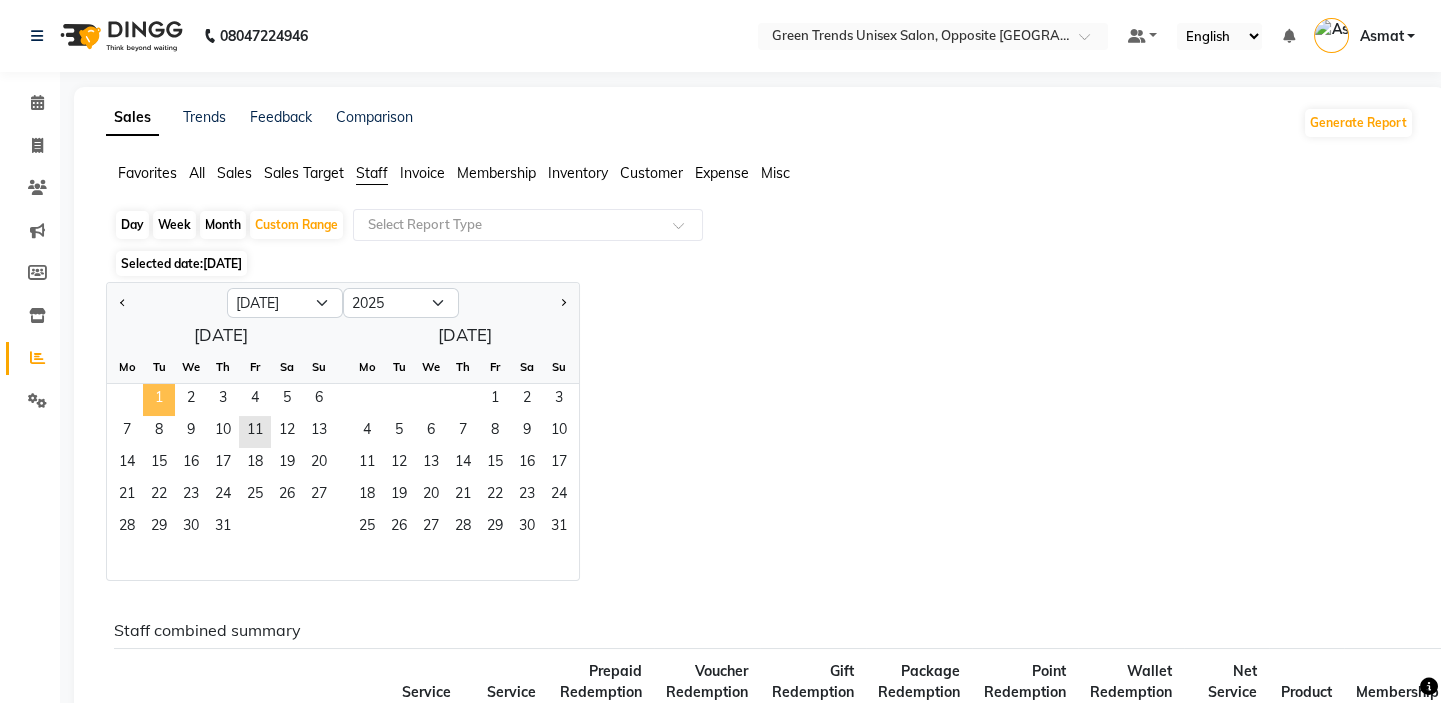 click on "1" 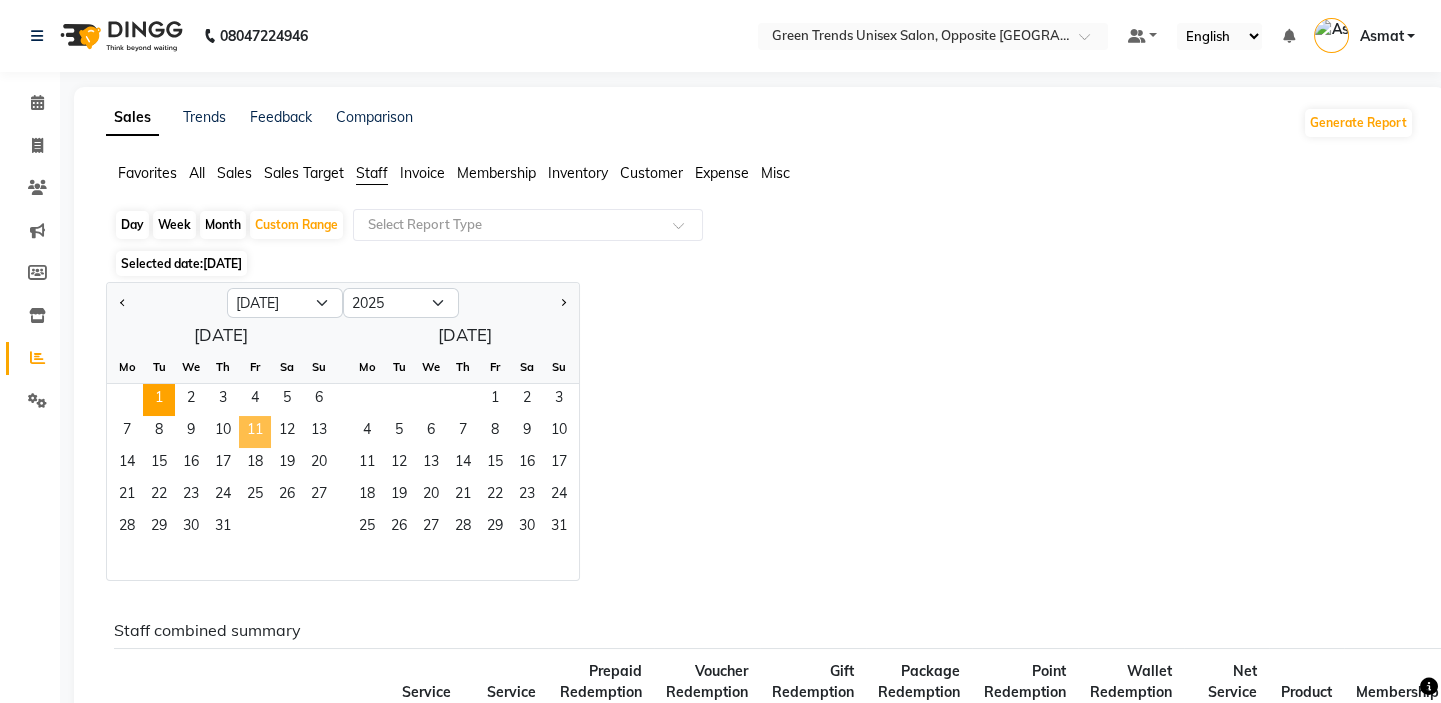 click on "11" 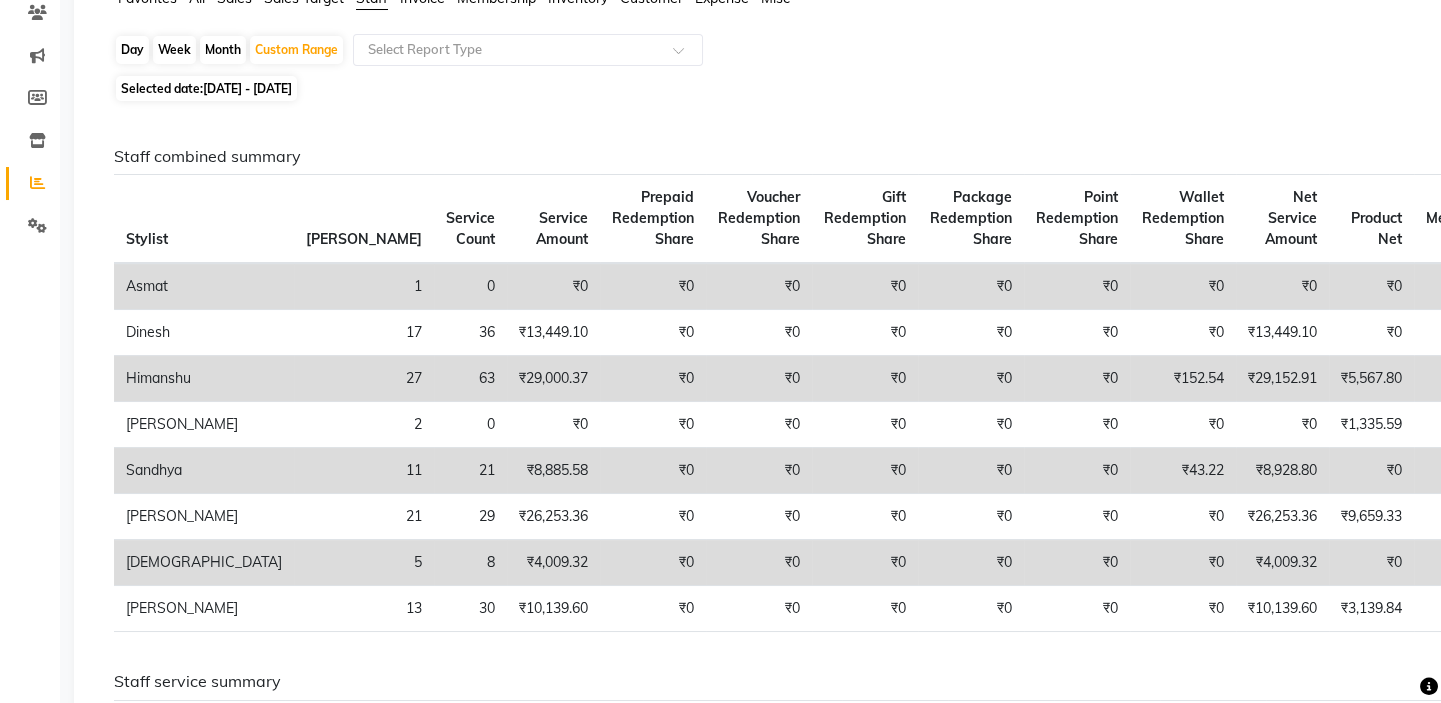 scroll, scrollTop: 235, scrollLeft: 0, axis: vertical 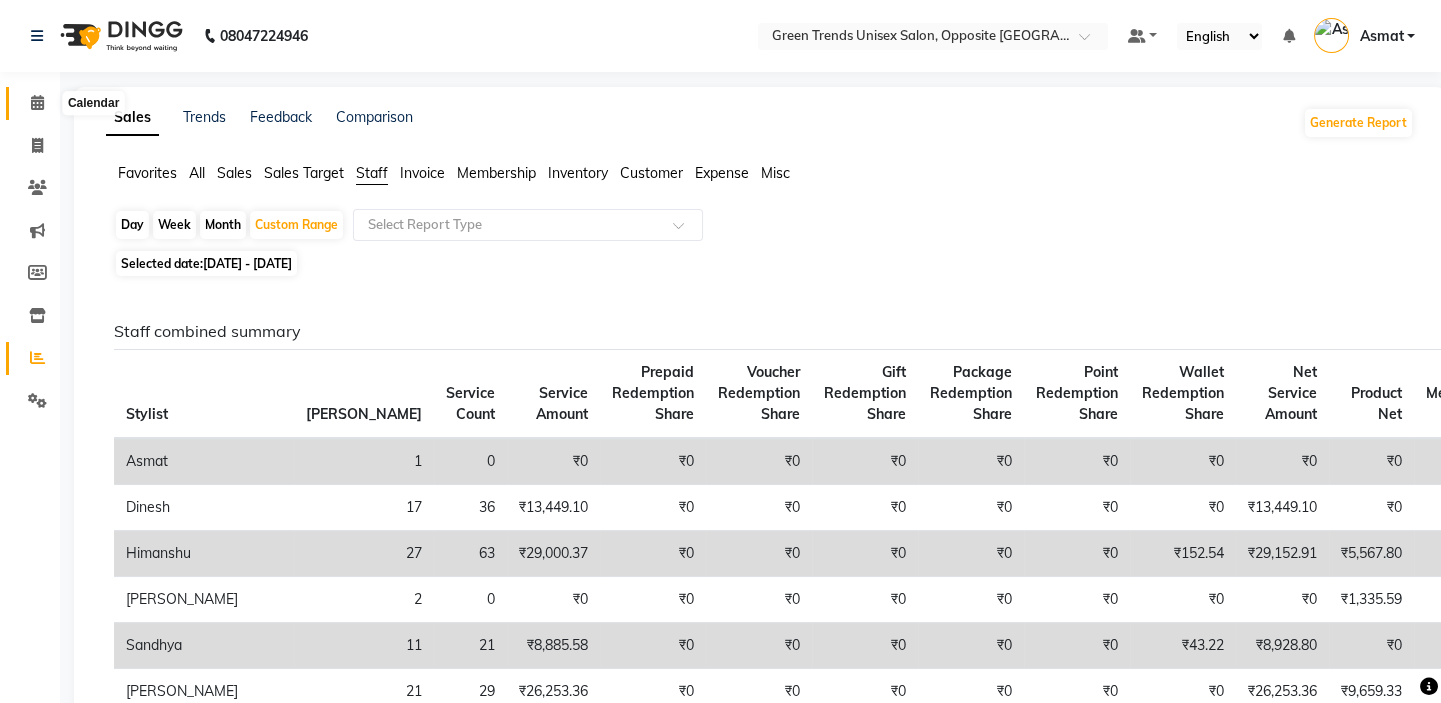 click 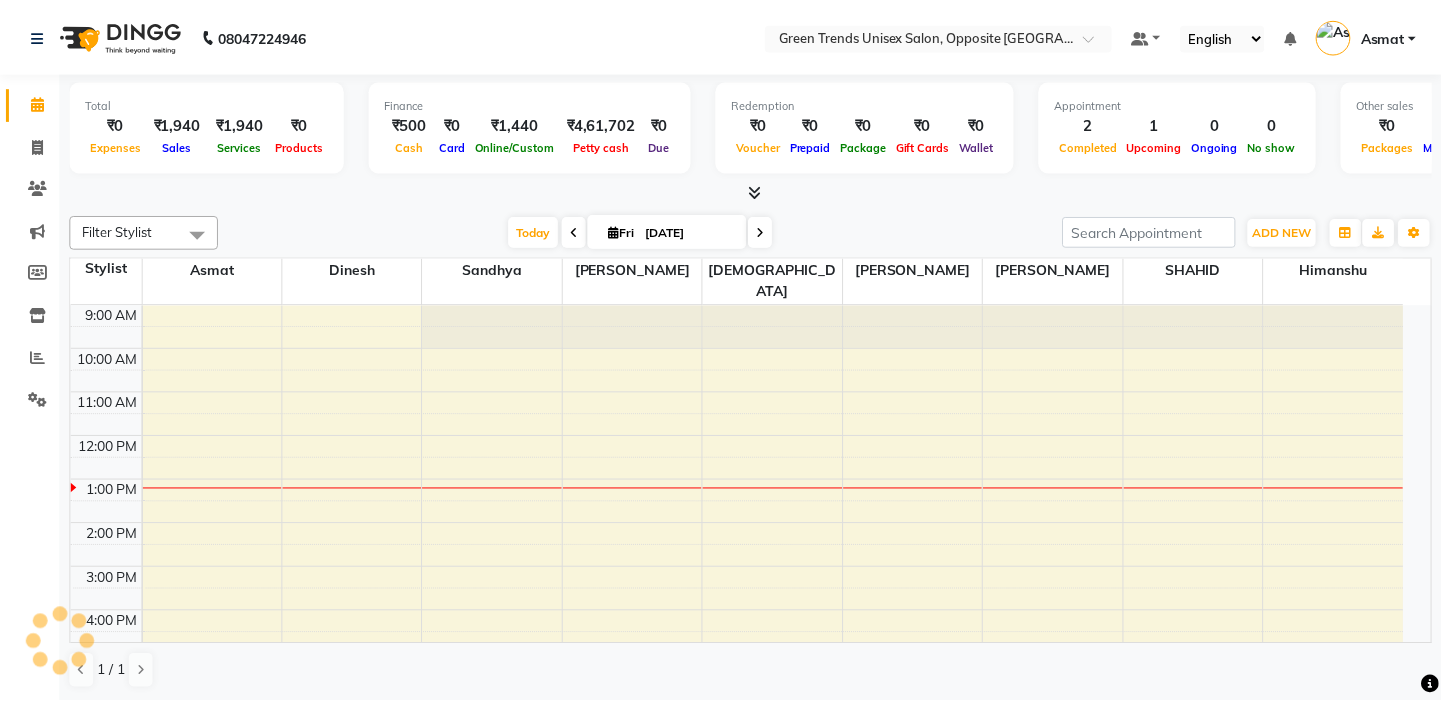 scroll, scrollTop: 170, scrollLeft: 0, axis: vertical 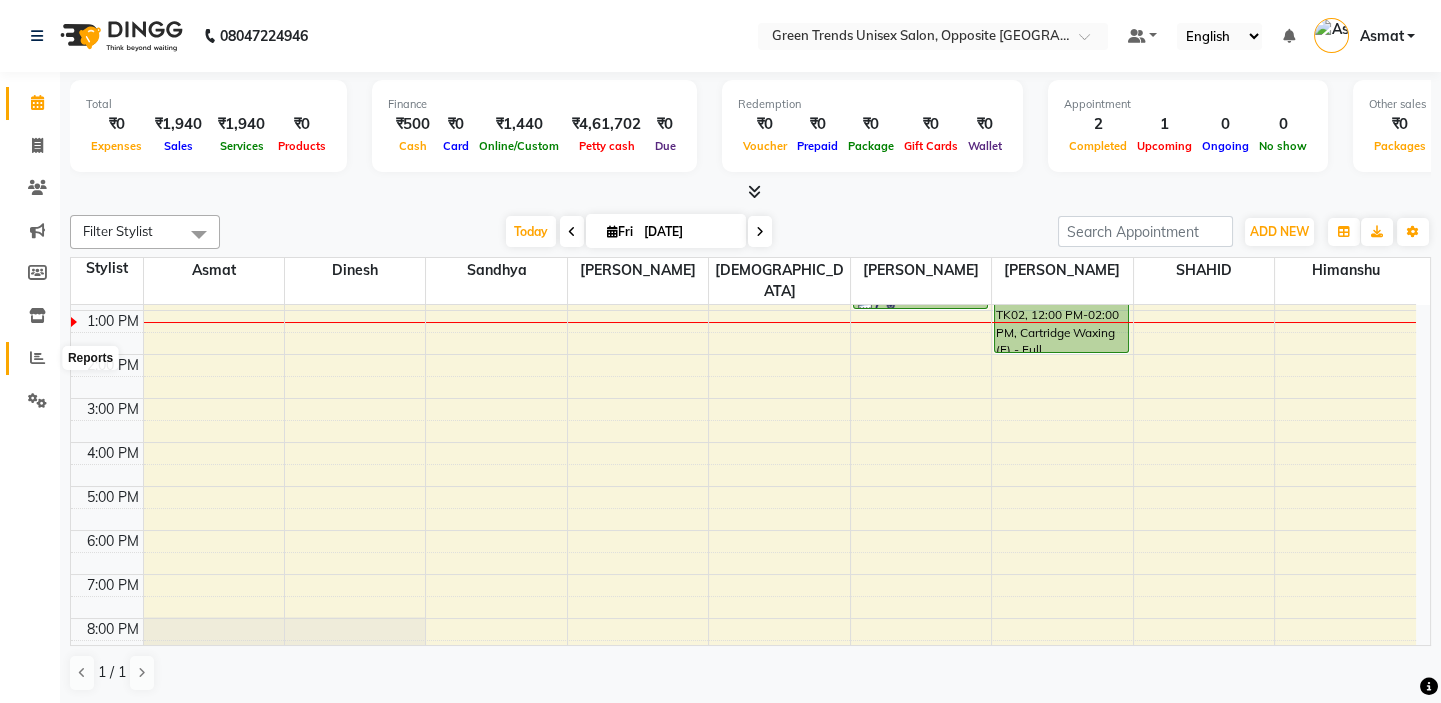 click 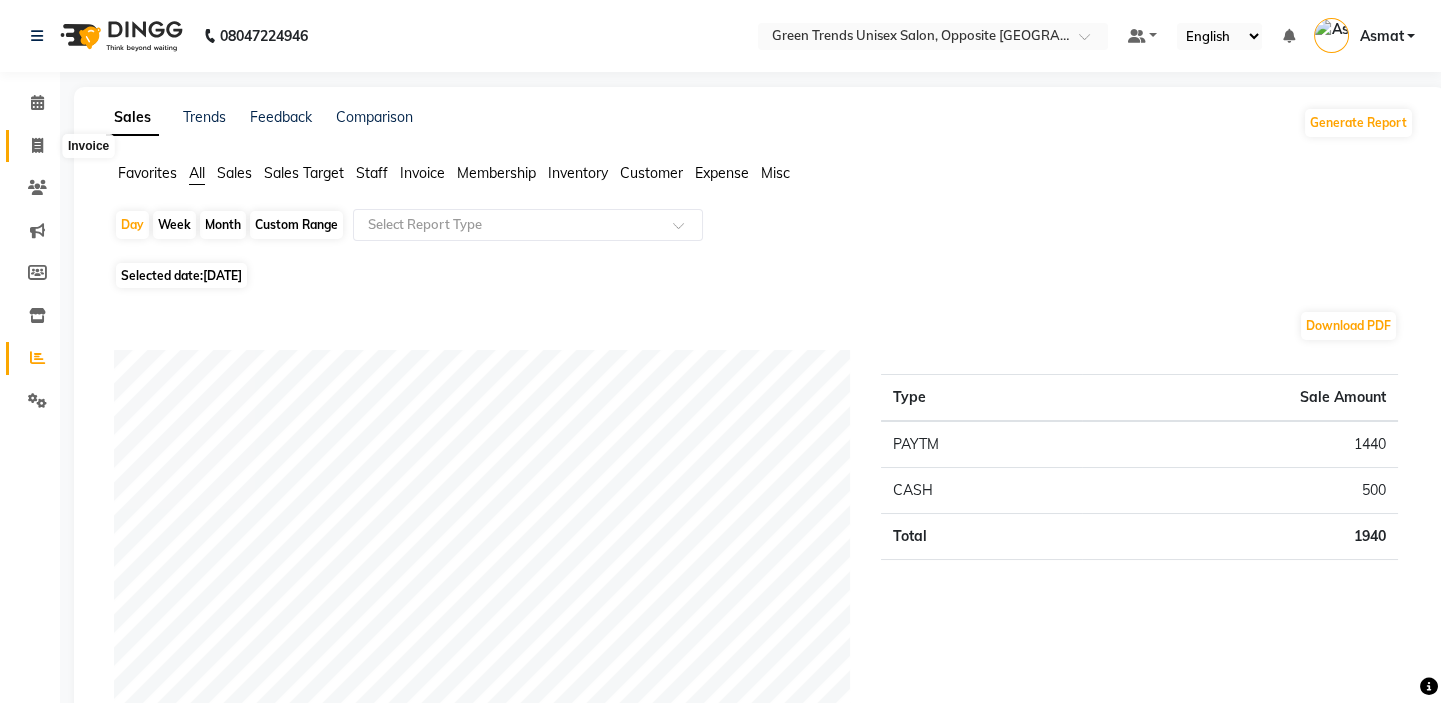 click 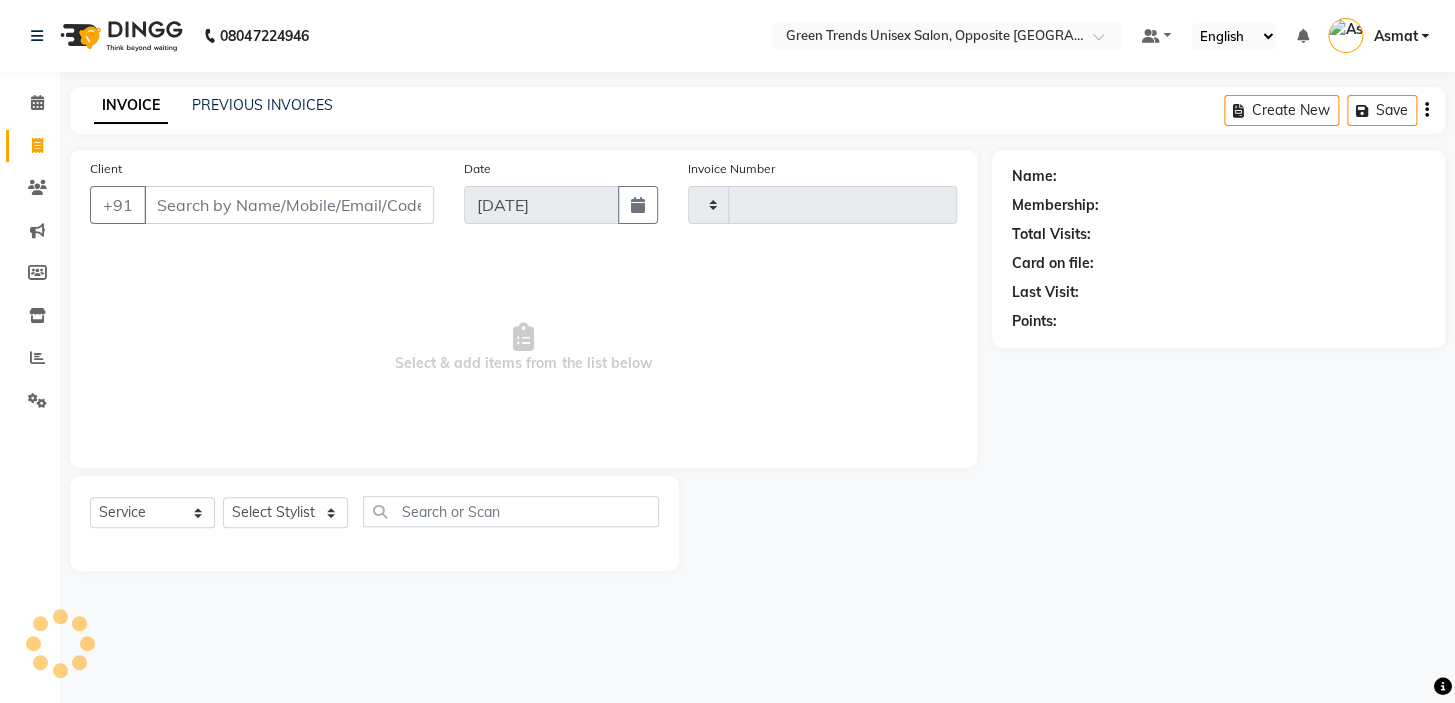 type on "0742" 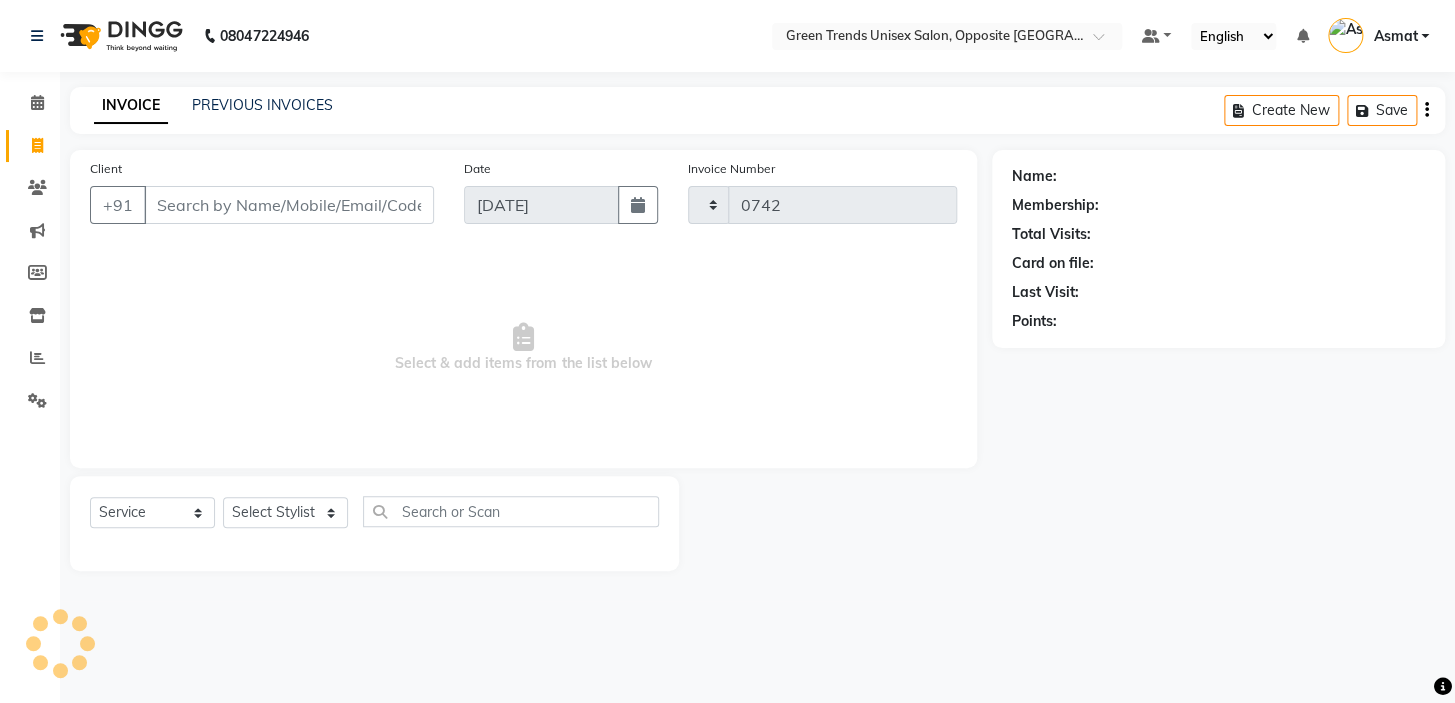 select on "5225" 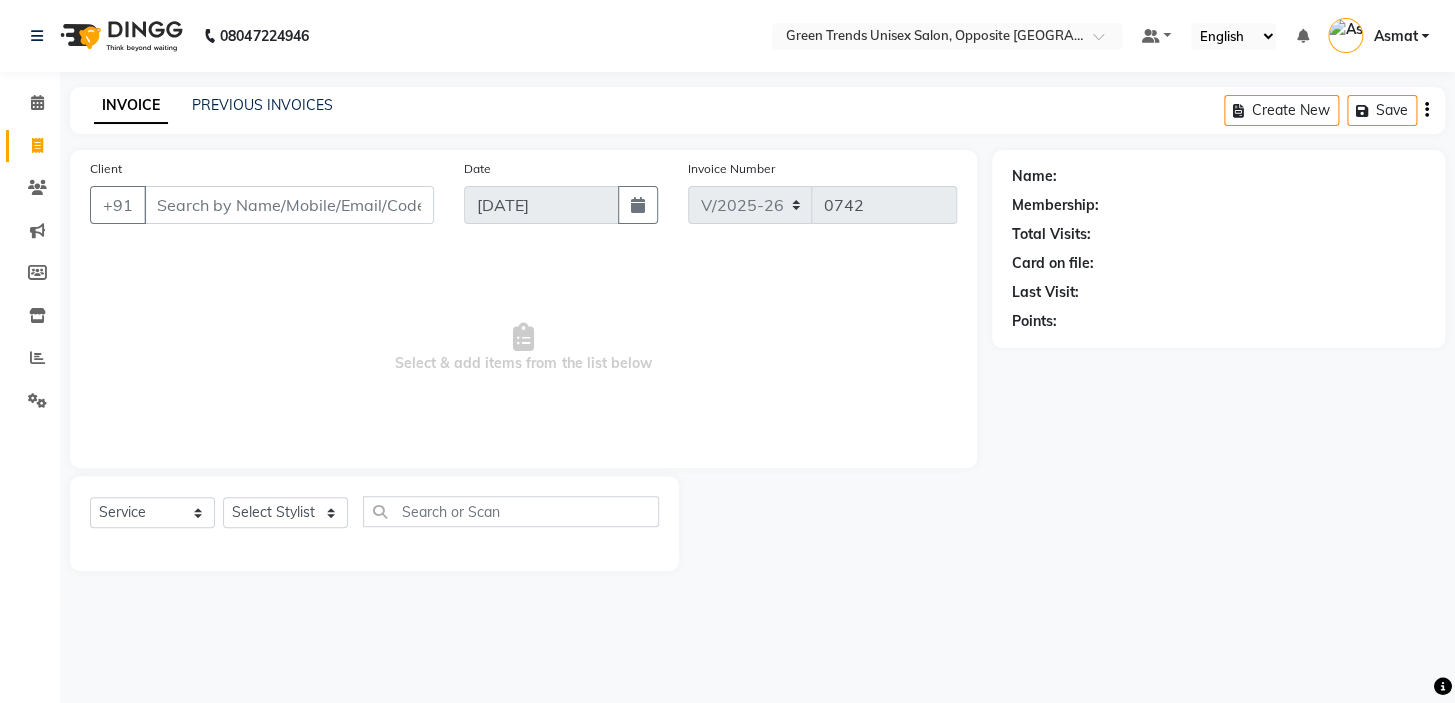 click on "PREVIOUS INVOICES" 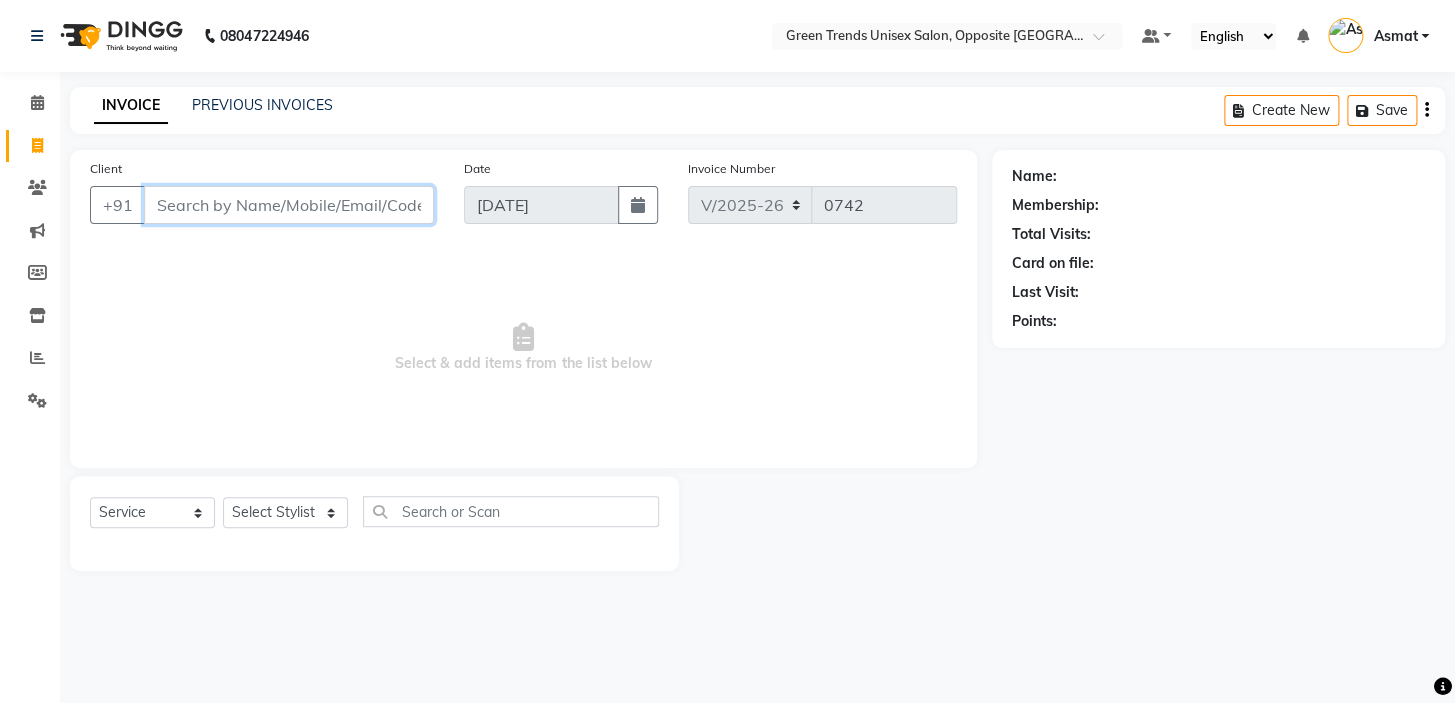 click on "Client" at bounding box center [289, 205] 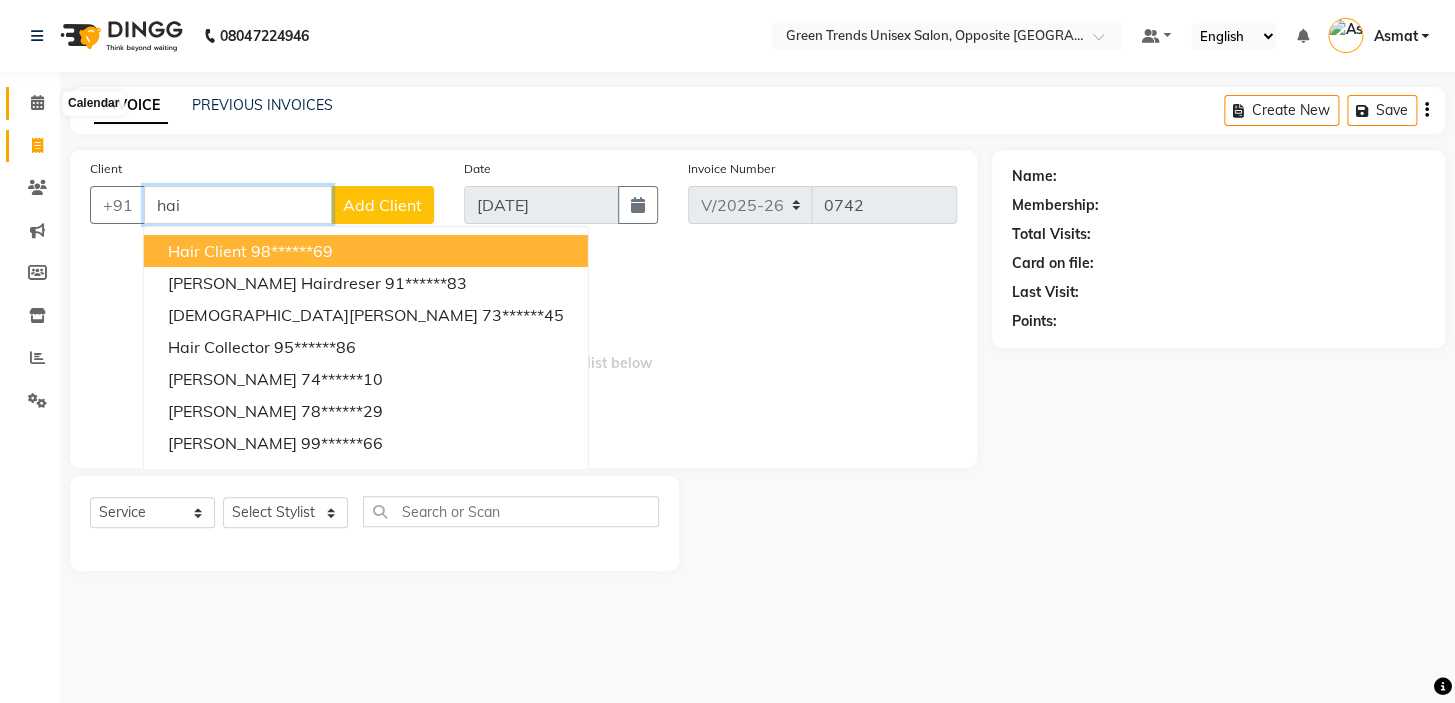 type on "hai" 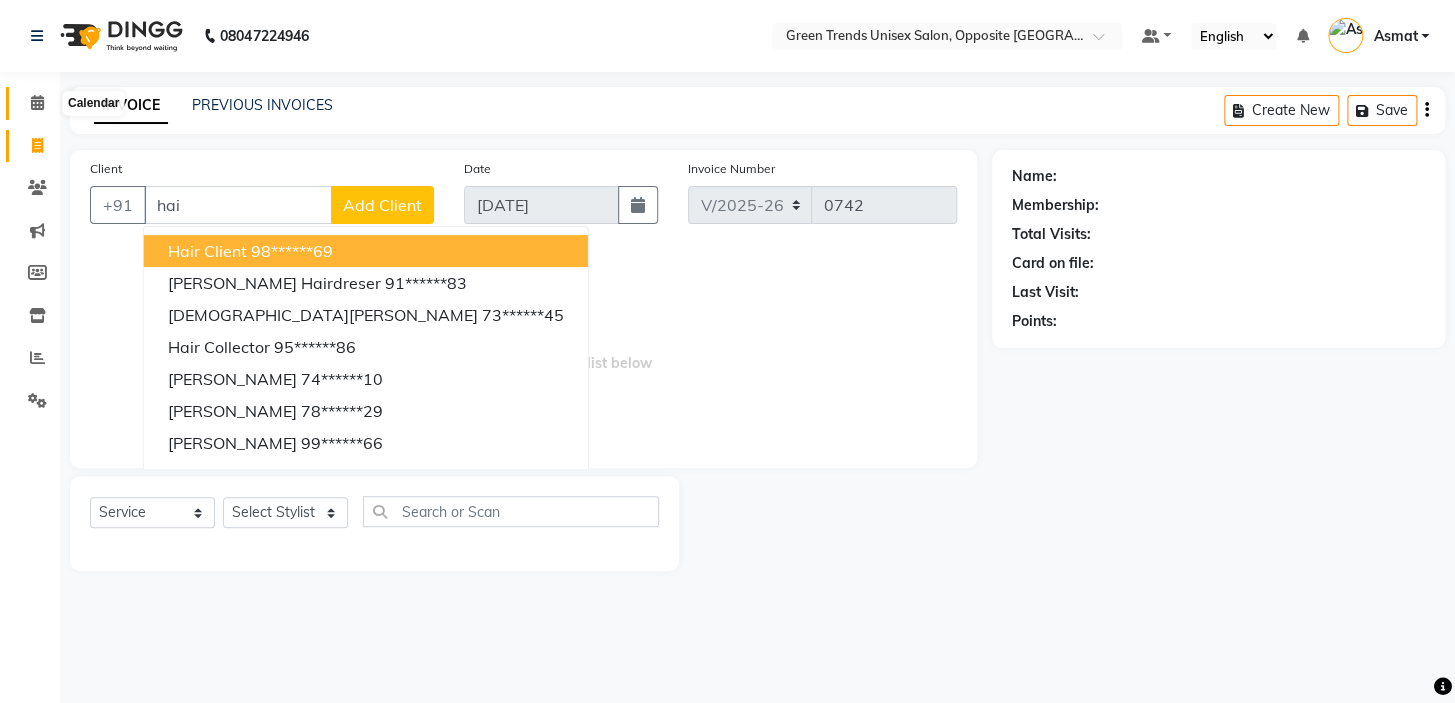 click 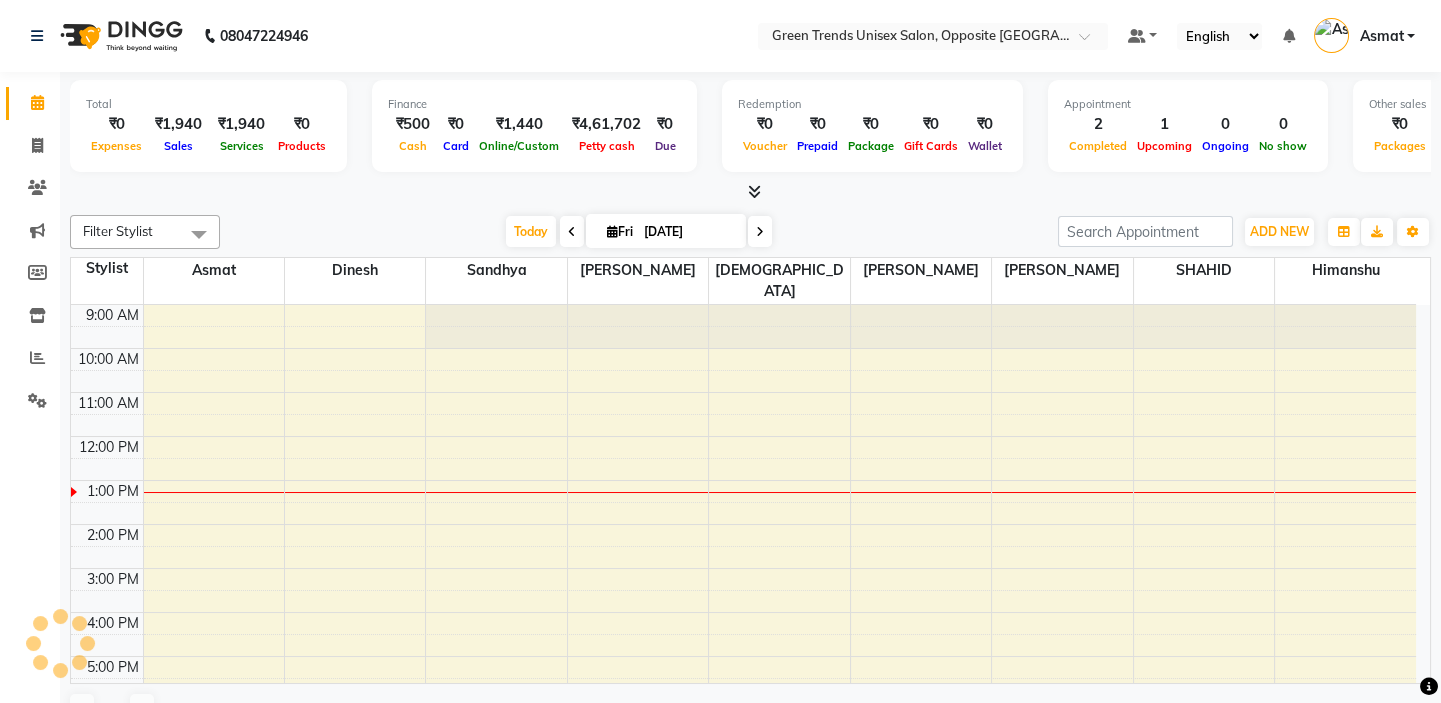 scroll, scrollTop: 170, scrollLeft: 0, axis: vertical 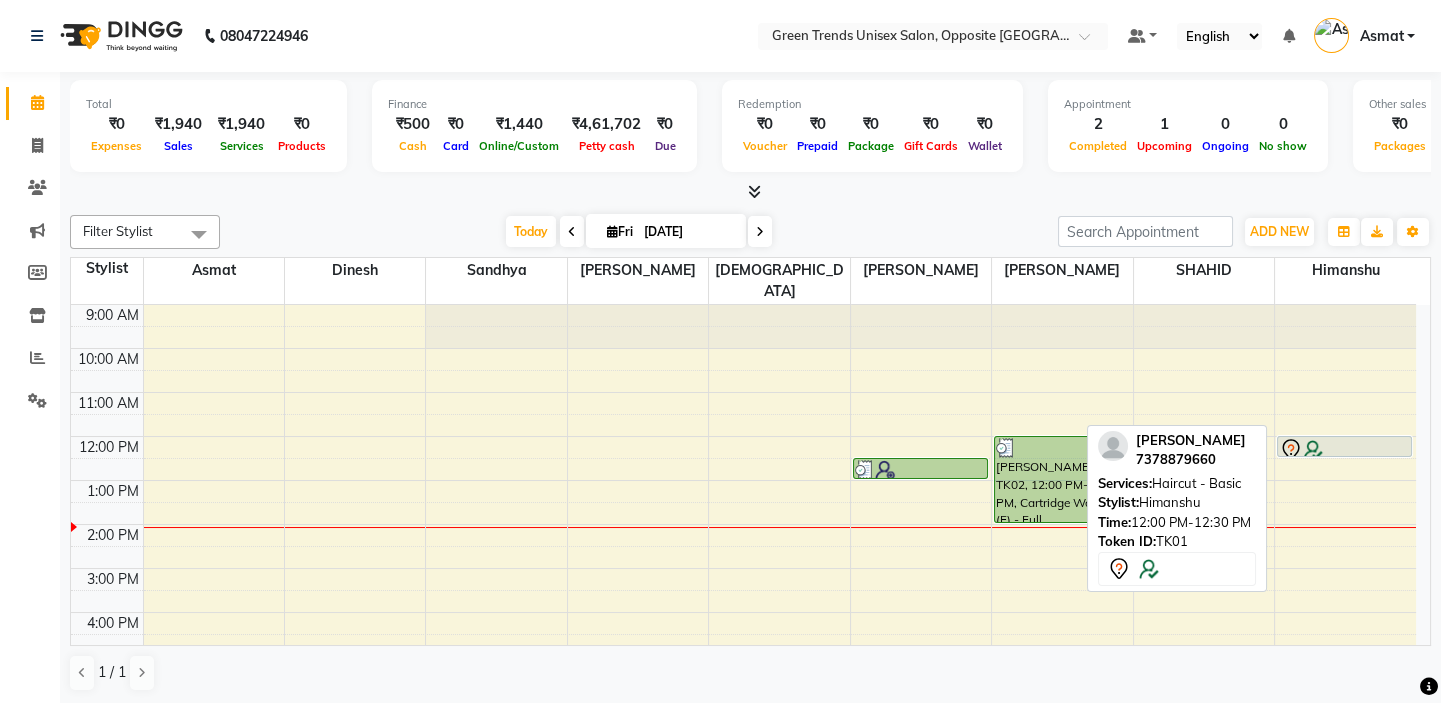click on "[PERSON_NAME], TK01, 12:00 PM-12:30 PM, Haircut - Basic" at bounding box center [1344, 446] 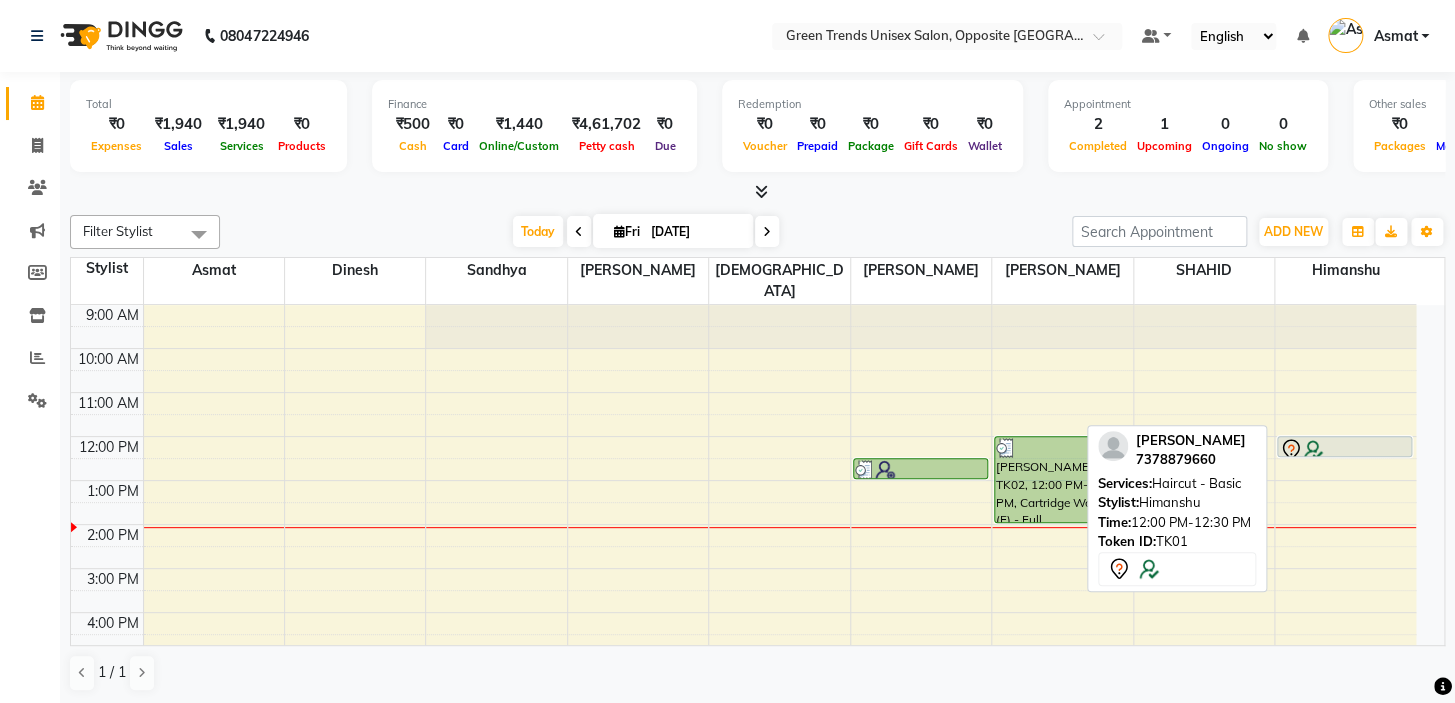 select on "7" 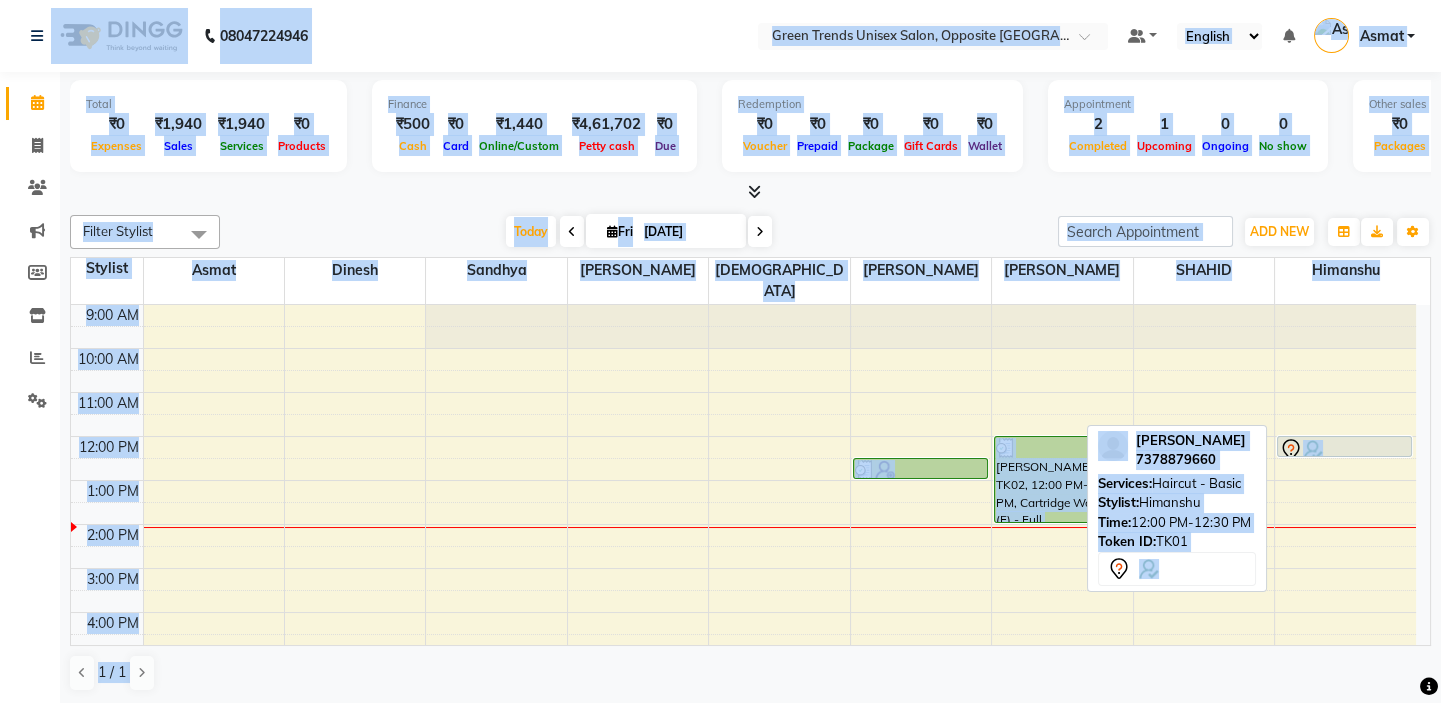 click at bounding box center [1344, 450] 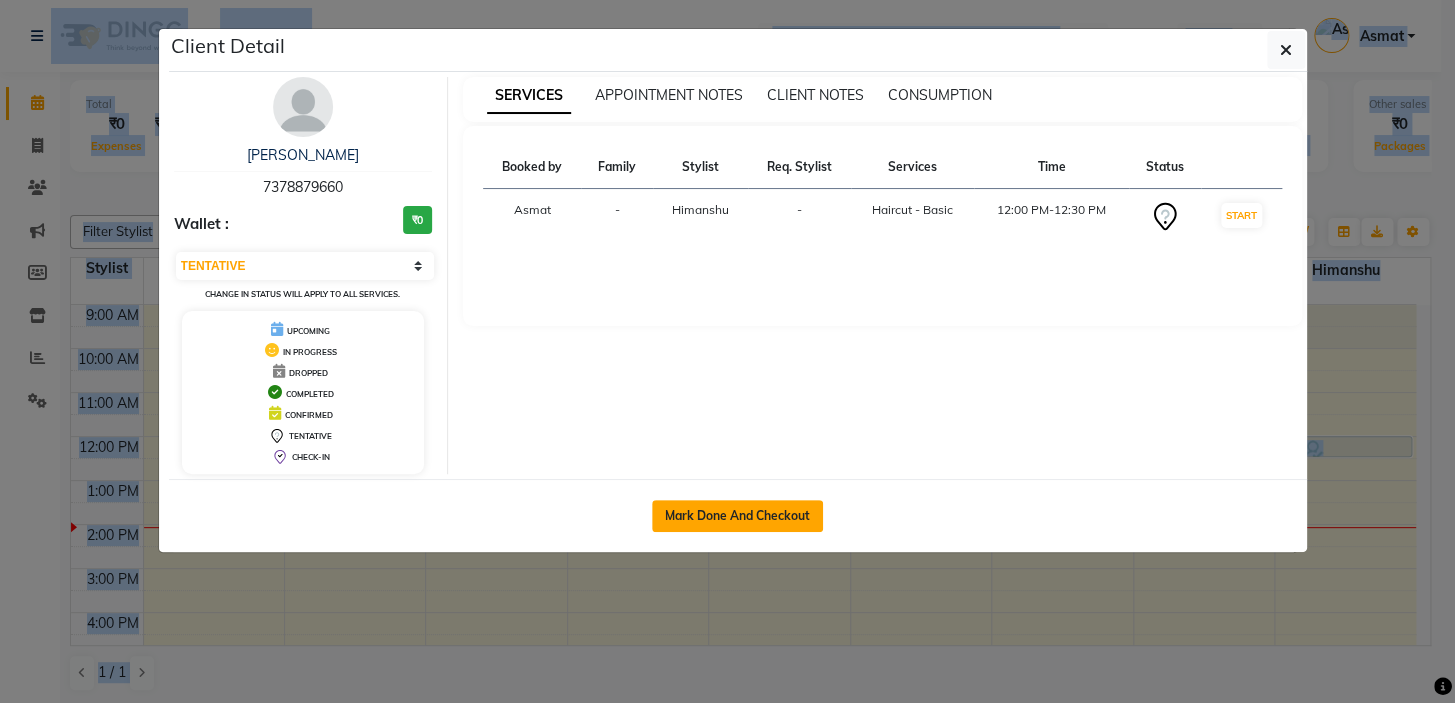 click on "Mark Done And Checkout" 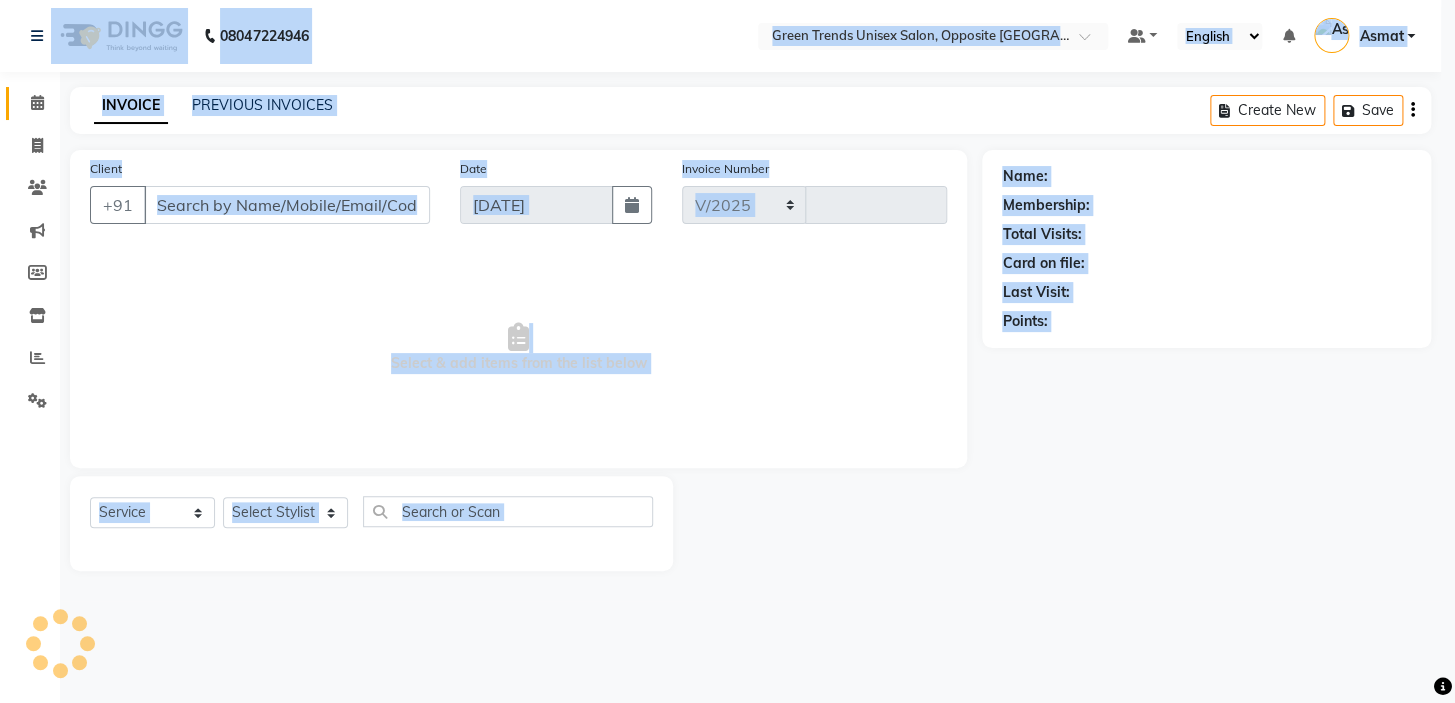 select on "5225" 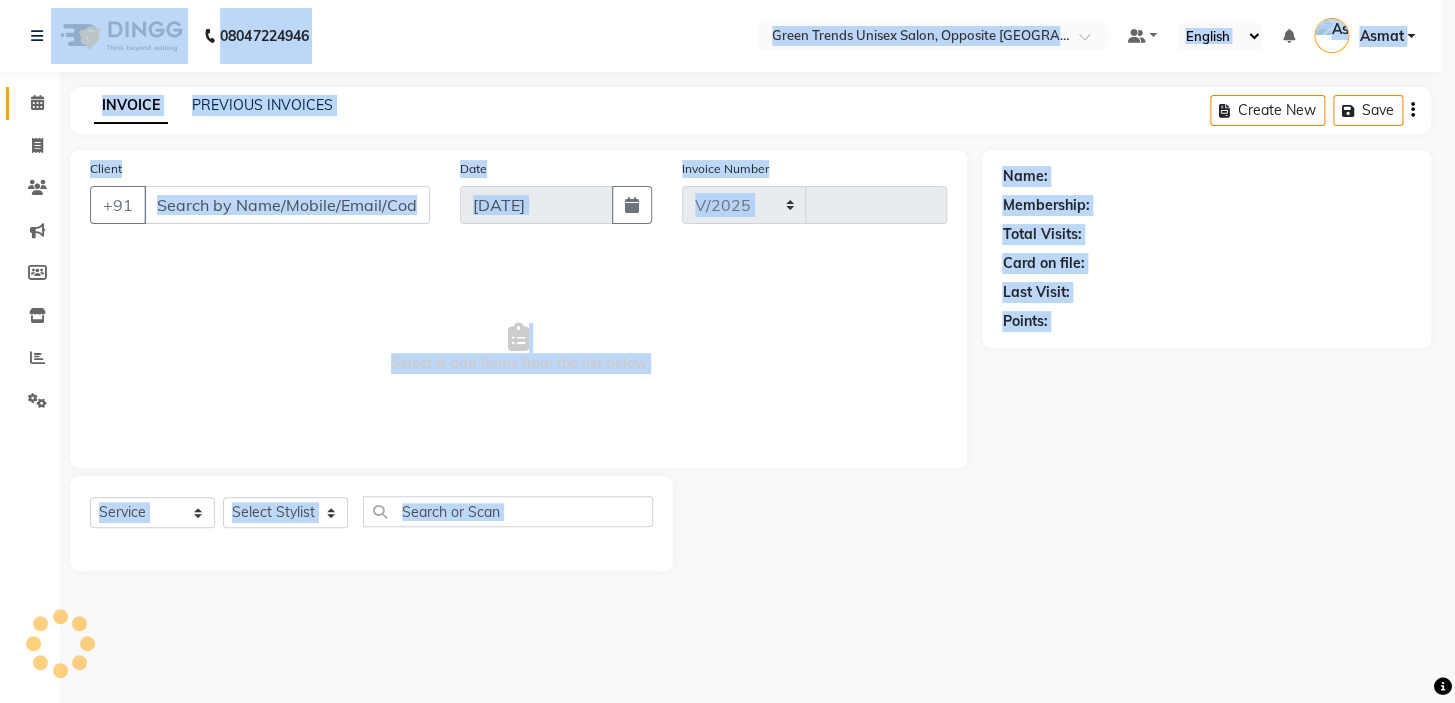 type on "0742" 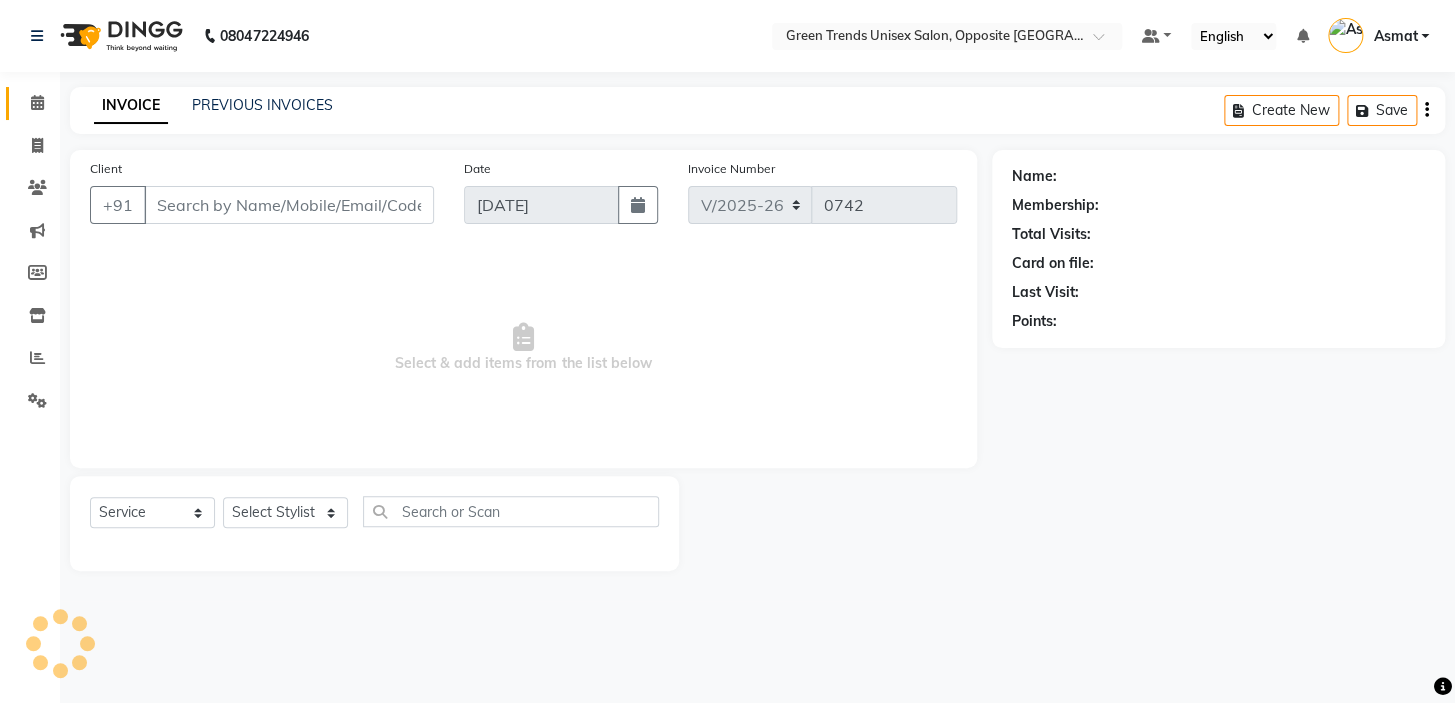 type on "73******60" 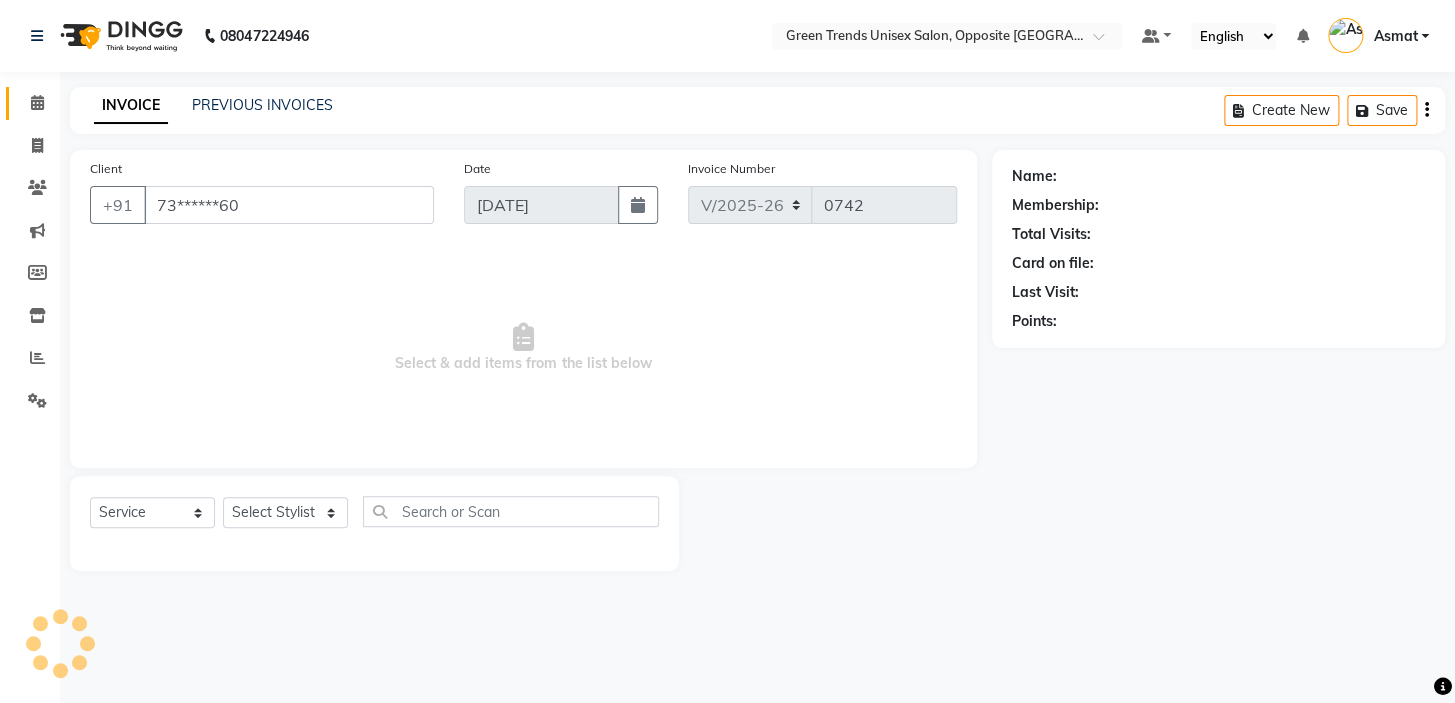 select on "82136" 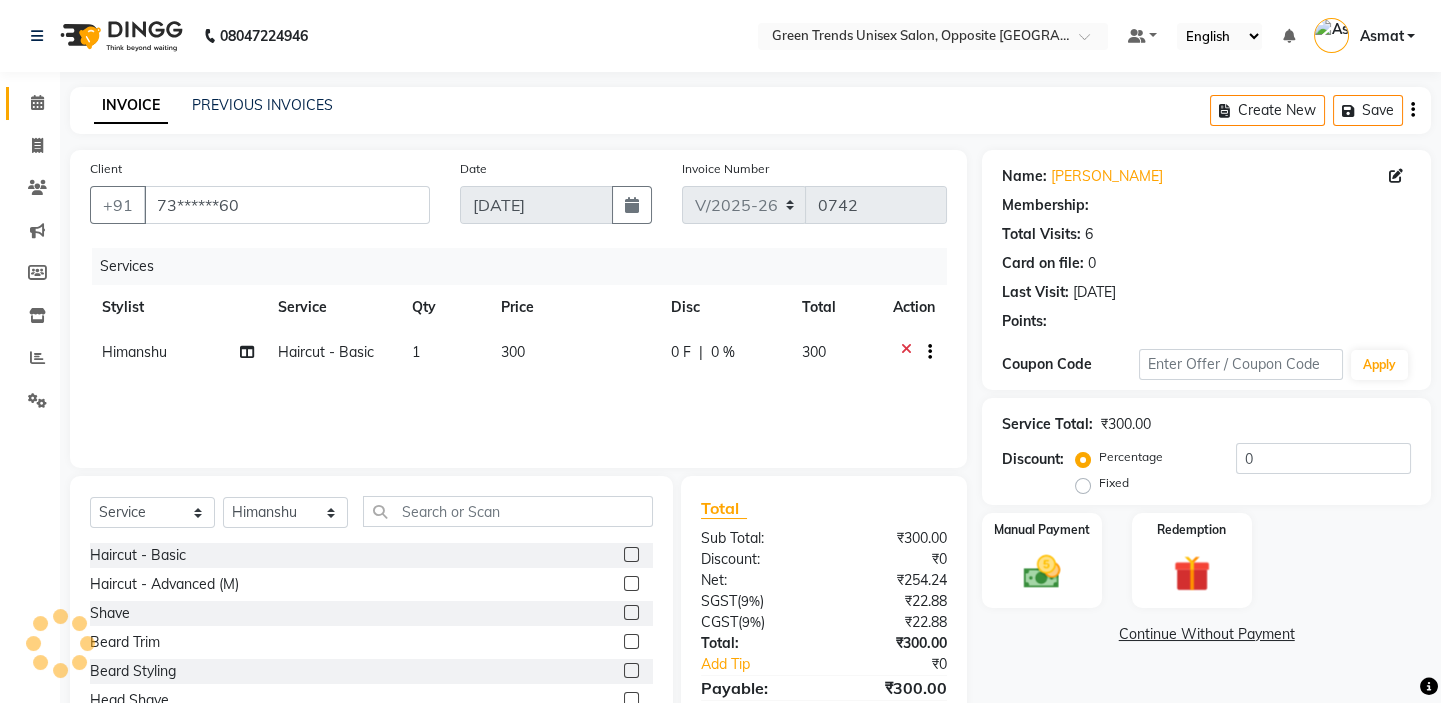 select on "1: Object" 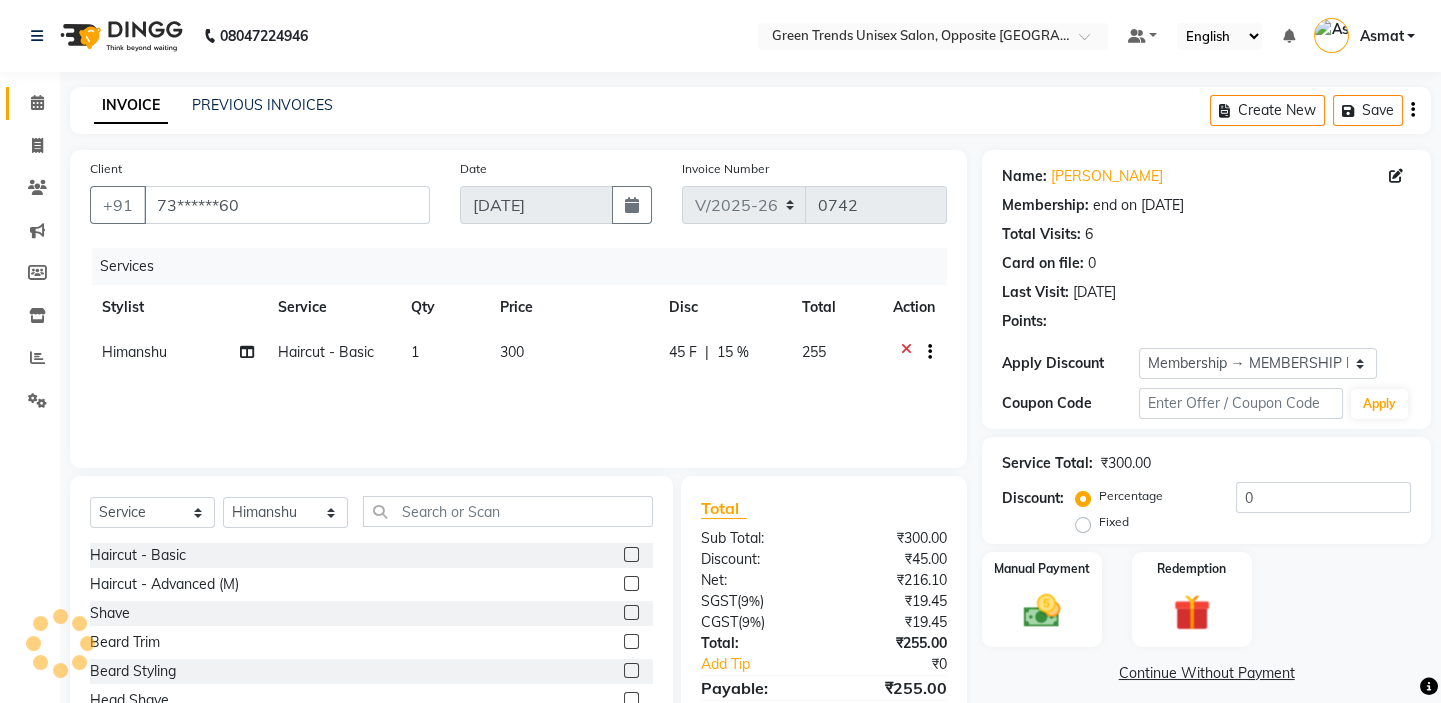 type on "15" 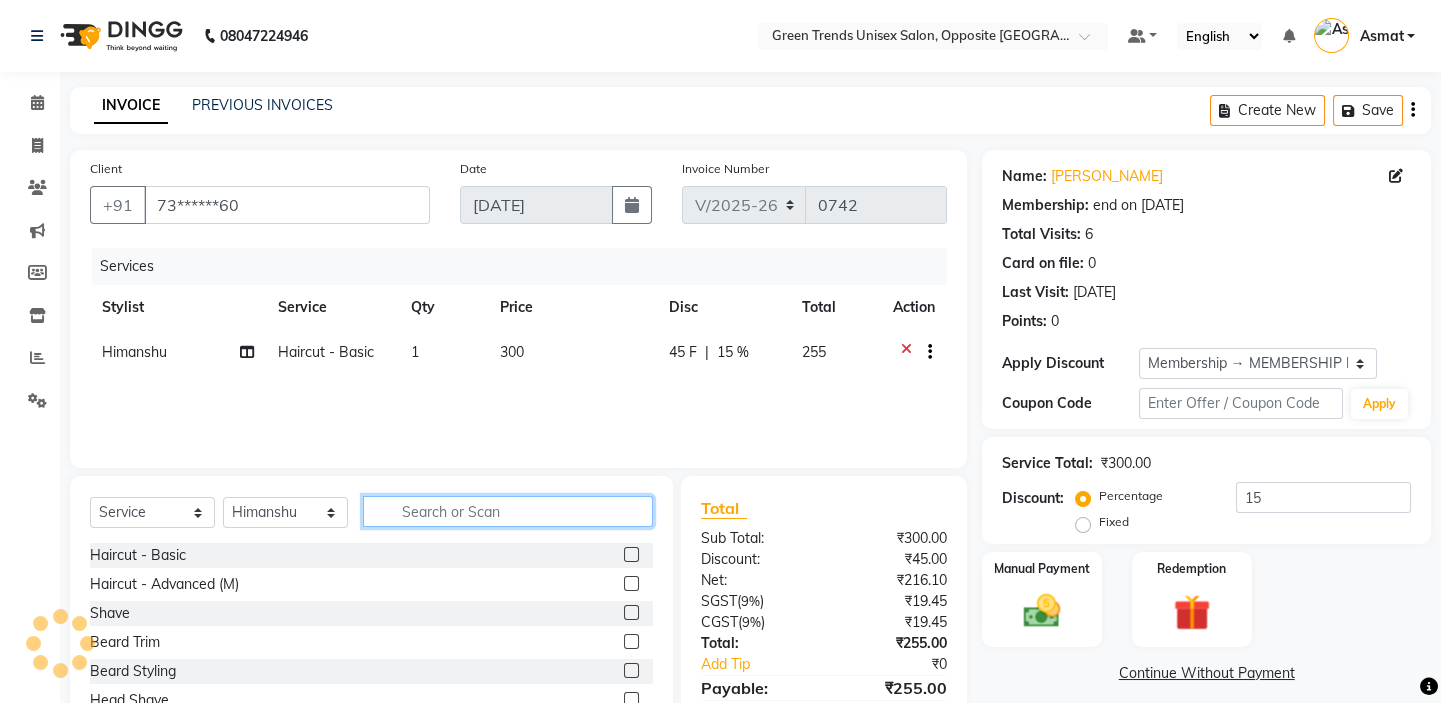click 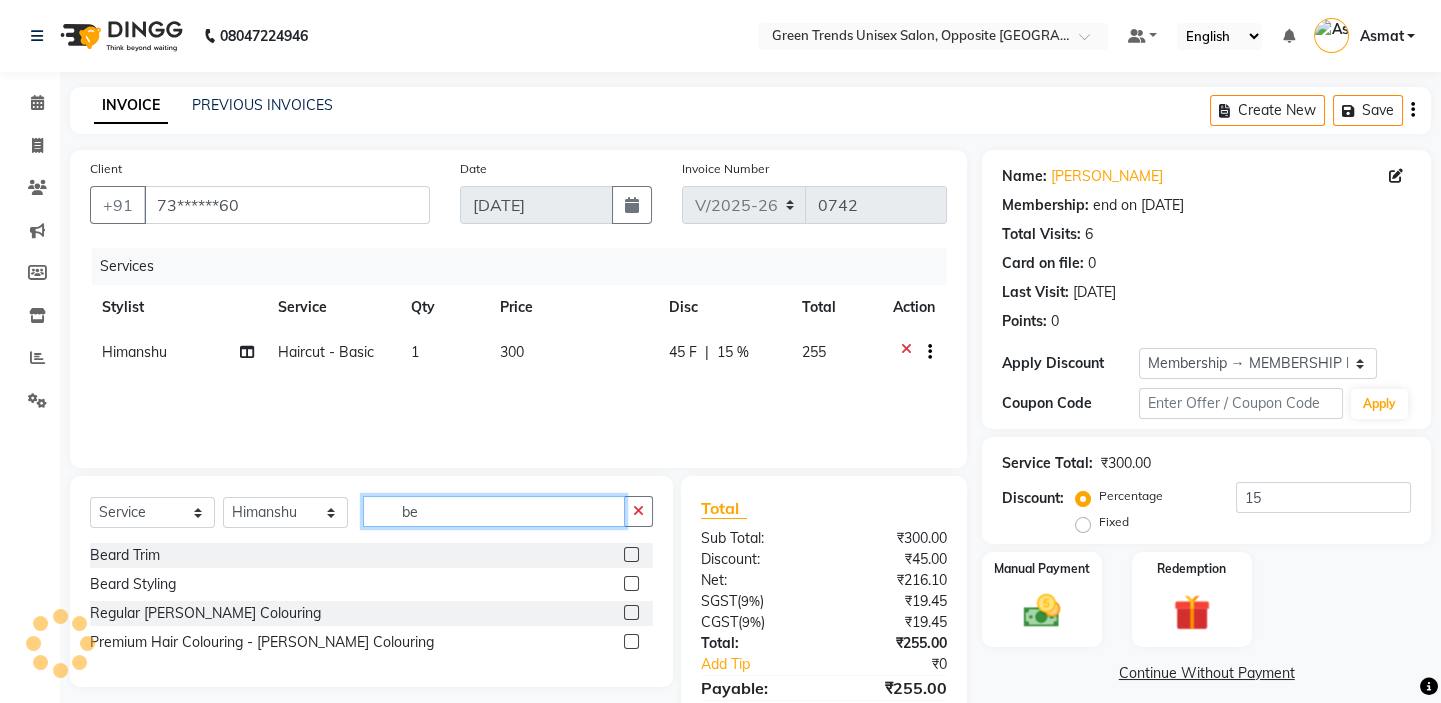 type on "be" 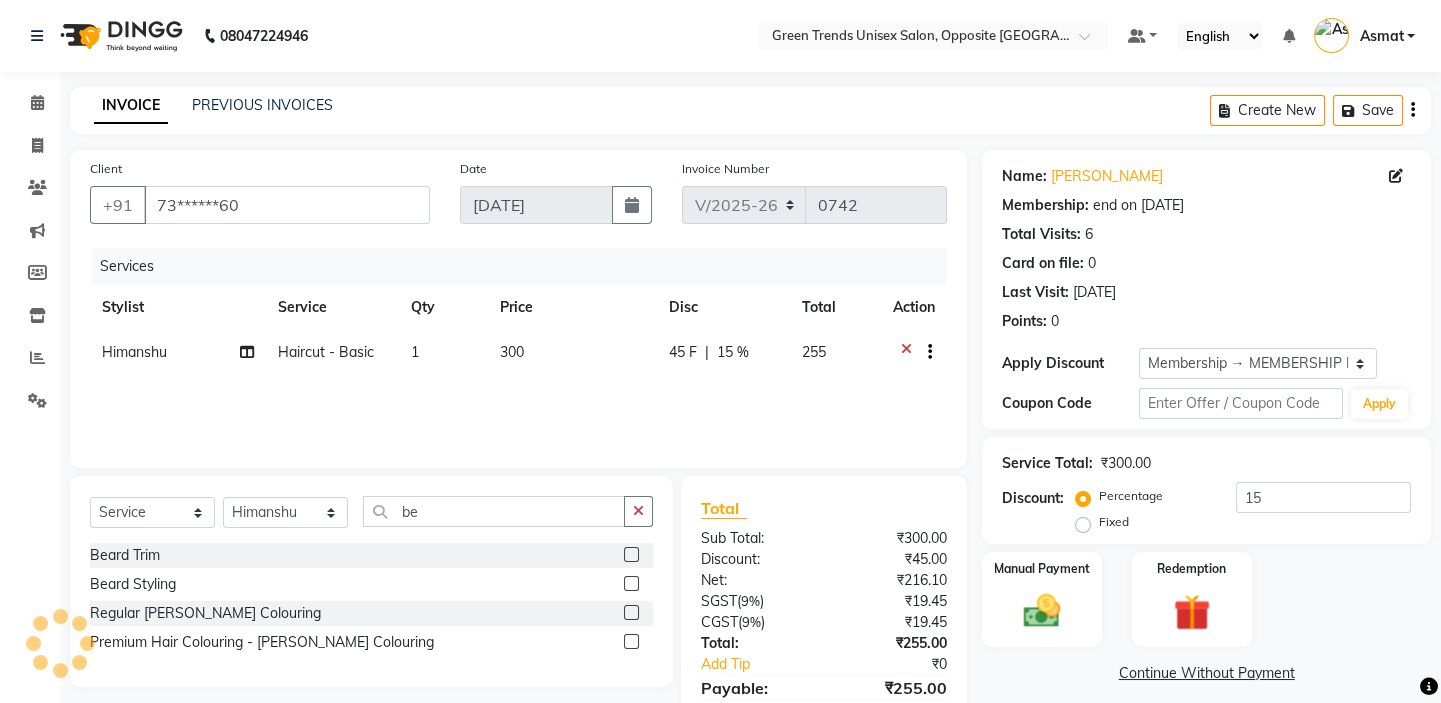 click 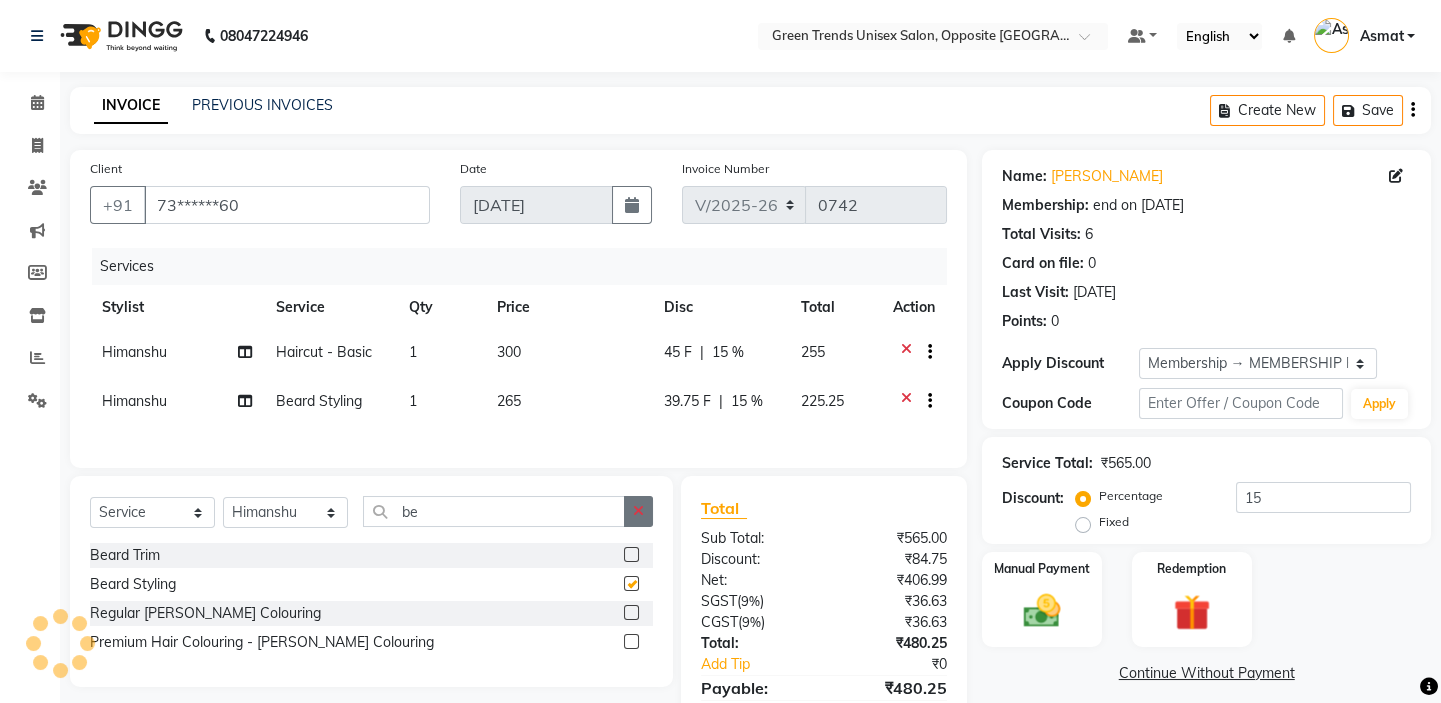 checkbox on "false" 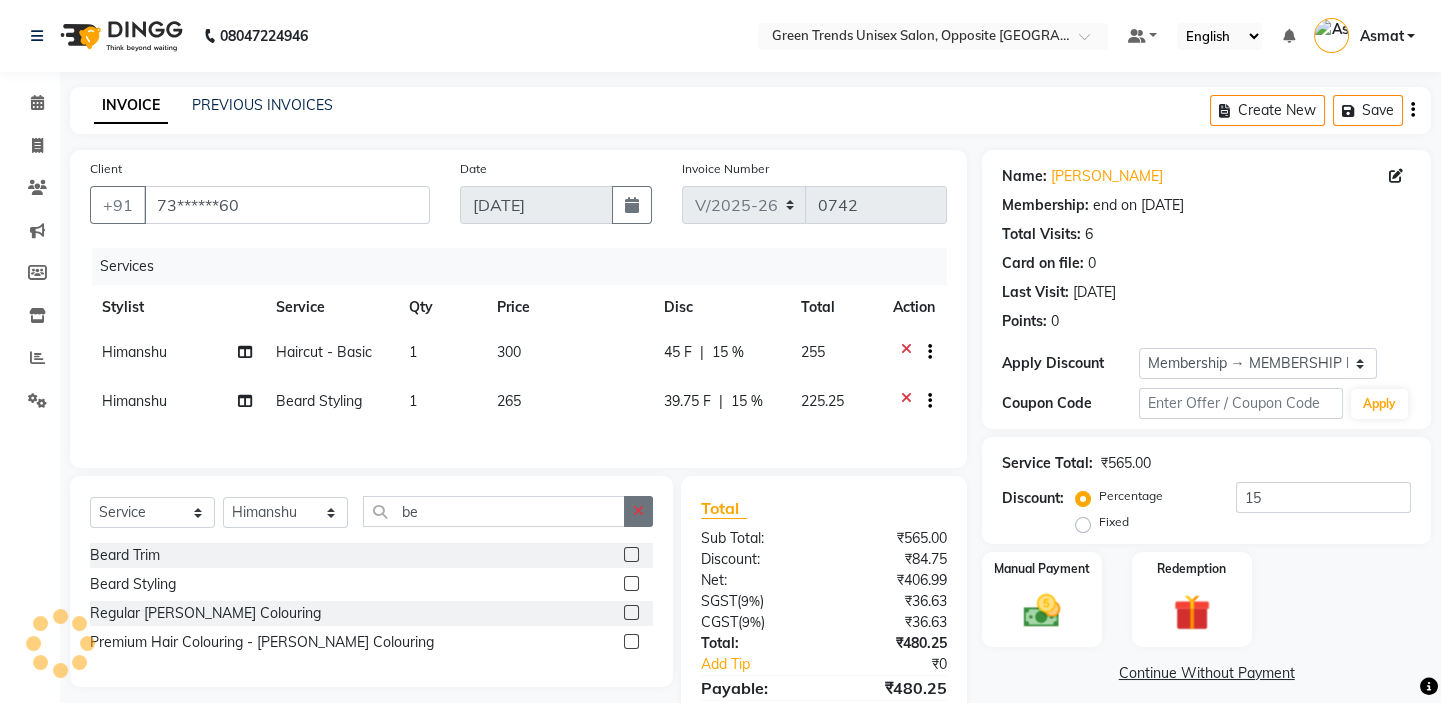 click 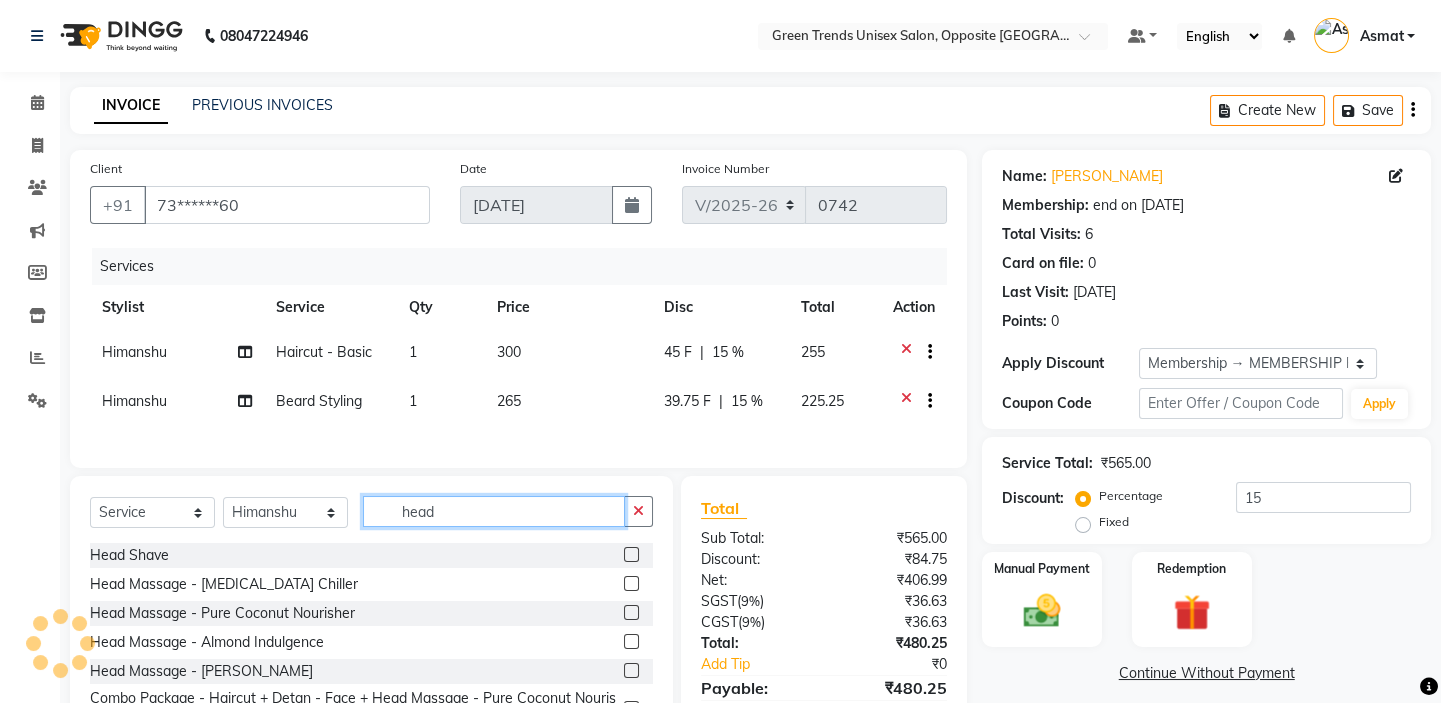 type on "head" 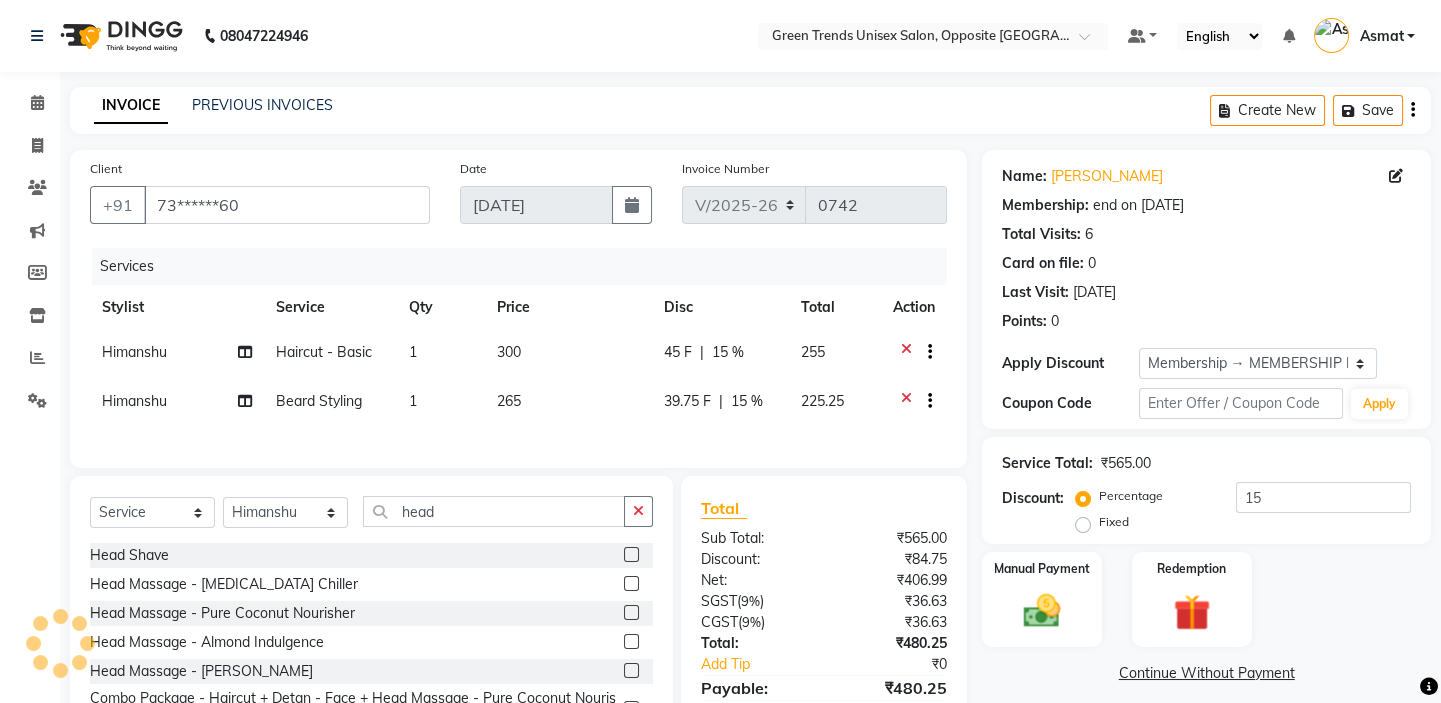 click on "Head Massage - Menthol Chiller" 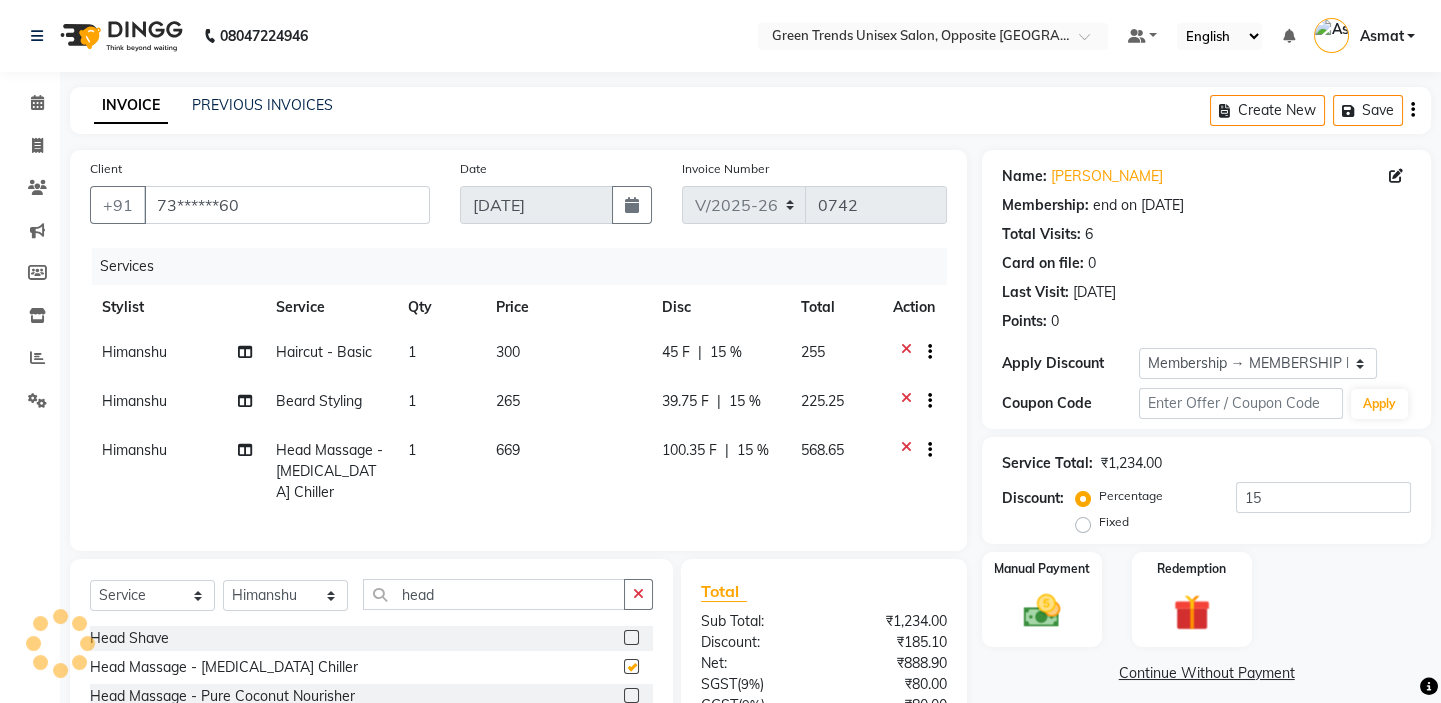 checkbox on "false" 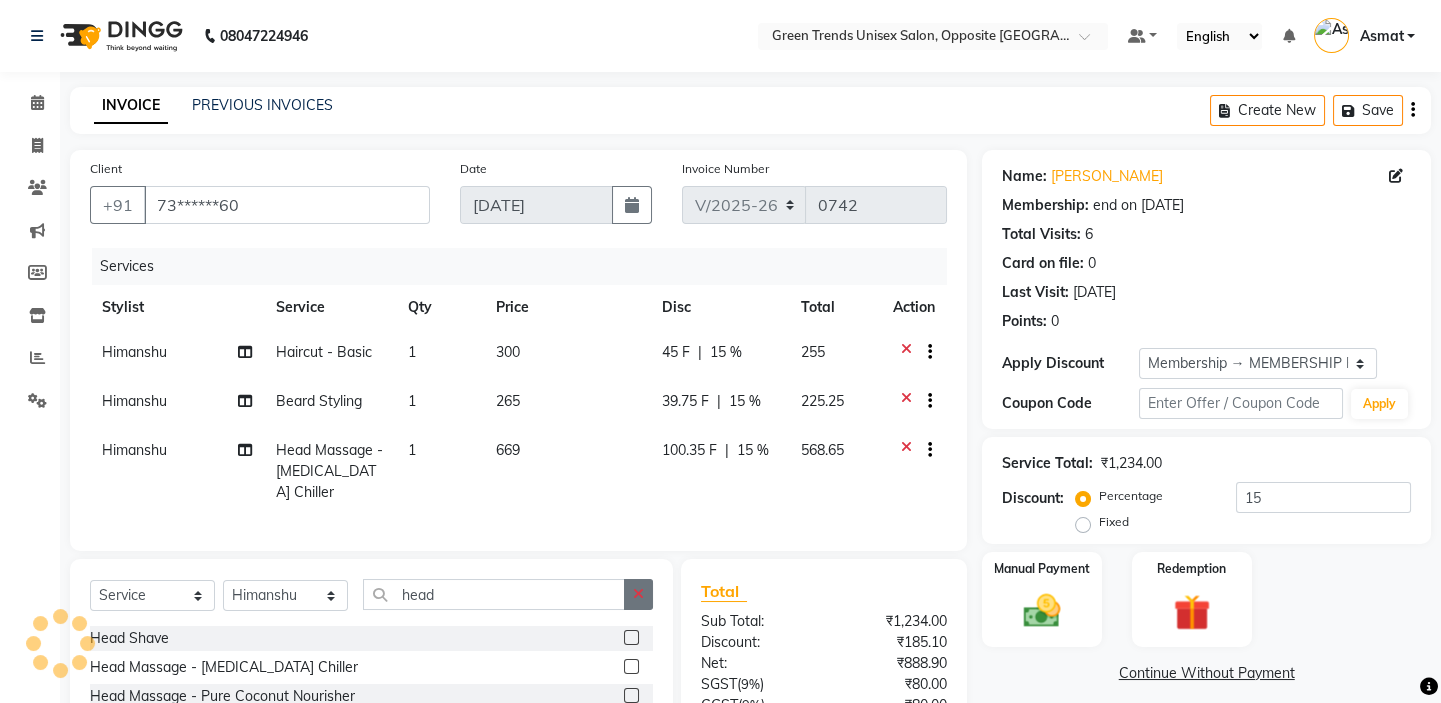 click 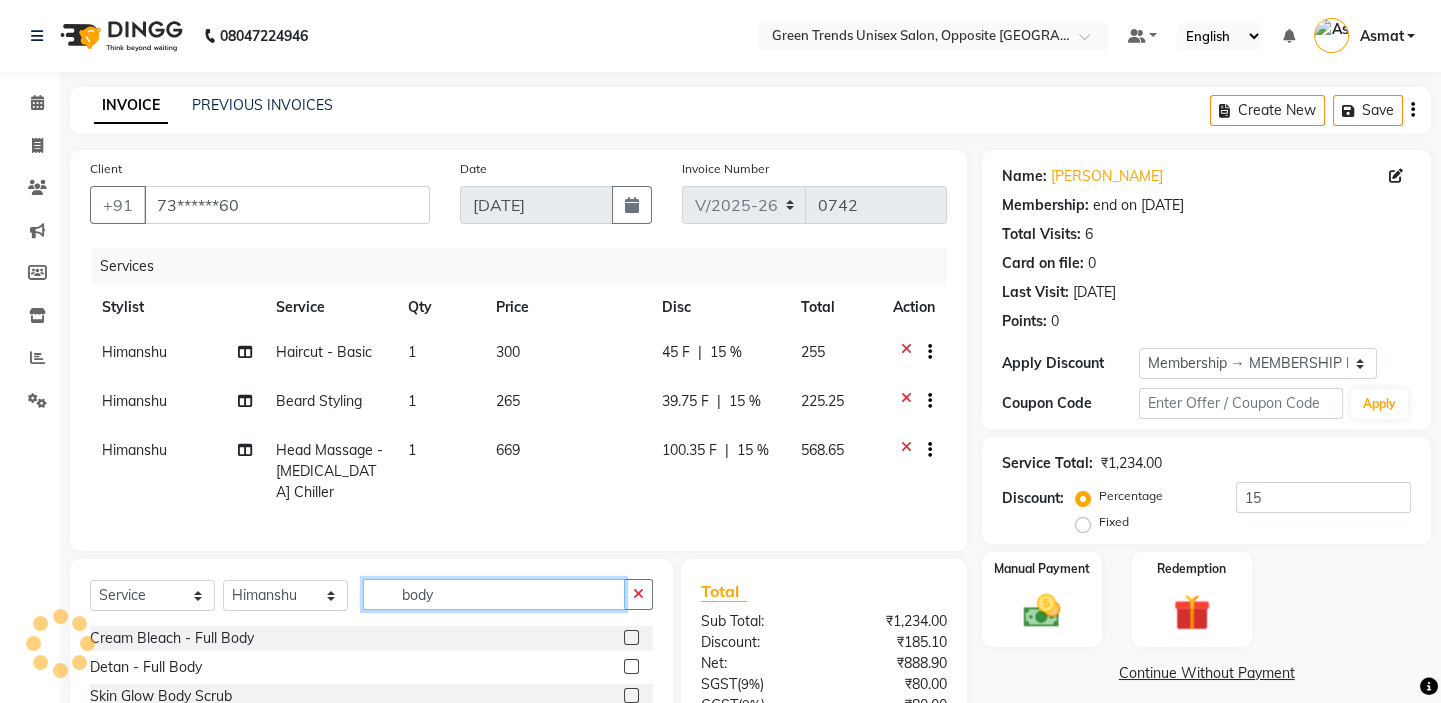 scroll, scrollTop: 31, scrollLeft: 0, axis: vertical 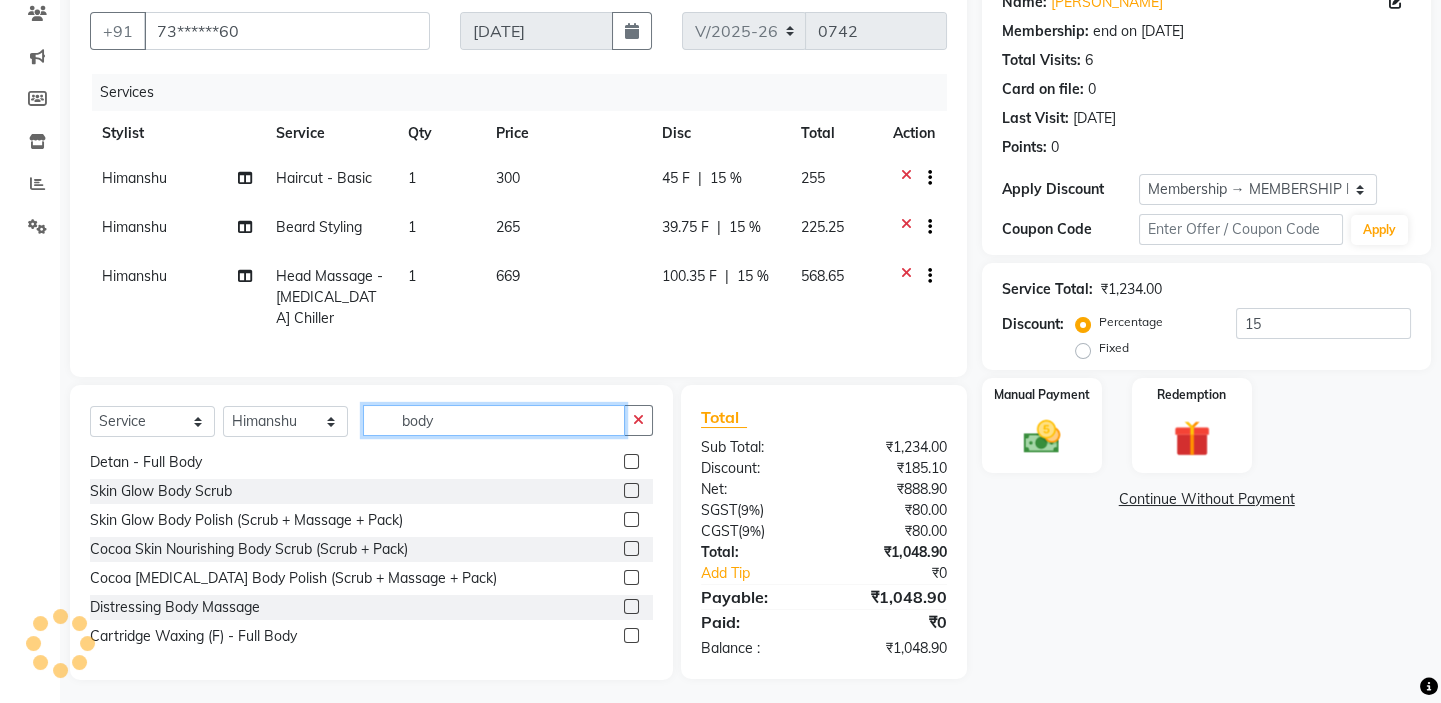 type on "body" 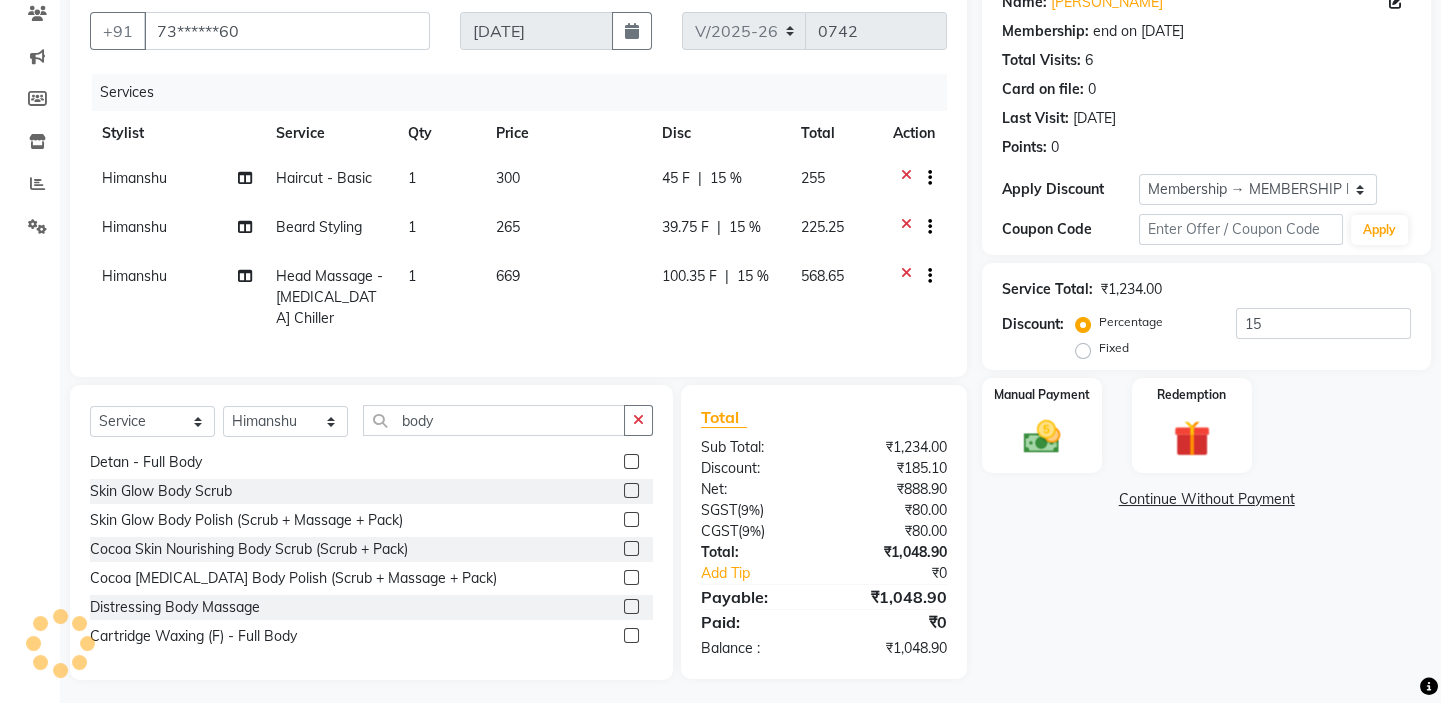 click 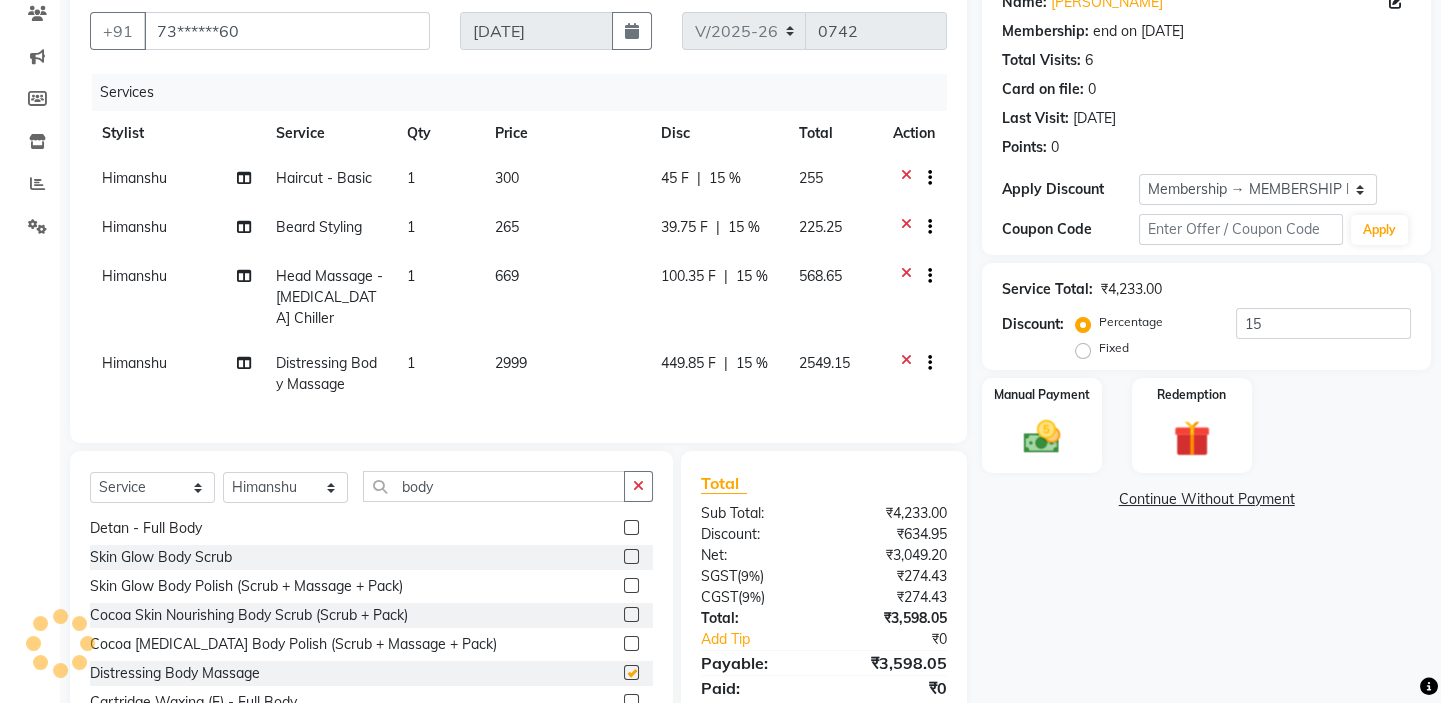 checkbox on "false" 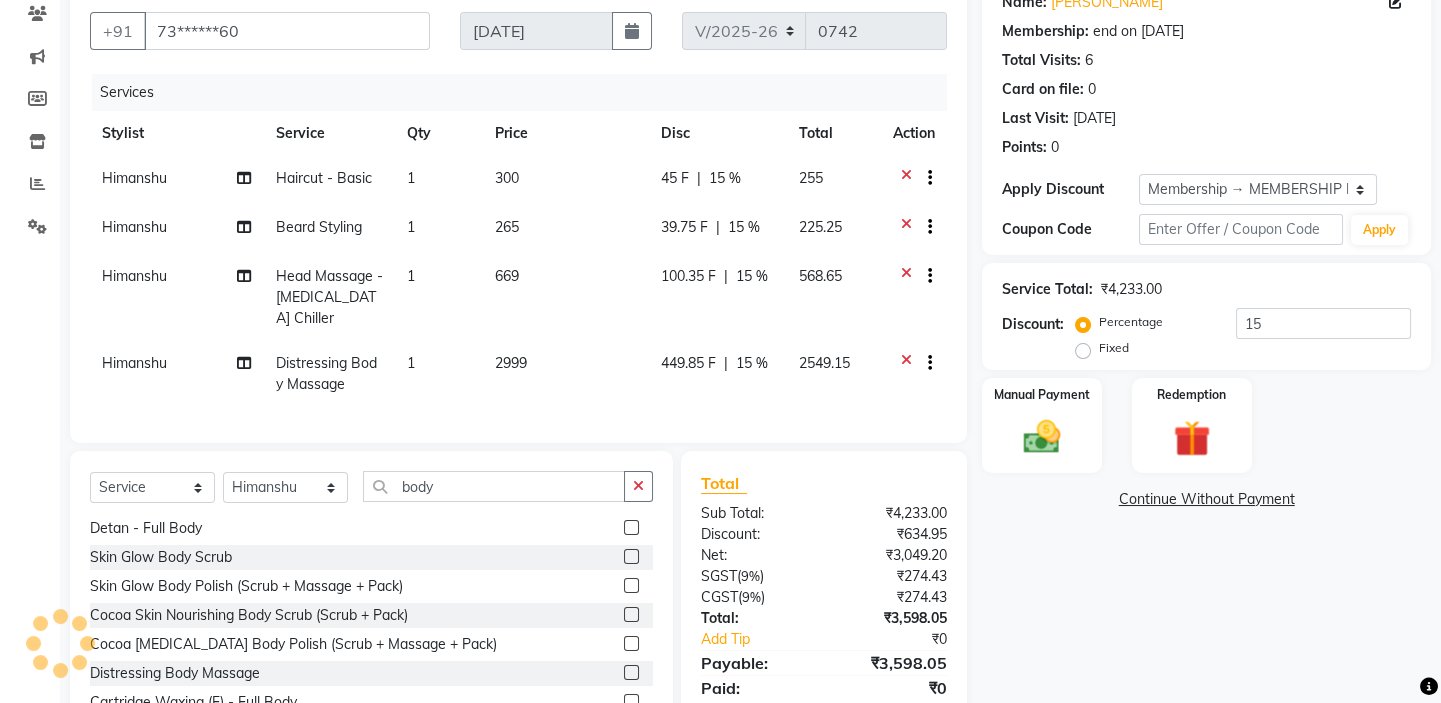 click on "449.85 F" 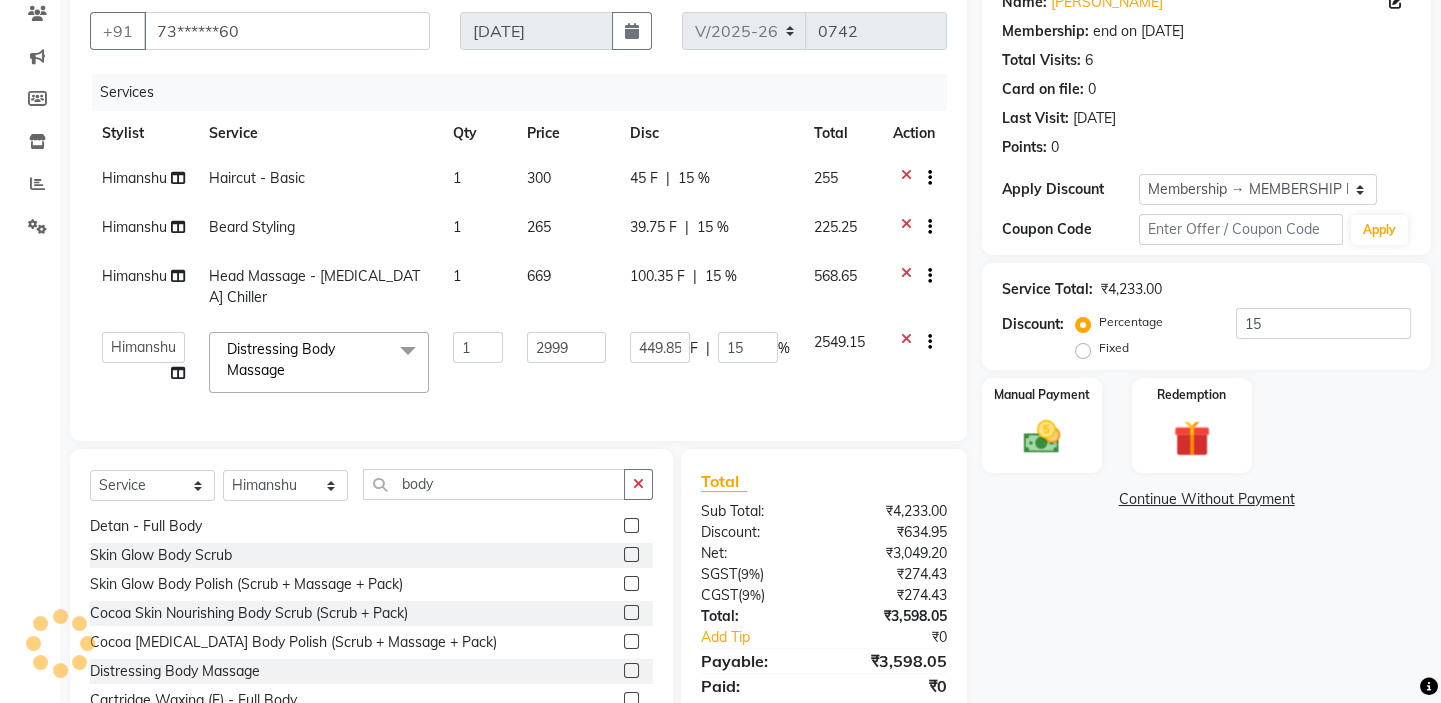 click on "F" 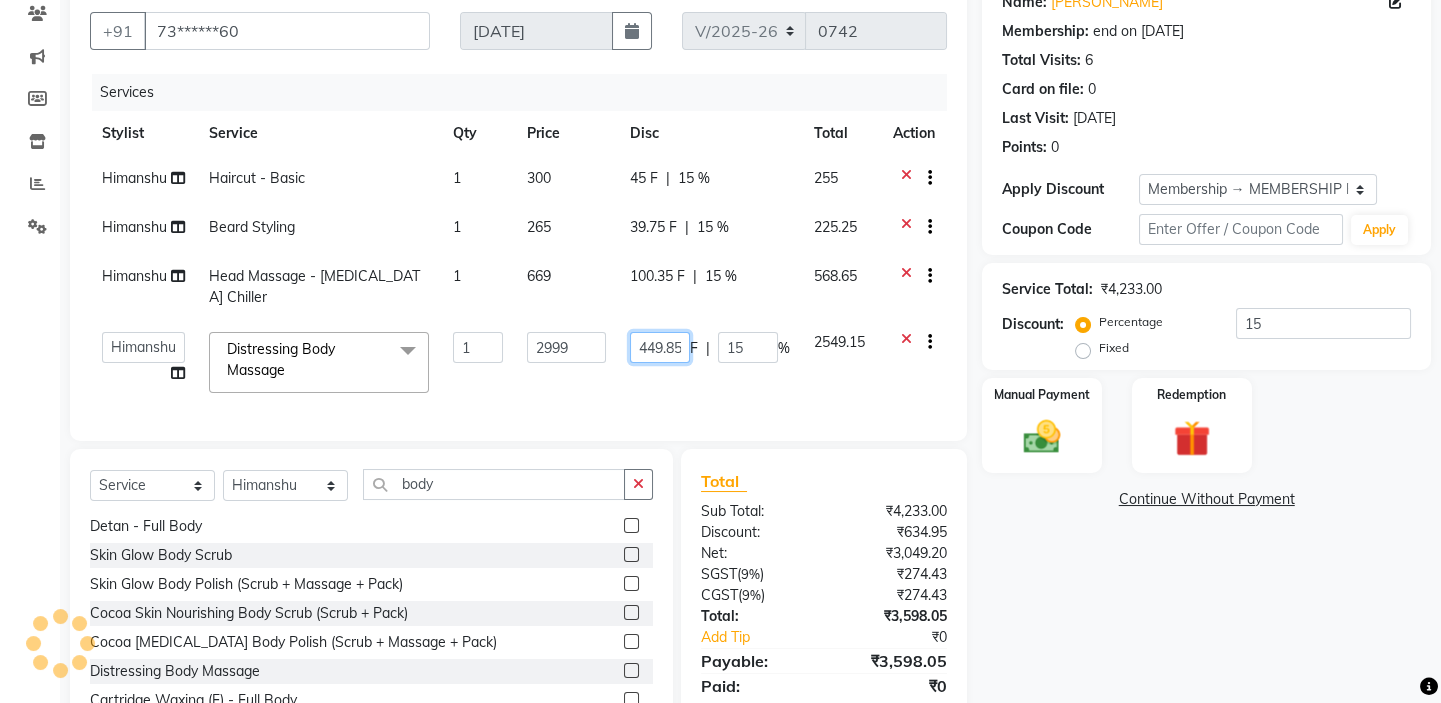 click on "449.85" 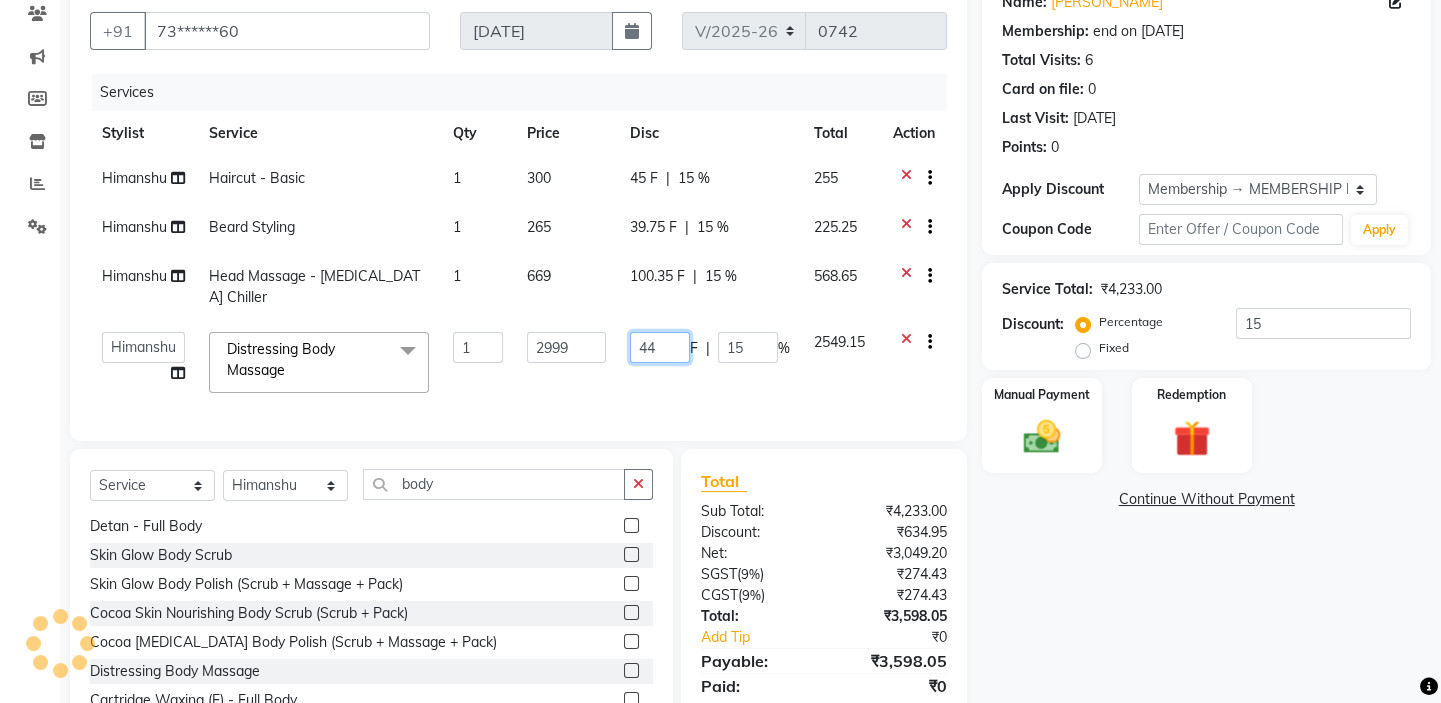 type on "4" 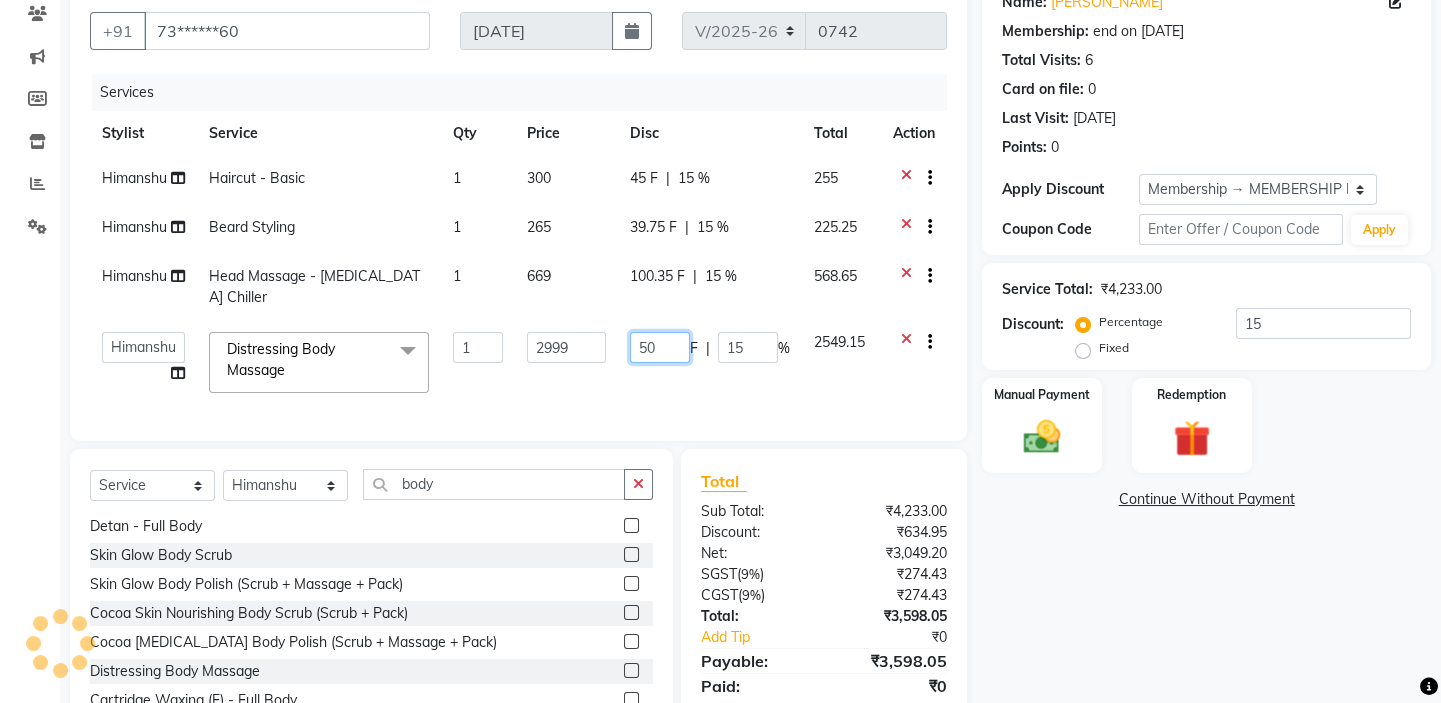 type on "500" 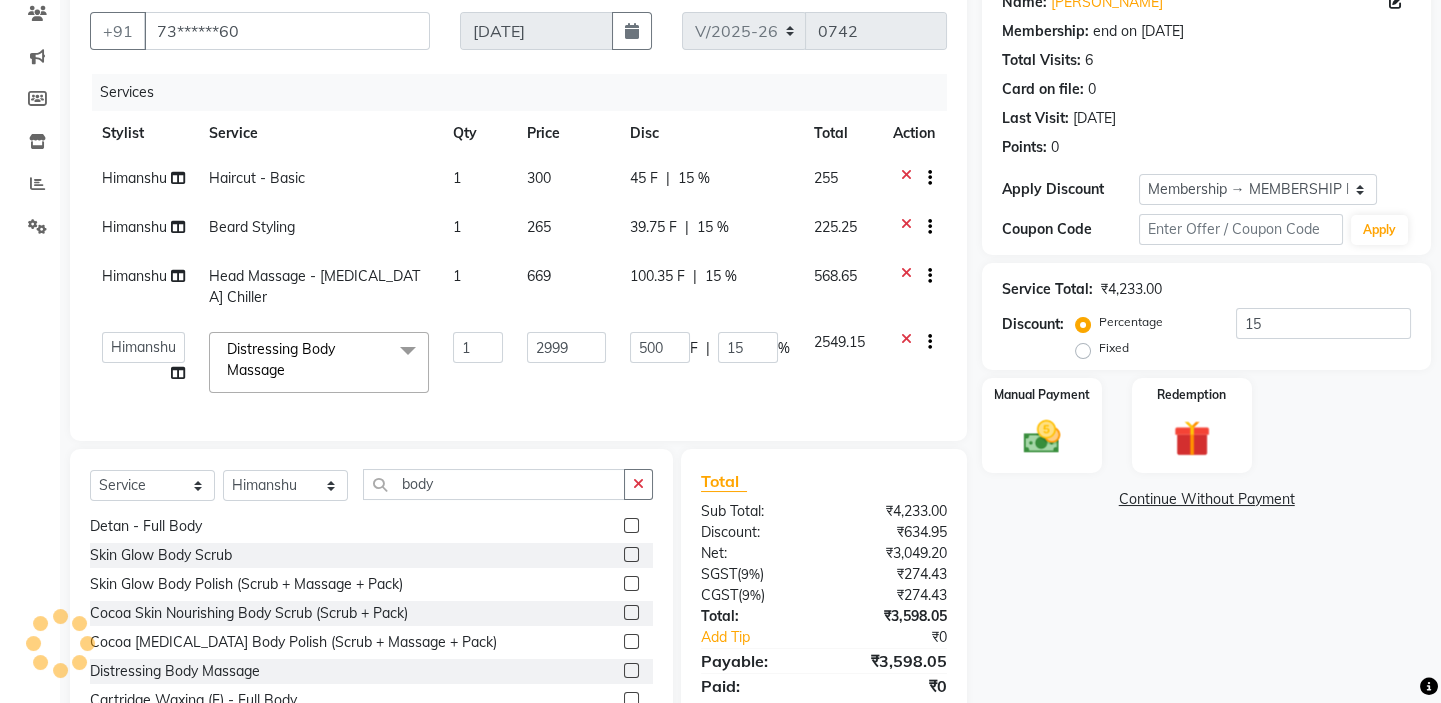 click on "100.35 F | 15 %" 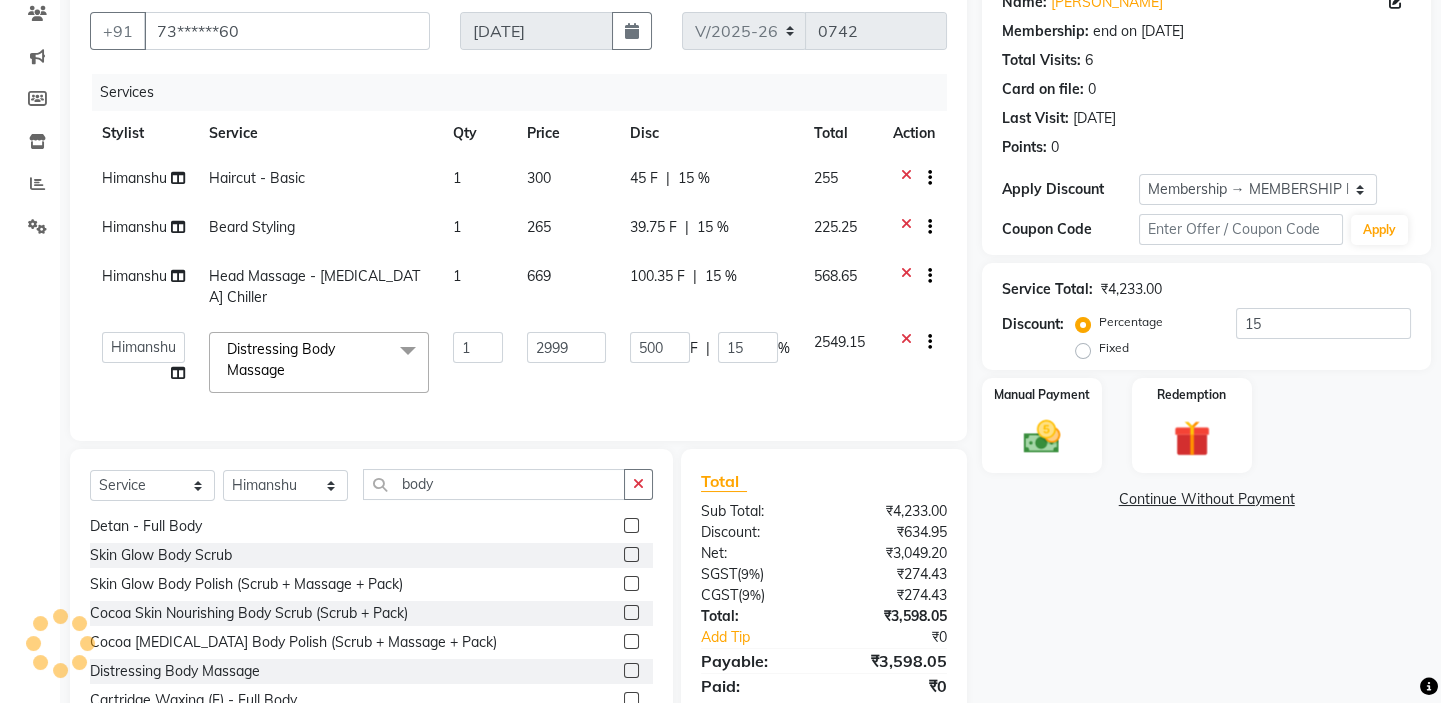 select on "82136" 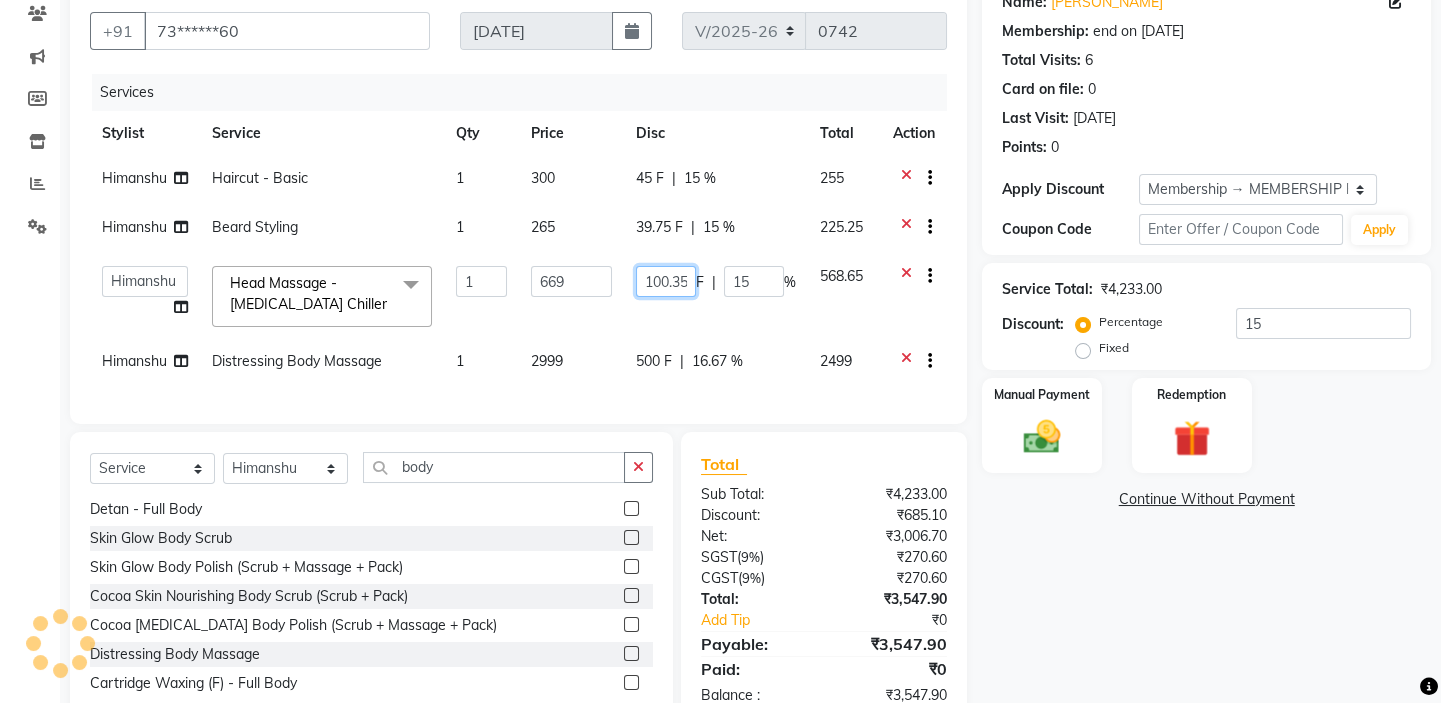 click on "100.35" 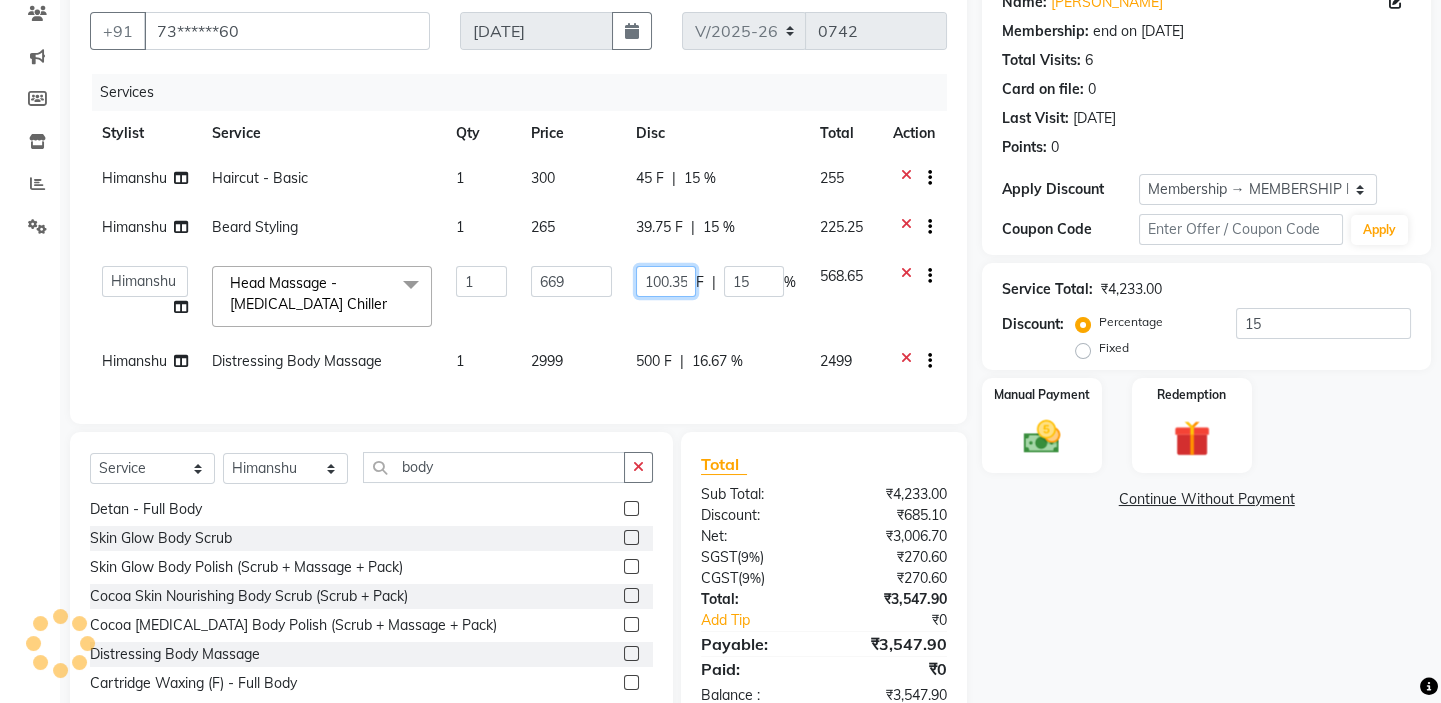 click on "100.35" 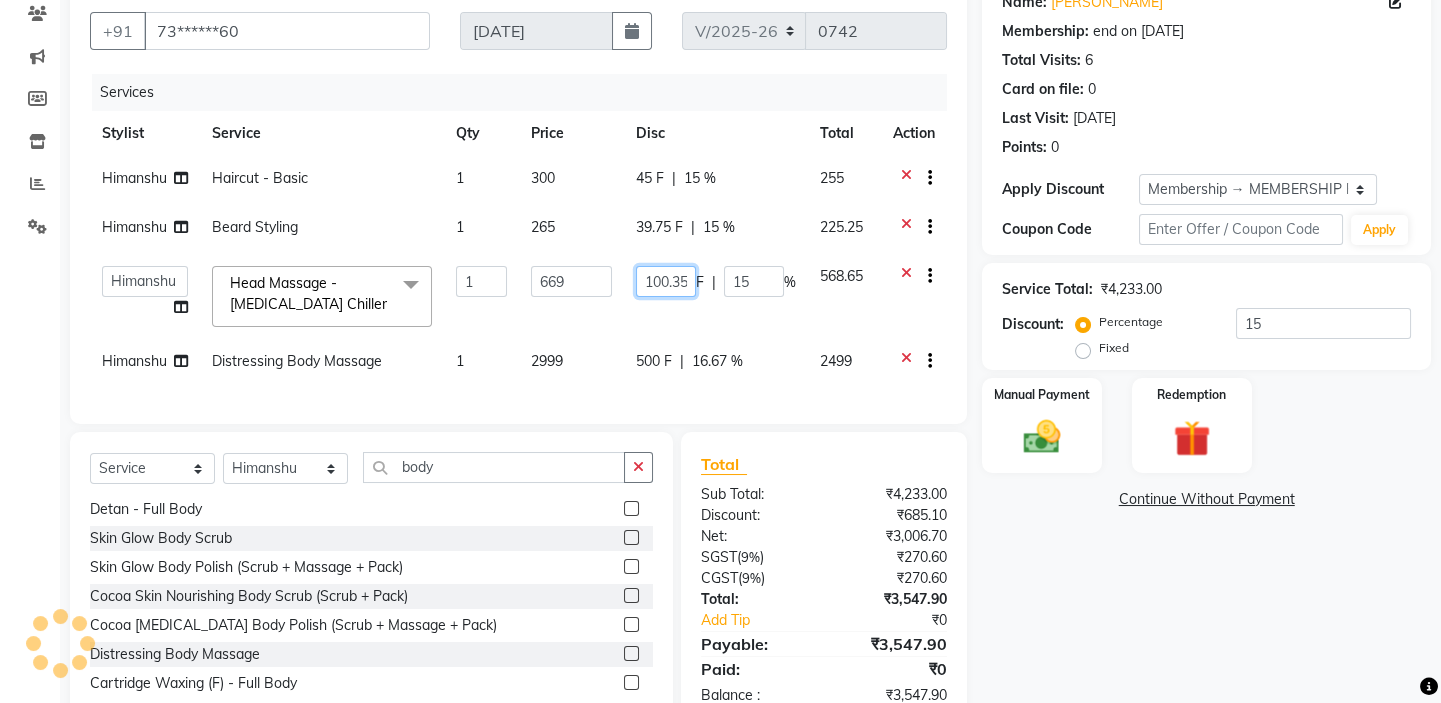 click on "100.35" 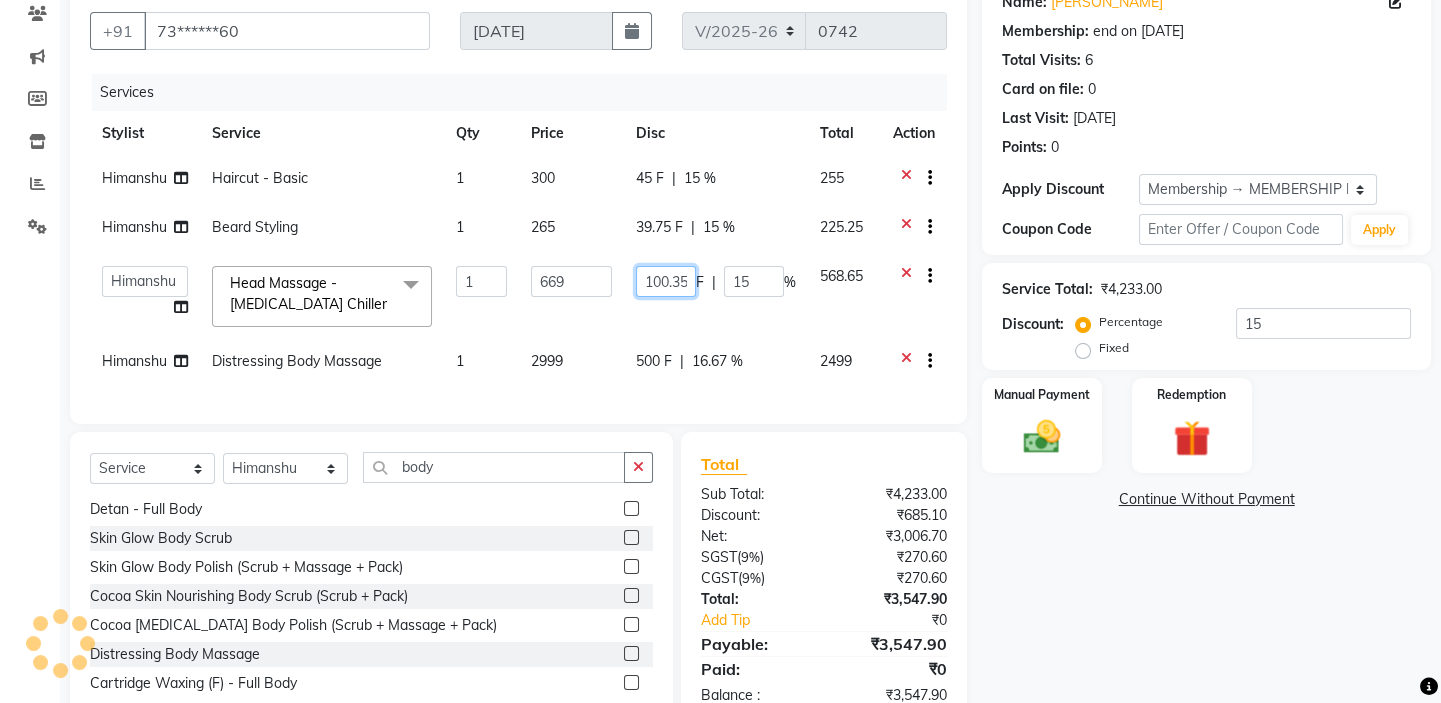 click on "100.35" 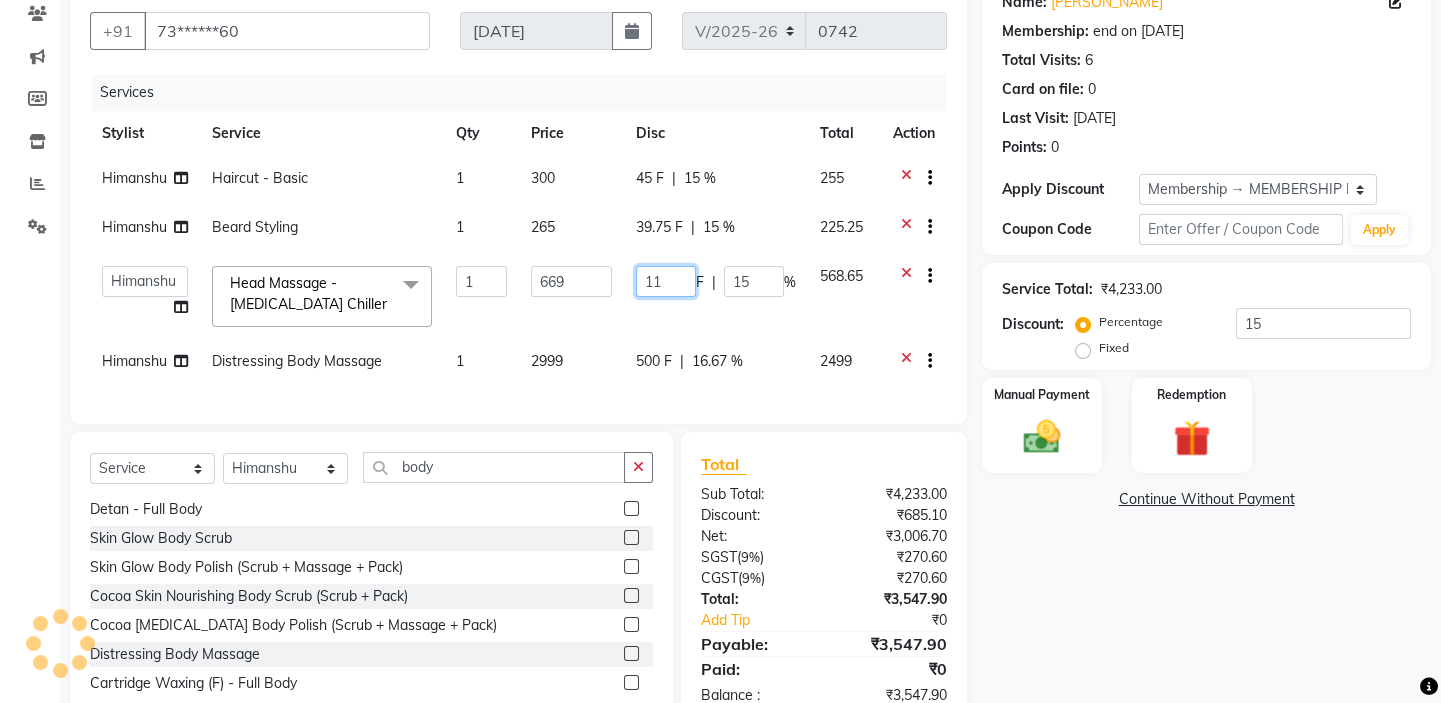 type on "110" 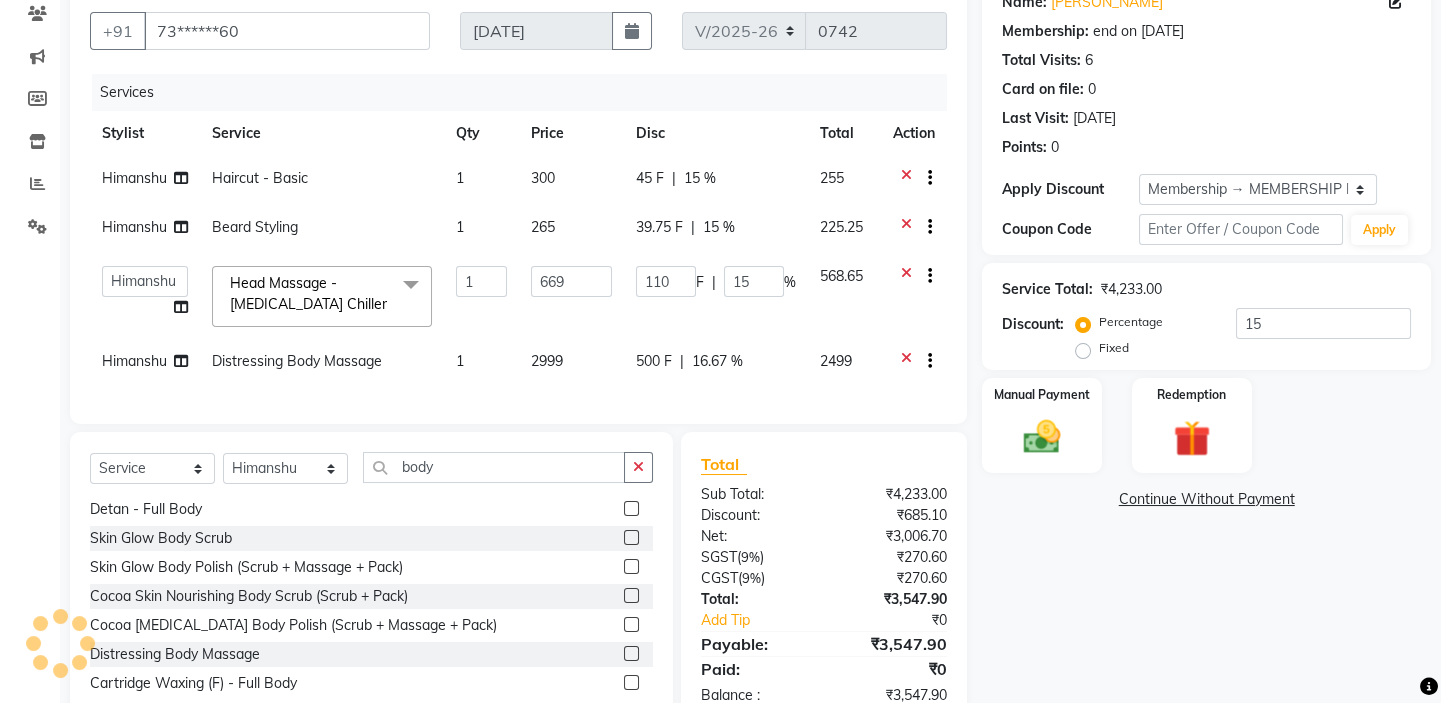 click on "Himanshu Beard Styling 1 265 39.75 F | 15 % 225.25" 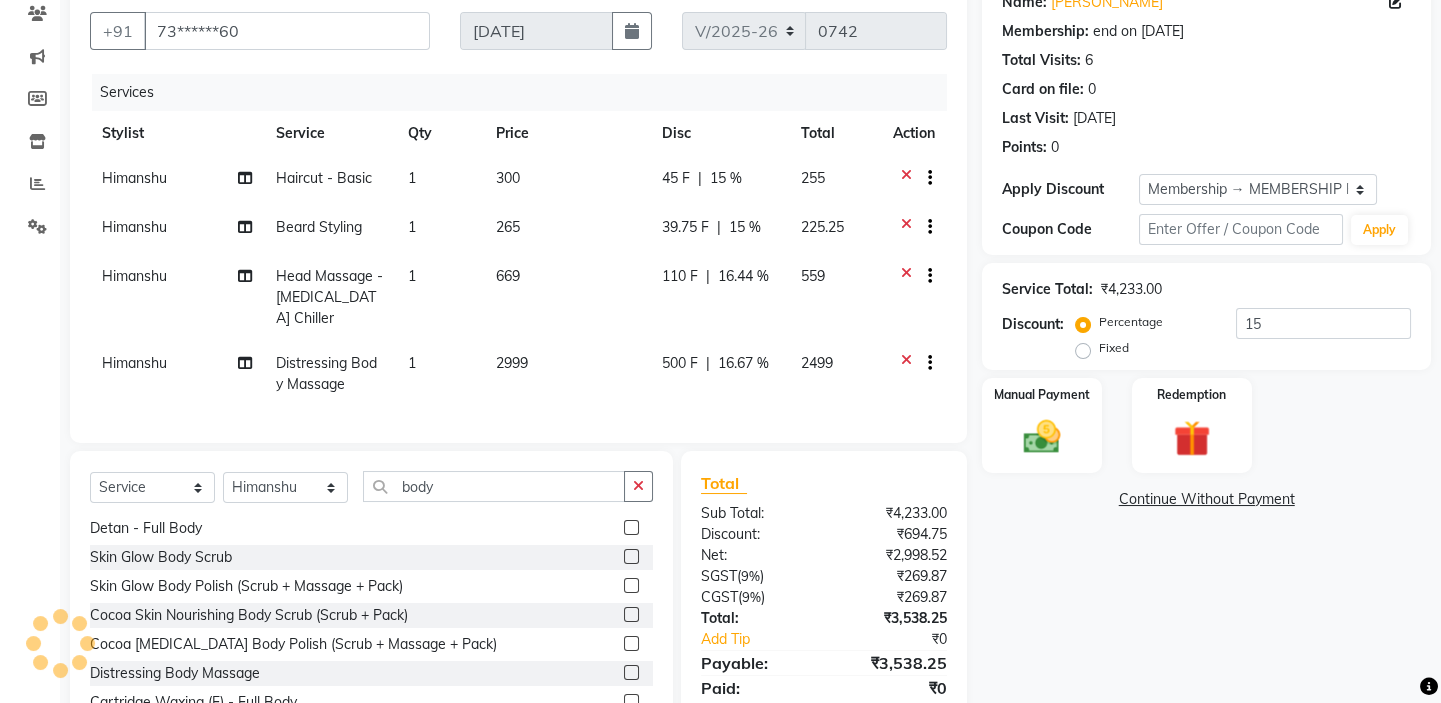 click on "39.75 F" 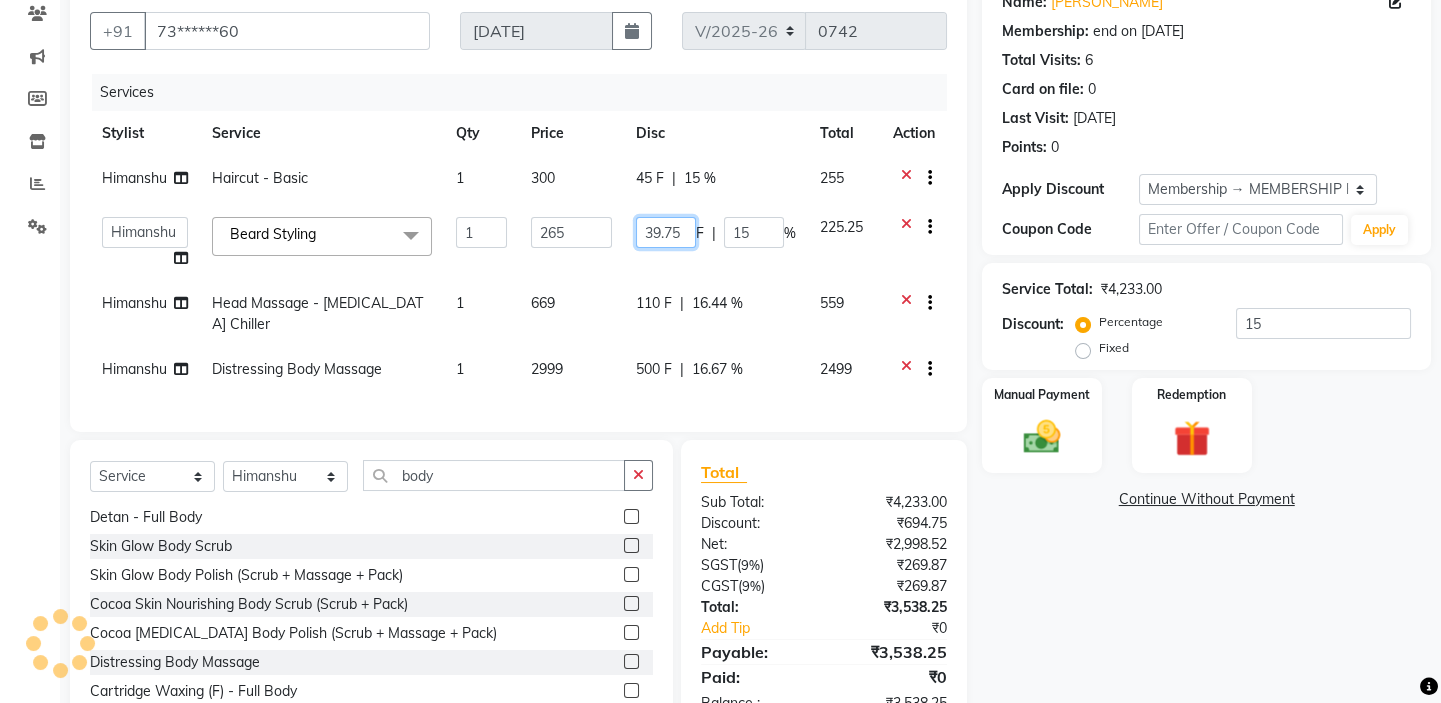click on "39.75" 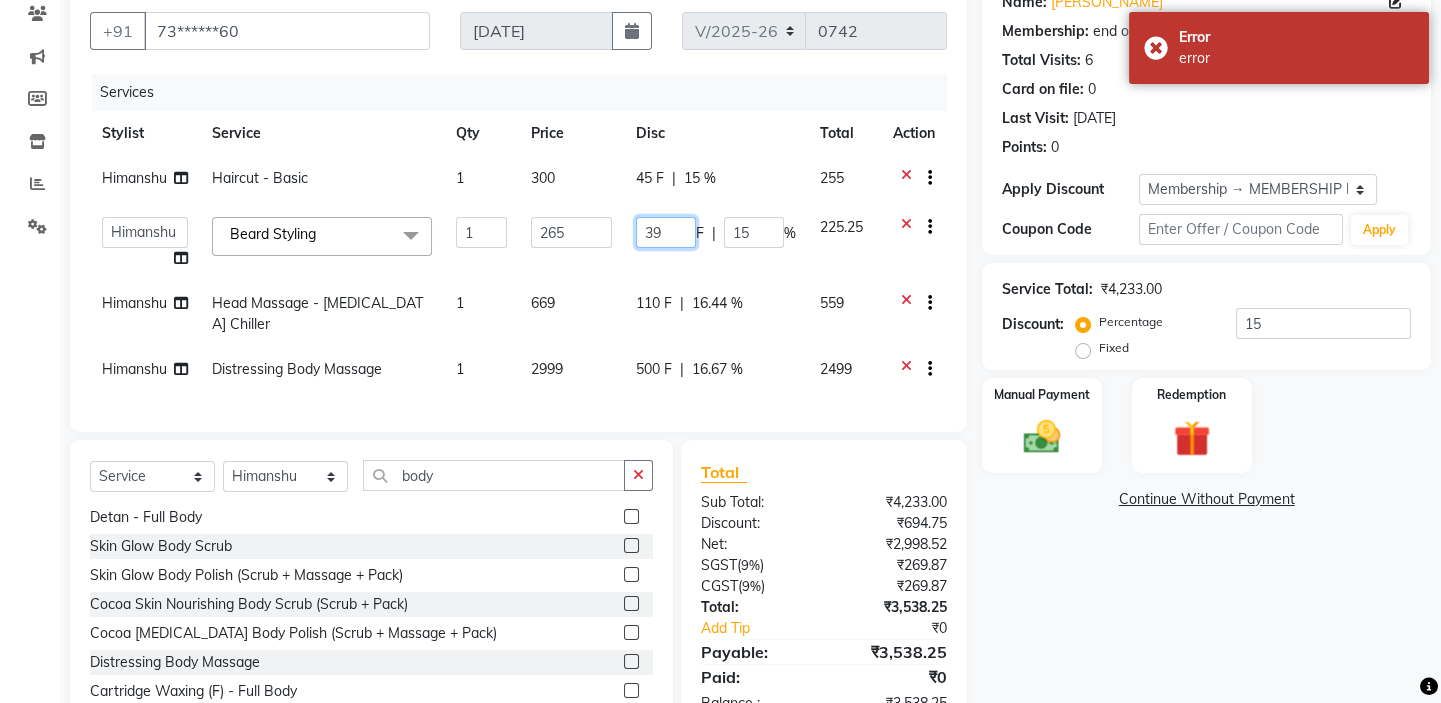 type on "3" 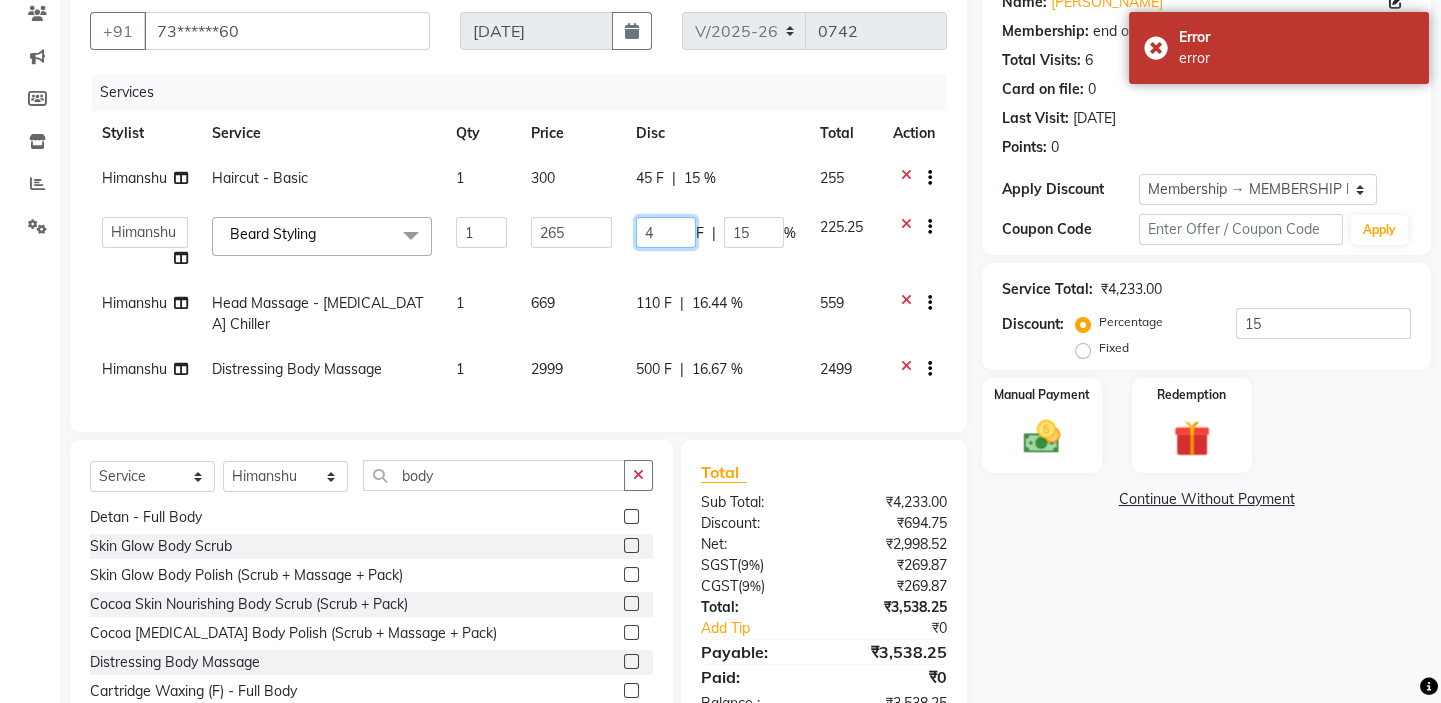 type on "45" 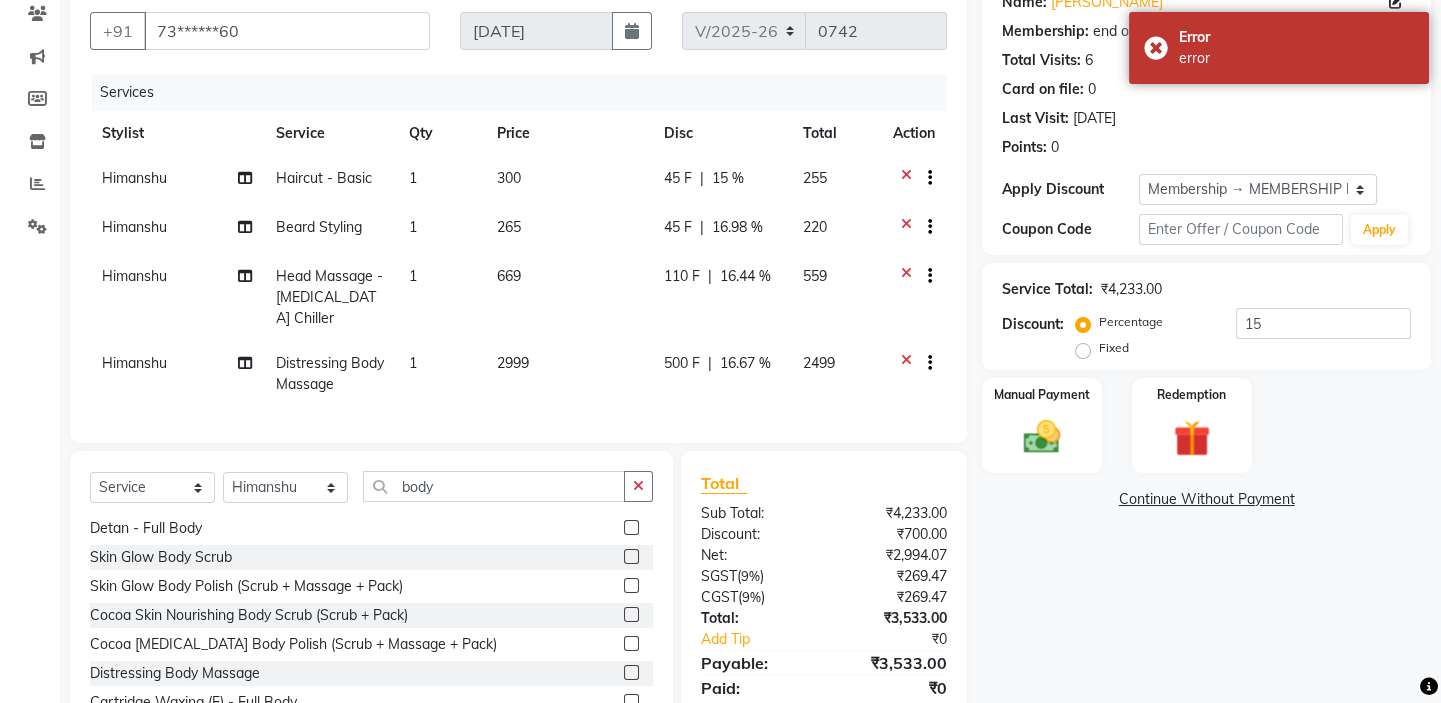 click on "Himanshu Haircut - Basic 1 300 45 F | 15 % 255" 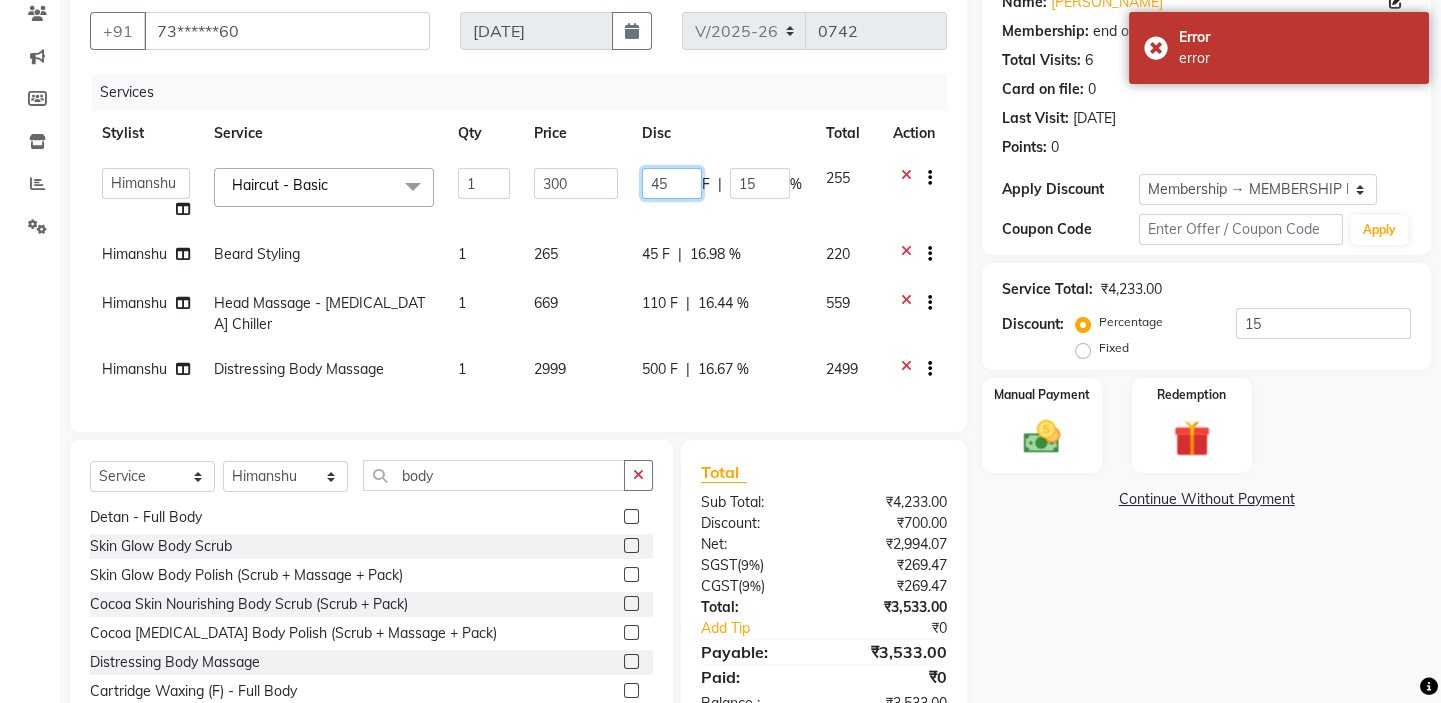 click on "45" 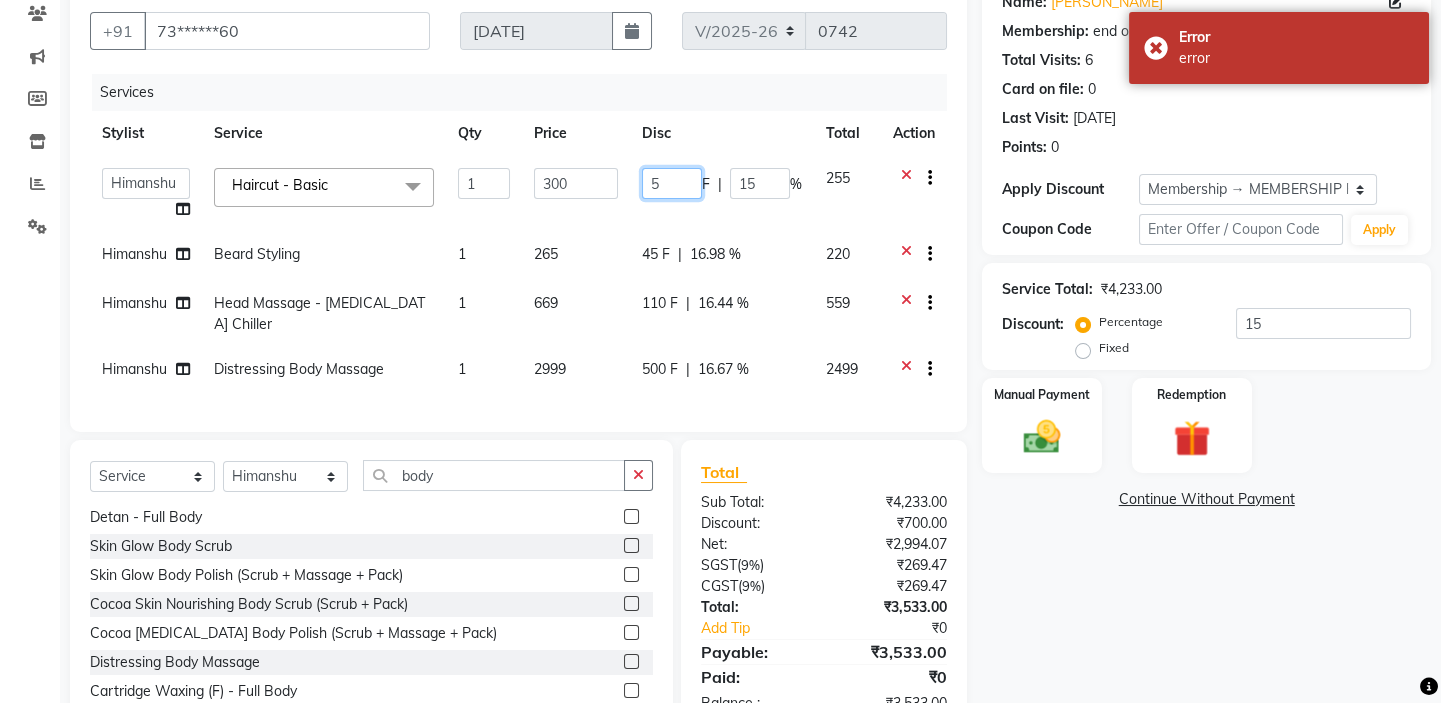 type on "50" 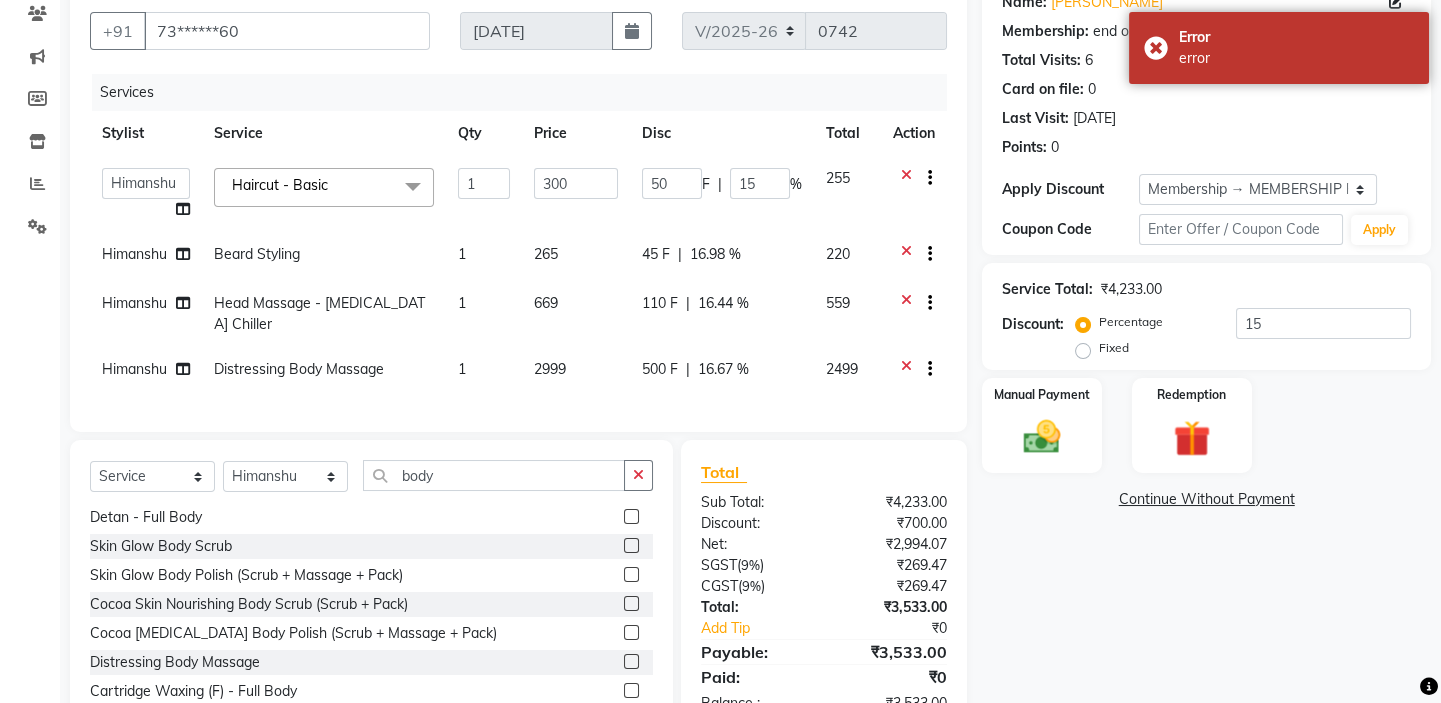 click on "Name: Shivanshu  Membership: end on 05-02-2125 Total Visits:  6 Card on file:  0 Last Visit:   05-07-2025 Points:   0  Apply Discount Select Membership → MEMBERSHIP FOR LIFETIME Coupon Code Apply Service Total:  ₹4,233.00  Discount:  Percentage   Fixed  15 Manual Payment Redemption  Continue Without Payment" 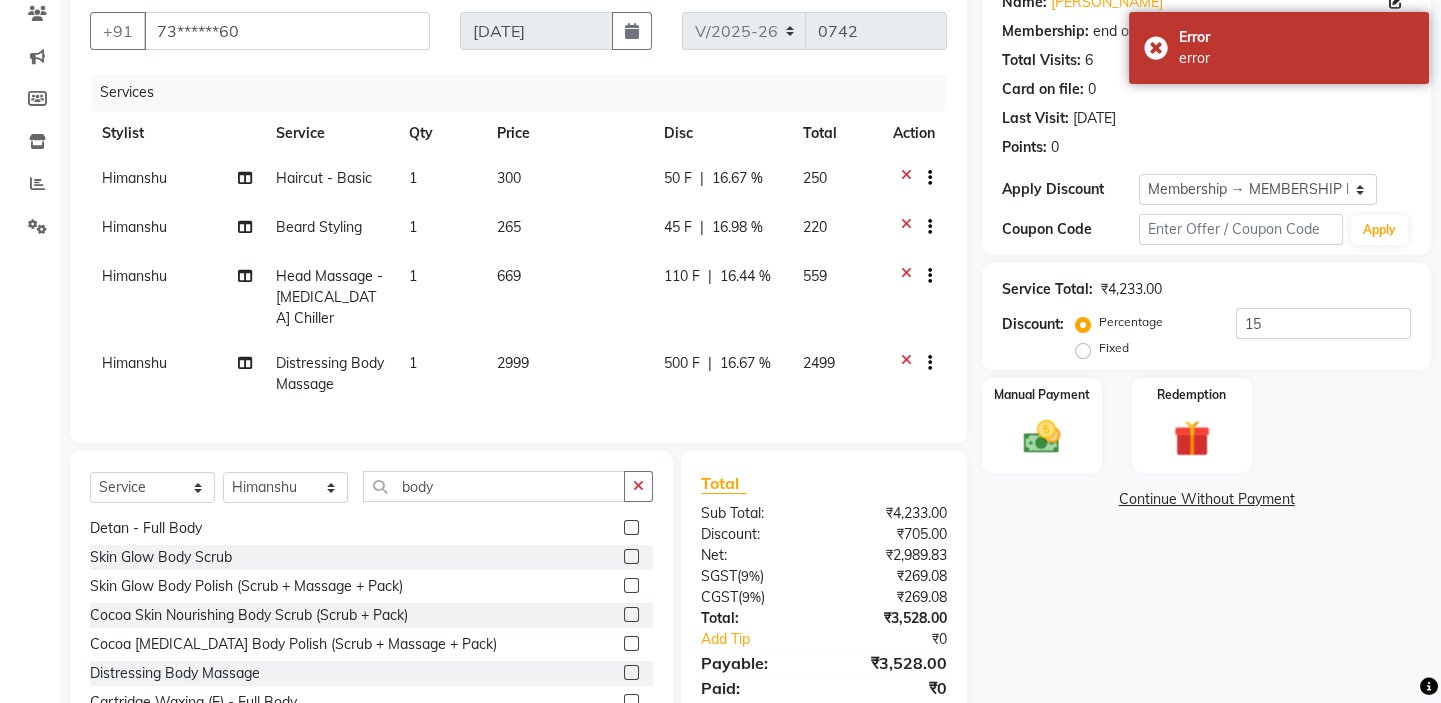scroll, scrollTop: 240, scrollLeft: 0, axis: vertical 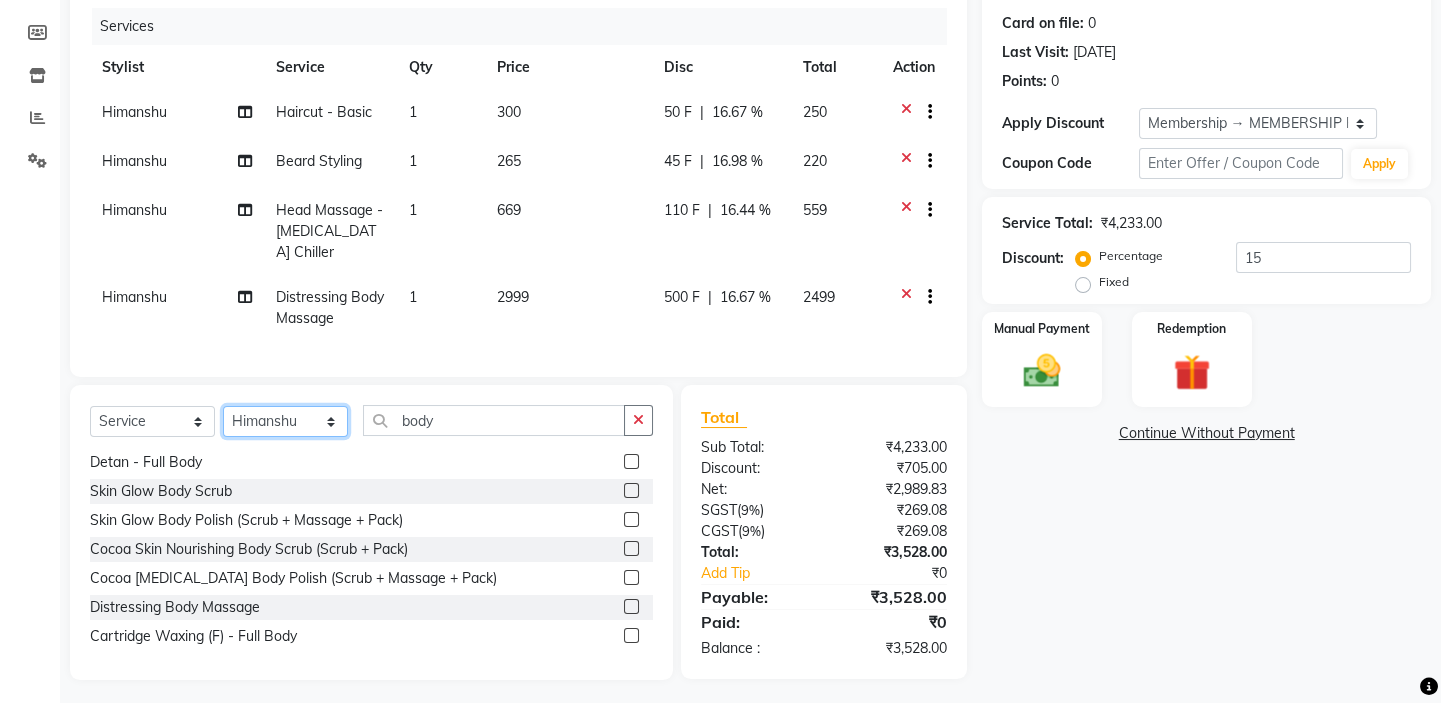 click on "Select Stylist Asmat Dinesh Himanshu Raj Shilpakar Sandhya SHAHID SUJEET Vaishnavi Vrinda" 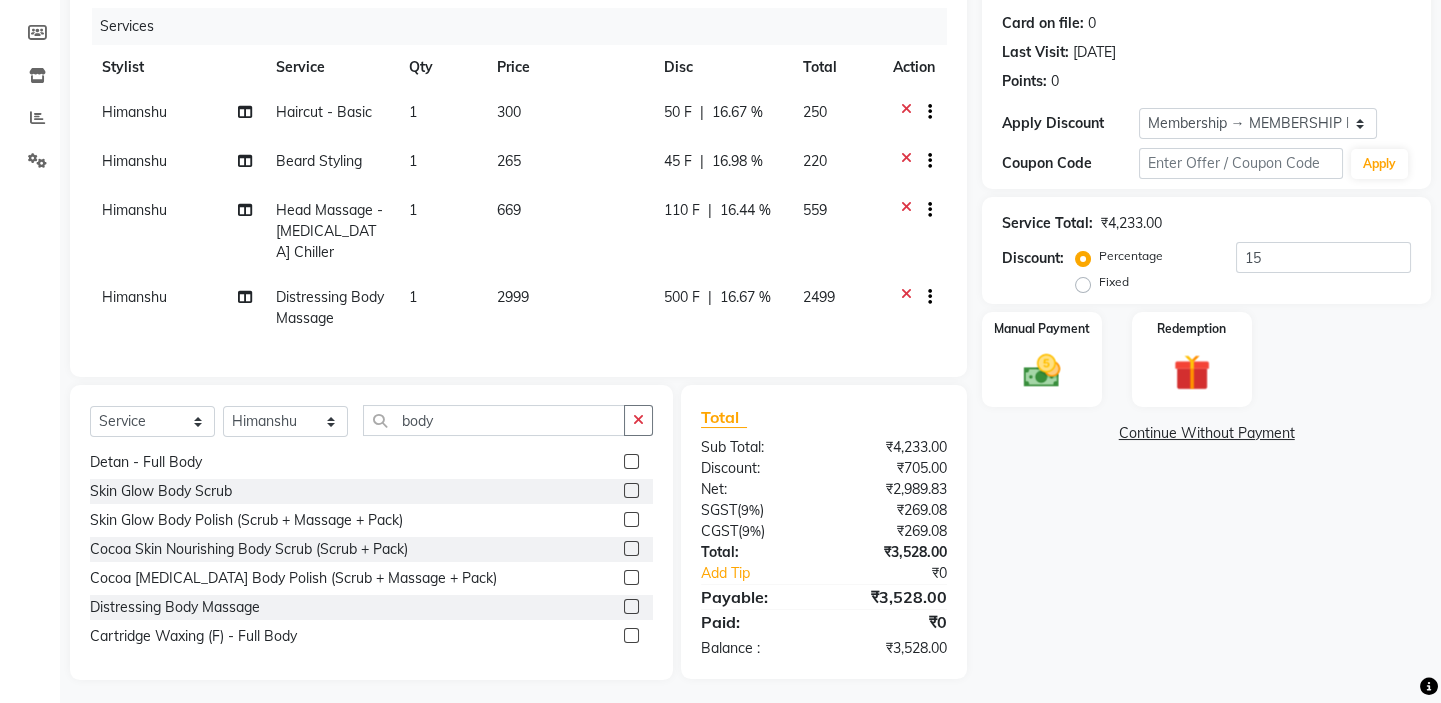 click on "Detan - Full Body" 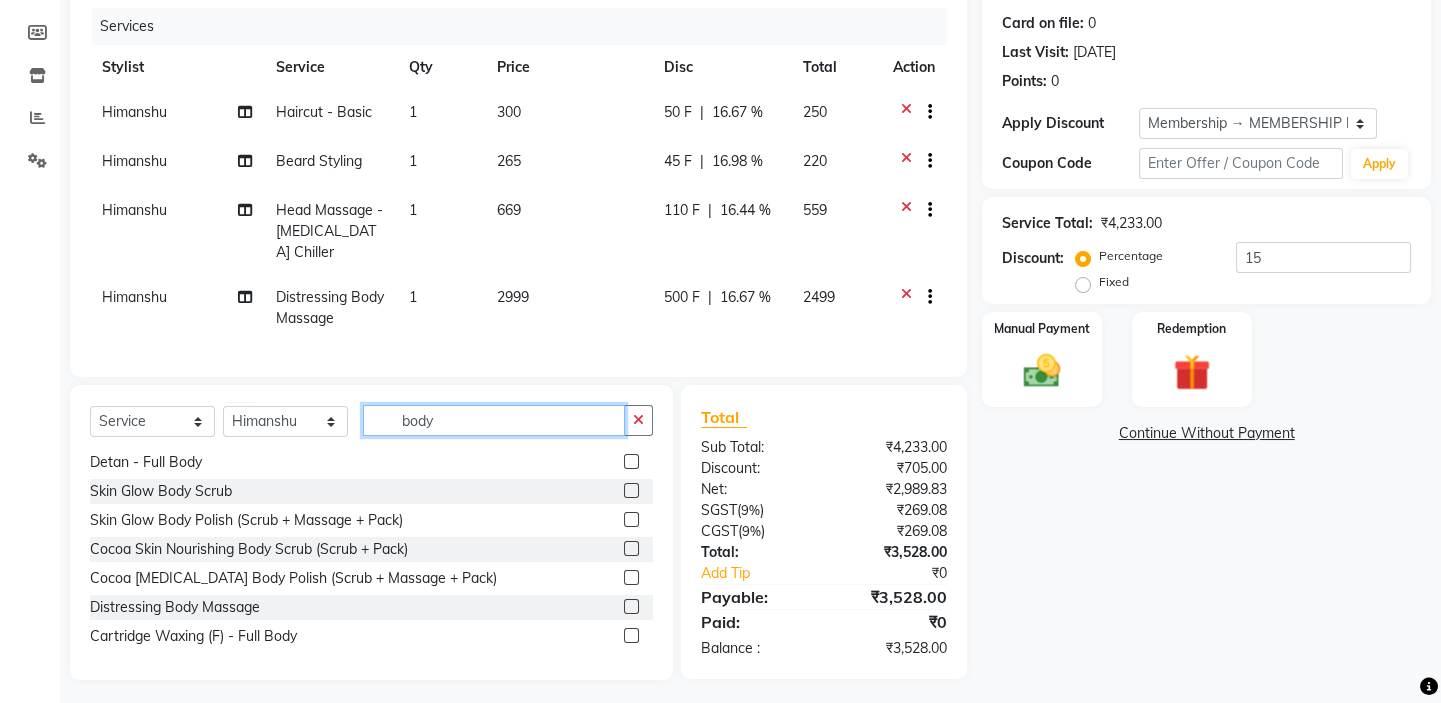 click on "body" 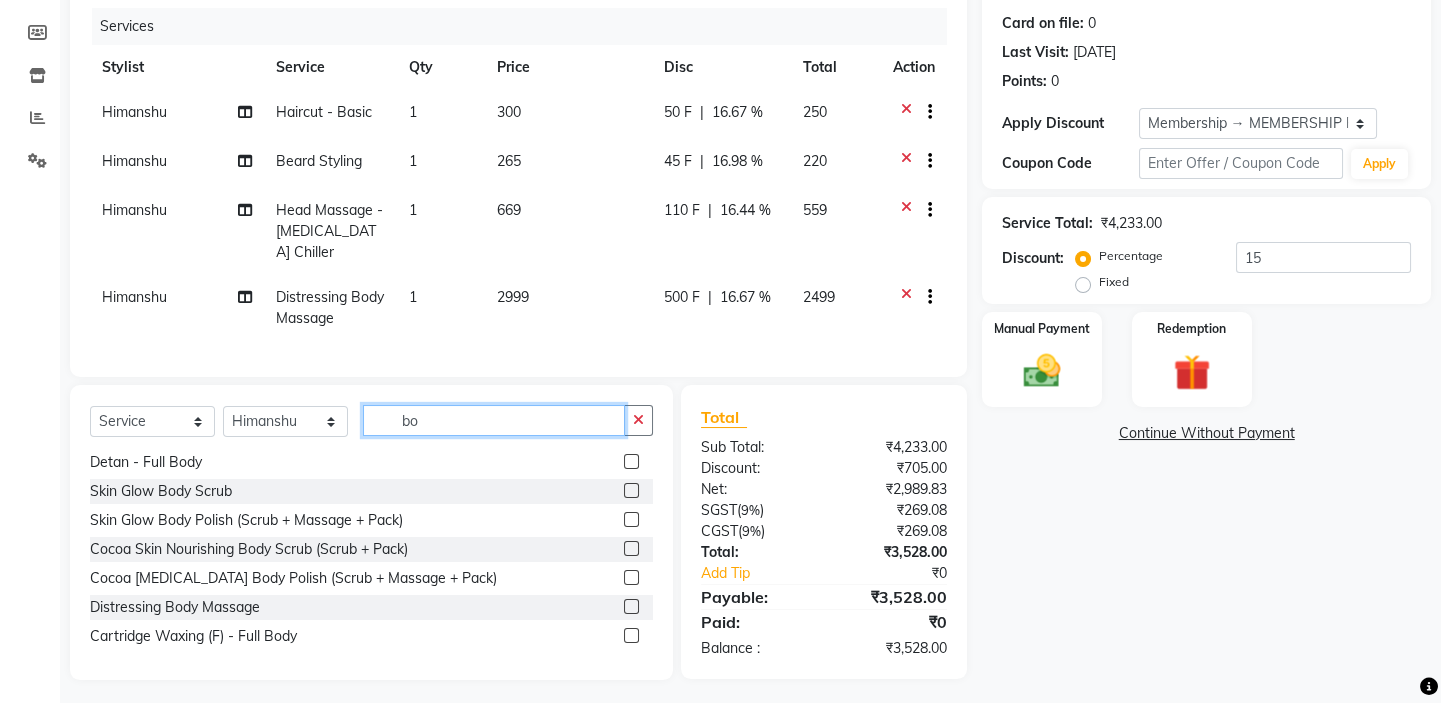 type on "b" 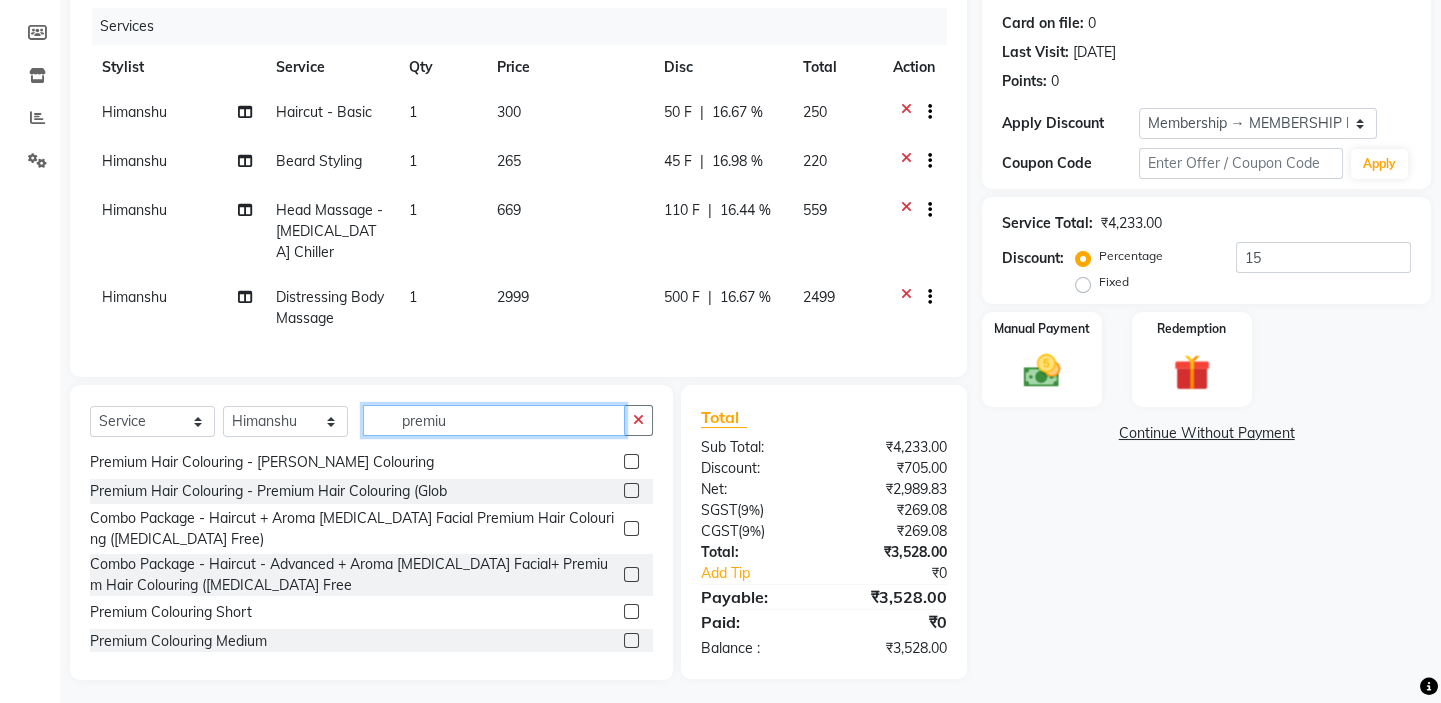 type on "premiu" 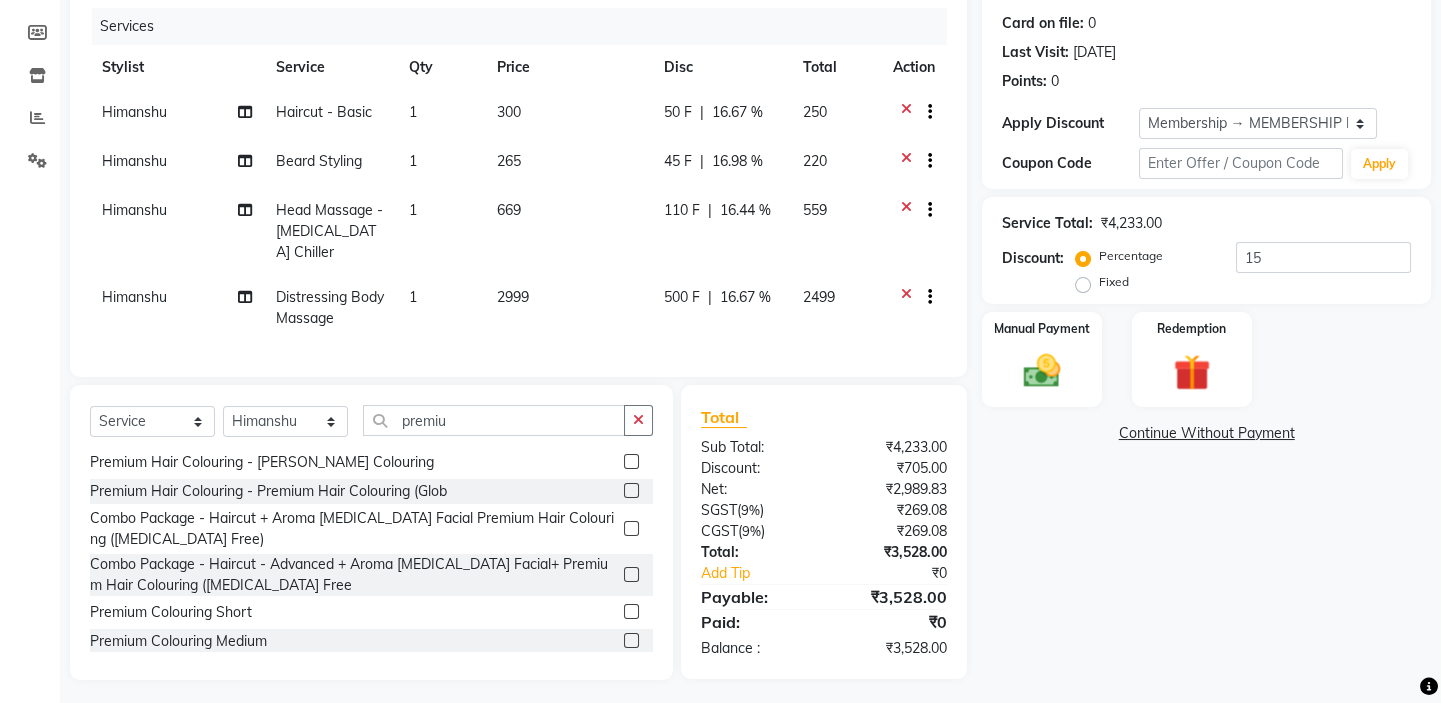click 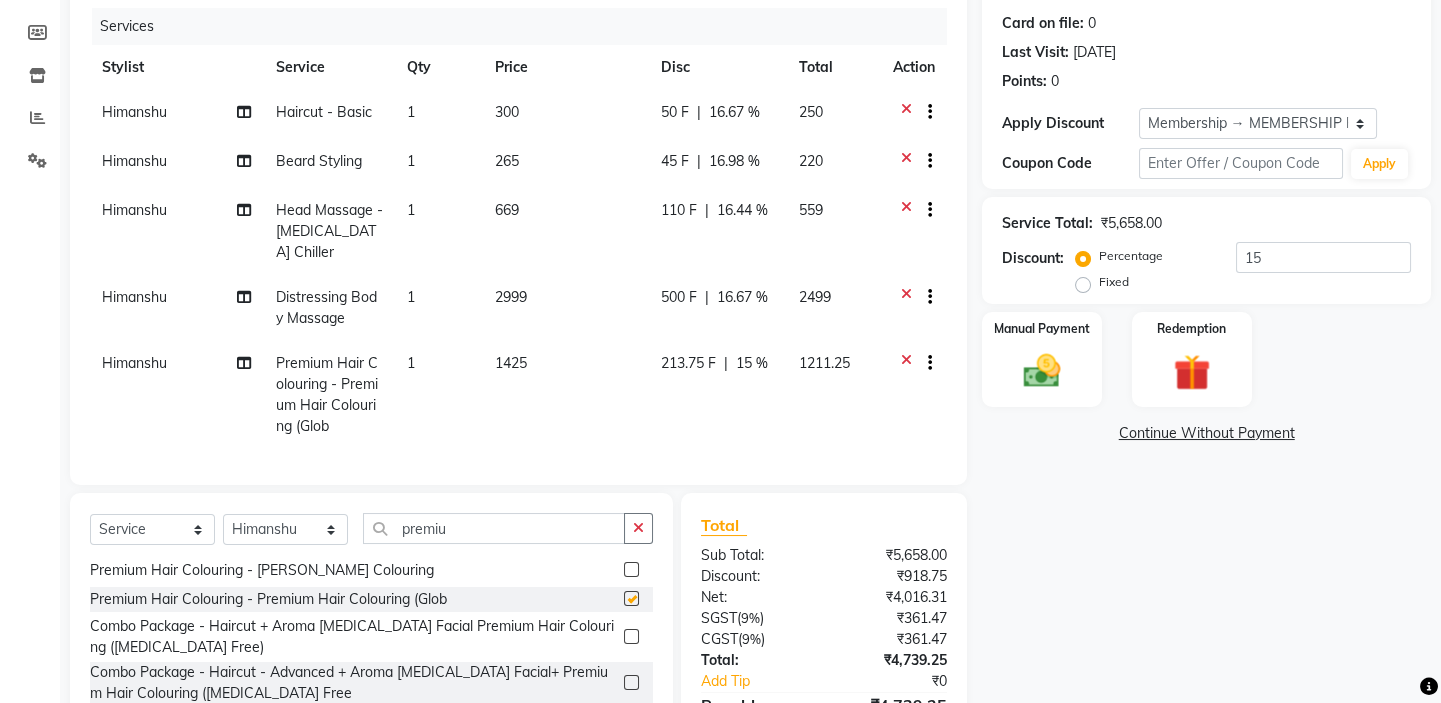 checkbox on "false" 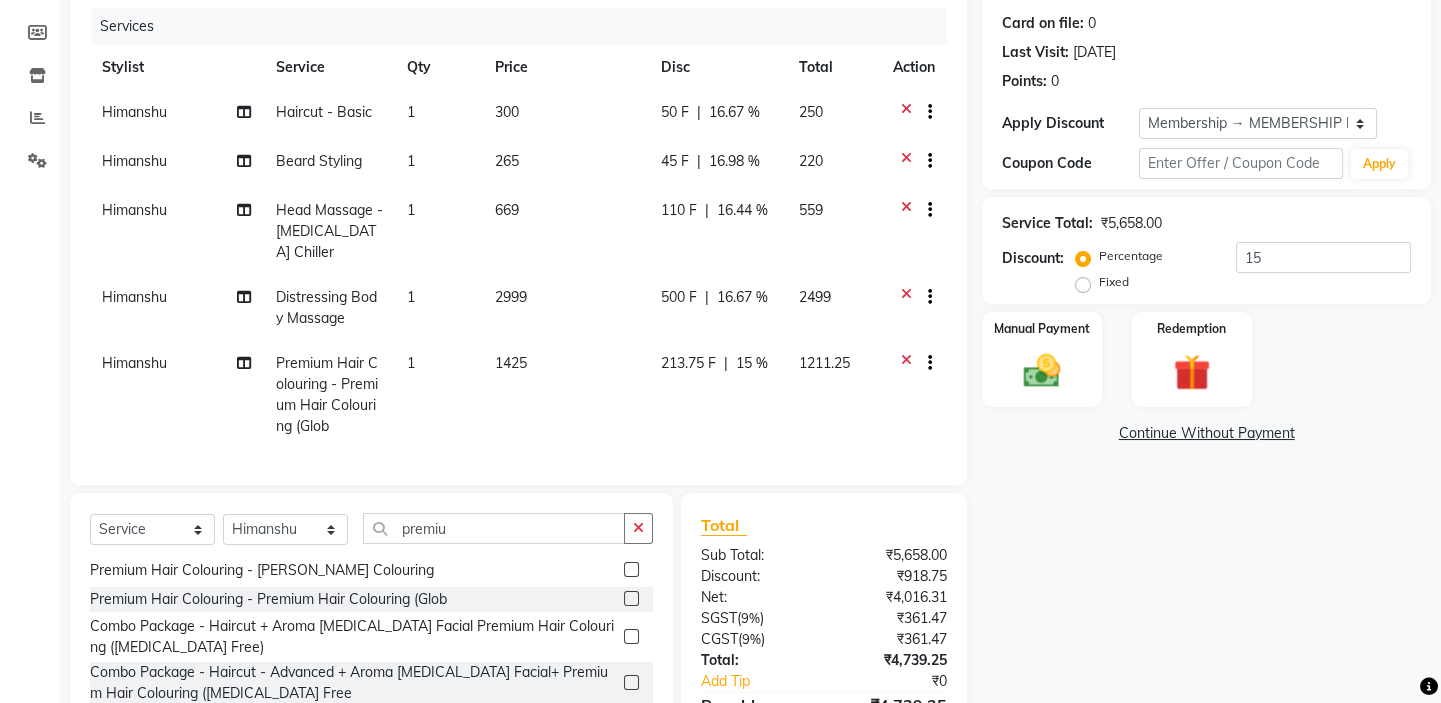 click on "213.75 F" 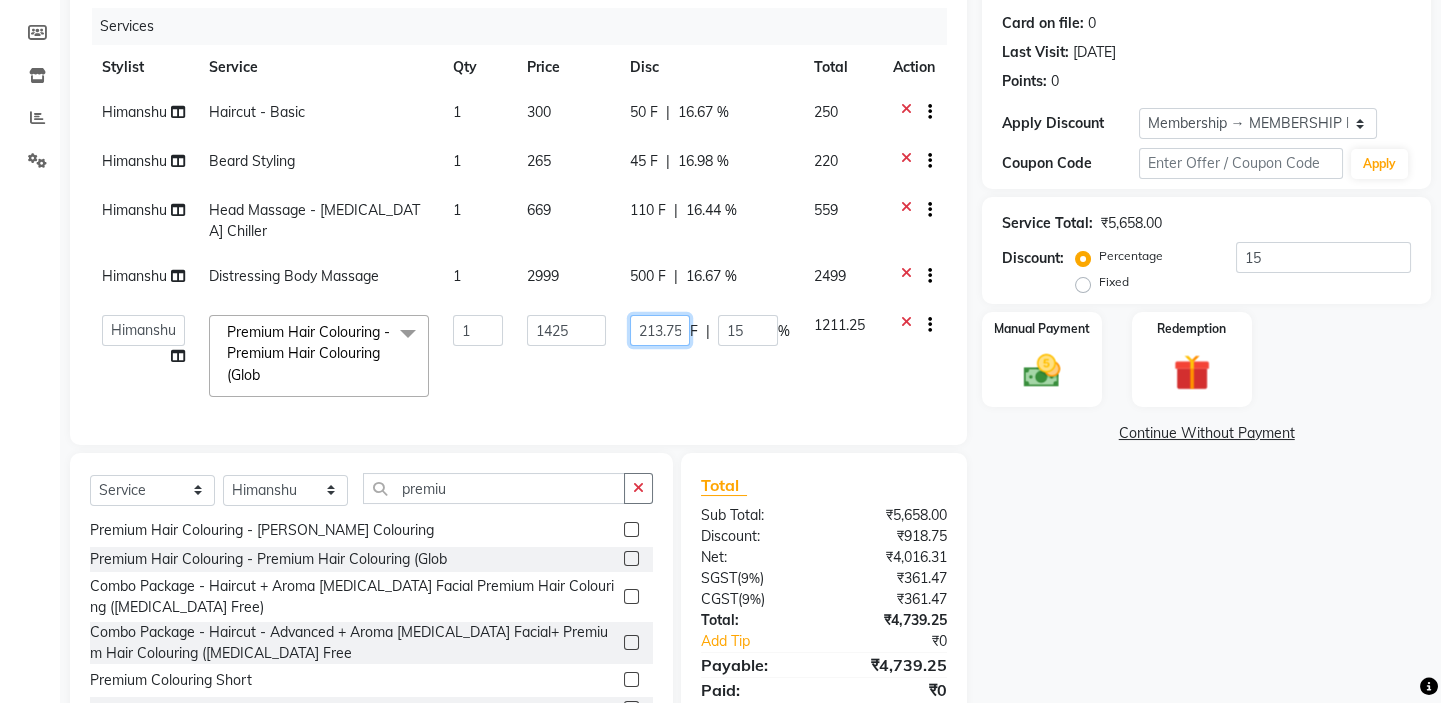 click on "213.75" 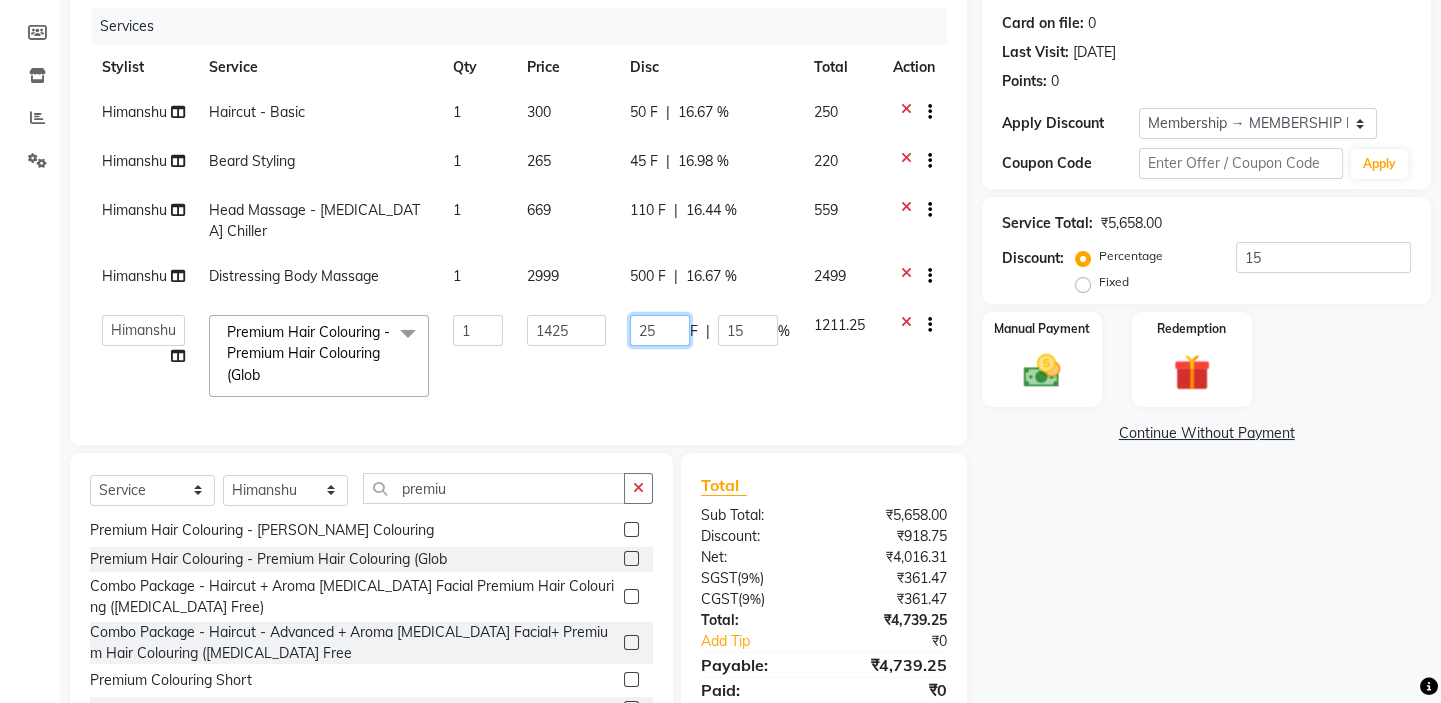type on "255" 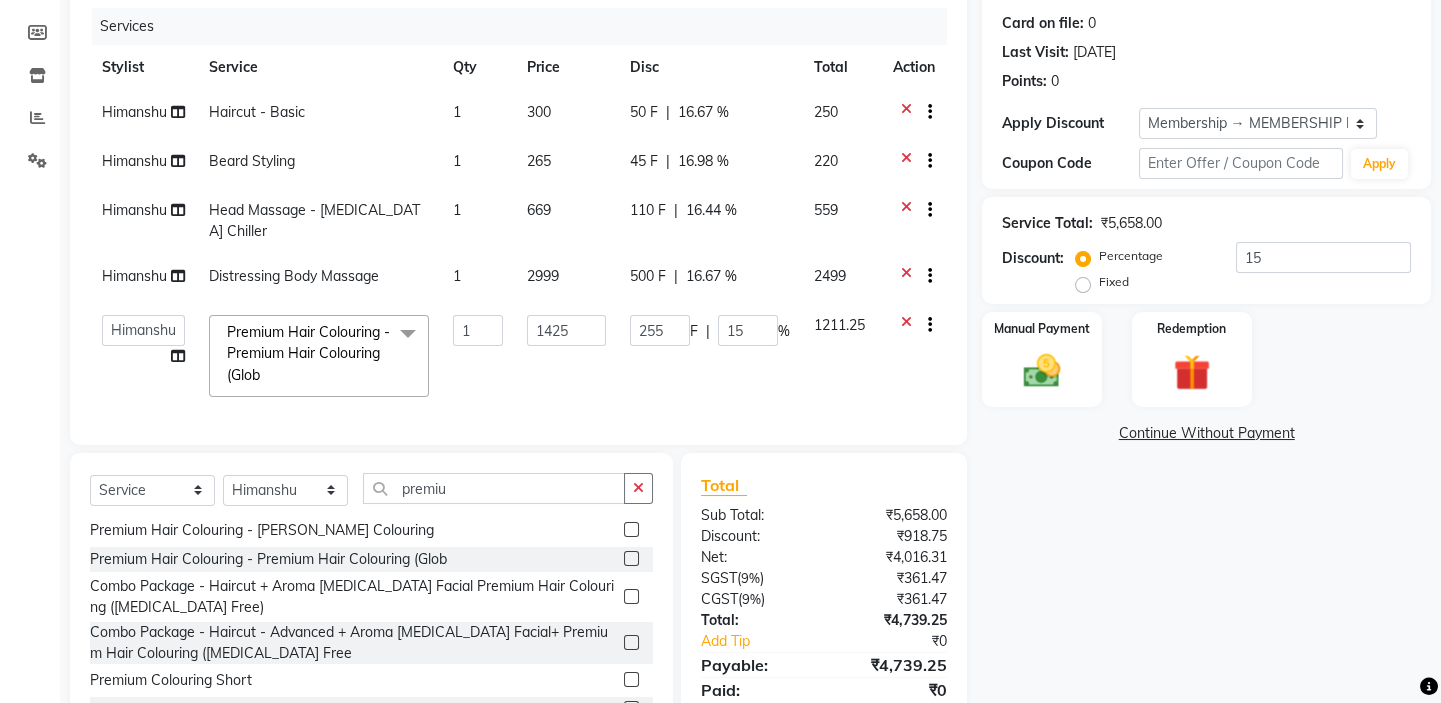 click on "Name: Shivanshu  Membership: end on 05-02-2125 Total Visits:  6 Card on file:  0 Last Visit:   05-07-2025 Points:   0  Apply Discount Select Membership → MEMBERSHIP FOR LIFETIME Coupon Code Apply Service Total:  ₹5,658.00  Discount:  Percentage   Fixed  15 Manual Payment Redemption  Continue Without Payment" 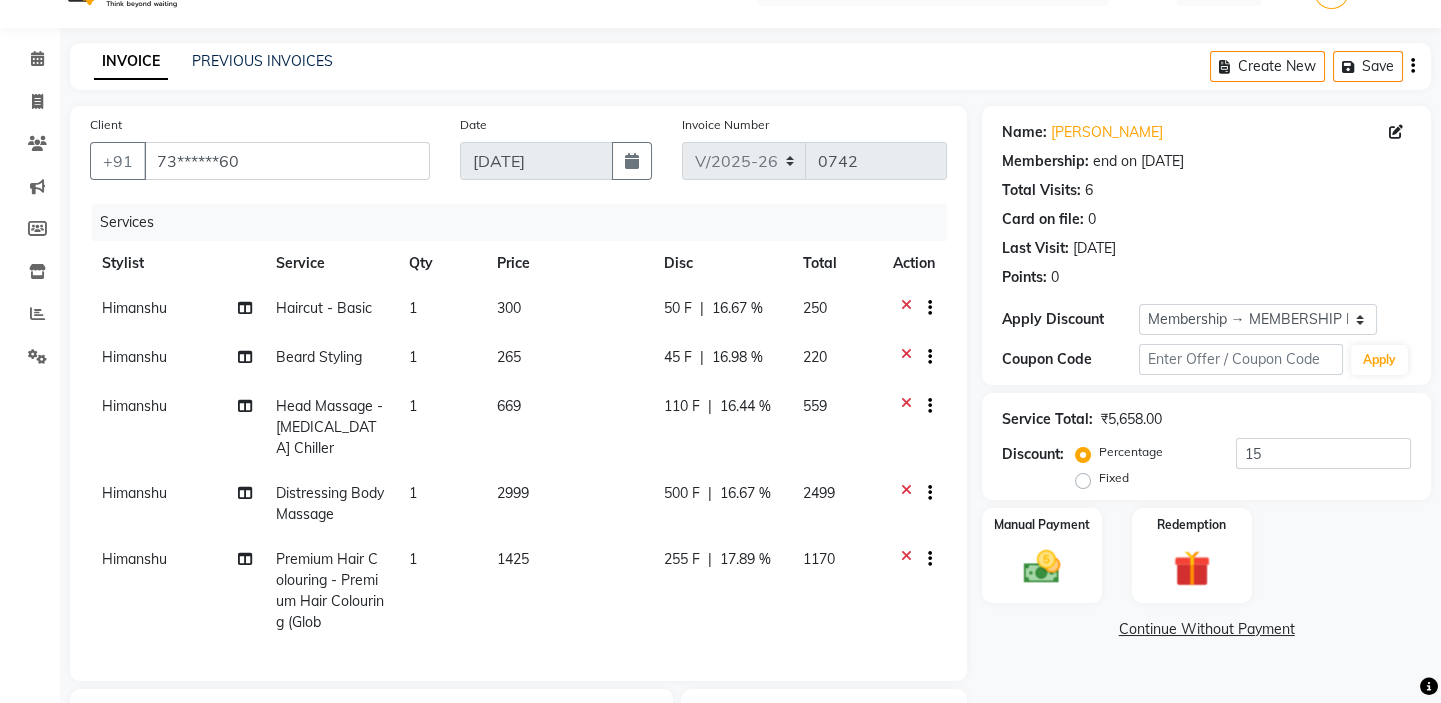 scroll, scrollTop: 0, scrollLeft: 0, axis: both 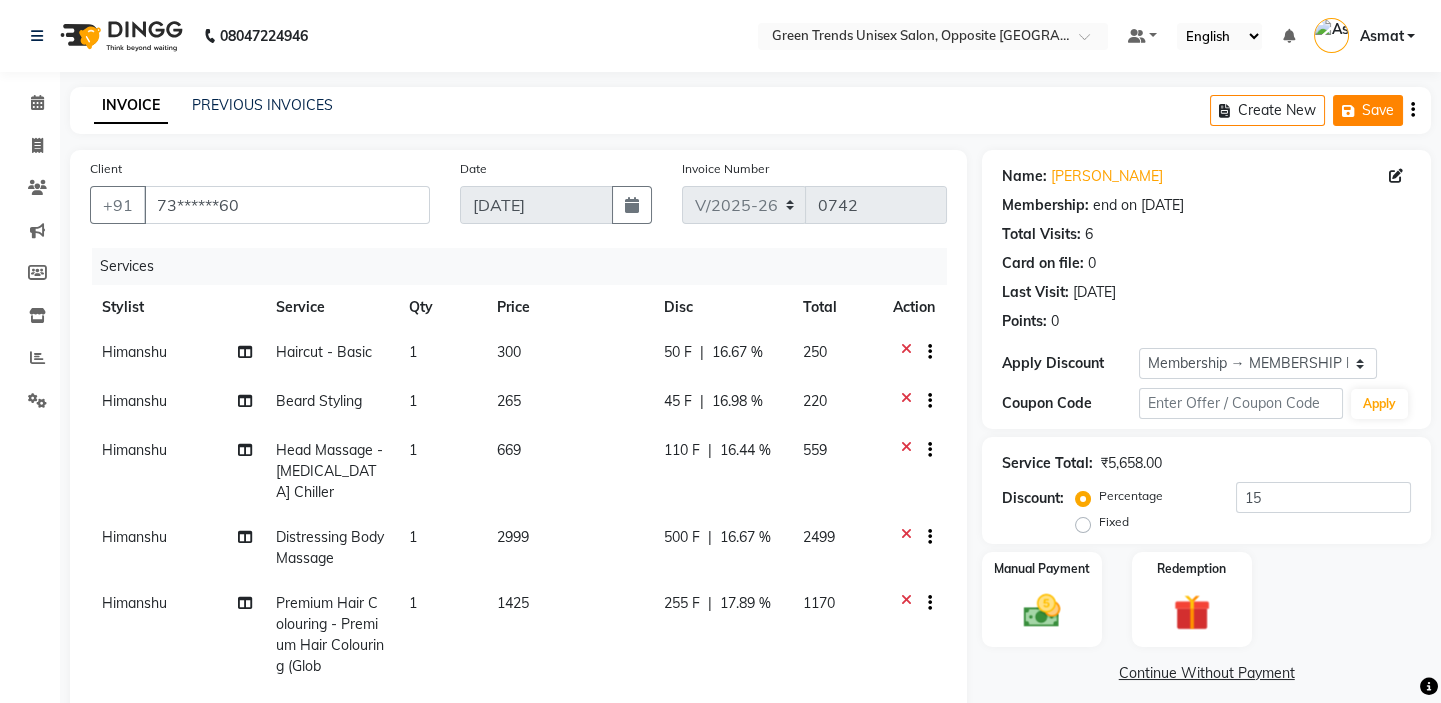 click 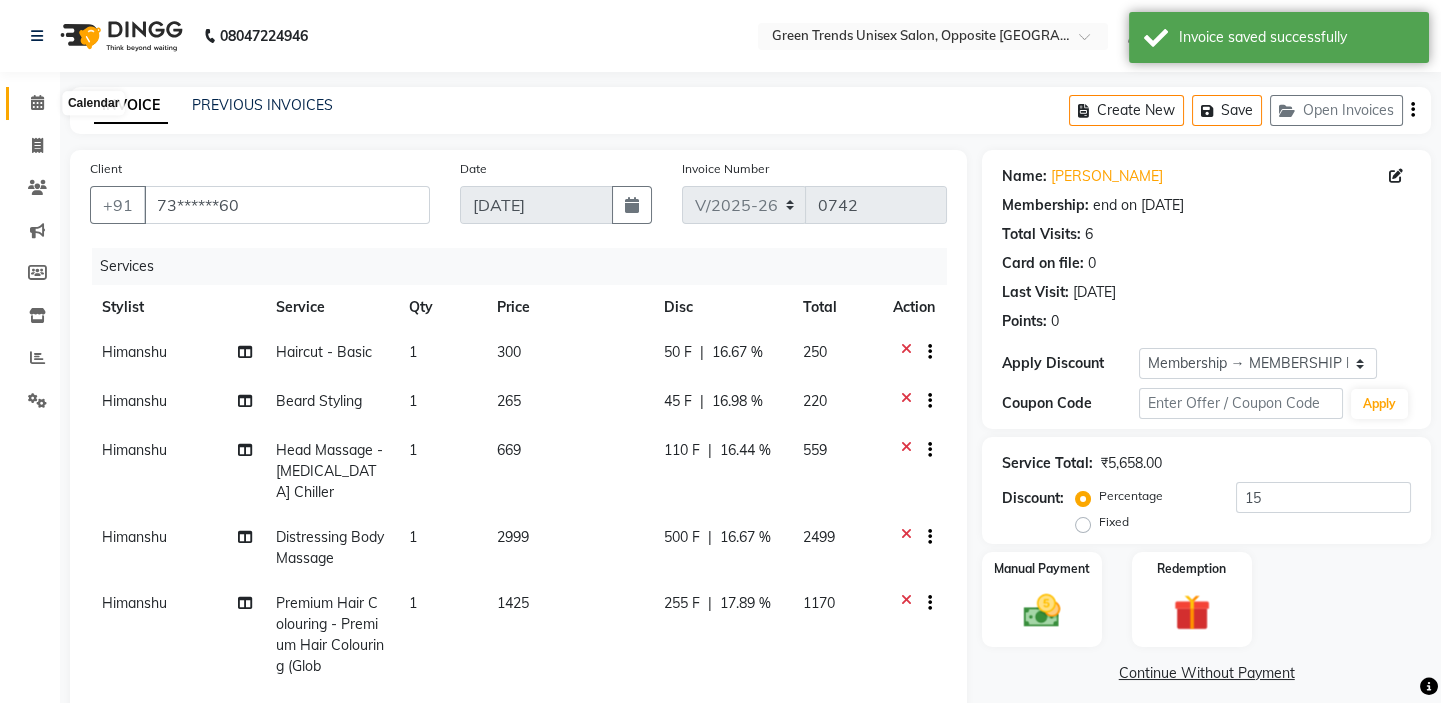 click 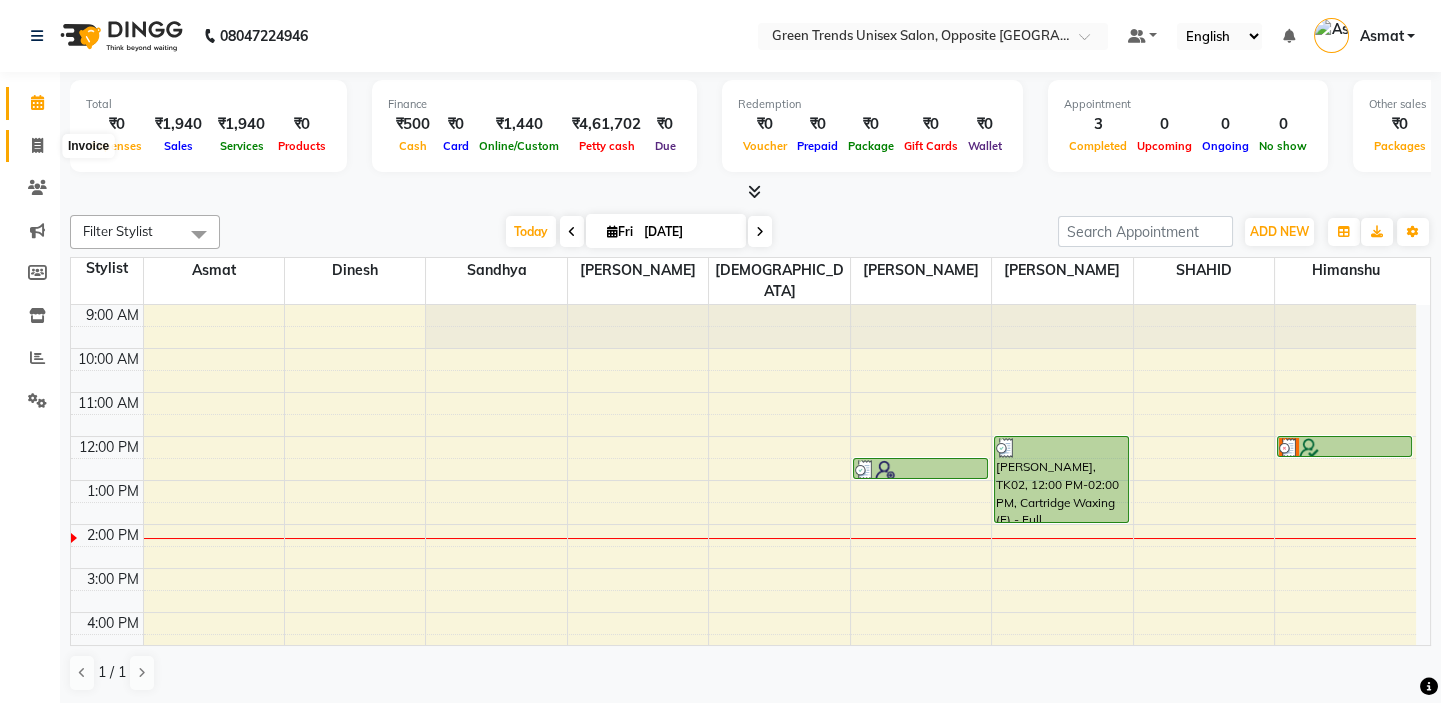click 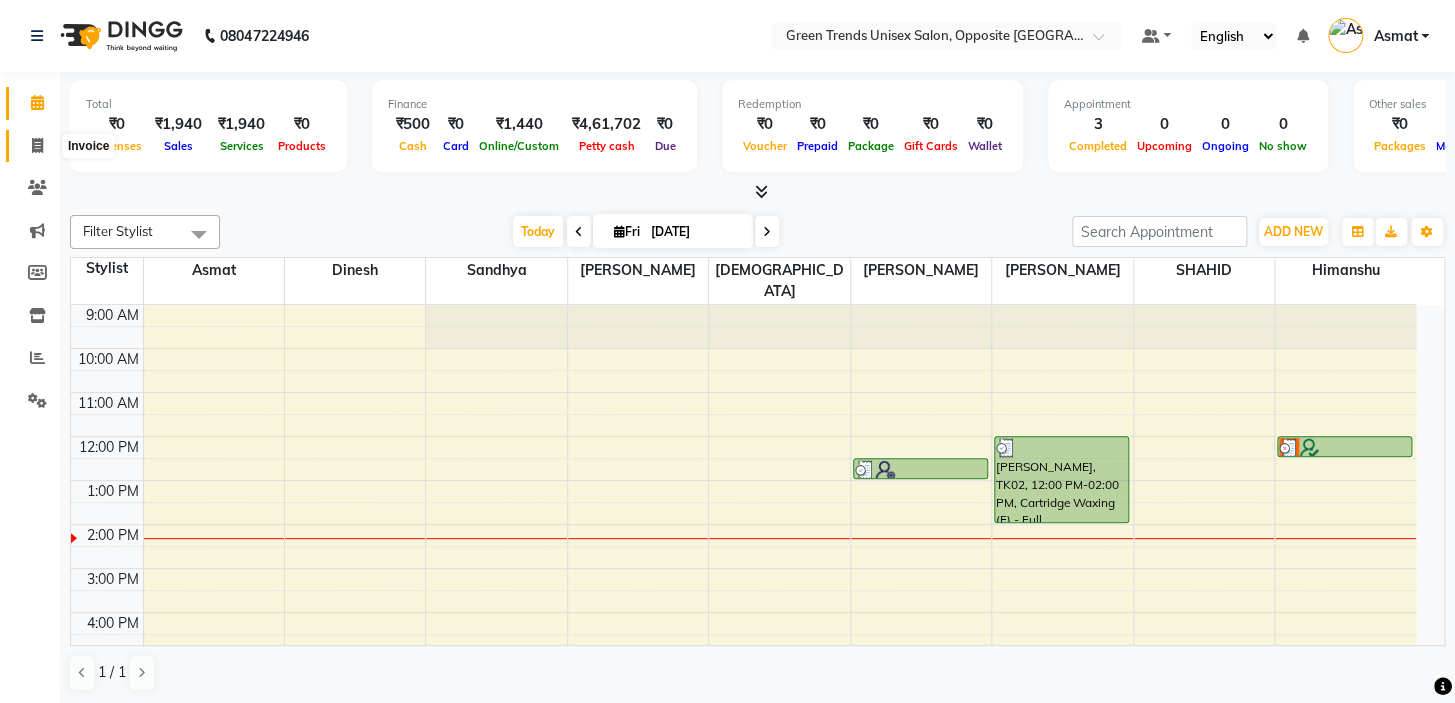 select on "5225" 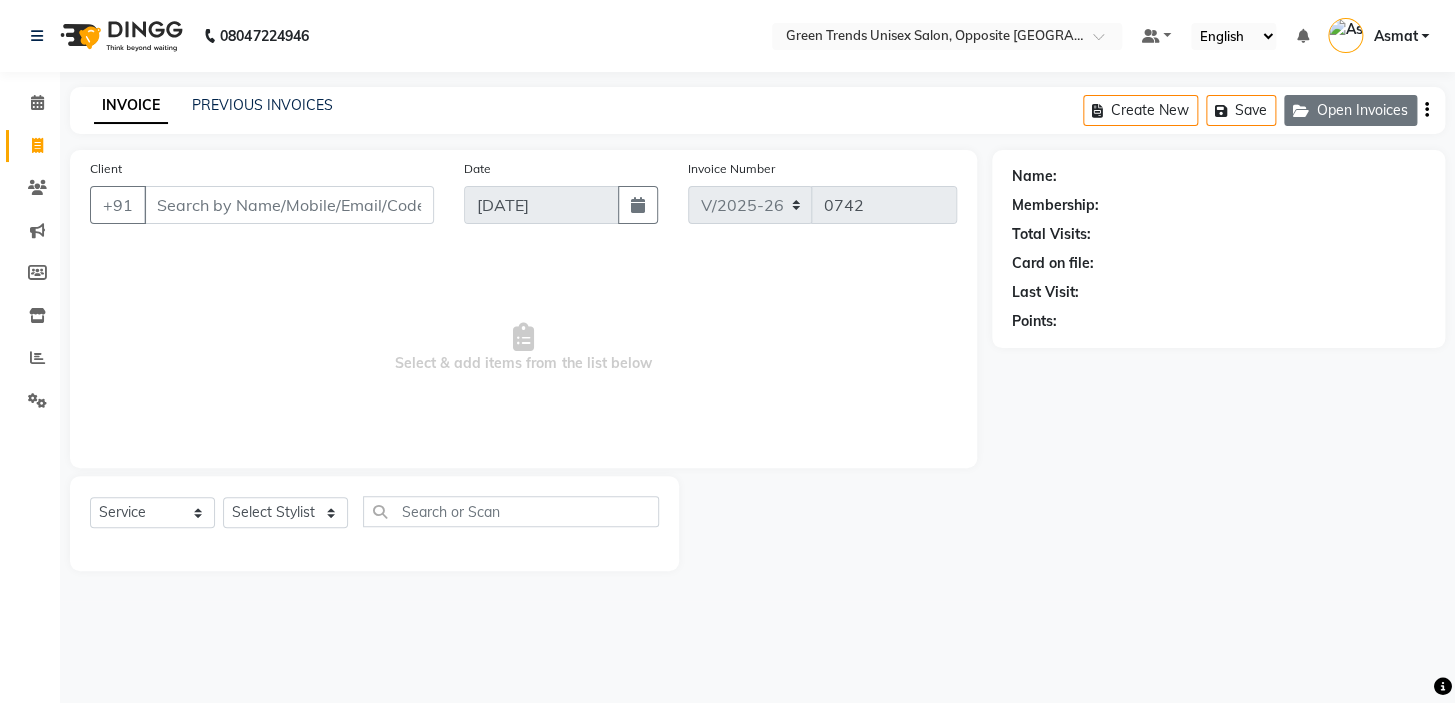 click 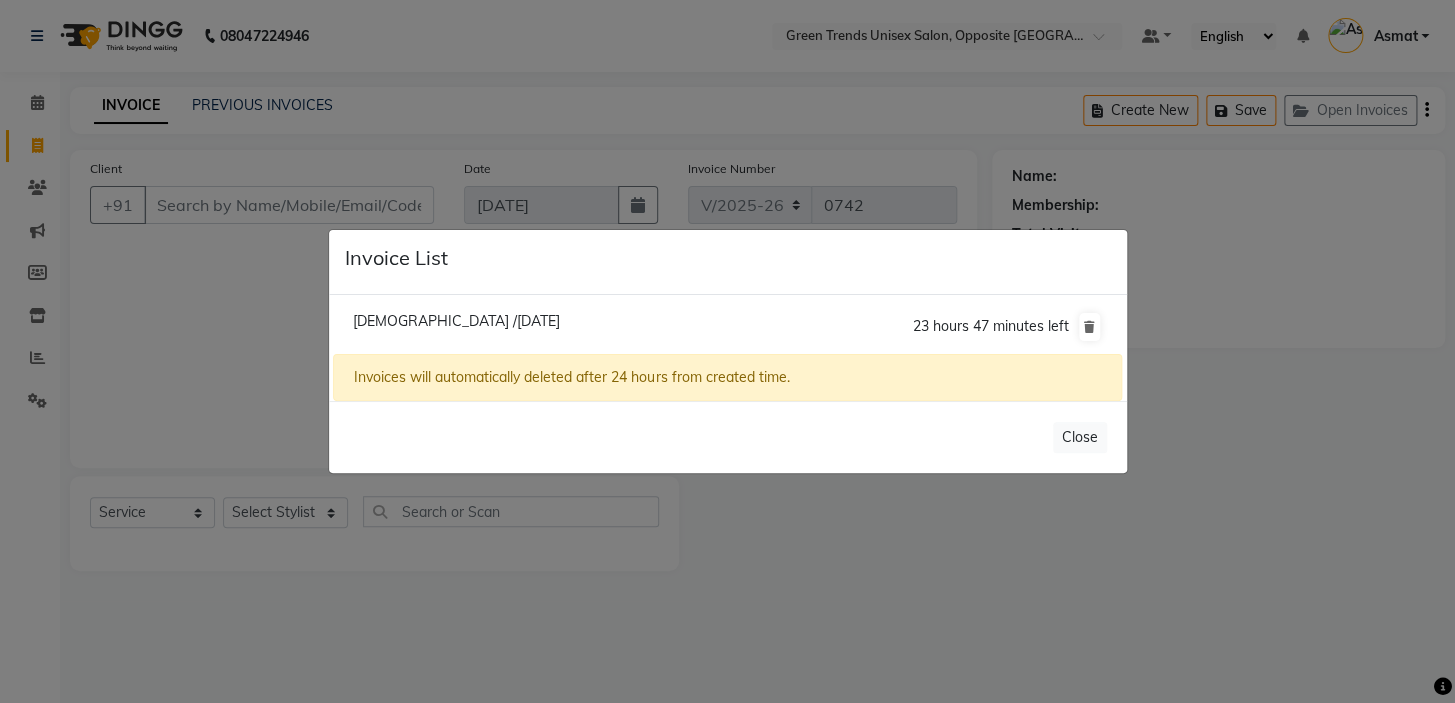 click on "Shivanshu /11 July 2025" 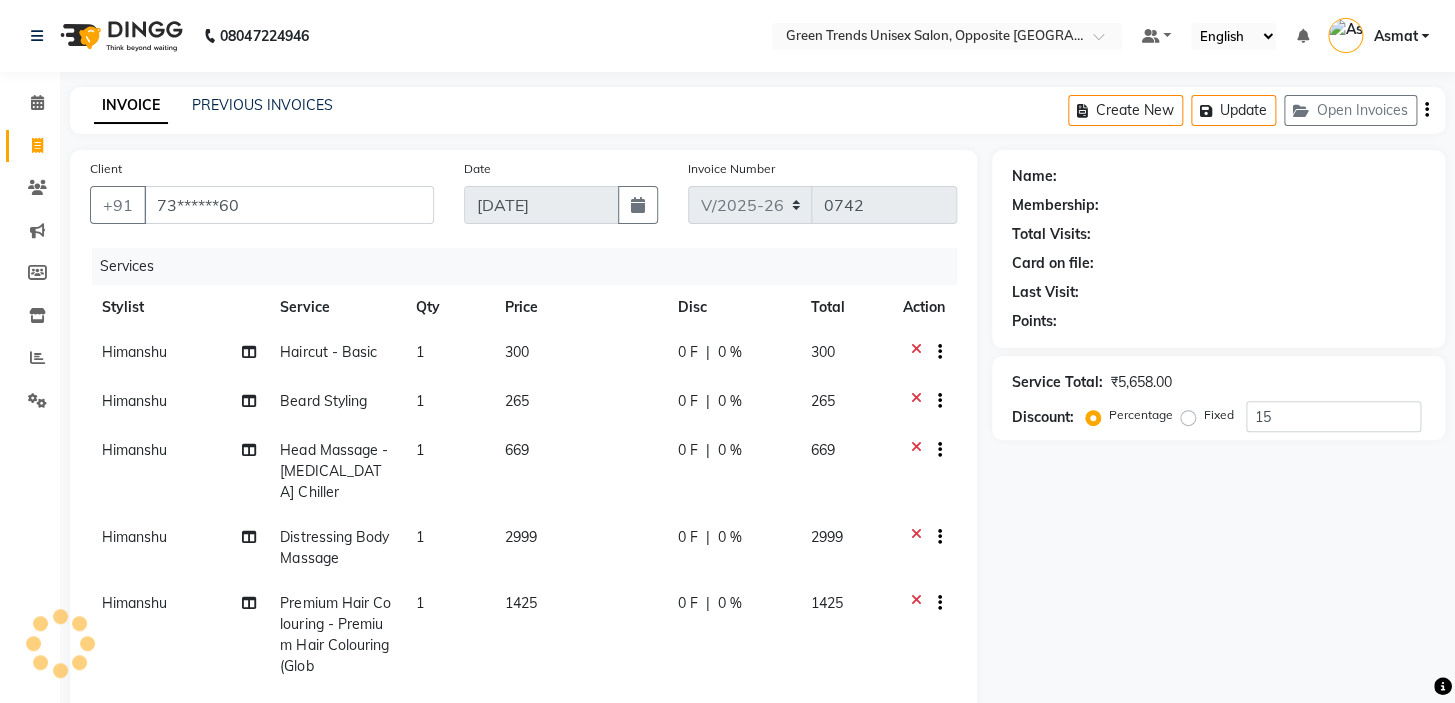 type on "0" 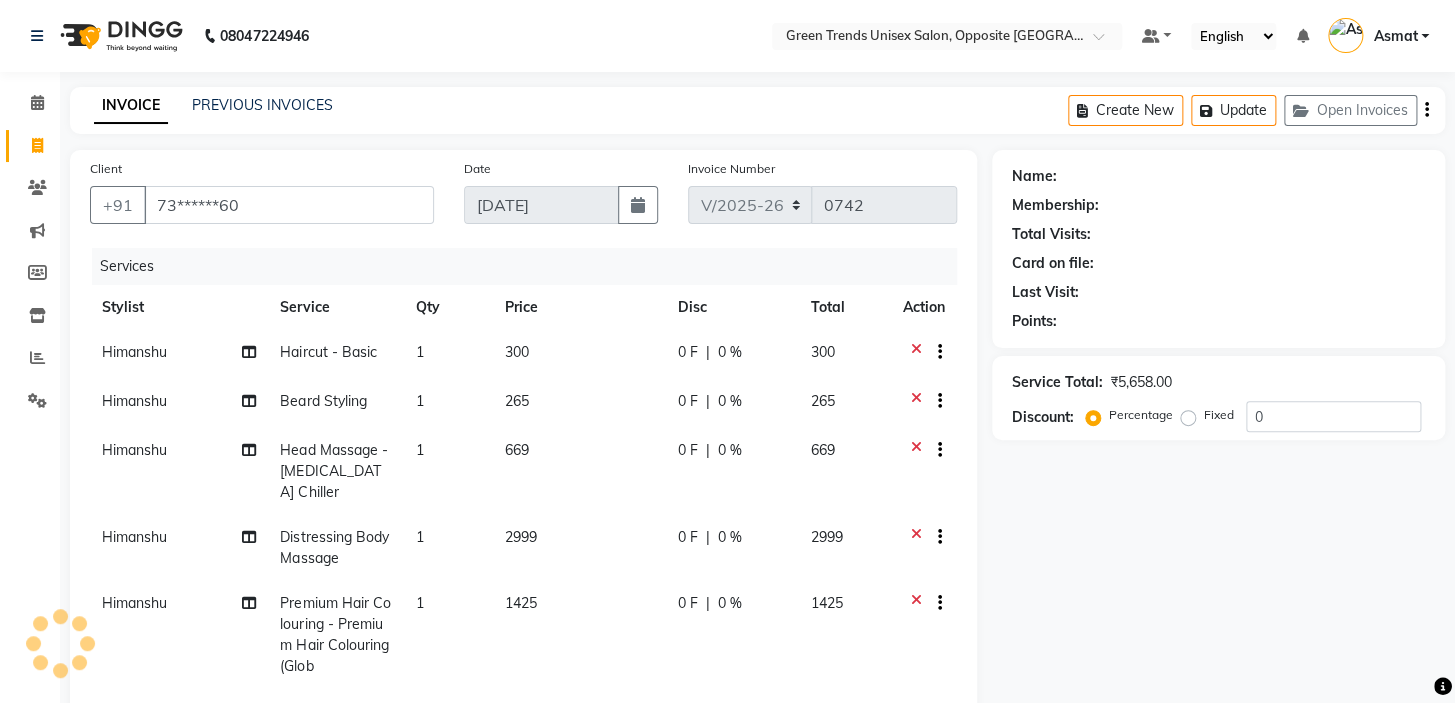 select on "1: Object" 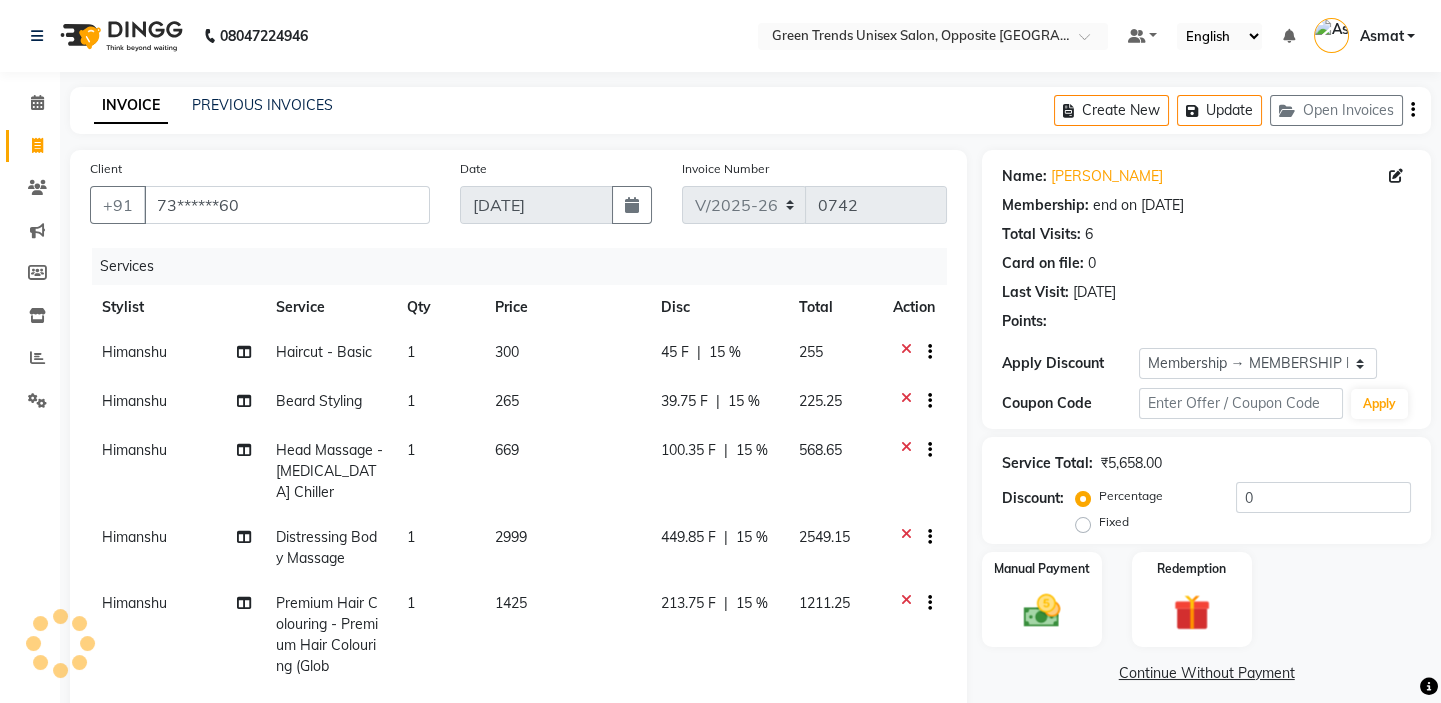 type on "15" 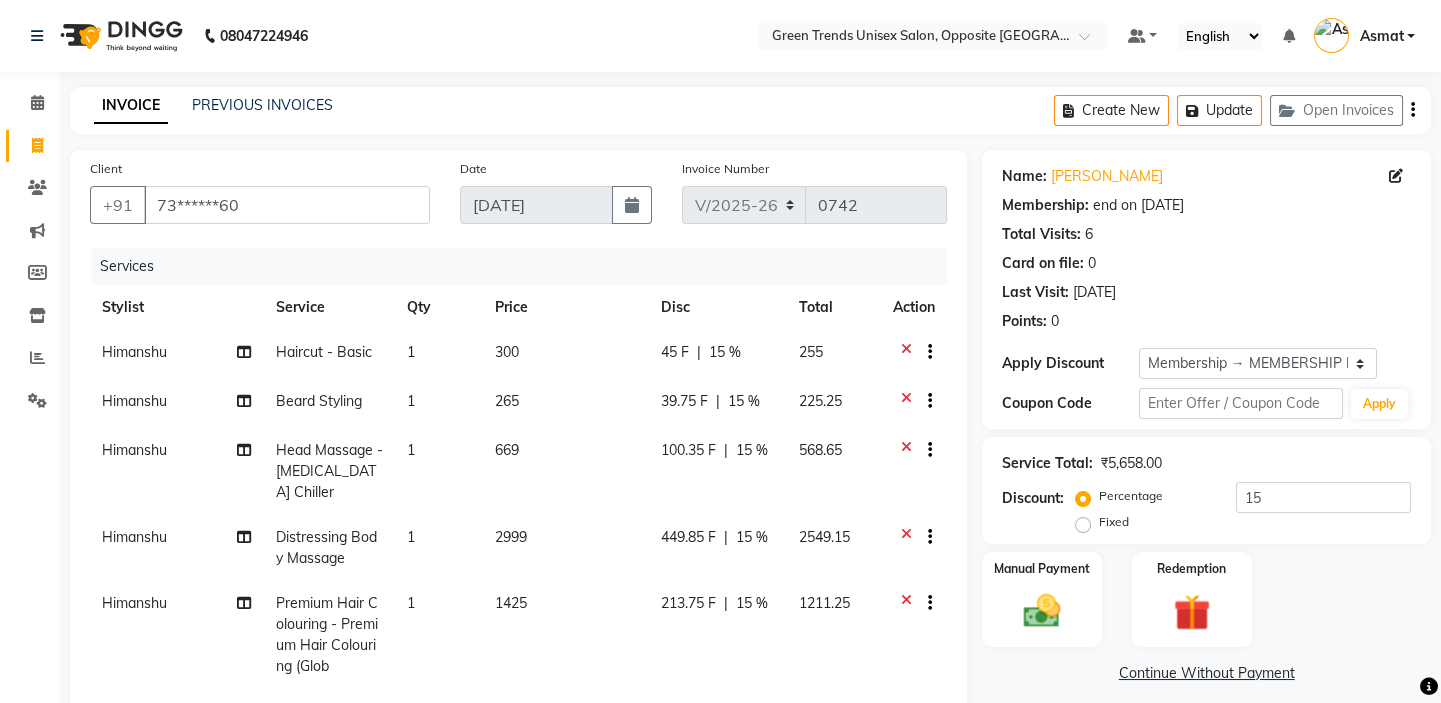 scroll, scrollTop: 348, scrollLeft: 0, axis: vertical 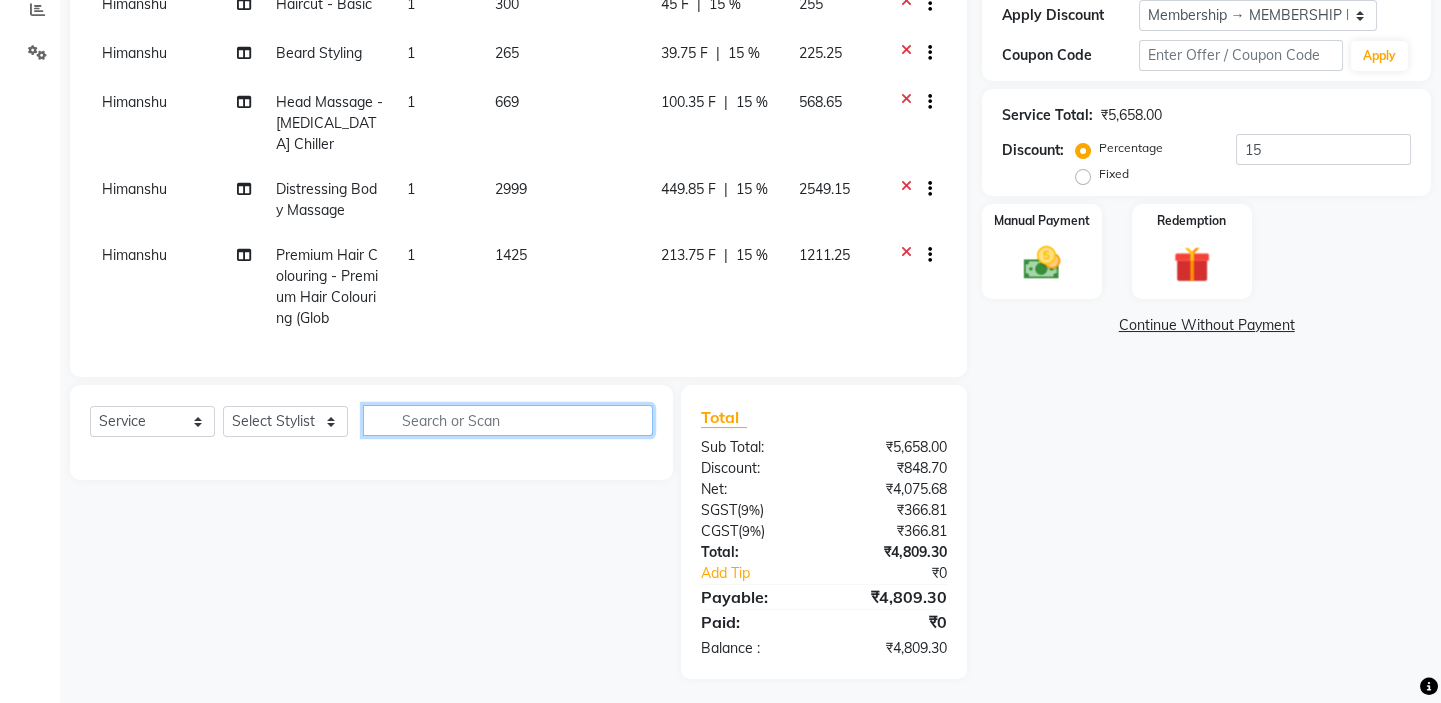 click 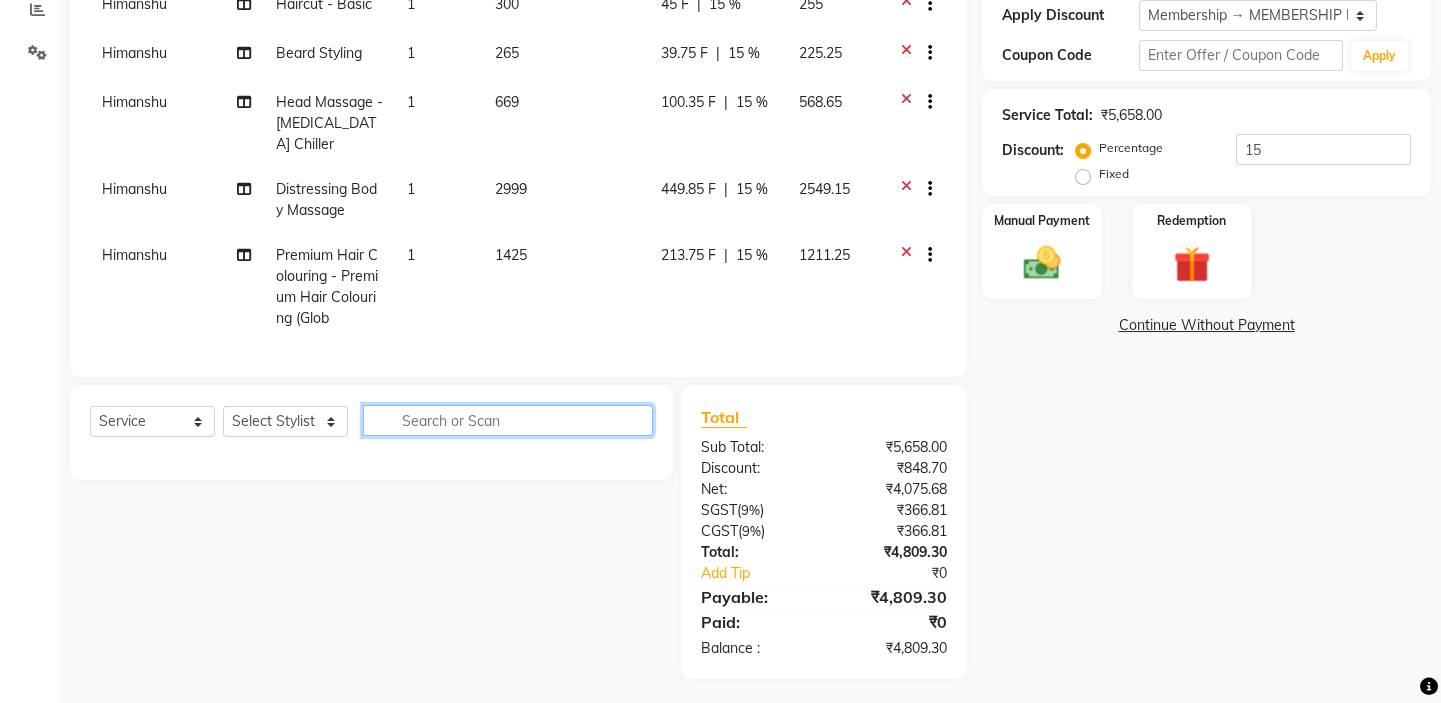 click 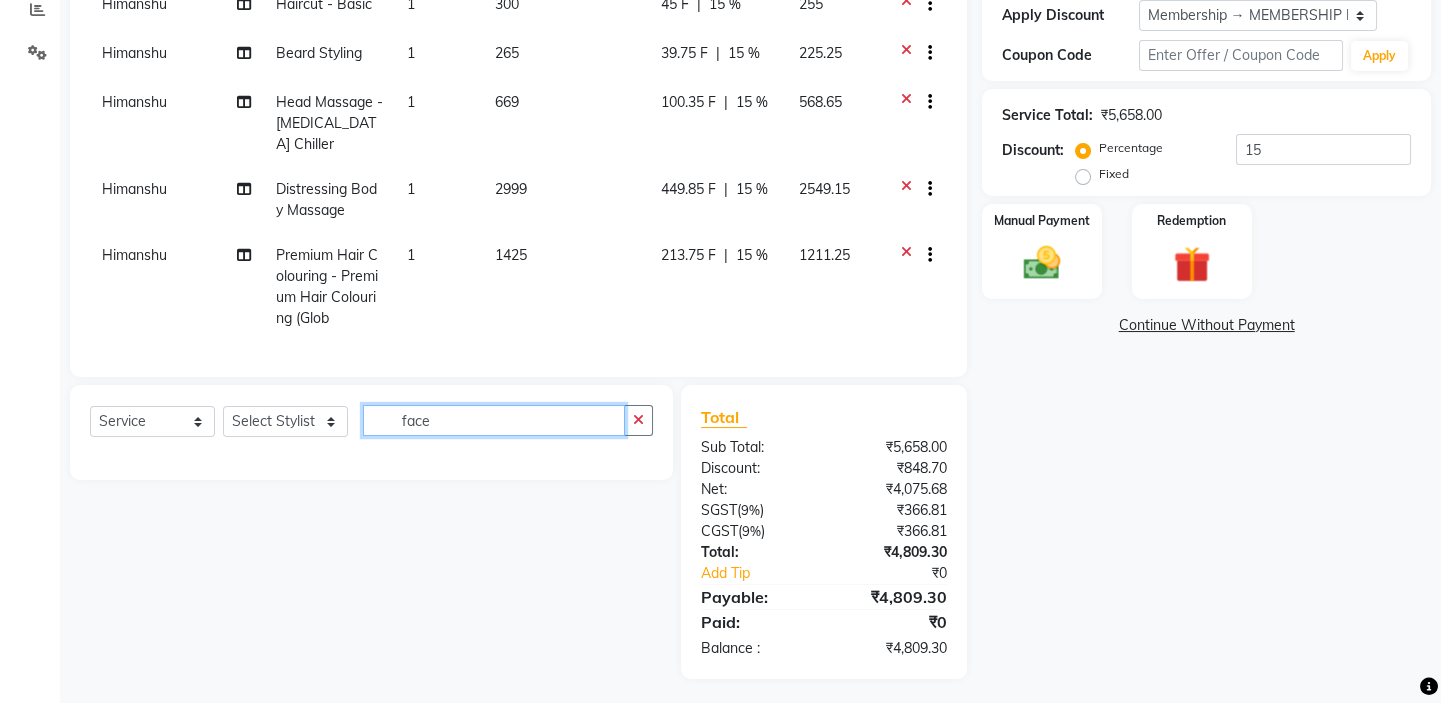 type on "face" 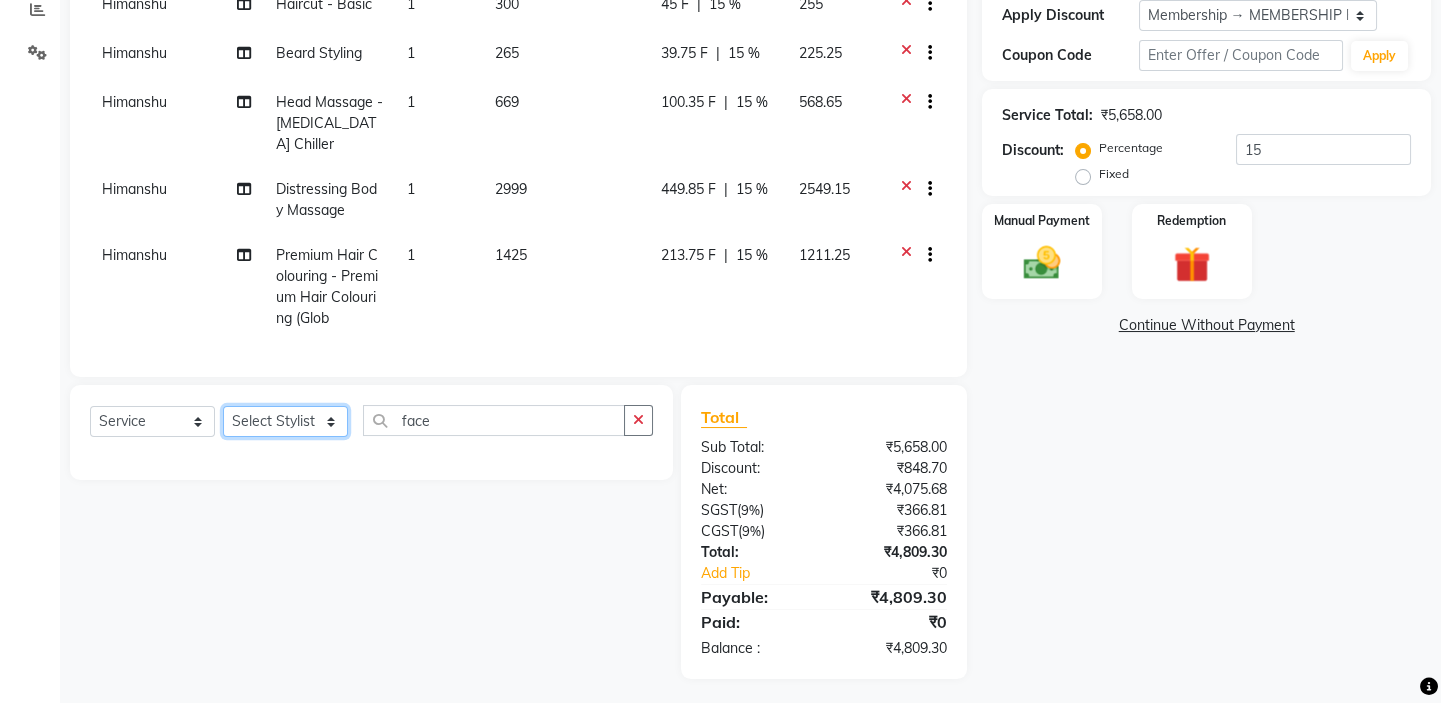 click on "Select Stylist Asmat Dinesh Himanshu Raj Shilpakar Sandhya SHAHID SUJEET Vaishnavi Vrinda" 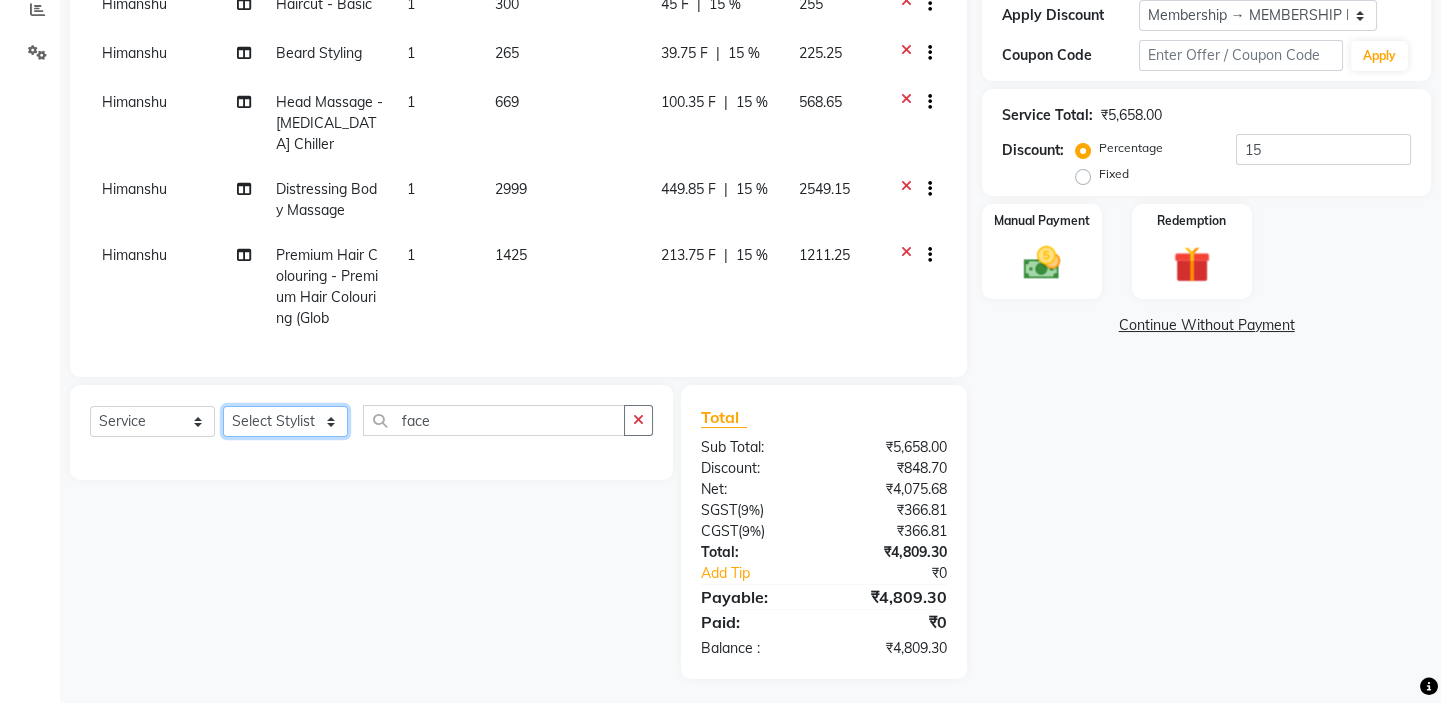 select on "82136" 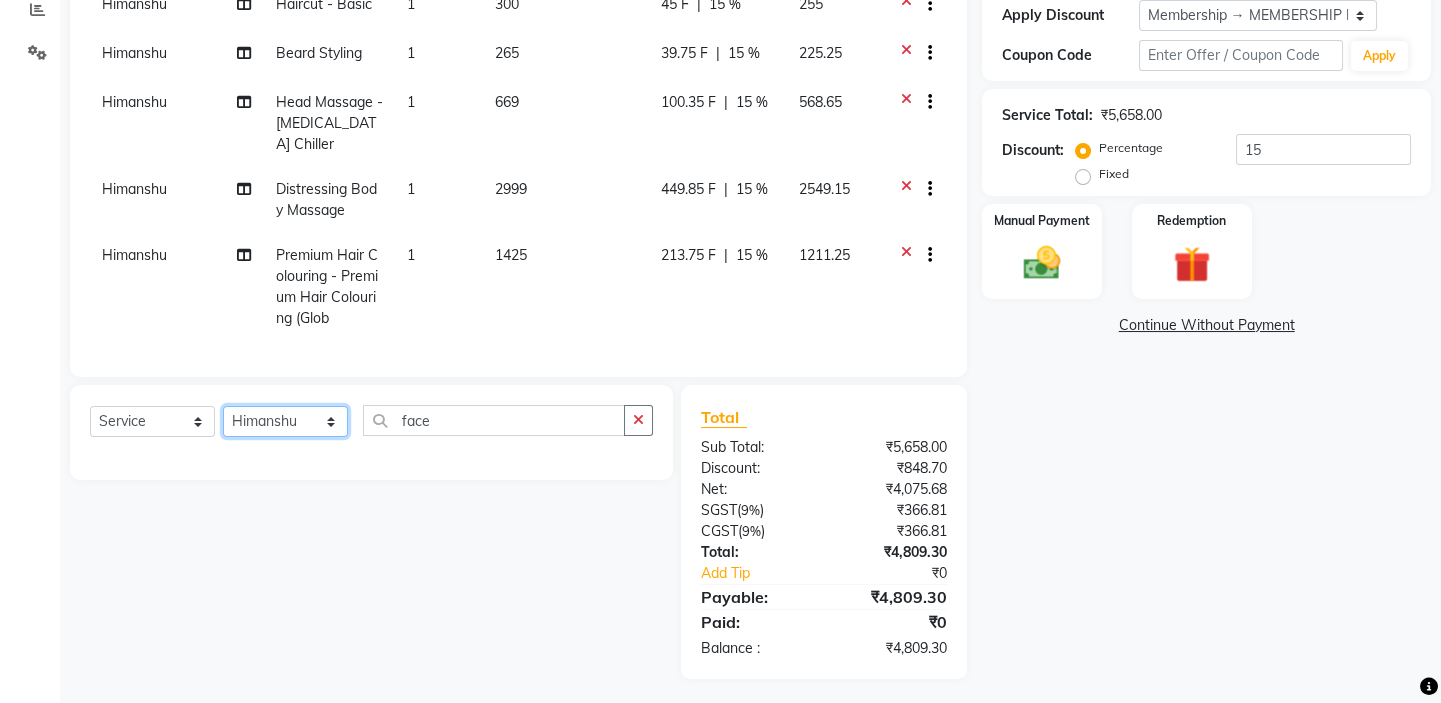 click on "Select Stylist Asmat Dinesh Himanshu Raj Shilpakar Sandhya SHAHID SUJEET Vaishnavi Vrinda" 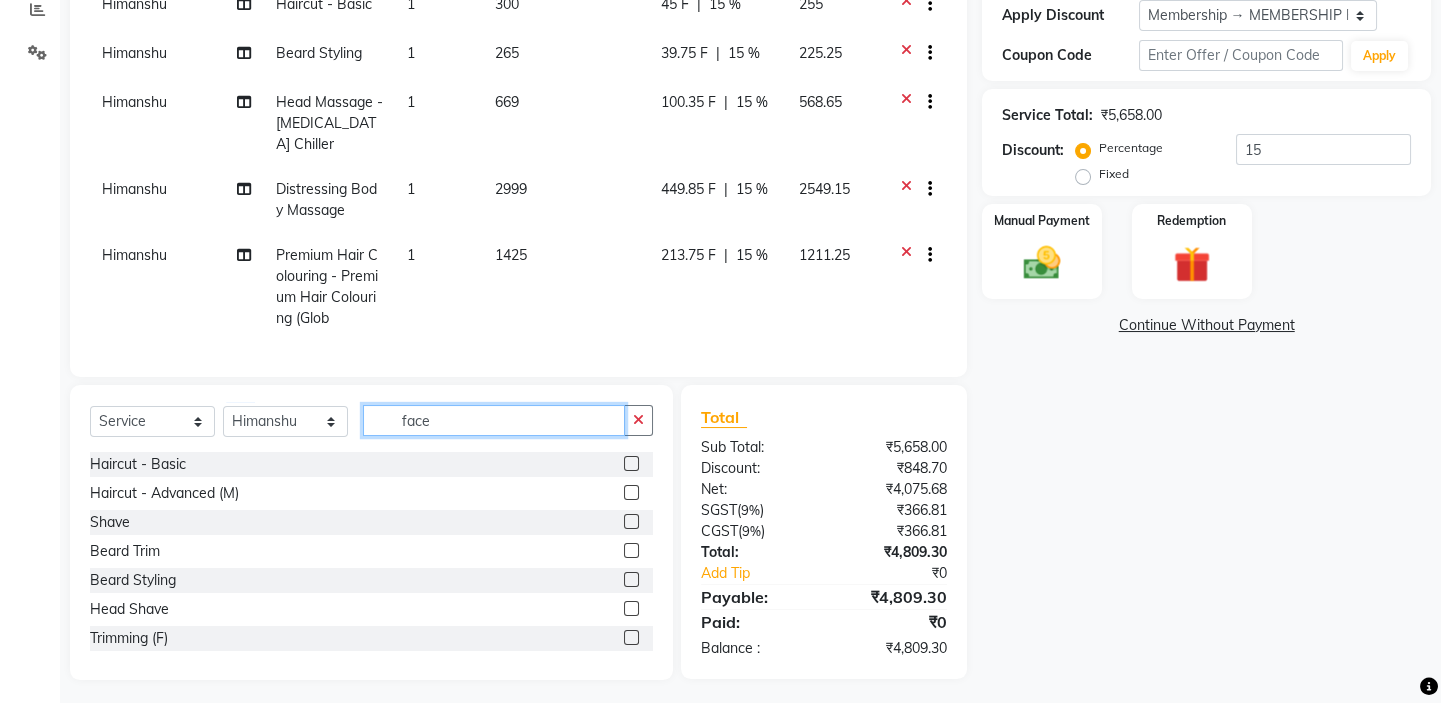 drag, startPoint x: 471, startPoint y: 413, endPoint x: 486, endPoint y: 430, distance: 22.671568 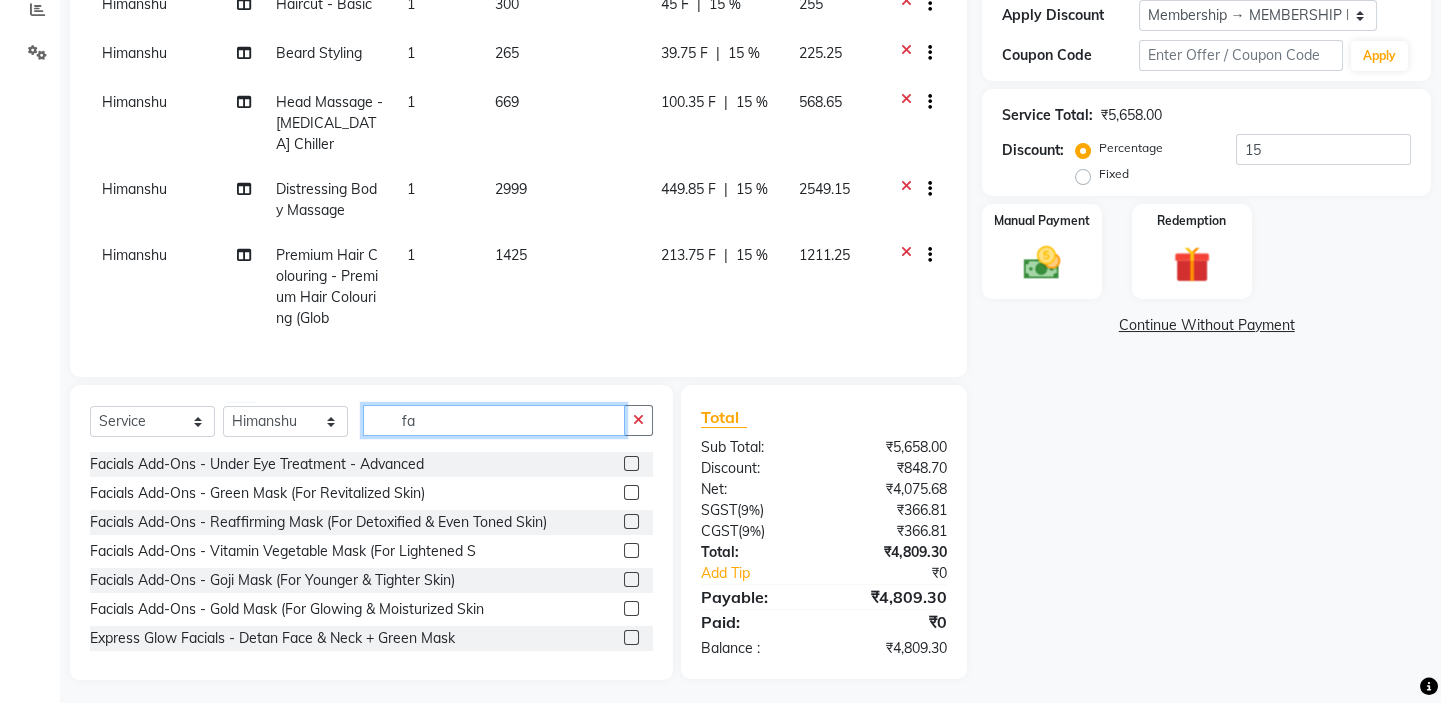 type on "f" 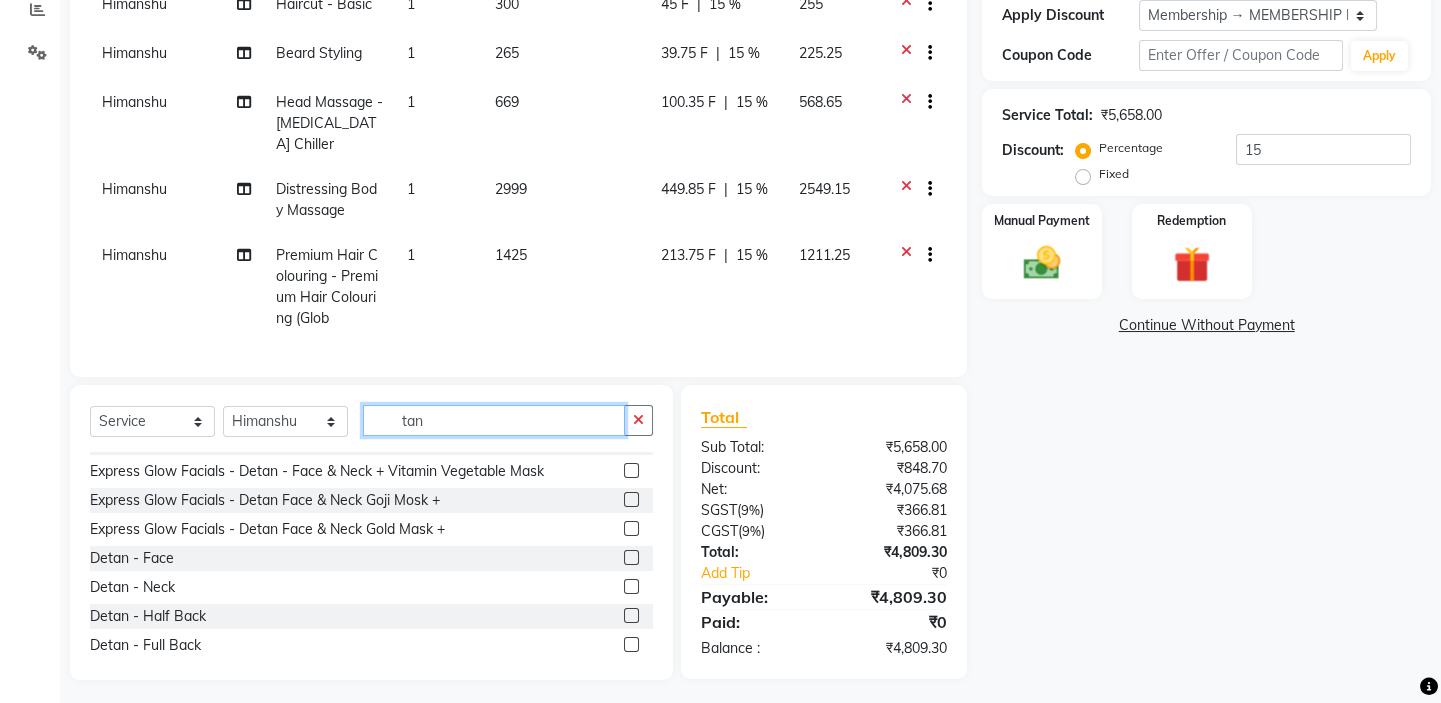 scroll, scrollTop: 91, scrollLeft: 0, axis: vertical 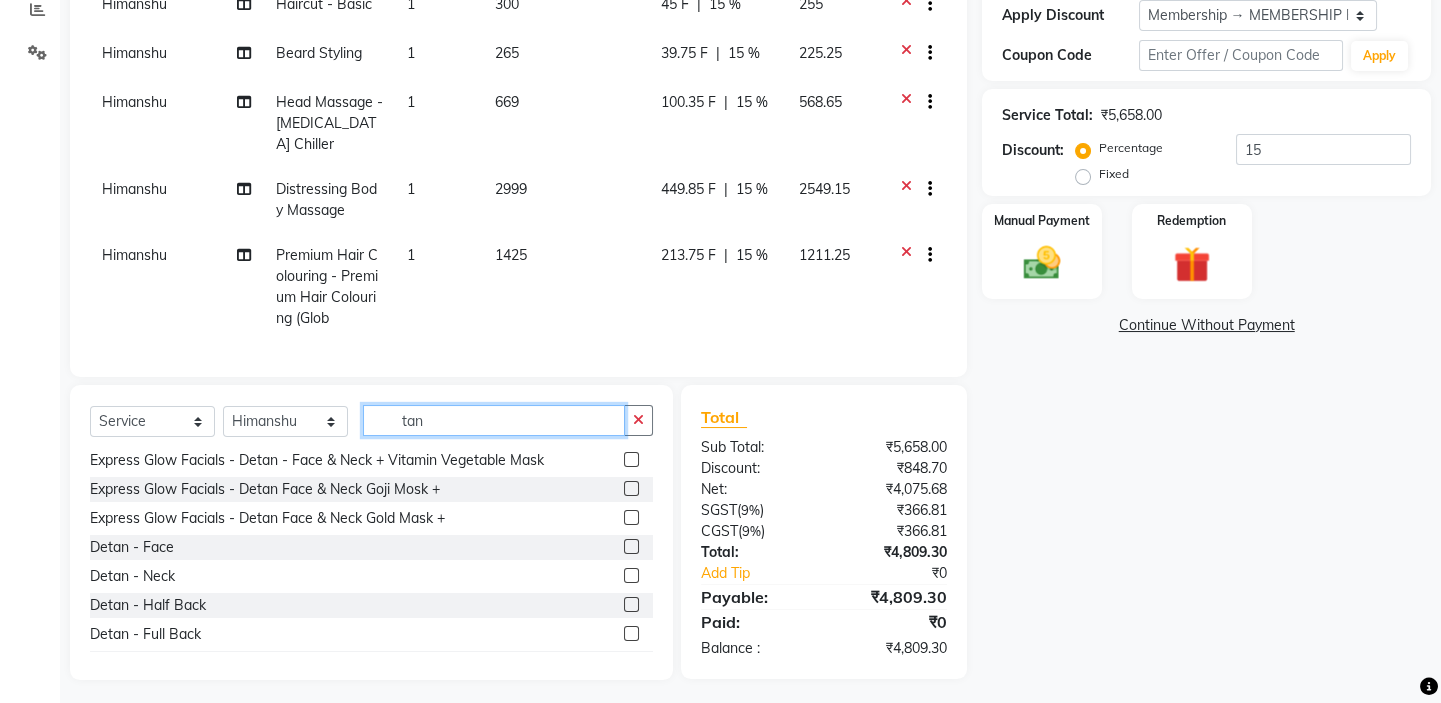 type on "tan" 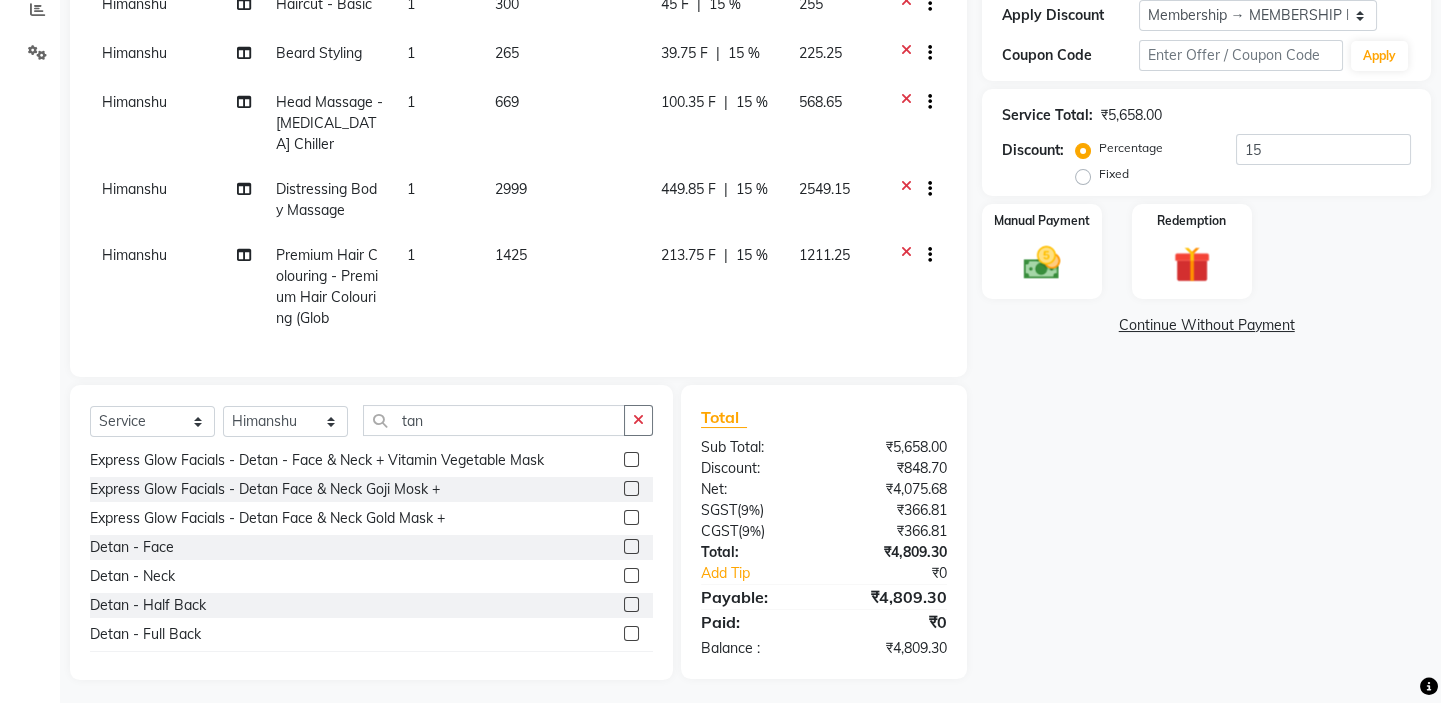 click 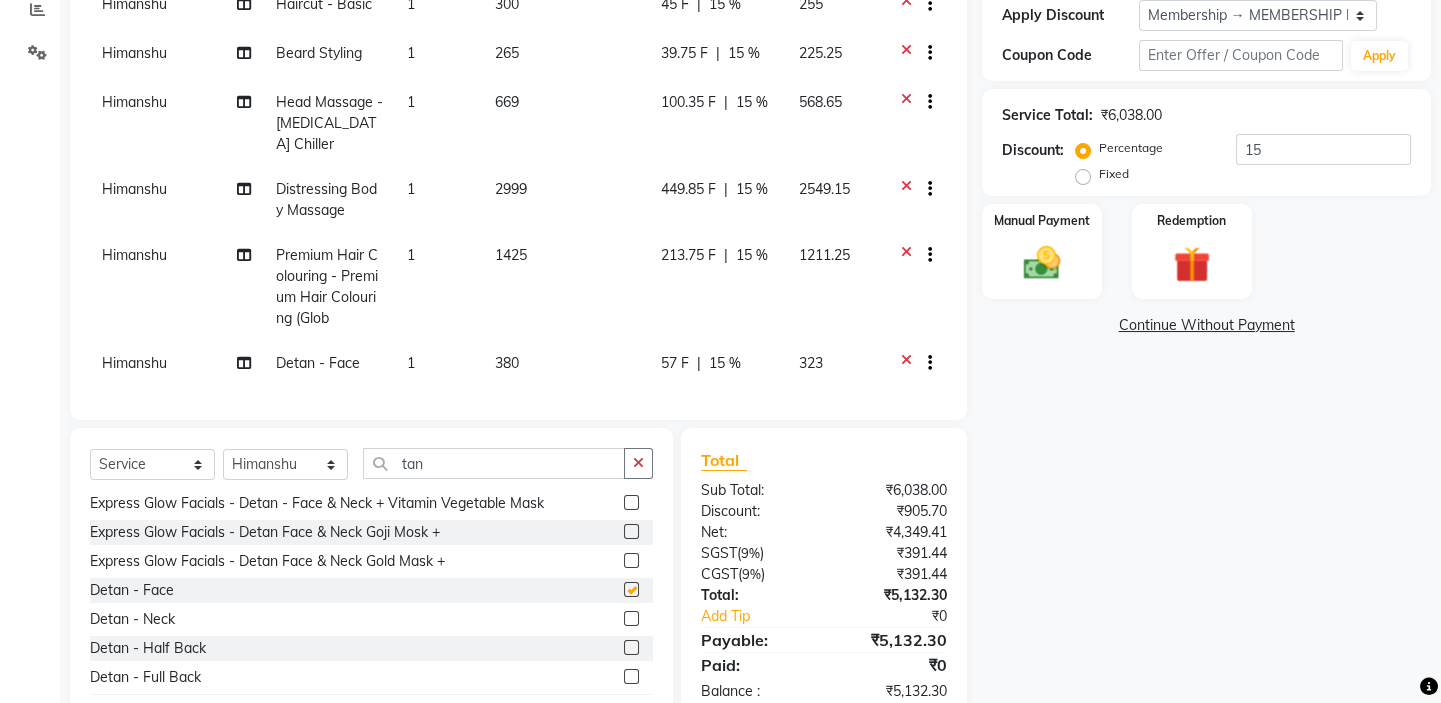 checkbox on "false" 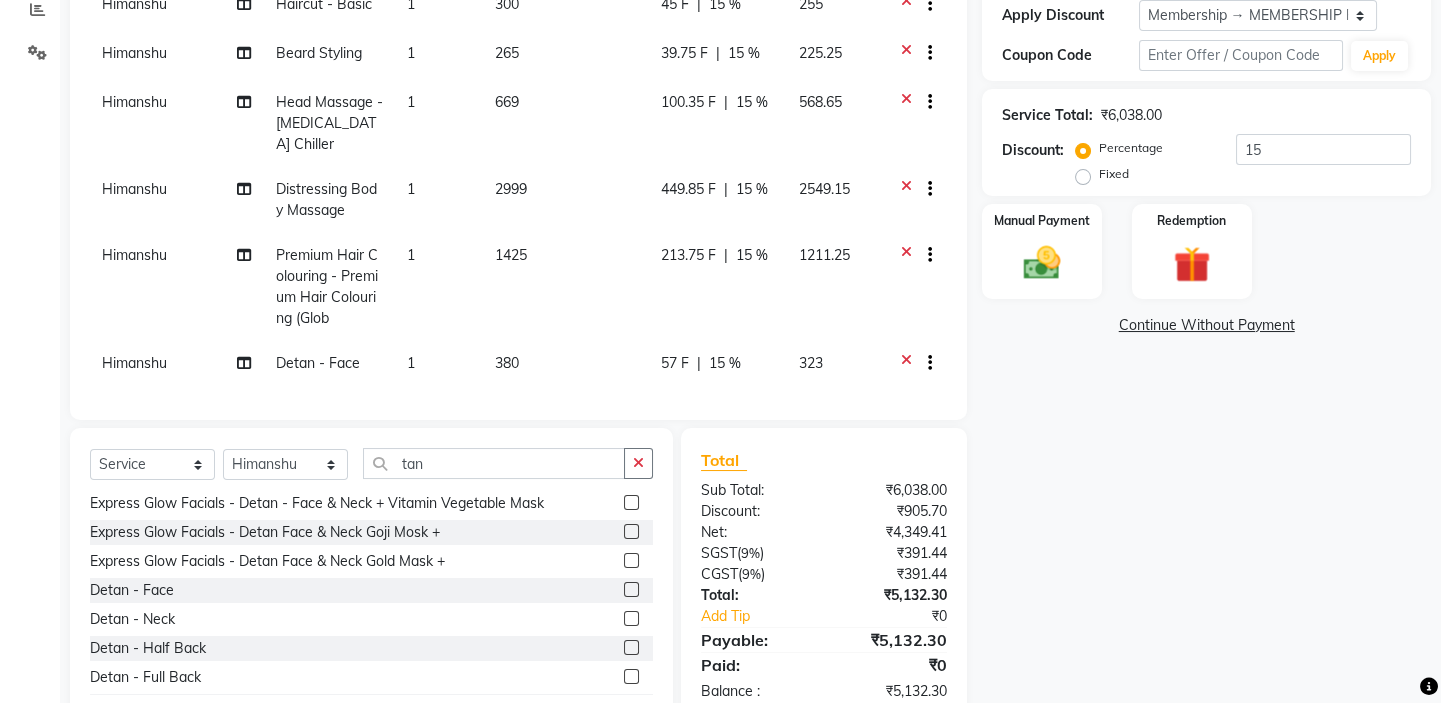 click 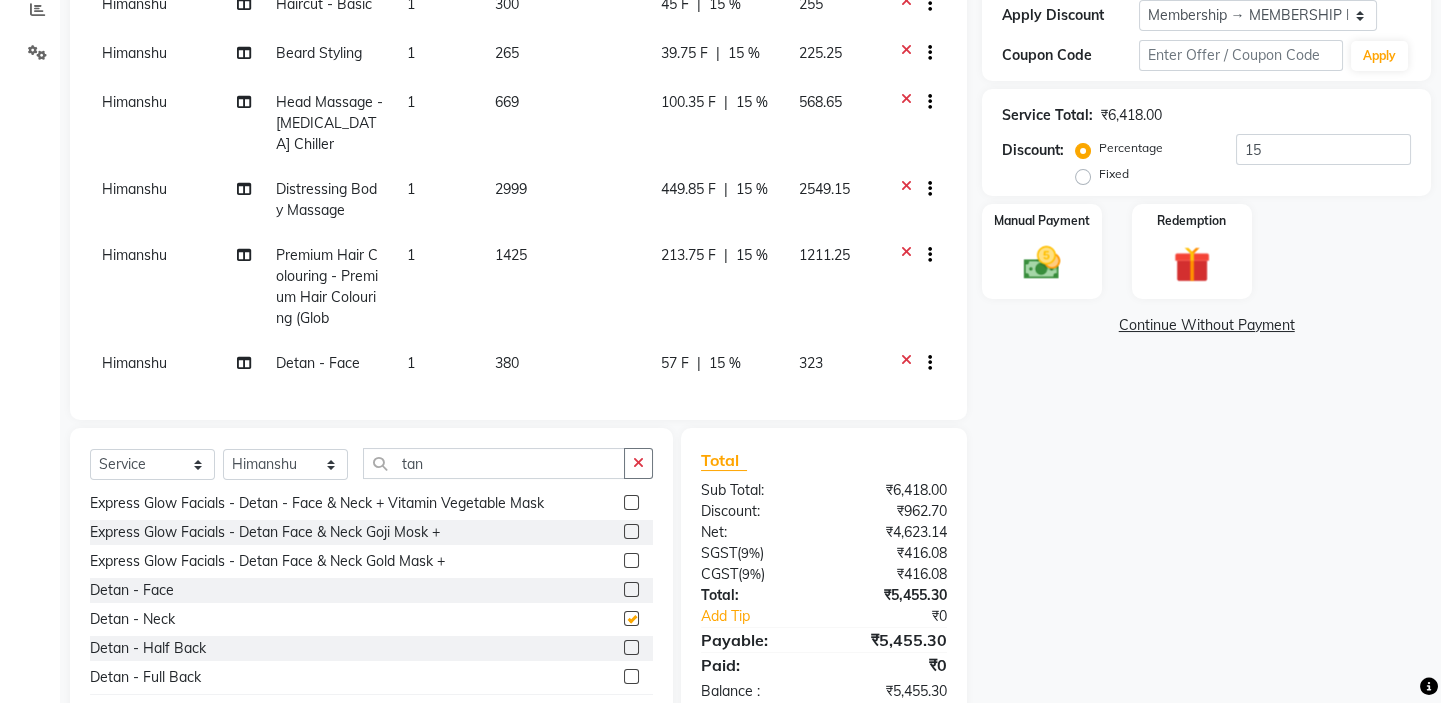checkbox on "false" 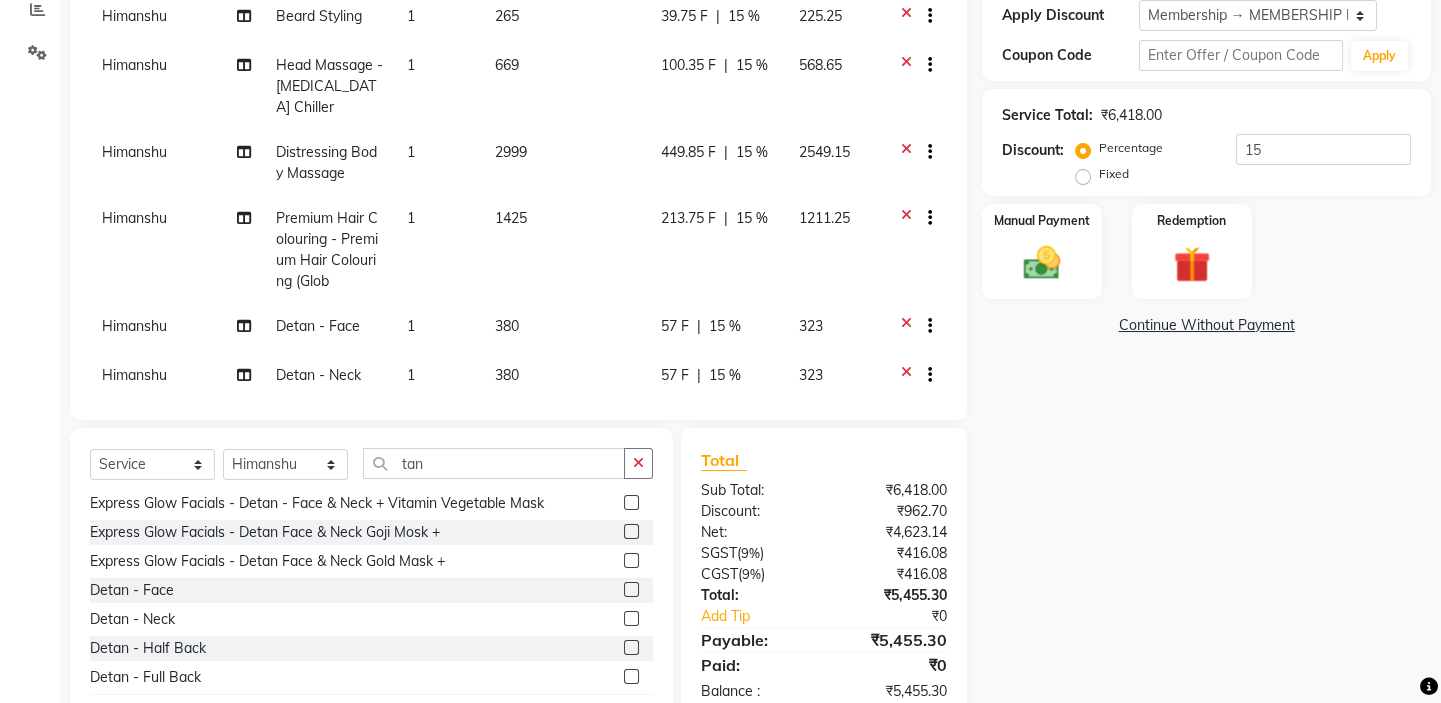 scroll, scrollTop: 68, scrollLeft: 0, axis: vertical 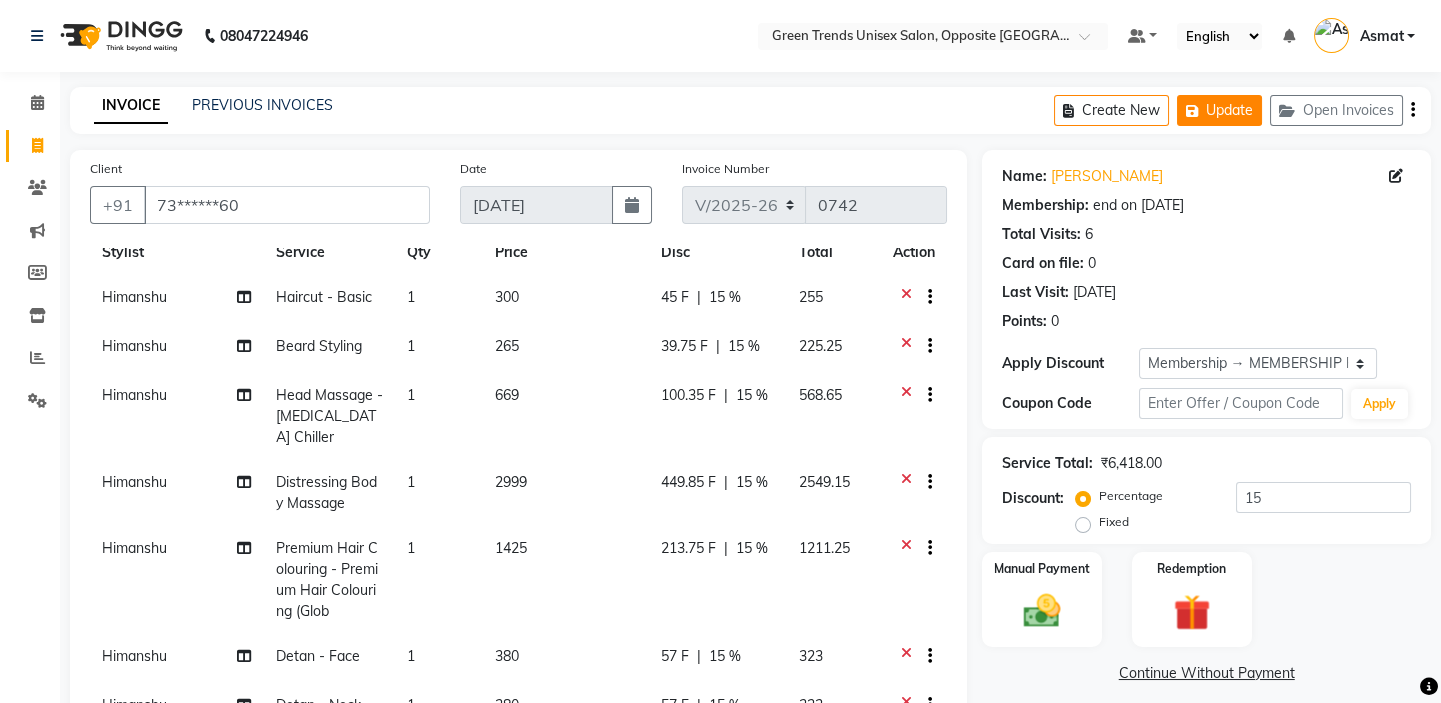 click on "Update" 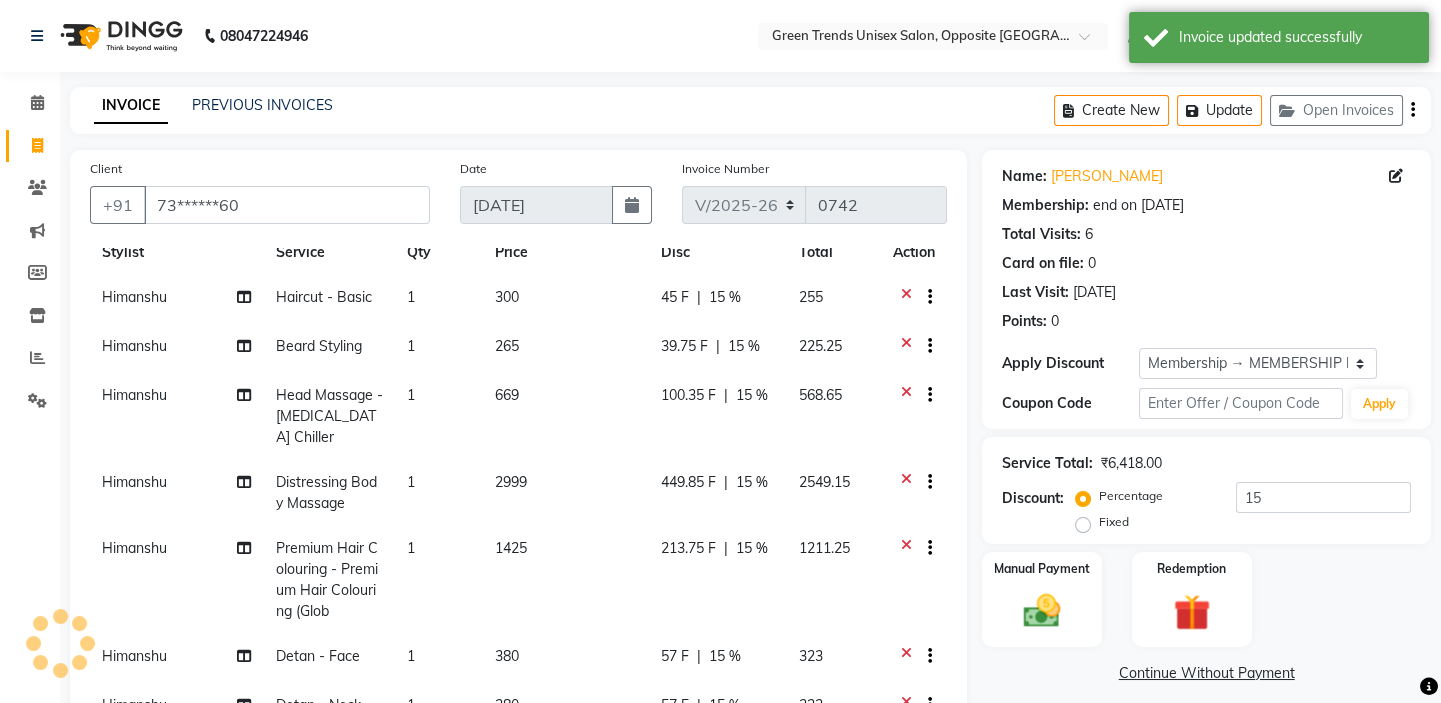 scroll, scrollTop: 399, scrollLeft: 0, axis: vertical 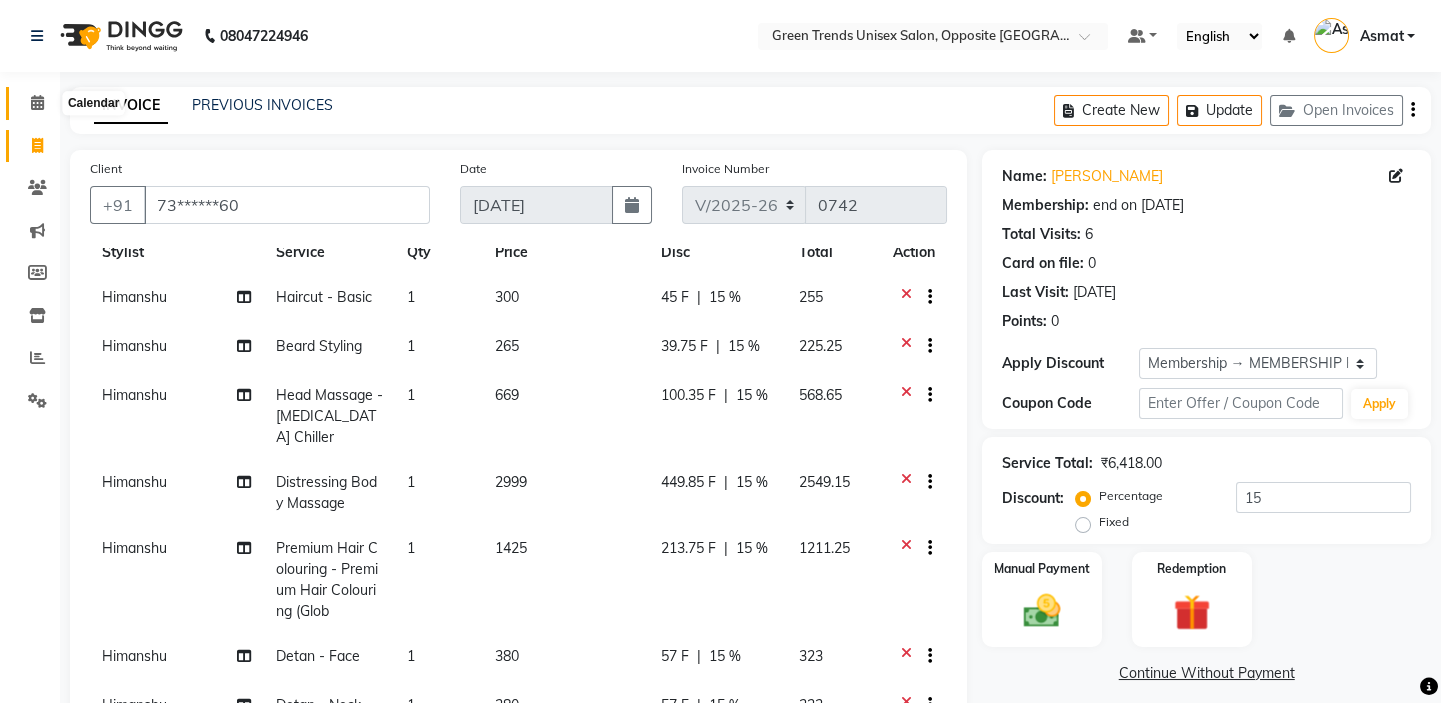 click 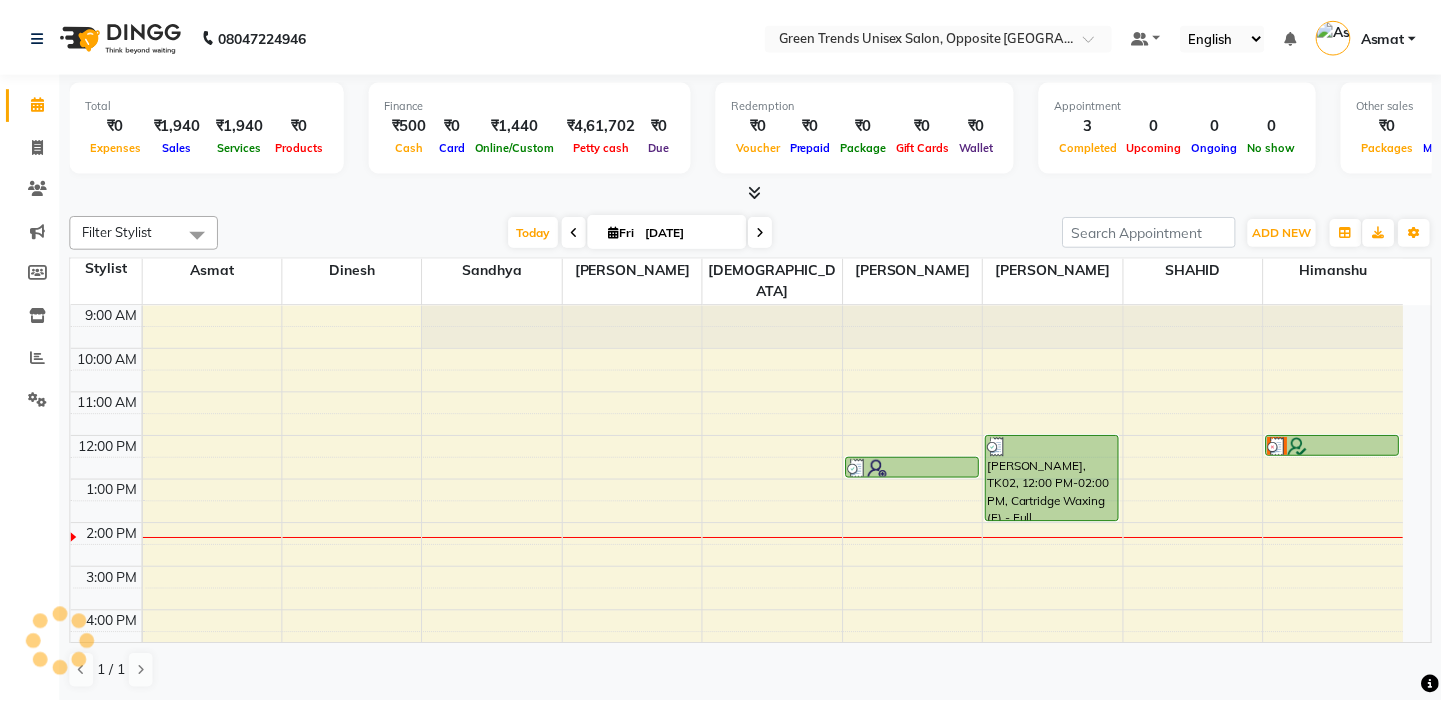 scroll, scrollTop: 170, scrollLeft: 0, axis: vertical 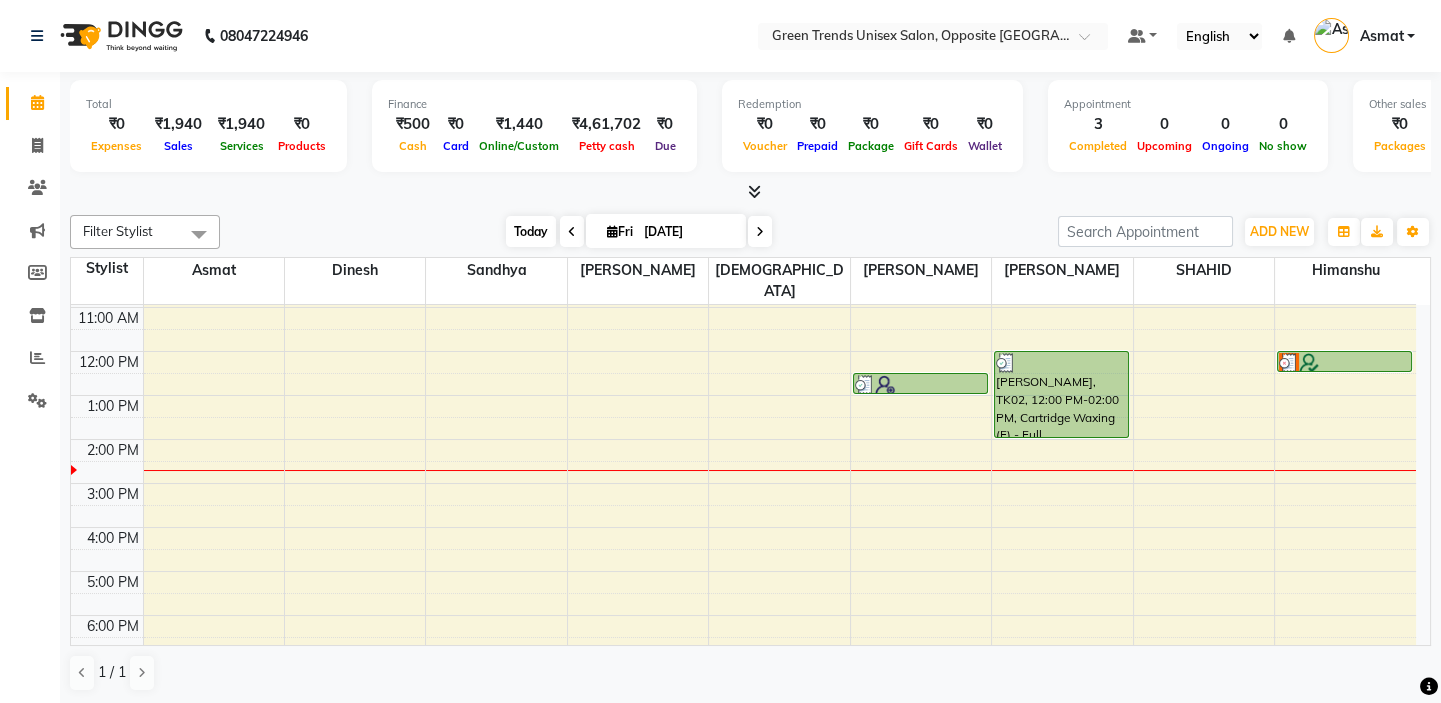 drag, startPoint x: 521, startPoint y: 225, endPoint x: 0, endPoint y: 86, distance: 539.2235 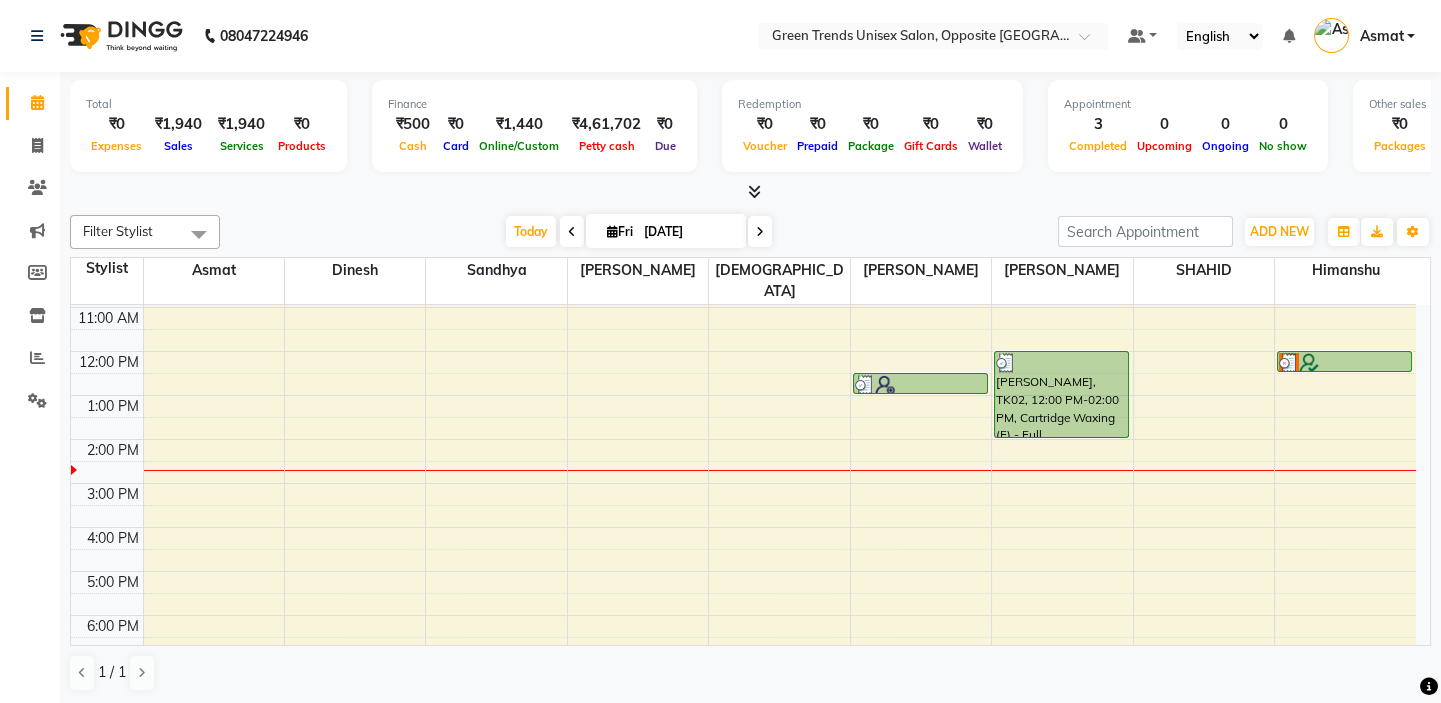 click on "Today" at bounding box center [531, 231] 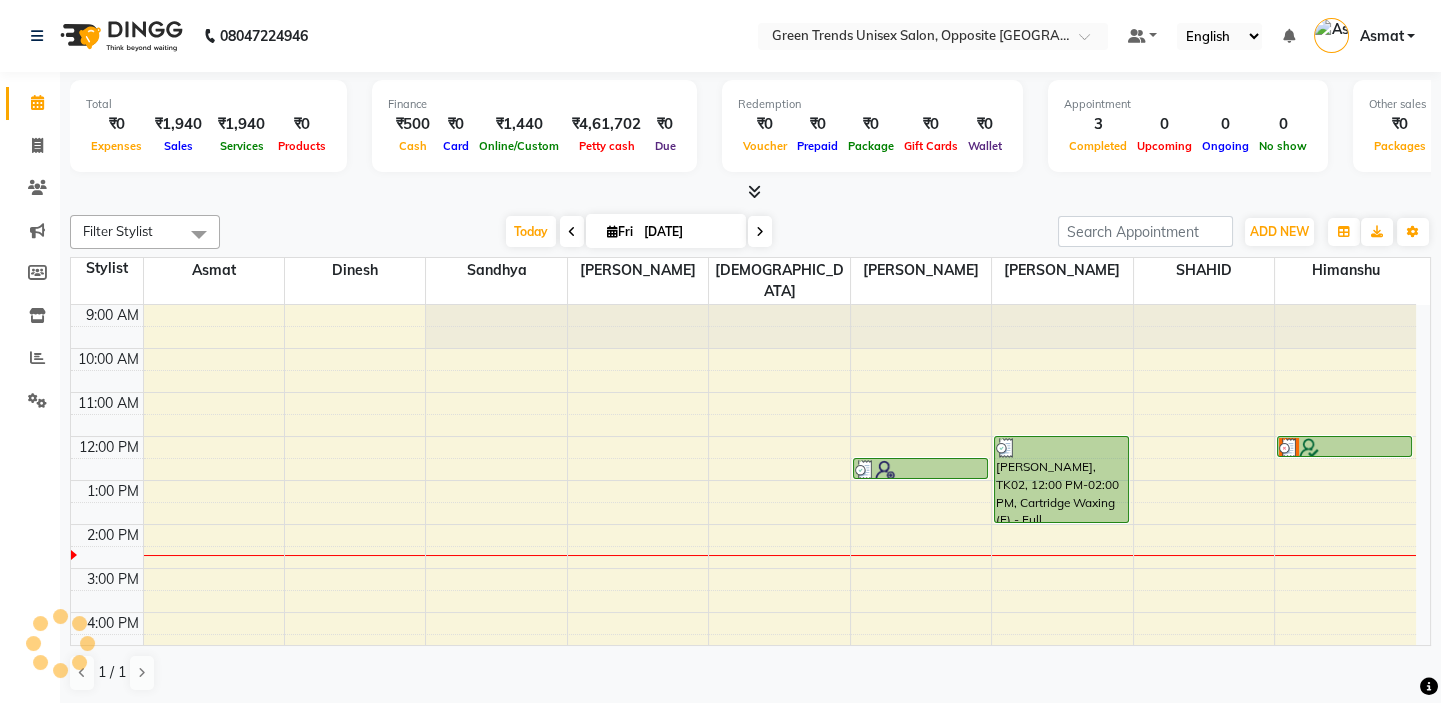 scroll, scrollTop: 208, scrollLeft: 0, axis: vertical 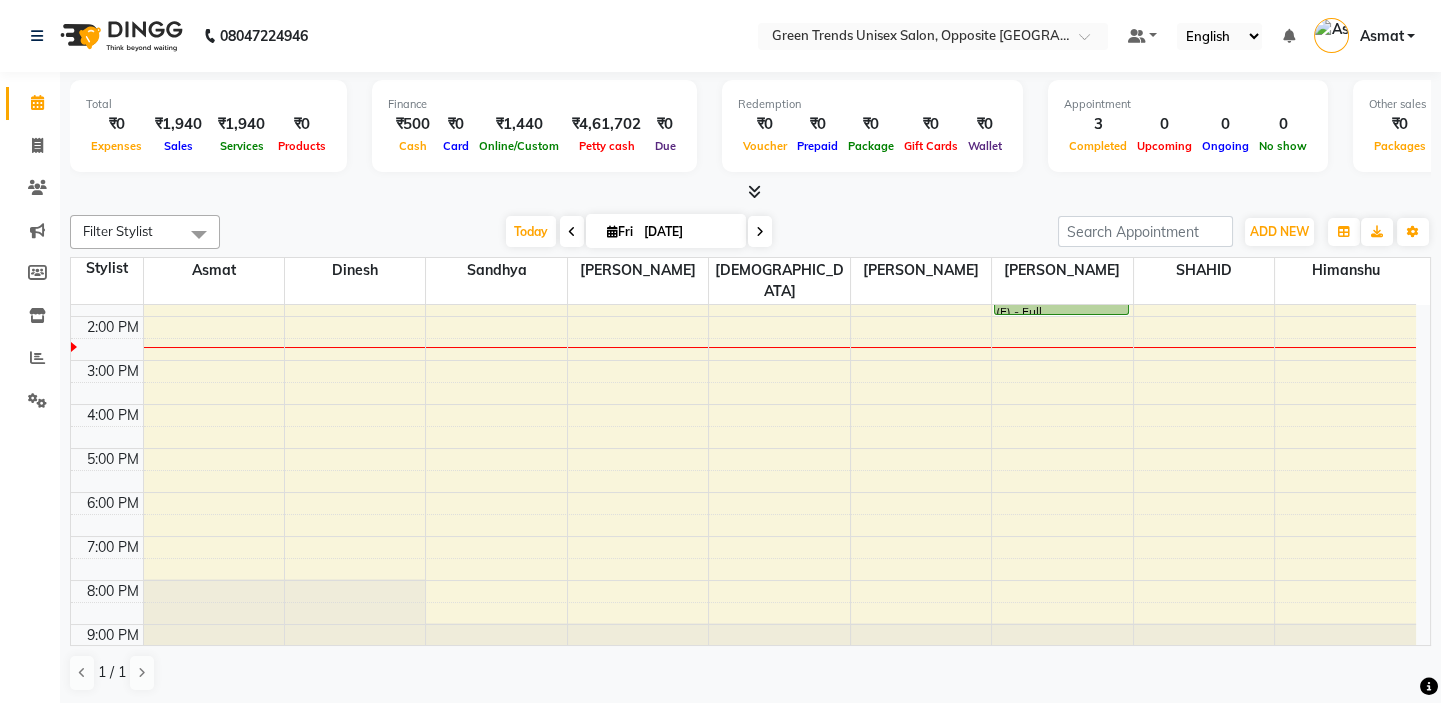 click on "9:00 AM 10:00 AM 11:00 AM 12:00 PM 1:00 PM 2:00 PM 3:00 PM 4:00 PM 5:00 PM 6:00 PM 7:00 PM 8:00 PM 9:00 PM     tanmay singh, TK03, 12:30 PM-01:00 PM, Haircut - Advanced (M)     AKASH SINGH, TK02, 12:00 PM-02:00 PM, Cartridge Waxing (F) - Full Arms,Cartridge Waxing (F) - Full Legs,Brazilian Waxing (F) - Under Arms,Threading (F) - Eyebrow     Shivanshu, TK01, 12:00 PM-12:30 PM, Haircut - Basic" at bounding box center (743, 382) 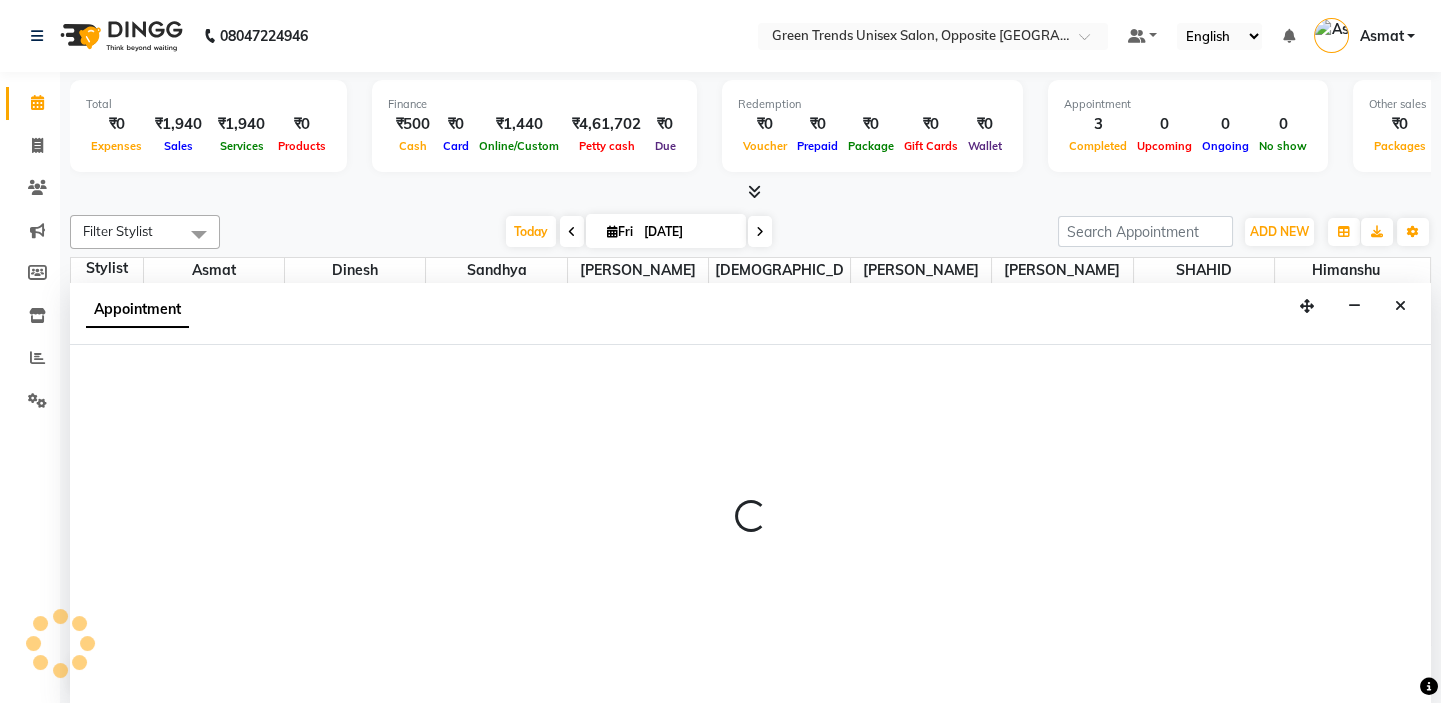 select on "75769" 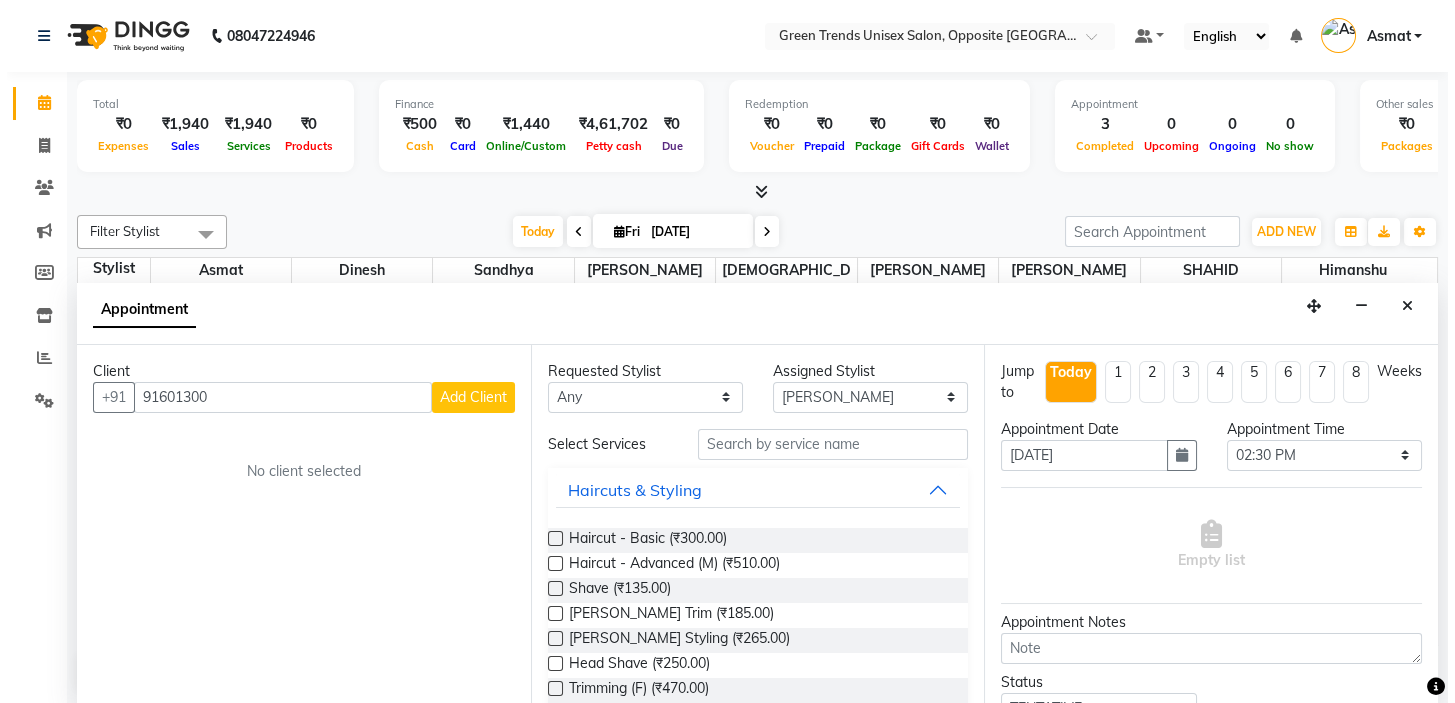 scroll, scrollTop: 0, scrollLeft: 0, axis: both 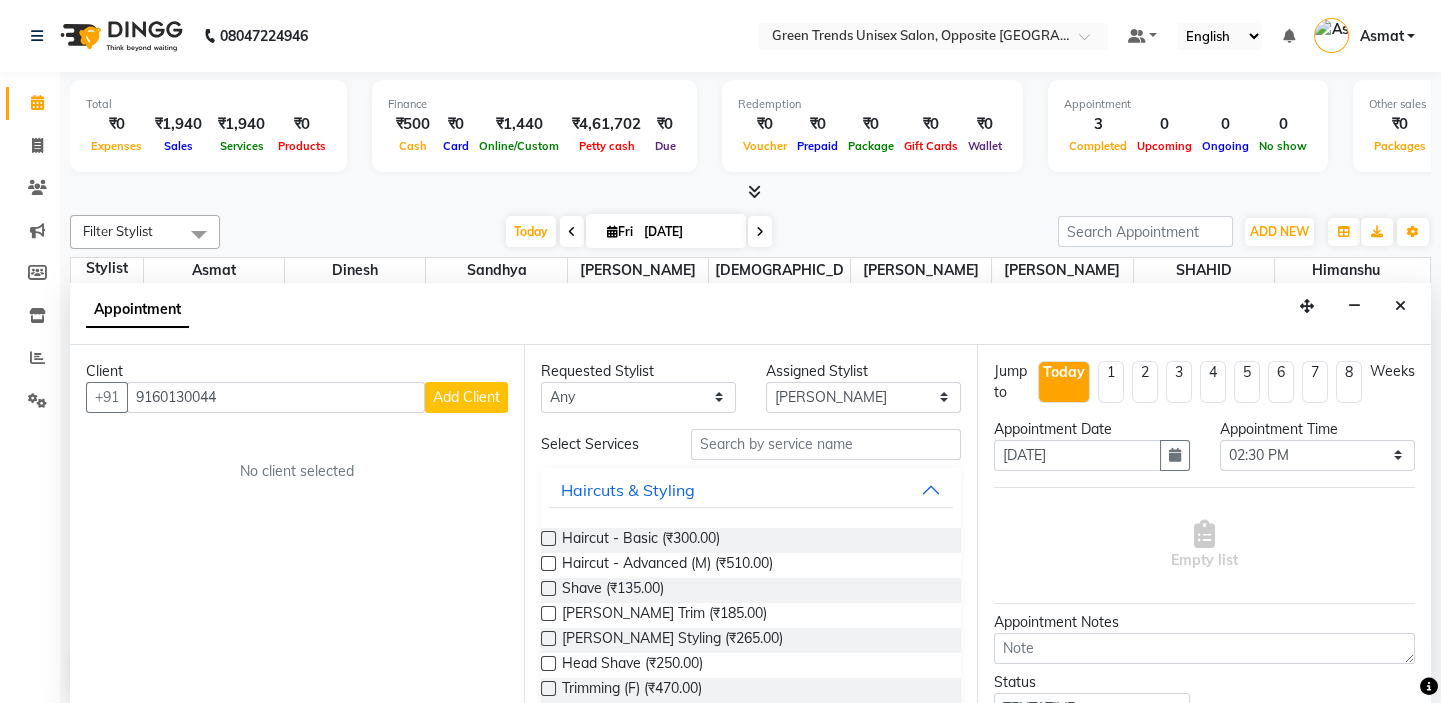 type on "9160130044" 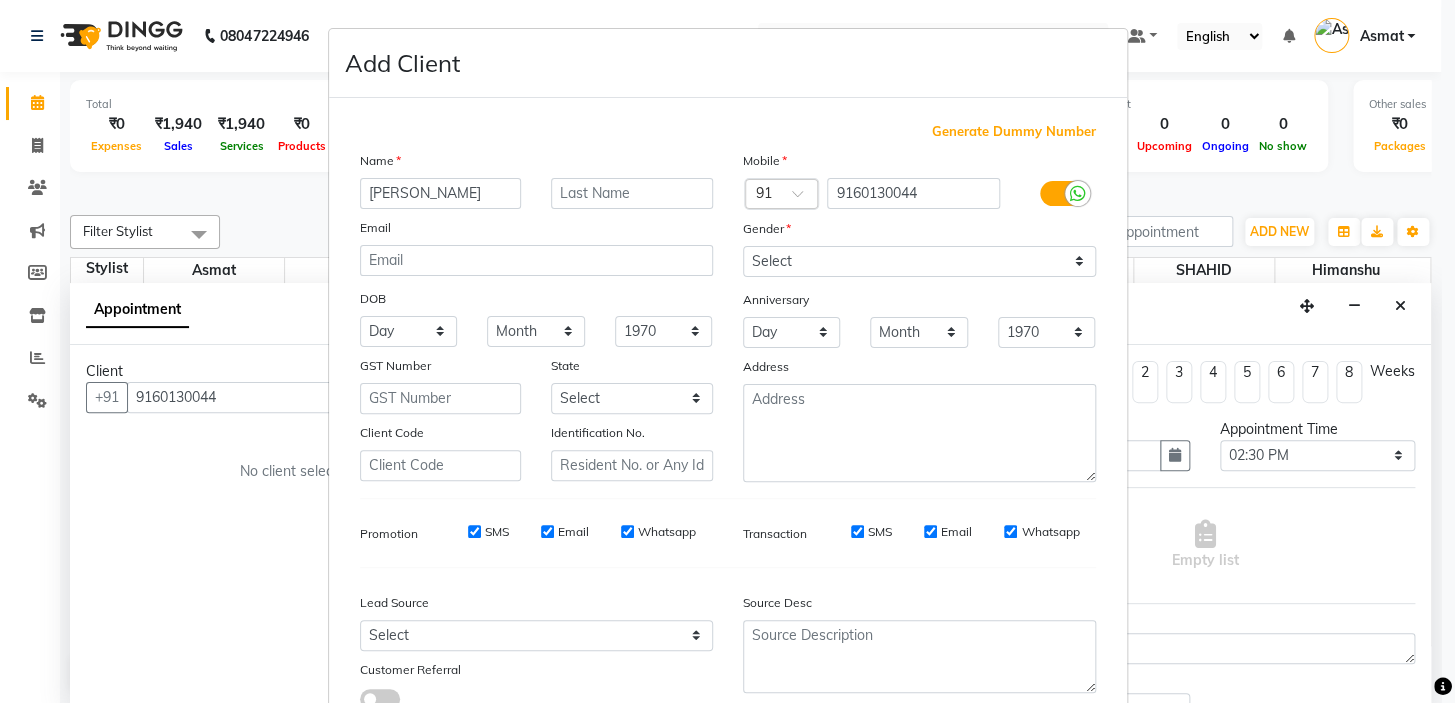 type on "Ritesh" 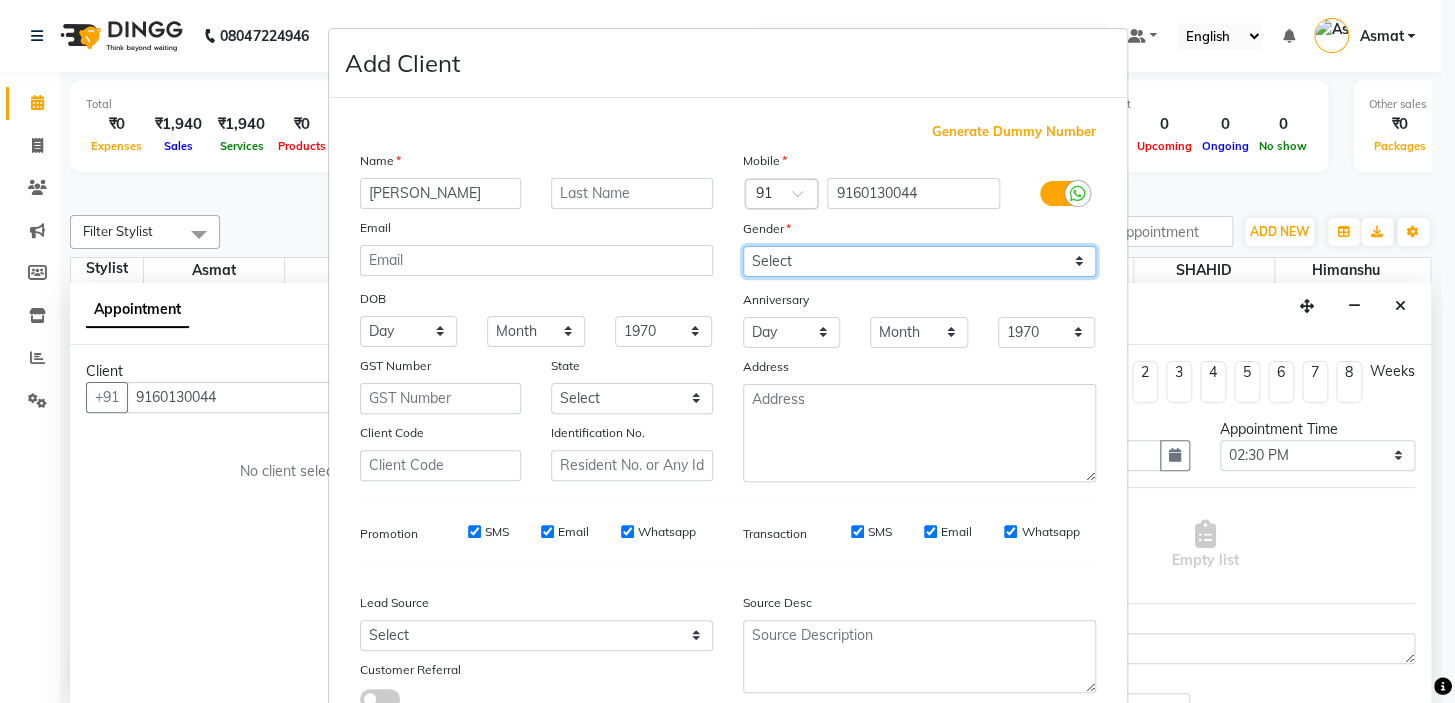 drag, startPoint x: 805, startPoint y: 262, endPoint x: 820, endPoint y: 267, distance: 15.811388 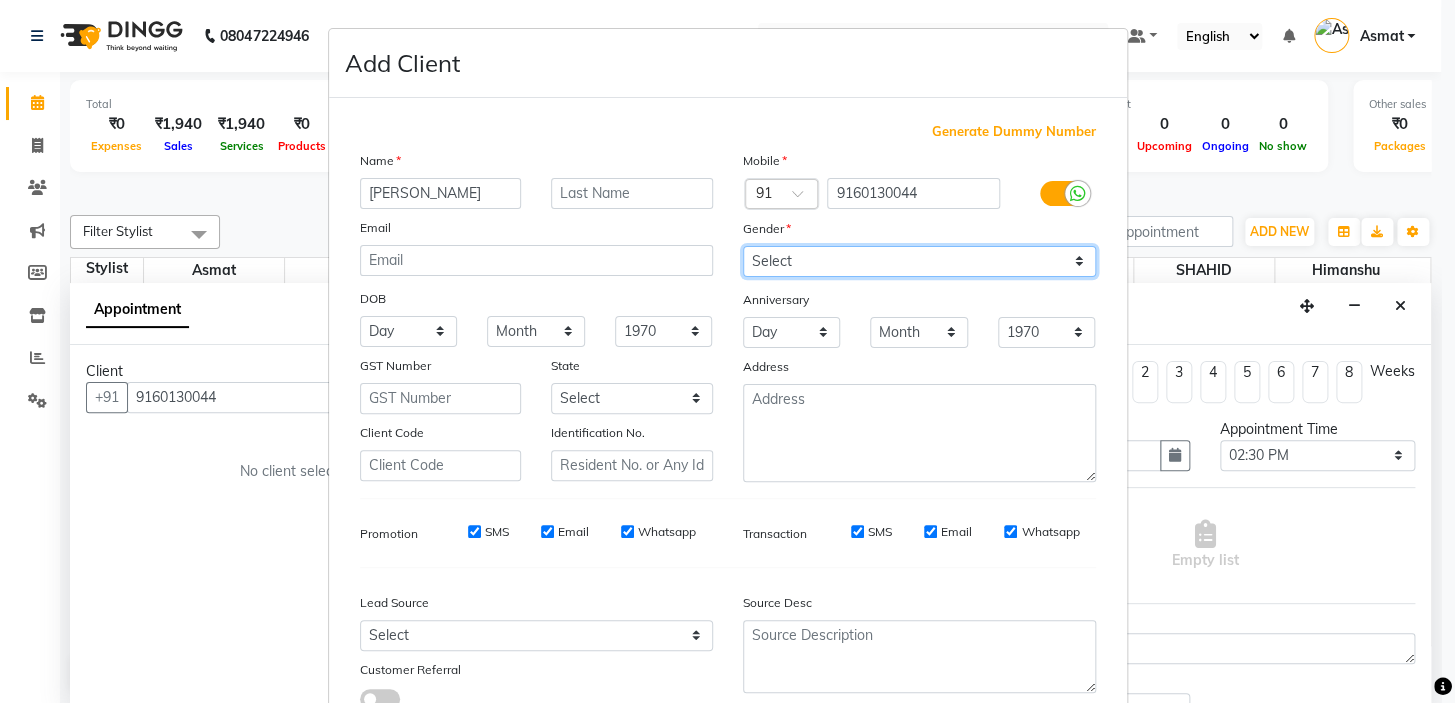select on "male" 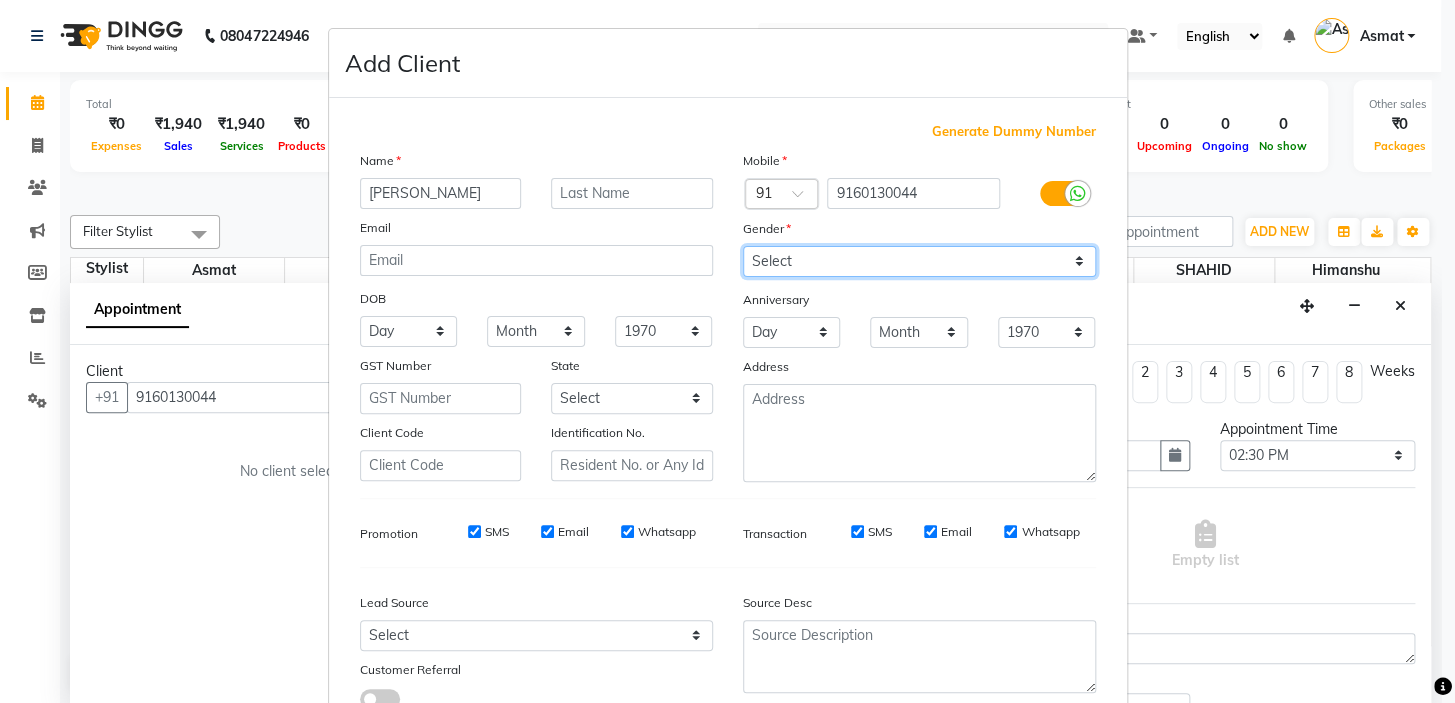 click on "Select Male Female Other Prefer Not To Say" at bounding box center [919, 261] 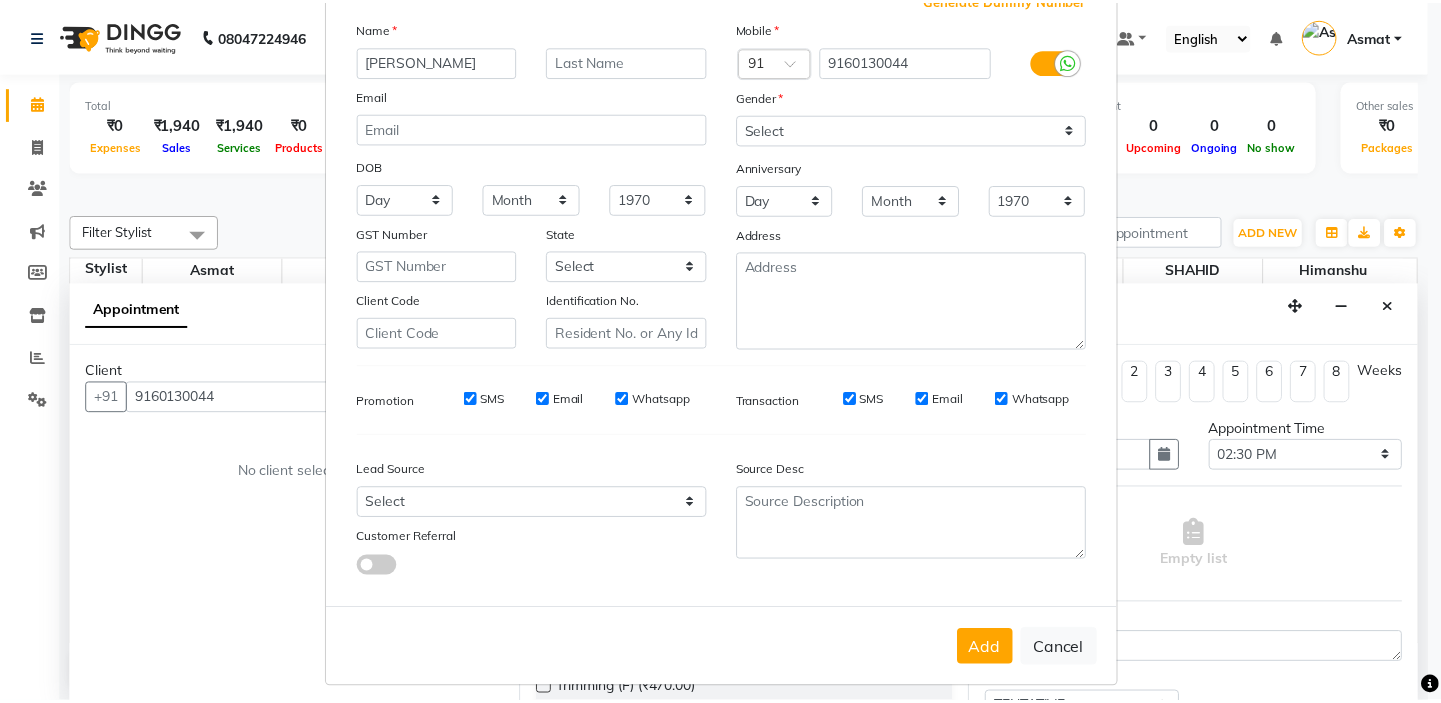 scroll, scrollTop: 150, scrollLeft: 0, axis: vertical 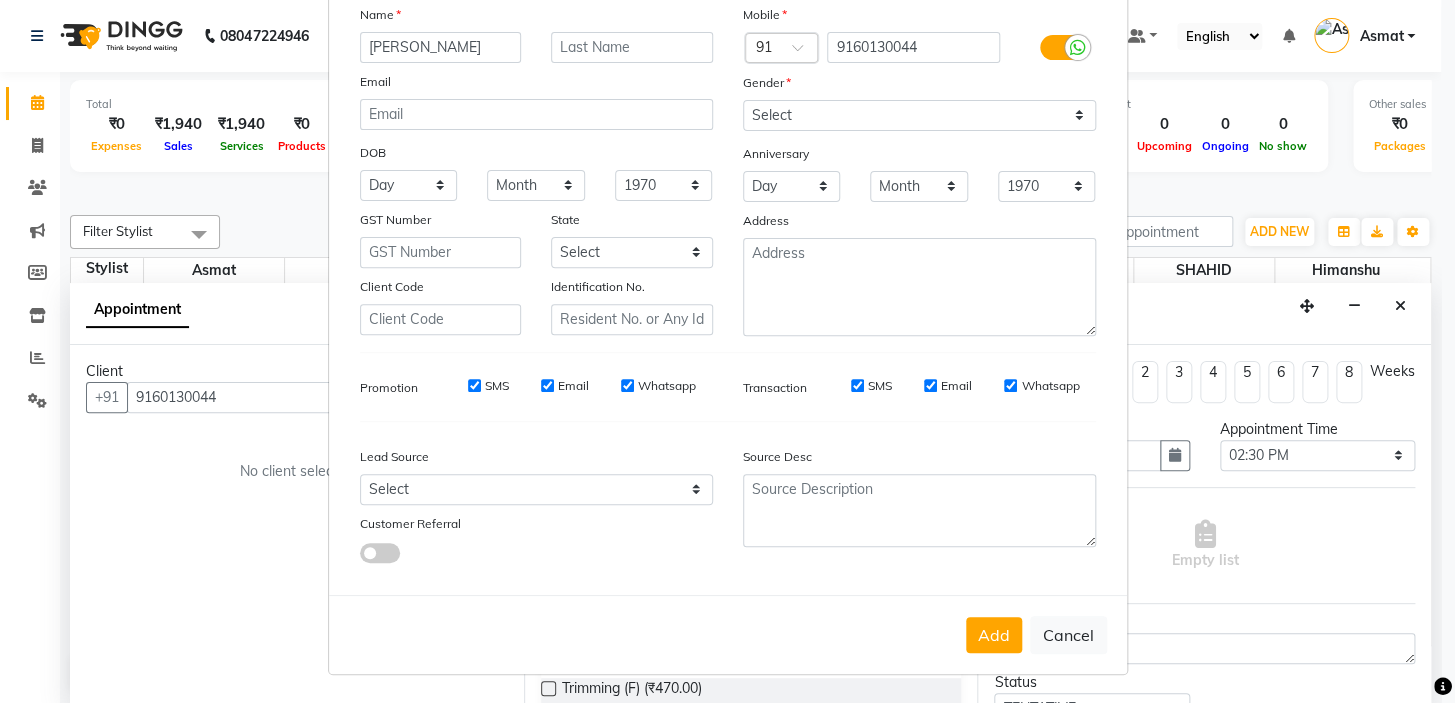 click on "Add" at bounding box center [994, 635] 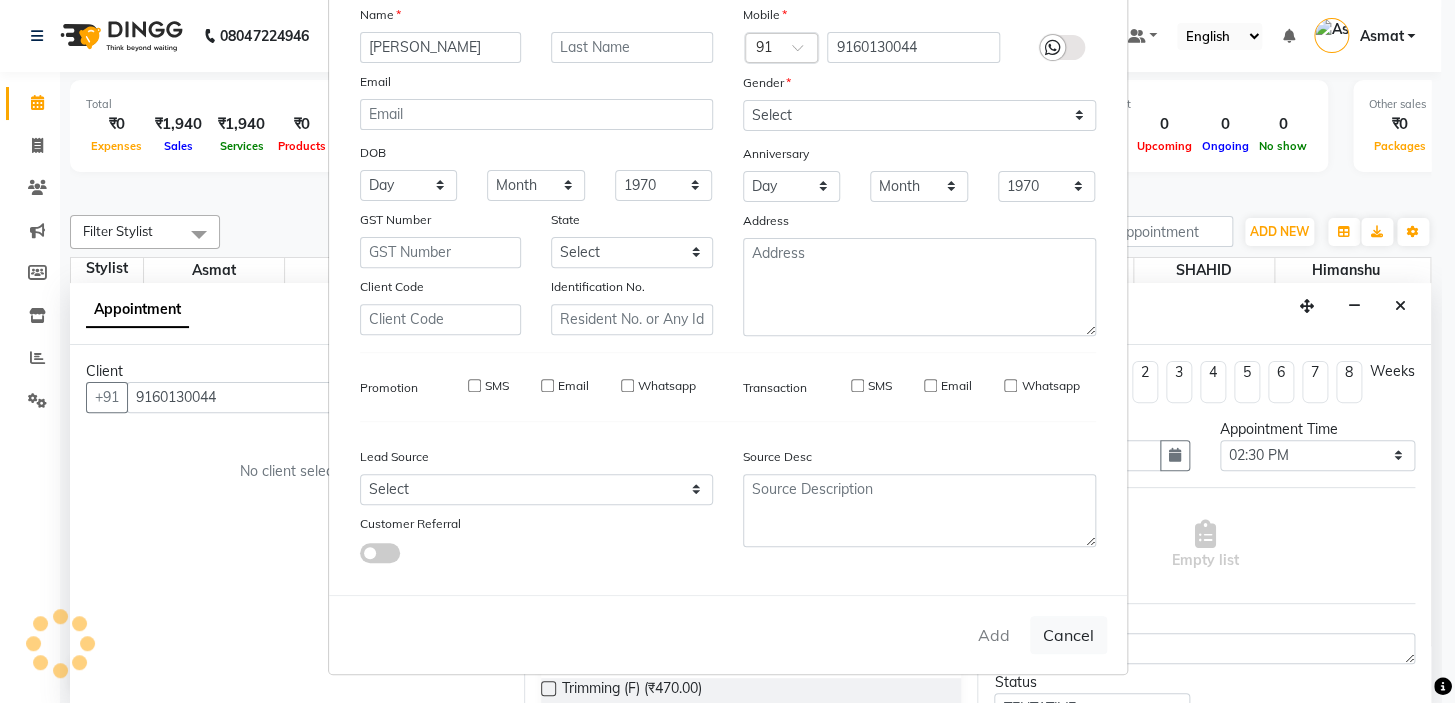 type on "91******44" 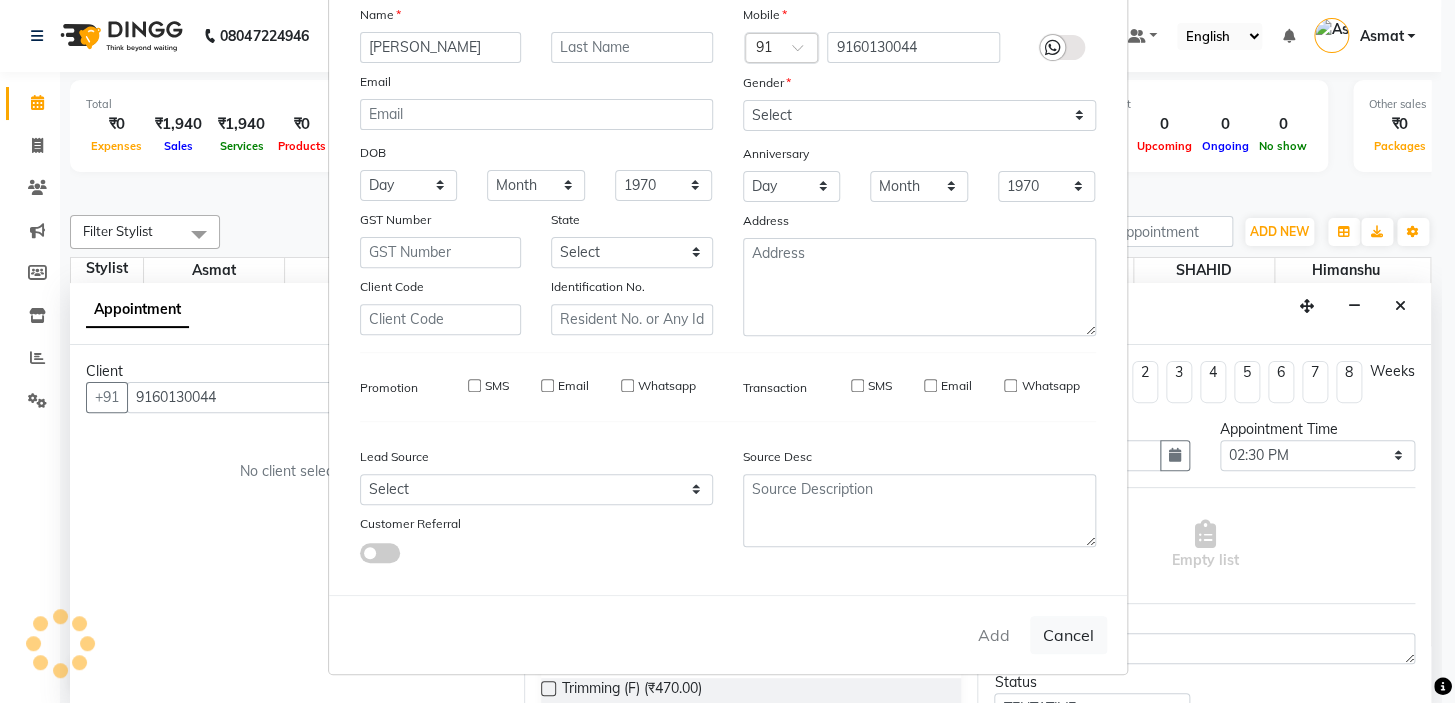type 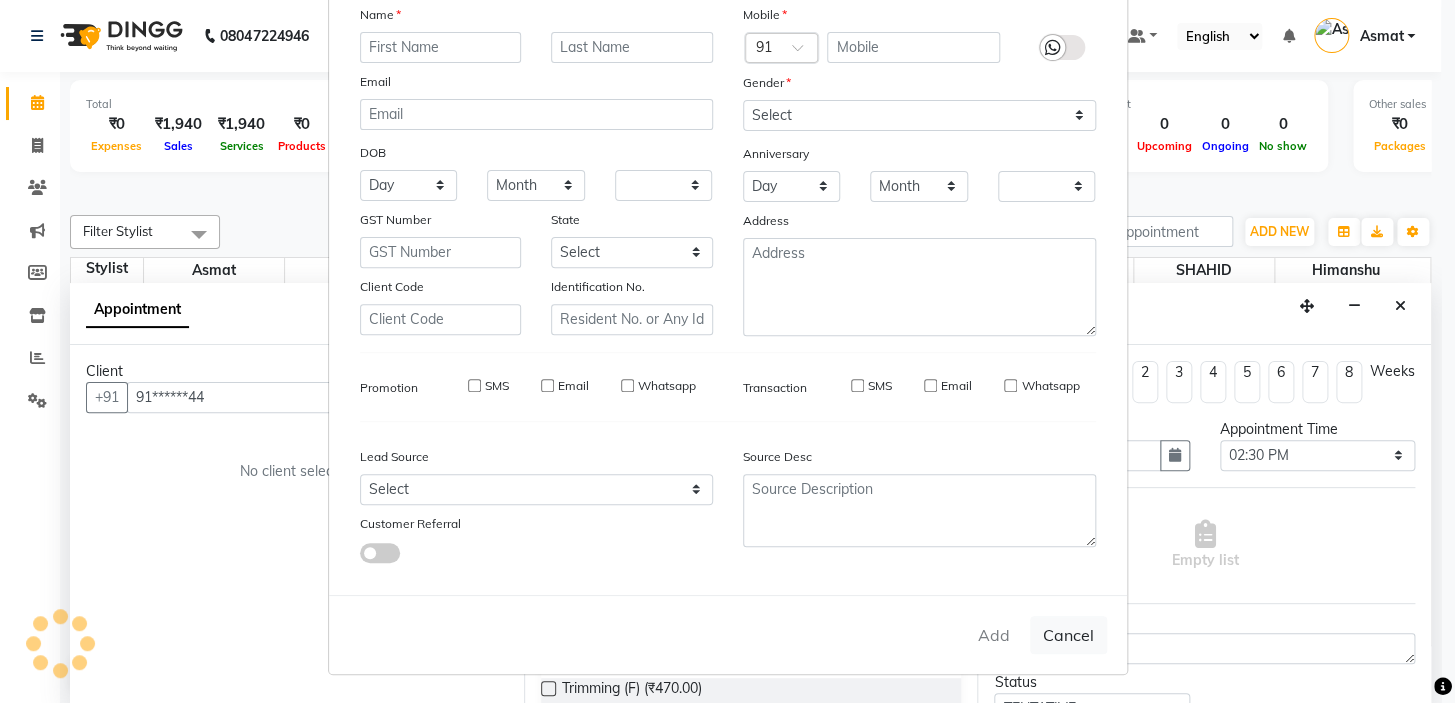 checkbox on "false" 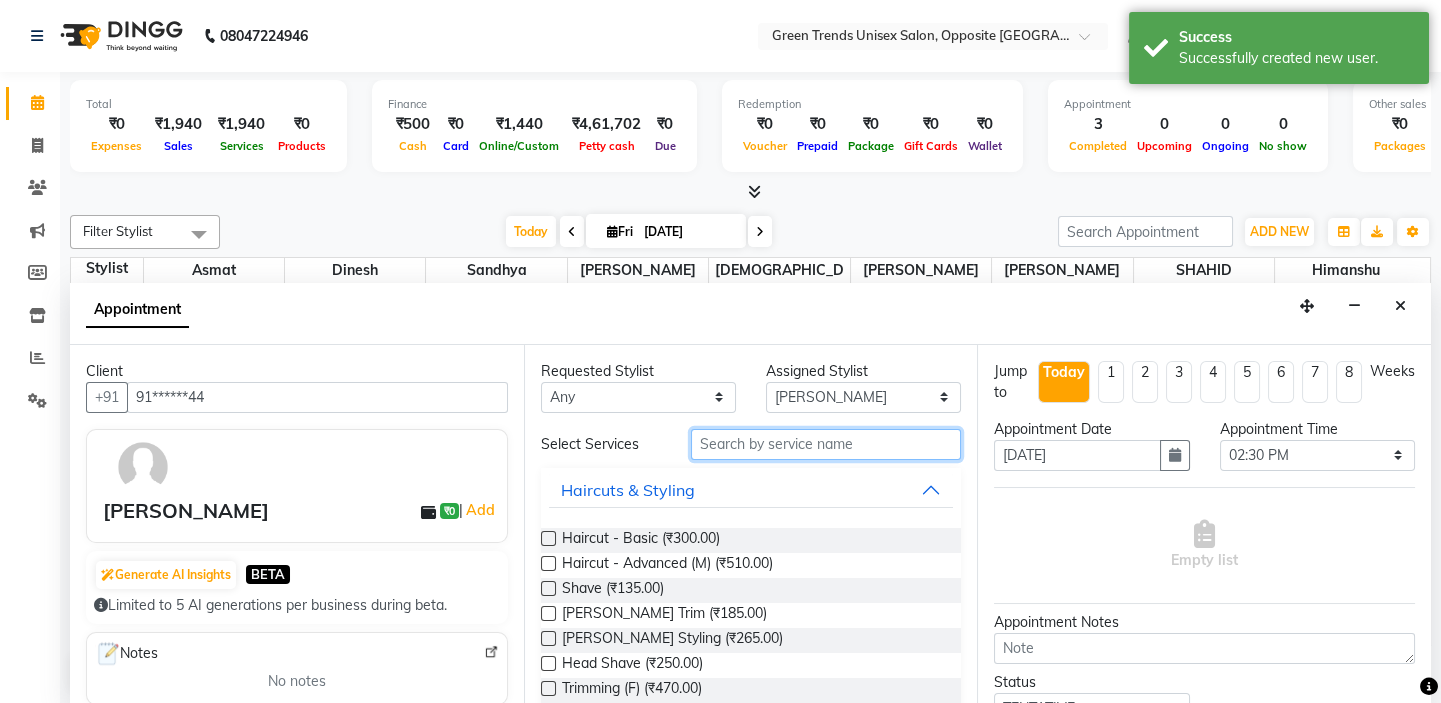 click at bounding box center (826, 444) 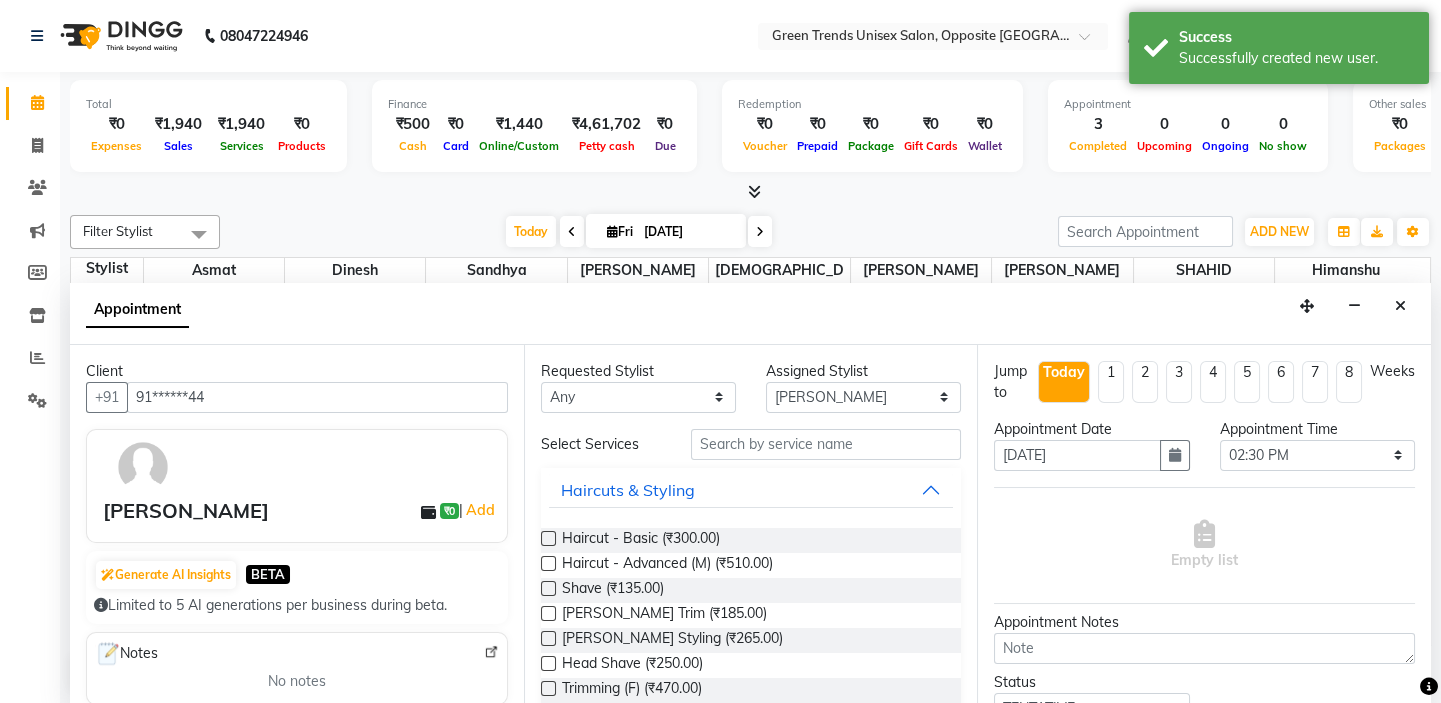 click at bounding box center (548, 538) 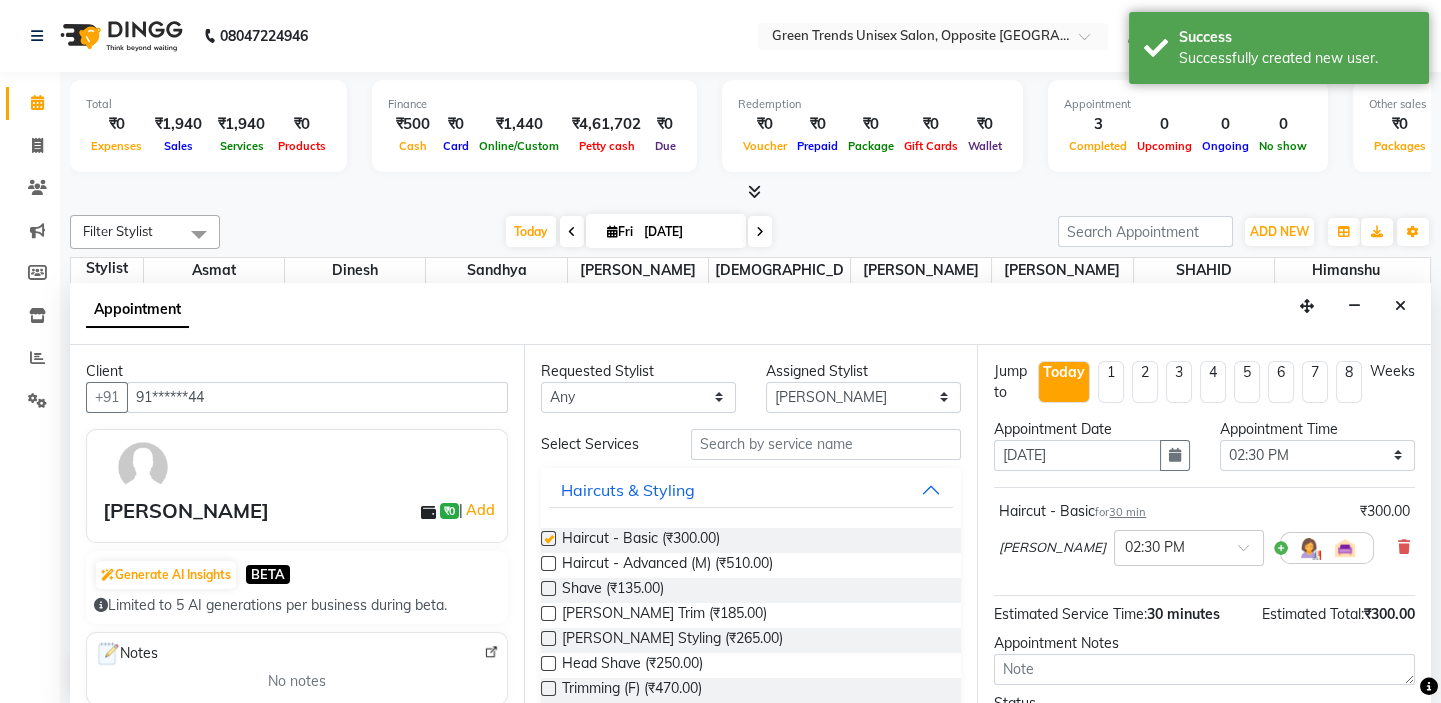 checkbox on "false" 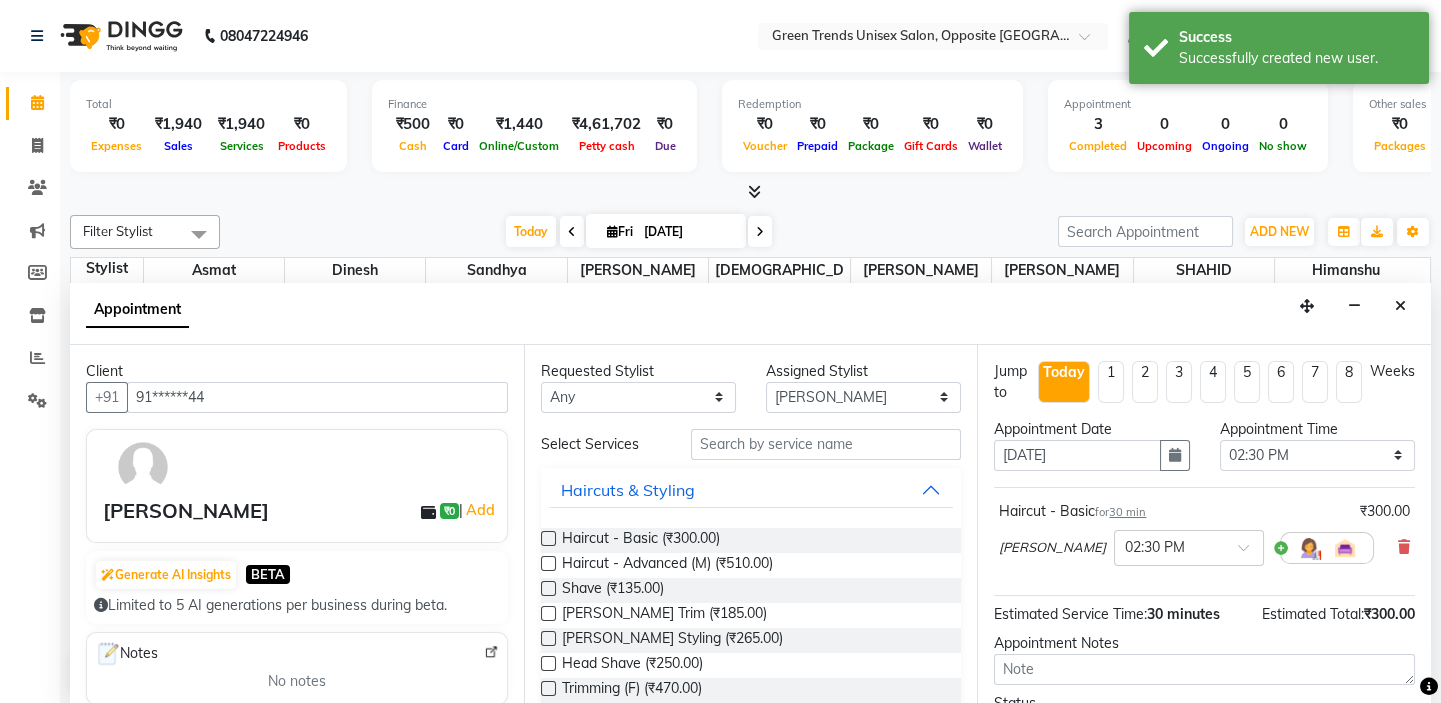 scroll, scrollTop: 165, scrollLeft: 0, axis: vertical 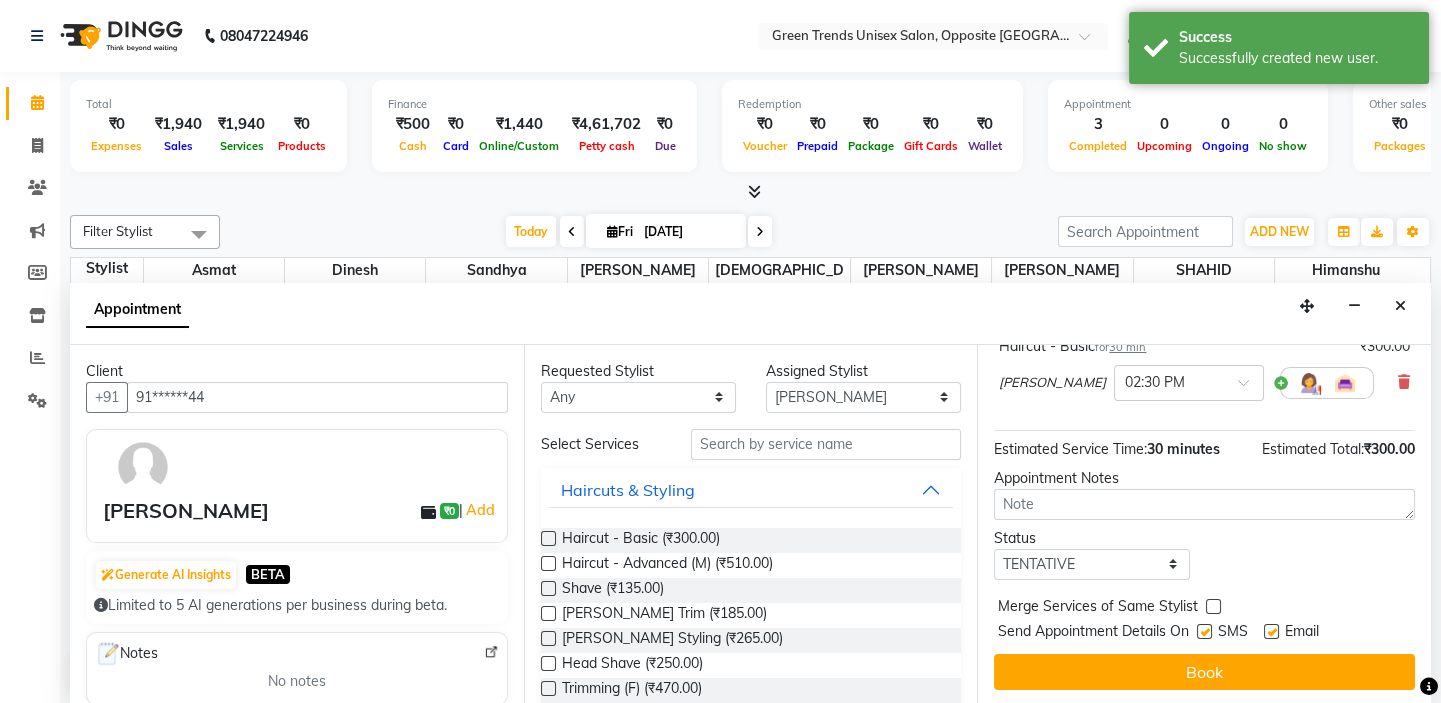 click on "Book" at bounding box center (1204, 672) 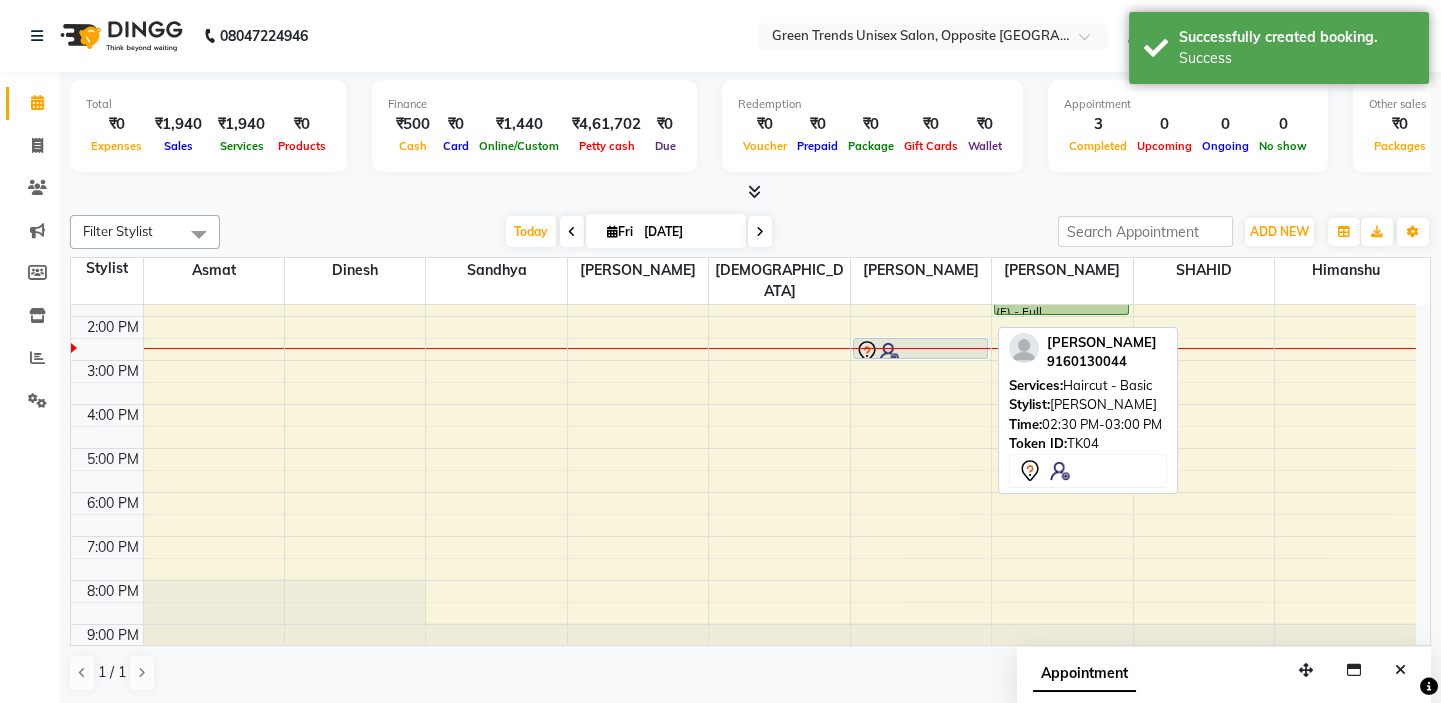click at bounding box center (920, 352) 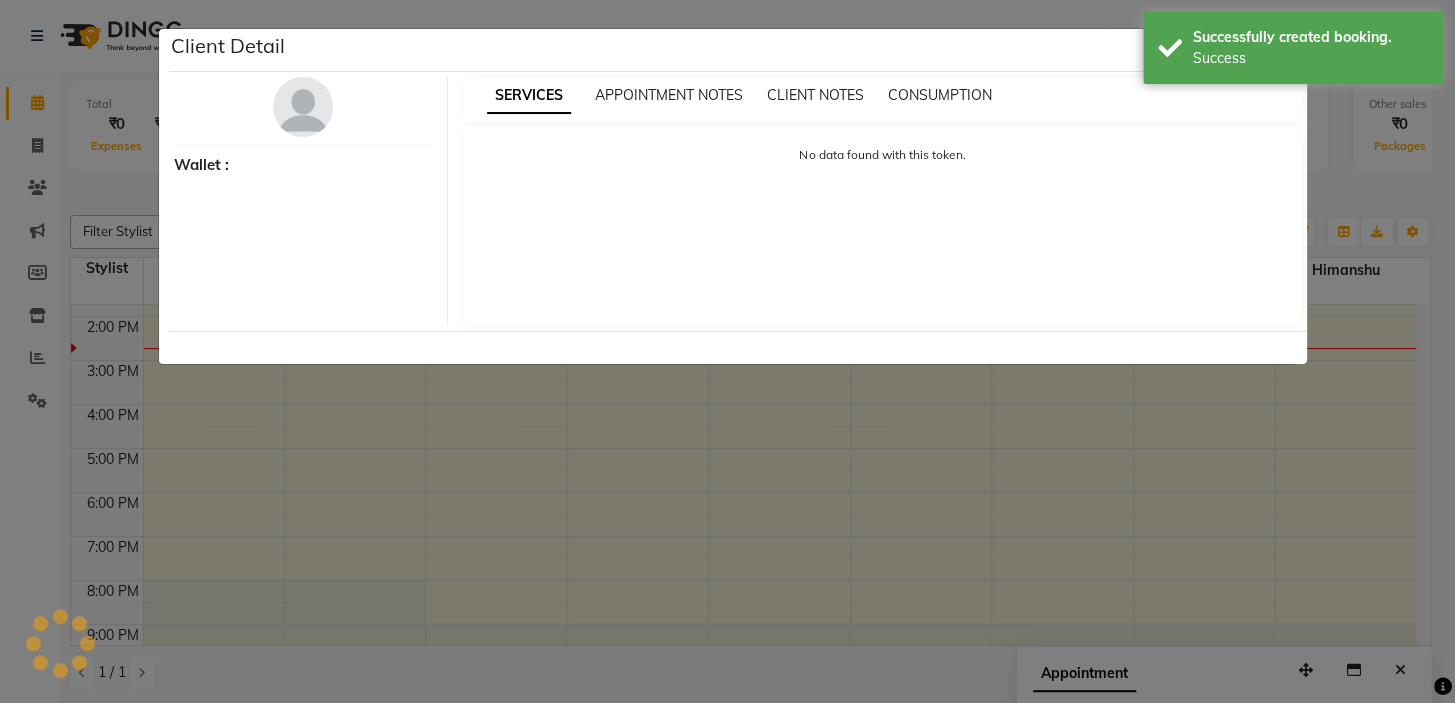 select on "7" 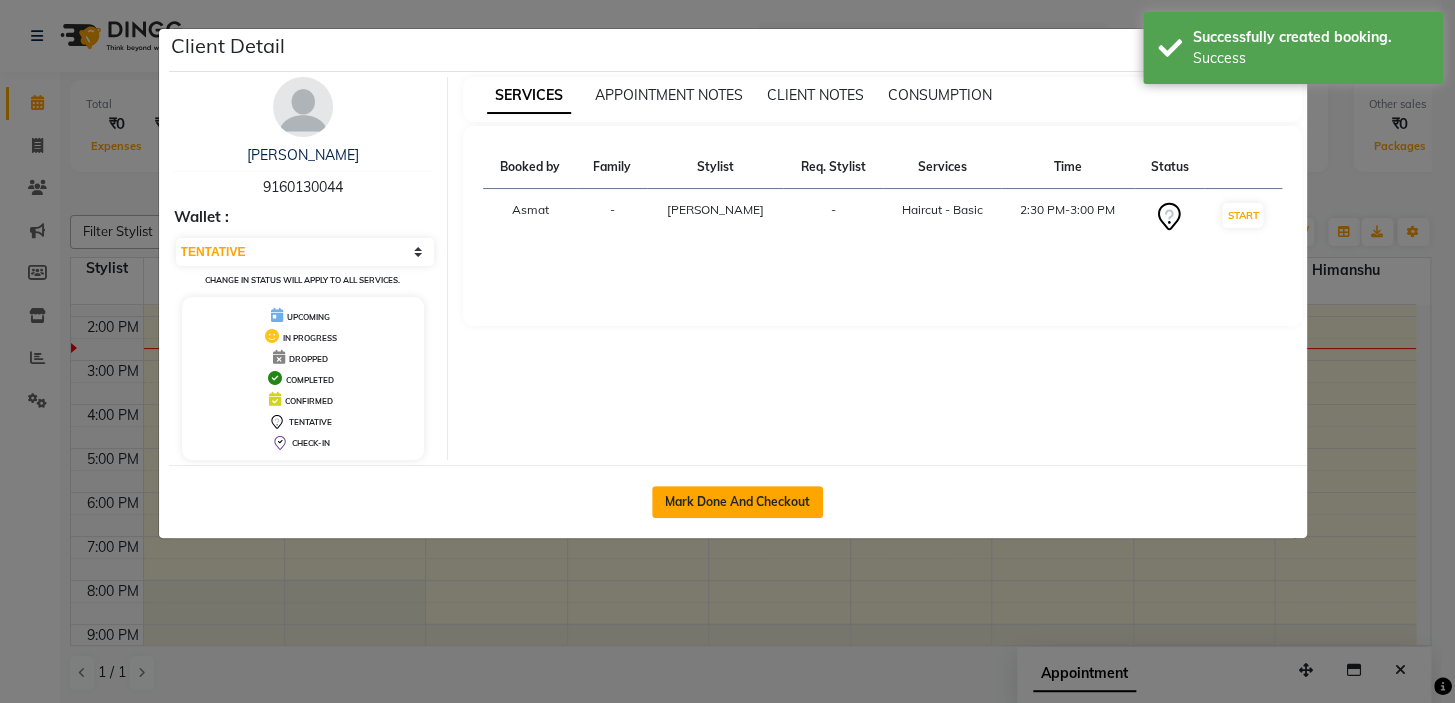 click on "Mark Done And Checkout" 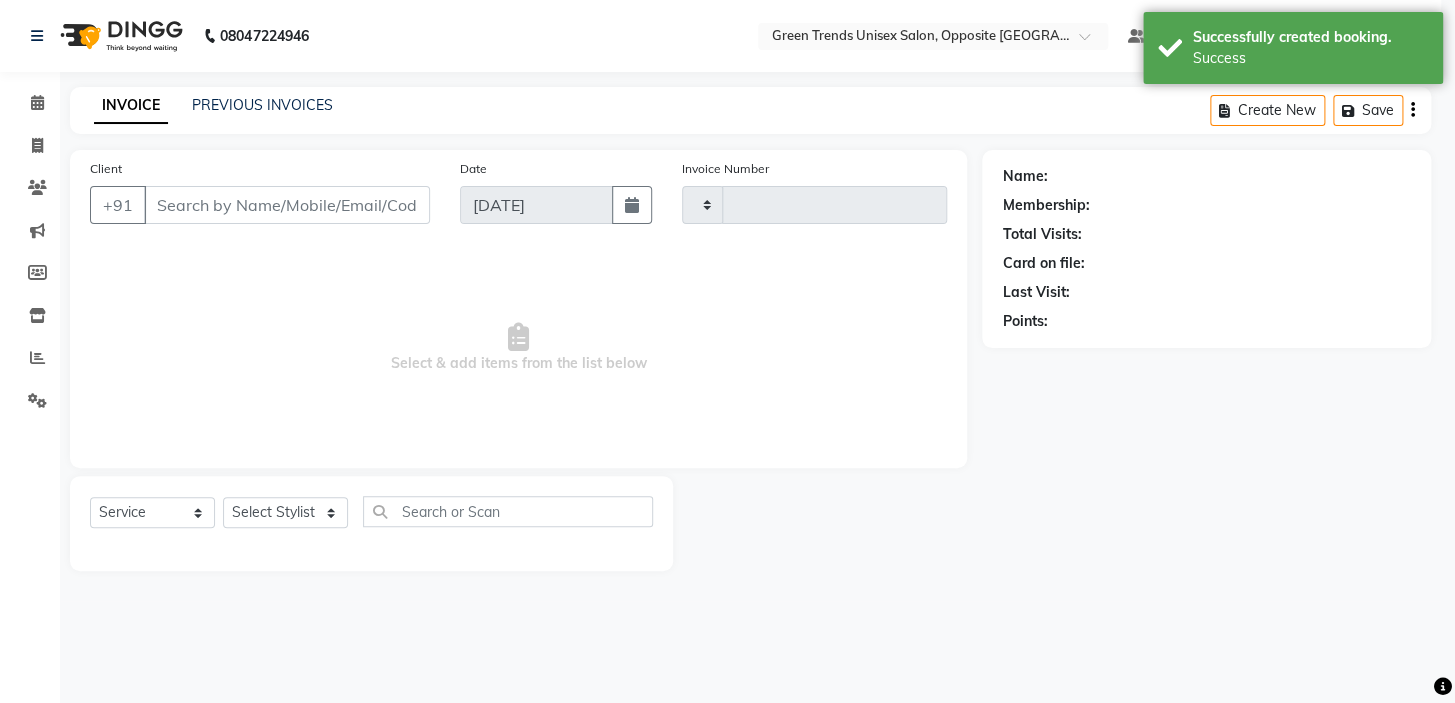 click on "Client Detail  Ritesh    9160130044 Wallet : Select IN SERVICE CONFIRMED TENTATIVE CHECK IN MARK DONE DROPPED UPCOMING Change in status will apply to all services. UPCOMING IN PROGRESS DROPPED COMPLETED CONFIRMED TENTATIVE CHECK-IN SERVICES APPOINTMENT NOTES CLIENT NOTES CONSUMPTION Booked by Family Stylist Req. Stylist Services Time Status  Asmat  - SUJEET -  Haircut - Basic   2:30 PM-3:00 PM   START   Mark Done And Checkout" 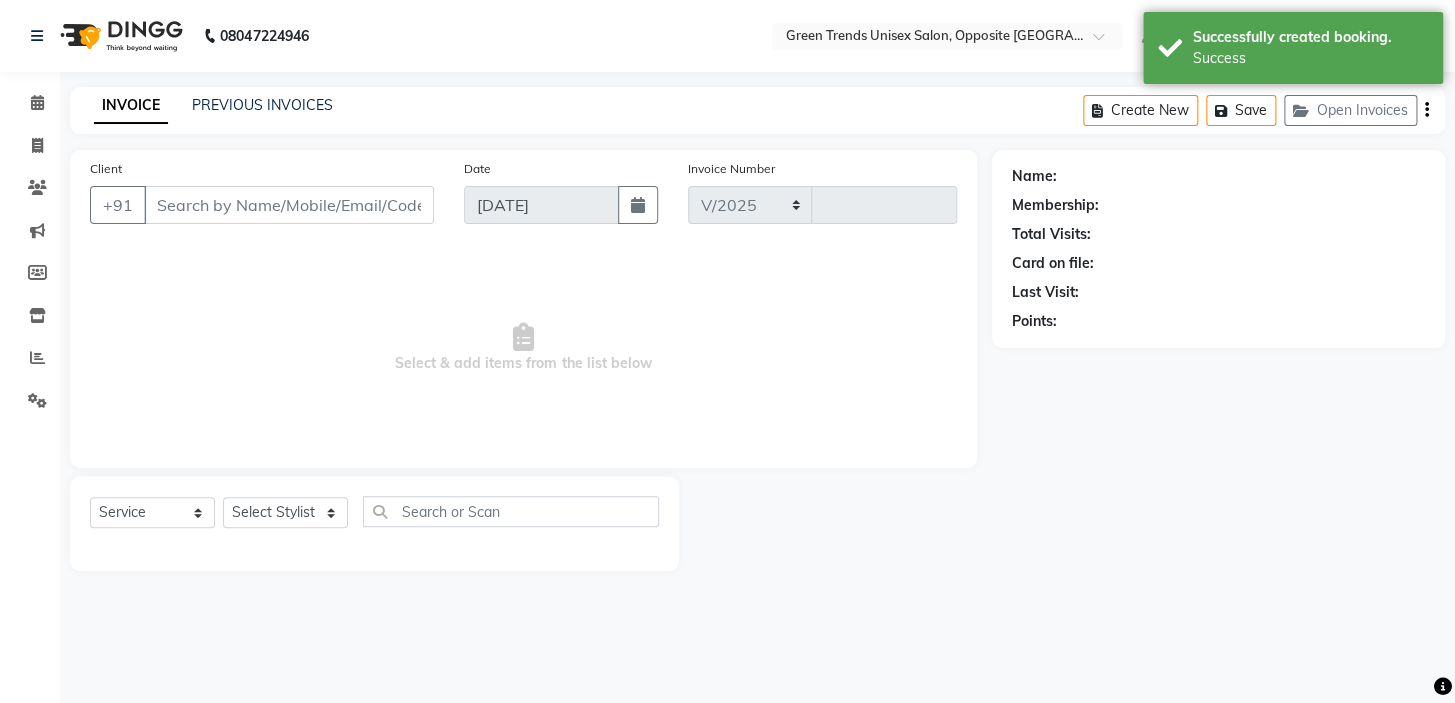 select on "5225" 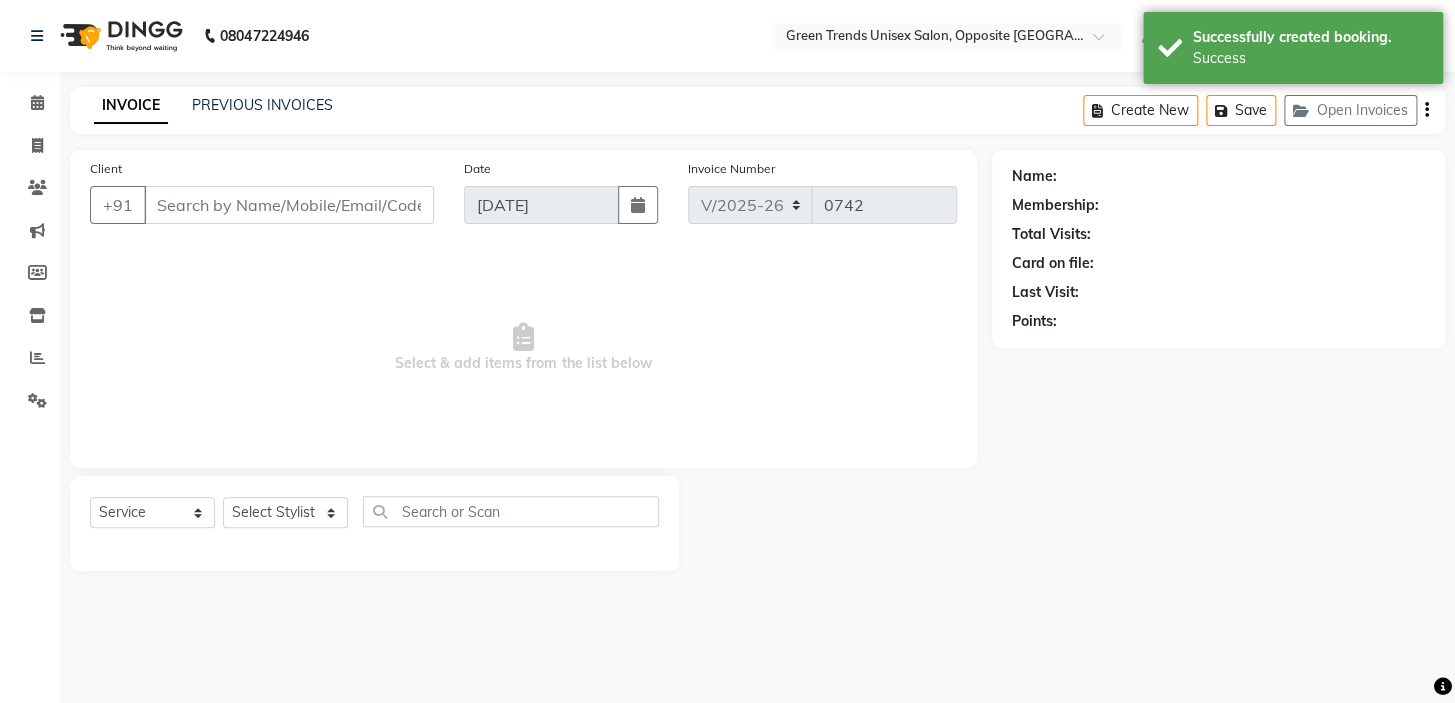 type on "91******44" 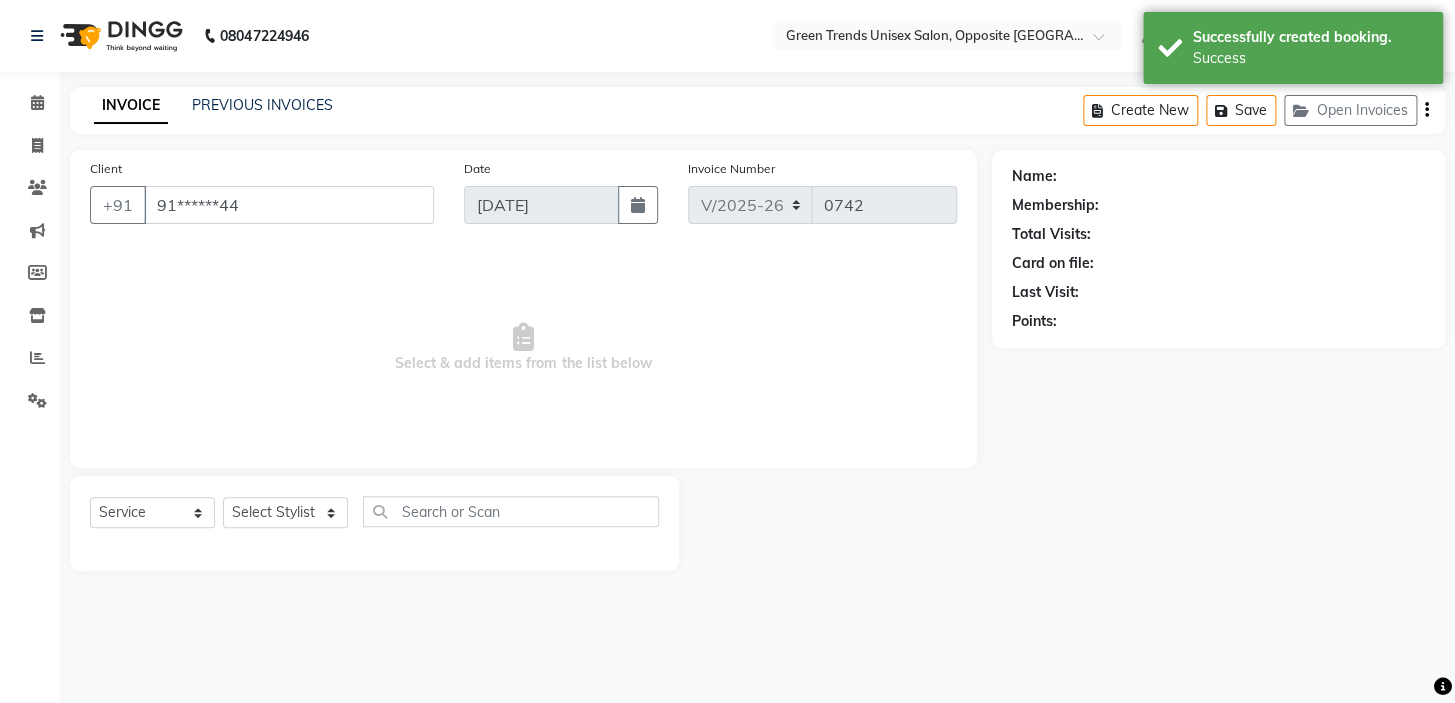 select on "75769" 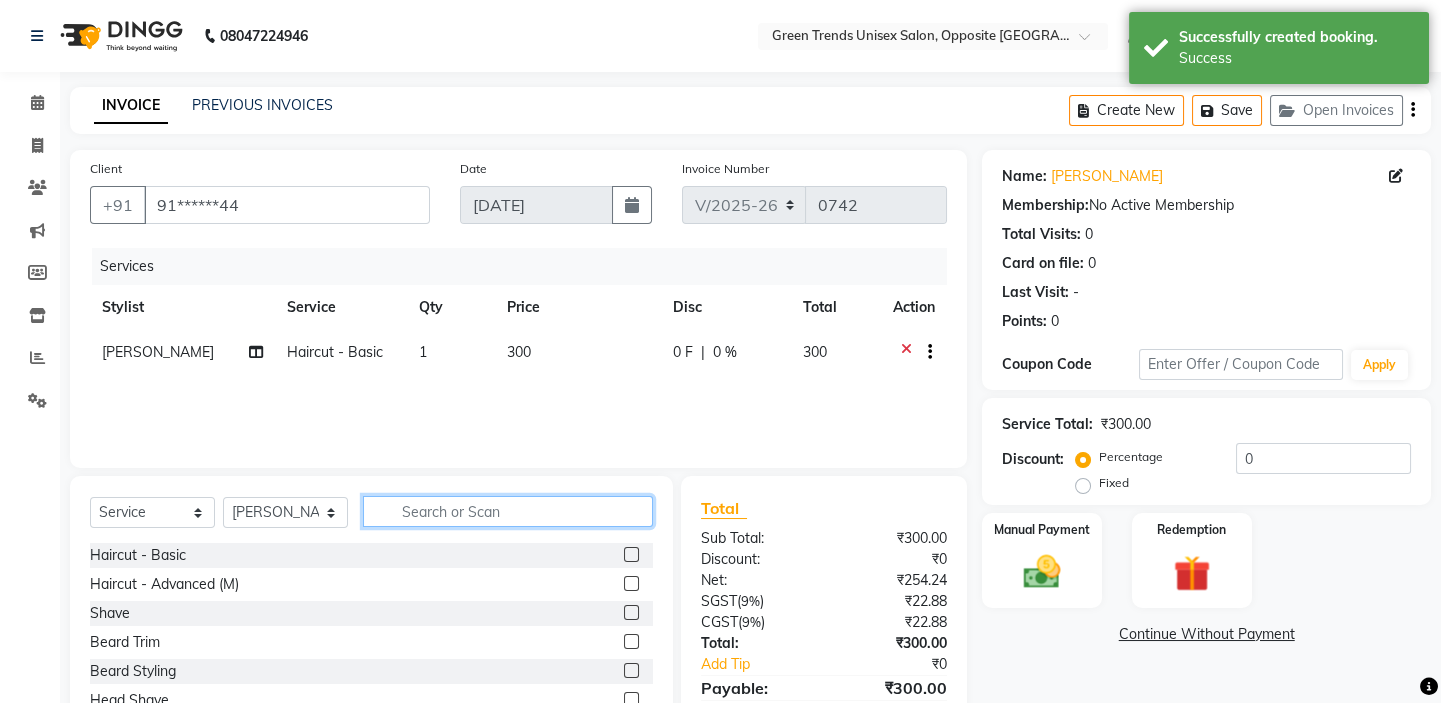 click 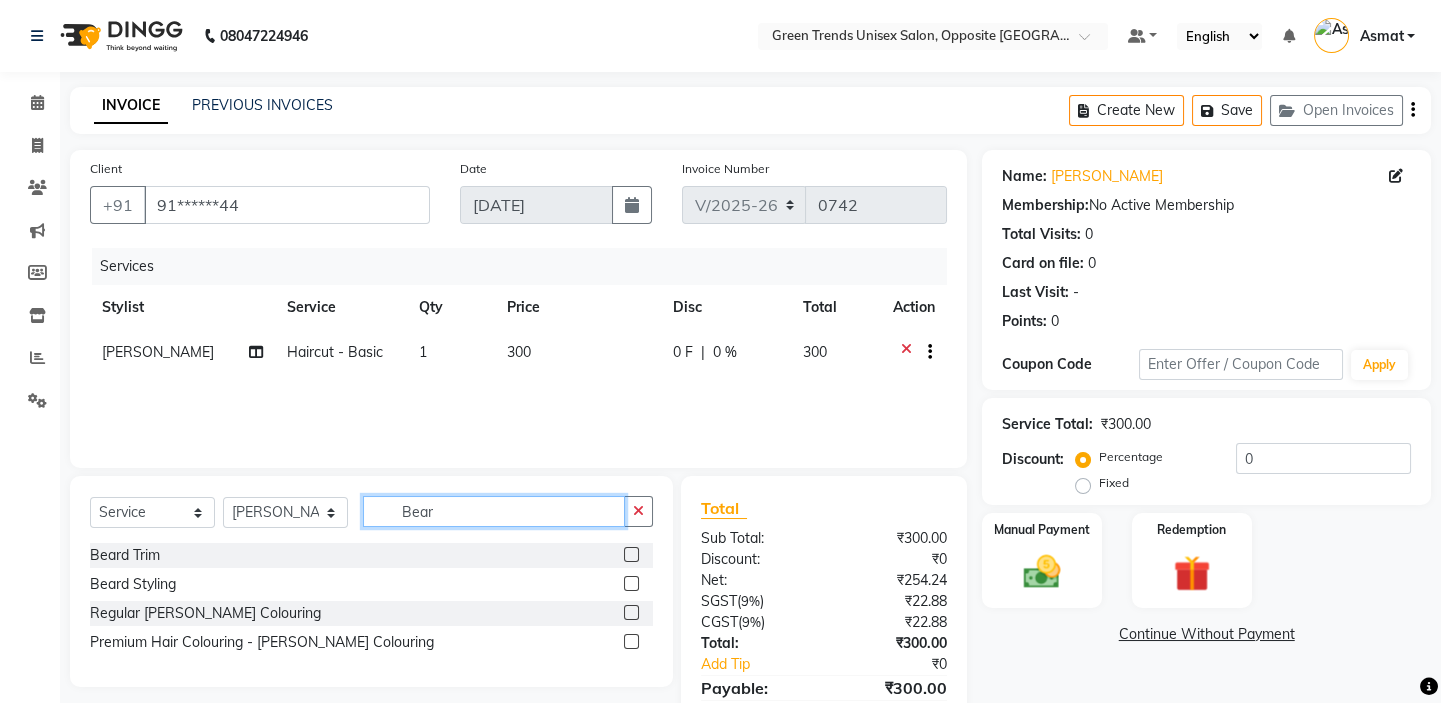 type on "Bear" 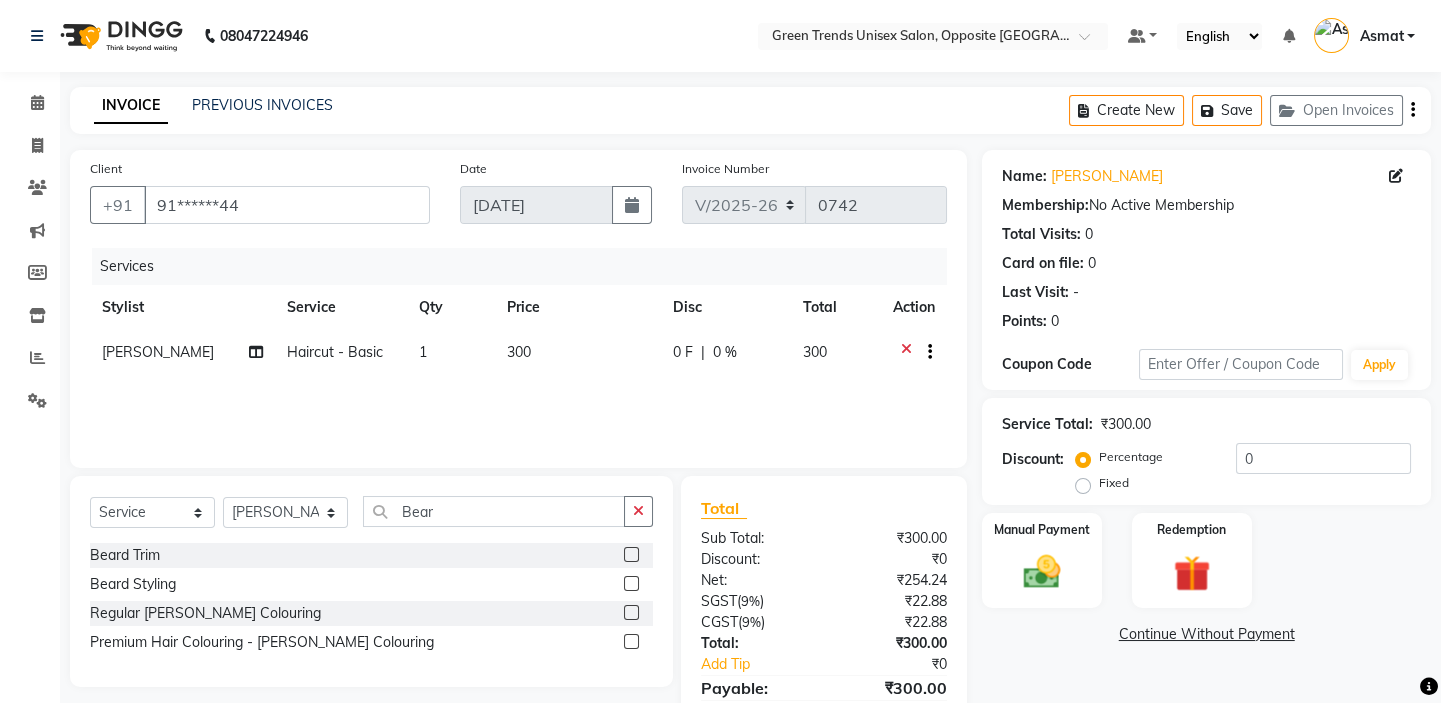 click 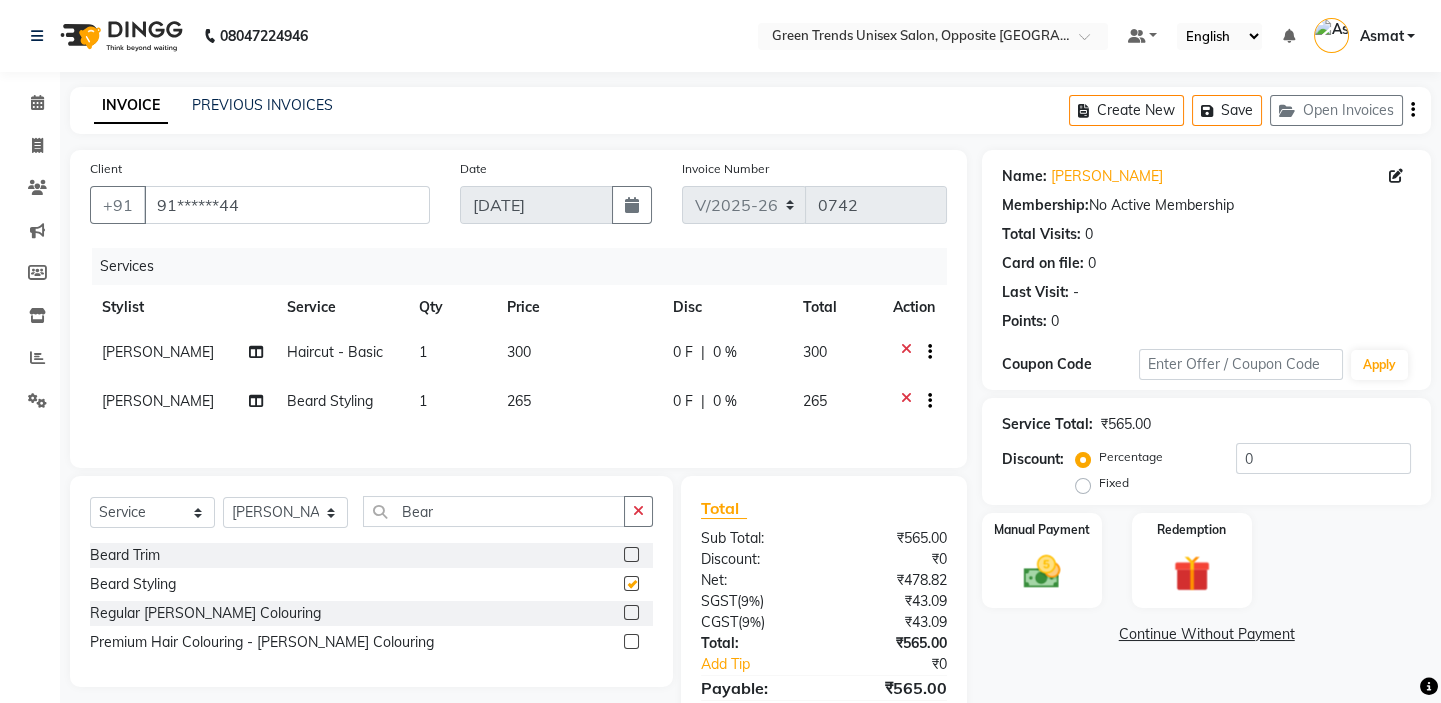checkbox on "false" 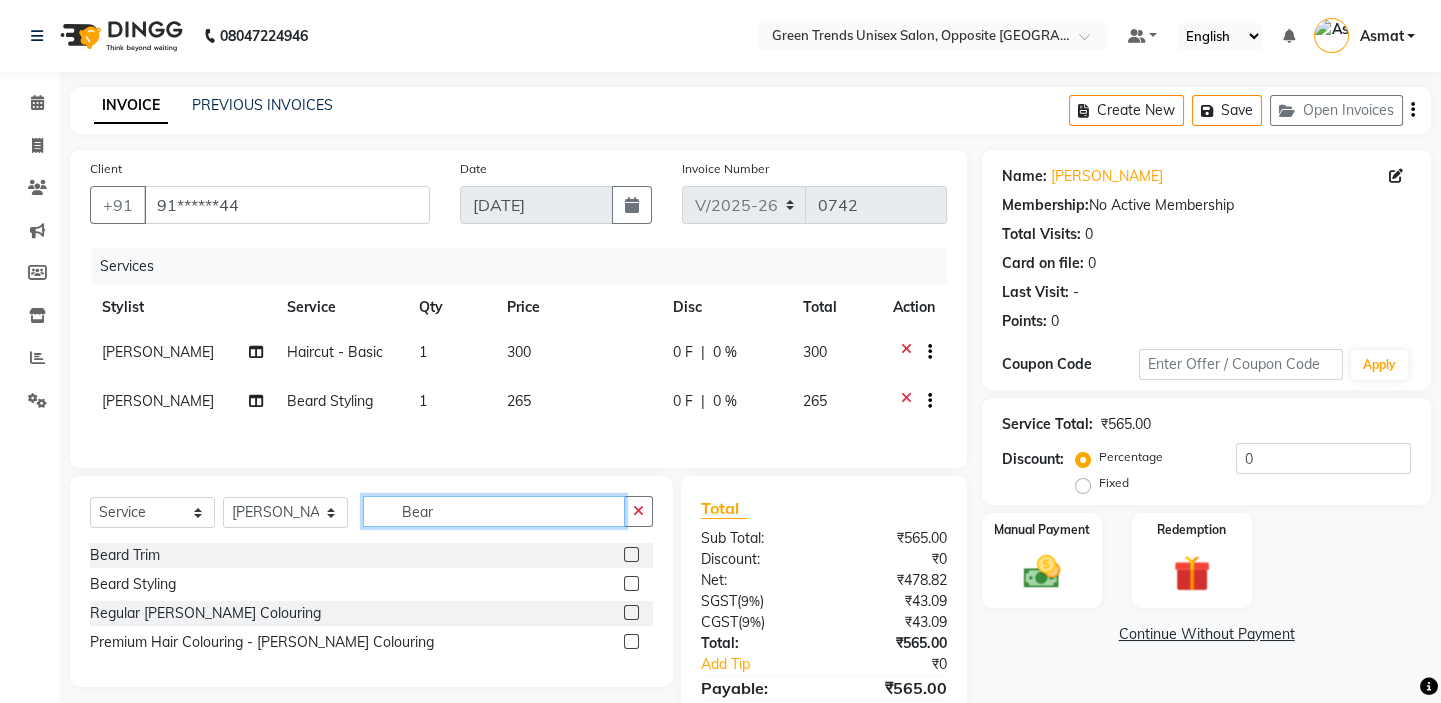 click on "Bear" 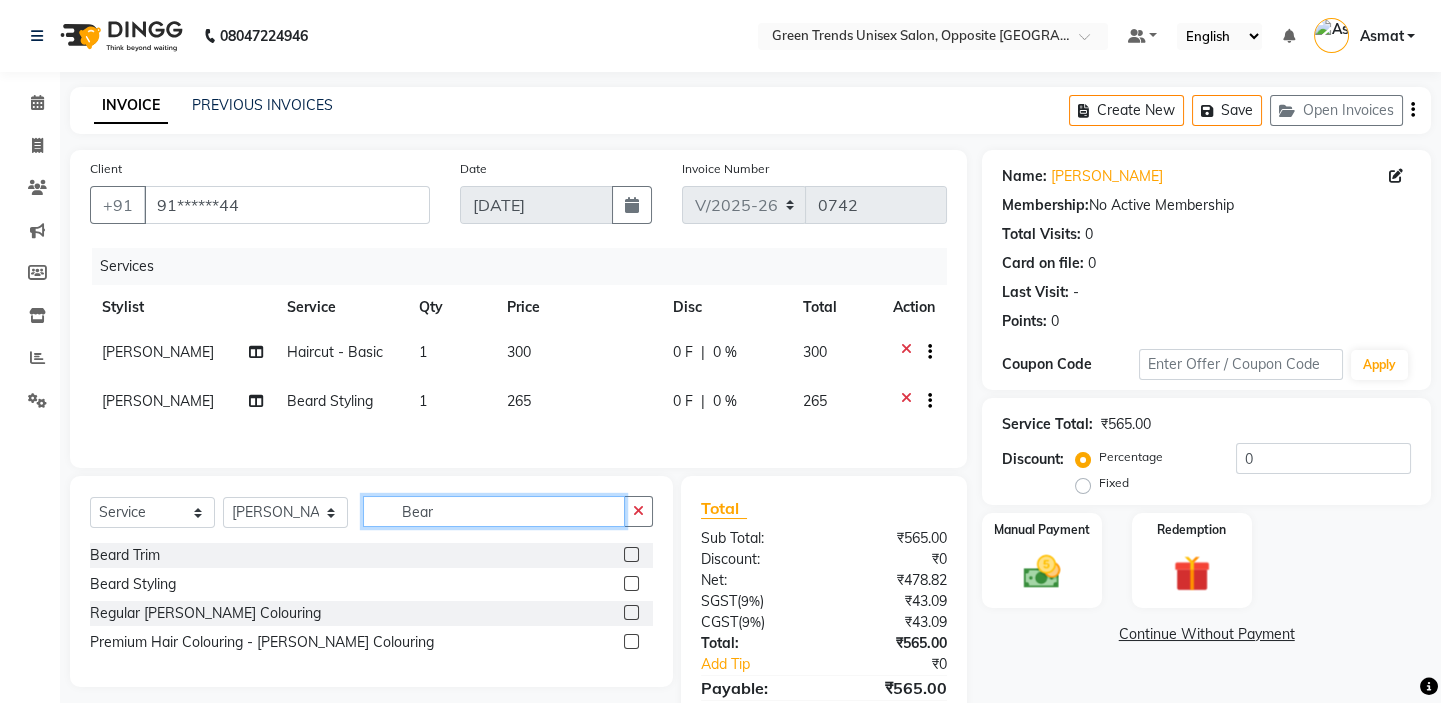 click on "Bear" 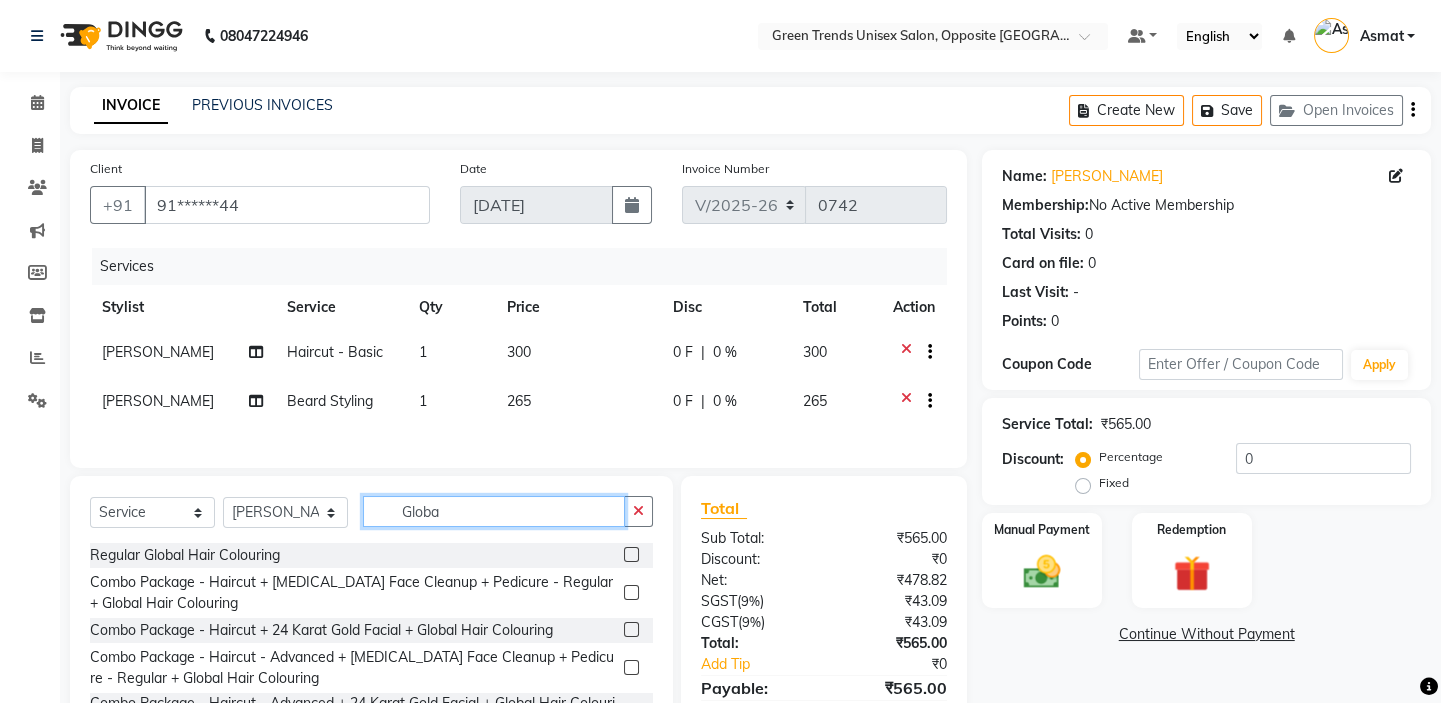 type on "Globa" 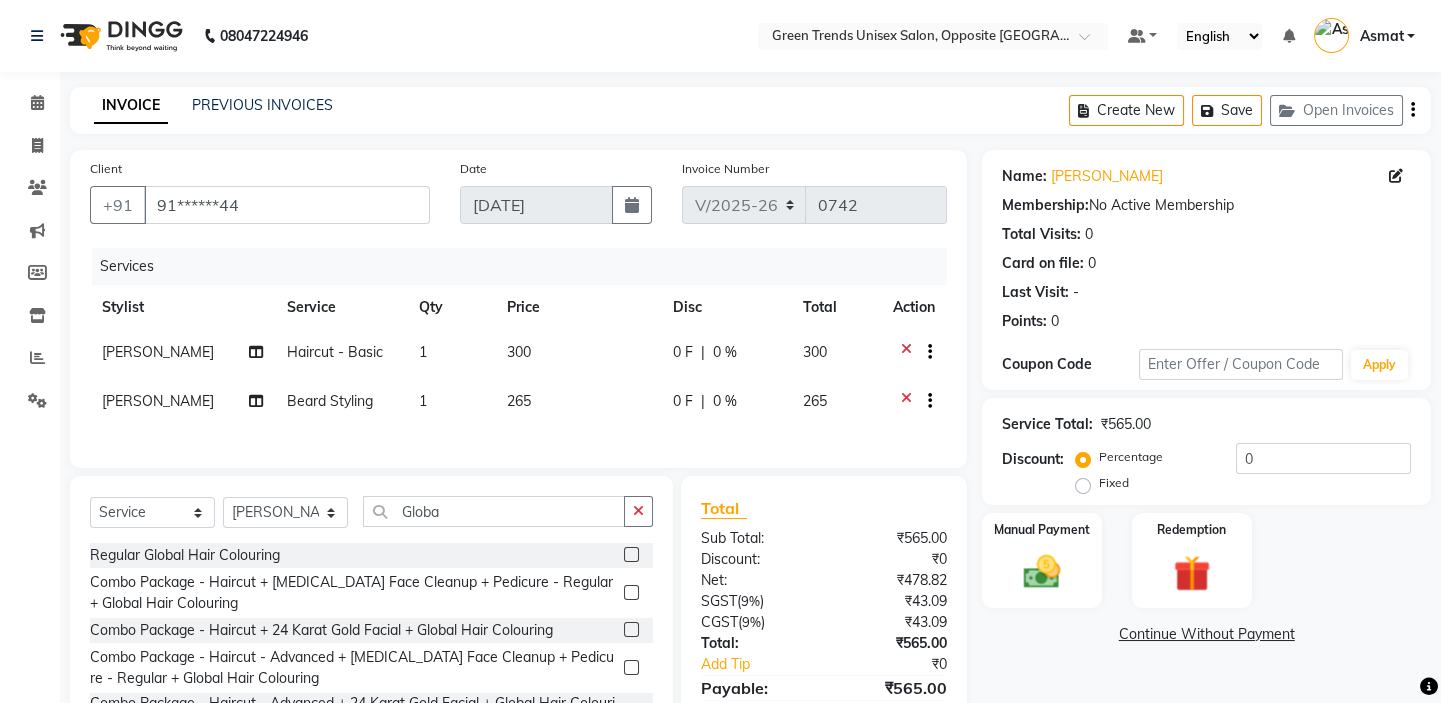 click 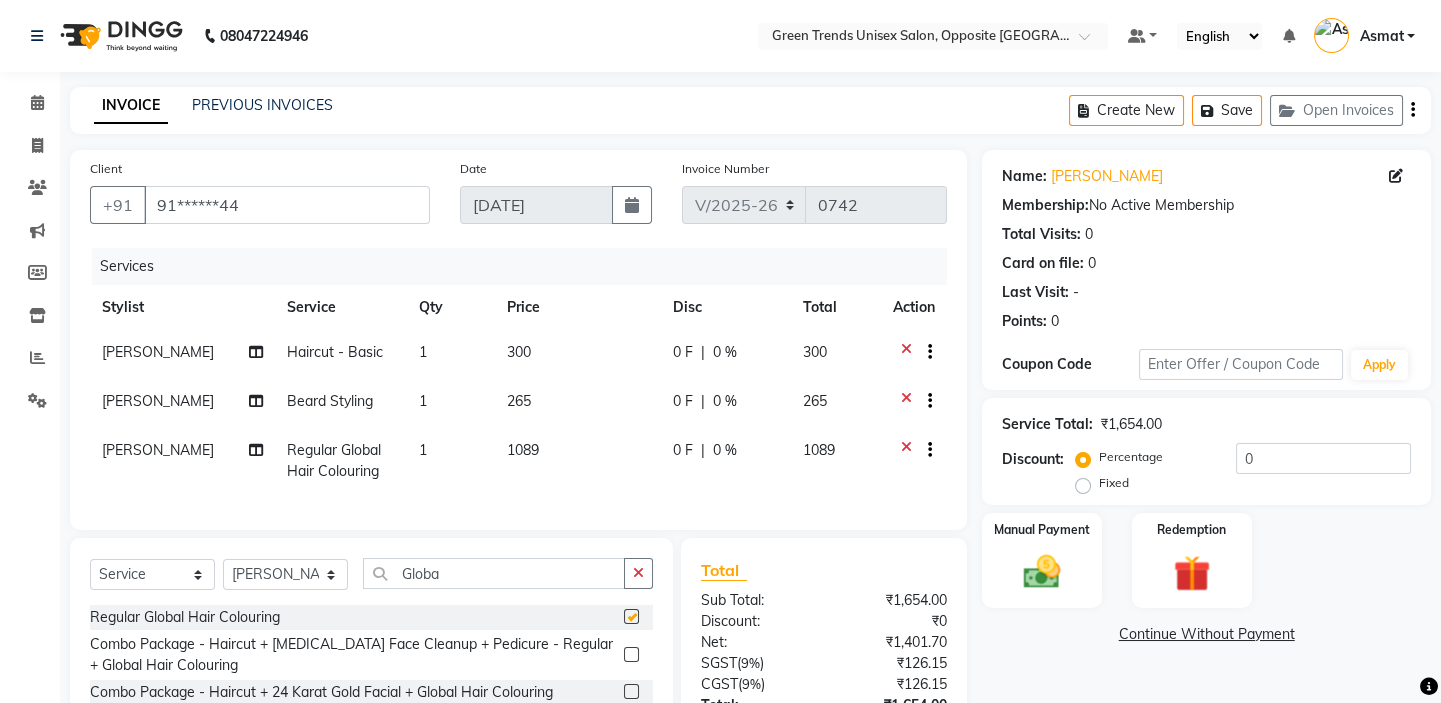 checkbox on "false" 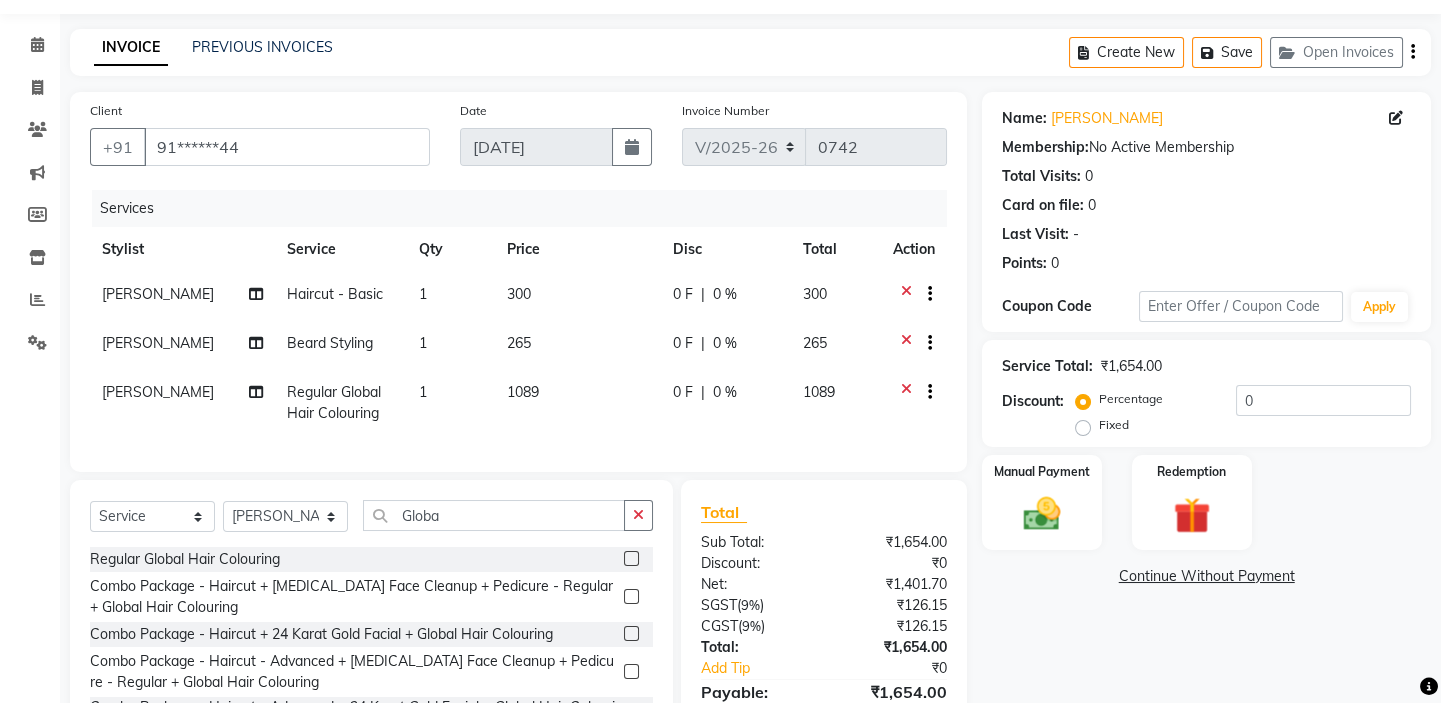 scroll, scrollTop: 174, scrollLeft: 0, axis: vertical 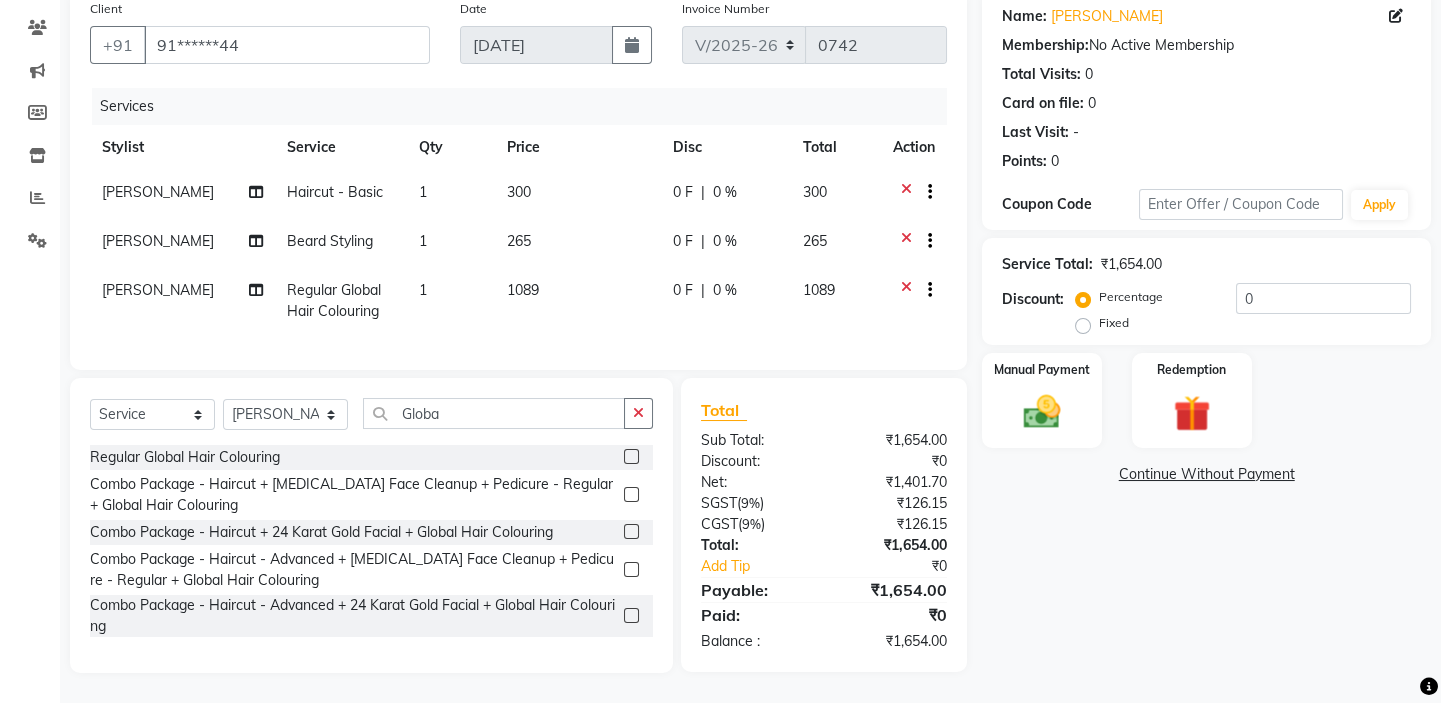 drag, startPoint x: 1123, startPoint y: 576, endPoint x: 1171, endPoint y: 605, distance: 56.0803 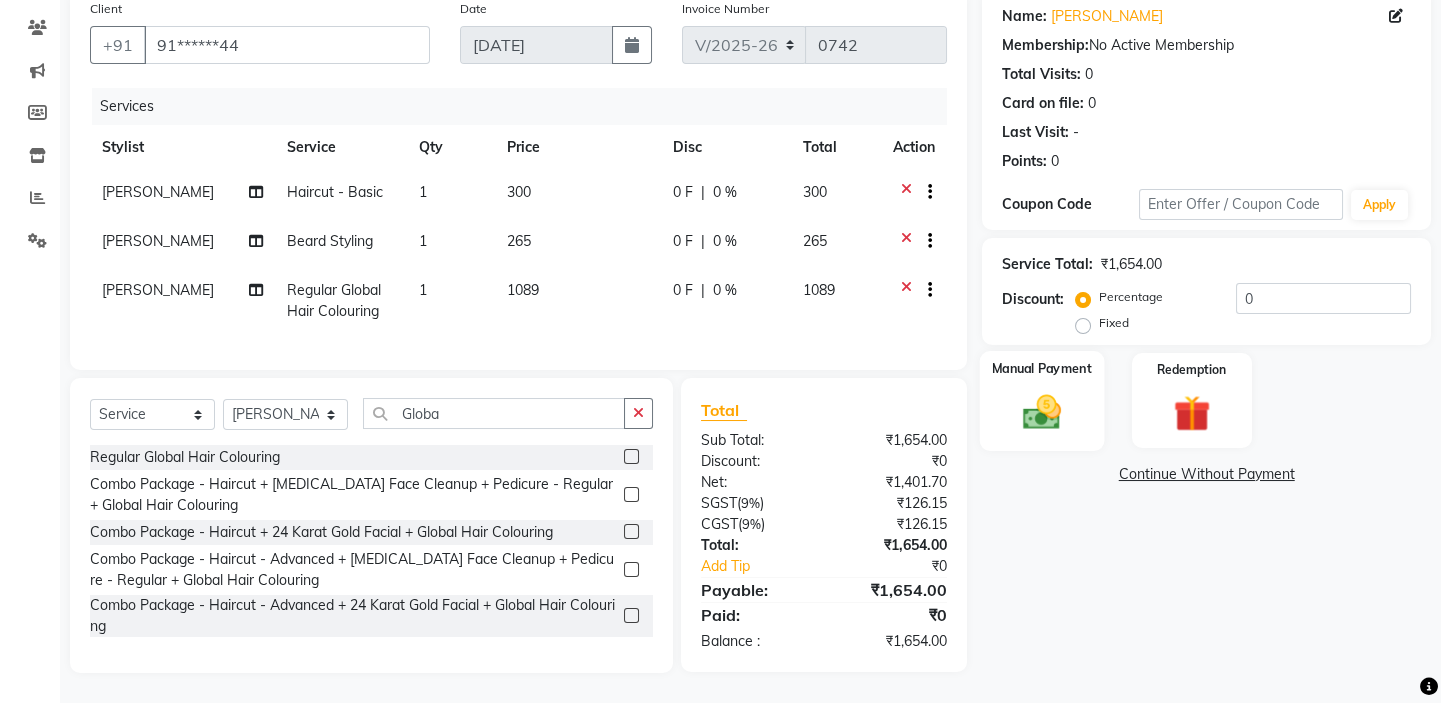 click 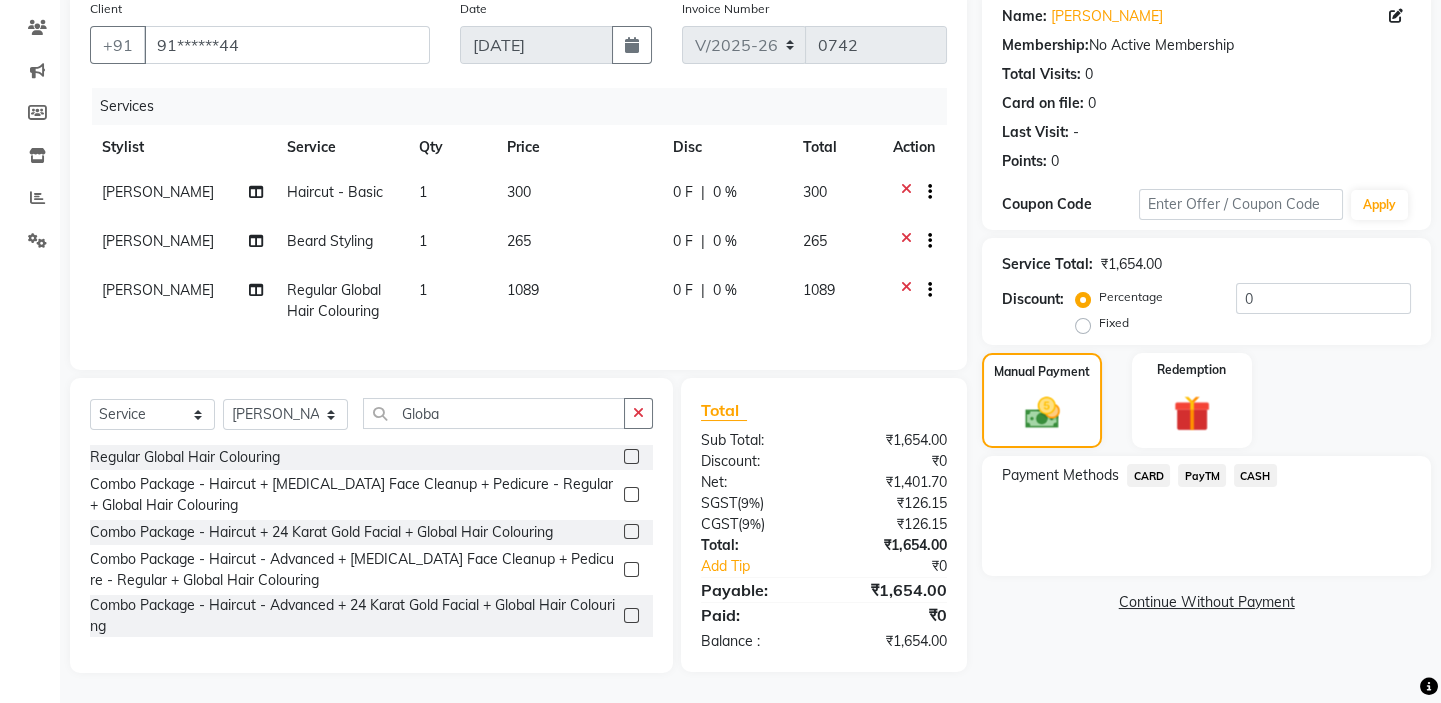 click on "PayTM" 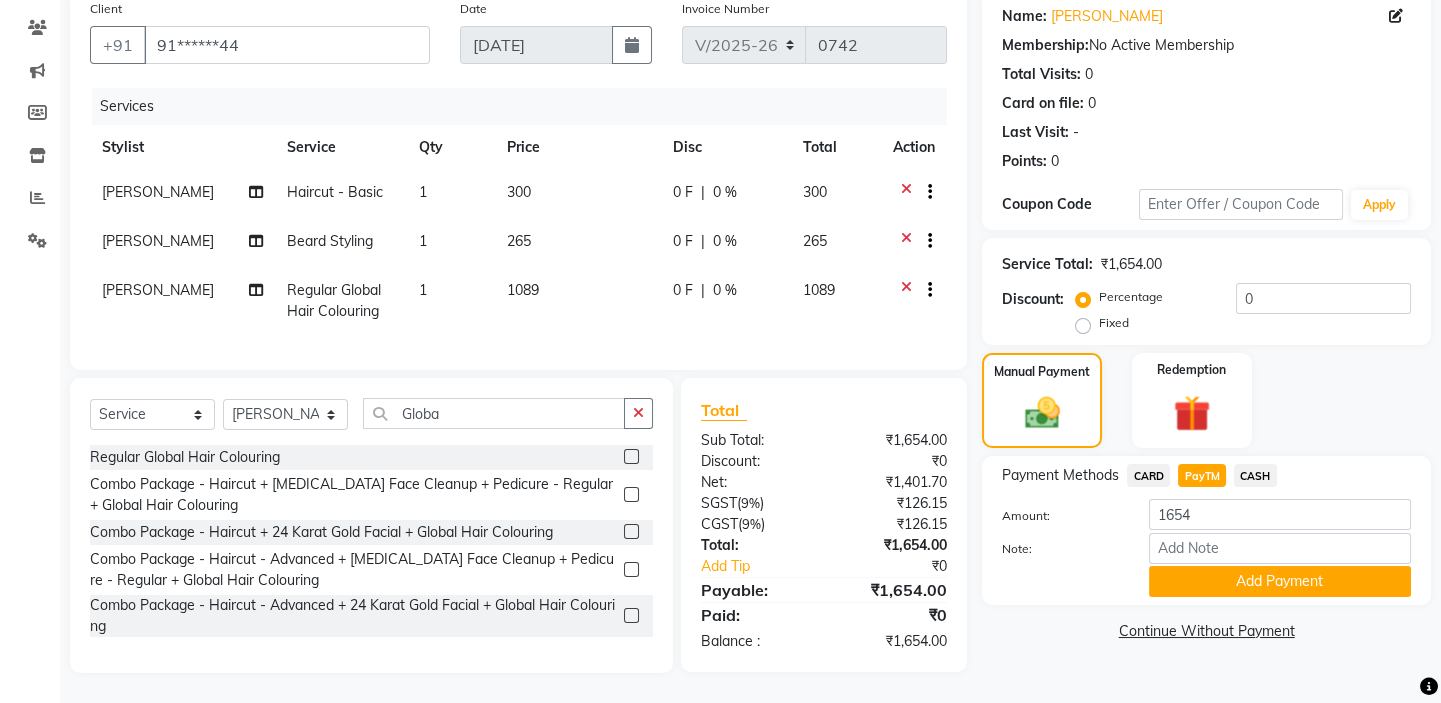 click on "Payment Methods  CARD   PayTM   CASH  Amount: 1654 Note: Add Payment" 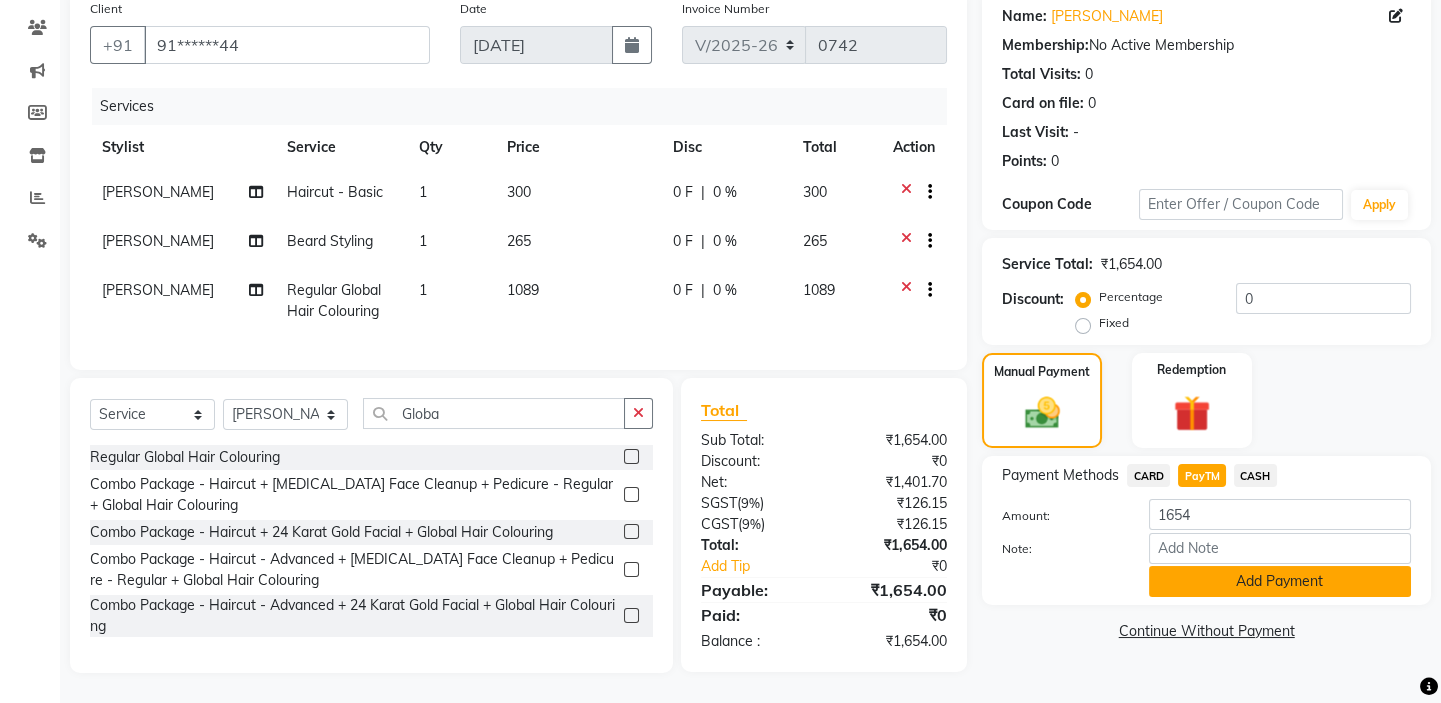 click on "Add Payment" 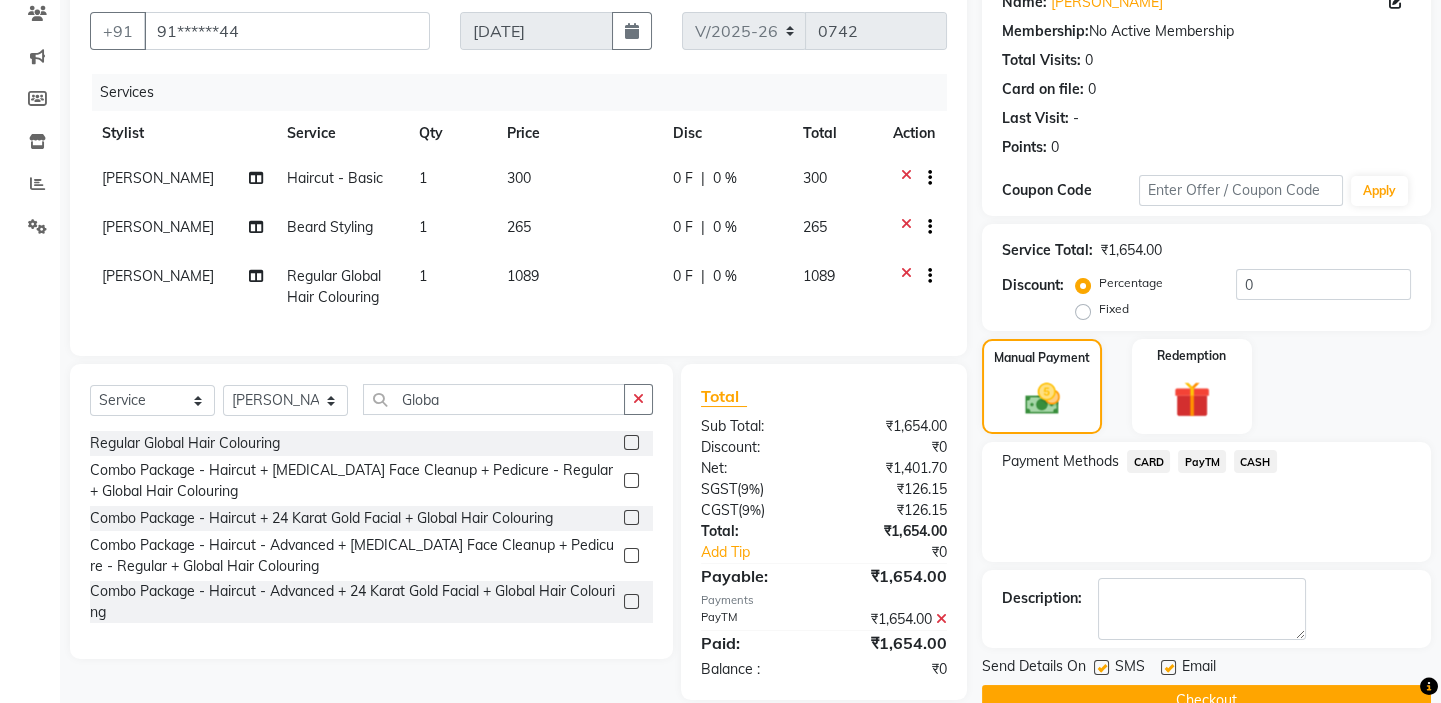 scroll, scrollTop: 216, scrollLeft: 0, axis: vertical 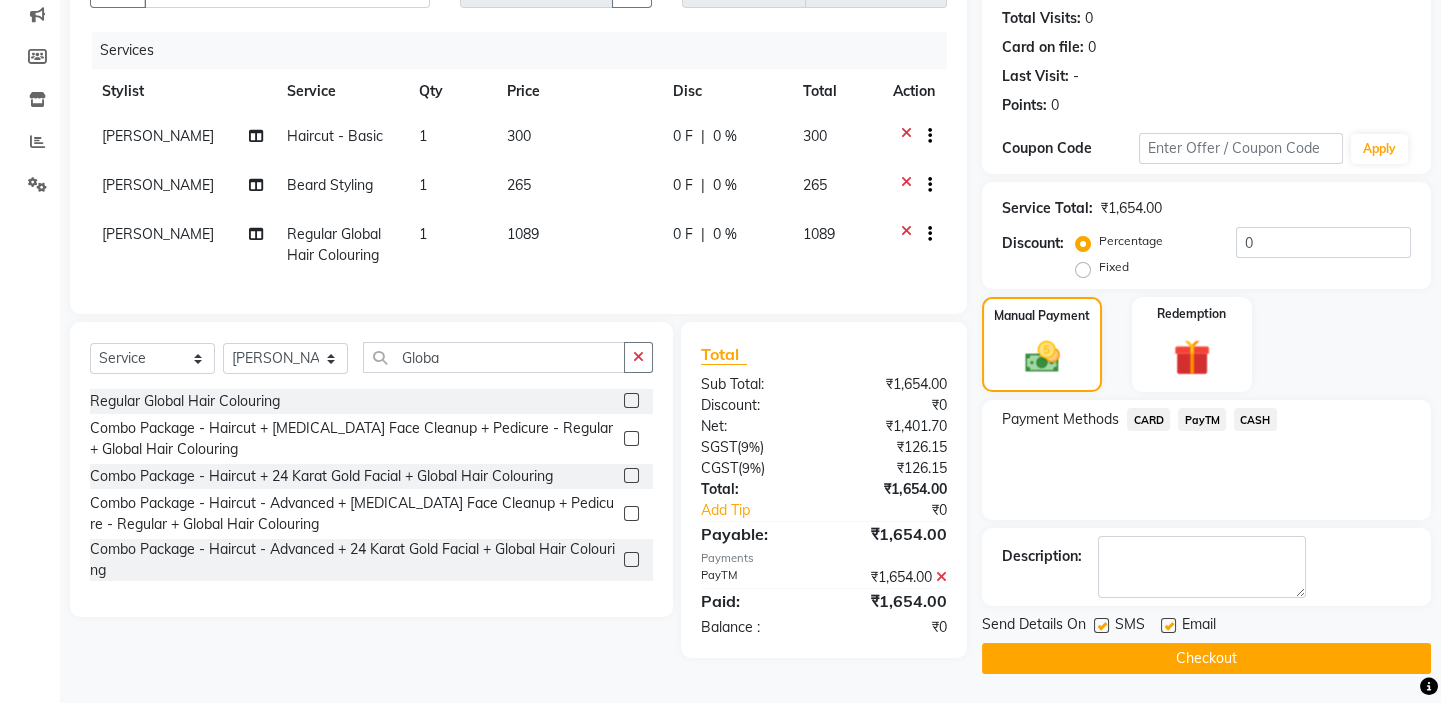 click on "Checkout" 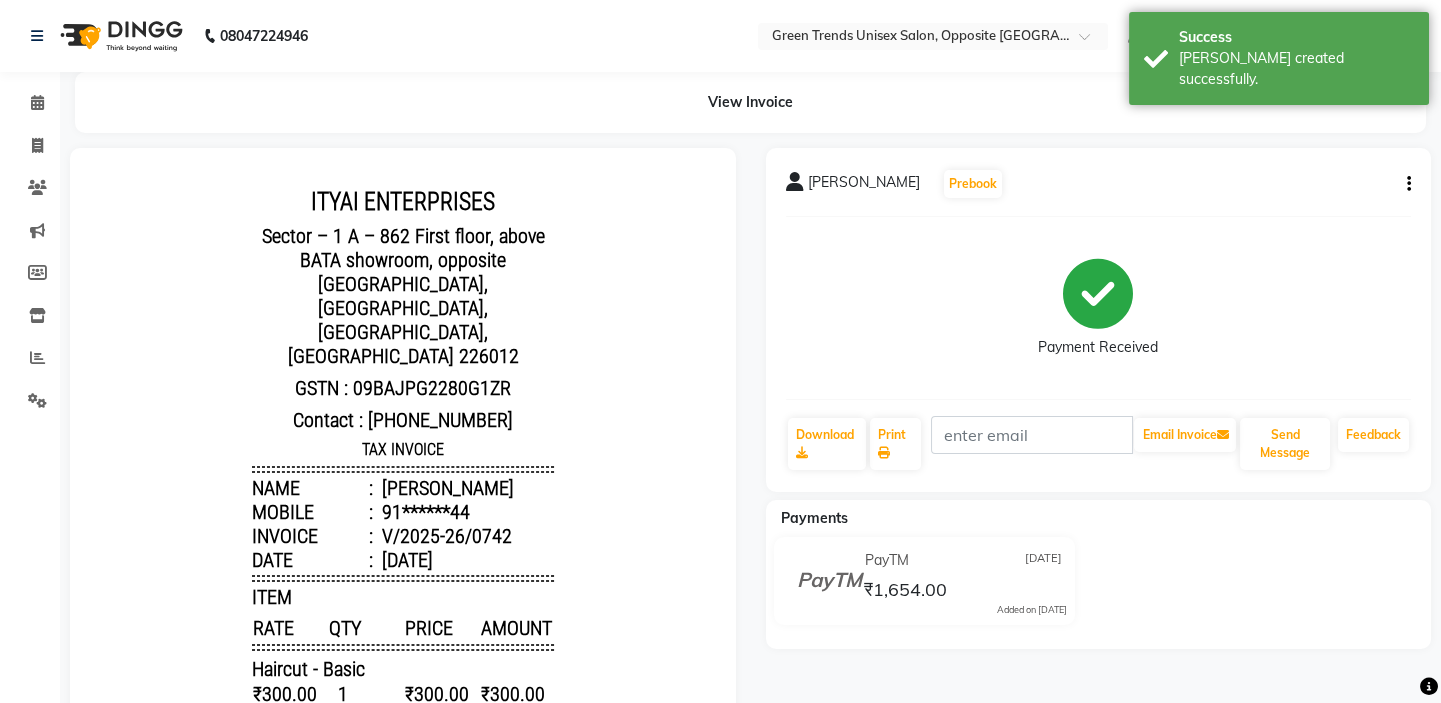 scroll, scrollTop: 0, scrollLeft: 0, axis: both 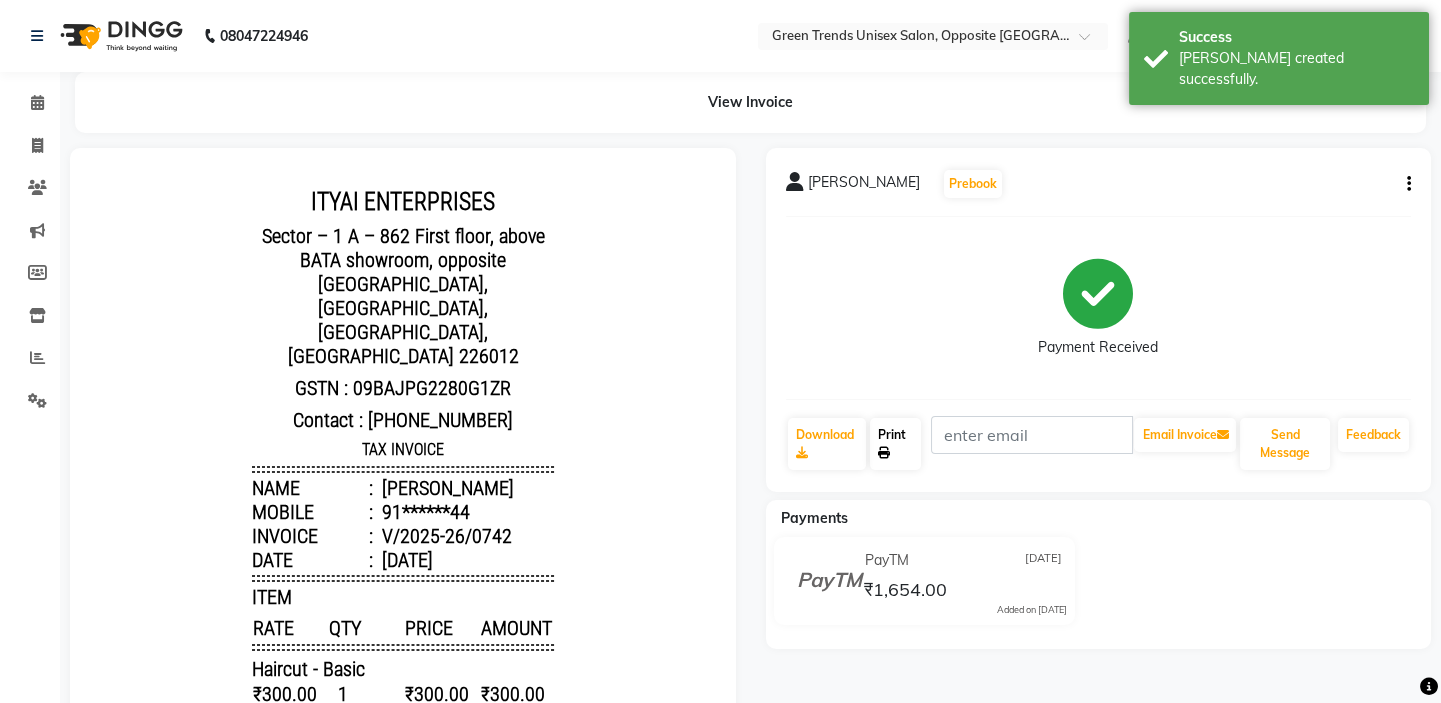 click on "Print" 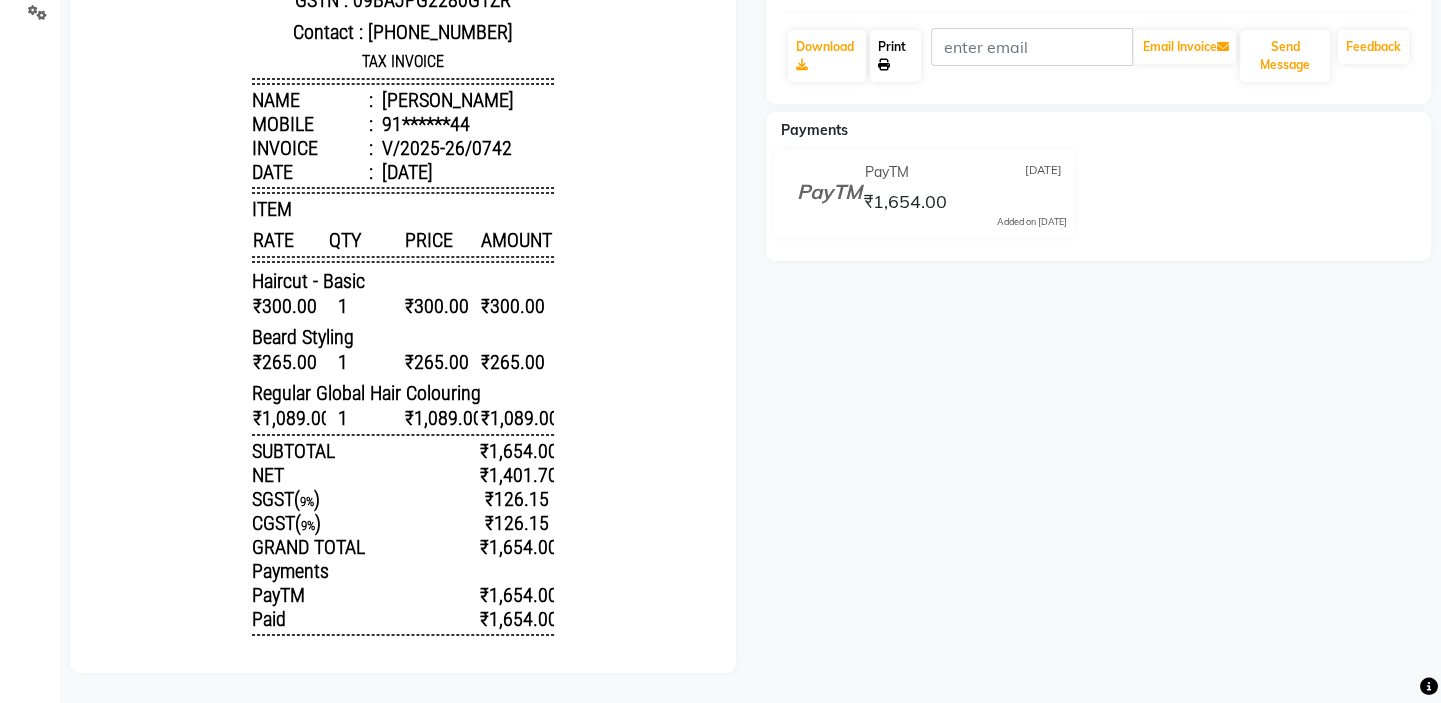 scroll, scrollTop: 0, scrollLeft: 0, axis: both 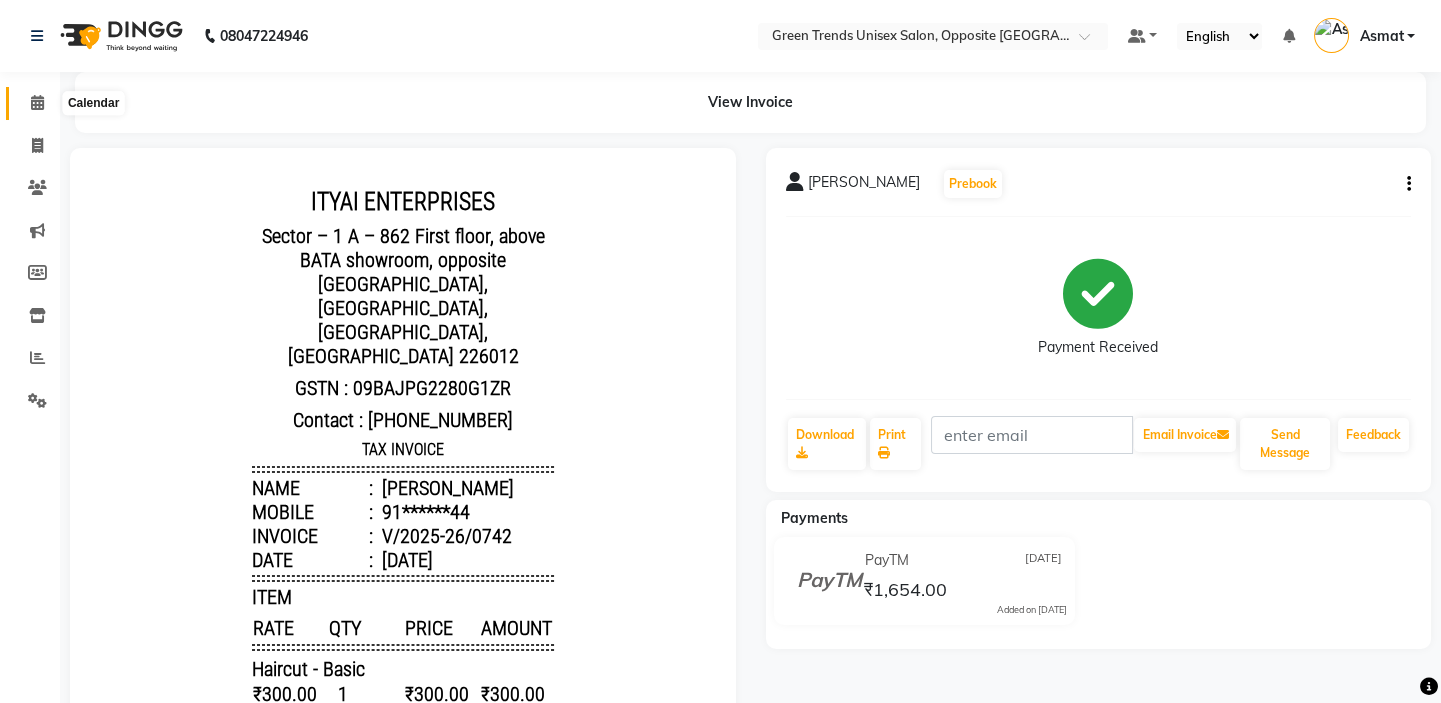 click 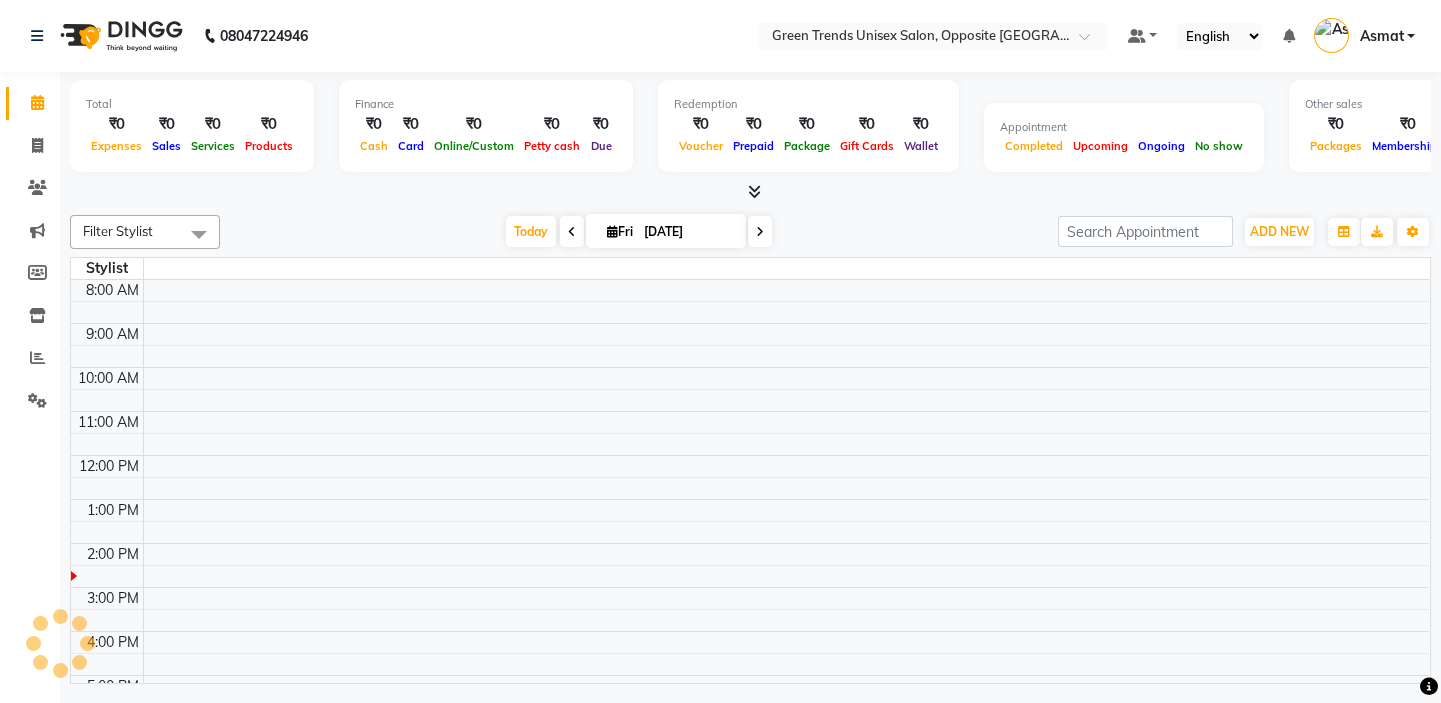 scroll, scrollTop: 0, scrollLeft: 0, axis: both 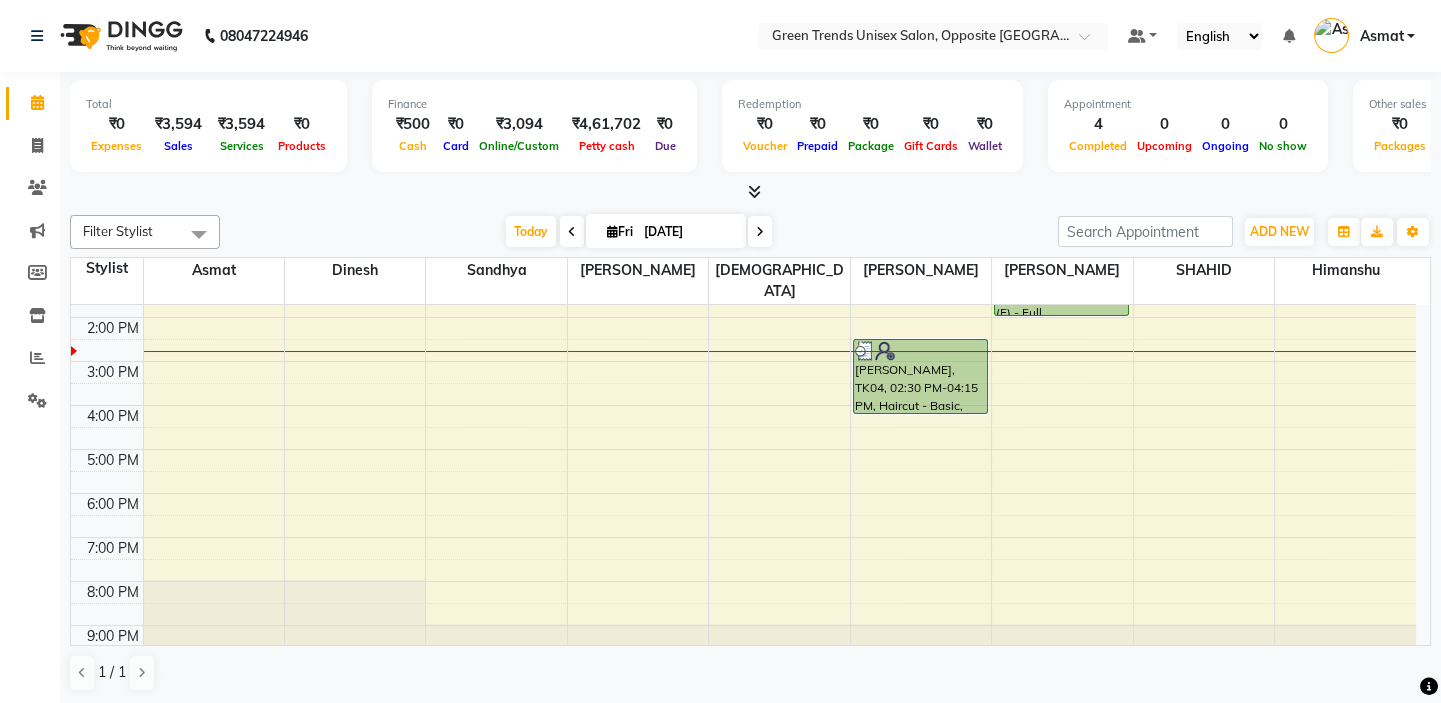 click on "Total  ₹0  Expenses ₹3,594  Sales ₹3,594  Services ₹0  Products Finance  ₹500  Cash ₹0  Card ₹3,094  Online/Custom ₹4,61,702 Petty cash ₹0 Due  Redemption  ₹0 Voucher ₹0 Prepaid ₹0 Package ₹0  Gift Cards ₹0  Wallet  Appointment  4 Completed 0 Upcoming 0 Ongoing 0 No show  Other sales  ₹0  Packages ₹0  Memberships ₹0  Vouchers ₹0  Prepaids ₹0  Gift Cards Filter Stylist Select All Asmat Dinesh Himanshu Raj Shilpakar Sandhya SHAHID SUJEET Vaishnavi Vrinda Today  Fri 11-07-2025 Toggle Dropdown Add Appointment Add Invoice Add Expense Add Attendance Add Client Toggle Dropdown Add Appointment Add Invoice Add Expense Add Attendance Add Client ADD NEW Toggle Dropdown Add Appointment Add Invoice Add Expense Add Attendance Add Client Filter Stylist Select All Asmat Dinesh Himanshu Raj Shilpakar Sandhya SHAHID SUJEET Vaishnavi Vrinda Group By  Staff View   Room View  View as Vertical  Vertical - Week View  Horizontal  Horizontal - Week View  List  Toggle Dropdown Calendar Settings 9" 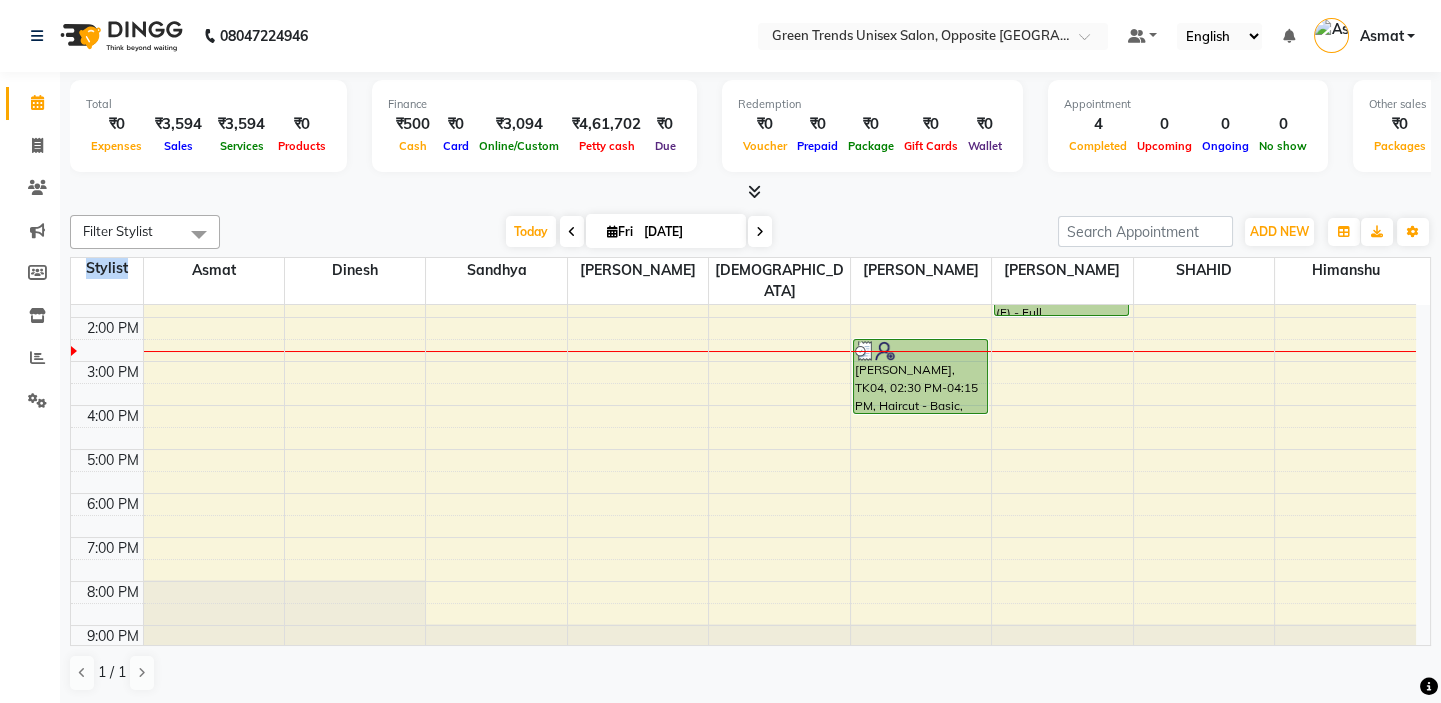 click on "Total  ₹0  Expenses ₹3,594  Sales ₹3,594  Services ₹0  Products Finance  ₹500  Cash ₹0  Card ₹3,094  Online/Custom ₹4,61,702 Petty cash ₹0 Due  Redemption  ₹0 Voucher ₹0 Prepaid ₹0 Package ₹0  Gift Cards ₹0  Wallet  Appointment  4 Completed 0 Upcoming 0 Ongoing 0 No show  Other sales  ₹0  Packages ₹0  Memberships ₹0  Vouchers ₹0  Prepaids ₹0  Gift Cards Filter Stylist Select All Asmat Dinesh Himanshu Raj Shilpakar Sandhya SHAHID SUJEET Vaishnavi Vrinda Today  Fri 11-07-2025 Toggle Dropdown Add Appointment Add Invoice Add Expense Add Attendance Add Client Toggle Dropdown Add Appointment Add Invoice Add Expense Add Attendance Add Client ADD NEW Toggle Dropdown Add Appointment Add Invoice Add Expense Add Attendance Add Client Filter Stylist Select All Asmat Dinesh Himanshu Raj Shilpakar Sandhya SHAHID SUJEET Vaishnavi Vrinda Group By  Staff View   Room View  View as Vertical  Vertical - Week View  Horizontal  Horizontal - Week View  List  Toggle Dropdown Calendar Settings 9" 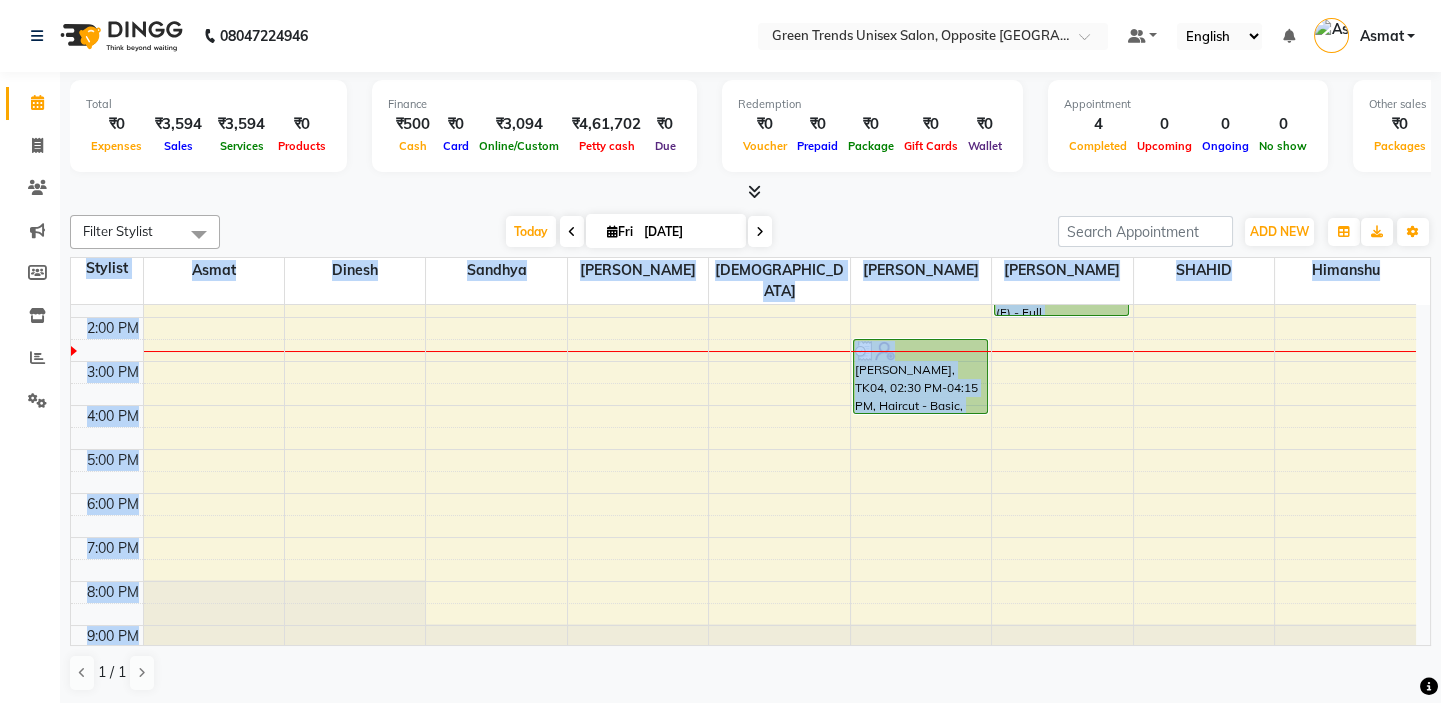 click on "Total  ₹0  Expenses ₹3,594  Sales ₹3,594  Services ₹0  Products Finance  ₹500  Cash ₹0  Card ₹3,094  Online/Custom ₹4,61,702 Petty cash ₹0 Due  Redemption  ₹0 Voucher ₹0 Prepaid ₹0 Package ₹0  Gift Cards ₹0  Wallet  Appointment  4 Completed 0 Upcoming 0 Ongoing 0 No show  Other sales  ₹0  Packages ₹0  Memberships ₹0  Vouchers ₹0  Prepaids ₹0  Gift Cards Filter Stylist Select All Asmat Dinesh Himanshu Raj Shilpakar Sandhya SHAHID SUJEET Vaishnavi Vrinda Today  Fri 11-07-2025 Toggle Dropdown Add Appointment Add Invoice Add Expense Add Attendance Add Client Toggle Dropdown Add Appointment Add Invoice Add Expense Add Attendance Add Client ADD NEW Toggle Dropdown Add Appointment Add Invoice Add Expense Add Attendance Add Client Filter Stylist Select All Asmat Dinesh Himanshu Raj Shilpakar Sandhya SHAHID SUJEET Vaishnavi Vrinda Group By  Staff View   Room View  View as Vertical  Vertical - Week View  Horizontal  Horizontal - Week View  List  Toggle Dropdown Calendar Settings 9" 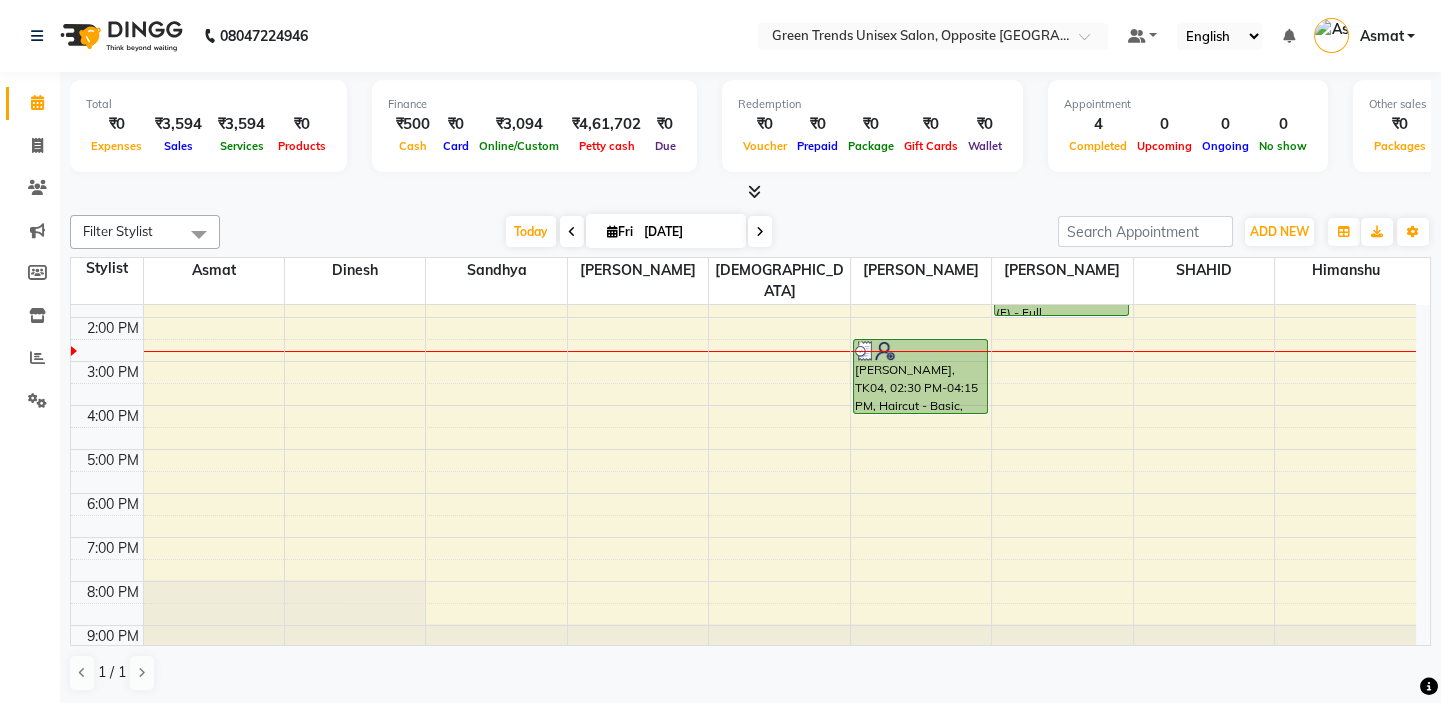 click on "Today  Fri 11-07-2025" at bounding box center (639, 232) 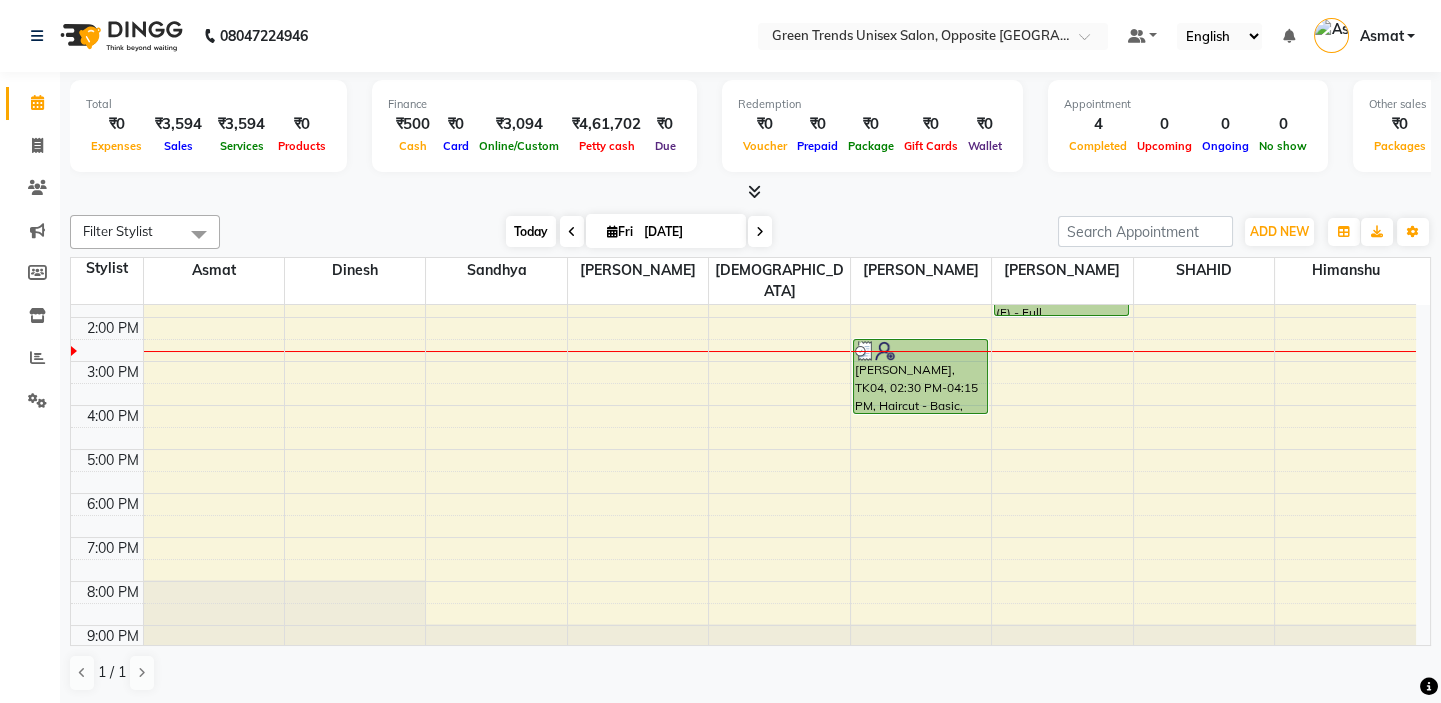 click on "Today" at bounding box center [531, 231] 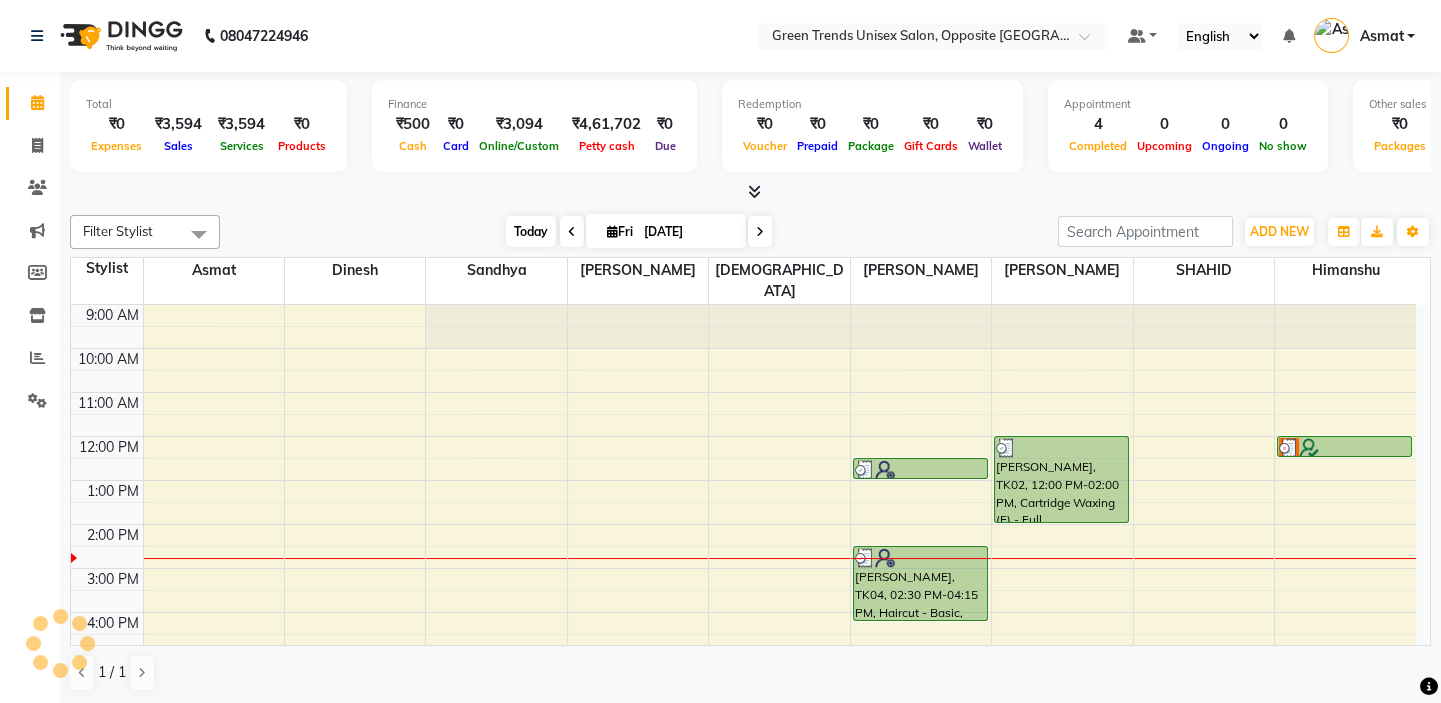 scroll, scrollTop: 208, scrollLeft: 0, axis: vertical 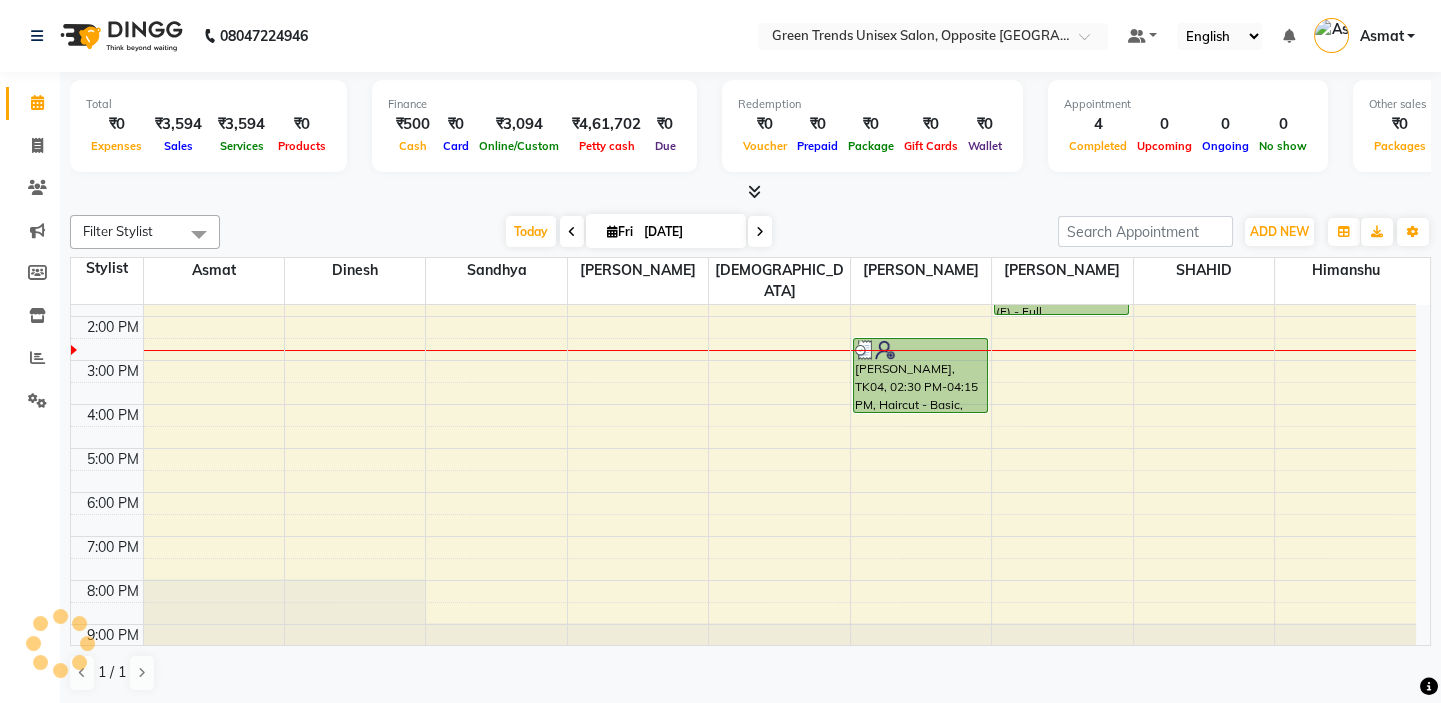 click on "Total  ₹0  Expenses ₹3,594  Sales ₹3,594  Services ₹0  Products Finance  ₹500  Cash ₹0  Card ₹3,094  Online/Custom ₹4,61,702 Petty cash ₹0 Due  Redemption  ₹0 Voucher ₹0 Prepaid ₹0 Package ₹0  Gift Cards ₹0  Wallet  Appointment  4 Completed 0 Upcoming 0 Ongoing 0 No show  Other sales  ₹0  Packages ₹0  Memberships ₹0  Vouchers ₹0  Prepaids ₹0  Gift Cards" at bounding box center (750, 137) 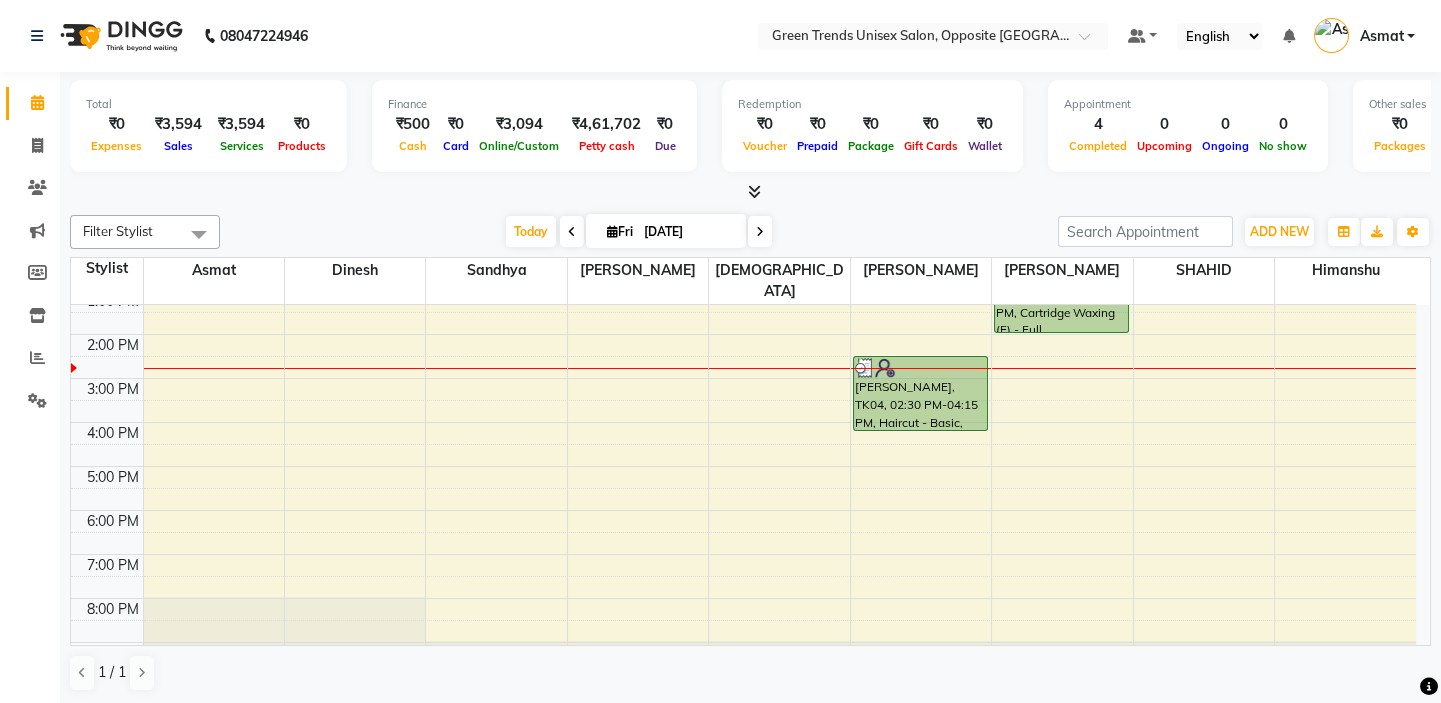 drag, startPoint x: 1430, startPoint y: 483, endPoint x: 1429, endPoint y: 297, distance: 186.00269 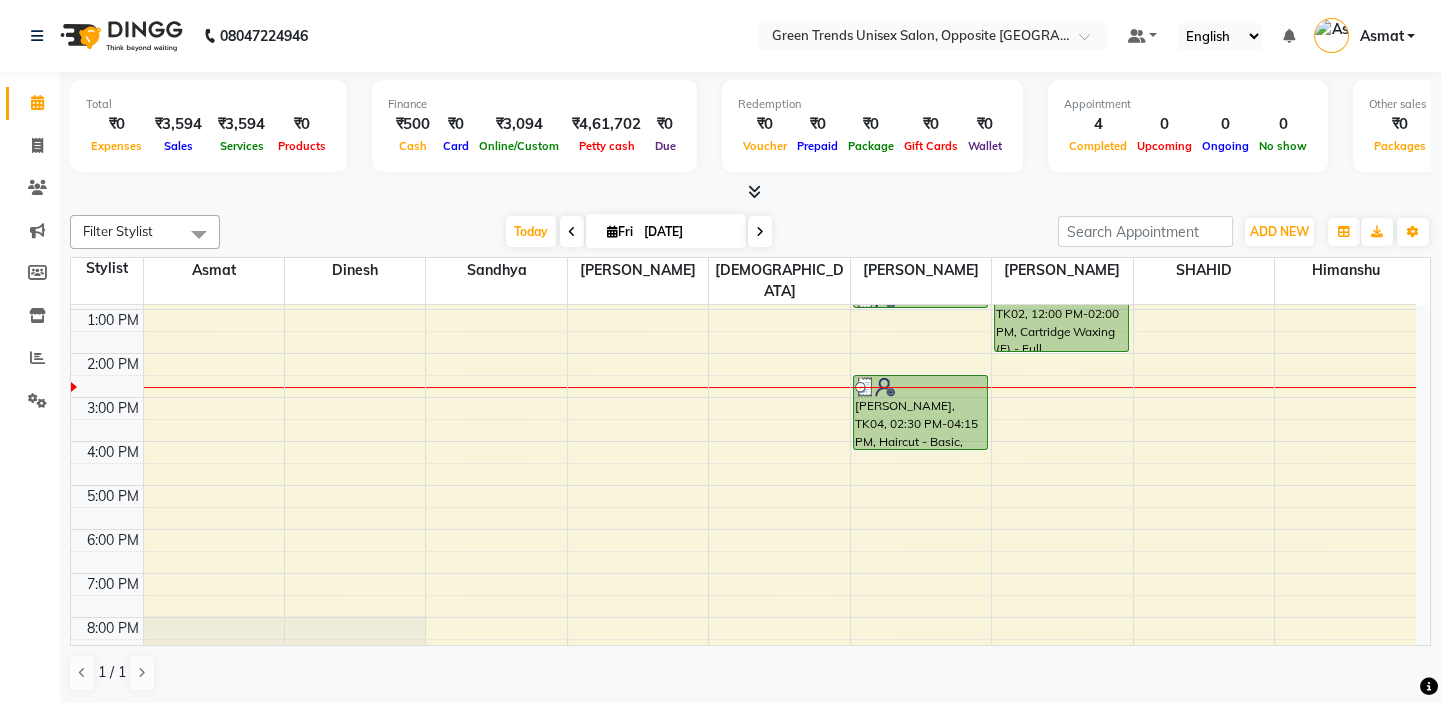 scroll, scrollTop: 0, scrollLeft: 0, axis: both 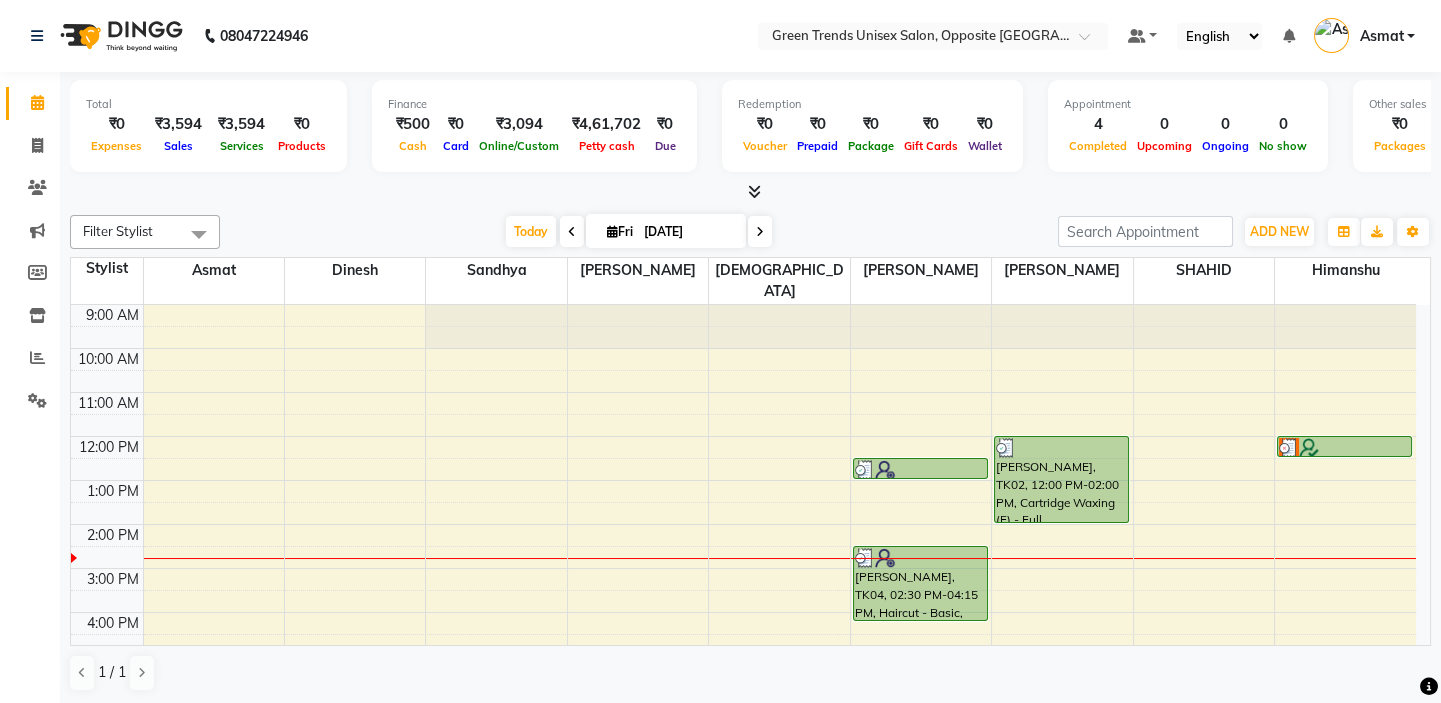 click at bounding box center (750, 192) 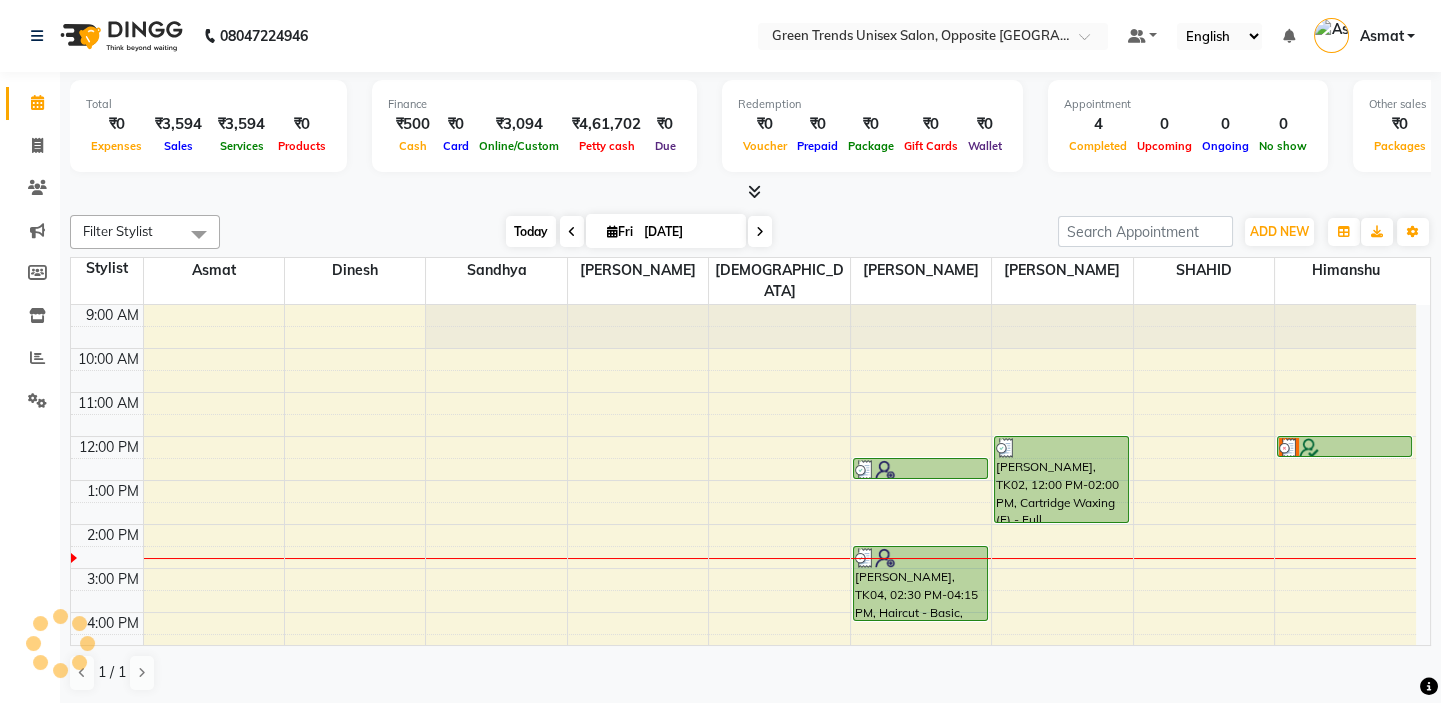click on "Today" at bounding box center (531, 231) 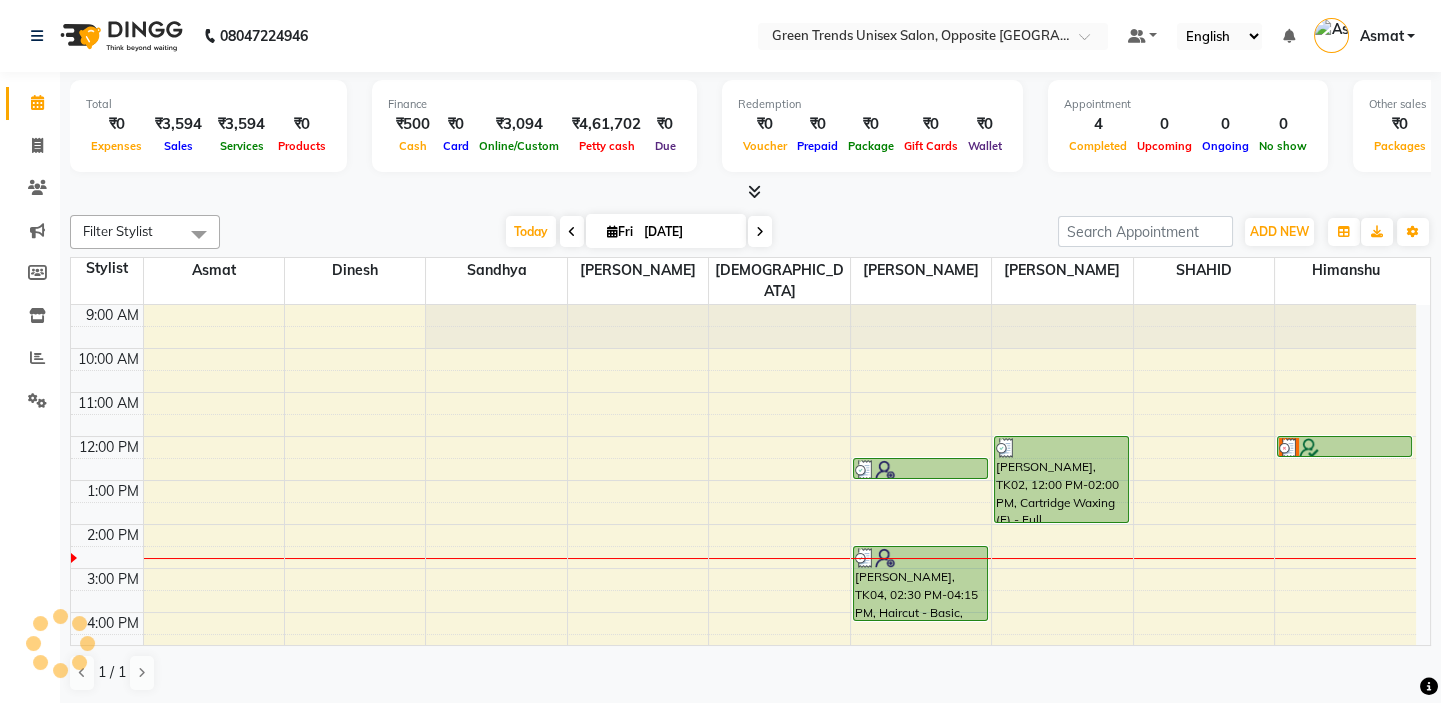 scroll, scrollTop: 208, scrollLeft: 0, axis: vertical 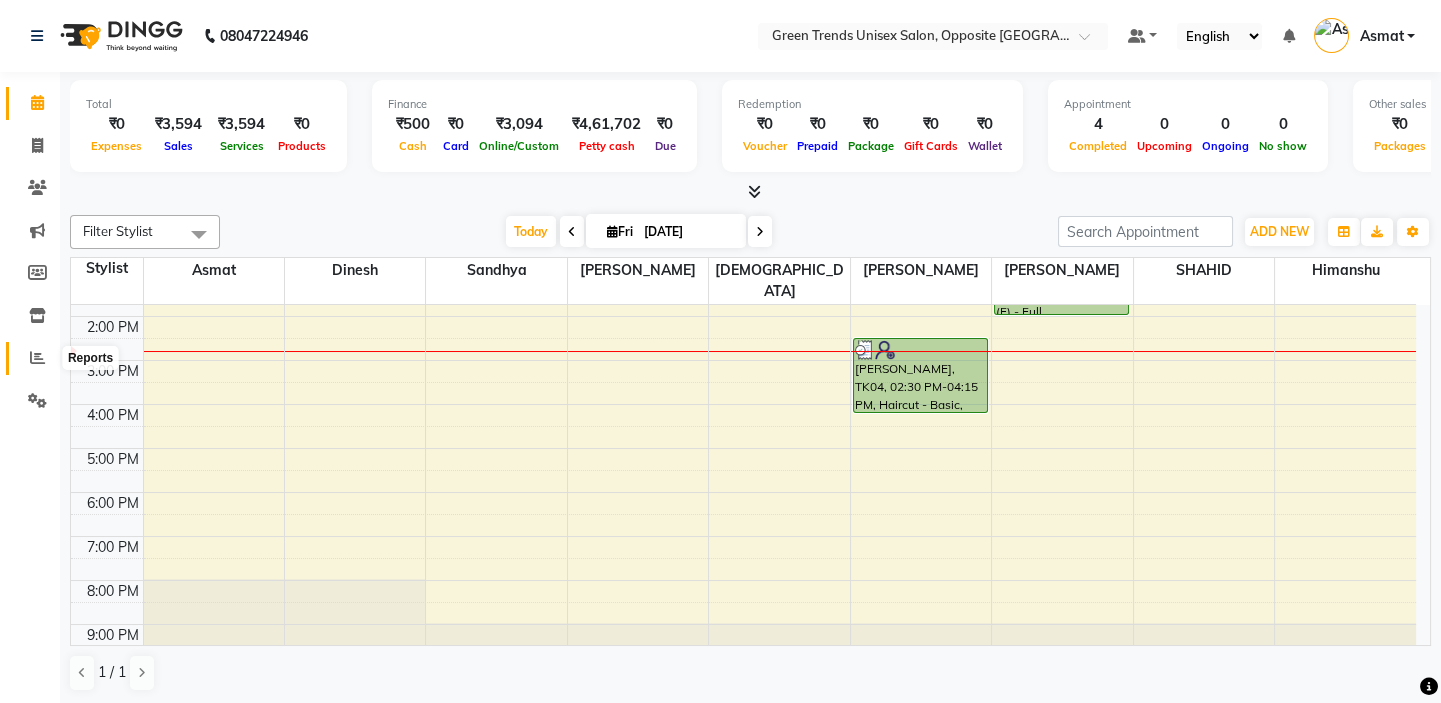 click 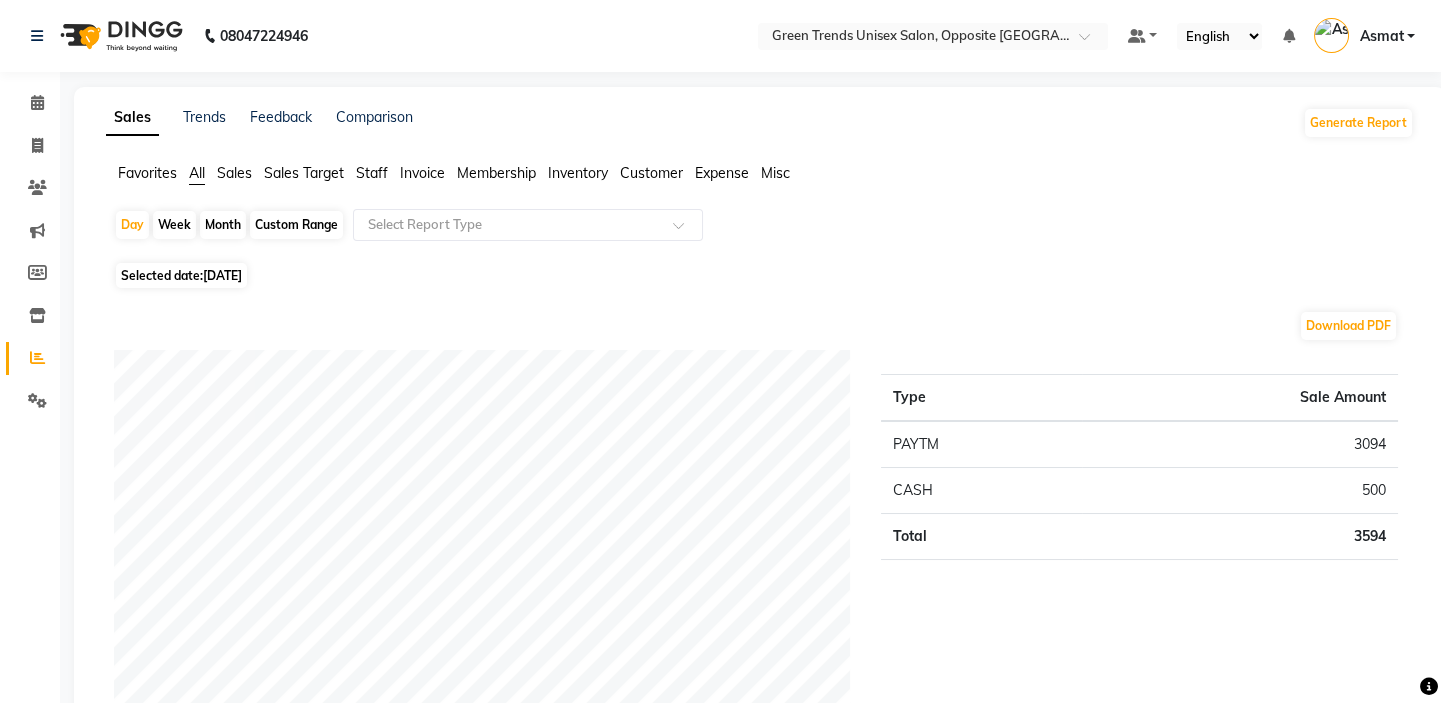 click on "Staff" 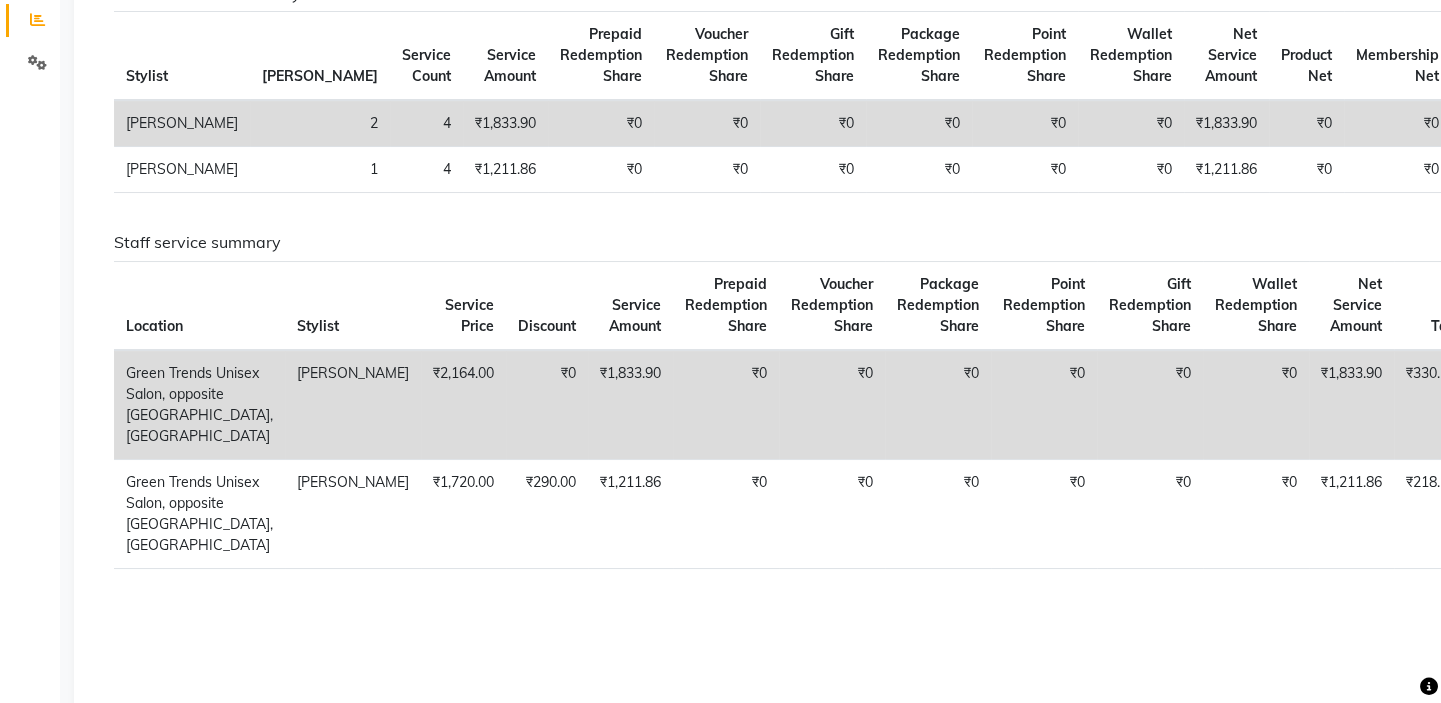scroll, scrollTop: 0, scrollLeft: 0, axis: both 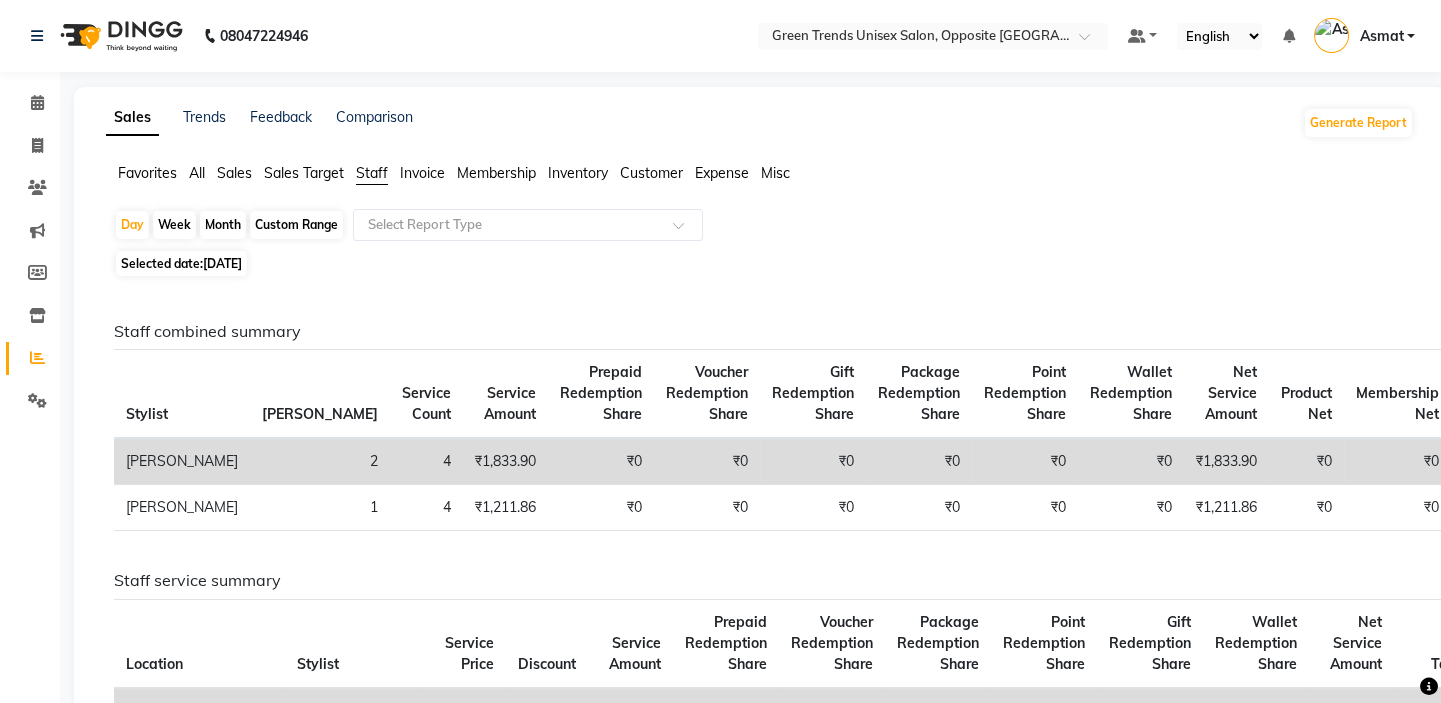 click on "Month" 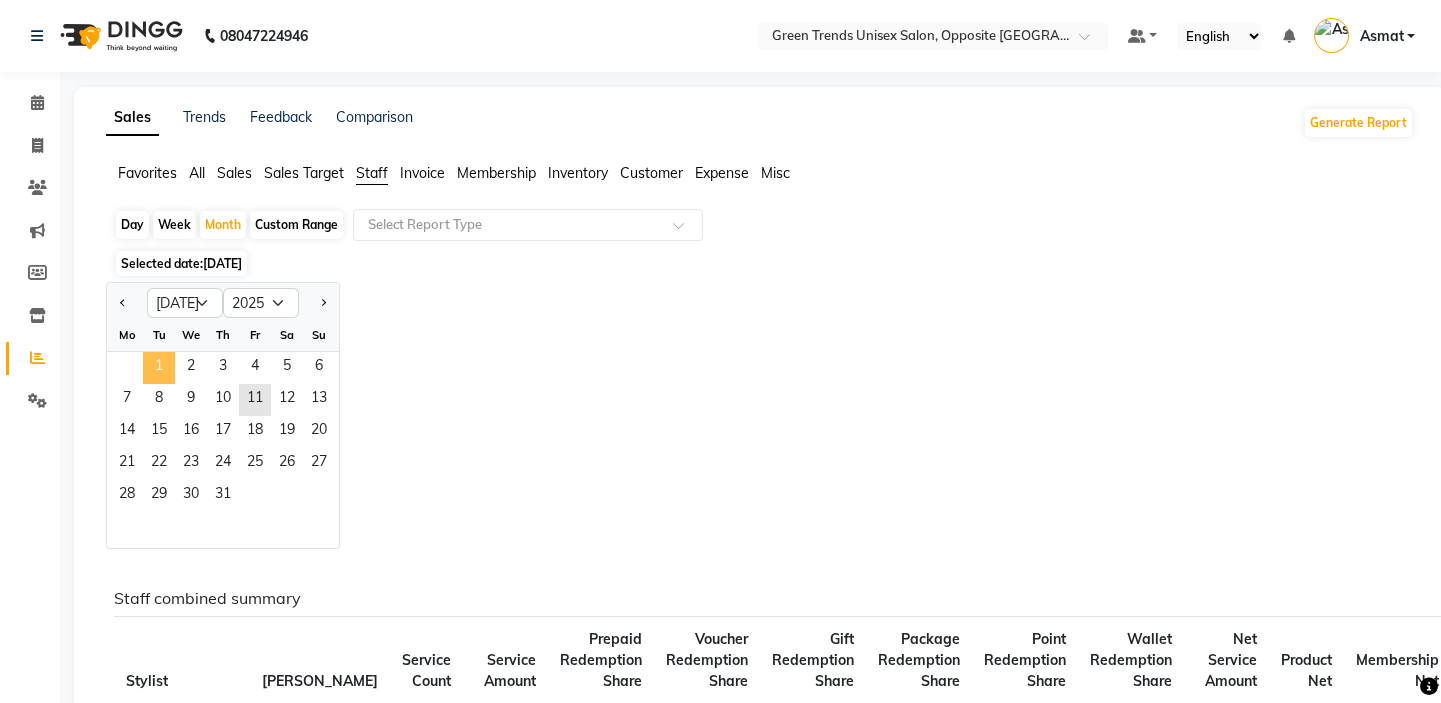 click on "1" 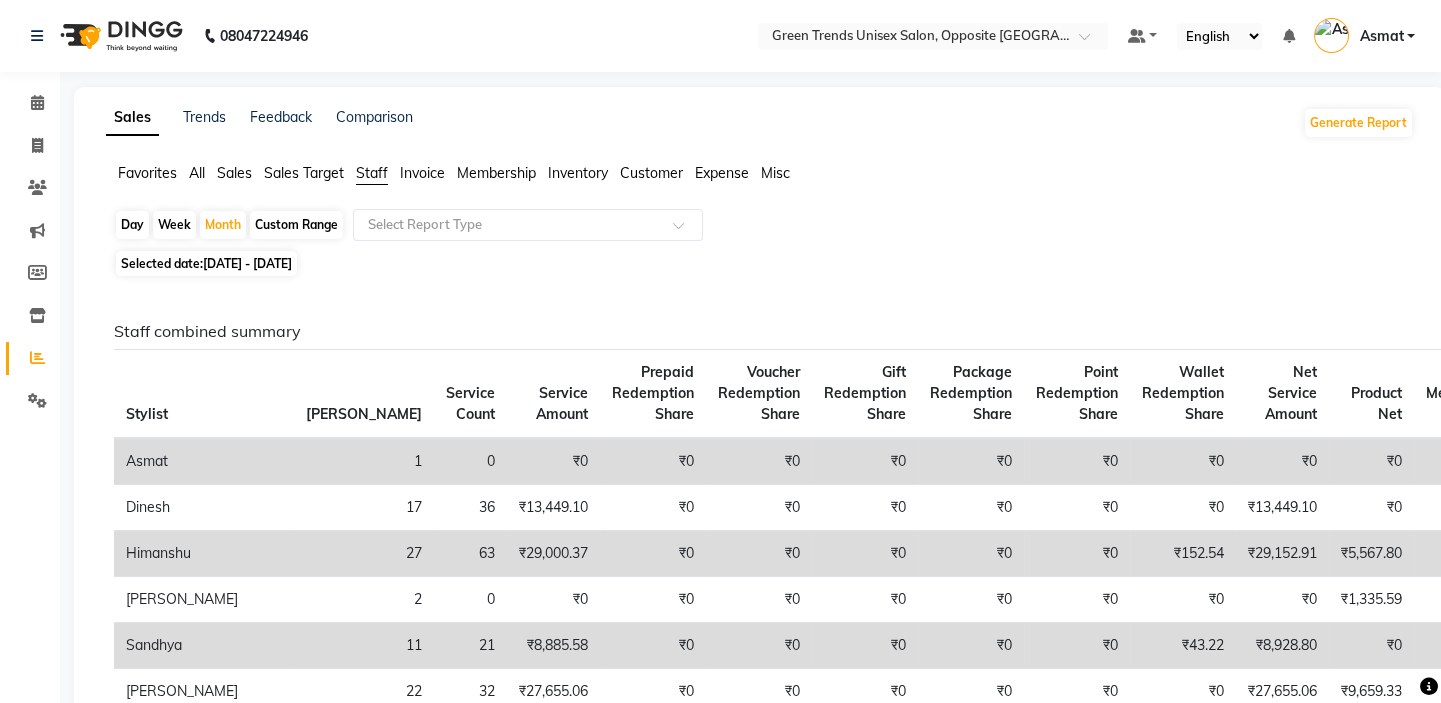 scroll, scrollTop: 350, scrollLeft: 0, axis: vertical 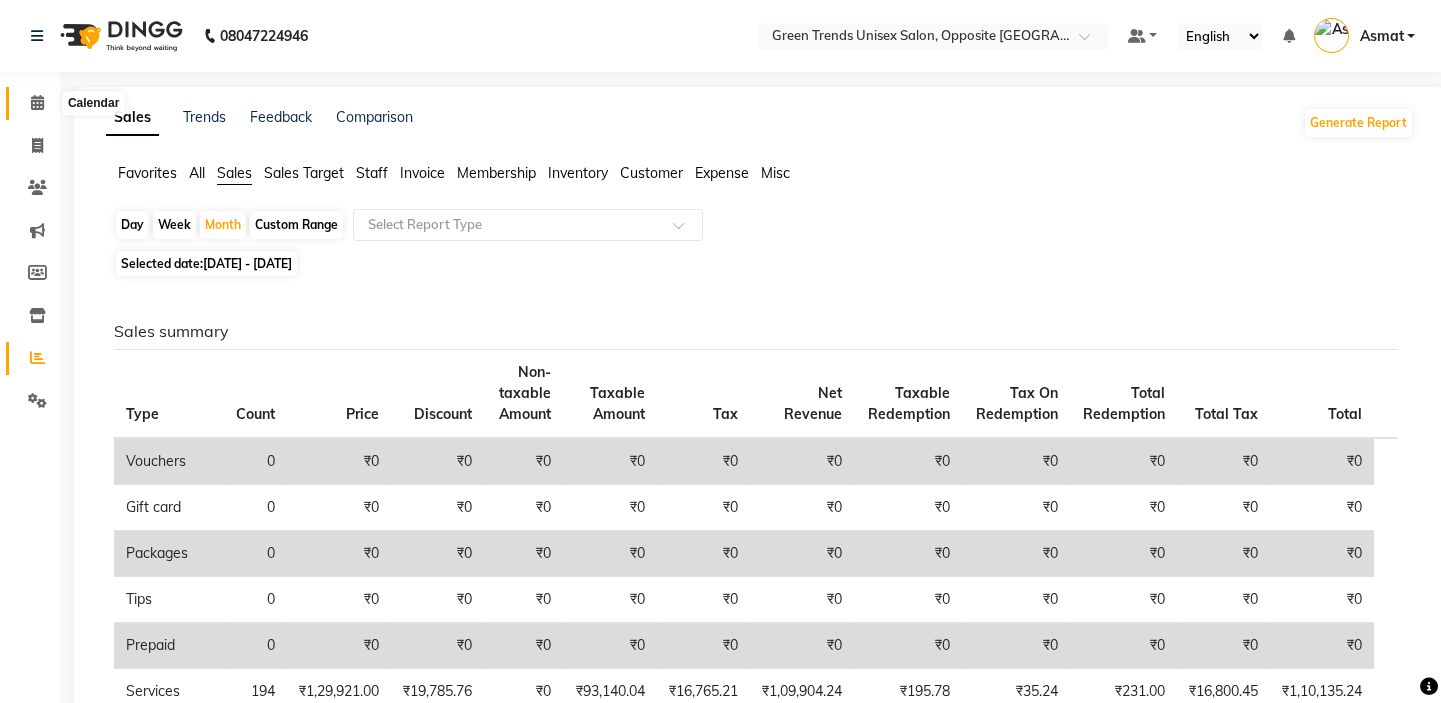 click 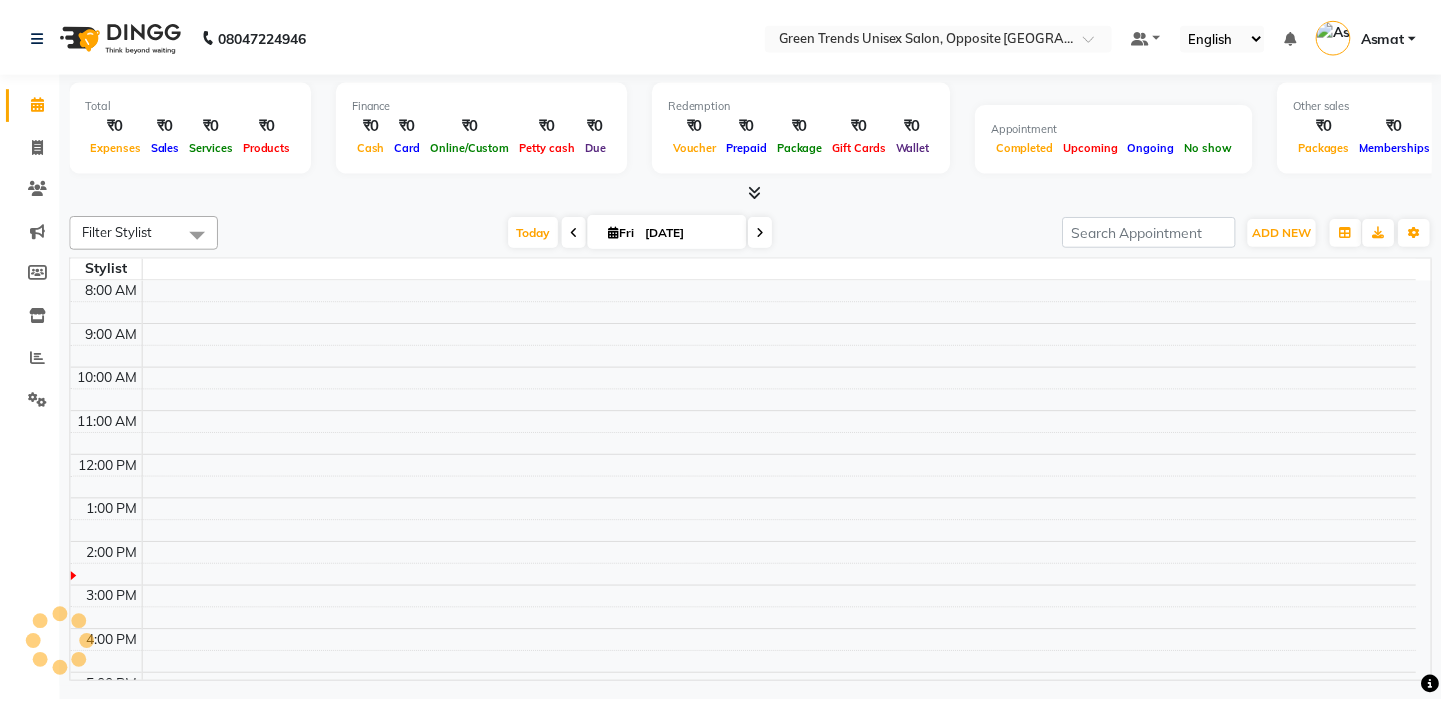 scroll, scrollTop: 170, scrollLeft: 0, axis: vertical 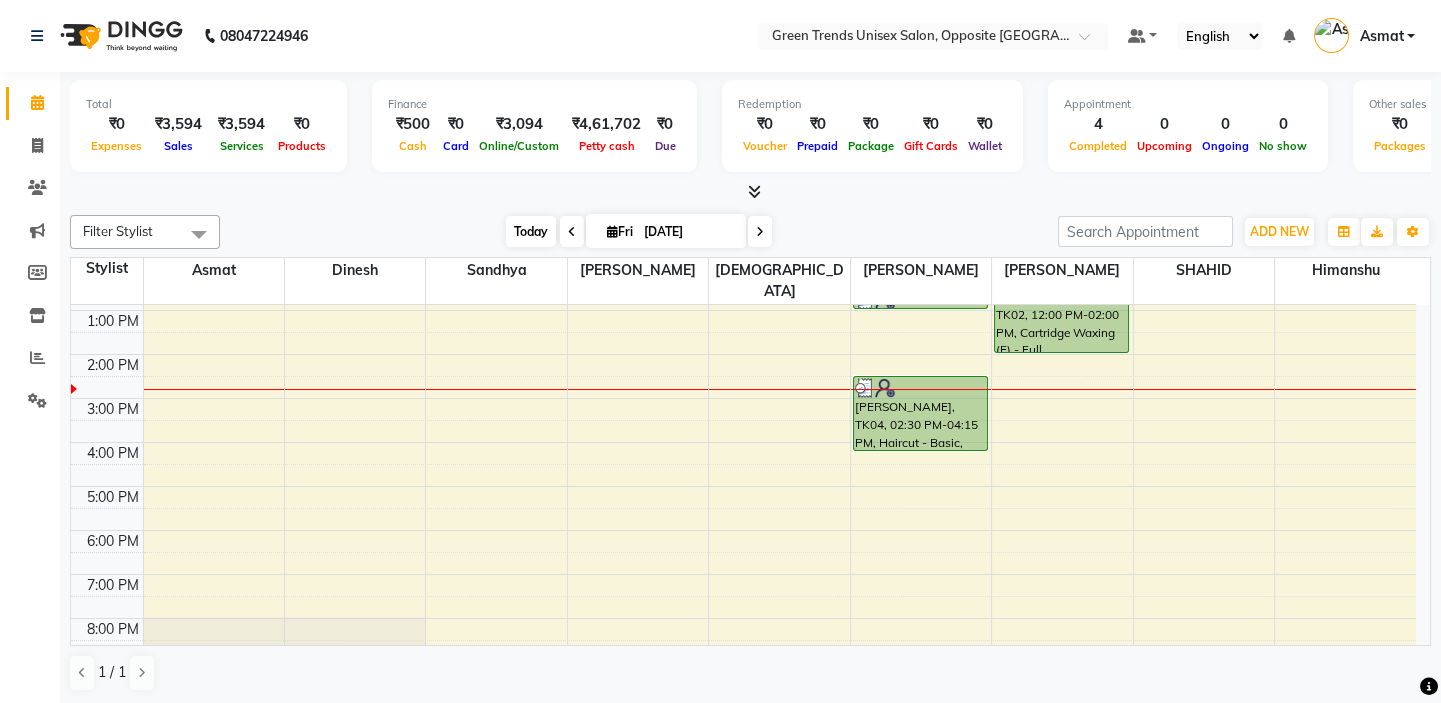 click on "Today" at bounding box center [531, 231] 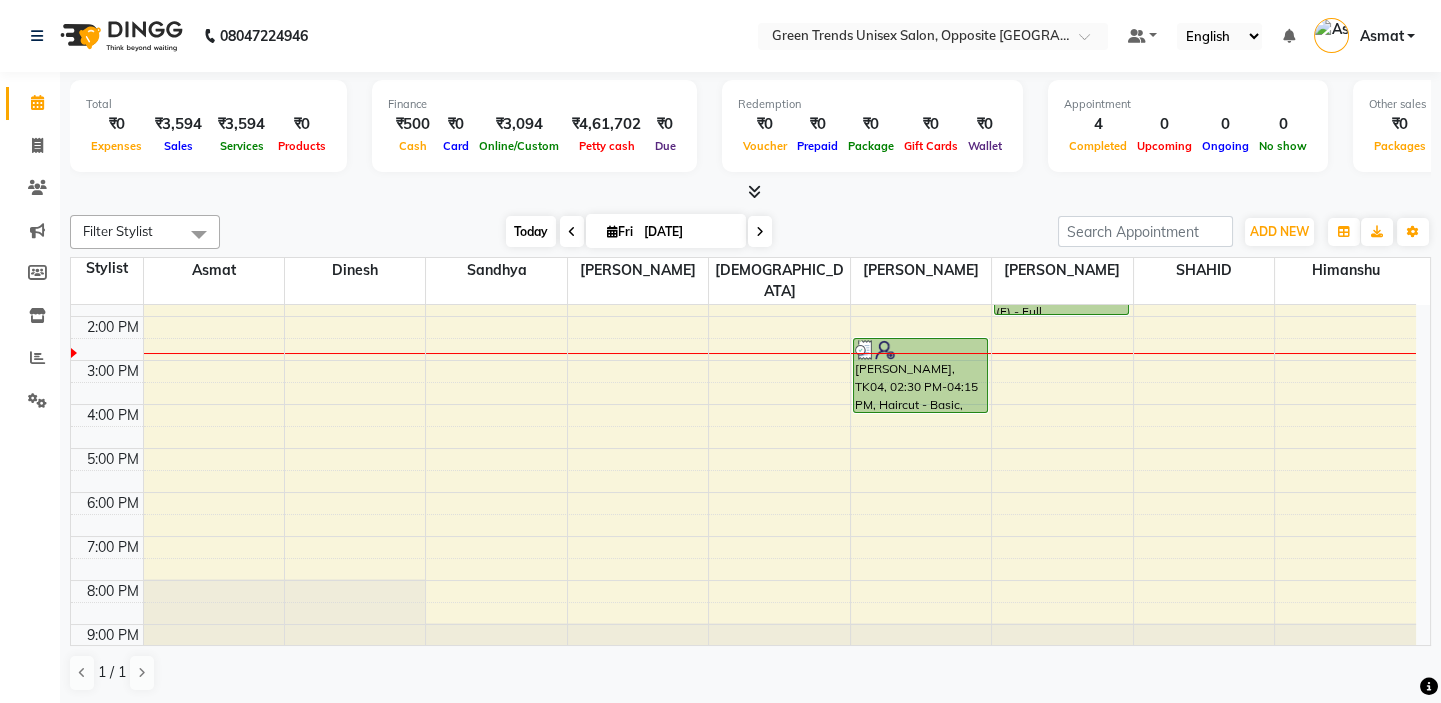 click on "Today" at bounding box center [531, 231] 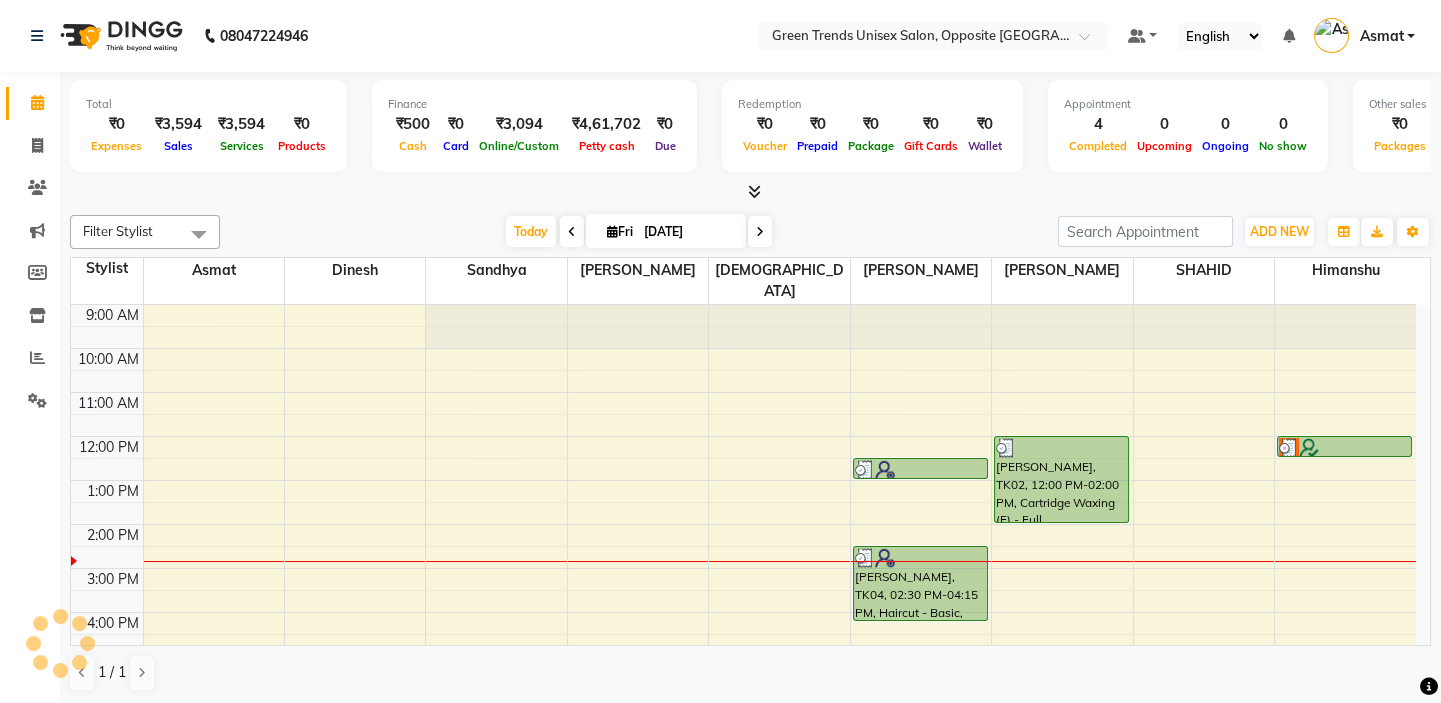 scroll, scrollTop: 208, scrollLeft: 0, axis: vertical 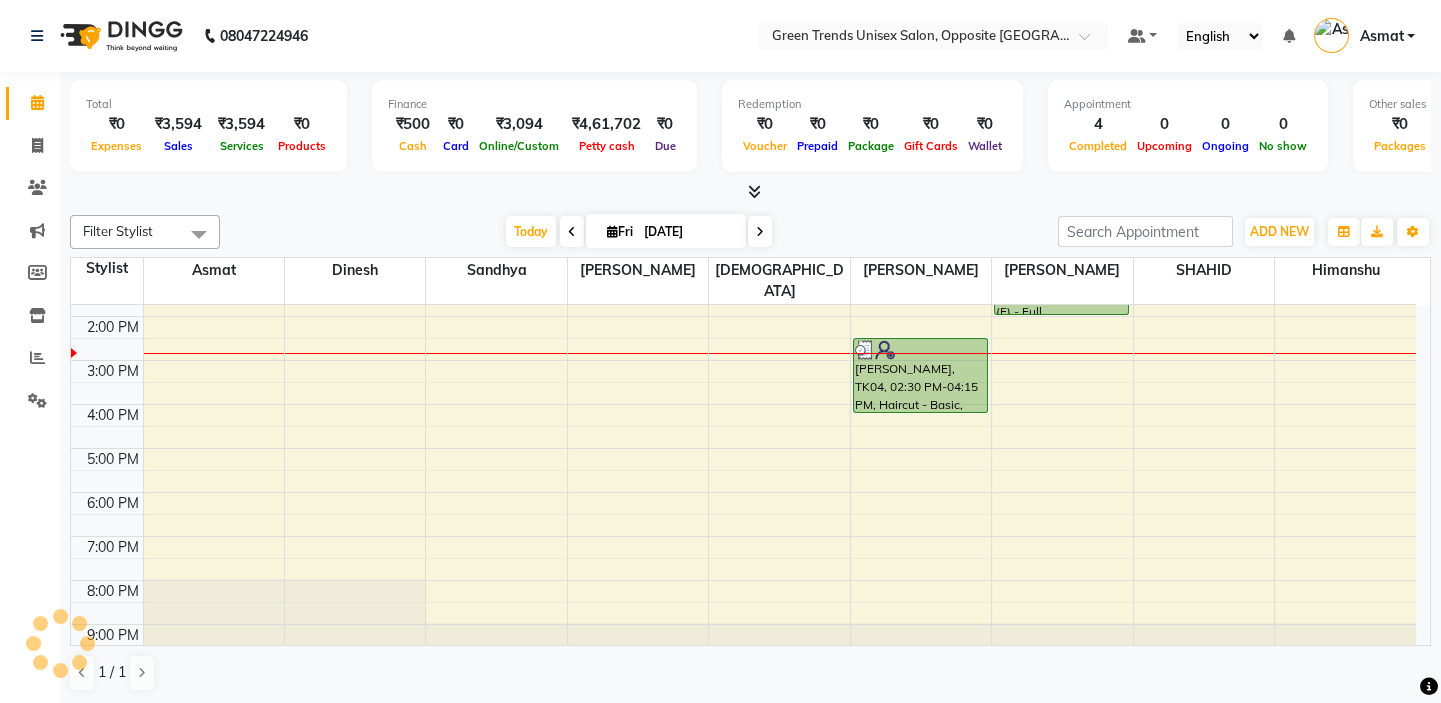 click at bounding box center (750, 192) 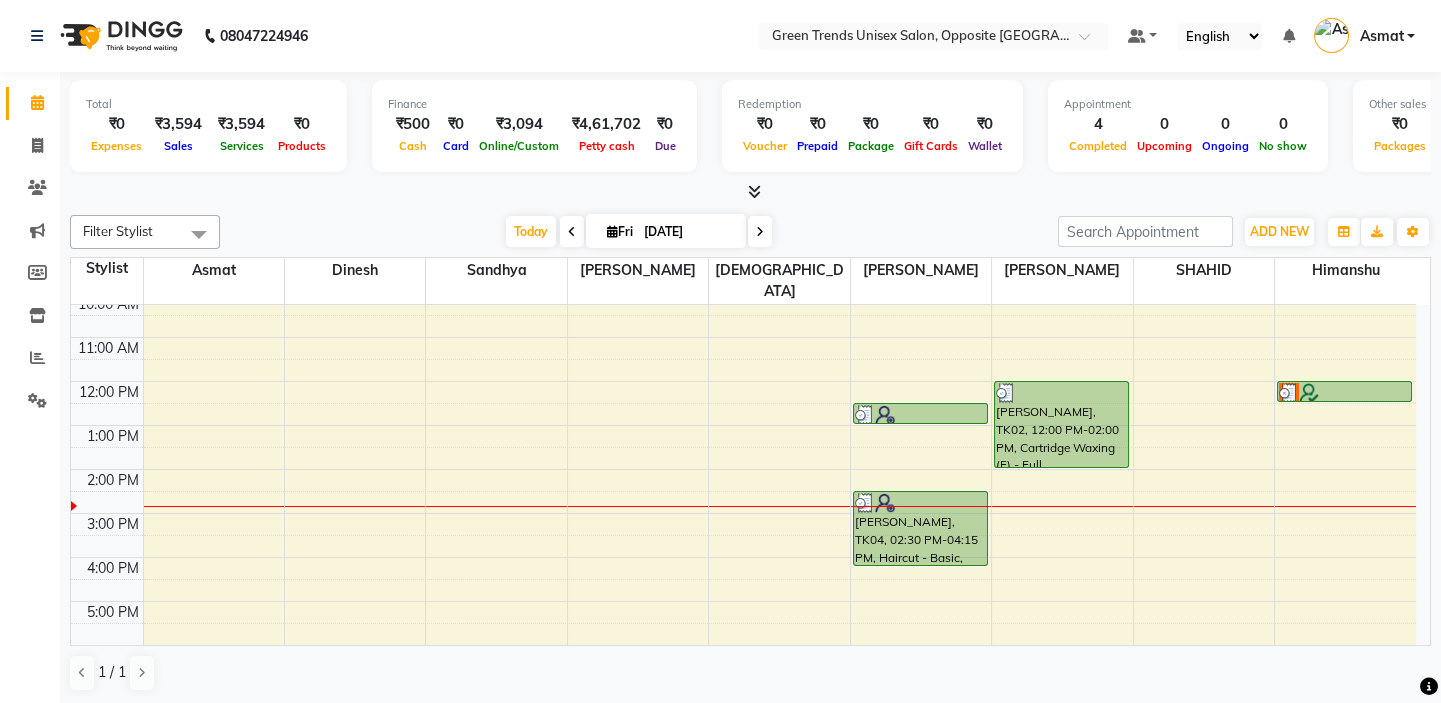 scroll, scrollTop: 0, scrollLeft: 0, axis: both 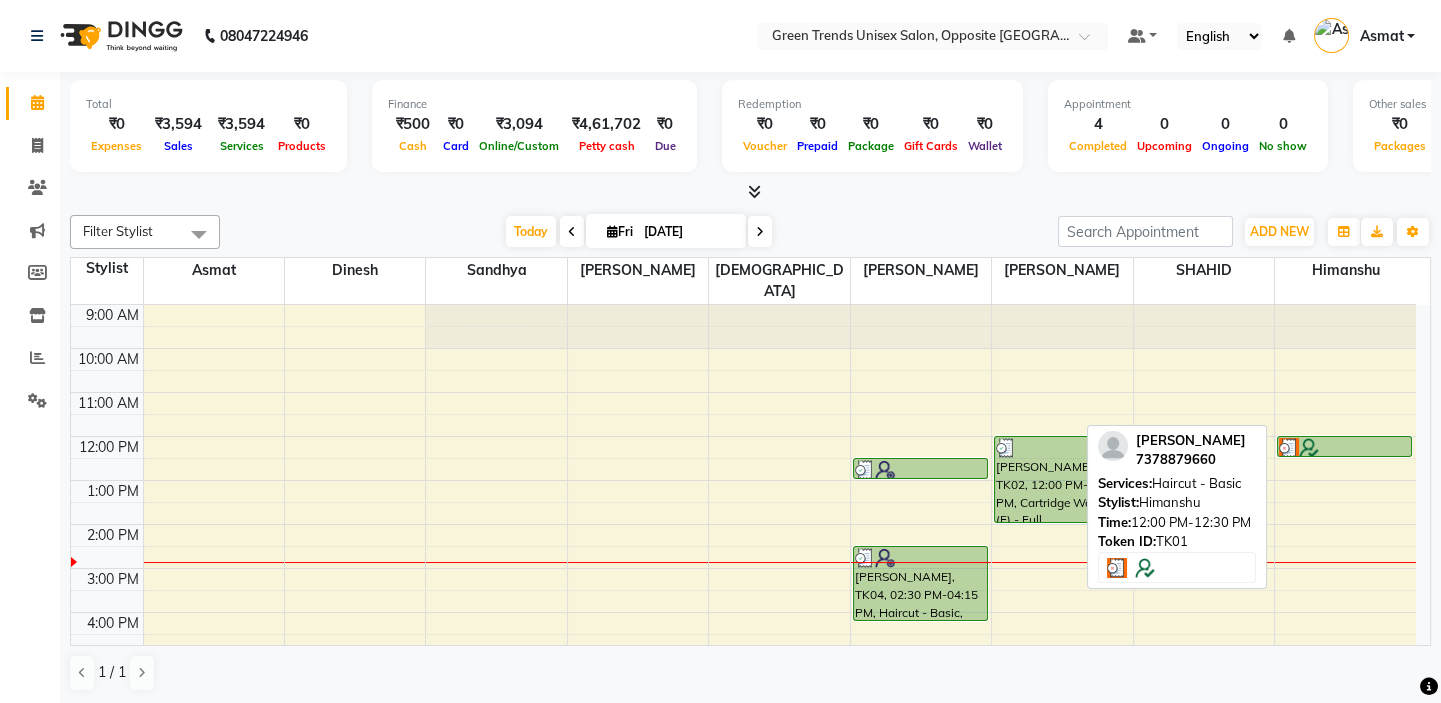 click at bounding box center (1344, 448) 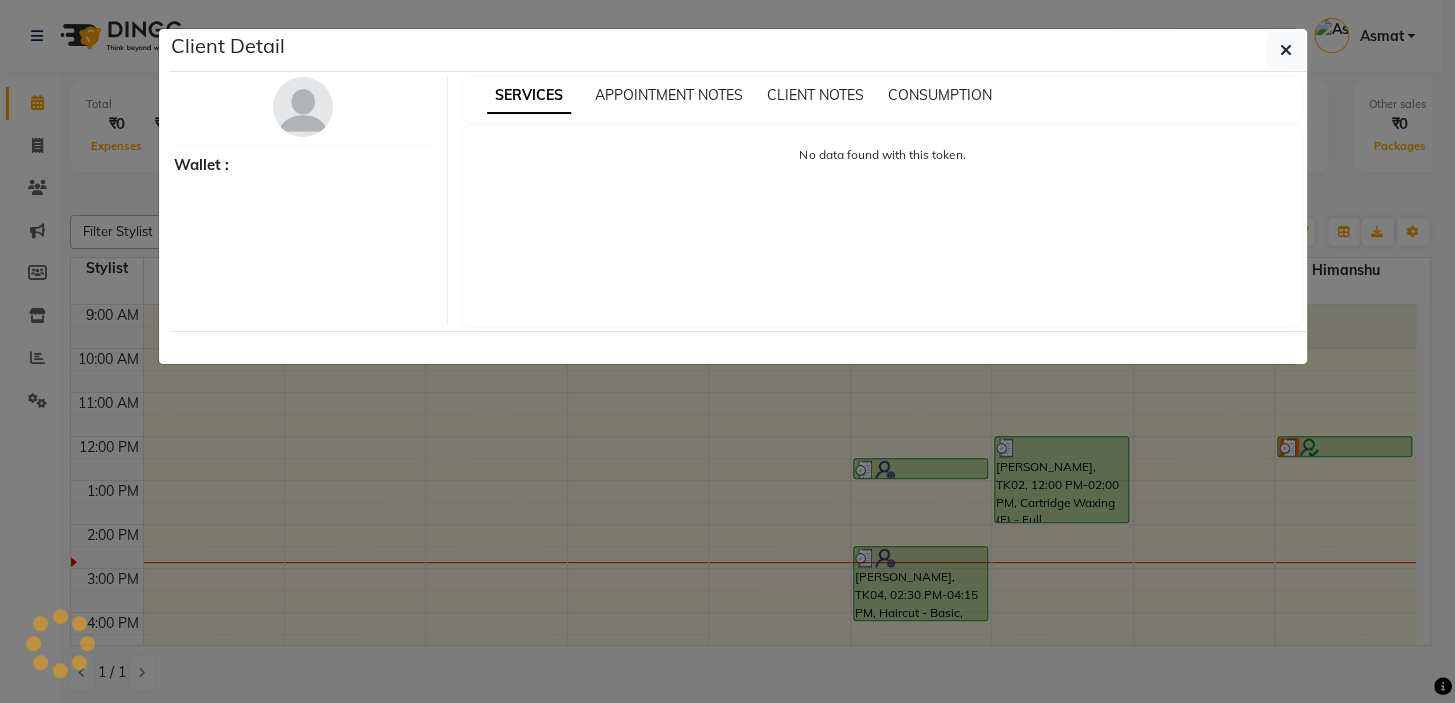select on "3" 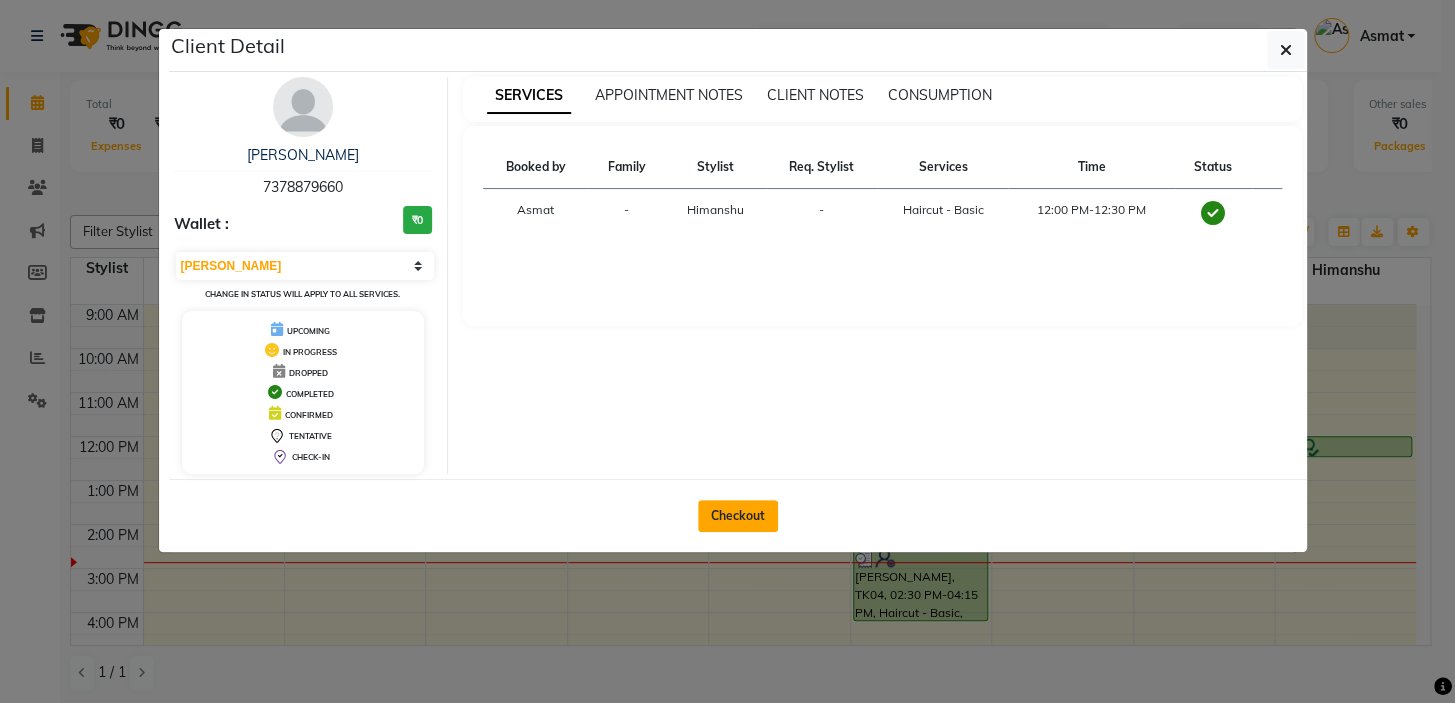 click on "Checkout" 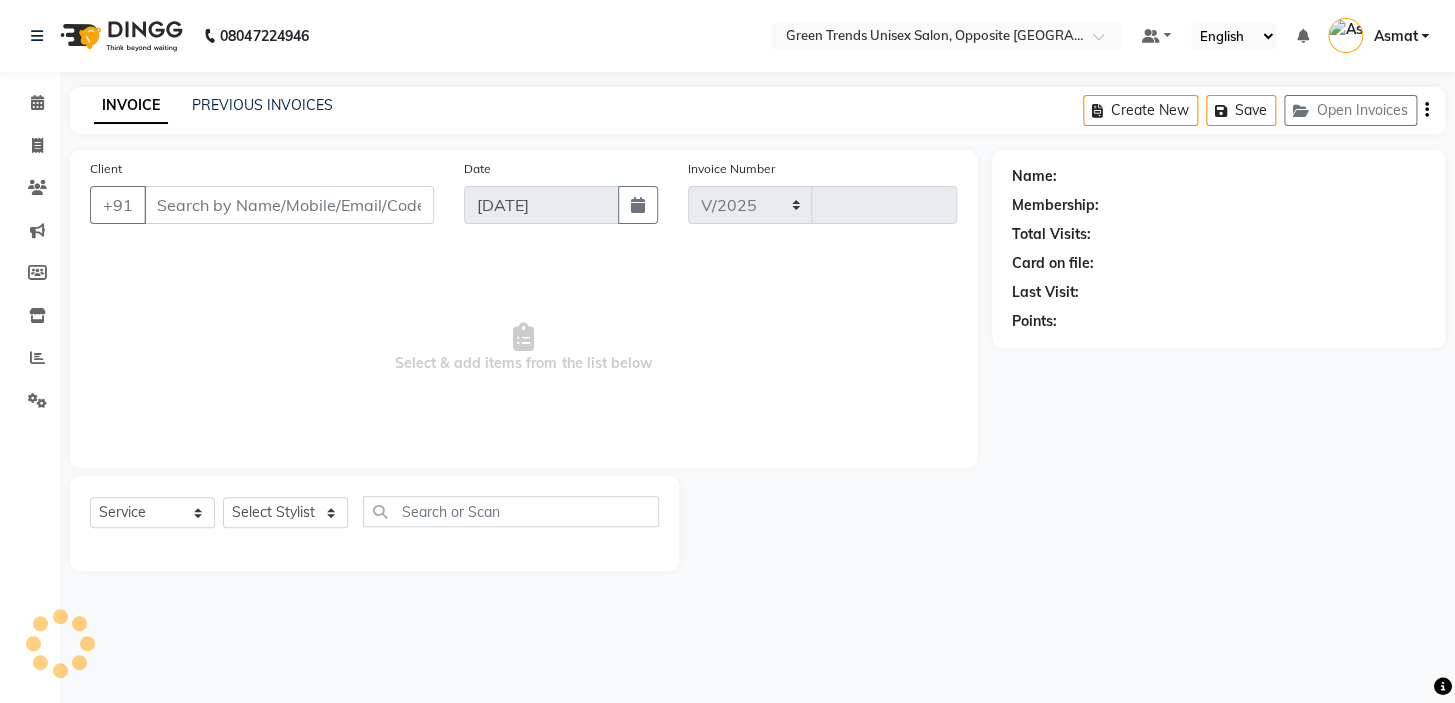 select on "5225" 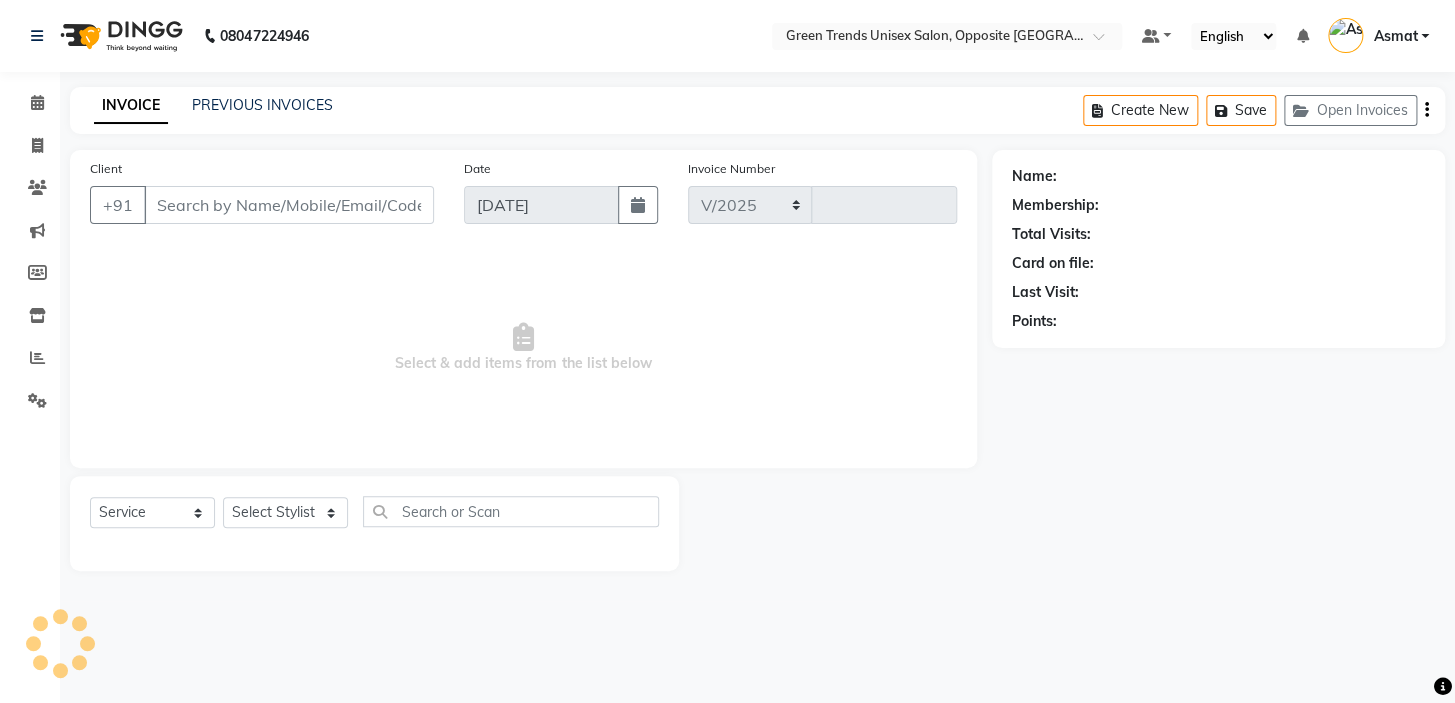 type on "0743" 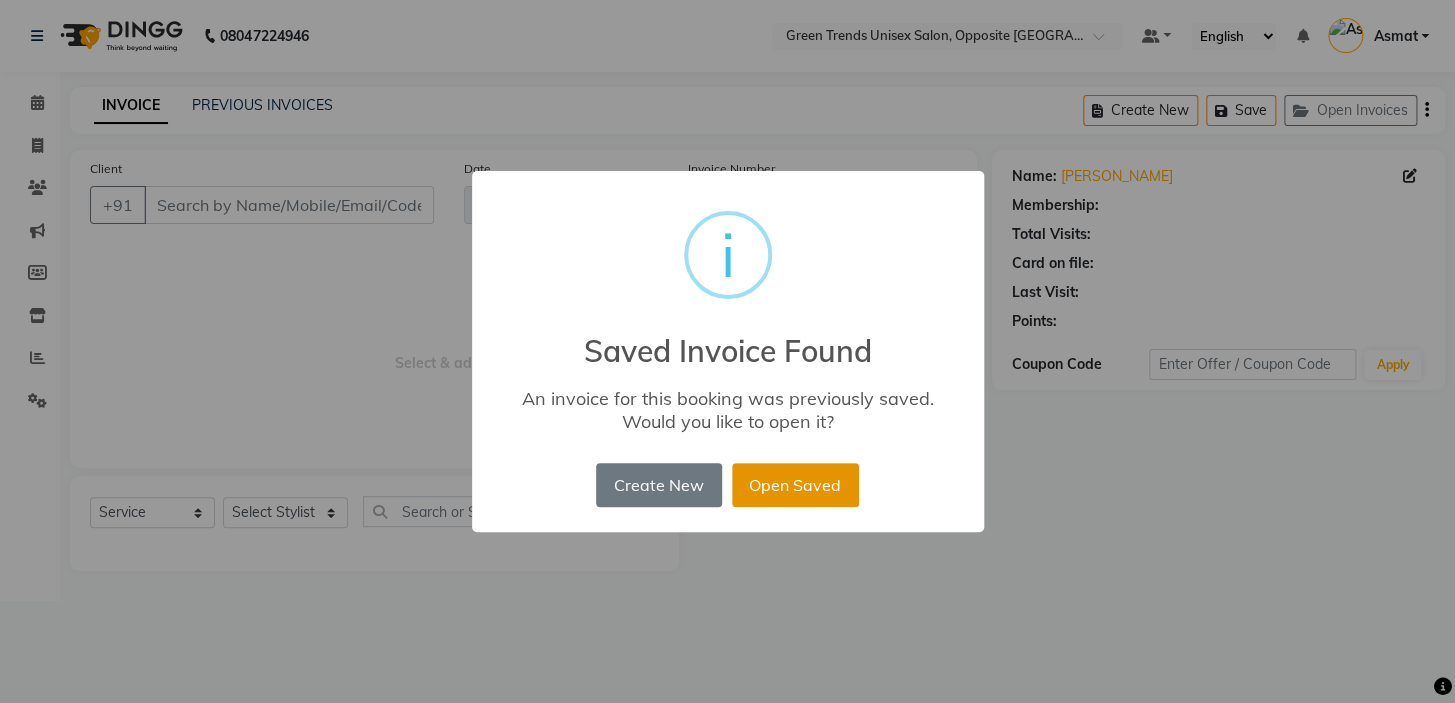 click on "Open Saved" at bounding box center [795, 485] 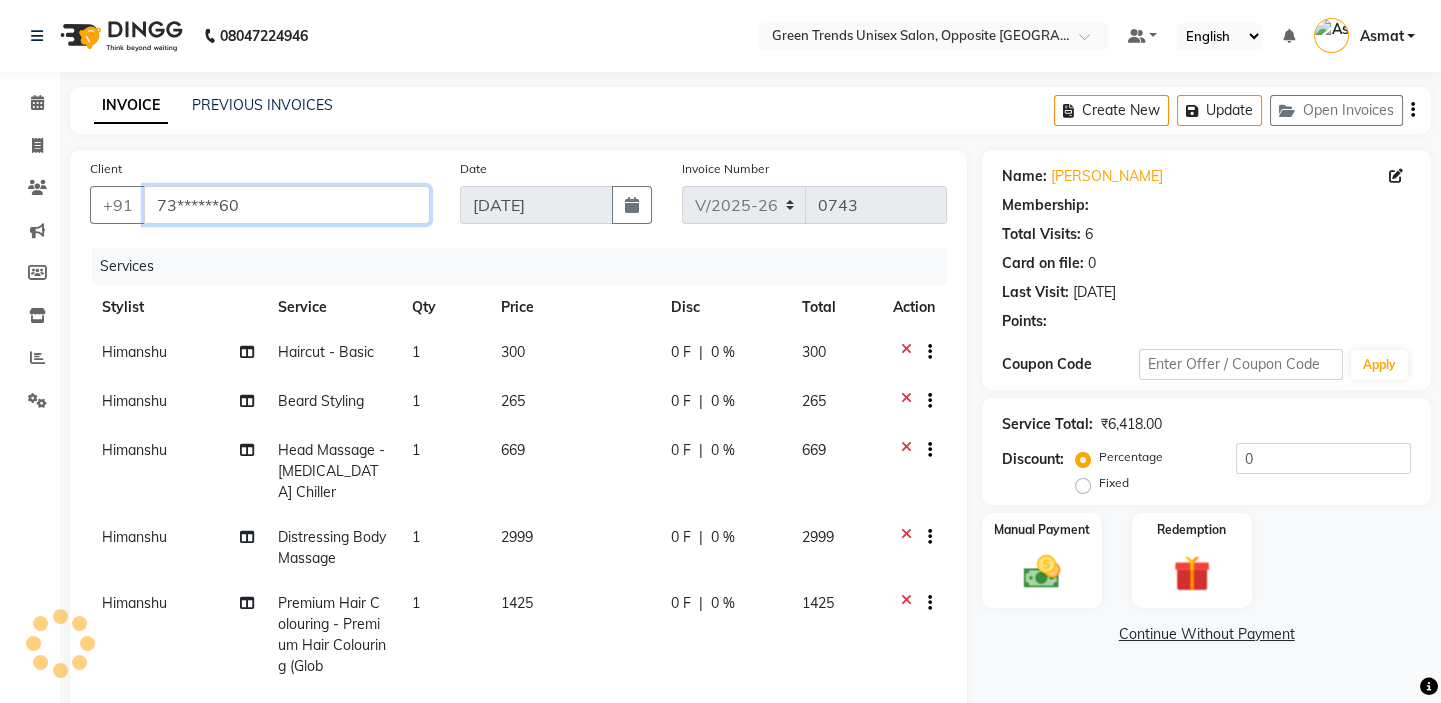 select on "1: Object" 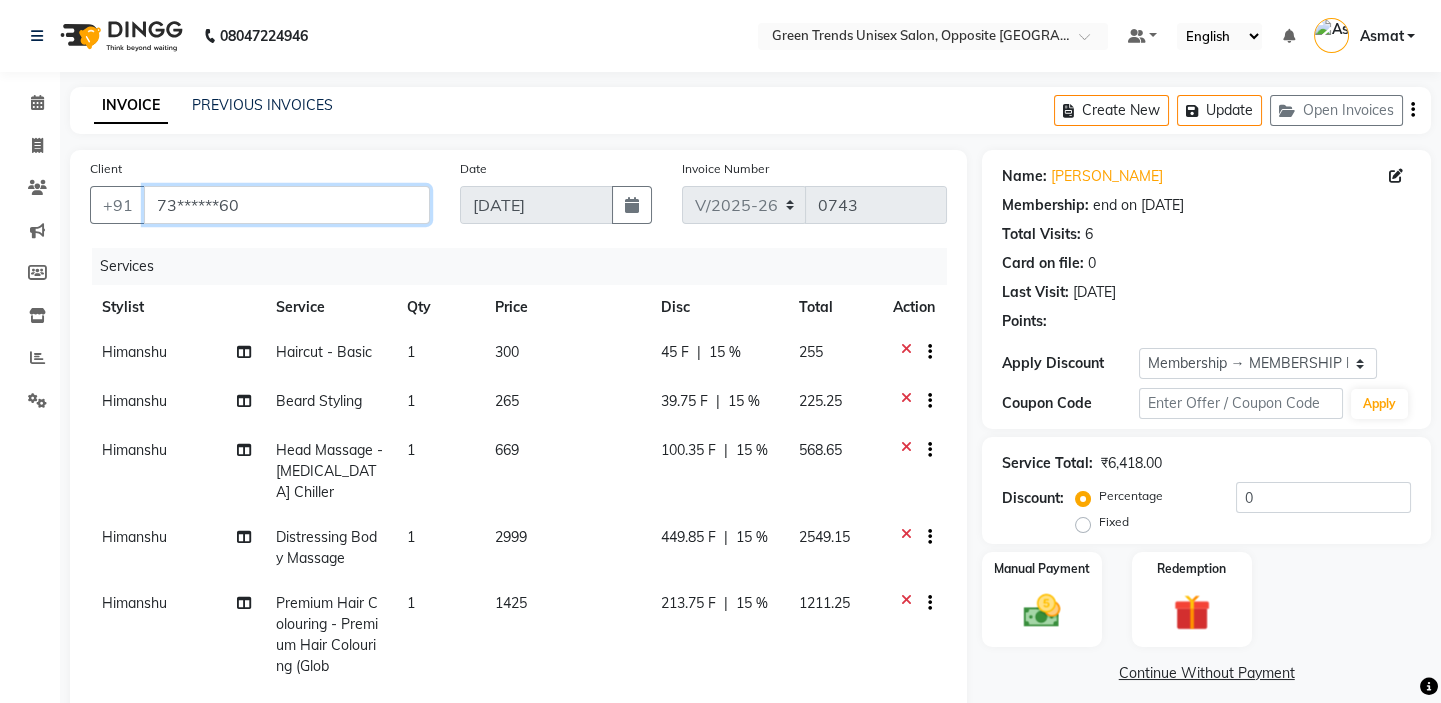 type on "15" 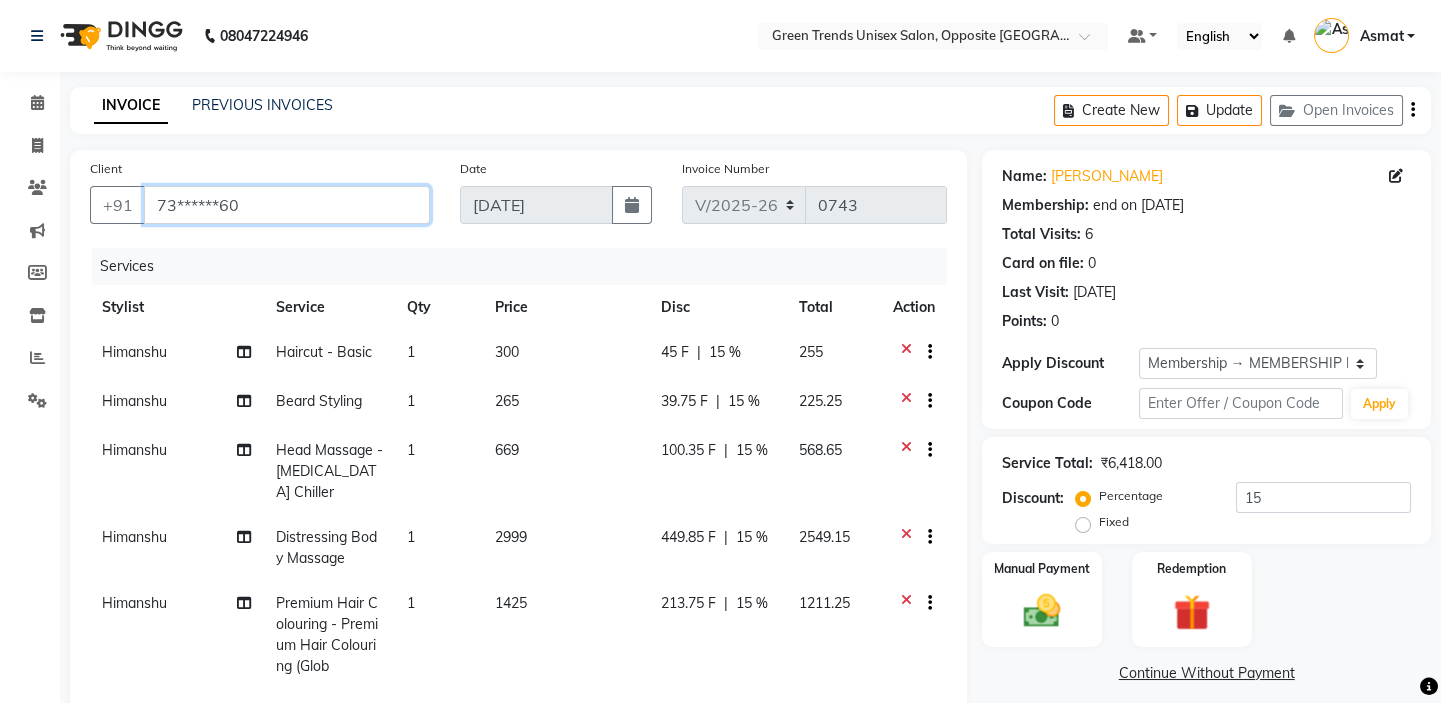 scroll, scrollTop: 332, scrollLeft: 0, axis: vertical 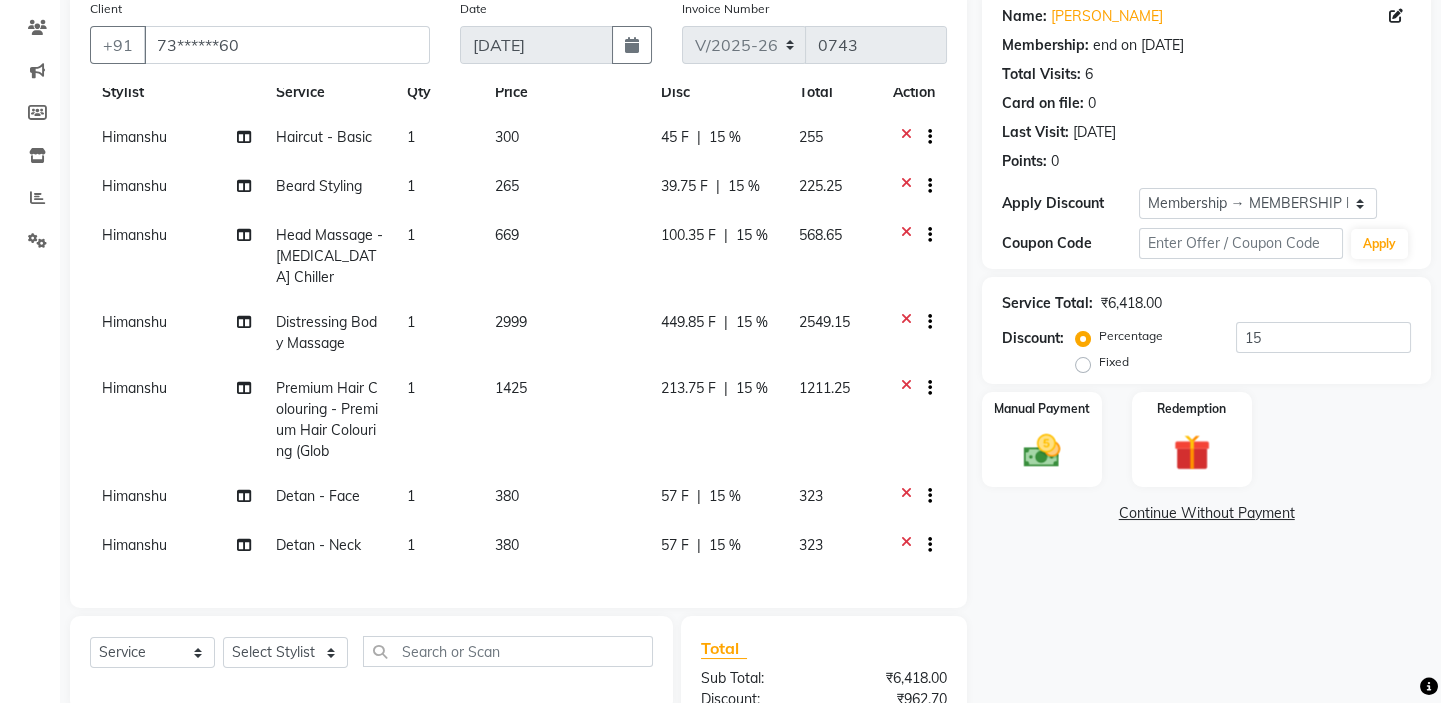 click 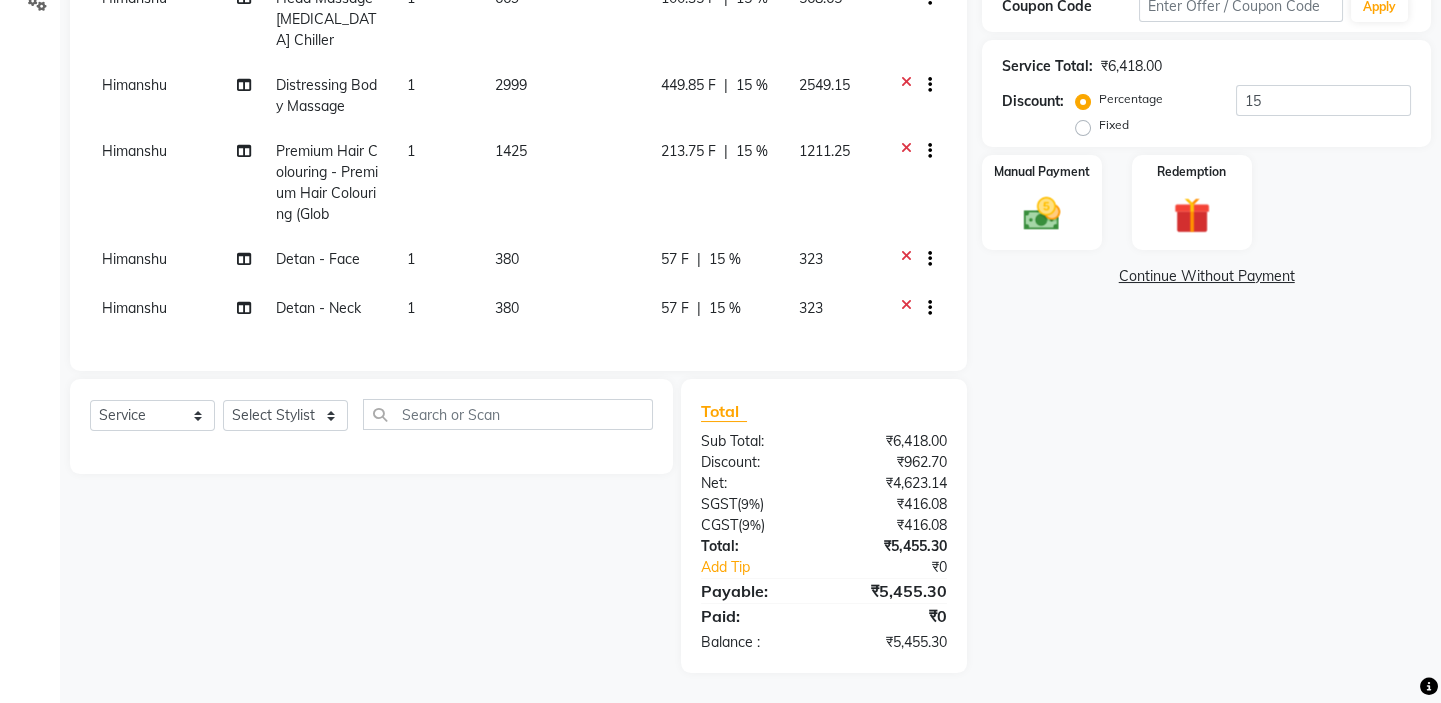click on "Name: Shivanshu  Membership: end on 05-02-2125 Total Visits:  6 Card on file:  0 Last Visit:   05-07-2025 Points:   0  Apply Discount Select Membership → MEMBERSHIP FOR LIFETIME Coupon Code Apply Service Total:  ₹6,418.00  Discount:  Percentage   Fixed  15 Manual Payment Redemption  Continue Without Payment" 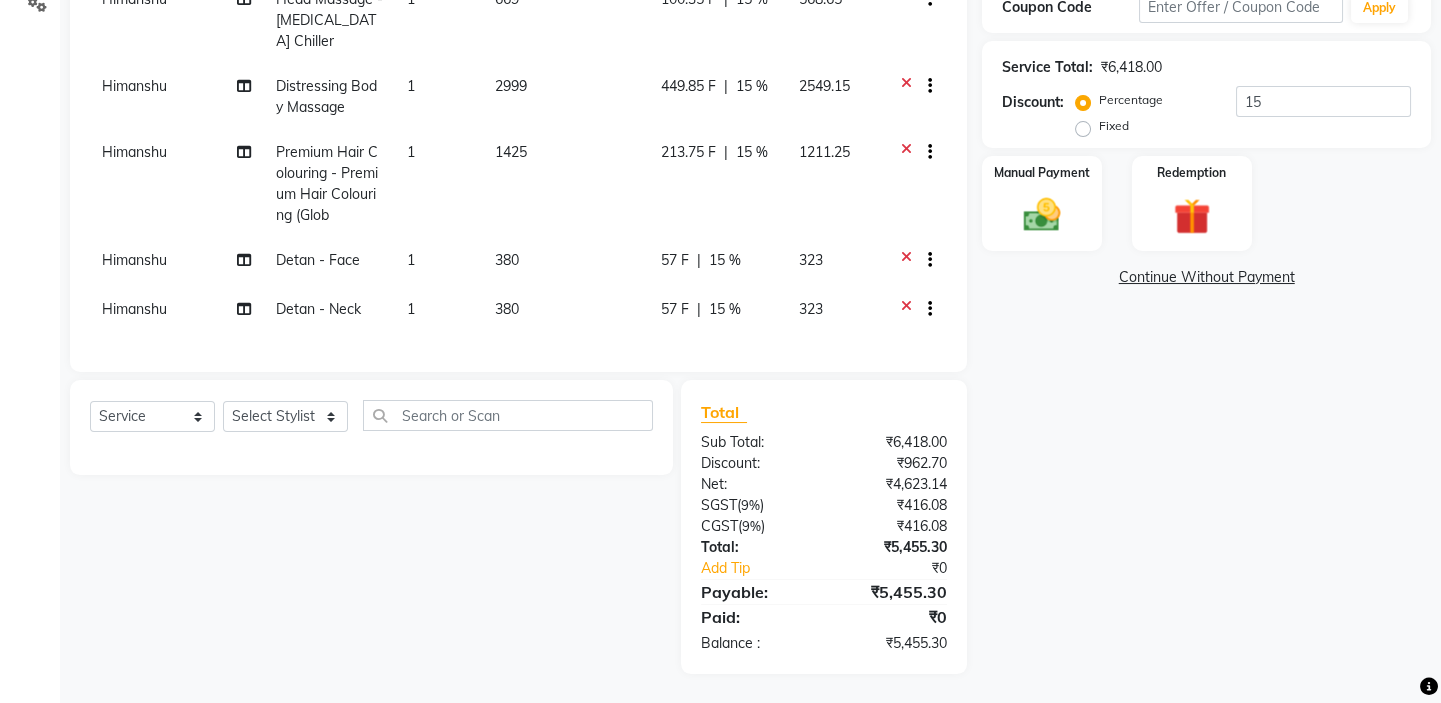 scroll, scrollTop: 398, scrollLeft: 0, axis: vertical 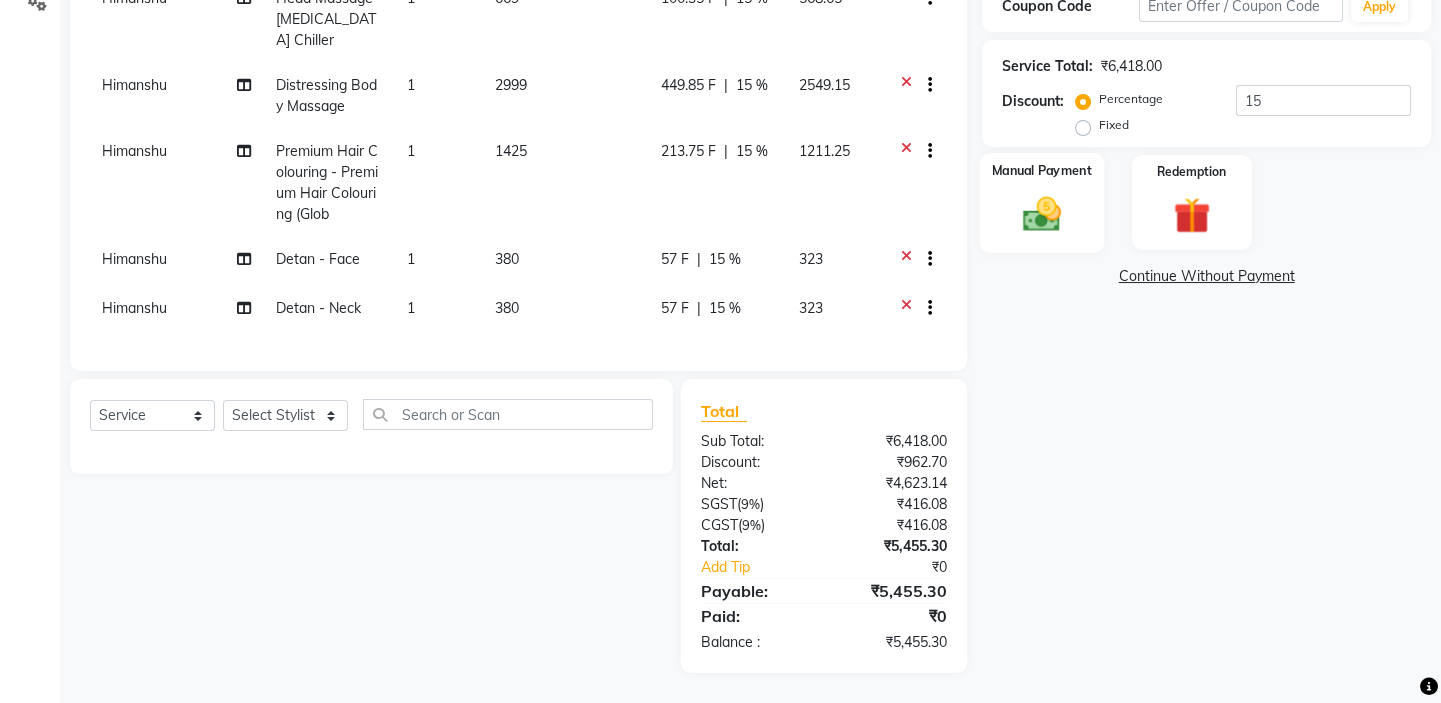 click on "Manual Payment" 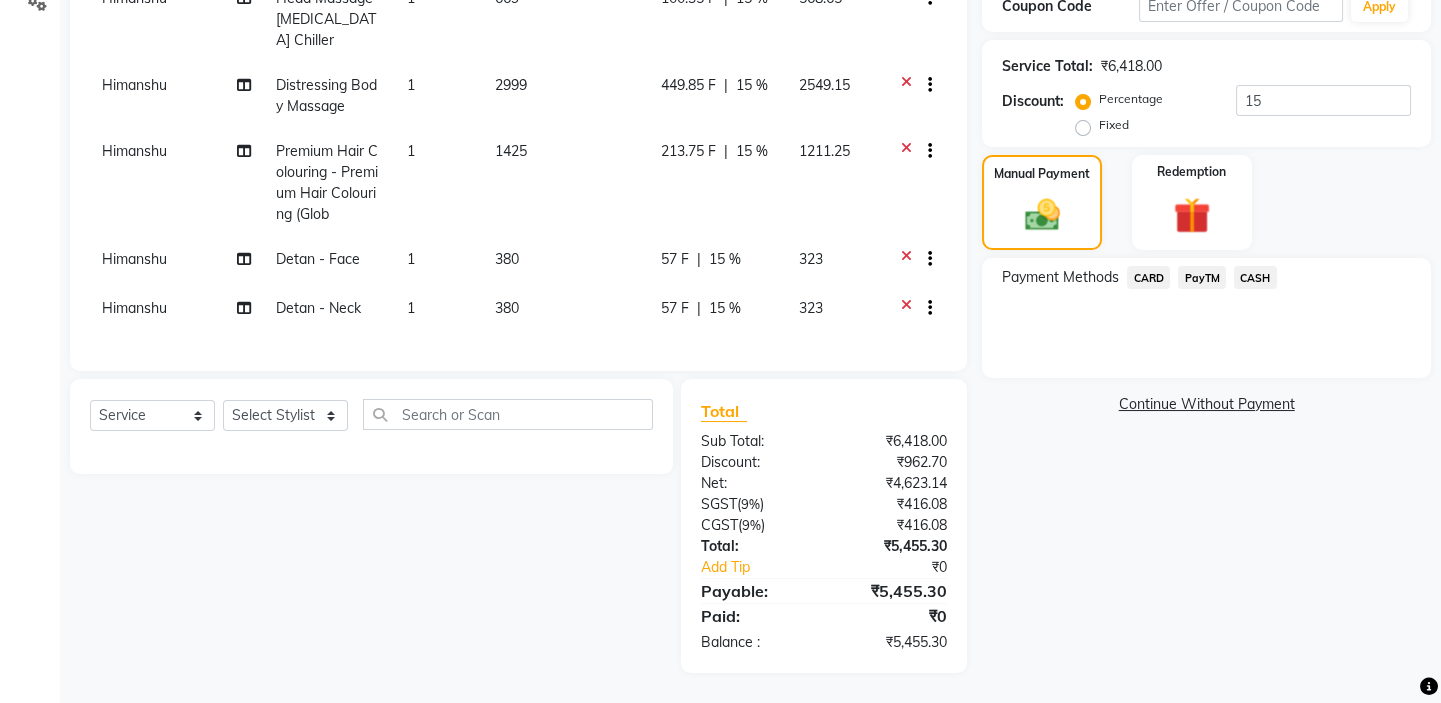 click on "PayTM" 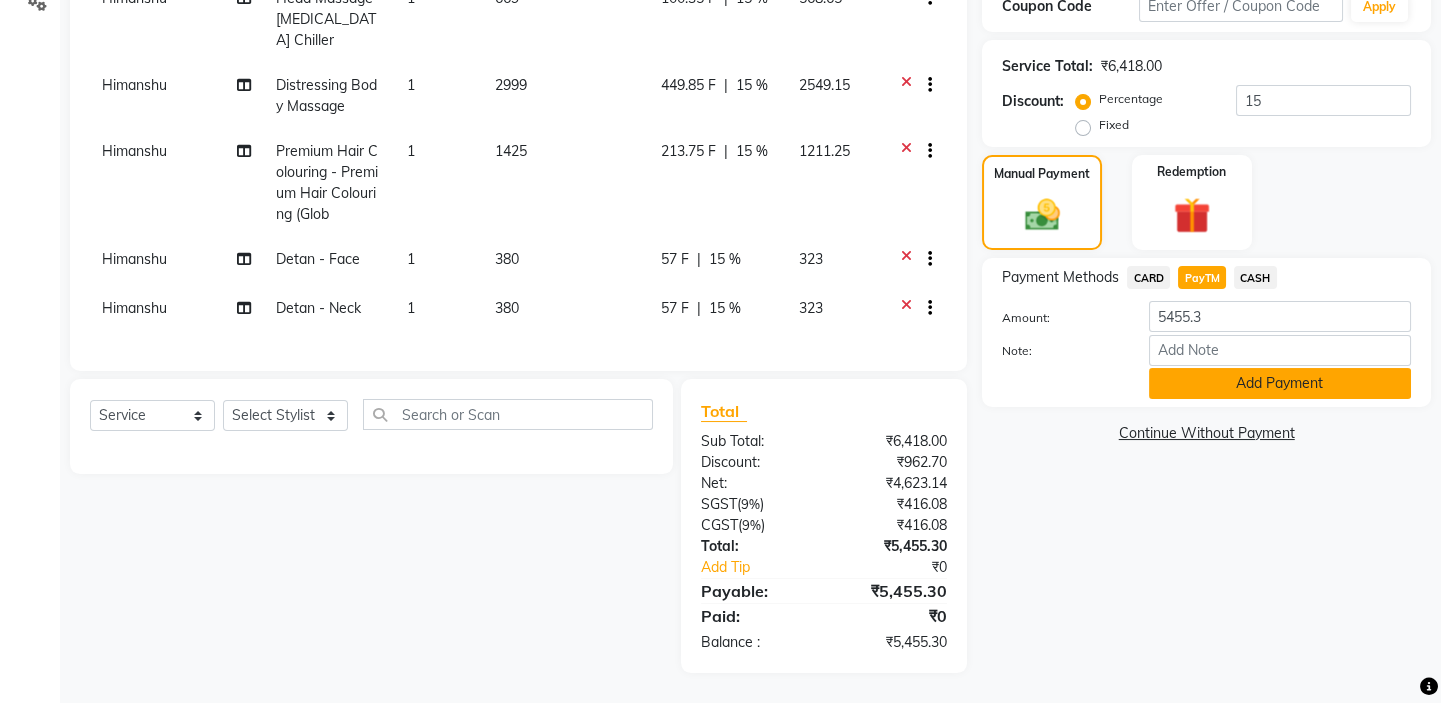 click on "Add Payment" 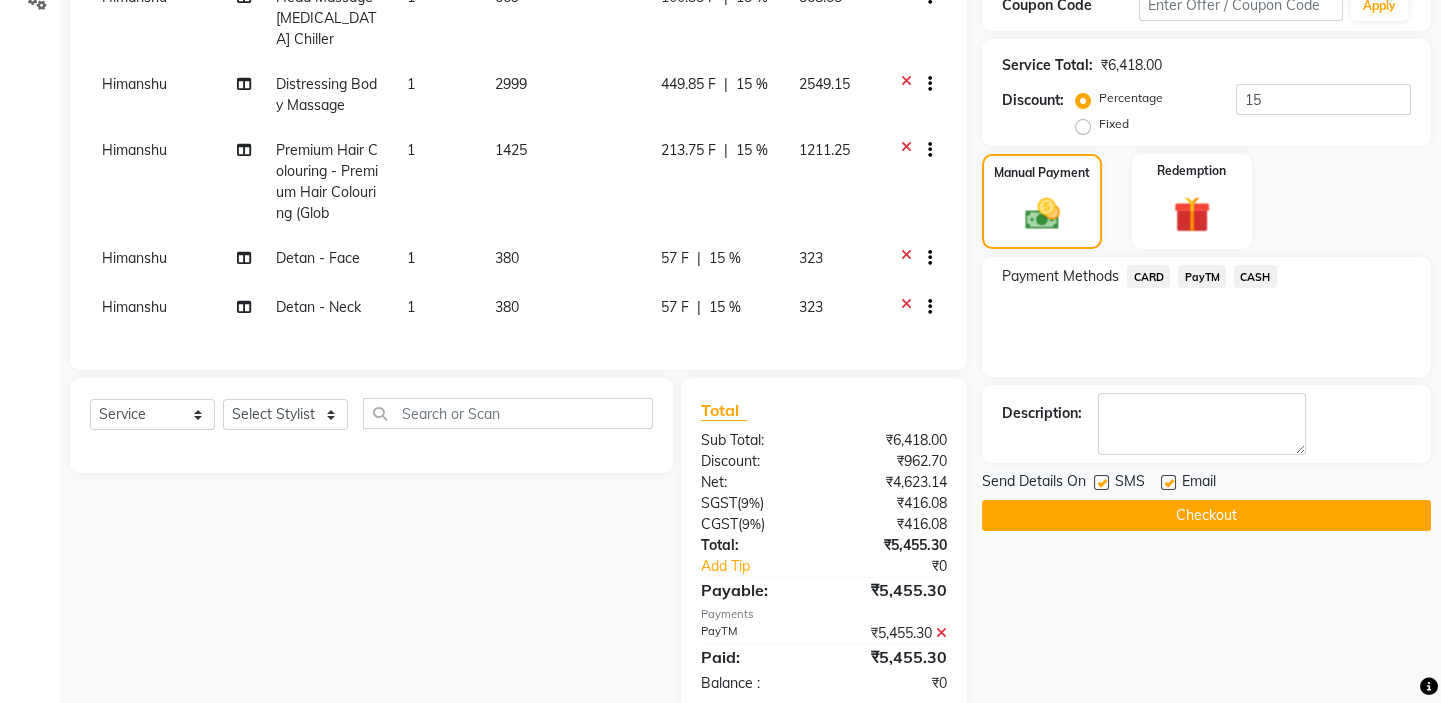 scroll, scrollTop: 440, scrollLeft: 0, axis: vertical 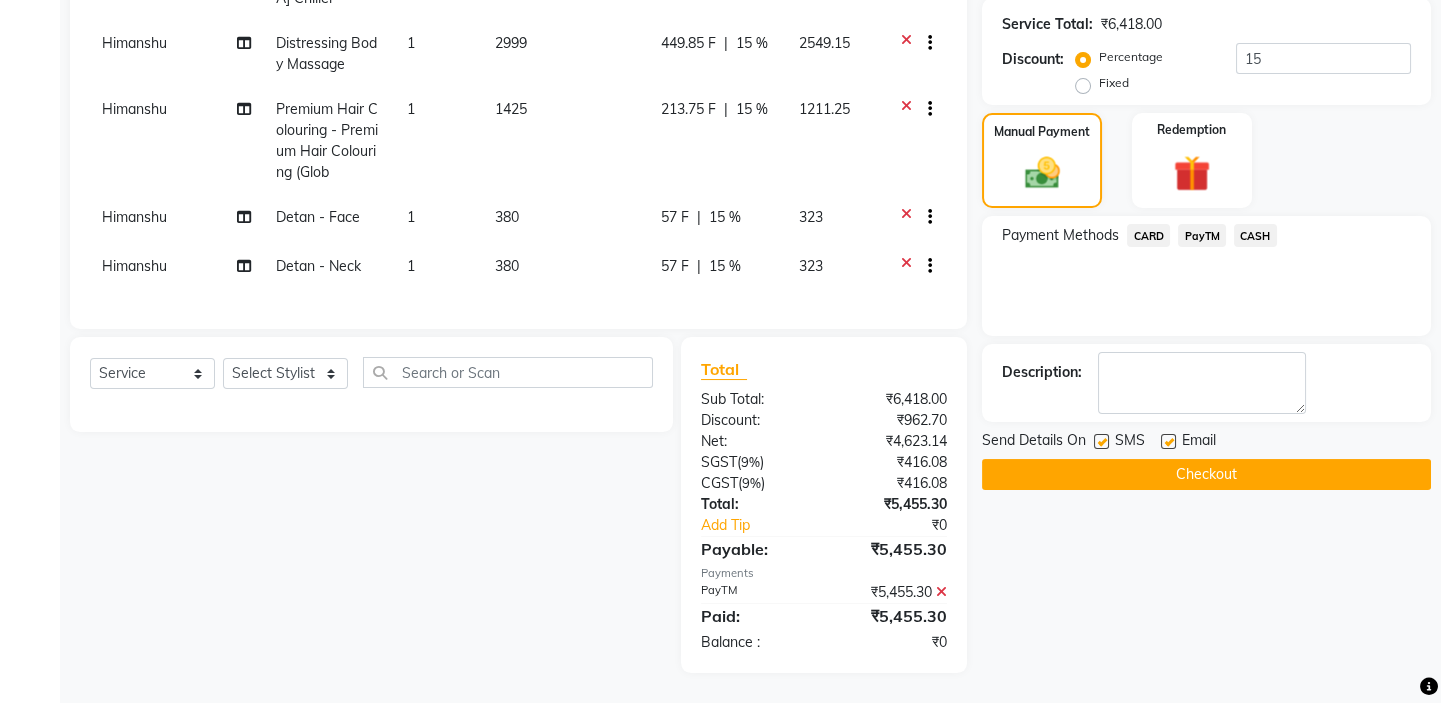 click on "Name: Shivanshu  Membership: end on 05-02-2125 Total Visits:  6 Card on file:  0 Last Visit:   05-07-2025 Points:   0  Apply Discount Select Membership → MEMBERSHIP FOR LIFETIME Coupon Code Apply Service Total:  ₹6,418.00  Discount:  Percentage   Fixed  15 Manual Payment Redemption Payment Methods  CARD   PayTM   CASH  Description:                  Send Details On SMS Email  Checkout" 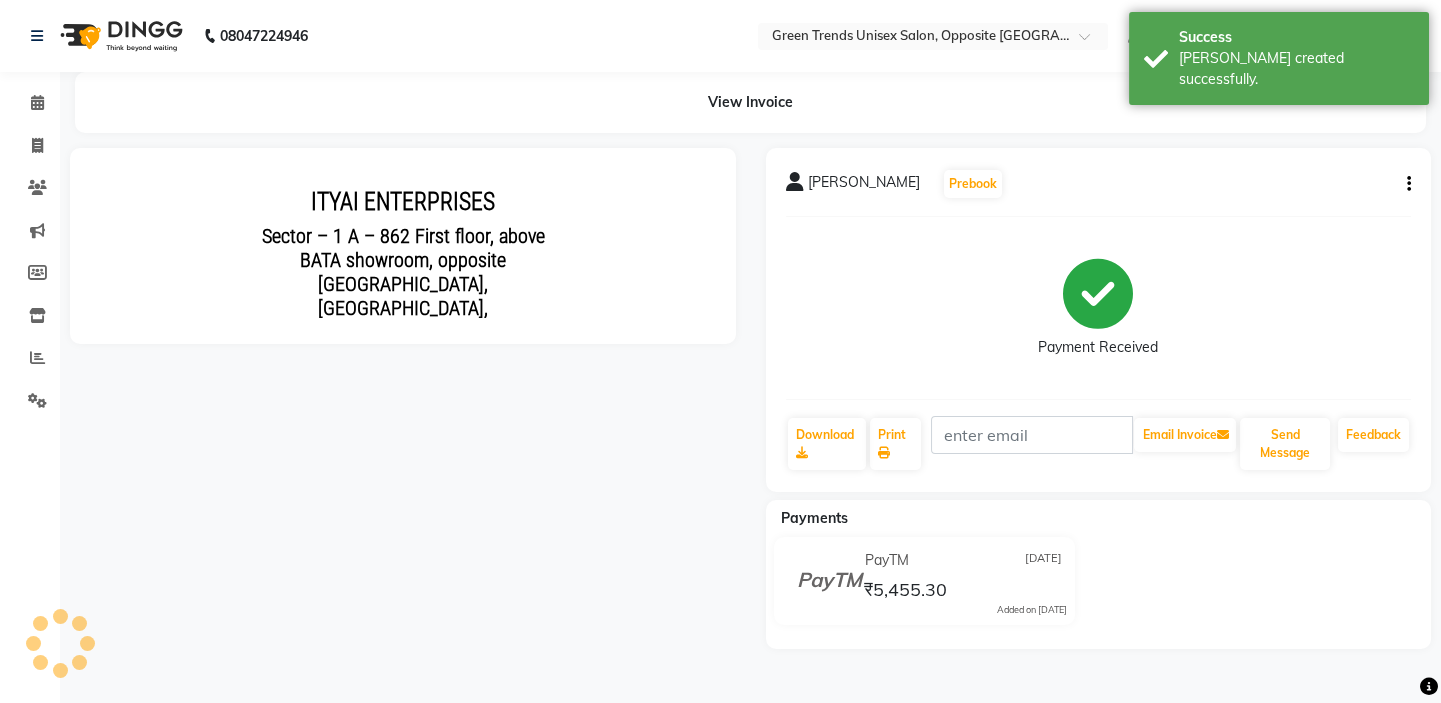 scroll, scrollTop: 0, scrollLeft: 0, axis: both 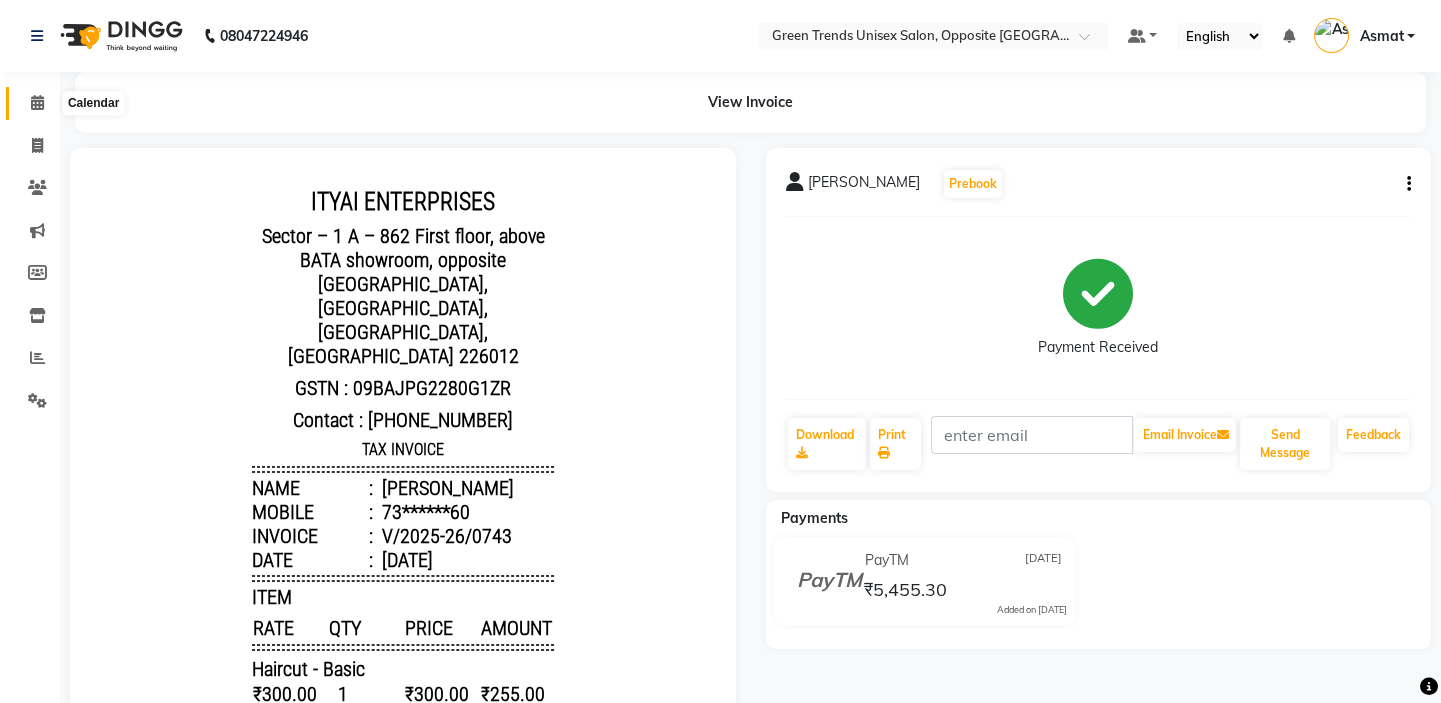 click 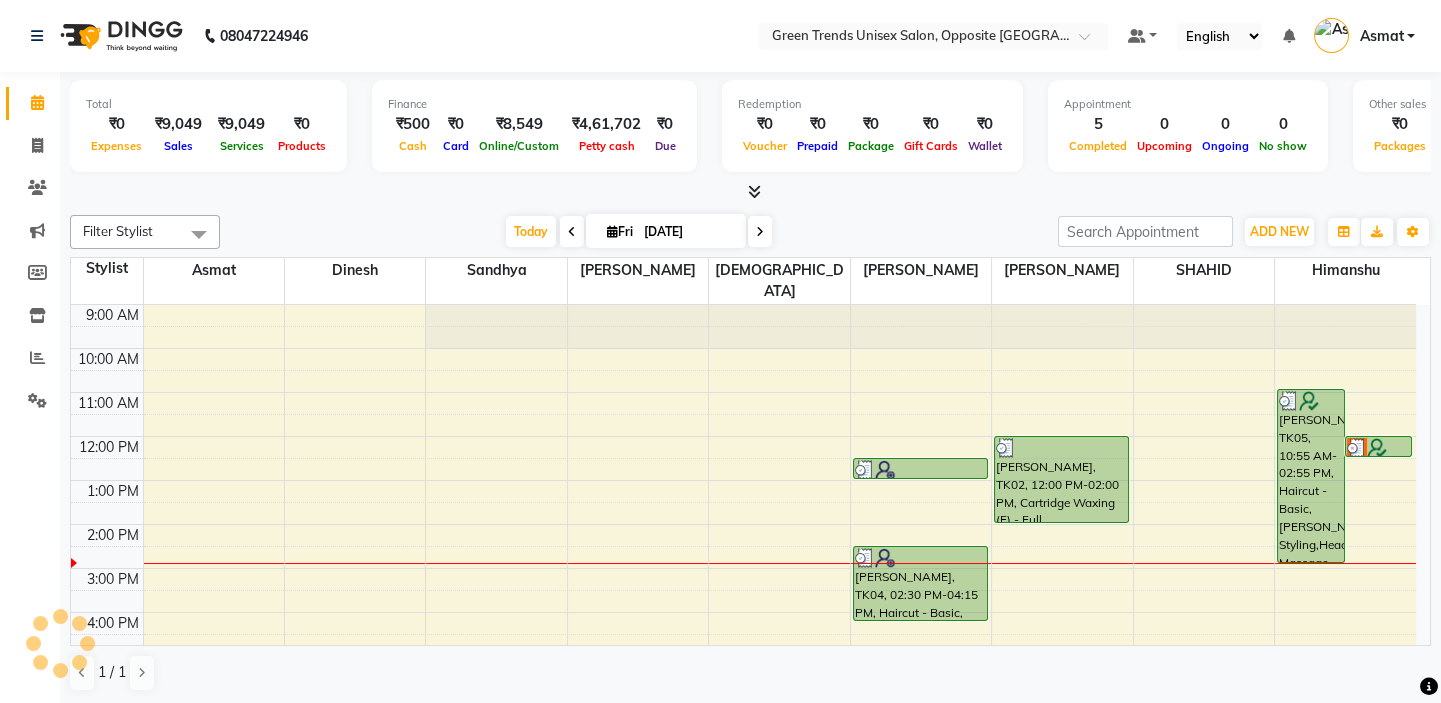 scroll, scrollTop: 0, scrollLeft: 0, axis: both 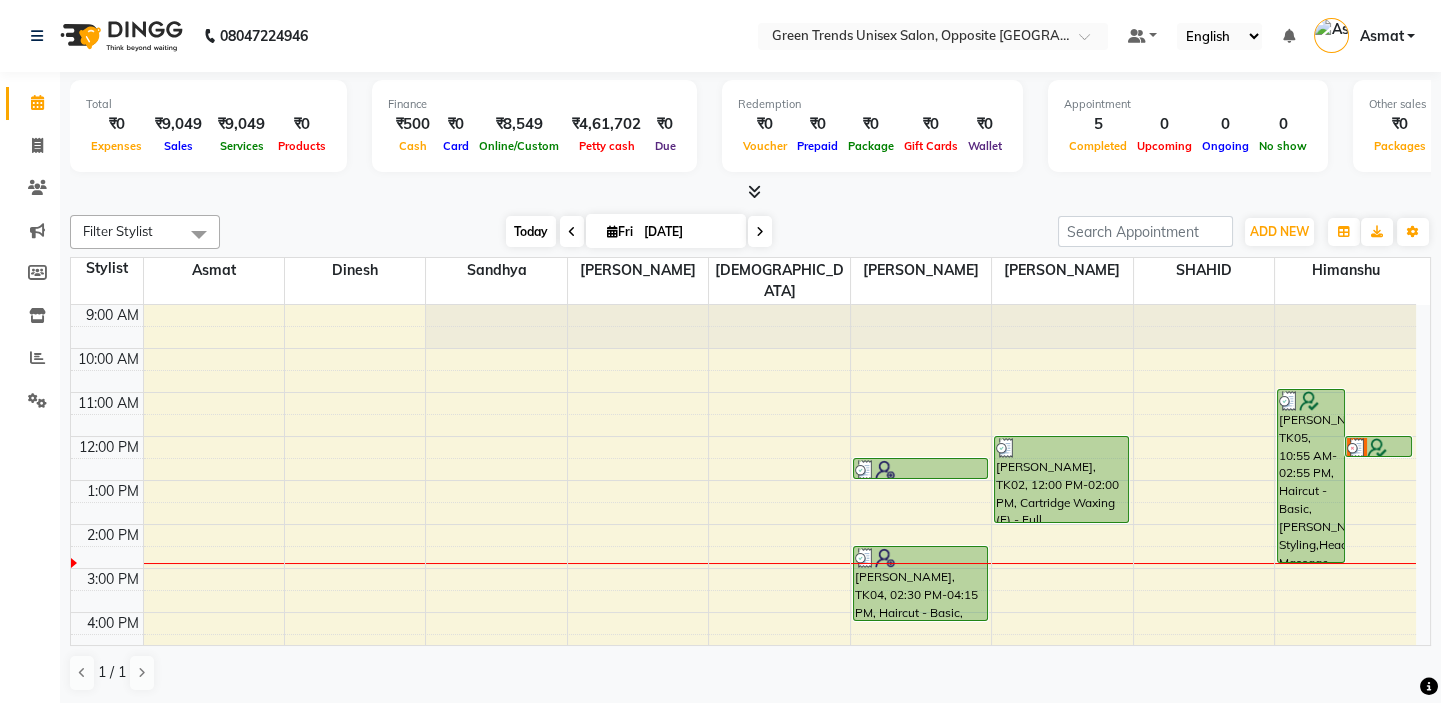 click on "Today" at bounding box center (531, 231) 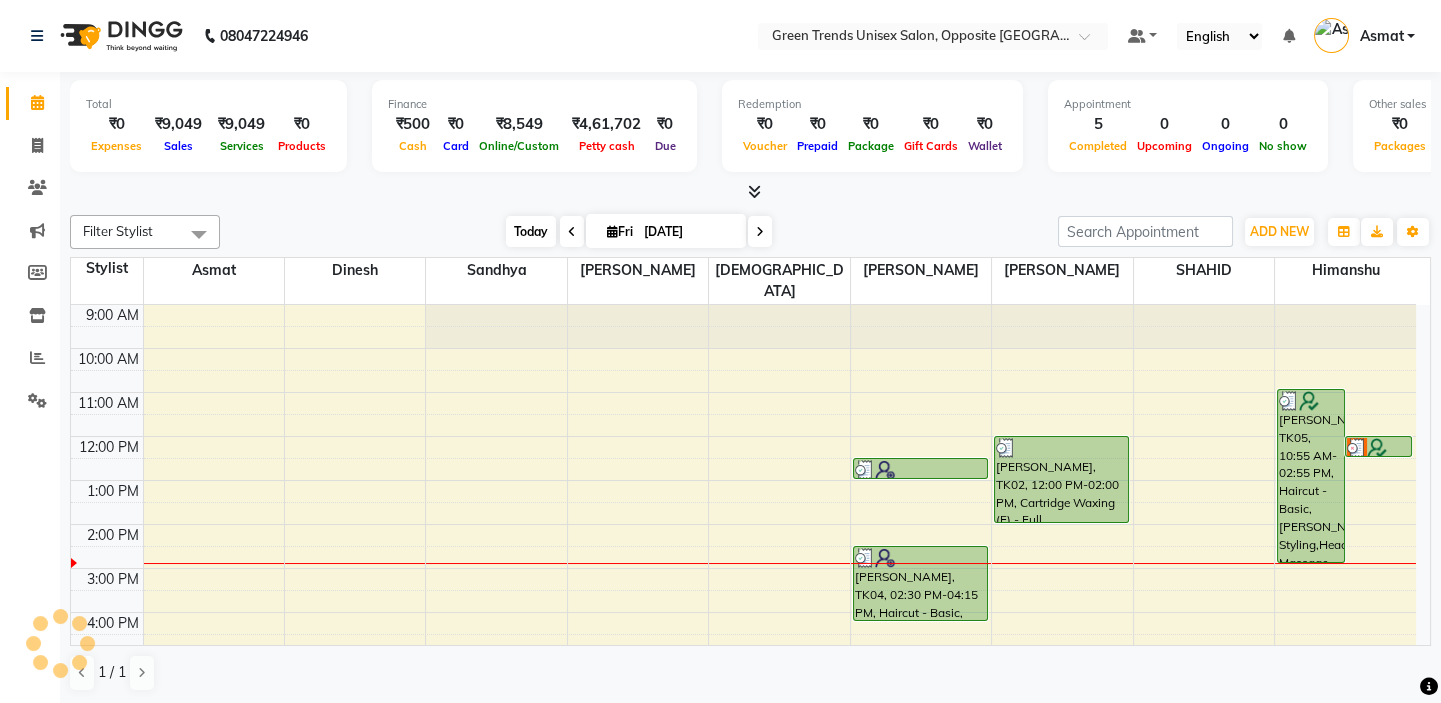 scroll, scrollTop: 208, scrollLeft: 0, axis: vertical 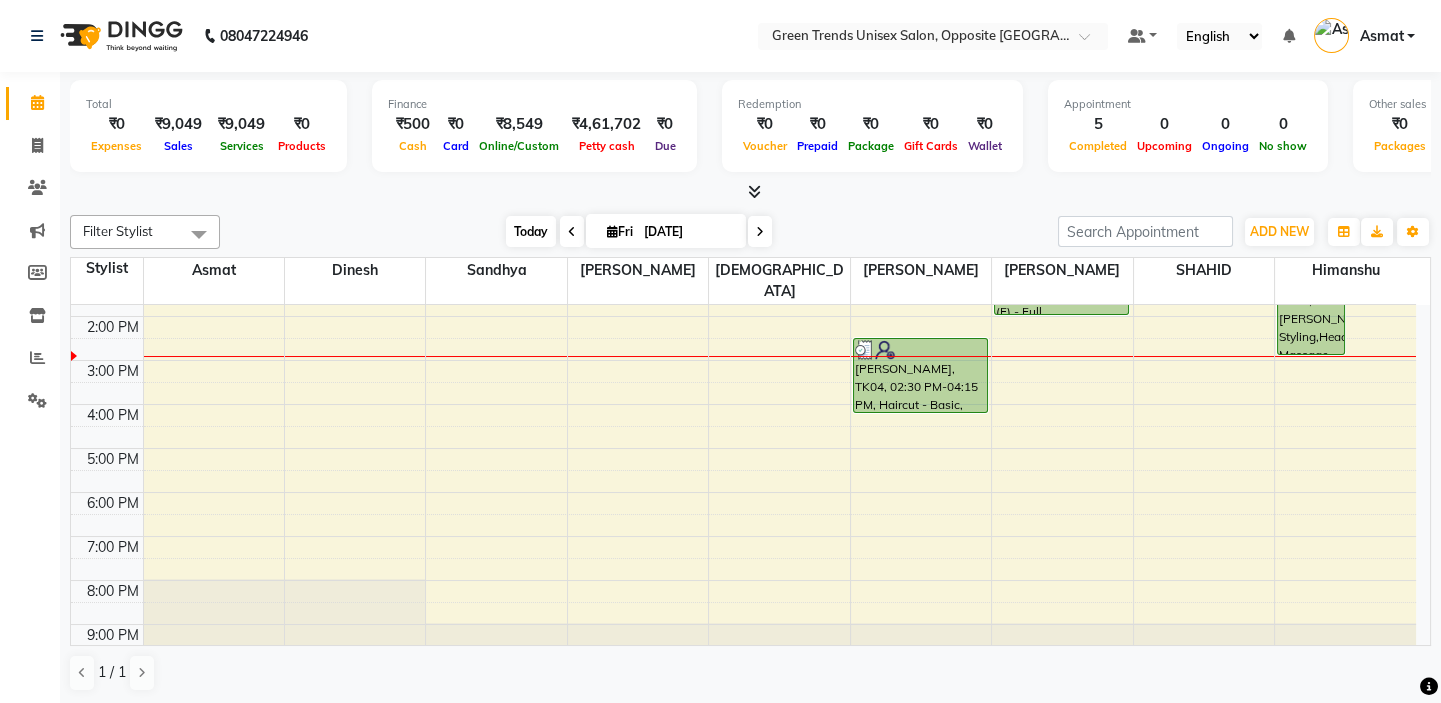 click on "Today" at bounding box center [531, 231] 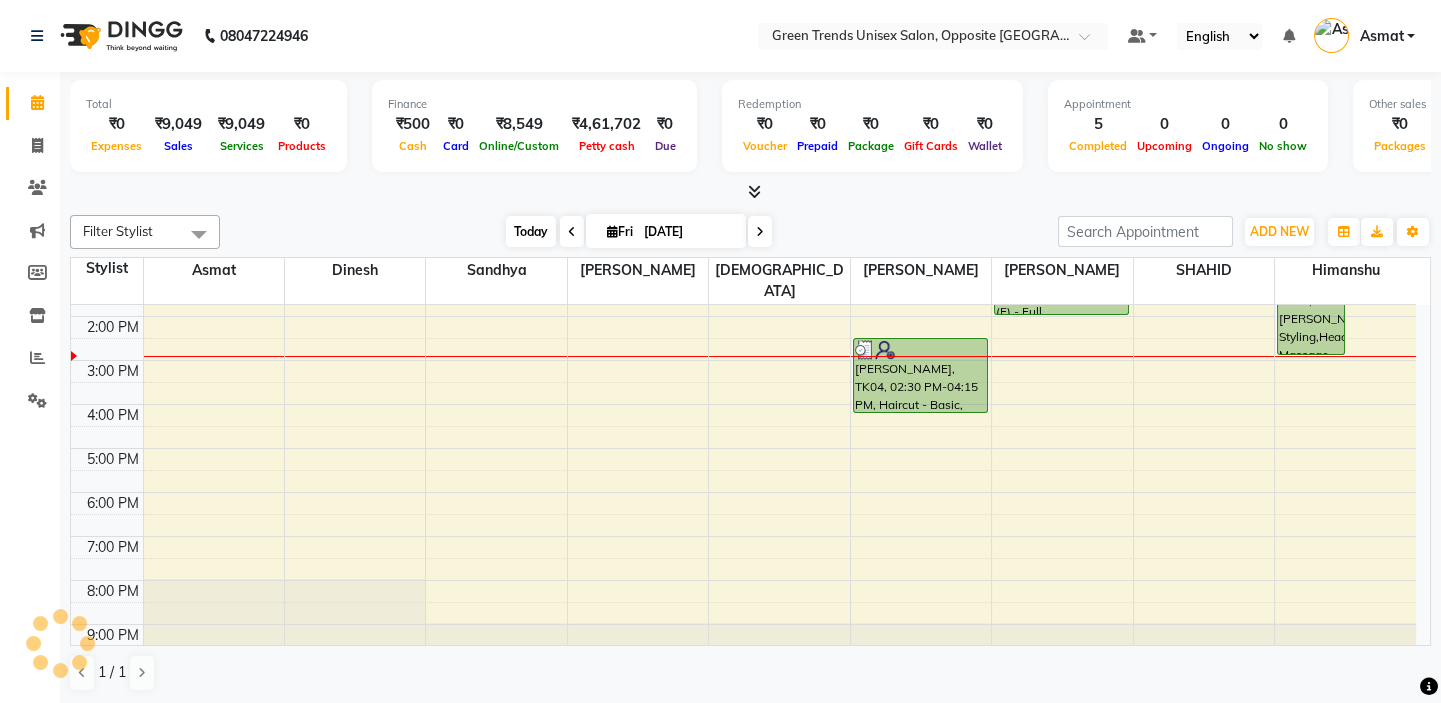 scroll, scrollTop: 0, scrollLeft: 0, axis: both 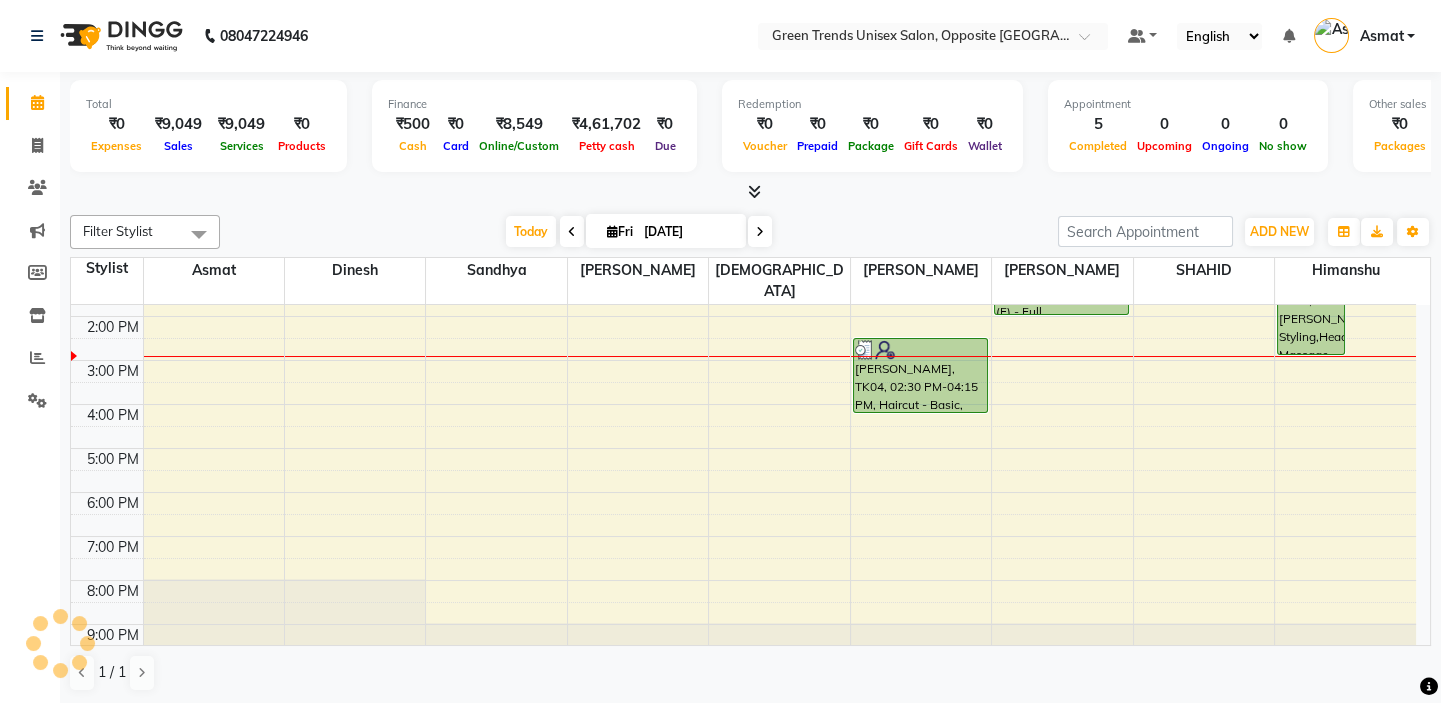 click on "Filter Stylist Select All Asmat Dinesh Himanshu Raj Shilpakar Sandhya SHAHID SUJEET Vaishnavi Vrinda Today  Fri 11-07-2025 Toggle Dropdown Add Appointment Add Invoice Add Expense Add Attendance Add Client Toggle Dropdown Add Appointment Add Invoice Add Expense Add Attendance Add Client ADD NEW Toggle Dropdown Add Appointment Add Invoice Add Expense Add Attendance Add Client Filter Stylist Select All Asmat Dinesh Himanshu Raj Shilpakar Sandhya SHAHID SUJEET Vaishnavi Vrinda Group By  Staff View   Room View  View as Vertical  Vertical - Week View  Horizontal  Horizontal - Week View  List  Toggle Dropdown Calendar Settings Manage Tags   Arrange Stylists   Reset Stylists  Full Screen Appointment Form Zoom 50% Staff/Room Display Count 9 Stylist Asmat Dinesh Sandhya Raj Shilpakar Vaishnavi SUJEET Vrinda SHAHID Himanshu 9:00 AM 10:00 AM 11:00 AM 12:00 PM 1:00 PM 2:00 PM 3:00 PM 4:00 PM 5:00 PM 6:00 PM 7:00 PM 8:00 PM 9:00 PM     tanmay singh, TK03, 12:30 PM-01:00 PM, Haircut - Advanced (M)                 1 / 1" 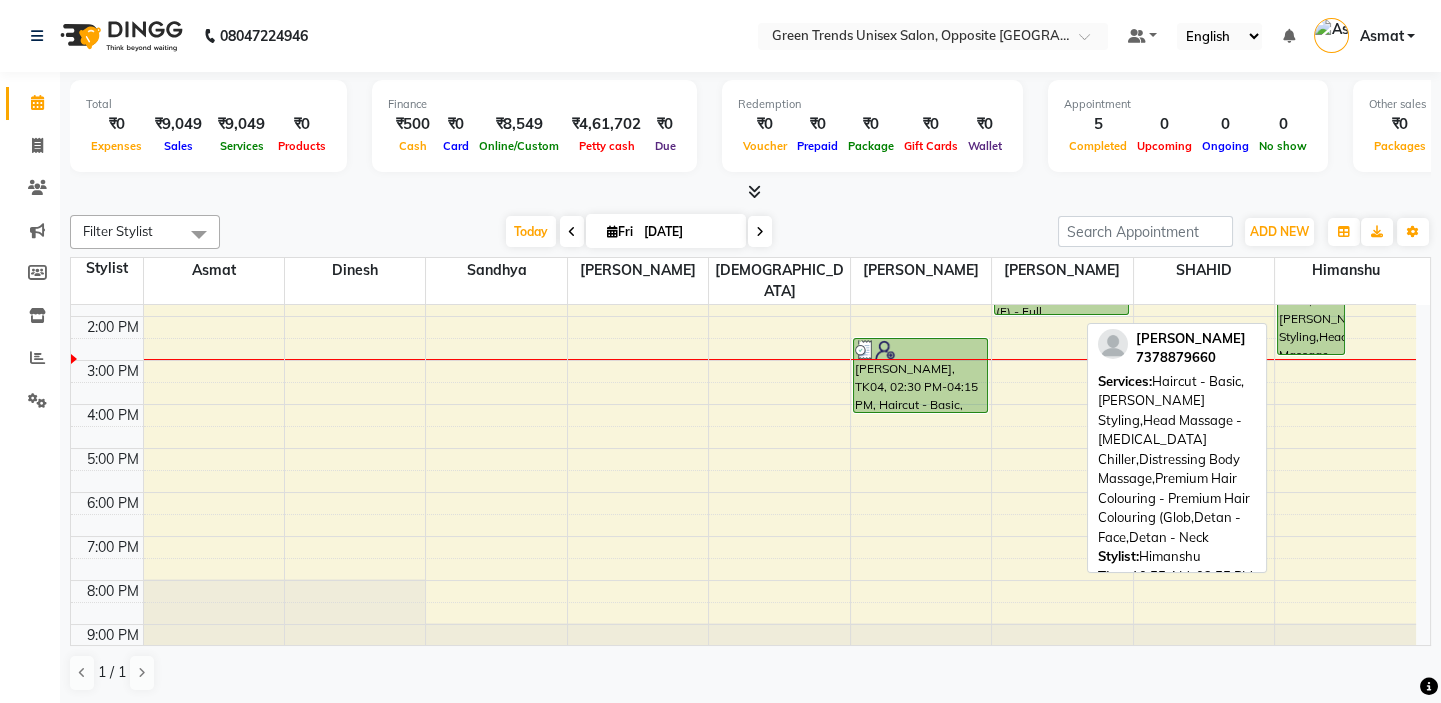 click on "[PERSON_NAME], TK05, 10:55 AM-02:55 PM, Haircut - Basic,[PERSON_NAME] Styling,Head Massage - [MEDICAL_DATA] Chiller,Distressing Body Massage,Premium Hair Colouring - Premium Hair Colouring (Glob,Detan - Face,Detan - Neck" at bounding box center (1311, 268) 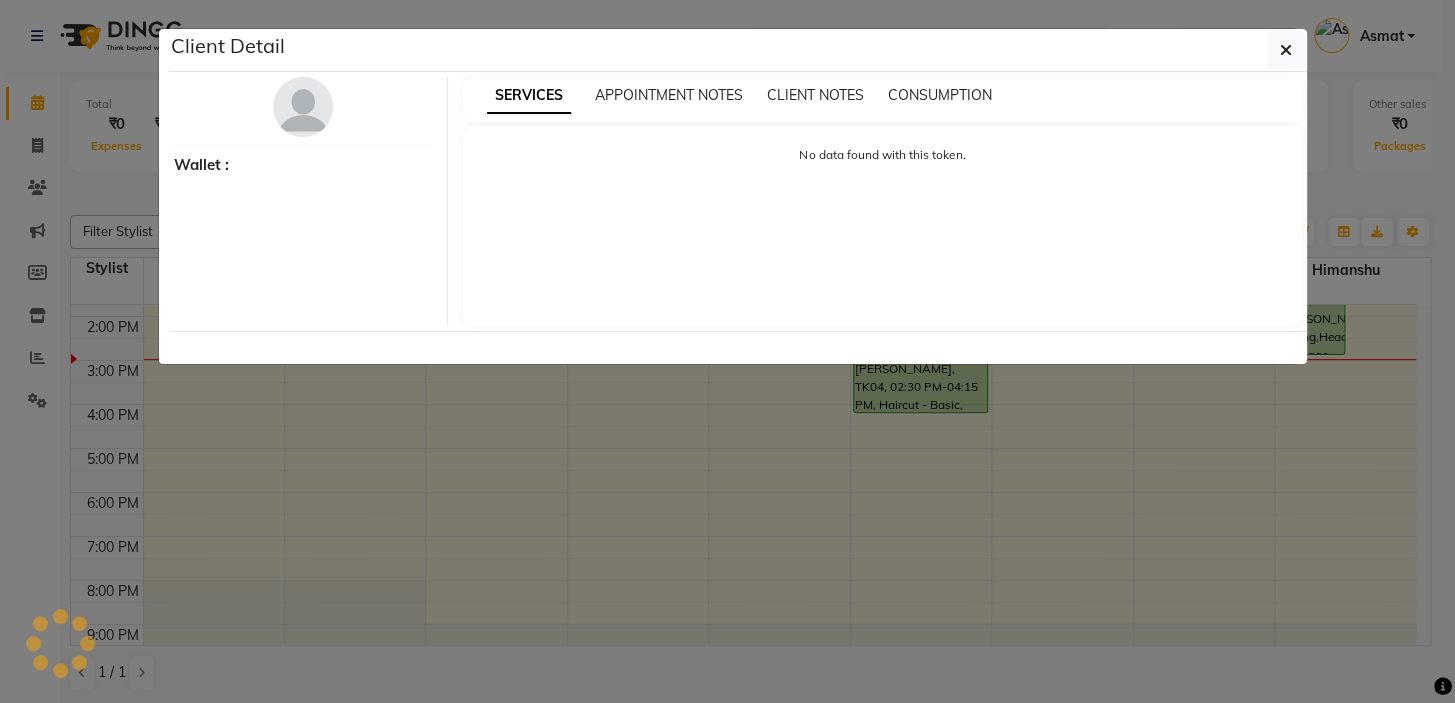 select on "3" 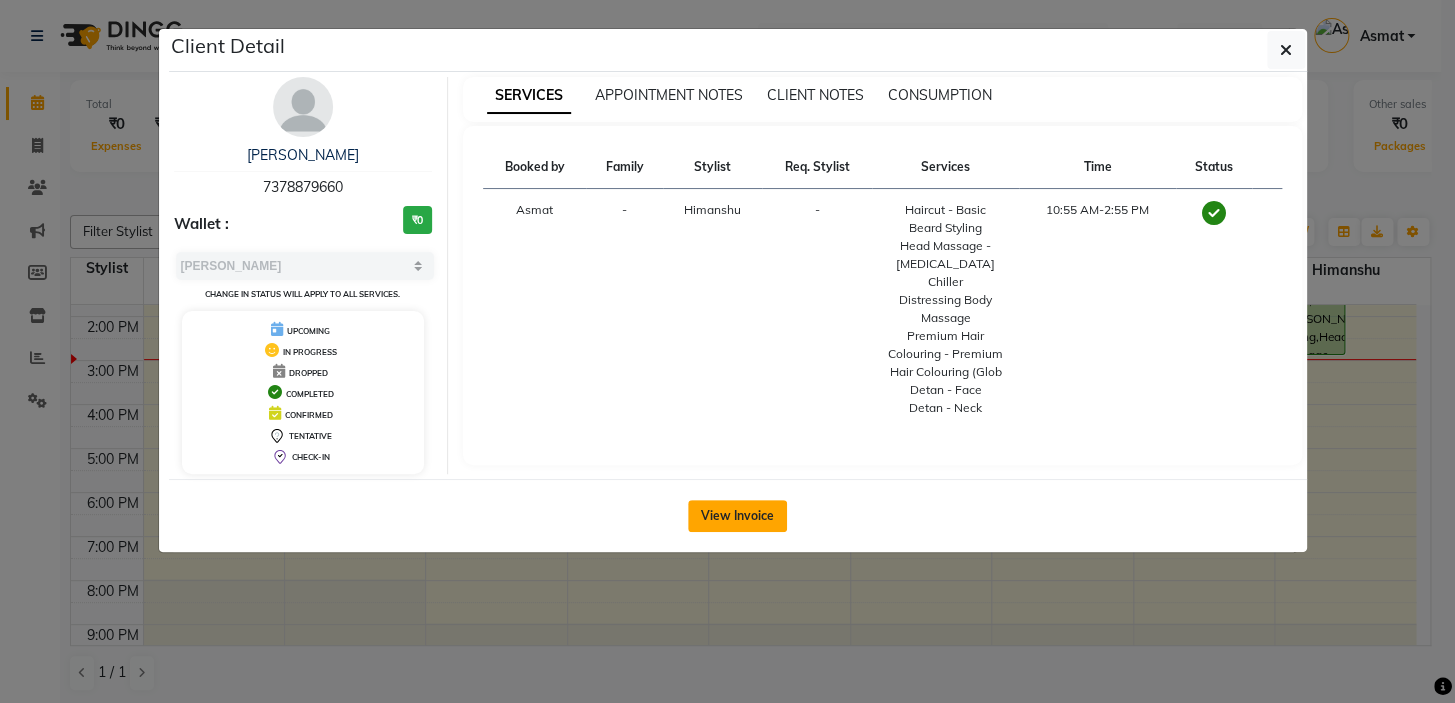 click on "View Invoice" 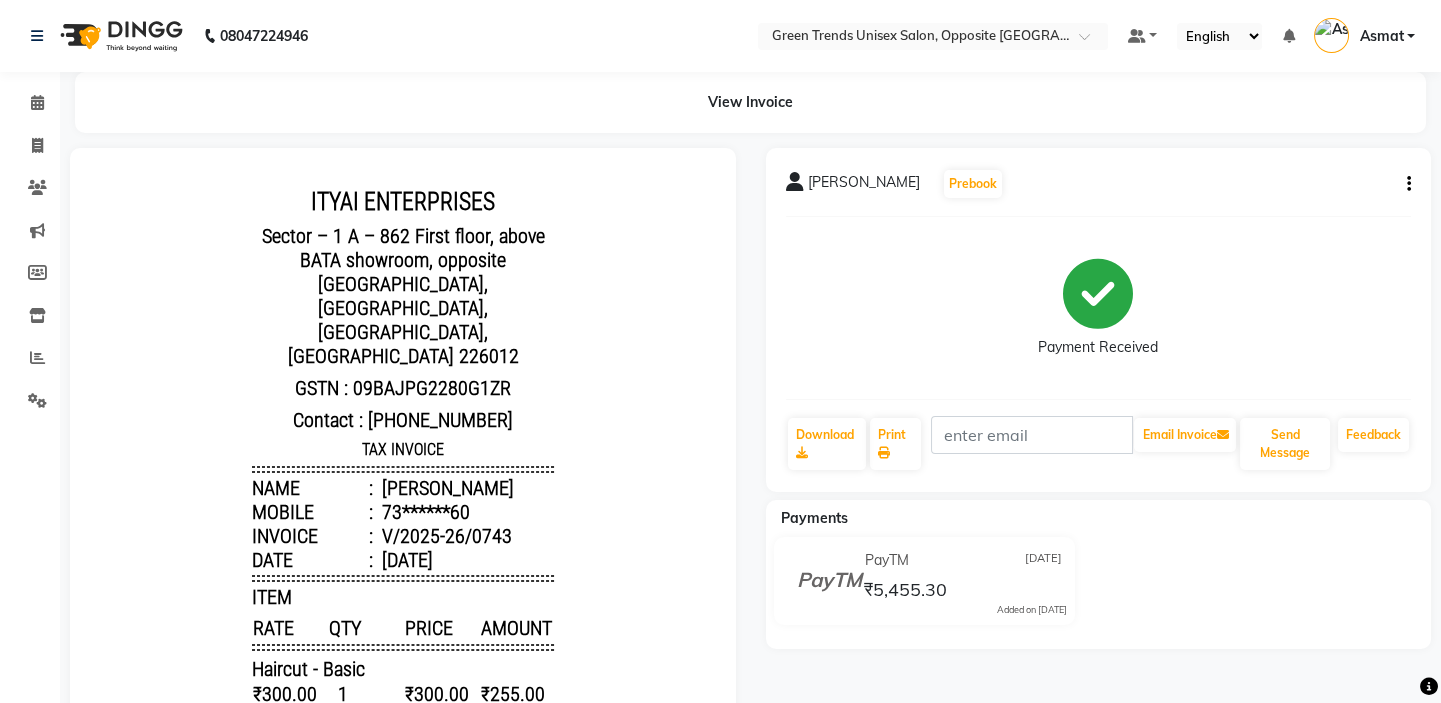 scroll, scrollTop: 0, scrollLeft: 0, axis: both 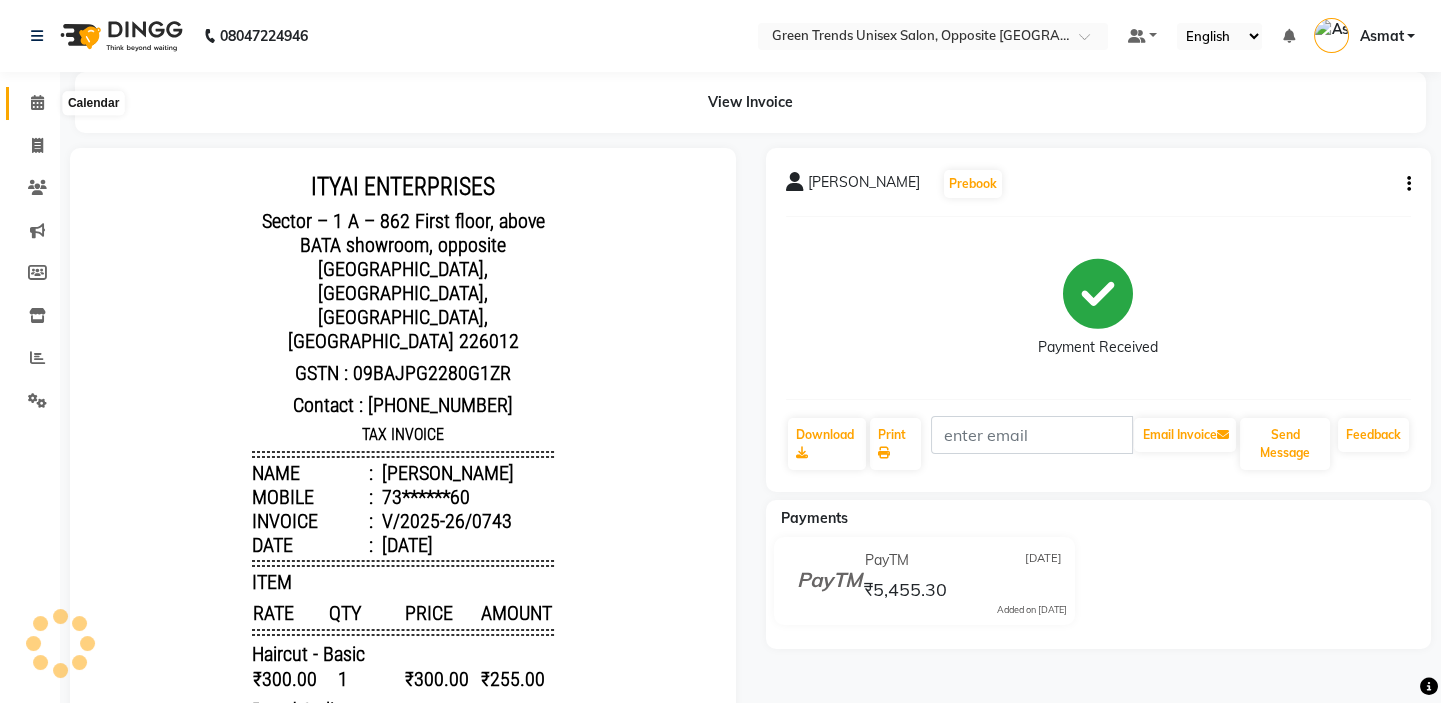 click 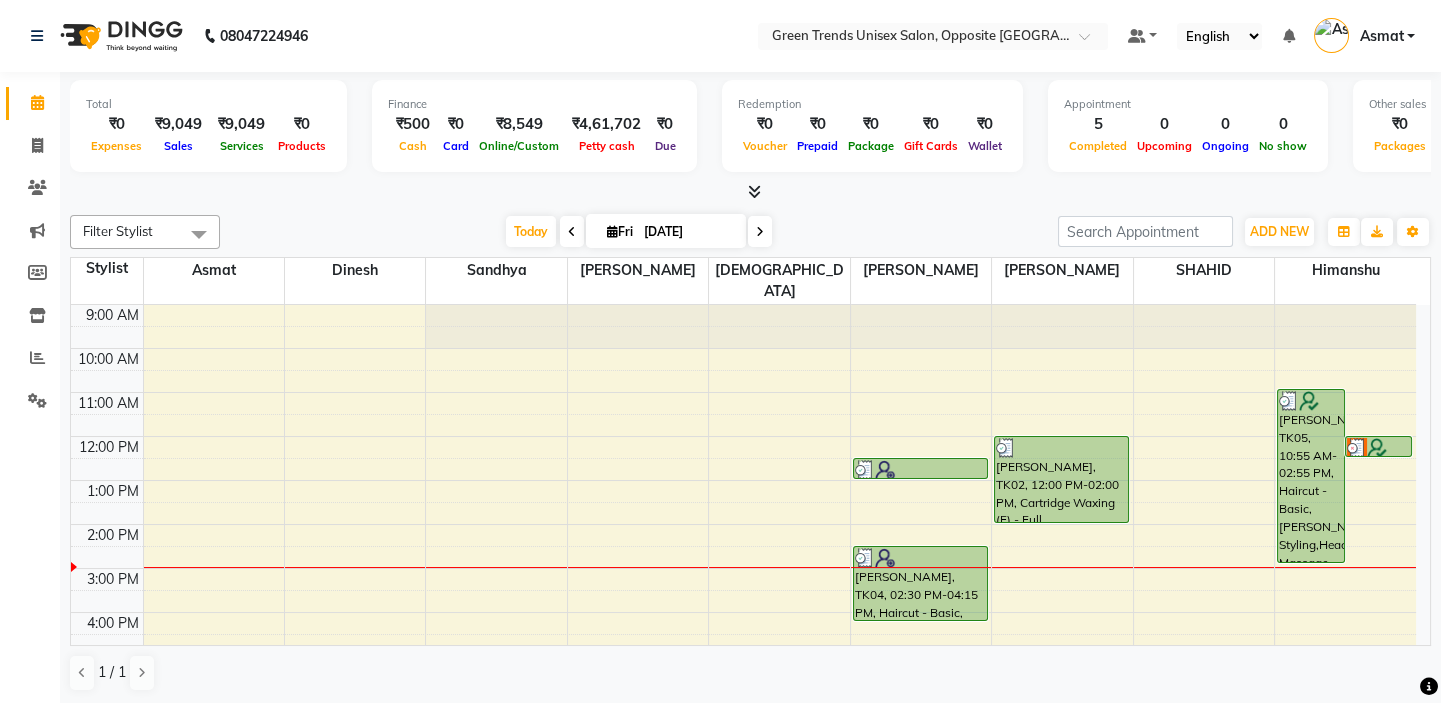 scroll, scrollTop: 0, scrollLeft: 0, axis: both 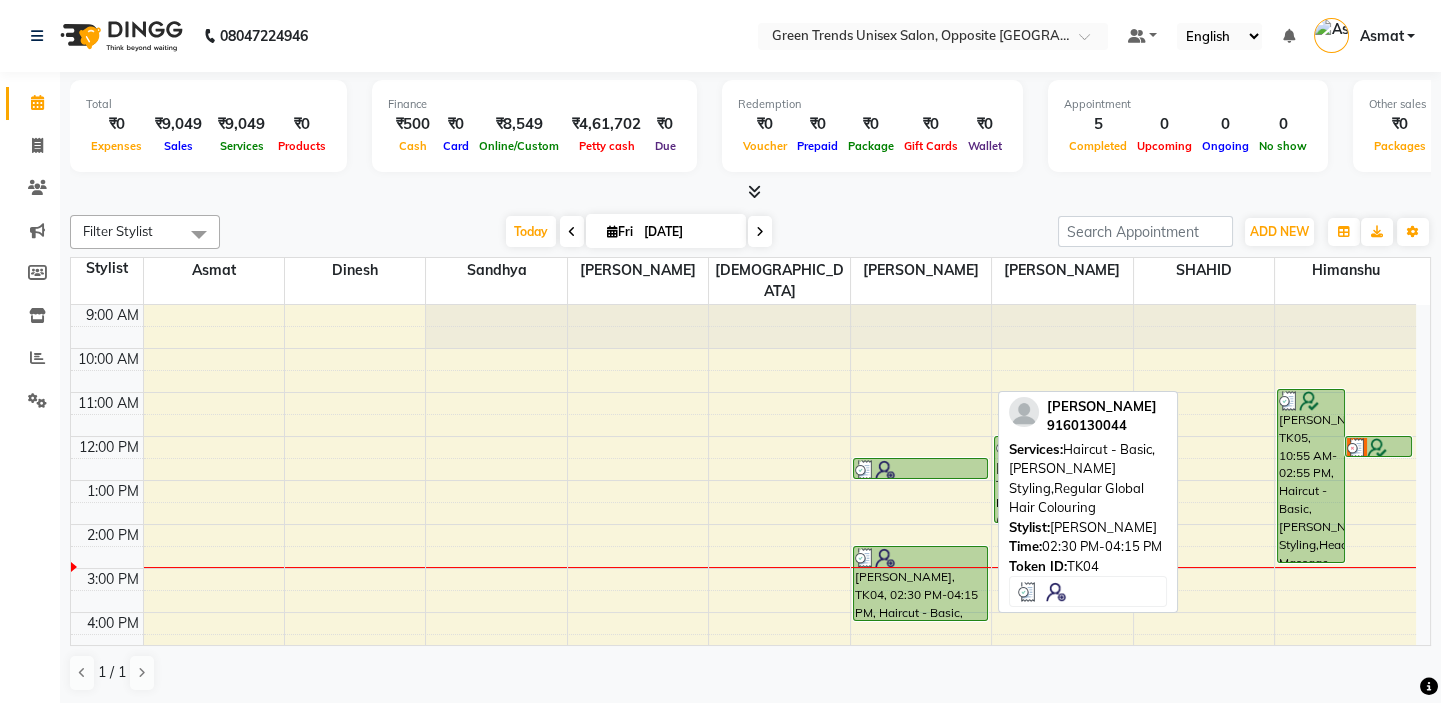click on "[PERSON_NAME], TK04, 02:30 PM-04:15 PM, Haircut - Basic,[PERSON_NAME] Styling,Regular Global Hair Colouring" at bounding box center (920, 583) 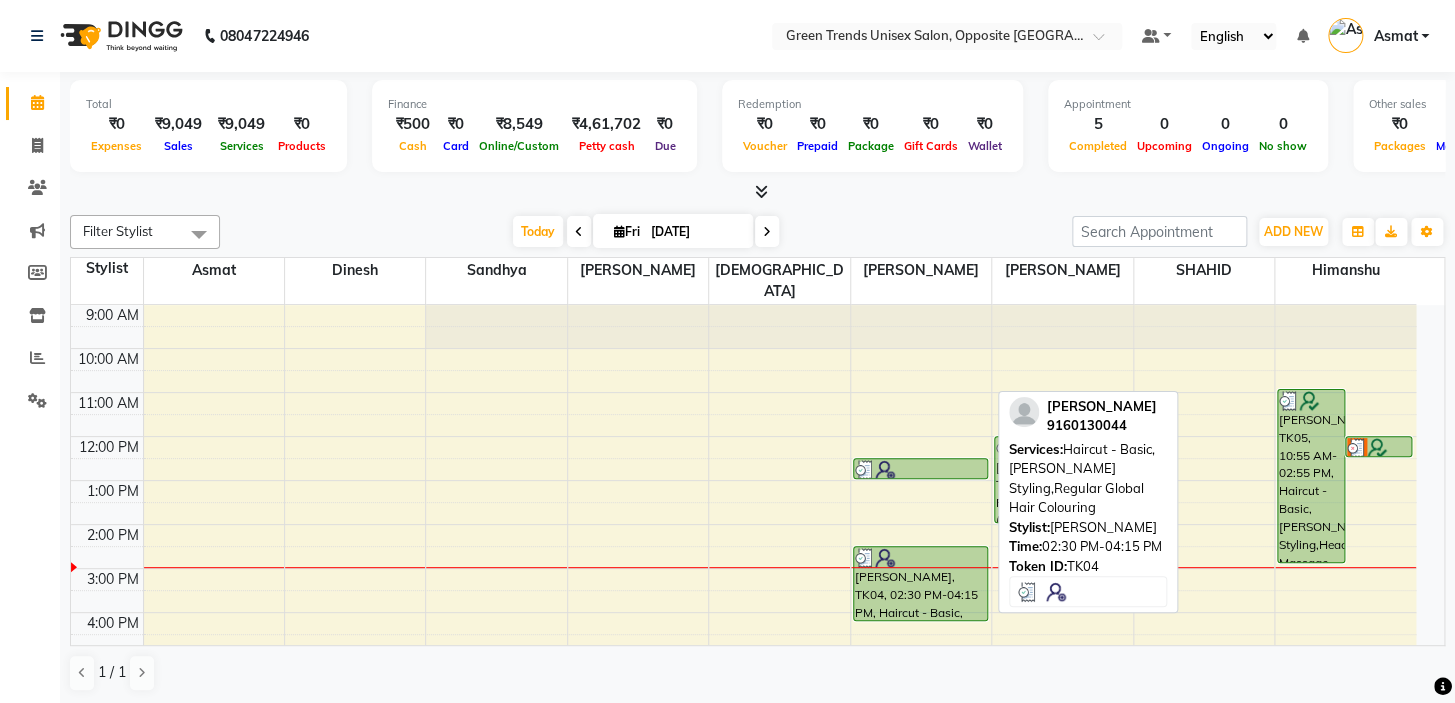 select on "3" 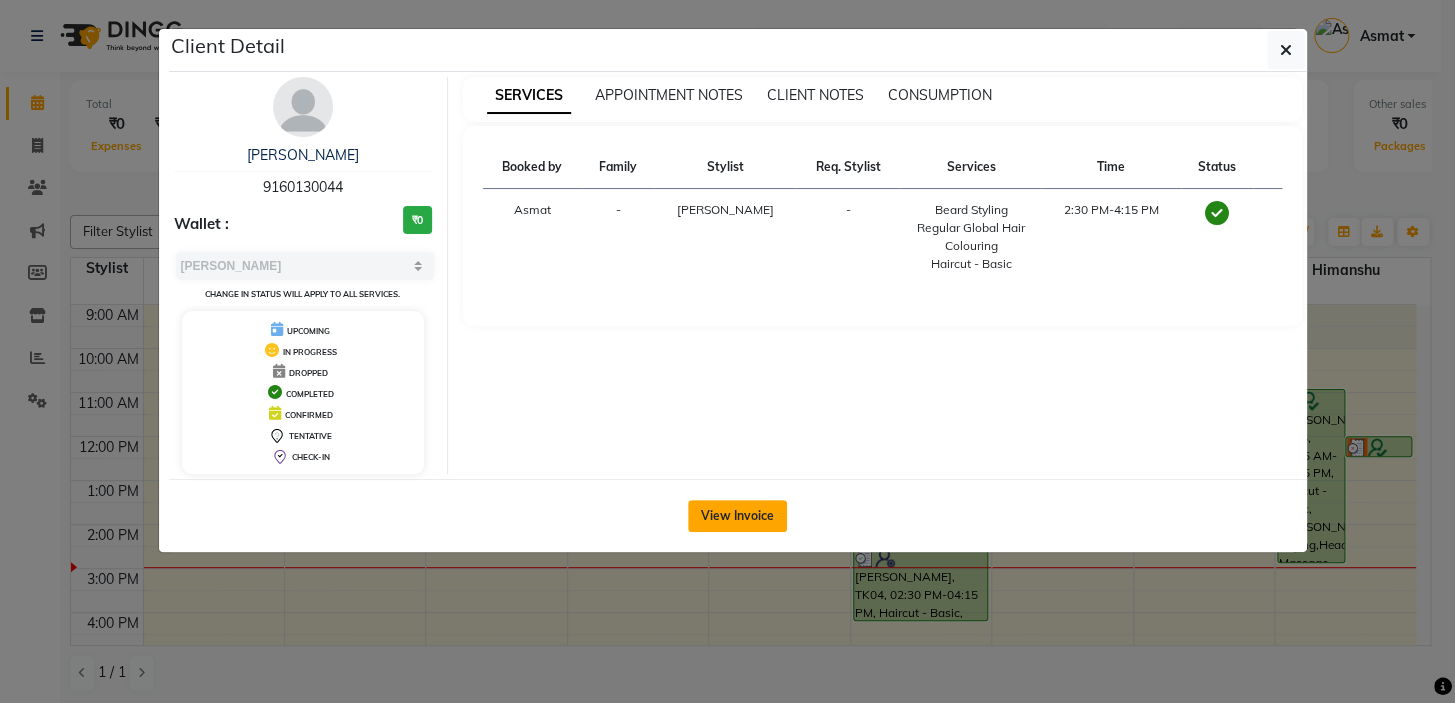 click on "View Invoice" 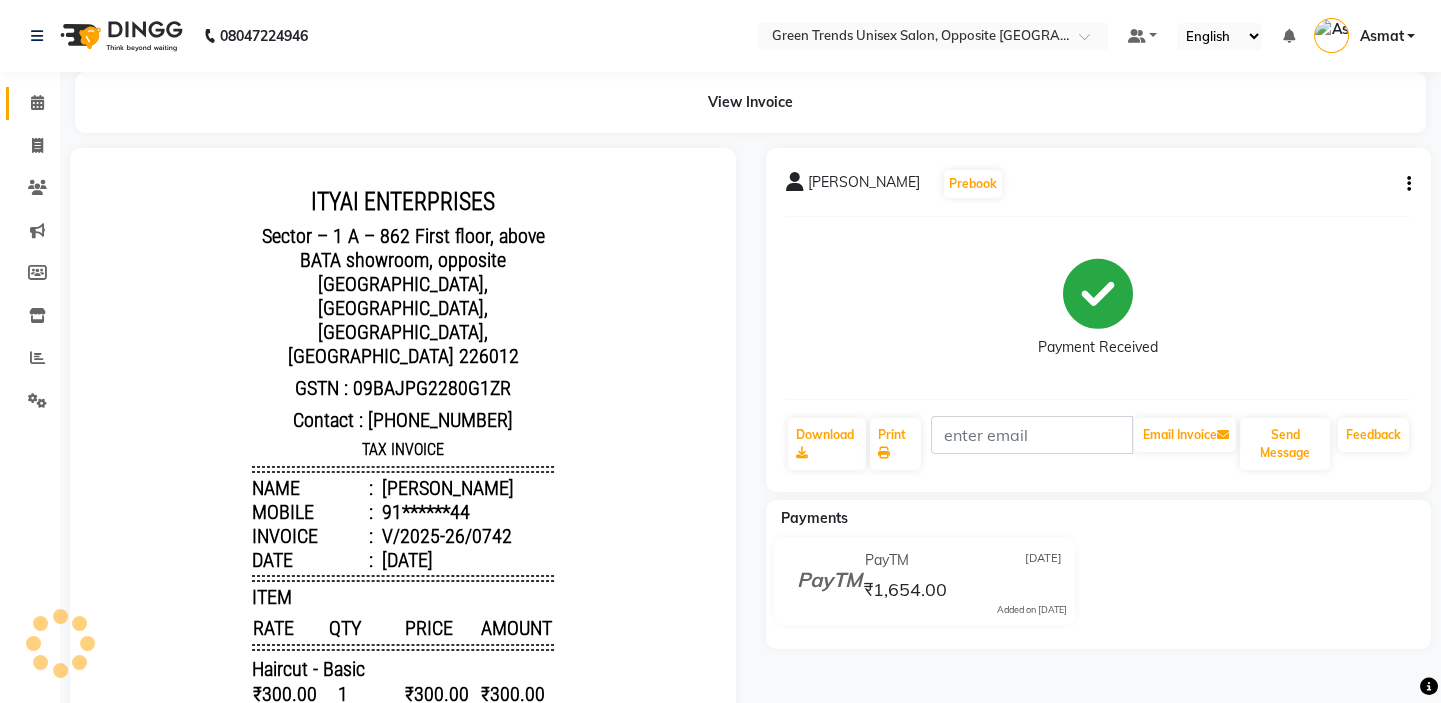 scroll, scrollTop: 0, scrollLeft: 0, axis: both 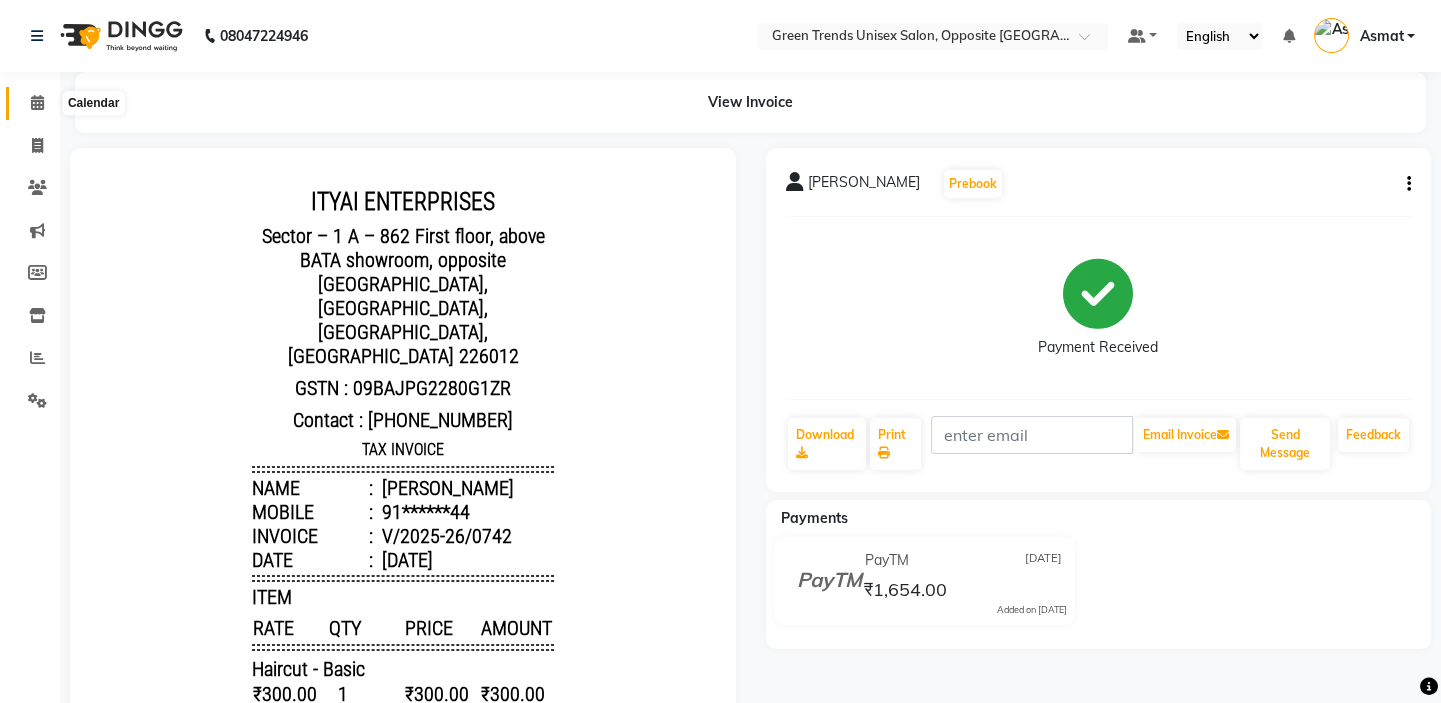 click 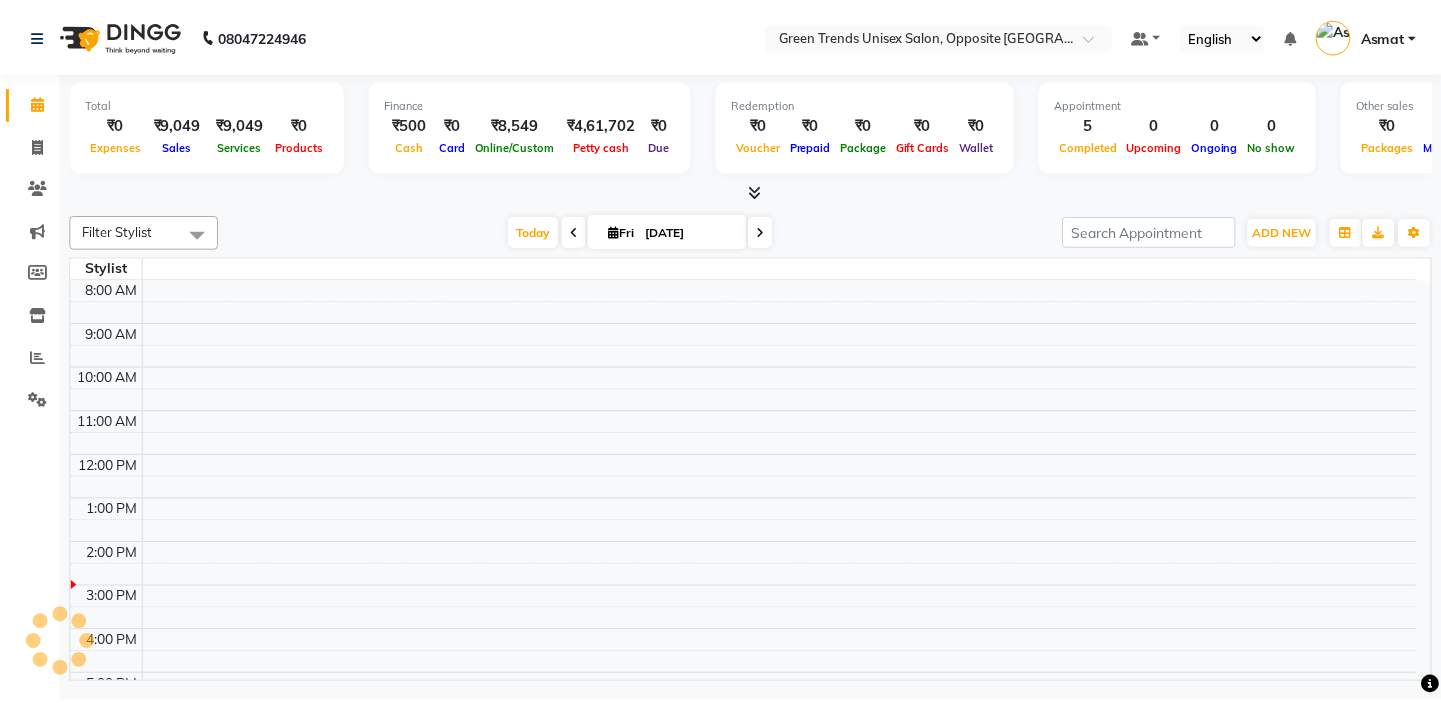 scroll, scrollTop: 0, scrollLeft: 0, axis: both 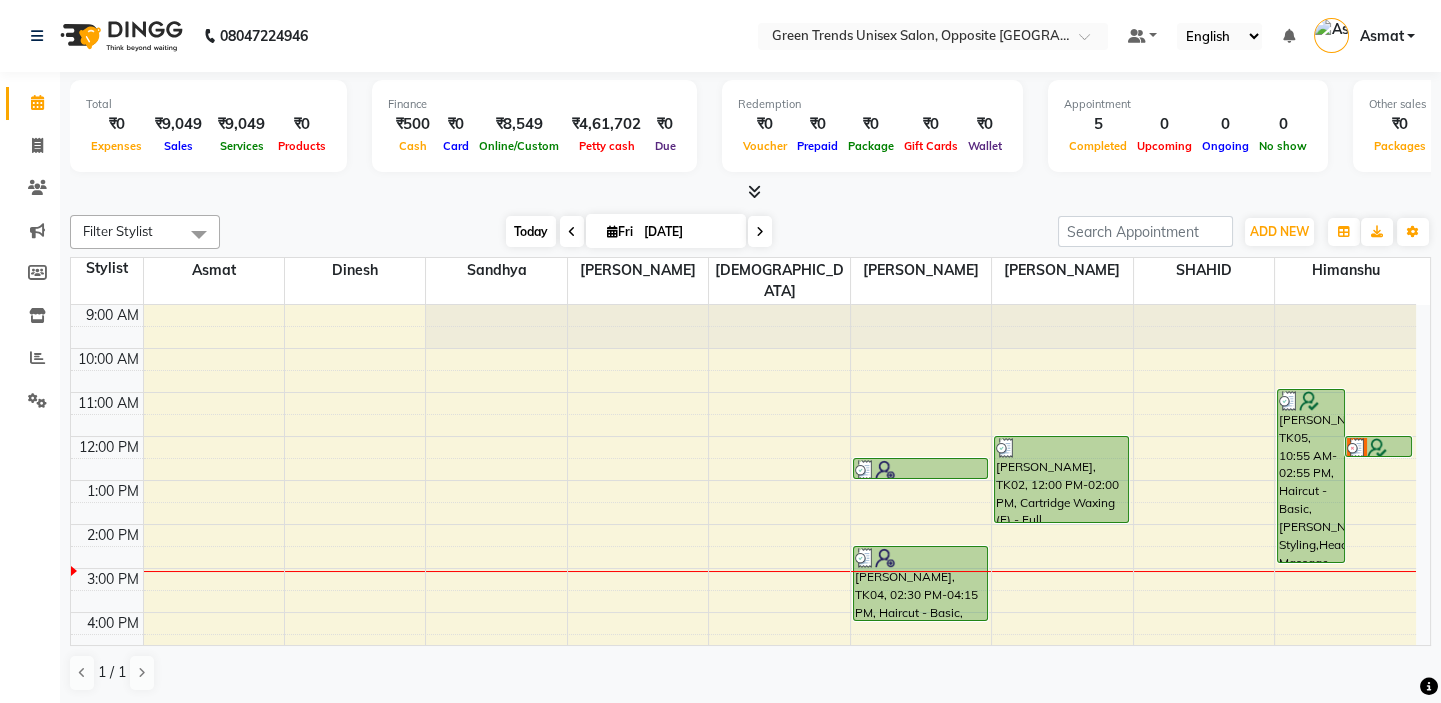 click on "Today" at bounding box center [531, 231] 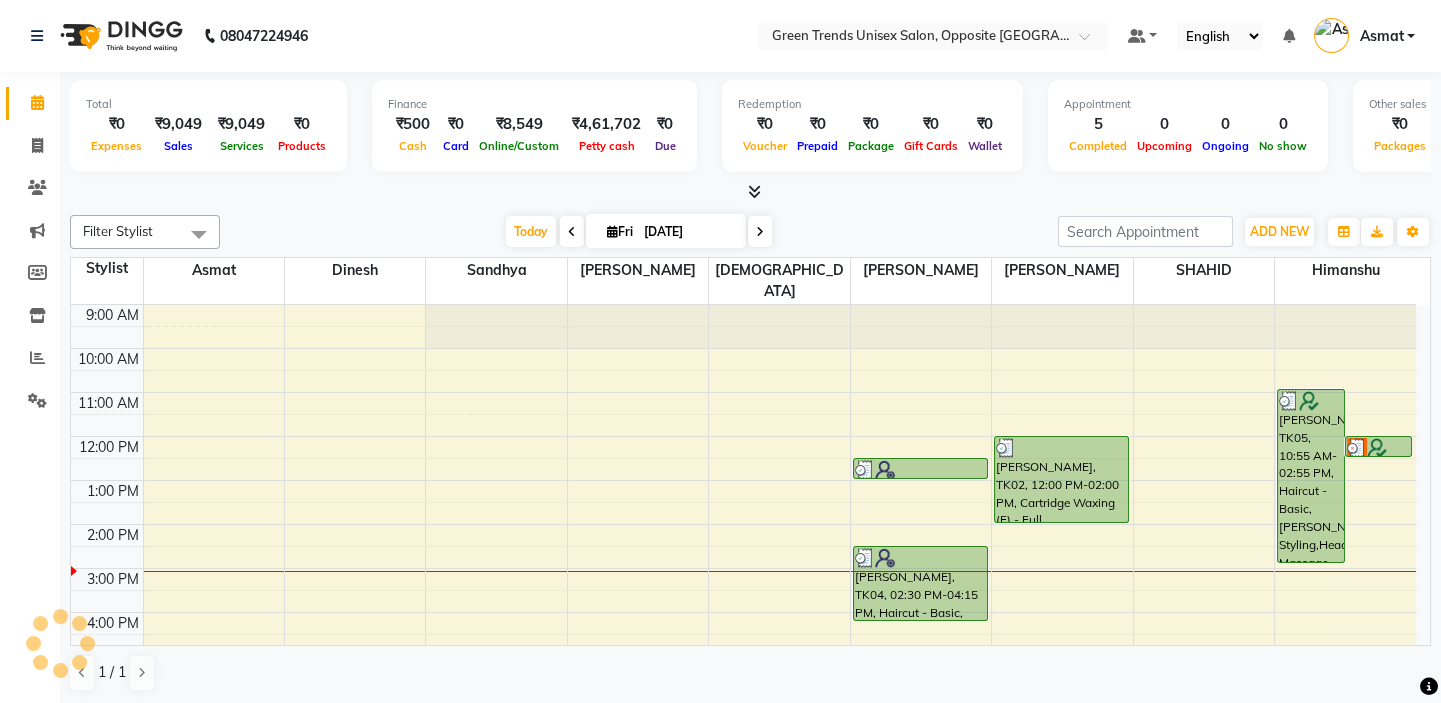 scroll, scrollTop: 208, scrollLeft: 0, axis: vertical 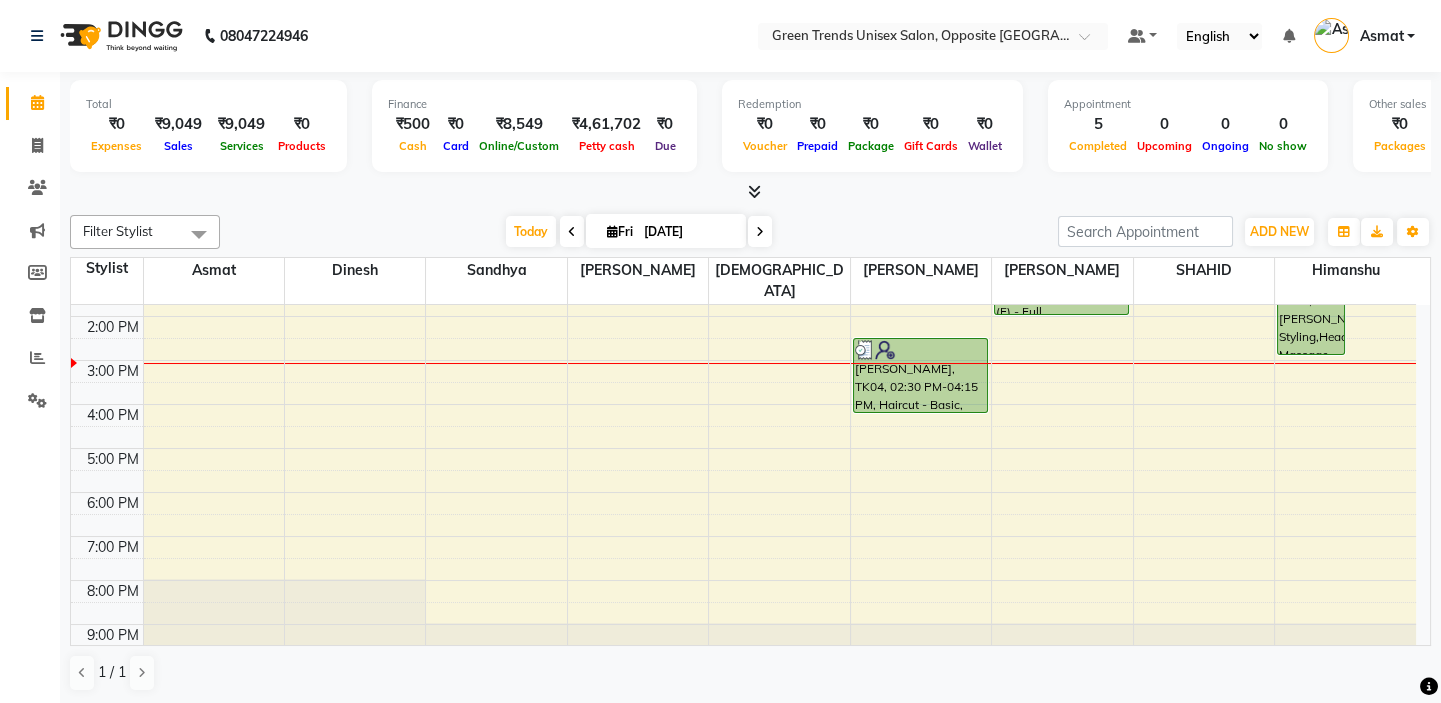 click on "9:00 AM 10:00 AM 11:00 AM 12:00 PM 1:00 PM 2:00 PM 3:00 PM 4:00 PM 5:00 PM 6:00 PM 7:00 PM 8:00 PM 9:00 PM     tanmay singh, TK03, 12:30 PM-01:00 PM, Haircut - Advanced (M)     Ritesh, TK04, 02:30 PM-04:15 PM, Haircut - Basic,Beard Styling,Regular Global Hair Colouring     AKASH SINGH, TK02, 12:00 PM-02:00 PM, Cartridge Waxing (F) - Full Arms,Cartridge Waxing (F) - Full Legs,Brazilian Waxing (F) - Under Arms,Threading (F) - Eyebrow     Shivanshu, TK05, 10:55 AM-02:55 PM, Haircut - Basic,Beard Styling,Head Massage - Menthol Chiller,Distressing Body Massage,Premium Hair Colouring - Premium Hair Colouring (Glob,Detan - Face,Detan - Neck     Shivanshu, TK01, 12:00 PM-12:30 PM, Haircut - Basic" at bounding box center [743, 382] 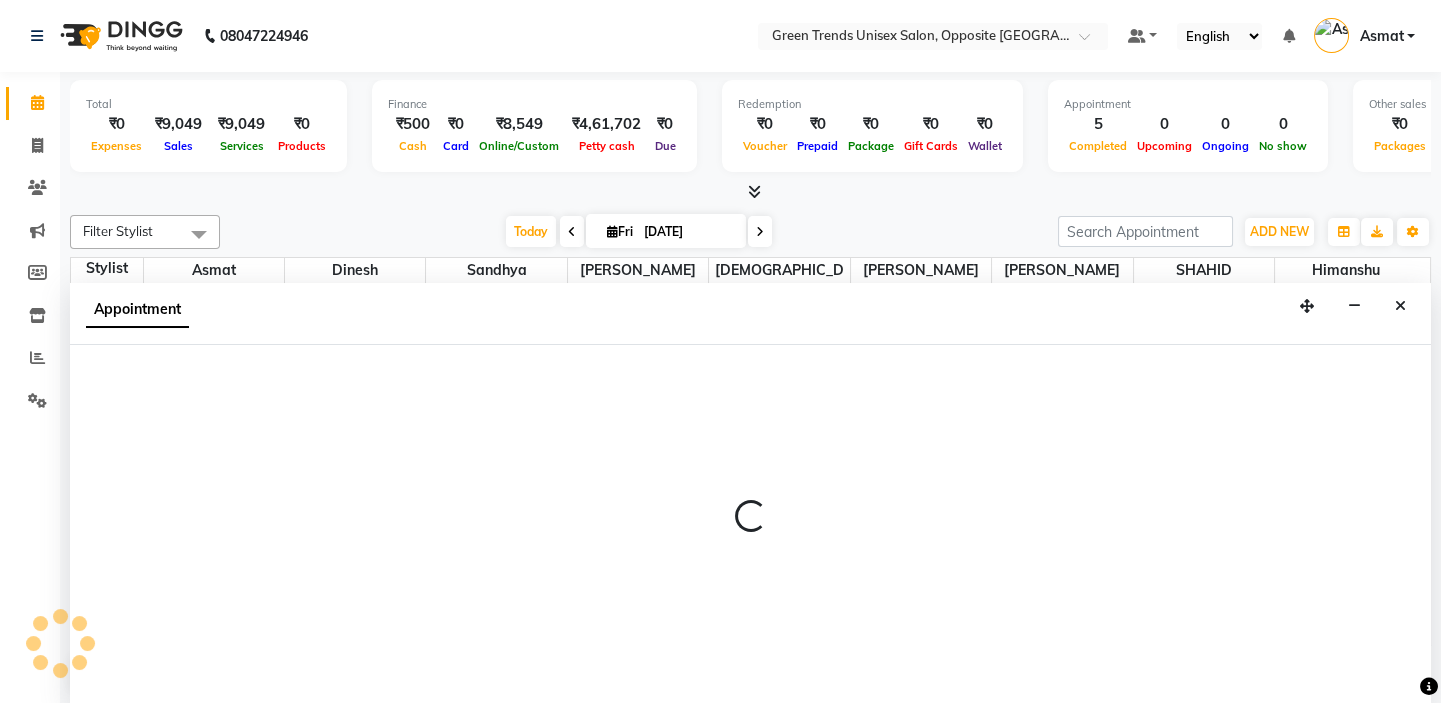 scroll, scrollTop: 0, scrollLeft: 0, axis: both 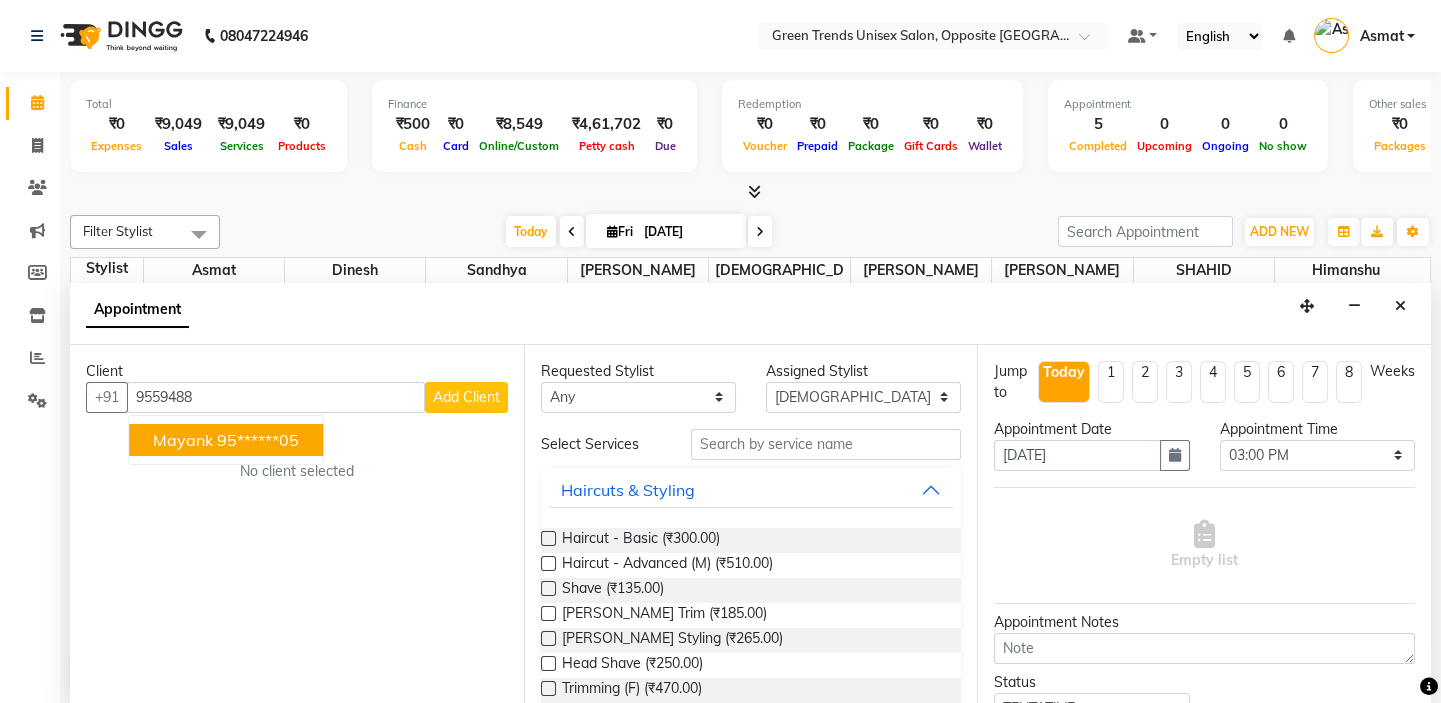 click on "95******05" at bounding box center [258, 440] 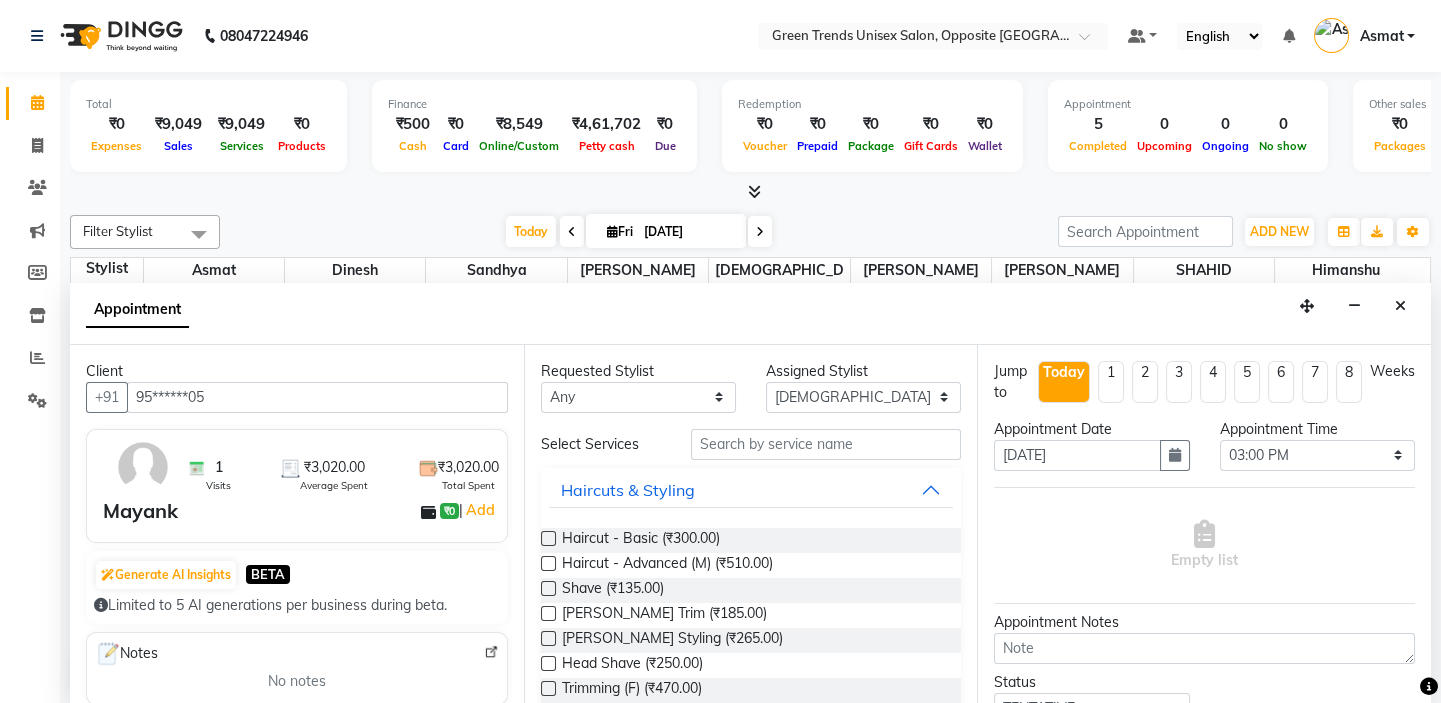 type on "95******05" 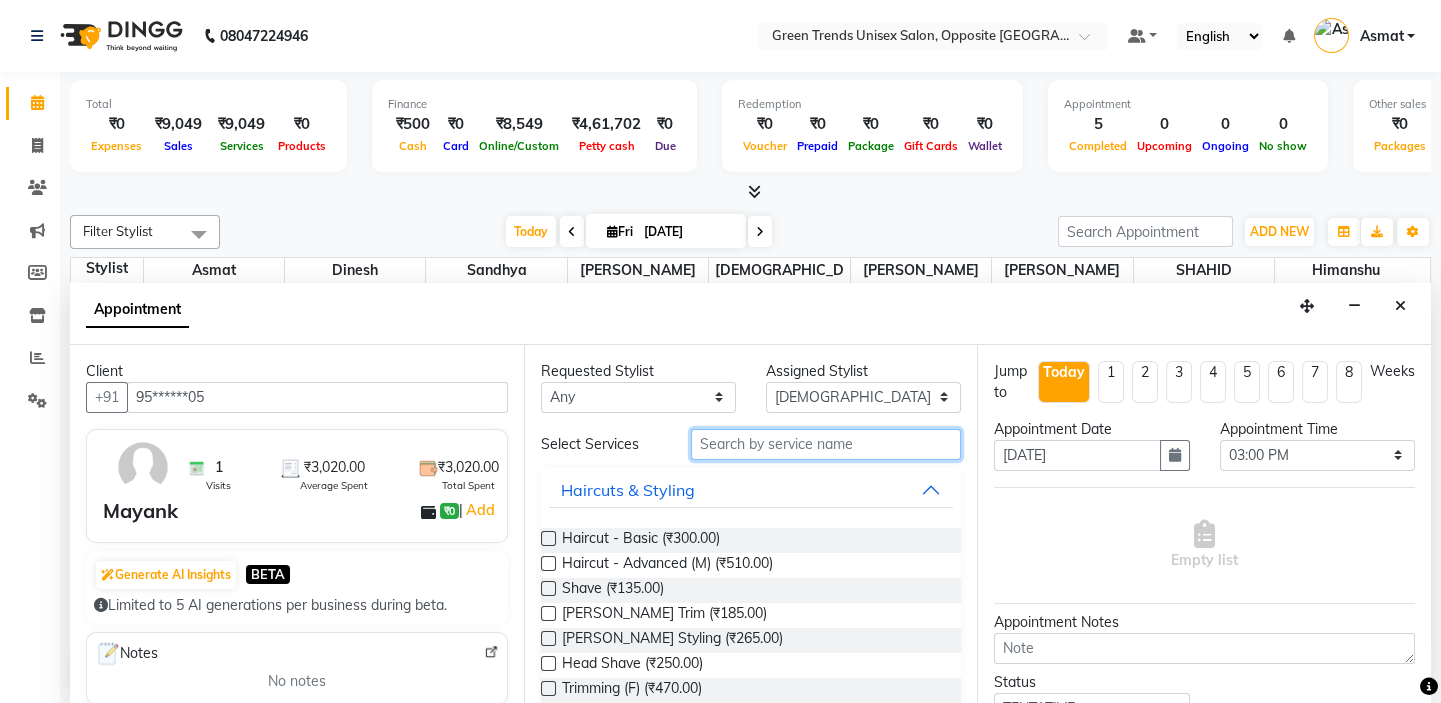 click at bounding box center [826, 444] 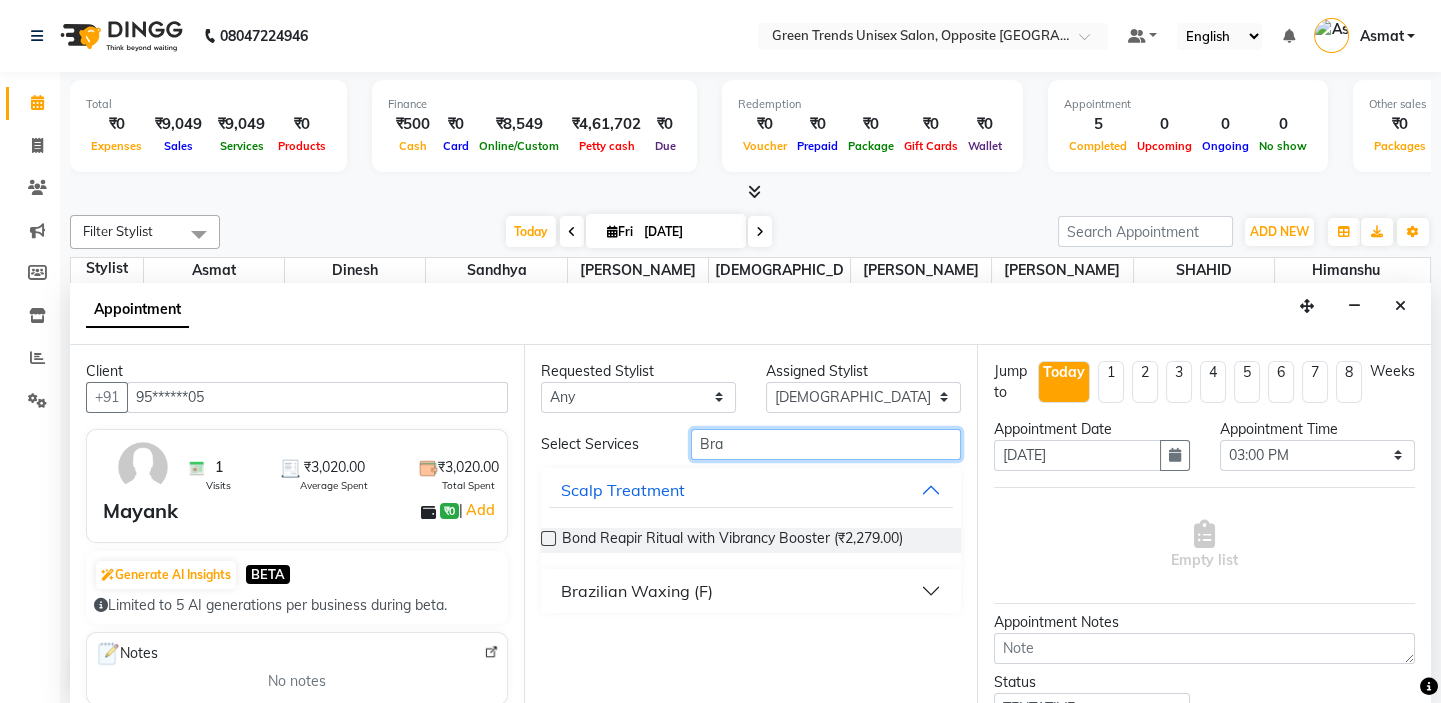 type on "Bra" 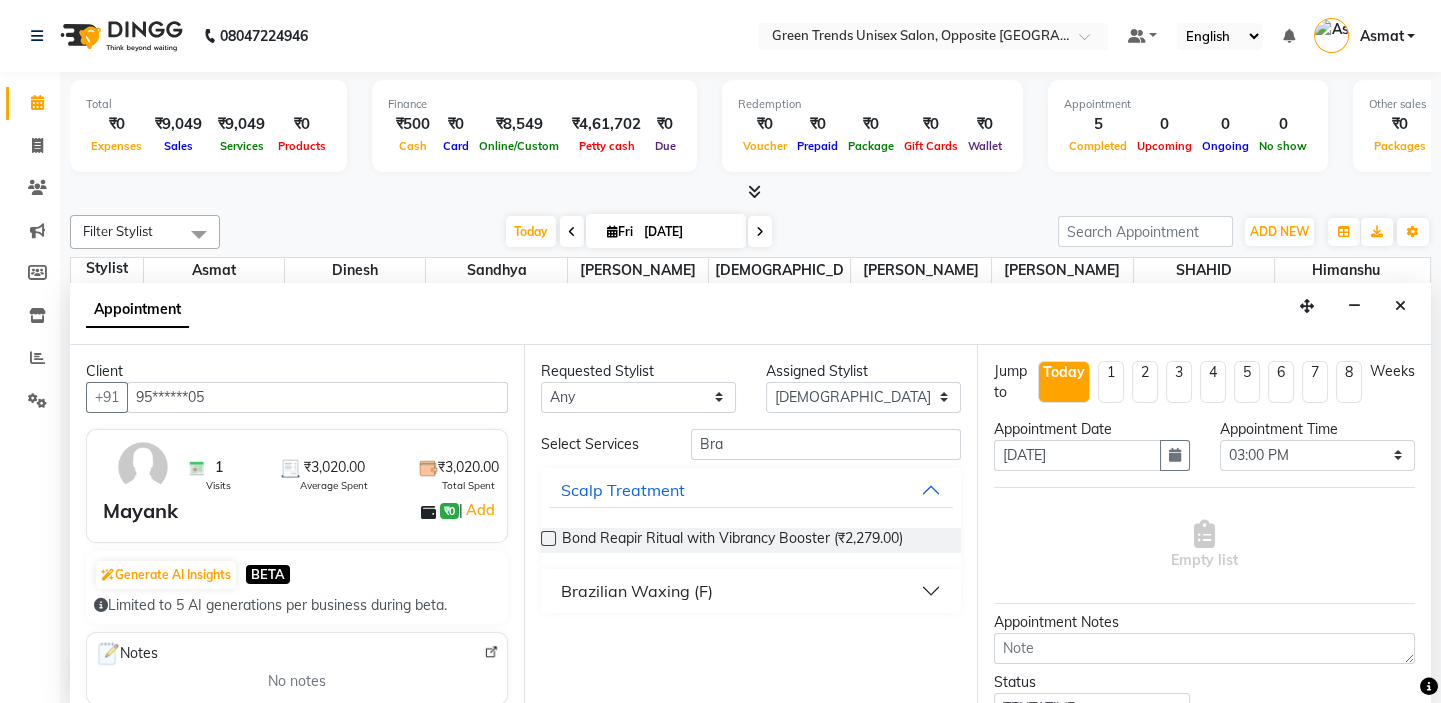 click on "Brazilian Waxing (F)" at bounding box center [751, 591] 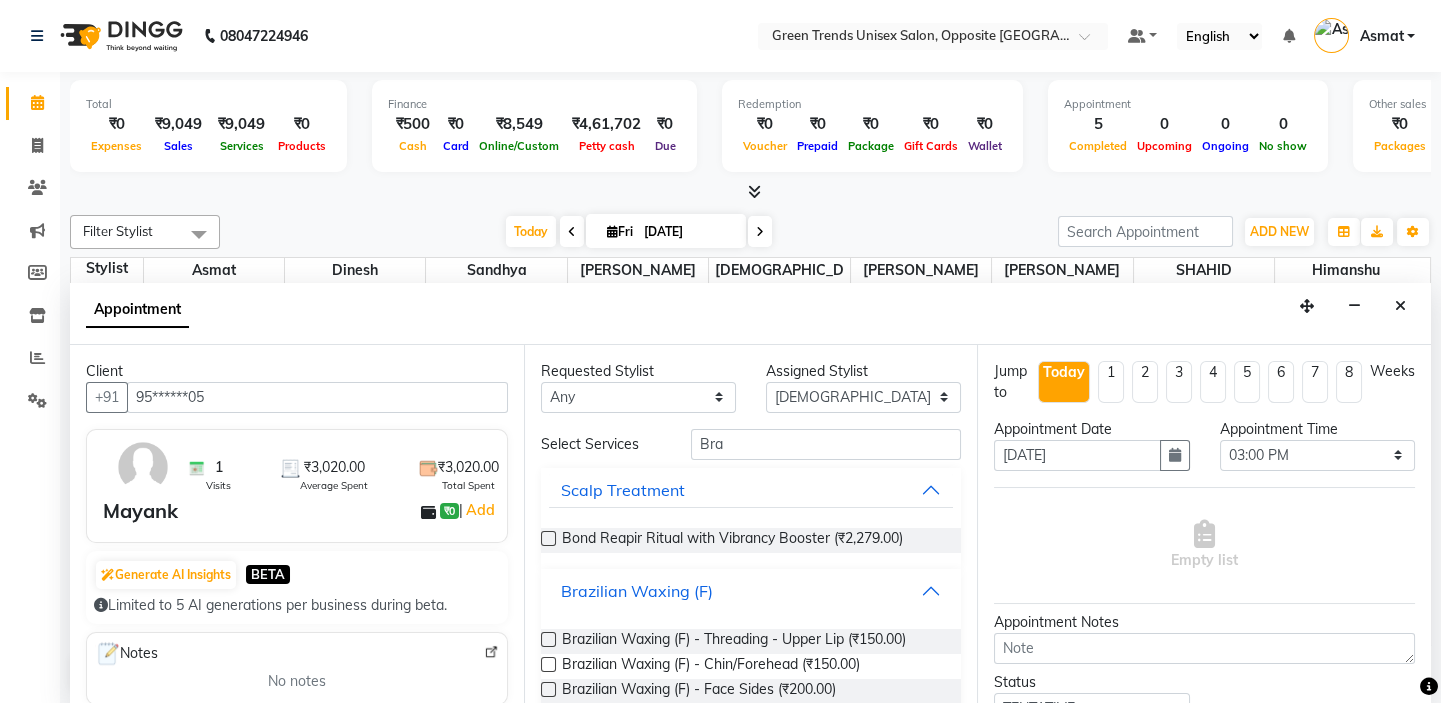 scroll, scrollTop: 145, scrollLeft: 0, axis: vertical 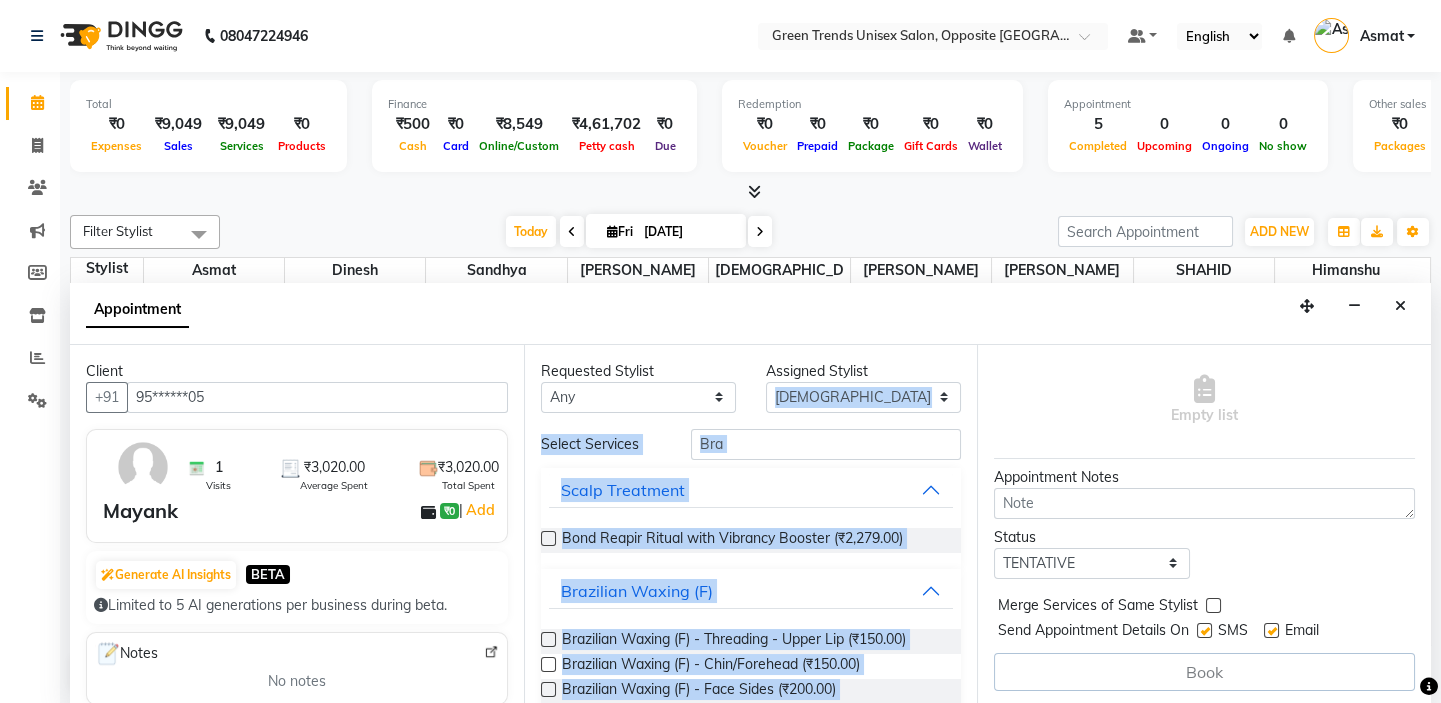 click on "Client +91 95******05 1 Visits ₹3,020.00 Average Spent ₹3,020.00 Total Spent Mayank    ₹0  |   Add    Generate AI Insights
BETA  Limited to 5 AI generations per business during beta.   Notes  No notes  Recent Services Haircut - Basic,Beard Styling With Himanshu   15-06-2025 ₹2,145.00 Cartridge Waxing (F) - Full Arms,Cartridge Waxing (F) - Half Legs,Brazilian Waxing (F) - Under Arms,Threading (F) - Eyebrow With Vrinda   15-06-2025 ₹0 Haircut - Basic With Raj Shilpakar   15-06-2025 ₹875.00  Memberships No membership  Active Packages No packages  Vouchers No vouchers Requested Stylist Any Asmat Dinesh Himanshu Raj Shilpakar Sandhya SHAHID SUJEET Vaishnavi Vrinda Assigned Stylist Select Asmat Dinesh Himanshu Raj Shilpakar Sandhya SHAHID SUJEET Vaishnavi Vrinda Select Services Bra    Scalp Treatment Bond Reapir Ritual with Vibrancy Booster (₹2,279.00)    Brazilian Waxing (F) Brazilian Waxing (F) - Threading - Upper Lip (₹150.00) Brazilian Waxing (F) - Chin/Forehead (₹150.00) Jump to Today 1" at bounding box center [750, 525] 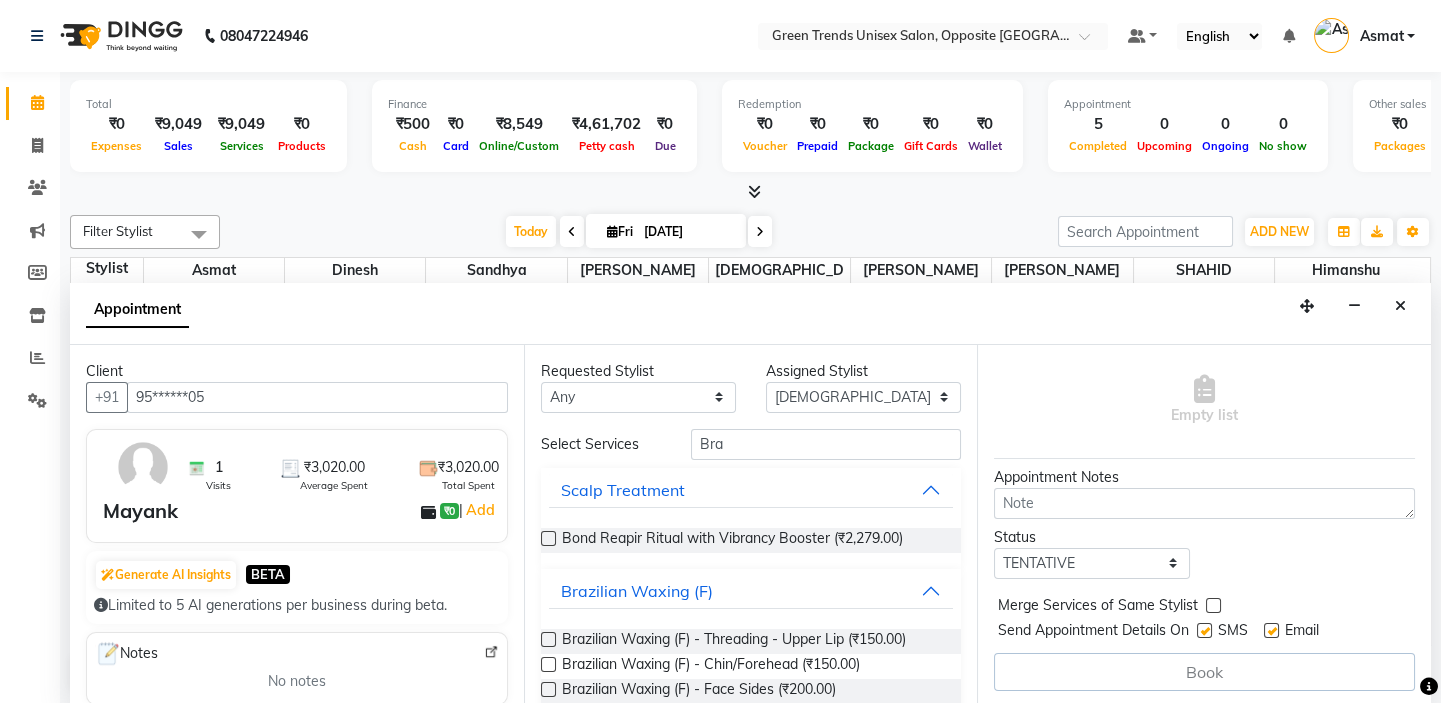 scroll, scrollTop: 105, scrollLeft: 0, axis: vertical 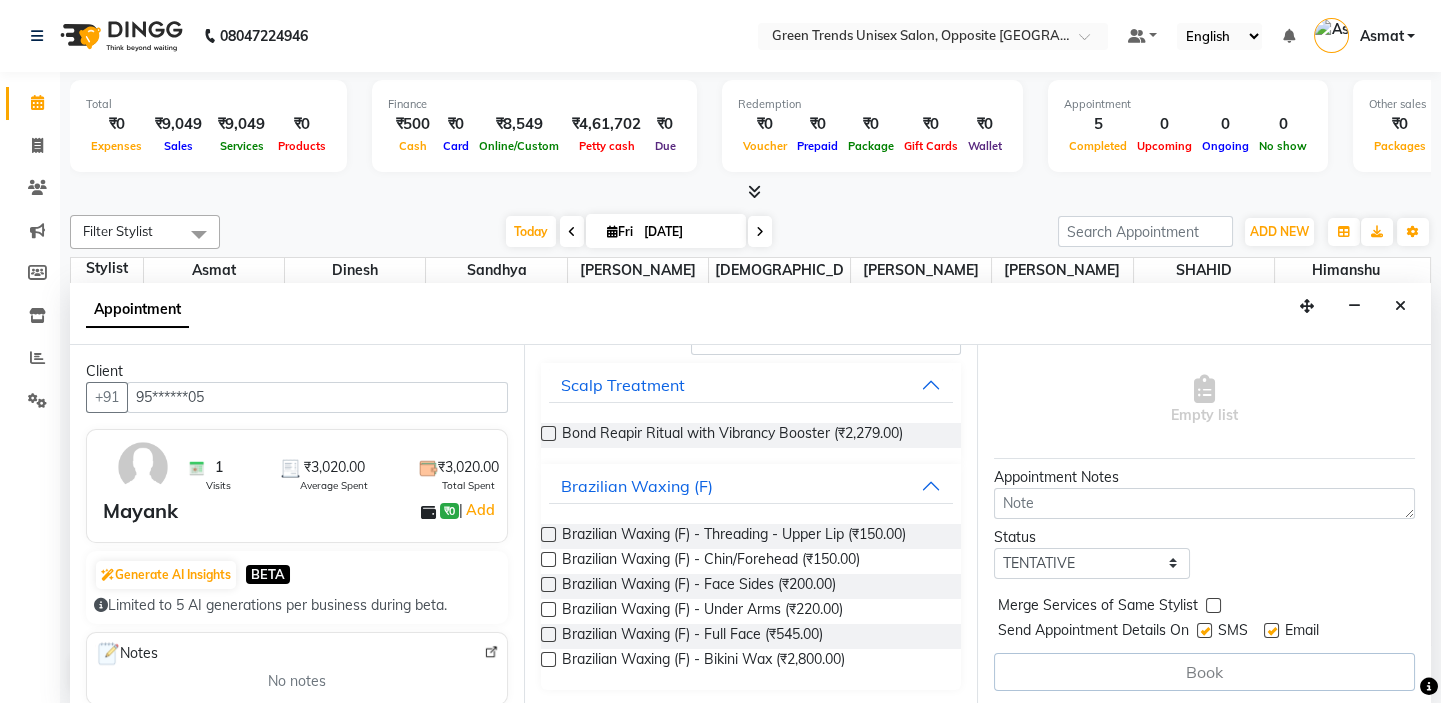 click at bounding box center (548, 634) 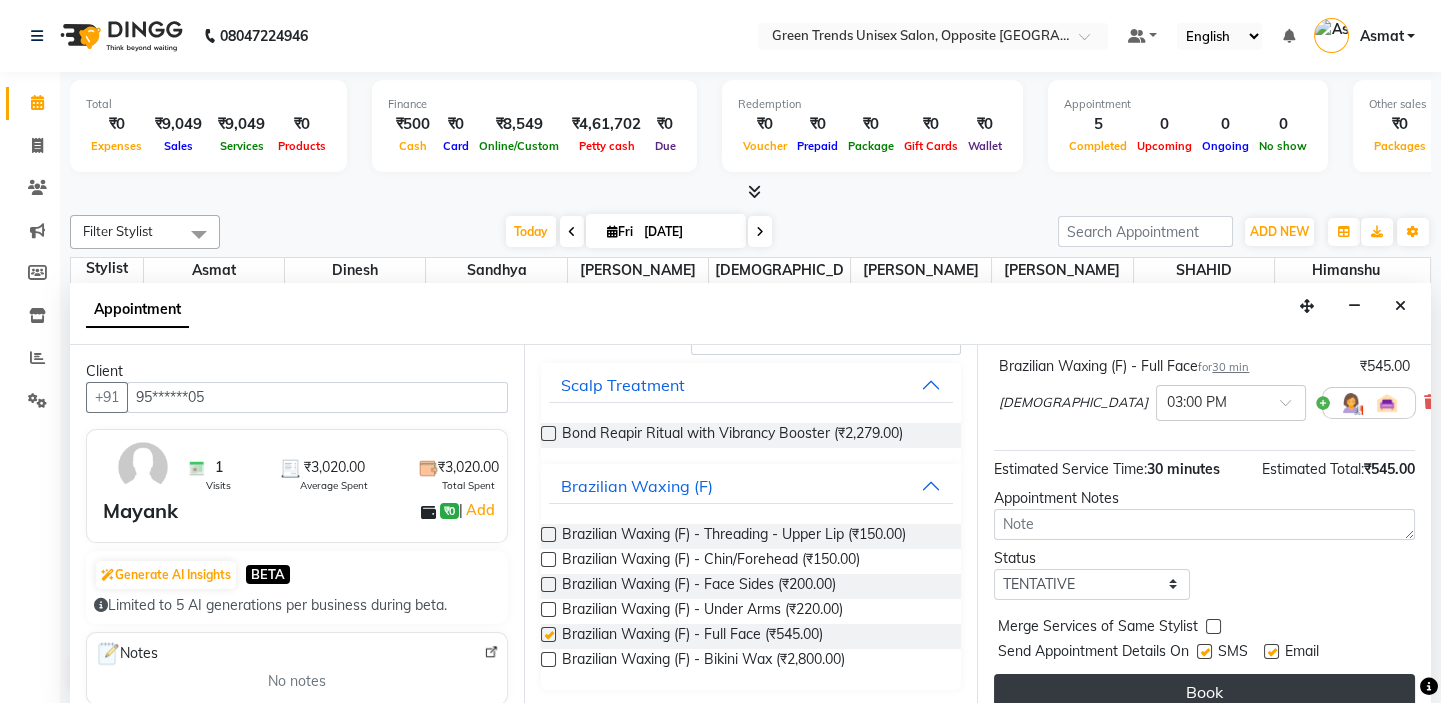 checkbox on "false" 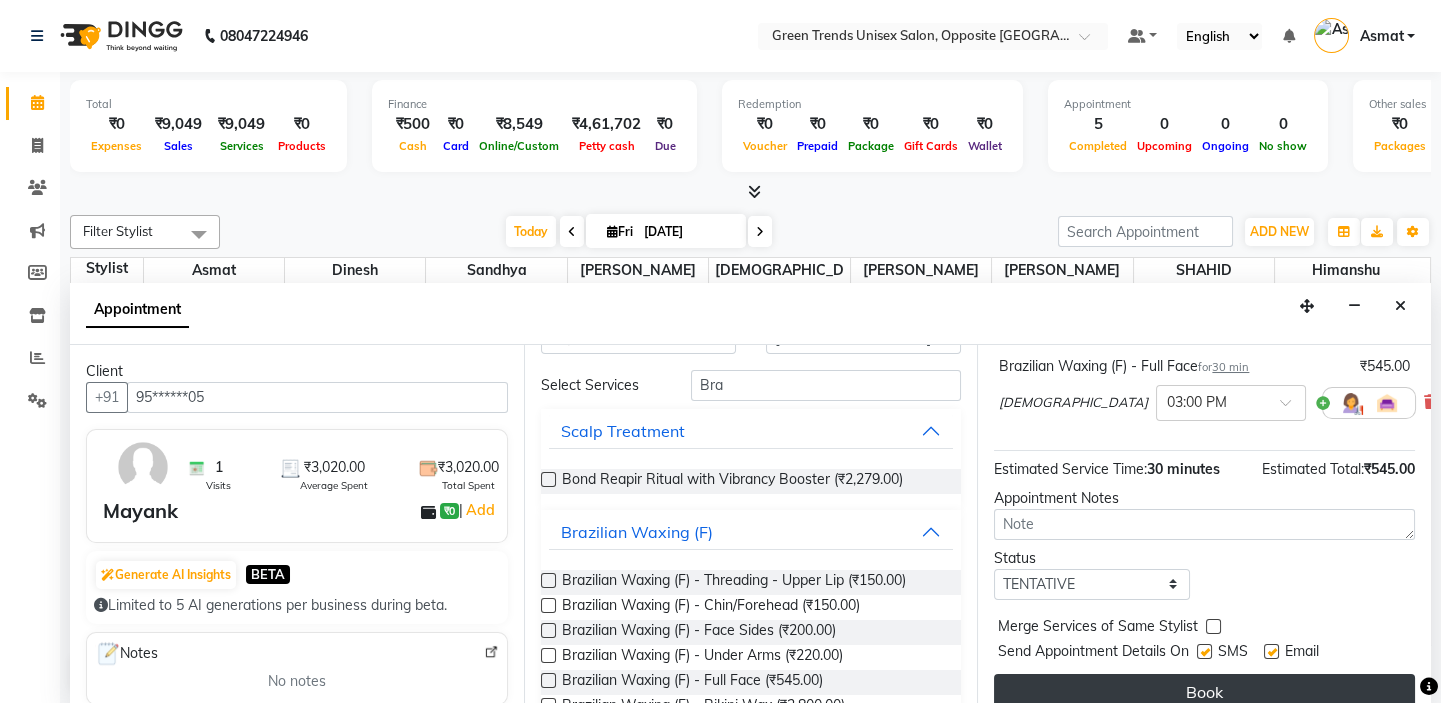 scroll, scrollTop: 14, scrollLeft: 0, axis: vertical 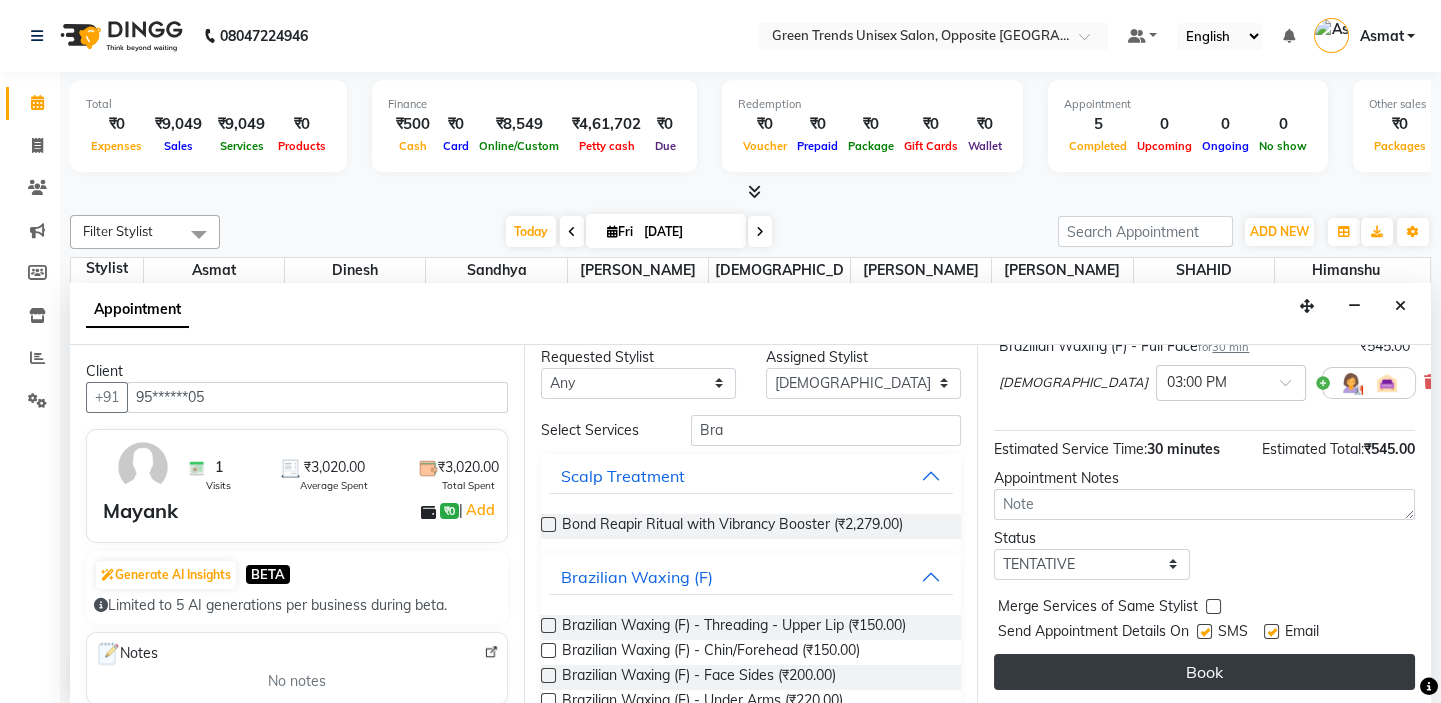 click on "Book" at bounding box center (1204, 672) 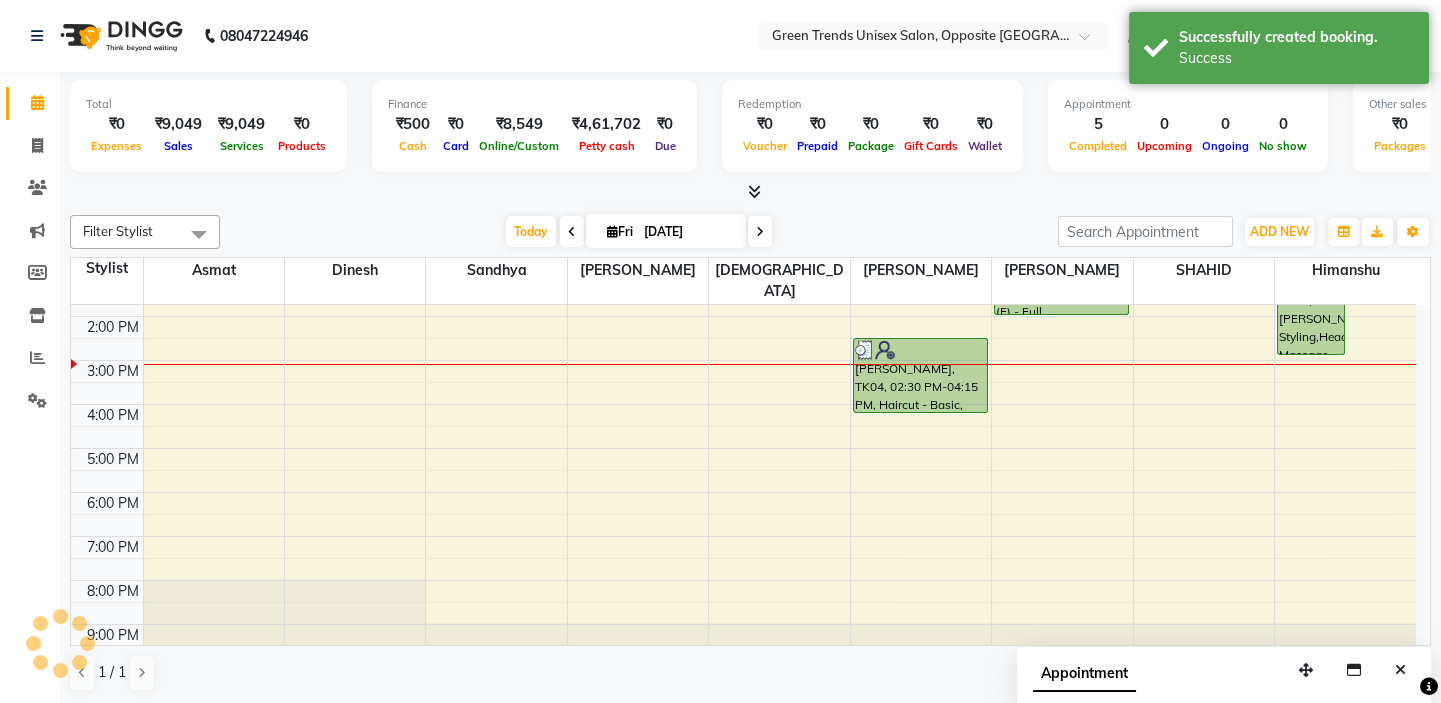 scroll, scrollTop: 0, scrollLeft: 0, axis: both 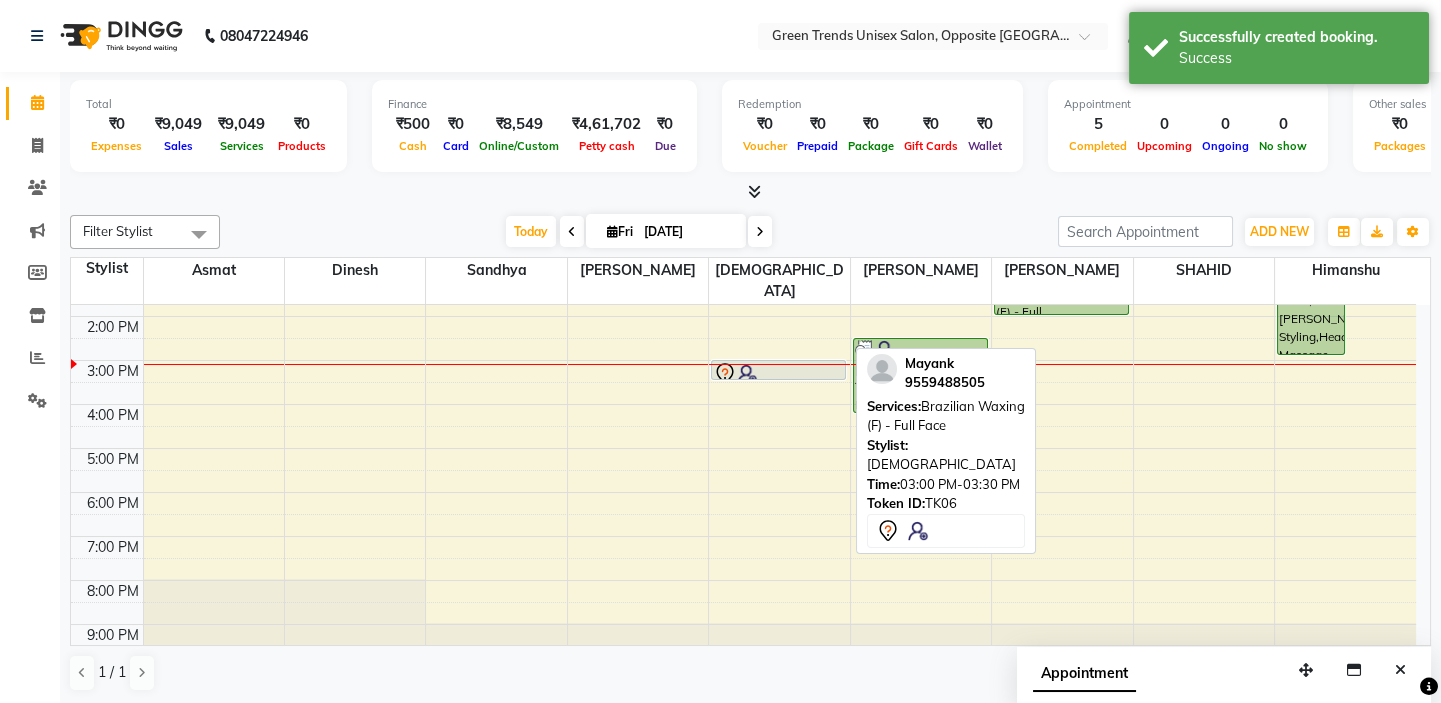 click on "Mayank, TK06, 03:00 PM-03:30 PM, Brazilian Waxing (F) - Full Face" at bounding box center [779, 382] 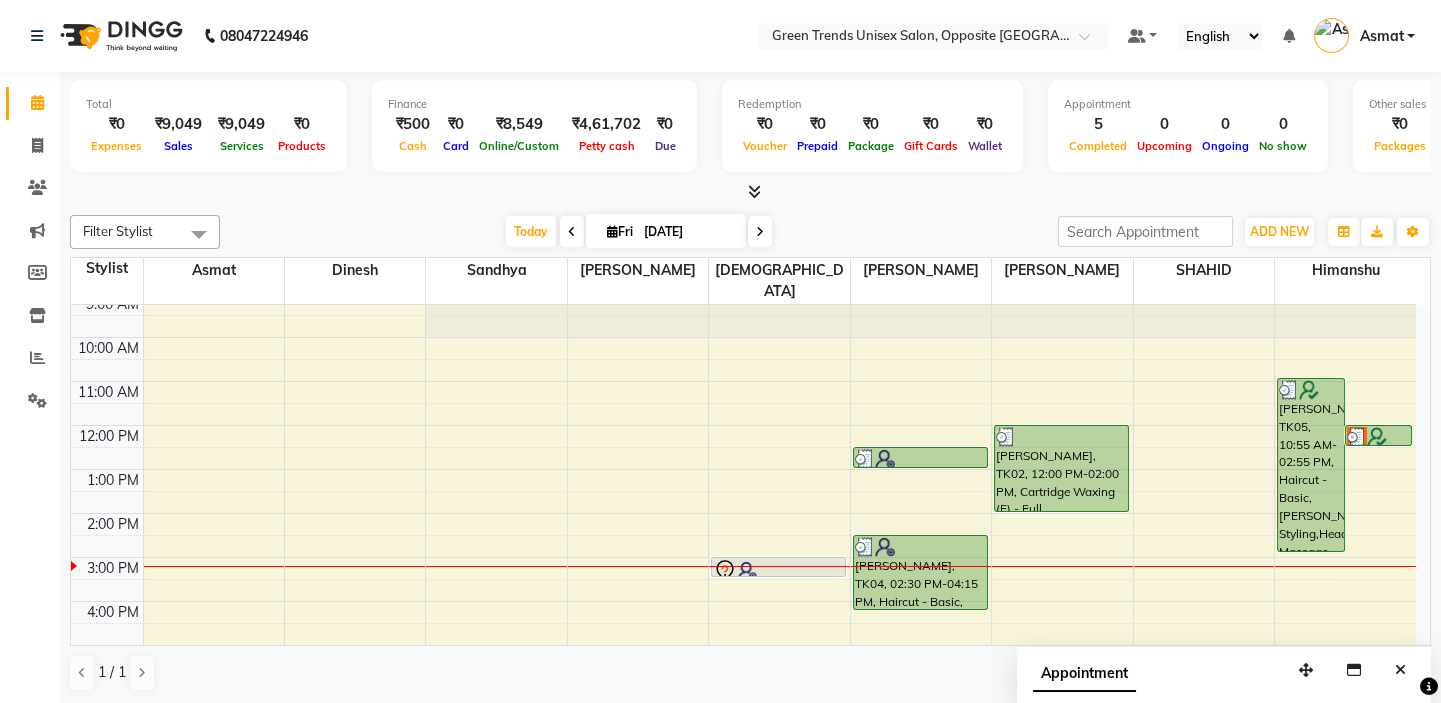 scroll, scrollTop: 5, scrollLeft: 0, axis: vertical 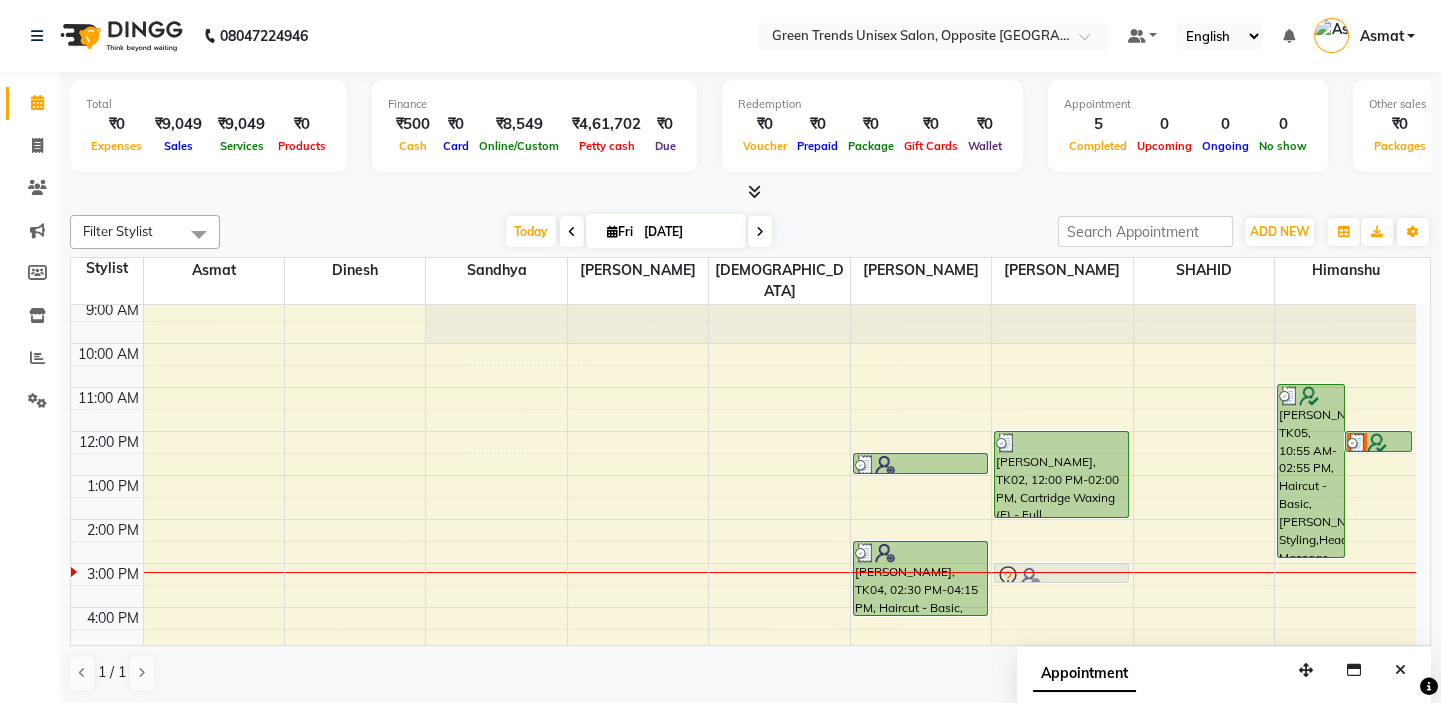 drag, startPoint x: 798, startPoint y: 542, endPoint x: 1047, endPoint y: 534, distance: 249.12848 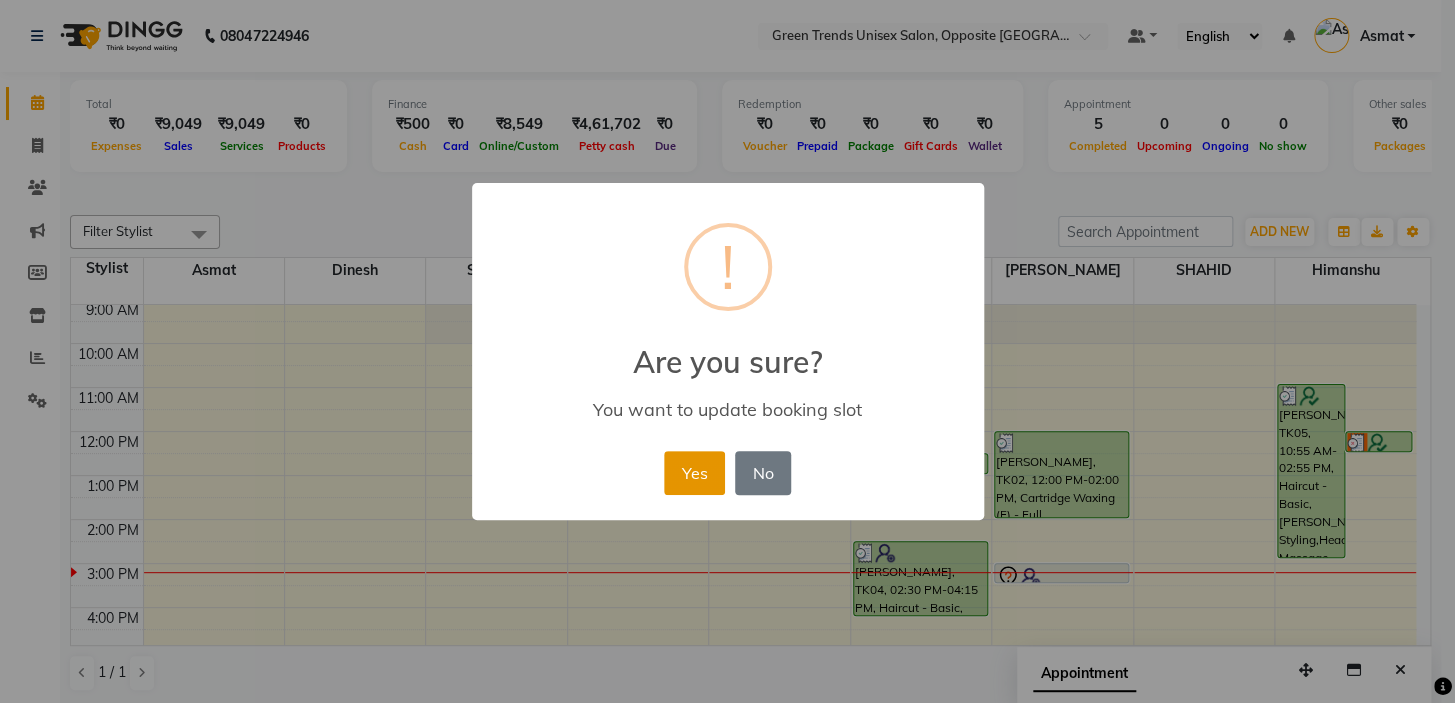 click on "Yes" at bounding box center [694, 473] 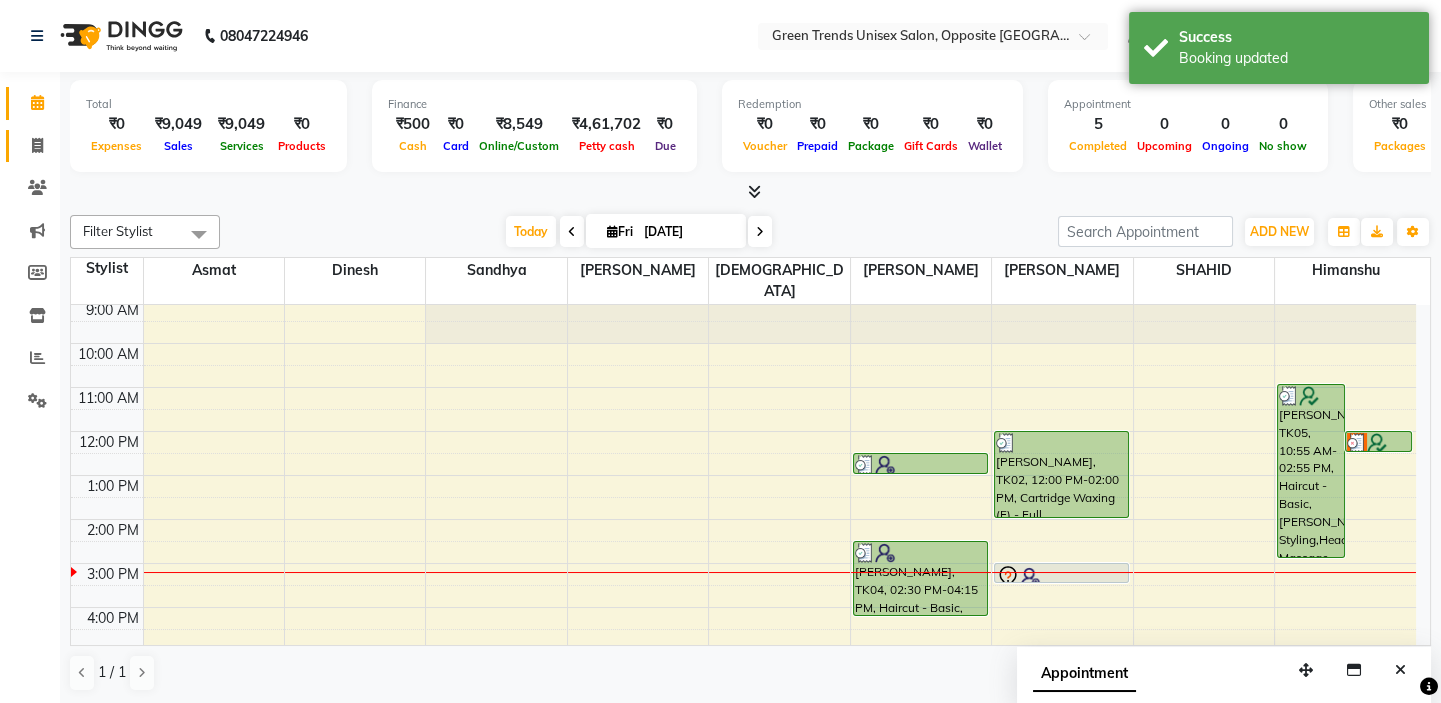 click 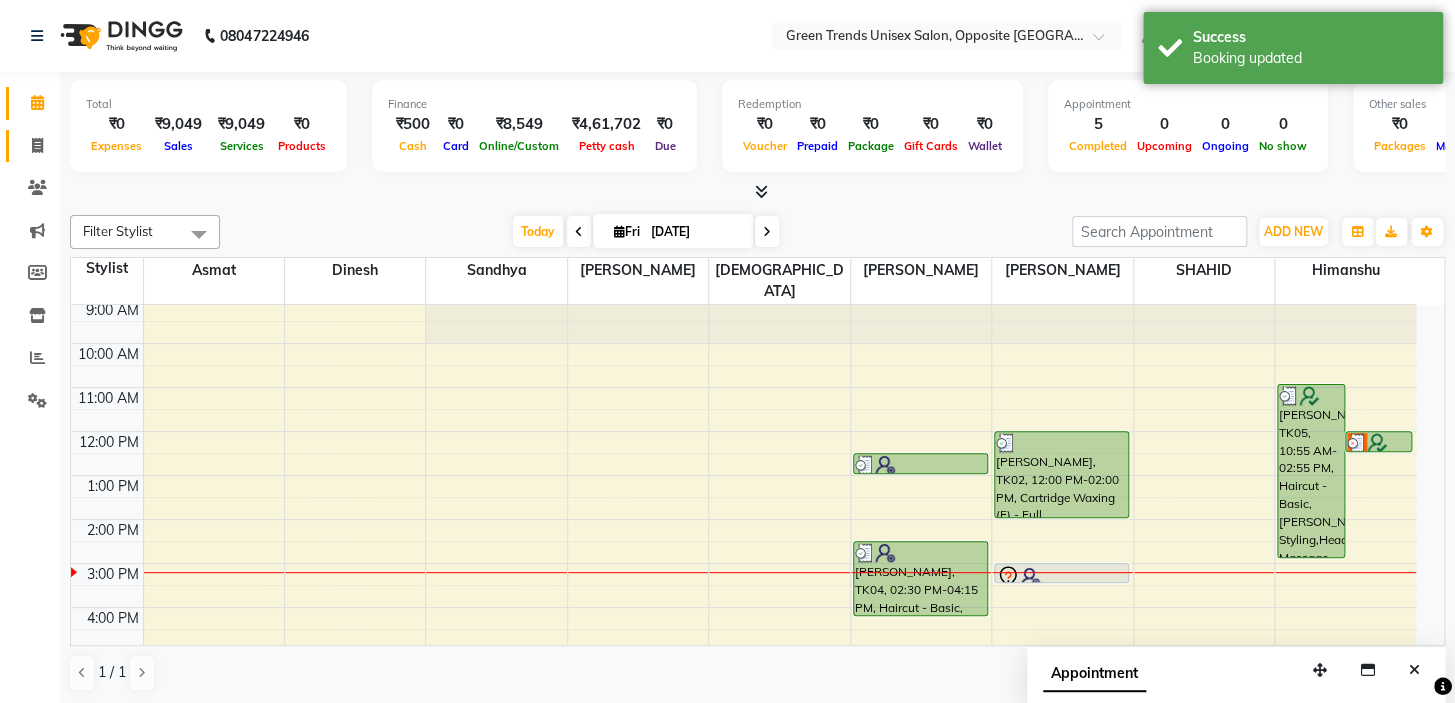 select on "service" 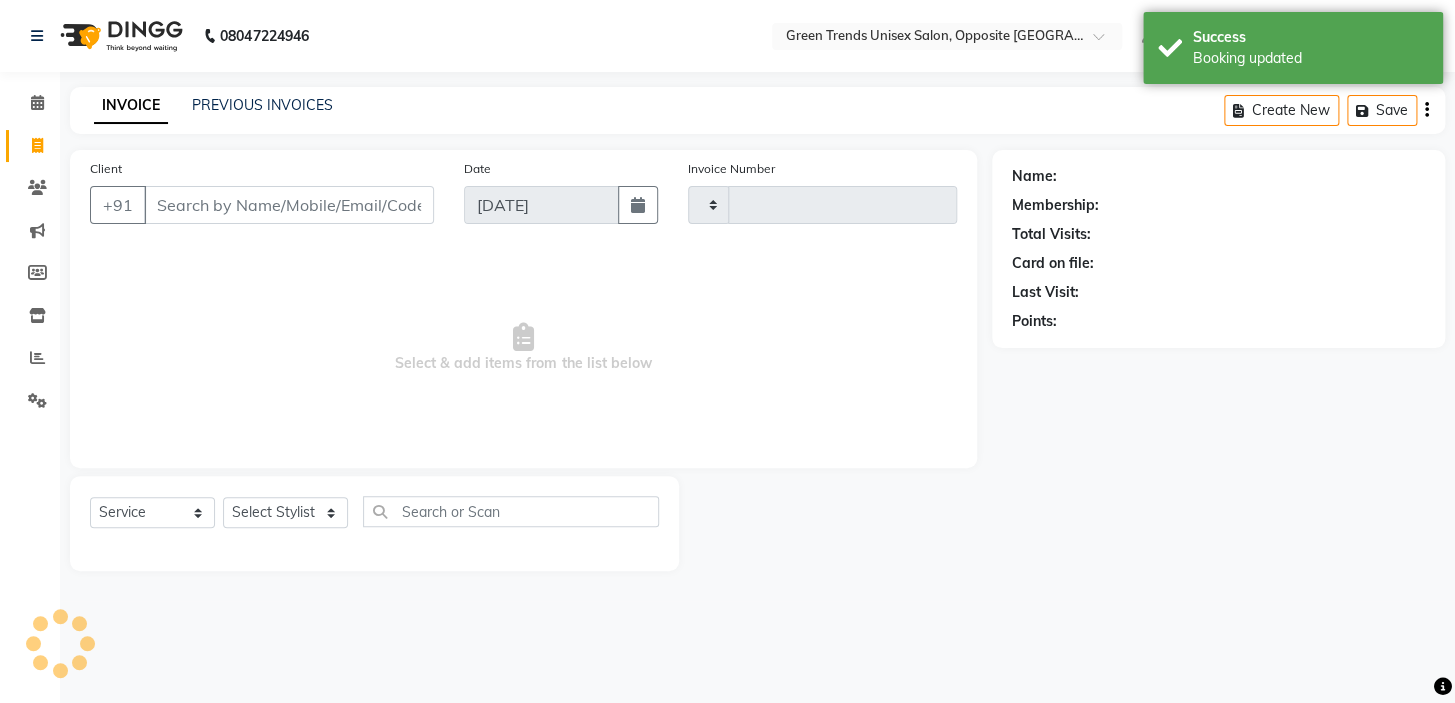 type on "0744" 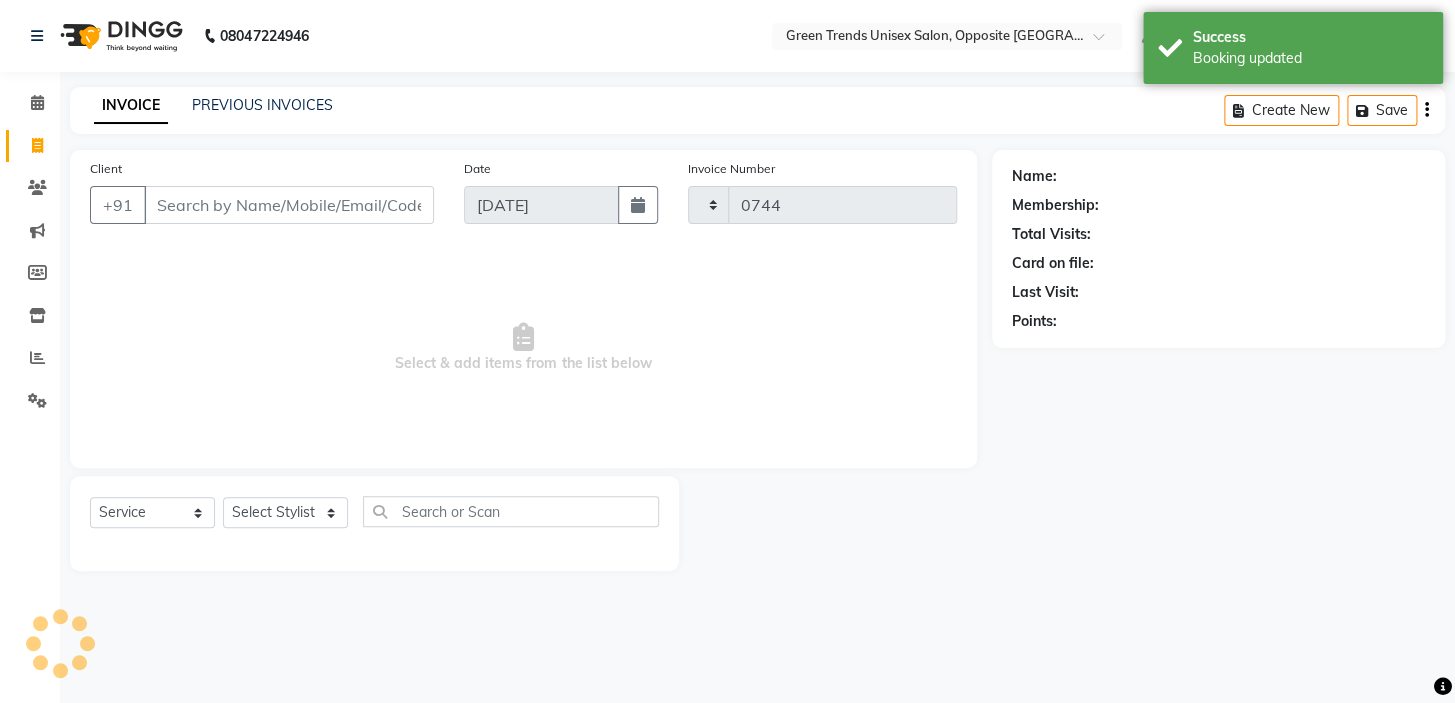 select on "5225" 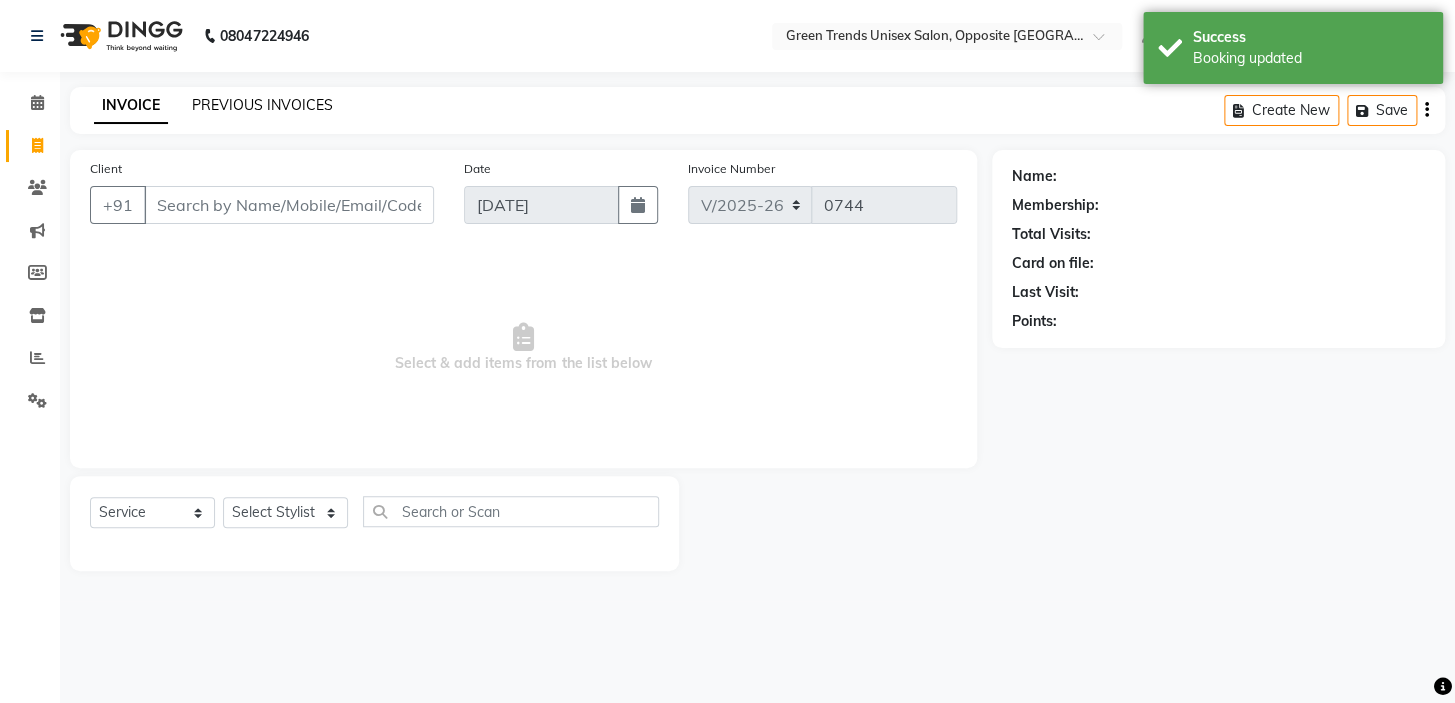 click on "PREVIOUS INVOICES" 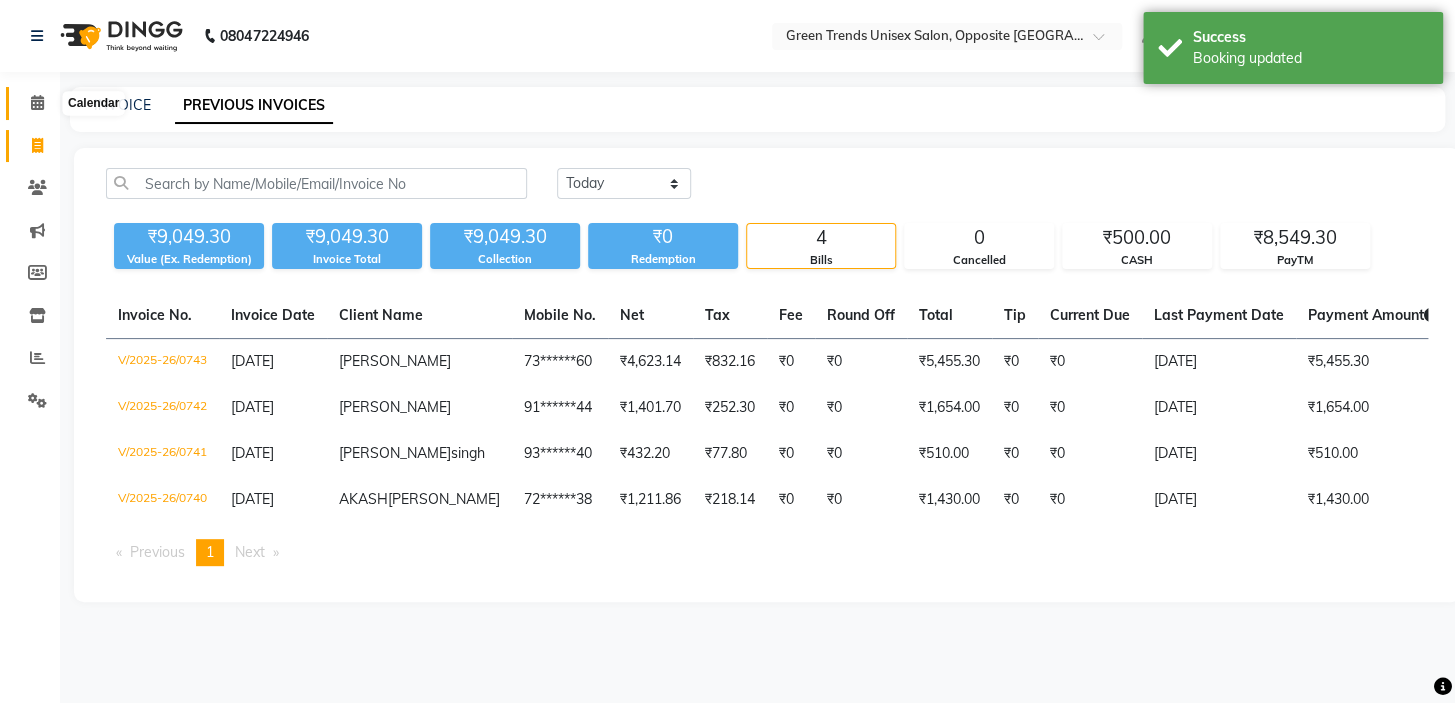 click 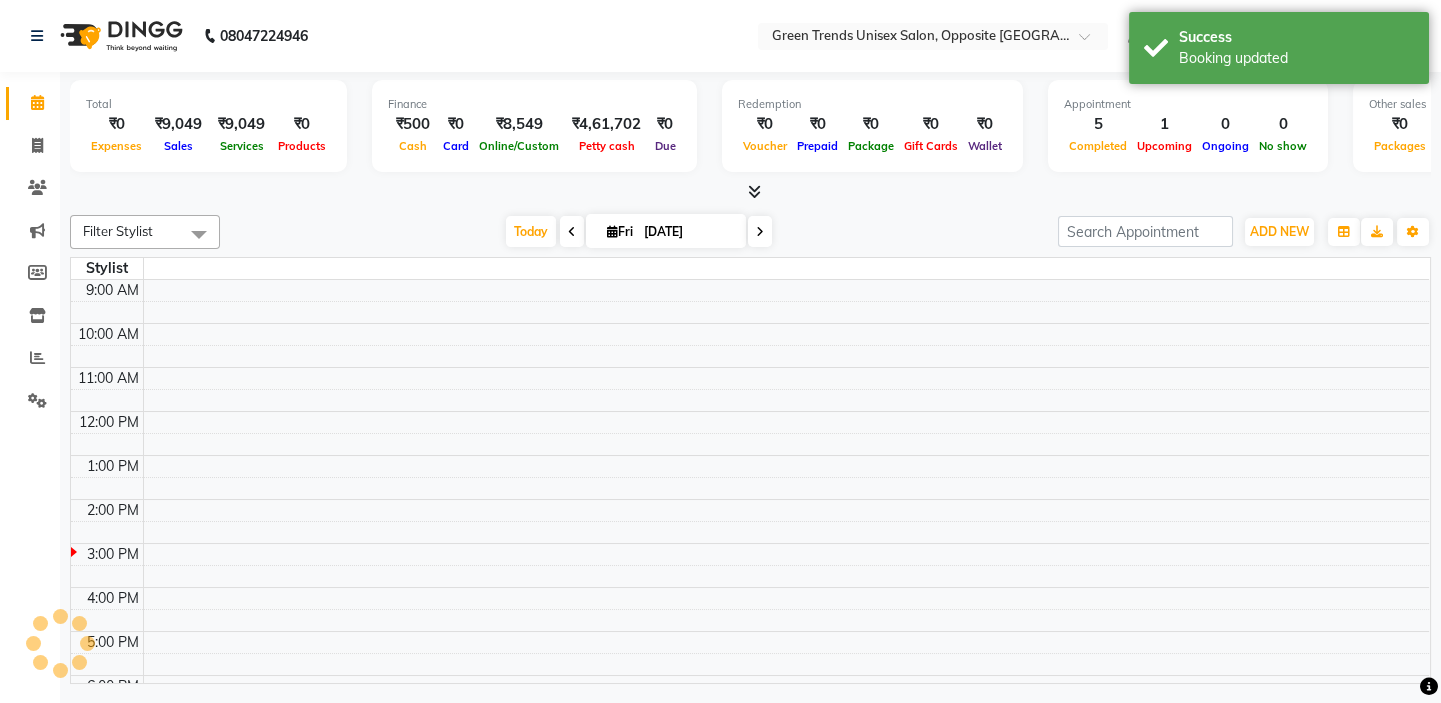 scroll, scrollTop: 170, scrollLeft: 0, axis: vertical 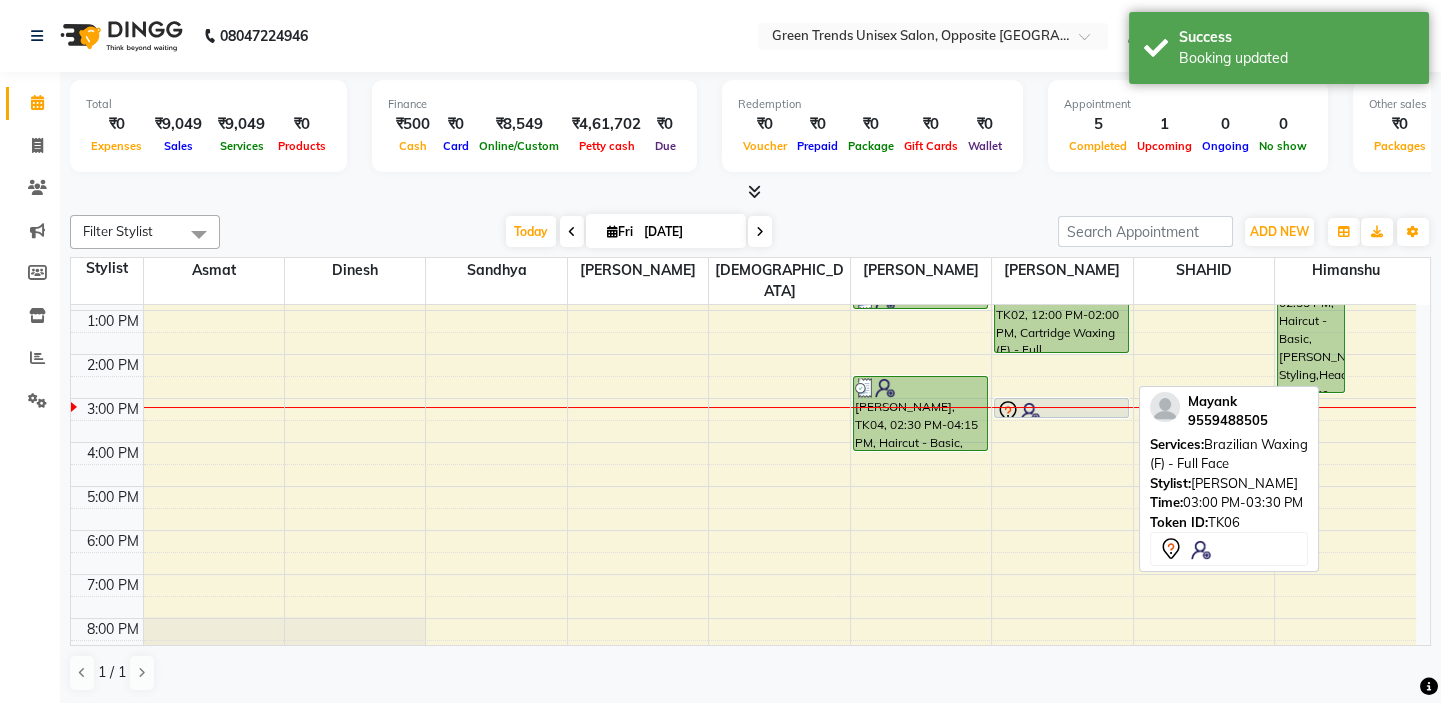 click on "Mayank, TK06, 03:00 PM-03:30 PM, Brazilian Waxing (F) - Full Face" at bounding box center (1061, 408) 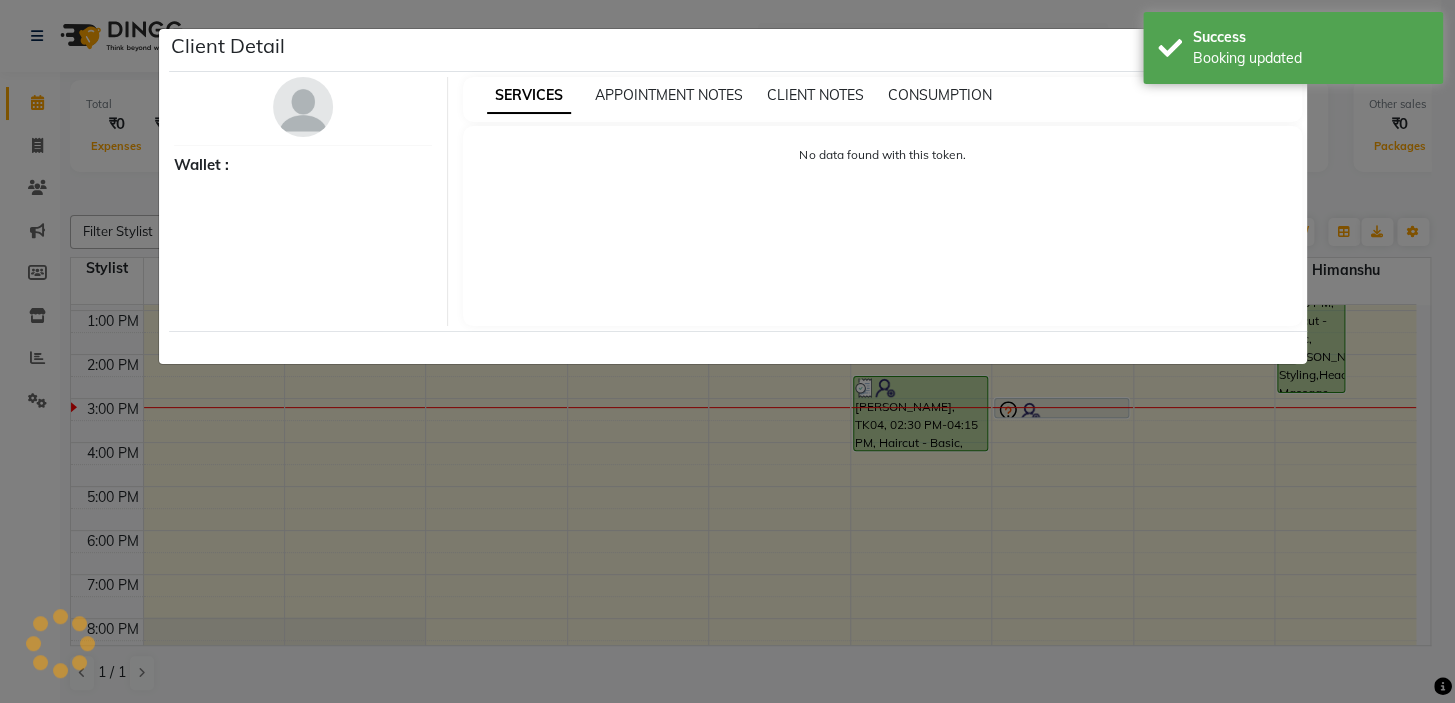 select on "7" 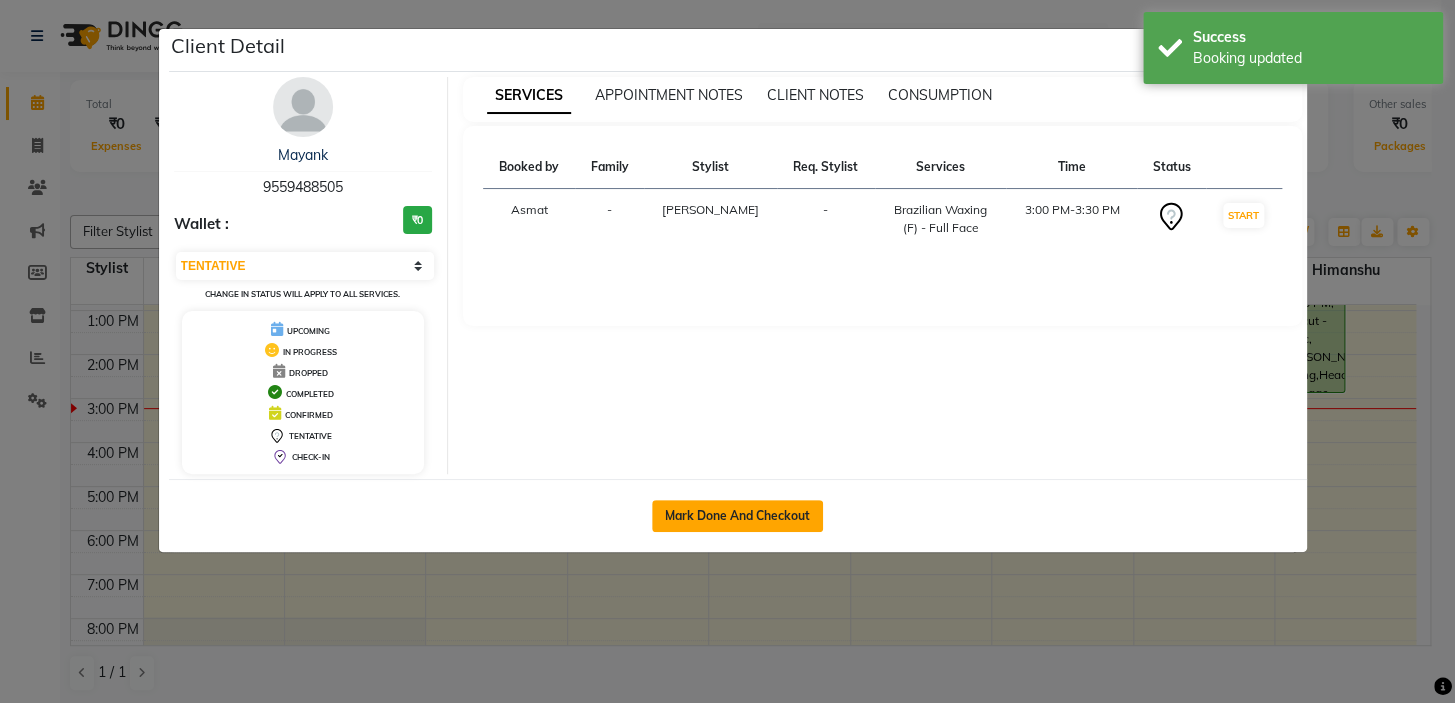 click on "Mark Done And Checkout" 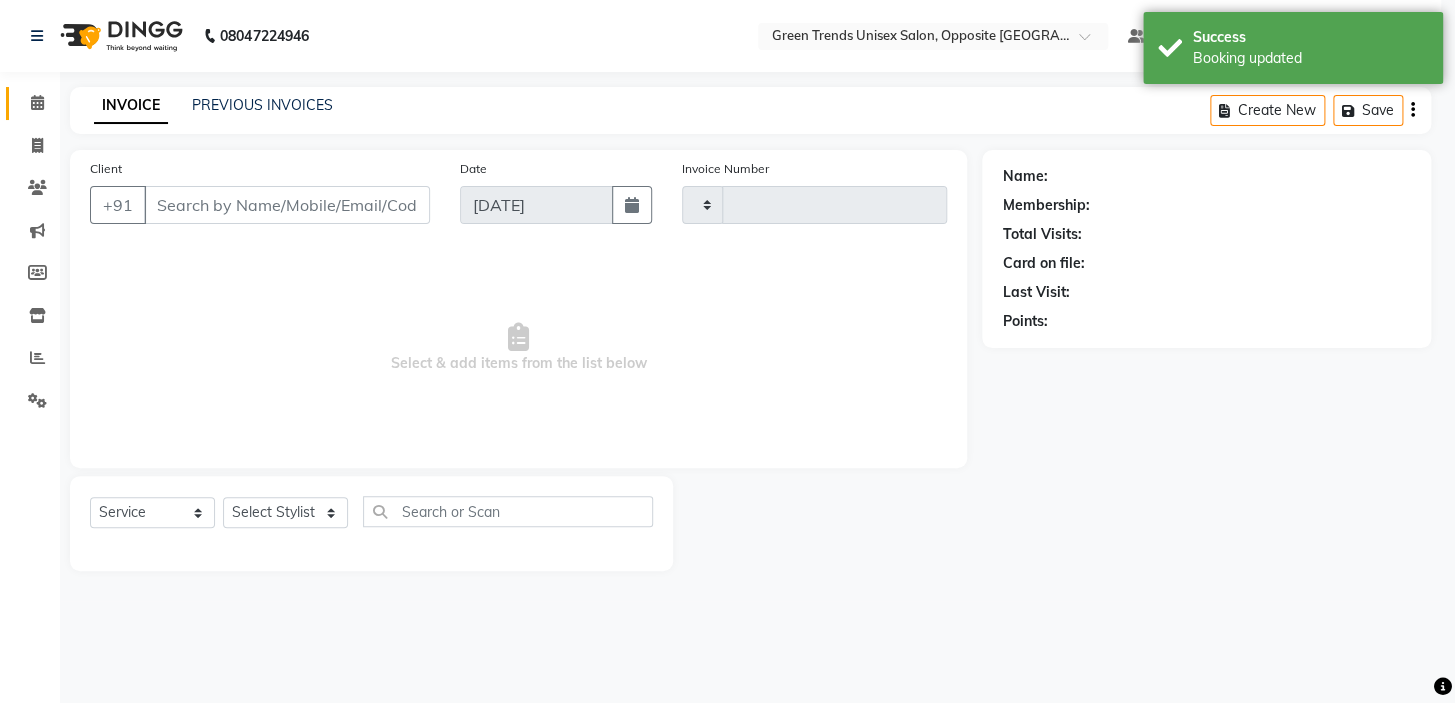 type on "0744" 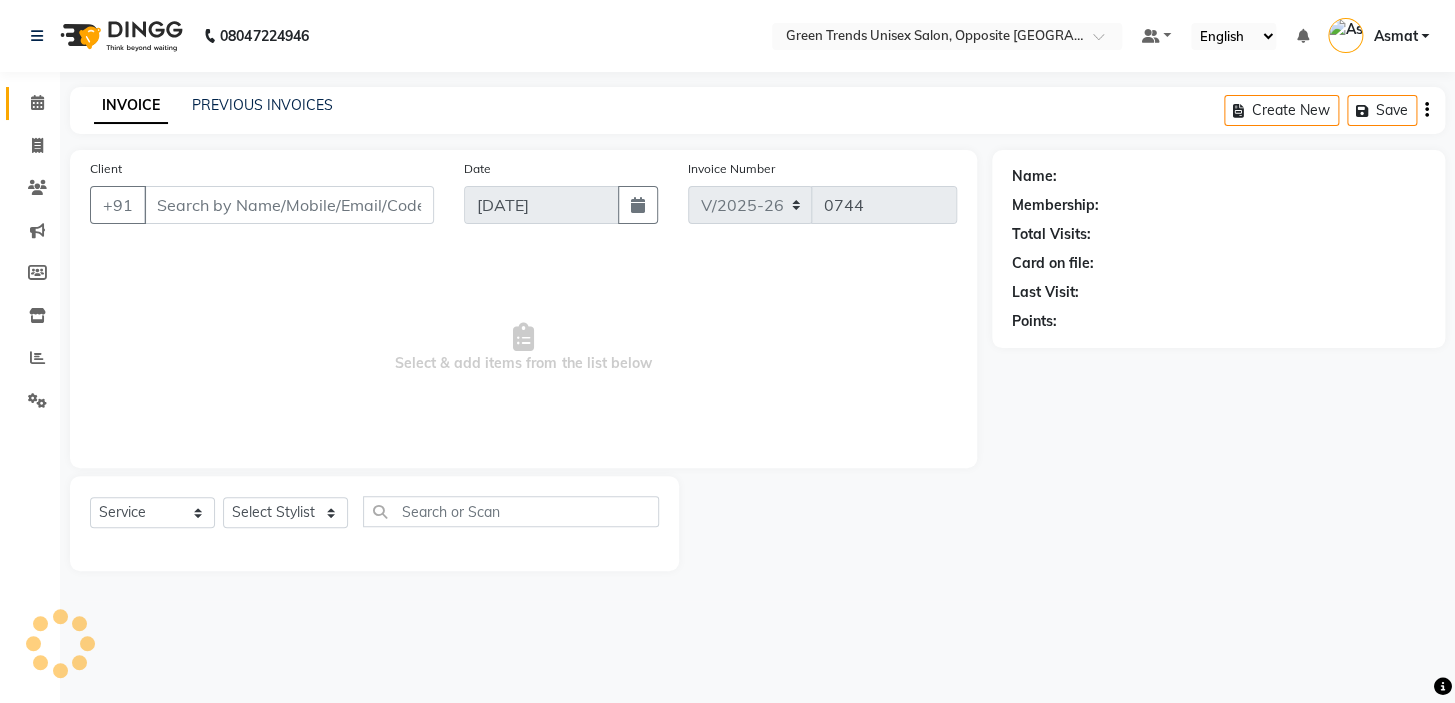 type on "95******05" 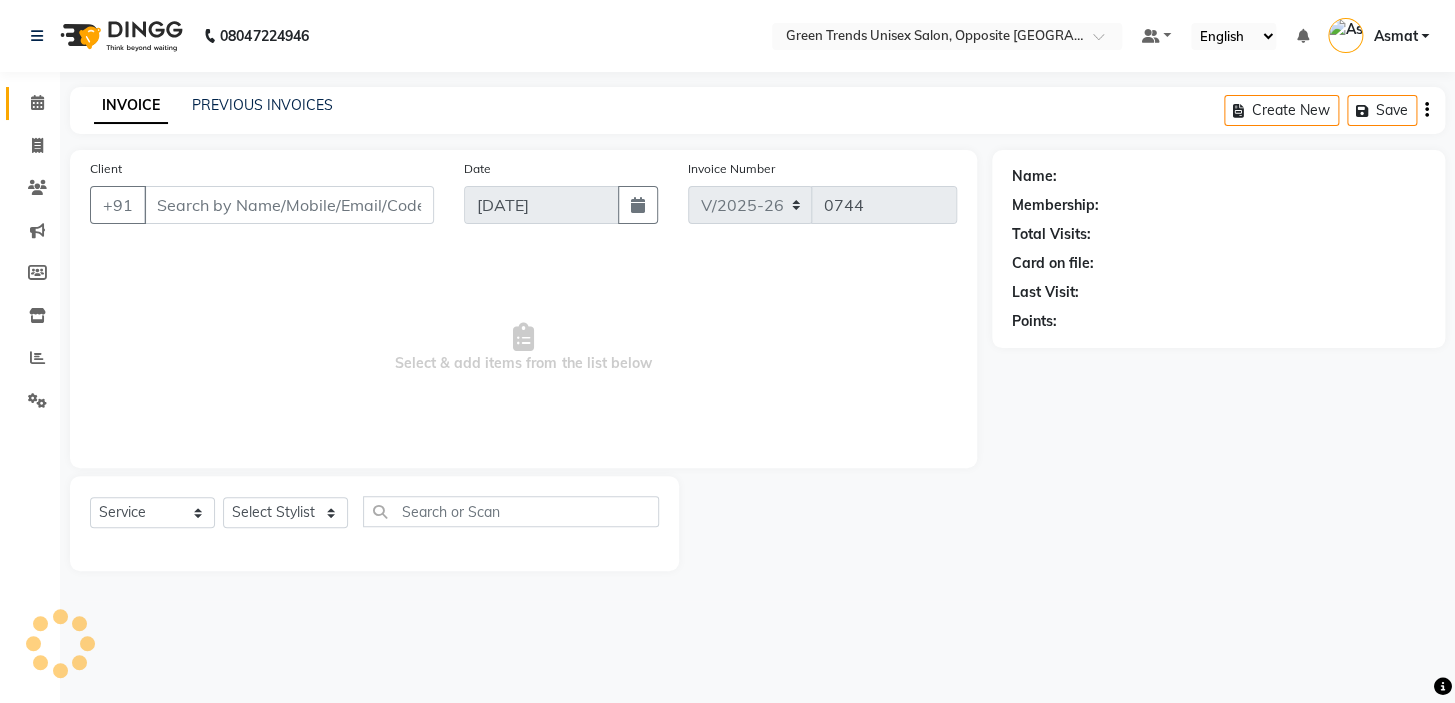 select on "77089" 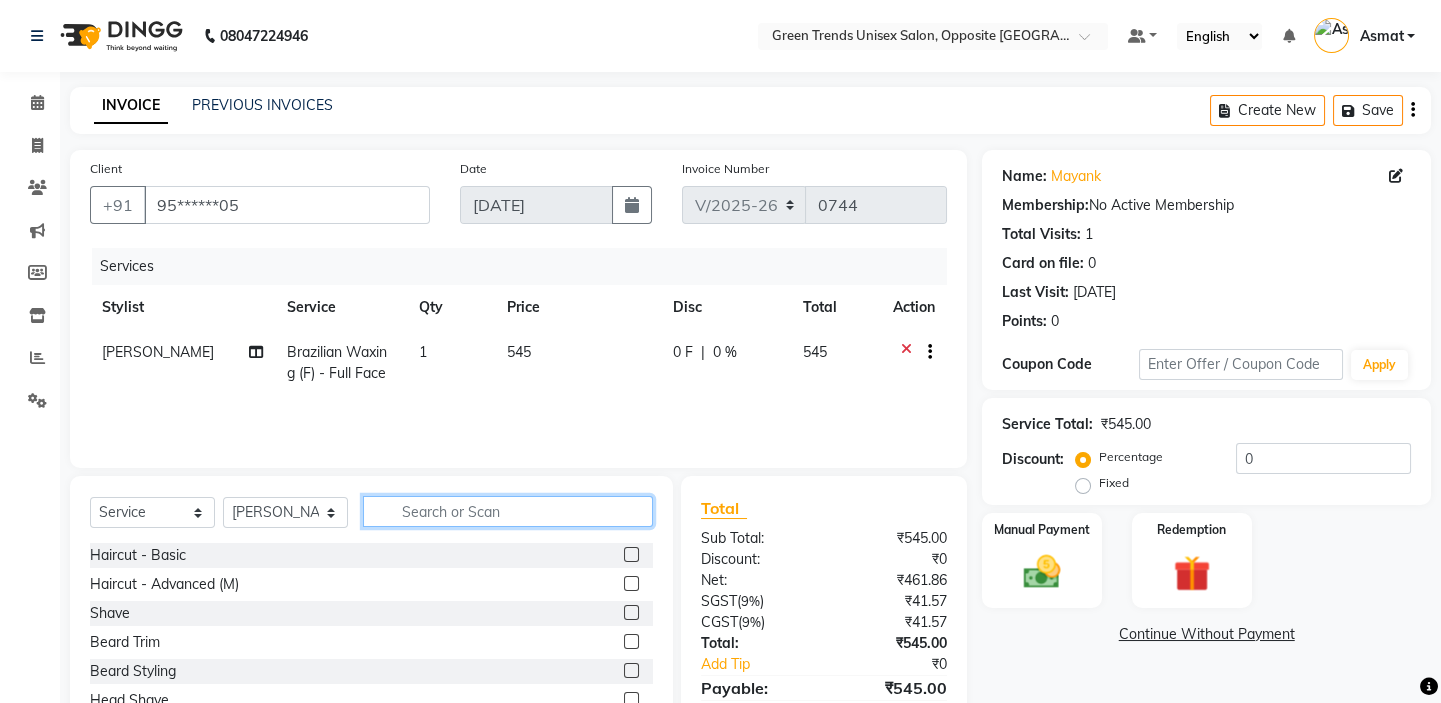 click 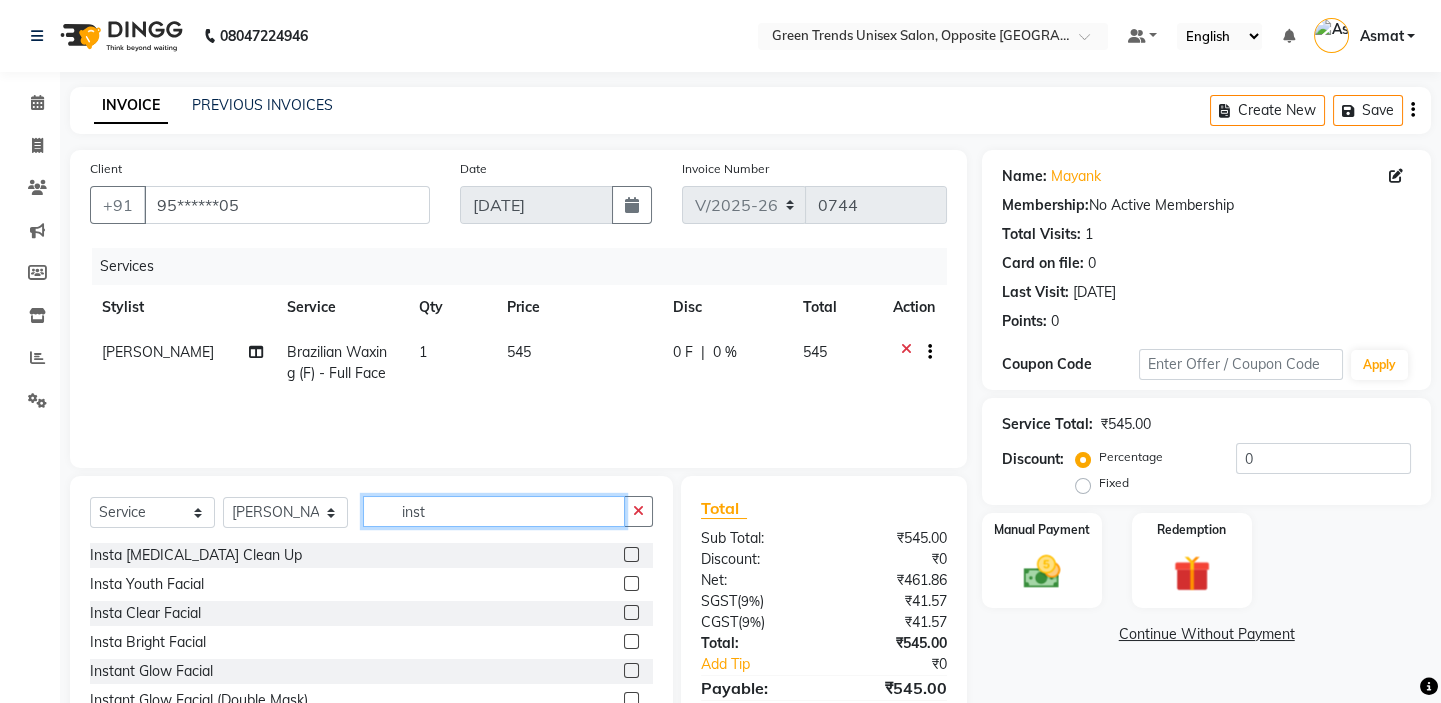 type on "inst" 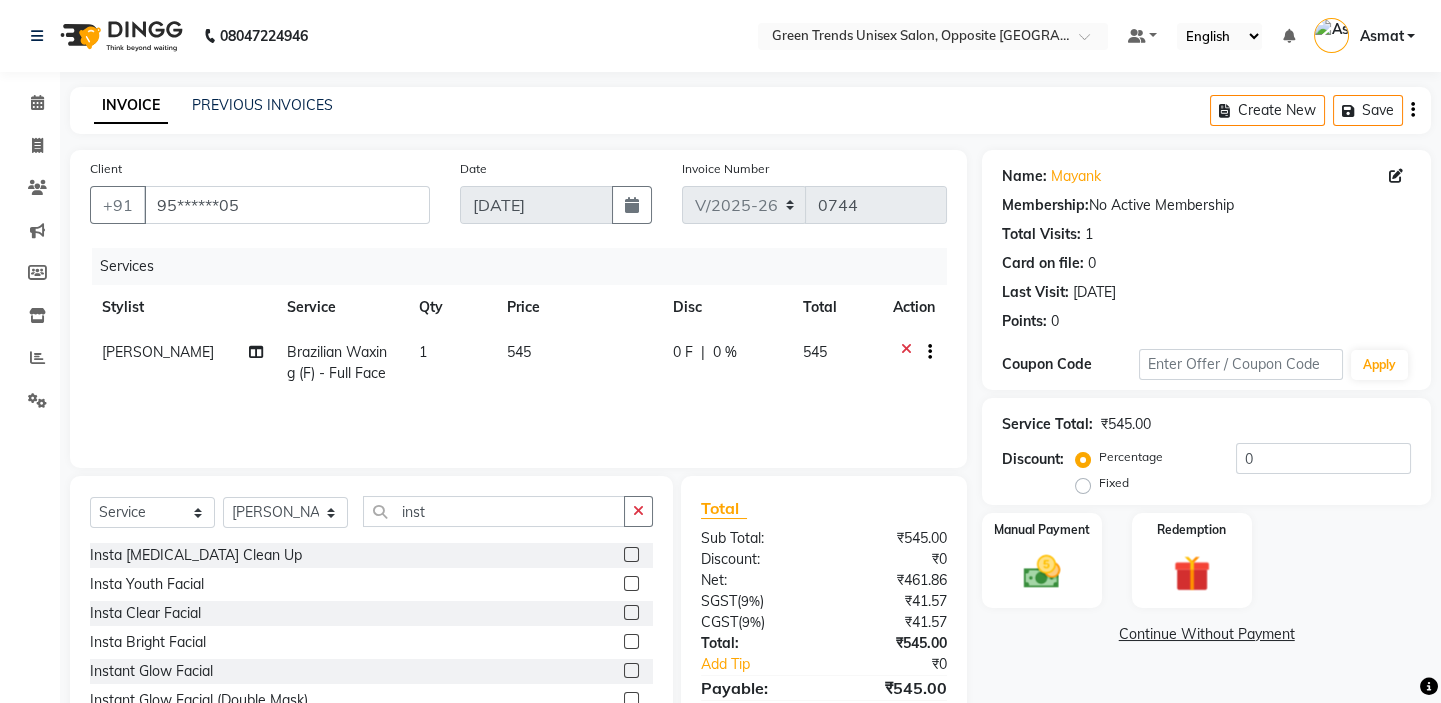 click 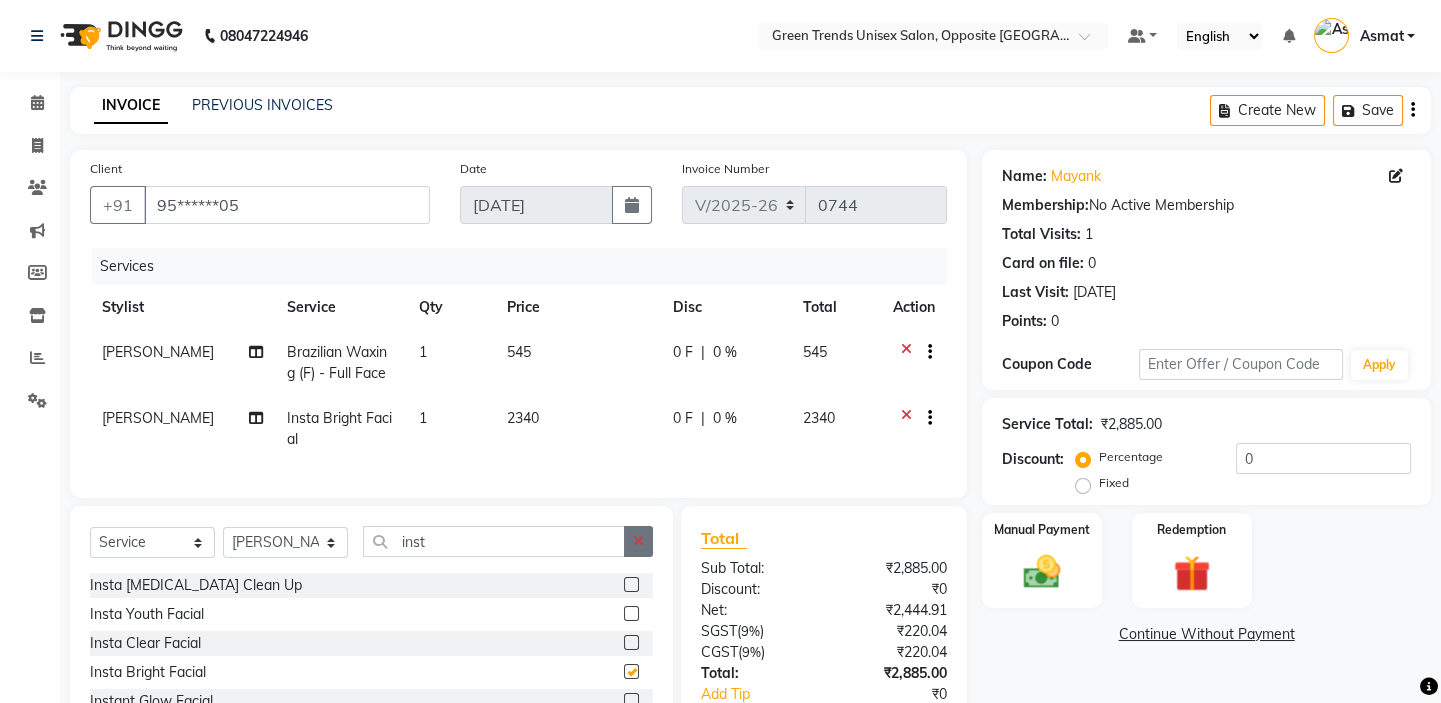 checkbox on "false" 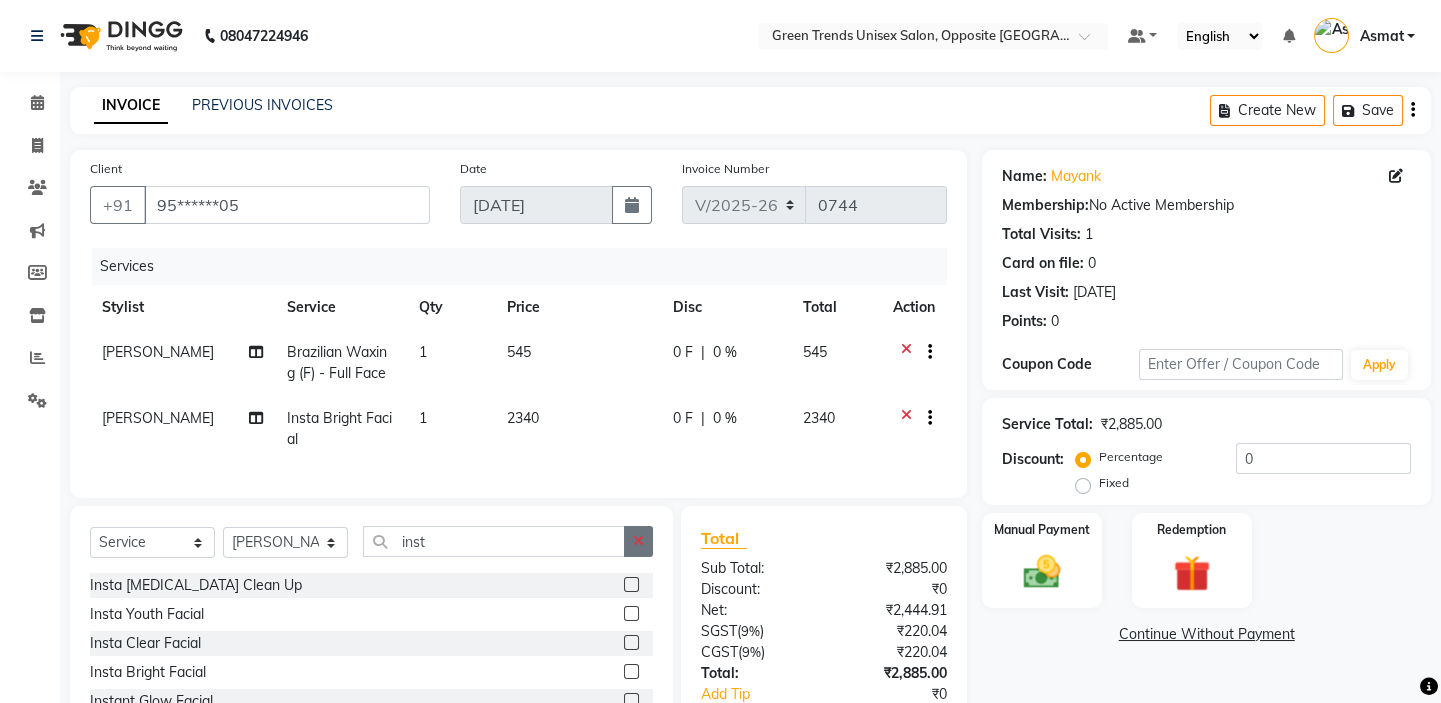 click 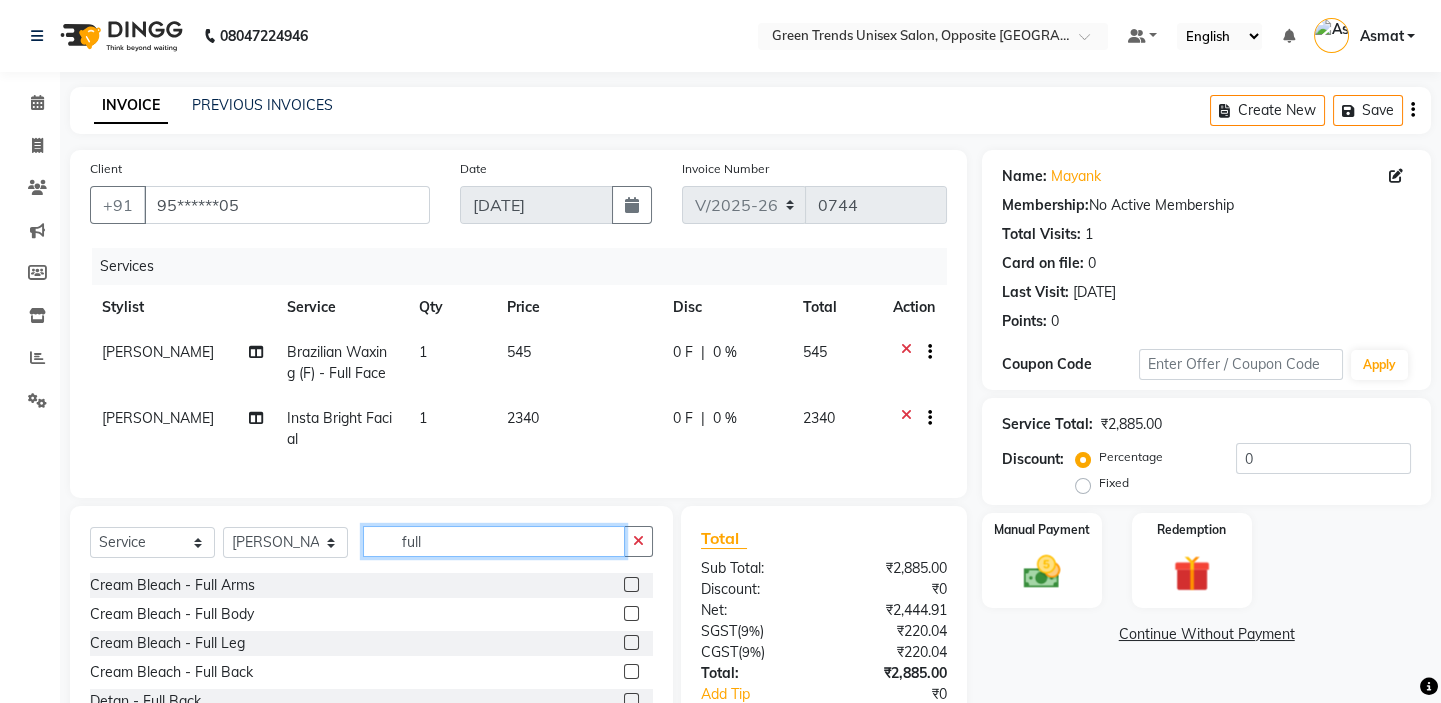 scroll, scrollTop: 142, scrollLeft: 0, axis: vertical 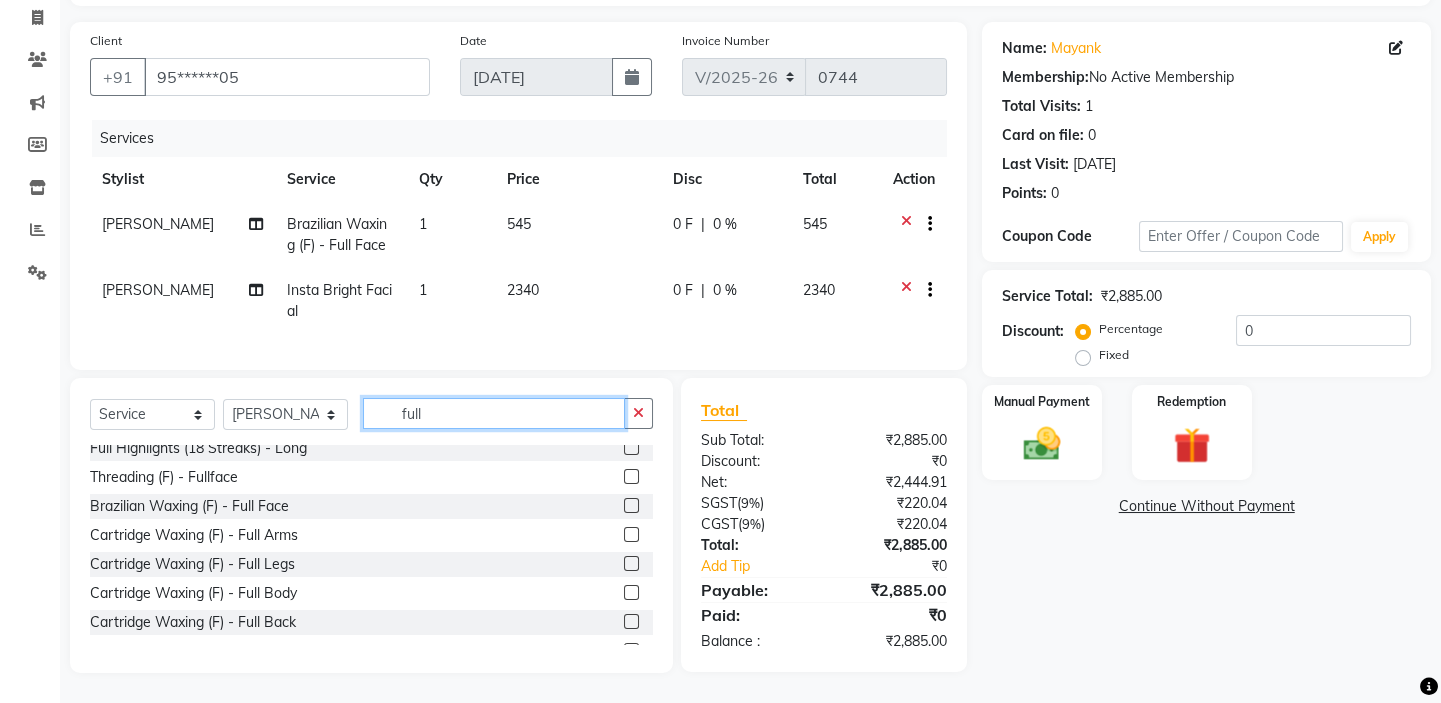 type on "full" 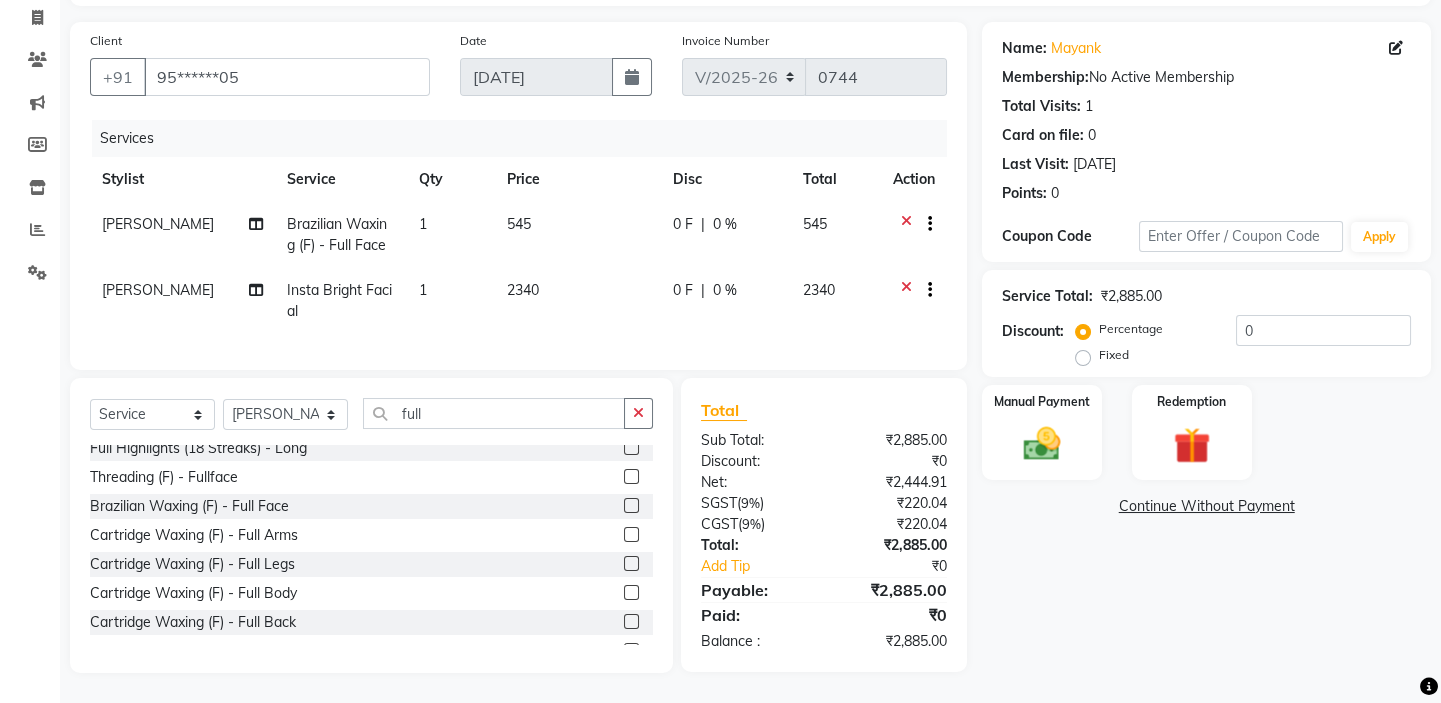 click 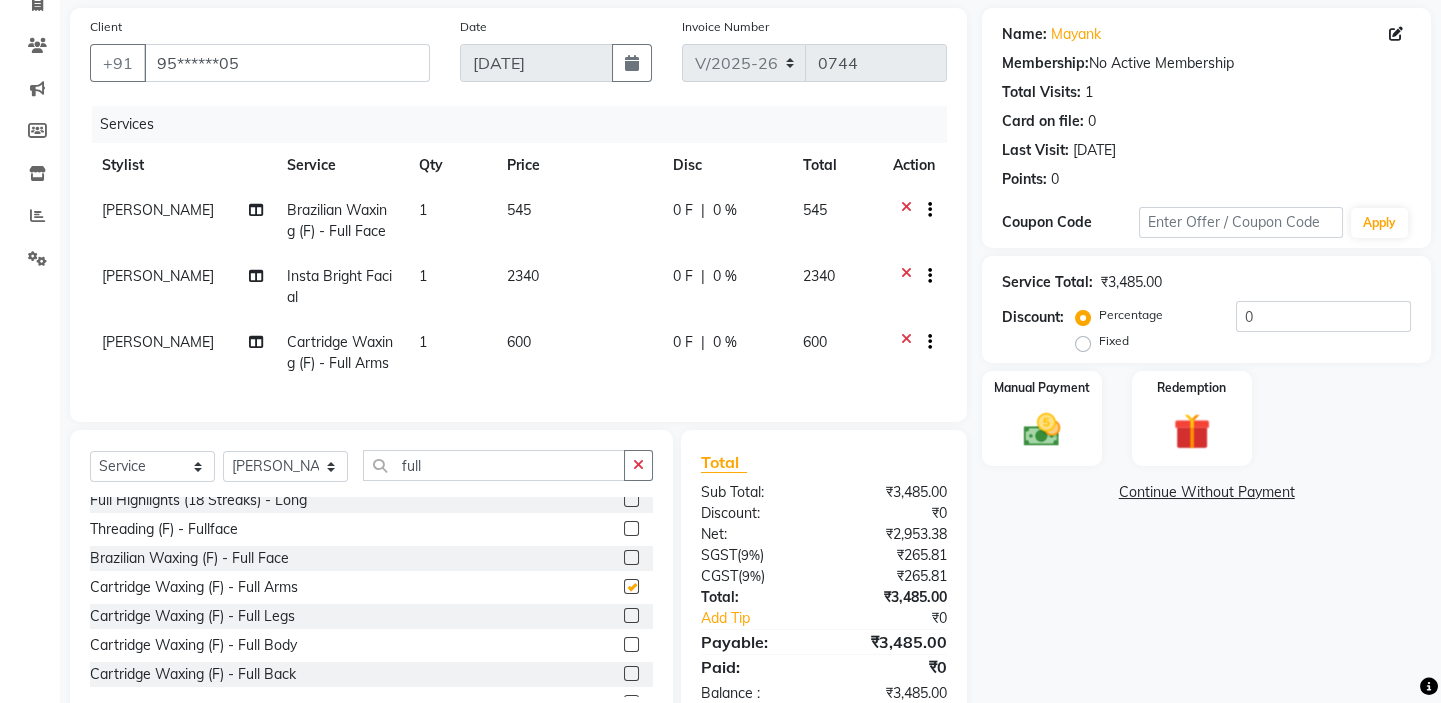 checkbox on "false" 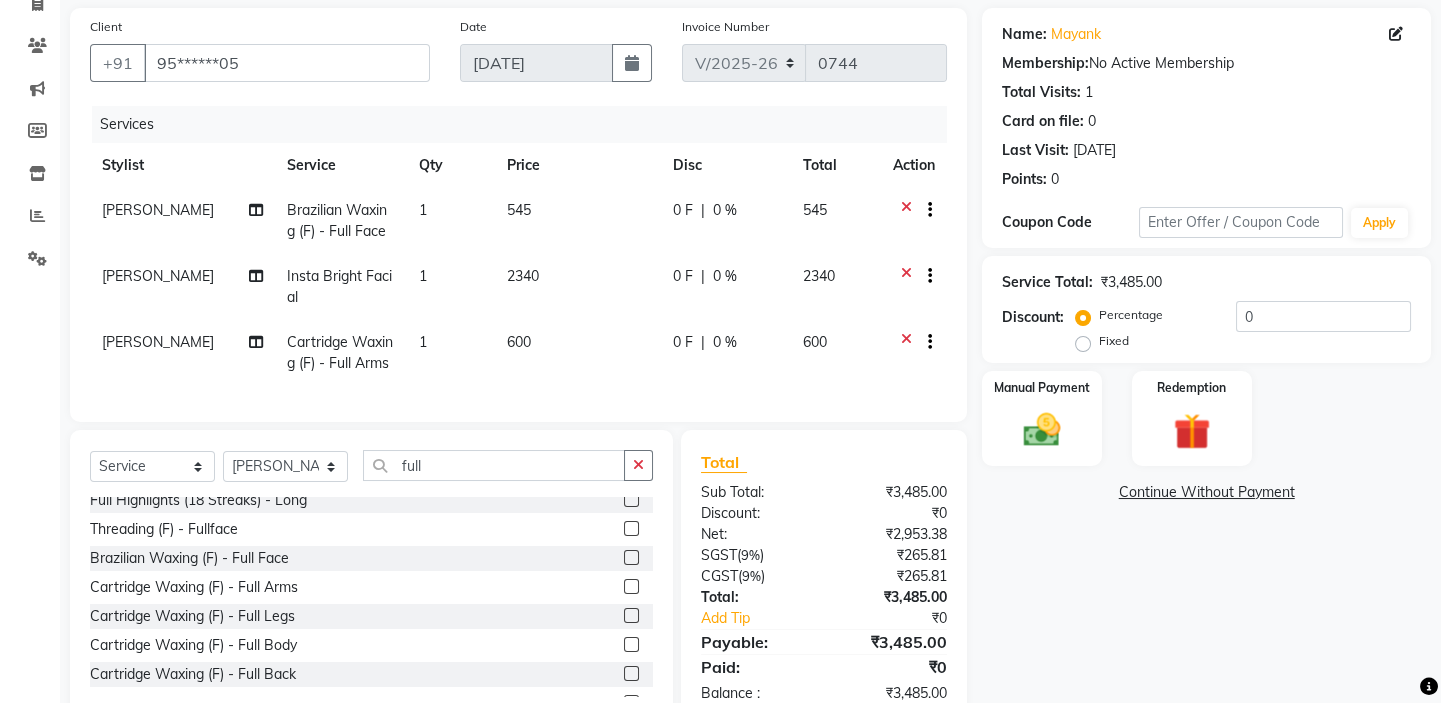 click 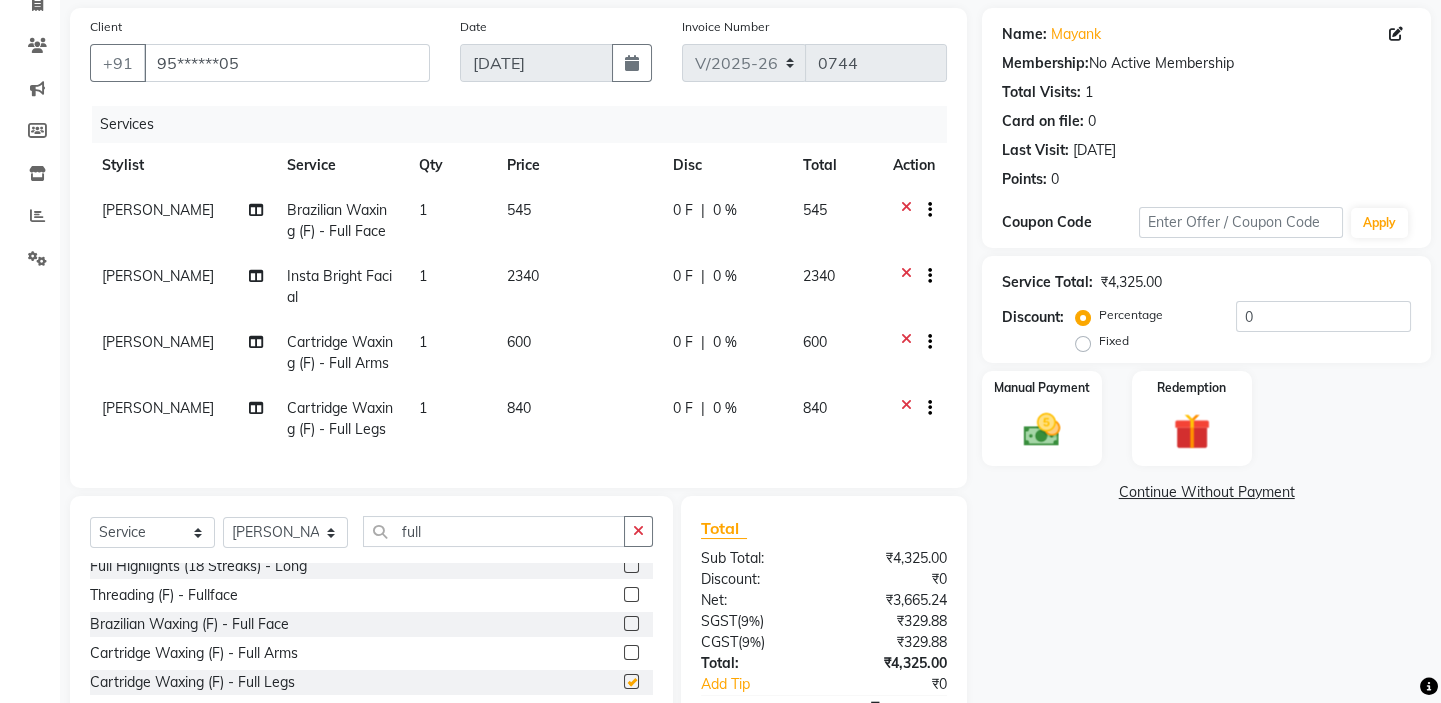 checkbox on "false" 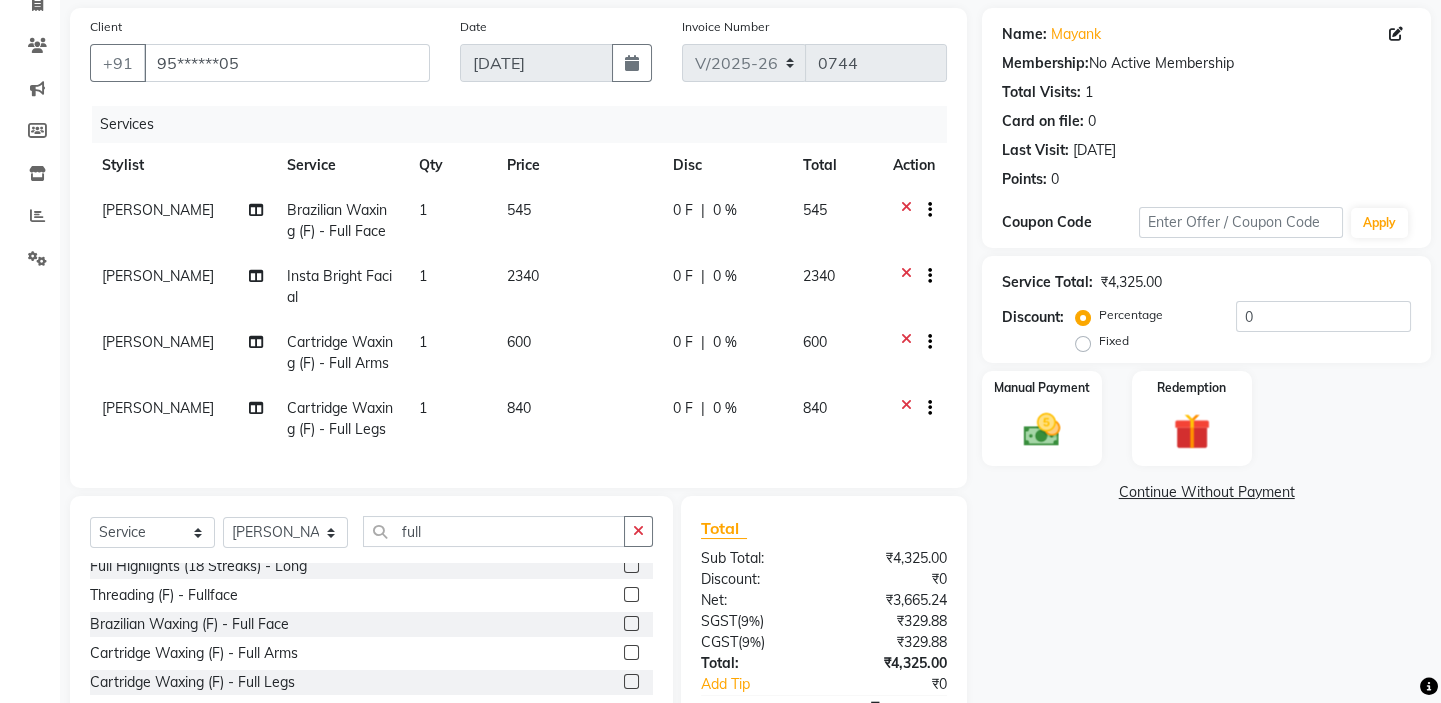 scroll, scrollTop: 274, scrollLeft: 0, axis: vertical 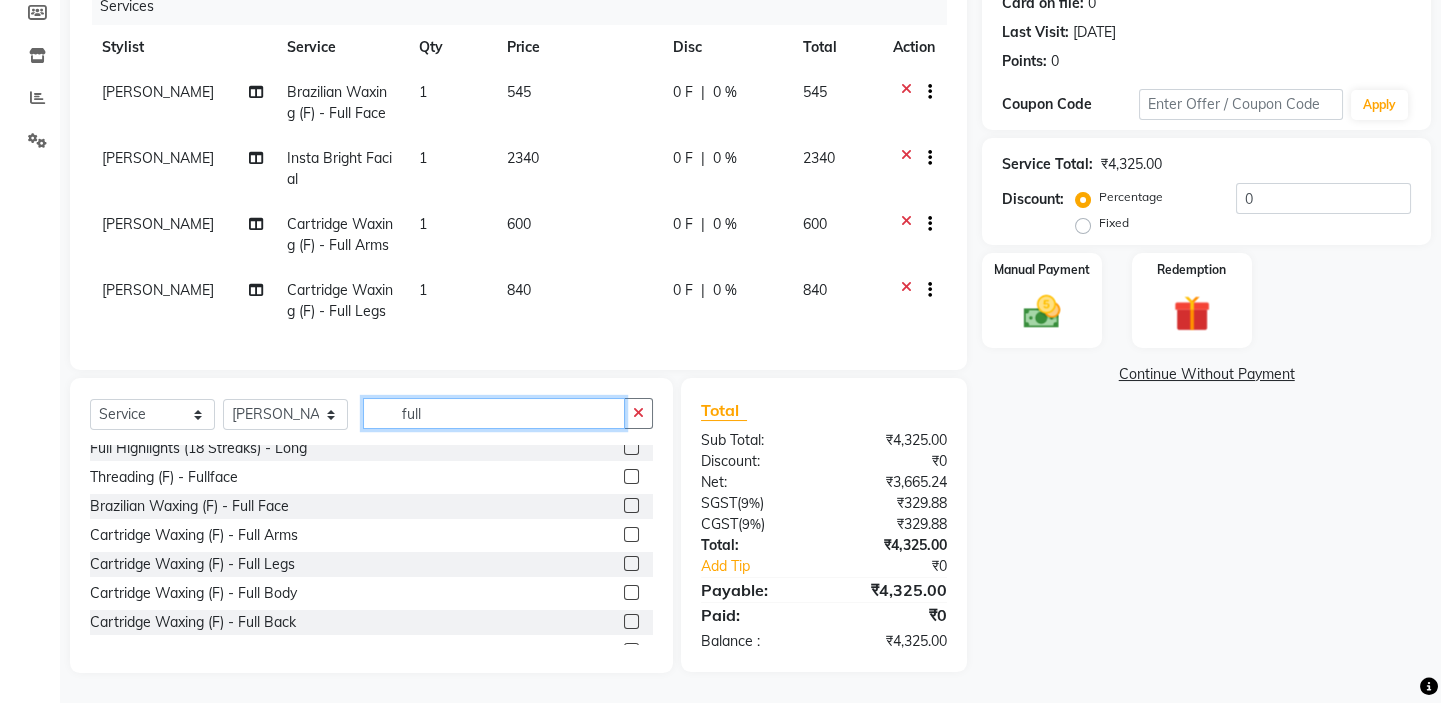 click on "full" 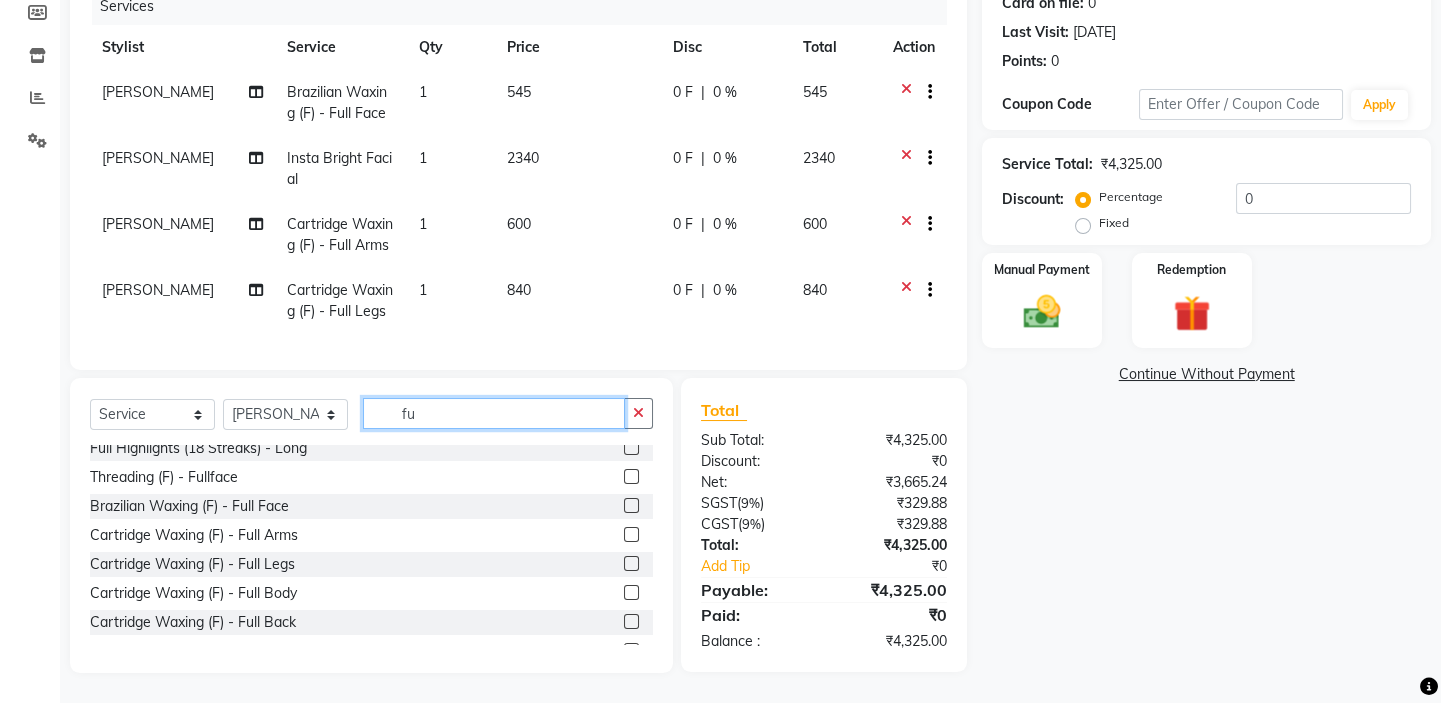 type on "f" 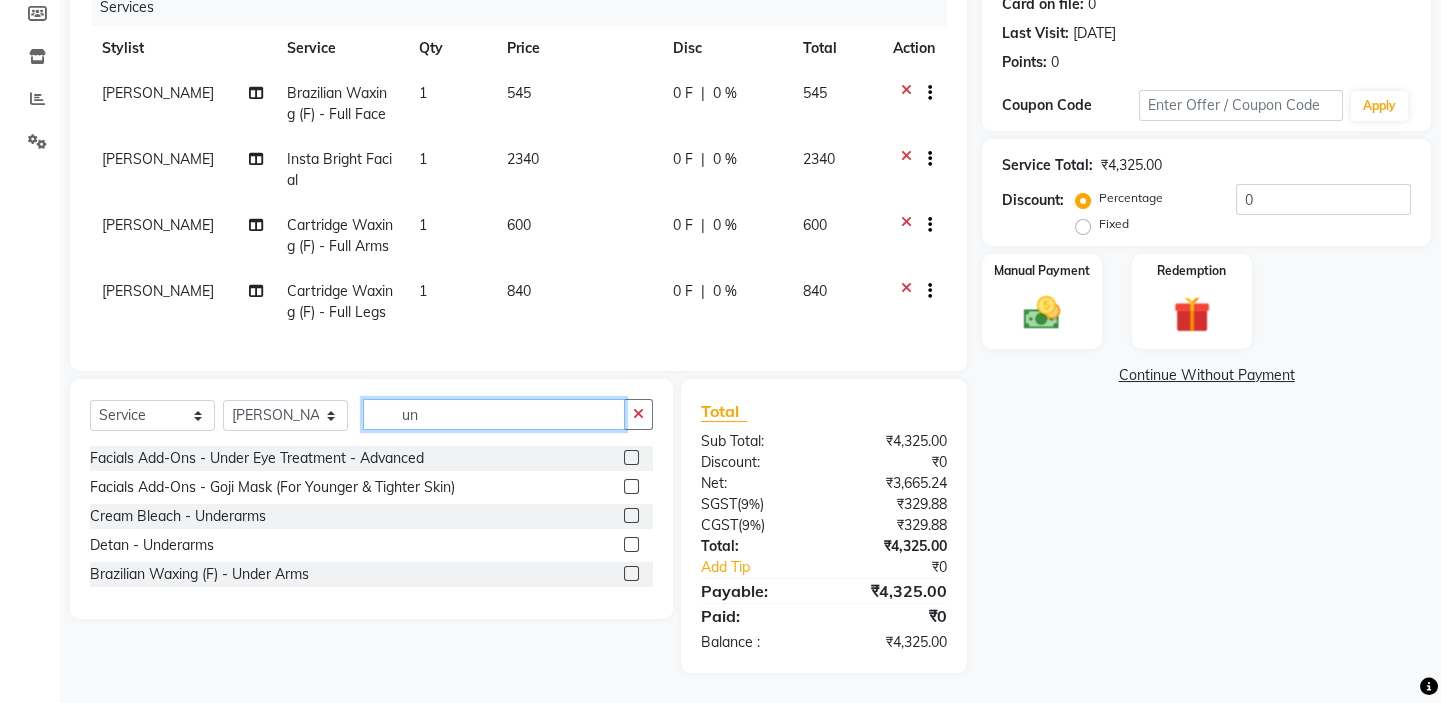 scroll, scrollTop: 0, scrollLeft: 0, axis: both 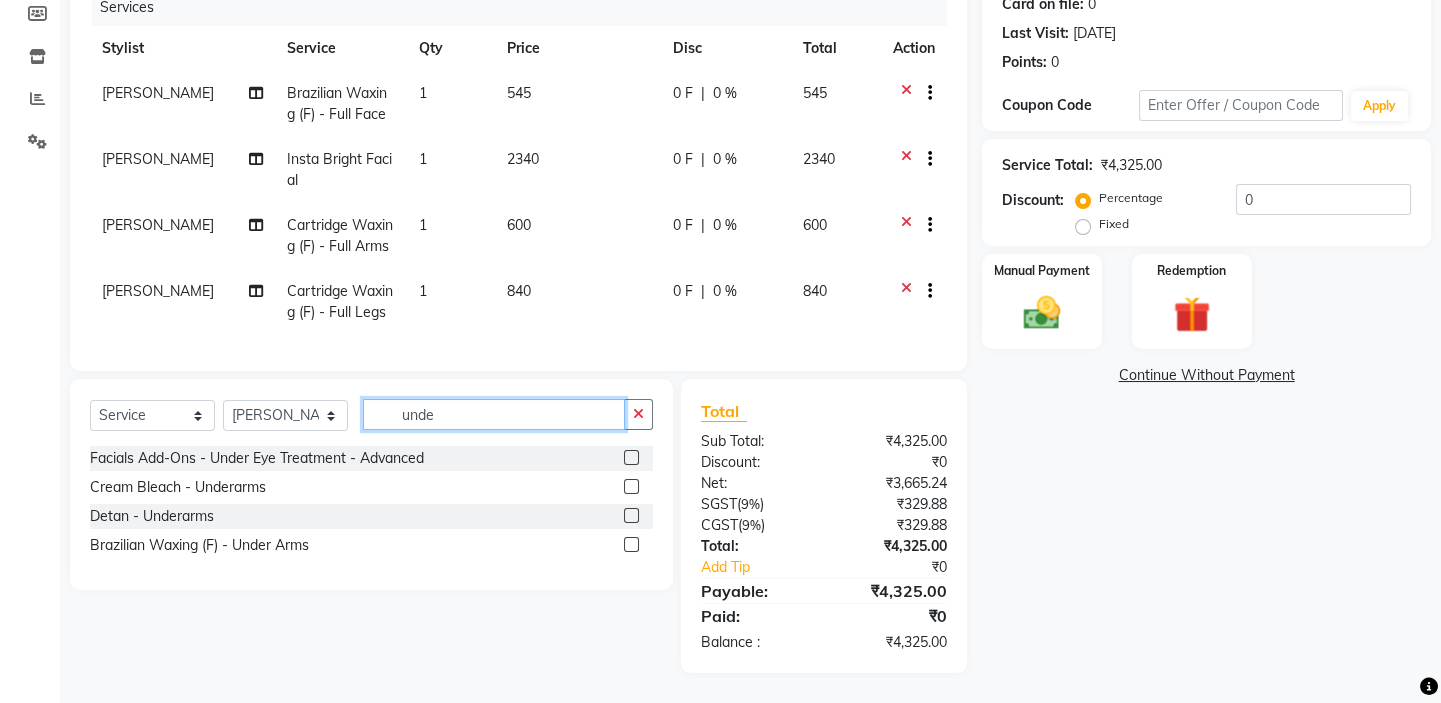 type on "unde" 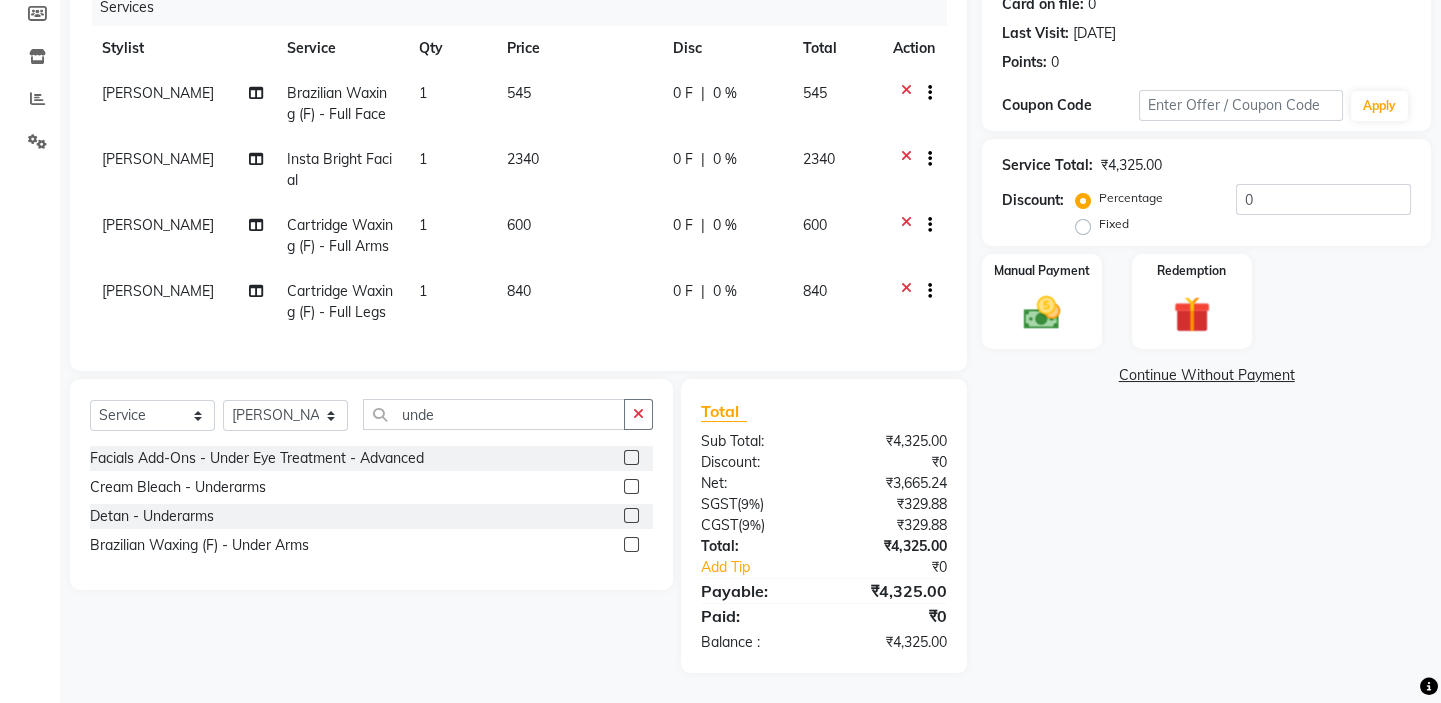 click 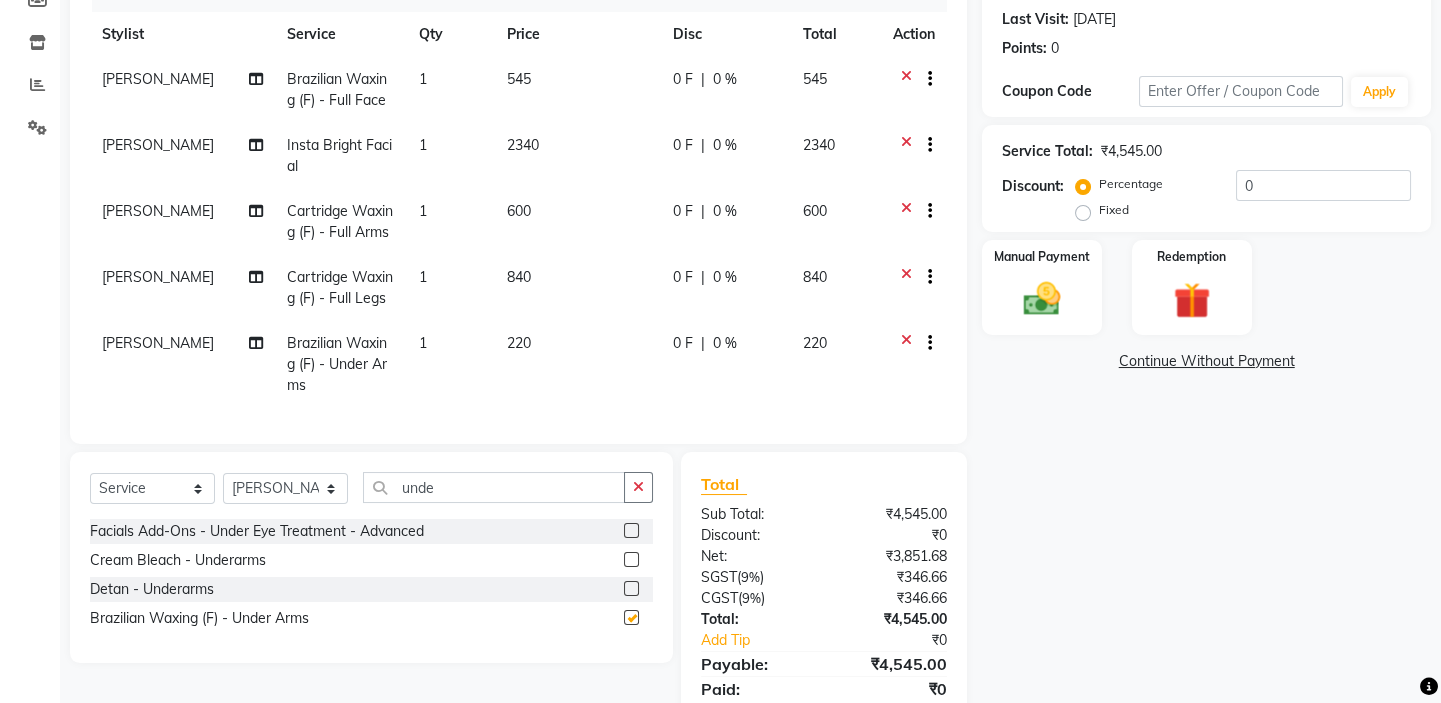 checkbox on "false" 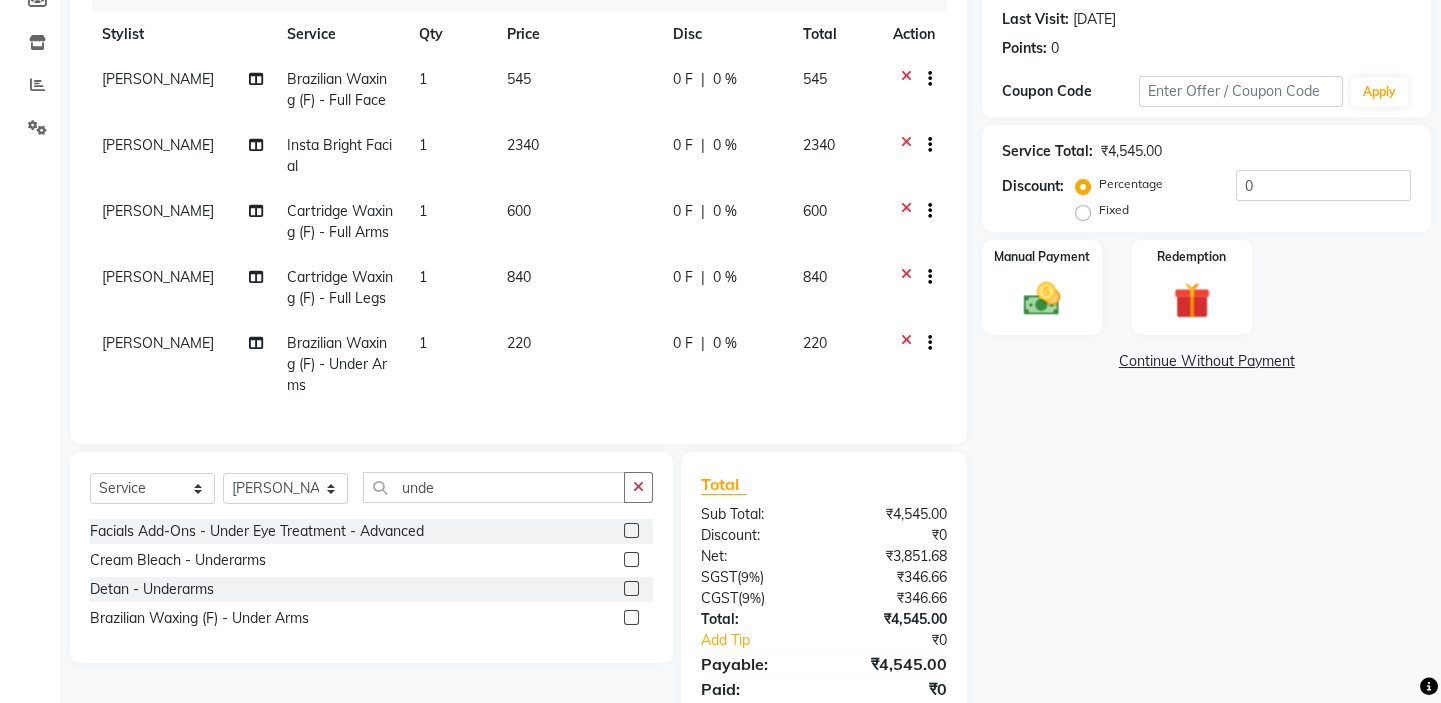 scroll, scrollTop: 360, scrollLeft: 0, axis: vertical 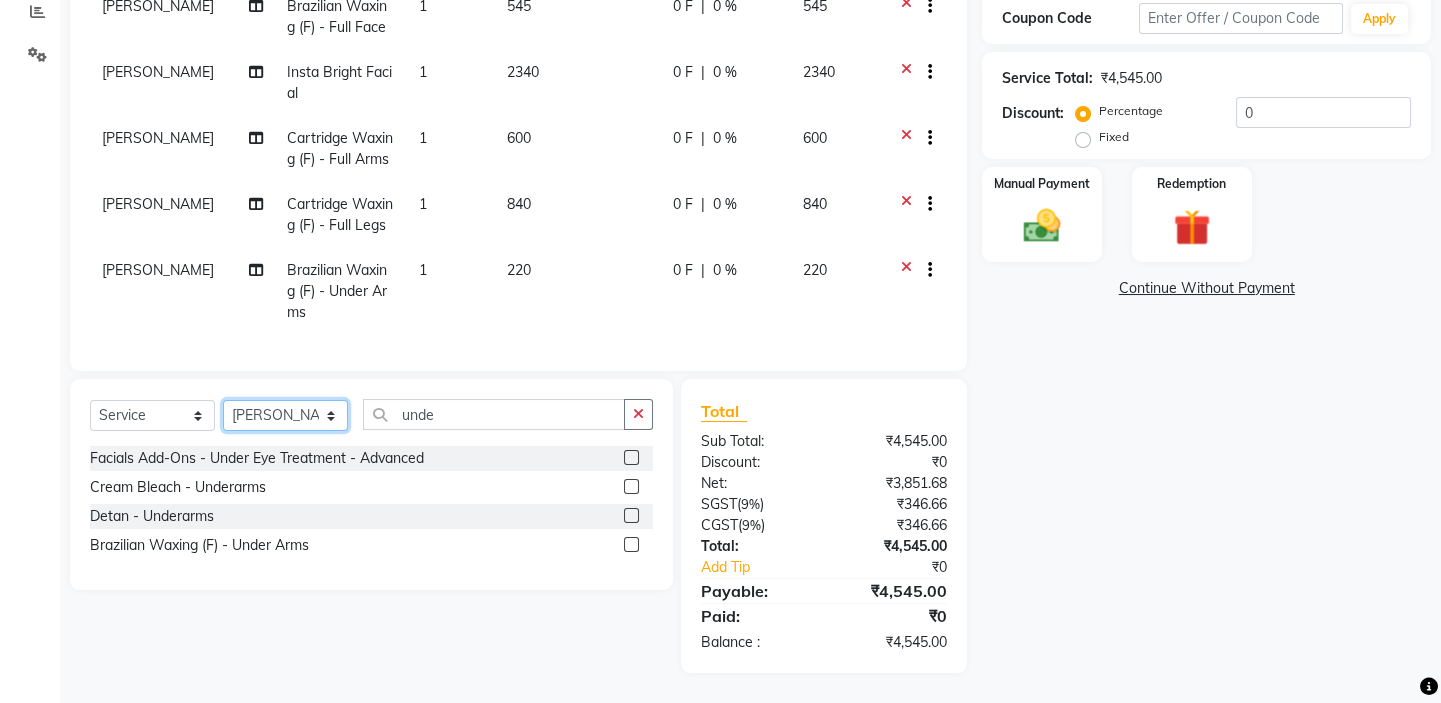 click on "Select Stylist Asmat Dinesh Himanshu Raj Shilpakar Sandhya SHAHID SUJEET Vaishnavi Vrinda" 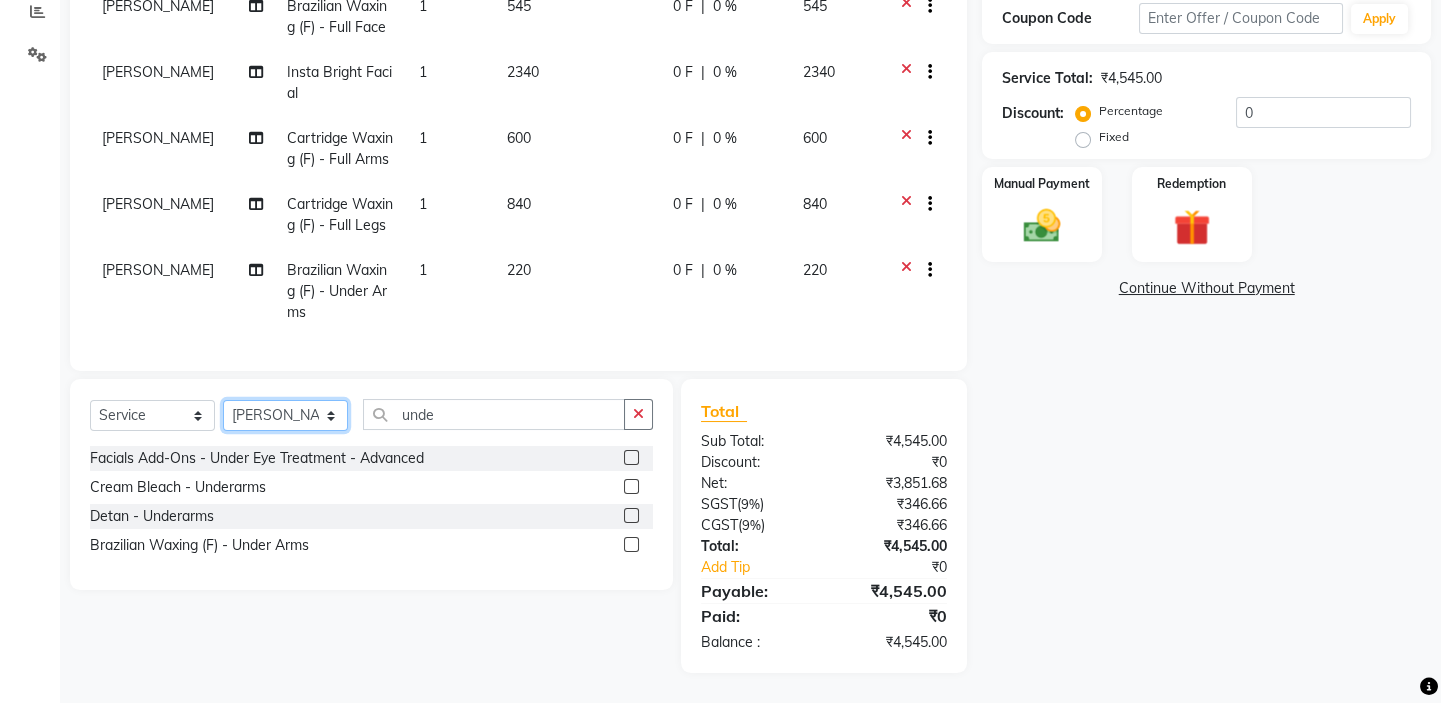 select on "75769" 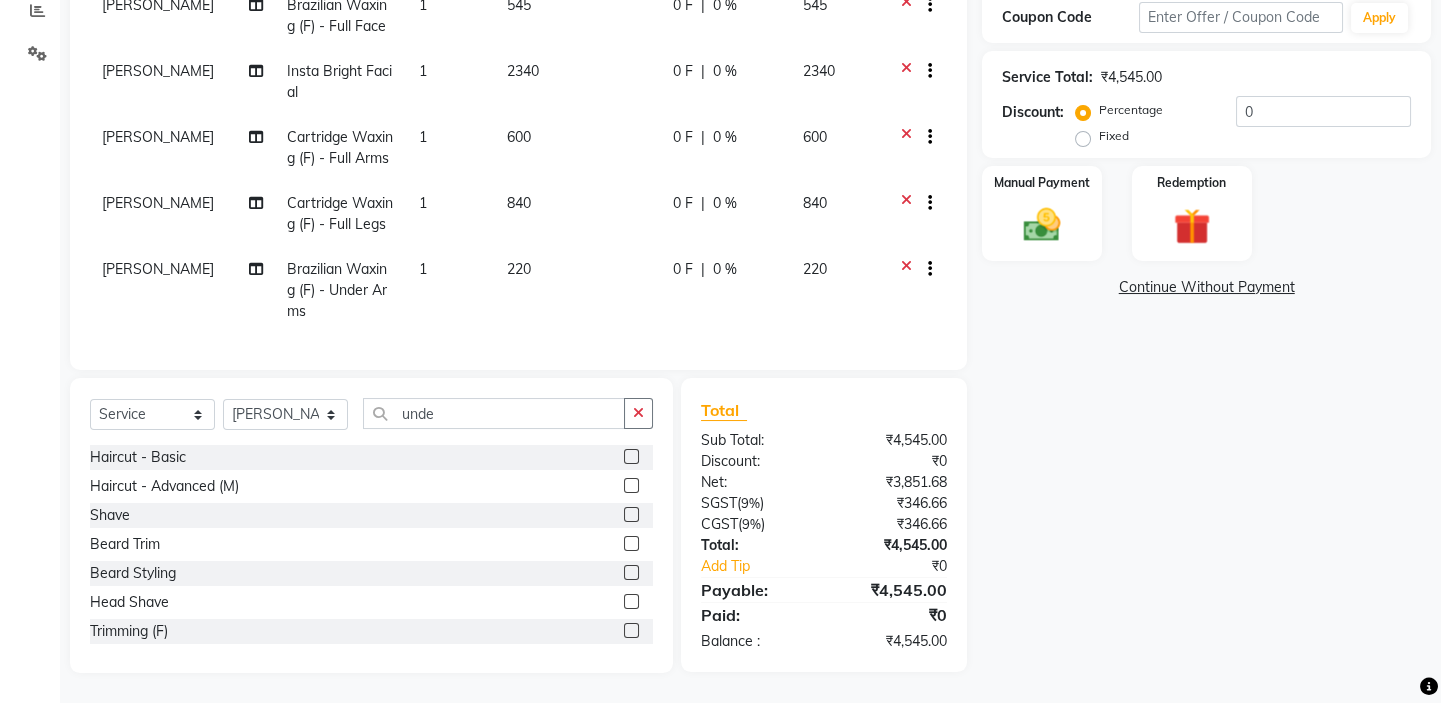 click 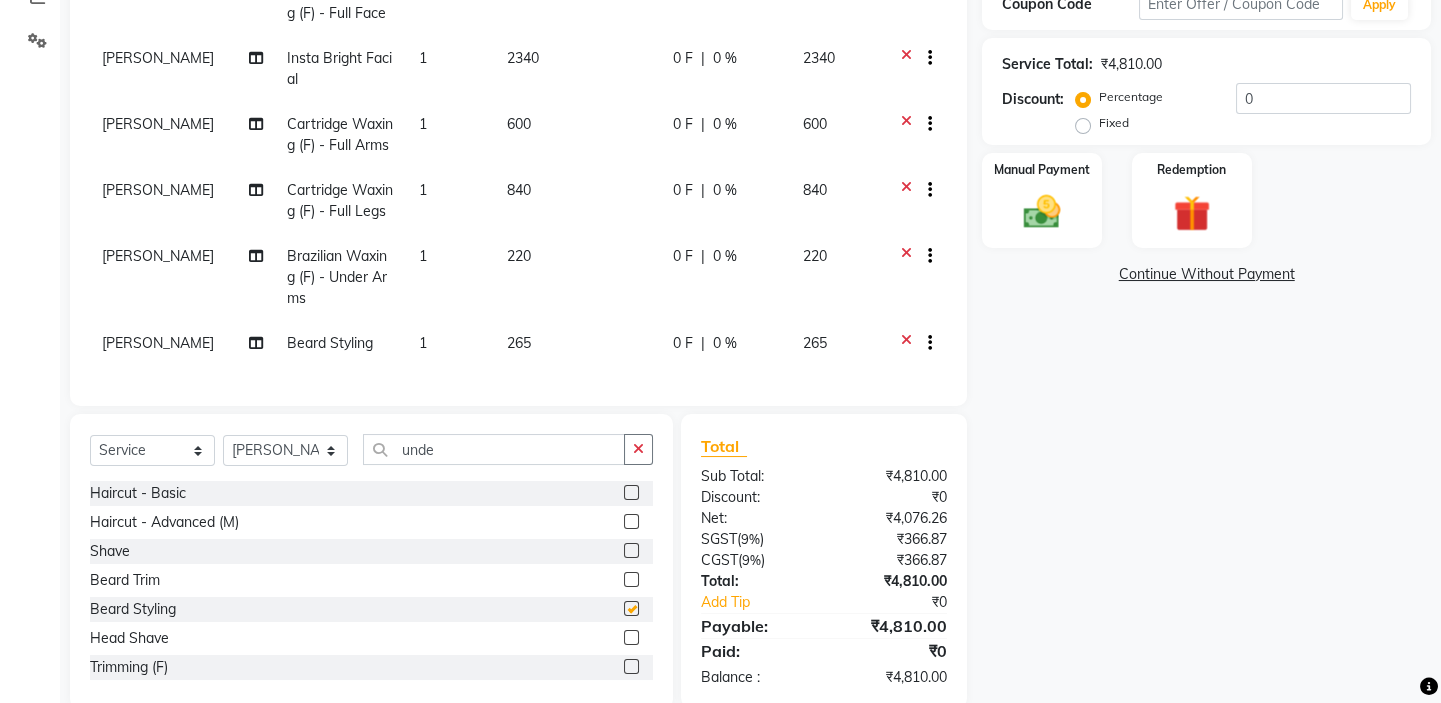 checkbox on "false" 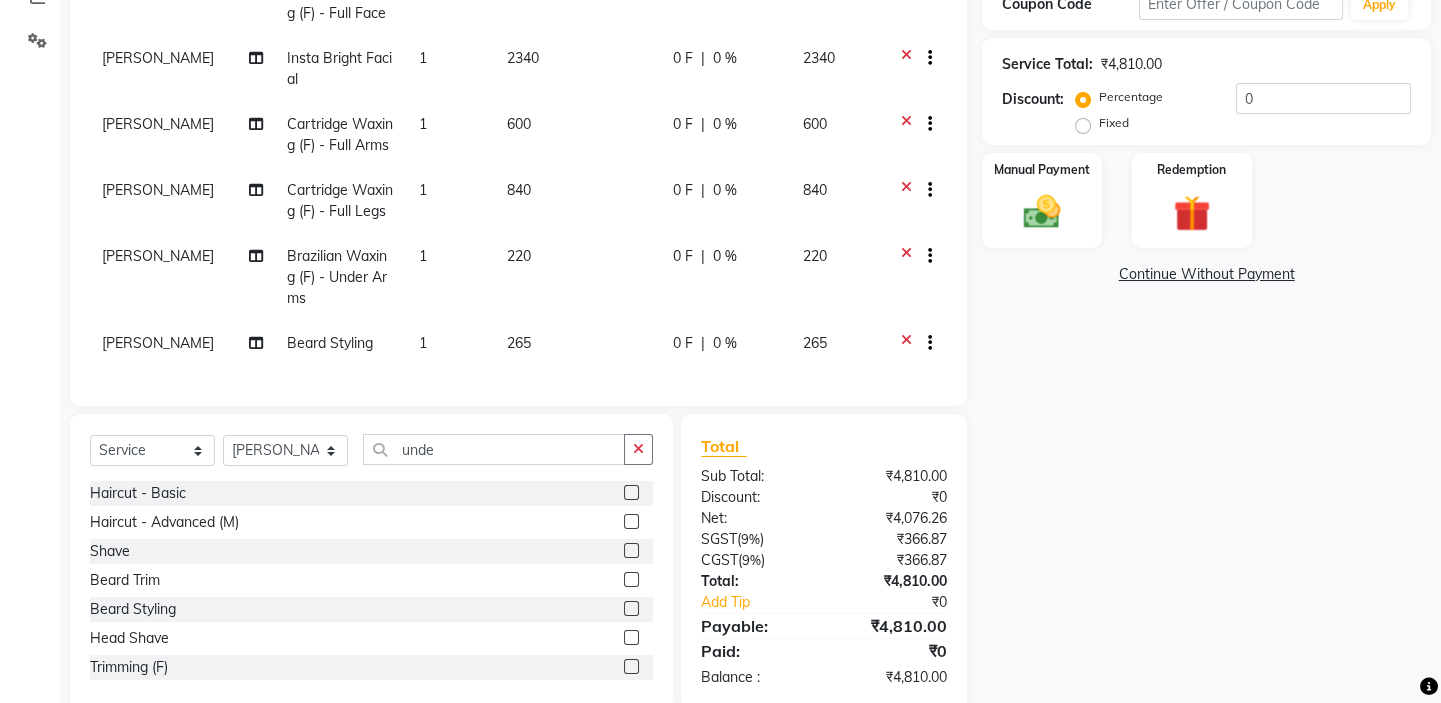 scroll, scrollTop: 142, scrollLeft: 0, axis: vertical 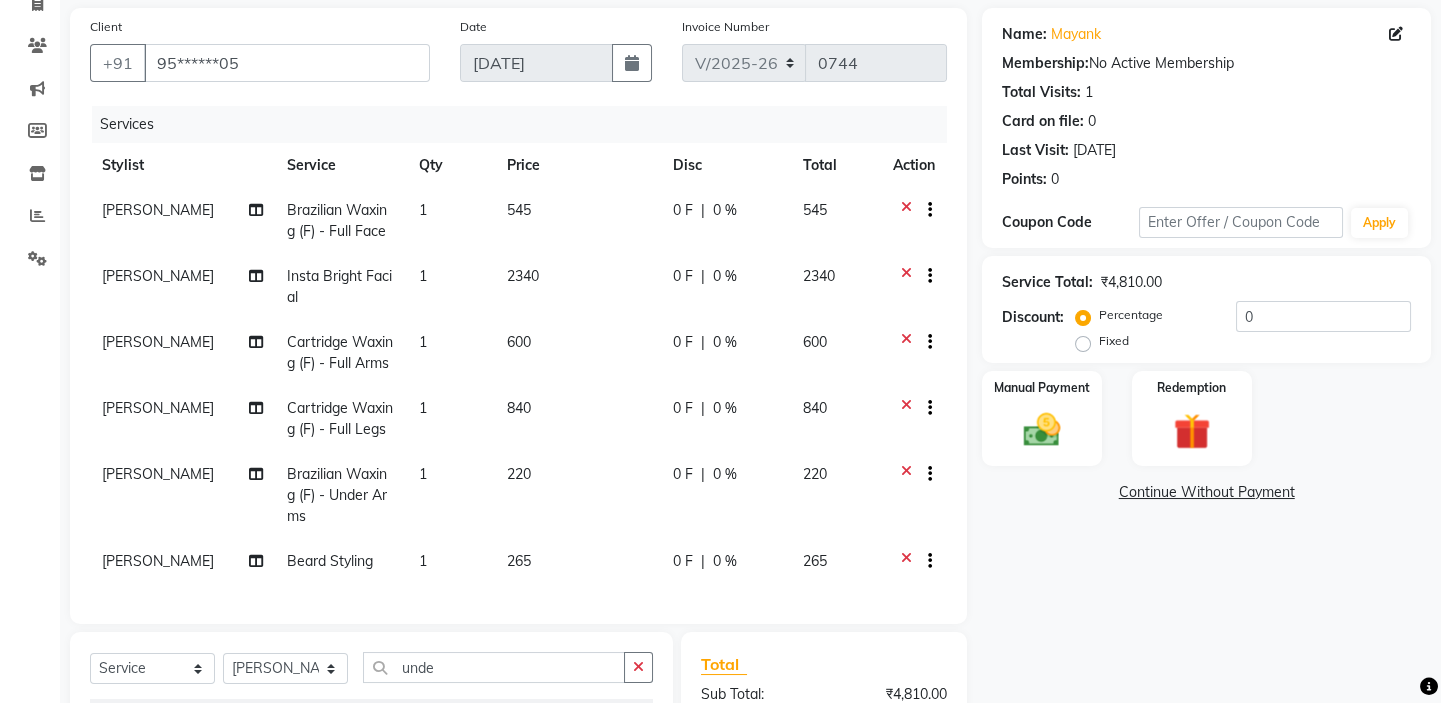 click on "0 F | 0 %" 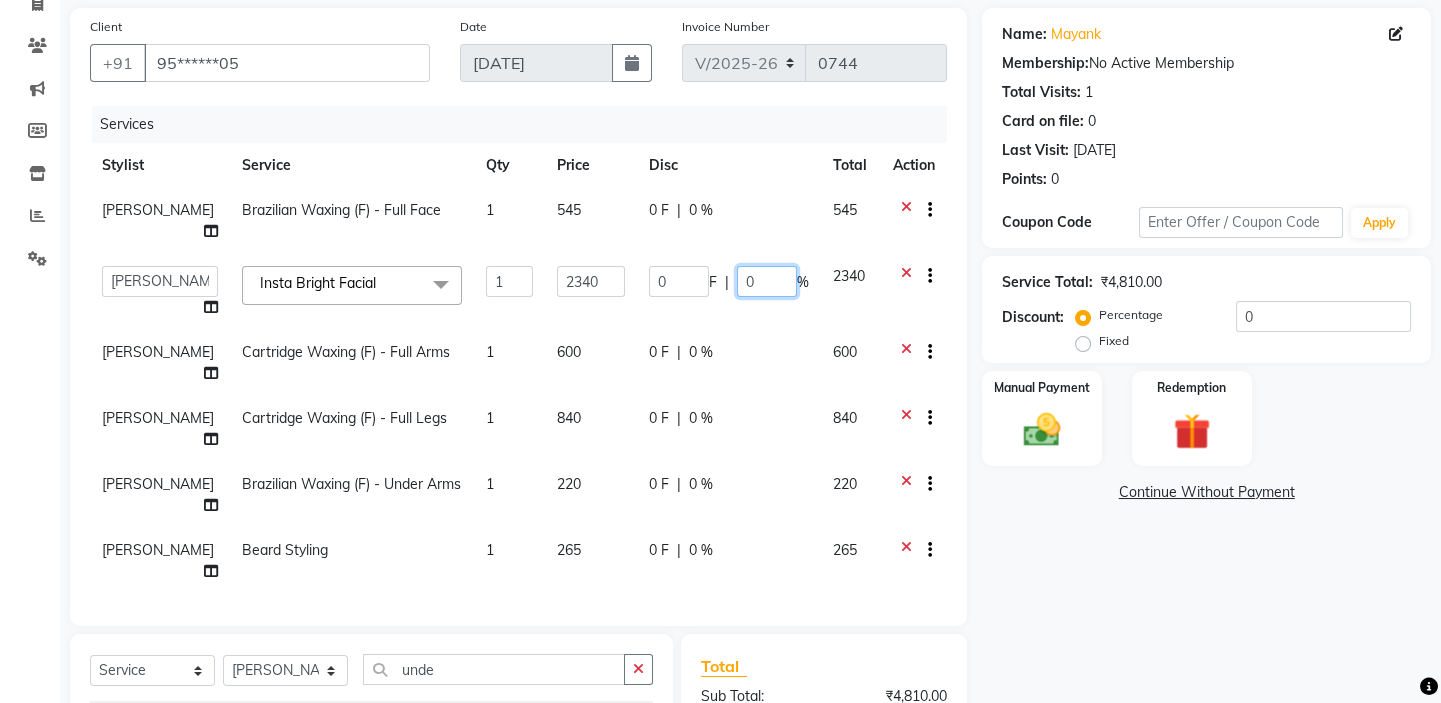 click on "0" 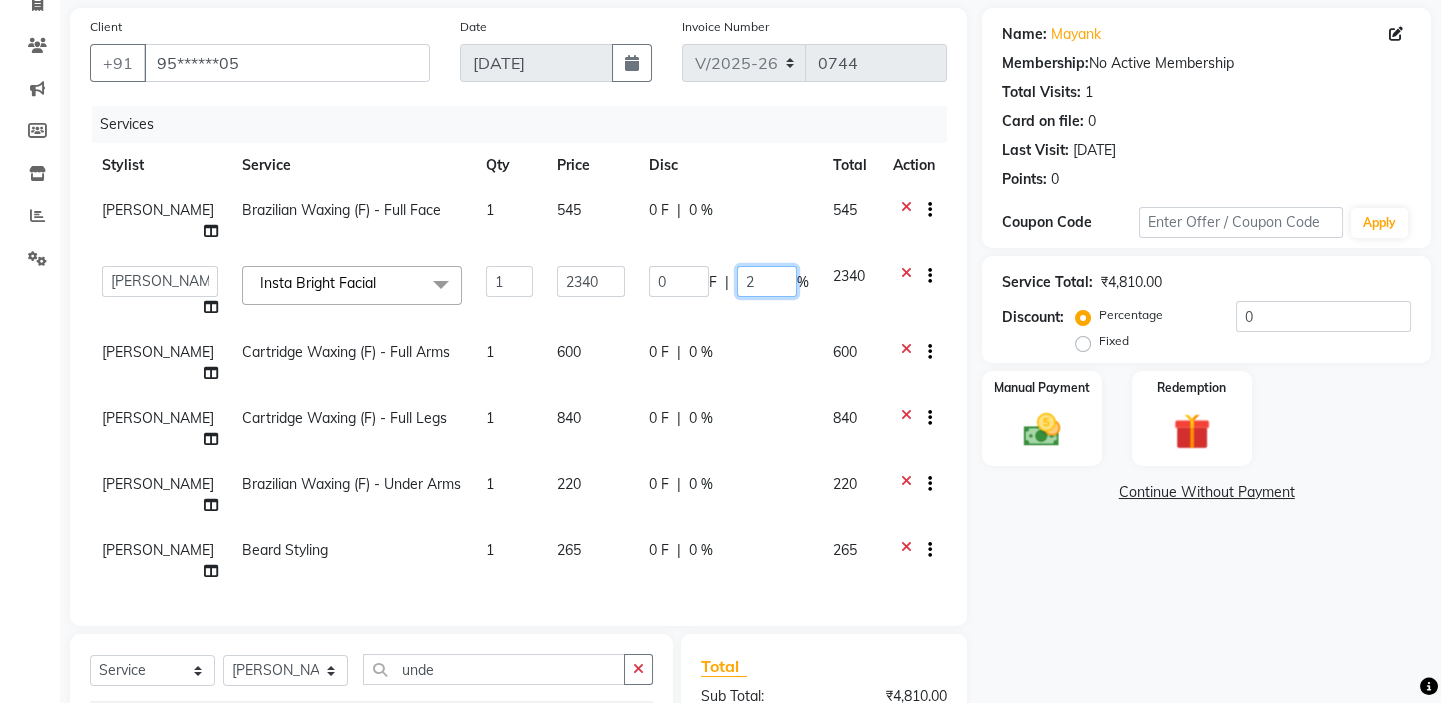 type on "25" 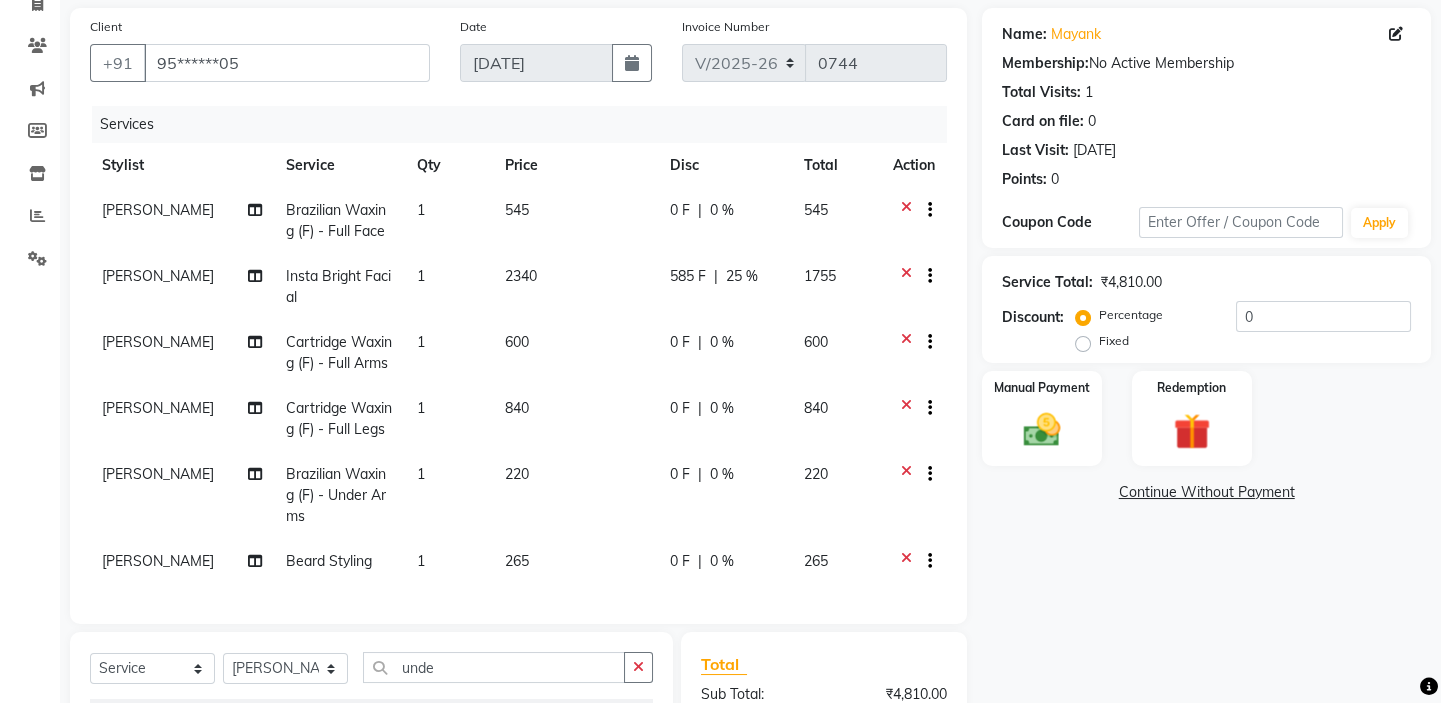 click on "0 F | 0 %" 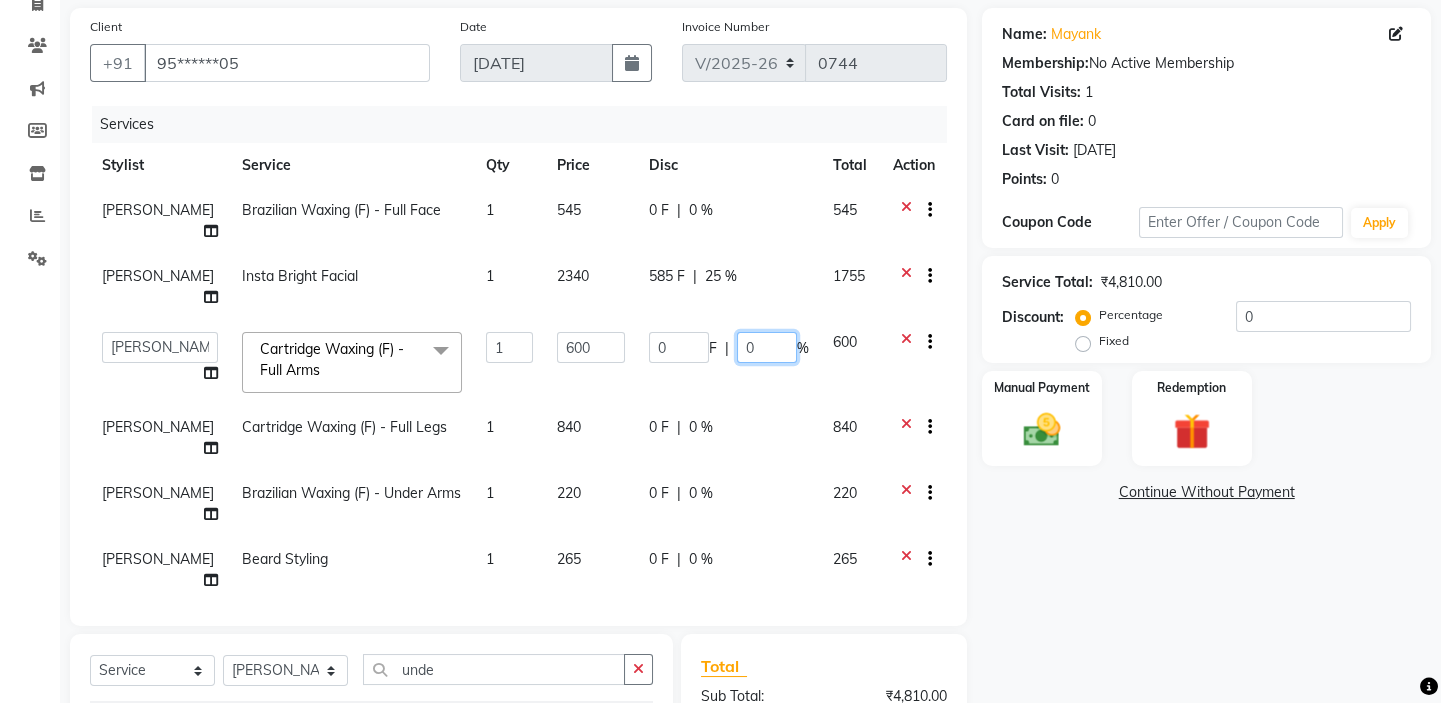 click on "0" 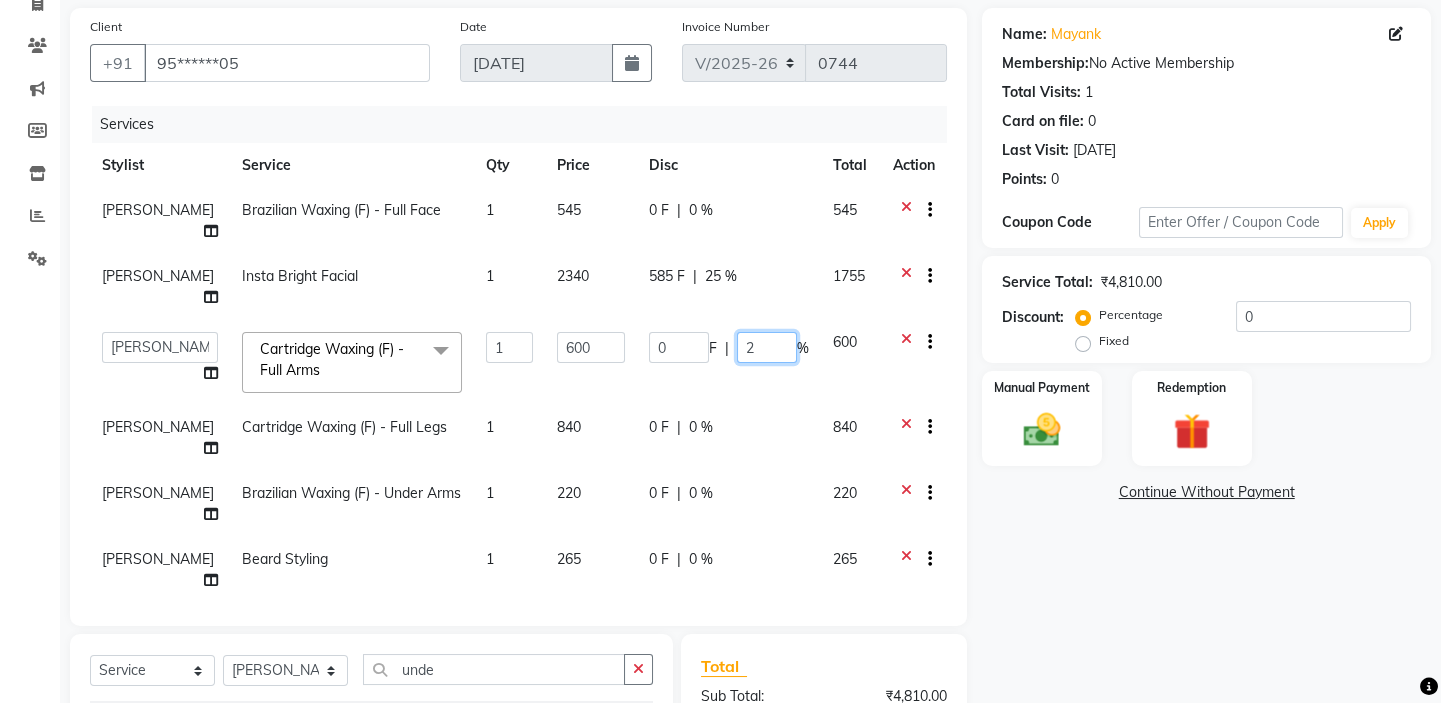 type on "25" 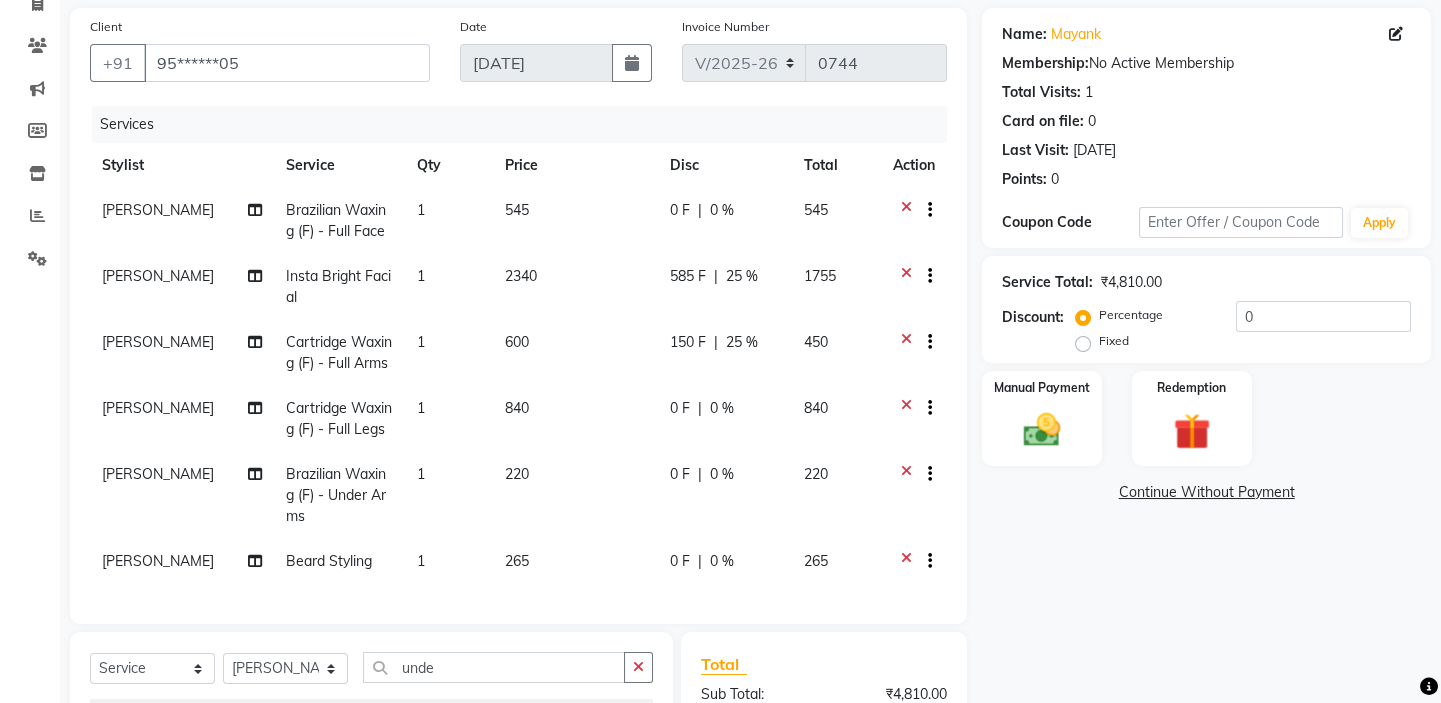 click on "0 %" 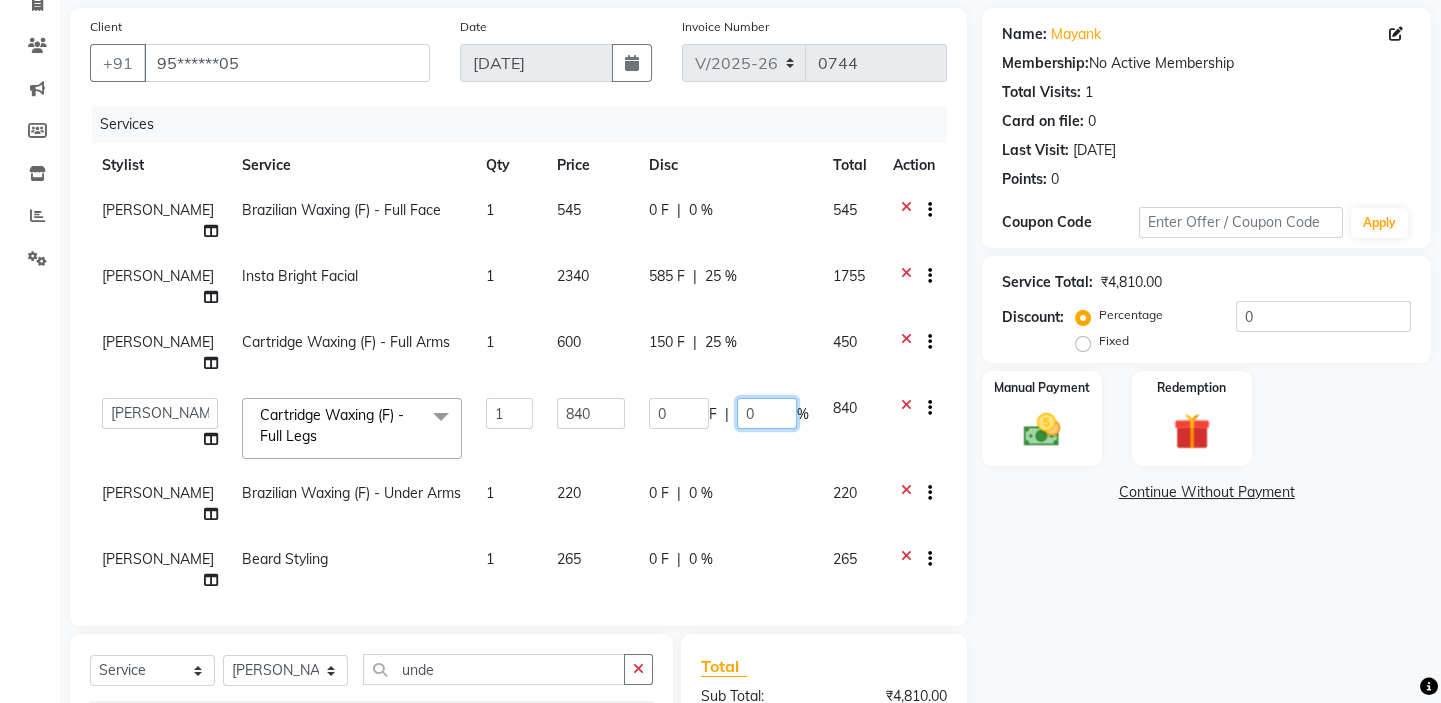 click on "0" 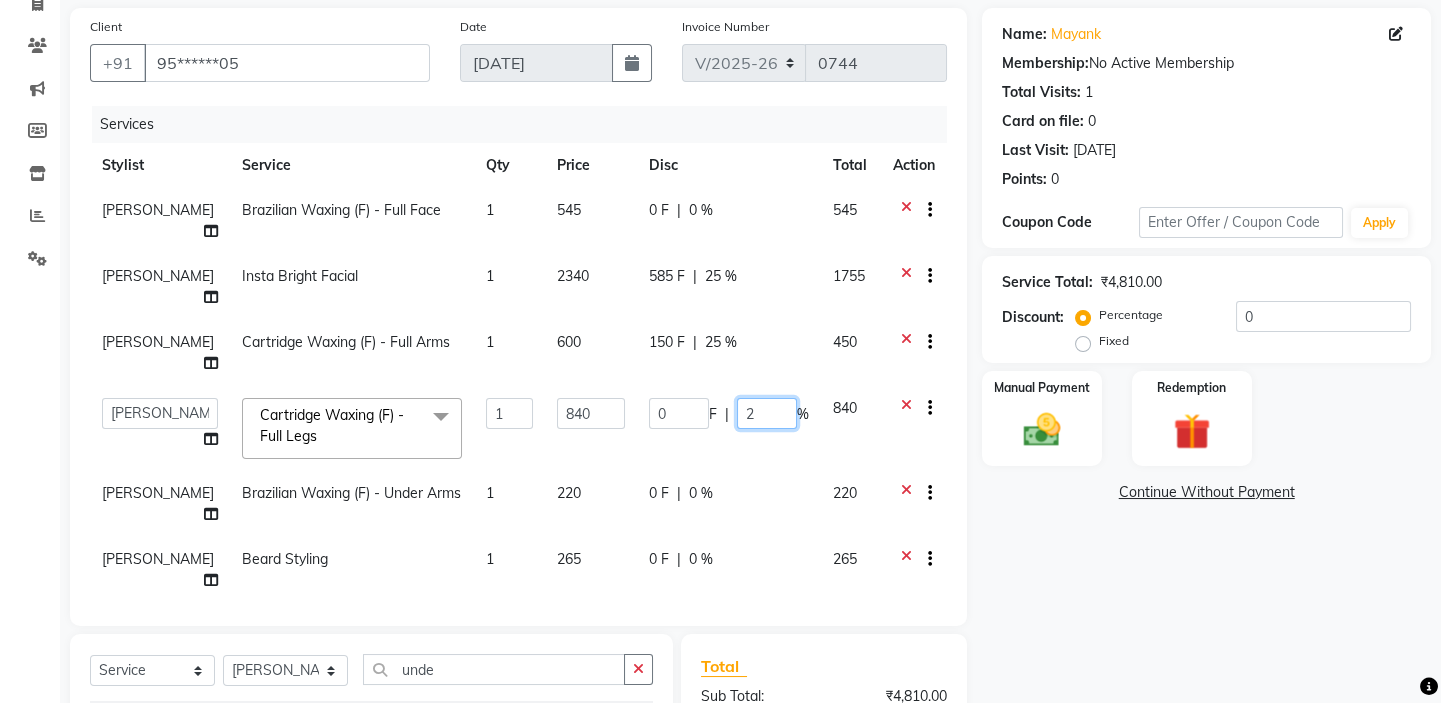 type on "25" 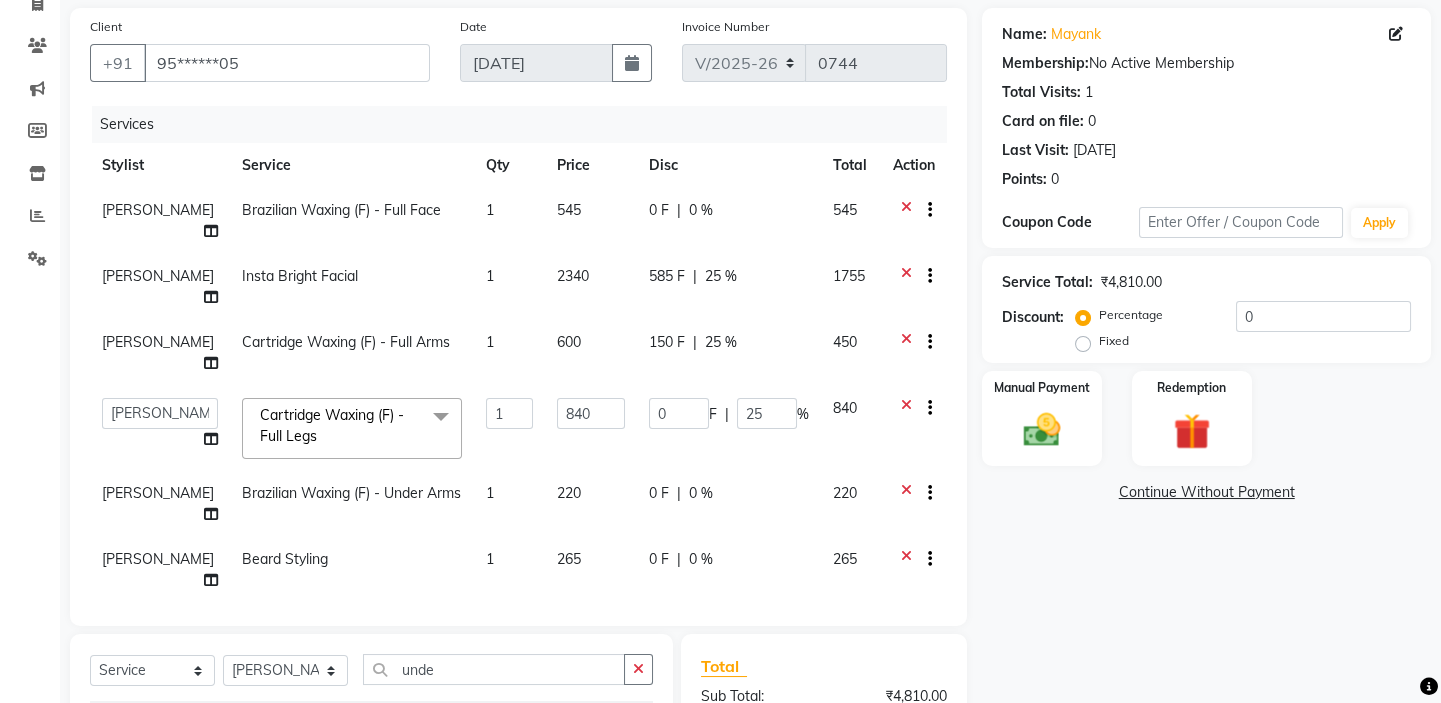 click on "Vrinda Brazilian Waxing (F) - Full Face 1 545 0 F | 0 % 545 Vrinda Insta Bright Facial 1 2340 585 F | 25 % 1755 Vrinda Cartridge Waxing (F) - Full Arms 1 600 150 F | 25 % 450  Asmat   Dinesh   Himanshu   Raj Shilpakar   Sandhya   SHAHID   SUJEET   Vaishnavi   Vrinda  Cartridge Waxing (F) - Full Legs  x Haircut - Basic Haircut - Advanced (M) Shave Beard Trim Beard Styling Head Shave Trimming (F) Styling Haircut (F) Creative Haircut (F) Head Massage - Menthol Chiller Head Massage - Pure Coconut Nourisher Head Massage - Almond Indulgence Head Massage - Olive Bliss Regular Hair Spa Hair Spas - Mentho Burst Spa Keratin Bosster 700 Scalp Treatment - Anti-Dandruff Treatment Hair Fall Treatment Repair Rescue Spa Bond Repair Regimine Bond Reapir Ritual with Volumize Booster Bond Reapir Ritual with Fortify Booster Bond Reapir Ritual with Vibrancy Booster Bond Reapir Ritual with Hydrate Booster Bond Reapir Ritual with Tame Booster Shea Butter Treatment Shea Collagen Therapy Scalp Sense Treatment Moroccan Oil Treatment" 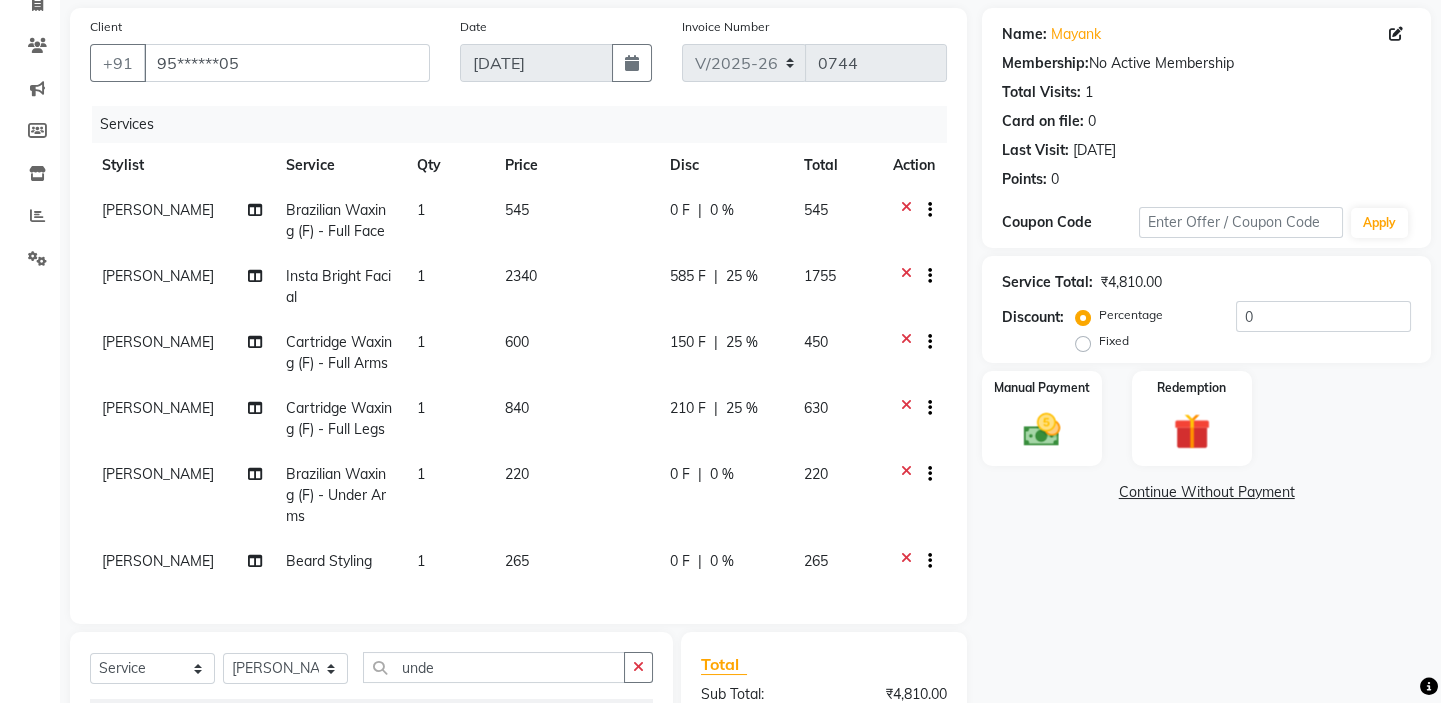 click on "0 F | 0 %" 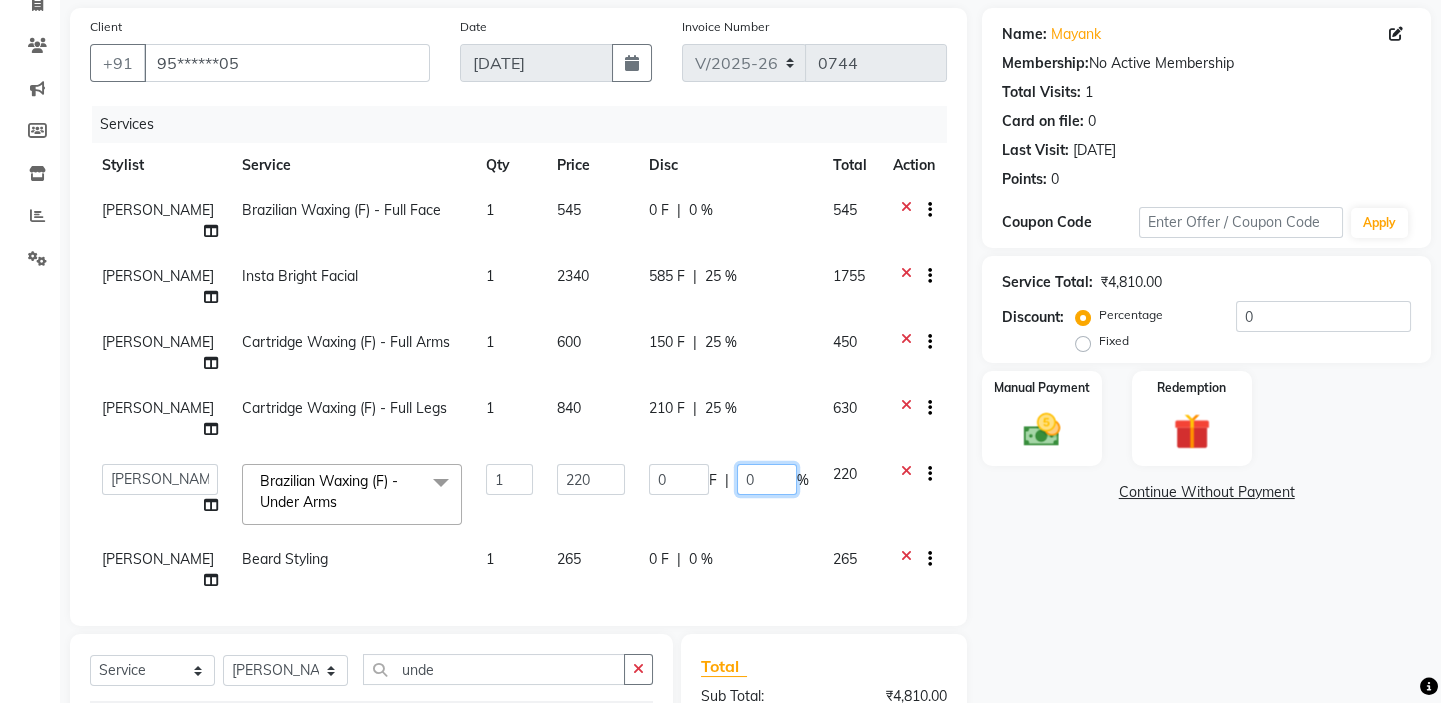 click on "0" 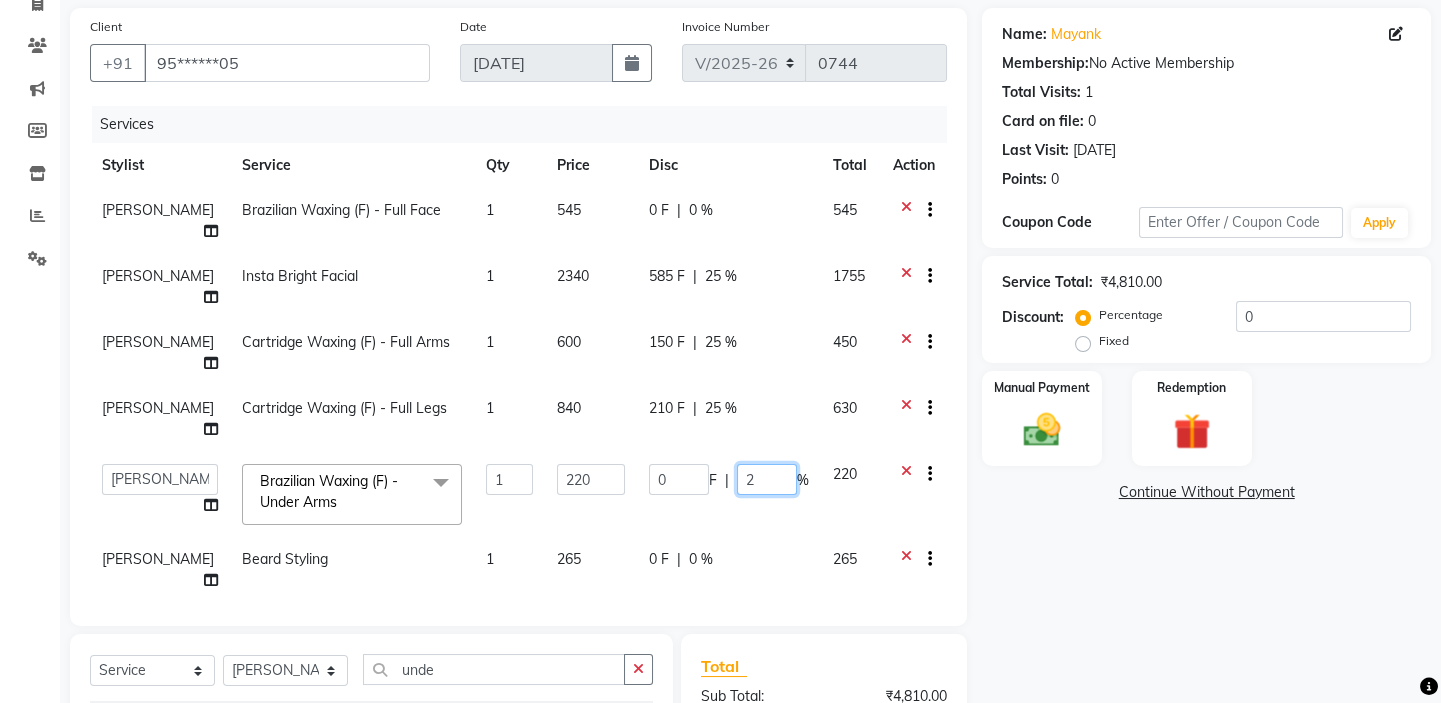 type 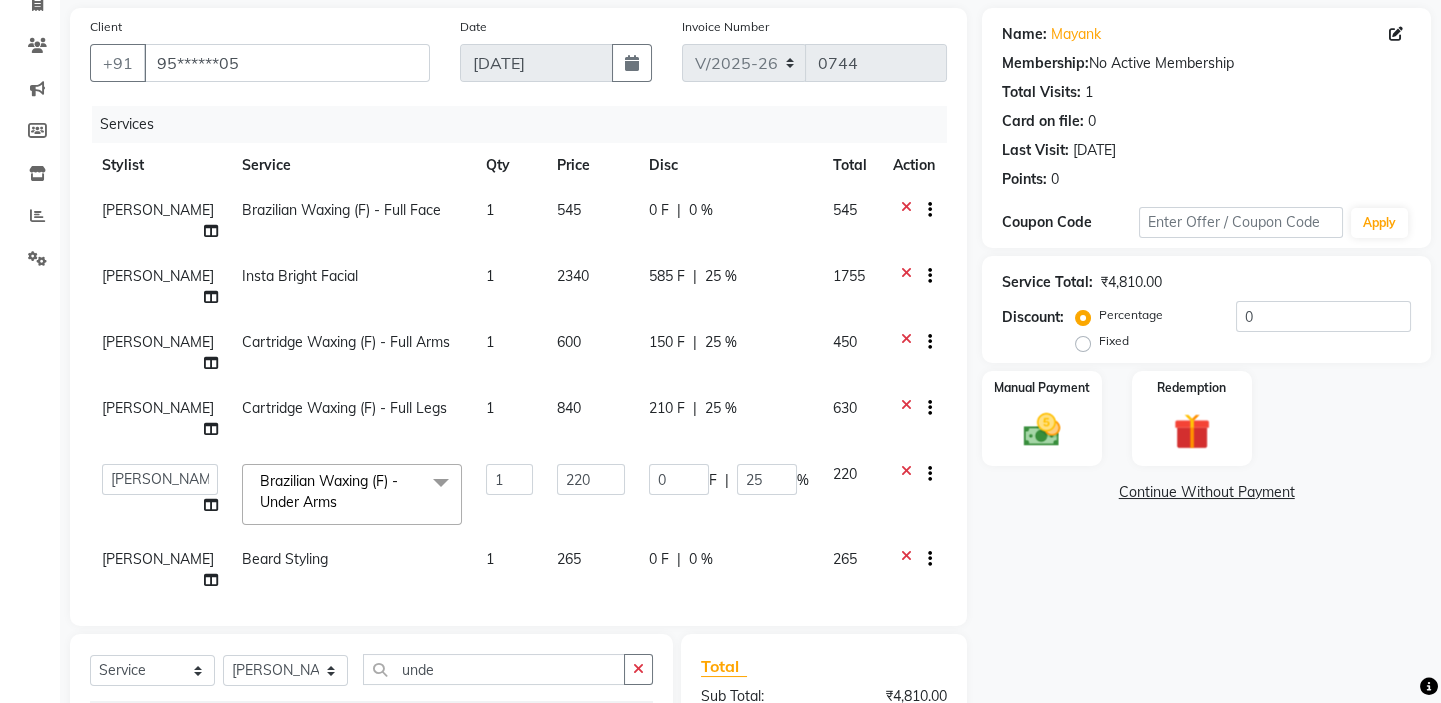 click on "Name: Mayank  Membership:  No Active Membership  Total Visits:  1 Card on file:  0 Last Visit:   15-06-2025 Points:   0  Coupon Code Apply Service Total:  ₹4,810.00  Discount:  Percentage   Fixed  0 Manual Payment Redemption  Continue Without Payment" 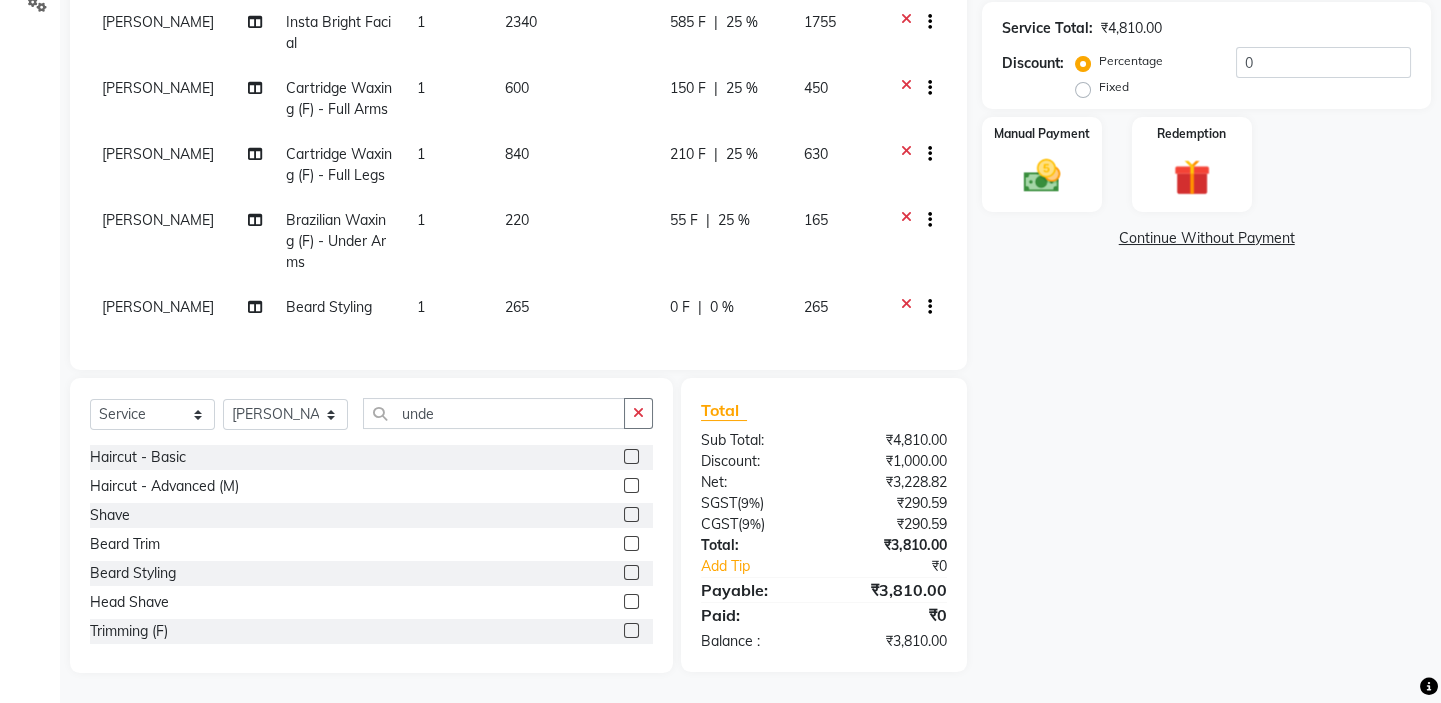 scroll, scrollTop: 152, scrollLeft: 0, axis: vertical 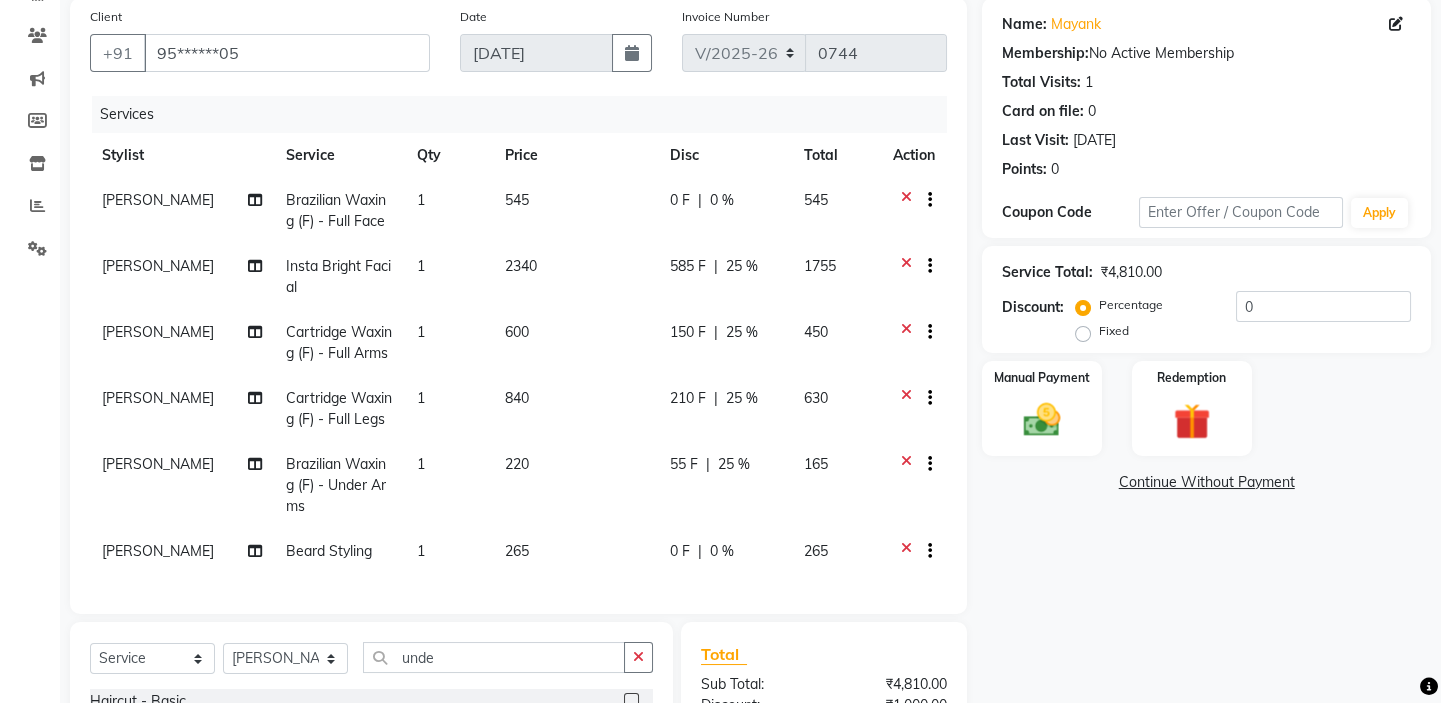 click on "25 %" 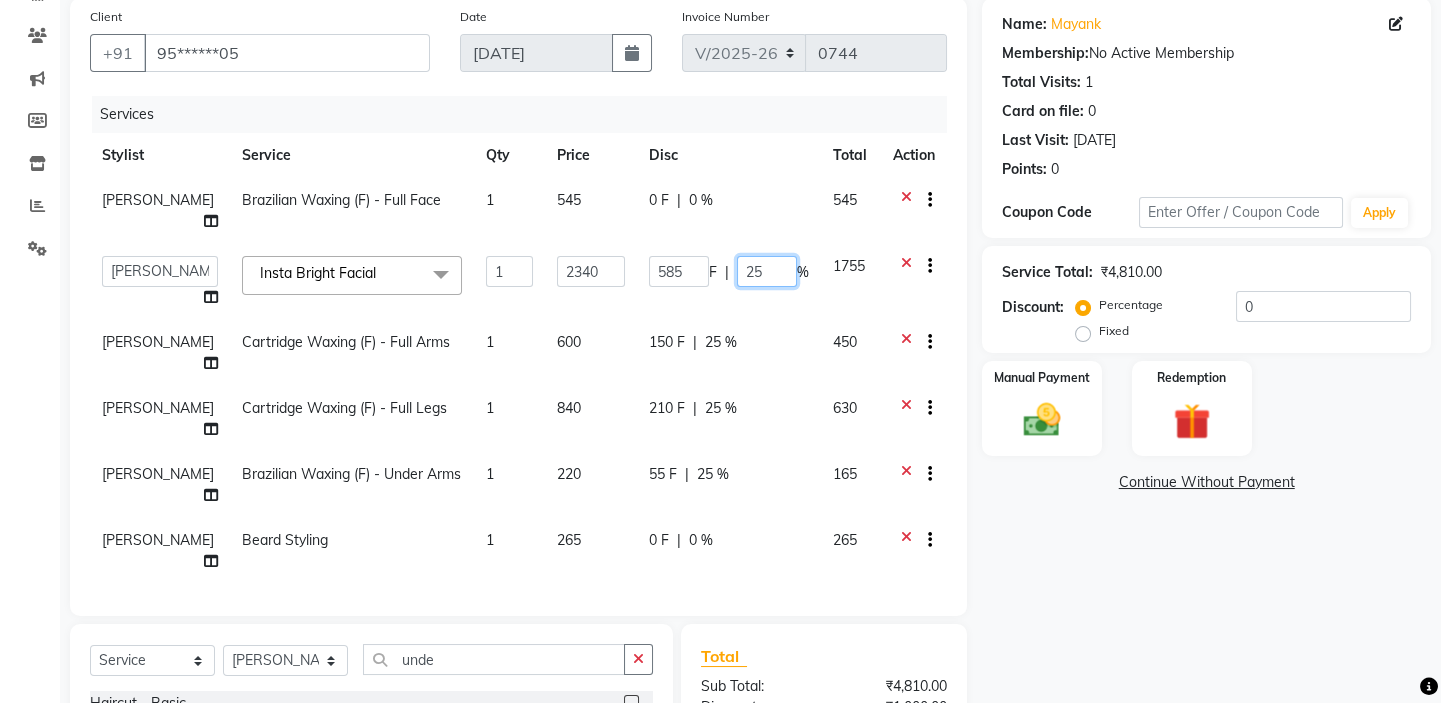 click on "25" 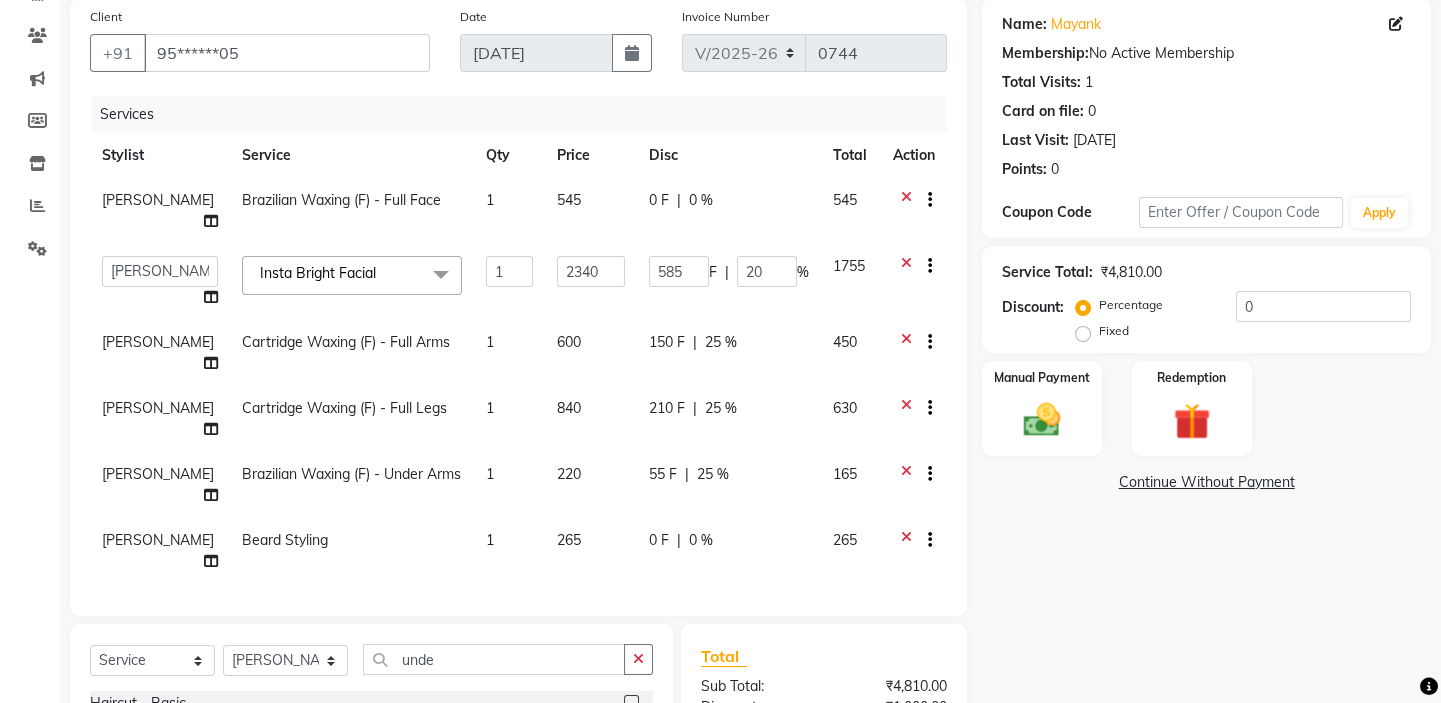 click on "Name: Mayank  Membership:  No Active Membership  Total Visits:  1 Card on file:  0 Last Visit:   15-06-2025 Points:   0  Coupon Code Apply Service Total:  ₹4,810.00  Discount:  Percentage   Fixed  0 Manual Payment Redemption  Continue Without Payment" 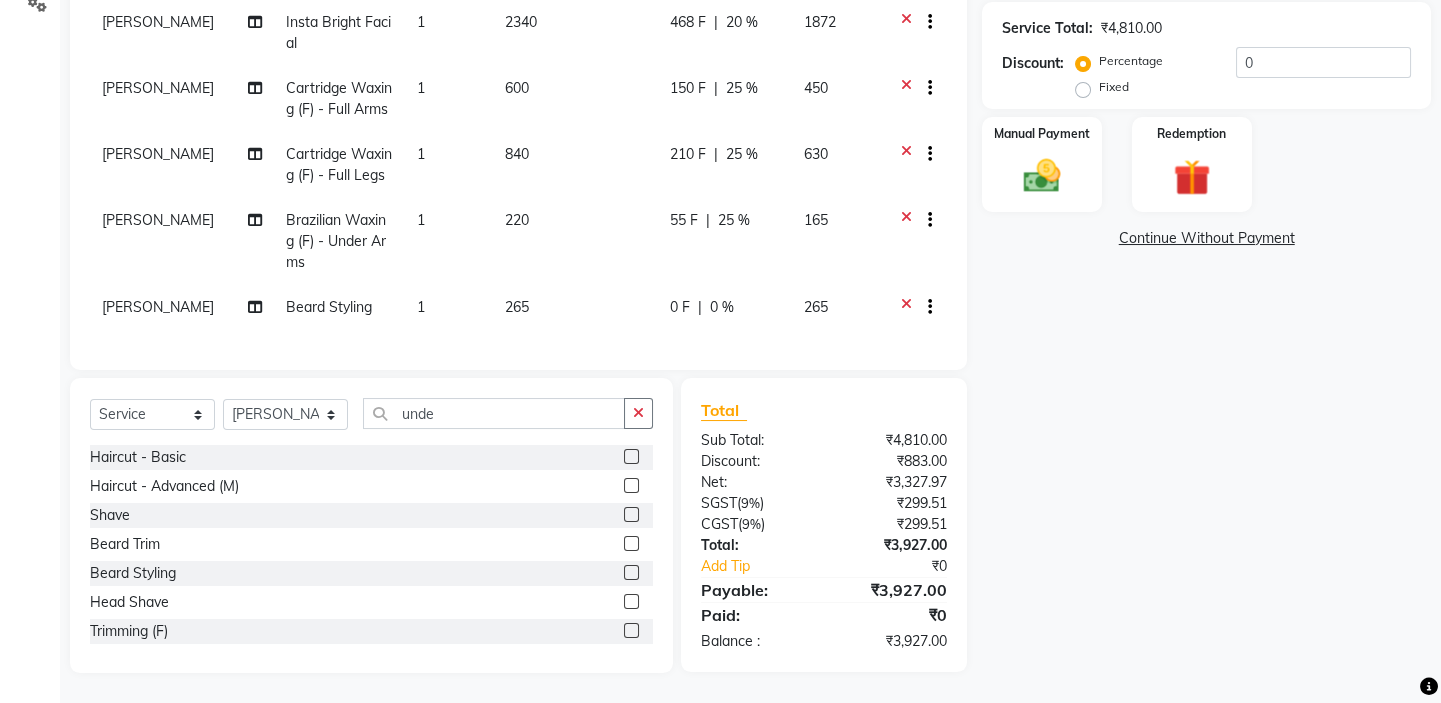 scroll, scrollTop: 150, scrollLeft: 0, axis: vertical 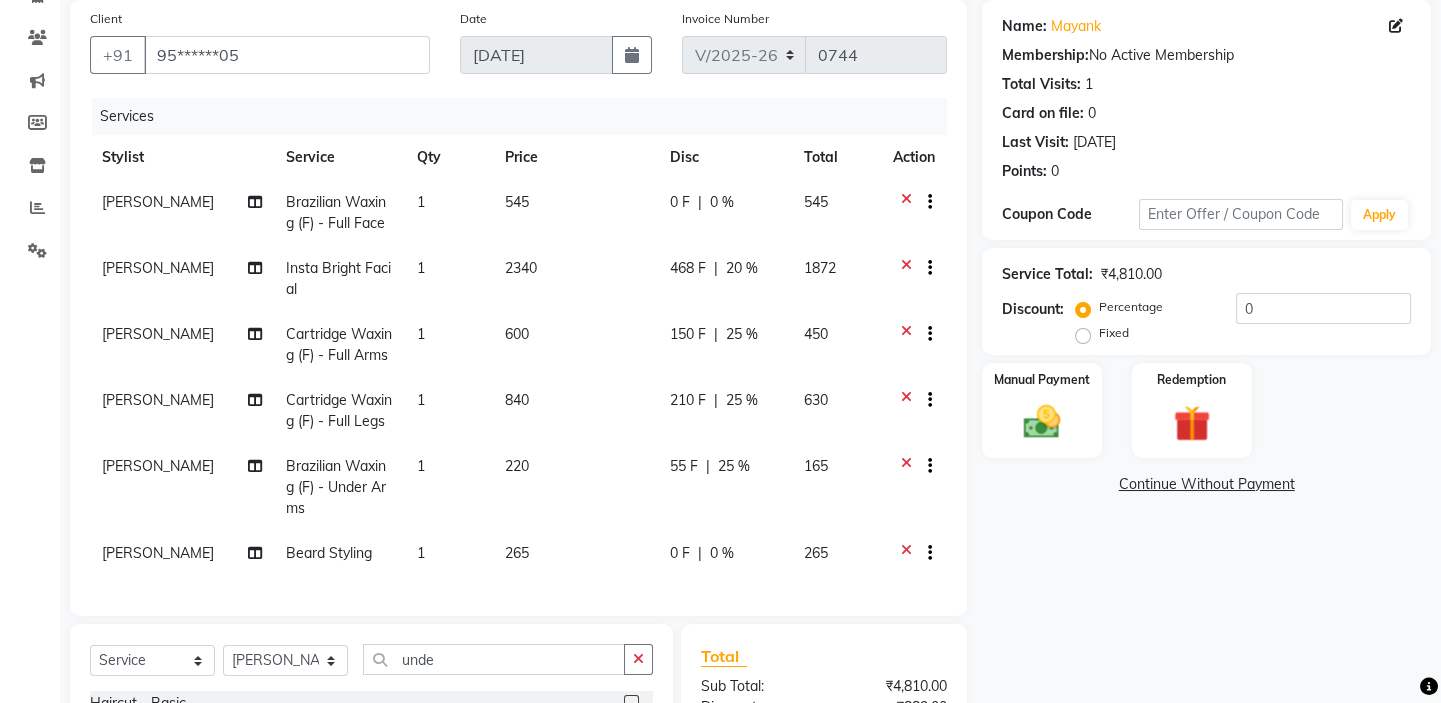 click on "450" 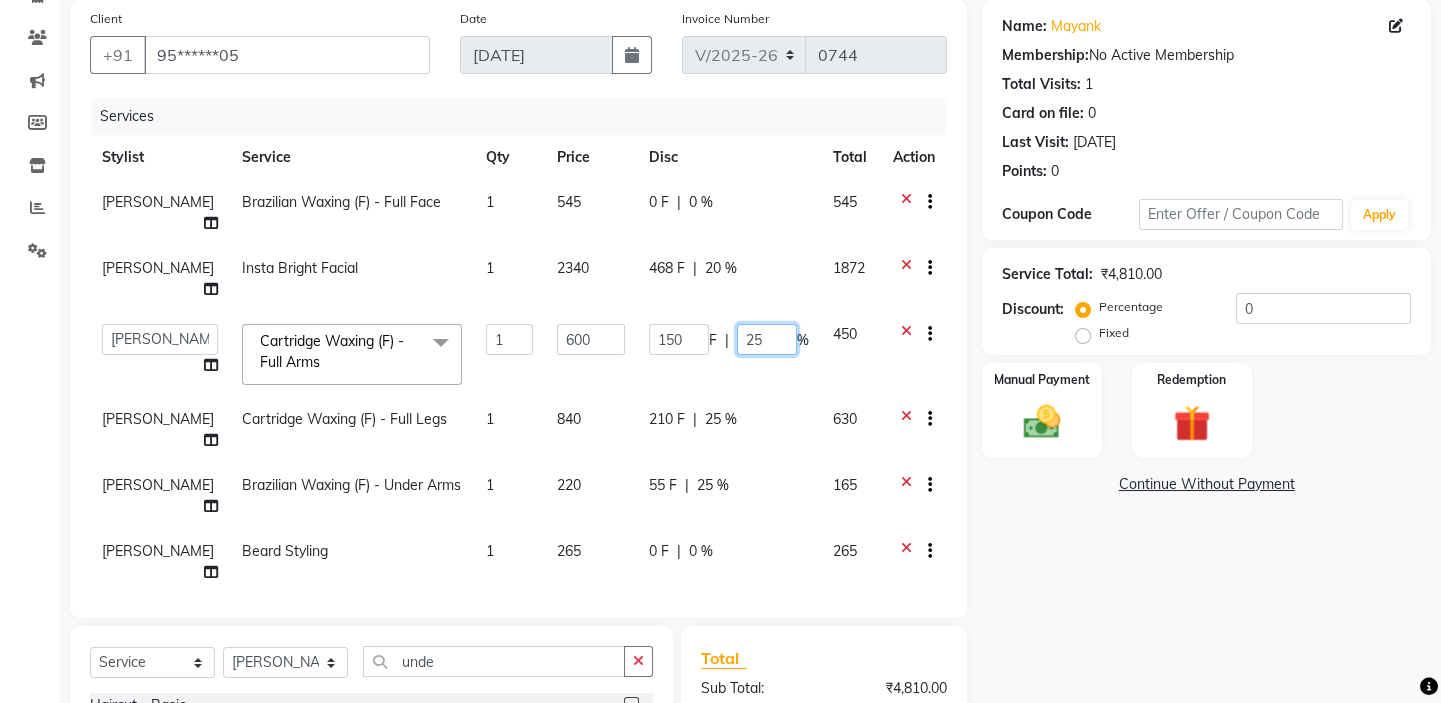 click on "25" 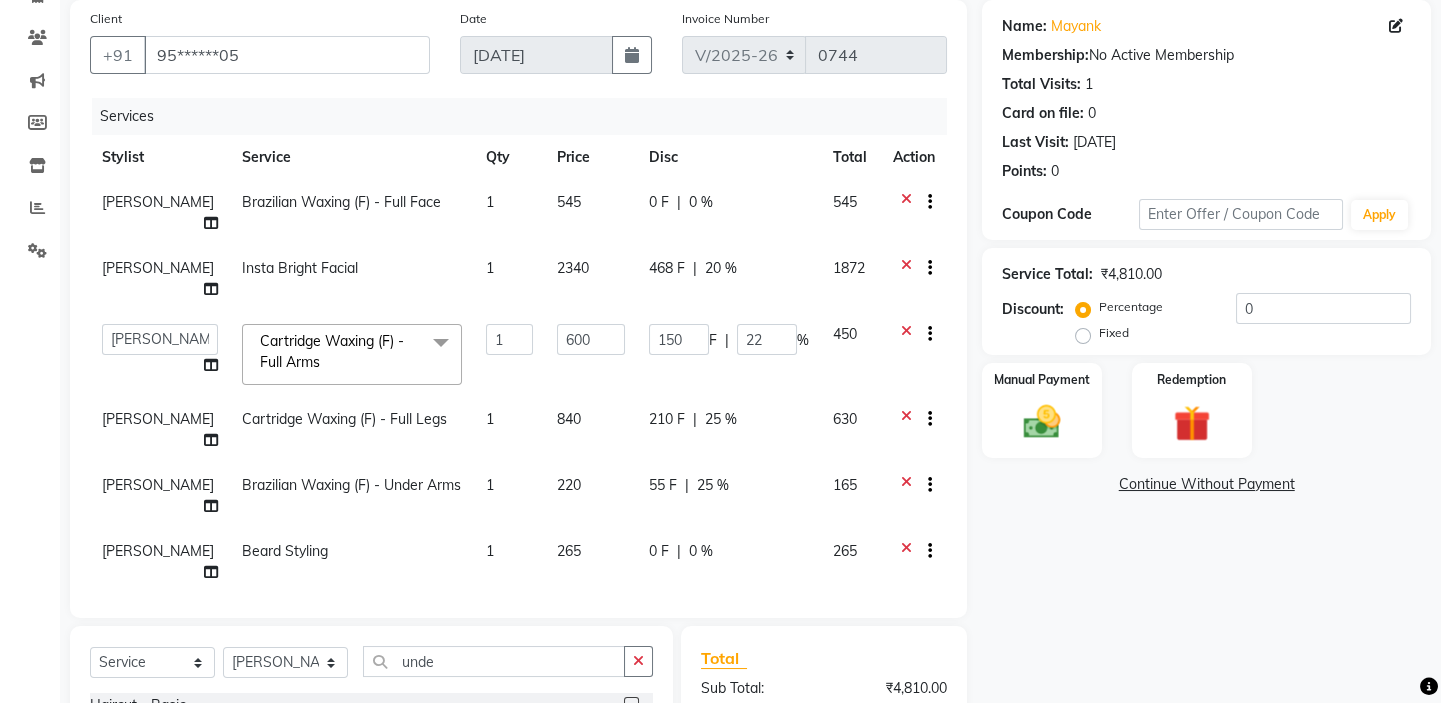 click on "Name: Mayank  Membership:  No Active Membership  Total Visits:  1 Card on file:  0 Last Visit:   15-06-2025 Points:   0  Coupon Code Apply Service Total:  ₹4,810.00  Discount:  Percentage   Fixed  0 Manual Payment Redemption  Continue Without Payment" 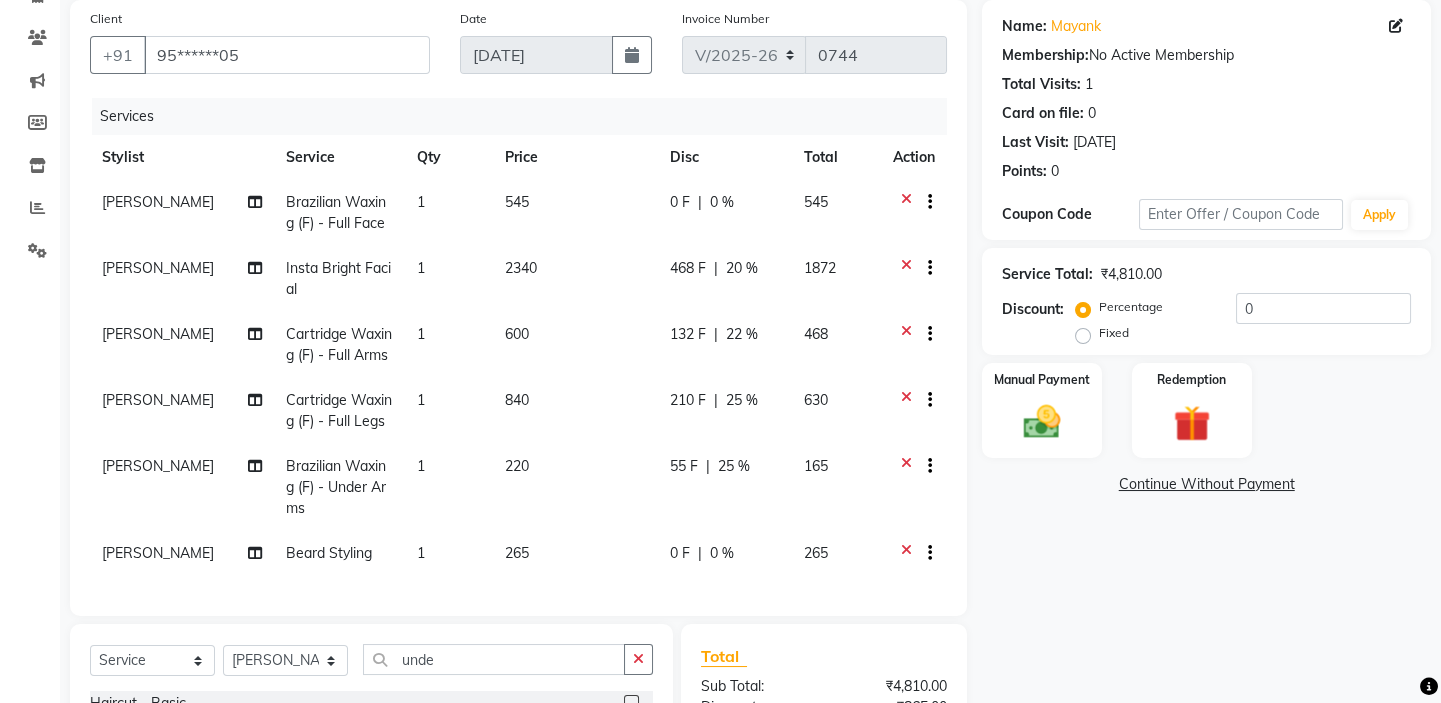 scroll, scrollTop: 399, scrollLeft: 0, axis: vertical 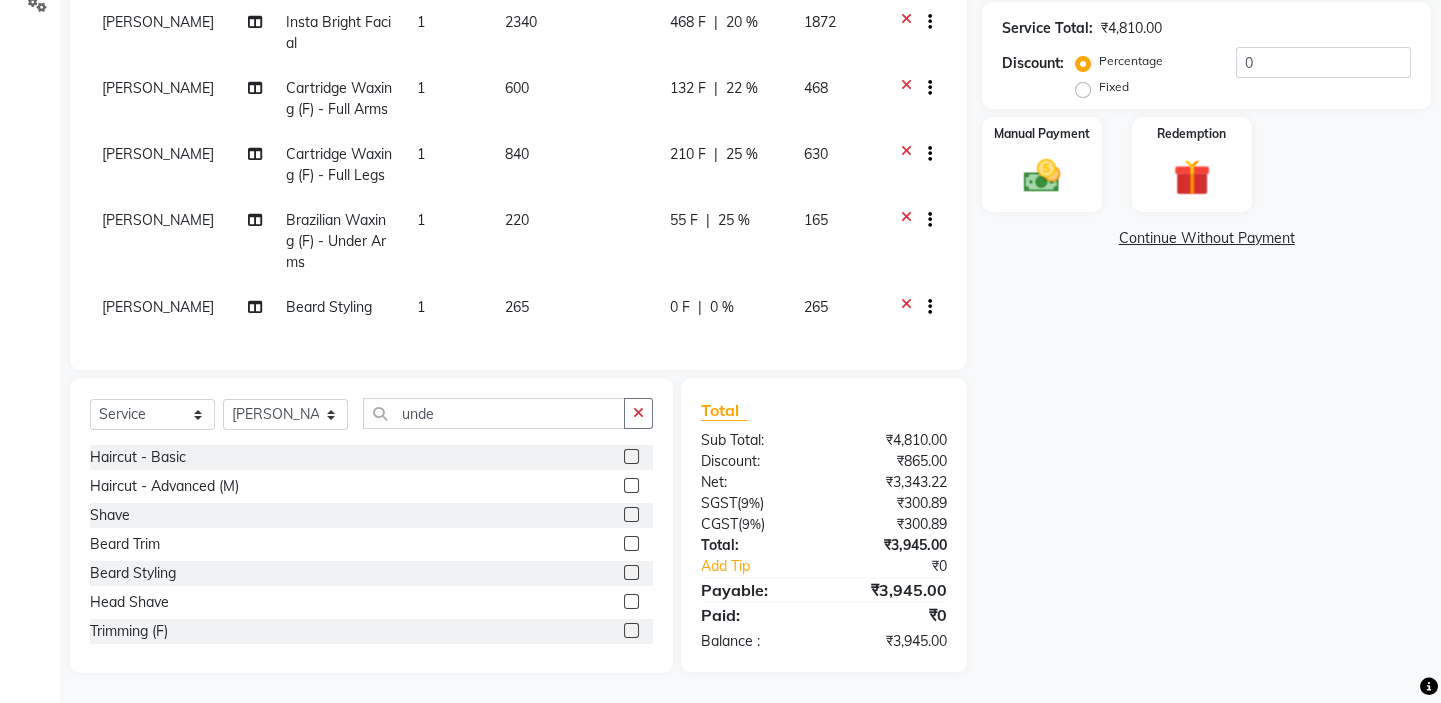 click on "22 %" 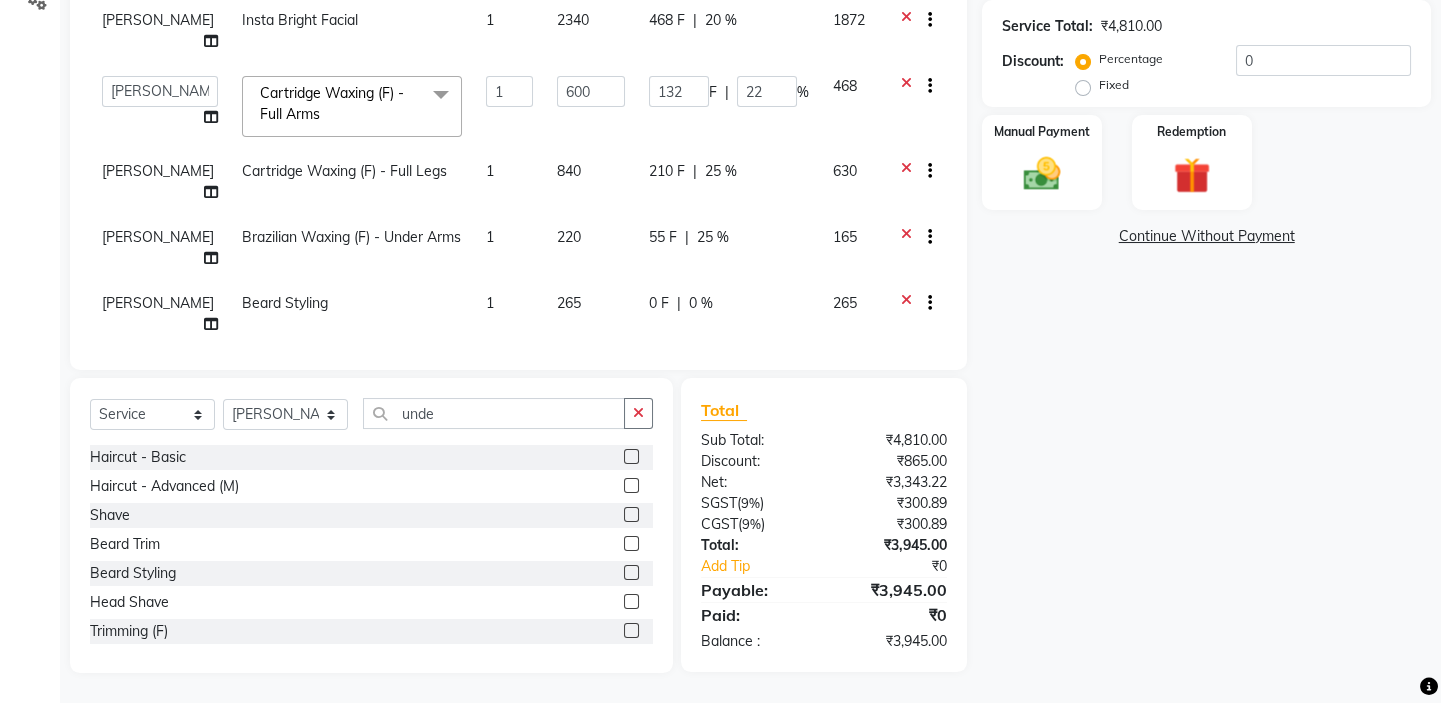 scroll, scrollTop: 357, scrollLeft: 0, axis: vertical 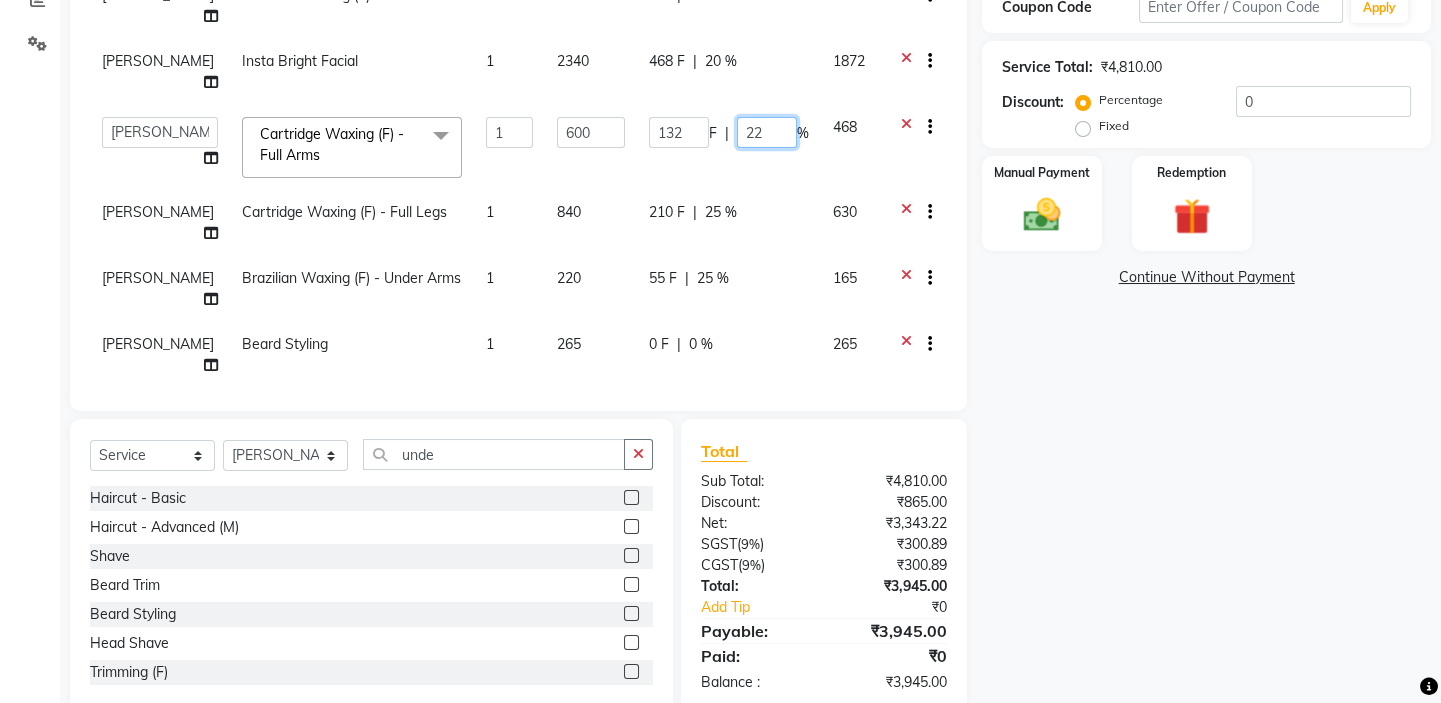 click on "22" 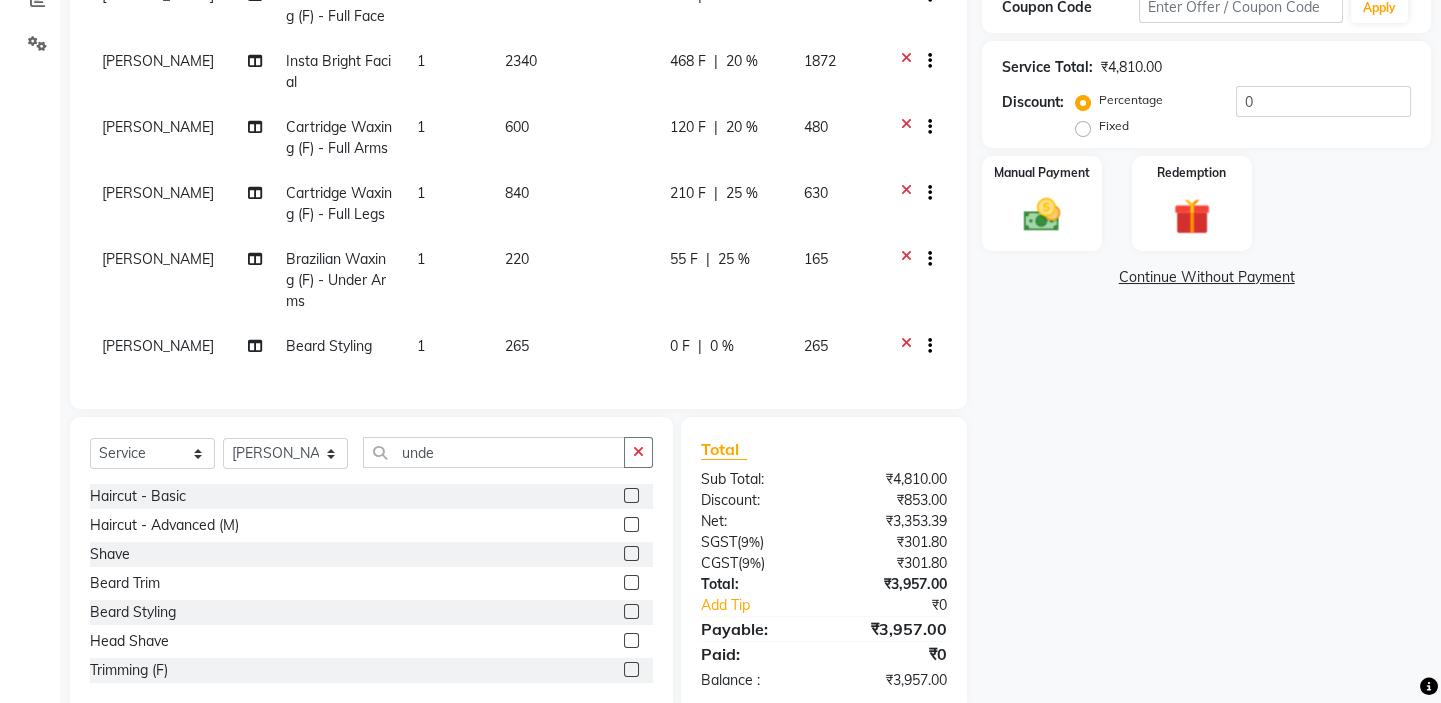 click on "210 F | 25 %" 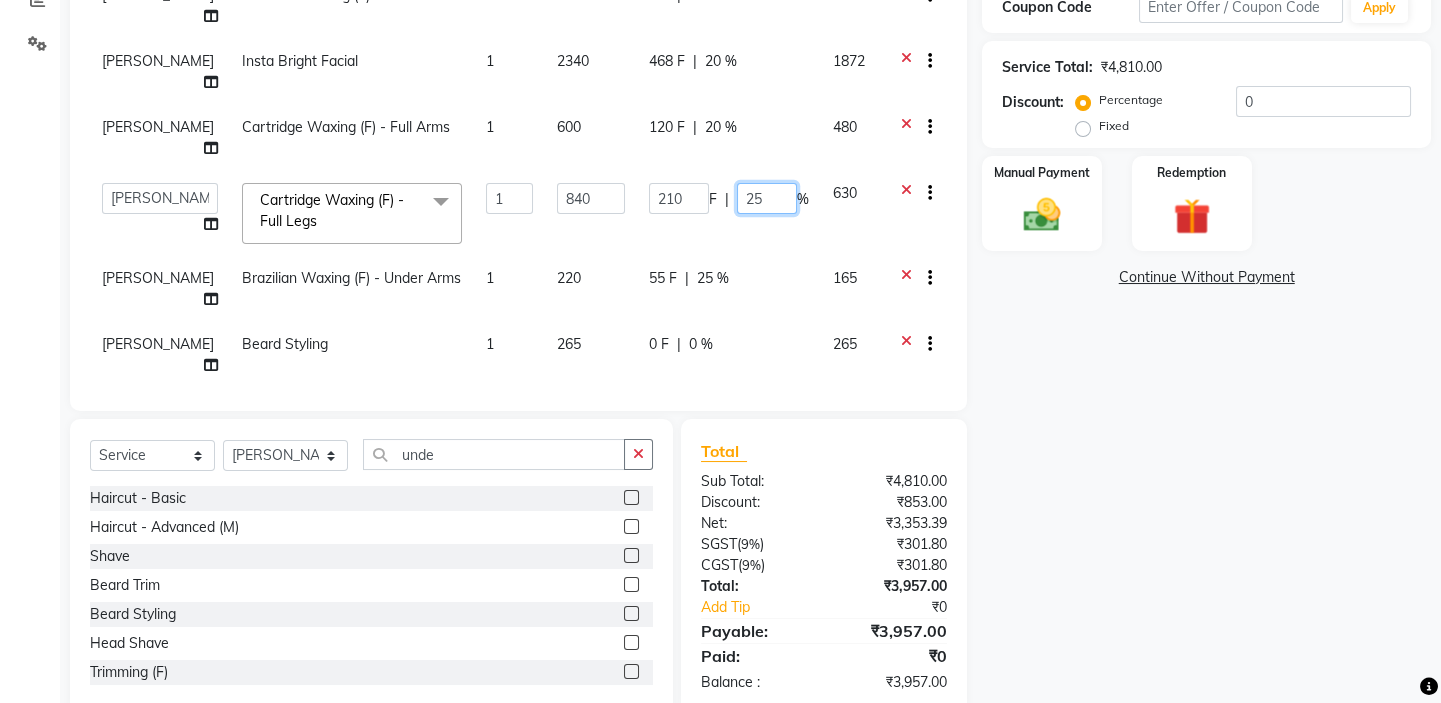 click on "25" 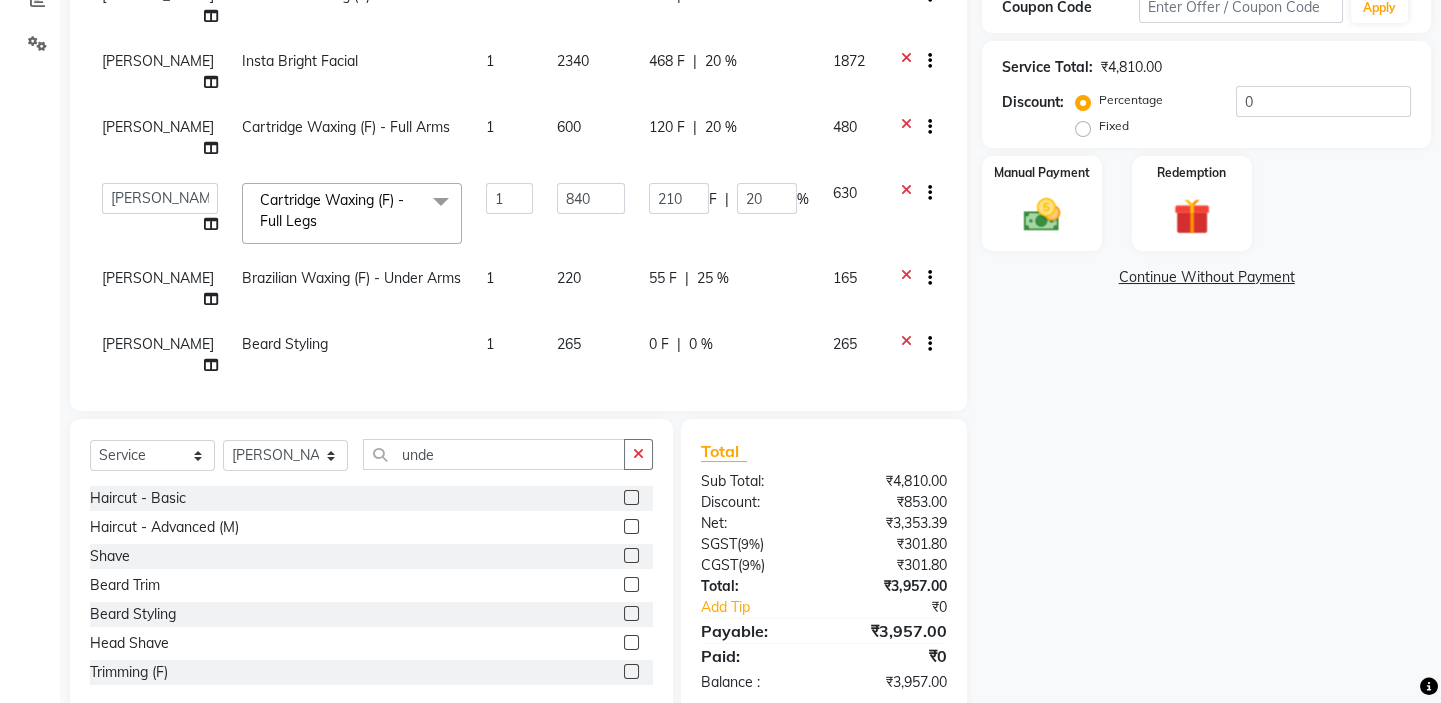 click on "Vrinda Brazilian Waxing (F) - Full Face 1 545 0 F | 0 % 545 Vrinda Insta Bright Facial 1 2340 468 F | 20 % 1872 Vrinda Cartridge Waxing (F) - Full Arms 1 600 120 F | 20 % 480  Asmat   Dinesh   Himanshu   Raj Shilpakar   Sandhya   SHAHID   SUJEET   Vaishnavi   Vrinda  Cartridge Waxing (F) - Full Legs  x Haircut - Basic Haircut - Advanced (M) Shave Beard Trim Beard Styling Head Shave Trimming (F) Styling Haircut (F) Creative Haircut (F) Head Massage - Menthol Chiller Head Massage - Pure Coconut Nourisher Head Massage - Almond Indulgence Head Massage - Olive Bliss Regular Hair Spa Hair Spas - Mentho Burst Spa Keratin Bosster 700 Scalp Treatment - Anti-Dandruff Treatment Hair Fall Treatment Repair Rescue Spa Bond Repair Regimine Bond Reapir Ritual with Volumize Booster Bond Reapir Ritual with Fortify Booster Bond Reapir Ritual with Vibrancy Booster Bond Reapir Ritual with Hydrate Booster Bond Reapir Ritual with Tame Booster Shea Butter Treatment Shea Collagen Therapy Scalp Sense Treatment Moroccan Oil Treatment" 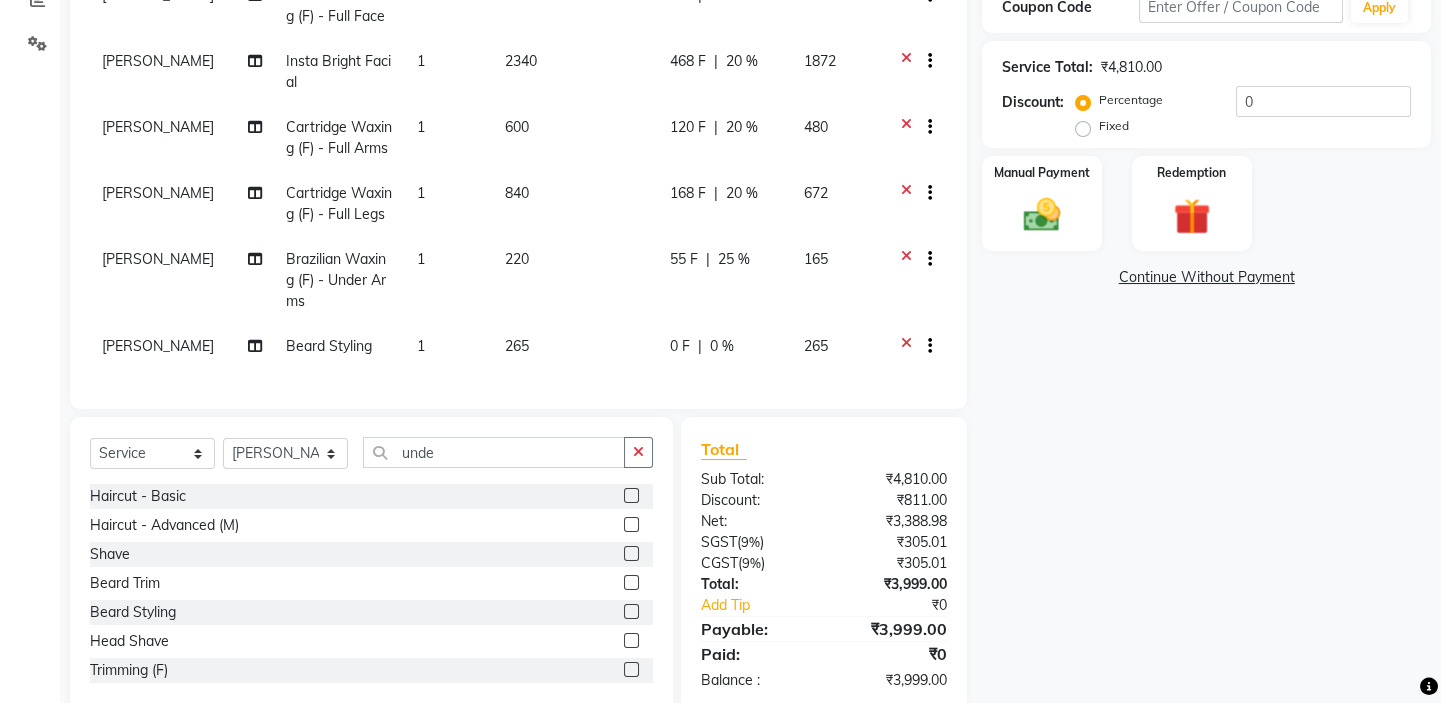 click on "25 %" 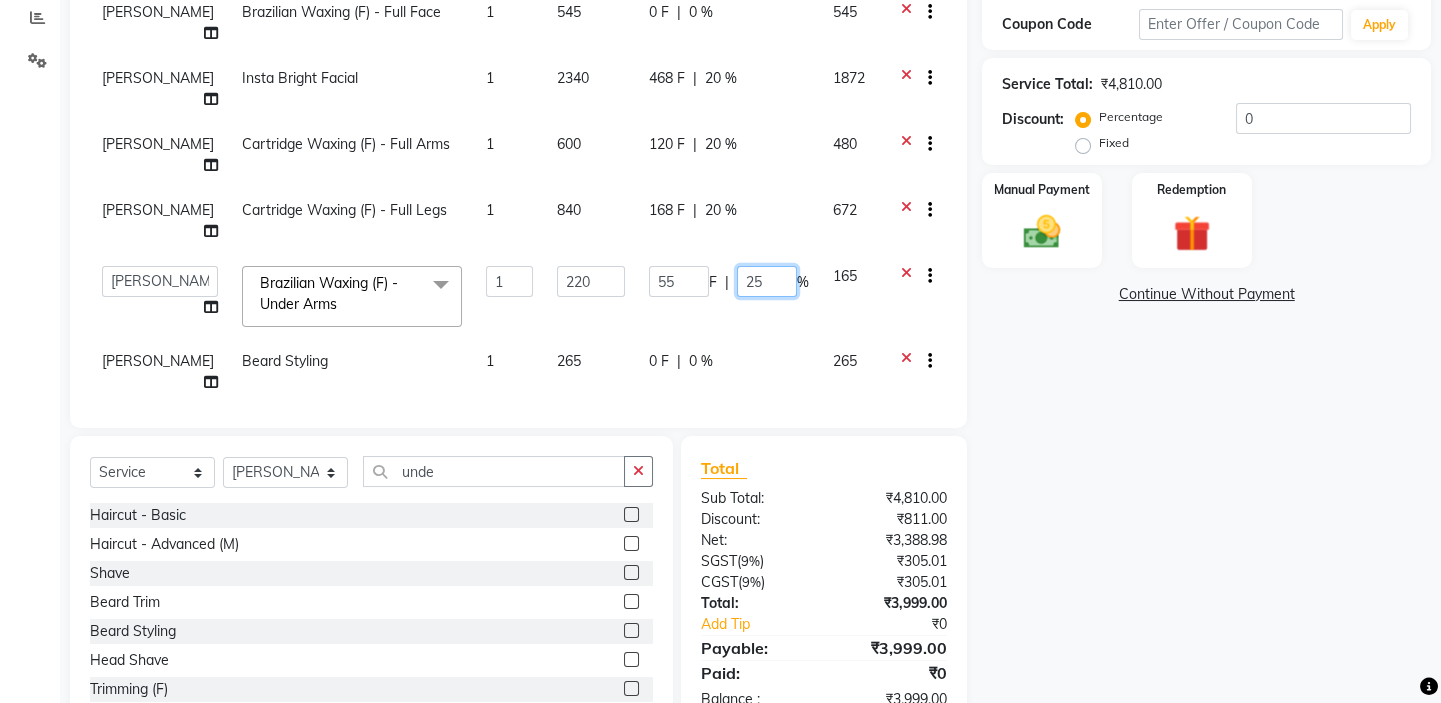 click on "25" 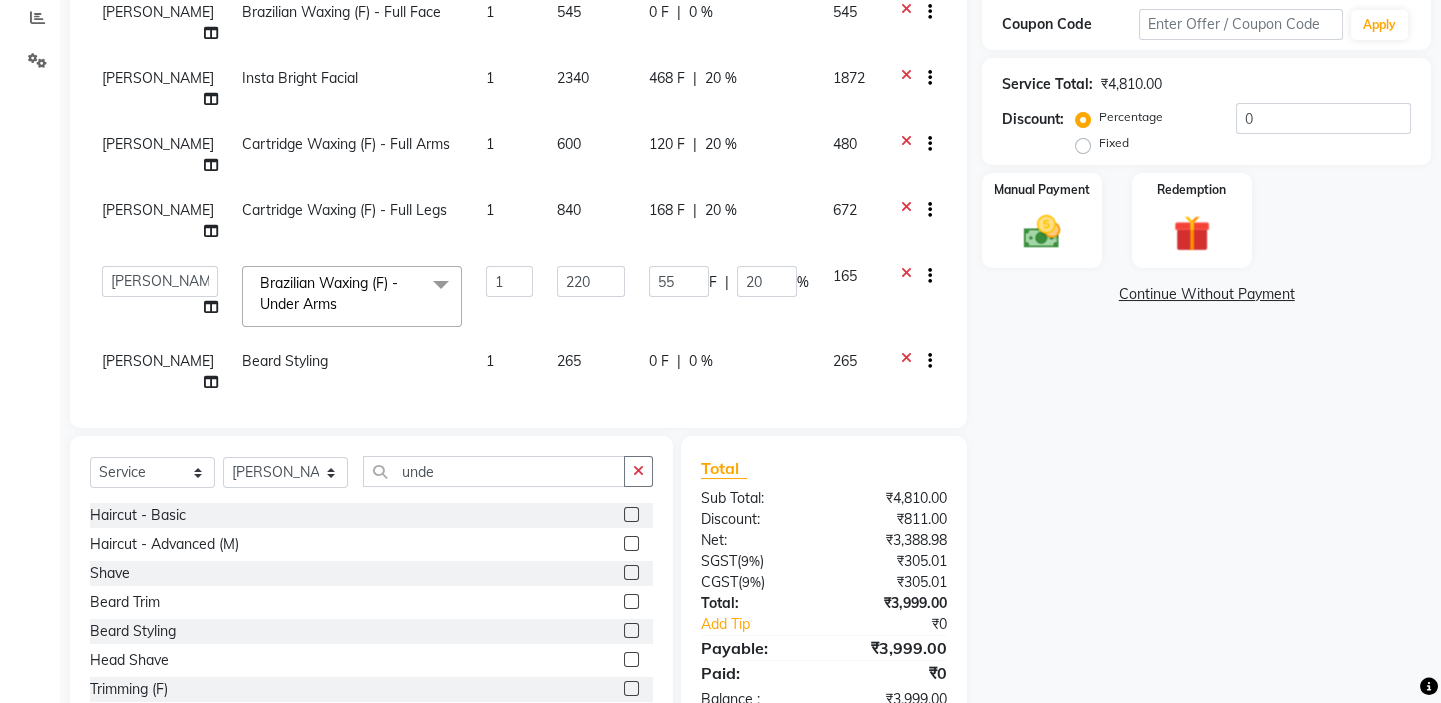 click on "Name: Mayank  Membership:  No Active Membership  Total Visits:  1 Card on file:  0 Last Visit:   15-06-2025 Points:   0  Coupon Code Apply Service Total:  ₹4,810.00  Discount:  Percentage   Fixed  0 Manual Payment Redemption  Continue Without Payment" 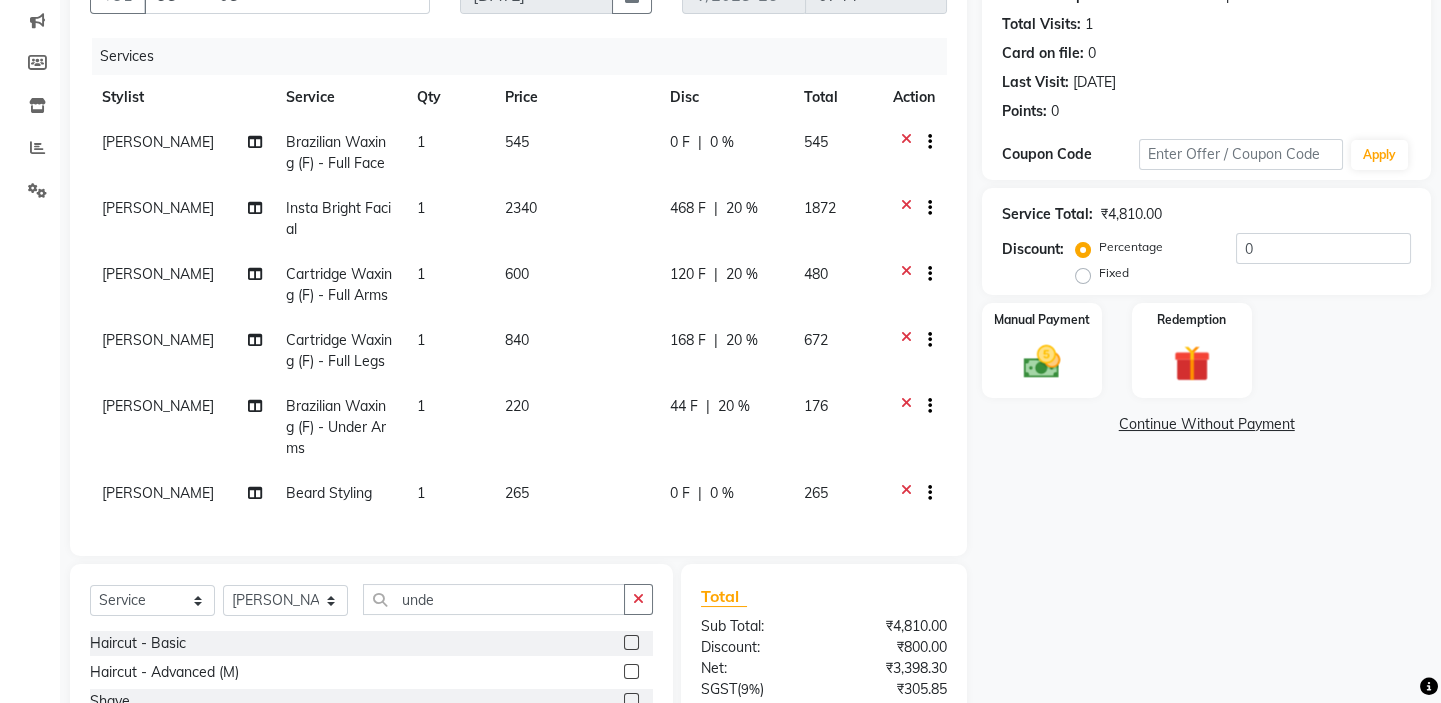 scroll, scrollTop: 399, scrollLeft: 0, axis: vertical 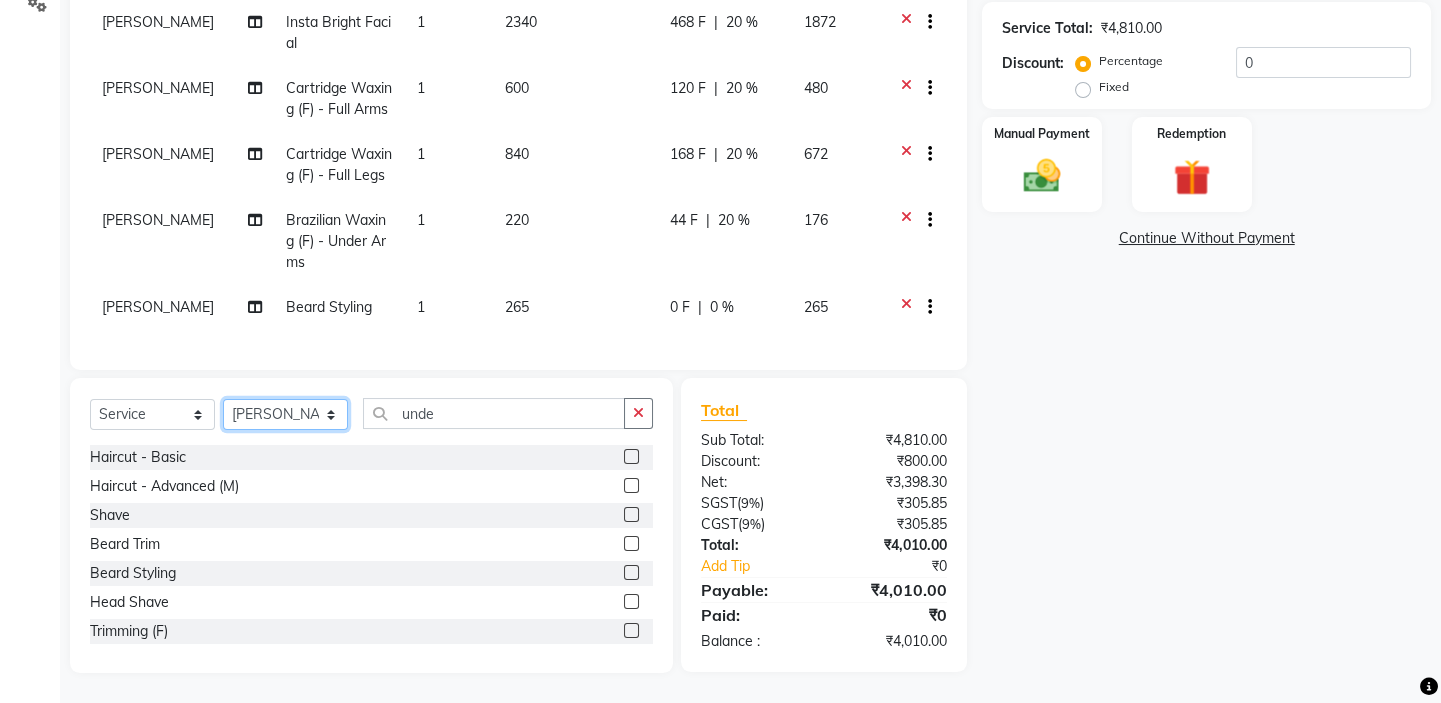 click on "Select Stylist Asmat Dinesh Himanshu Raj Shilpakar Sandhya SHAHID SUJEET Vaishnavi Vrinda" 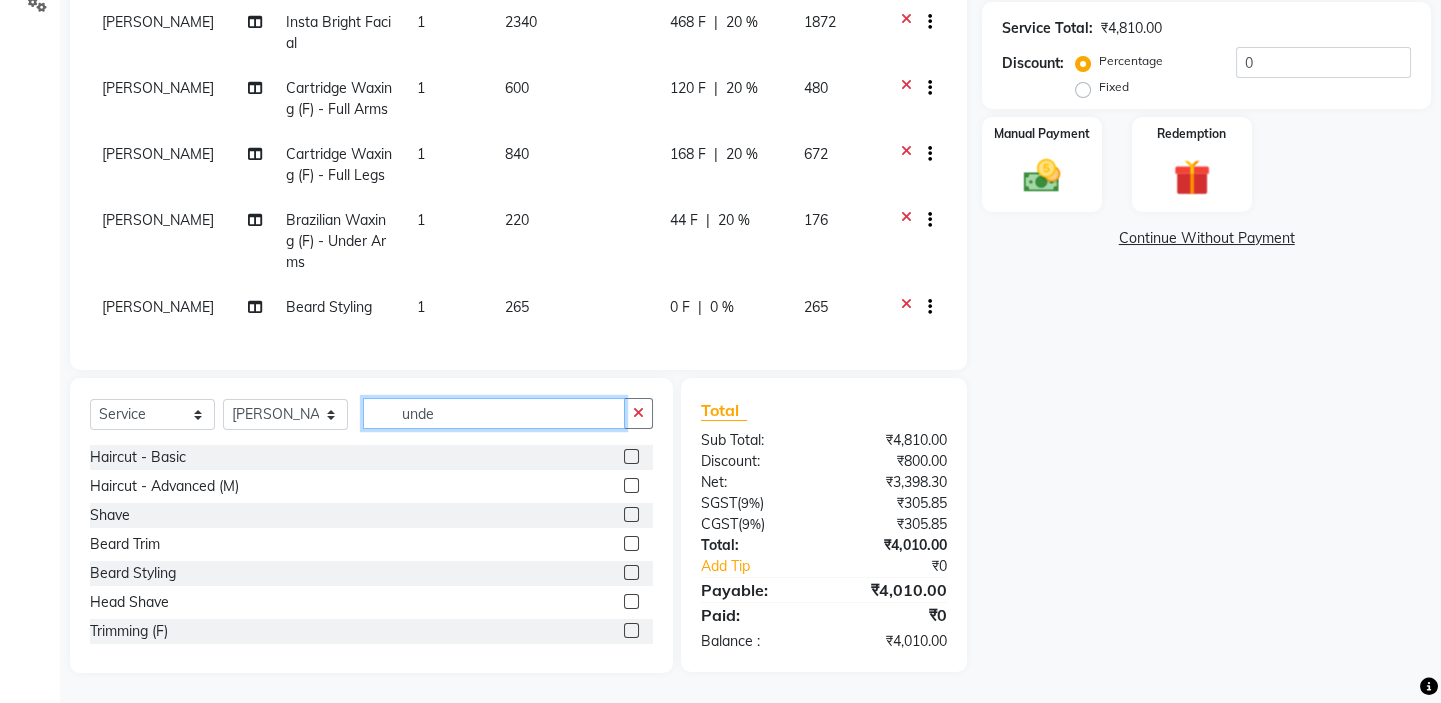 drag, startPoint x: 479, startPoint y: 410, endPoint x: 468, endPoint y: 427, distance: 20.248457 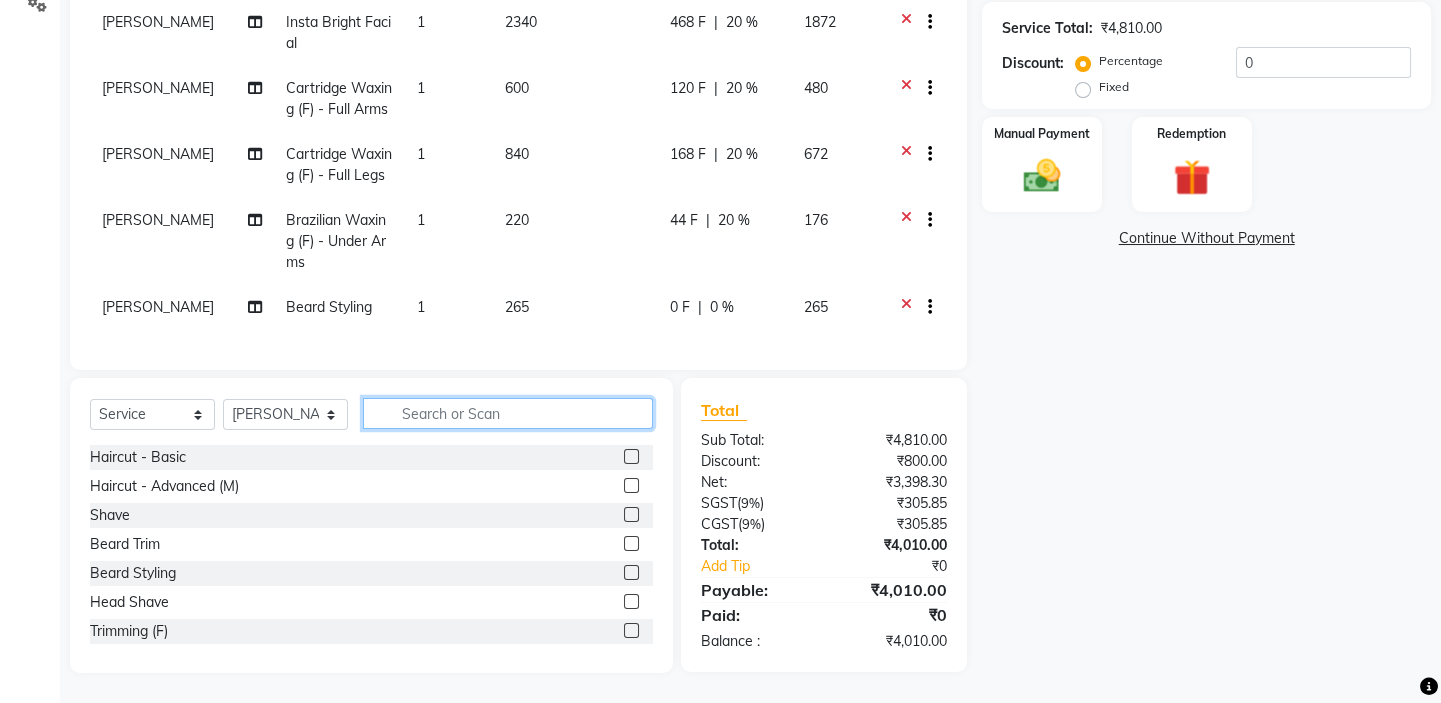 scroll, scrollTop: 399, scrollLeft: 0, axis: vertical 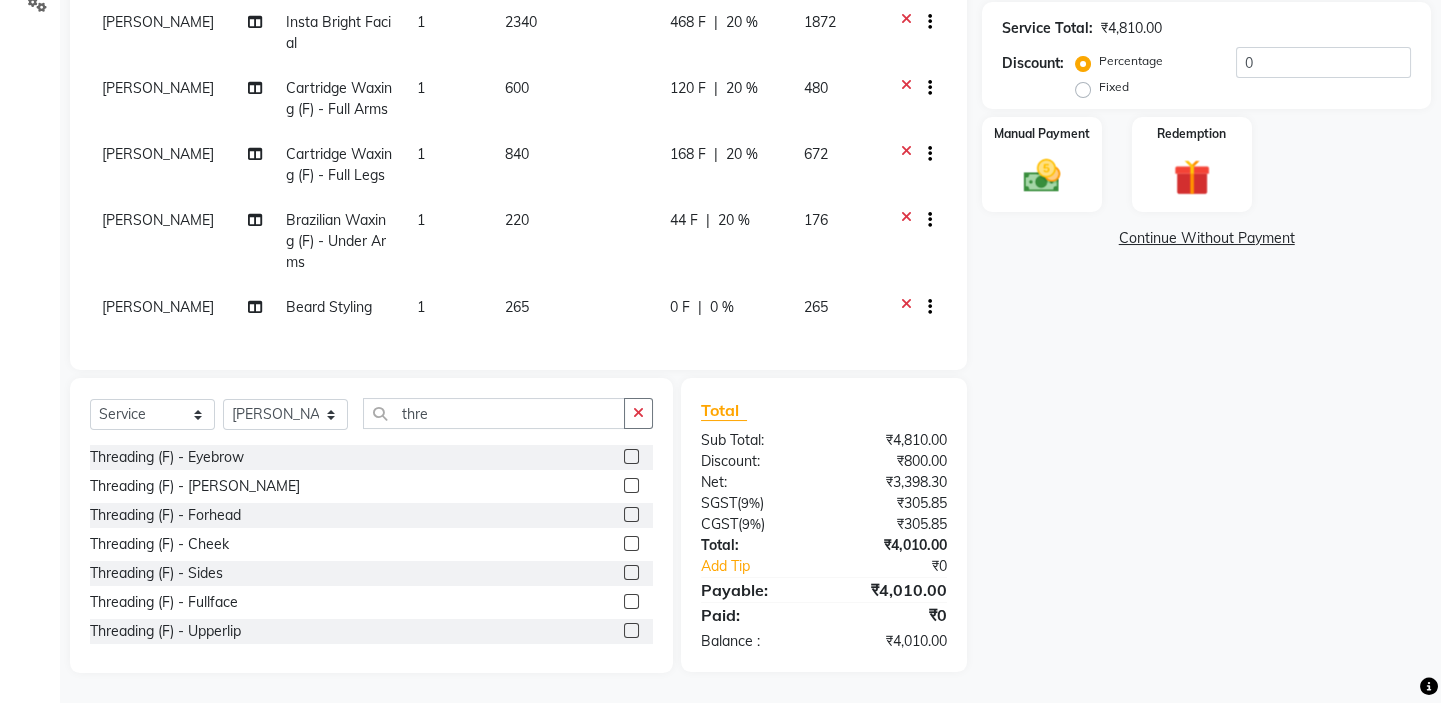 click 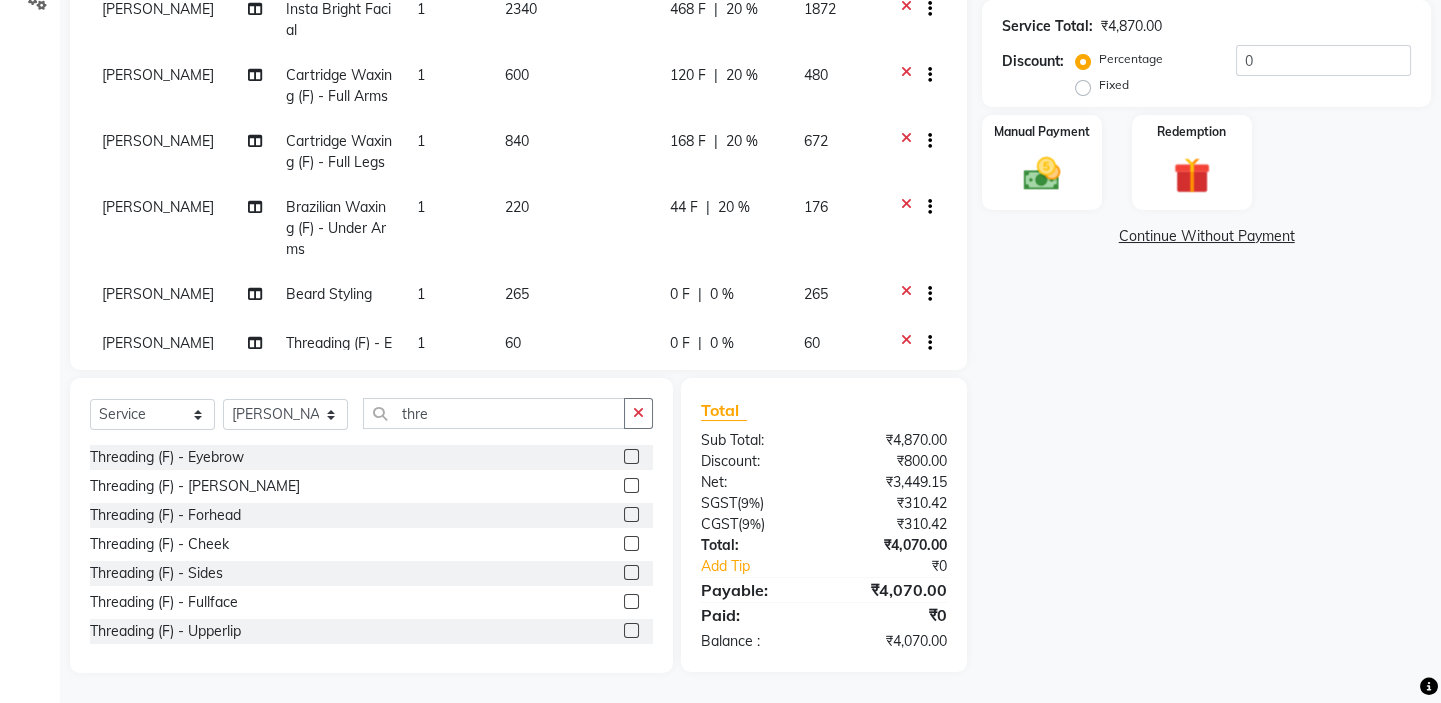 click on "Name: Mayank  Membership:  No Active Membership  Total Visits:  1 Card on file:  0 Last Visit:   15-06-2025 Points:   0  Coupon Code Apply Service Total:  ₹4,870.00  Discount:  Percentage   Fixed  0 Manual Payment Redemption  Continue Without Payment" 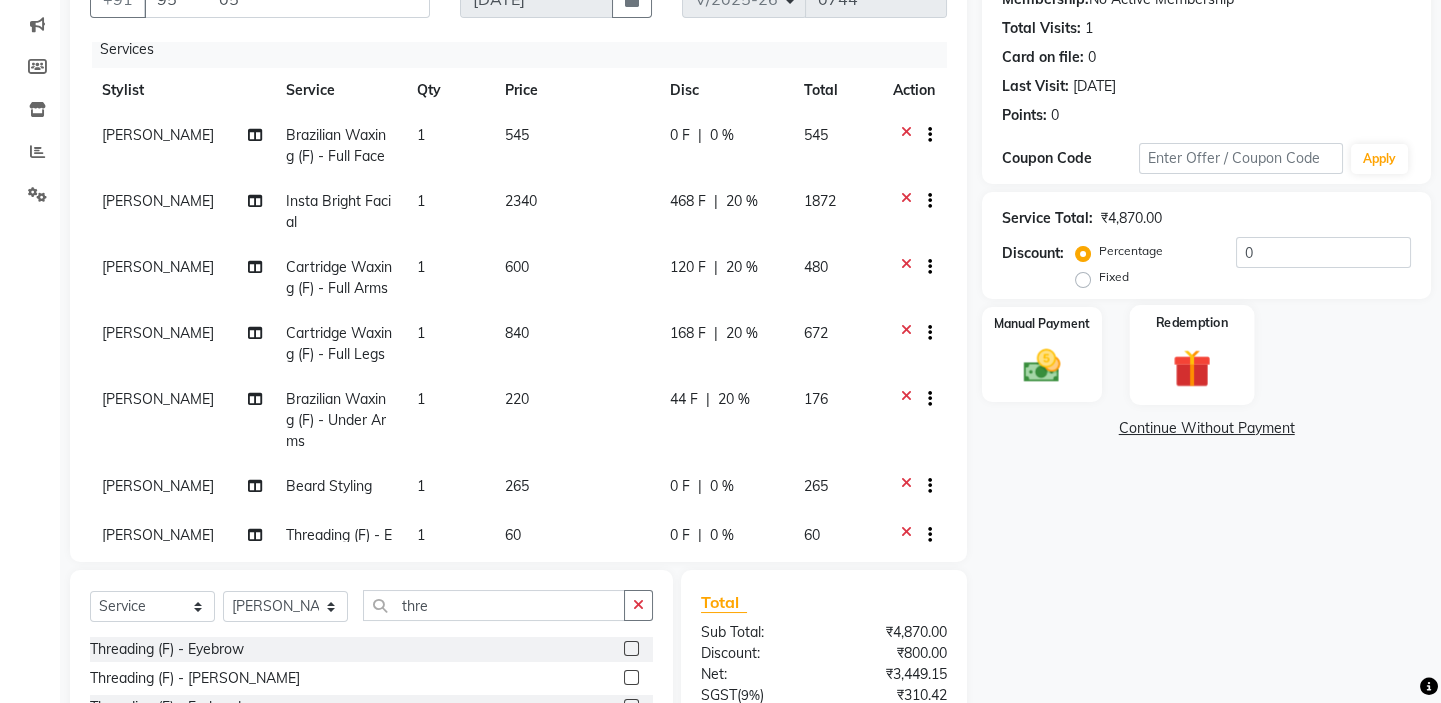 scroll, scrollTop: 190, scrollLeft: 0, axis: vertical 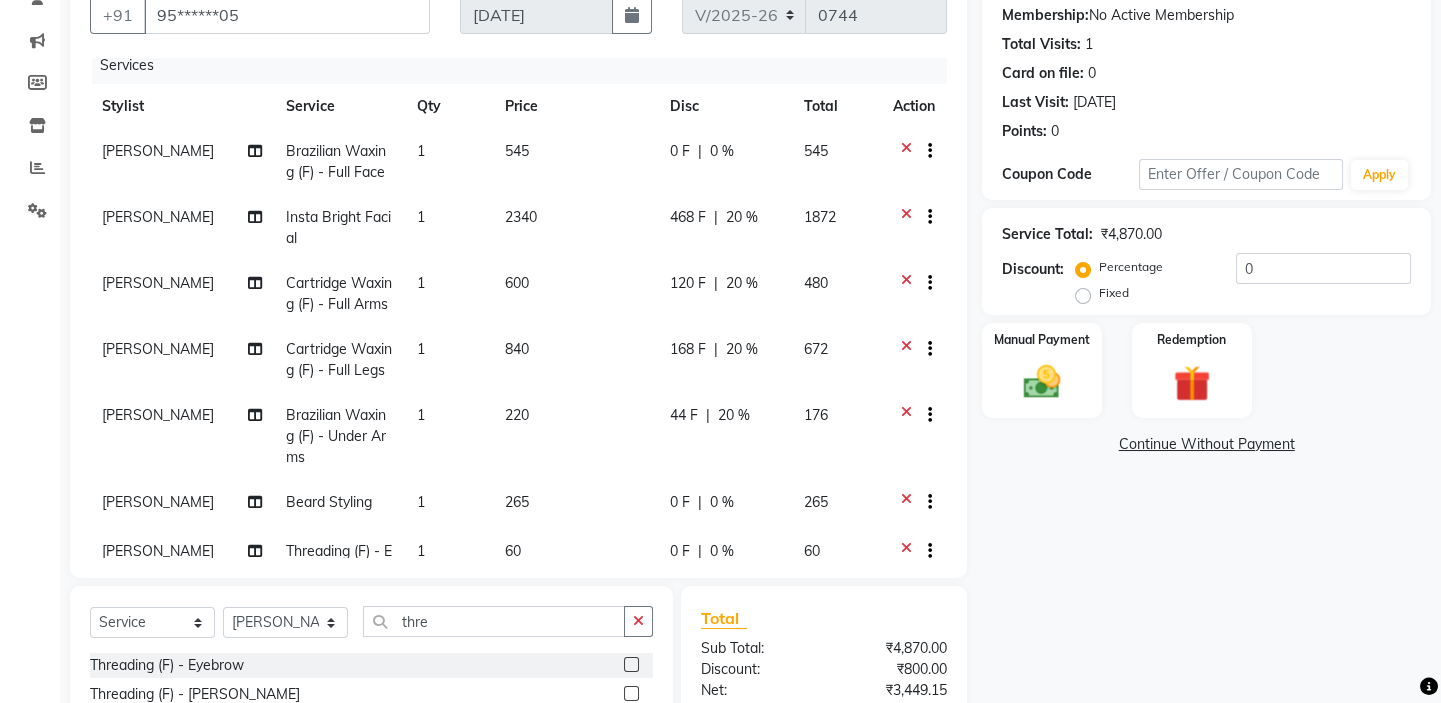 click on "20 %" 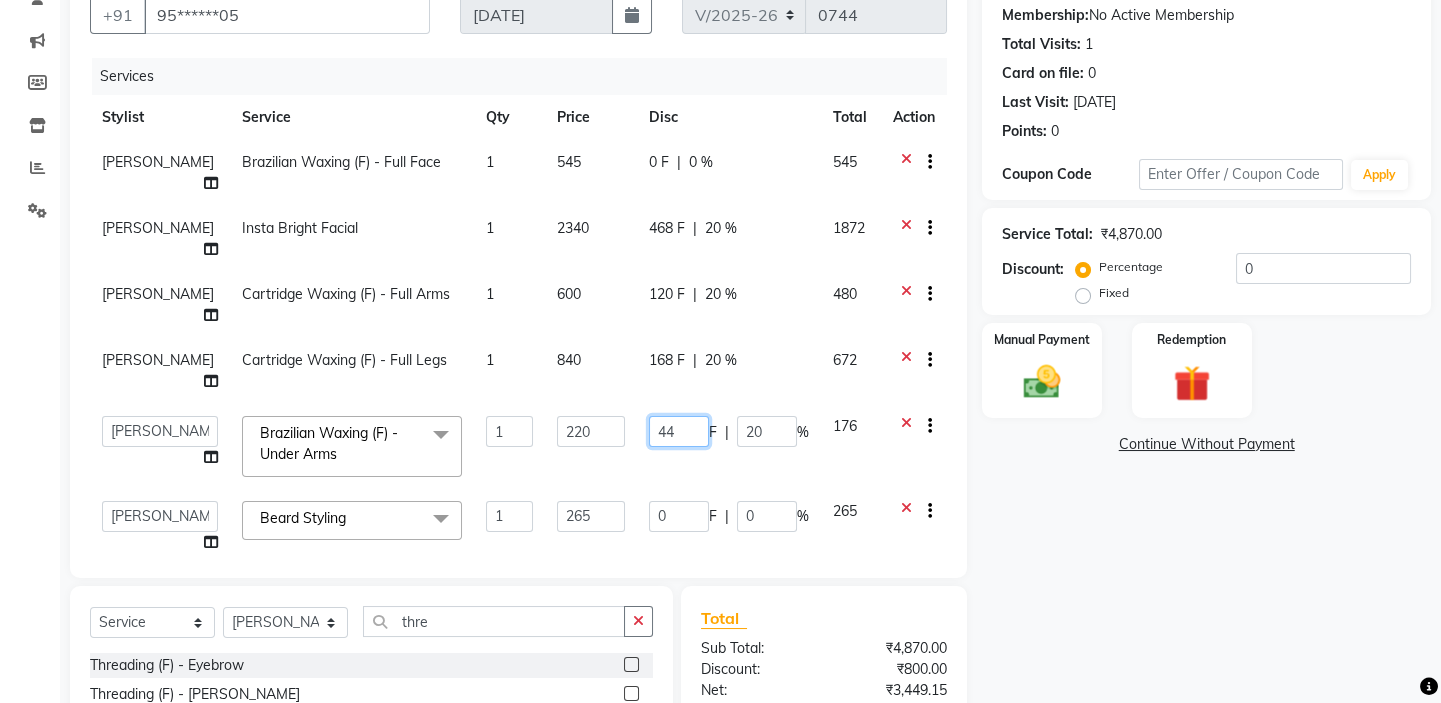 click on "44" 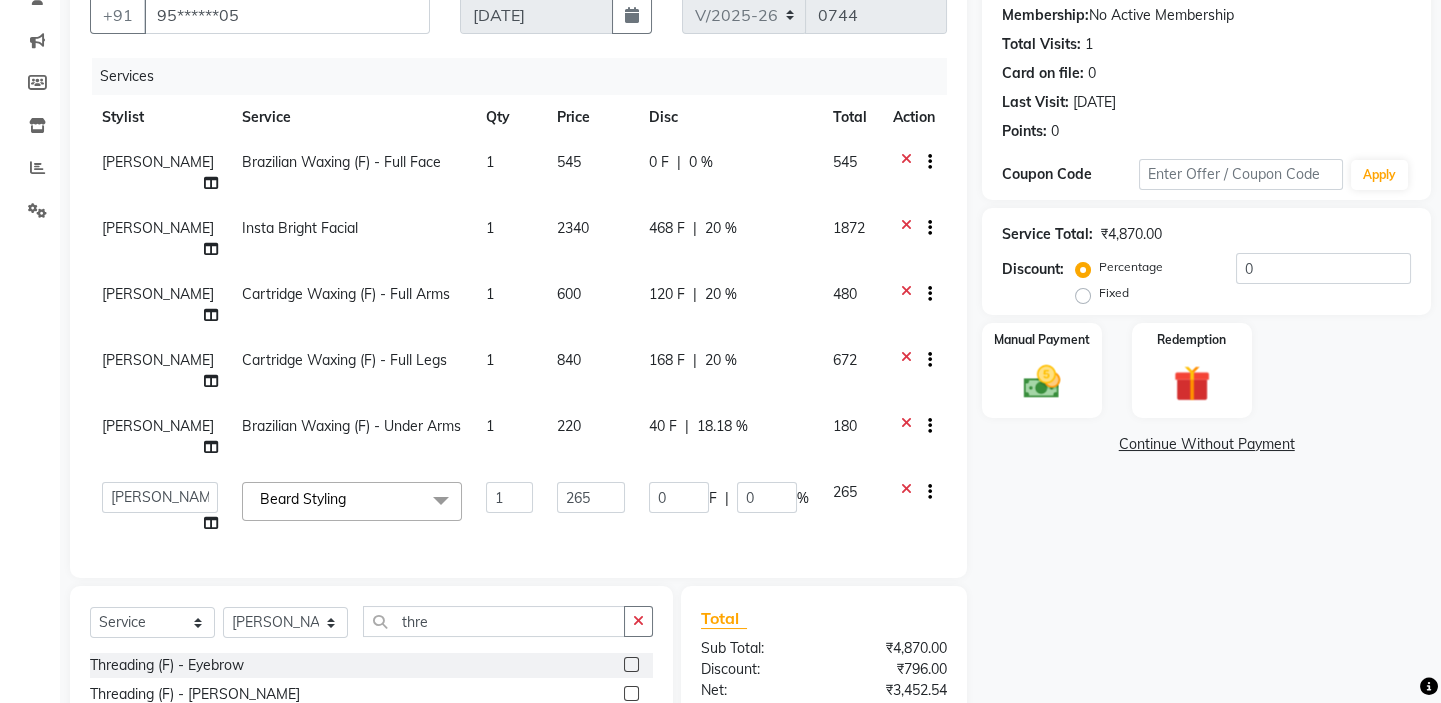 click on "Name: Mayank  Membership:  No Active Membership  Total Visits:  1 Card on file:  0 Last Visit:   15-06-2025 Points:   0  Coupon Code Apply Service Total:  ₹4,870.00  Discount:  Percentage   Fixed  0 Manual Payment Redemption  Continue Without Payment" 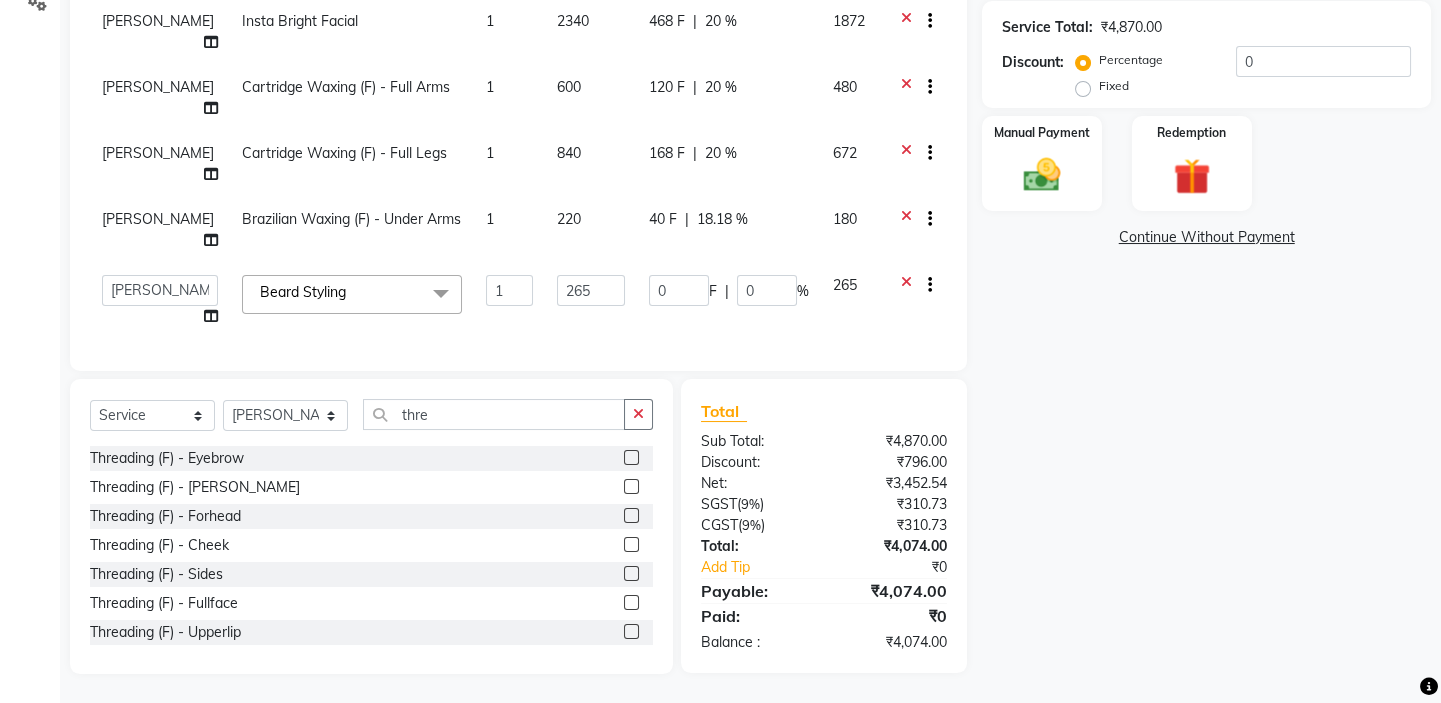 scroll, scrollTop: 206, scrollLeft: 0, axis: vertical 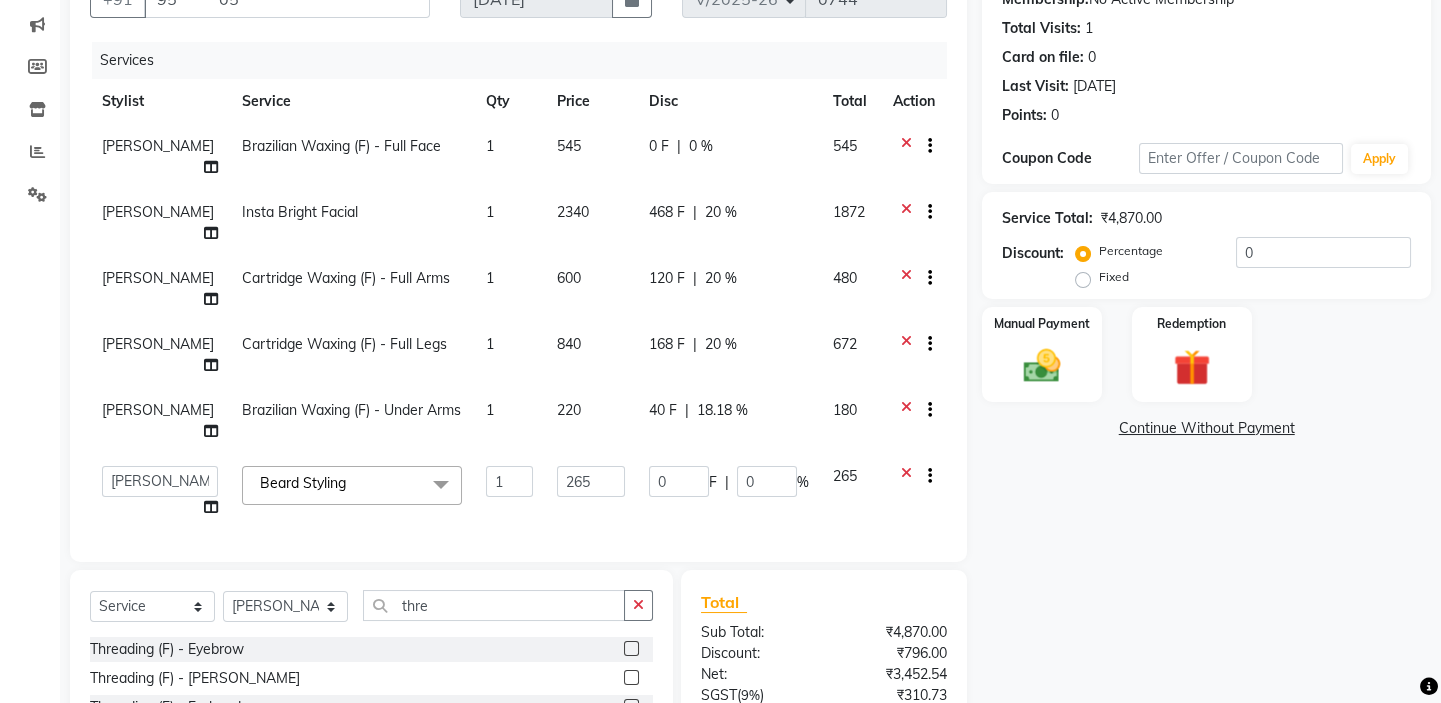 click on "168 F" 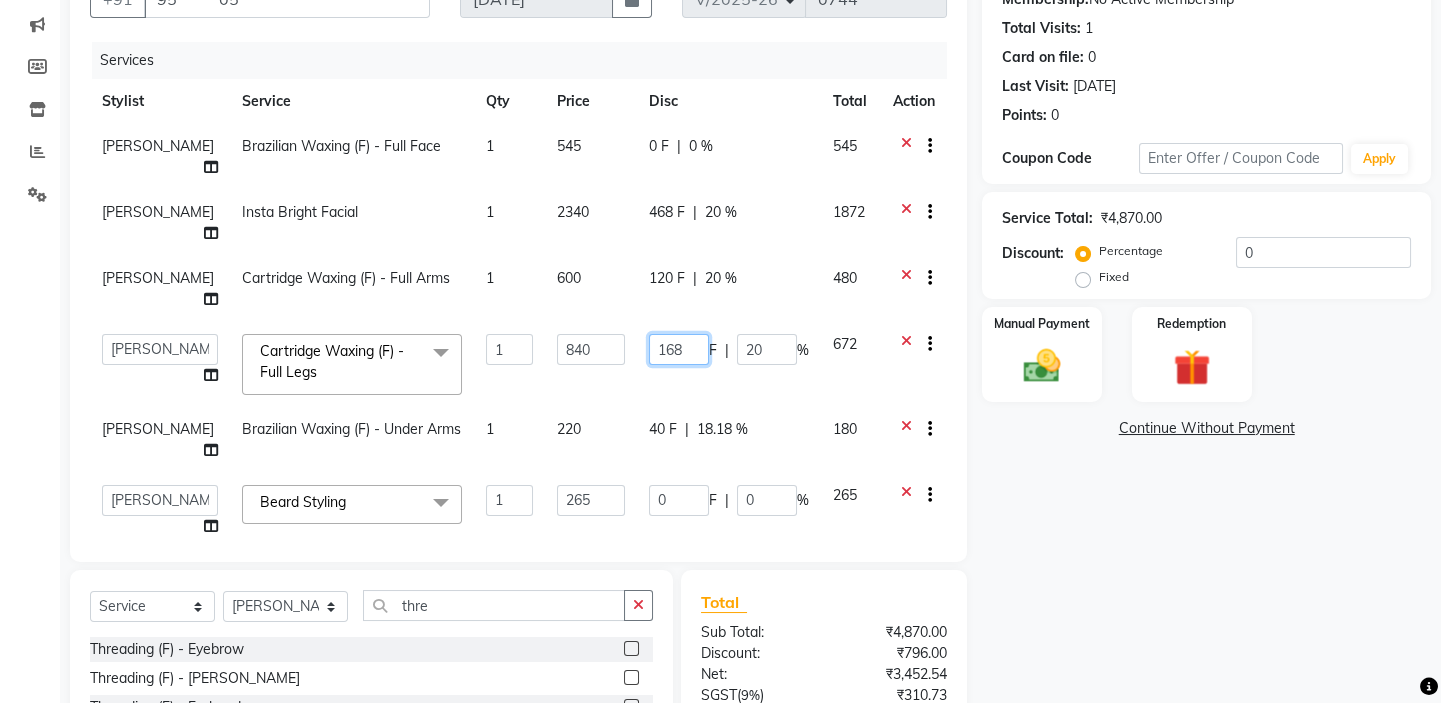 click on "168" 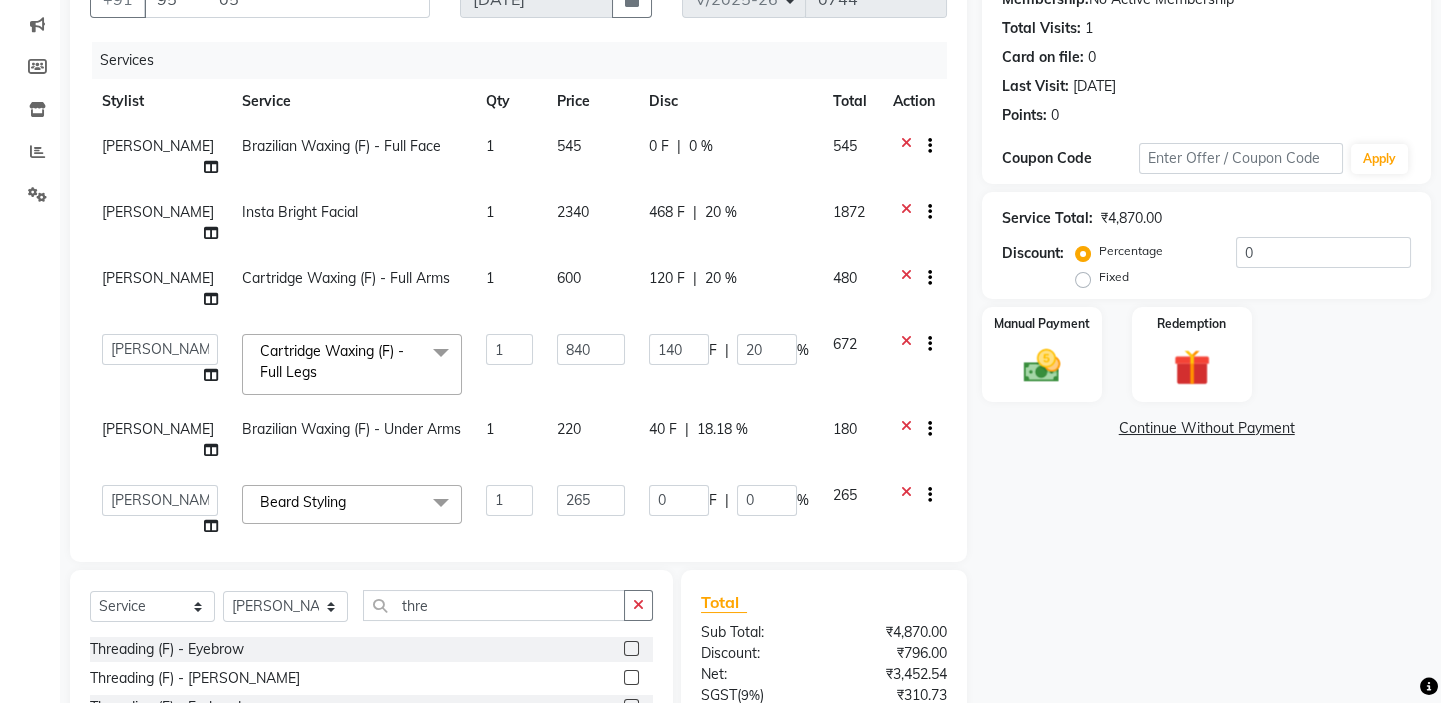 click on "Name: Mayank  Membership:  No Active Membership  Total Visits:  1 Card on file:  0 Last Visit:   15-06-2025 Points:   0  Coupon Code Apply Service Total:  ₹4,870.00  Discount:  Percentage   Fixed  0 Manual Payment Redemption  Continue Without Payment" 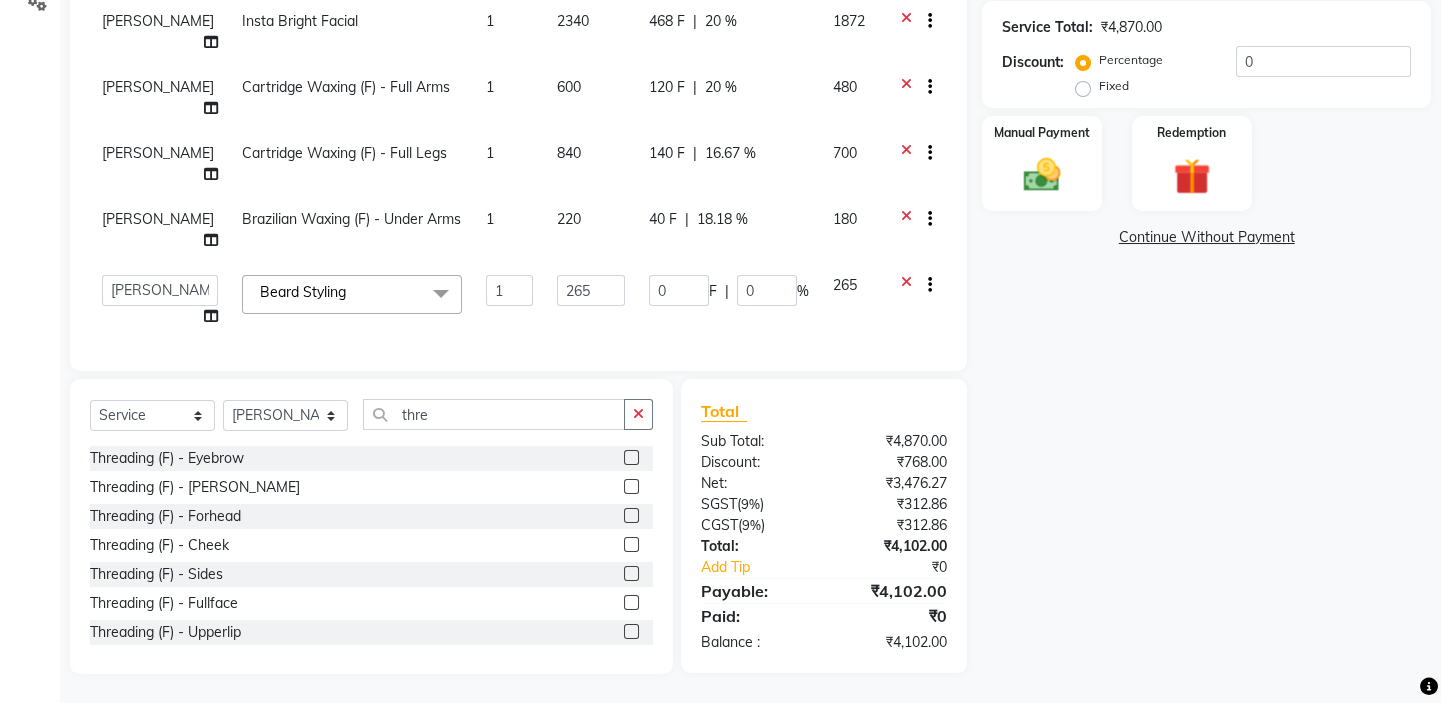 scroll, scrollTop: 234, scrollLeft: 0, axis: vertical 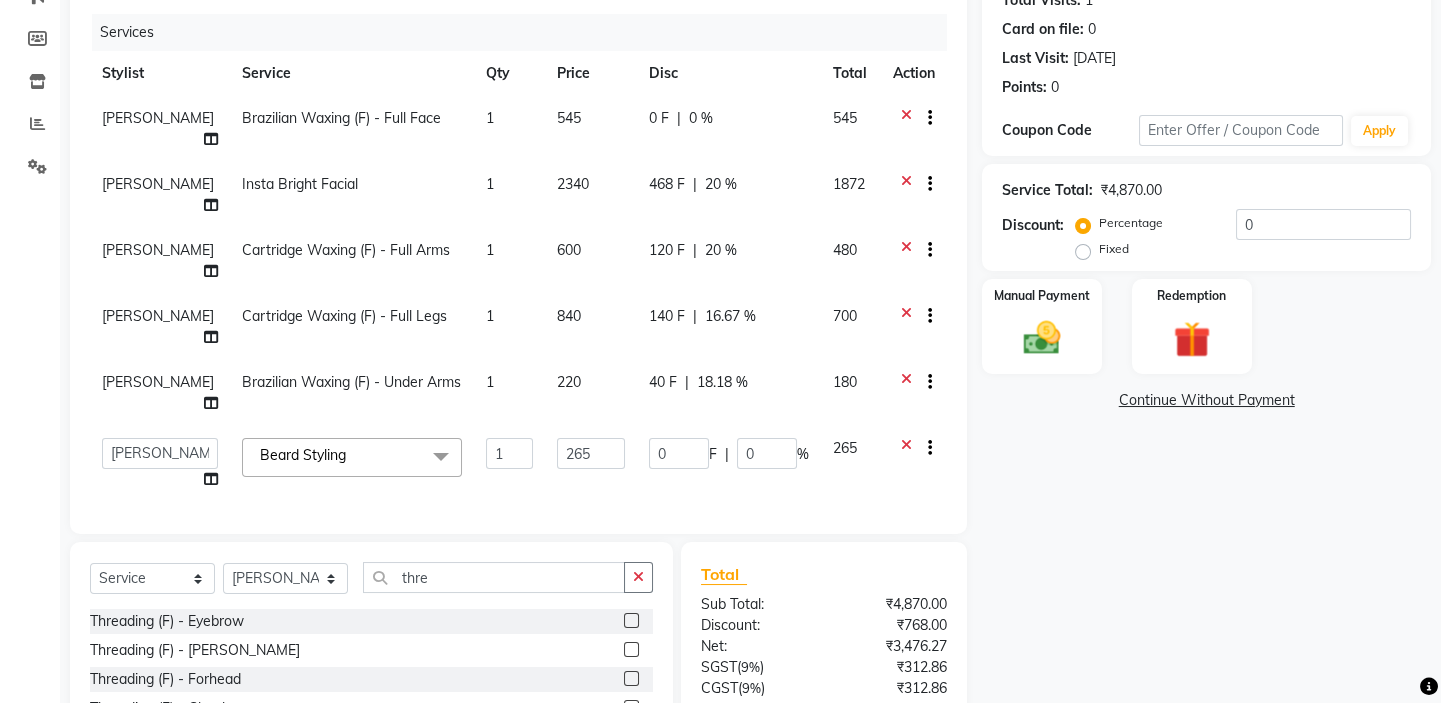 click on "40 F | 18.18 %" 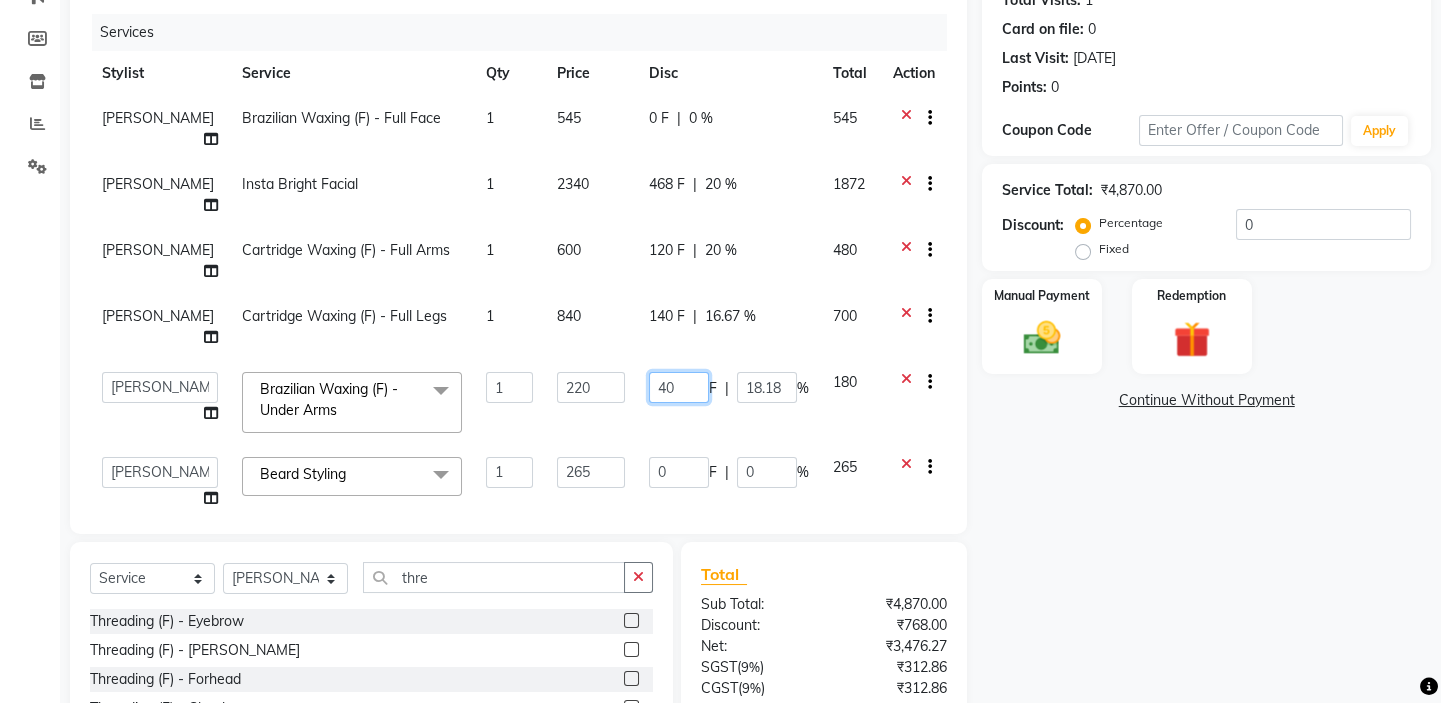 click on "40" 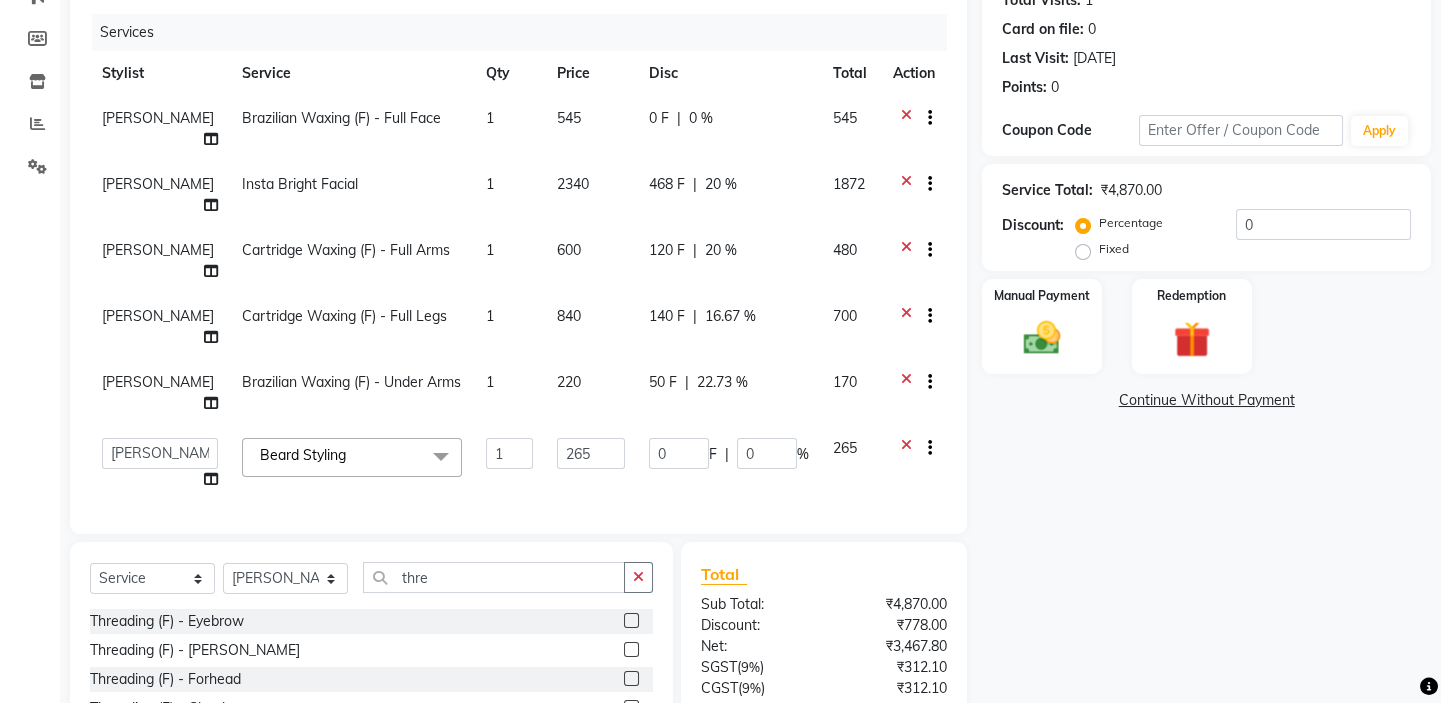 click on "Name: Mayank  Membership:  No Active Membership  Total Visits:  1 Card on file:  0 Last Visit:   15-06-2025 Points:   0  Coupon Code Apply Service Total:  ₹4,870.00  Discount:  Percentage   Fixed  0 Manual Payment Redemption  Continue Without Payment" 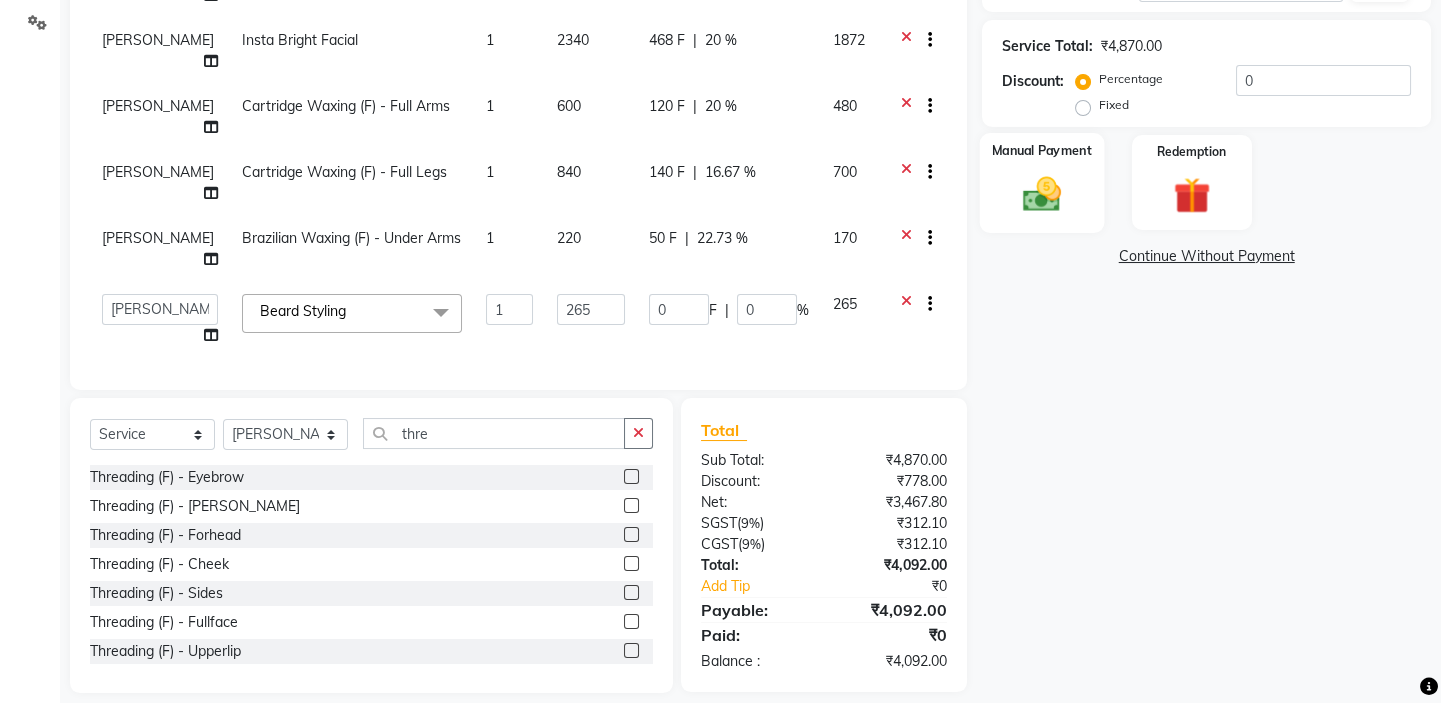 scroll, scrollTop: 286, scrollLeft: 0, axis: vertical 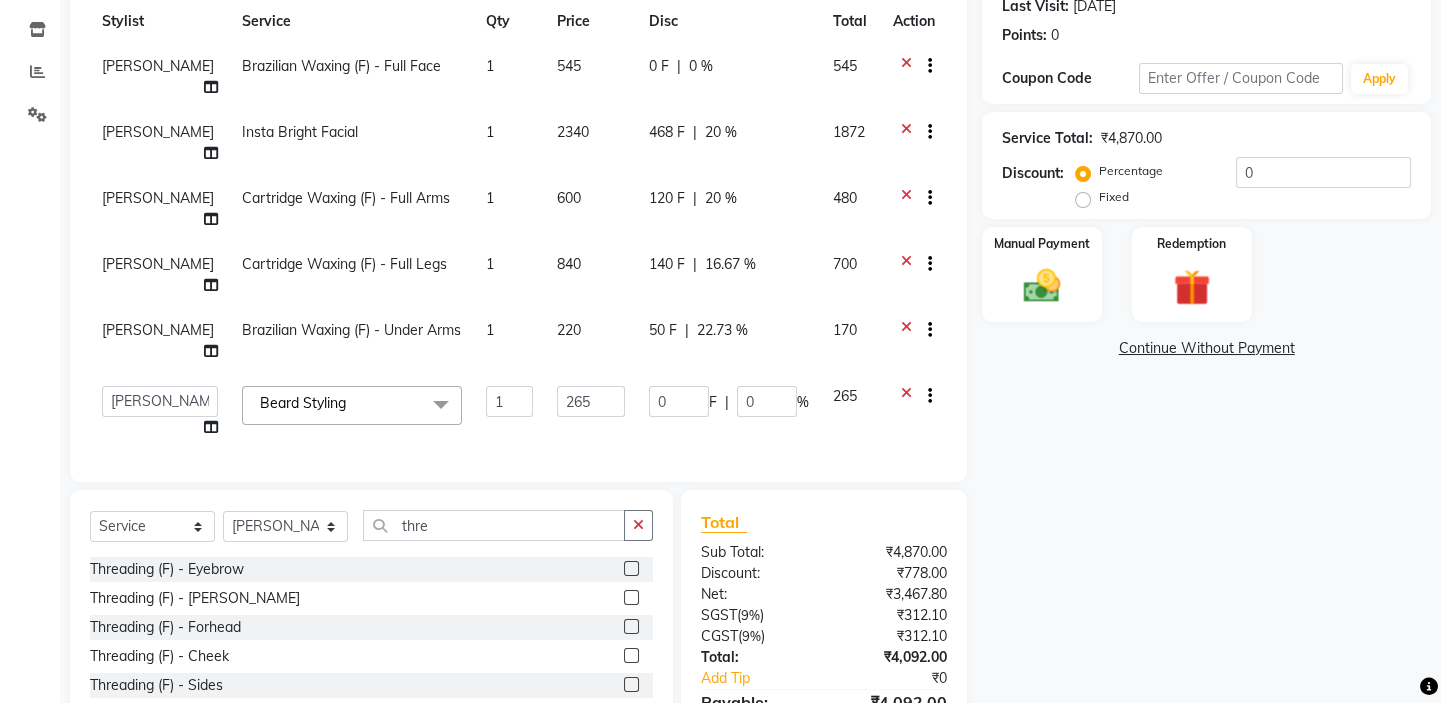 click on "468 F" 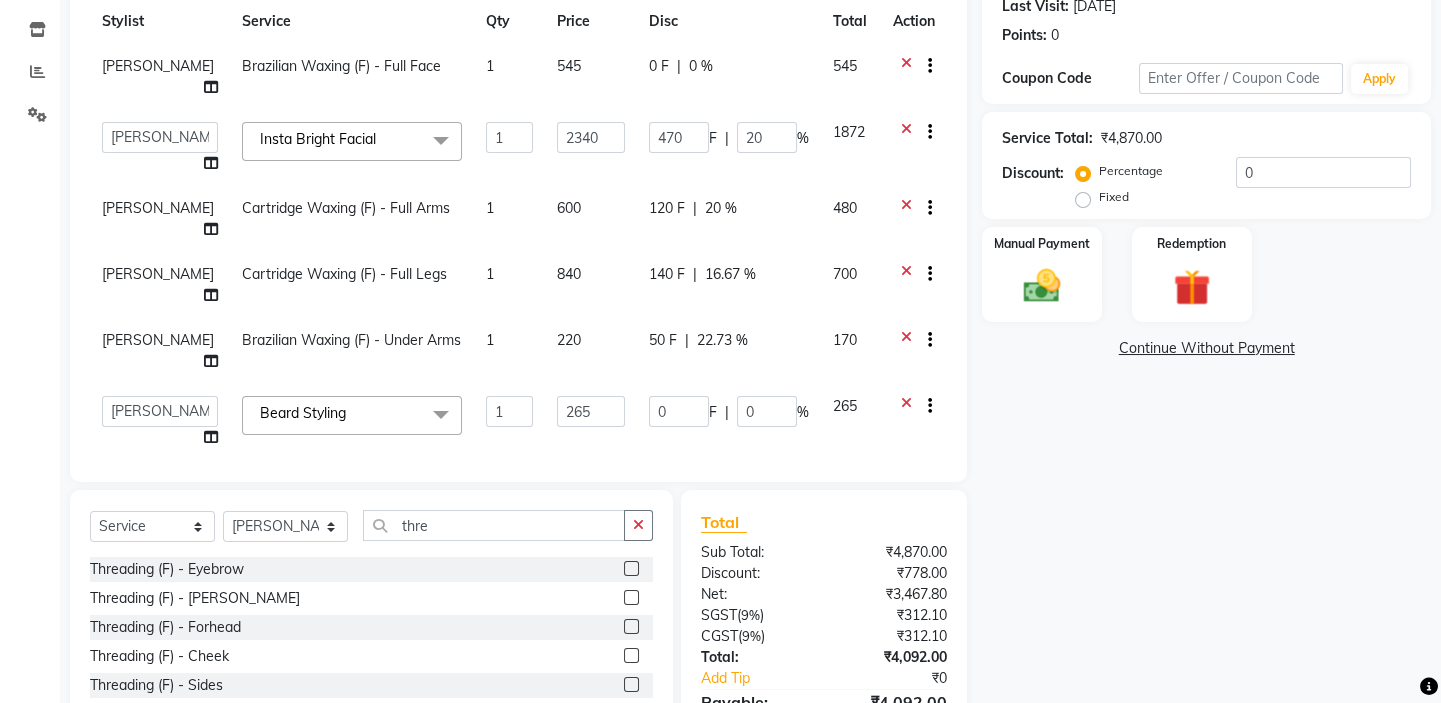 drag, startPoint x: 1143, startPoint y: 414, endPoint x: 1113, endPoint y: 400, distance: 33.105892 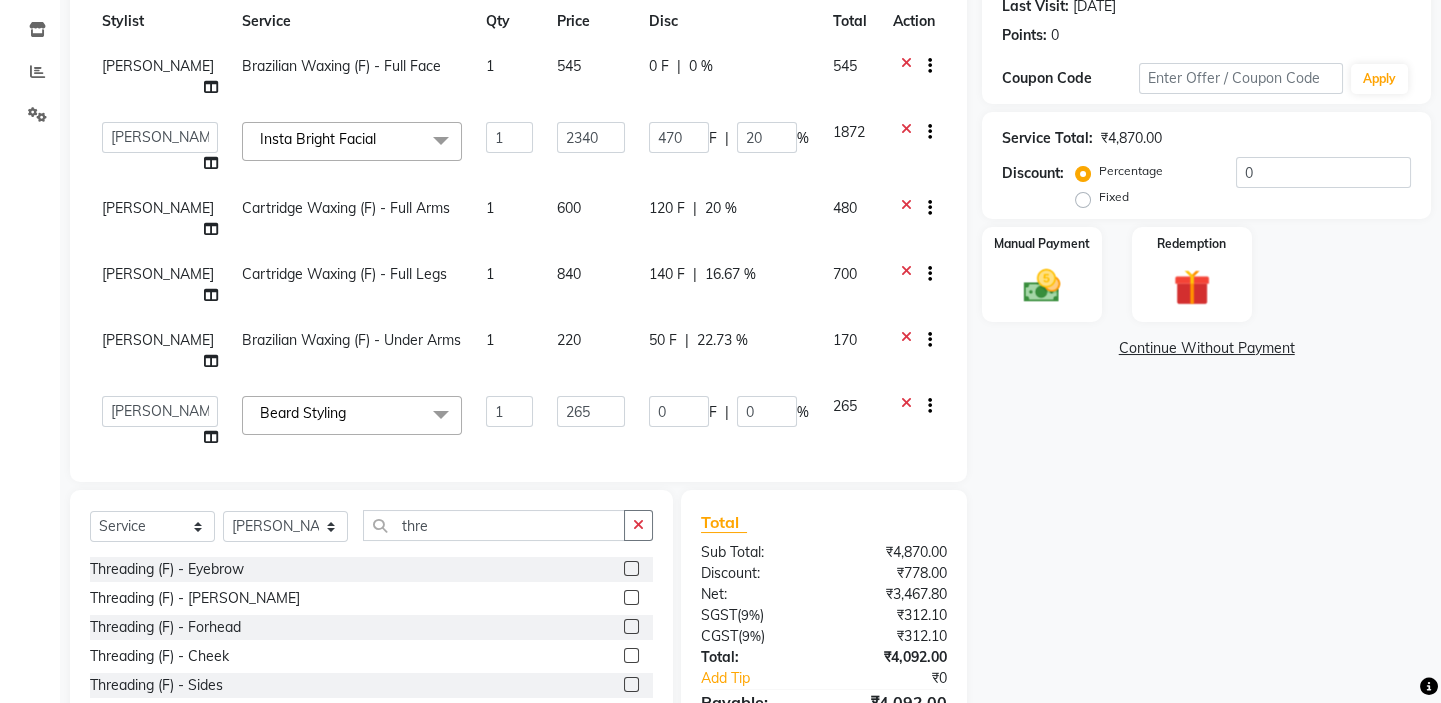 click on "Name: Mayank  Membership:  No Active Membership  Total Visits:  1 Card on file:  0 Last Visit:   15-06-2025 Points:   0  Coupon Code Apply Service Total:  ₹4,870.00  Discount:  Percentage   Fixed  0 Manual Payment Redemption  Continue Without Payment" 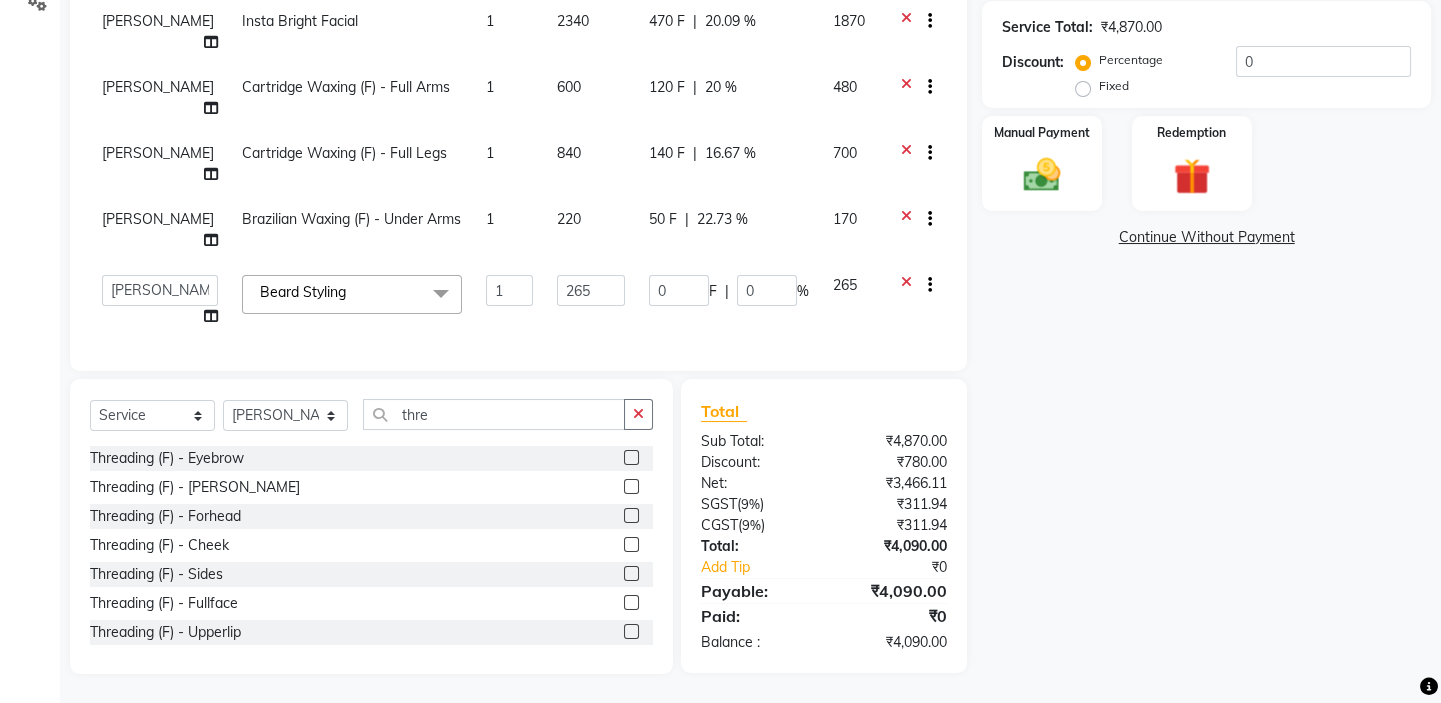 scroll, scrollTop: 261, scrollLeft: 0, axis: vertical 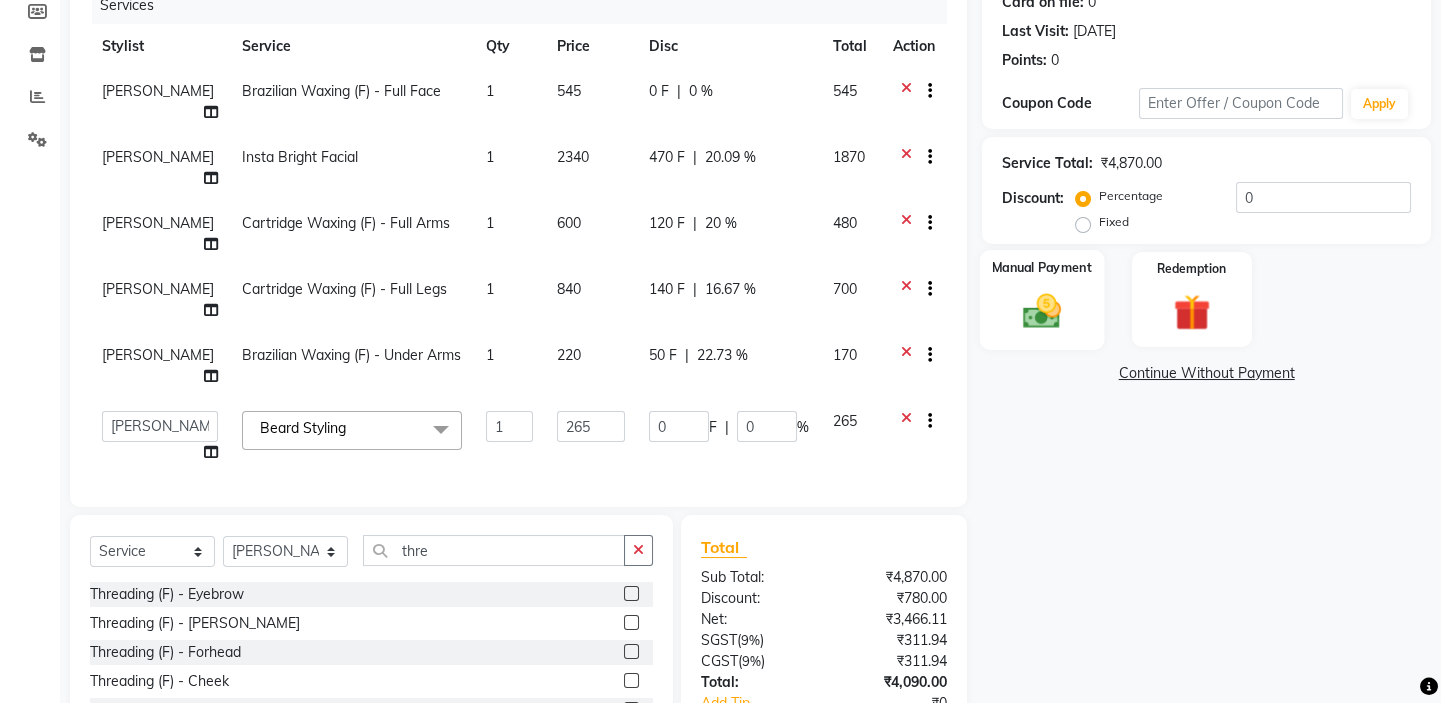 click 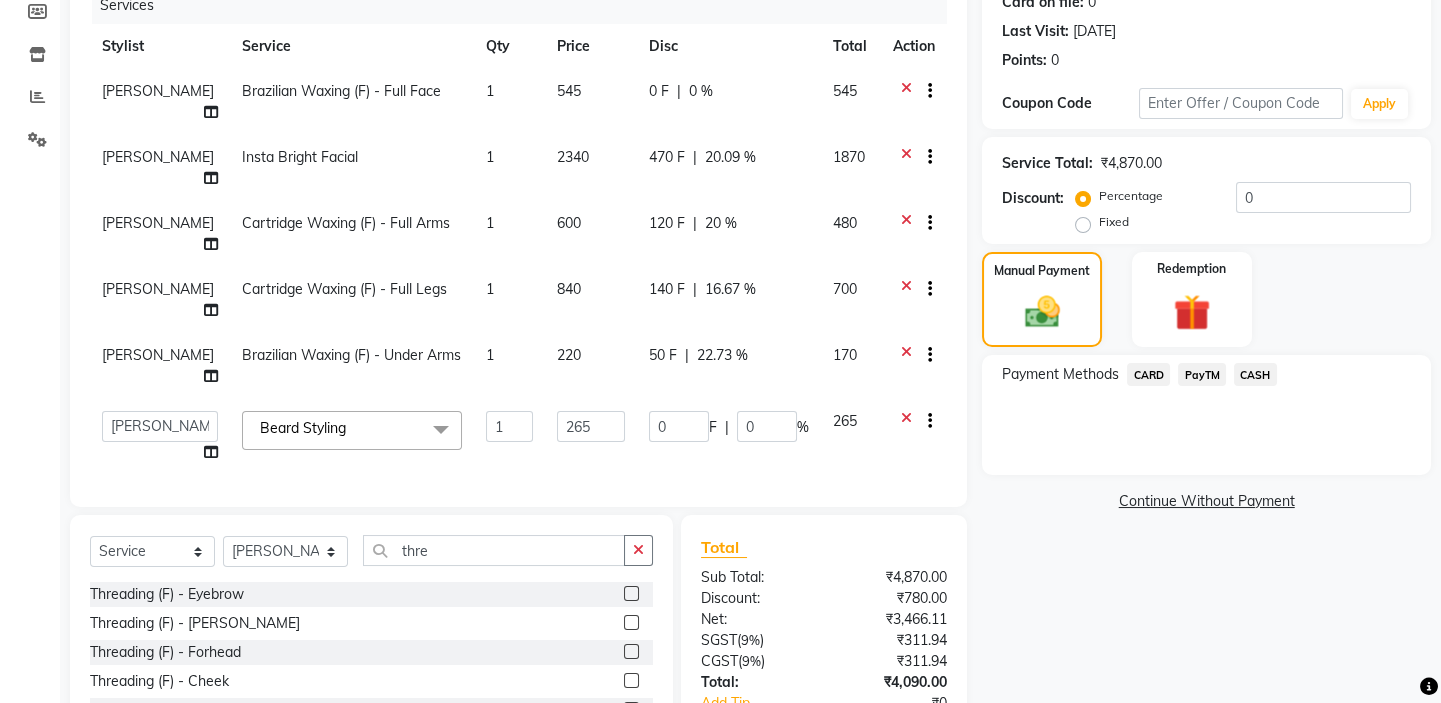 scroll, scrollTop: 183, scrollLeft: 0, axis: vertical 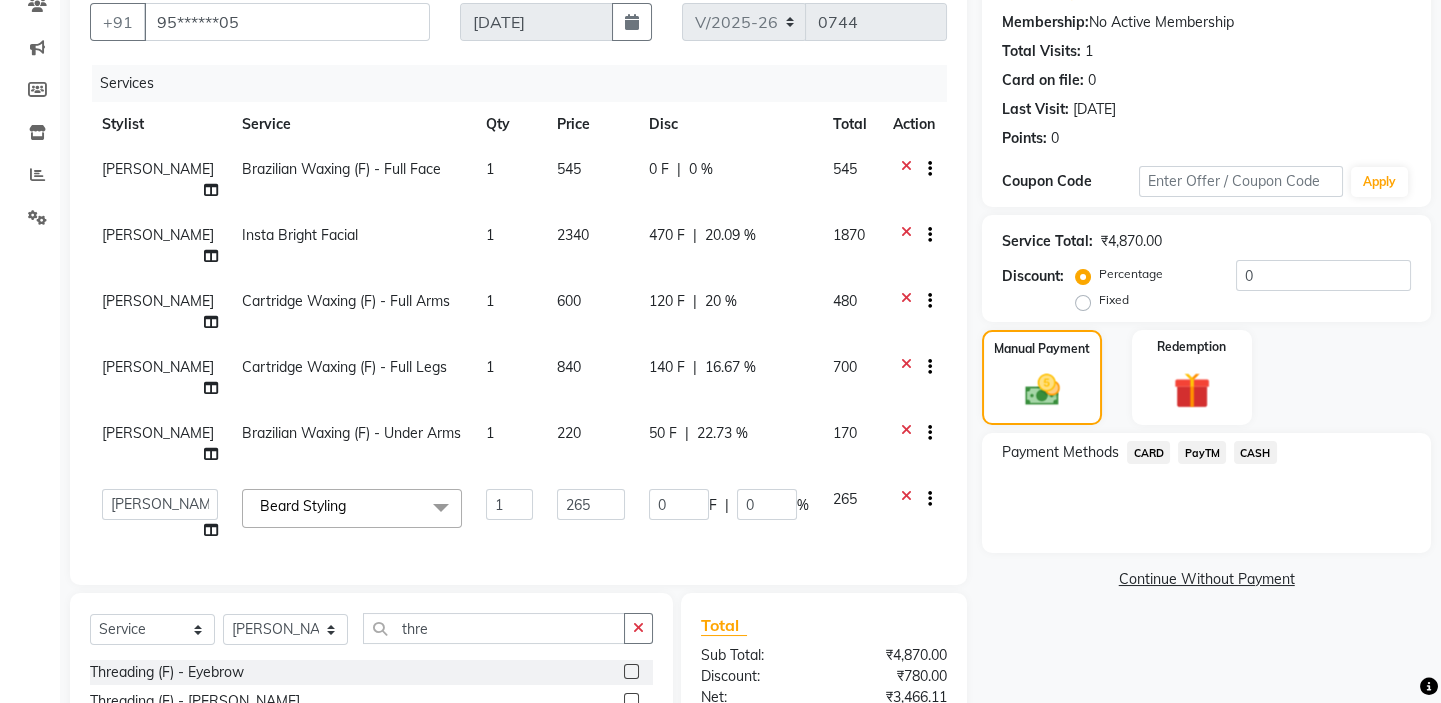 click on "470 F" 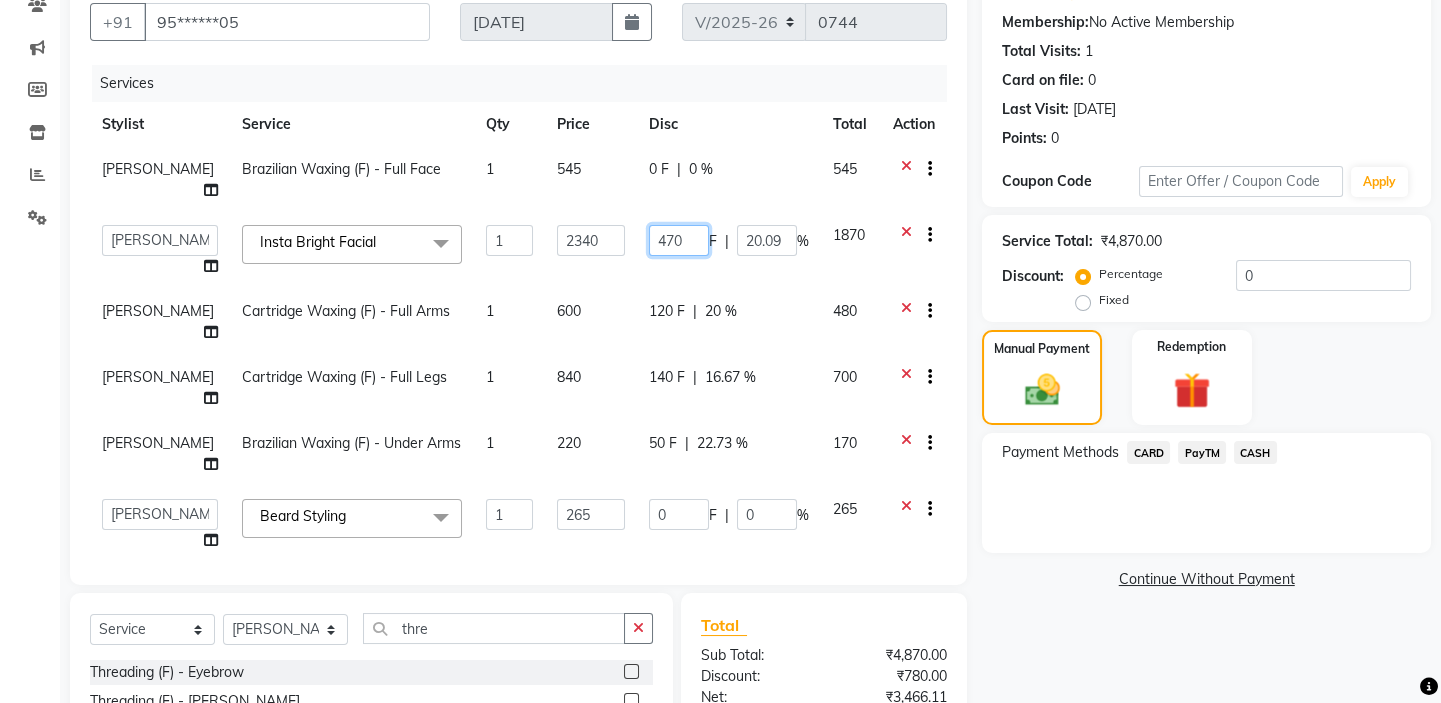 click on "470" 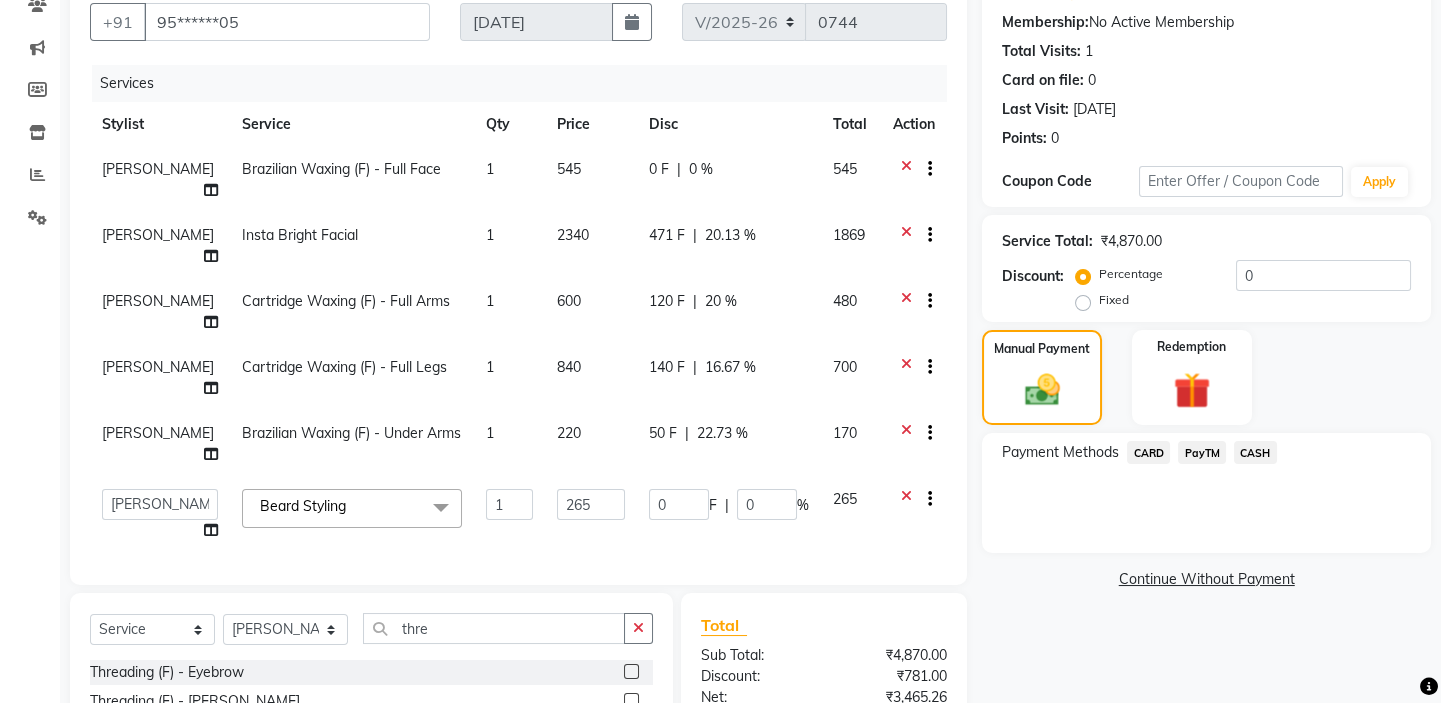 click on "Name: Mayank  Membership:  No Active Membership  Total Visits:  1 Card on file:  0 Last Visit:   15-06-2025 Points:   0  Coupon Code Apply Service Total:  ₹4,870.00  Discount:  Percentage   Fixed  0 Manual Payment Redemption Payment Methods  CARD   PayTM   CASH   Continue Without Payment" 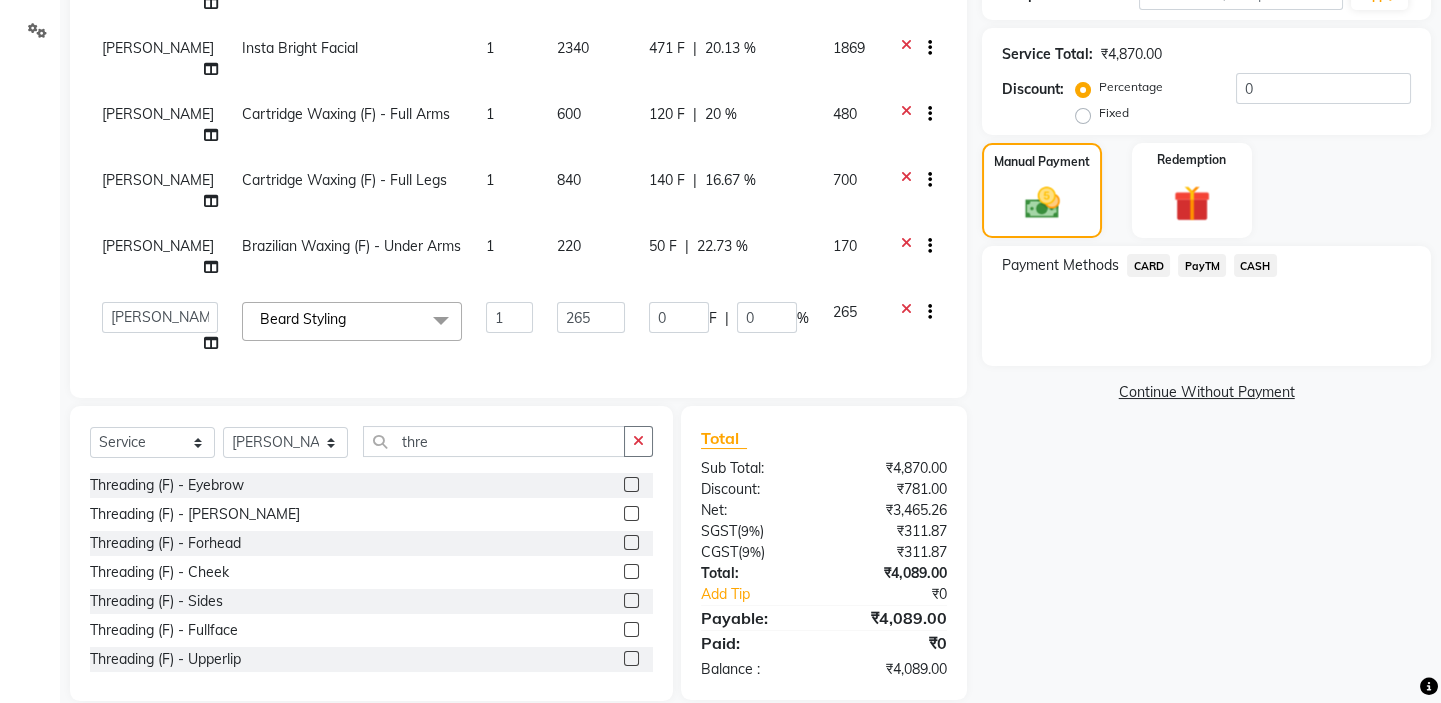 drag, startPoint x: 1201, startPoint y: 266, endPoint x: 1204, endPoint y: 282, distance: 16.27882 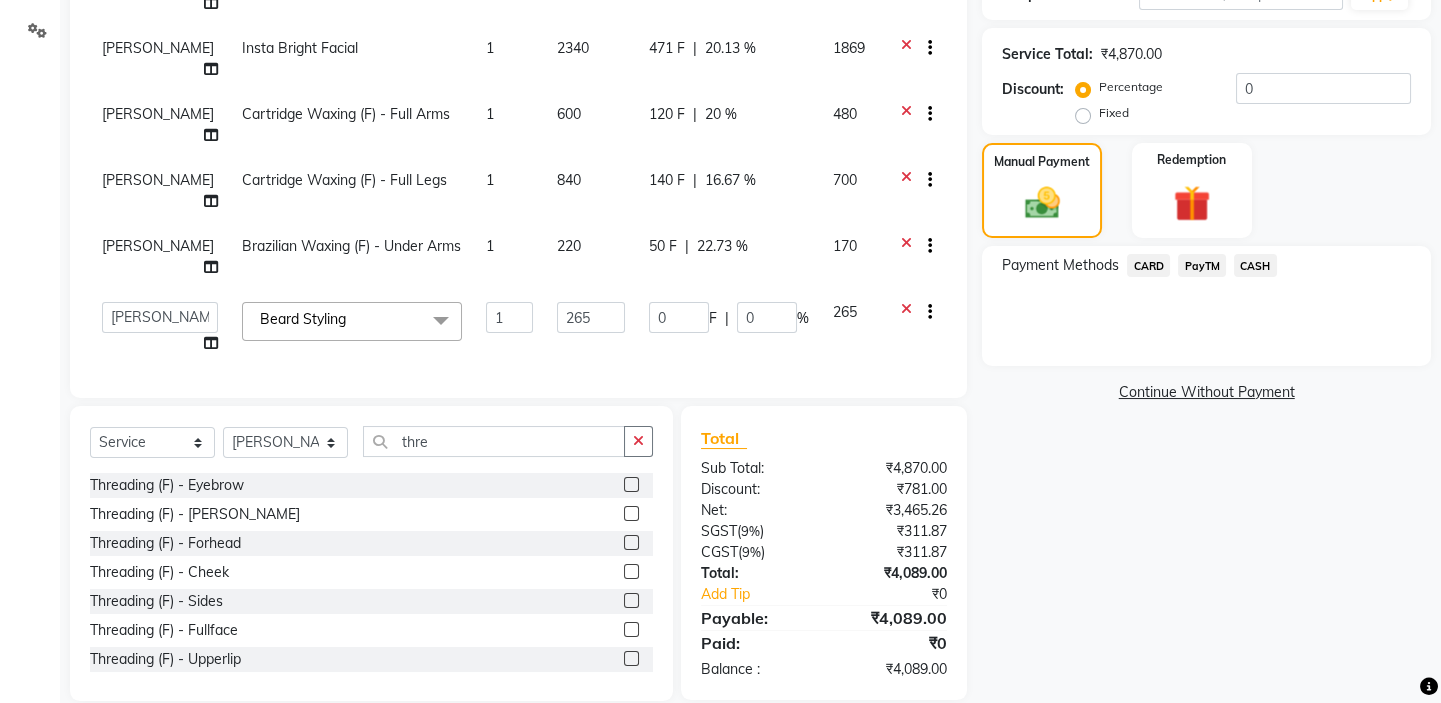 click on "PayTM" 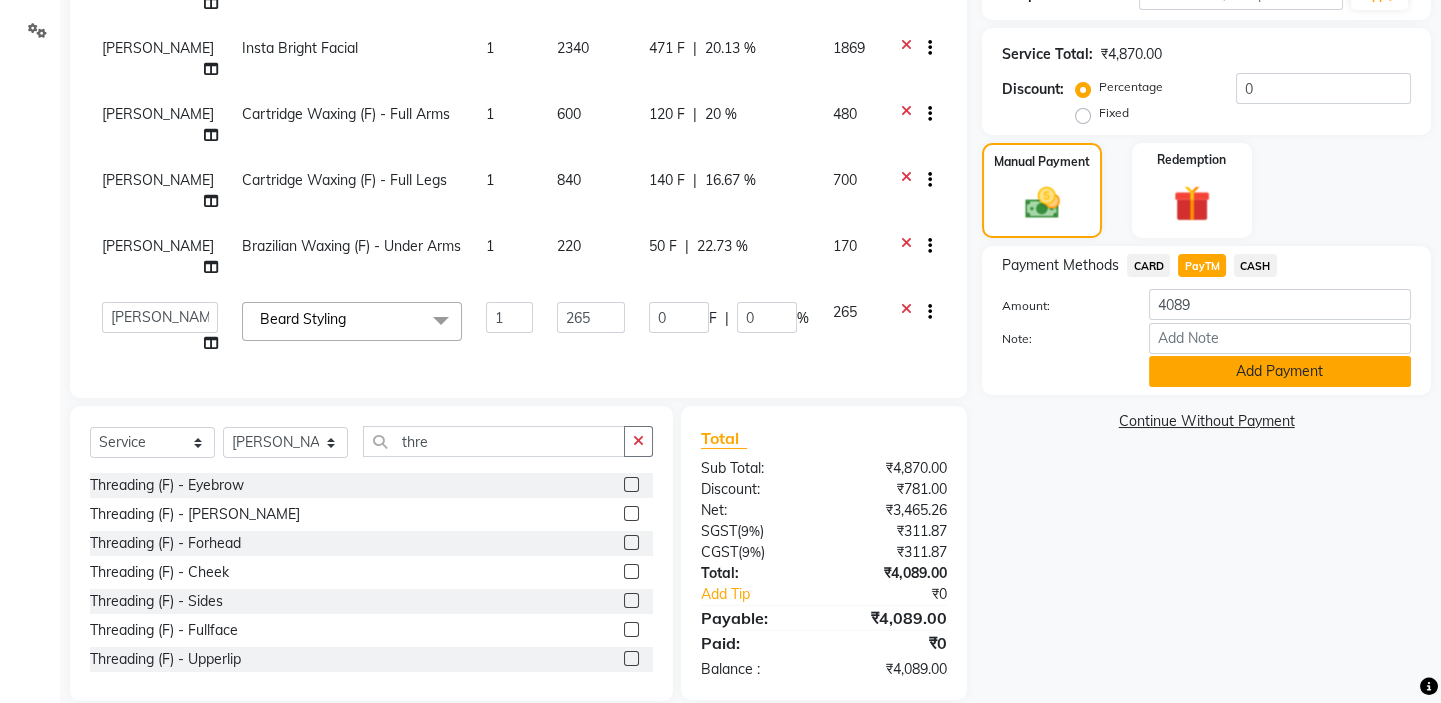 click on "Add Payment" 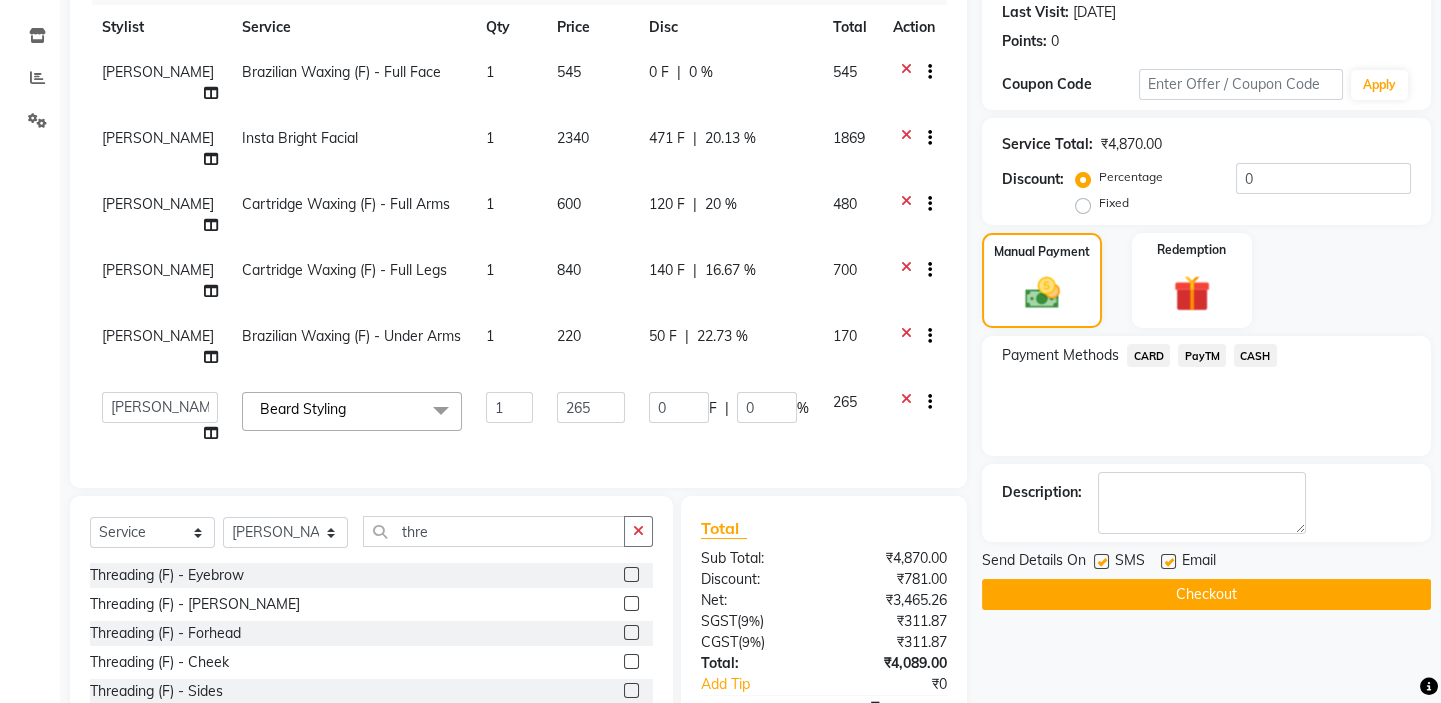 scroll, scrollTop: 266, scrollLeft: 0, axis: vertical 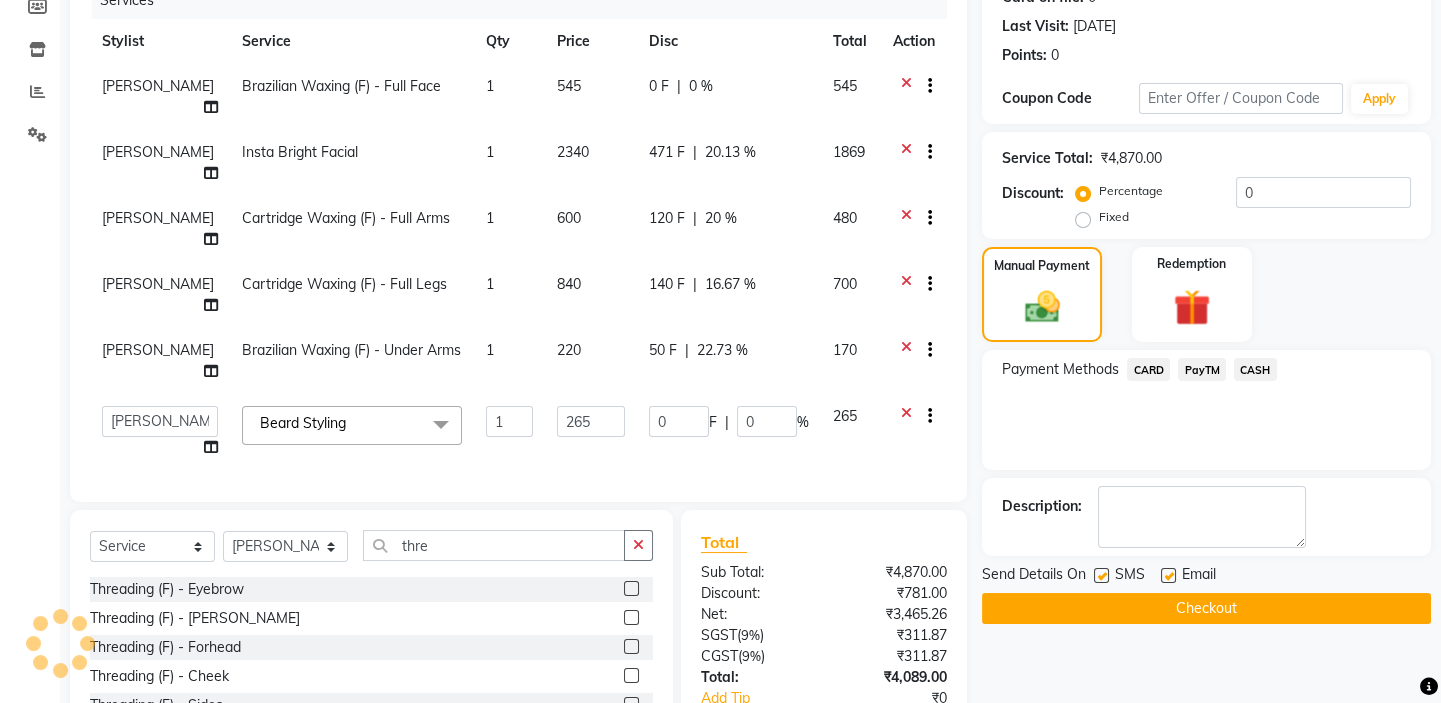 click 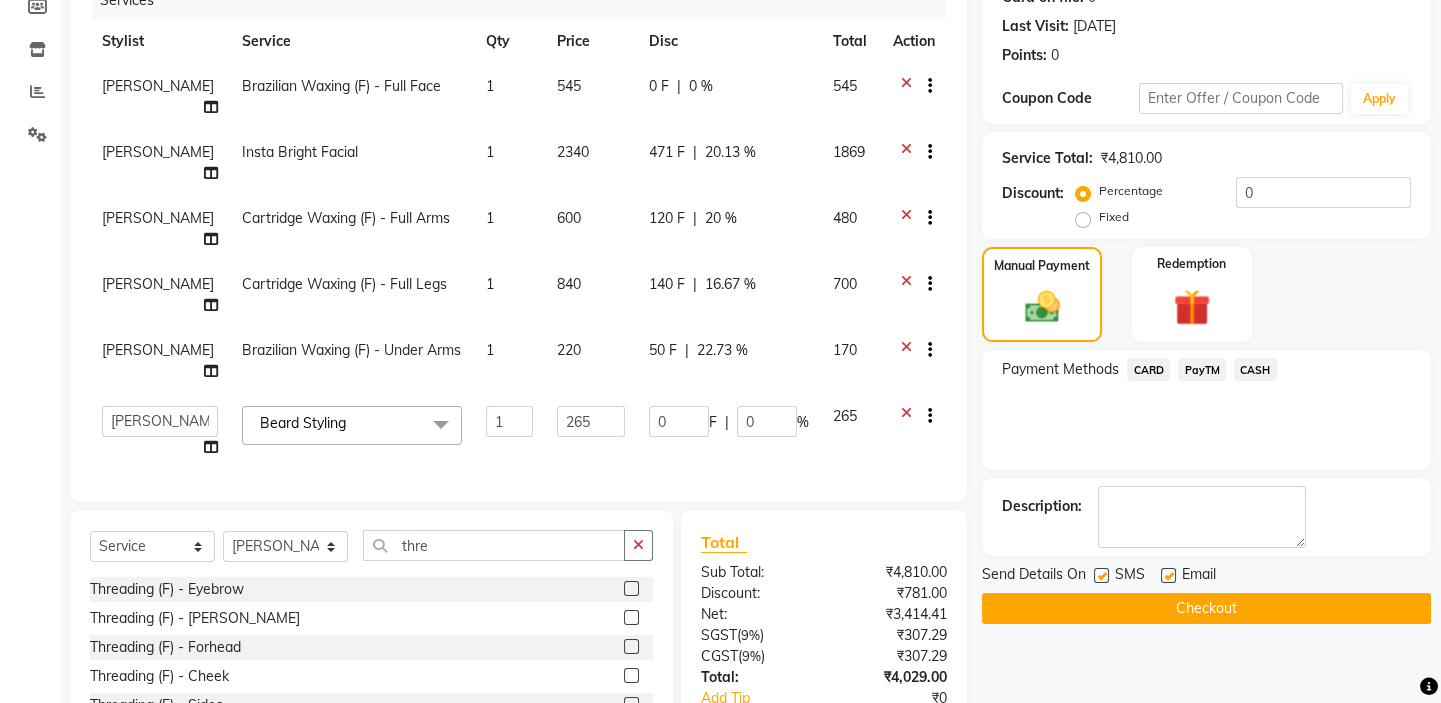 click 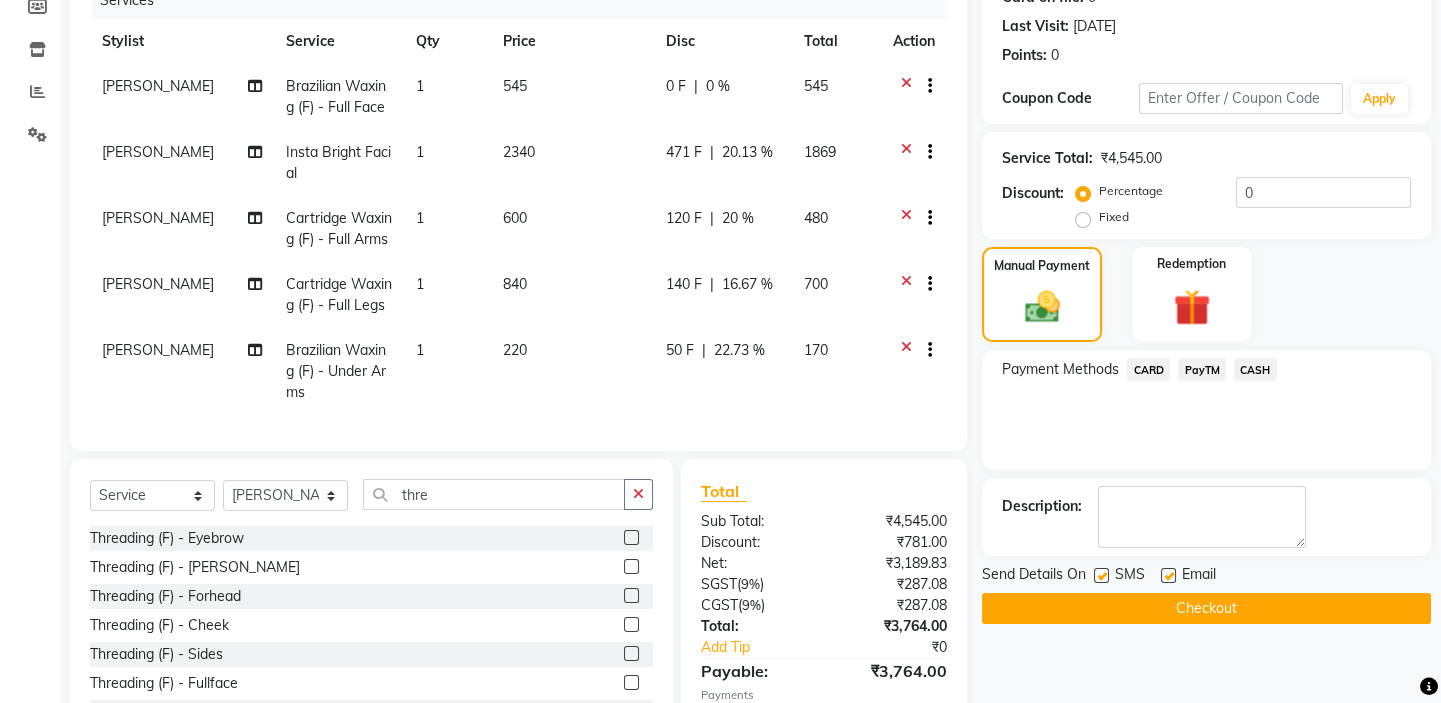 click 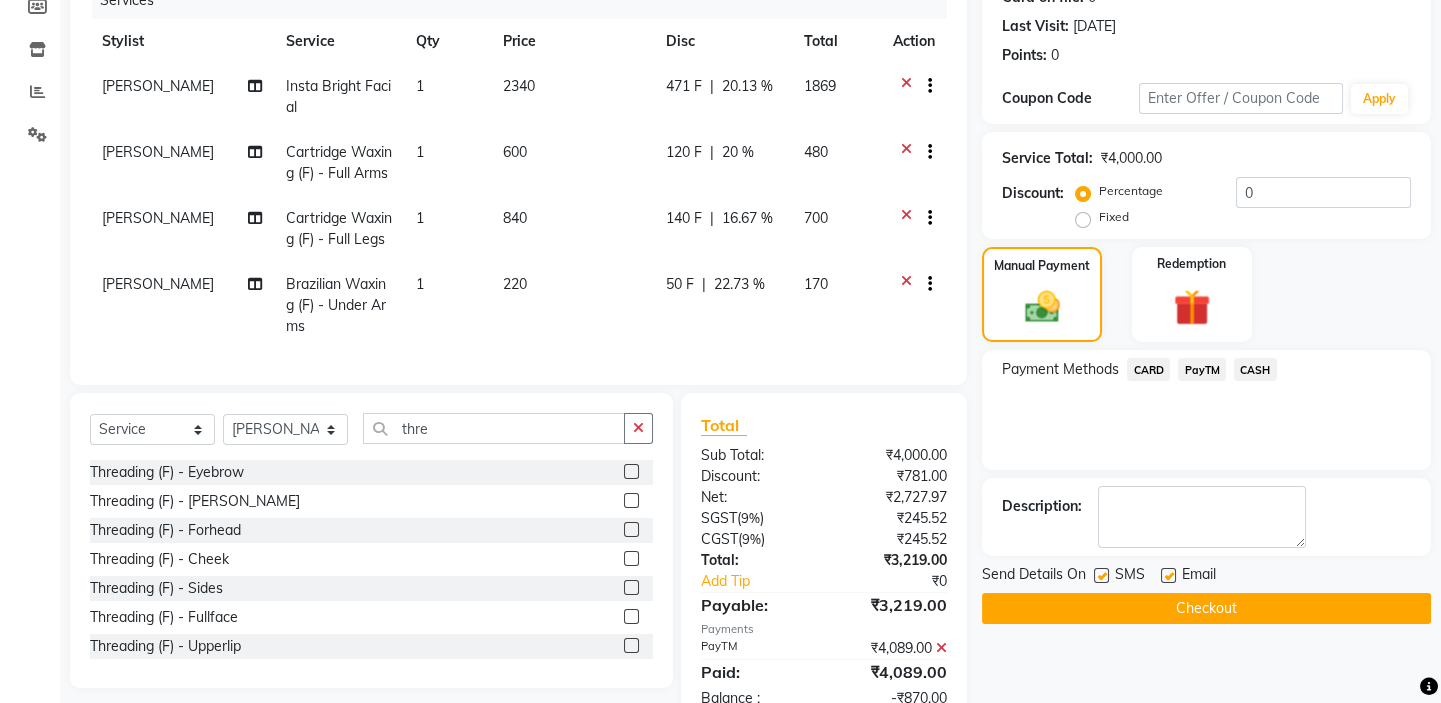 click on "Fixed" 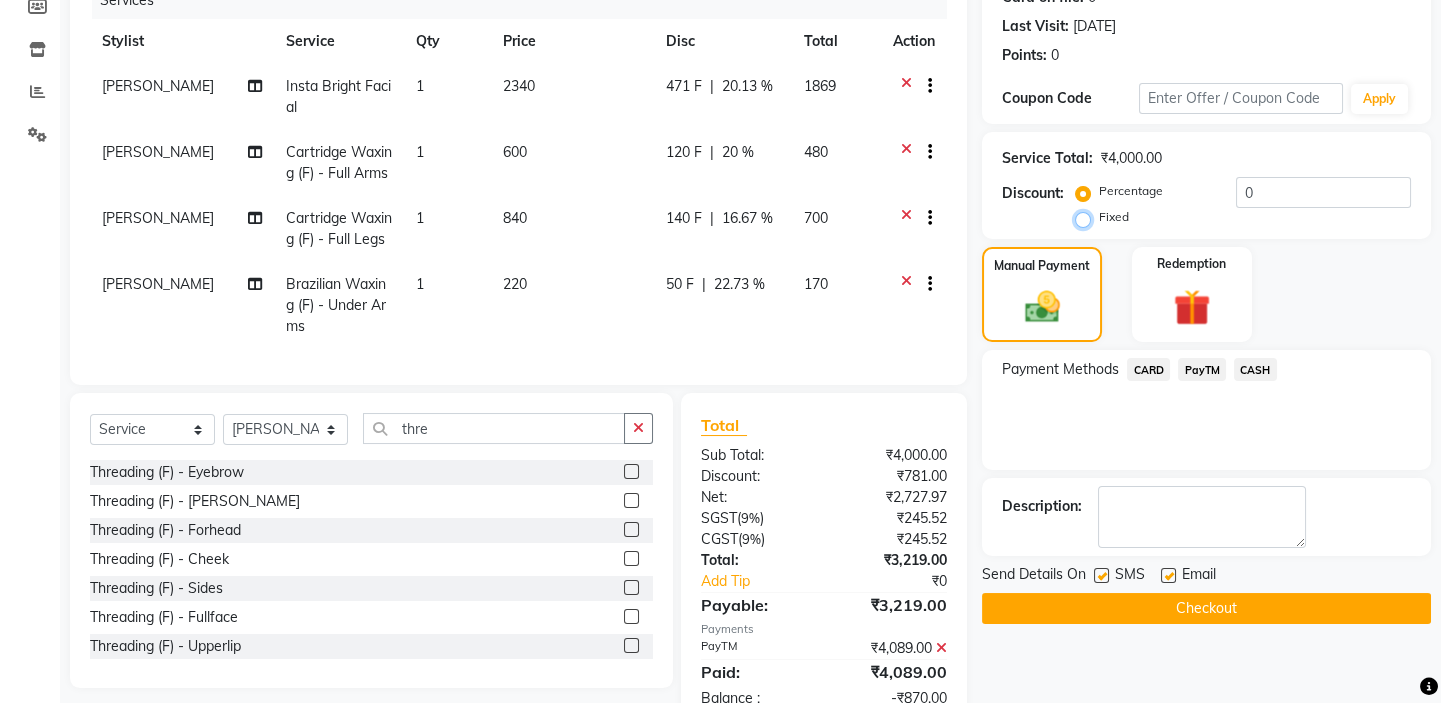 click on "Fixed" at bounding box center (1087, 217) 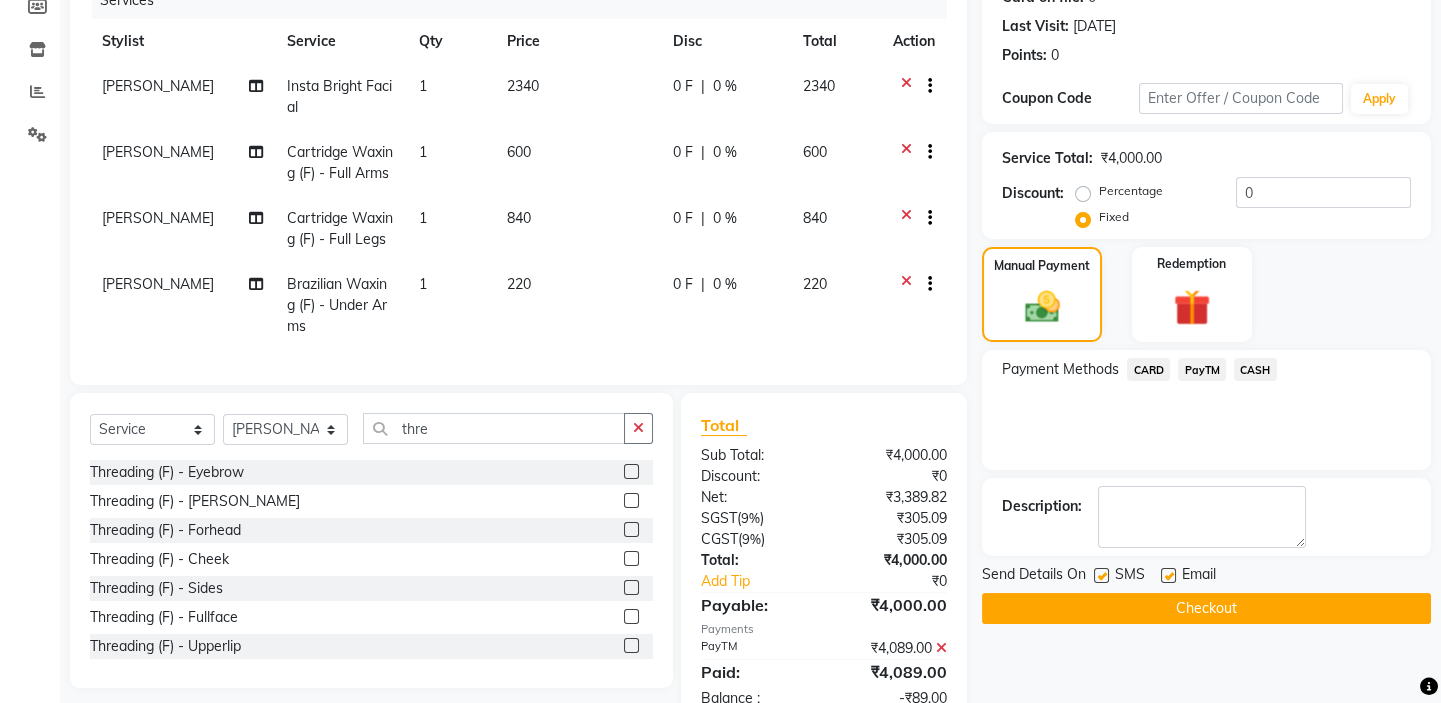 click on "Percentage" 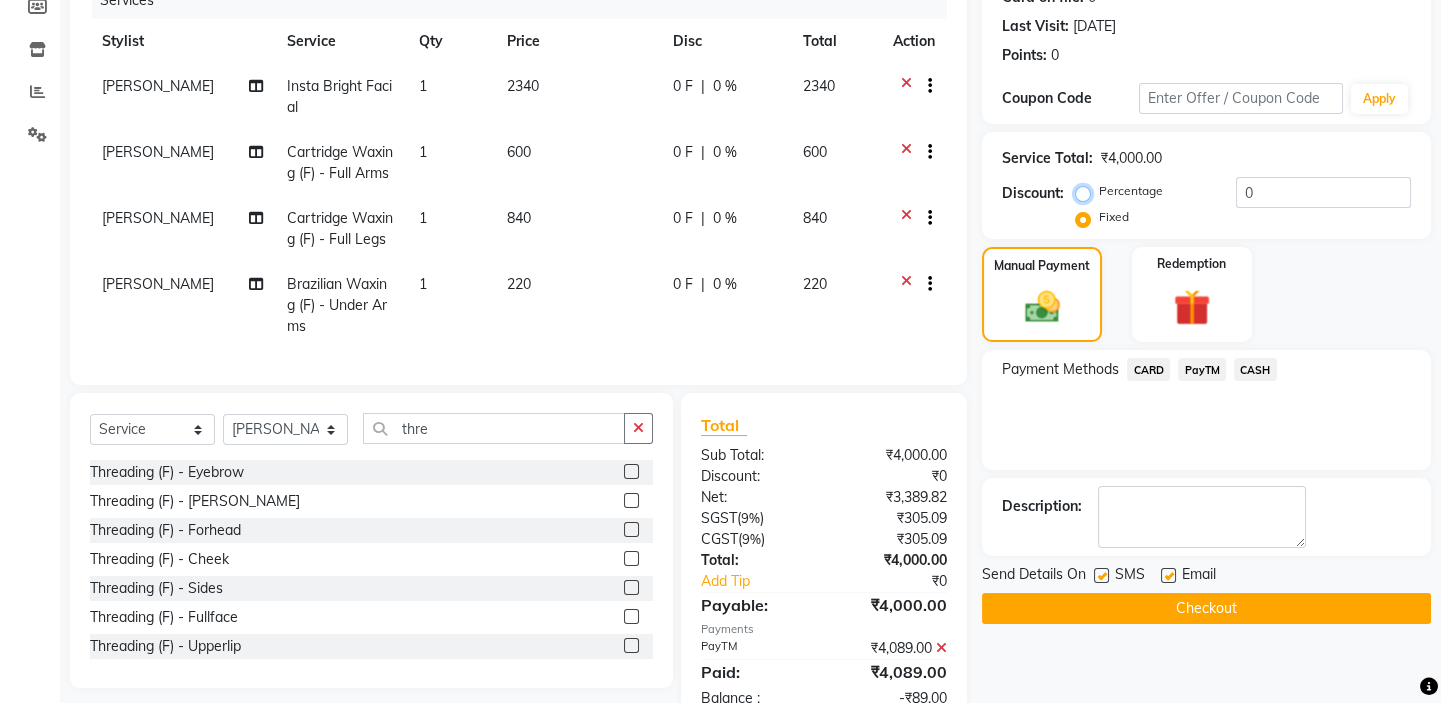 click on "Percentage" at bounding box center [1087, 191] 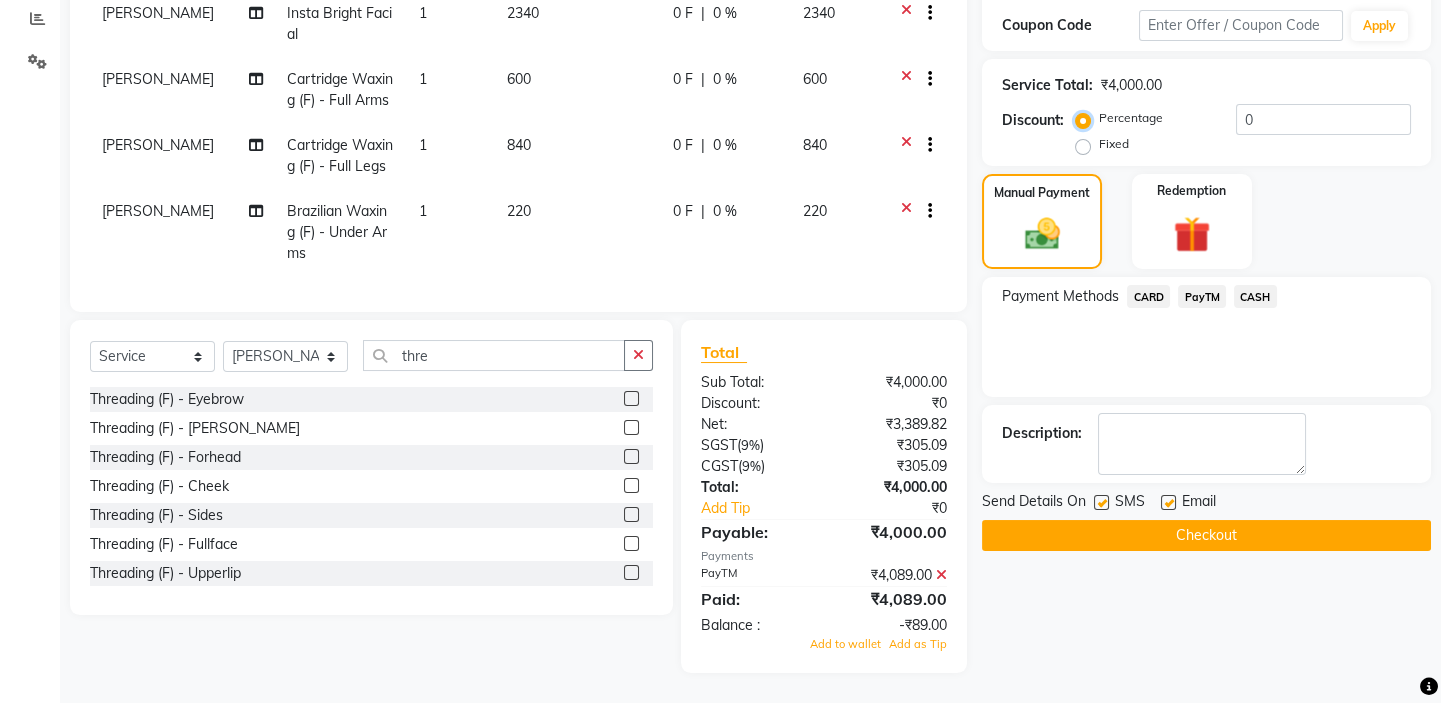 scroll, scrollTop: 350, scrollLeft: 0, axis: vertical 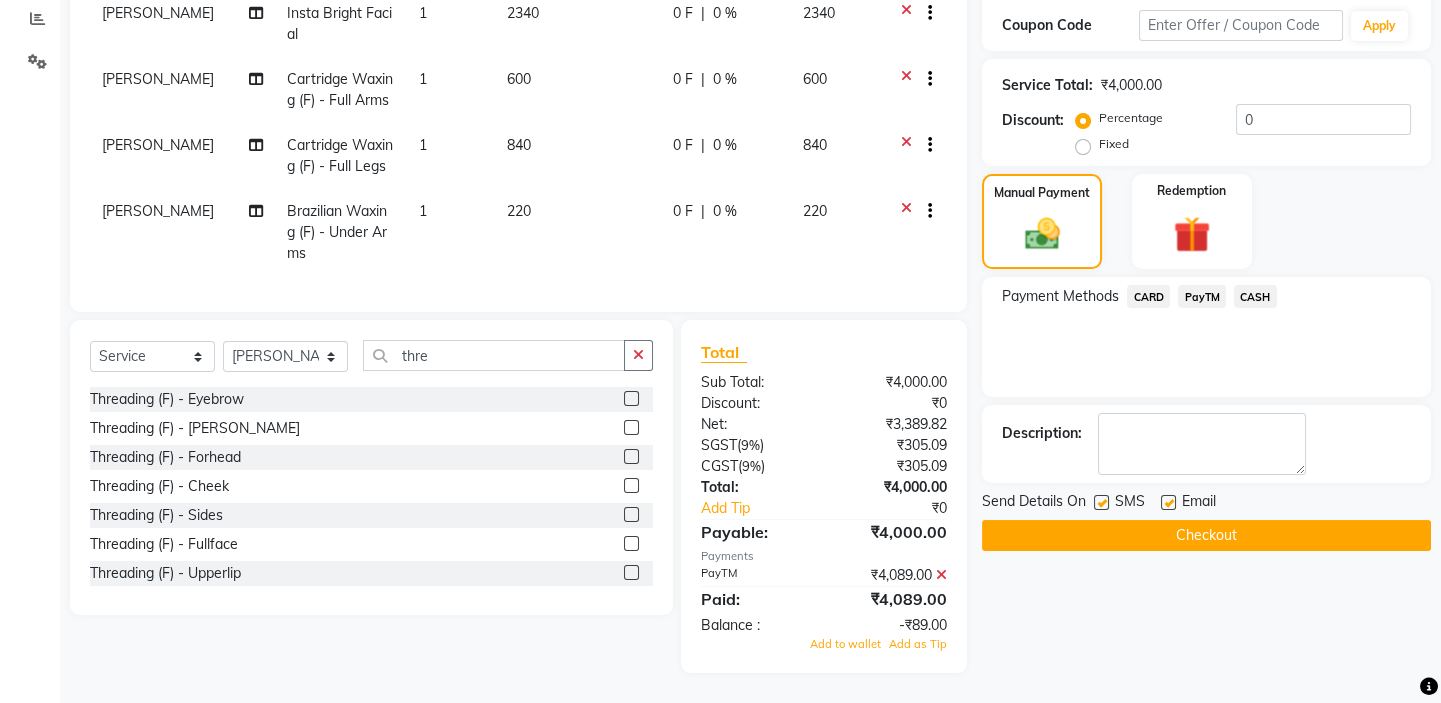 click 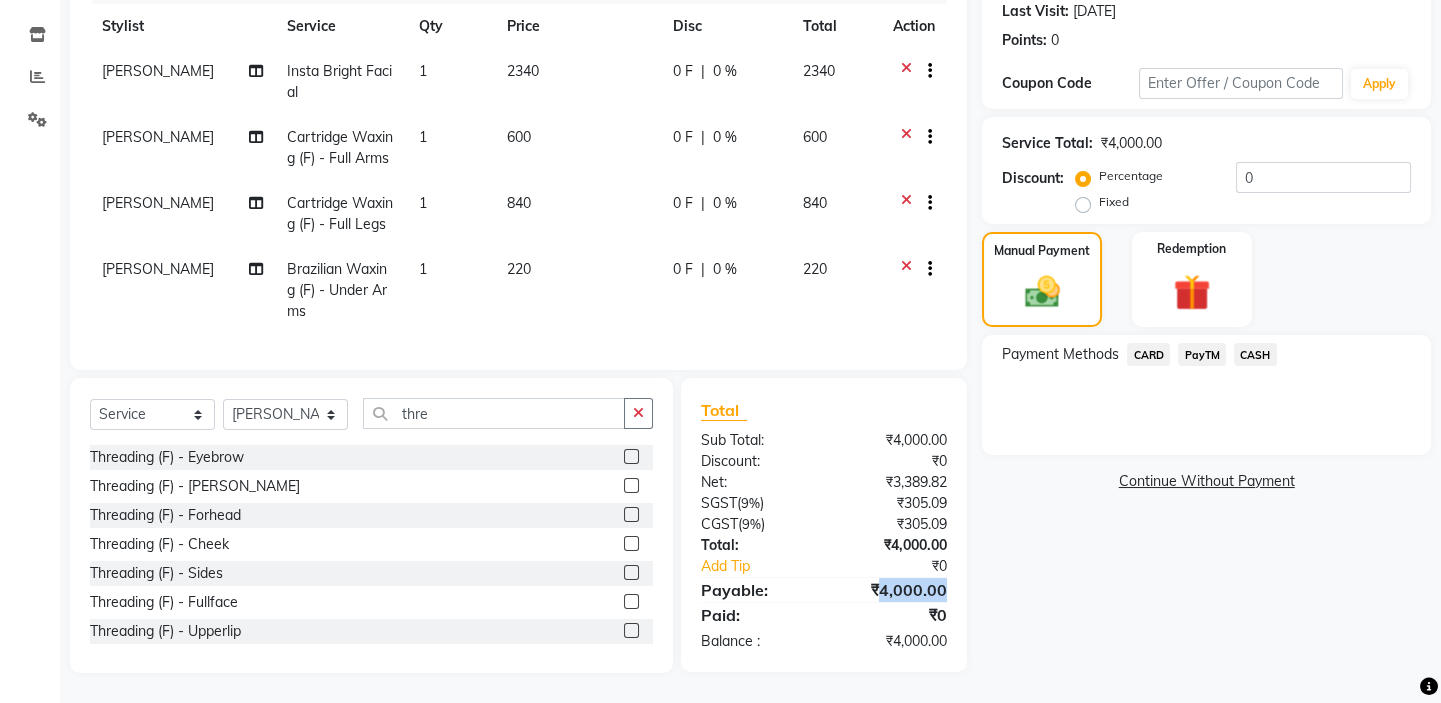scroll, scrollTop: 196, scrollLeft: 0, axis: vertical 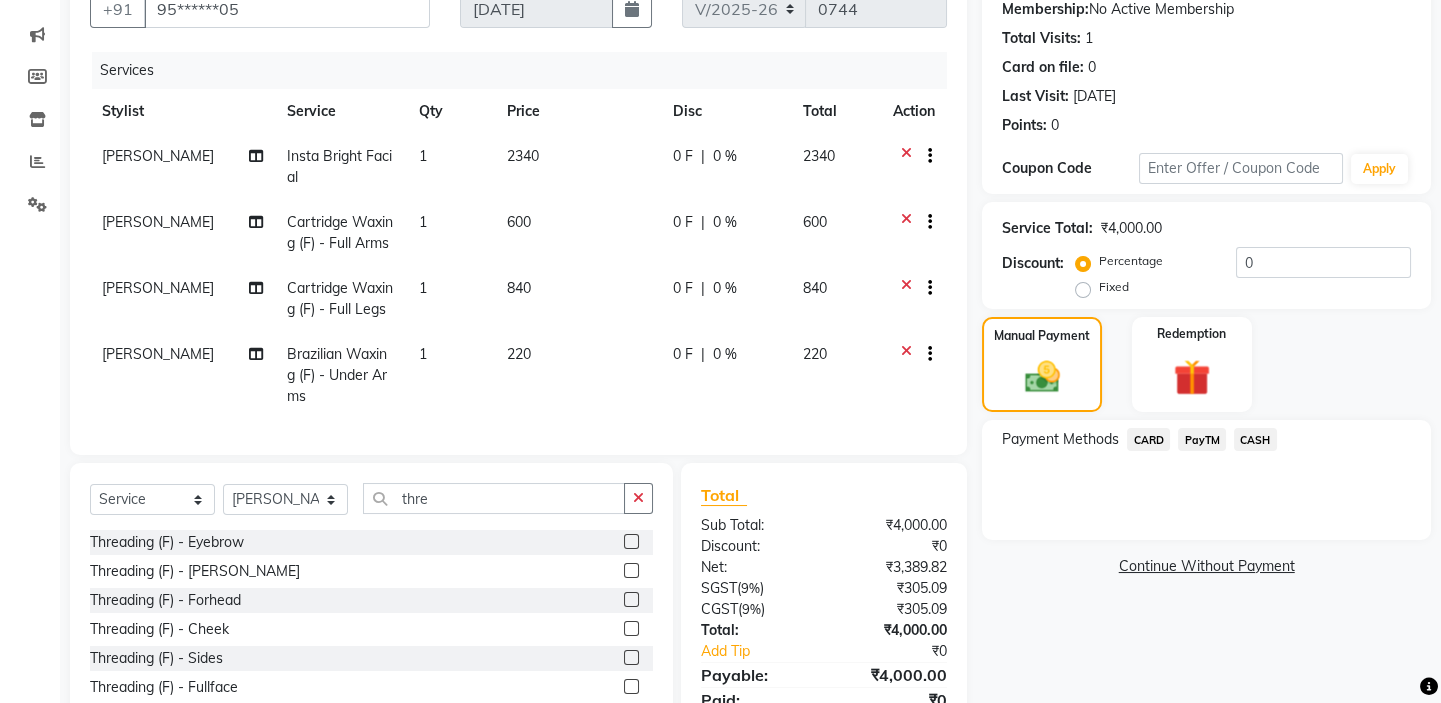 click on "Fixed" 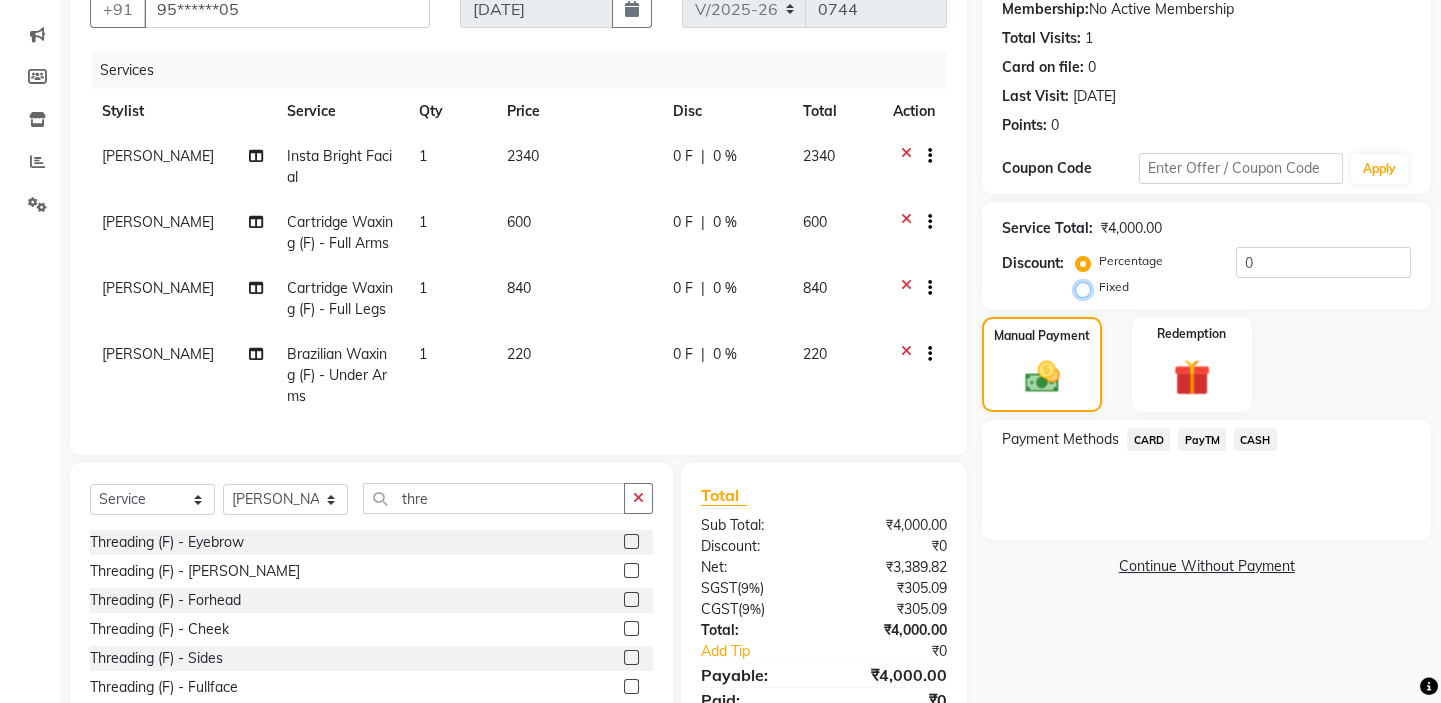 click on "Fixed" at bounding box center [1087, 287] 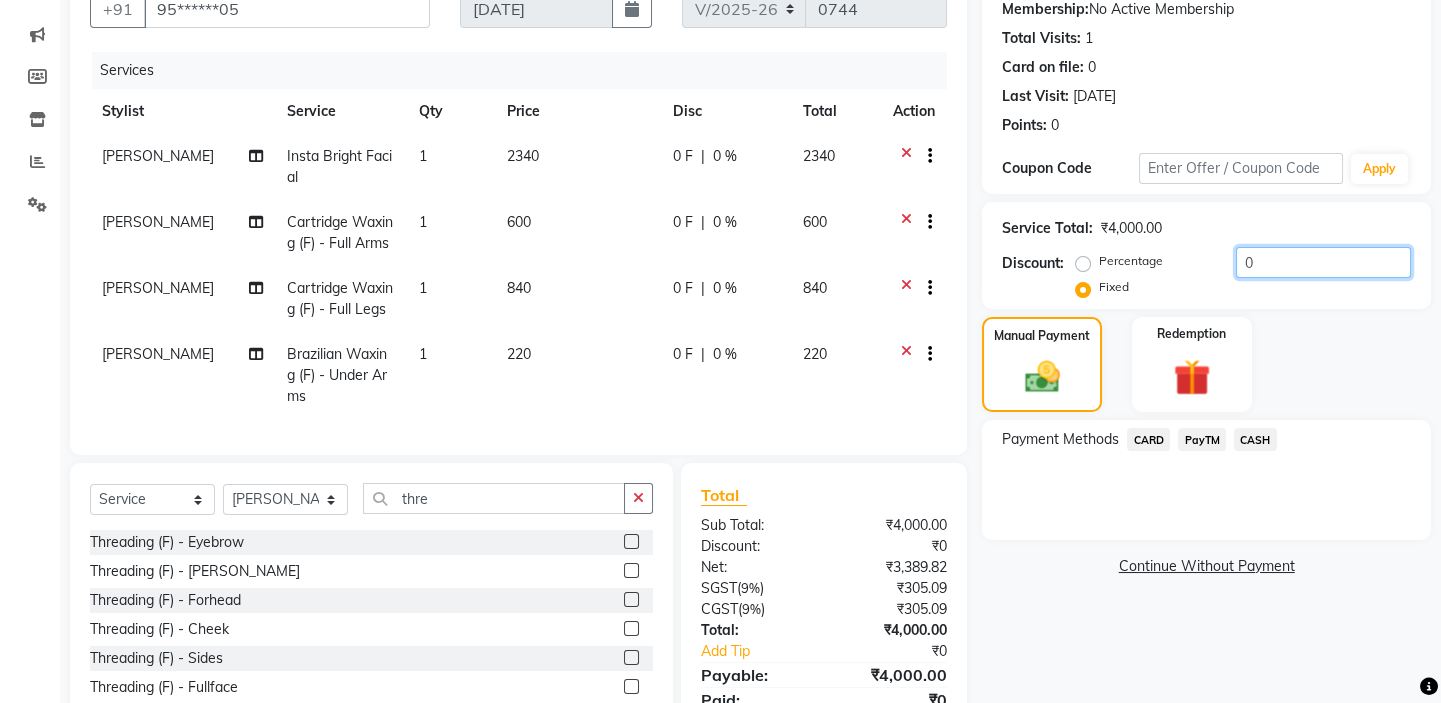 click on "0" 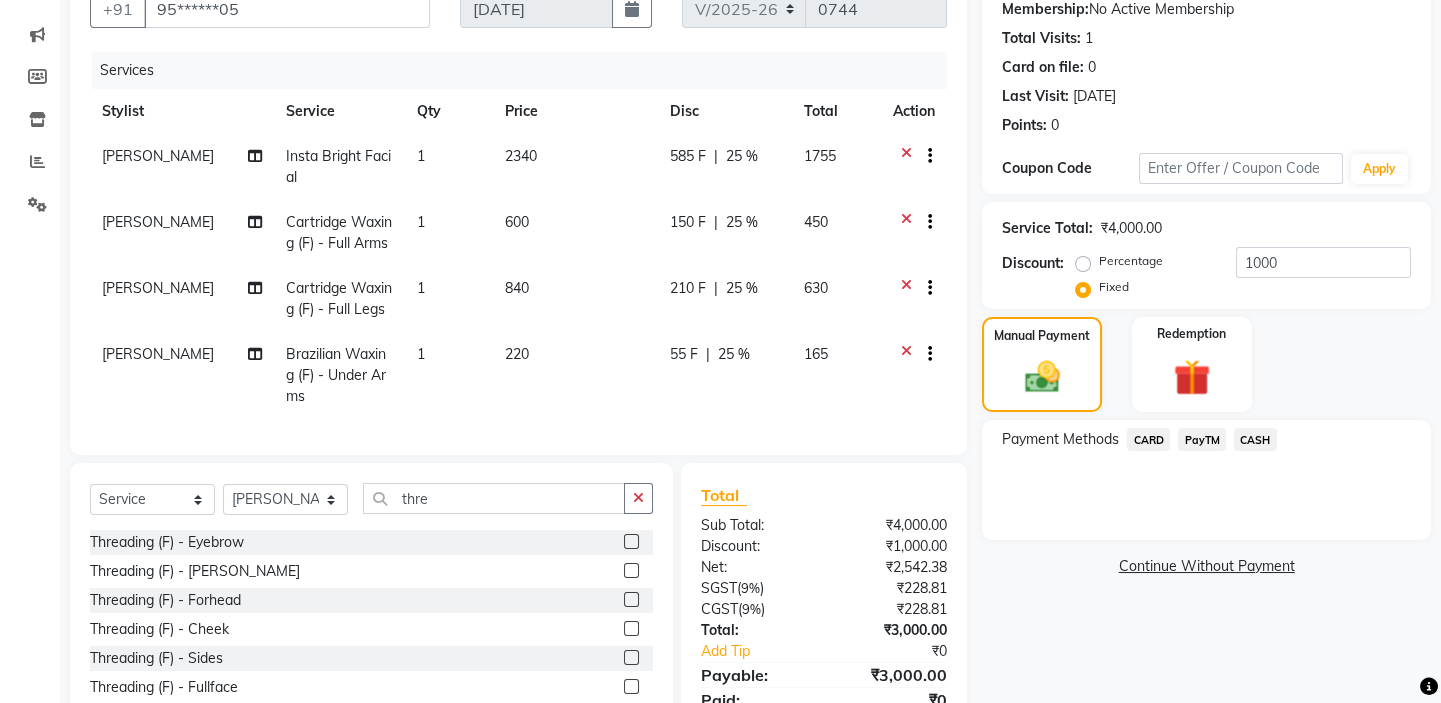 click on "CARD" 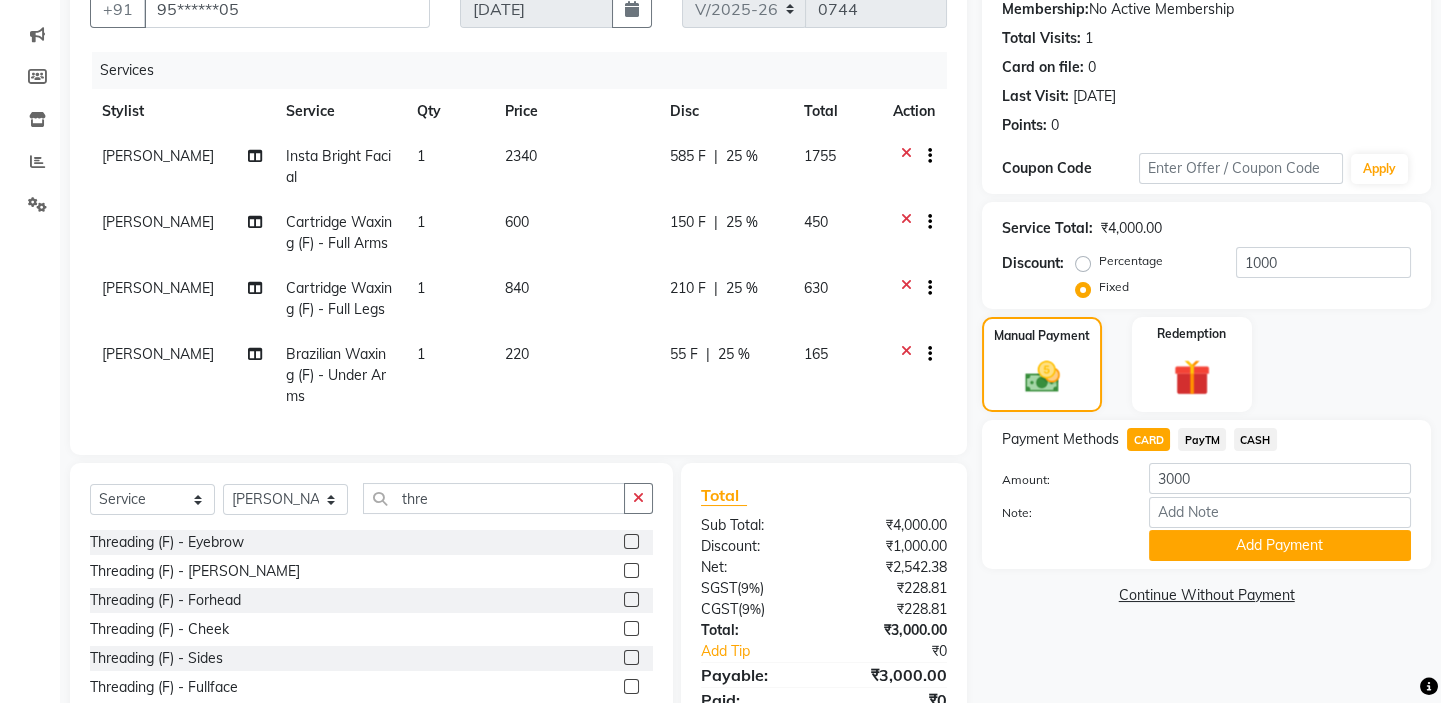 scroll, scrollTop: 295, scrollLeft: 0, axis: vertical 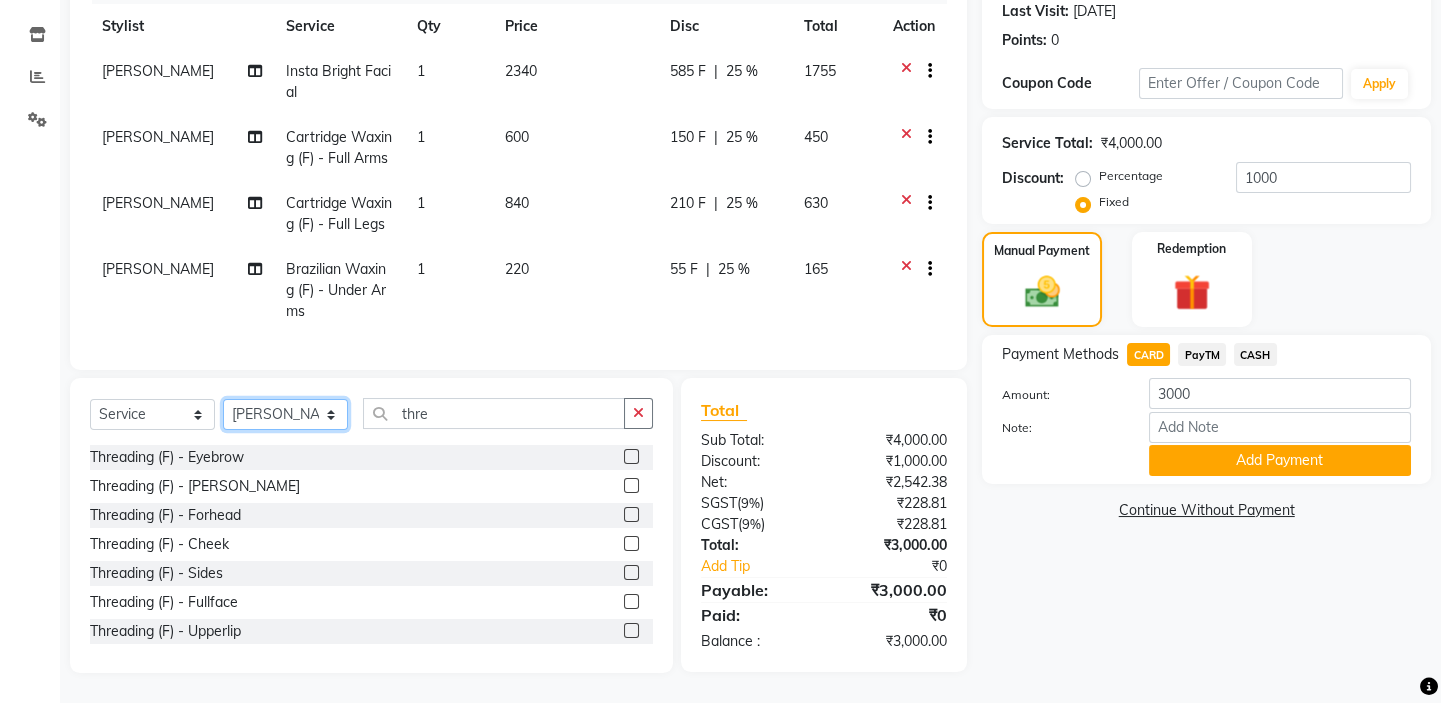 click on "Select Stylist Asmat Dinesh Himanshu Raj Shilpakar Sandhya SHAHID SUJEET Vaishnavi Vrinda" 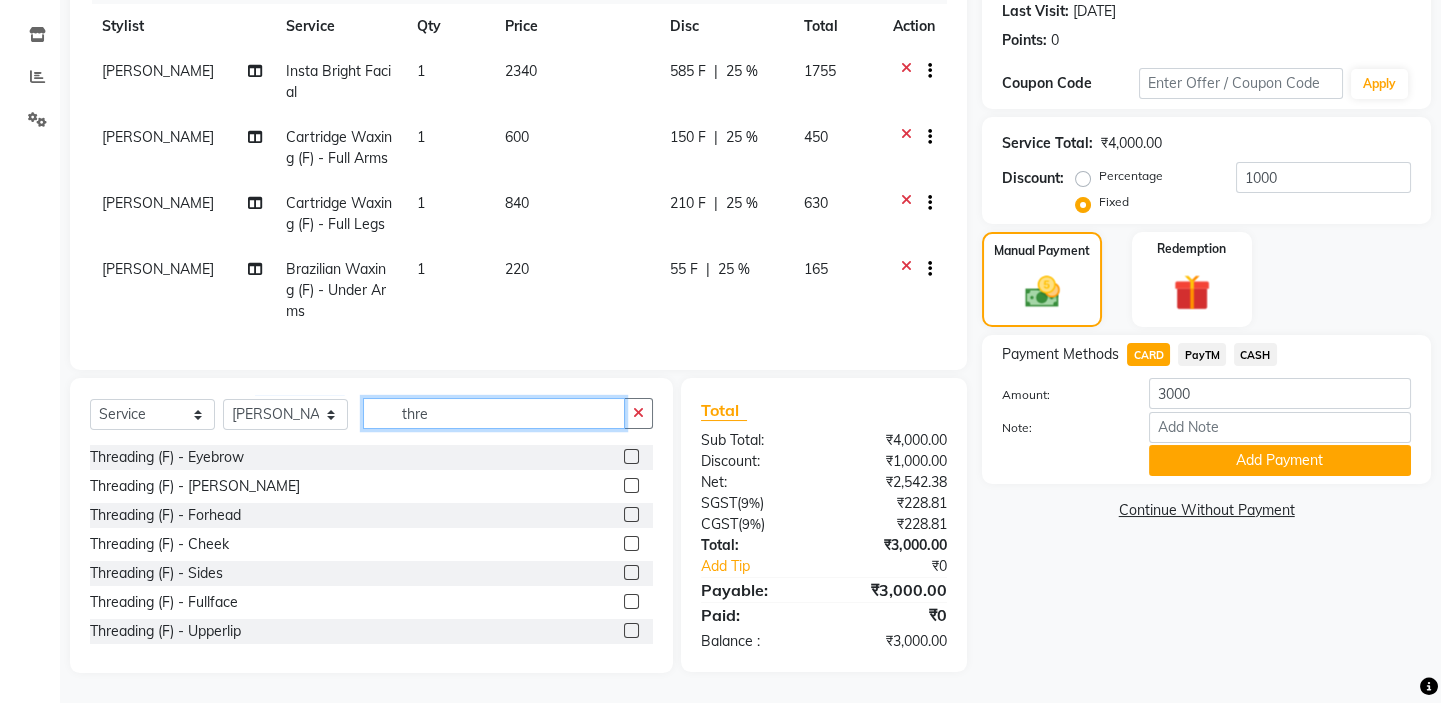 click on "thre" 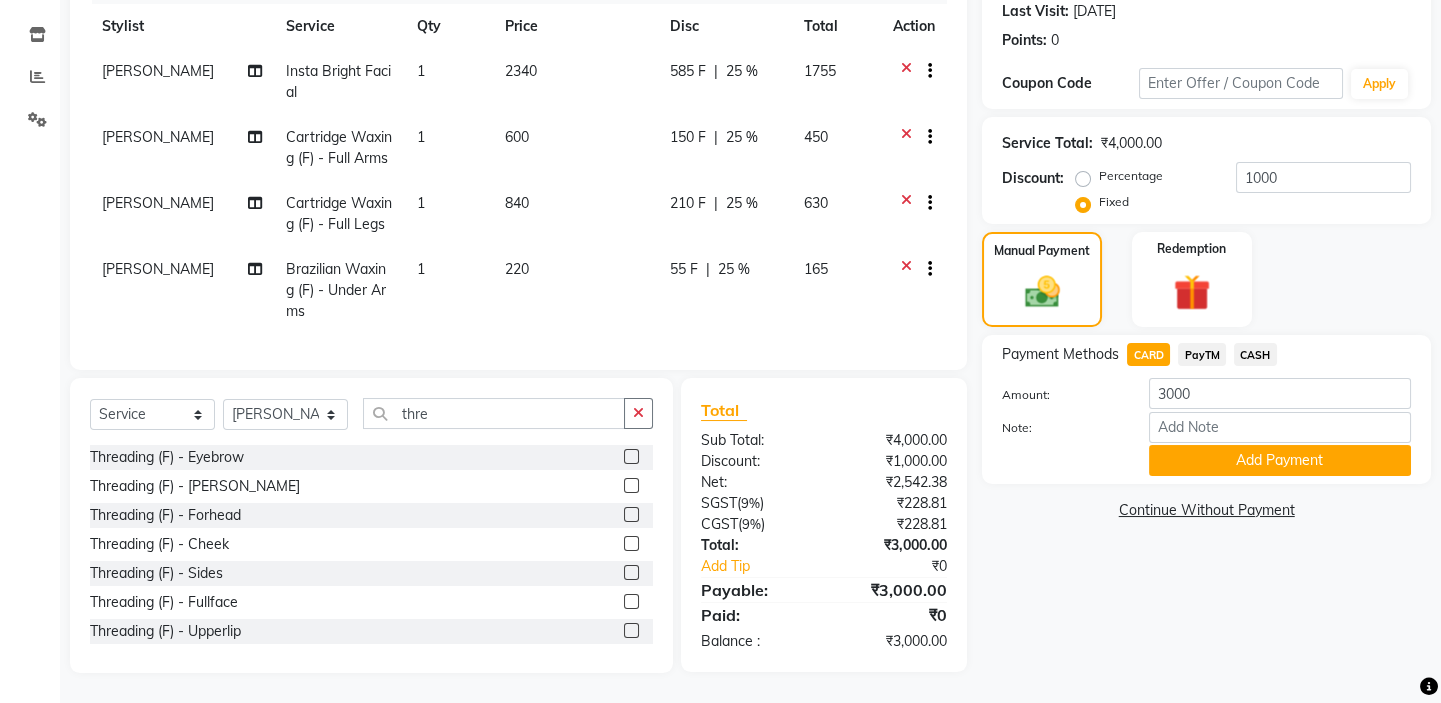 click 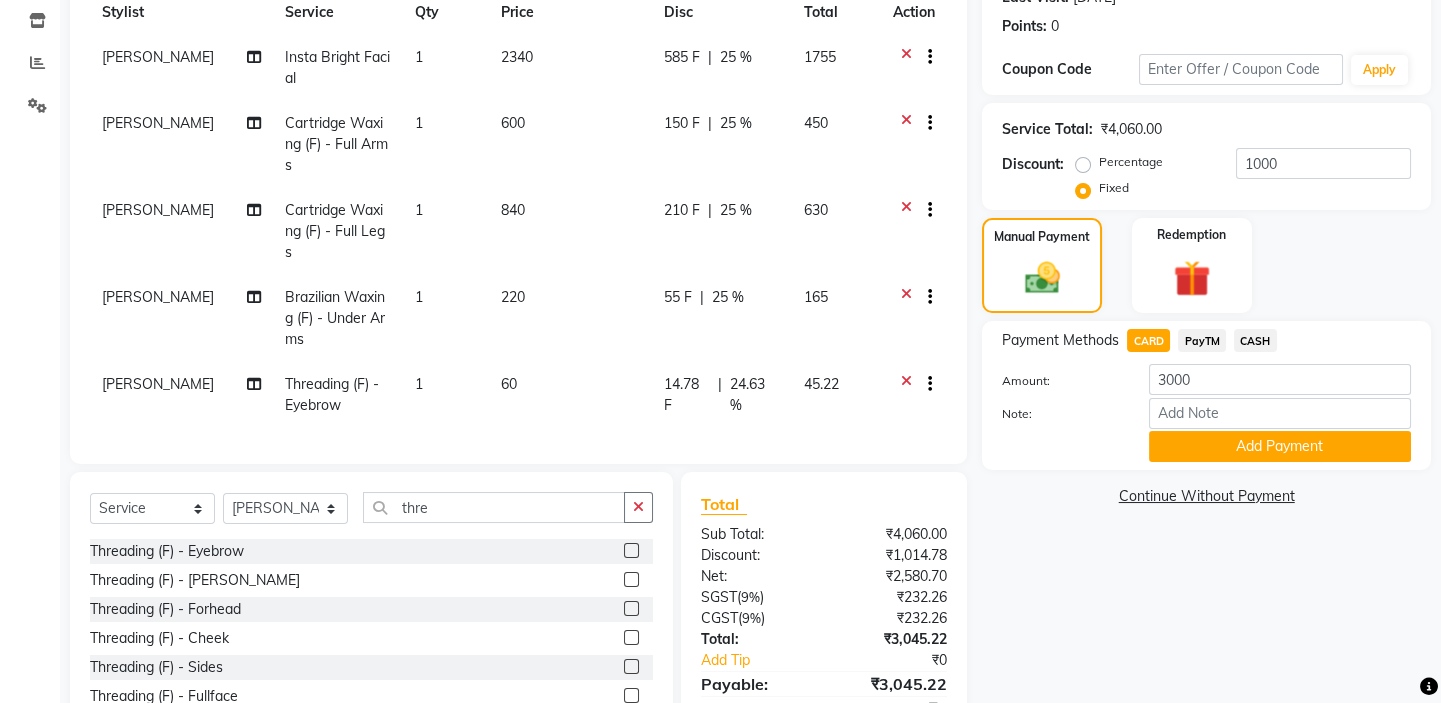 click on "14.78 F" 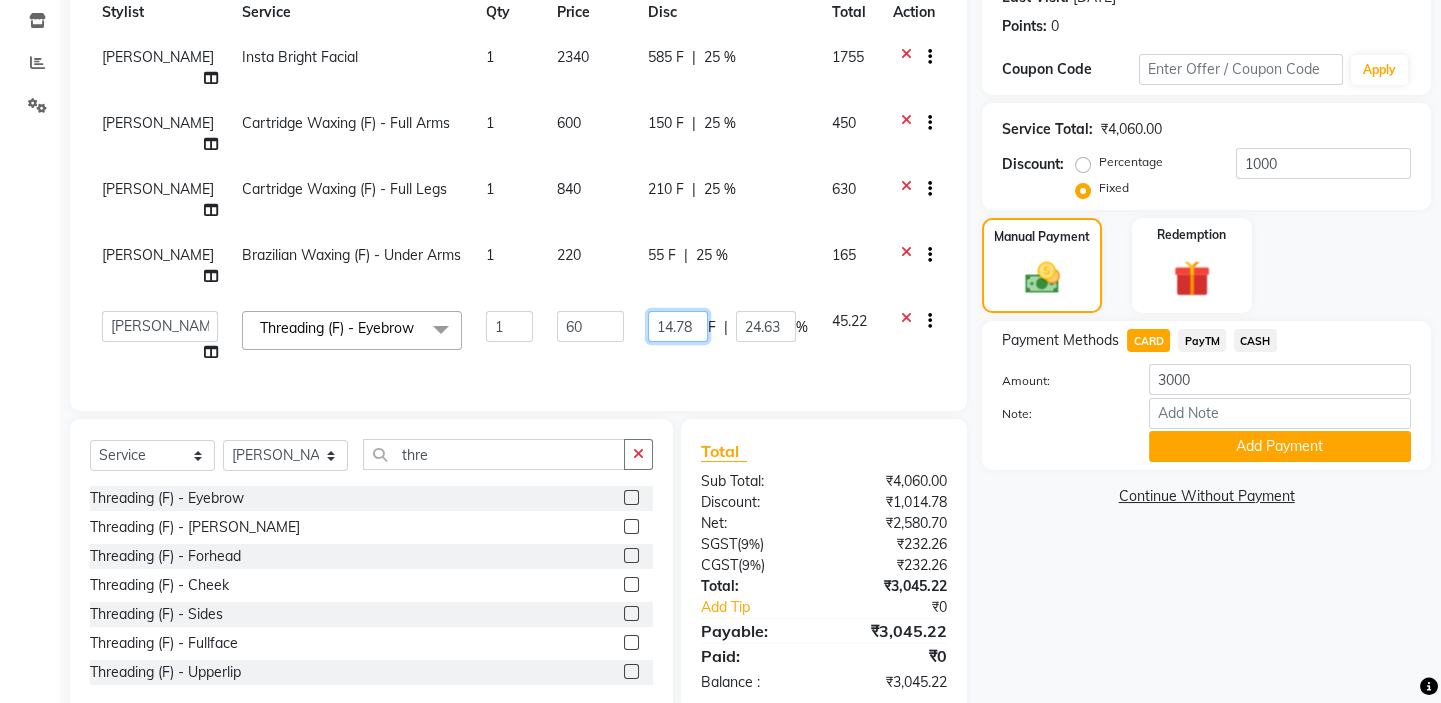 click on "14.78" 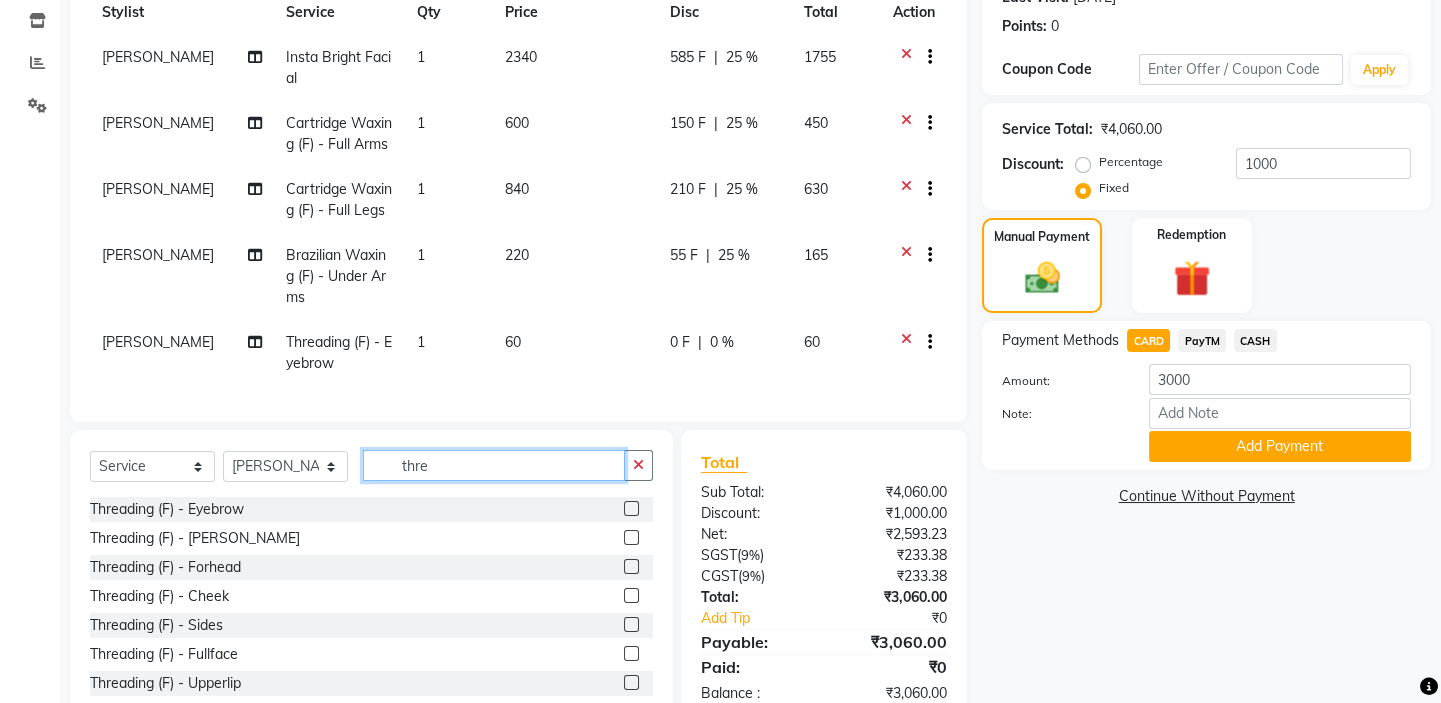click on "Client +91 95******05 Date 11-07-2025 Invoice Number V/2025 V/2025-26 0744 Services Stylist Service Qty Price Disc Total Action Vrinda Insta Bright Facial 1 2340 585 F | 25 % 1755 Vrinda Cartridge Waxing (F) - Full Arms 1 600 150 F | 25 % 450 Vrinda Cartridge Waxing (F) - Full Legs 1 840 210 F | 25 % 630 Vrinda Brazilian Waxing (F) - Under Arms 1 220 55 F | 25 % 165 Vrinda Threading (F) - Eyebrow 1 60 0 F | 0 % 60 Select  Service  Product  Membership  Package Voucher Prepaid Gift Card  Select Stylist Asmat Dinesh Himanshu Raj Shilpakar Sandhya SHAHID SUJEET Vaishnavi Vrinda thre Threading (F) - Eyebrow  Threading (F) - Chin  Threading (F) - Forhead  Threading (F) - Cheek  Threading (F) - Sides  Threading (F) - Fullface  Threading (F) - Upperlip  Brazilian Waxing (F) - Threading - Upper Lip  Total Sub Total: ₹4,060.00 Discount: ₹1,000.00 Net: ₹2,593.23 SGST  ( 9% ) ₹233.38 CGST  ( 9% ) ₹233.38 Total: ₹3,060.00 Add Tip ₹0 Payable: ₹3,060.00 Paid: ₹0 Balance   : ₹3,060.00" 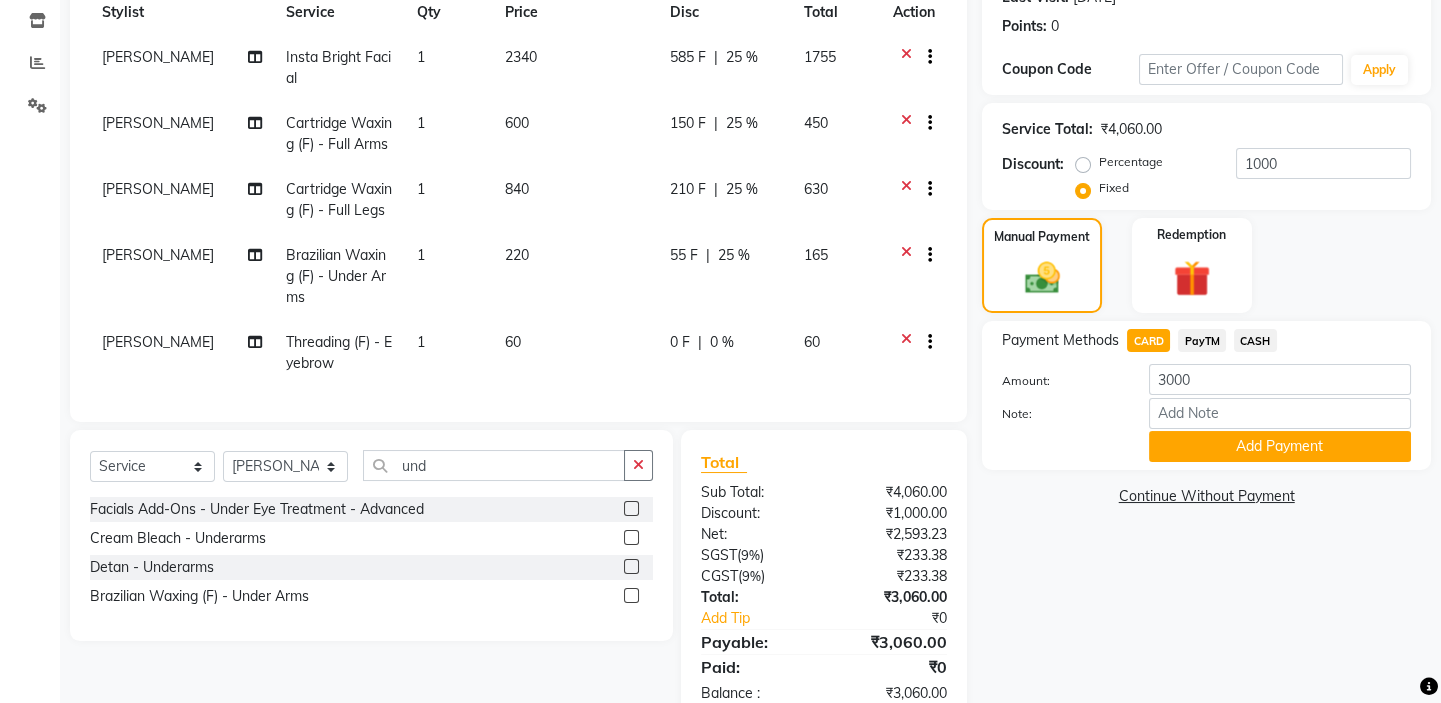 click 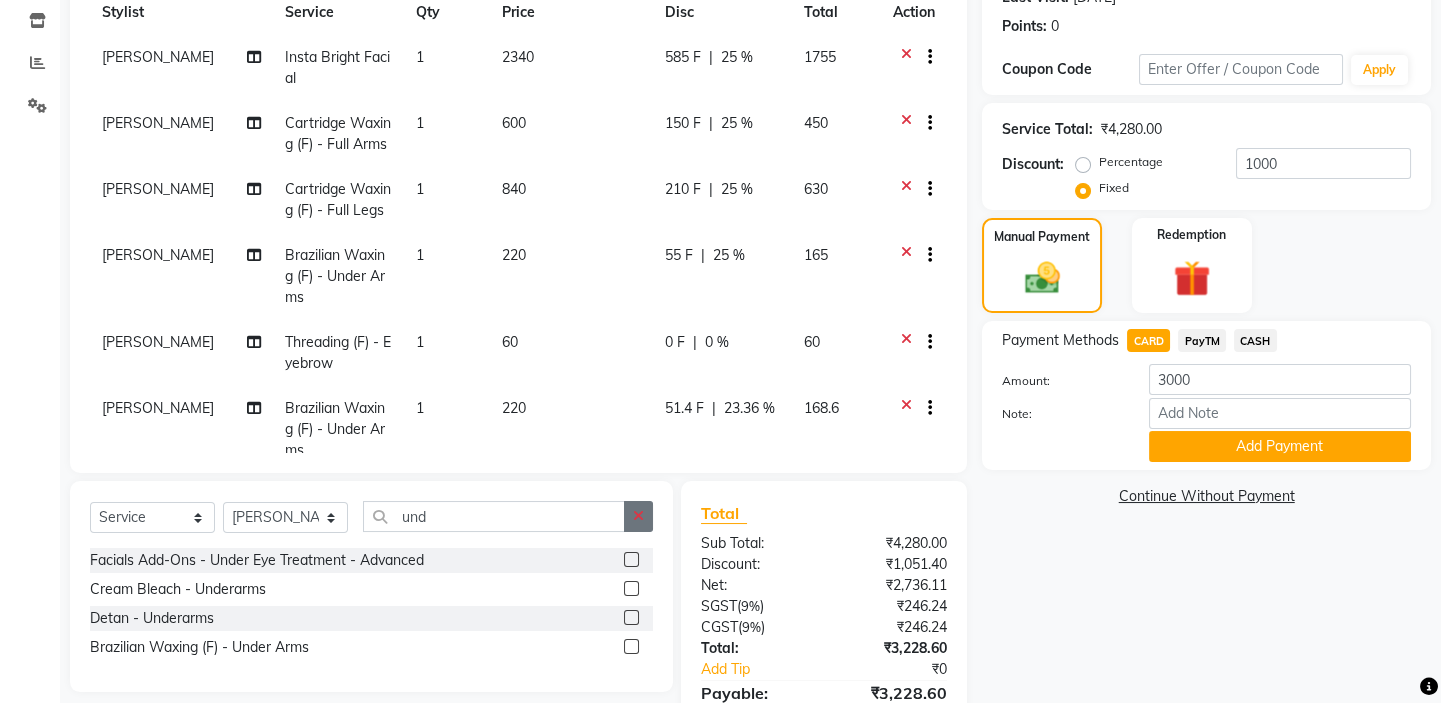 click 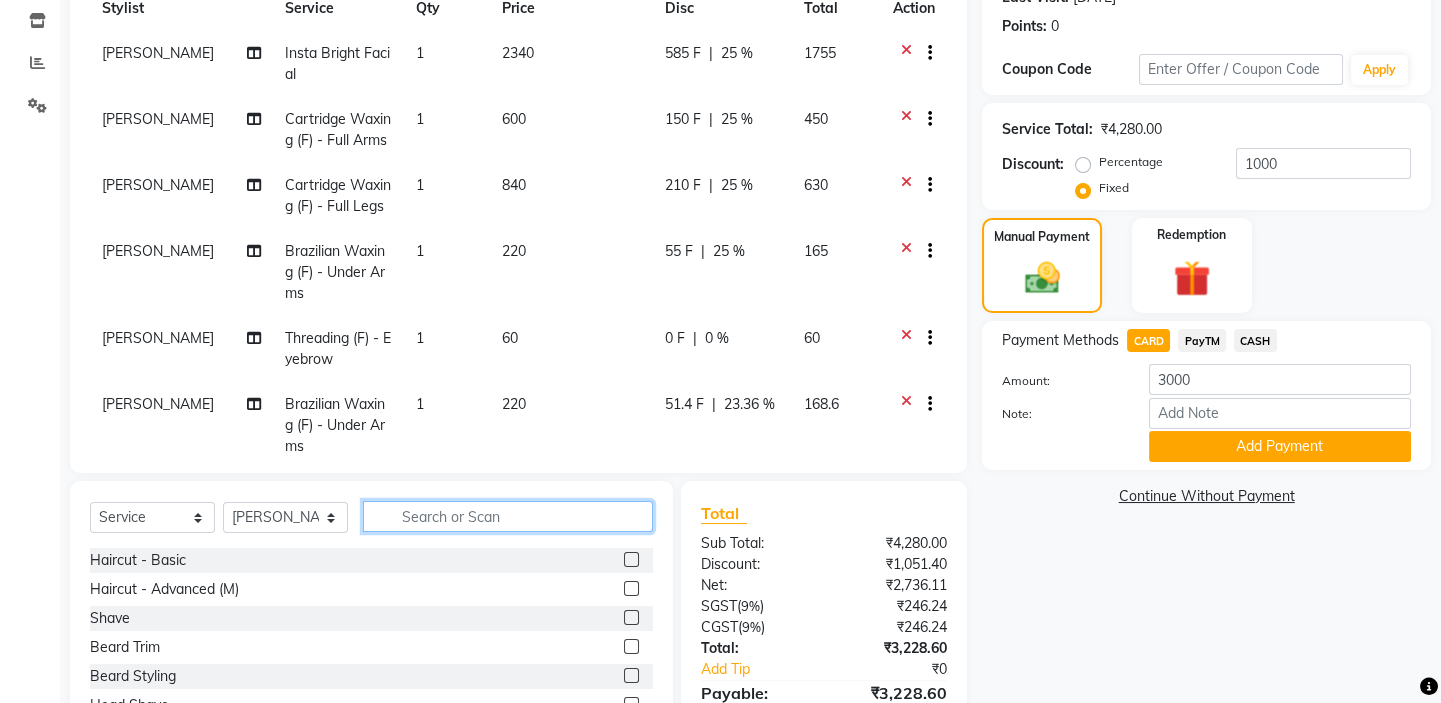 scroll, scrollTop: 0, scrollLeft: 0, axis: both 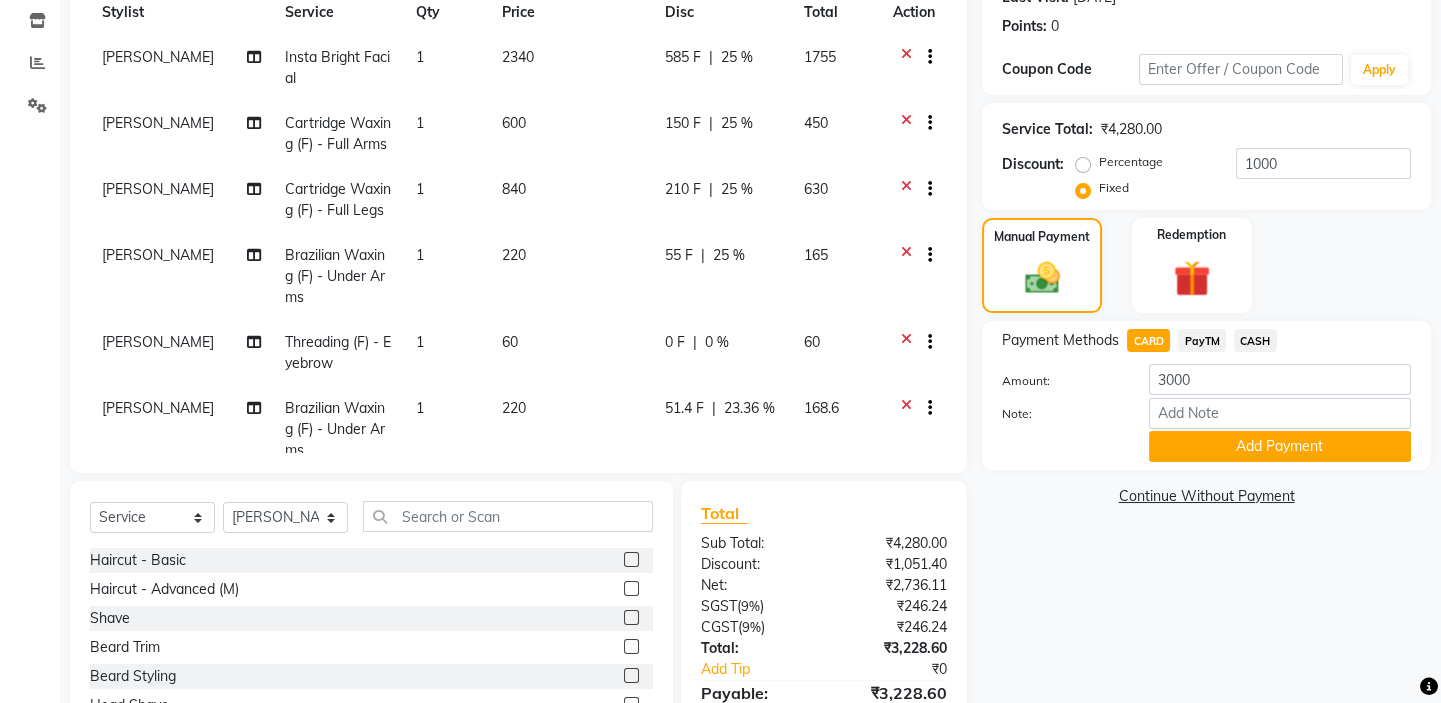 click 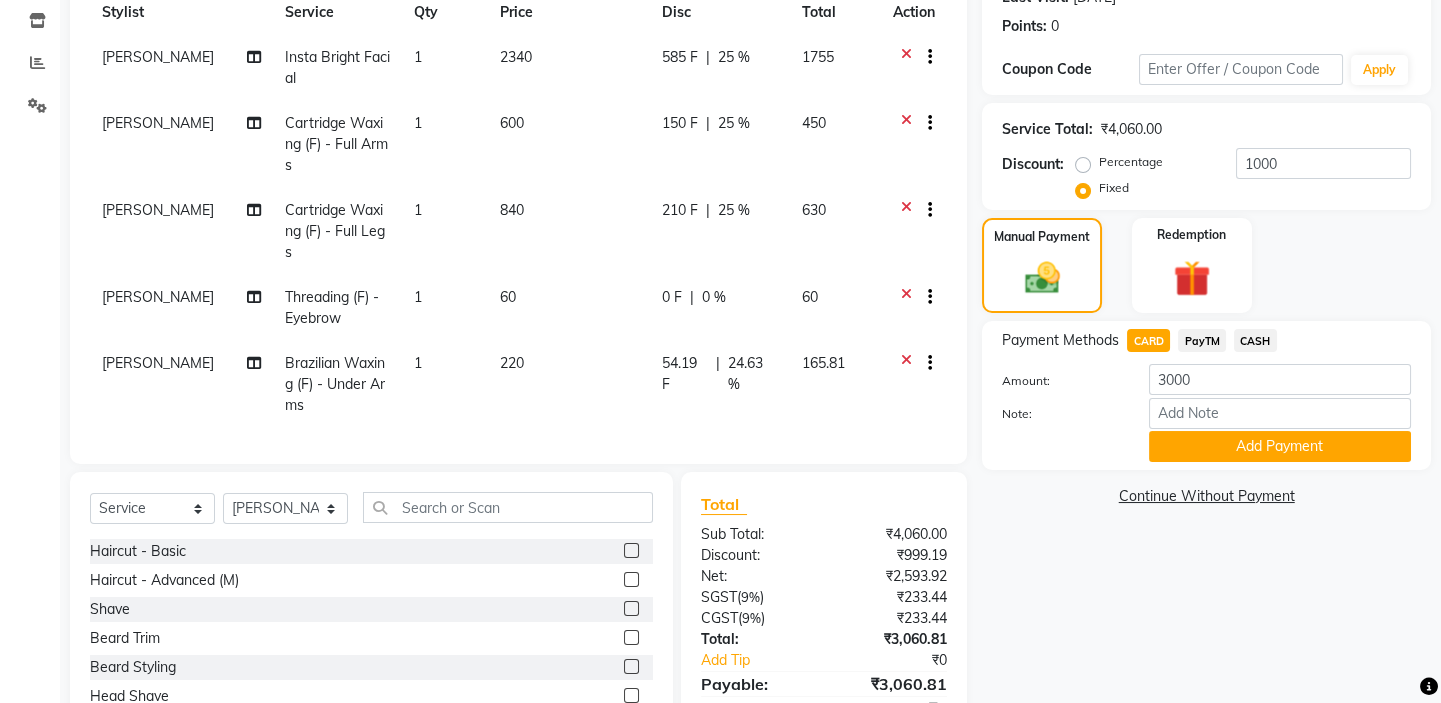 scroll, scrollTop: 4, scrollLeft: 0, axis: vertical 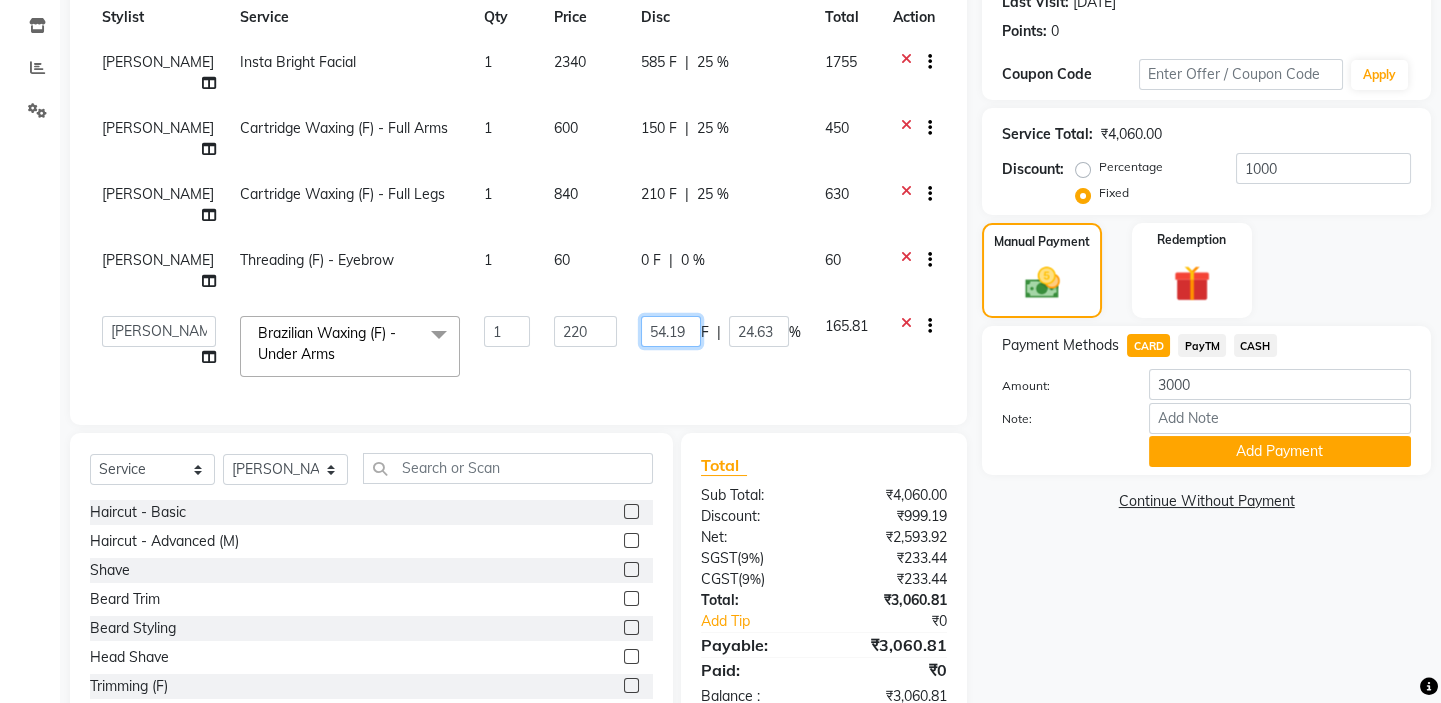click on "54.19" 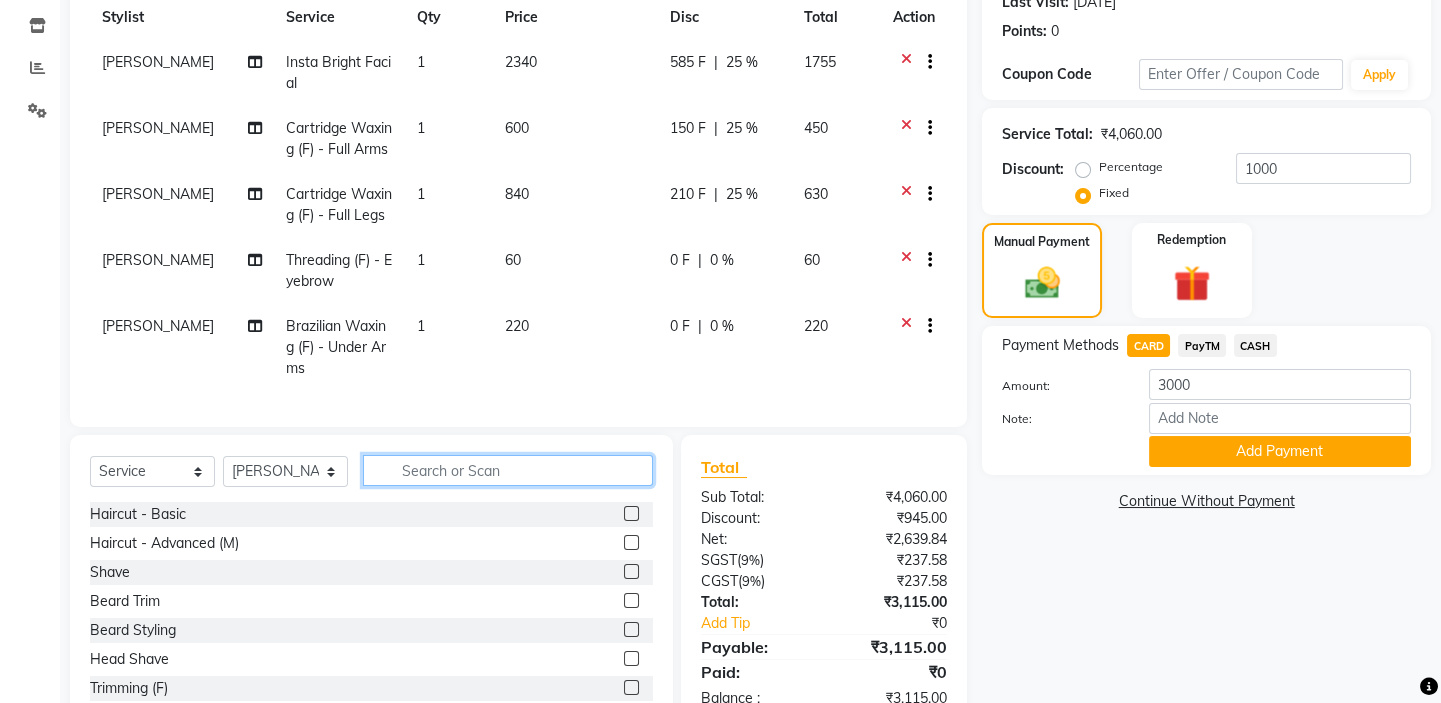 click on "Client +91 95******05 Date 11-07-2025 Invoice Number V/2025 V/2025-26 0744 Services Stylist Service Qty Price Disc Total Action Vrinda Insta Bright Facial 1 2340 585 F | 25 % 1755 Vrinda Cartridge Waxing (F) - Full Arms 1 600 150 F | 25 % 450 Vrinda Cartridge Waxing (F) - Full Legs 1 840 210 F | 25 % 630 Vrinda Threading (F) - Eyebrow 1 60 0 F | 0 % 60 Vrinda Brazilian Waxing (F) - Under Arms 1 220 0 F | 0 % 220 Select  Service  Product  Membership  Package Voucher Prepaid Gift Card  Select Stylist Asmat Dinesh Himanshu Raj Shilpakar Sandhya SHAHID SUJEET Vaishnavi Vrinda Haircut - Basic  Haircut - Advanced (M)  Shave  Beard Trim  Beard Styling  Head Shave  Trimming (F)  Styling Haircut (F)  Creative Haircut (F)  Head Massage - Menthol Chiller  Head Massage - Pure Coconut Nourisher  Head Massage - Almond Indulgence  Head Massage - Olive Bliss  Regular Hair Spa  Hair Spas - Mentho Burst Spa  Keratin Bosster 700  Scalp Treatment - Anti-Dandruff Treatment  Hair Fall Treatment  Repair Rescue Spa  Derma Clean-Up" 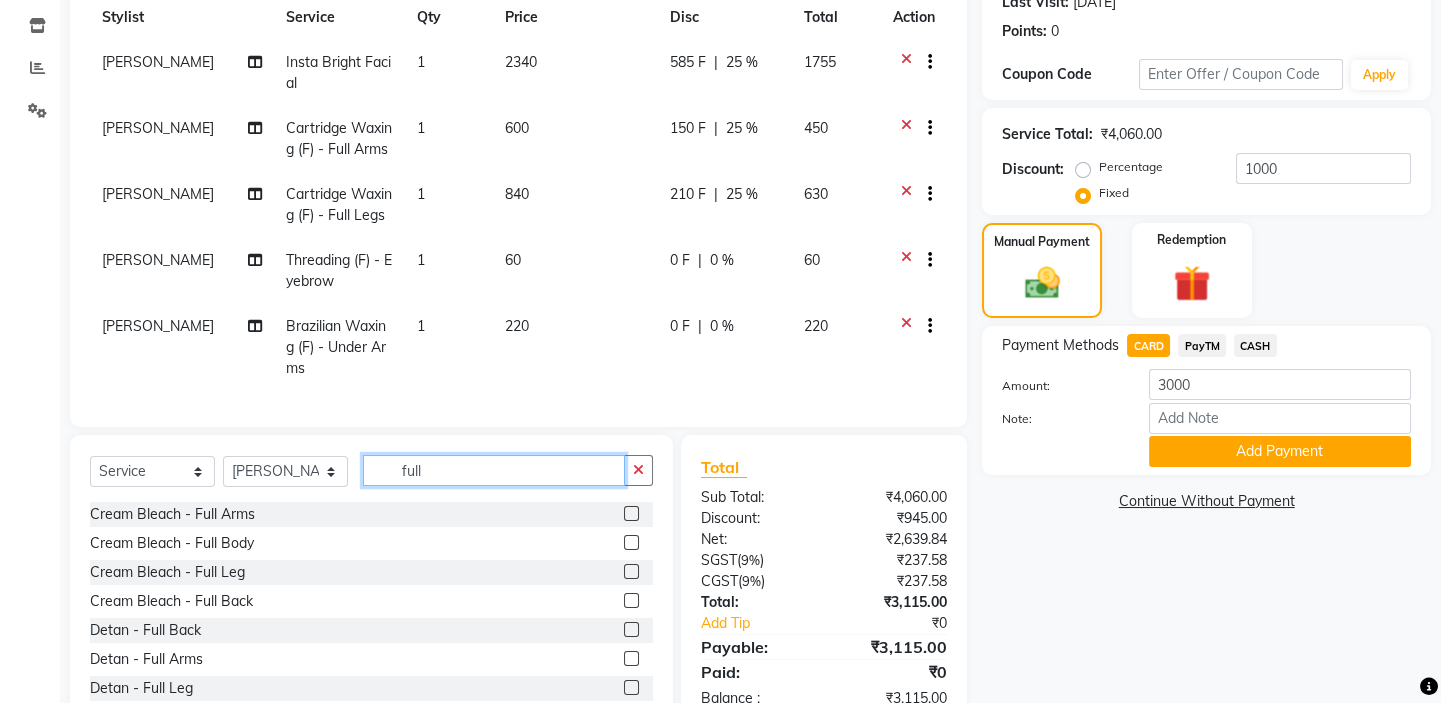 scroll, scrollTop: 360, scrollLeft: 0, axis: vertical 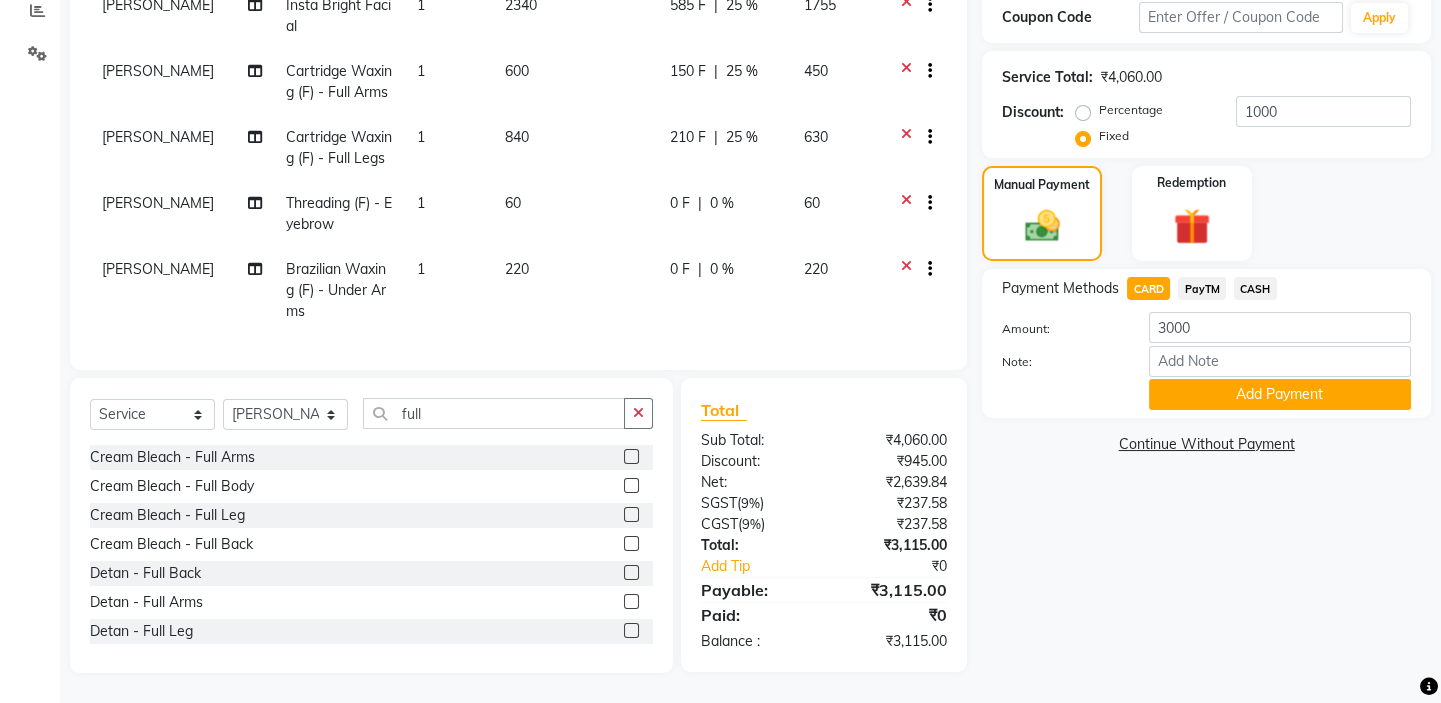 click on "Select  Service  Product  Membership  Package Voucher Prepaid Gift Card  Select Stylist Asmat Dinesh Himanshu Raj Shilpakar Sandhya SHAHID SUJEET Vaishnavi Vrinda full Cream Bleach - Full Arms  Cream Bleach - Full Body  Cream Bleach - Full Leg  Cream Bleach - Full Back  Detan - Full Back  Detan - Full Arms  Detan - Full Leg  Detan - Full Body  Full Highlights (18 Streaks) - Short  Full Highlights (18 Streaks) - Mid Back  Full Highlights (18 Streaks) - Long  Threading (F) - Fullface  Brazilian Waxing (F) - Full Face  Cartridge Waxing (F) - Full Arms  Cartridge Waxing (F) - Full Legs  Cartridge Waxing (F) - Full Body  Cartridge Waxing (F) - Full Back  Waxing Combo (F) - Cartridge Waxing Full Arms + Full Legs  Waxing Combo (F) - Cartridge Waxing Full Back + Midriff  Combo Offers  (F) - Cartridge Waxing - Full Arms & Full Legs + Skin Lightening Face Clean  Combo Offers  (F) - Cartridge Waxing - Full Arms & Full Legs + Mint-O-Kool Pedicure  Combo Offers  (F) - Cartridge Waxing - Full Arms & Full Legs + Hair Spa" 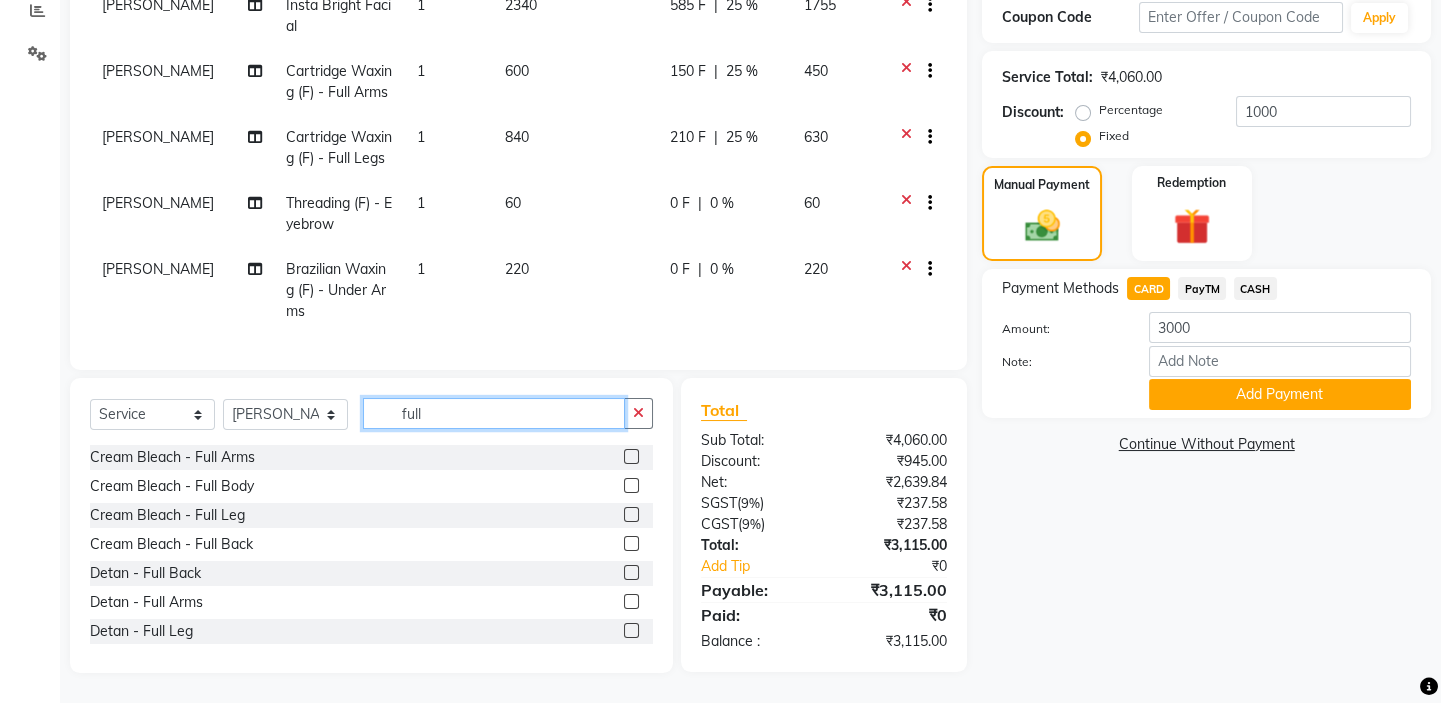 click on "full" 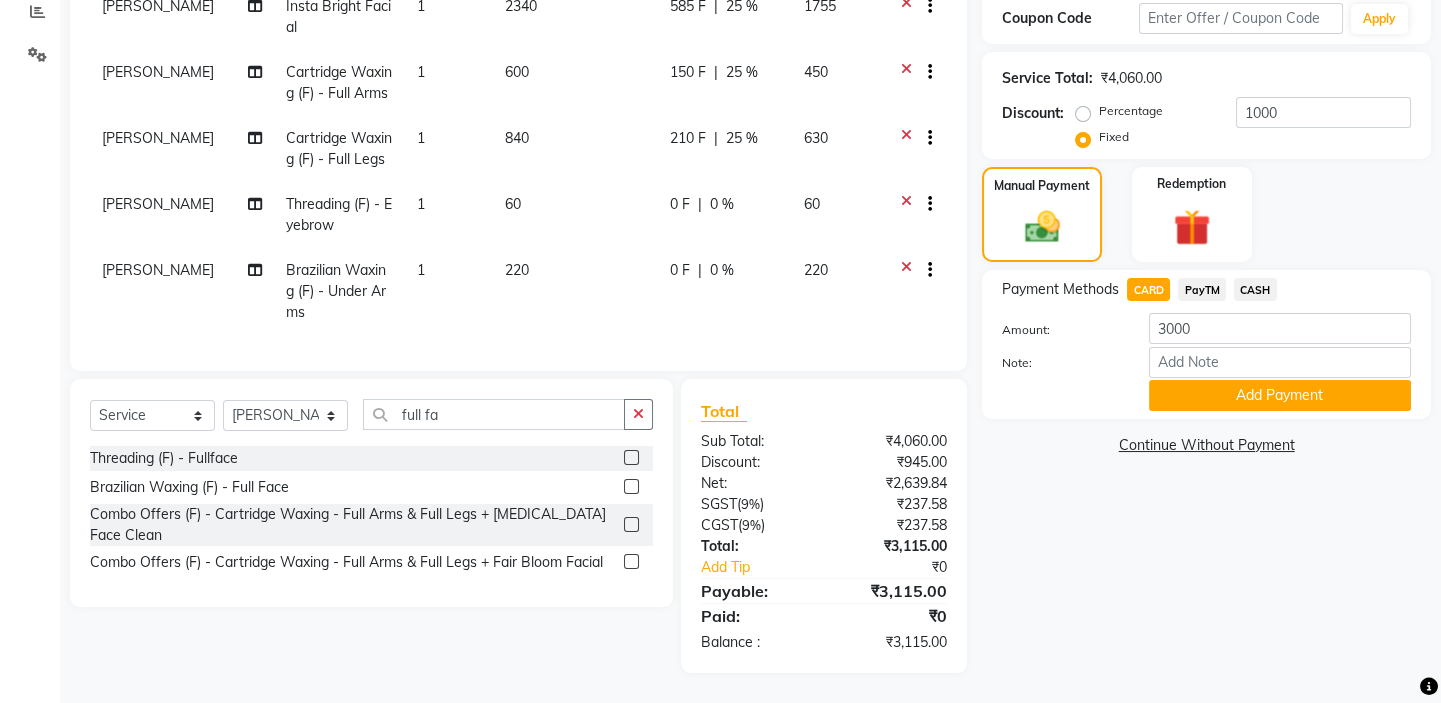click on "Name: Mayank  Membership:  No Active Membership  Total Visits:  1 Card on file:  0 Last Visit:   15-06-2025 Points:   0  Coupon Code Apply Service Total:  ₹4,060.00  Discount:  Percentage   Fixed  1000 Manual Payment Redemption Payment Methods  CARD   PayTM   CASH  Amount: 3000 Note: Add Payment  Continue Without Payment" 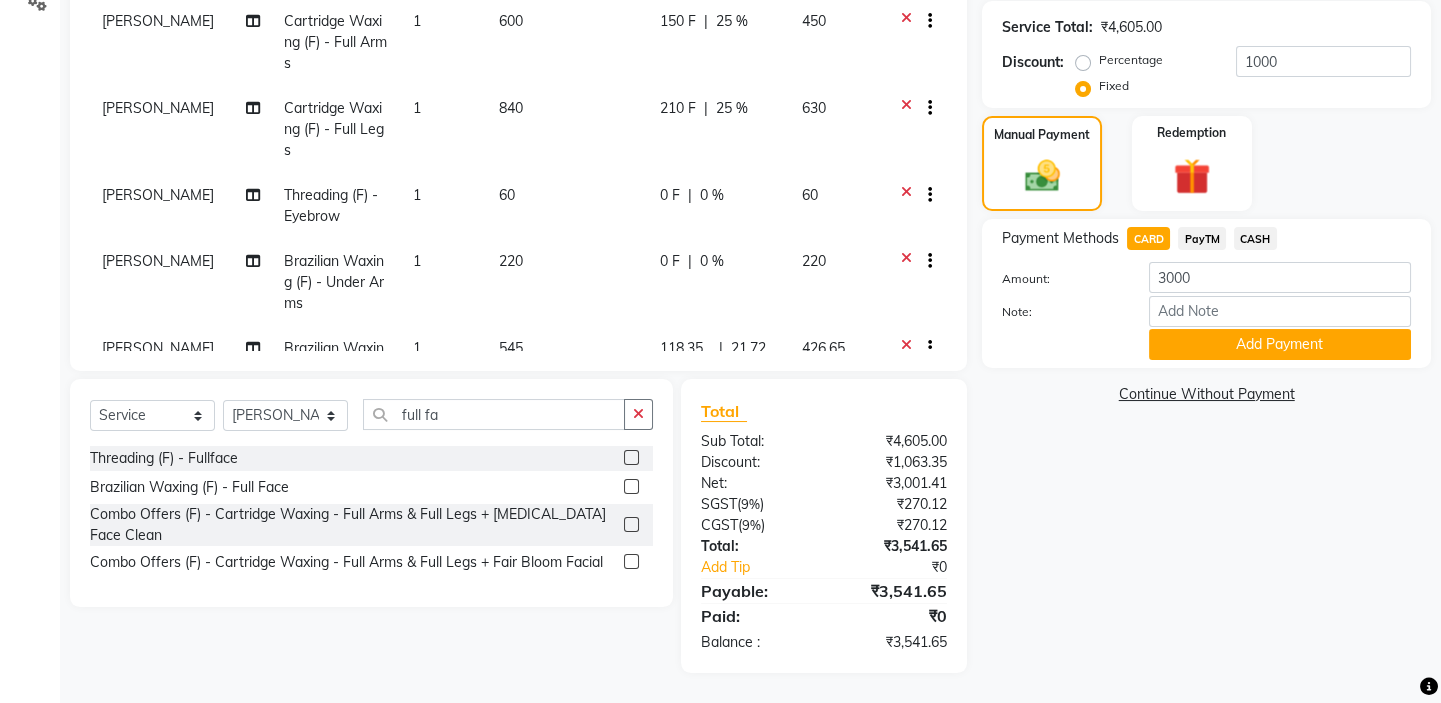 scroll, scrollTop: 320, scrollLeft: 0, axis: vertical 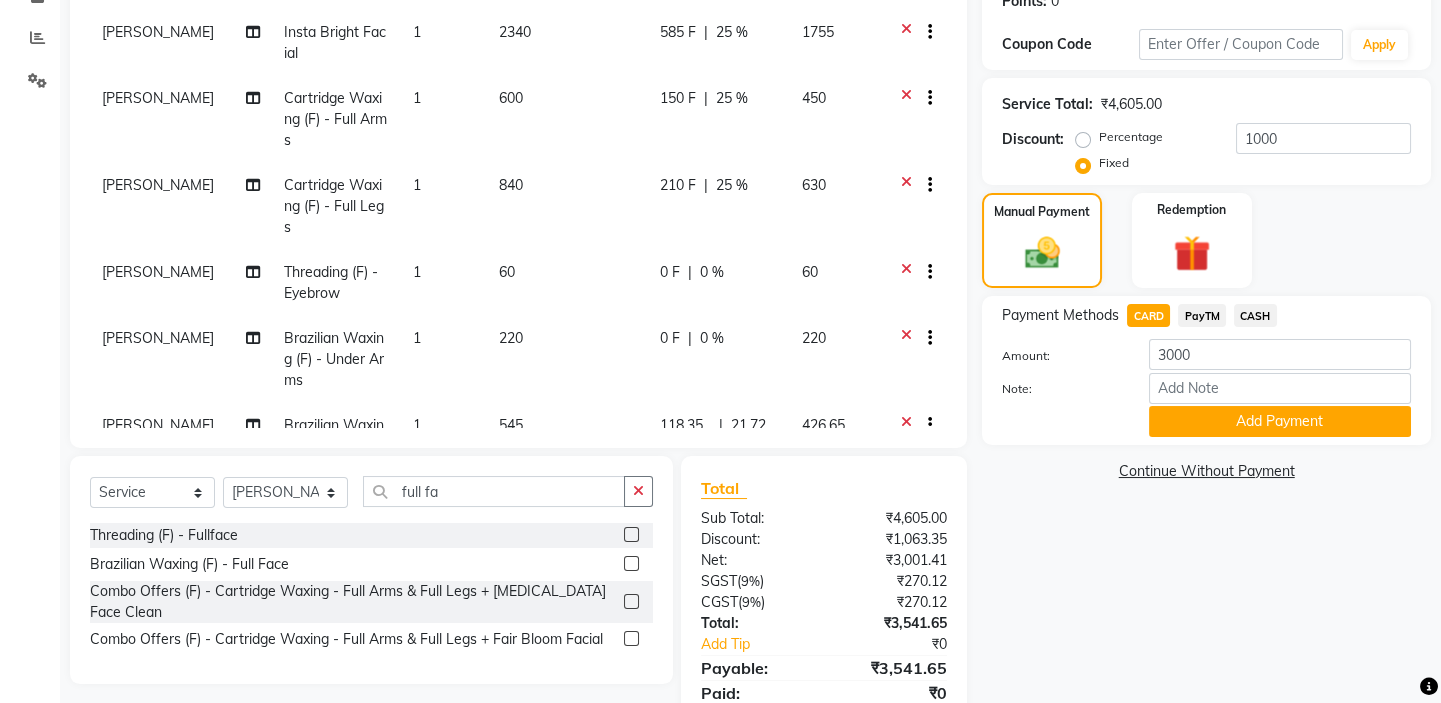 click on "Name: Mayank  Membership:  No Active Membership  Total Visits:  1 Card on file:  0 Last Visit:   15-06-2025 Points:   0  Coupon Code Apply Service Total:  ₹4,605.00  Discount:  Percentage   Fixed  1000 Manual Payment Redemption Payment Methods  CARD   PayTM   CASH  Amount: 3000 Note: Add Payment  Continue Without Payment" 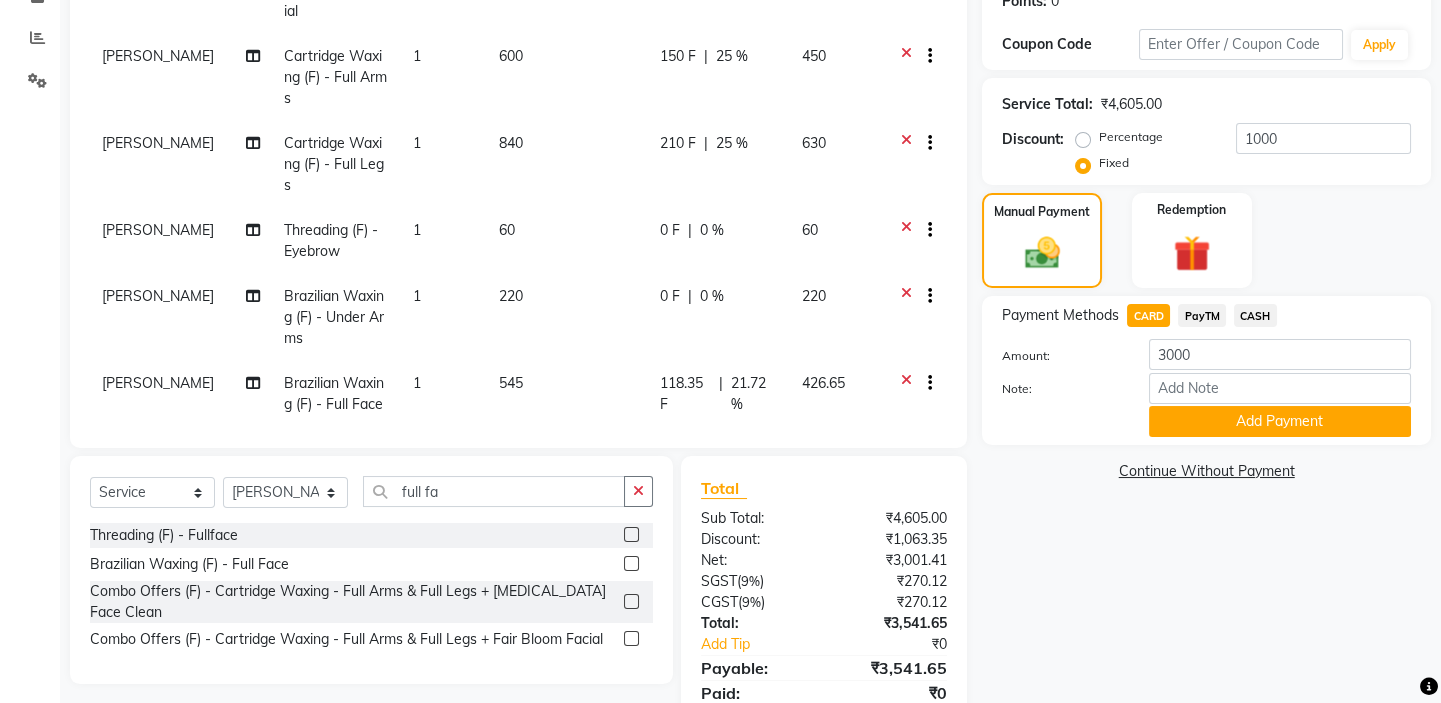scroll, scrollTop: 70, scrollLeft: 0, axis: vertical 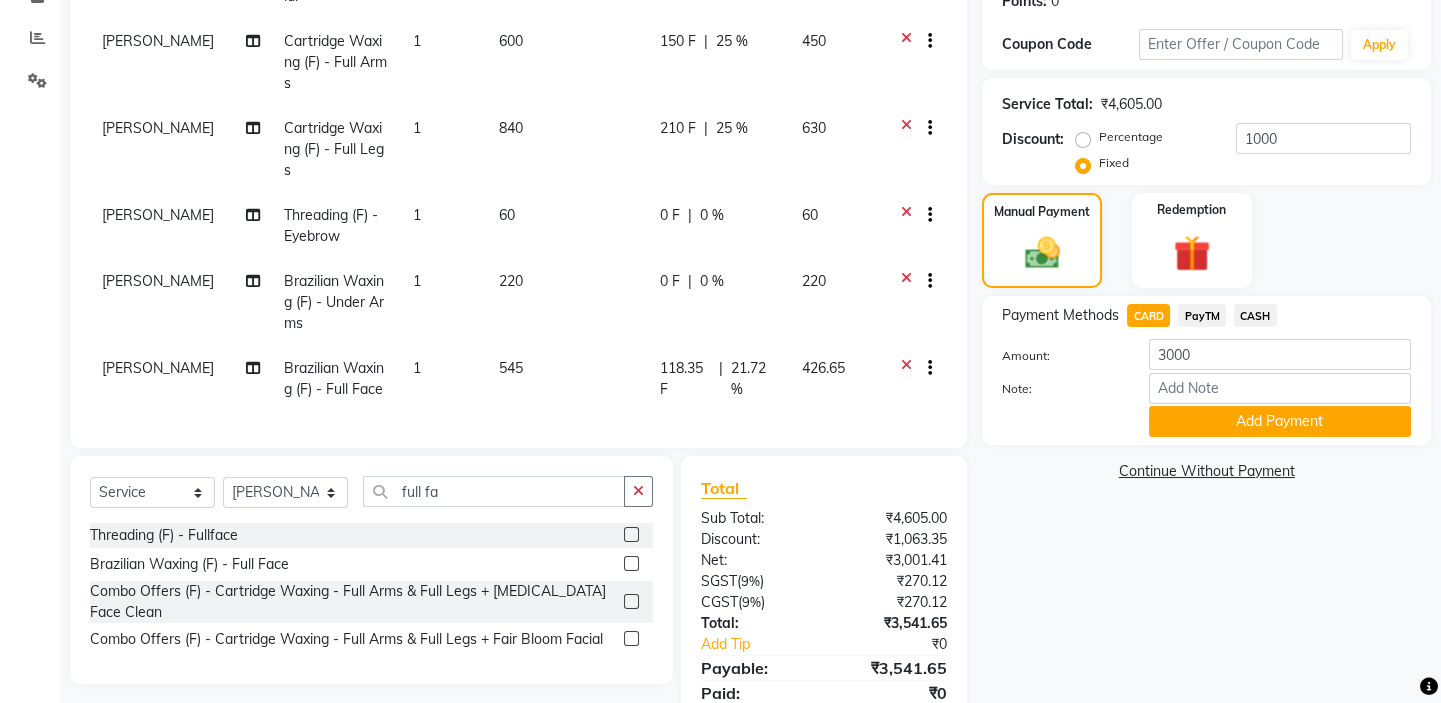 click on "118.35 F | 21.72 %" 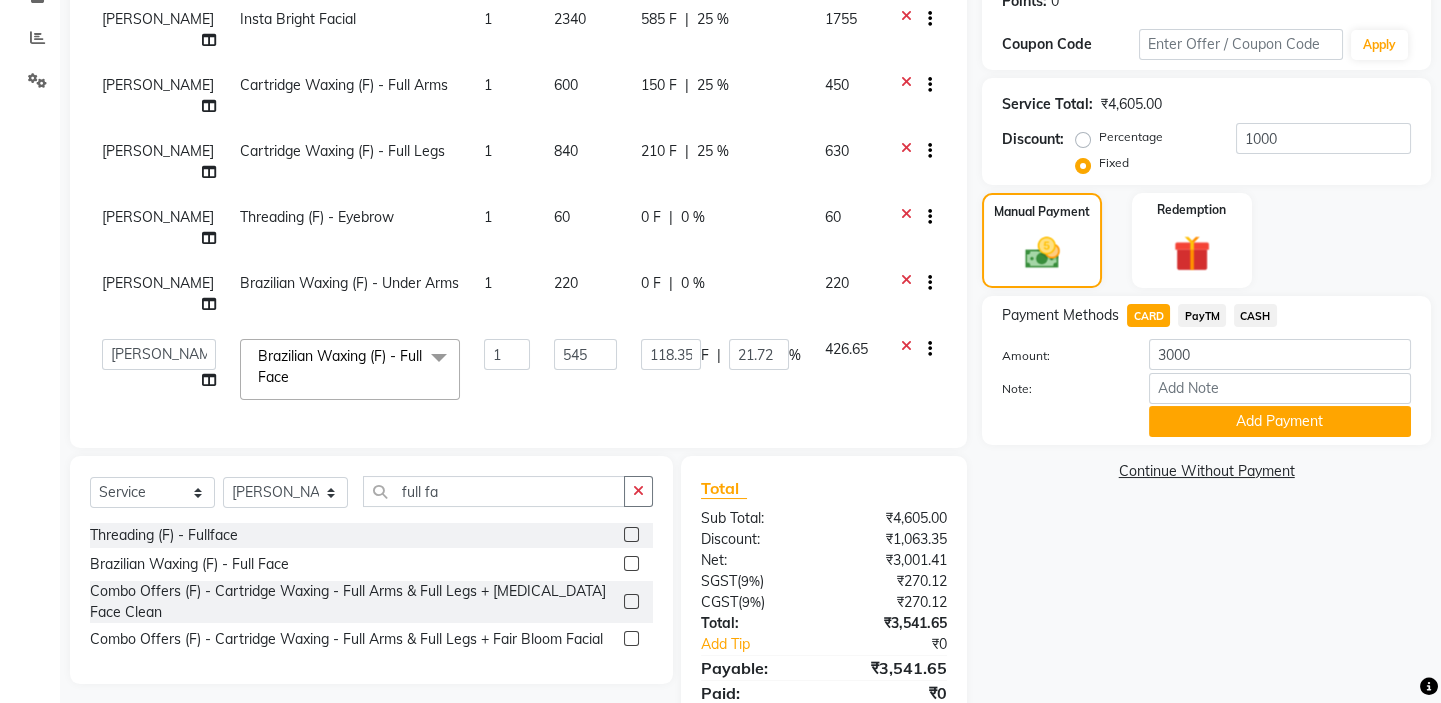 scroll, scrollTop: 0, scrollLeft: 0, axis: both 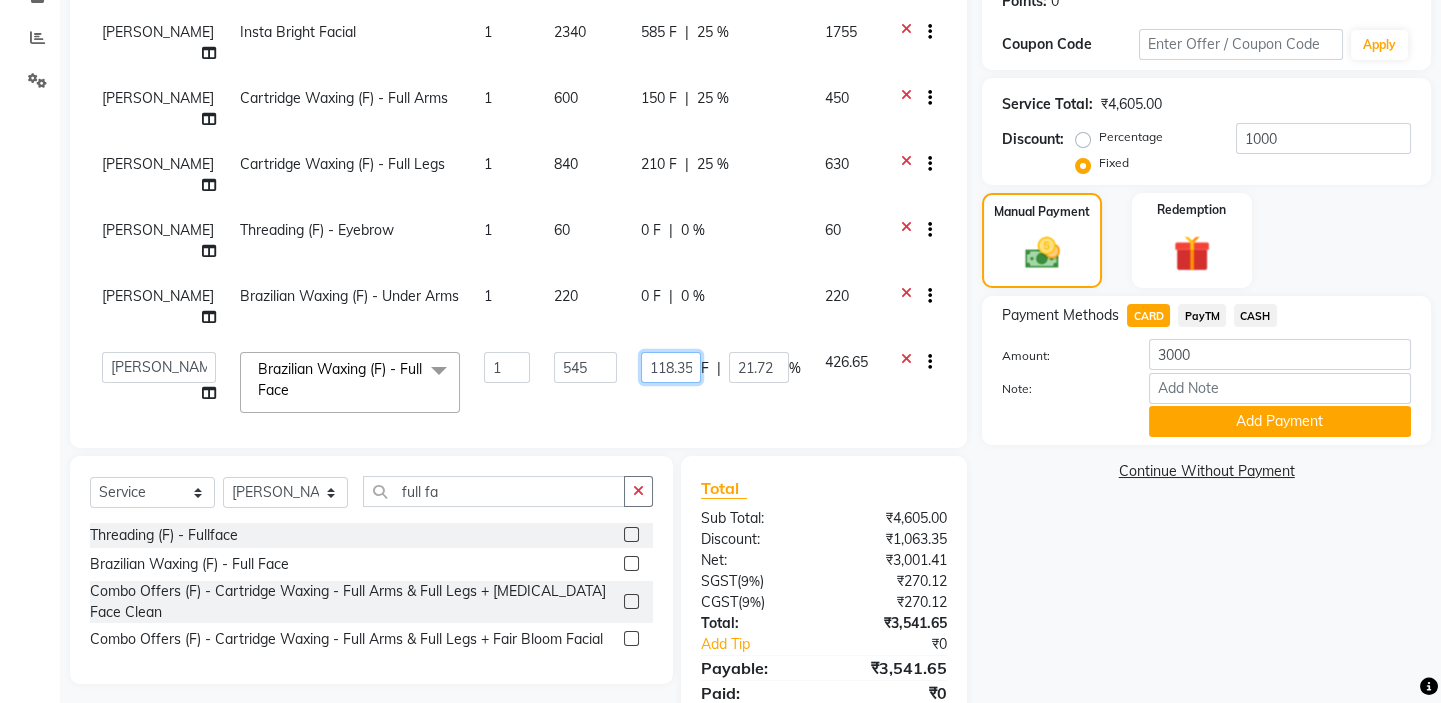 click on "118.35" 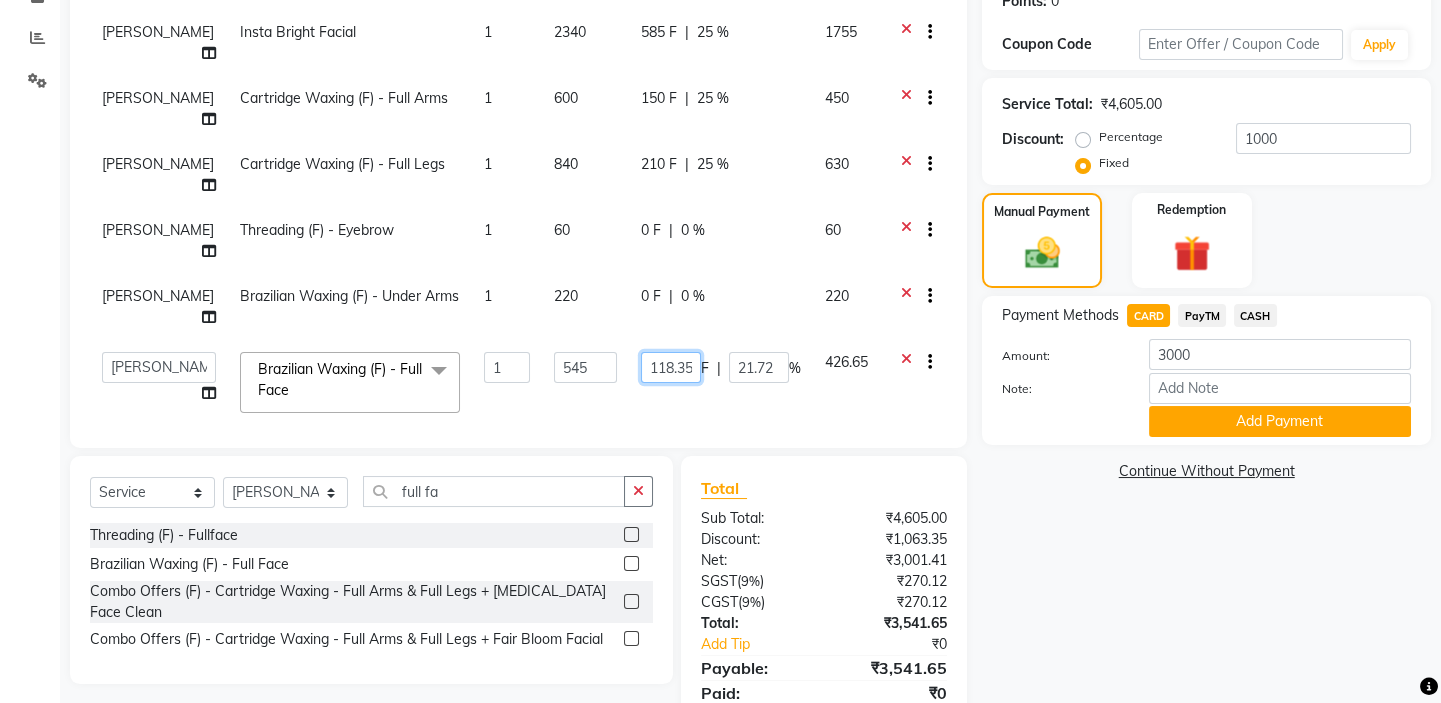 click on "118.35" 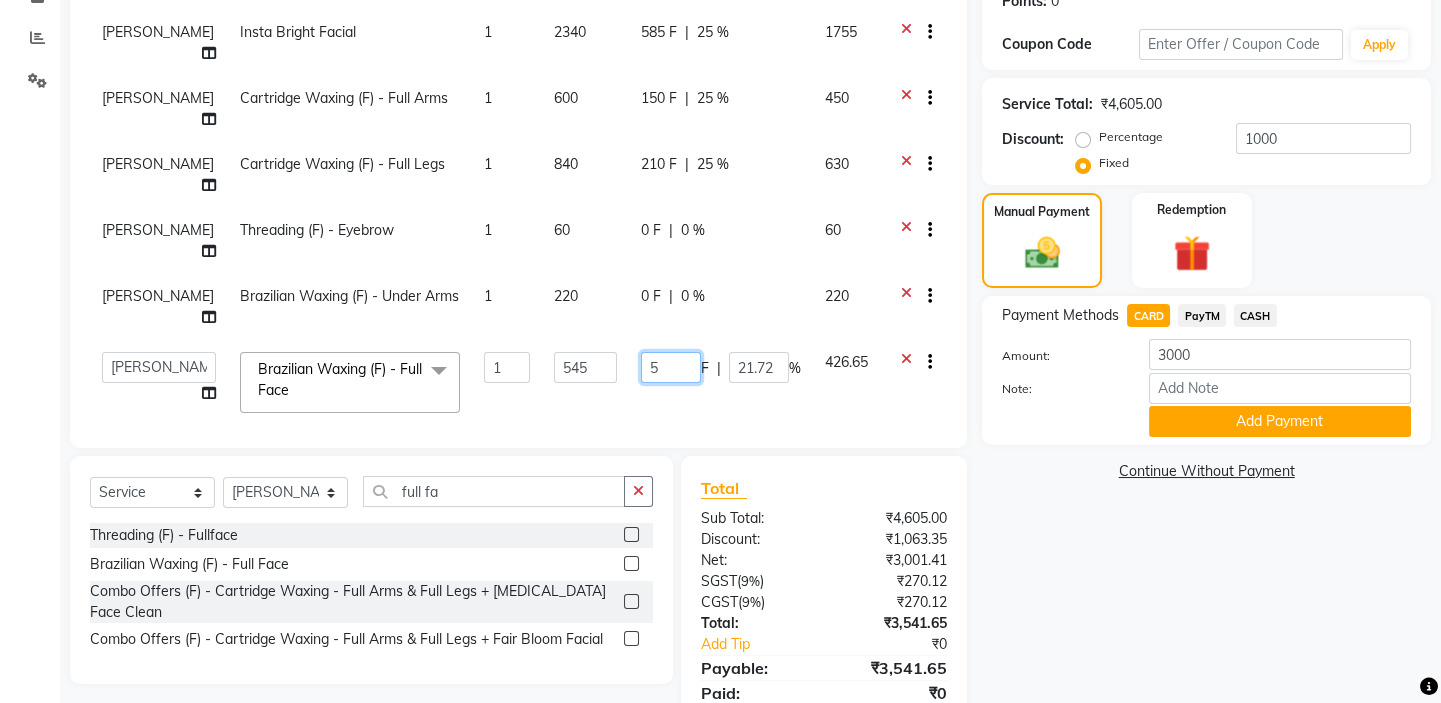 click on "5" 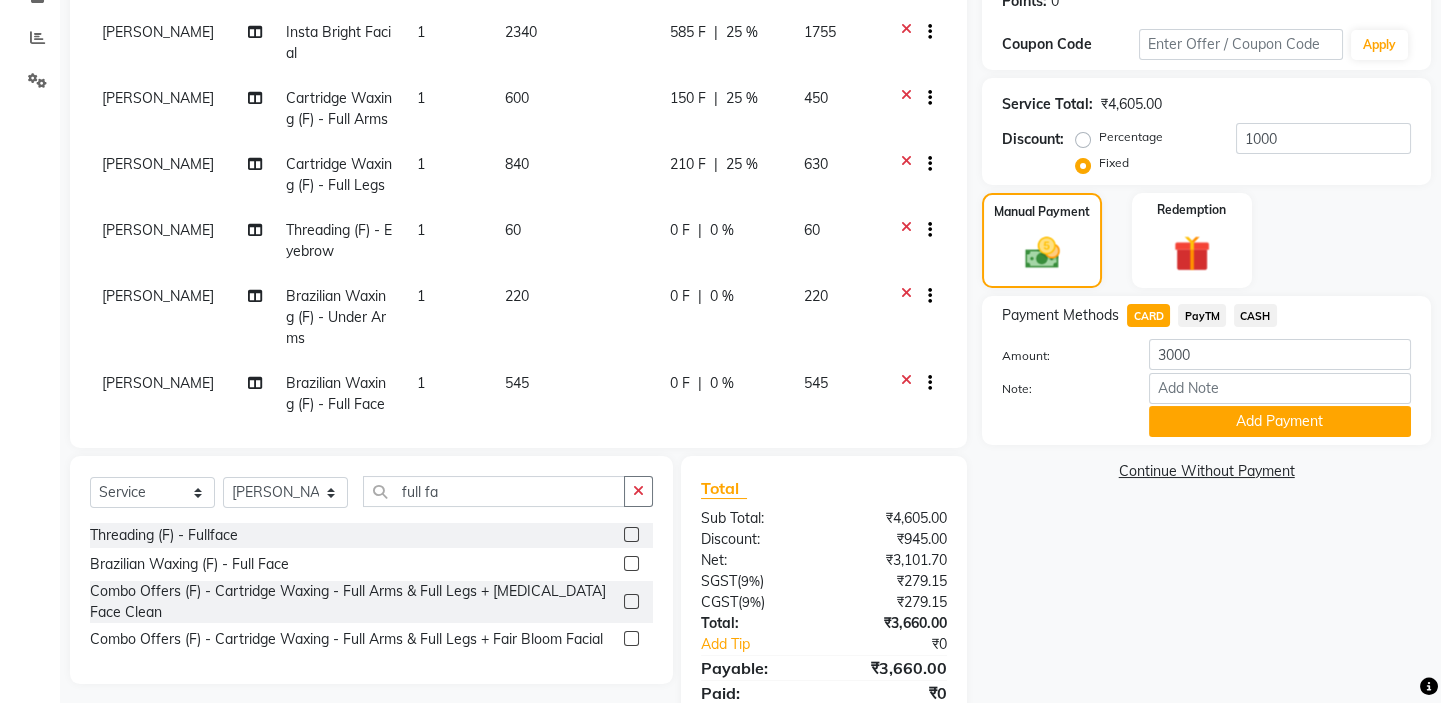 click on "Name: Mayank  Membership:  No Active Membership  Total Visits:  1 Card on file:  0 Last Visit:   15-06-2025 Points:   0  Coupon Code Apply Service Total:  ₹4,605.00  Discount:  Percentage   Fixed  1000 Manual Payment Redemption Payment Methods  CARD   PayTM   CASH  Amount: 3000 Note: Add Payment  Continue Without Payment" 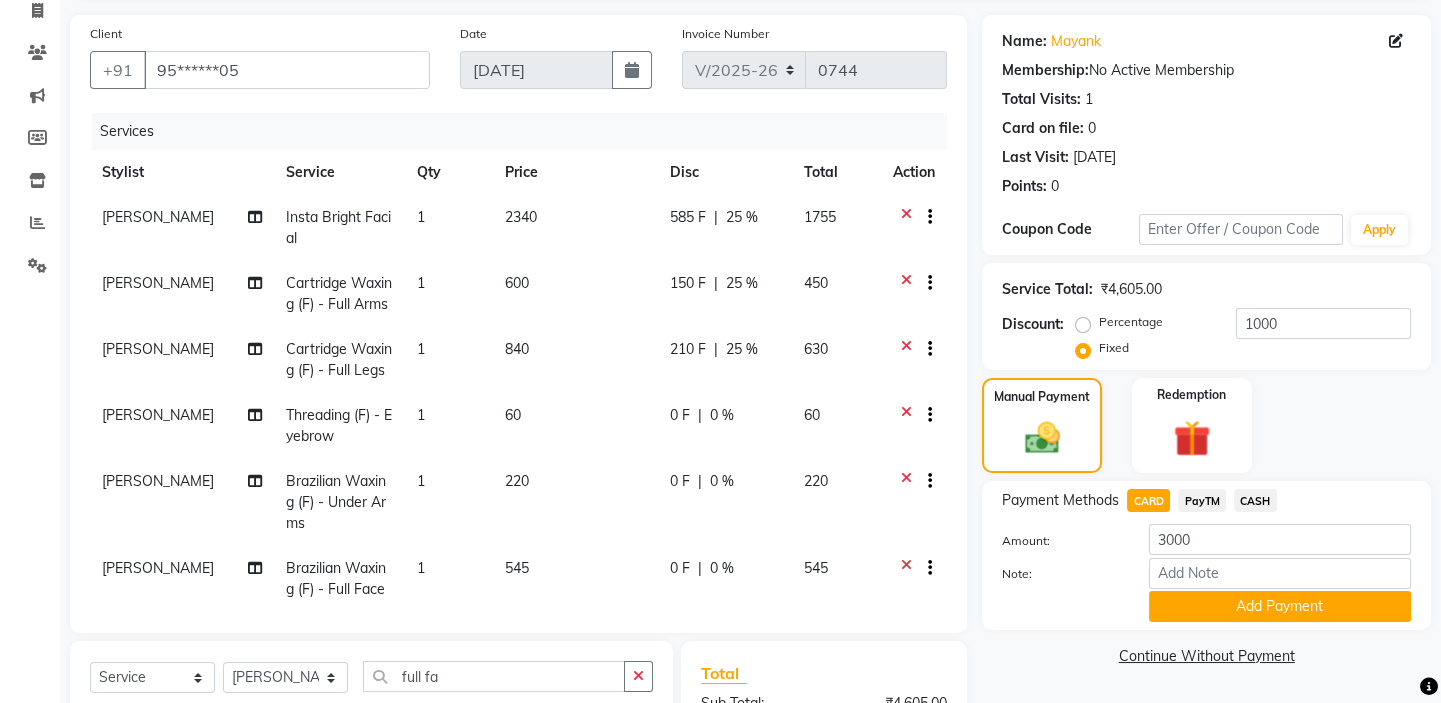 scroll, scrollTop: 130, scrollLeft: 0, axis: vertical 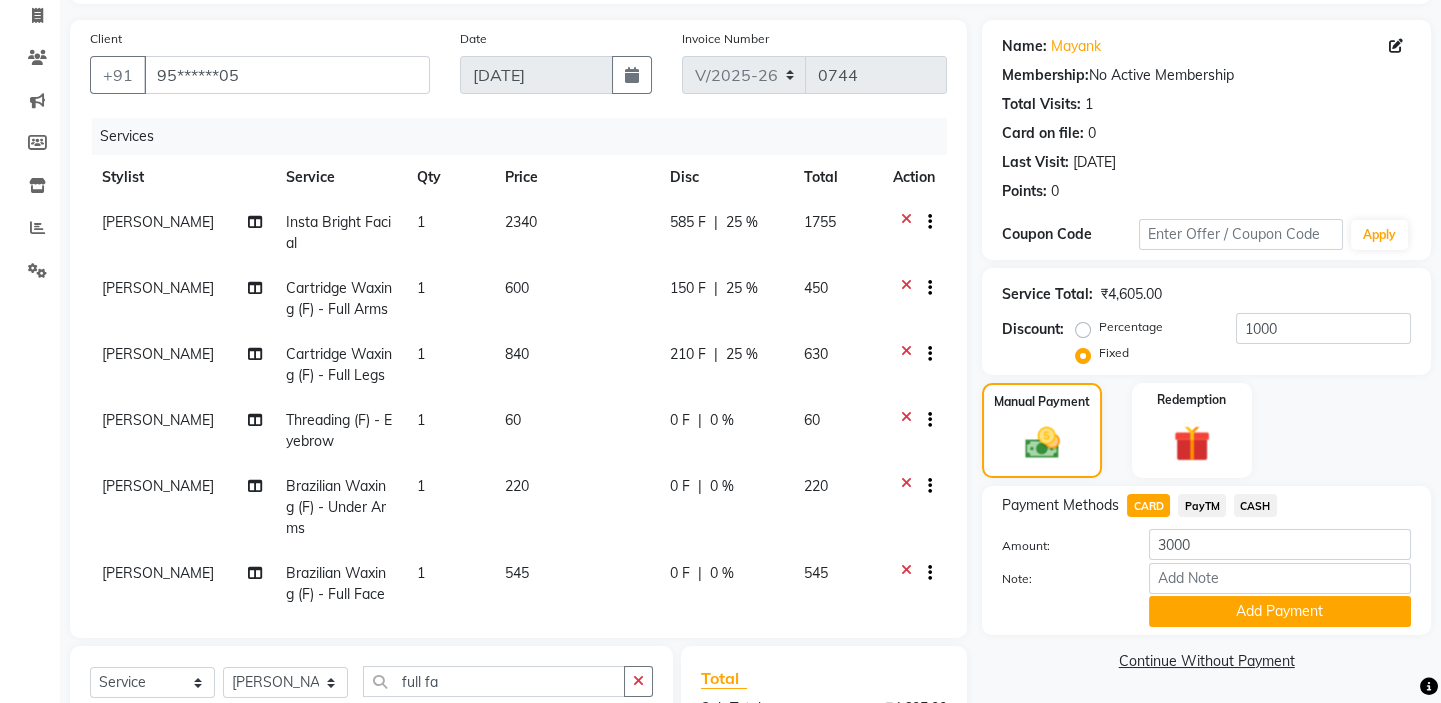 click on "Percentage" 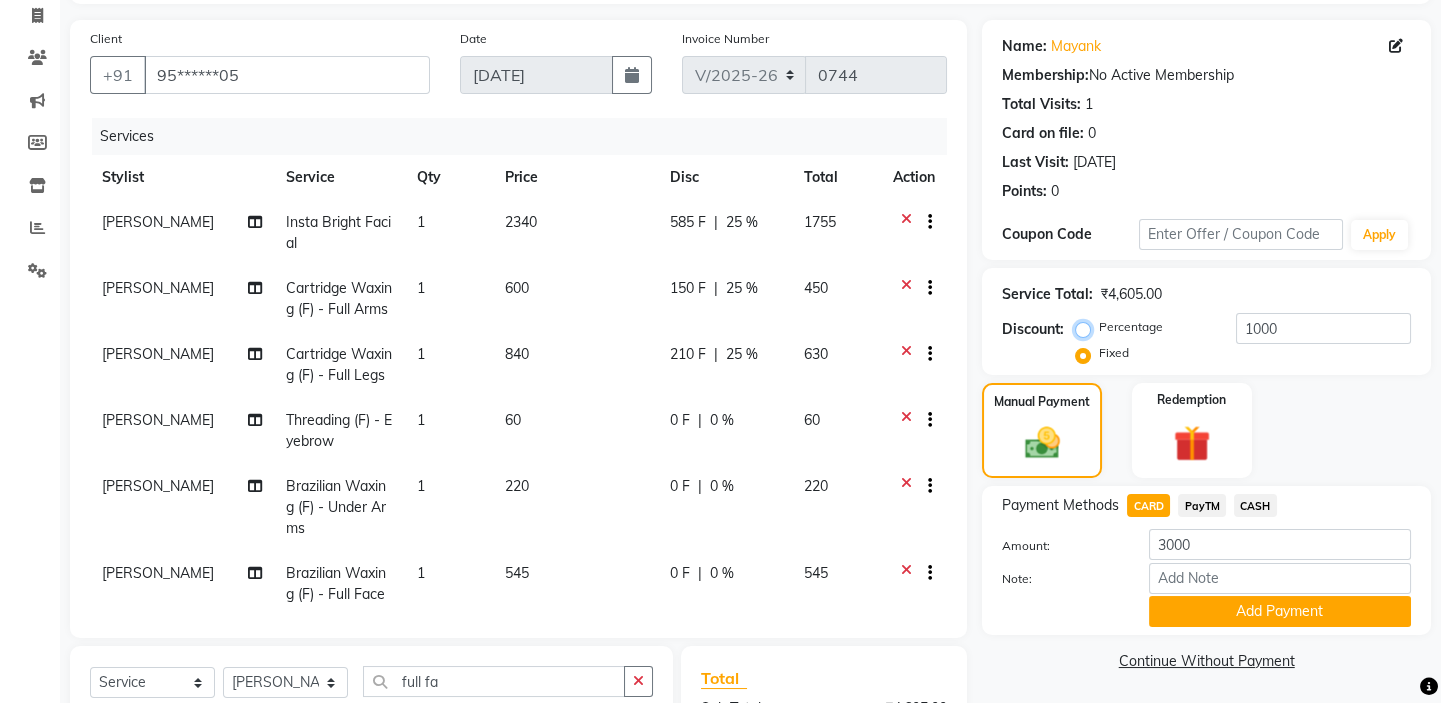 click on "Percentage" at bounding box center [1087, 327] 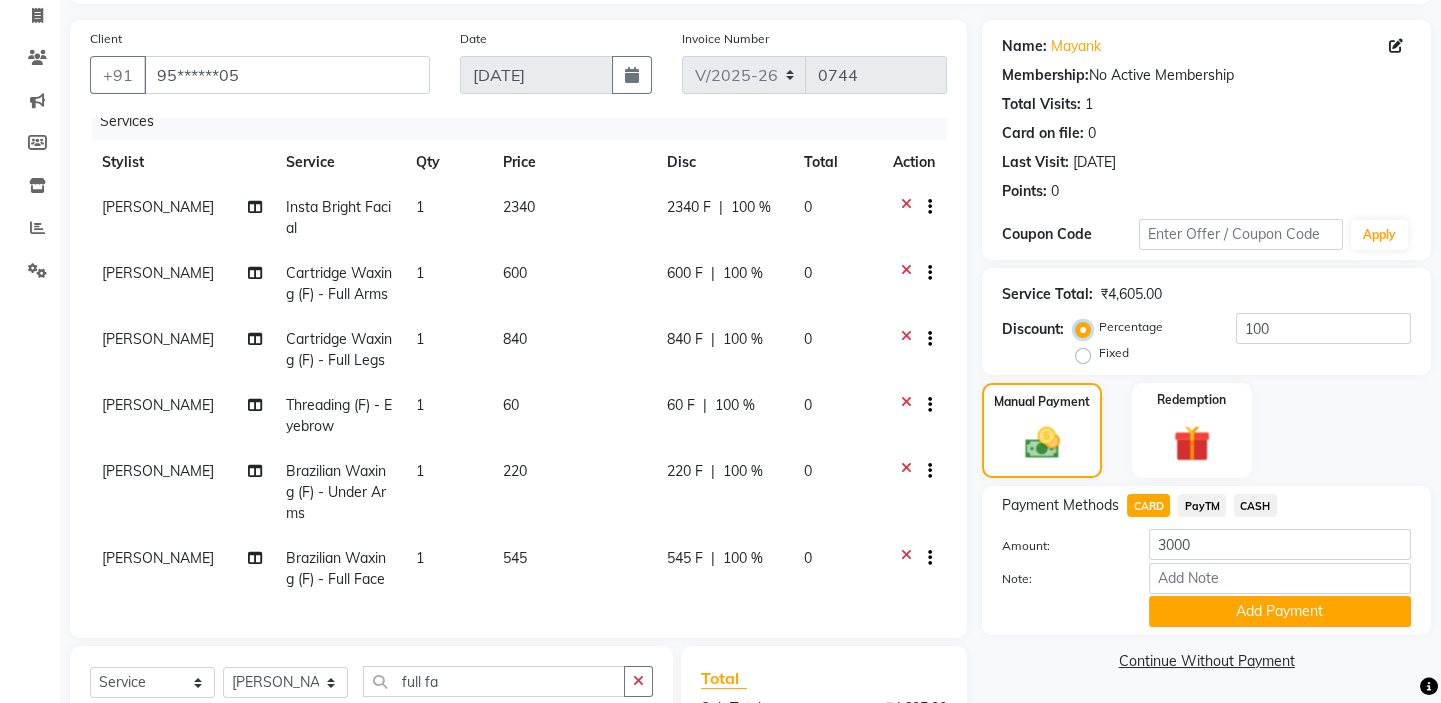scroll, scrollTop: 70, scrollLeft: 0, axis: vertical 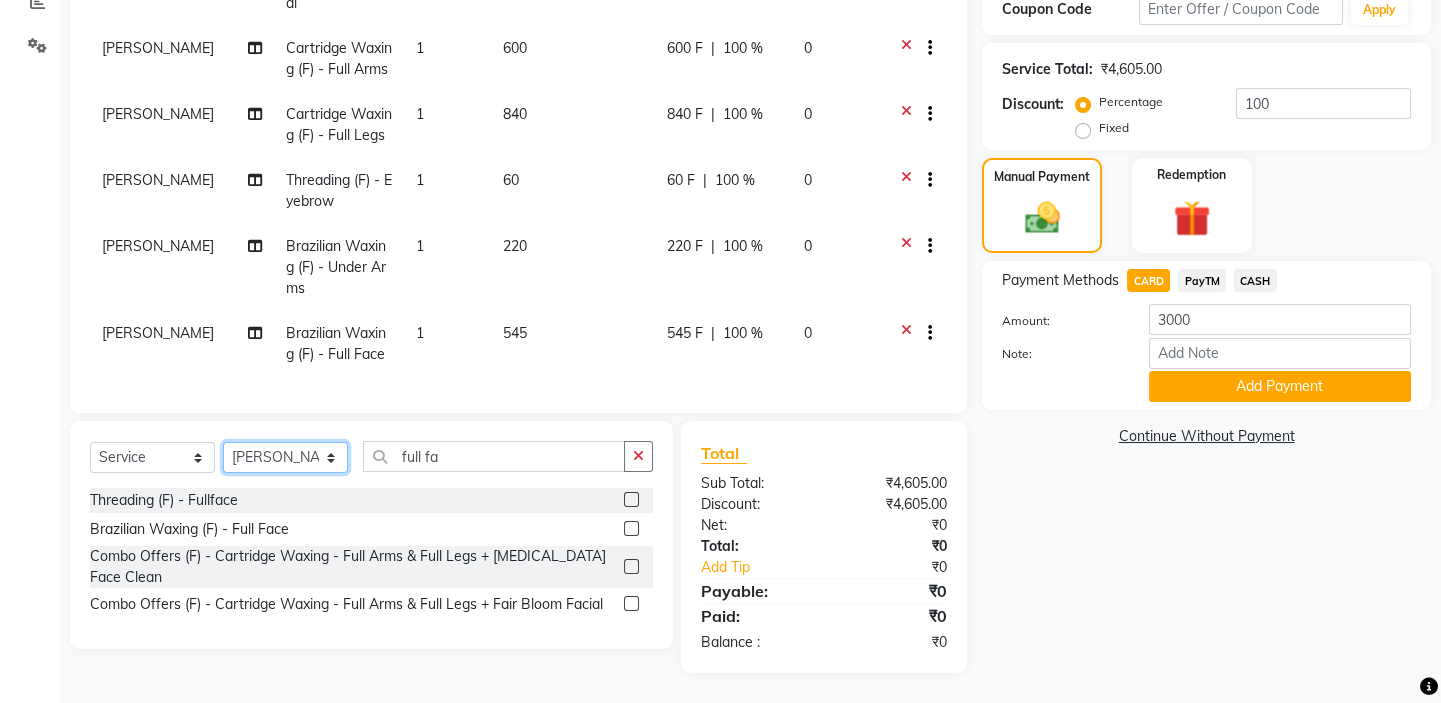 click on "Select Stylist Asmat Dinesh Himanshu Raj Shilpakar Sandhya SHAHID SUJEET Vaishnavi Vrinda" 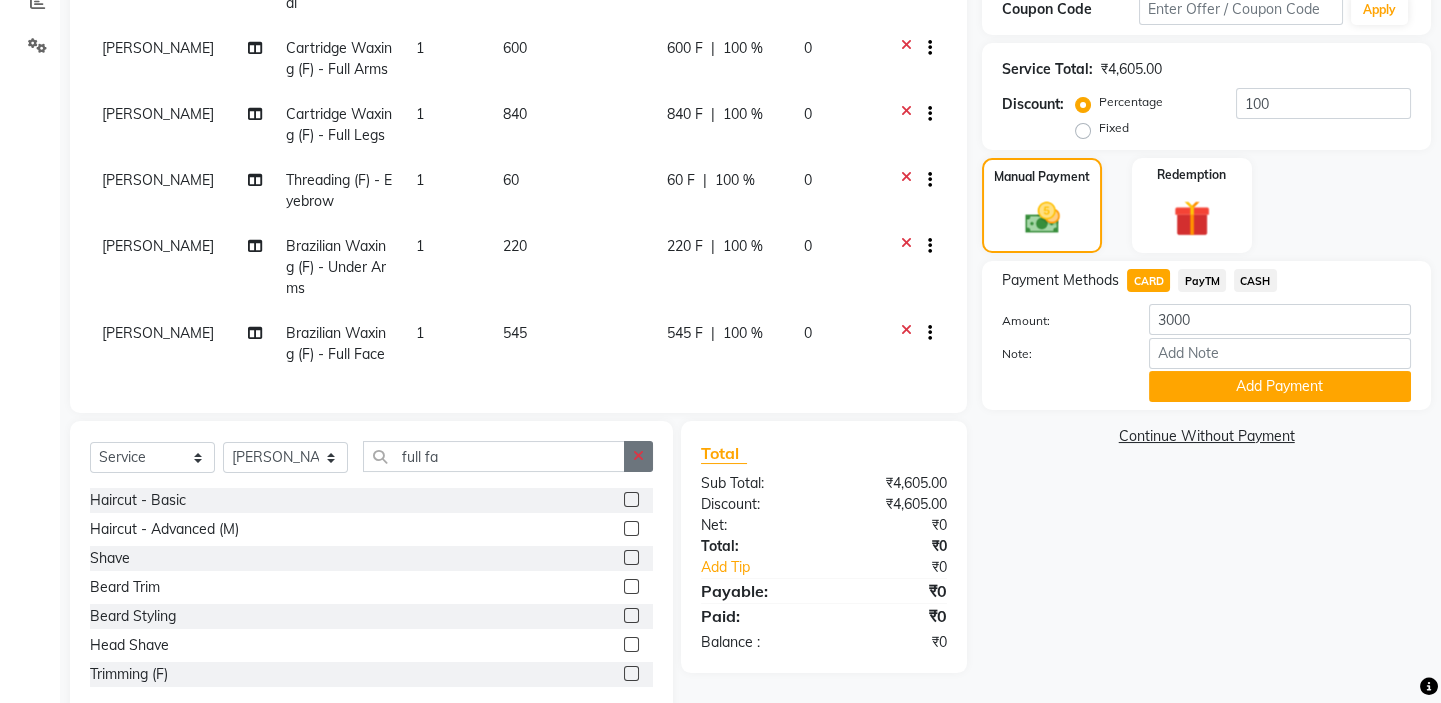 click 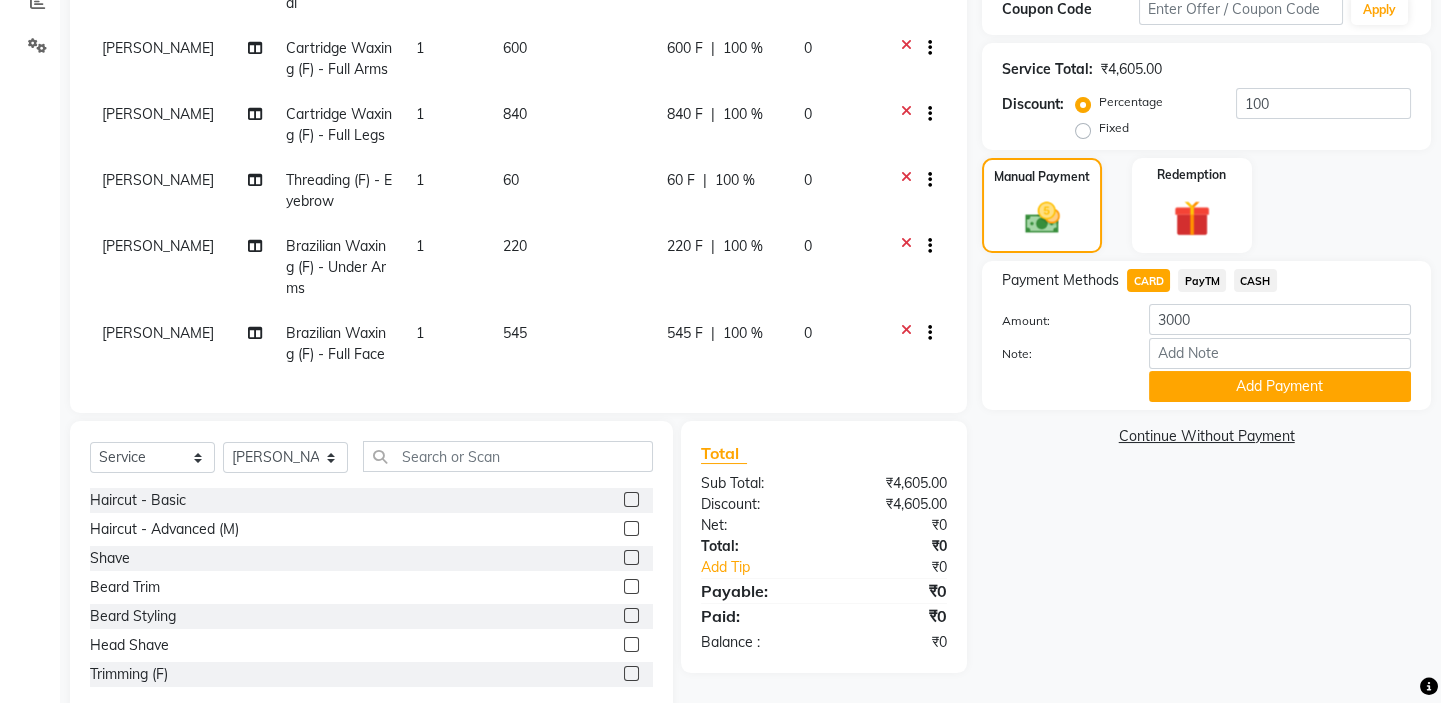 click 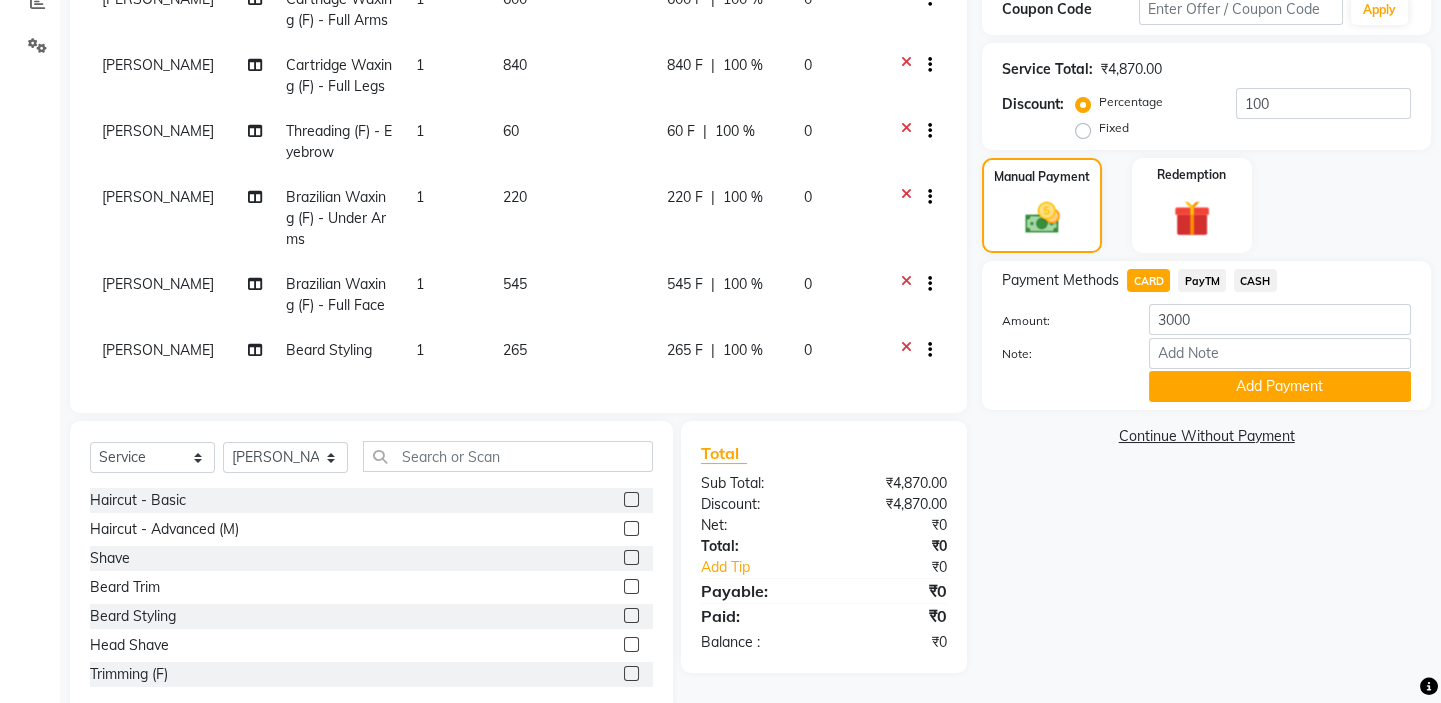 scroll, scrollTop: 258, scrollLeft: 0, axis: vertical 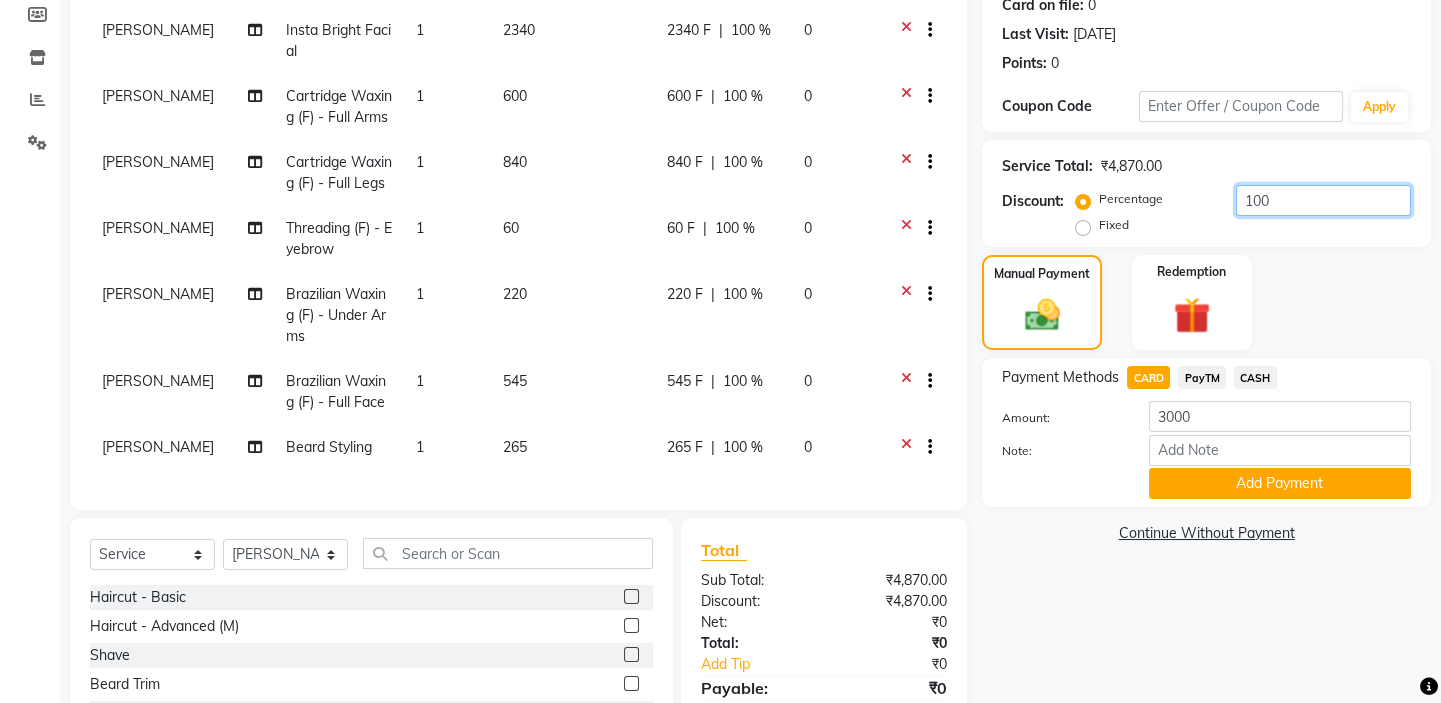 click on "100" 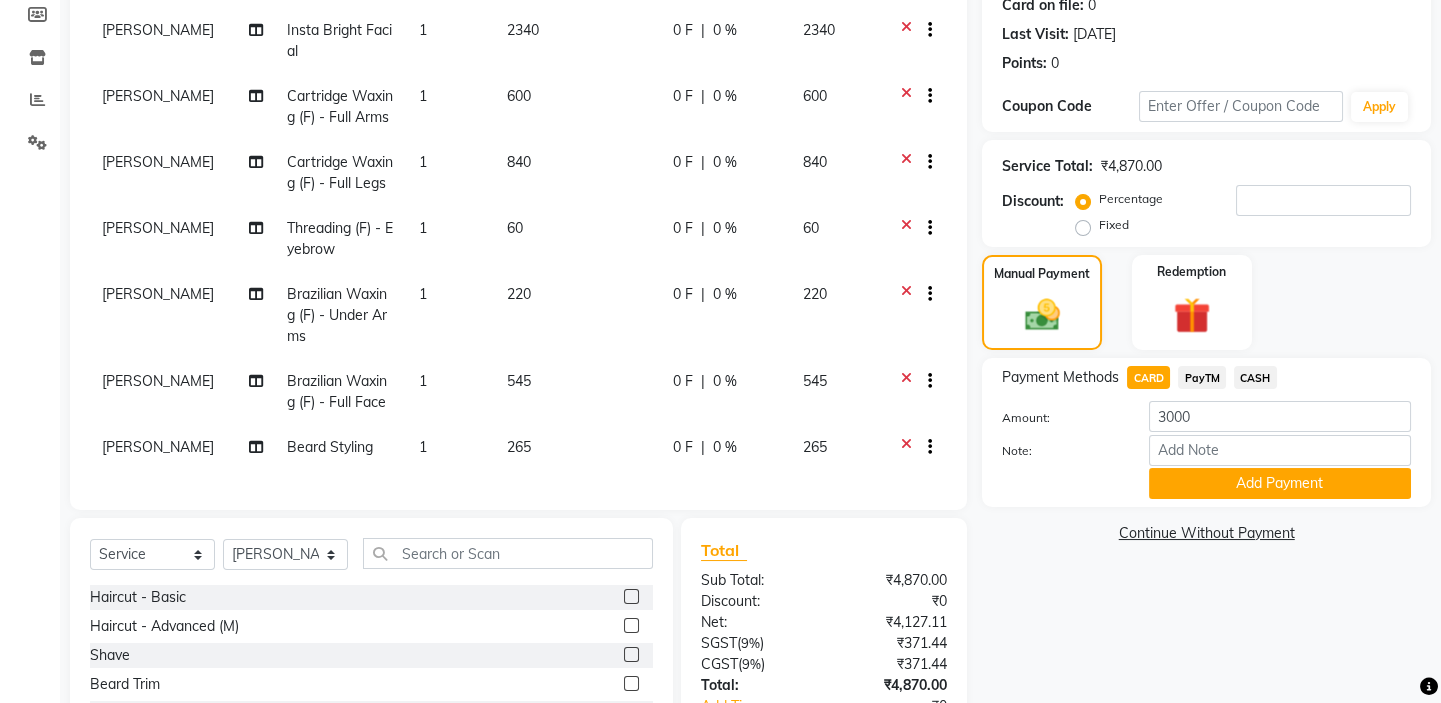 click on "Name: Mayank  Membership:  No Active Membership  Total Visits:  1 Card on file:  0 Last Visit:   15-06-2025 Points:   0  Coupon Code Apply Service Total:  ₹4,870.00  Discount:  Percentage   Fixed  Manual Payment Redemption Payment Methods  CARD   PayTM   CASH  Amount: 3000 Note: Add Payment  Continue Without Payment" 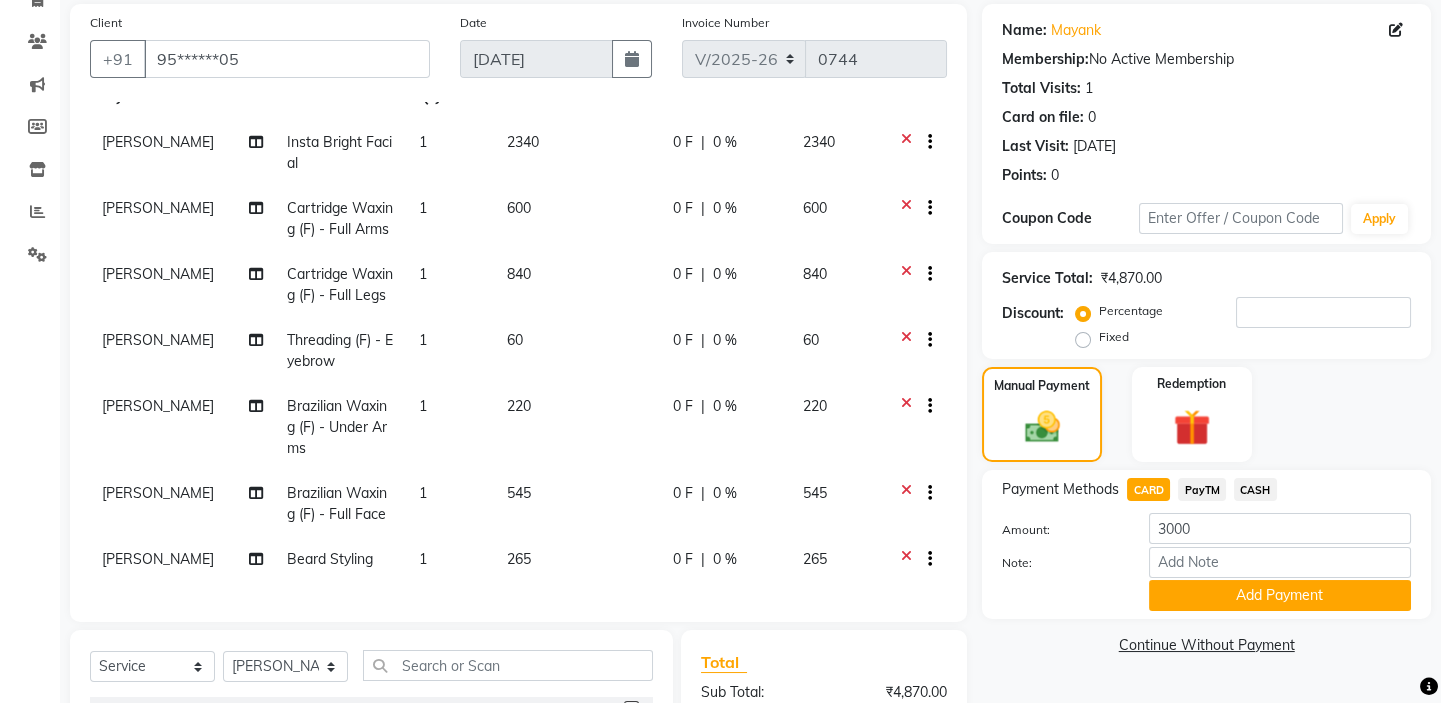scroll, scrollTop: 156, scrollLeft: 0, axis: vertical 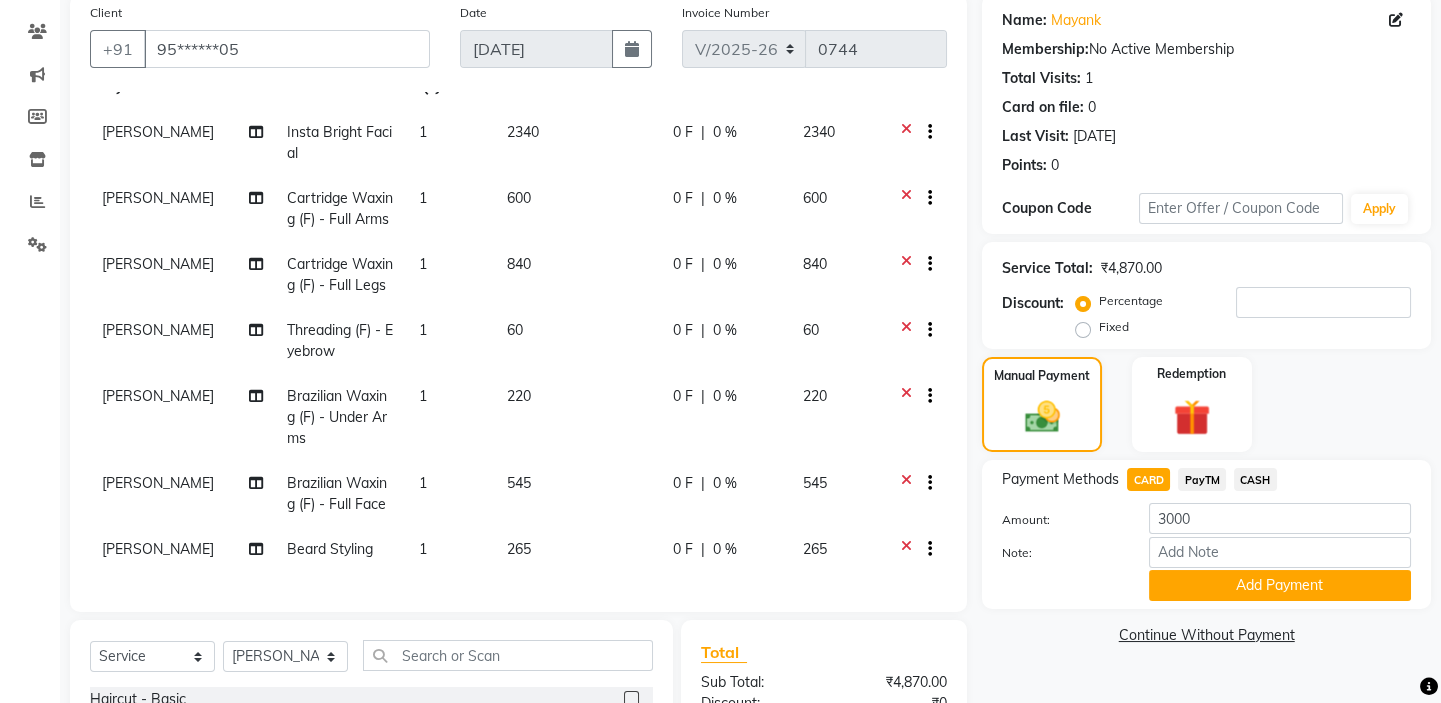 click on "0 F | 0 %" 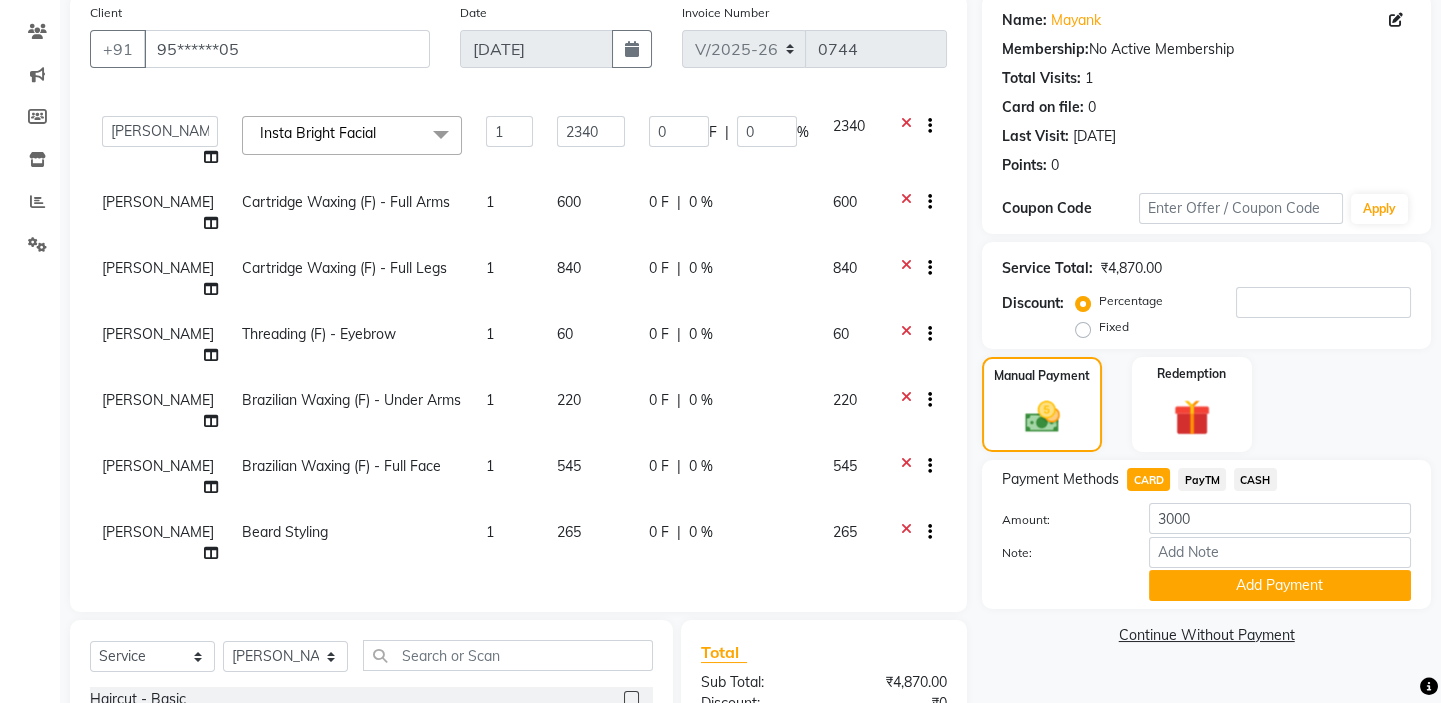 scroll, scrollTop: 0, scrollLeft: 0, axis: both 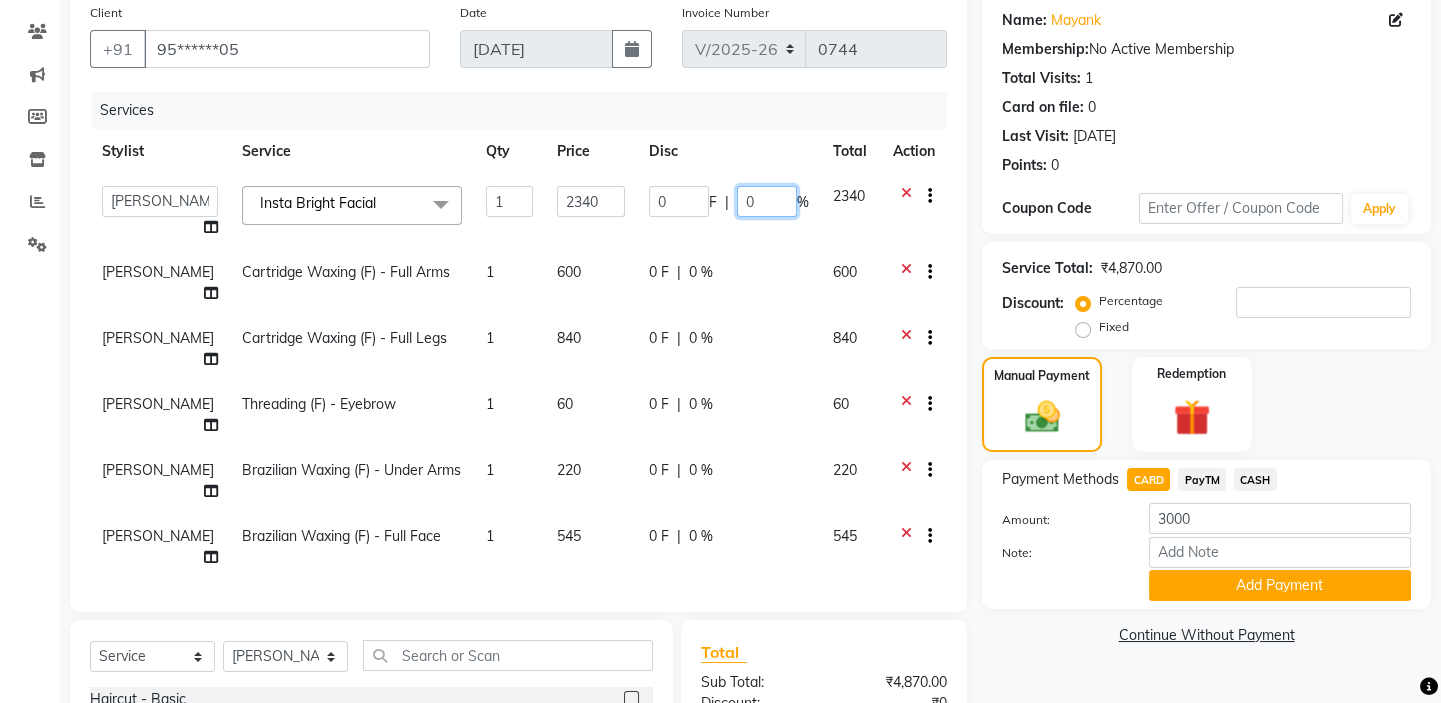 click on "0" 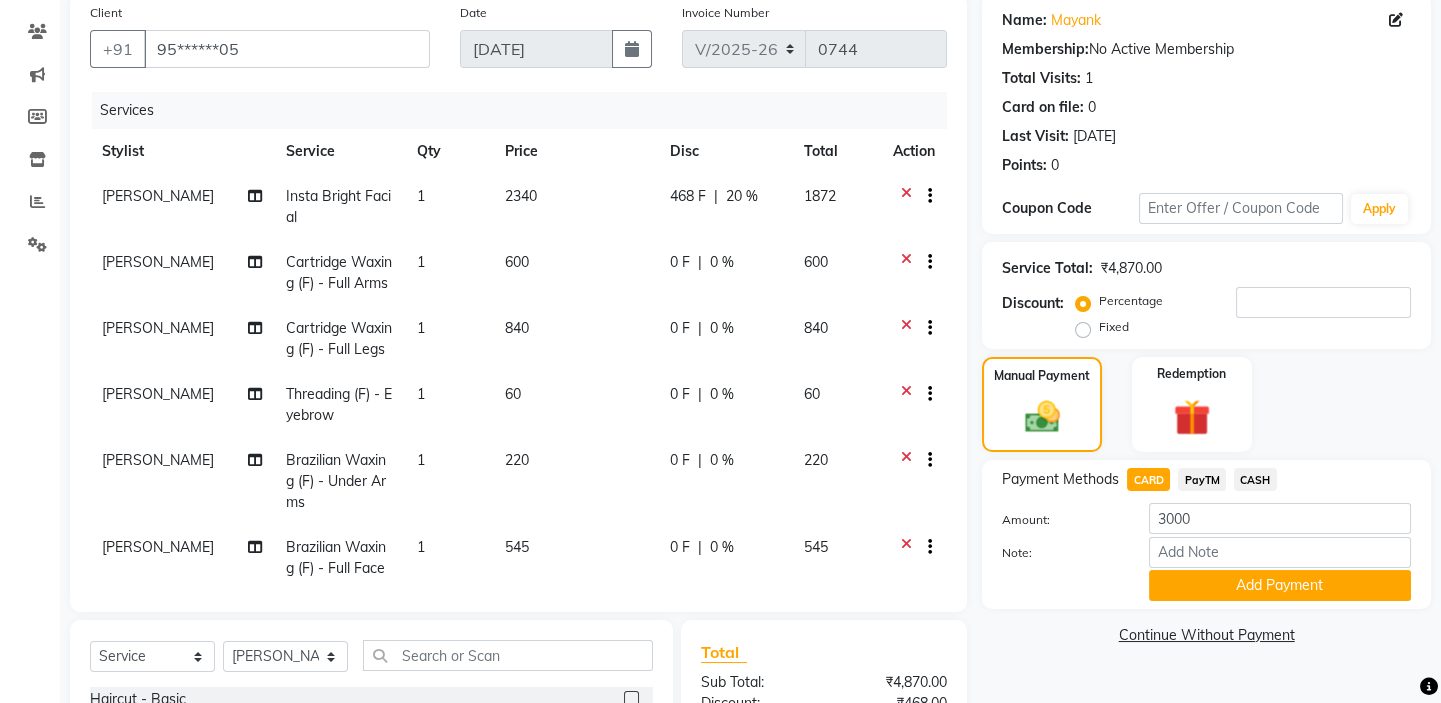 click on "0 F | 0 %" 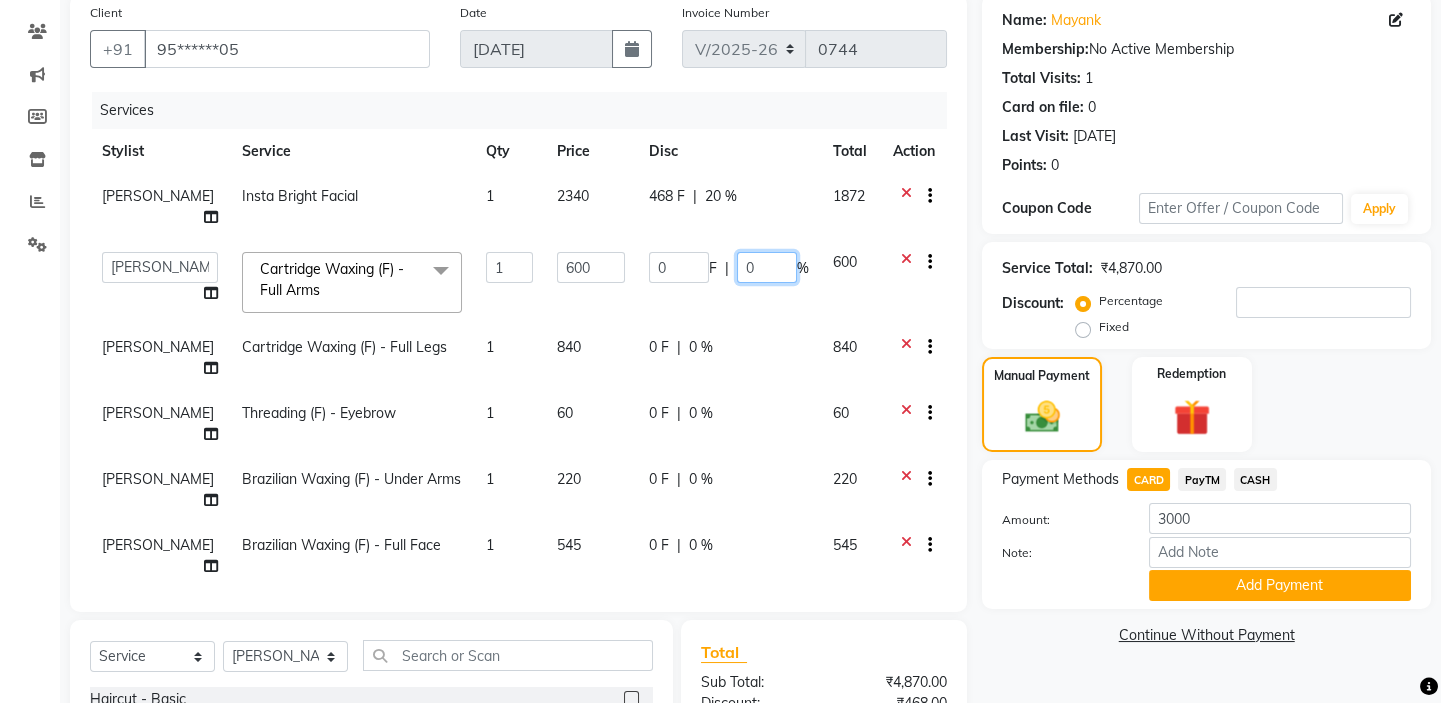 click on "0" 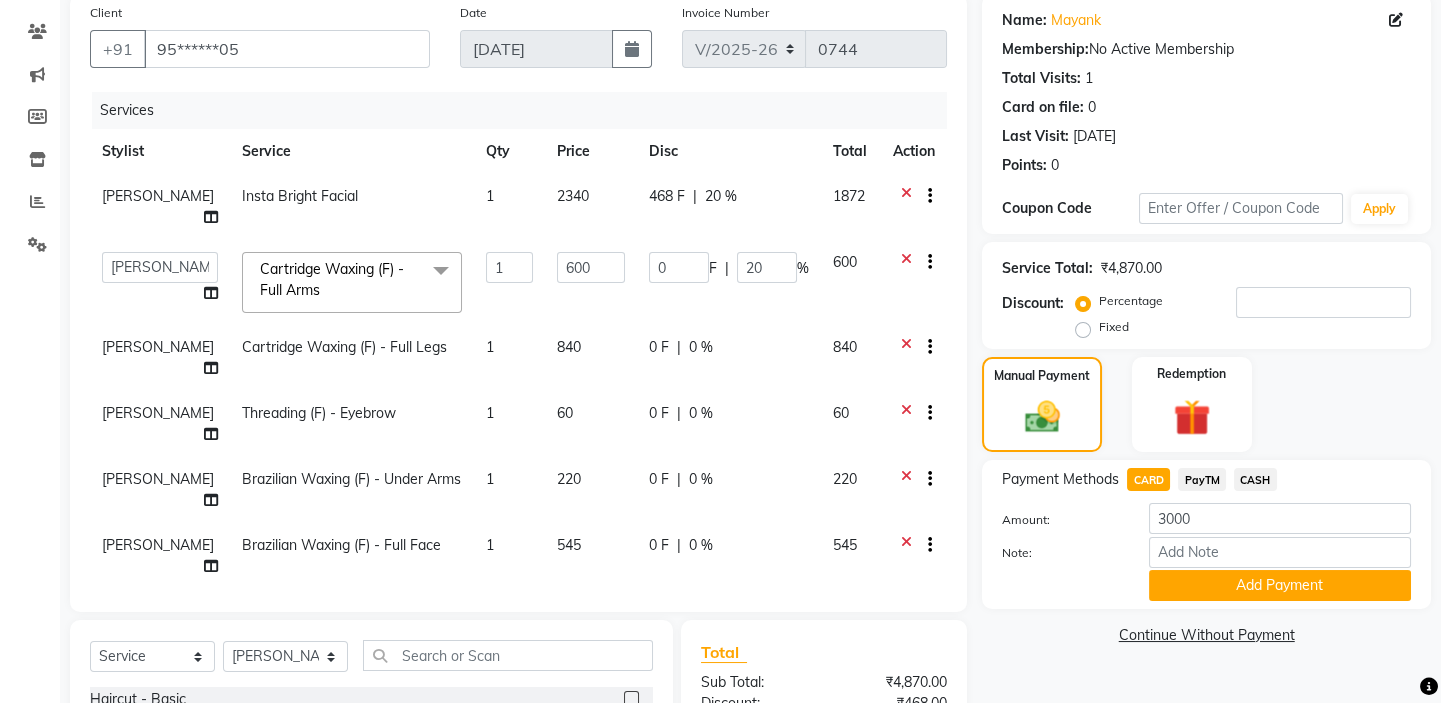 click on "Name: Mayank  Membership:  No Active Membership  Total Visits:  1 Card on file:  0 Last Visit:   15-06-2025 Points:   0  Coupon Code Apply Service Total:  ₹4,870.00  Discount:  Percentage   Fixed  Manual Payment Redemption Payment Methods  CARD   PayTM   CASH  Amount: 3000 Note: Add Payment  Continue Without Payment" 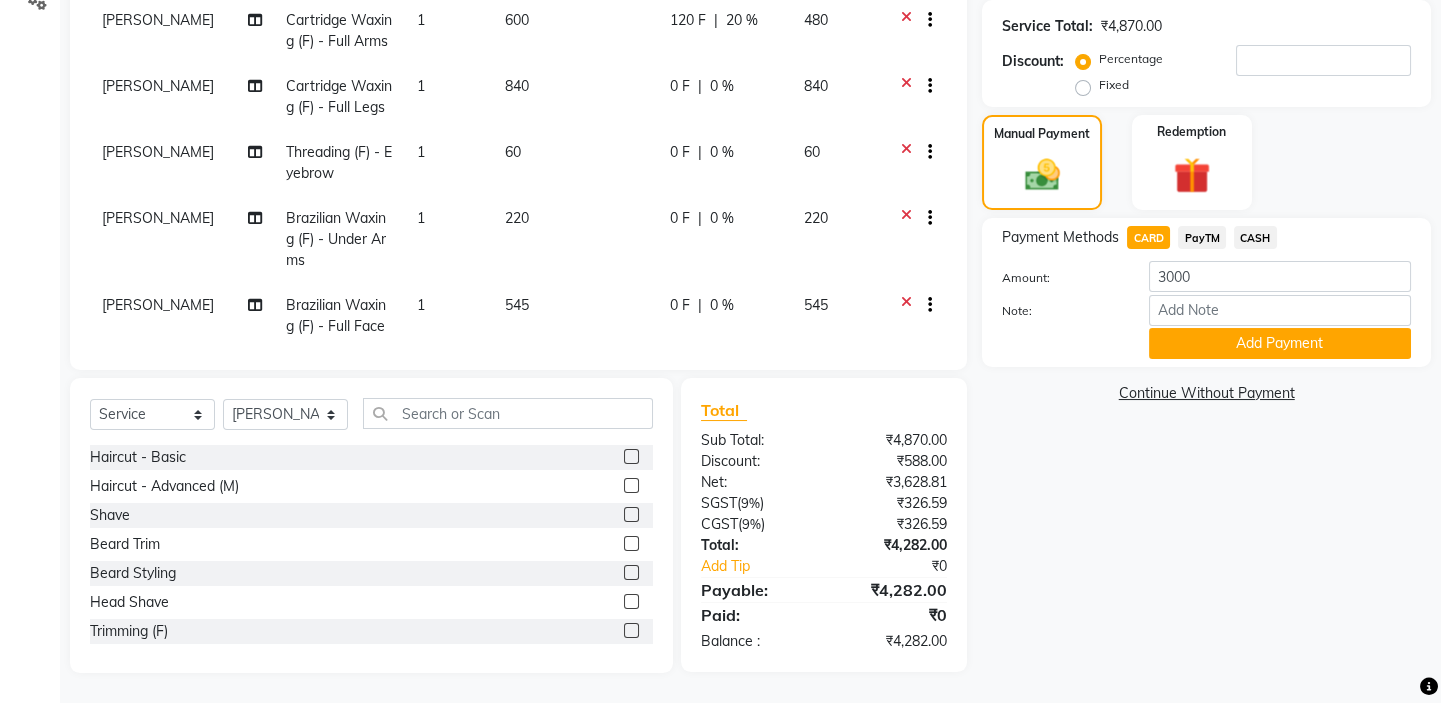 scroll, scrollTop: 202, scrollLeft: 0, axis: vertical 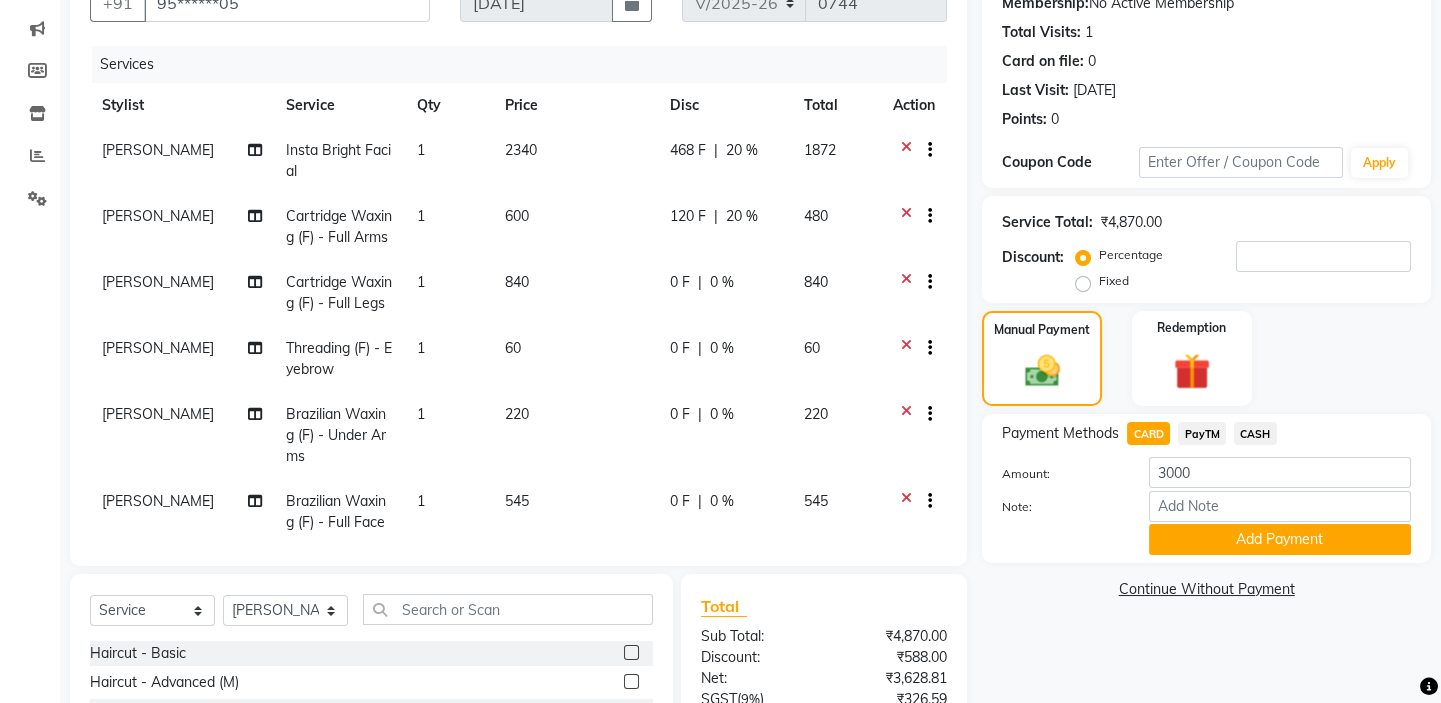 click on "0 F | 0 %" 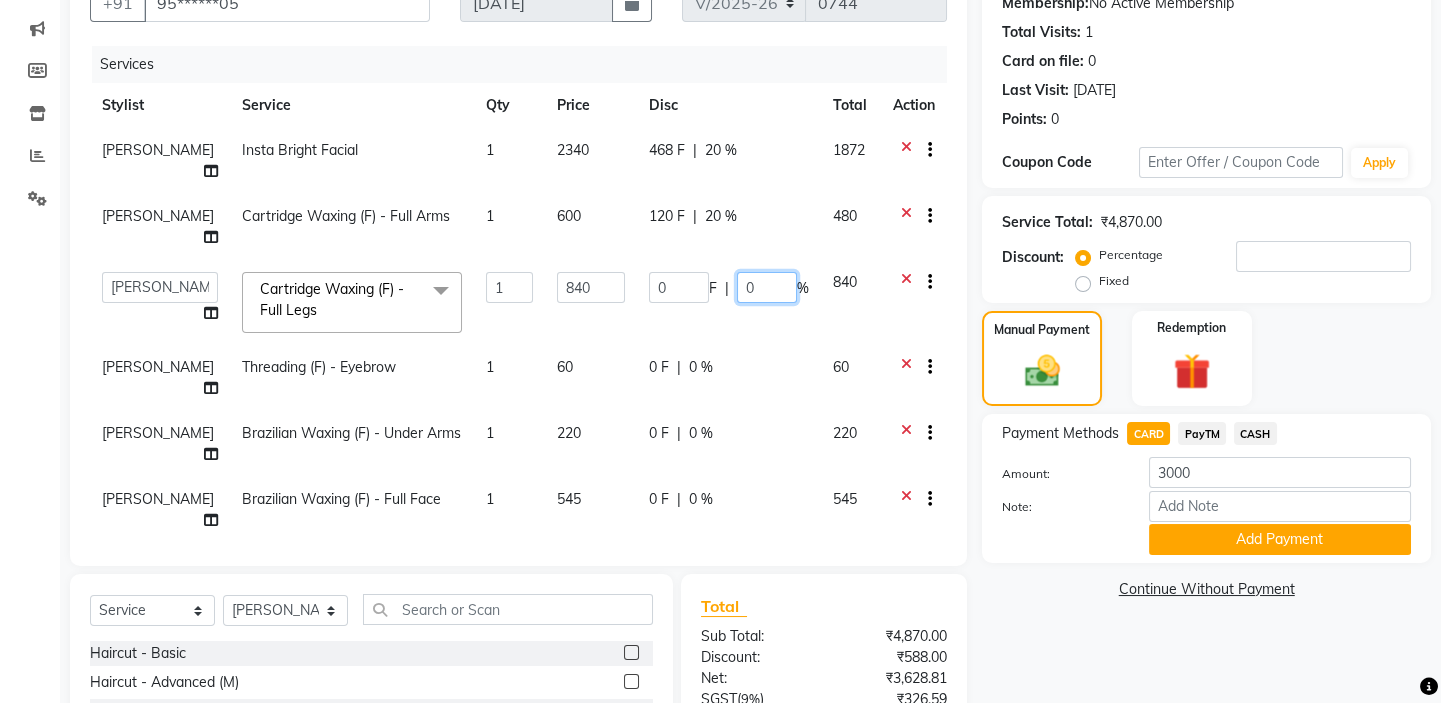 click on "0" 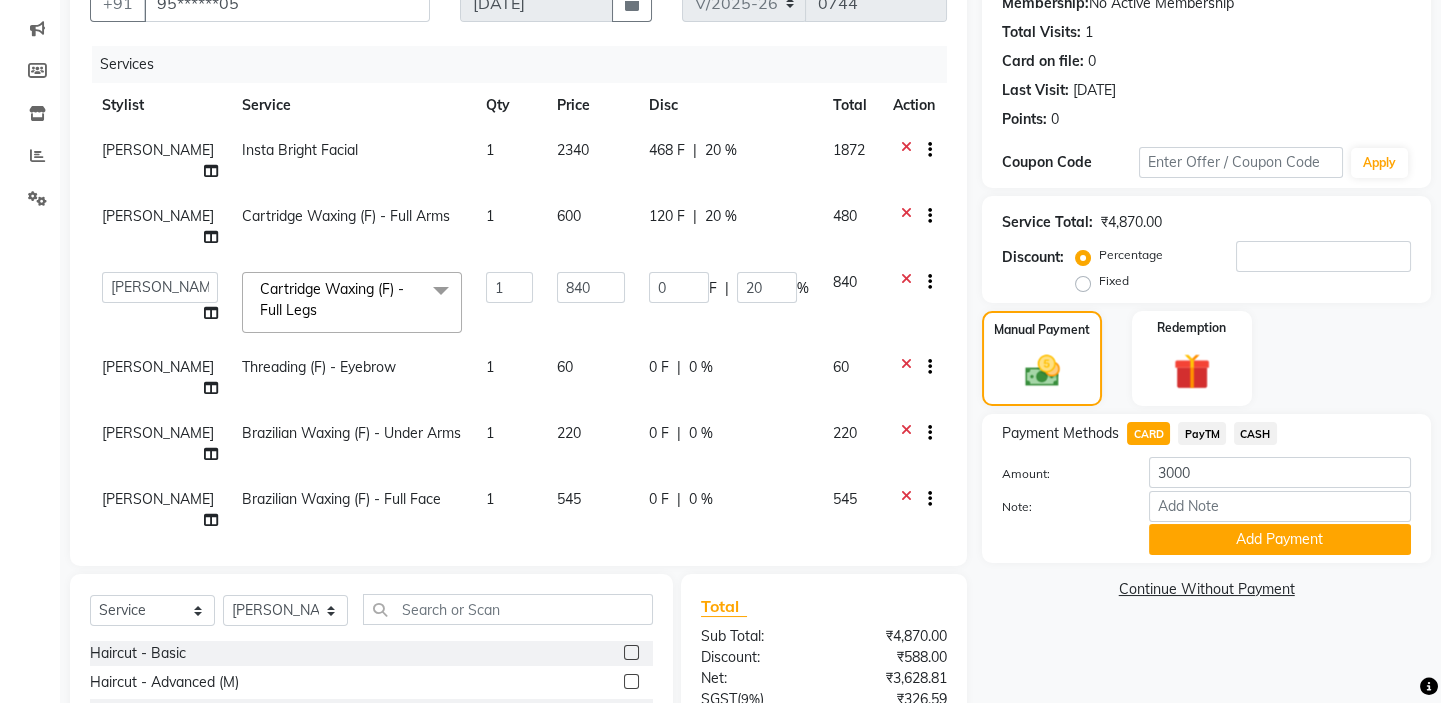 click on "Name: Mayank  Membership:  No Active Membership  Total Visits:  1 Card on file:  0 Last Visit:   15-06-2025 Points:   0  Coupon Code Apply Service Total:  ₹4,870.00  Discount:  Percentage   Fixed  Manual Payment Redemption Payment Methods  CARD   PayTM   CASH  Amount: 3000 Note: Add Payment  Continue Without Payment" 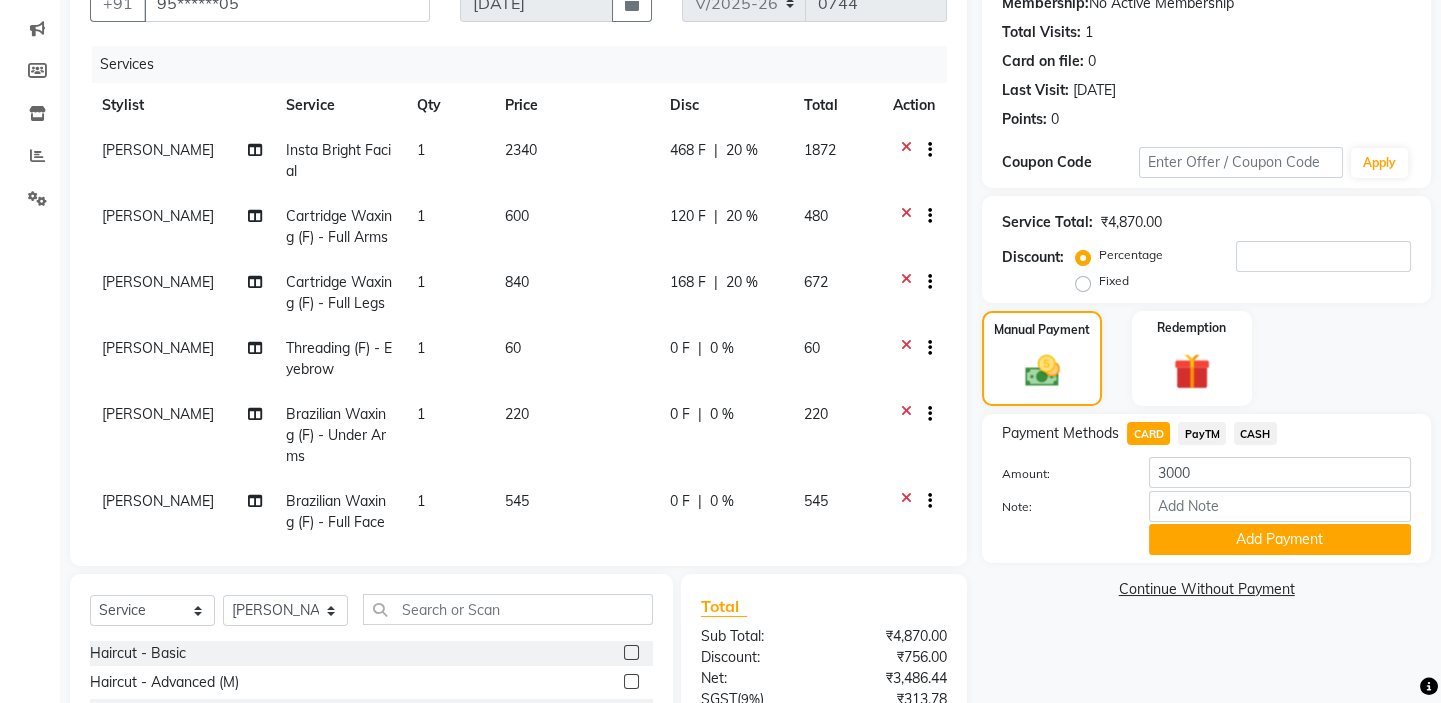 click on "PayTM" 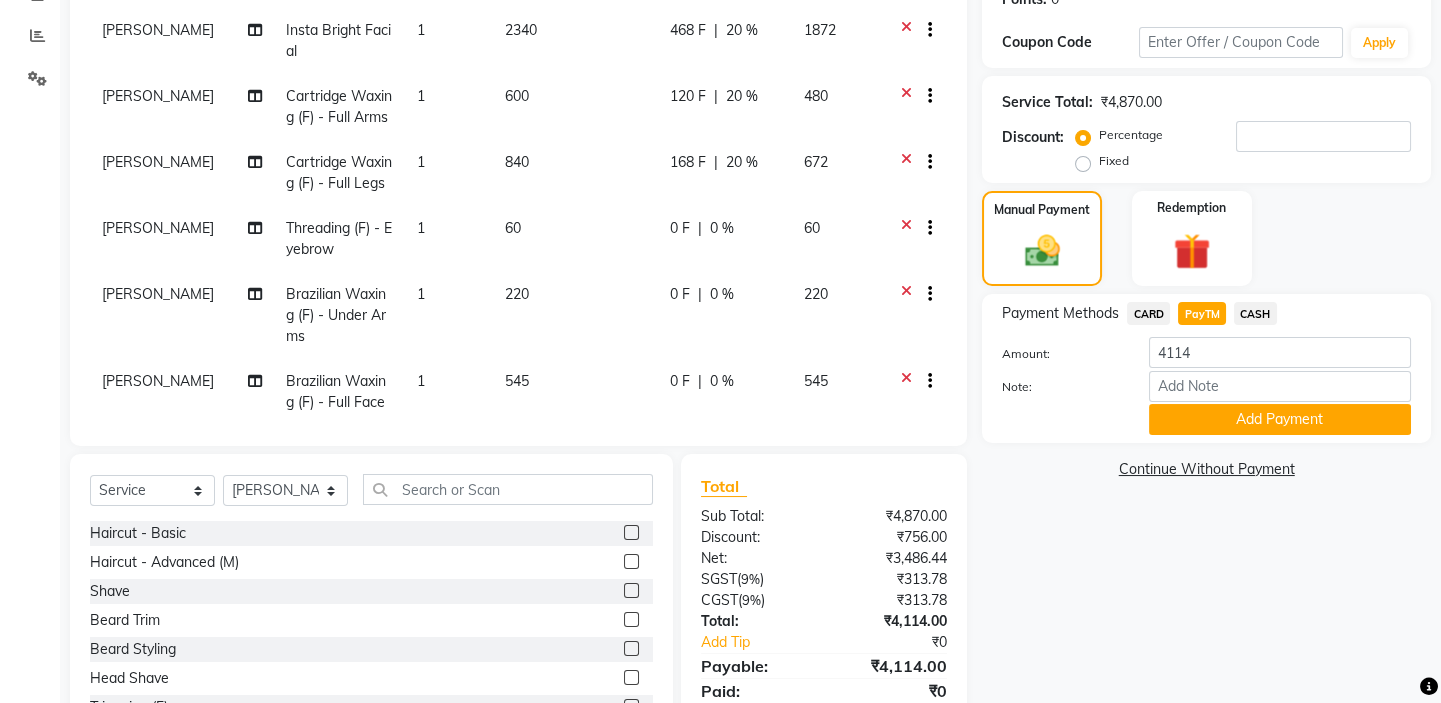 scroll, scrollTop: 395, scrollLeft: 0, axis: vertical 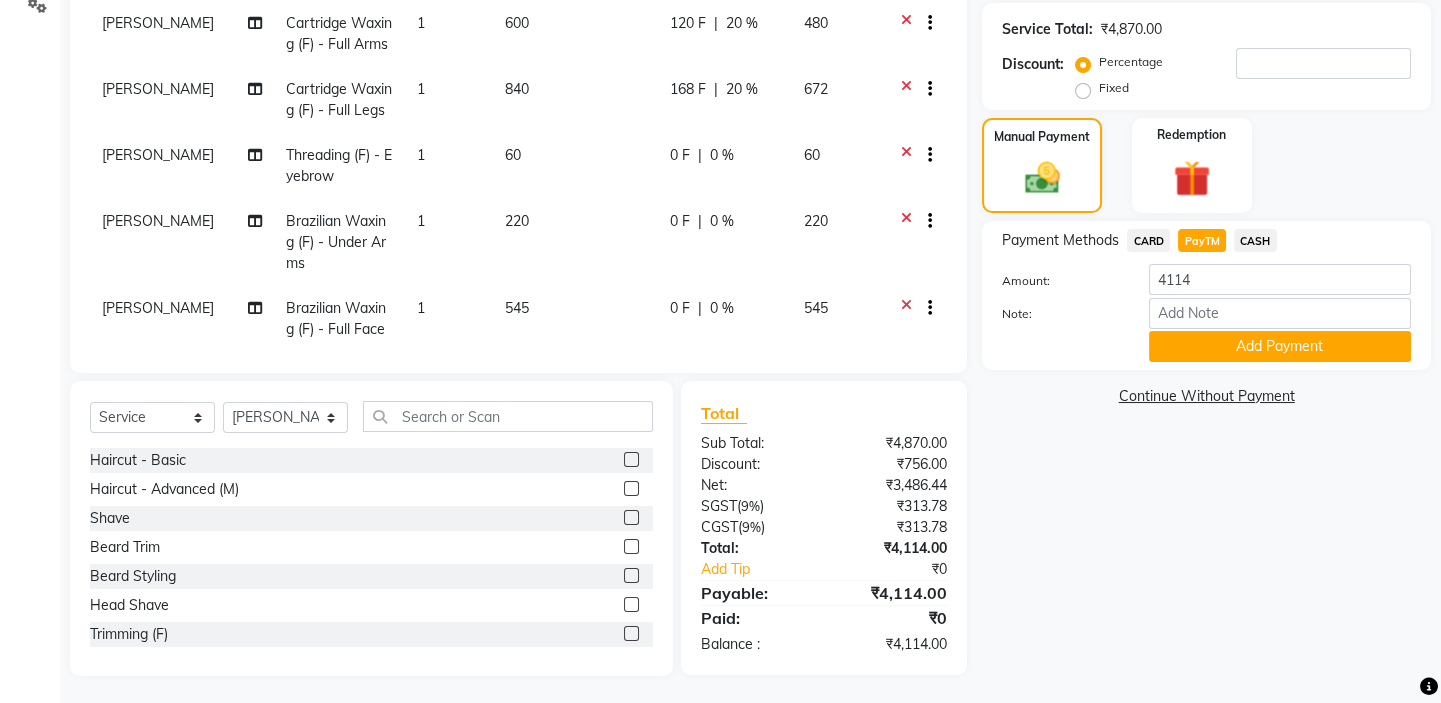 click on "0 %" 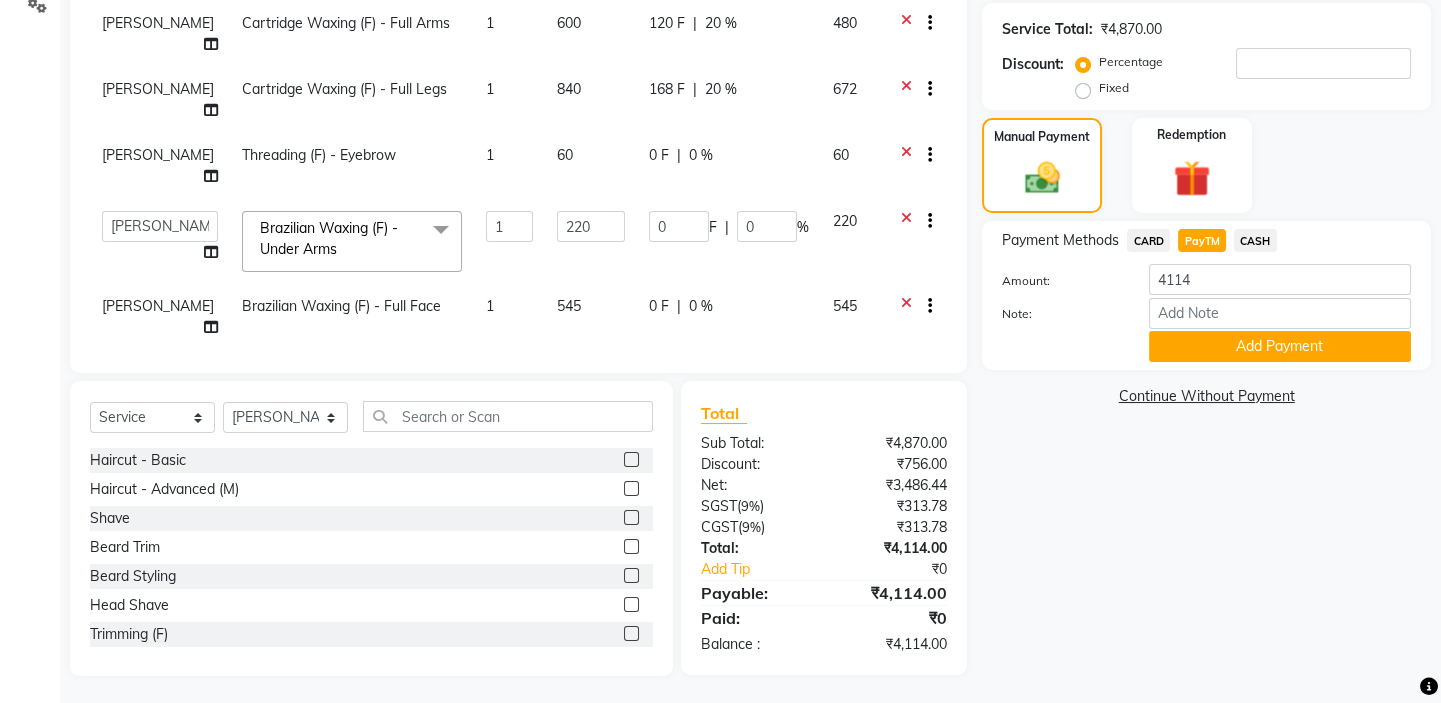 scroll, scrollTop: 389, scrollLeft: 0, axis: vertical 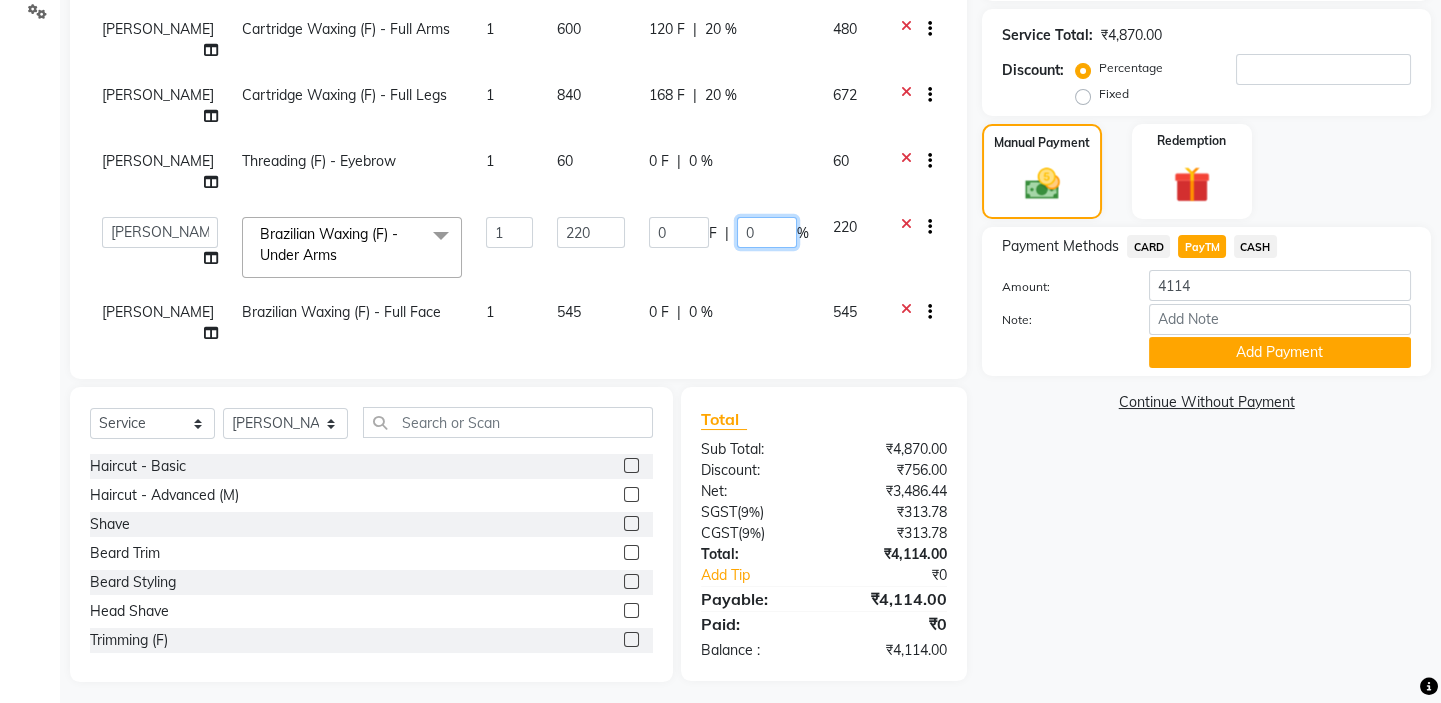 click on "0" 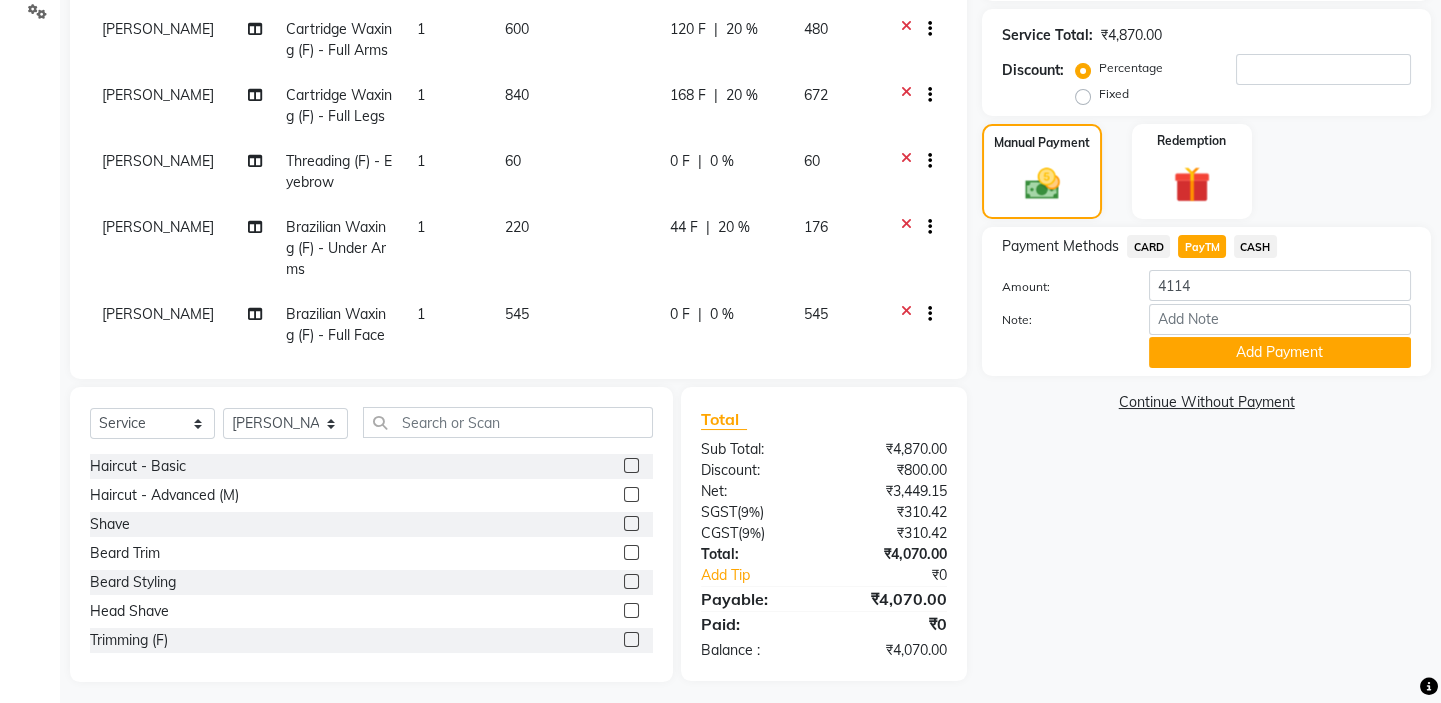 click on "Name: Mayank  Membership:  No Active Membership  Total Visits:  1 Card on file:  0 Last Visit:   15-06-2025 Points:   0  Coupon Code Apply Service Total:  ₹4,870.00  Discount:  Percentage   Fixed  Manual Payment Redemption Payment Methods  CARD   PayTM   CASH  Amount: 4114 Note: Add Payment  Continue Without Payment" 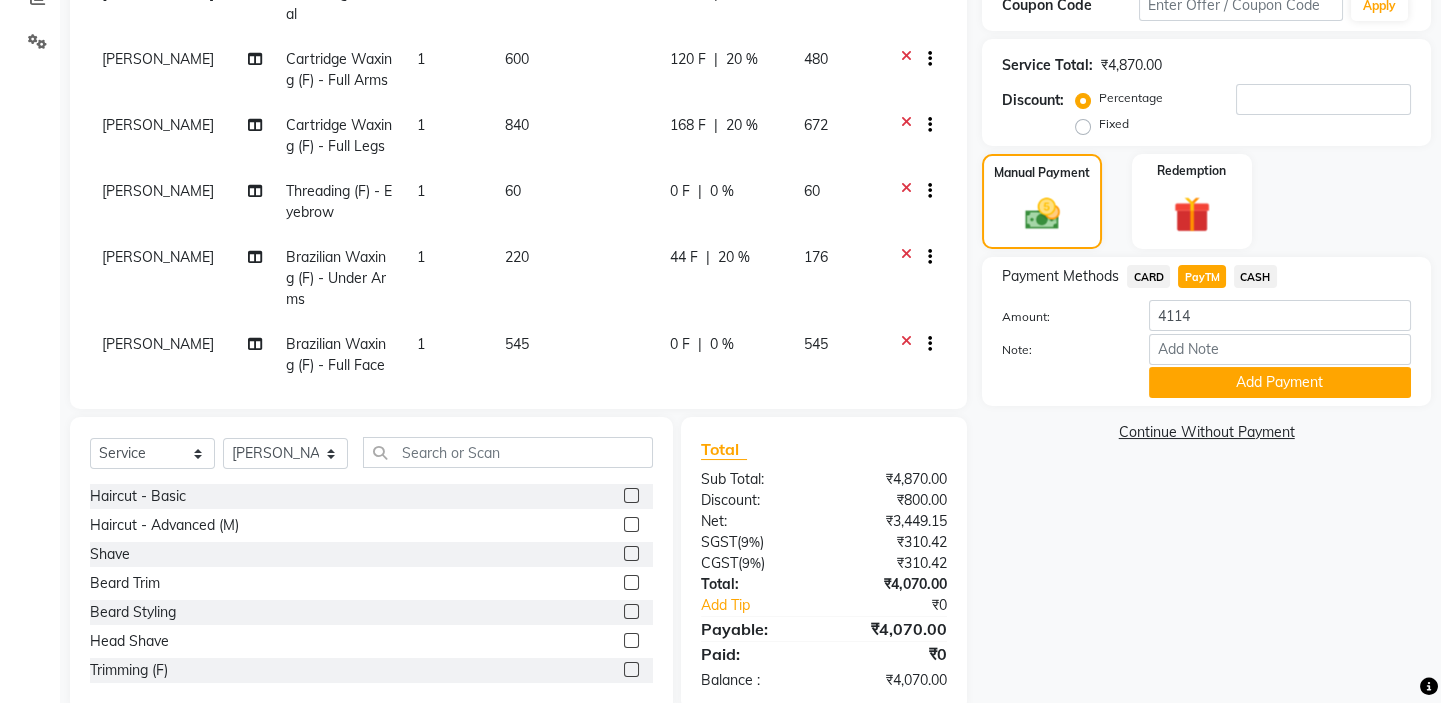 scroll, scrollTop: 193, scrollLeft: 0, axis: vertical 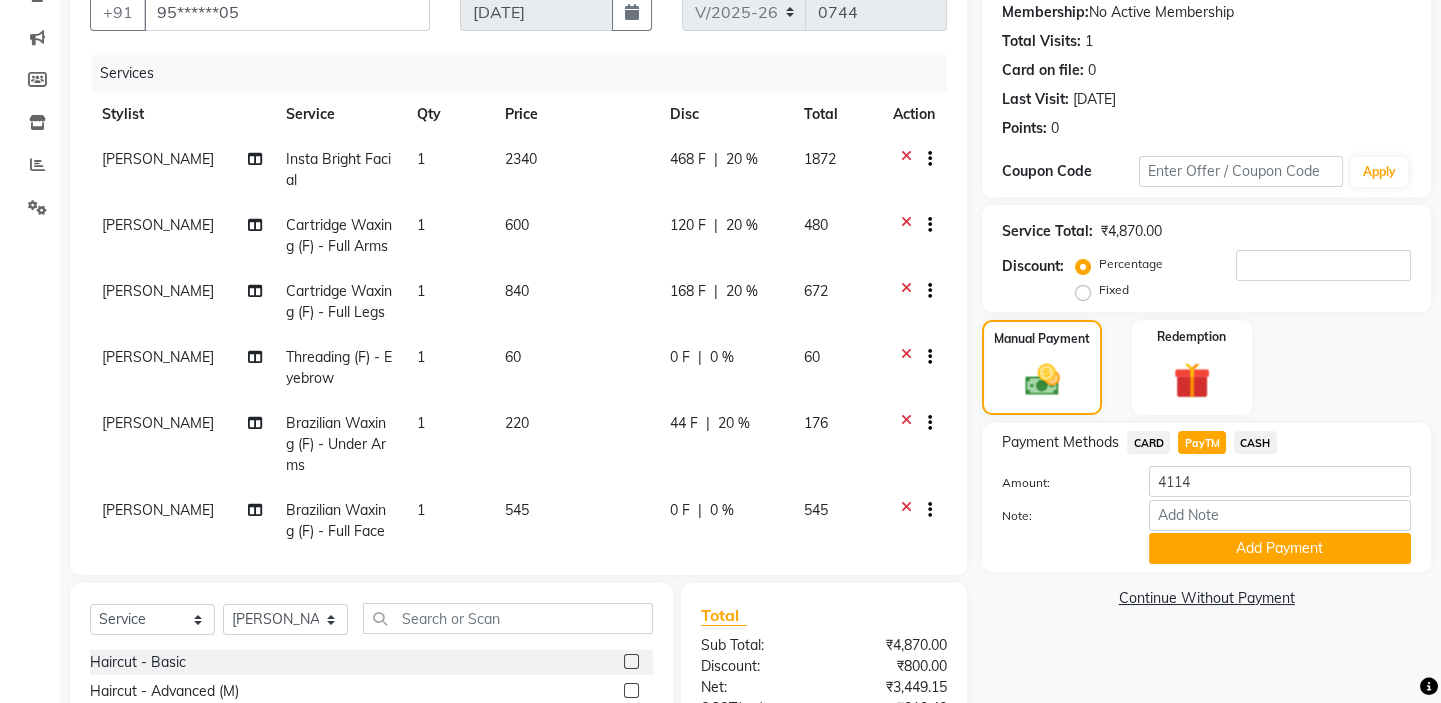 click on "20 %" 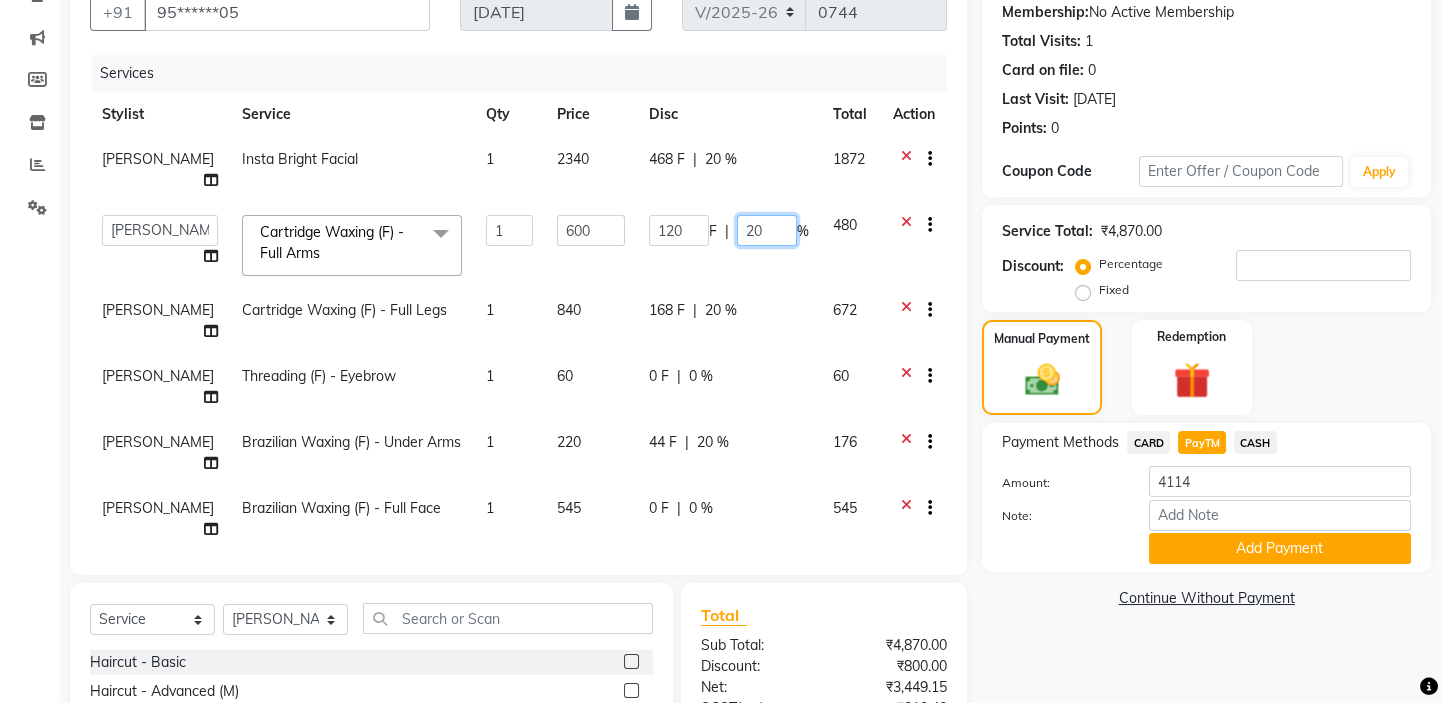 click on "20" 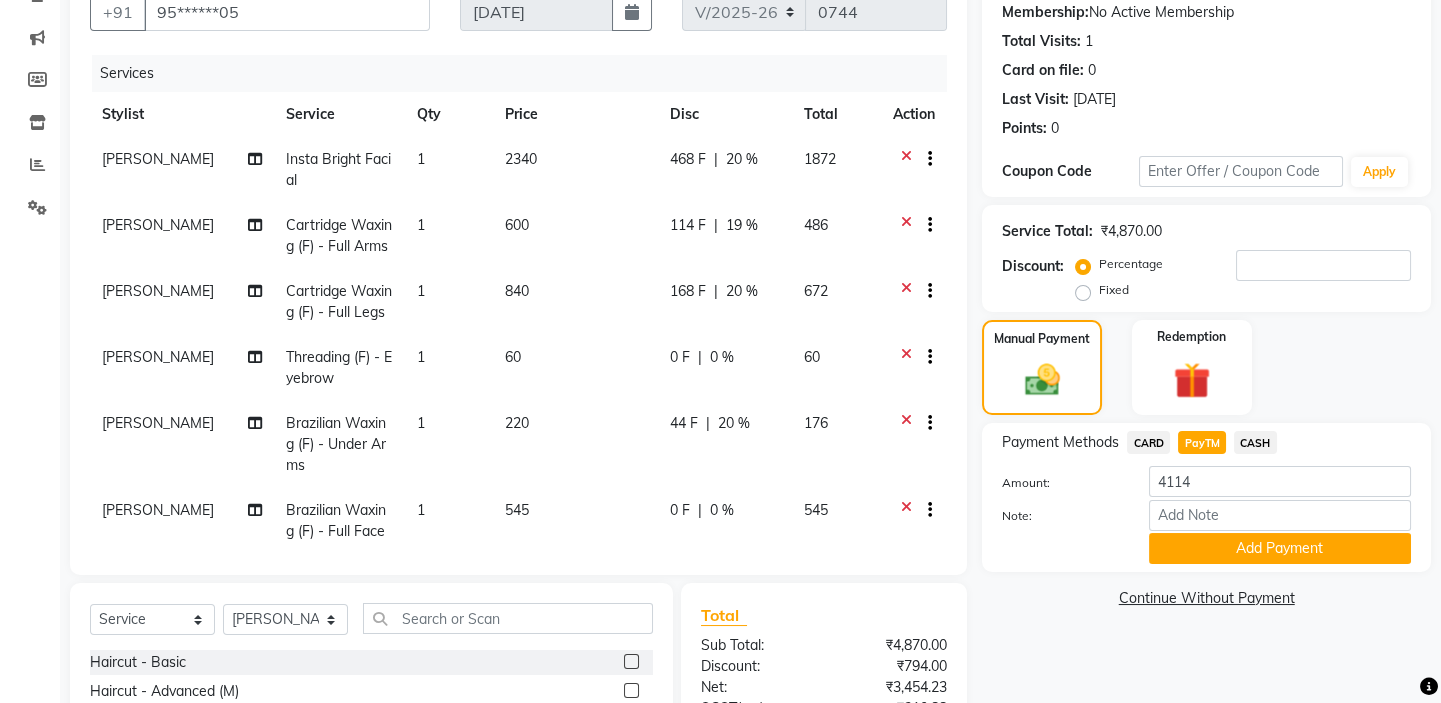 click on "168 F | 20 %" 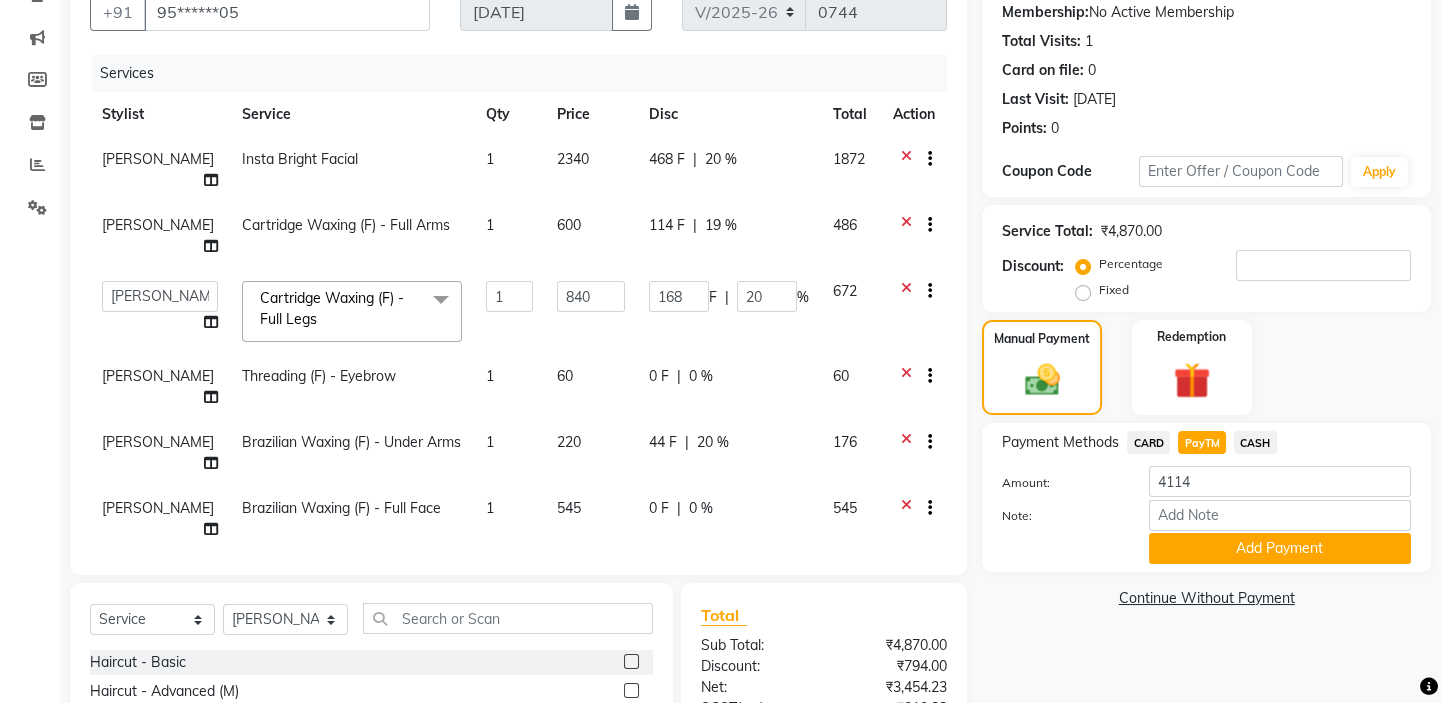 click on "19 %" 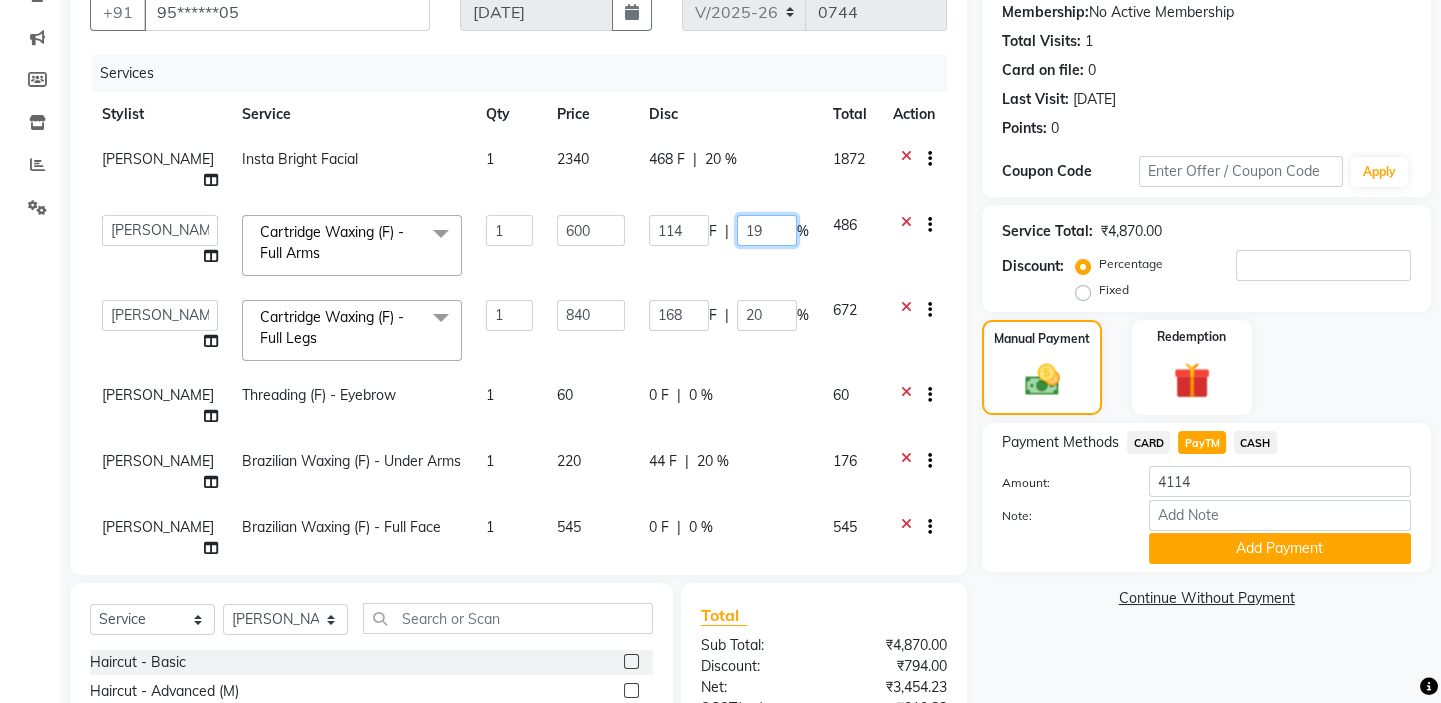 click on "19" 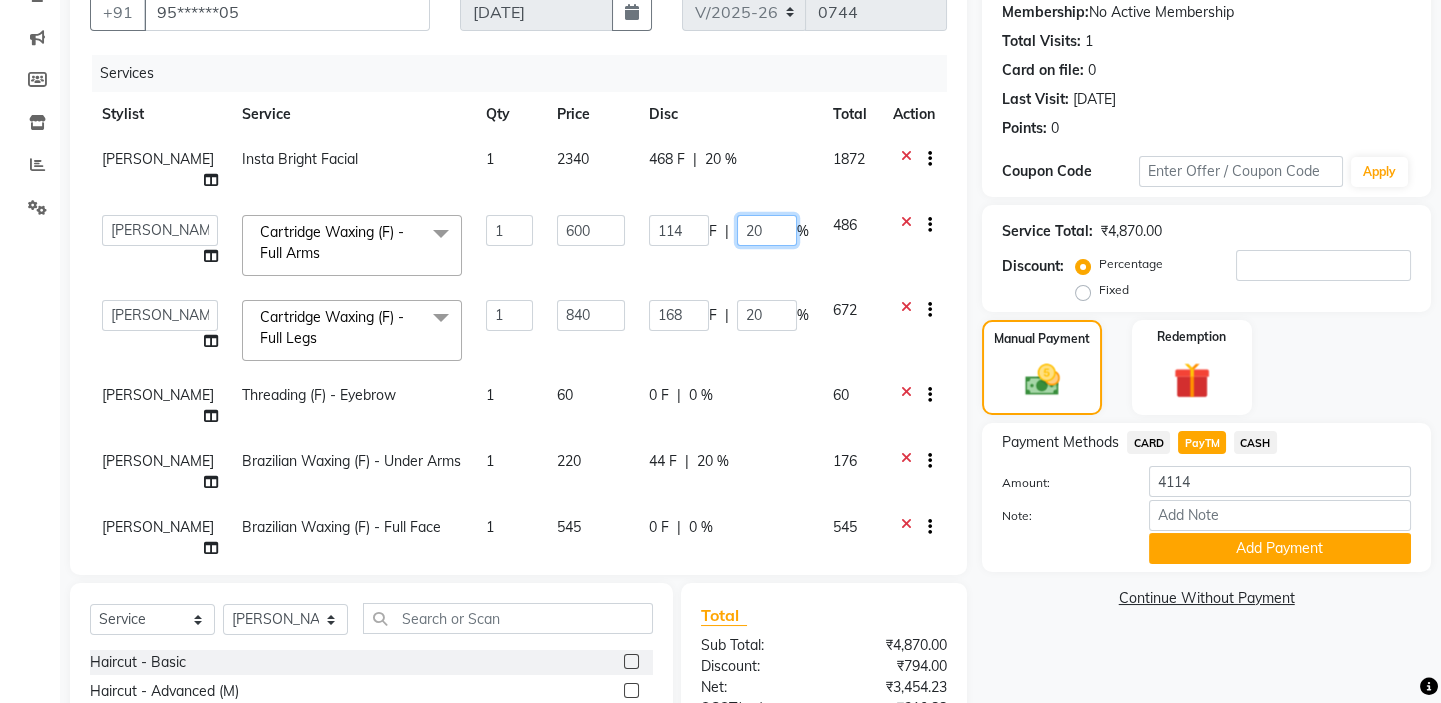 scroll, scrollTop: 399, scrollLeft: 0, axis: vertical 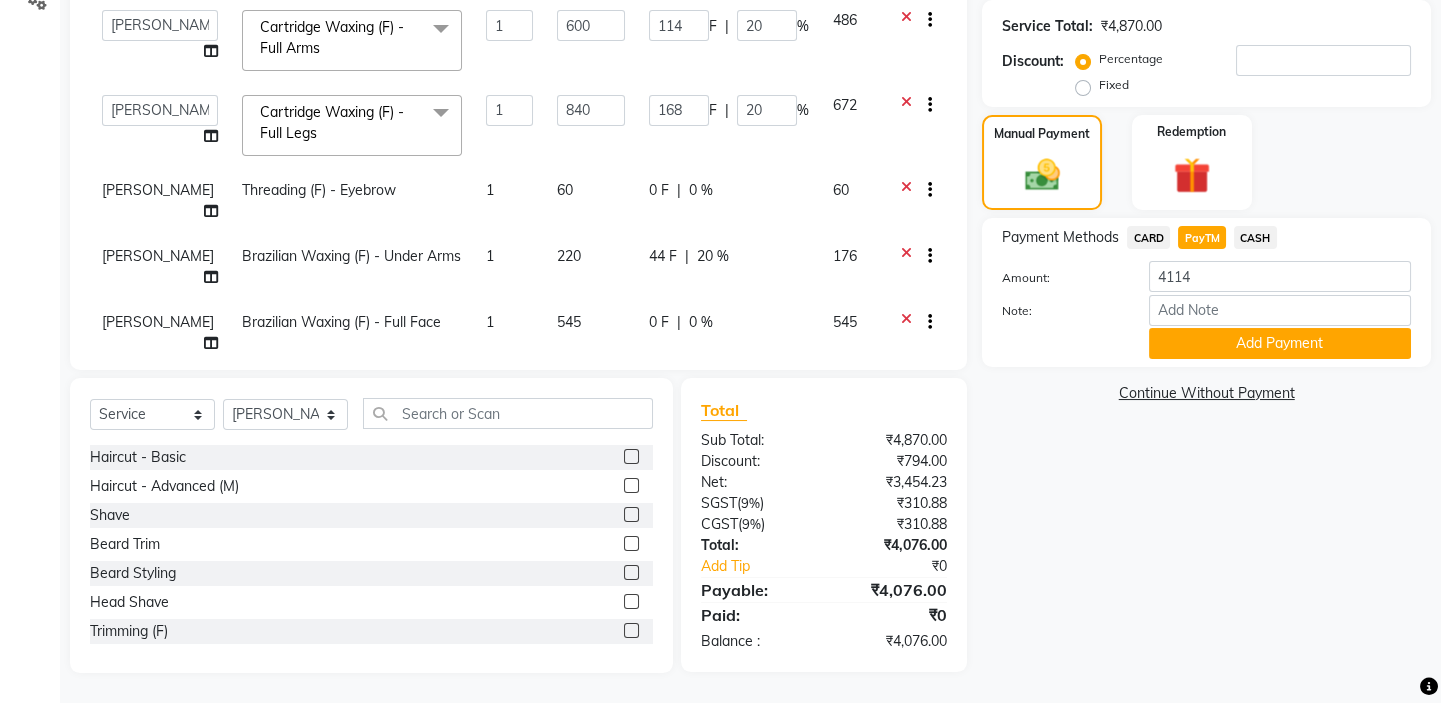 click on "Name: Mayank  Membership:  No Active Membership  Total Visits:  1 Card on file:  0 Last Visit:   15-06-2025 Points:   0  Coupon Code Apply Service Total:  ₹4,870.00  Discount:  Percentage   Fixed  Manual Payment Redemption Payment Methods  CARD   PayTM   CASH  Amount: 4114 Note: Add Payment  Continue Without Payment" 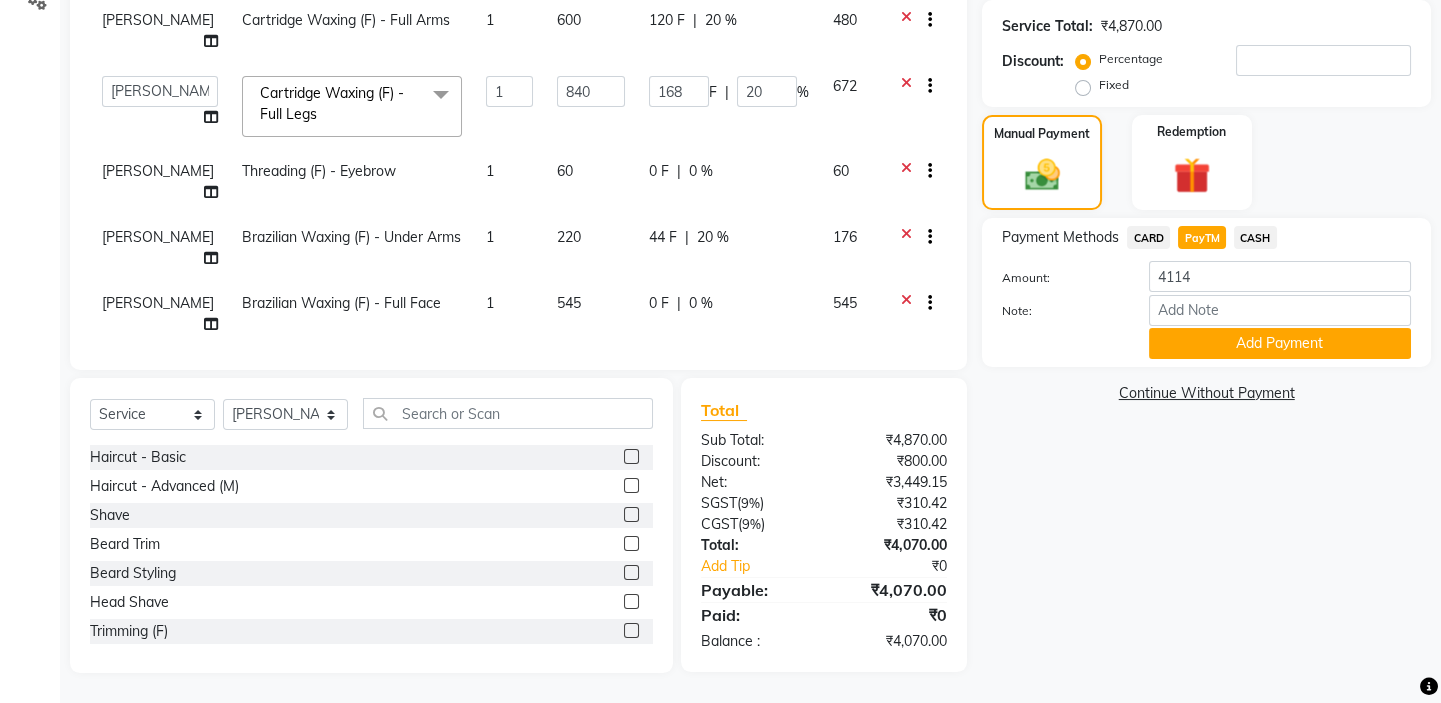 scroll, scrollTop: 220, scrollLeft: 0, axis: vertical 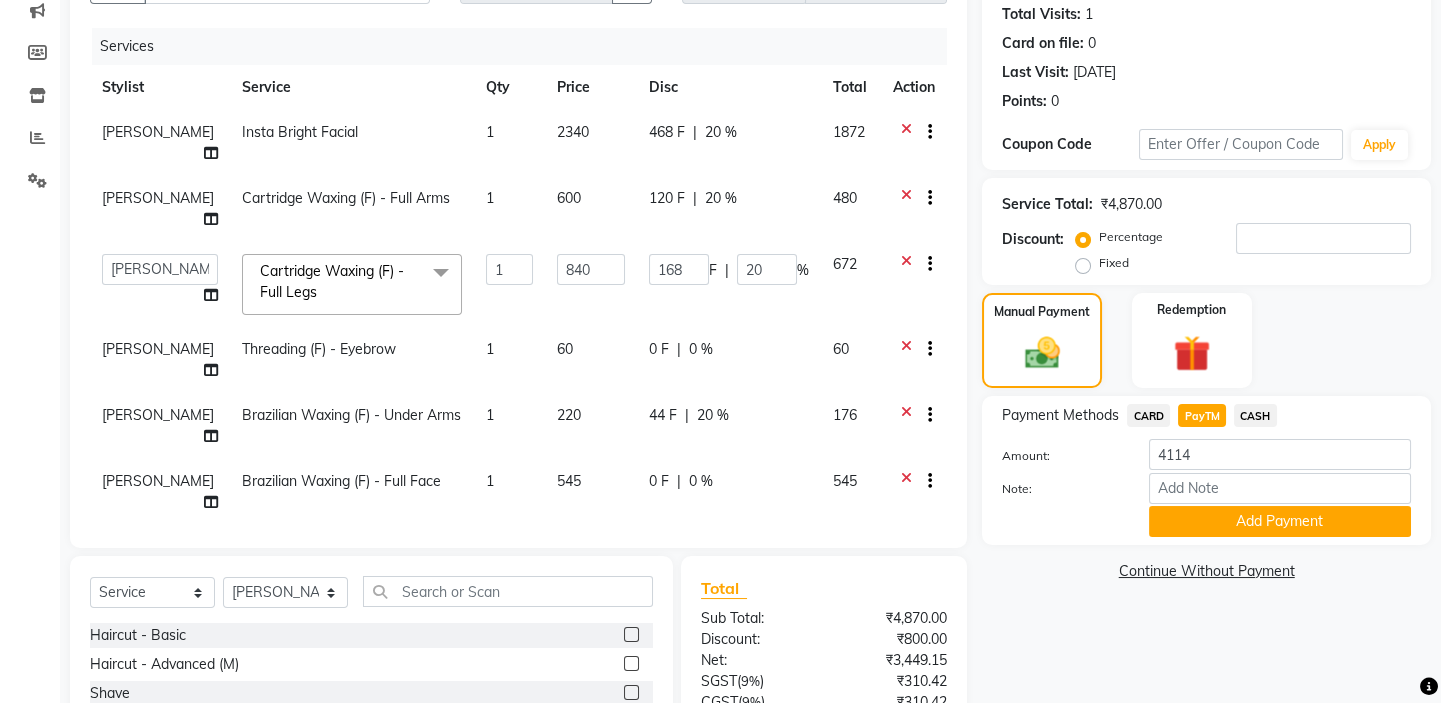 click on "20 %" 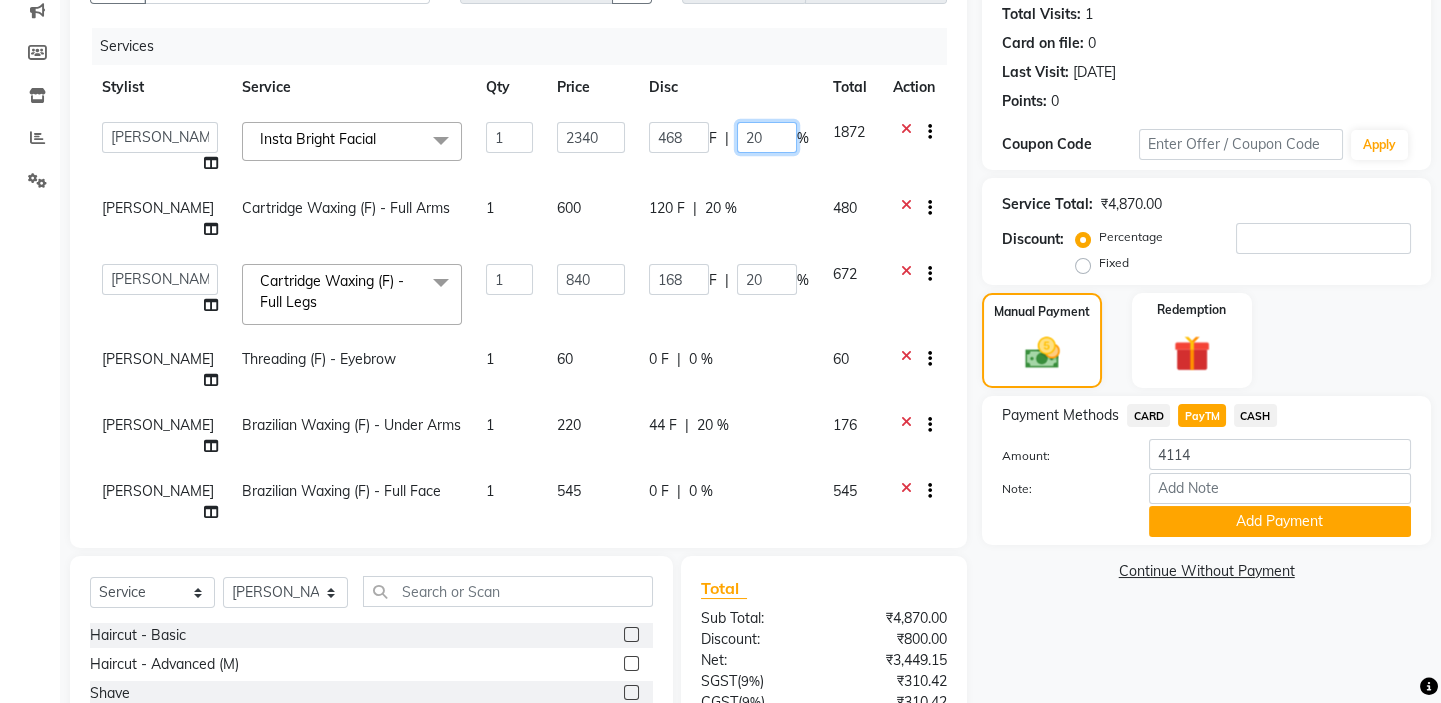 click on "20" 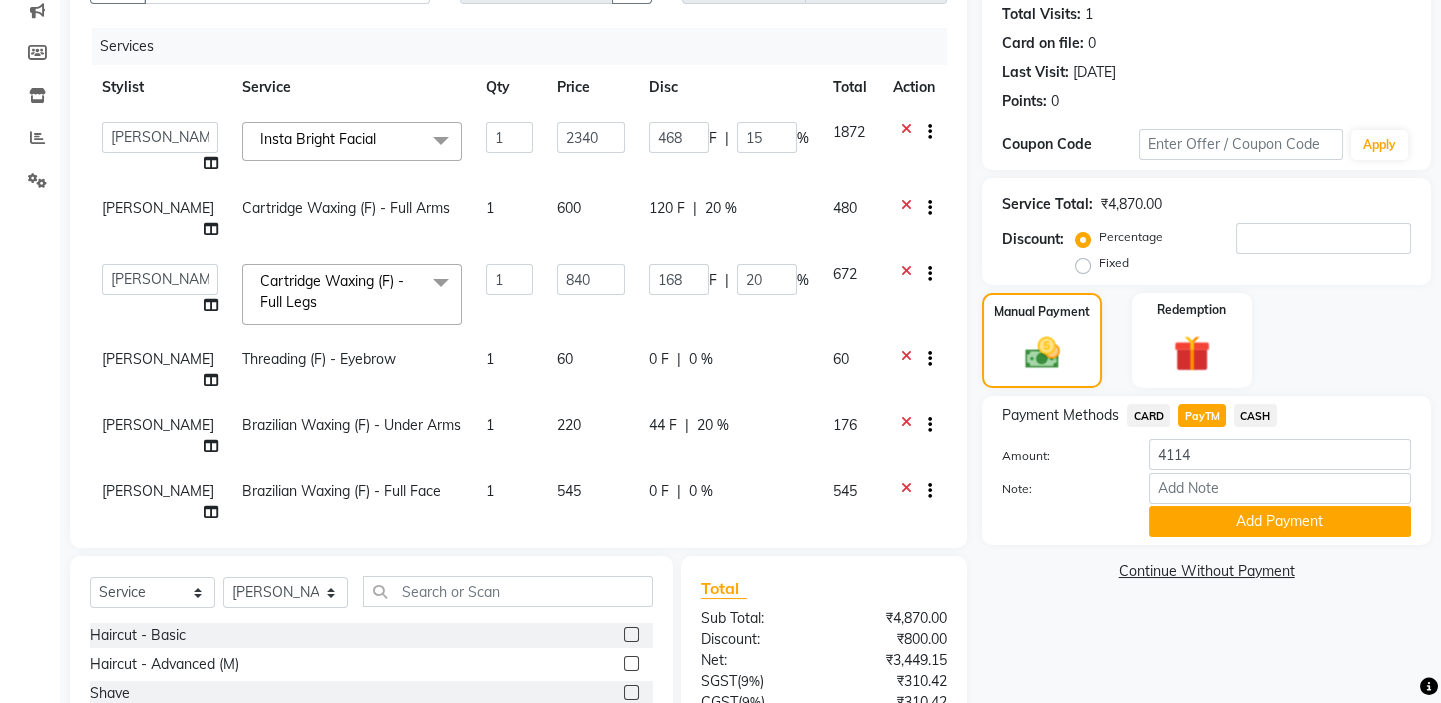 click on "Name: Mayank  Membership:  No Active Membership  Total Visits:  1 Card on file:  0 Last Visit:   15-06-2025 Points:   0  Coupon Code Apply Service Total:  ₹4,870.00  Discount:  Percentage   Fixed  Manual Payment Redemption Payment Methods  CARD   PayTM   CASH  Amount: 4114 Note: Add Payment  Continue Without Payment" 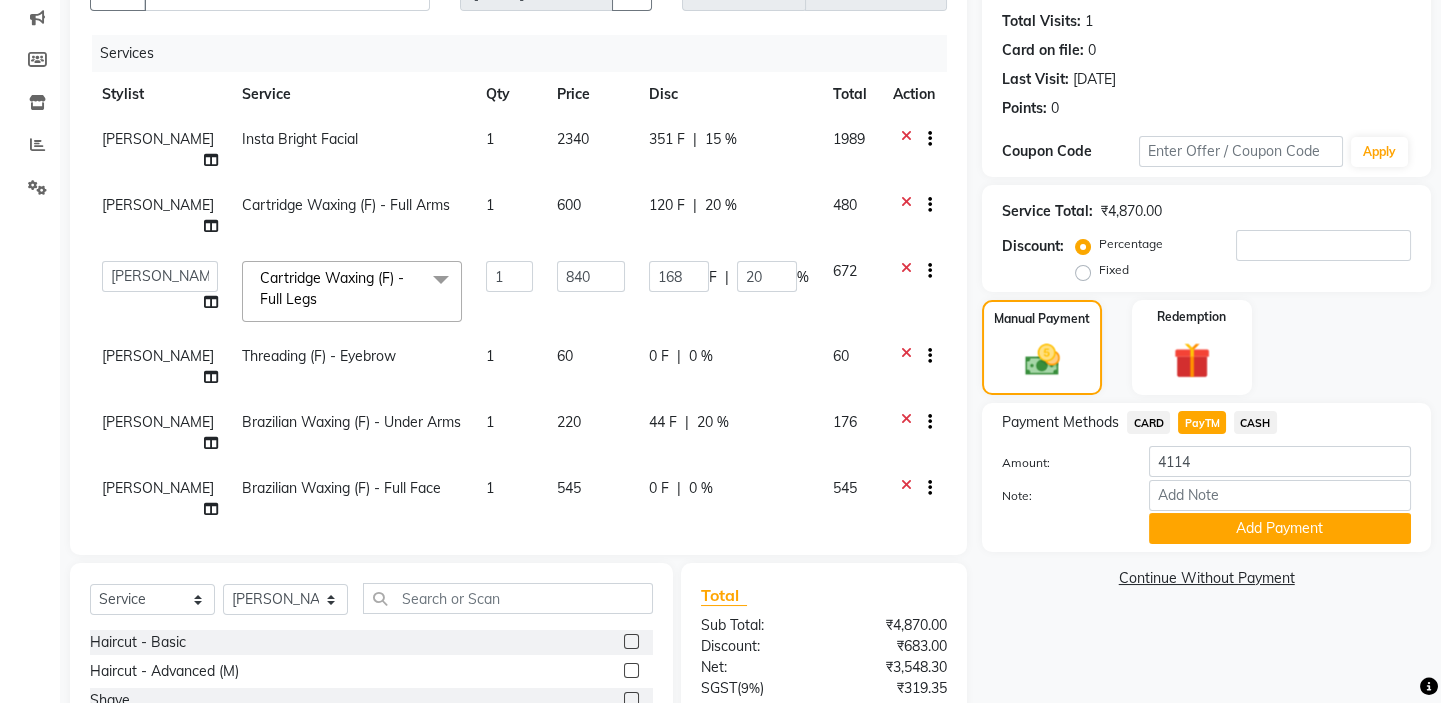 scroll, scrollTop: 208, scrollLeft: 0, axis: vertical 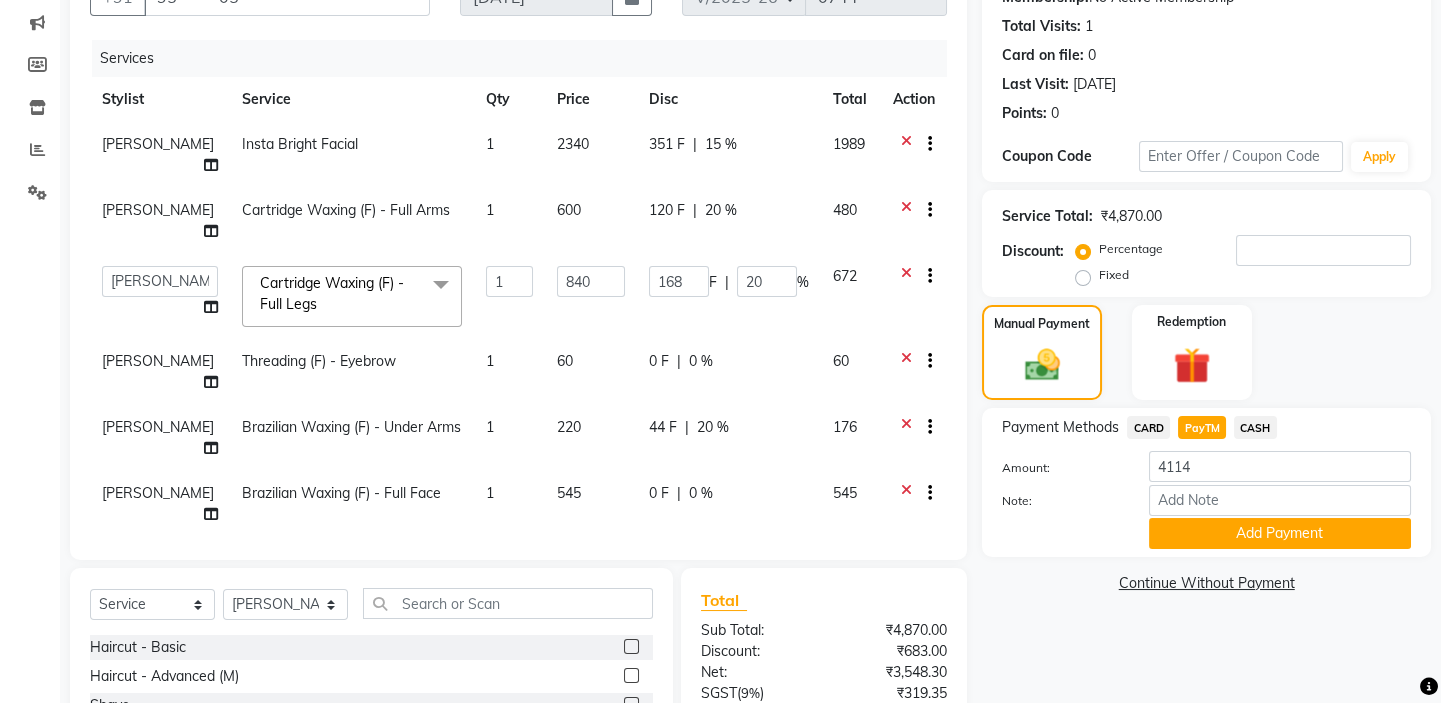 click on "351 F | 15 %" 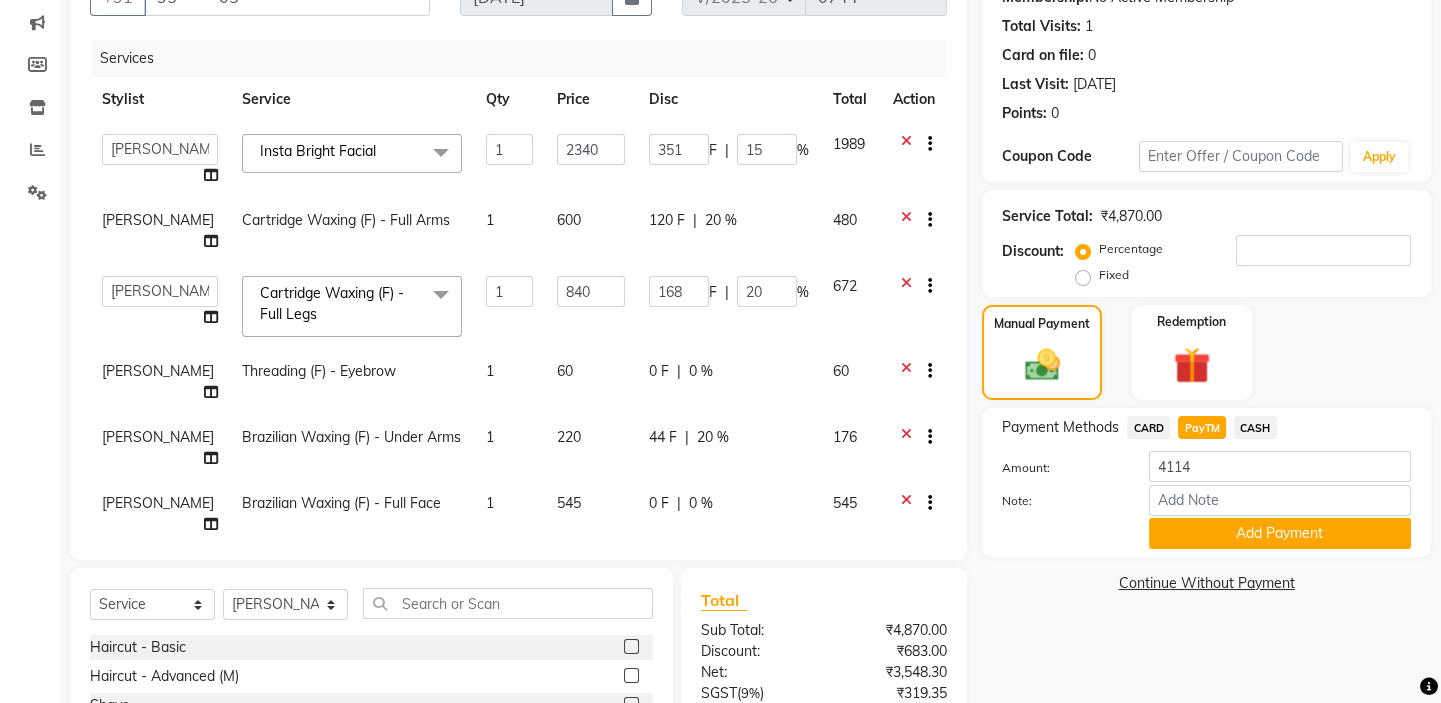 click on "351 F | 15 %" 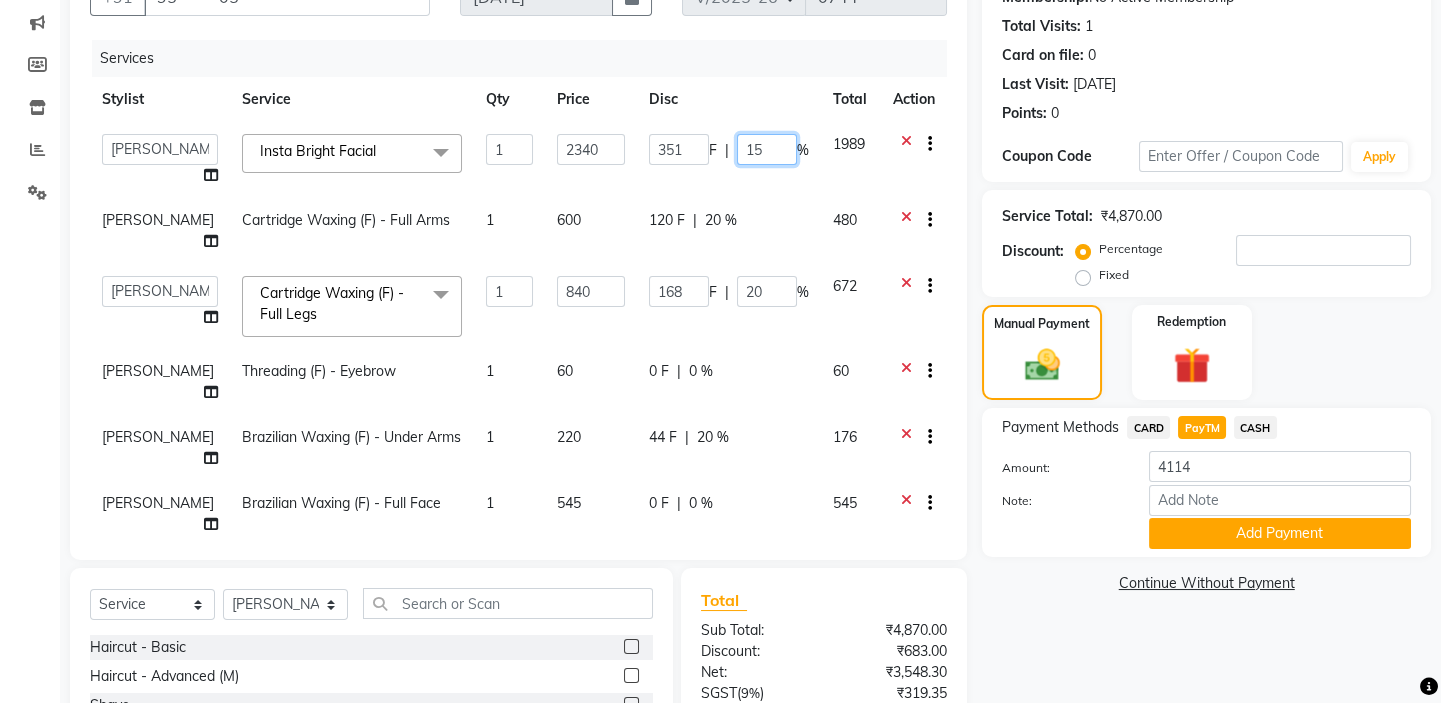 click on "15" 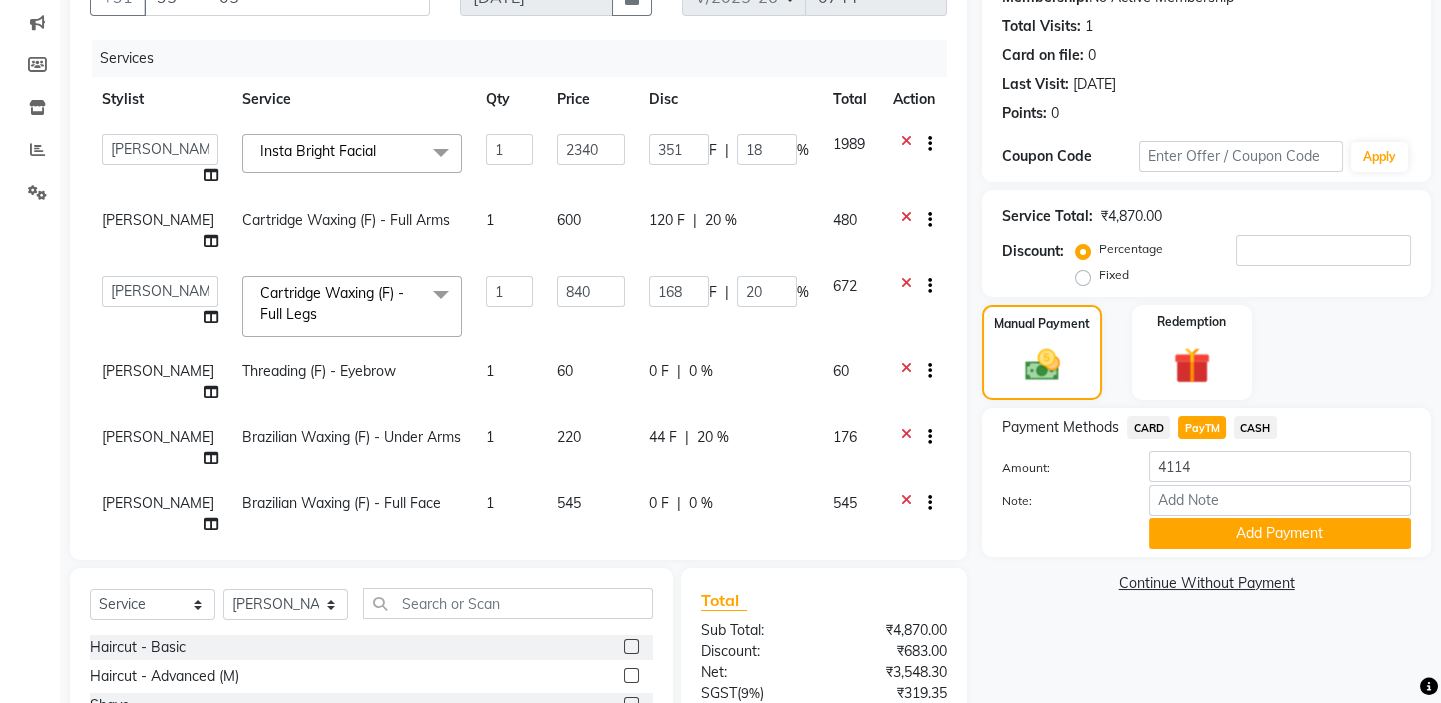 click on "Name: Mayank  Membership:  No Active Membership  Total Visits:  1 Card on file:  0 Last Visit:   15-06-2025 Points:   0  Coupon Code Apply Service Total:  ₹4,870.00  Discount:  Percentage   Fixed  Manual Payment Redemption Payment Methods  CARD   PayTM   CASH  Amount: 4114 Note: Add Payment  Continue Without Payment" 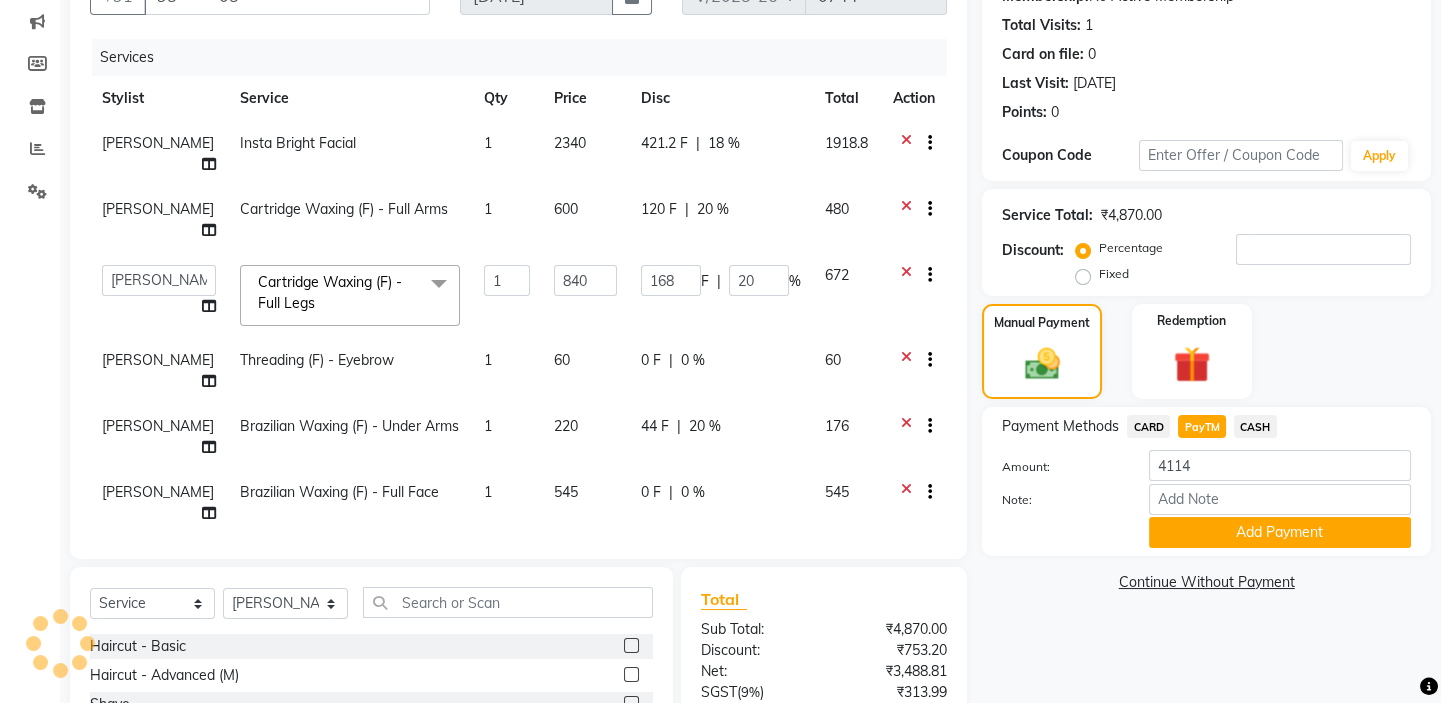 scroll, scrollTop: 208, scrollLeft: 0, axis: vertical 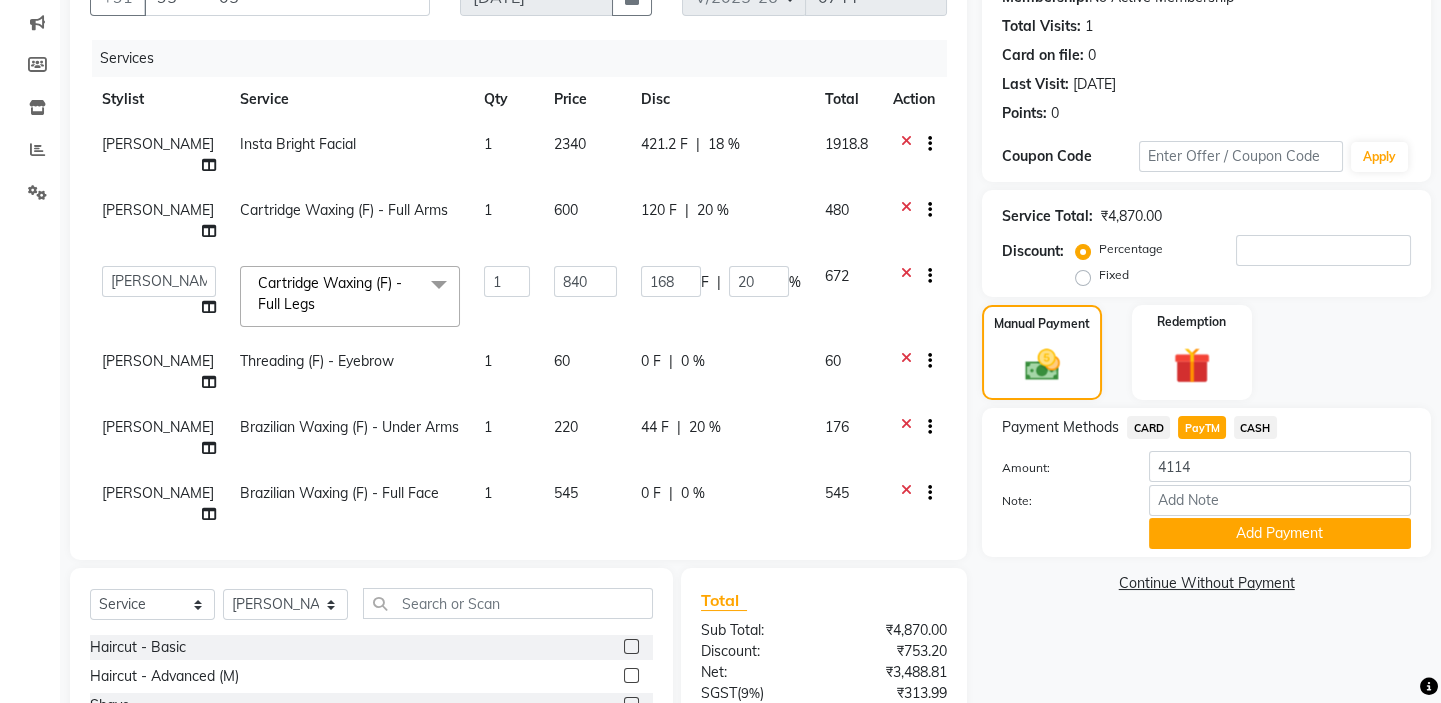 click on "18 %" 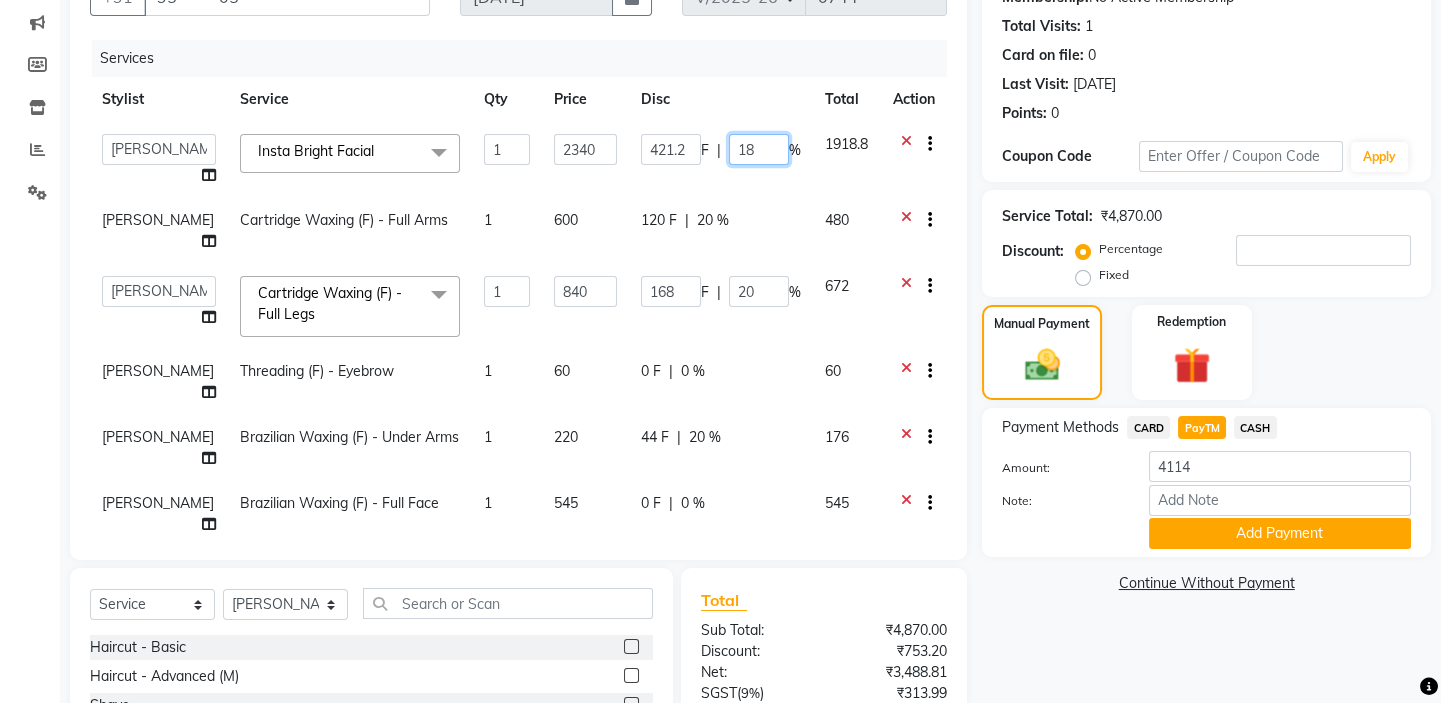 click on "18" 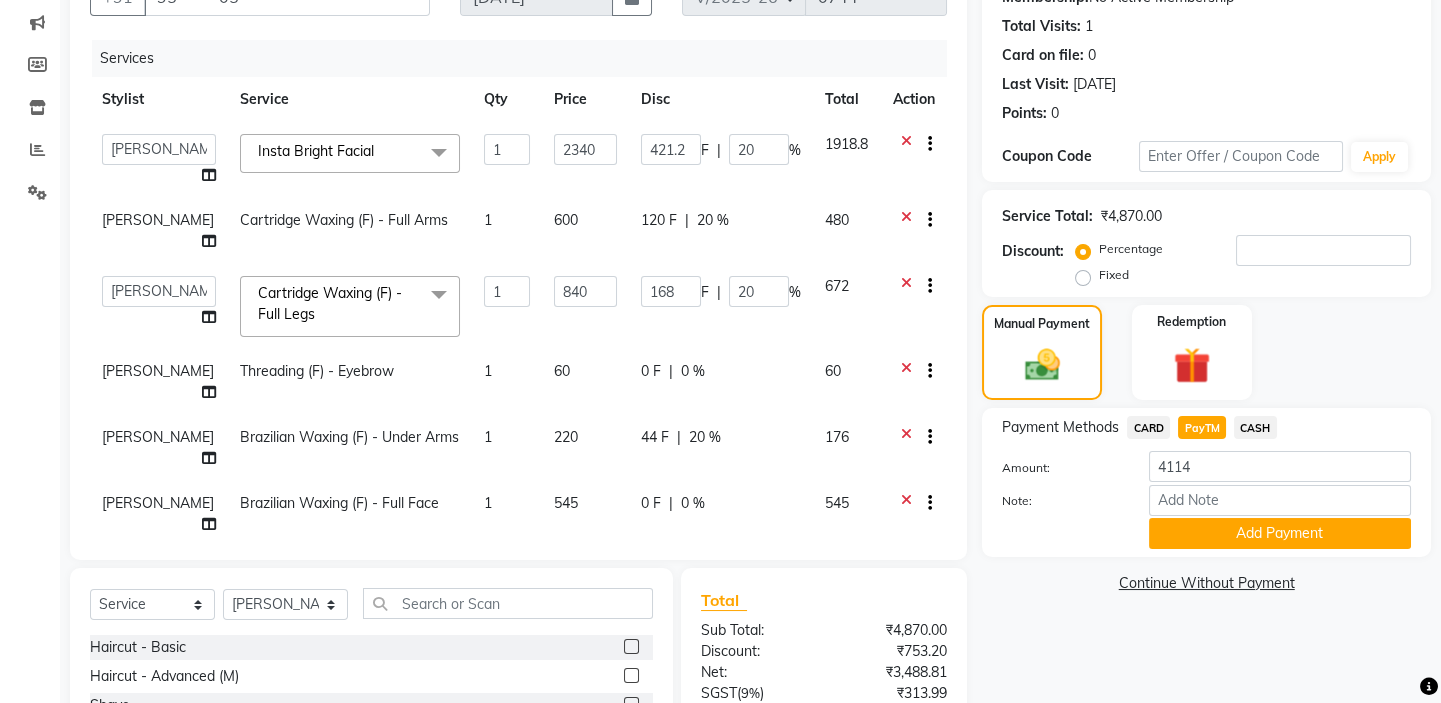 click on "Name: Mayank  Membership:  No Active Membership  Total Visits:  1 Card on file:  0 Last Visit:   15-06-2025 Points:   0  Coupon Code Apply Service Total:  ₹4,870.00  Discount:  Percentage   Fixed  Manual Payment Redemption Payment Methods  CARD   PayTM   CASH  Amount: 4114 Note: Add Payment  Continue Without Payment" 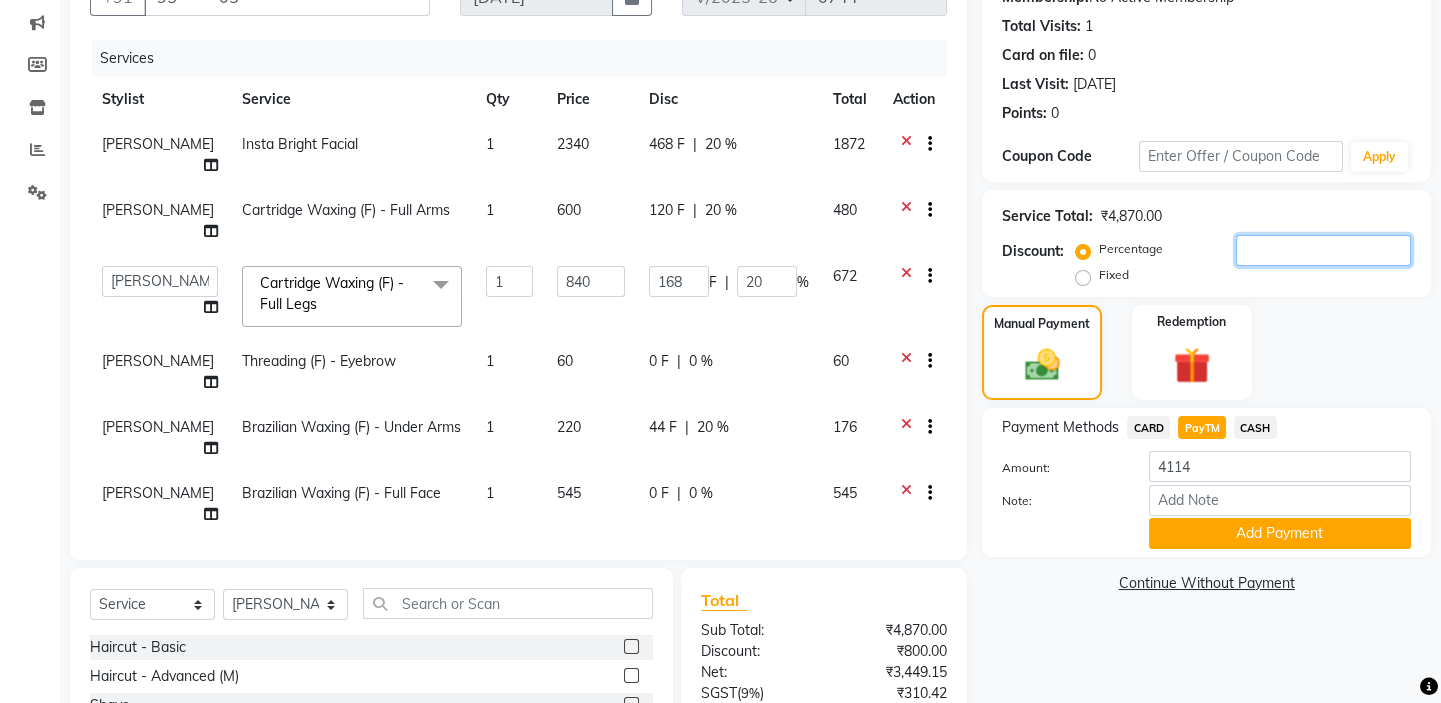 drag, startPoint x: 1401, startPoint y: 249, endPoint x: 1453, endPoint y: 292, distance: 67.47592 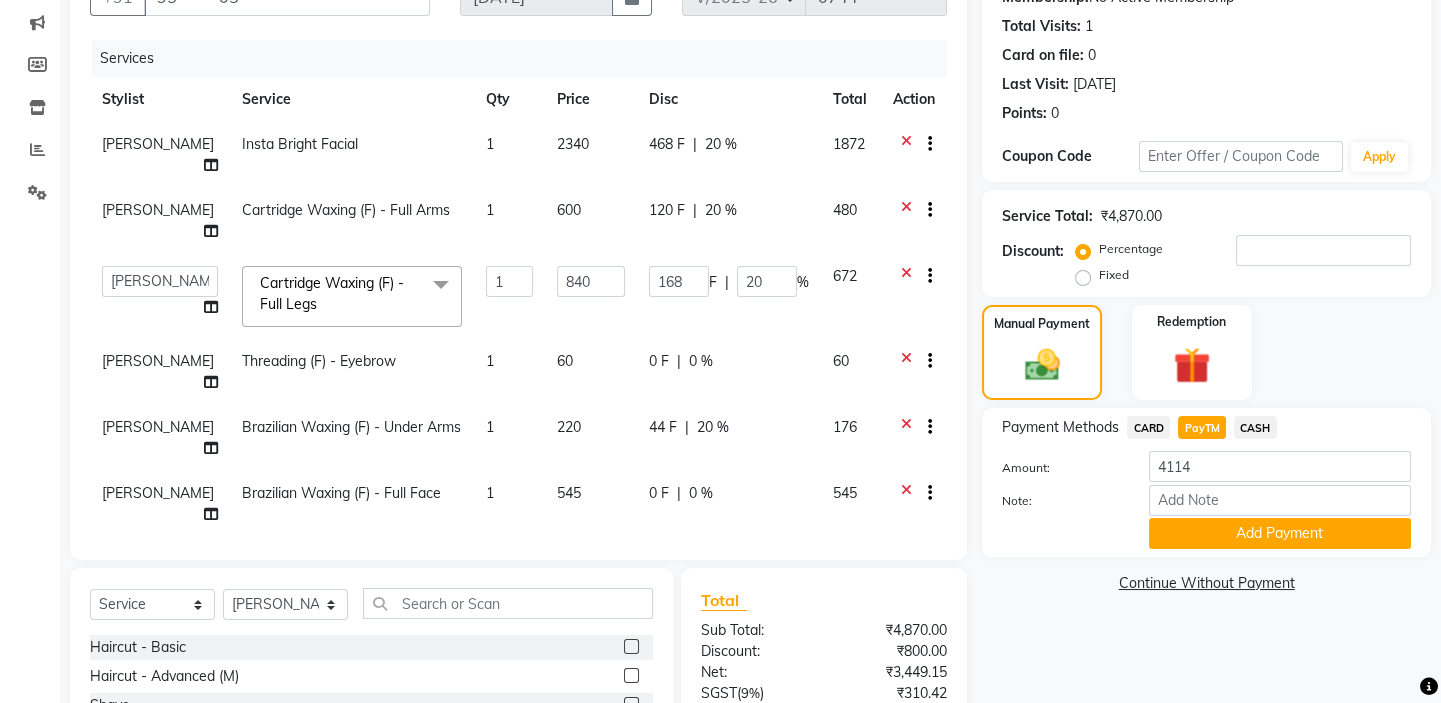 scroll, scrollTop: 211, scrollLeft: 0, axis: vertical 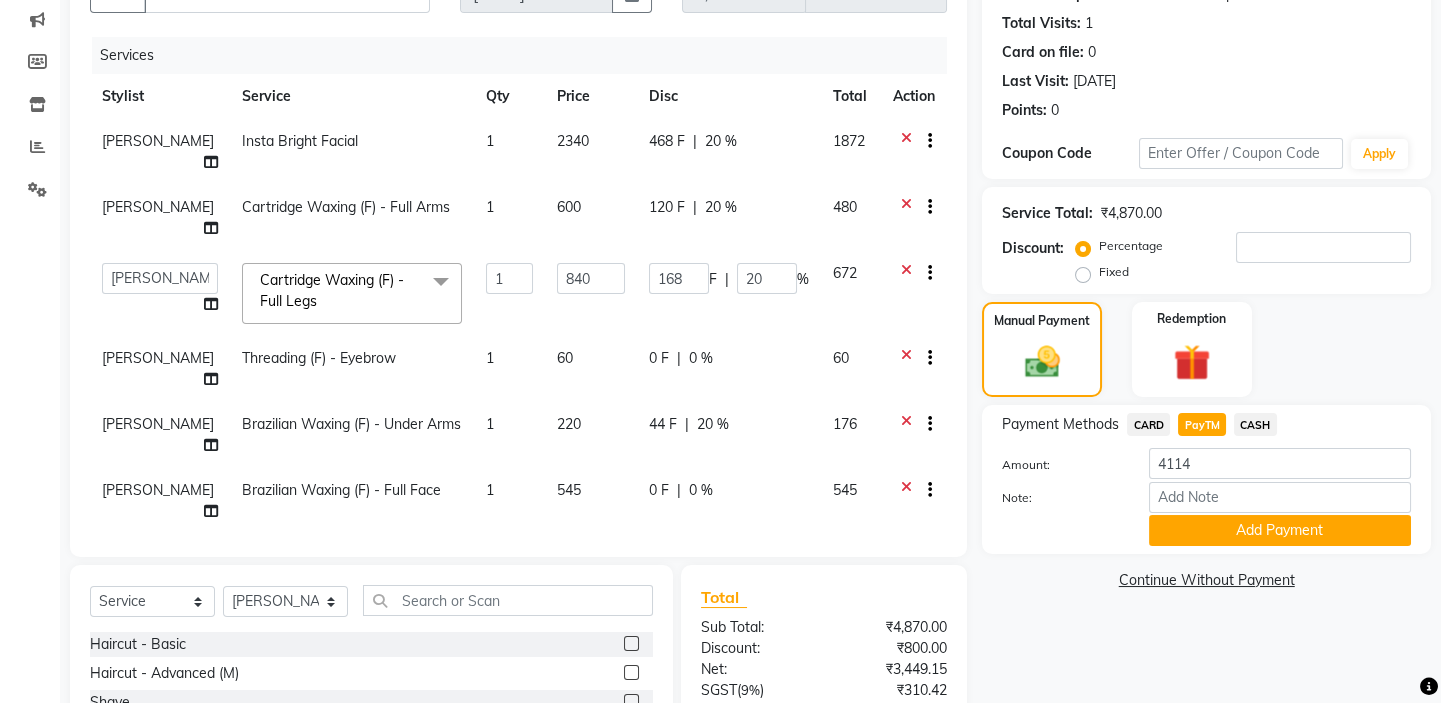 drag, startPoint x: 1420, startPoint y: 527, endPoint x: 1367, endPoint y: 663, distance: 145.96233 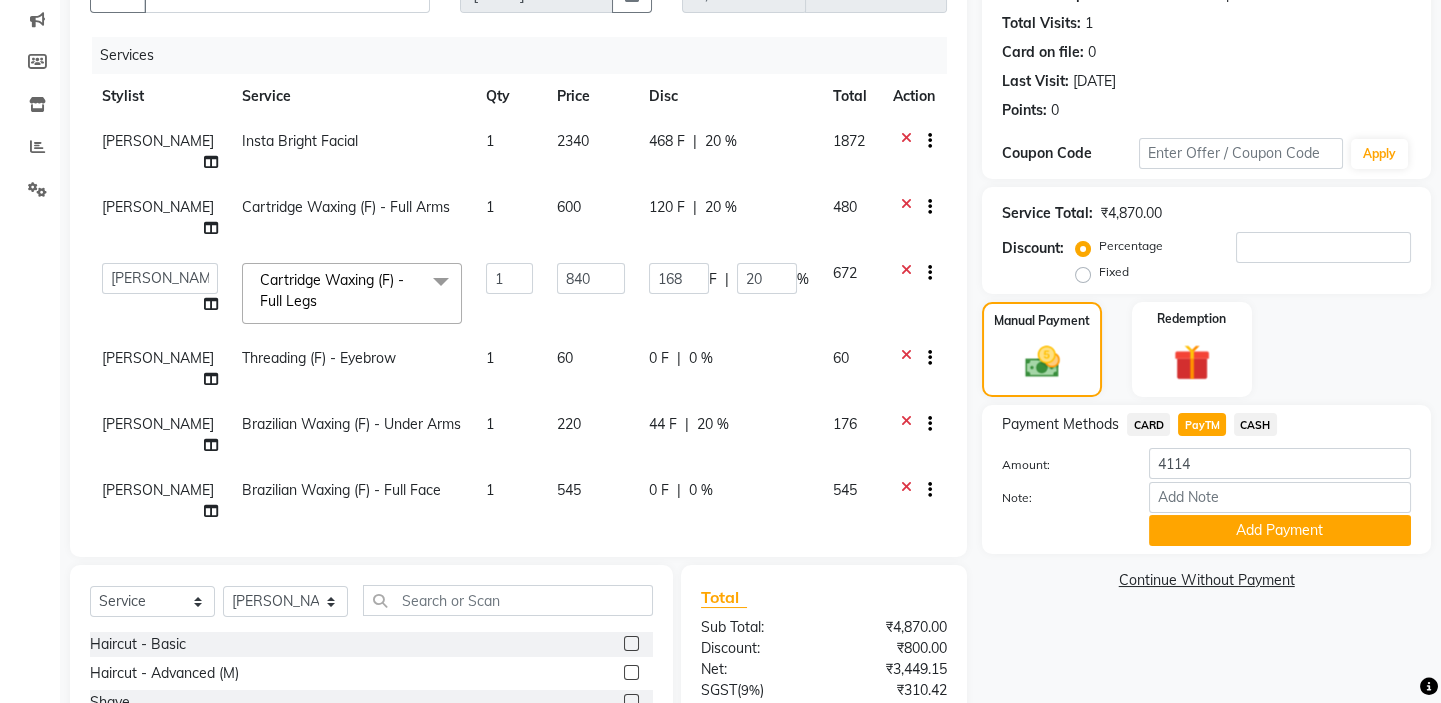 scroll, scrollTop: 399, scrollLeft: 0, axis: vertical 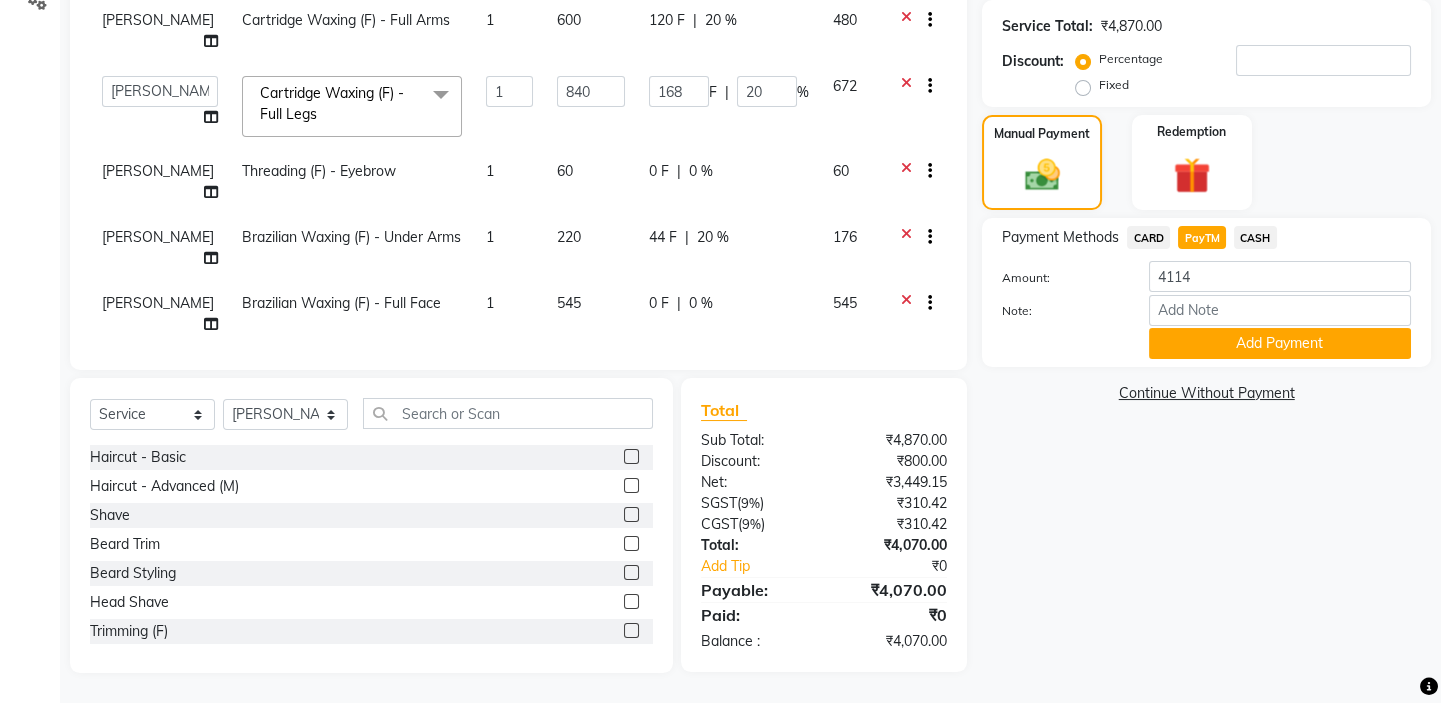 click on "Name: Mayank  Membership:  No Active Membership  Total Visits:  1 Card on file:  0 Last Visit:   15-06-2025 Points:   0  Coupon Code Apply Service Total:  ₹4,870.00  Discount:  Percentage   Fixed  Manual Payment Redemption Payment Methods  CARD   PayTM   CASH  Amount: 4114 Note: Add Payment  Continue Without Payment" 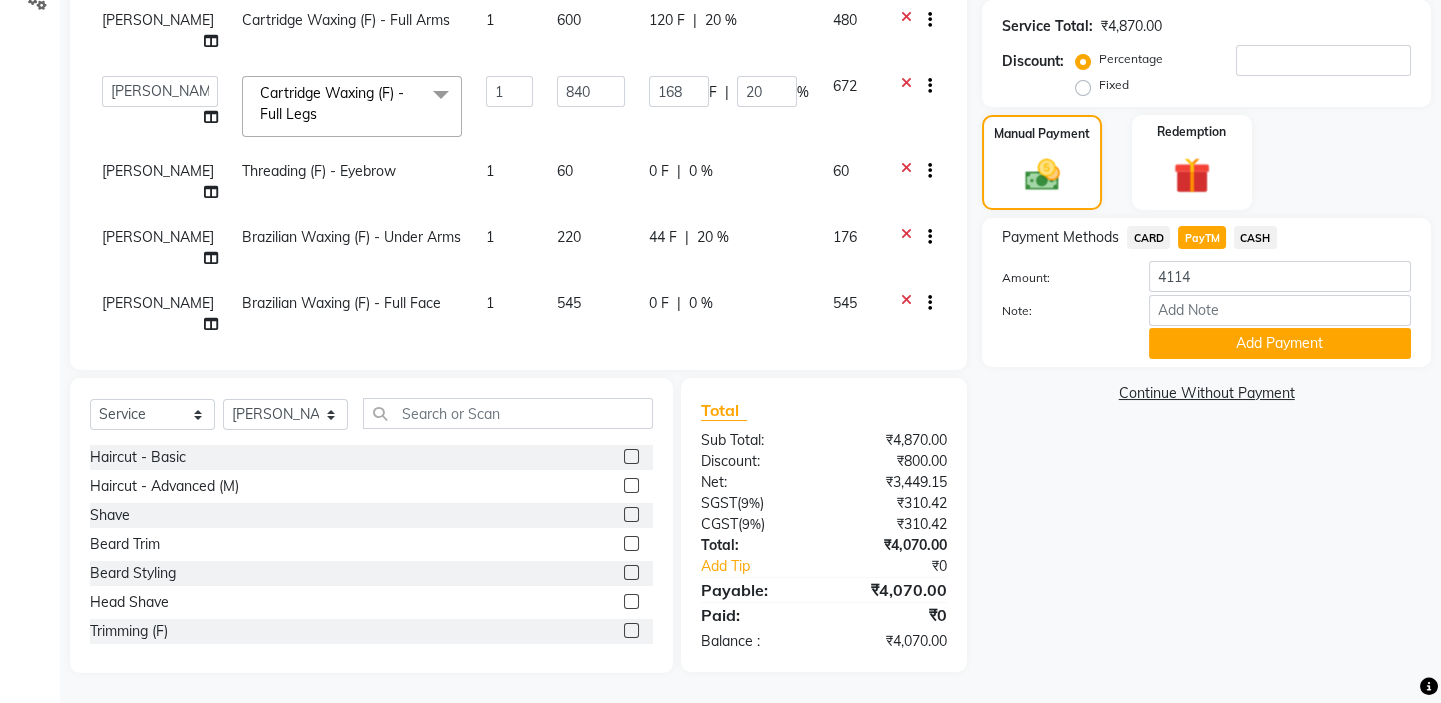 click on "44 F | 20 %" 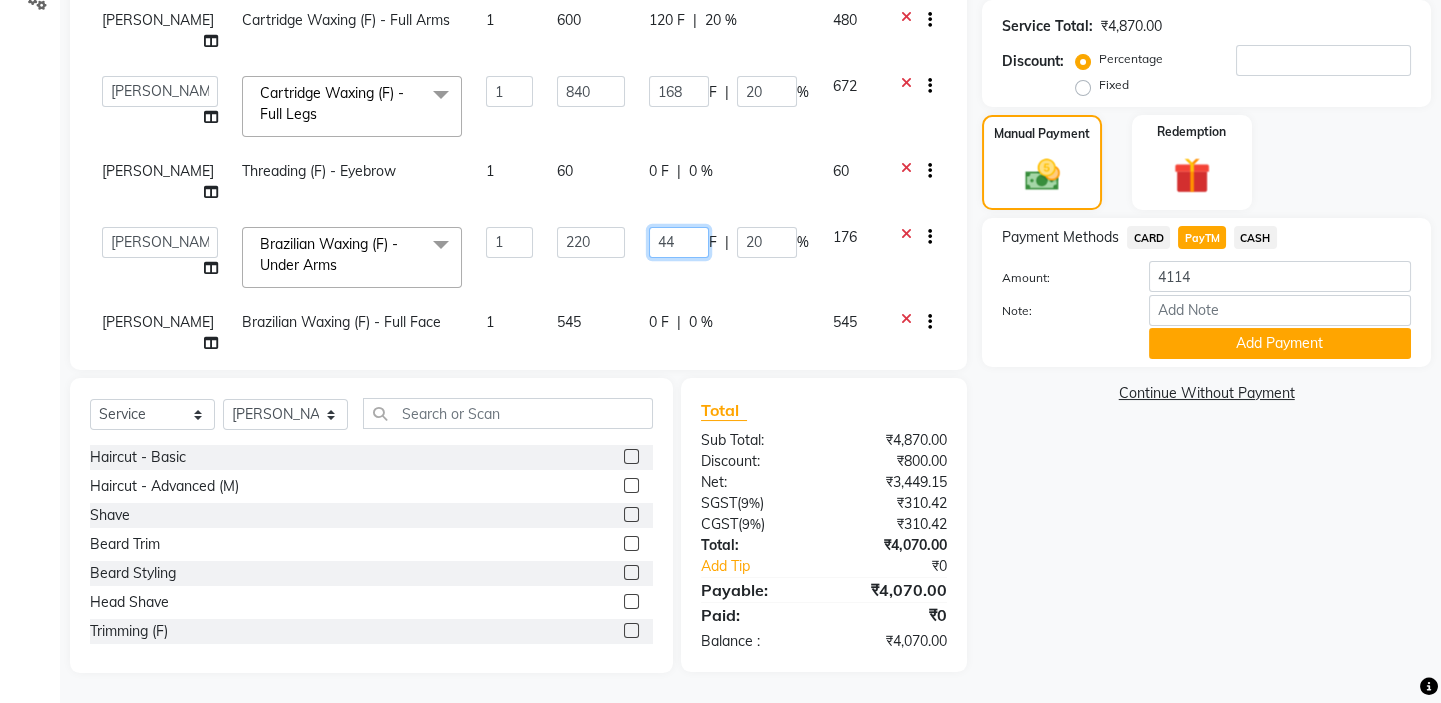 click on "44" 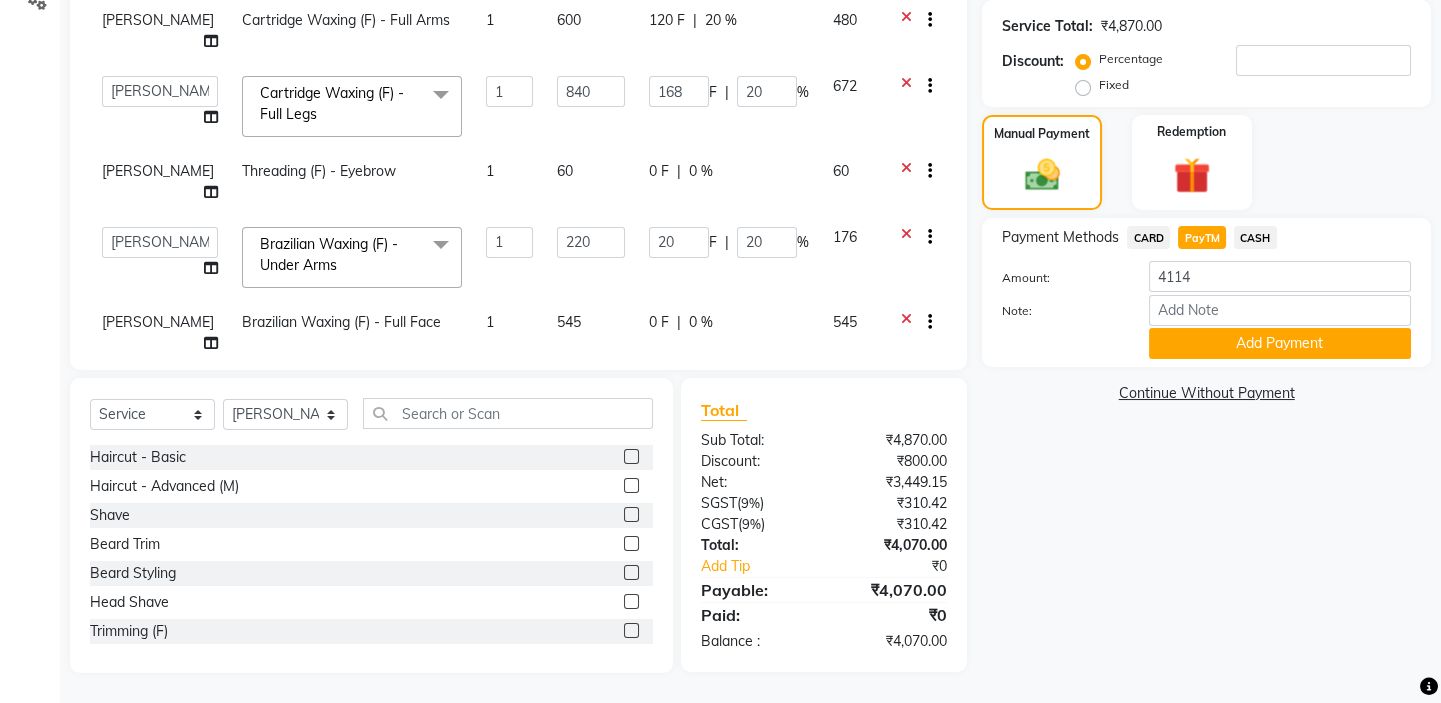 click on "Name: Mayank  Membership:  No Active Membership  Total Visits:  1 Card on file:  0 Last Visit:   15-06-2025 Points:   0  Coupon Code Apply Service Total:  ₹4,870.00  Discount:  Percentage   Fixed  Manual Payment Redemption Payment Methods  CARD   PayTM   CASH  Amount: 4114 Note: Add Payment  Continue Without Payment" 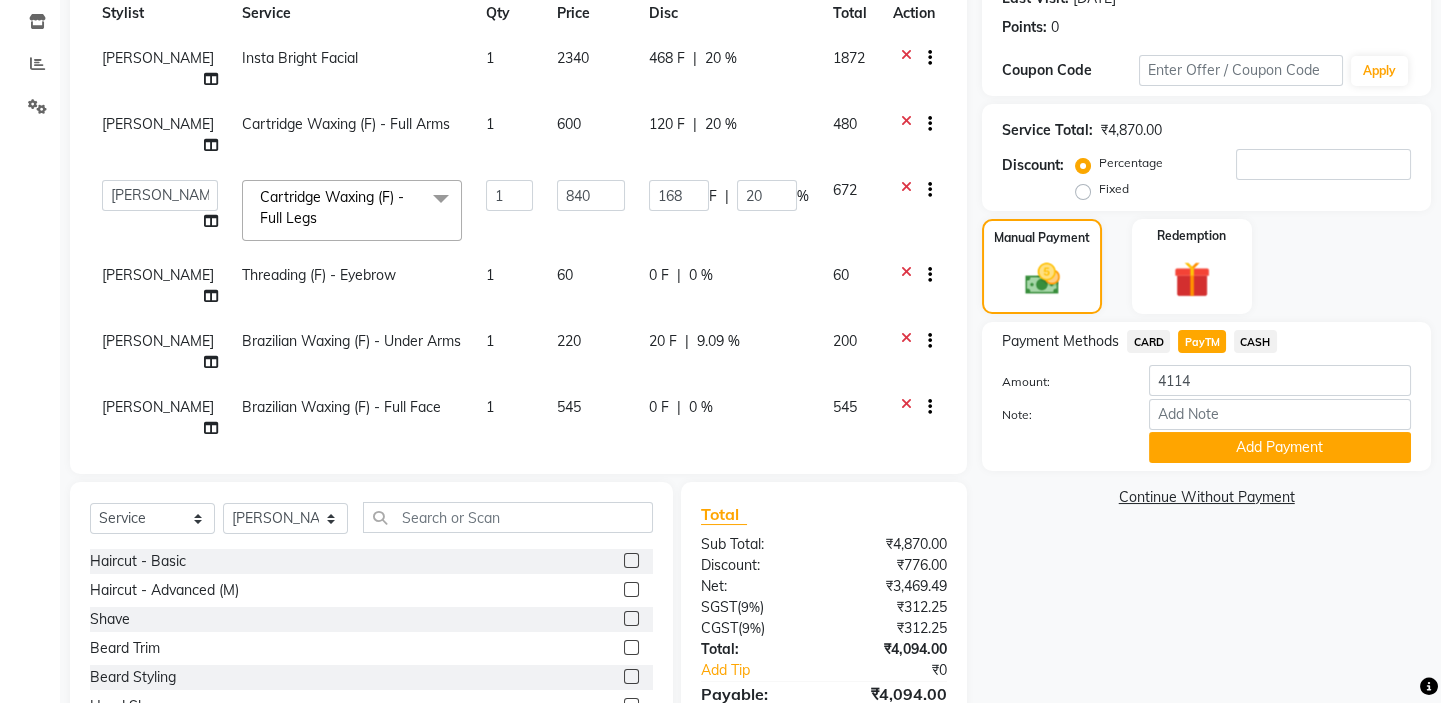 scroll, scrollTop: 313, scrollLeft: 0, axis: vertical 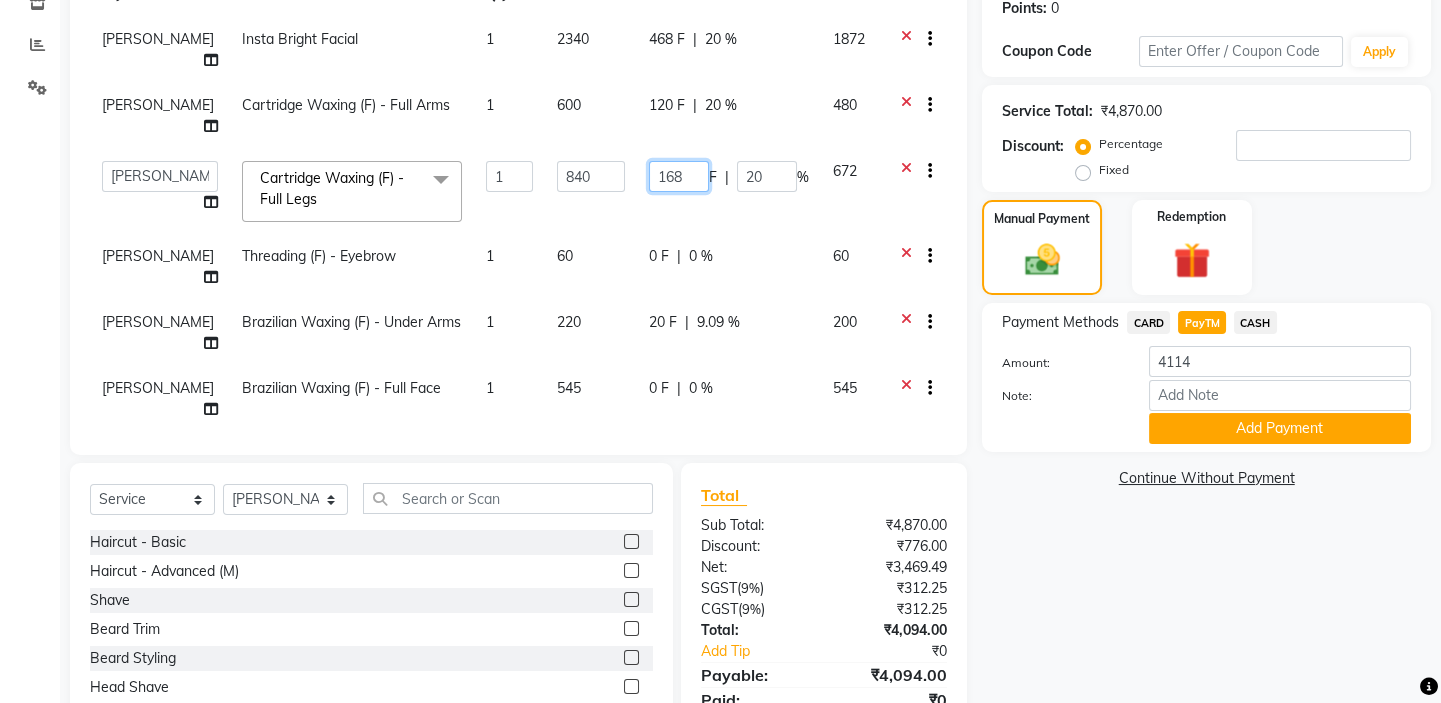 click on "168" 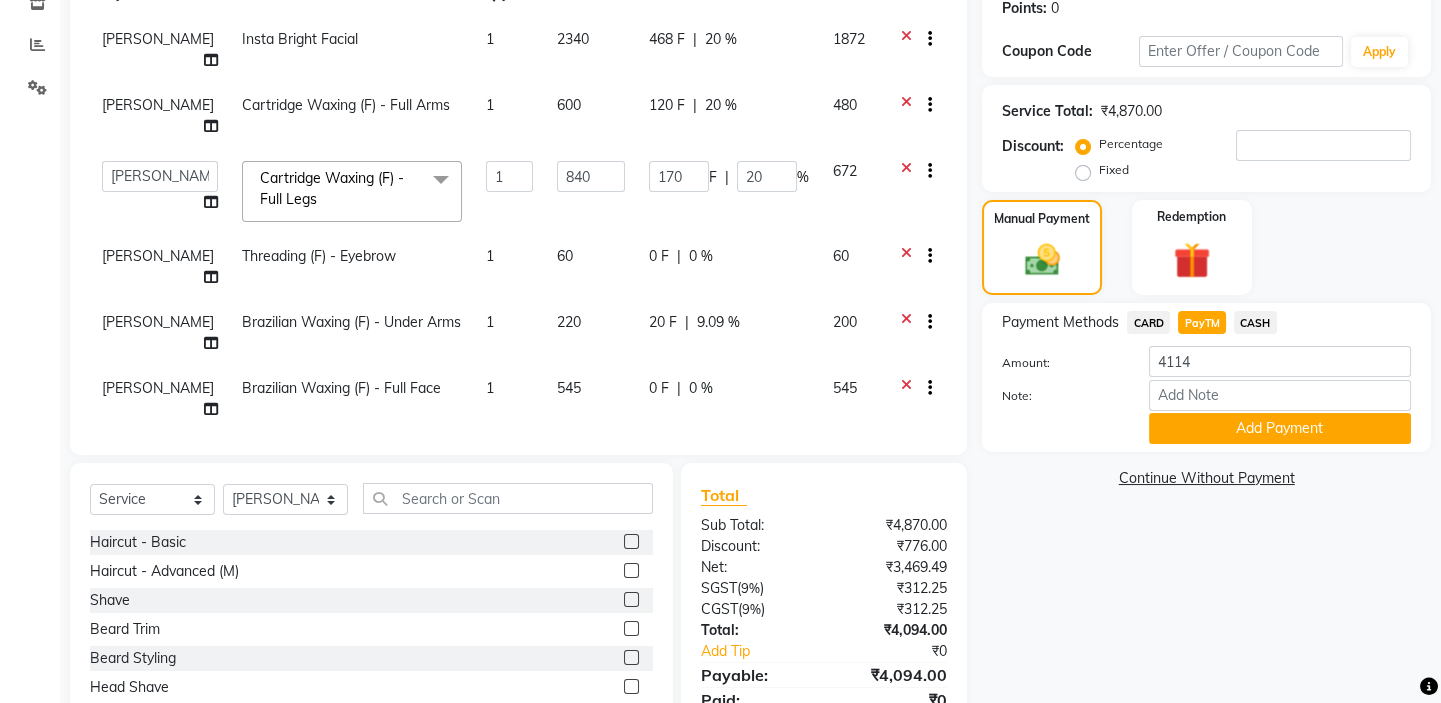 click on "468 F | 20 %" 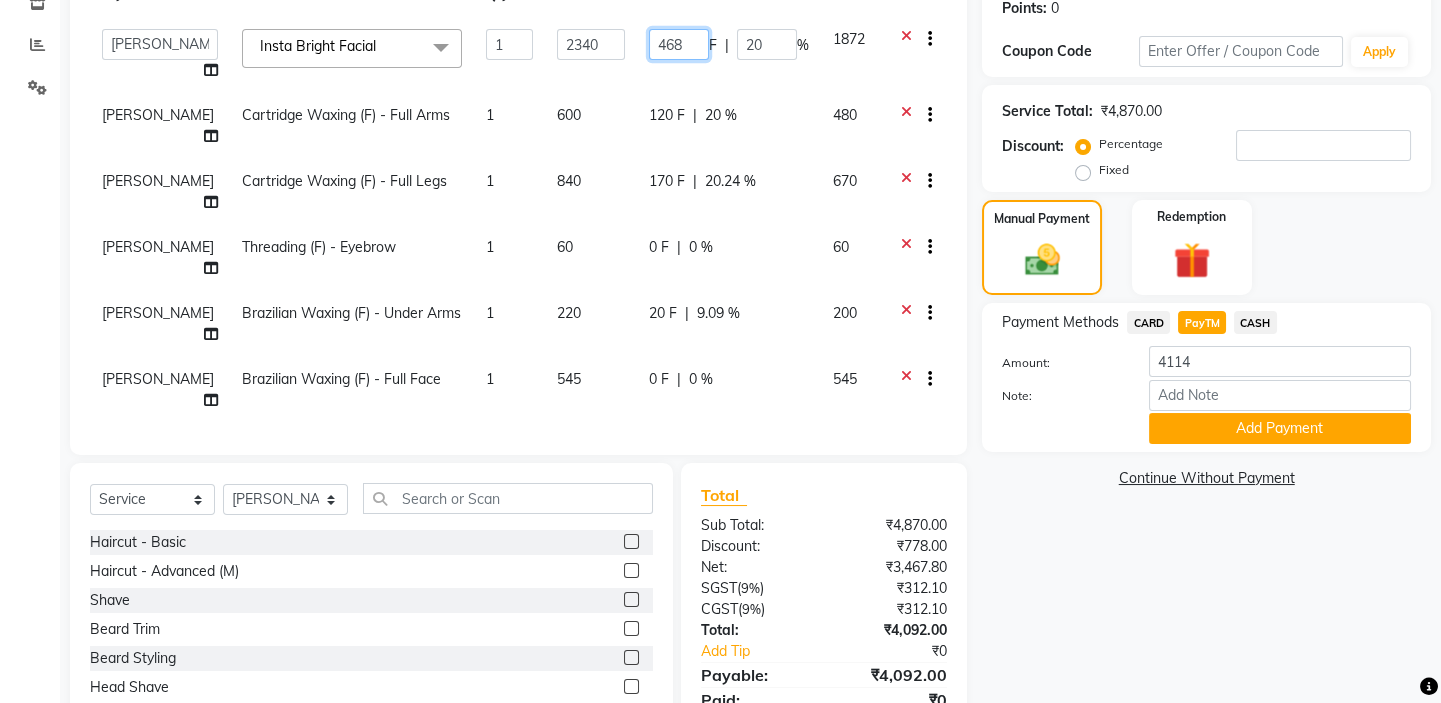 click on "468" 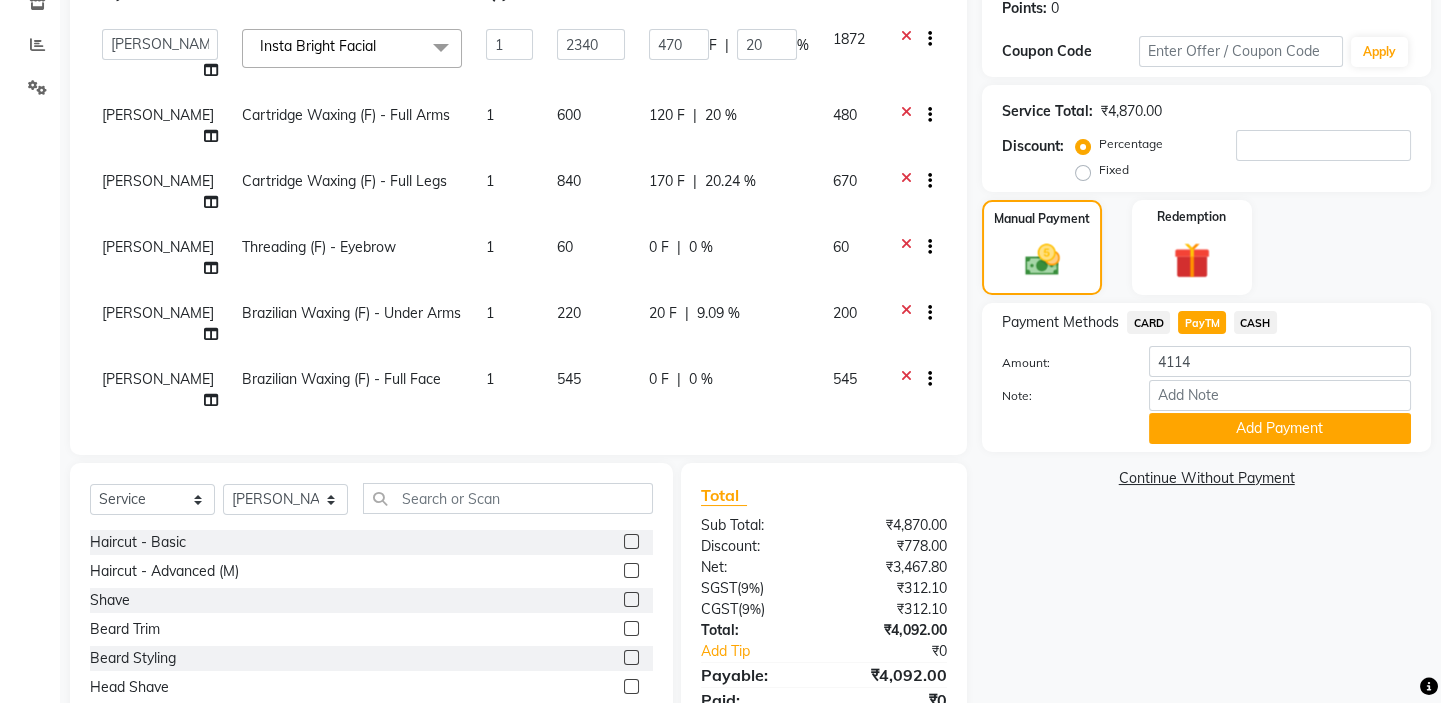 click on "Name: Mayank  Membership:  No Active Membership  Total Visits:  1 Card on file:  0 Last Visit:   15-06-2025 Points:   0  Coupon Code Apply Service Total:  ₹4,870.00  Discount:  Percentage   Fixed  Manual Payment Redemption Payment Methods  CARD   PayTM   CASH  Amount: 4114 Note: Add Payment  Continue Without Payment" 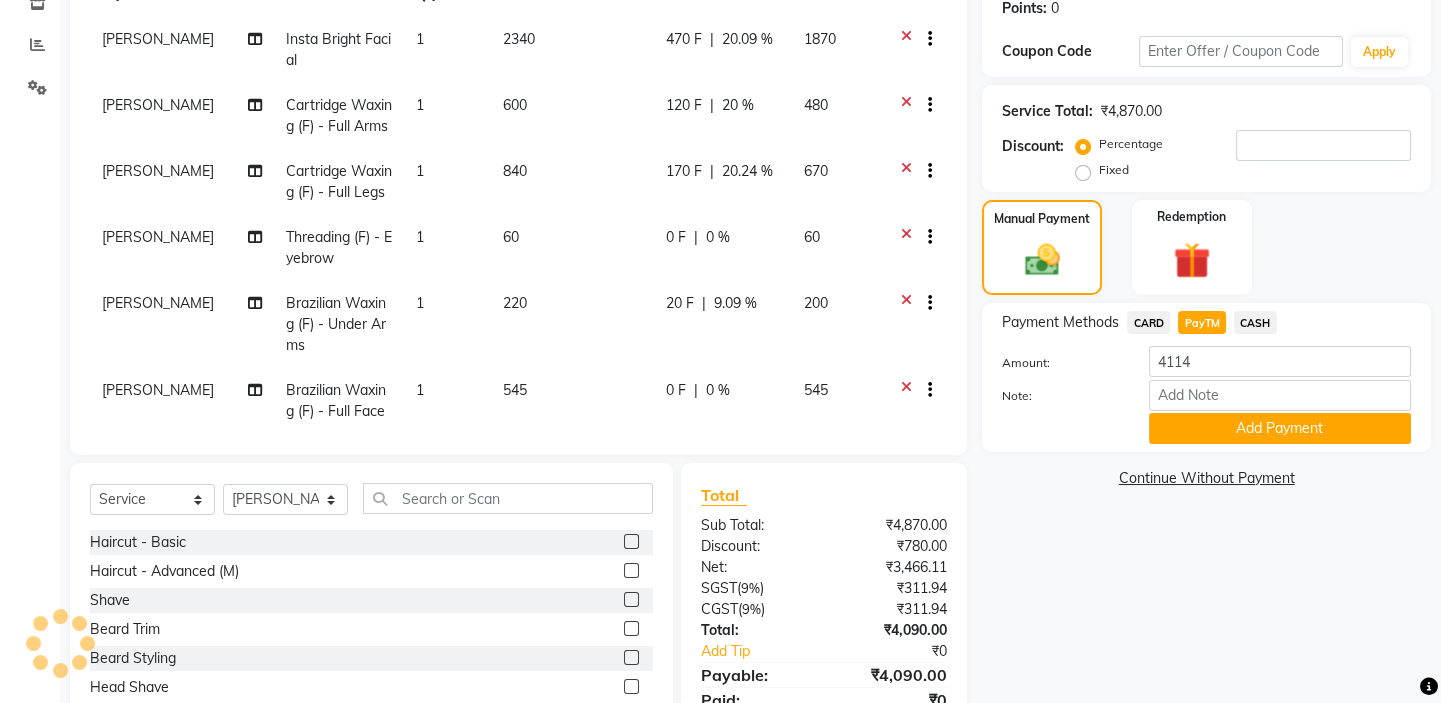 scroll, scrollTop: 399, scrollLeft: 0, axis: vertical 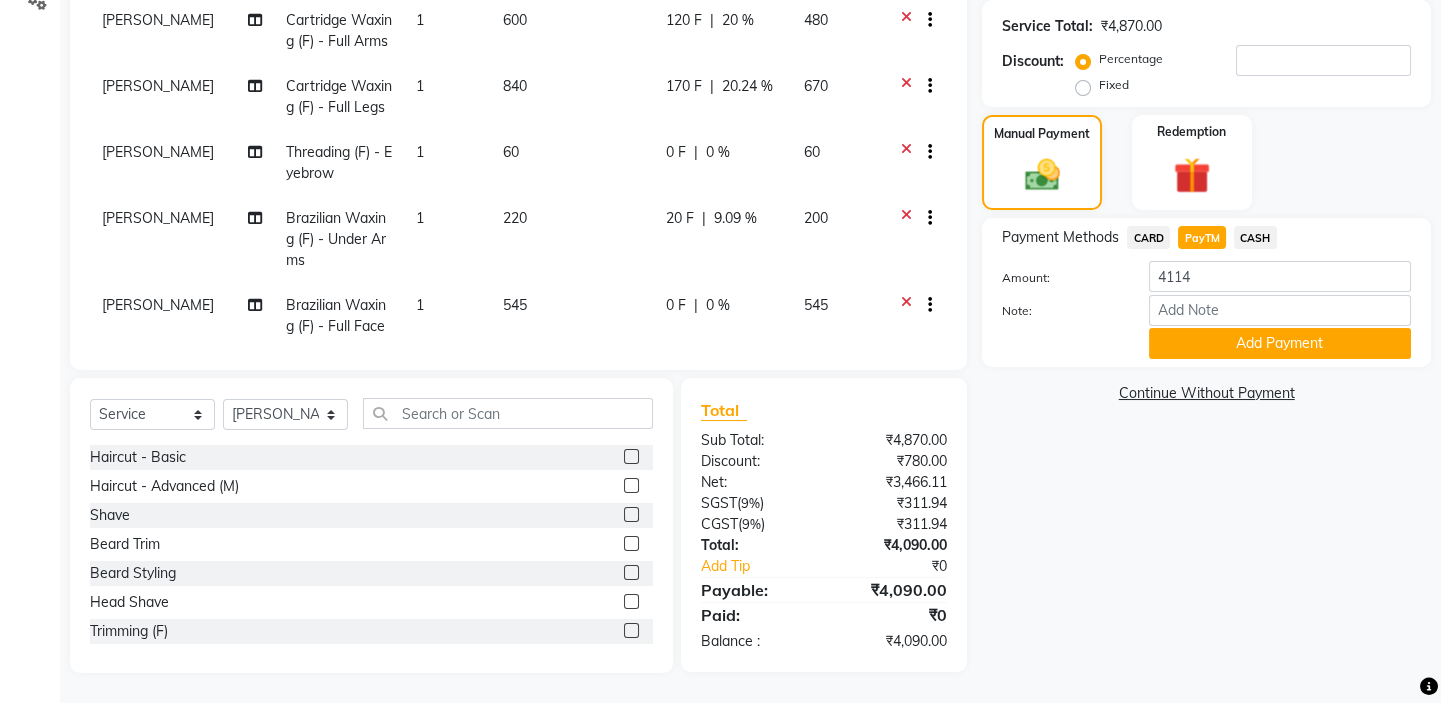click on "CASH" 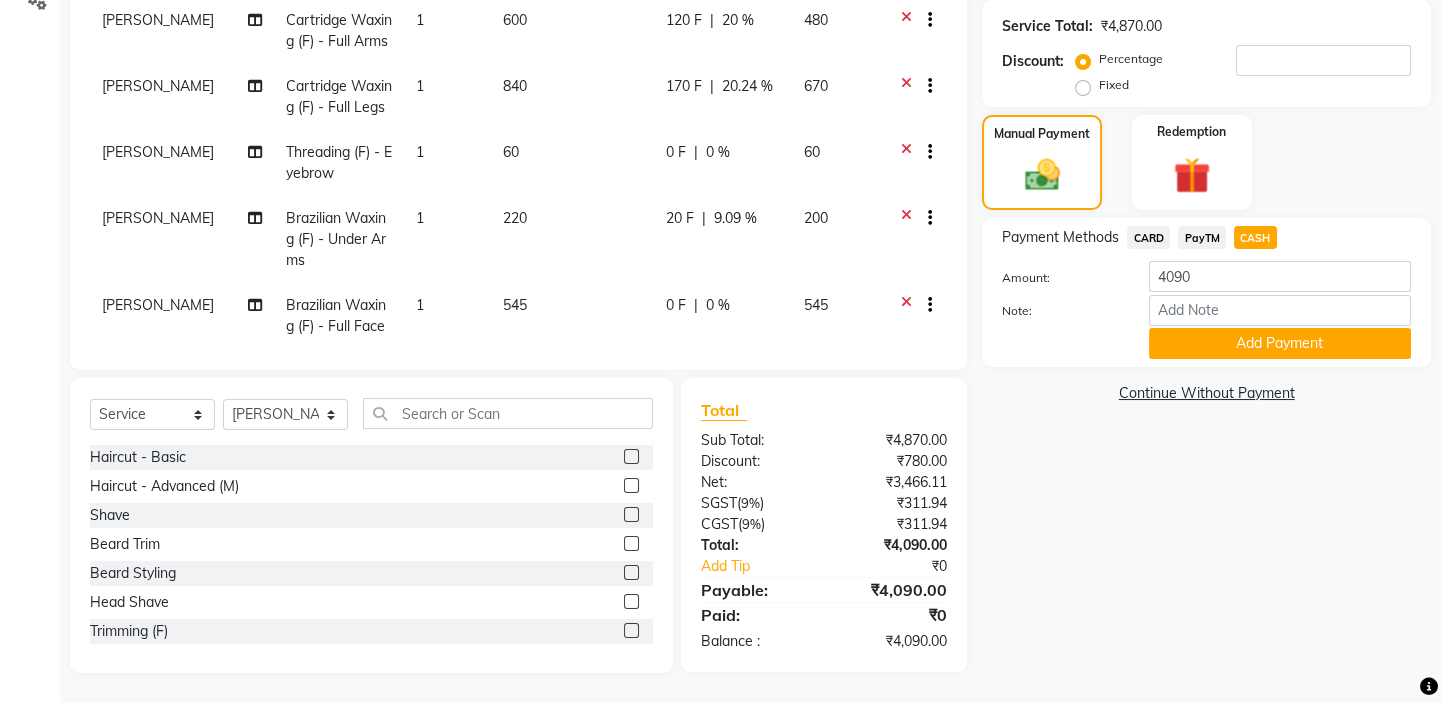 click on "PayTM" 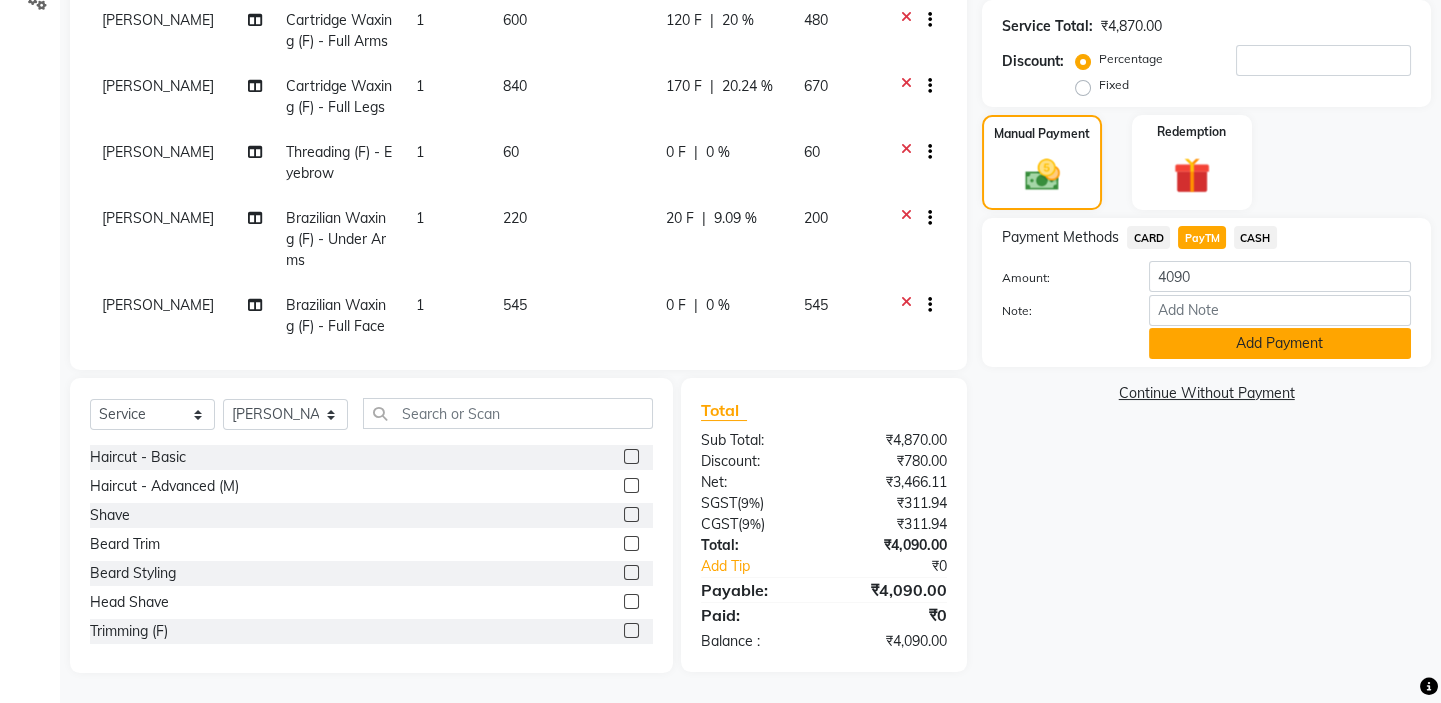 click on "Add Payment" 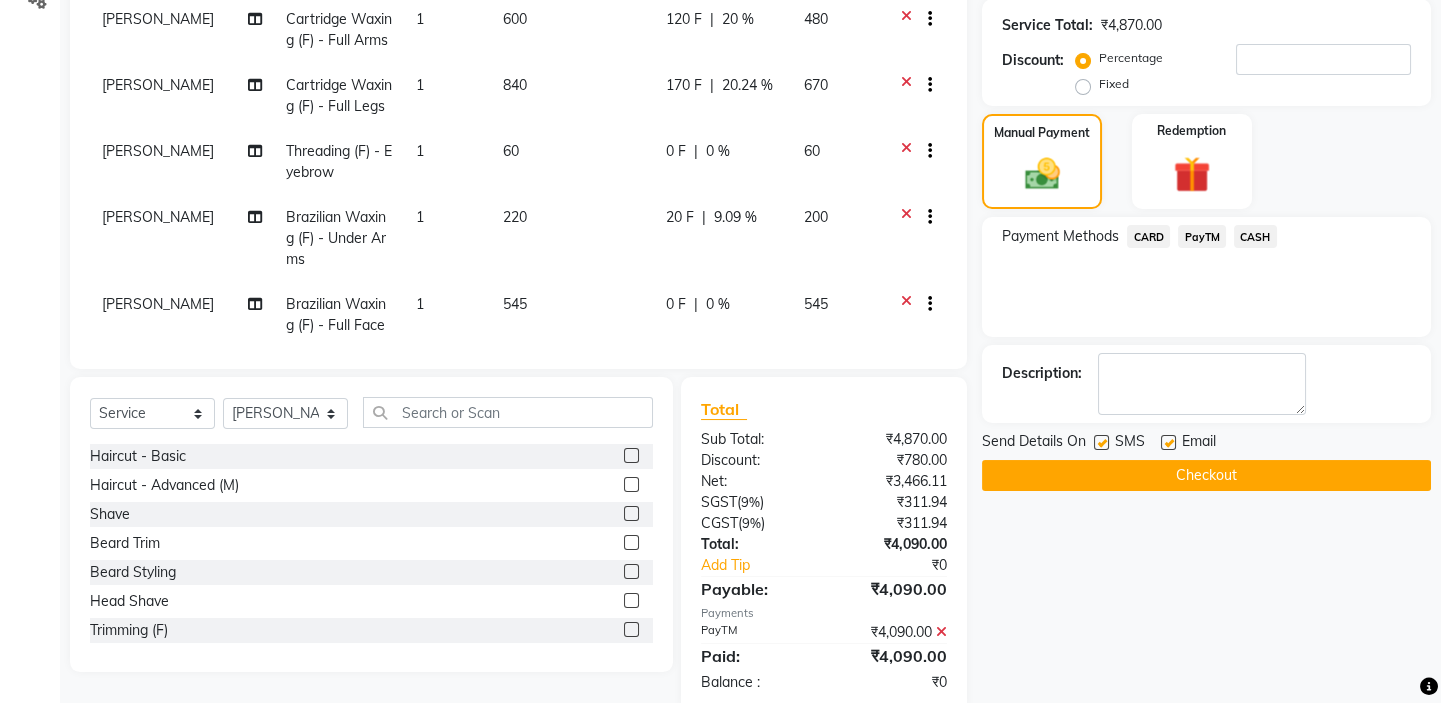 click 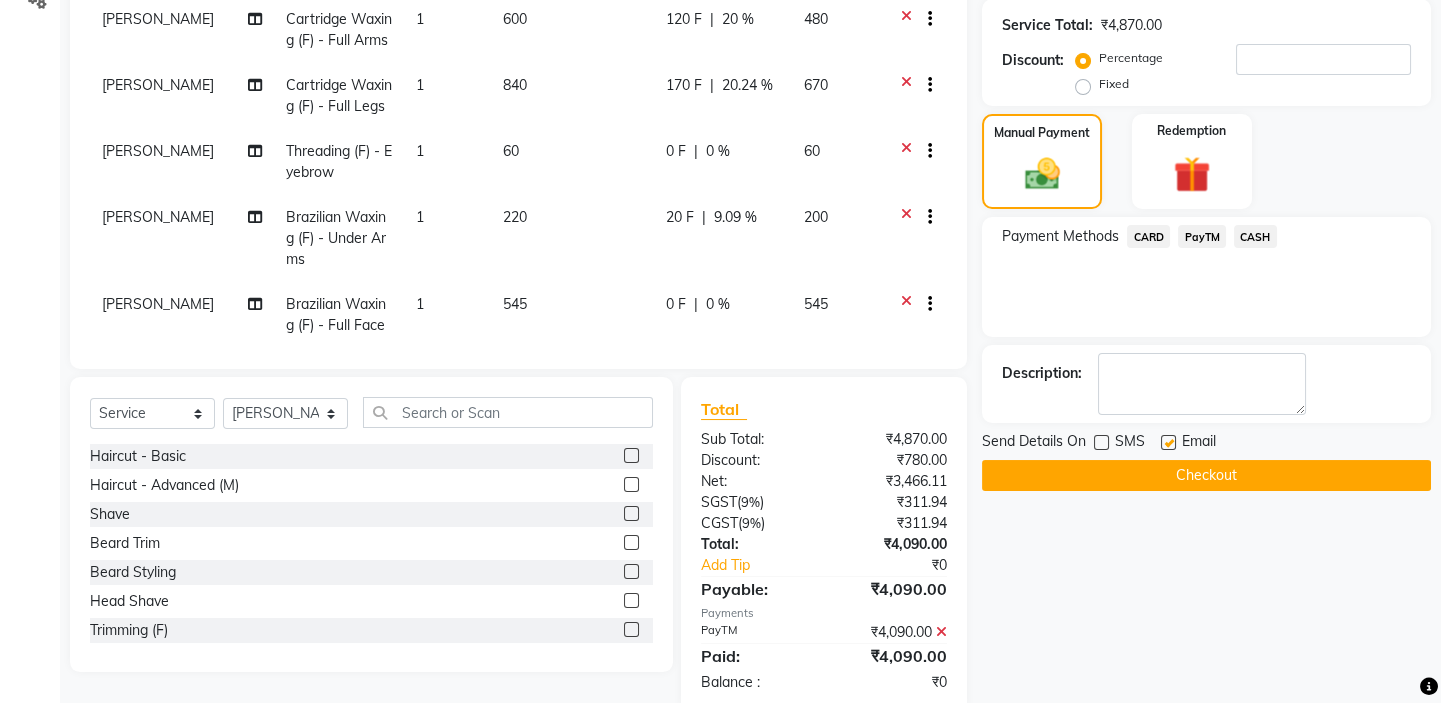 click 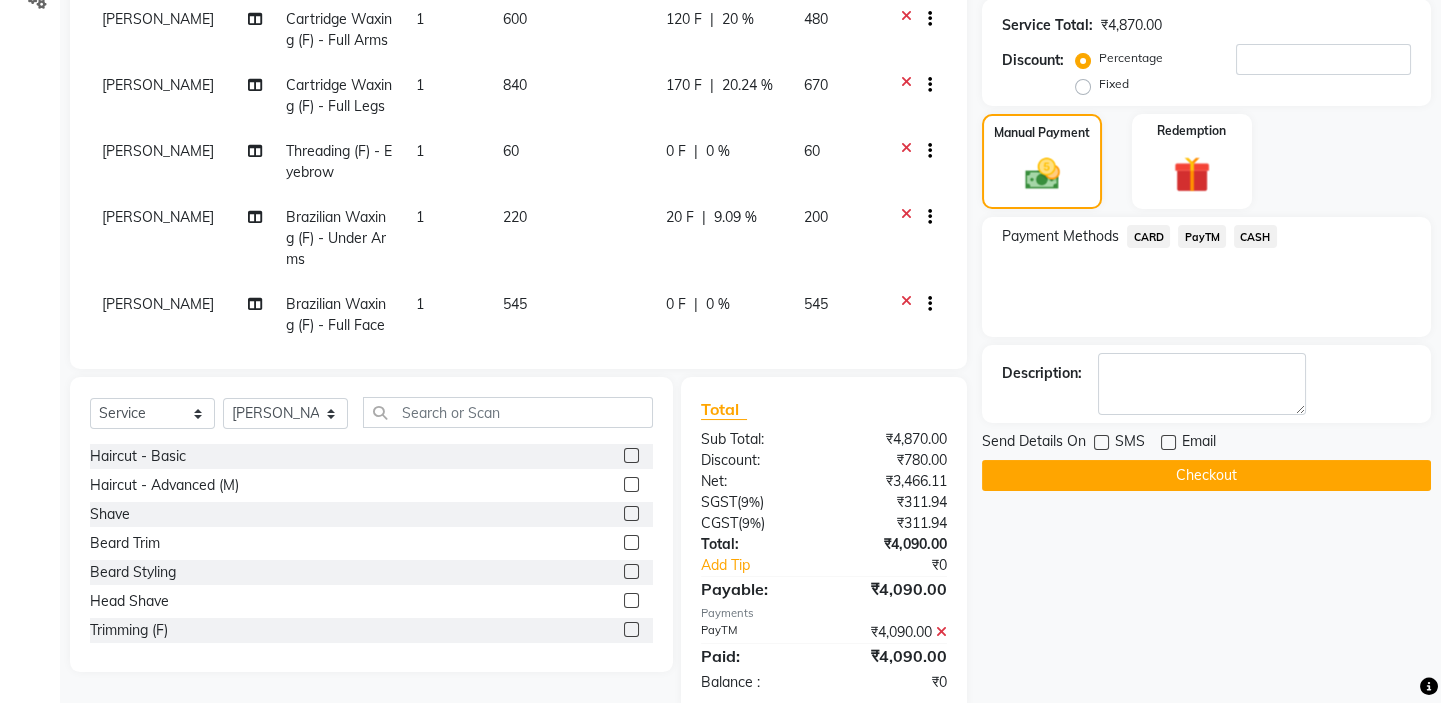 click on "Checkout" 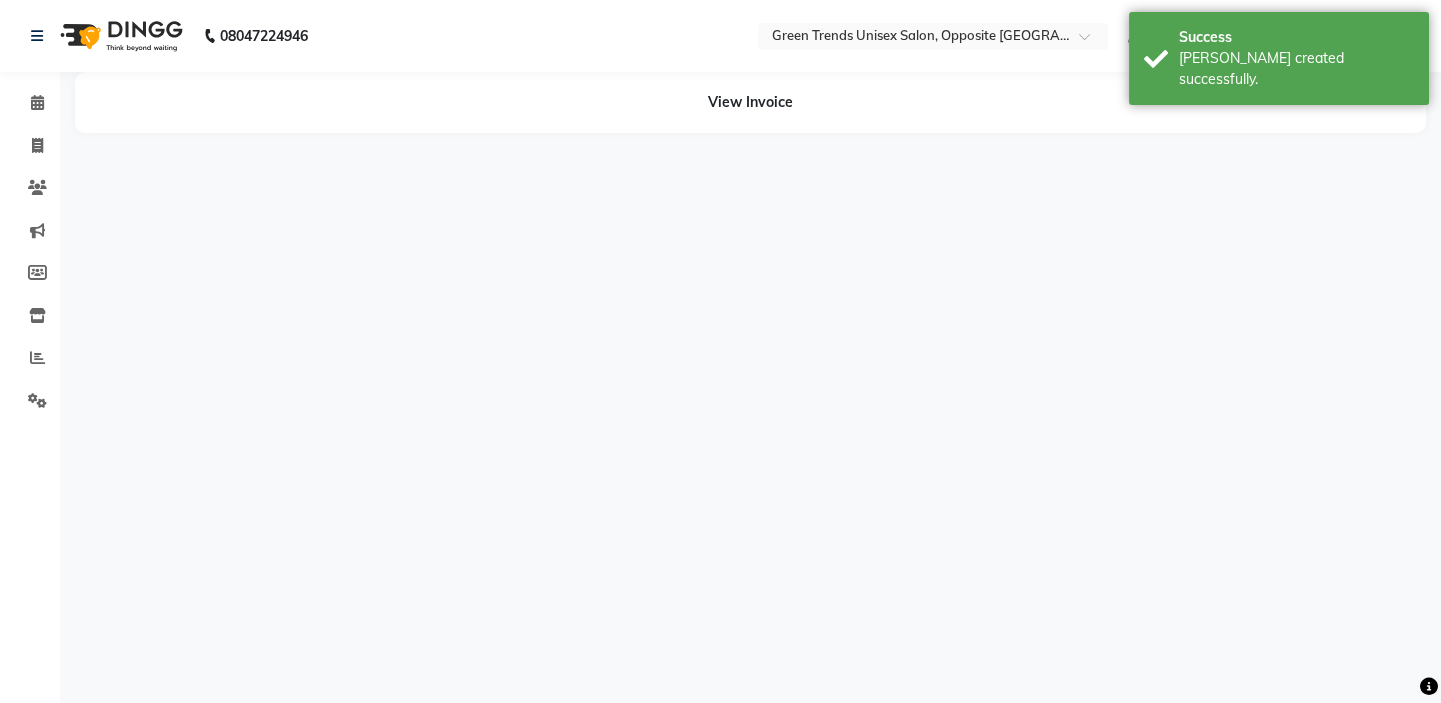 scroll, scrollTop: 0, scrollLeft: 0, axis: both 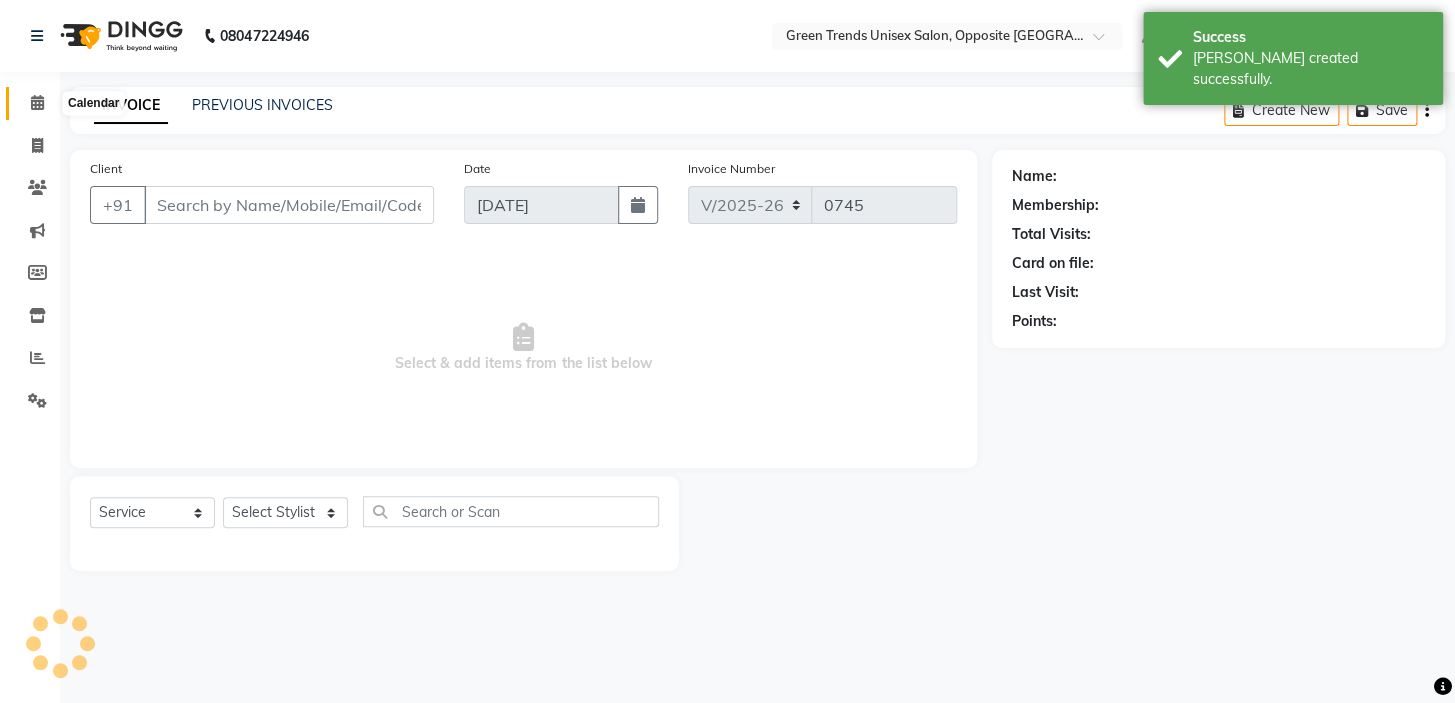 click 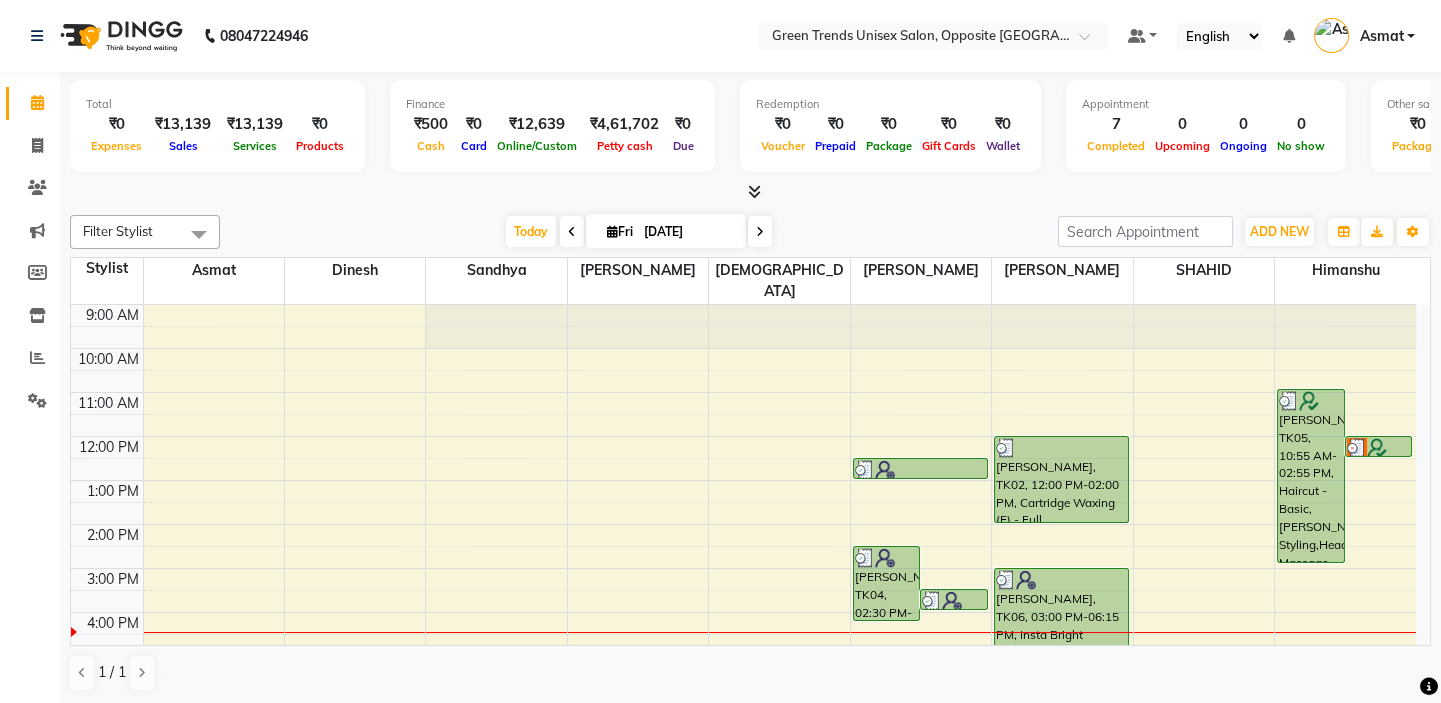 click on "English ENGLISH Español العربية मराठी हिंदी ગુજરાતી தமிழ் 中文" at bounding box center (1219, 36) 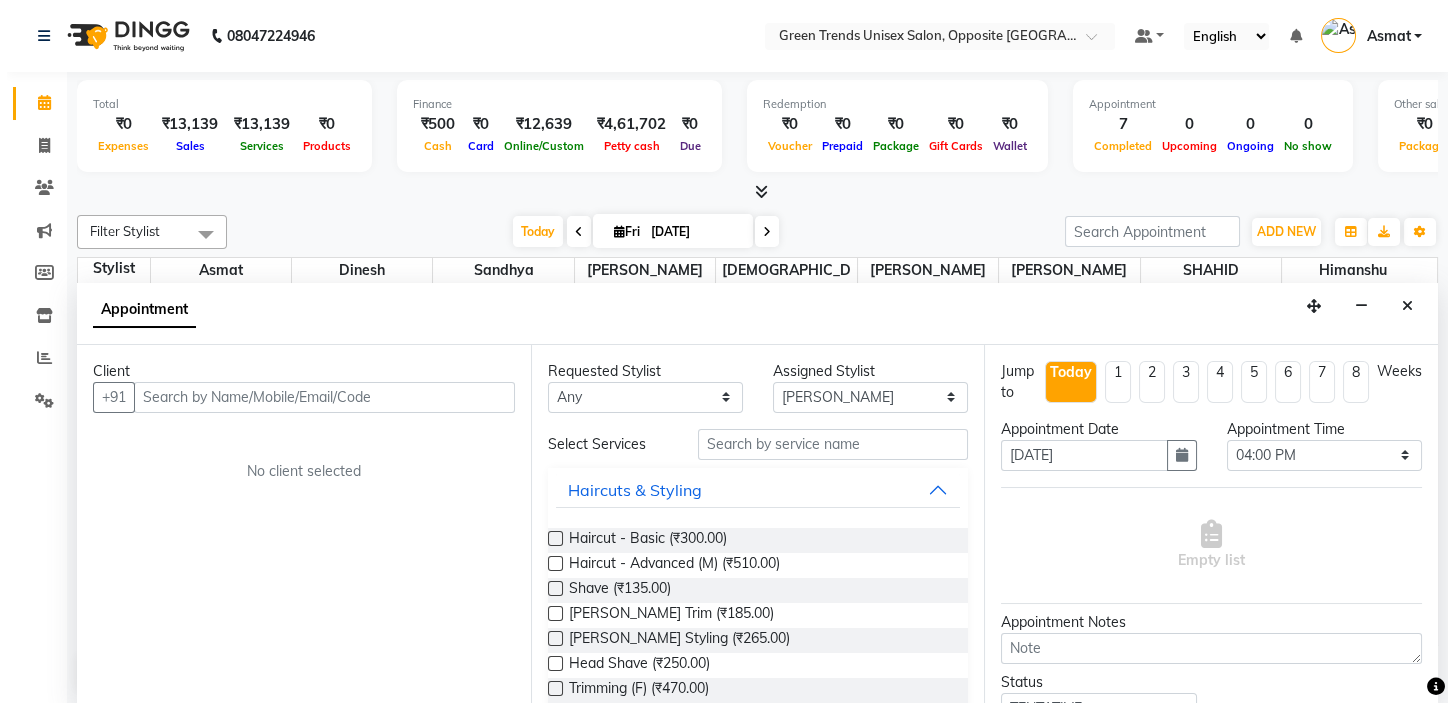 scroll, scrollTop: 0, scrollLeft: 0, axis: both 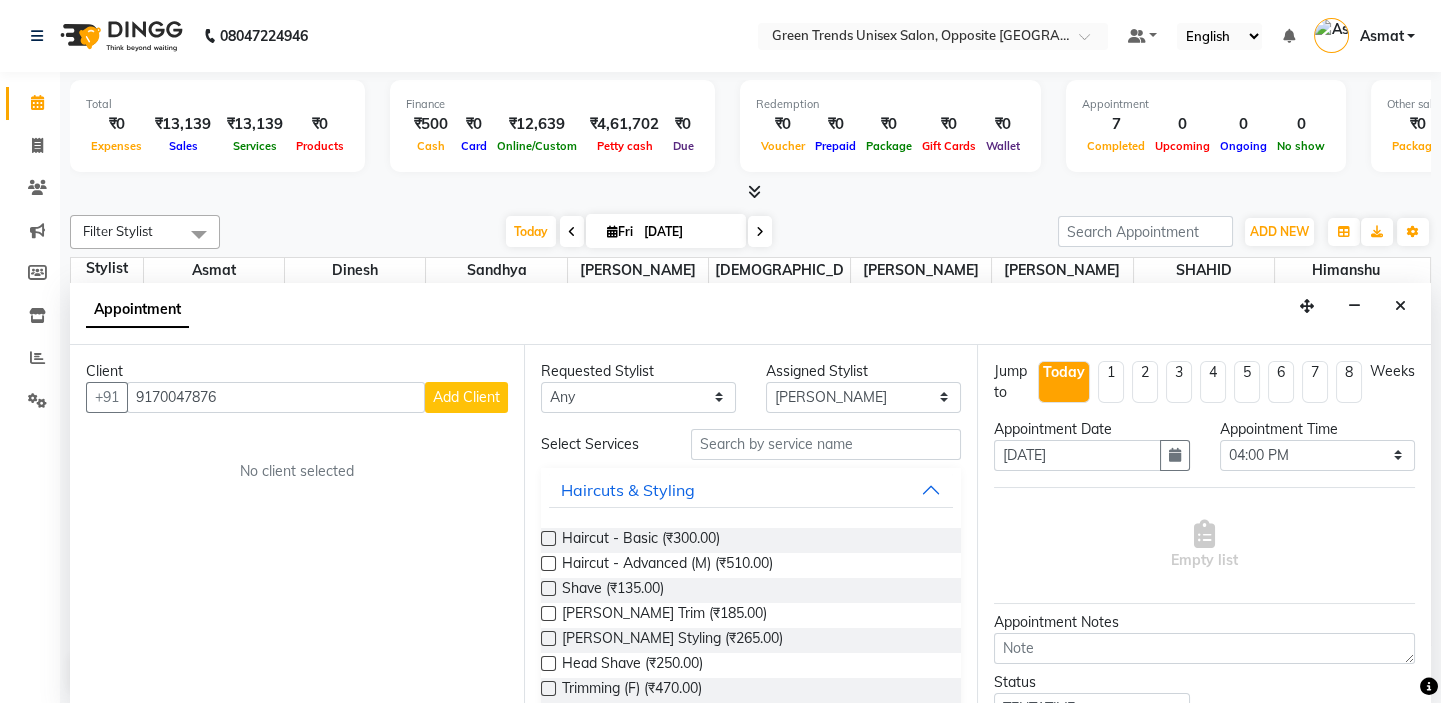 click on "Add Client" at bounding box center [466, 397] 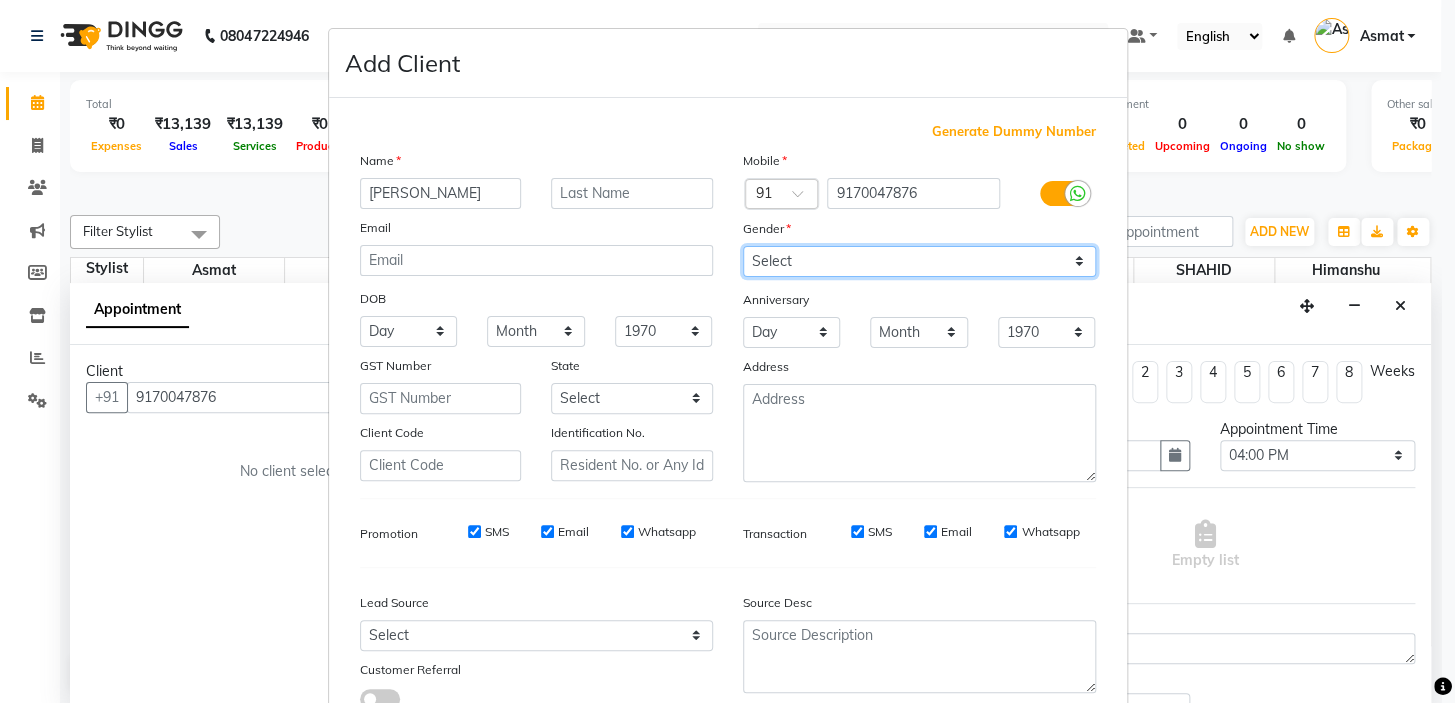 click on "Select Male Female Other Prefer Not To Say" at bounding box center [919, 261] 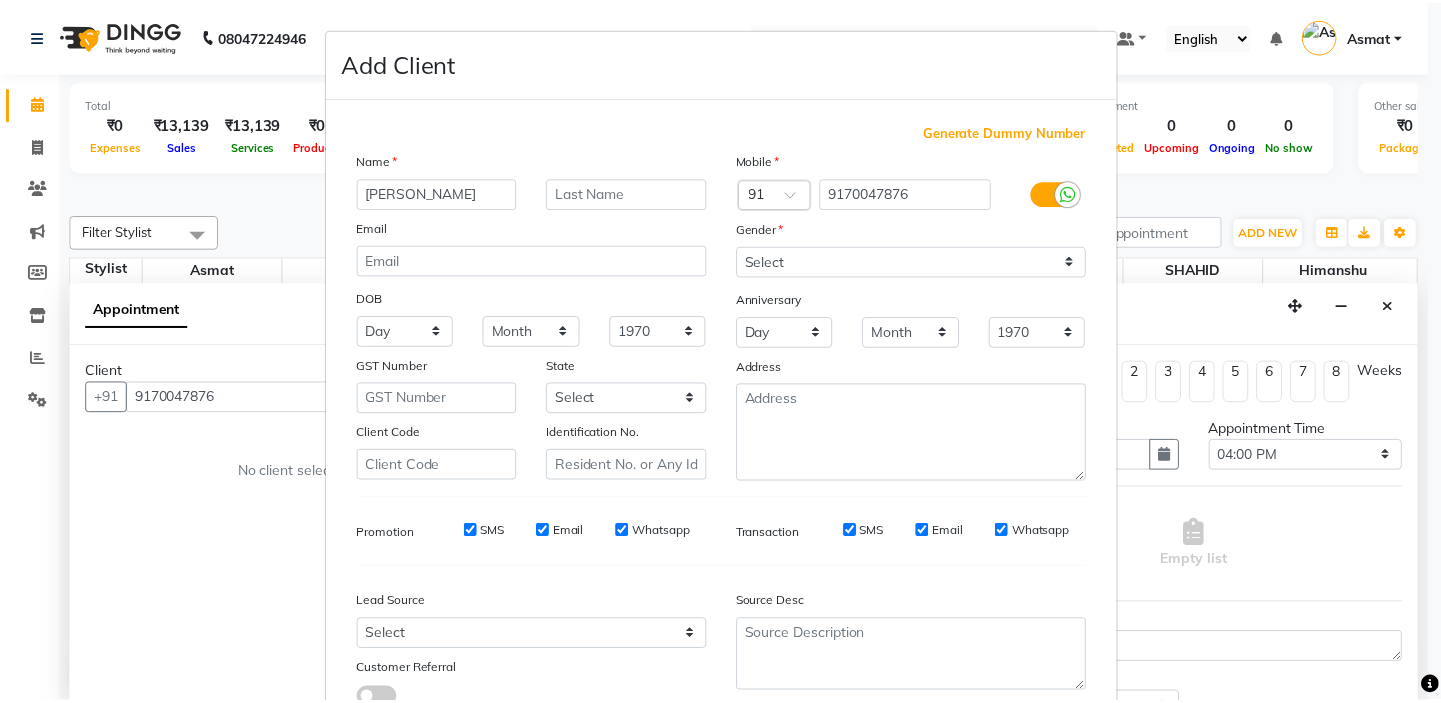 scroll, scrollTop: 150, scrollLeft: 0, axis: vertical 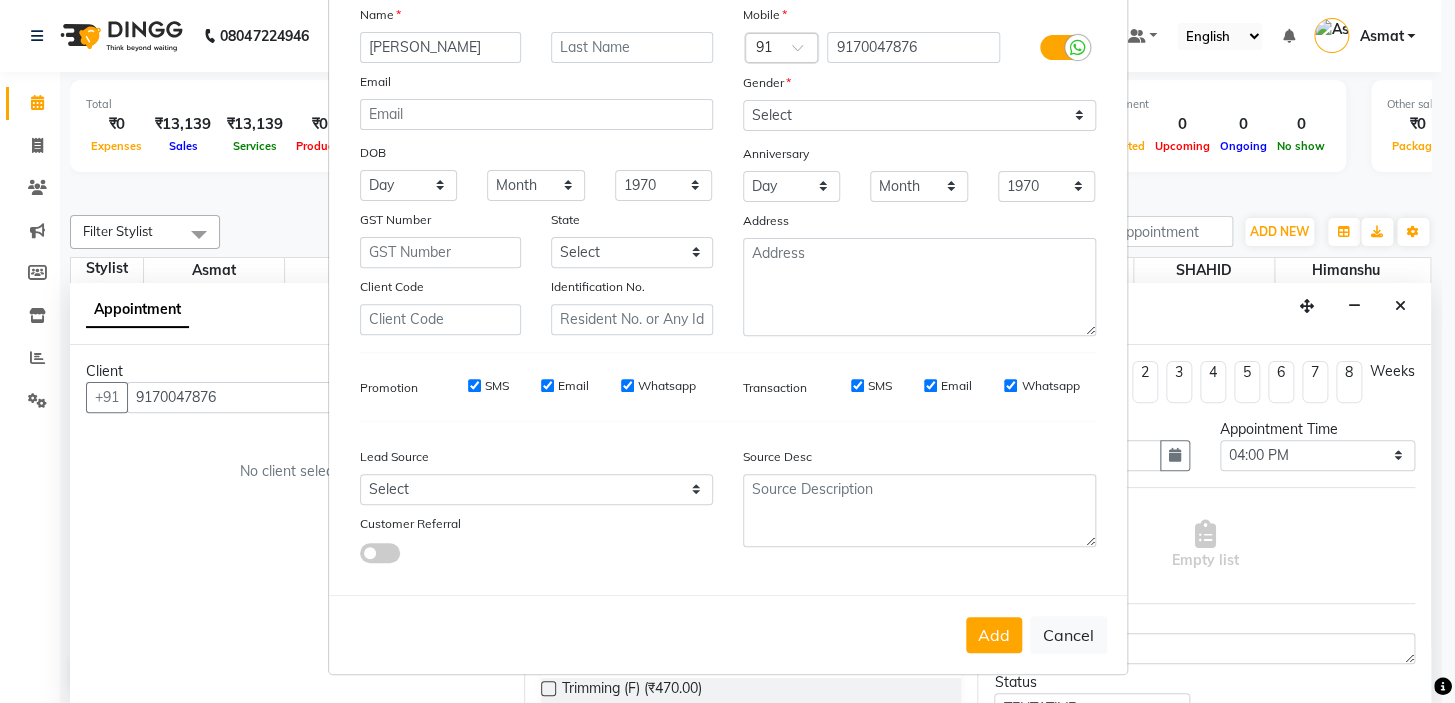 click on "Add   Cancel" at bounding box center [728, 634] 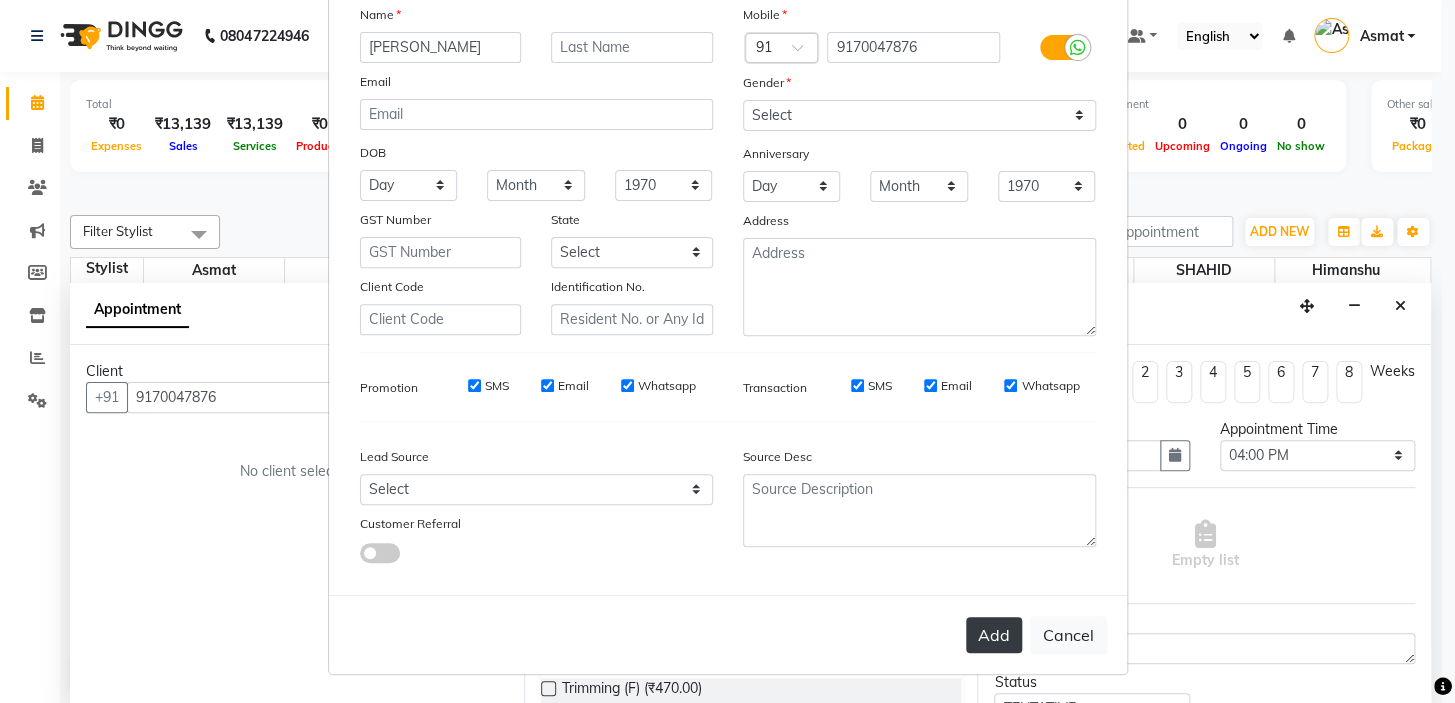 click on "Add" at bounding box center [994, 635] 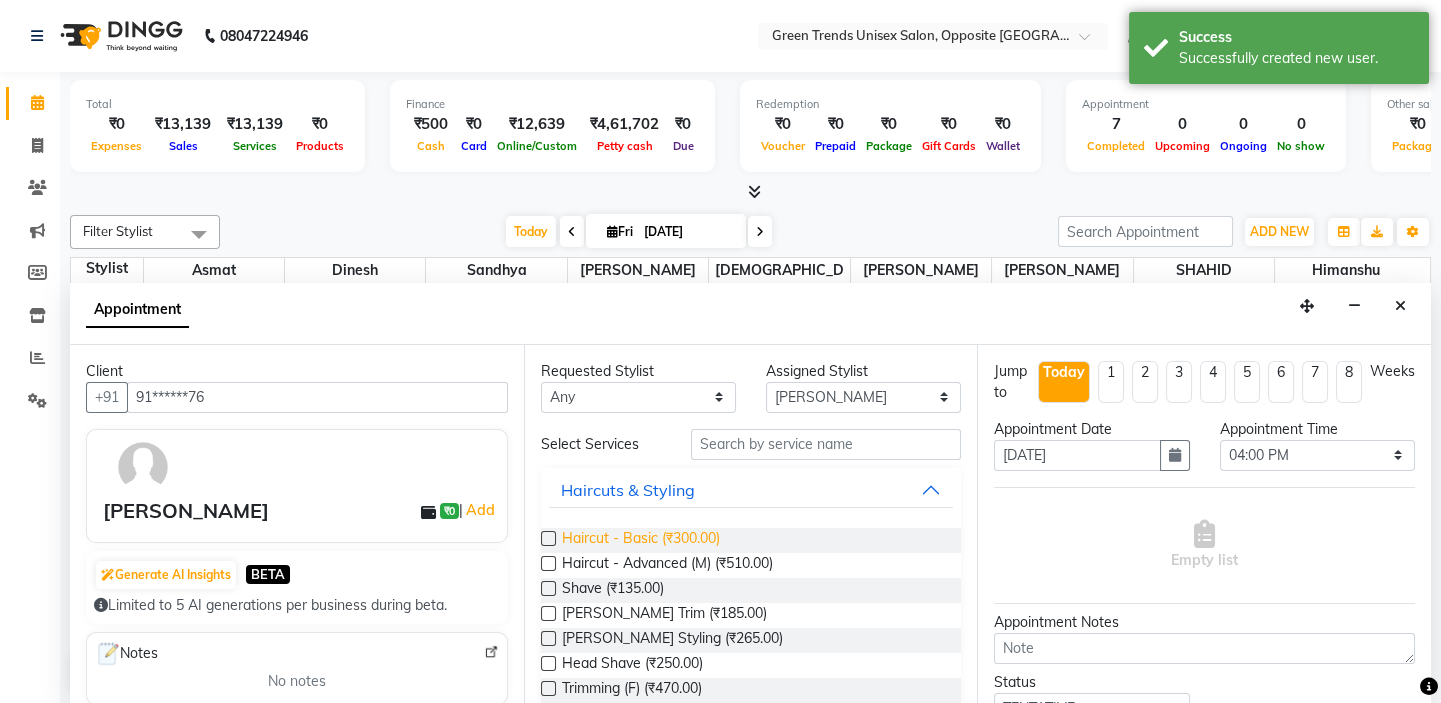 click on "Haircut - Basic (₹300.00)" at bounding box center [641, 540] 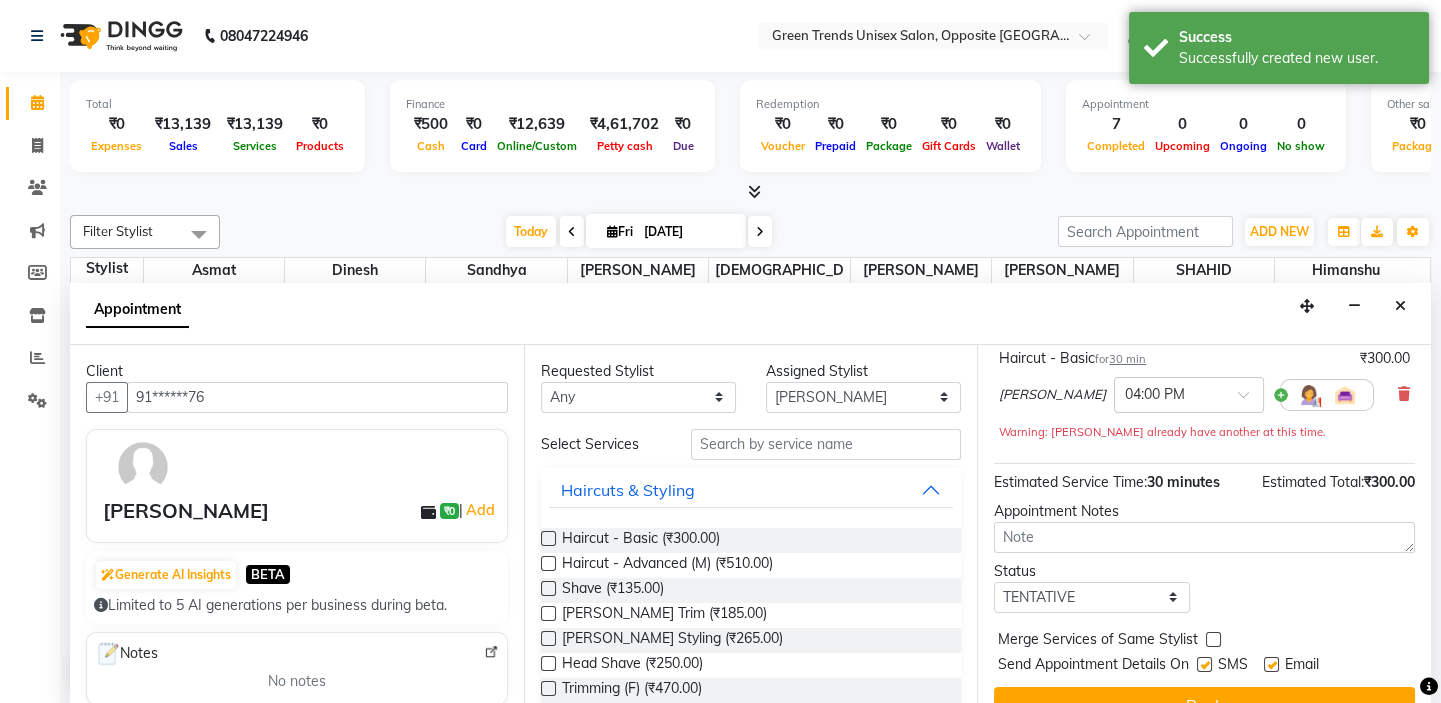 scroll, scrollTop: 186, scrollLeft: 0, axis: vertical 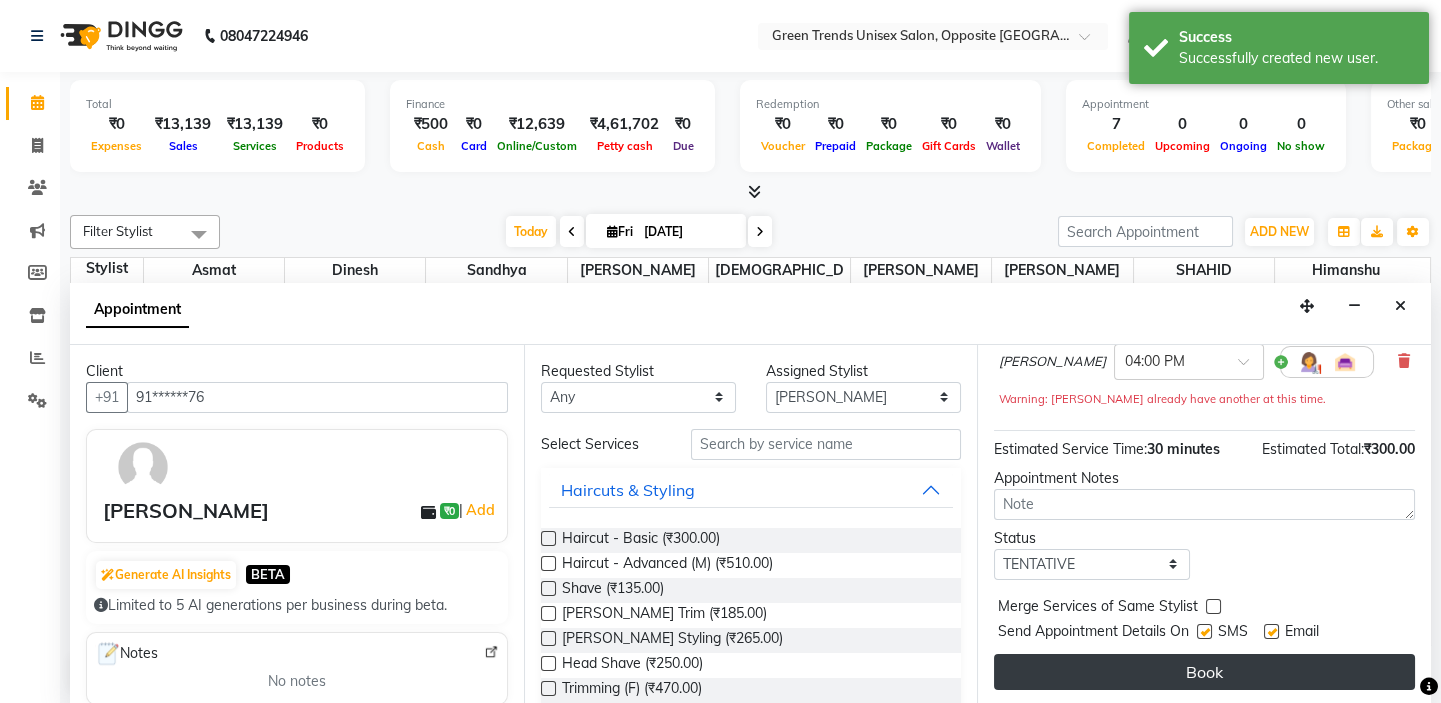 click on "Book" at bounding box center [1204, 672] 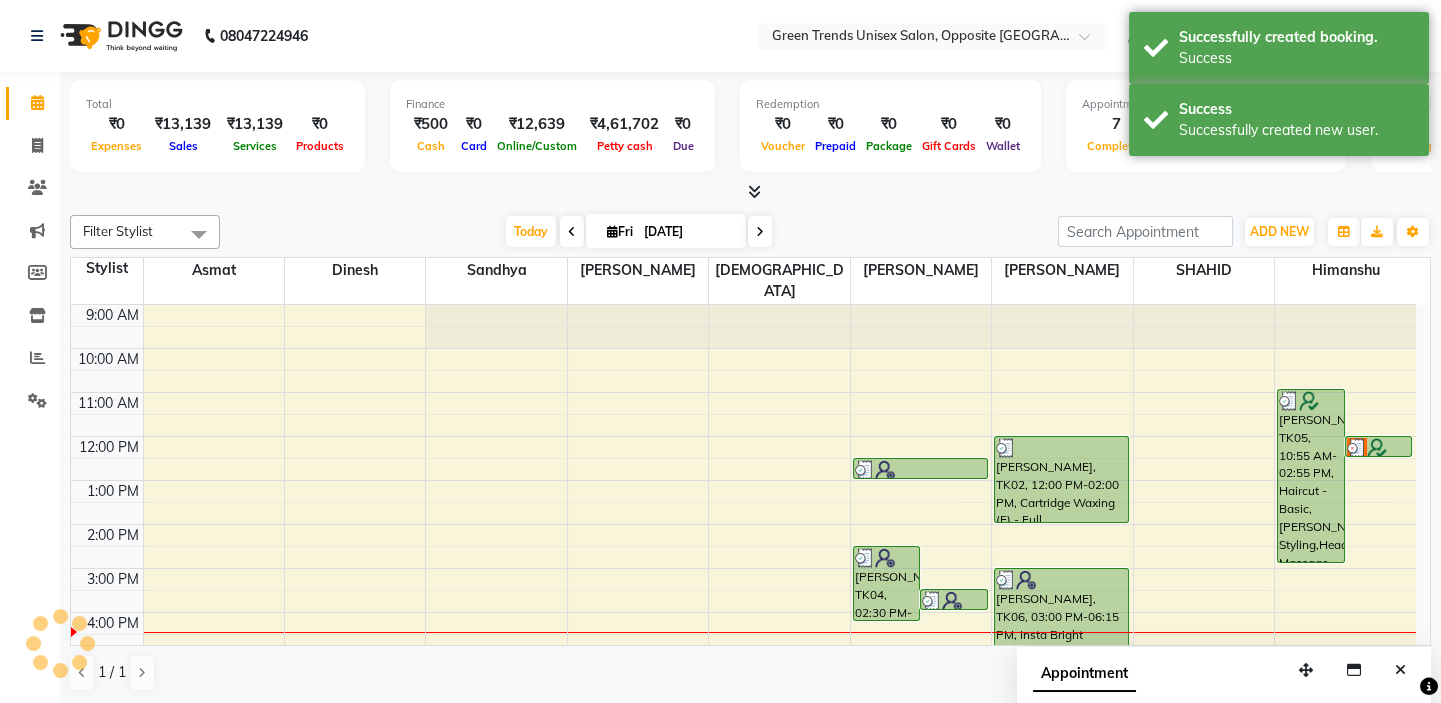 scroll, scrollTop: 0, scrollLeft: 0, axis: both 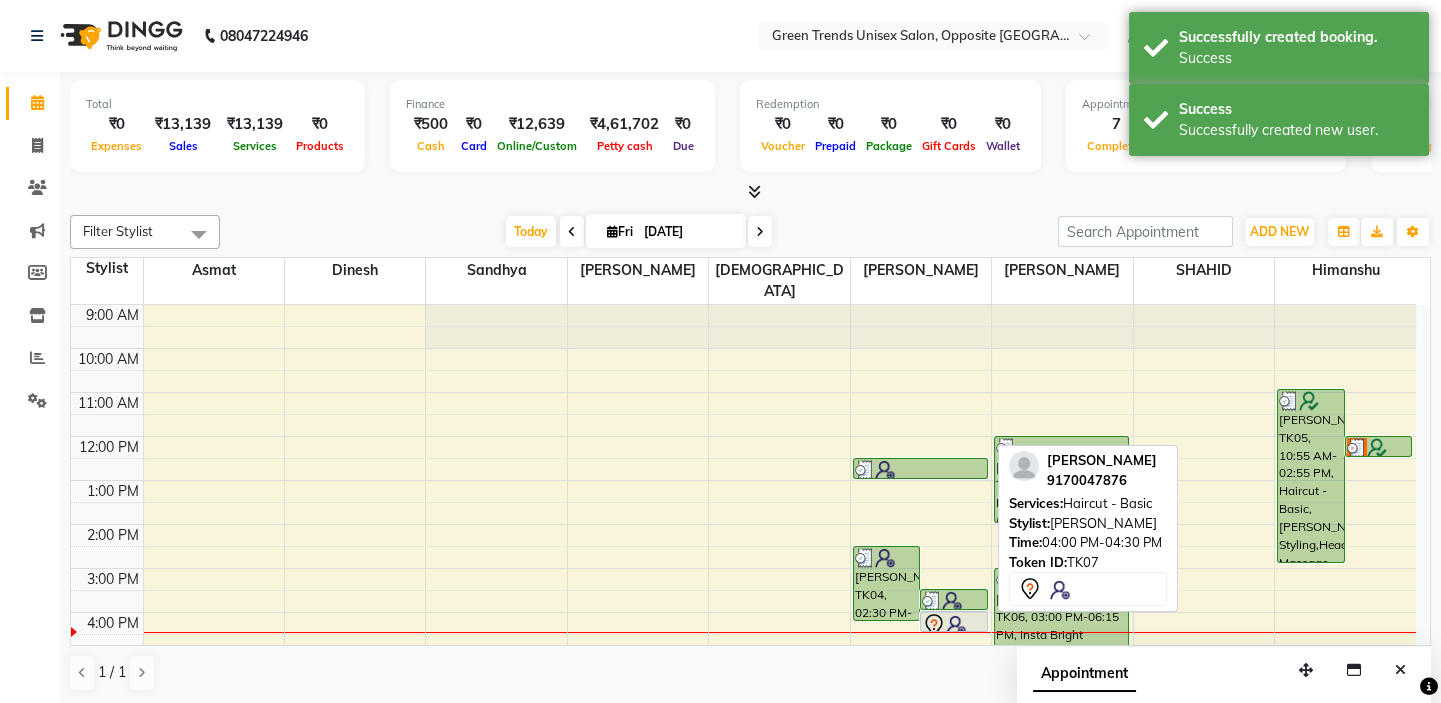 click at bounding box center [956, 625] 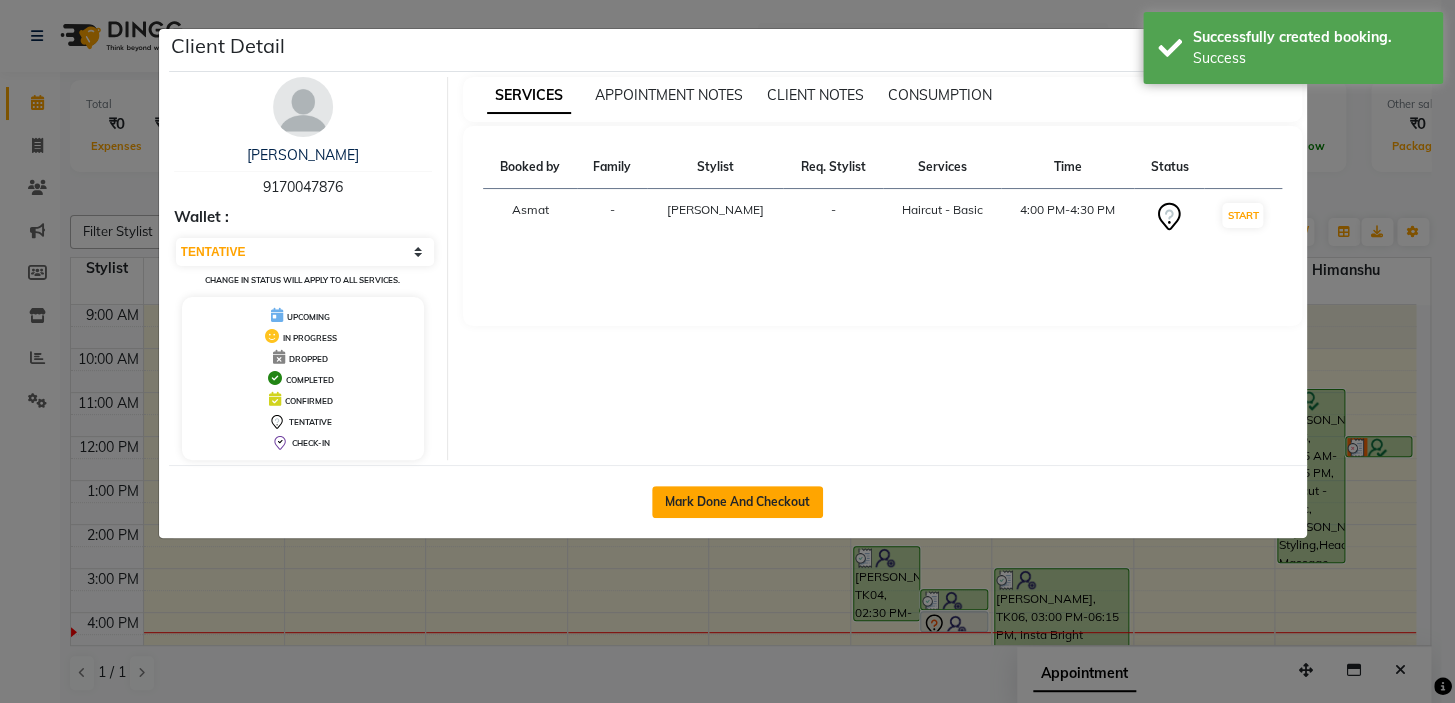 click on "Mark Done And Checkout" 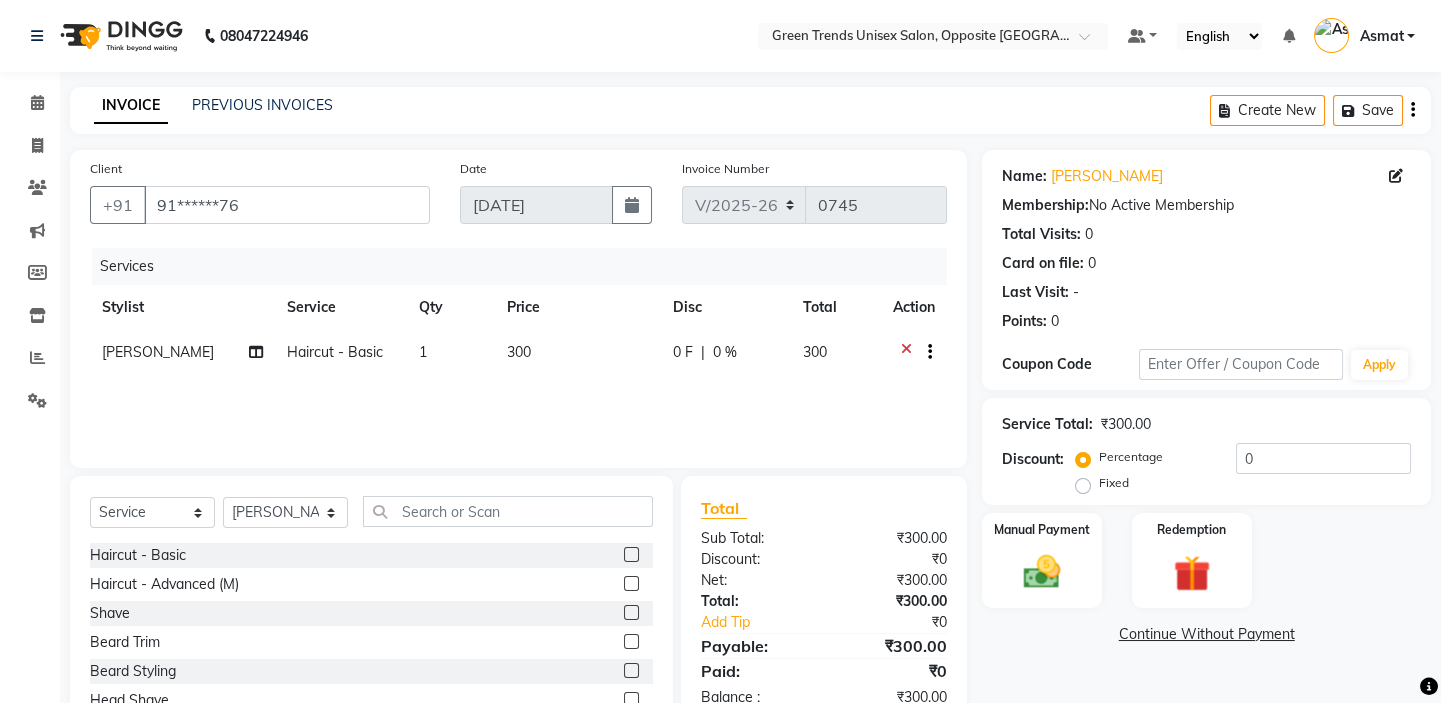 click 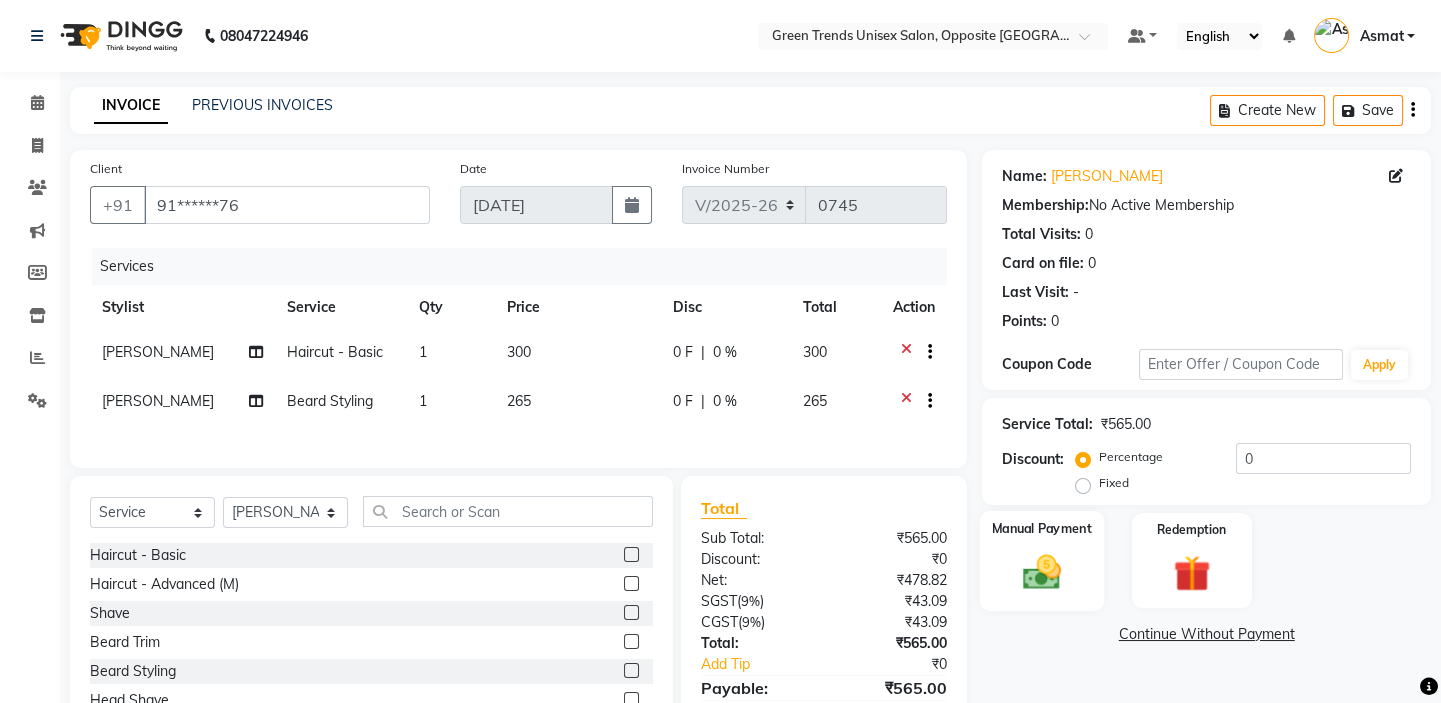 click 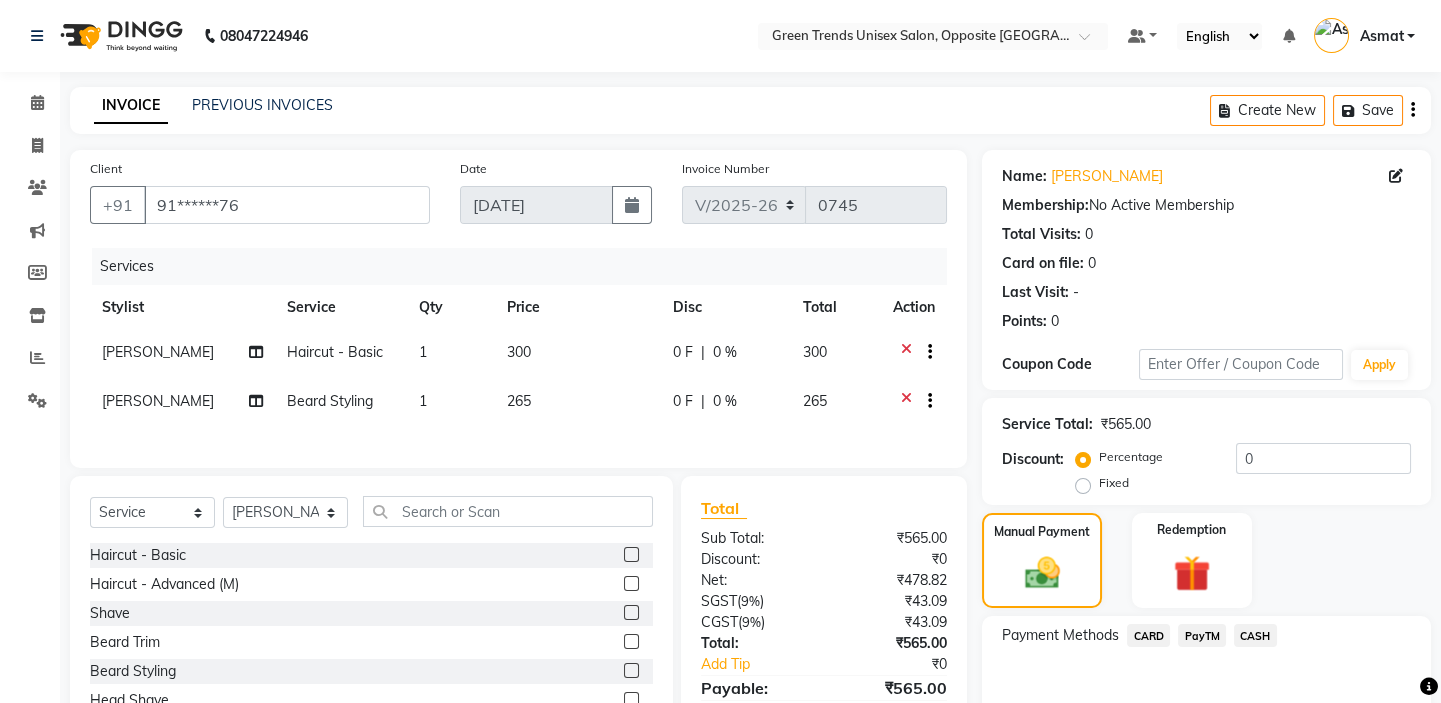 scroll, scrollTop: 108, scrollLeft: 0, axis: vertical 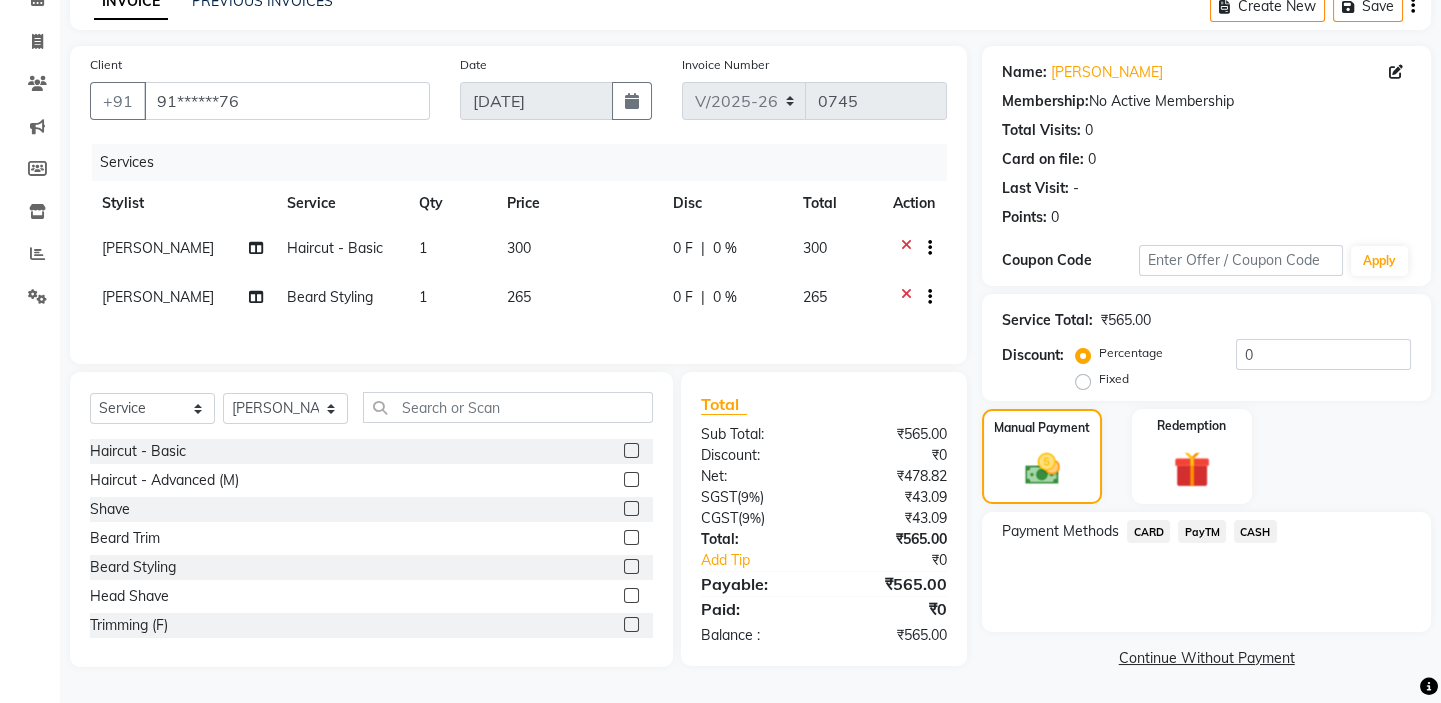 click on "PayTM" 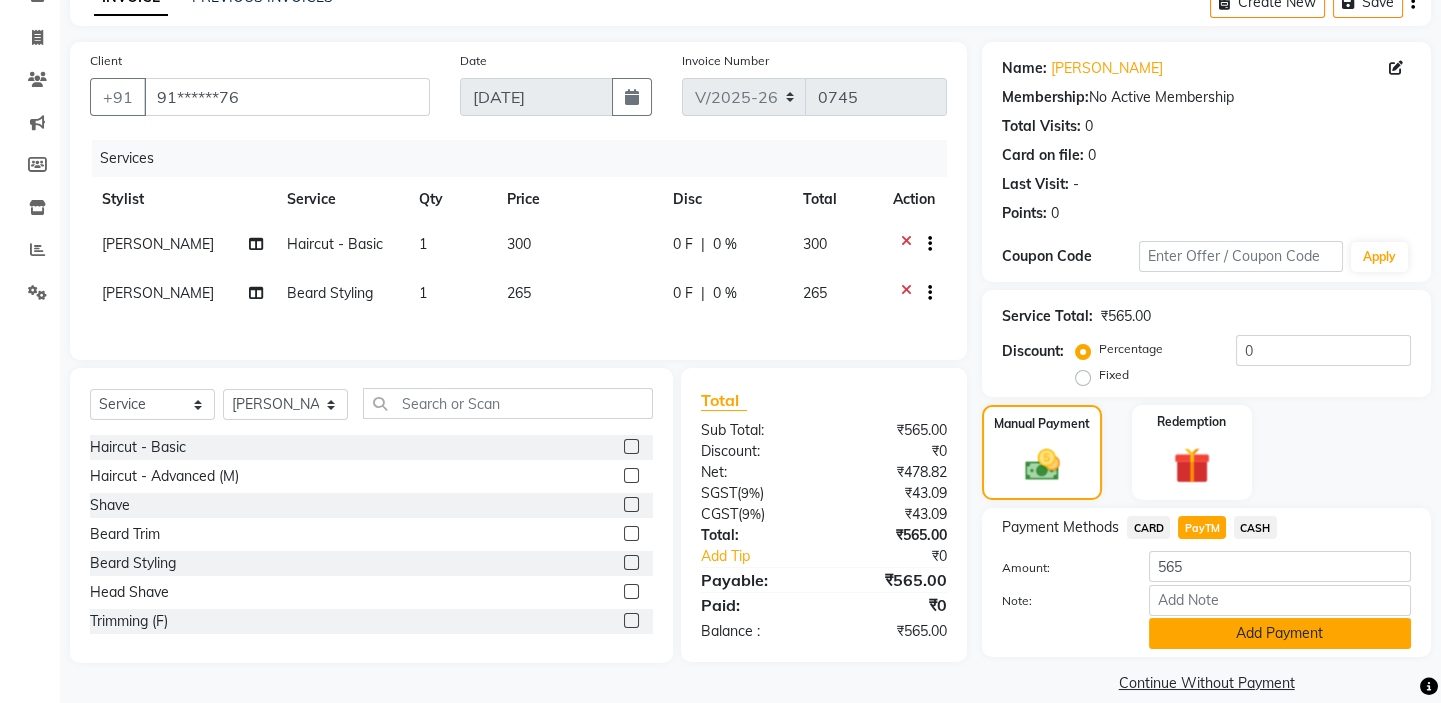 click on "Add Payment" 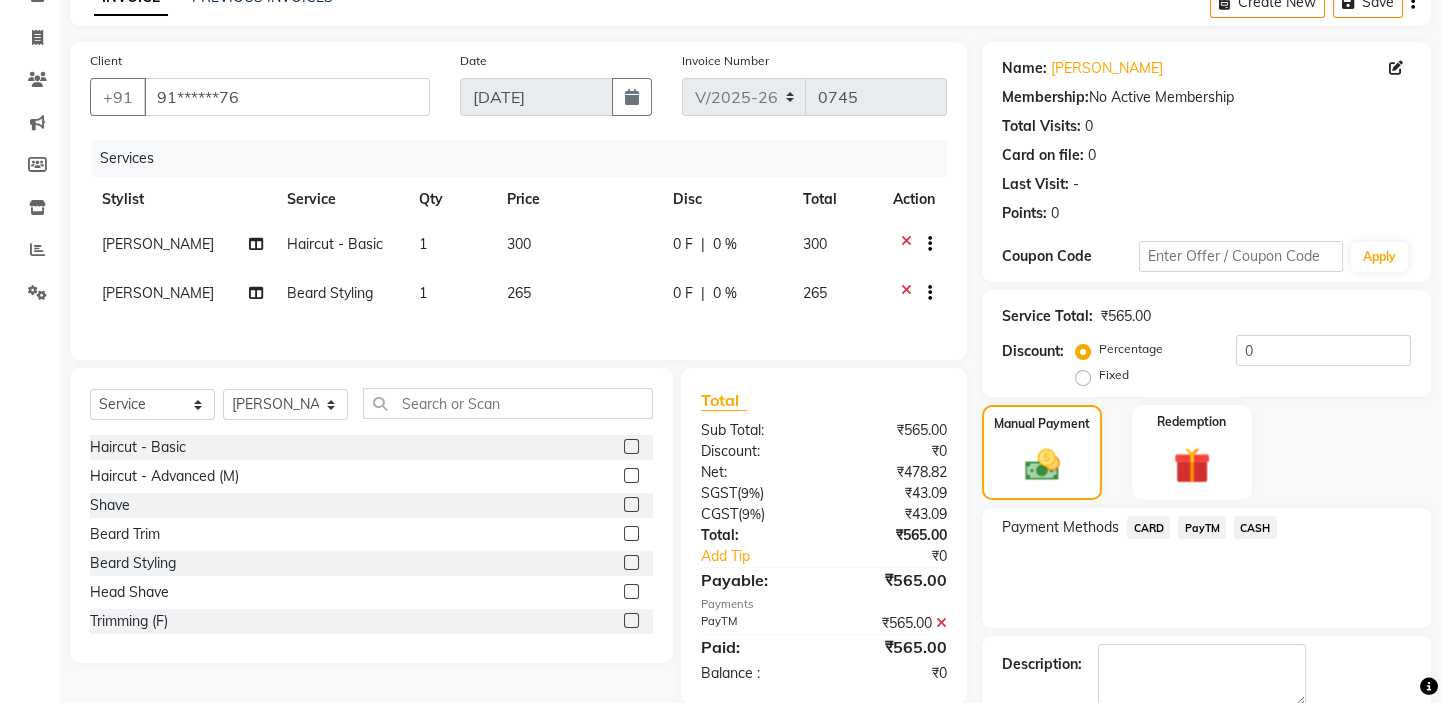 scroll, scrollTop: 216, scrollLeft: 0, axis: vertical 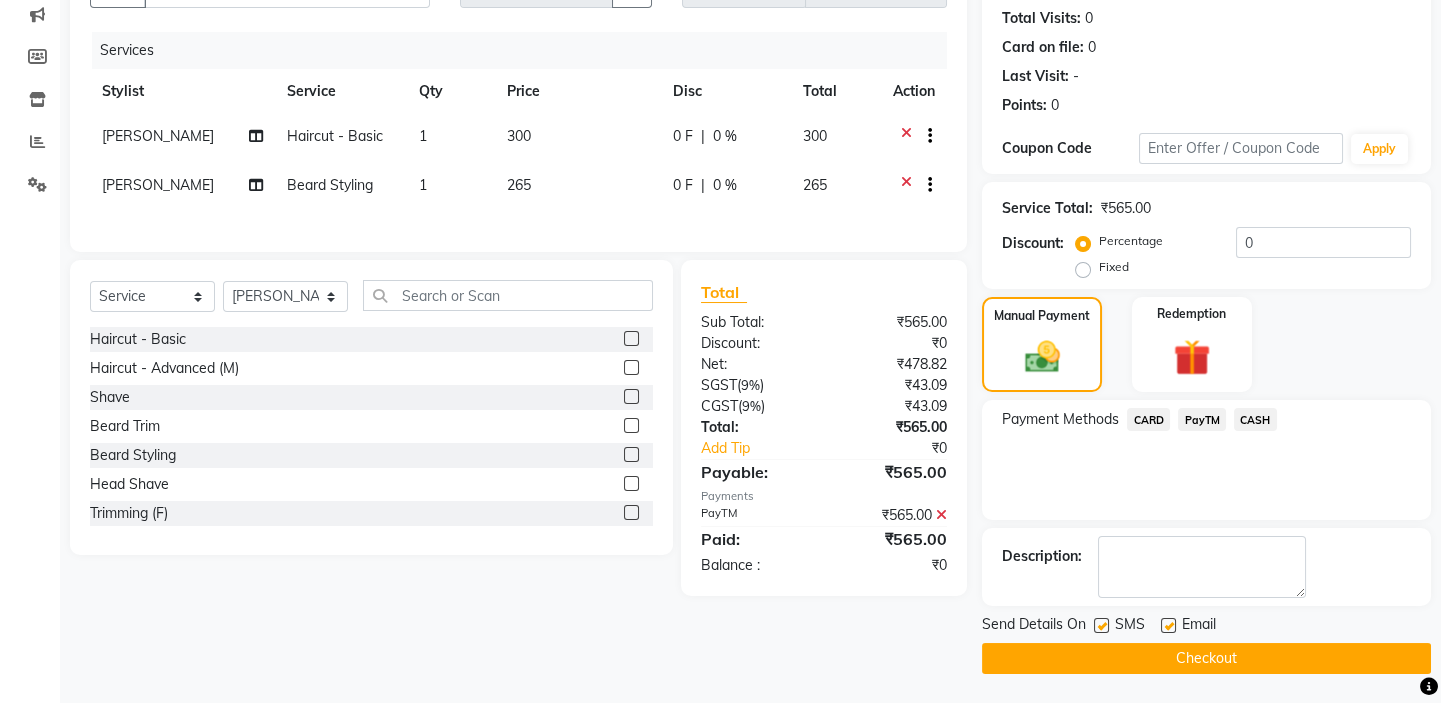 click on "Checkout" 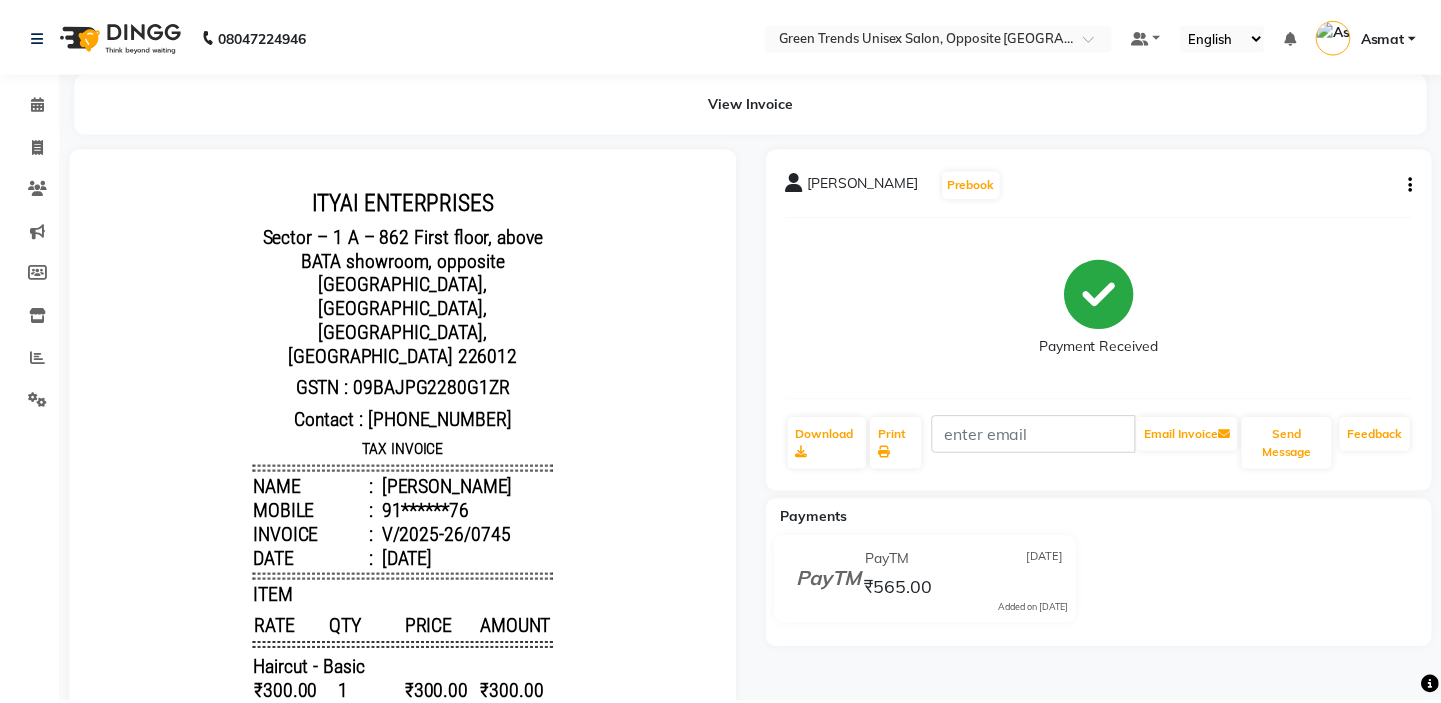 scroll, scrollTop: 0, scrollLeft: 0, axis: both 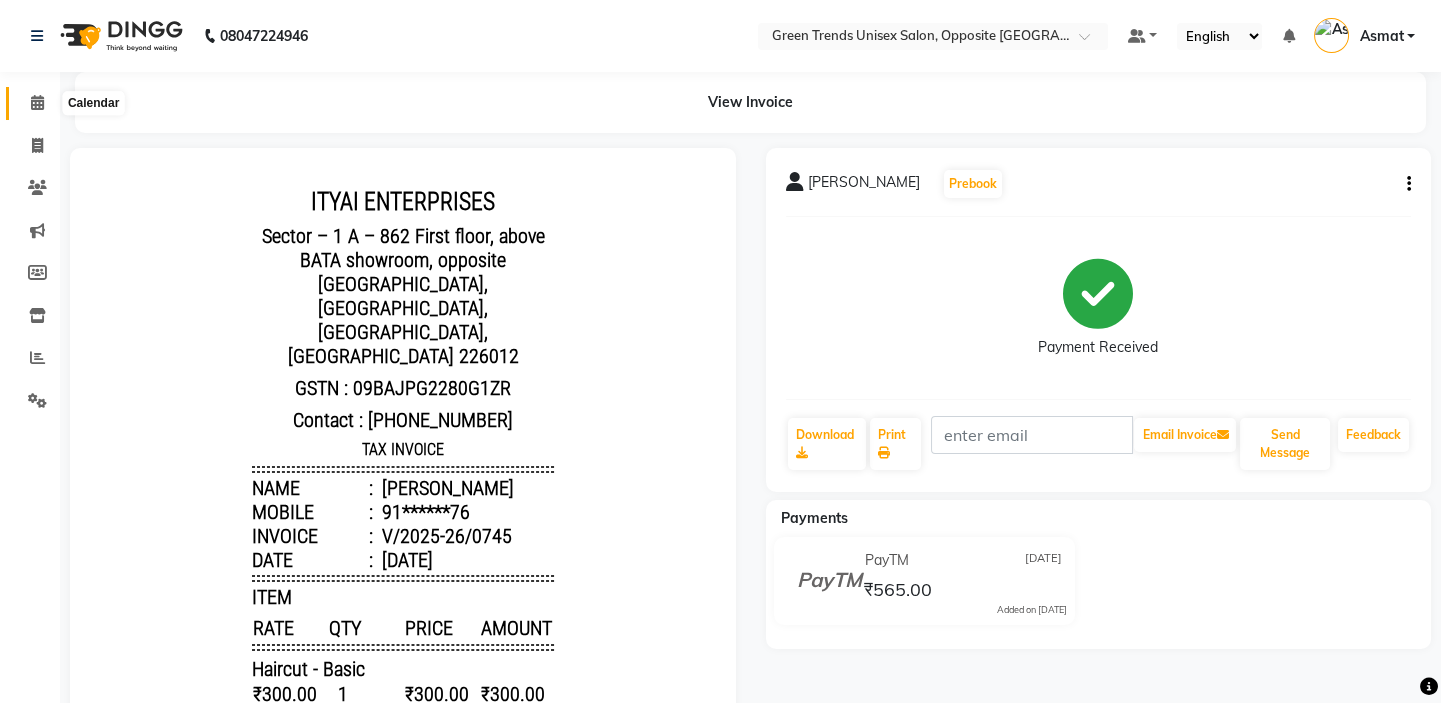 click 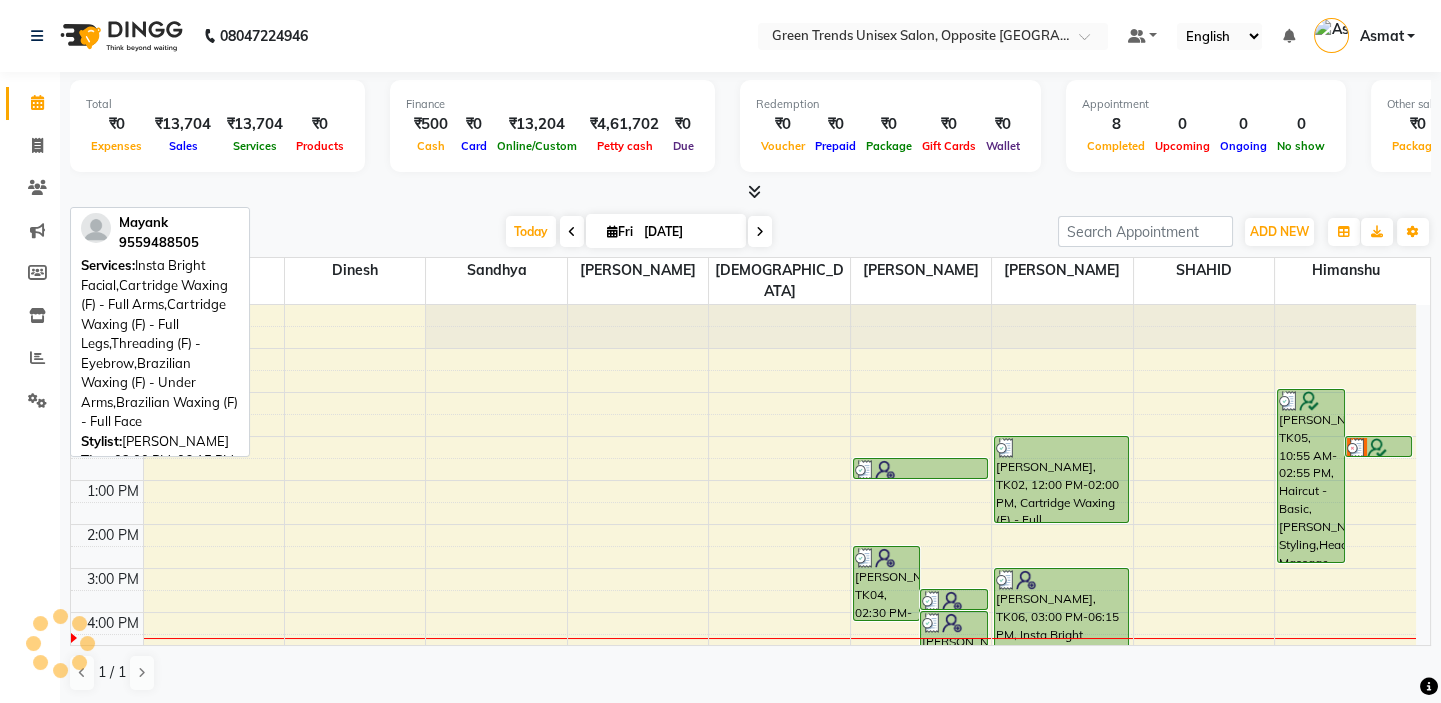 scroll, scrollTop: 170, scrollLeft: 0, axis: vertical 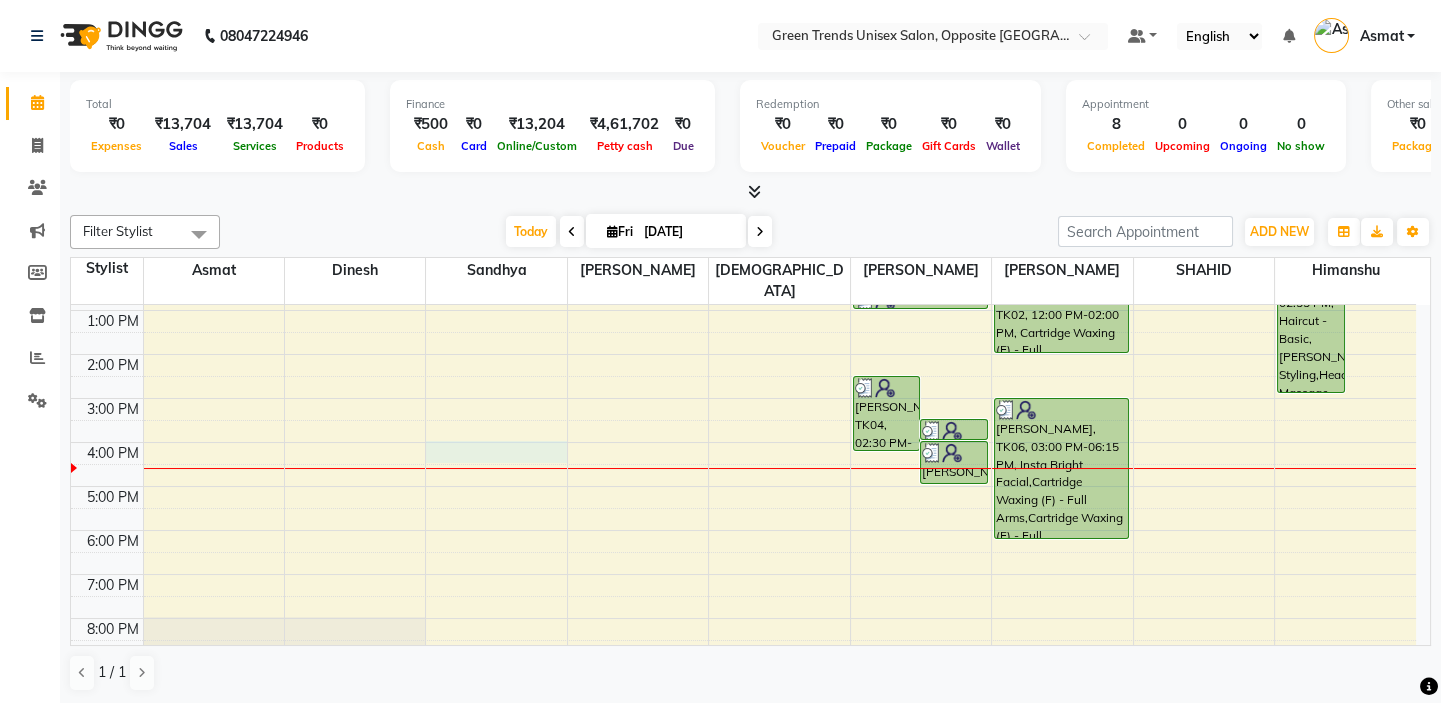 click on "9:00 AM 10:00 AM 11:00 AM 12:00 PM 1:00 PM 2:00 PM 3:00 PM 4:00 PM 5:00 PM 6:00 PM 7:00 PM 8:00 PM 9:00 PM     Ritesh, TK04, 02:30 PM-04:15 PM, Haircut - Basic,Beard Styling,Regular Global Hair Colouring     Mayank, TK06, 03:30 PM-04:00 PM, Beard Styling     Prakhar, TK07, 04:00 PM-05:00 PM, Haircut - Basic,Beard Styling     tanmay singh, TK03, 12:30 PM-01:00 PM, Haircut - Advanced (M)     AKASH SINGH, TK02, 12:00 PM-02:00 PM, Cartridge Waxing (F) - Full Arms,Cartridge Waxing (F) - Full Legs,Brazilian Waxing (F) - Under Arms,Threading (F) - Eyebrow     Mayank, TK06, 03:00 PM-06:15 PM, Insta Bright Facial,Cartridge Waxing (F) - Full Arms,Cartridge Waxing (F) - Full Legs,Threading (F) - Eyebrow,Brazilian Waxing (F) - Under Arms,Brazilian Waxing (F) - Full Face     Shivanshu, TK05, 10:55 AM-02:55 PM, Haircut - Basic,Beard Styling,Head Massage - Menthol Chiller,Distressing Body Massage,Premium Hair Colouring - Premium Hair Colouring (Glob,Detan - Face,Detan - Neck" at bounding box center [743, 420] 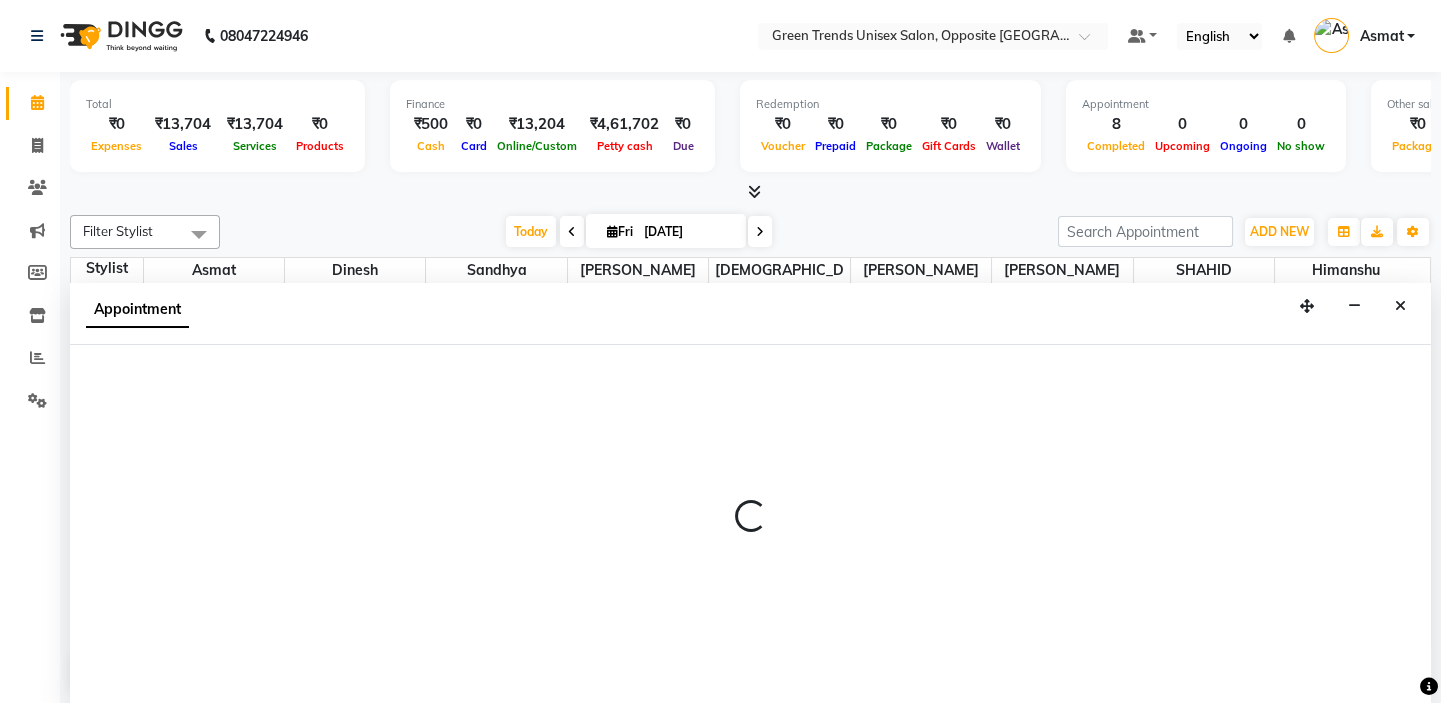 scroll, scrollTop: 0, scrollLeft: 0, axis: both 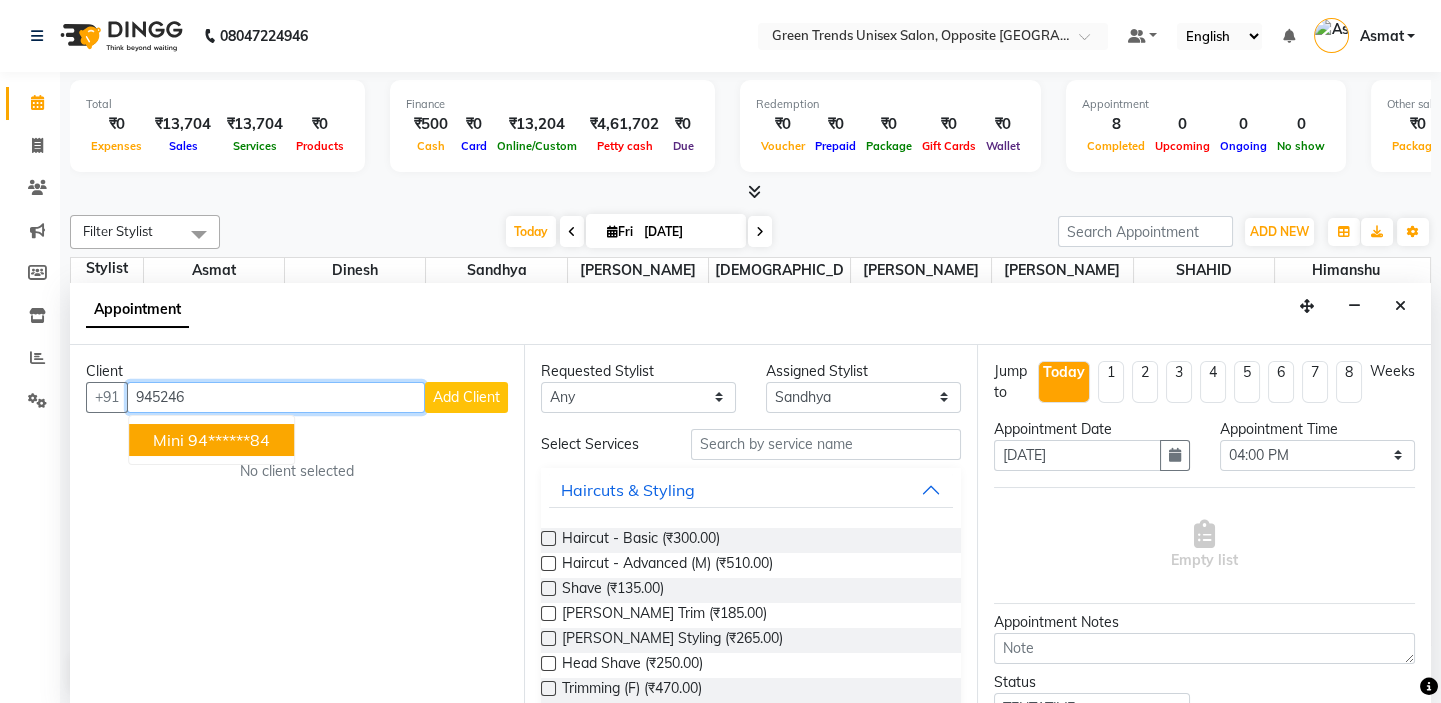 click on "Mini  94******84" at bounding box center (211, 440) 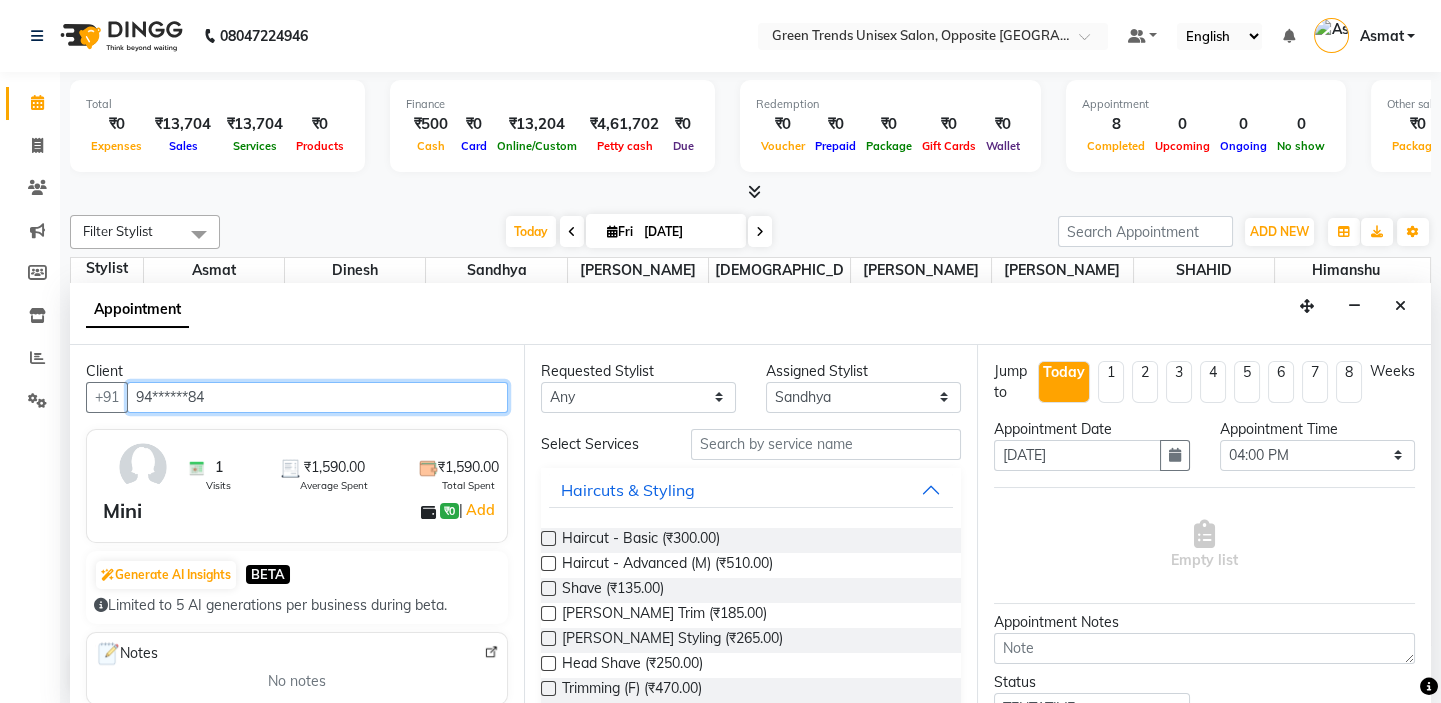 scroll, scrollTop: 145, scrollLeft: 0, axis: vertical 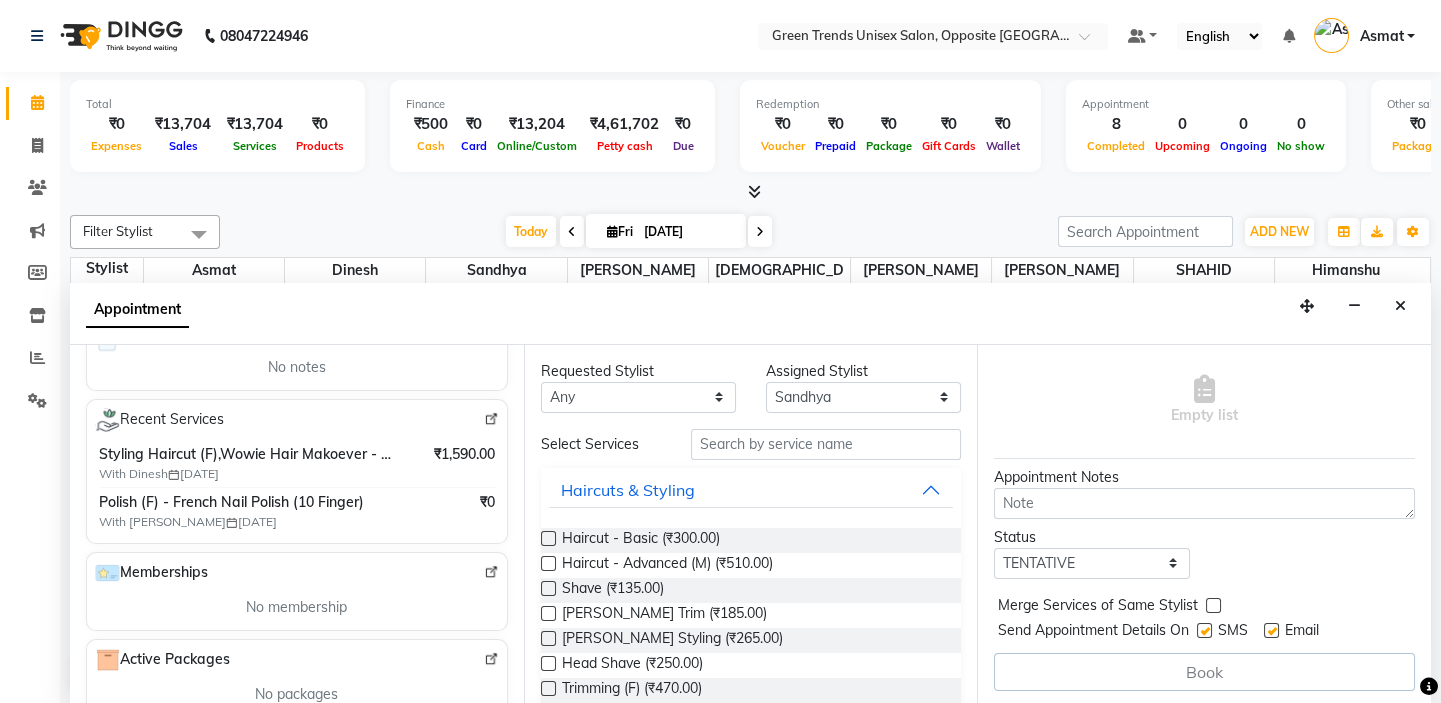 drag, startPoint x: 474, startPoint y: 415, endPoint x: 474, endPoint y: 429, distance: 14 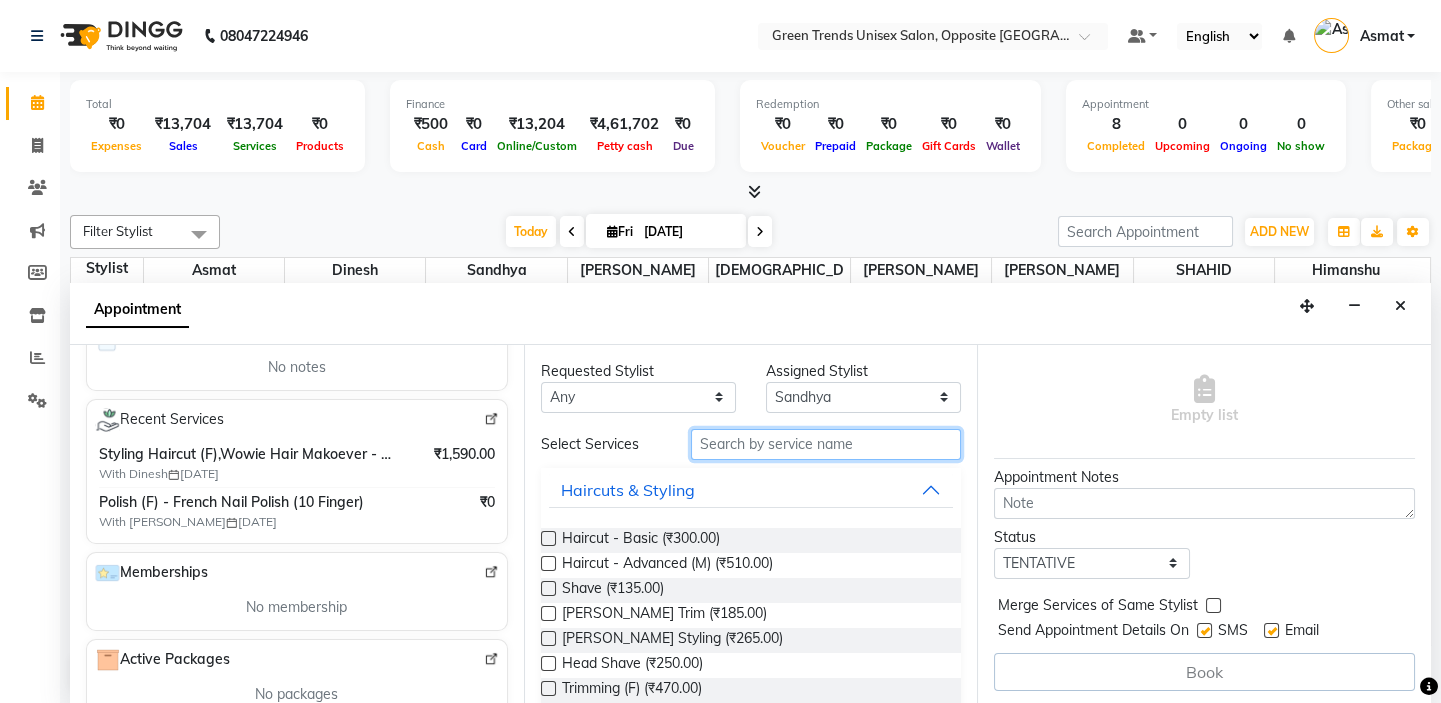 click at bounding box center (826, 444) 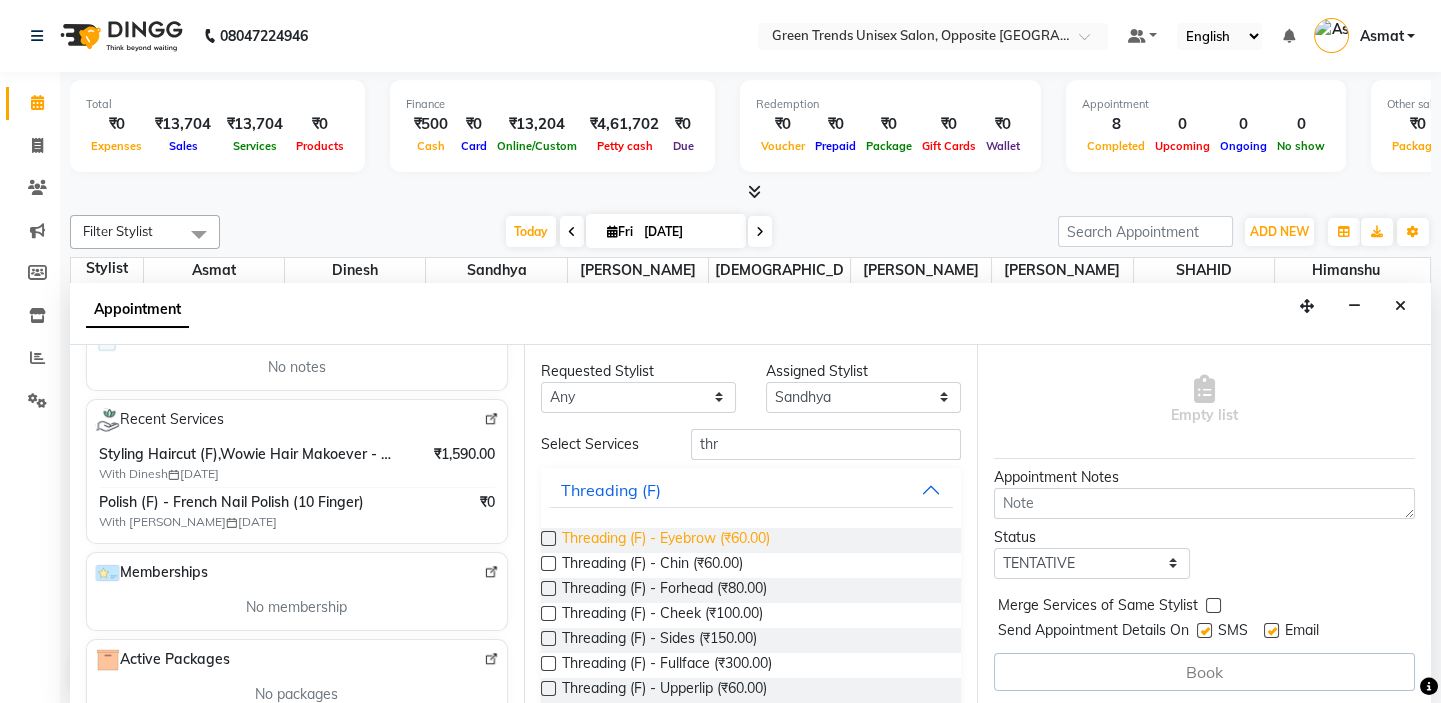 click on "Threading (F) - Eyebrow (₹60.00)" at bounding box center (666, 540) 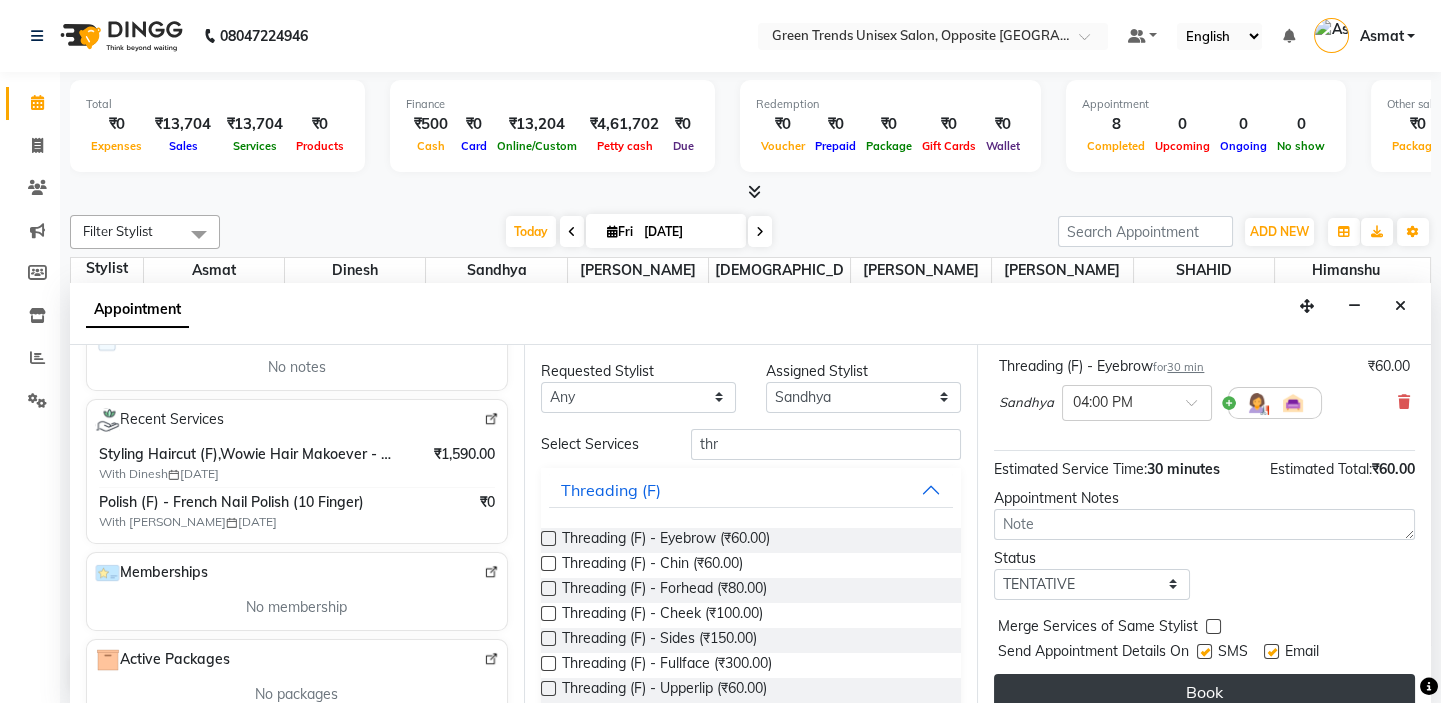 click on "Book" at bounding box center (1204, 692) 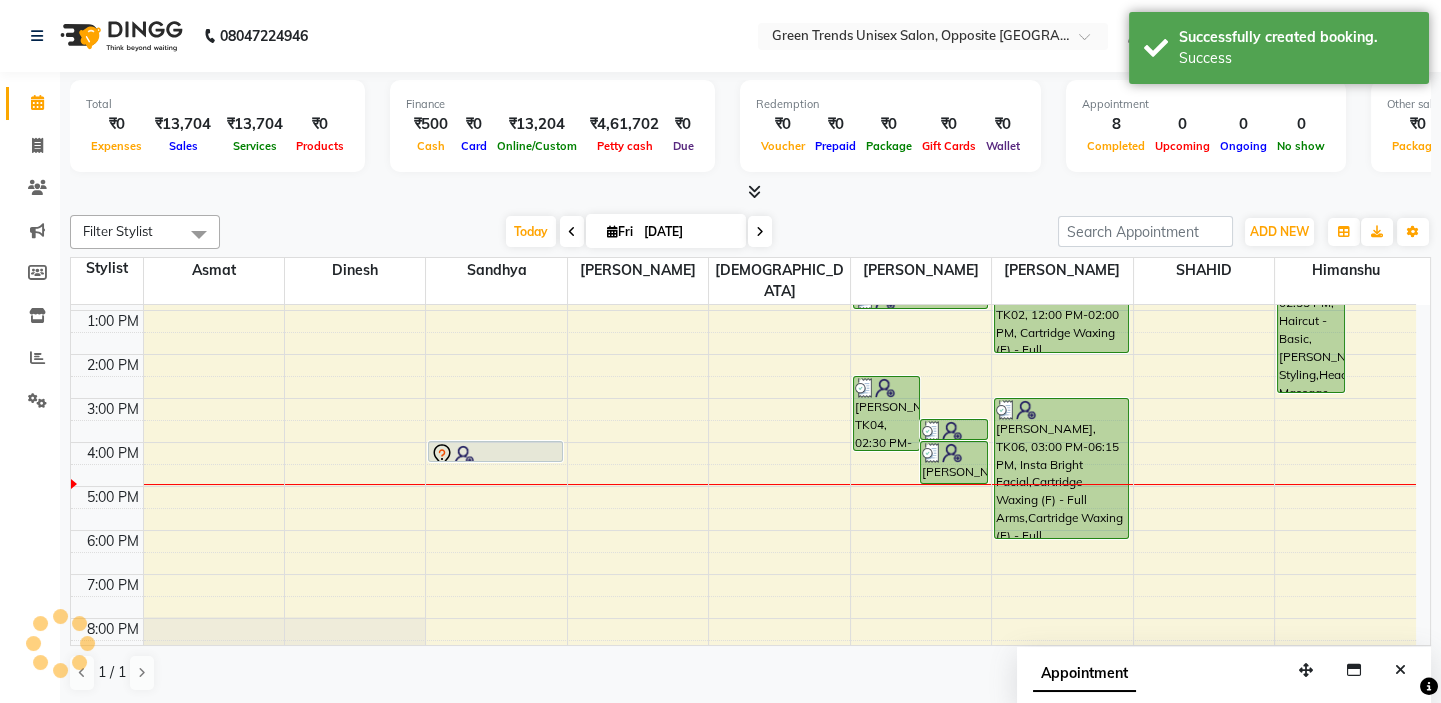 scroll, scrollTop: 0, scrollLeft: 0, axis: both 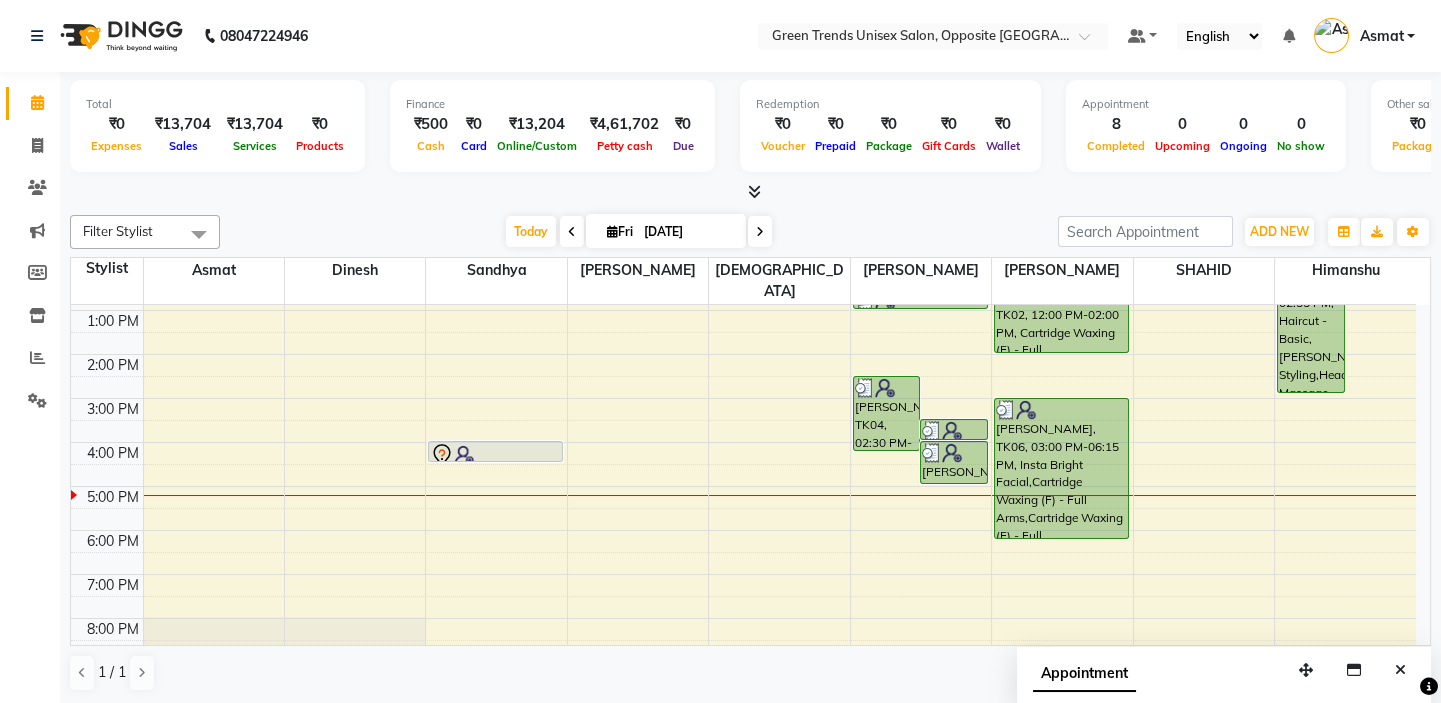 click at bounding box center [750, 192] 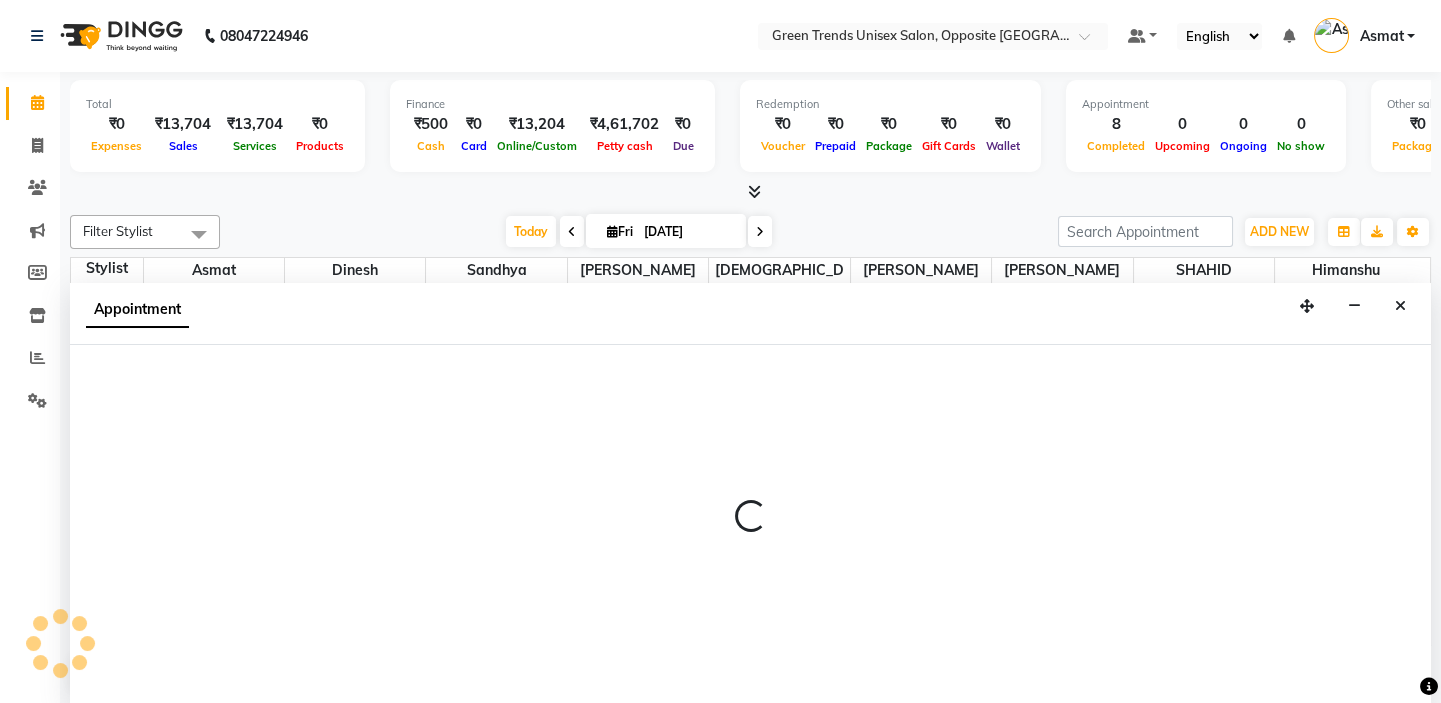 scroll, scrollTop: 0, scrollLeft: 0, axis: both 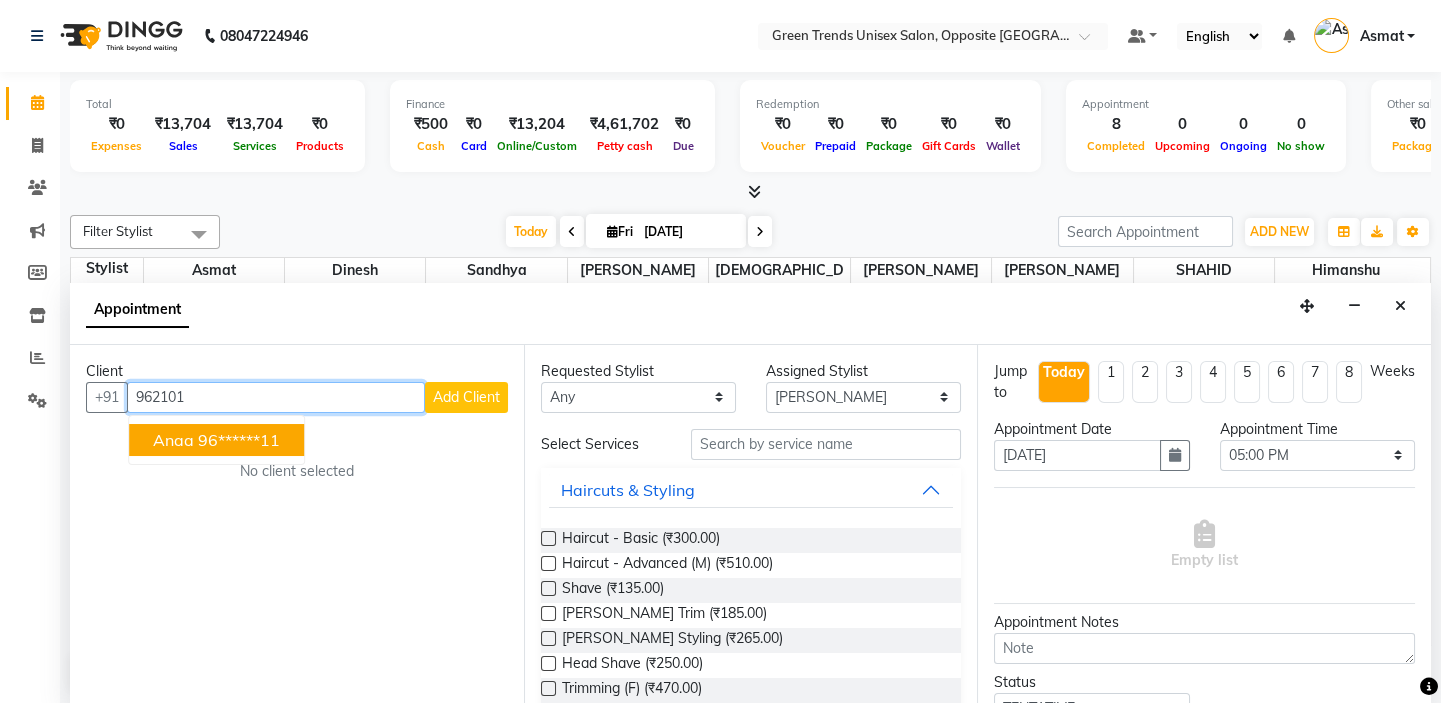 click on "96******11" at bounding box center [239, 440] 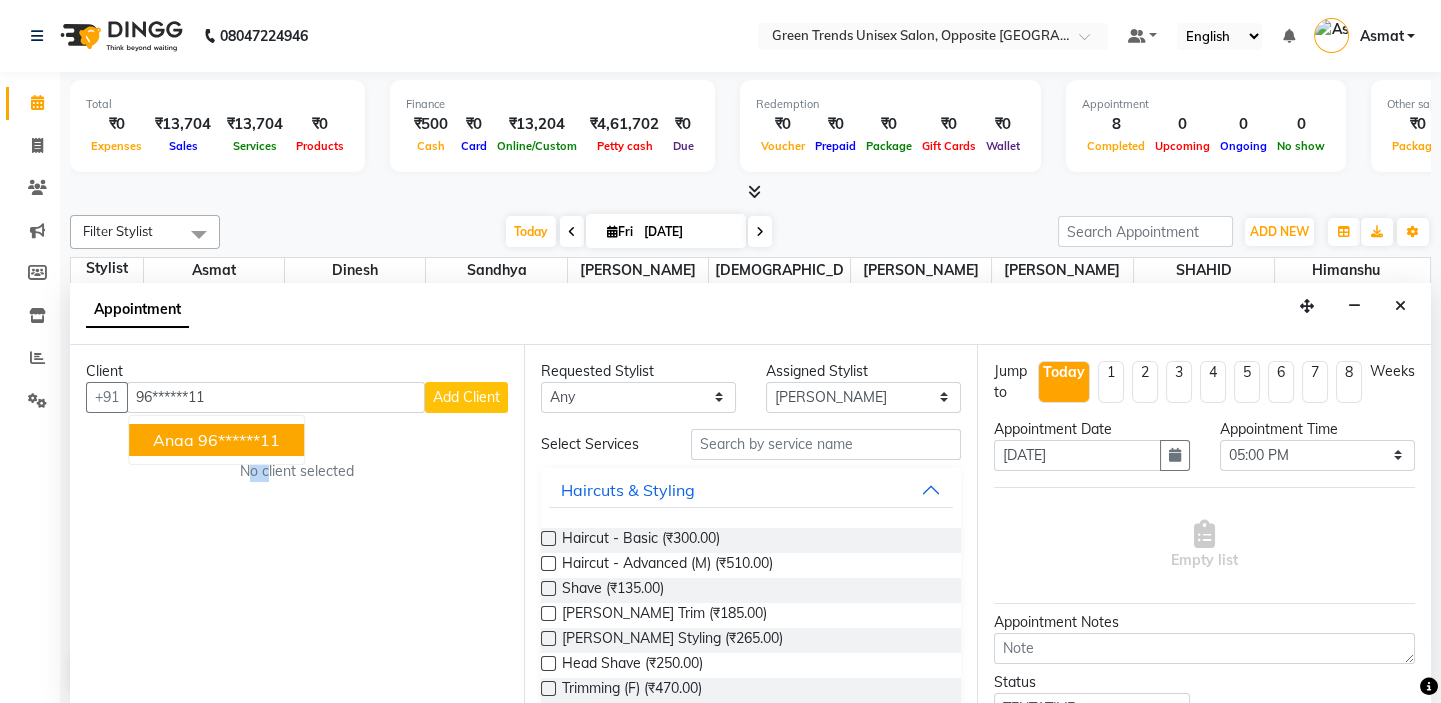 click on "Client +91 96******11 Anaa  96******11 Add Client  No client selected" at bounding box center (297, 525) 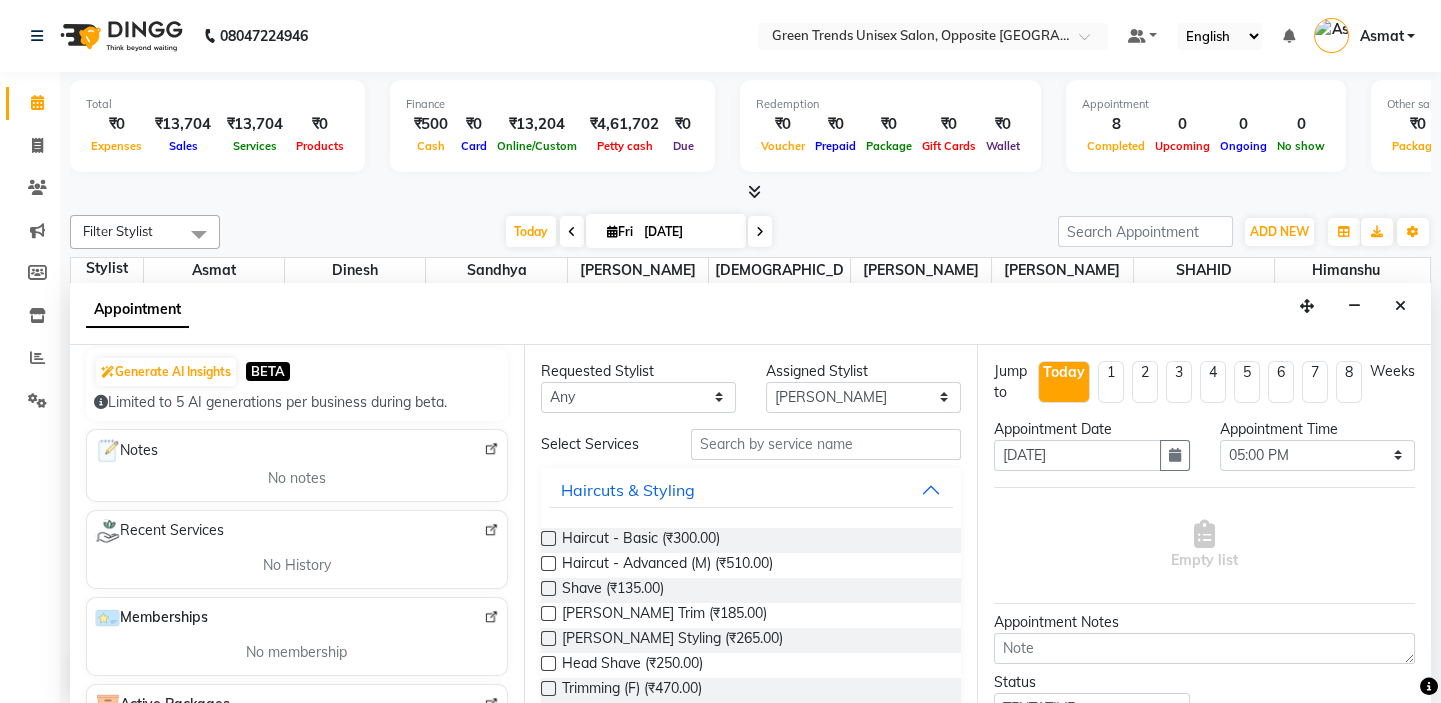 scroll, scrollTop: 362, scrollLeft: 0, axis: vertical 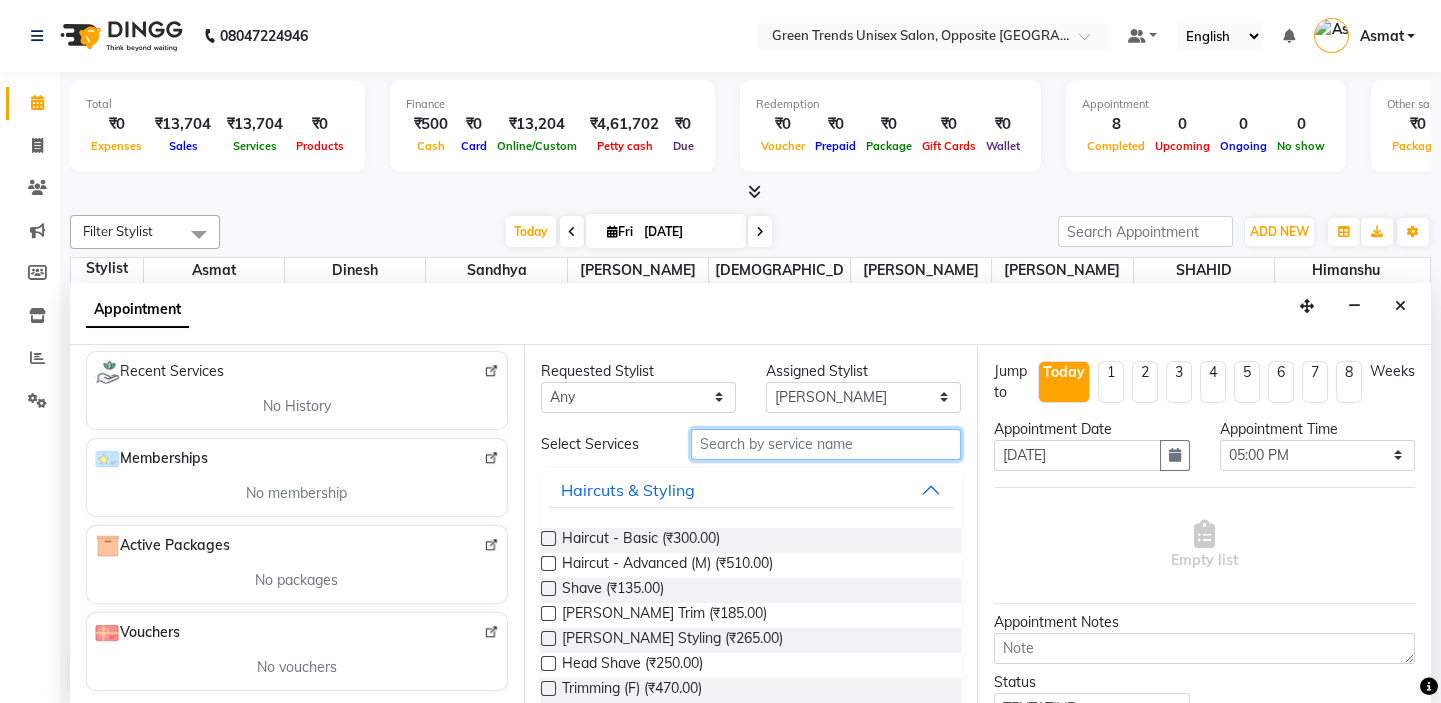 click at bounding box center [826, 444] 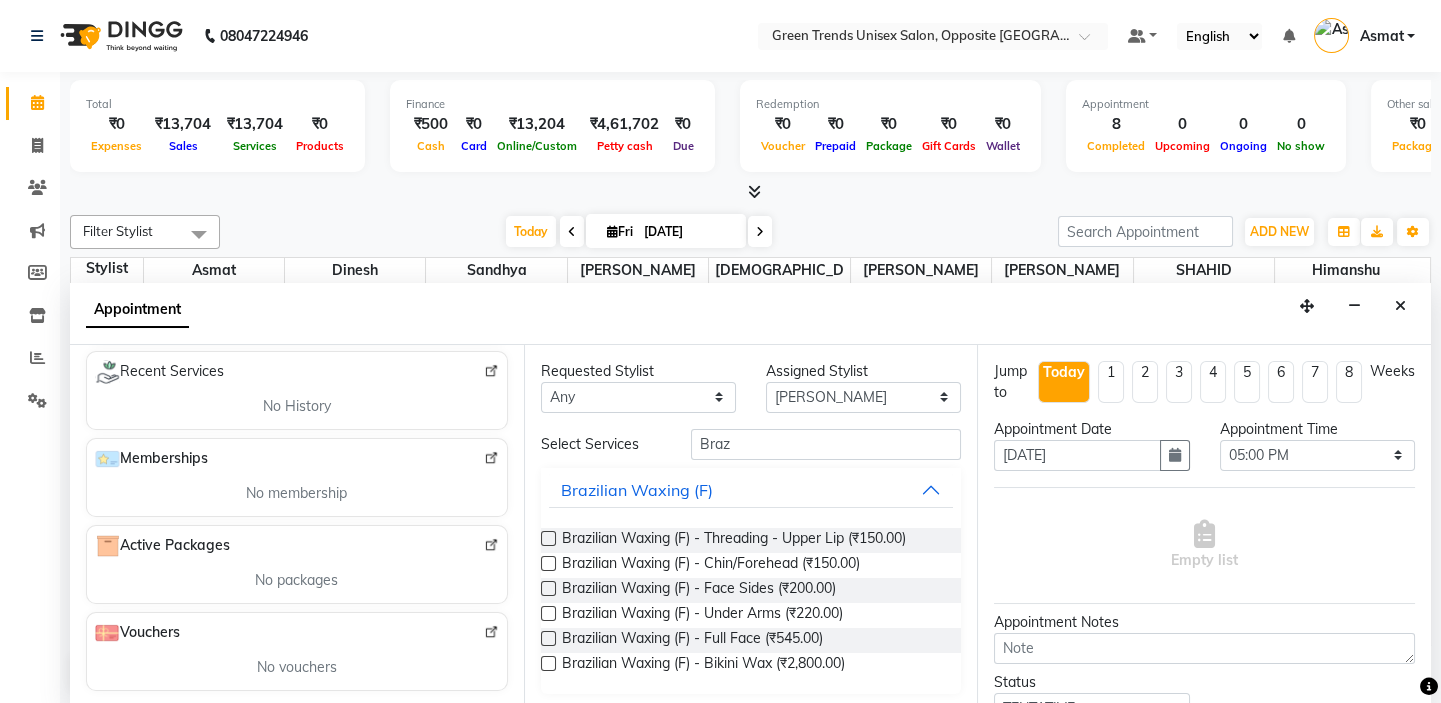 click at bounding box center (548, 613) 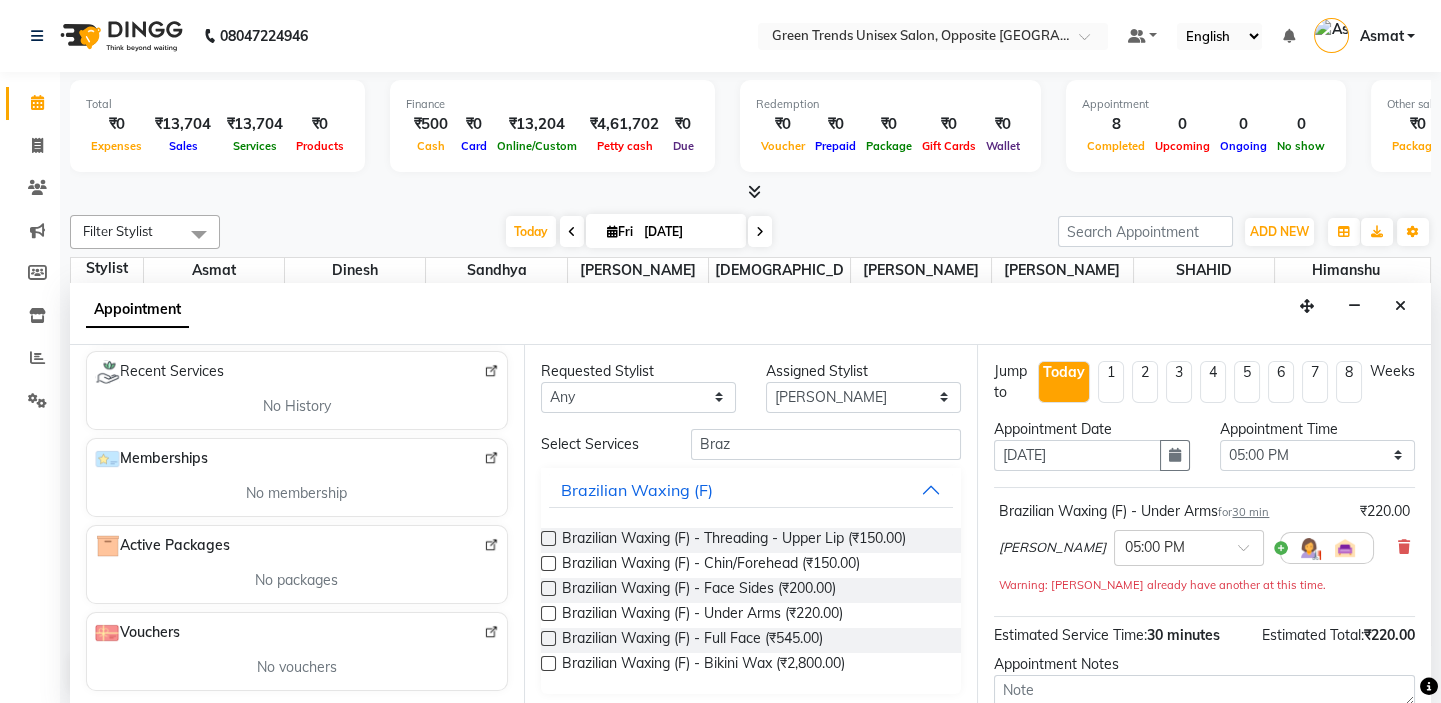 scroll, scrollTop: 186, scrollLeft: 0, axis: vertical 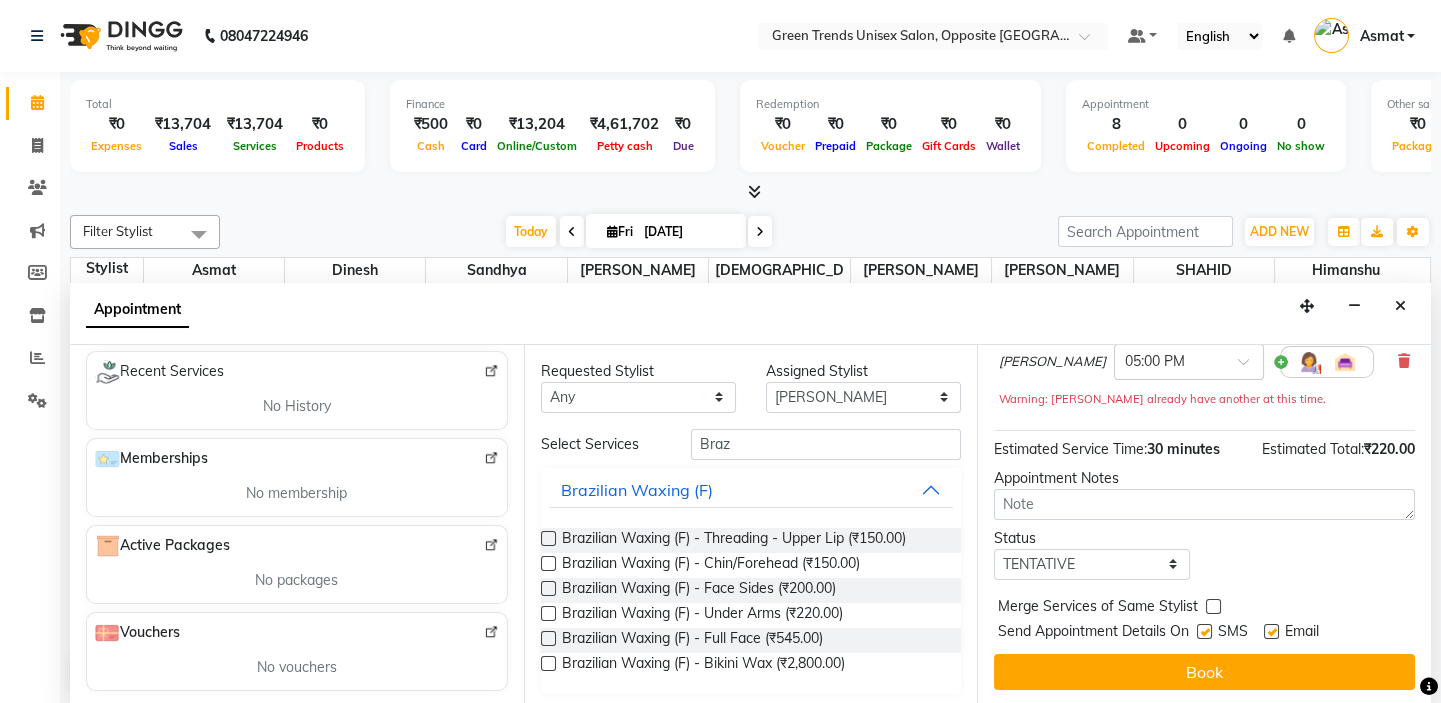 click on "Book" at bounding box center [1204, 672] 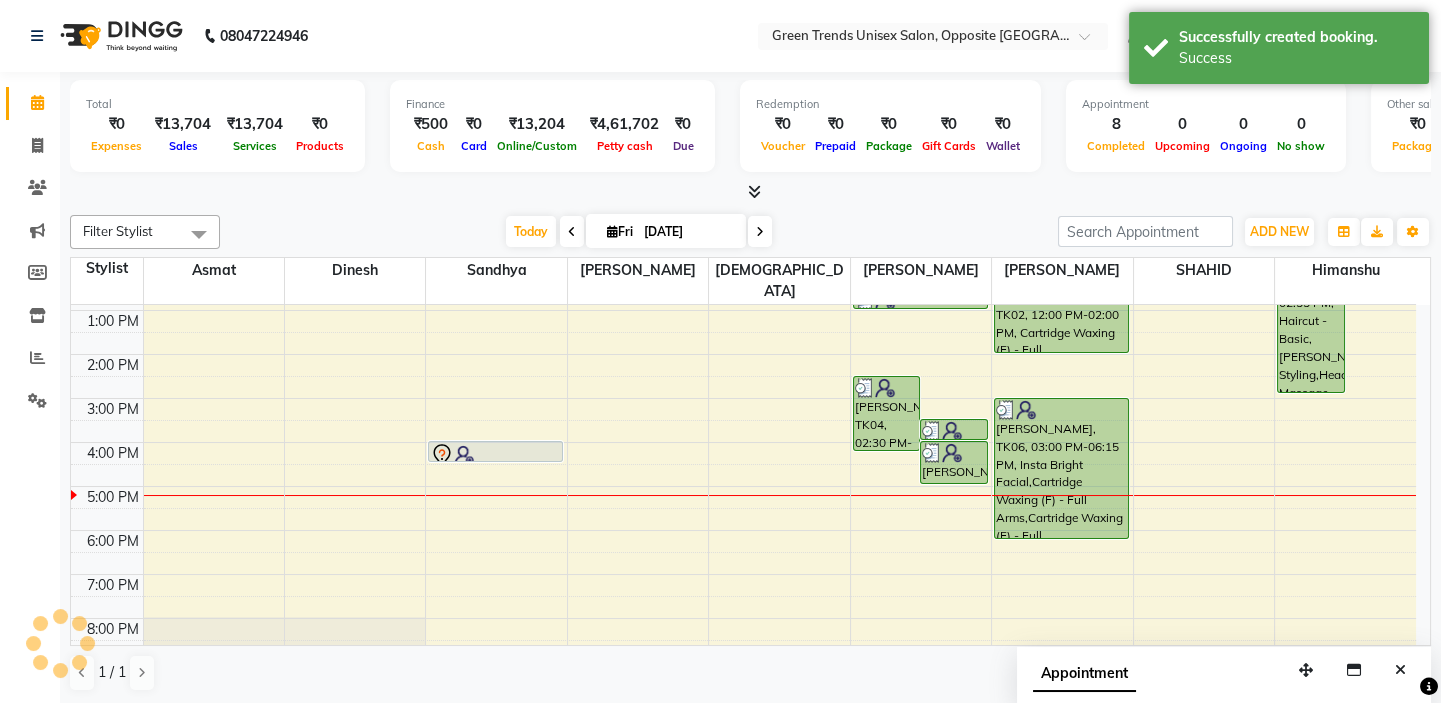 scroll, scrollTop: 0, scrollLeft: 0, axis: both 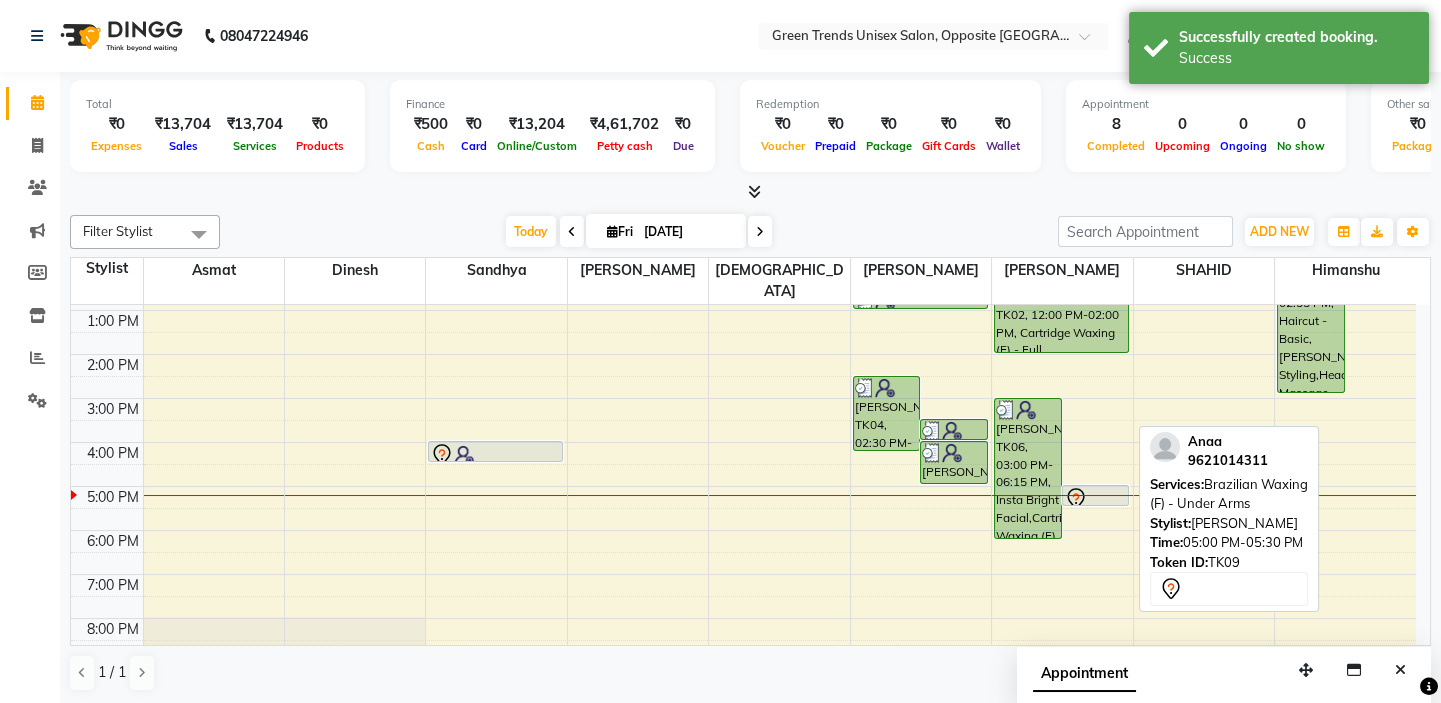 click at bounding box center [1095, 499] 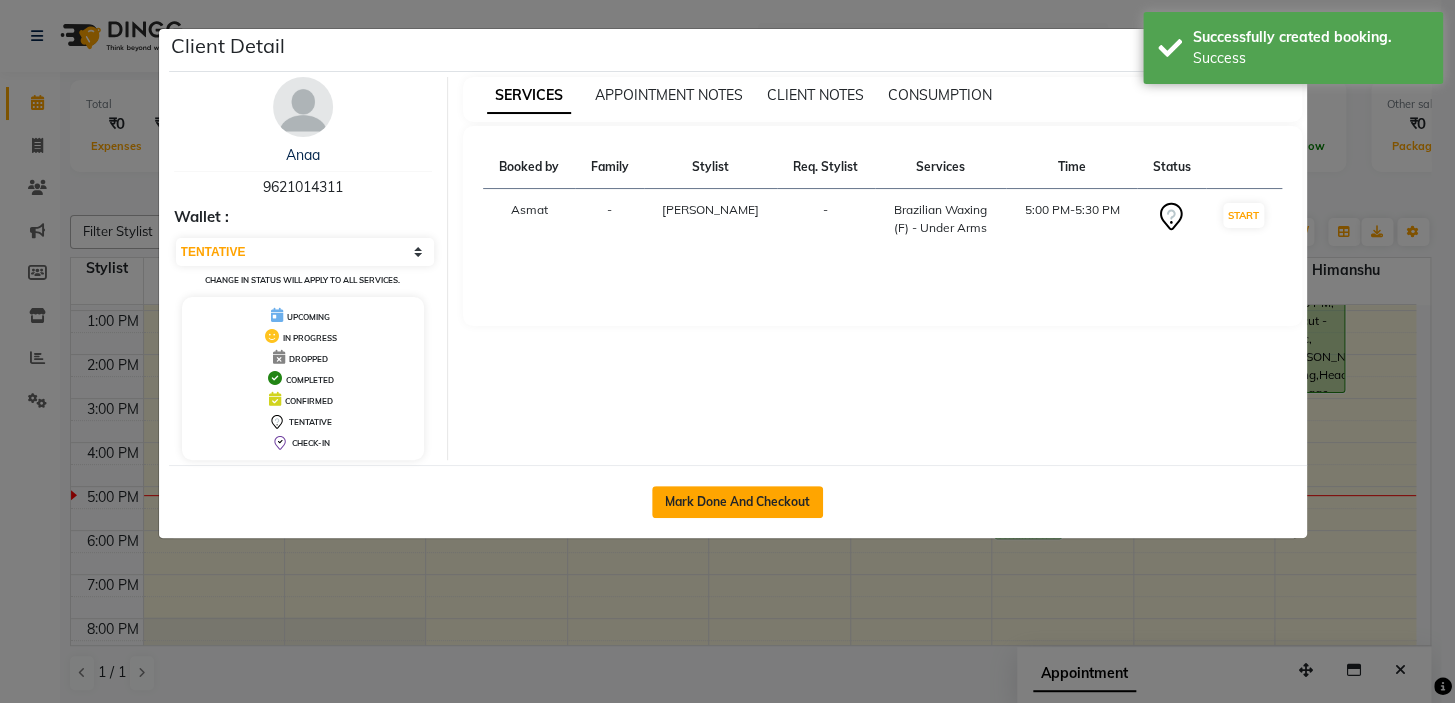 click on "Mark Done And Checkout" 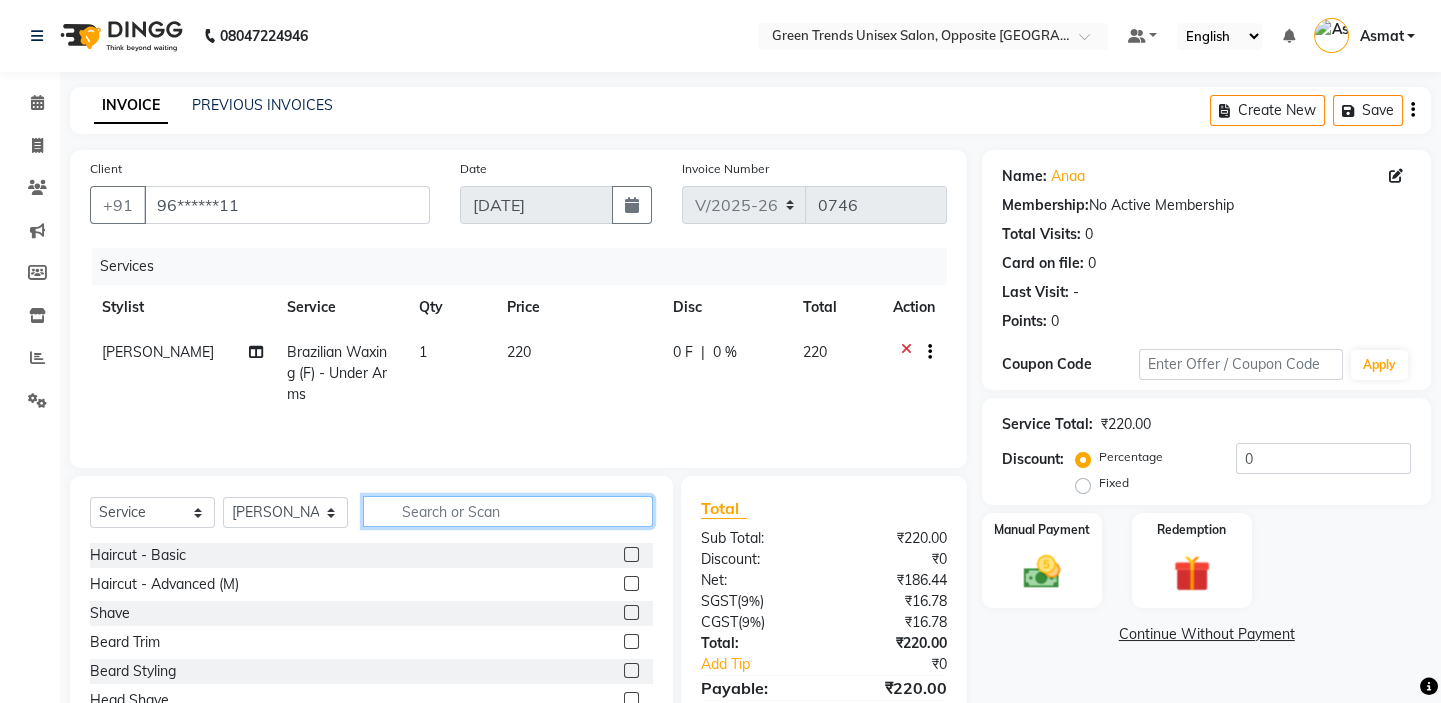 click 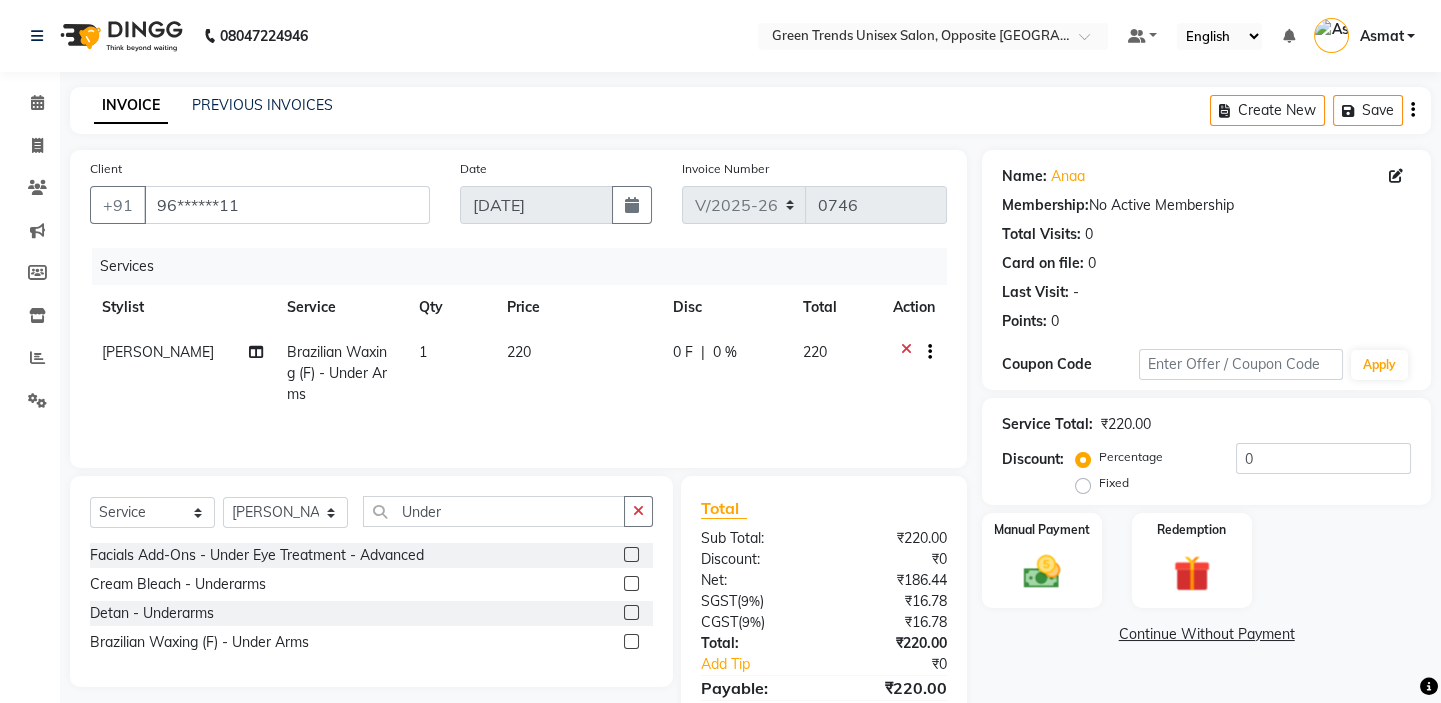 click 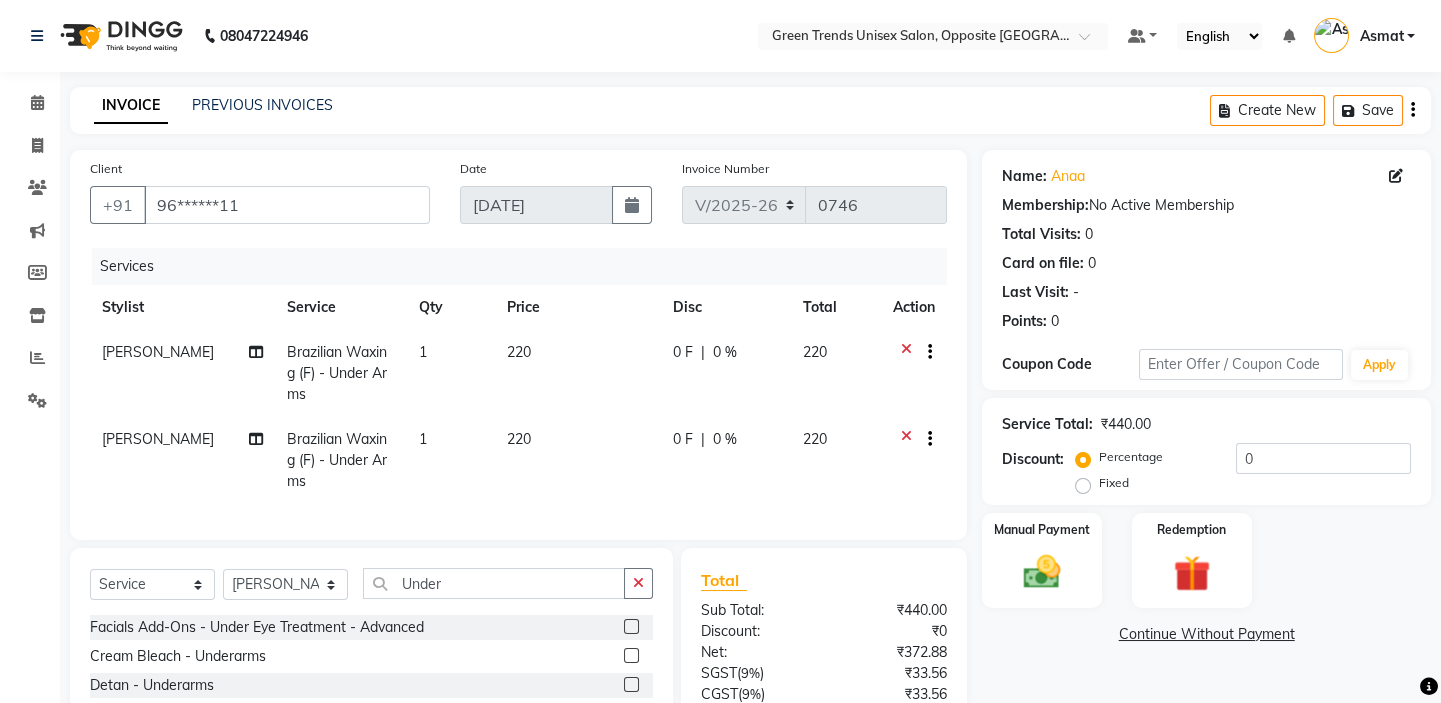 click on "1" 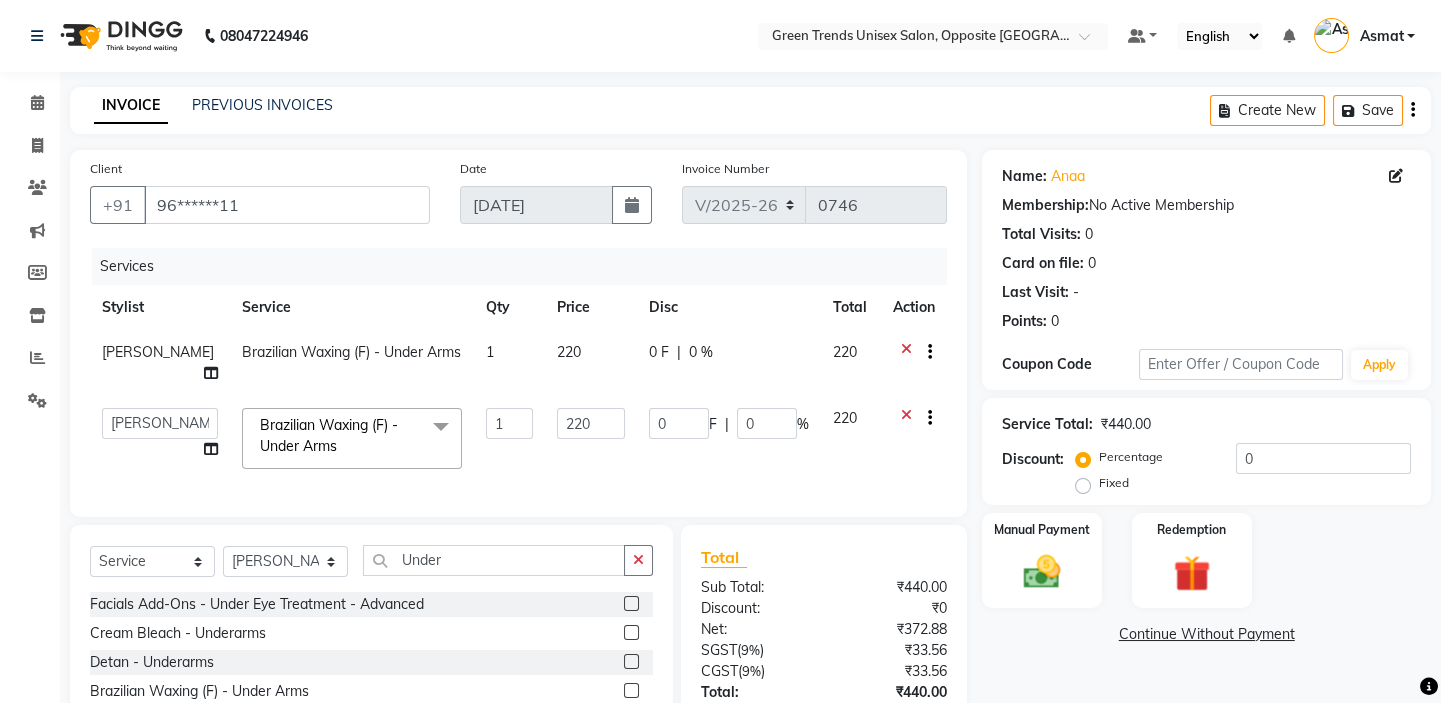 click on "220" 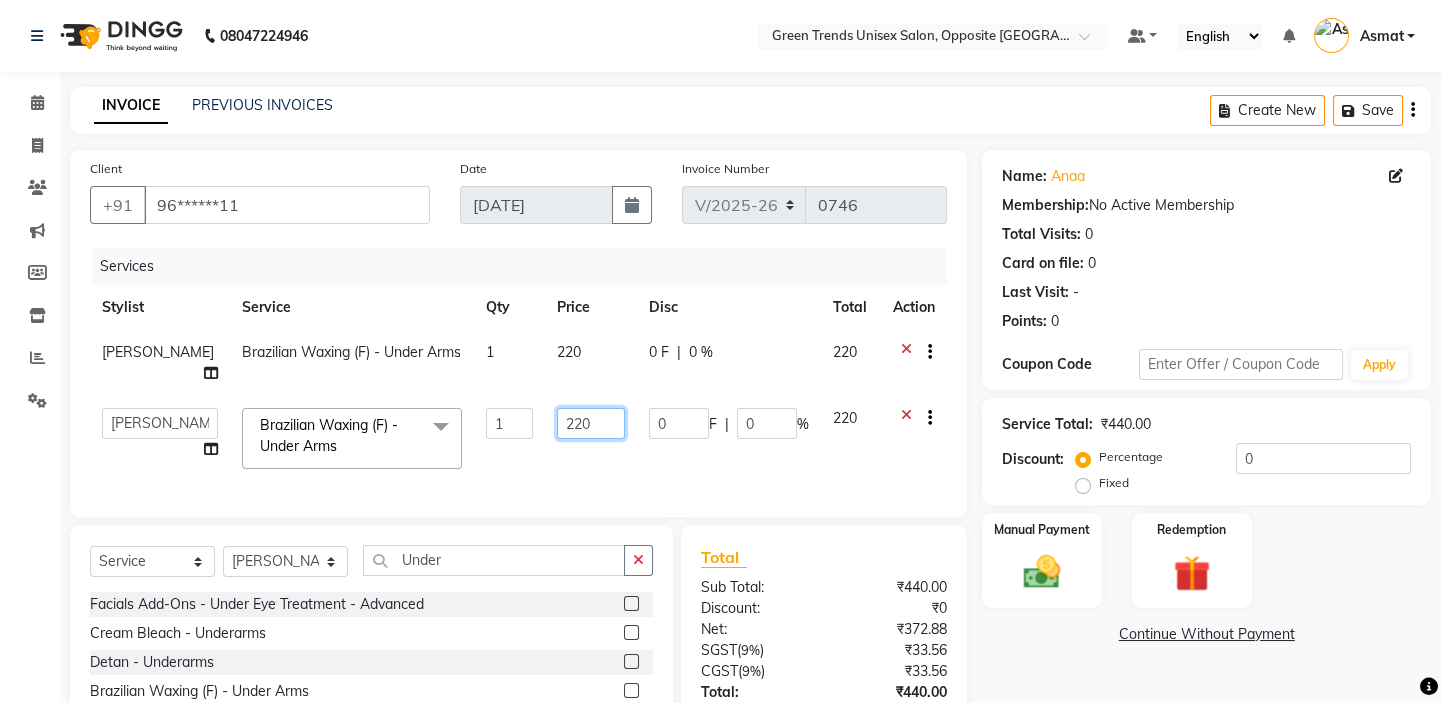 drag, startPoint x: 568, startPoint y: 425, endPoint x: 437, endPoint y: 426, distance: 131.00381 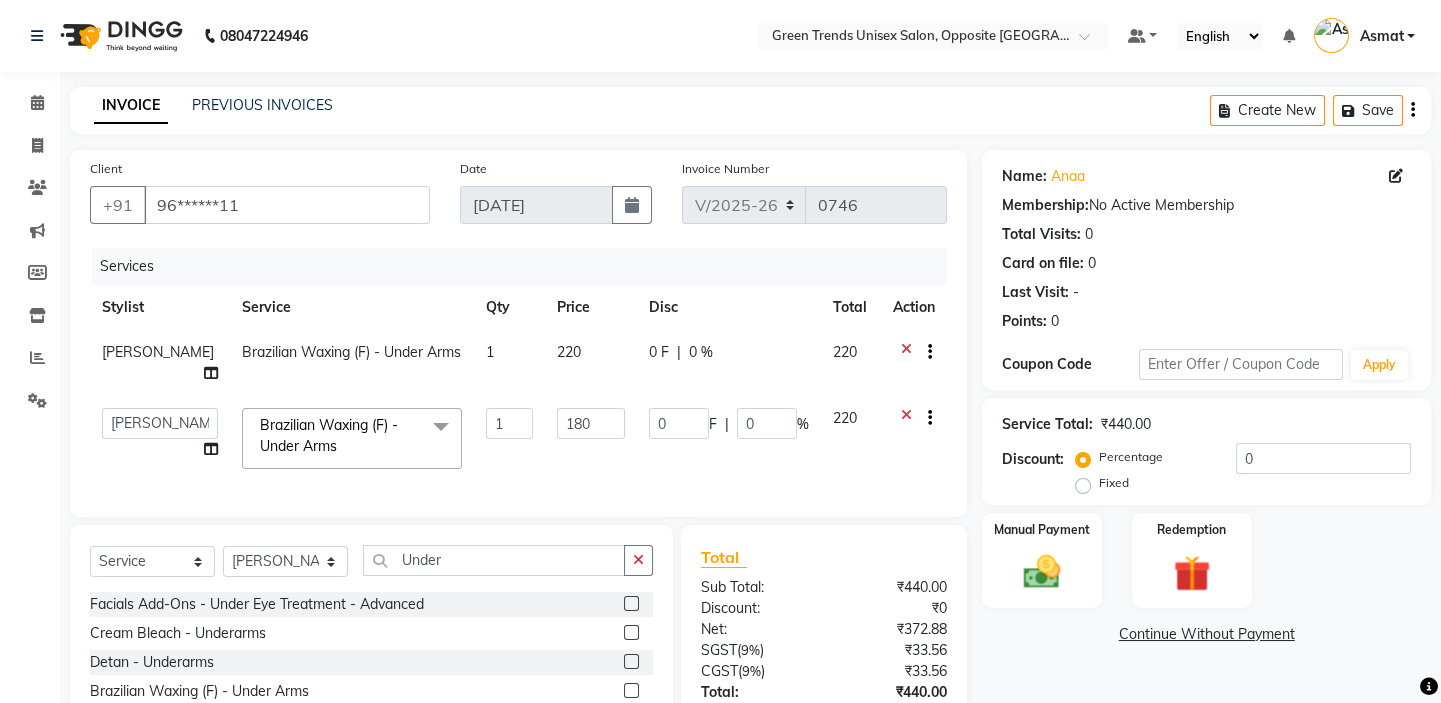 click on "180" 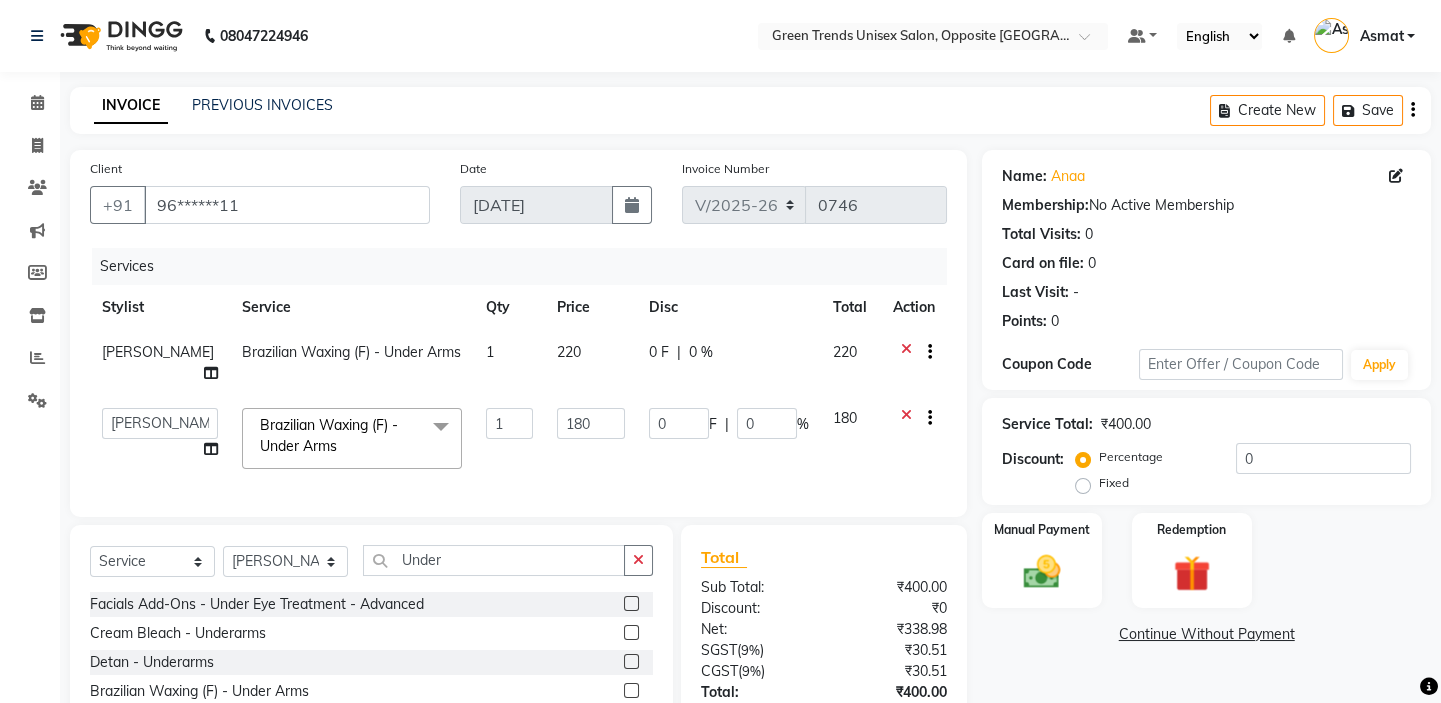scroll, scrollTop: 160, scrollLeft: 0, axis: vertical 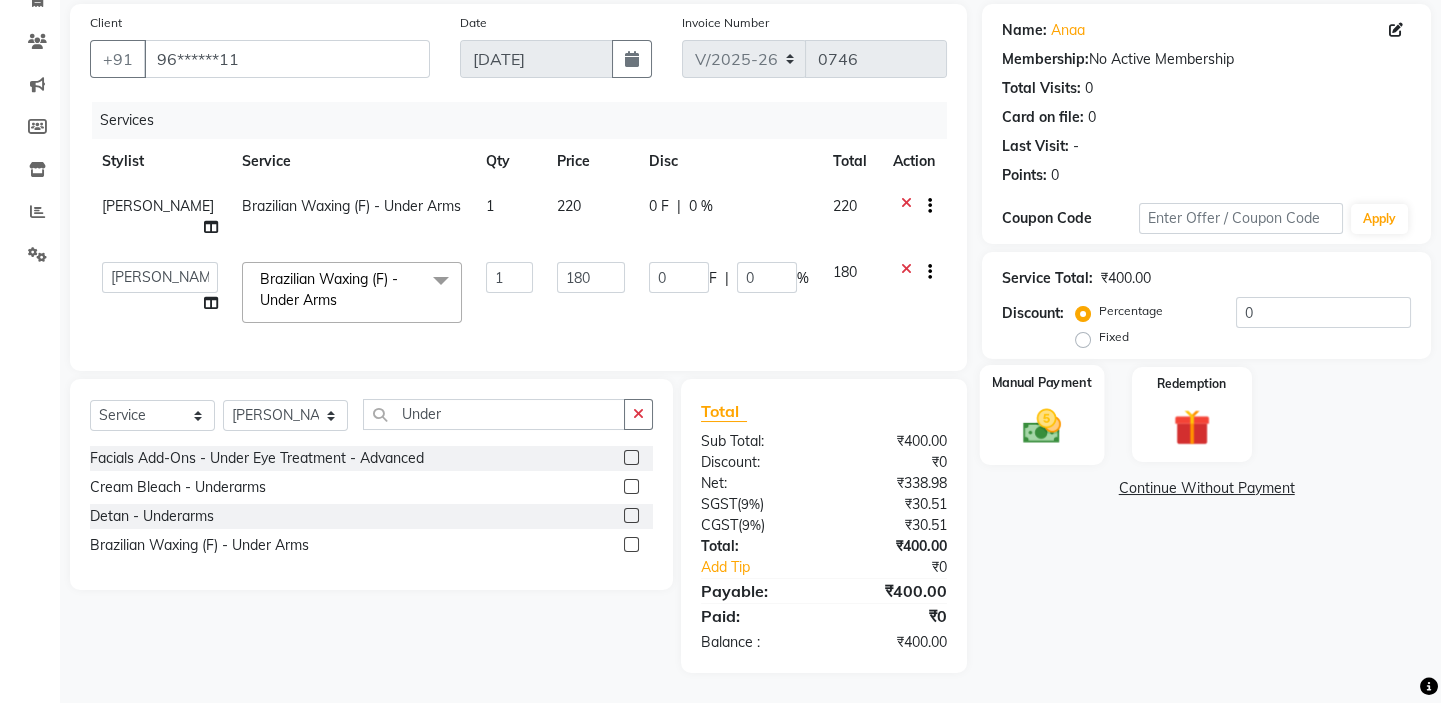 click 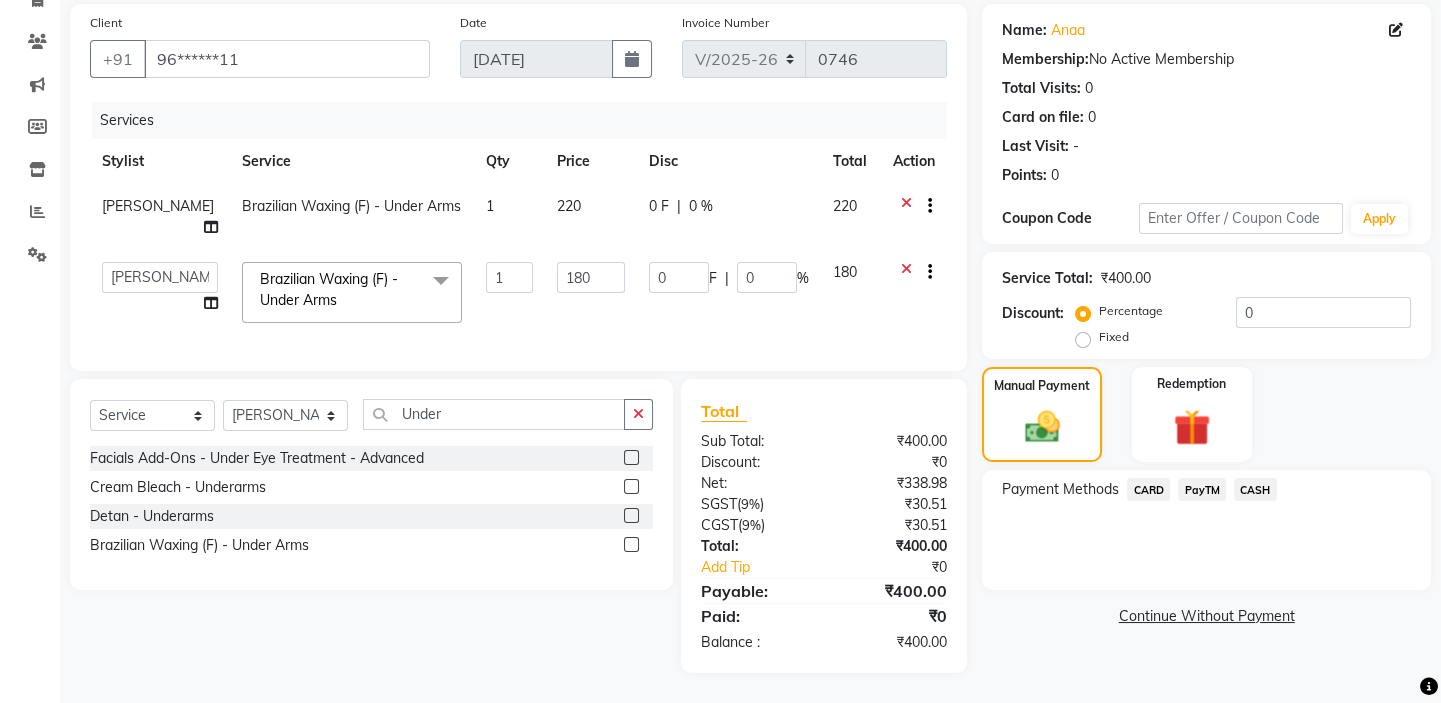 click on "PayTM" 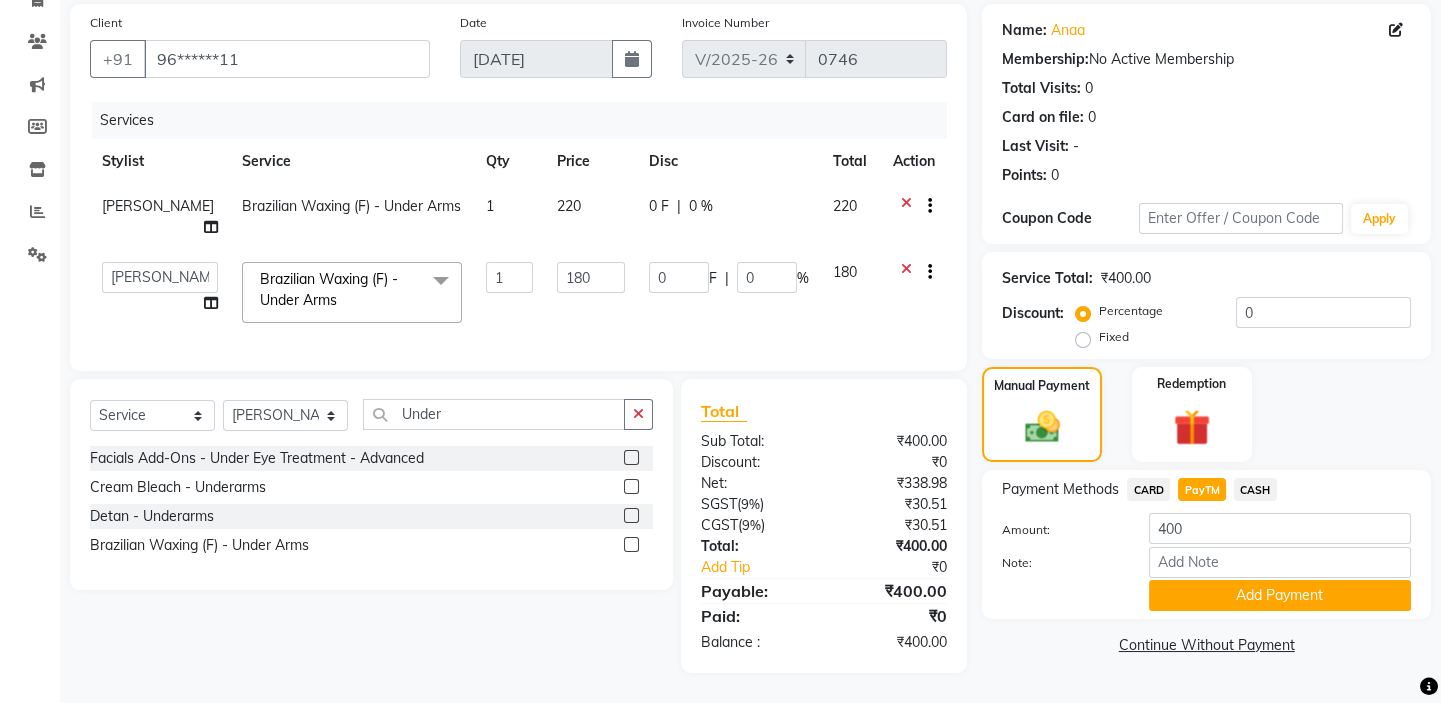 drag, startPoint x: 1231, startPoint y: 580, endPoint x: 1277, endPoint y: 577, distance: 46.09772 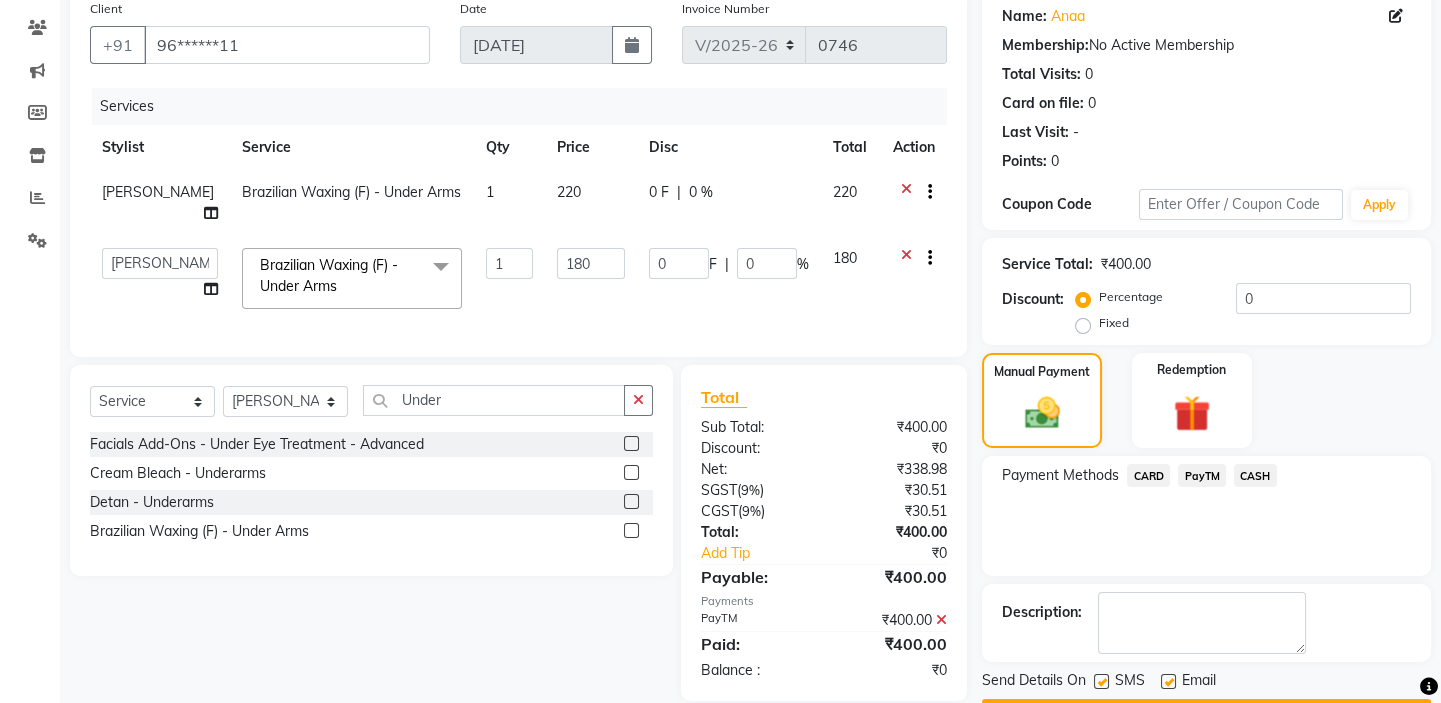 scroll, scrollTop: 216, scrollLeft: 0, axis: vertical 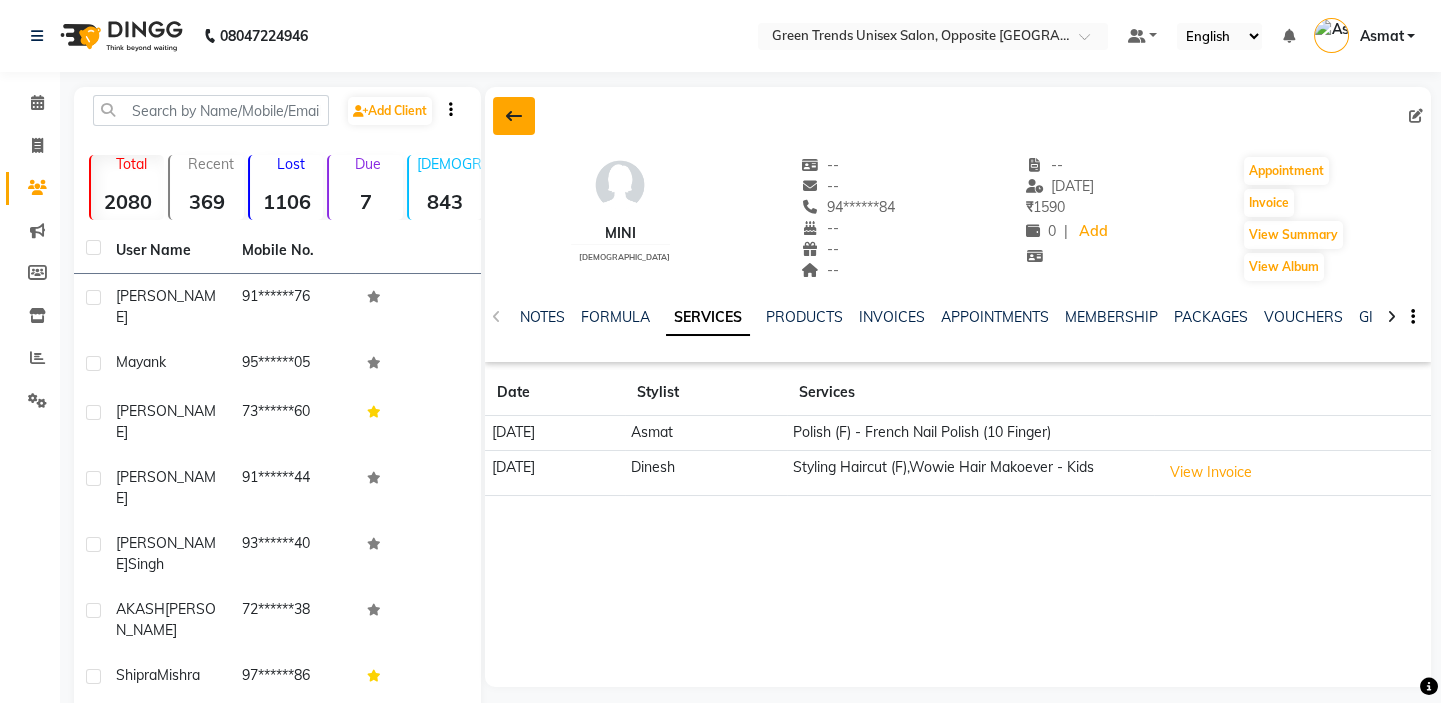 click 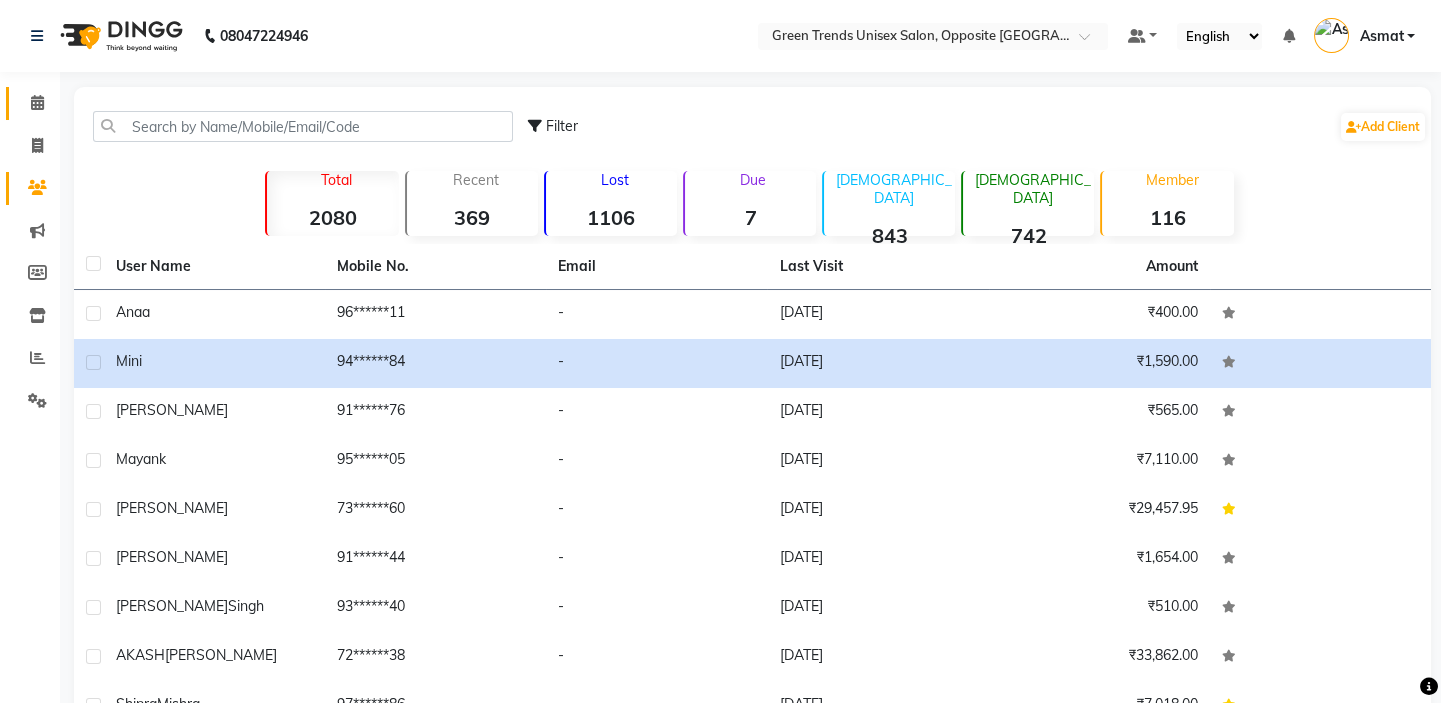 click on "Calendar" at bounding box center [94, 103] 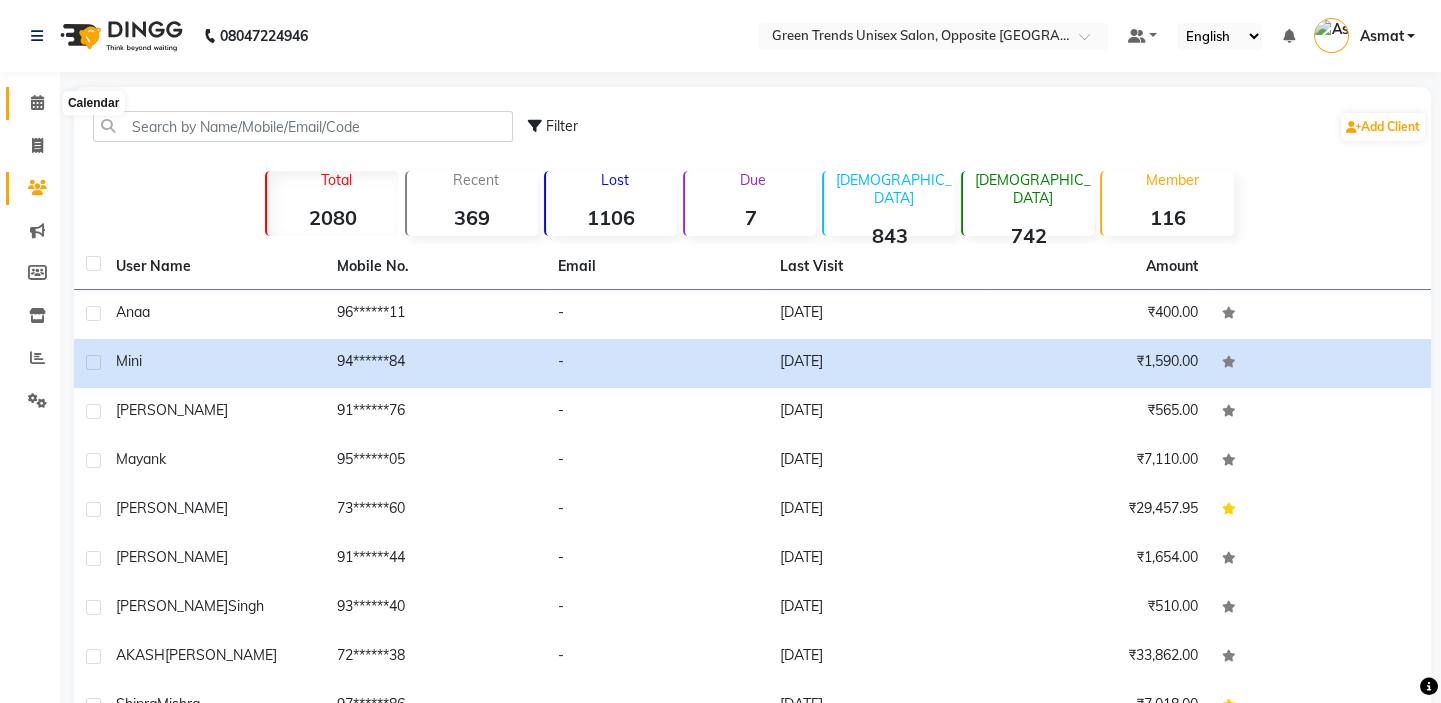 click 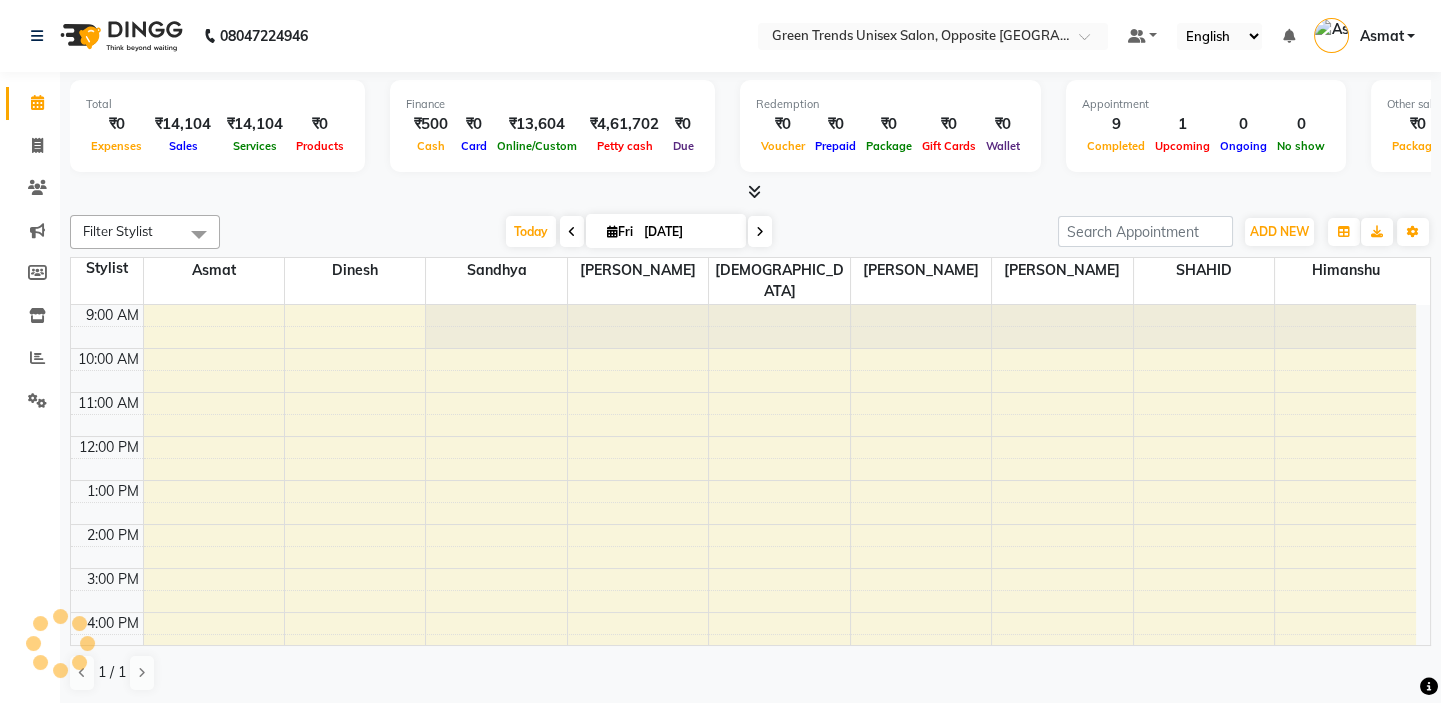 scroll, scrollTop: 170, scrollLeft: 0, axis: vertical 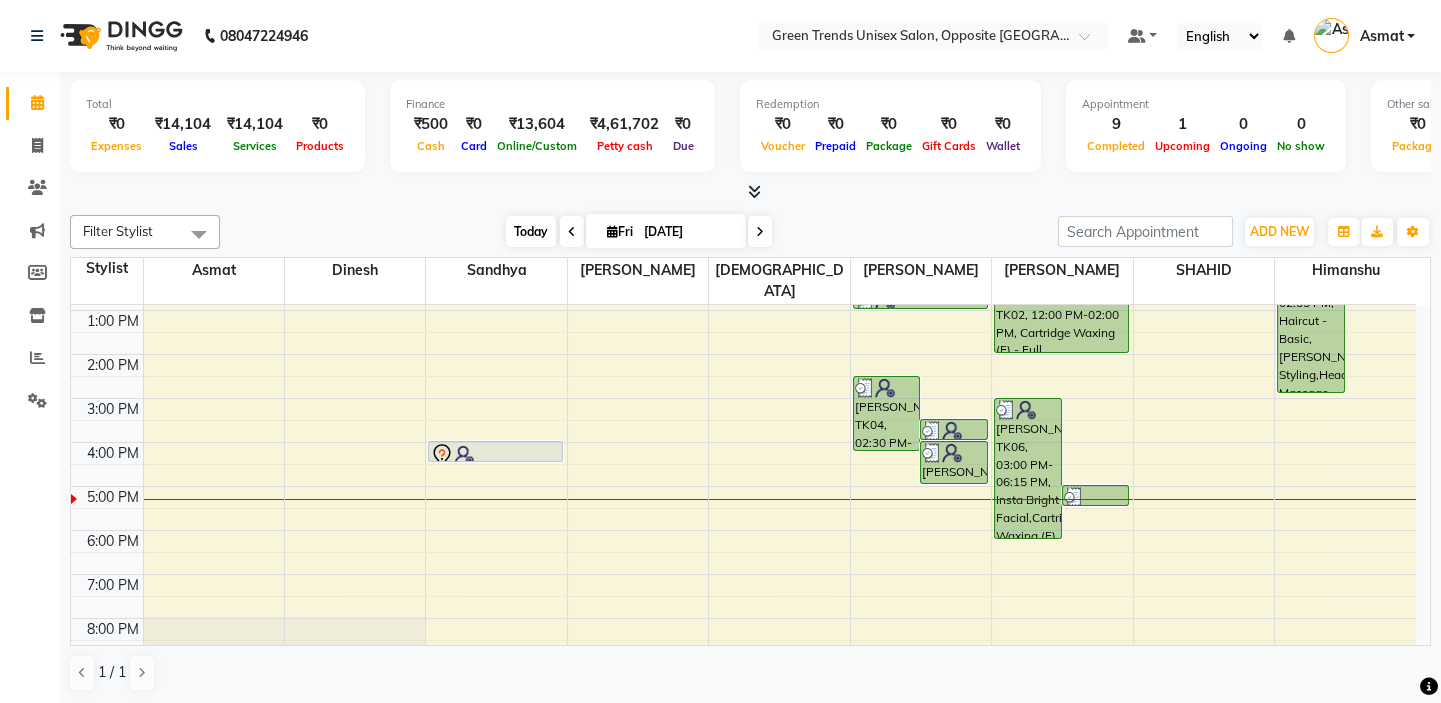 click on "Today" at bounding box center [531, 231] 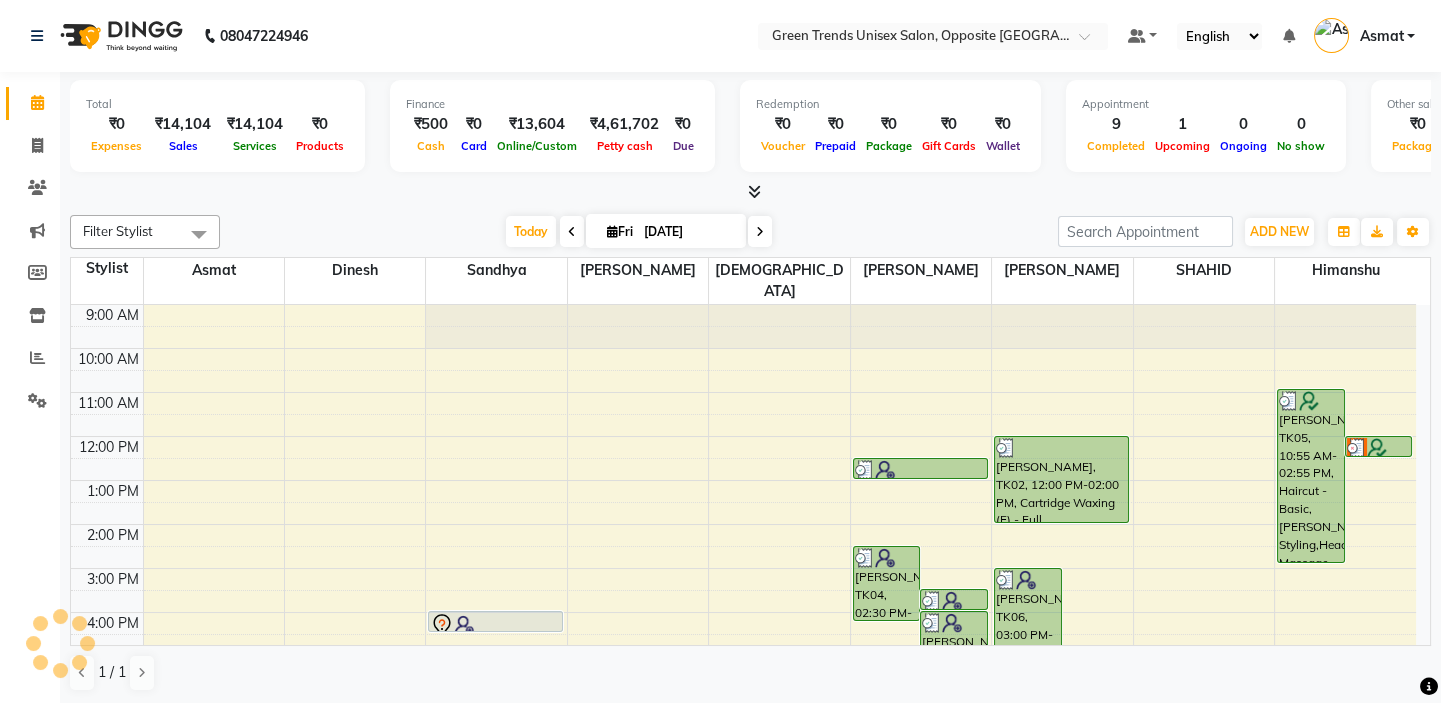 scroll, scrollTop: 208, scrollLeft: 0, axis: vertical 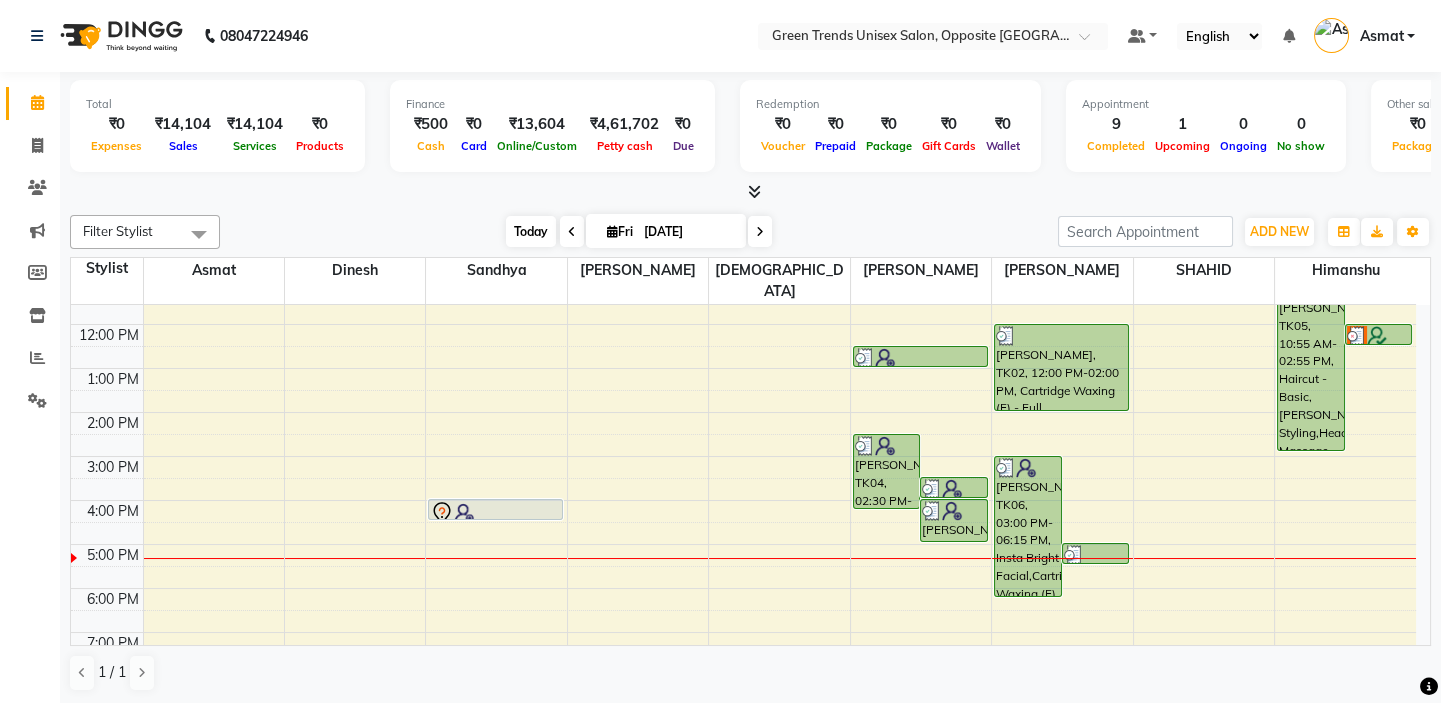 click on "Today" at bounding box center [531, 231] 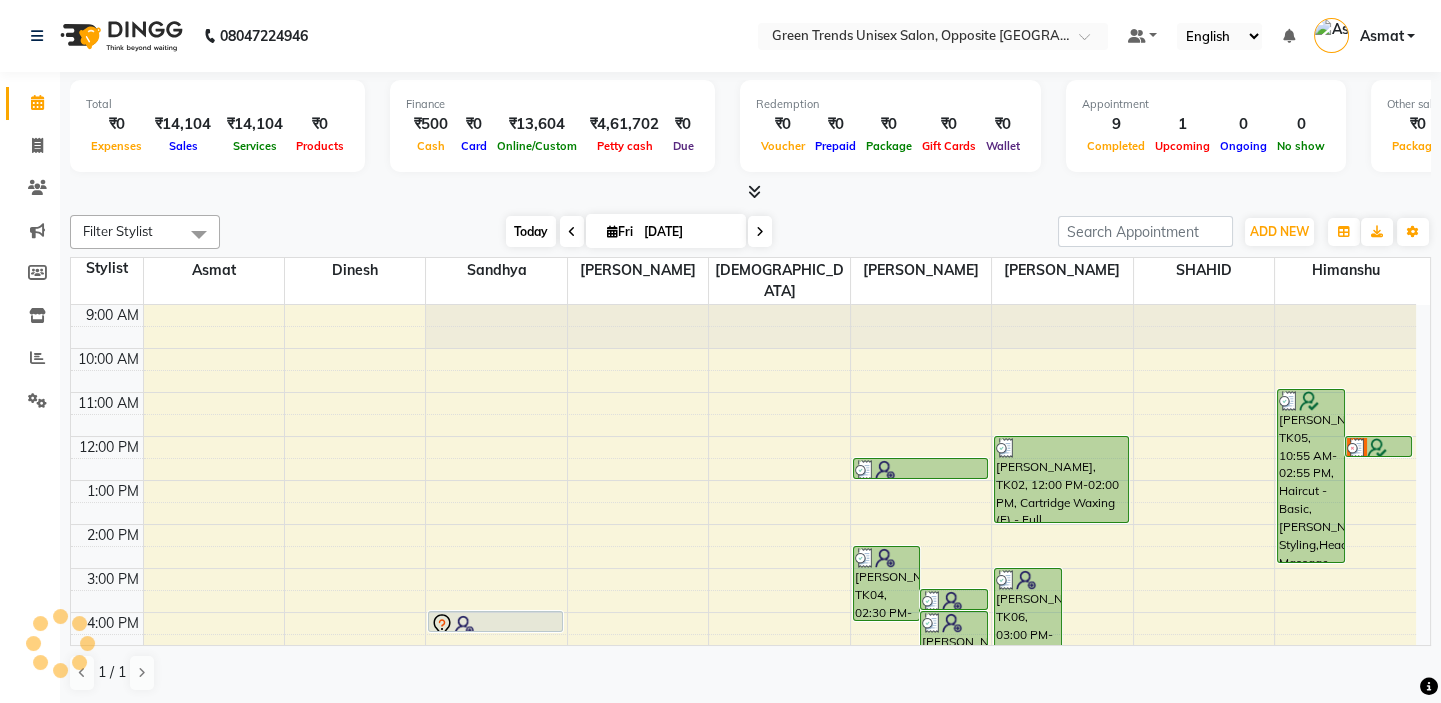 scroll, scrollTop: 208, scrollLeft: 0, axis: vertical 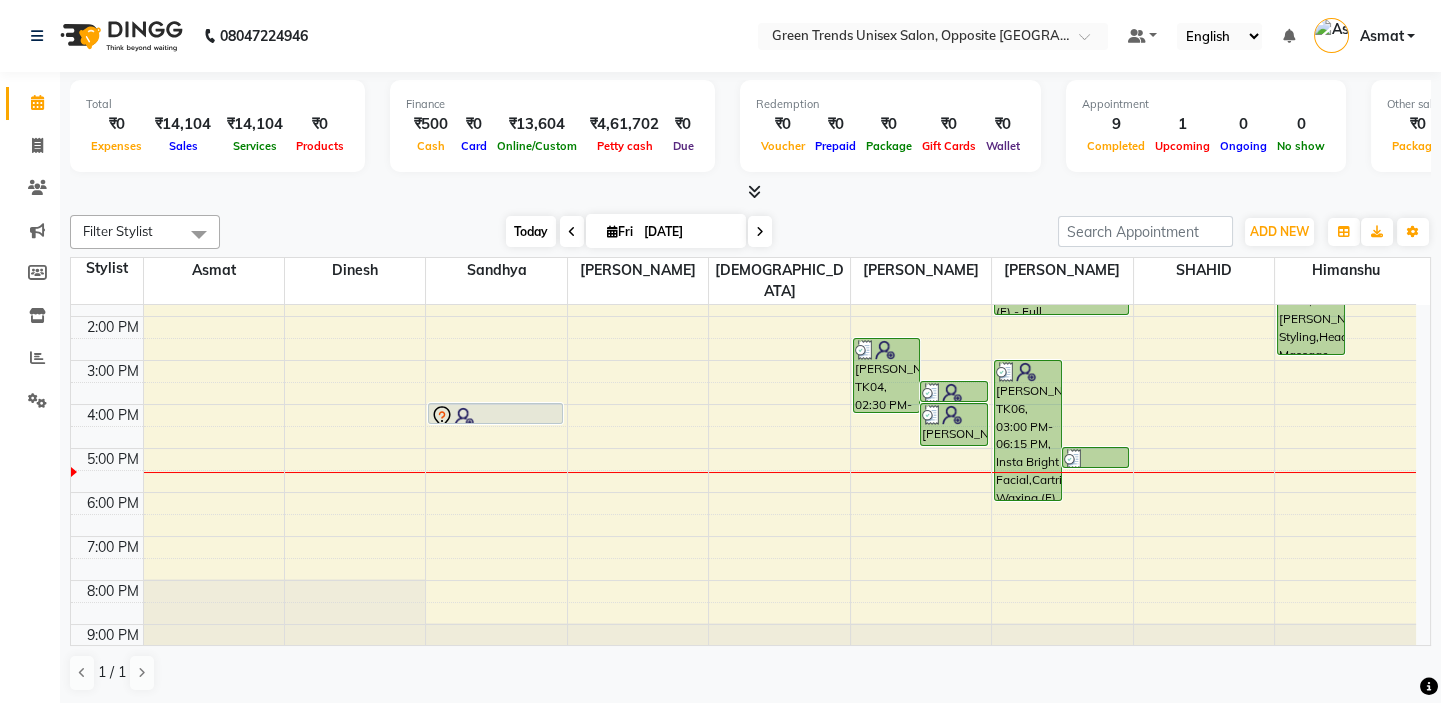 click on "Today" at bounding box center (531, 231) 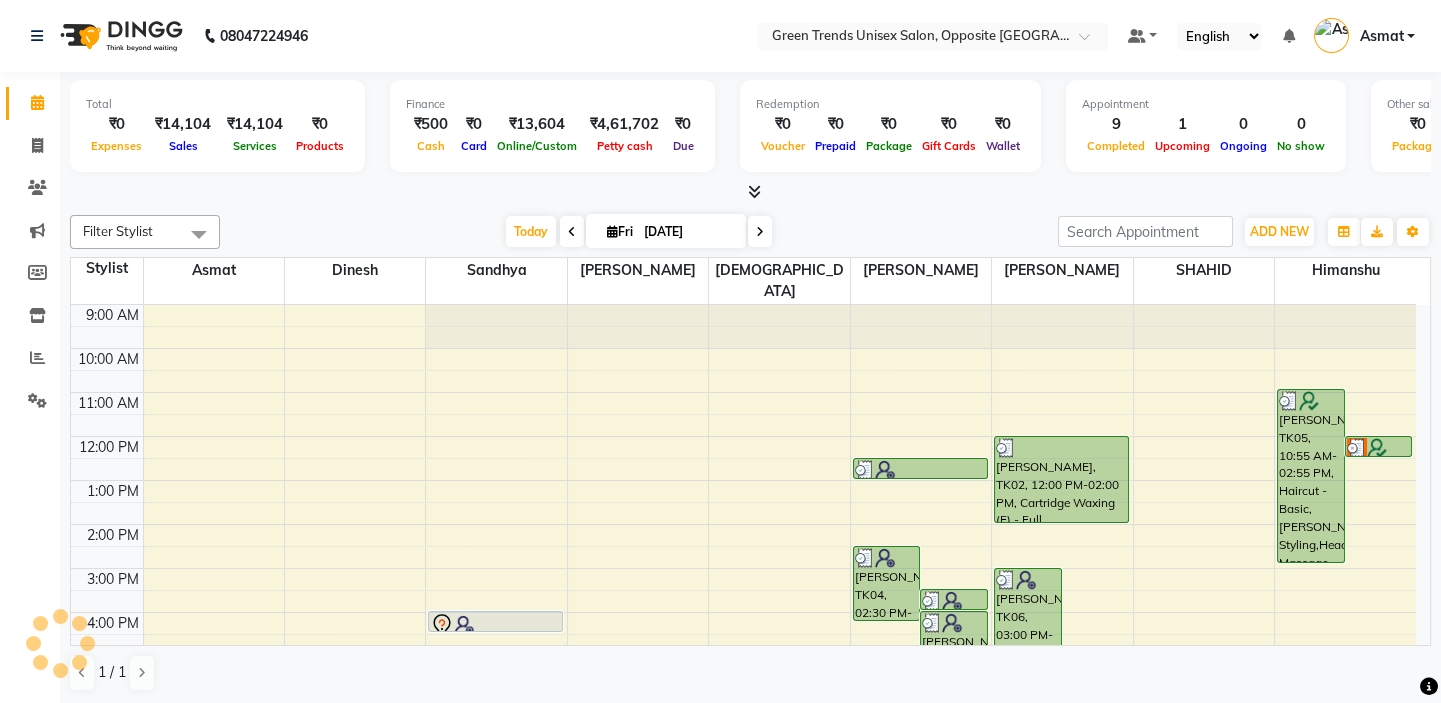 scroll, scrollTop: 208, scrollLeft: 0, axis: vertical 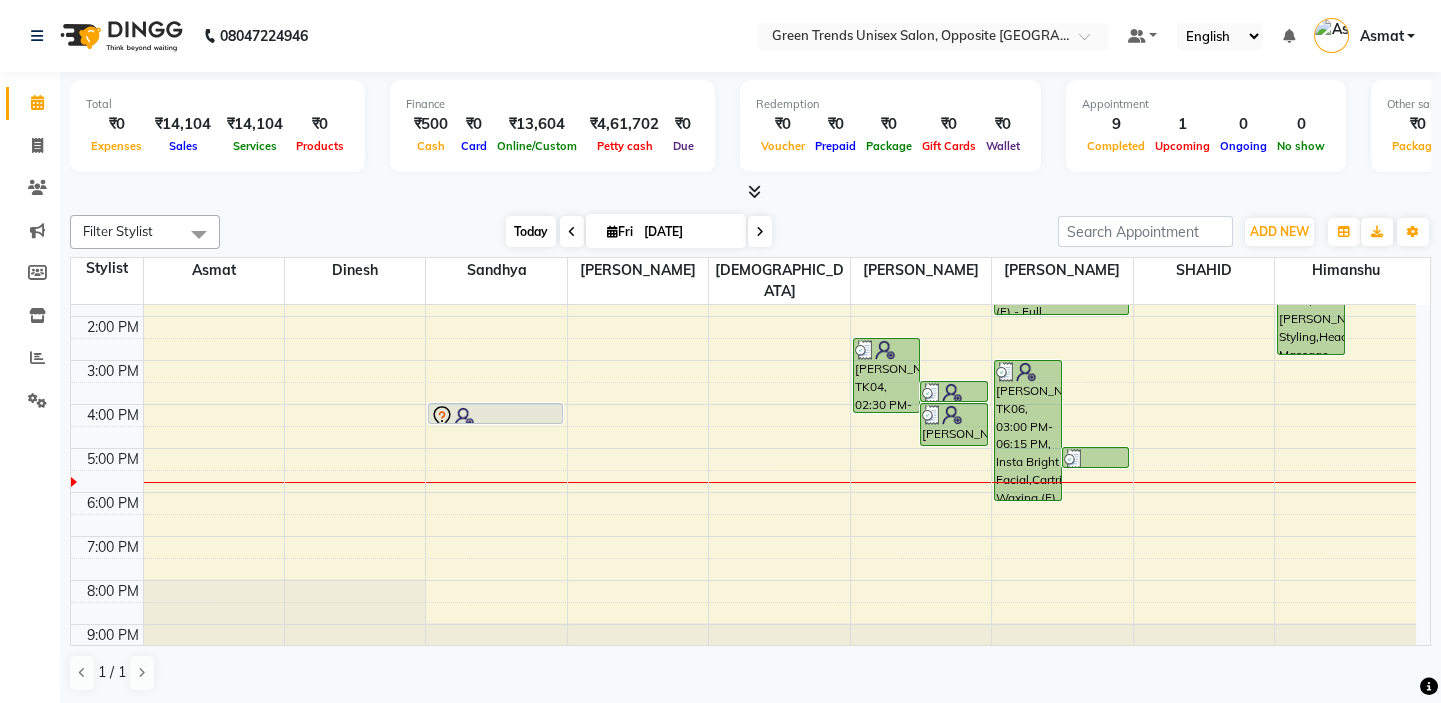 click on "Today" at bounding box center (531, 231) 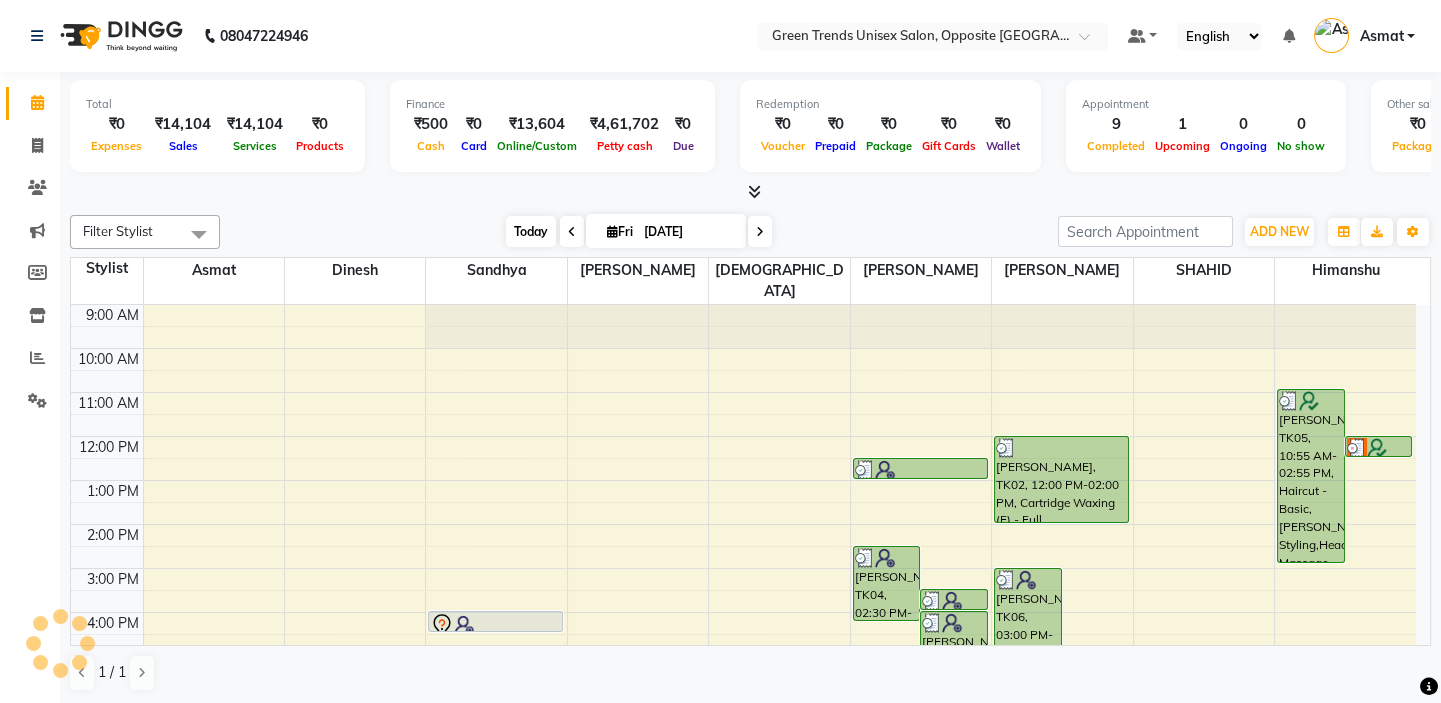 scroll, scrollTop: 208, scrollLeft: 0, axis: vertical 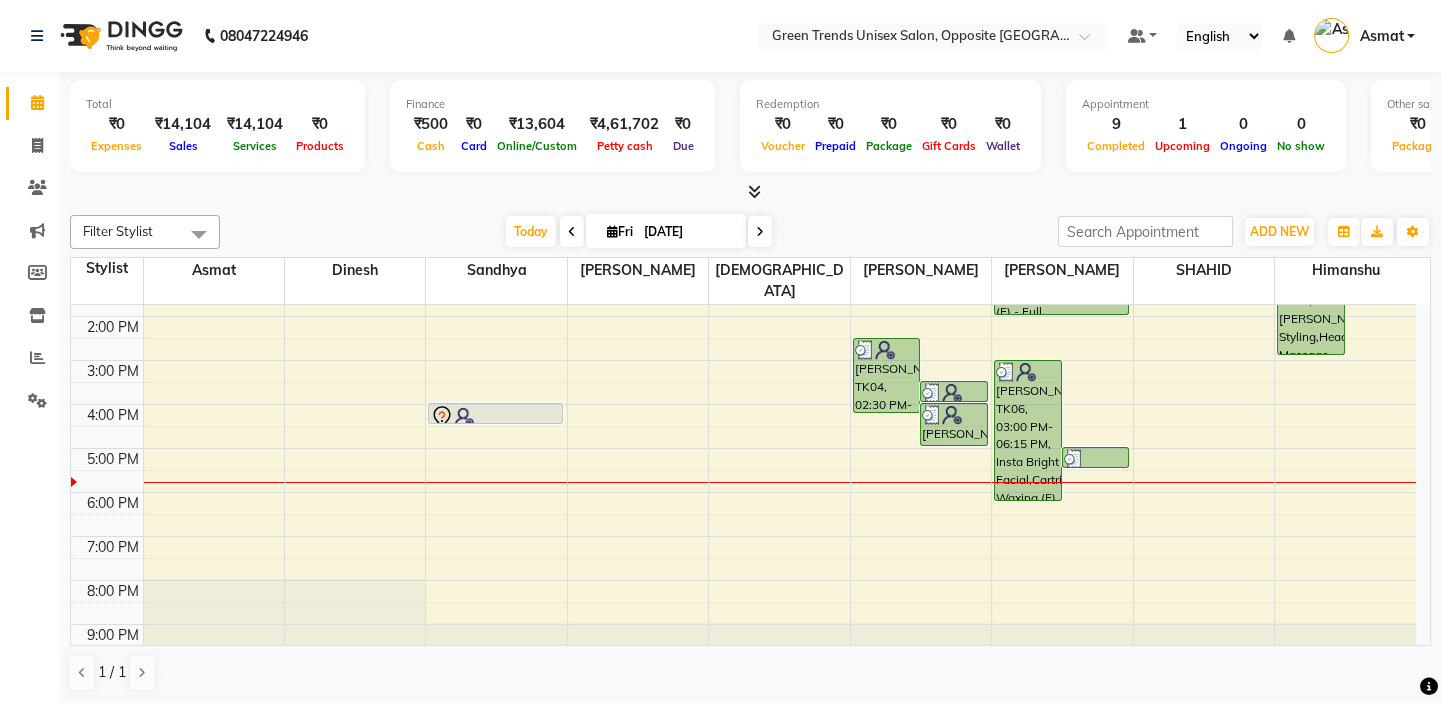 click on "Filter Stylist Select All Asmat Dinesh Himanshu Raj Shilpakar Sandhya SHAHID SUJEET Vaishnavi Vrinda Today  Fri 11-07-2025 Toggle Dropdown Add Appointment Add Invoice Add Expense Add Attendance Add Client Toggle Dropdown Add Appointment Add Invoice Add Expense Add Attendance Add Client ADD NEW Toggle Dropdown Add Appointment Add Invoice Add Expense Add Attendance Add Client Filter Stylist Select All Asmat Dinesh Himanshu Raj Shilpakar Sandhya SHAHID SUJEET Vaishnavi Vrinda Group By  Staff View   Room View  View as Vertical  Vertical - Week View  Horizontal  Horizontal - Week View  List  Toggle Dropdown Calendar Settings Manage Tags   Arrange Stylists   Reset Stylists  Full Screen Appointment Form Zoom 50% Staff/Room Display Count 9 Stylist Asmat Dinesh Sandhya Raj Shilpakar Vaishnavi SUJEET Vrinda SHAHID Himanshu 9:00 AM 10:00 AM 11:00 AM 12:00 PM 1:00 PM 2:00 PM 3:00 PM 4:00 PM 5:00 PM 6:00 PM 7:00 PM 8:00 PM 9:00 PM             Mini, TK08, 04:00 PM-04:30 PM, Threading (F) - Eyebrow" 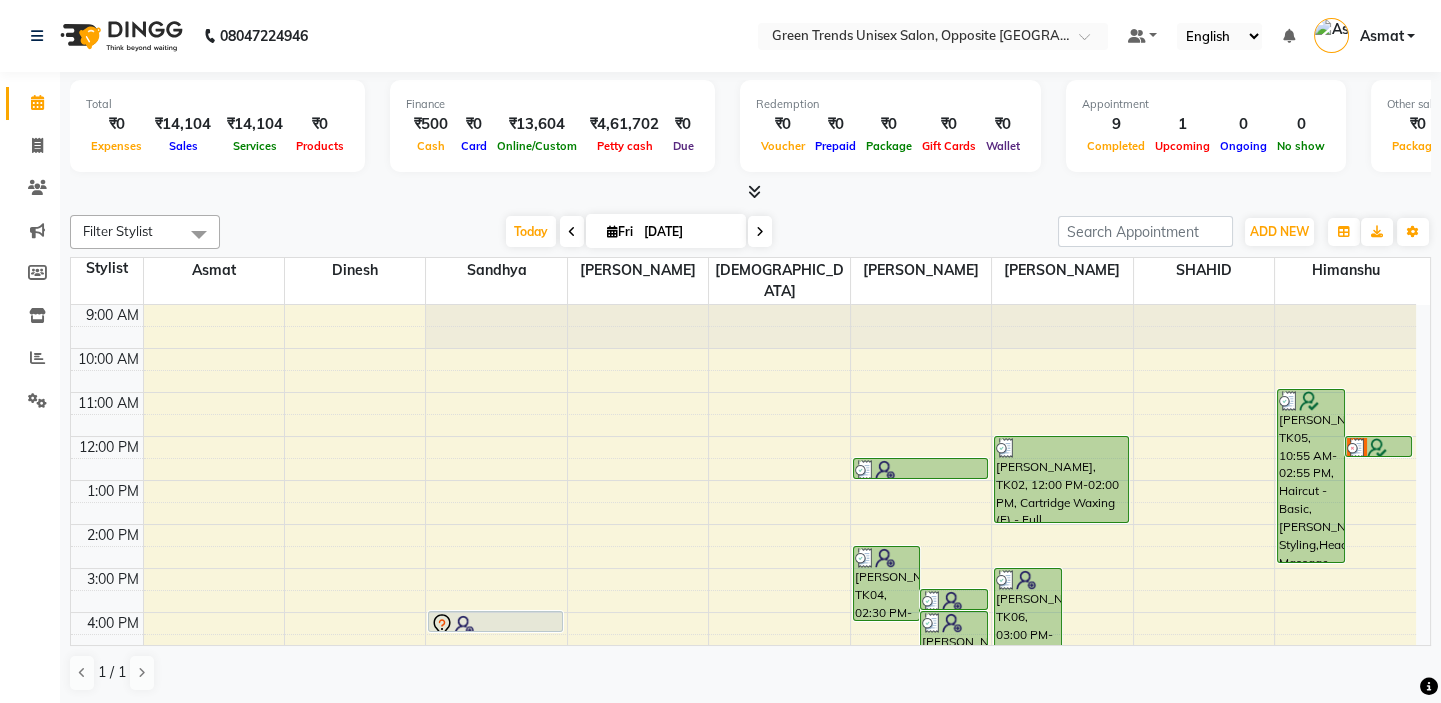 scroll, scrollTop: 207, scrollLeft: 0, axis: vertical 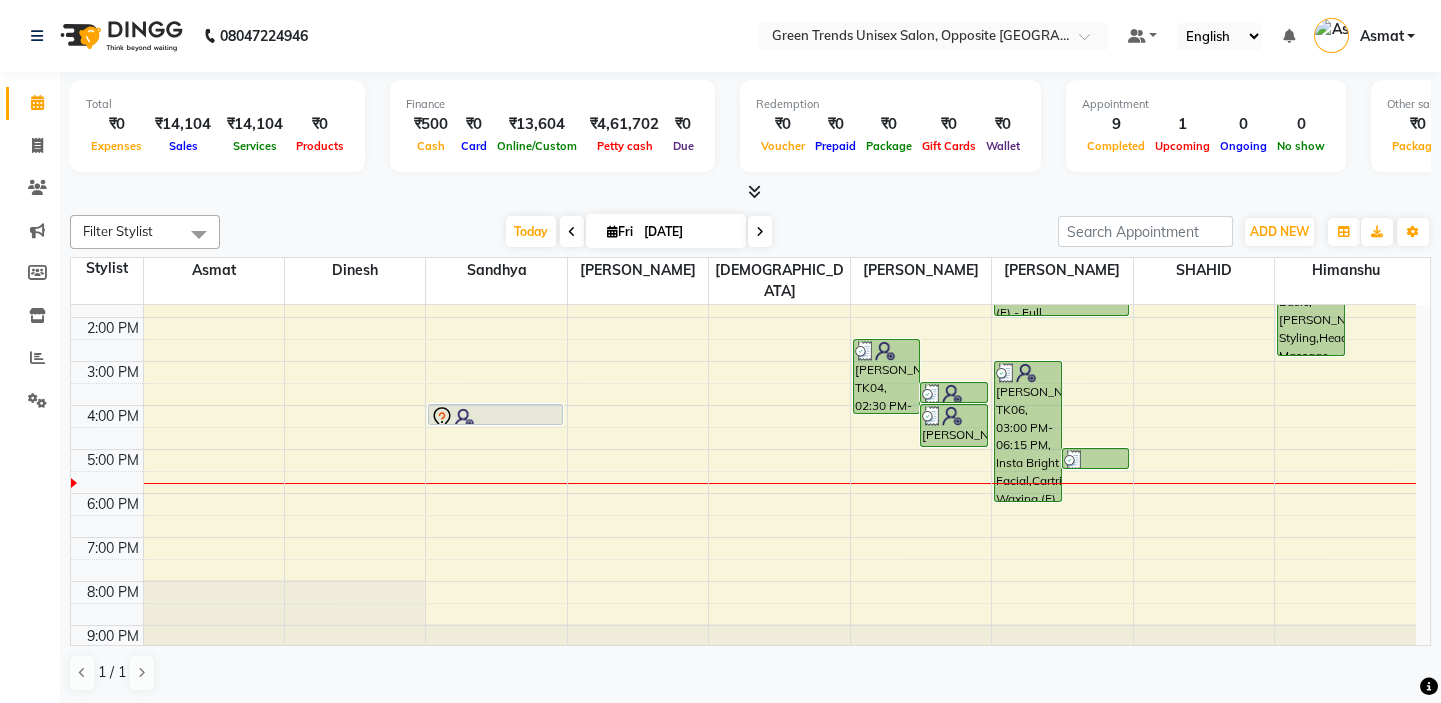 click on "Today  Fri 11-07-2025" at bounding box center [639, 232] 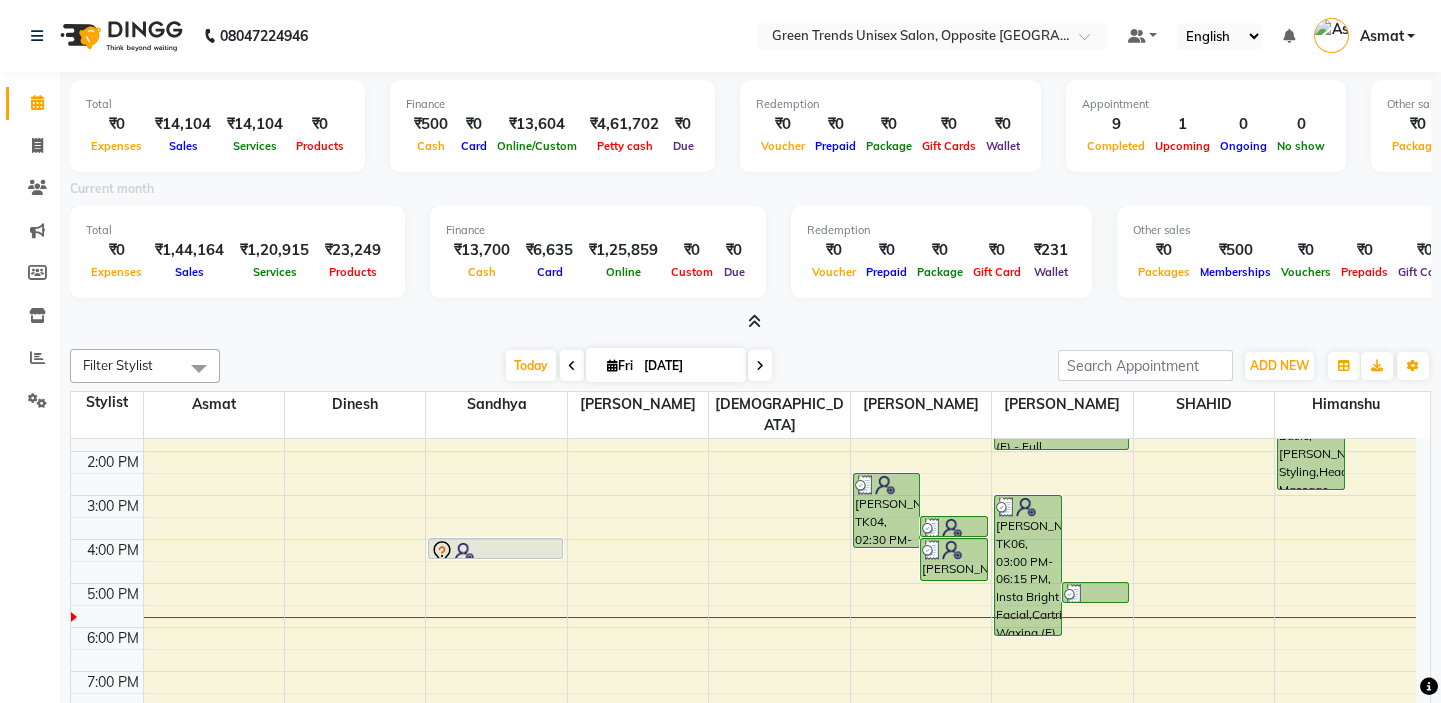 click on "Total  ₹0  Expenses ₹1,44,164  Sales ₹1,20,915 Services ₹23,249 Products  Finance  ₹13,700  Cash ₹6,635  Card ₹1,25,859 Online ₹0 Custom ₹0 Due  Redemption  ₹0 Voucher ₹0 Prepaid ₹0 Package ₹0 Gift Card ₹231 Wallet Other sales  ₹0  Packages ₹500  Memberships ₹0  Vouchers ₹0  Prepaids ₹0  Gift Cards" at bounding box center [750, 255] 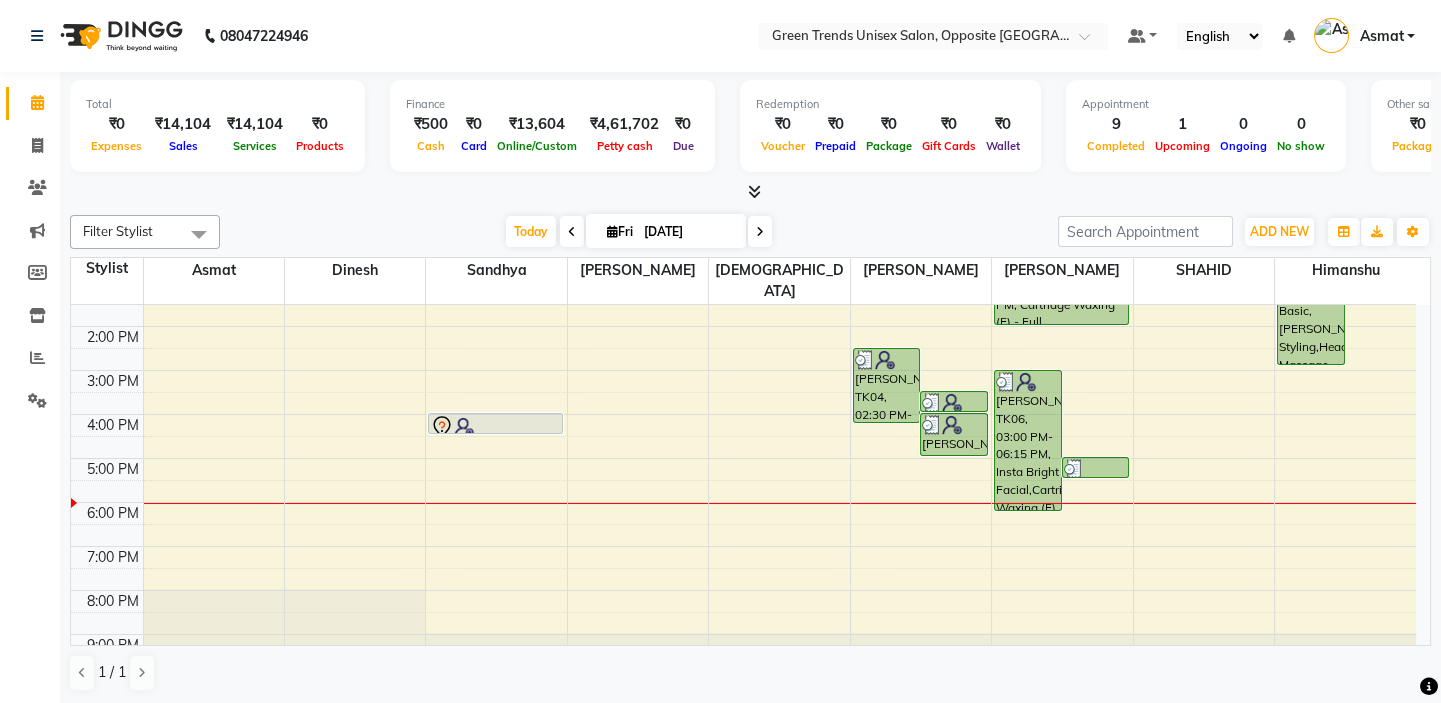 scroll, scrollTop: 207, scrollLeft: 0, axis: vertical 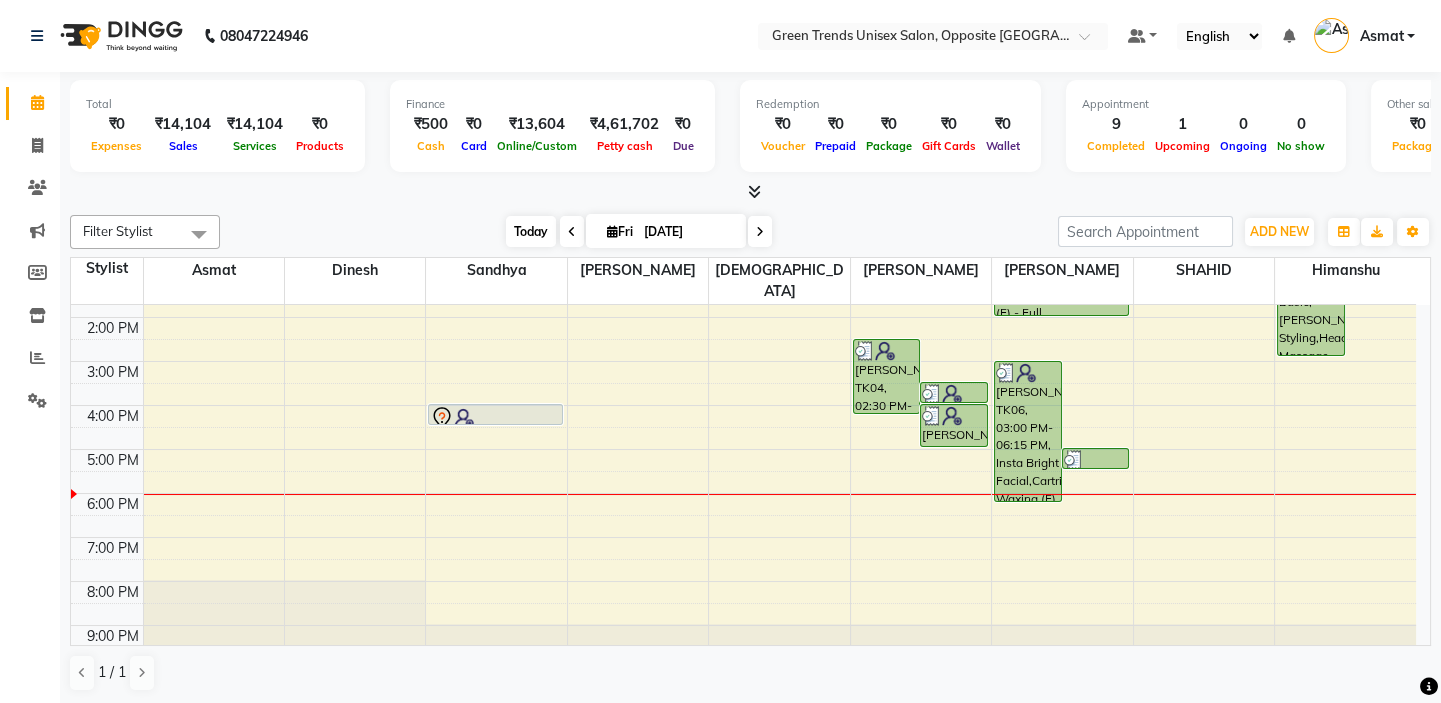 click on "Today" at bounding box center (531, 231) 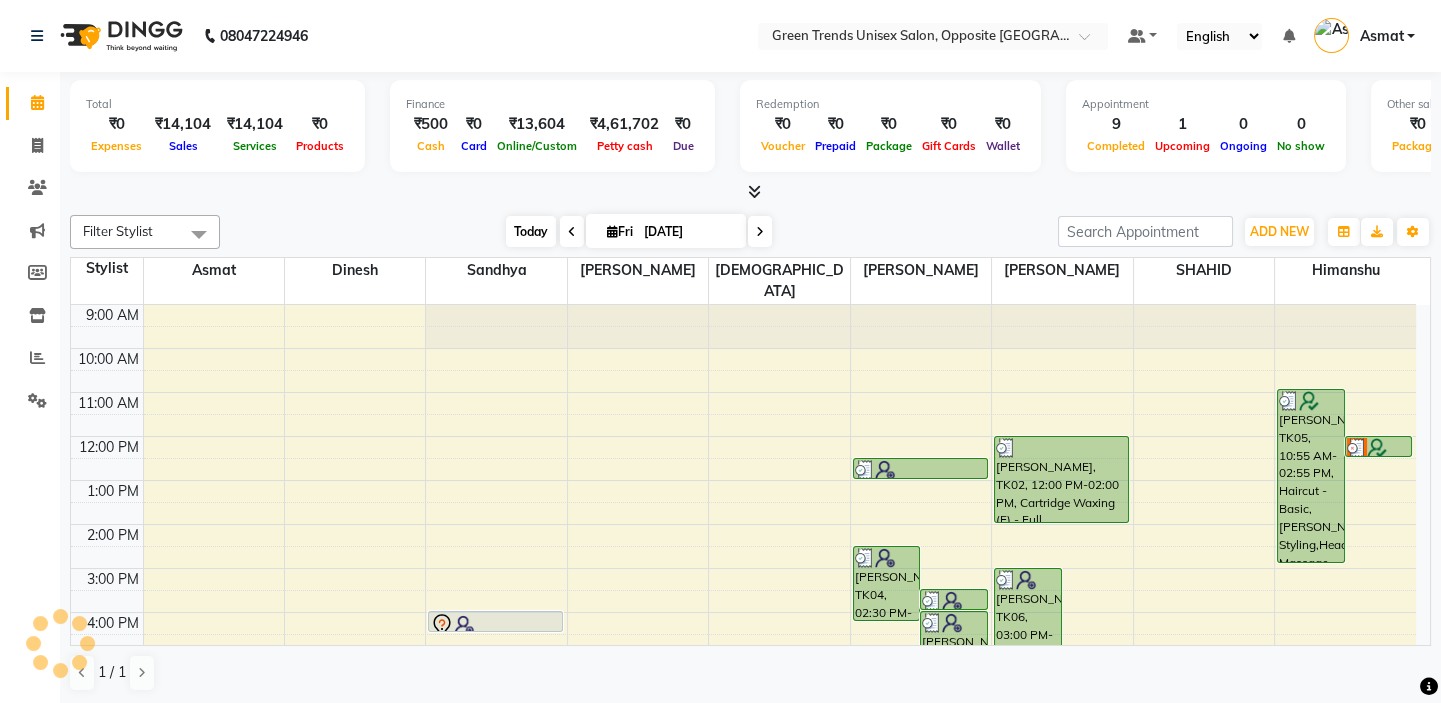 scroll, scrollTop: 208, scrollLeft: 0, axis: vertical 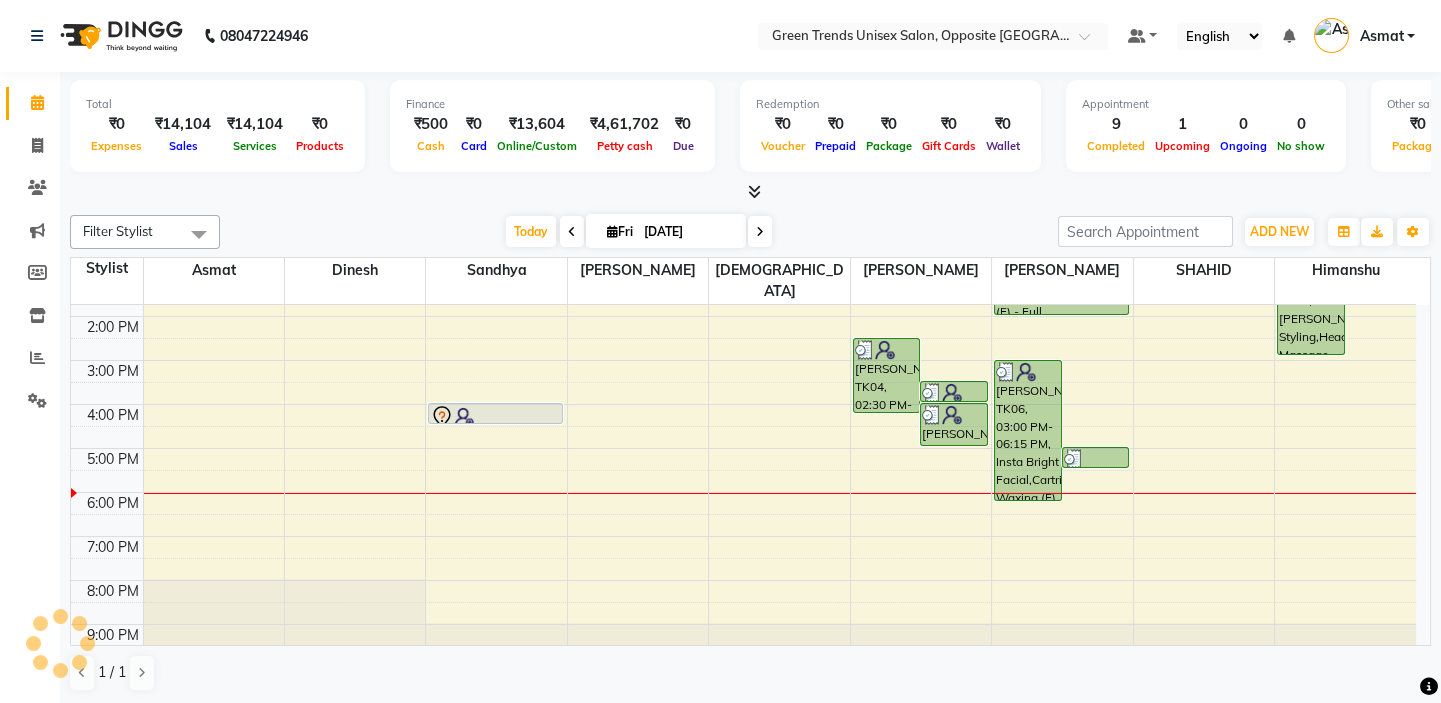 click on "Filter Stylist Select All Asmat Dinesh Himanshu Raj Shilpakar Sandhya SHAHID SUJEET Vaishnavi Vrinda Today  Fri 11-07-2025 Toggle Dropdown Add Appointment Add Invoice Add Expense Add Attendance Add Client Toggle Dropdown Add Appointment Add Invoice Add Expense Add Attendance Add Client ADD NEW Toggle Dropdown Add Appointment Add Invoice Add Expense Add Attendance Add Client Filter Stylist Select All Asmat Dinesh Himanshu Raj Shilpakar Sandhya SHAHID SUJEET Vaishnavi Vrinda Group By  Staff View   Room View  View as Vertical  Vertical - Week View  Horizontal  Horizontal - Week View  List  Toggle Dropdown Calendar Settings Manage Tags   Arrange Stylists   Reset Stylists  Full Screen Appointment Form Zoom 50% Staff/Room Display Count 9 Stylist Asmat Dinesh Sandhya Raj Shilpakar Vaishnavi SUJEET Vrinda SHAHID Himanshu 9:00 AM 10:00 AM 11:00 AM 12:00 PM 1:00 PM 2:00 PM 3:00 PM 4:00 PM 5:00 PM 6:00 PM 7:00 PM 8:00 PM 9:00 PM             Mini, TK08, 04:00 PM-04:30 PM, Threading (F) - Eyebrow" 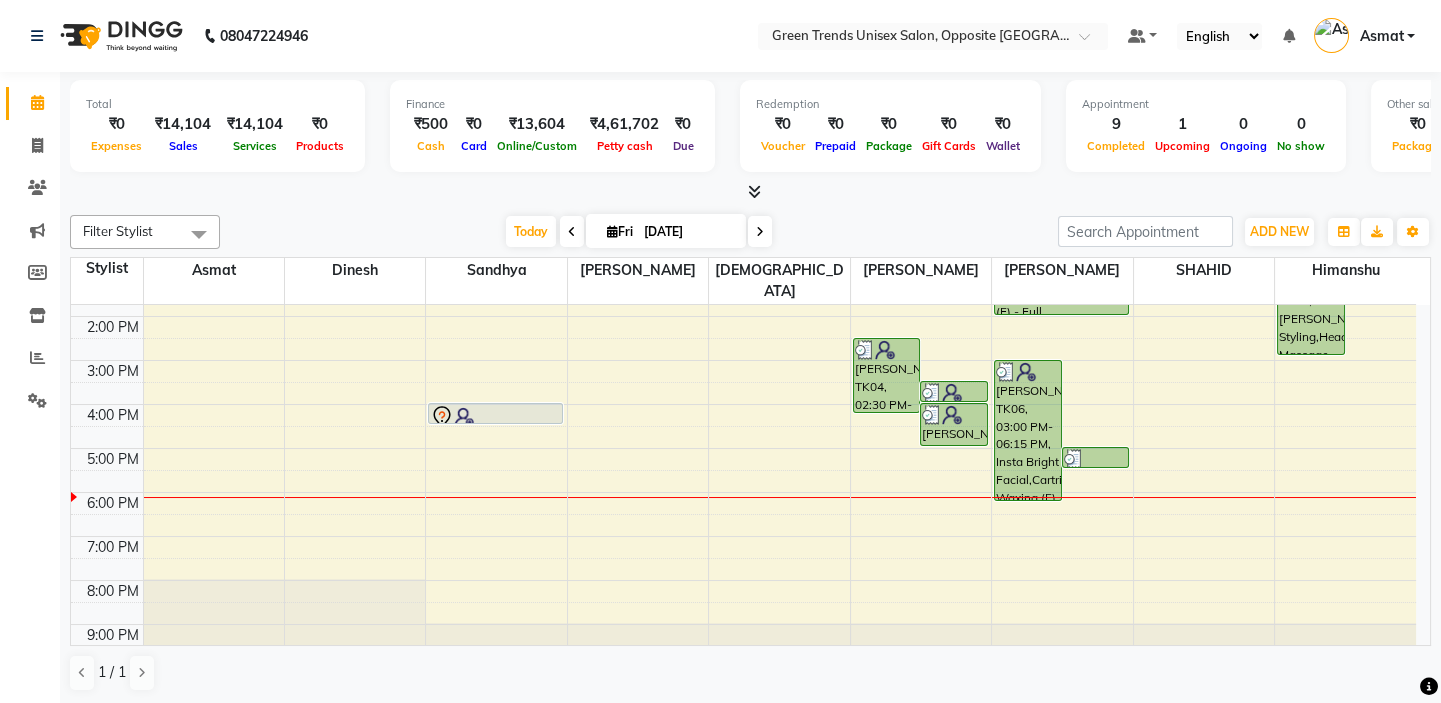 click on "Today  Fri 11-07-2025" at bounding box center [639, 232] 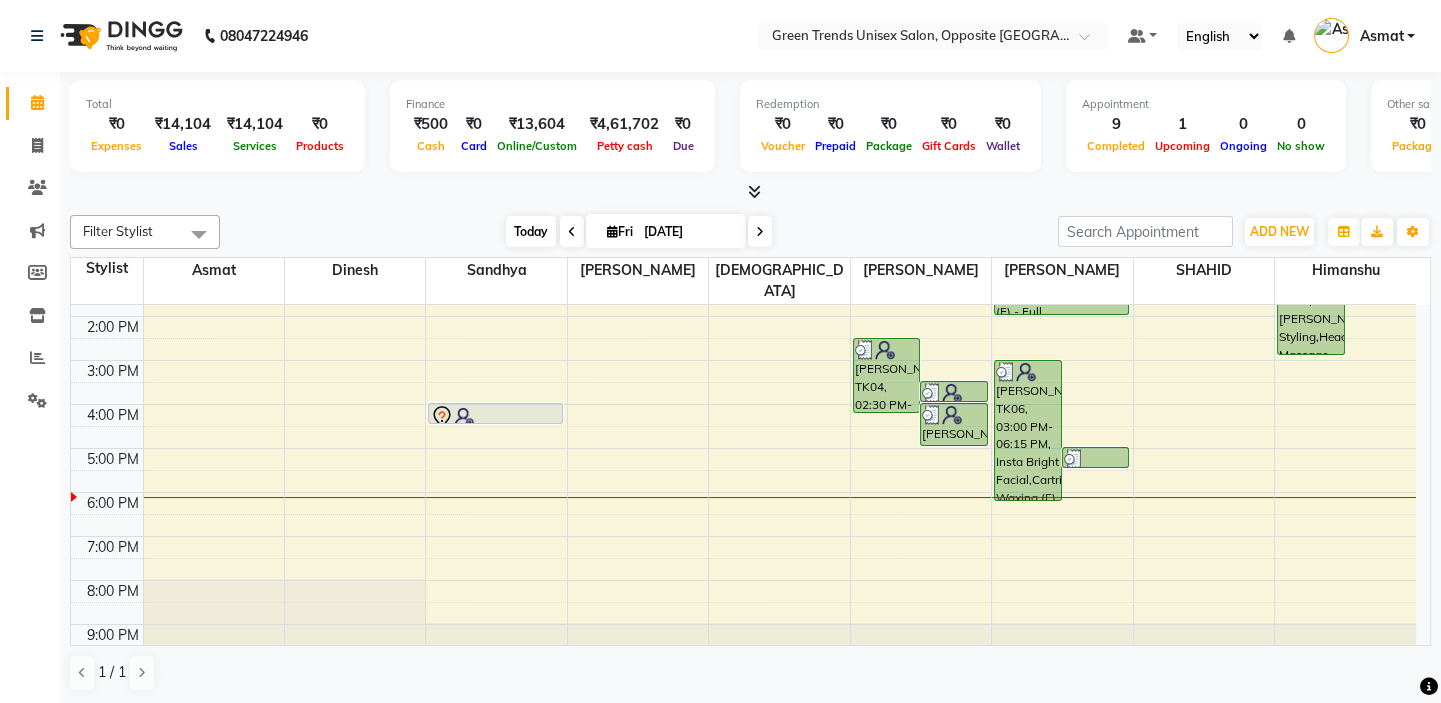 click on "Today" at bounding box center (531, 231) 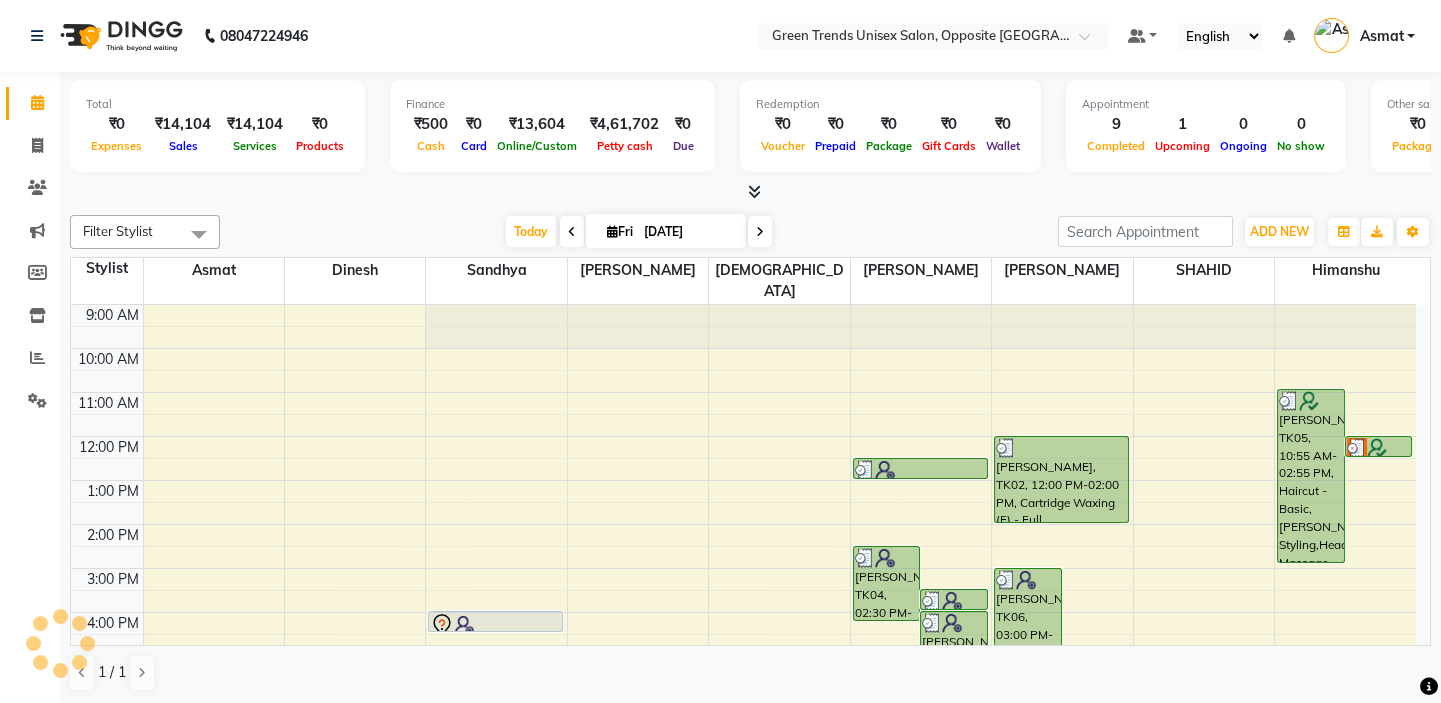 scroll, scrollTop: 208, scrollLeft: 0, axis: vertical 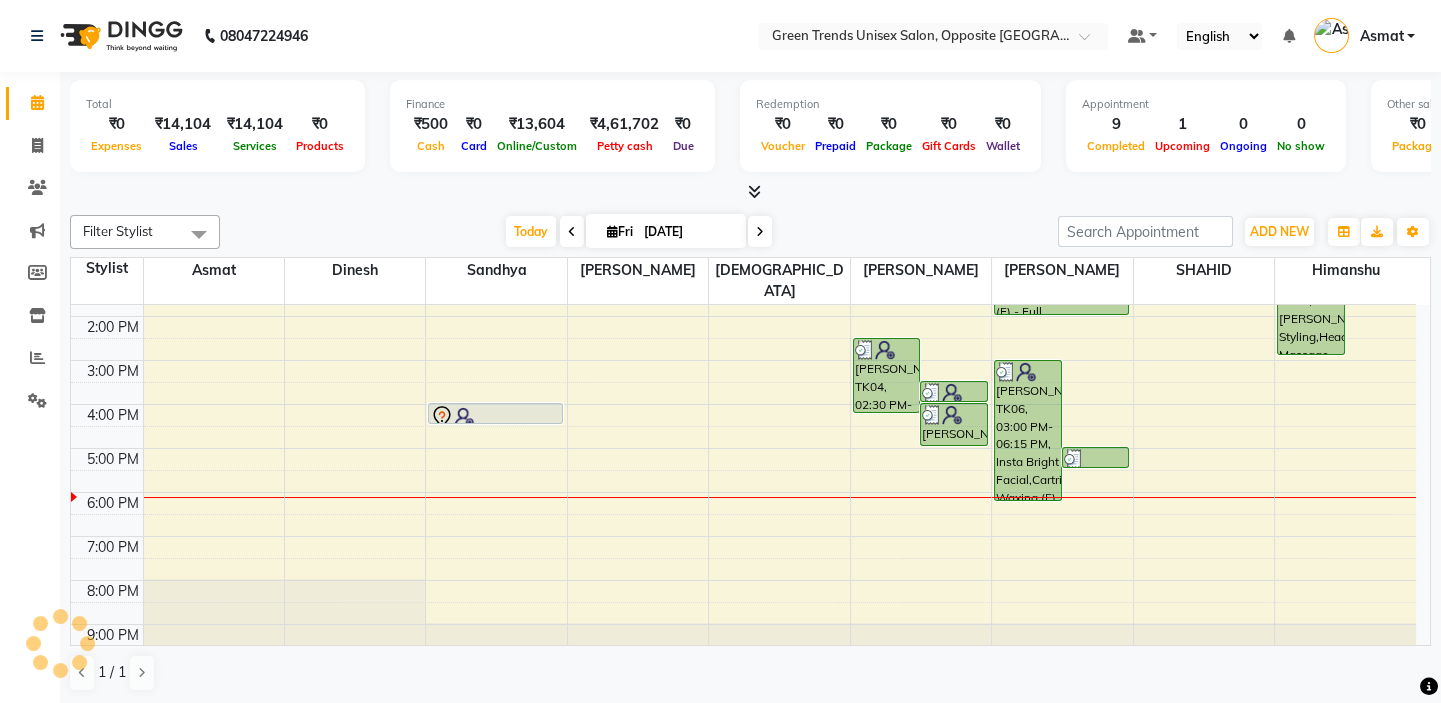 click on "Today  Fri 11-07-2025" at bounding box center (639, 232) 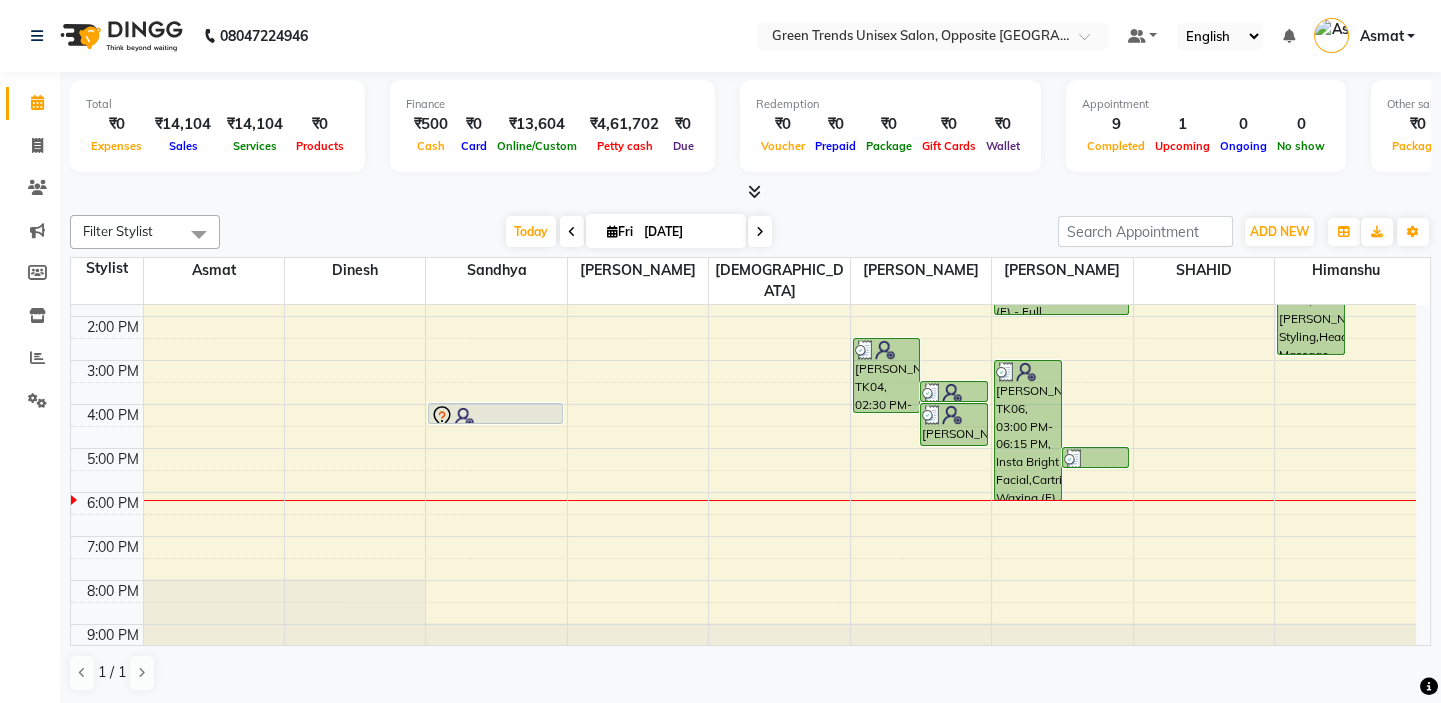 click at bounding box center [750, 192] 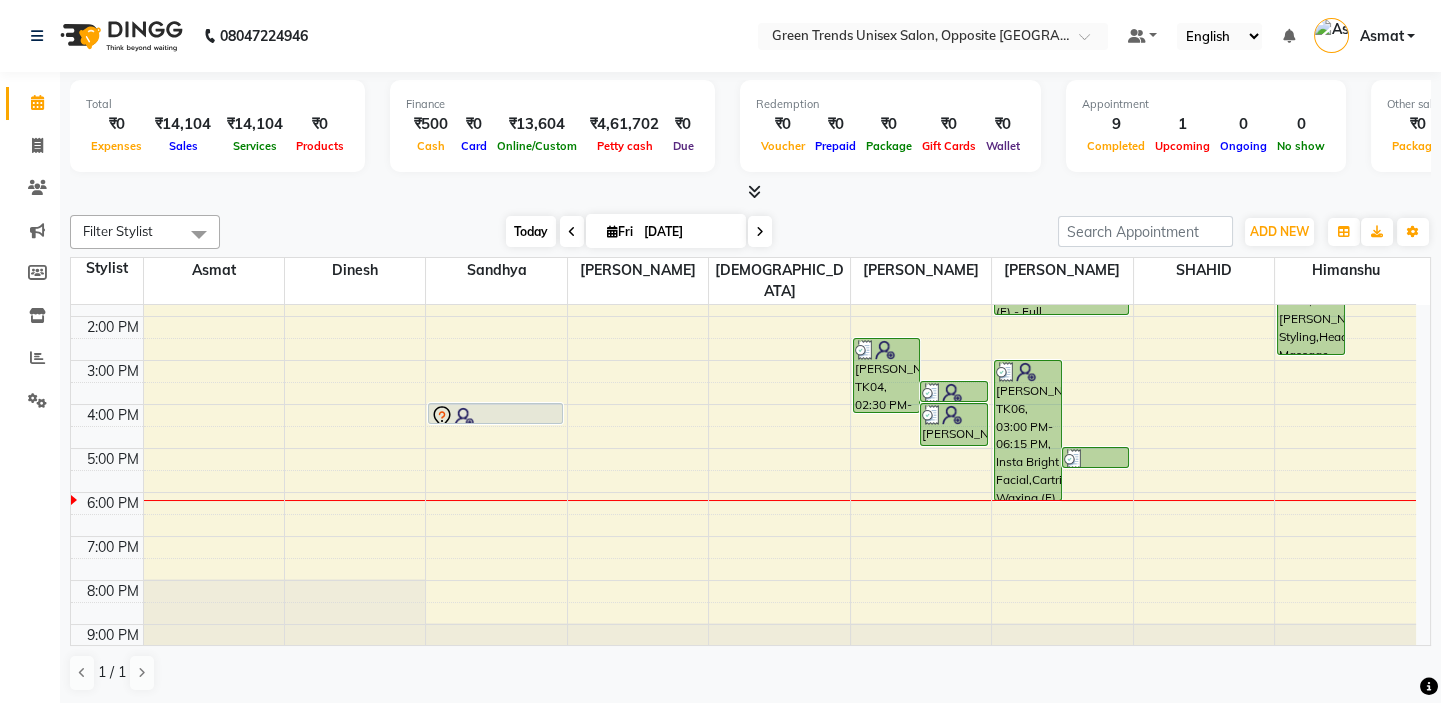 click on "Today" at bounding box center (531, 231) 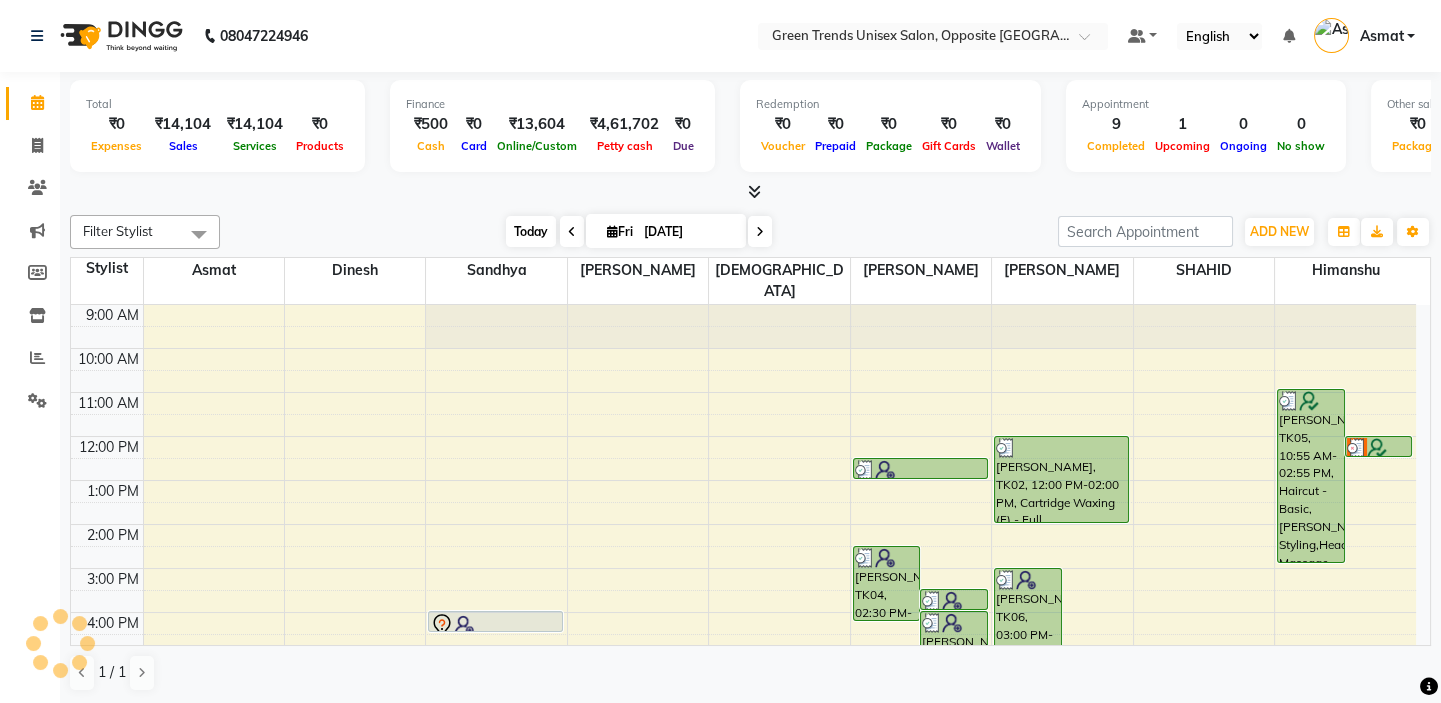 scroll, scrollTop: 208, scrollLeft: 0, axis: vertical 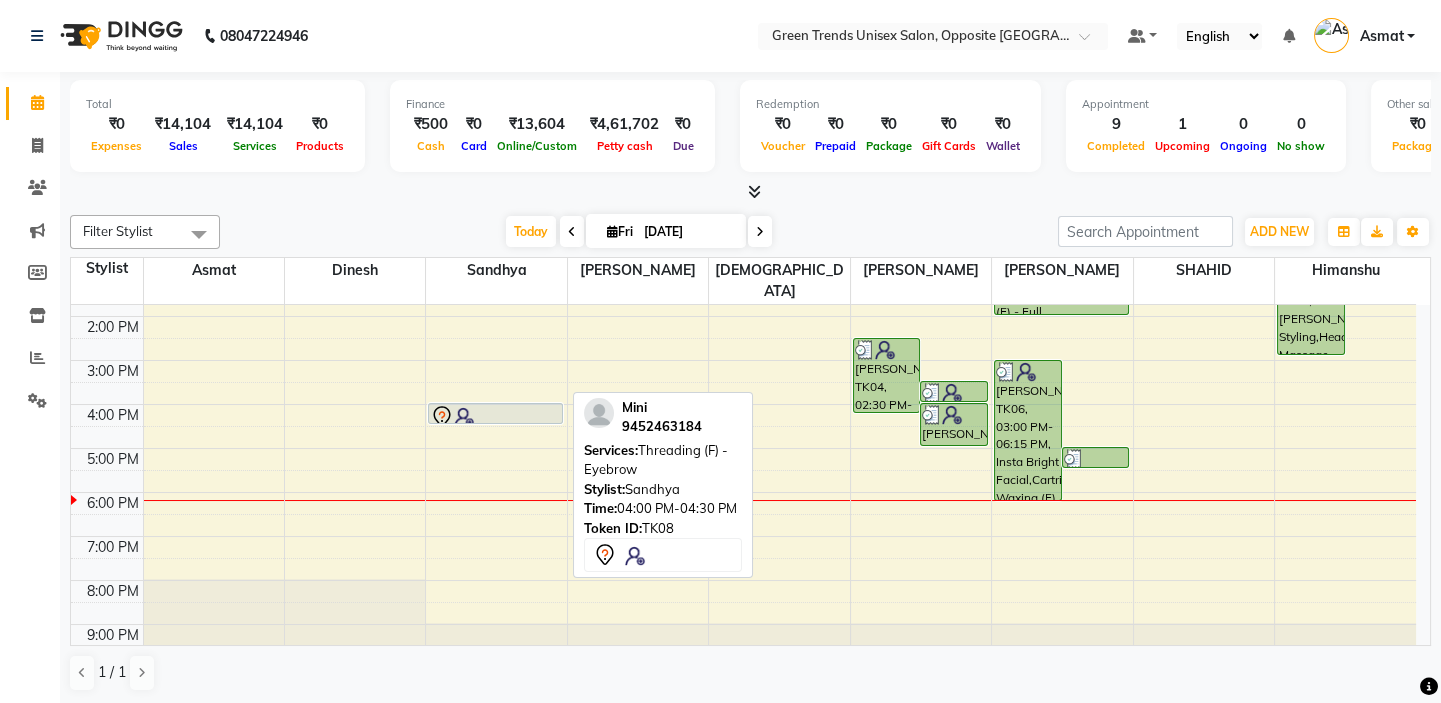 click at bounding box center (495, 417) 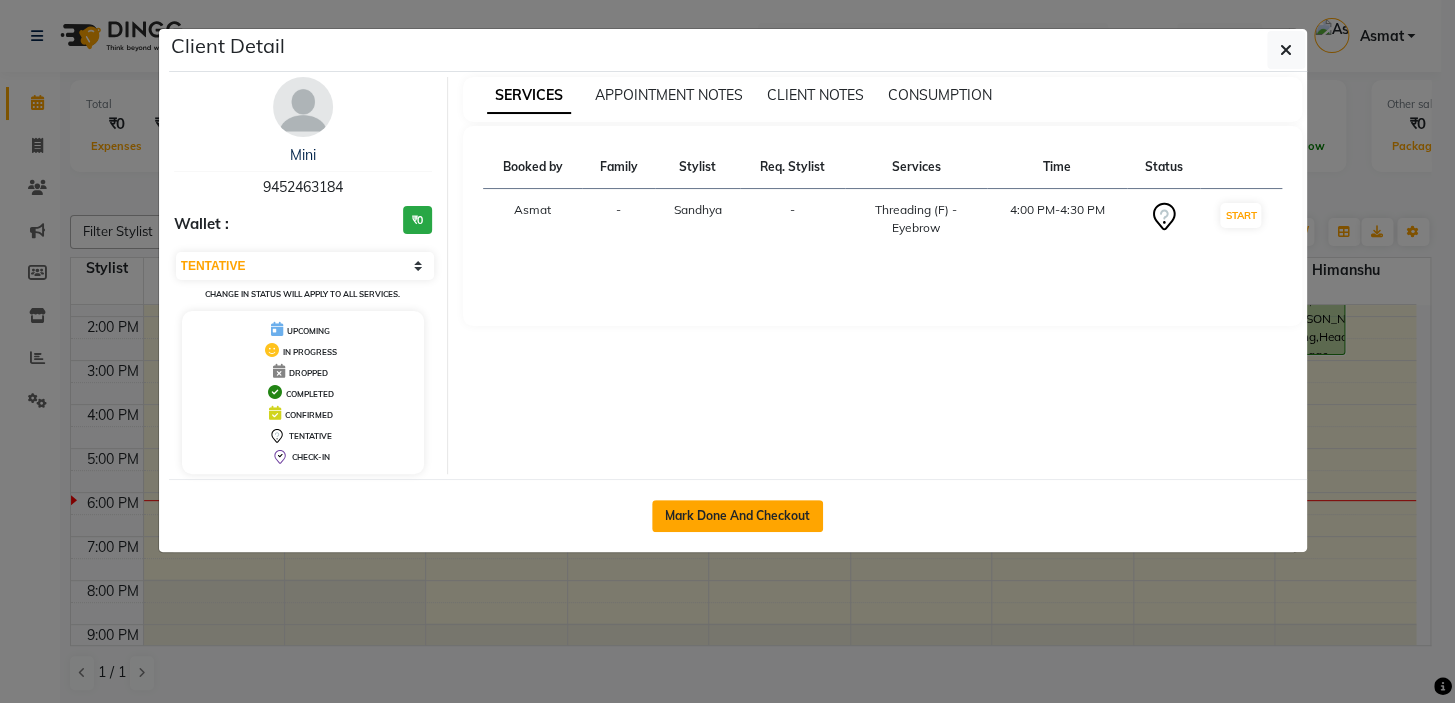 click on "Mark Done And Checkout" 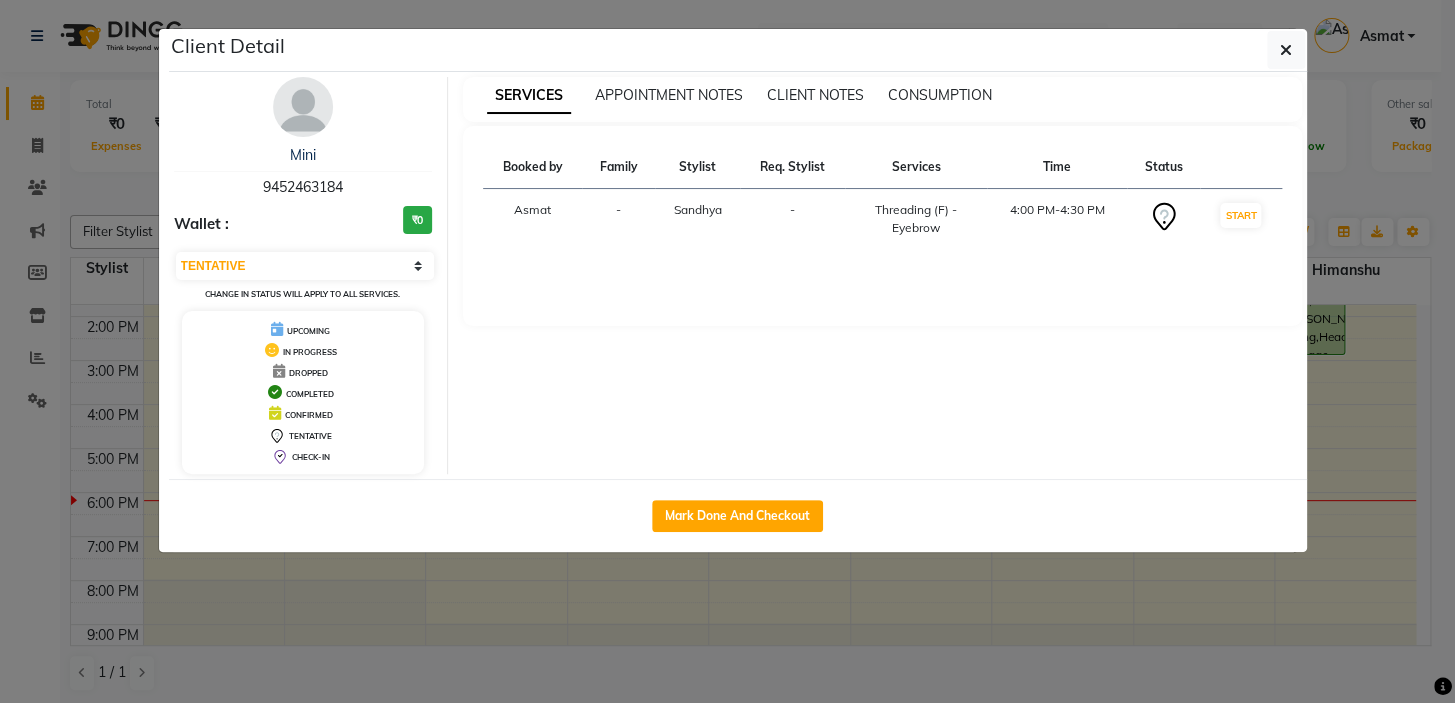 select on "5225" 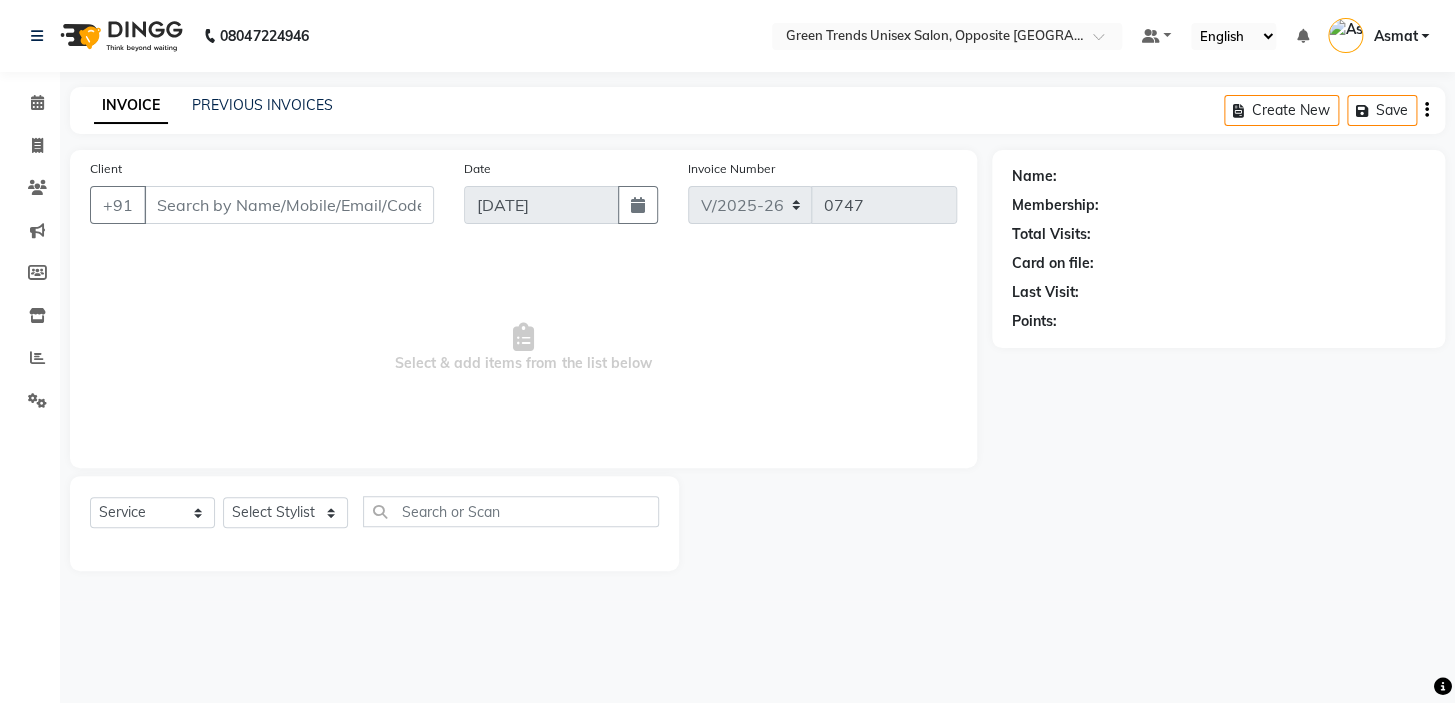 type on "94******84" 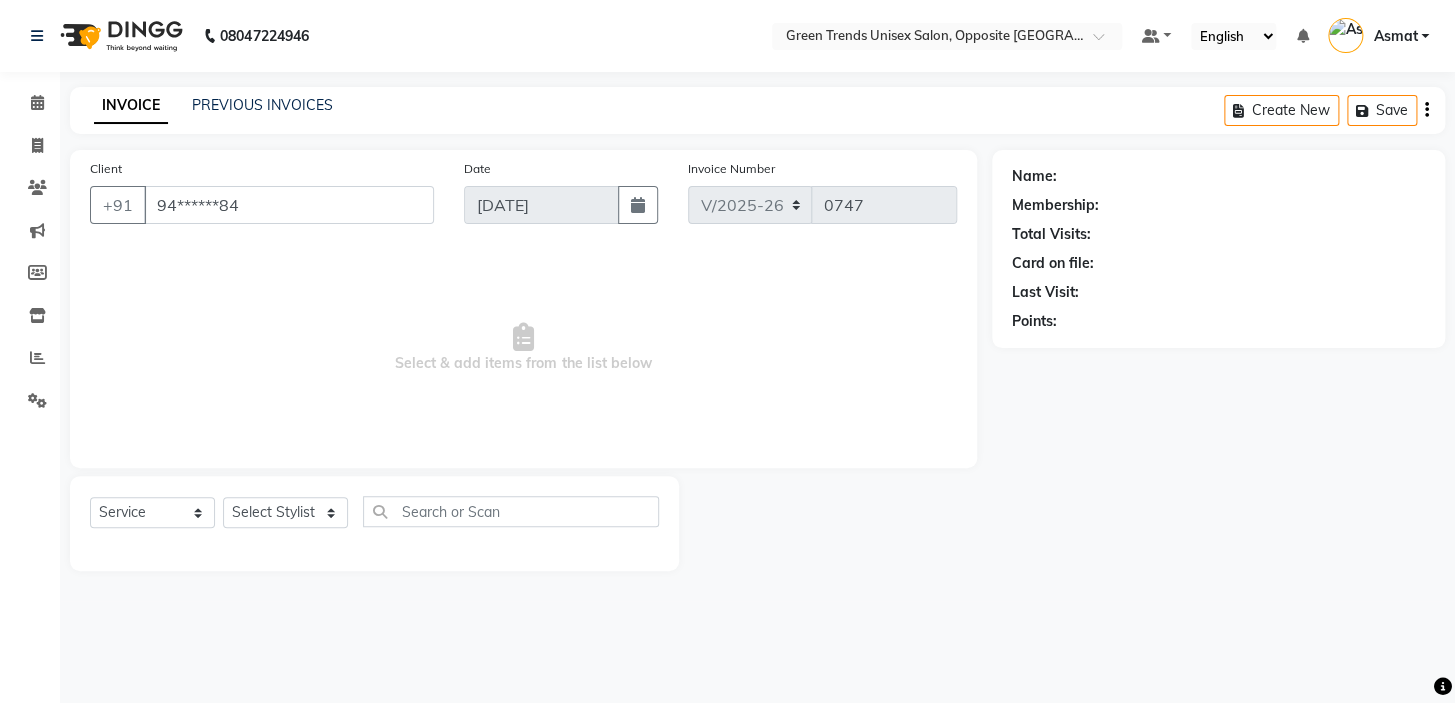 select on "35063" 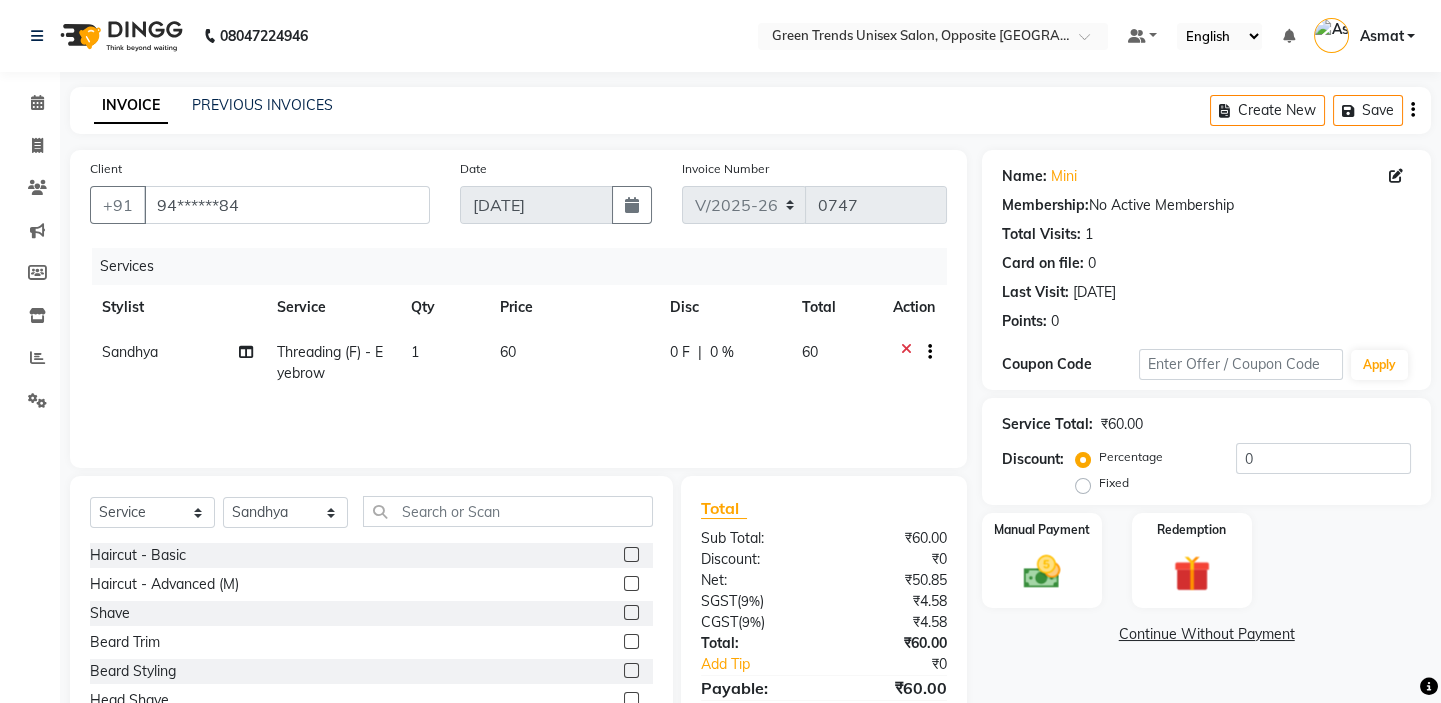 click on "Select  Service  Product  Membership  Package Voucher Prepaid Gift Card  Select Stylist Asmat Dinesh Himanshu Raj Shilpakar Sandhya SHAHID SUJEET Vaishnavi Vrinda" 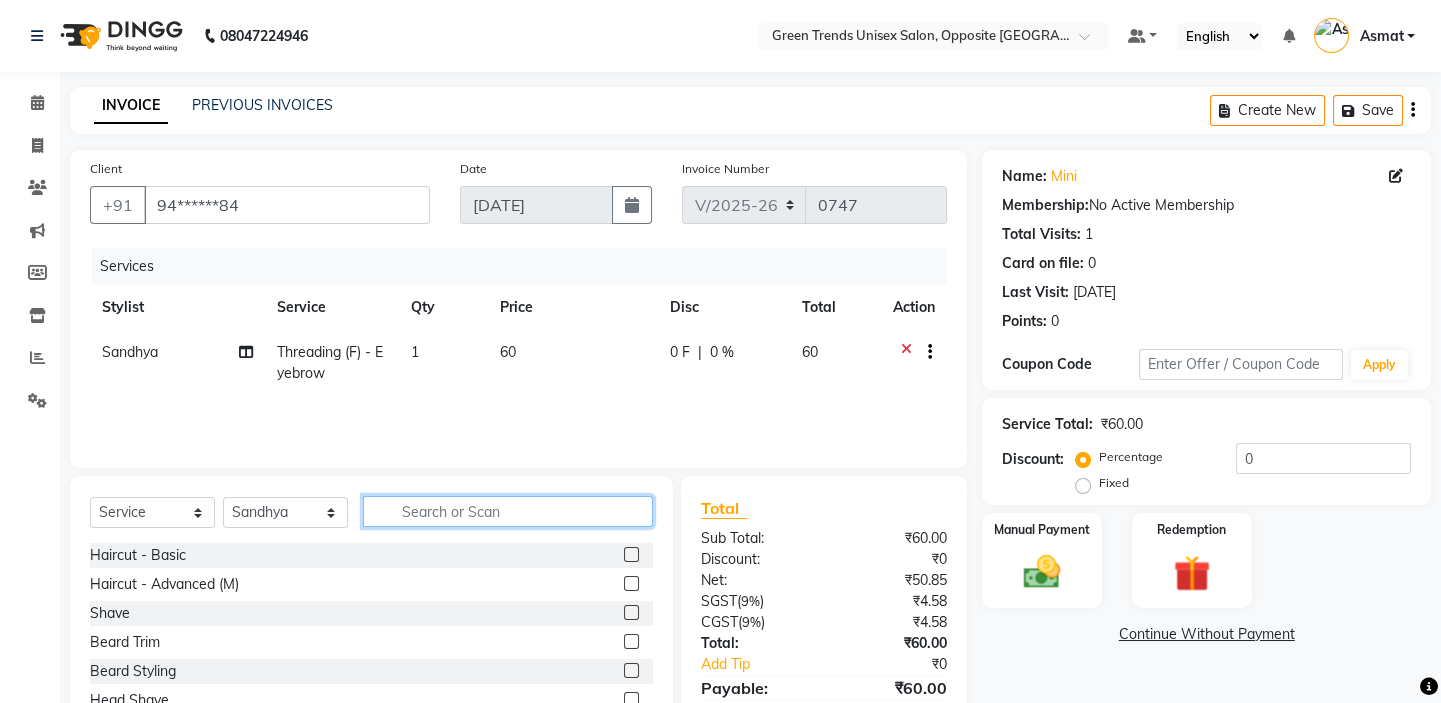 click 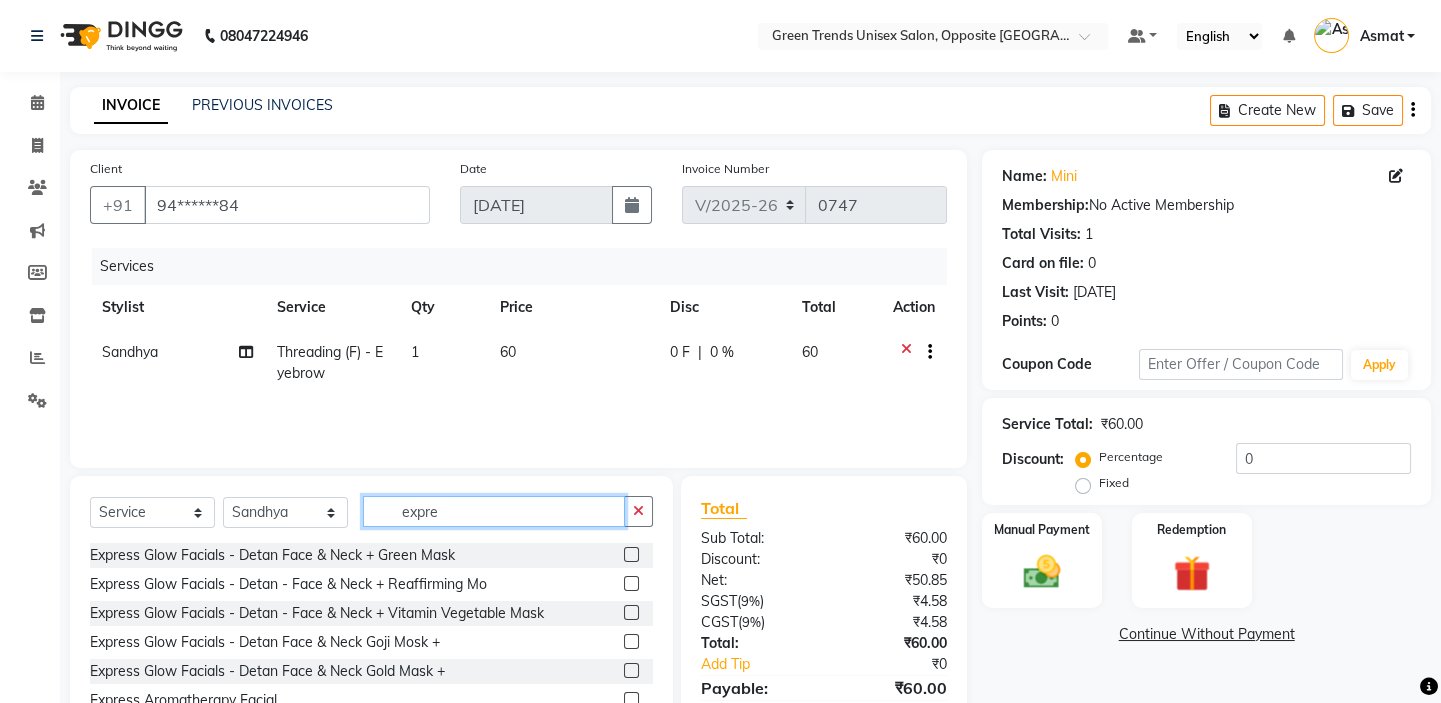 scroll, scrollTop: 99, scrollLeft: 0, axis: vertical 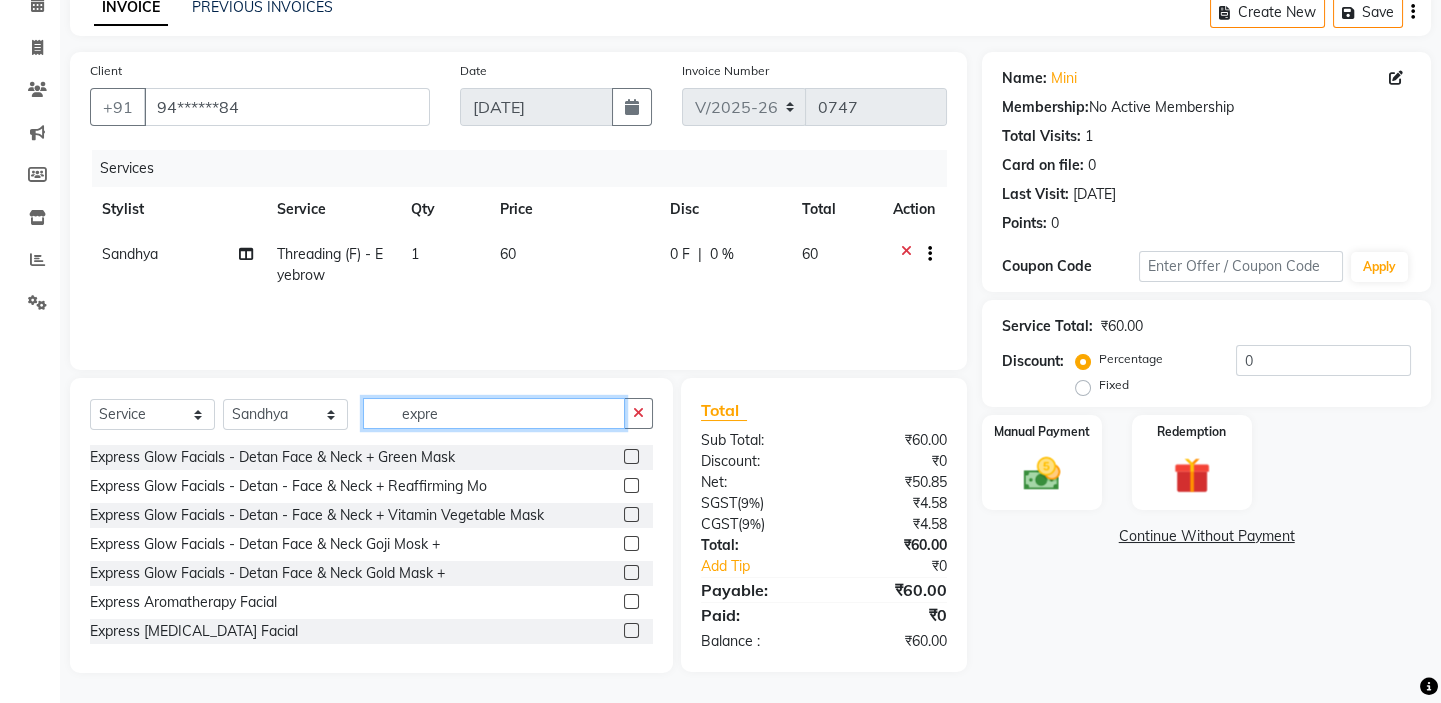 type on "expre" 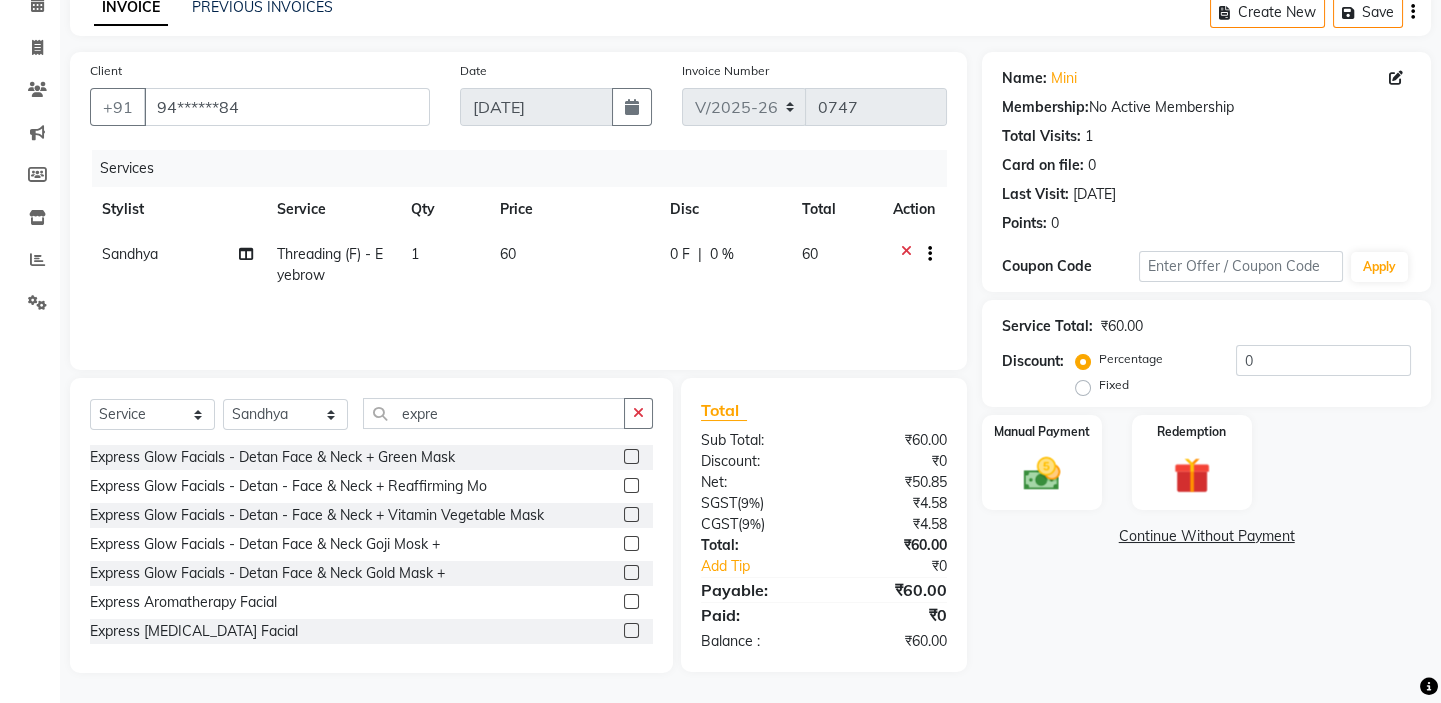 click 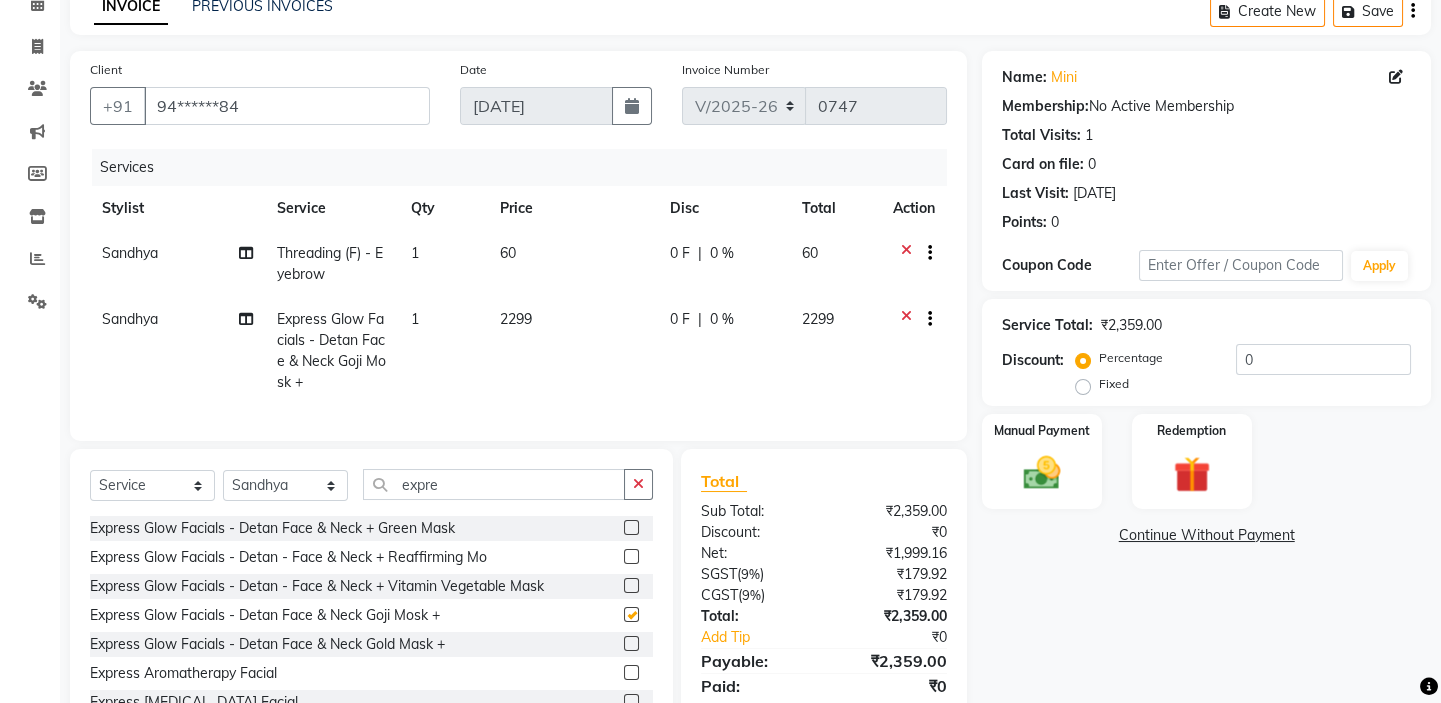 checkbox on "false" 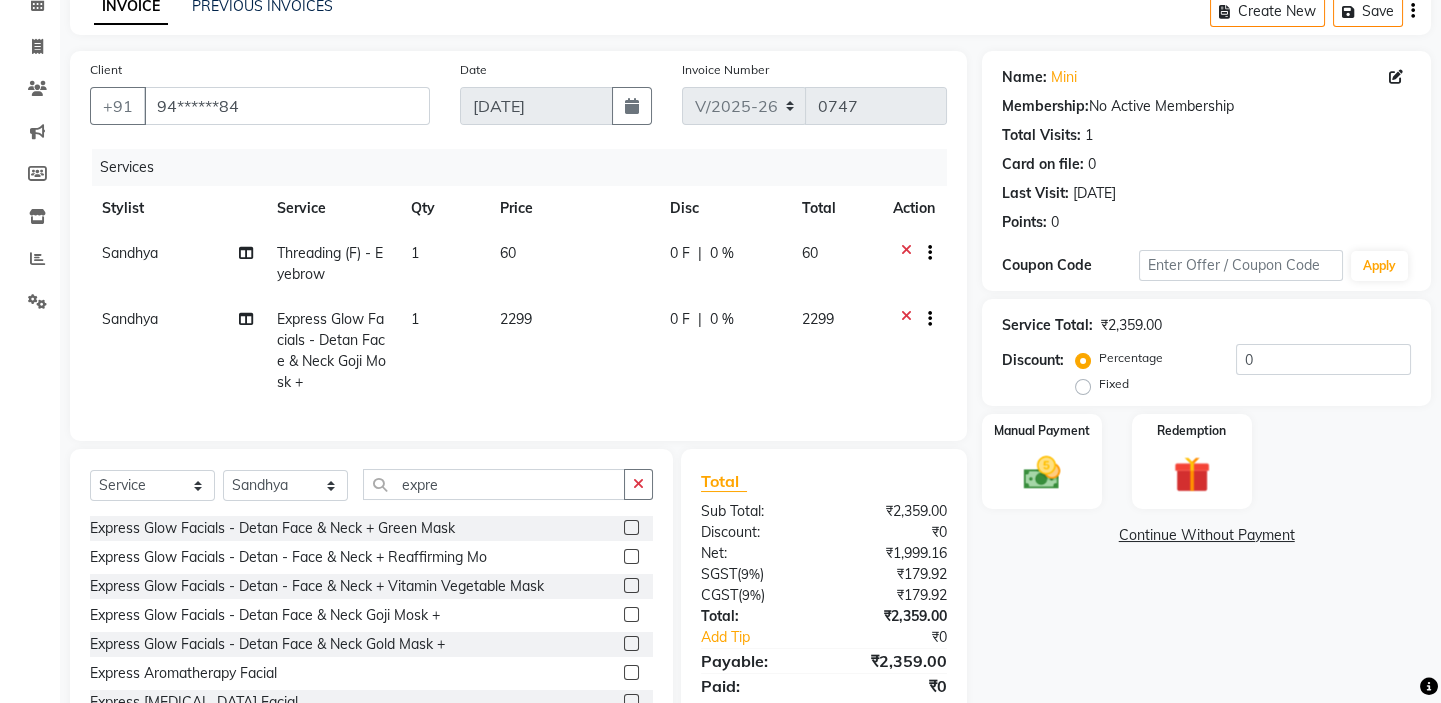 click on "2299" 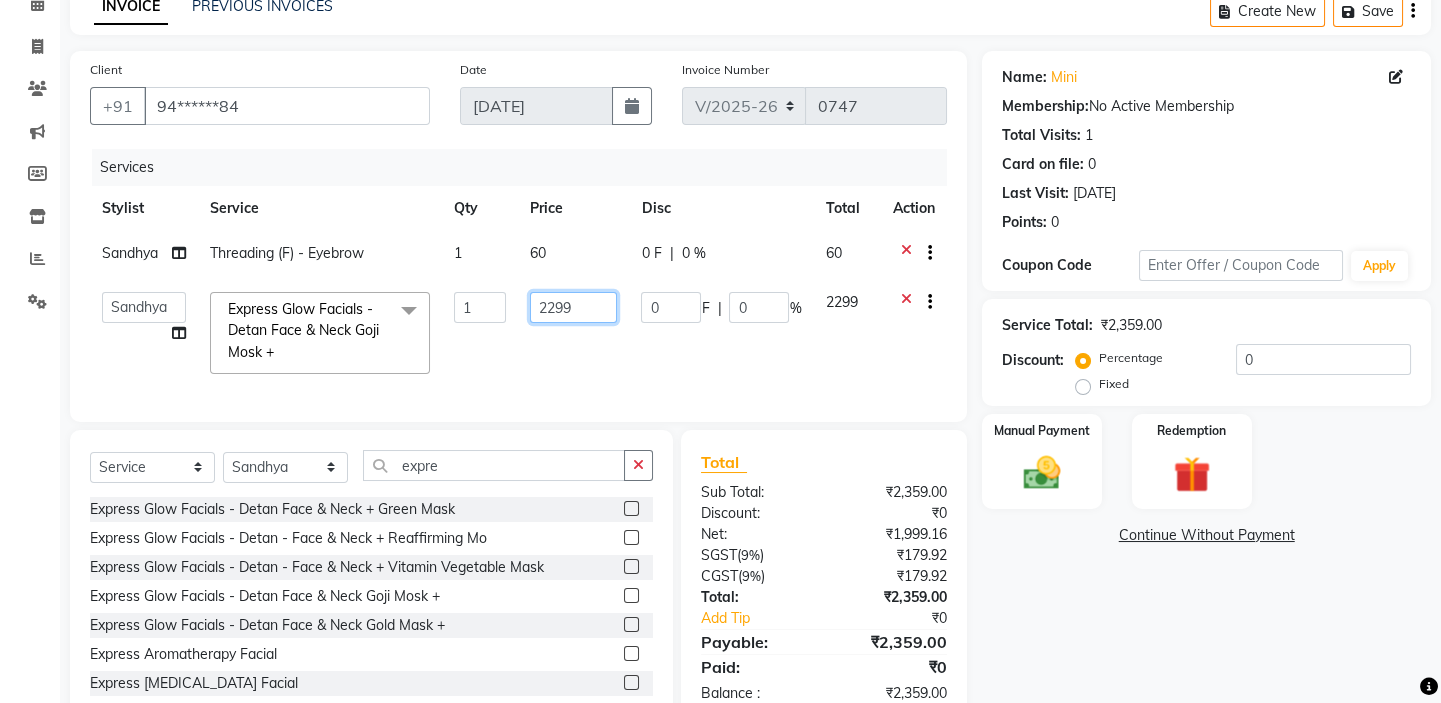 drag, startPoint x: 577, startPoint y: 301, endPoint x: 514, endPoint y: 317, distance: 65 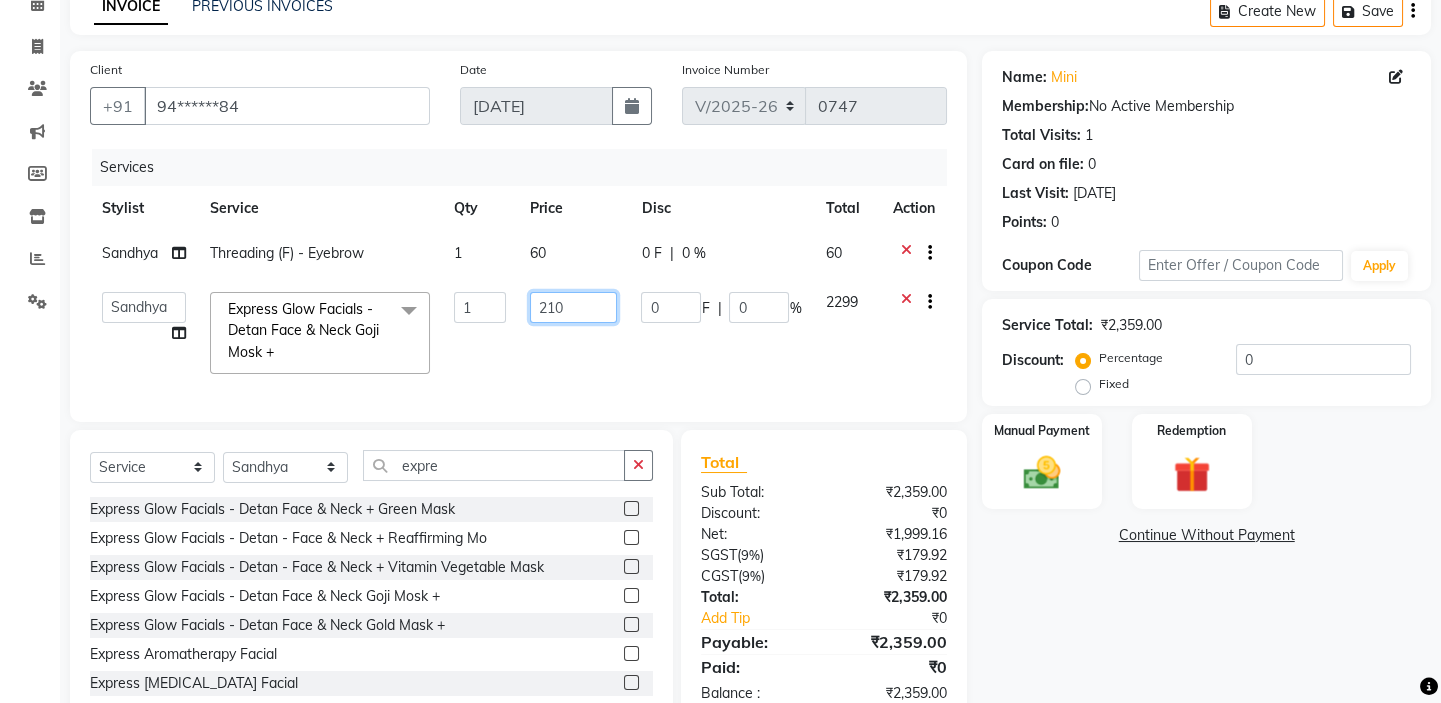 type on "2100" 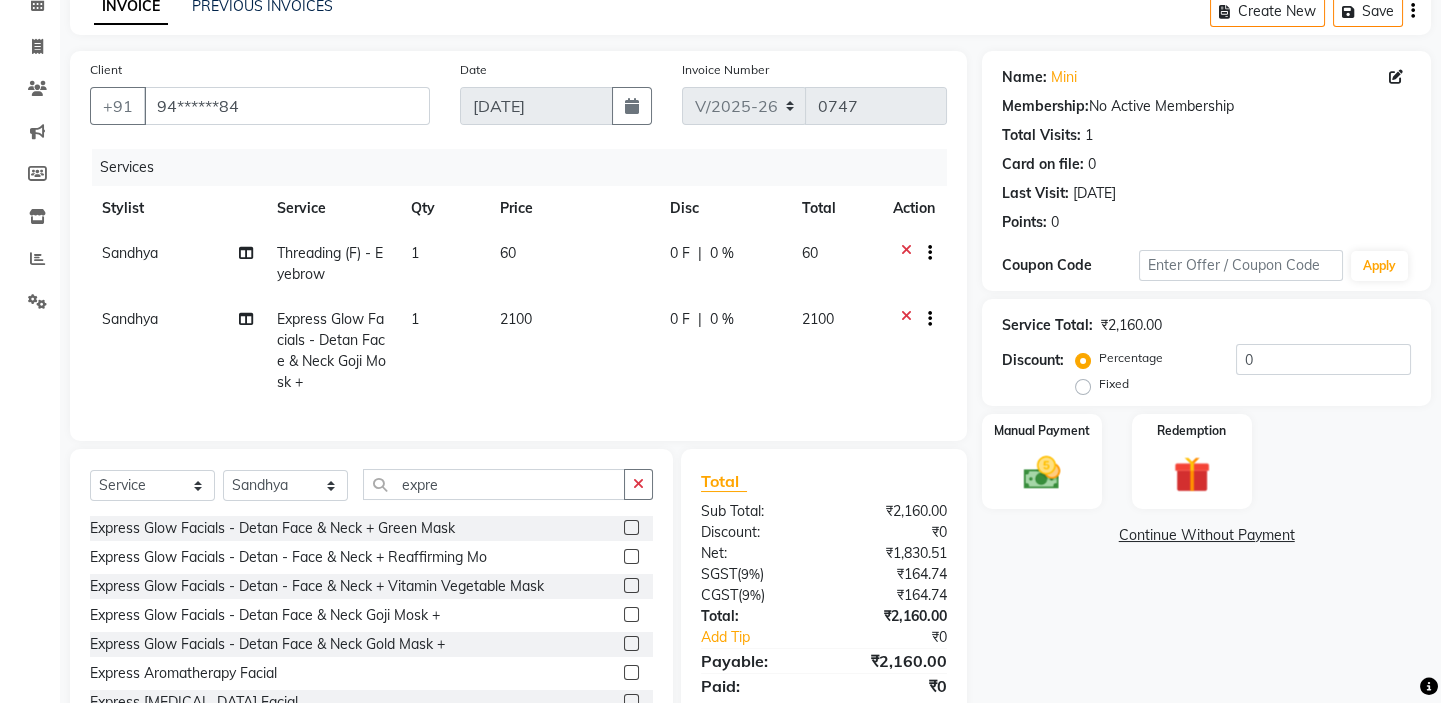 click on "1" 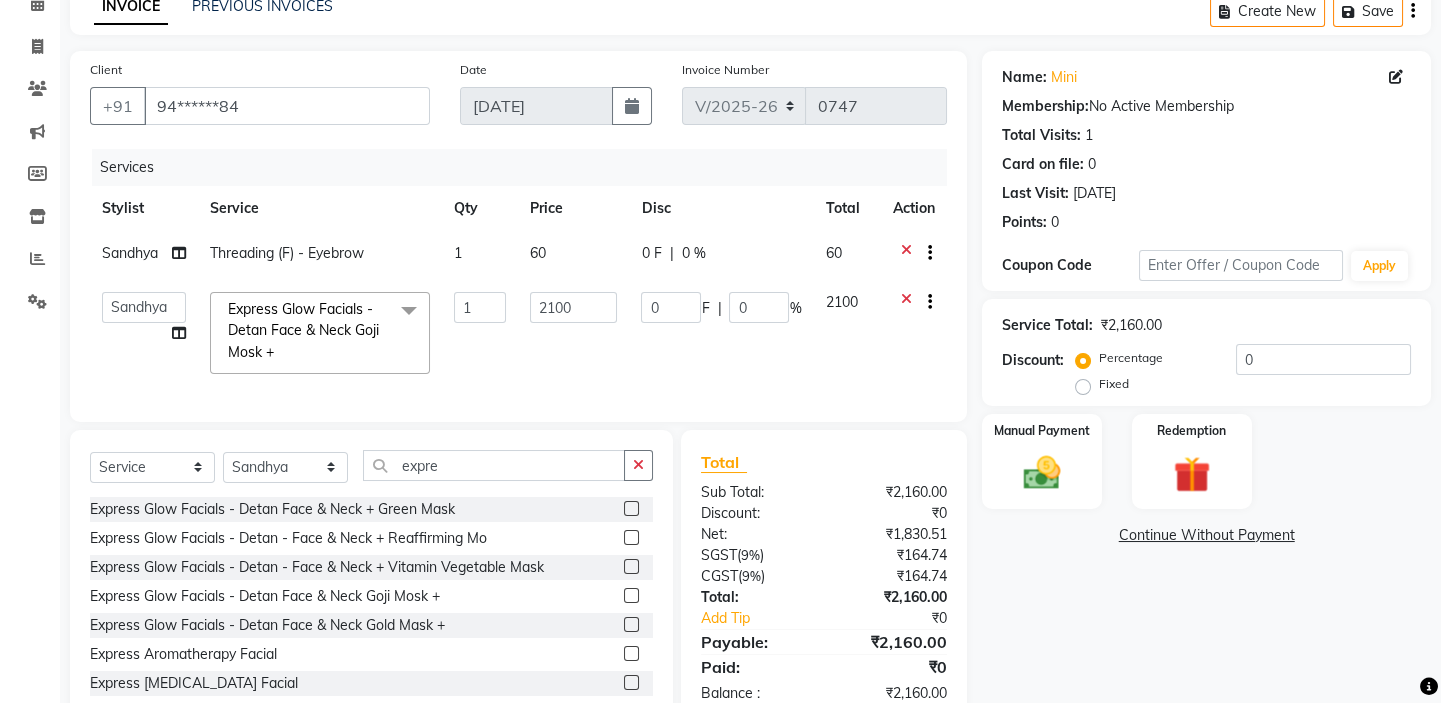 click 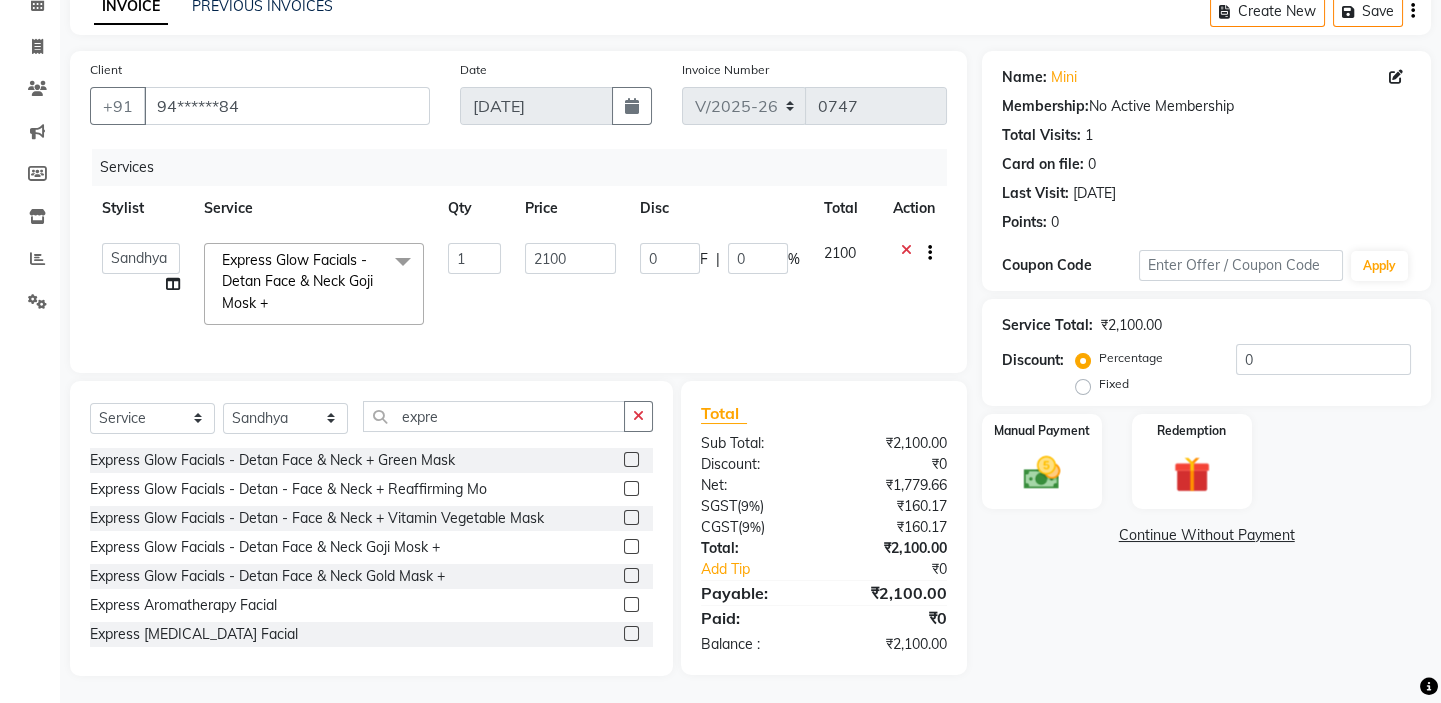 click on "0 F | 0 %" 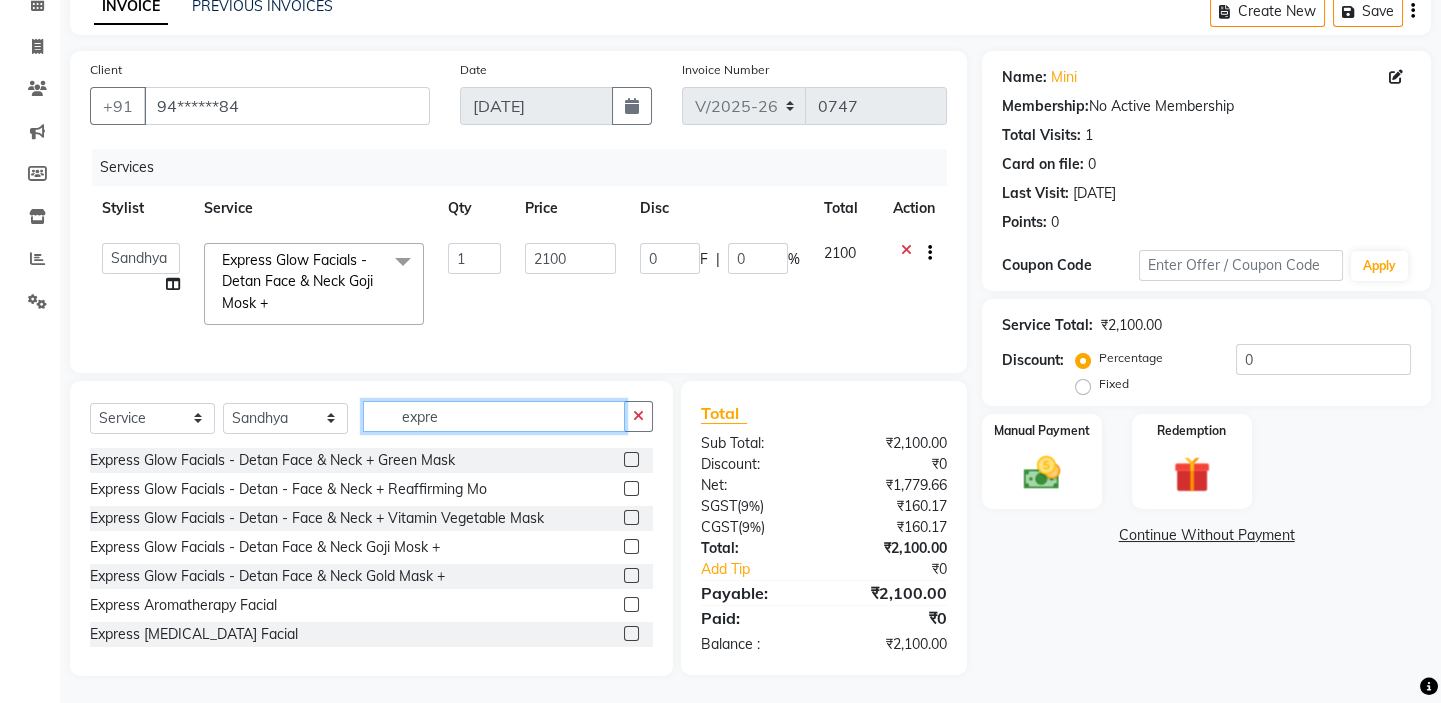 click on "expre" 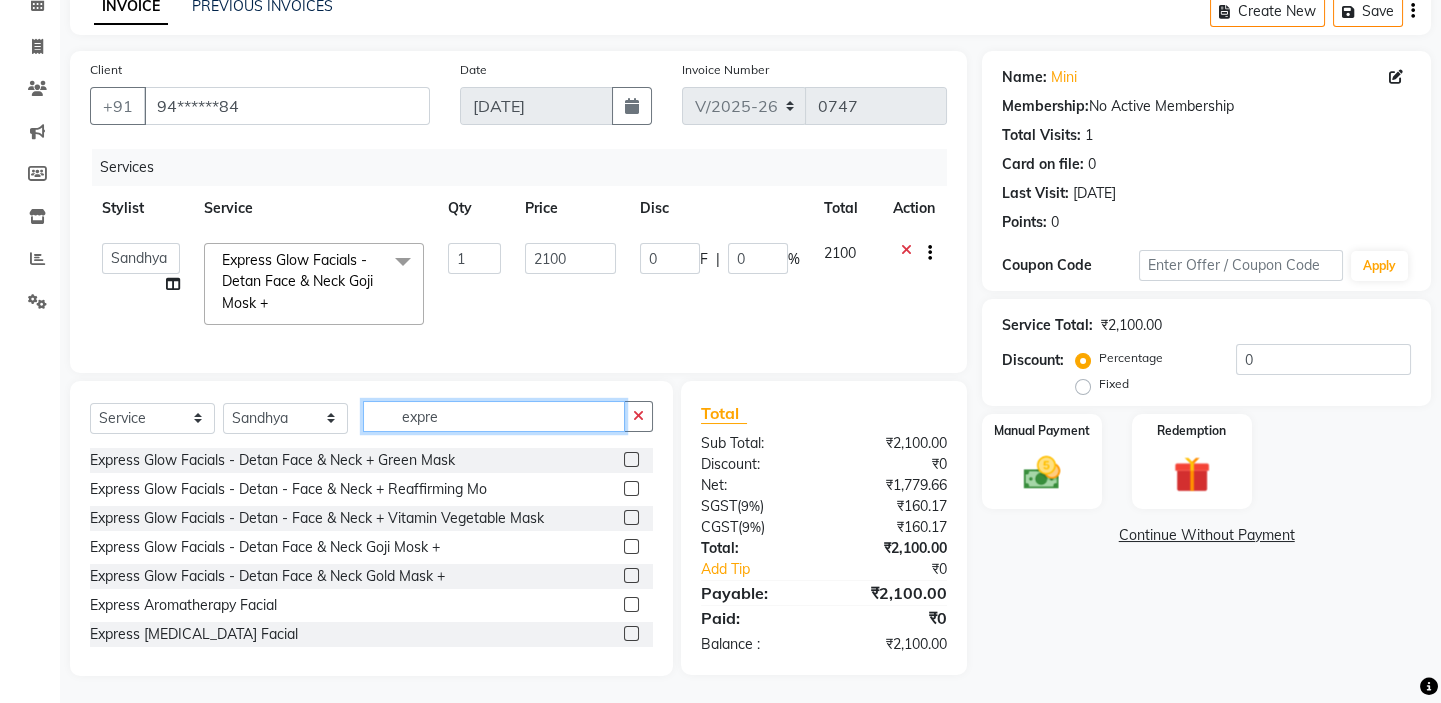 click on "expre" 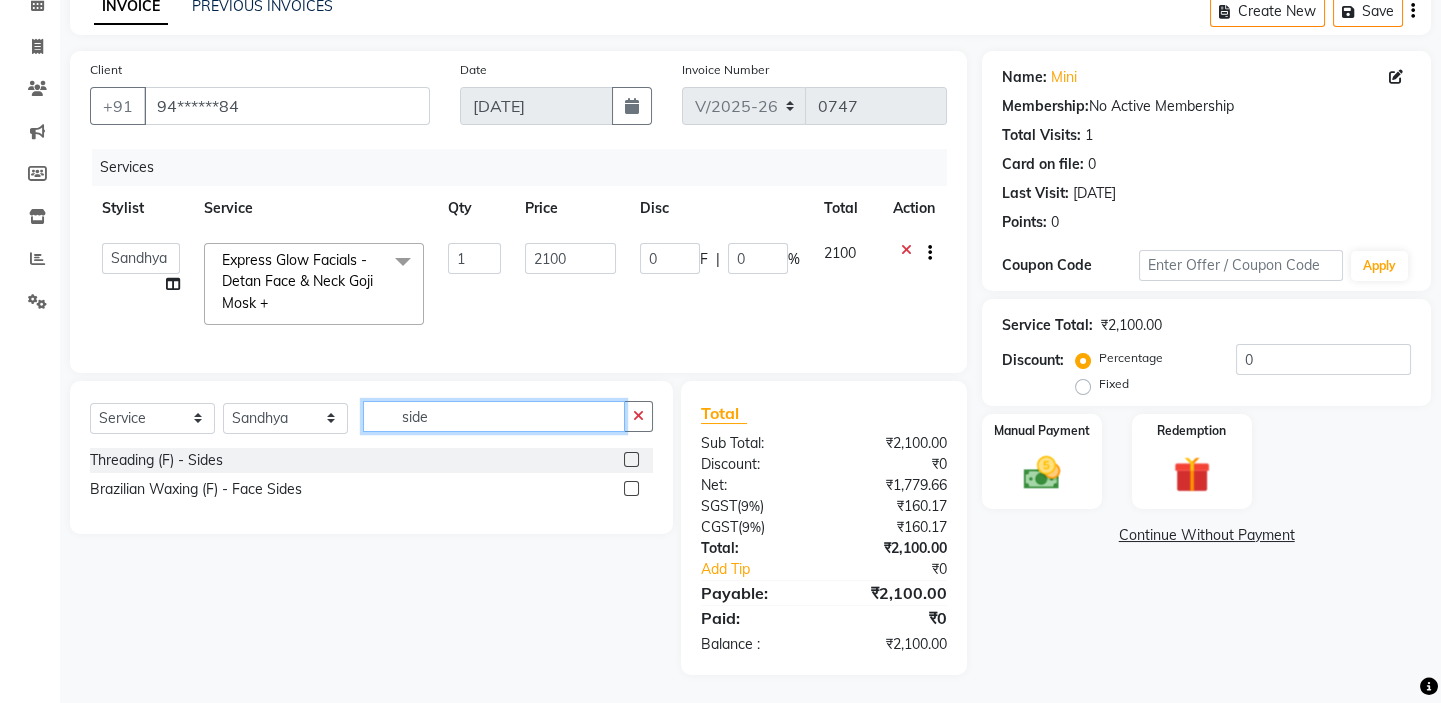 type on "side" 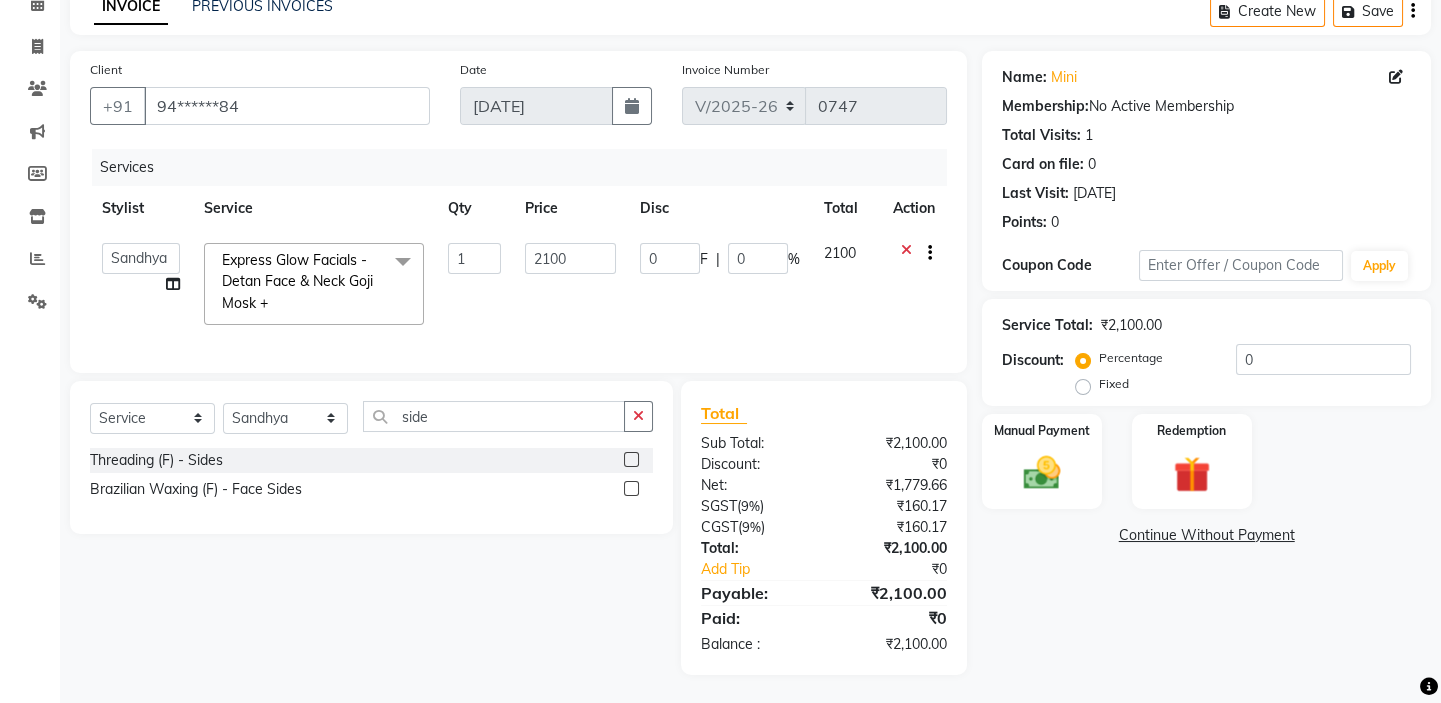 click 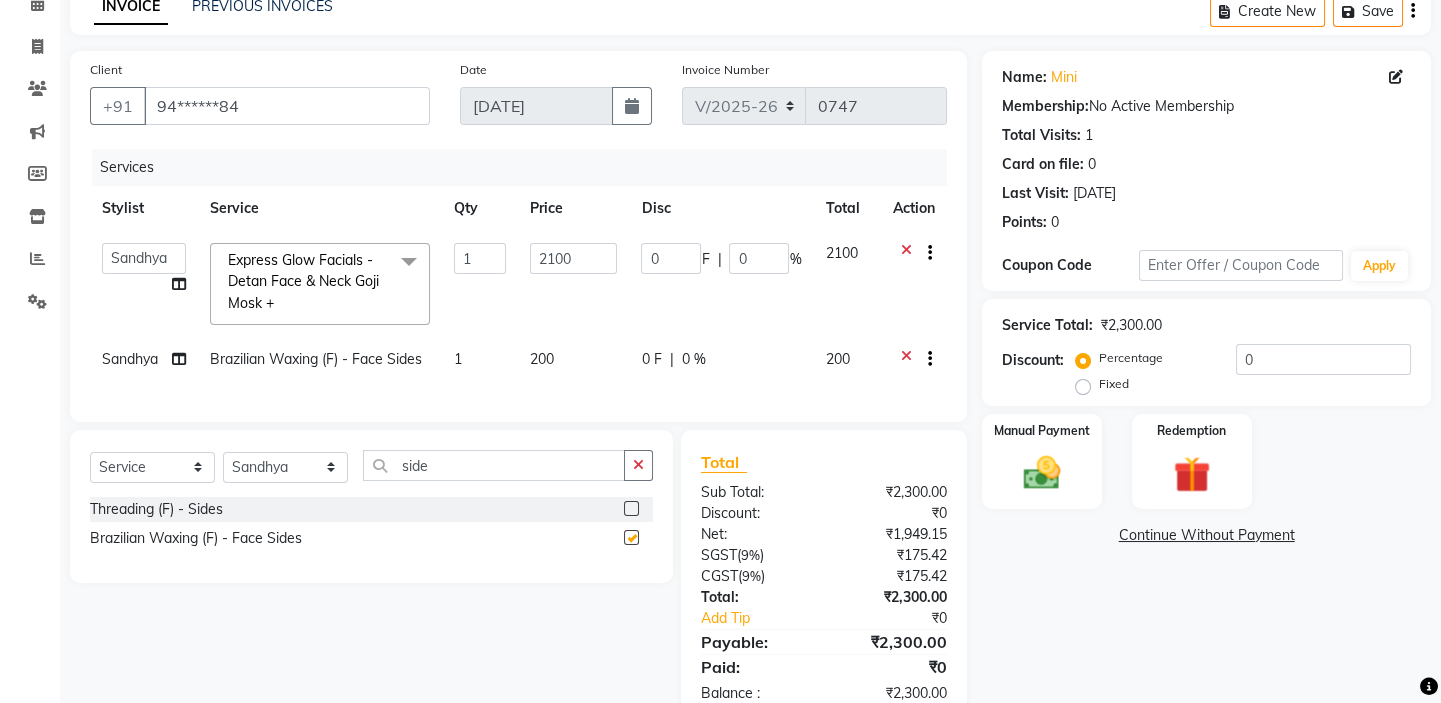 checkbox on "false" 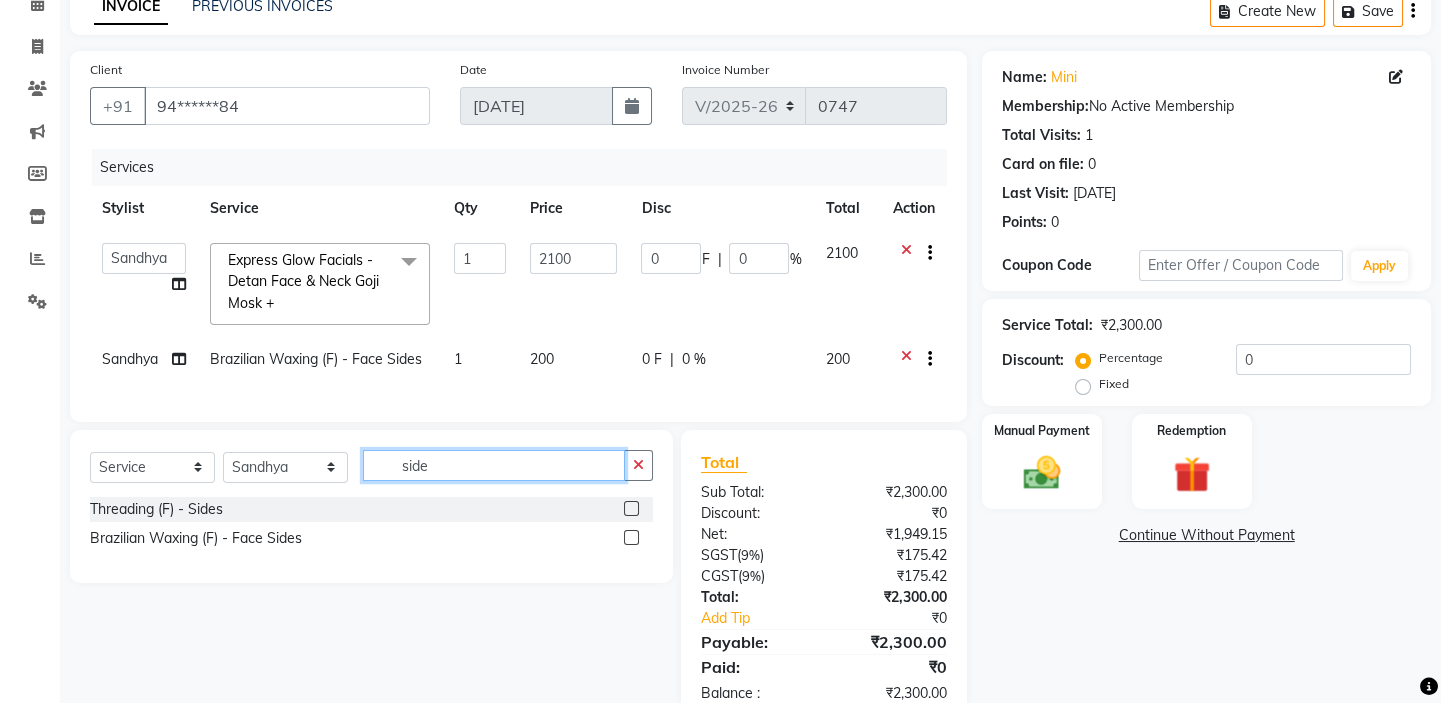 click on "side" 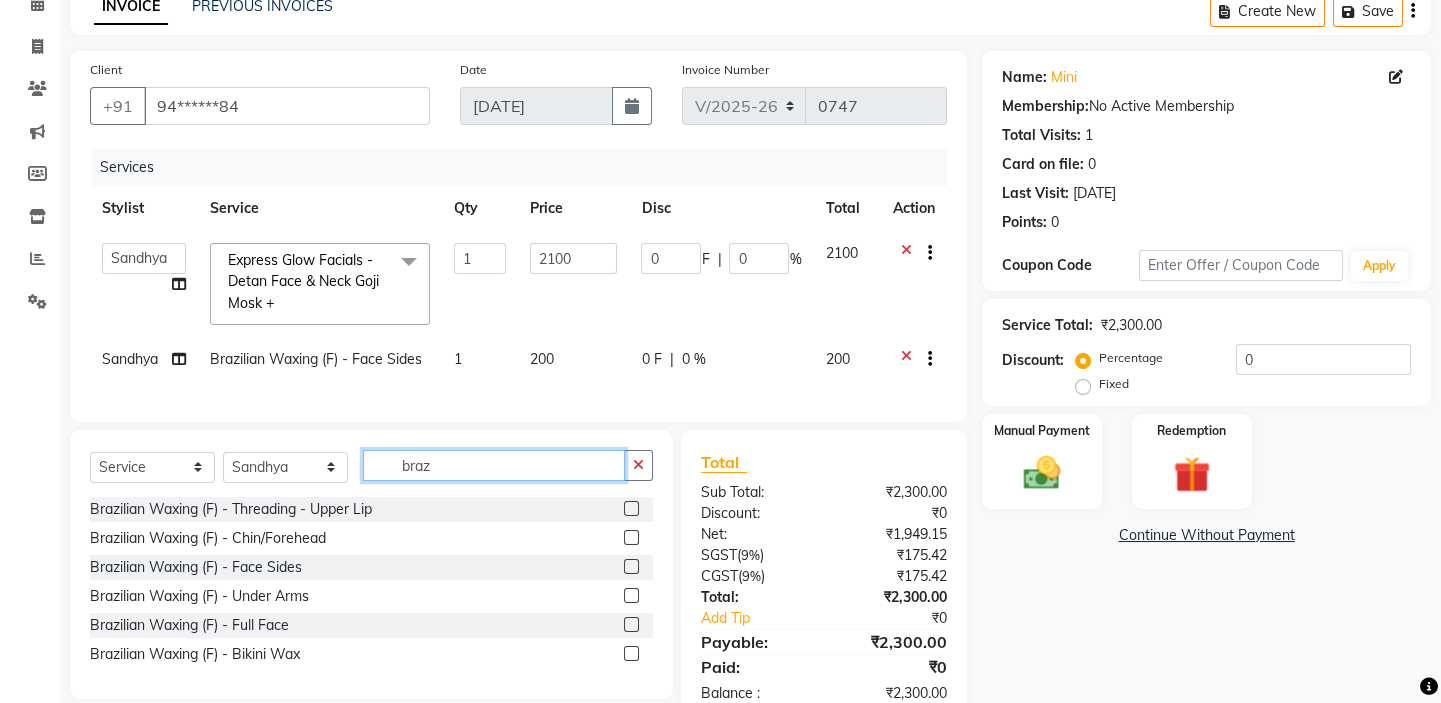 scroll, scrollTop: 164, scrollLeft: 0, axis: vertical 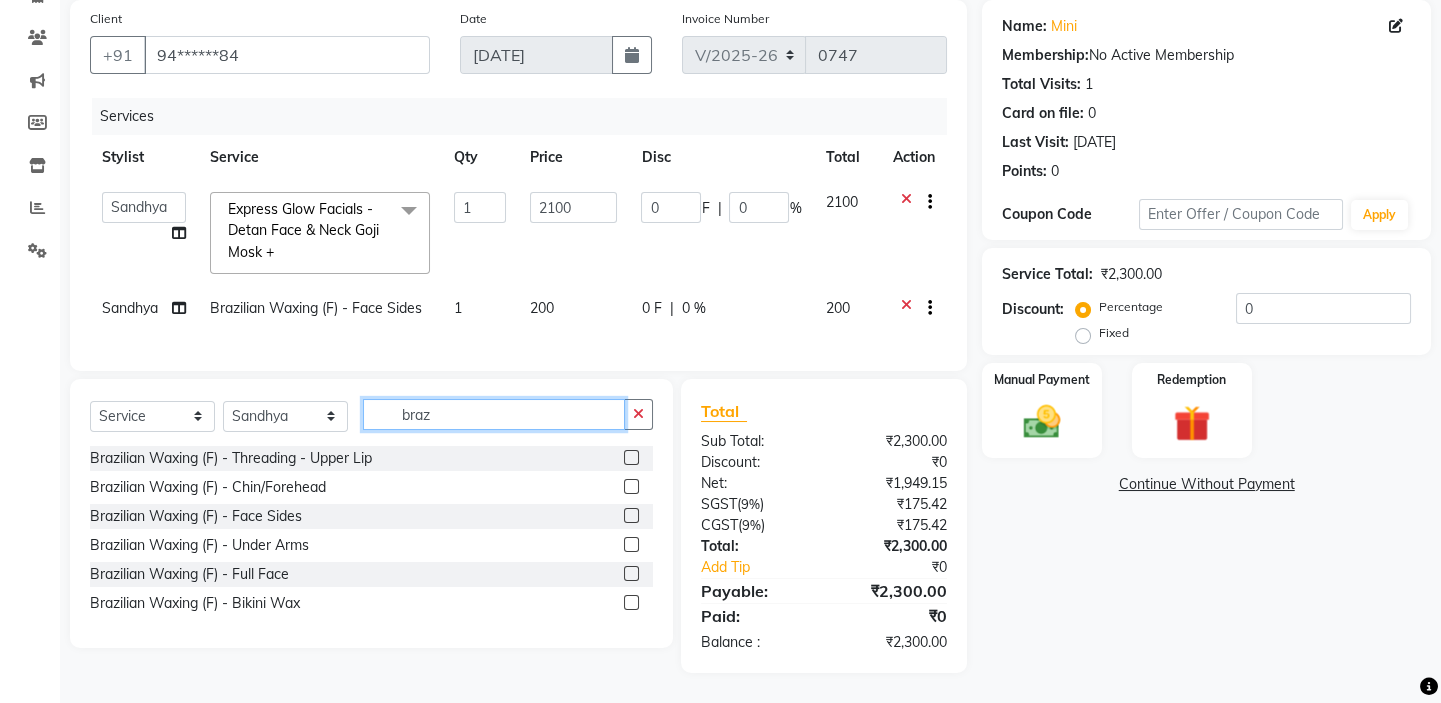type on "braz" 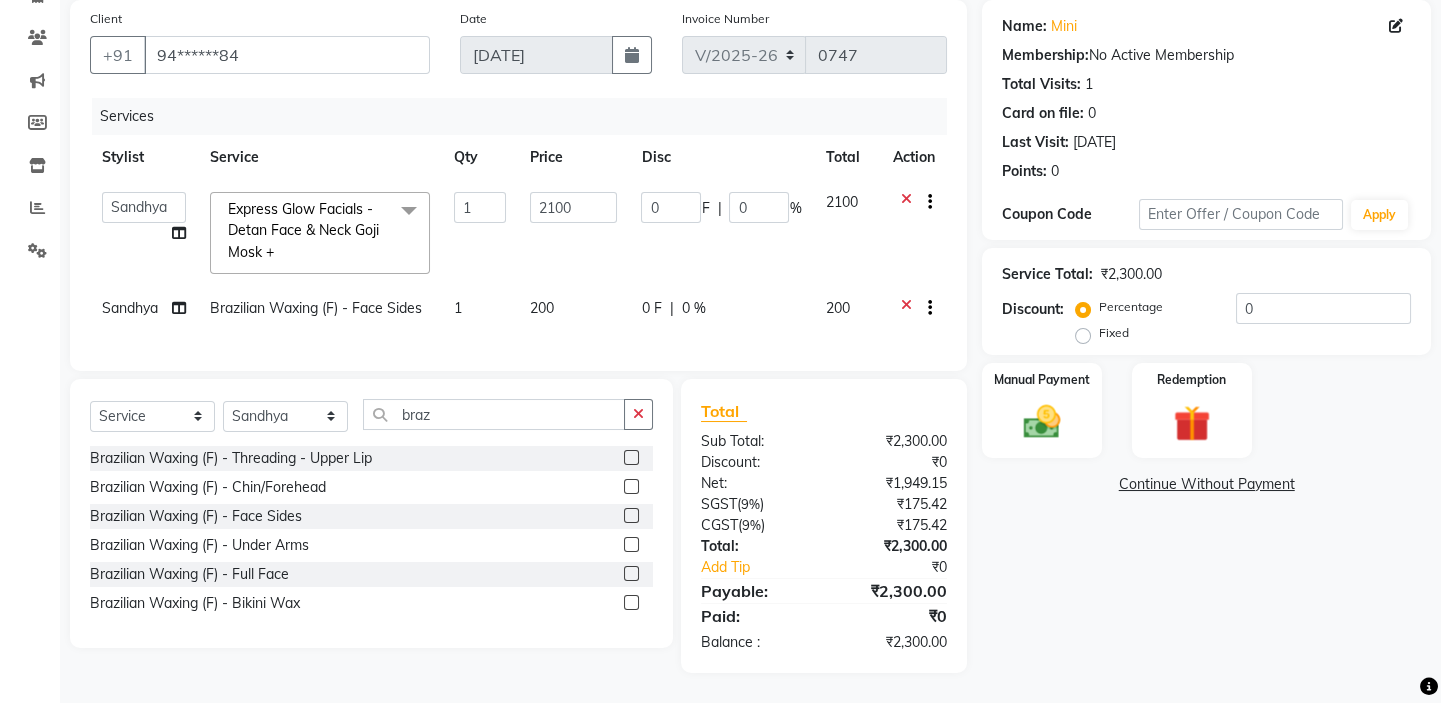 click 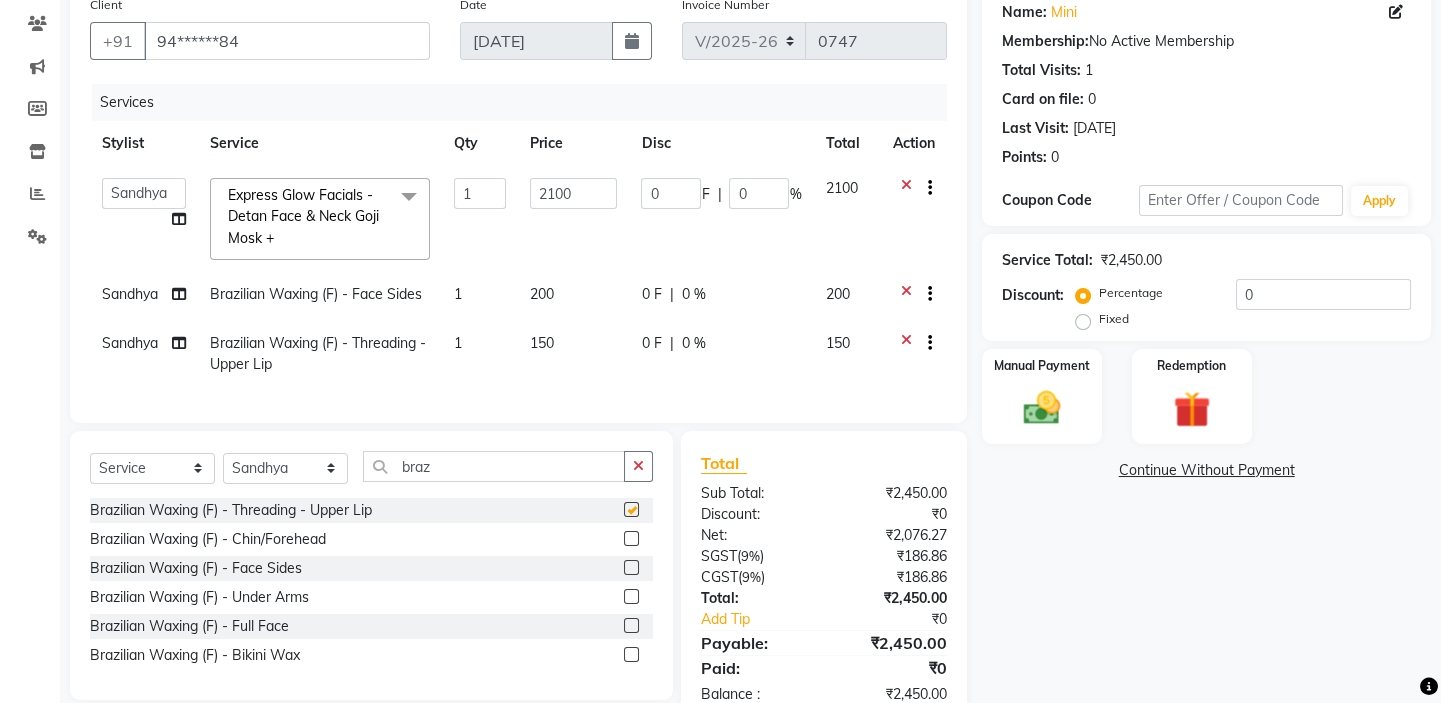 checkbox on "false" 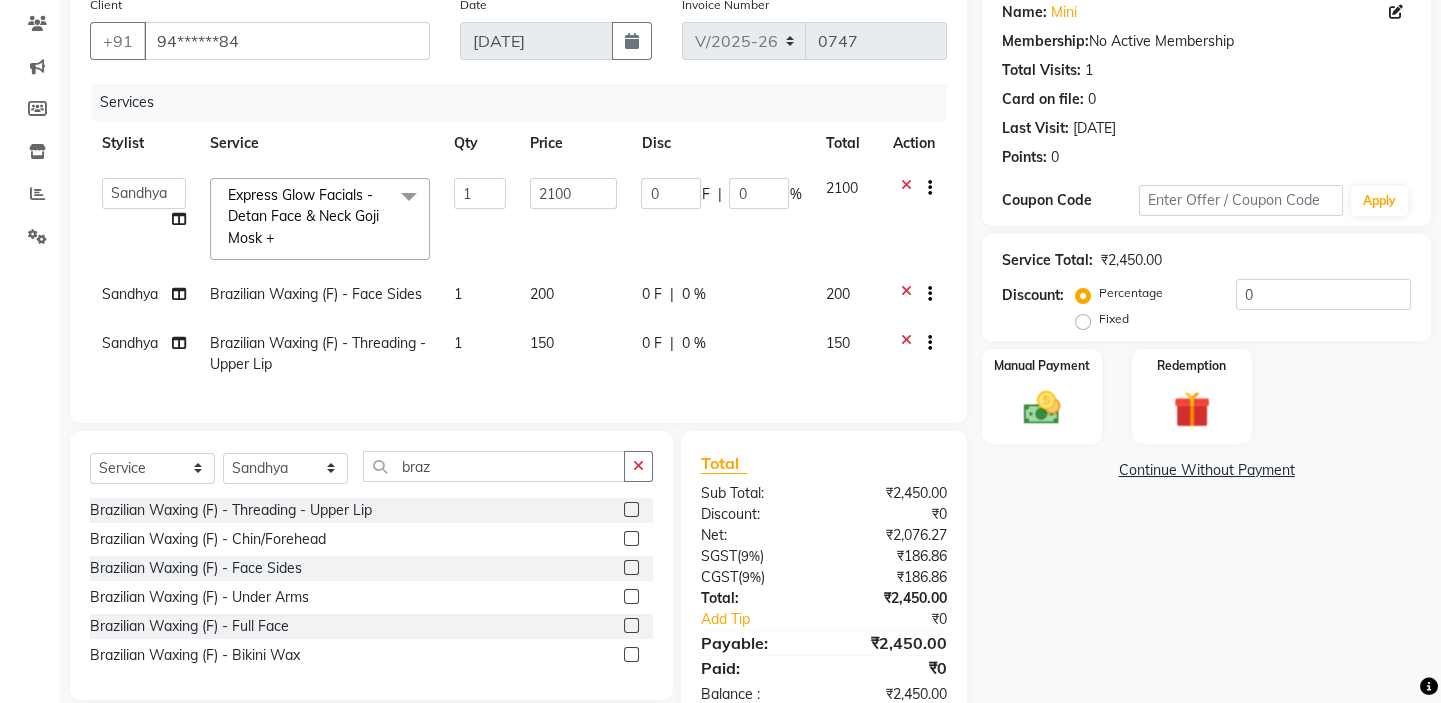 click on "1" 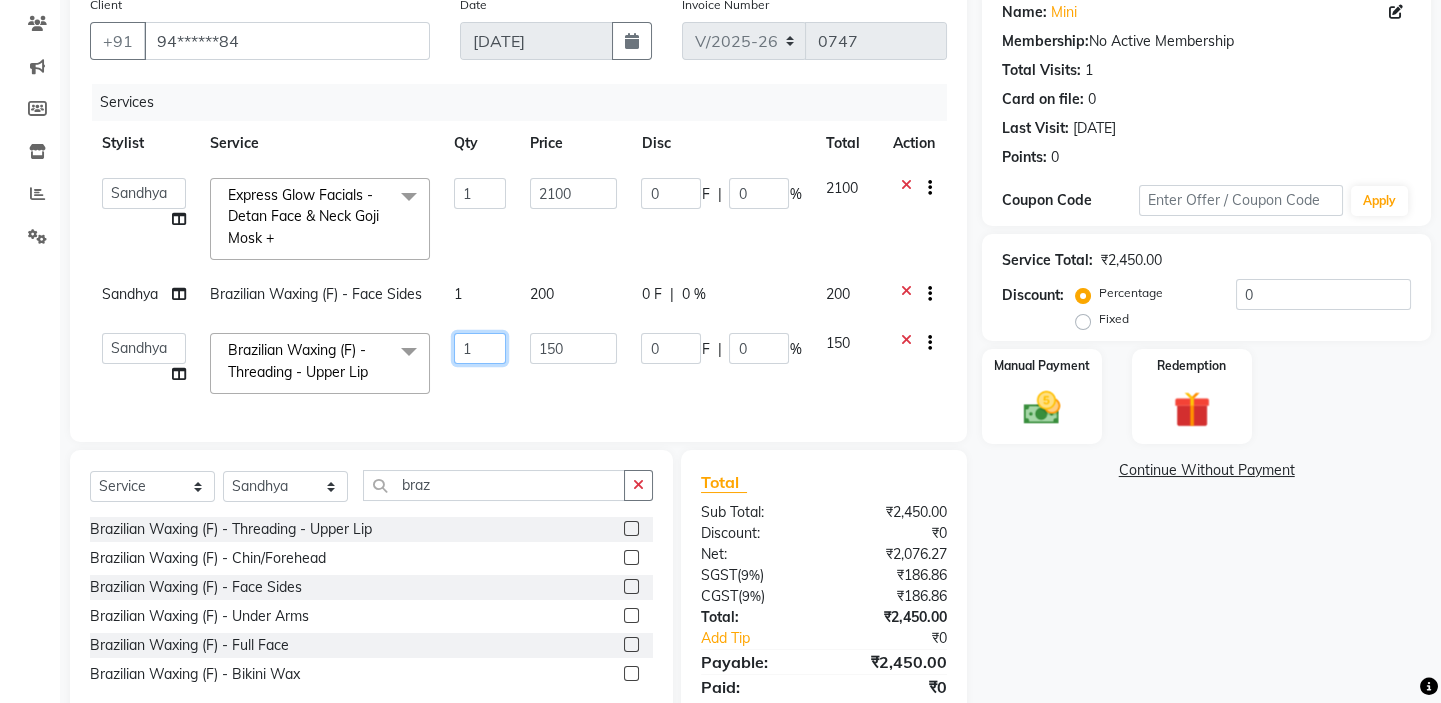 drag, startPoint x: 485, startPoint y: 351, endPoint x: 405, endPoint y: 353, distance: 80.024994 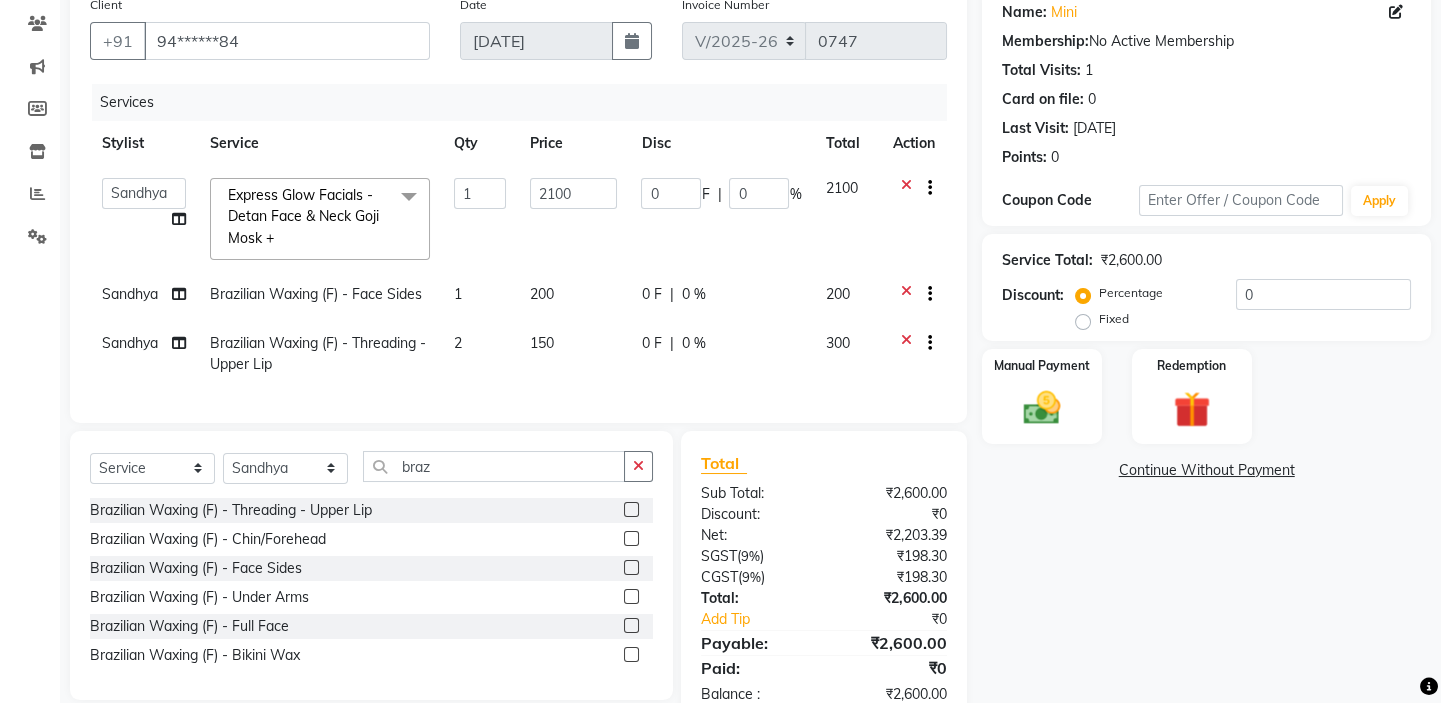 click on "2" 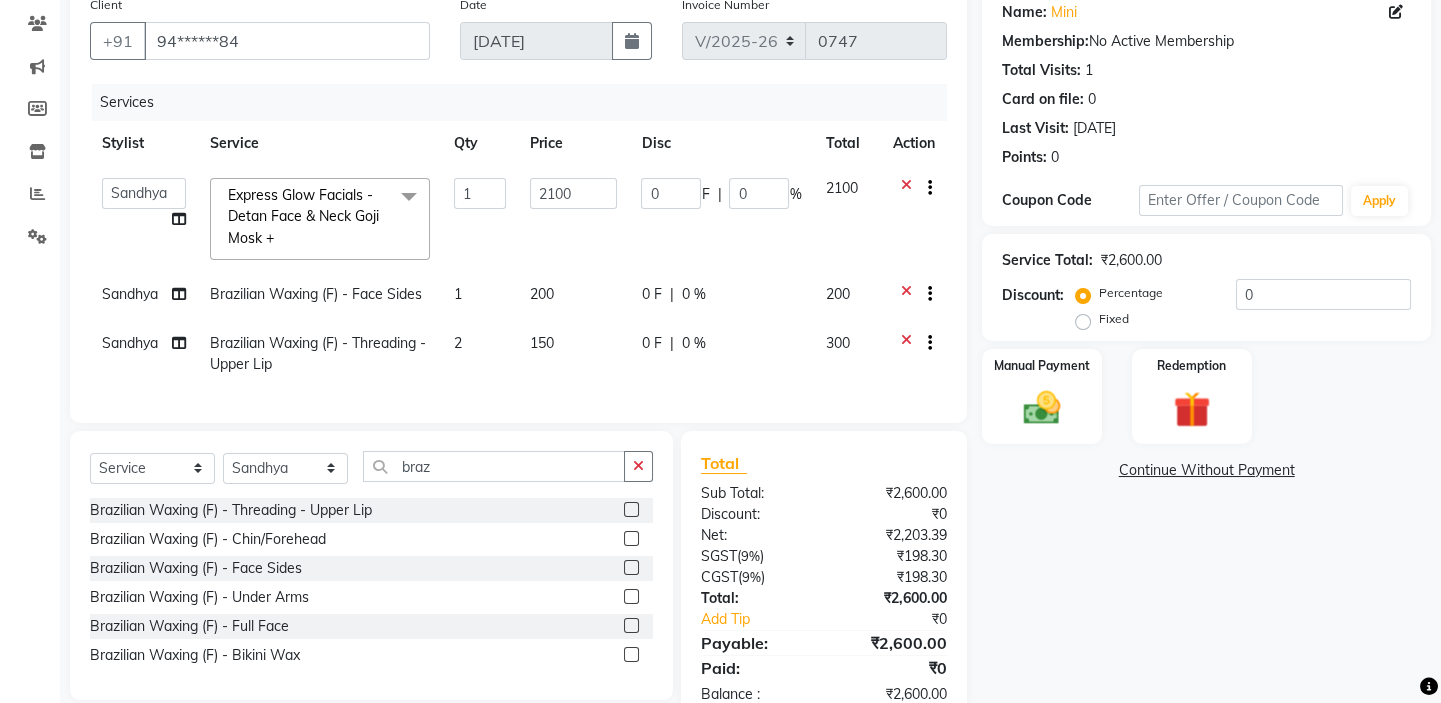 select on "35063" 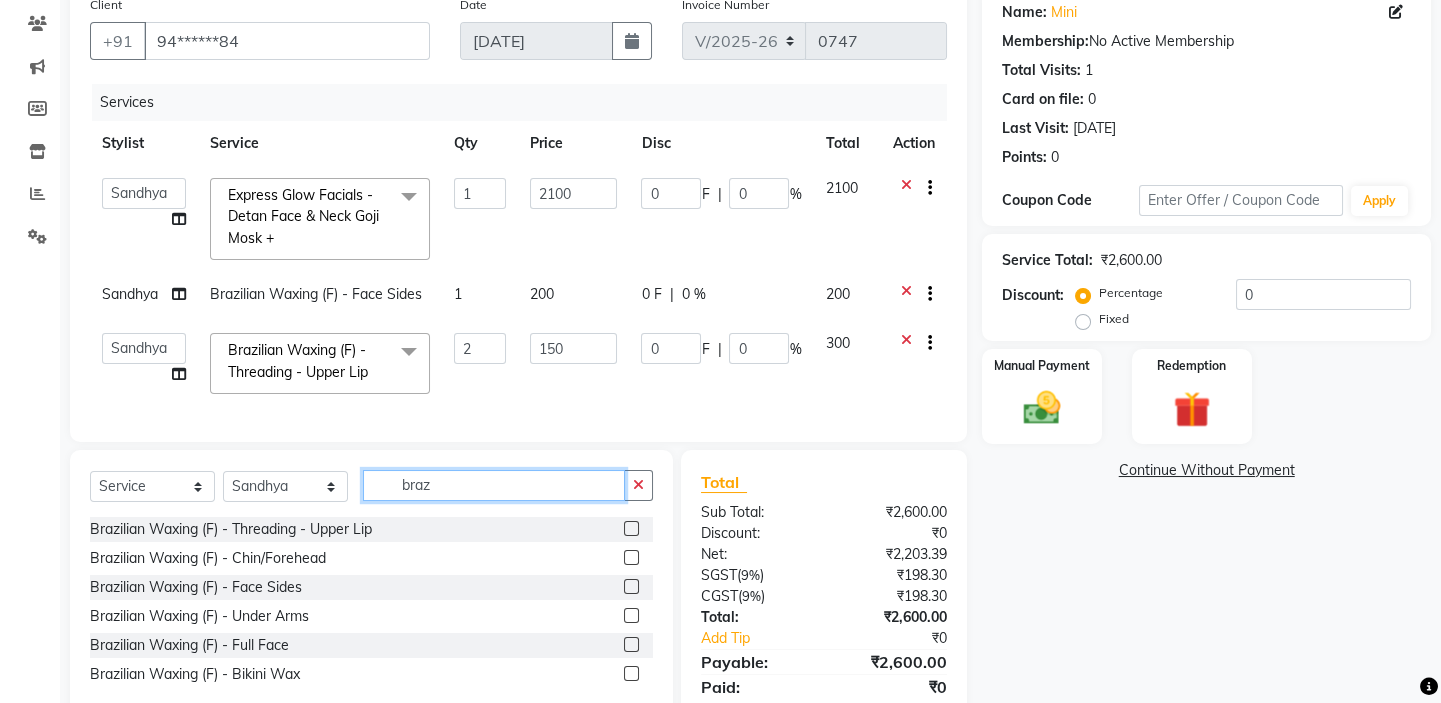 click on "braz" 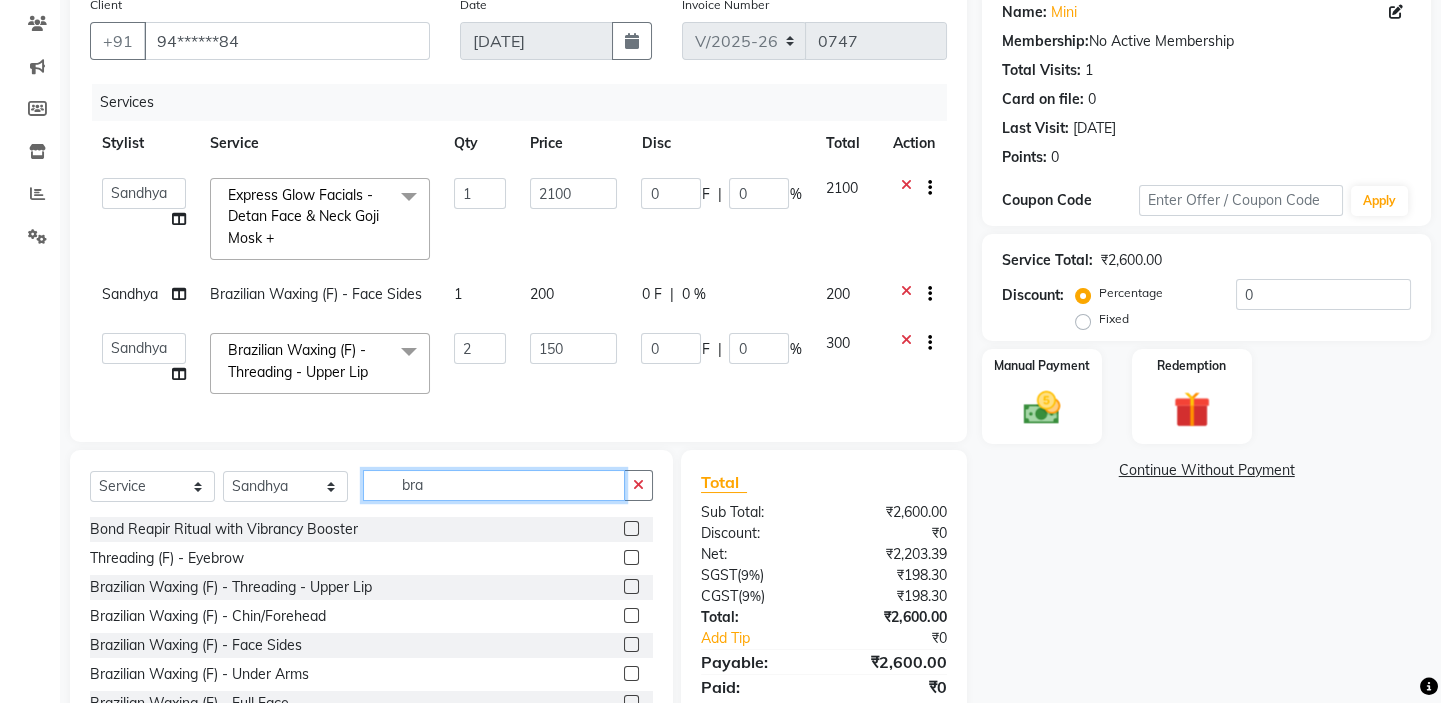type on "braz" 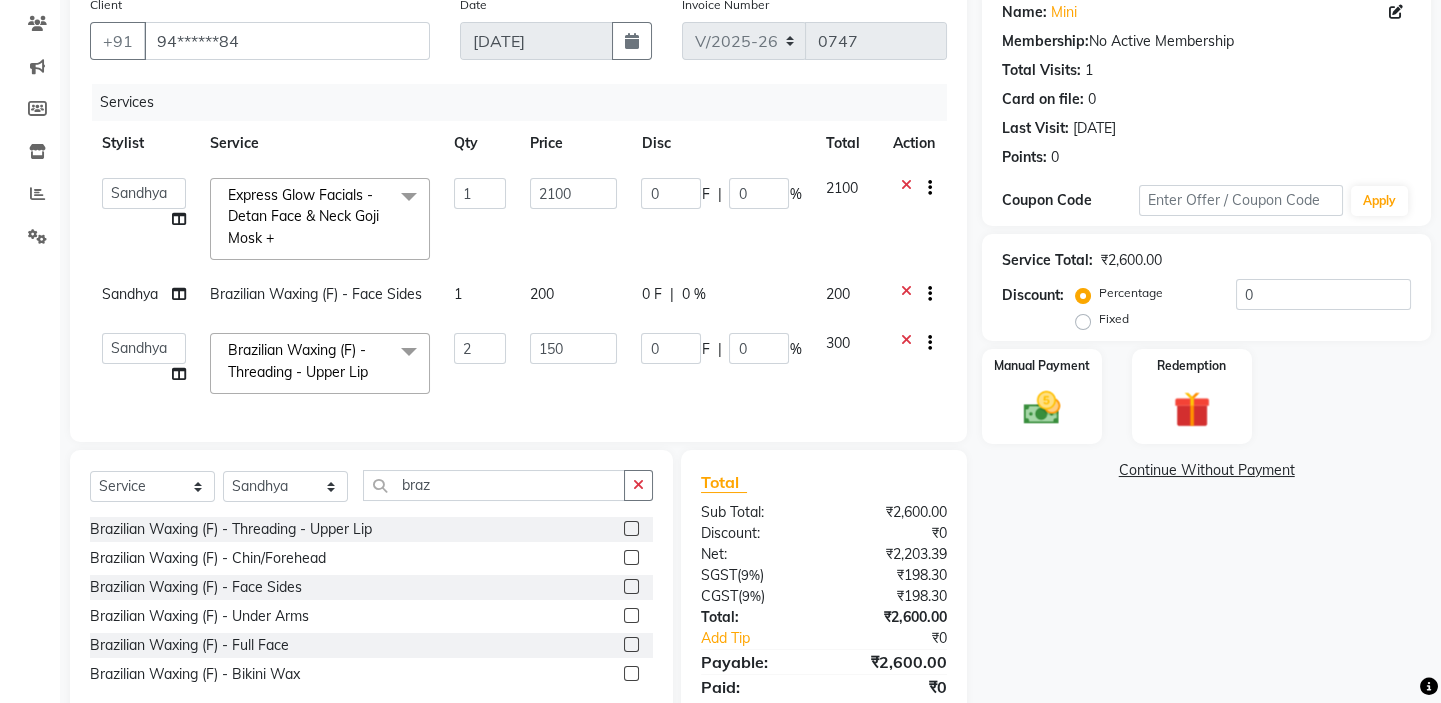 click 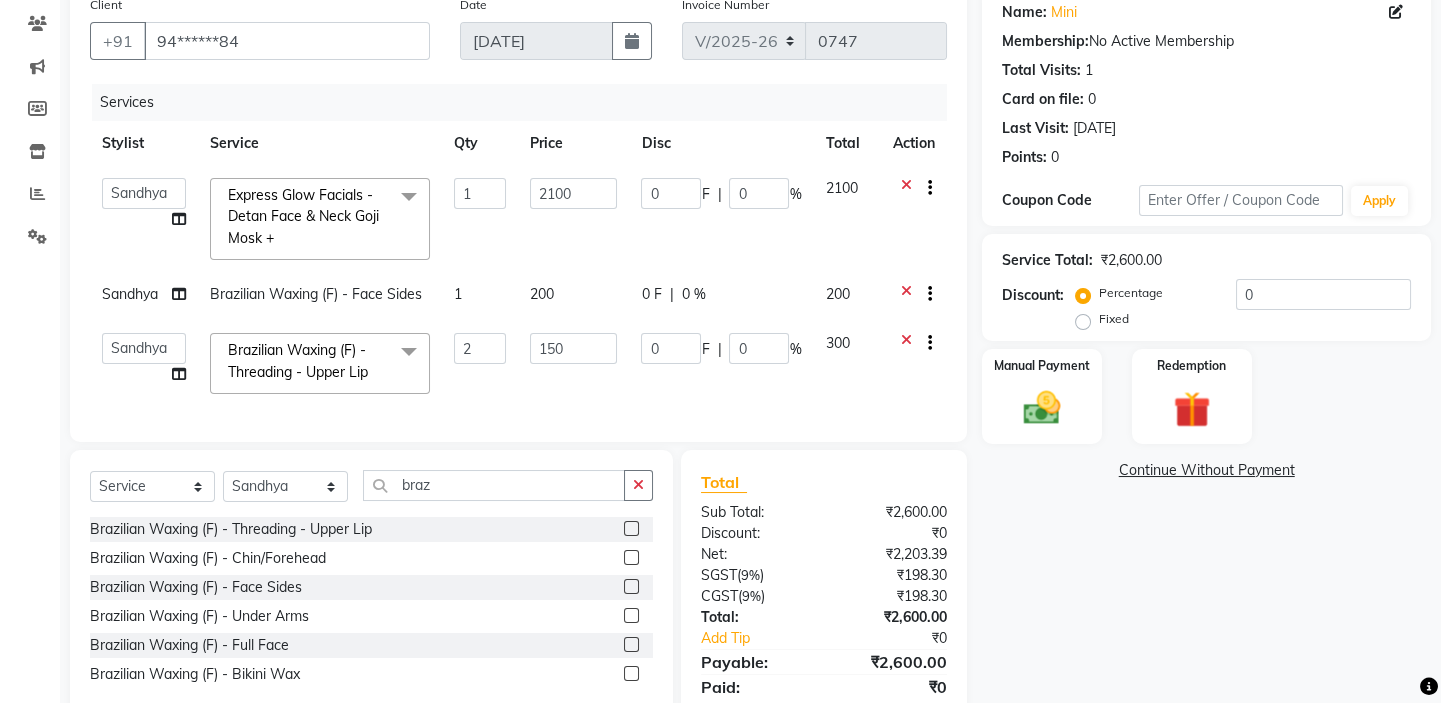 click at bounding box center (630, 558) 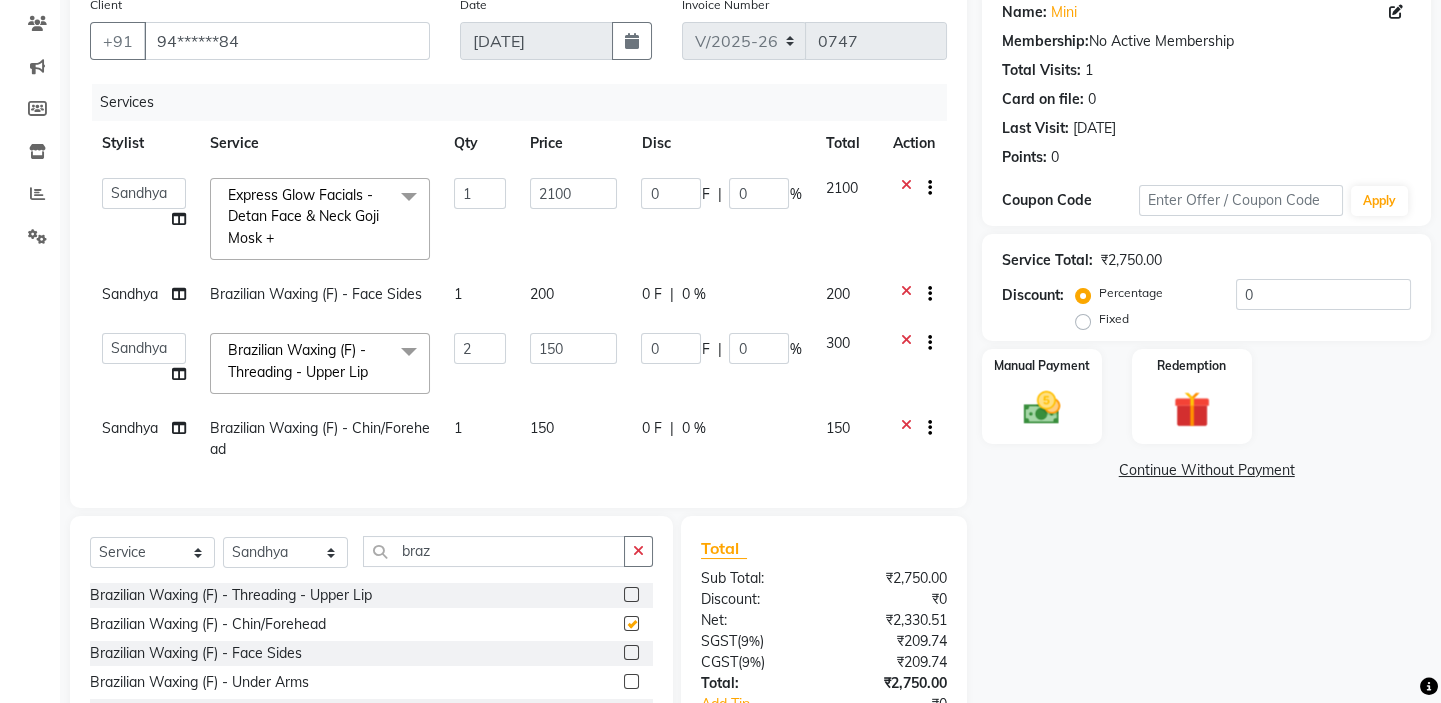 checkbox on "false" 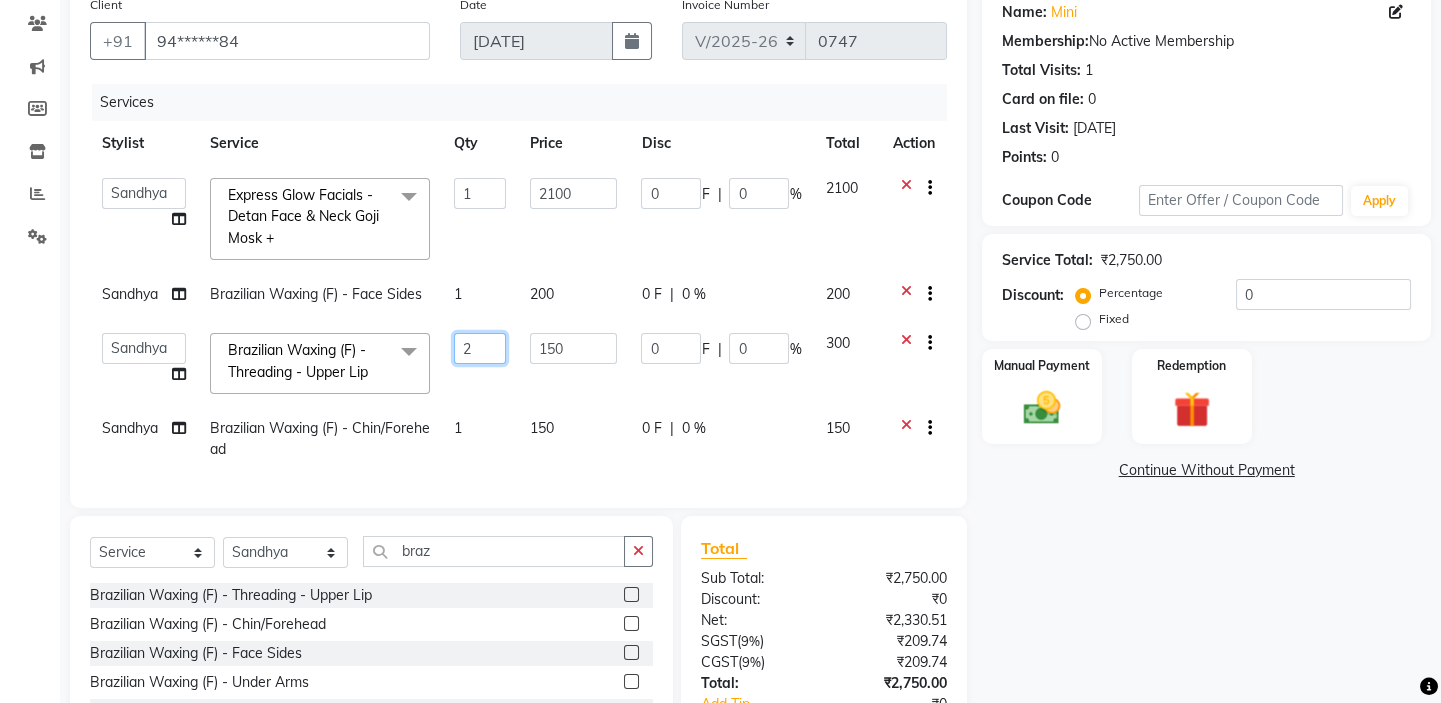 click on "2" 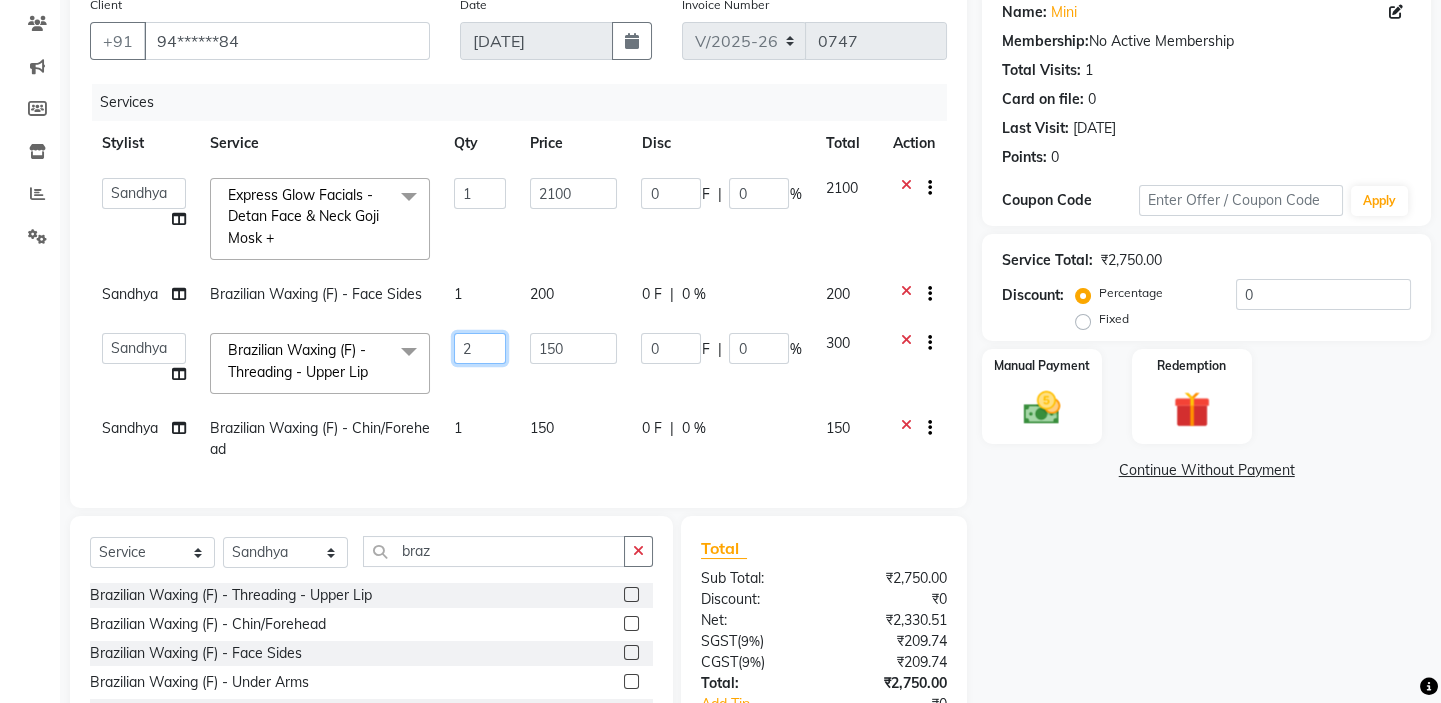 click on "2" 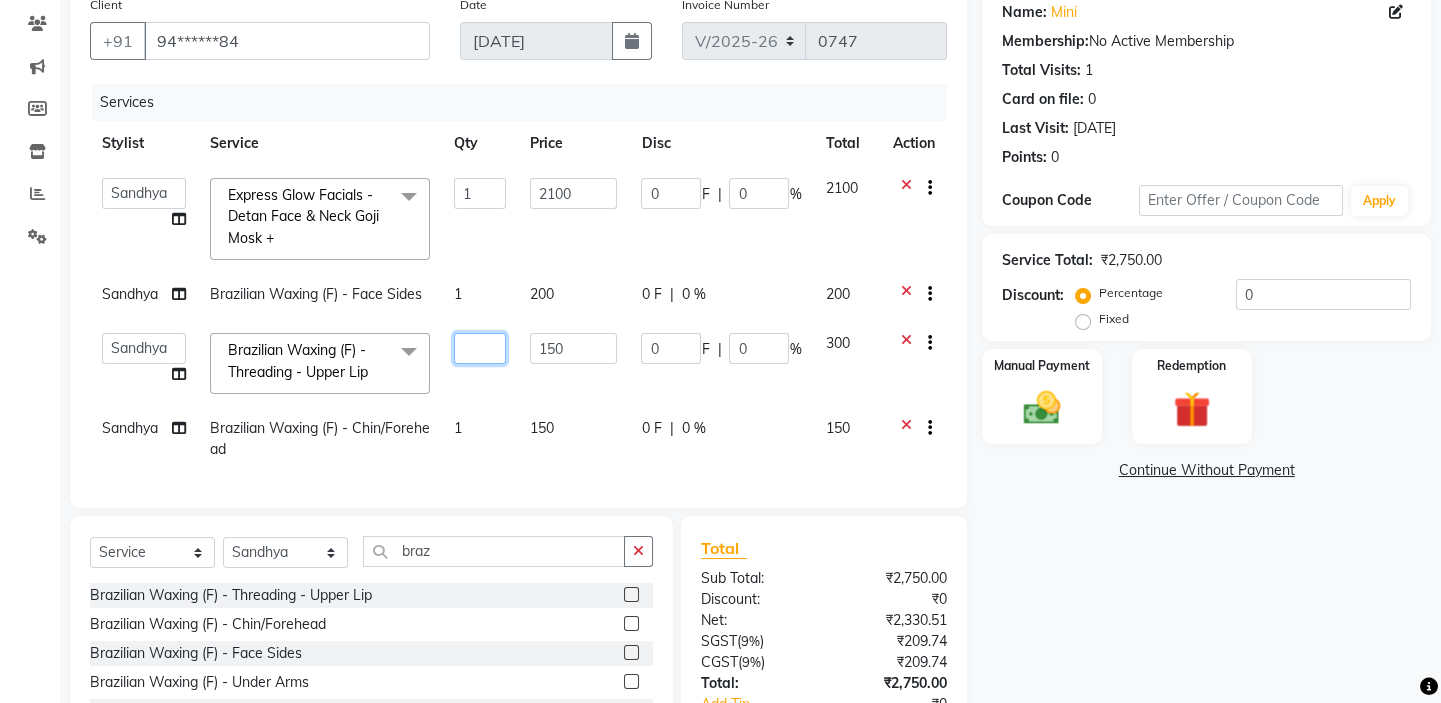 type on "1" 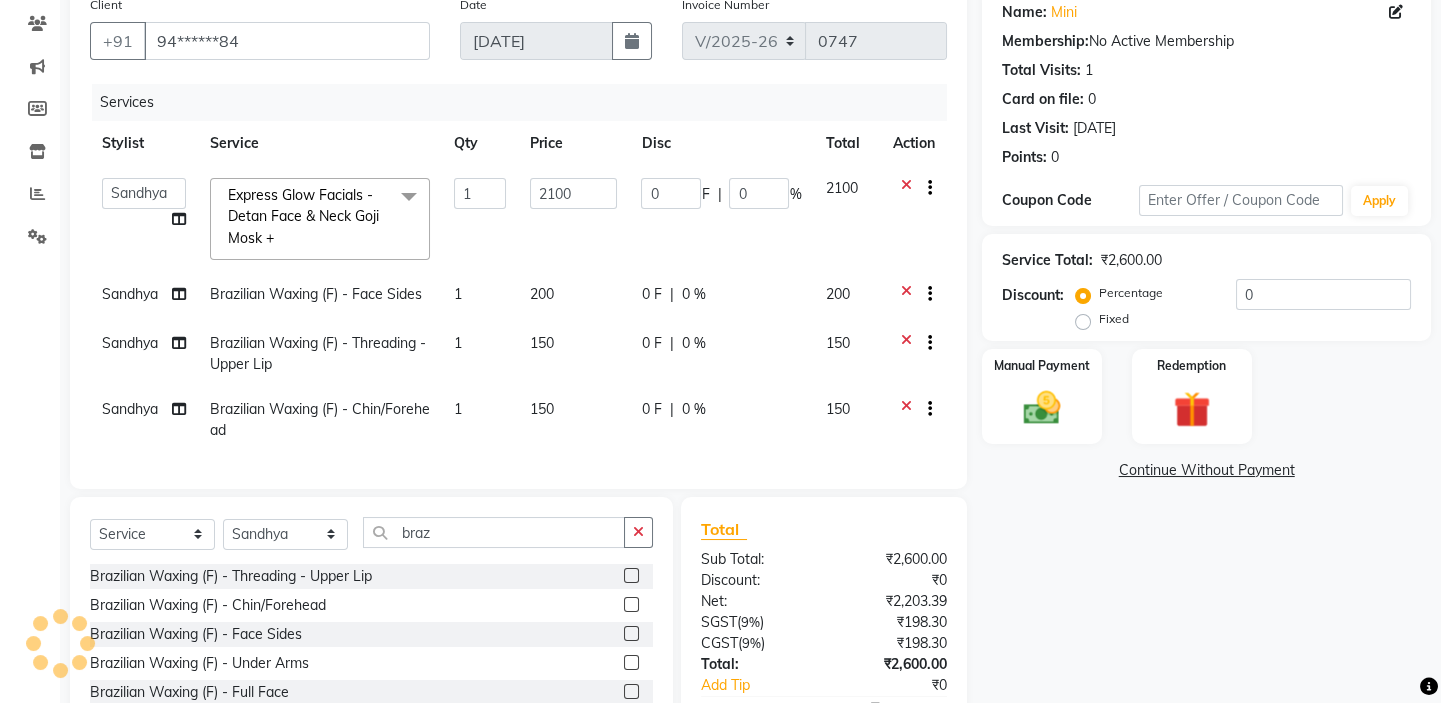 click on "Client +91 94******84 Date 11-07-2025 Invoice Number V/2025 V/2025-26 0747 Services Stylist Service Qty Price Disc Total Action  Asmat   Dinesh   Himanshu   Raj Shilpakar   Sandhya   SHAHID   SUJEET   Vaishnavi   Vrinda  Express Glow Facials - Detan Face & Neck Goji Mosk +  x Haircut - Basic Haircut - Advanced (M) Shave Beard Trim Beard Styling Head Shave Trimming (F) Styling Haircut (F) Creative Haircut (F) Head Massage - Menthol Chiller Head Massage - Pure Coconut Nourisher Head Massage - Almond Indulgence Head Massage - Olive Bliss Regular Hair Spa Hair Spas - Mentho Burst Spa Keratin Bosster 700 Scalp Treatment - Anti-Dandruff Treatment Hair Fall Treatment Repair Rescue Spa Bond Repair Regimine Bond Reapir Ritual with Volumize Booster Bond Reapir Ritual with Fortify Booster Bond Reapir Ritual with Vibrancy Booster Bond Reapir Ritual with Hydrate Booster Bond Reapir Ritual with Tame Booster Shea Butter Treatment Shea Collagen Therapy Scalp Sense Treatment Moroccan Oil Treatment Regular Moustache Colouring" 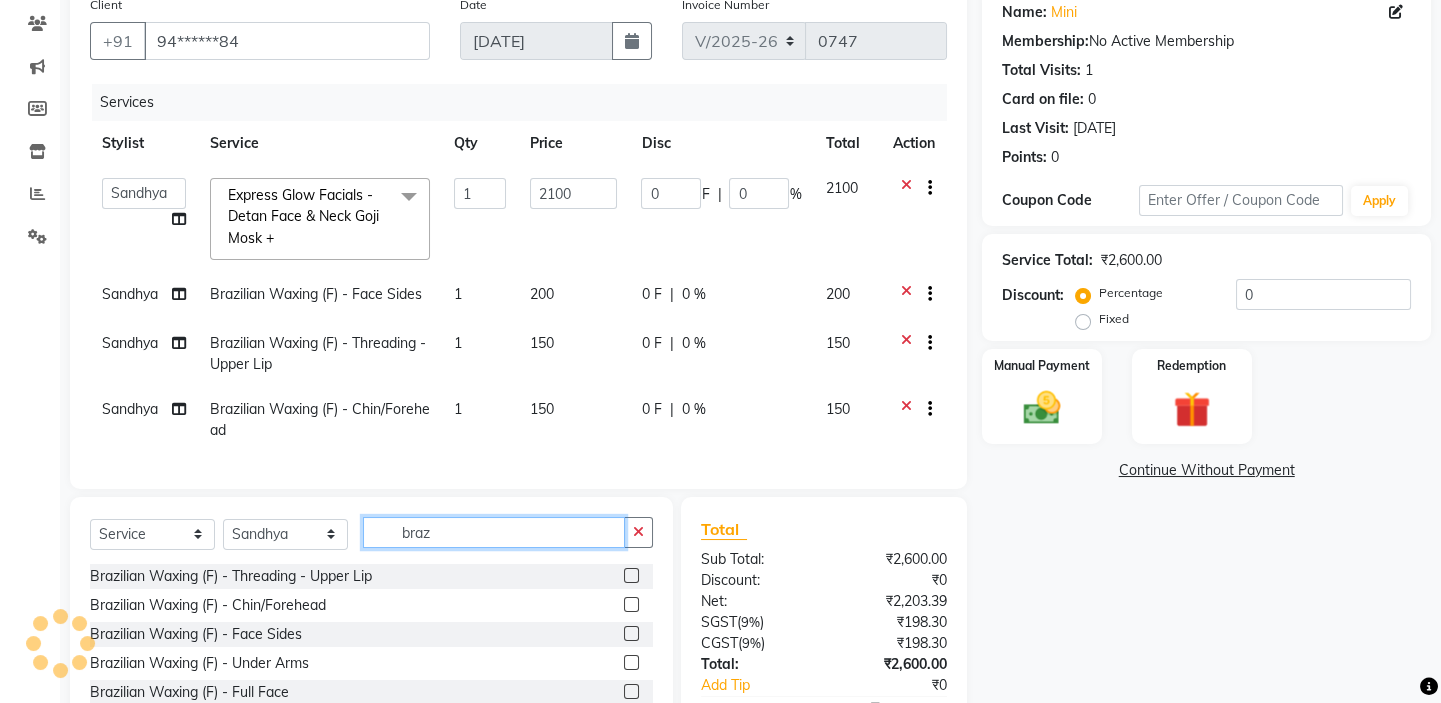 click on "braz" 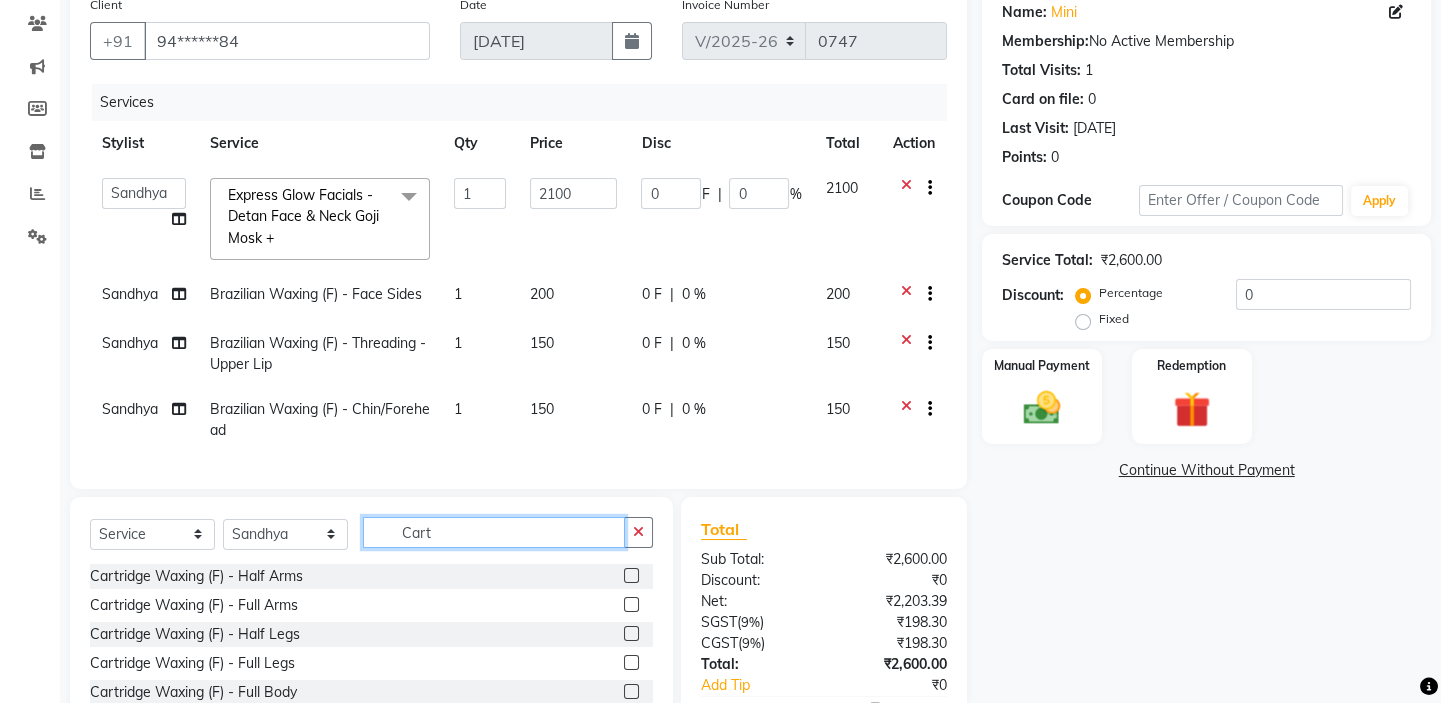 scroll, scrollTop: 297, scrollLeft: 0, axis: vertical 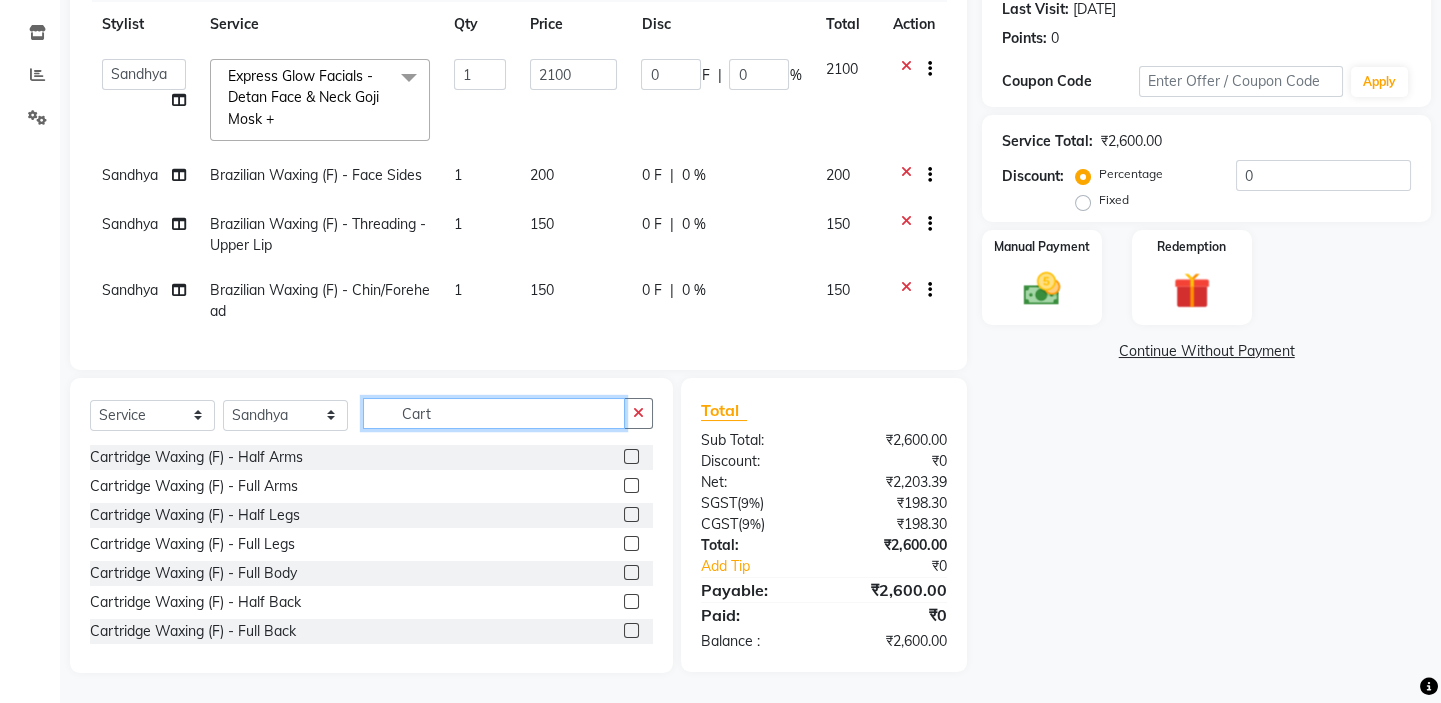 type on "Cart" 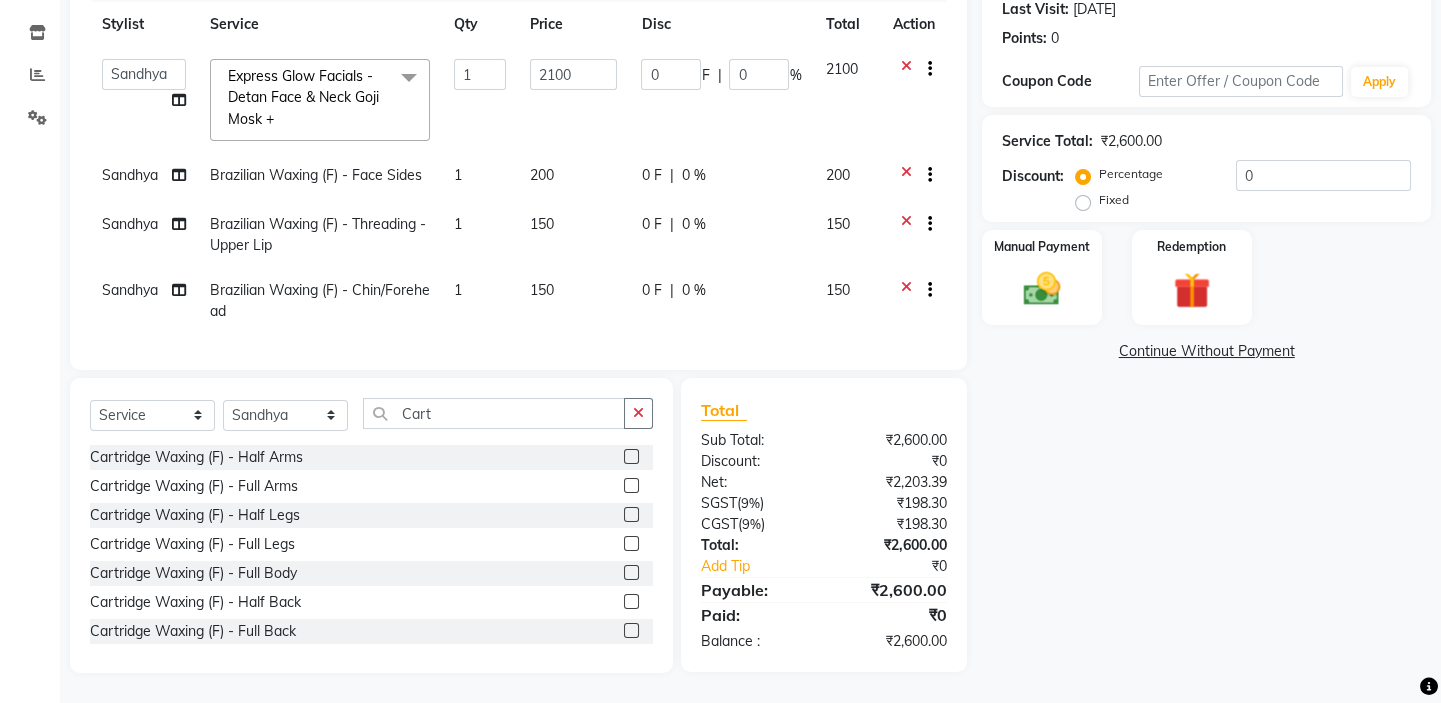 drag, startPoint x: 620, startPoint y: 483, endPoint x: 625, endPoint y: 498, distance: 15.811388 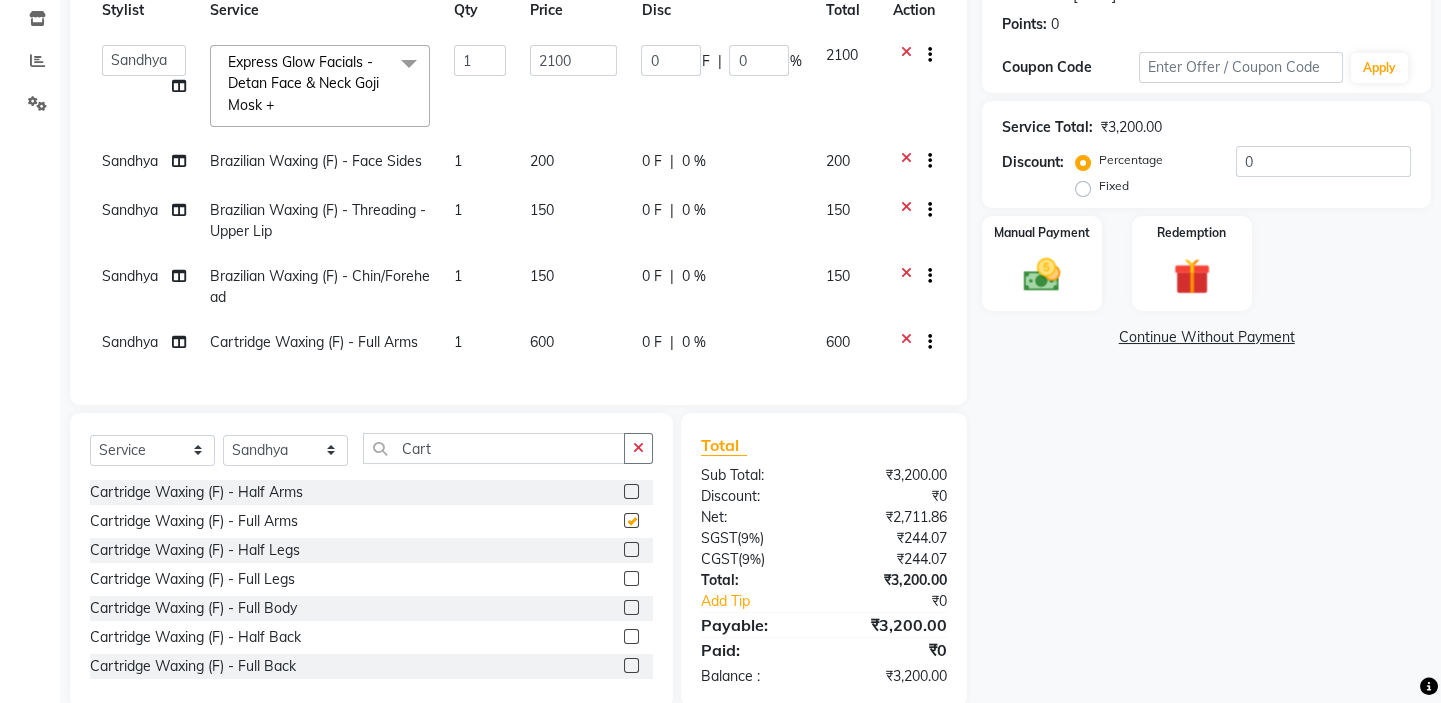 checkbox on "false" 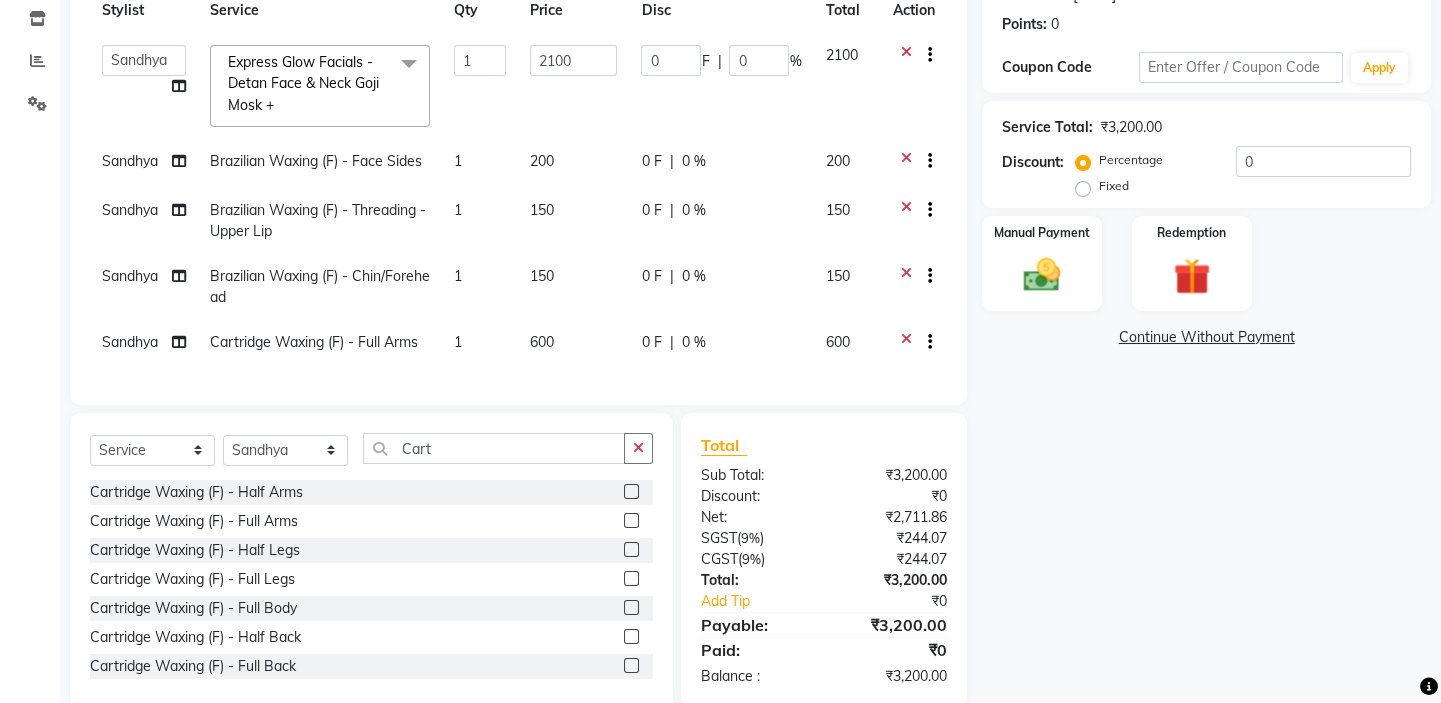 scroll, scrollTop: 0, scrollLeft: 0, axis: both 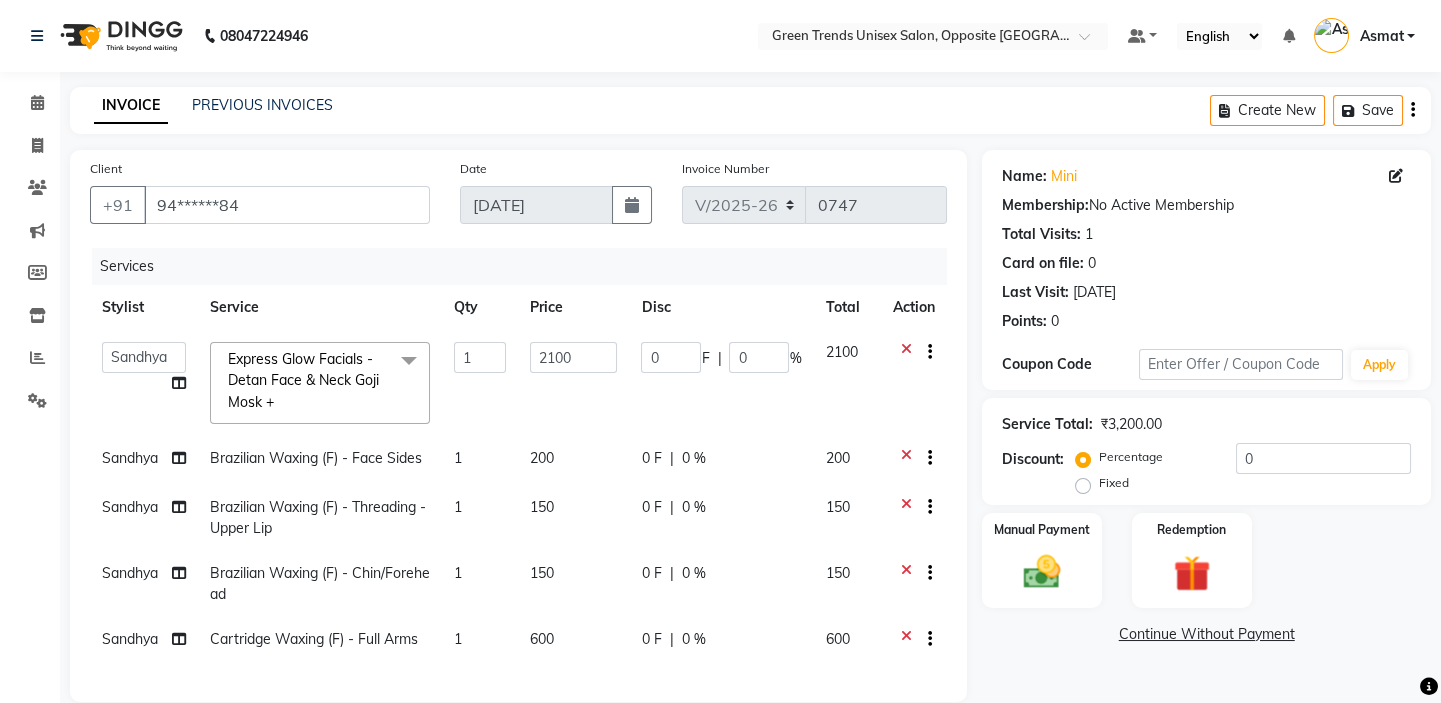 click on "Name: Mini  Membership:  No Active Membership  Total Visits:  1 Card on file:  0 Last Visit:   26-06-2025 Points:   0  Coupon Code Apply Service Total:  ₹3,200.00  Discount:  Percentage   Fixed  0 Manual Payment Redemption  Continue Without Payment" 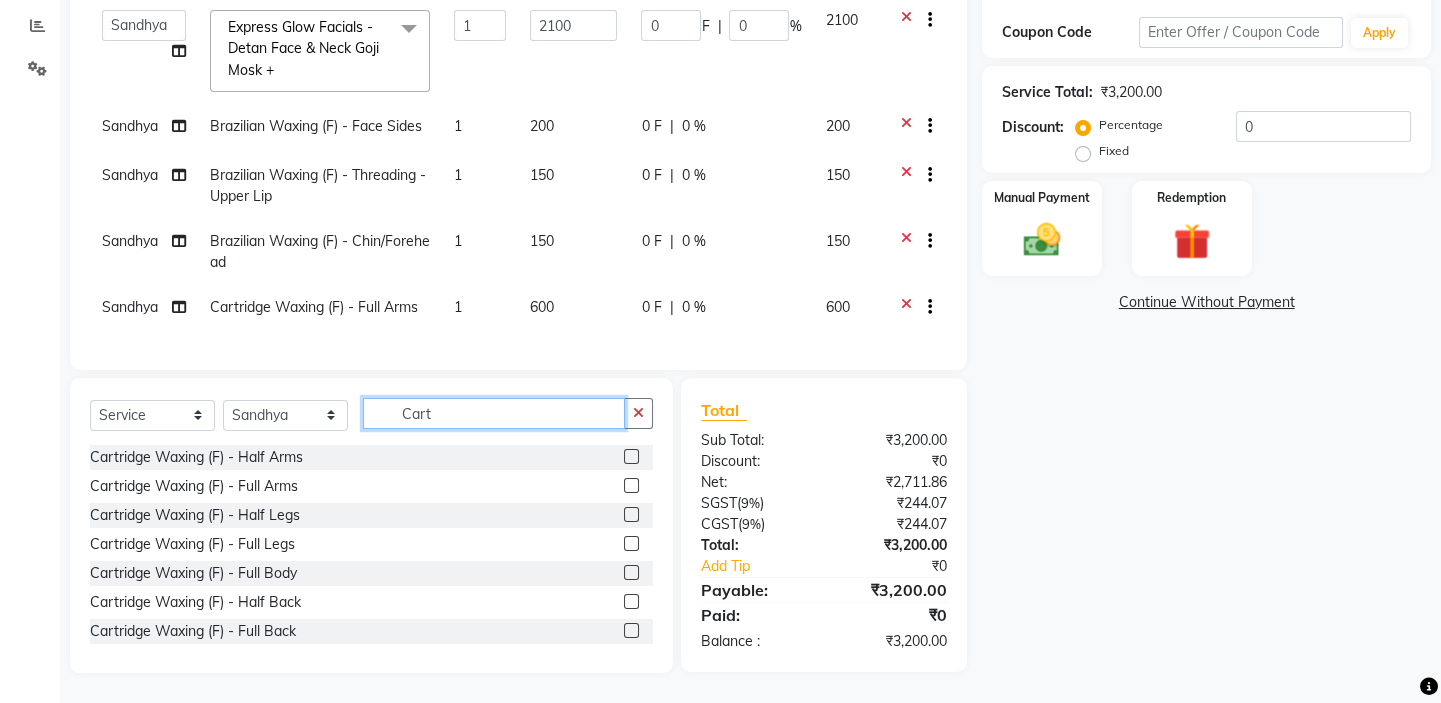 click on "Cart" 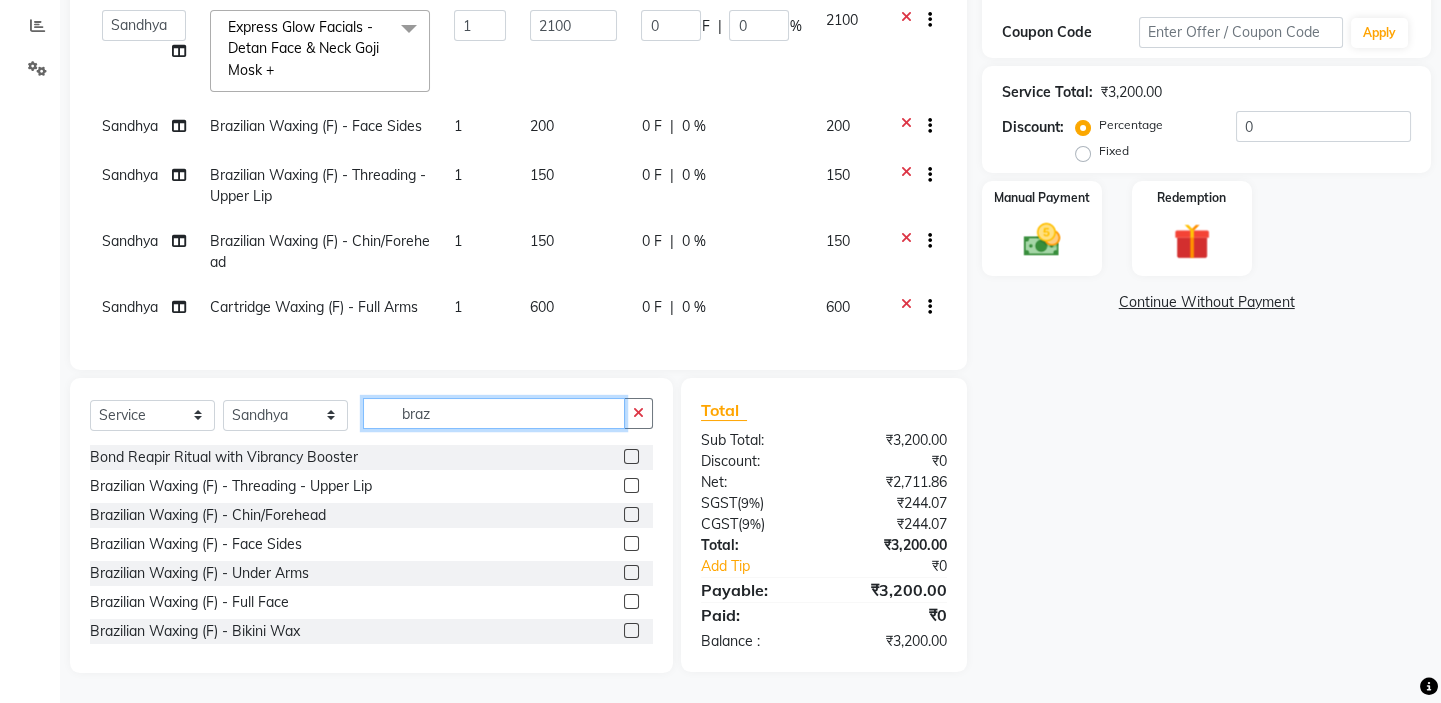 scroll, scrollTop: 345, scrollLeft: 0, axis: vertical 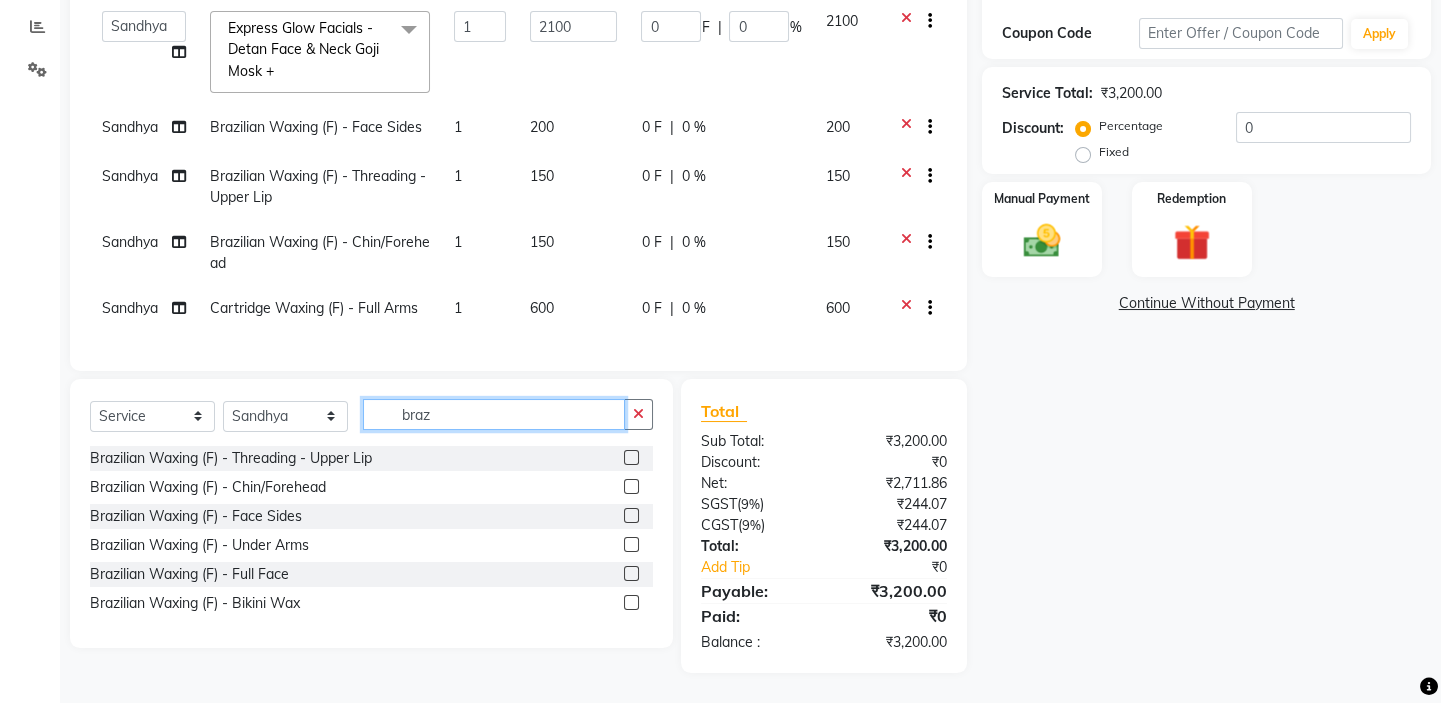 type on "braz" 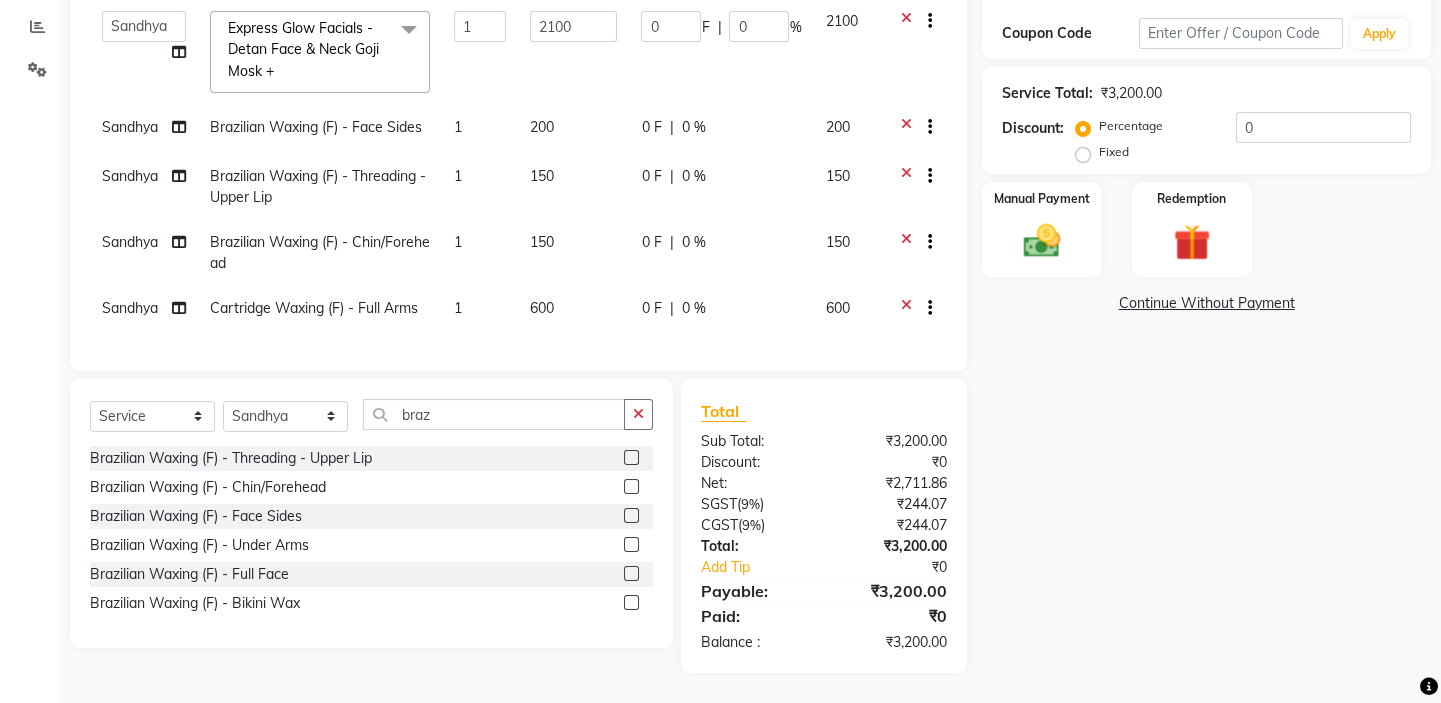 click 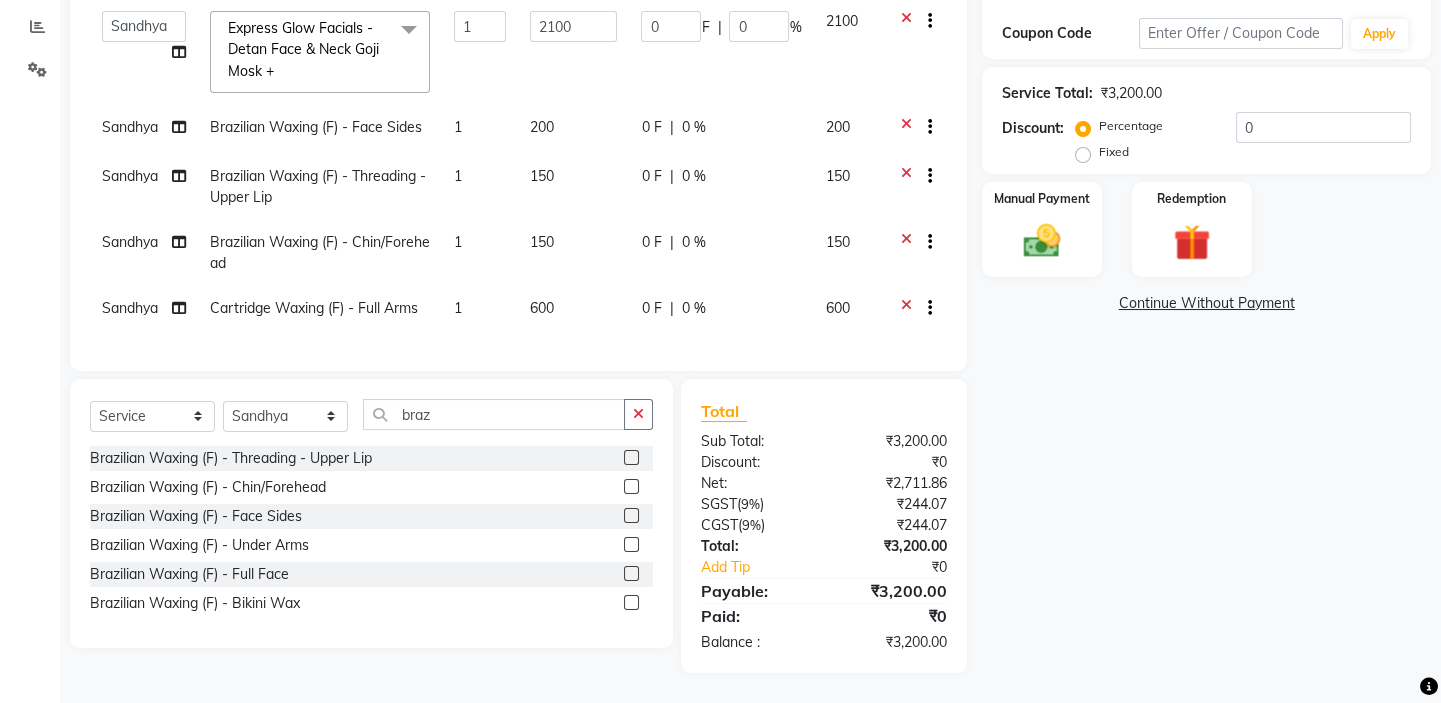 click at bounding box center (630, 545) 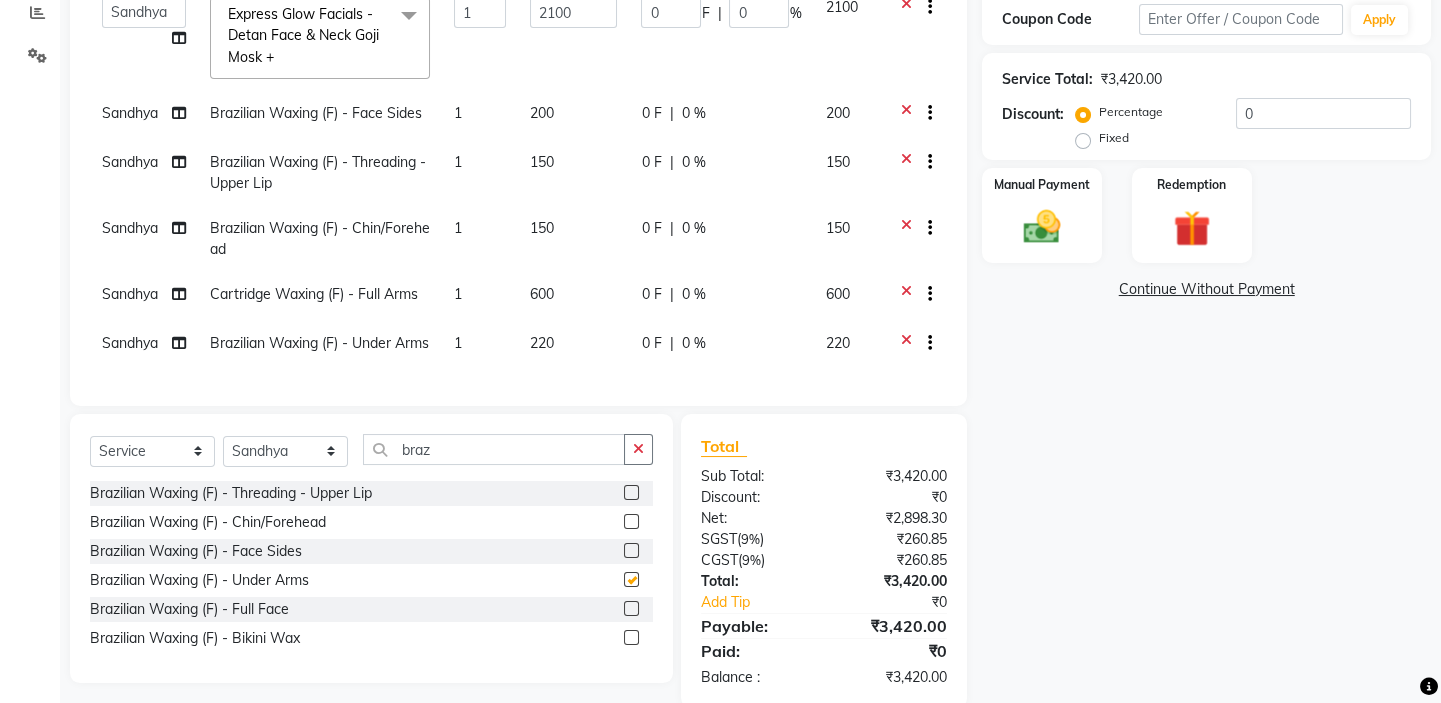 checkbox on "false" 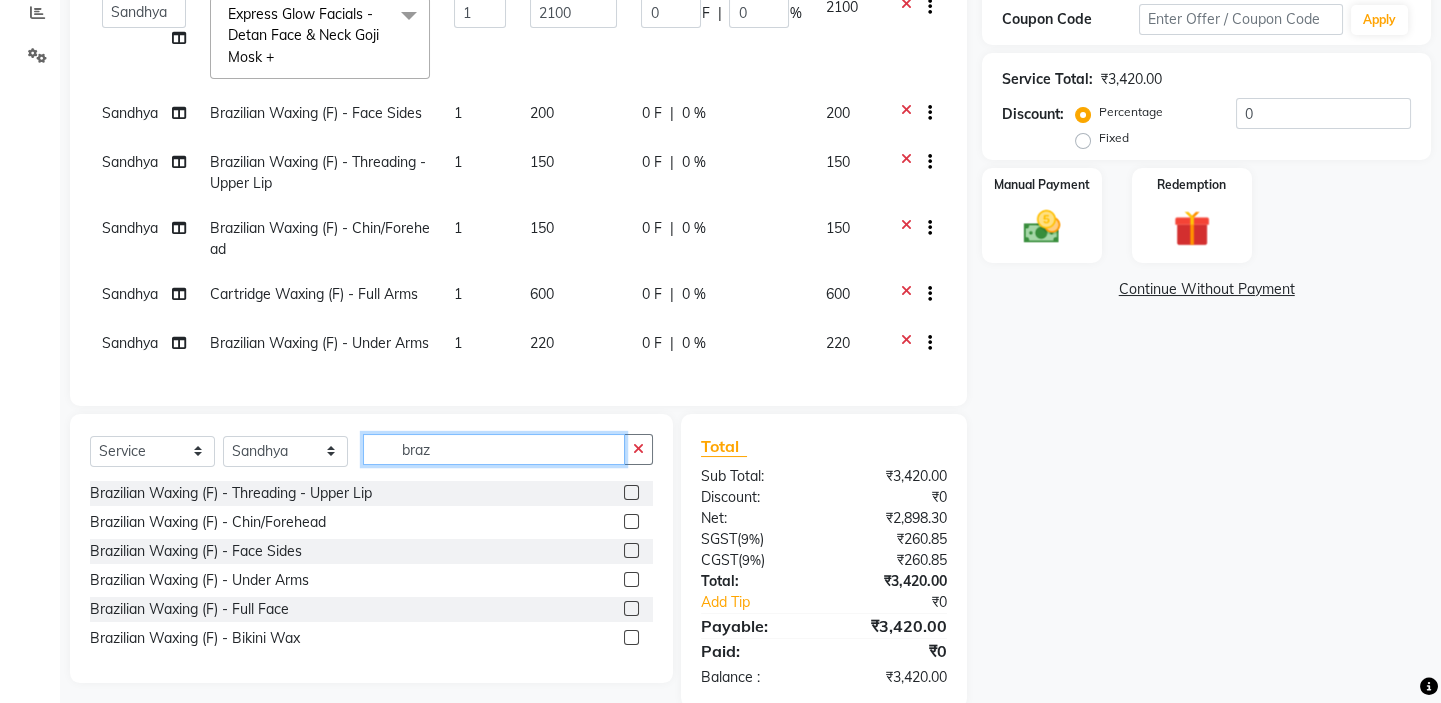 click on "braz" 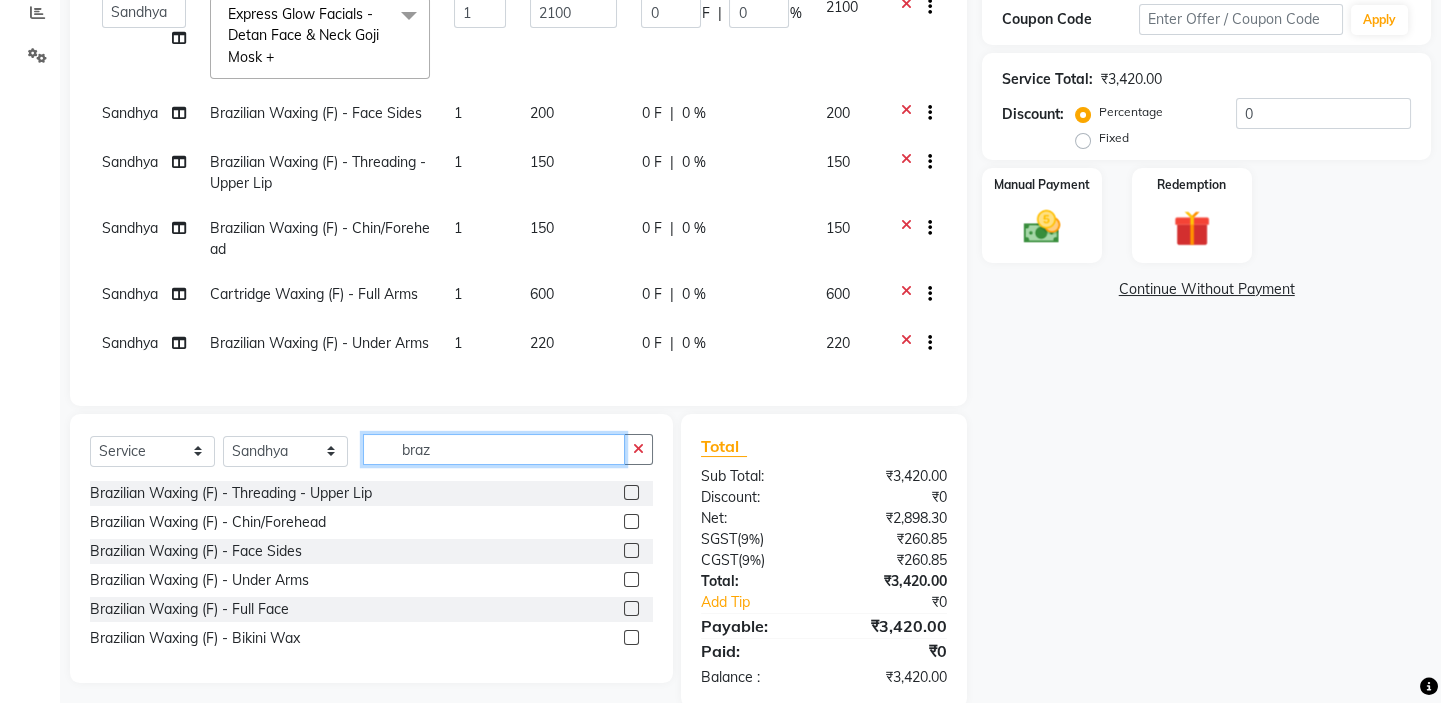 click on "braz" 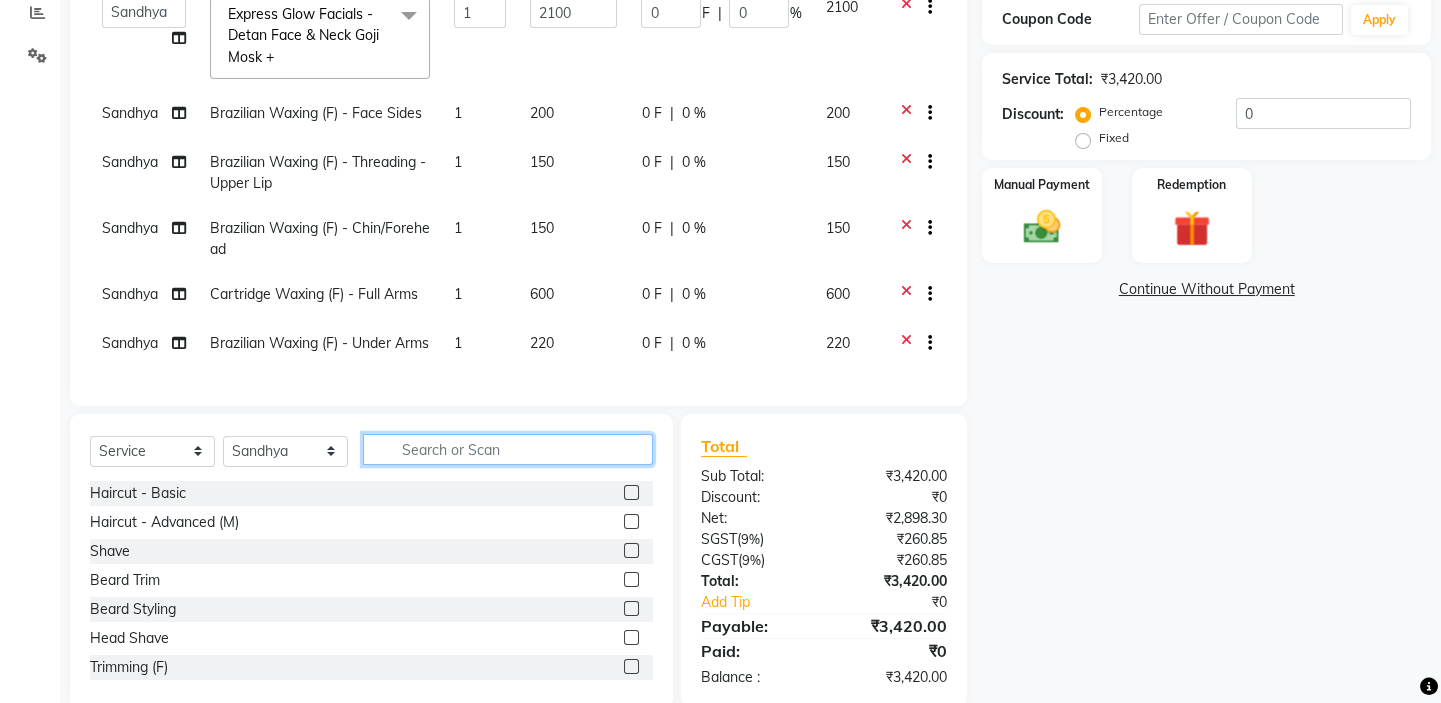 type 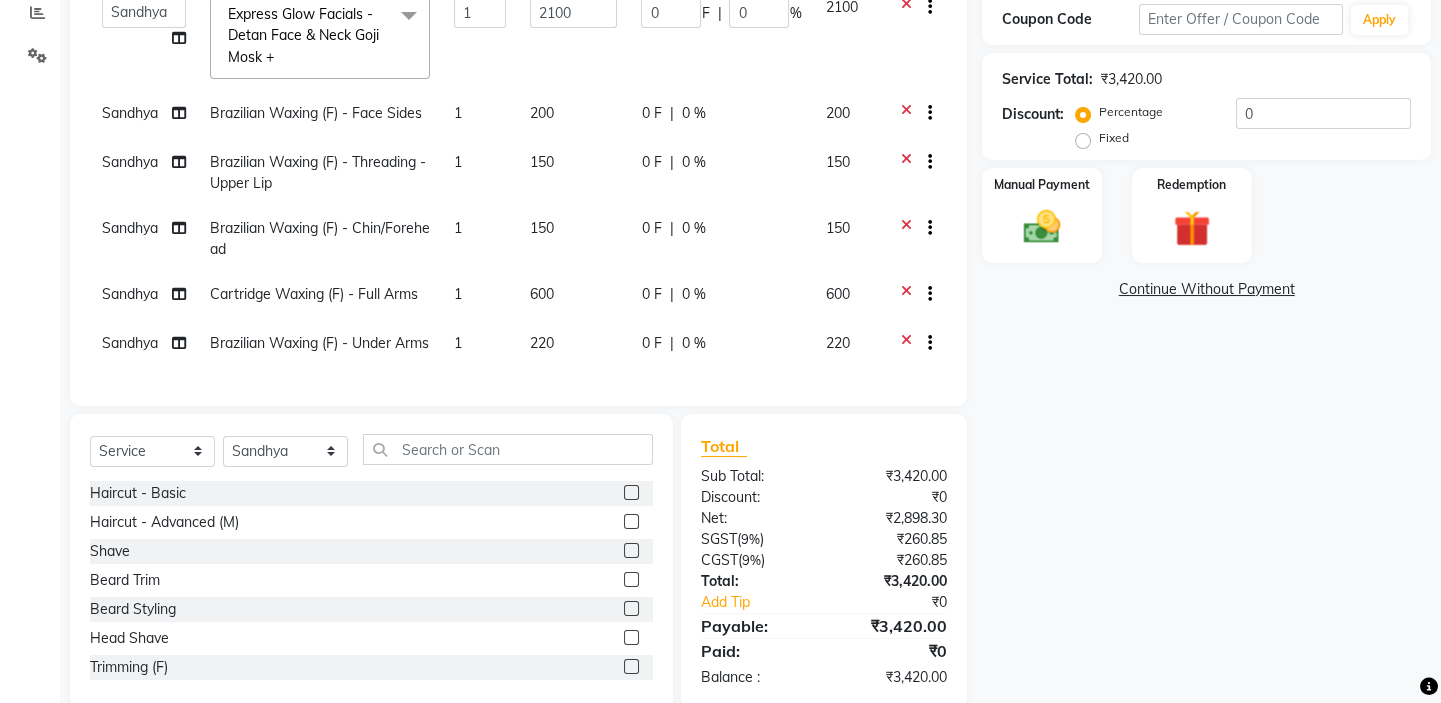 click on "Name: Mini  Membership:  No Active Membership  Total Visits:  1 Card on file:  0 Last Visit:   26-06-2025 Points:   0  Coupon Code Apply Service Total:  ₹3,420.00  Discount:  Percentage   Fixed  0 Manual Payment Redemption  Continue Without Payment" 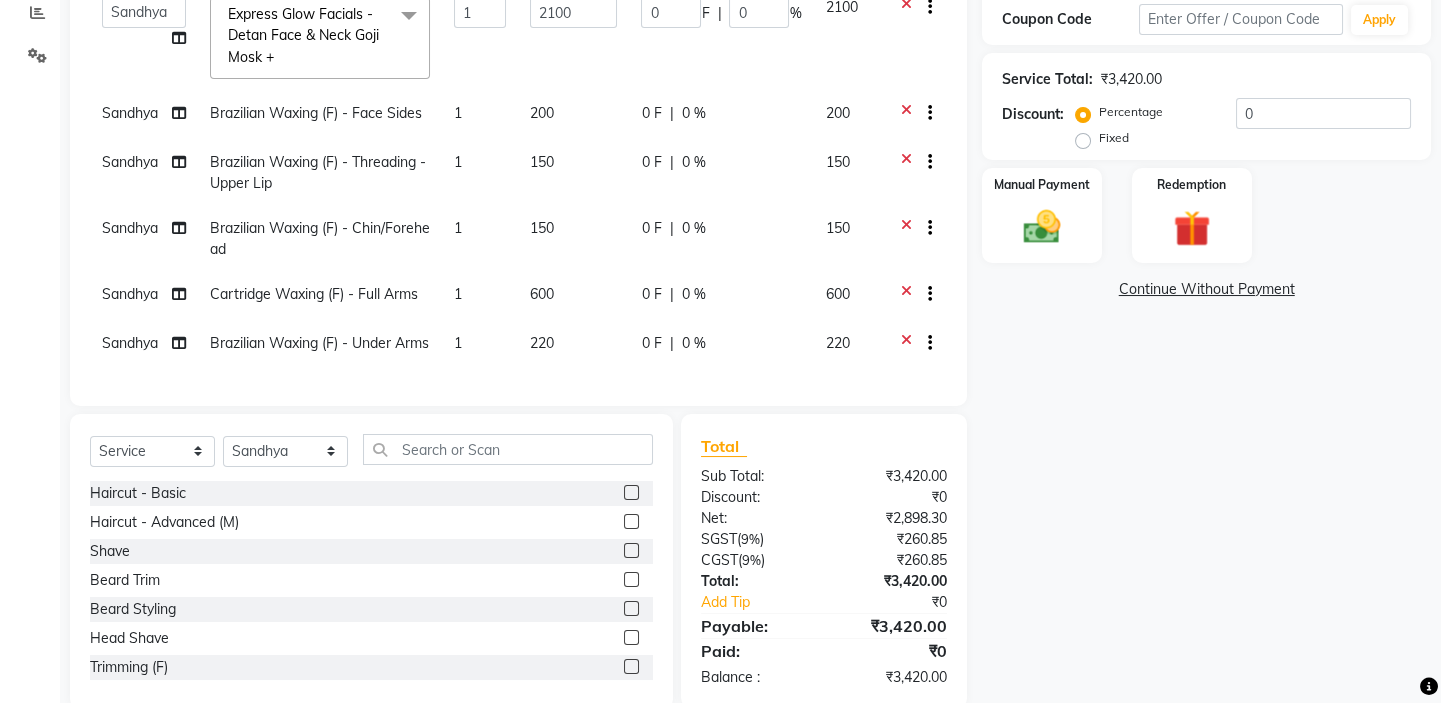 scroll, scrollTop: 48, scrollLeft: 0, axis: vertical 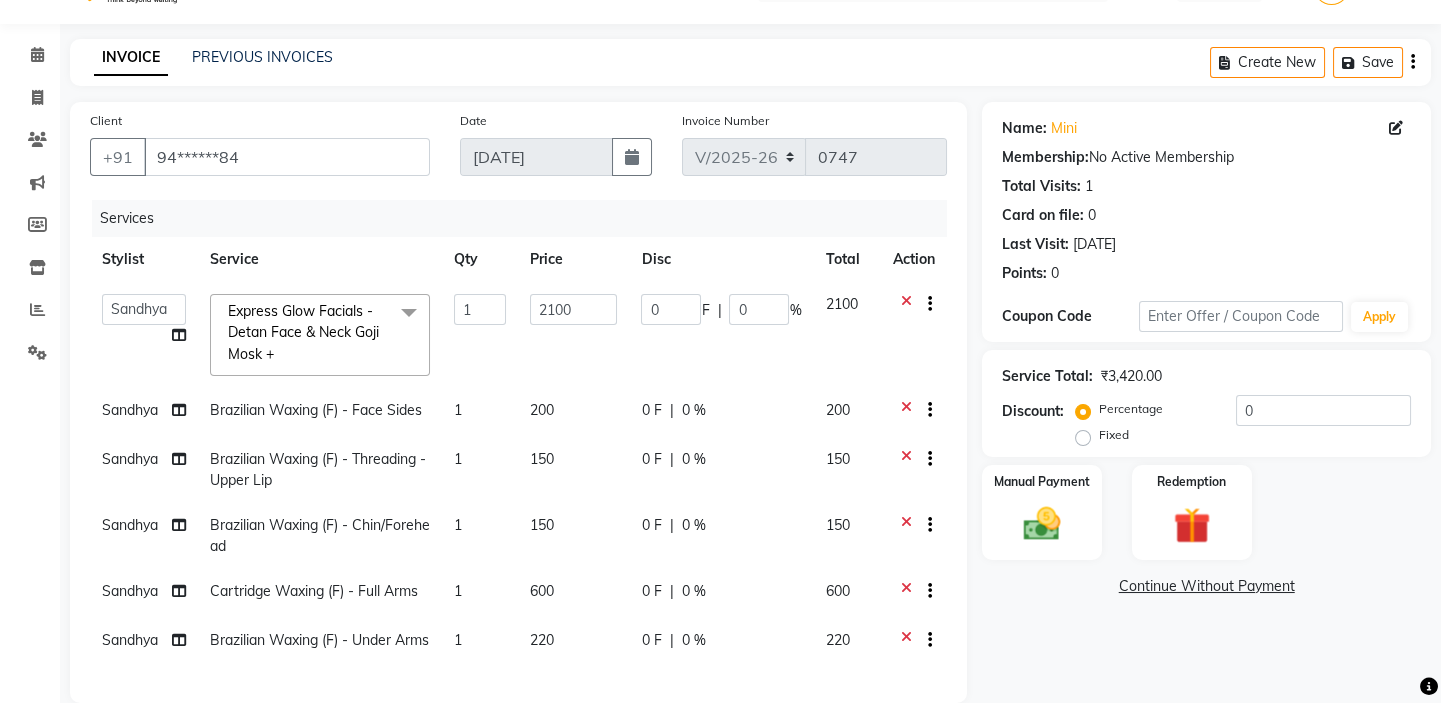 click on "0 F | 0 %" 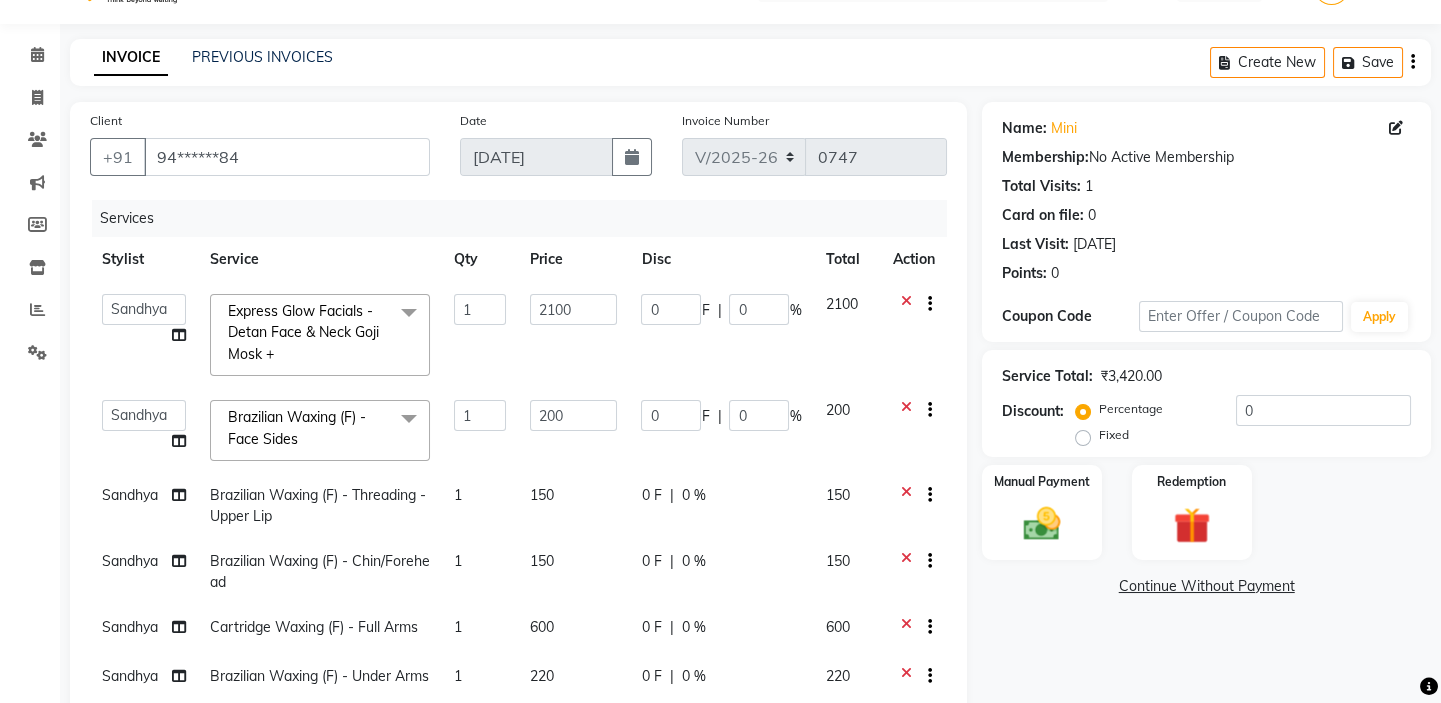 click on "0 F | 0 %" 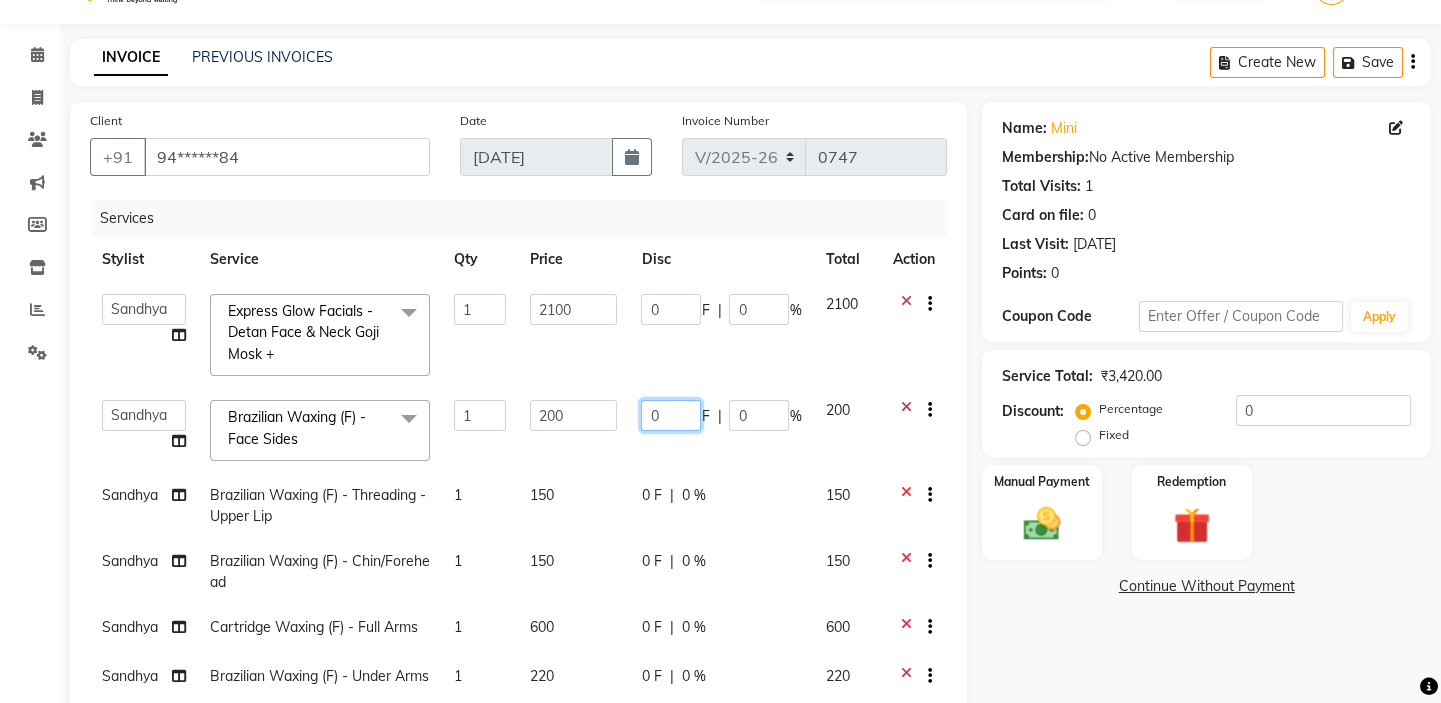 click on "0" 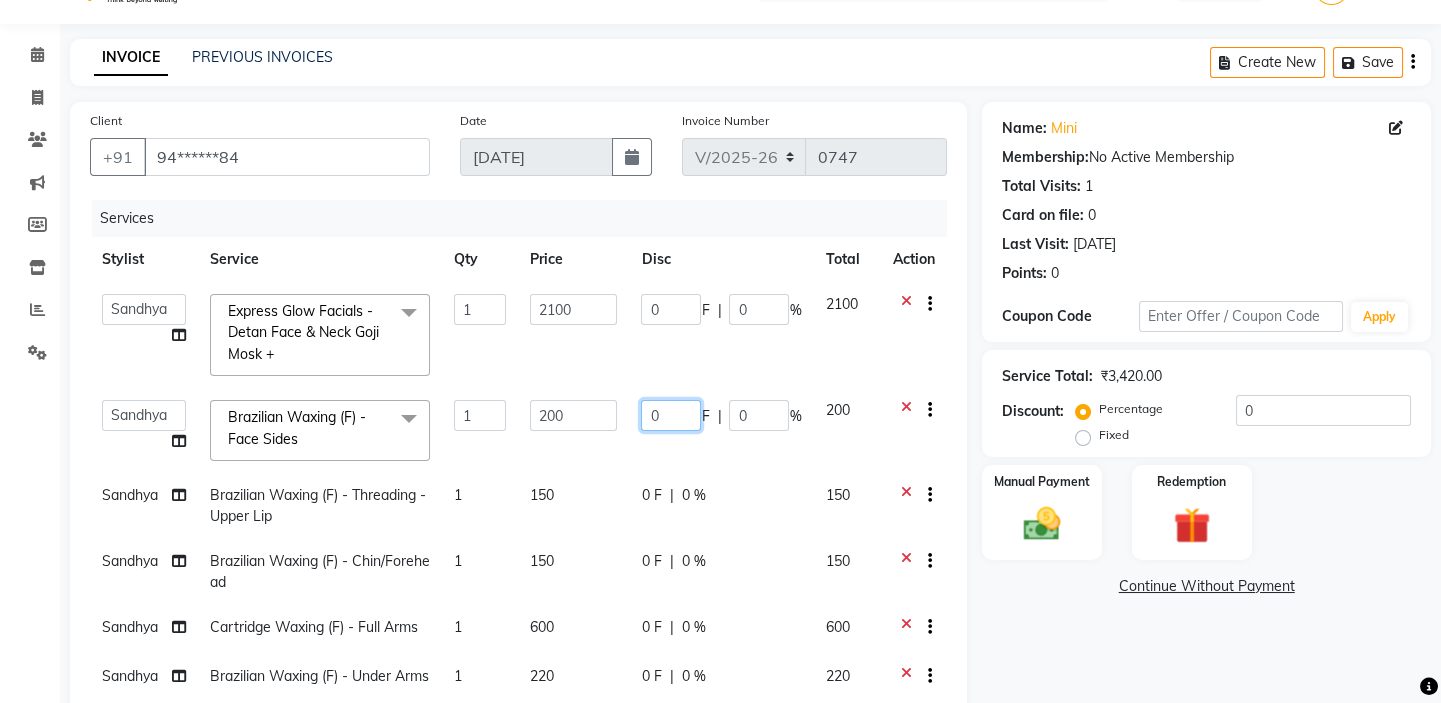 scroll, scrollTop: 229, scrollLeft: 0, axis: vertical 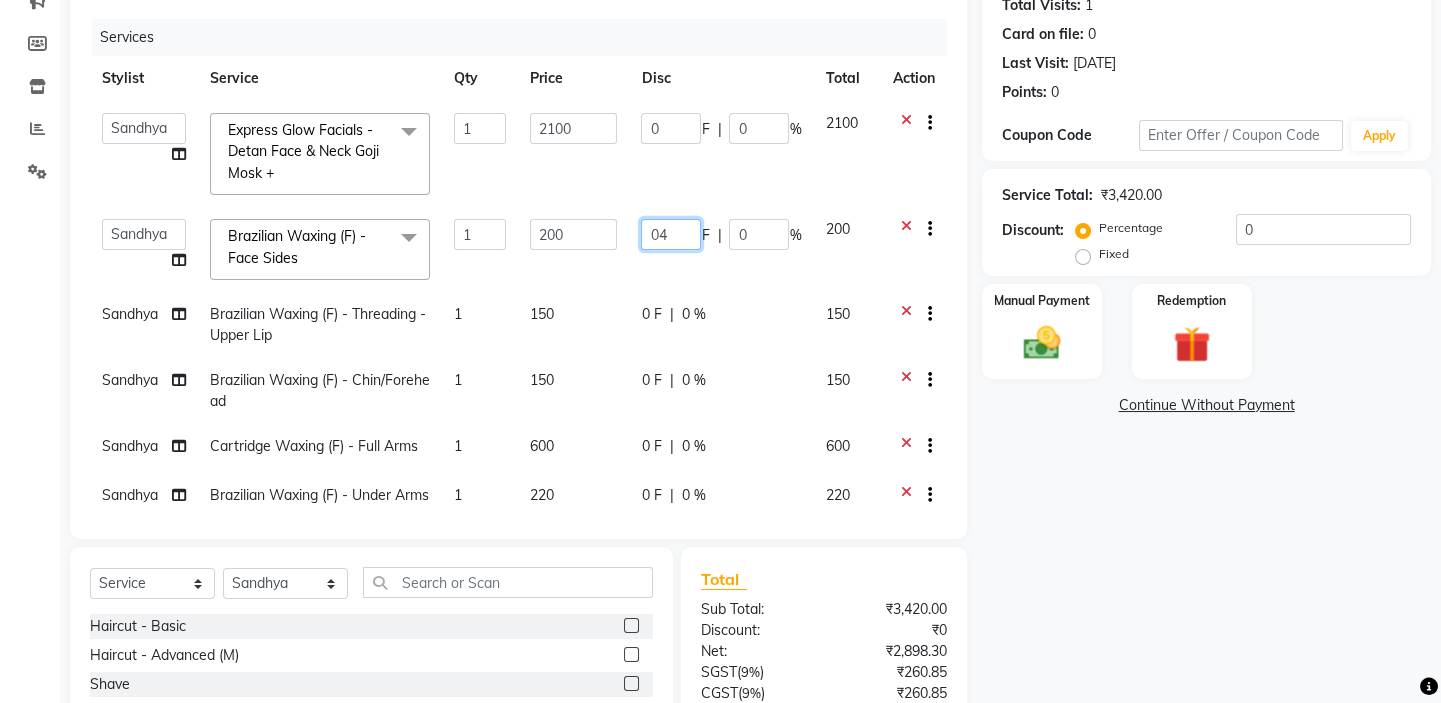 type on "040" 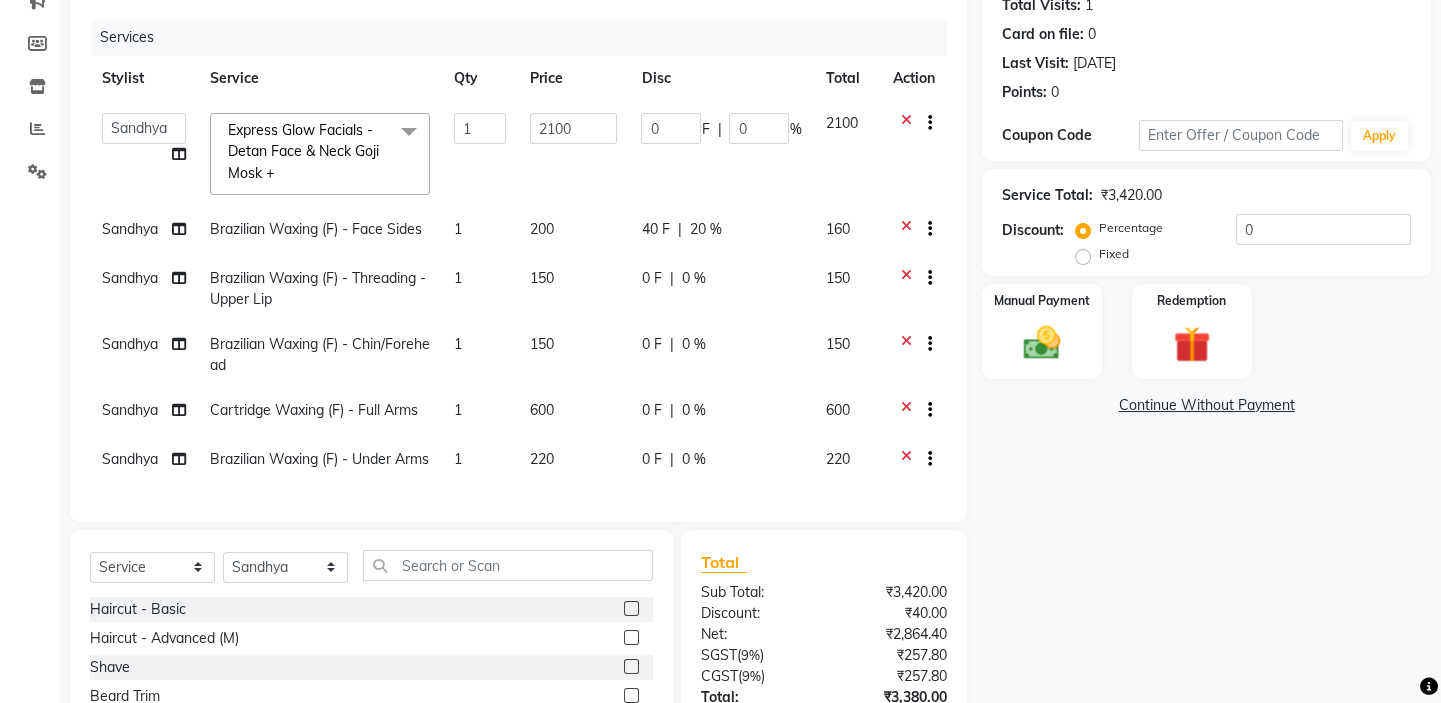drag, startPoint x: 626, startPoint y: 354, endPoint x: 626, endPoint y: 342, distance: 12 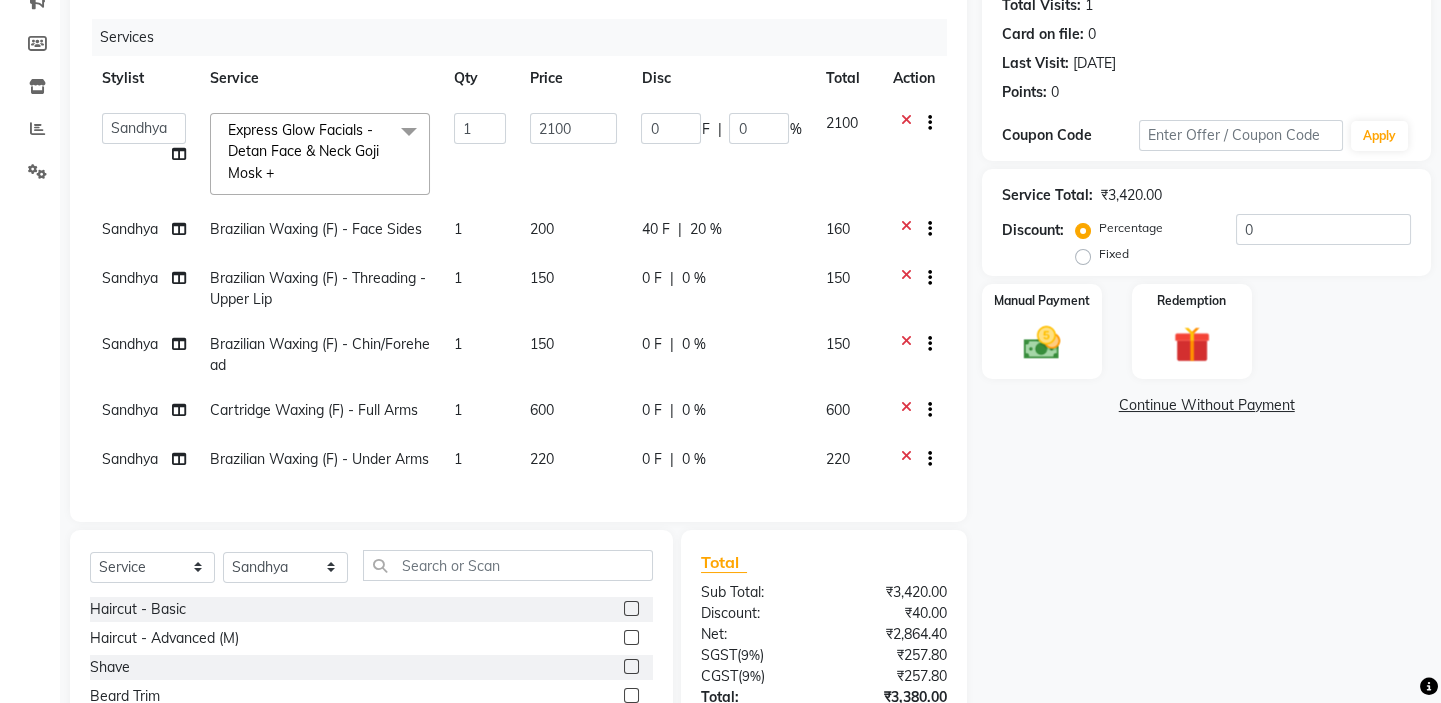 click on "Asmat   Dinesh   Himanshu   Raj Shilpakar   Sandhya   SHAHID   SUJEET   Vaishnavi   Vrinda  Express Glow Facials - Detan Face & Neck Goji Mosk +  x Haircut - Basic Haircut - Advanced (M) Shave Beard Trim Beard Styling Head Shave Trimming (F) Styling Haircut (F) Creative Haircut (F) Head Massage - Menthol Chiller Head Massage - Pure Coconut Nourisher Head Massage - Almond Indulgence Head Massage - Olive Bliss Regular Hair Spa Hair Spas - Mentho Burst Spa Keratin Bosster 700 Scalp Treatment - Anti-Dandruff Treatment Hair Fall Treatment Repair Rescue Spa Bond Repair Regimine Bond Reapir Ritual with Volumize Booster Bond Reapir Ritual with Fortify Booster Bond Reapir Ritual with Vibrancy Booster Bond Reapir Ritual with Hydrate Booster Bond Reapir Ritual with Tame Booster Shea Butter Treatment Shea Collagen Therapy Scalp Sense Treatment Moroccan Oil Treatment Regular Moustache Colouring Regular Beard Colouring Regular Global Hair Colouring Premium Hair Colouring - Moustache Colouring Streaks - Per Streak 1 2100" 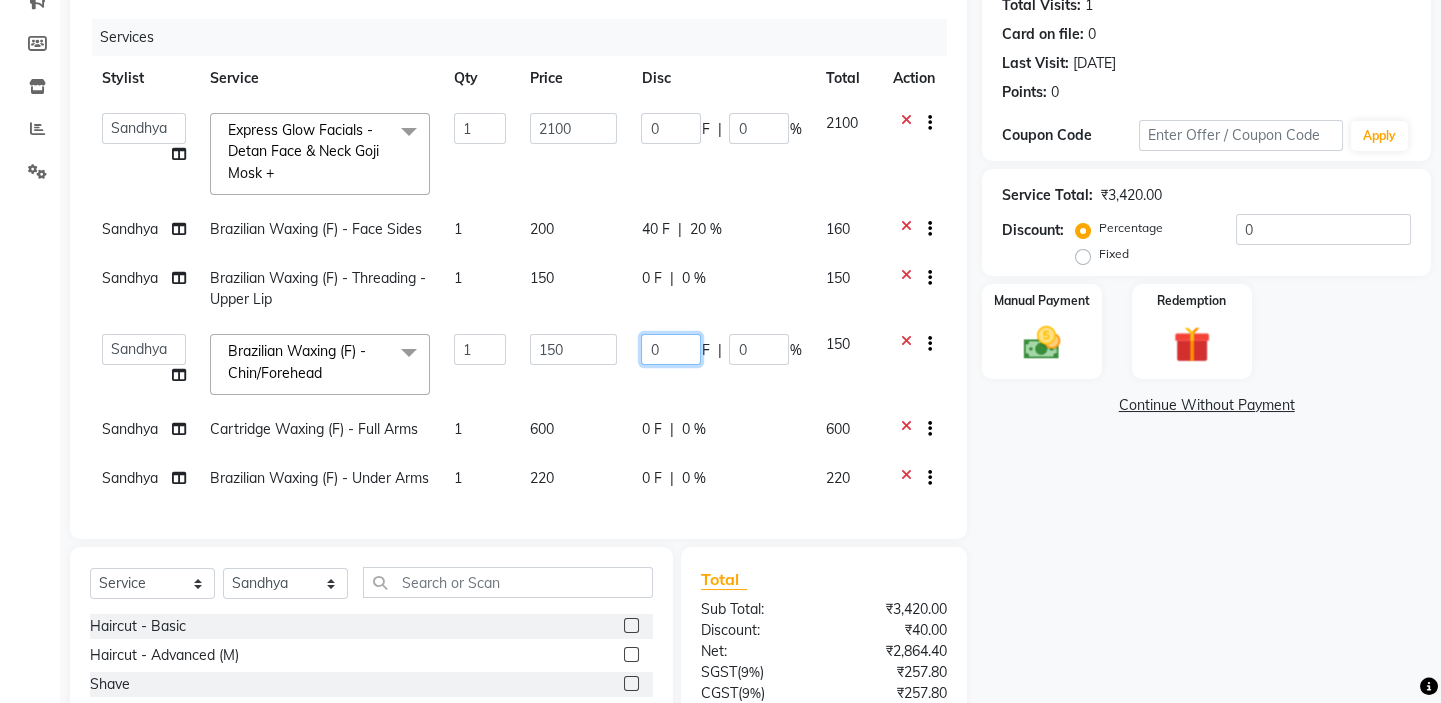 click on "0" 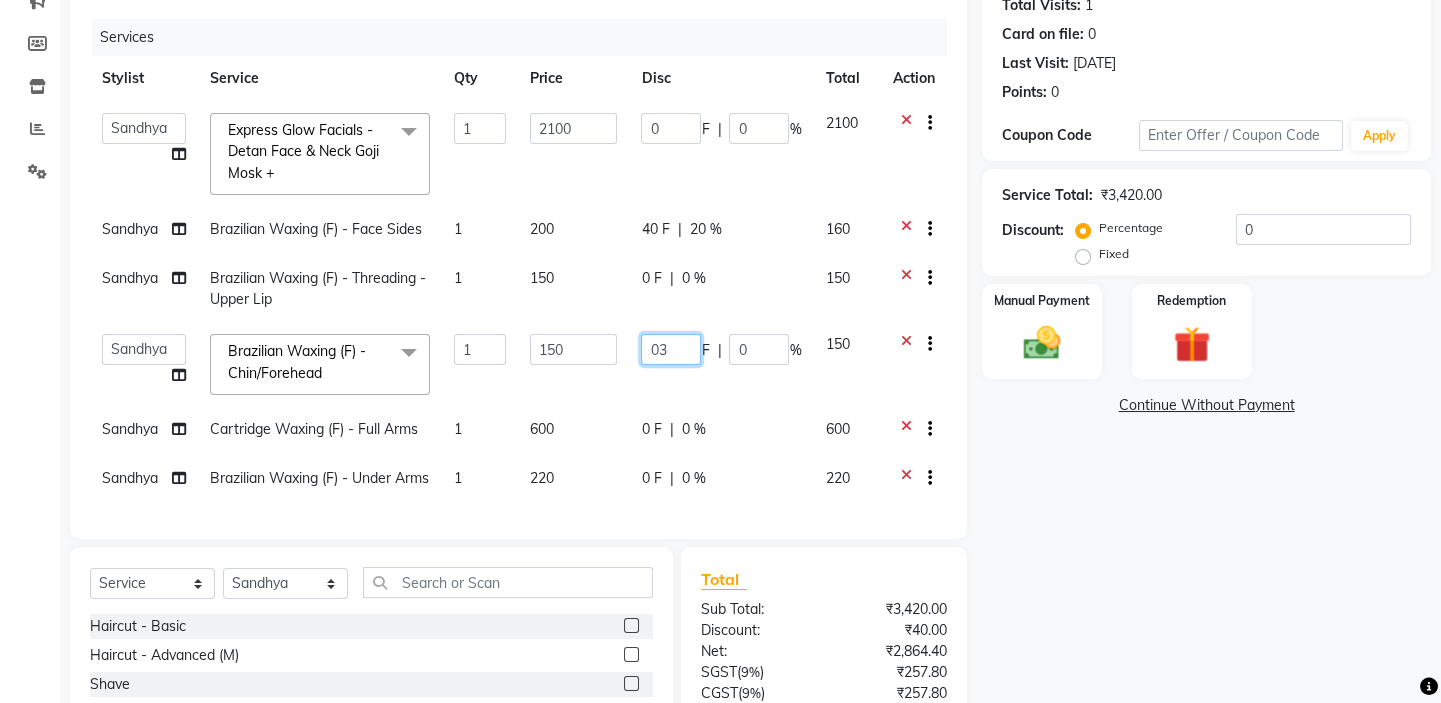 type on "030" 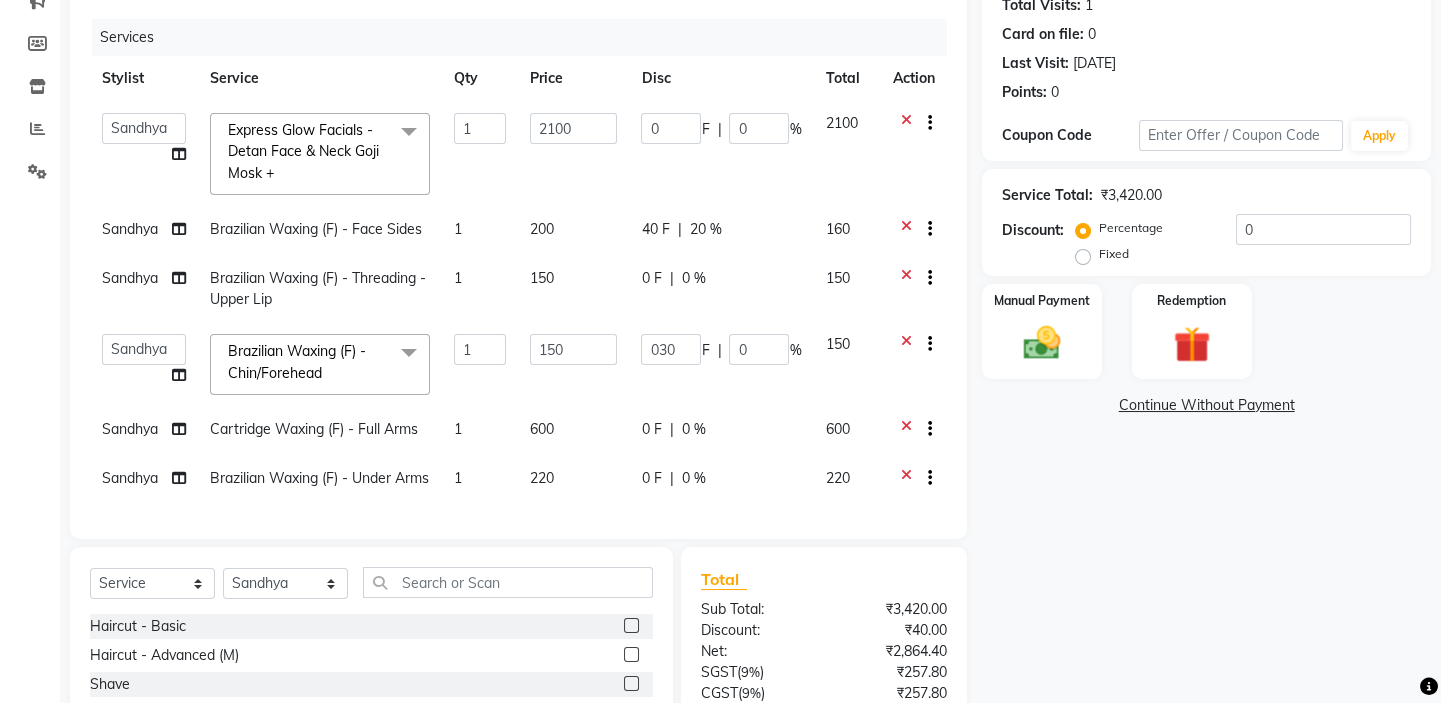 drag, startPoint x: 656, startPoint y: 252, endPoint x: 646, endPoint y: 260, distance: 12.806249 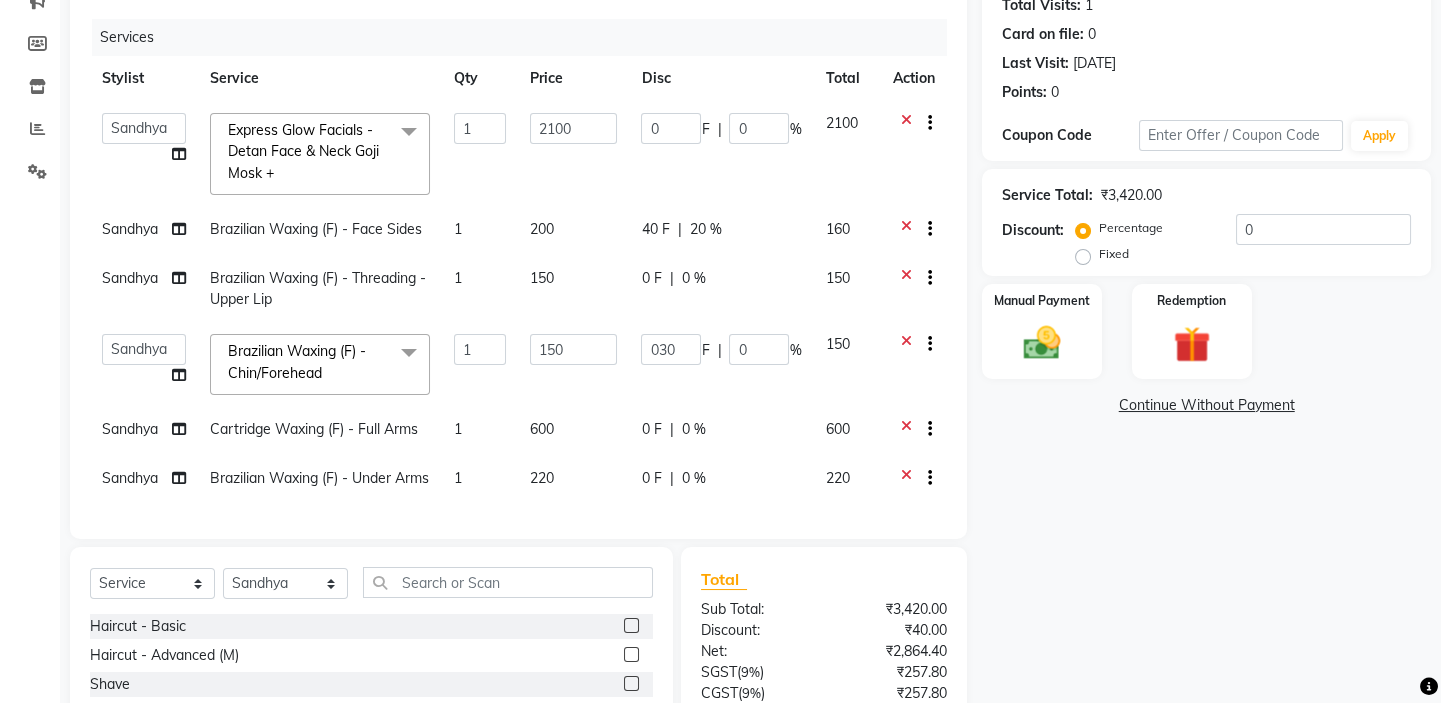 click on "40 F | 20 %" 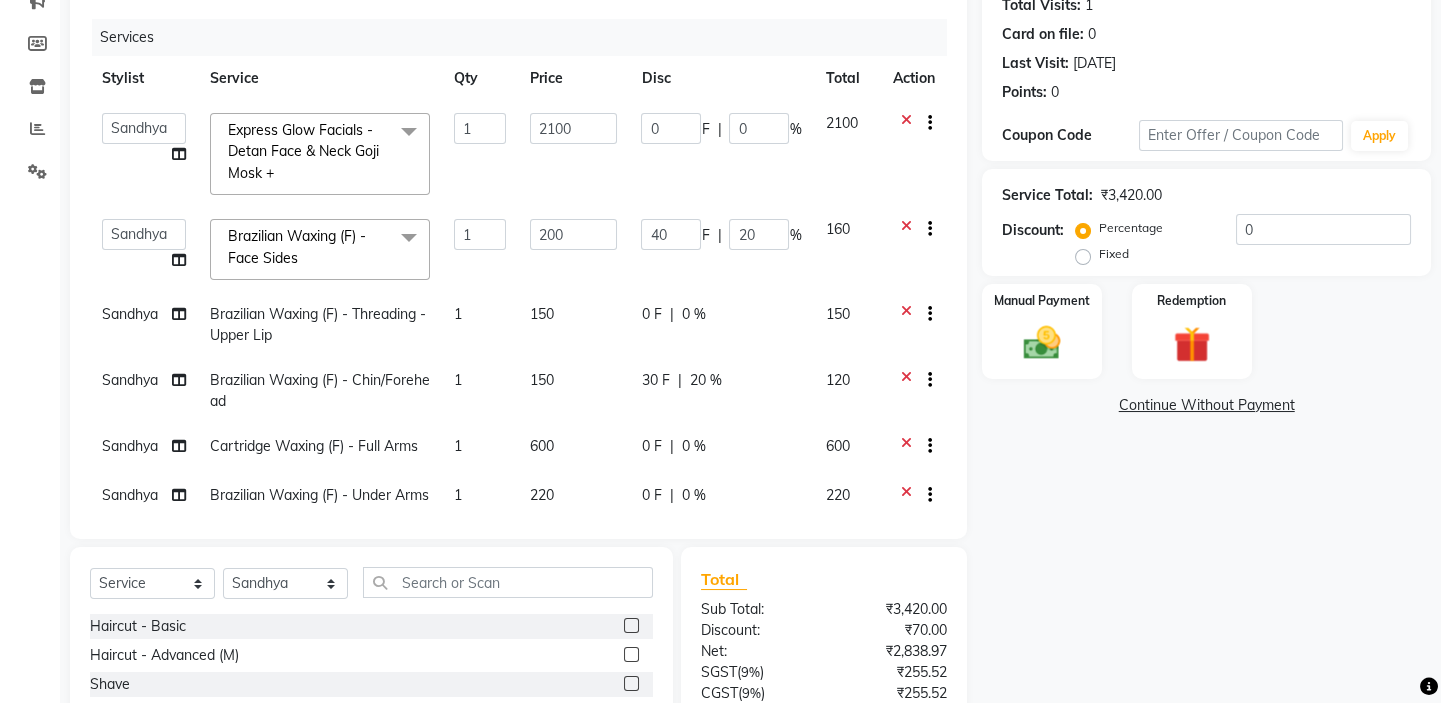 click on "40 F | 20 %" 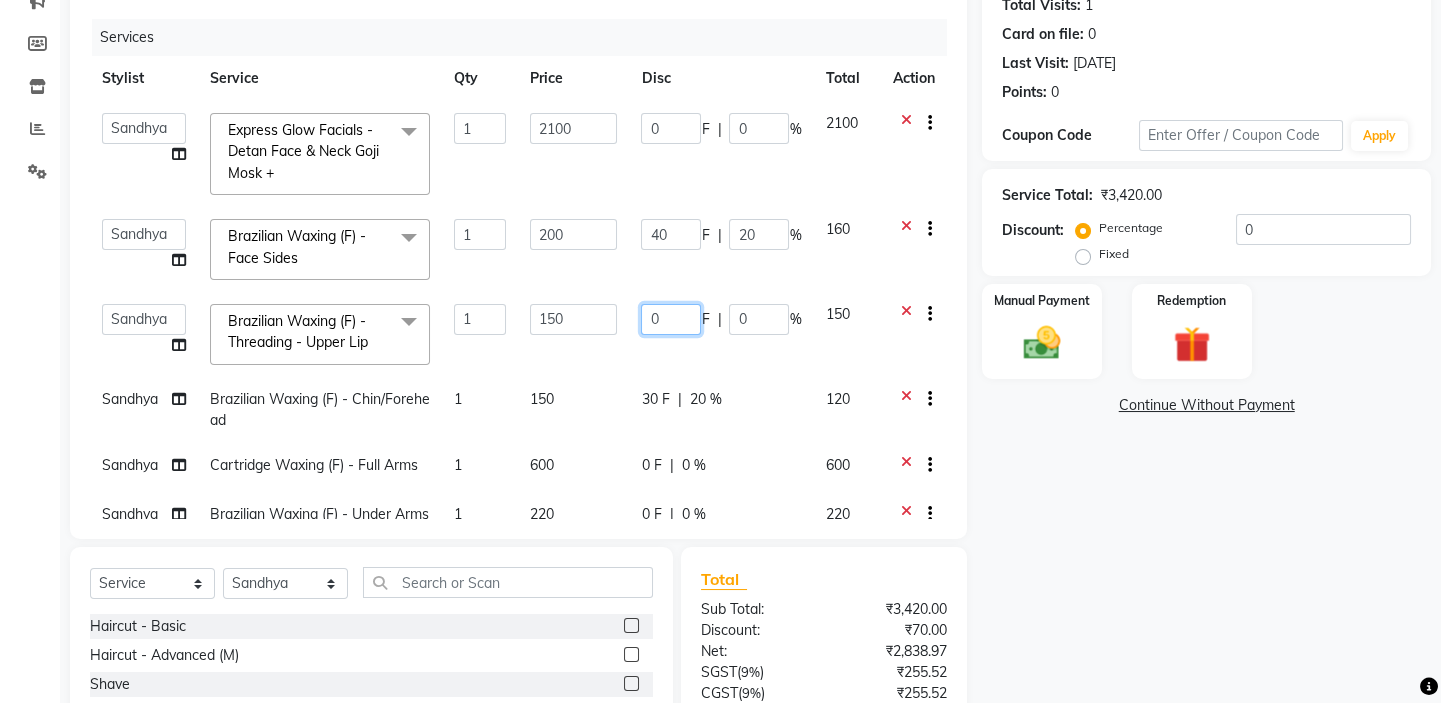 click on "0" 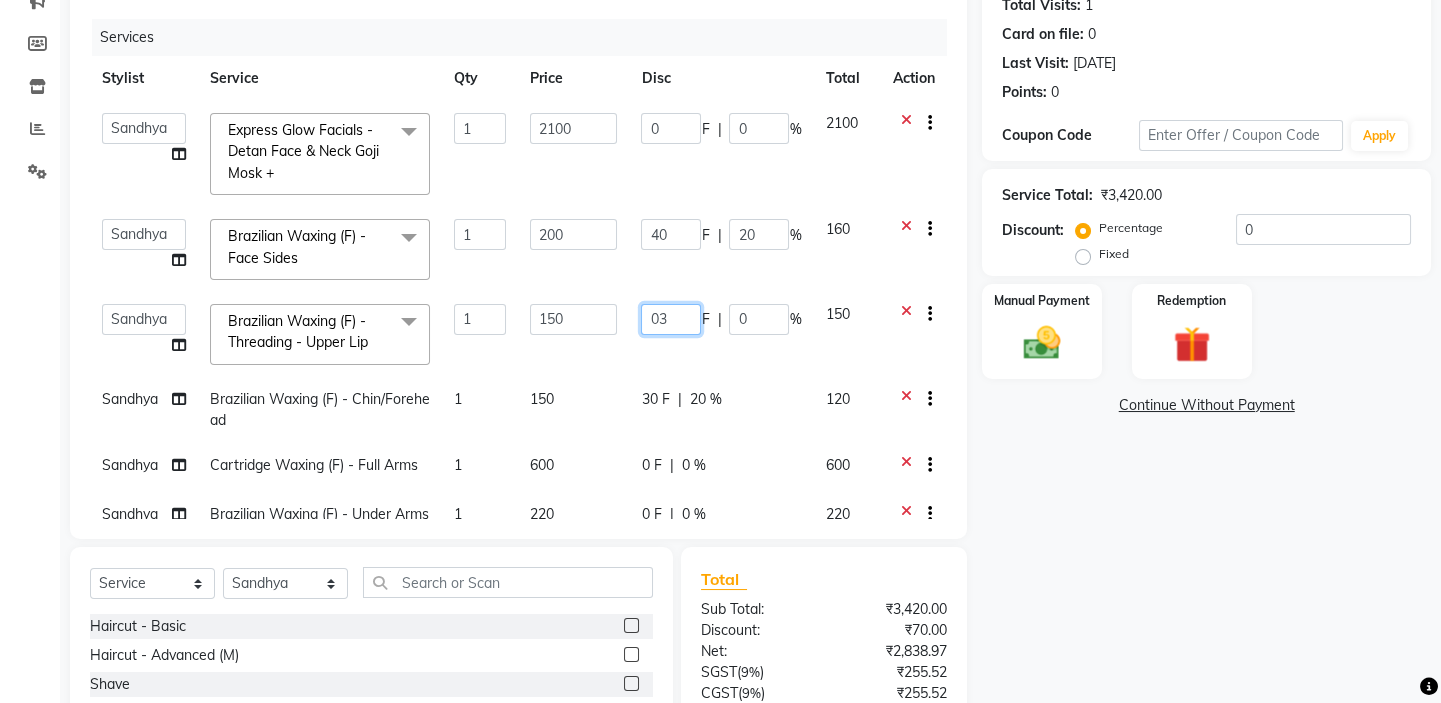 type on "030" 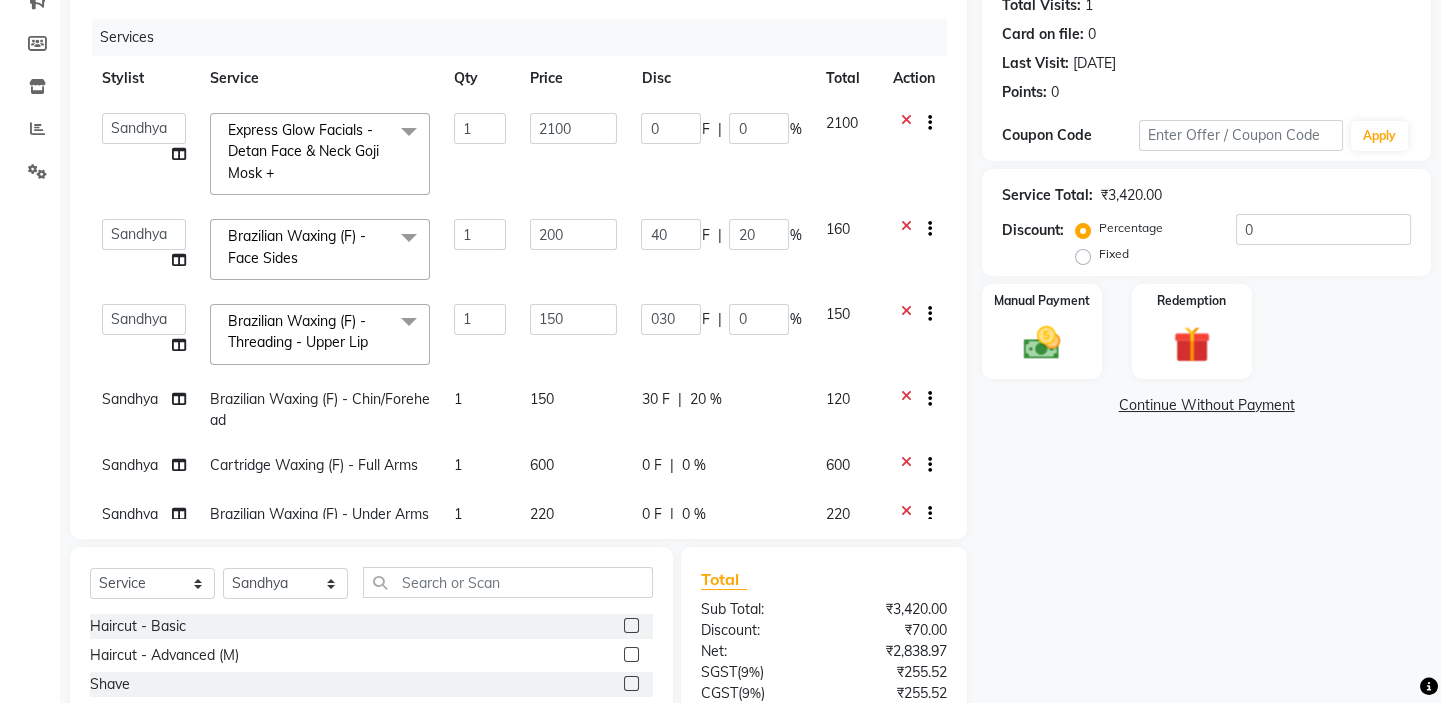 click on "0 F | 0 %" 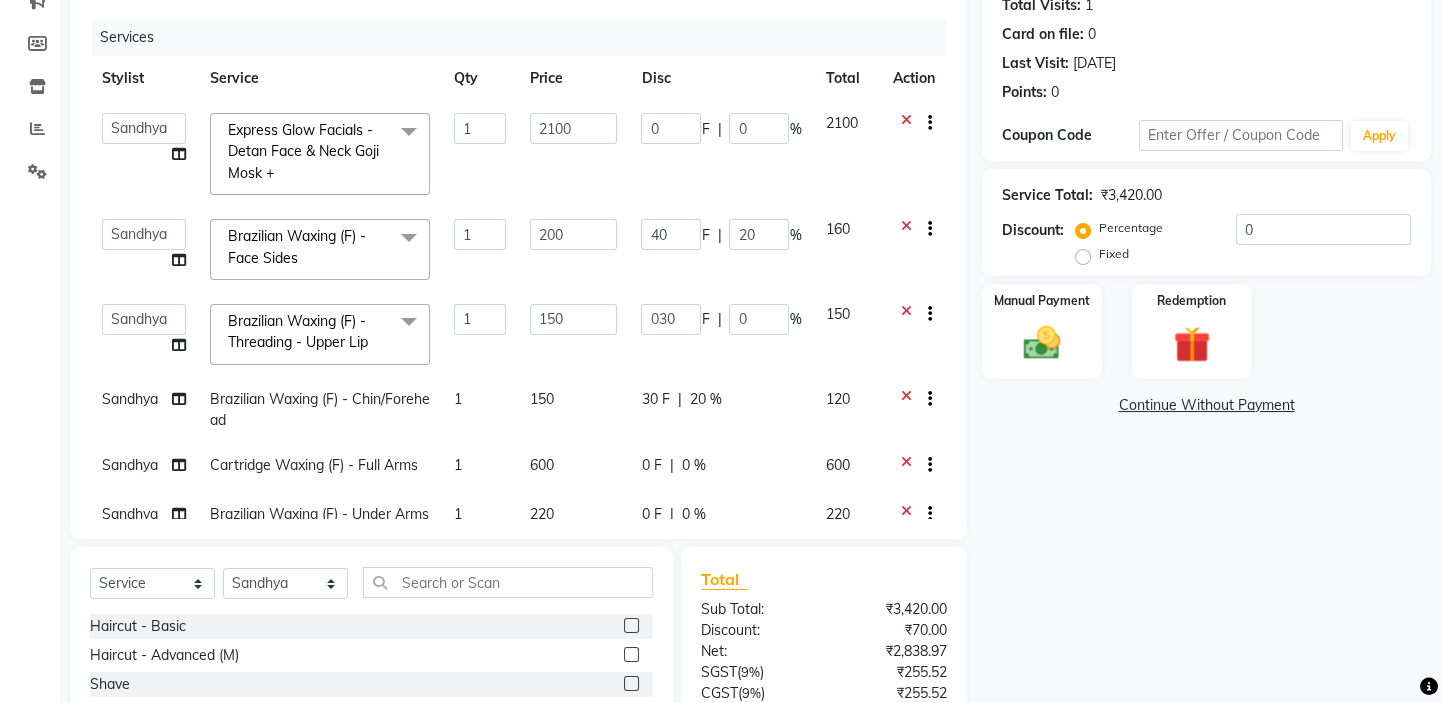 select on "35063" 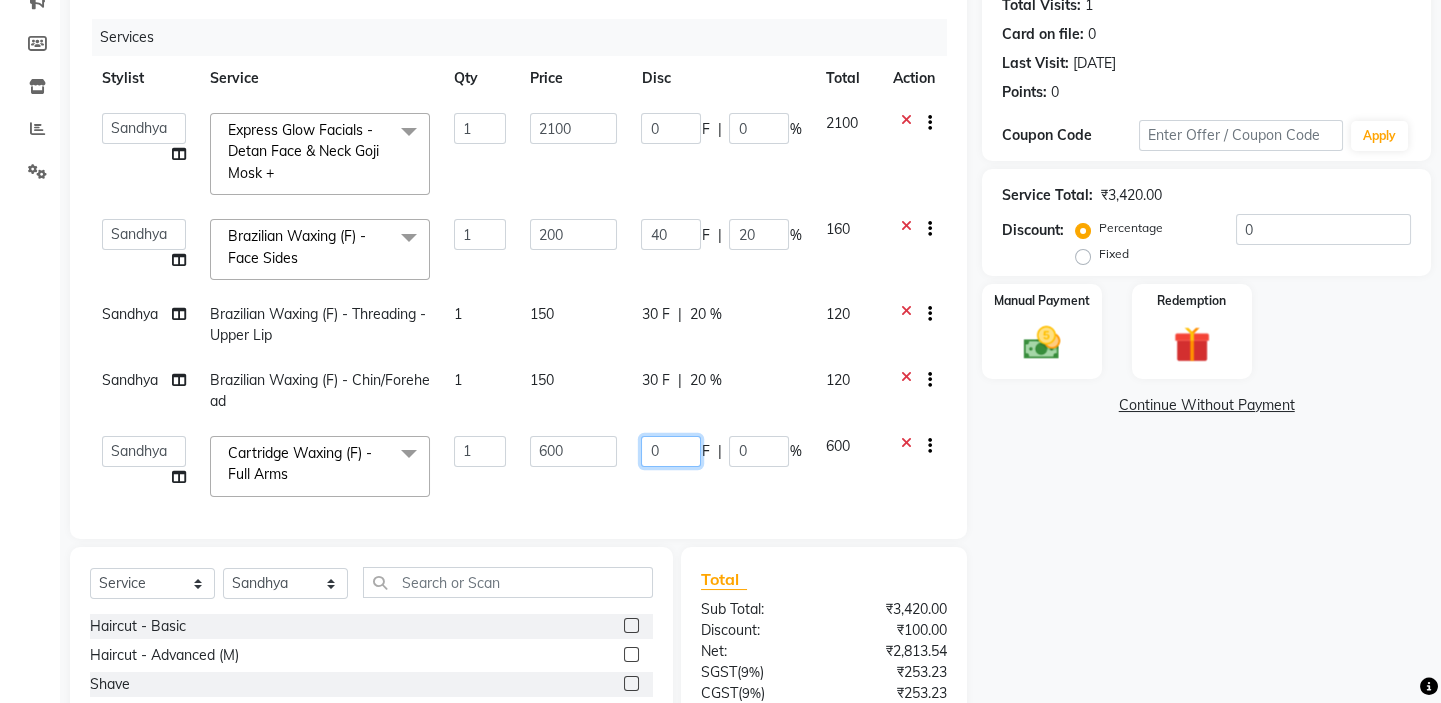 click on "0" 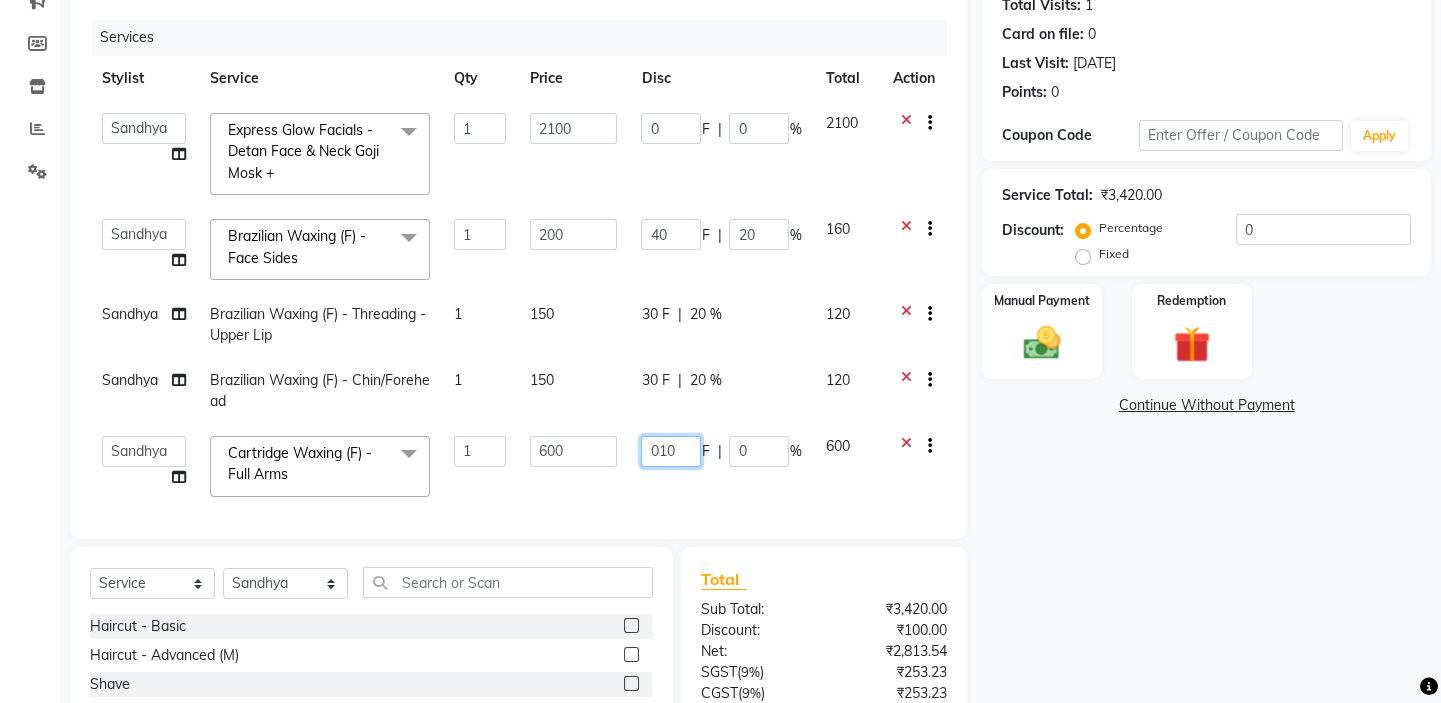 type on "0100" 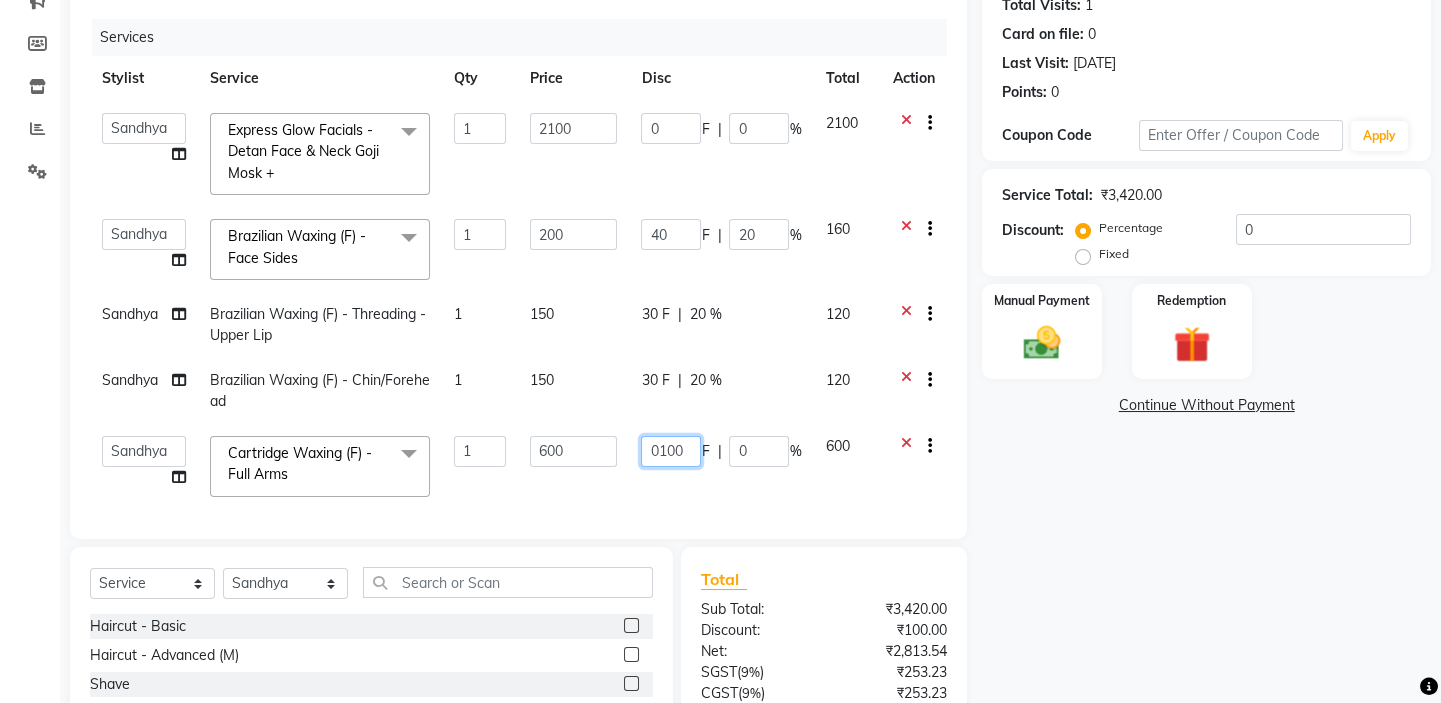 scroll, scrollTop: 399, scrollLeft: 0, axis: vertical 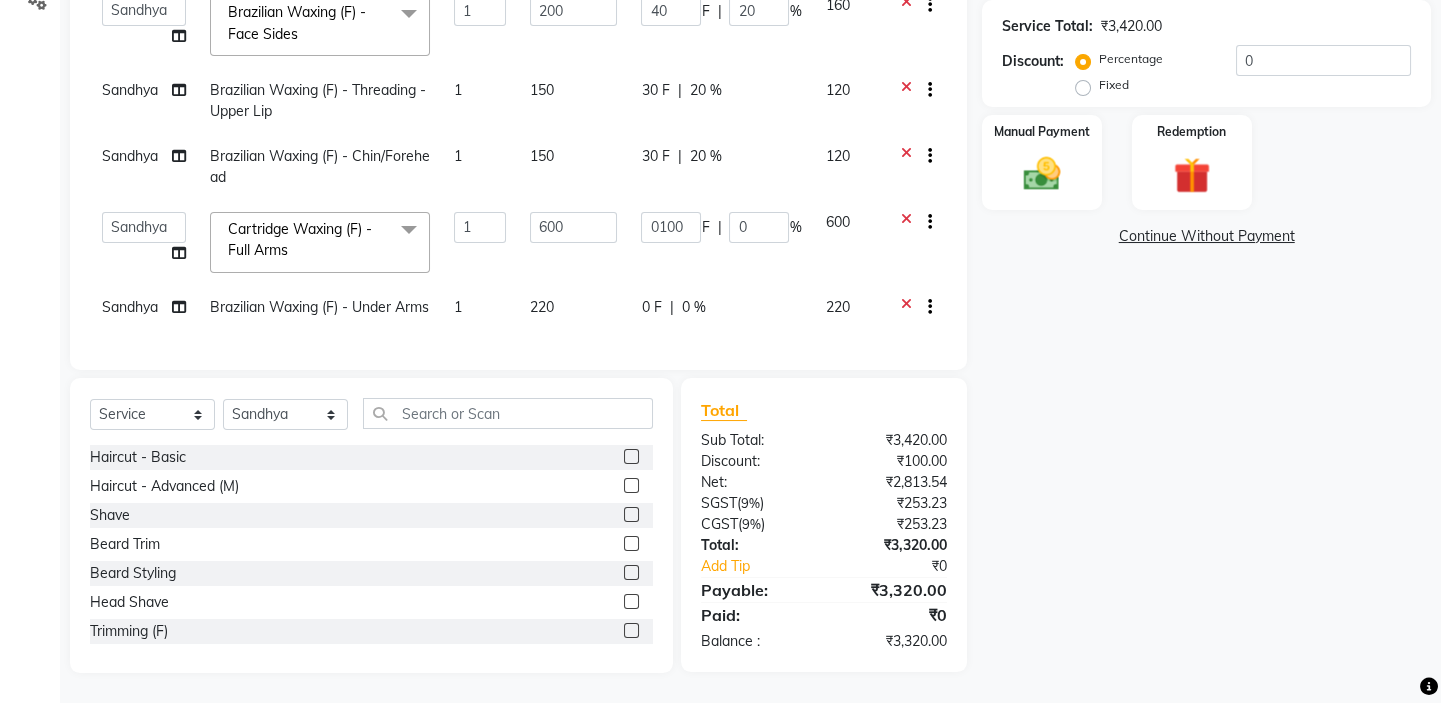 click on "0 F | 0 %" 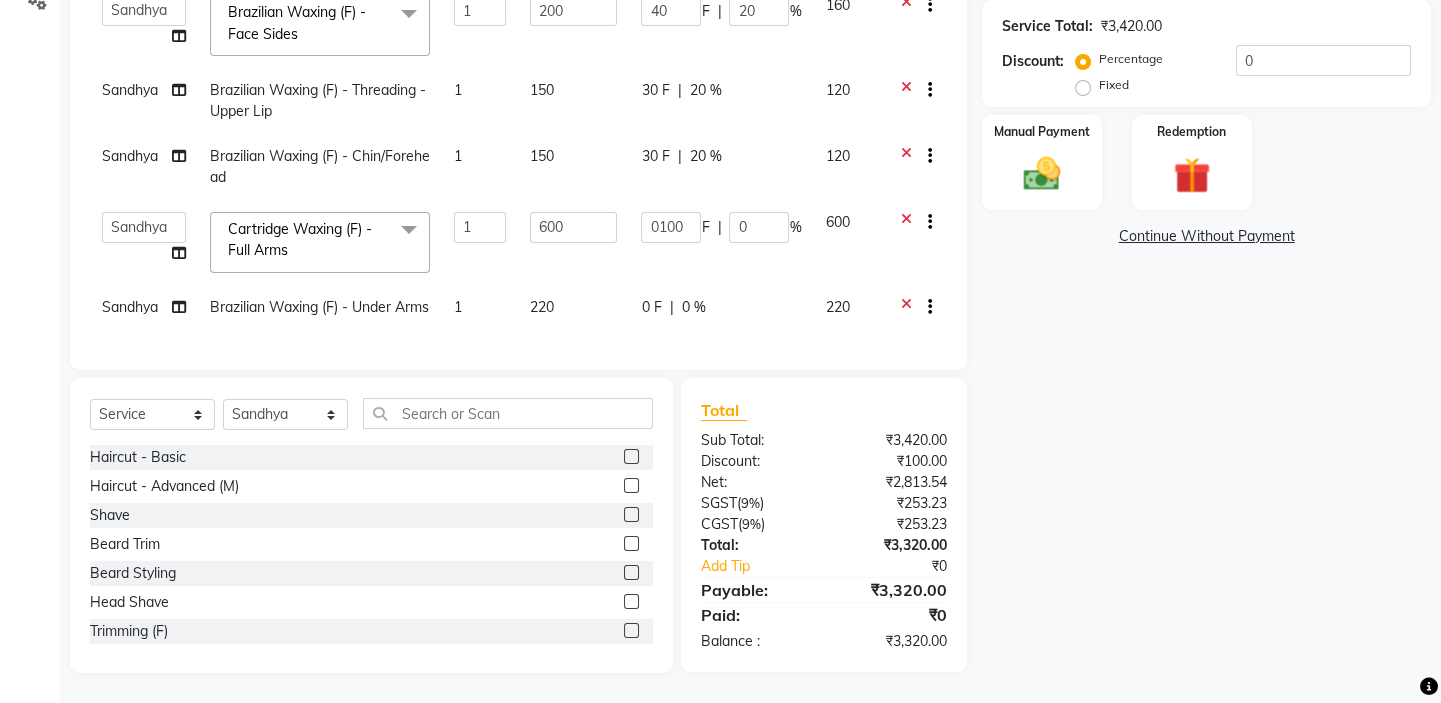 scroll, scrollTop: 68, scrollLeft: 0, axis: vertical 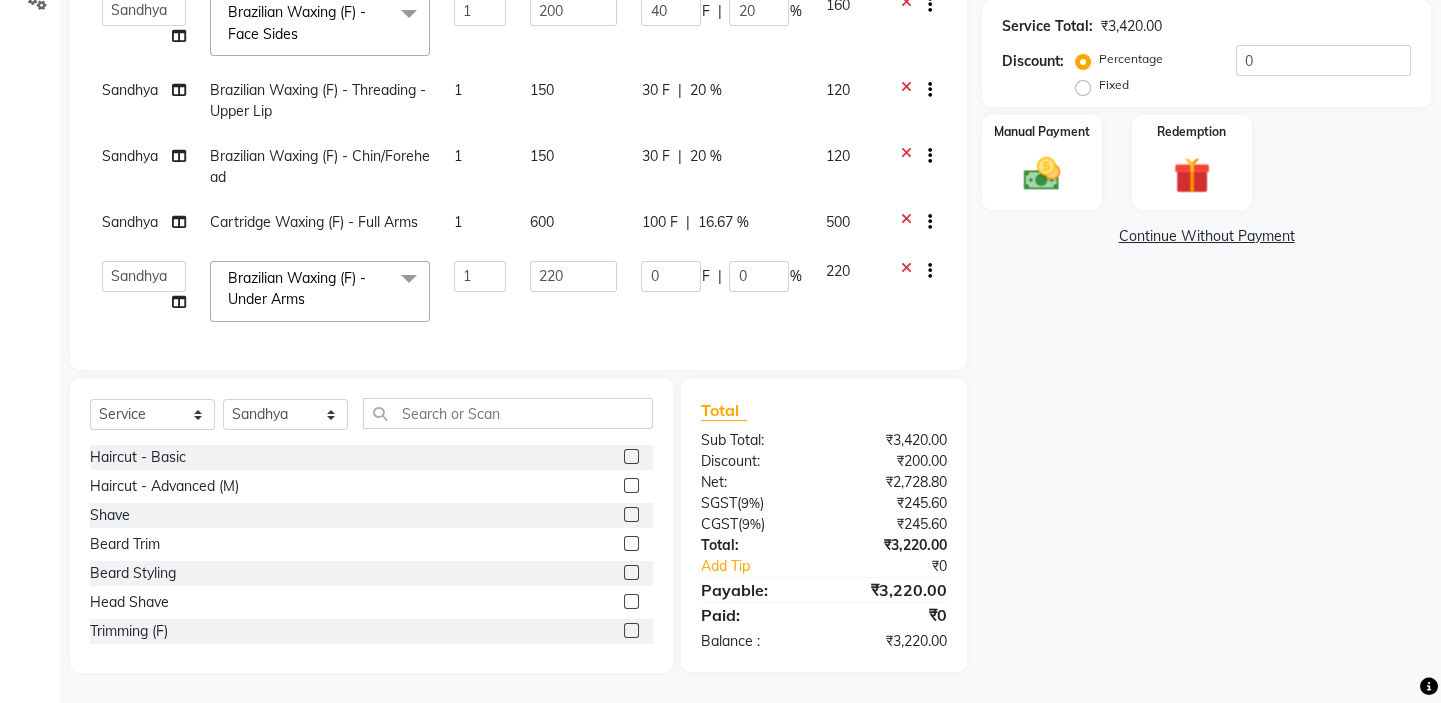 click on "0 F | 0 %" 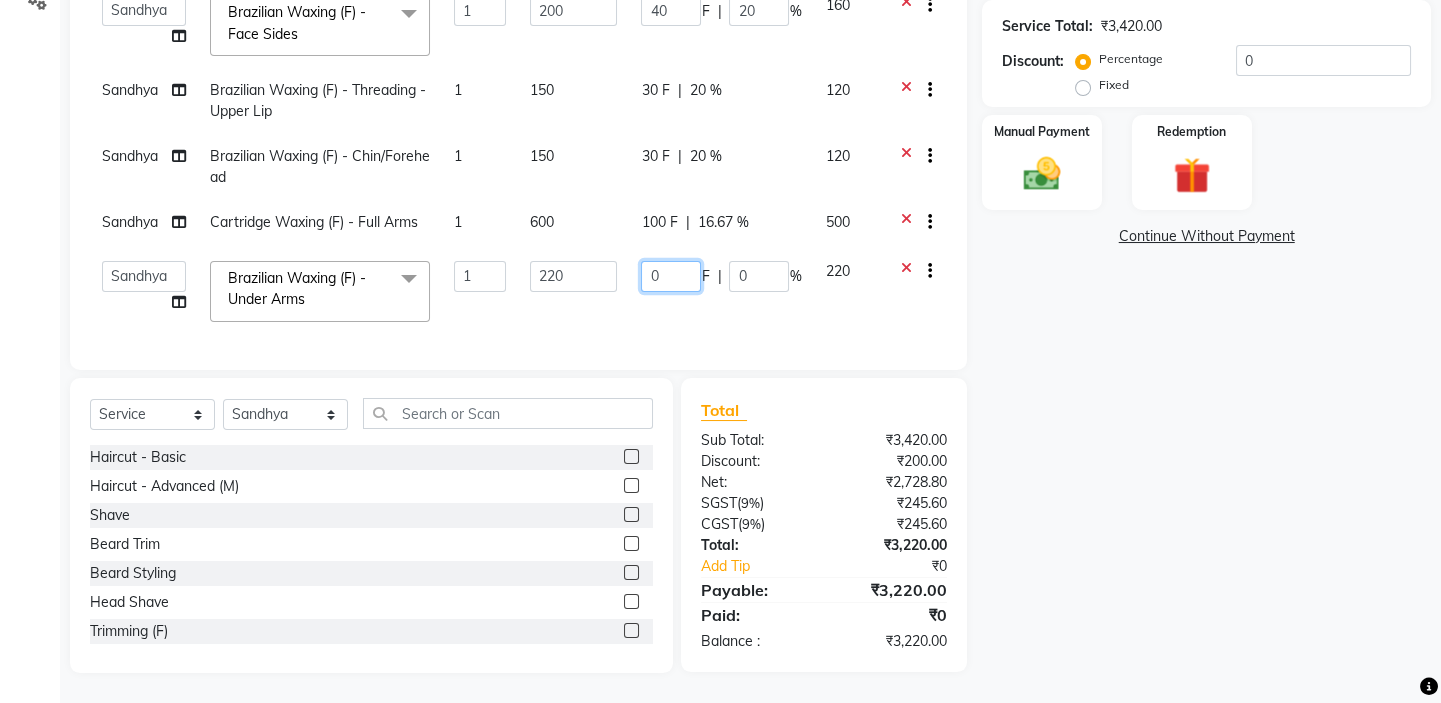 click on "0" 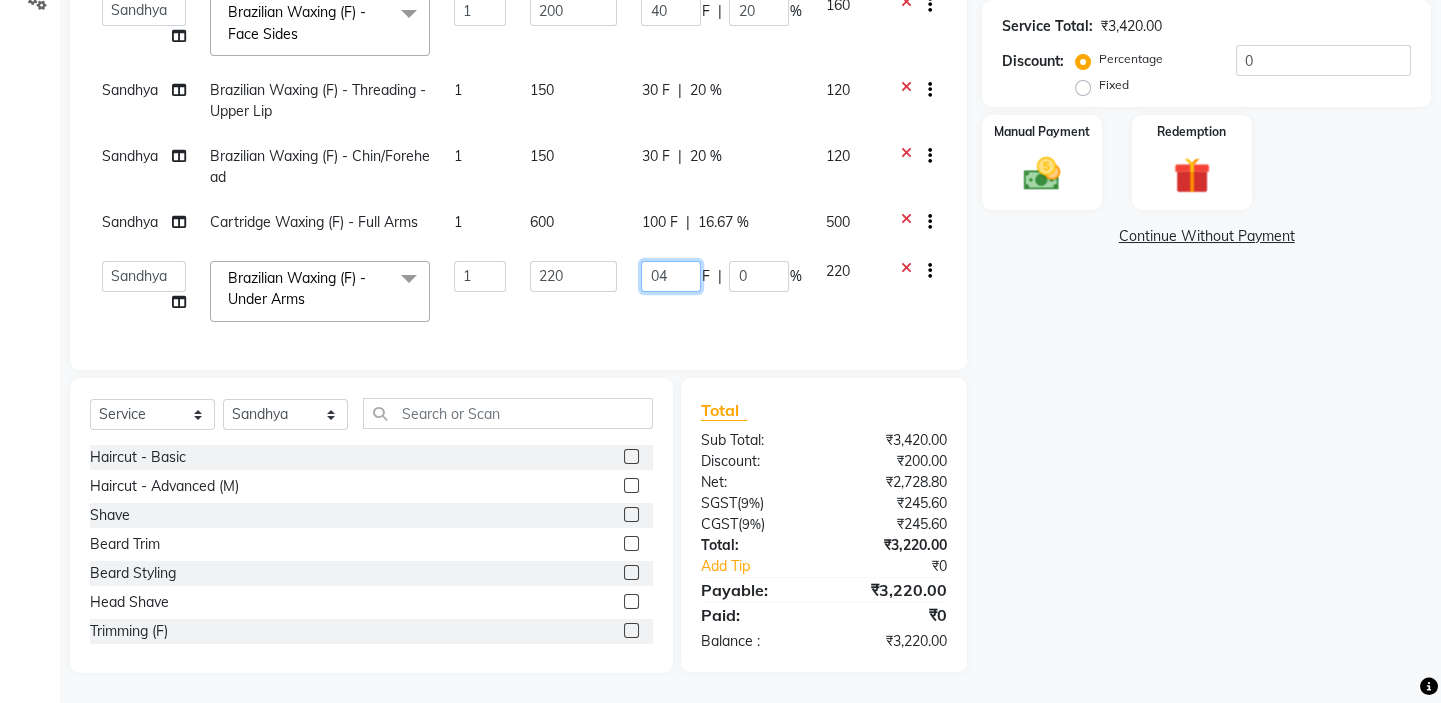 type on "040" 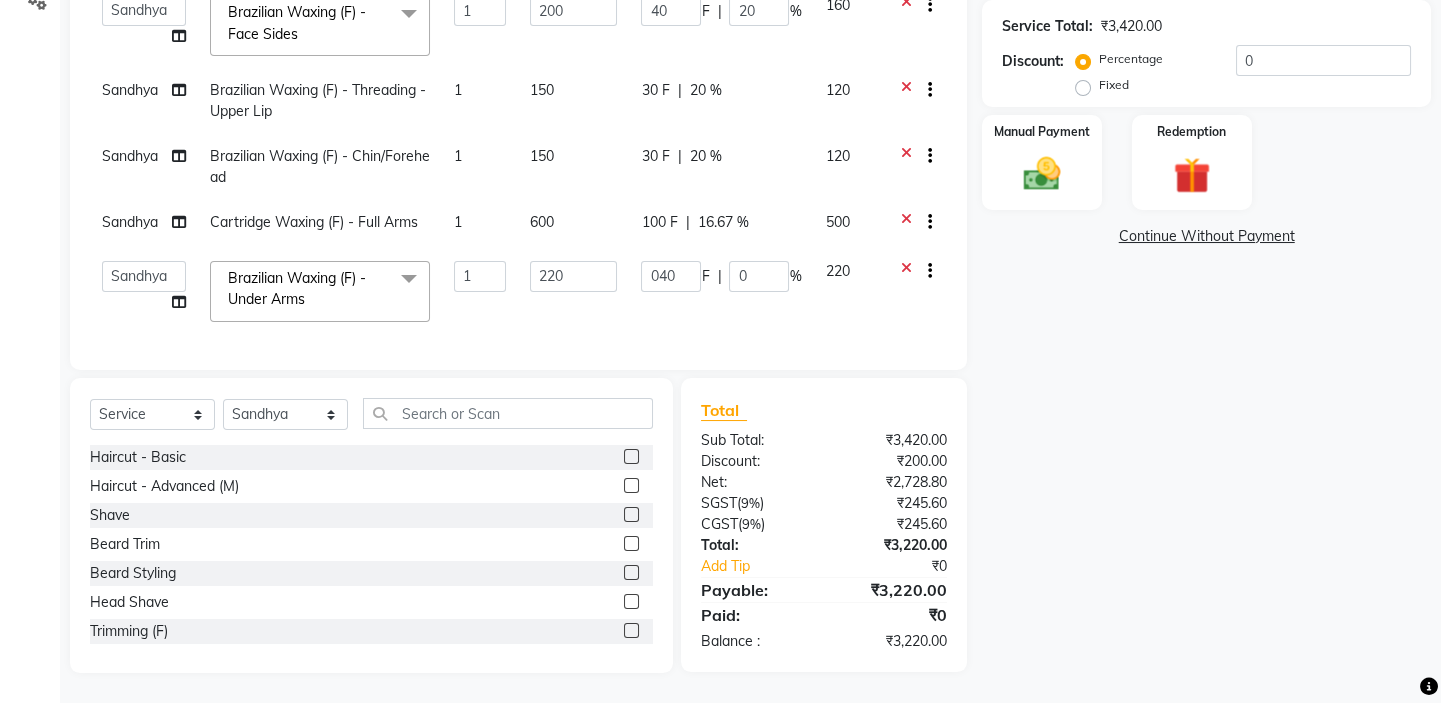 click on "040 F | 0 %" 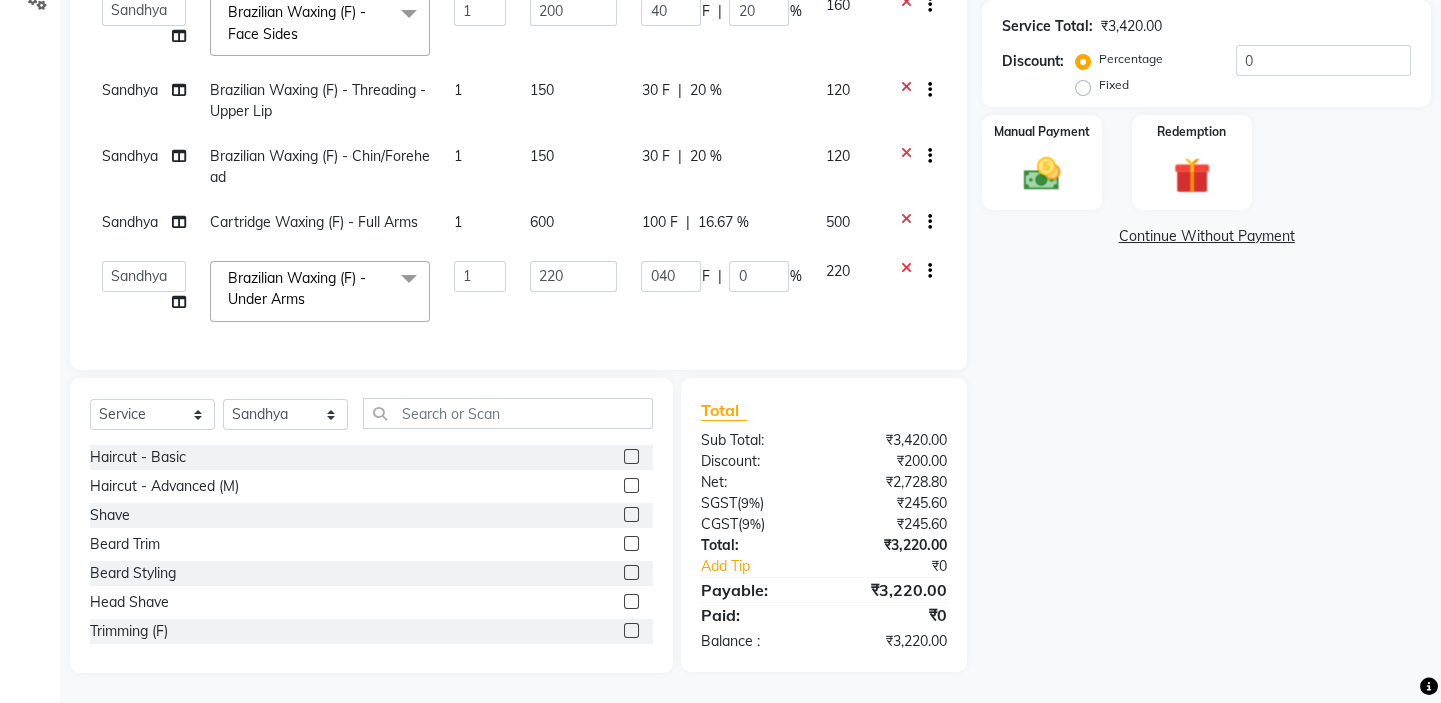 select on "35063" 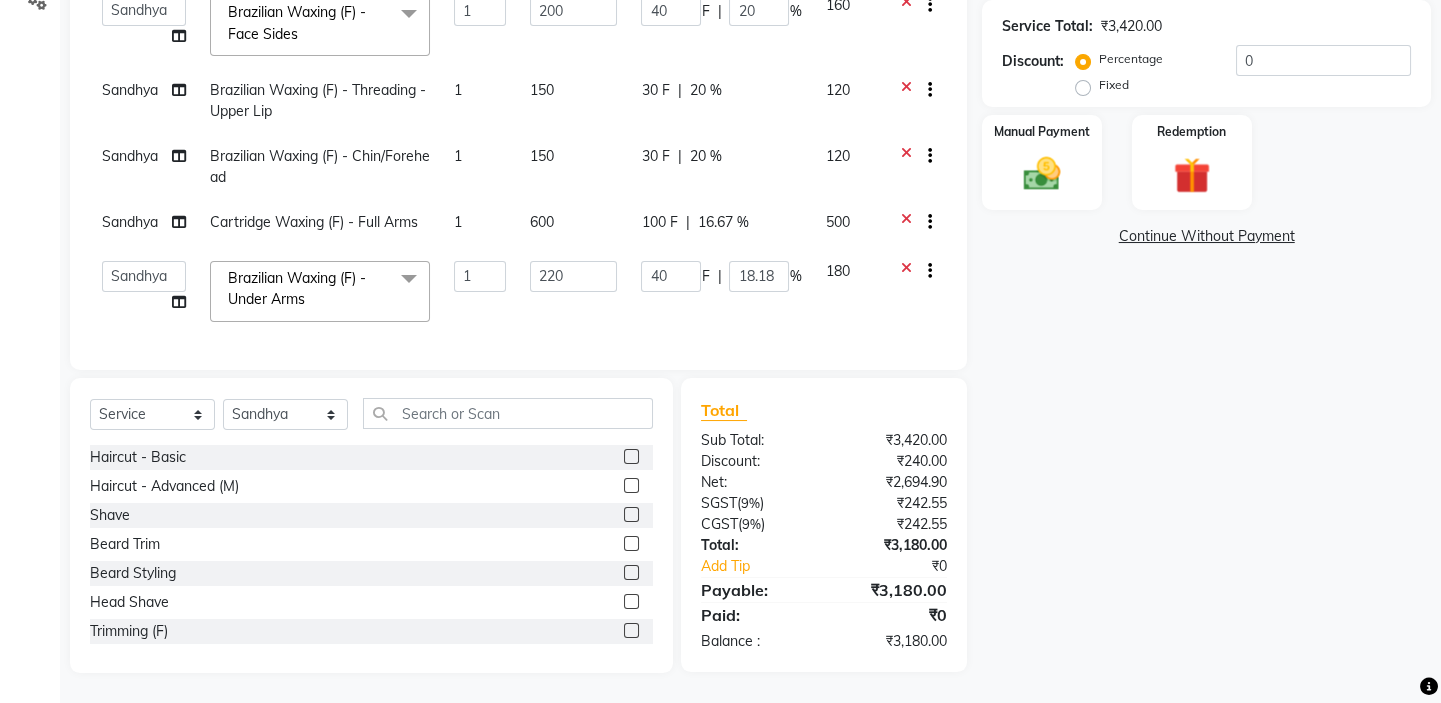 scroll, scrollTop: 68, scrollLeft: 0, axis: vertical 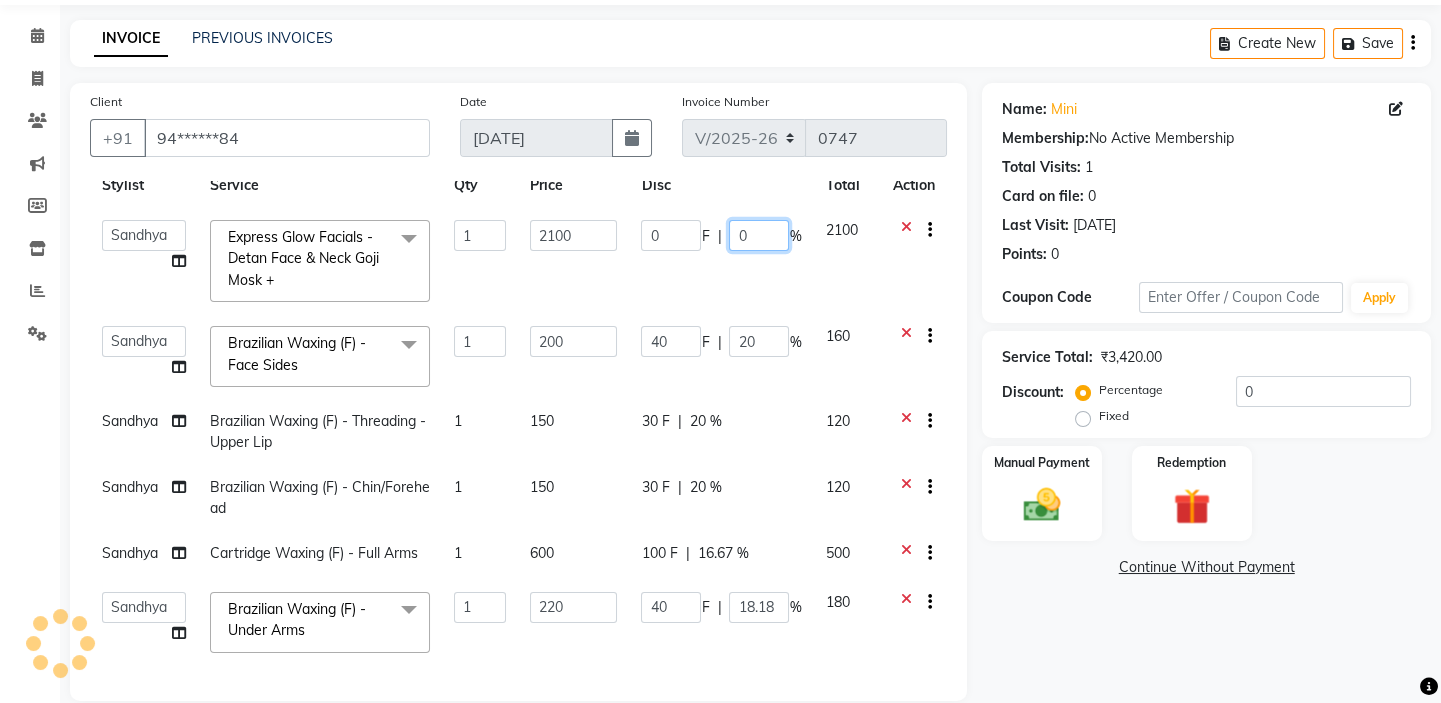 click on "0" 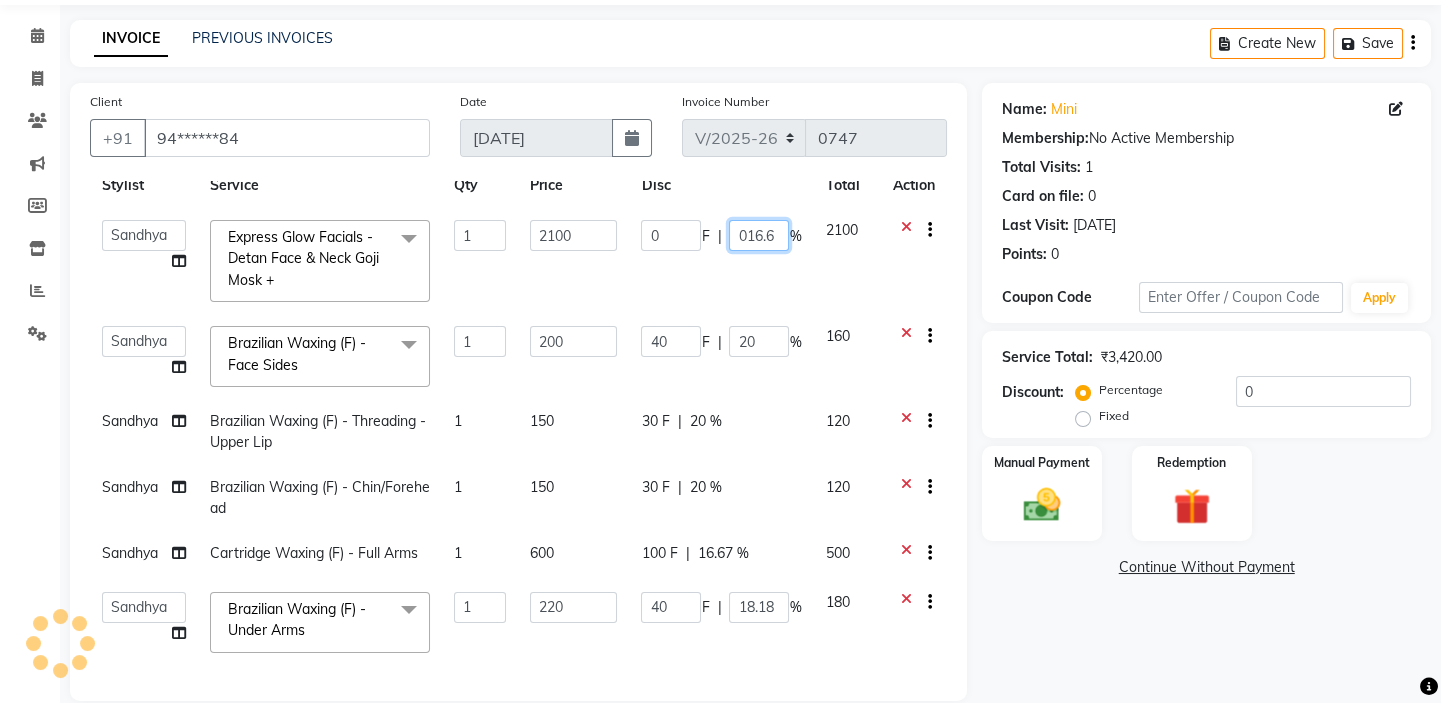 type on "016.67" 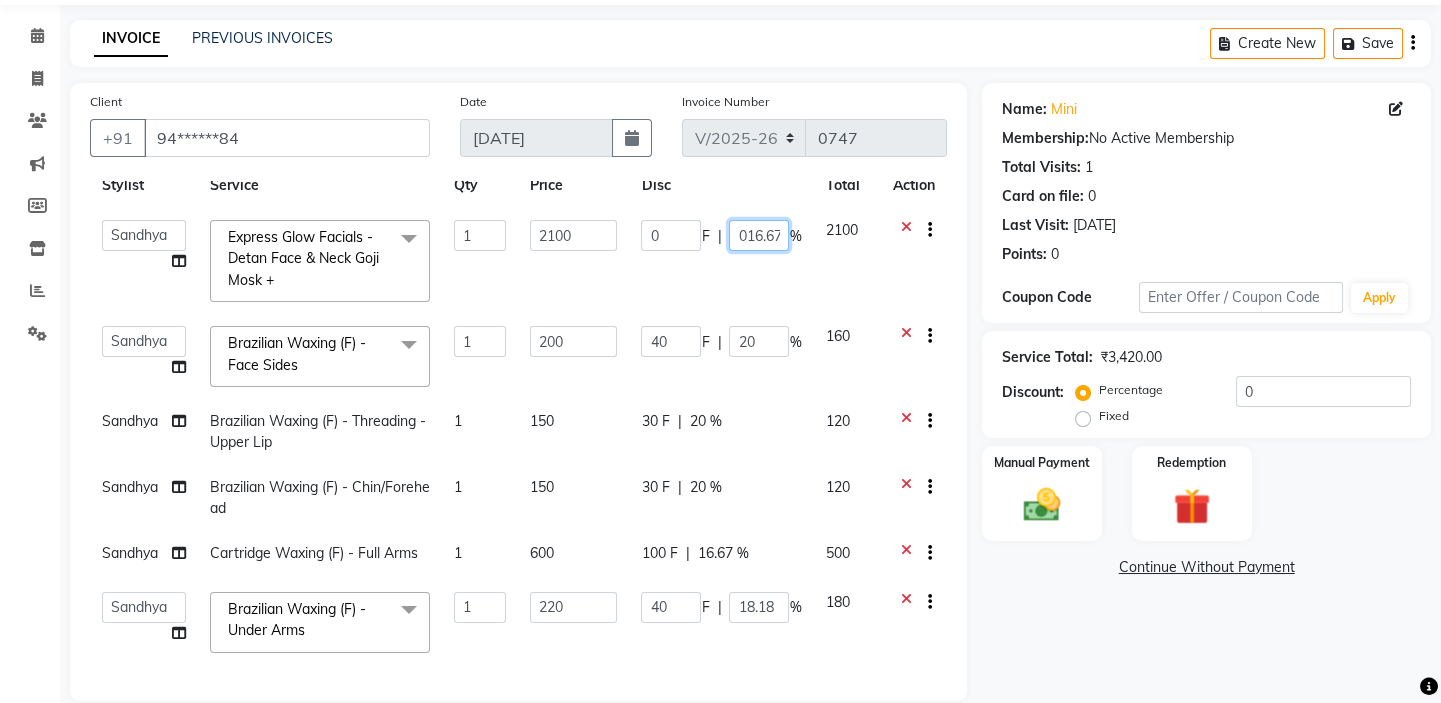 scroll, scrollTop: 0, scrollLeft: 2, axis: horizontal 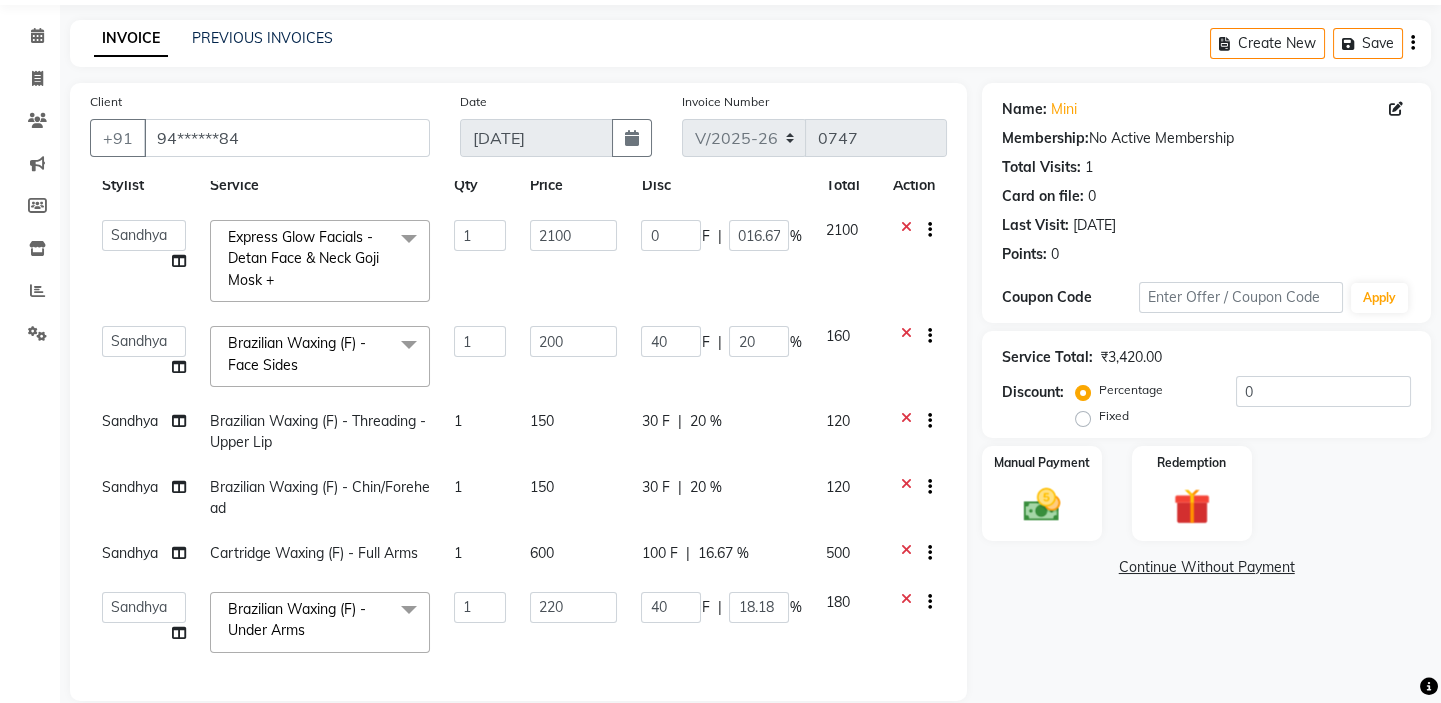 click on "0 F | 016.67 %" 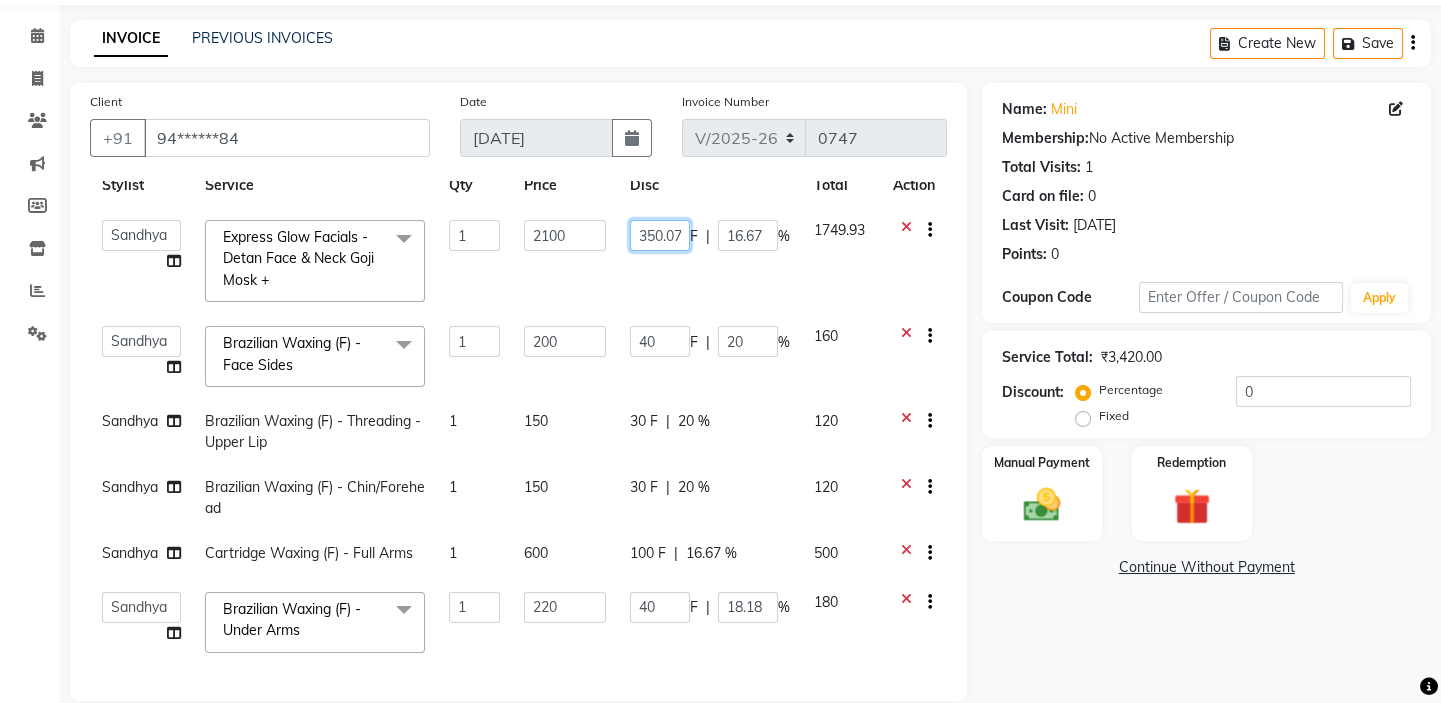 click on "350.07" 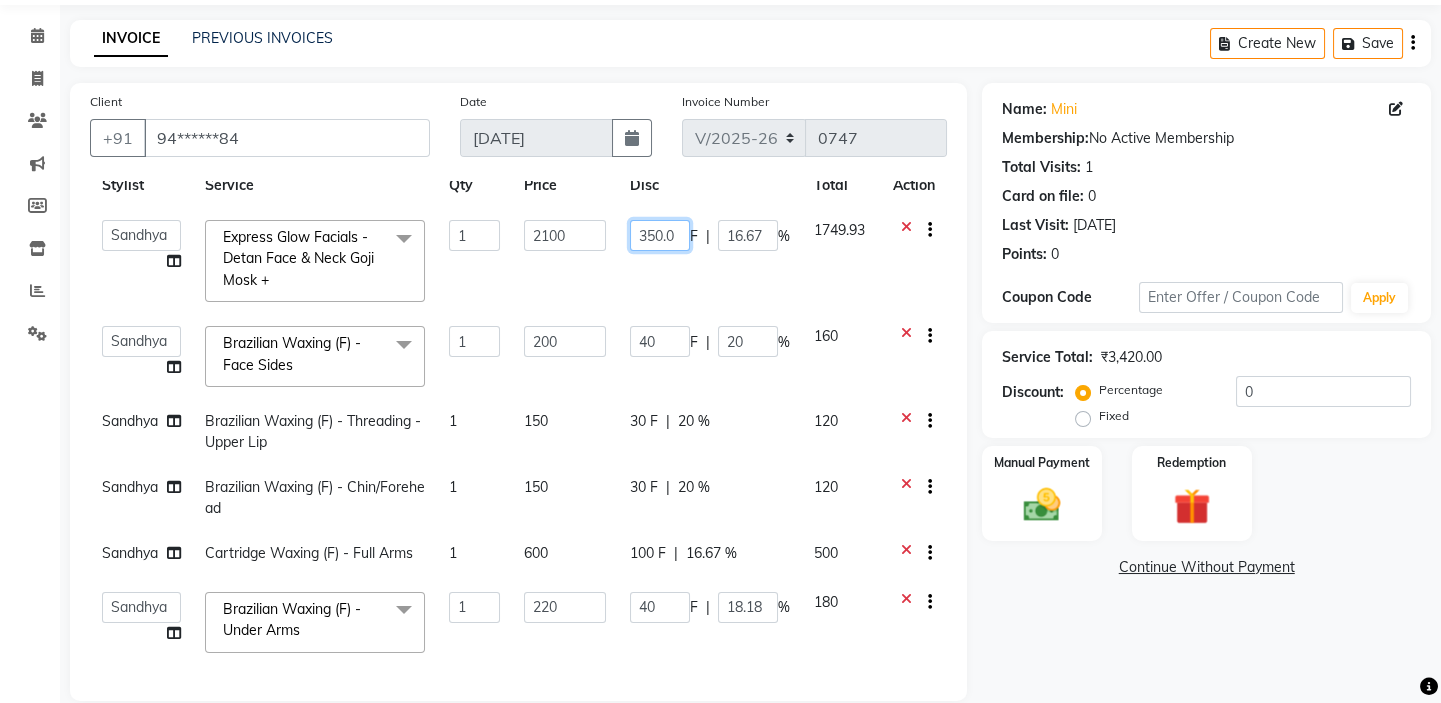 scroll, scrollTop: 0, scrollLeft: 0, axis: both 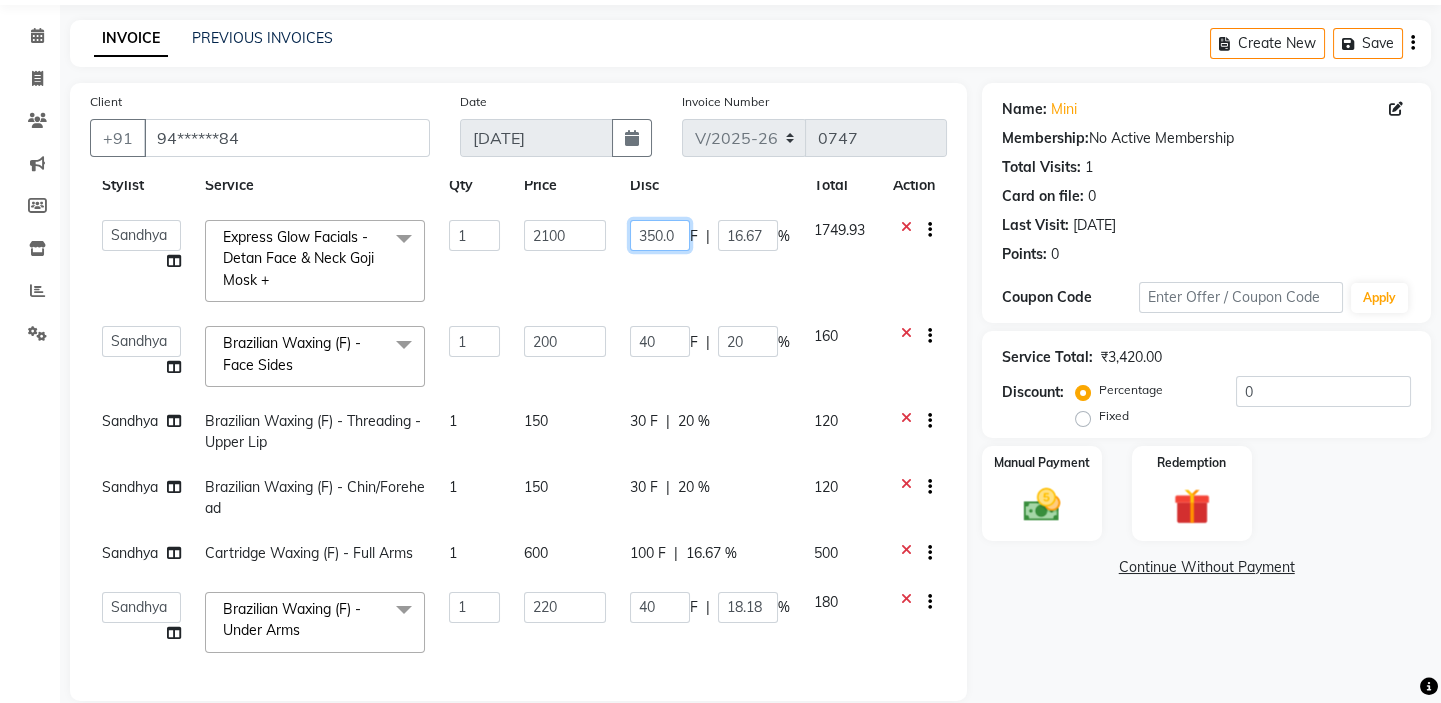 type on "350.00" 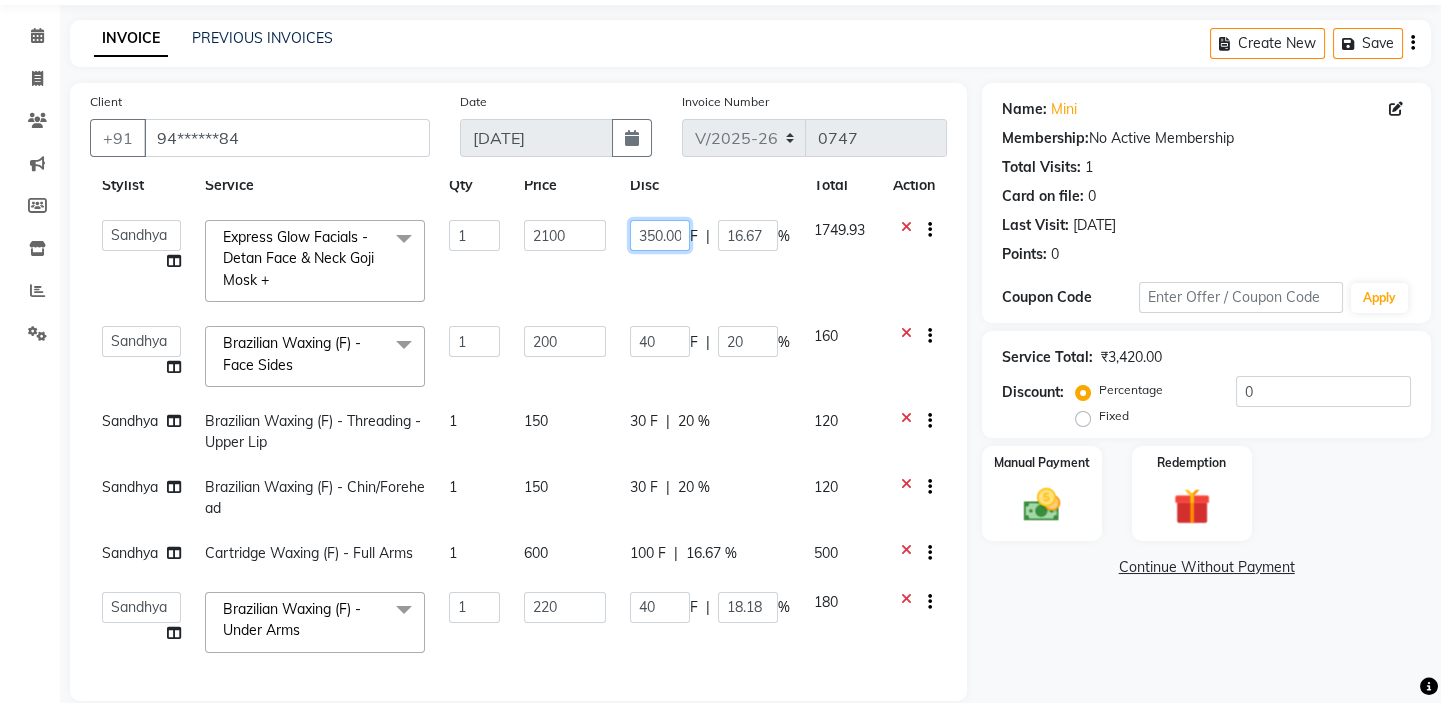 scroll, scrollTop: 0, scrollLeft: 2, axis: horizontal 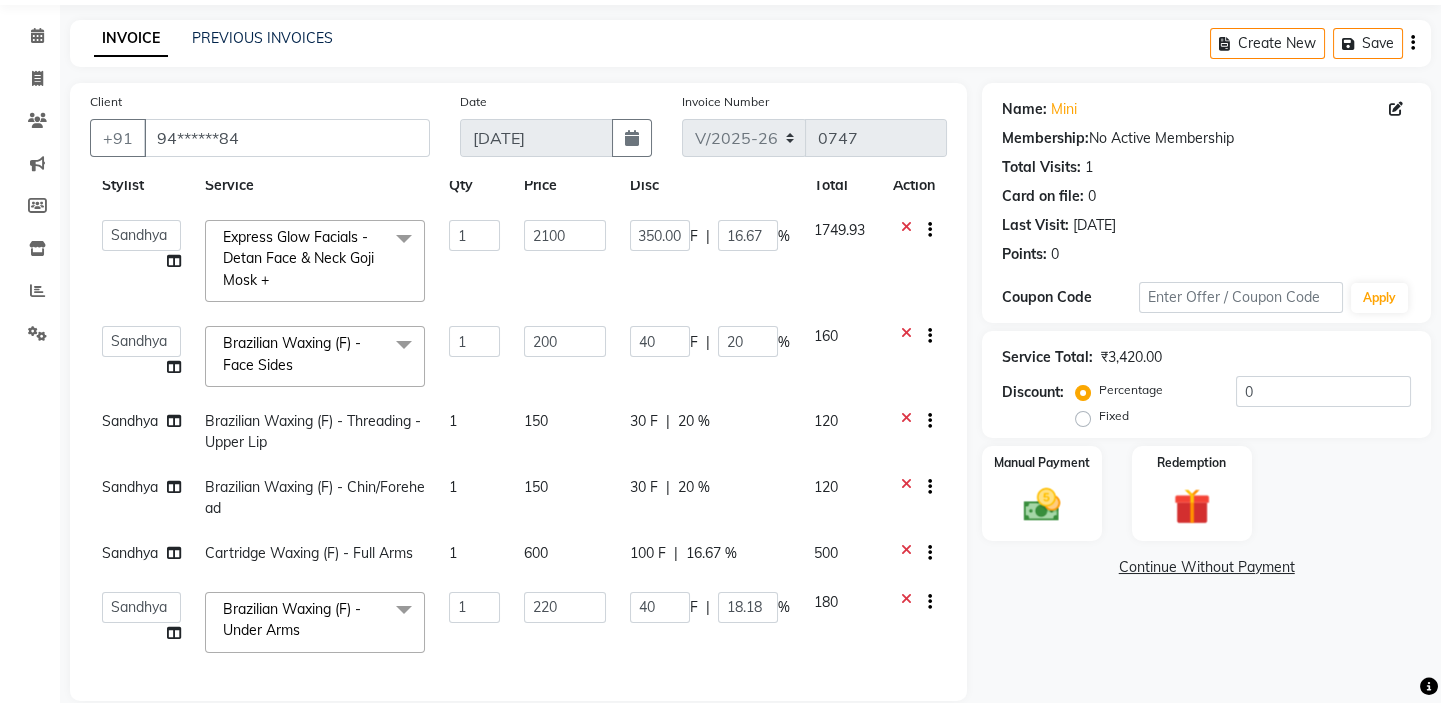 click on "350.00 F | 16.67 %" 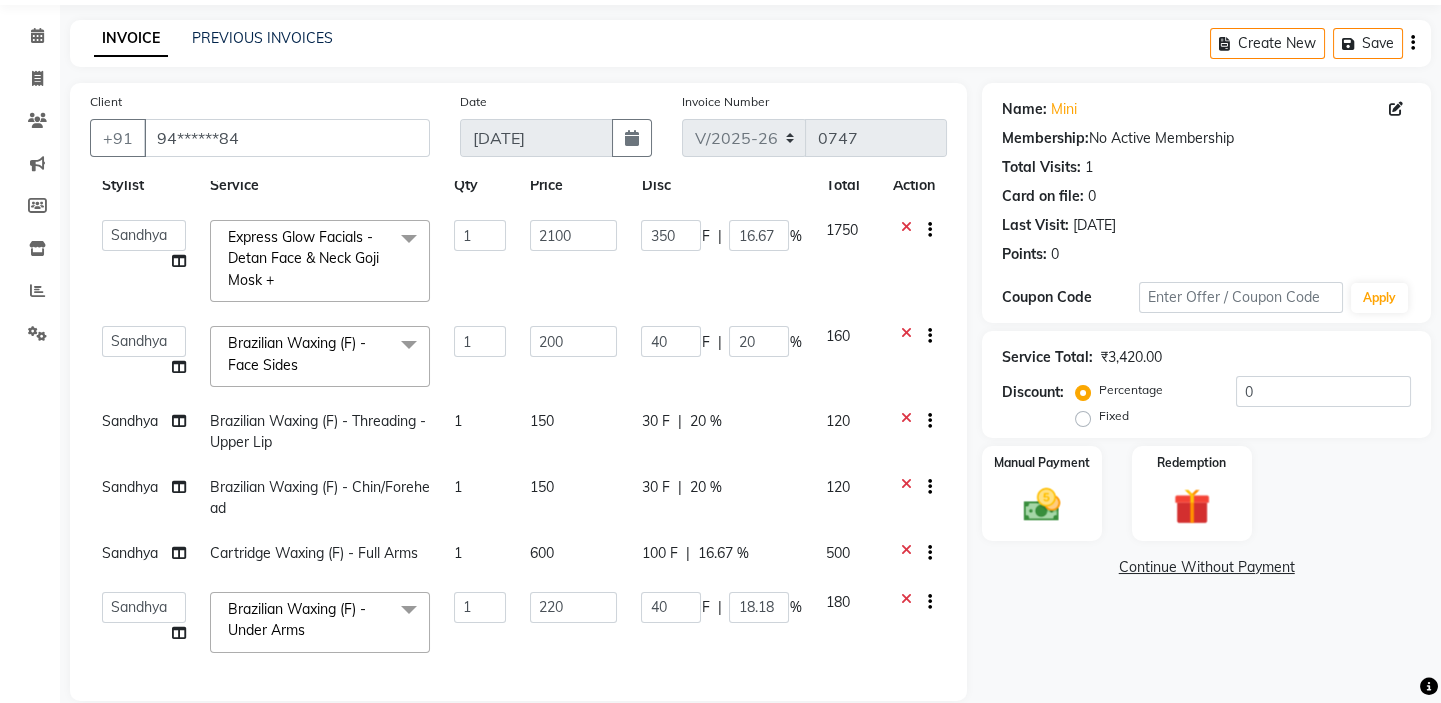 click on "350 F | 16.67 %" 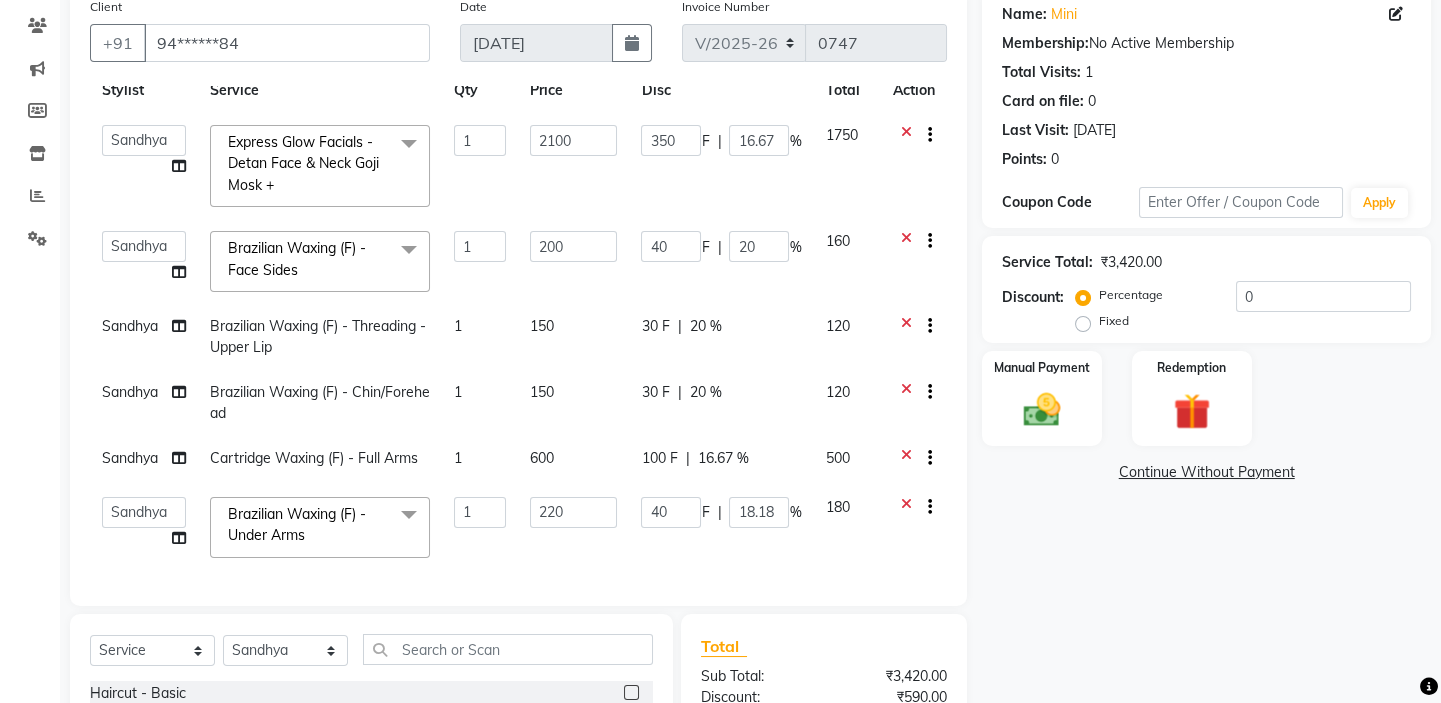 scroll, scrollTop: 0, scrollLeft: 0, axis: both 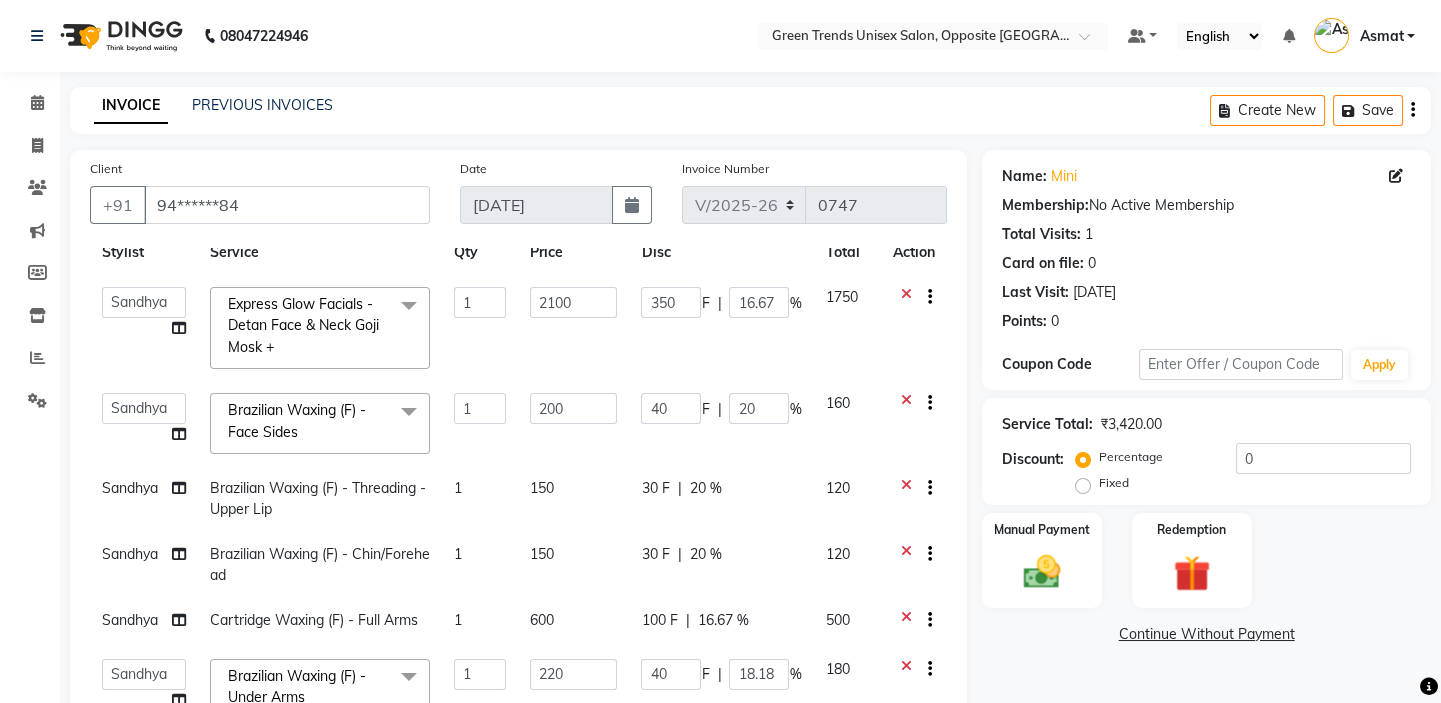 click on "Manual Payment Redemption" 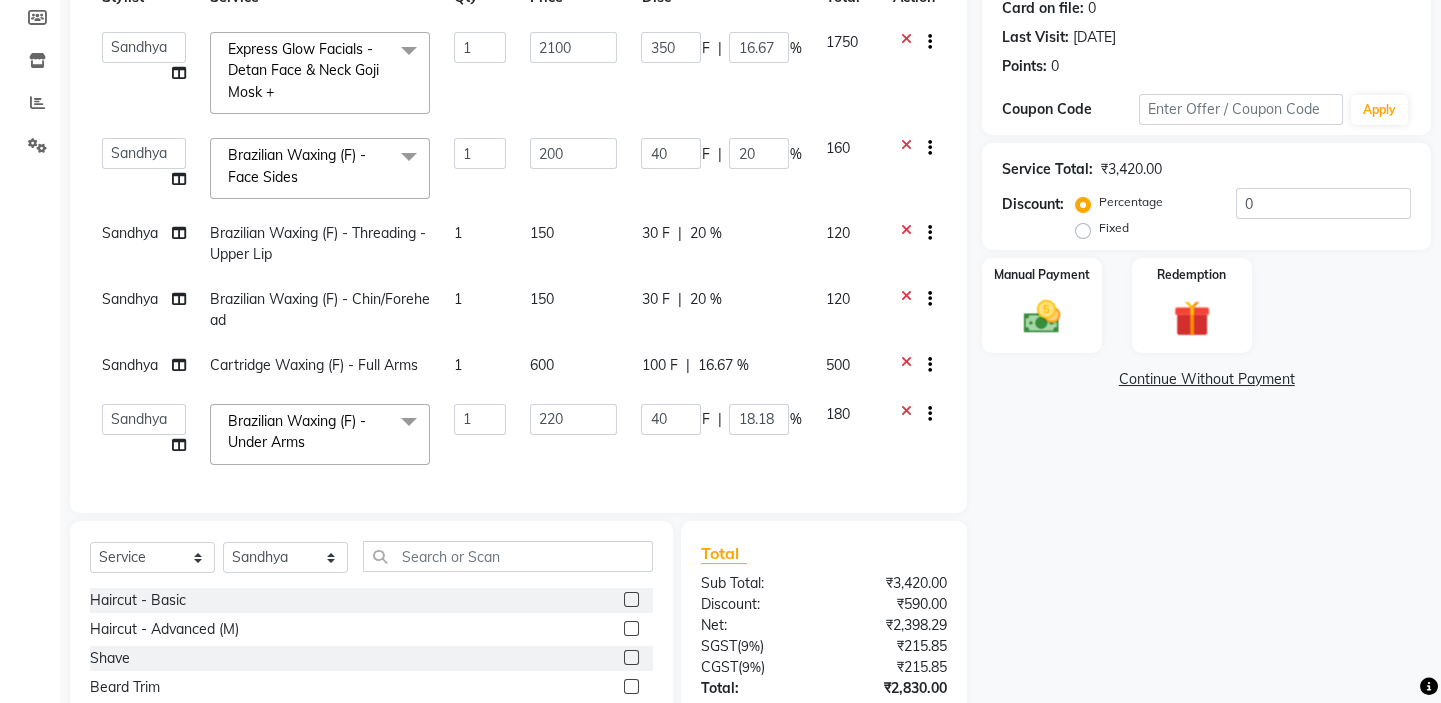 click on "Name: Mini  Membership:  No Active Membership  Total Visits:  1 Card on file:  0 Last Visit:   26-06-2025 Points:   0  Coupon Code Apply Service Total:  ₹3,420.00  Discount:  Percentage   Fixed  0 Manual Payment Redemption  Continue Without Payment" 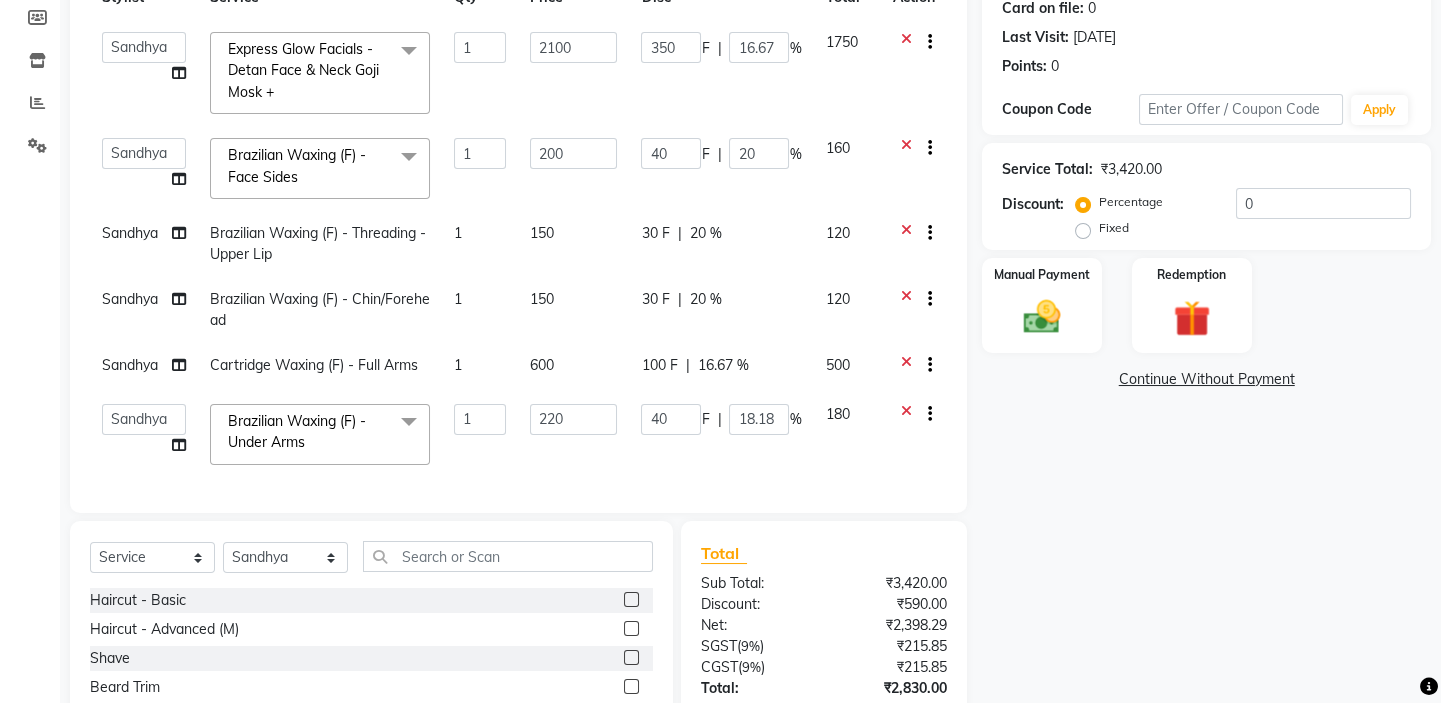 scroll, scrollTop: 399, scrollLeft: 0, axis: vertical 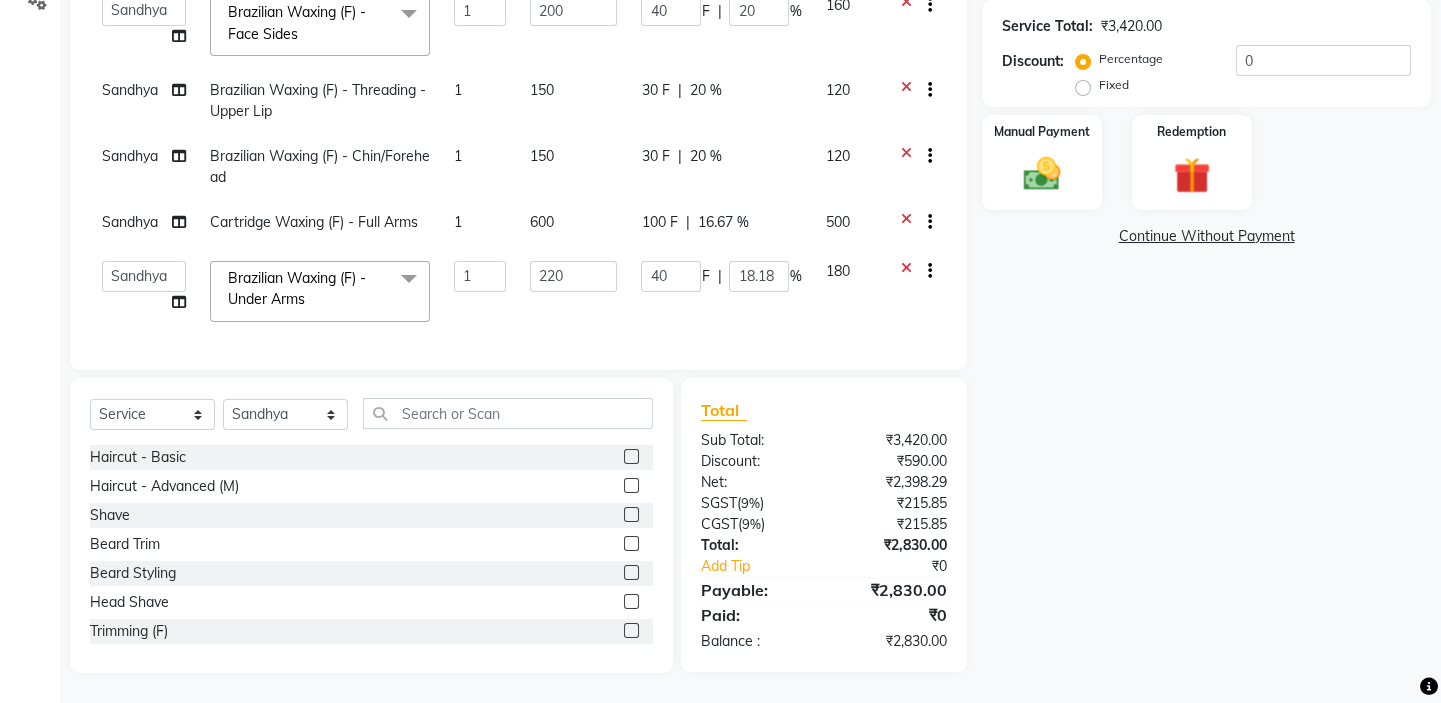 click on "Name: Mini  Membership:  No Active Membership  Total Visits:  1 Card on file:  0 Last Visit:   26-06-2025 Points:   0  Coupon Code Apply Service Total:  ₹3,420.00  Discount:  Percentage   Fixed  0 Manual Payment Redemption  Continue Without Payment" 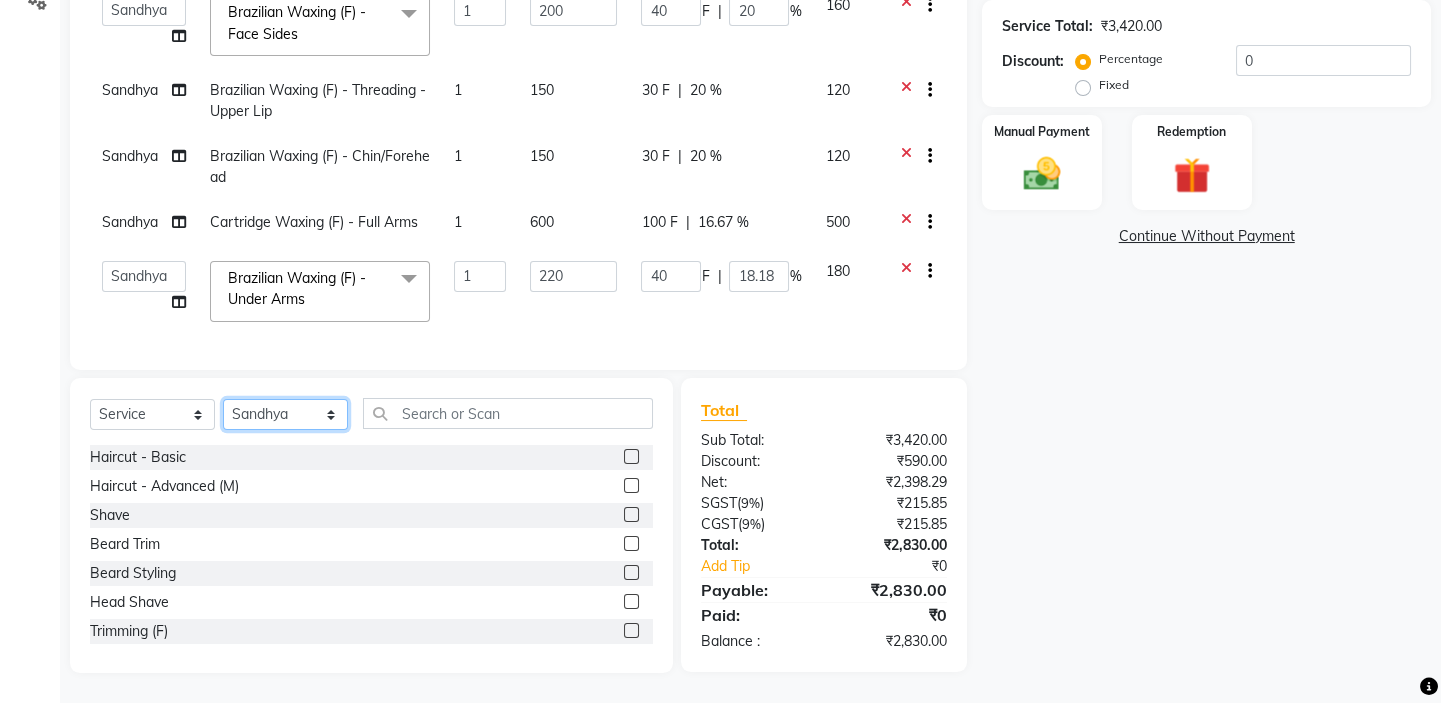 click on "Select Stylist Asmat Dinesh Himanshu Raj Shilpakar Sandhya SHAHID SUJEET Vaishnavi Vrinda" 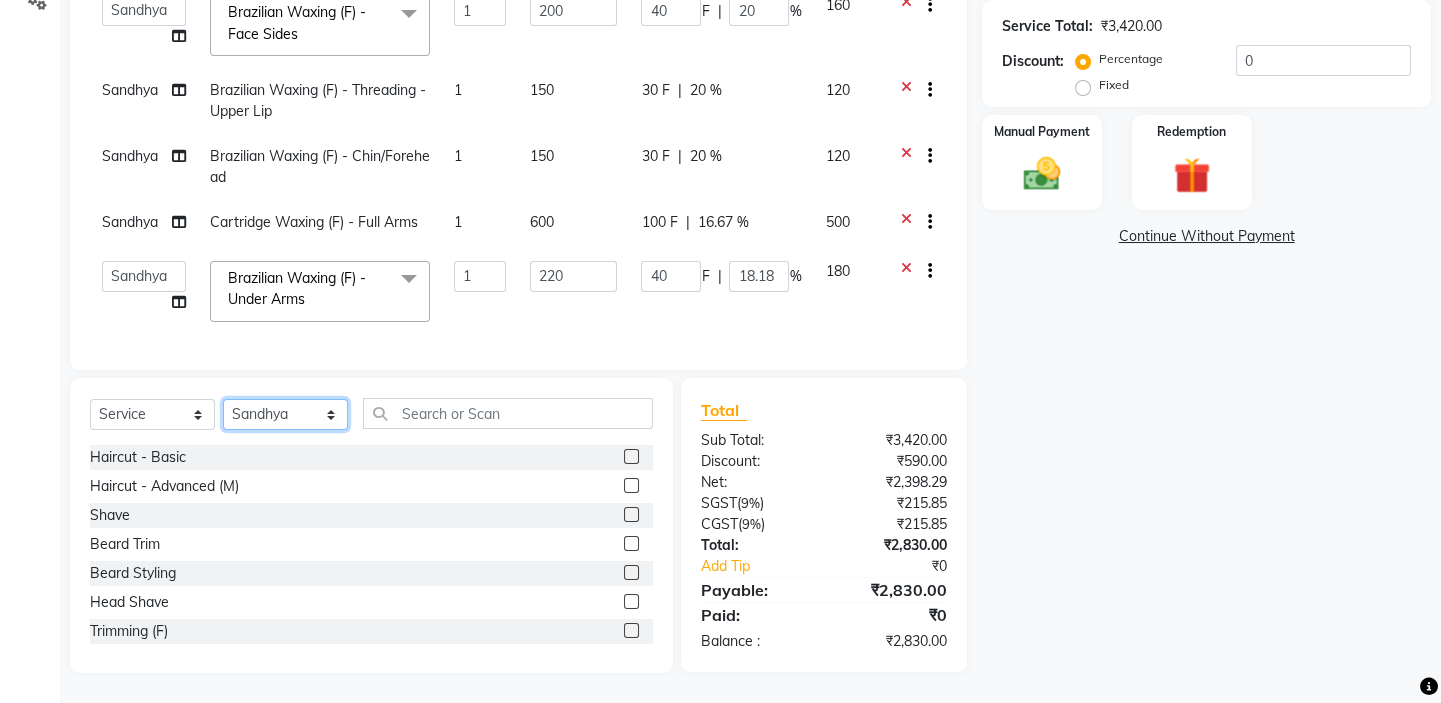 select on "75769" 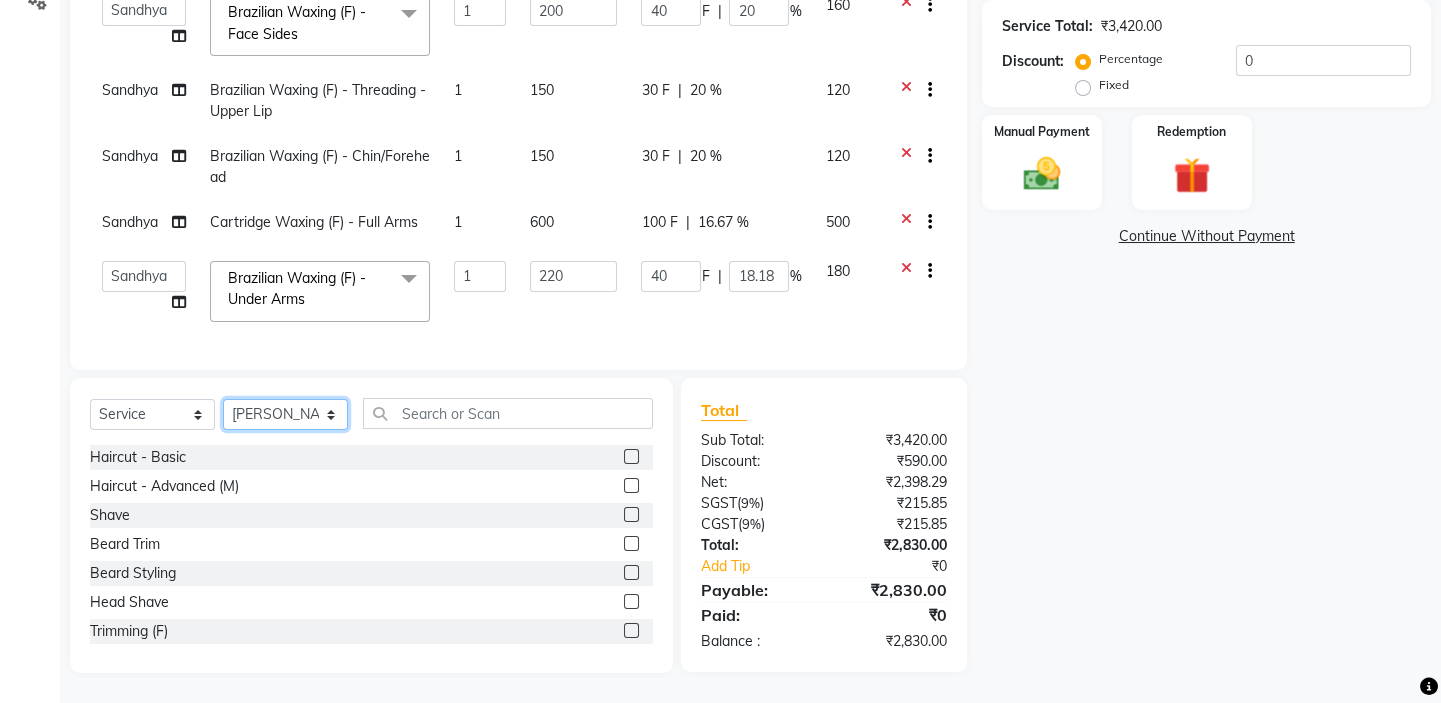 click on "Select Stylist Asmat Dinesh Himanshu Raj Shilpakar Sandhya SHAHID SUJEET Vaishnavi Vrinda" 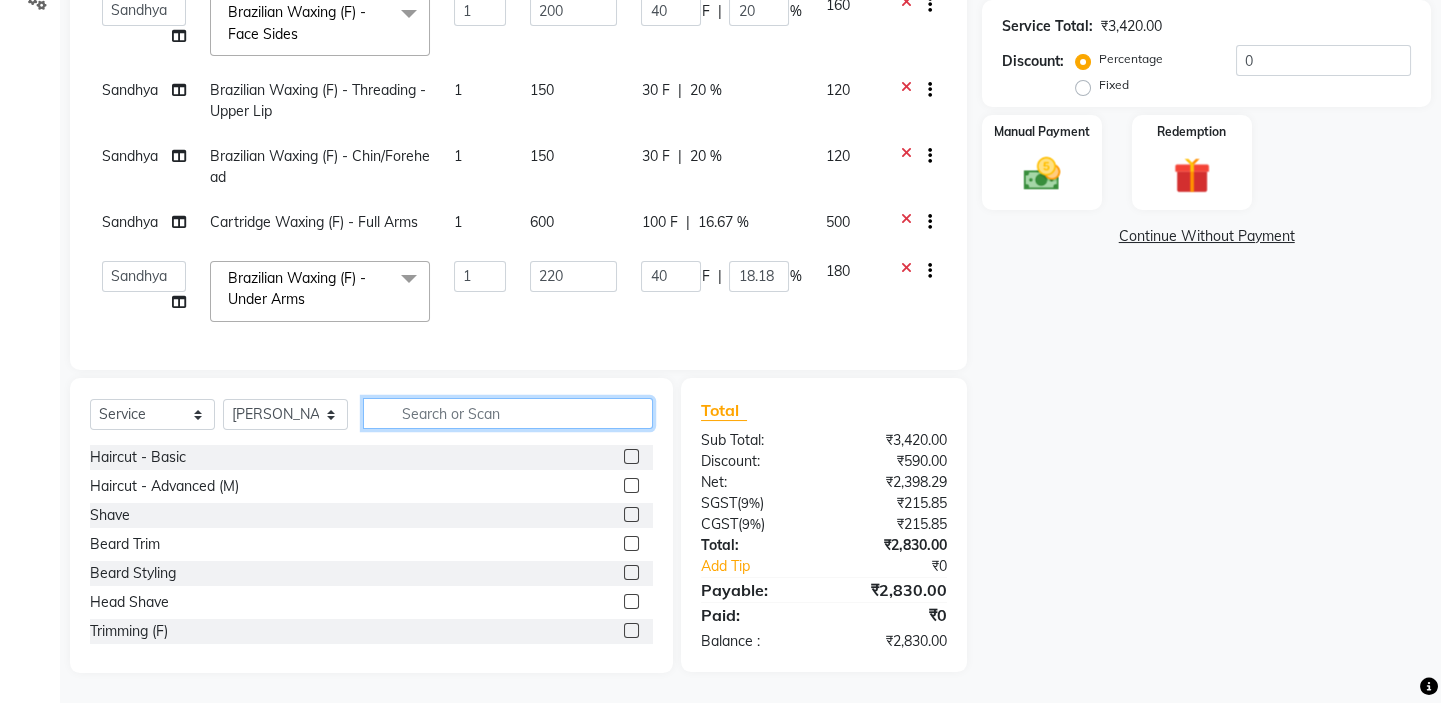click 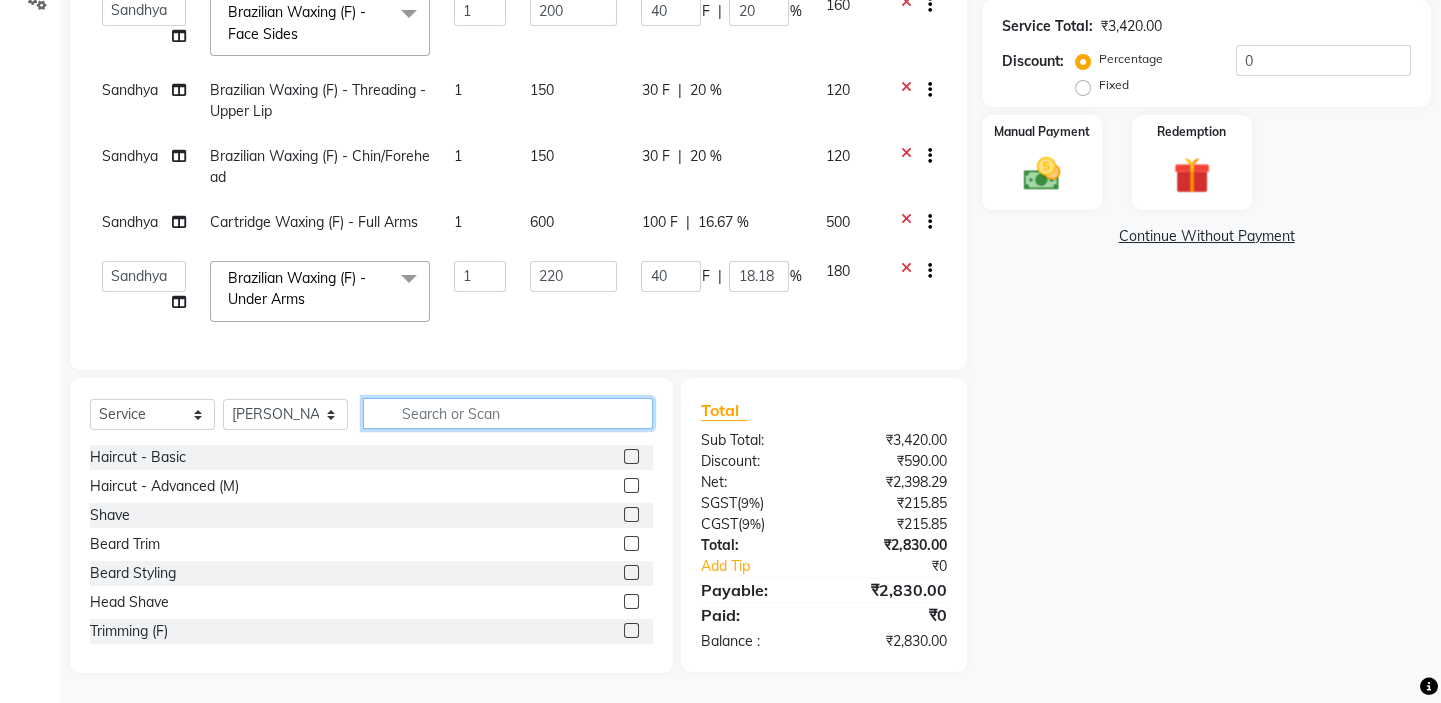 scroll, scrollTop: 308, scrollLeft: 0, axis: vertical 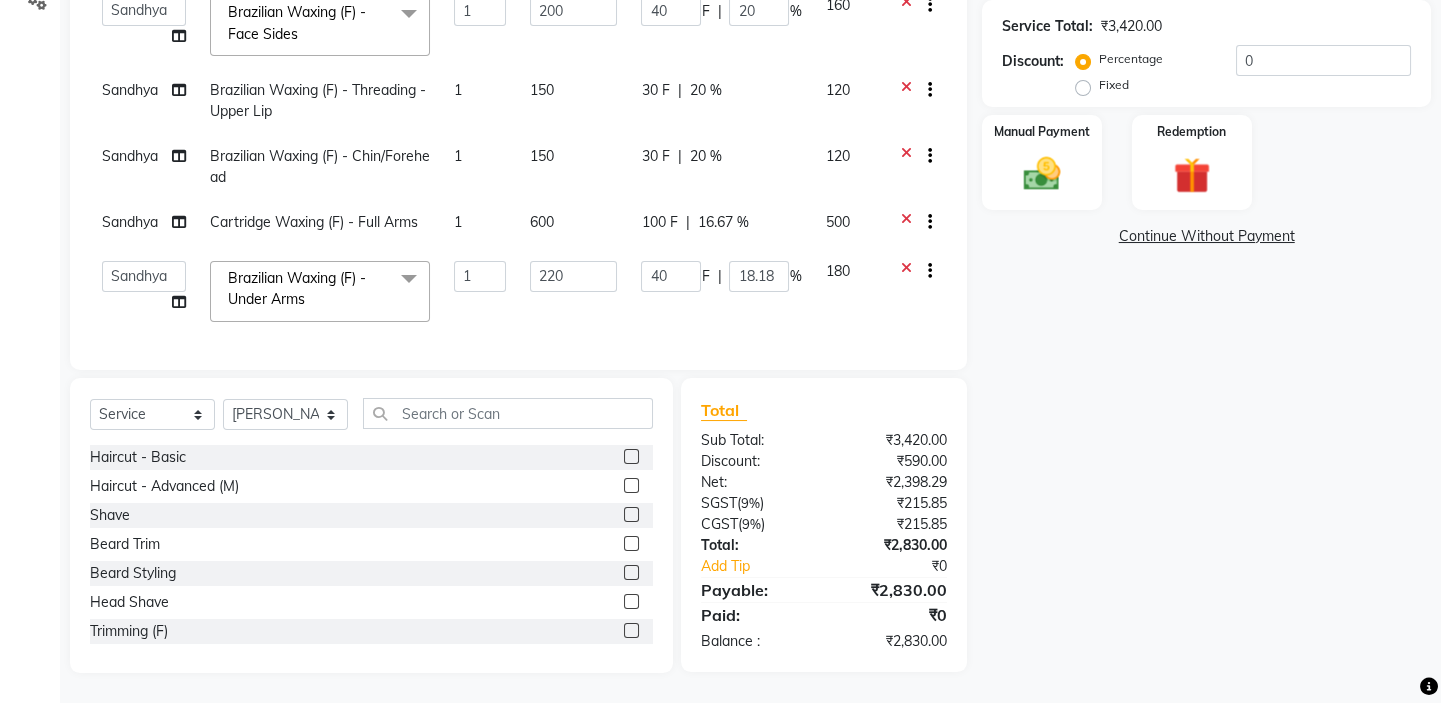 click 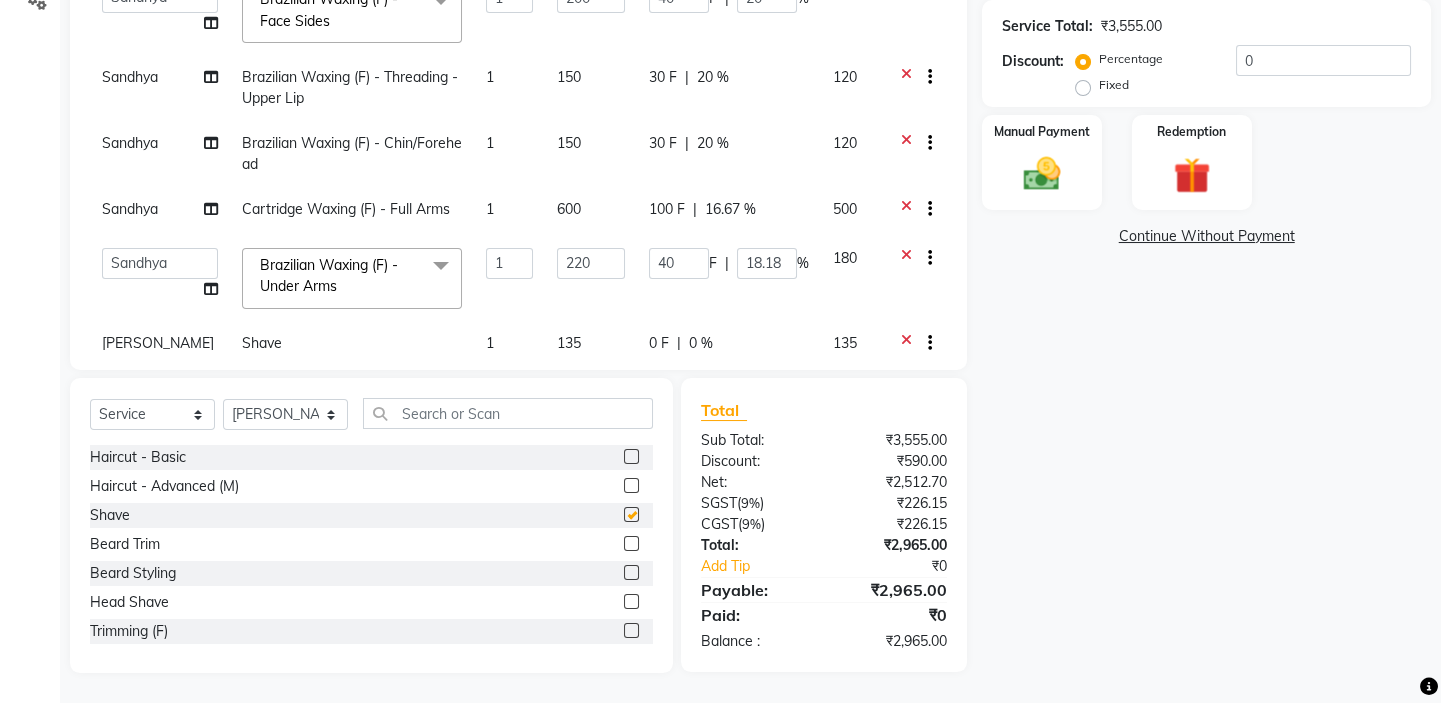 checkbox on "false" 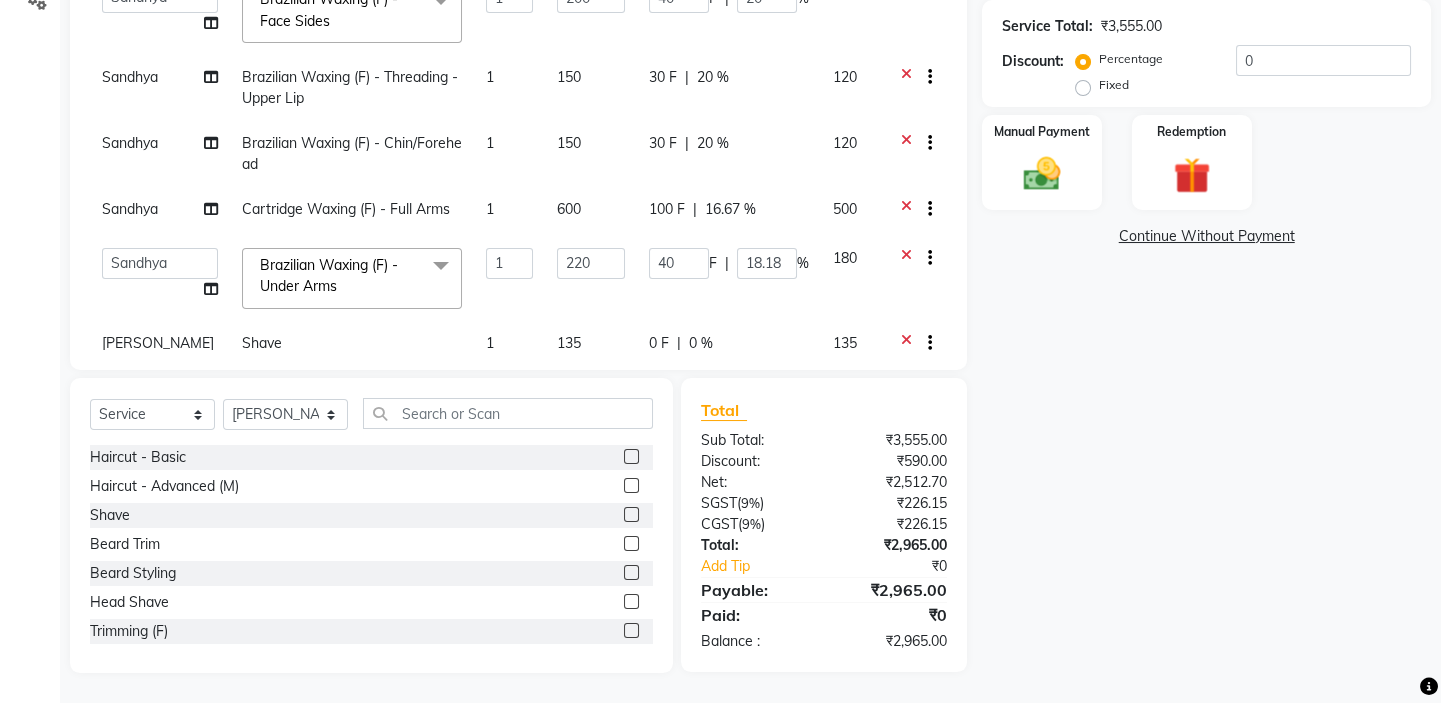 click on "Name: Mini  Membership:  No Active Membership  Total Visits:  1 Card on file:  0 Last Visit:   26-06-2025 Points:   0  Coupon Code Apply Service Total:  ₹3,555.00  Discount:  Percentage   Fixed  0 Manual Payment Redemption  Continue Without Payment" 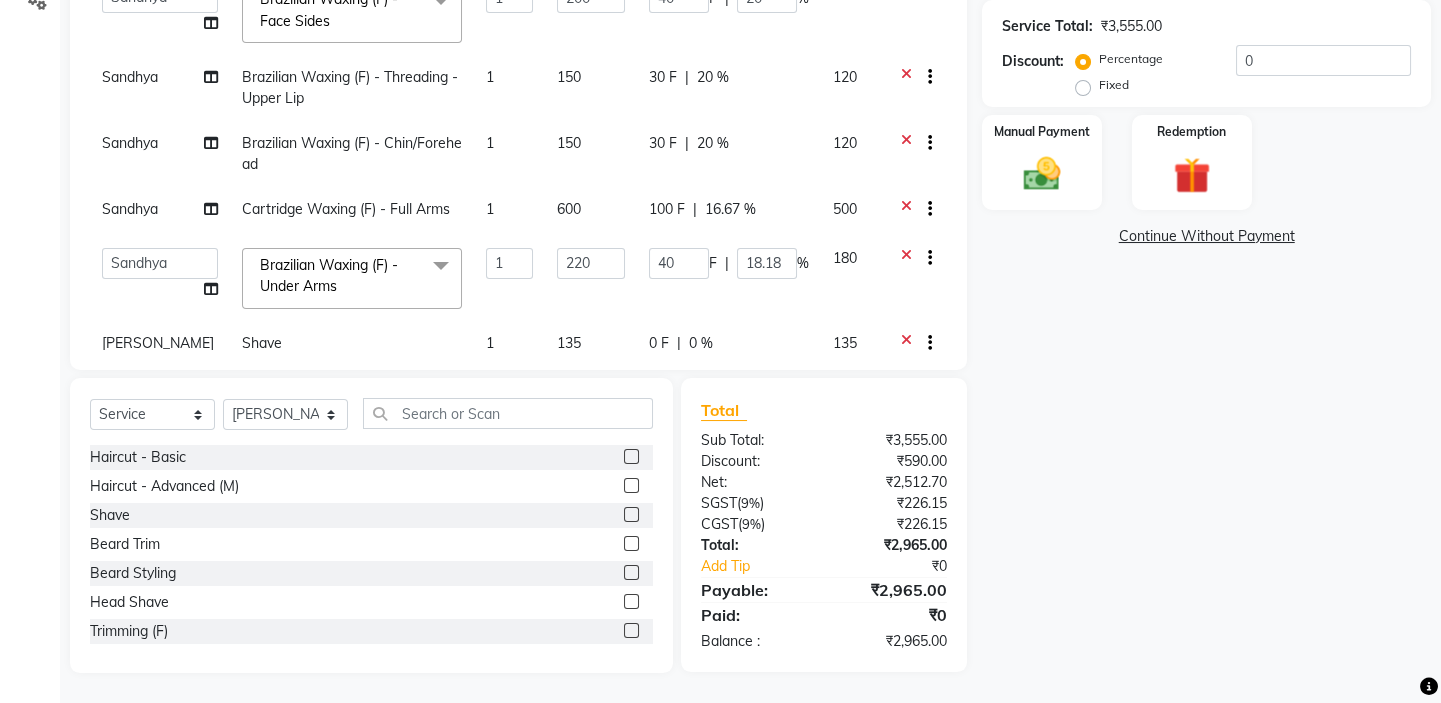 scroll, scrollTop: 116, scrollLeft: 0, axis: vertical 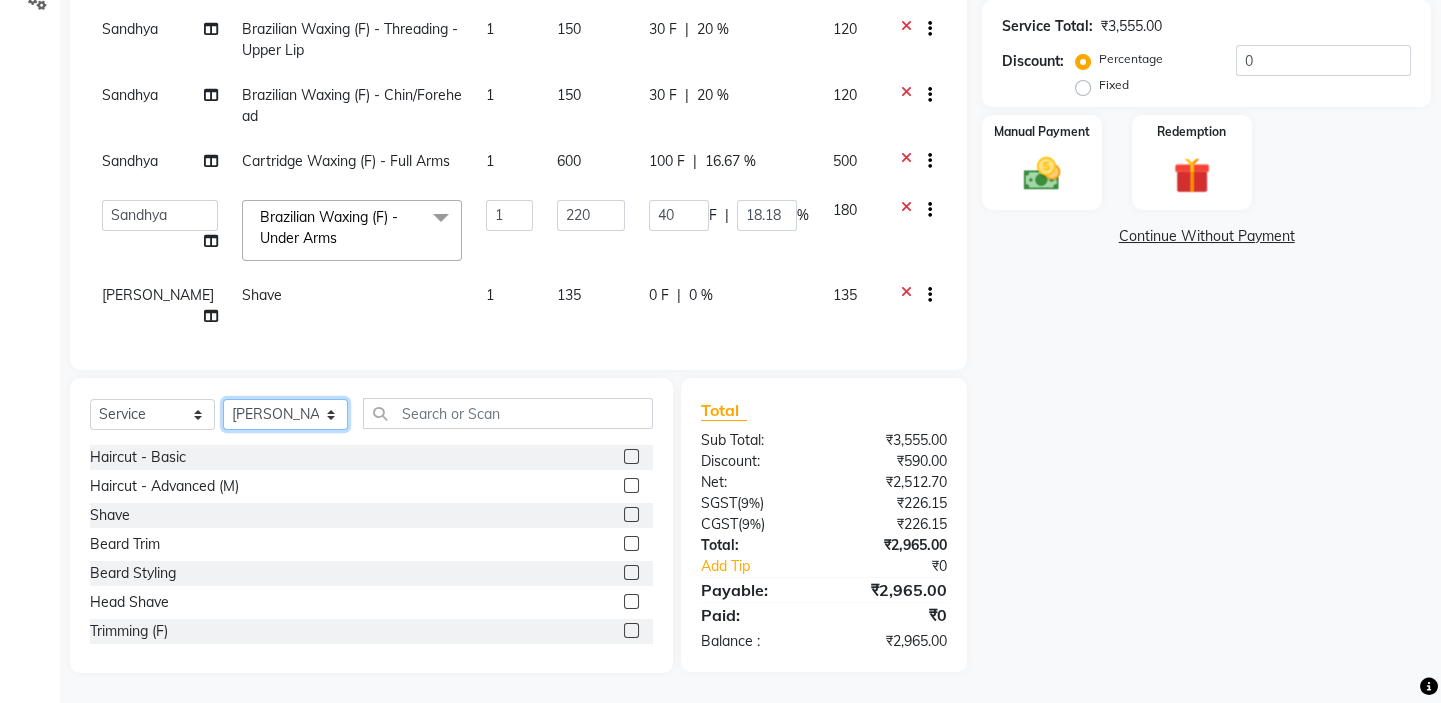 click on "Select Stylist Asmat Dinesh Himanshu Raj Shilpakar Sandhya SHAHID SUJEET Vaishnavi Vrinda" 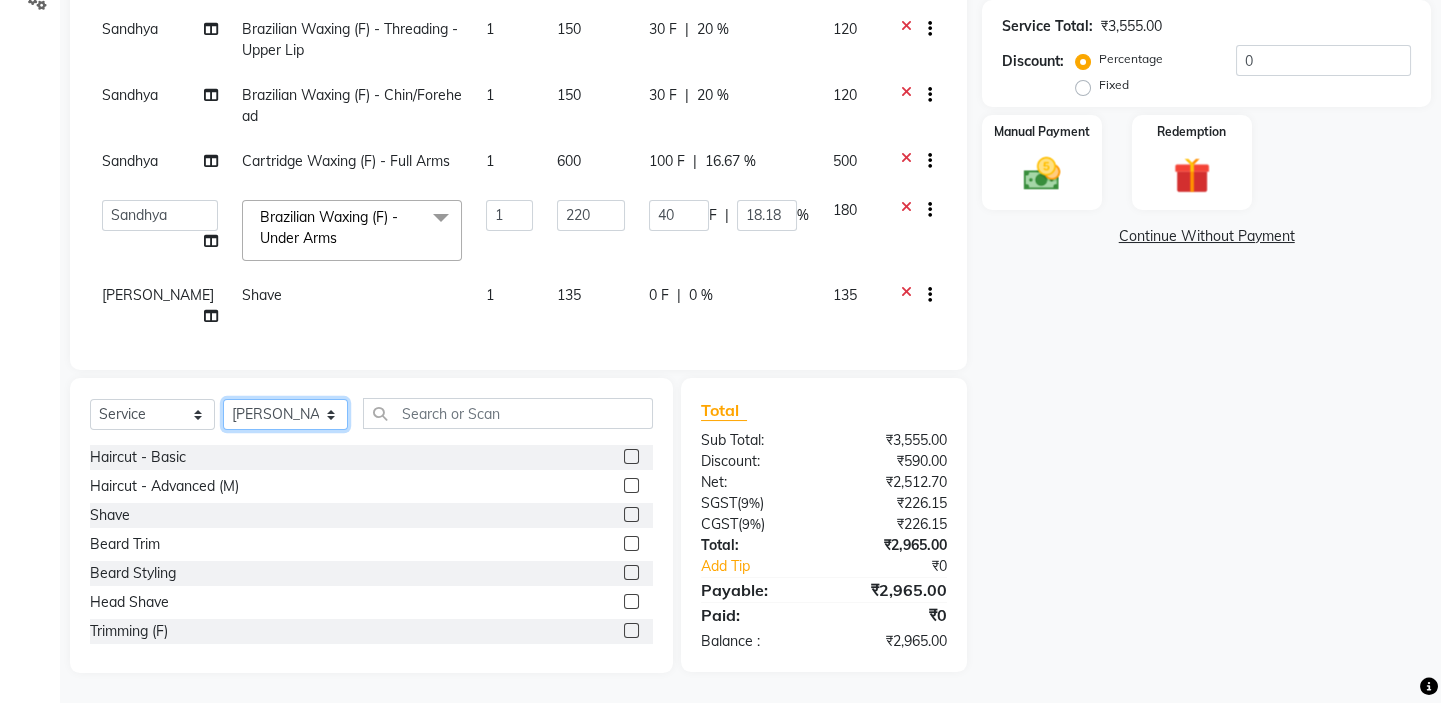 select on "33884" 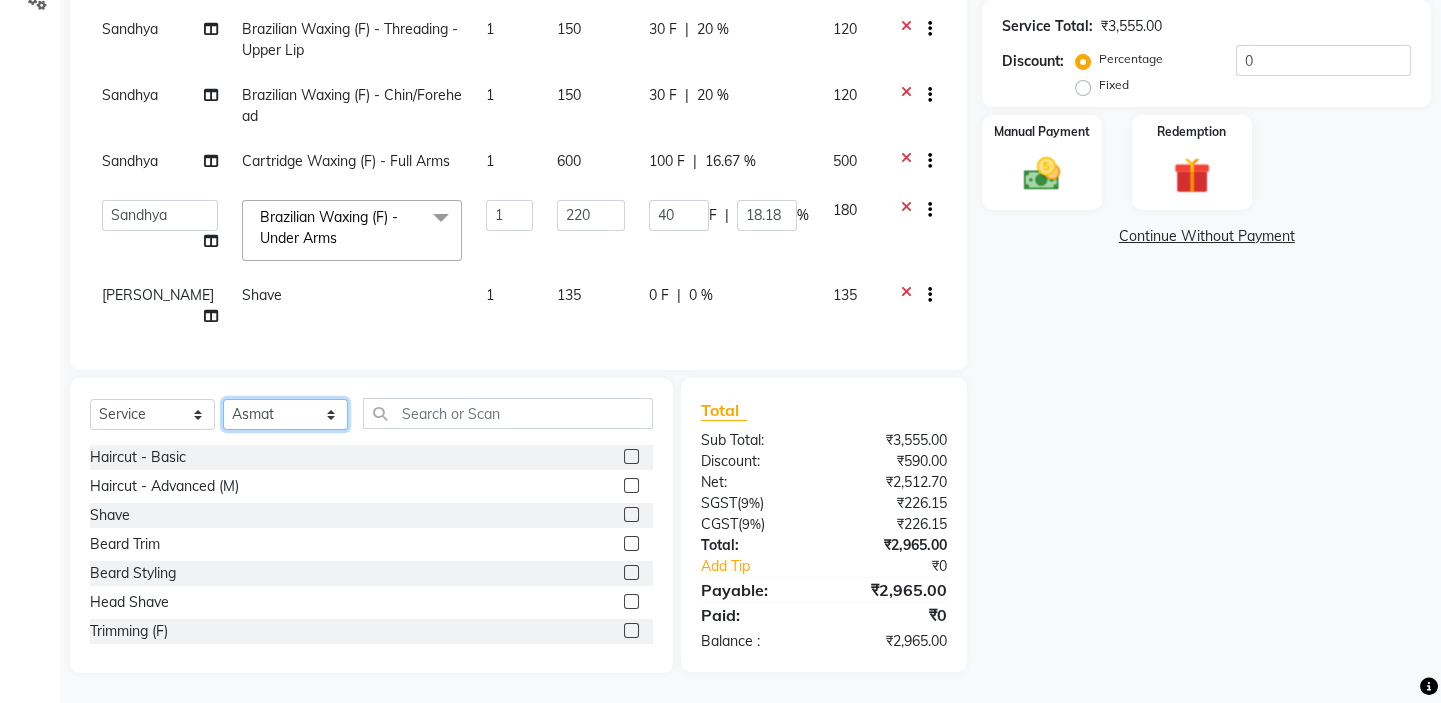 click on "Select Stylist Asmat Dinesh Himanshu Raj Shilpakar Sandhya SHAHID SUJEET Vaishnavi Vrinda" 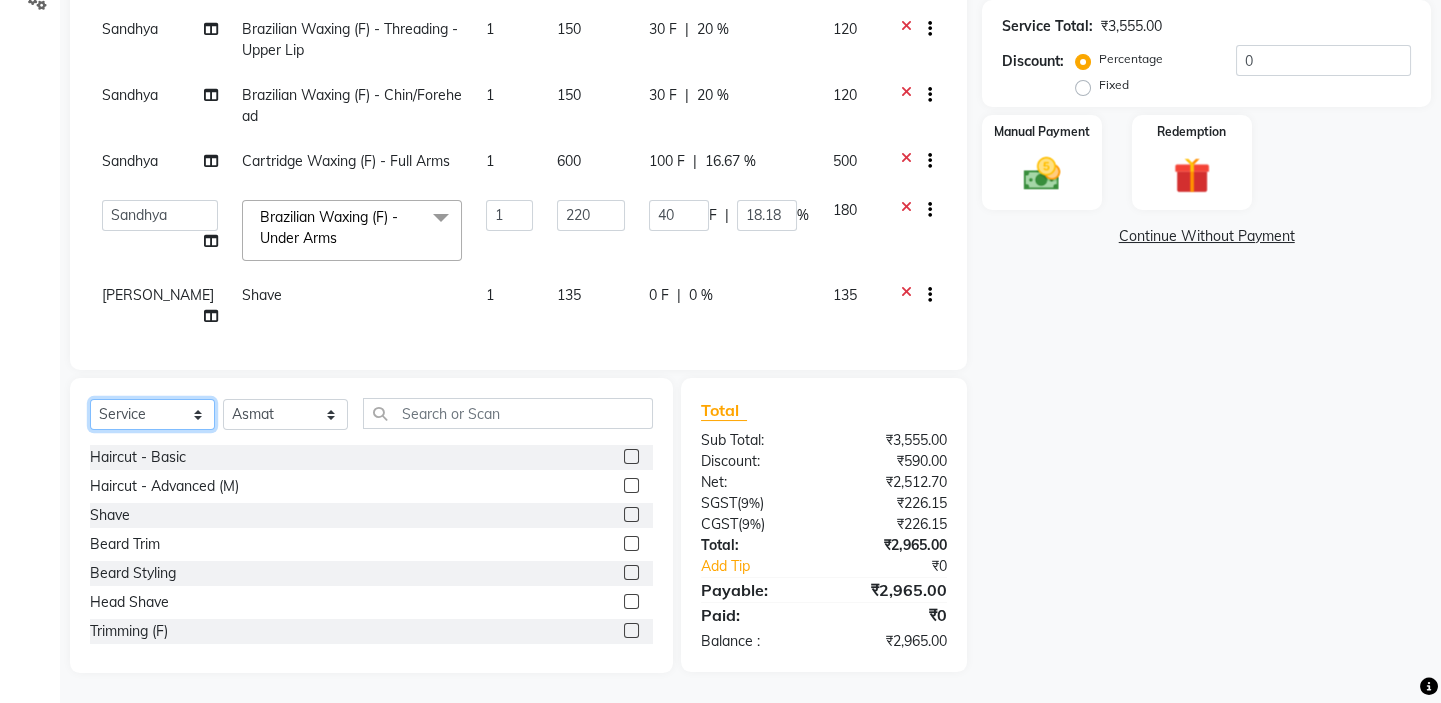 click on "Select  Service  Product  Membership  Package Voucher Prepaid Gift Card" 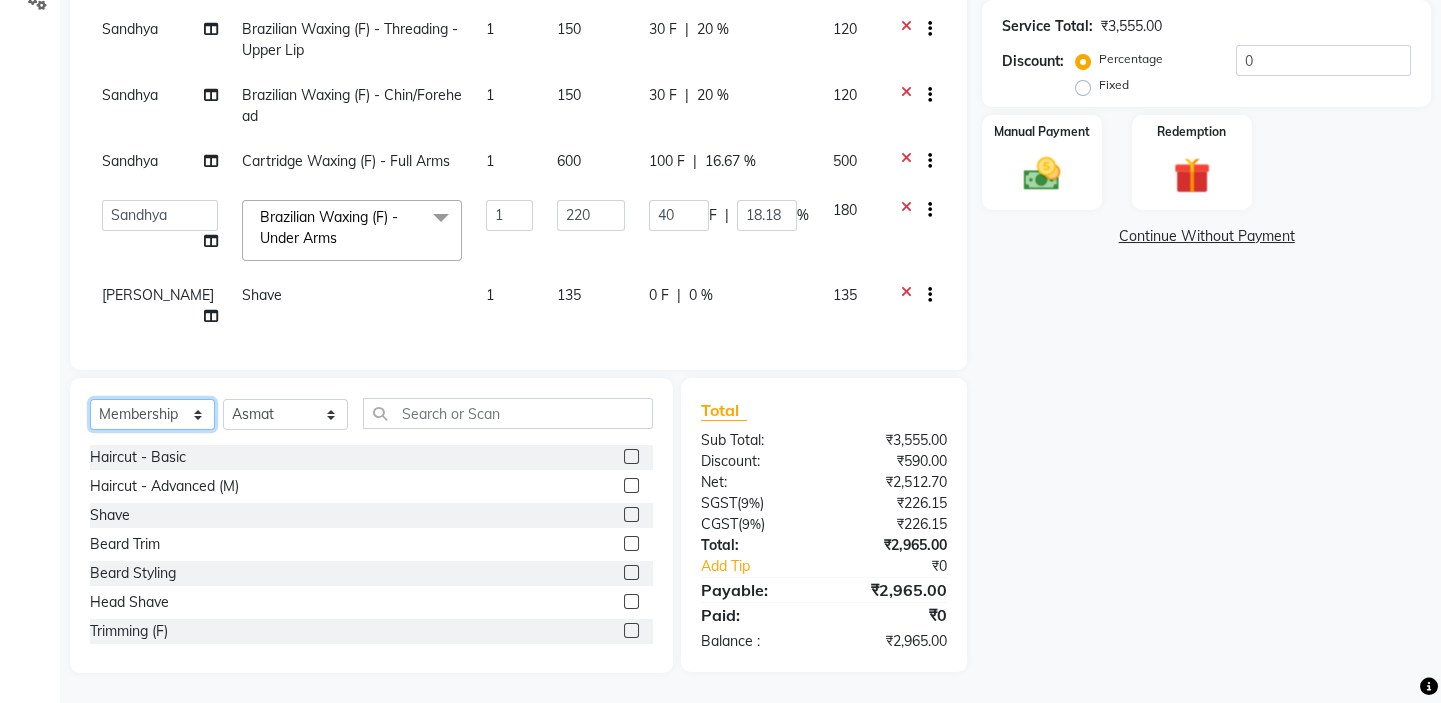 click on "Select  Service  Product  Membership  Package Voucher Prepaid Gift Card" 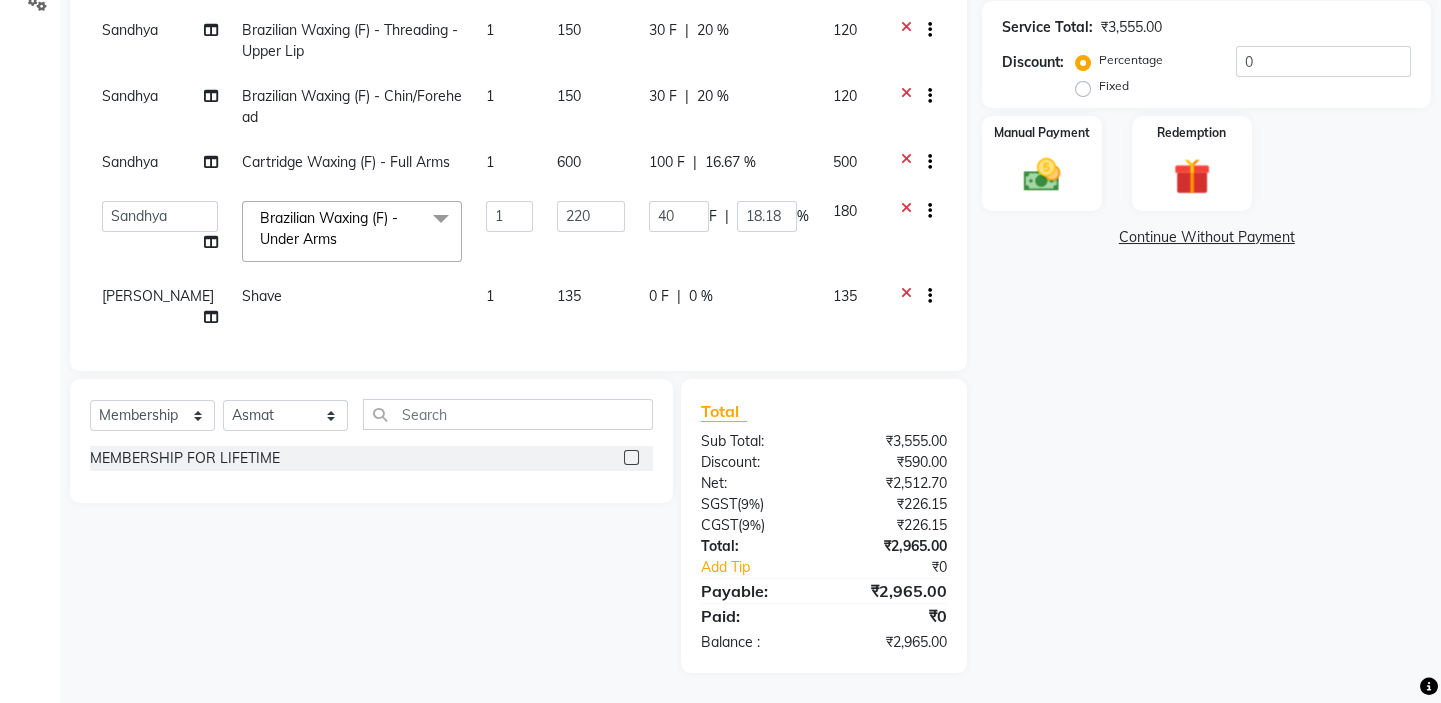 click on "MEMBERSHIP FOR LIFETIME" 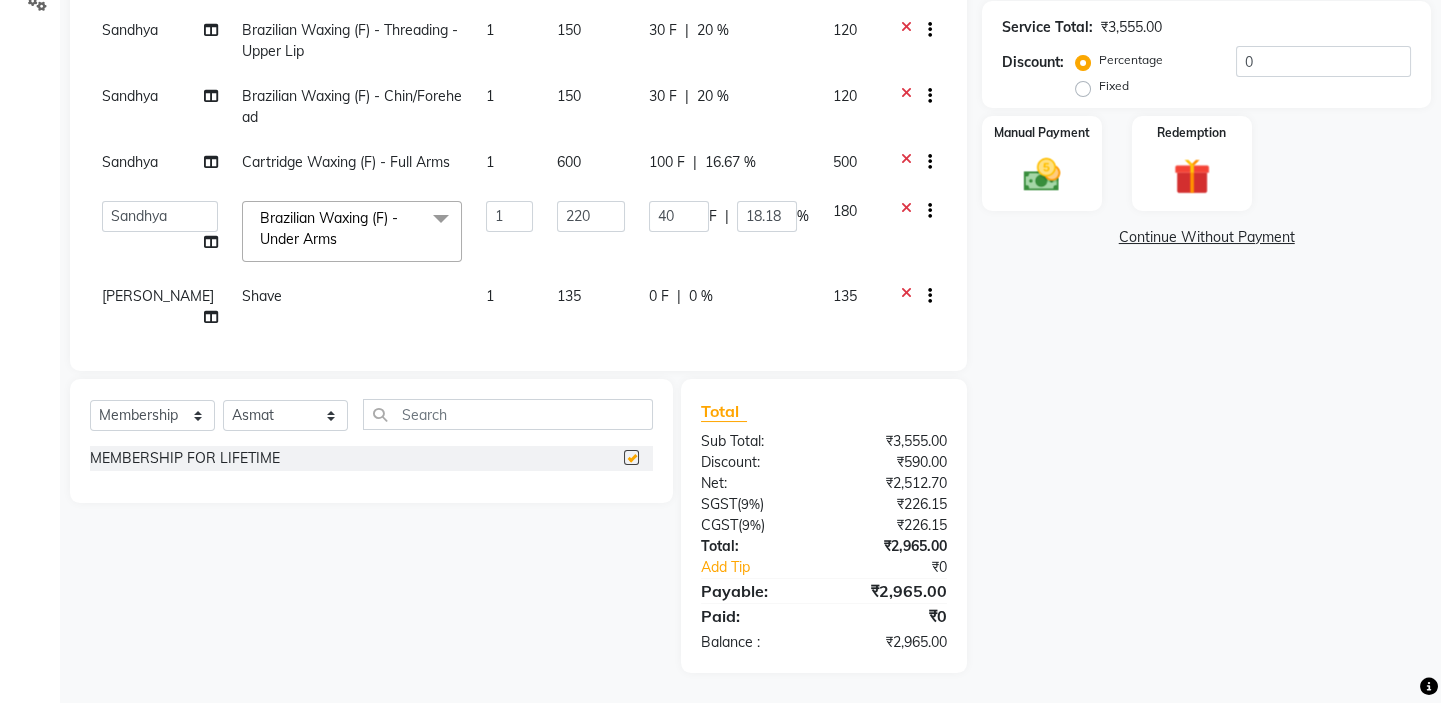 select on "select" 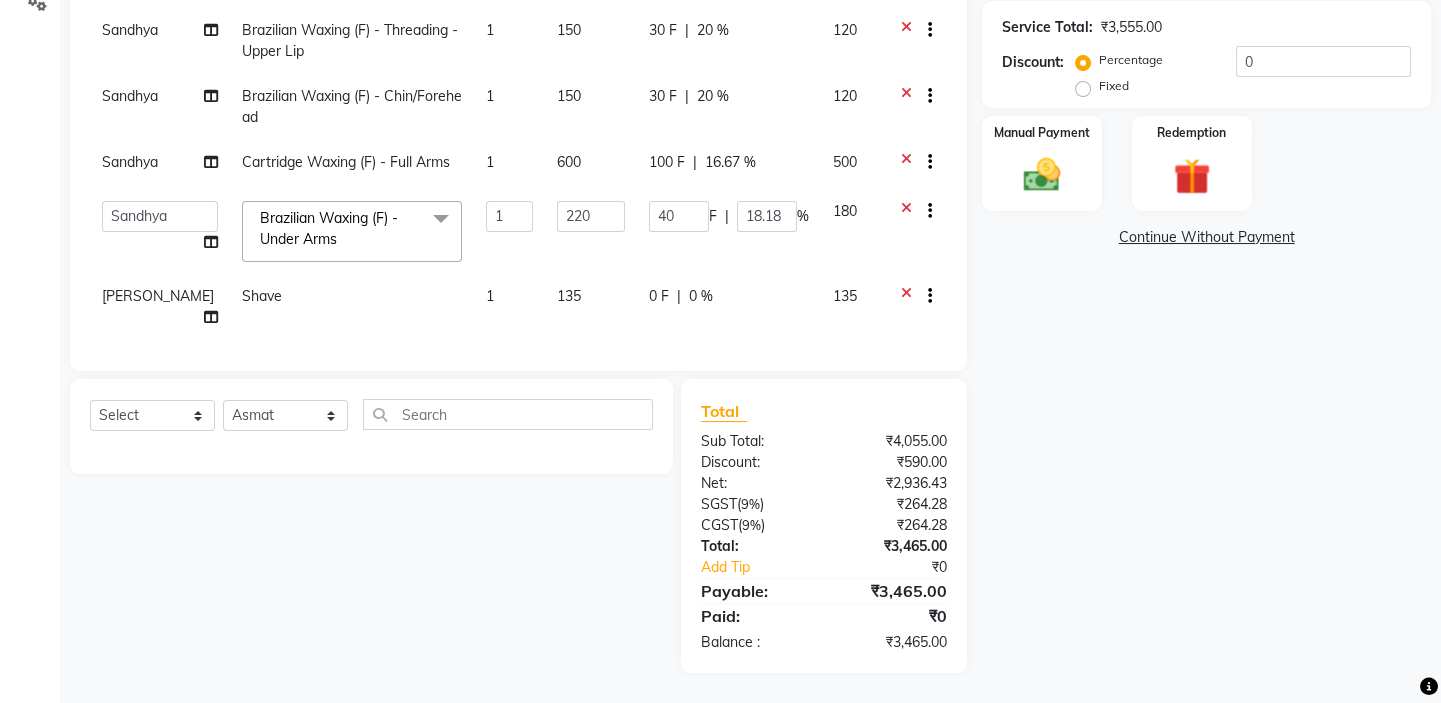 scroll, scrollTop: 0, scrollLeft: 0, axis: both 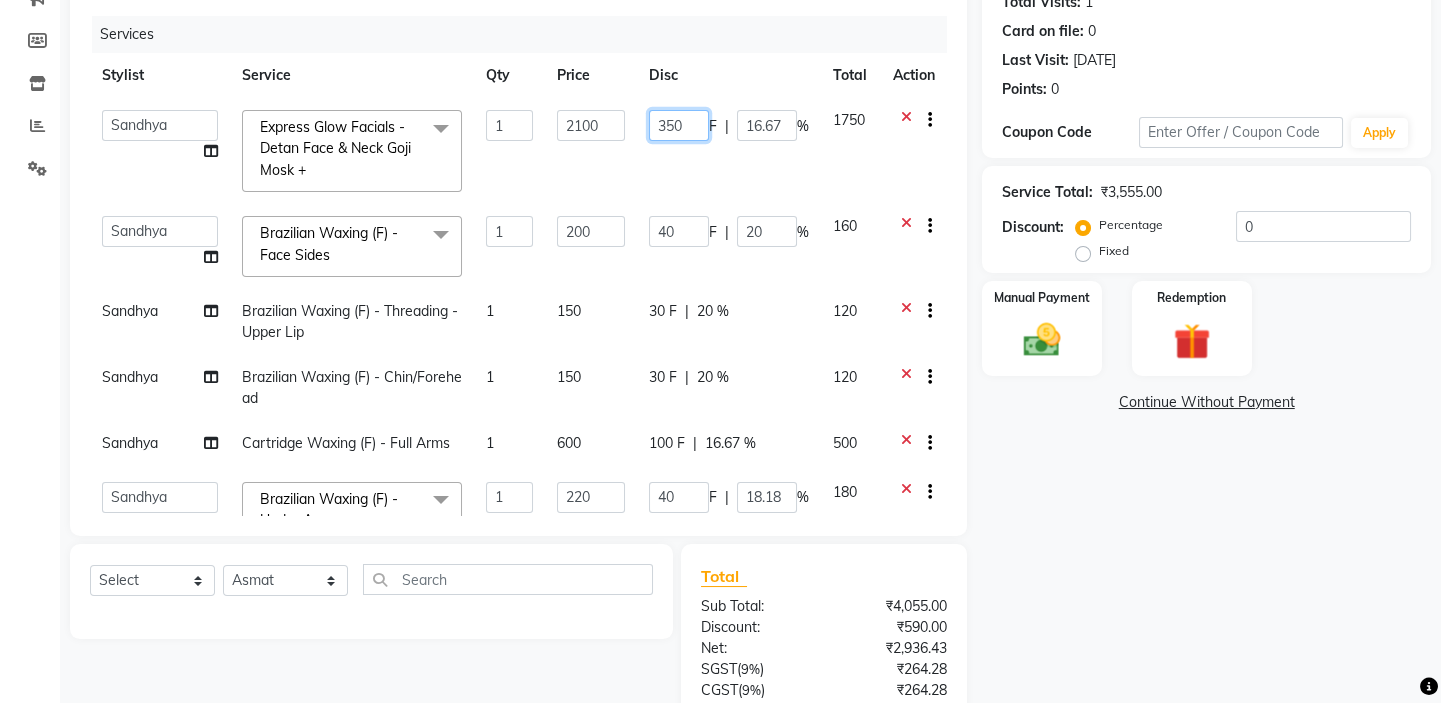 click on "350" 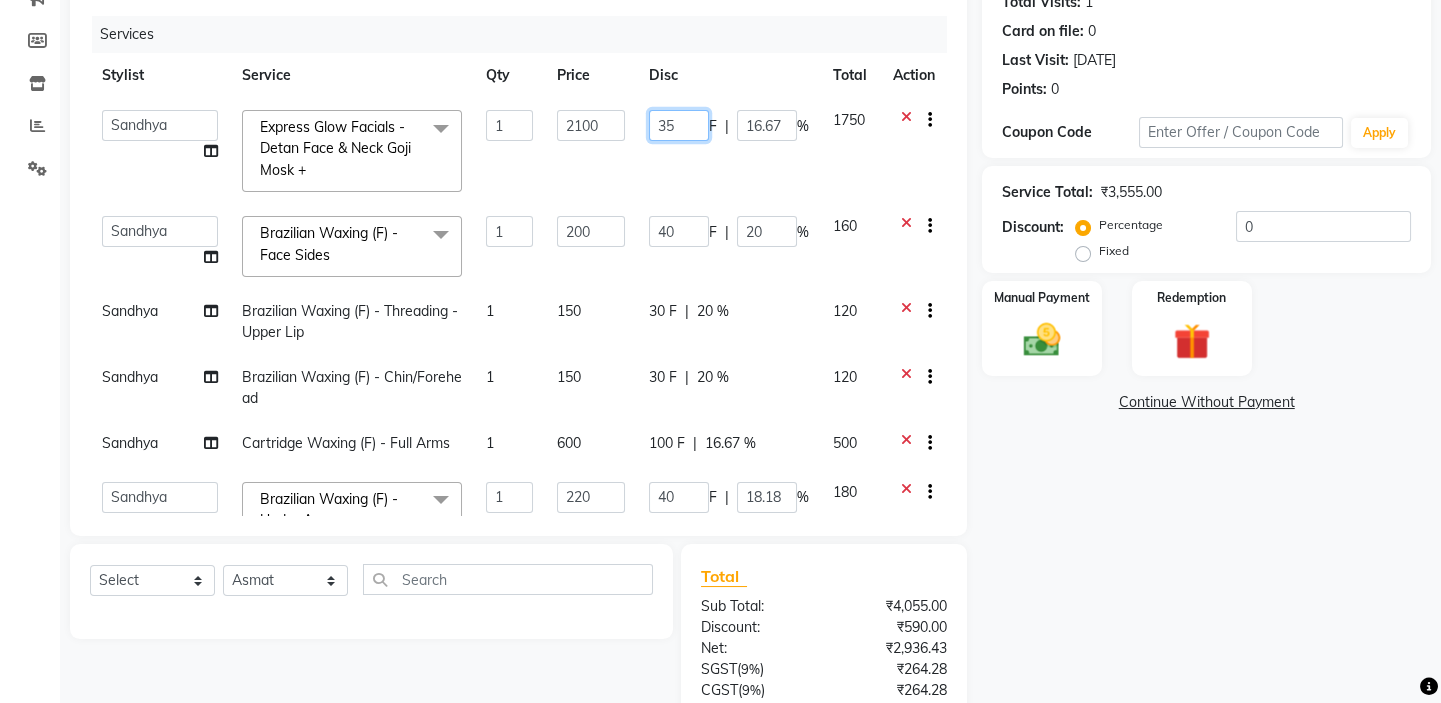 type on "350" 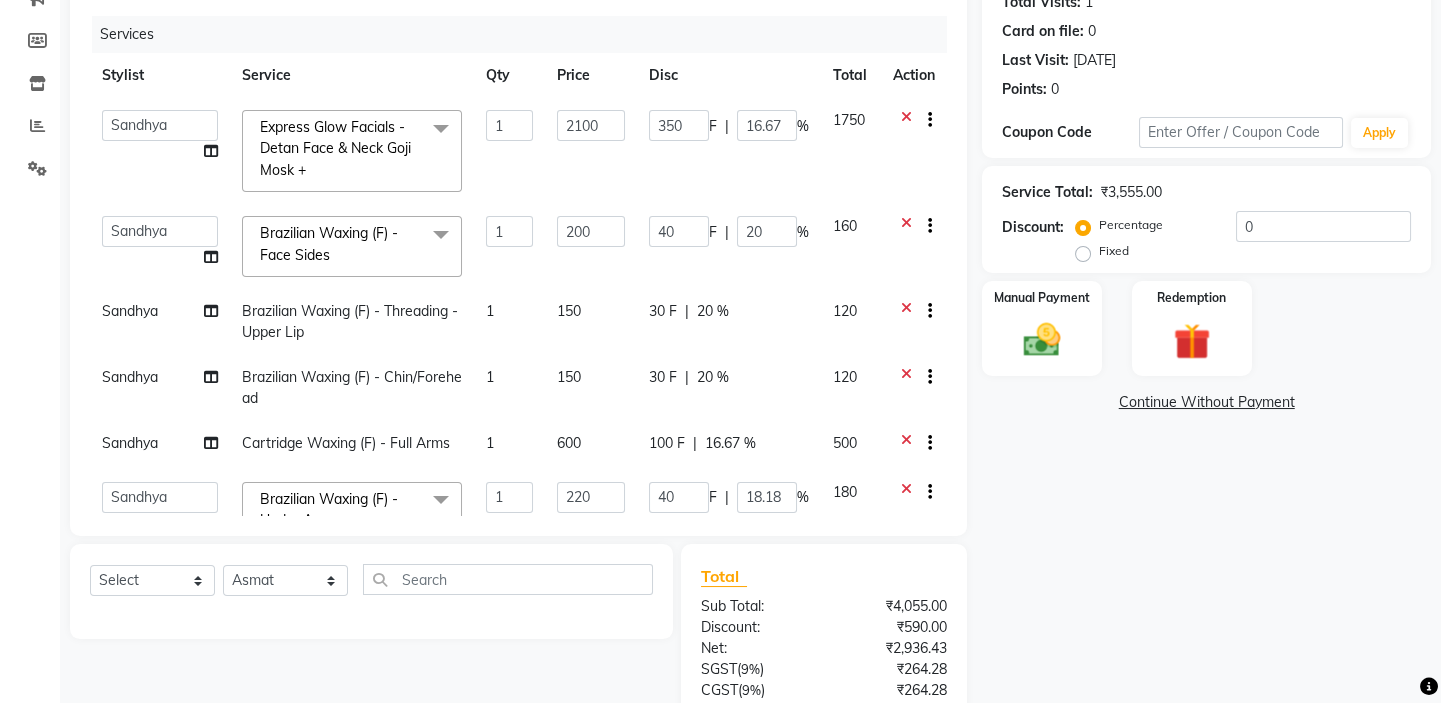 click on "Asmat   Dinesh   Himanshu   Raj Shilpakar   Sandhya   SHAHID   SUJEET   Vaishnavi   Vrinda  Express Glow Facials - Detan Face & Neck Goji Mosk +  x Haircut - Basic Haircut - Advanced (M) Shave Beard Trim Beard Styling Head Shave Trimming (F) Styling Haircut (F) Creative Haircut (F) Head Massage - Menthol Chiller Head Massage - Pure Coconut Nourisher Head Massage - Almond Indulgence Head Massage - Olive Bliss Regular Hair Spa Hair Spas - Mentho Burst Spa Keratin Bosster 700 Scalp Treatment - Anti-Dandruff Treatment Hair Fall Treatment Repair Rescue Spa Bond Repair Regimine Bond Reapir Ritual with Volumize Booster Bond Reapir Ritual with Fortify Booster Bond Reapir Ritual with Vibrancy Booster Bond Reapir Ritual with Hydrate Booster Bond Reapir Ritual with Tame Booster Shea Butter Treatment Shea Collagen Therapy Scalp Sense Treatment Moroccan Oil Treatment Regular Moustache Colouring Regular Beard Colouring Regular Global Hair Colouring Premium Hair Colouring - Moustache Colouring Streaks - Per Streak 1 2100" 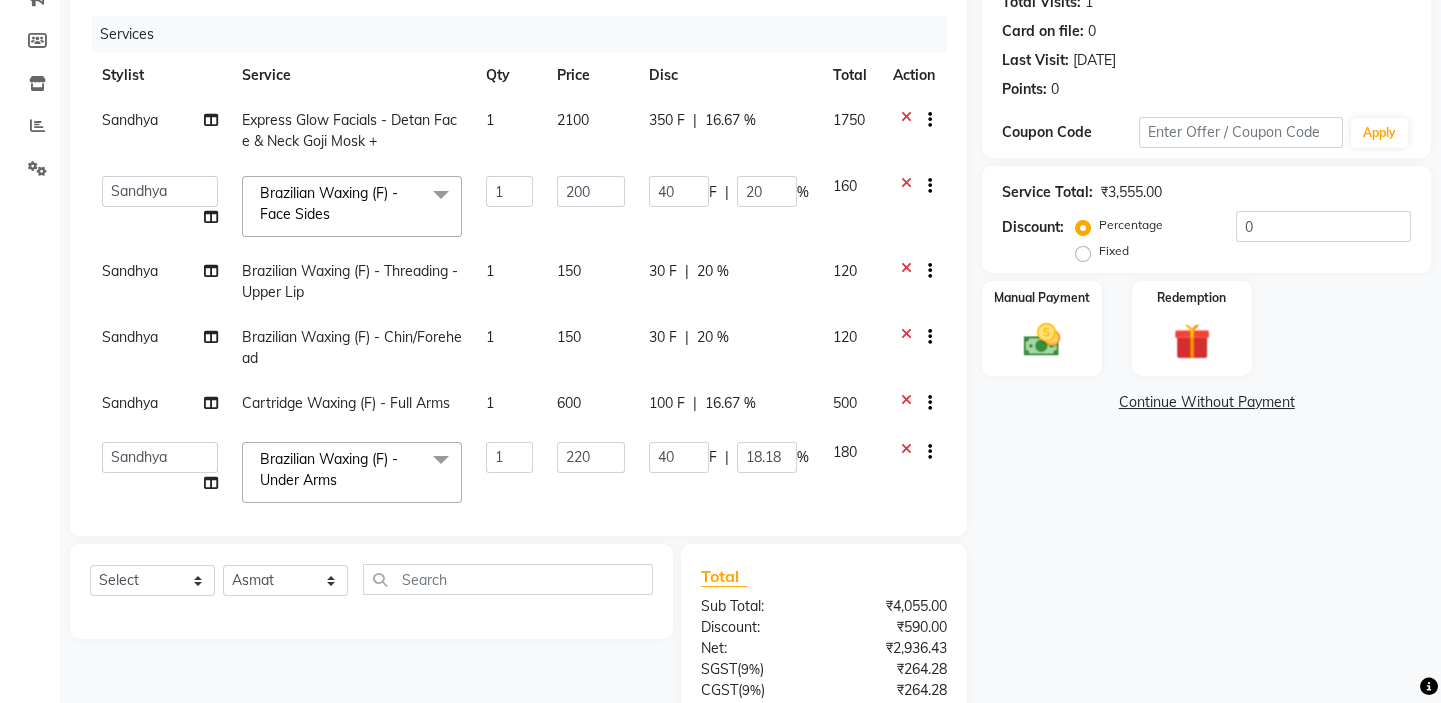 click on "2100" 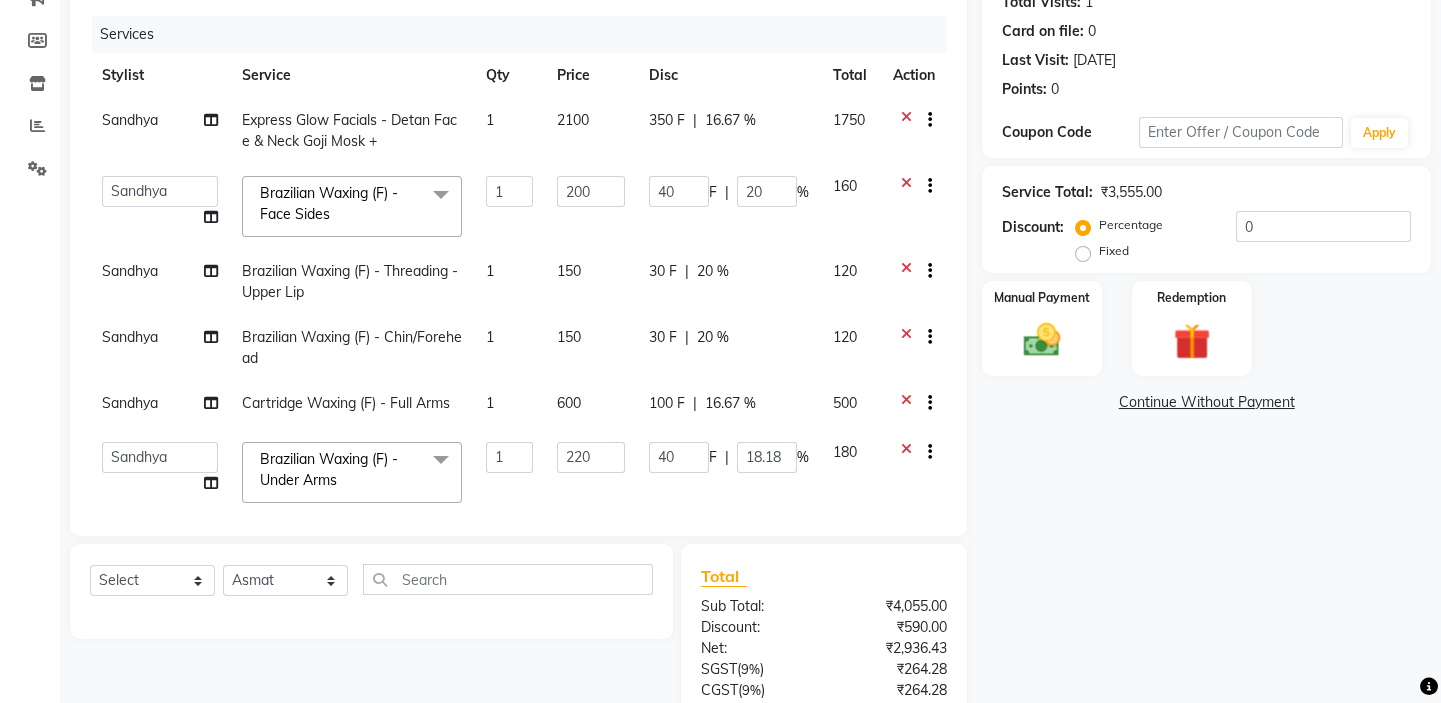 select on "35063" 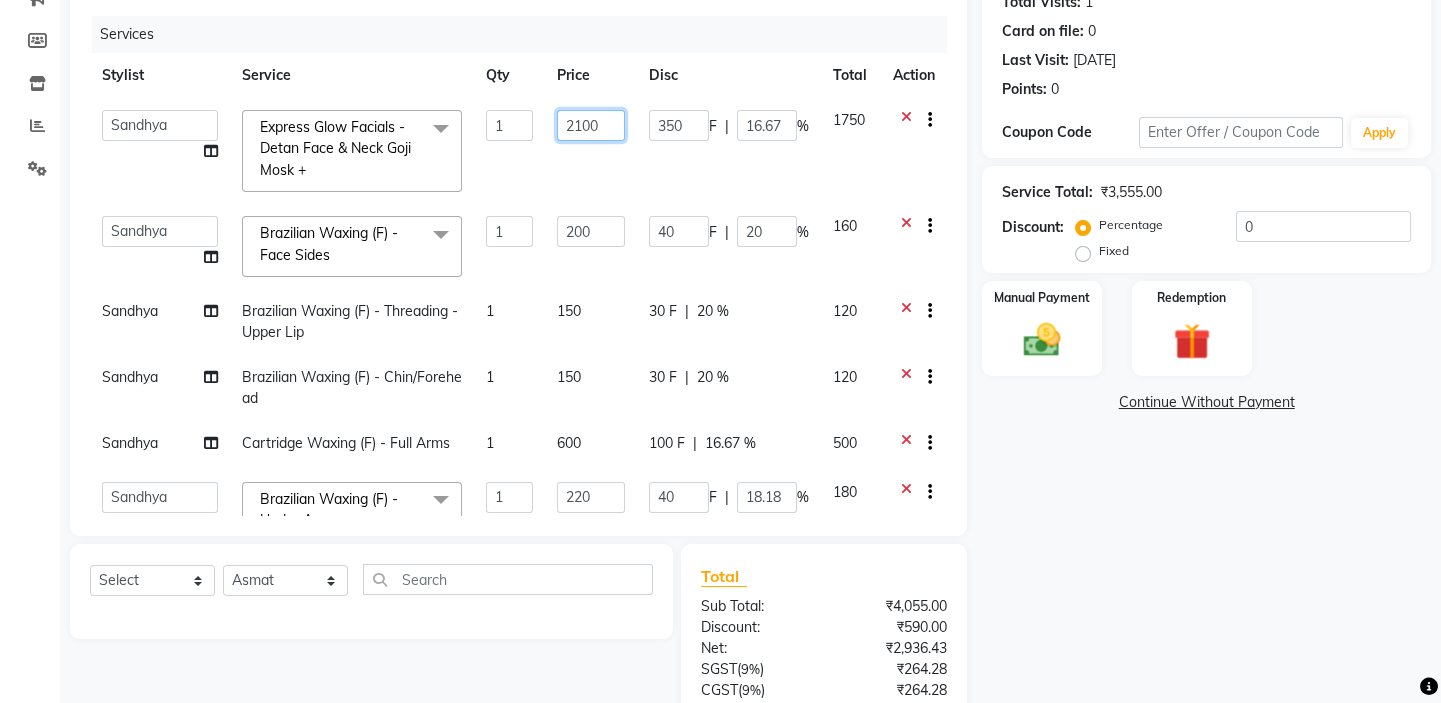 click on "2100" 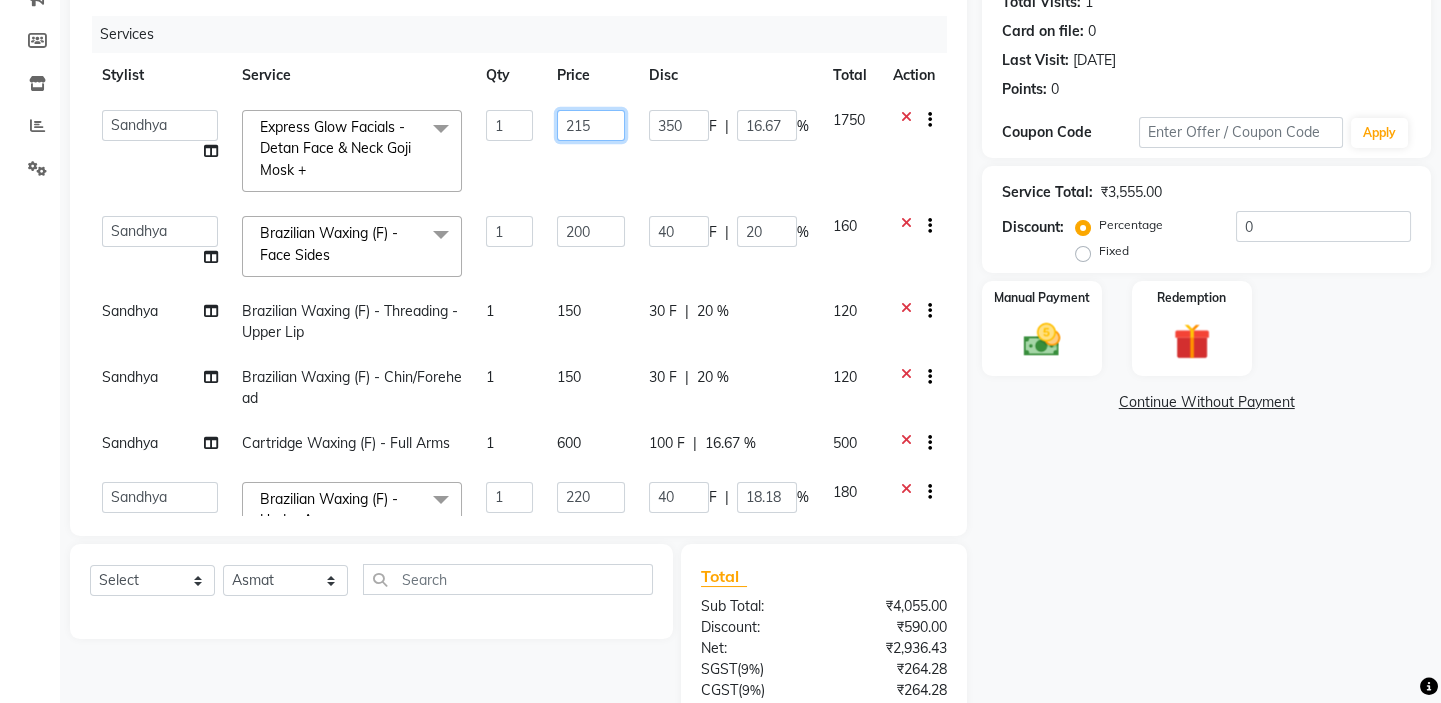 type on "2150" 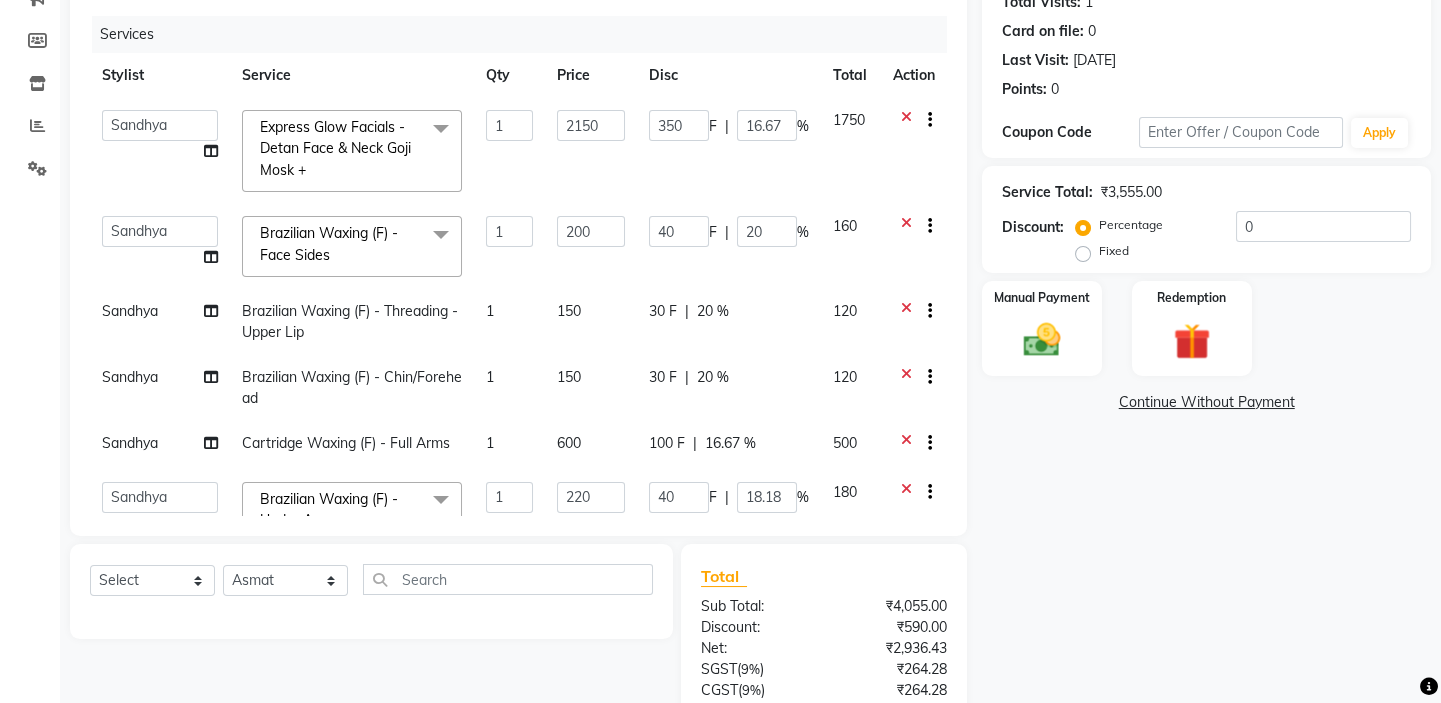 click on "2150" 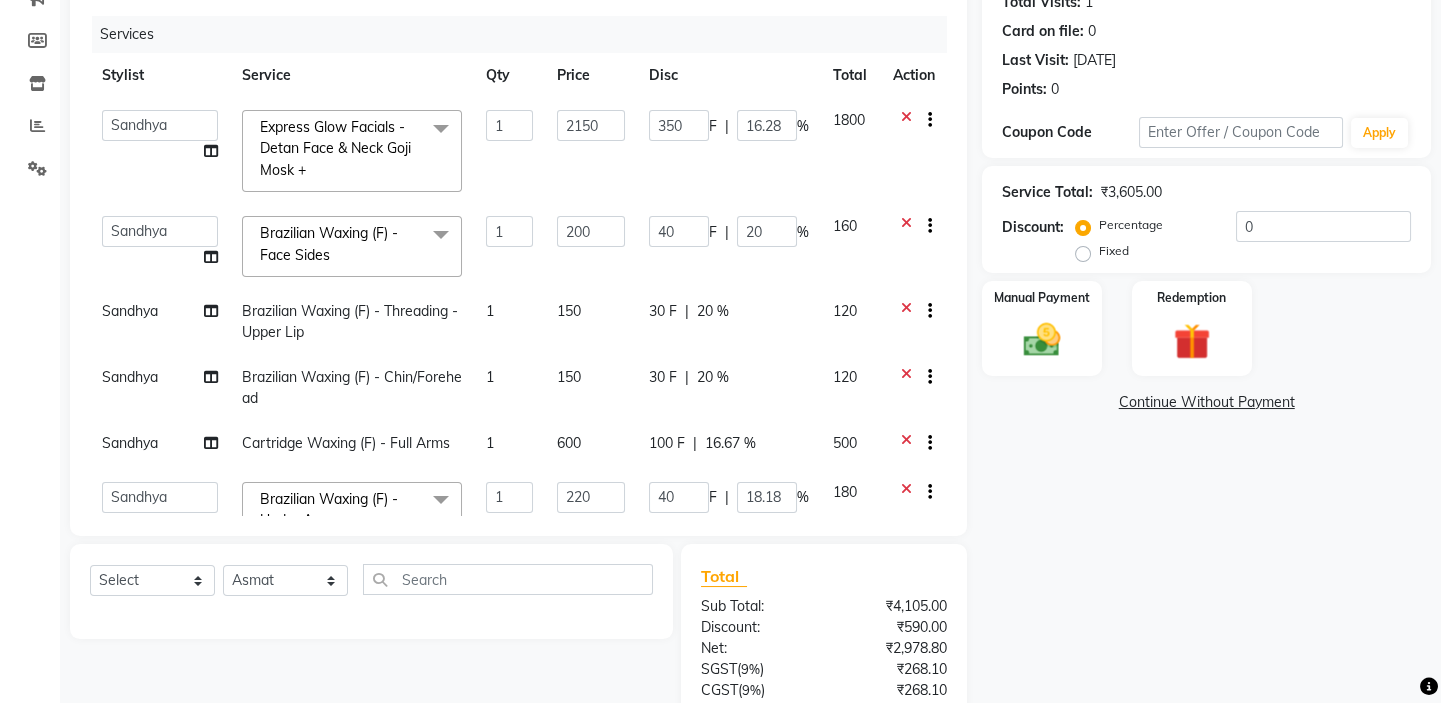 scroll, scrollTop: 398, scrollLeft: 0, axis: vertical 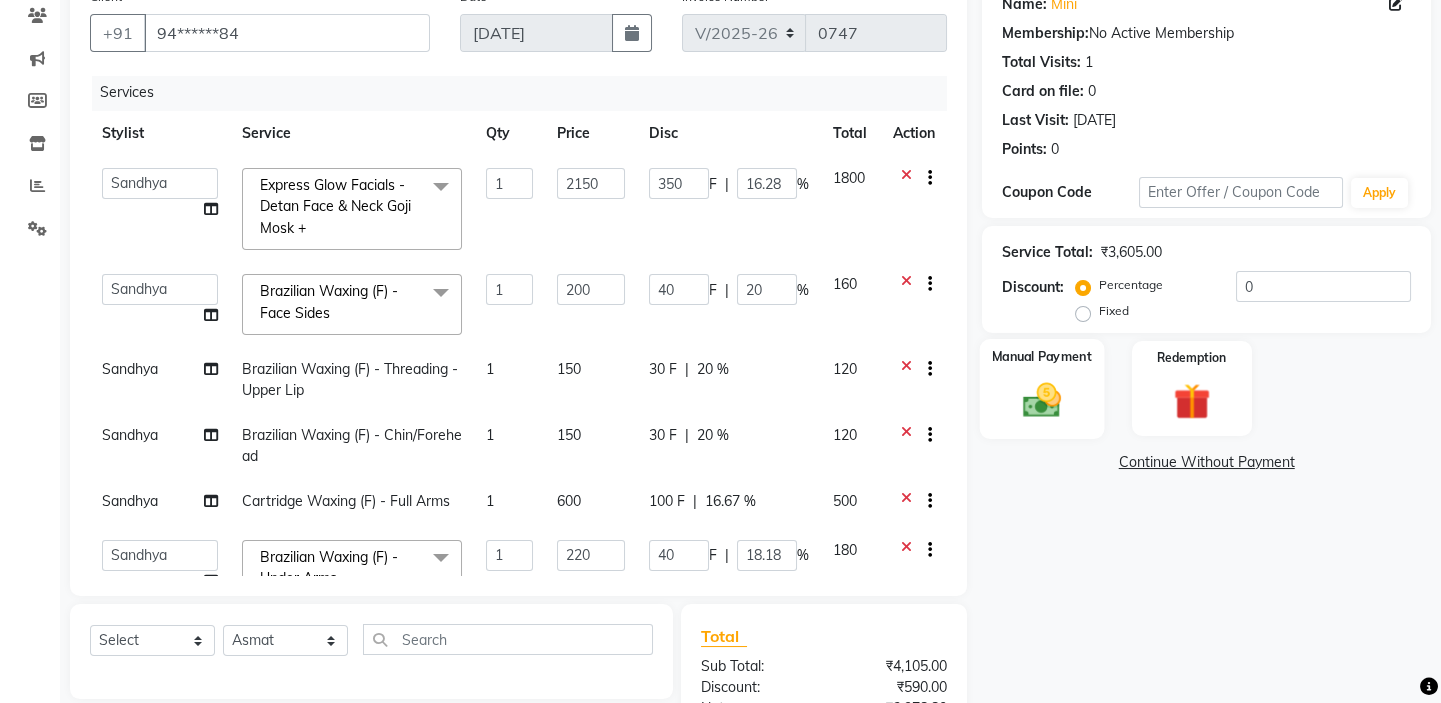click on "Manual Payment" 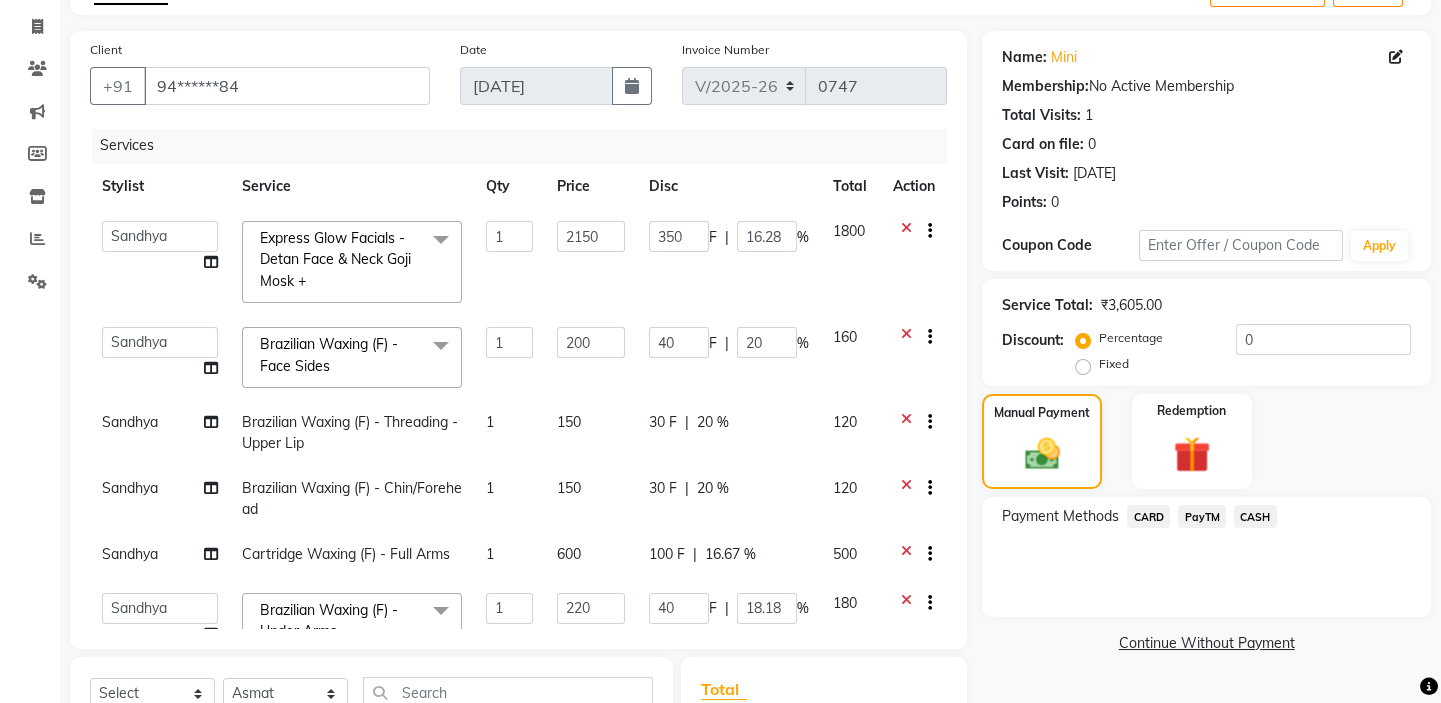 scroll, scrollTop: 367, scrollLeft: 0, axis: vertical 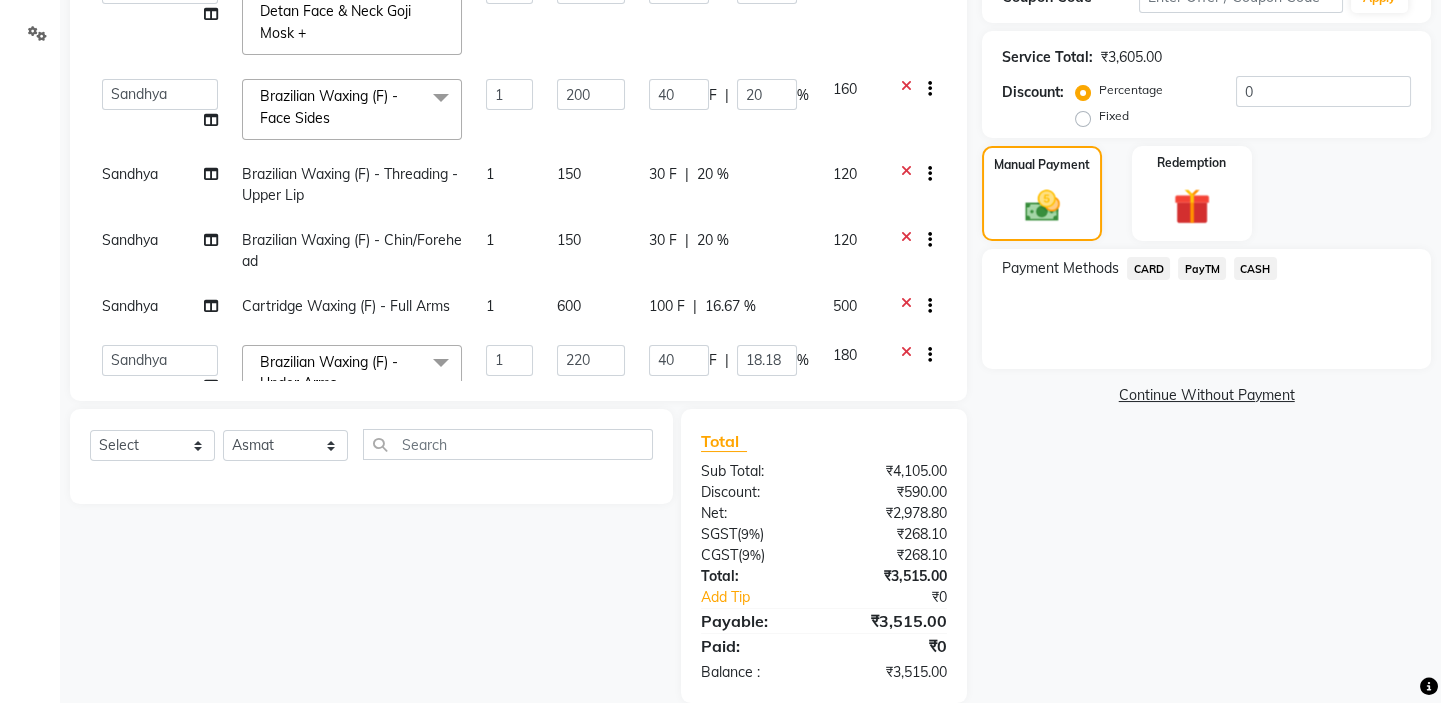 click on "PayTM" 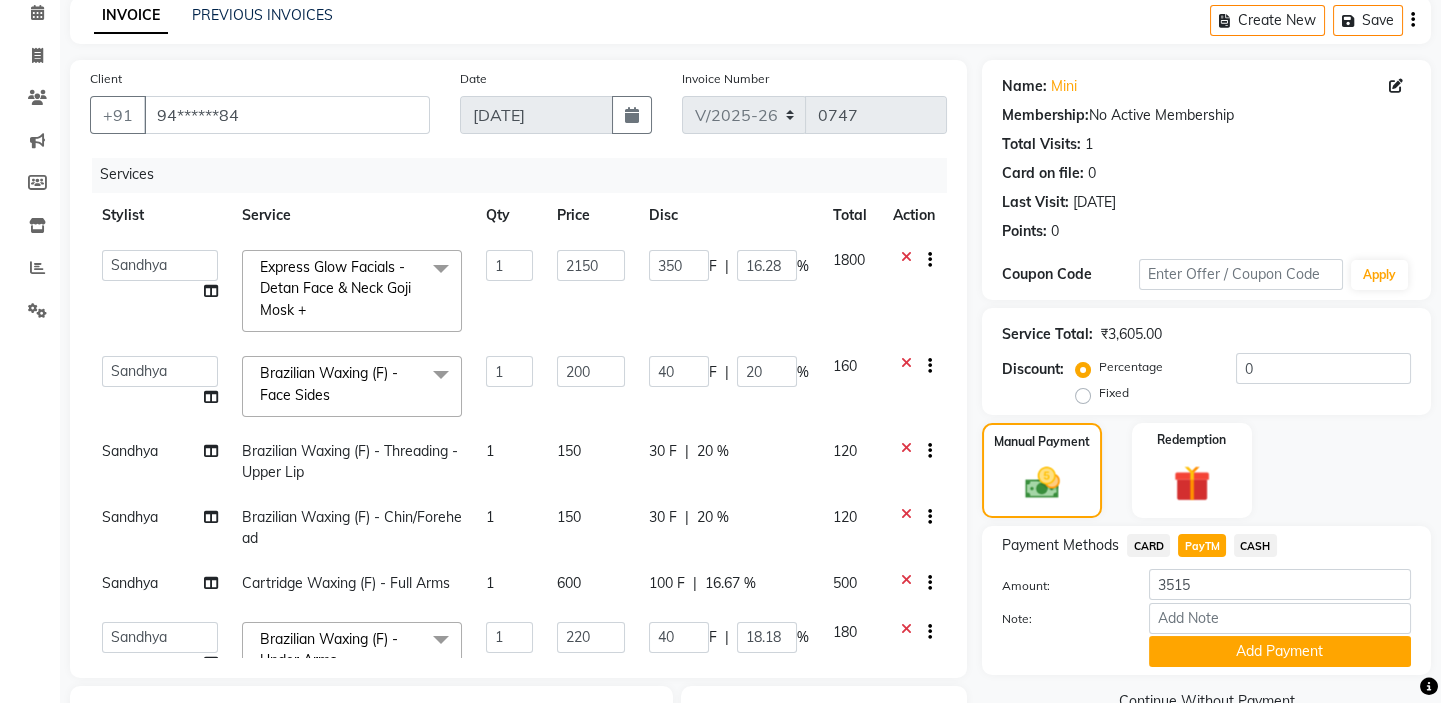 scroll, scrollTop: 398, scrollLeft: 0, axis: vertical 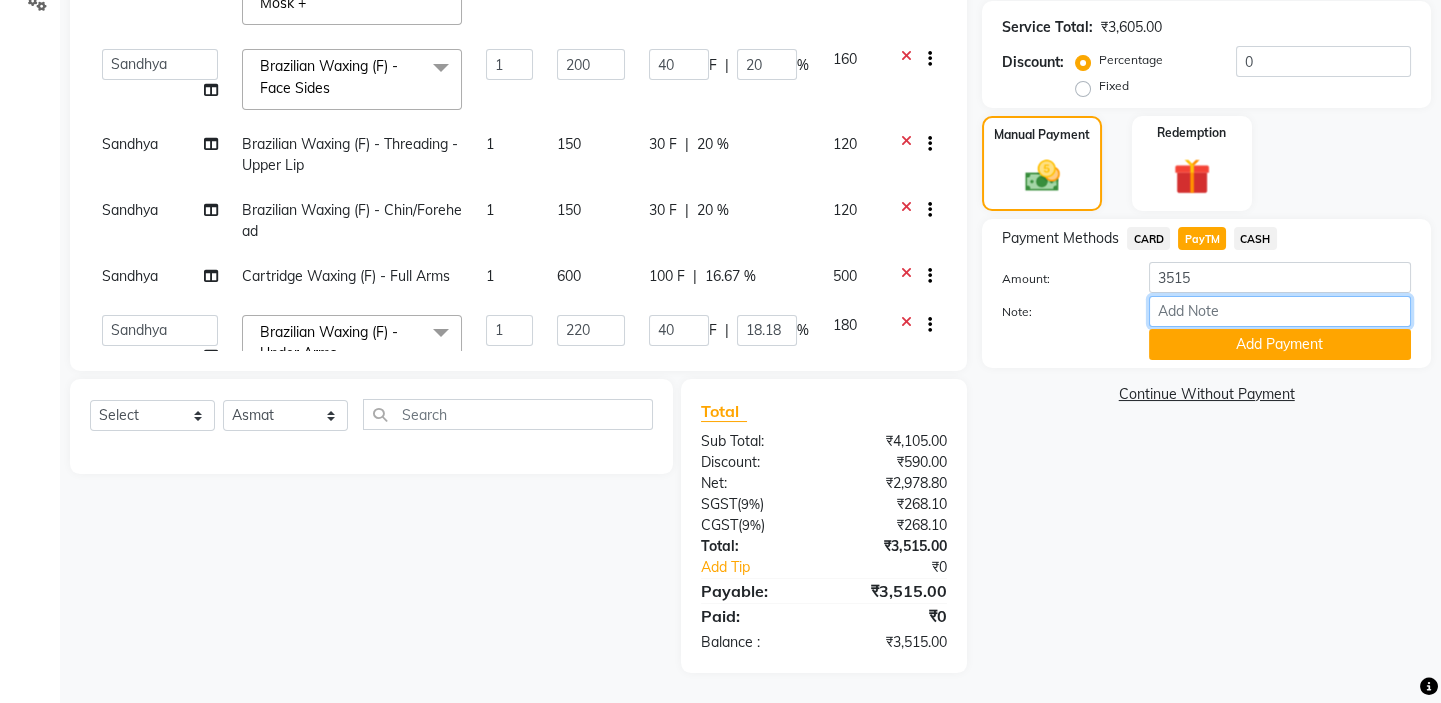 click on "Note:" at bounding box center (1280, 311) 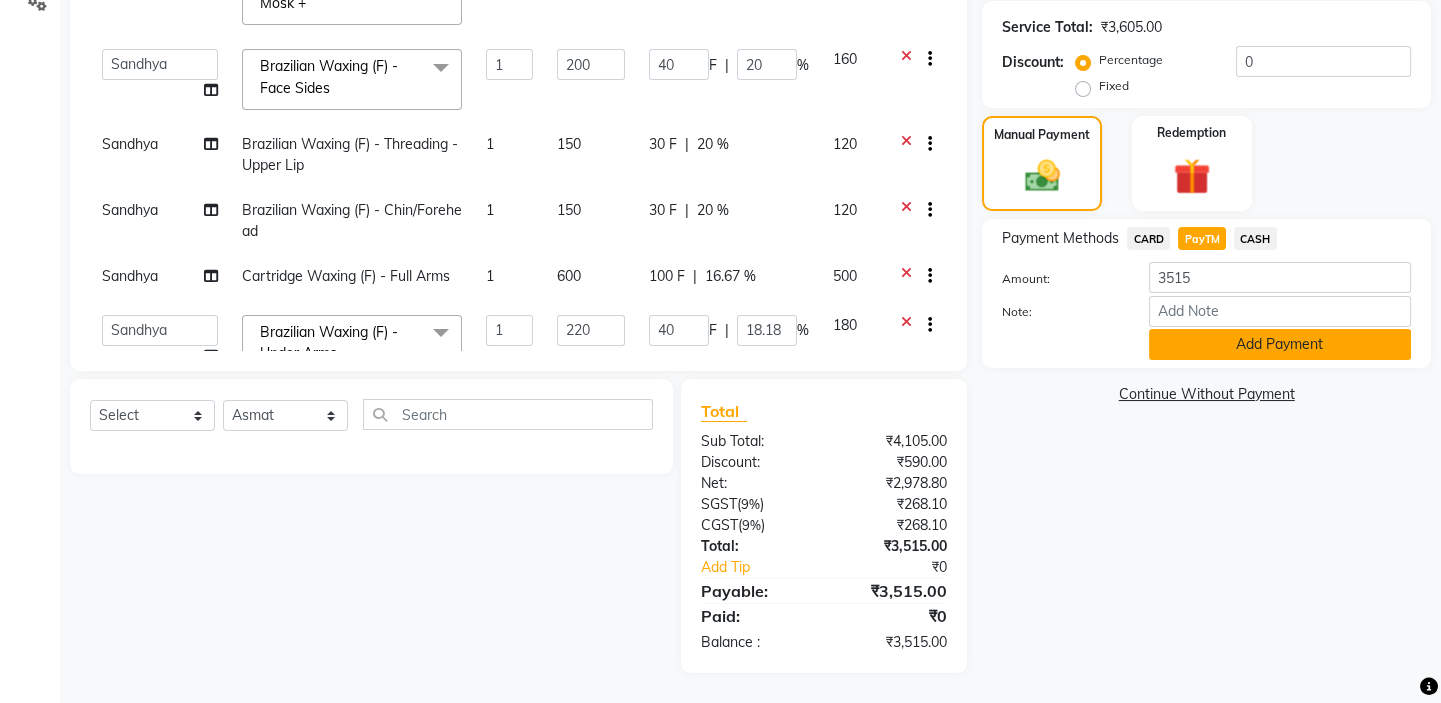 click on "Add Payment" 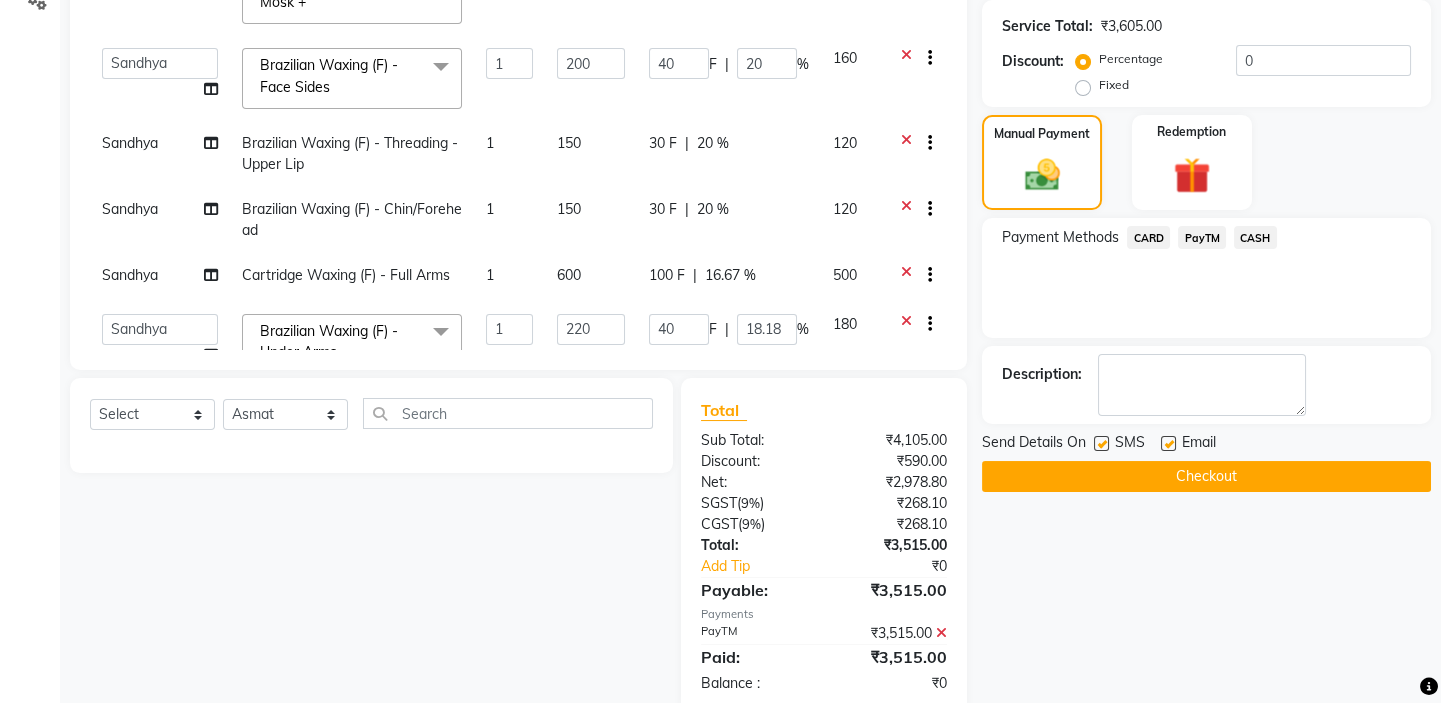 drag, startPoint x: 1428, startPoint y: 384, endPoint x: 1453, endPoint y: 383, distance: 25.019993 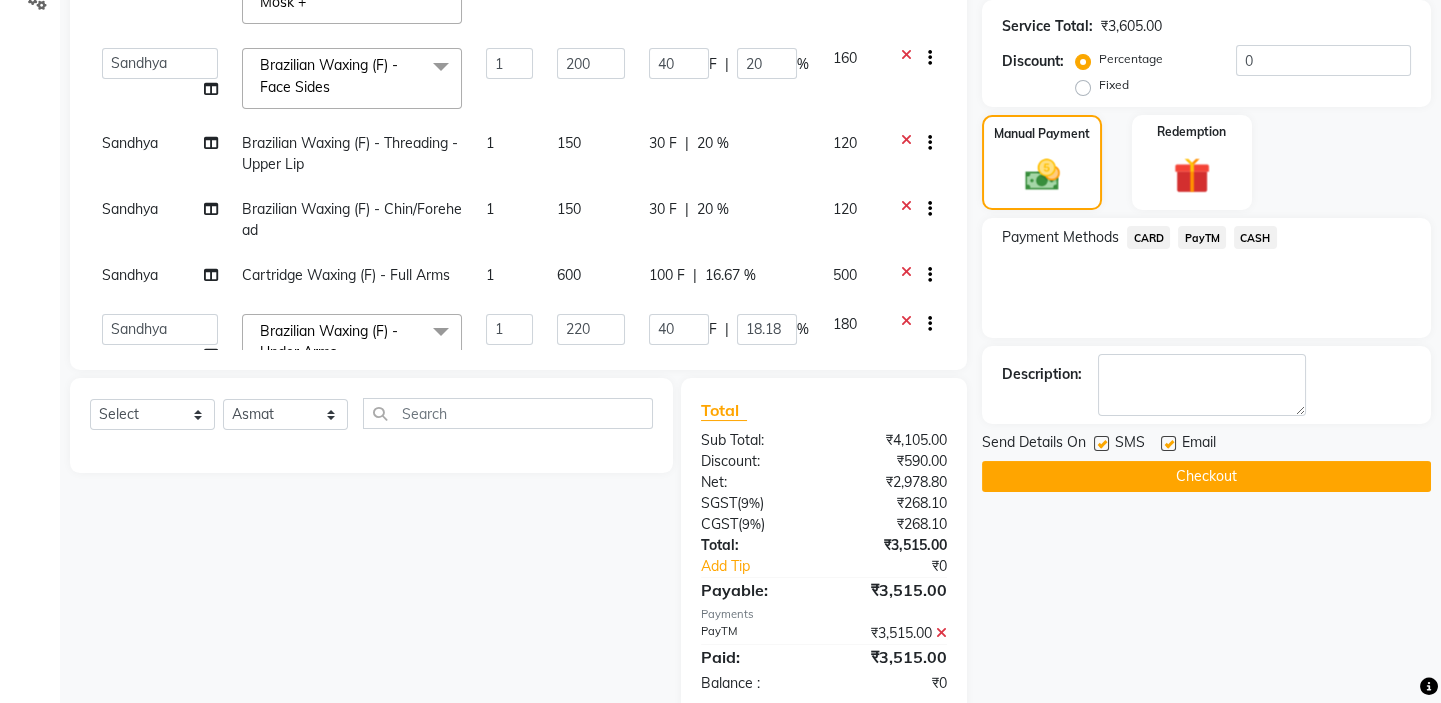 click on "08047224946 Select Location × Green Trends Unisex Salon, Opposite Khazana Market, Lda Colony Default Panel My Panel English ENGLISH Español العربية मराठी हिंदी ગુજરાતી தமிழ் 中文 Notifications nothing to show Asmat Manage Profile Change Password Sign out  Version:3.15.4  ☀ Green Trends Unisex Salon, opposite Khazana Market, LDA Colony  Calendar  Invoice  Clients  Marketing  Members  Inventory  Reports  Settings Completed InProgress Upcoming Dropped Tentative Check-In Confirm Bookings Generate Report Segments Page Builder INVOICE PREVIOUS INVOICES Create New   Save  Client +91 94******84 Date 11-07-2025 Invoice Number V/2025 V/2025-26 0747 Services Stylist Service Qty Price Disc Total Action  Asmat   Dinesh   Himanshu   Raj Shilpakar   Sandhya   SHAHID   SUJEET   Vaishnavi   Vrinda  Express Glow Facials - Detan Face & Neck Goji Mosk +  x Haircut - Basic Haircut - Advanced (M) Shave Beard Trim Beard Styling Head Shave Trimming (F) Gold Facial" at bounding box center [720, -47] 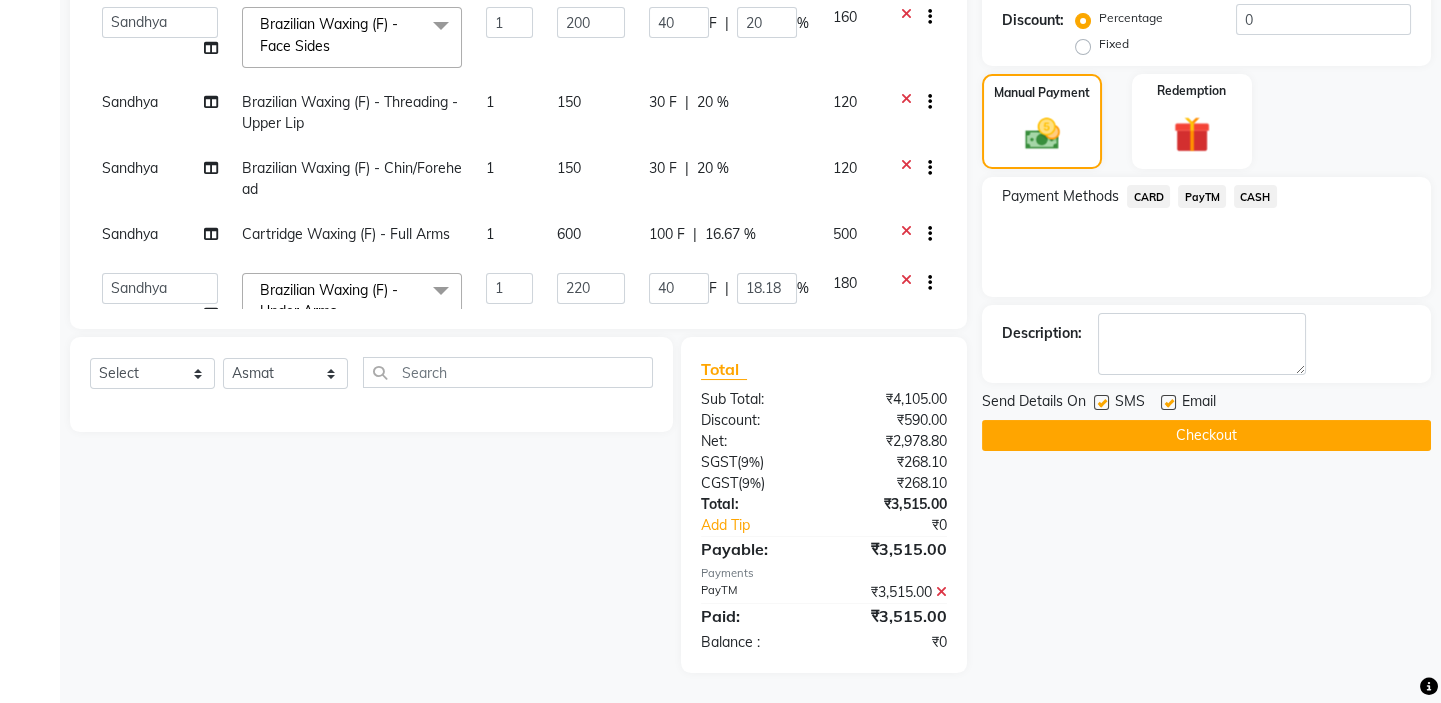 click on "Checkout" 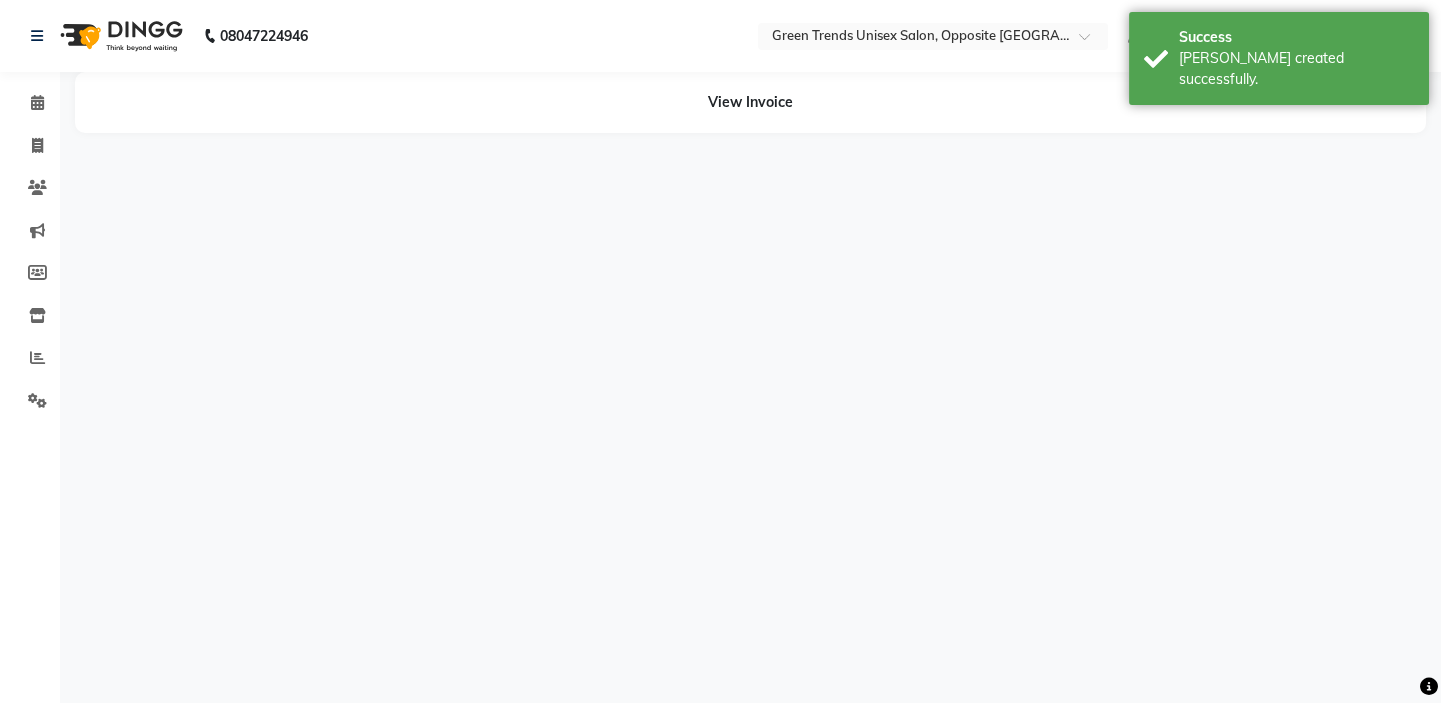 scroll, scrollTop: 0, scrollLeft: 0, axis: both 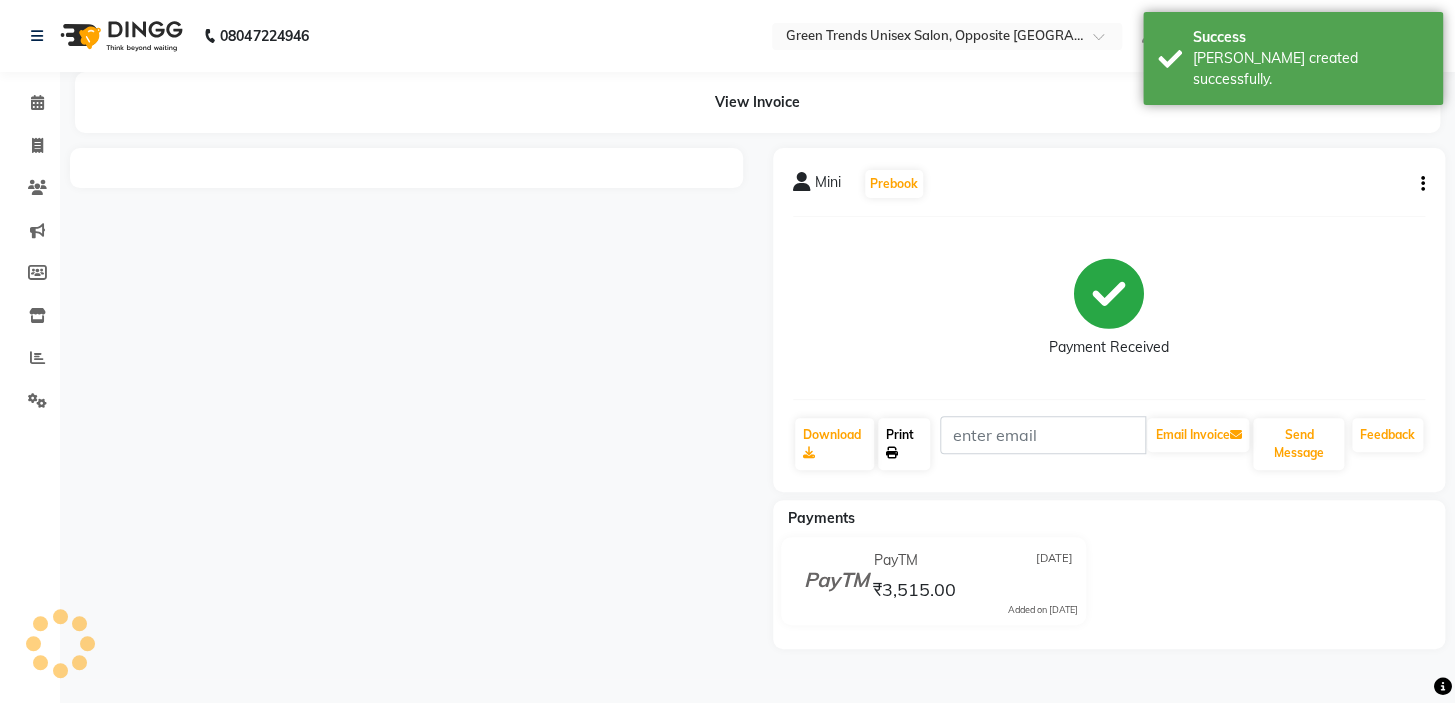 click on "Print" 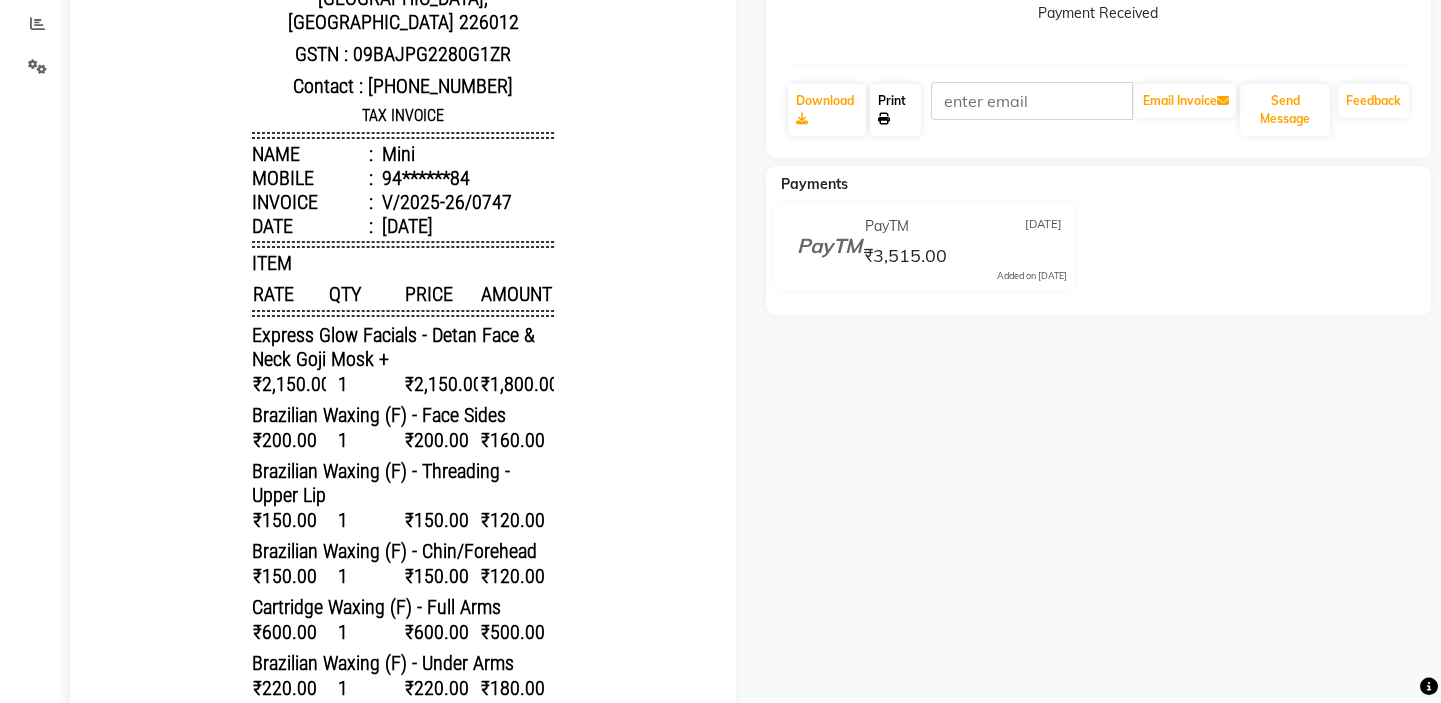 scroll, scrollTop: 330, scrollLeft: 0, axis: vertical 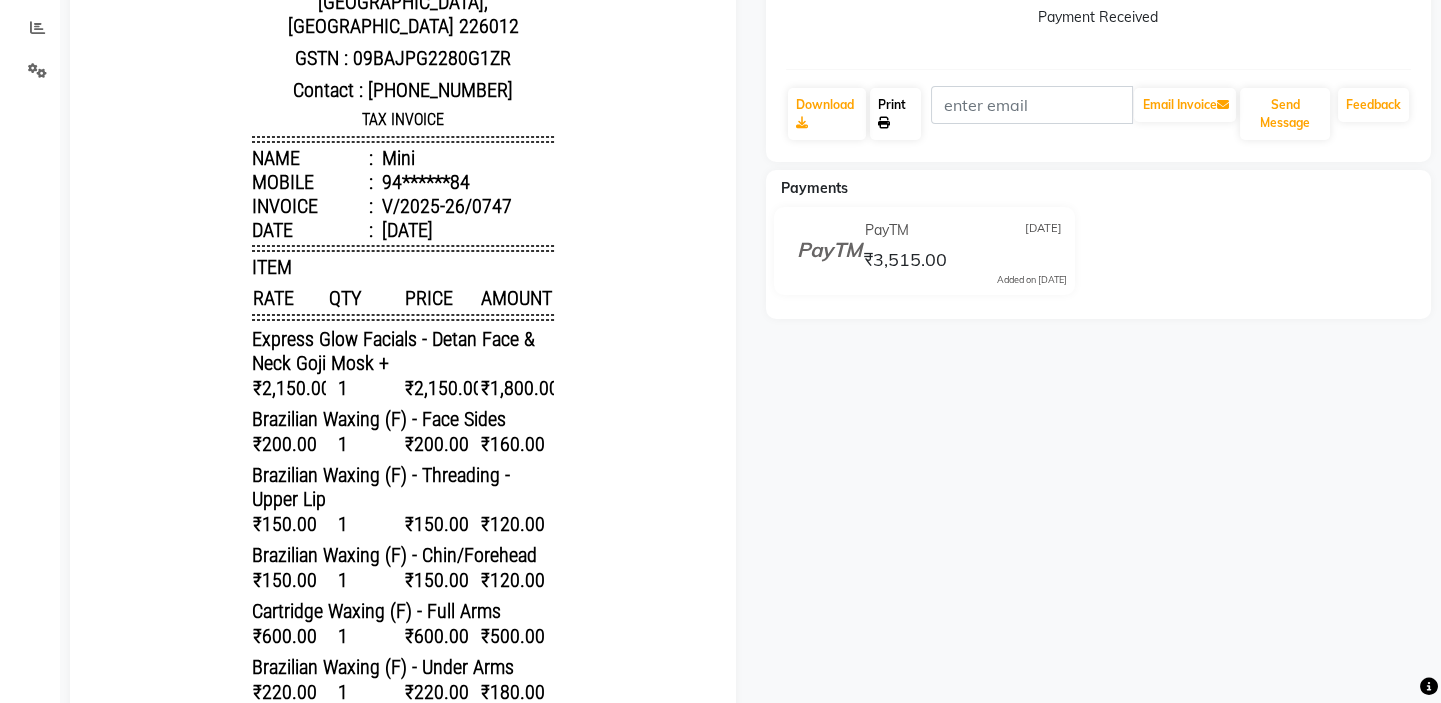 click on "Print" 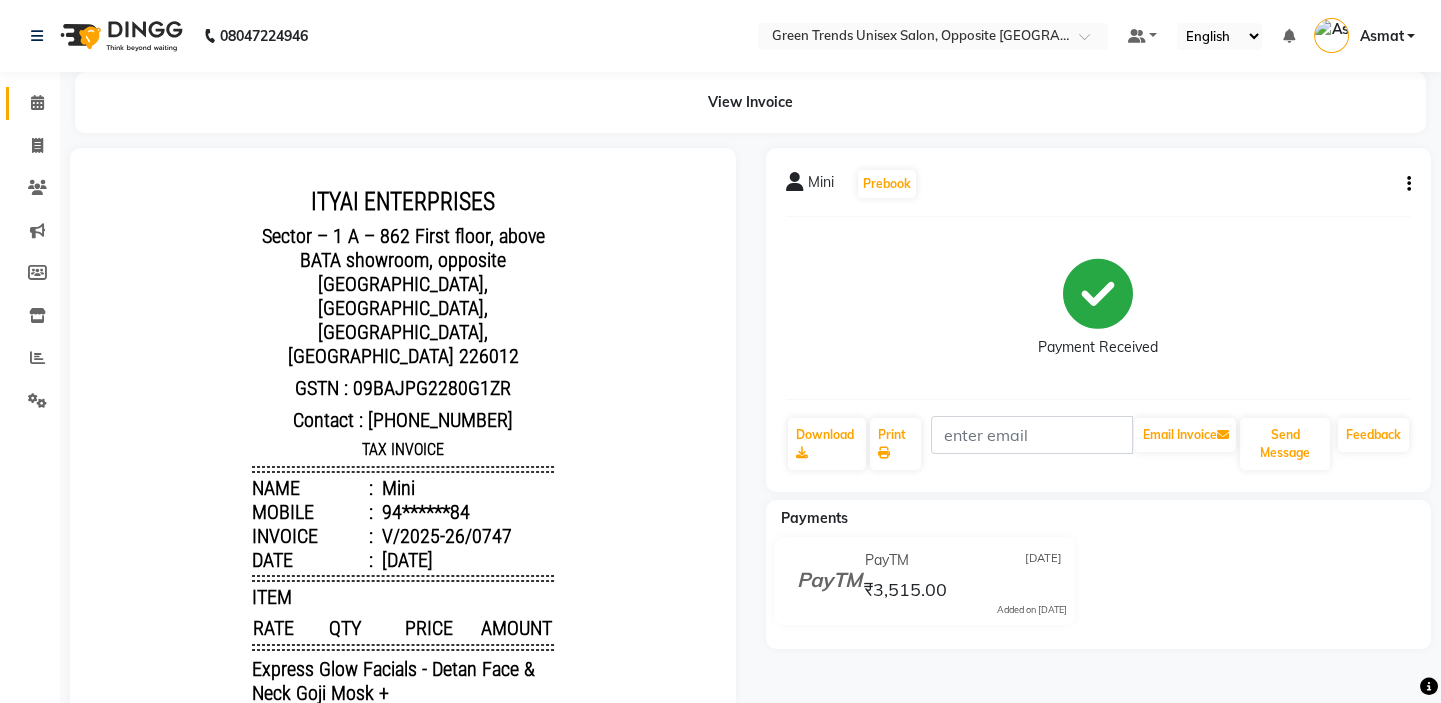 click on "Calendar" 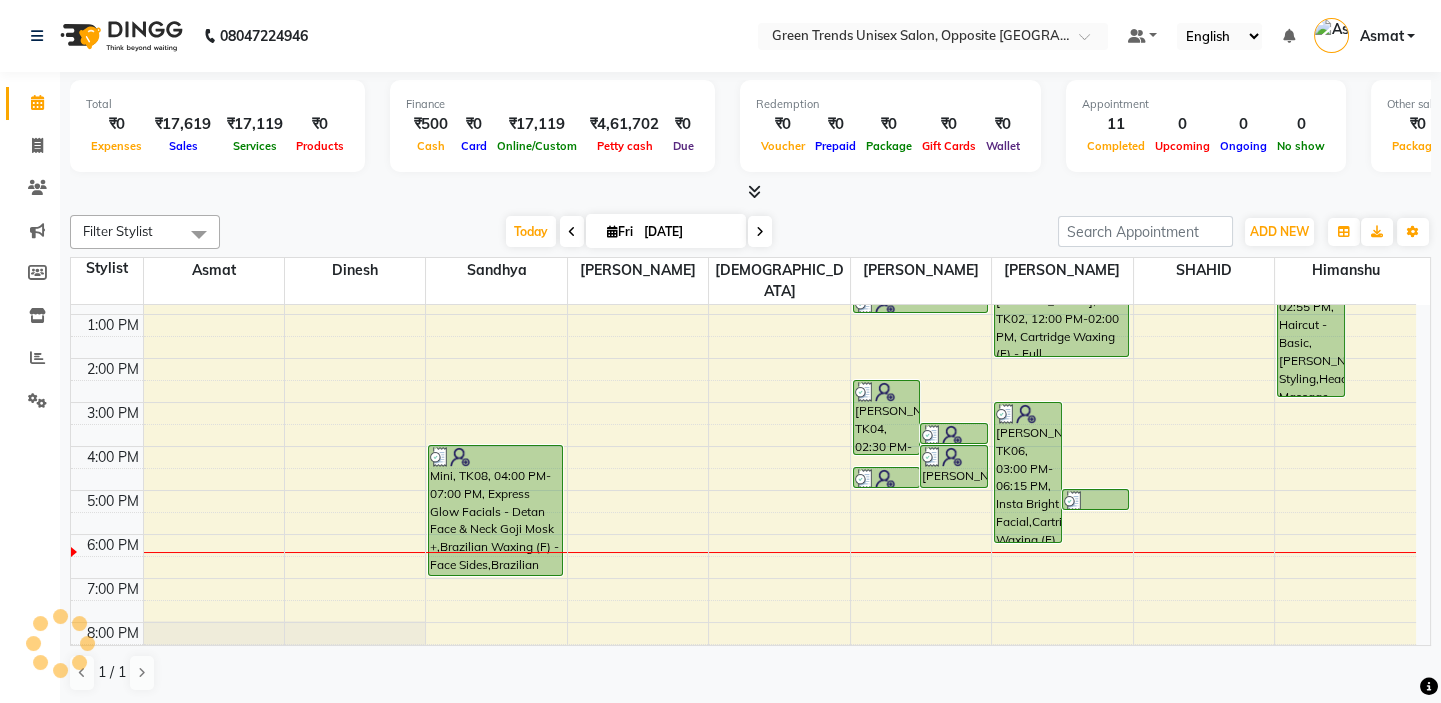 scroll, scrollTop: 0, scrollLeft: 0, axis: both 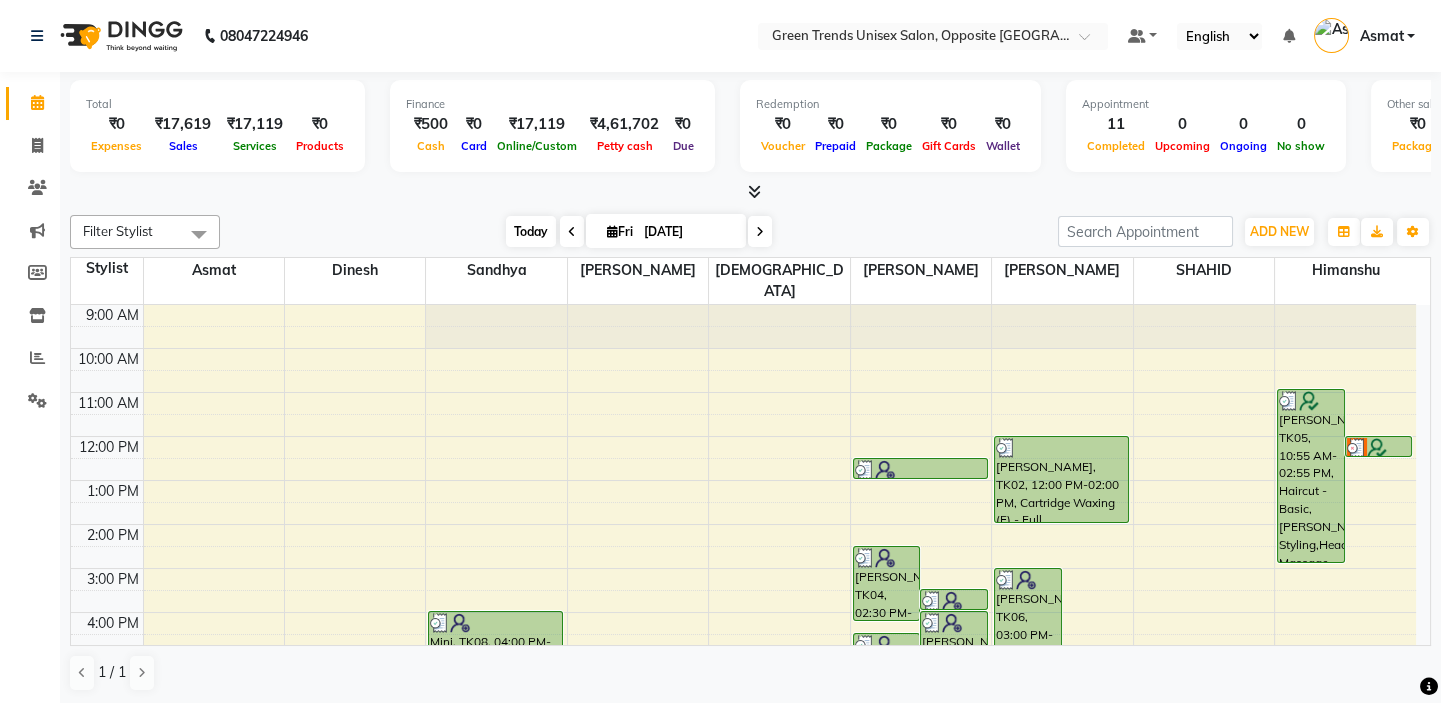 click on "Today" at bounding box center (531, 231) 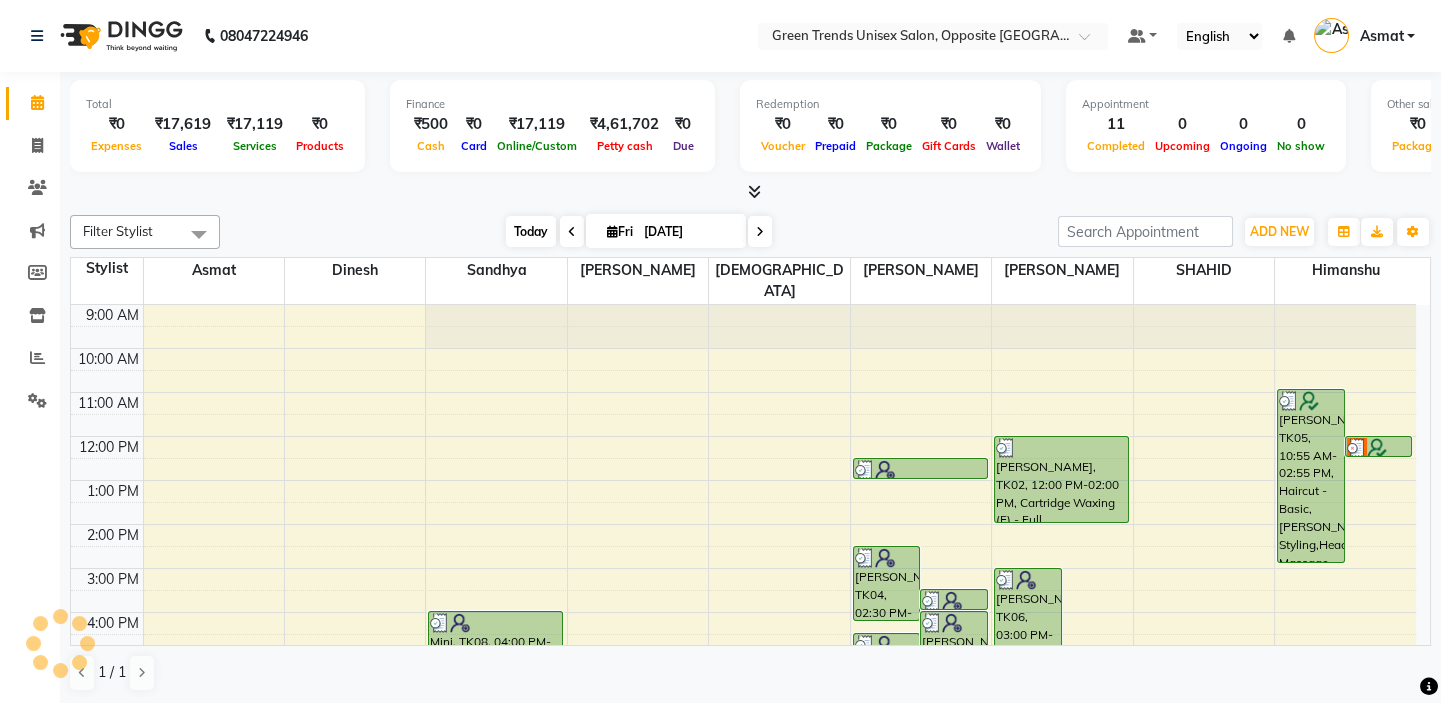 scroll, scrollTop: 208, scrollLeft: 0, axis: vertical 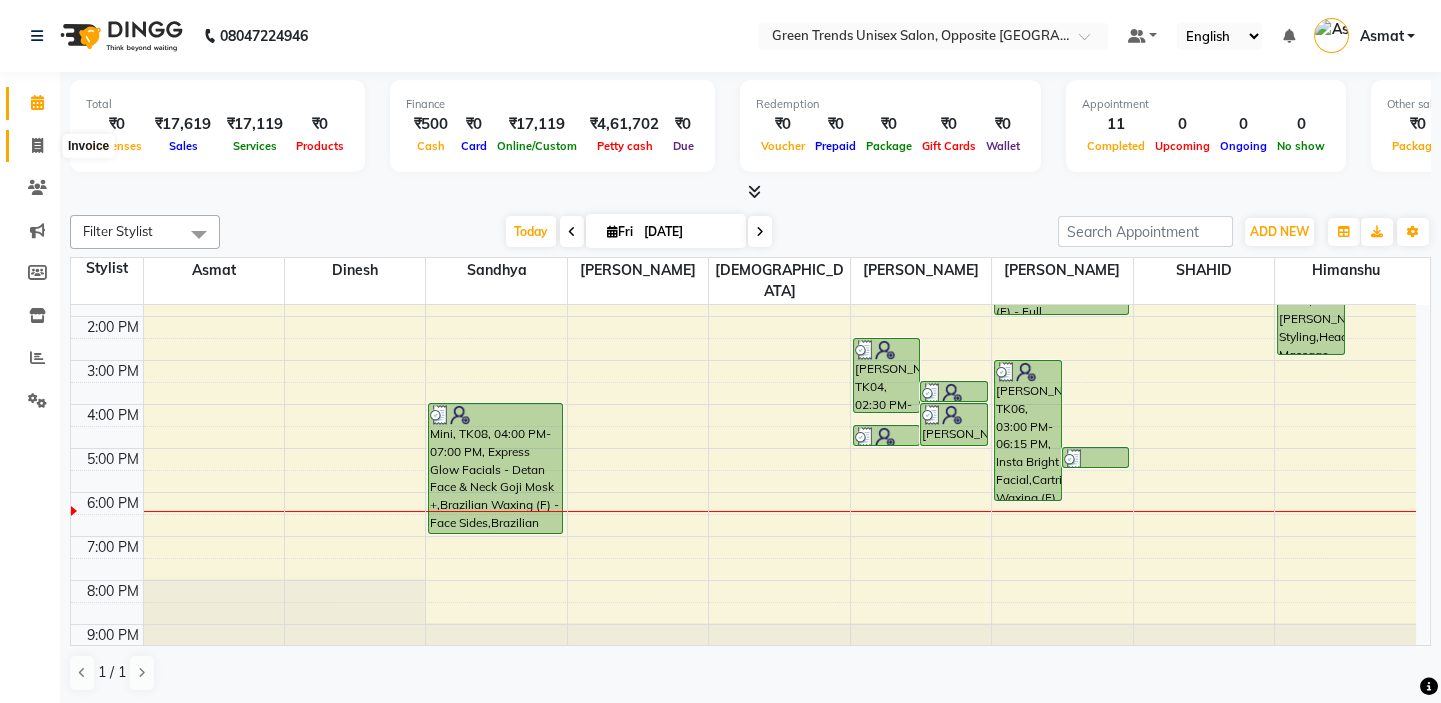 click 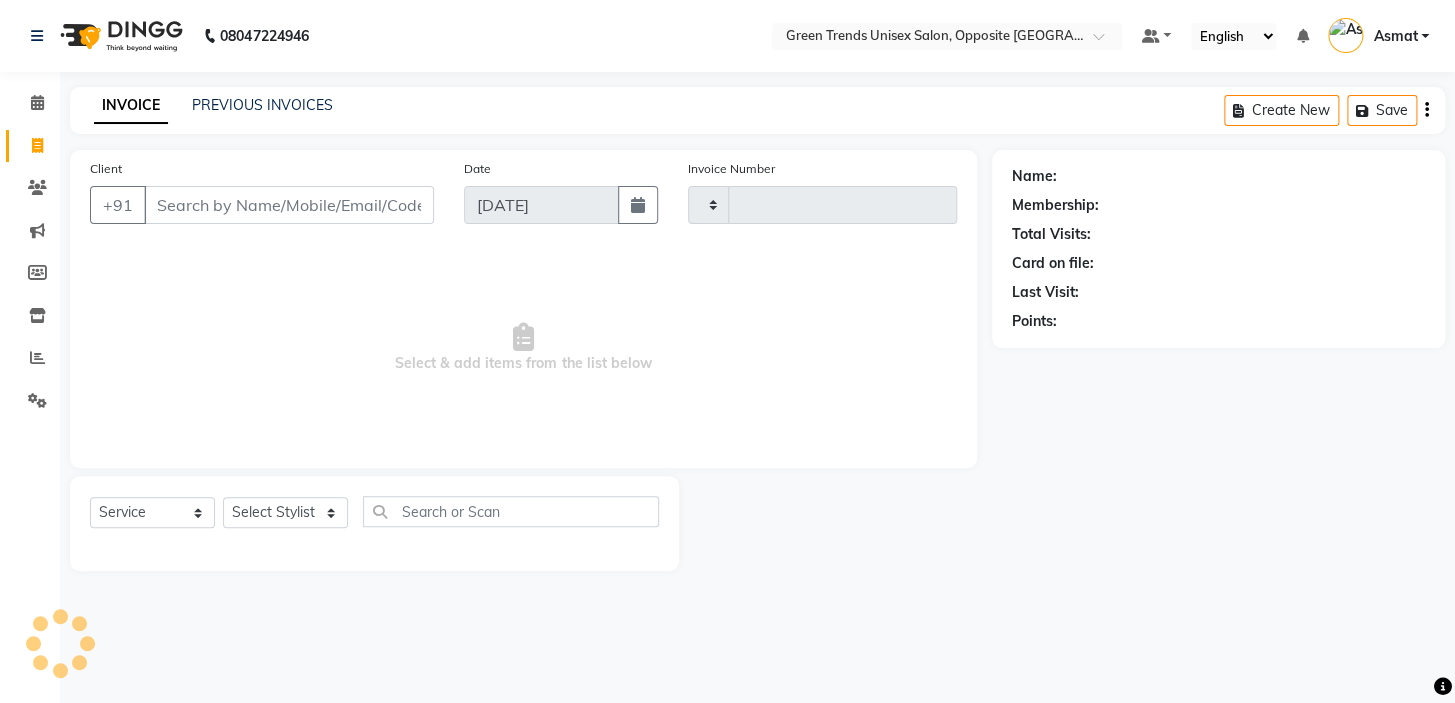 type on "0748" 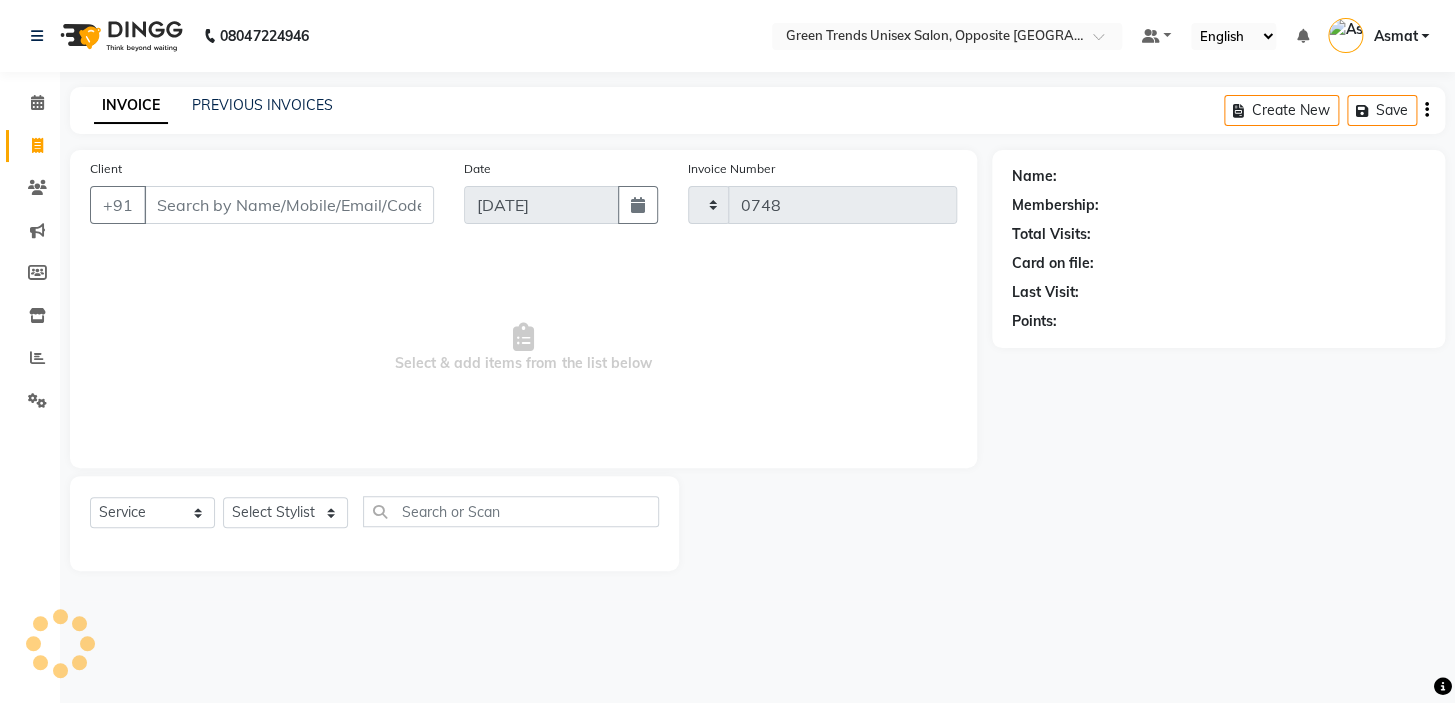 select on "5225" 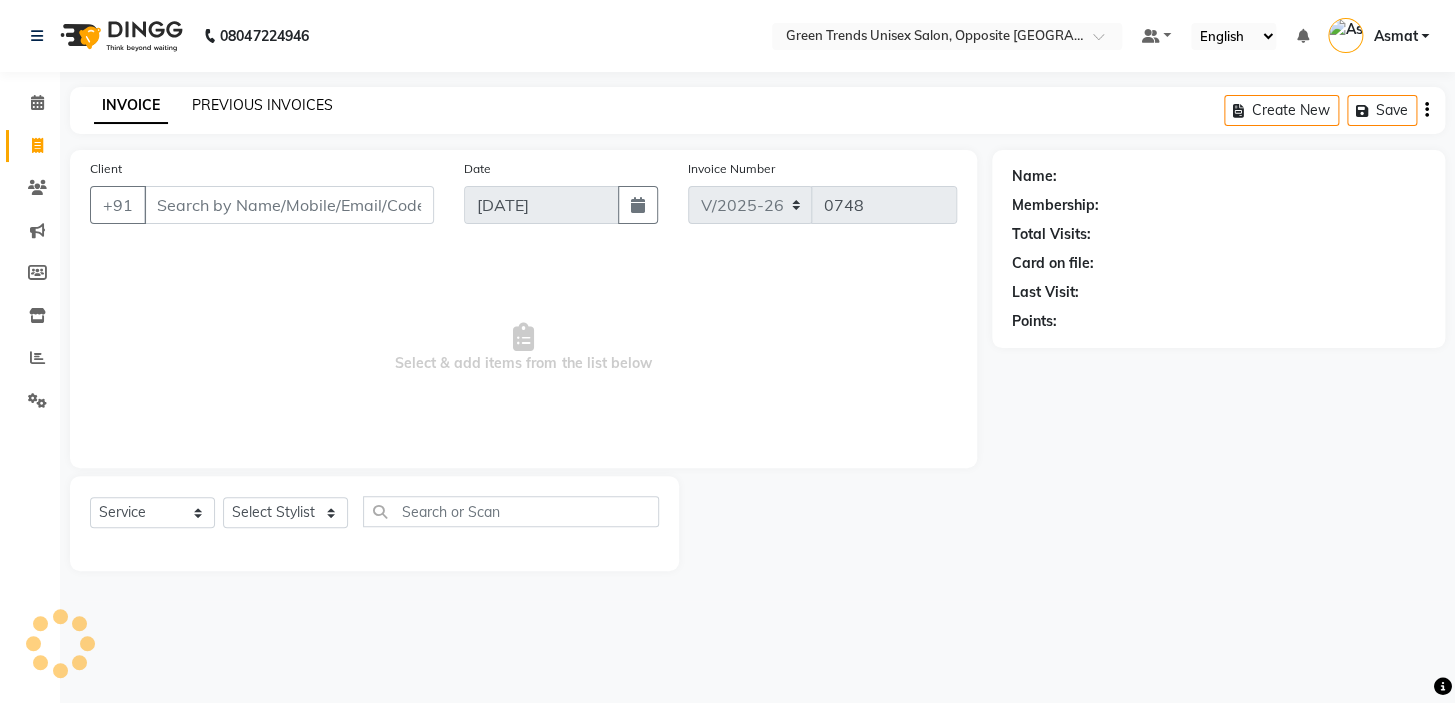 click on "PREVIOUS INVOICES" 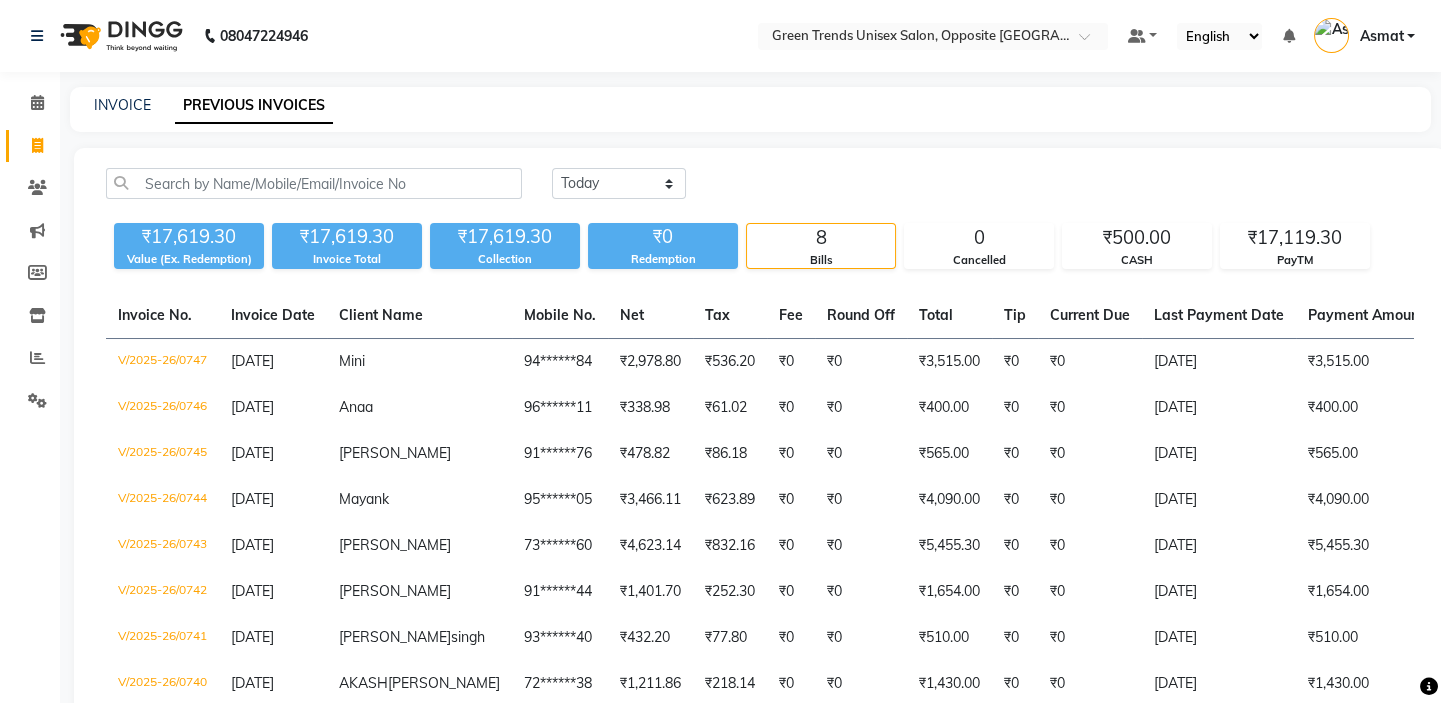 scroll, scrollTop: 168, scrollLeft: 0, axis: vertical 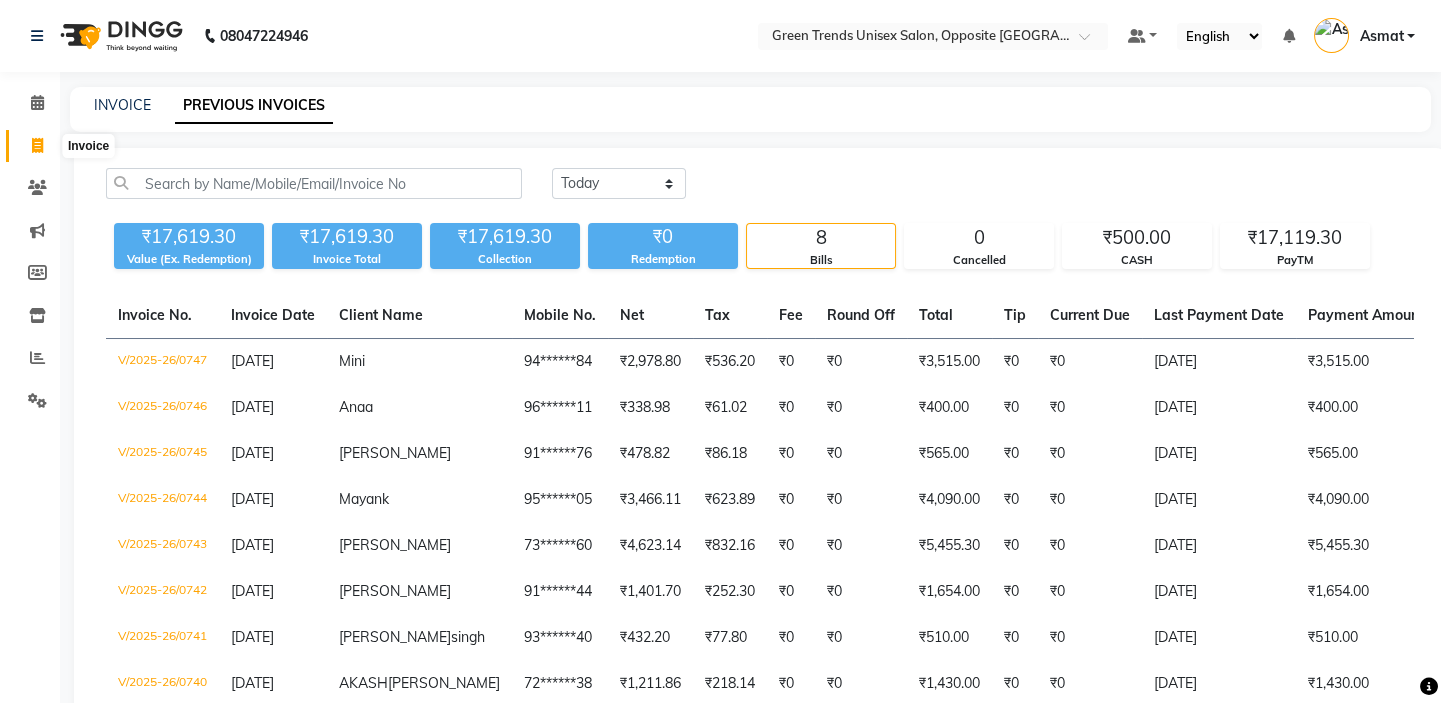 click 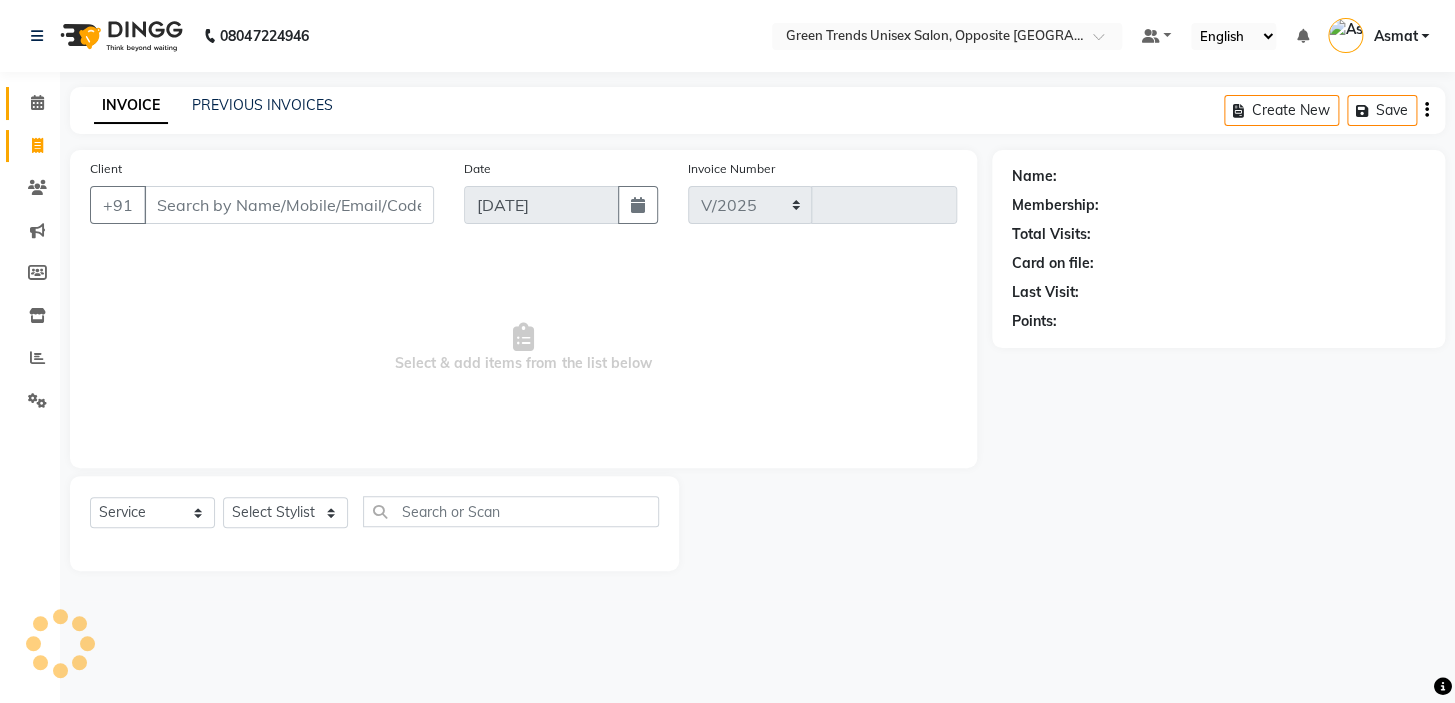 select on "5225" 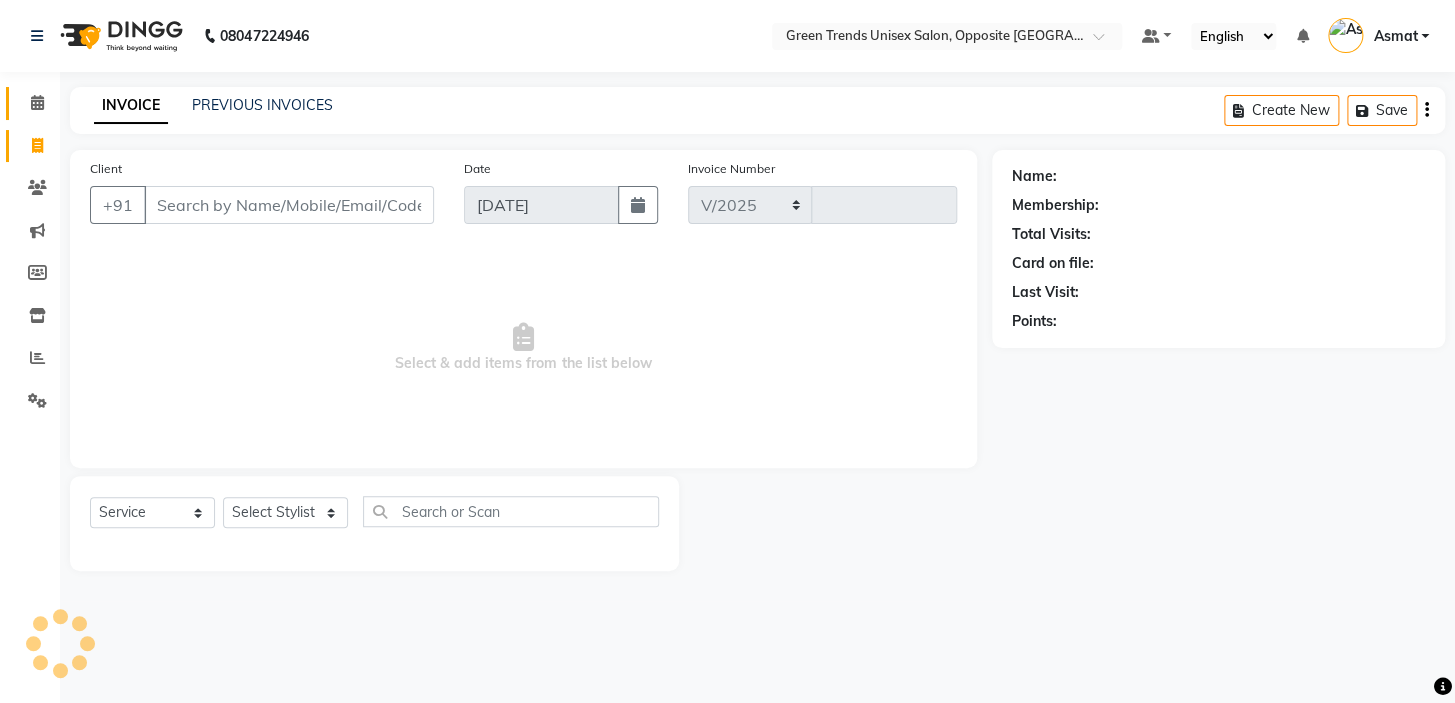 type on "0748" 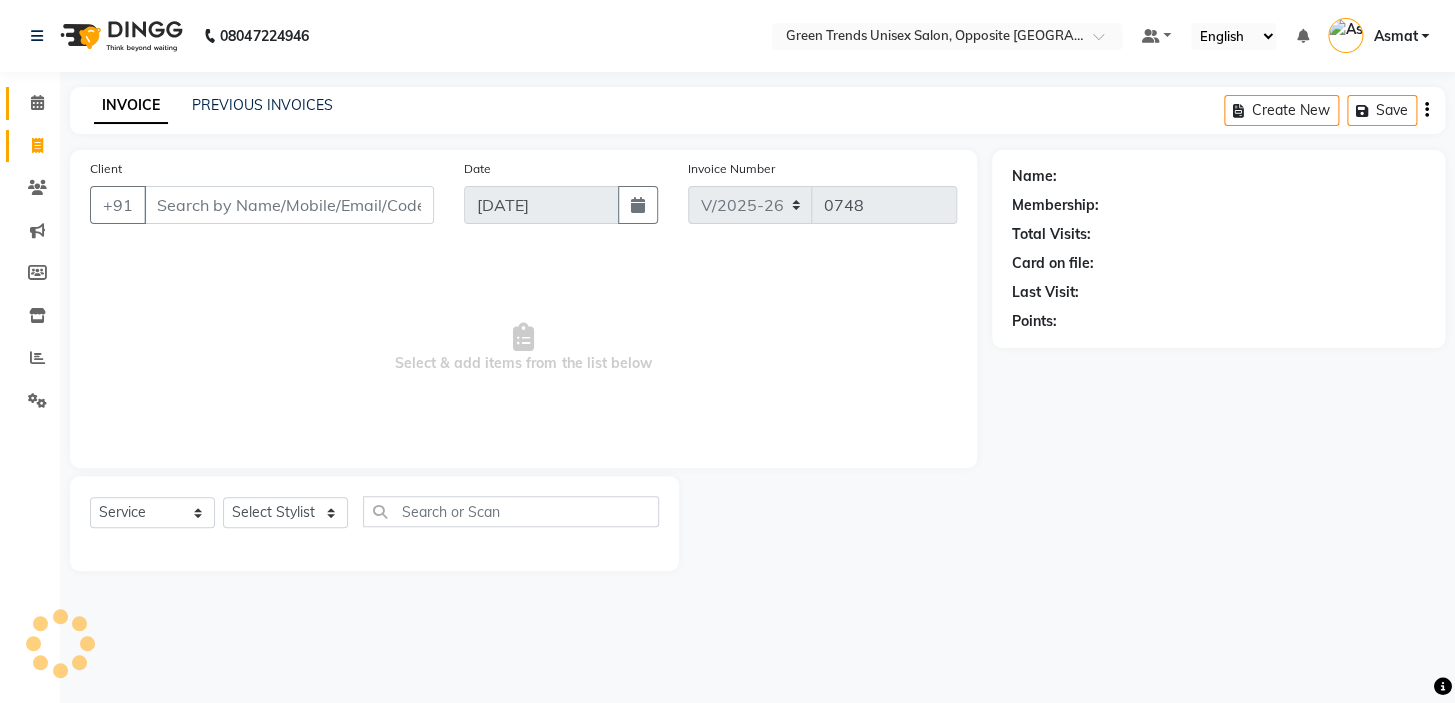 click on "Calendar" 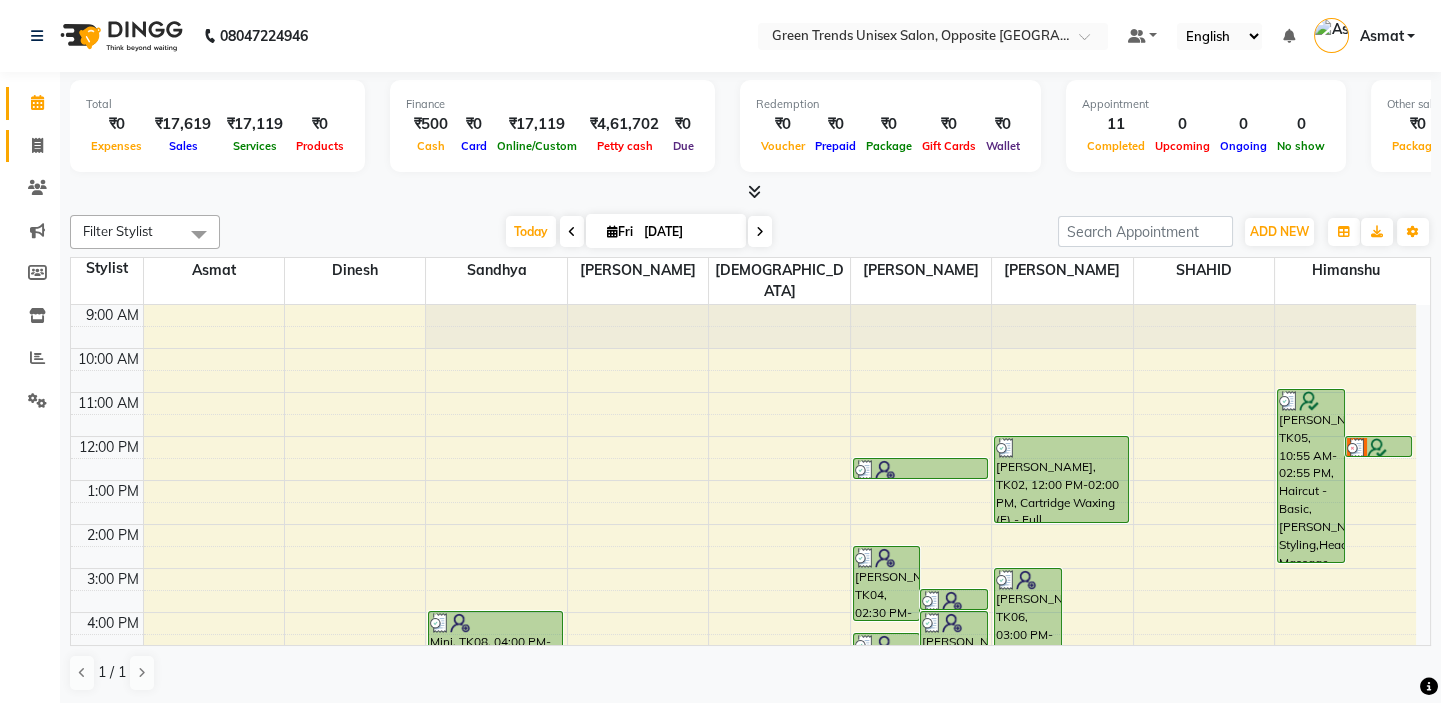 click 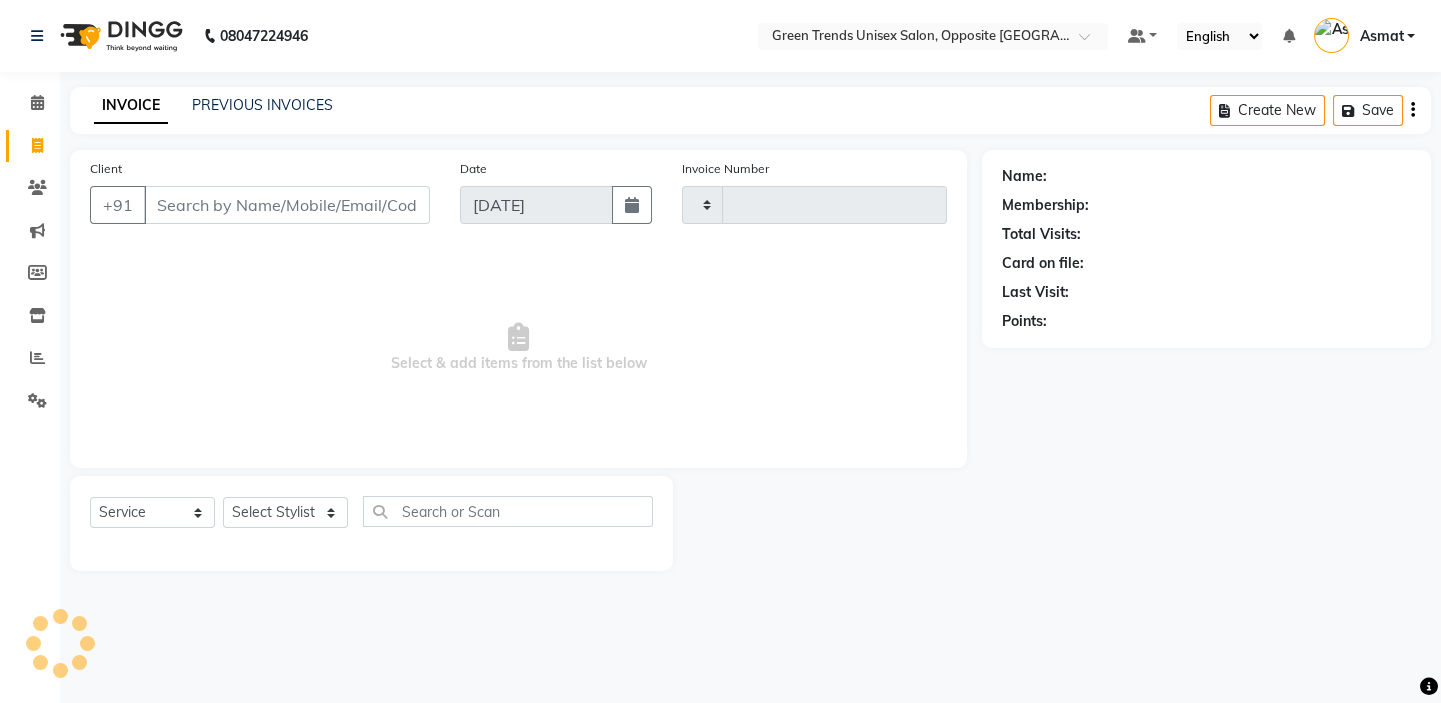 type on "0748" 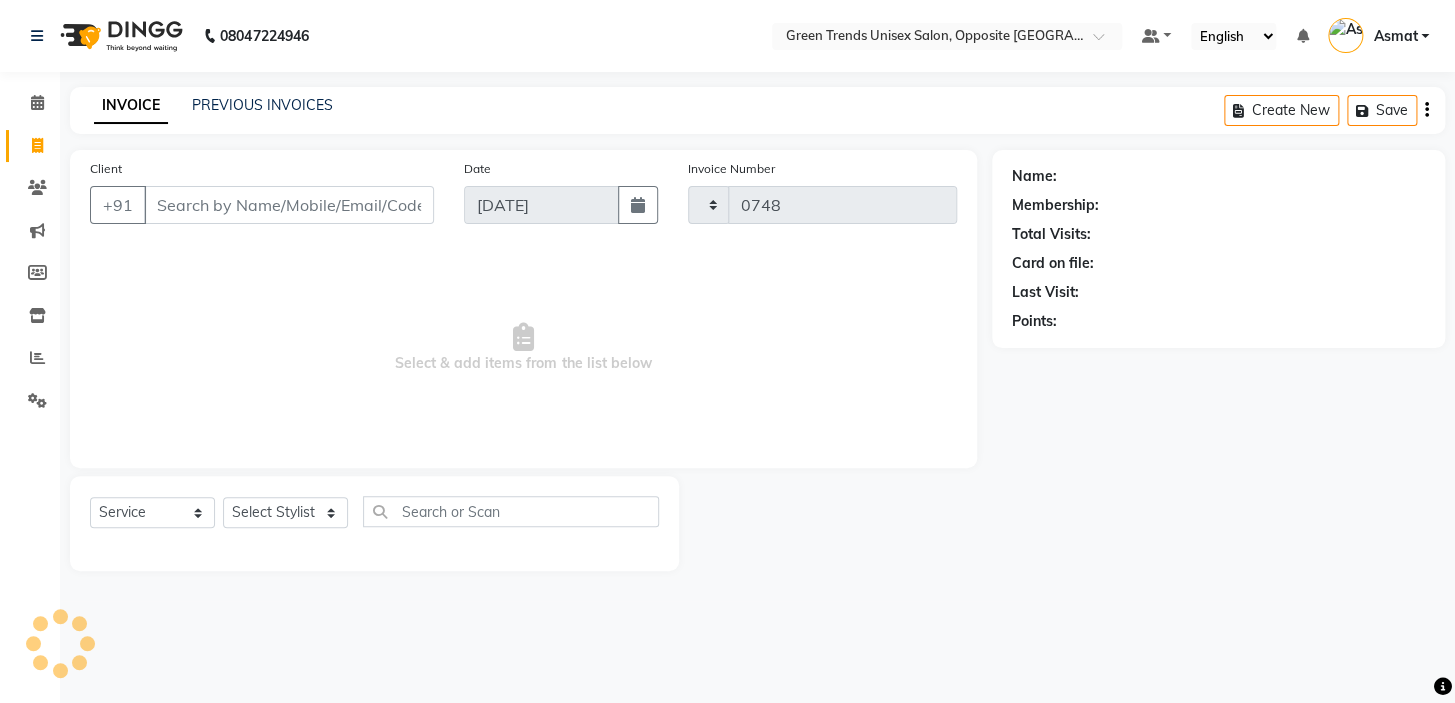 select on "5225" 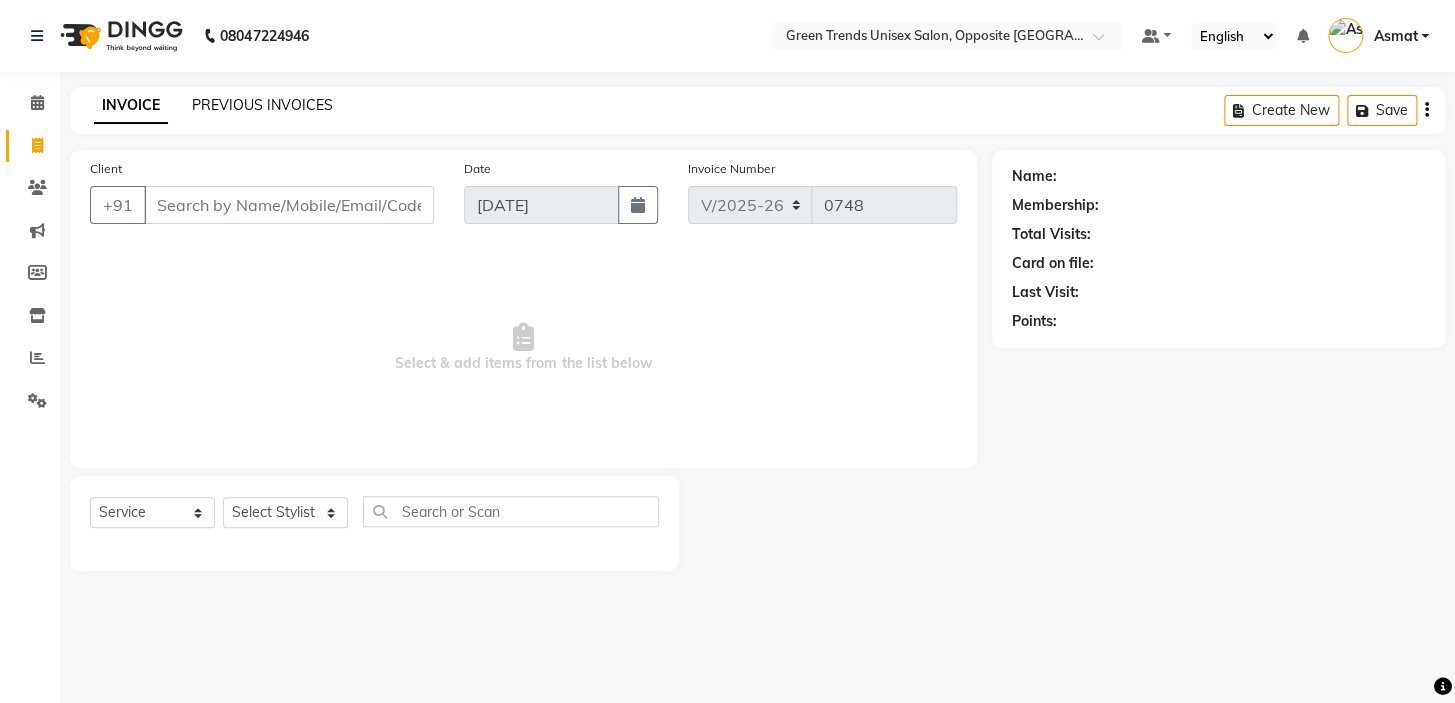 click on "PREVIOUS INVOICES" 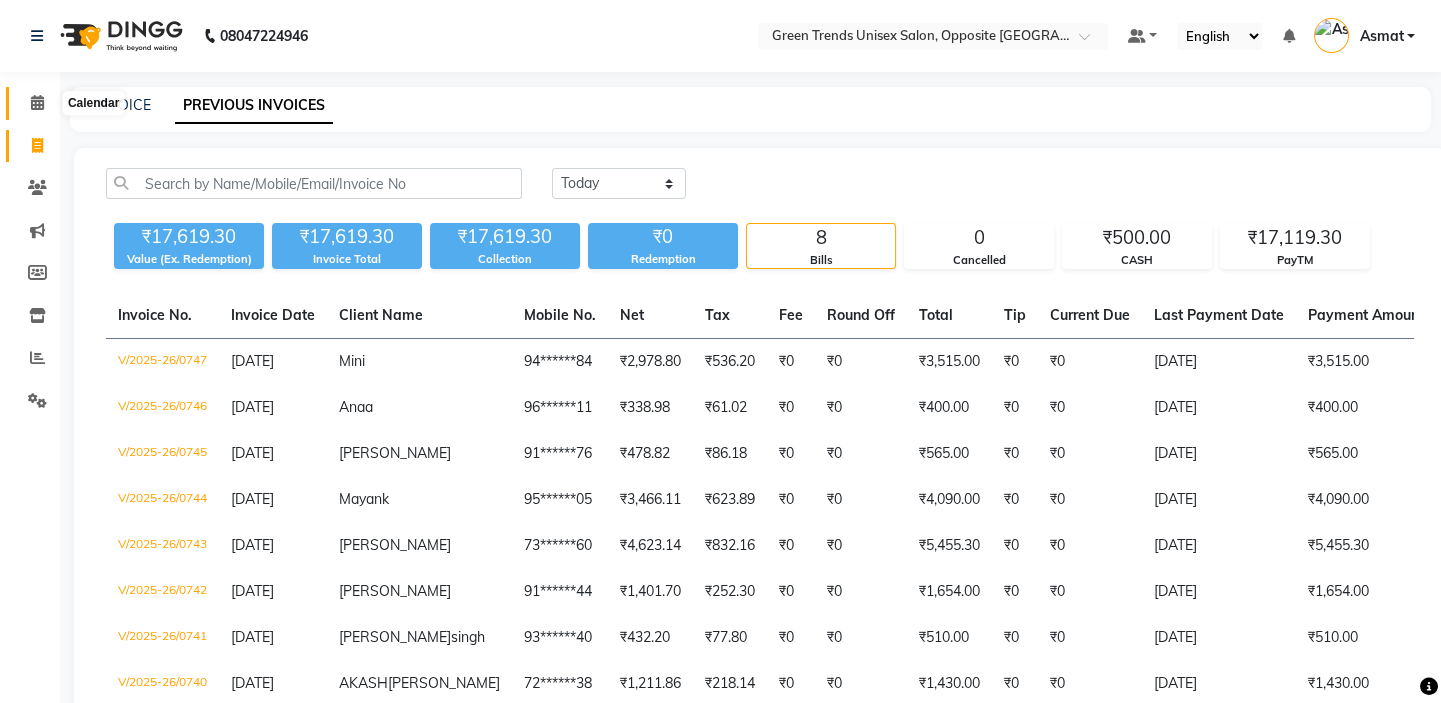 click 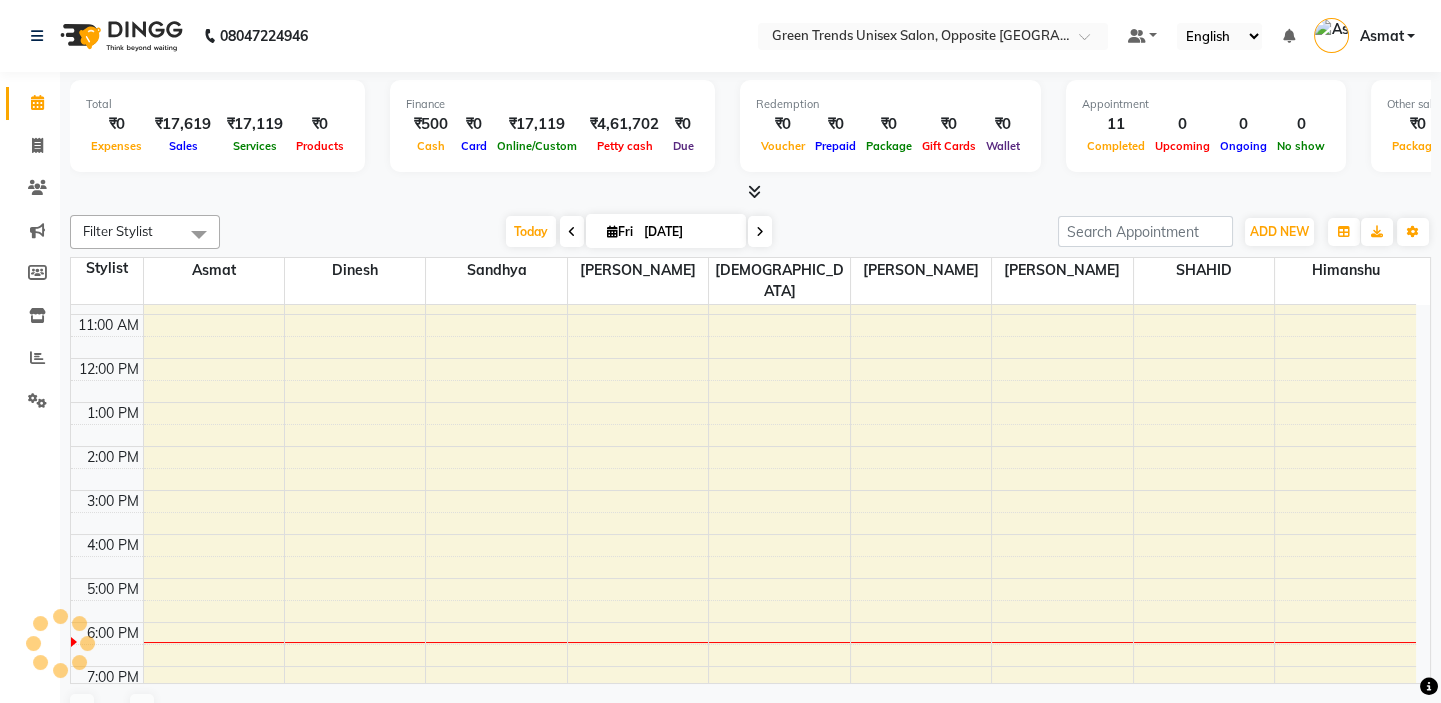 scroll, scrollTop: 0, scrollLeft: 0, axis: both 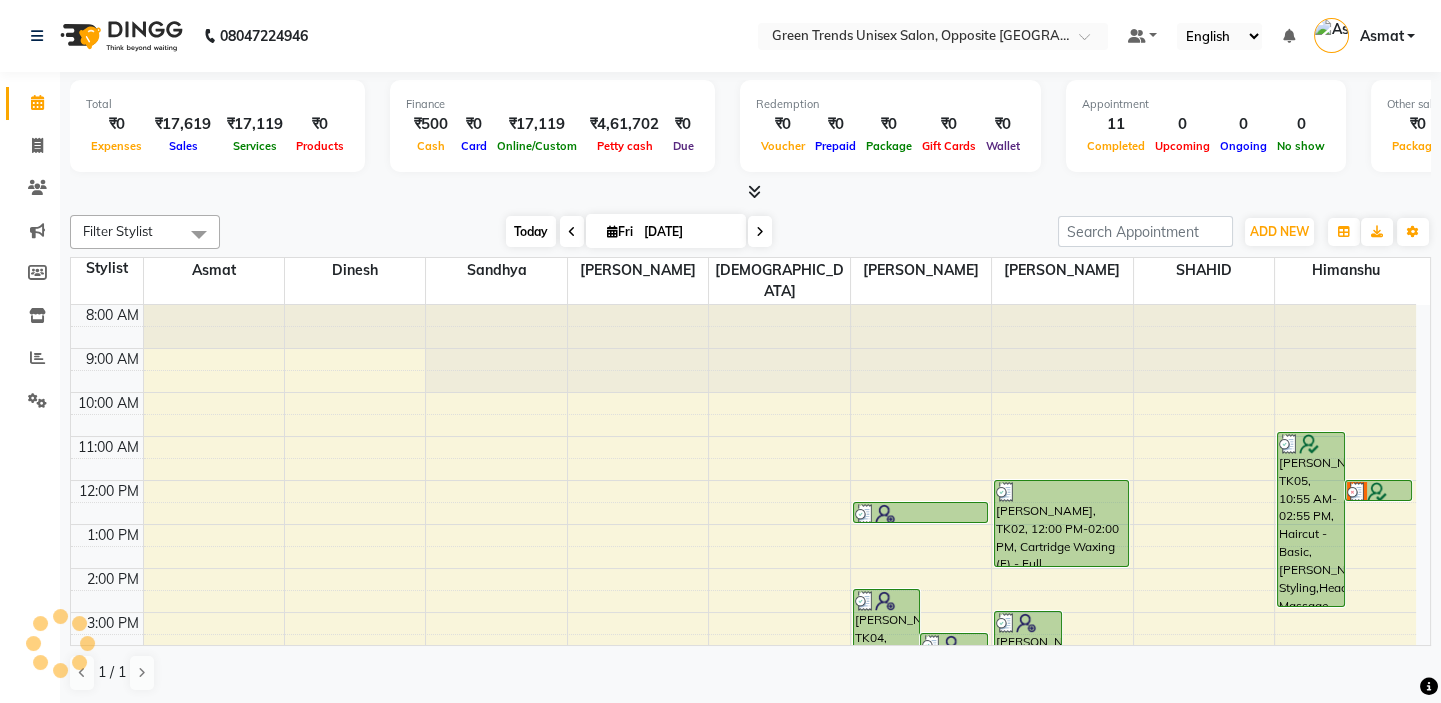 click on "Today" at bounding box center [531, 231] 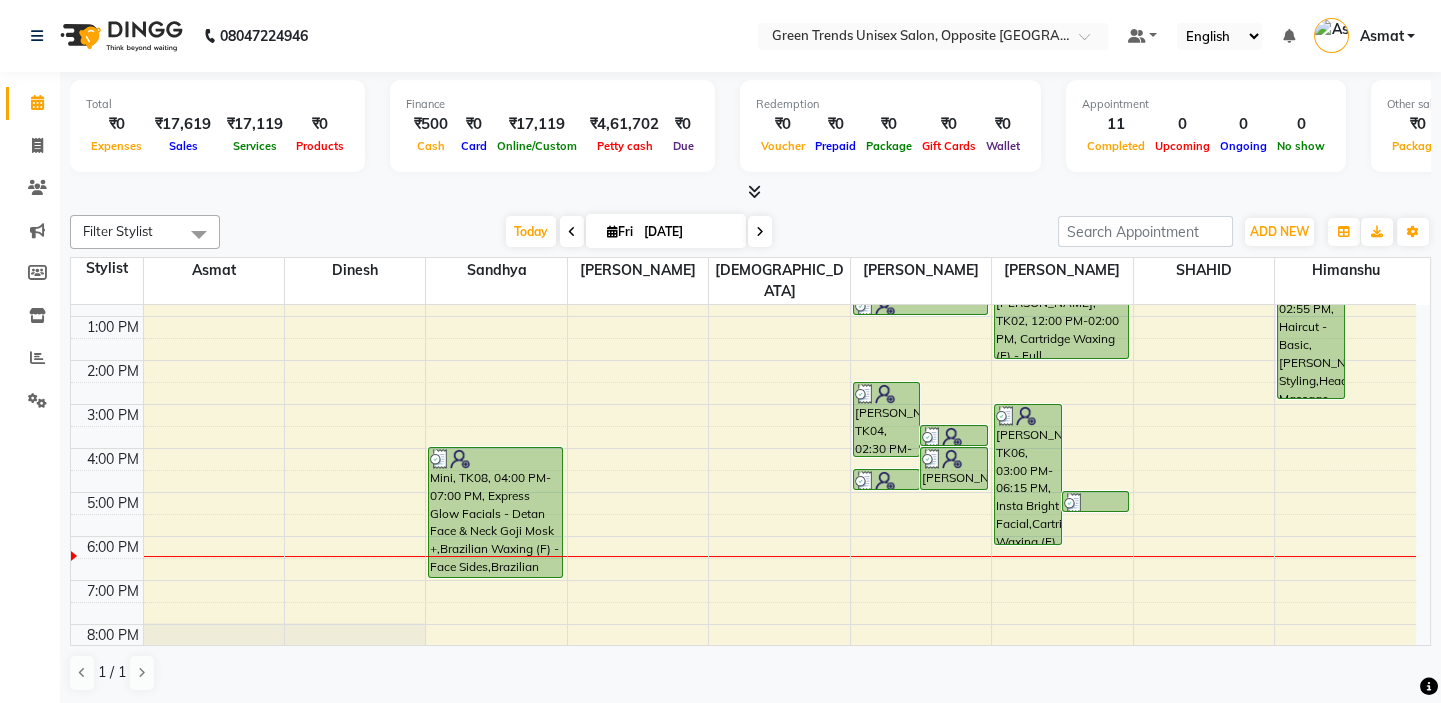 scroll, scrollTop: 0, scrollLeft: 0, axis: both 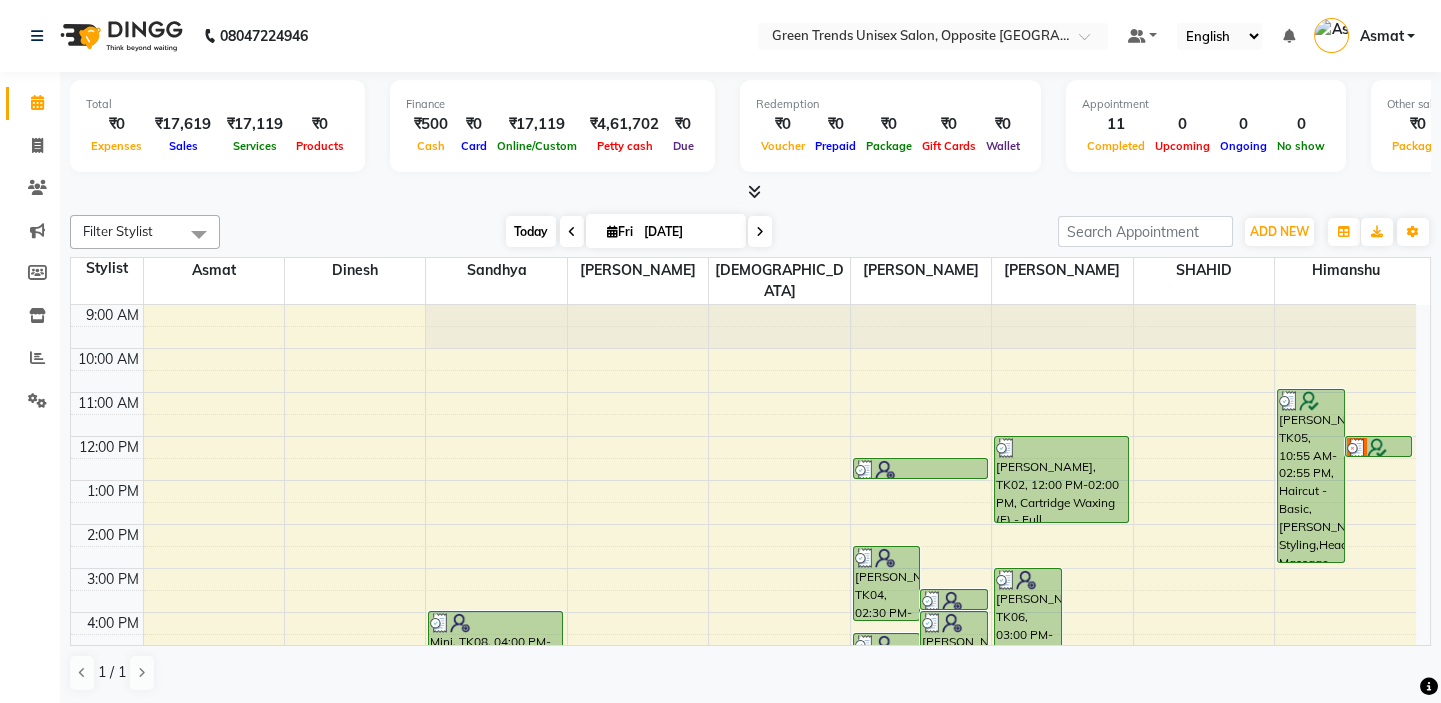 click on "Today" at bounding box center (531, 231) 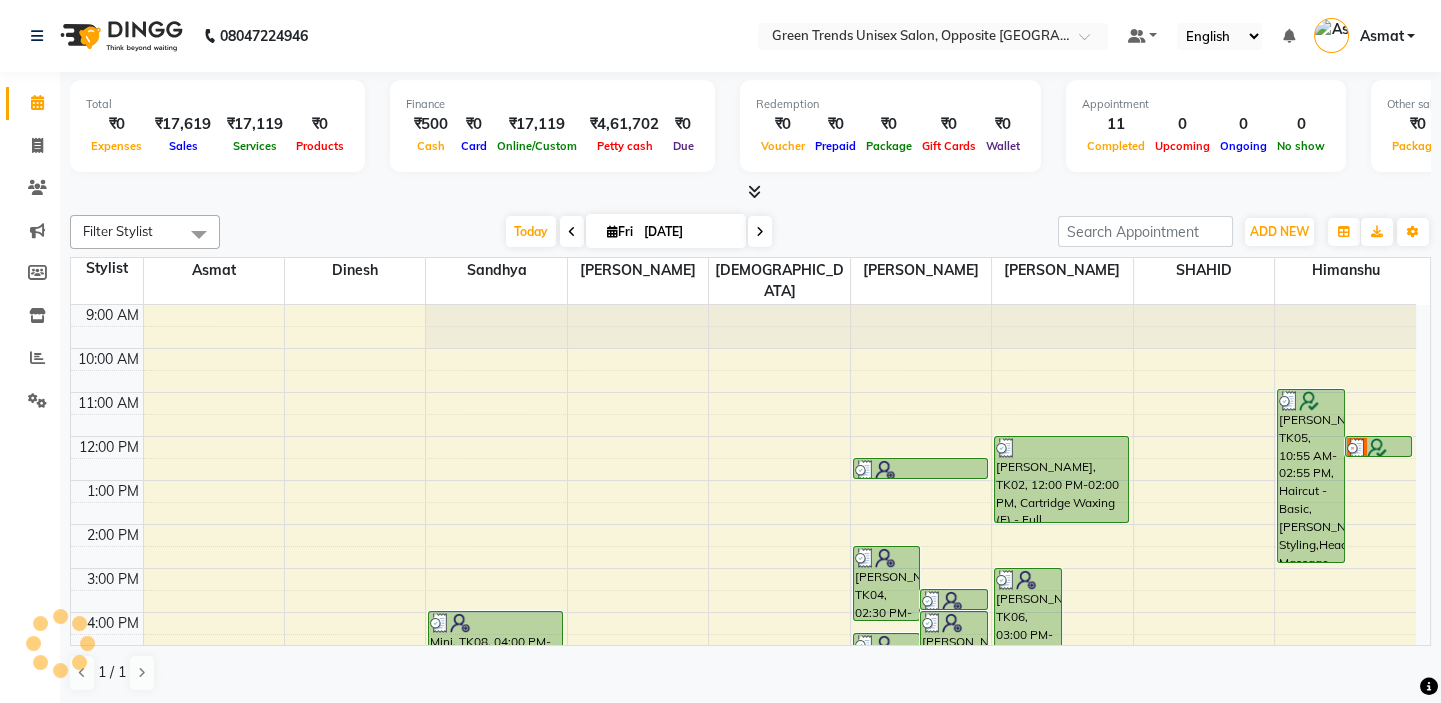 scroll, scrollTop: 208, scrollLeft: 0, axis: vertical 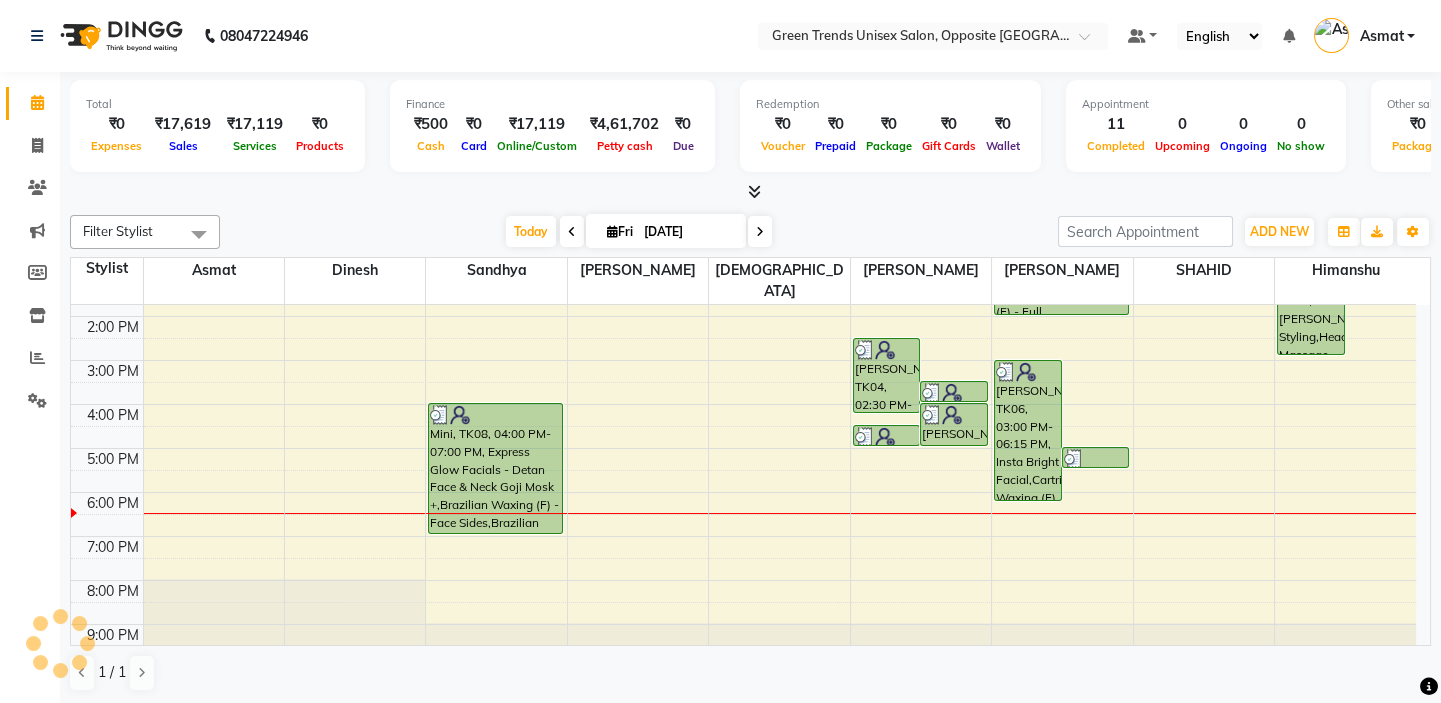 click on "Filter Stylist Select All Asmat Dinesh Himanshu Raj Shilpakar Sandhya SHAHID SUJEET Vaishnavi Vrinda Today  Fri 11-07-2025 Toggle Dropdown Add Appointment Add Invoice Add Expense Add Attendance Add Client Toggle Dropdown Add Appointment Add Invoice Add Expense Add Attendance Add Client ADD NEW Toggle Dropdown Add Appointment Add Invoice Add Expense Add Attendance Add Client Filter Stylist Select All Asmat Dinesh Himanshu Raj Shilpakar Sandhya SHAHID SUJEET Vaishnavi Vrinda Group By  Staff View   Room View  View as Vertical  Vertical - Week View  Horizontal  Horizontal - Week View  List  Toggle Dropdown Calendar Settings Manage Tags   Arrange Stylists   Reset Stylists  Full Screen Appointment Form Zoom 50% Staff/Room Display Count 9 Stylist Asmat Dinesh Sandhya Raj Shilpakar Vaishnavi SUJEET Vrinda SHAHID Himanshu 9:00 AM 10:00 AM 11:00 AM 12:00 PM 1:00 PM 2:00 PM 3:00 PM 4:00 PM 5:00 PM 6:00 PM 7:00 PM 8:00 PM 9:00 PM             Mayank, TK06, 03:30 PM-04:00 PM, Beard Styling" 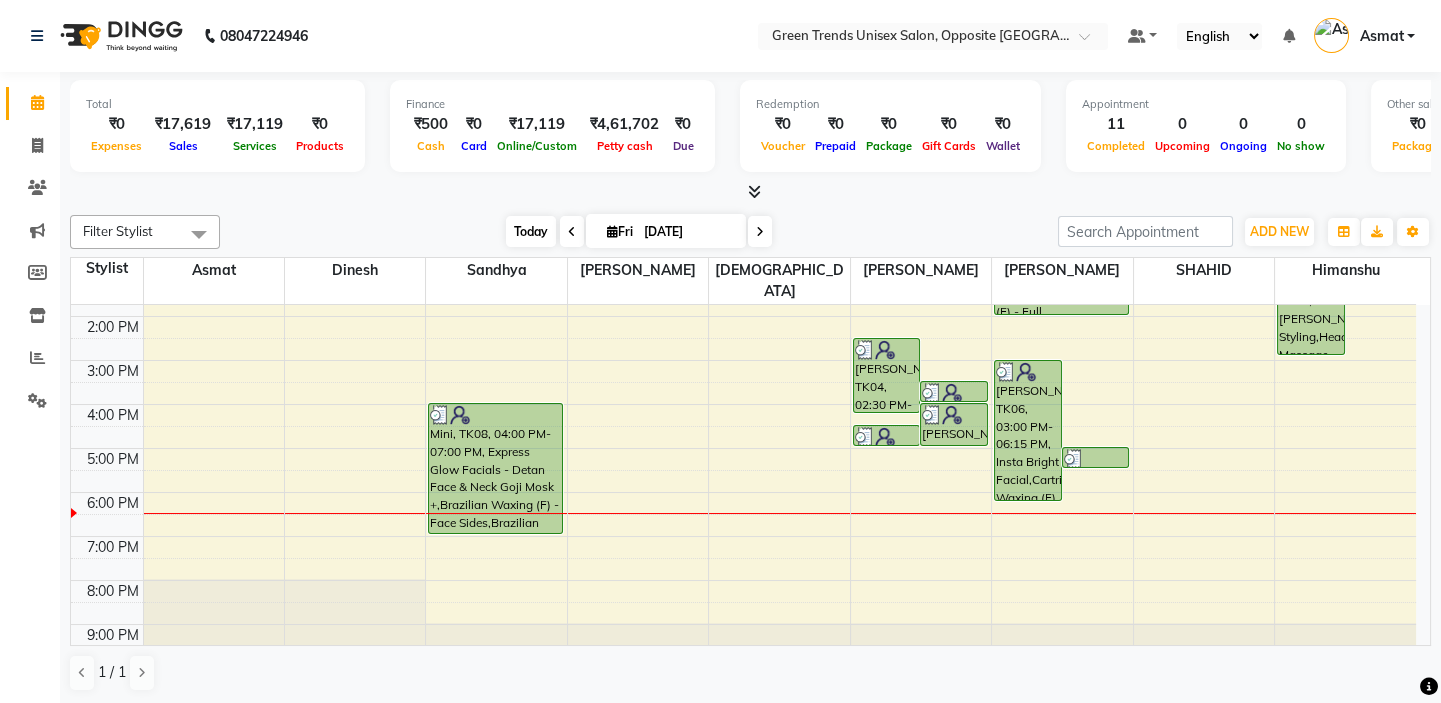 click on "Today" at bounding box center [531, 231] 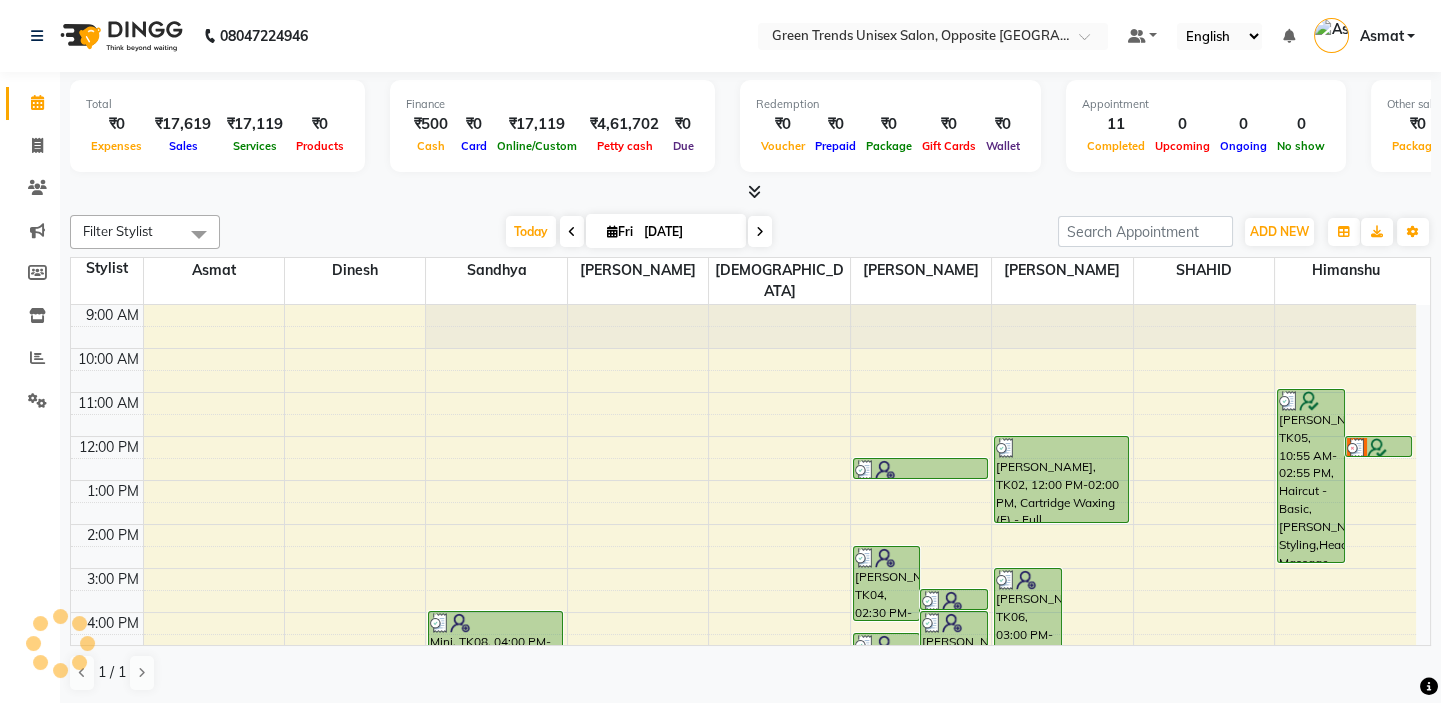 scroll, scrollTop: 208, scrollLeft: 0, axis: vertical 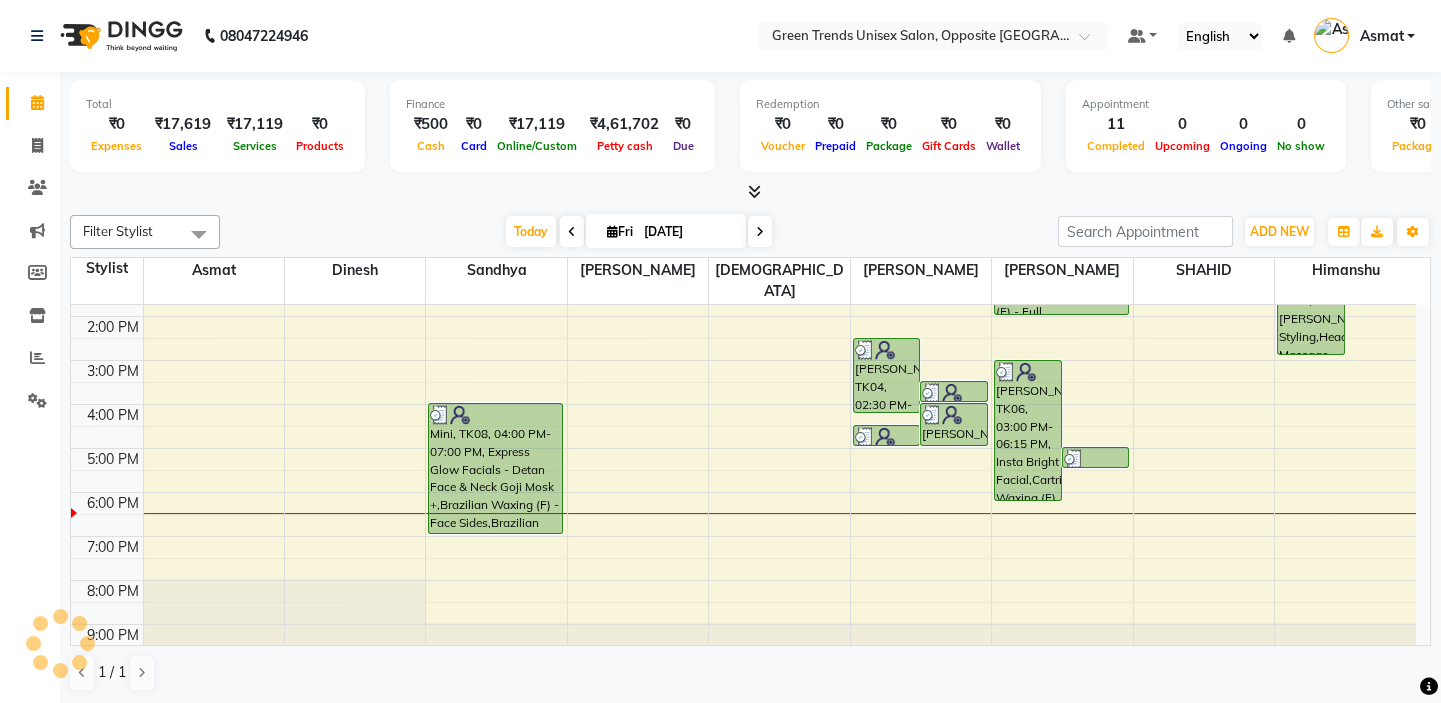 click on "Today  Fri 11-07-2025" at bounding box center (639, 232) 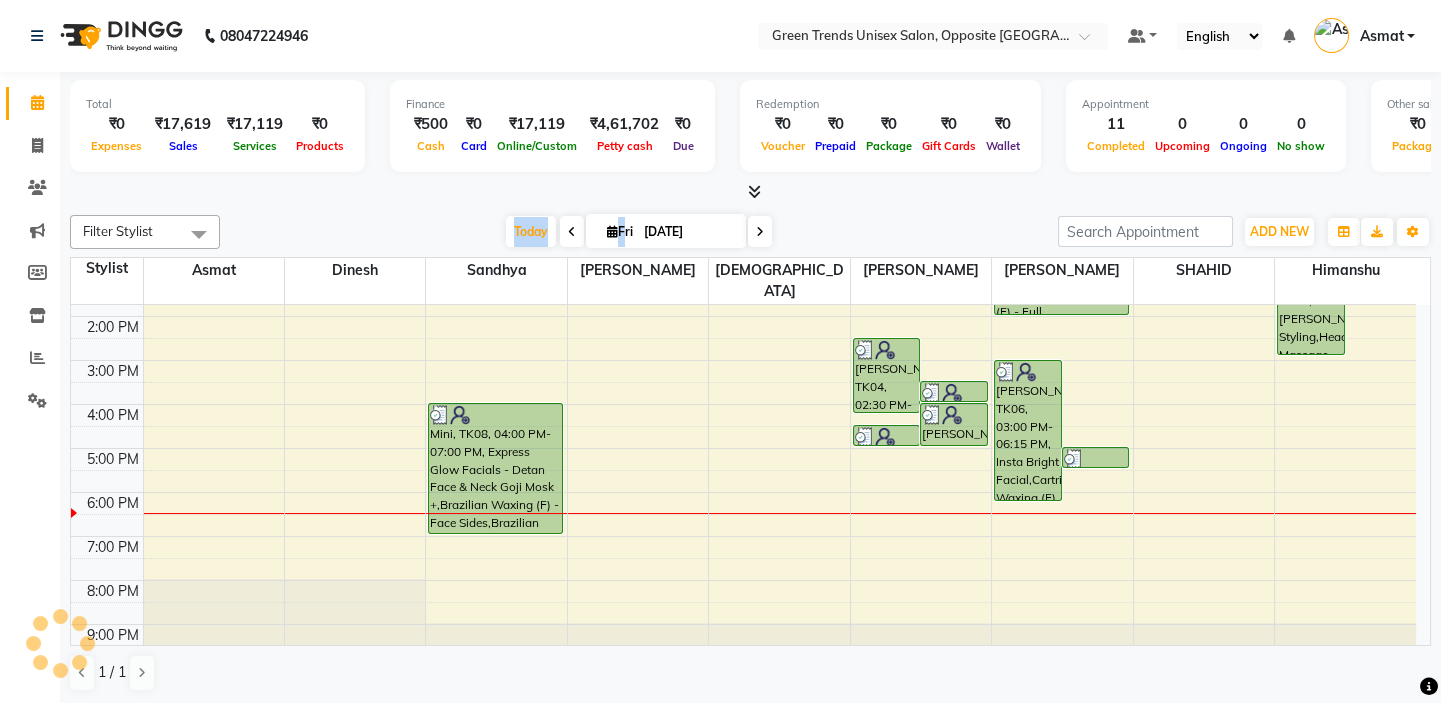 click on "Today  Fri 11-07-2025" at bounding box center (639, 232) 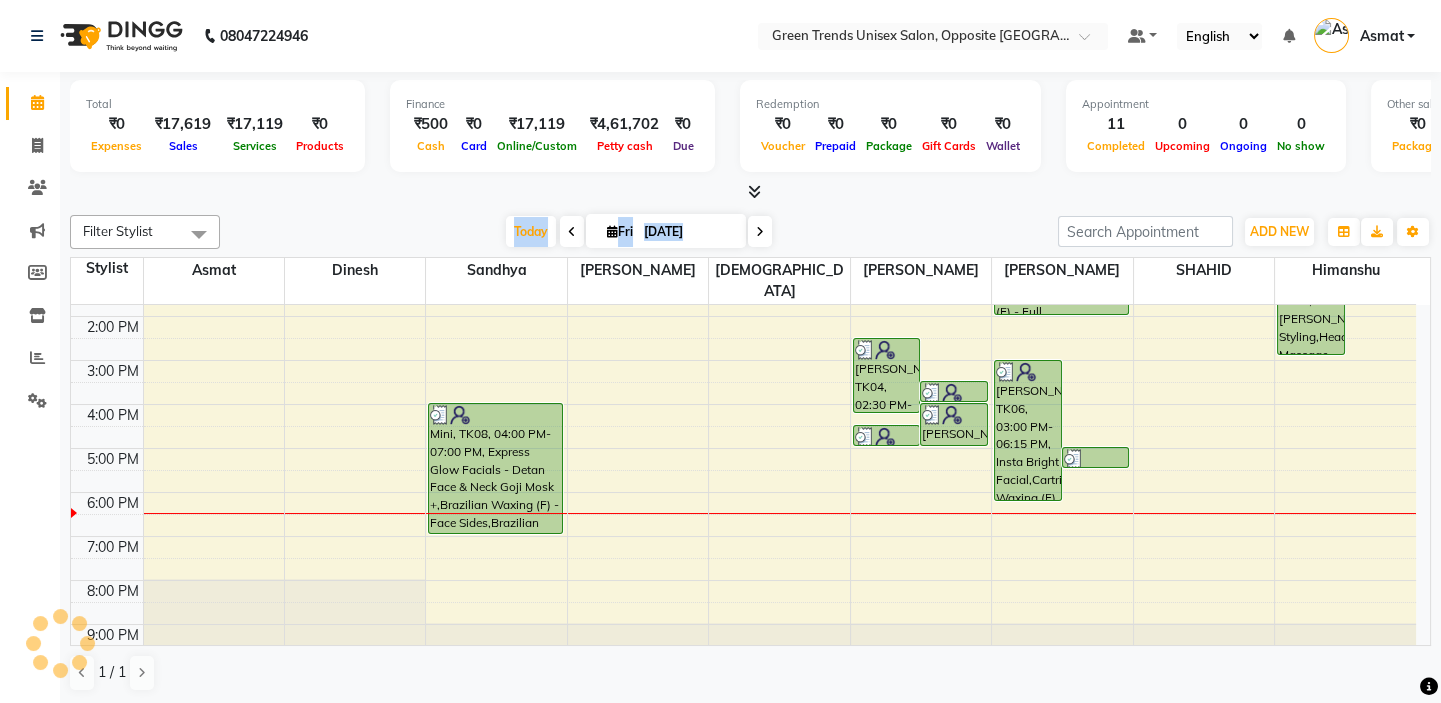 click on "Today  Fri 11-07-2025" at bounding box center (639, 232) 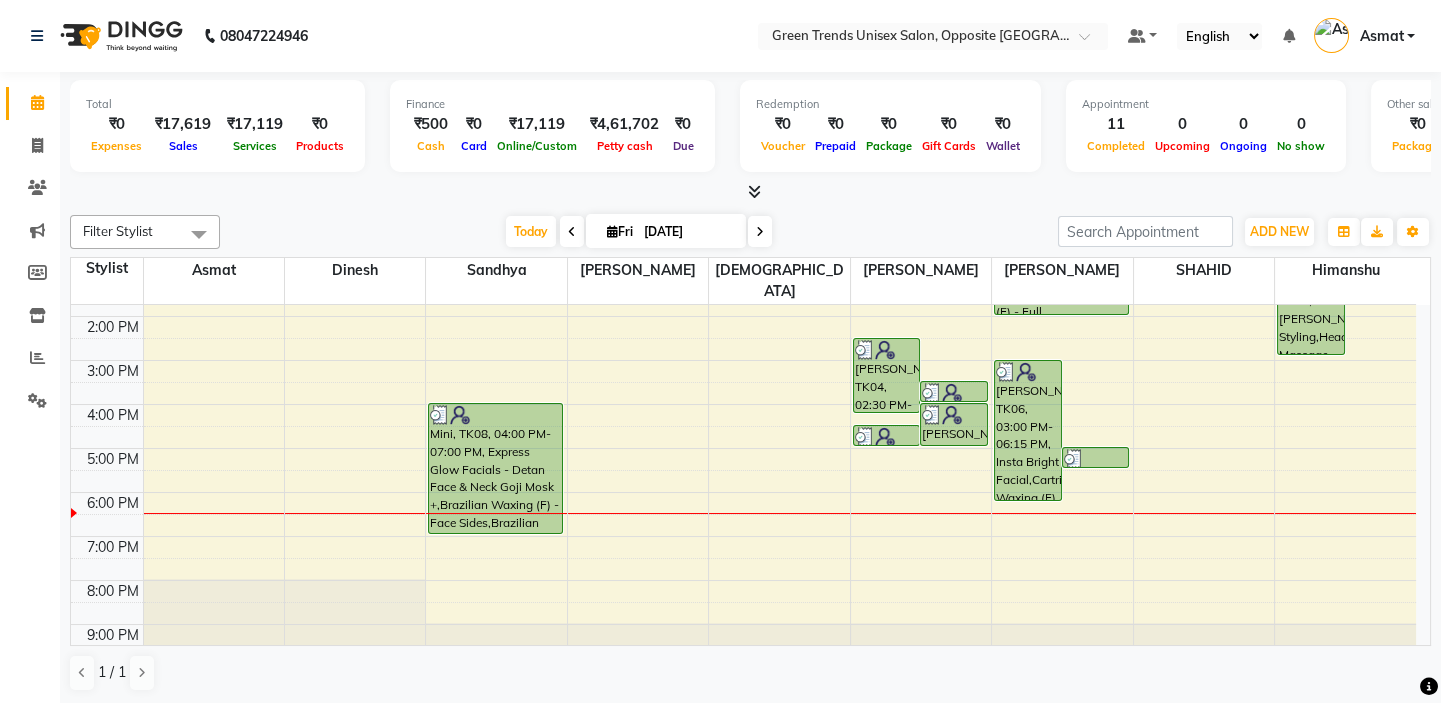click at bounding box center (750, 192) 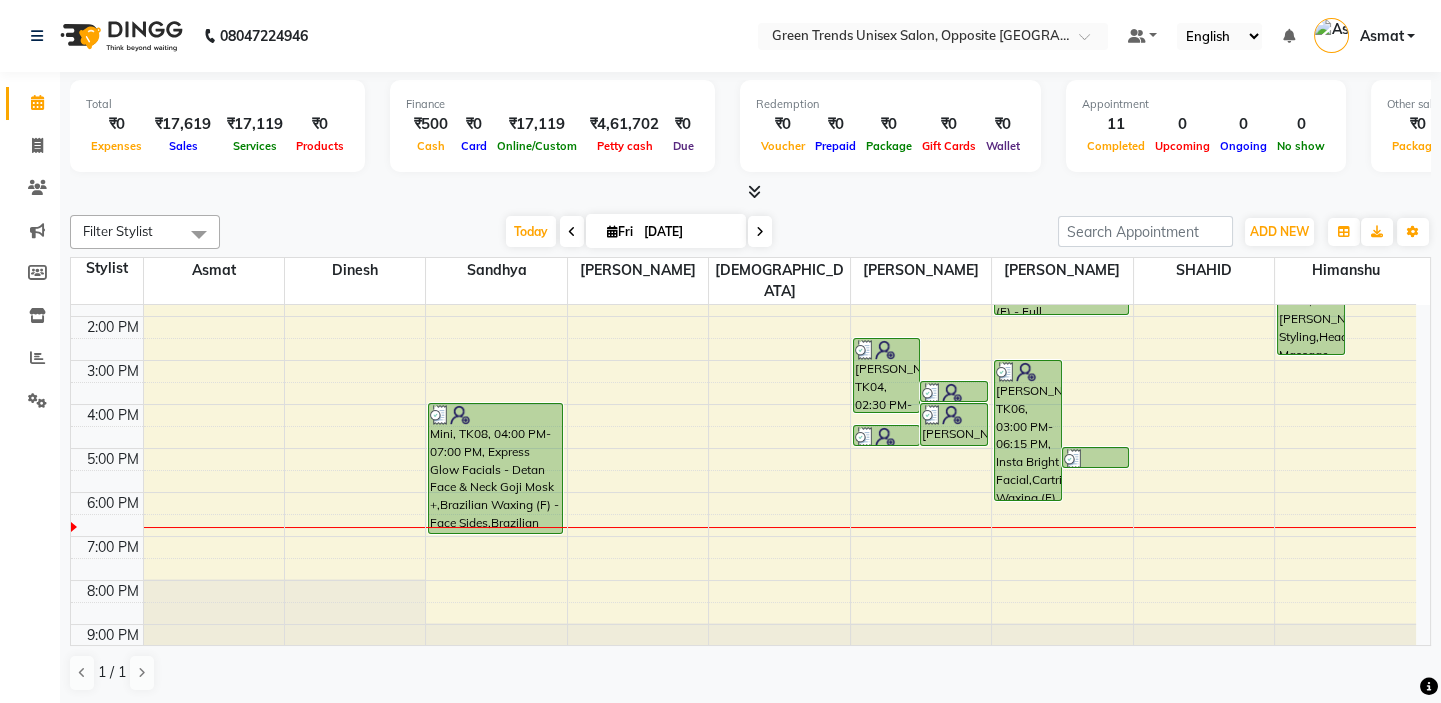 drag, startPoint x: 608, startPoint y: 162, endPoint x: 563, endPoint y: 77, distance: 96.17692 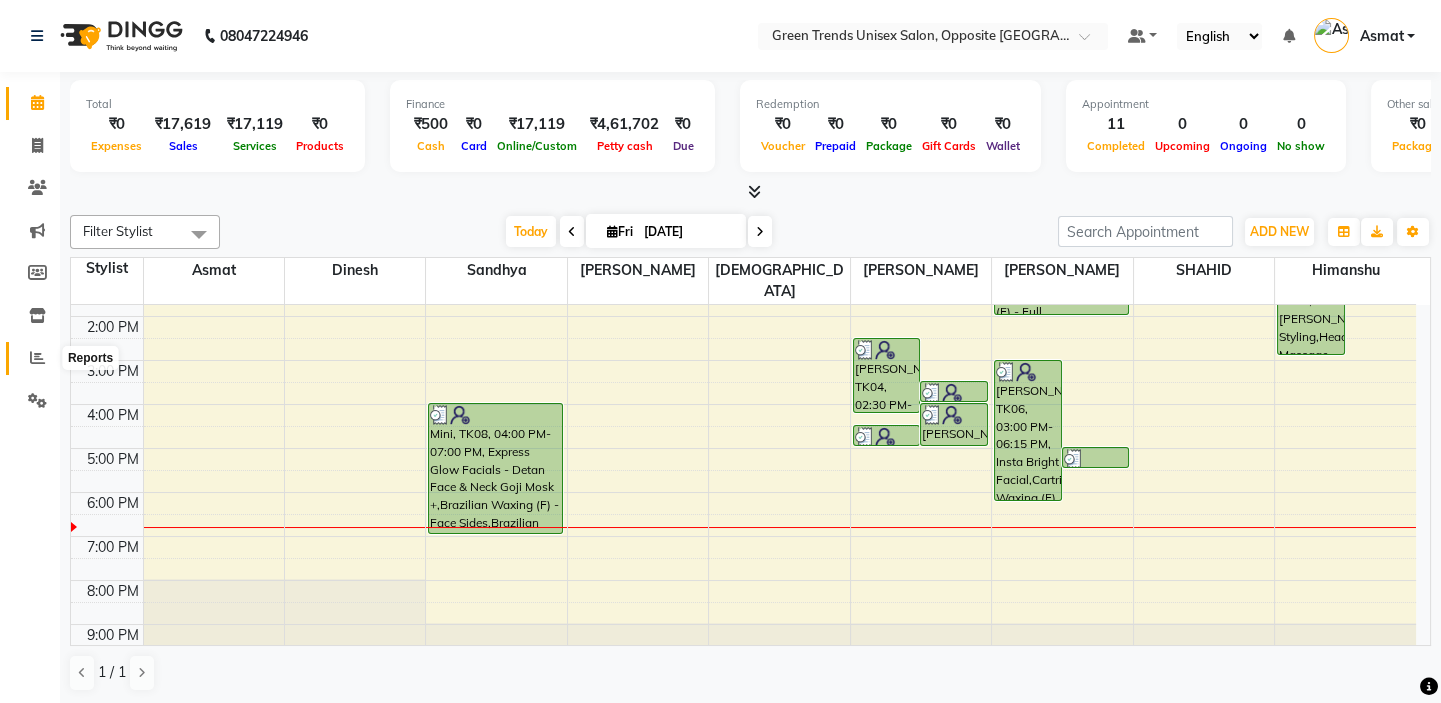 click 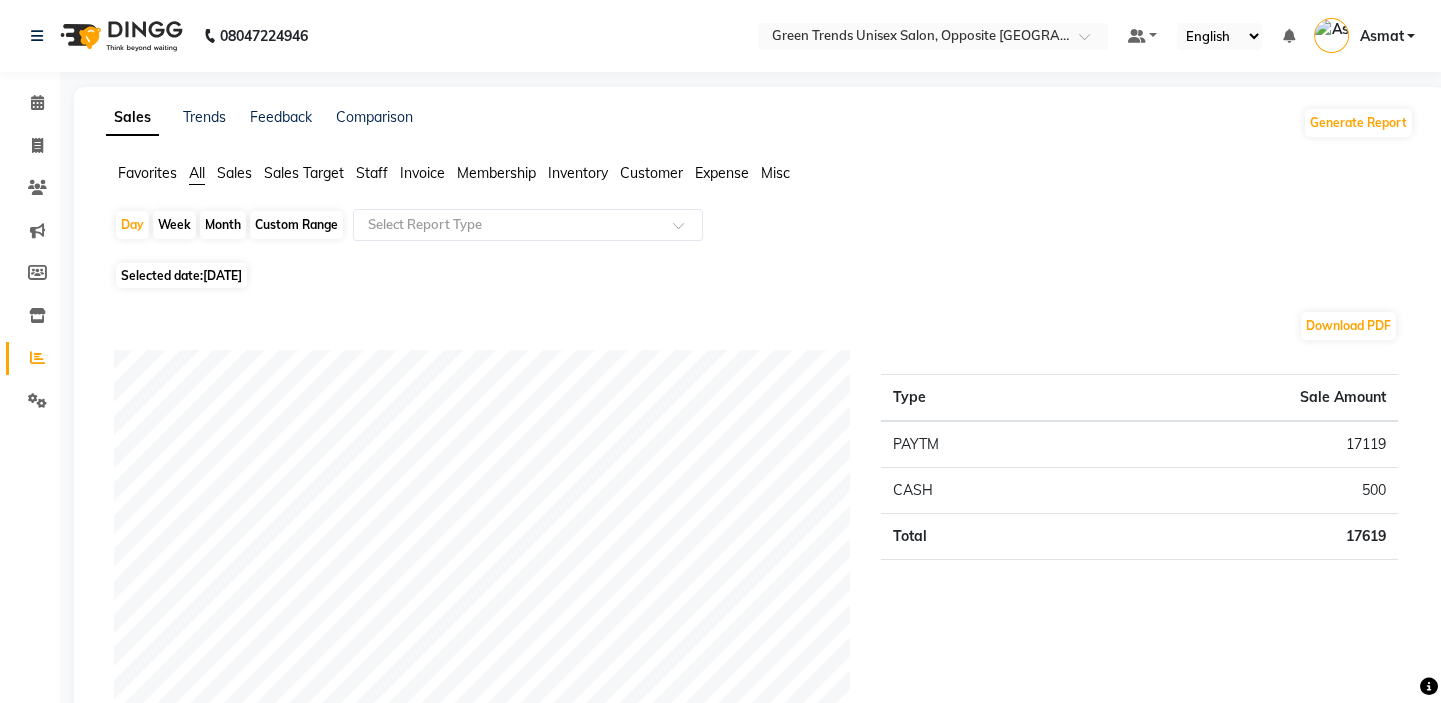 click on "Staff" 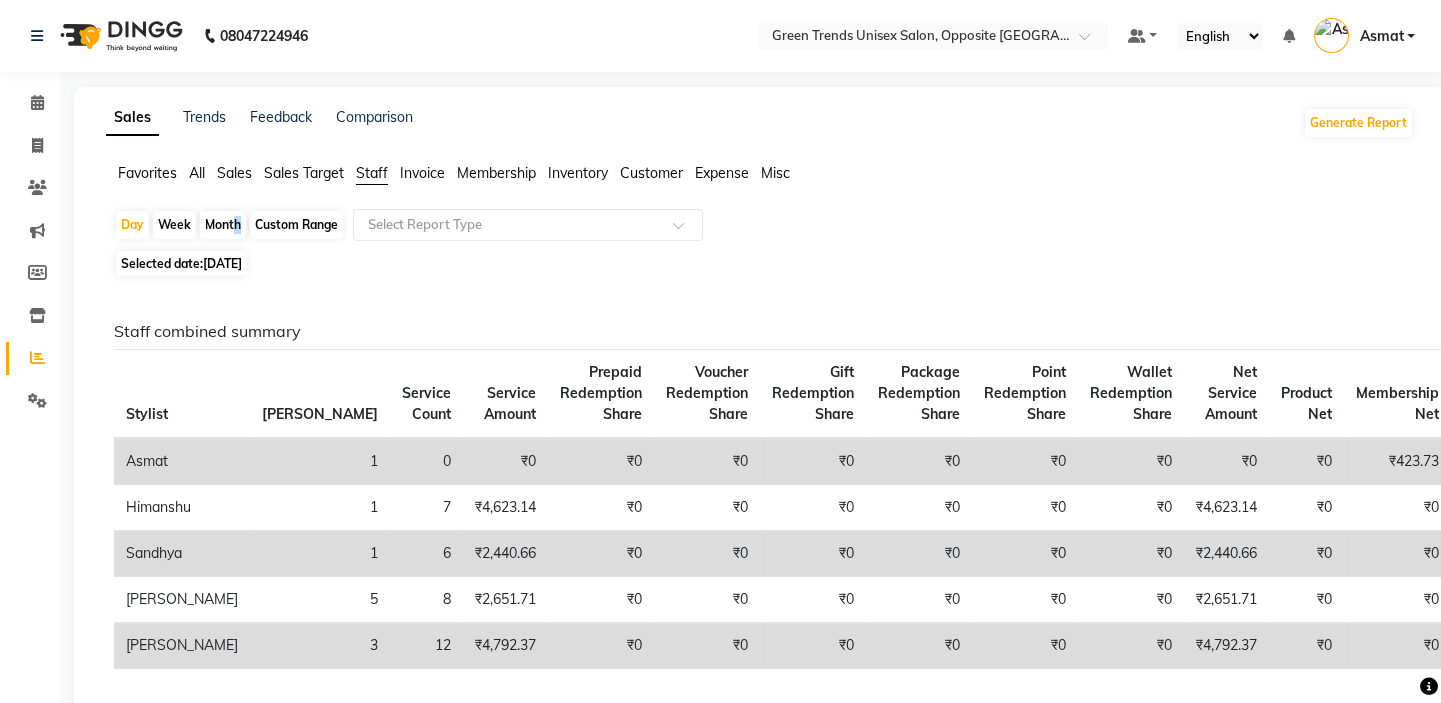 drag, startPoint x: 232, startPoint y: 225, endPoint x: 220, endPoint y: 229, distance: 12.649111 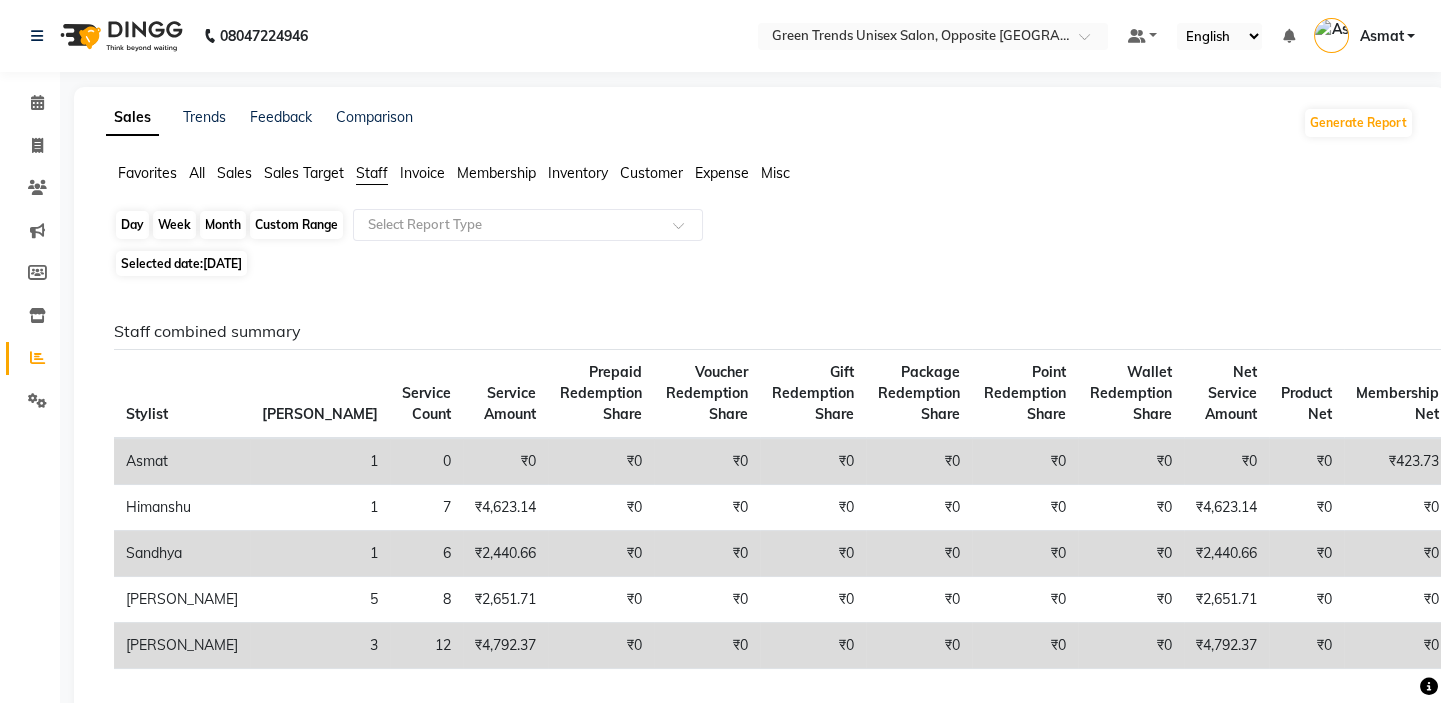click on "Month" 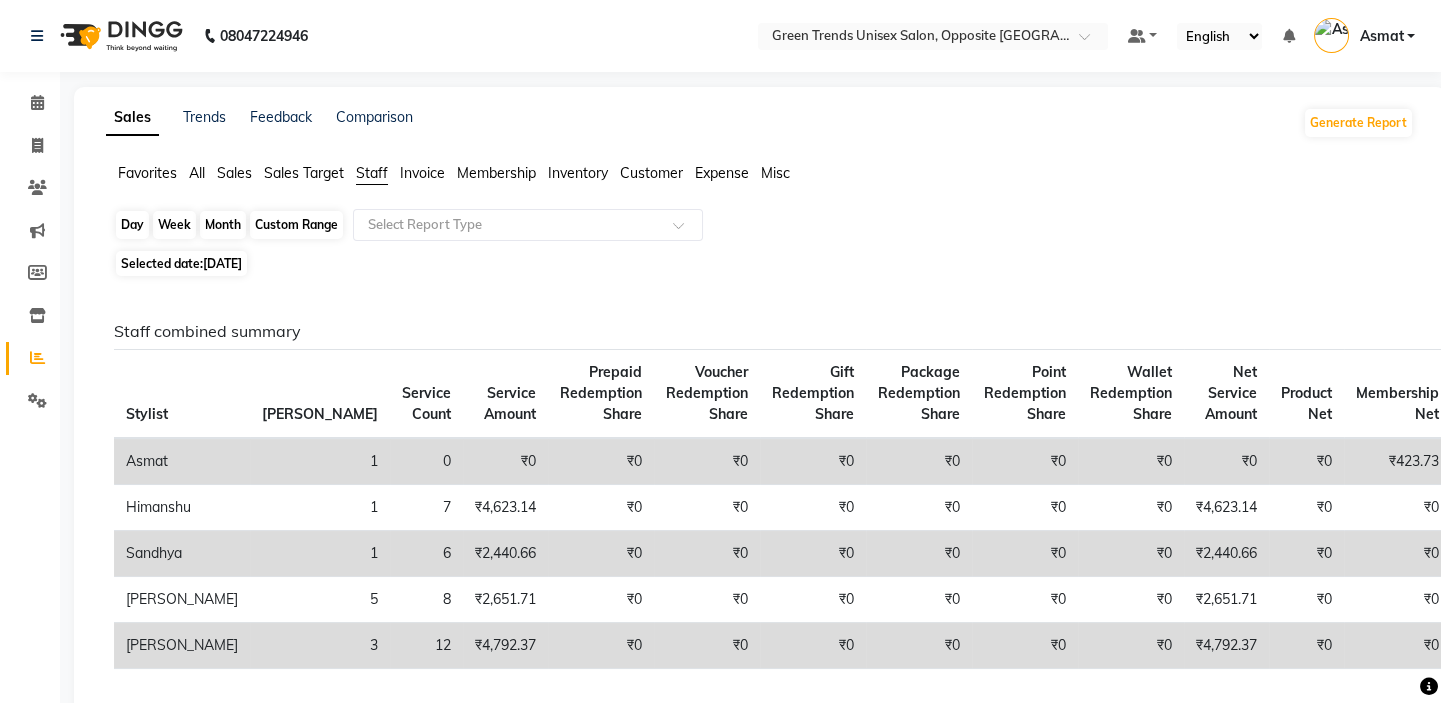 click on "Month" 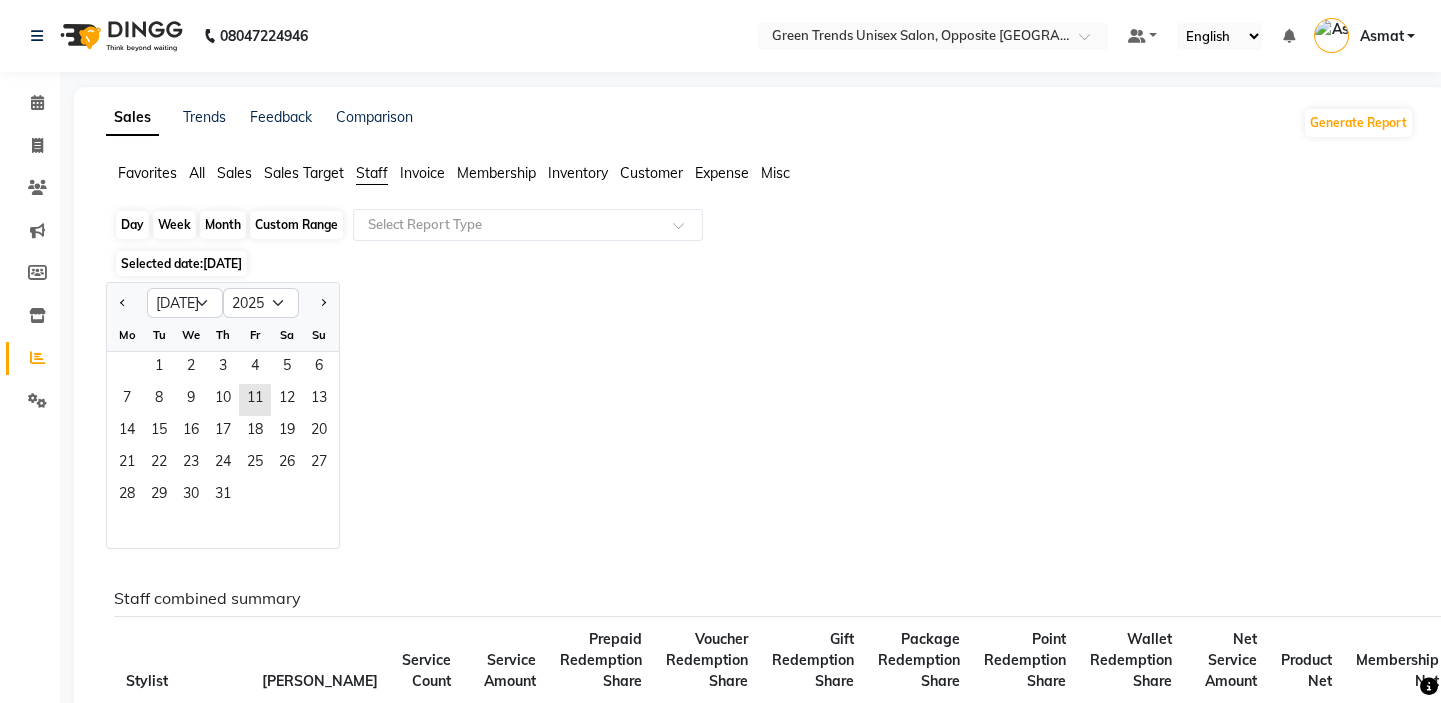 click on "Month" 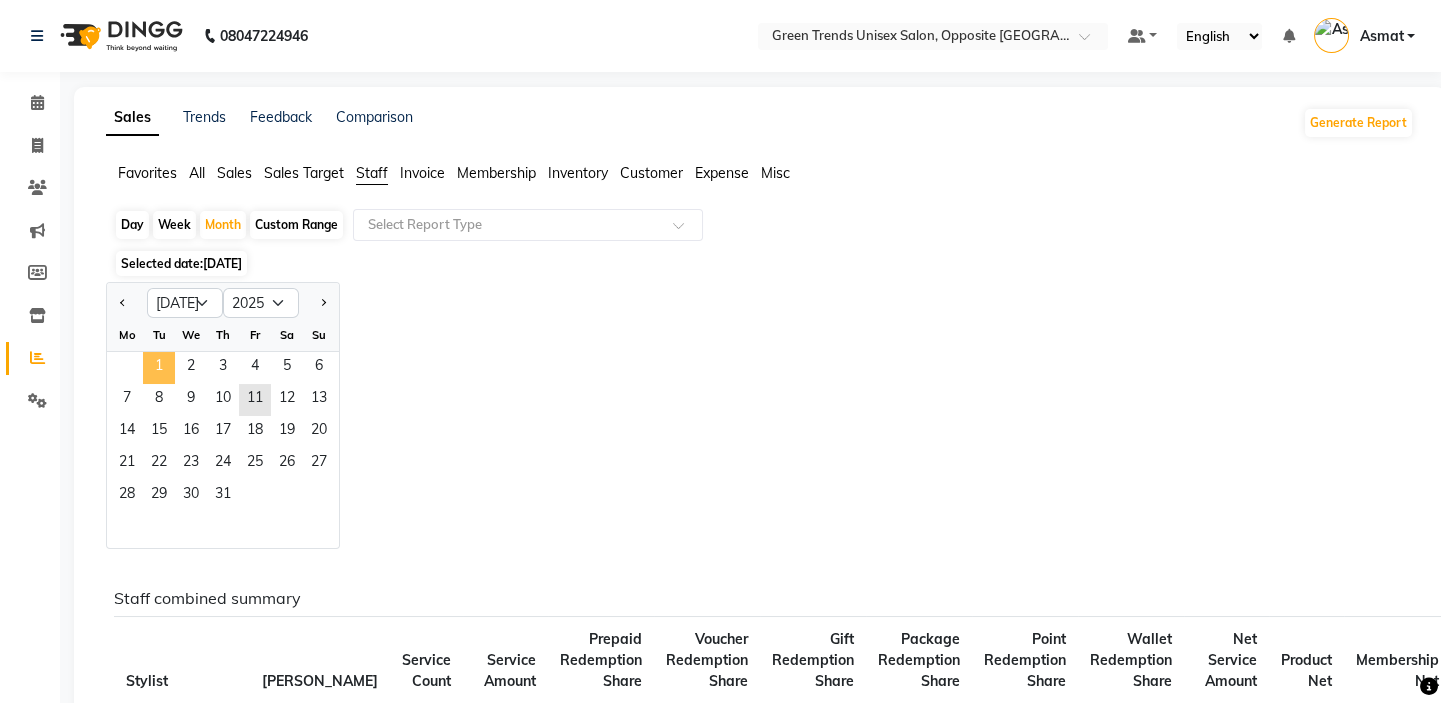 click on "1" 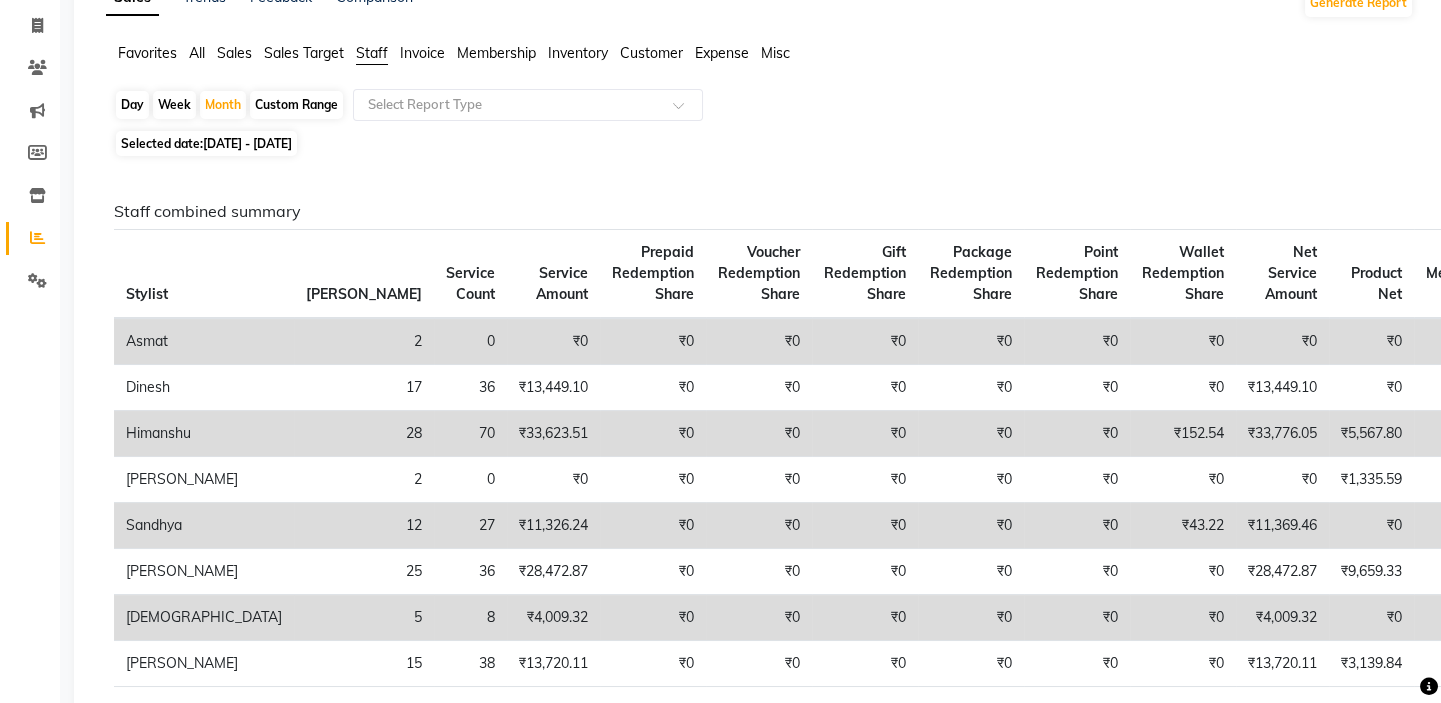 scroll, scrollTop: 0, scrollLeft: 0, axis: both 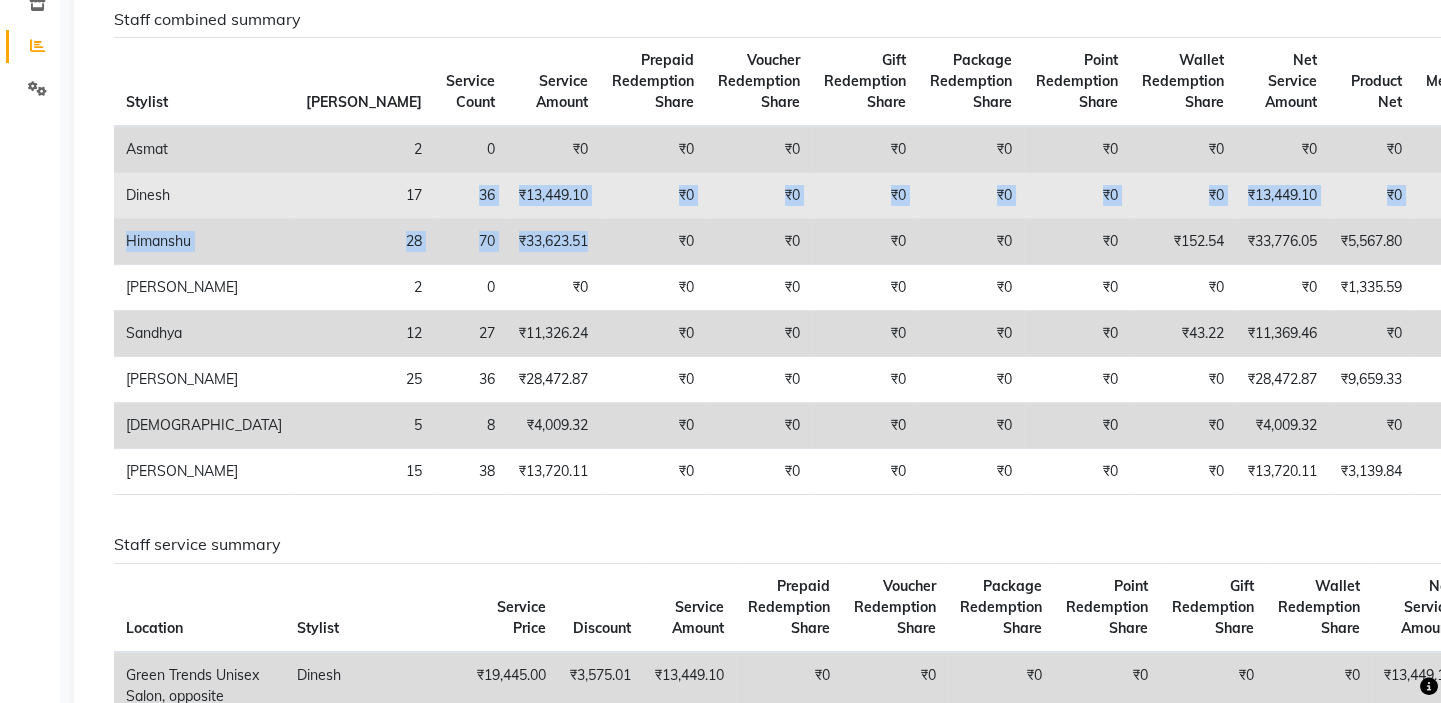 drag, startPoint x: 434, startPoint y: 238, endPoint x: 308, endPoint y: 209, distance: 129.29424 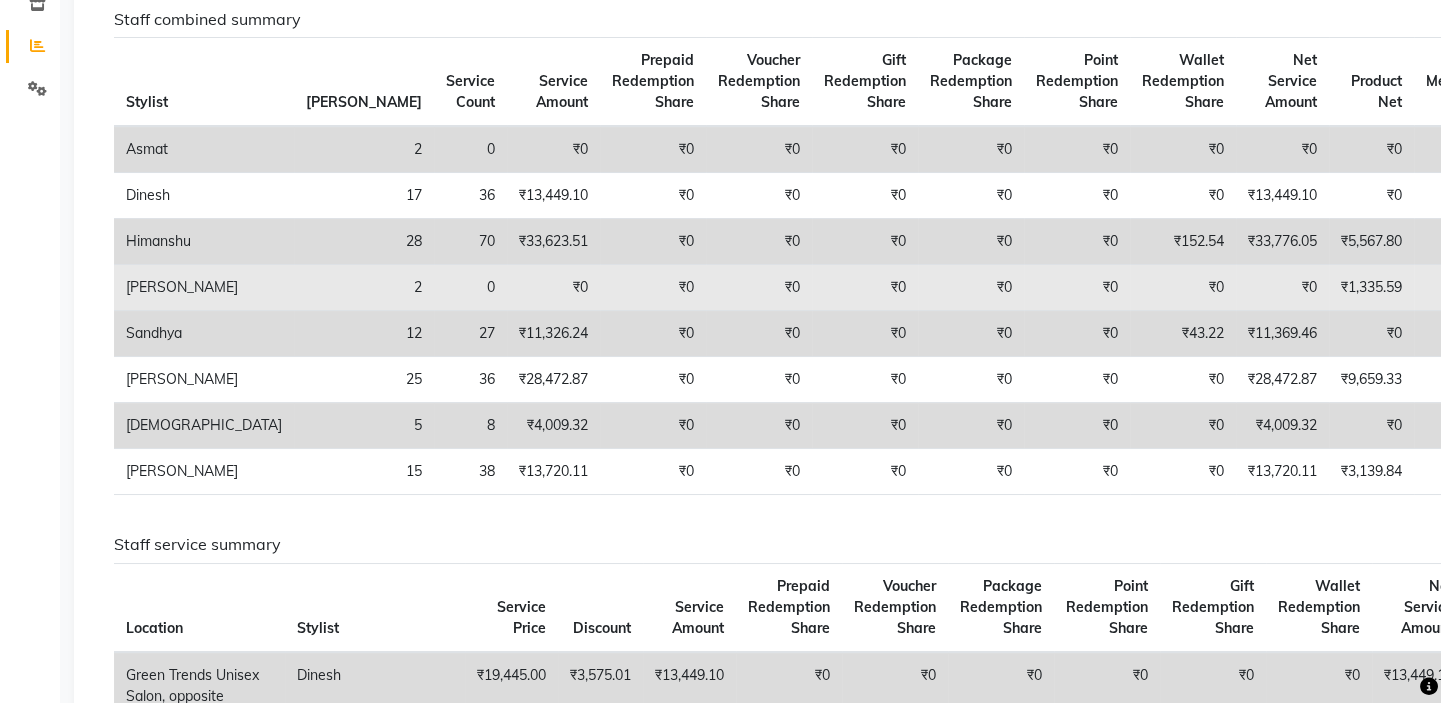 click on "₹0" 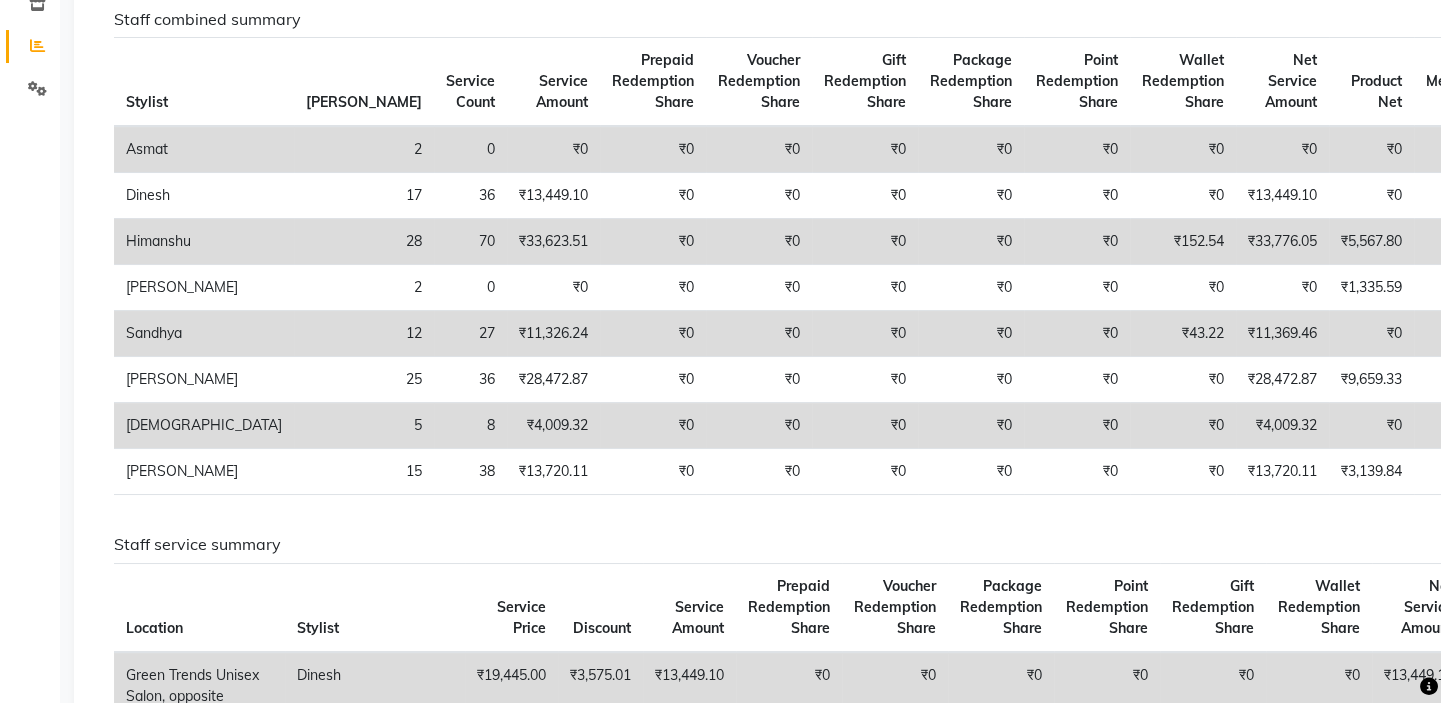 scroll, scrollTop: 393, scrollLeft: 0, axis: vertical 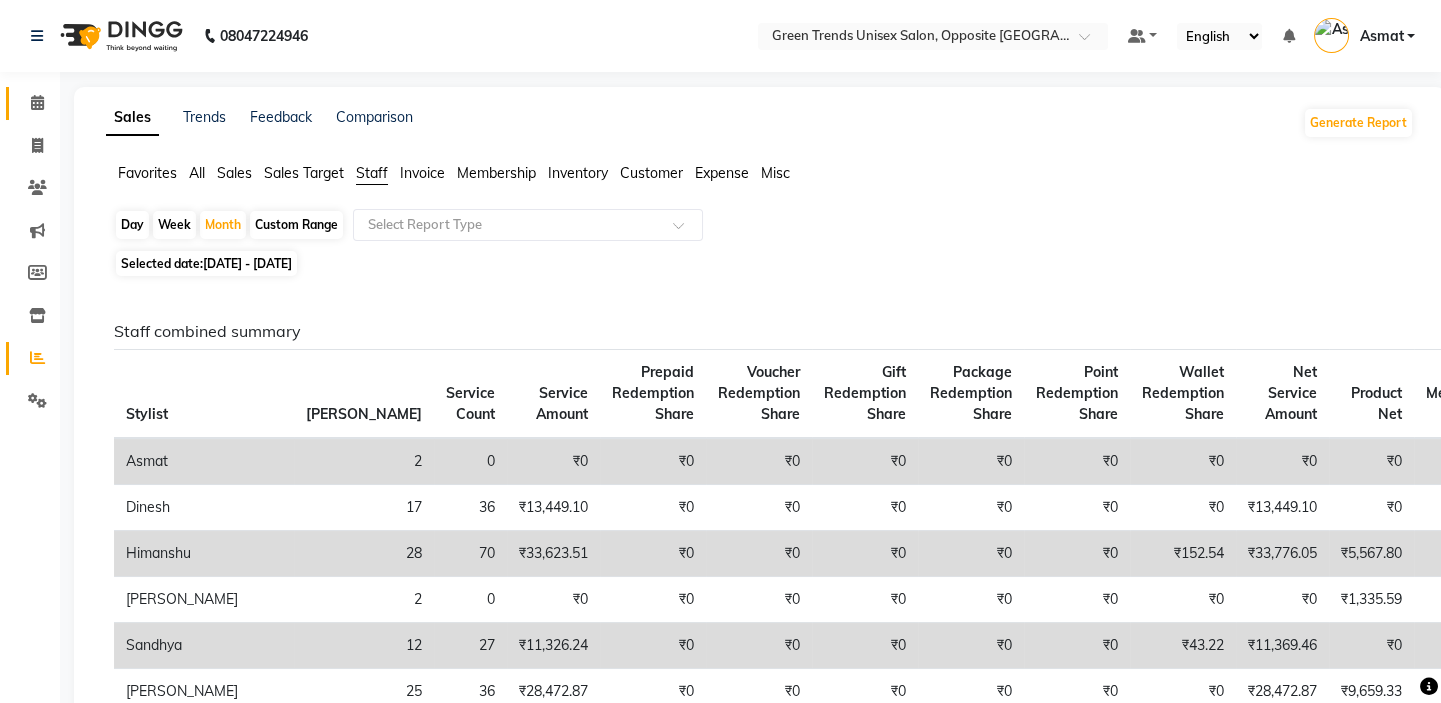 click on "Calendar" 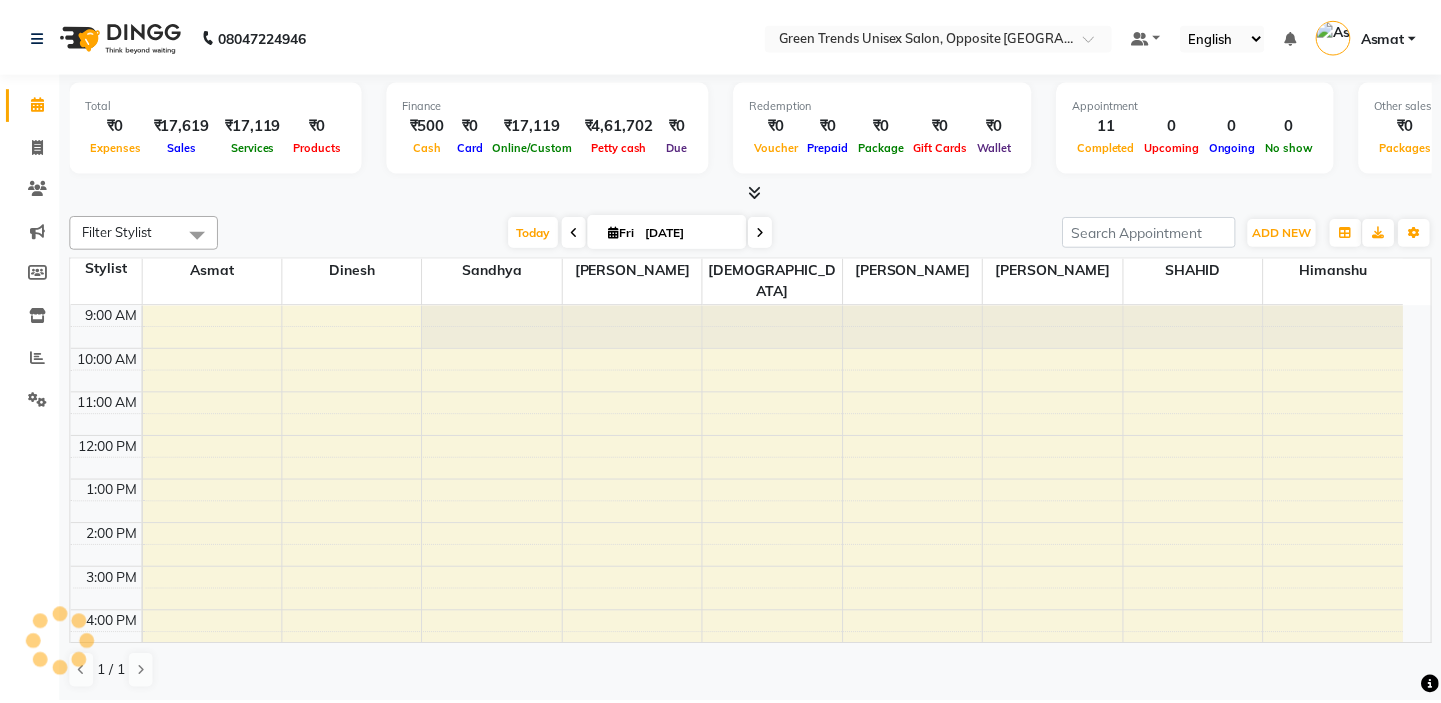 scroll, scrollTop: 170, scrollLeft: 0, axis: vertical 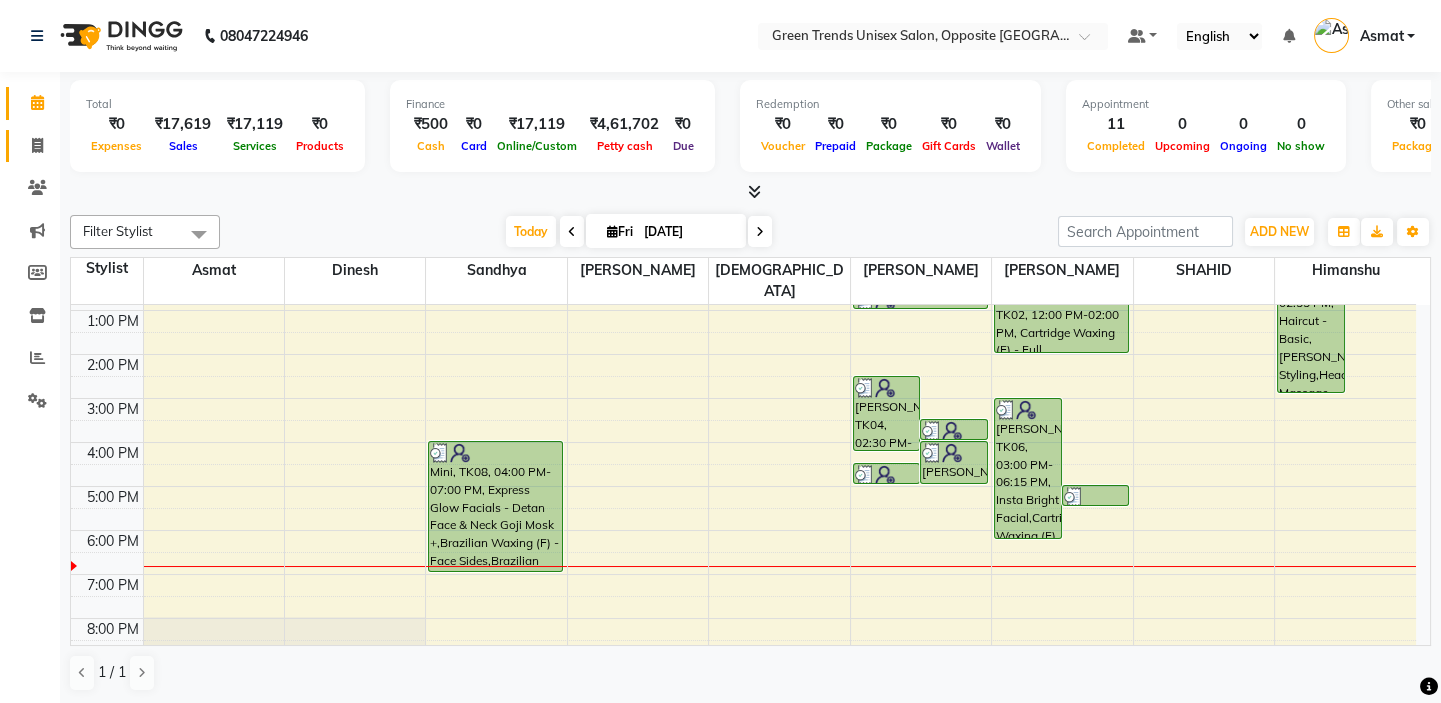 click 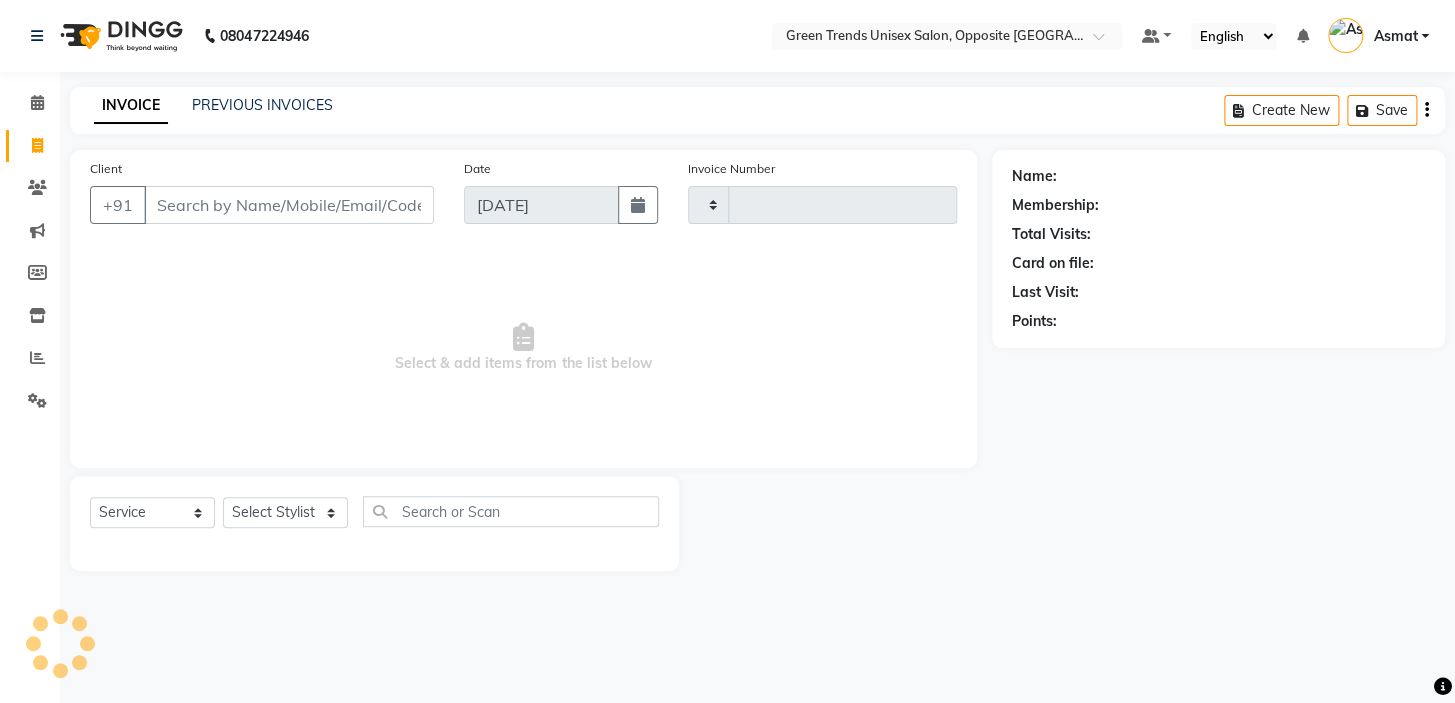 type on "0748" 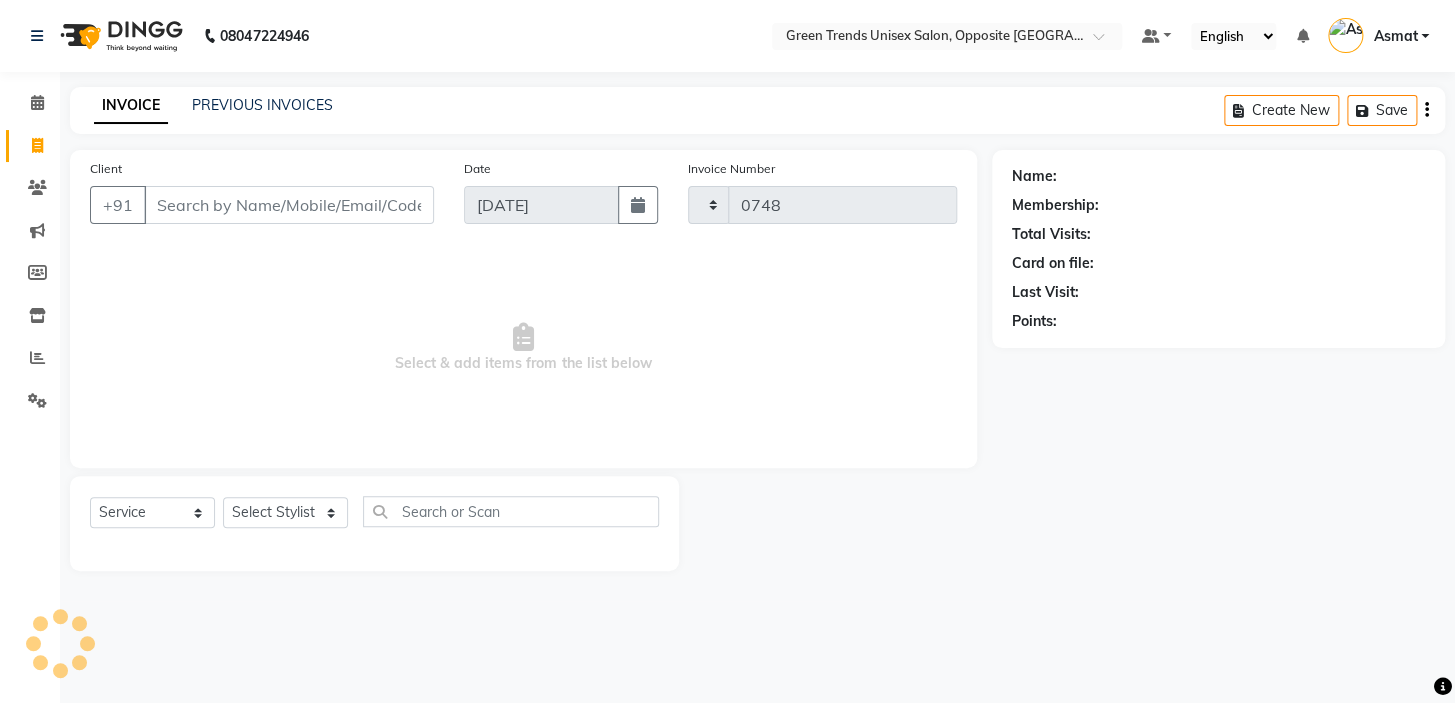 select on "5225" 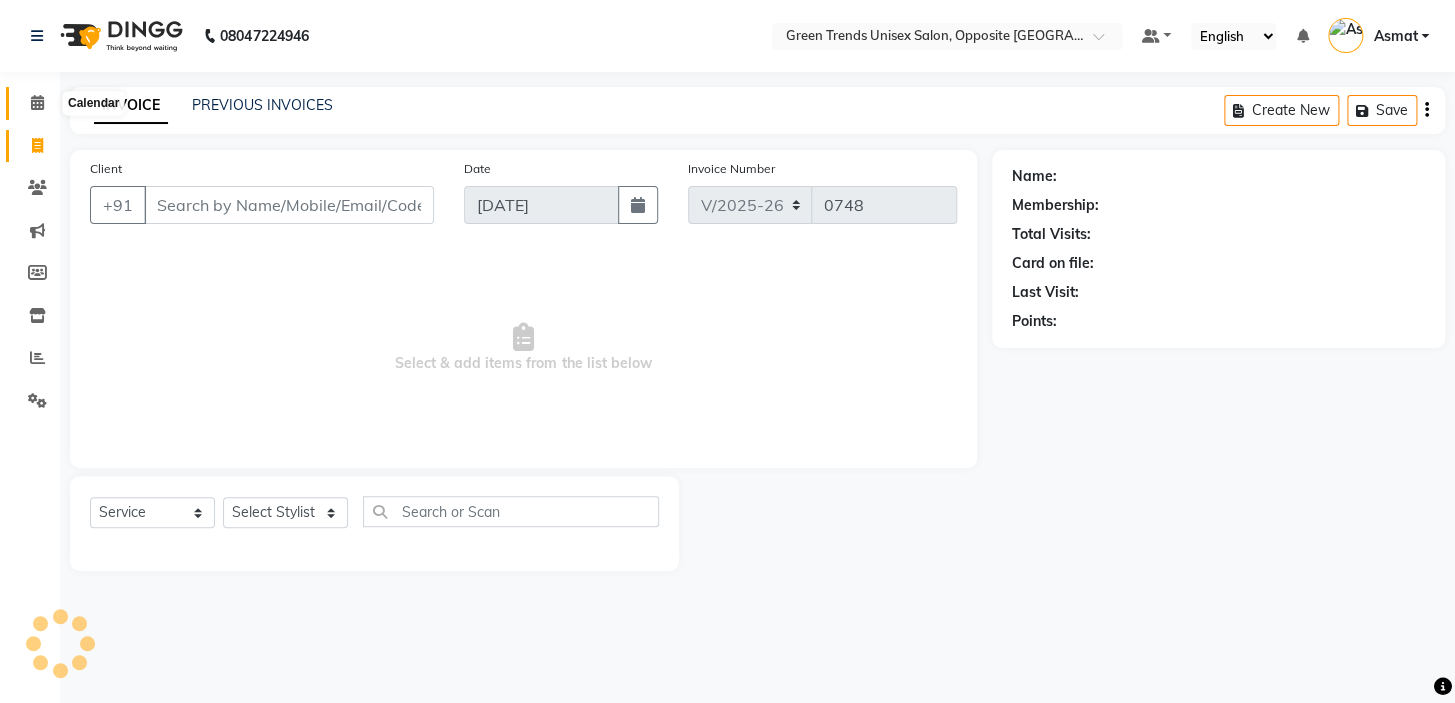 click 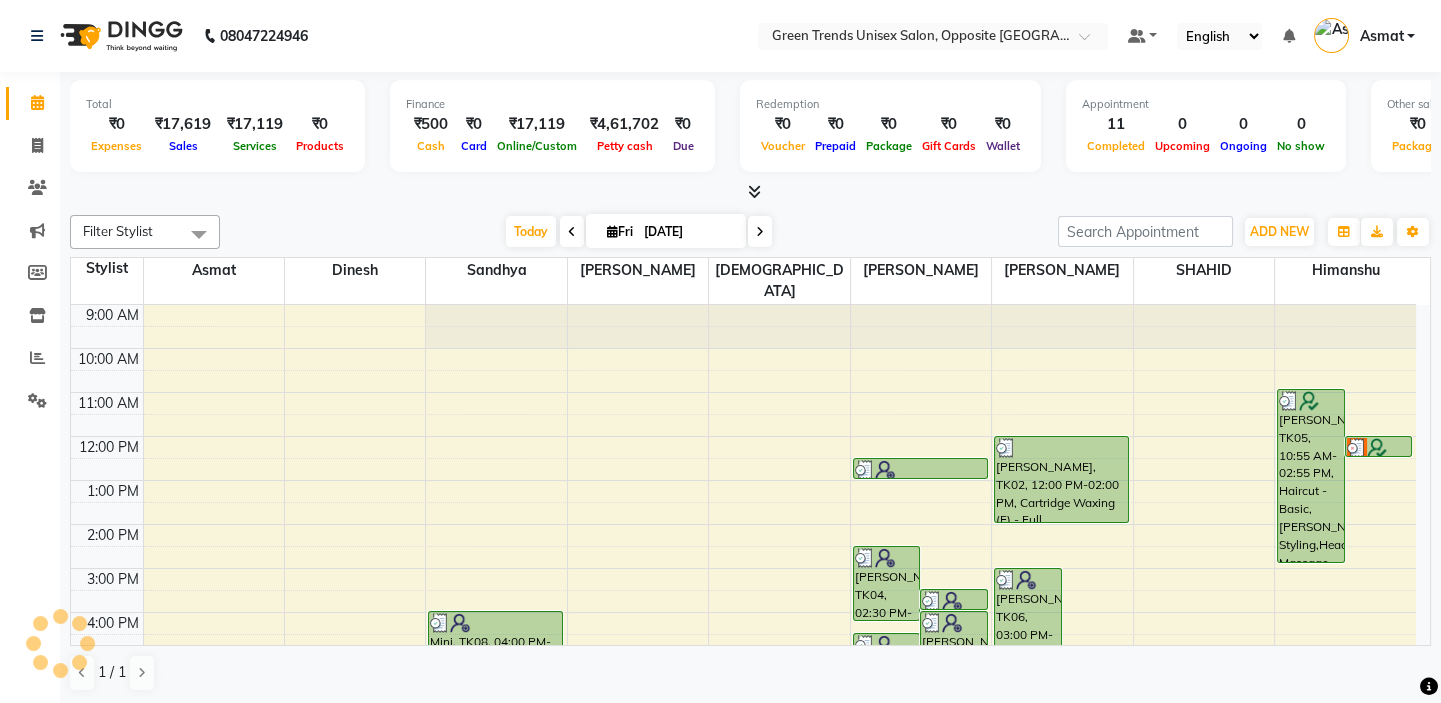 scroll, scrollTop: 0, scrollLeft: 0, axis: both 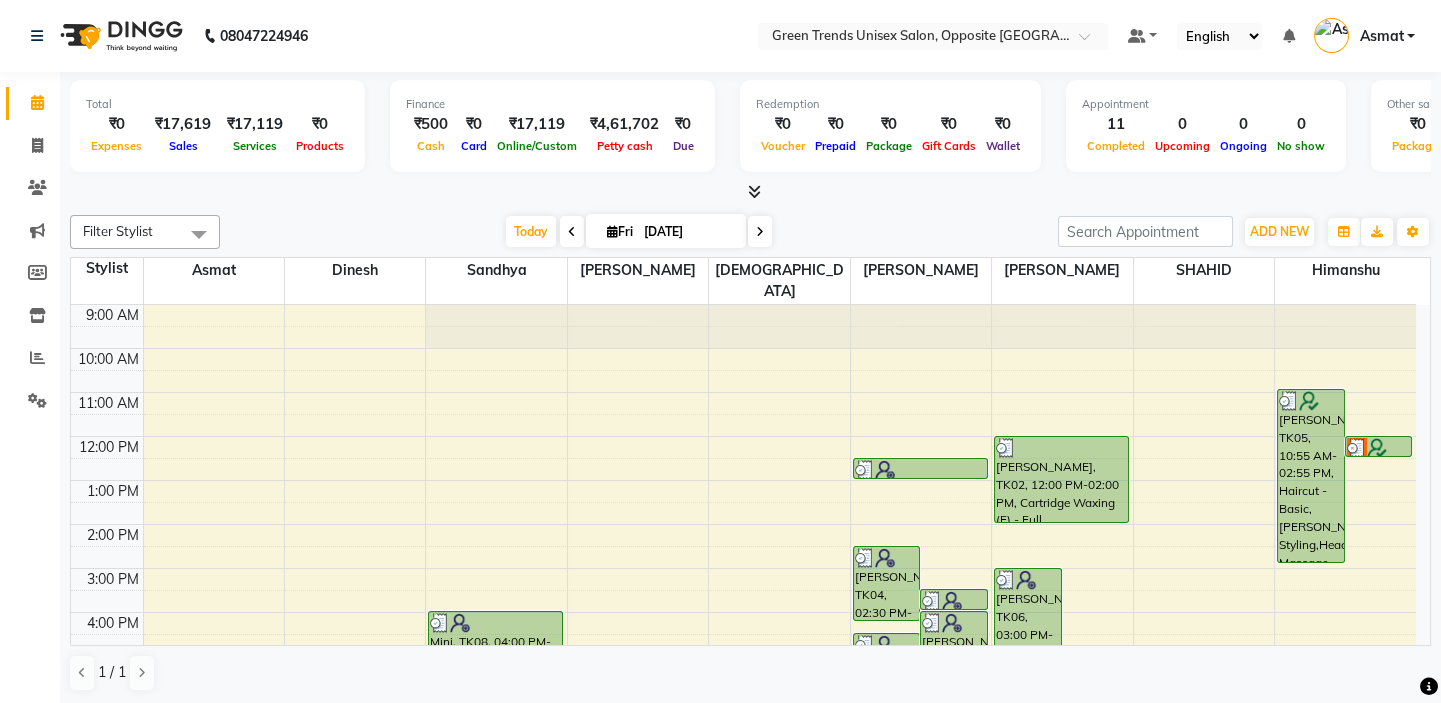 click on "Today  Fri 11-07-2025" at bounding box center [639, 232] 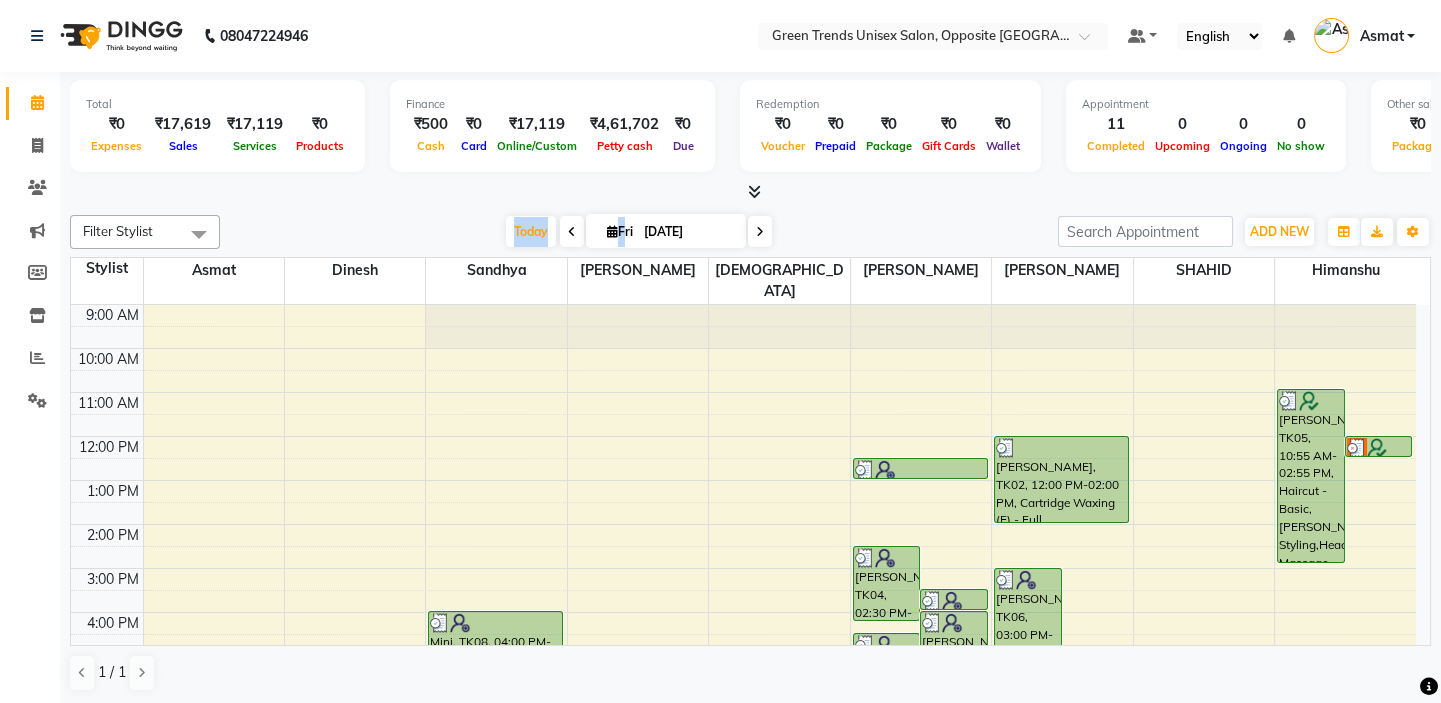 click on "Today  Fri 11-07-2025" at bounding box center (639, 232) 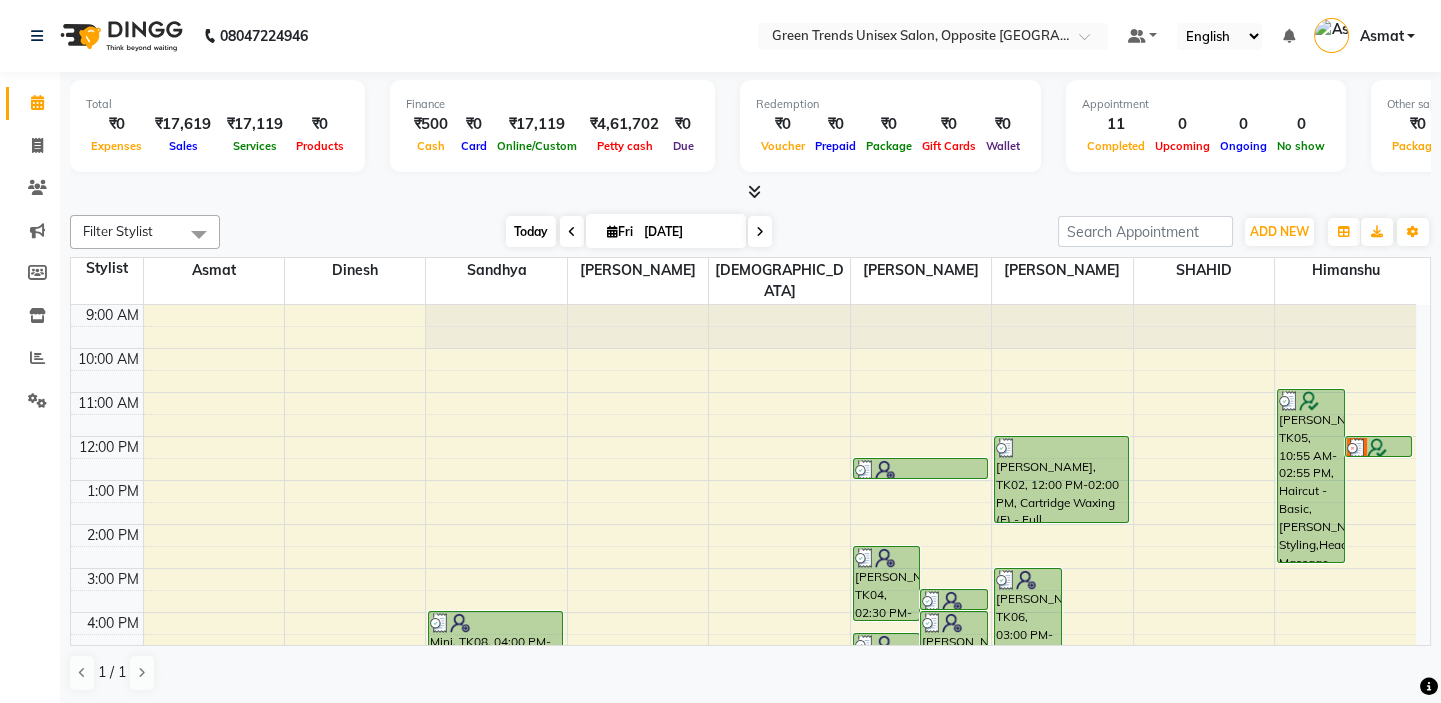 click on "Today" at bounding box center [531, 231] 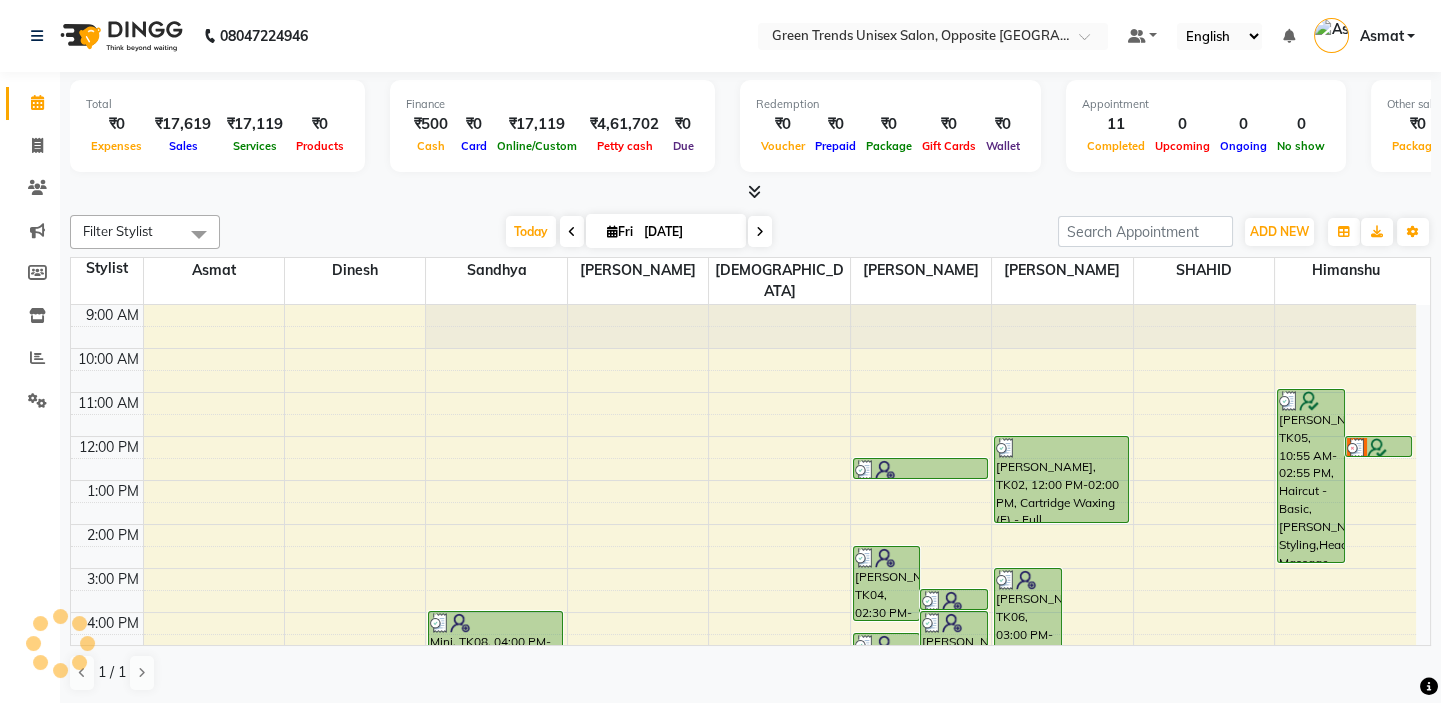 click on "Today  Fri 11-07-2025" at bounding box center (639, 232) 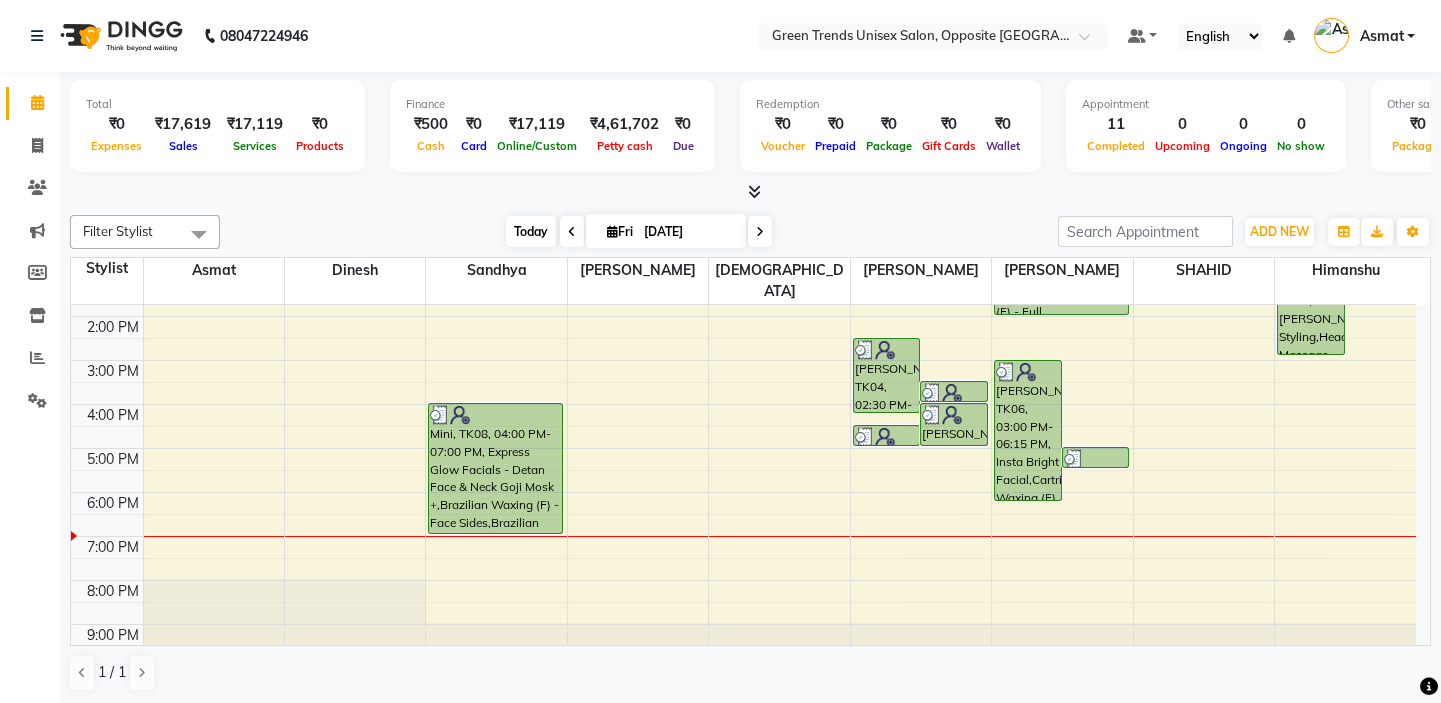 click on "Today" at bounding box center (531, 231) 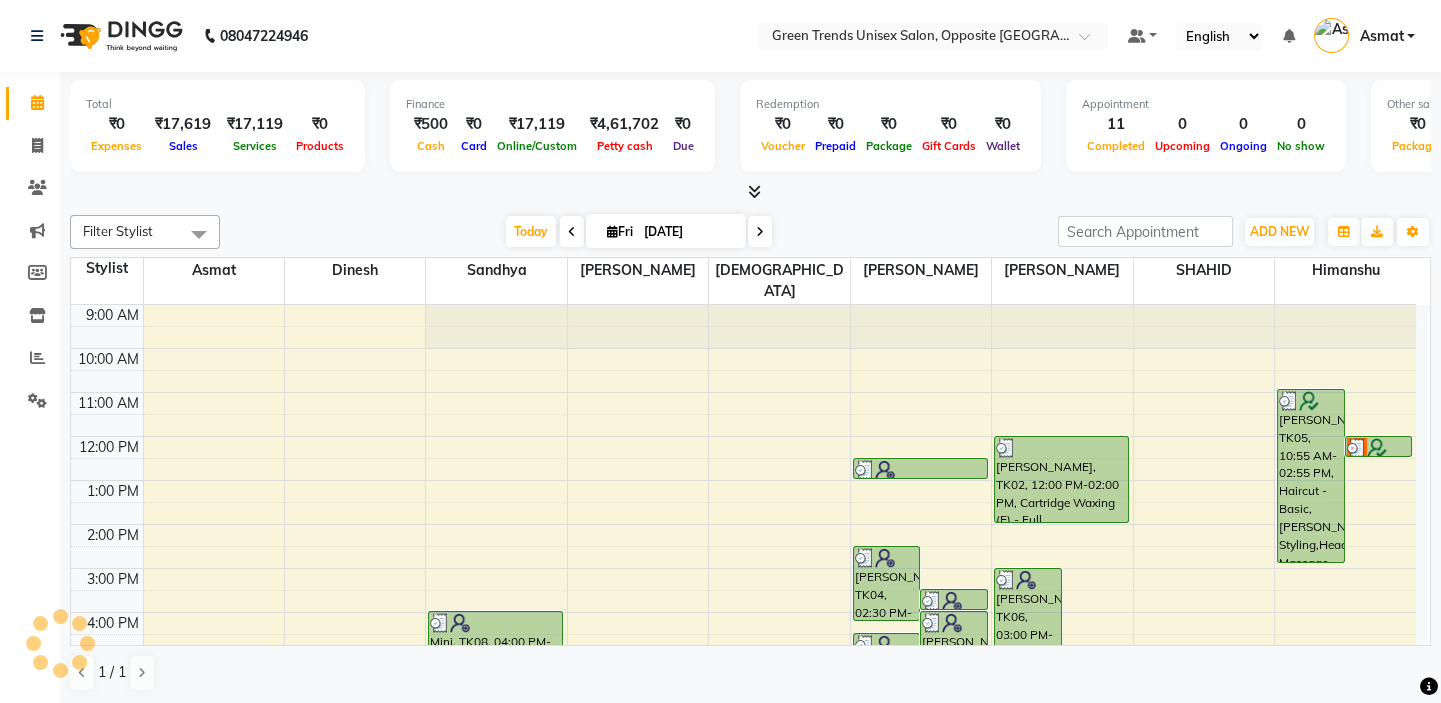 scroll, scrollTop: 208, scrollLeft: 0, axis: vertical 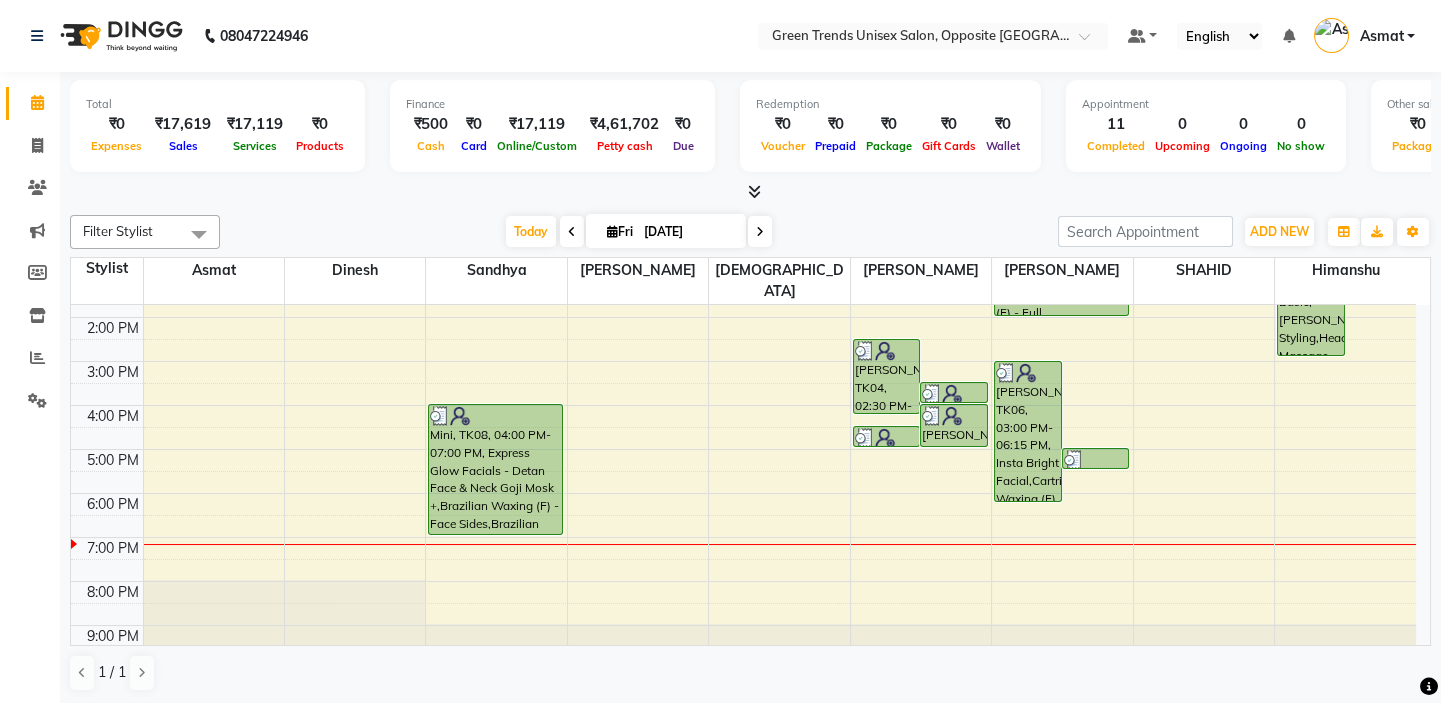 click on "Today  Fri 11-07-2025" at bounding box center (639, 232) 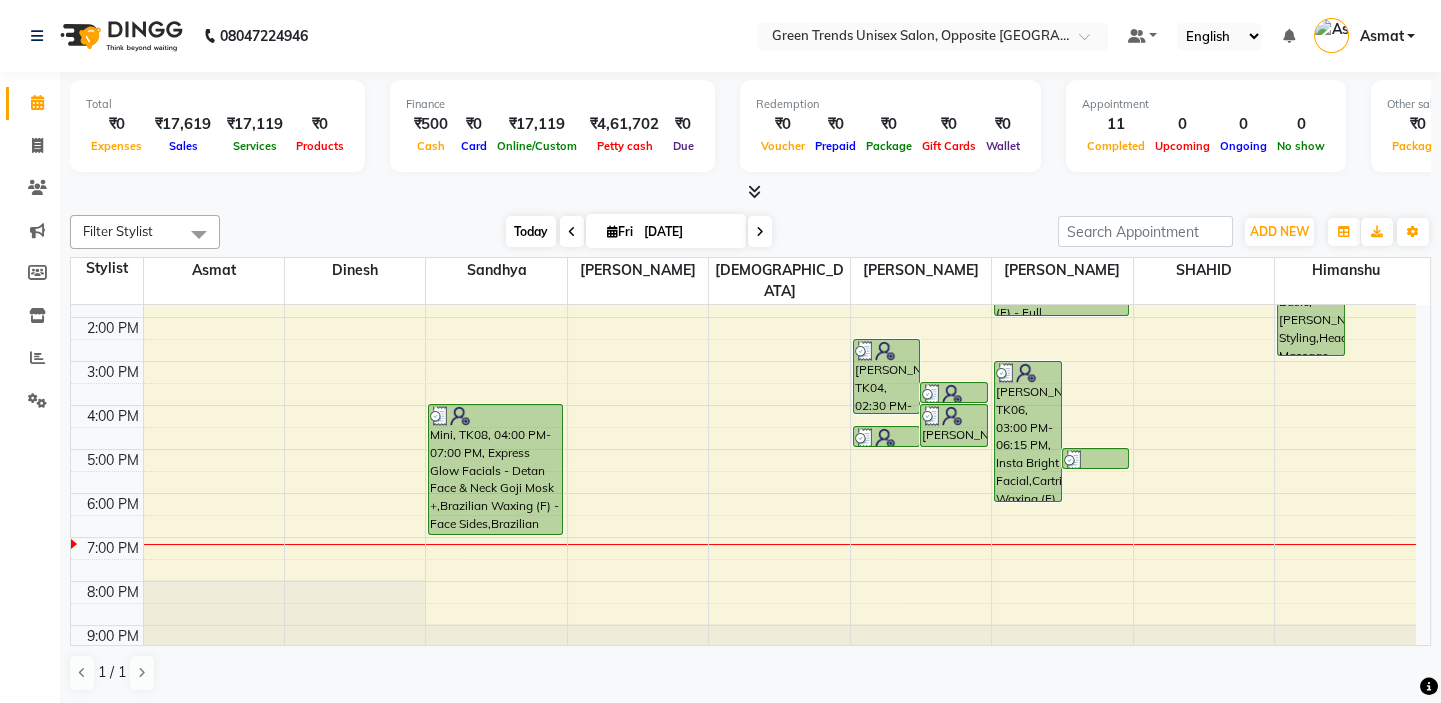 click on "Today" at bounding box center [531, 231] 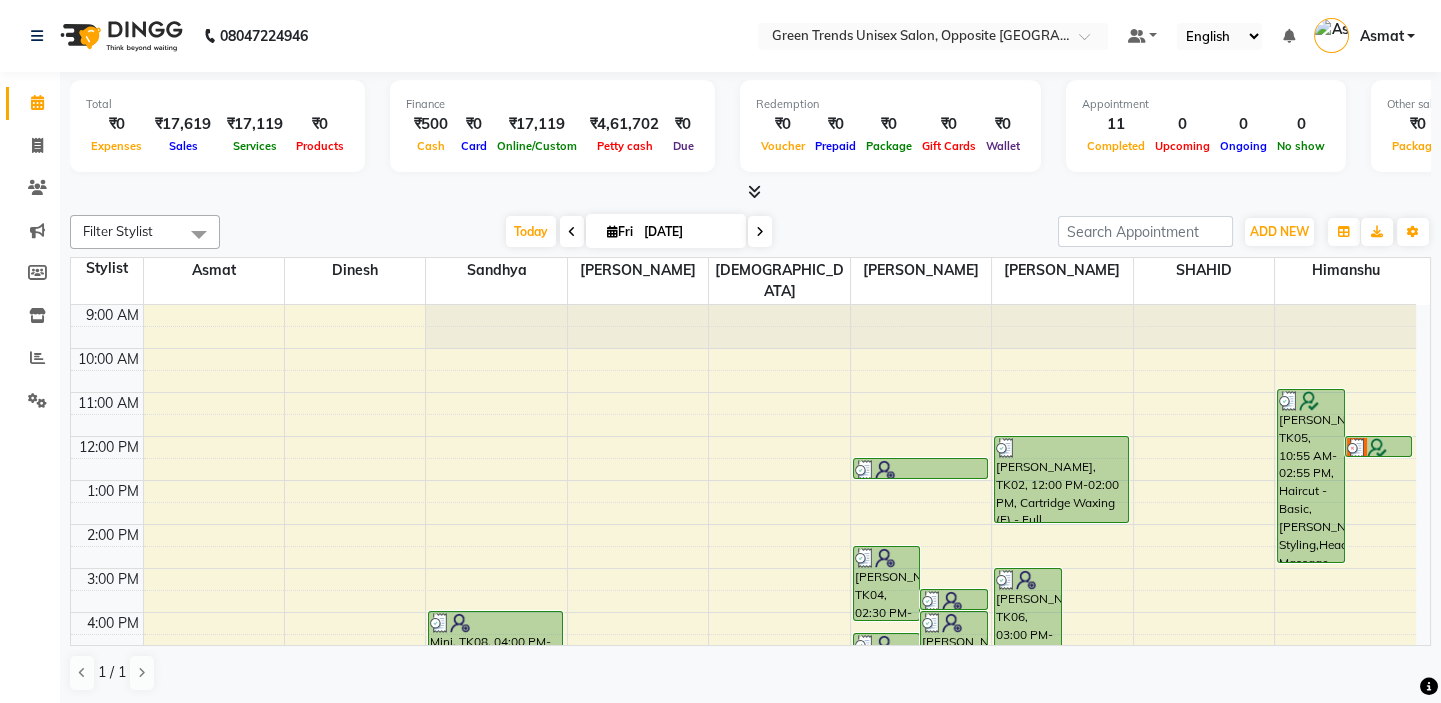 click at bounding box center (750, 192) 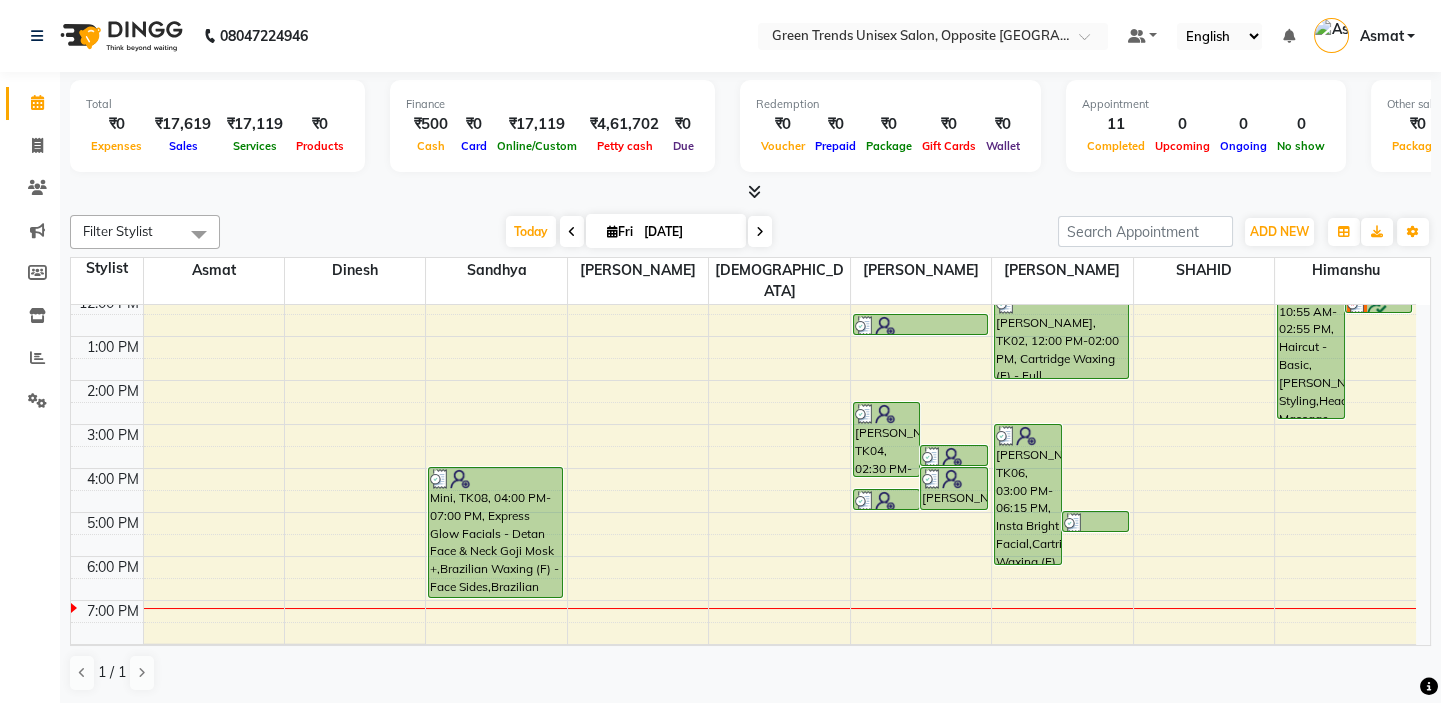 scroll, scrollTop: 190, scrollLeft: 0, axis: vertical 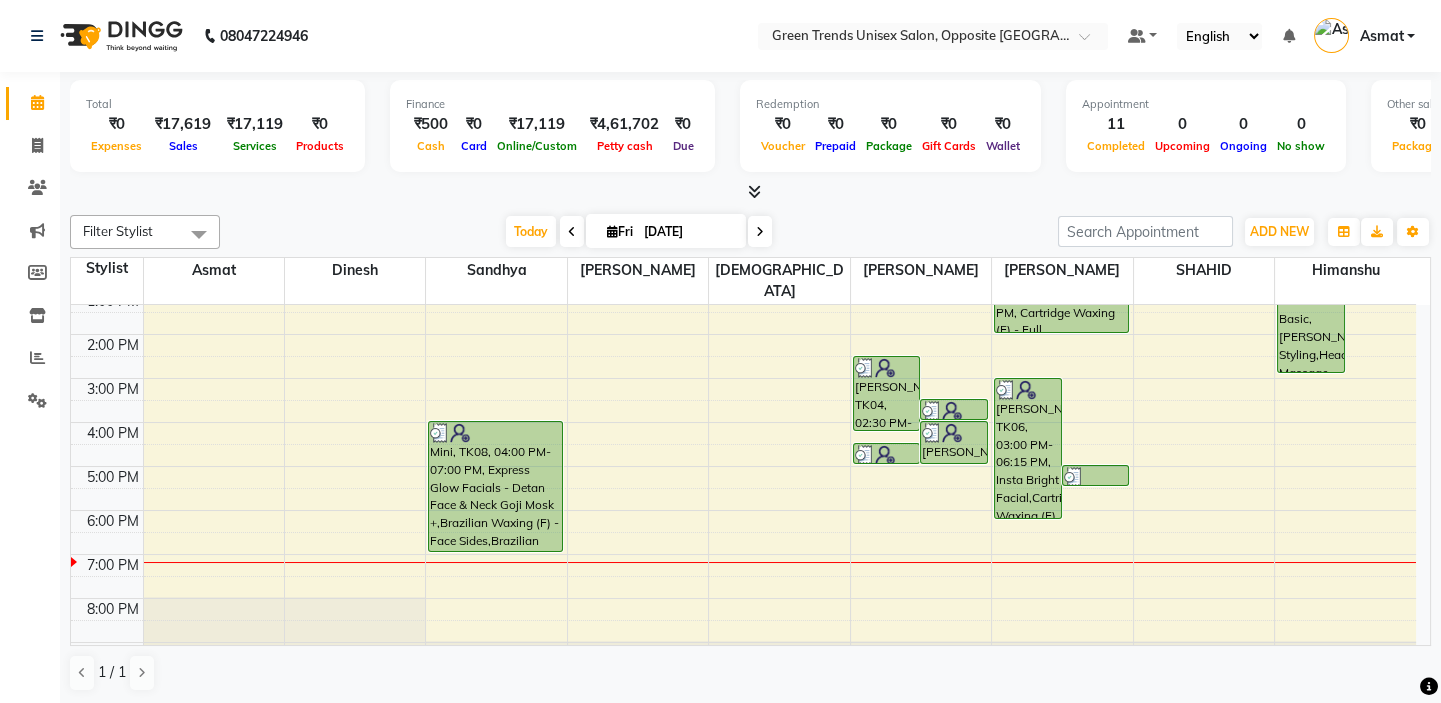 click at bounding box center [1345, 562] 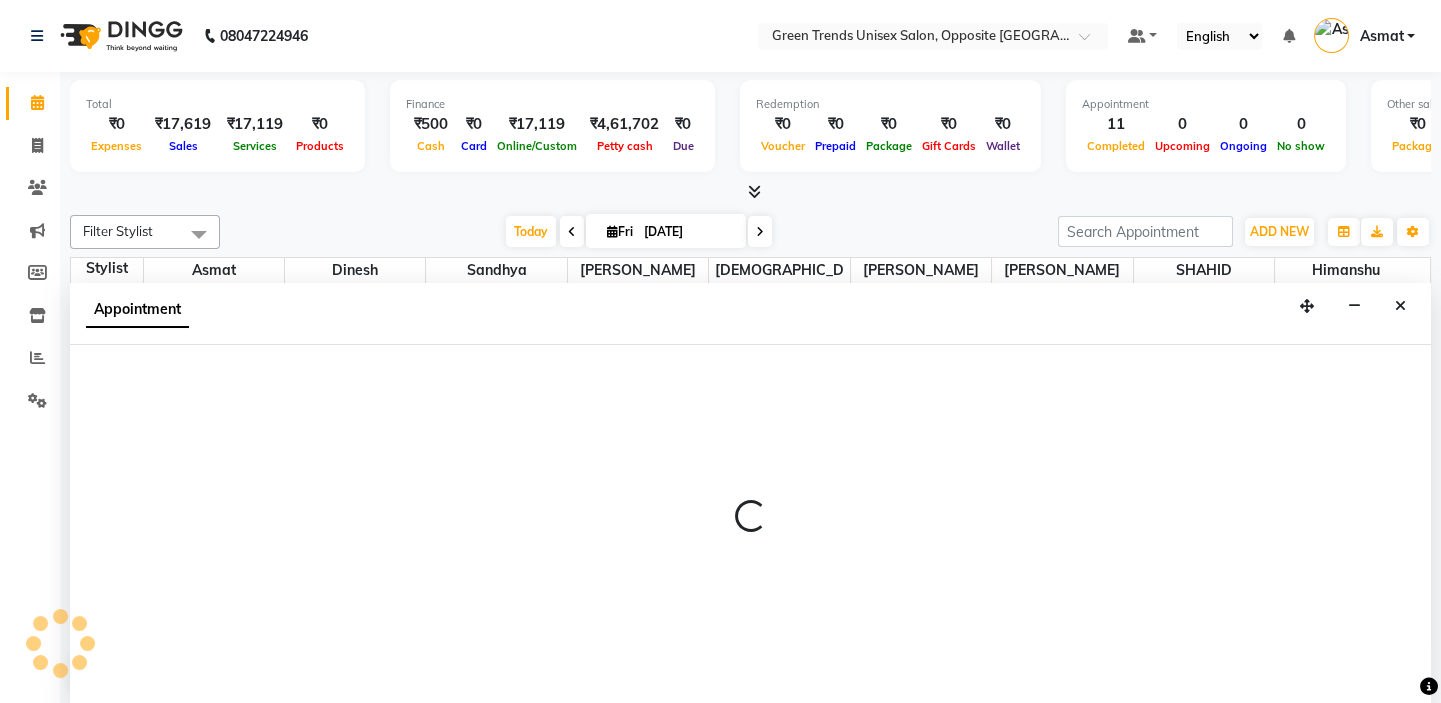 scroll, scrollTop: 0, scrollLeft: 0, axis: both 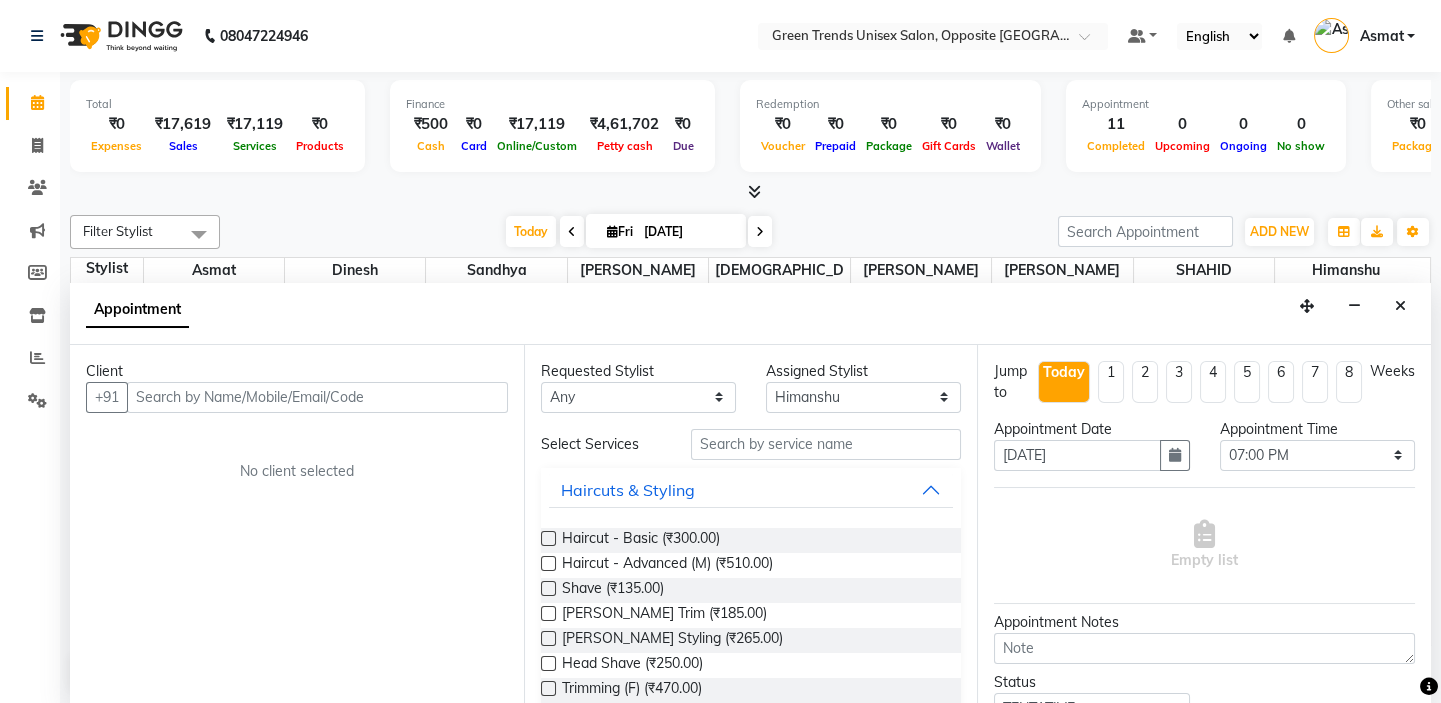 click at bounding box center (317, 397) 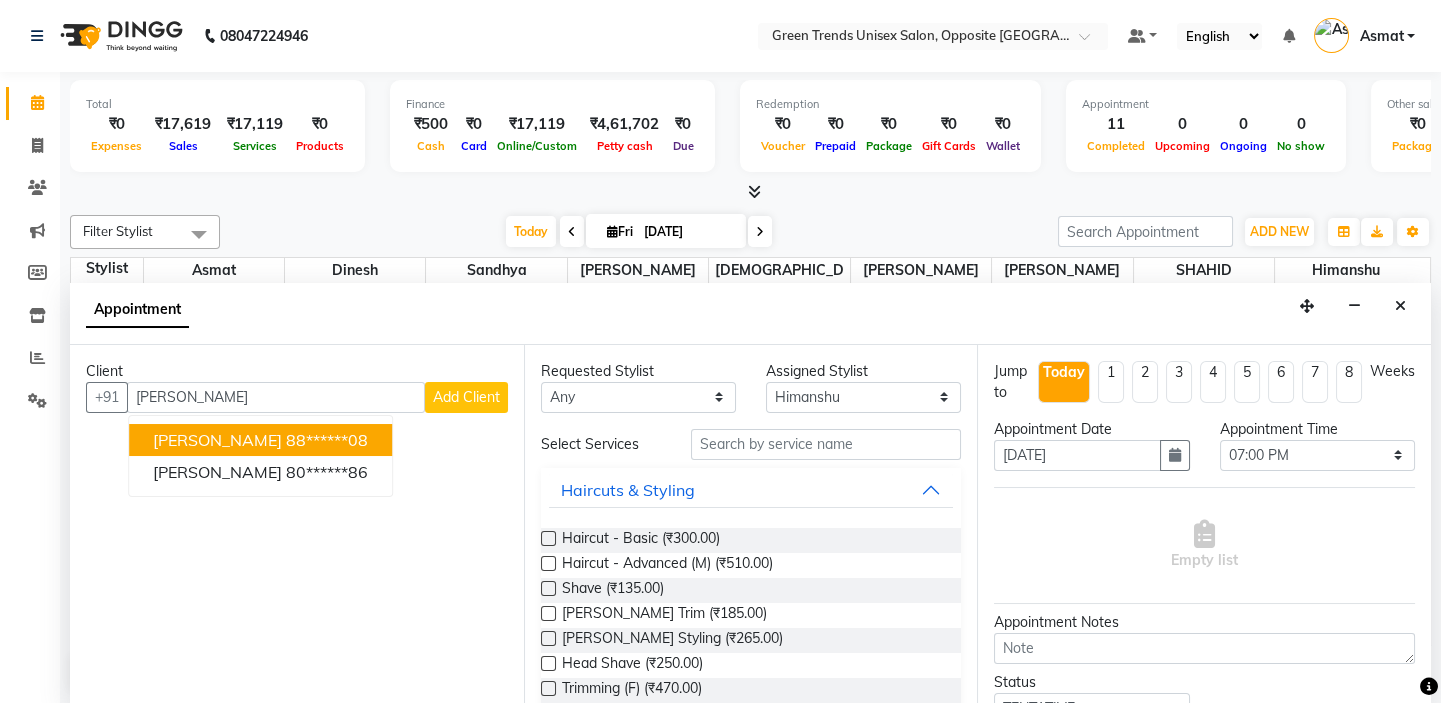 click on "AAKASH BHARDWAJ" at bounding box center (217, 440) 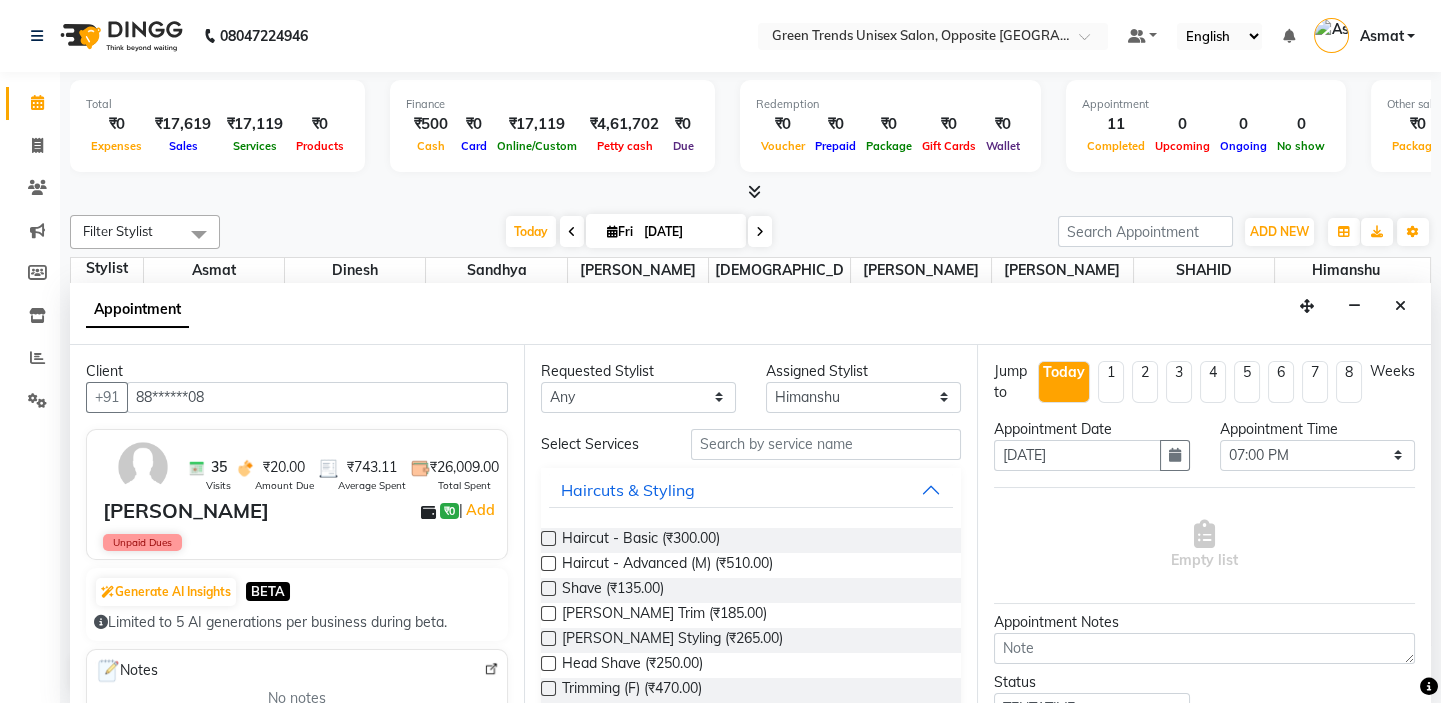 type on "88******08" 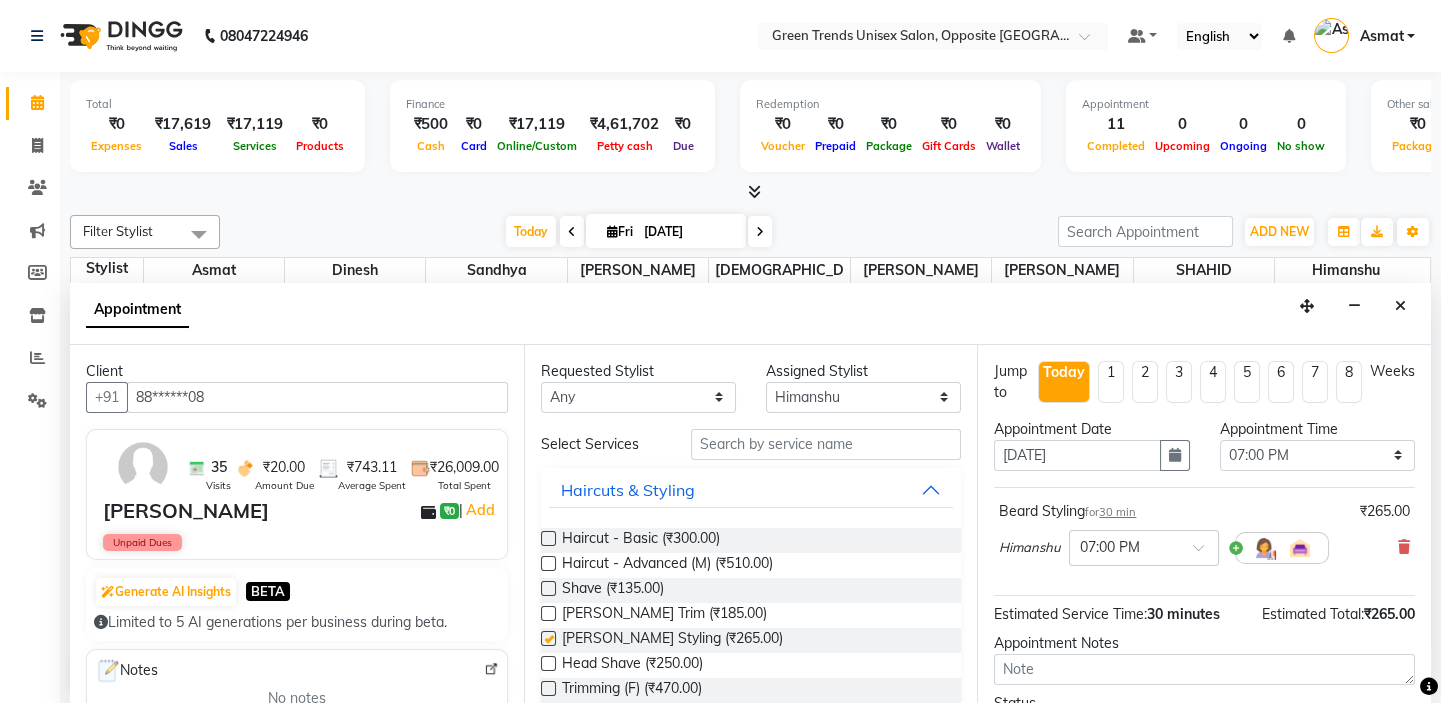 checkbox on "false" 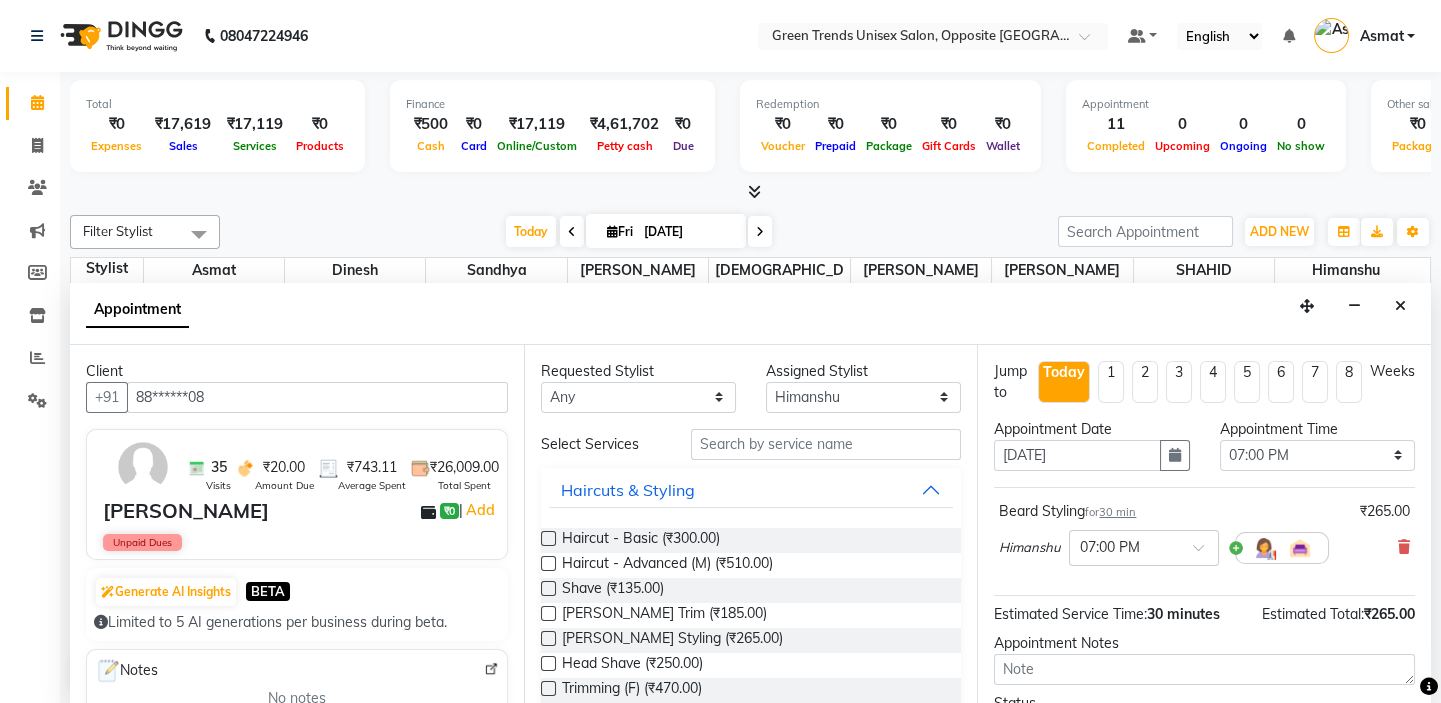 scroll, scrollTop: 165, scrollLeft: 0, axis: vertical 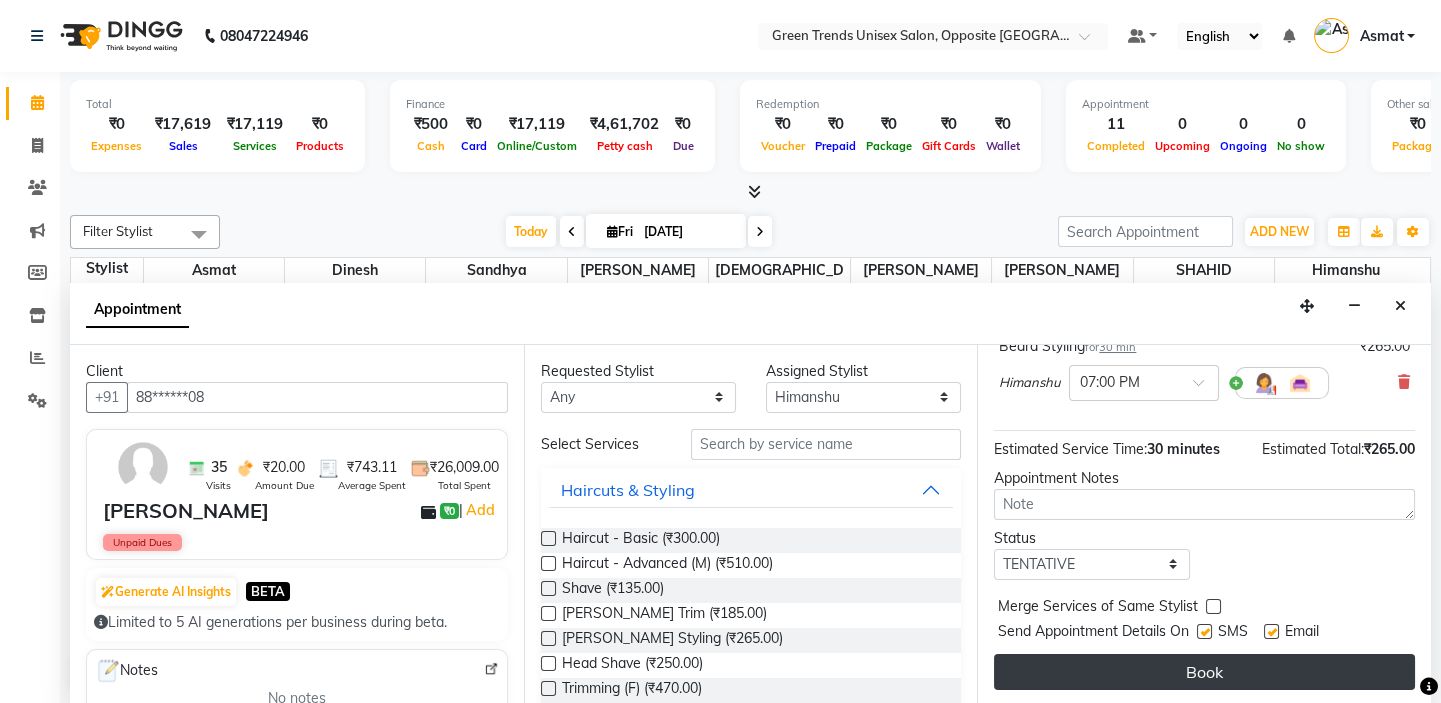 click on "Book" at bounding box center [1204, 672] 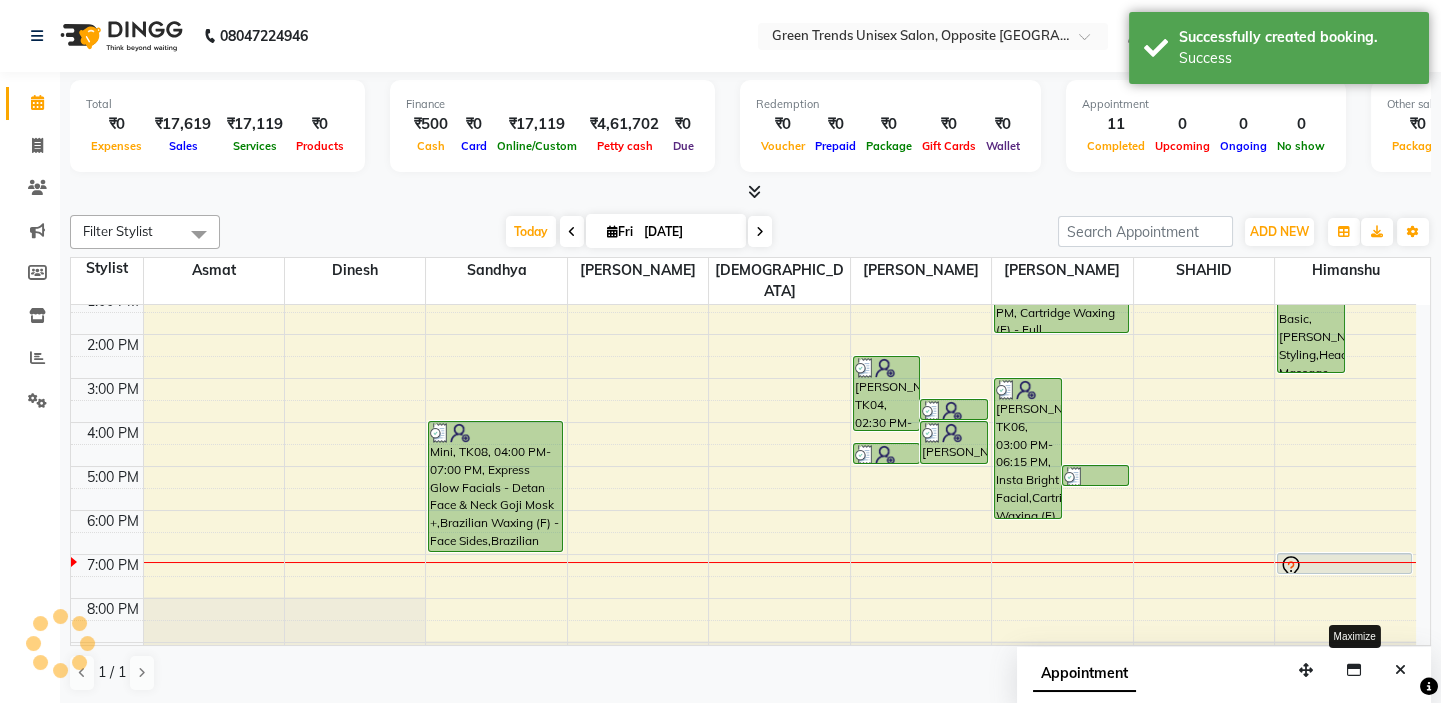 scroll, scrollTop: 0, scrollLeft: 0, axis: both 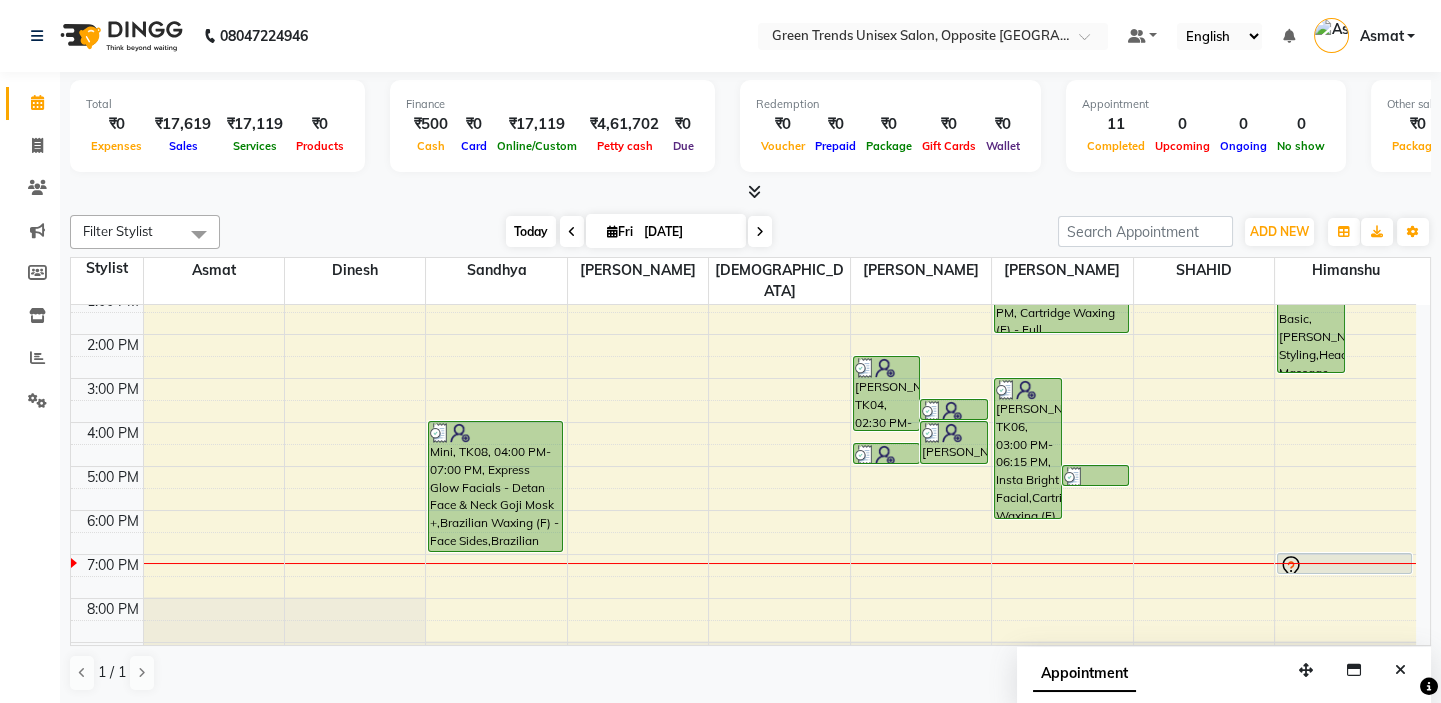 click on "Today" at bounding box center [531, 231] 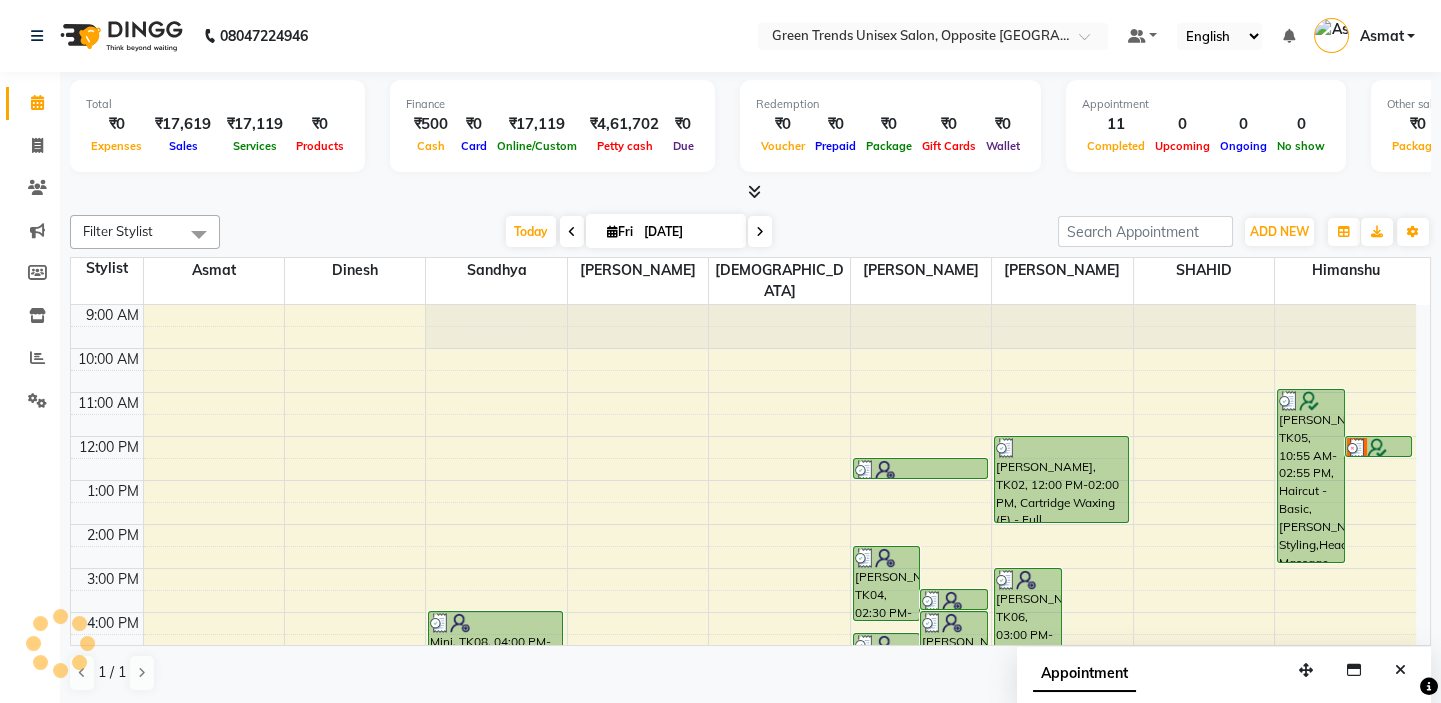 scroll, scrollTop: 208, scrollLeft: 0, axis: vertical 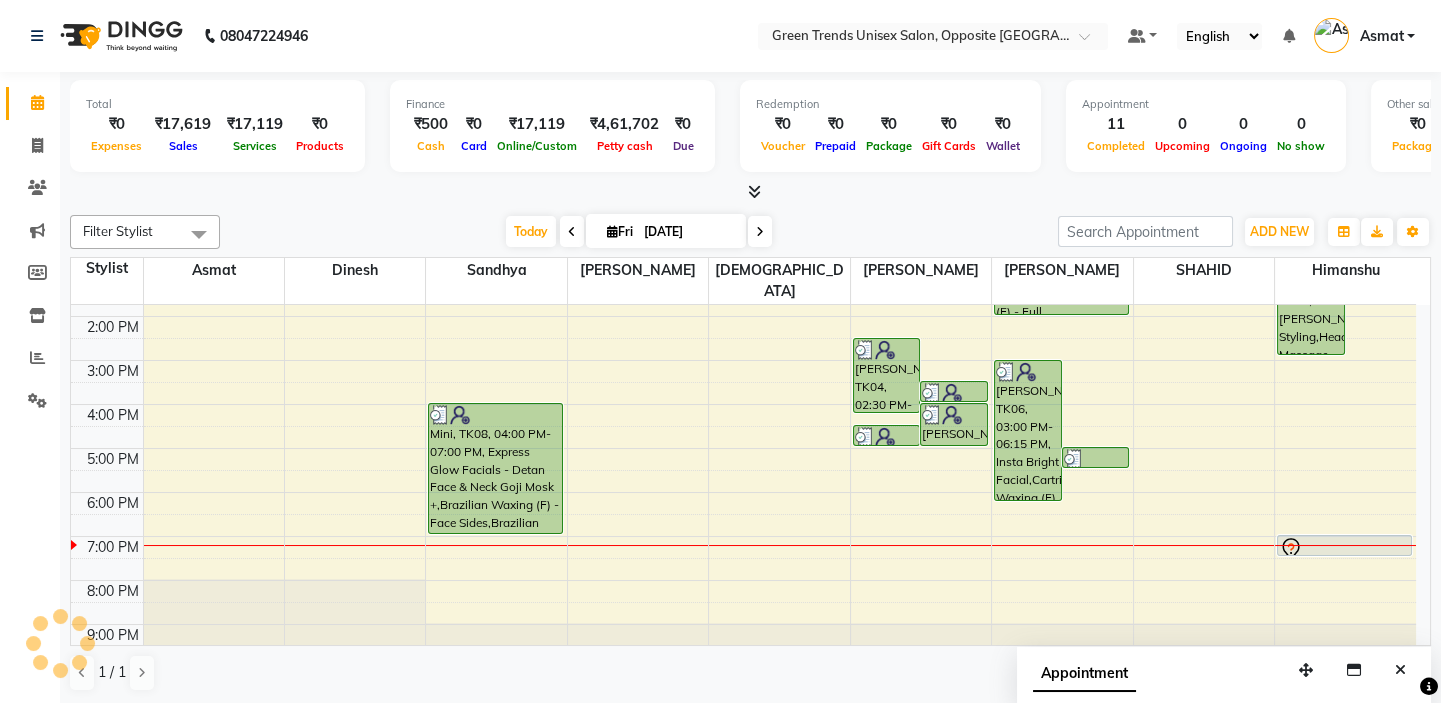 click on "Total  ₹0  Expenses ₹17,619  Sales ₹17,119  Services ₹0  Products Finance  ₹500  Cash ₹0  Card ₹17,119  Online/Custom ₹4,61,702 Petty cash ₹0 Due  Redemption  ₹0 Voucher ₹0 Prepaid ₹0 Package ₹0  Gift Cards ₹0  Wallet  Appointment  11 Completed 0 Upcoming 0 Ongoing 0 No show  Other sales  ₹0  Packages ₹500  Memberships ₹0  Vouchers ₹0  Prepaids ₹0  Gift Cards Filter Stylist Select All Asmat Dinesh Himanshu Raj Shilpakar Sandhya SHAHID SUJEET Vaishnavi Vrinda Today  Fri 11-07-2025 Toggle Dropdown Add Appointment Add Invoice Add Expense Add Attendance Add Client Toggle Dropdown Add Appointment Add Invoice Add Expense Add Attendance Add Client ADD NEW Toggle Dropdown Add Appointment Add Invoice Add Expense Add Attendance Add Client Filter Stylist Select All Asmat Dinesh Himanshu Raj Shilpakar Sandhya SHAHID SUJEET Vaishnavi Vrinda Group By  Staff View   Room View  View as Vertical  Vertical - Week View  Horizontal  Horizontal - Week View  List  Toggle Dropdown Manage Tags  9" 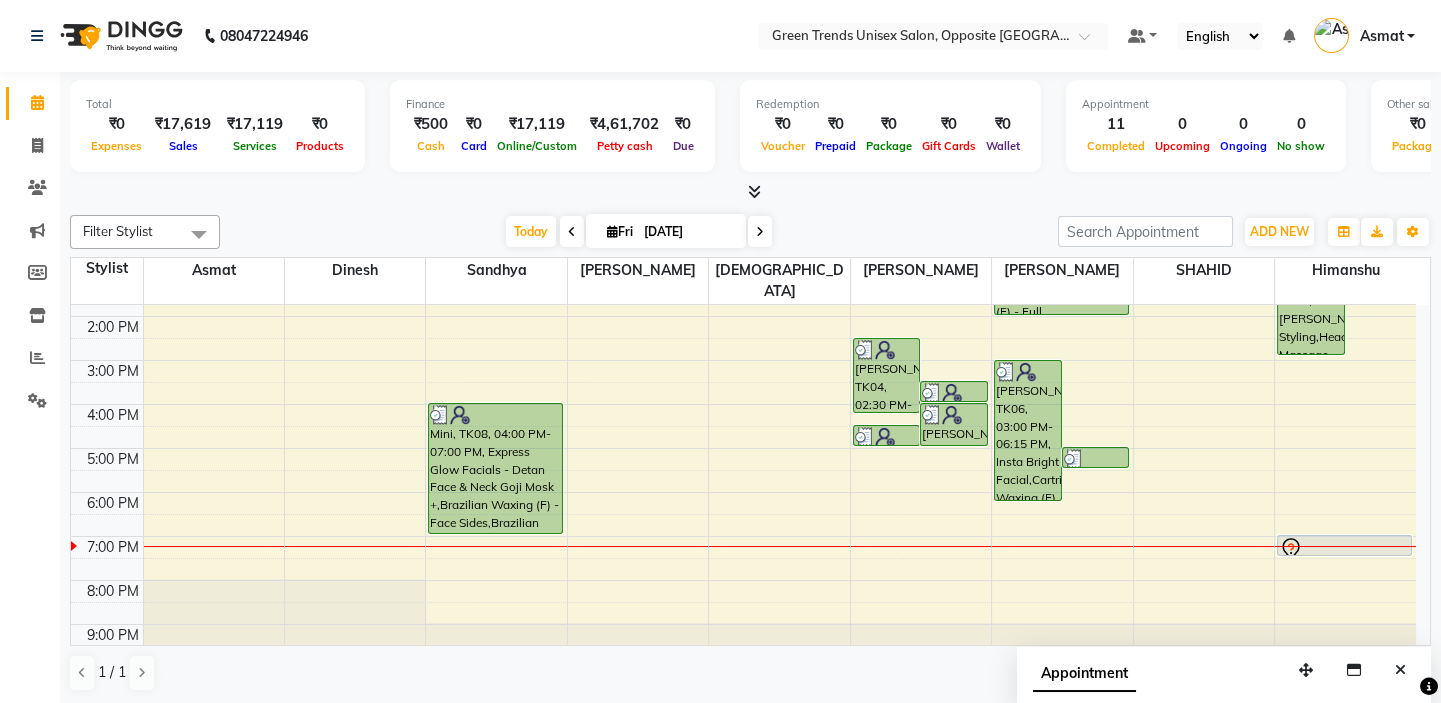 scroll, scrollTop: 0, scrollLeft: 0, axis: both 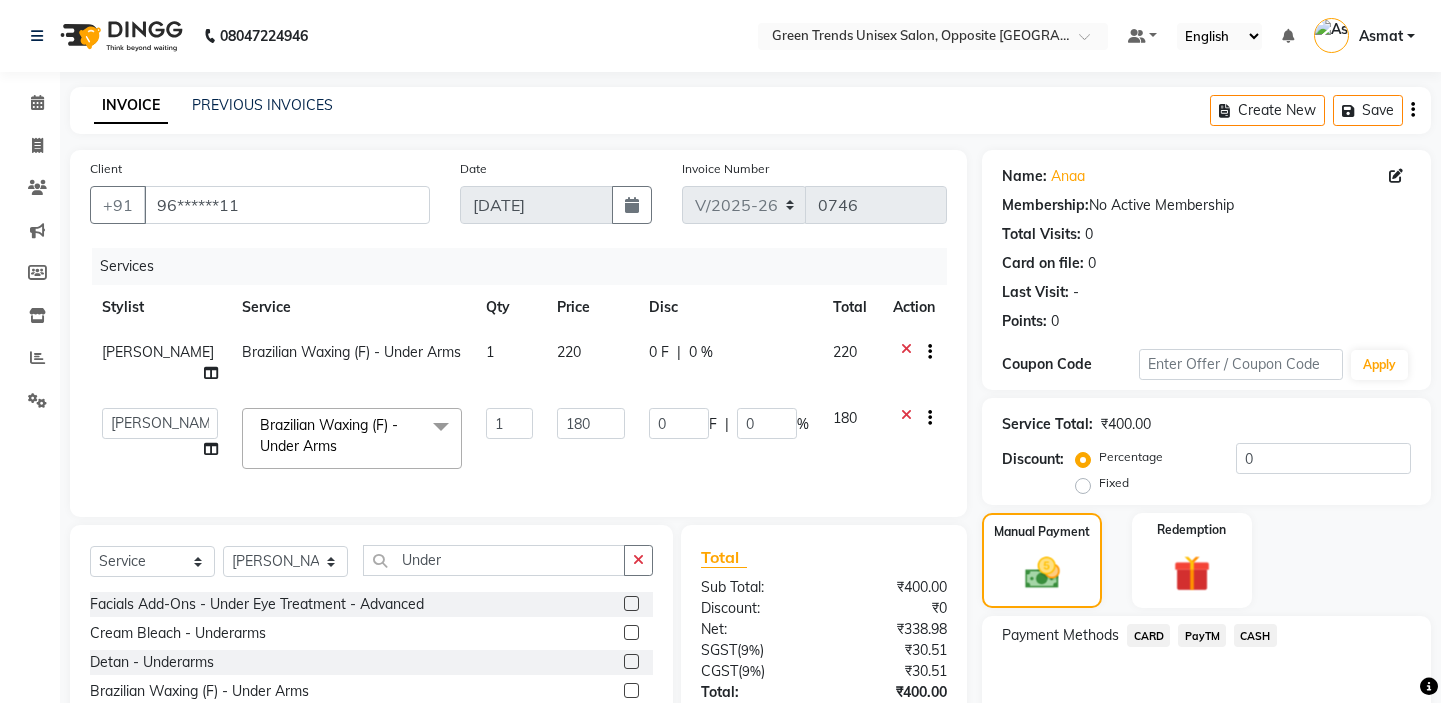 select on "5225" 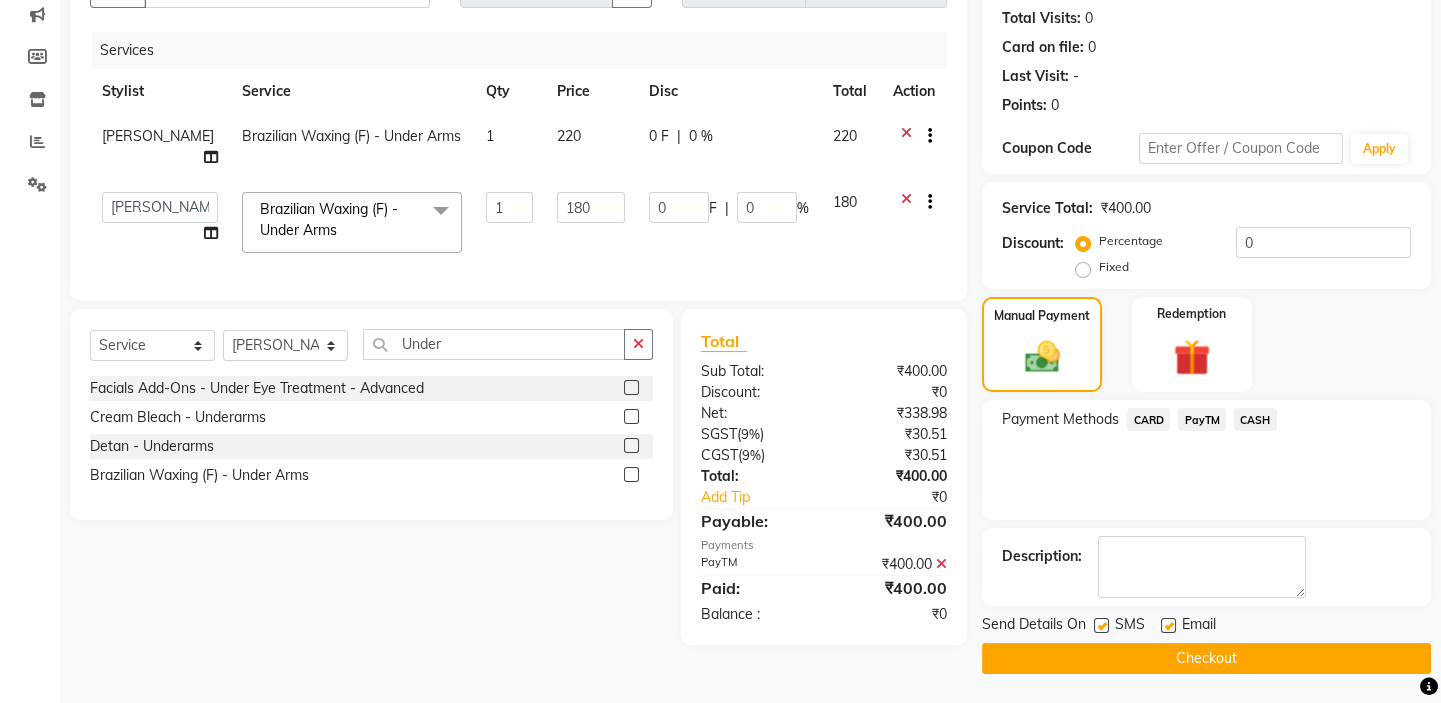 scroll, scrollTop: 0, scrollLeft: 0, axis: both 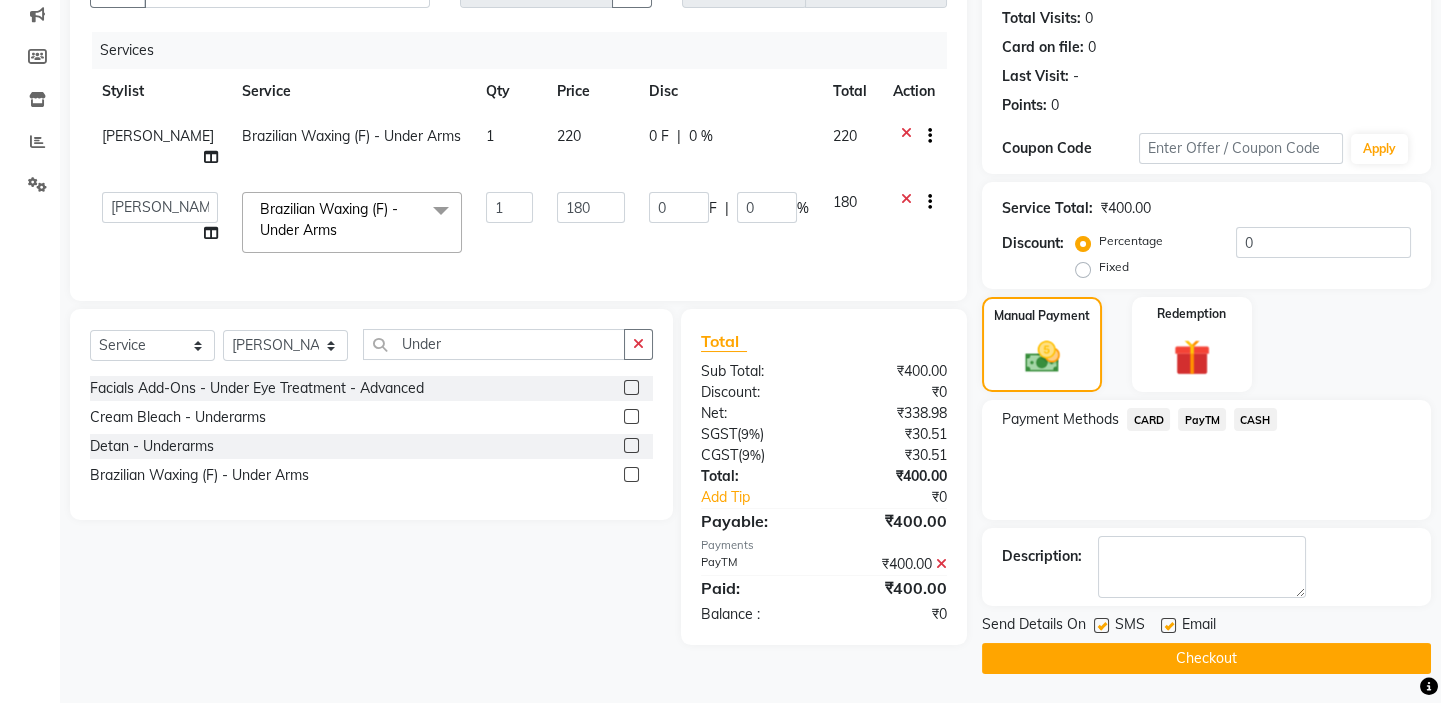 click on "Checkout" 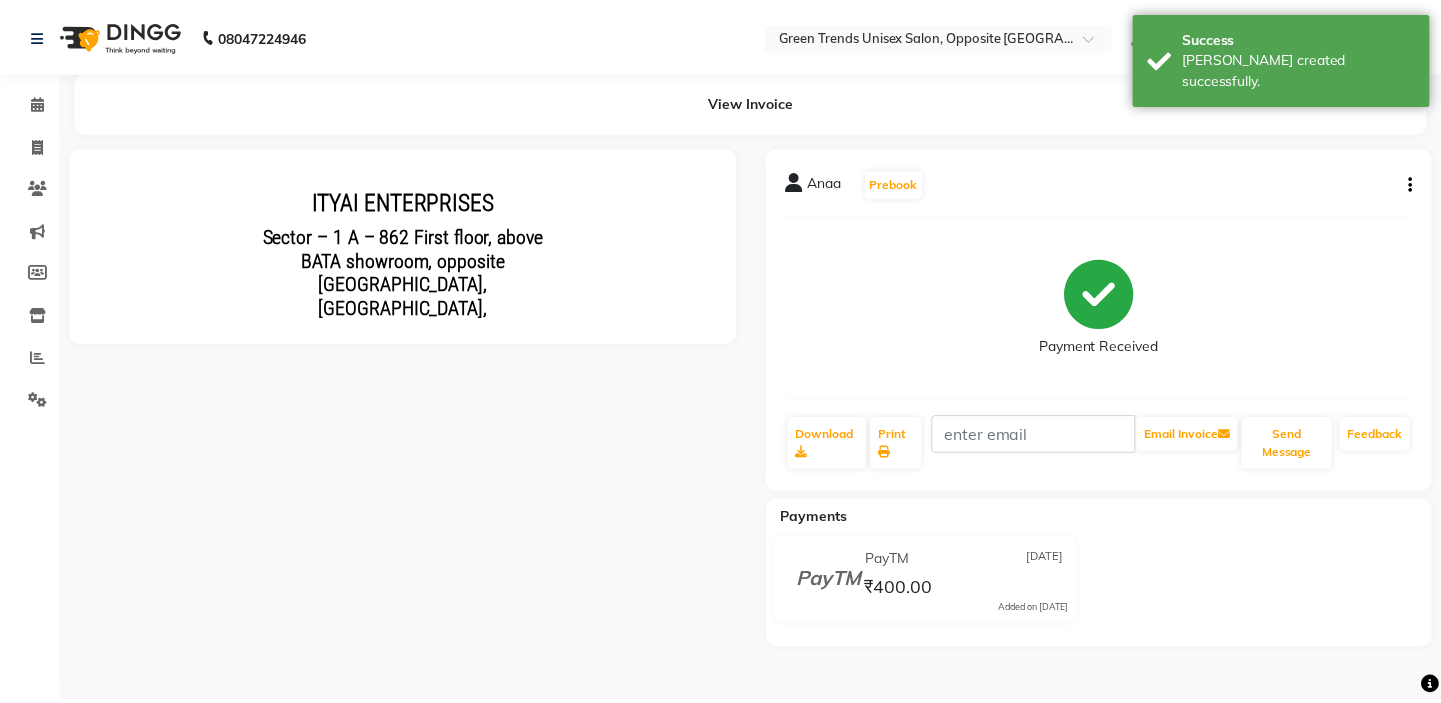 scroll, scrollTop: 0, scrollLeft: 0, axis: both 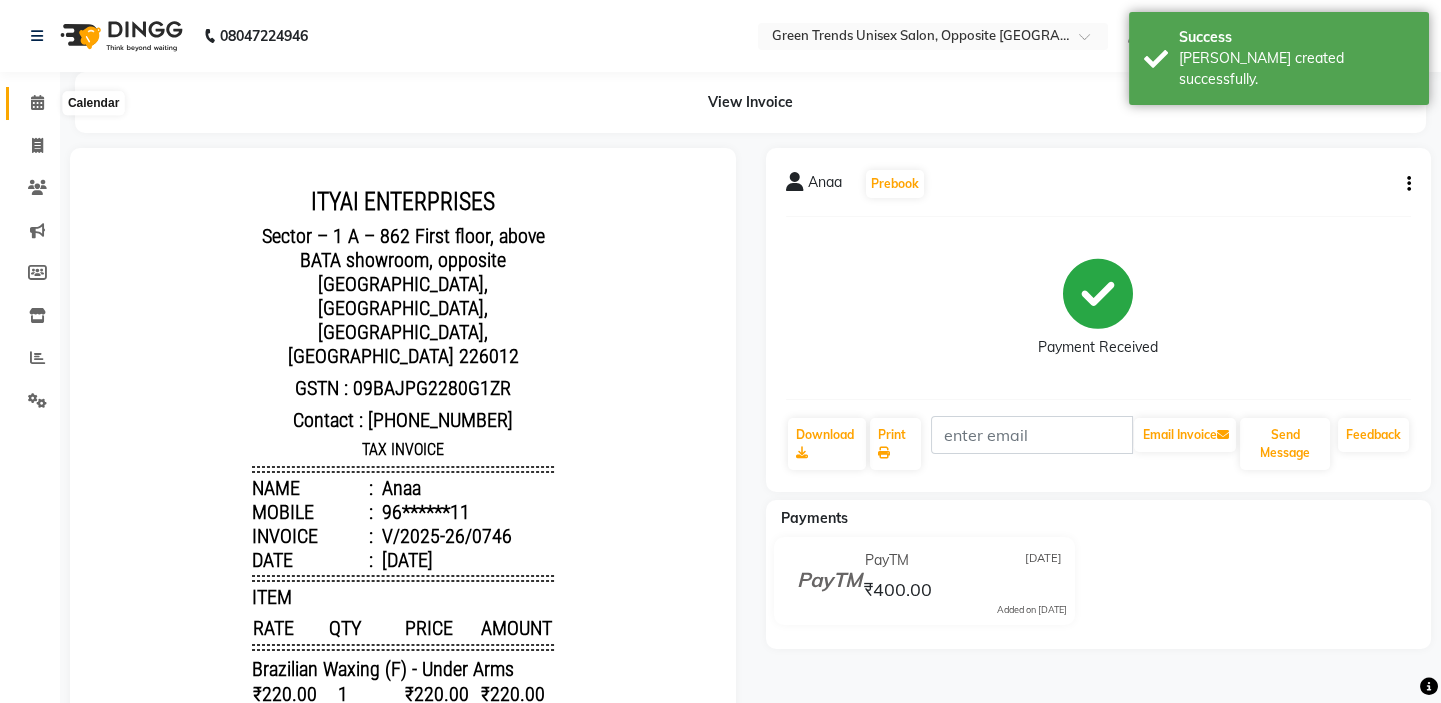 click 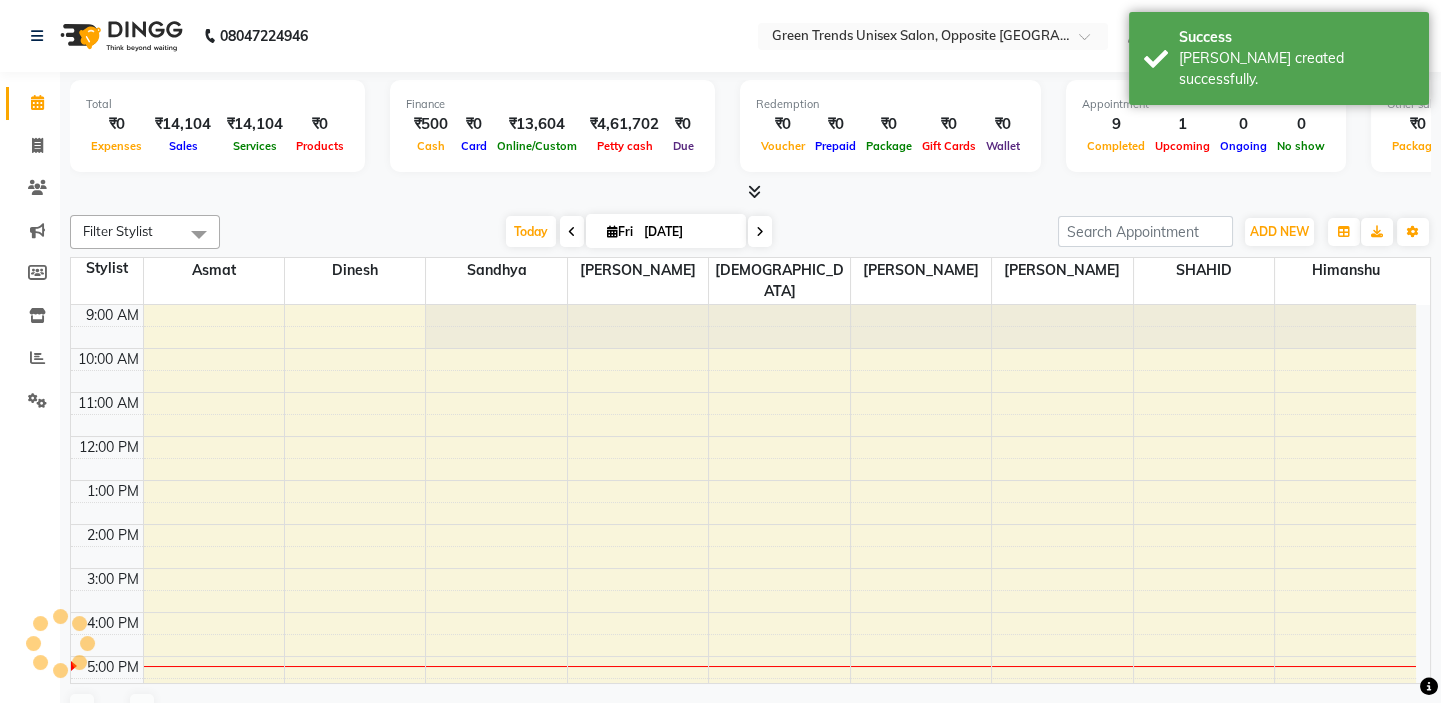 scroll, scrollTop: 0, scrollLeft: 0, axis: both 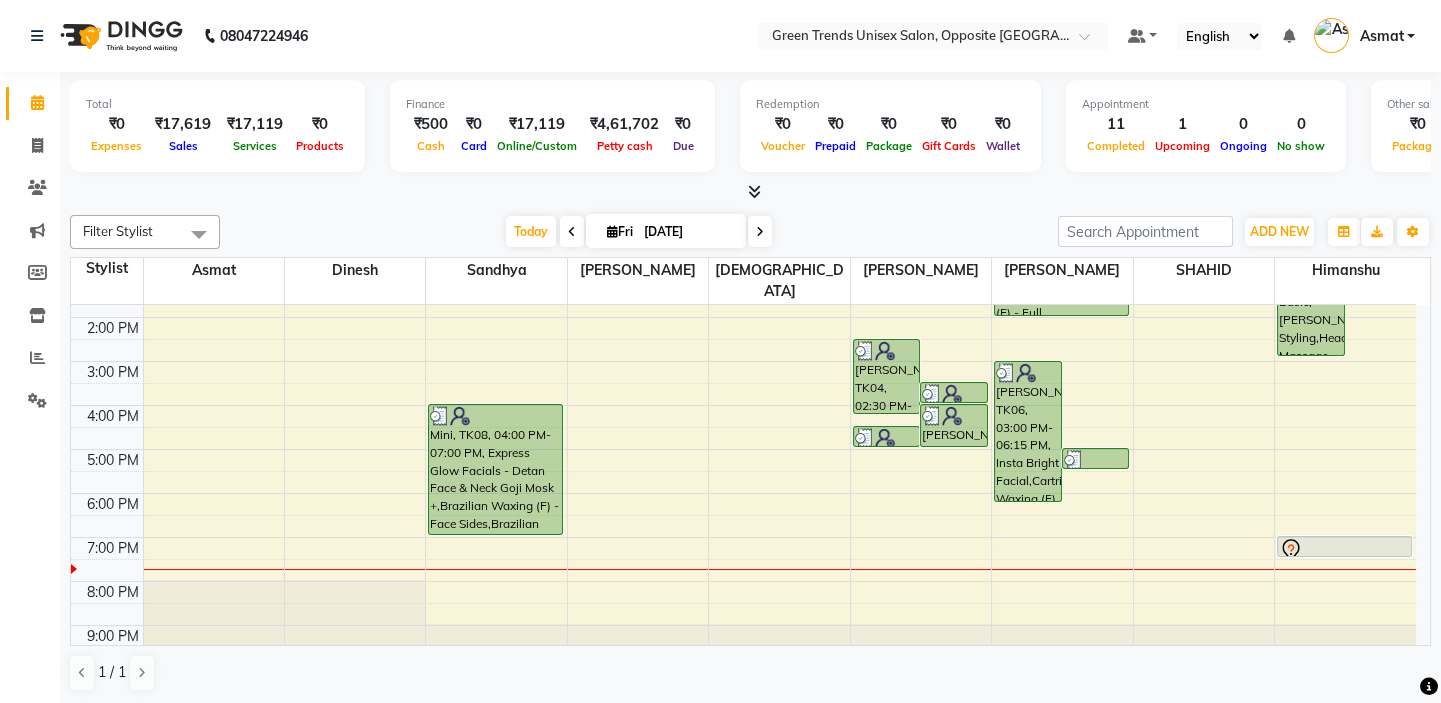 click on "9:00 AM 10:00 AM 11:00 AM 12:00 PM 1:00 PM 2:00 PM 3:00 PM 4:00 PM 5:00 PM 6:00 PM 7:00 PM 8:00 PM 9:00 PM     Mini, TK08, 04:00 PM-07:00 PM, Express Glow Facials - Detan Face & Neck Goji Mosk +,Brazilian Waxing (F) - Face Sides,Brazilian Waxing (F) - Threading - Upper Lip,Brazilian Waxing (F) - Chin/Forehead,Cartridge Waxing (F) - Full Arms,Brazilian Waxing (F) - Under Arms     Ritesh, TK04, 02:30 PM-04:15 PM, Haircut - Basic,Beard Styling,Regular Global Hair Colouring     Mayank, TK06, 03:30 PM-04:00 PM, Beard Styling     Prakhar, TK07, 04:00 PM-05:00 PM, Haircut - Basic,Beard Styling     Mini, TK08, 04:30 PM-05:00 PM, Shave     tanmay singh, TK03, 12:30 PM-01:00 PM, Haircut - Advanced (M)     Mayank, TK06, 03:00 PM-06:15 PM, Insta Bright Facial,Cartridge Waxing (F) - Full Arms,Cartridge Waxing (F) - Full Legs,Threading (F) - Eyebrow,Brazilian Waxing (F) - Under Arms,Brazilian Waxing (F) - Full Face     Anaa, TK09, 05:00 PM-05:30 PM, Brazilian Waxing (F) - Under Arms" at bounding box center [743, 383] 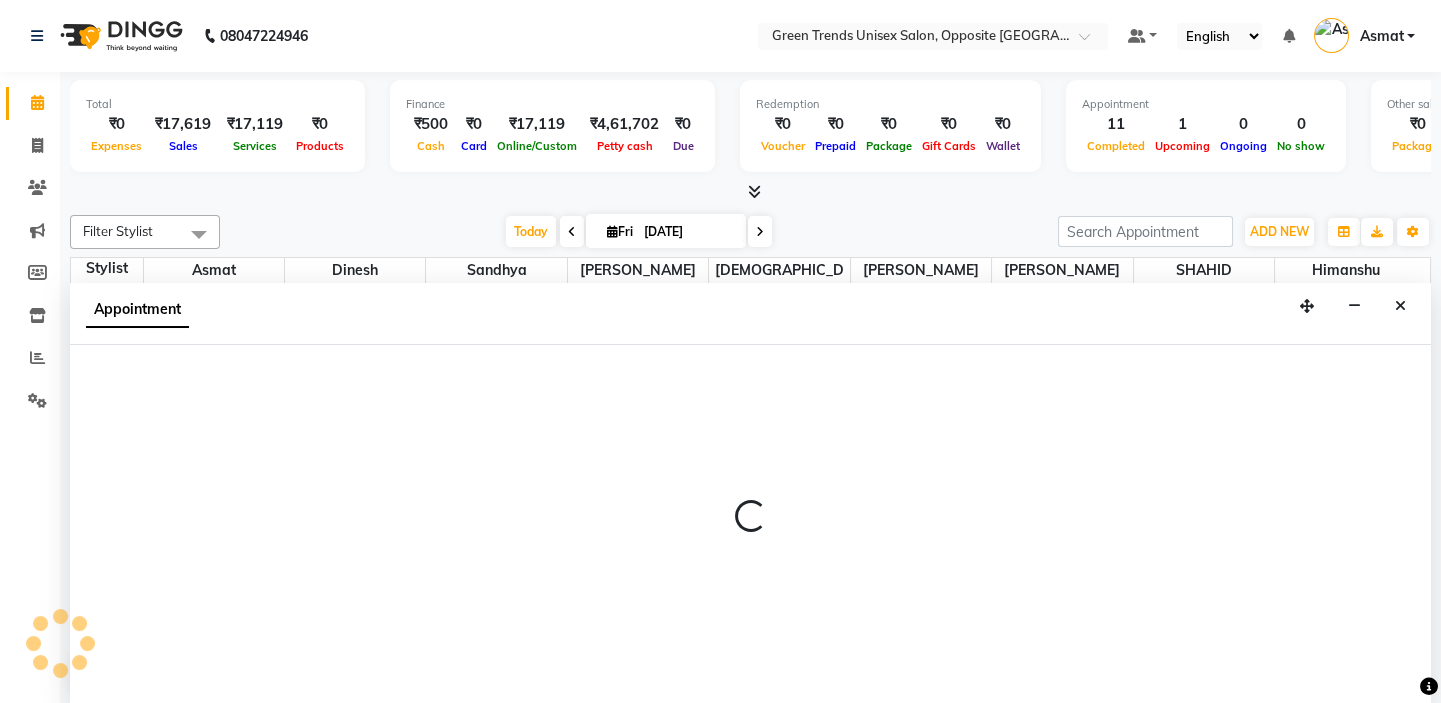 select on "75769" 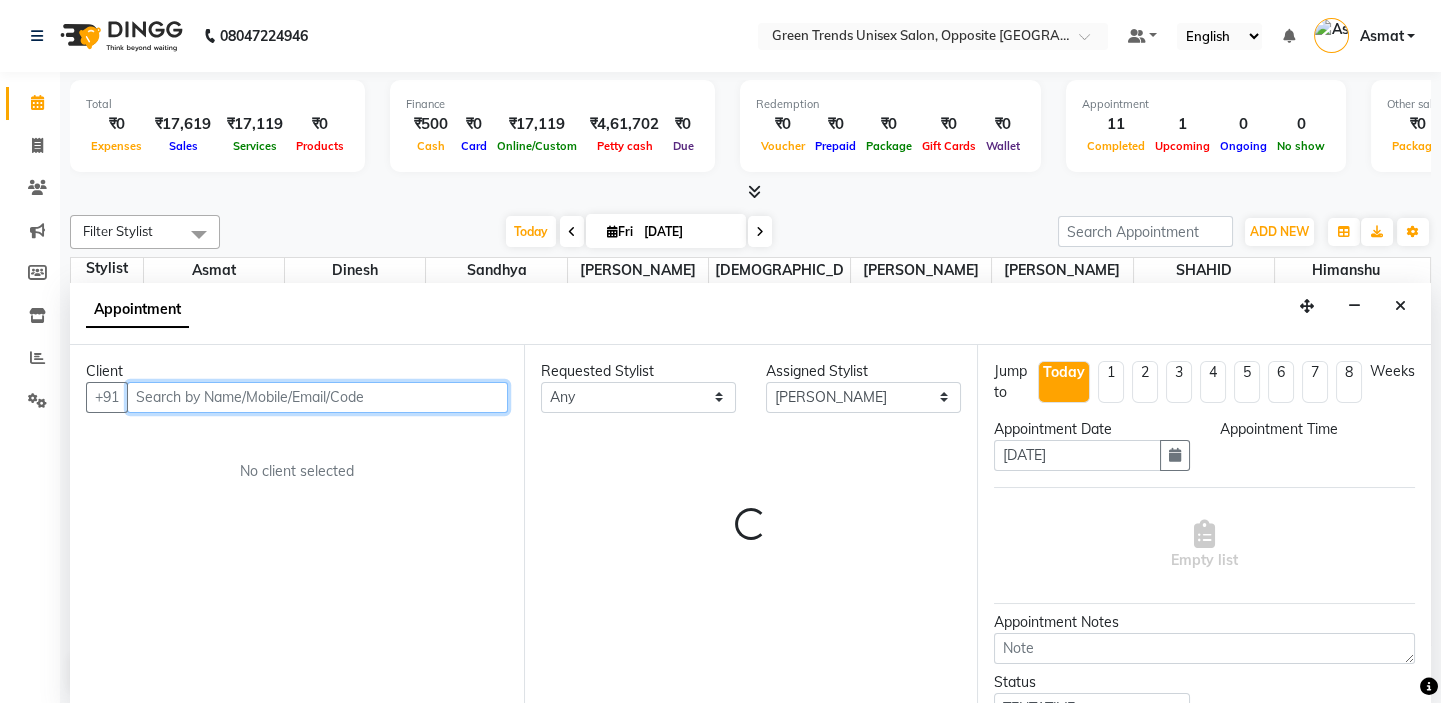 select on "1170" 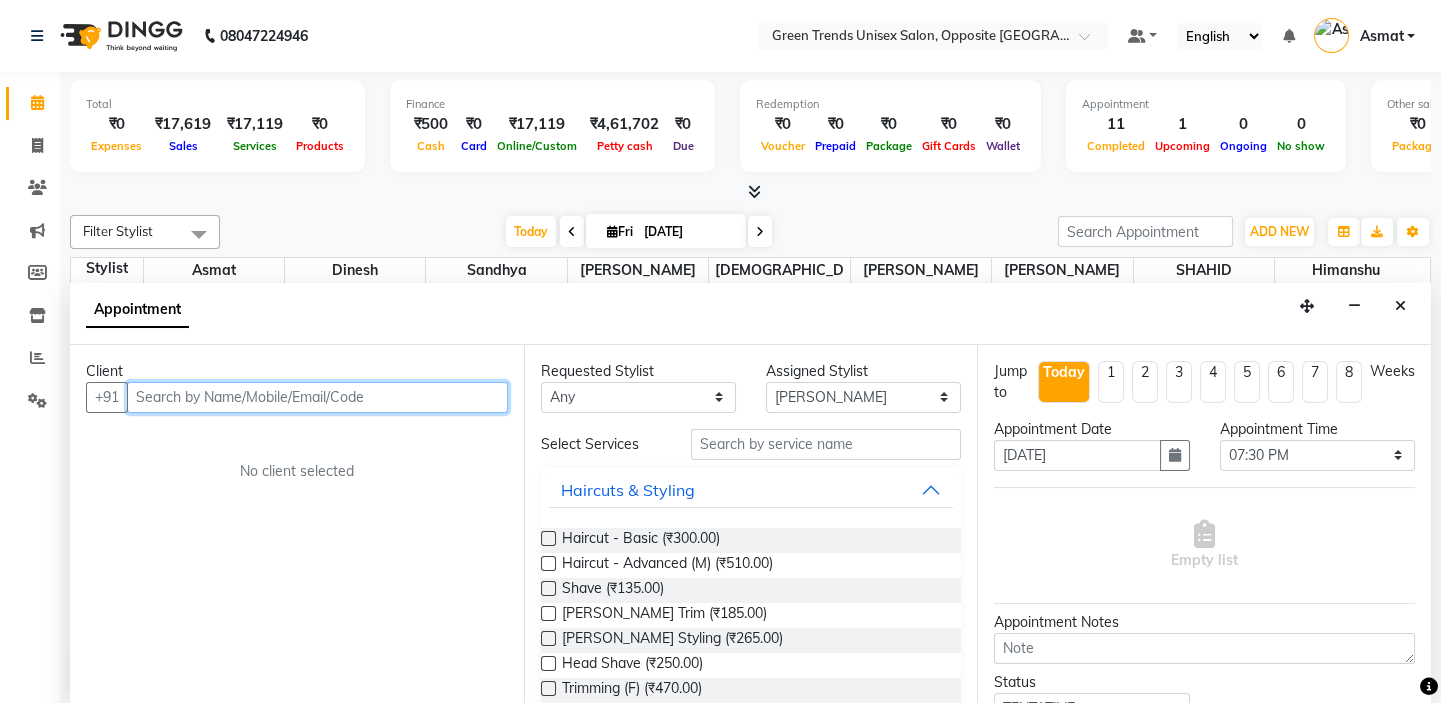 click at bounding box center (317, 397) 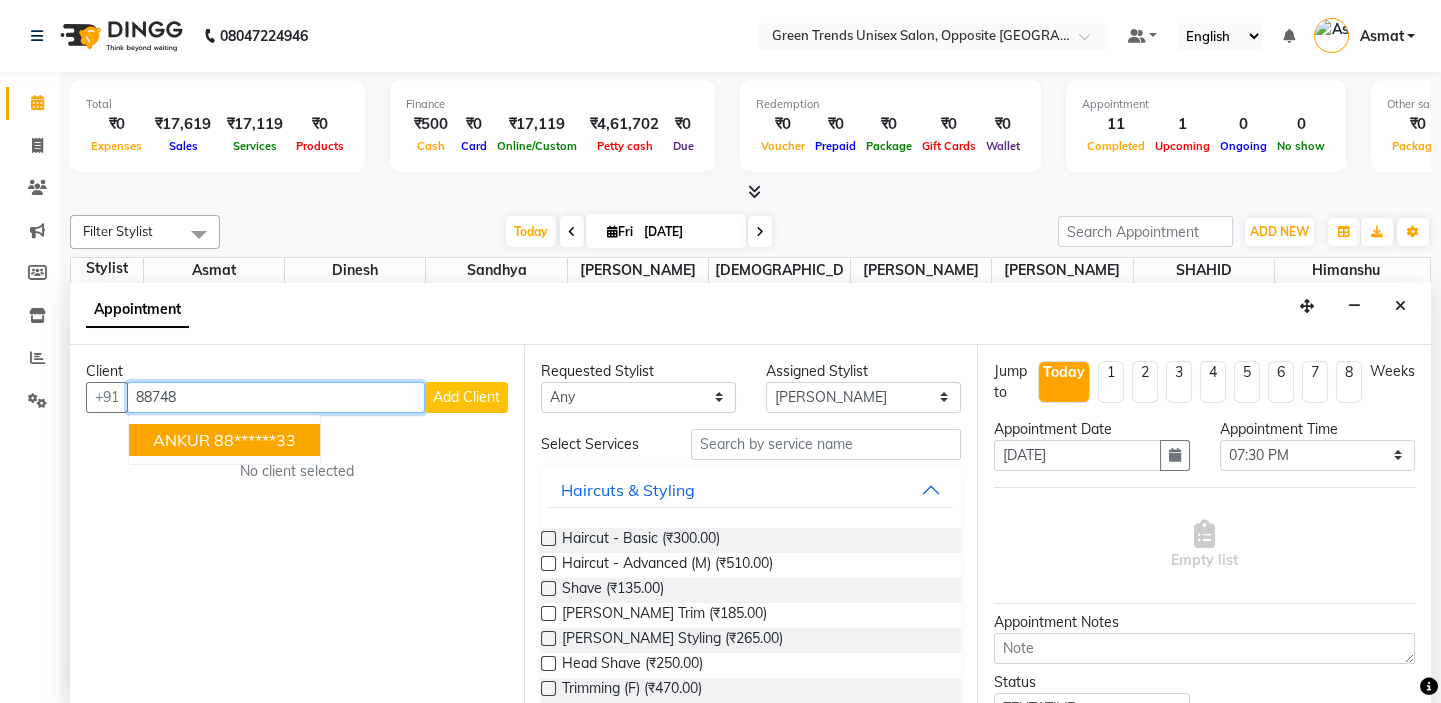 click on "88******33" at bounding box center (255, 440) 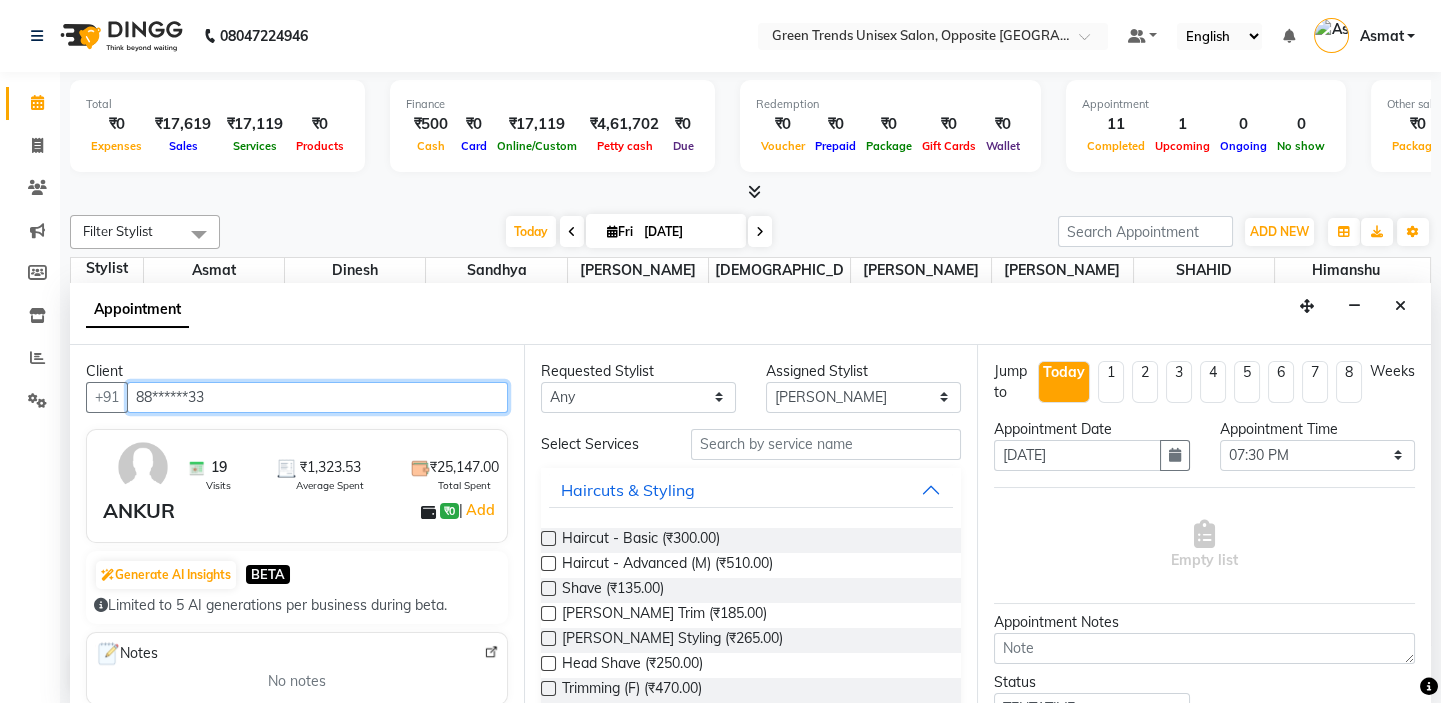 type on "88******33" 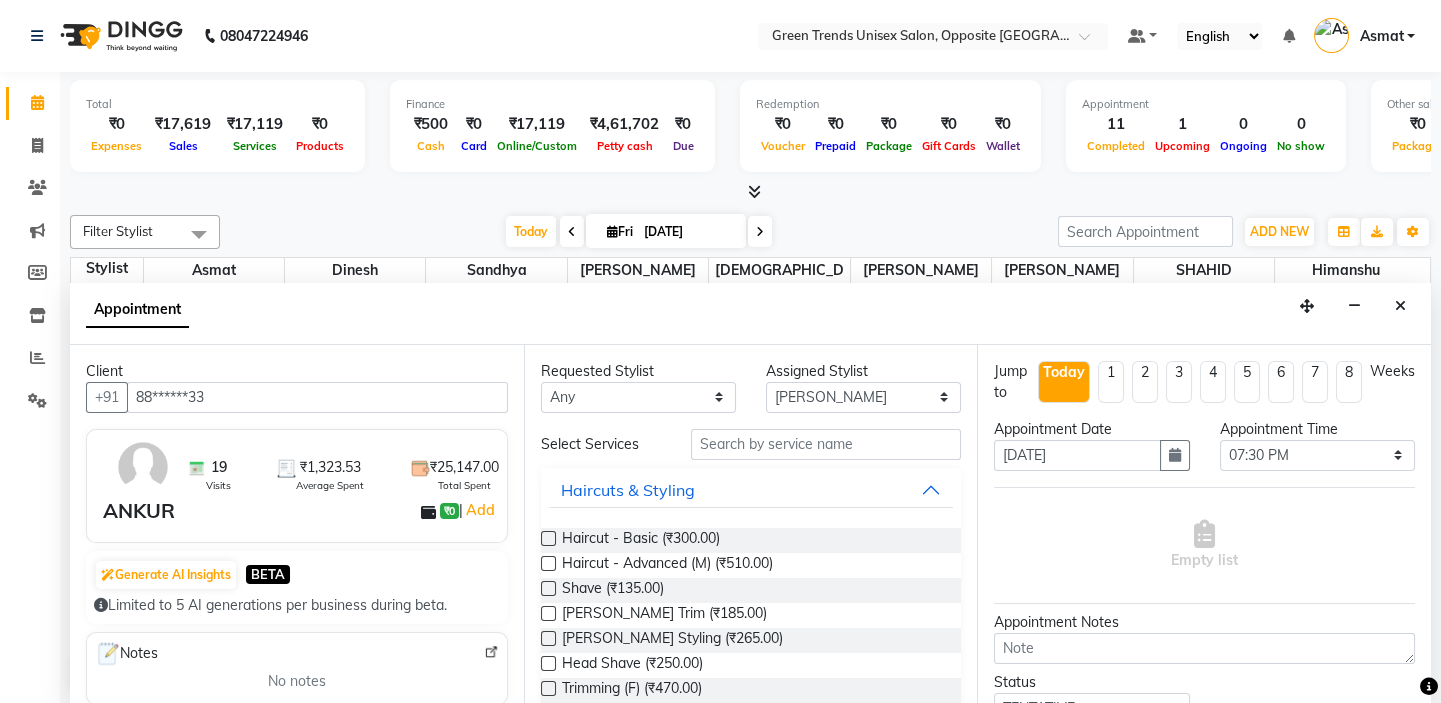 drag, startPoint x: 749, startPoint y: 440, endPoint x: 553, endPoint y: 538, distance: 219.13466 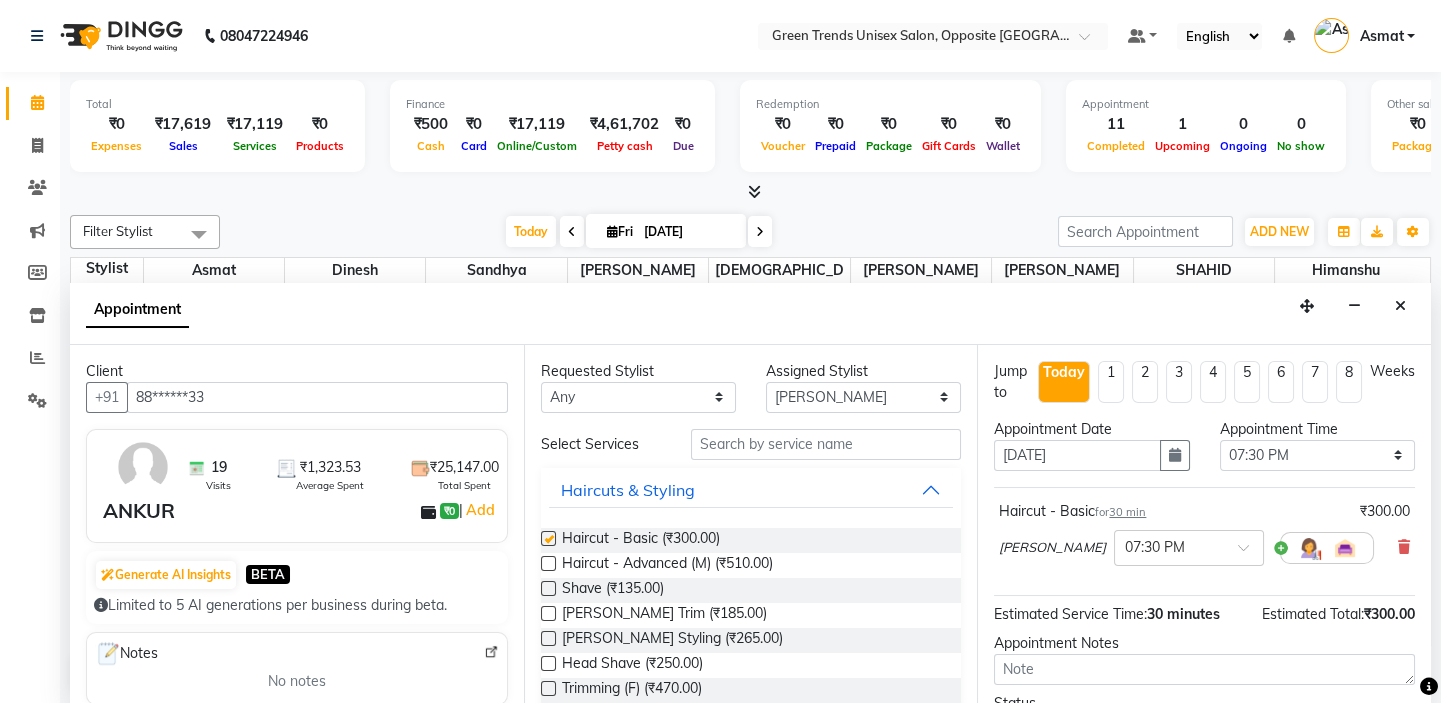 click at bounding box center (548, 538) 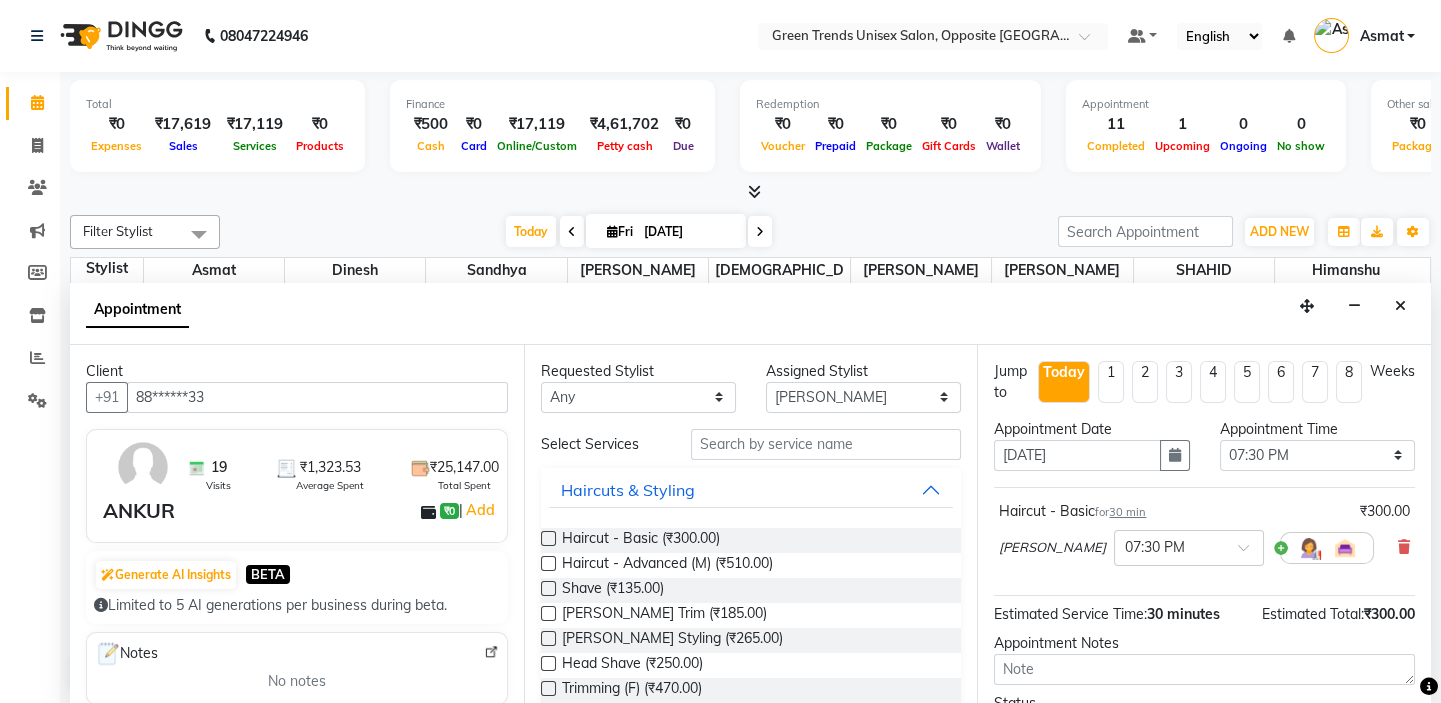 scroll, scrollTop: 165, scrollLeft: 0, axis: vertical 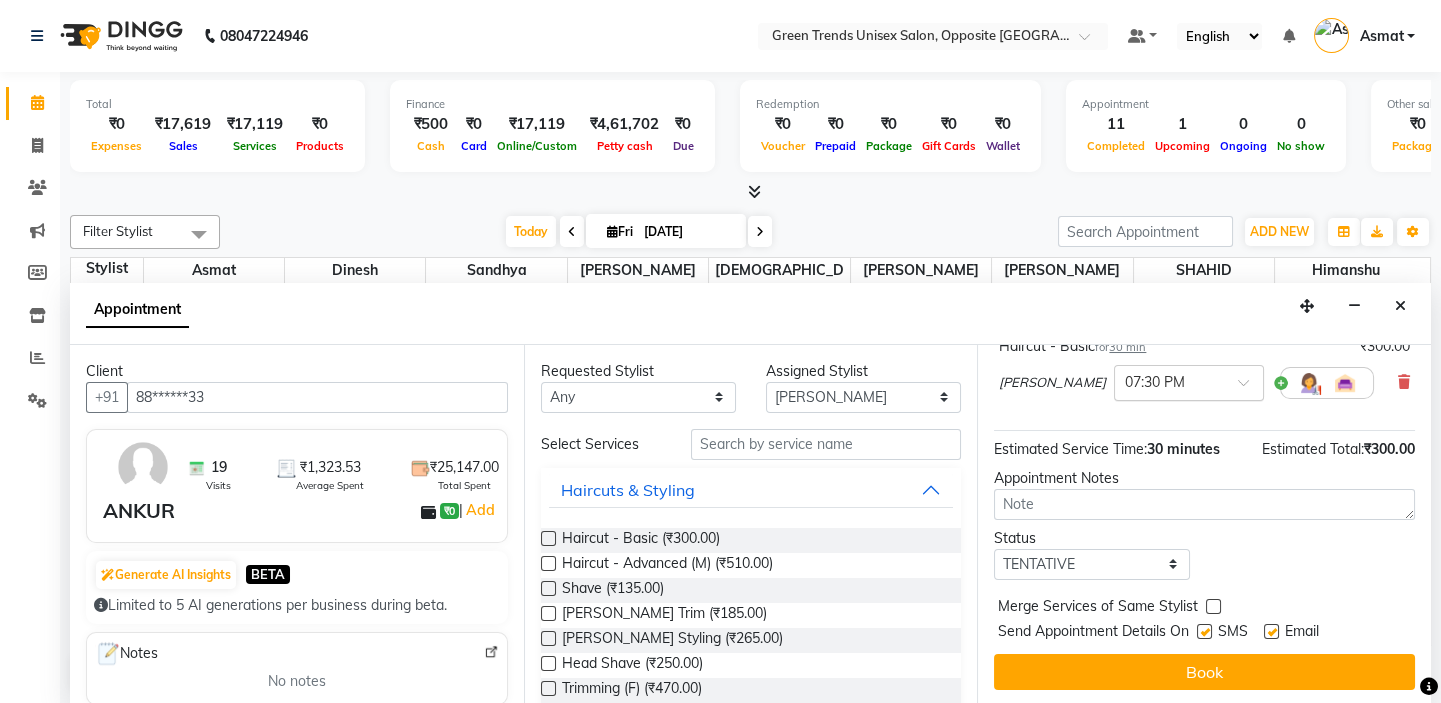 click at bounding box center [1250, 388] 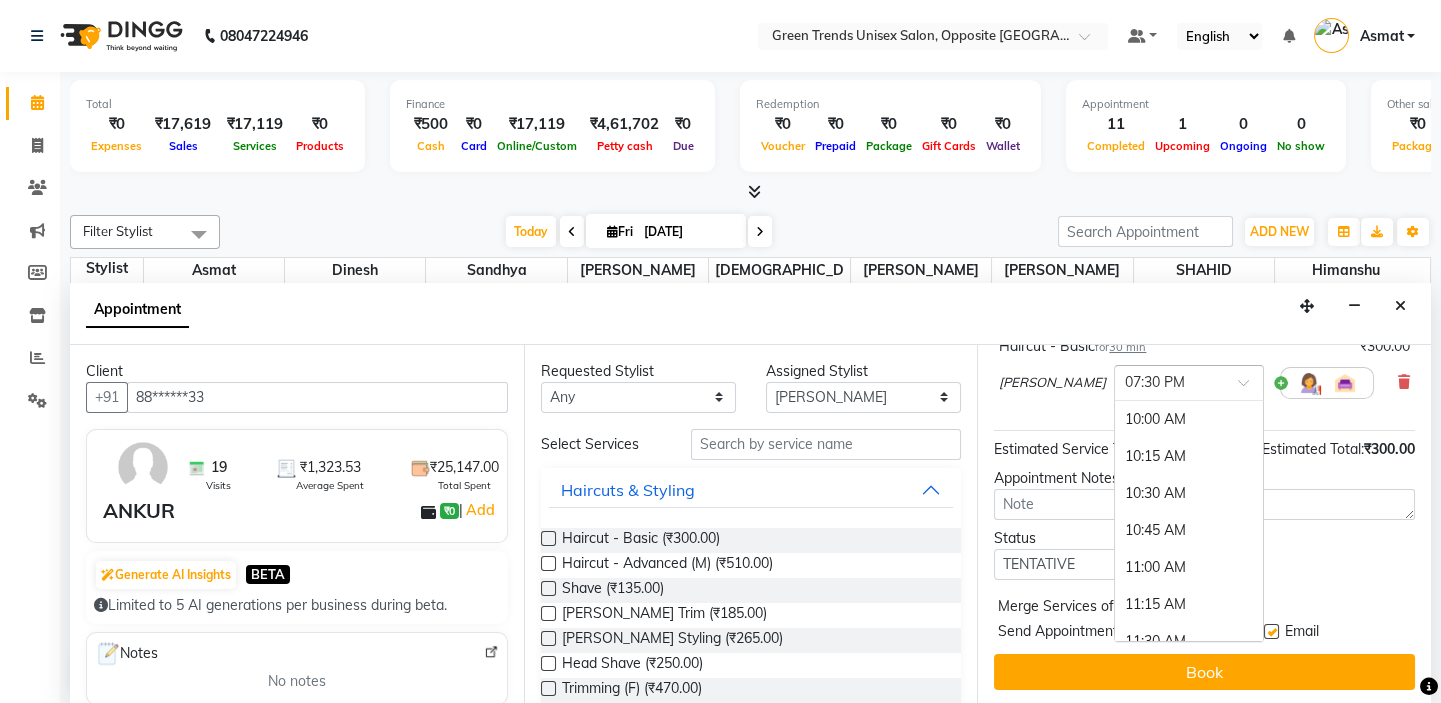 scroll, scrollTop: 1428, scrollLeft: 0, axis: vertical 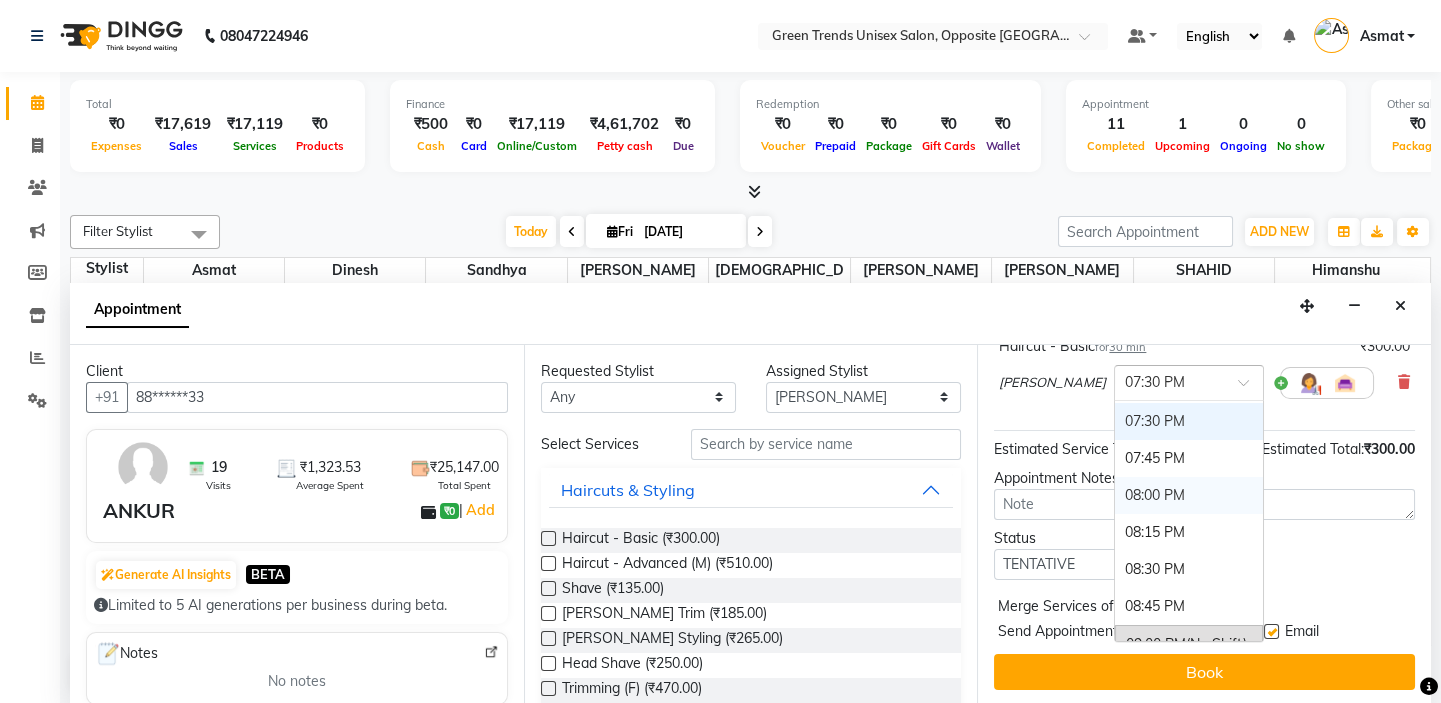 click on "08:00 PM" at bounding box center (1189, 495) 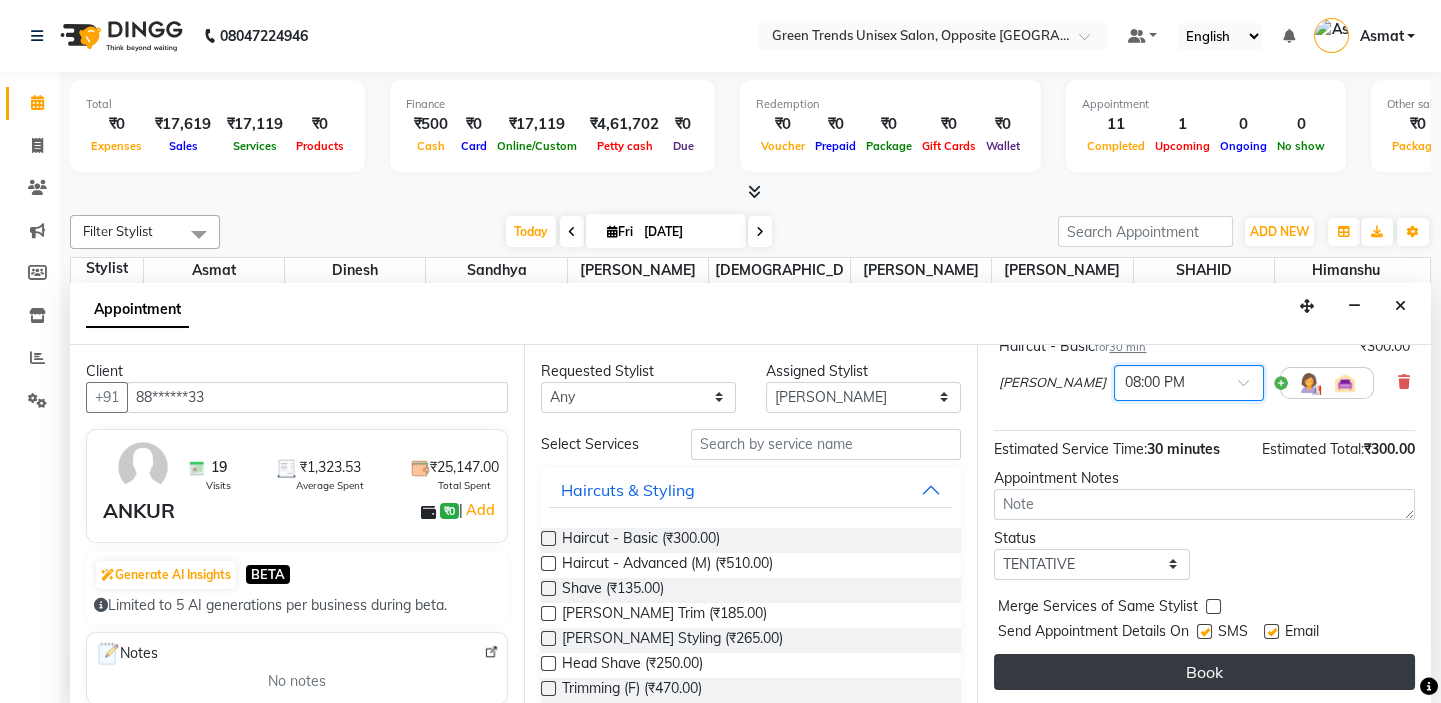 click on "Book" at bounding box center (1204, 672) 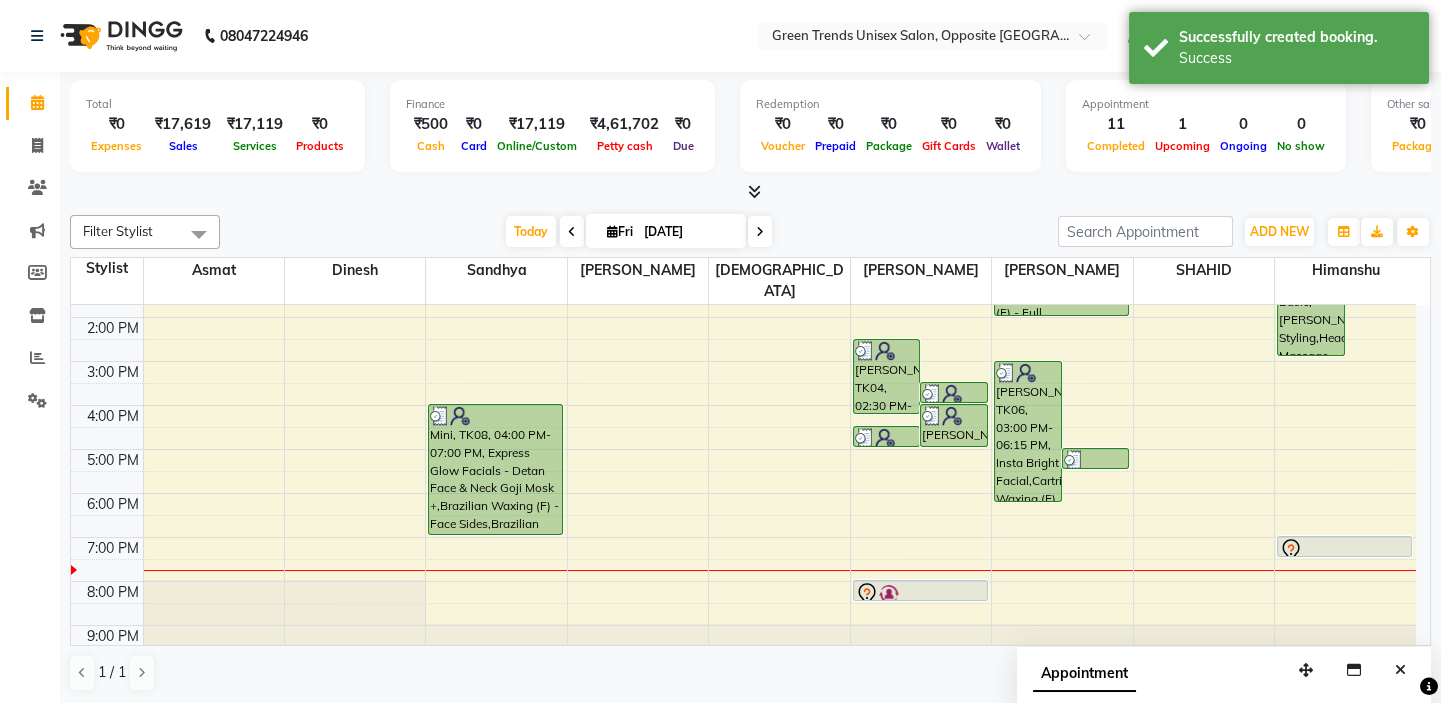 scroll, scrollTop: 0, scrollLeft: 0, axis: both 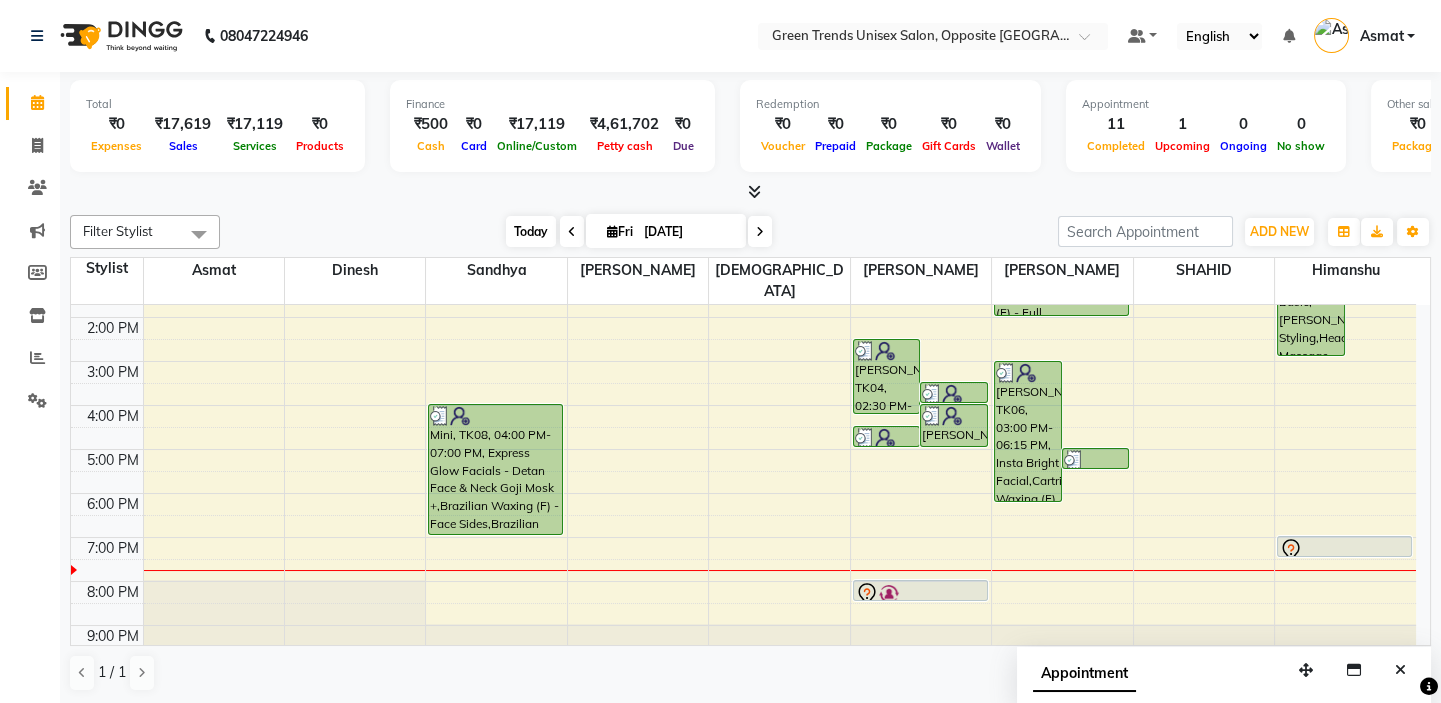 click on "Today" at bounding box center (531, 231) 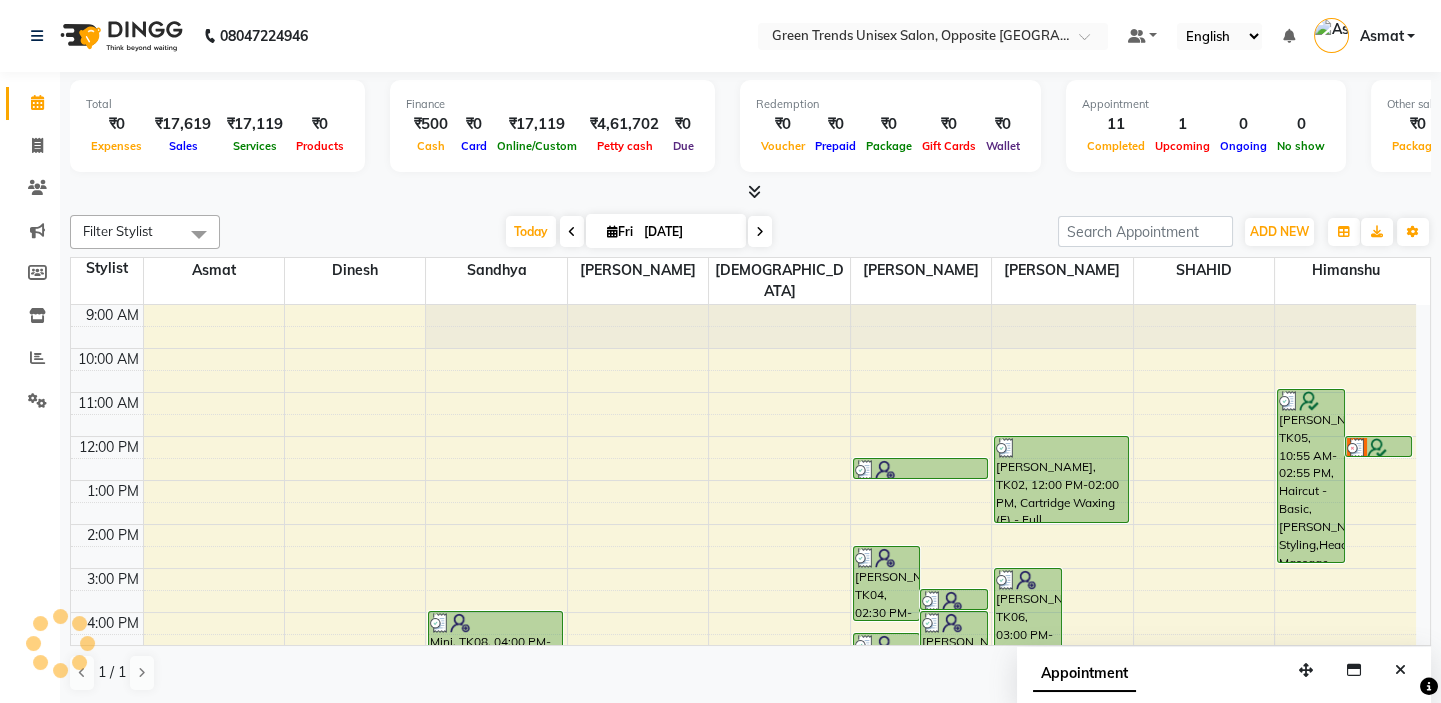 scroll, scrollTop: 208, scrollLeft: 0, axis: vertical 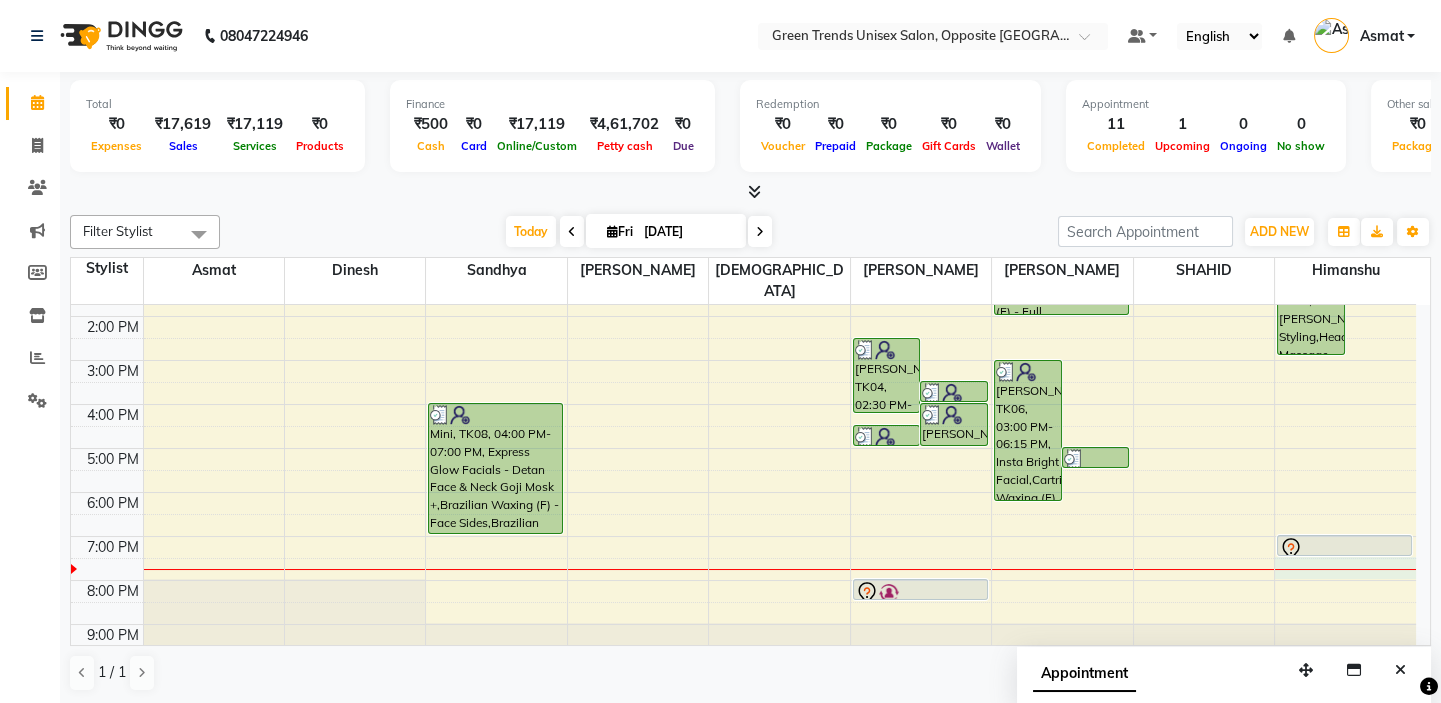 click on "9:00 AM 10:00 AM 11:00 AM 12:00 PM 1:00 PM 2:00 PM 3:00 PM 4:00 PM 5:00 PM 6:00 PM 7:00 PM 8:00 PM 9:00 PM     Mini, TK08, 04:00 PM-07:00 PM, Express Glow Facials - Detan Face & Neck Goji Mosk +,Brazilian Waxing (F) - Face Sides,Brazilian Waxing (F) - Threading - Upper Lip,Brazilian Waxing (F) - Chin/Forehead,Cartridge Waxing (F) - Full Arms,Brazilian Waxing (F) - Under Arms     Ritesh, TK04, 02:30 PM-04:15 PM, Haircut - Basic,Beard Styling,Regular Global Hair Colouring     Mayank, TK06, 03:30 PM-04:00 PM, Beard Styling     Prakhar, TK07, 04:00 PM-05:00 PM, Haircut - Basic,Beard Styling     Mini, TK08, 04:30 PM-05:00 PM, Shave     tanmay singh, TK03, 12:30 PM-01:00 PM, Haircut - Advanced (M)             ANKUR, TK11, 08:00 PM-08:30 PM, Haircut - Basic     Mayank, TK06, 03:00 PM-06:15 PM, Insta Bright Facial,Cartridge Waxing (F) - Full Arms,Cartridge Waxing (F) - Full Legs,Threading (F) - Eyebrow,Brazilian Waxing (F) - Under Arms,Brazilian Waxing (F) - Full Face" at bounding box center [743, 382] 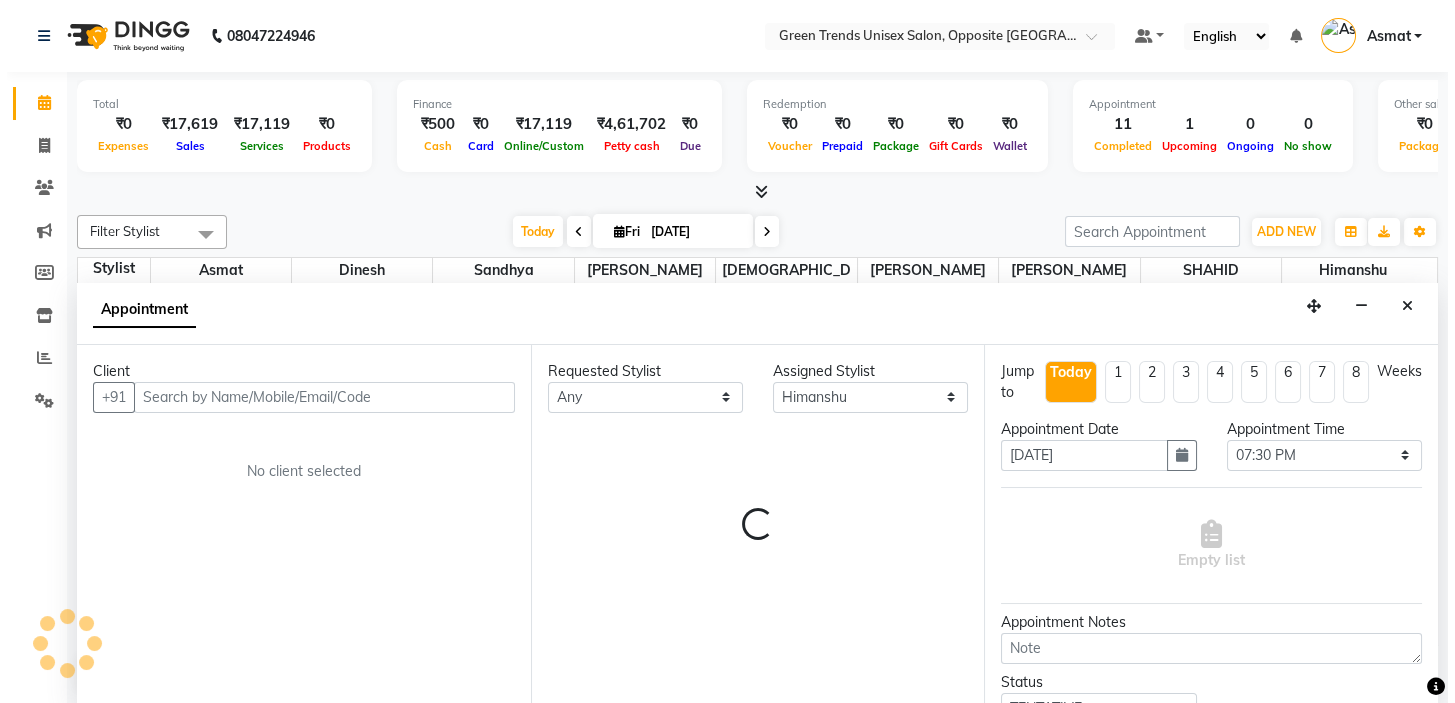 scroll, scrollTop: 0, scrollLeft: 0, axis: both 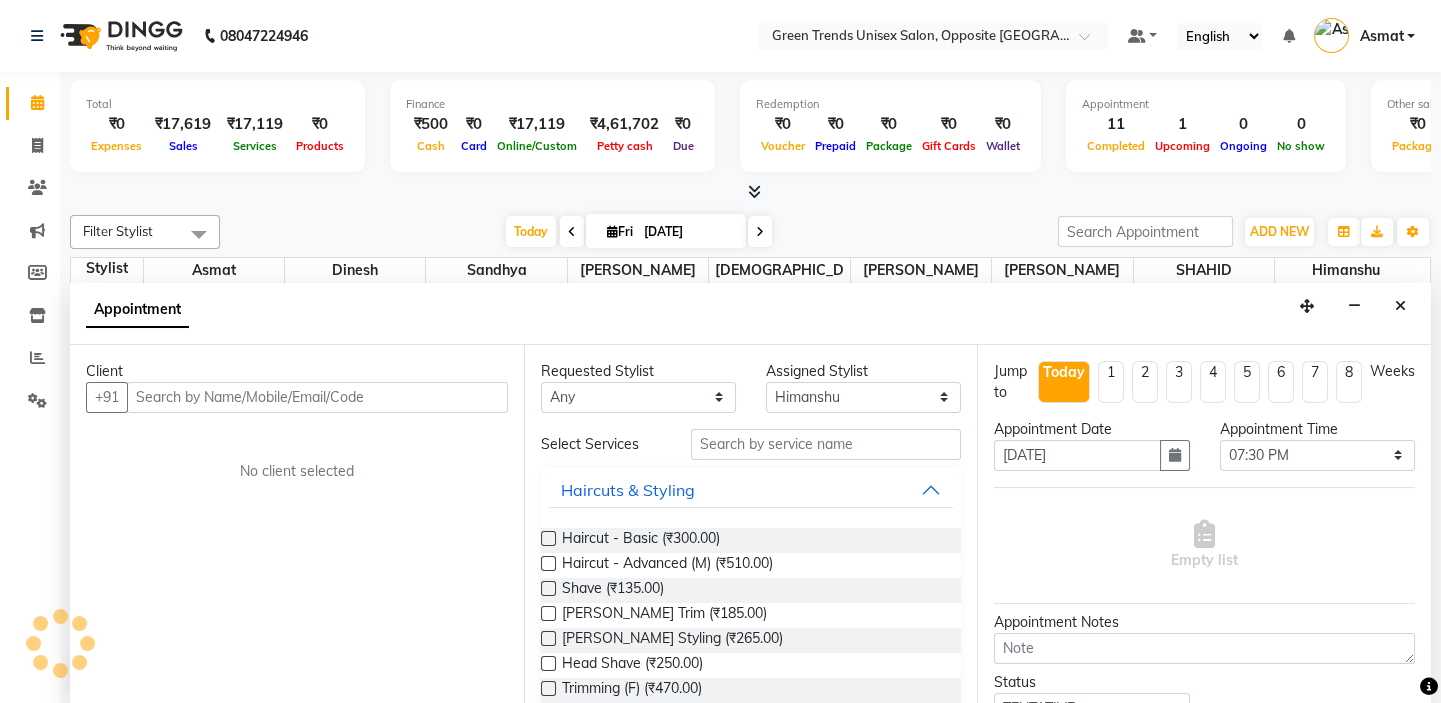 click at bounding box center (317, 397) 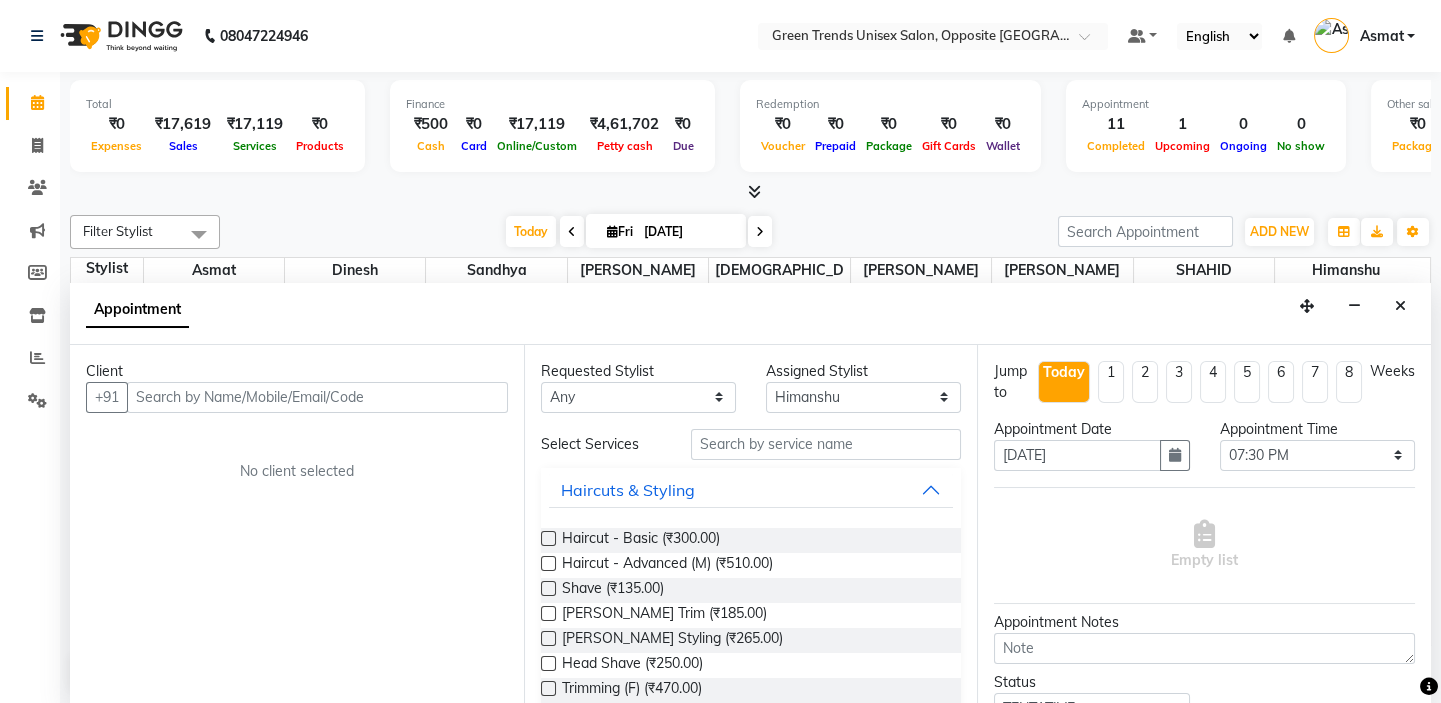 click on "Client +91  No client selected" at bounding box center [297, 525] 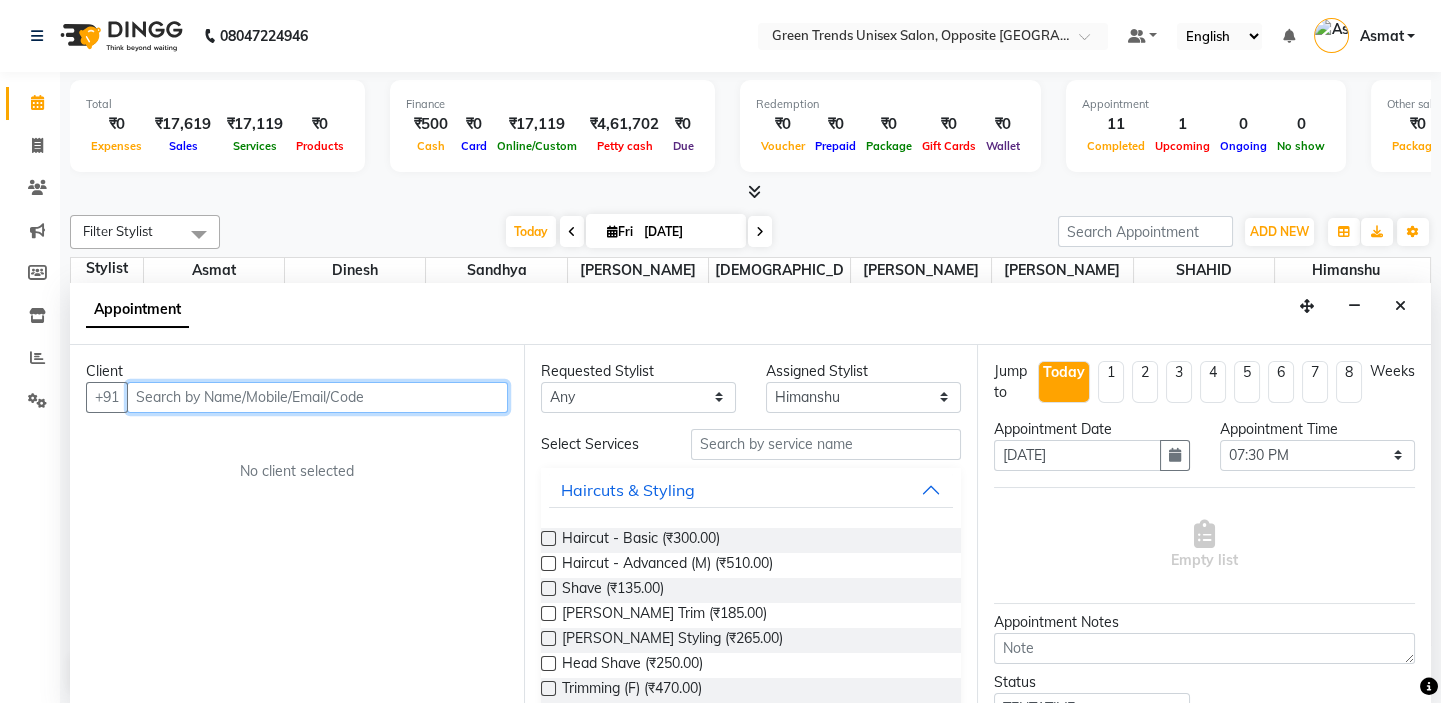 click at bounding box center (317, 397) 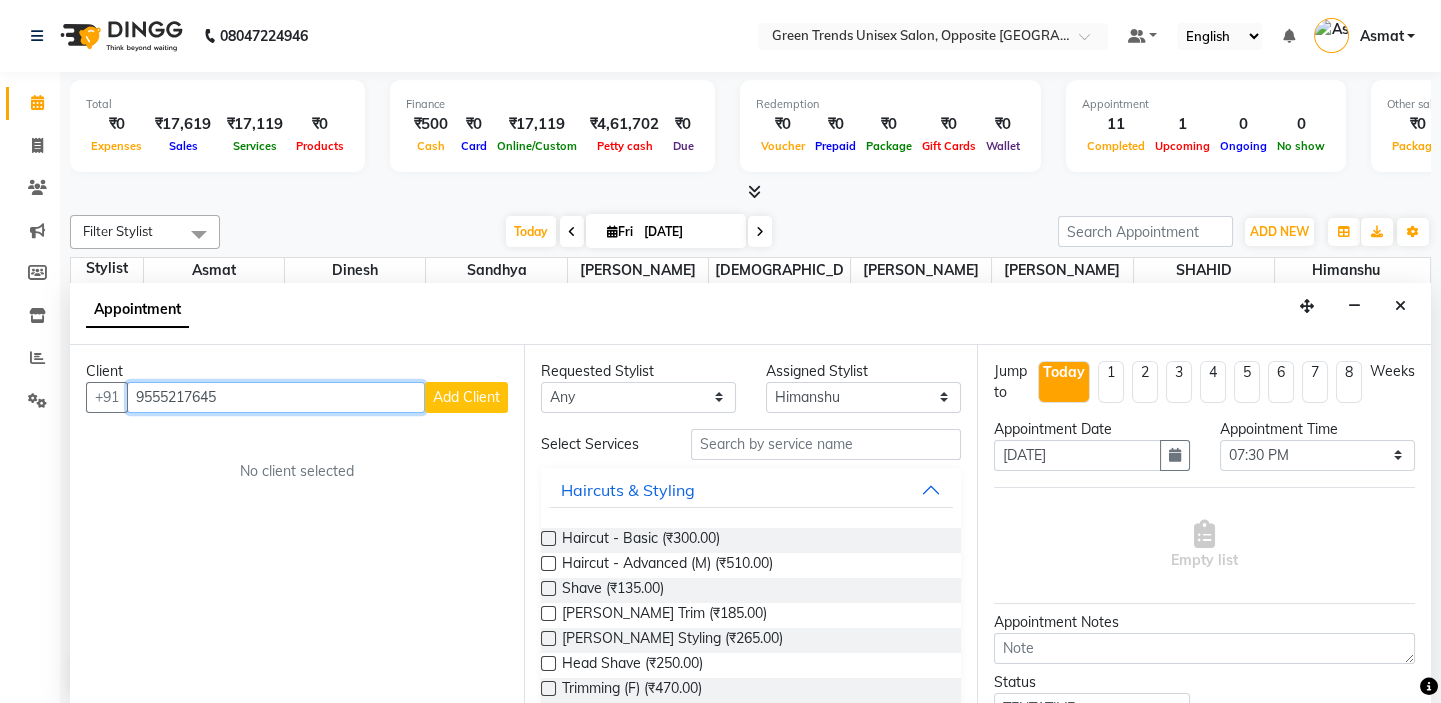 type on "9555217645" 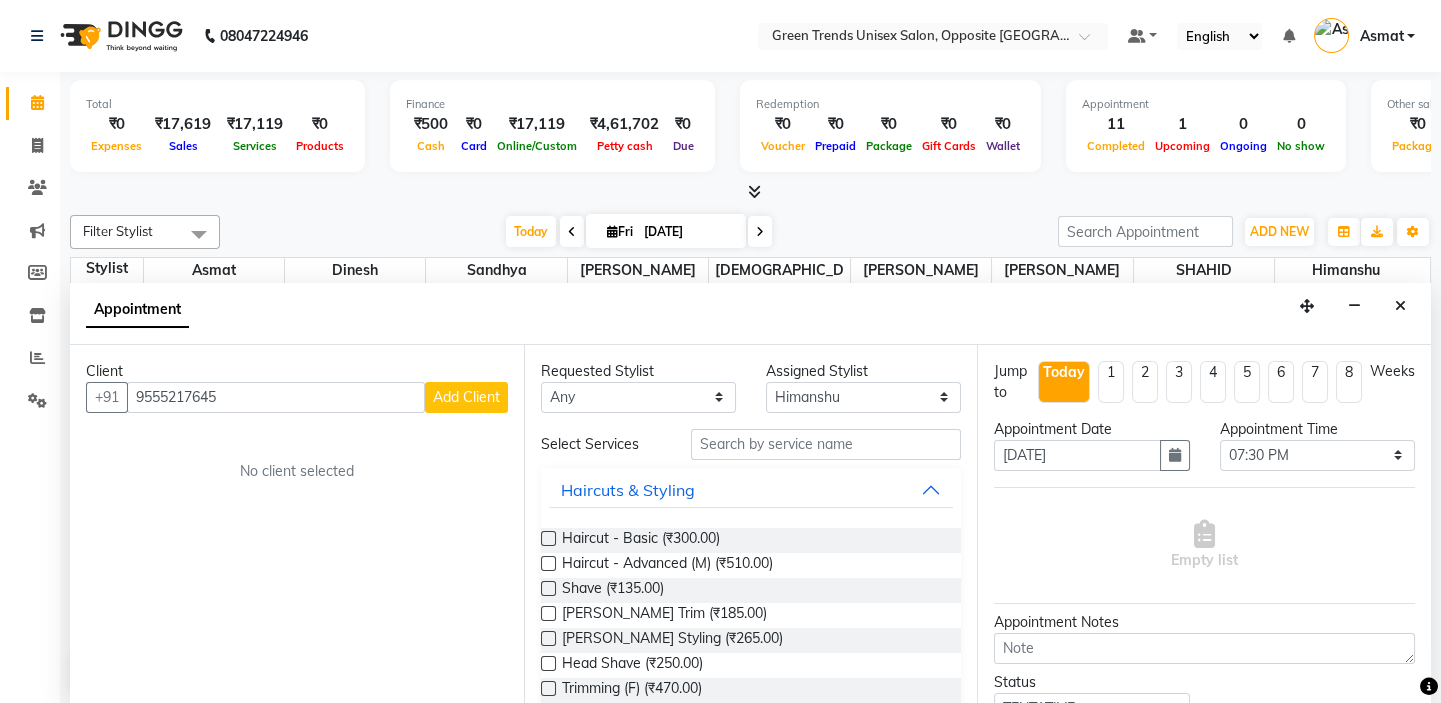 click on "Add Client" at bounding box center [466, 397] 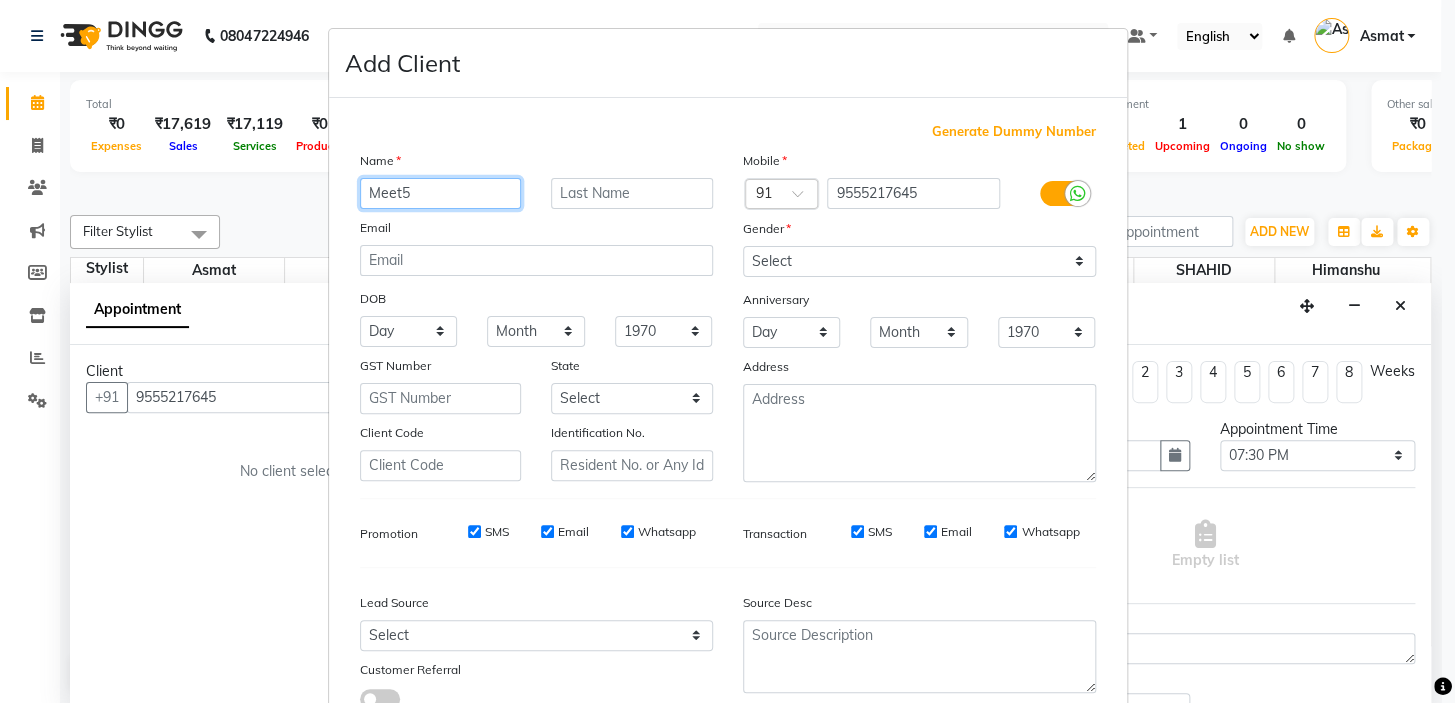 click on "Meet5" at bounding box center [441, 193] 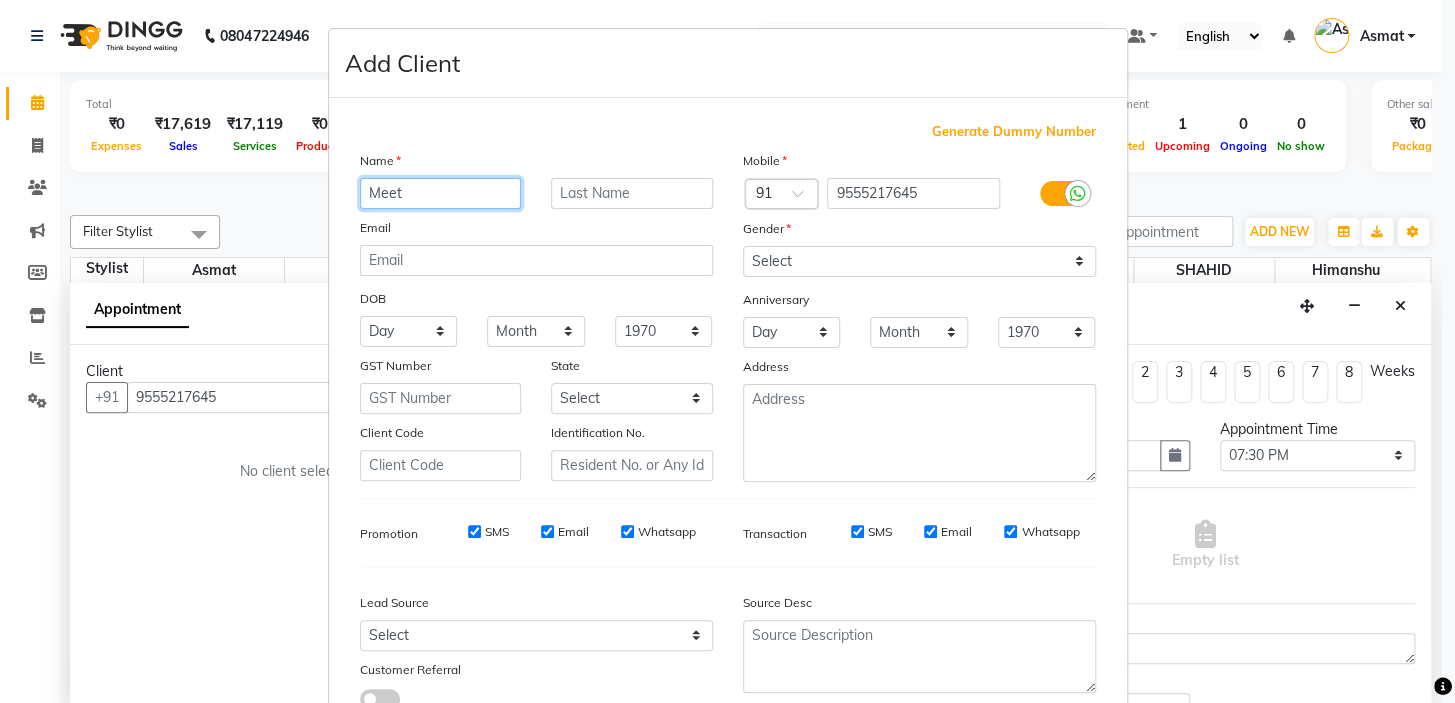 type on "Meet" 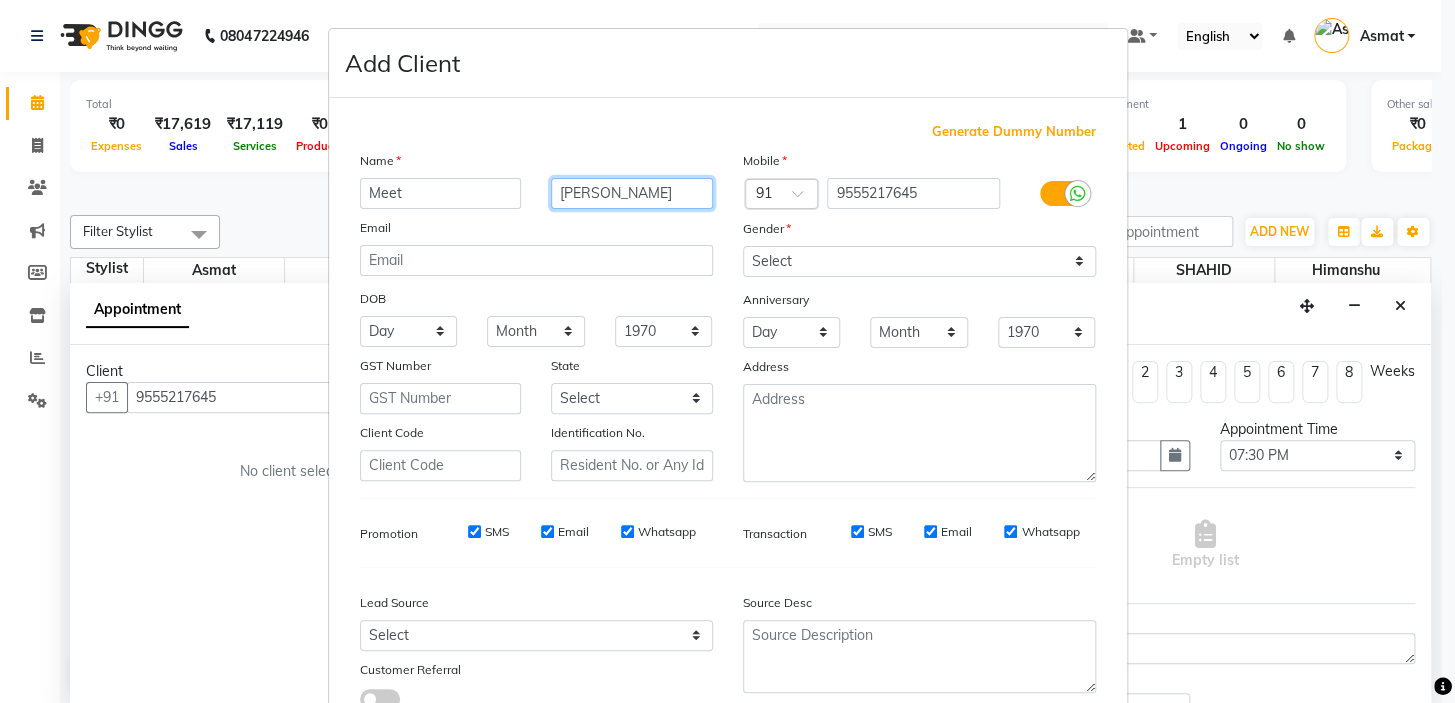 type on "[PERSON_NAME]" 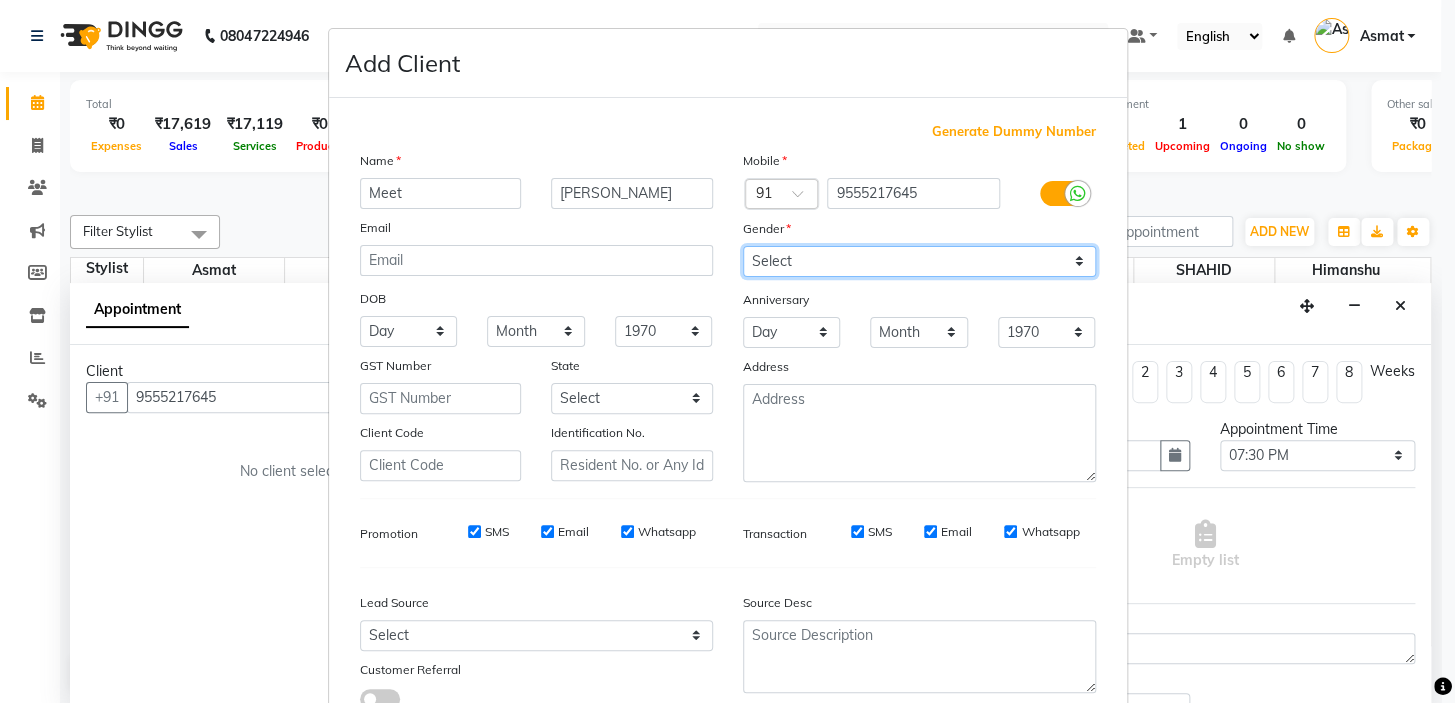 click on "Select Male Female Other Prefer Not To Say" at bounding box center (919, 261) 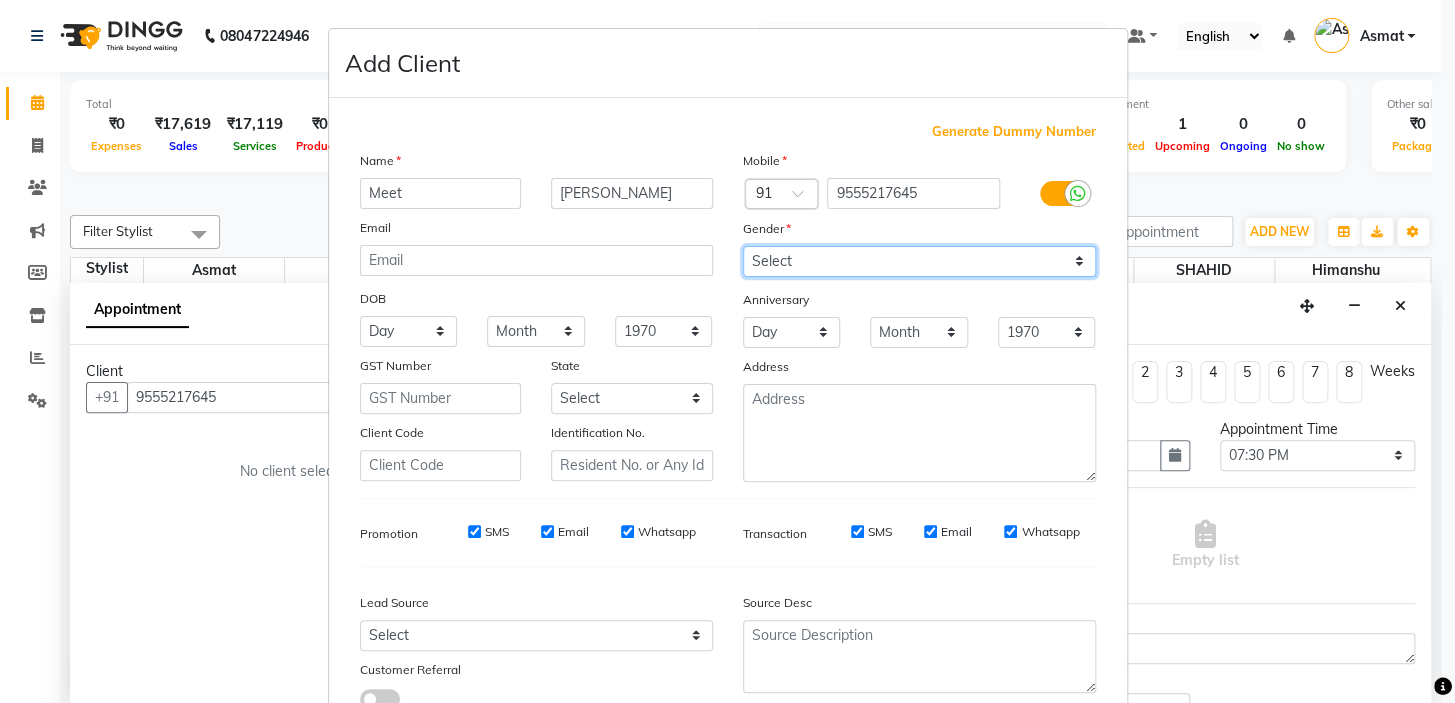 select on "male" 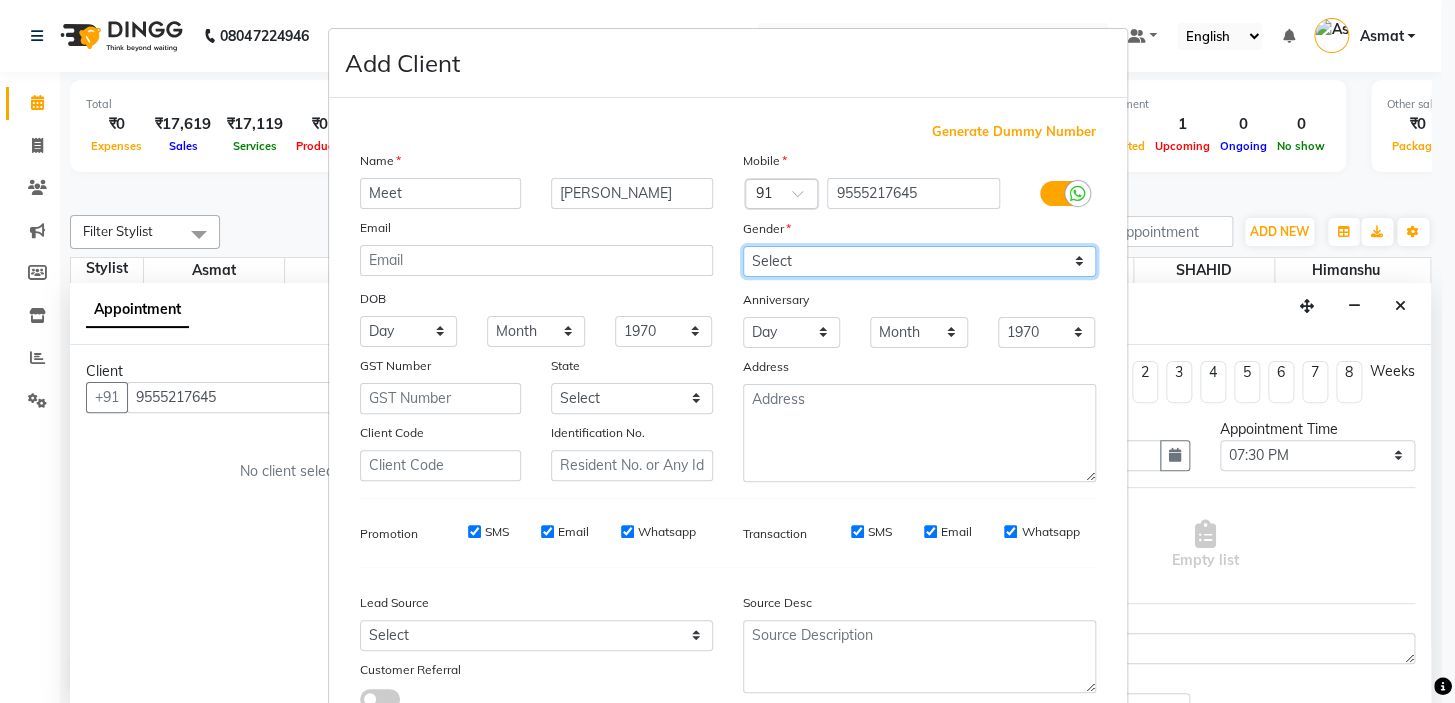 click on "Select Male Female Other Prefer Not To Say" at bounding box center [919, 261] 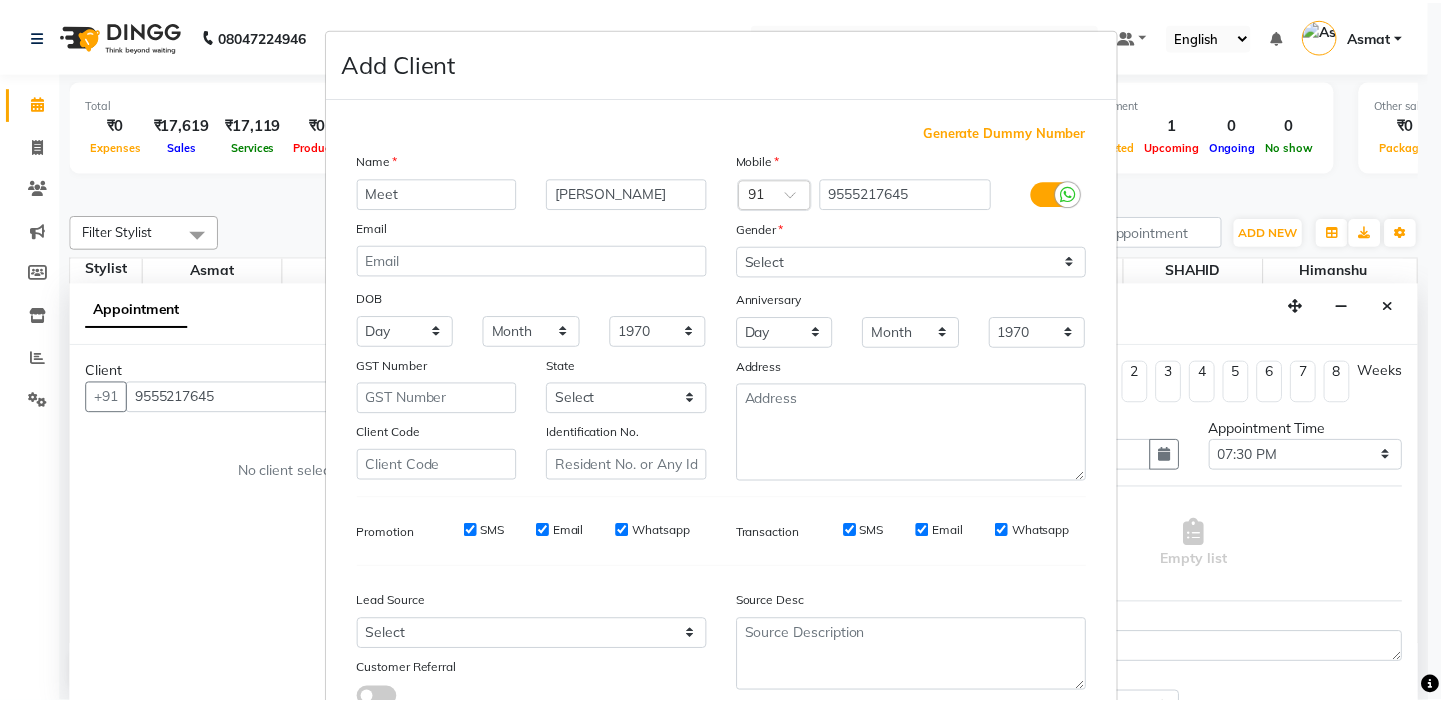 scroll, scrollTop: 150, scrollLeft: 0, axis: vertical 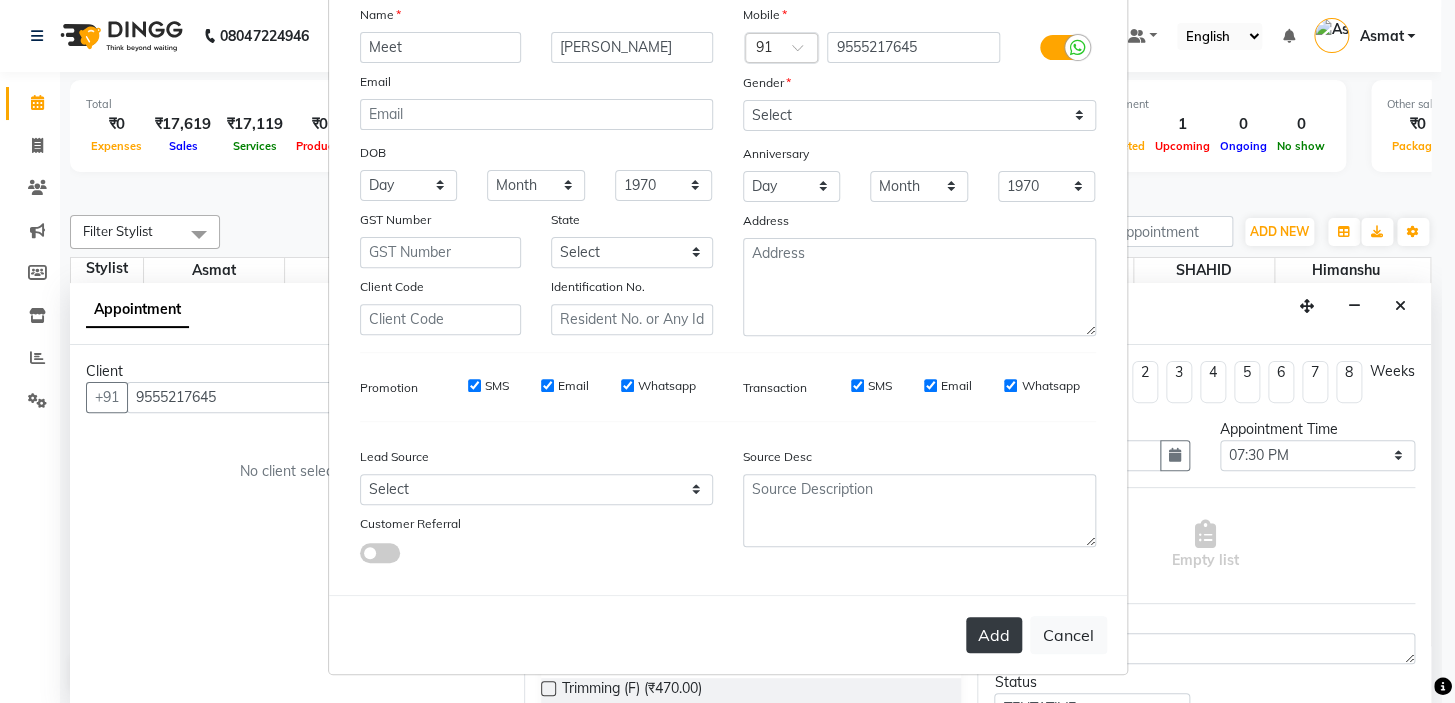 click on "Add" at bounding box center (994, 635) 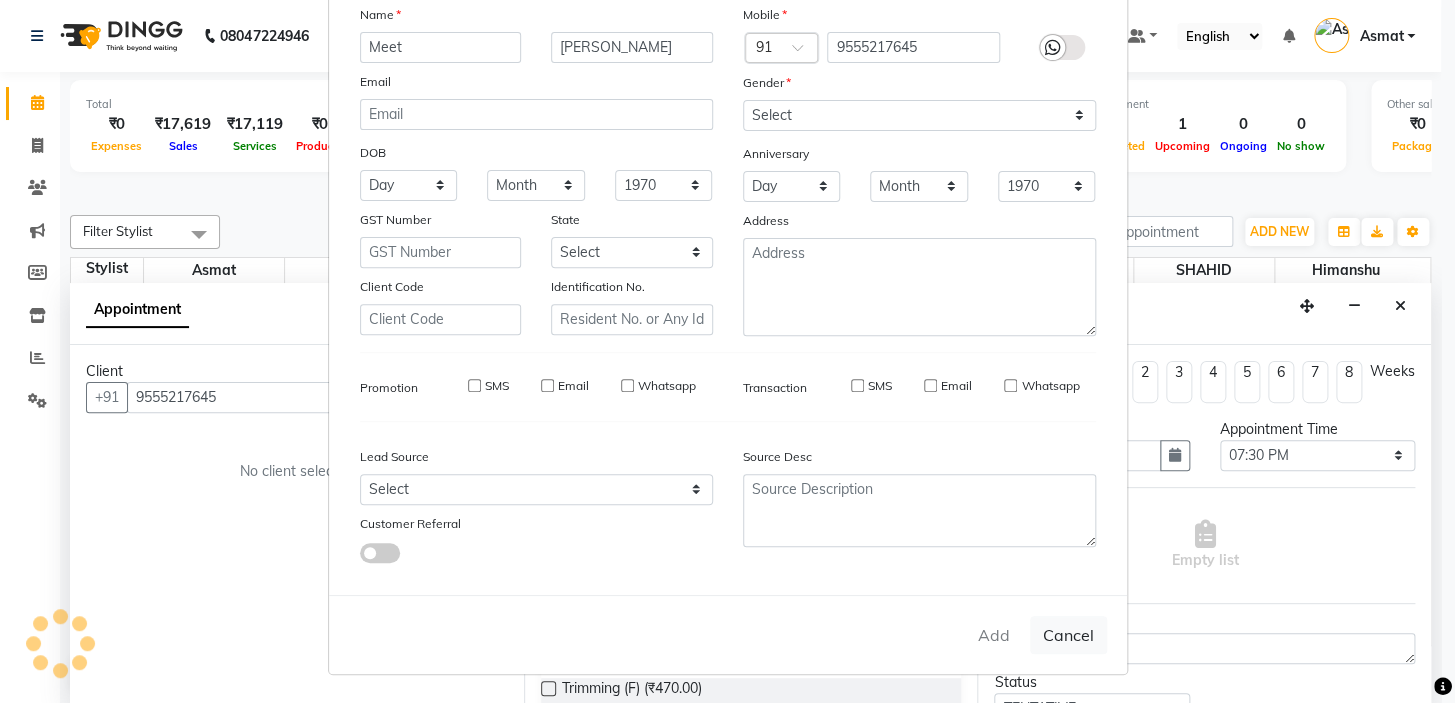 type on "95******45" 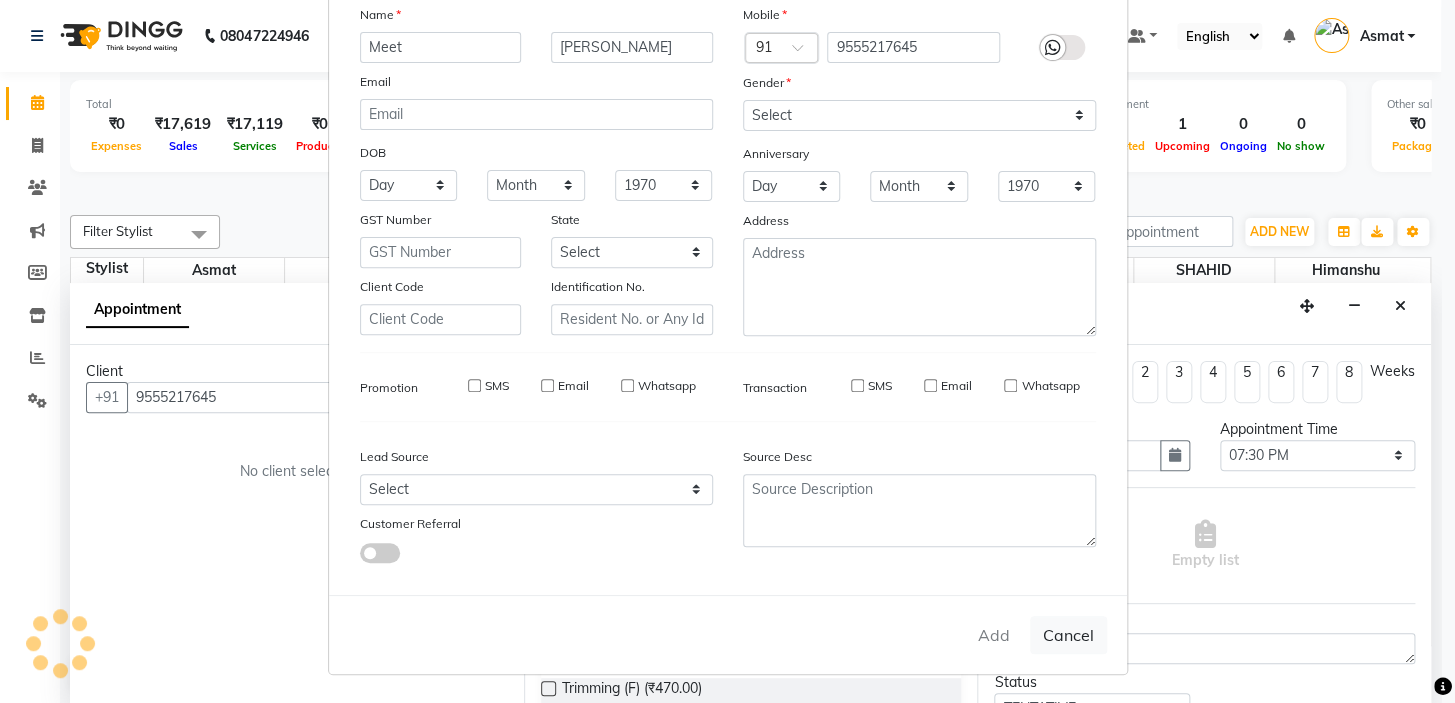 type 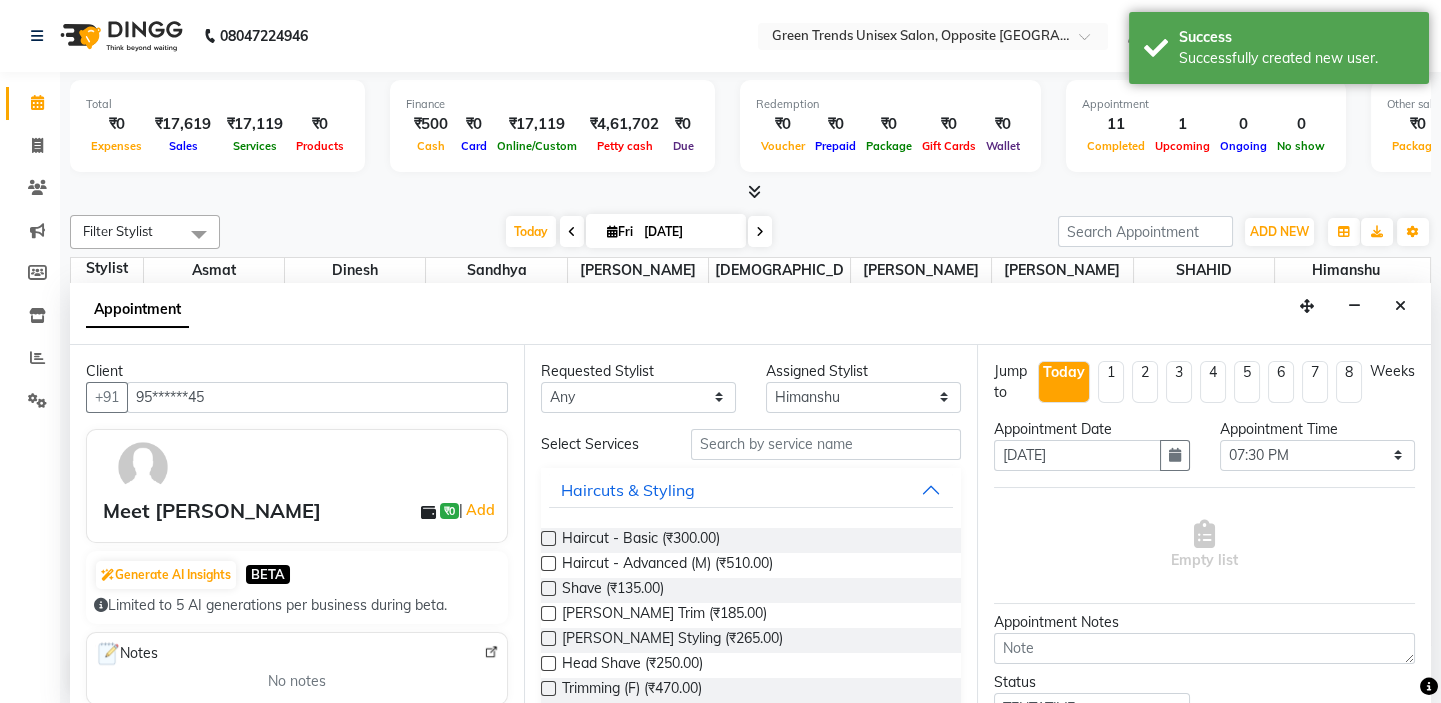 click at bounding box center [548, 538] 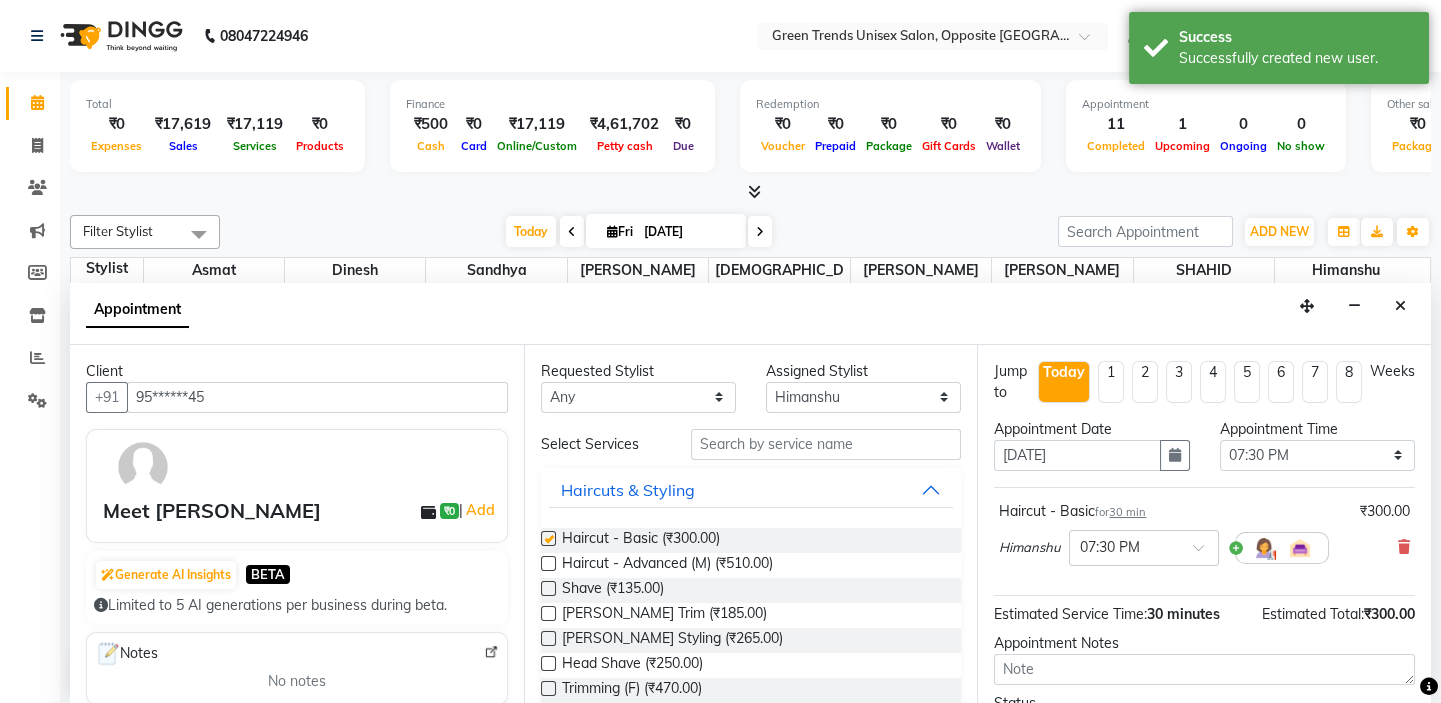 checkbox on "false" 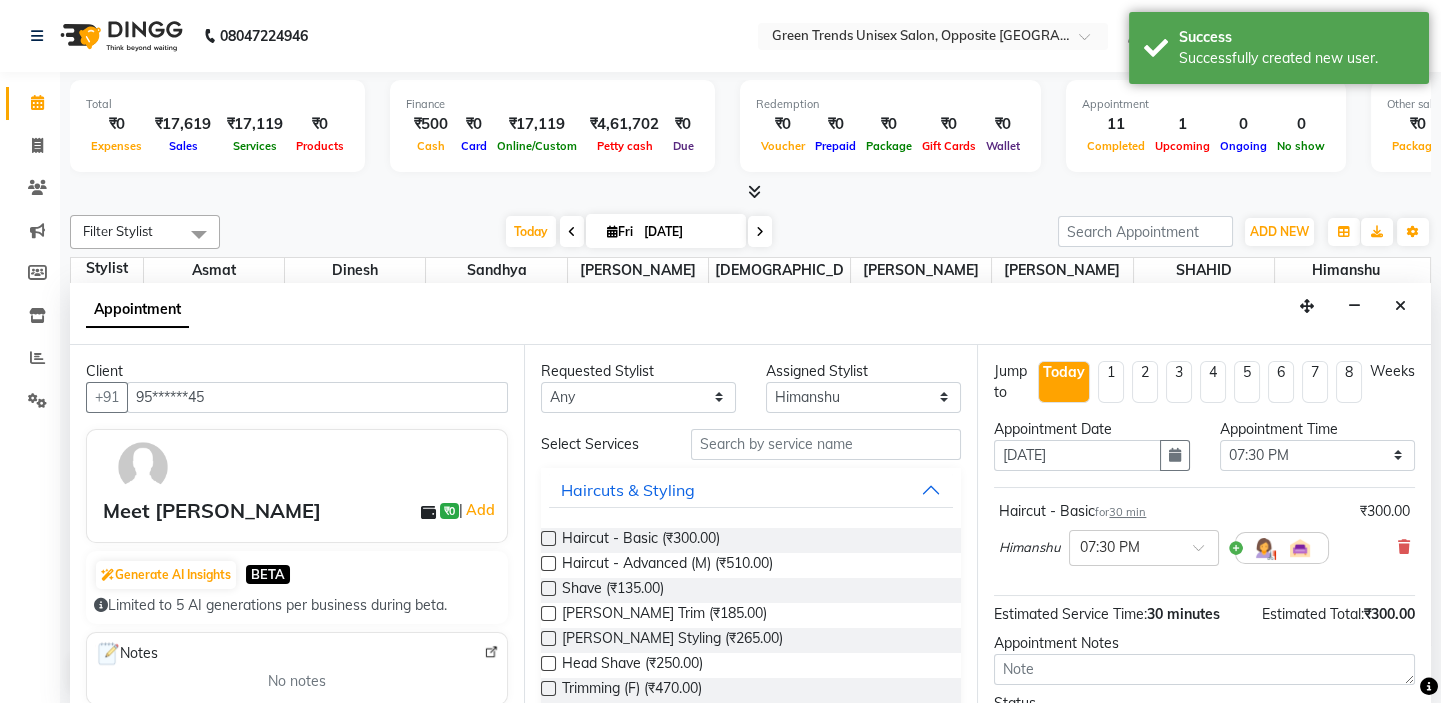 scroll, scrollTop: 165, scrollLeft: 0, axis: vertical 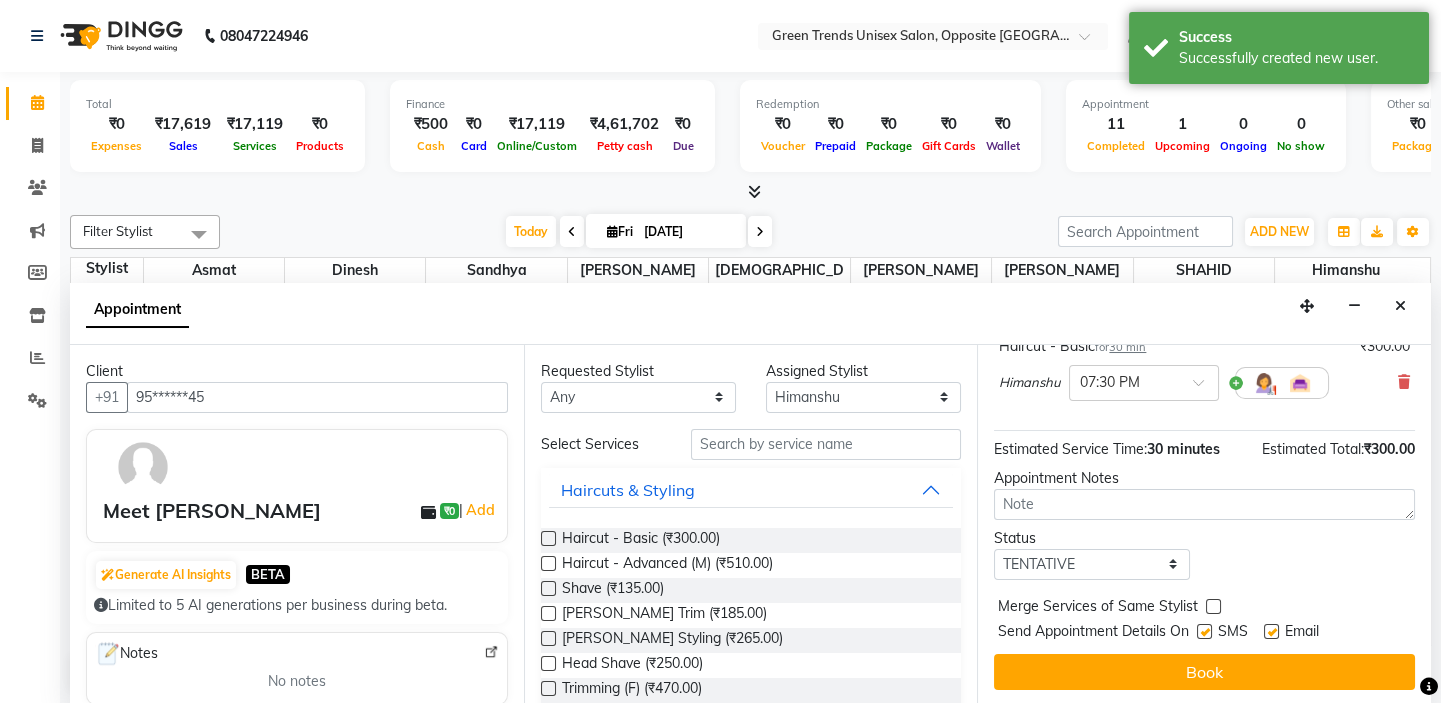 click on "Book" at bounding box center [1204, 672] 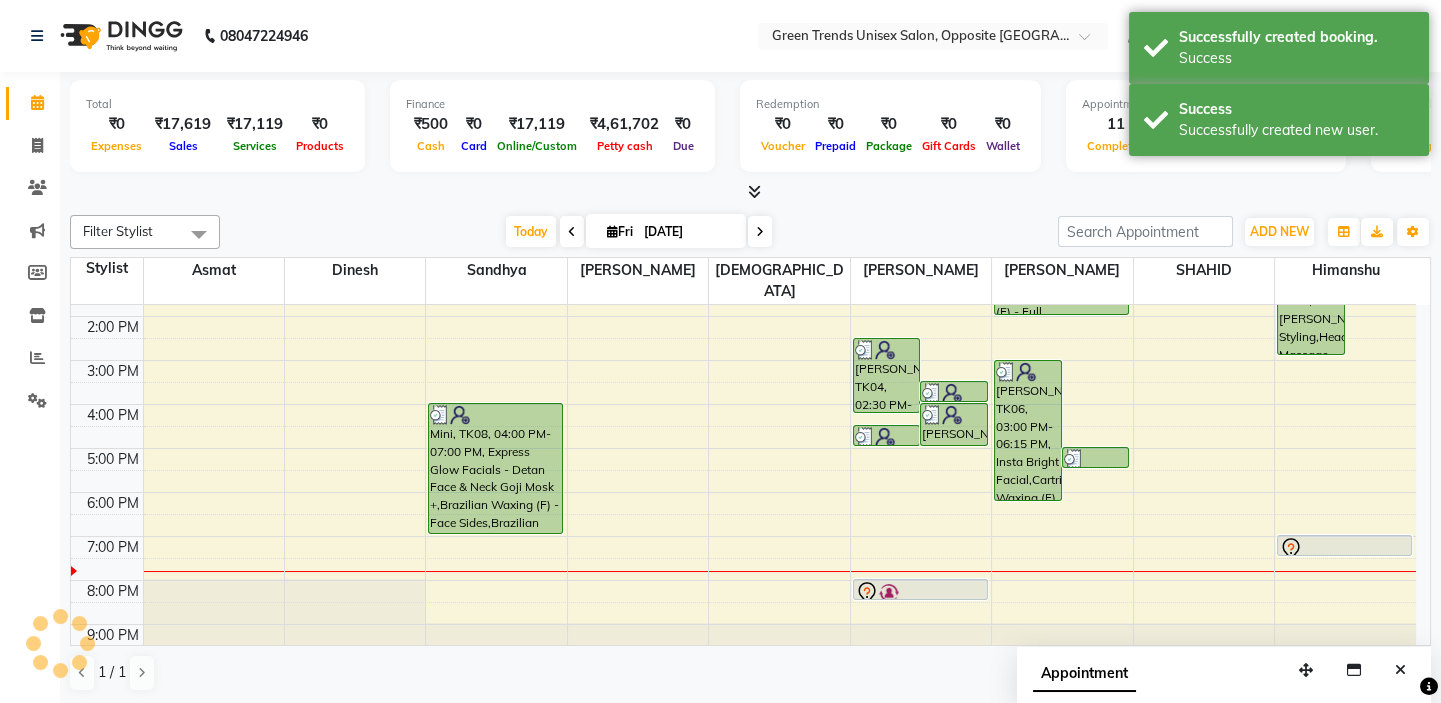 scroll, scrollTop: 0, scrollLeft: 0, axis: both 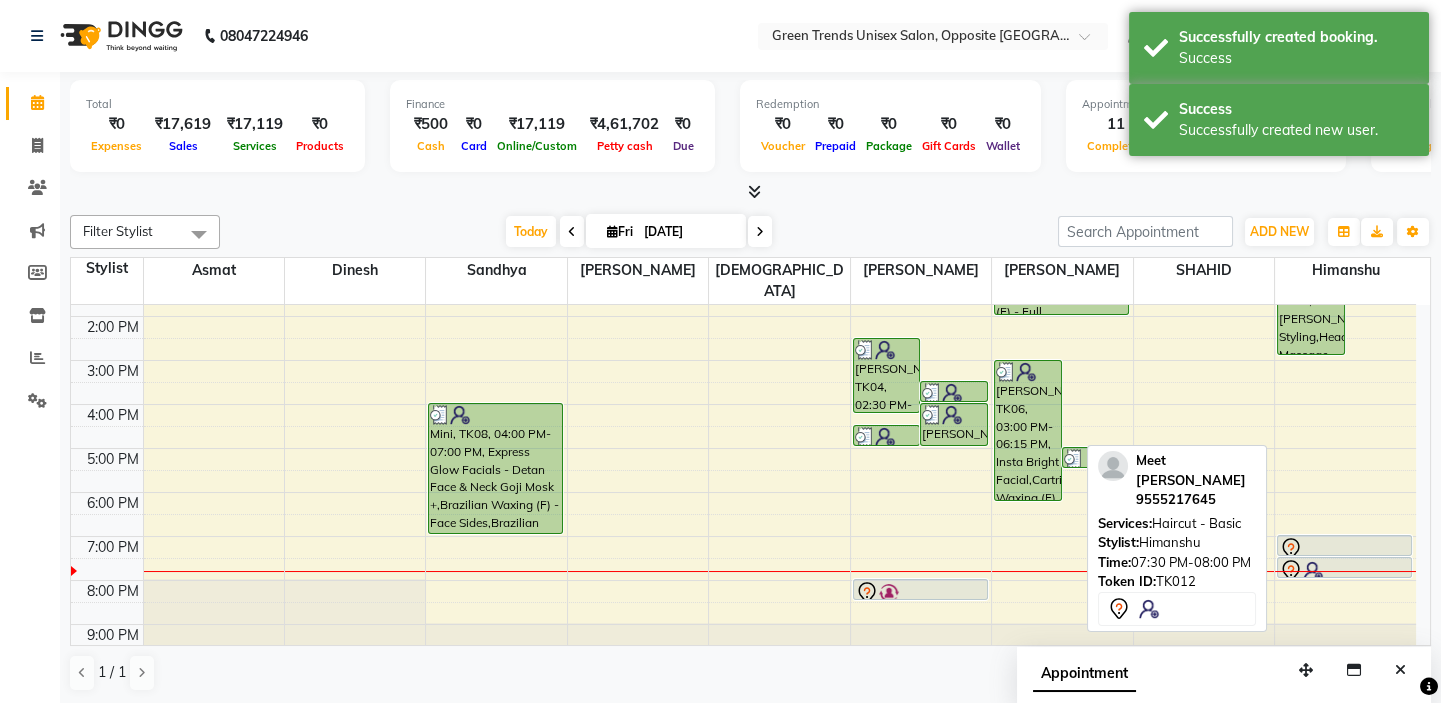 click at bounding box center (1344, 571) 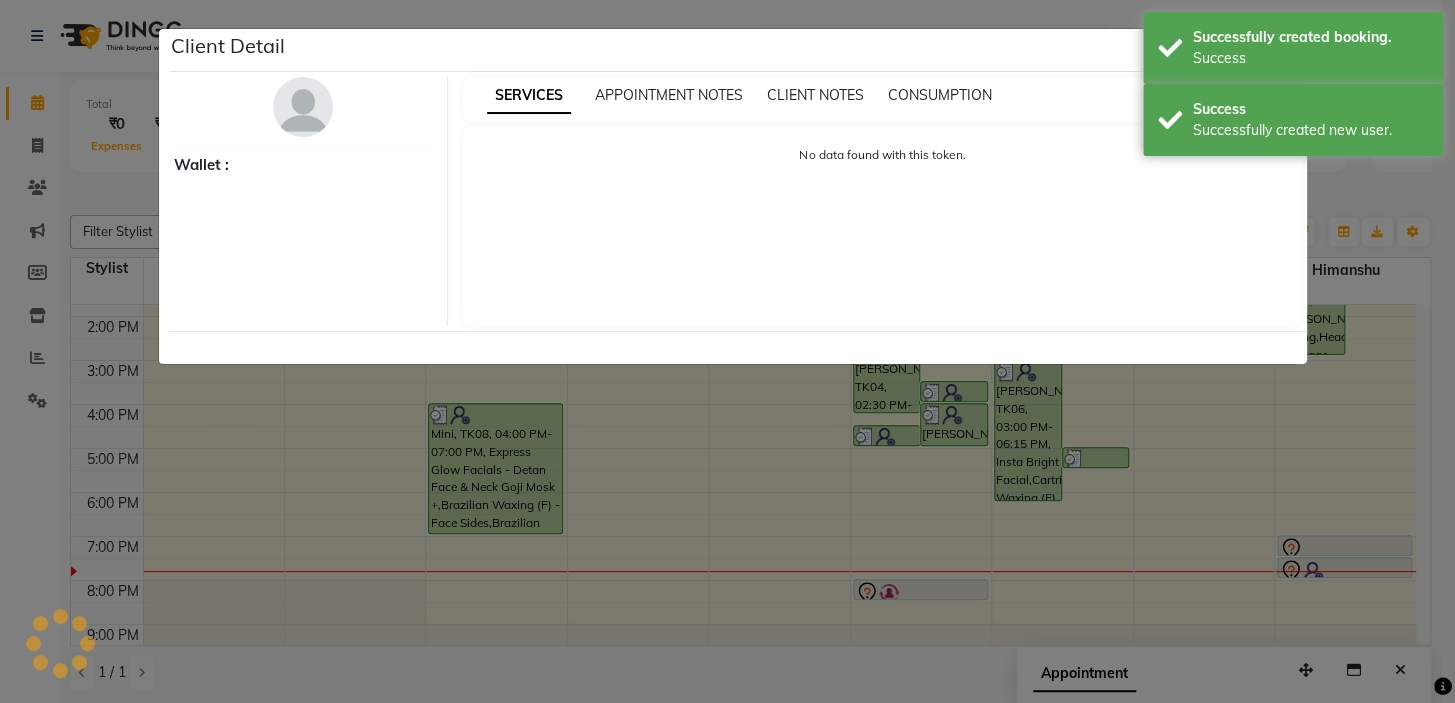 select on "7" 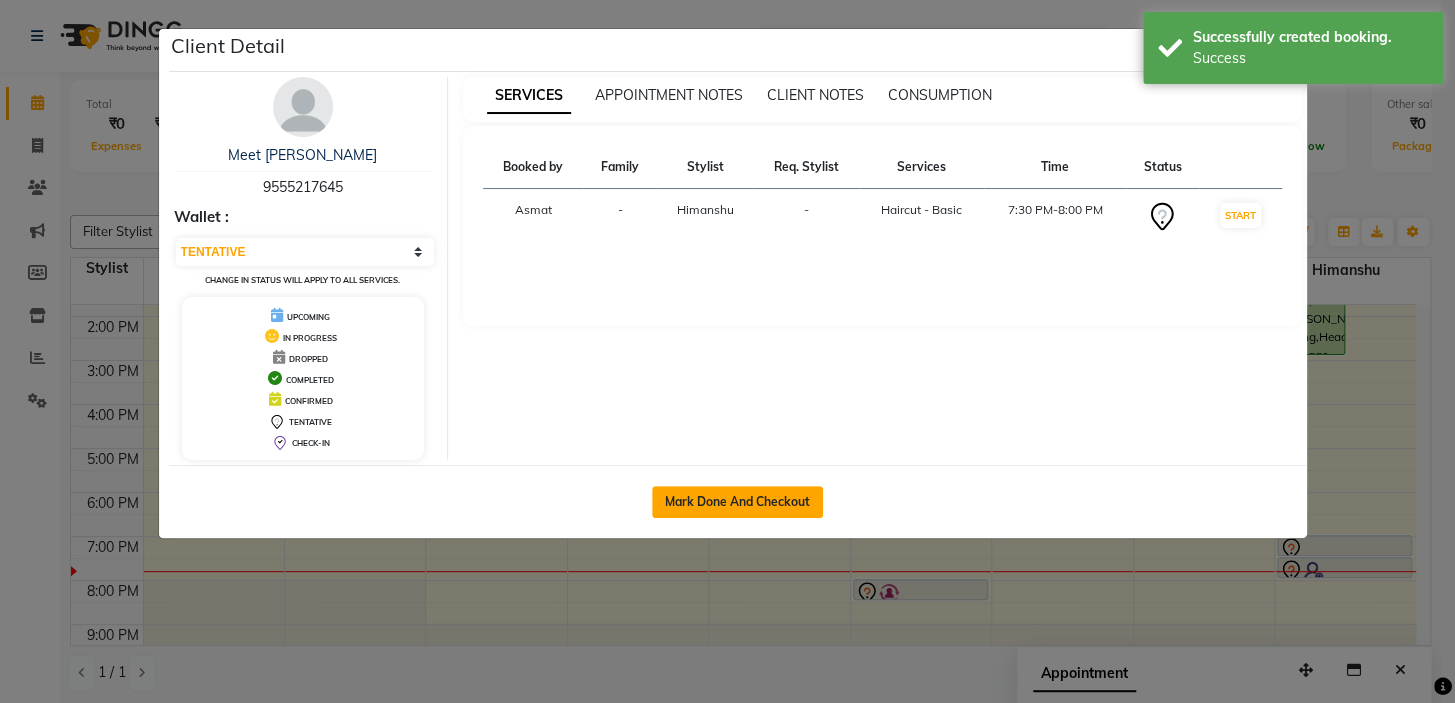 click on "Mark Done And Checkout" 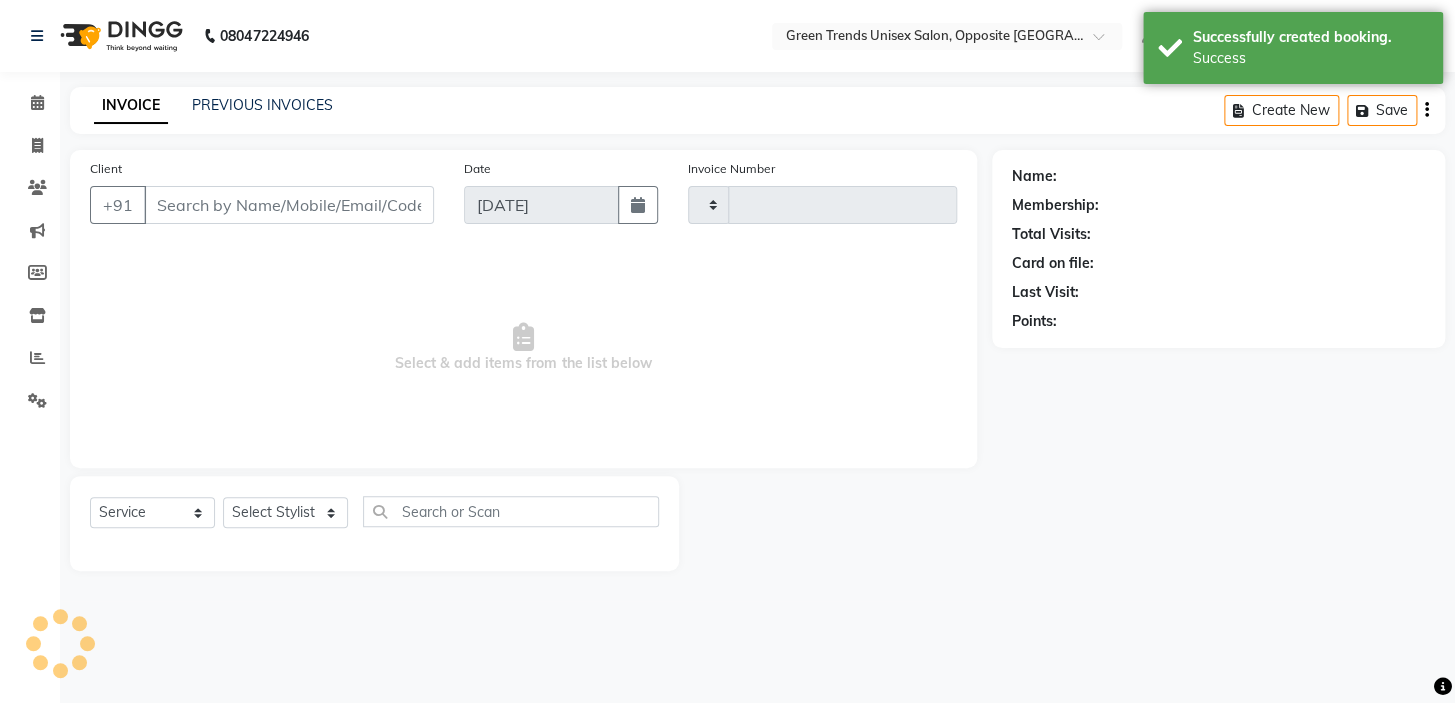 type on "0748" 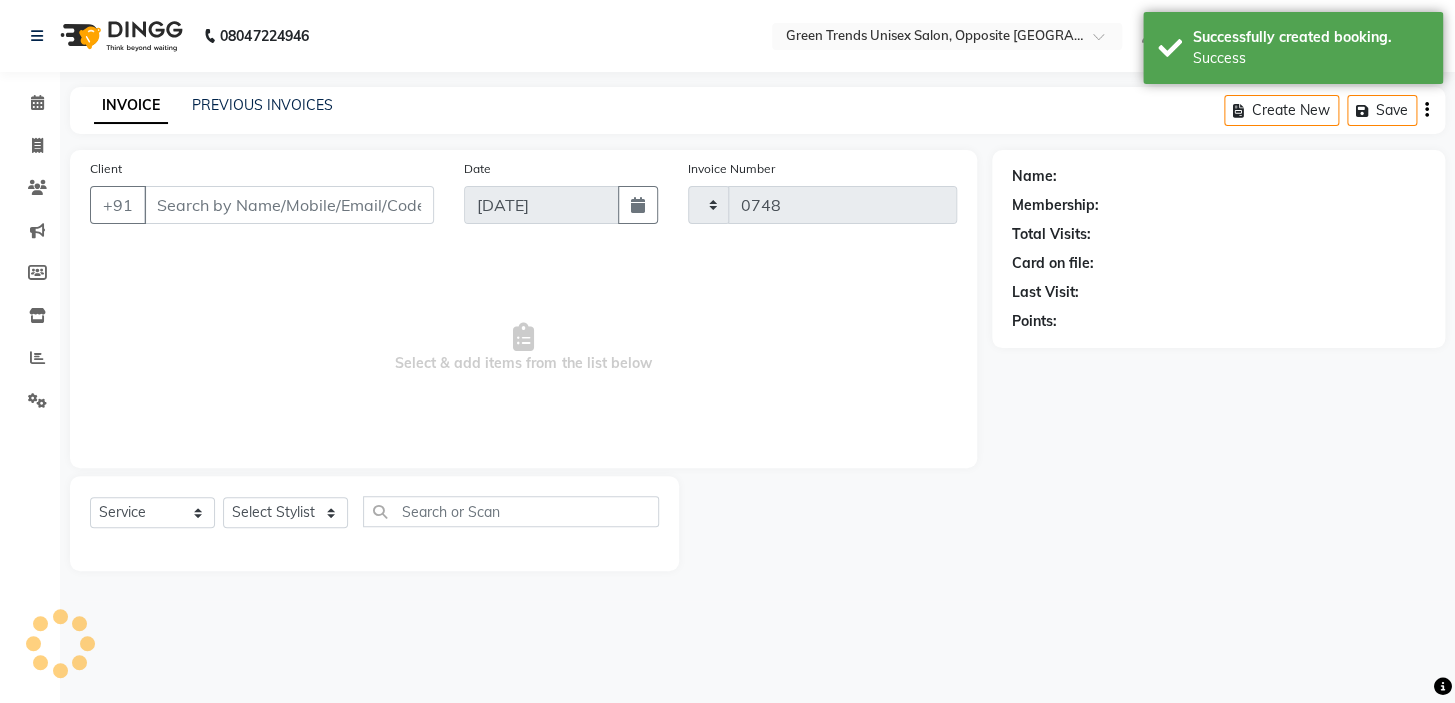 select on "5225" 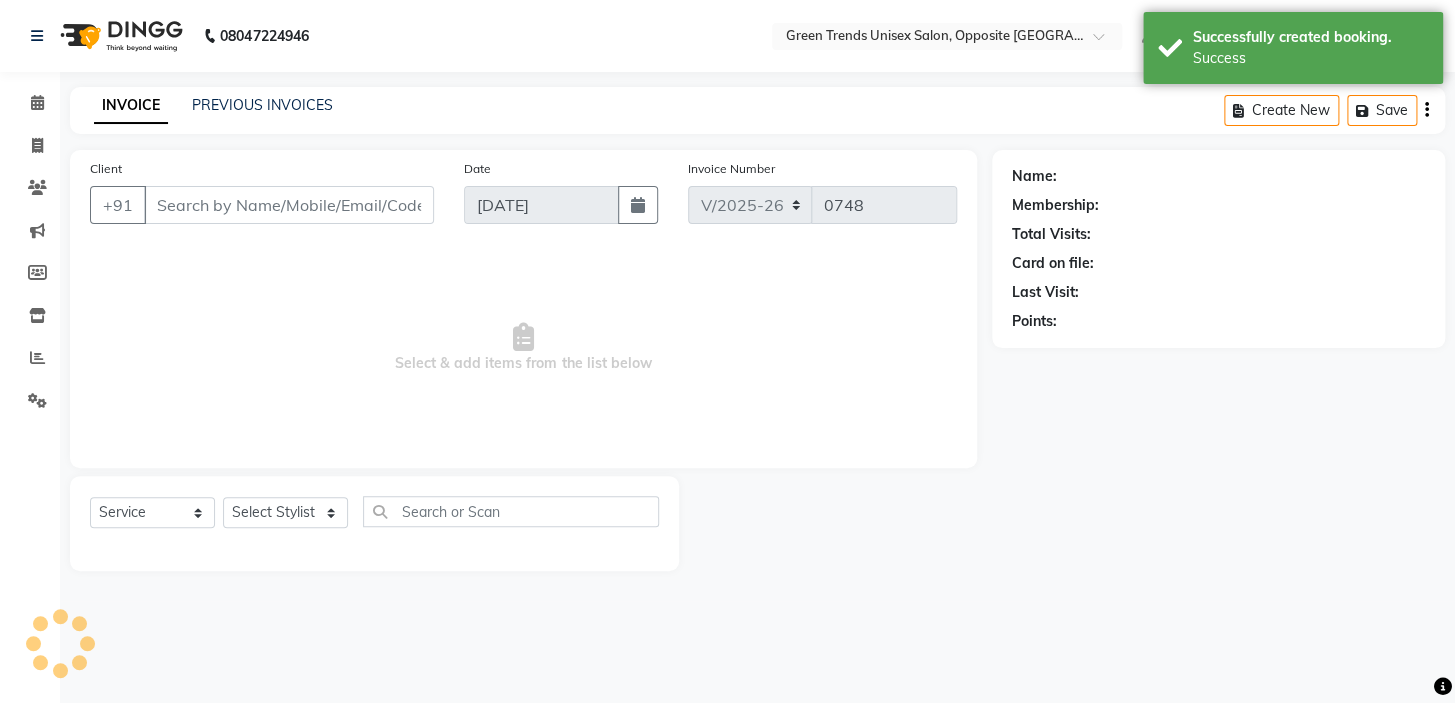 type on "95******45" 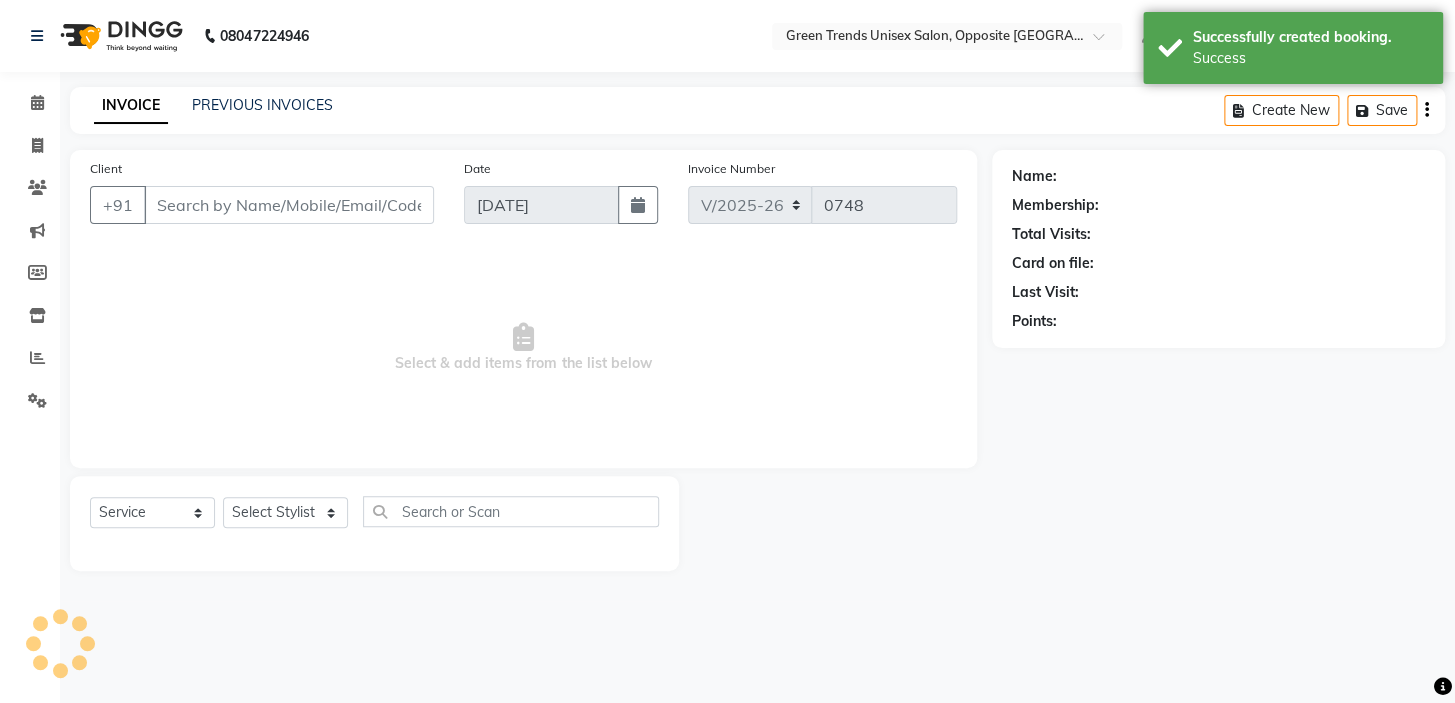 select on "82136" 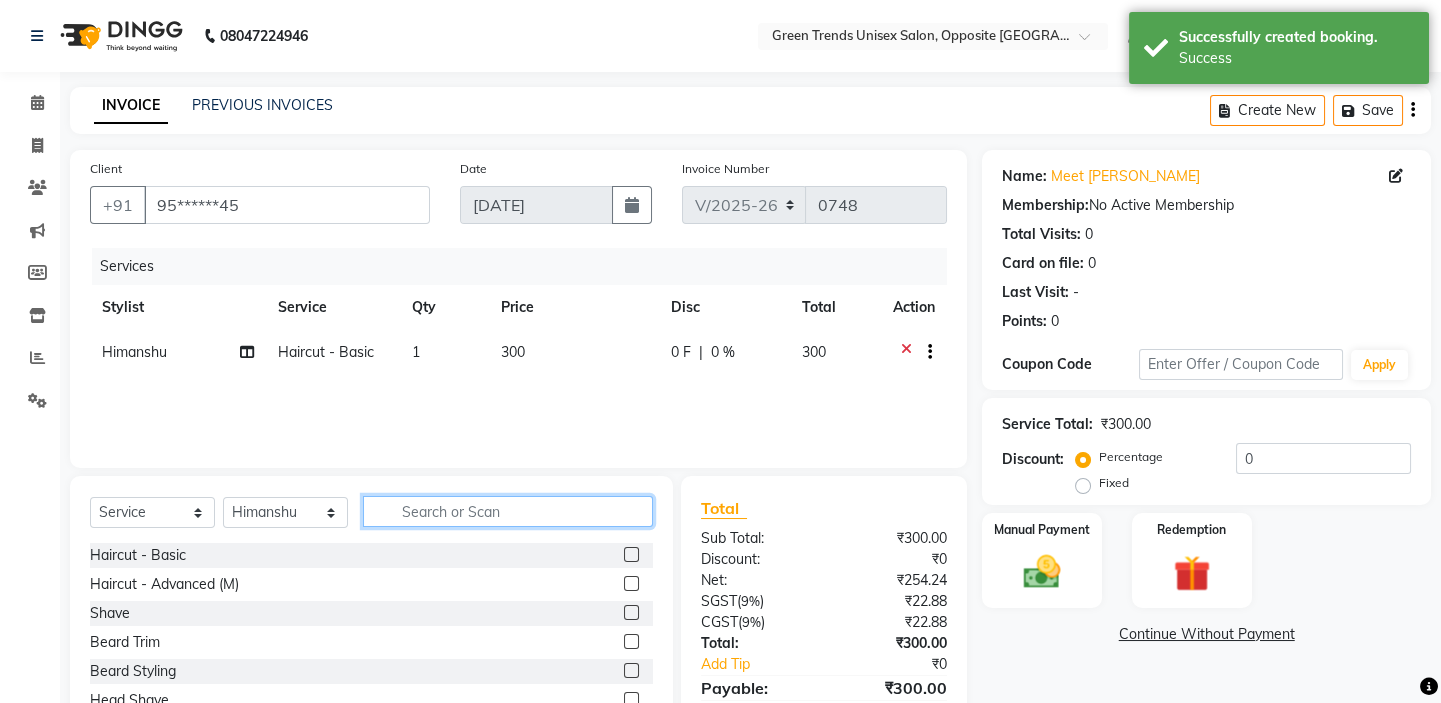 click 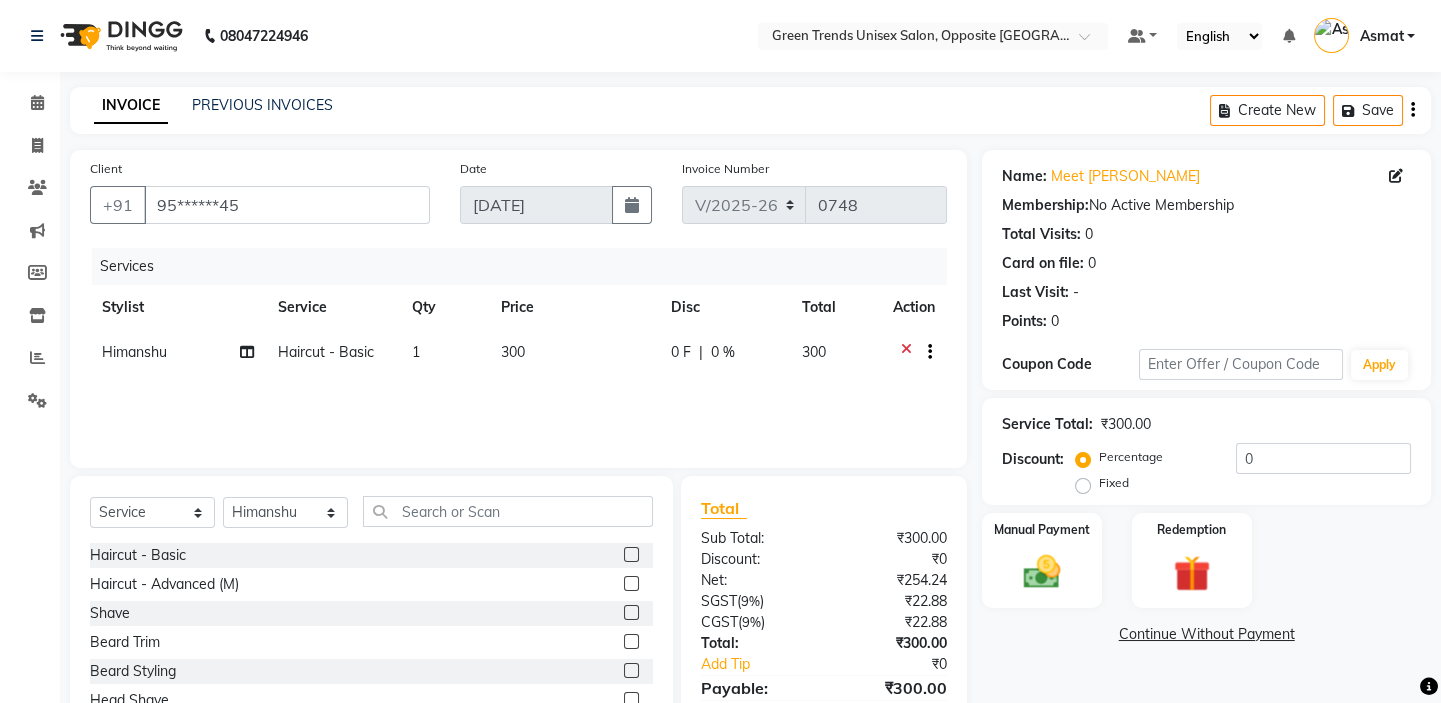 scroll, scrollTop: 40, scrollLeft: 0, axis: vertical 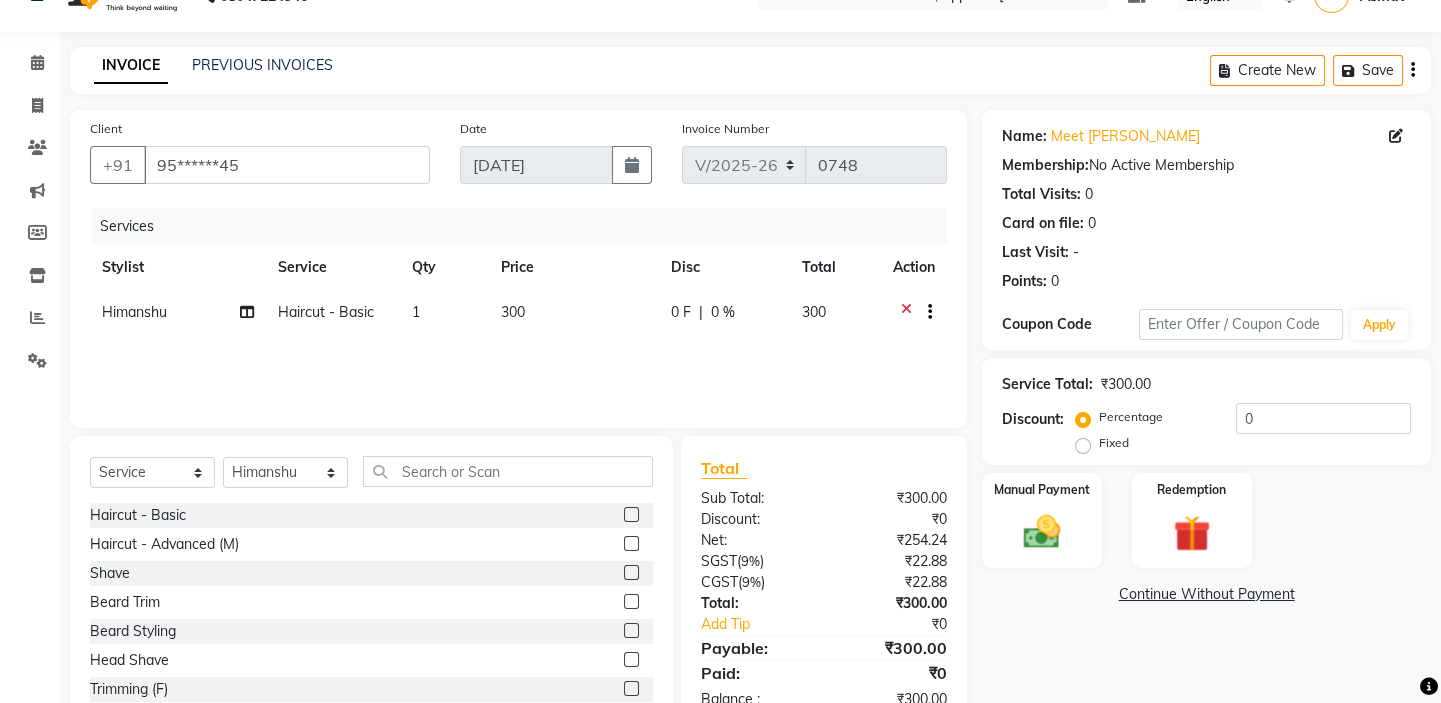 click on "Select  Service  Product  Membership  Package Voucher Prepaid Gift Card  Select Stylist Asmat Dinesh Himanshu Raj Shilpakar Sandhya SHAHID SUJEET Vaishnavi Vrinda Haircut - Basic  Haircut - Advanced (M)  Shave  Beard Trim  Beard Styling  Head Shave  Trimming (F)  Styling Haircut (F)  Creative Haircut (F)  Head Massage - Menthol Chiller  Head Massage - Pure Coconut Nourisher  Head Massage - Almond Indulgence  Head Massage - Olive Bliss  Regular Hair Spa  Hair Spas - Mentho Burst Spa  Keratin Bosster 700  Scalp Treatment - Anti-Dandruff Treatment  Hair Fall Treatment  Repair Rescue Spa  Bond Repair Regimine  Bond Reapir Ritual with Volumize Booster  Bond Reapir Ritual with Fortify Booster  Bond Reapir Ritual with Vibrancy Booster  Bond Reapir Ritual with Hydrate Booster  Bond Reapir Ritual with Tame Booster  Shea Butter Treatment  Shea Collagen Therapy  Scalp Sense Treatment  Moroccan Oil Treatment  Regular Moustache Colouring  Regular Beard Colouring  Regular Global Hair Colouring  Streaks - Per Streak" 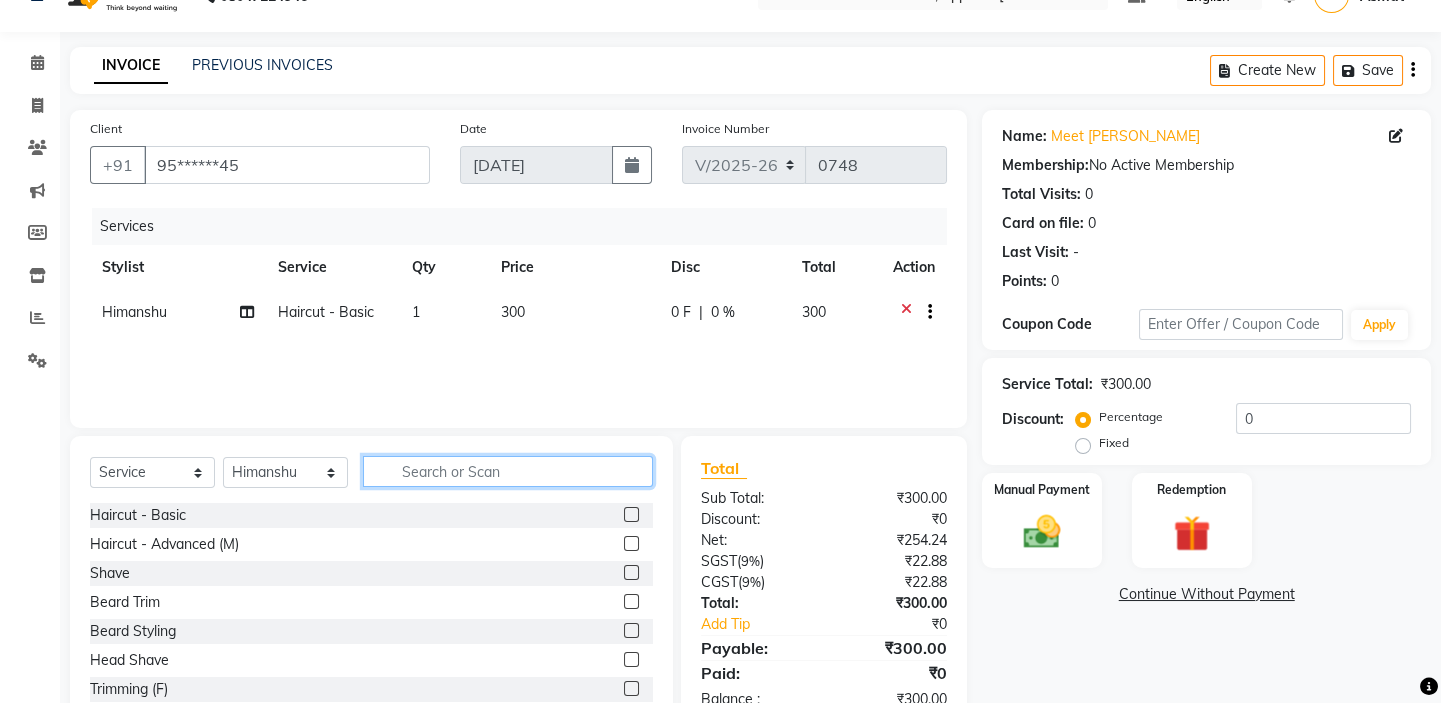 click 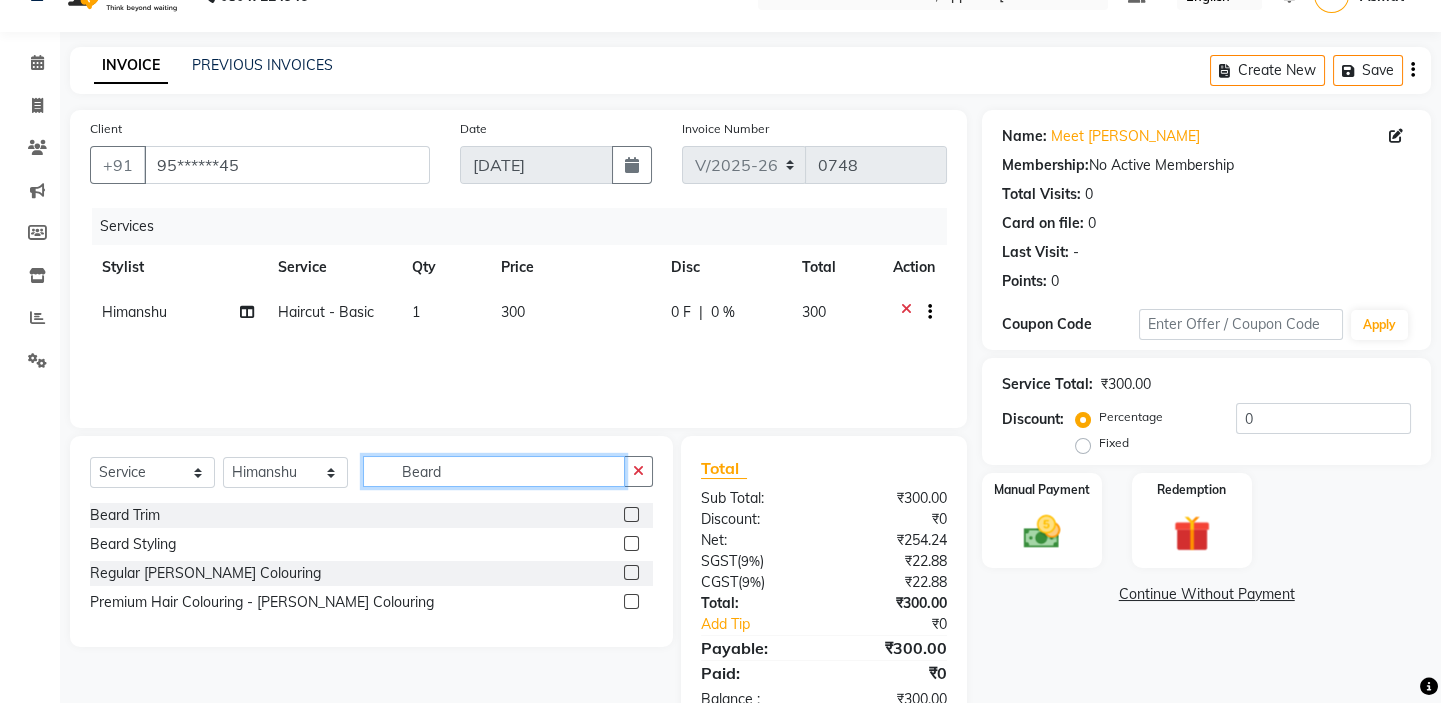 type on "Beard" 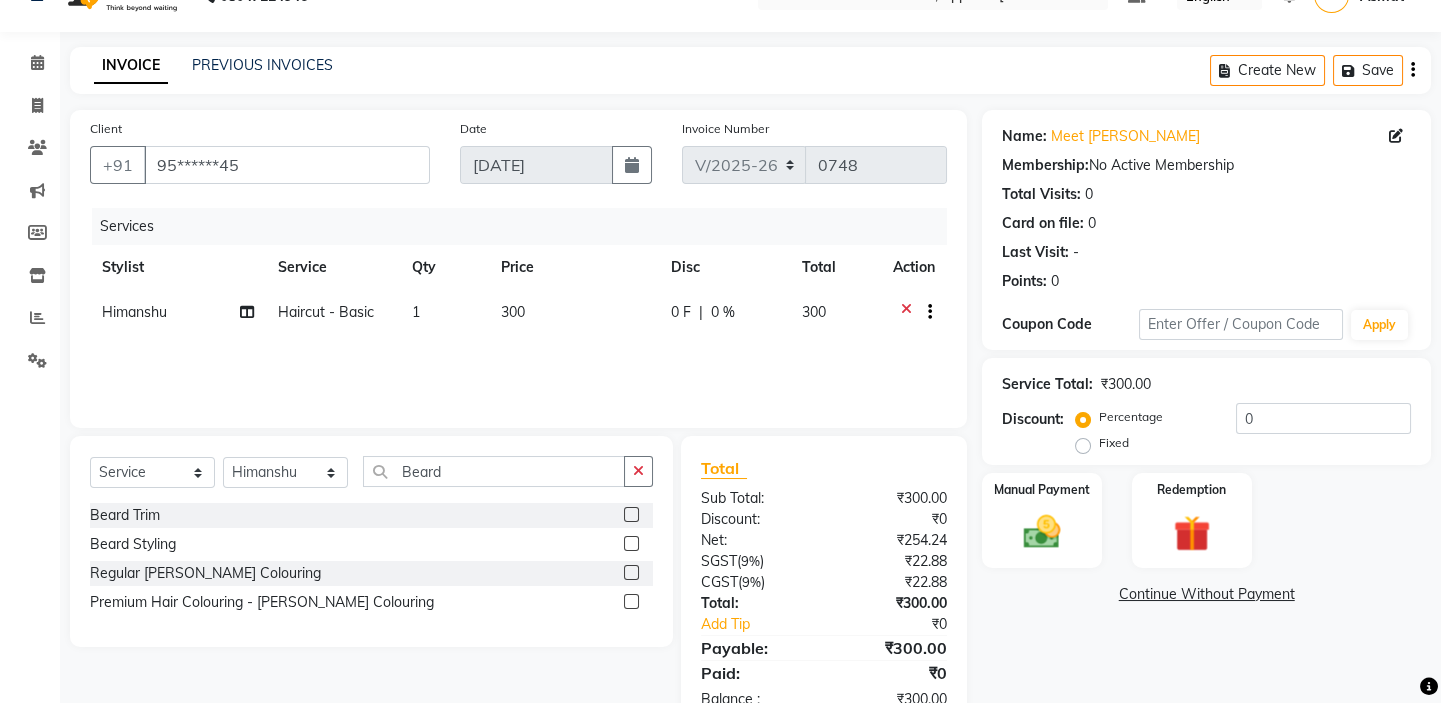 click 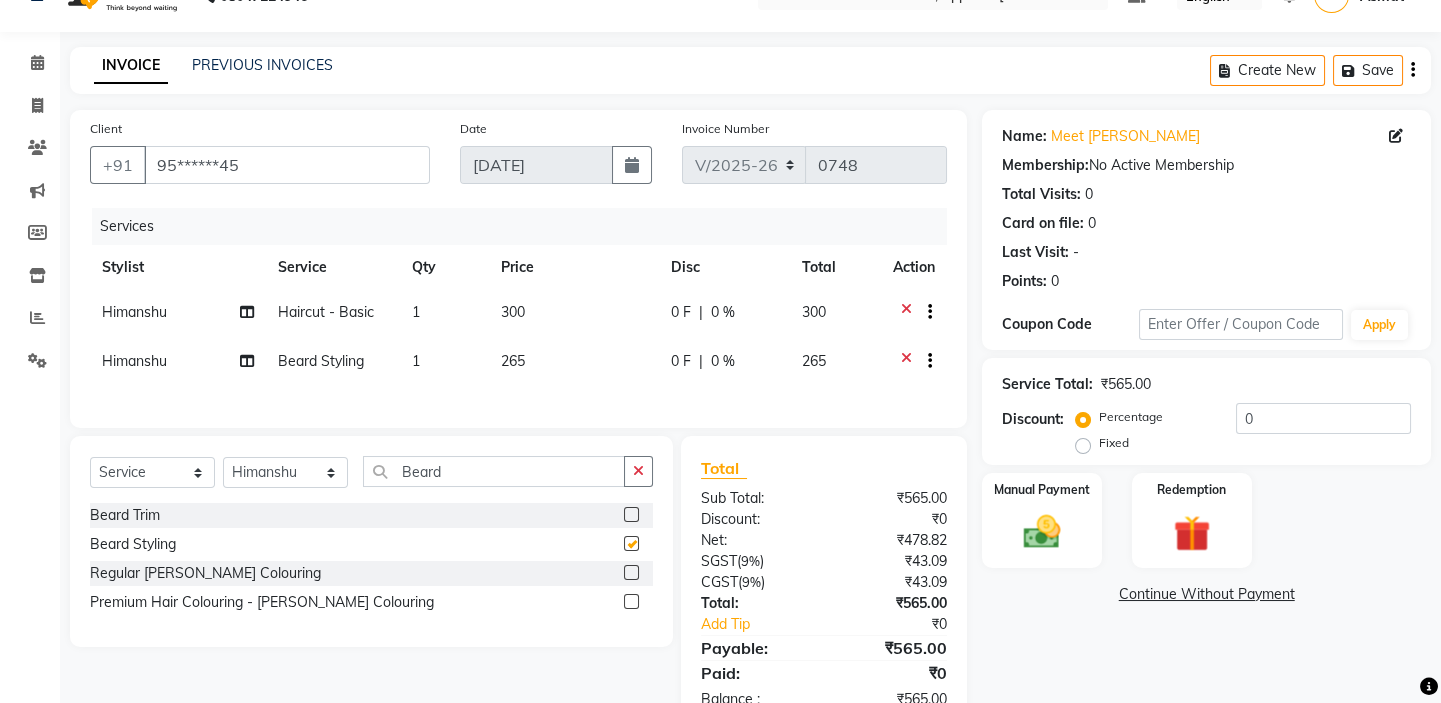checkbox on "false" 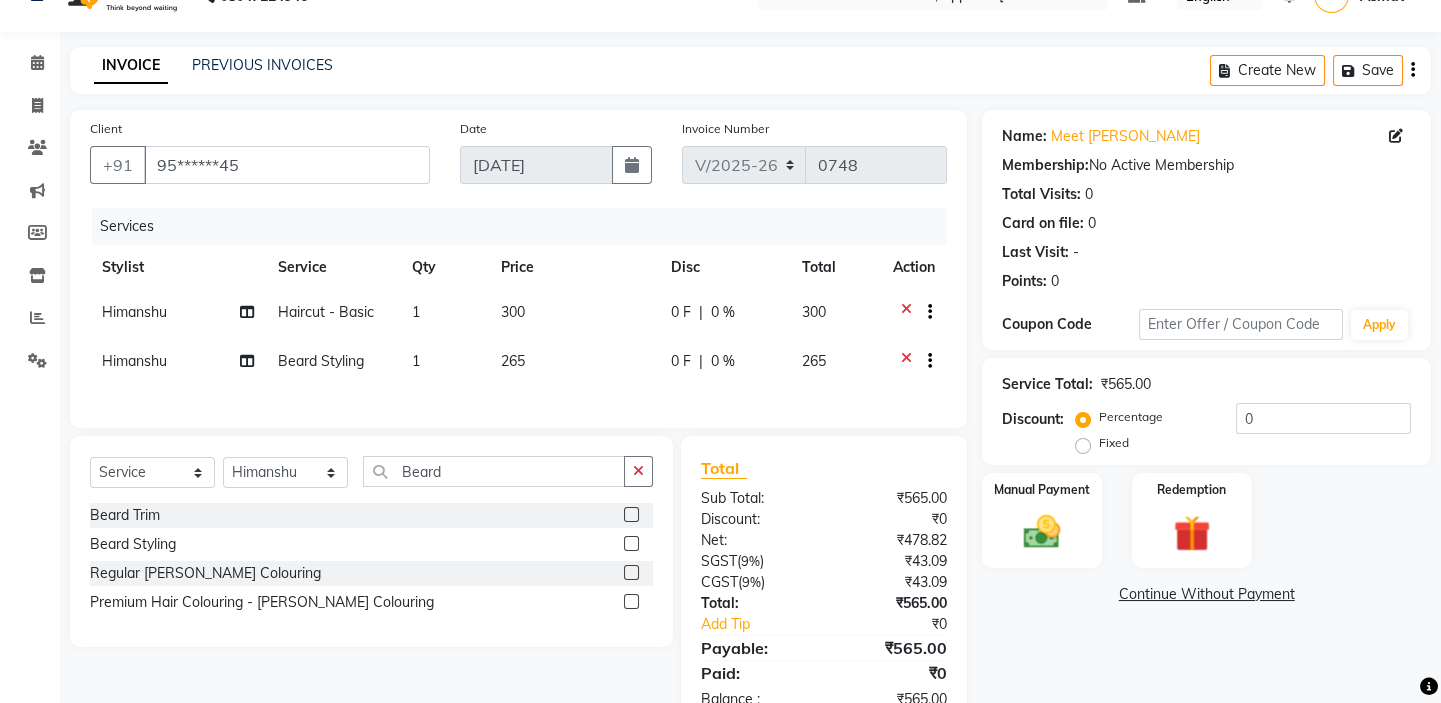 click on "Select  Service  Product  Membership  Package Voucher Prepaid Gift Card  Select Stylist Asmat Dinesh Himanshu Raj Shilpakar Sandhya SHAHID SUJEET Vaishnavi Vrinda Beard" 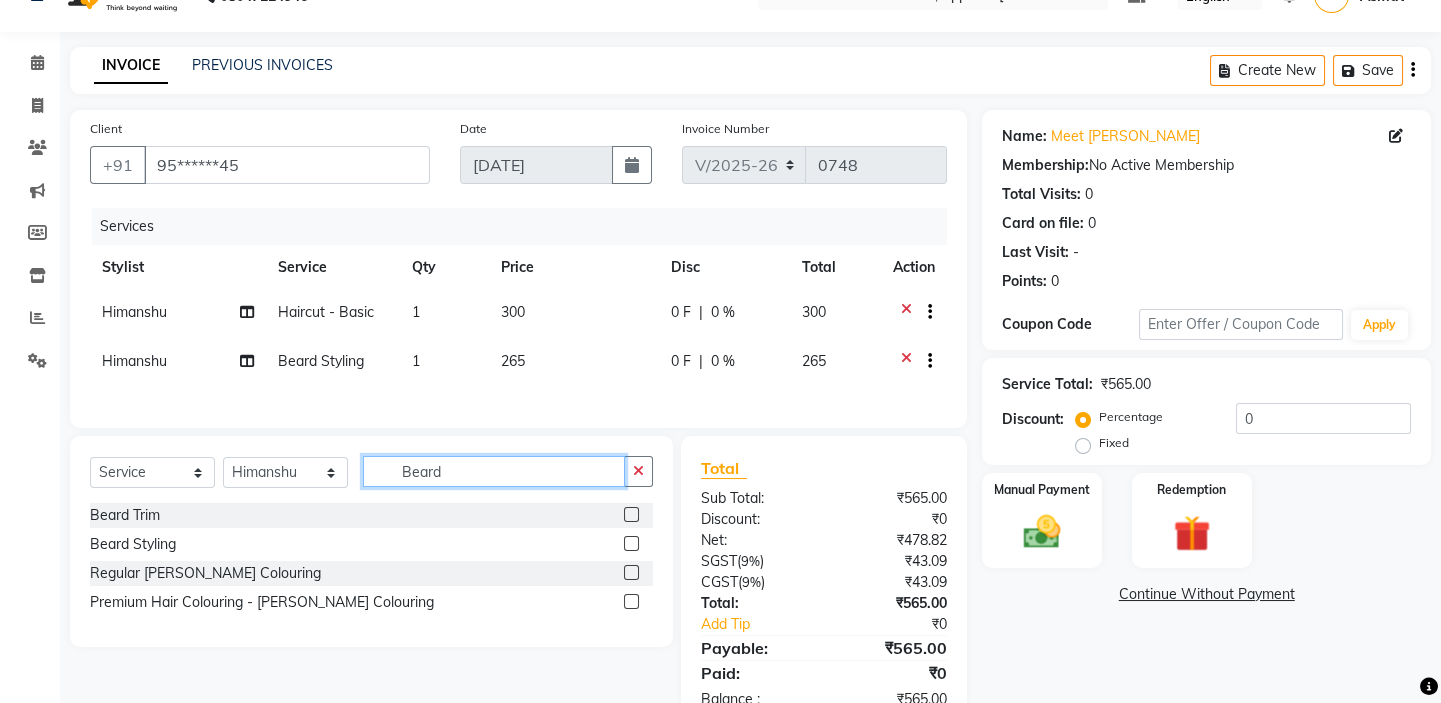 click on "Beard" 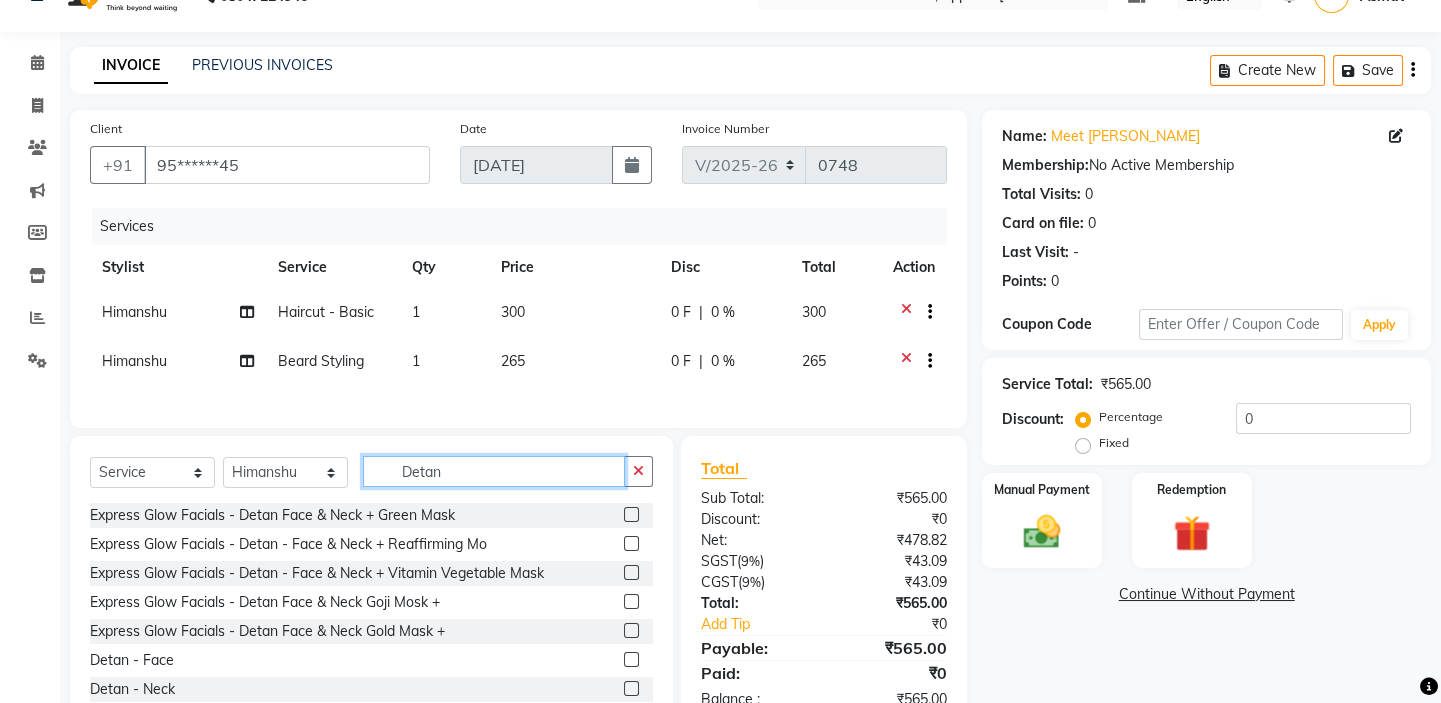 scroll, scrollTop: 108, scrollLeft: 0, axis: vertical 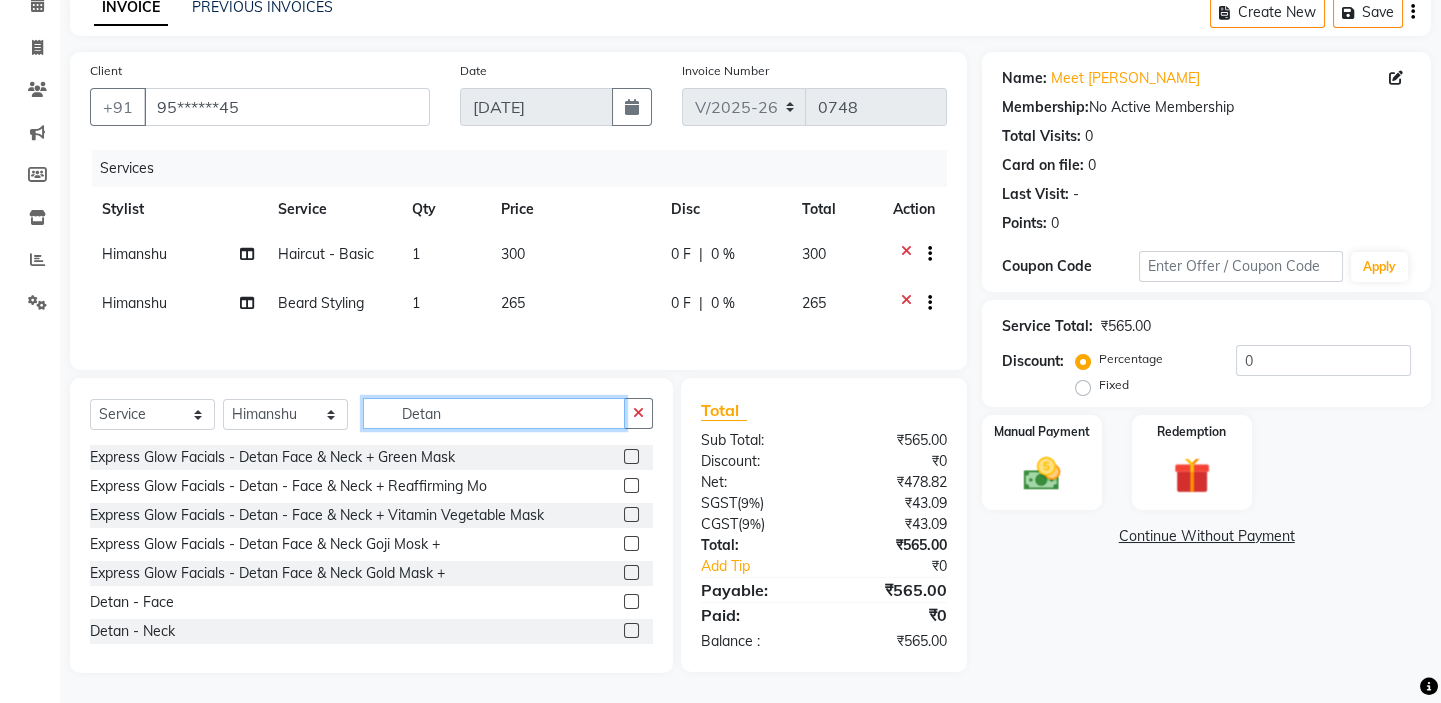 type on "Detan" 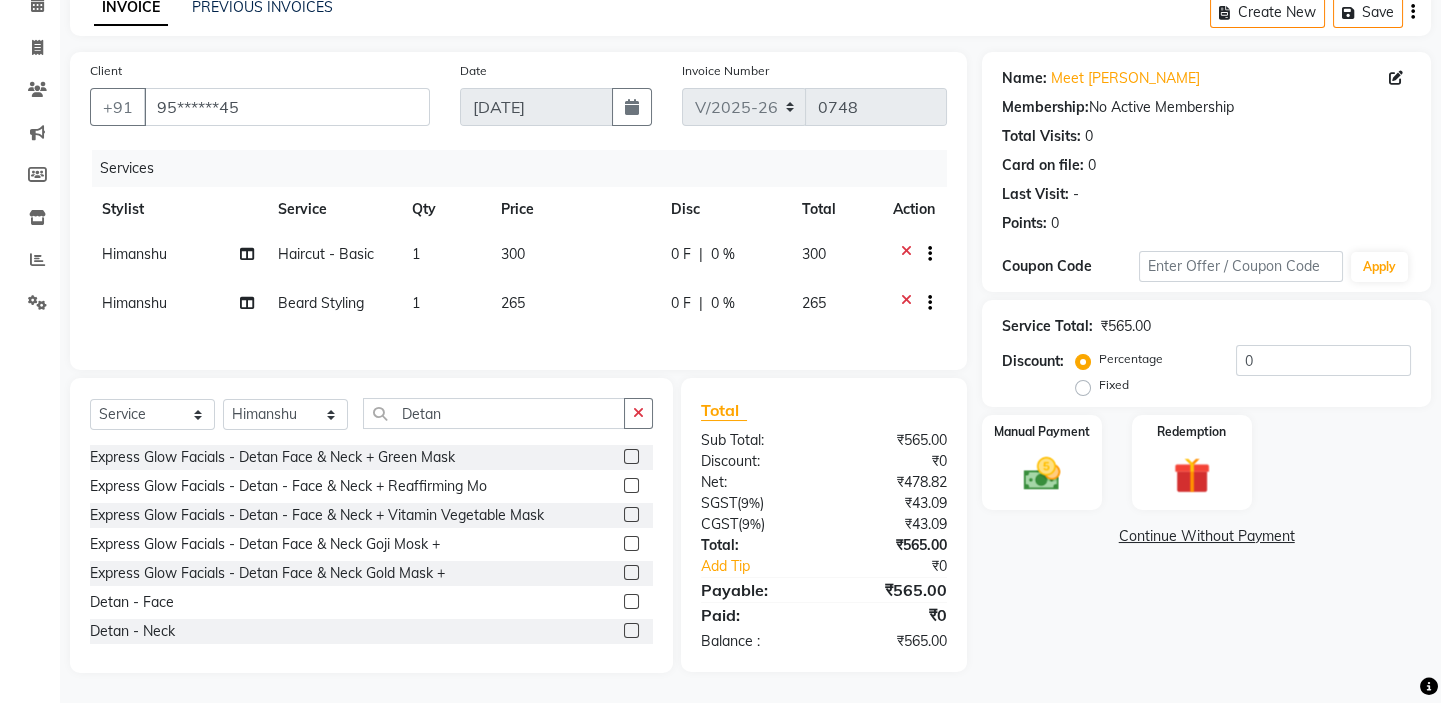 click 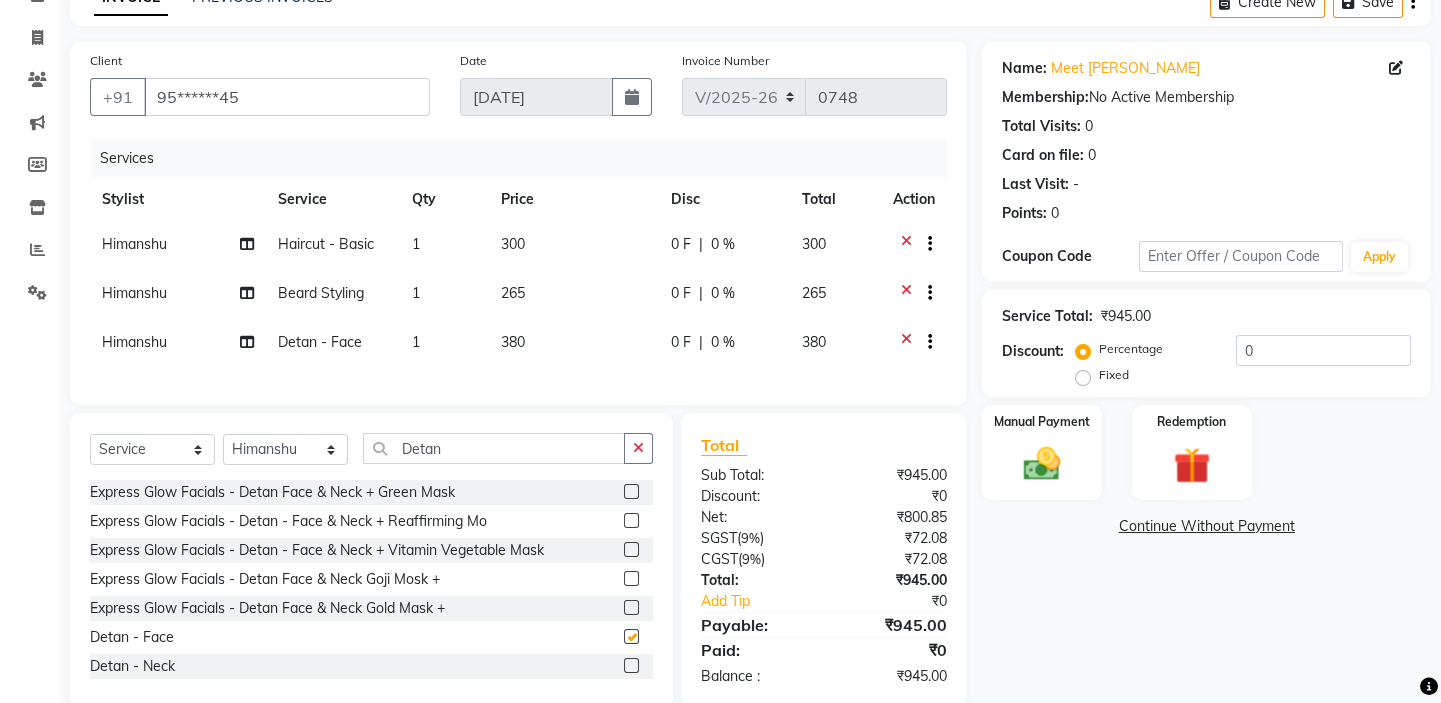 checkbox on "false" 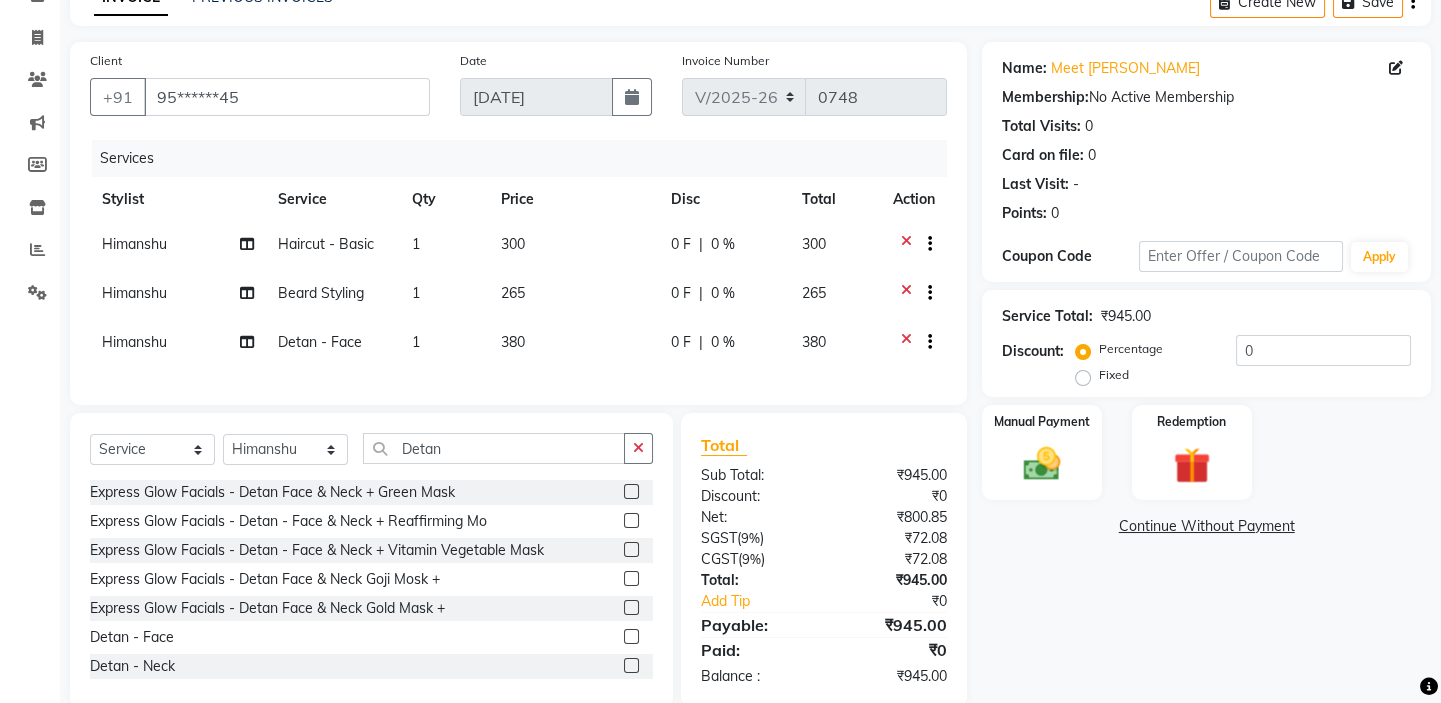 click 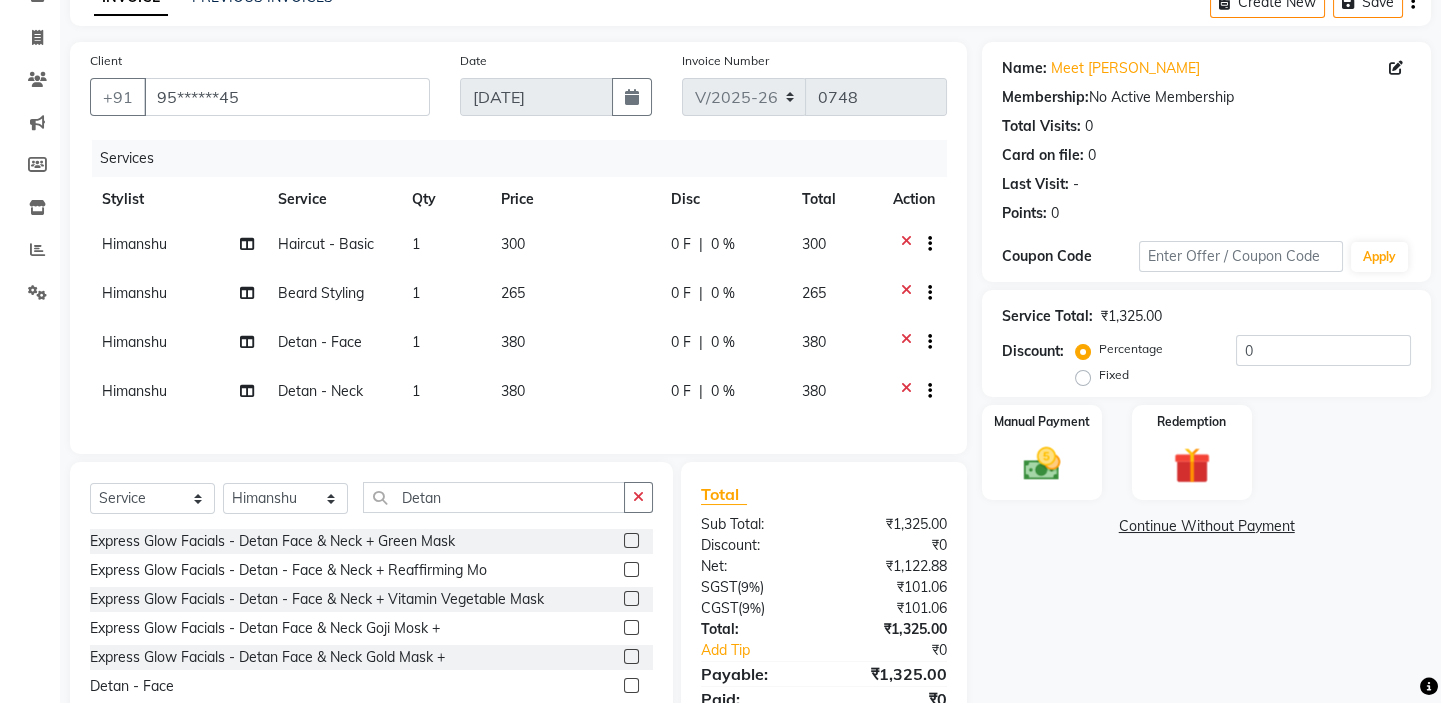 checkbox on "false" 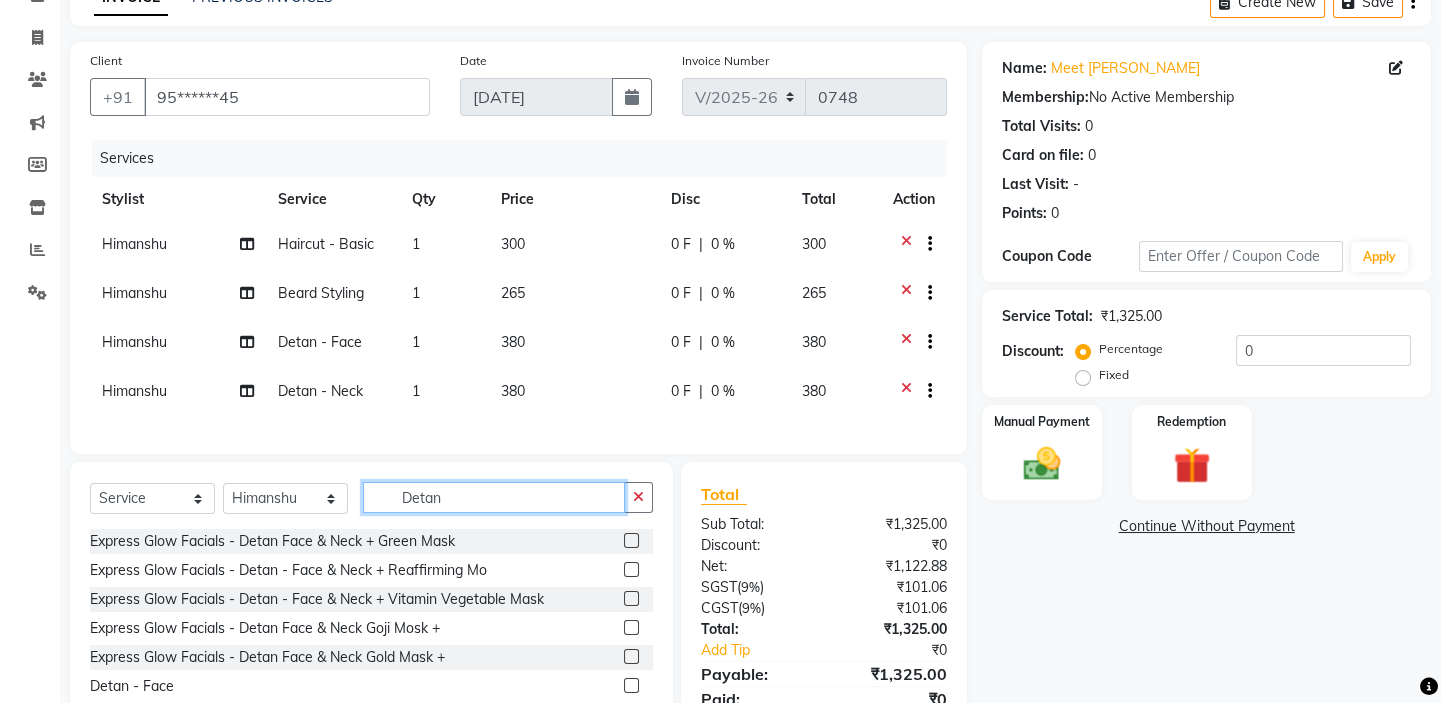 click on "Detan" 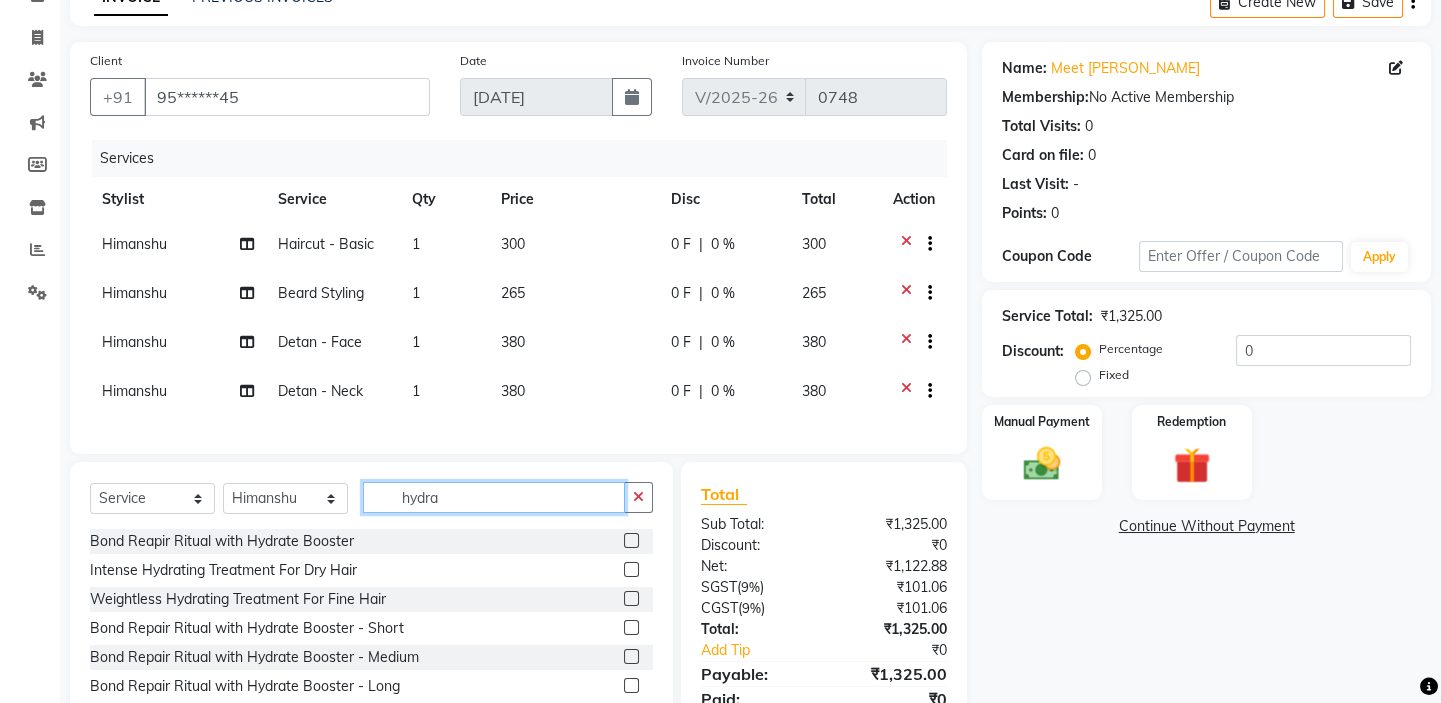 scroll, scrollTop: 206, scrollLeft: 0, axis: vertical 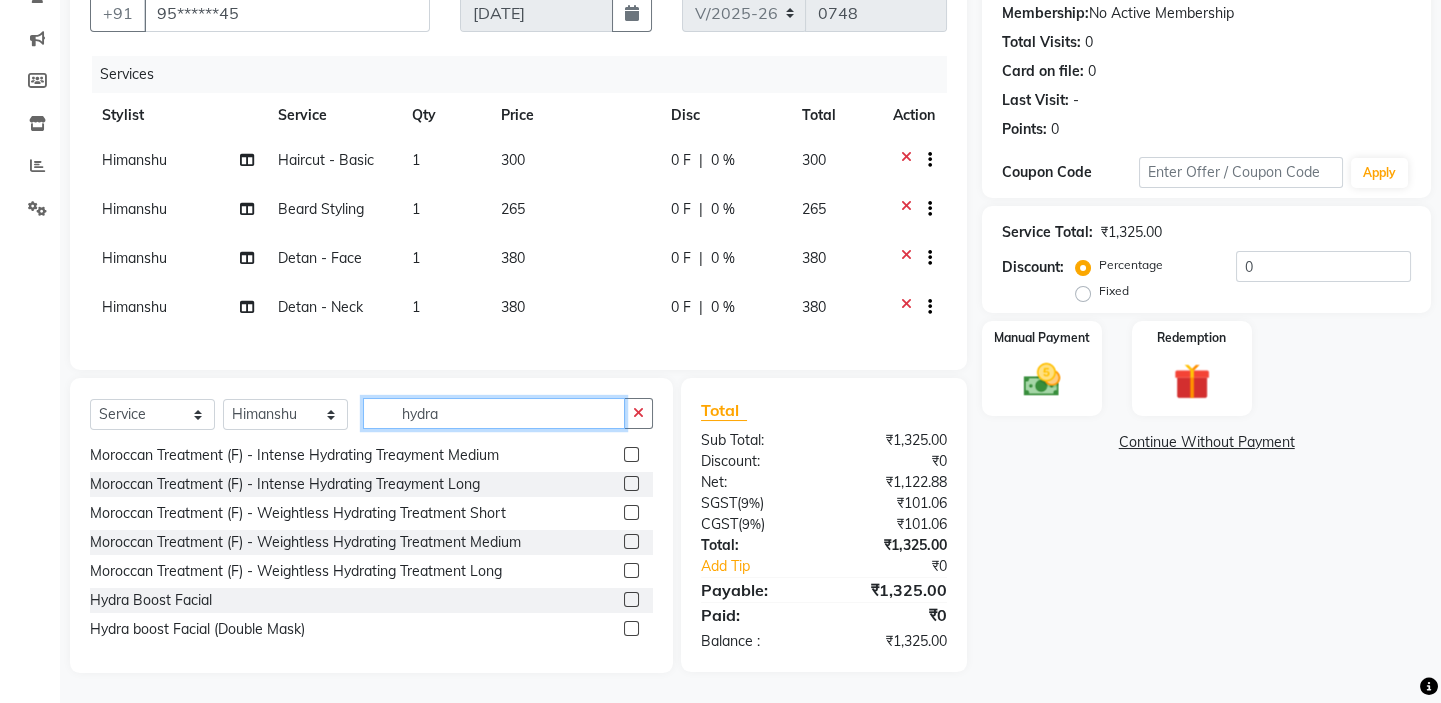 type on "hydra" 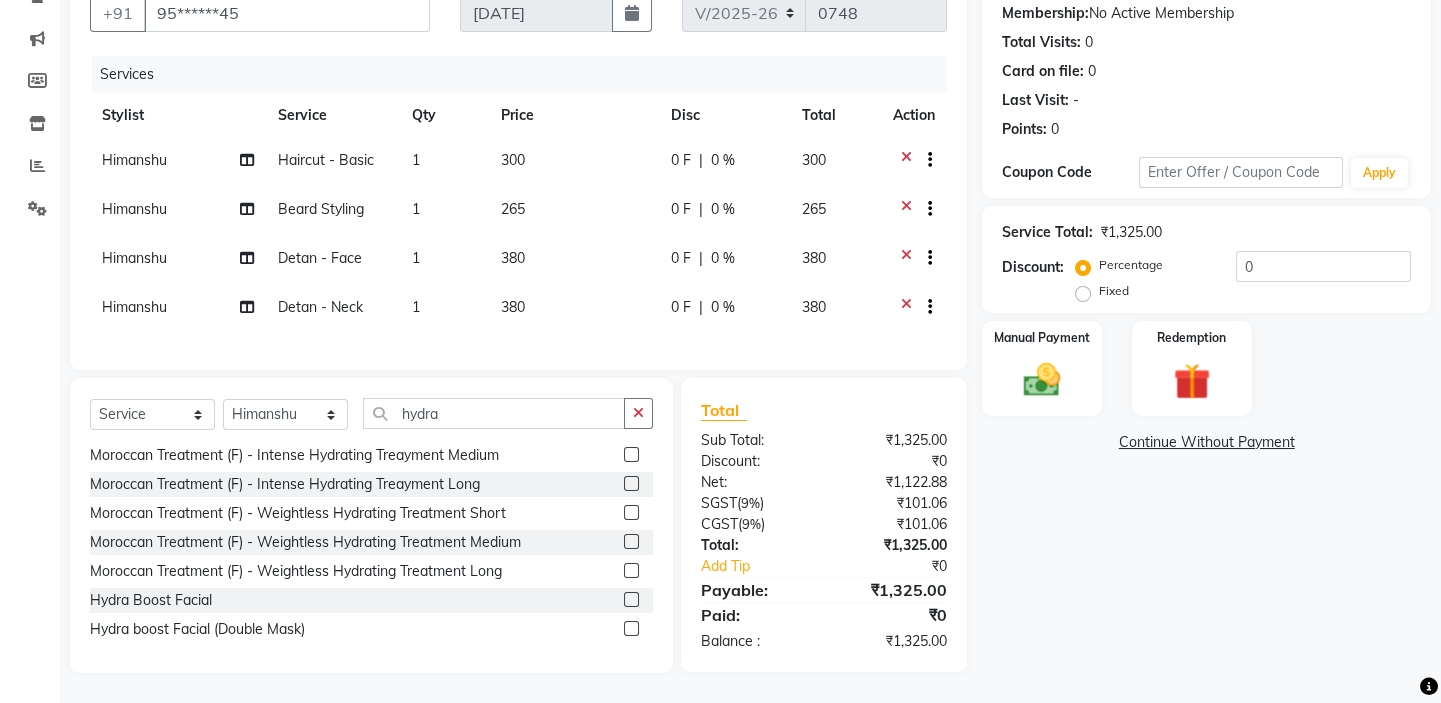click 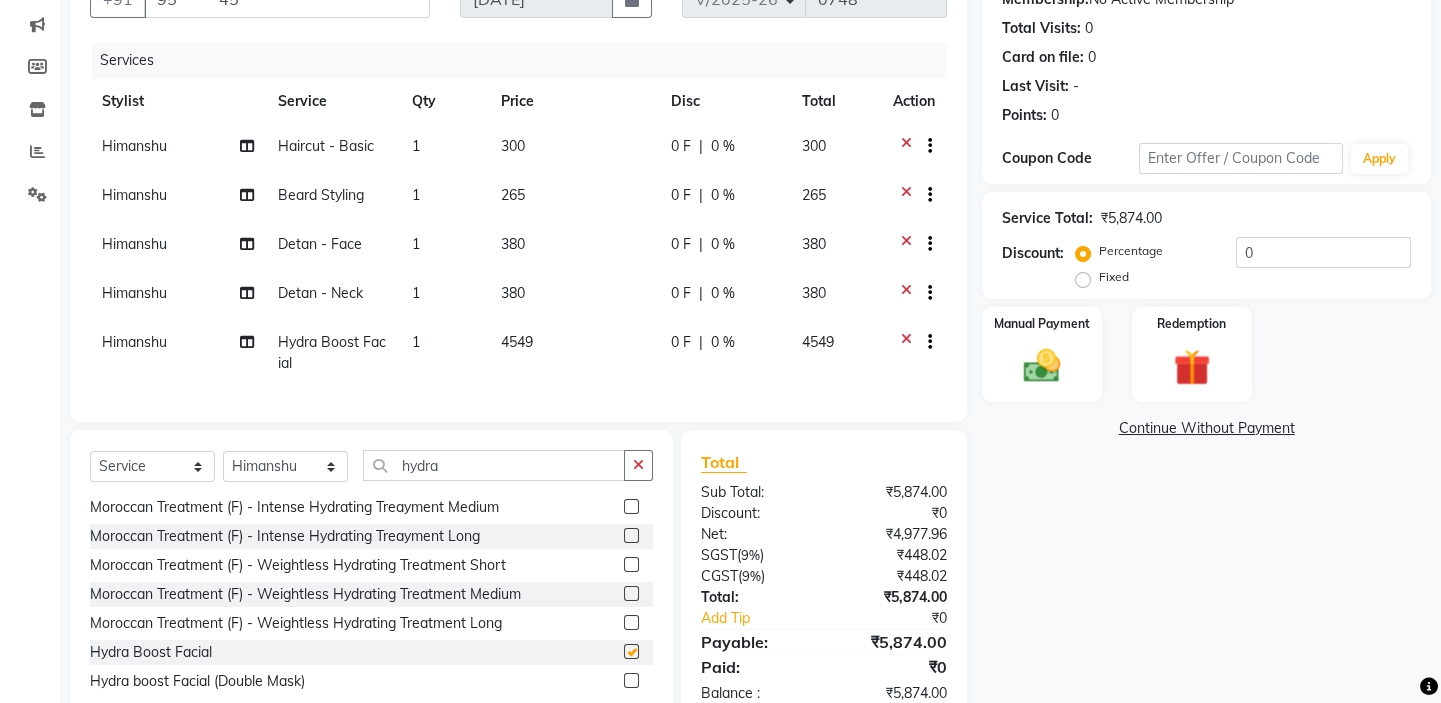 checkbox on "false" 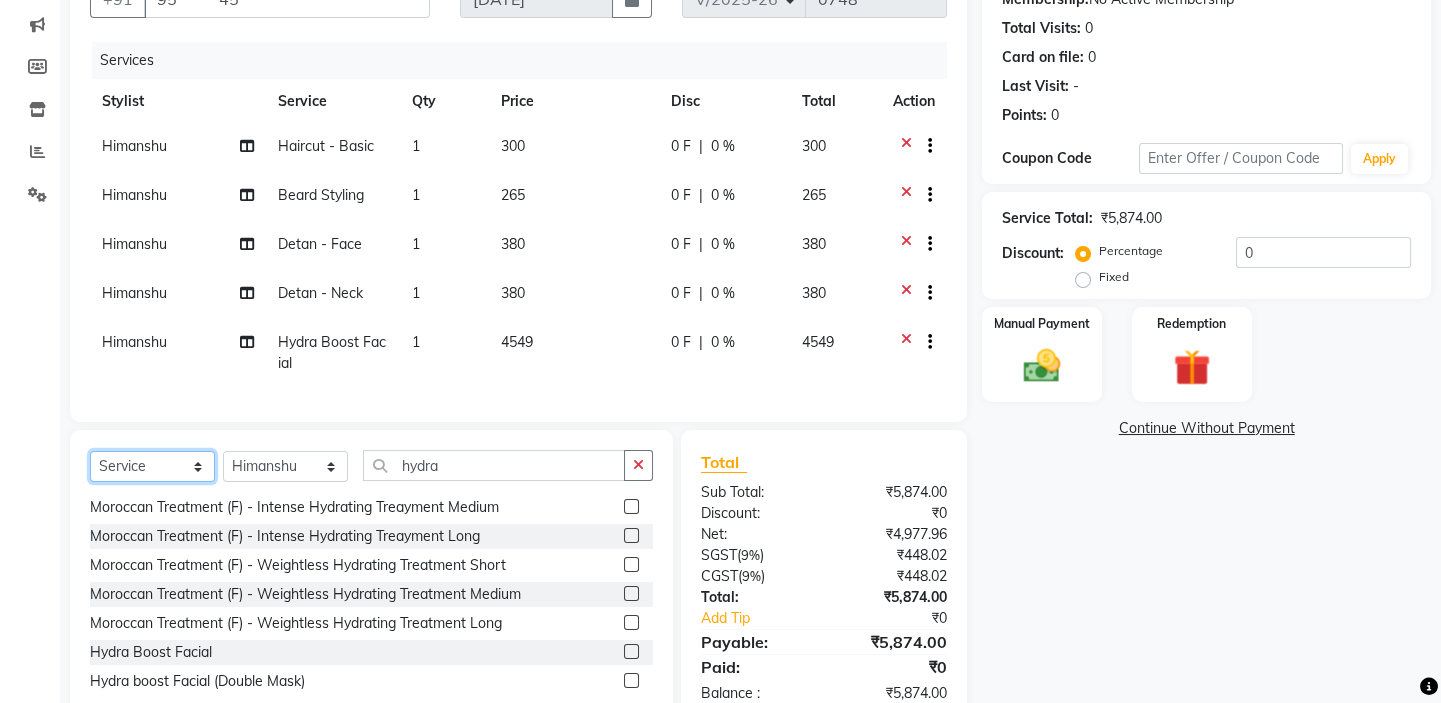 click on "Select  Service  Product  Membership  Package Voucher Prepaid Gift Card" 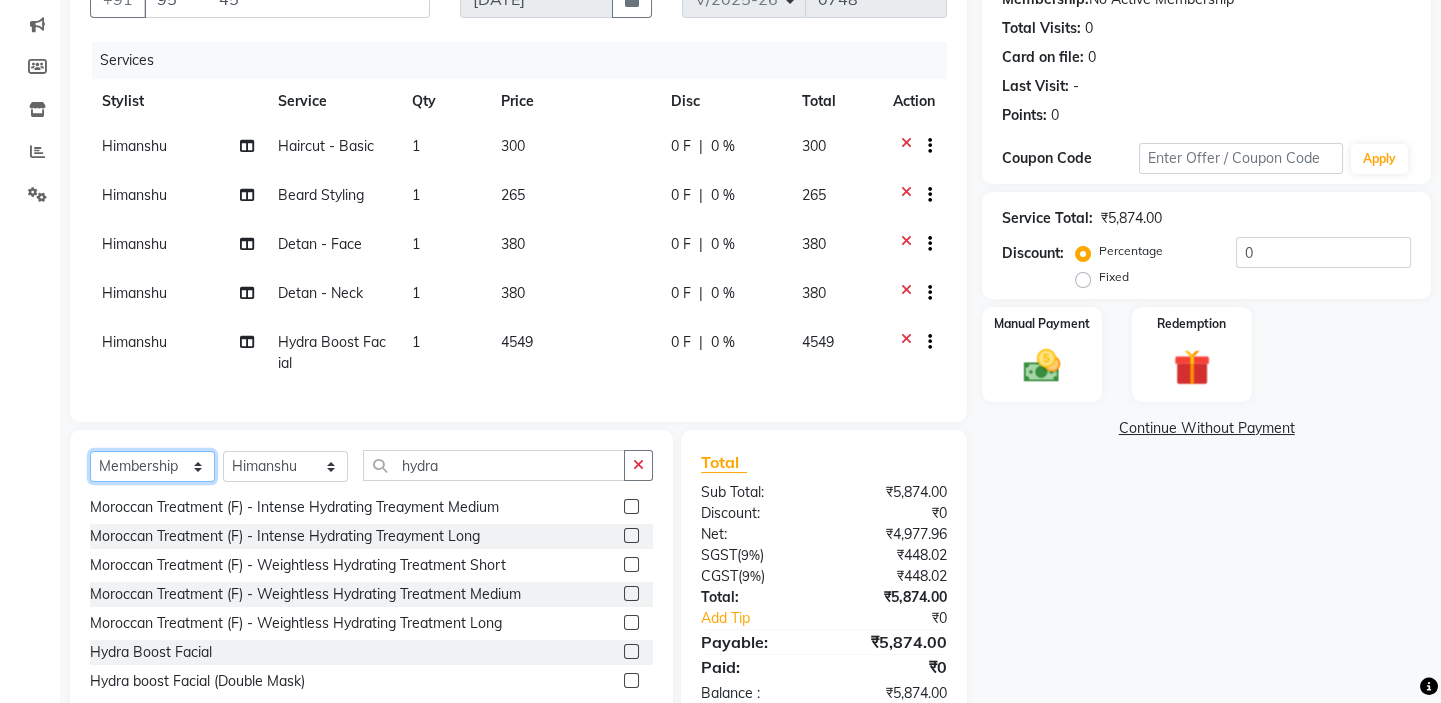 click on "Select  Service  Product  Membership  Package Voucher Prepaid Gift Card" 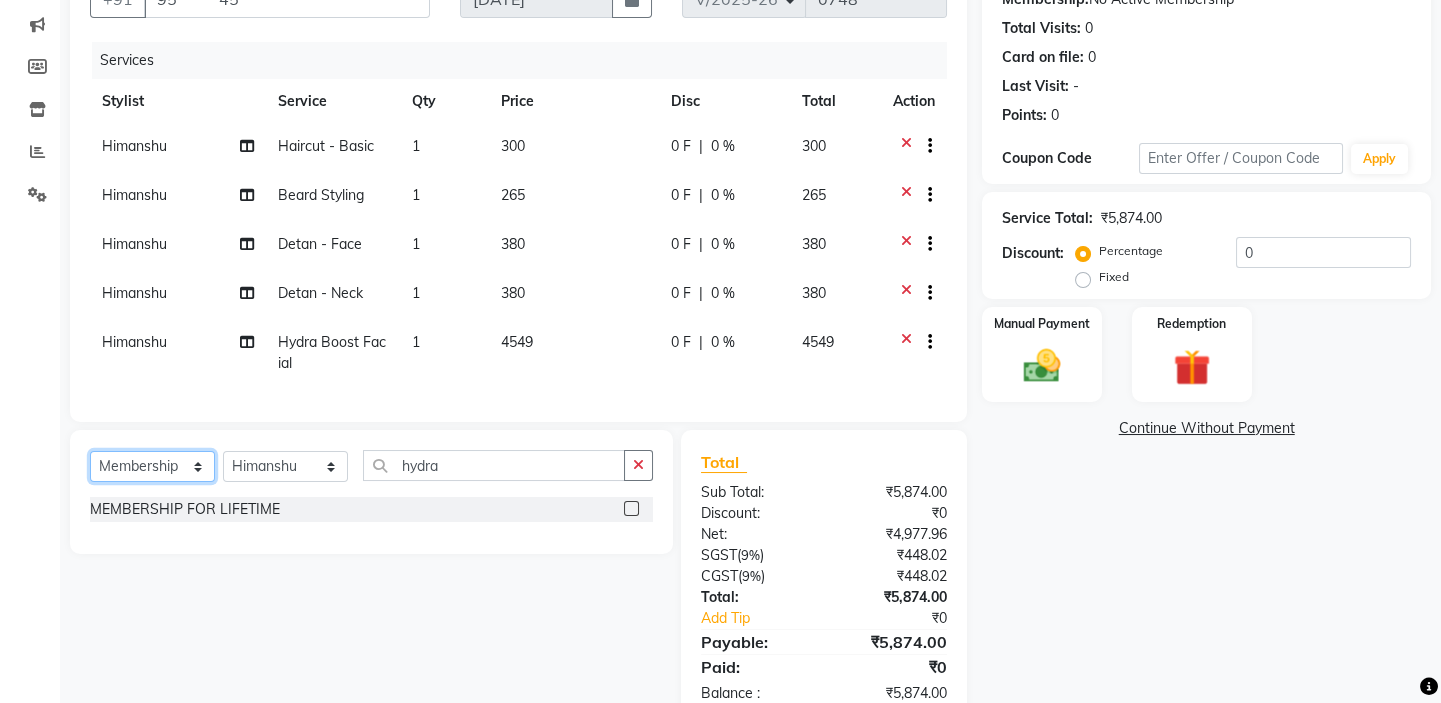 scroll, scrollTop: 0, scrollLeft: 0, axis: both 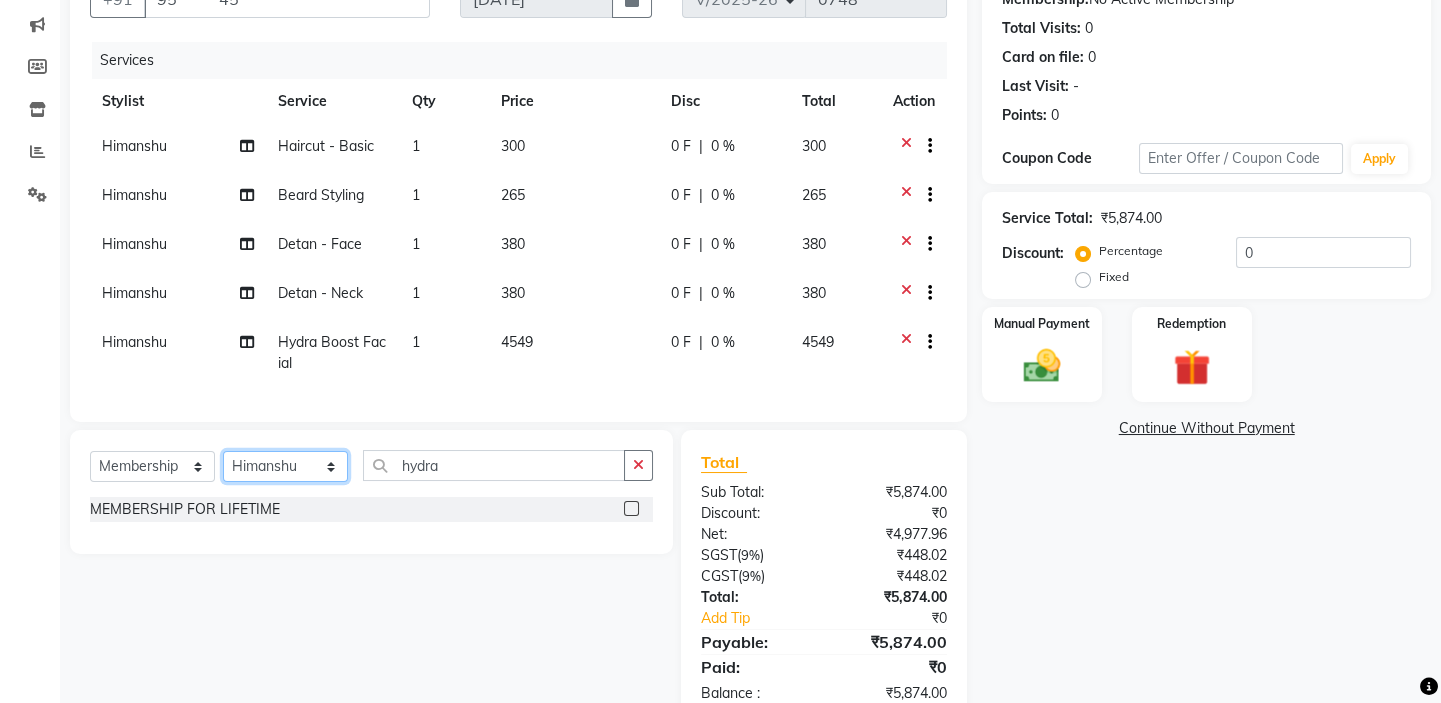 click on "Select Stylist Asmat Dinesh Himanshu Raj Shilpakar Sandhya SHAHID SUJEET Vaishnavi Vrinda" 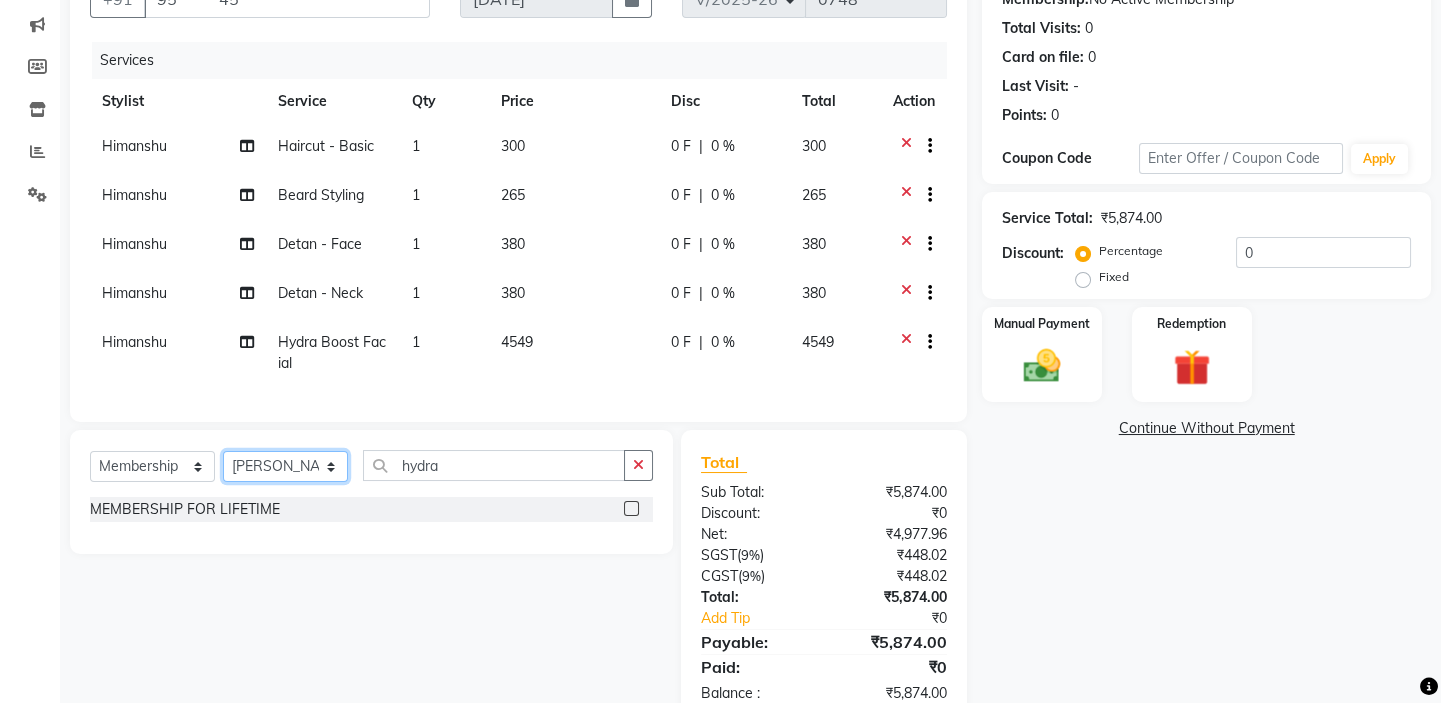click on "Select Stylist Asmat Dinesh Himanshu Raj Shilpakar Sandhya SHAHID SUJEET Vaishnavi Vrinda" 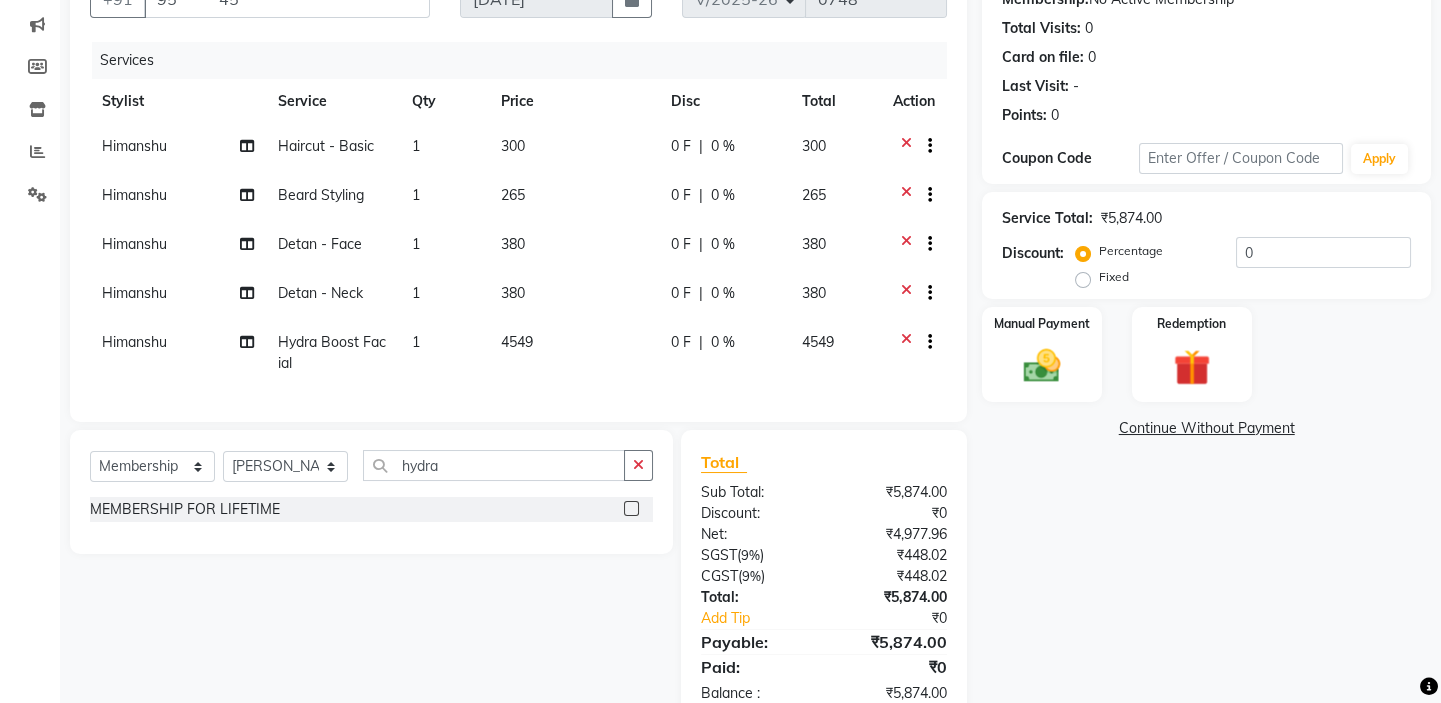 click 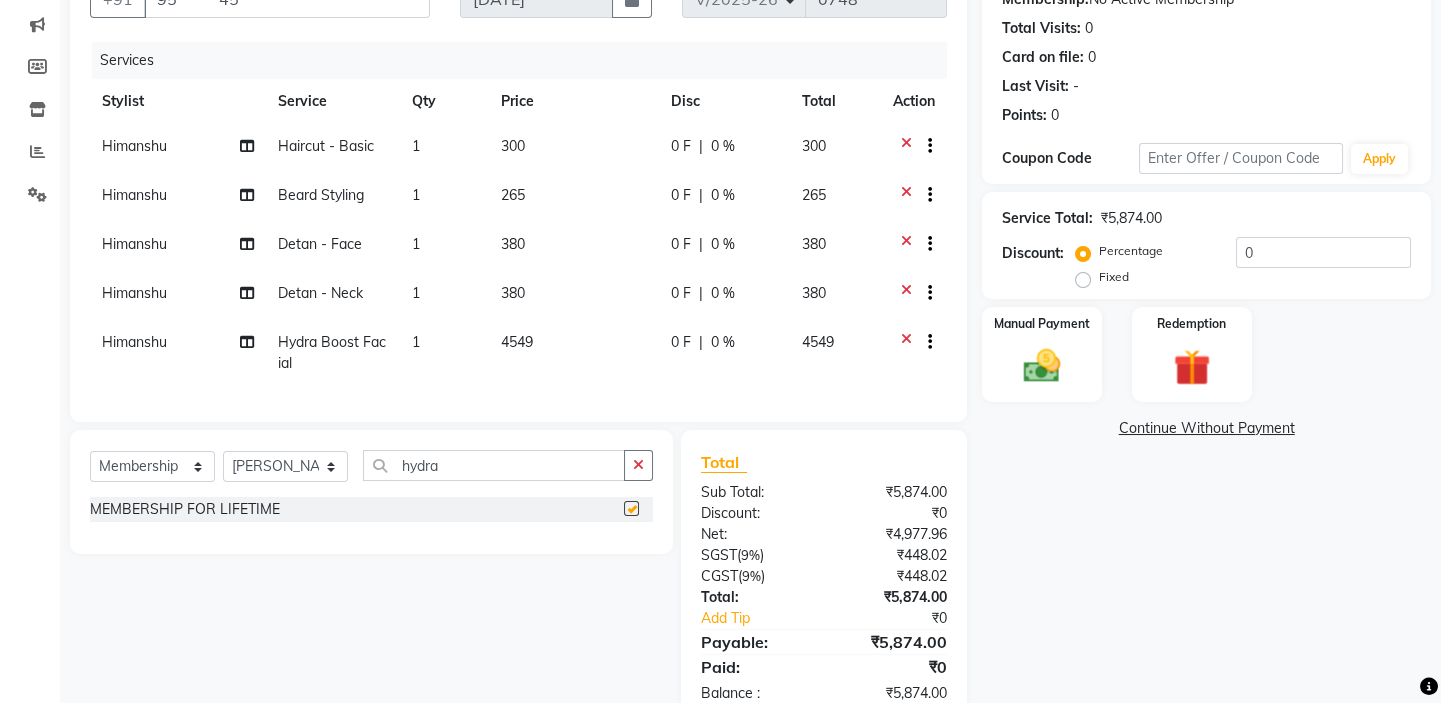 select on "select" 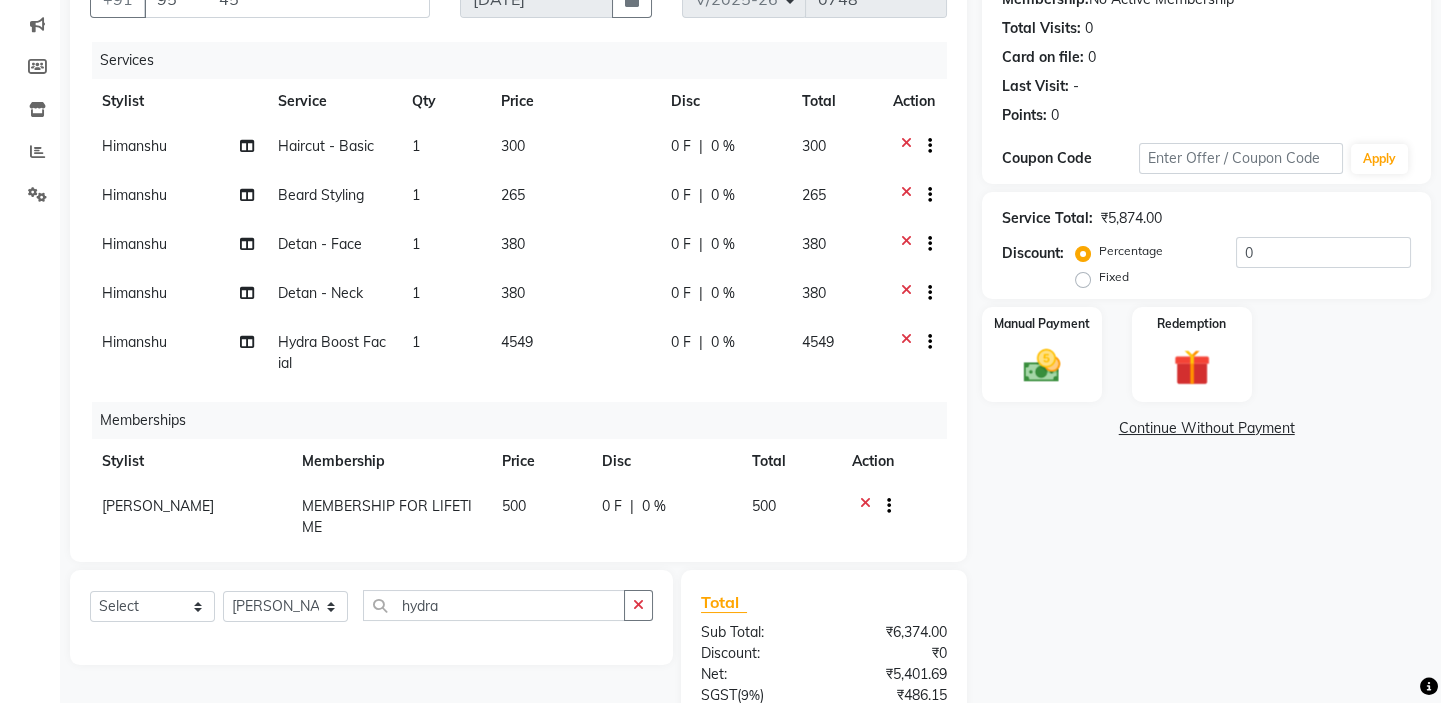 scroll, scrollTop: 398, scrollLeft: 0, axis: vertical 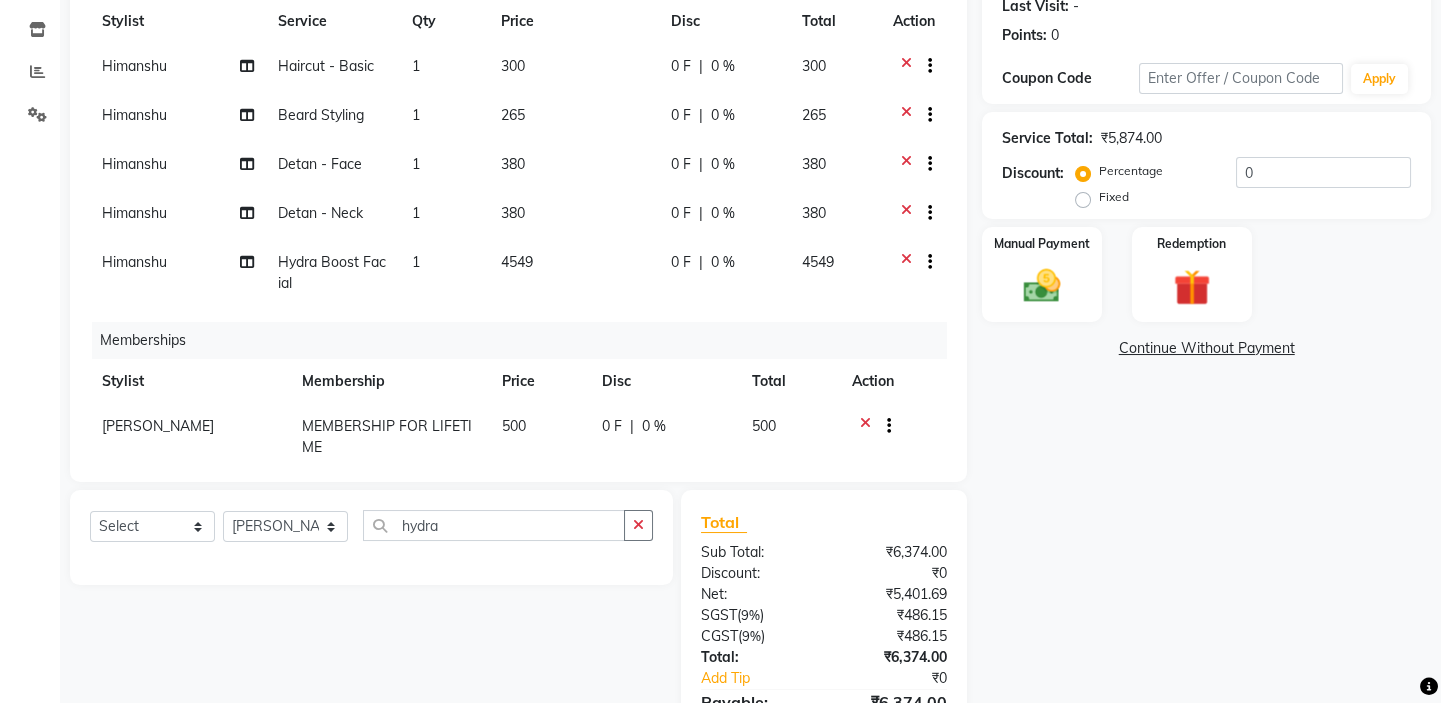 click on "Fixed" 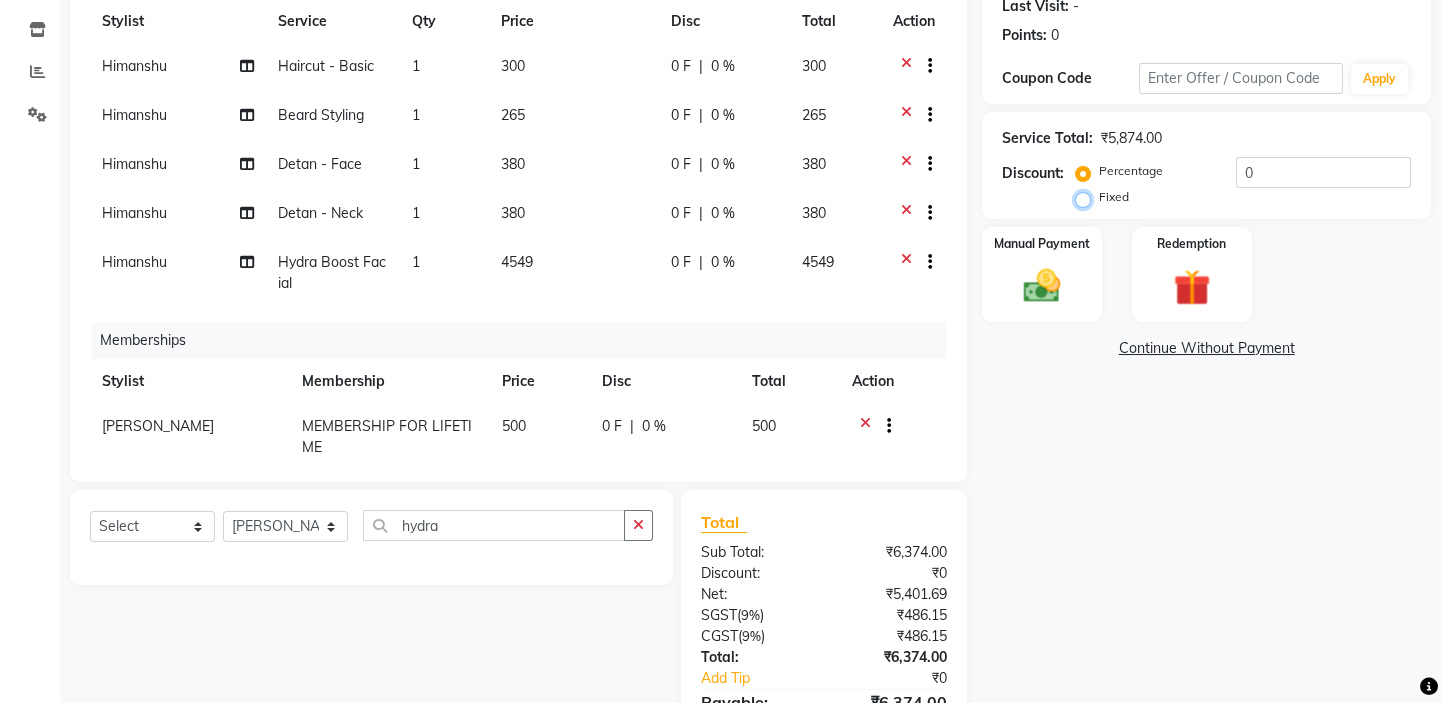 click on "Fixed" at bounding box center [1087, 197] 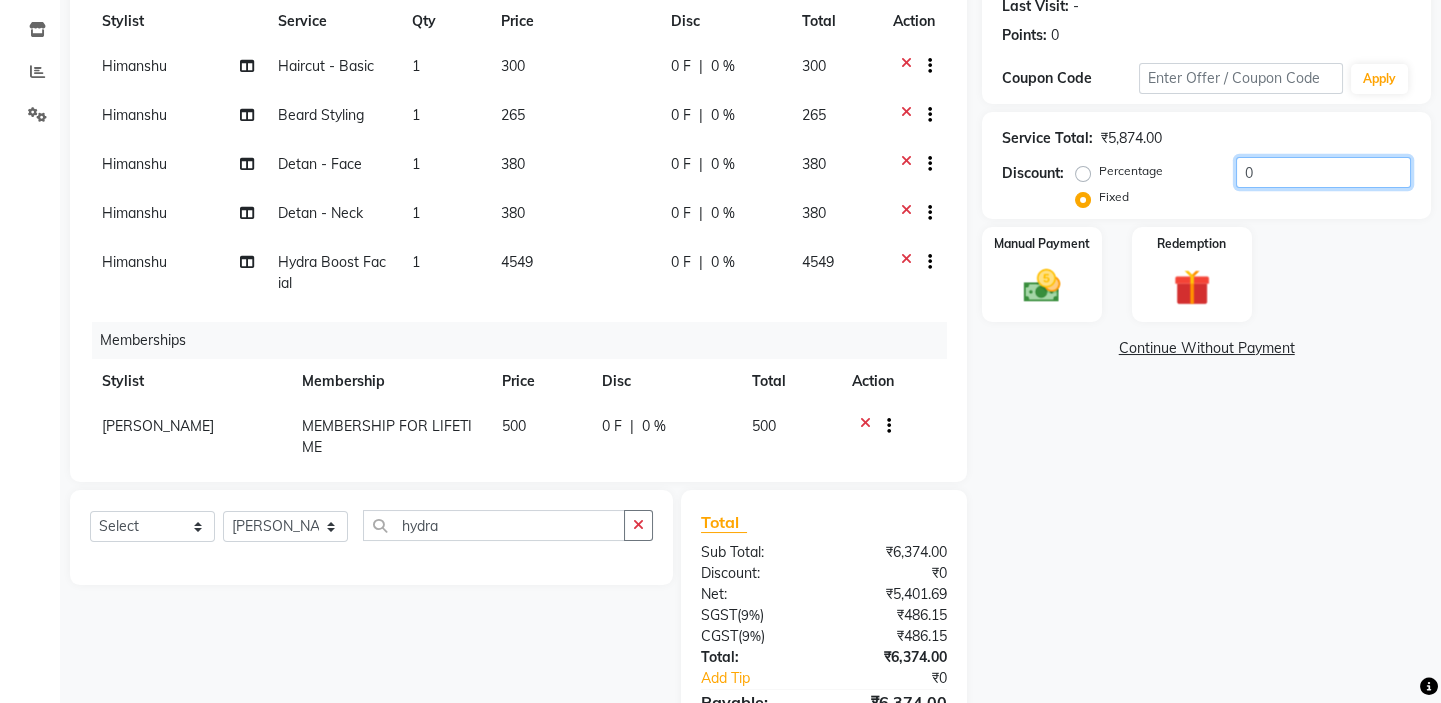click on "0" 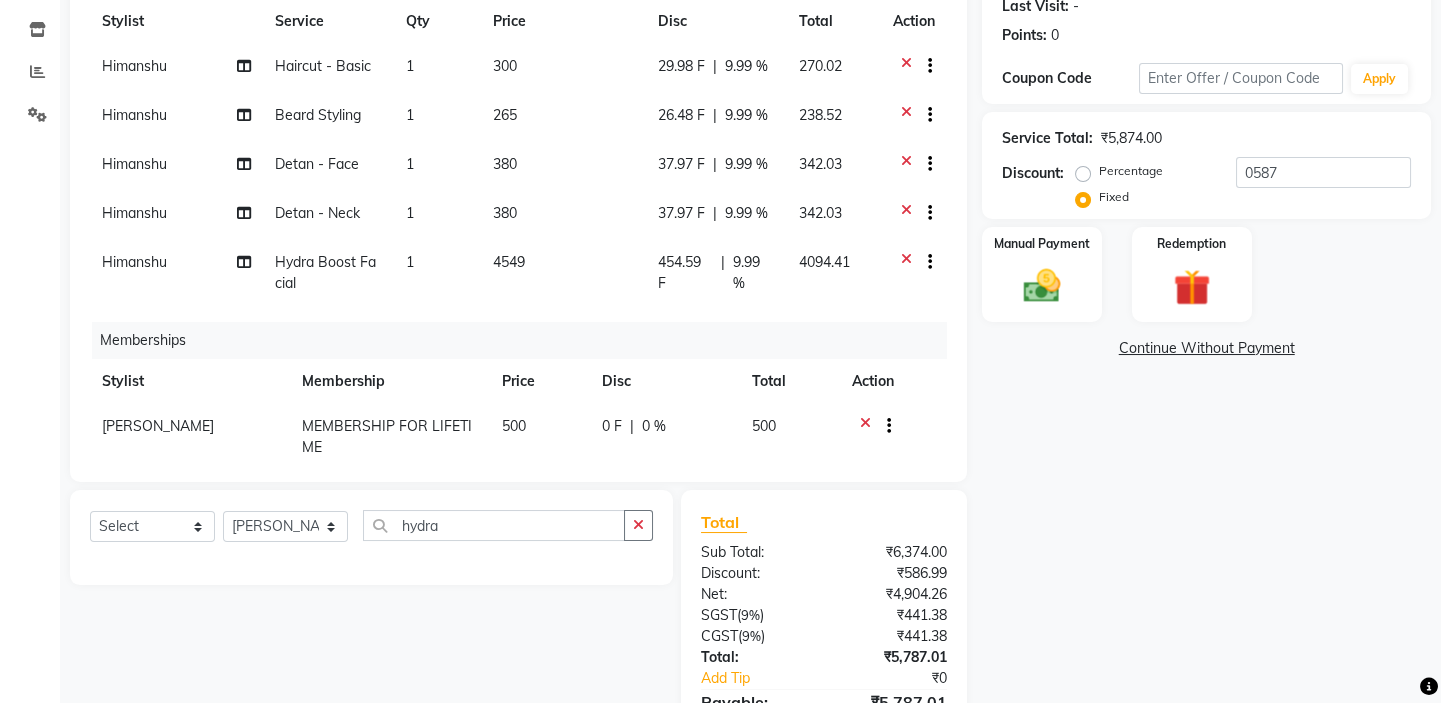 click on "Name: Meet Panday Membership:  No Active Membership  Total Visits:  0 Card on file:  0 Last Visit:   - Points:   0  Coupon Code Apply Service Total:  ₹5,874.00  Discount:  Percentage   Fixed  0587 Manual Payment Redemption  Continue Without Payment" 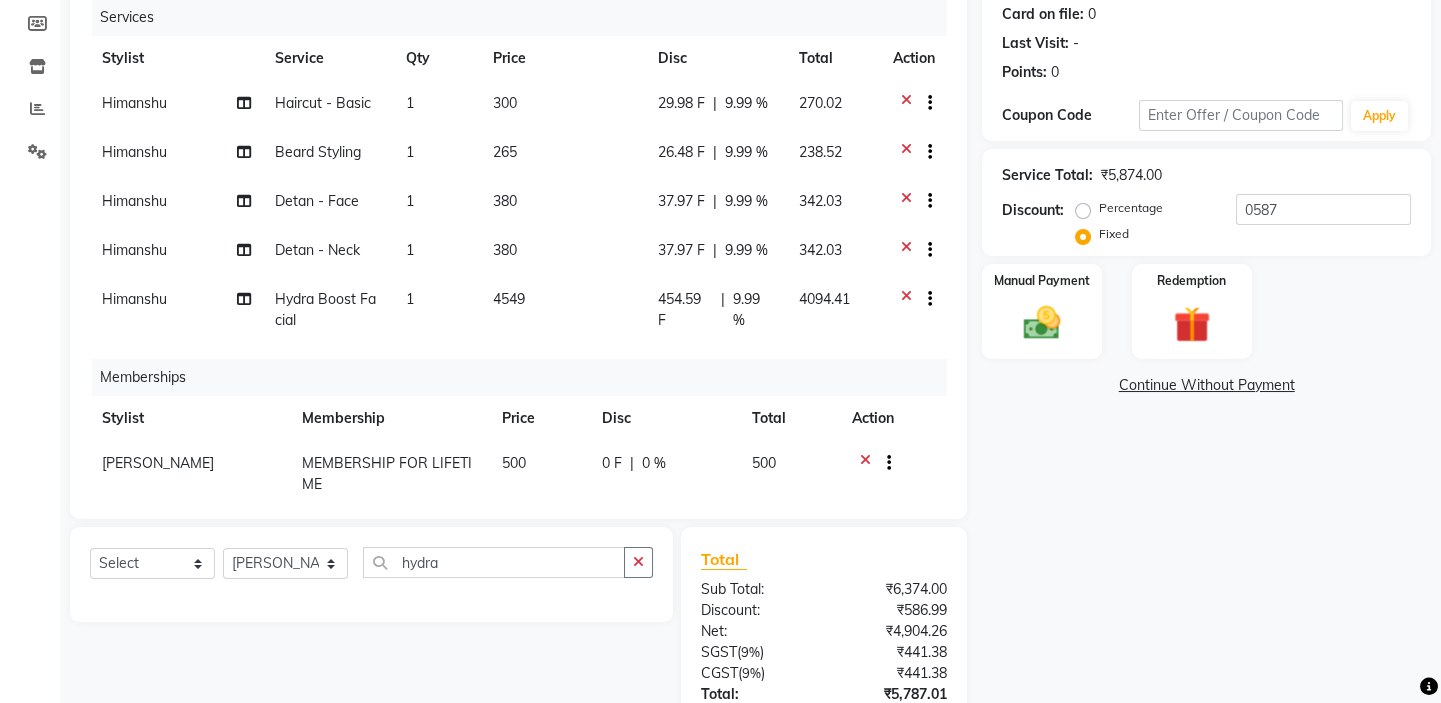 scroll, scrollTop: 398, scrollLeft: 0, axis: vertical 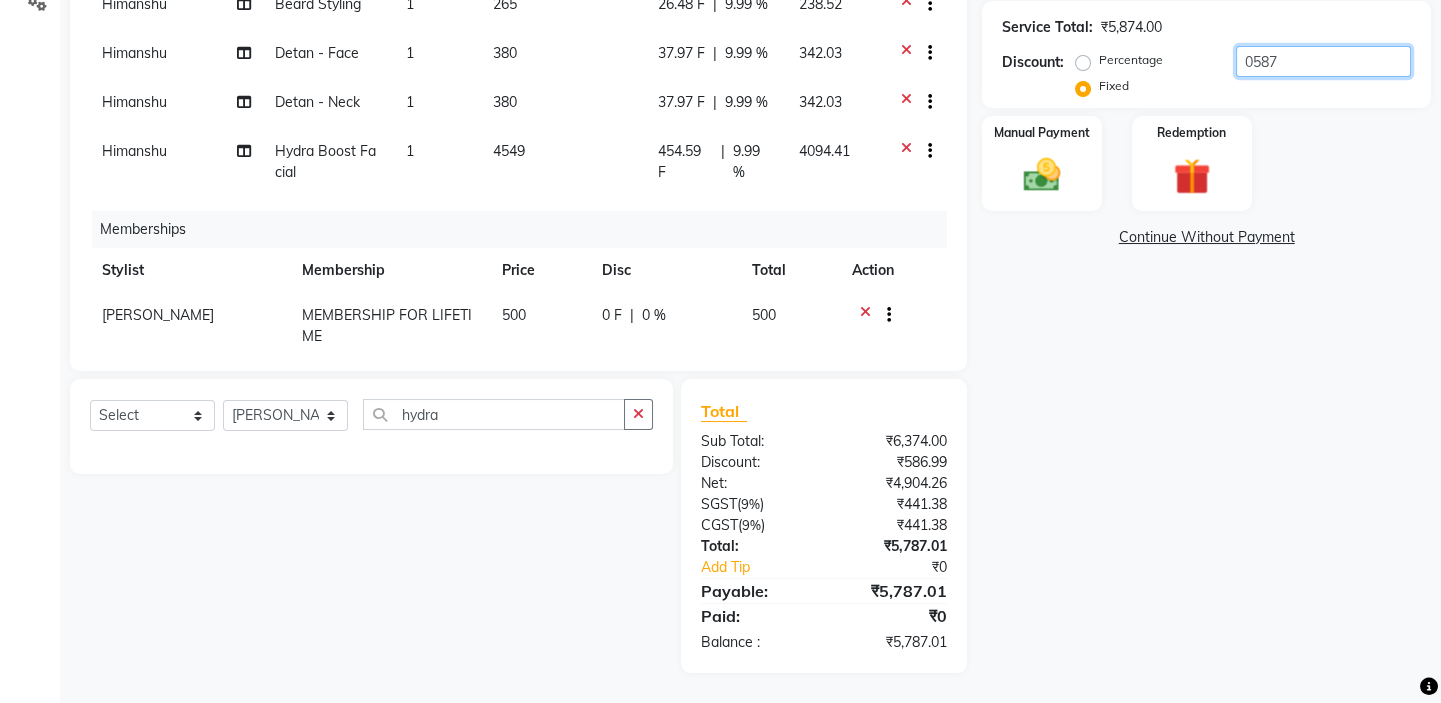 click on "0587" 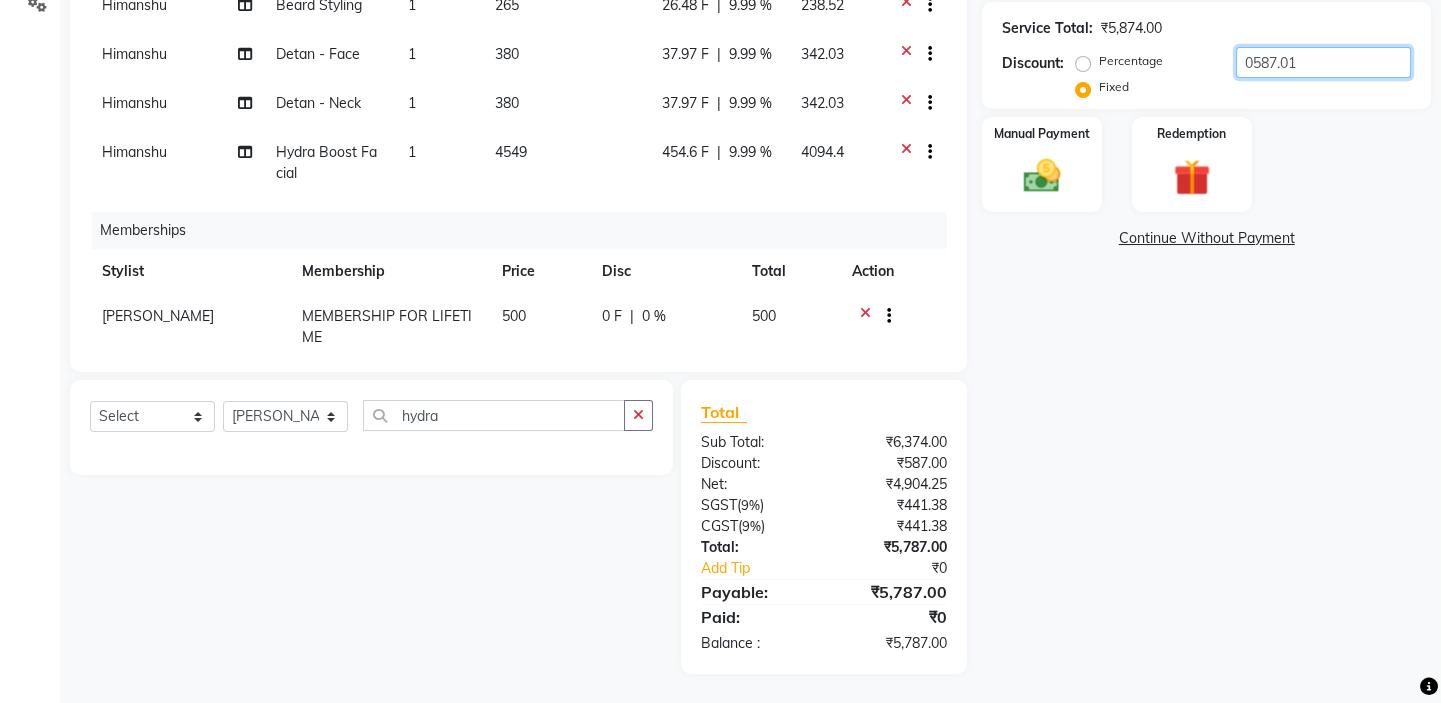 scroll, scrollTop: 398, scrollLeft: 0, axis: vertical 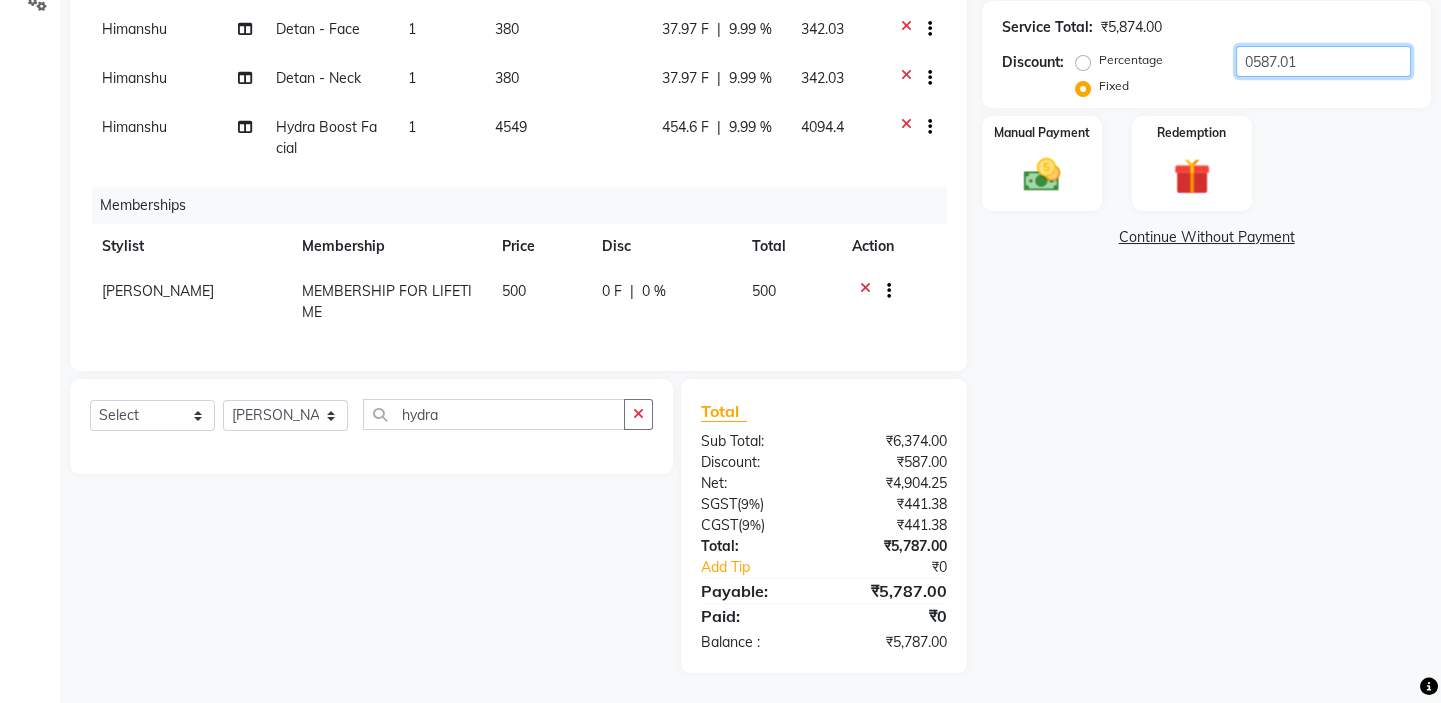 type on "0587.01" 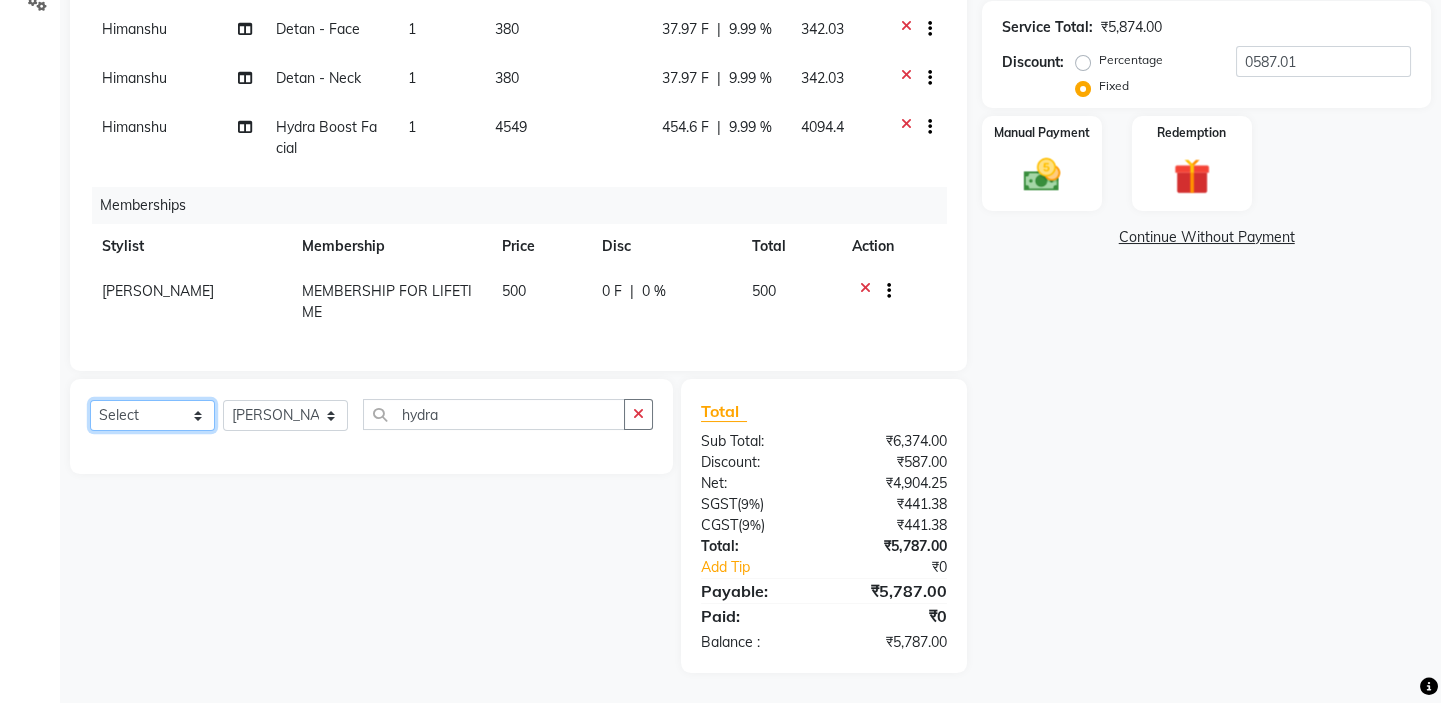 drag, startPoint x: 201, startPoint y: 410, endPoint x: 187, endPoint y: 410, distance: 14 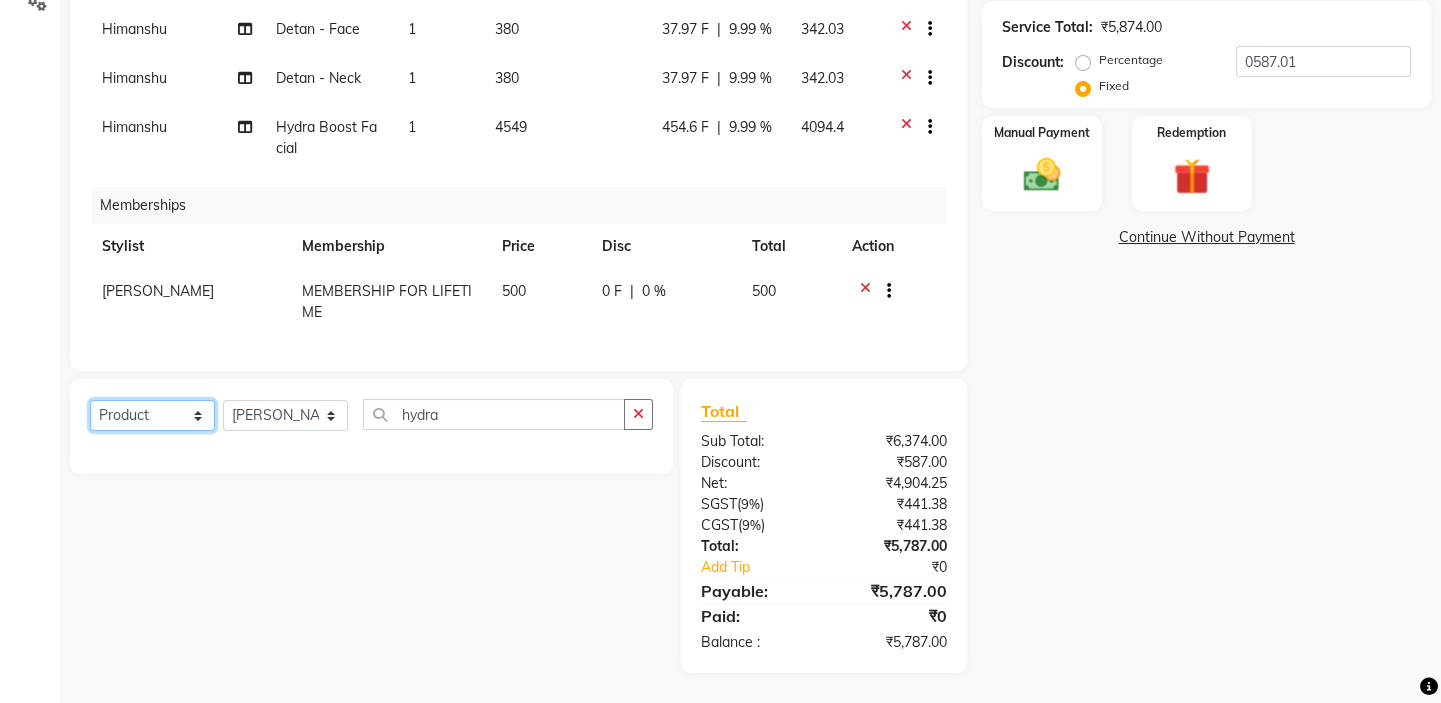 click on "Select  Service  Product  Package Voucher Prepaid Gift Card" 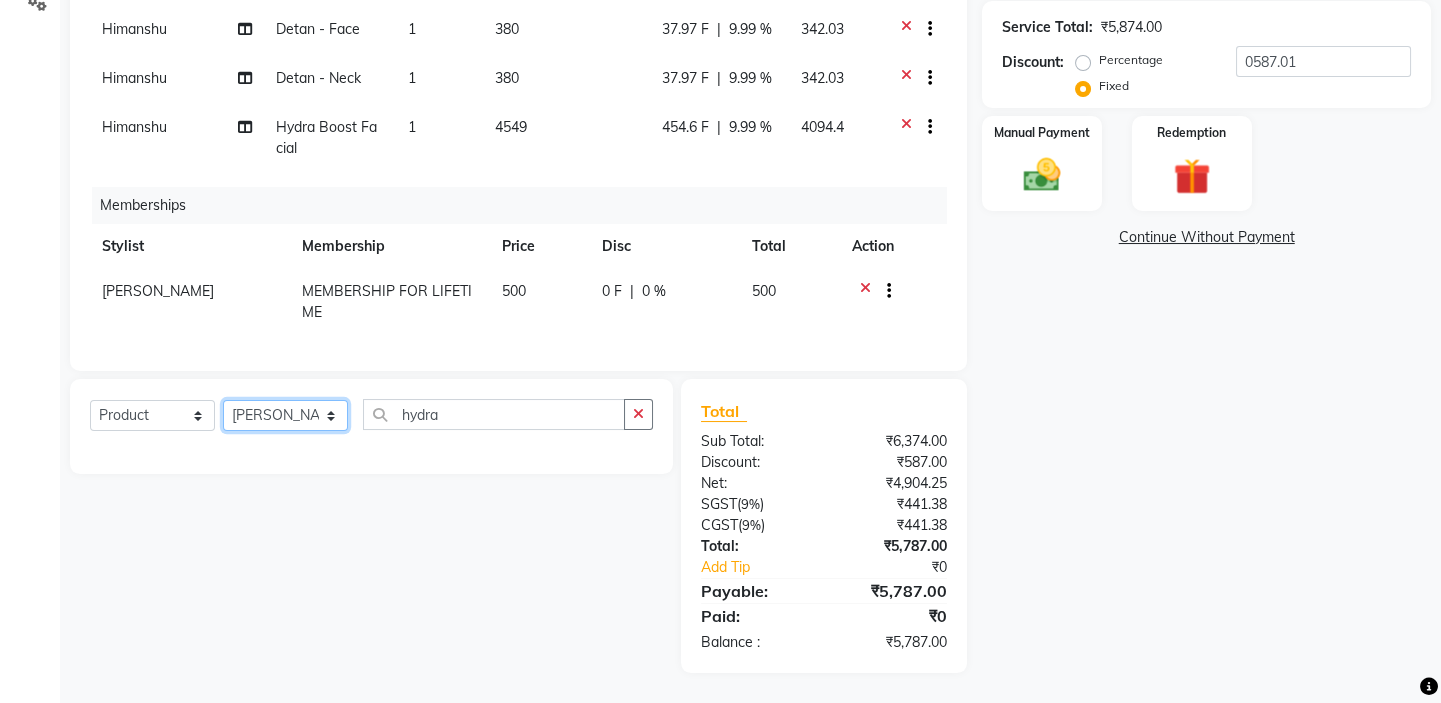 click on "Select Stylist Asmat Dinesh Himanshu Raj Shilpakar Sandhya SHAHID SUJEET Vaishnavi Vrinda" 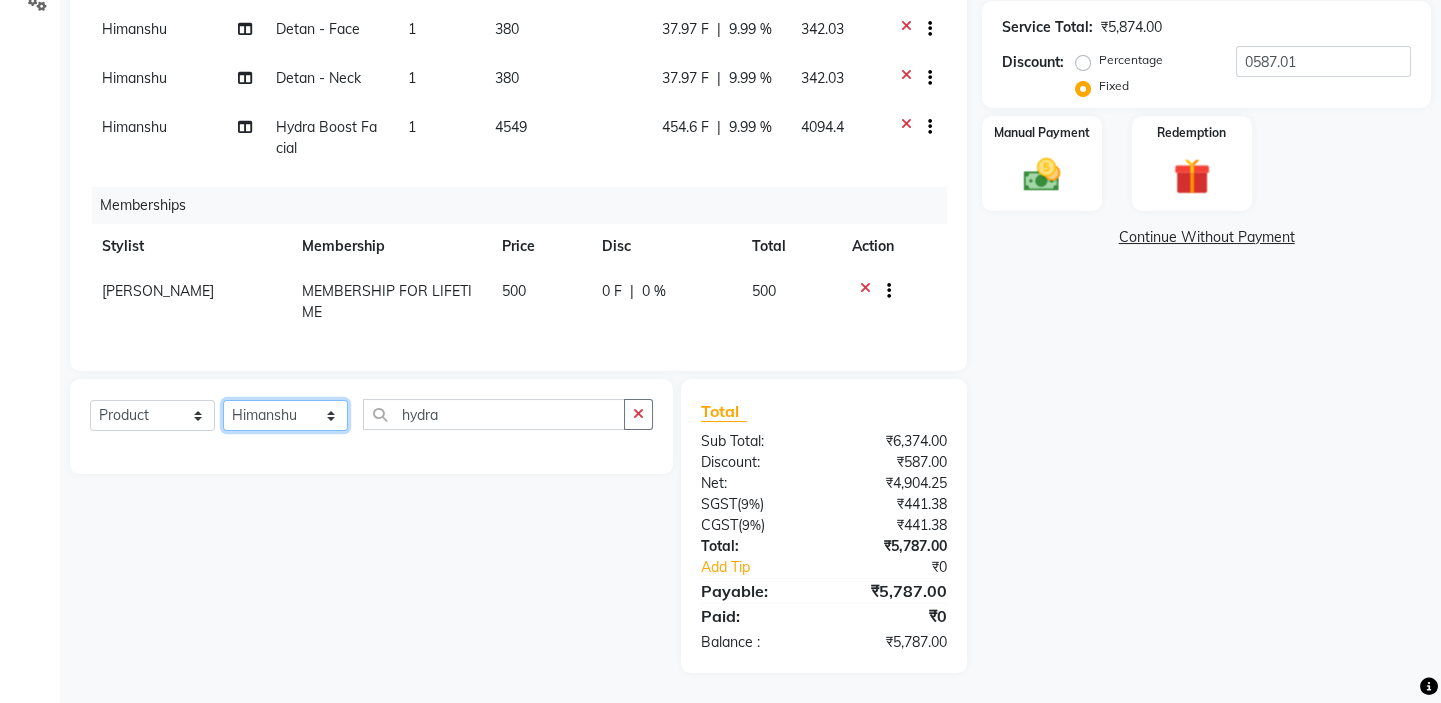 click on "Select Stylist Asmat Dinesh Himanshu Raj Shilpakar Sandhya SHAHID SUJEET Vaishnavi Vrinda" 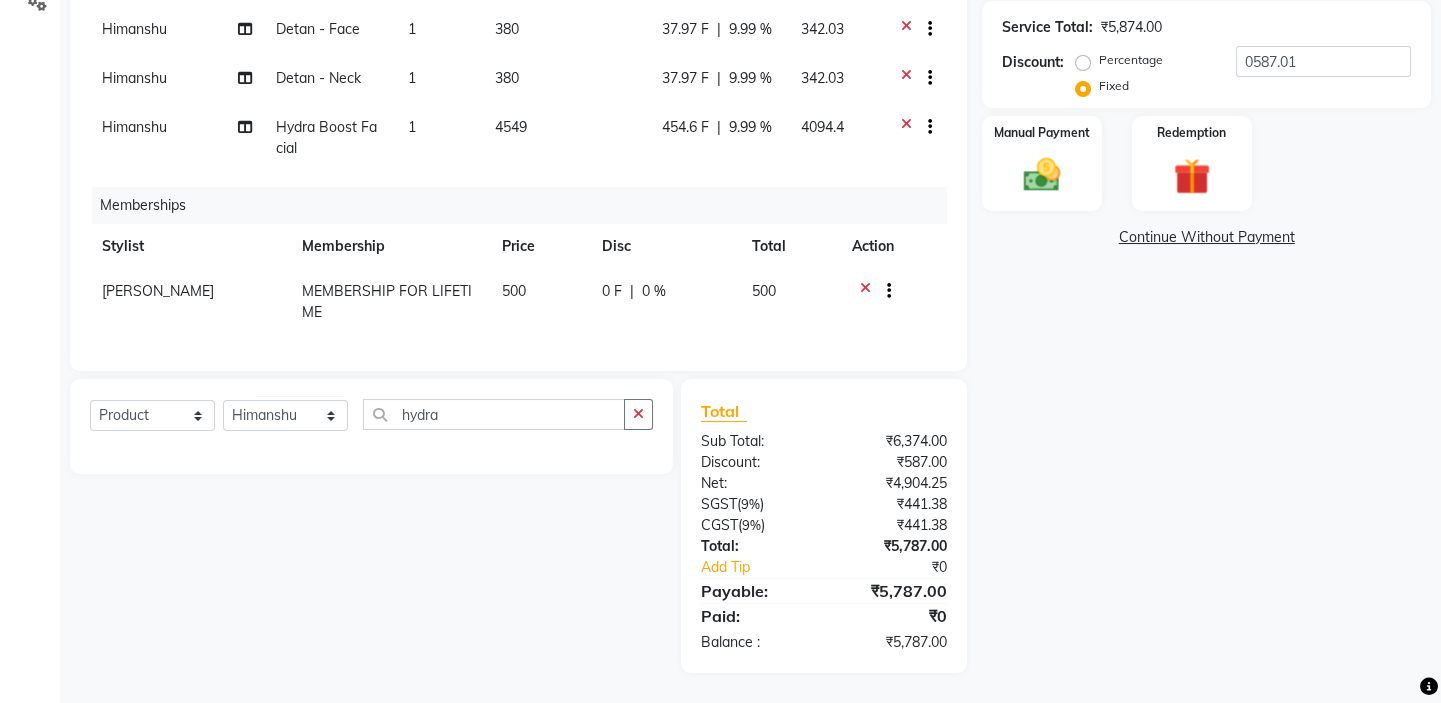 click on "Select  Service  Product  Package Voucher Prepaid Gift Card  Select Stylist Asmat Dinesh Himanshu Raj Shilpakar Sandhya SHAHID SUJEET Vaishnavi Vrinda hydra" 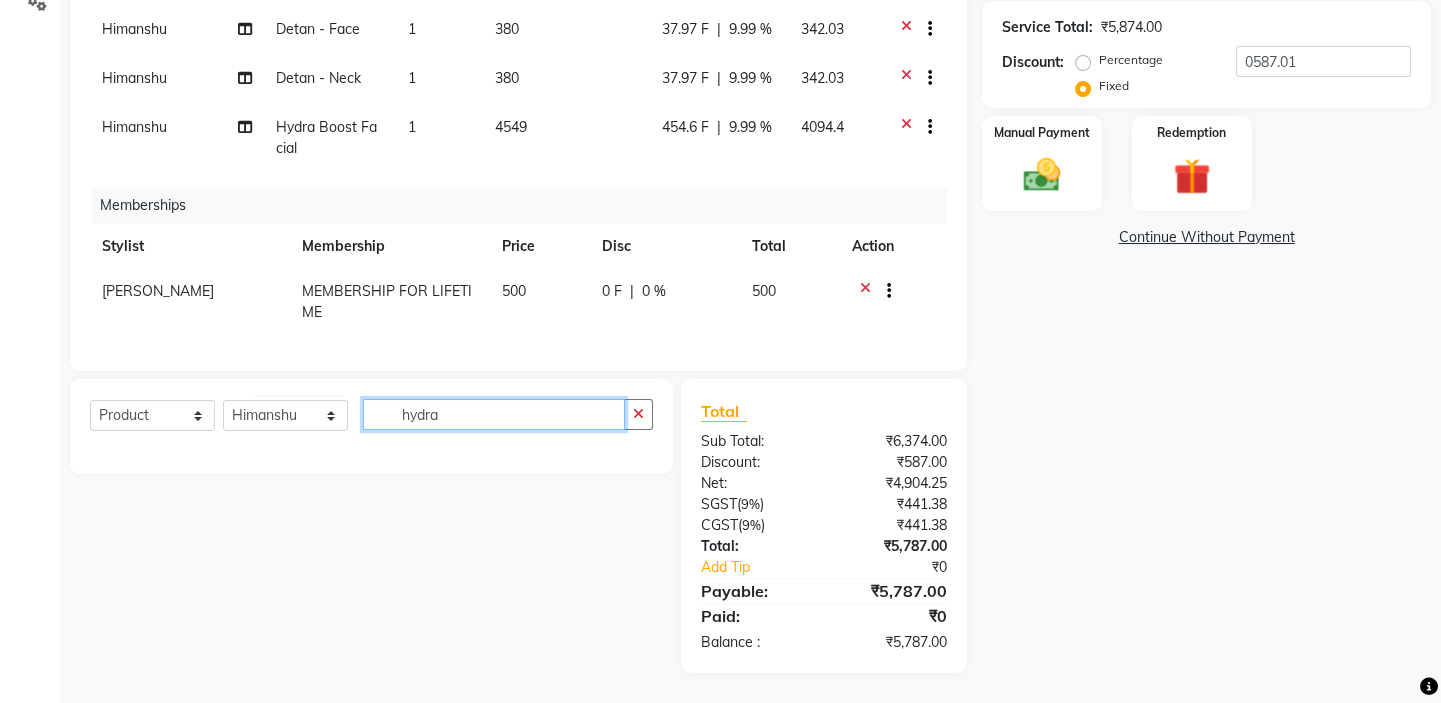 click on "hydra" 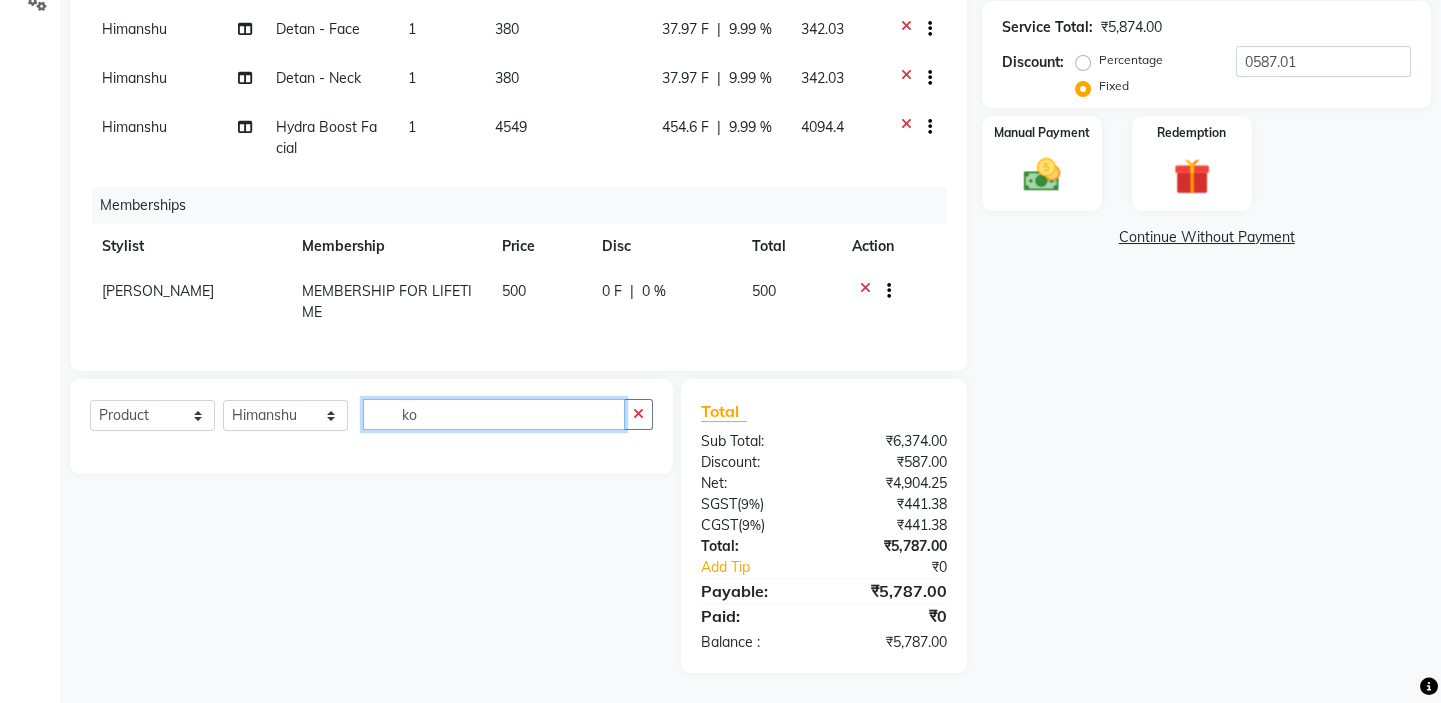 type on "k" 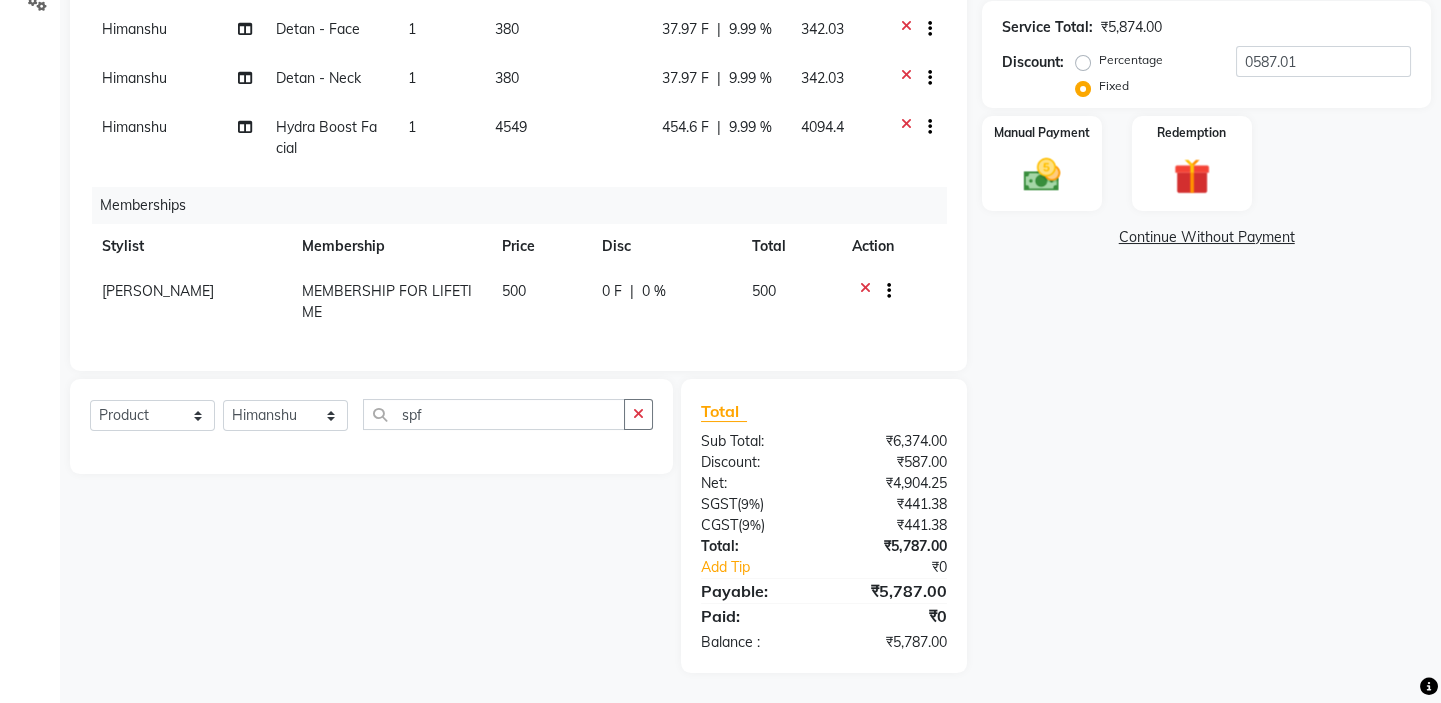 click on "Select  Service  Product  Package Voucher Prepaid Gift Card  Select Stylist Asmat Dinesh Himanshu Raj Shilpakar Sandhya SHAHID SUJEET Vaishnavi Vrinda spf" 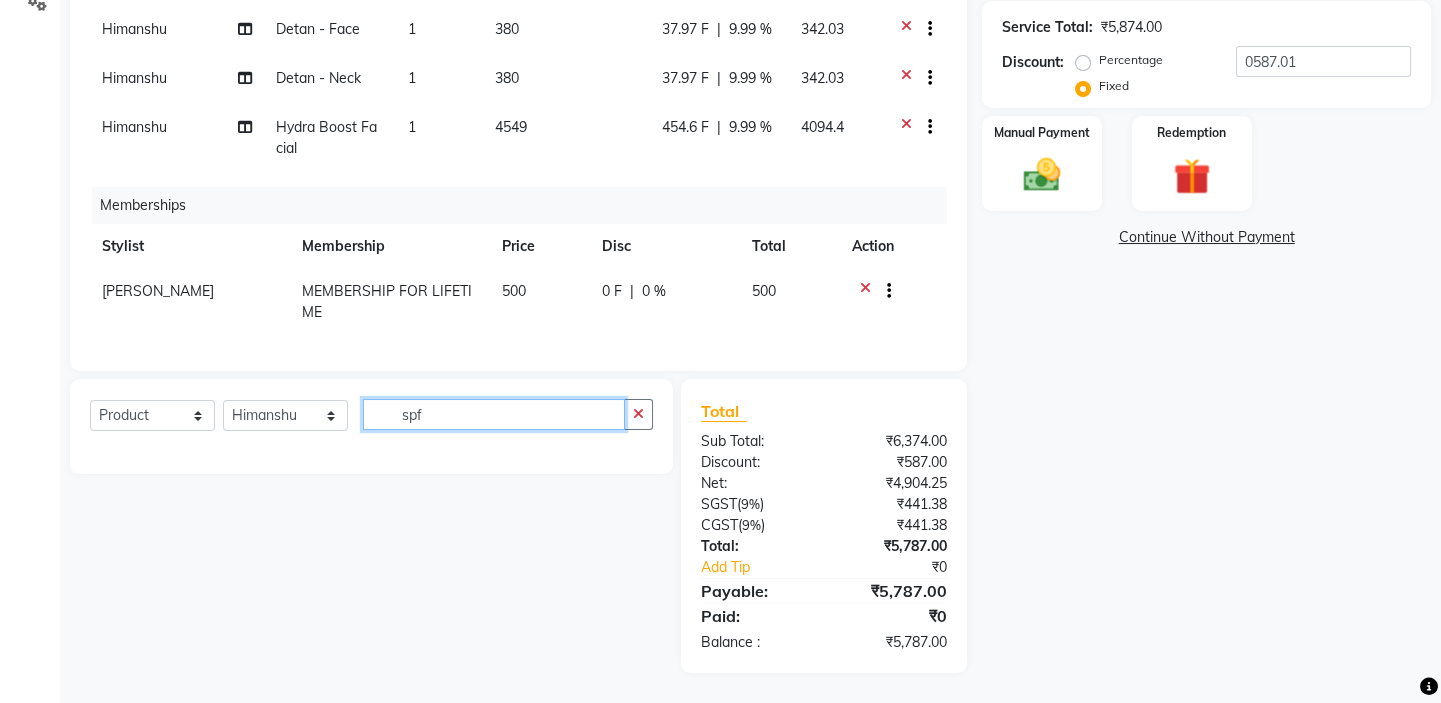 click on "spf" 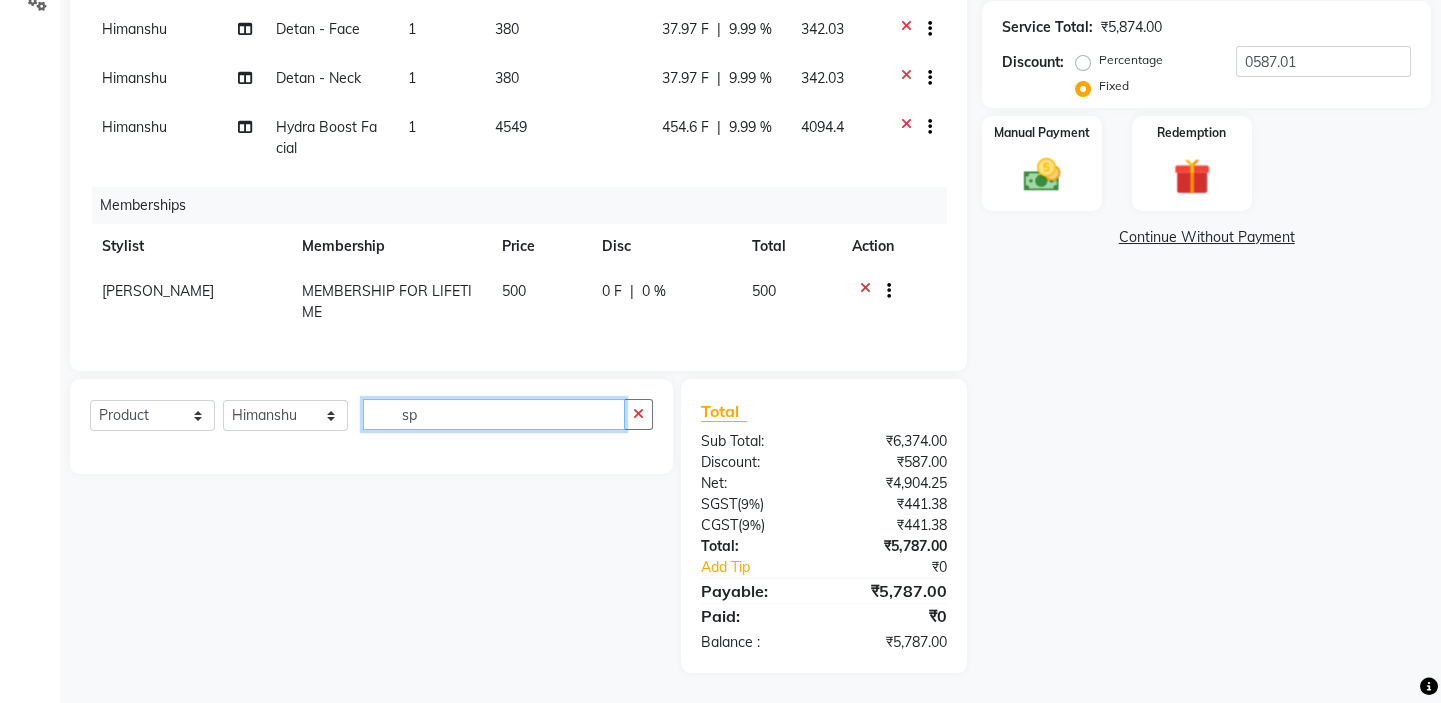 type on "s" 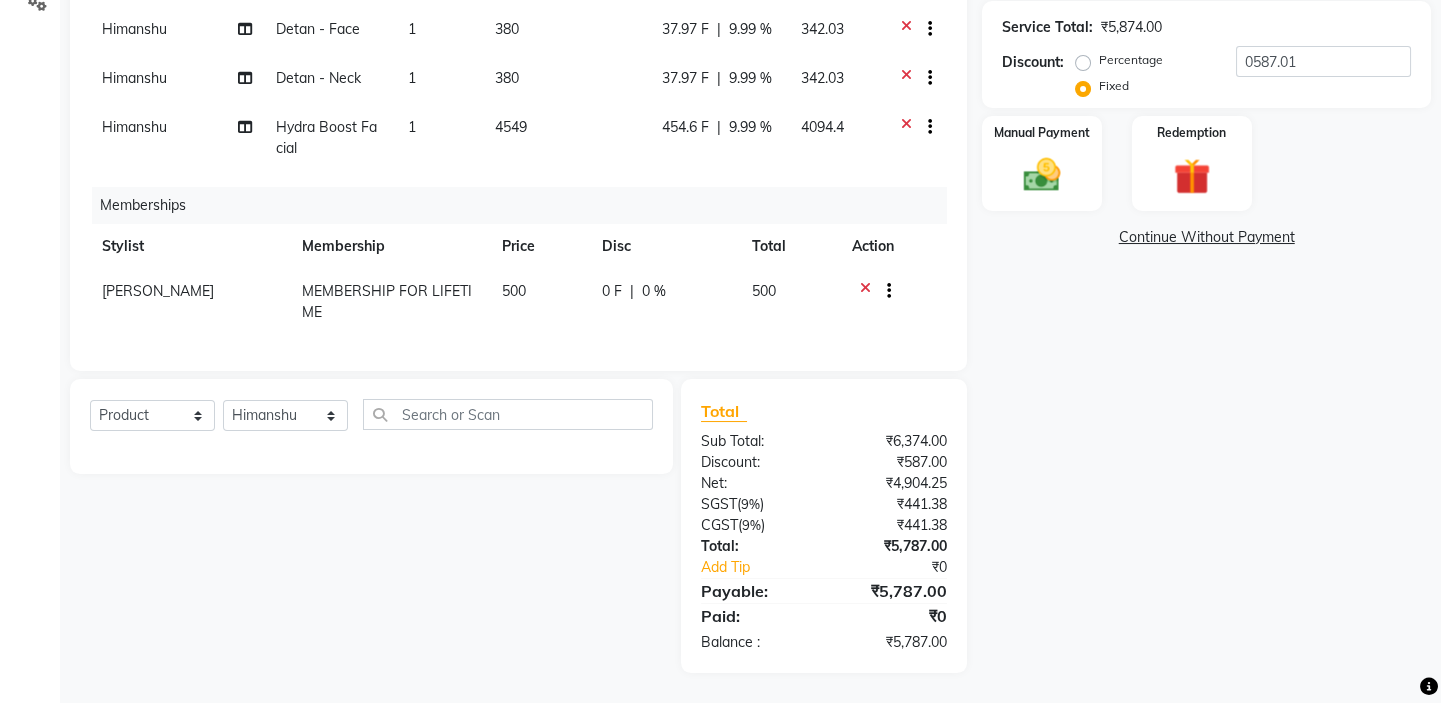 click on "Select  Service  Product  Package Voucher Prepaid Gift Card  Select Stylist Asmat Dinesh Himanshu Raj Shilpakar Sandhya SHAHID SUJEET Vaishnavi Vrinda" 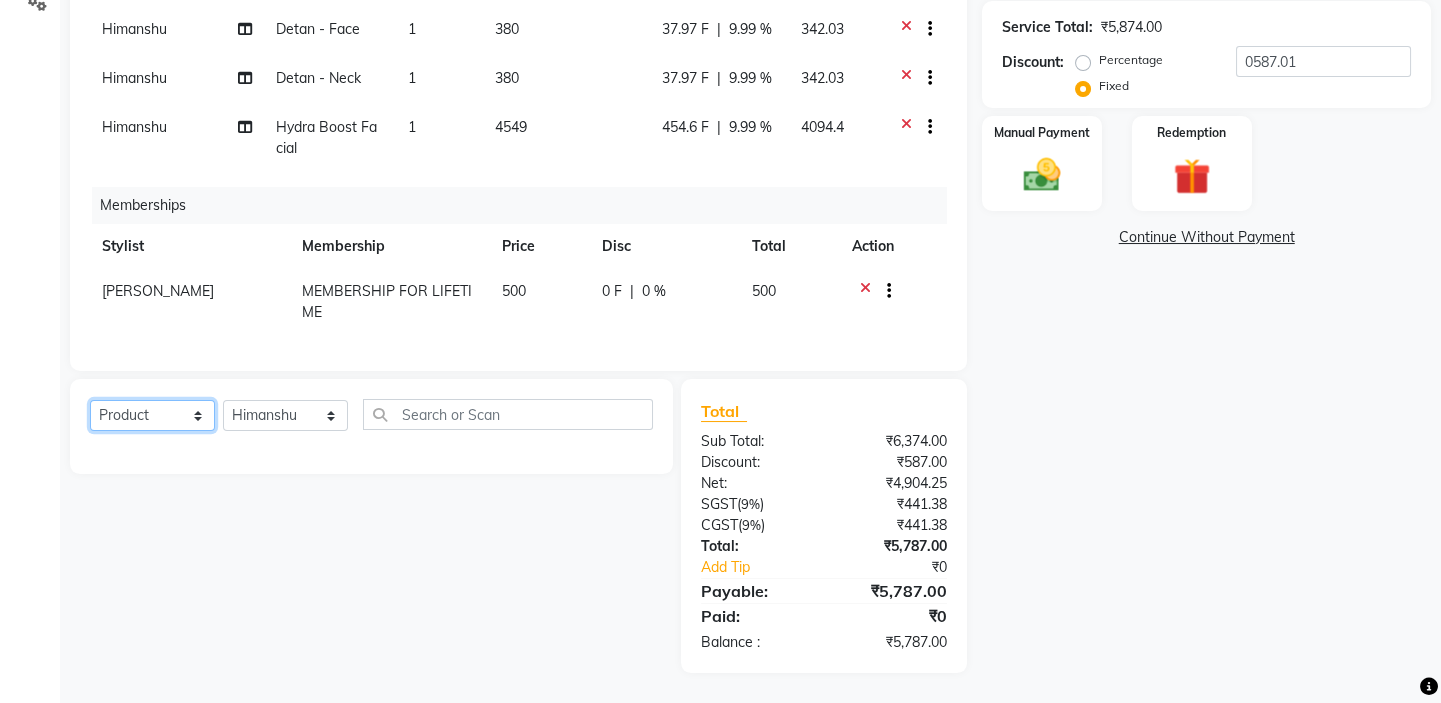click on "Select  Service  Product  Package Voucher Prepaid Gift Card" 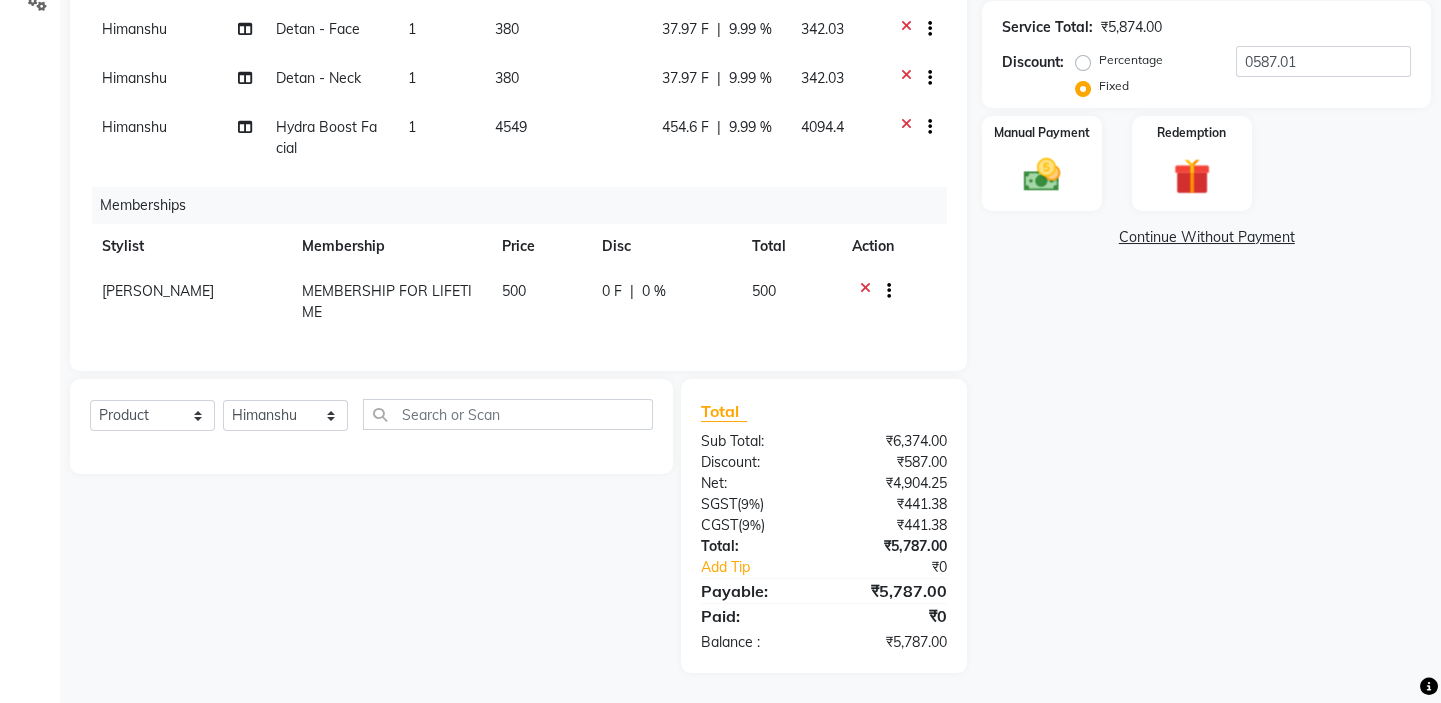click on "Select  Service  Product  Package Voucher Prepaid Gift Card  Select Stylist Asmat Dinesh Himanshu Raj Shilpakar Sandhya SHAHID SUJEET Vaishnavi Vrinda" 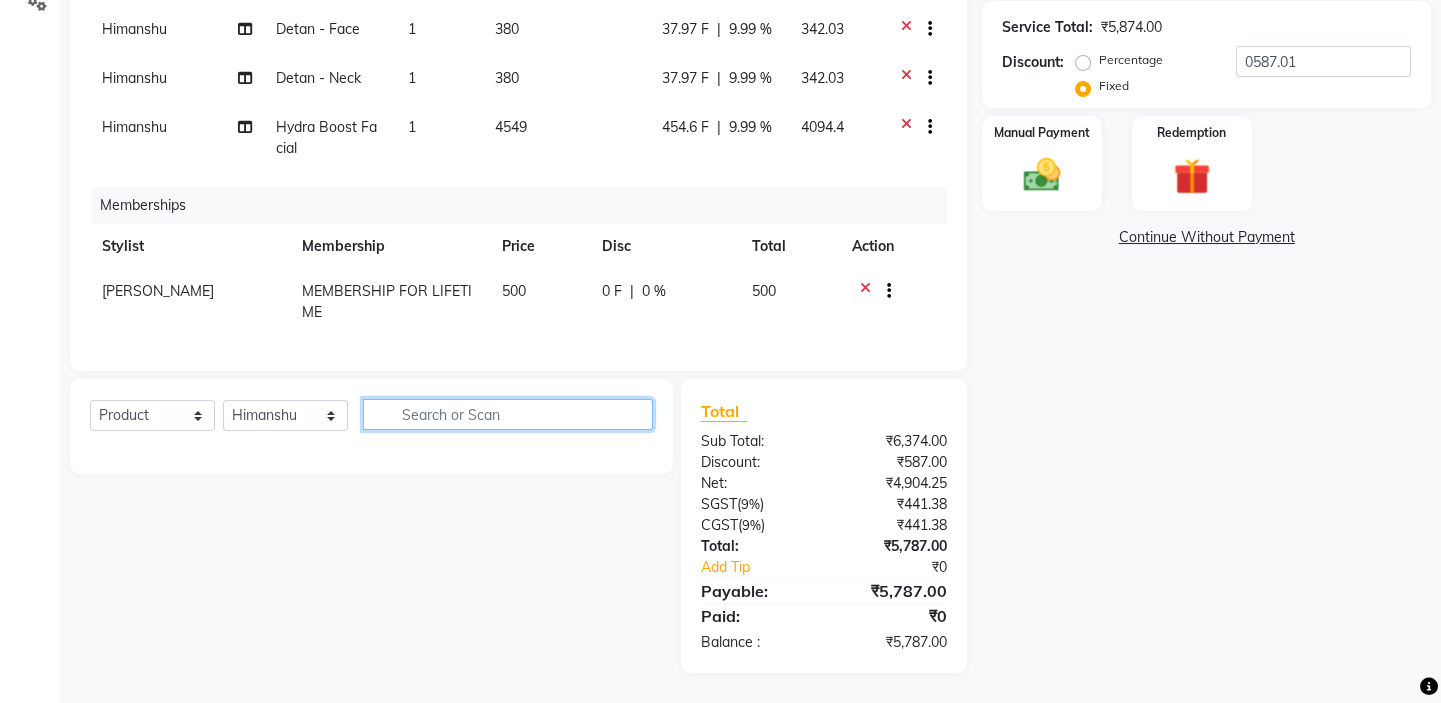 click 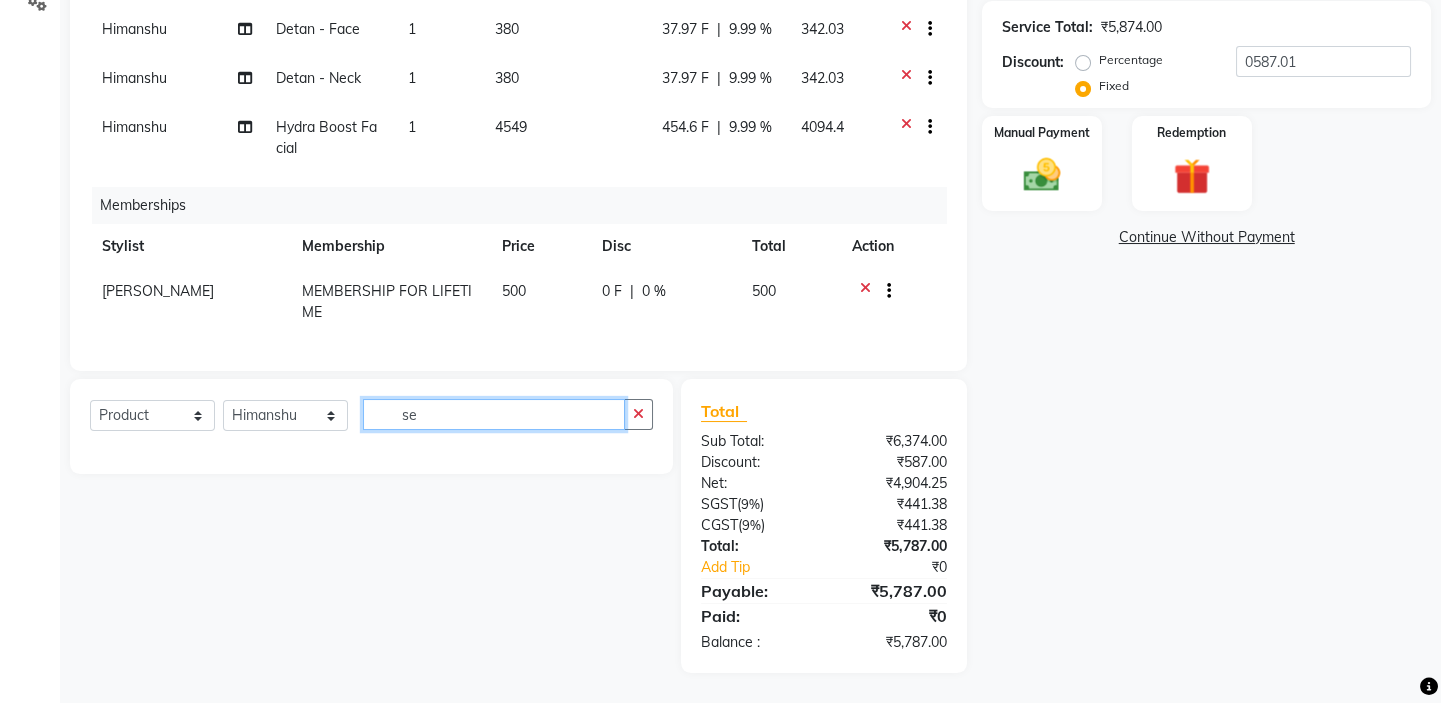 type on "s" 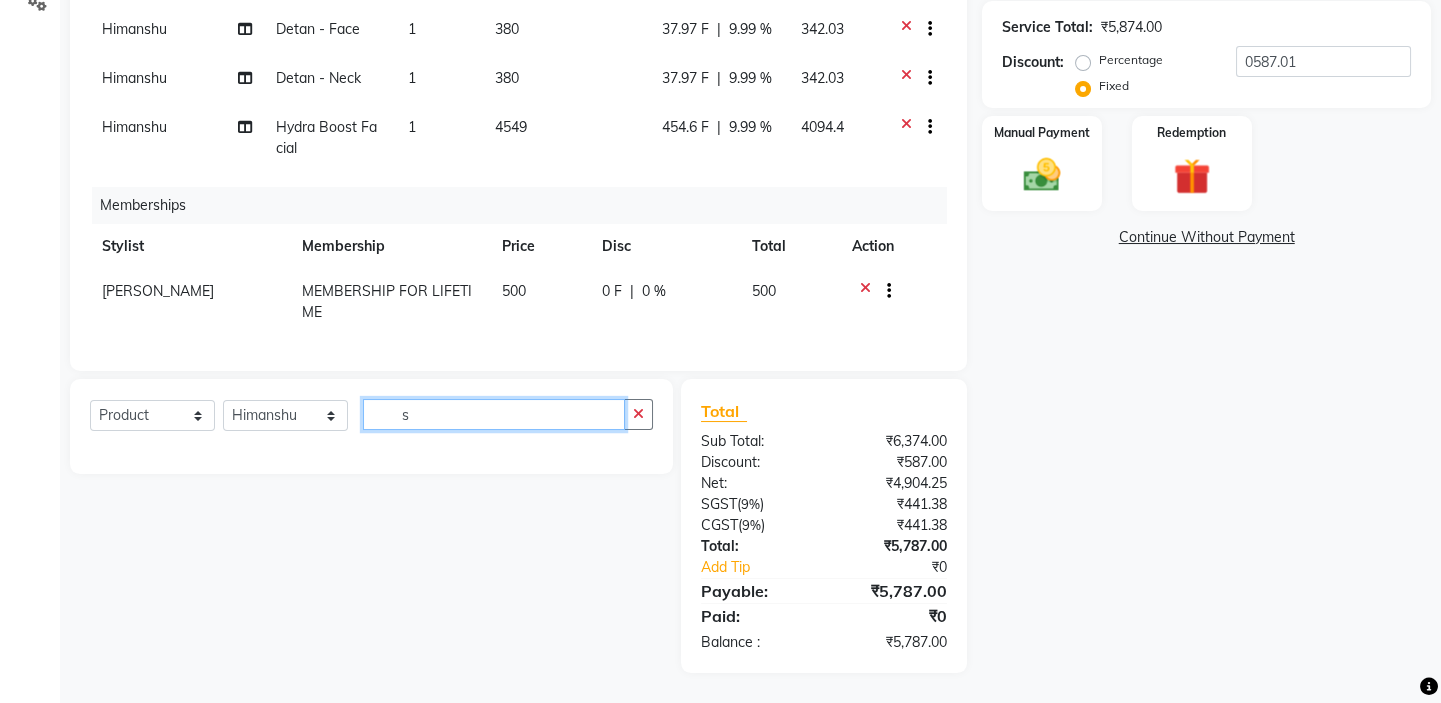 type 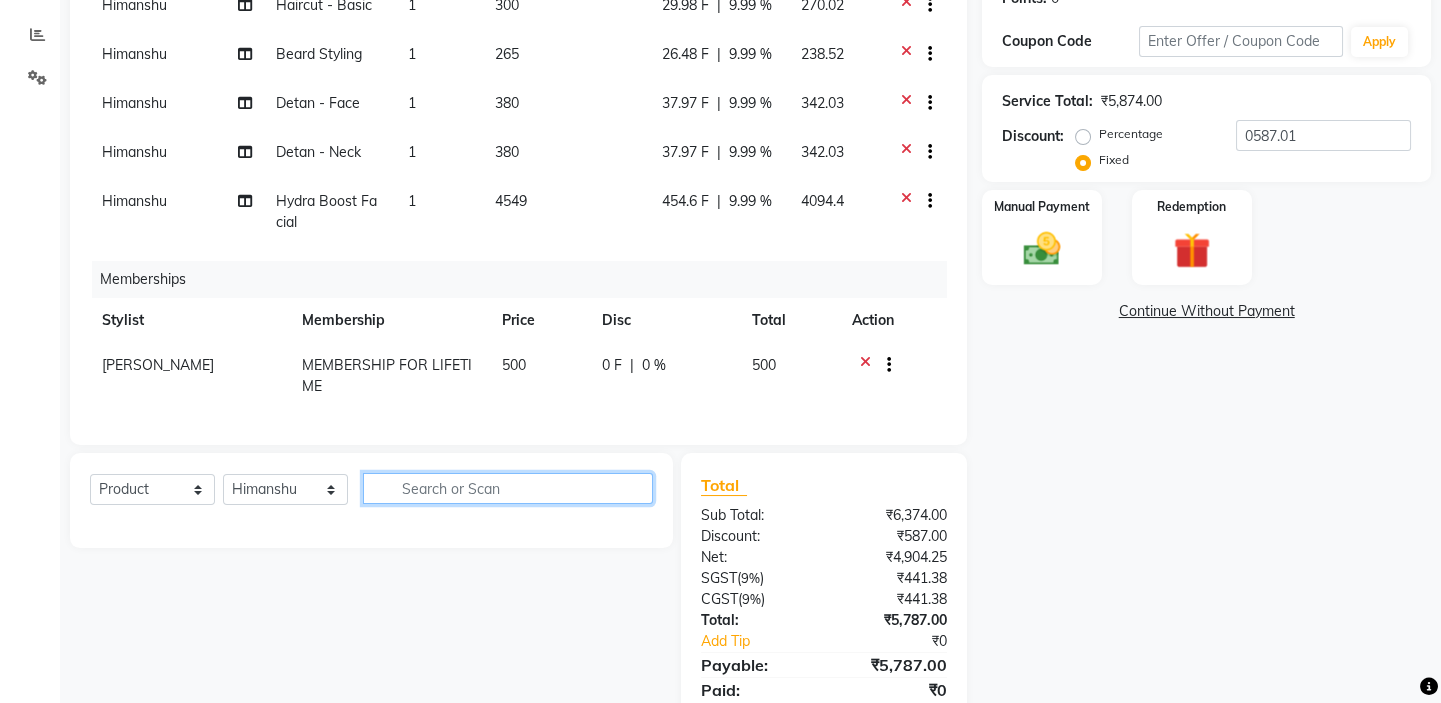 scroll, scrollTop: 398, scrollLeft: 0, axis: vertical 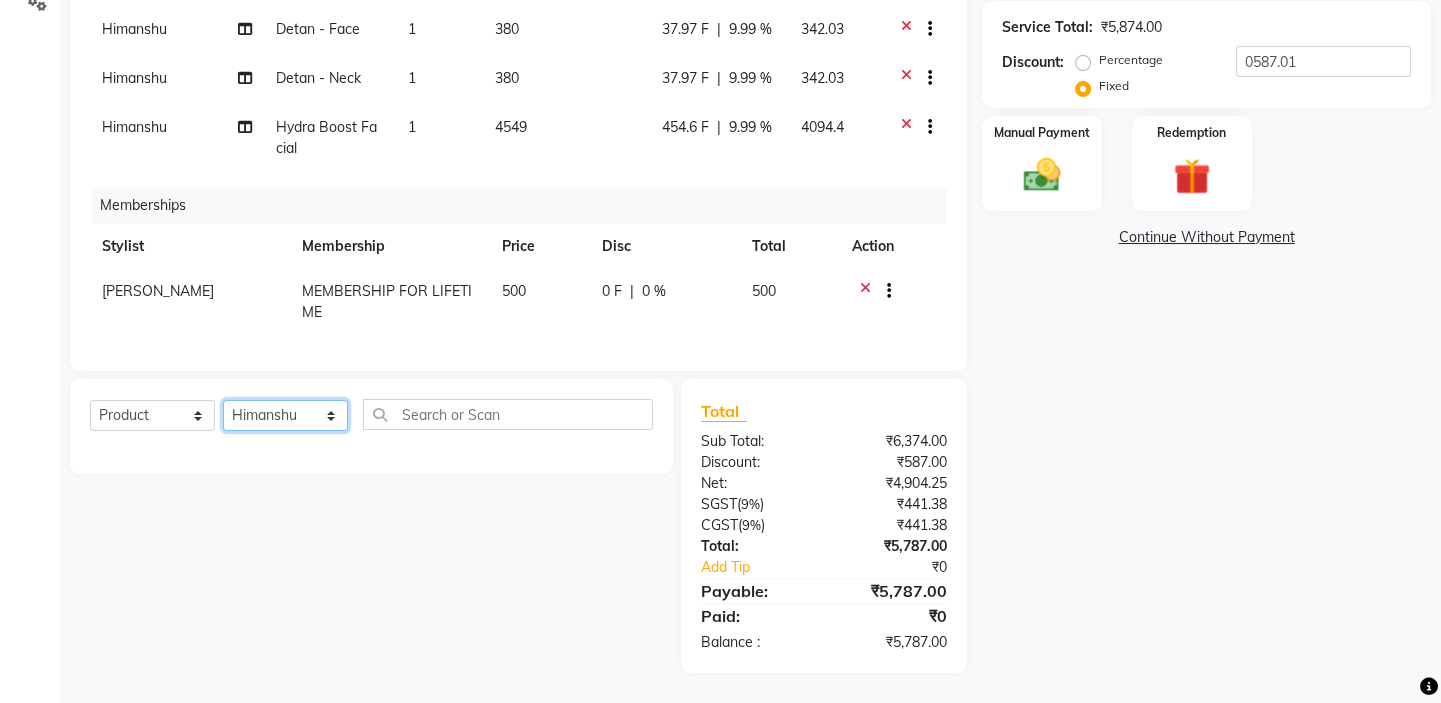 click on "Select Stylist Asmat Dinesh Himanshu Raj Shilpakar Sandhya SHAHID SUJEET Vaishnavi Vrinda" 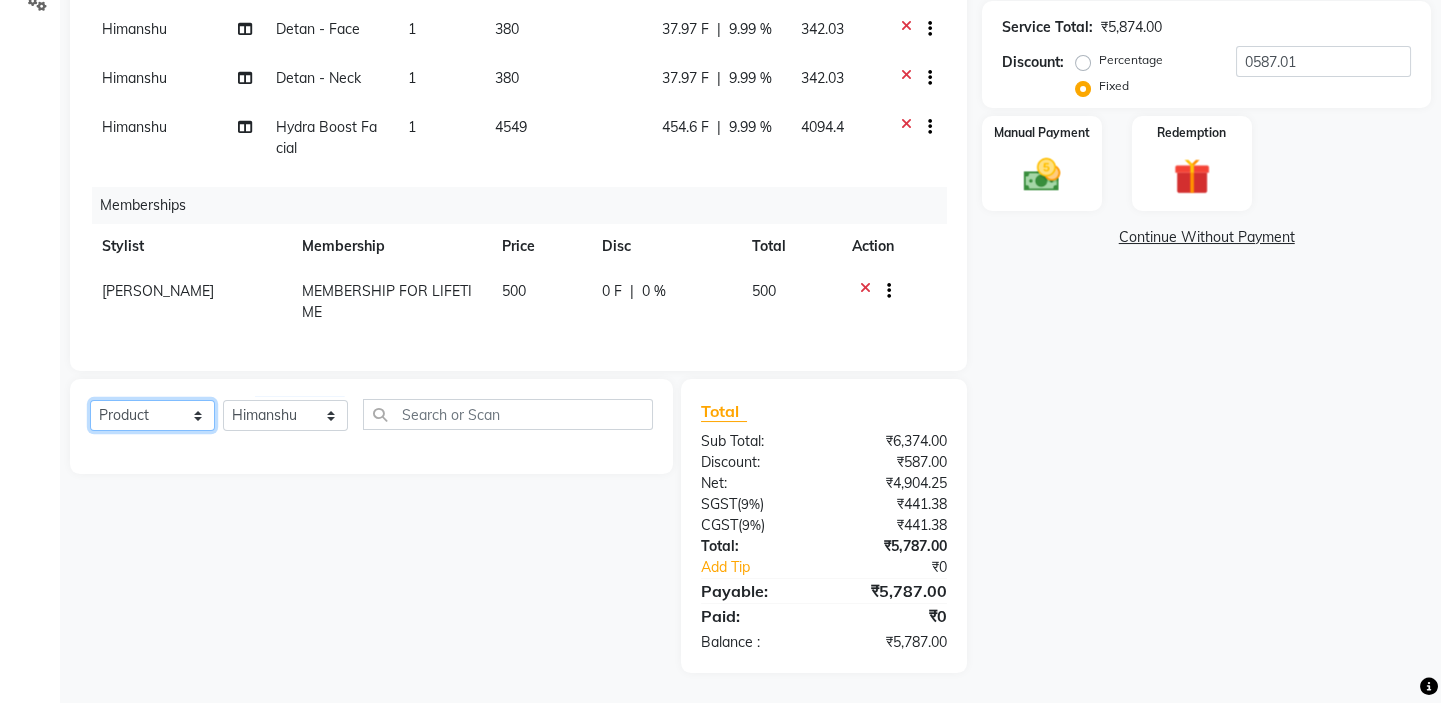 click on "Select  Service  Product  Package Voucher Prepaid Gift Card" 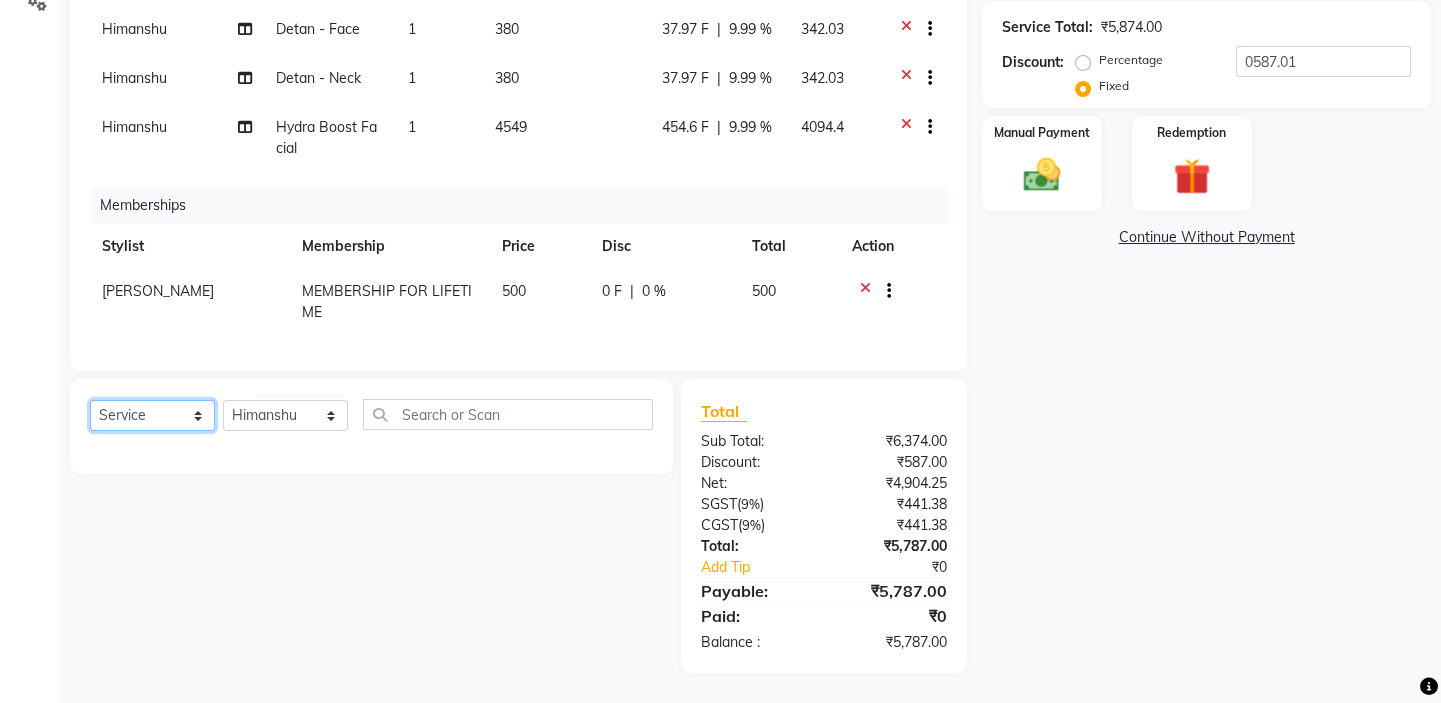 click on "Select  Service  Product  Package Voucher Prepaid Gift Card" 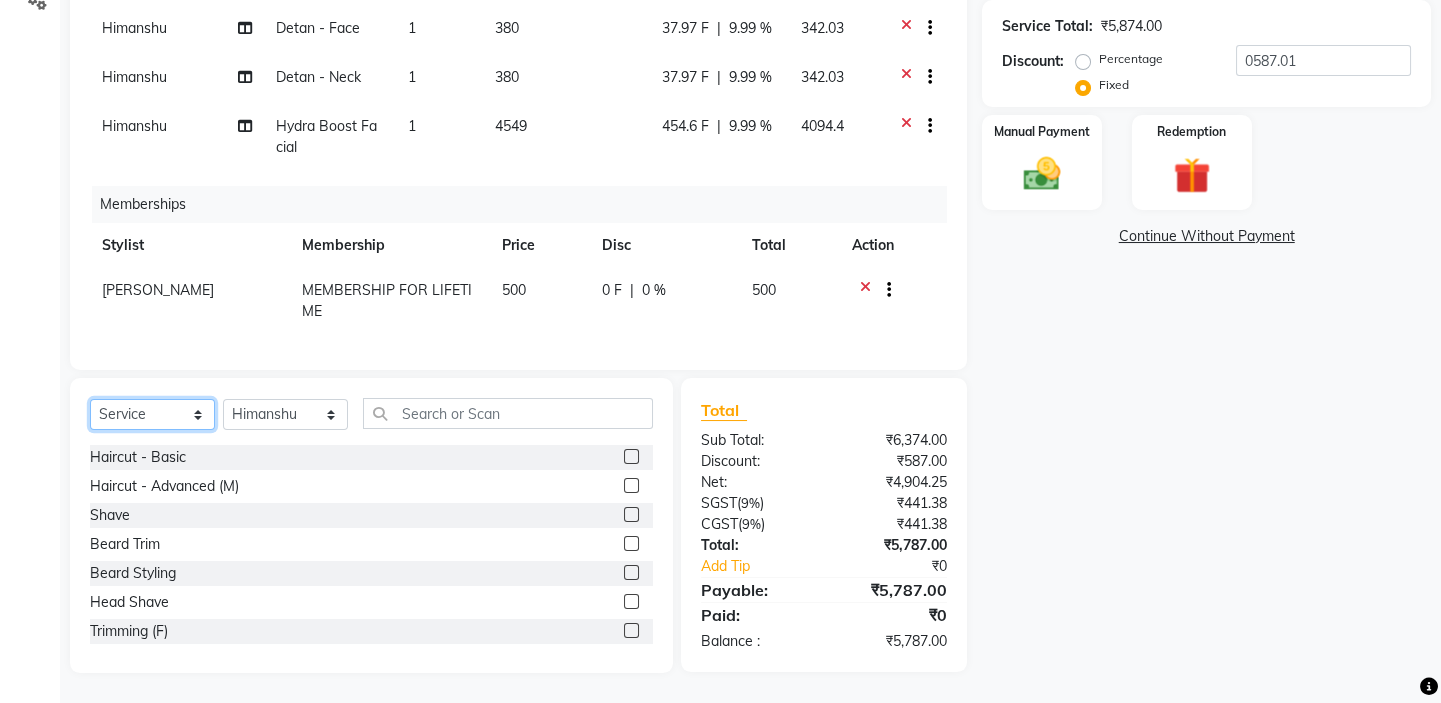 click on "Select  Service  Product  Package Voucher Prepaid Gift Card" 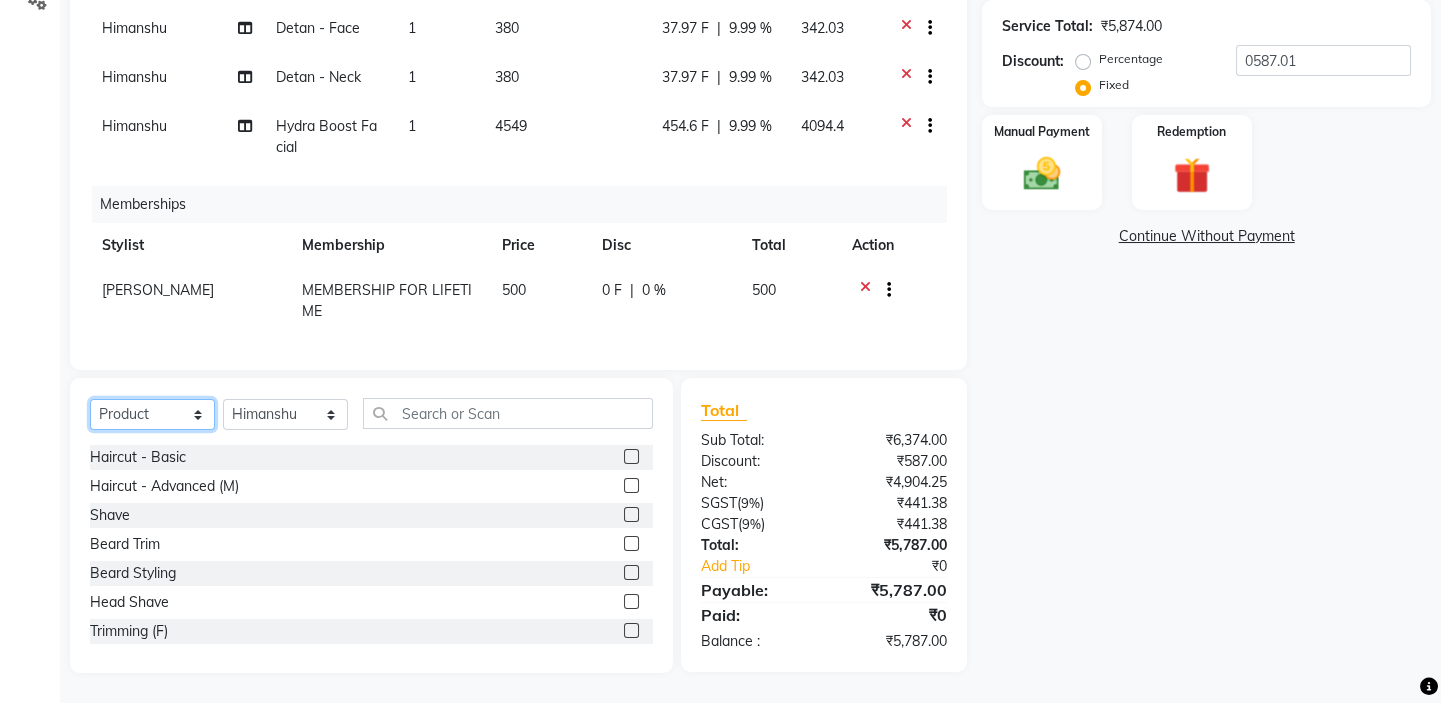 click on "Select  Service  Product  Package Voucher Prepaid Gift Card" 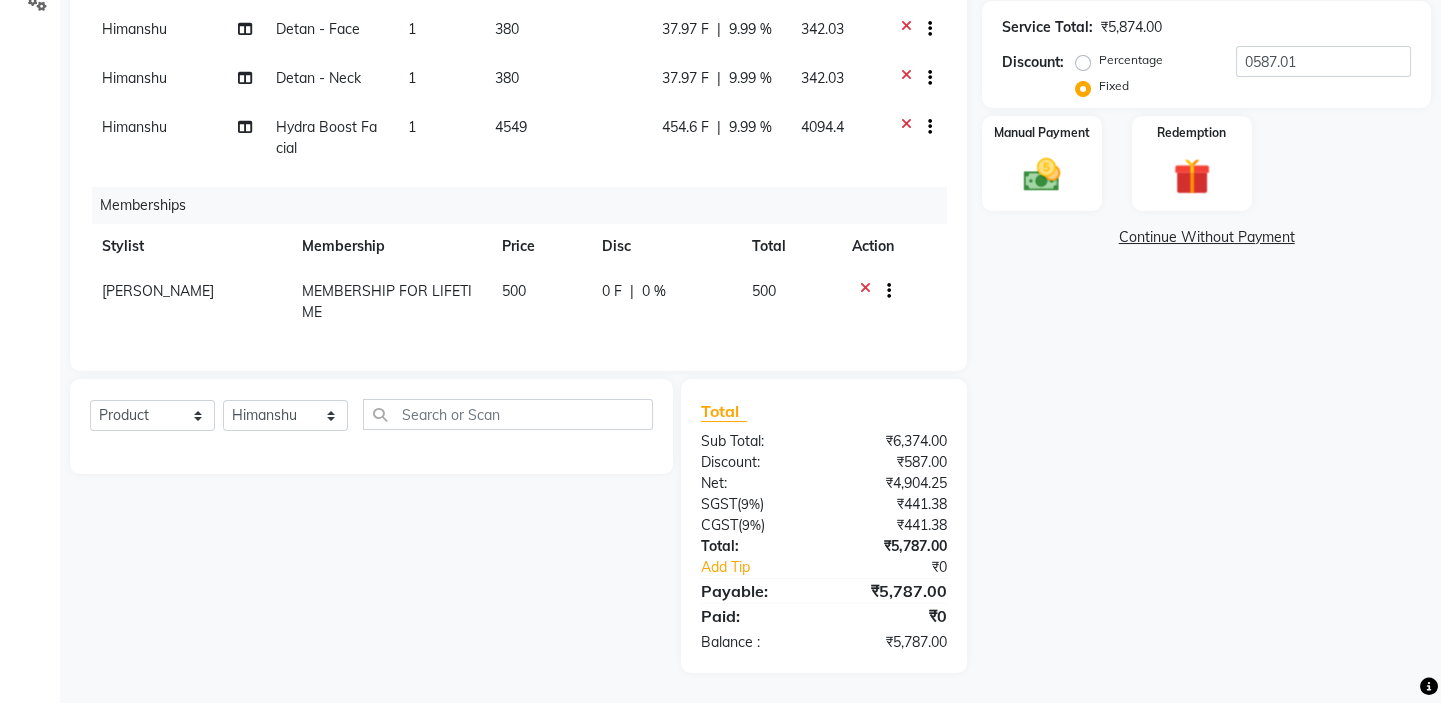 click on "Select  Service  Product  Package Voucher Prepaid Gift Card  Select Stylist Asmat Dinesh Himanshu Raj Shilpakar Sandhya SHAHID SUJEET Vaishnavi Vrinda" 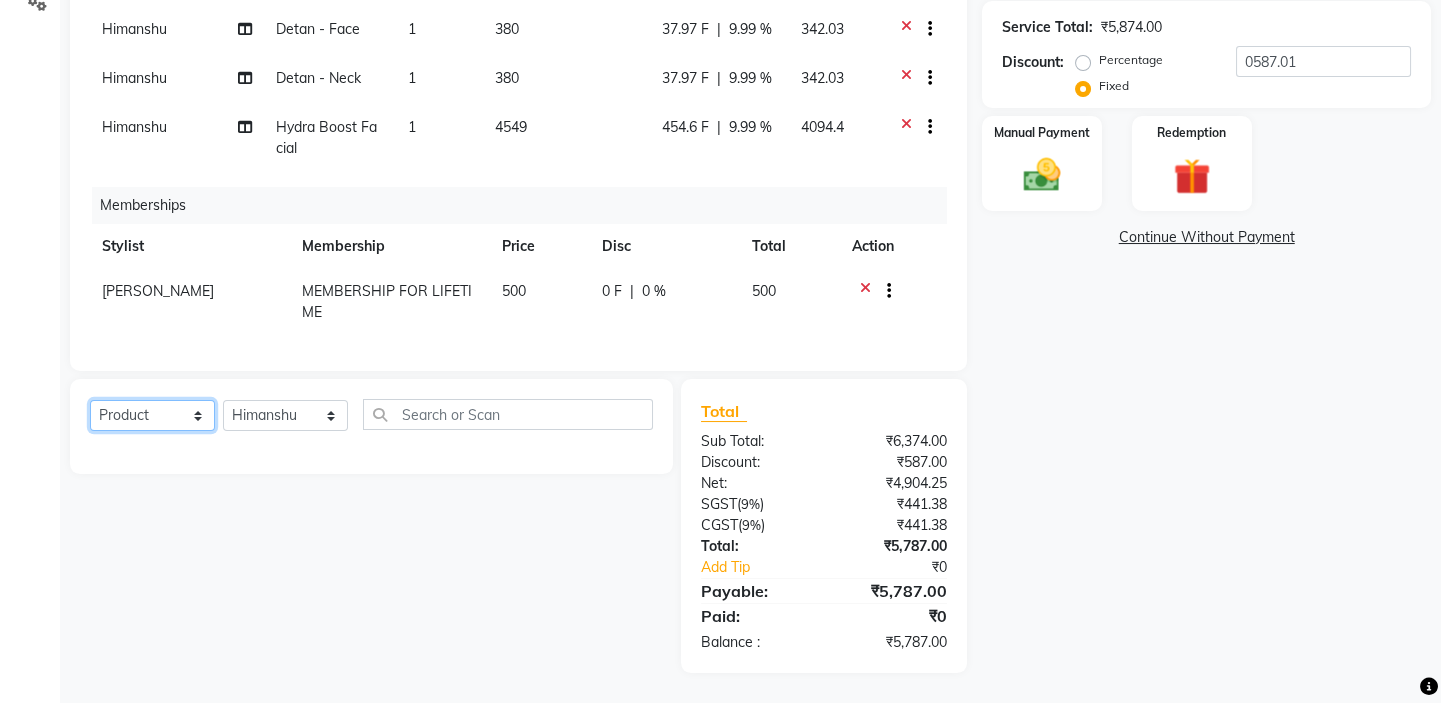 click on "Select  Service  Product  Package Voucher Prepaid Gift Card" 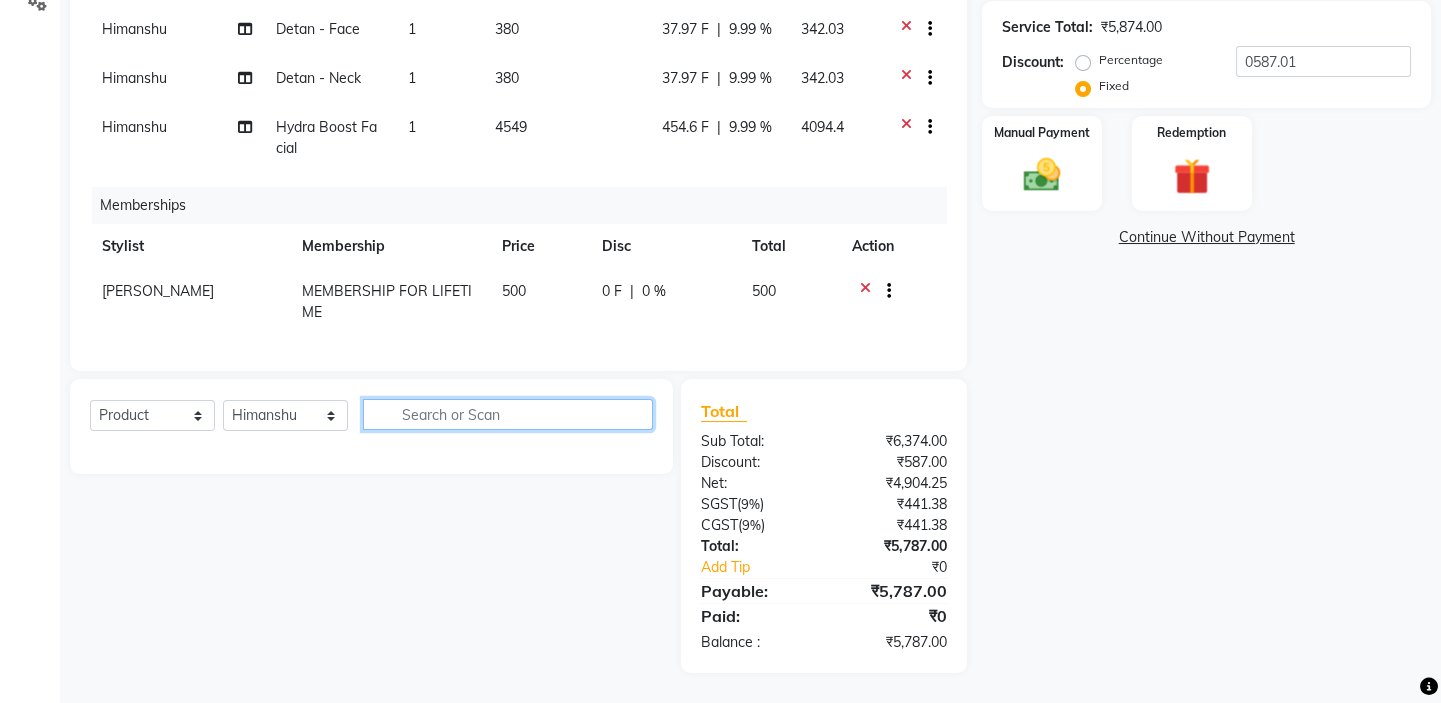 click 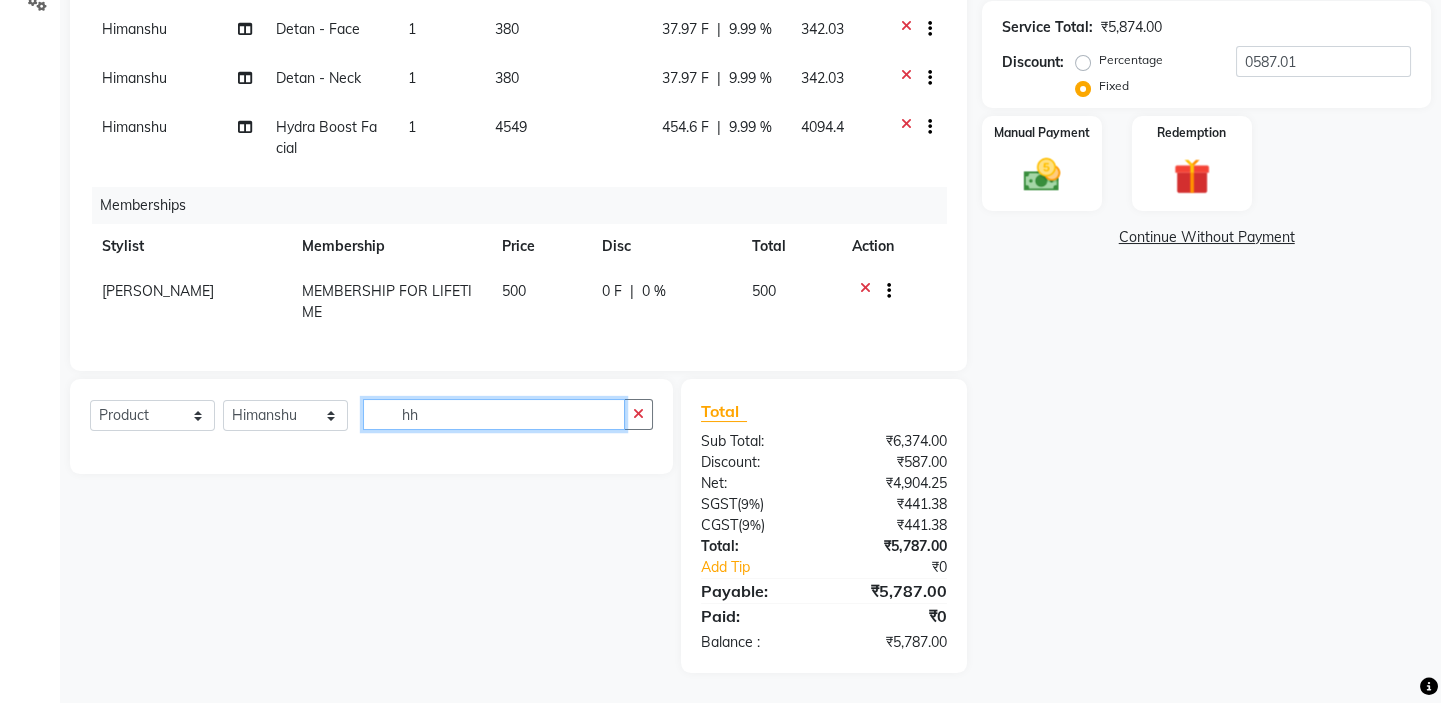 type on "h" 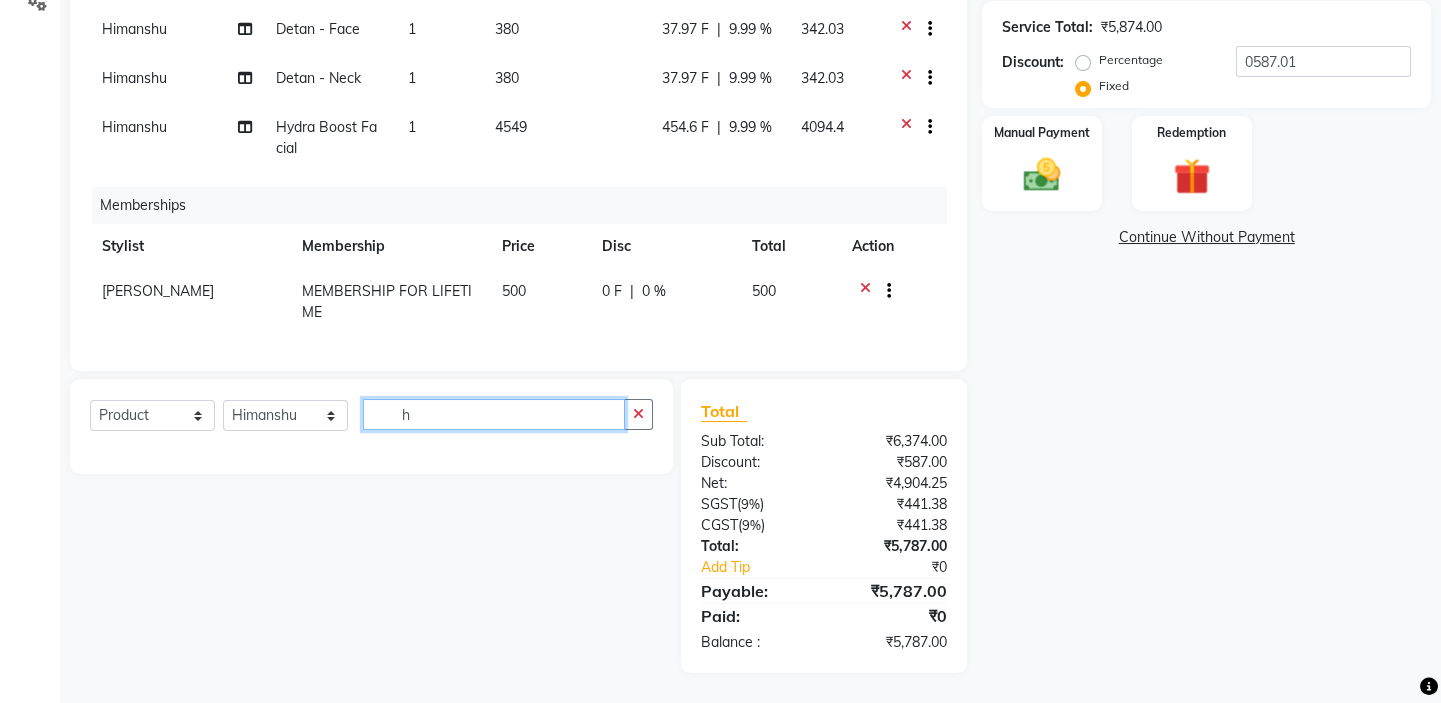 type 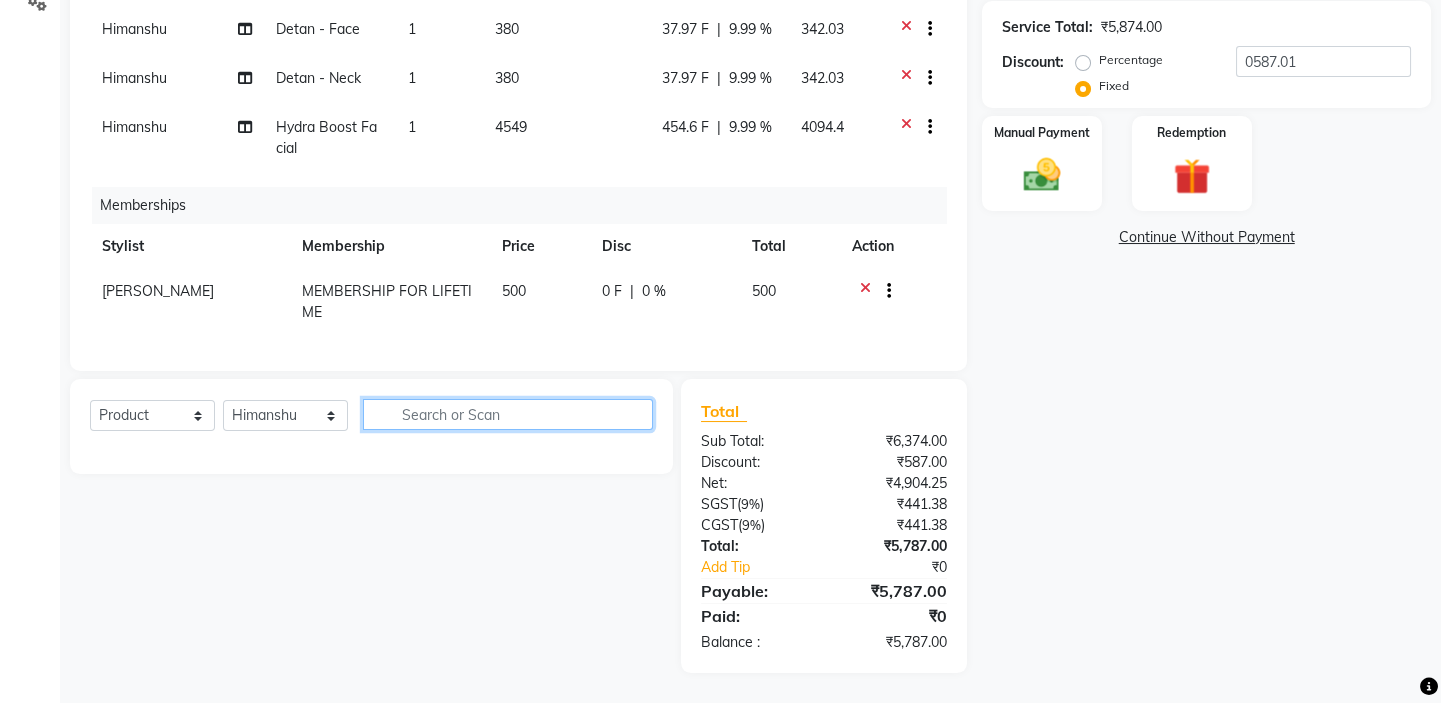 scroll, scrollTop: 35, scrollLeft: 0, axis: vertical 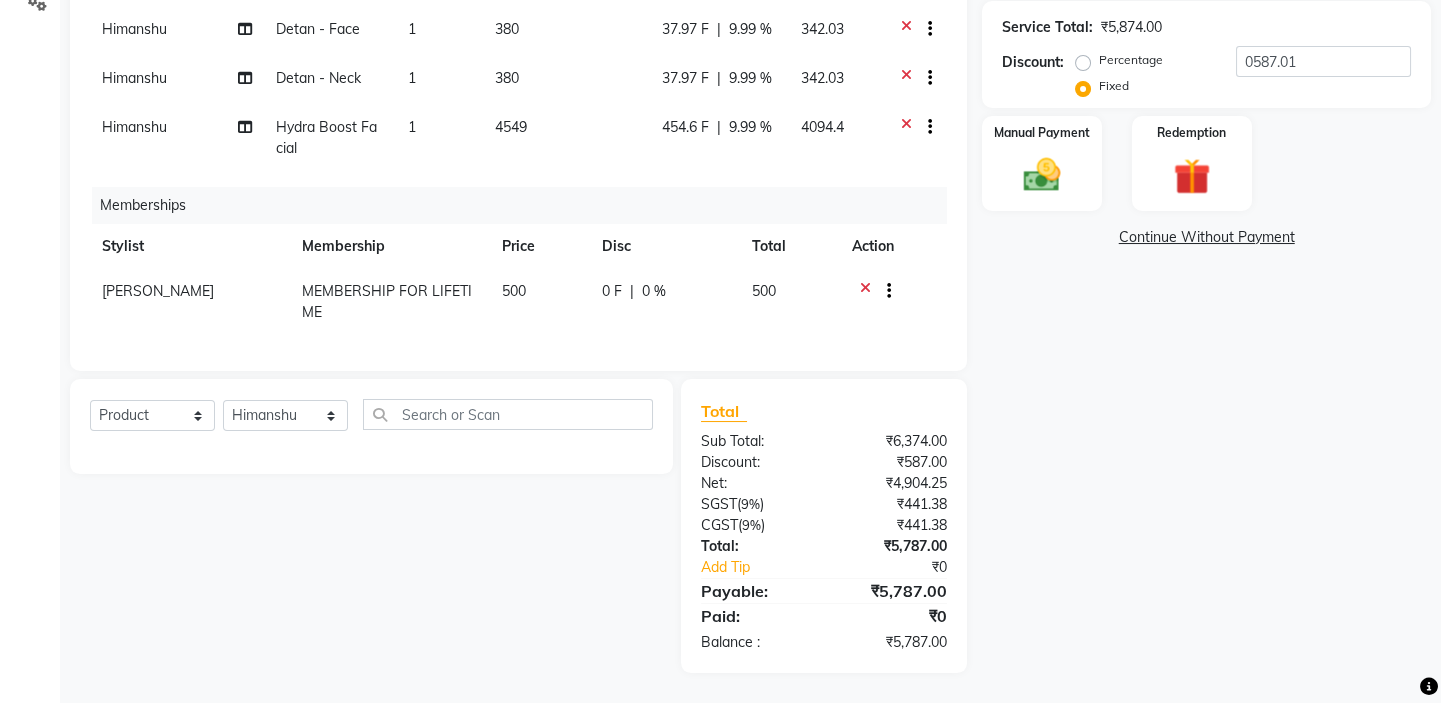 click on "Name: Meet Panday Membership:  No Active Membership  Total Visits:  0 Card on file:  0 Last Visit:   - Points:   0  Coupon Code Apply Service Total:  ₹5,874.00  Discount:  Percentage   Fixed  0587.01 Manual Payment Redemption  Continue Without Payment" 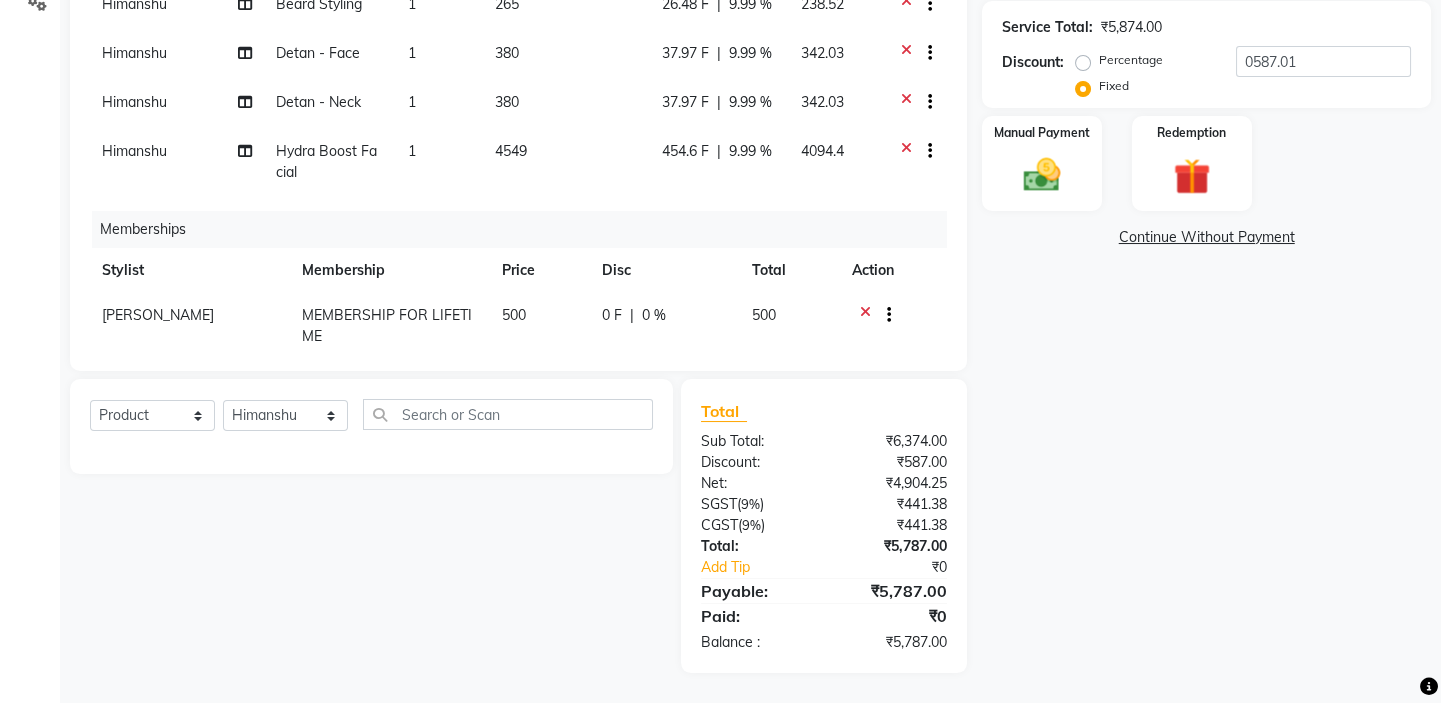 scroll, scrollTop: 37, scrollLeft: 0, axis: vertical 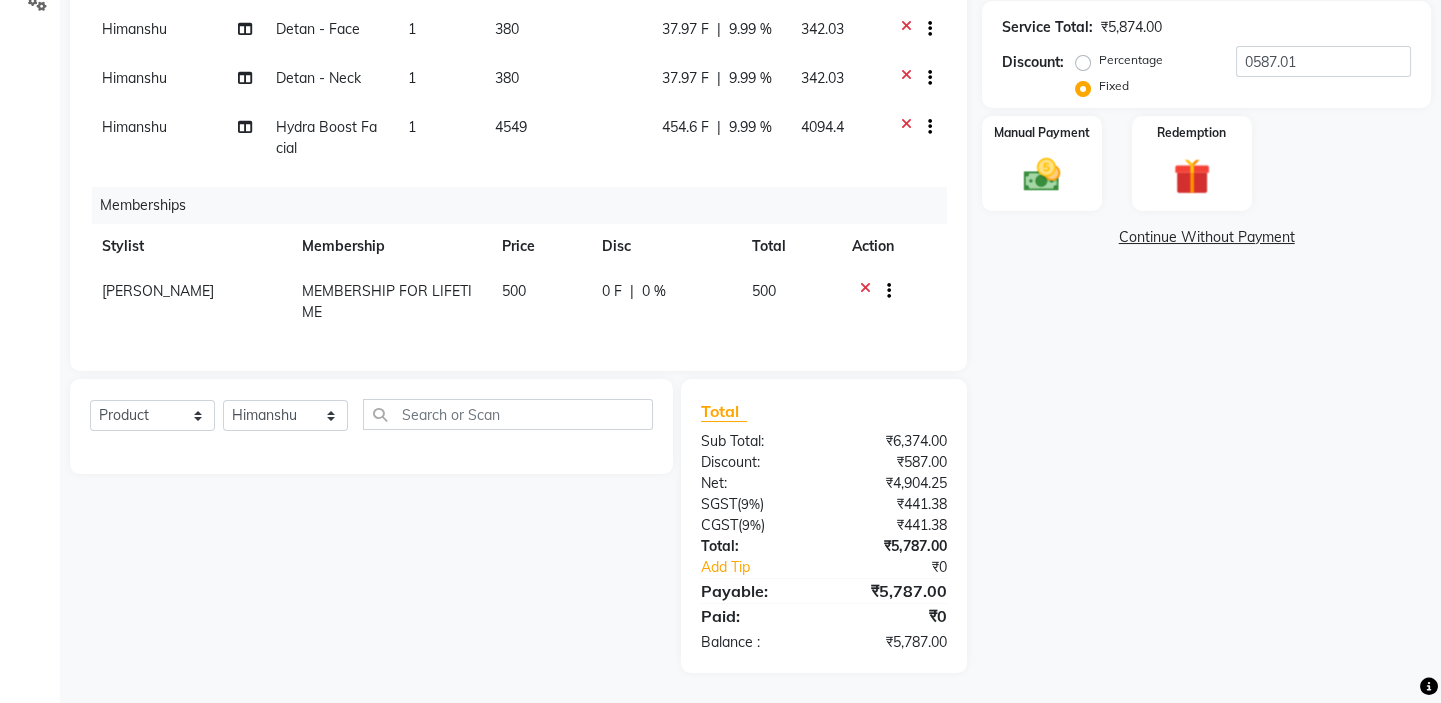 click 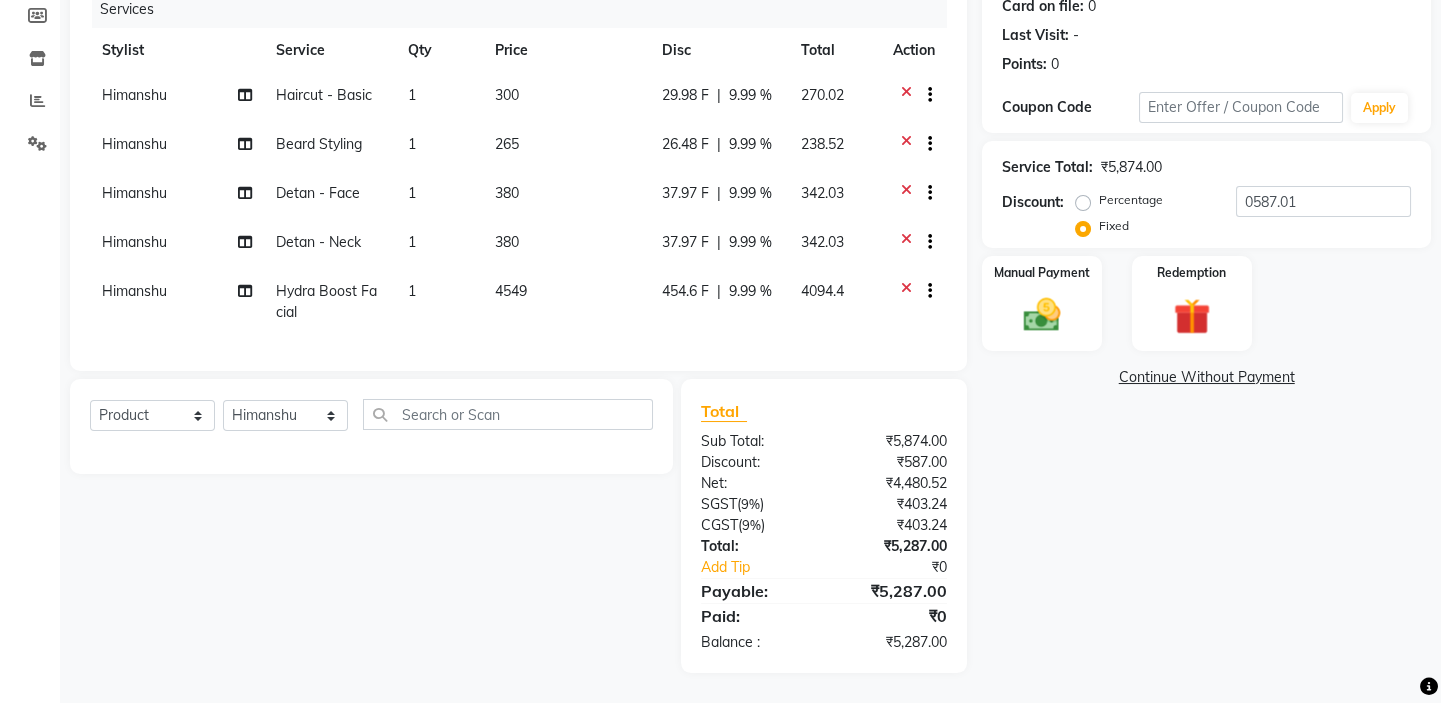 scroll, scrollTop: 0, scrollLeft: 0, axis: both 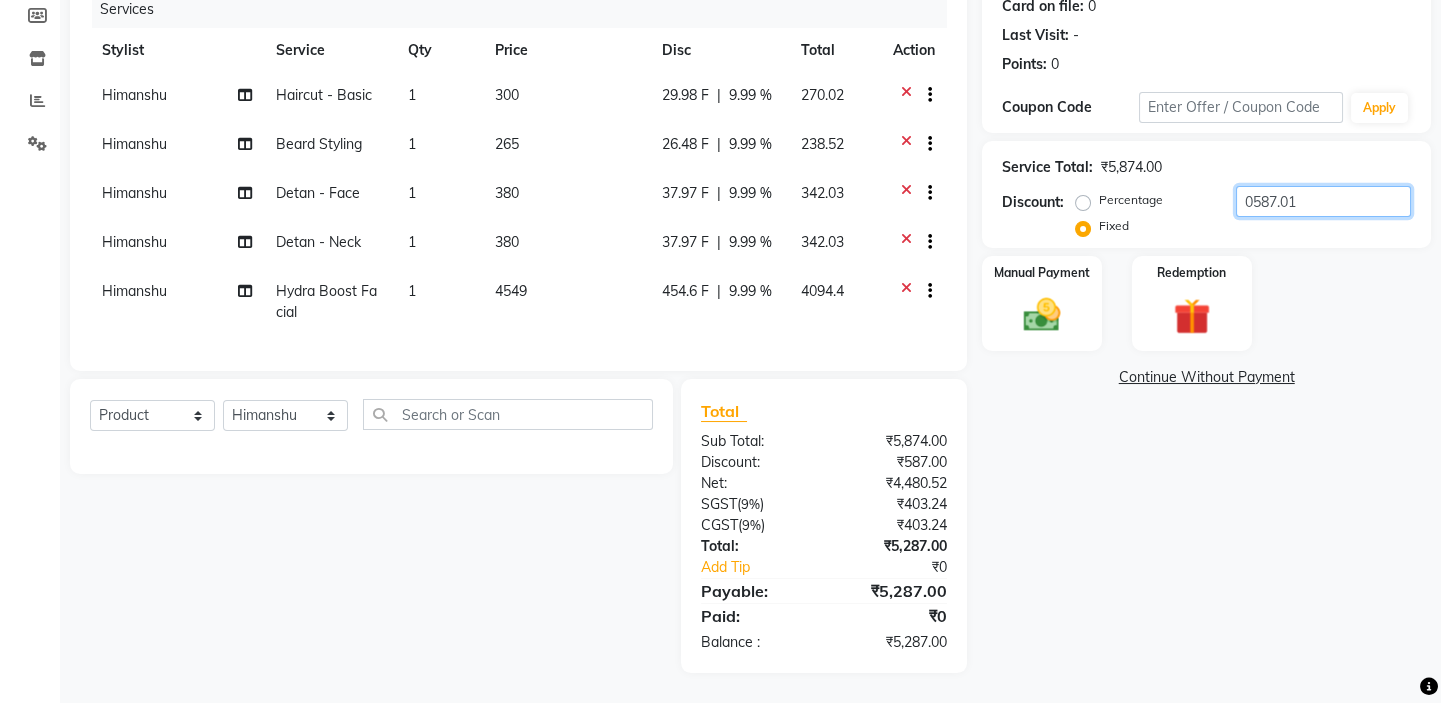 click on "0587.01" 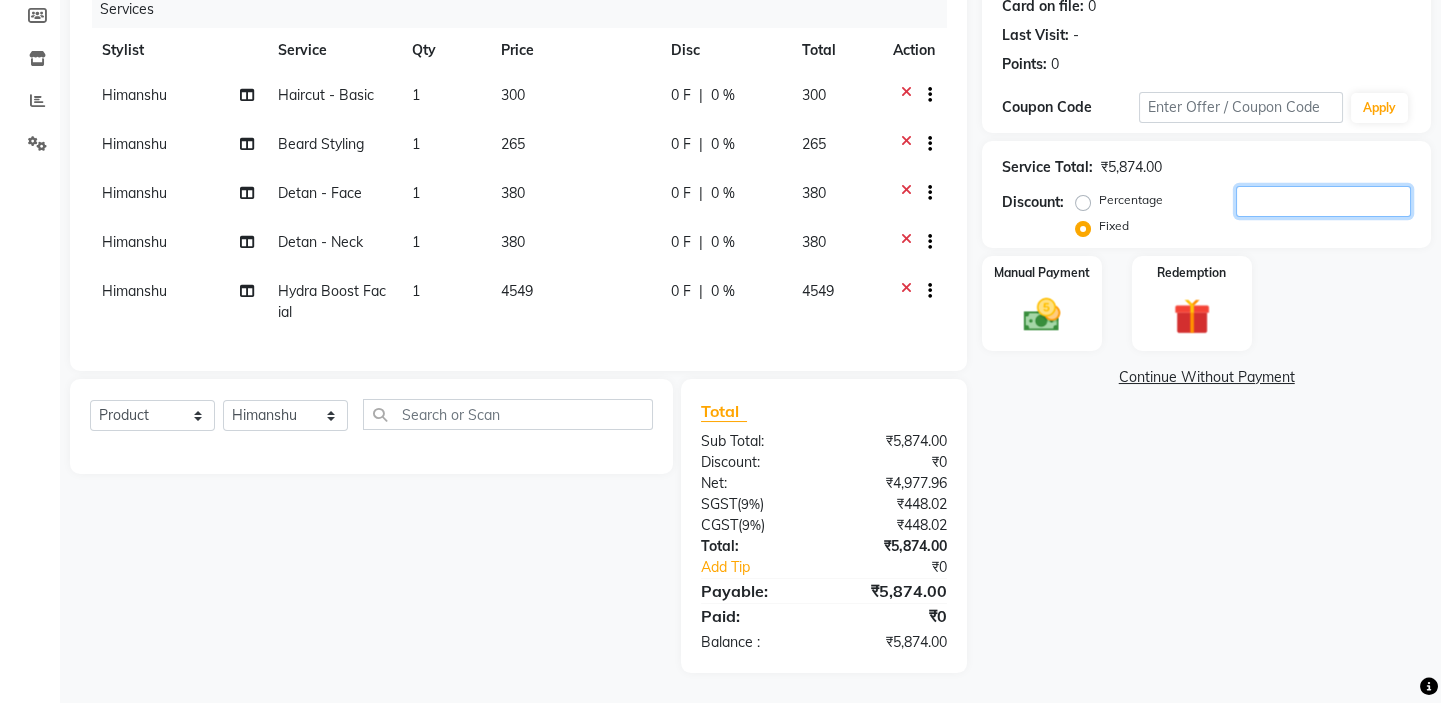 type 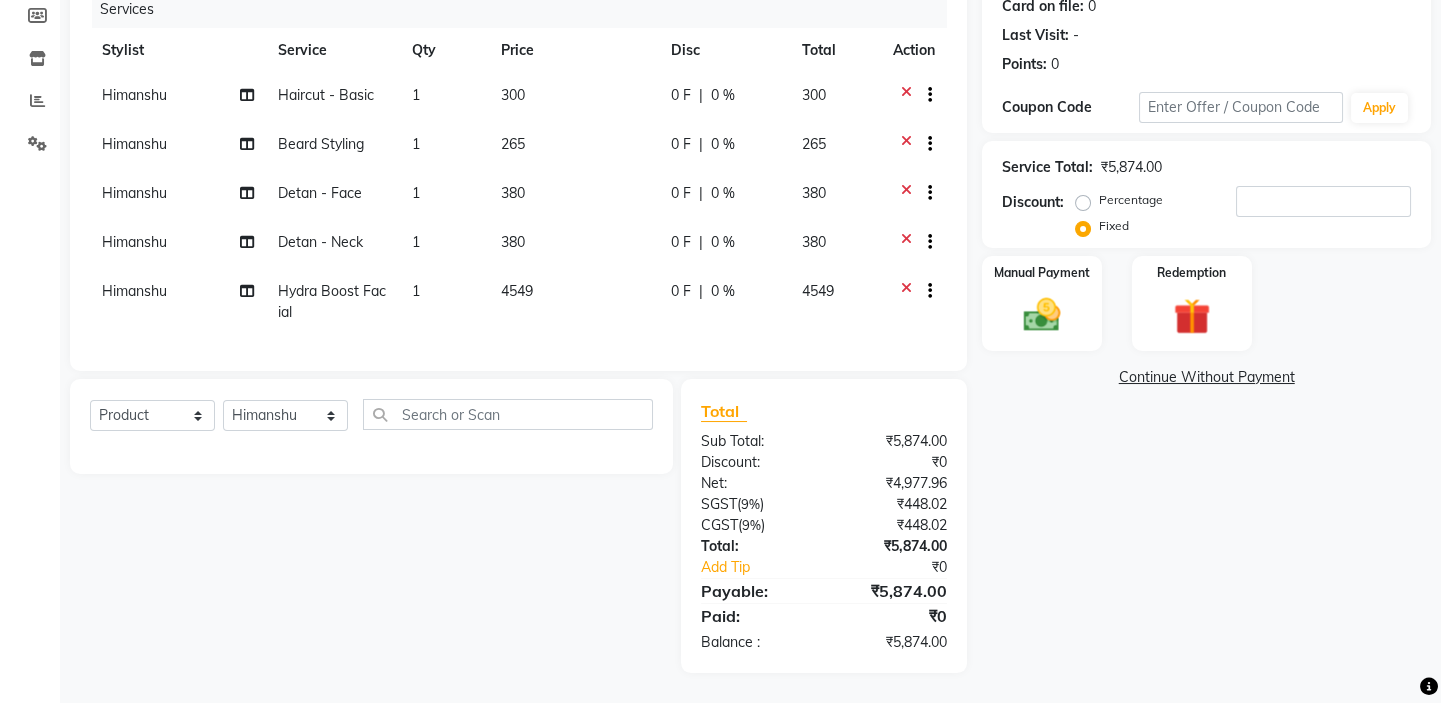 click on "Total Sub Total: ₹5,874.00 Discount: ₹0 Net: ₹4,977.96 SGST  ( 9% ) ₹448.02 CGST  ( 9% ) ₹448.02 Total: ₹5,874.00 Add Tip ₹0 Payable: ₹5,874.00 Paid: ₹0 Balance   : ₹5,874.00" 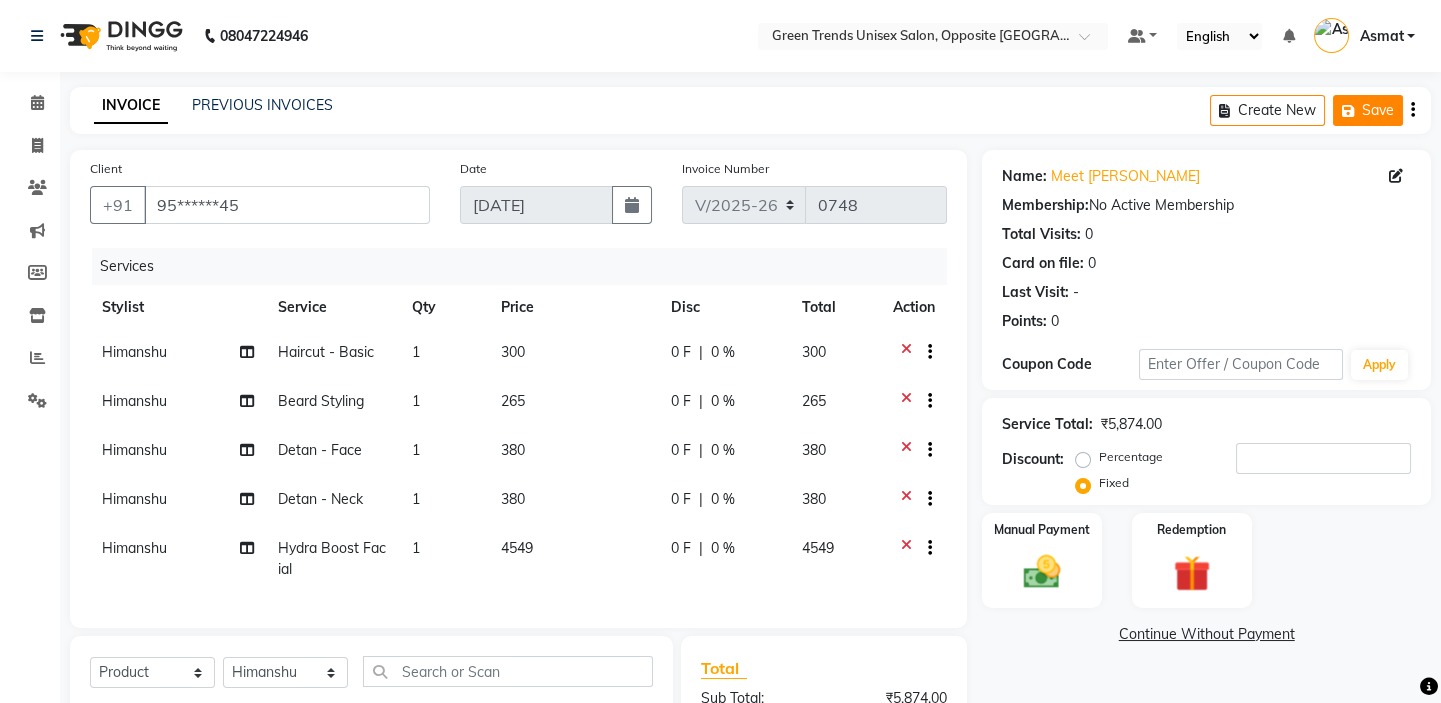 click on "Save" 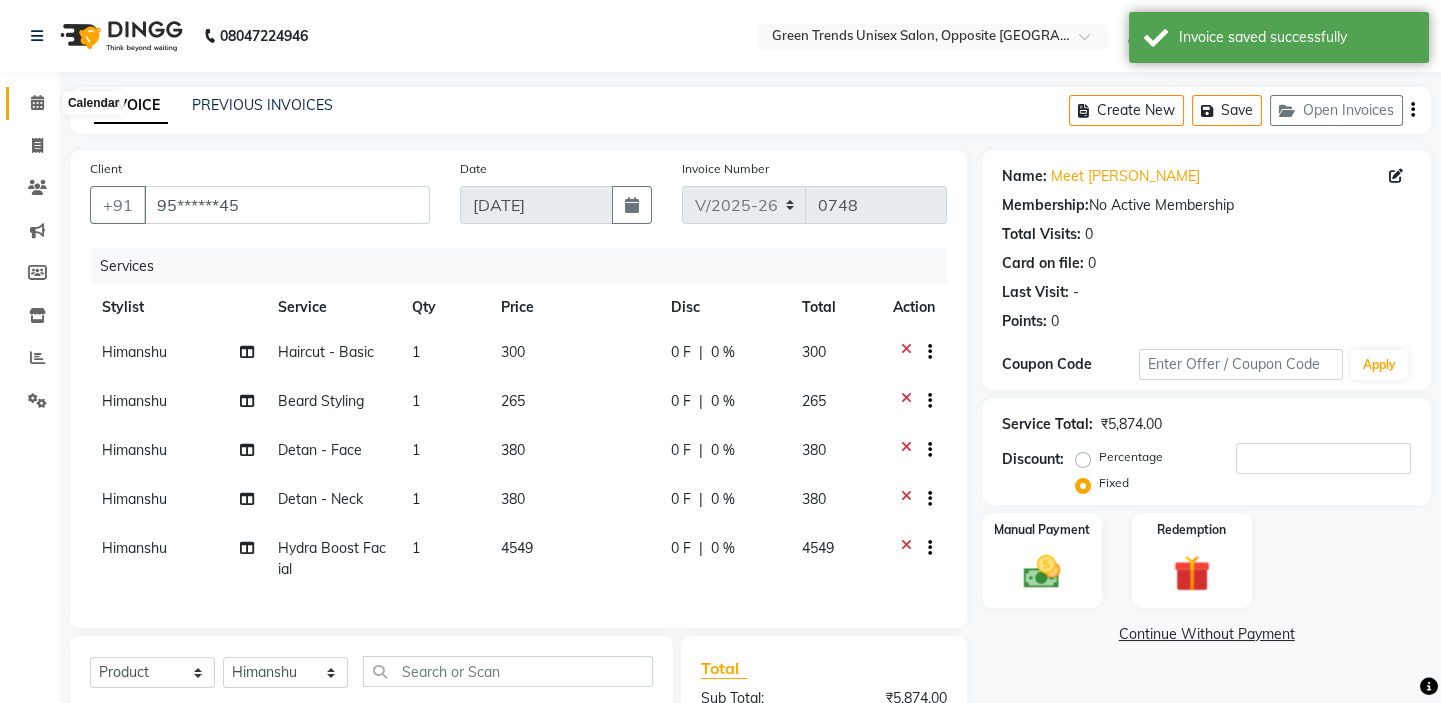 click 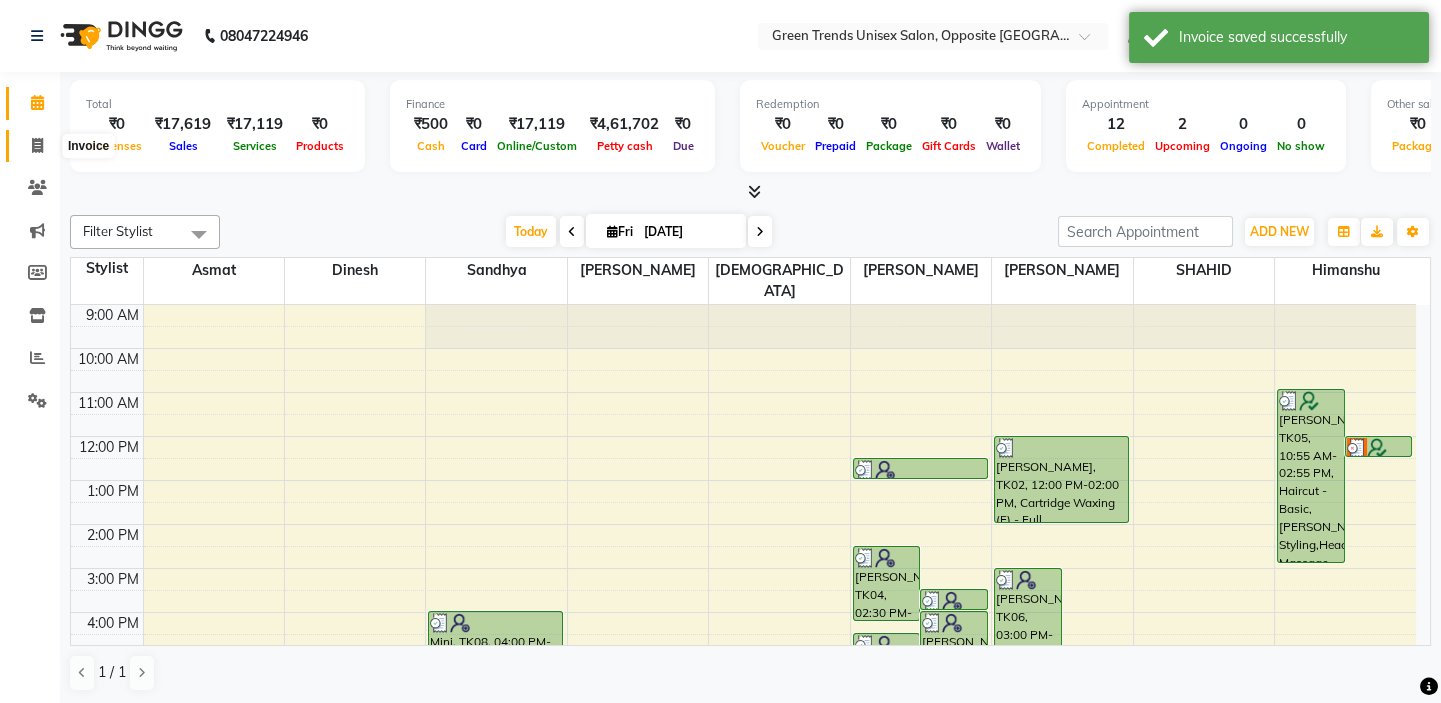 click 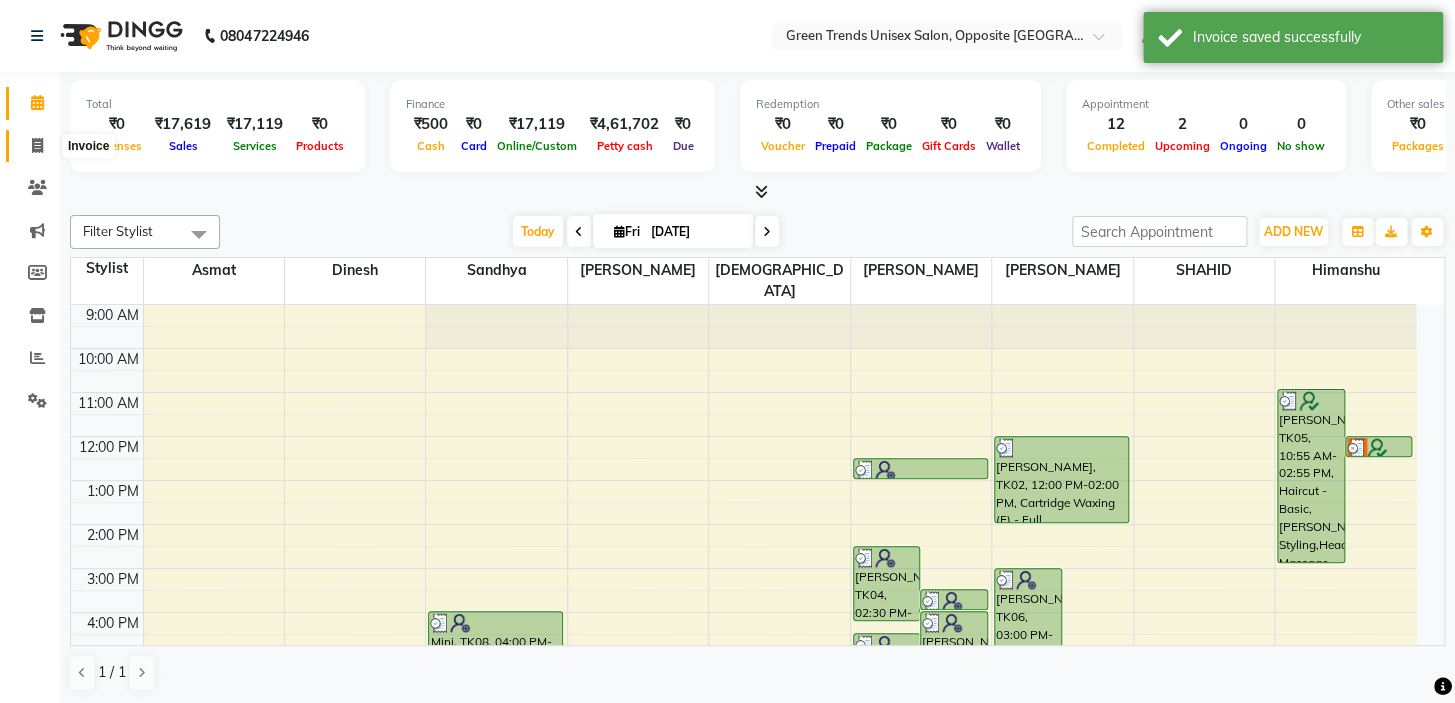 select on "service" 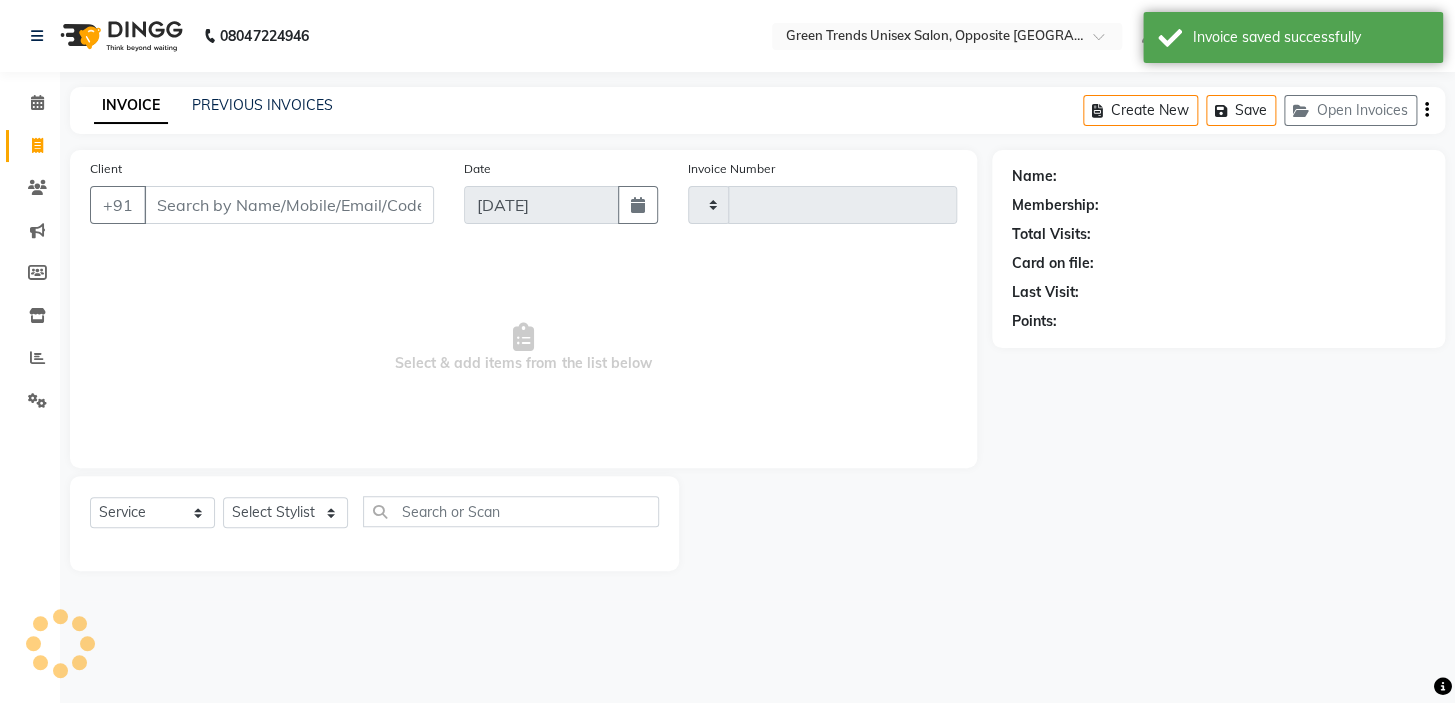 type on "0748" 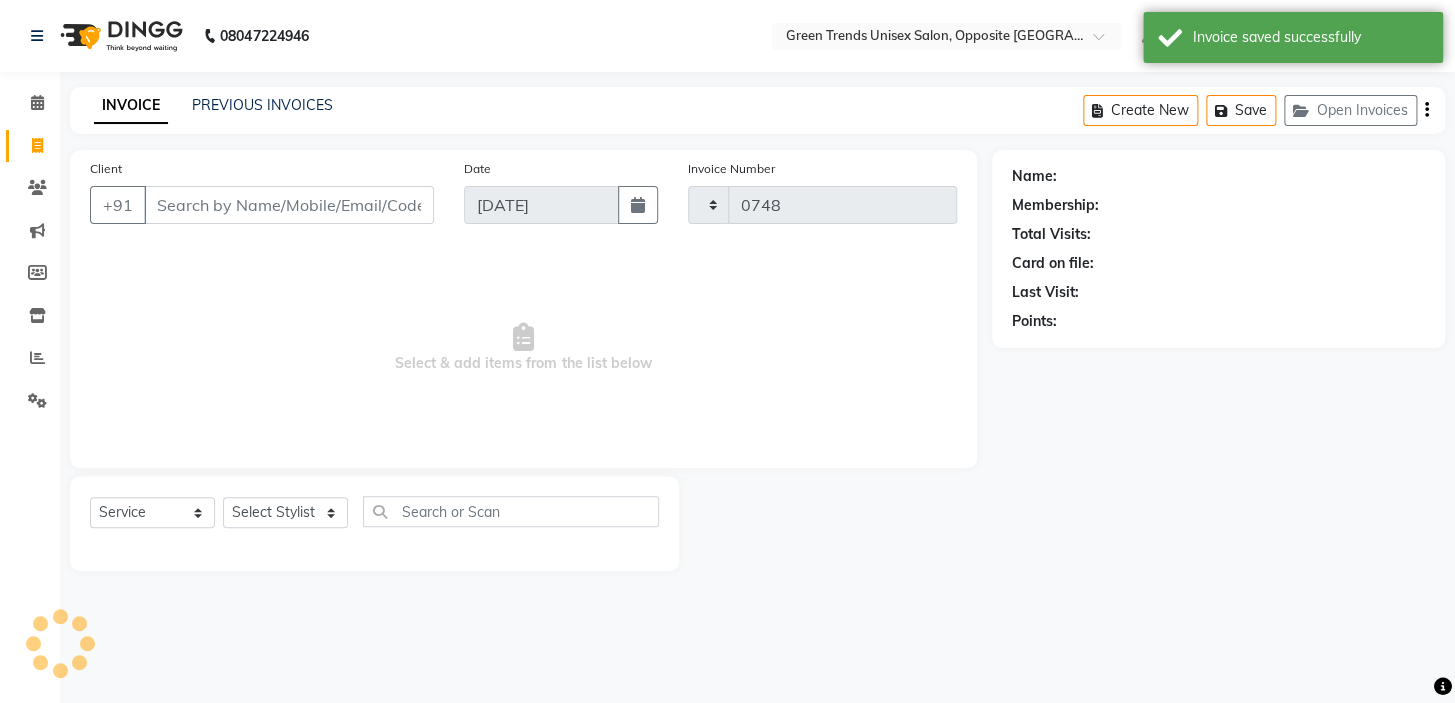 select on "5225" 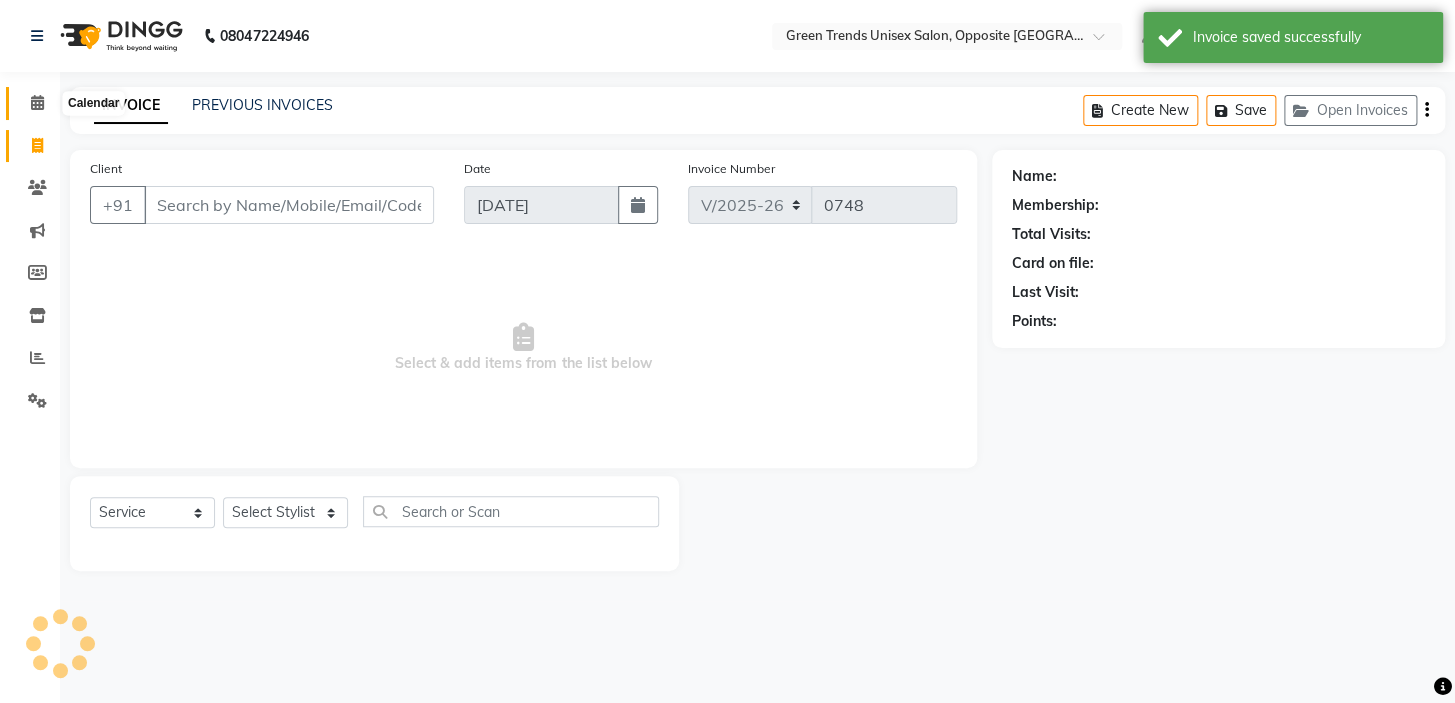 click 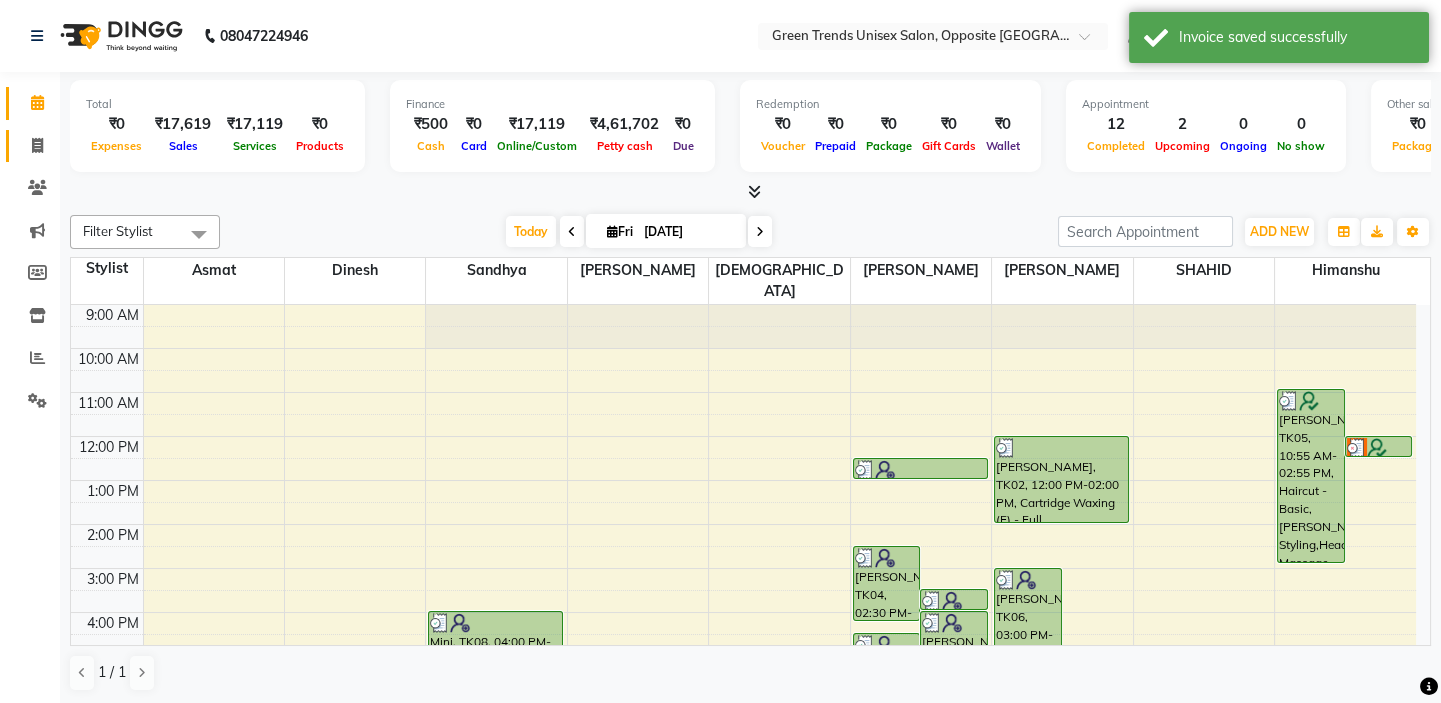 click 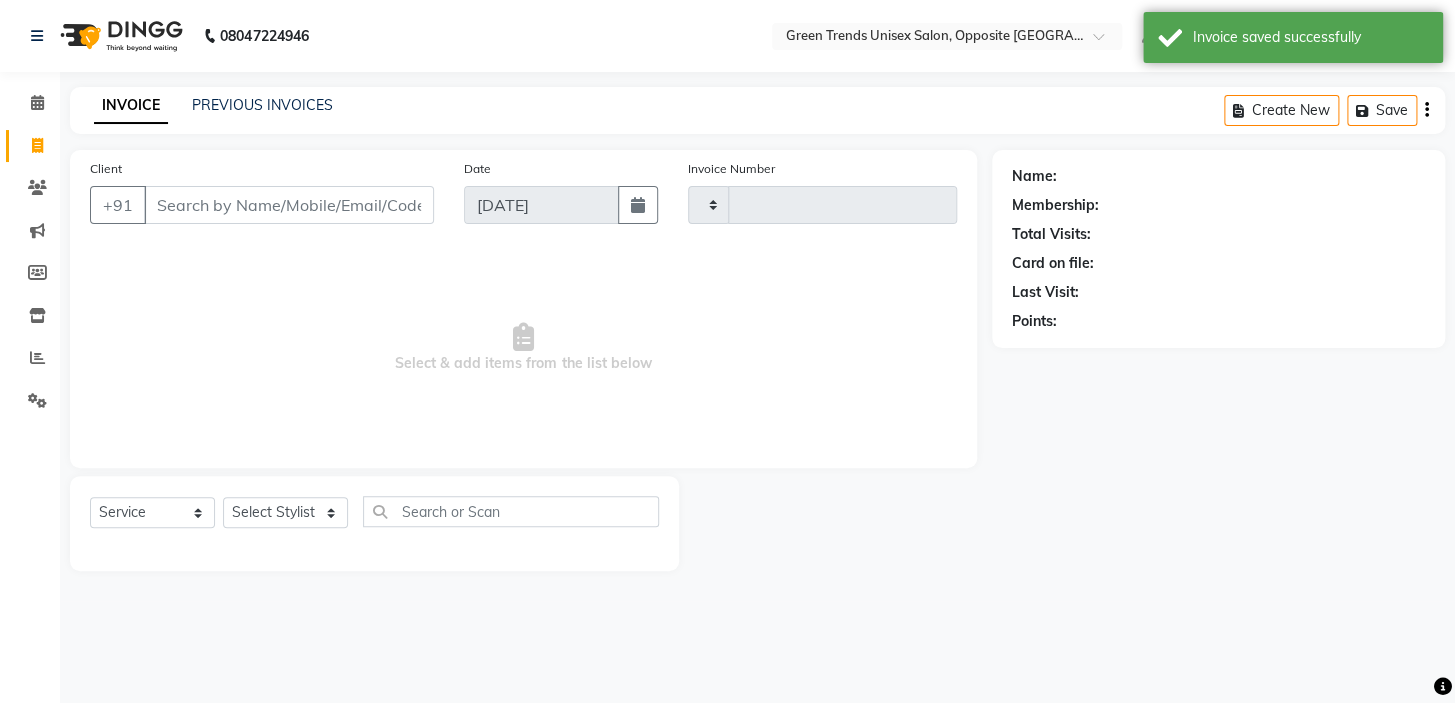 type on "0748" 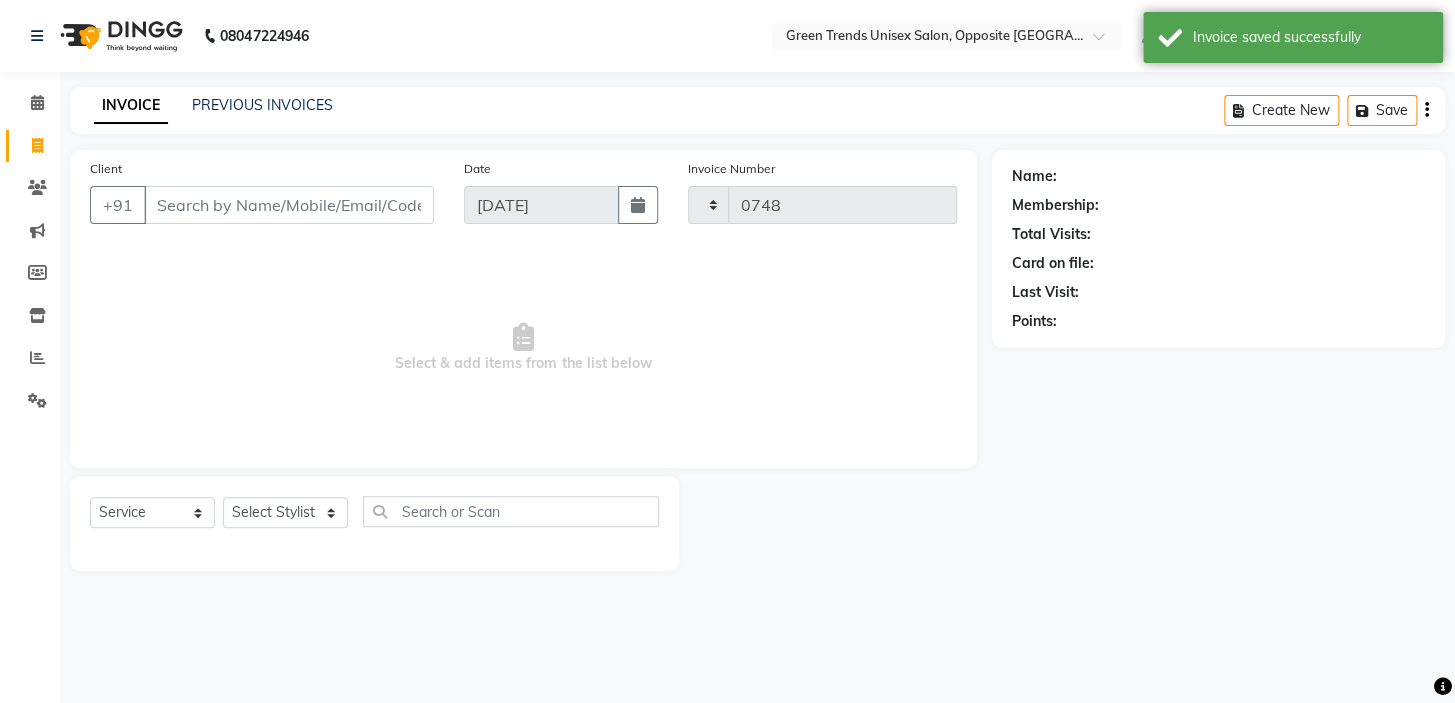 select on "5225" 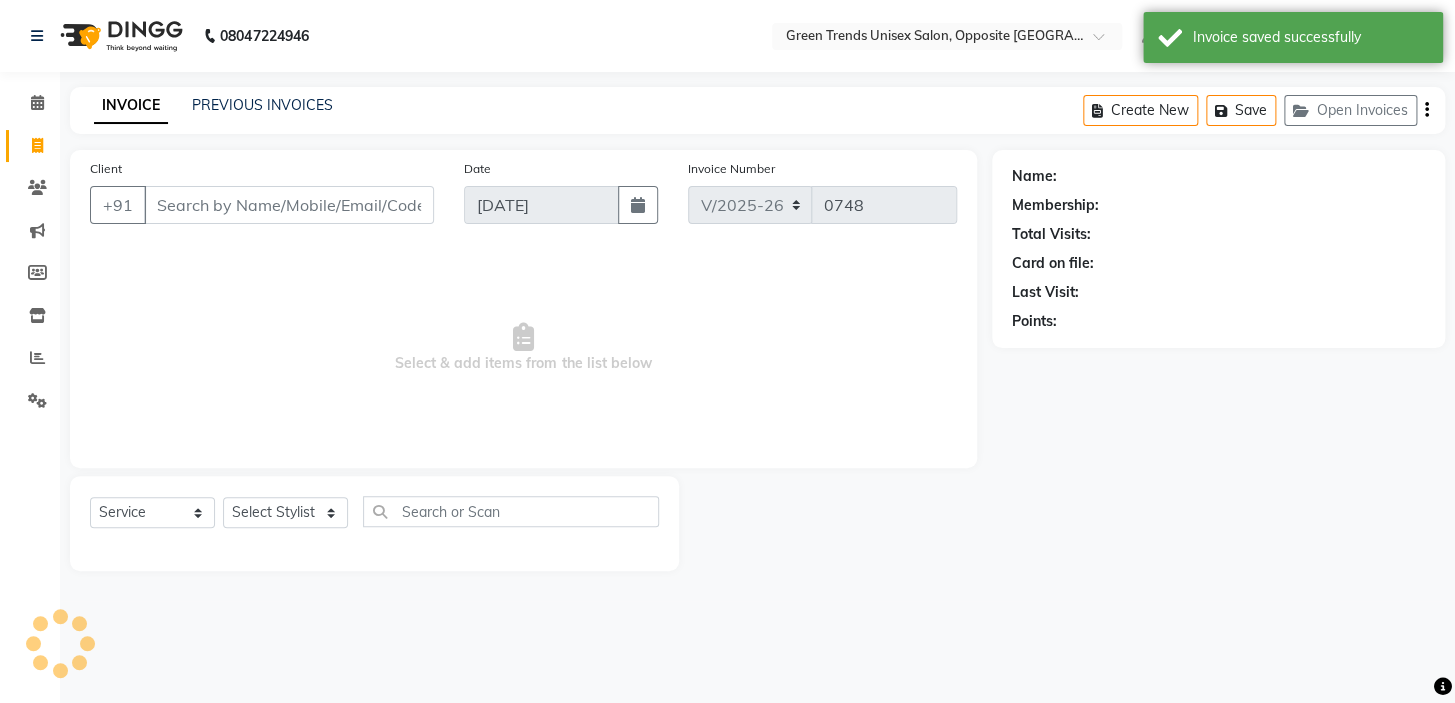 click on "INVOICE PREVIOUS INVOICES Create New   Save   Open Invoices" 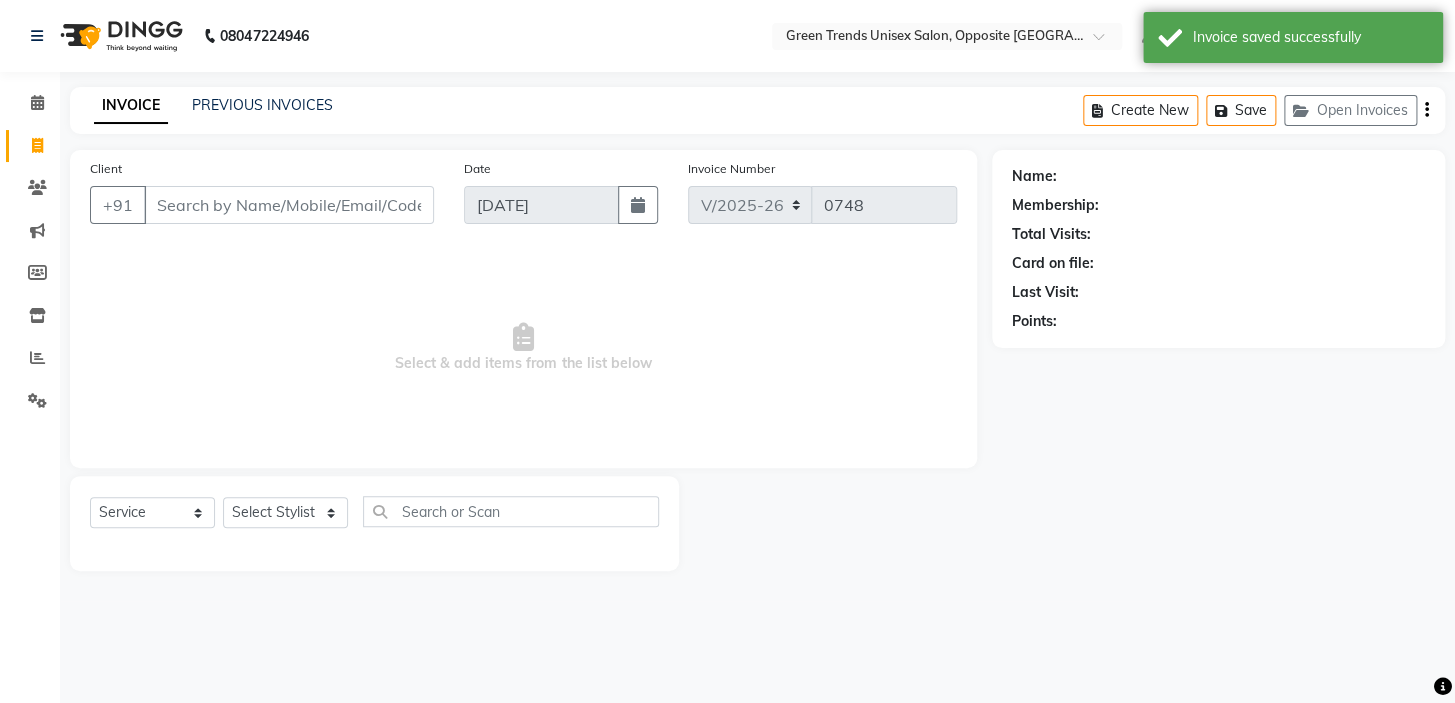 click on "PREVIOUS INVOICES" 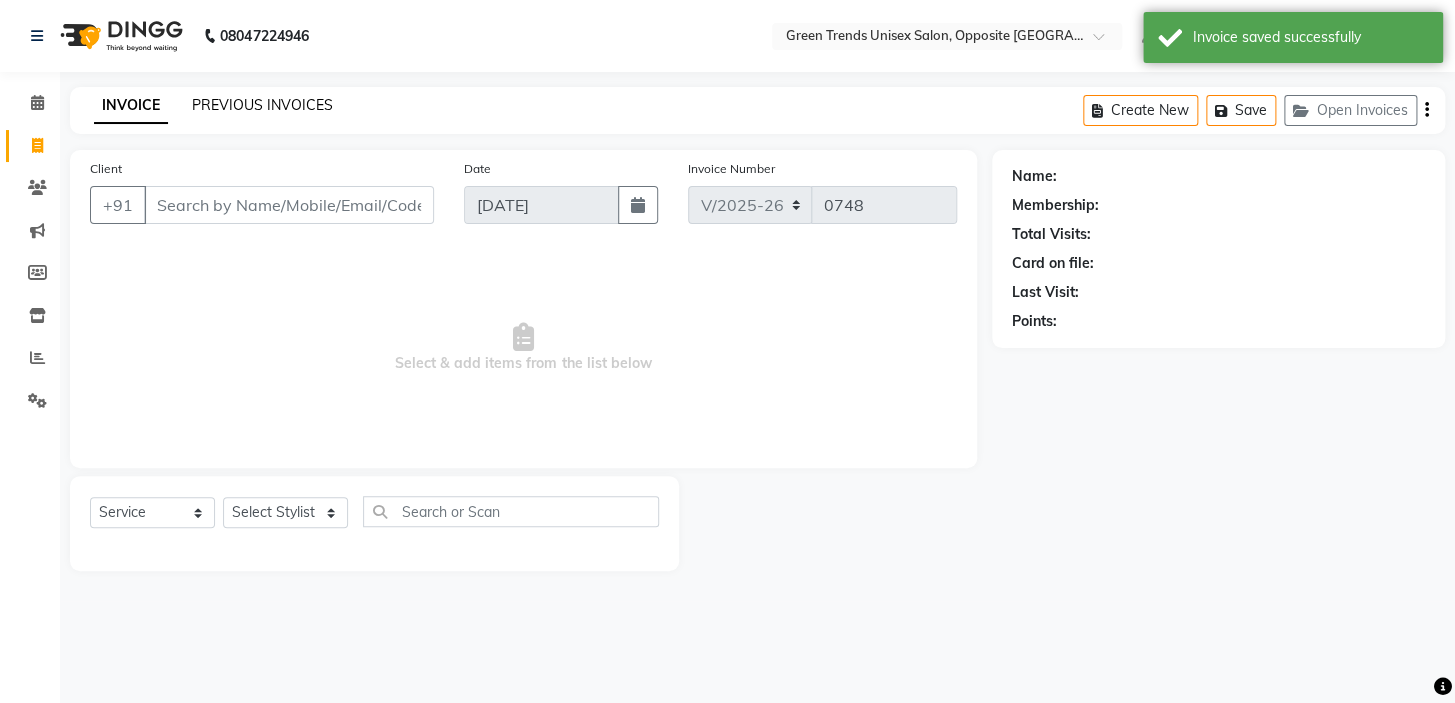 click on "PREVIOUS INVOICES" 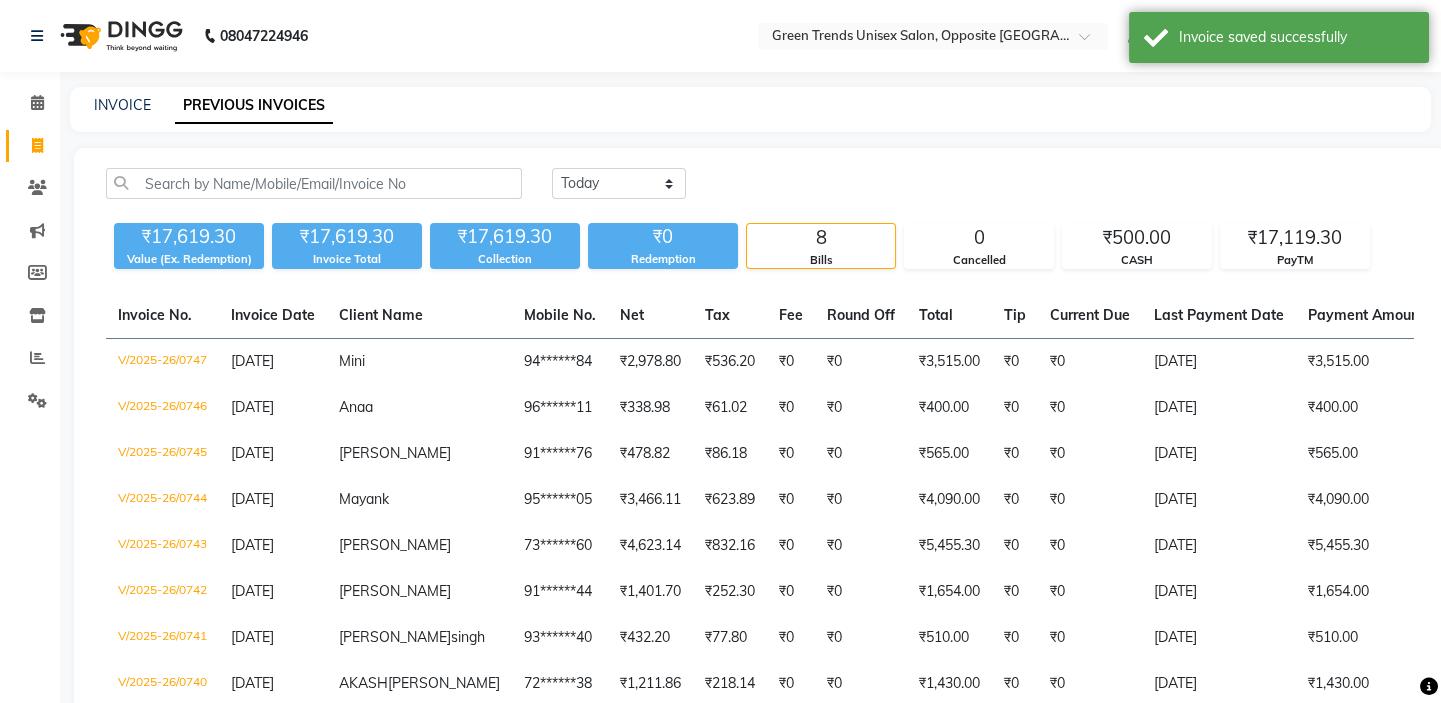 click on "Today Yesterday Custom Range" 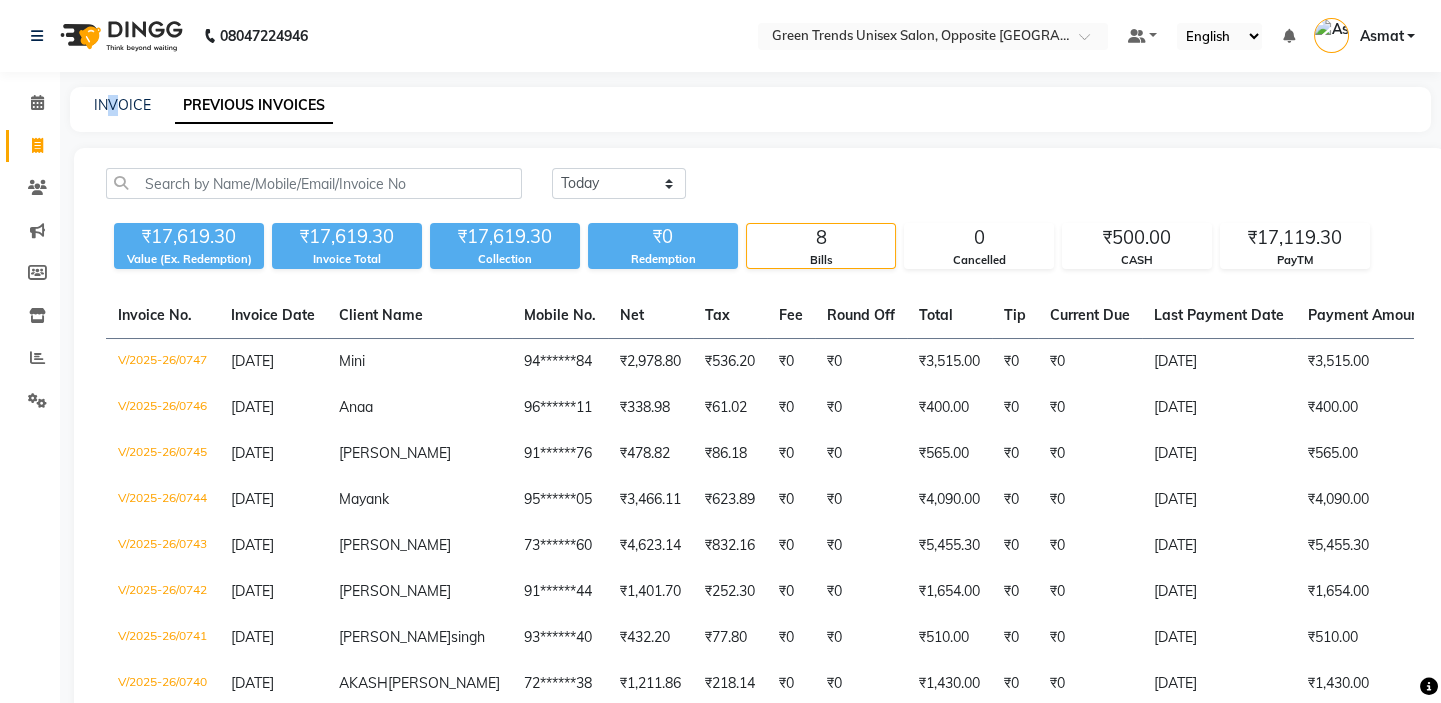 click on "INVOICE" 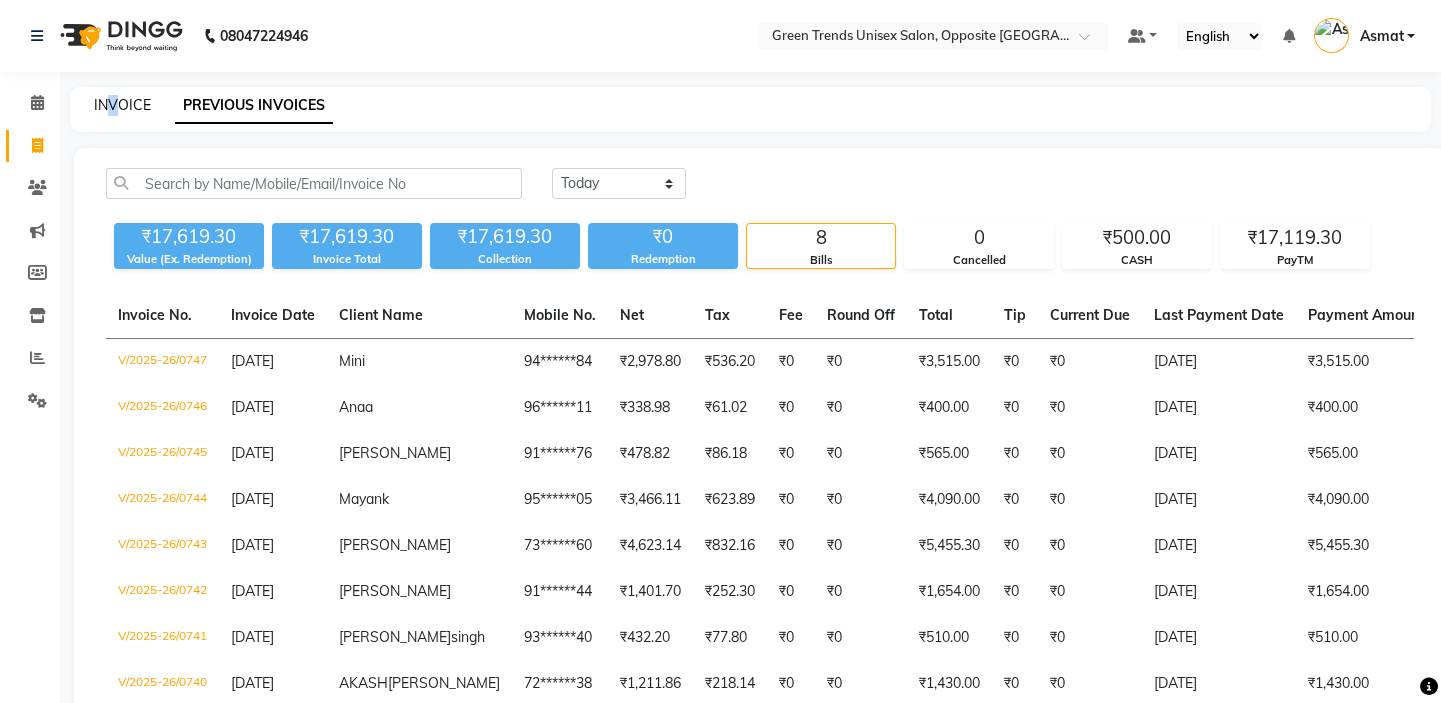 click on "INVOICE" 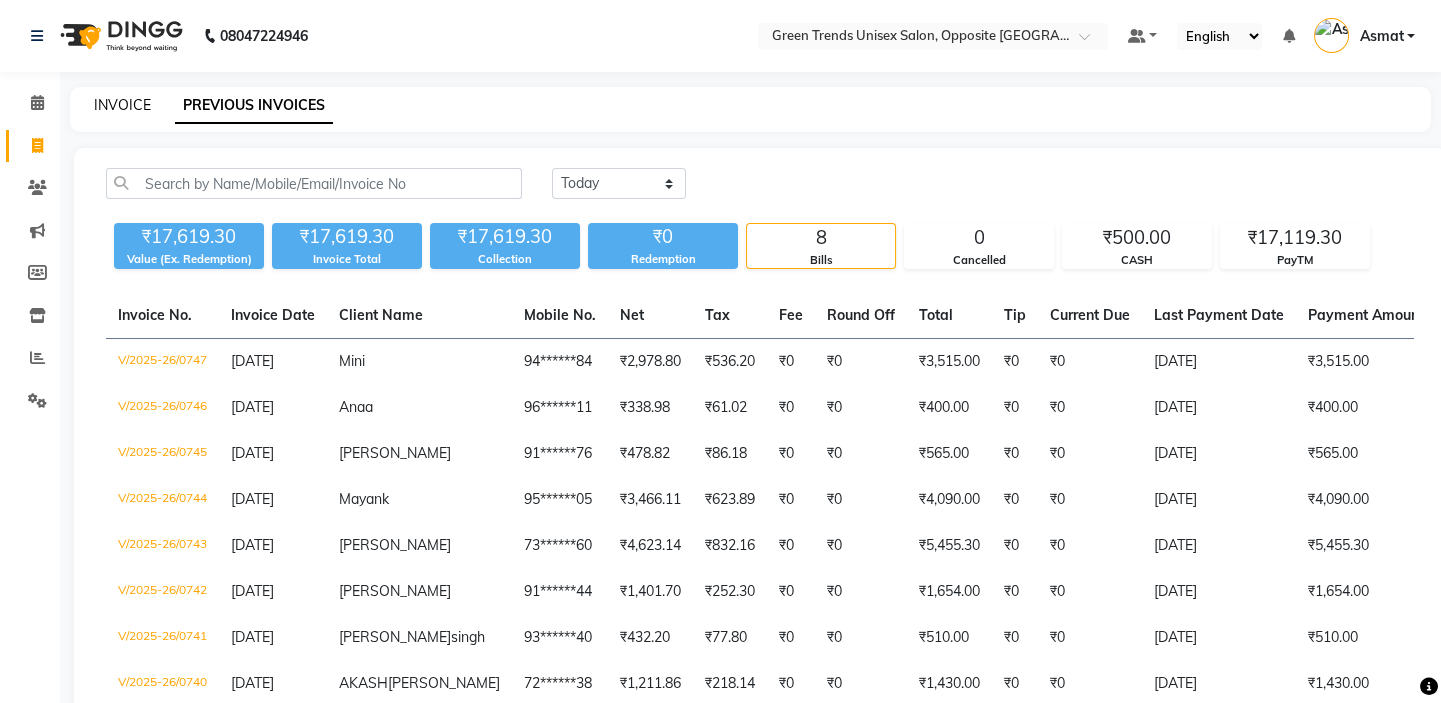 select on "service" 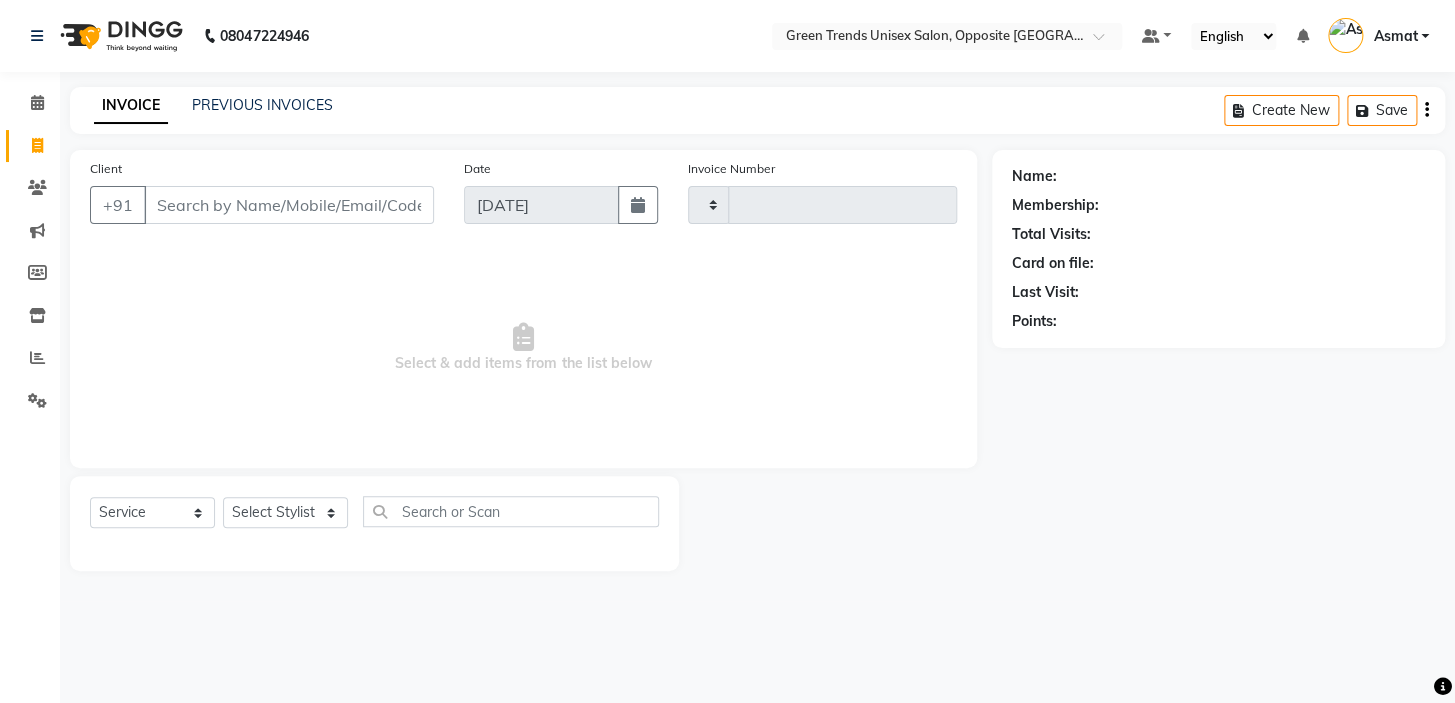 type on "0748" 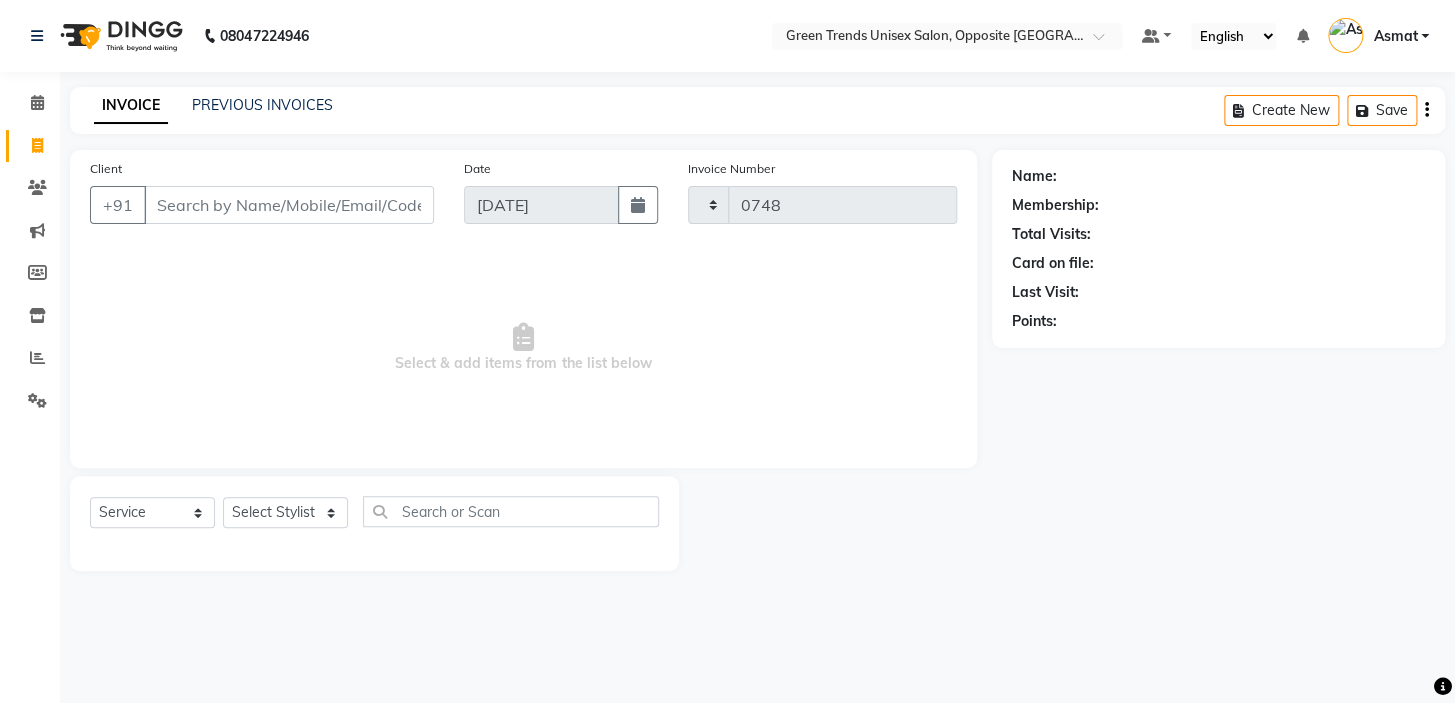 select on "5225" 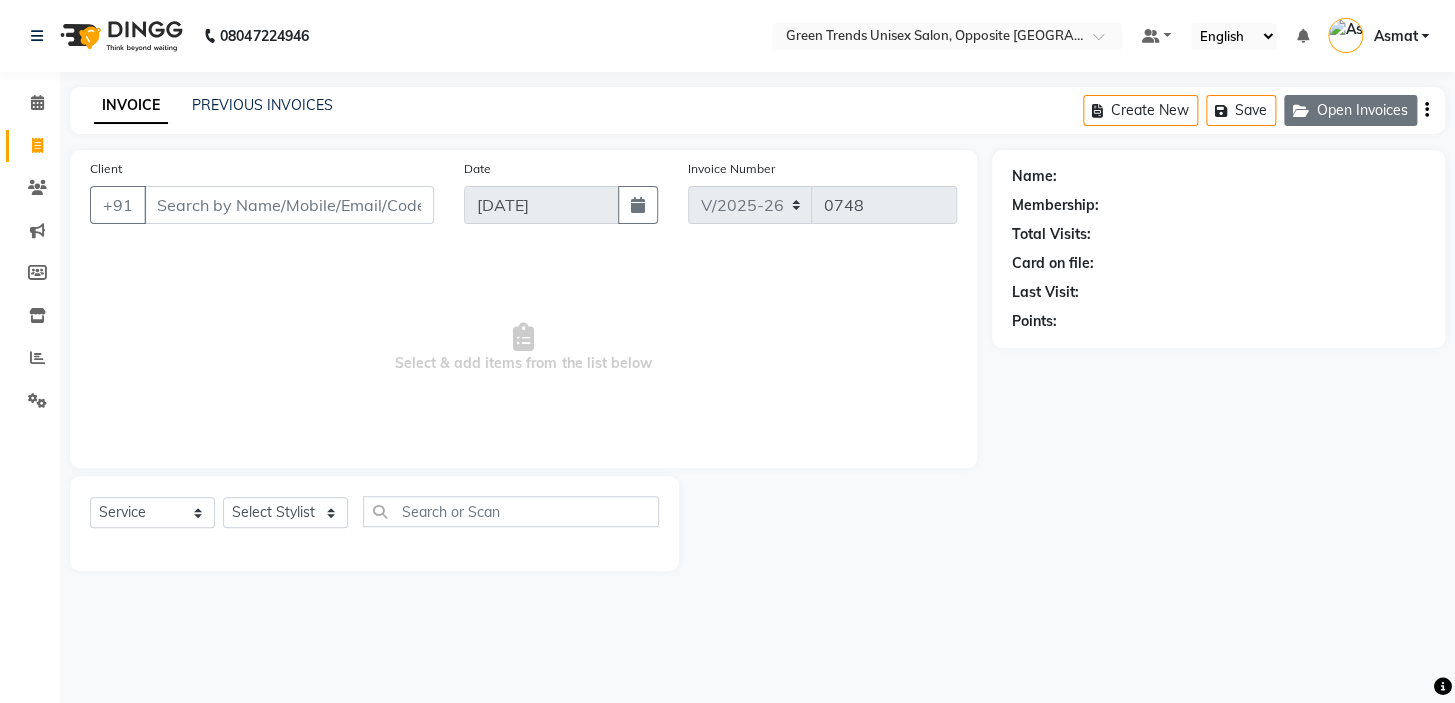 click on "Open Invoices" 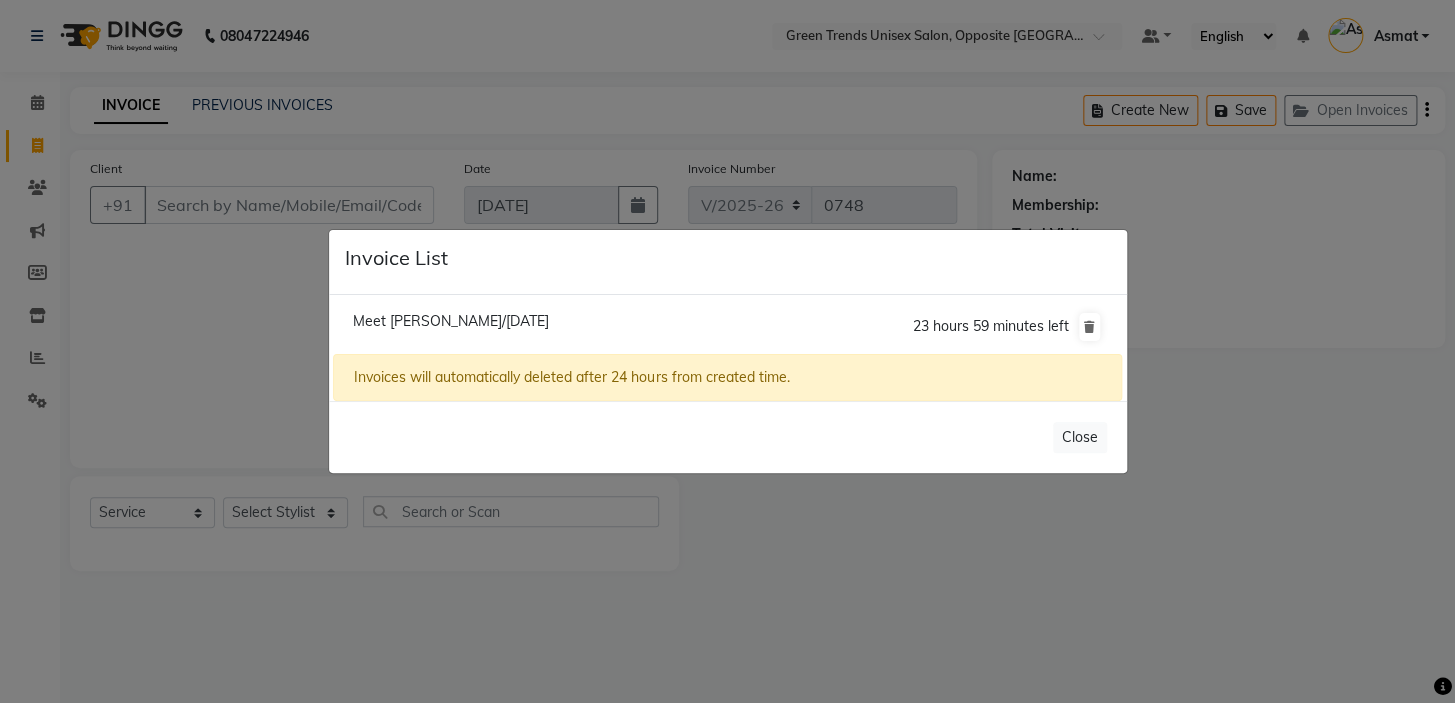 click on "Meet Panday/11 July 2025" 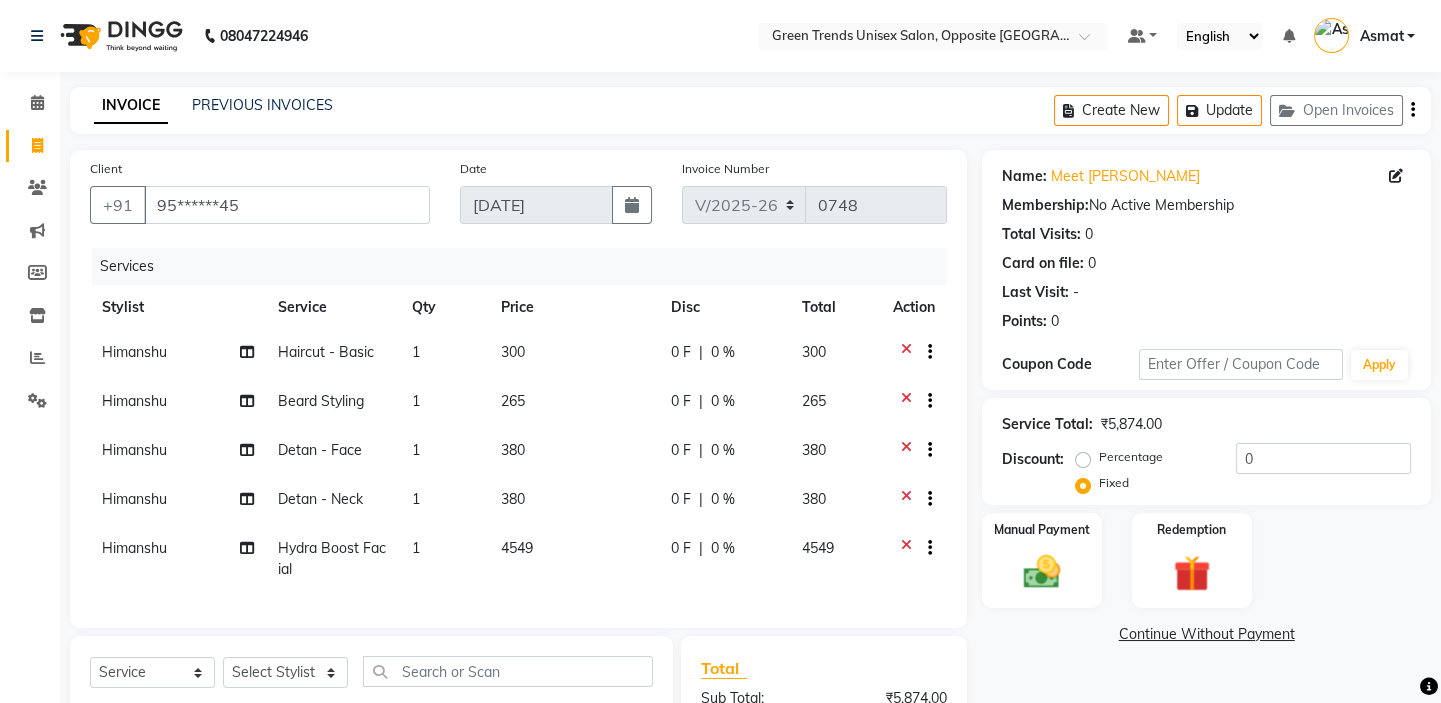 scroll, scrollTop: 271, scrollLeft: 0, axis: vertical 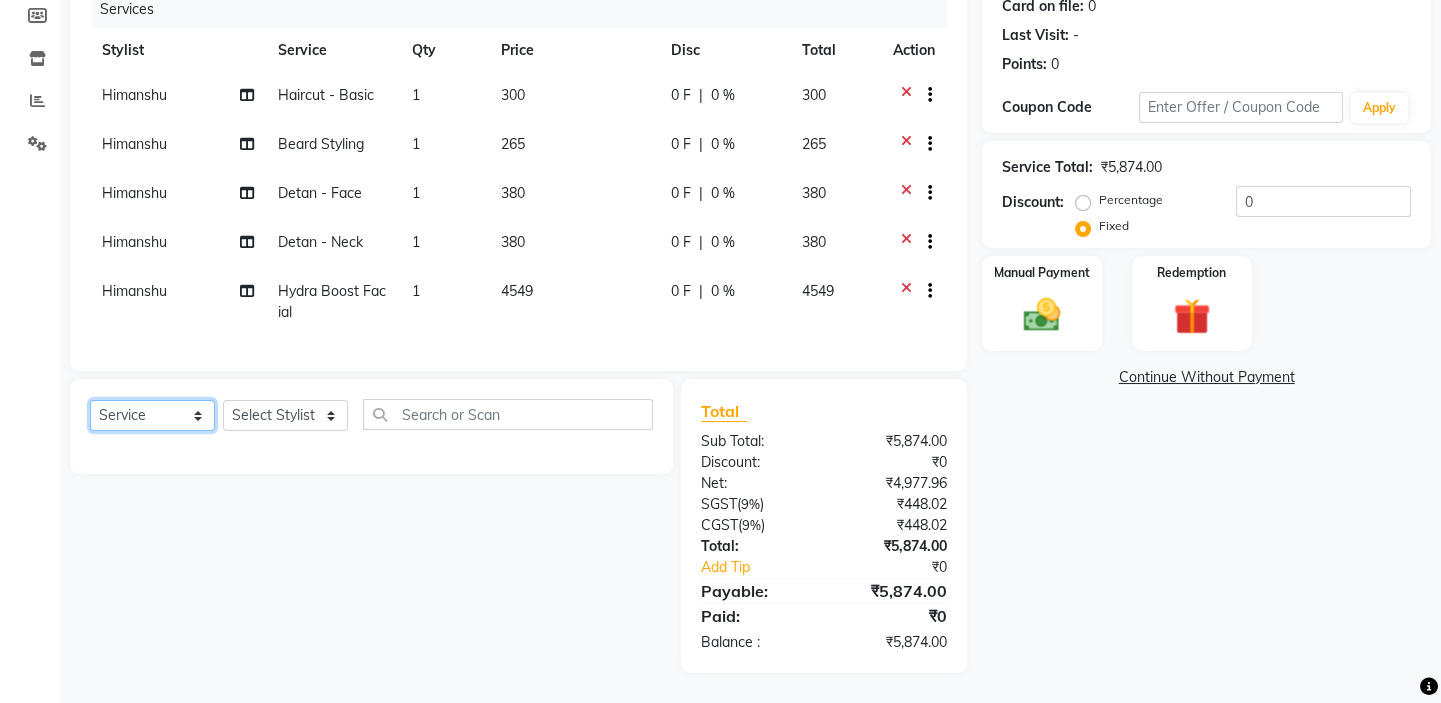 click on "Select  Service  Product  Membership  Package Voucher Prepaid Gift Card" 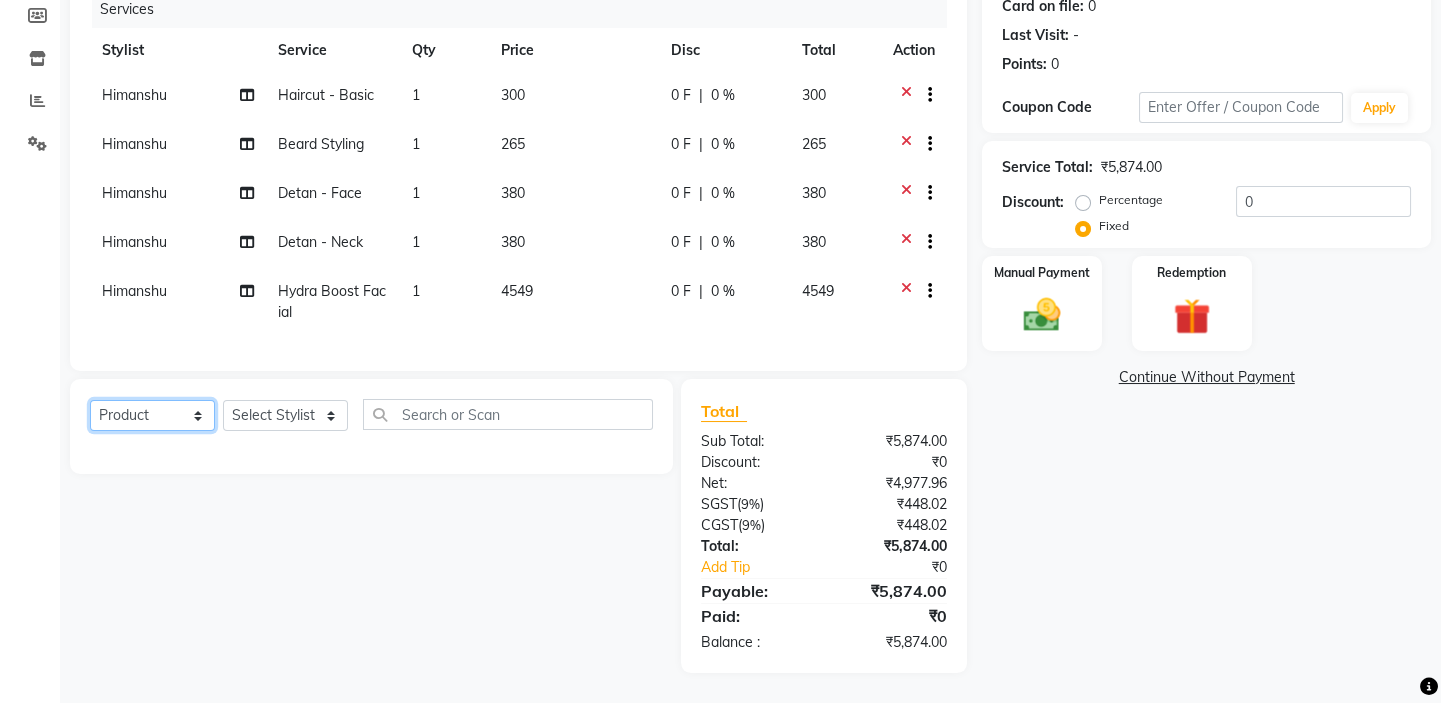 click on "Select  Service  Product  Membership  Package Voucher Prepaid Gift Card" 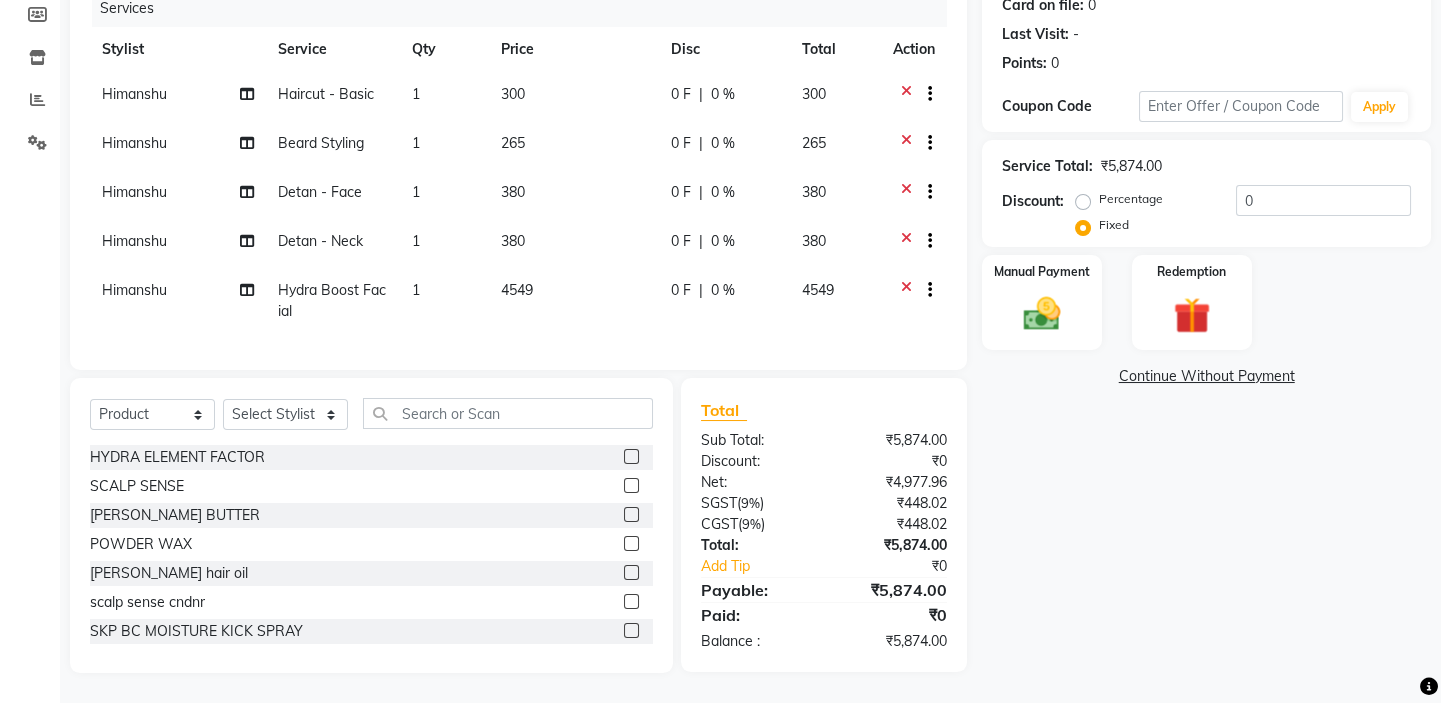 click on "Select  Service  Product  Membership  Package Voucher Prepaid Gift Card  Select Stylist Asmat Dinesh Himanshu Raj Shilpakar Sandhya SHAHID SUJEET Vaishnavi Vrinda" 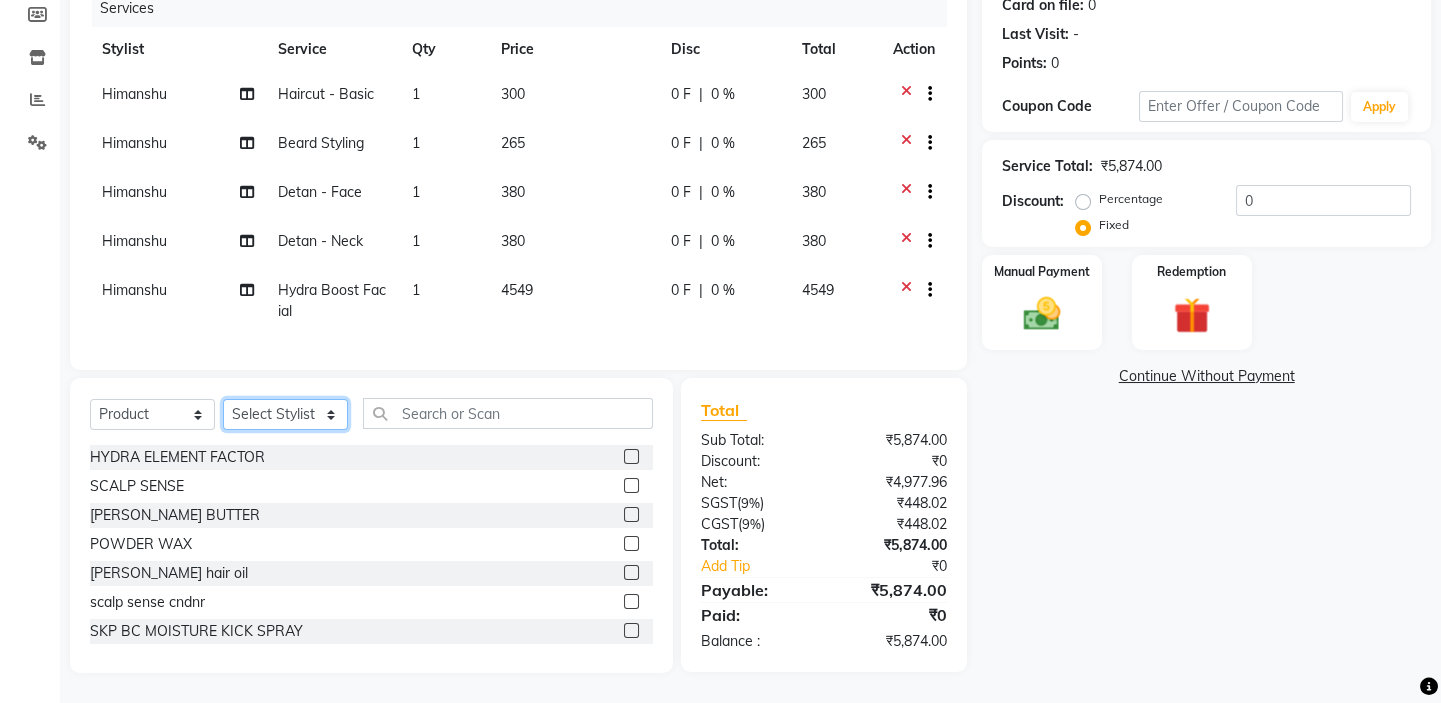 click on "Select Stylist Asmat Dinesh Himanshu Raj Shilpakar Sandhya SHAHID SUJEET Vaishnavi Vrinda" 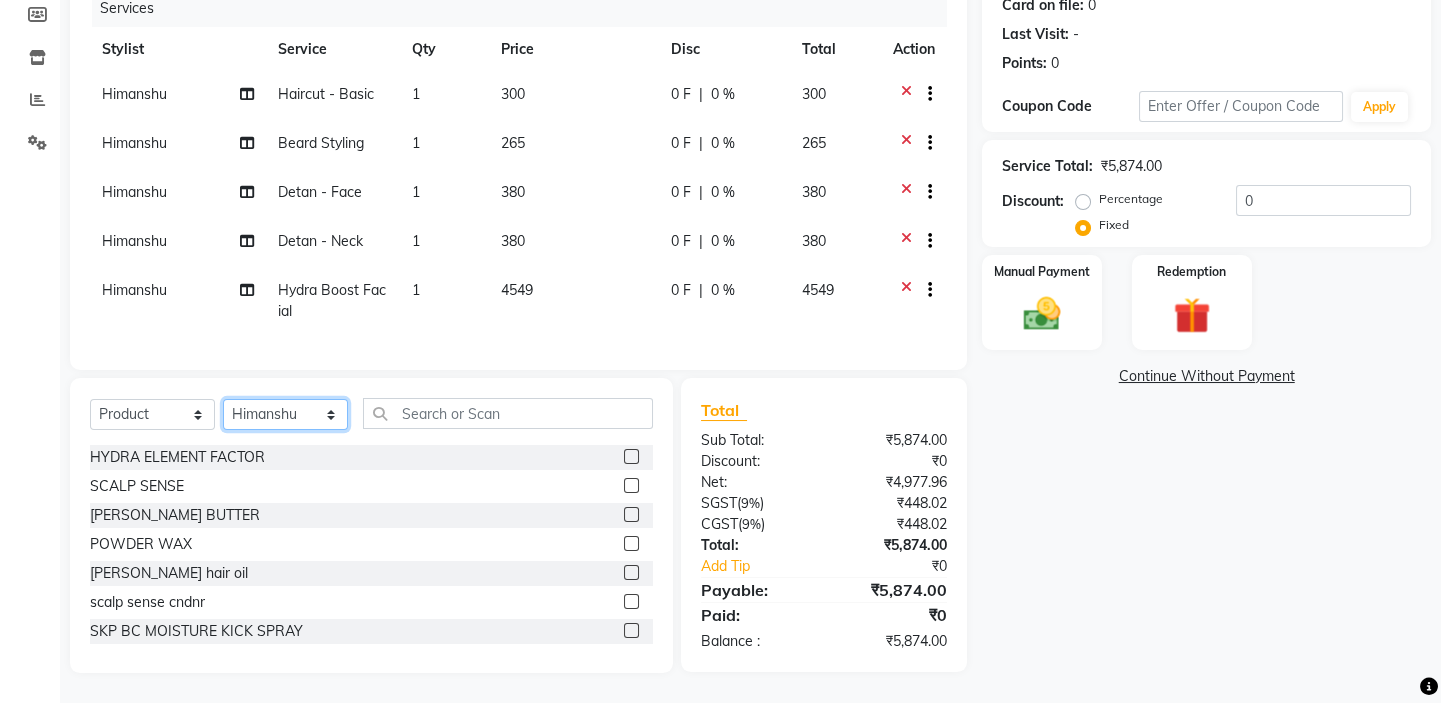 click on "Select Stylist Asmat Dinesh Himanshu Raj Shilpakar Sandhya SHAHID SUJEET Vaishnavi Vrinda" 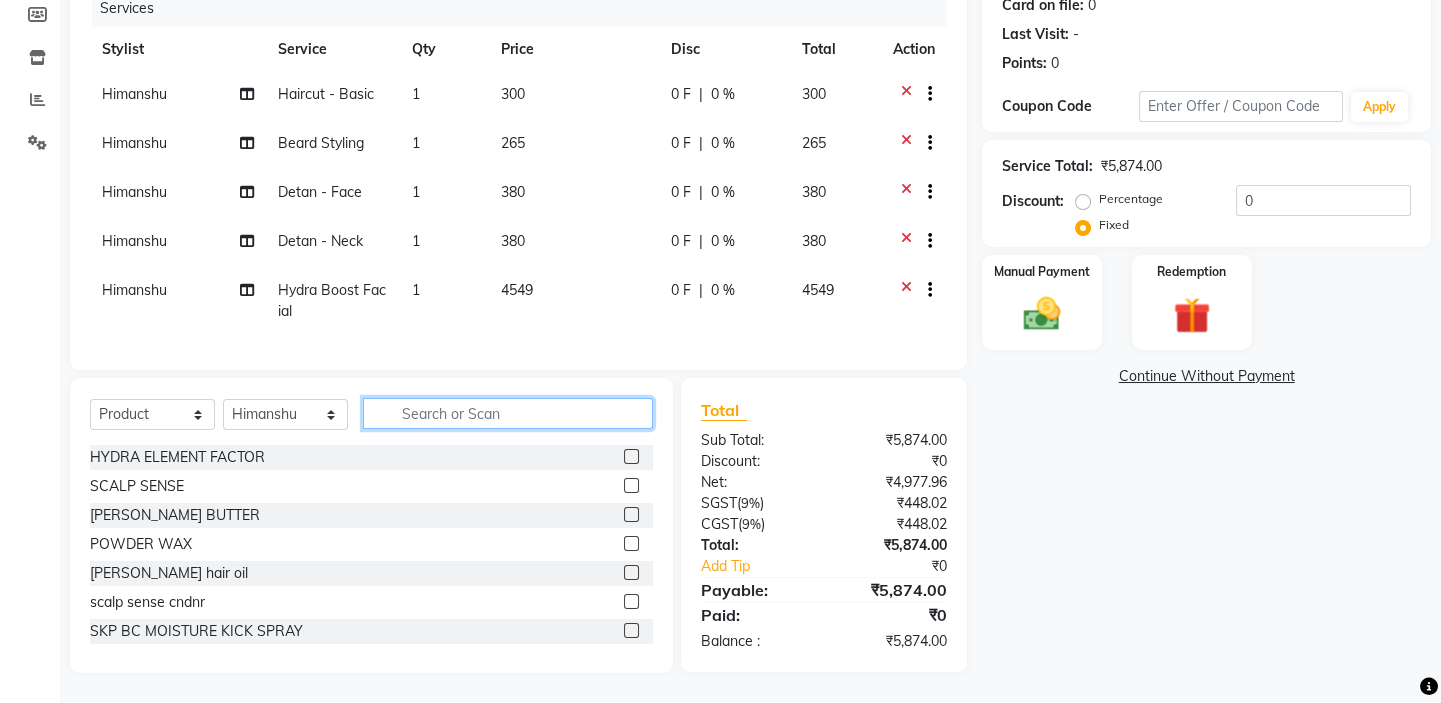 click 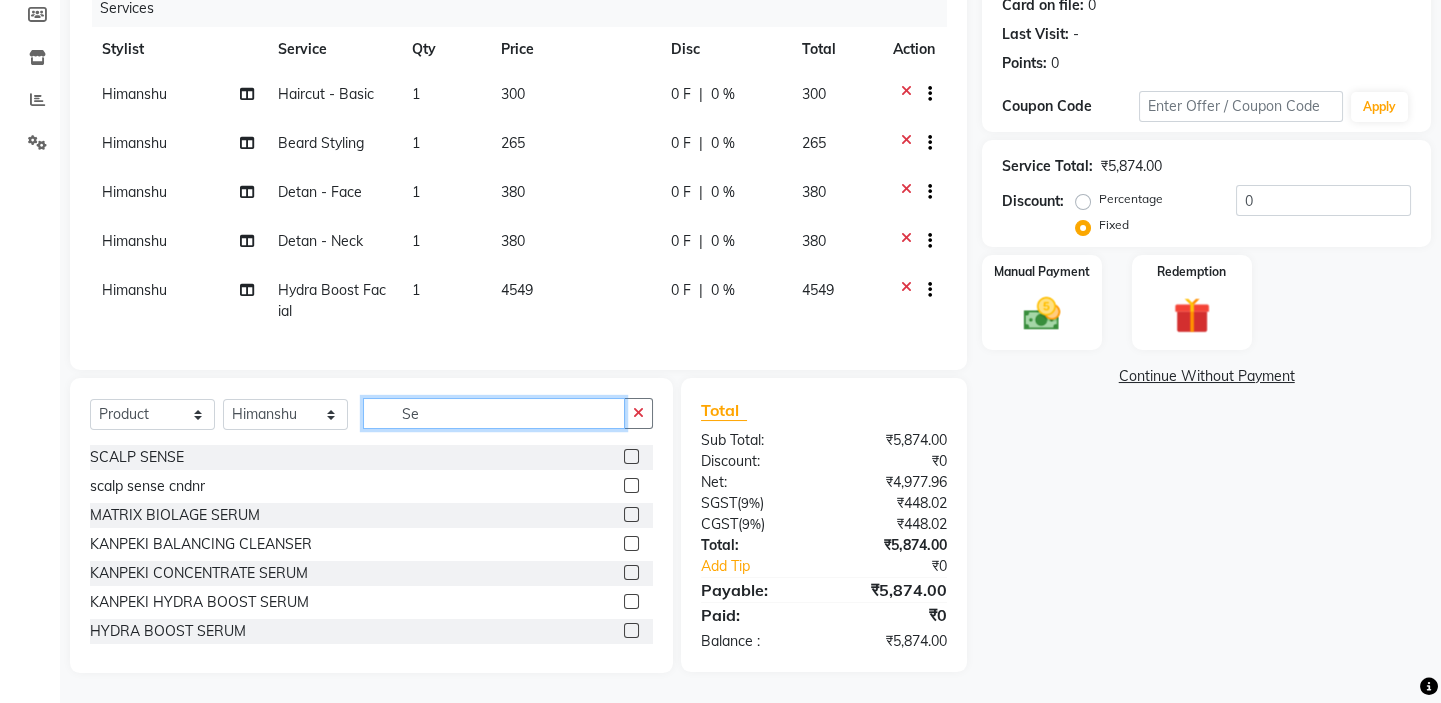 type on "S" 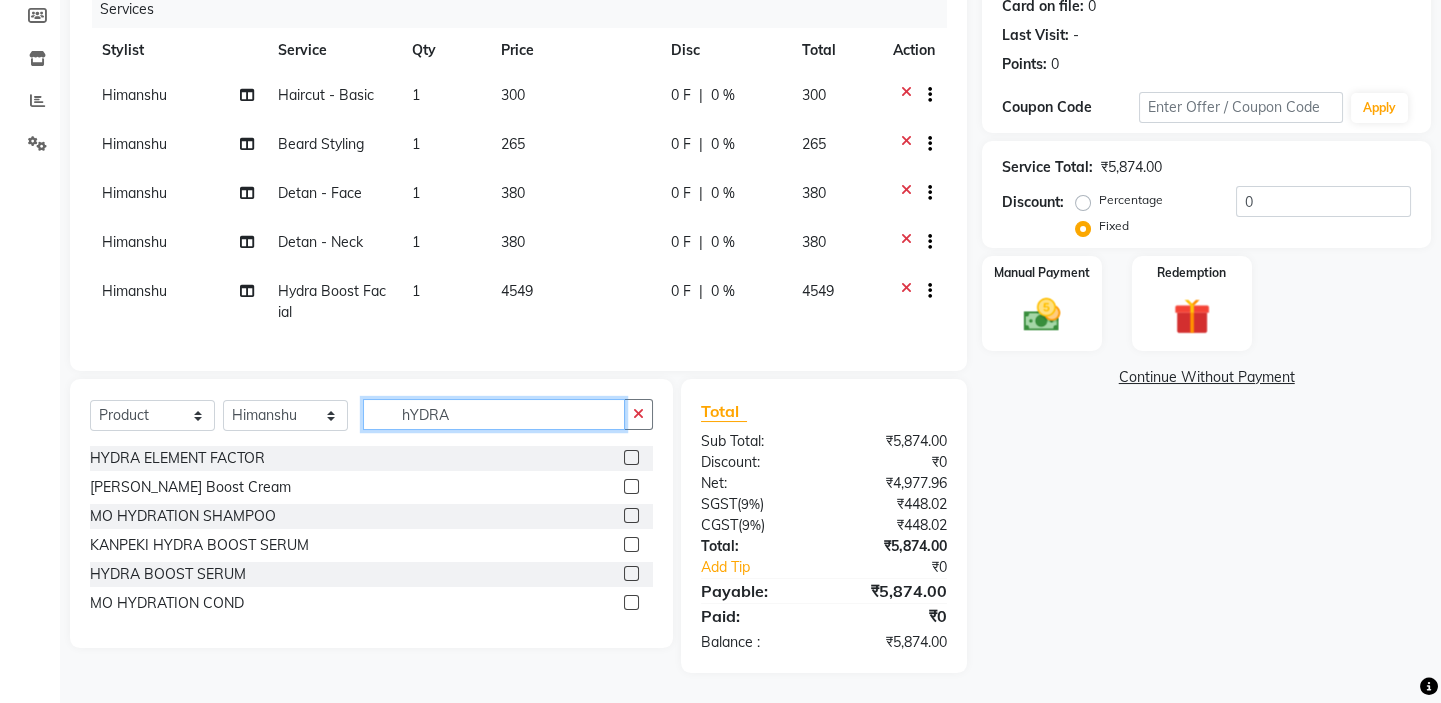type on "hYDRA" 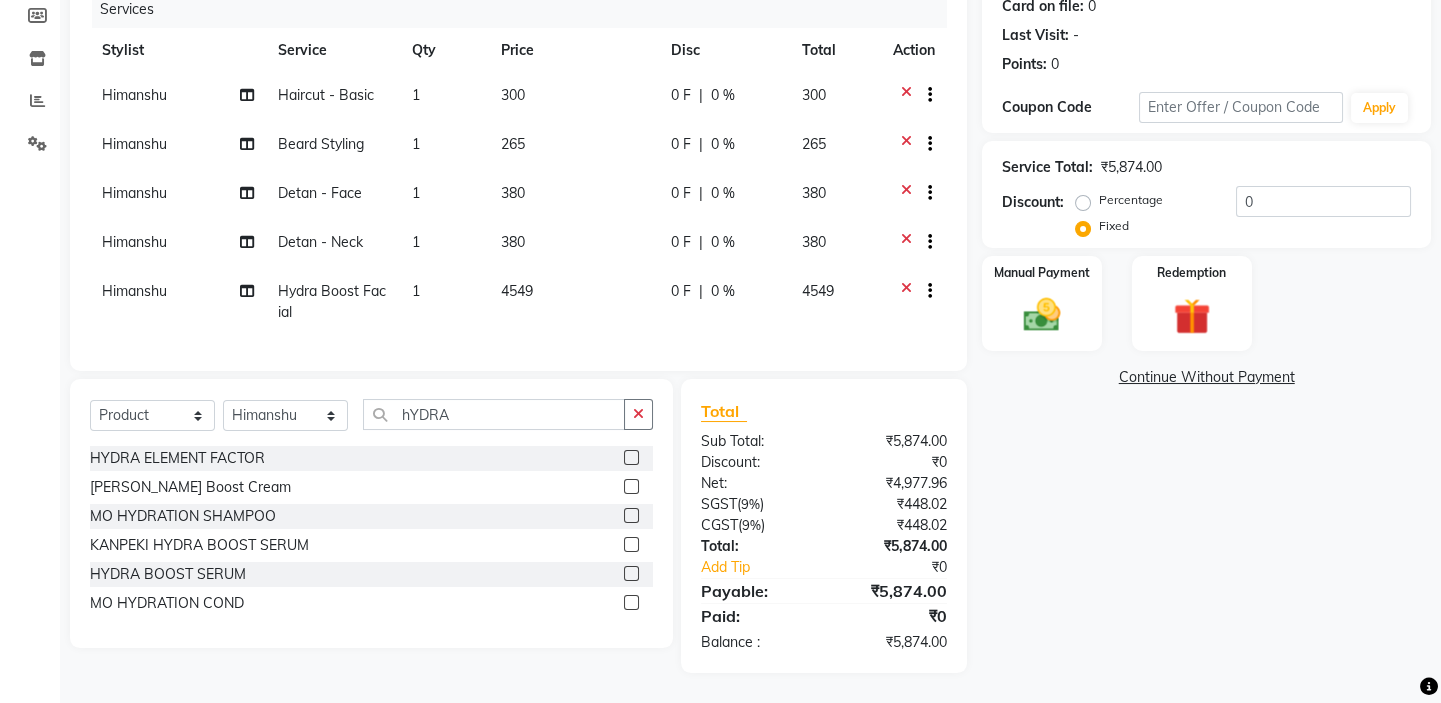 click 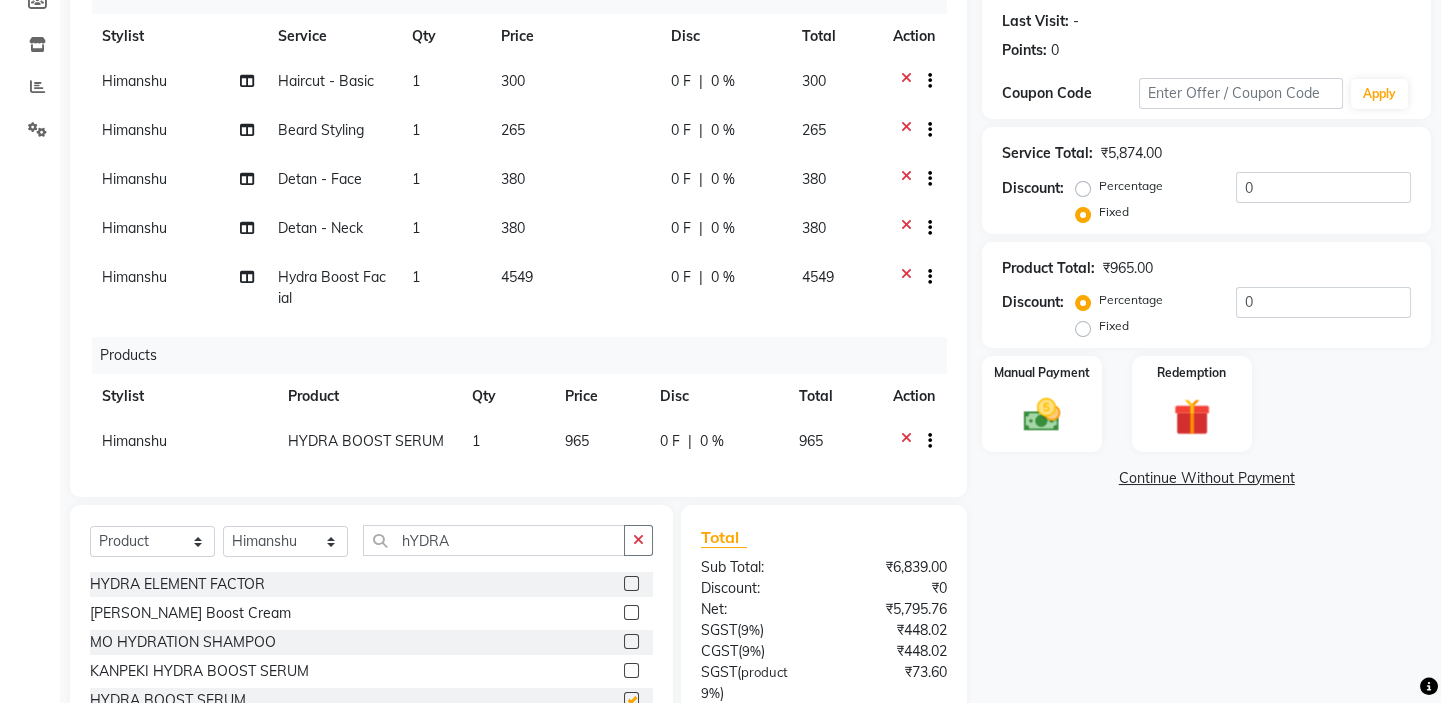 checkbox on "false" 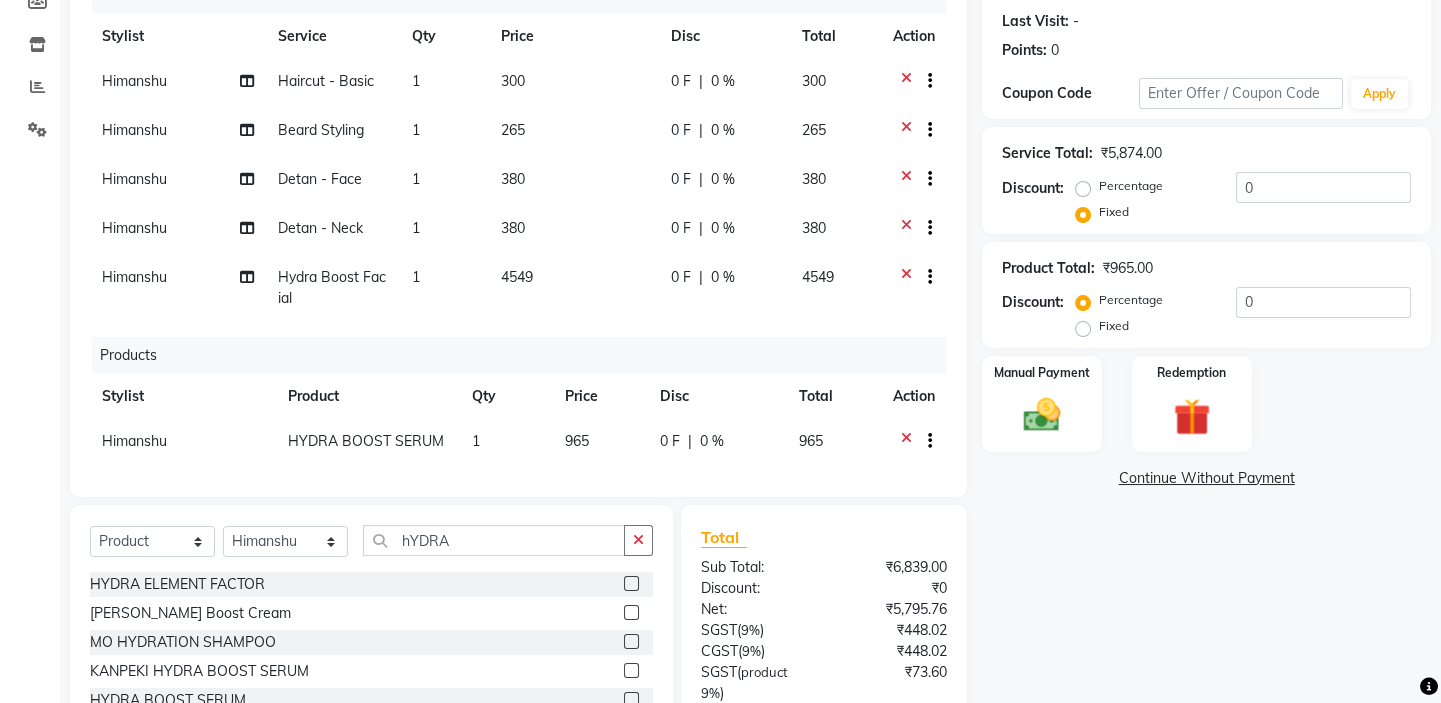 scroll, scrollTop: 483, scrollLeft: 0, axis: vertical 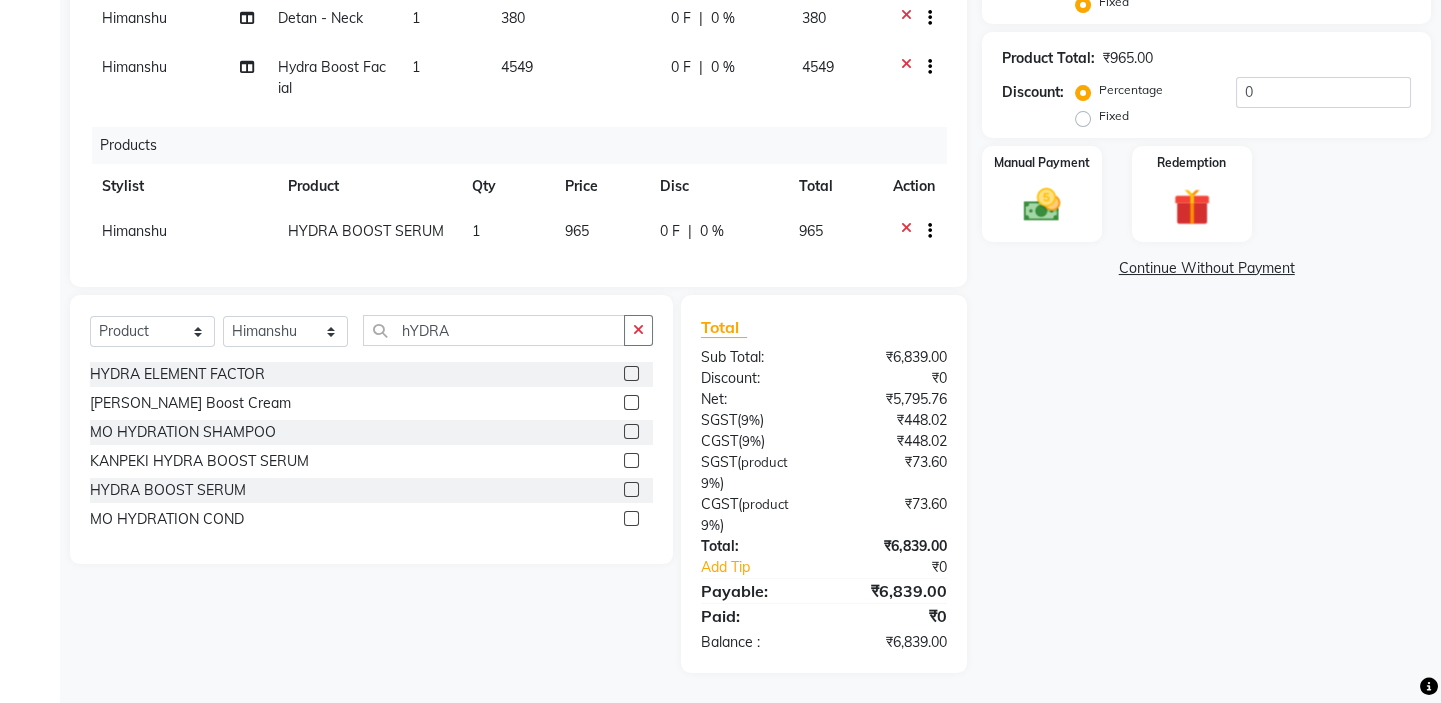 click 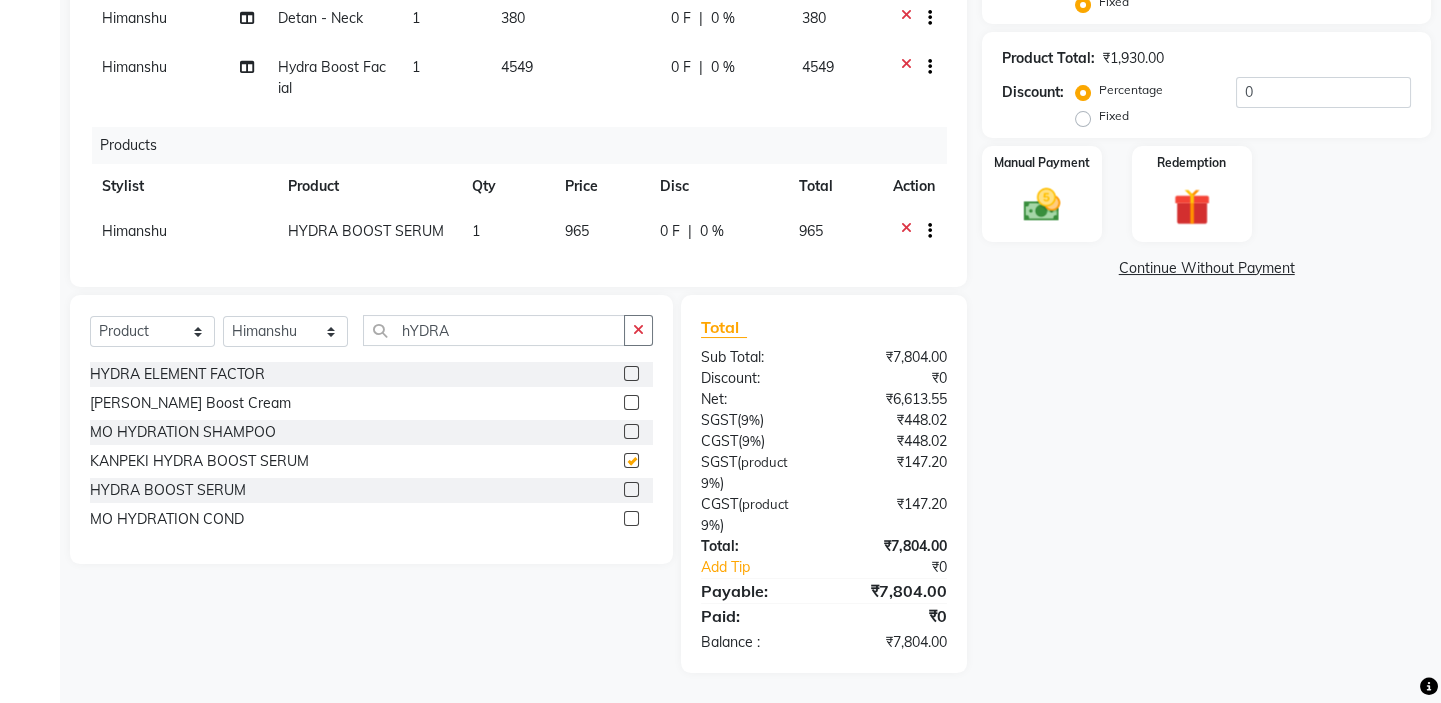 checkbox on "false" 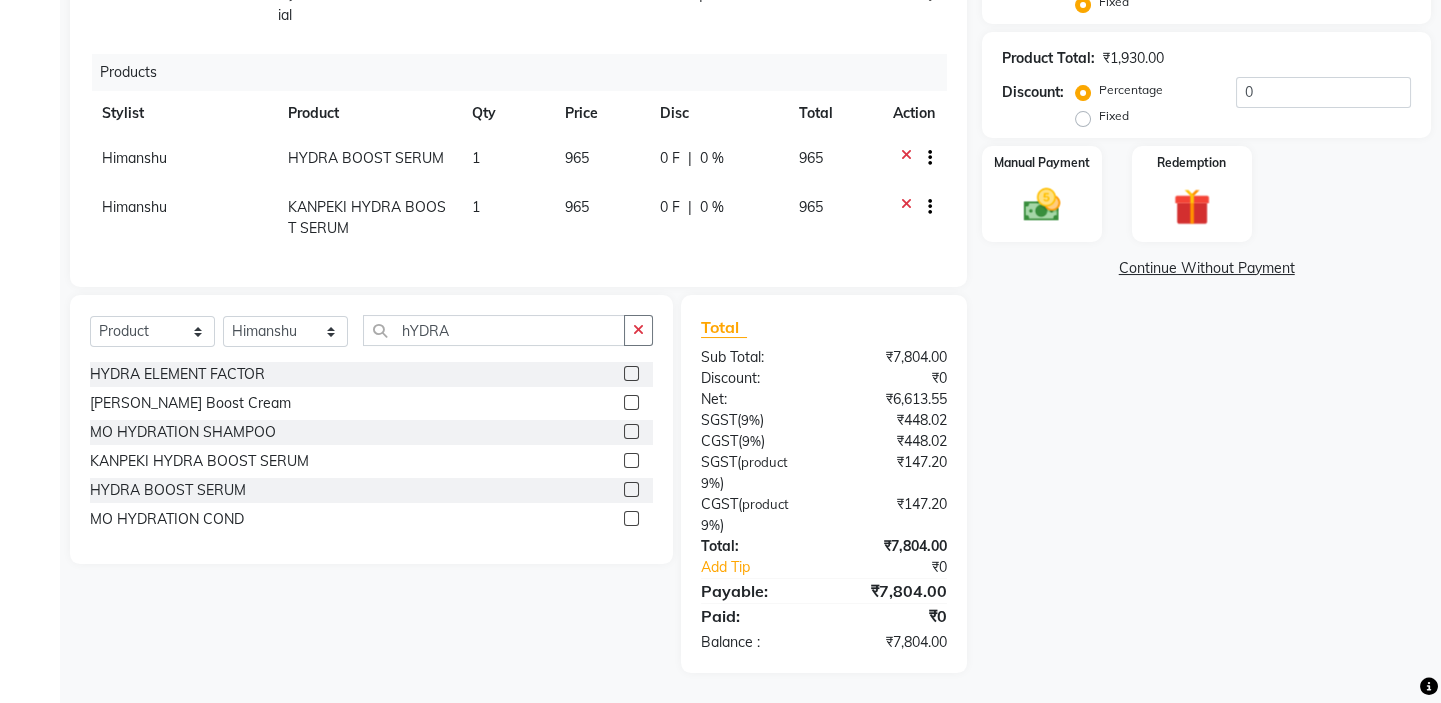 scroll, scrollTop: 86, scrollLeft: 0, axis: vertical 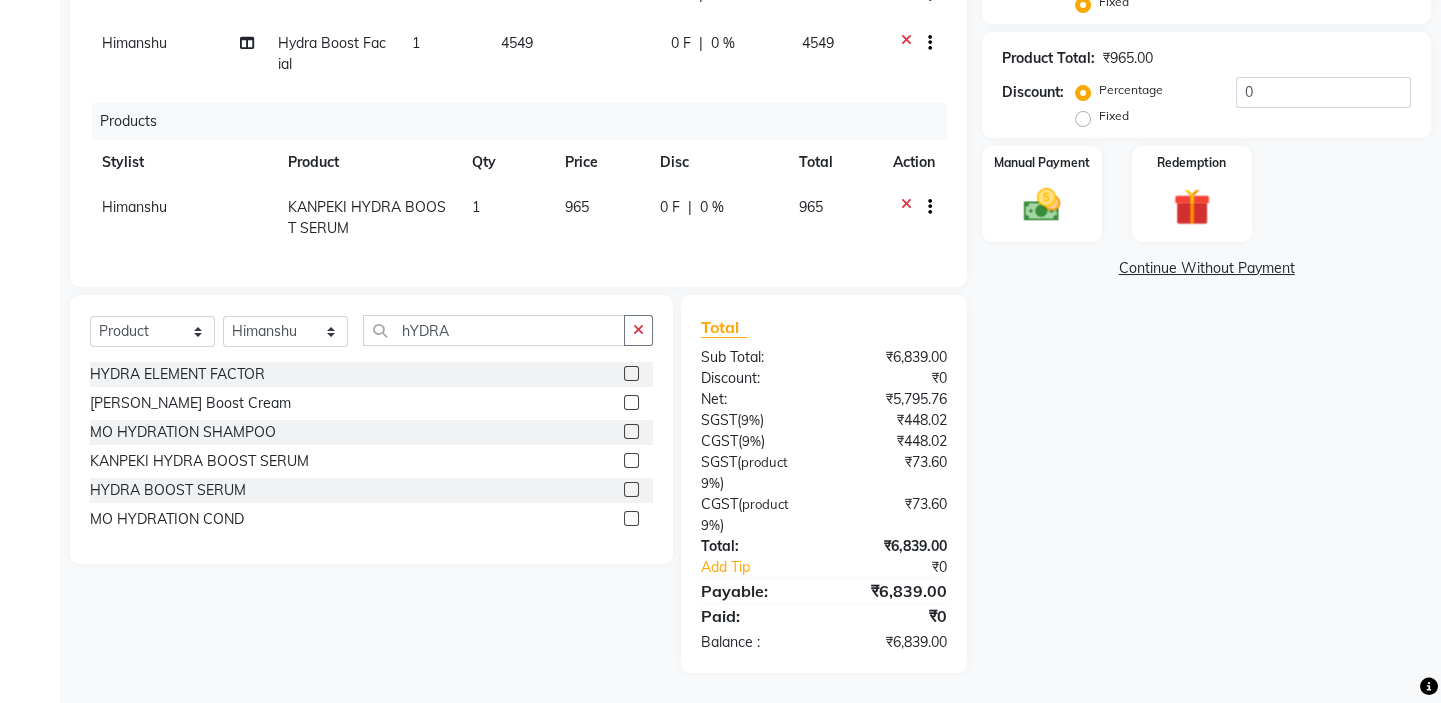 click on "Select  Service  Product  Membership  Package Voucher Prepaid Gift Card  Select Stylist Asmat Dinesh Himanshu Raj Shilpakar Sandhya SHAHID SUJEET Vaishnavi Vrinda hYDRA HYDRA ELEMENT FACTOR   Jeannot Hydra Boost Cream  MO HYDRATION SHAMPOO  KANPEKI HYDRA BOOST SERUM  HYDRA BOOST SERUM  MO HYDRATION COND" 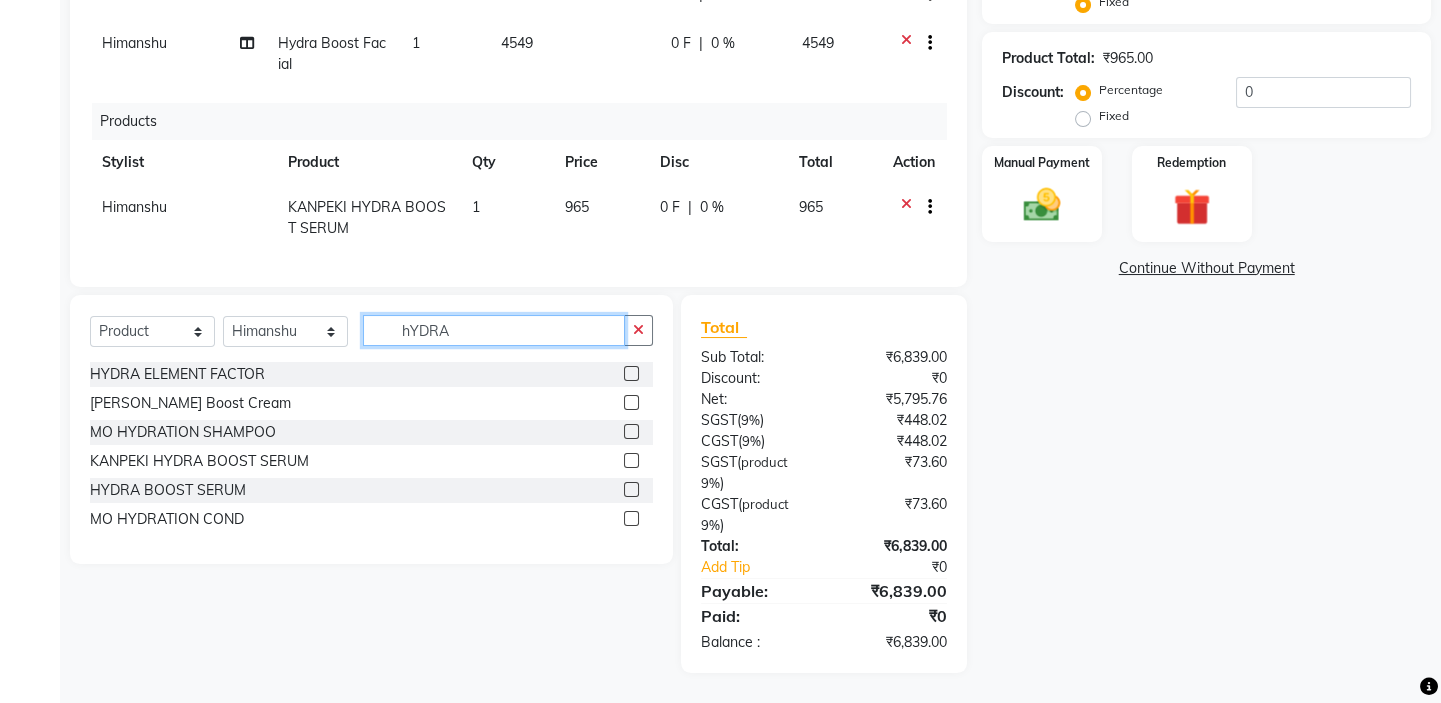 click on "hYDRA" 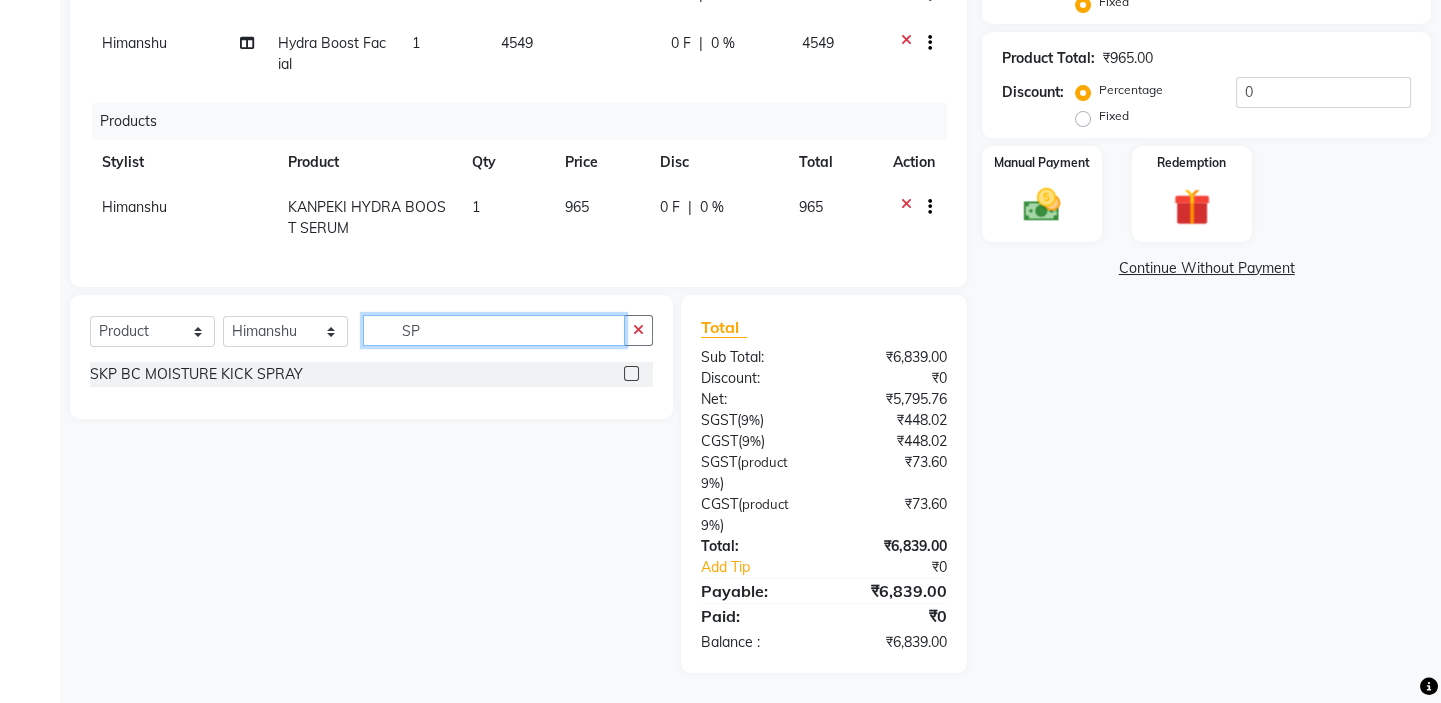 type on "S" 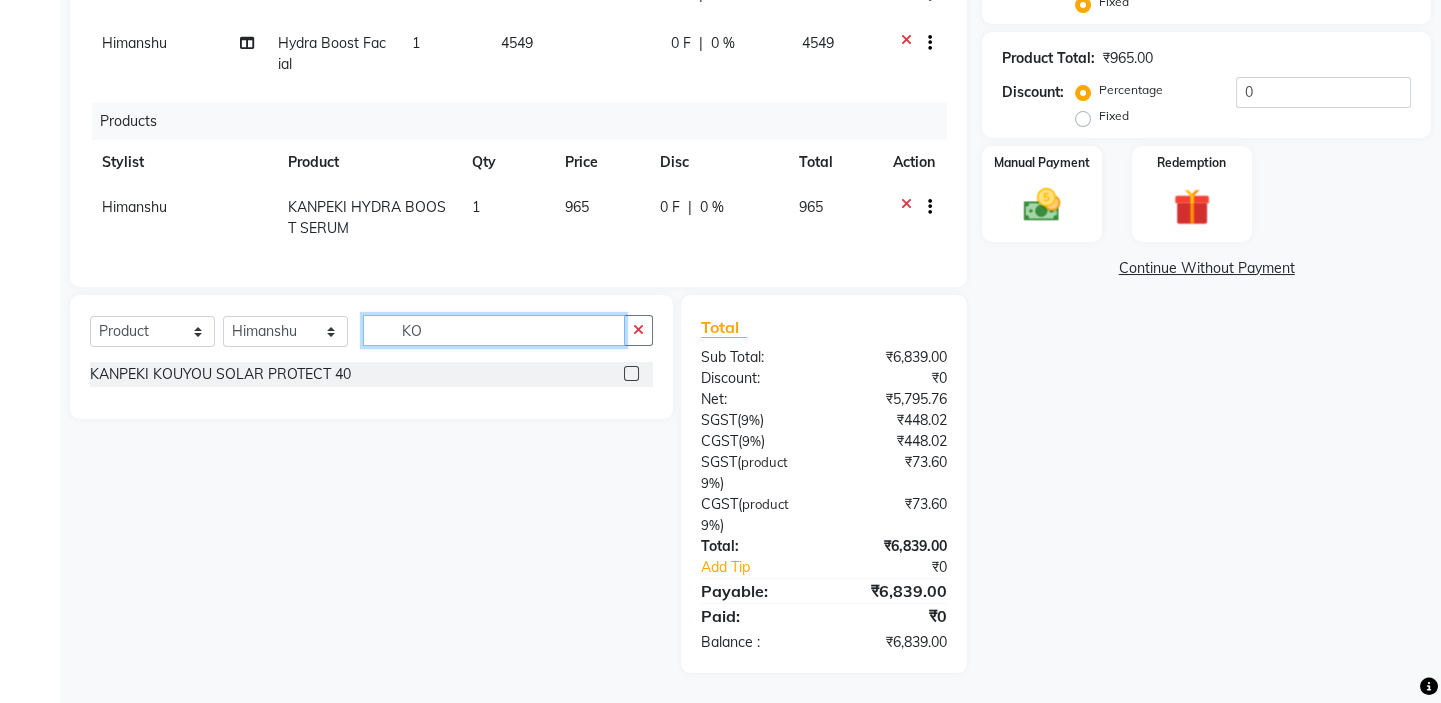 type on "KO" 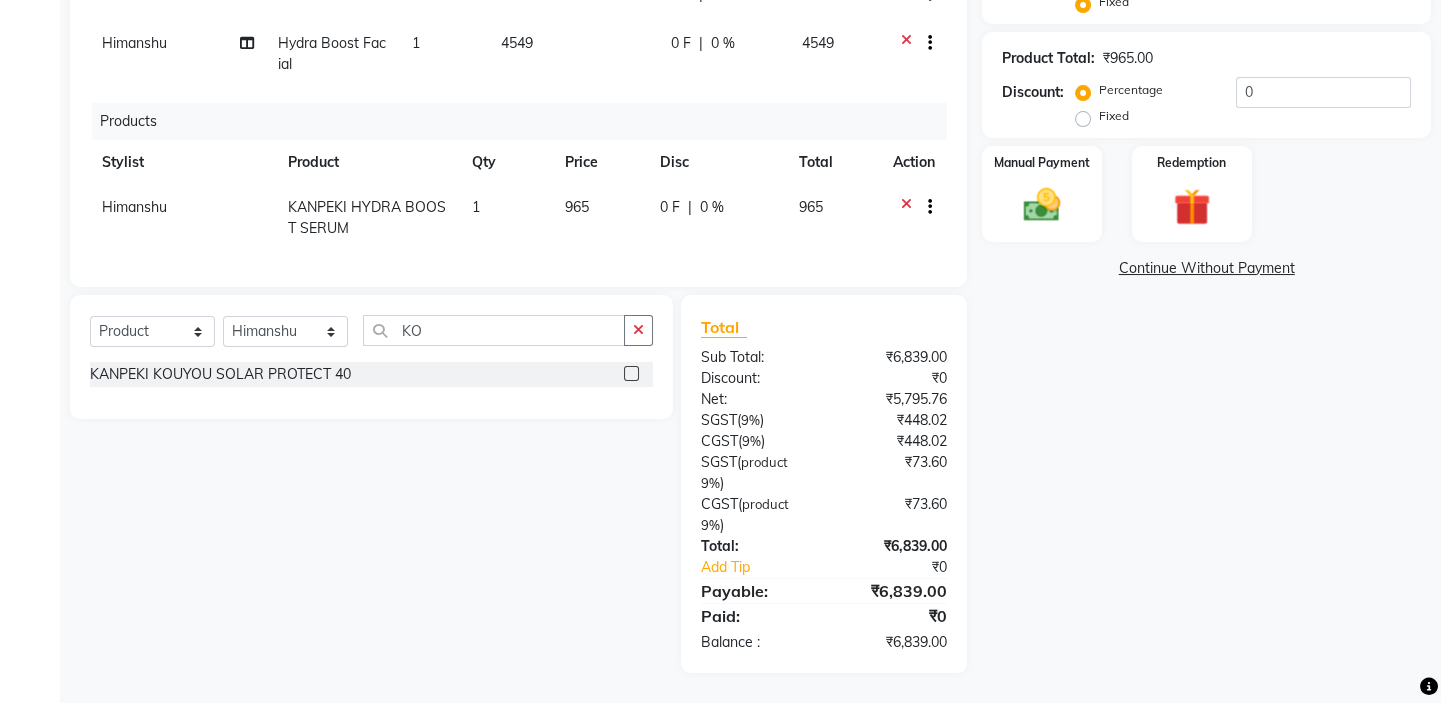 click 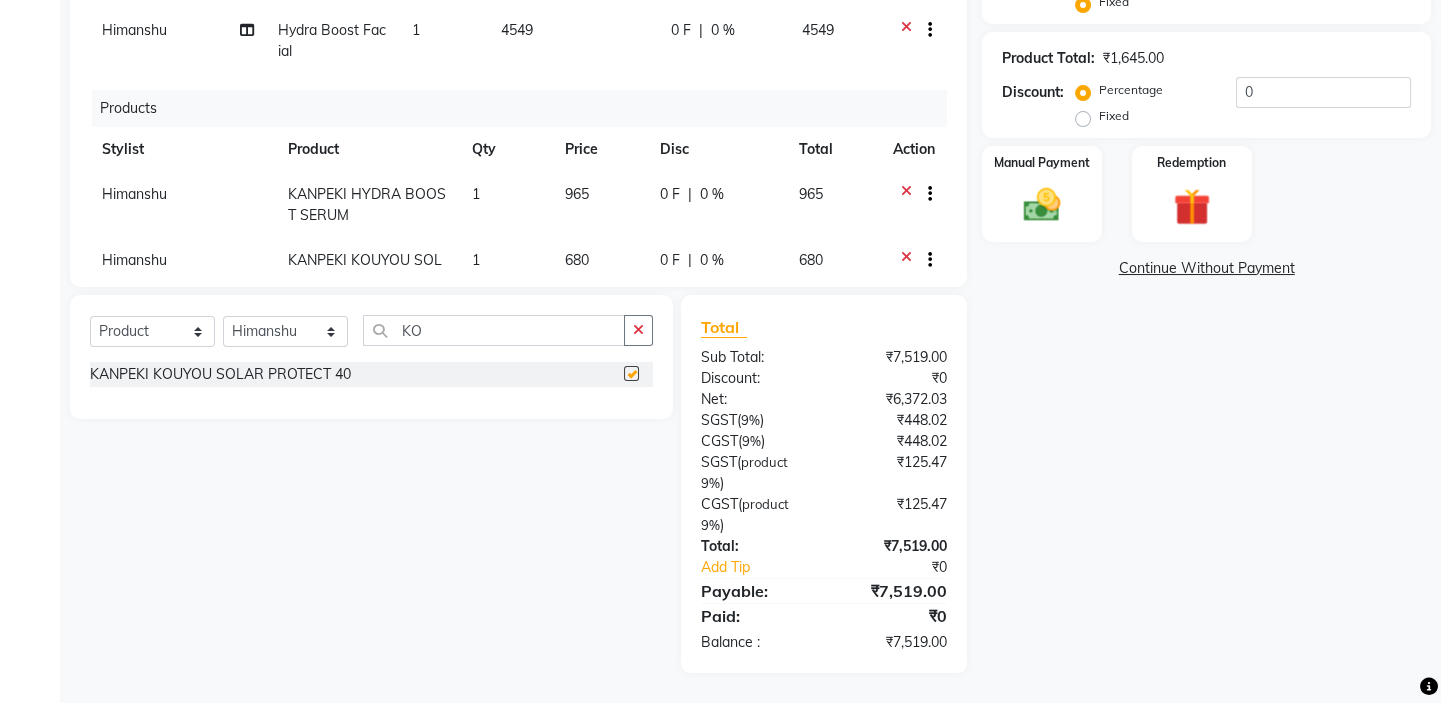 scroll, scrollTop: 86, scrollLeft: 0, axis: vertical 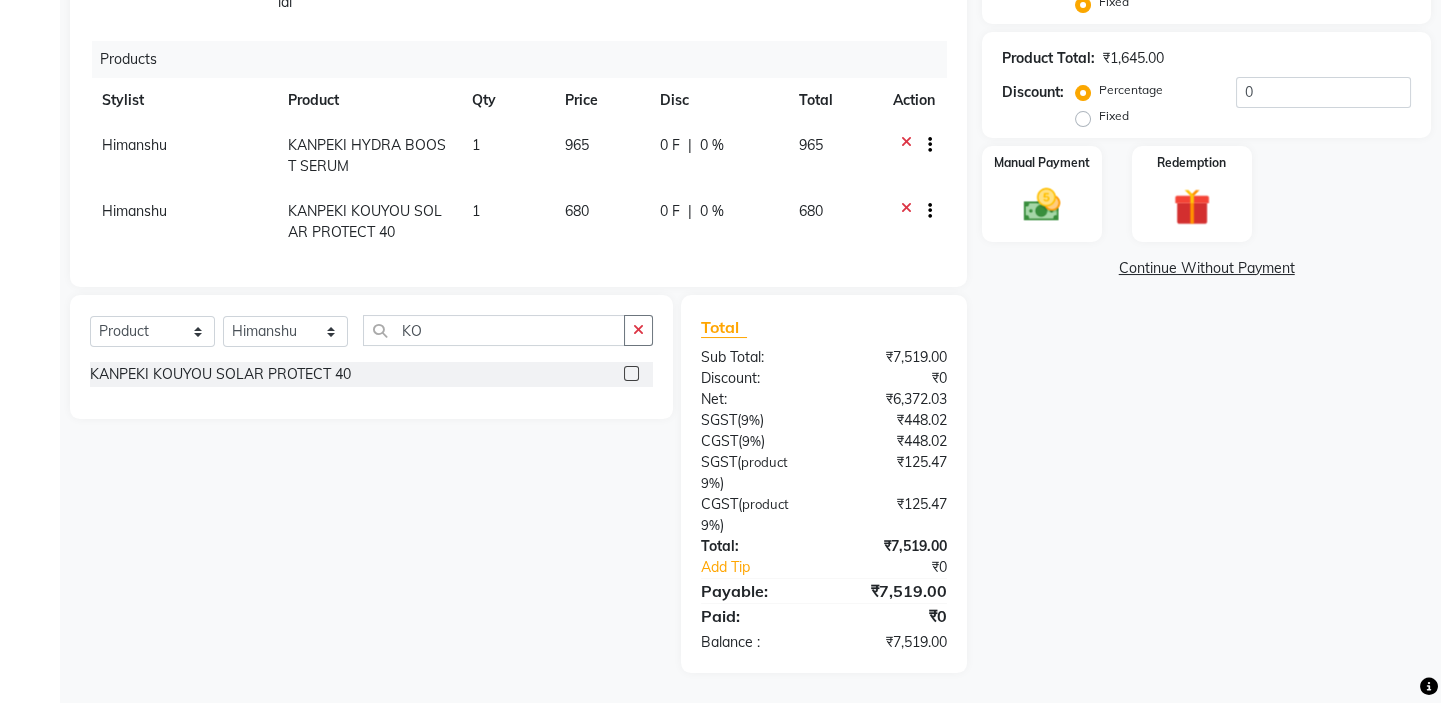 checkbox on "false" 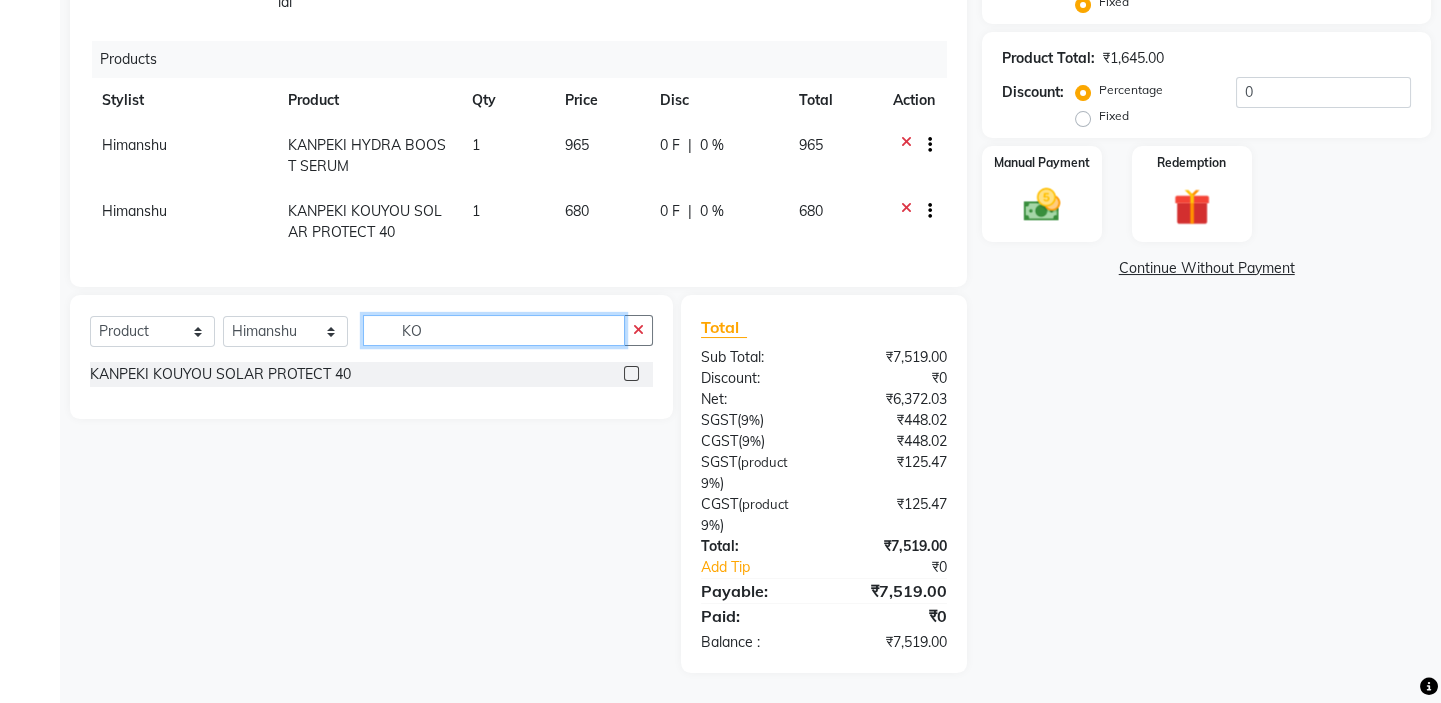 click on "KO" 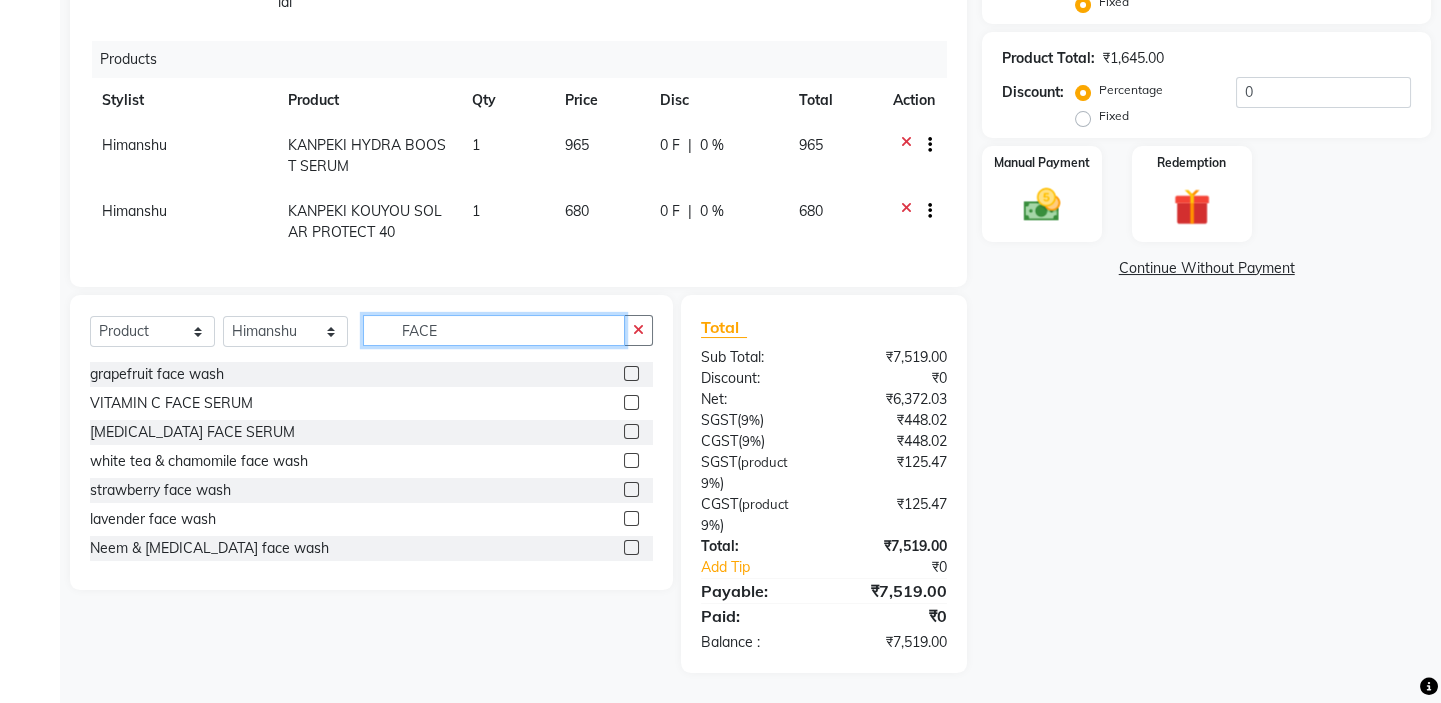 type on "FACE" 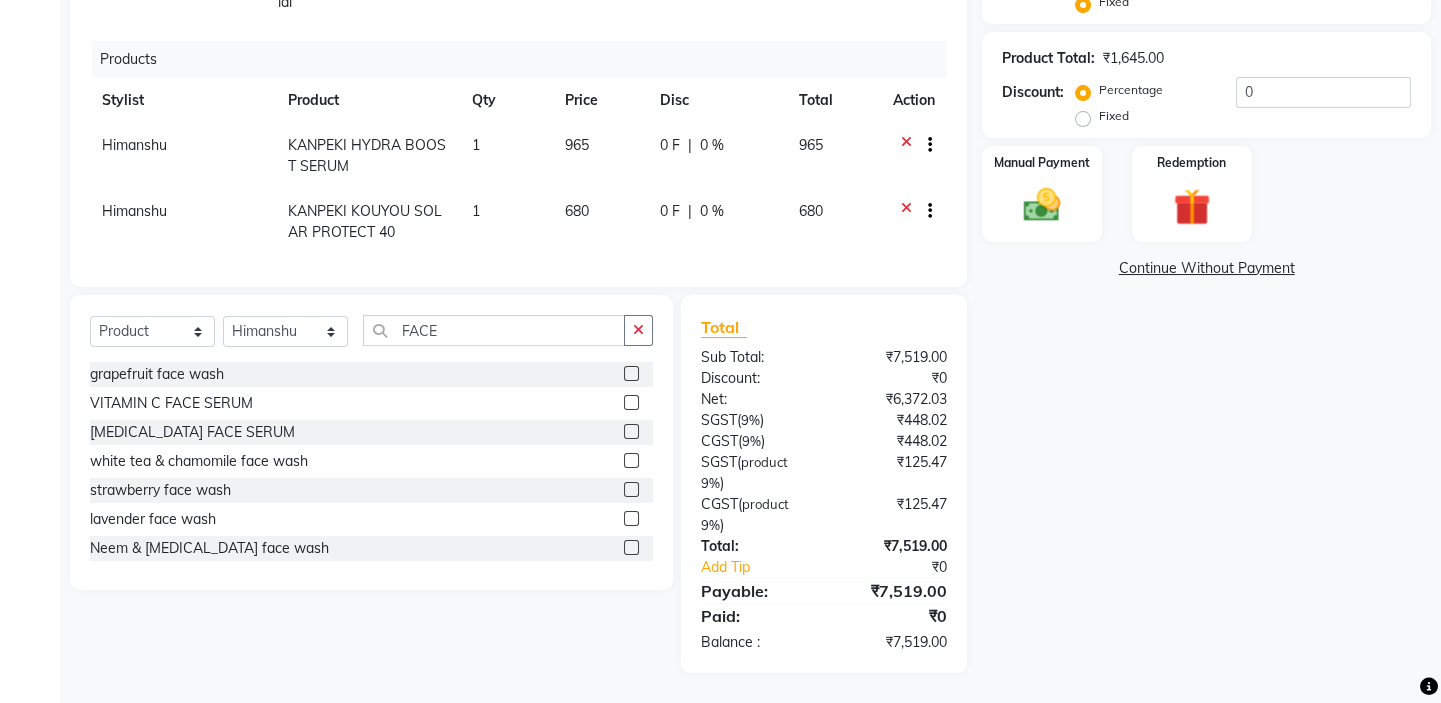 click 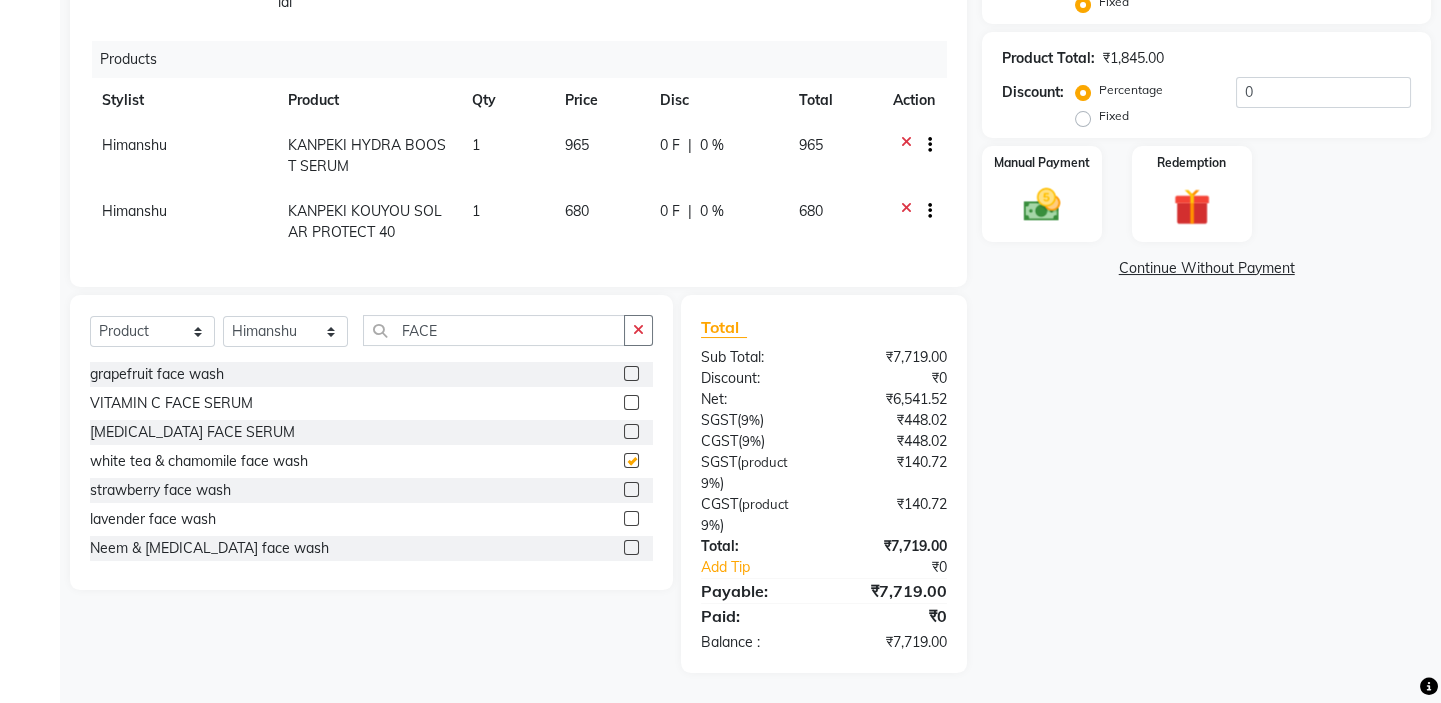 checkbox on "false" 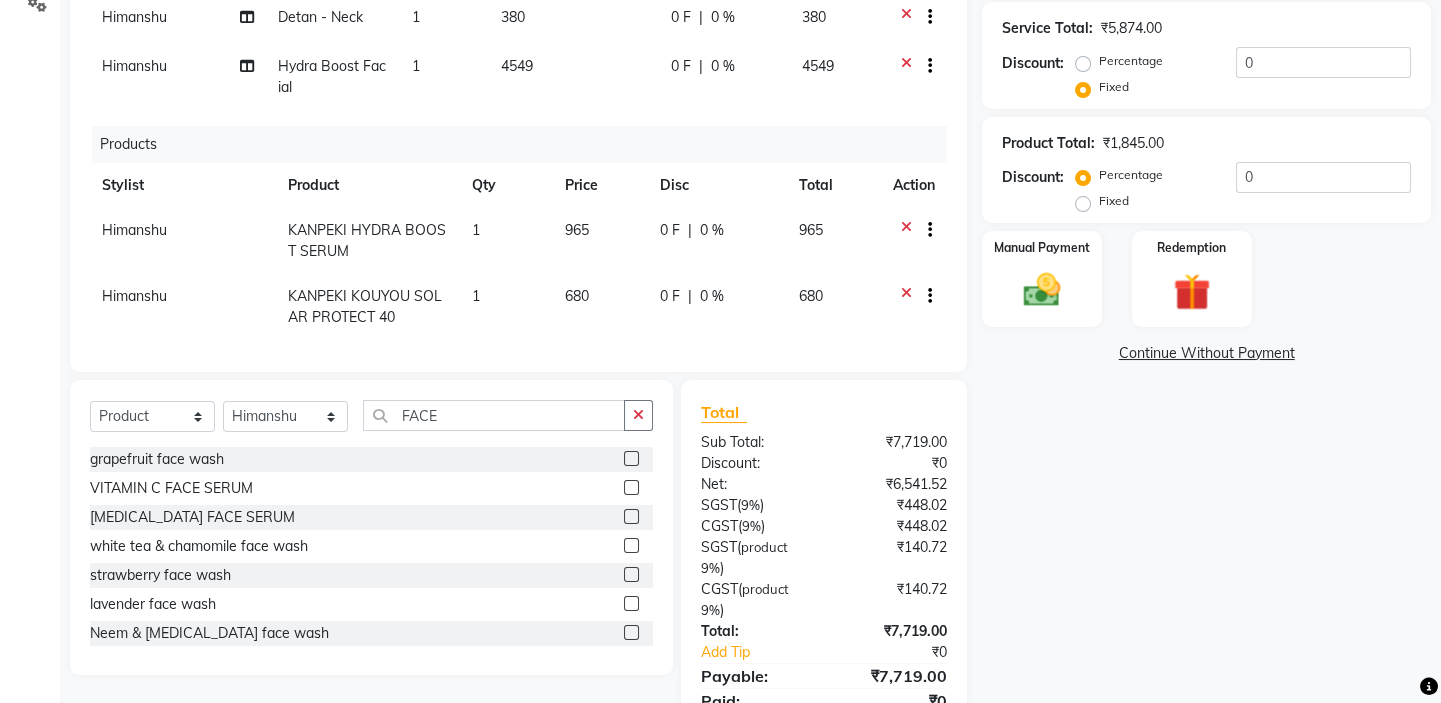 scroll, scrollTop: 483, scrollLeft: 0, axis: vertical 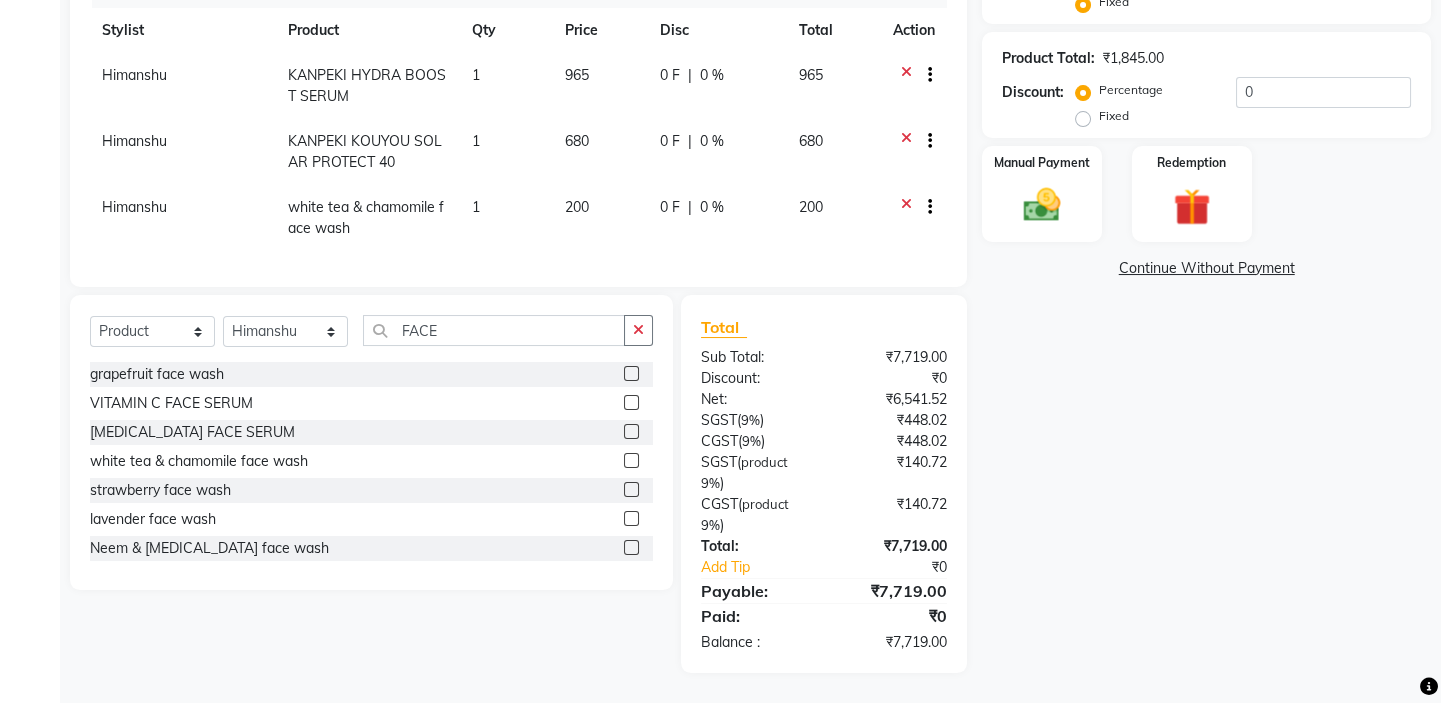 click on "Name: Meet Panday Membership:  No Active Membership  Total Visits:  0 Card on file:  0 Last Visit:   - Points:   0  Coupon Code Apply Service Total:  ₹5,874.00  Discount:  Percentage   Fixed  0 Product Total:  ₹1,845.00  Discount:  Percentage   Fixed  0 Manual Payment Redemption  Continue Without Payment" 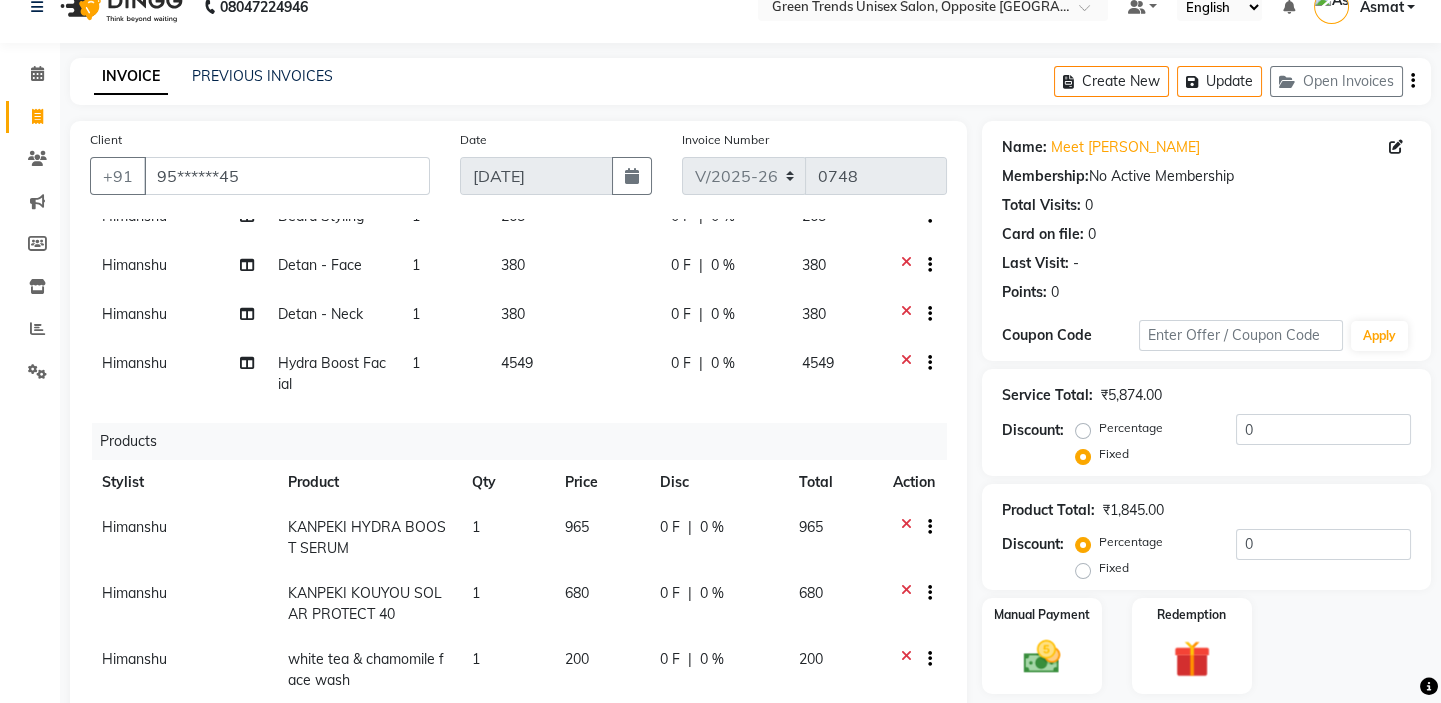scroll, scrollTop: 419, scrollLeft: 0, axis: vertical 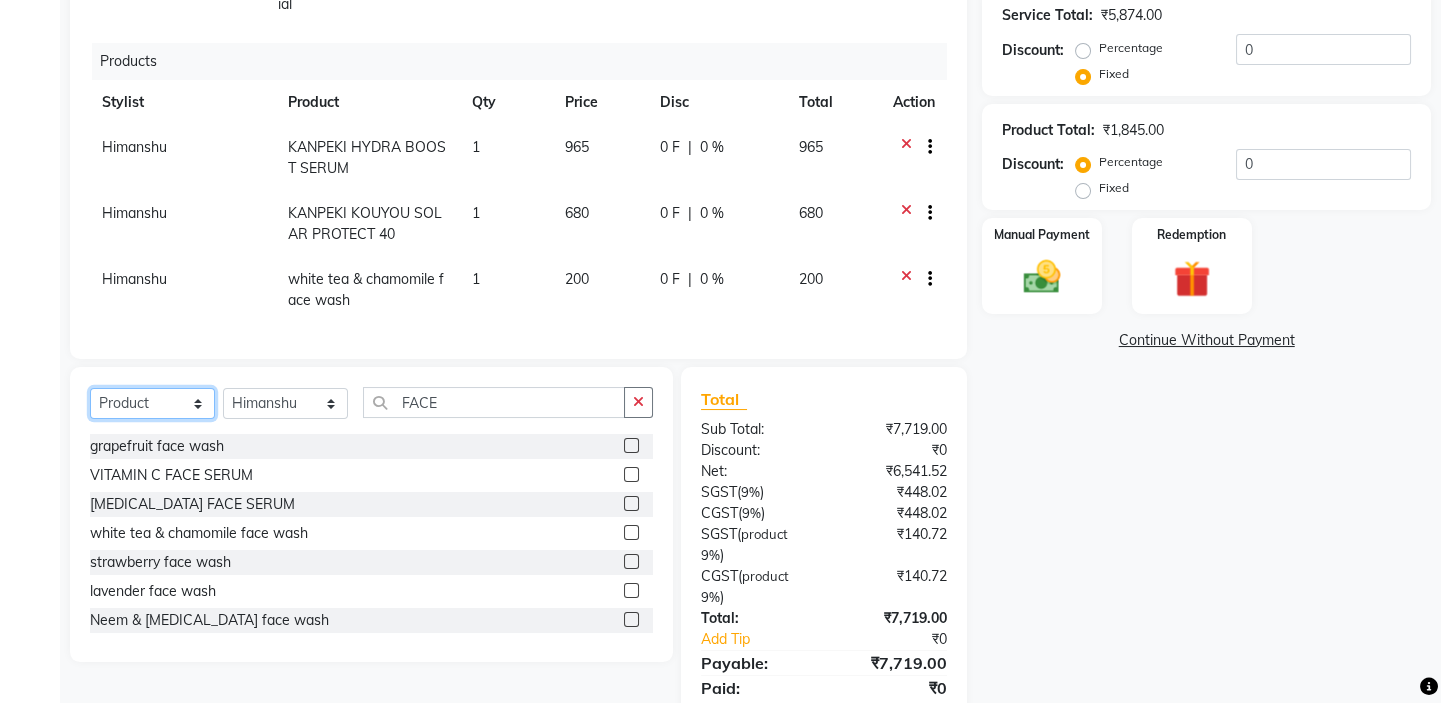 click on "Select  Service  Product  Membership  Package Voucher Prepaid Gift Card" 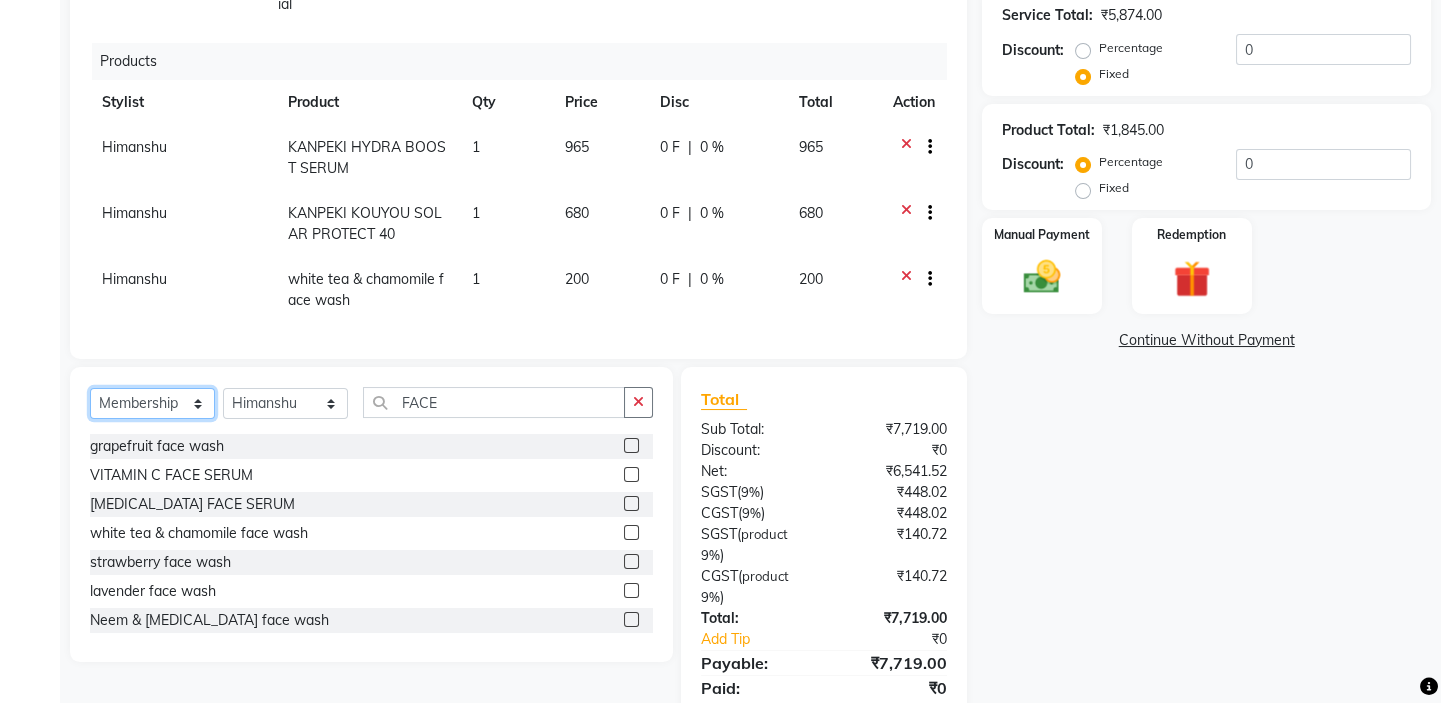 click on "Select  Service  Product  Membership  Package Voucher Prepaid Gift Card" 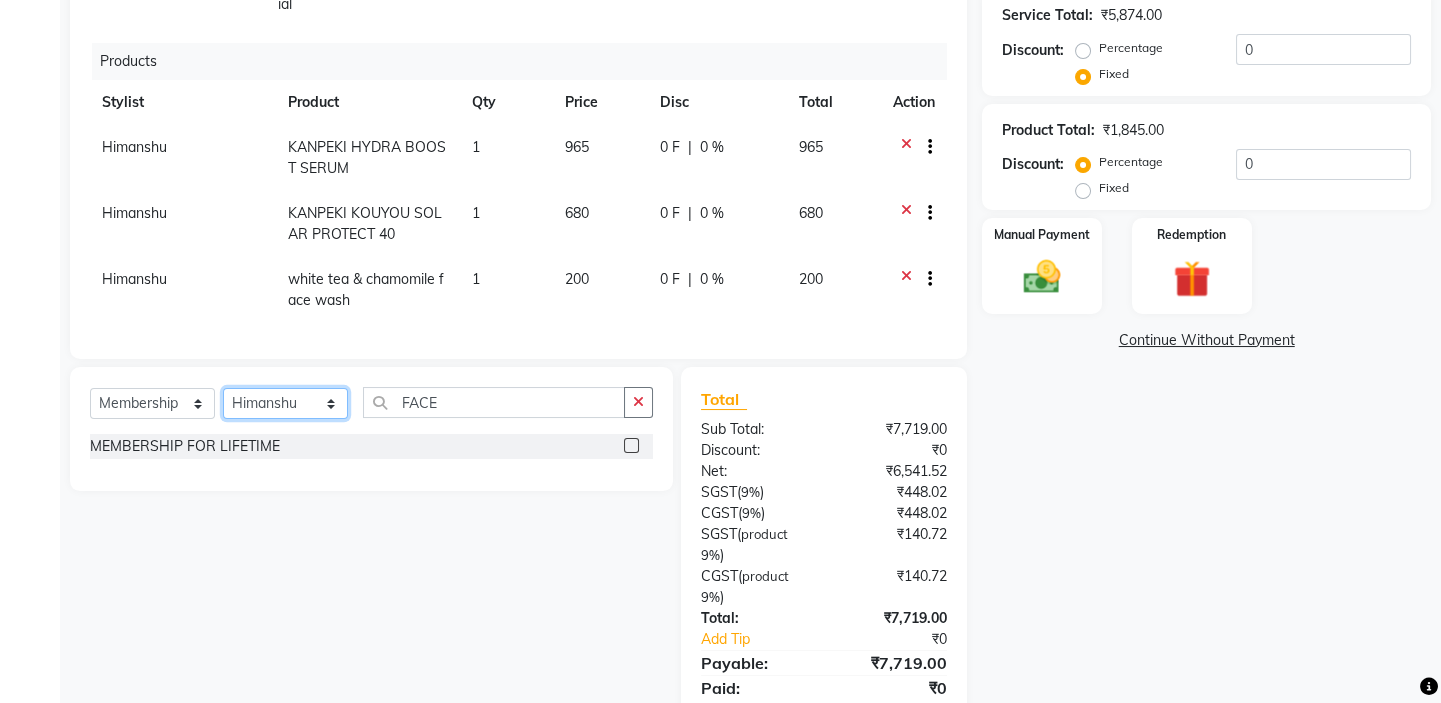 click on "Select Stylist Asmat Dinesh Himanshu Raj Shilpakar Sandhya SHAHID SUJEET Vaishnavi Vrinda" 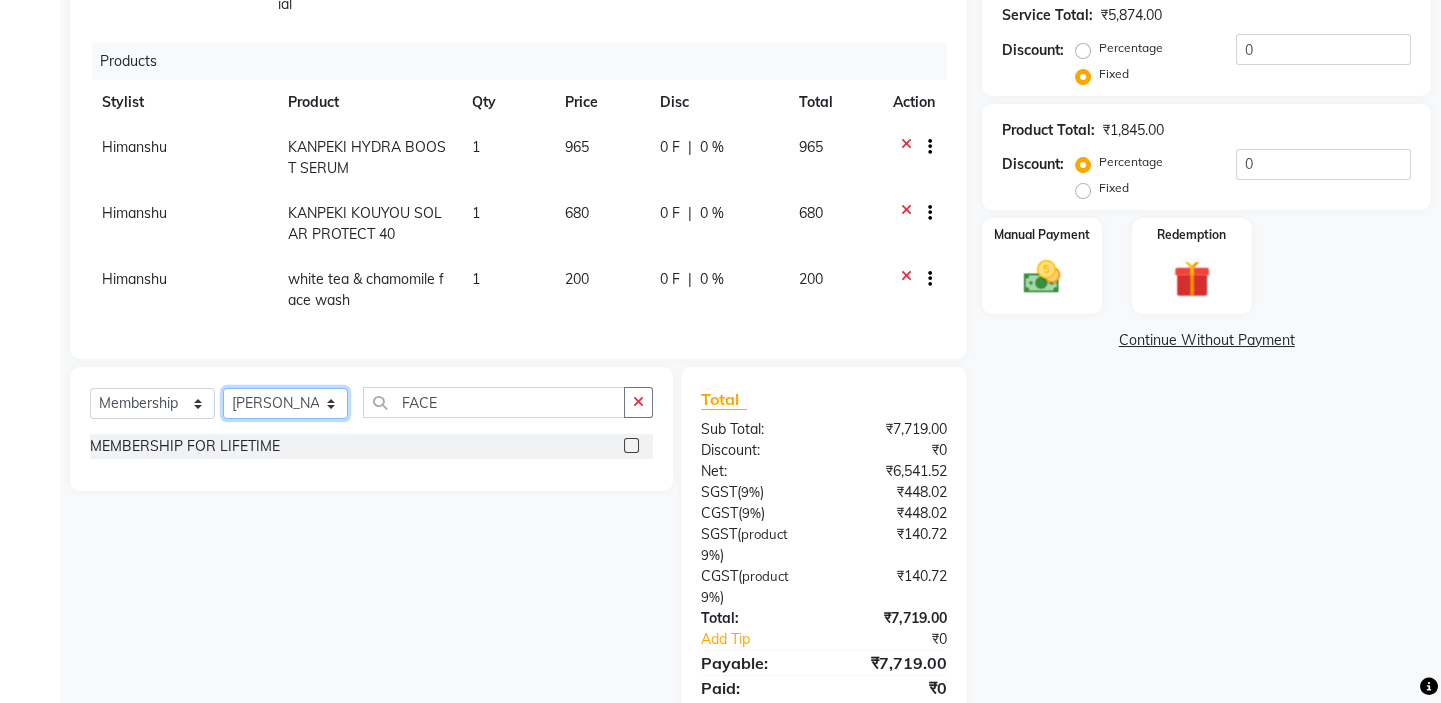 click on "Select Stylist Asmat Dinesh Himanshu Raj Shilpakar Sandhya SHAHID SUJEET Vaishnavi Vrinda" 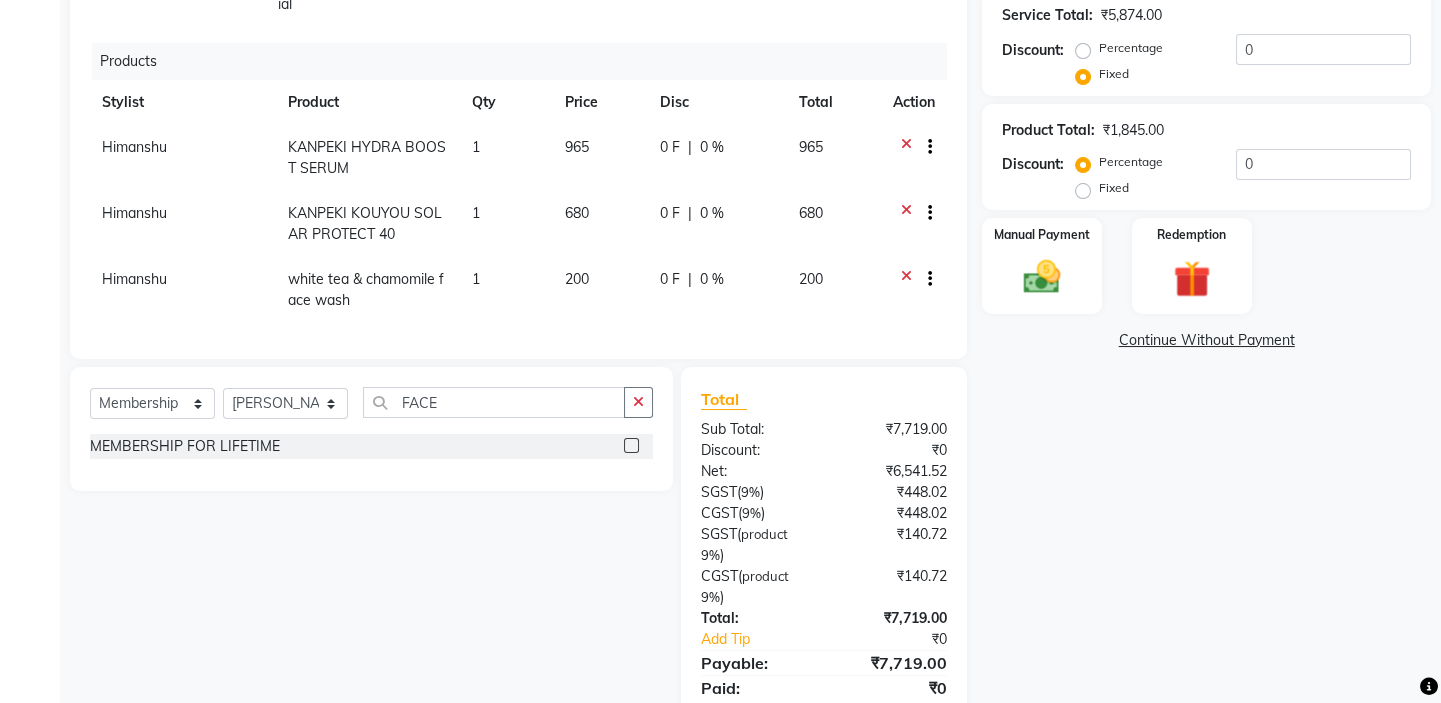 click 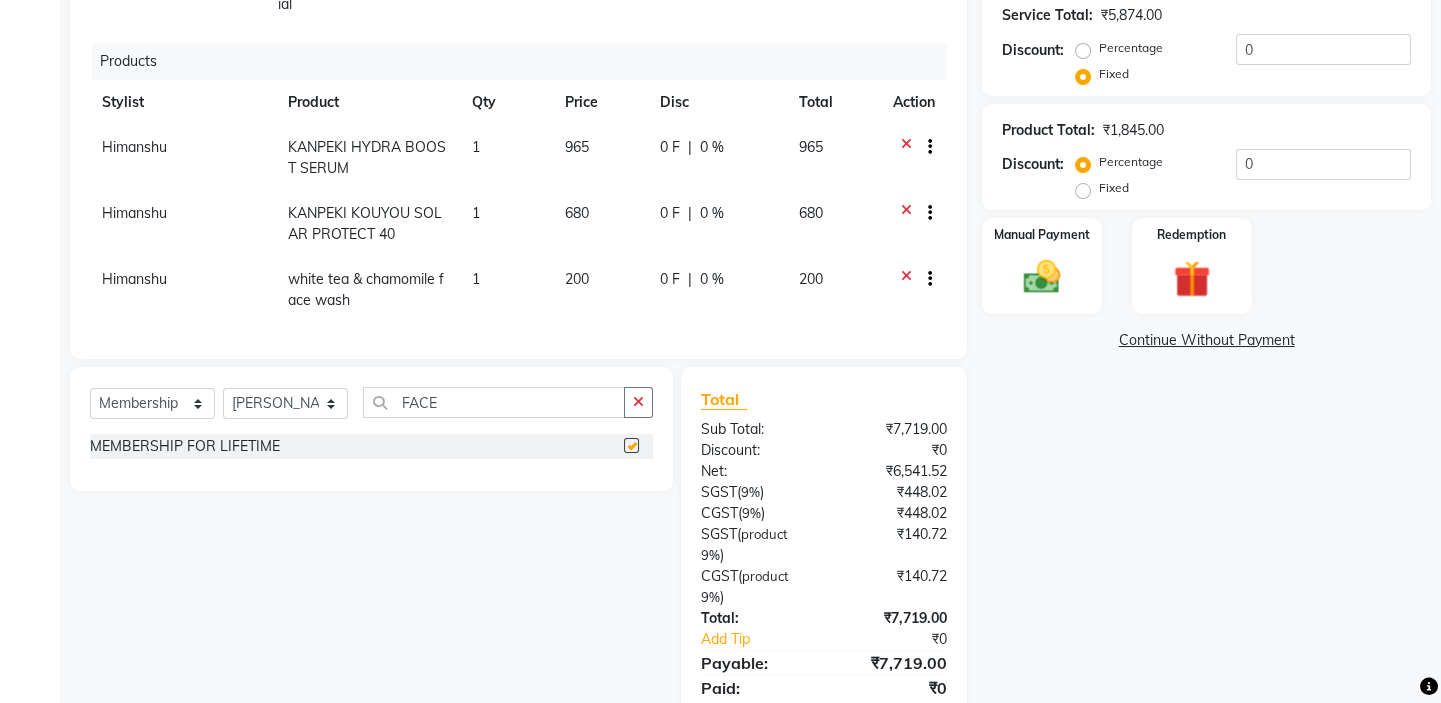 select on "select" 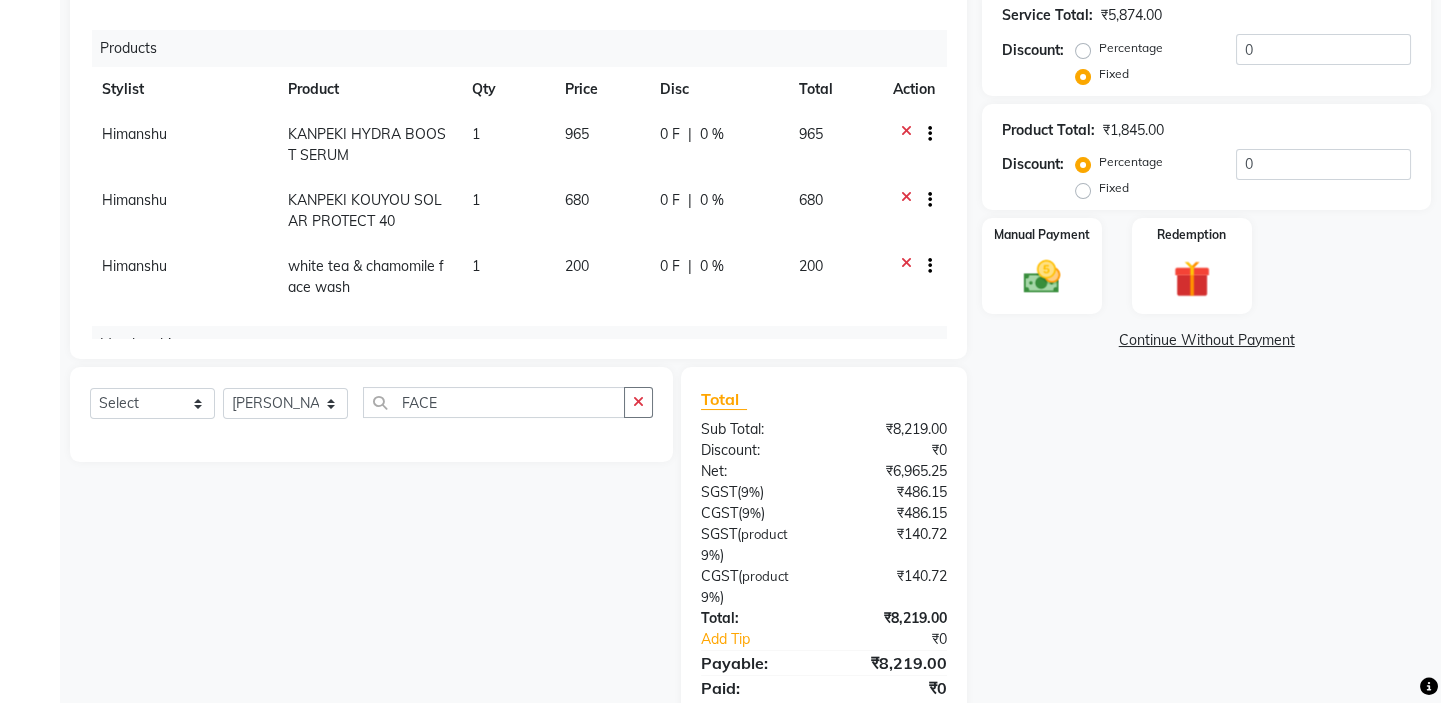 click on "Name: Meet Panday Membership:  No Active Membership  Total Visits:  0 Card on file:  0 Last Visit:   - Points:   0  Coupon Code Apply Service Total:  ₹5,874.00  Discount:  Percentage   Fixed  0 Product Total:  ₹1,845.00  Discount:  Percentage   Fixed  0 Manual Payment Redemption  Continue Without Payment" 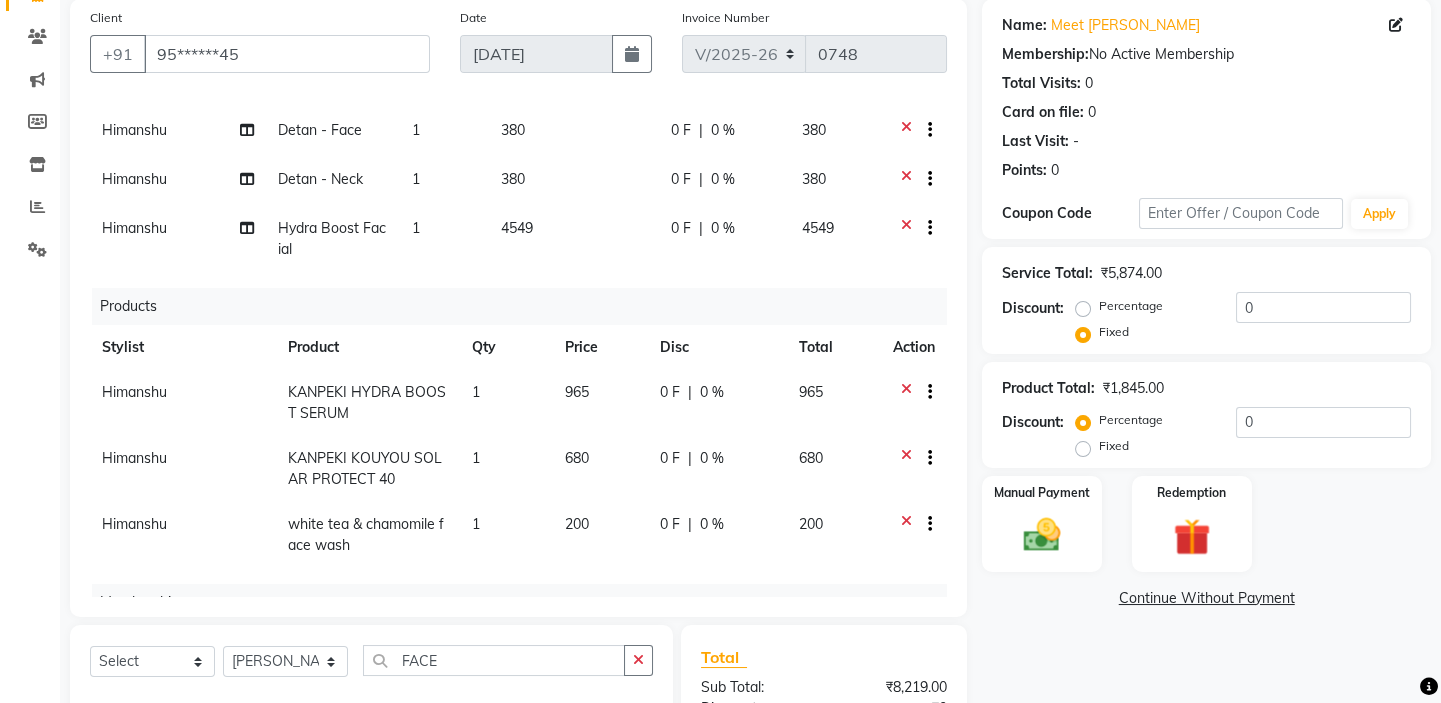 scroll, scrollTop: 141, scrollLeft: 0, axis: vertical 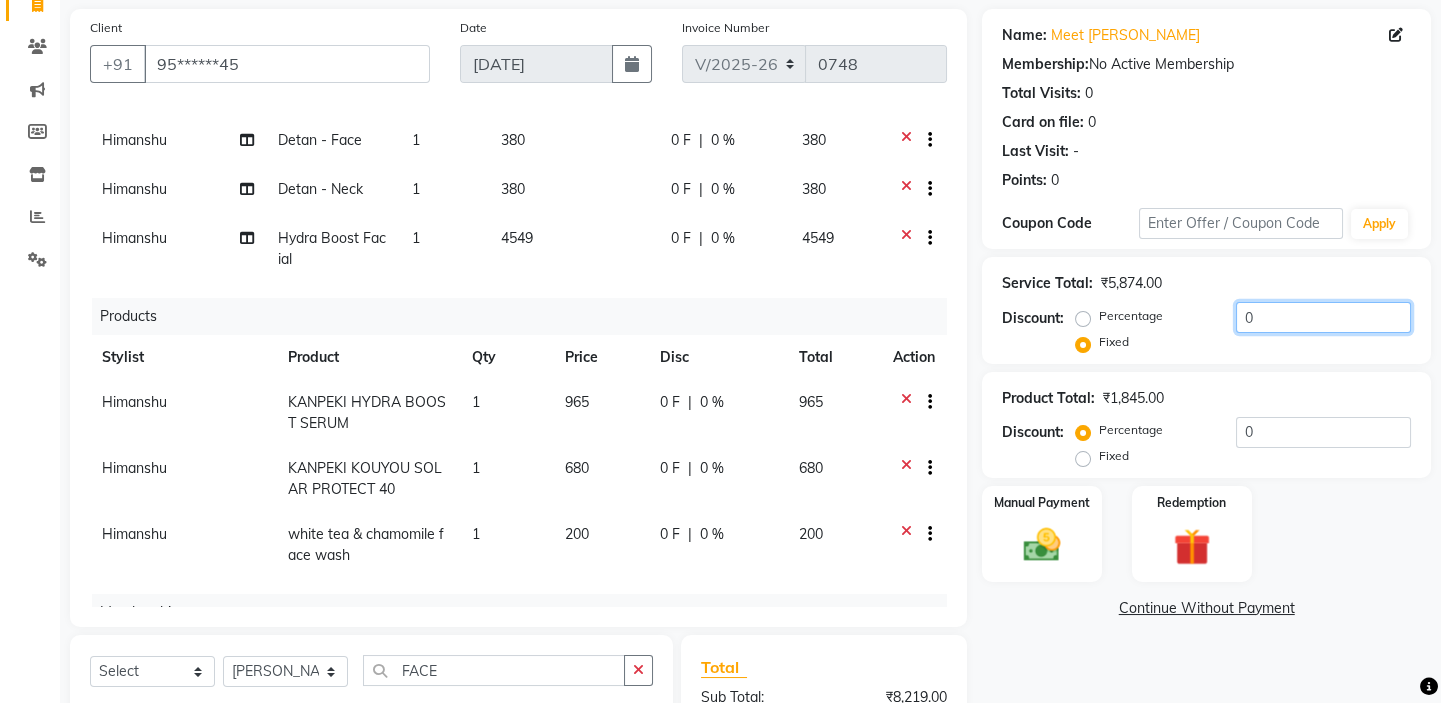 click on "0" 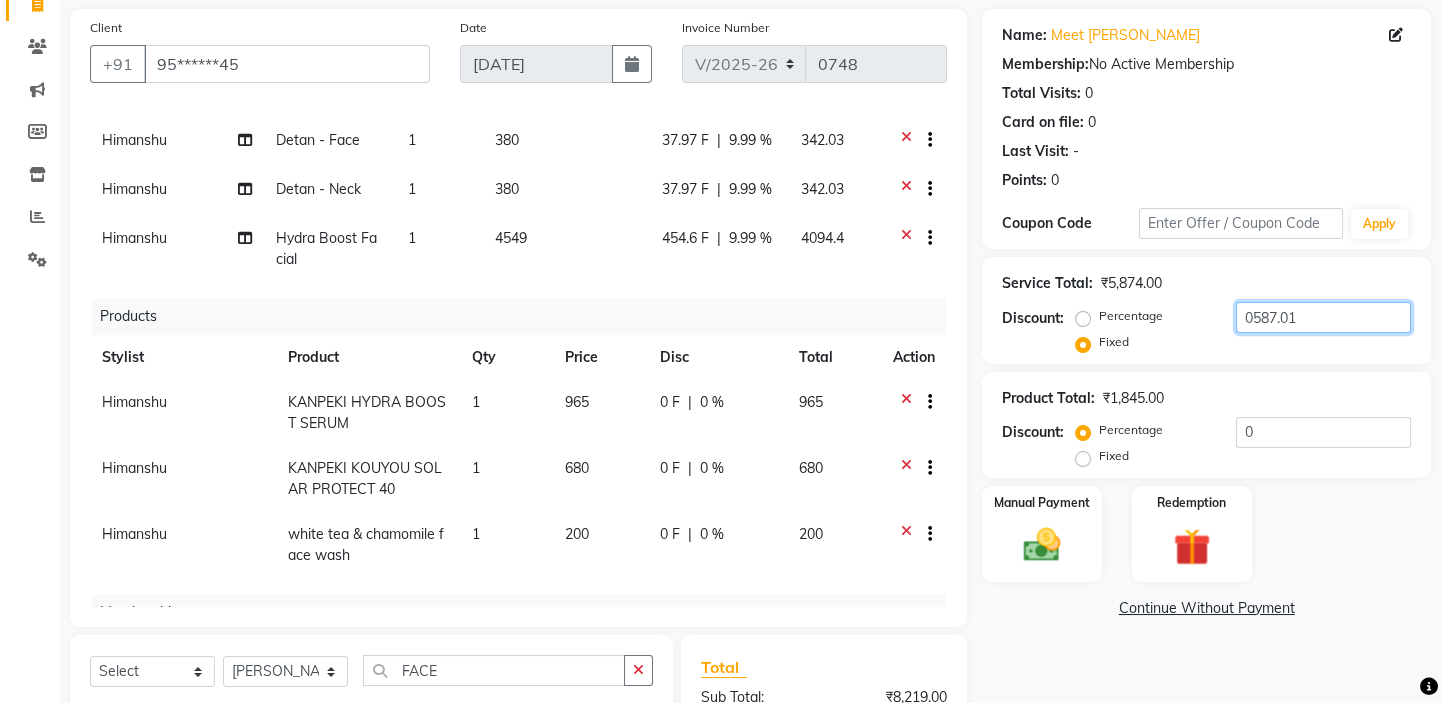 type on "0587.01" 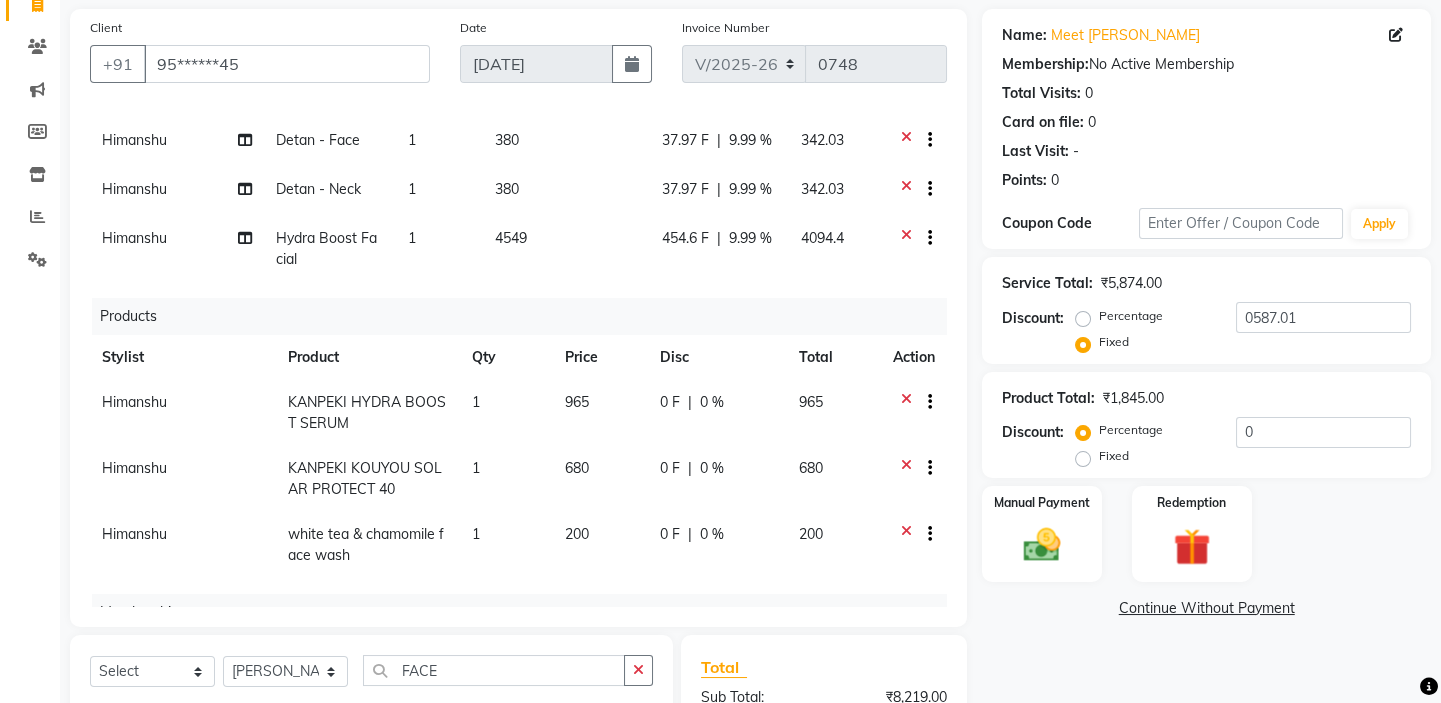 click on "Name: Meet Panday Membership:  No Active Membership  Total Visits:  0 Card on file:  0 Last Visit:   - Points:   0  Coupon Code Apply Service Total:  ₹5,874.00  Discount:  Percentage   Fixed  0587.01 Product Total:  ₹1,845.00  Discount:  Percentage   Fixed  0 Manual Payment Redemption  Continue Without Payment" 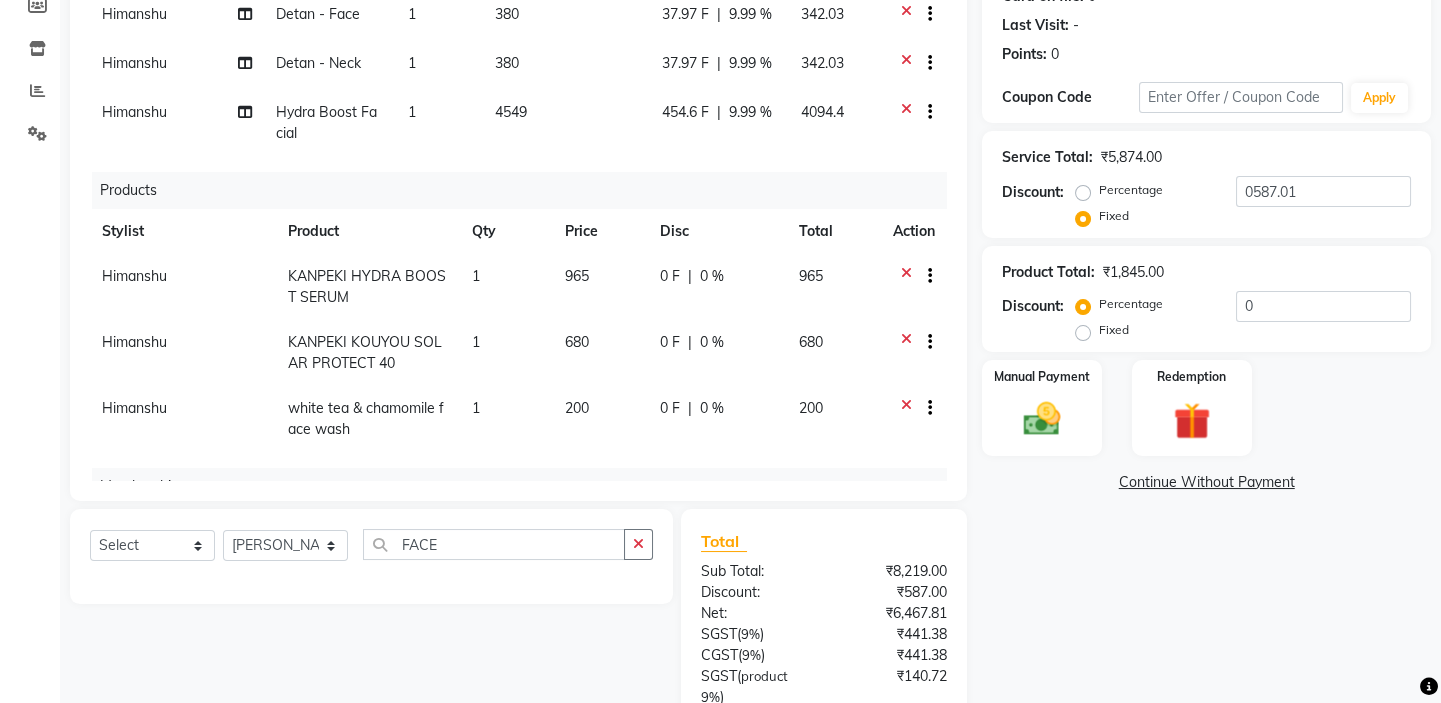 scroll, scrollTop: 146, scrollLeft: 0, axis: vertical 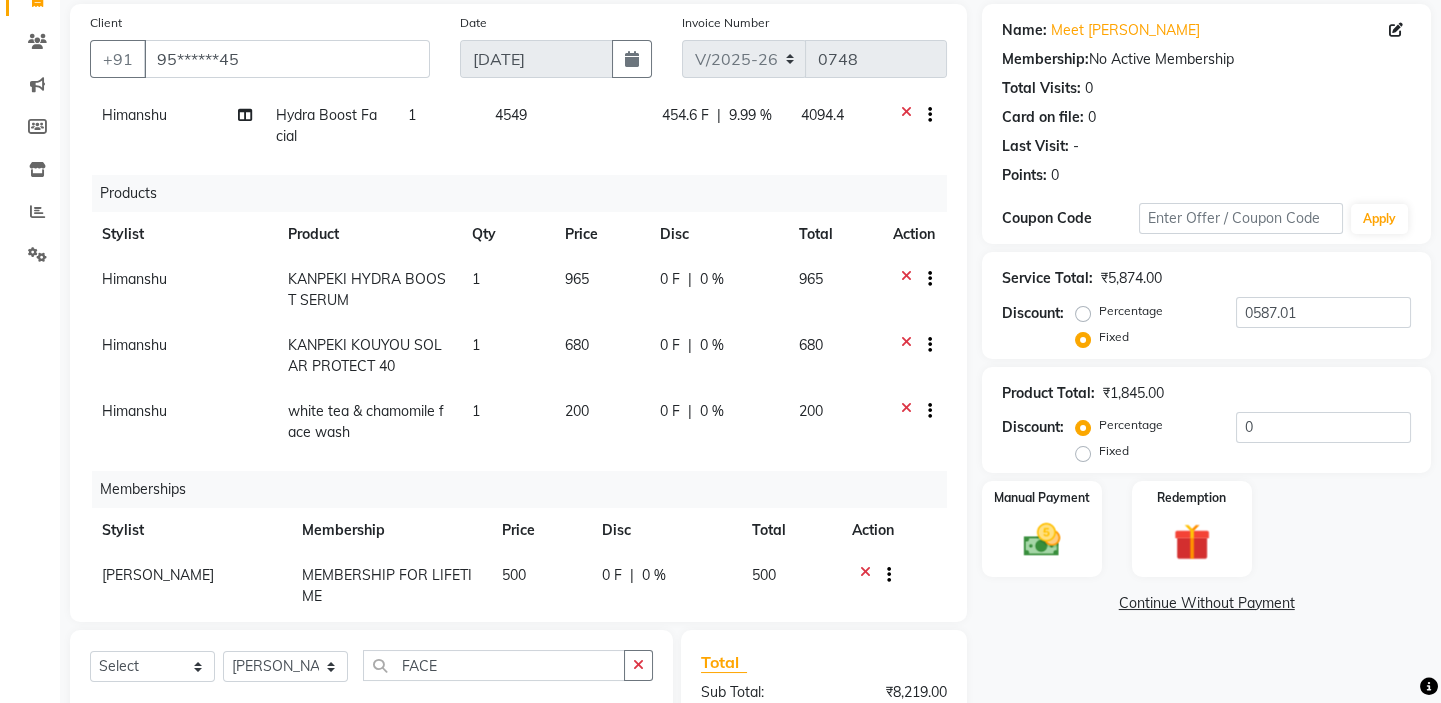 click on "680" 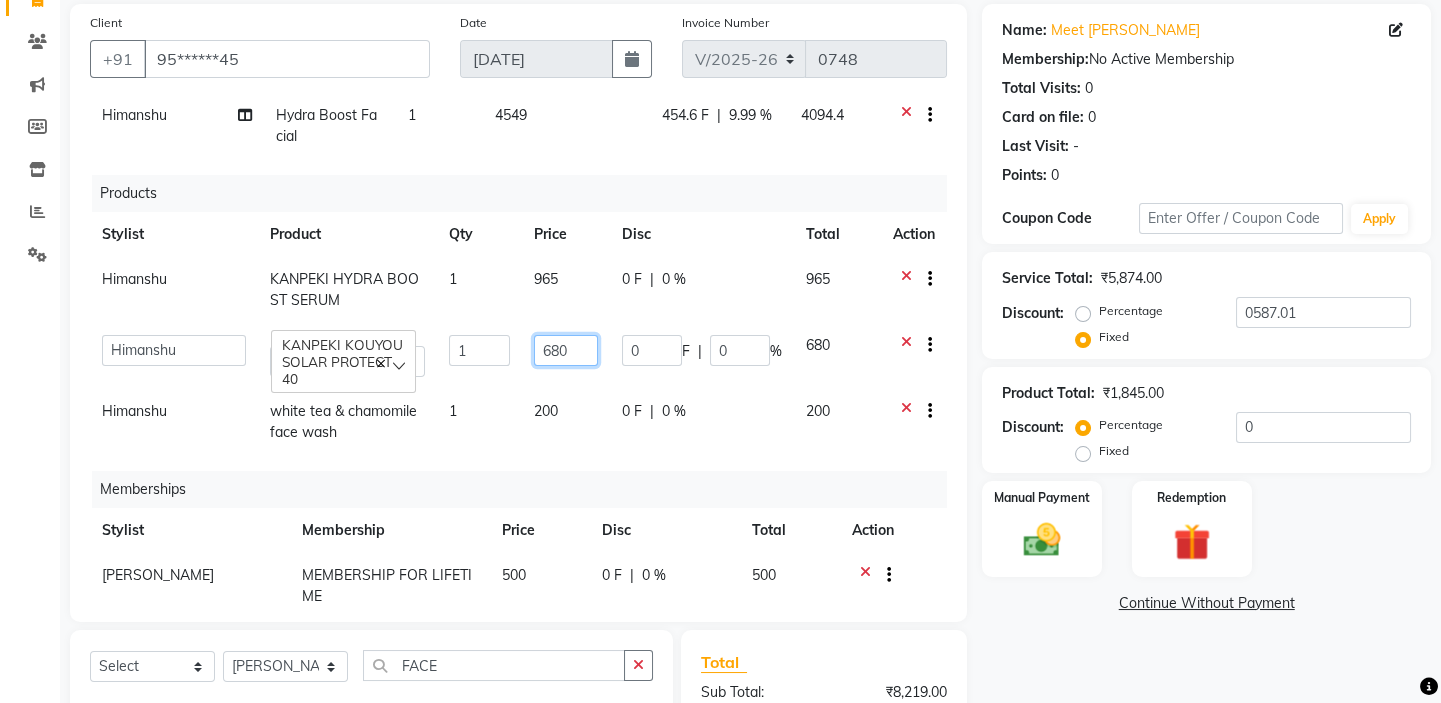 drag, startPoint x: 571, startPoint y: 348, endPoint x: 520, endPoint y: 349, distance: 51.009804 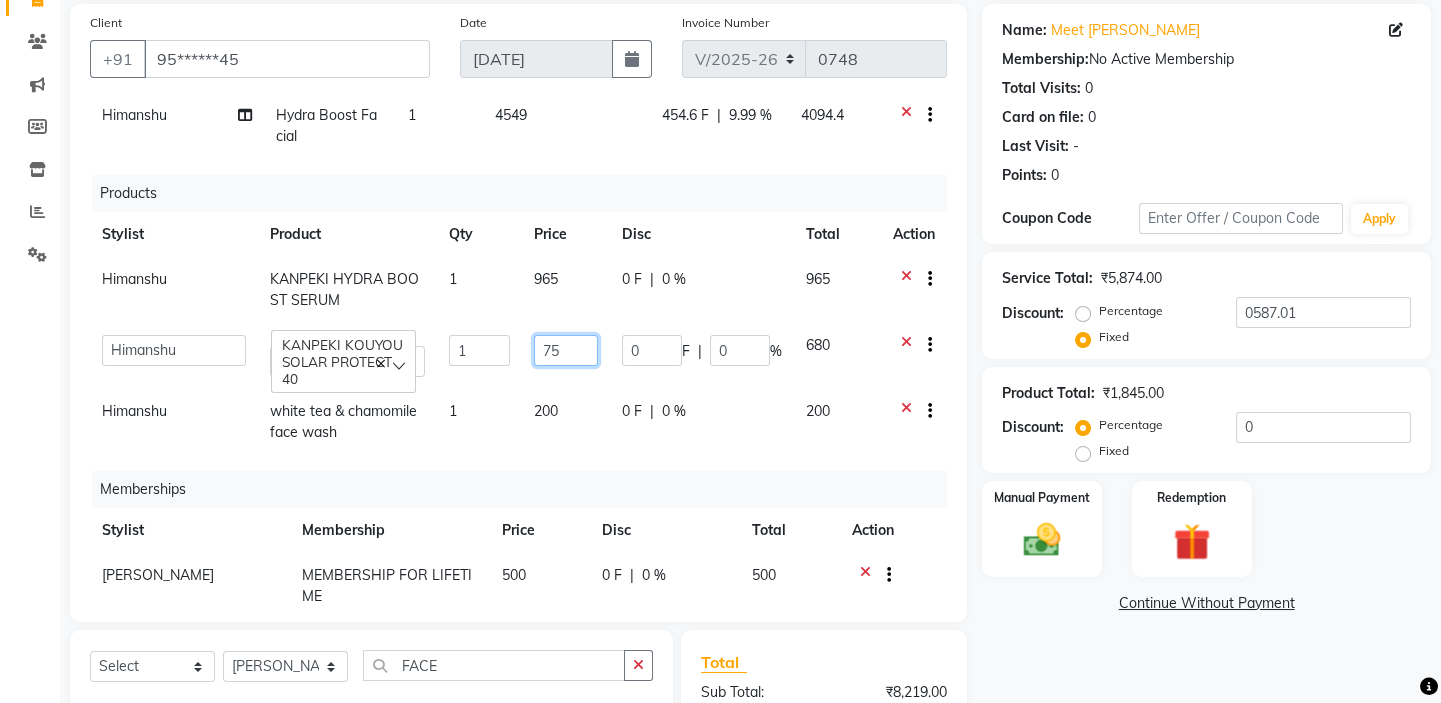 type on "750" 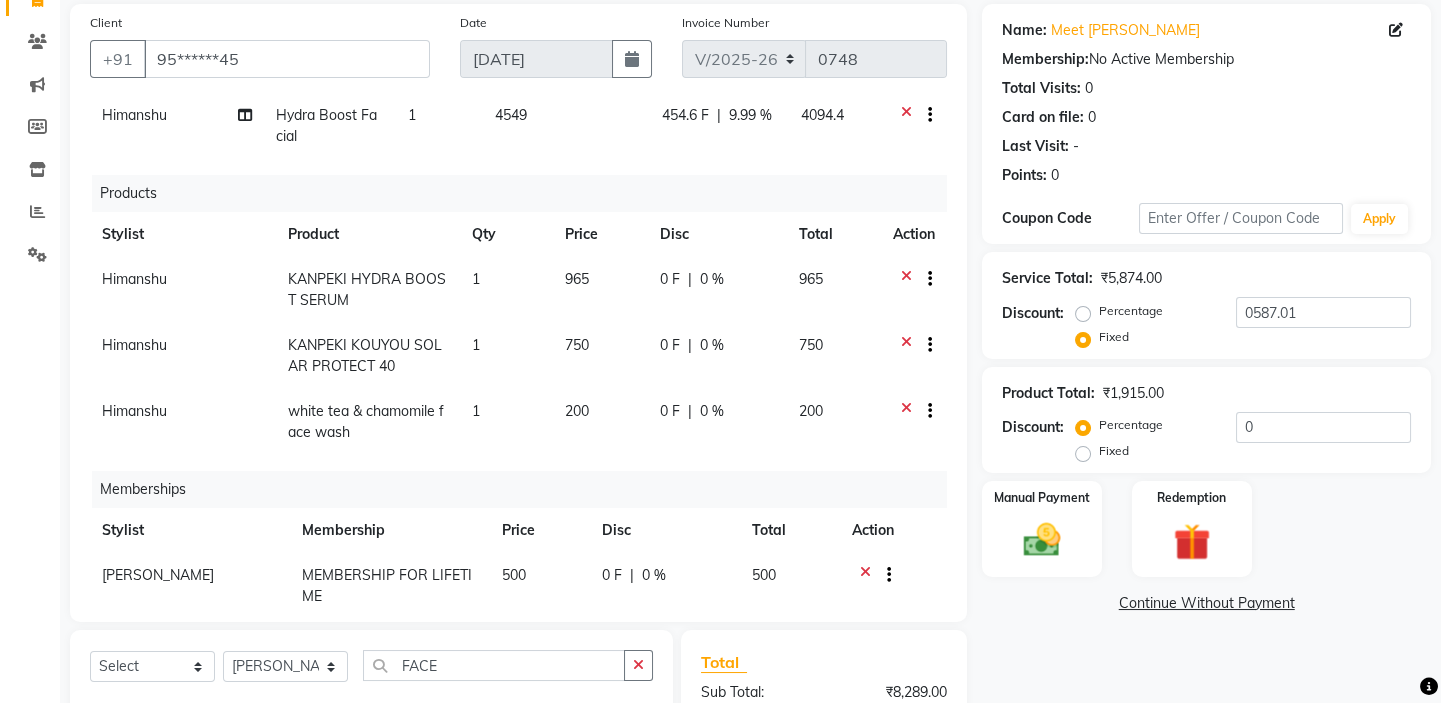 click on "Himanshu KANPEKI KOUYOU SOLAR PROTECT 40 1 750 0 F | 0 % 750" 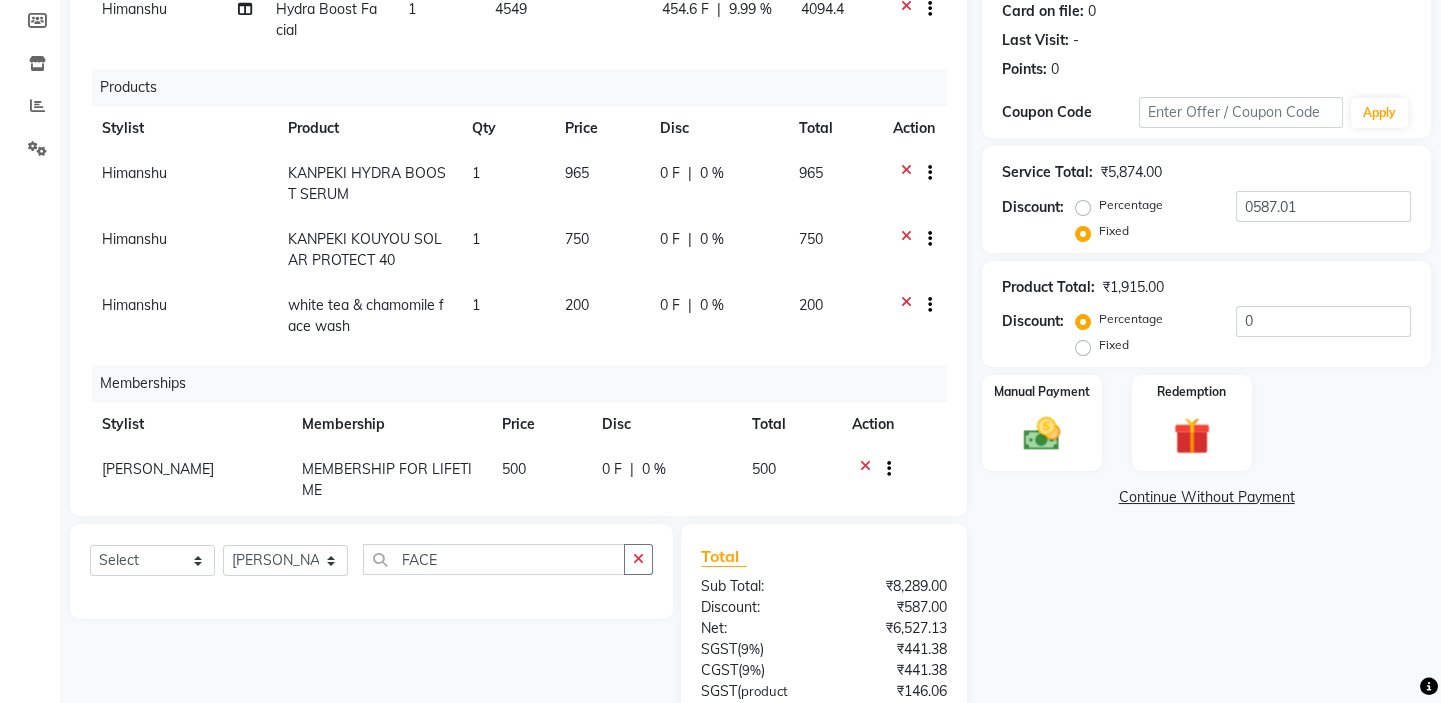 scroll, scrollTop: 237, scrollLeft: 0, axis: vertical 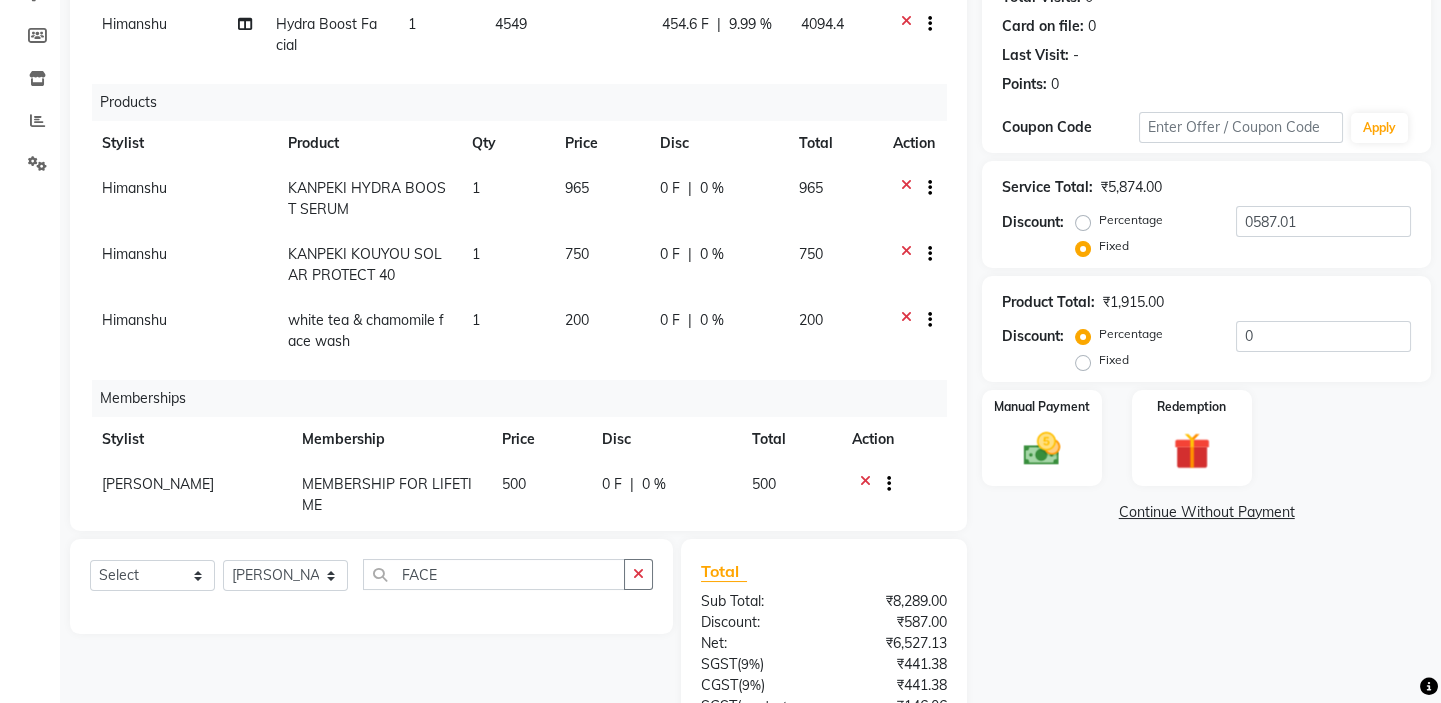 click on "965" 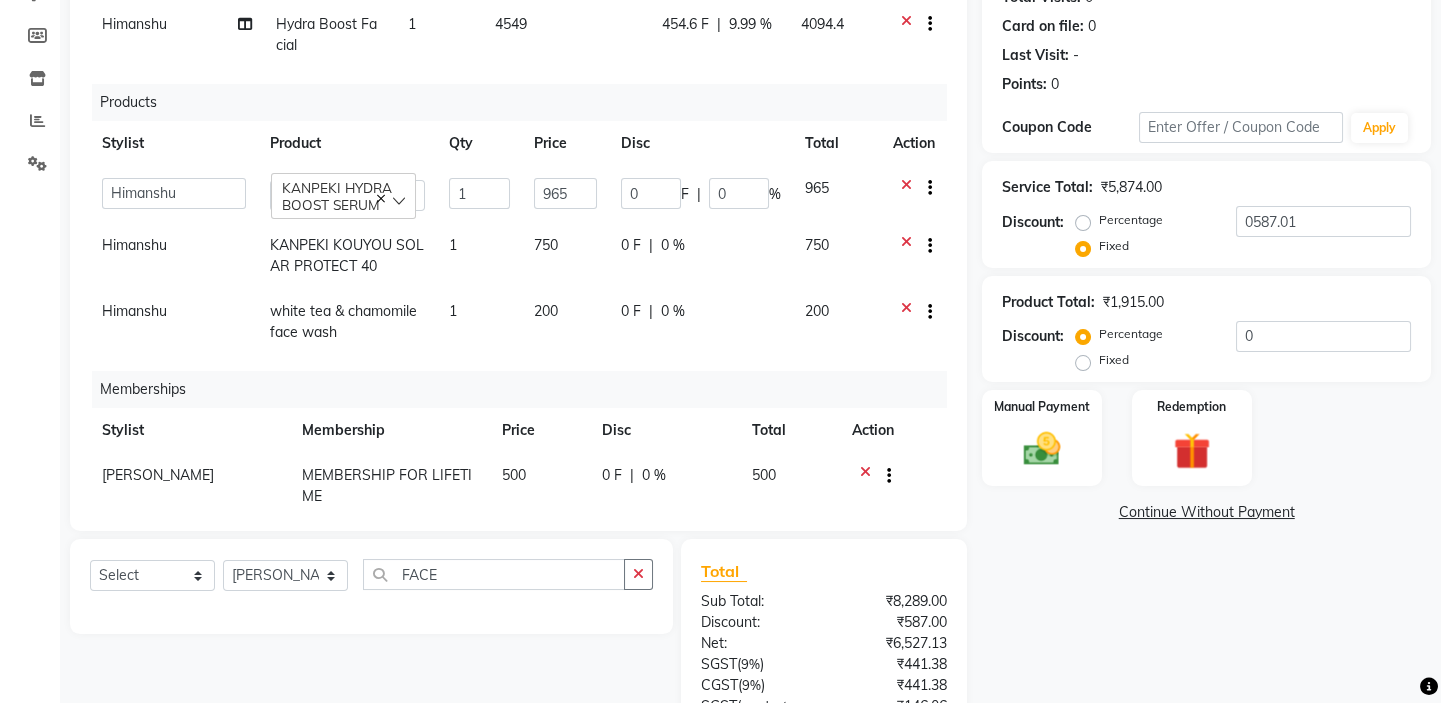 click on "965" 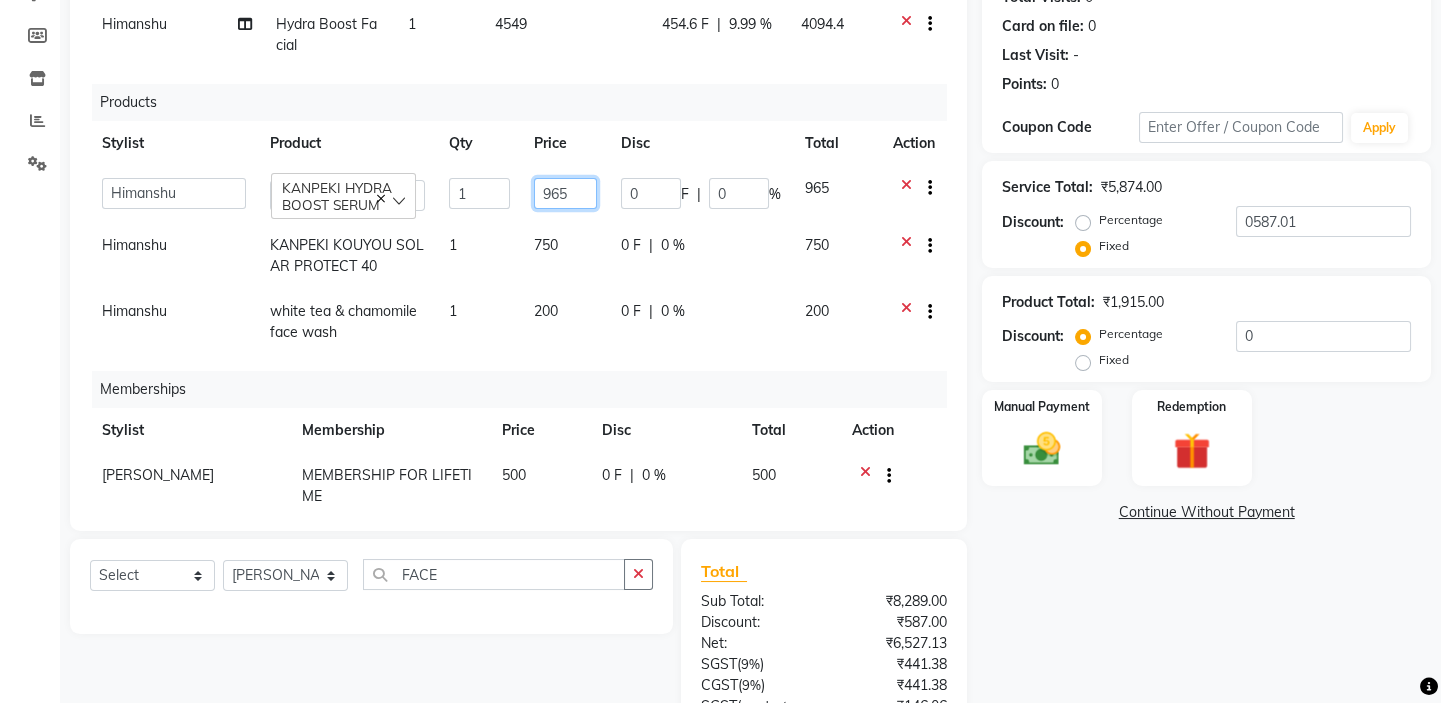 drag, startPoint x: 580, startPoint y: 192, endPoint x: 509, endPoint y: 205, distance: 72.18033 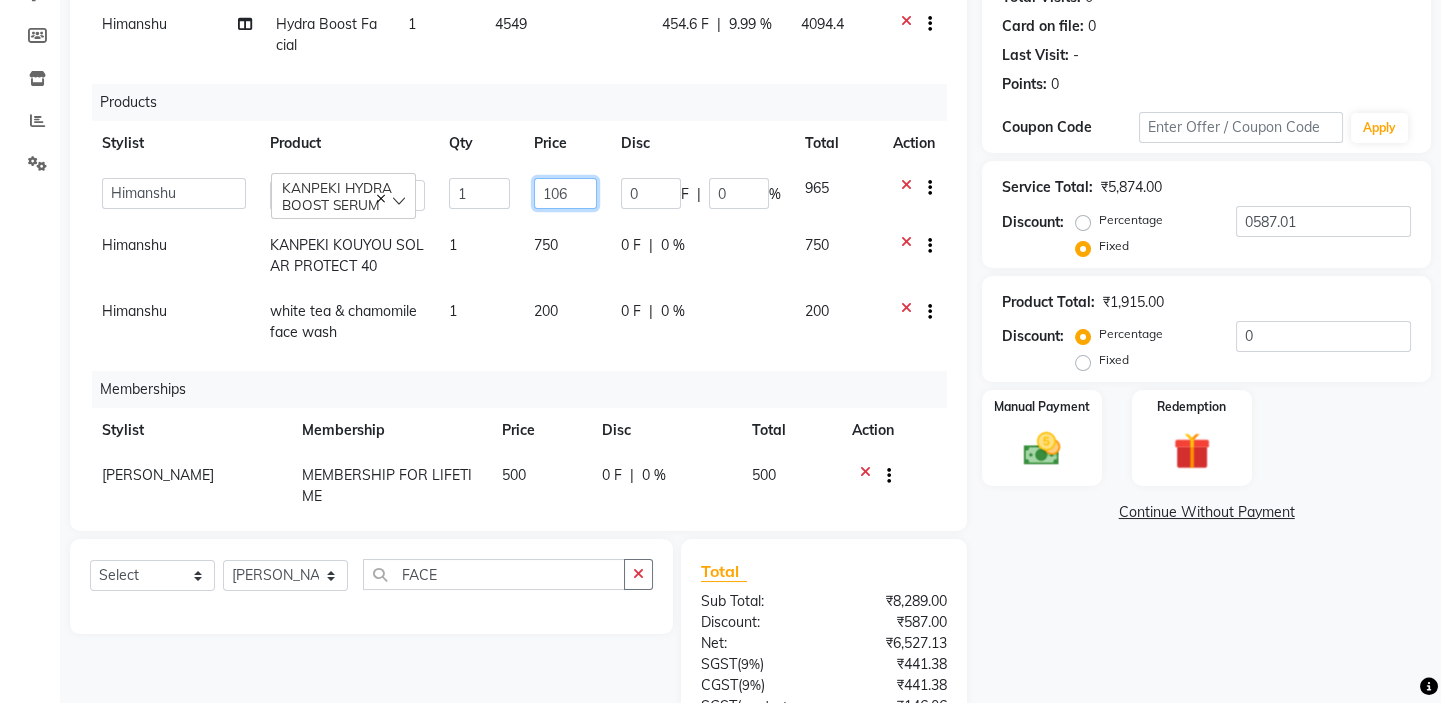 type on "1060" 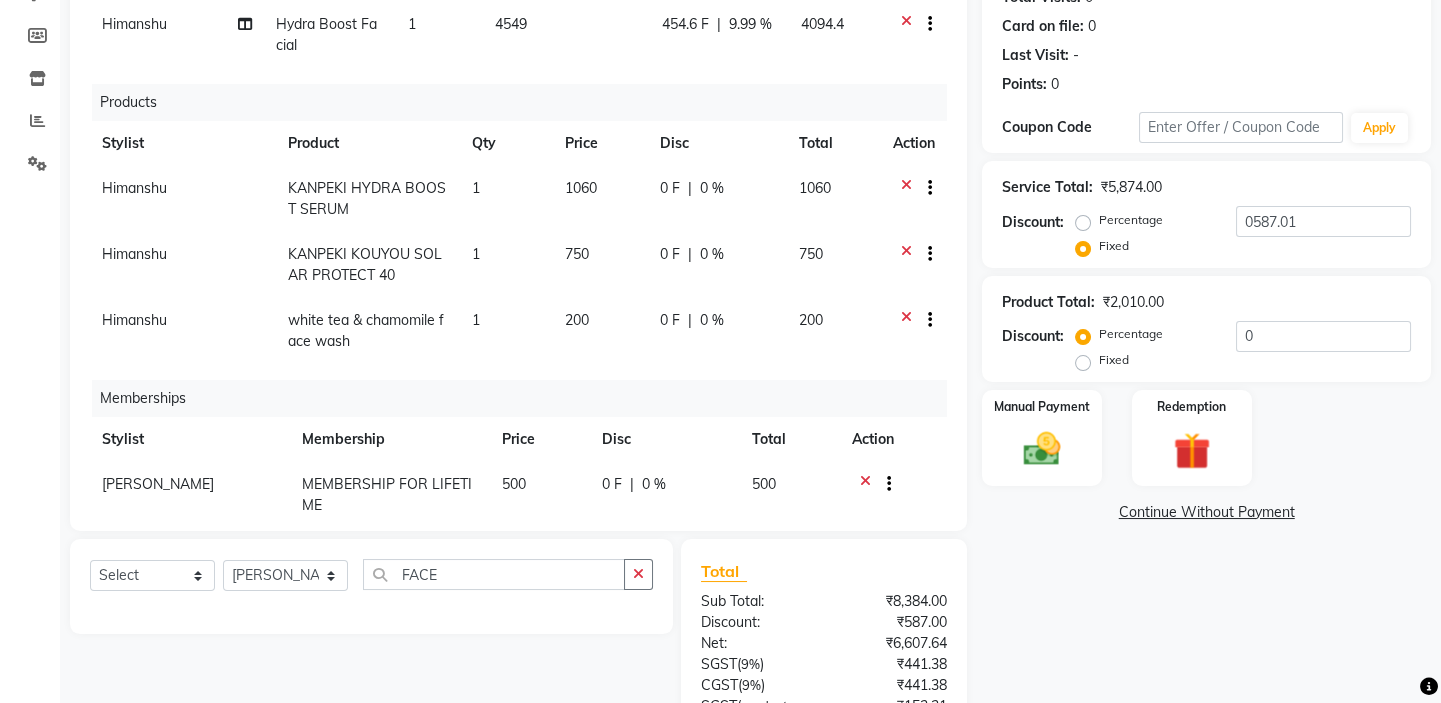 click on "1" 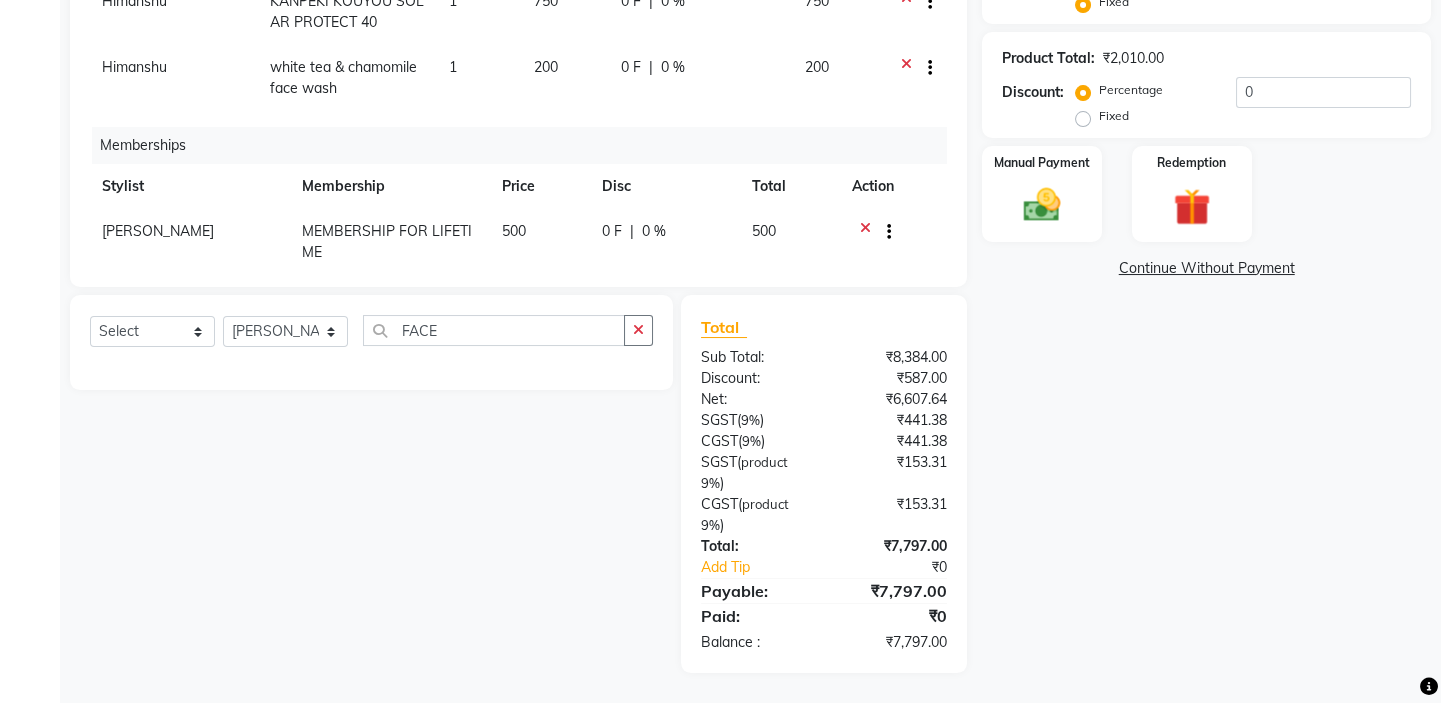 scroll, scrollTop: 0, scrollLeft: 0, axis: both 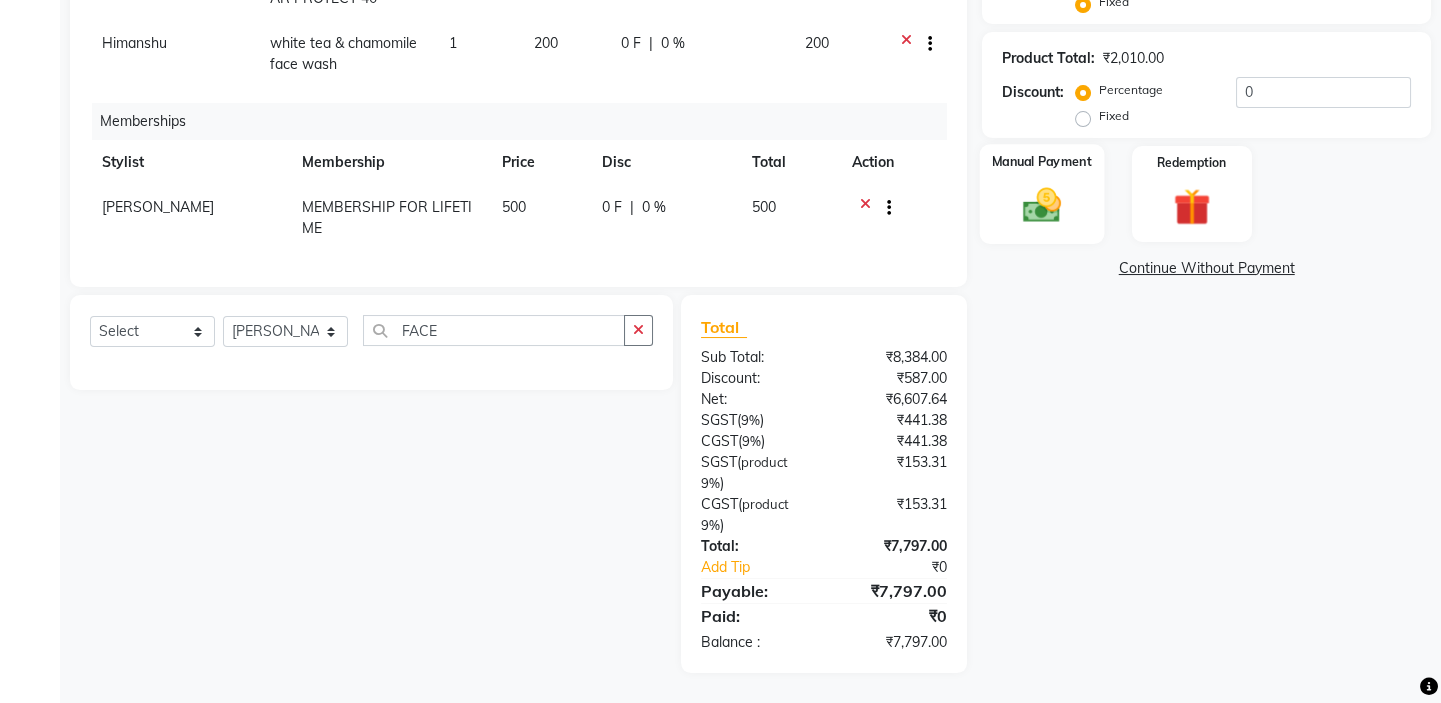 click 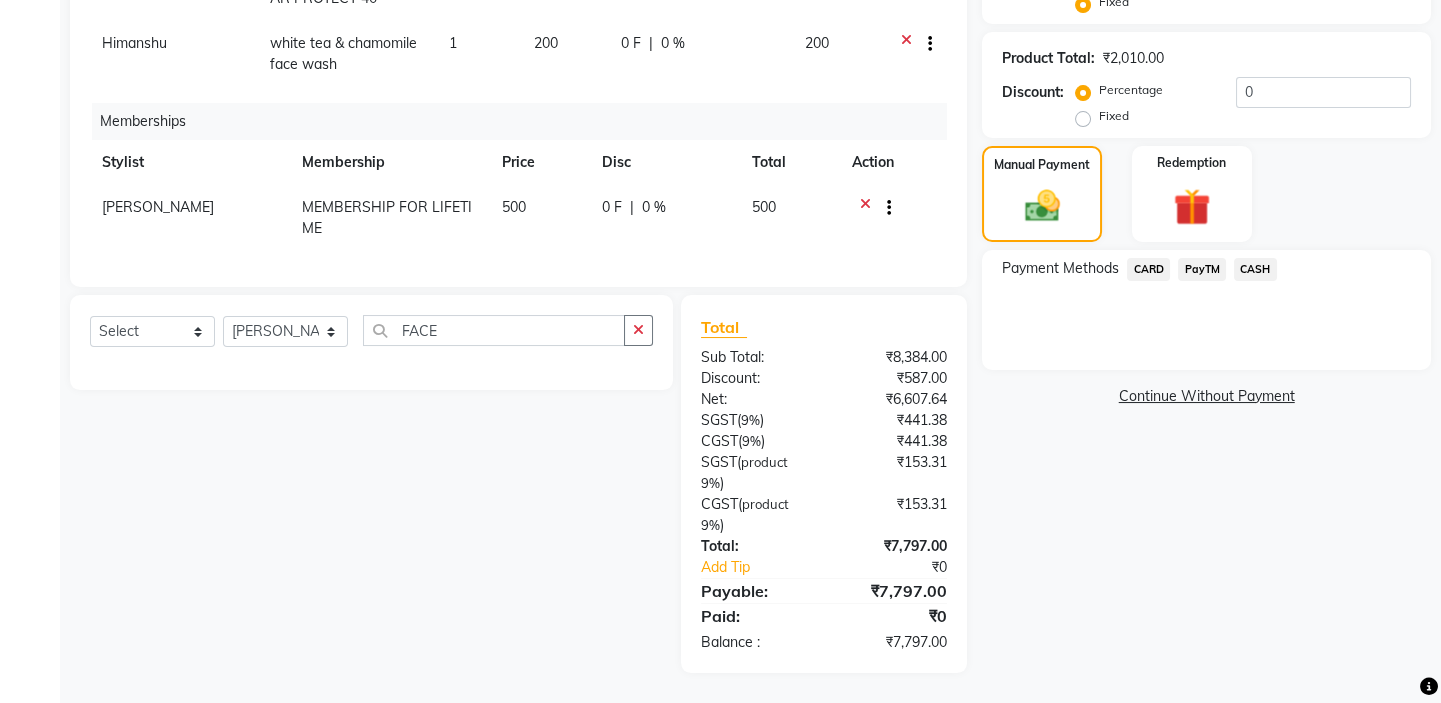 click on "PayTM" 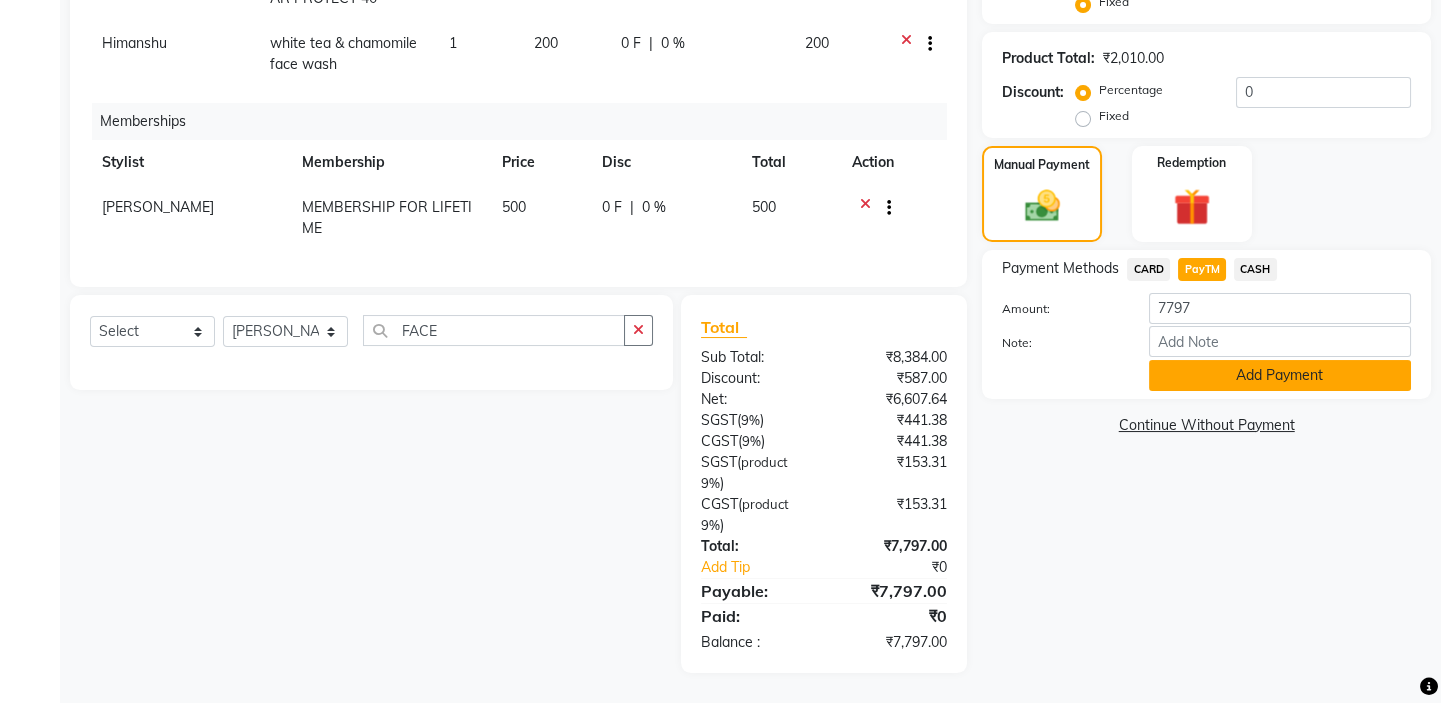 click on "Add Payment" 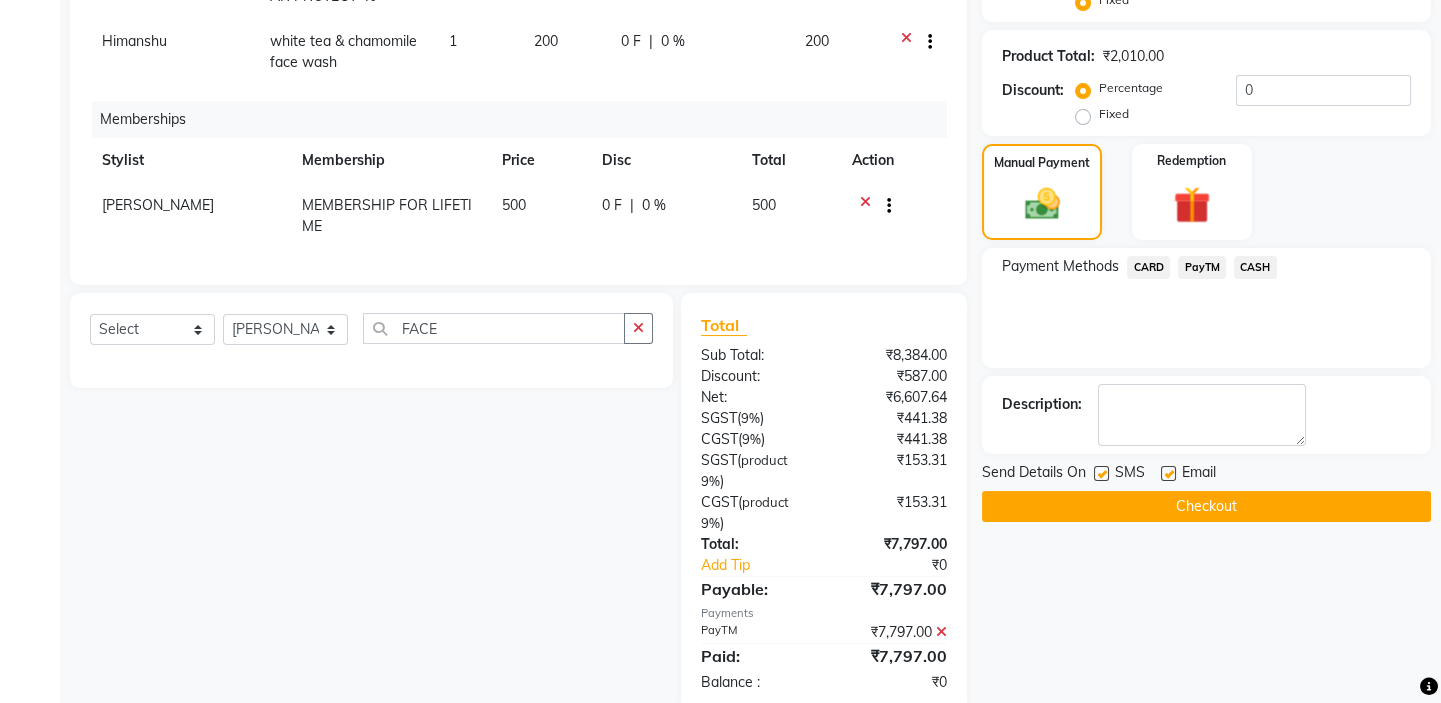 scroll, scrollTop: 525, scrollLeft: 0, axis: vertical 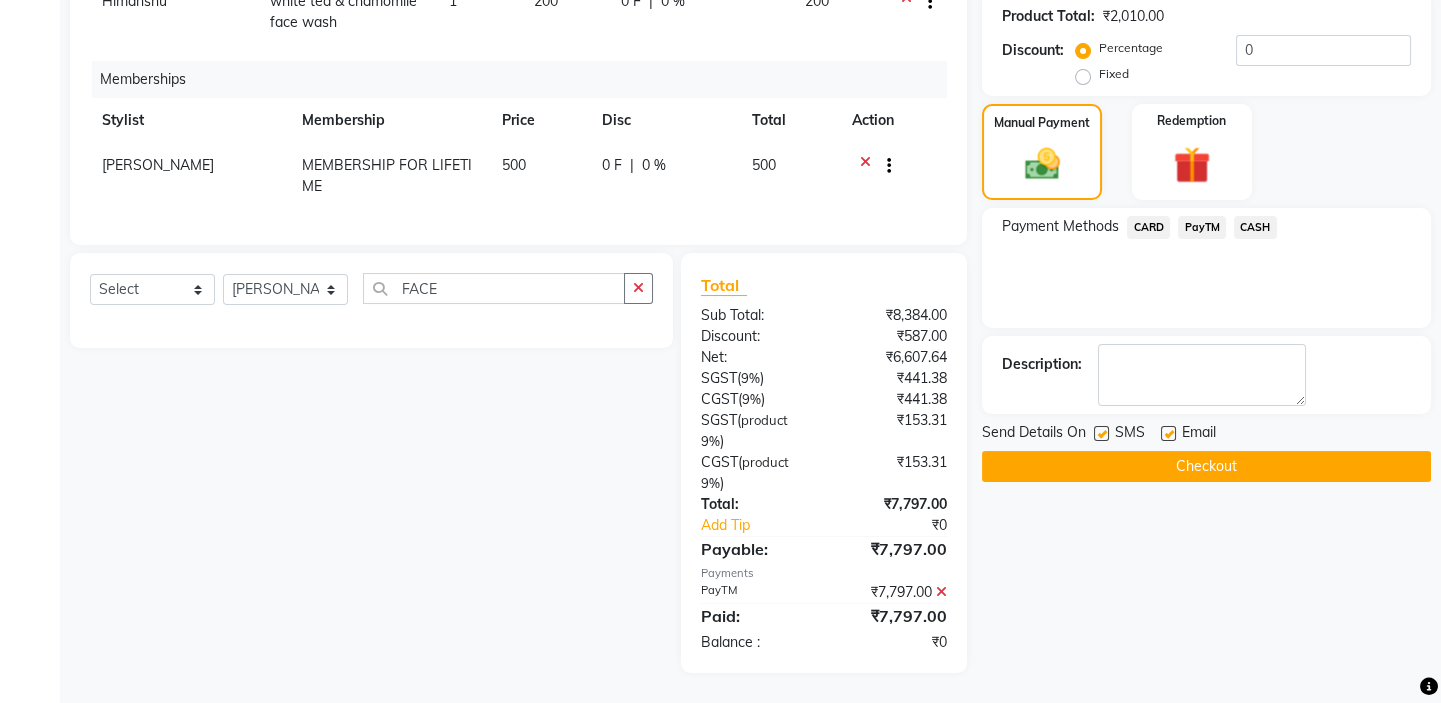 click on "Checkout" 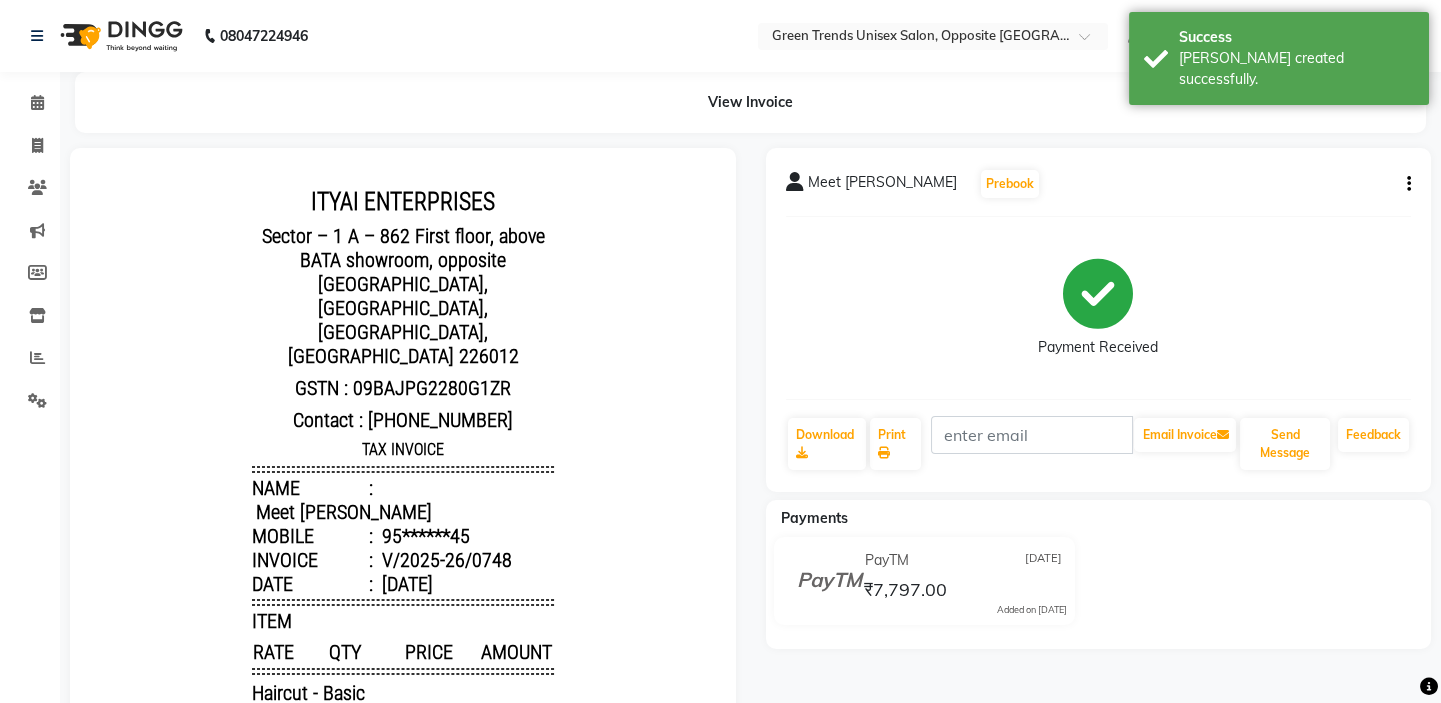 scroll, scrollTop: 0, scrollLeft: 0, axis: both 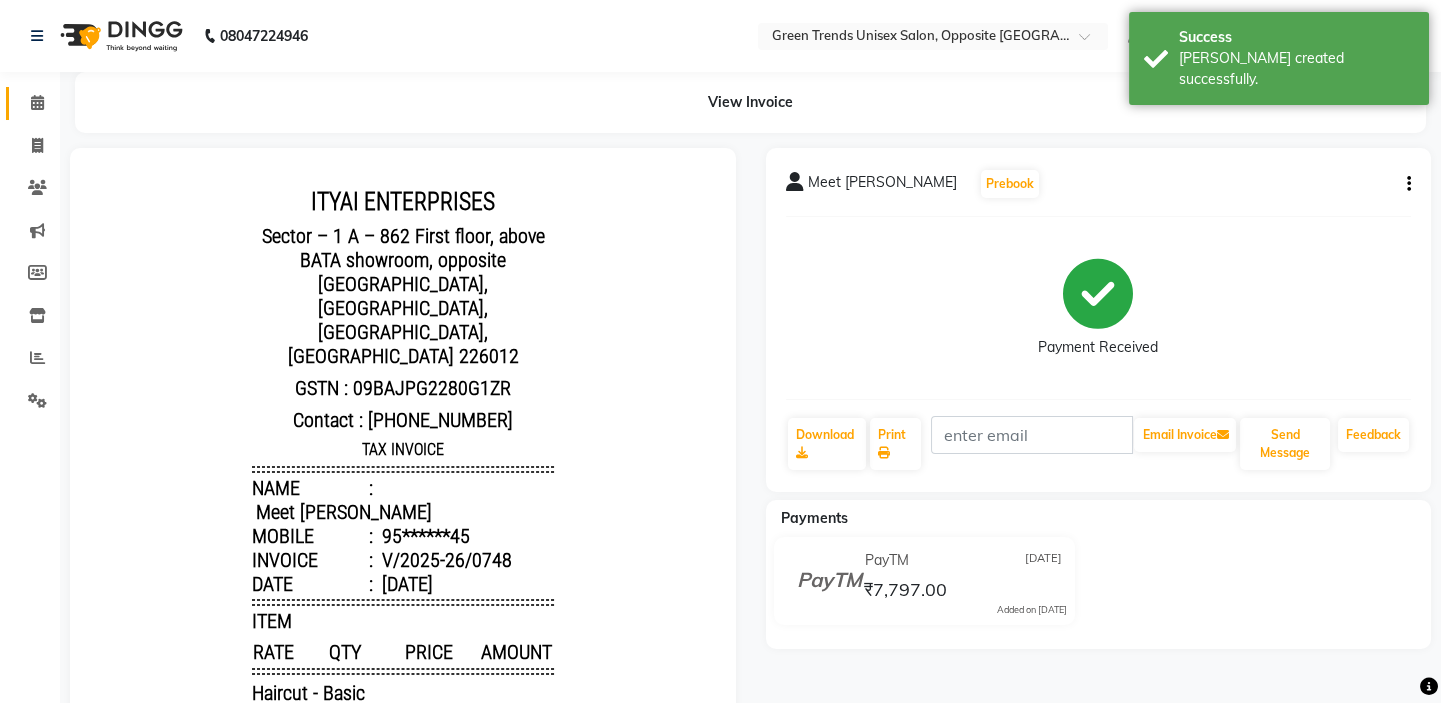 click on "Calendar" 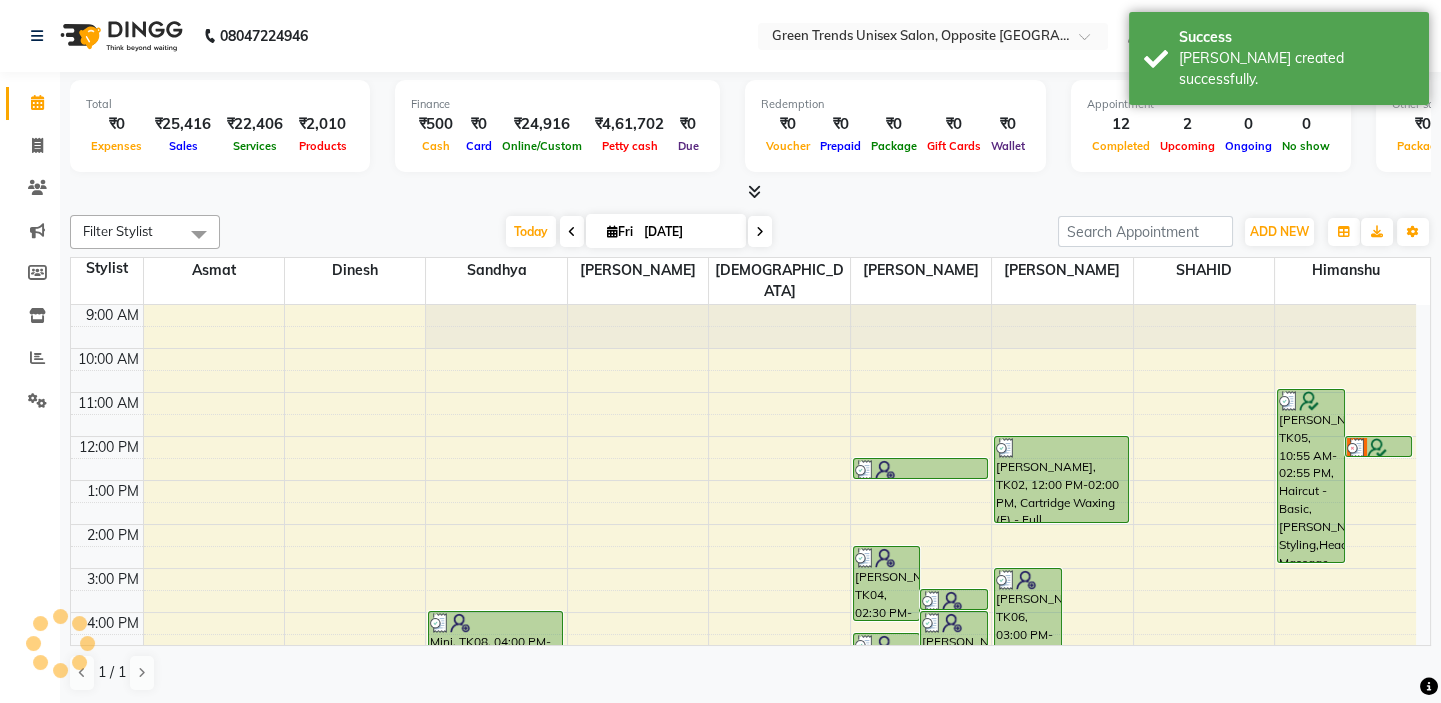 scroll, scrollTop: 0, scrollLeft: 0, axis: both 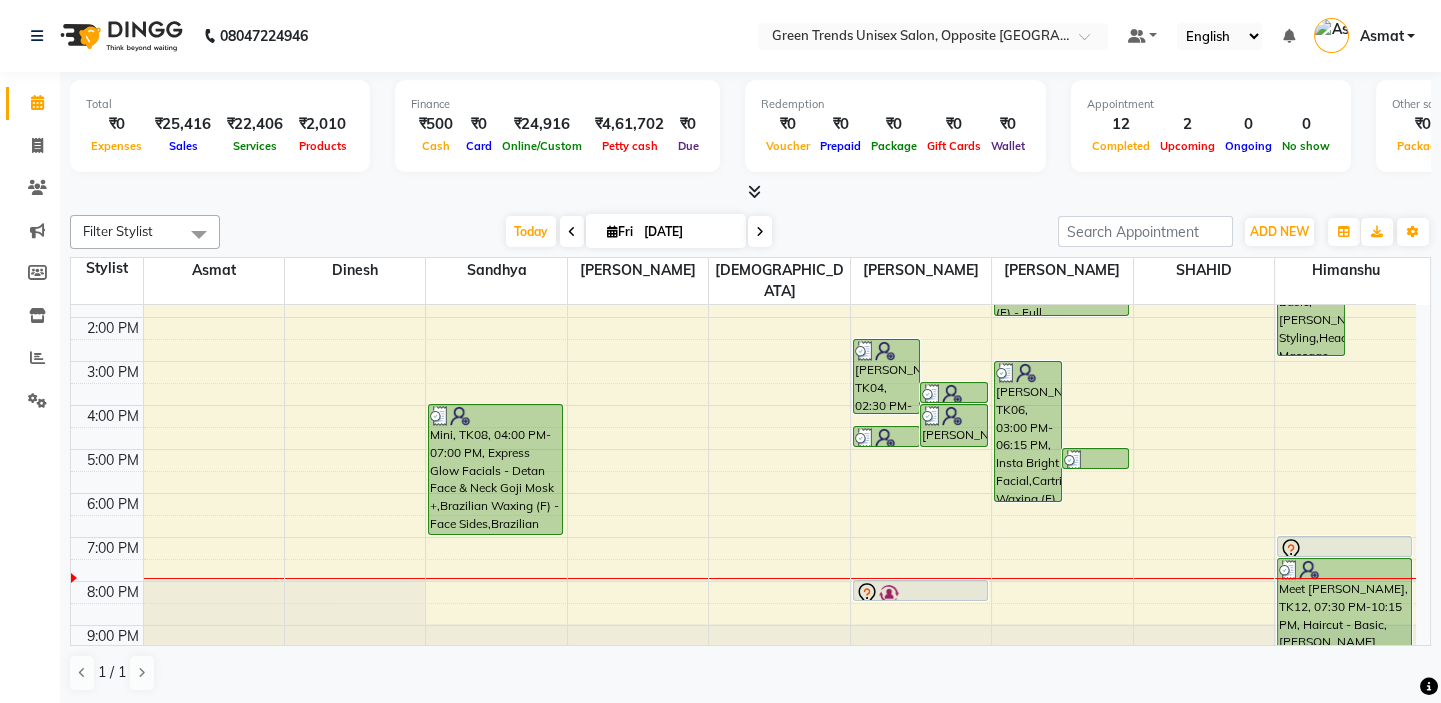click at bounding box center (779, 578) 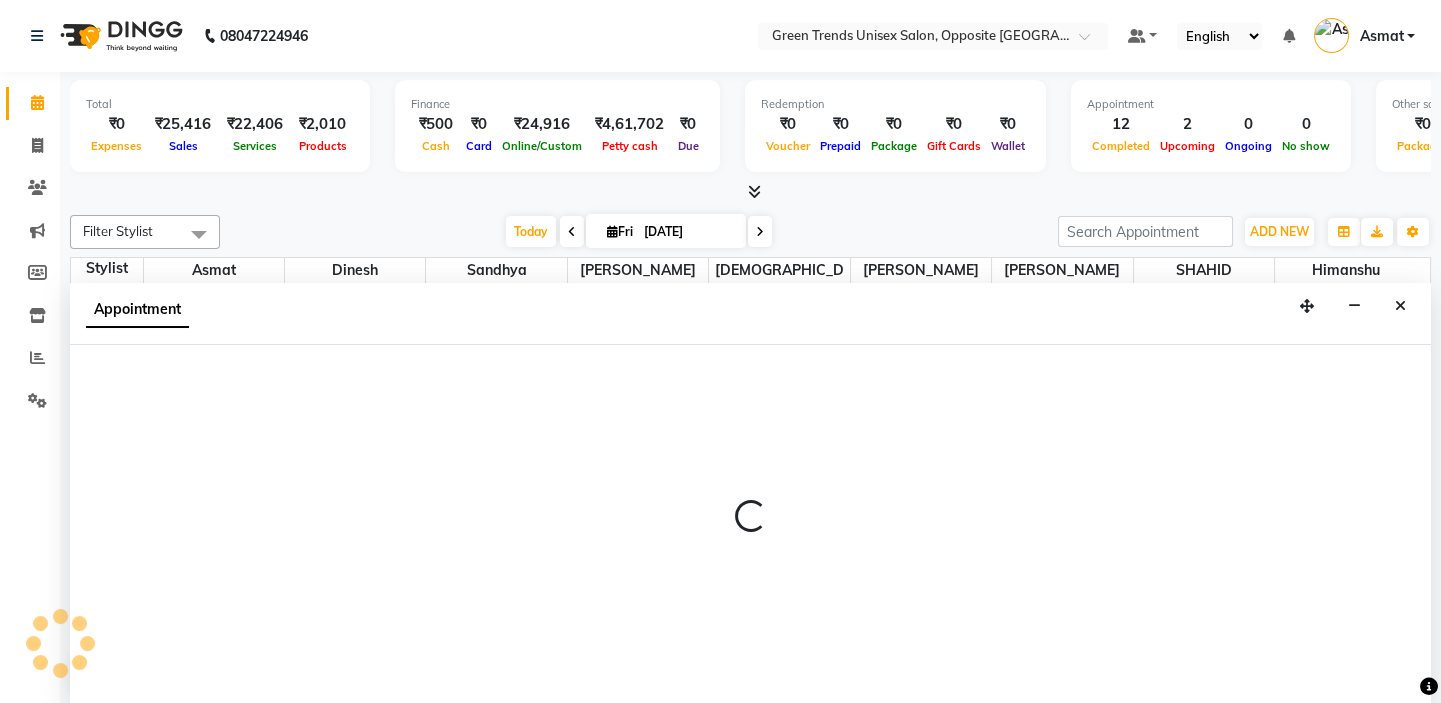 scroll, scrollTop: 0, scrollLeft: 0, axis: both 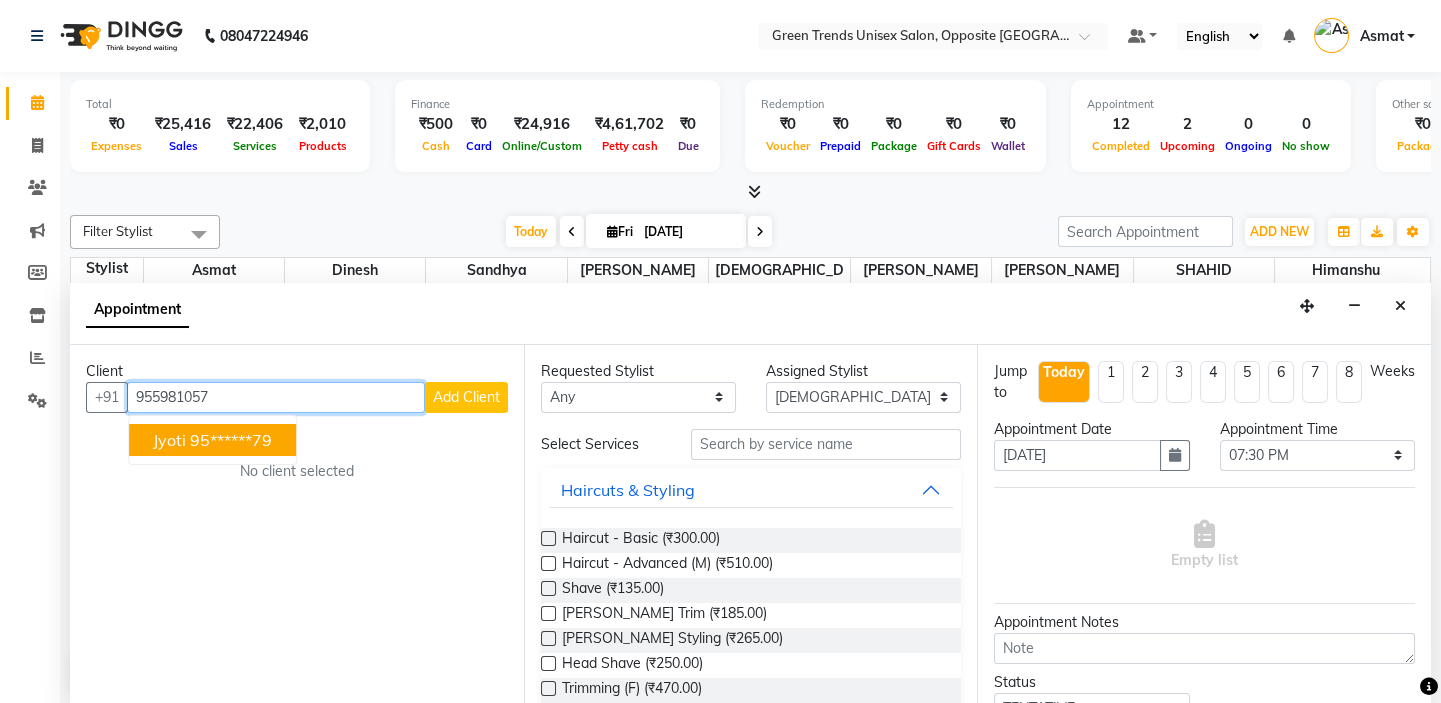 click on "95******79" at bounding box center (231, 440) 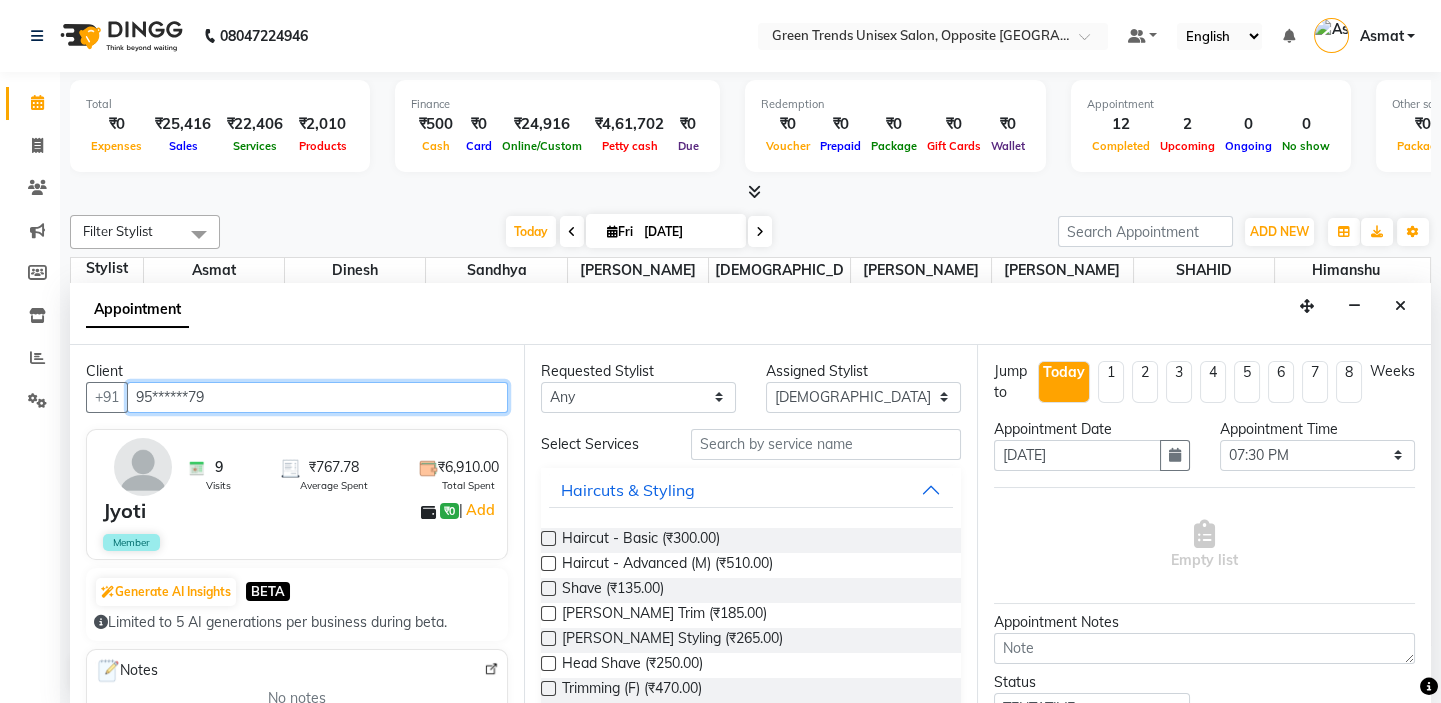 type on "95******79" 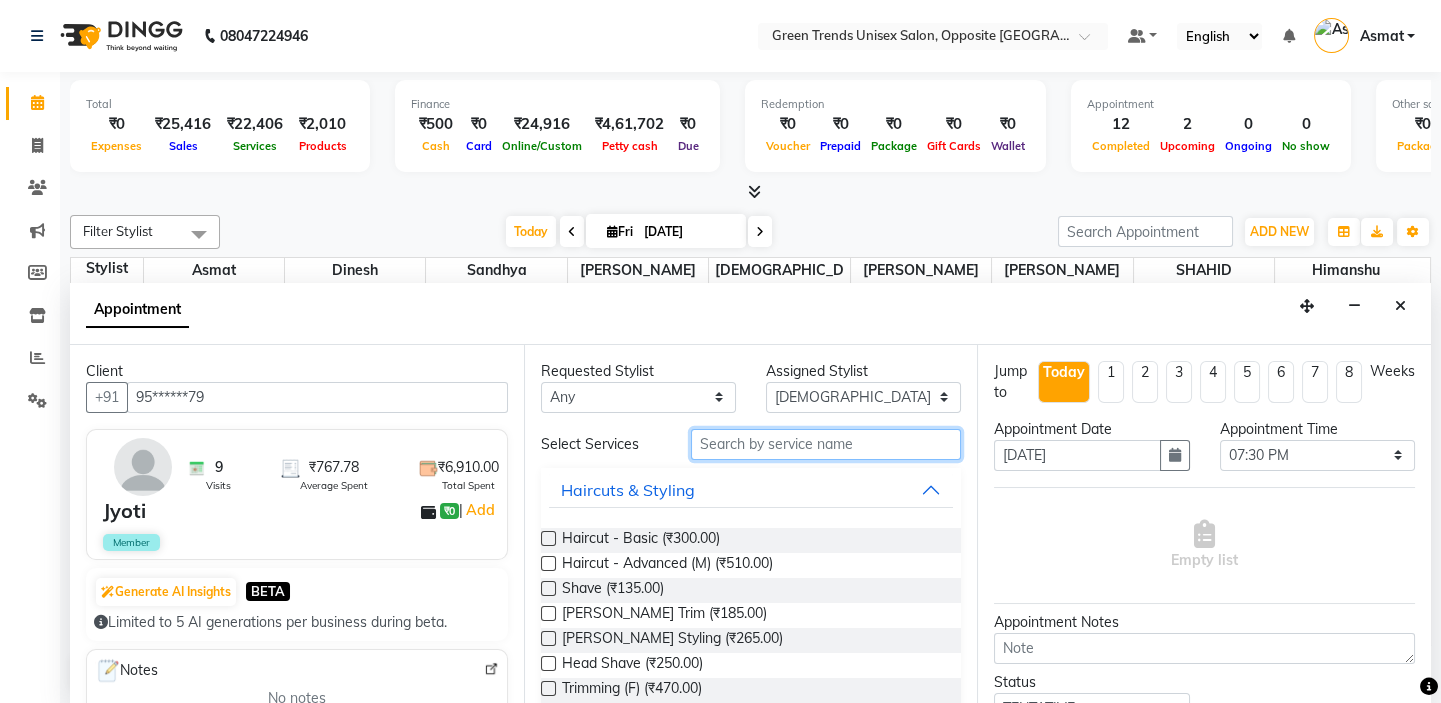 click at bounding box center (826, 444) 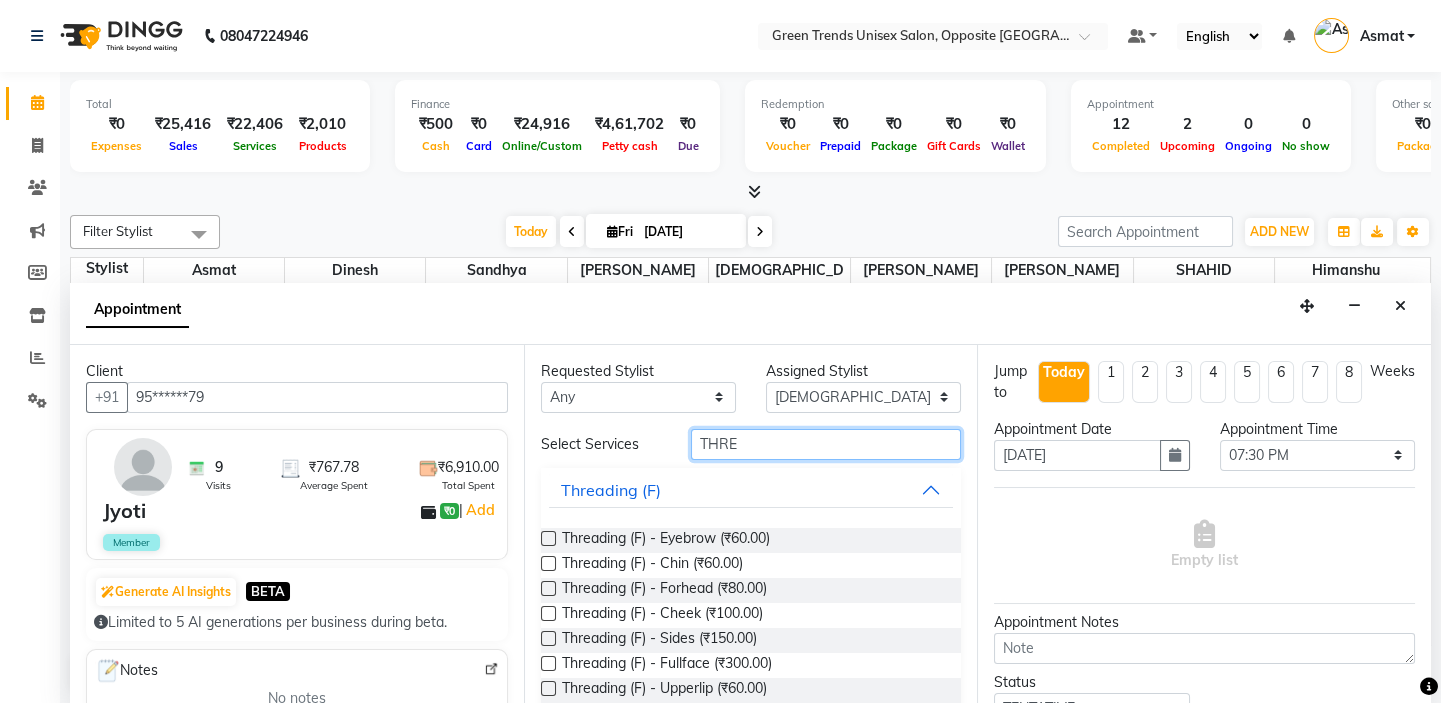 type on "THRE" 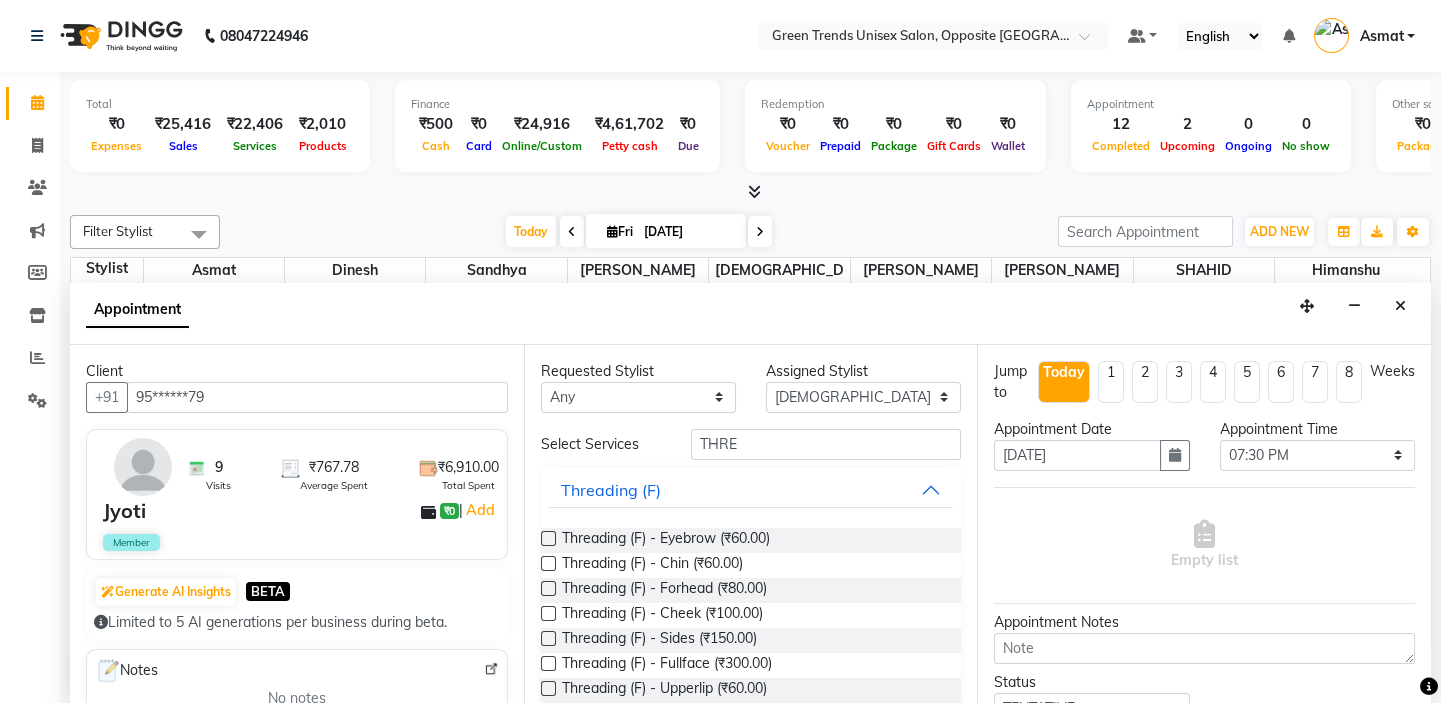 click at bounding box center [548, 538] 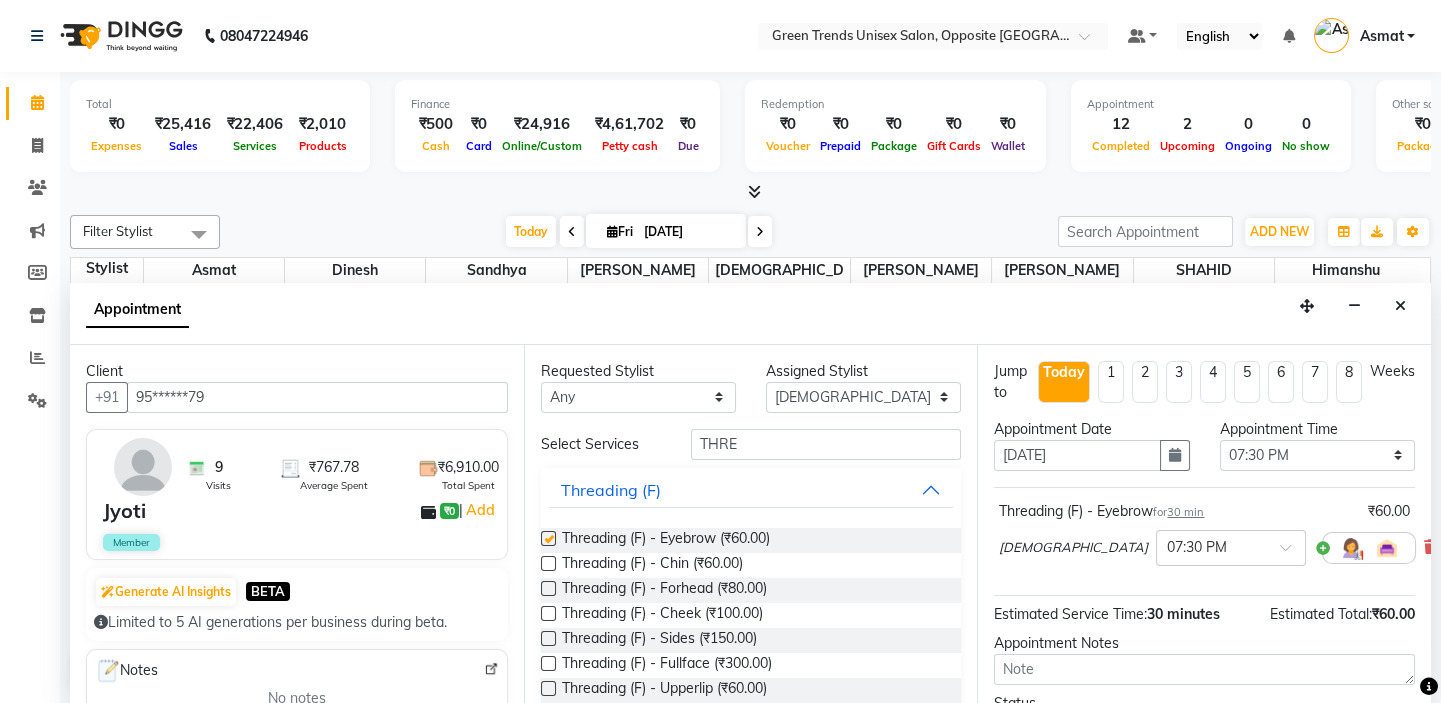 checkbox on "false" 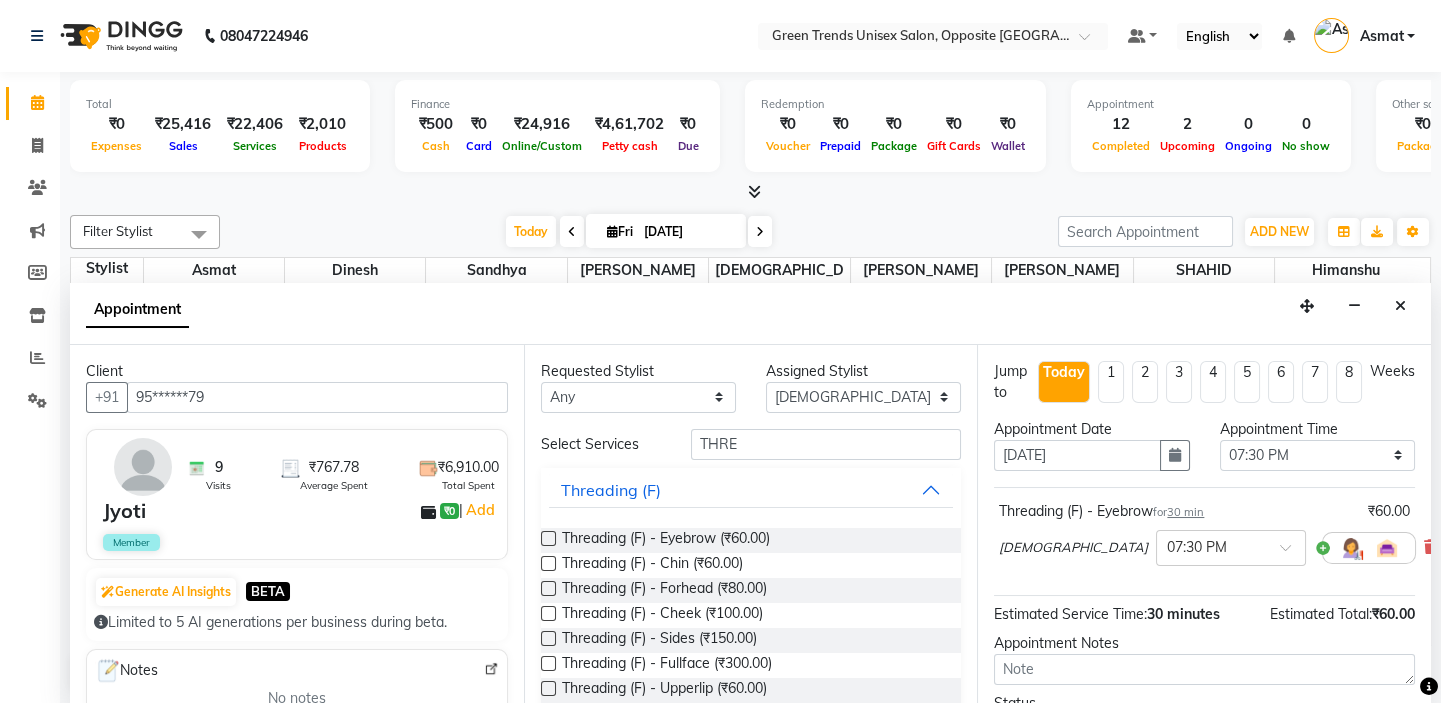 click on "Vaishnavi × 07:30 PM" at bounding box center (1204, 548) 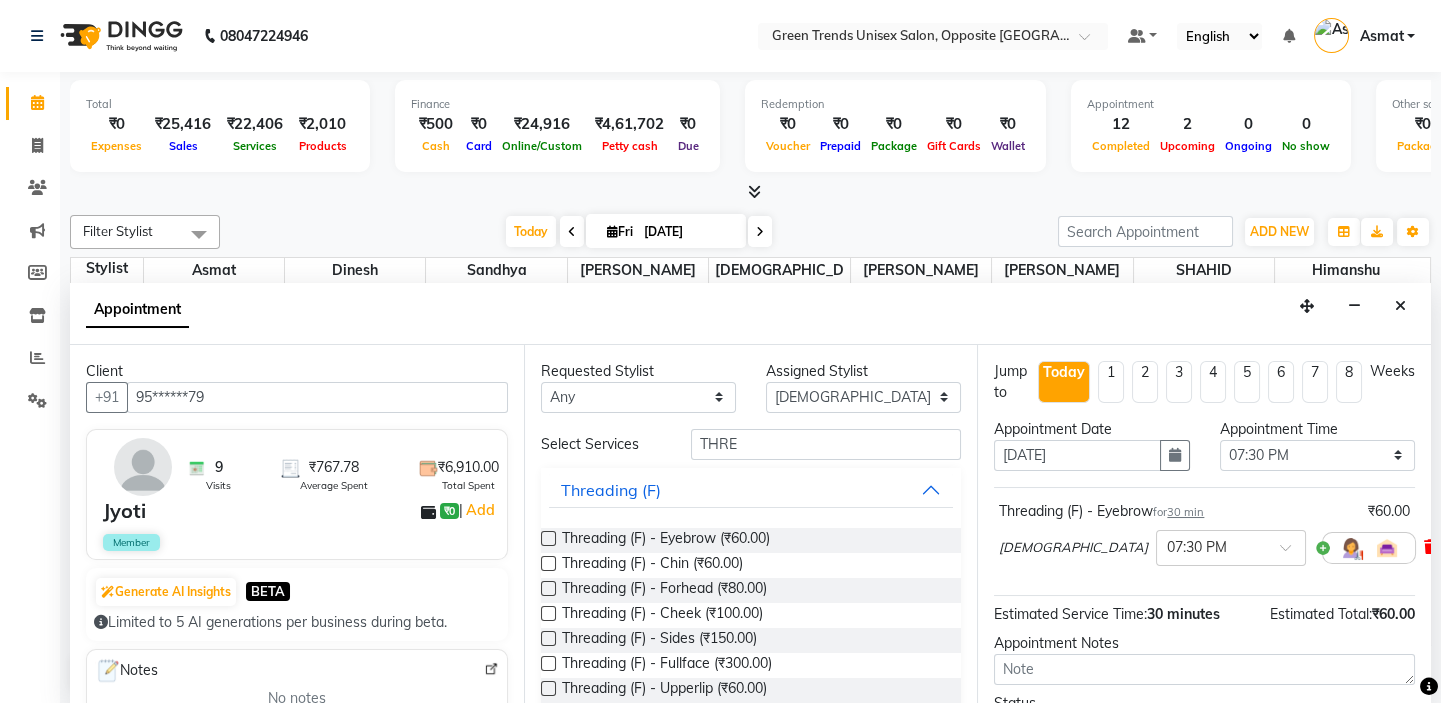click at bounding box center (1430, 547) 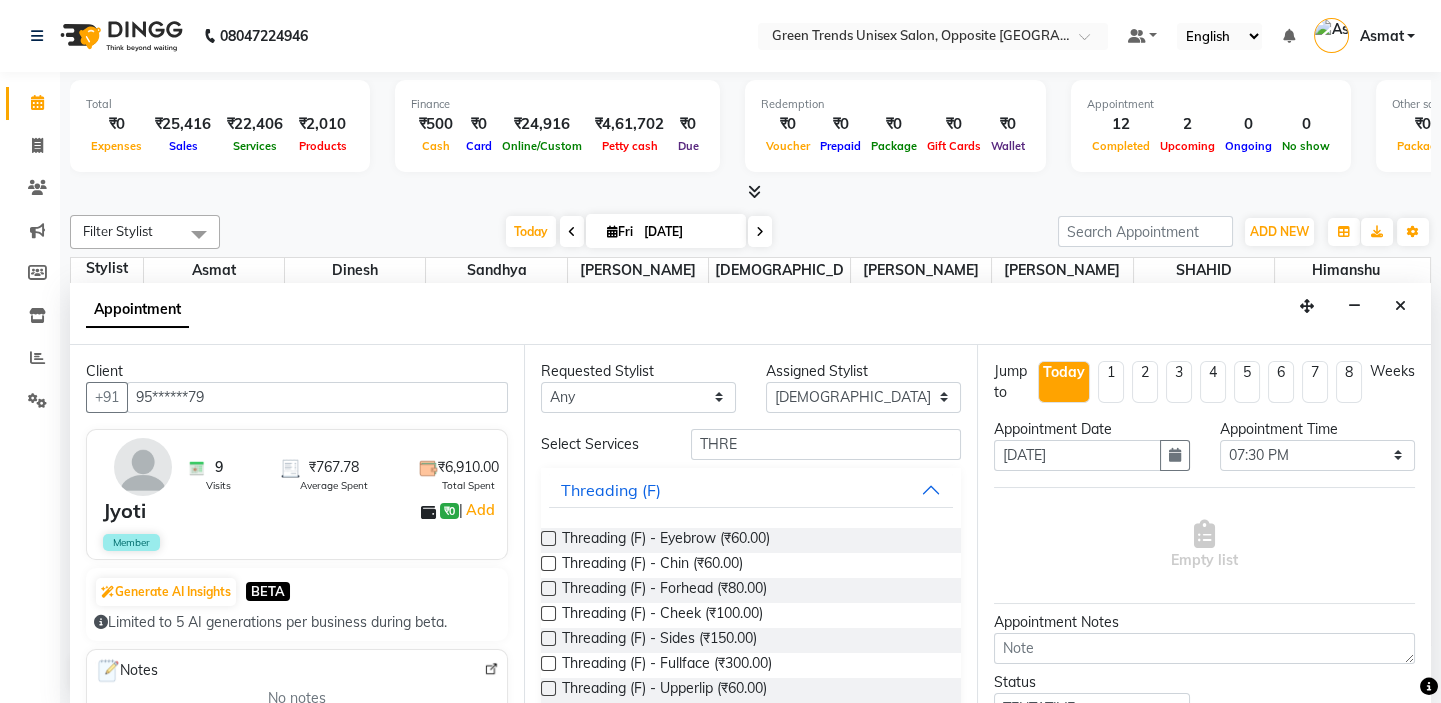 click on "Total  ₹0  Expenses ₹25,416  Sales ₹22,406  Services ₹2,010  Products Finance  ₹500  Cash ₹0  Card ₹24,916  Online/Custom ₹4,61,702 Petty cash ₹0 Due  Redemption  ₹0 Voucher ₹0 Prepaid ₹0 Package ₹0  Gift Cards ₹0  Wallet  Appointment  12 Completed 2 Upcoming 0 Ongoing 0 No show  Other sales  ₹0  Packages ₹1,000  Memberships ₹0  Vouchers ₹0  Prepaids ₹0  Gift Cards Filter Stylist Select All Asmat Dinesh Himanshu Raj Shilpakar Sandhya SHAHID SUJEET Vaishnavi Vrinda Today  Fri 11-07-2025 Toggle Dropdown Add Appointment Add Invoice Add Expense Add Attendance Add Client Toggle Dropdown Add Appointment Add Invoice Add Expense Add Attendance Add Client ADD NEW Toggle Dropdown Add Appointment Add Invoice Add Expense Add Attendance Add Client Filter Stylist Select All Asmat Dinesh Himanshu Raj Shilpakar Sandhya SHAHID SUJEET Vaishnavi Vrinda Group By  Staff View   Room View  View as Vertical  Vertical - Week View  Horizontal  Horizontal - Week View  List  Toggle Dropdown Zoom 50%" 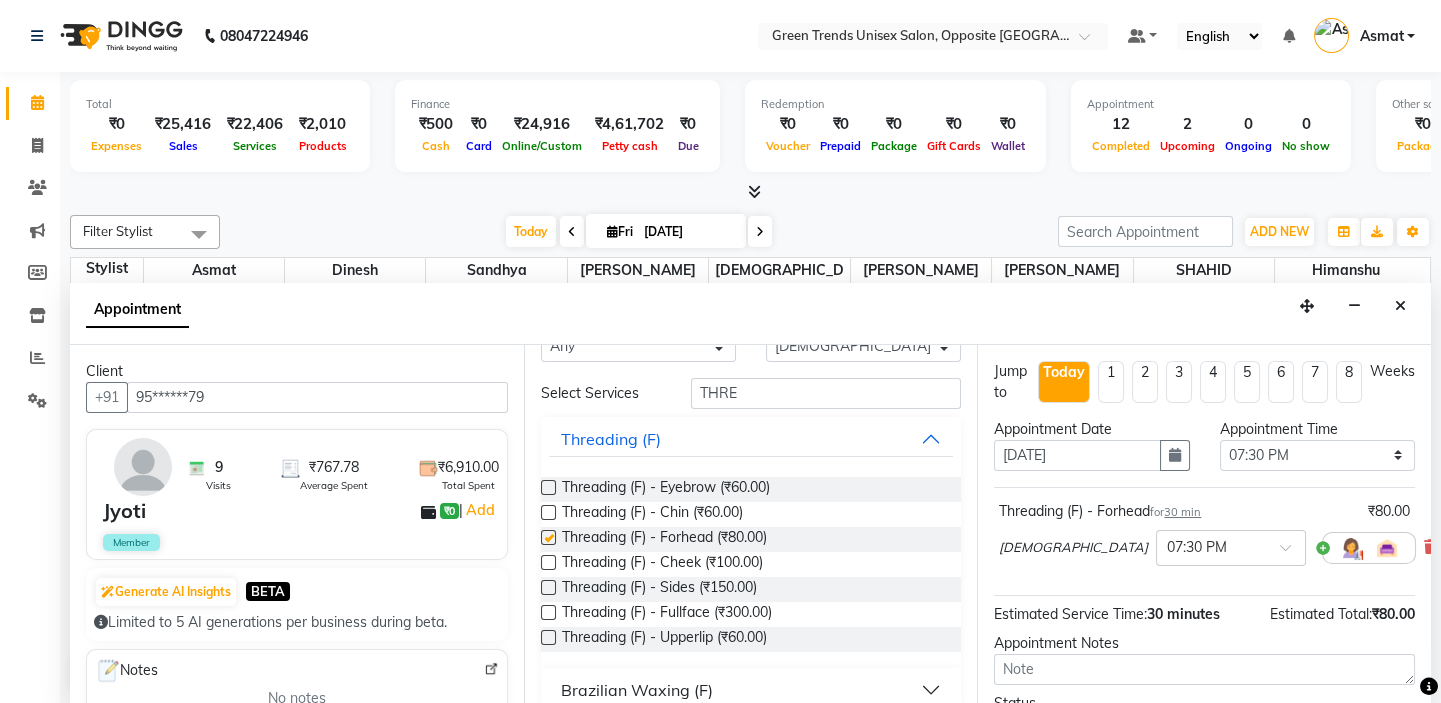 scroll, scrollTop: 73, scrollLeft: 0, axis: vertical 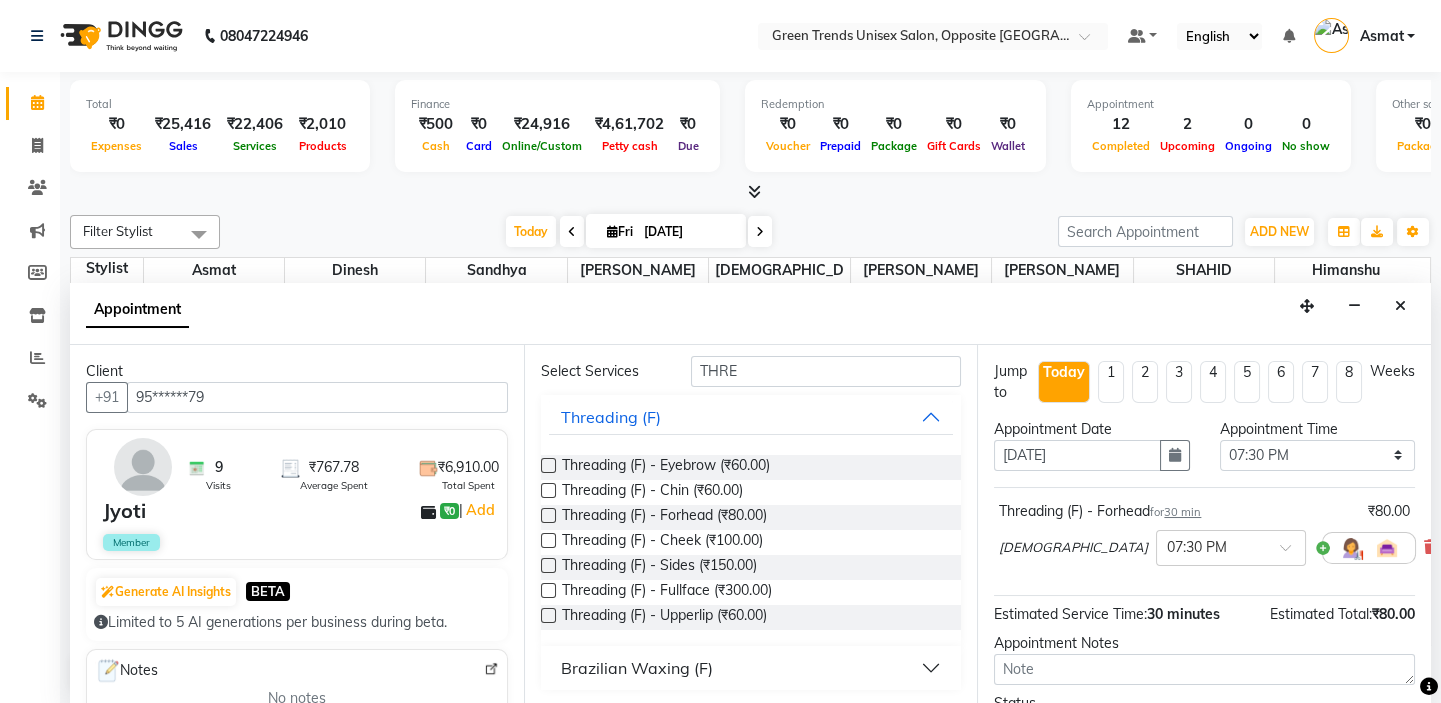 checkbox on "false" 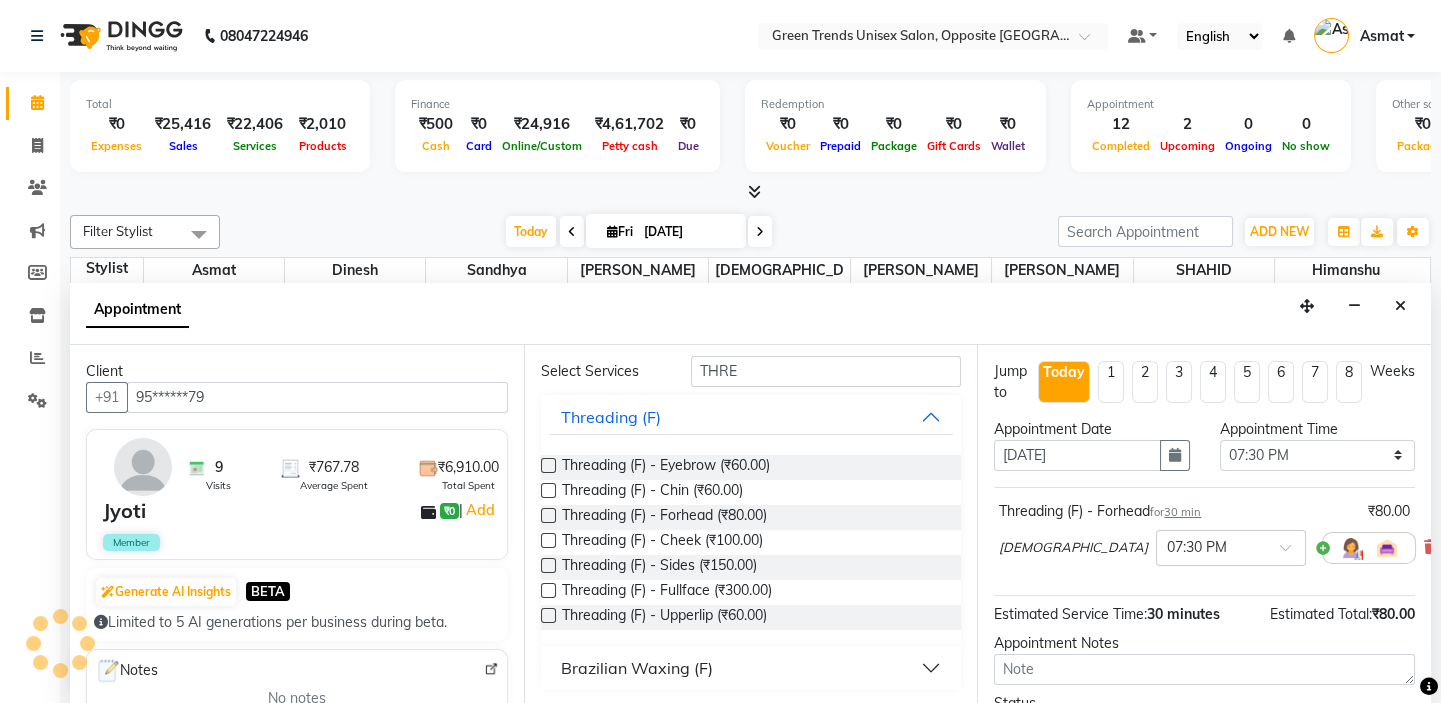 scroll, scrollTop: 165, scrollLeft: 0, axis: vertical 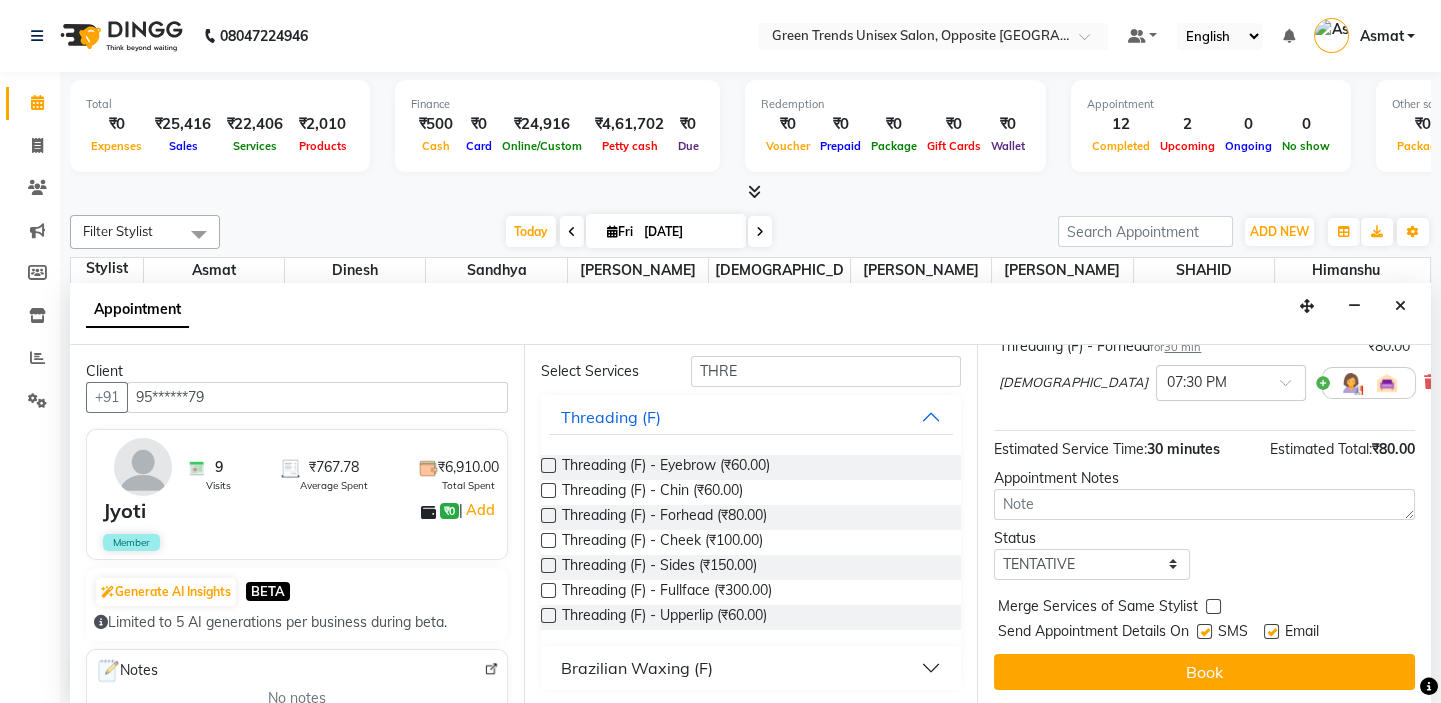 click on "Book" at bounding box center [1204, 672] 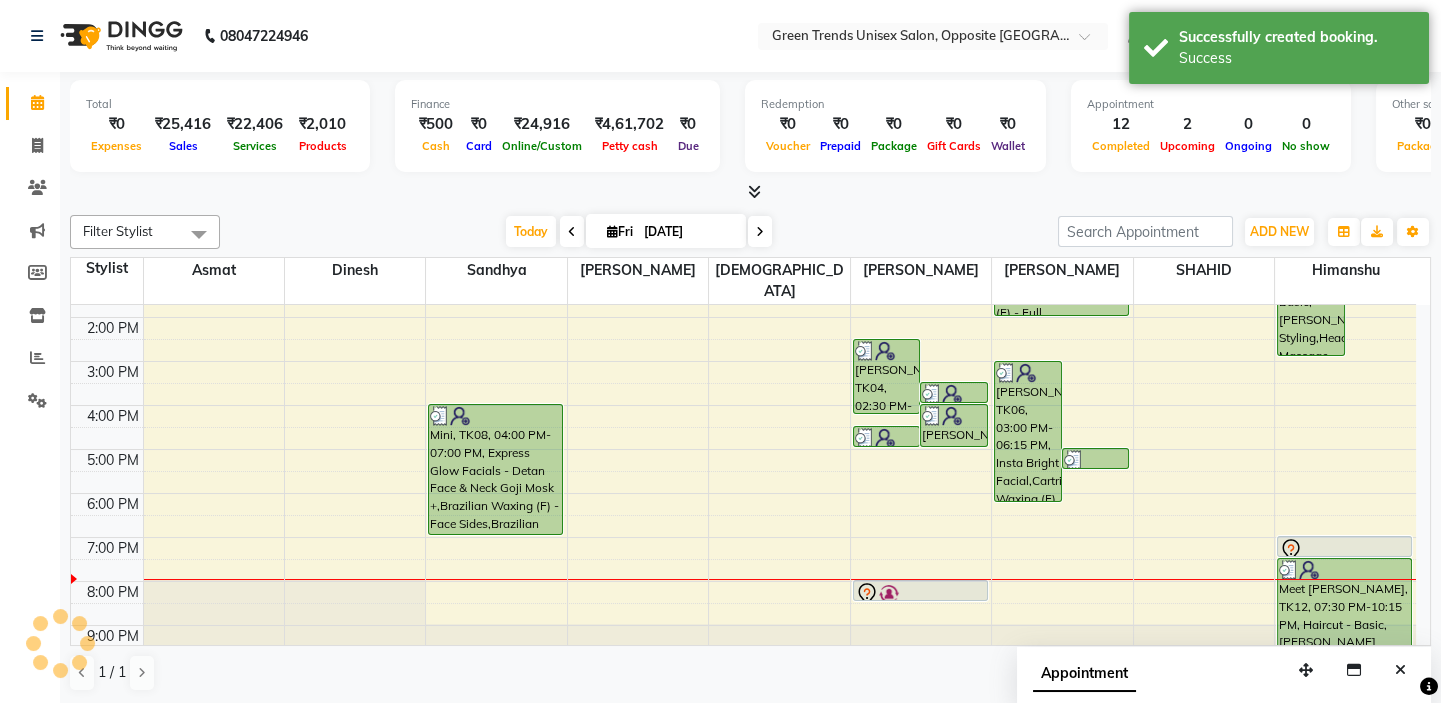 scroll, scrollTop: 0, scrollLeft: 0, axis: both 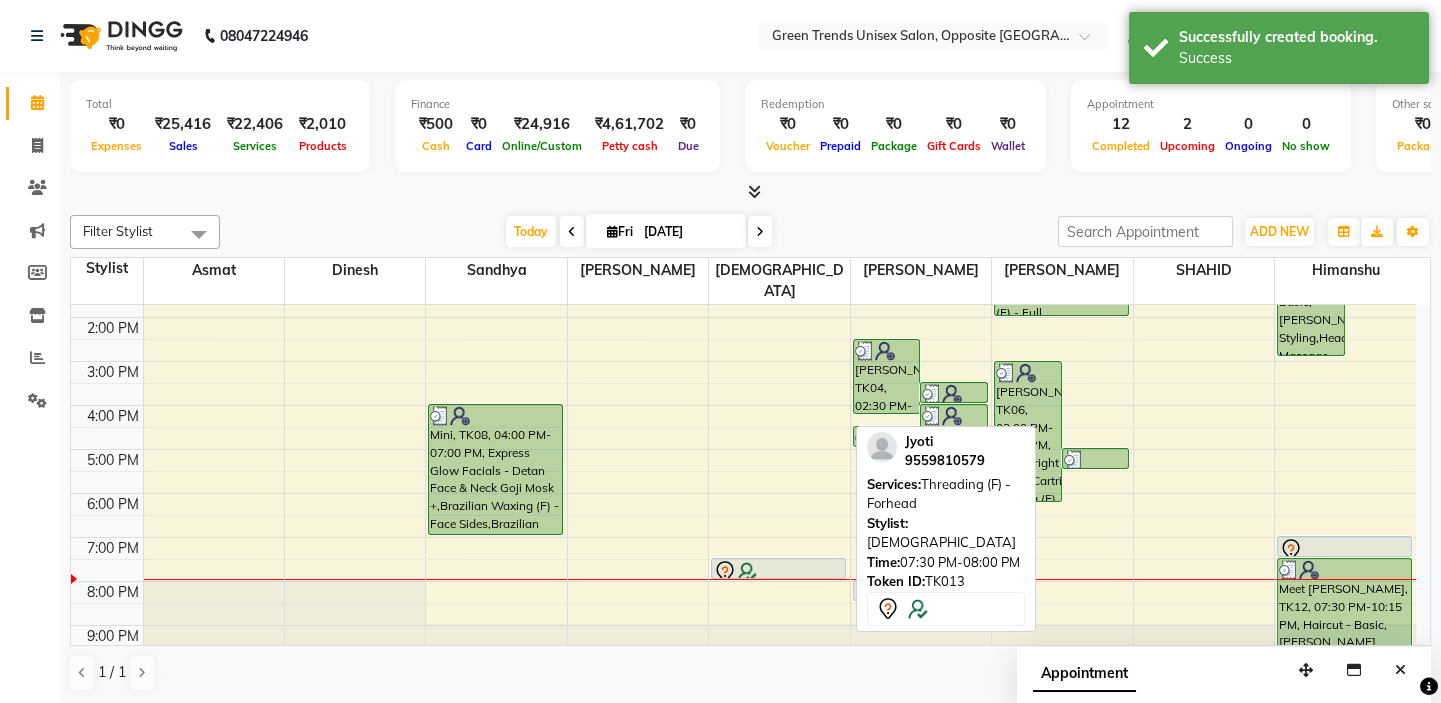 click at bounding box center (778, 578) 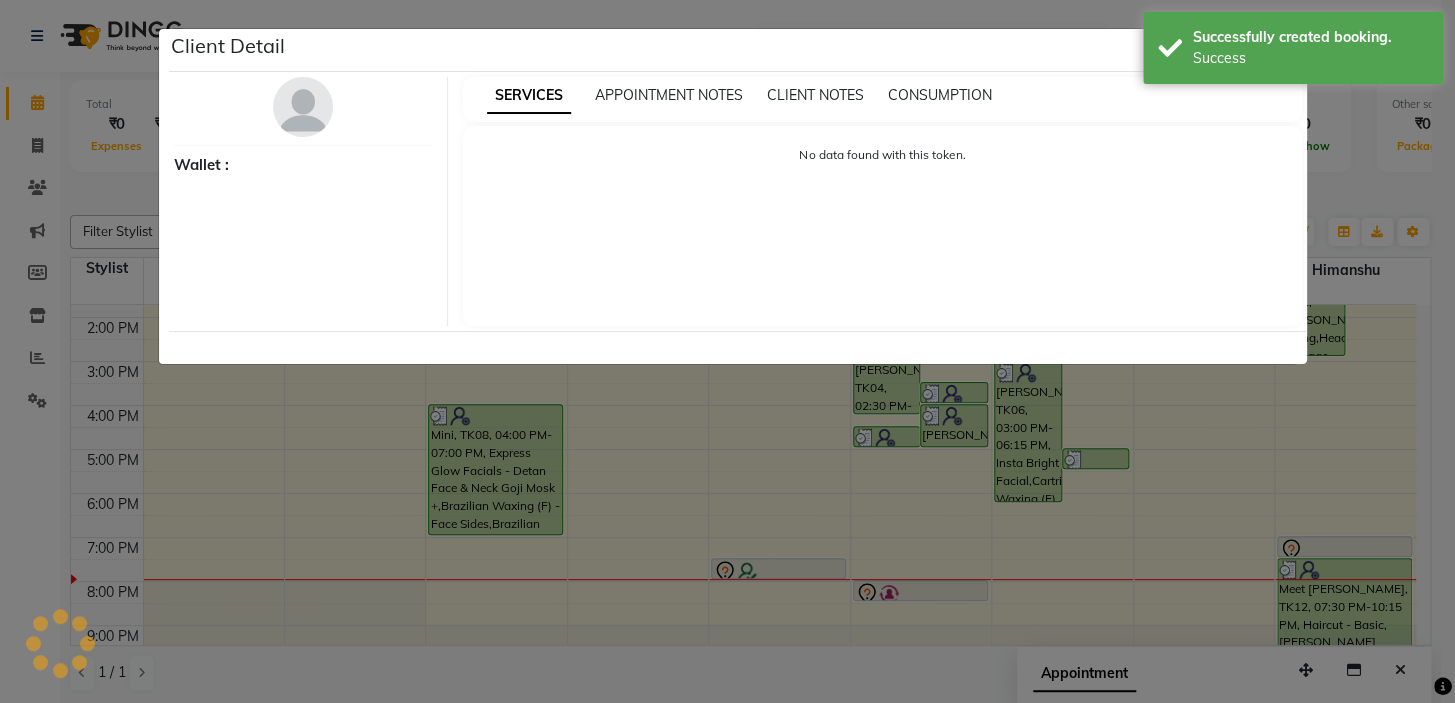 select on "7" 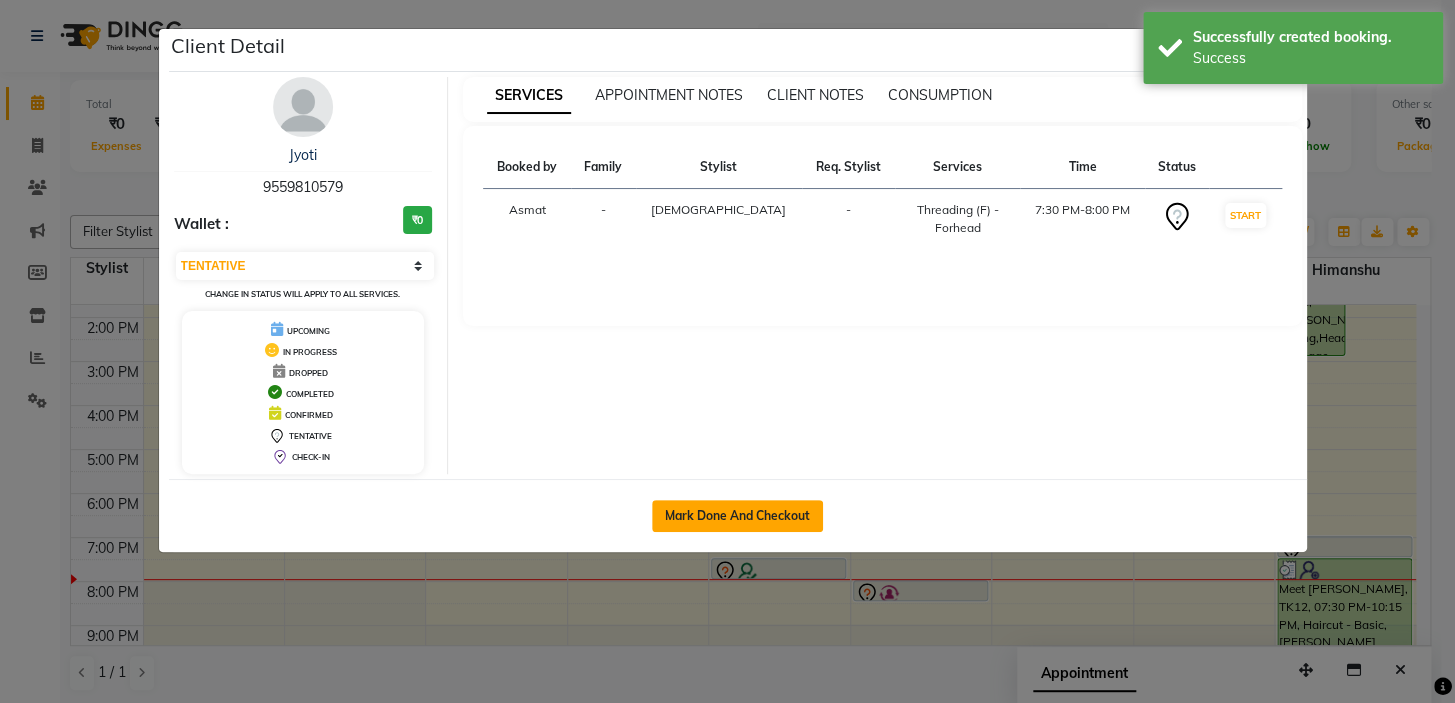 click on "Mark Done And Checkout" 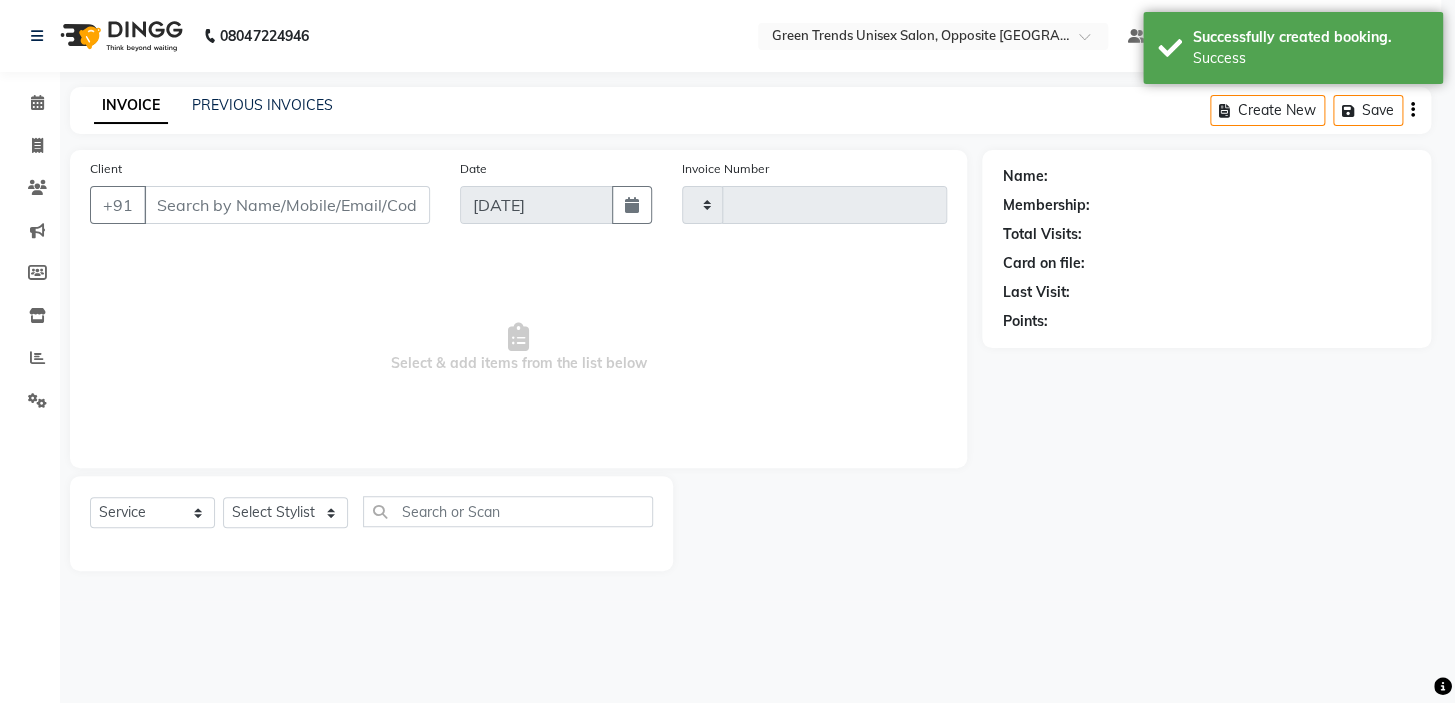 type on "0749" 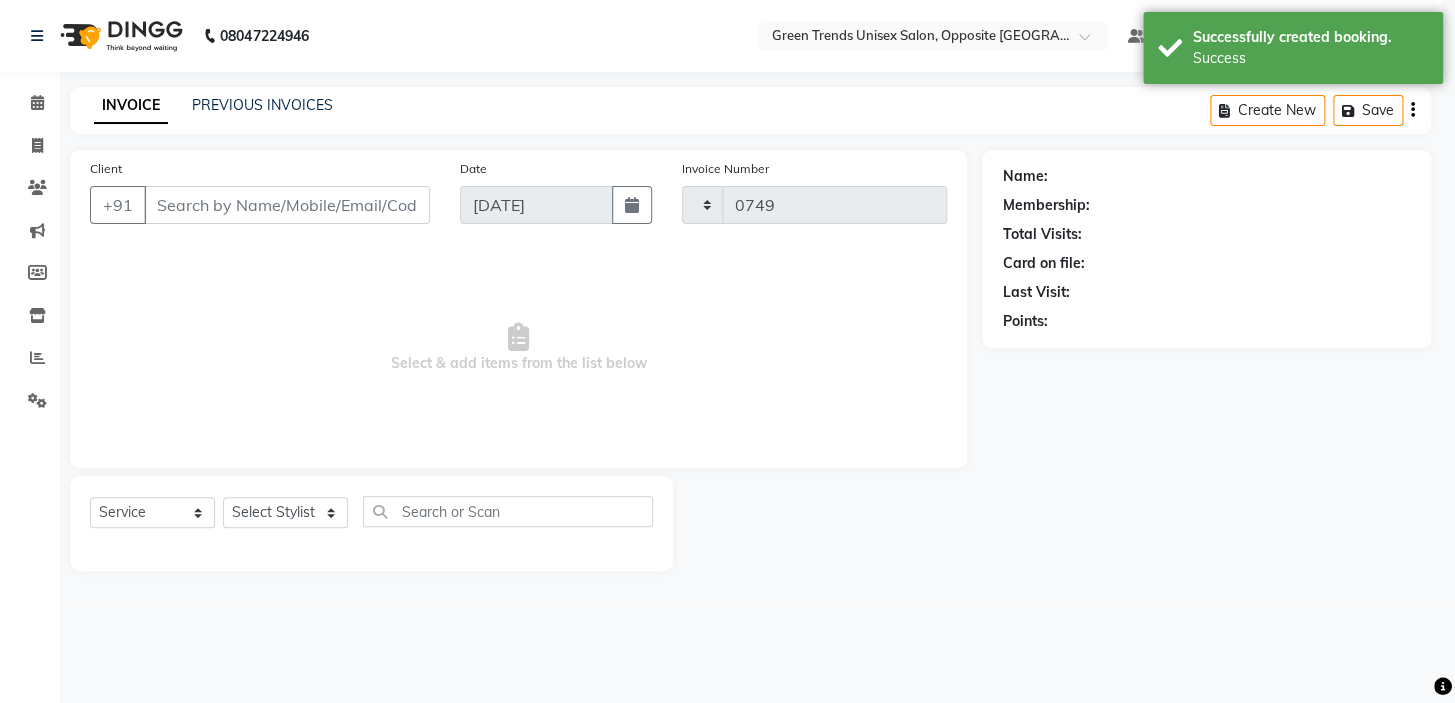 select on "5225" 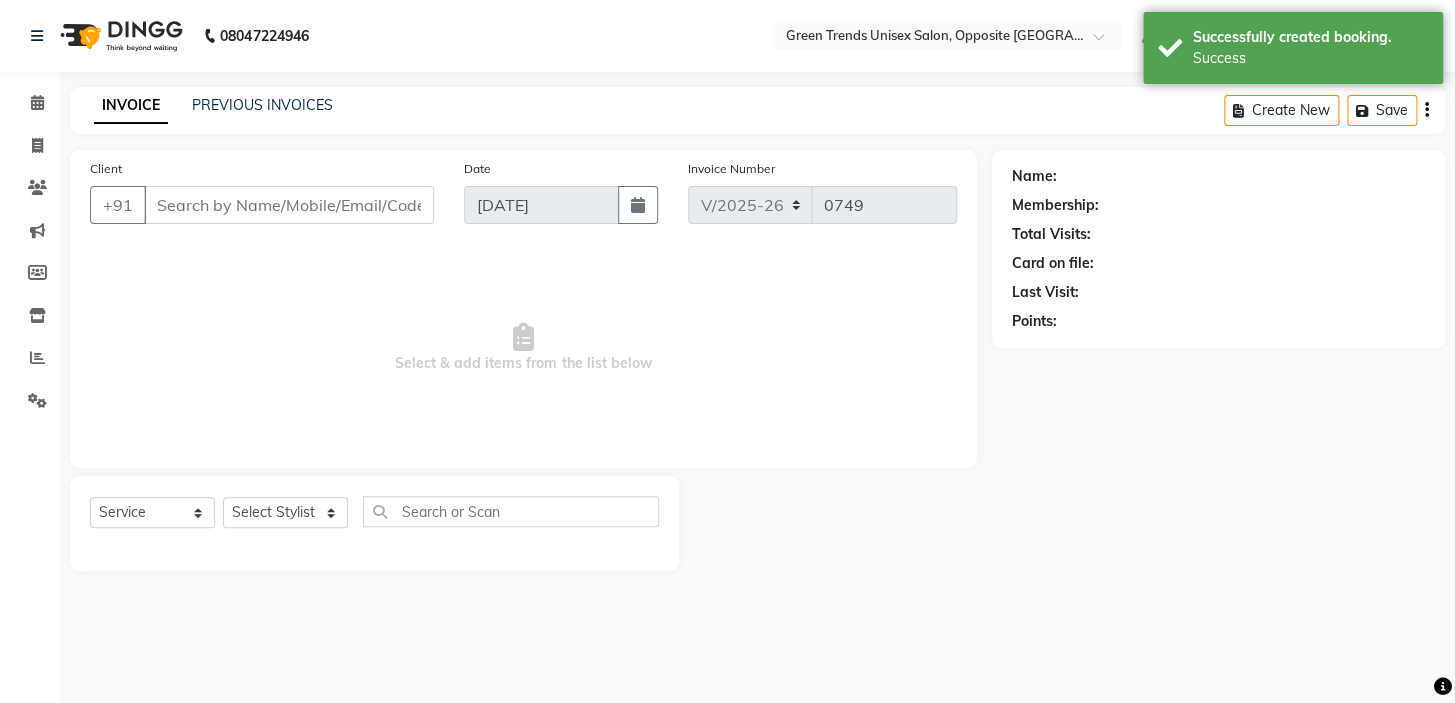 type on "95******79" 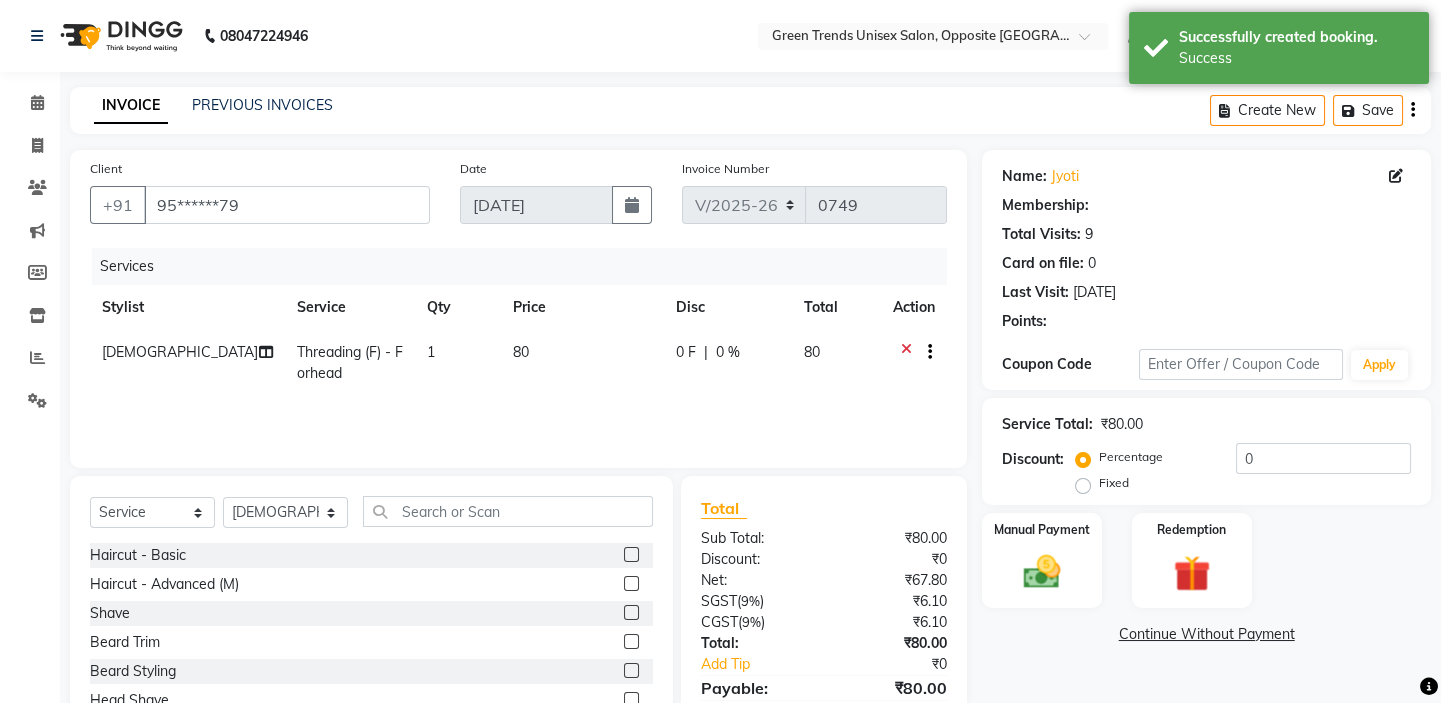 select on "1: Object" 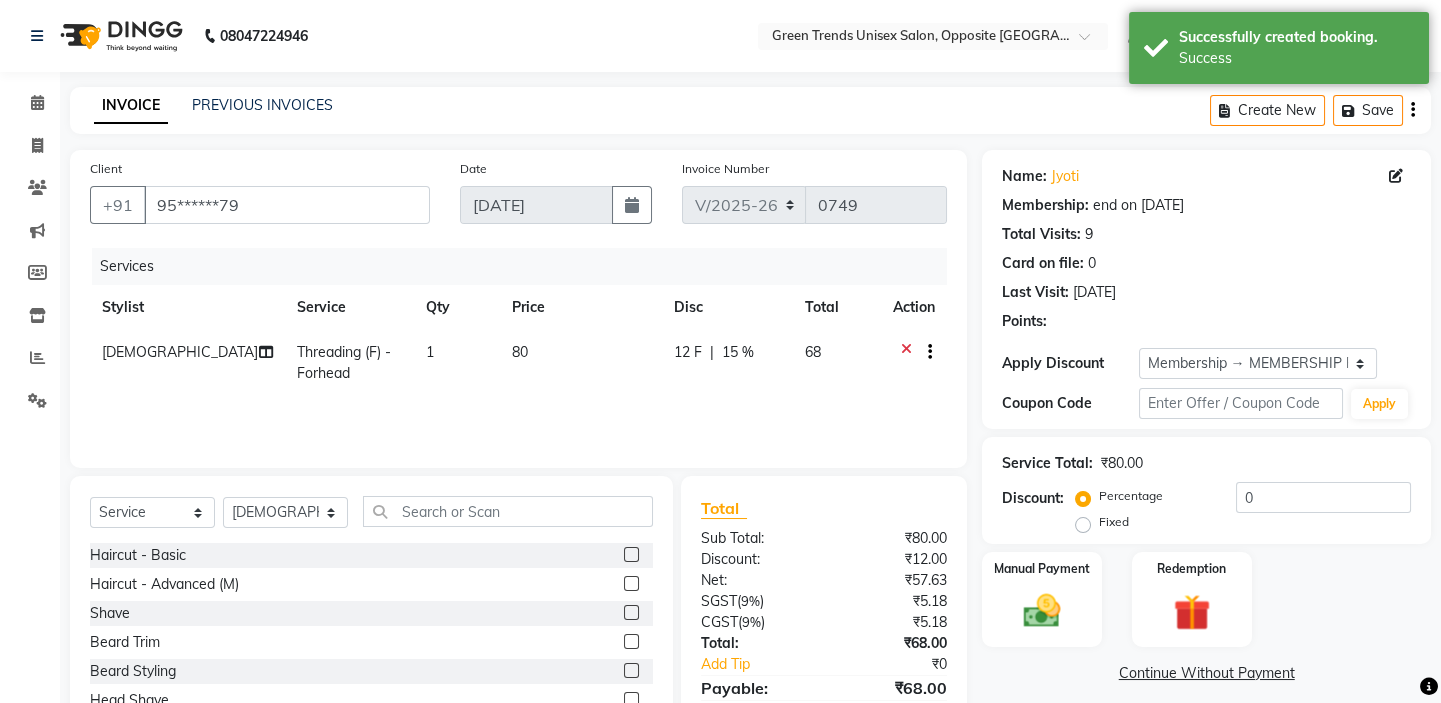 type on "15" 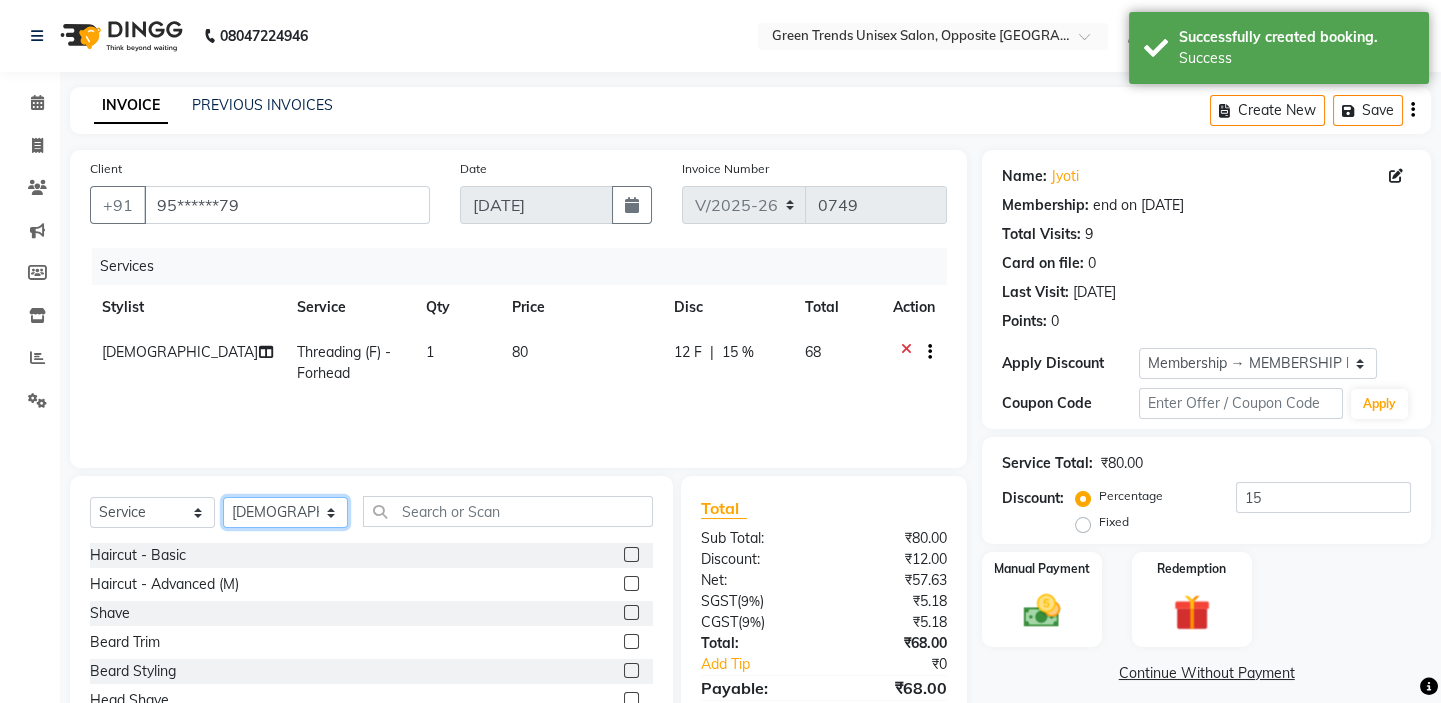 drag, startPoint x: 231, startPoint y: 516, endPoint x: 242, endPoint y: 515, distance: 11.045361 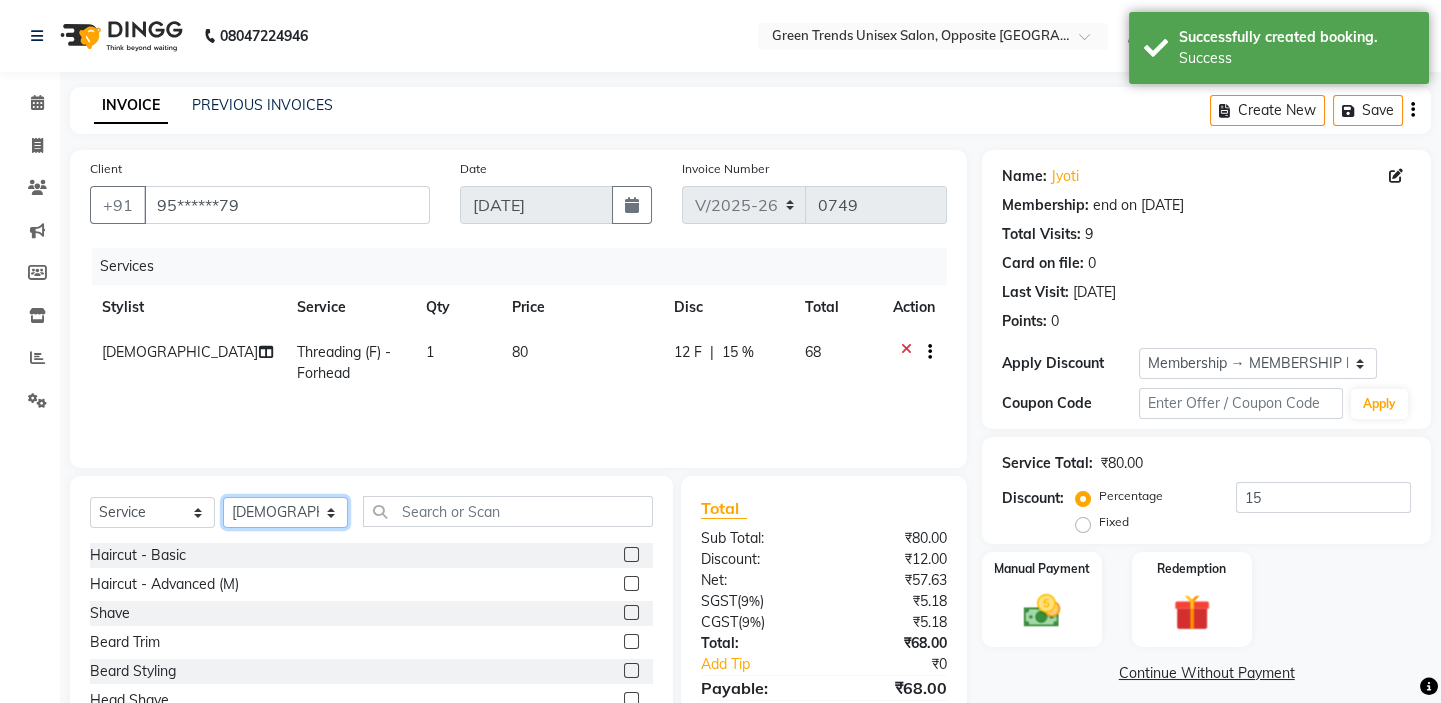 click on "Select Stylist Asmat Dinesh Himanshu Raj Shilpakar Sandhya SHAHID SUJEET Vaishnavi Vrinda" 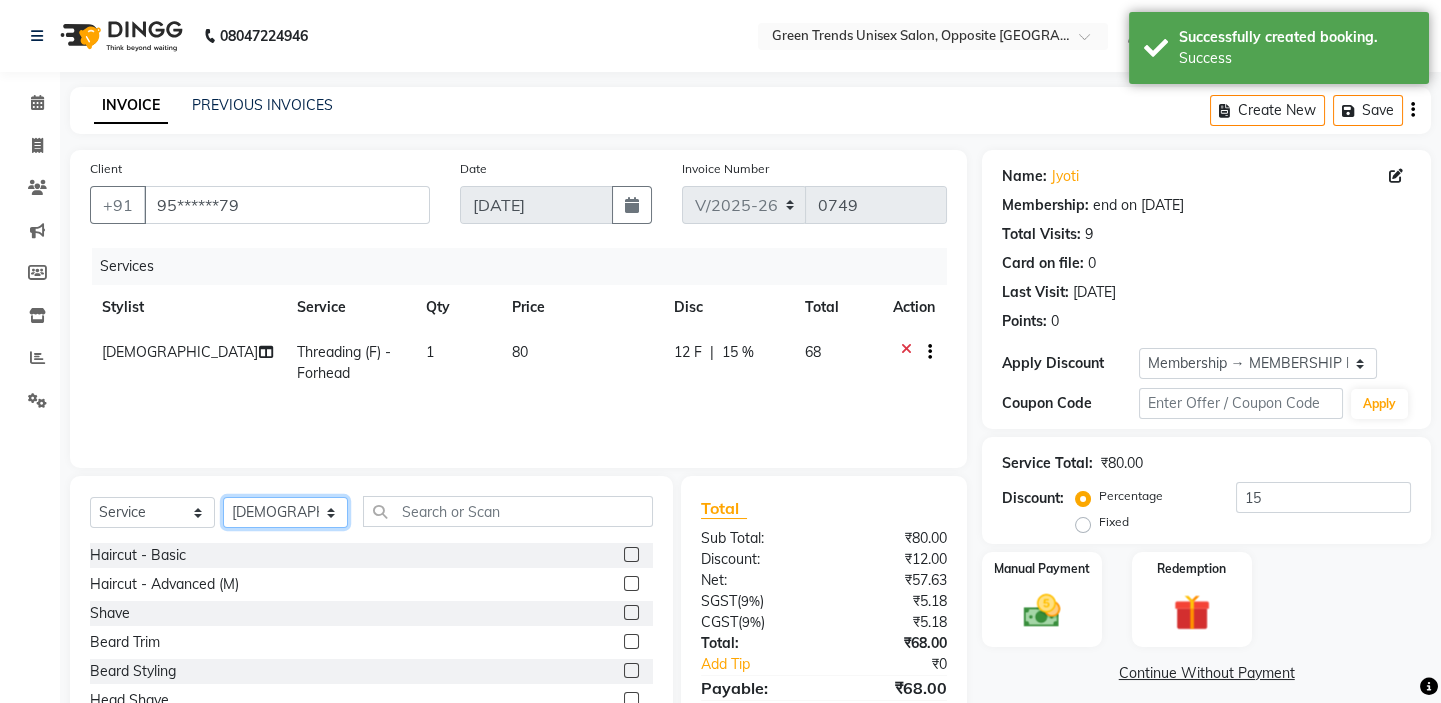 select on "35063" 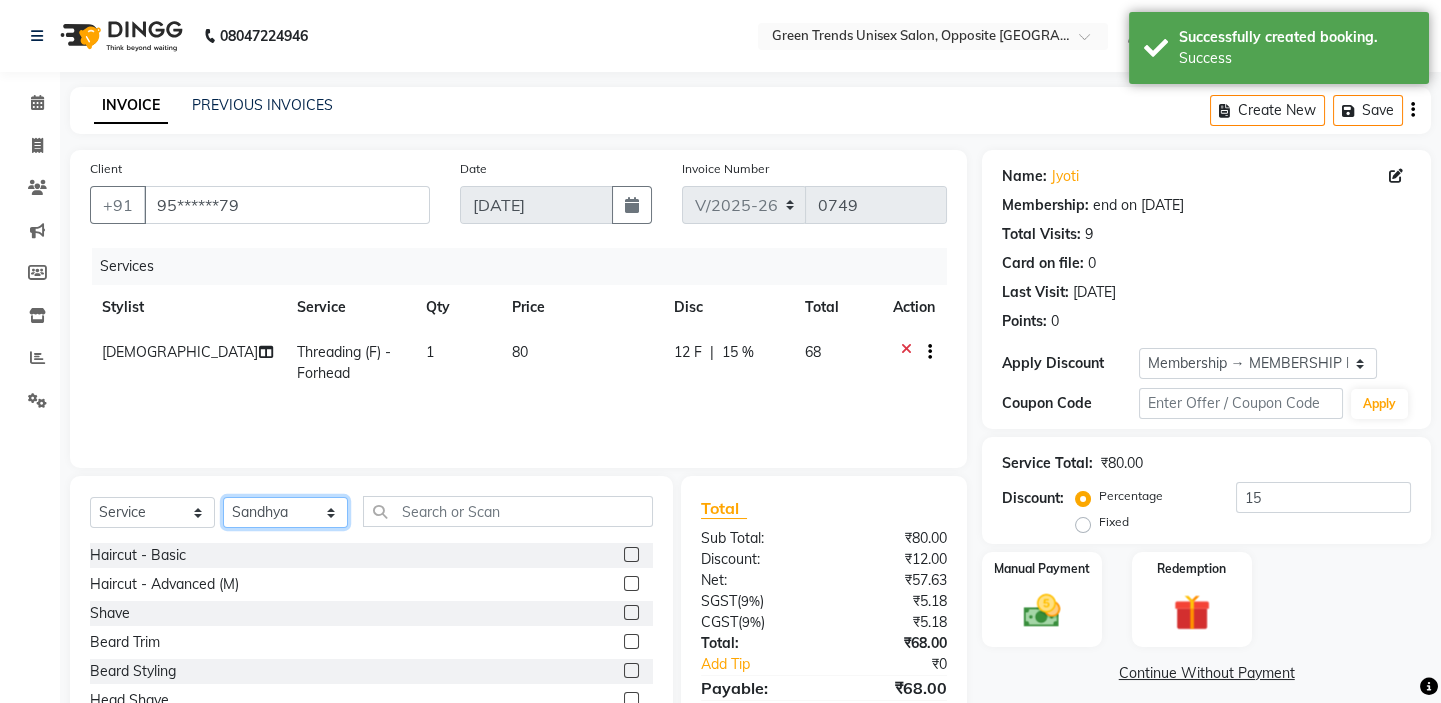 click on "Select Stylist Asmat Dinesh Himanshu Raj Shilpakar Sandhya SHAHID SUJEET Vaishnavi Vrinda" 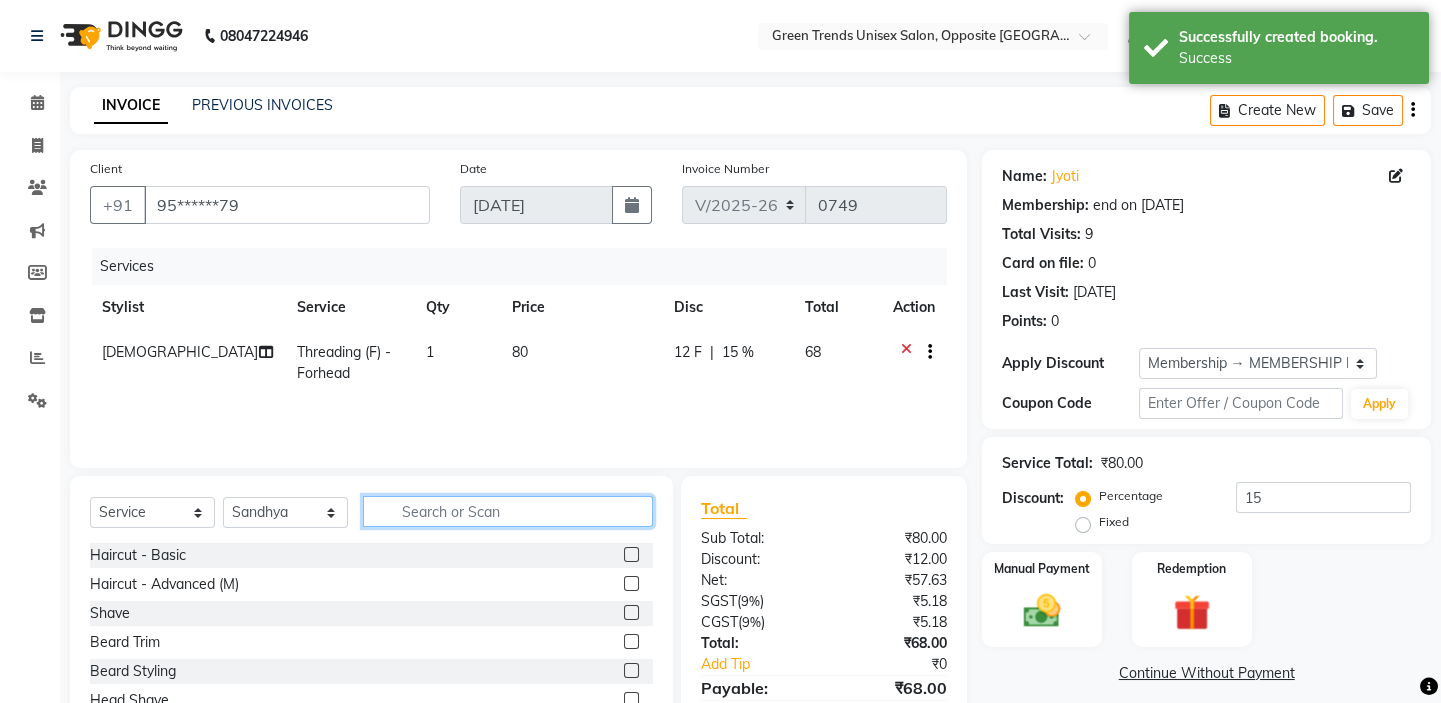 click 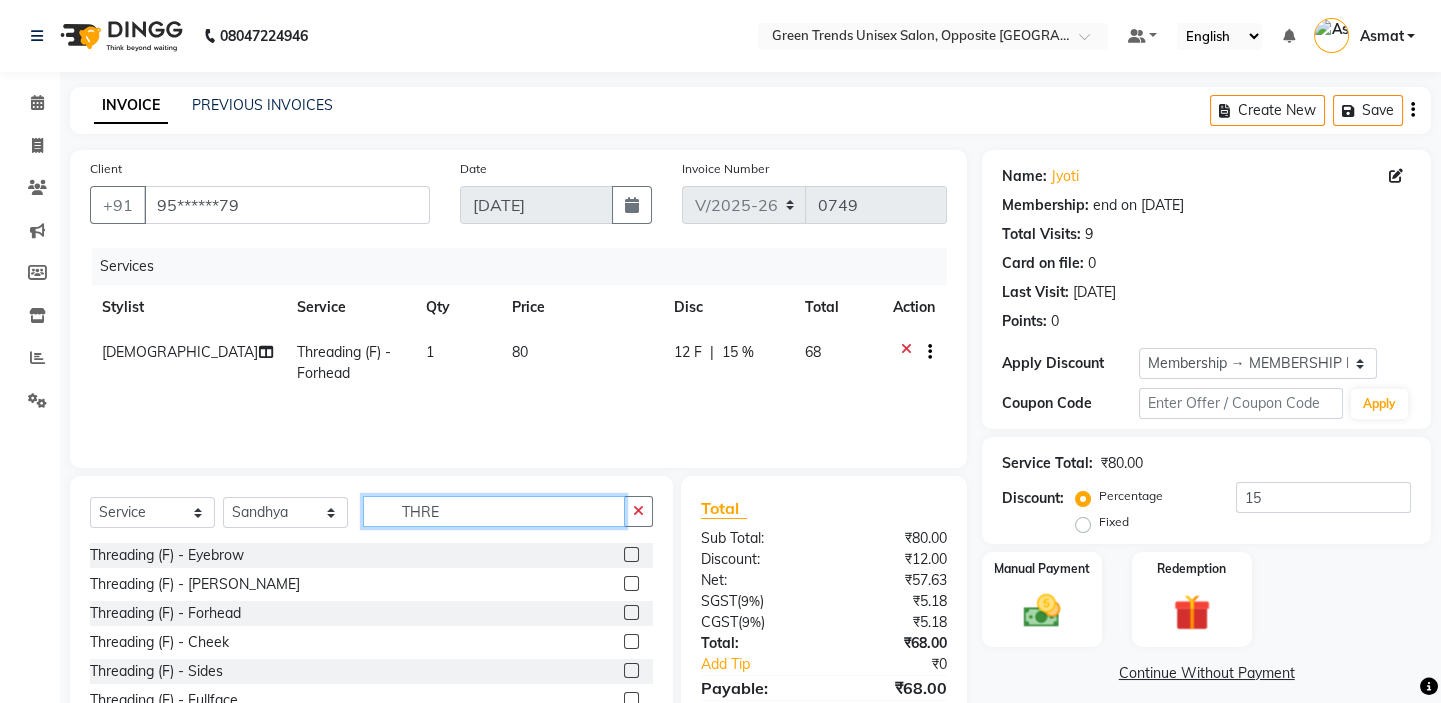 type on "THRE" 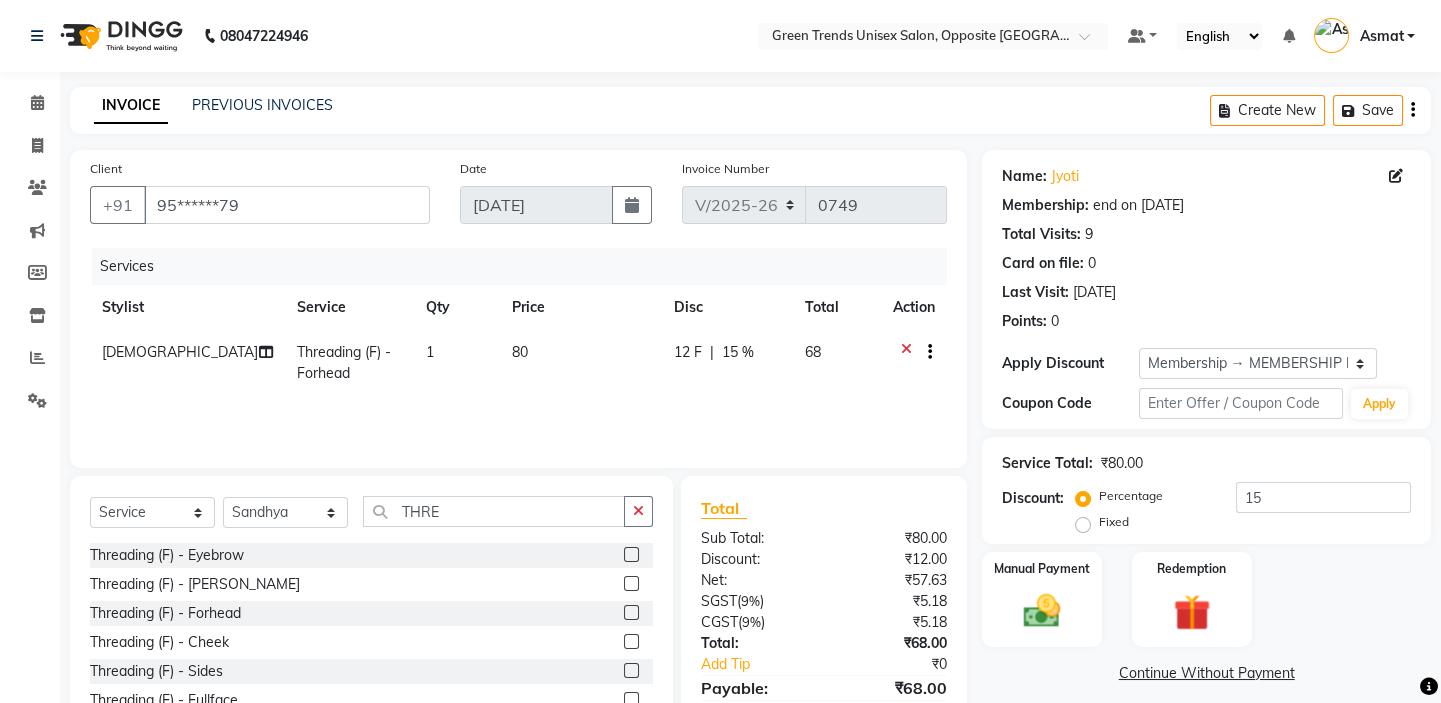 click 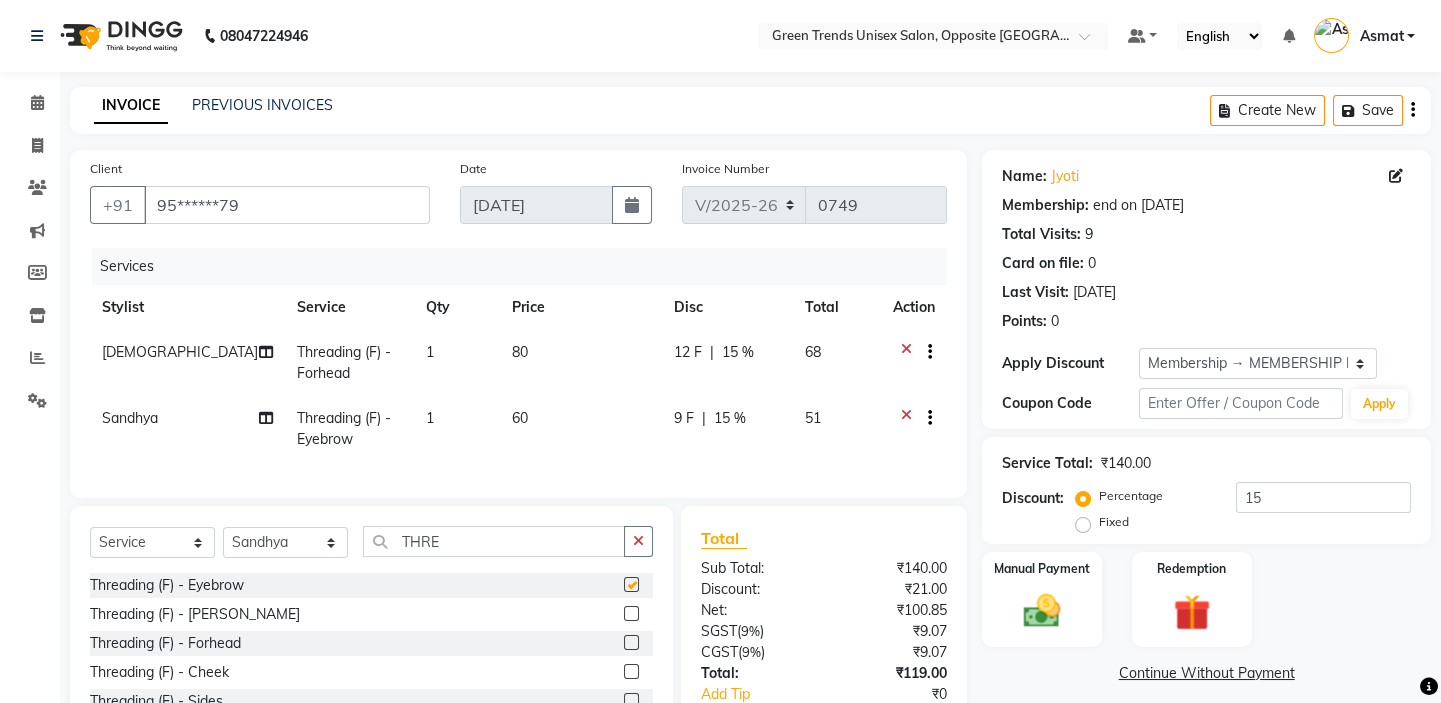 checkbox on "false" 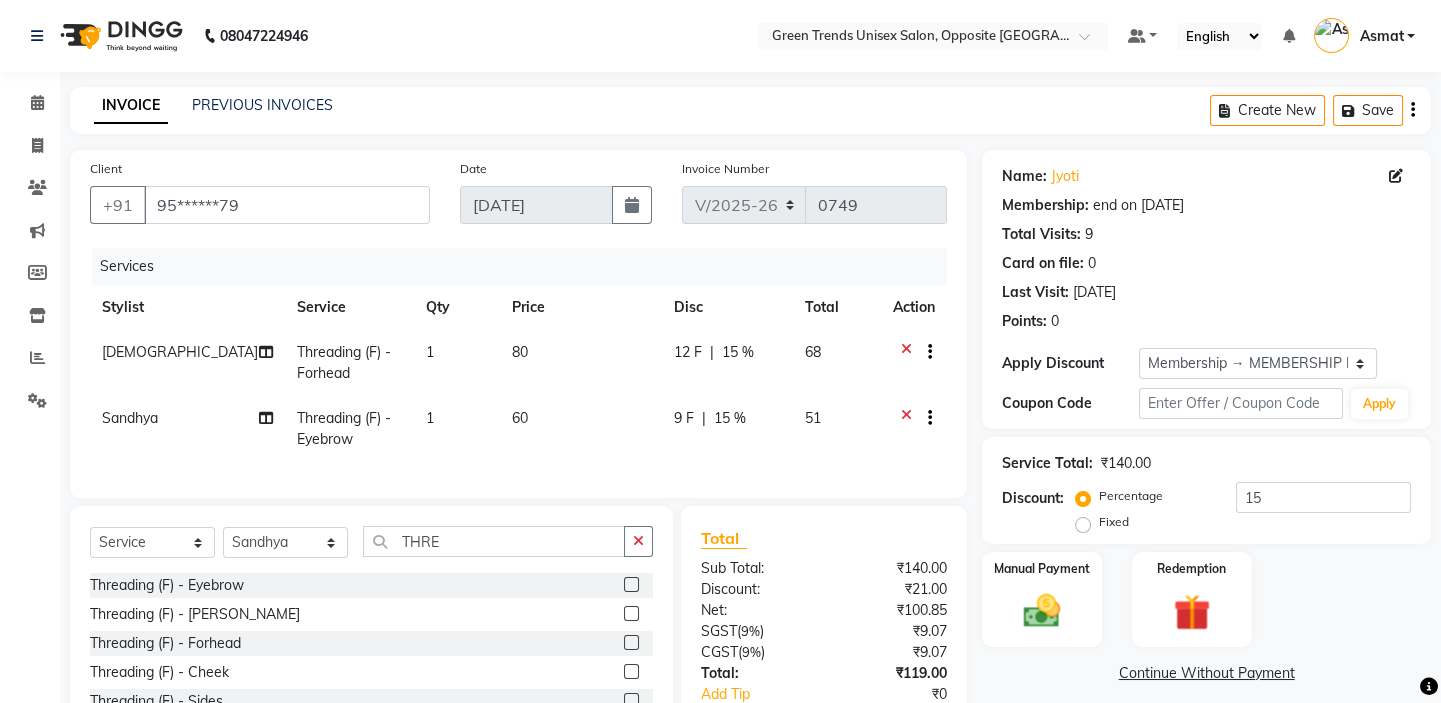 scroll, scrollTop: 142, scrollLeft: 0, axis: vertical 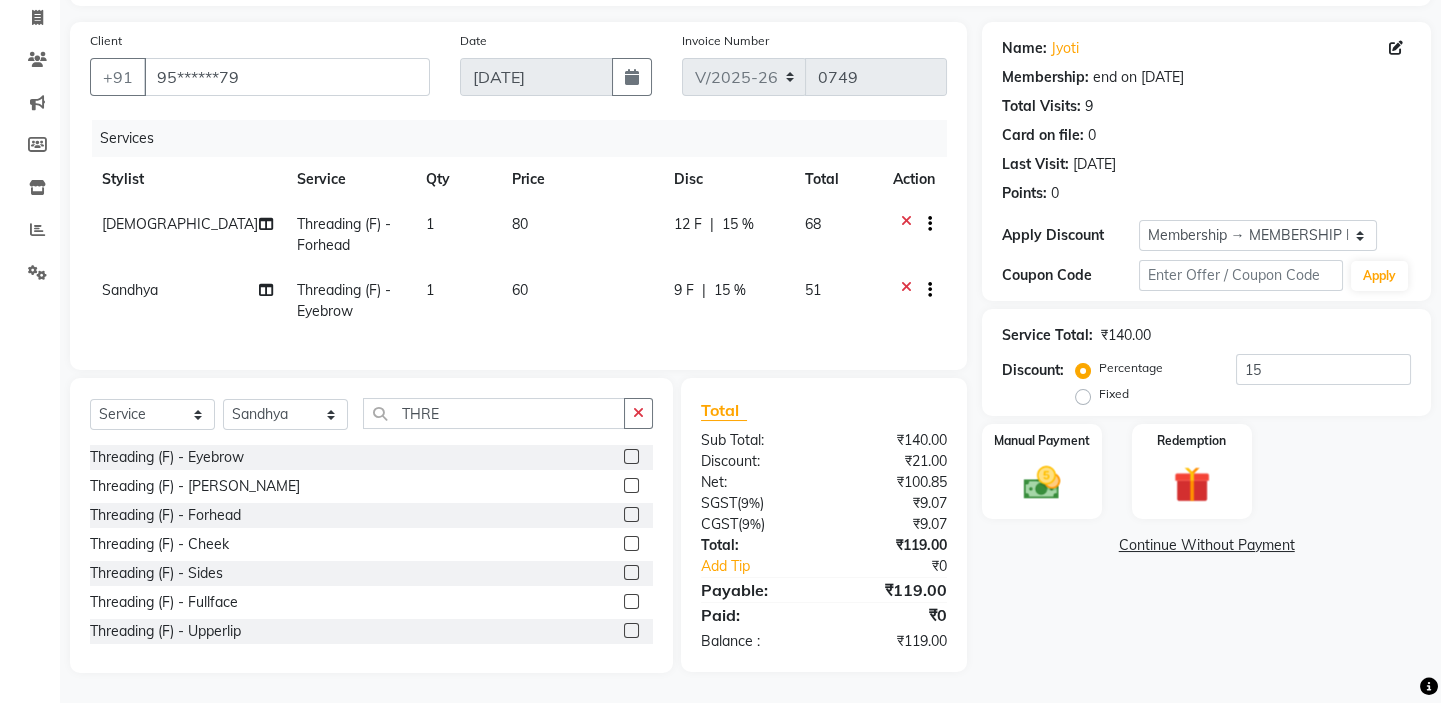 click 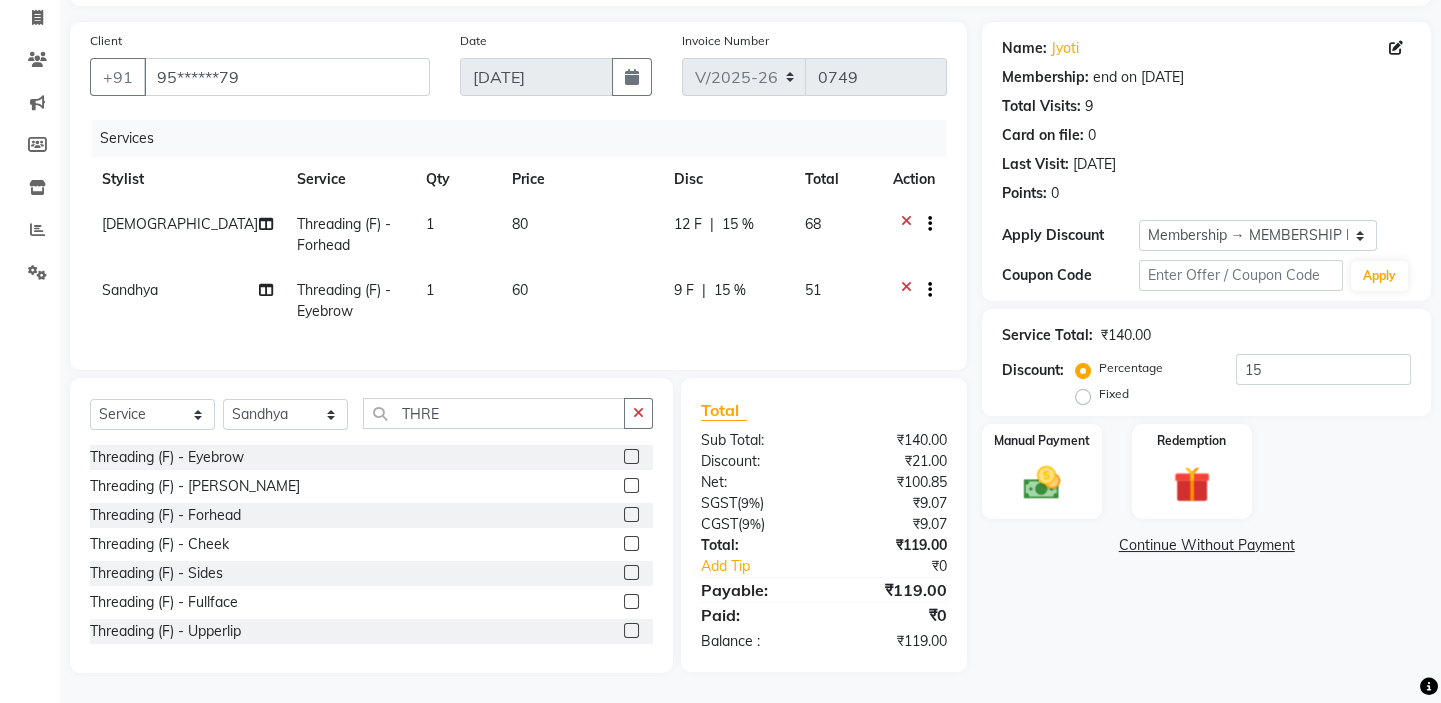 click at bounding box center (630, 631) 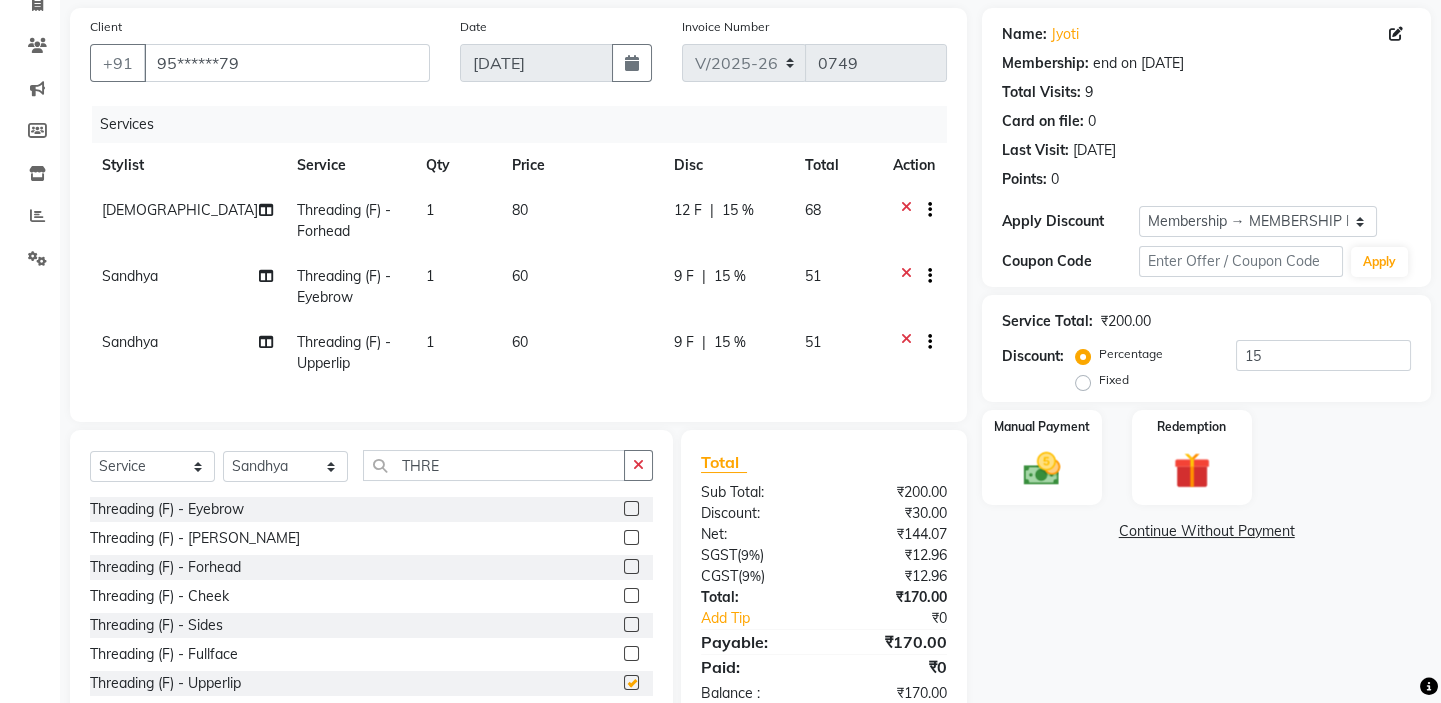 checkbox on "false" 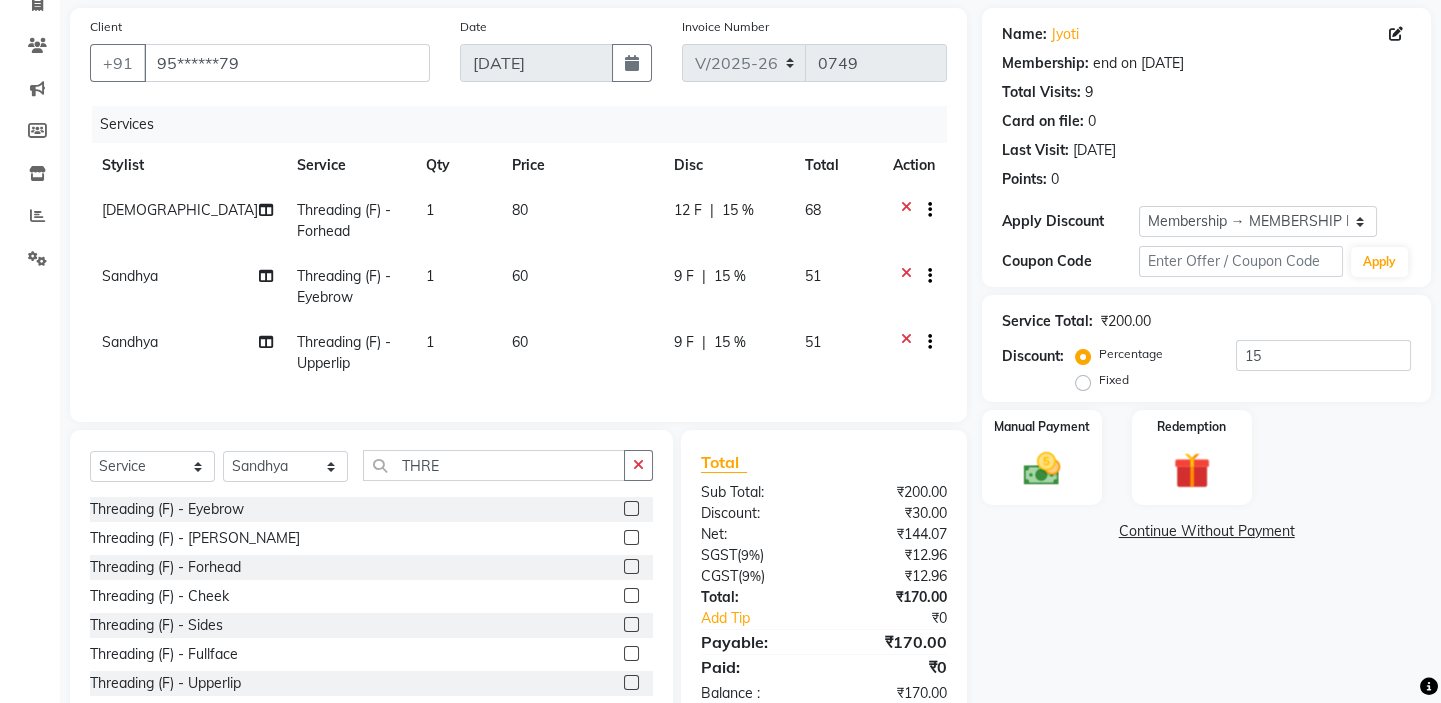 click on "80" 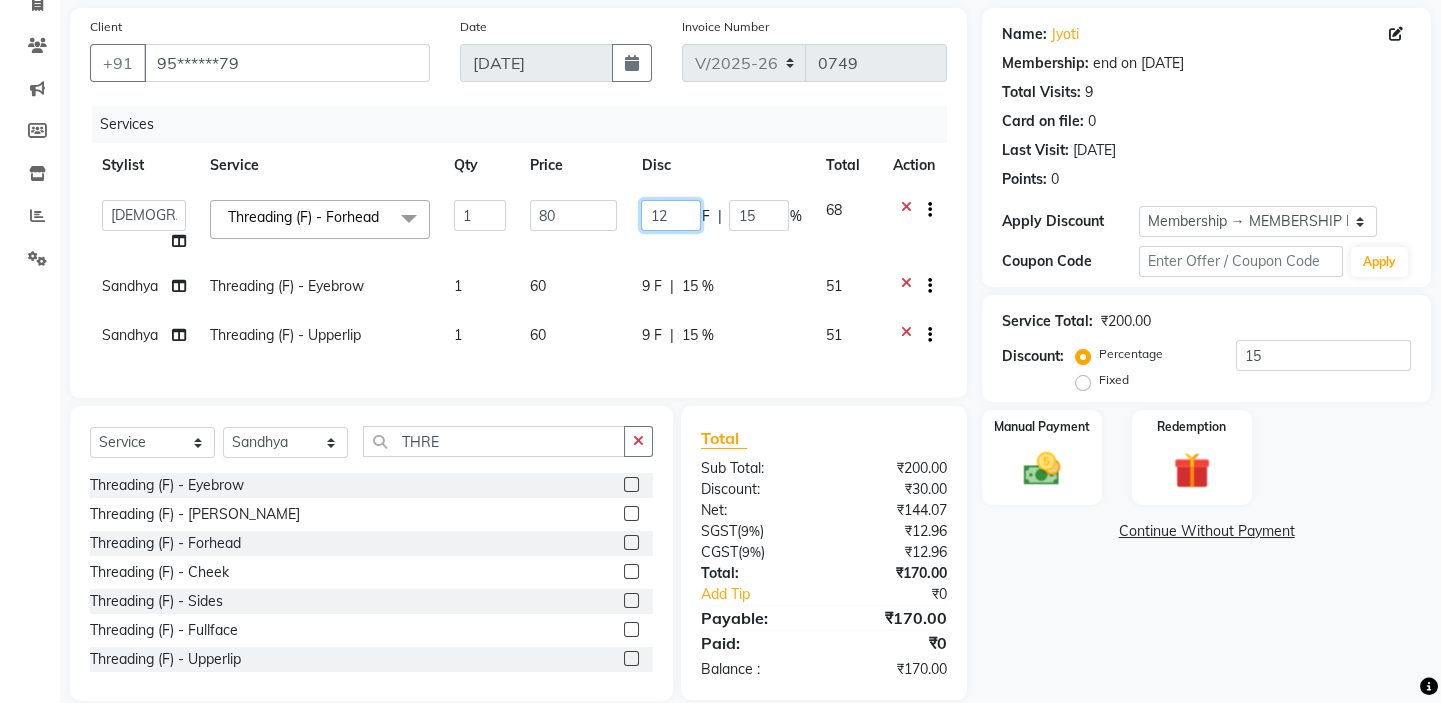 drag, startPoint x: 693, startPoint y: 209, endPoint x: 566, endPoint y: 184, distance: 129.43724 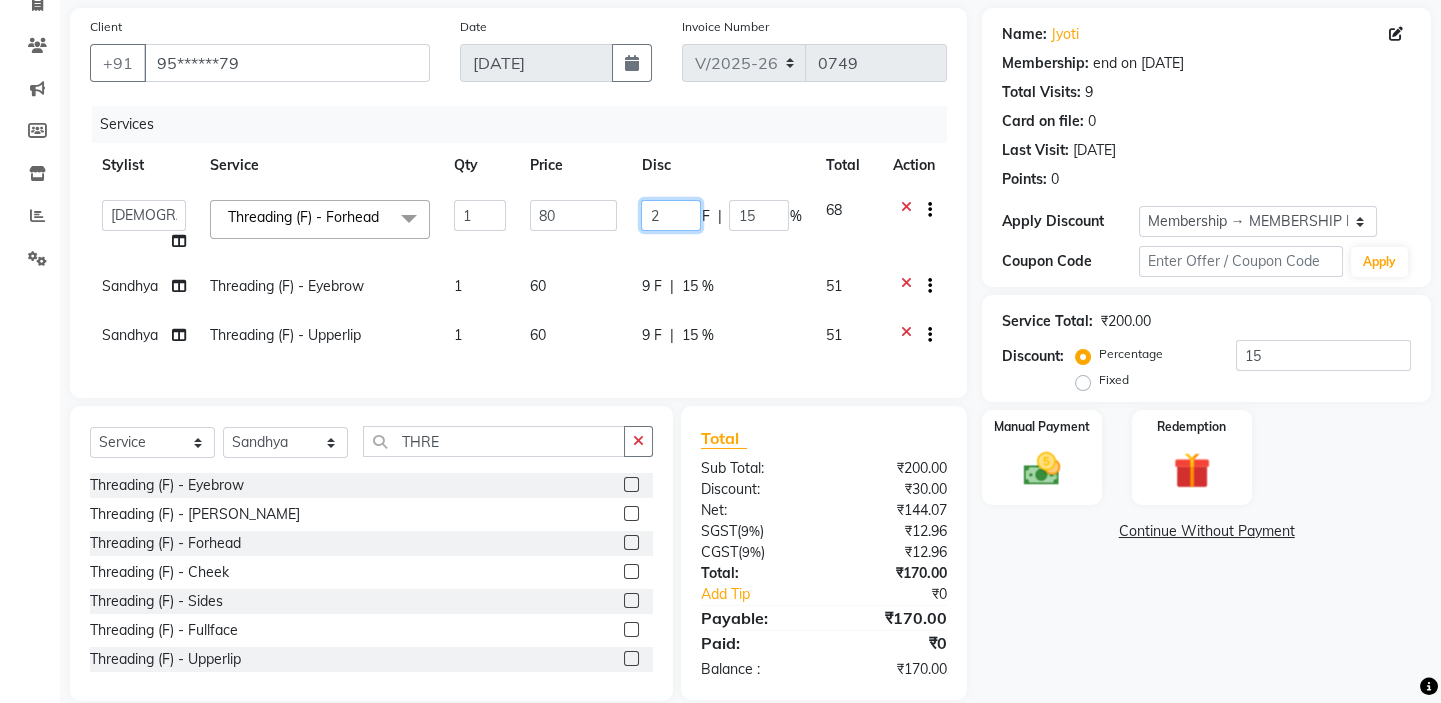 type on "20" 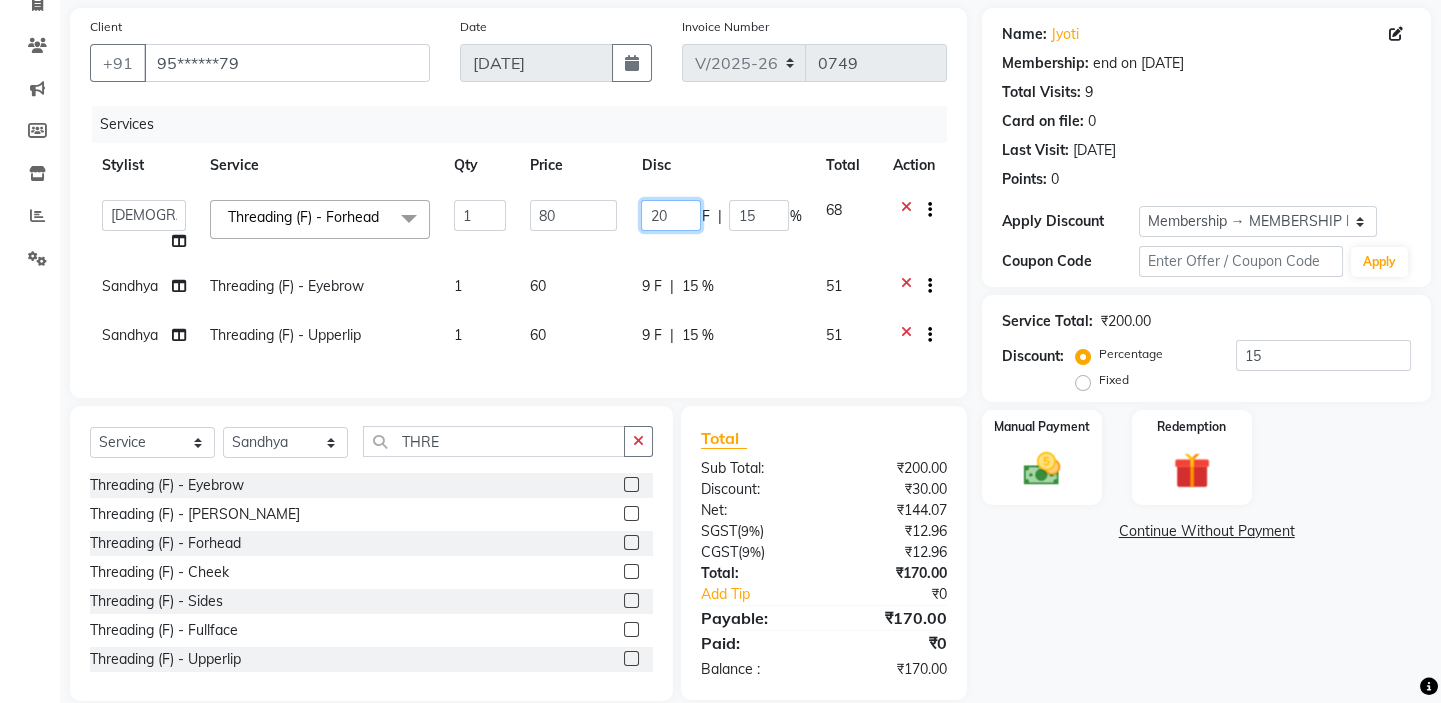 scroll, scrollTop: 184, scrollLeft: 0, axis: vertical 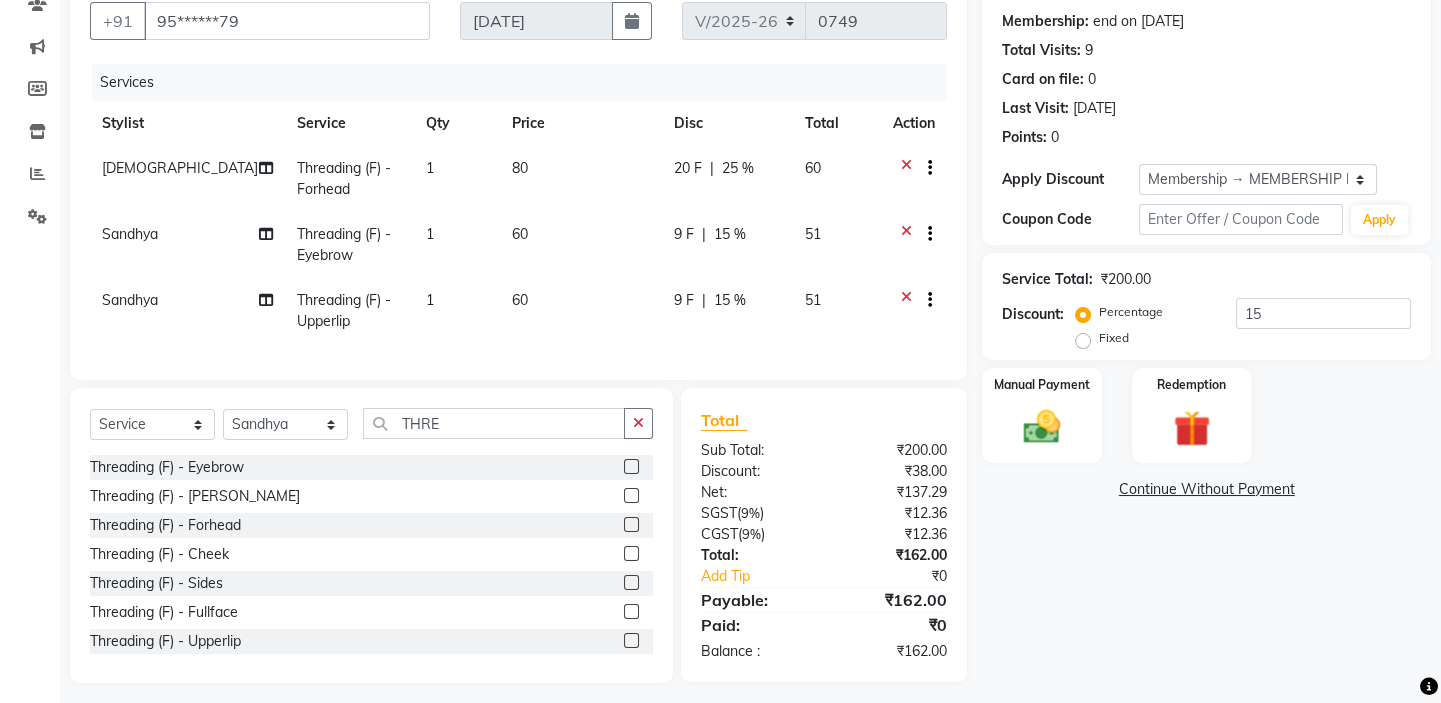 click on "Sandhya Threading (F) - Eyebrow 1 60 9 F | 15 % 51" 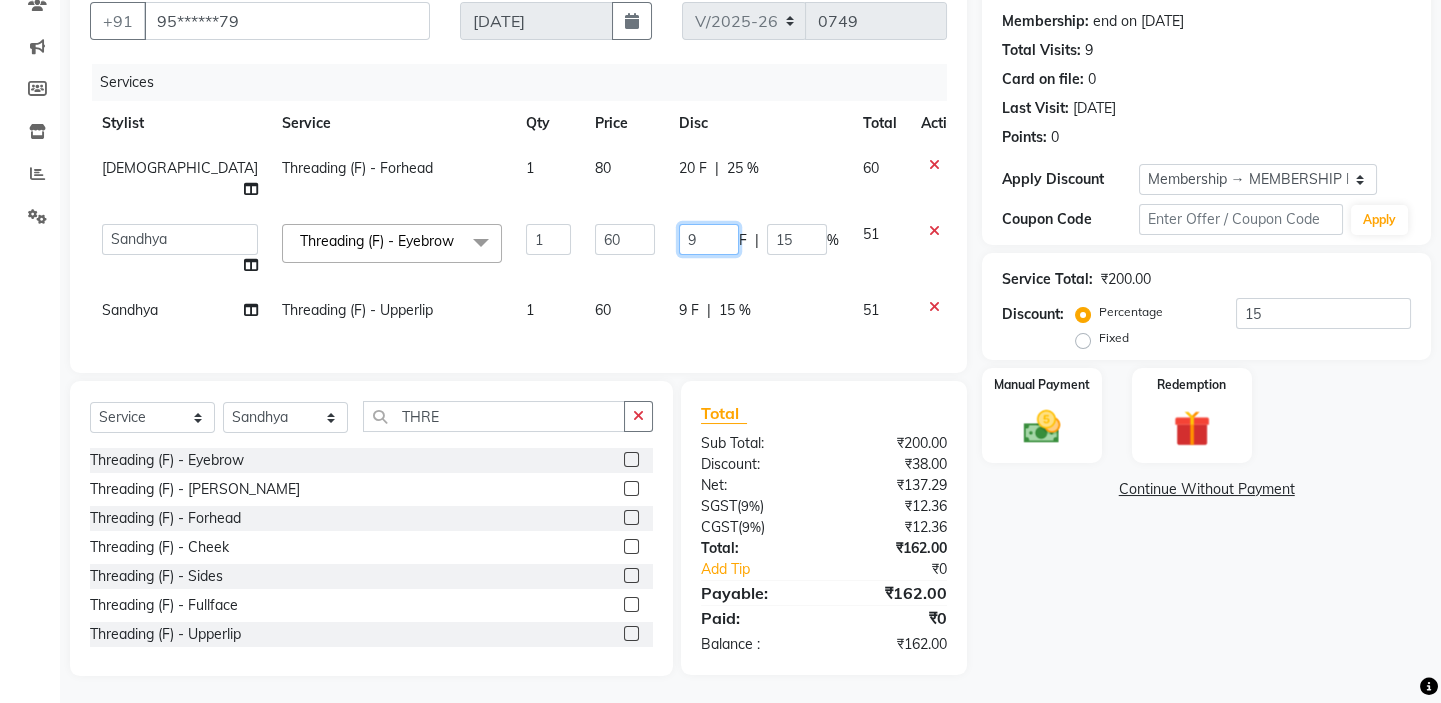 drag, startPoint x: 670, startPoint y: 225, endPoint x: 601, endPoint y: 225, distance: 69 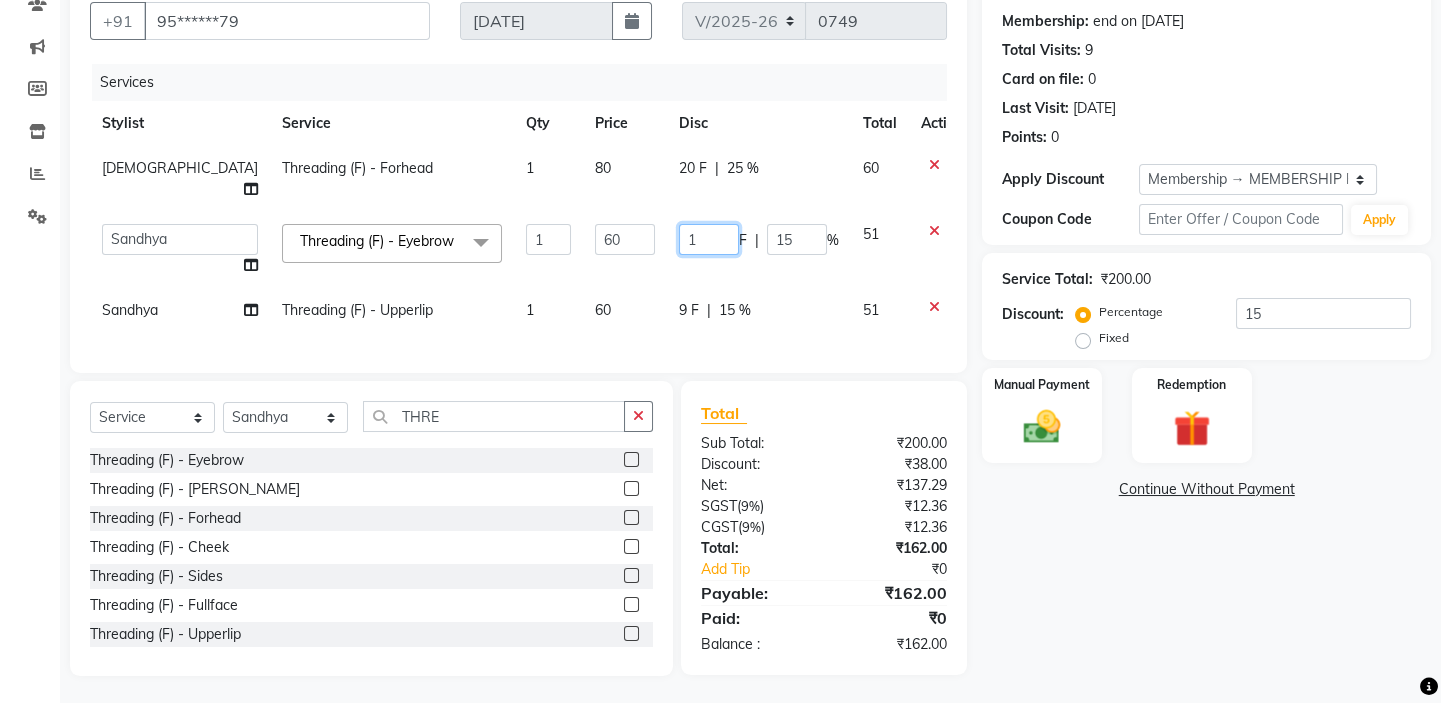 type on "10" 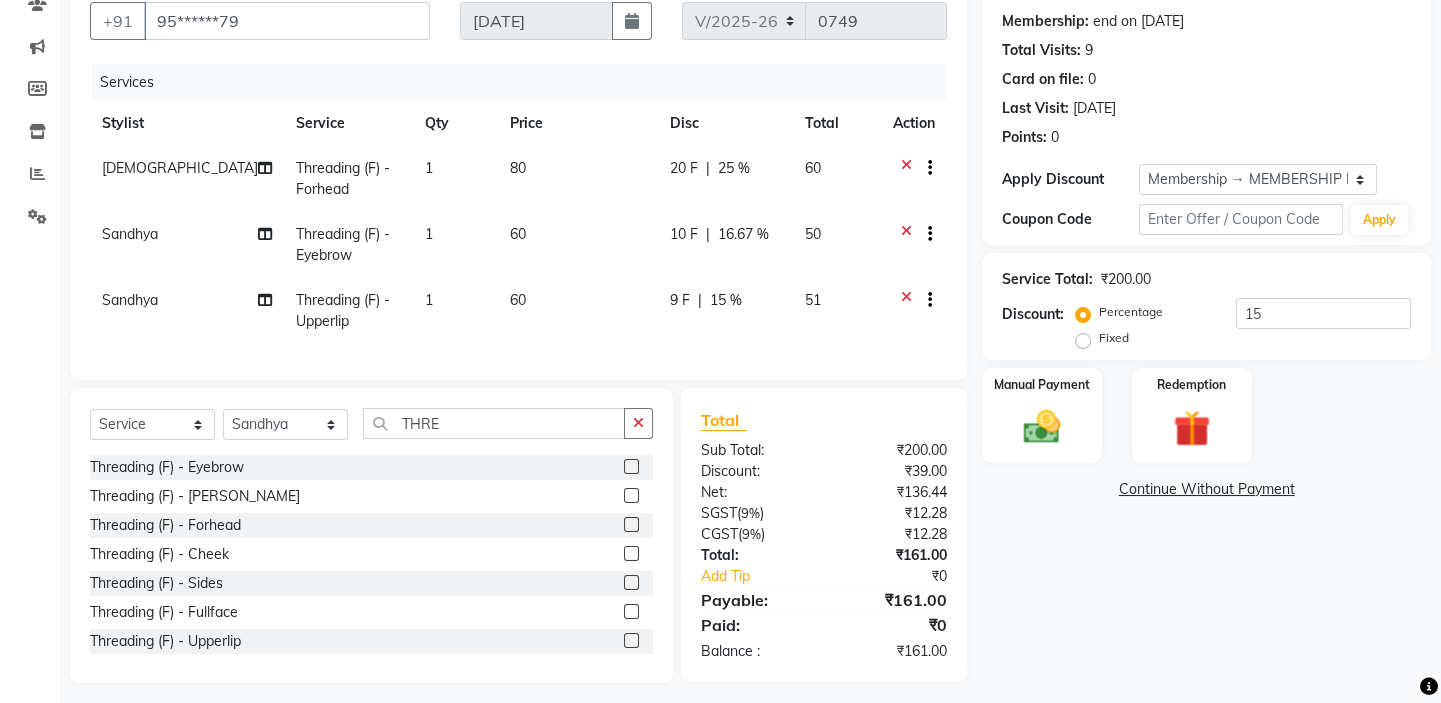 click on "9 F | 15 %" 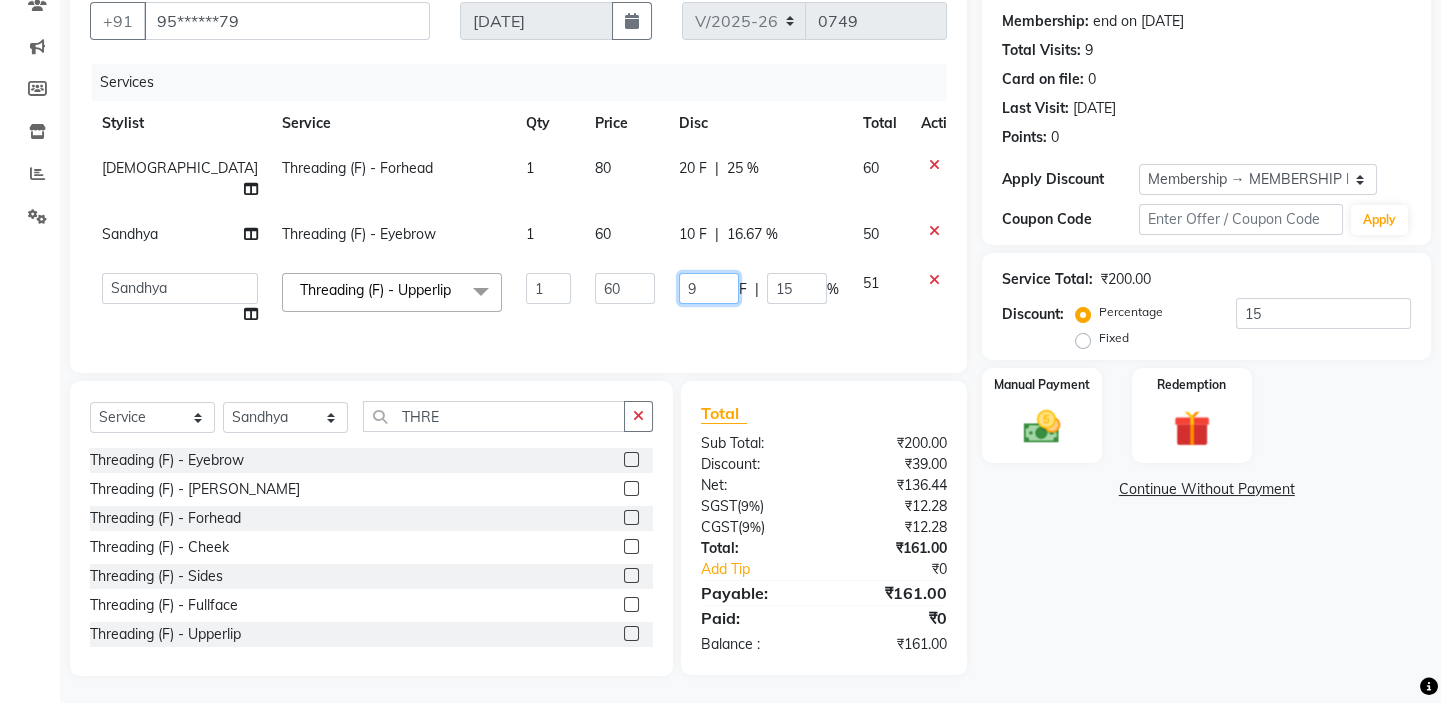 click on "9" 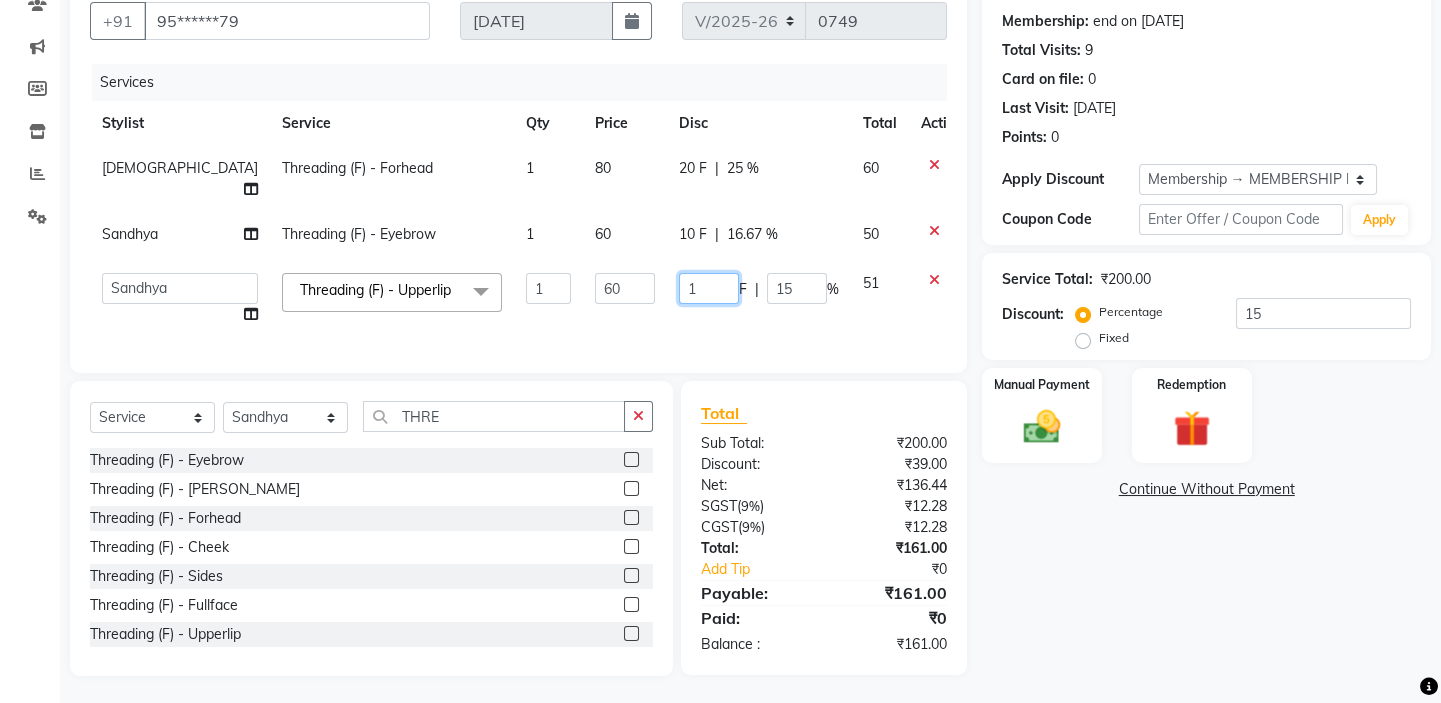 type on "10" 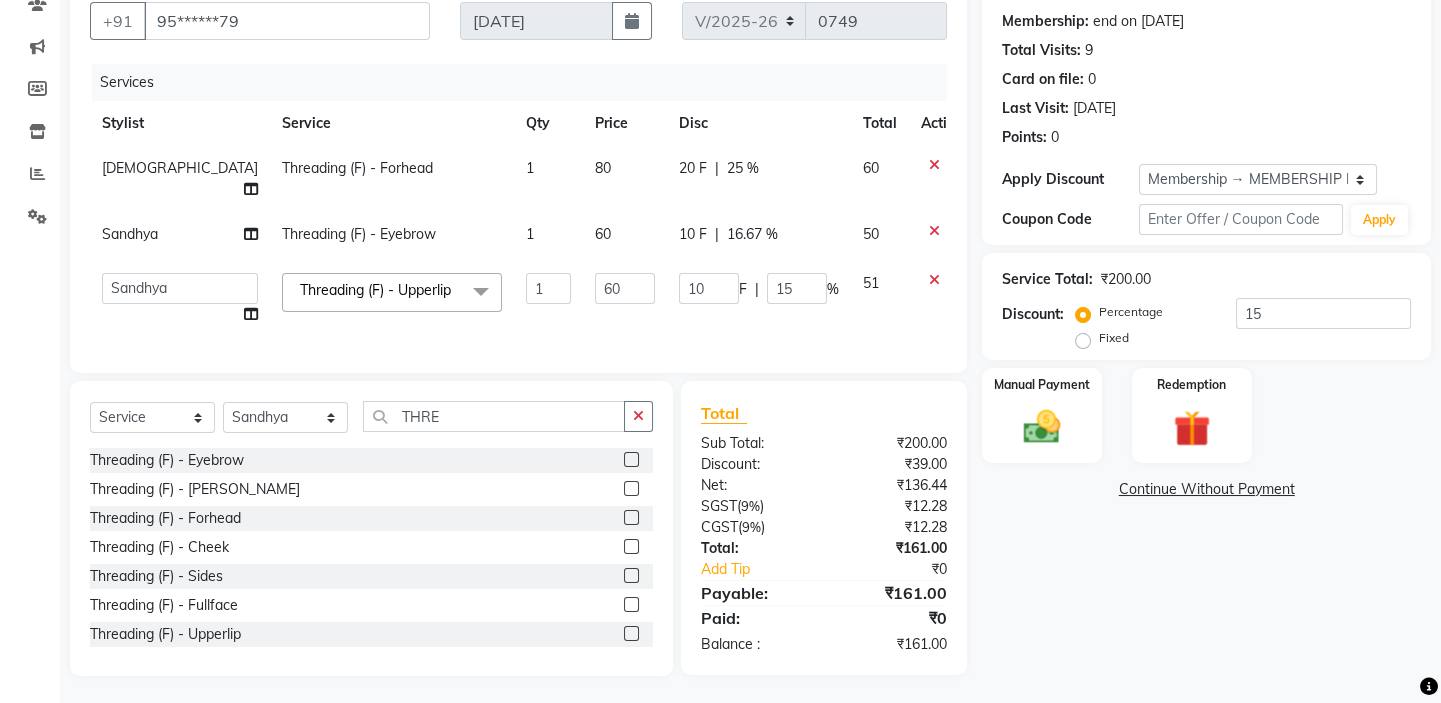 click on "Asmat   Dinesh   Himanshu   Raj Shilpakar   Sandhya   SHAHID   SUJEET   Vaishnavi   Vrinda  Threading (F) - Upperlip  x Haircut - Basic Haircut - Advanced (M) Shave Beard Trim Beard Styling Head Shave Trimming (F) Styling Haircut (F) Creative Haircut (F) Head Massage - Menthol Chiller Head Massage - Pure Coconut Nourisher Head Massage - Almond Indulgence Head Massage - Olive Bliss Regular Hair Spa Hair Spas - Mentho Burst Spa Keratin Bosster 700 Scalp Treatment - Anti-Dandruff Treatment Hair Fall Treatment Repair Rescue Spa Bond Repair Regimine Bond Reapir Ritual with Volumize Booster Bond Reapir Ritual with Fortify Booster Bond Reapir Ritual with Vibrancy Booster Bond Reapir Ritual with Hydrate Booster Bond Reapir Ritual with Tame Booster Shea Butter Treatment Shea Collagen Therapy Scalp Sense Treatment Moroccan Oil Treatment Regular Moustache Colouring Regular Beard Colouring Regular Global Hair Colouring Premium Hair Colouring - Moustache Colouring Premium Hair Colouring - Beard Colouring Derma Clean-Up" 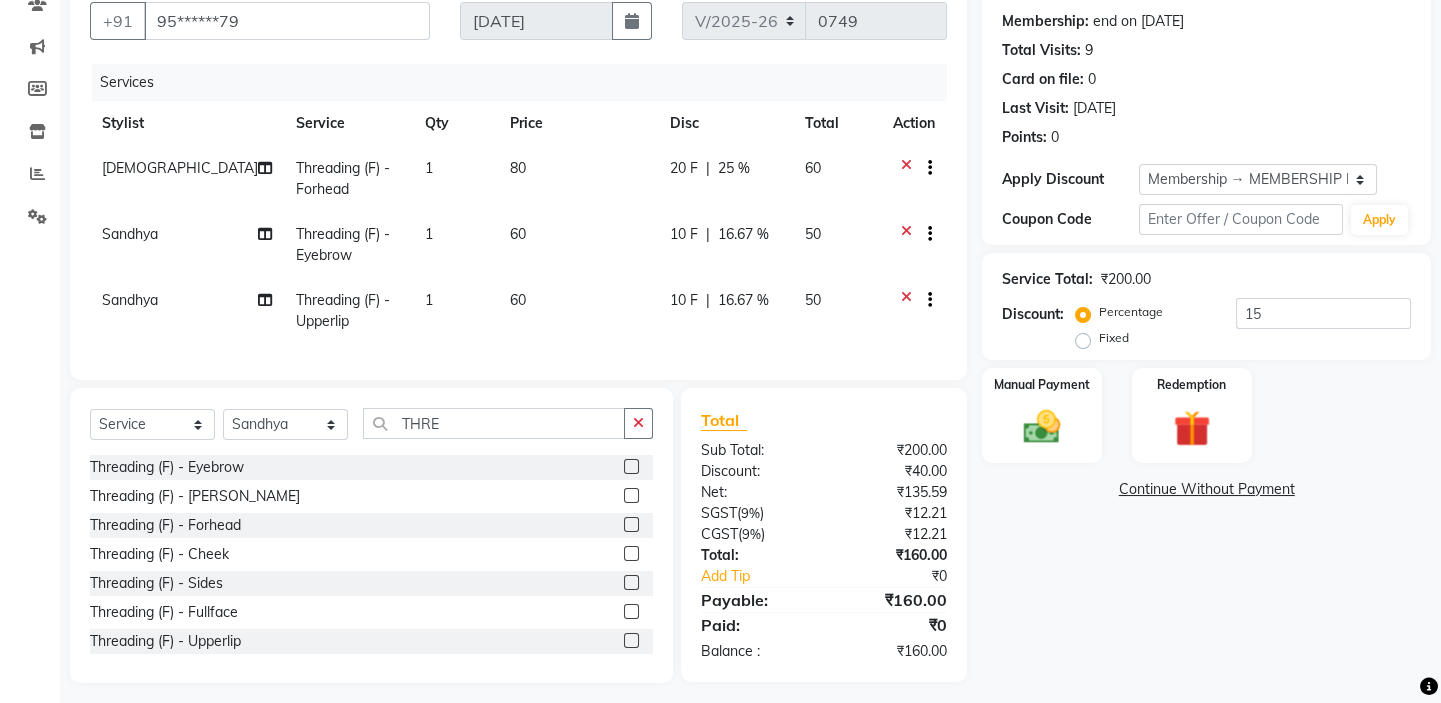scroll, scrollTop: 208, scrollLeft: 0, axis: vertical 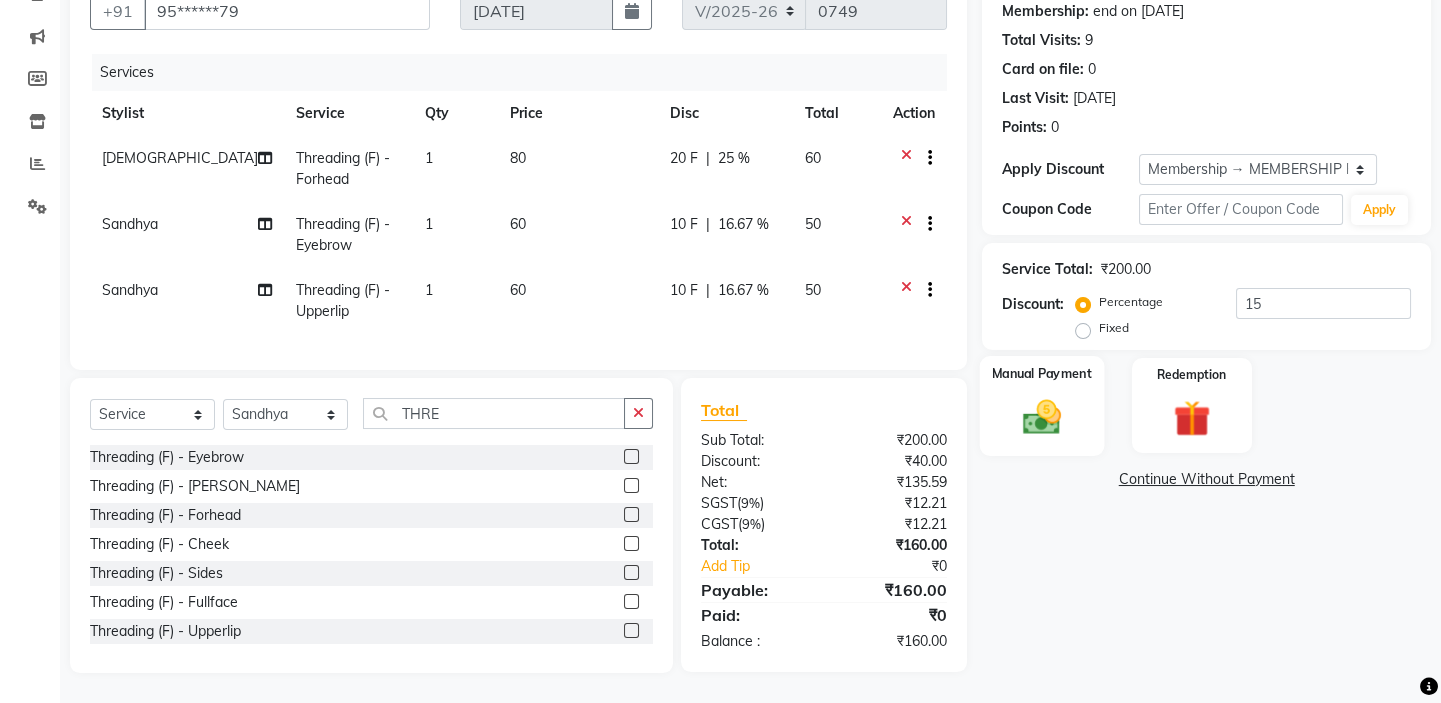click 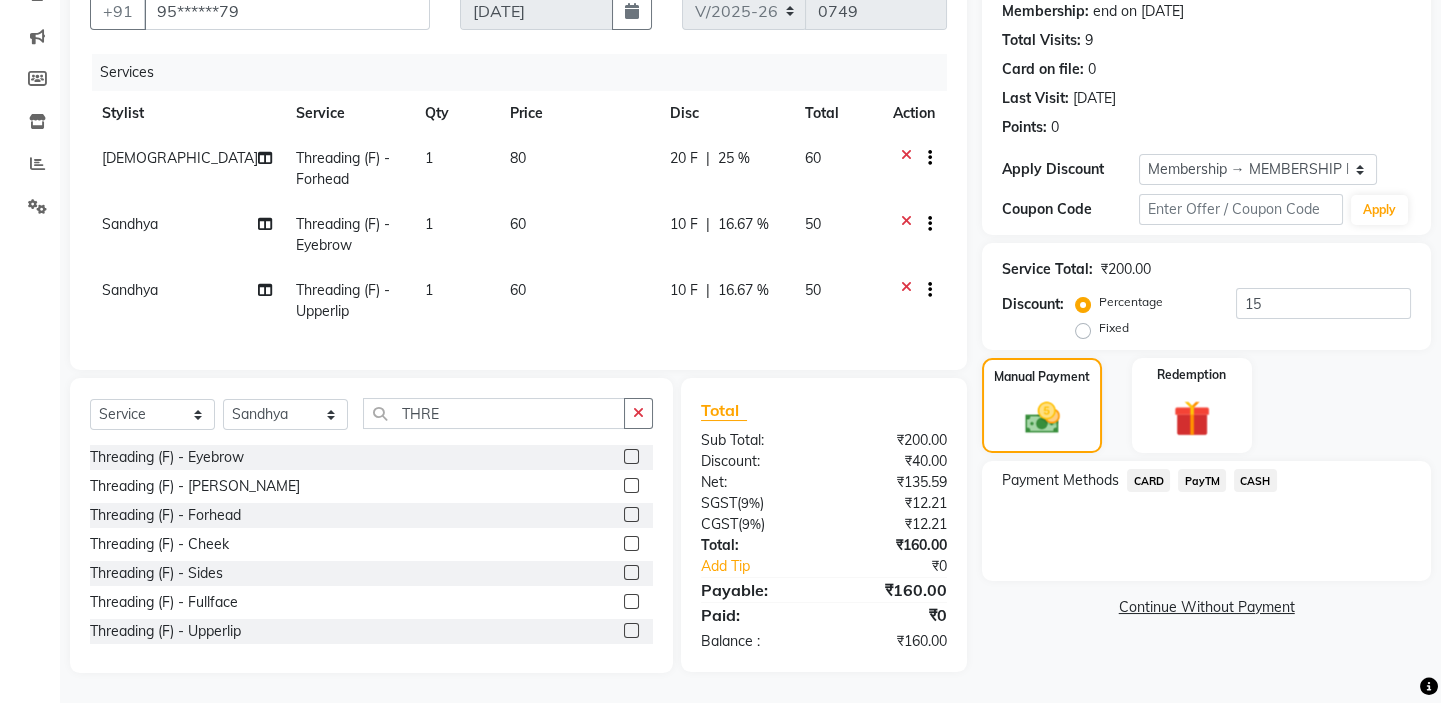 click on "PayTM" 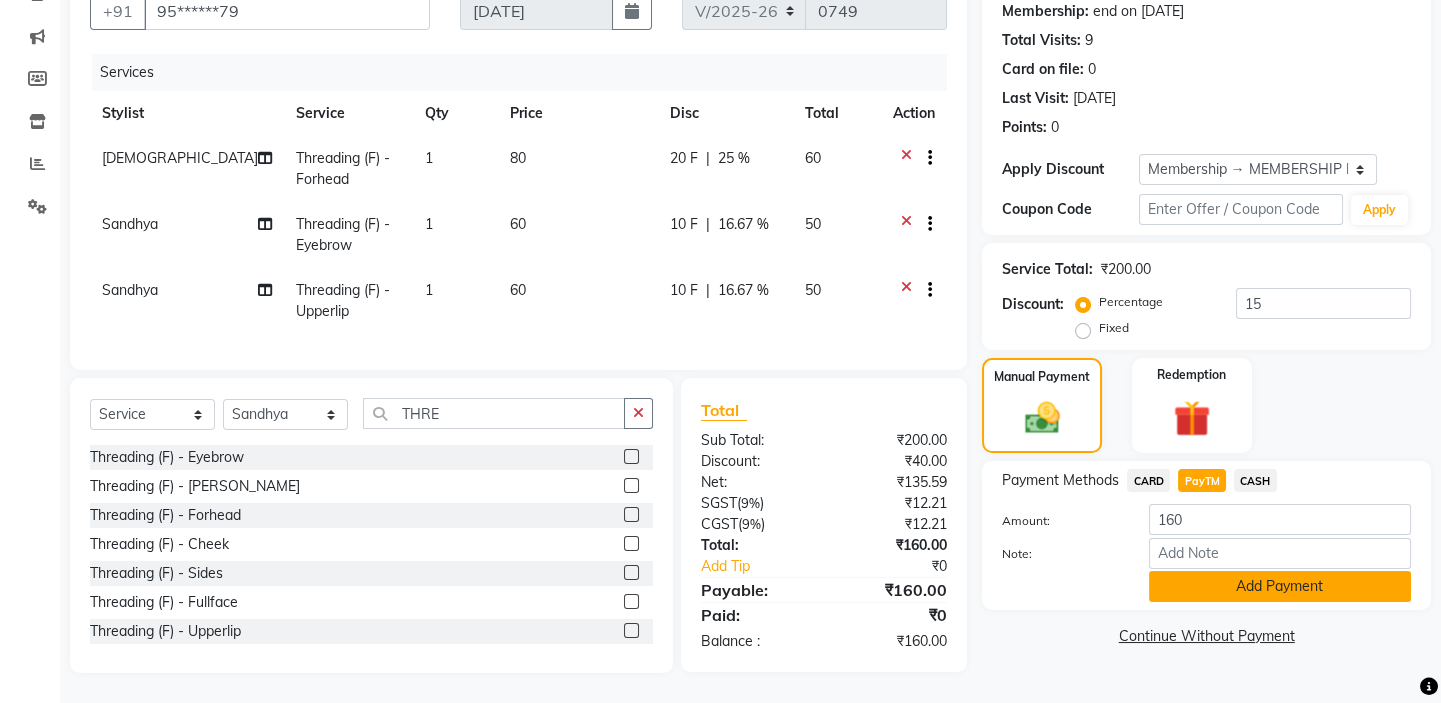click on "Add Payment" 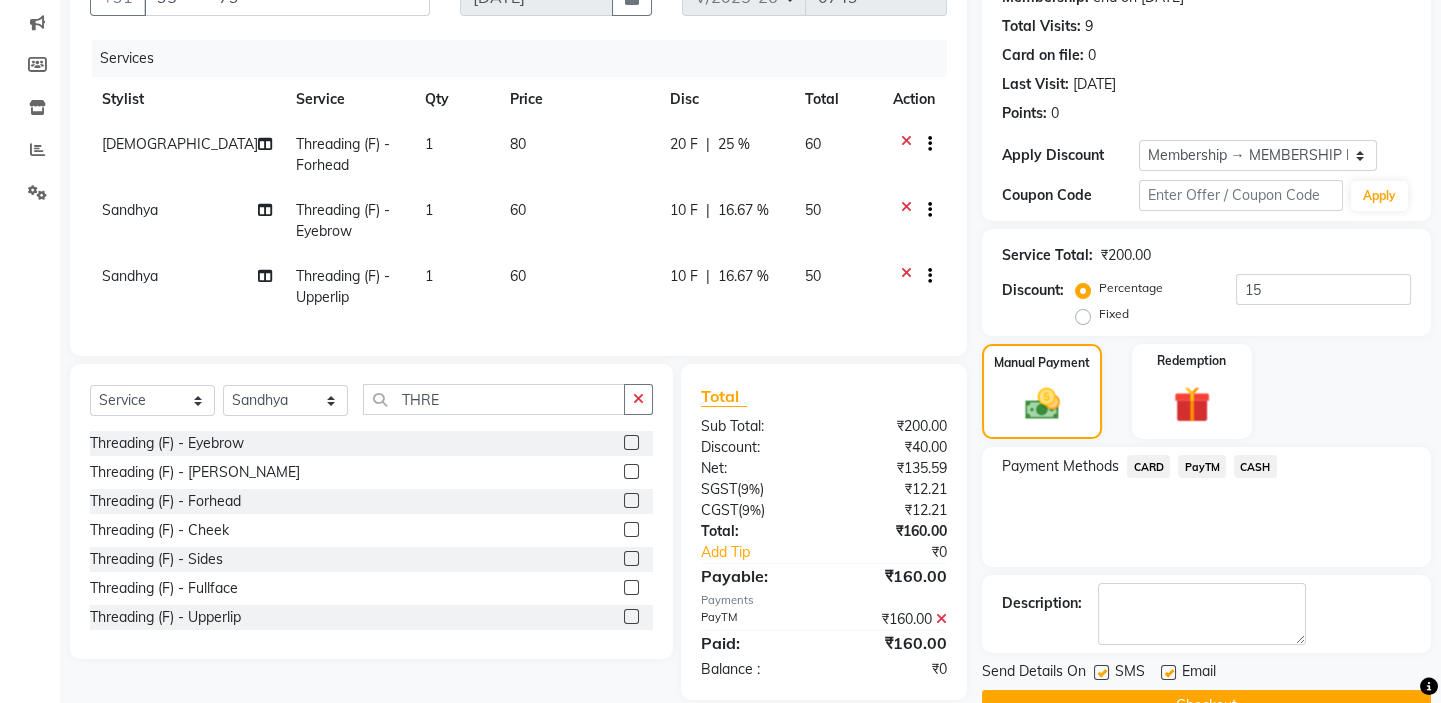 scroll, scrollTop: 255, scrollLeft: 0, axis: vertical 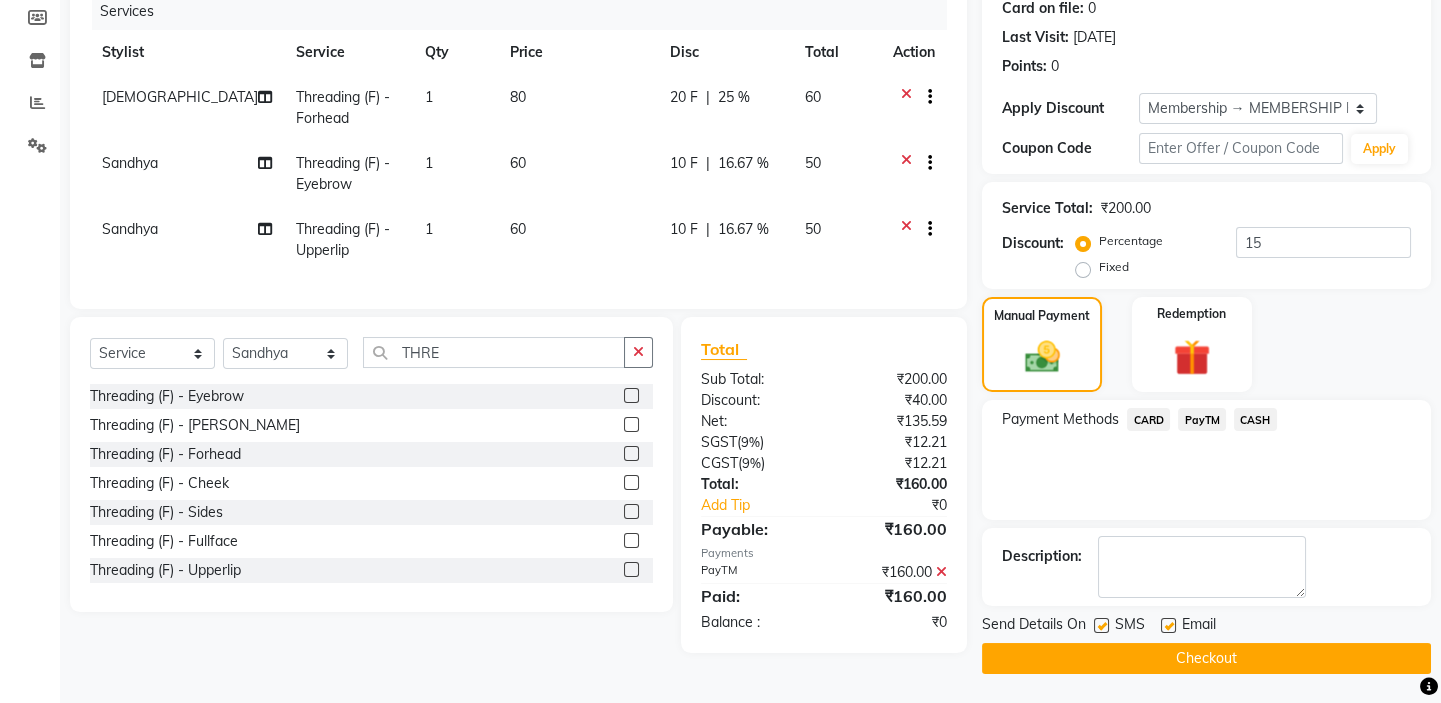 click on "Checkout" 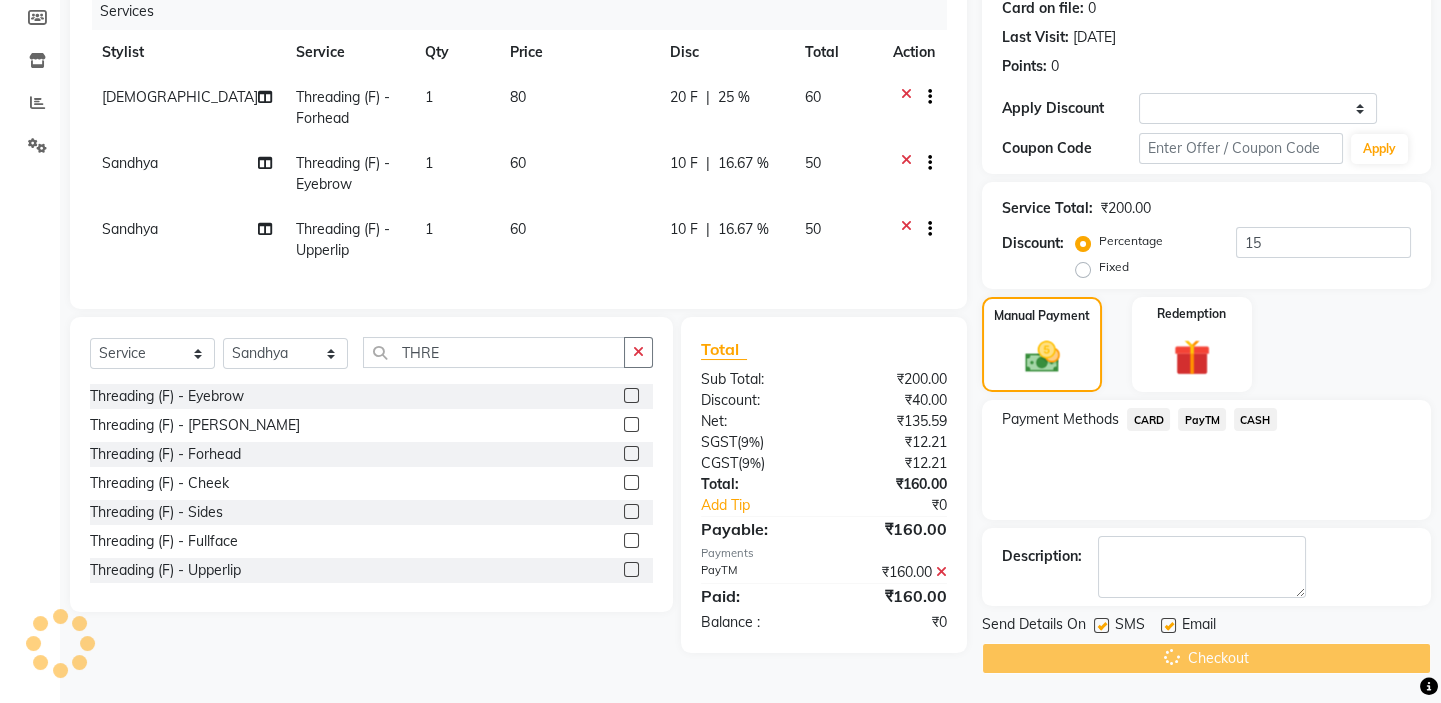 scroll, scrollTop: 0, scrollLeft: 0, axis: both 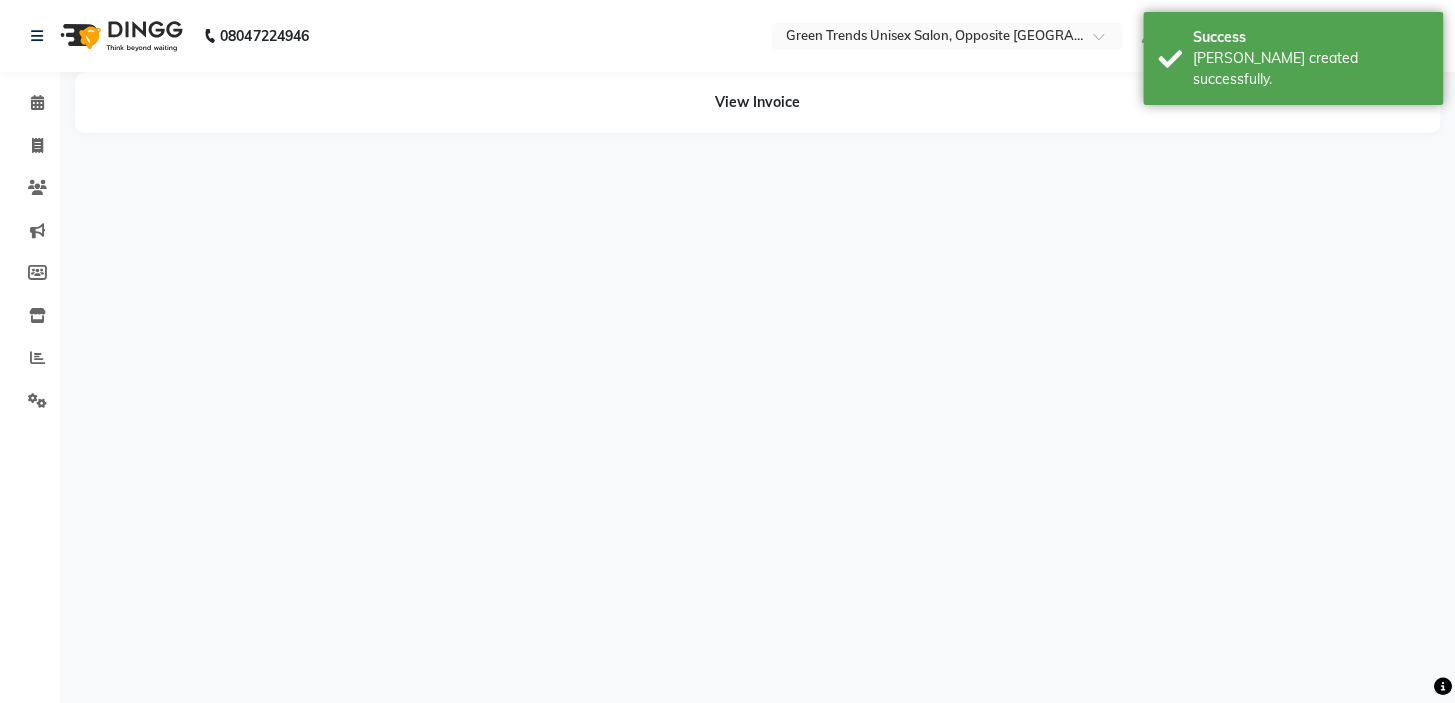 drag, startPoint x: 1453, startPoint y: 630, endPoint x: 1453, endPoint y: 415, distance: 215 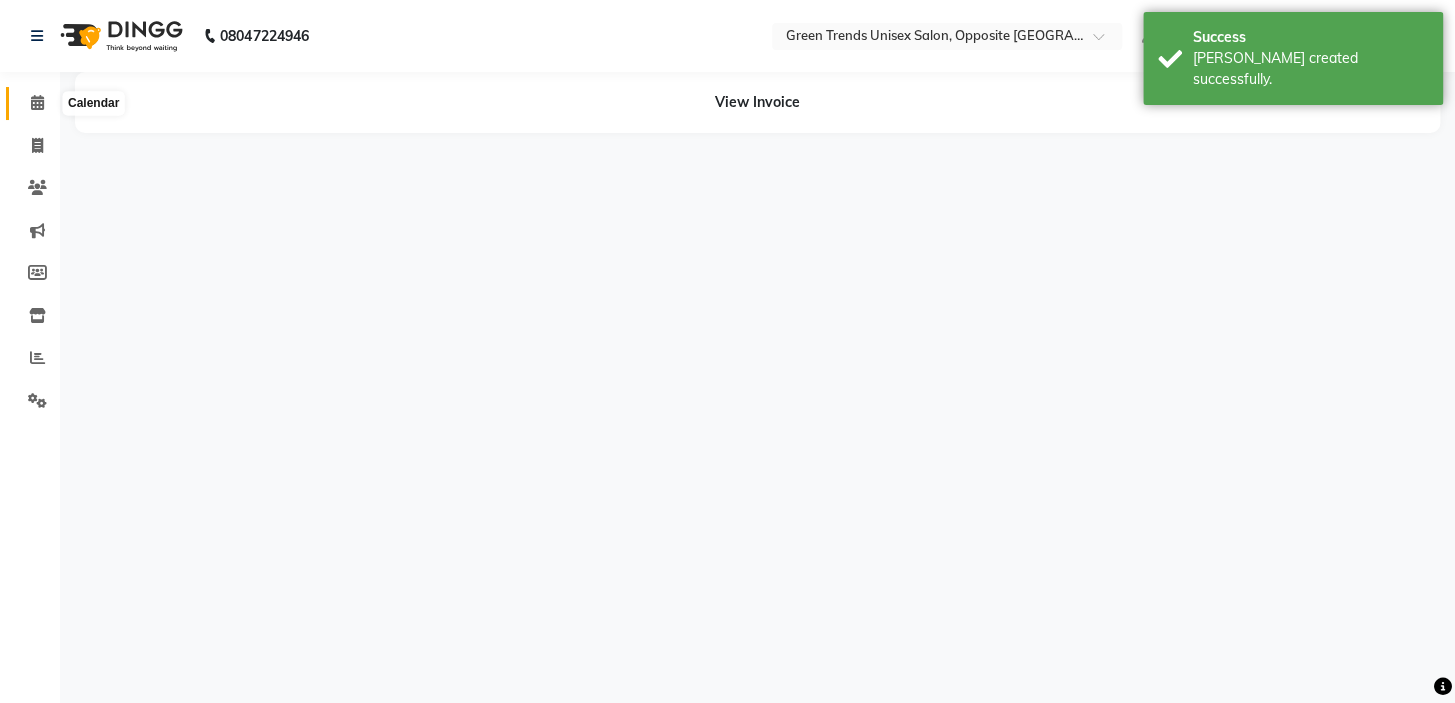 click 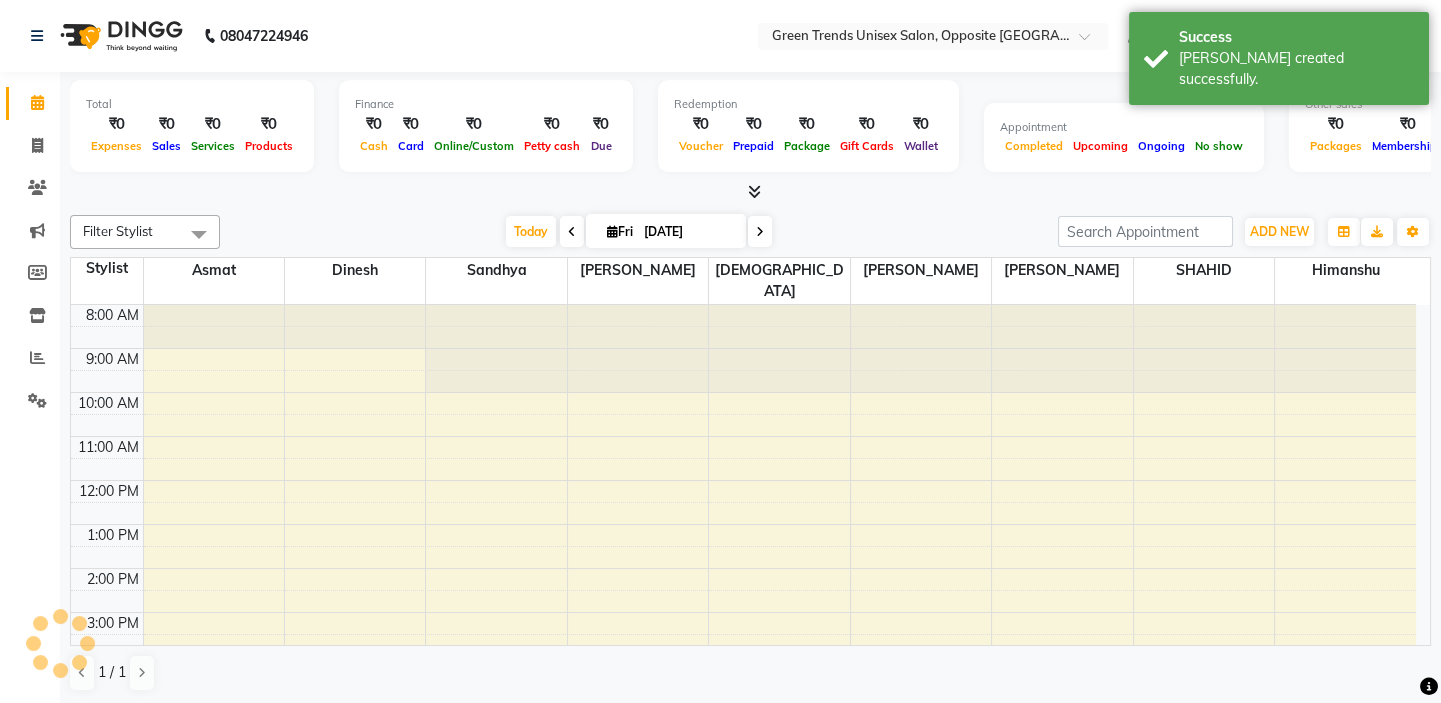 scroll, scrollTop: 0, scrollLeft: 0, axis: both 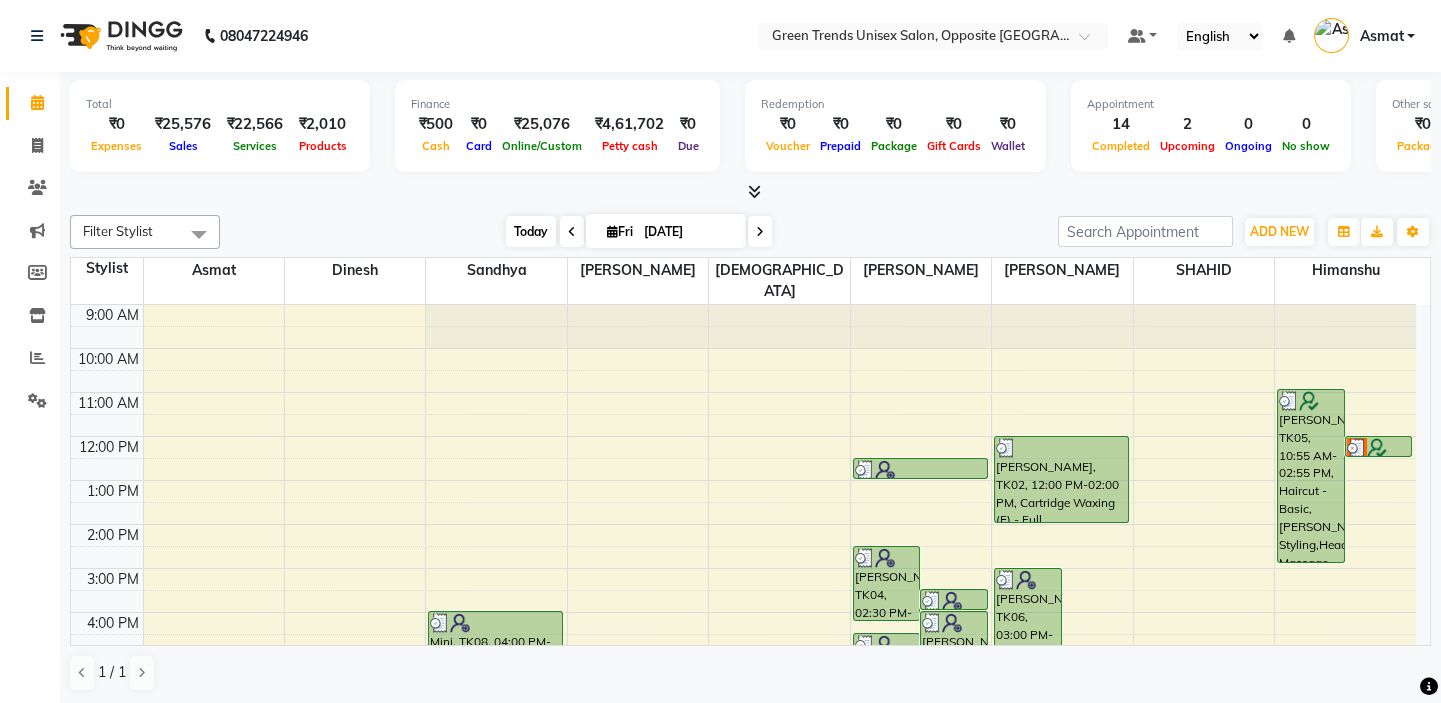 click on "Today" at bounding box center [531, 231] 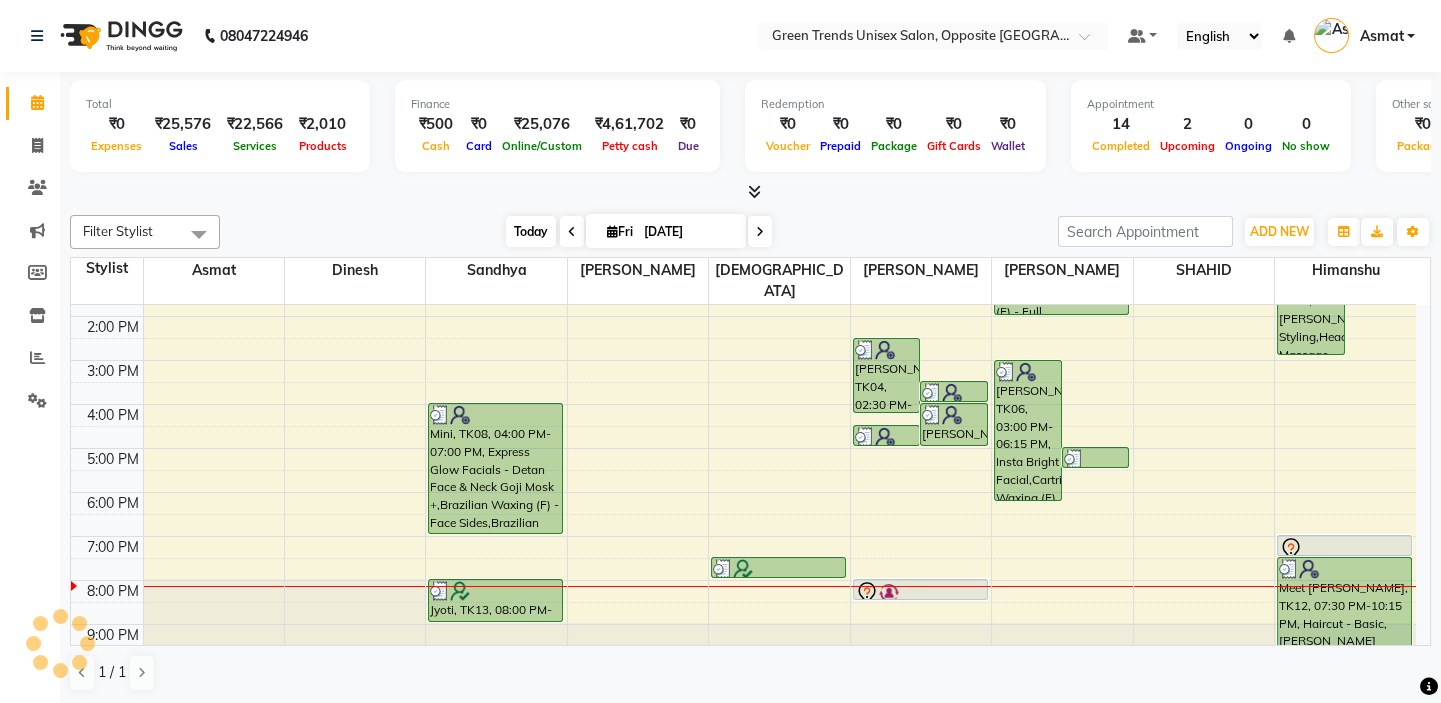 click on "Today" at bounding box center [531, 231] 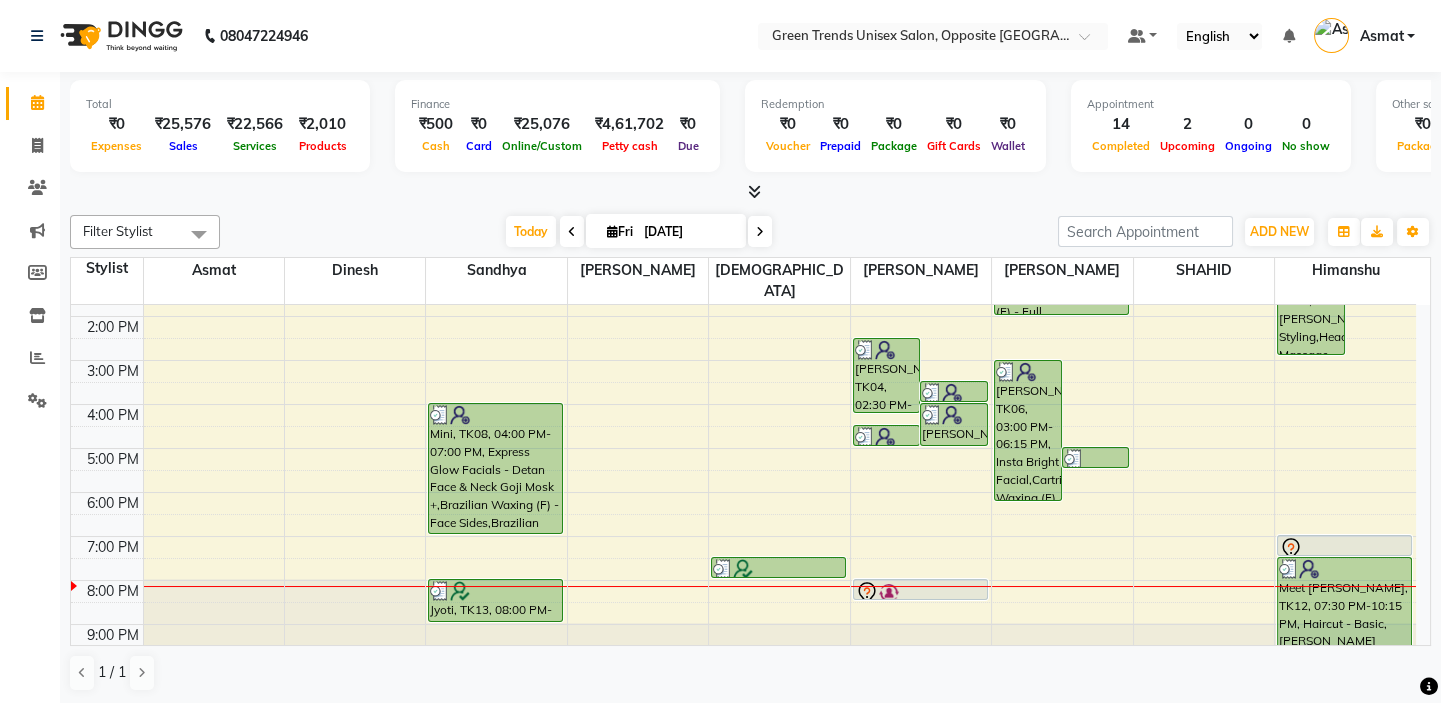 click at bounding box center (750, 192) 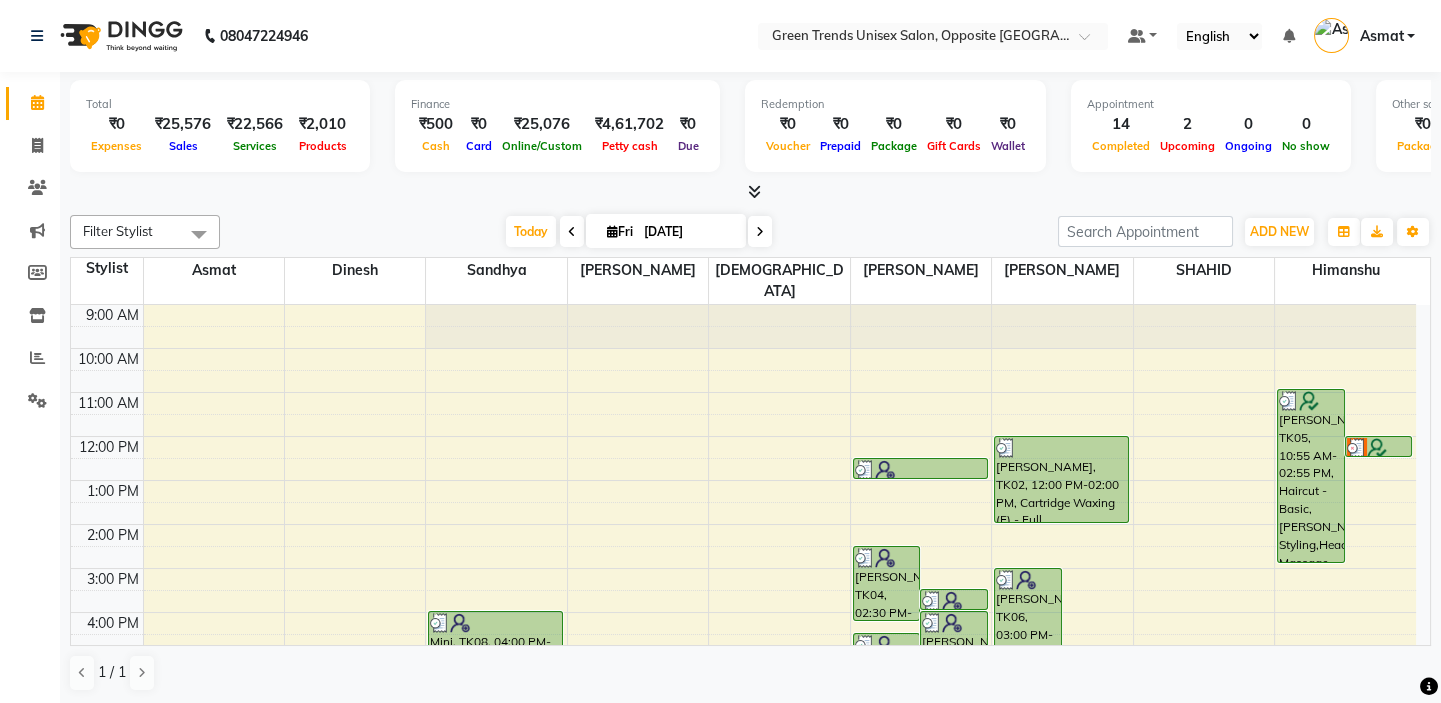 scroll, scrollTop: 207, scrollLeft: 0, axis: vertical 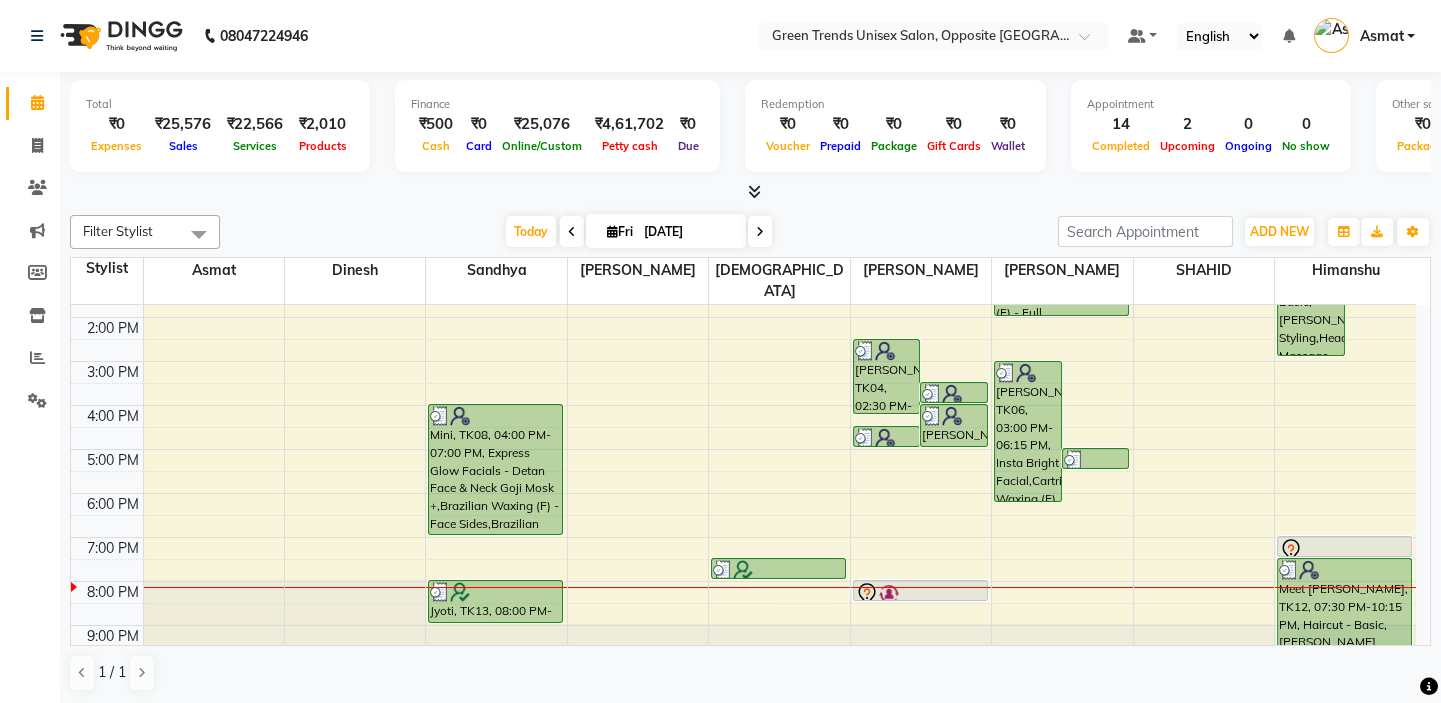 click on "Today  Fri 11-07-2025" at bounding box center [639, 232] 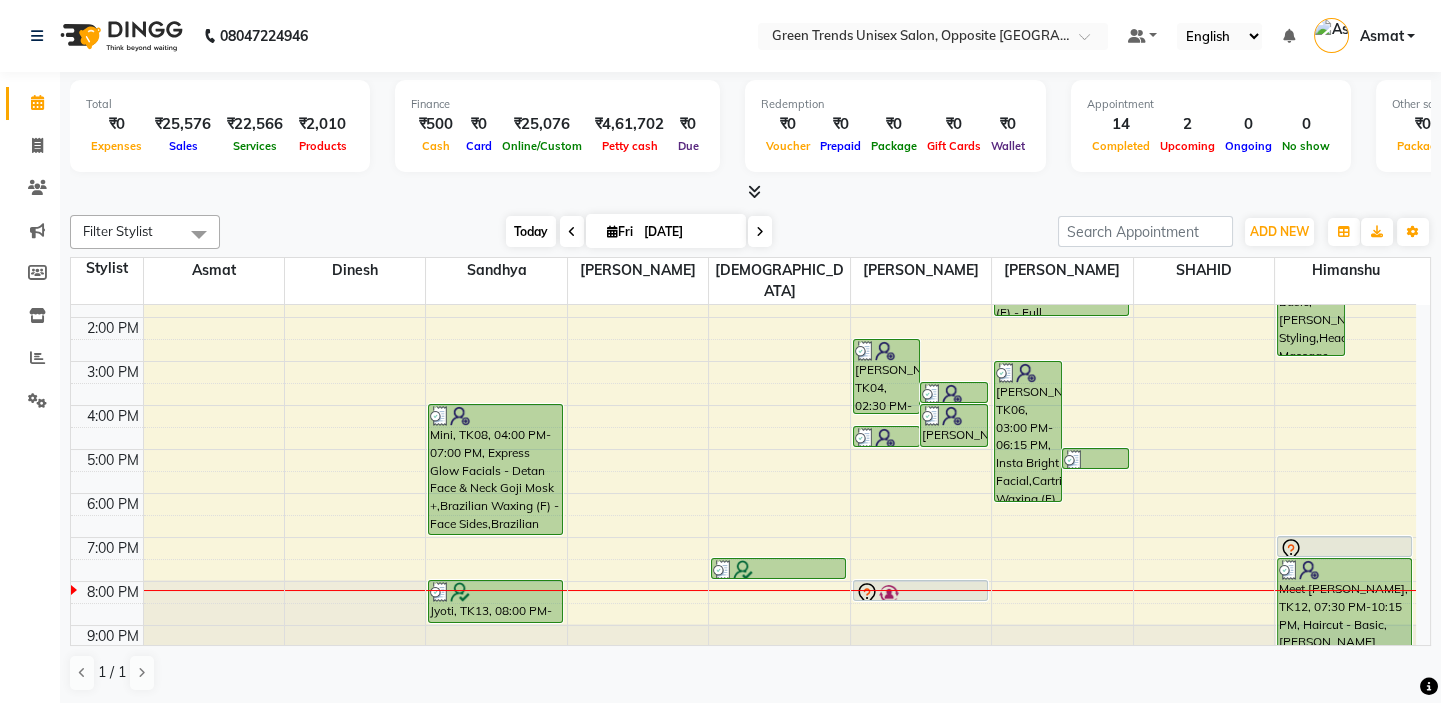 click on "Today" at bounding box center (531, 231) 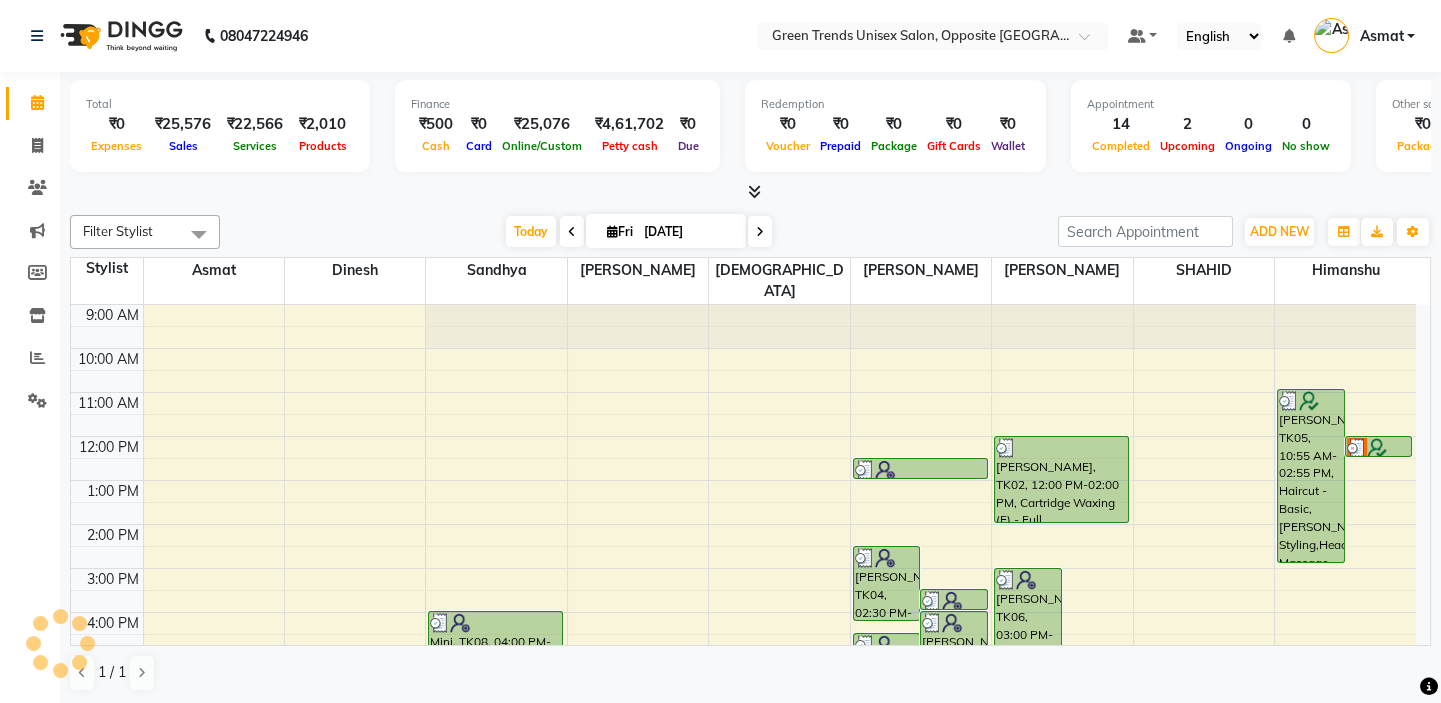 scroll, scrollTop: 208, scrollLeft: 0, axis: vertical 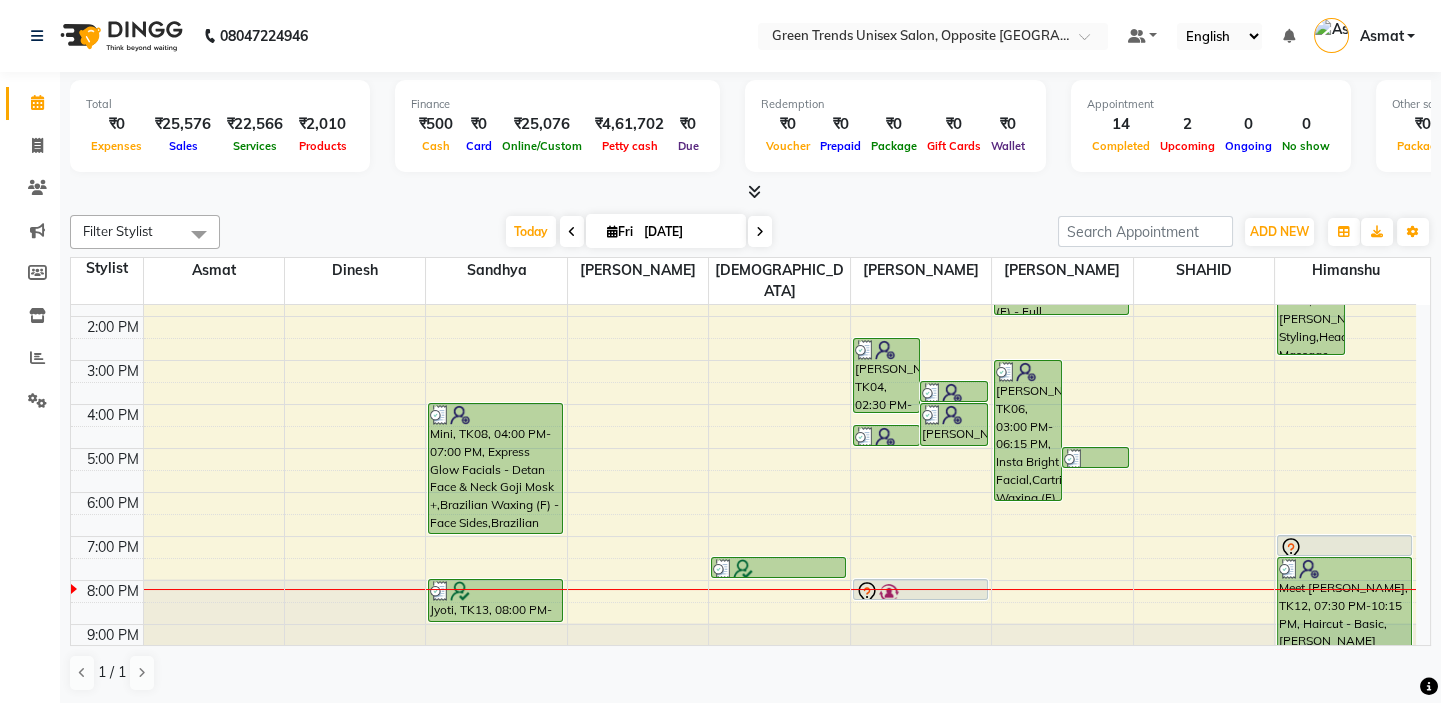 click on "Today  Fri 11-07-2025" at bounding box center [639, 232] 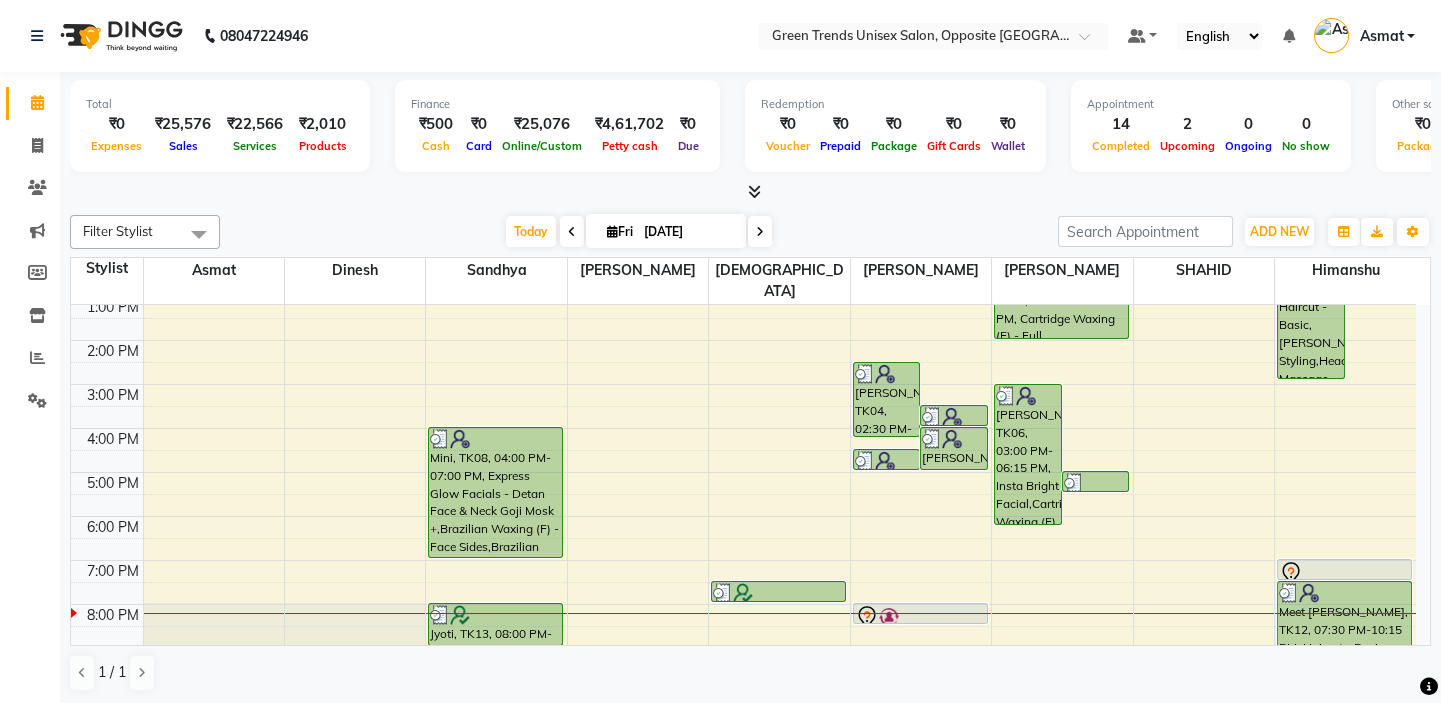 scroll, scrollTop: 207, scrollLeft: 0, axis: vertical 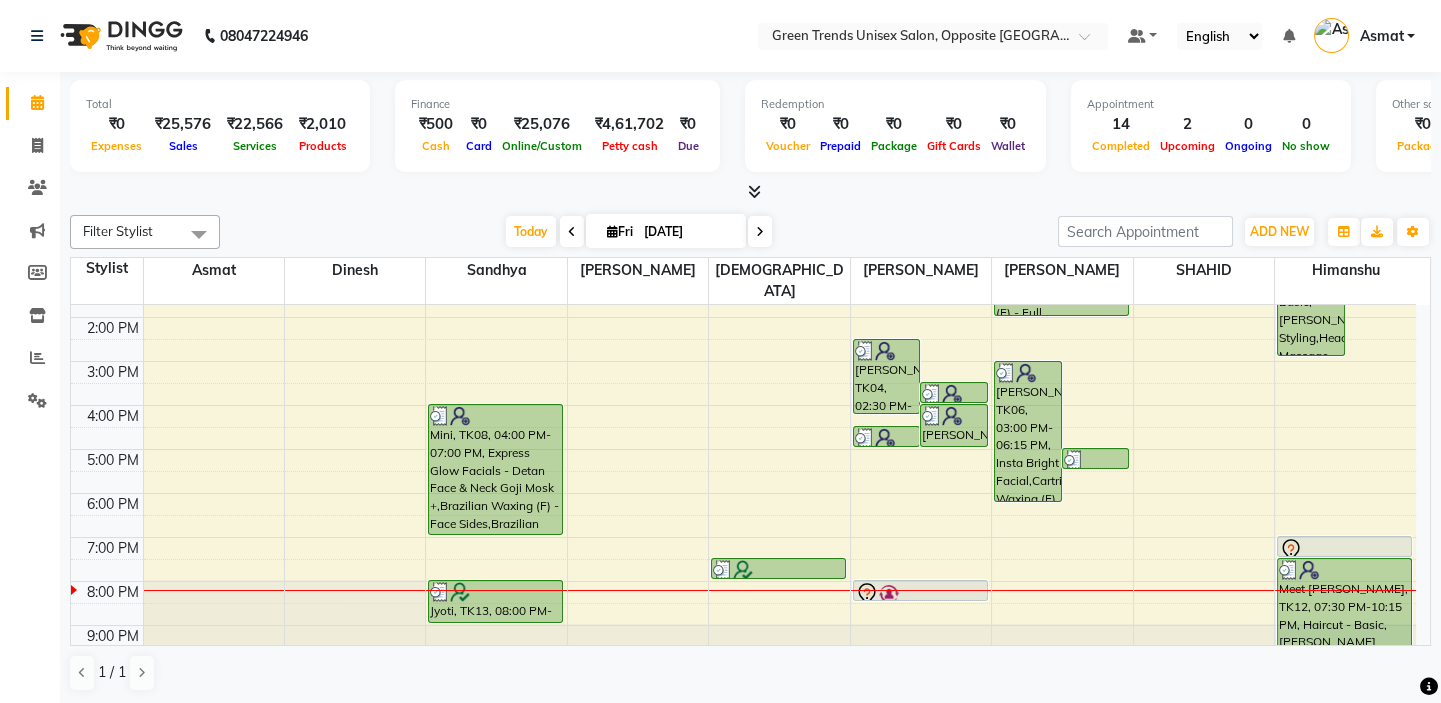 click on "Today  Fri 11-07-2025" at bounding box center (639, 232) 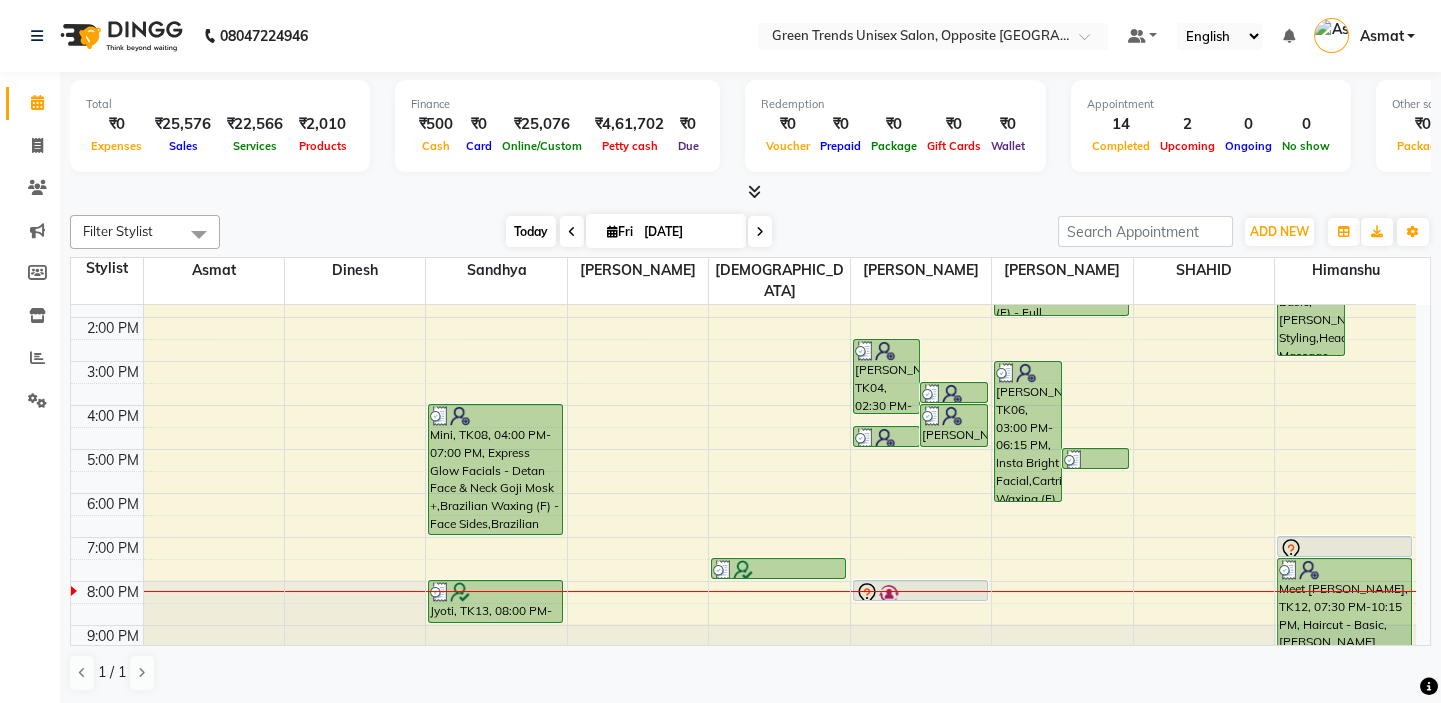 click on "Today" at bounding box center (531, 231) 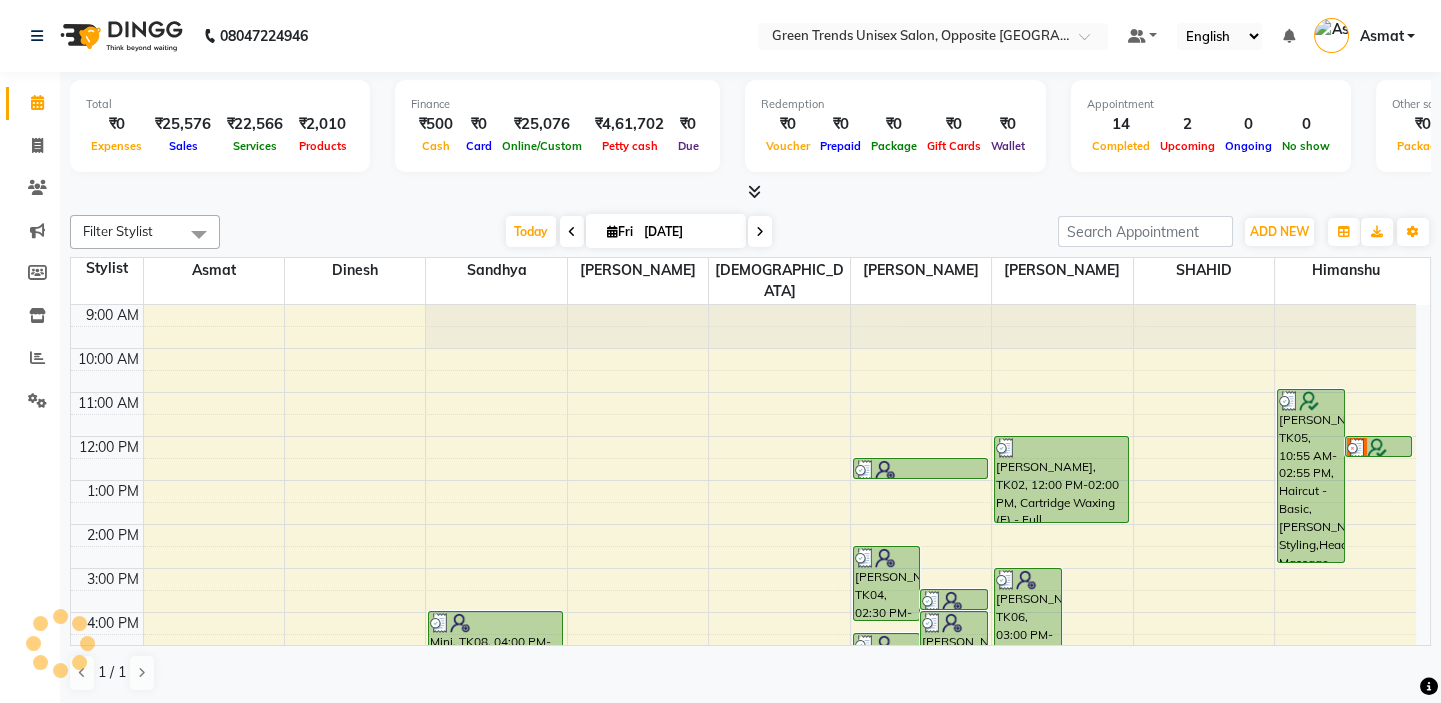 scroll, scrollTop: 208, scrollLeft: 0, axis: vertical 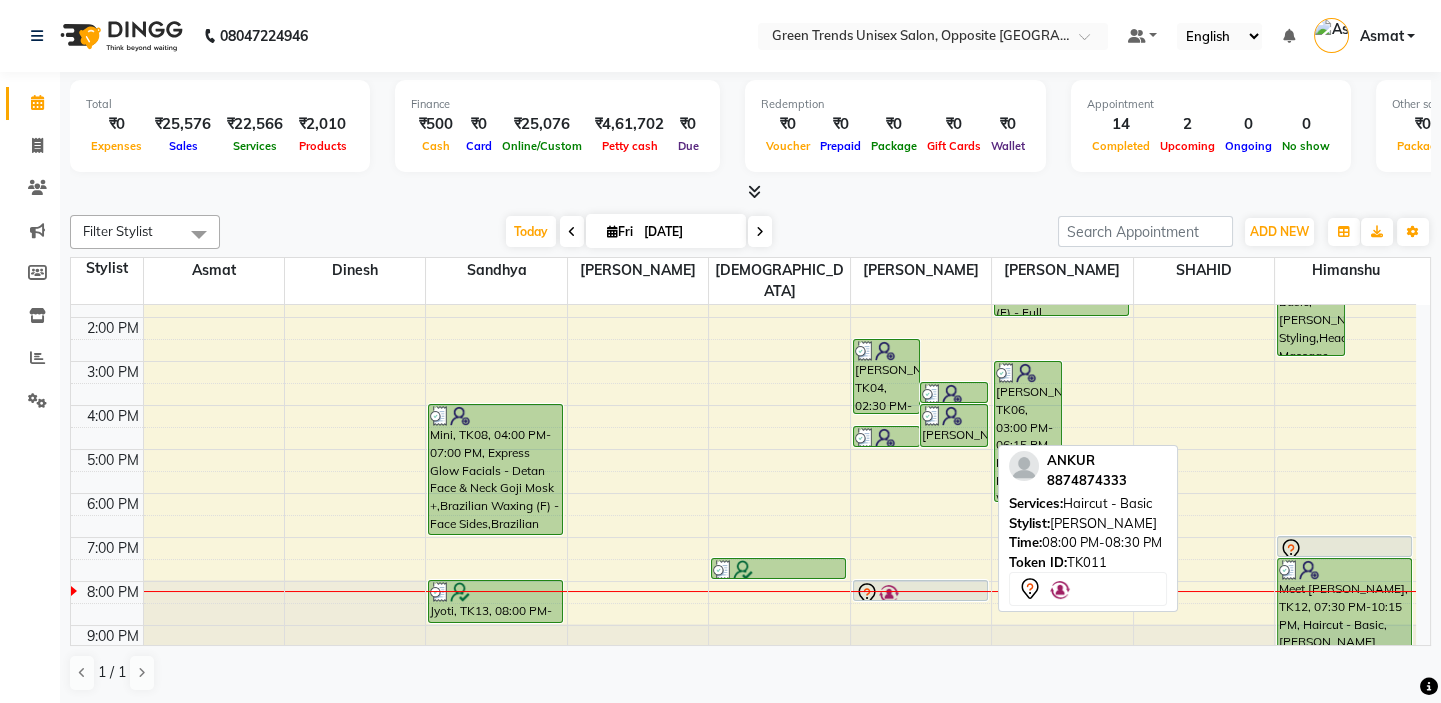 click on "ANKUR, TK11, 08:00 PM-08:30 PM, Haircut - Basic" at bounding box center [920, 590] 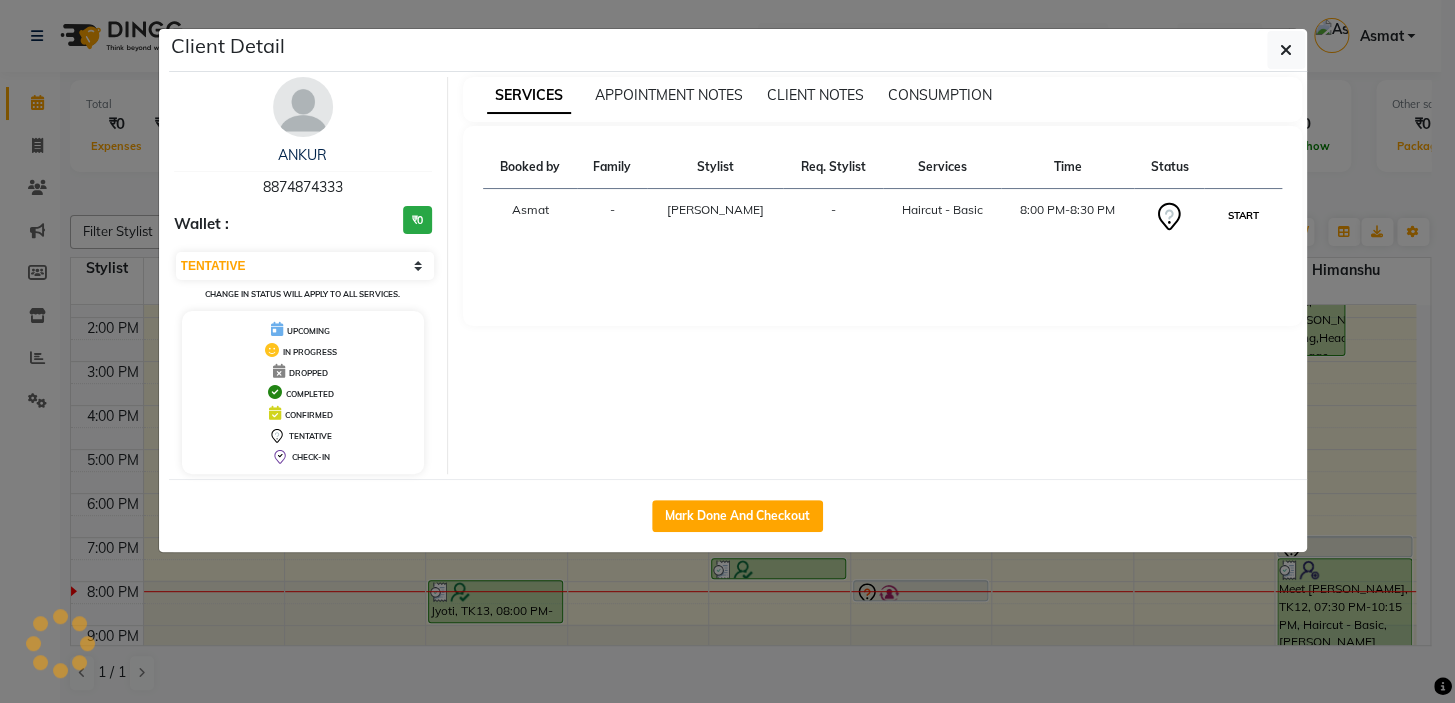 click on "START" at bounding box center [1242, 215] 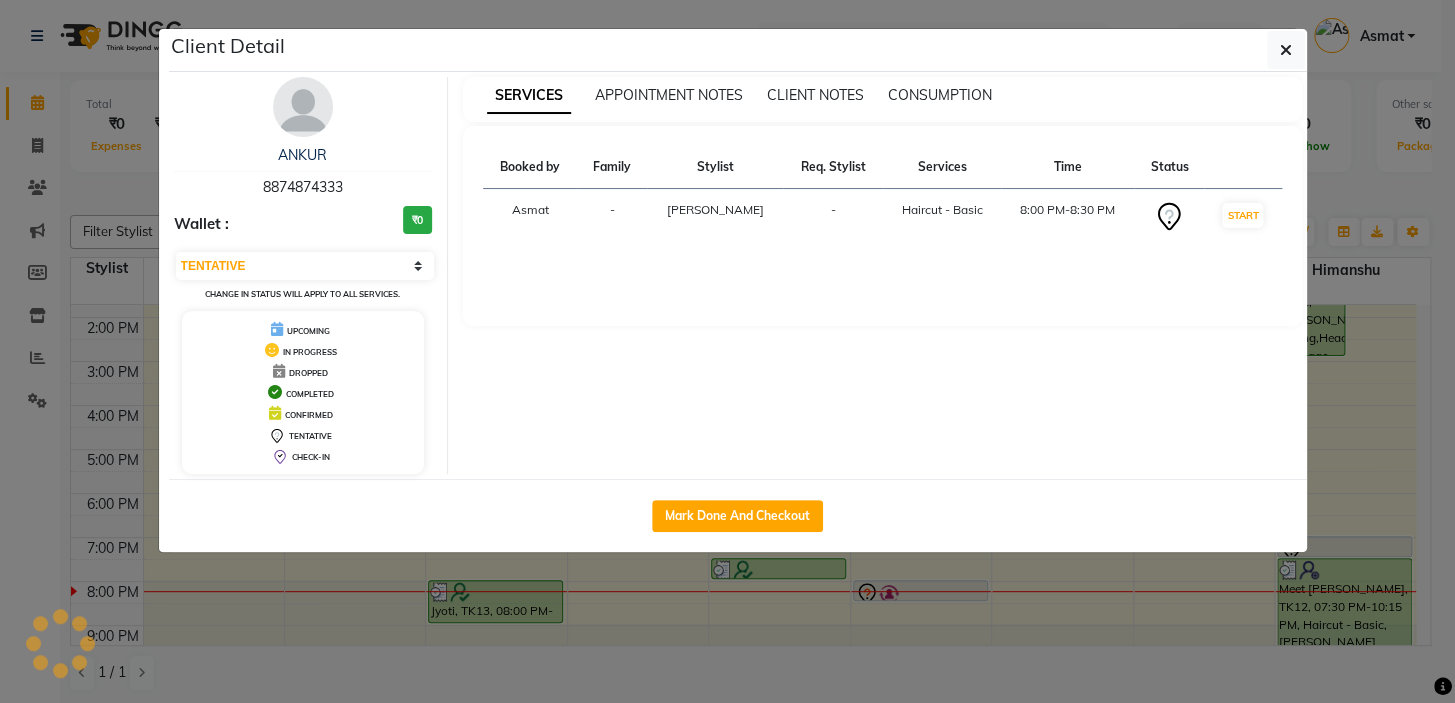 select on "1" 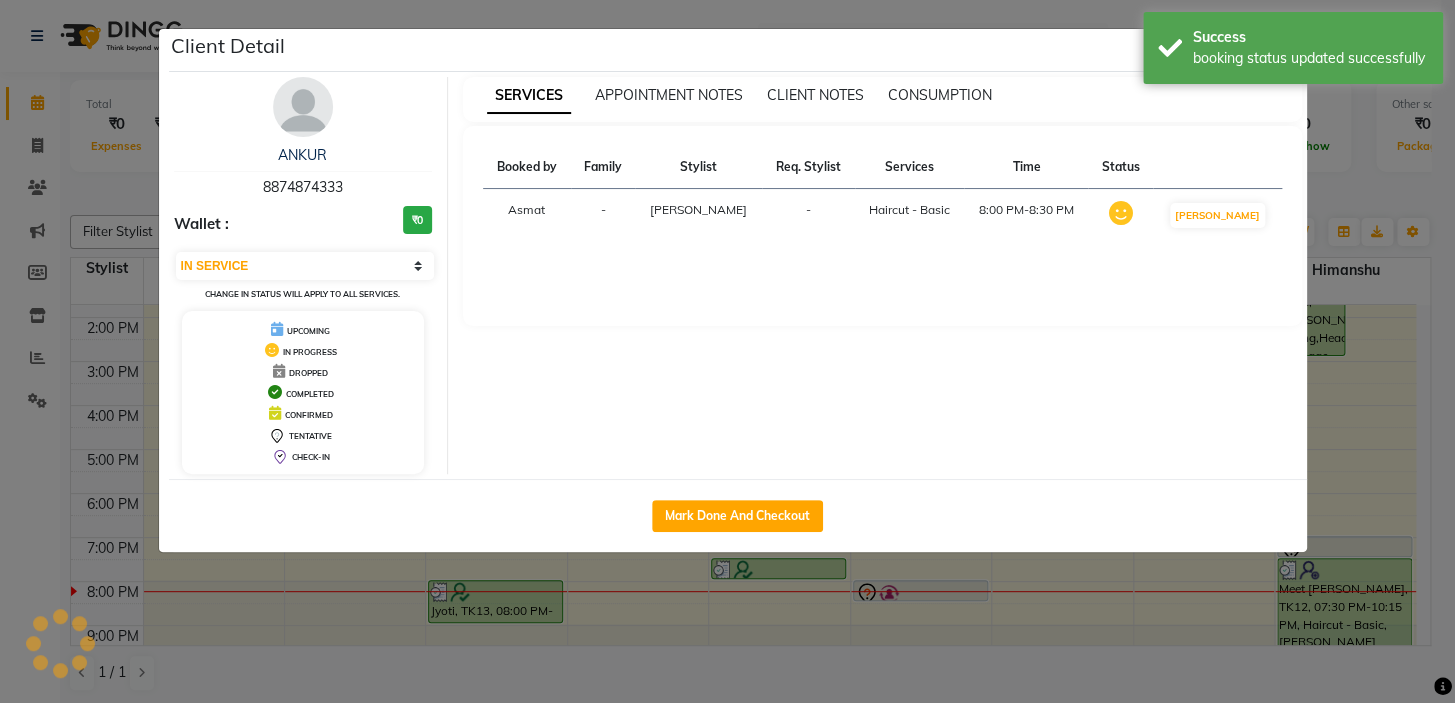 click on "Client Detail  ANKUR    8874874333 Wallet : ₹0 Select IN SERVICE CONFIRMED TENTATIVE CHECK IN MARK DONE DROPPED UPCOMING Change in status will apply to all services. UPCOMING IN PROGRESS DROPPED COMPLETED CONFIRMED TENTATIVE CHECK-IN SERVICES APPOINTMENT NOTES CLIENT NOTES CONSUMPTION Booked by Family Stylist Req. Stylist Services Time Status  Asmat  - SUJEET -  Haircut - Basic   8:00 PM-8:30 PM   MARK DONE   Mark Done And Checkout" 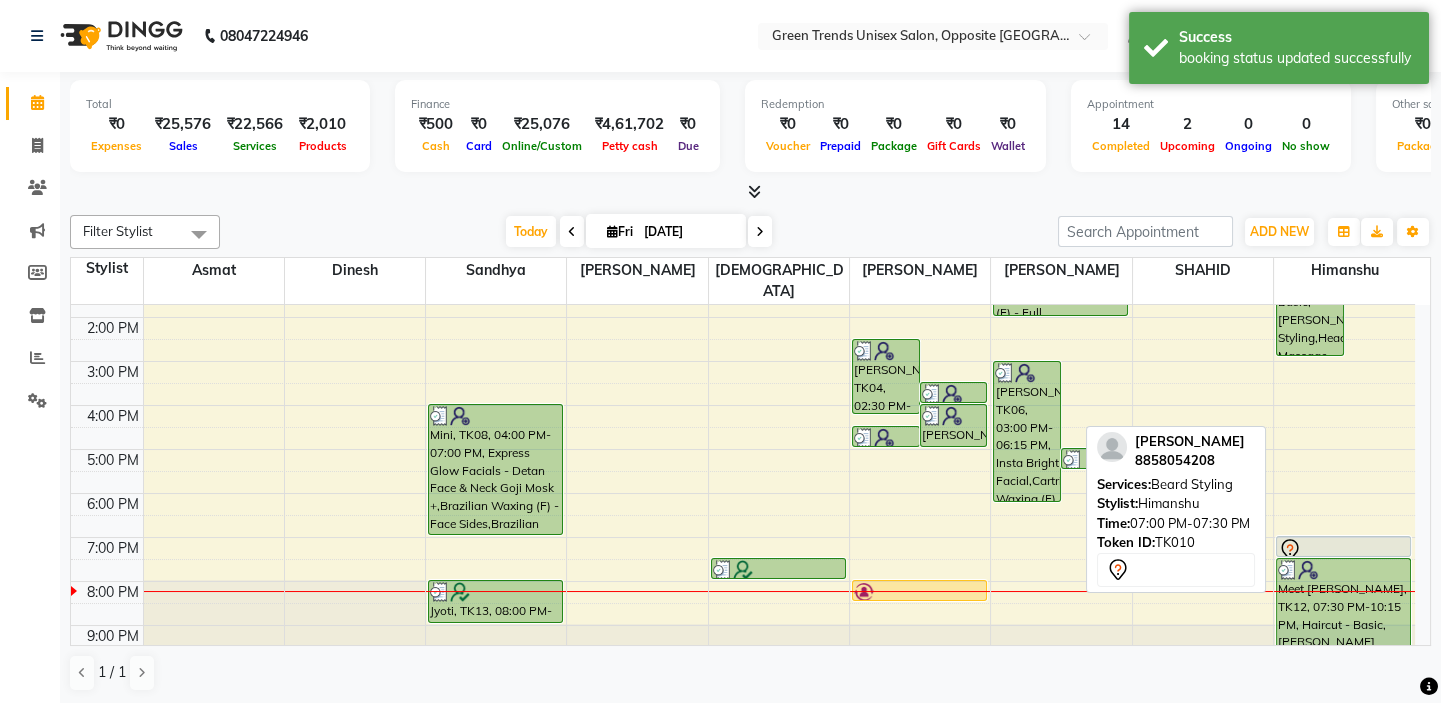 click at bounding box center [1343, 550] 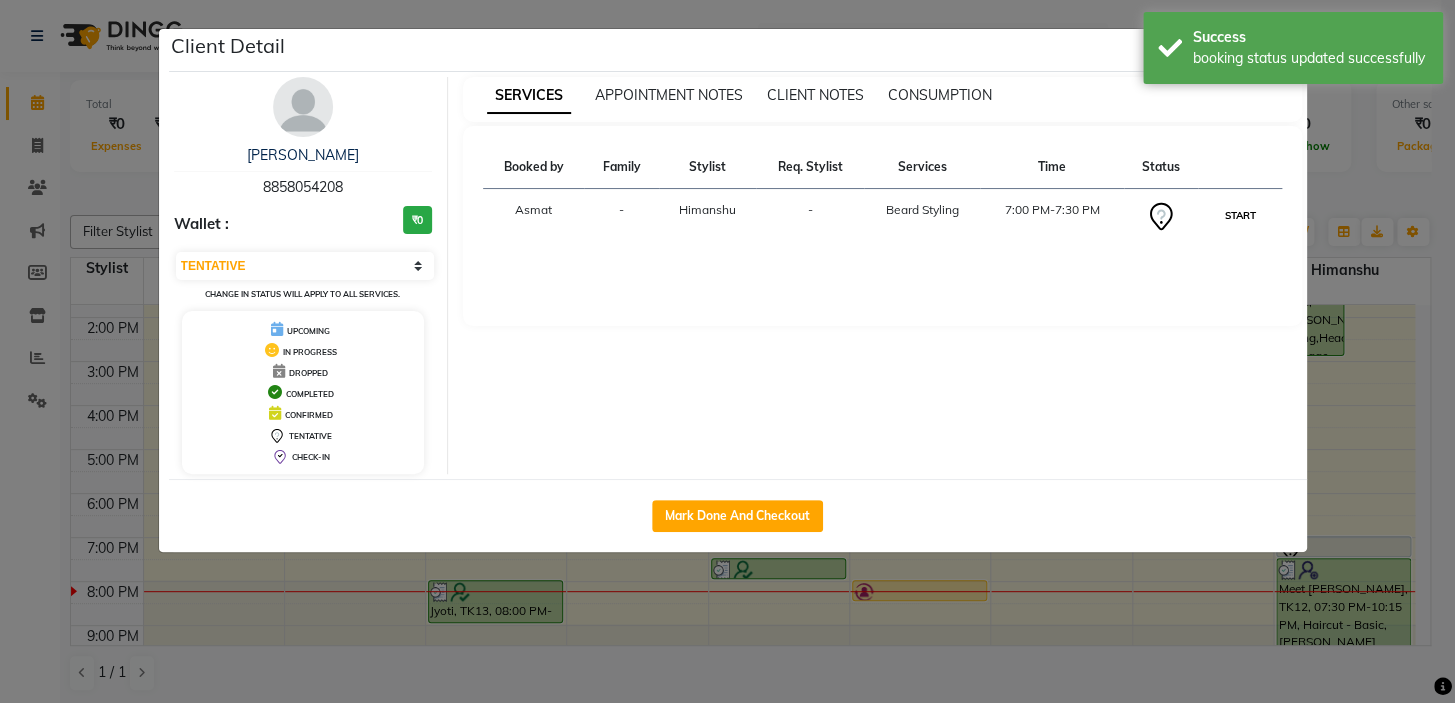 click on "START" at bounding box center [1239, 215] 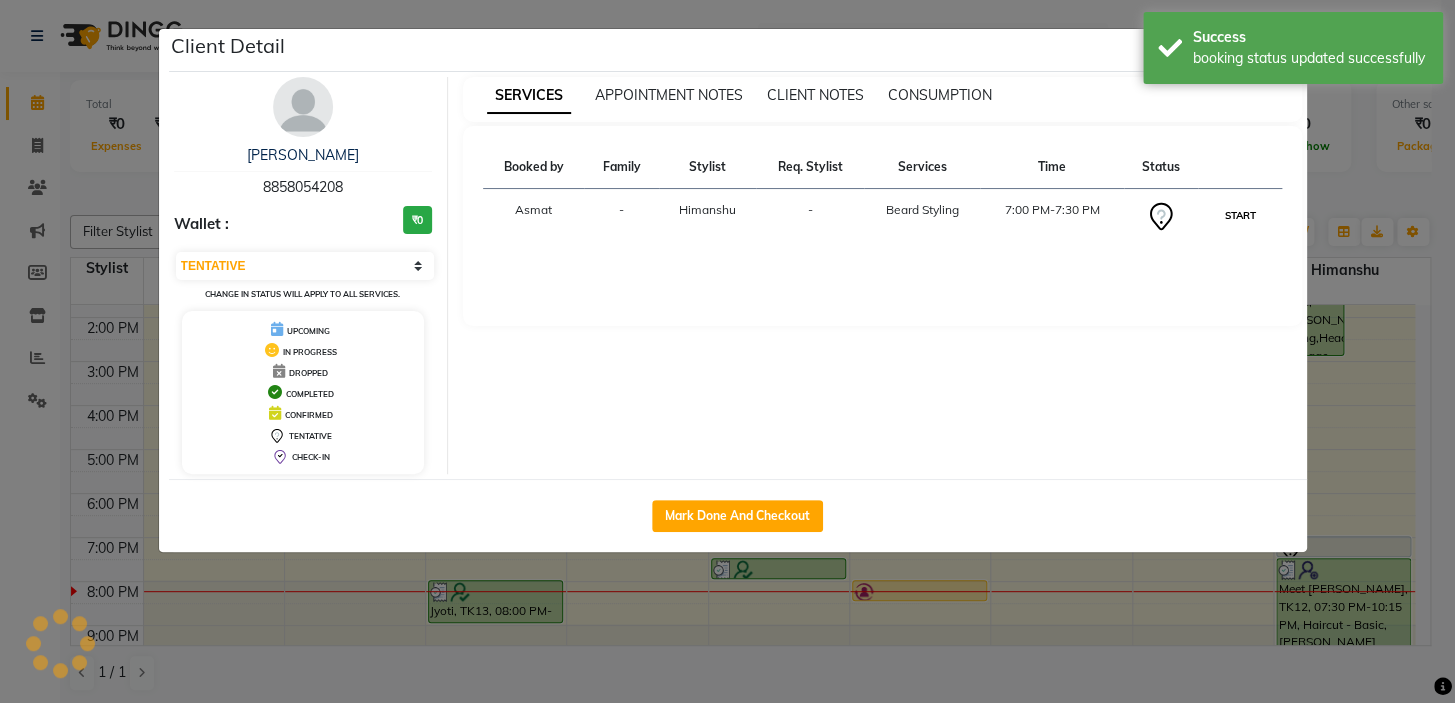 click on "START" at bounding box center [1239, 215] 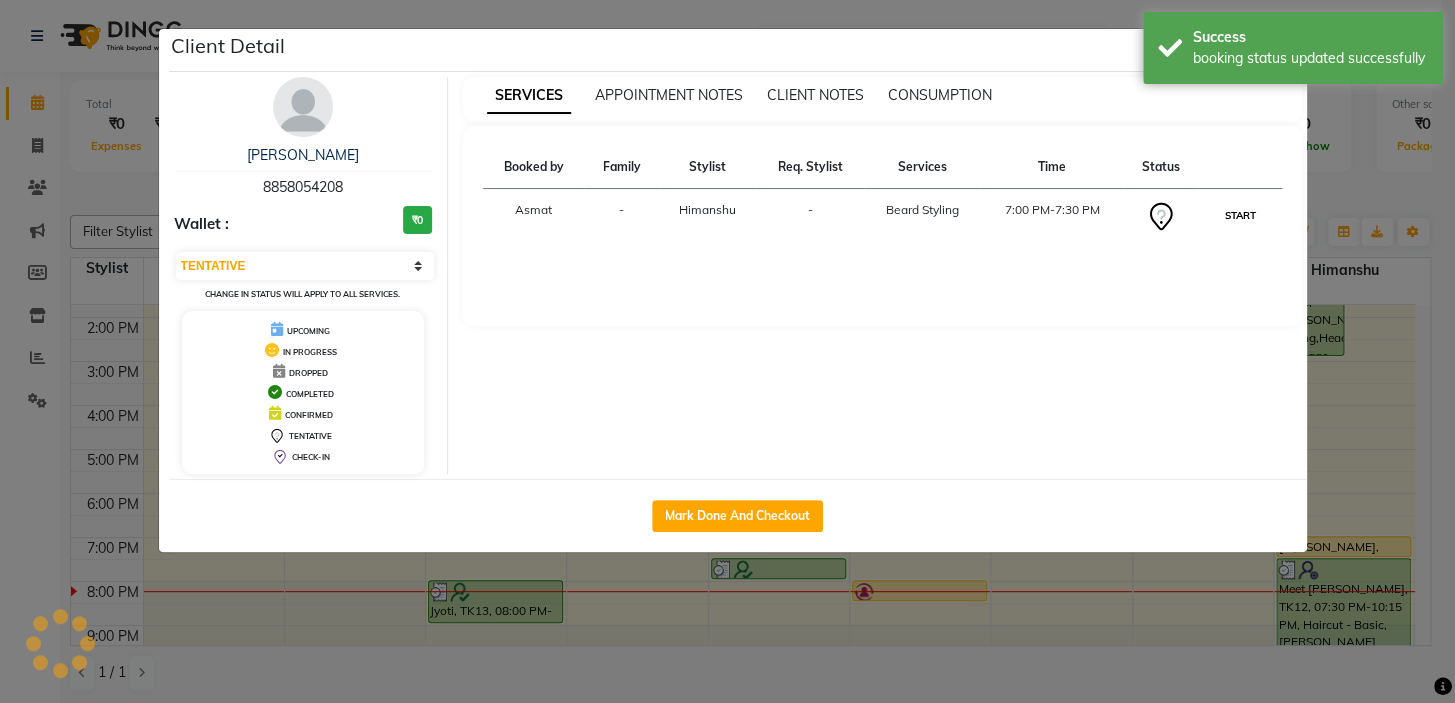 click on "START" at bounding box center (1239, 215) 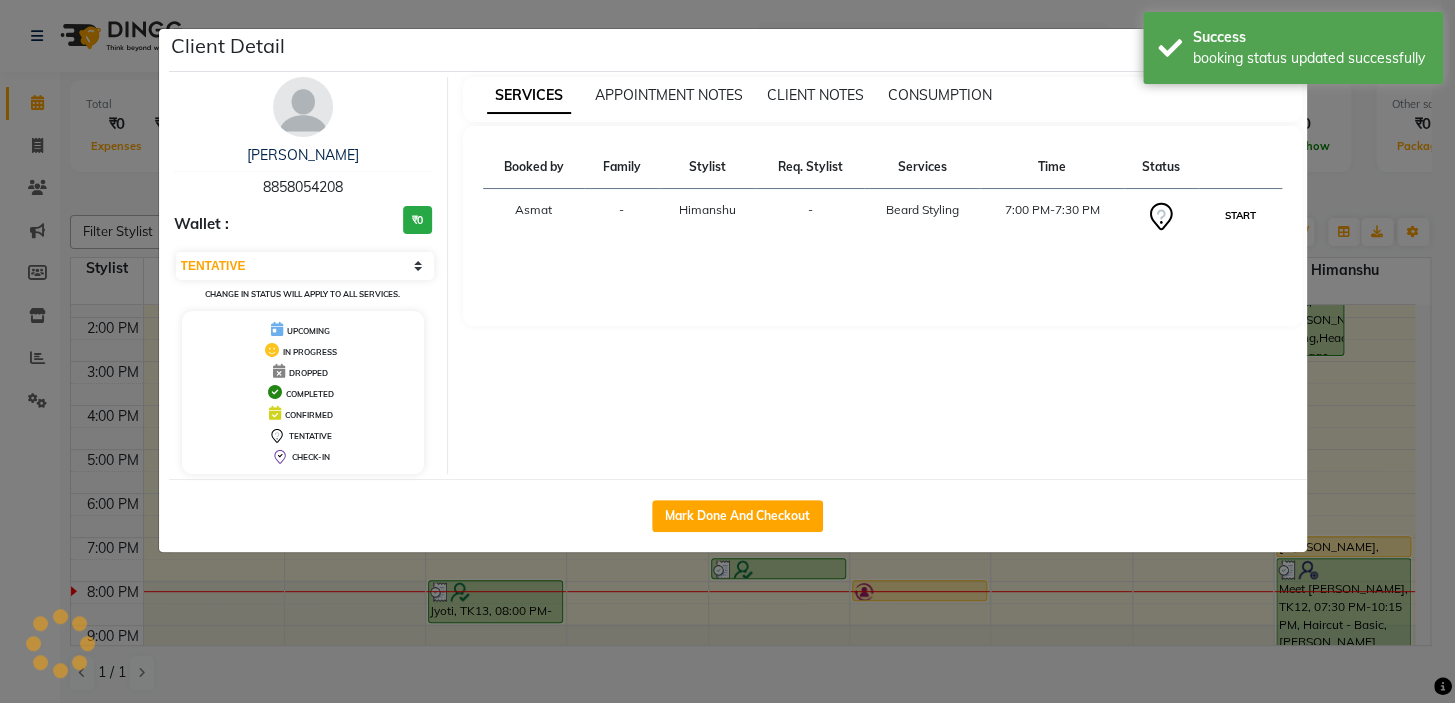 click on "START" at bounding box center [1239, 215] 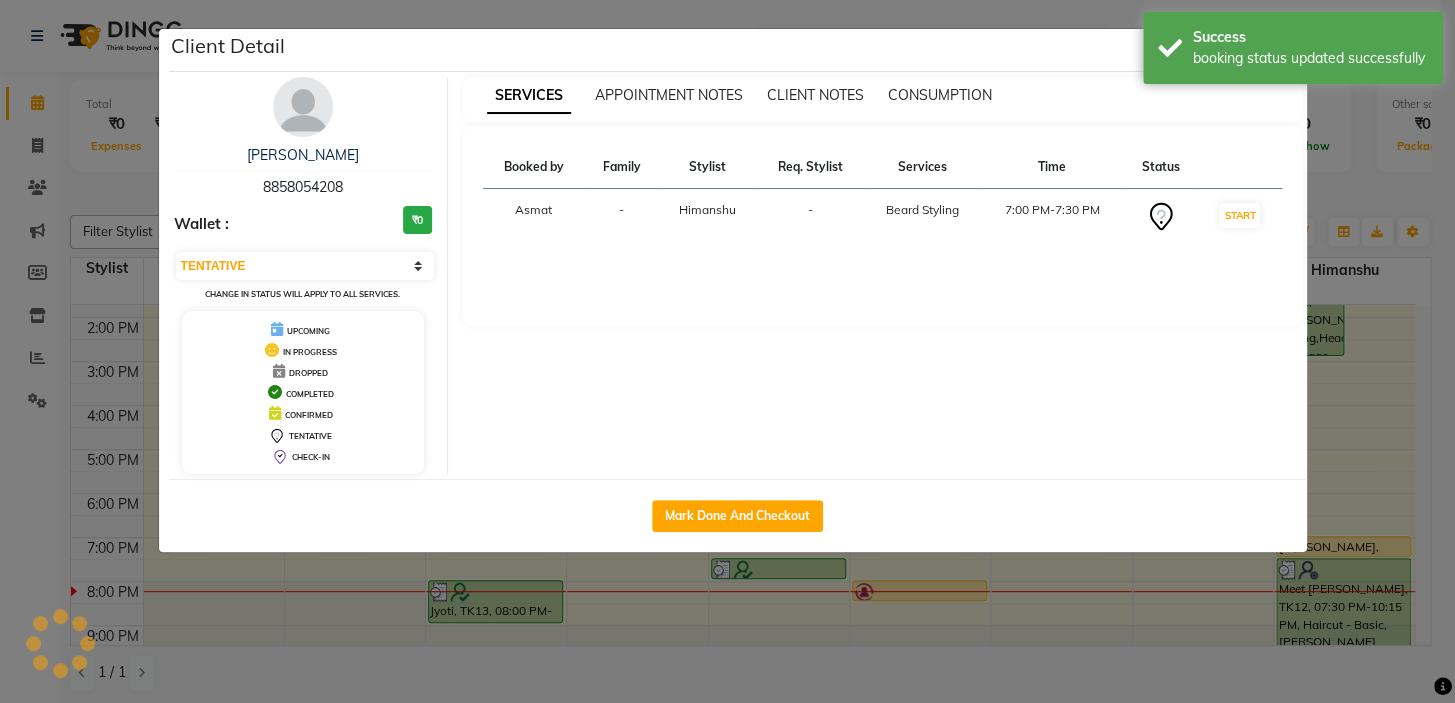 select on "1" 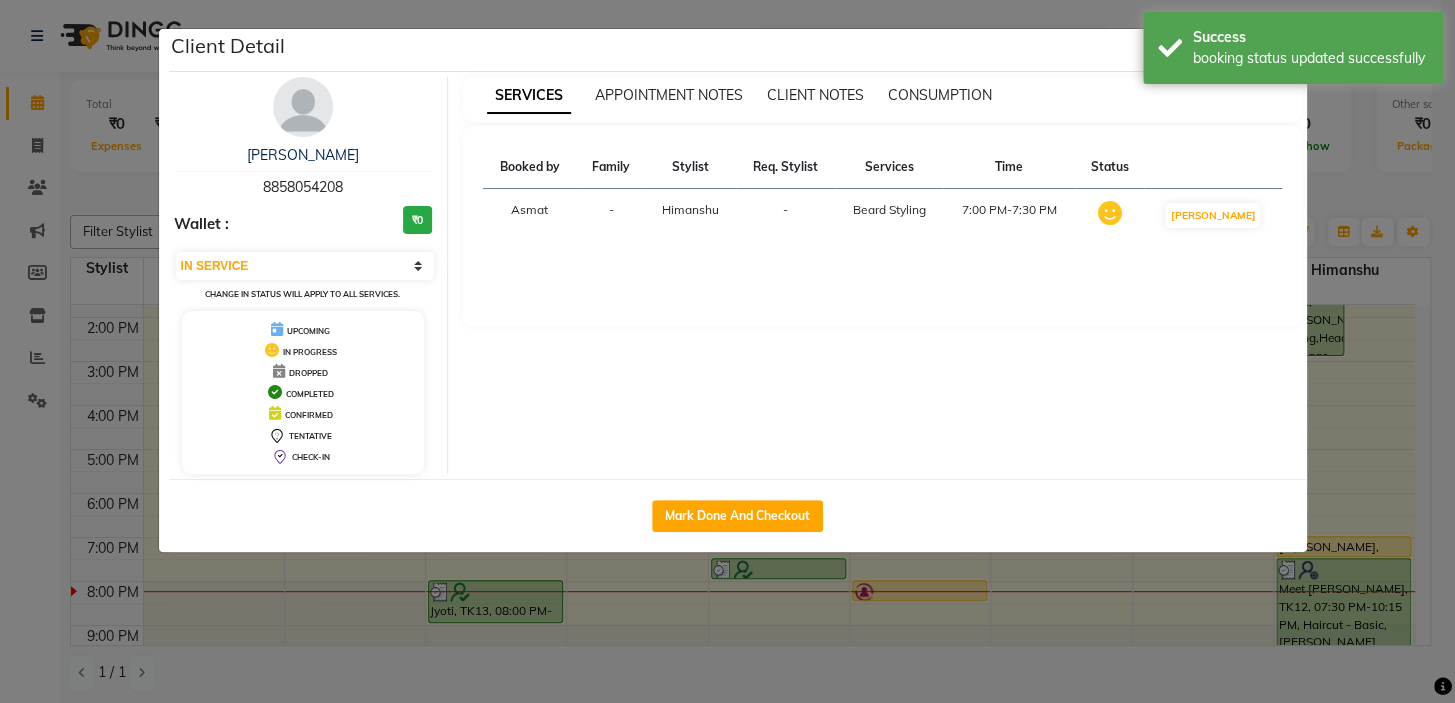 click on "Client Detail  AAKASH BHARDWAJ   8858054208 Wallet : ₹0 Select IN SERVICE CONFIRMED TENTATIVE CHECK IN MARK DONE DROPPED UPCOMING Change in status will apply to all services. UPCOMING IN PROGRESS DROPPED COMPLETED CONFIRMED TENTATIVE CHECK-IN SERVICES APPOINTMENT NOTES CLIENT NOTES CONSUMPTION Booked by Family Stylist Req. Stylist Services Time Status  Asmat  - Himanshu -  Beard Styling   7:00 PM-7:30 PM   MARK DONE   Mark Done And Checkout" 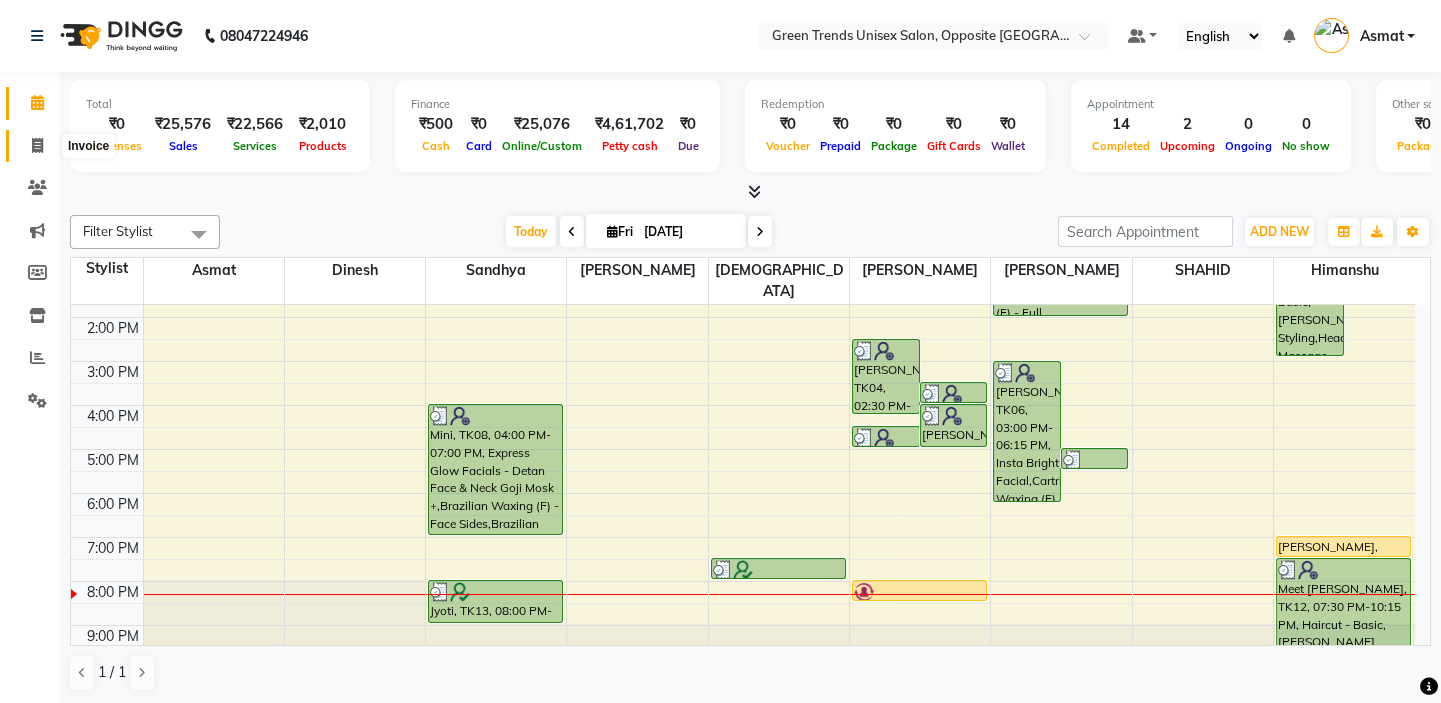 click 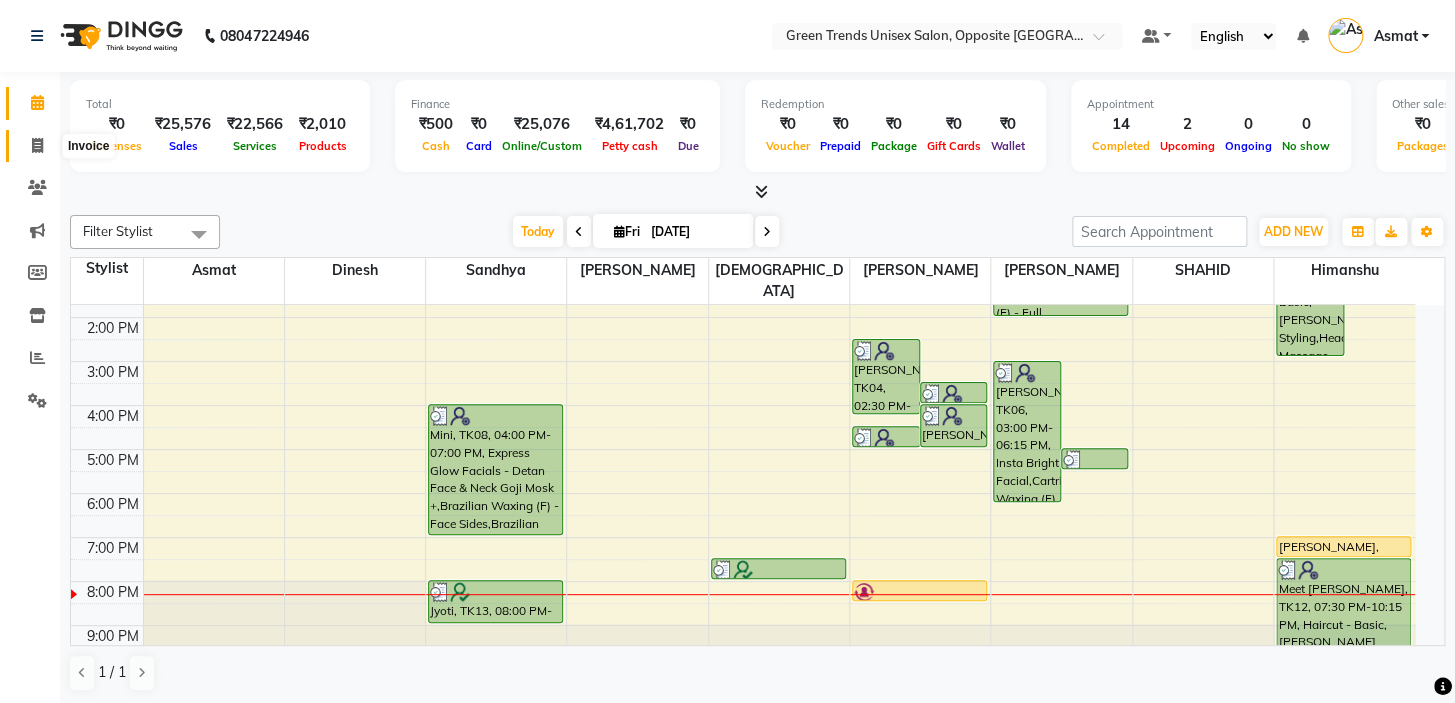 select on "service" 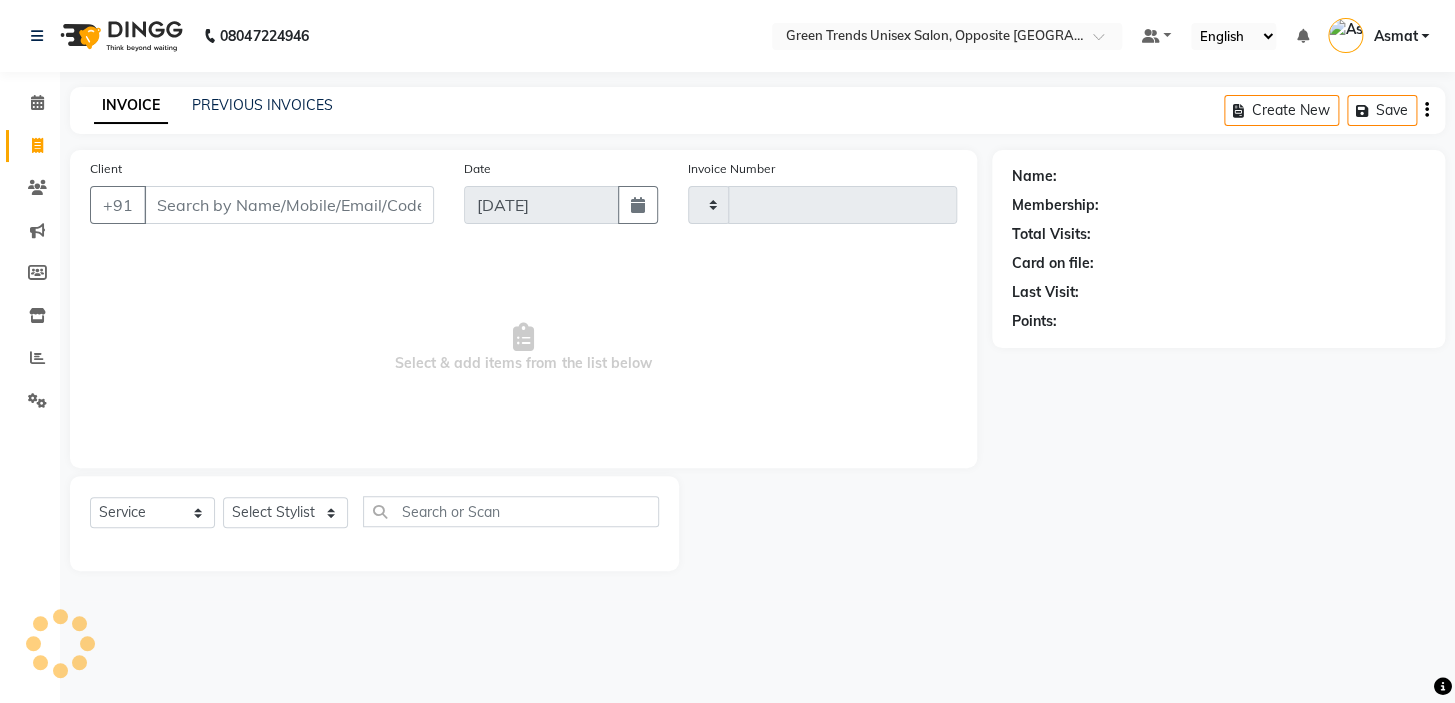 type on "0750" 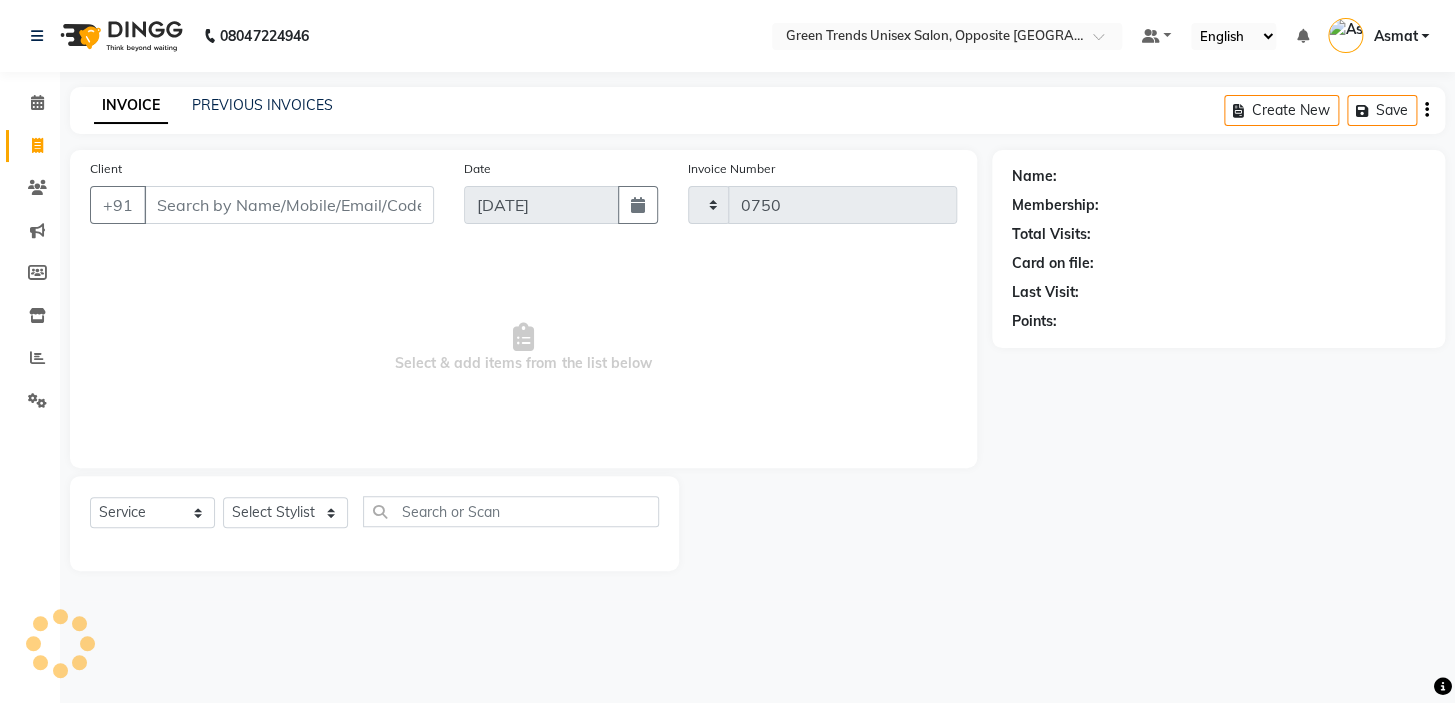 select on "5225" 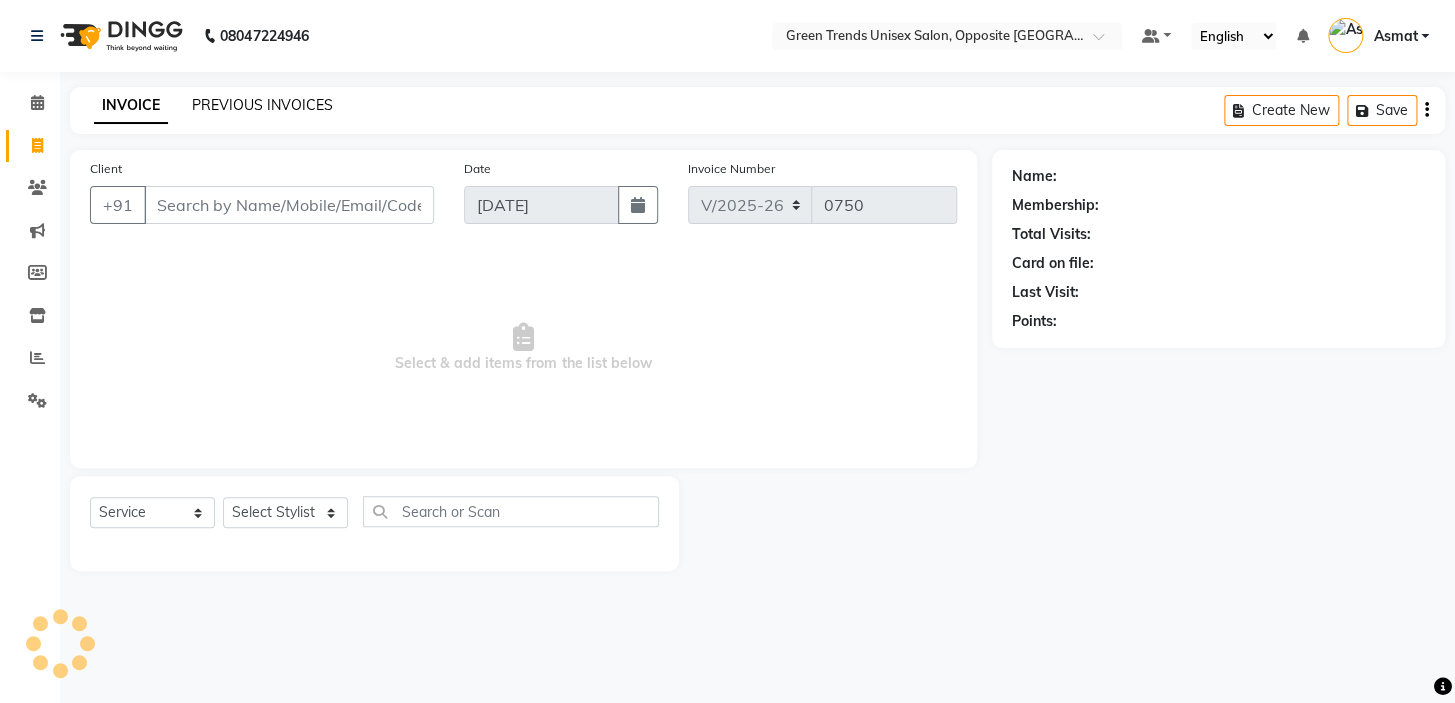 click on "PREVIOUS INVOICES" 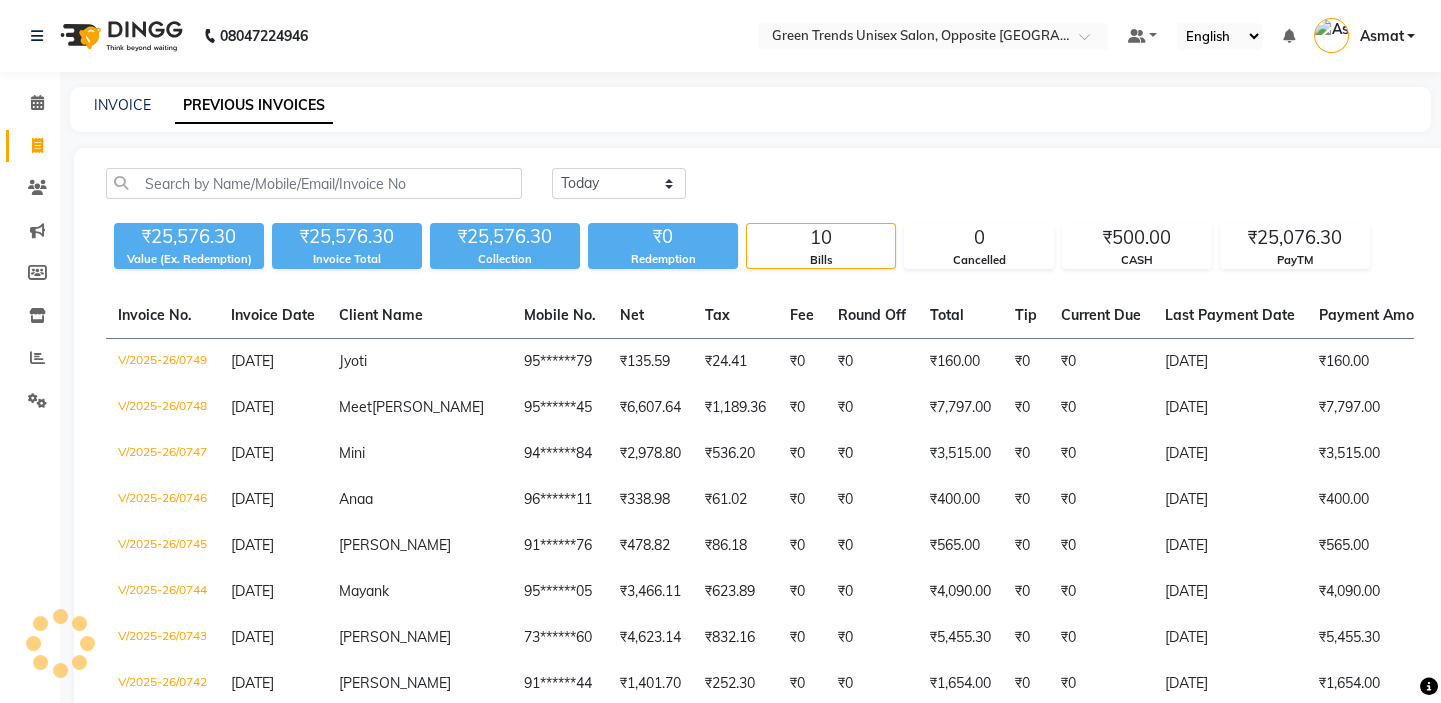 scroll, scrollTop: 269, scrollLeft: 0, axis: vertical 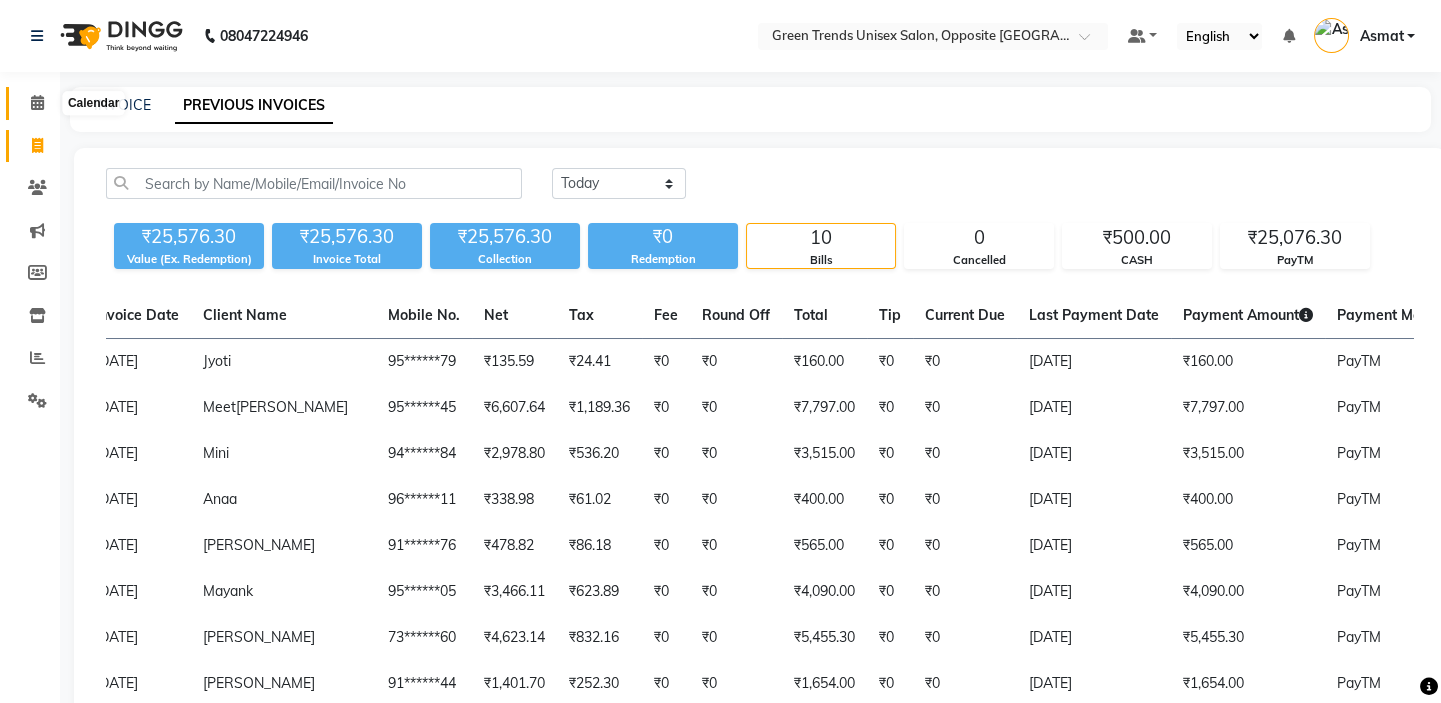 click 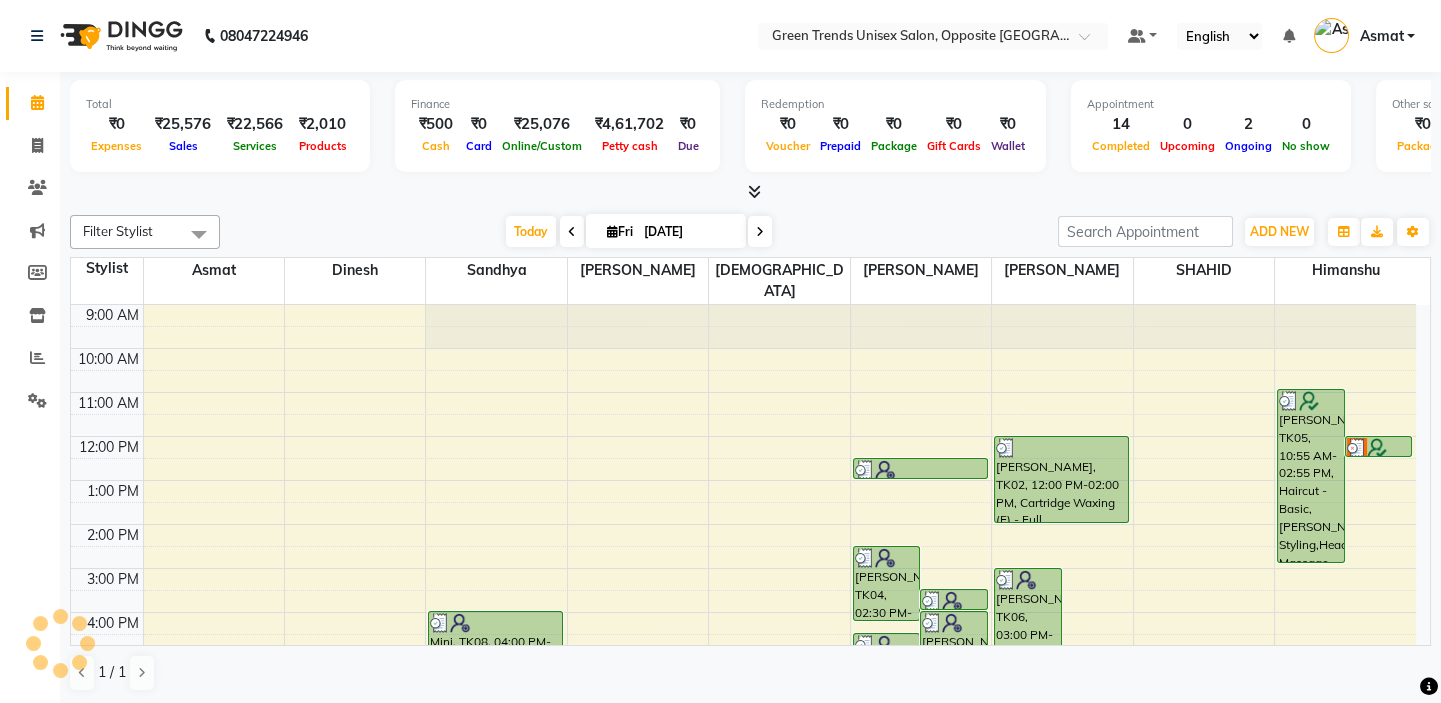 scroll, scrollTop: 208, scrollLeft: 0, axis: vertical 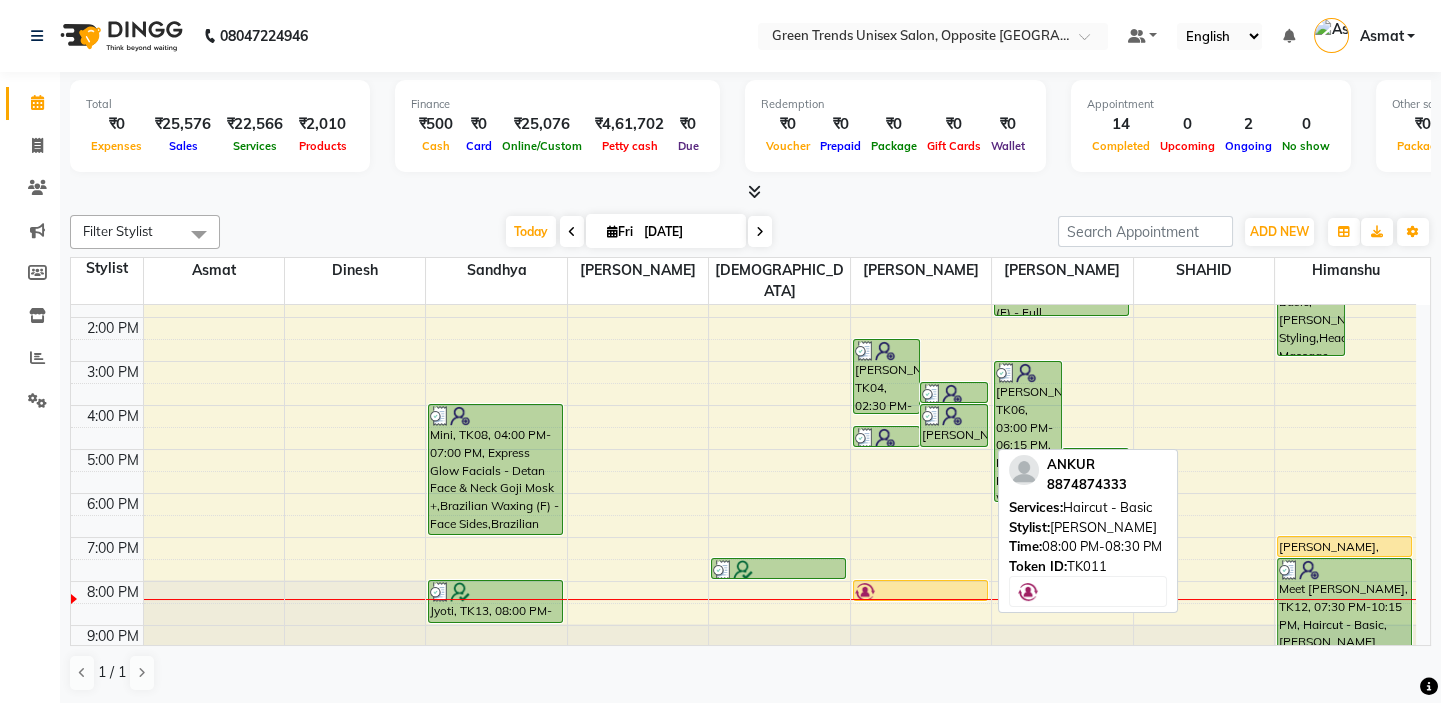 click at bounding box center [920, 592] 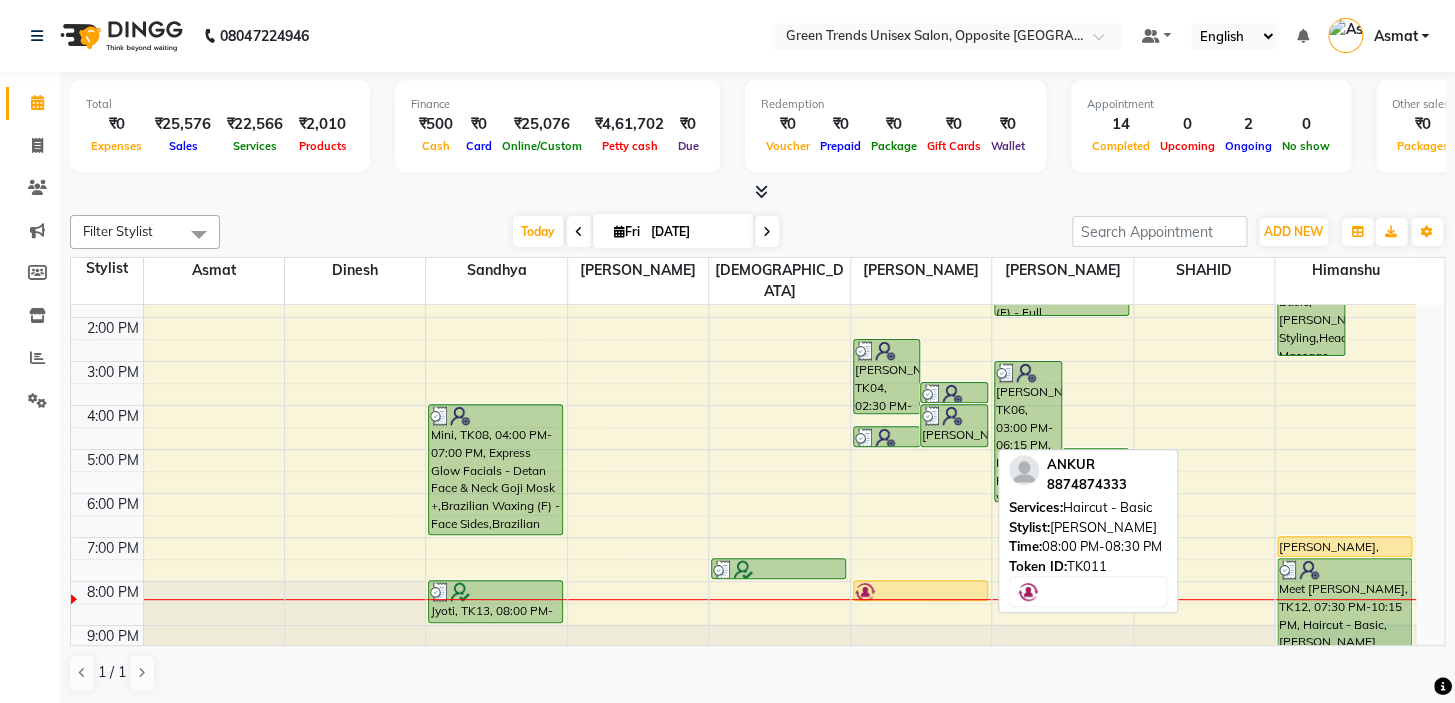 select on "1" 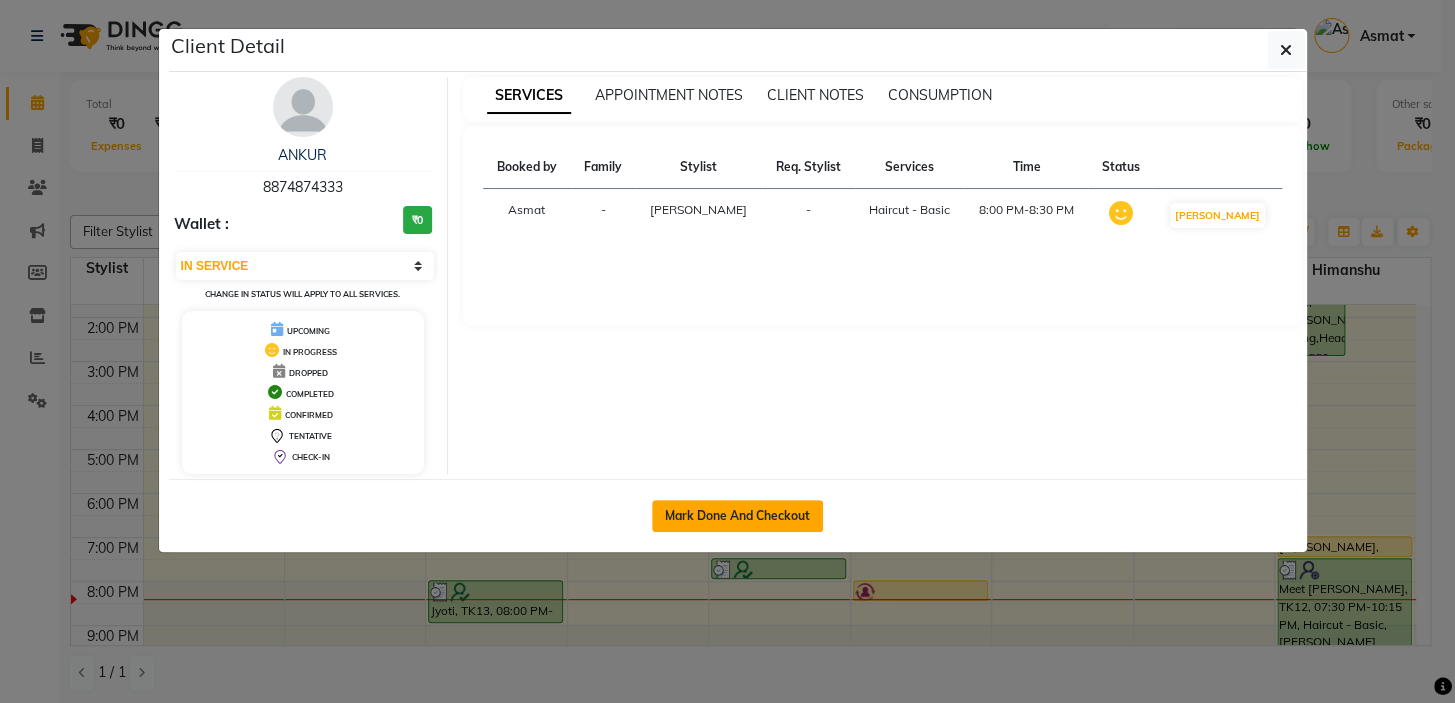 click on "Mark Done And Checkout" 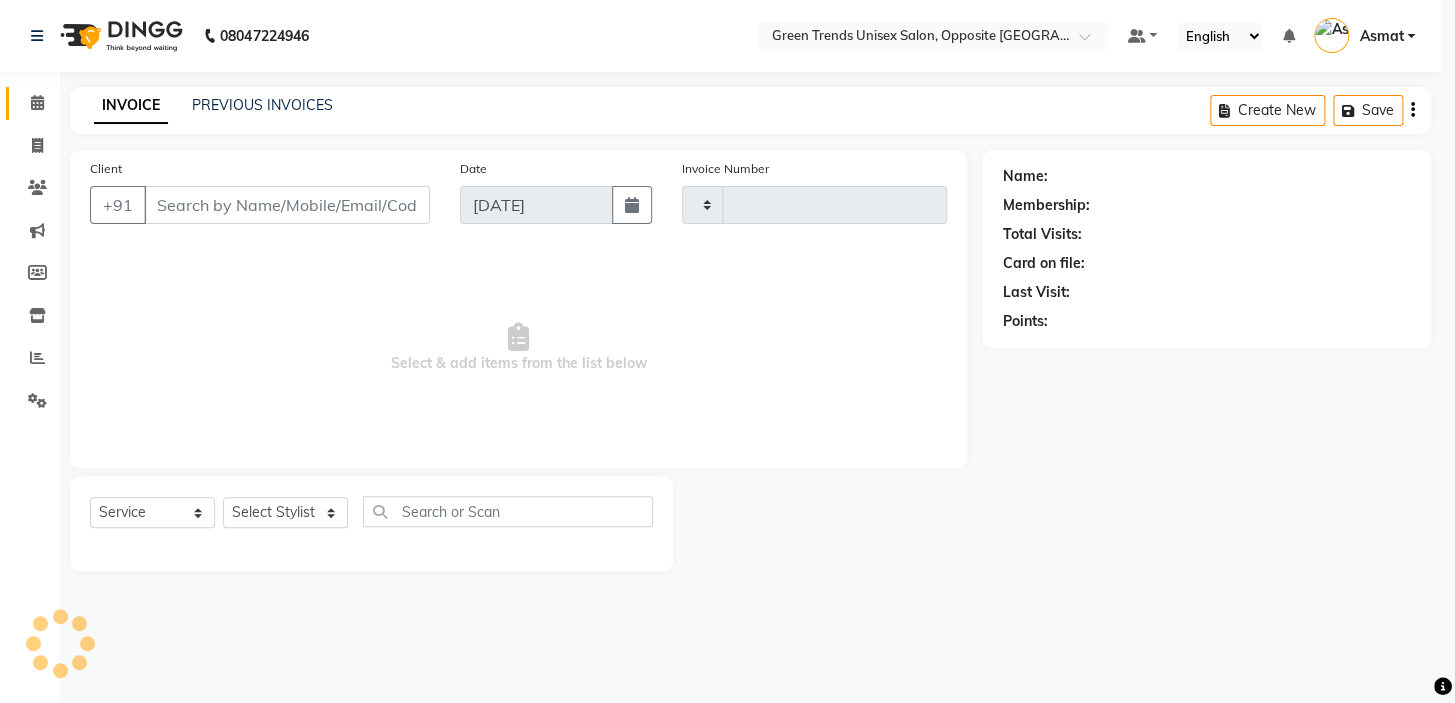 type on "0750" 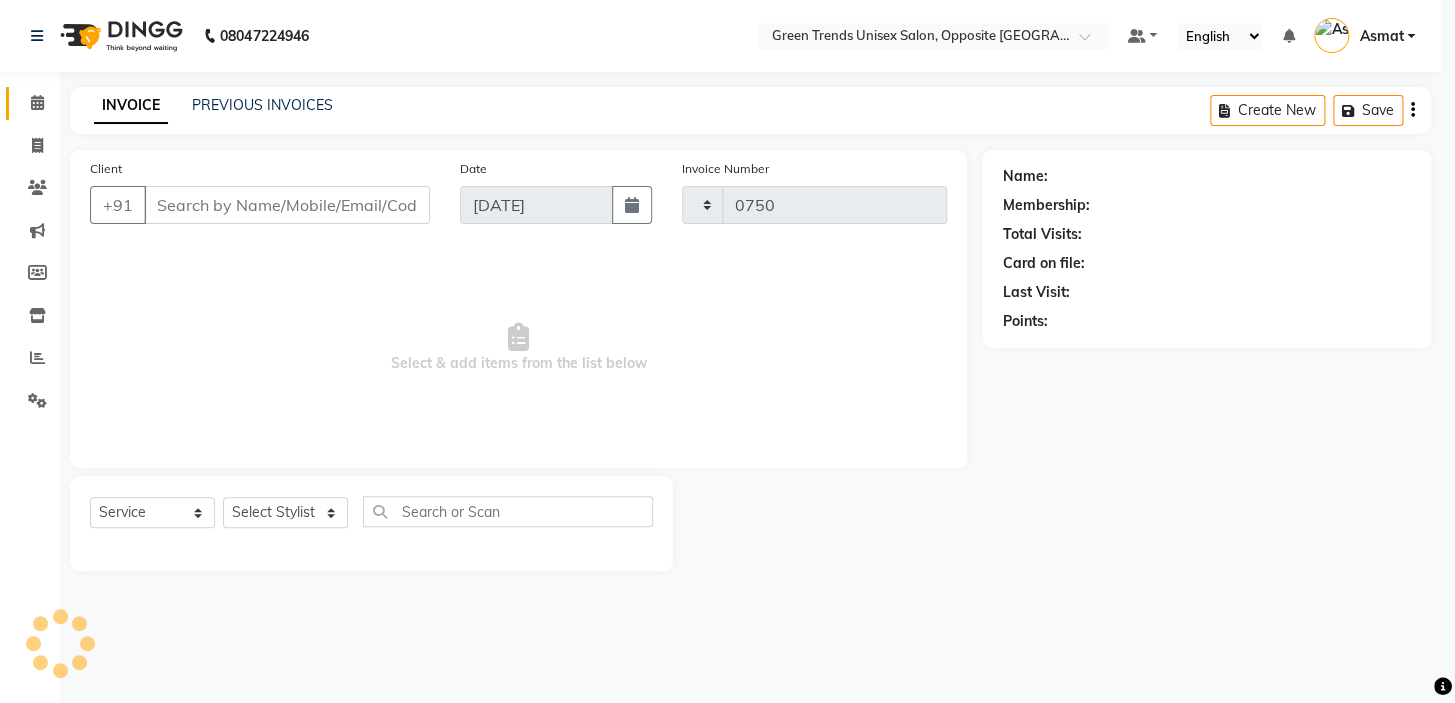 select on "5225" 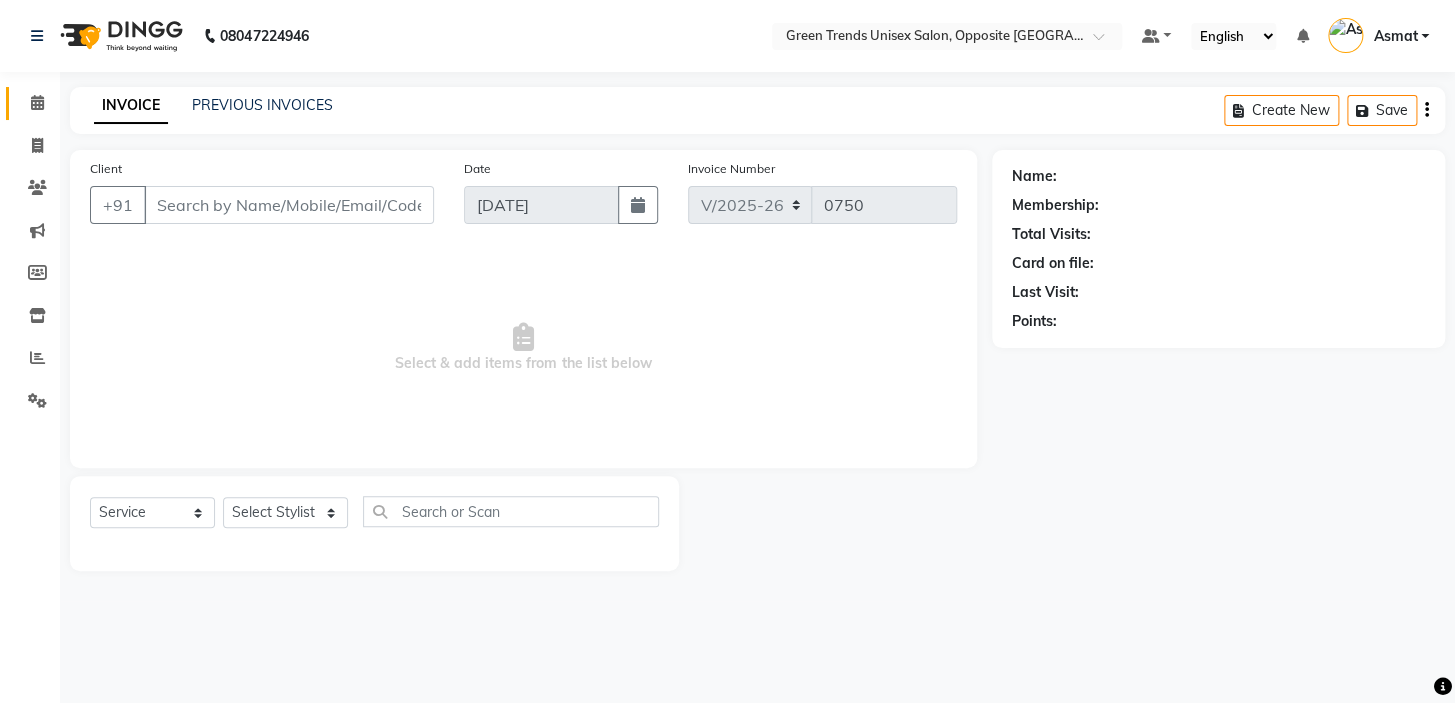 type on "88******33" 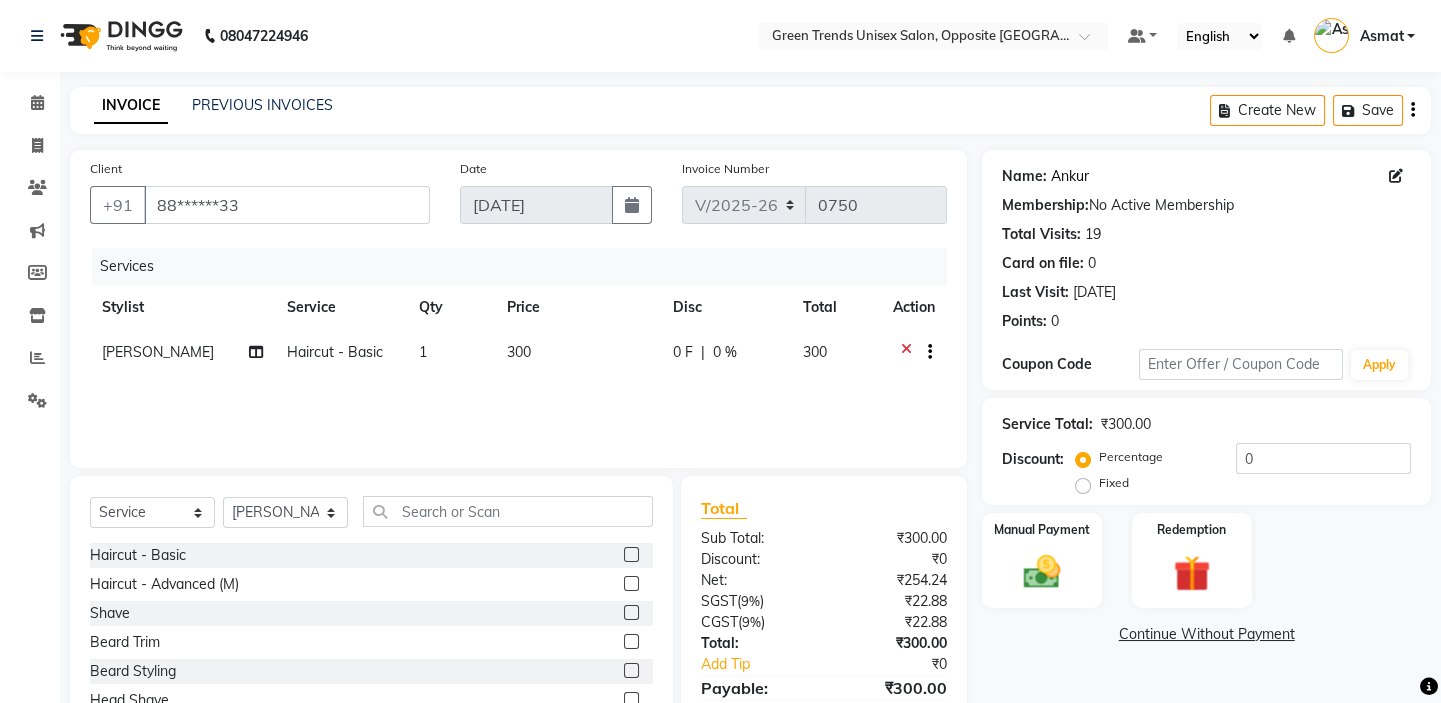 click on "Ankur" 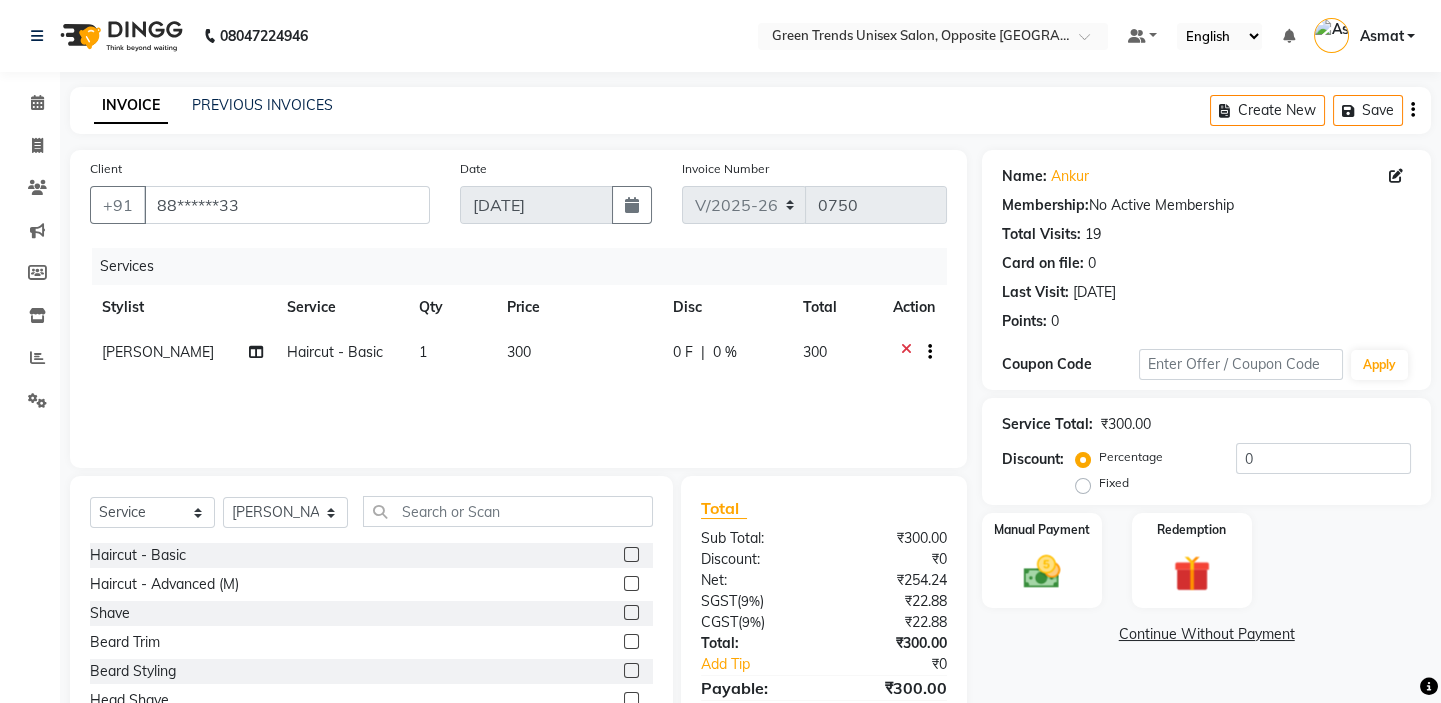 click on "0 F" 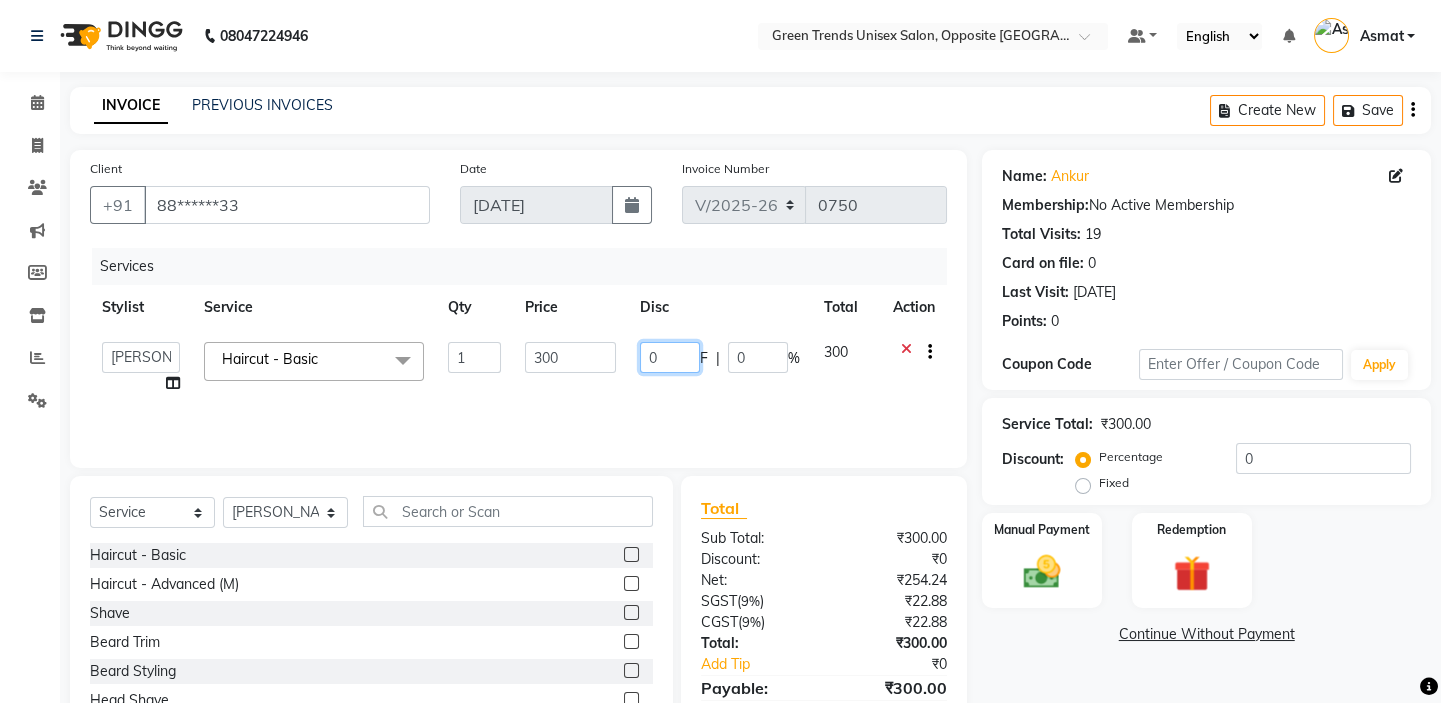 click on "0" 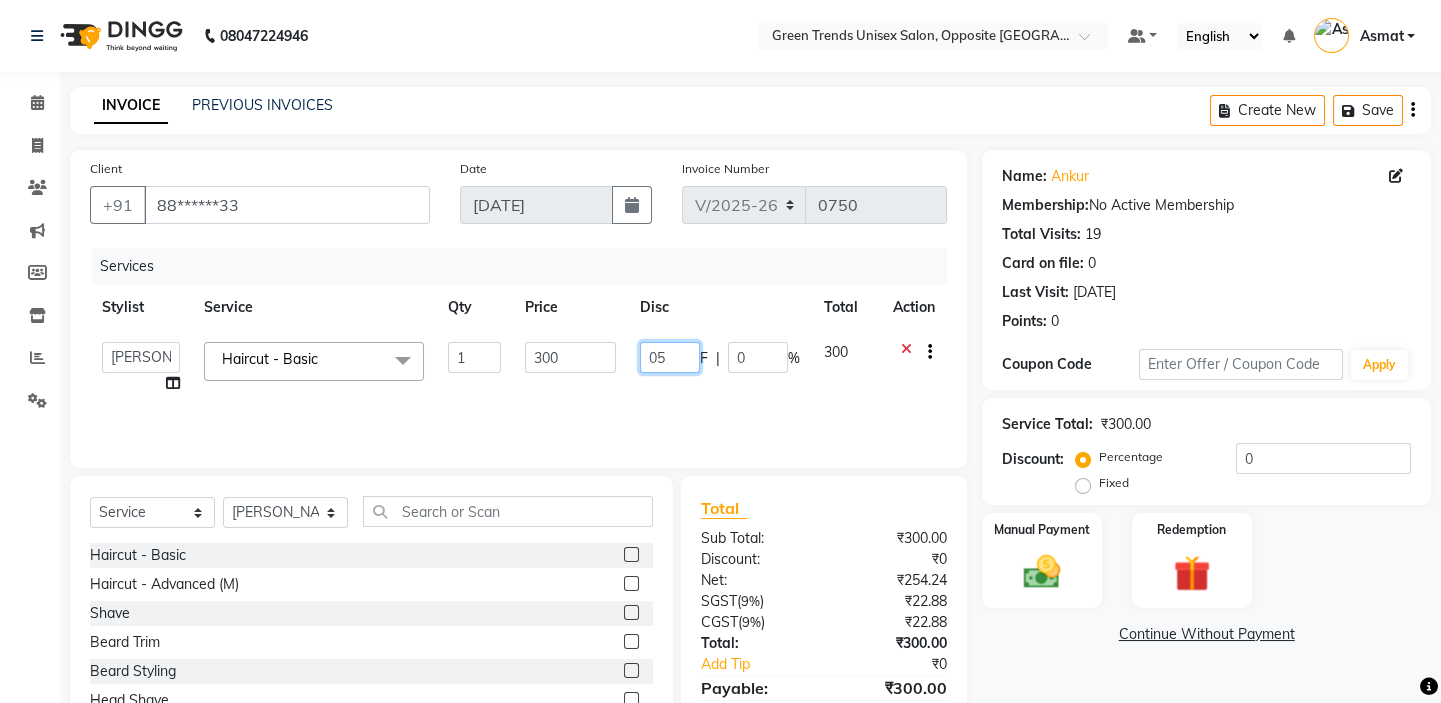 type on "050" 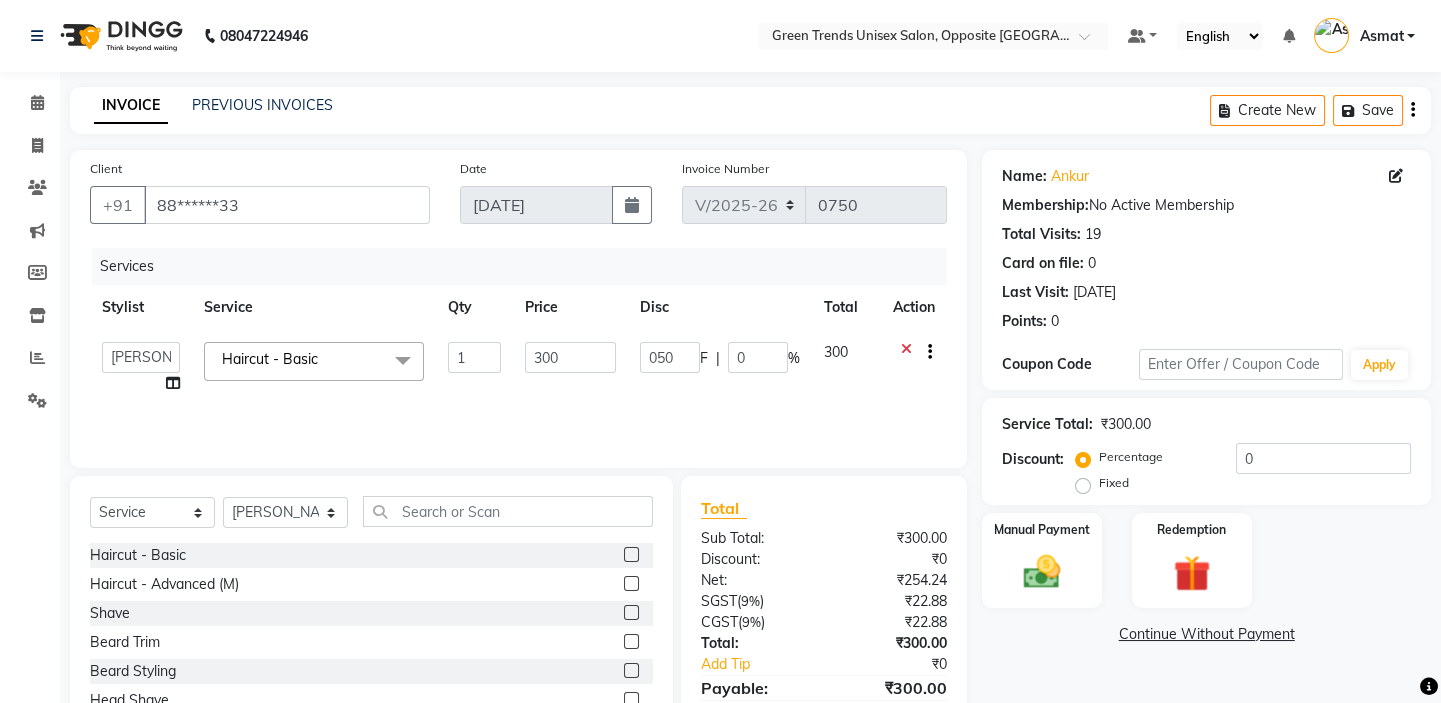 click on "Services Stylist Service Qty Price Disc Total Action  Asmat   Dinesh   Himanshu   Raj Shilpakar   Sandhya   SHAHID   SUJEET   Vaishnavi   Vrinda  Haircut - Basic  x Haircut - Basic Haircut - Advanced (M) Shave Beard Trim Beard Styling Head Shave Trimming (F) Styling Haircut (F) Creative Haircut (F) Head Massage - Menthol Chiller Head Massage - Pure Coconut Nourisher Head Massage - Almond Indulgence Head Massage - Olive Bliss Regular Hair Spa Hair Spas - Mentho Burst Spa Keratin Bosster 700 Scalp Treatment - Anti-Dandruff Treatment Hair Fall Treatment Repair Rescue Spa Bond Repair Regimine Bond Reapir Ritual with Volumize Booster Bond Reapir Ritual with Fortify Booster Bond Reapir Ritual with Vibrancy Booster Bond Reapir Ritual with Hydrate Booster Bond Reapir Ritual with Tame Booster Shea Butter Treatment Shea Collagen Therapy Scalp Sense Treatment Moroccan Oil Treatment Regular Moustache Colouring Regular Beard Colouring Regular Global Hair Colouring Premium Hair Colouring - Moustache Colouring Detan - Face" 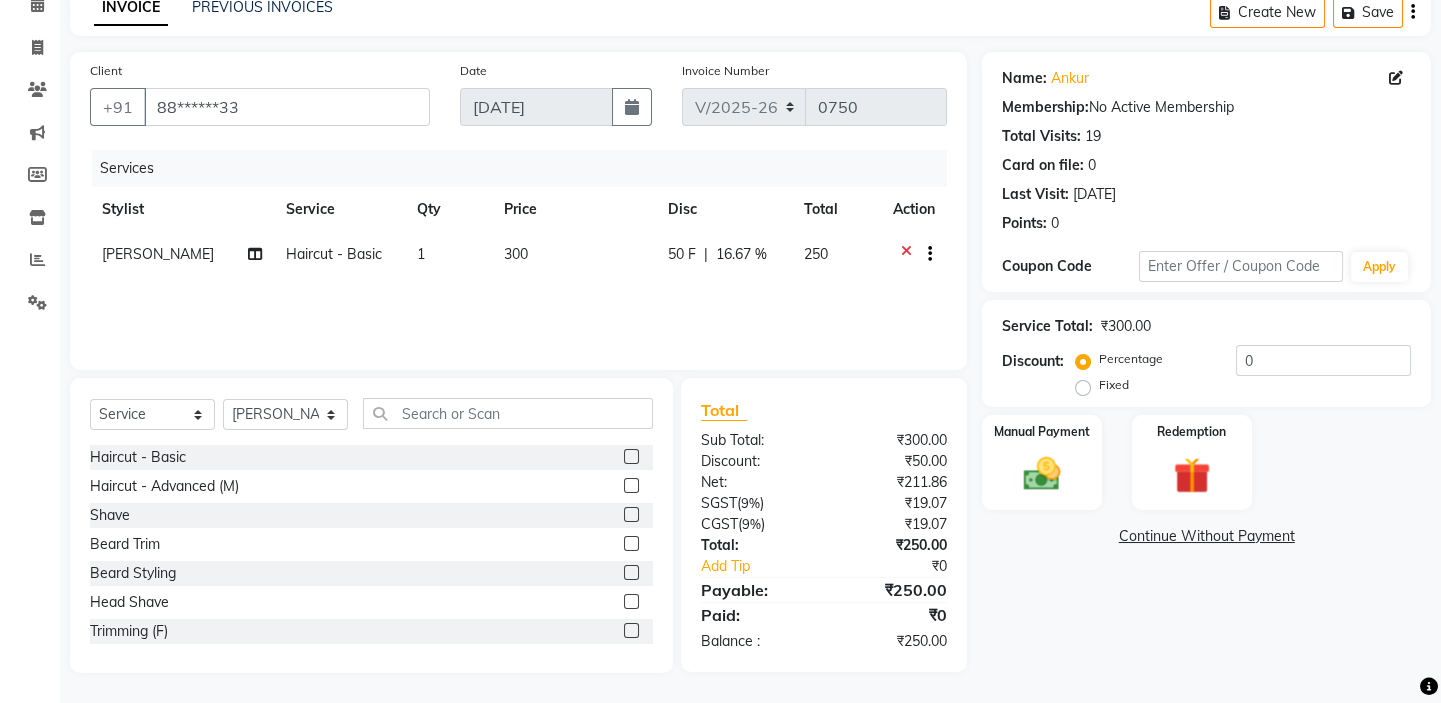 scroll, scrollTop: 0, scrollLeft: 0, axis: both 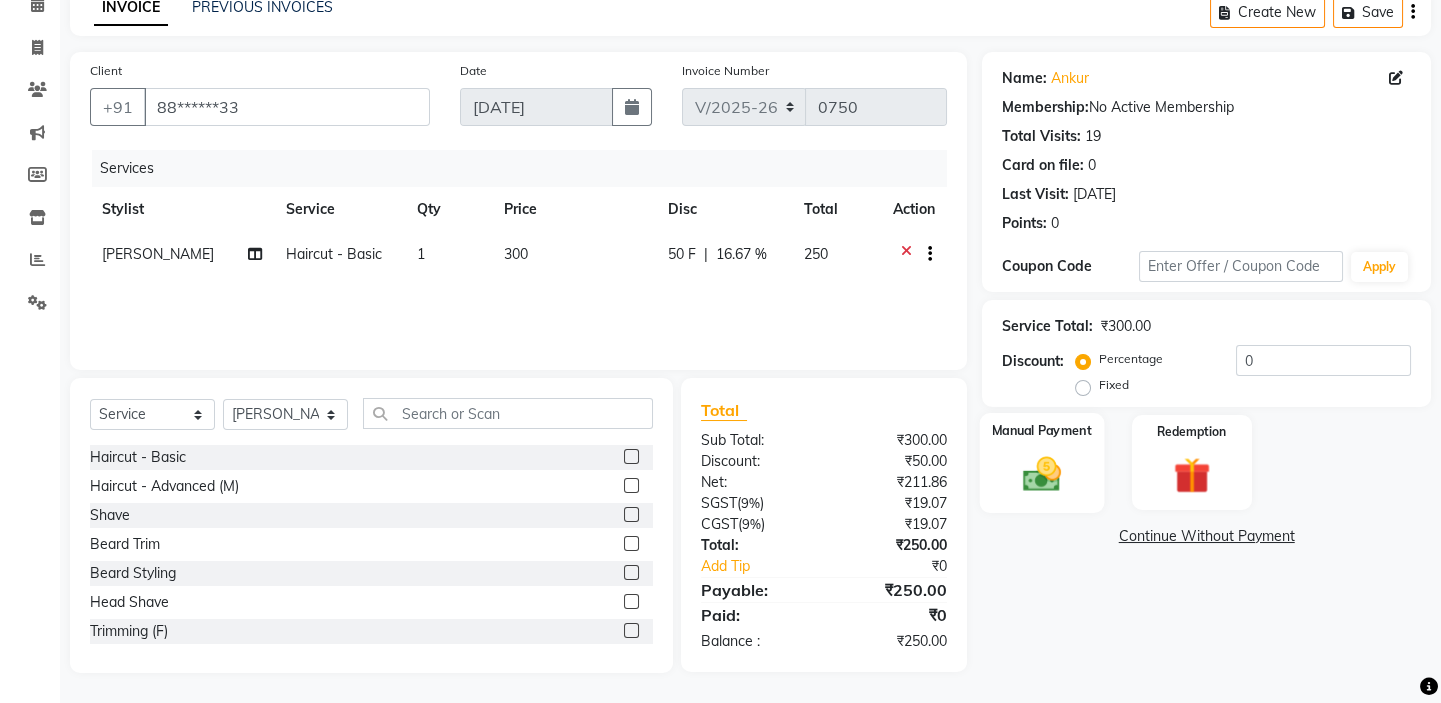 click 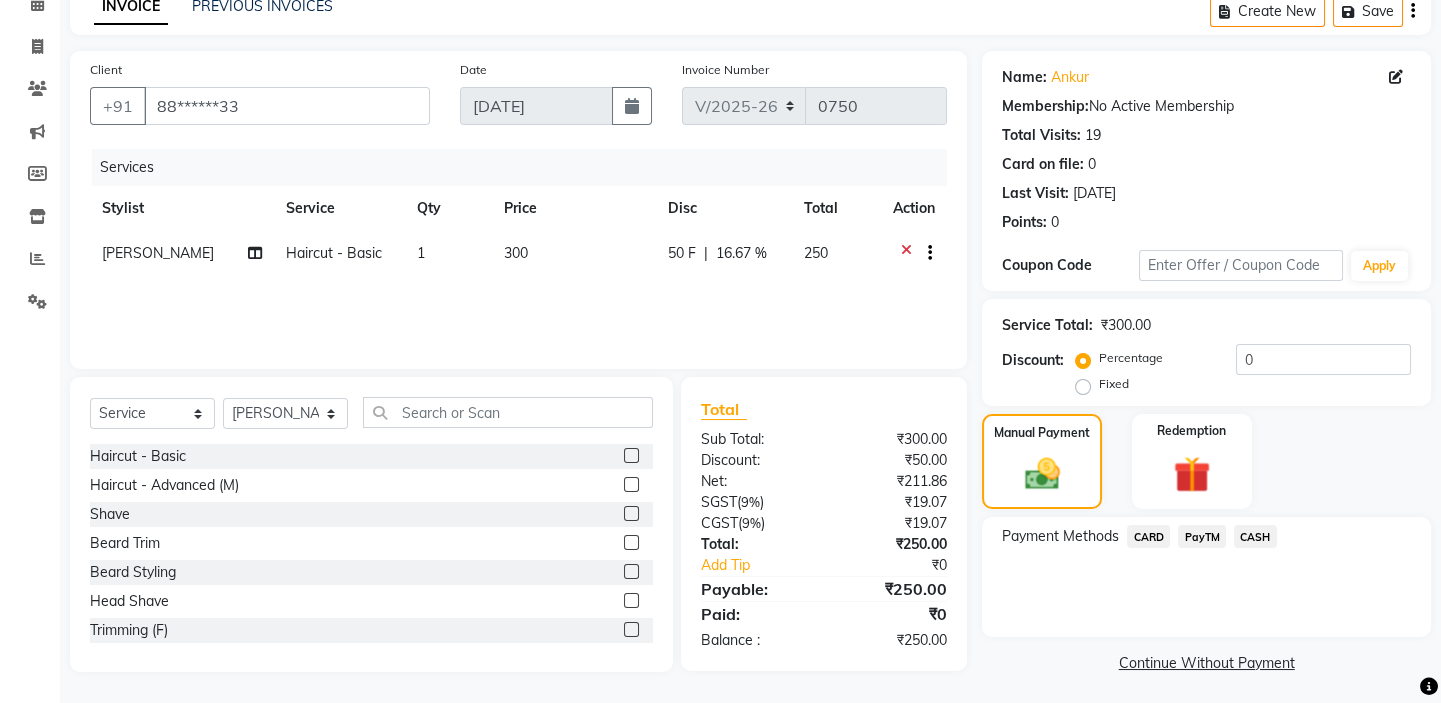 click on "PayTM" 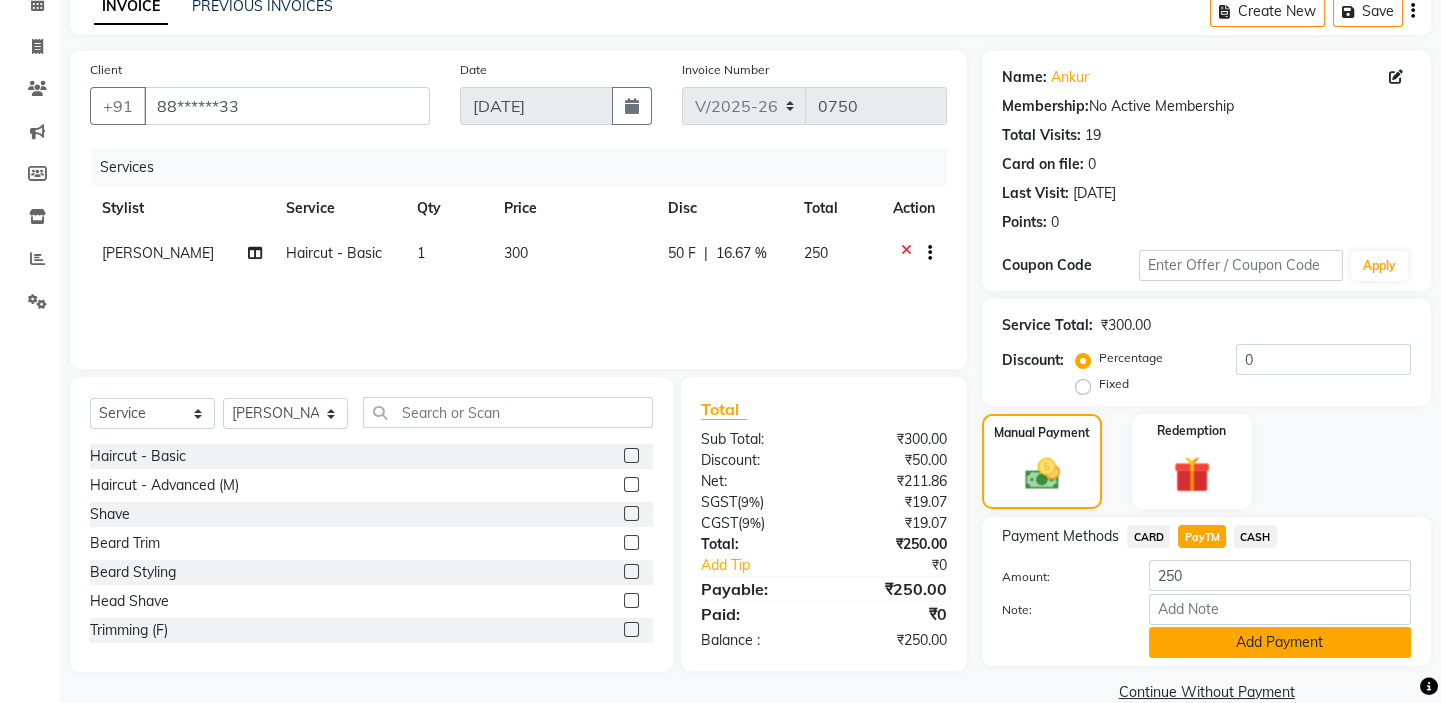 click on "Add Payment" 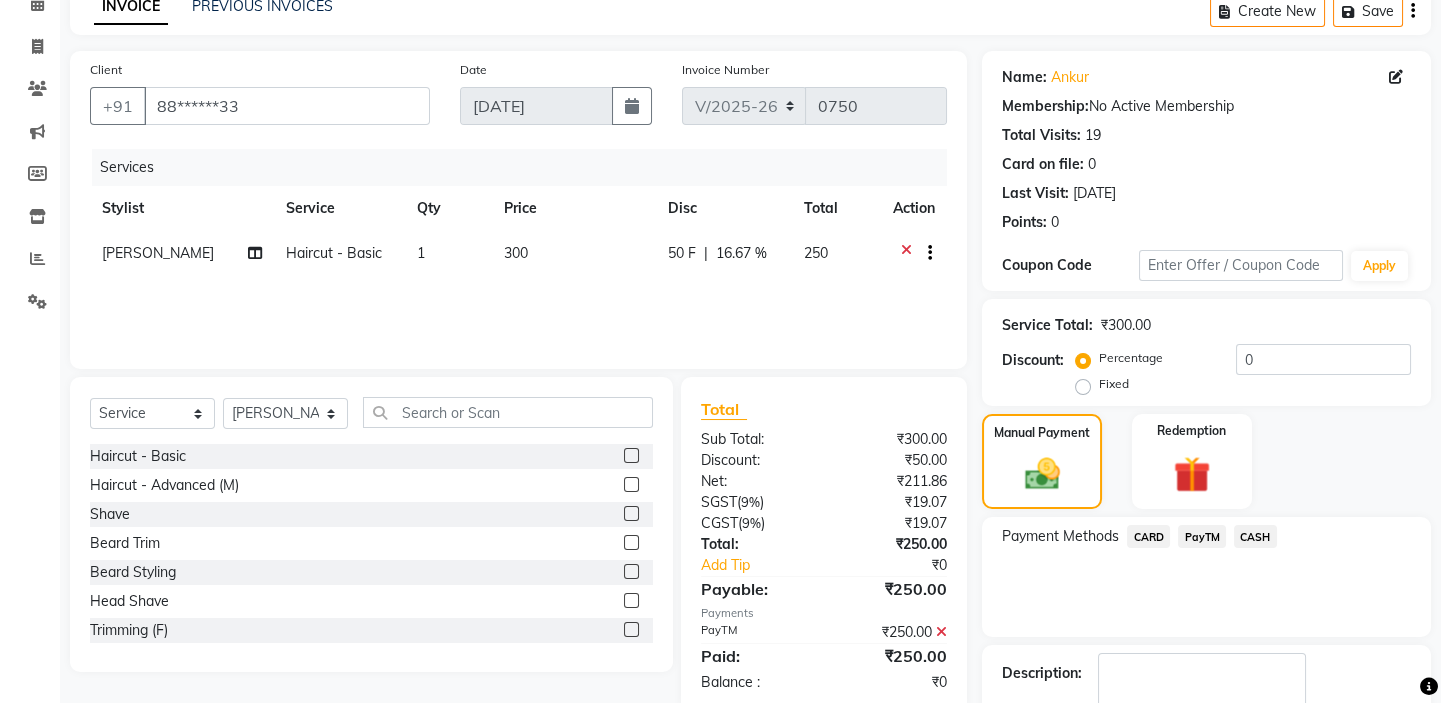 scroll, scrollTop: 216, scrollLeft: 0, axis: vertical 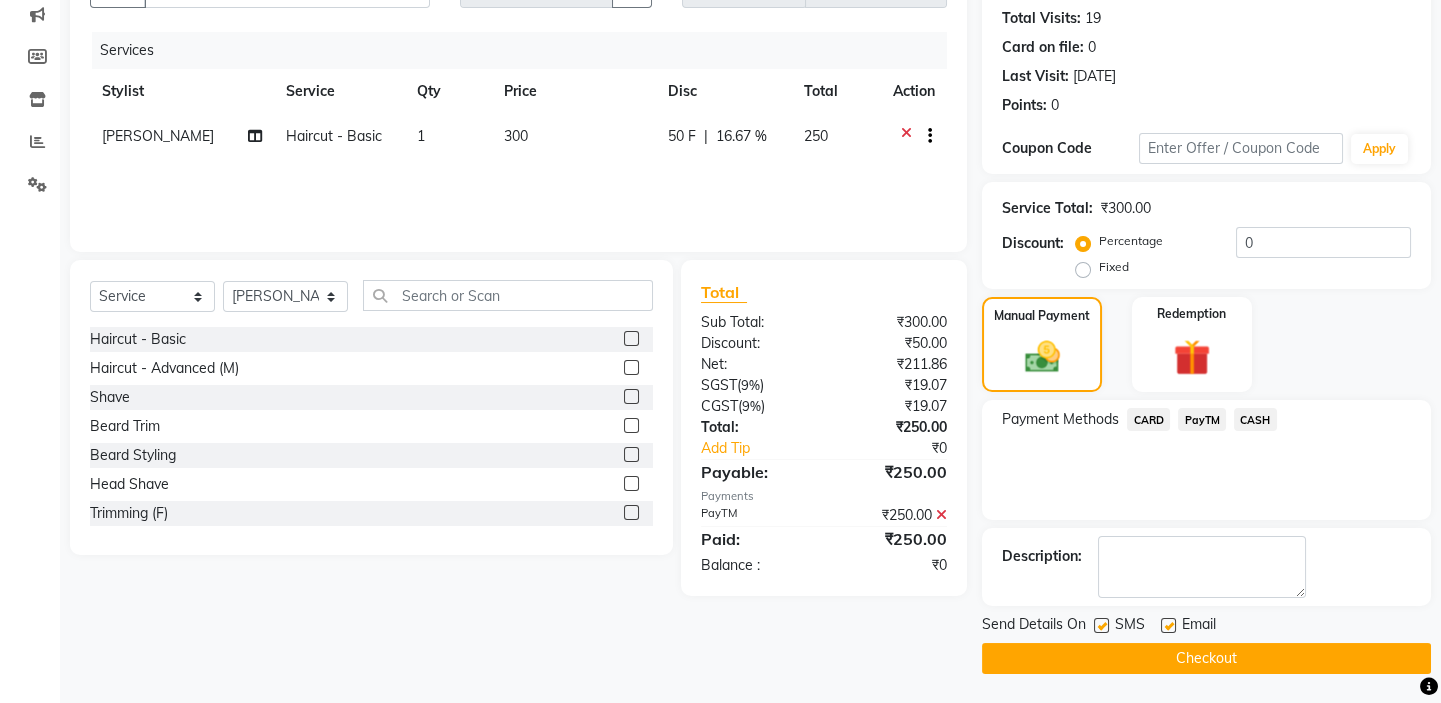 click on "Checkout" 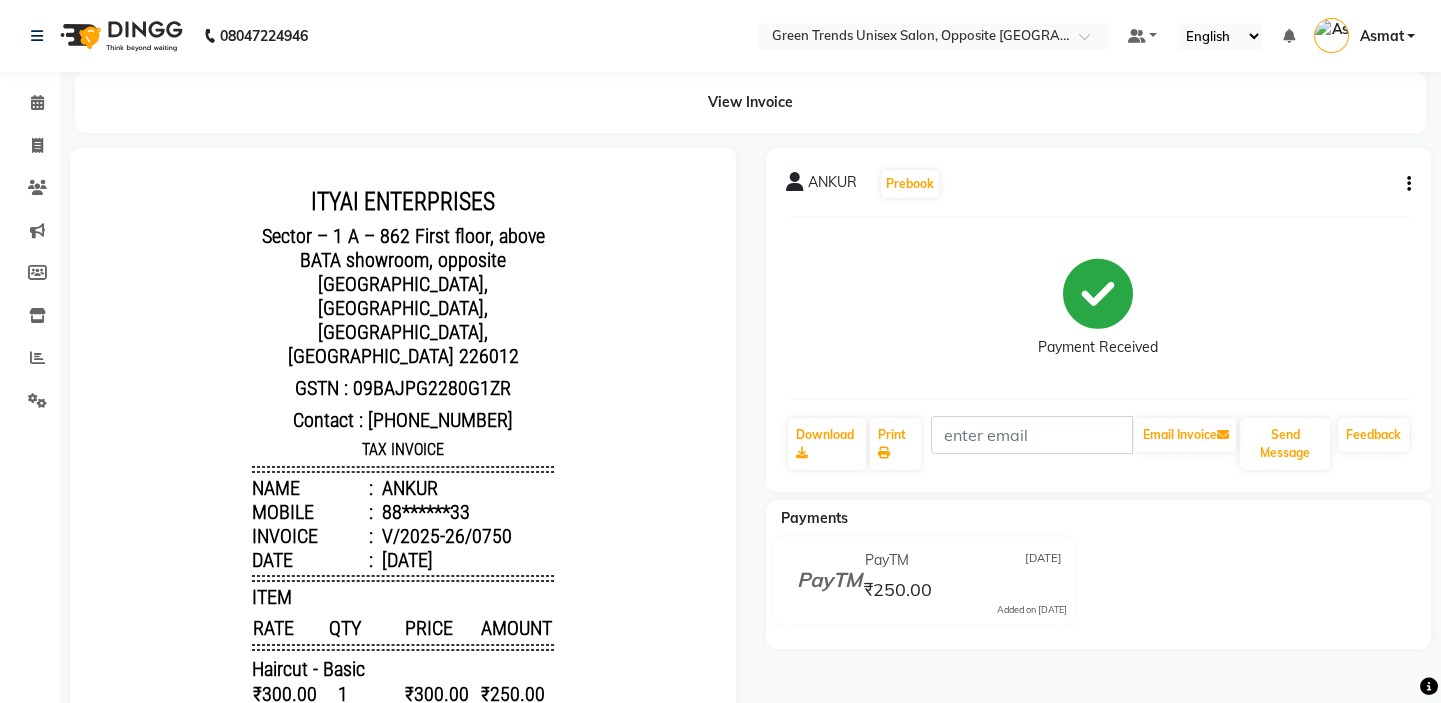 scroll, scrollTop: 313, scrollLeft: 0, axis: vertical 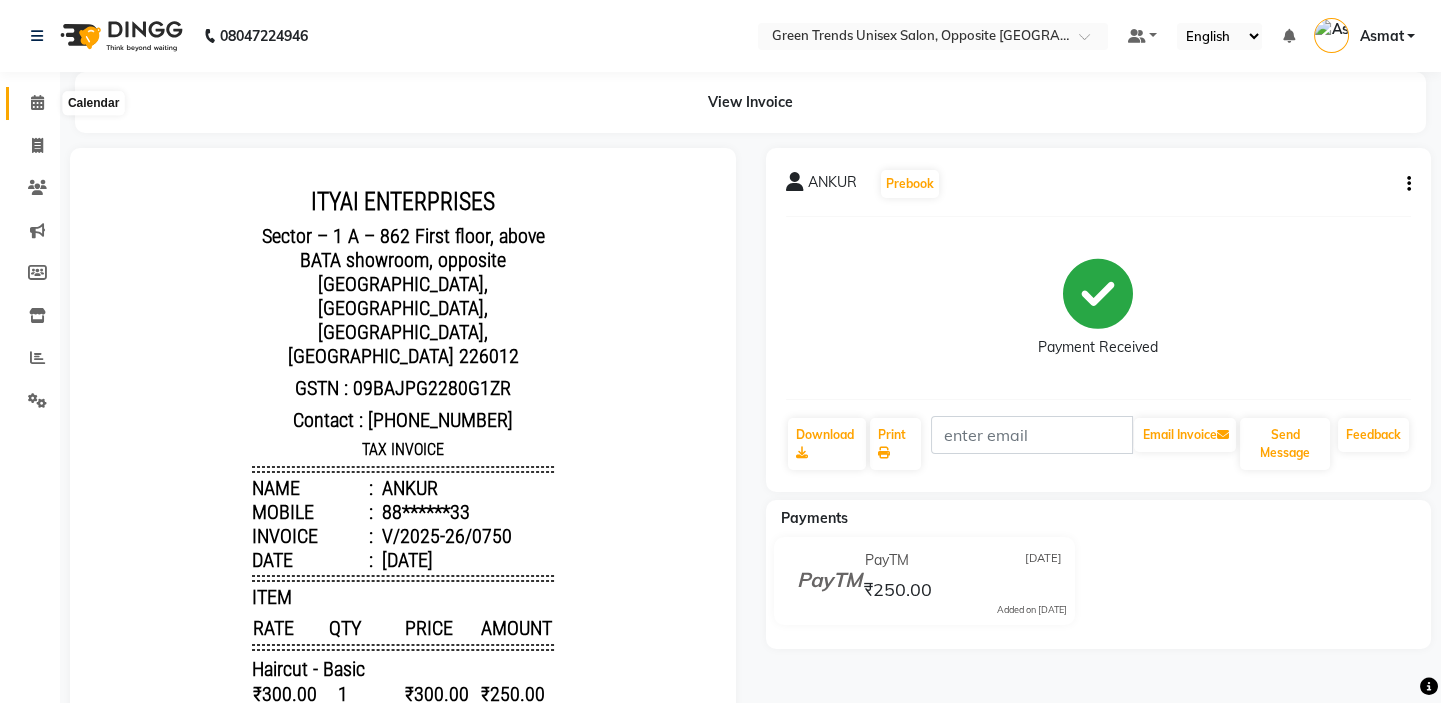 click 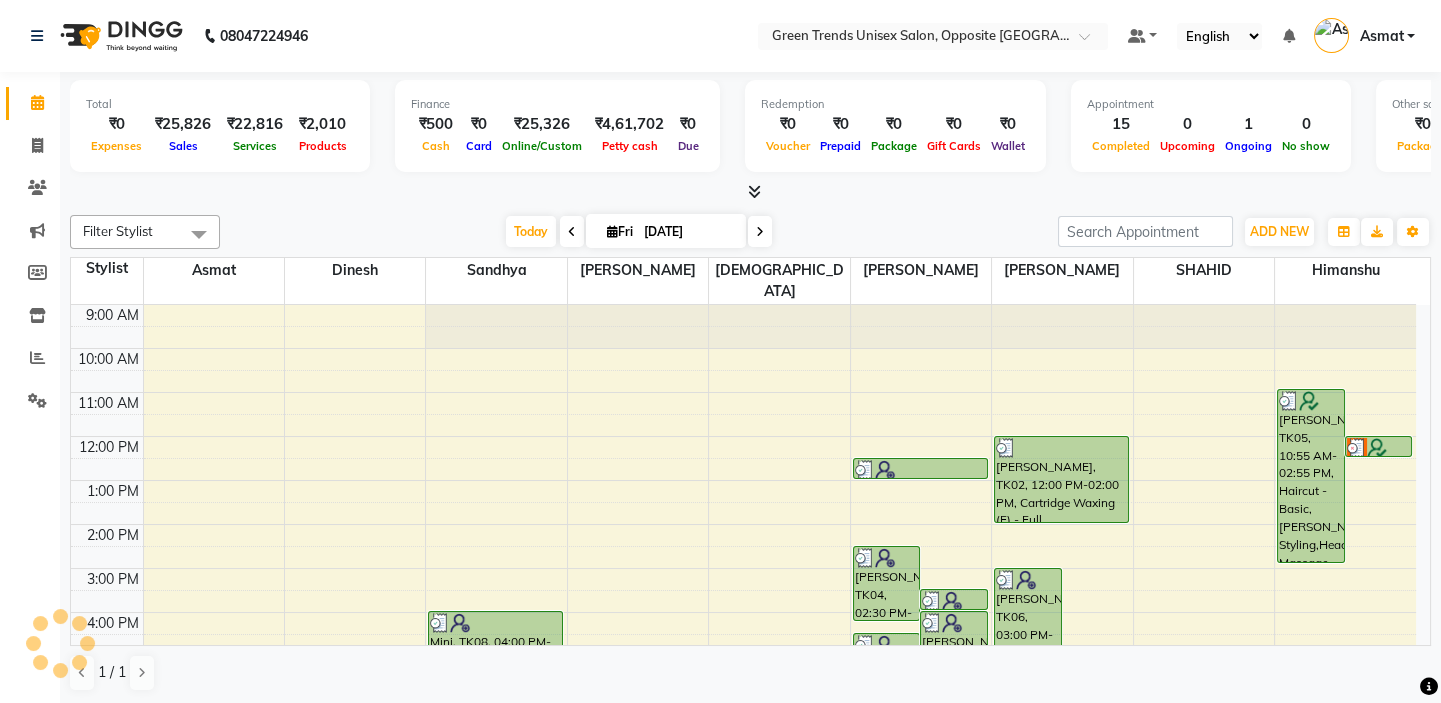 scroll, scrollTop: 208, scrollLeft: 0, axis: vertical 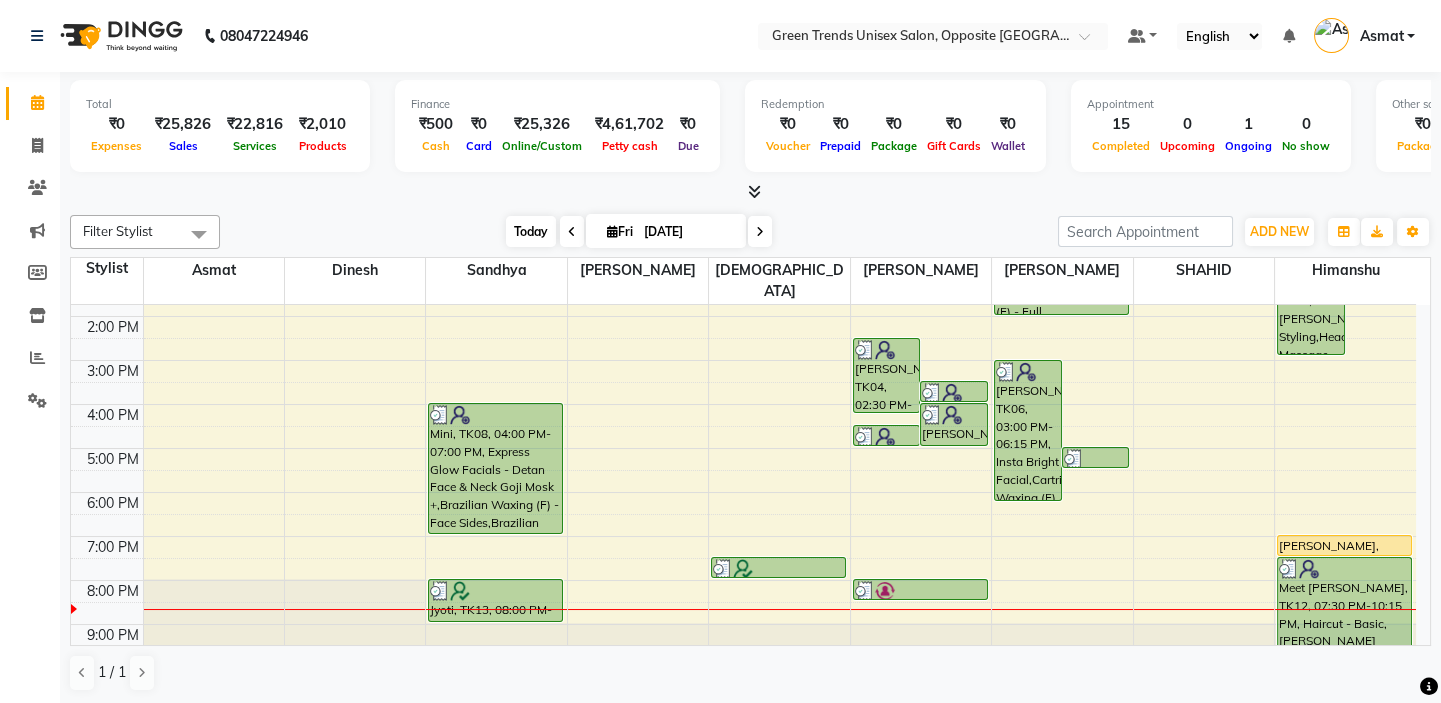 click on "Today" at bounding box center (531, 231) 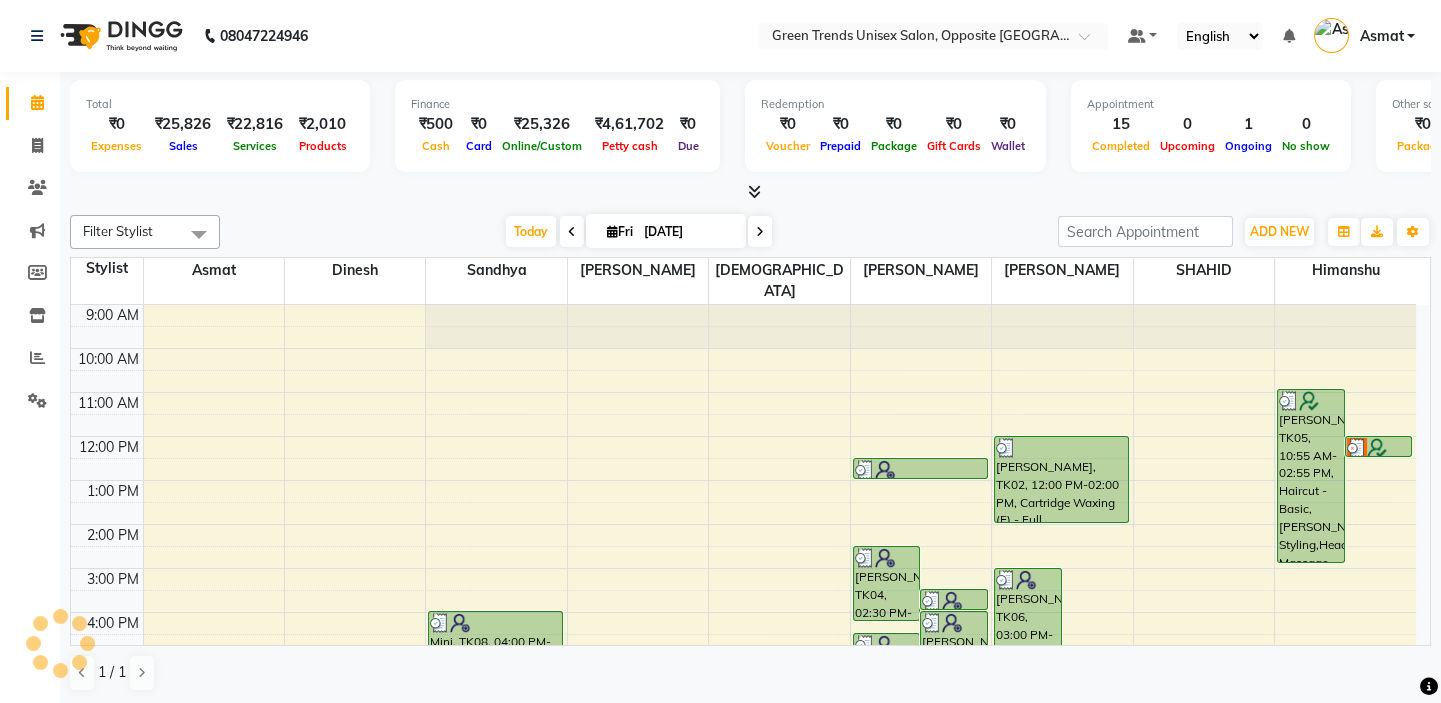 scroll, scrollTop: 208, scrollLeft: 0, axis: vertical 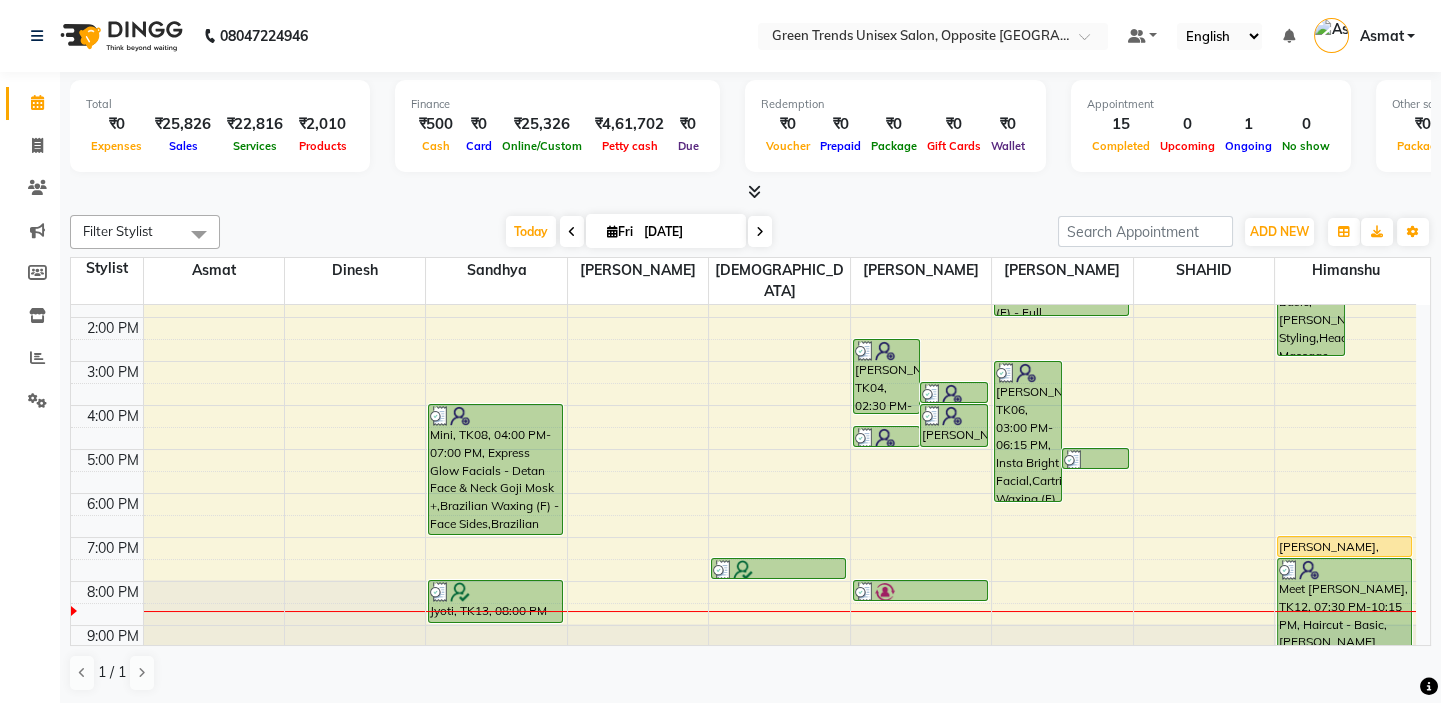 click on "Total  ₹0  Expenses ₹25,826  Sales ₹22,816  Services ₹2,010  Products Finance  ₹500  Cash ₹0  Card ₹25,326  Online/Custom ₹4,61,702 Petty cash ₹0 Due  Redemption  ₹0 Voucher ₹0 Prepaid ₹0 Package ₹0  Gift Cards ₹0  Wallet  Appointment  15 Completed 0 Upcoming 1 Ongoing 0 No show  Other sales  ₹0  Packages ₹1,000  Memberships ₹0  Vouchers ₹0  Prepaids ₹0  Gift Cards Filter Stylist Select All Asmat Dinesh Himanshu Raj Shilpakar Sandhya SHAHID SUJEET Vaishnavi Vrinda Today  Fri 11-07-2025 Toggle Dropdown Add Appointment Add Invoice Add Expense Add Attendance Add Client Toggle Dropdown Add Appointment Add Invoice Add Expense Add Attendance Add Client ADD NEW Toggle Dropdown Add Appointment Add Invoice Add Expense Add Attendance Add Client Filter Stylist Select All Asmat Dinesh Himanshu Raj Shilpakar Sandhya SHAHID SUJEET Vaishnavi Vrinda Group By  Staff View   Room View  View as Vertical  Vertical - Week View  Horizontal  Horizontal - Week View  List  Toggle Dropdown Zoom 50%" 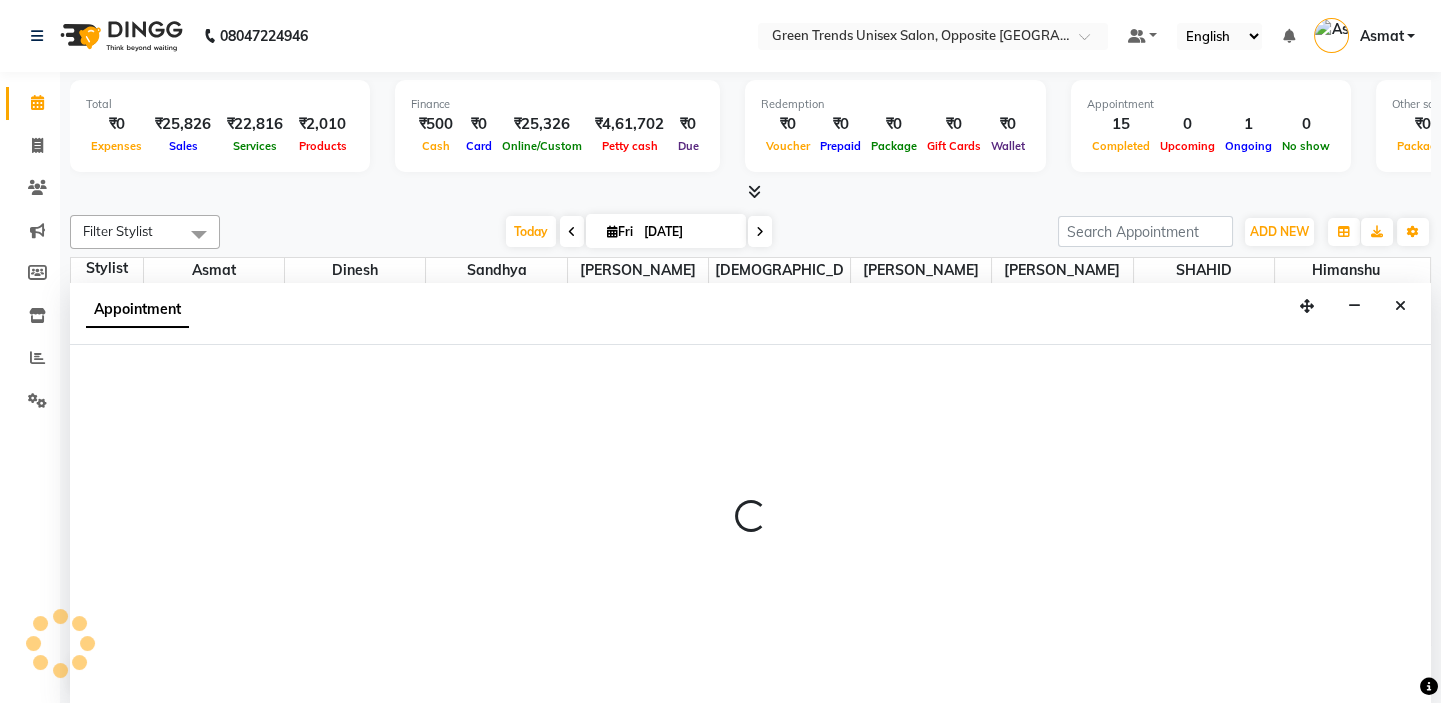 select on "35063" 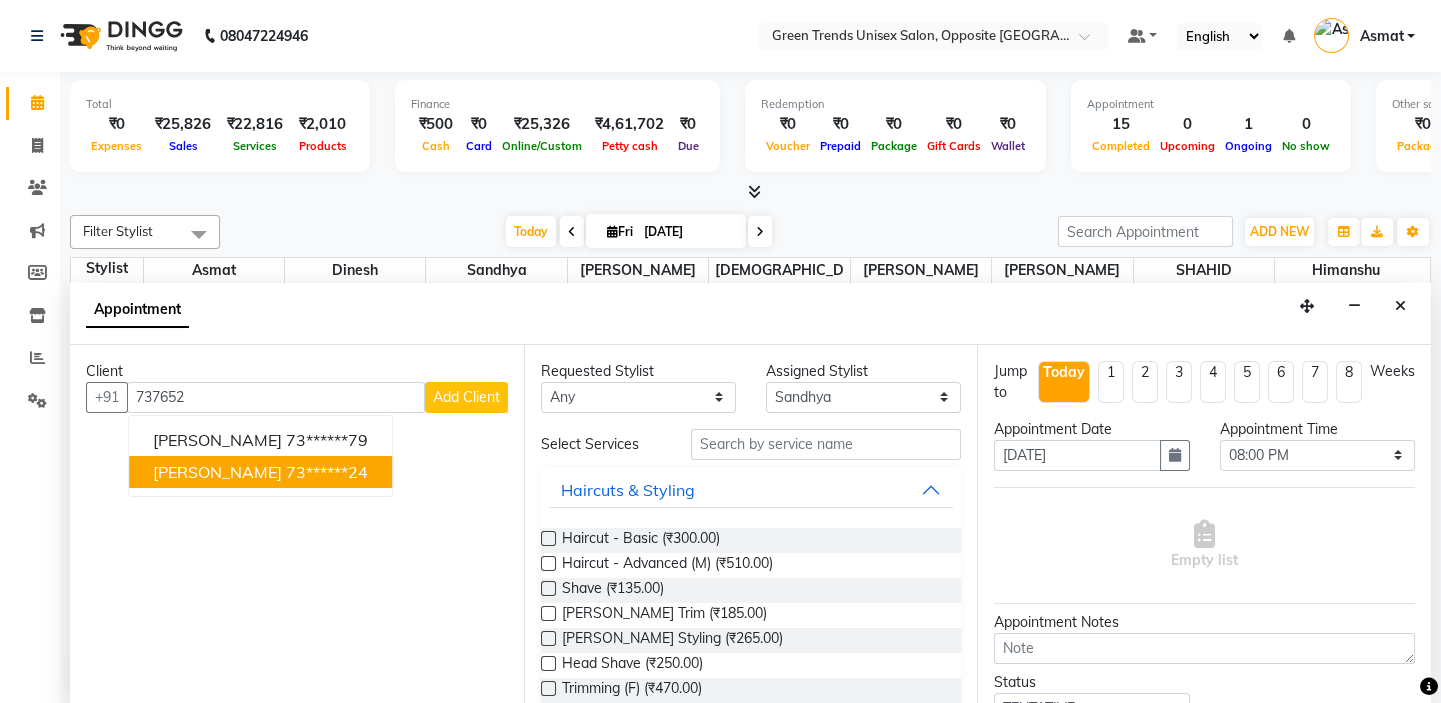 click on "AKANSHA JOSHI  73******24" at bounding box center (260, 472) 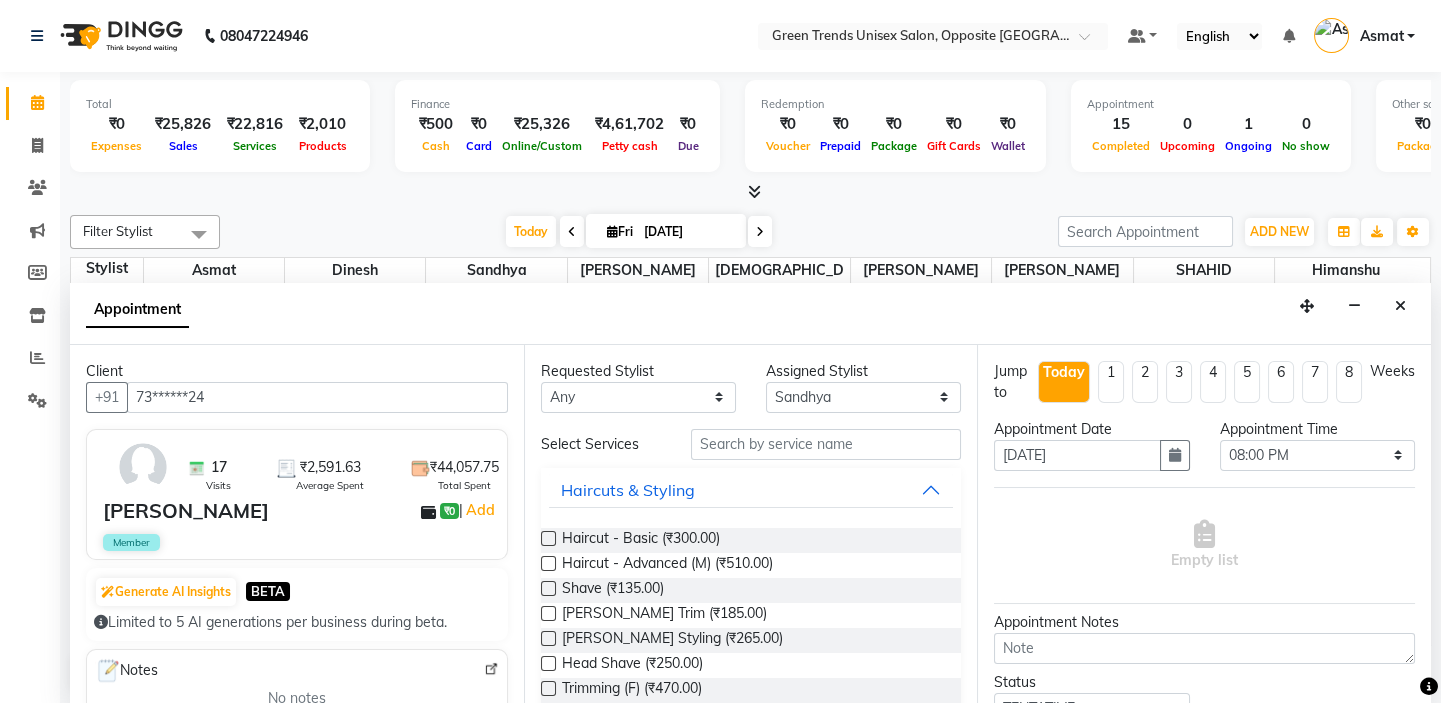 type on "73******24" 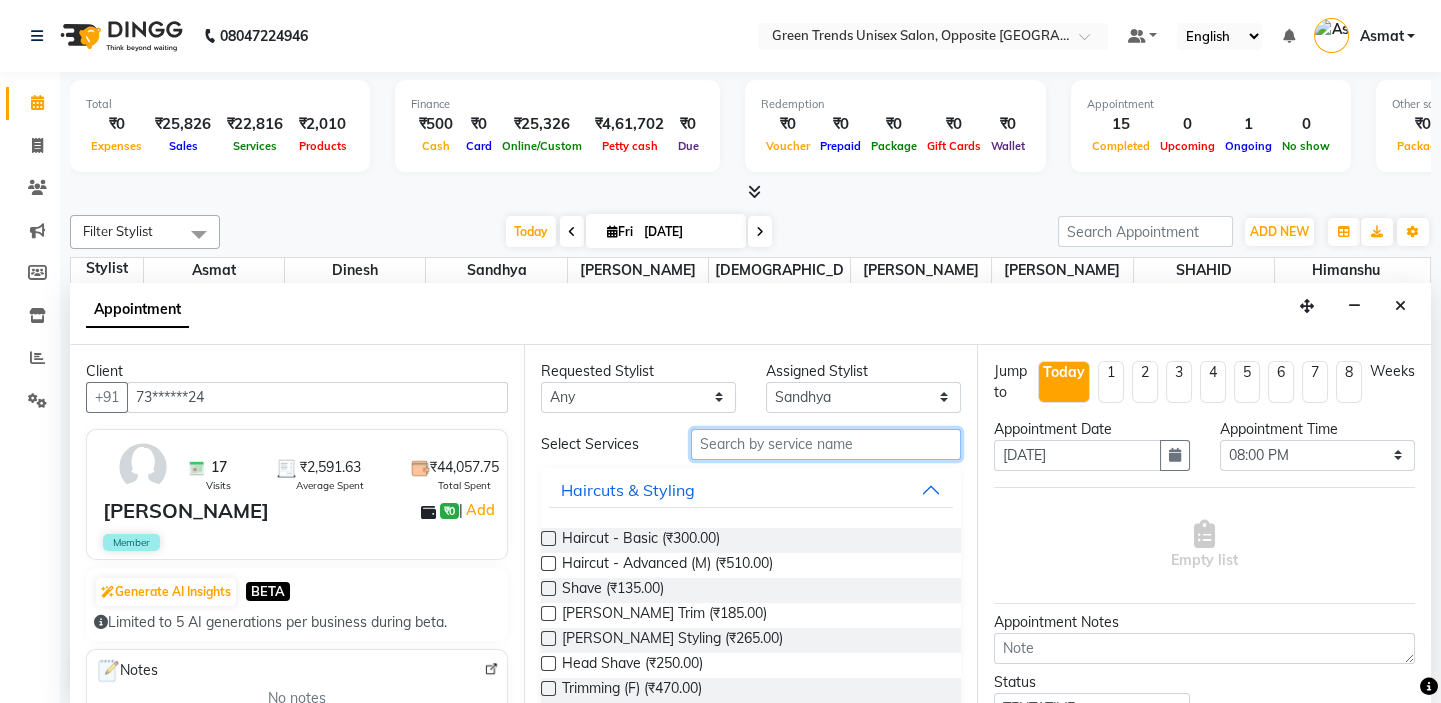 click at bounding box center (826, 444) 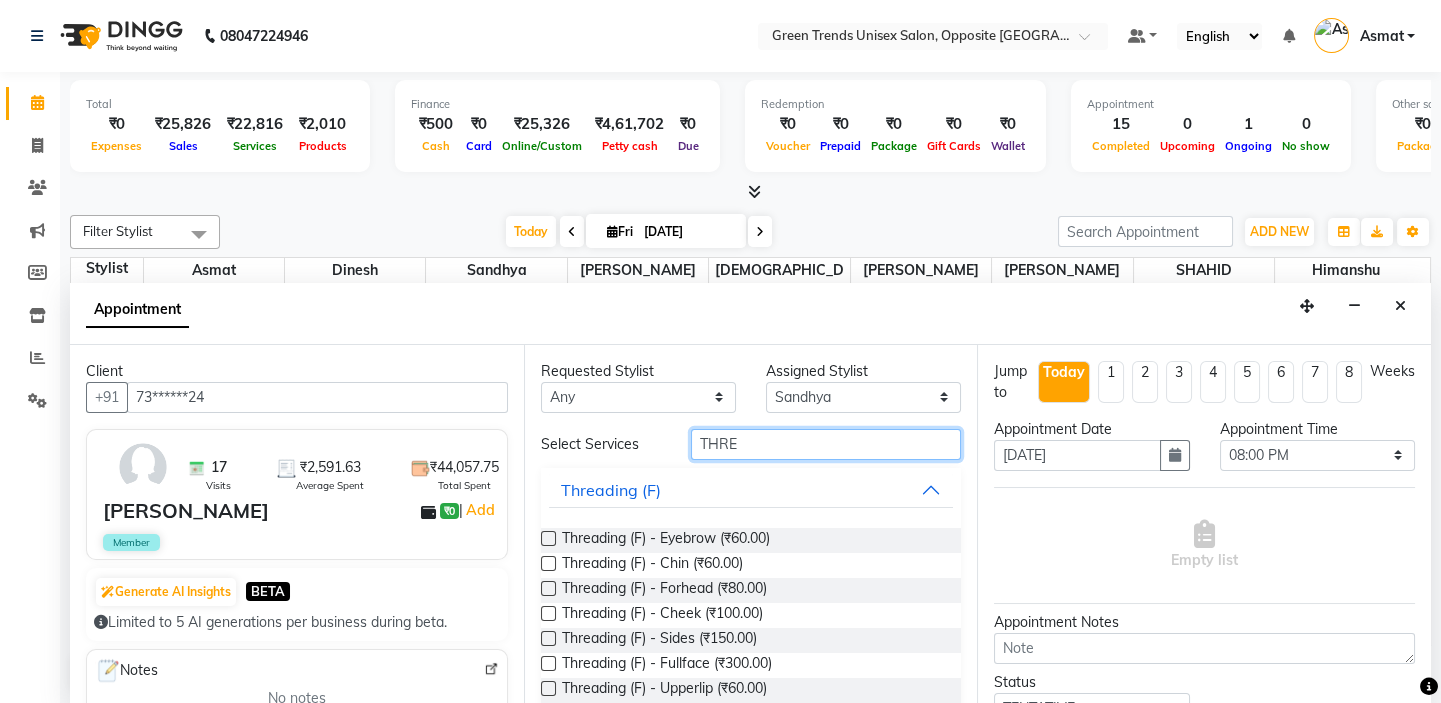 type on "THRE" 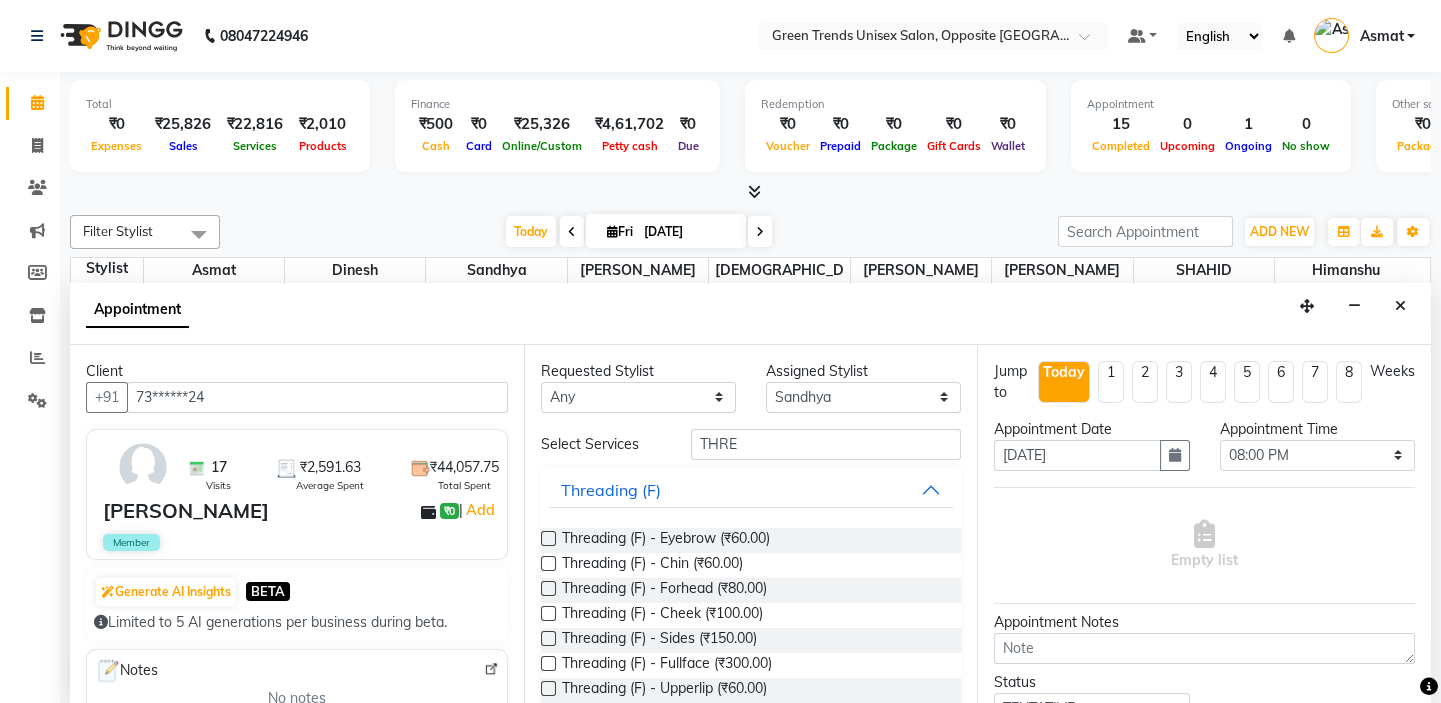 click at bounding box center [548, 538] 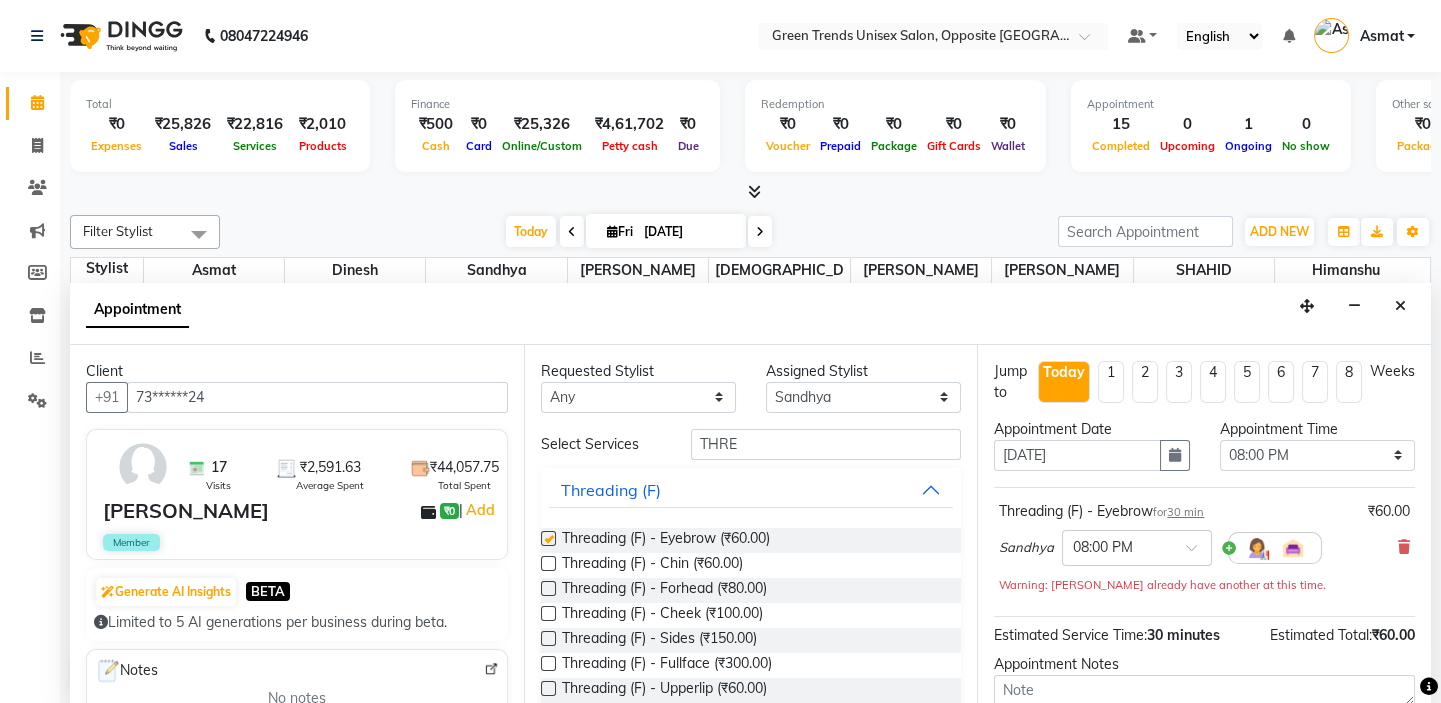 checkbox on "false" 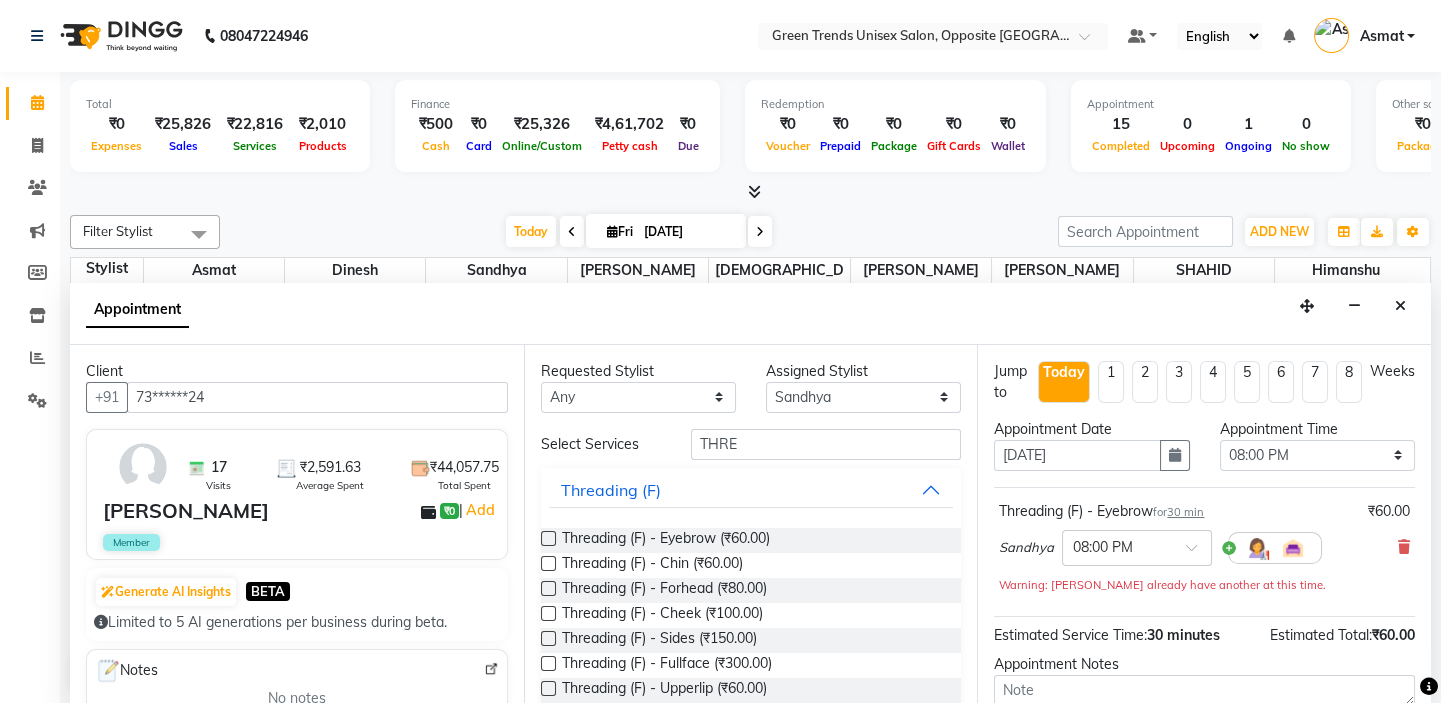 scroll, scrollTop: 186, scrollLeft: 0, axis: vertical 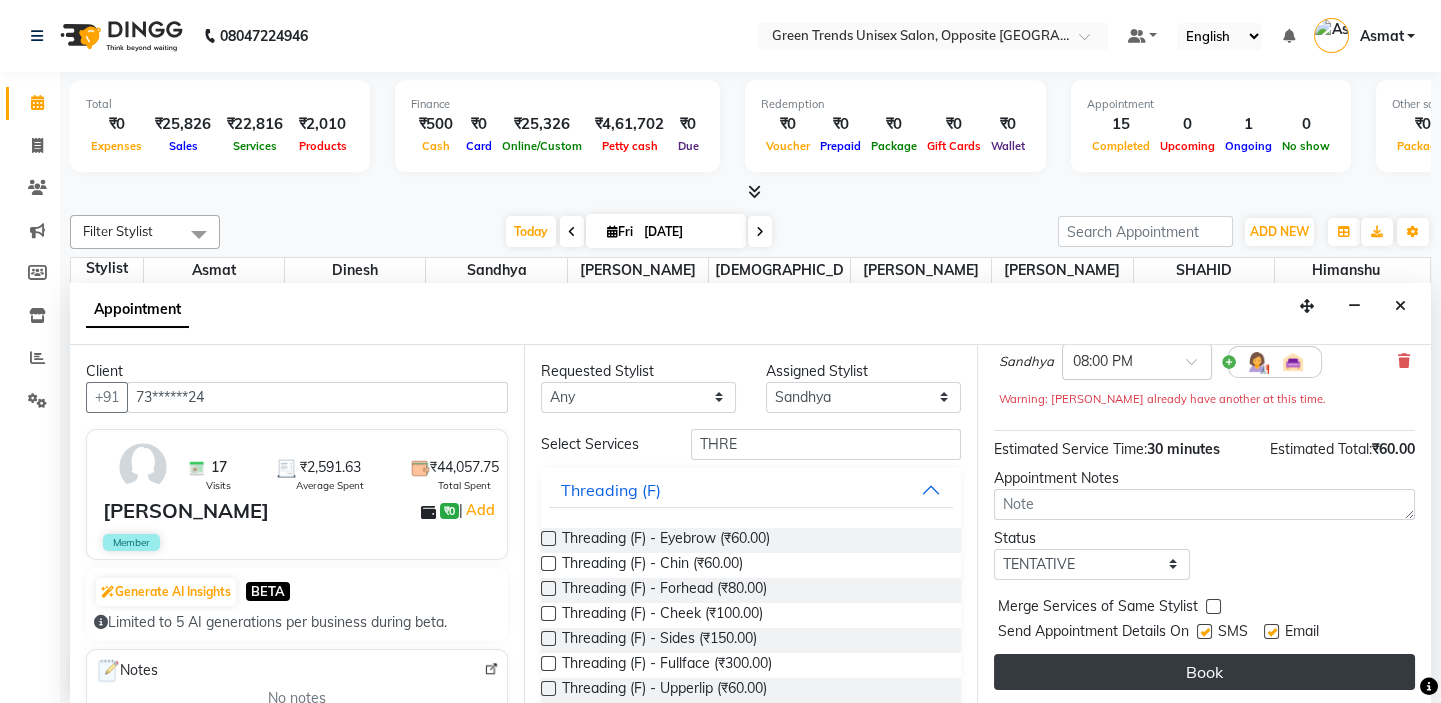 click on "Book" at bounding box center (1204, 672) 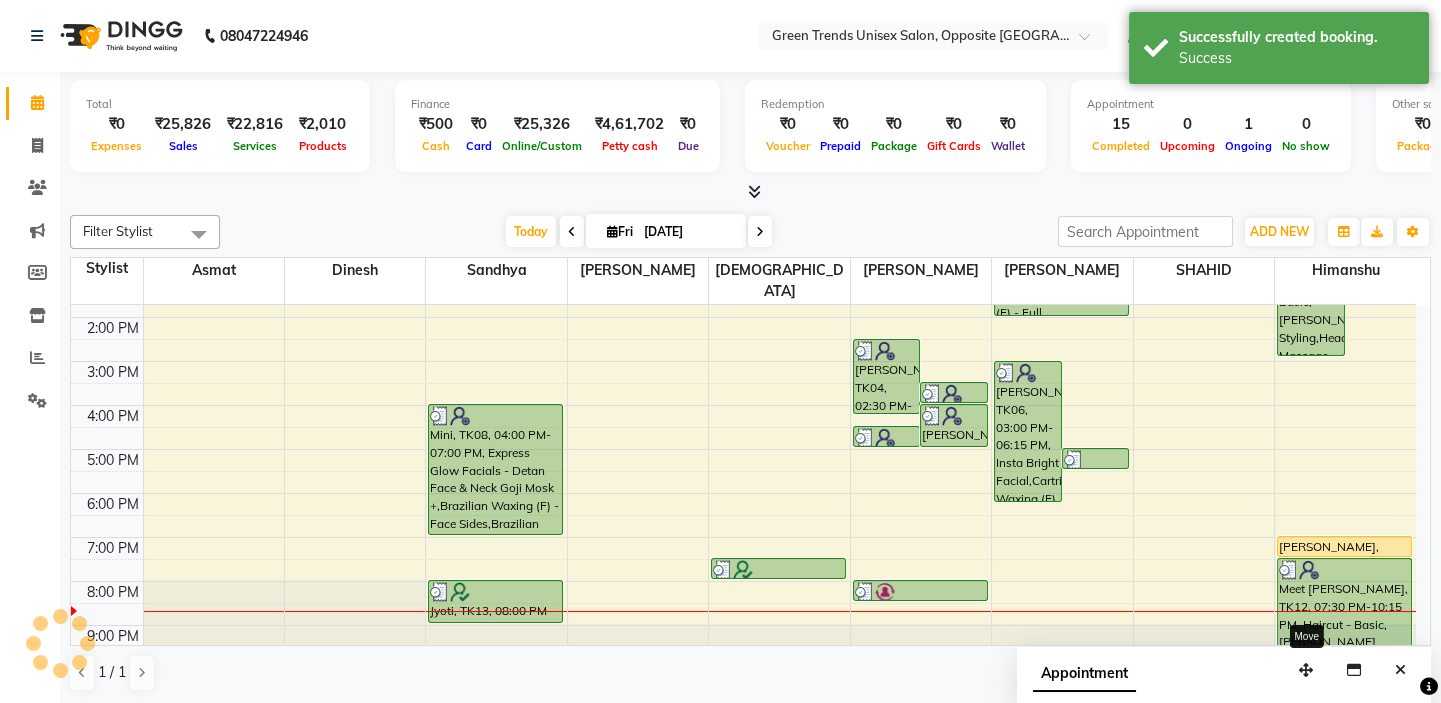 scroll, scrollTop: 0, scrollLeft: 0, axis: both 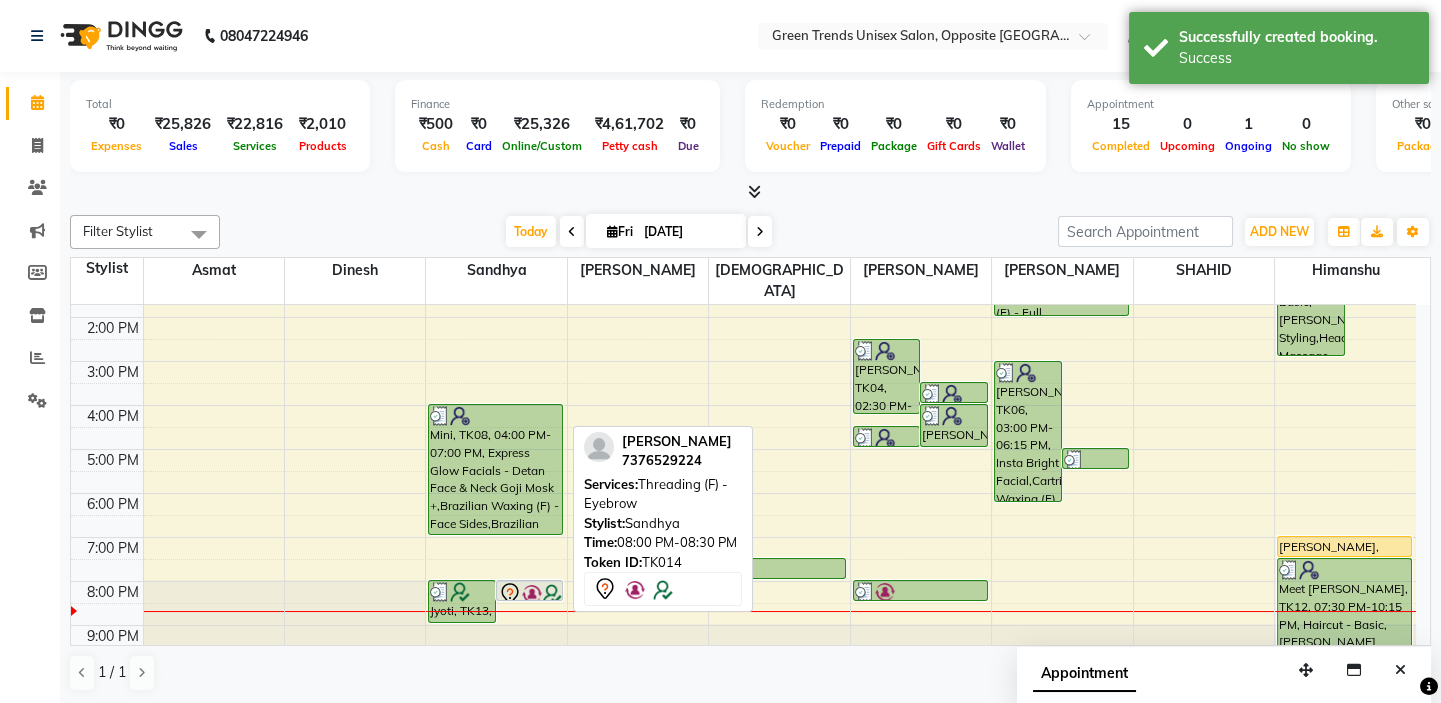 click at bounding box center [552, 594] 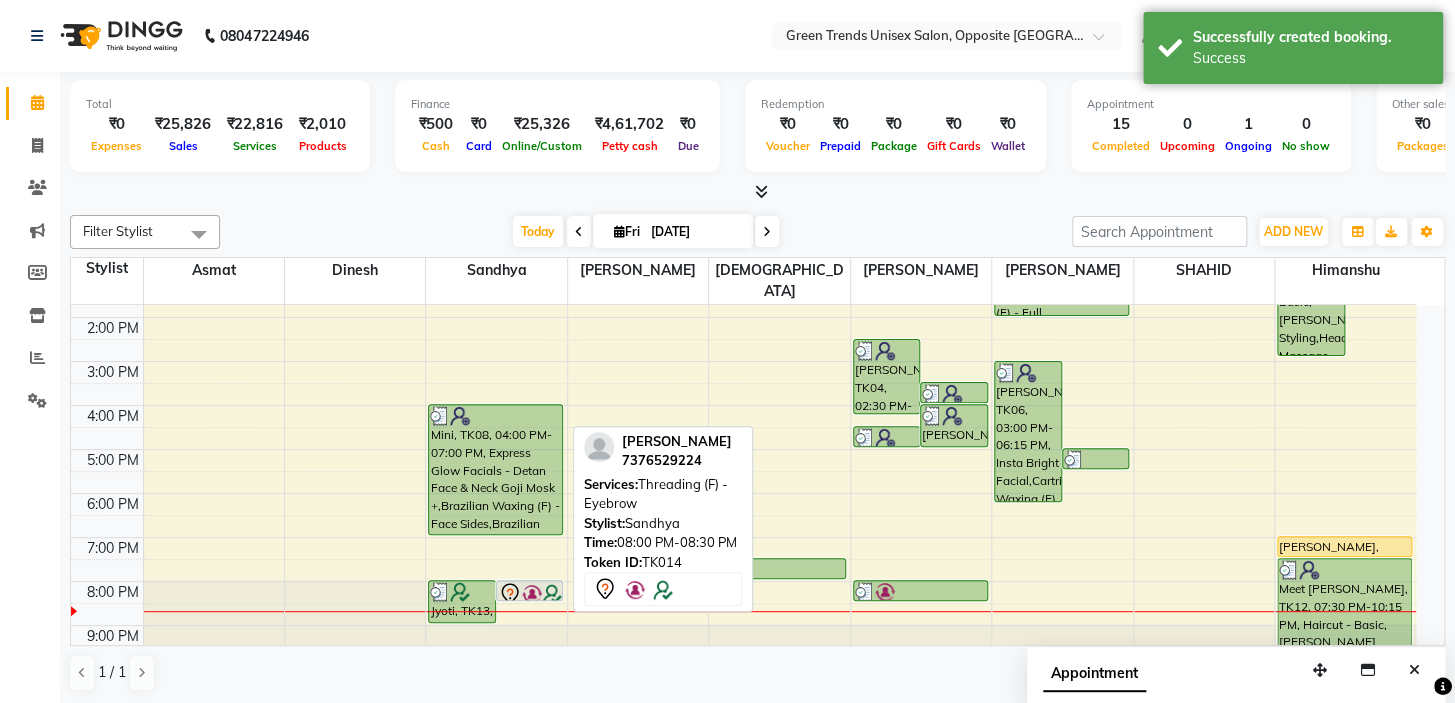 select on "7" 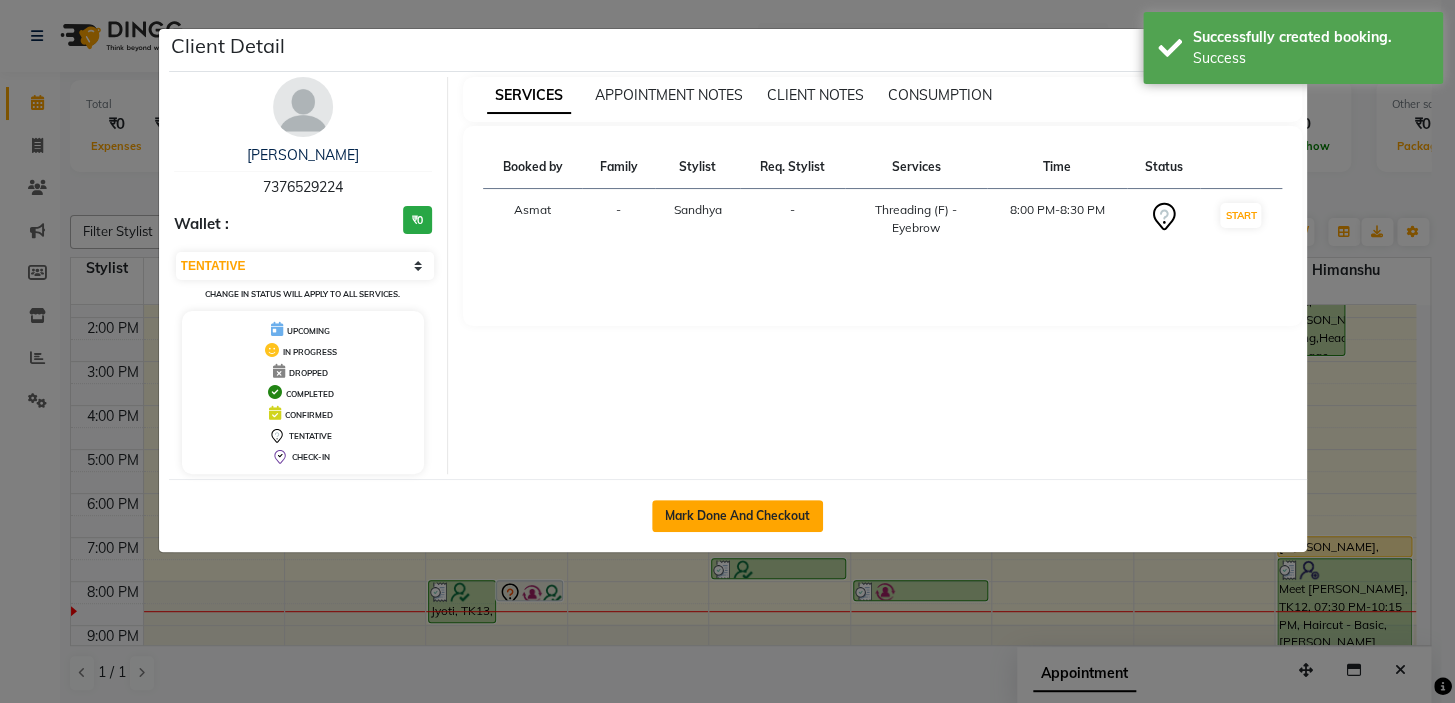 click on "Mark Done And Checkout" 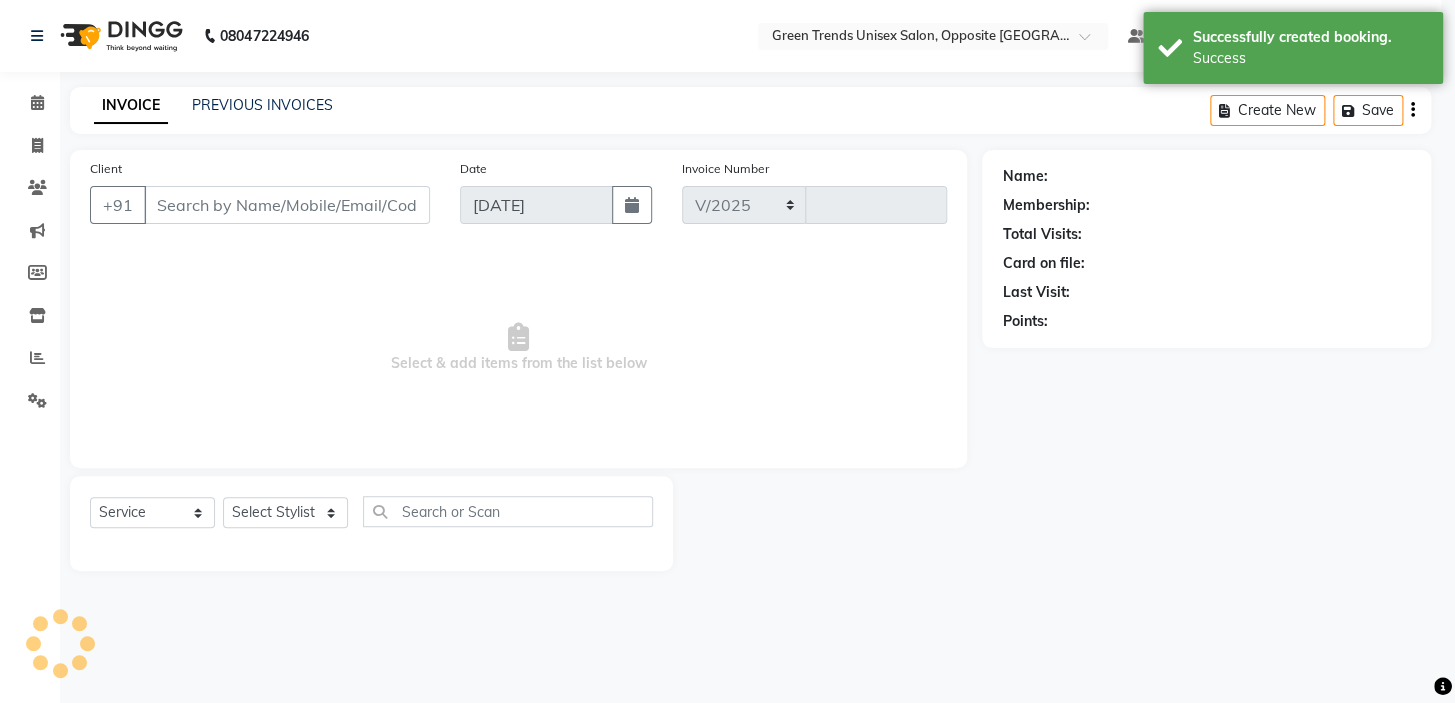 select on "5225" 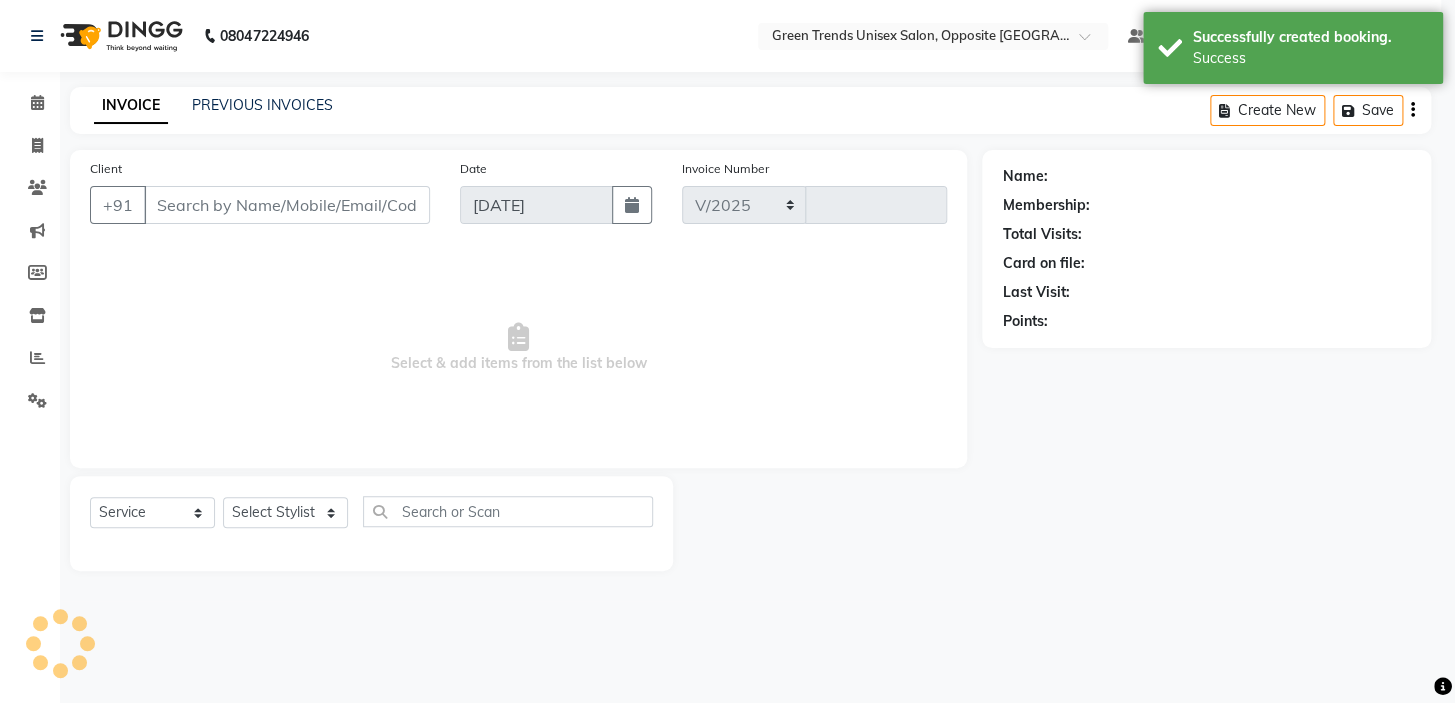 type on "0751" 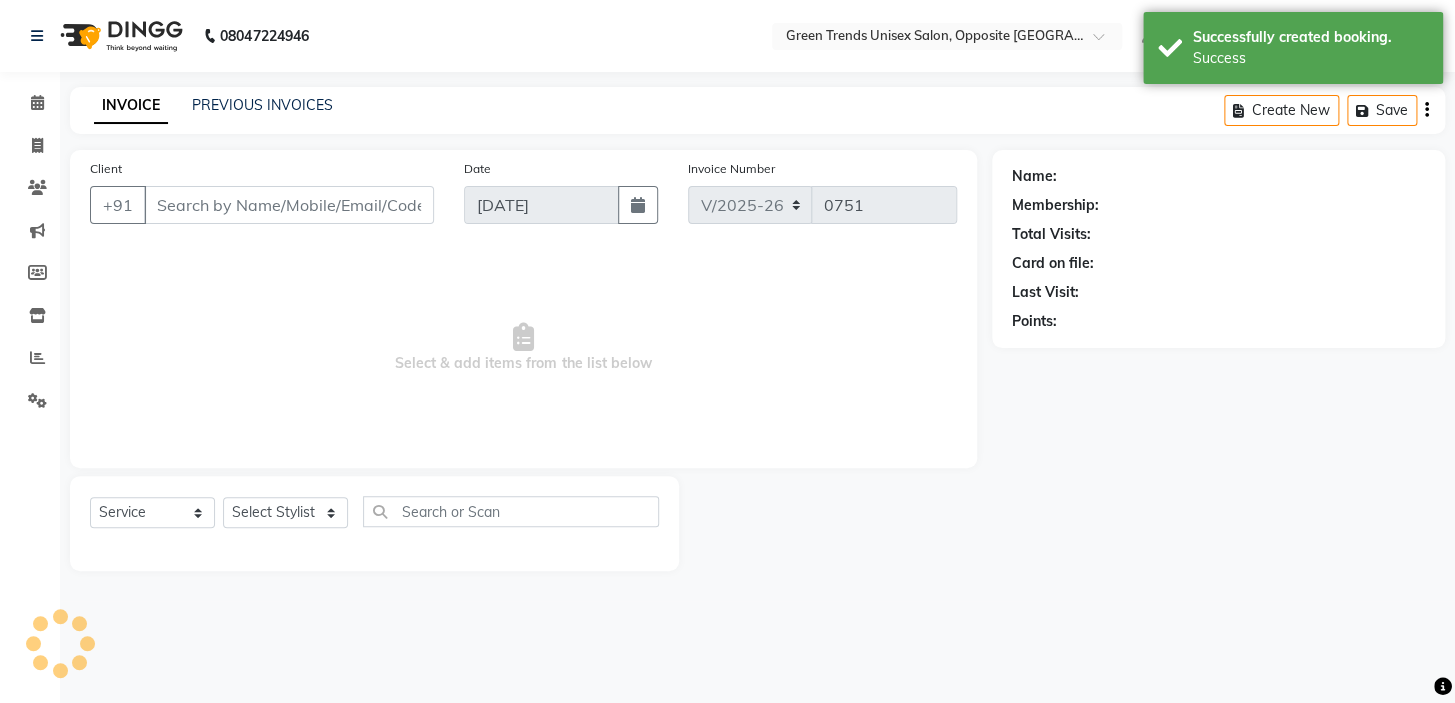 type on "73******24" 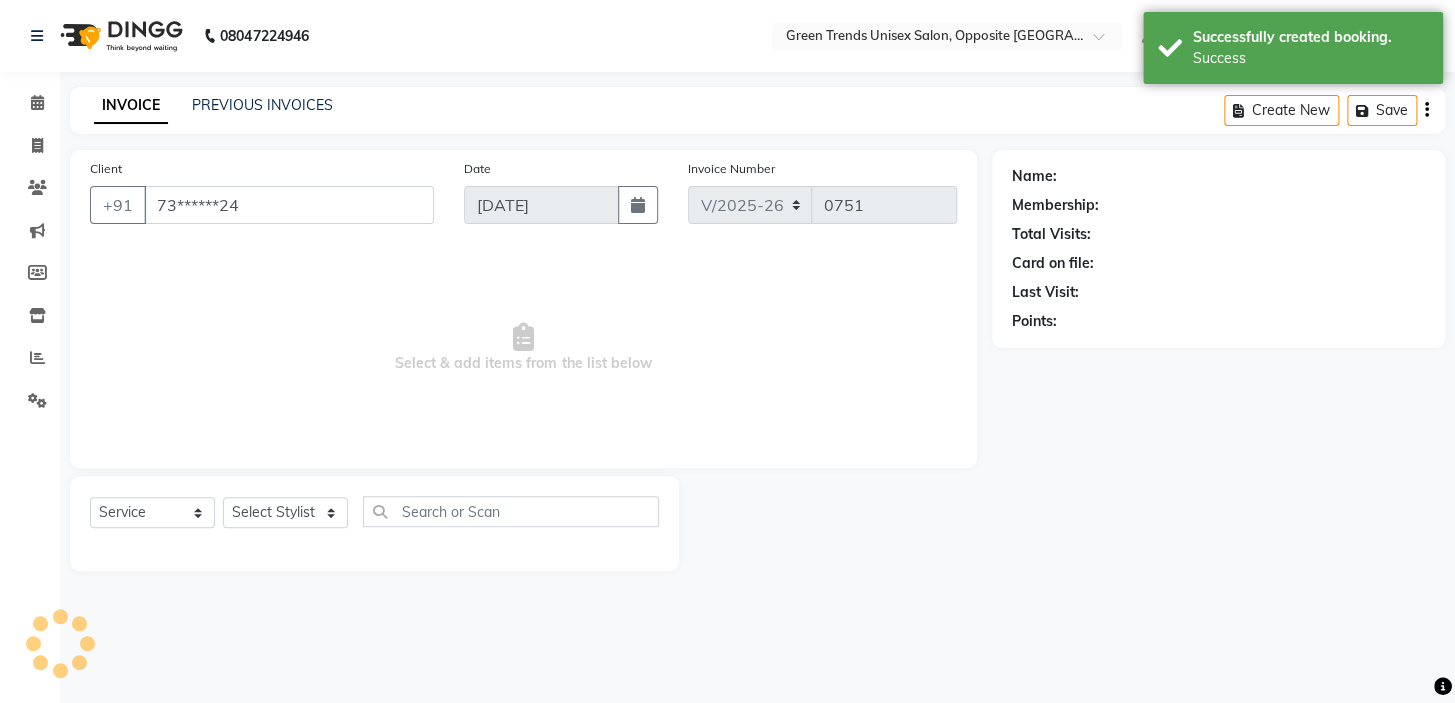select on "35063" 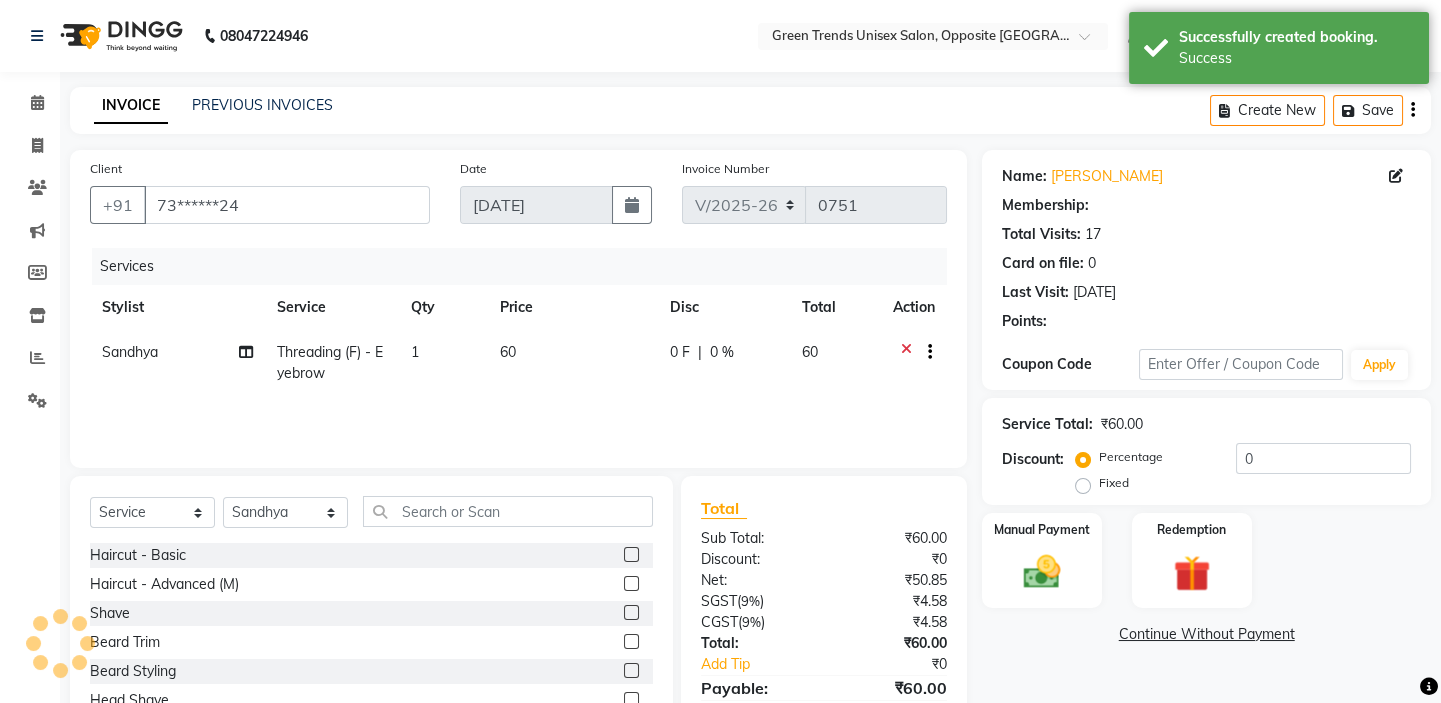 type on "15" 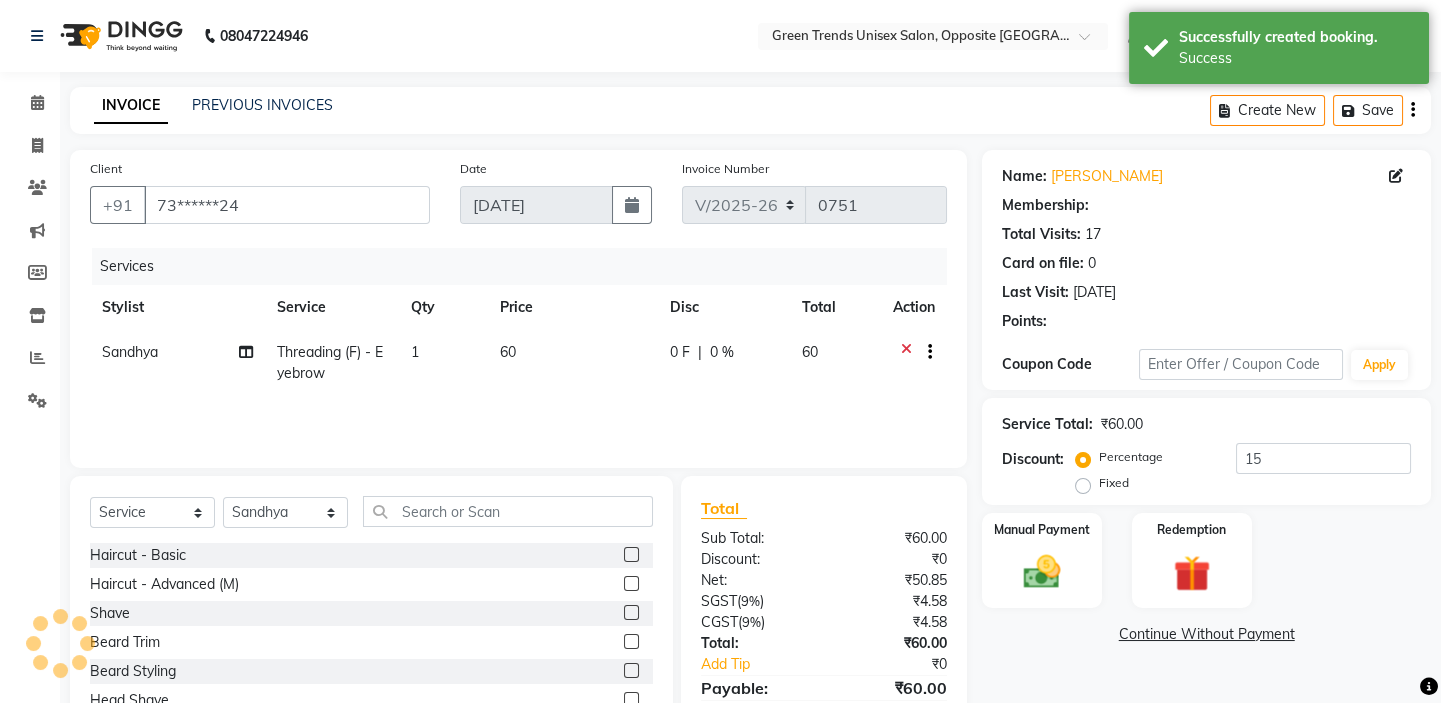 select on "1: Object" 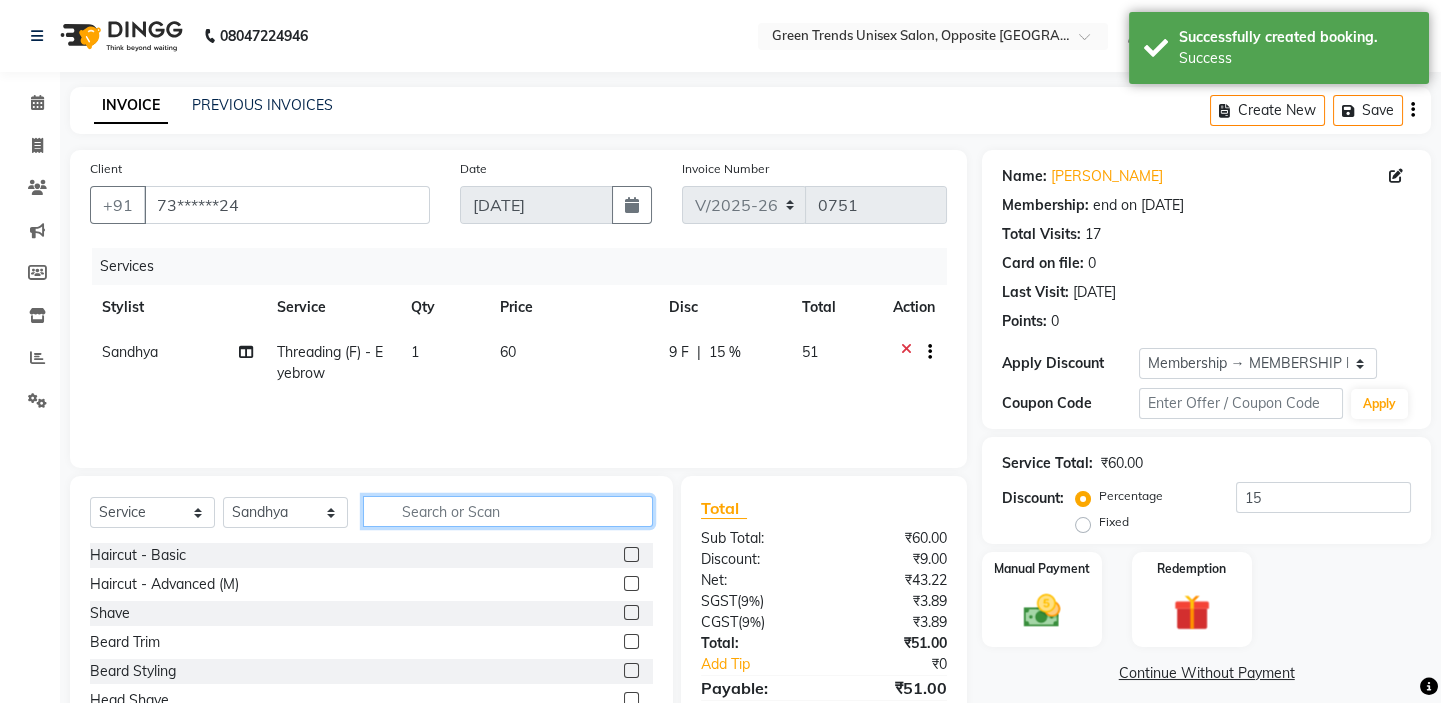 click 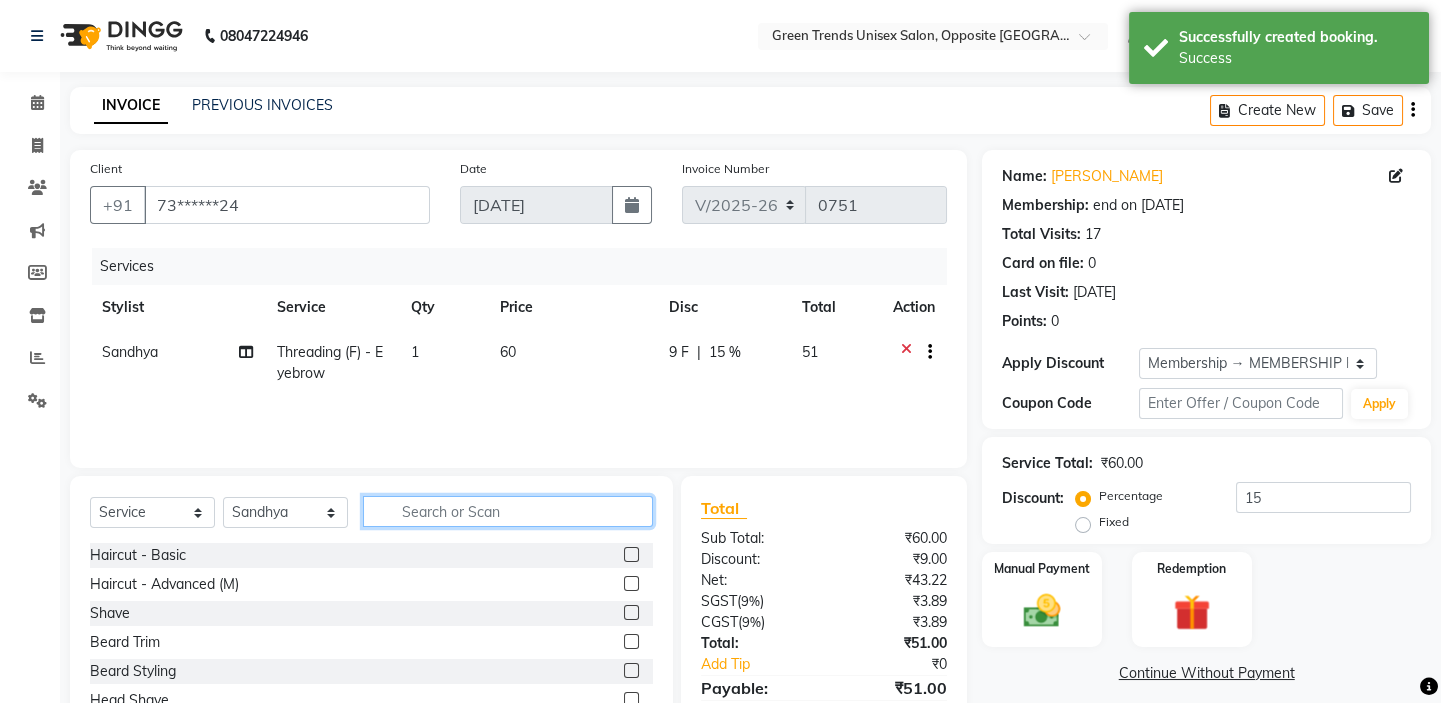 scroll, scrollTop: 90, scrollLeft: 0, axis: vertical 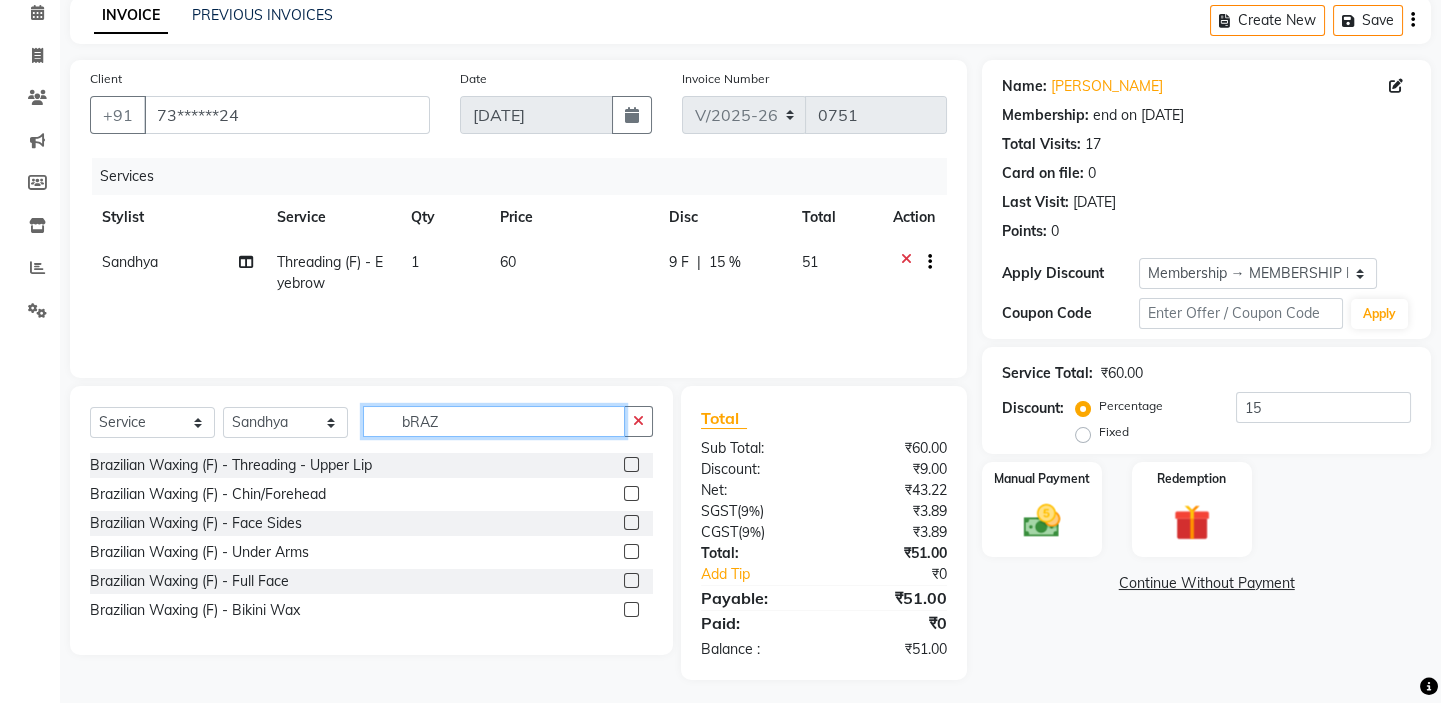 type on "bRAZ" 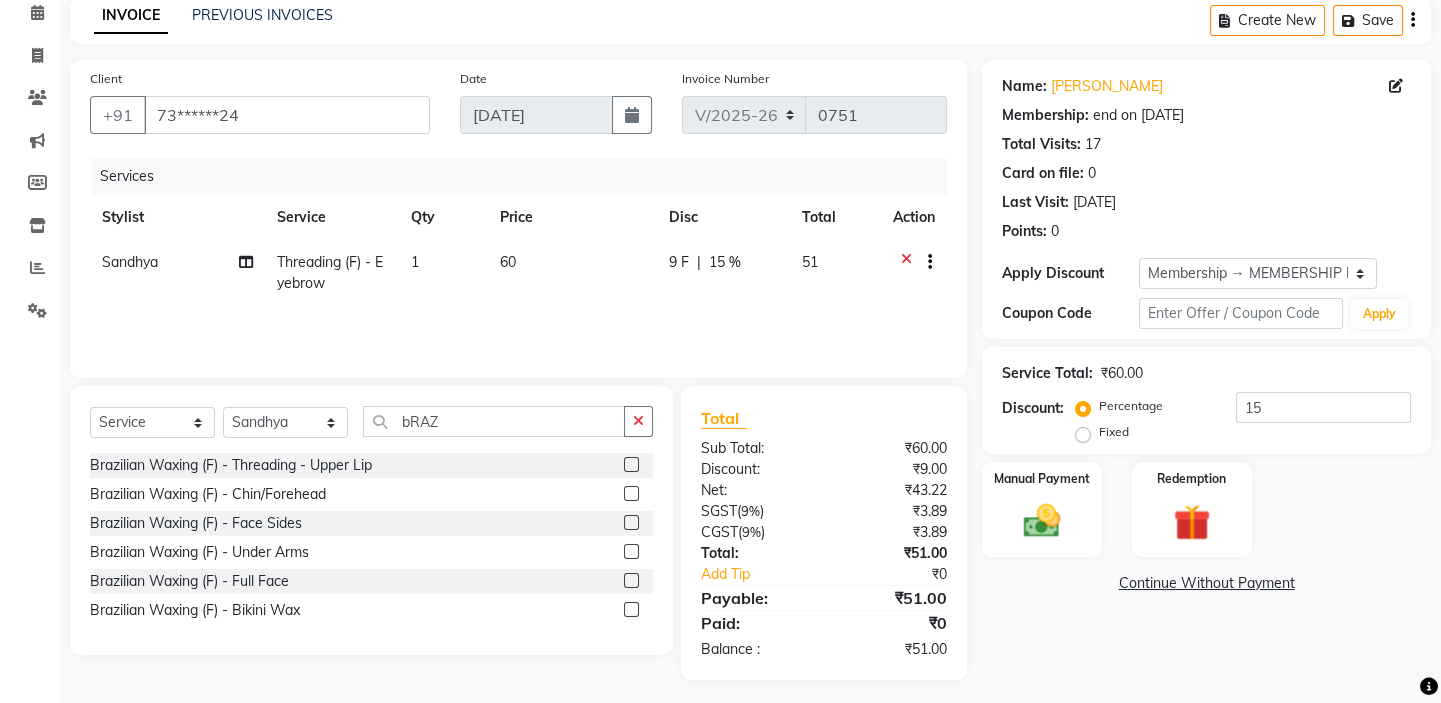 click 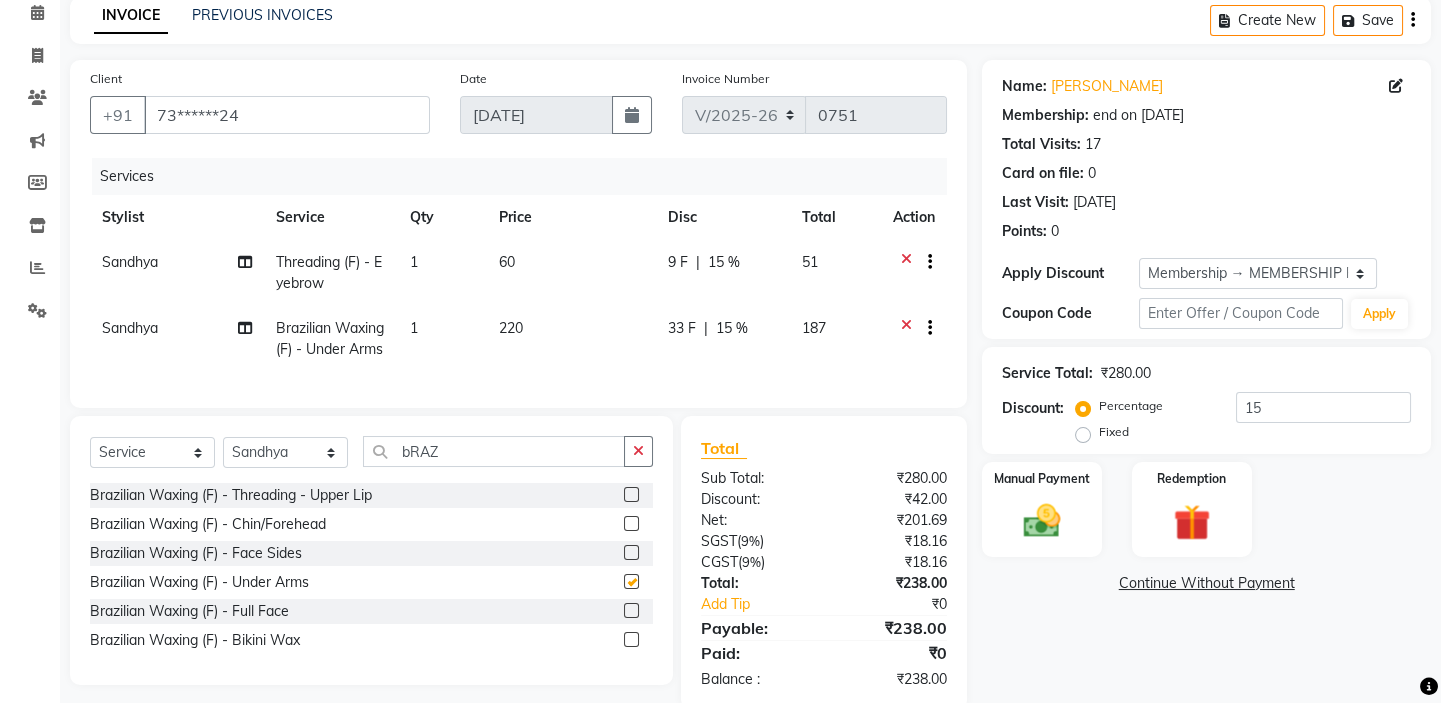 checkbox on "false" 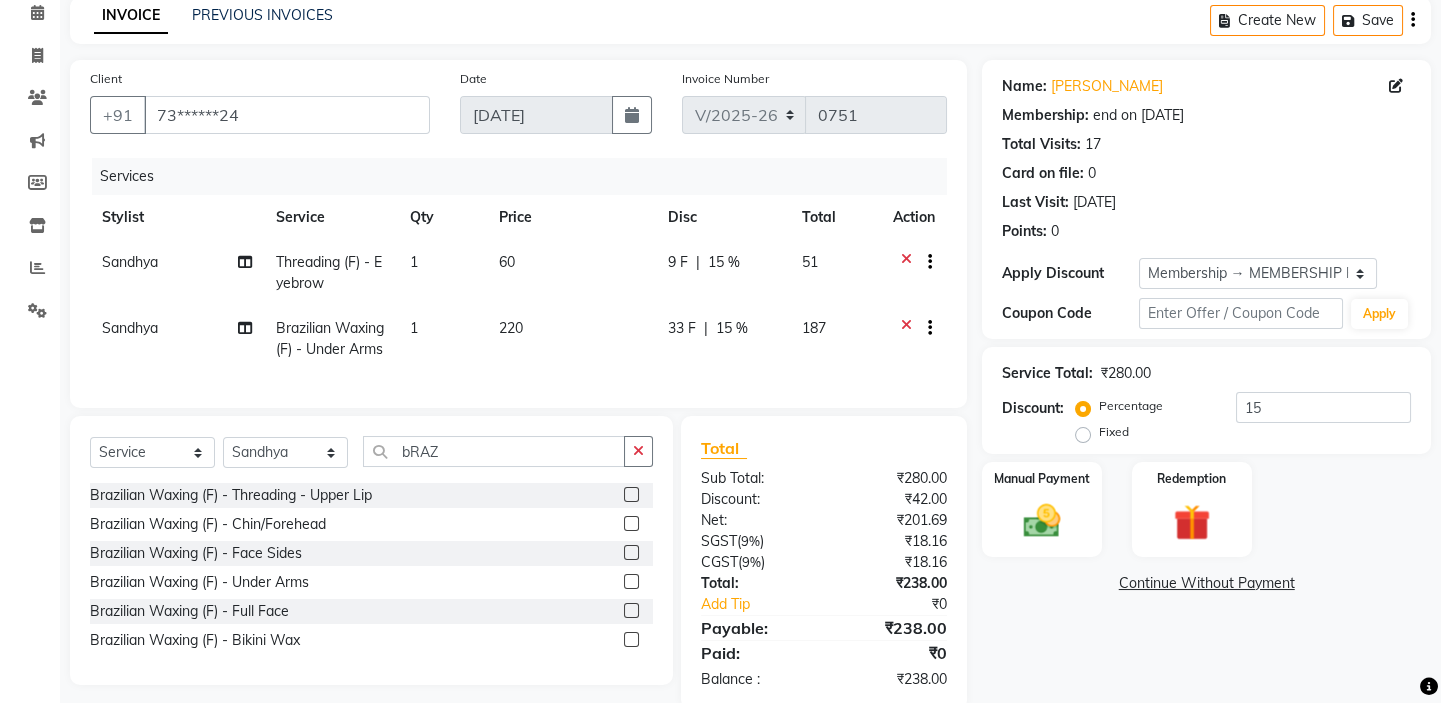 scroll, scrollTop: 162, scrollLeft: 0, axis: vertical 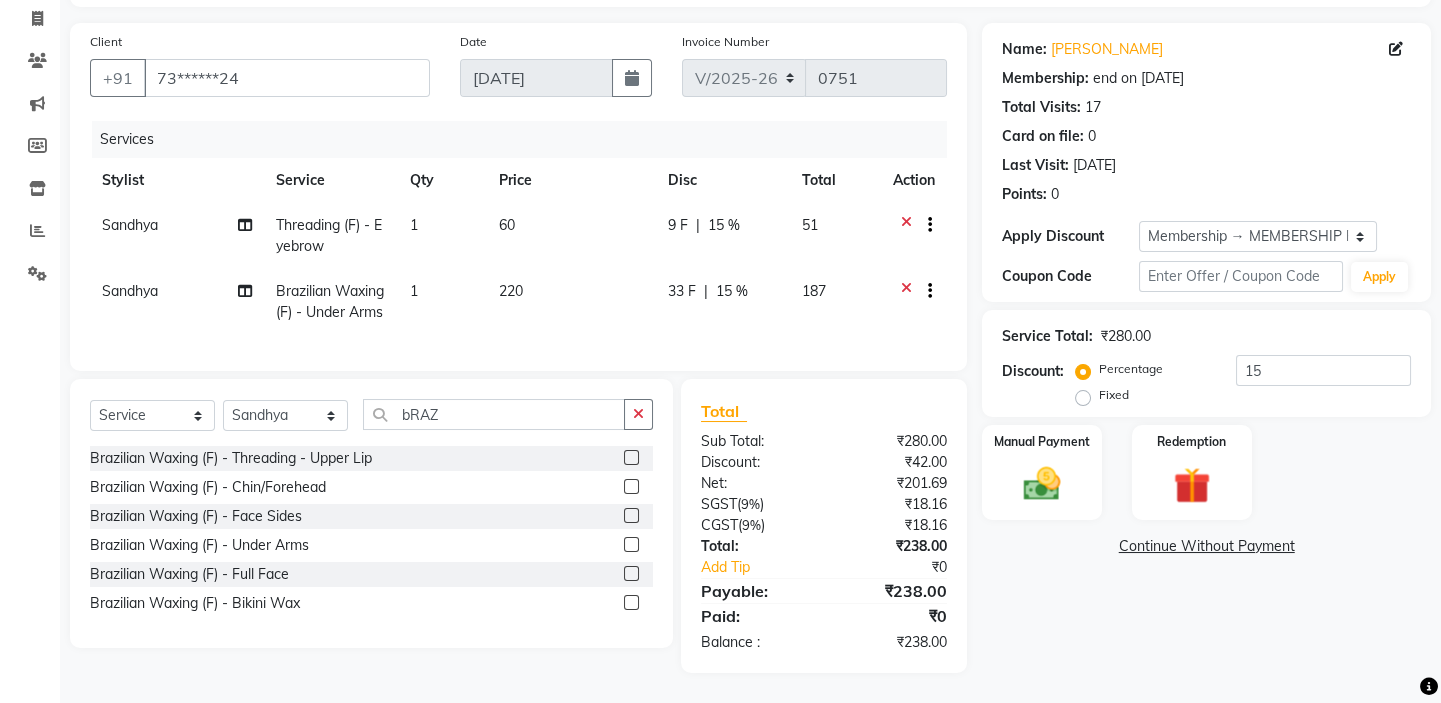 click 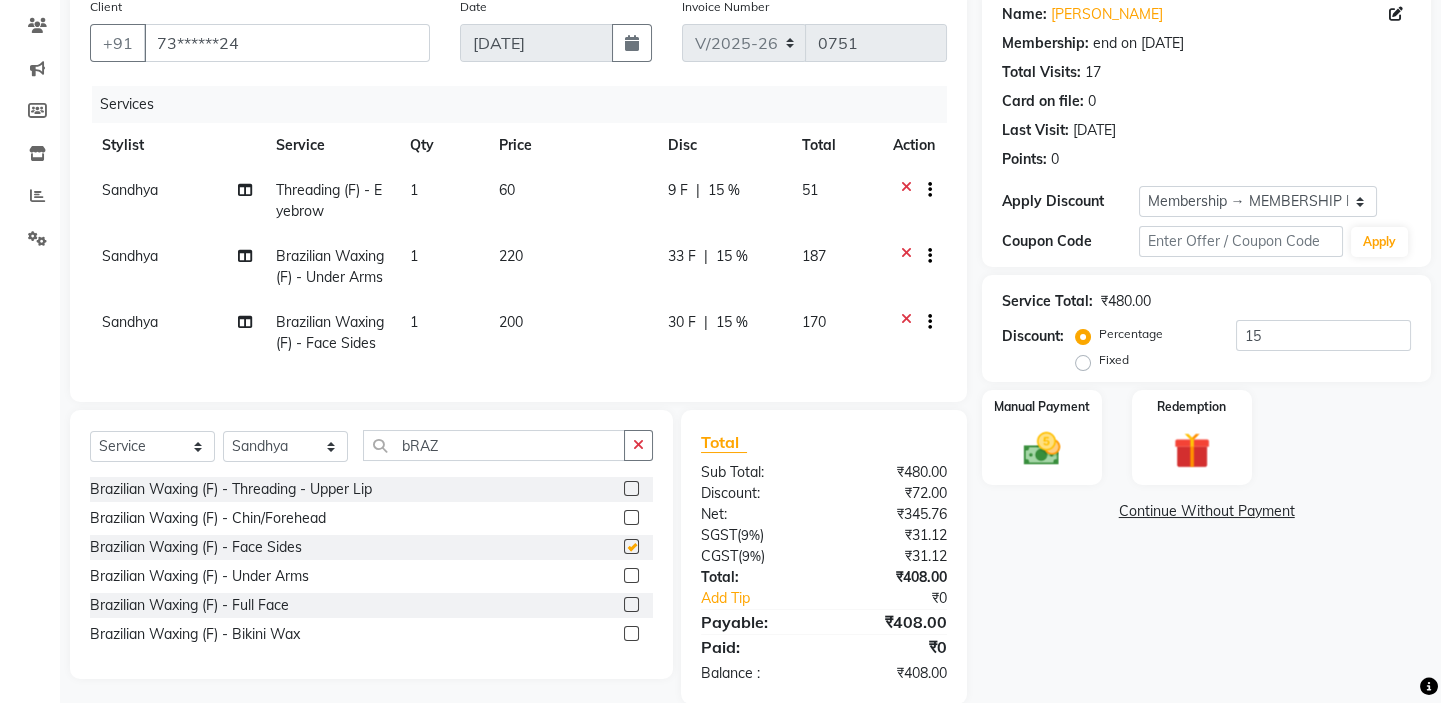 checkbox on "false" 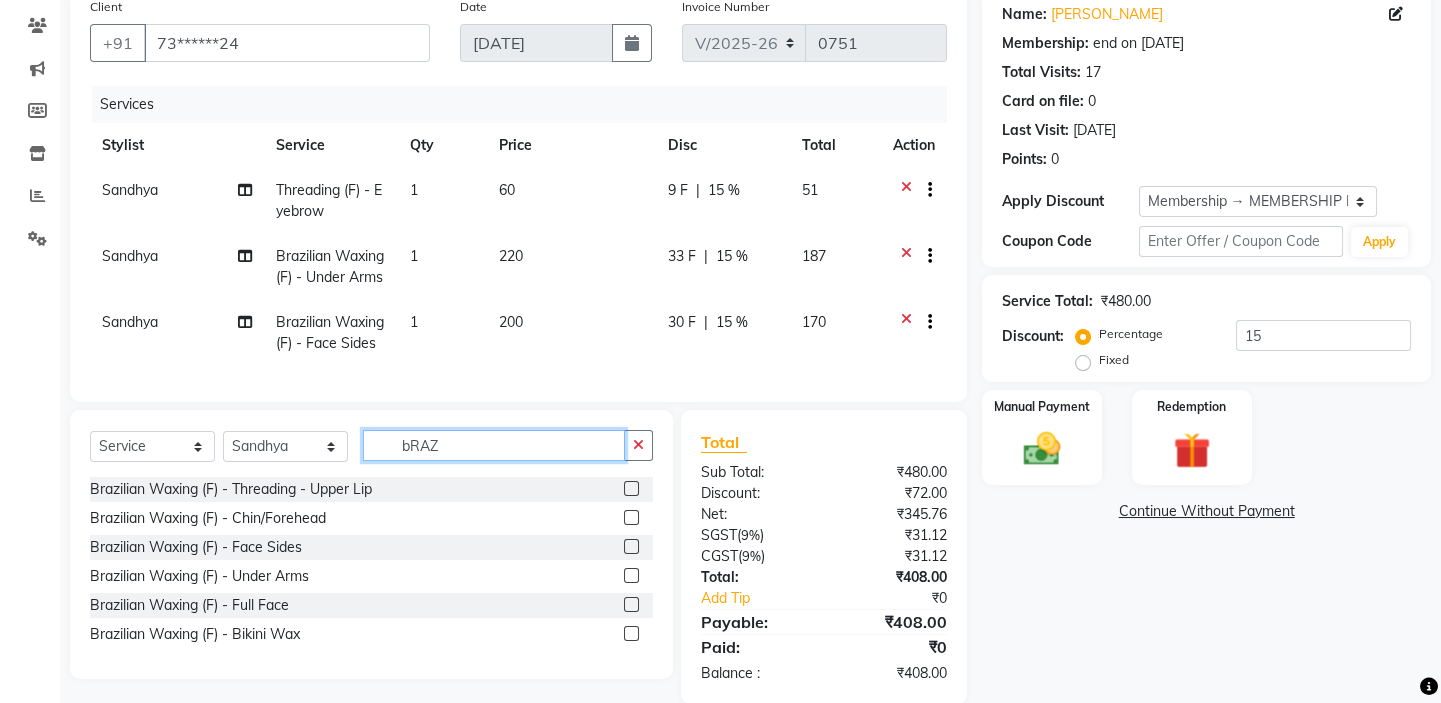 click on "bRAZ" 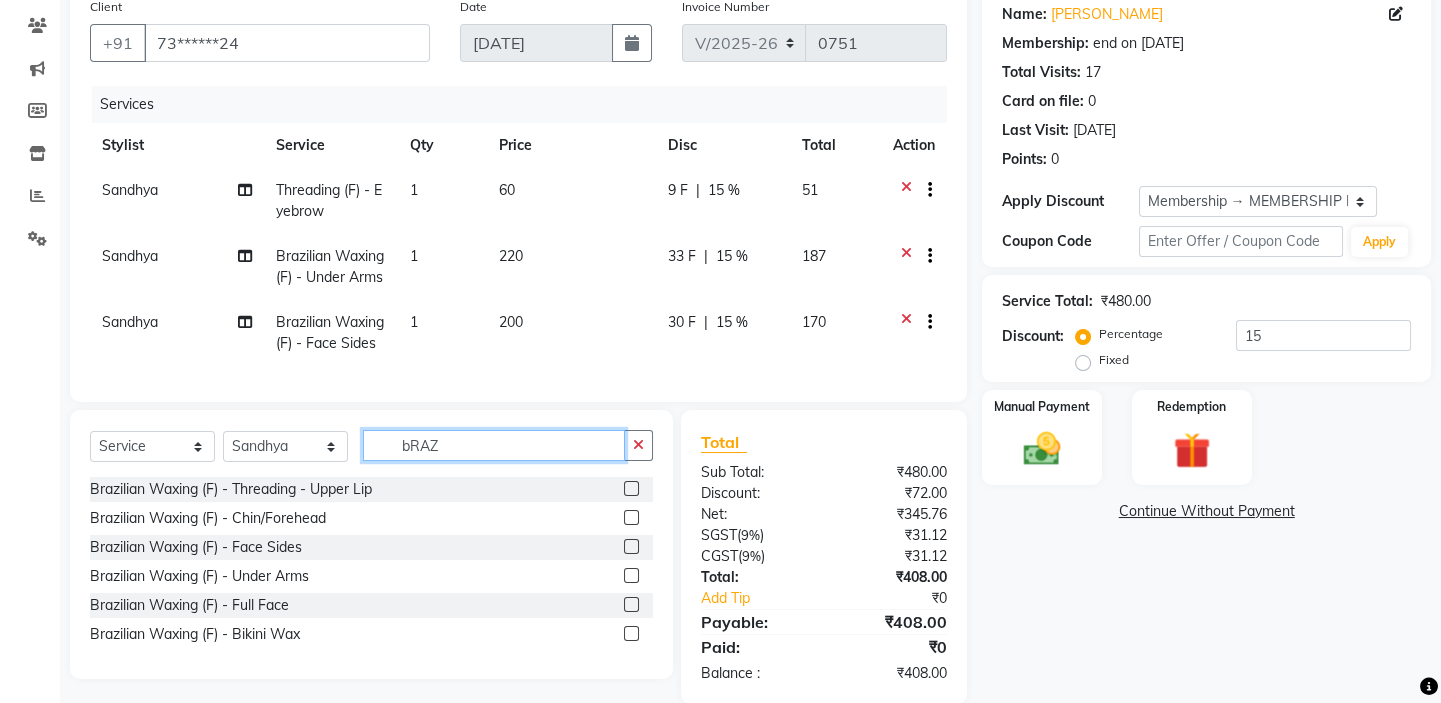 scroll, scrollTop: 250, scrollLeft: 0, axis: vertical 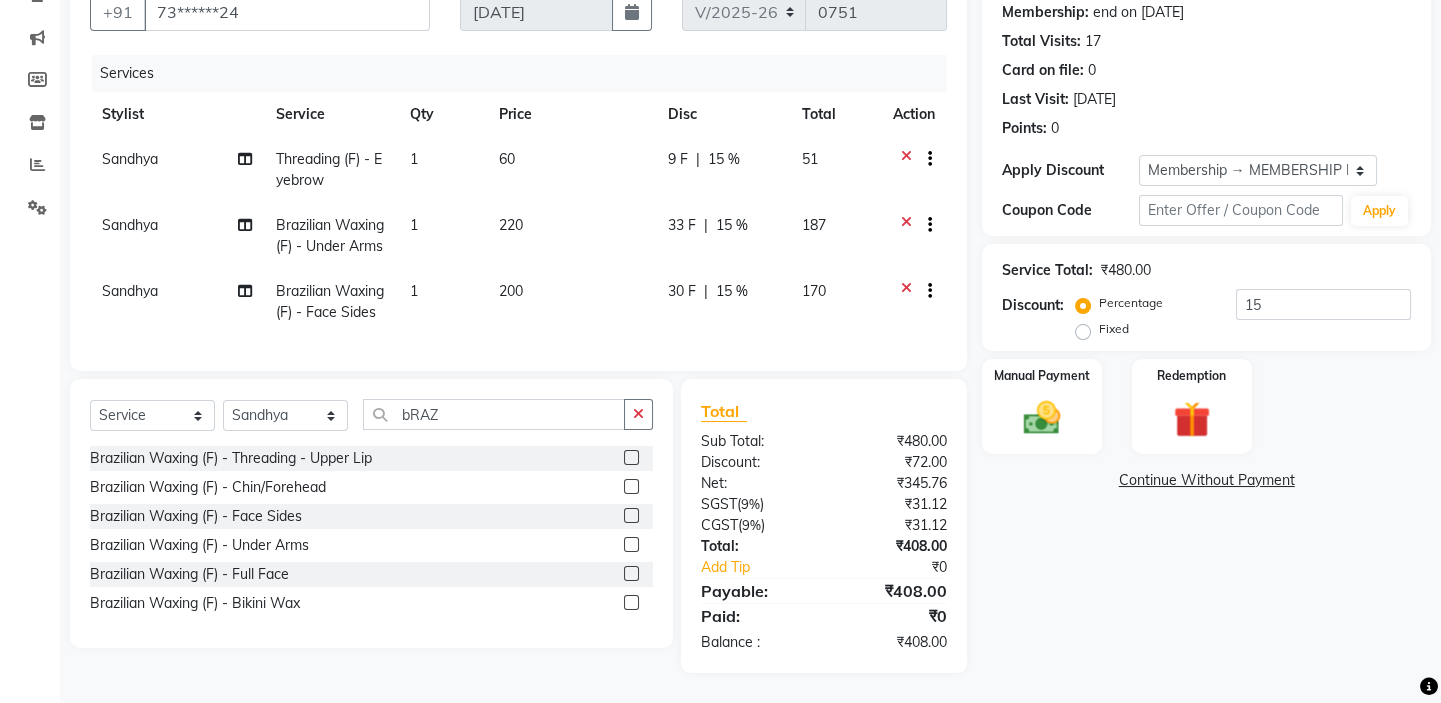 click 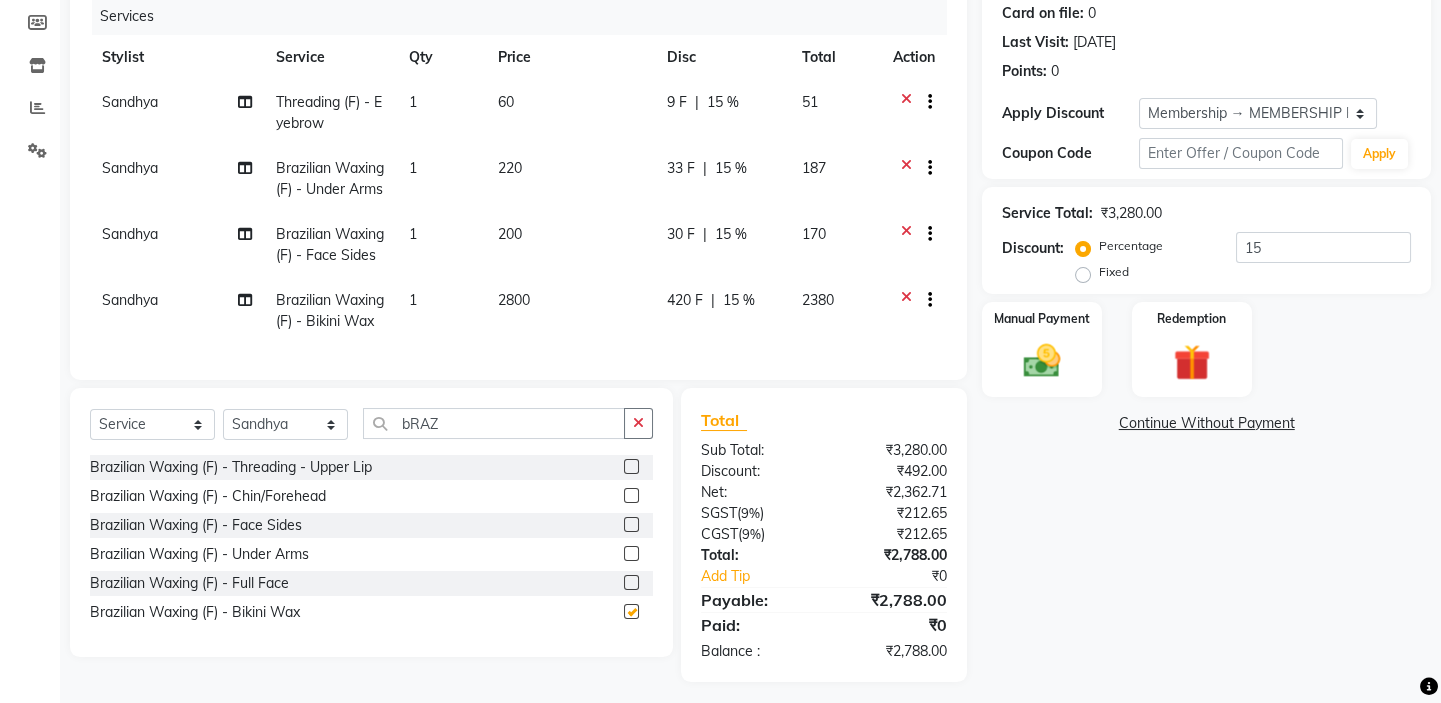 checkbox on "false" 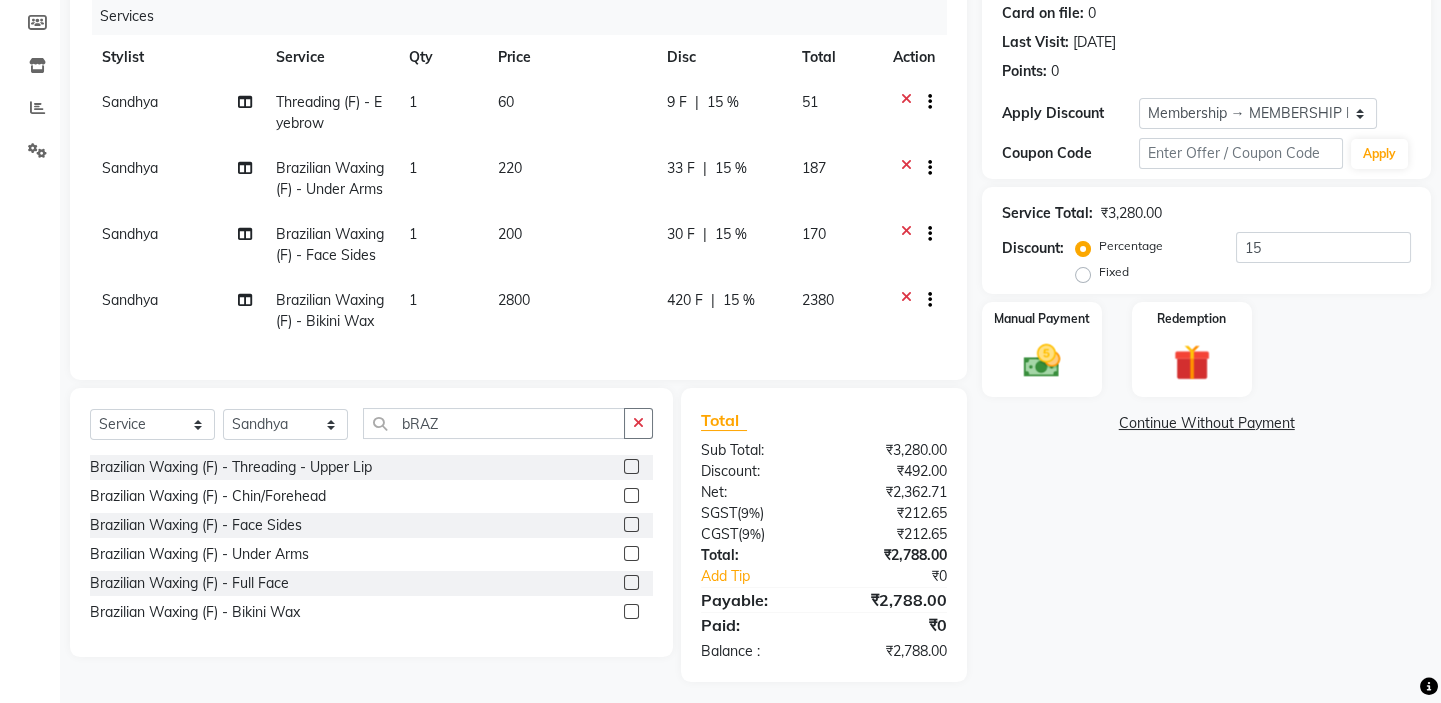 scroll, scrollTop: 337, scrollLeft: 0, axis: vertical 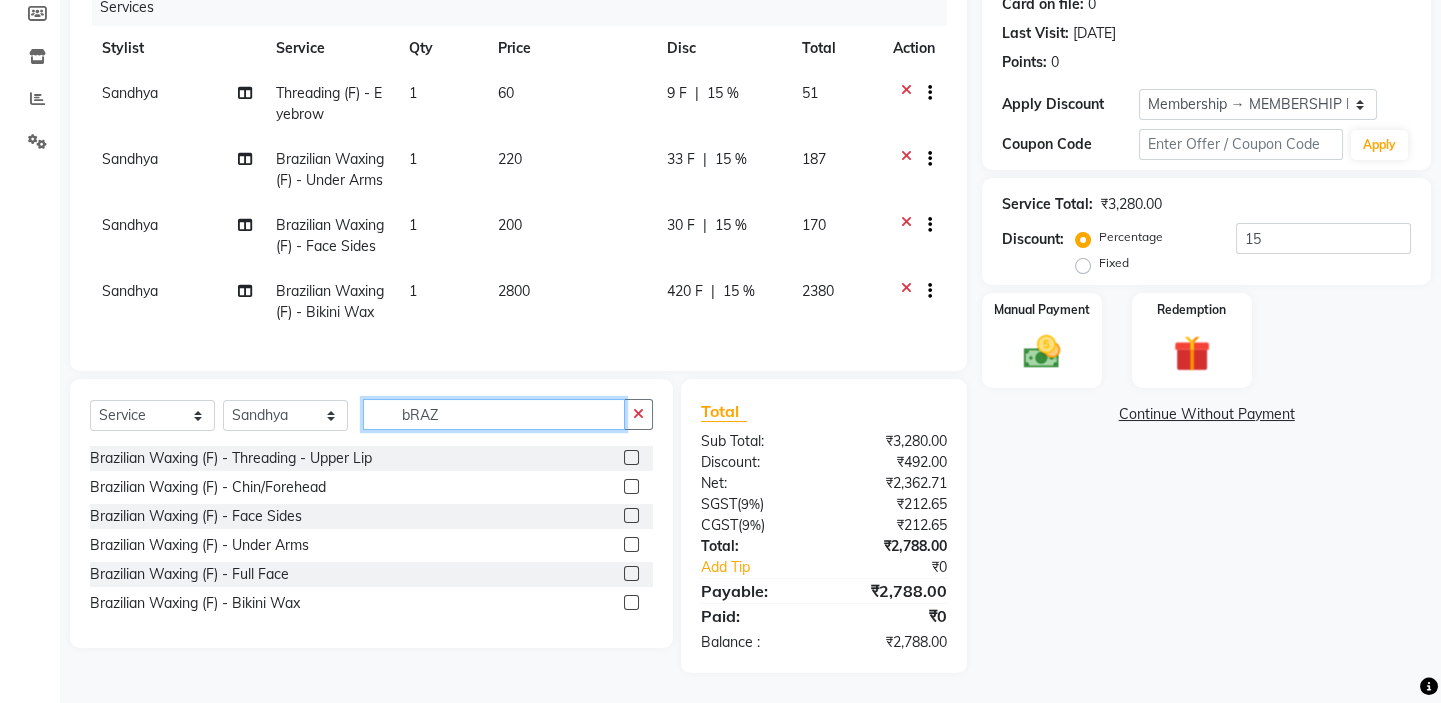 click on "bRAZ" 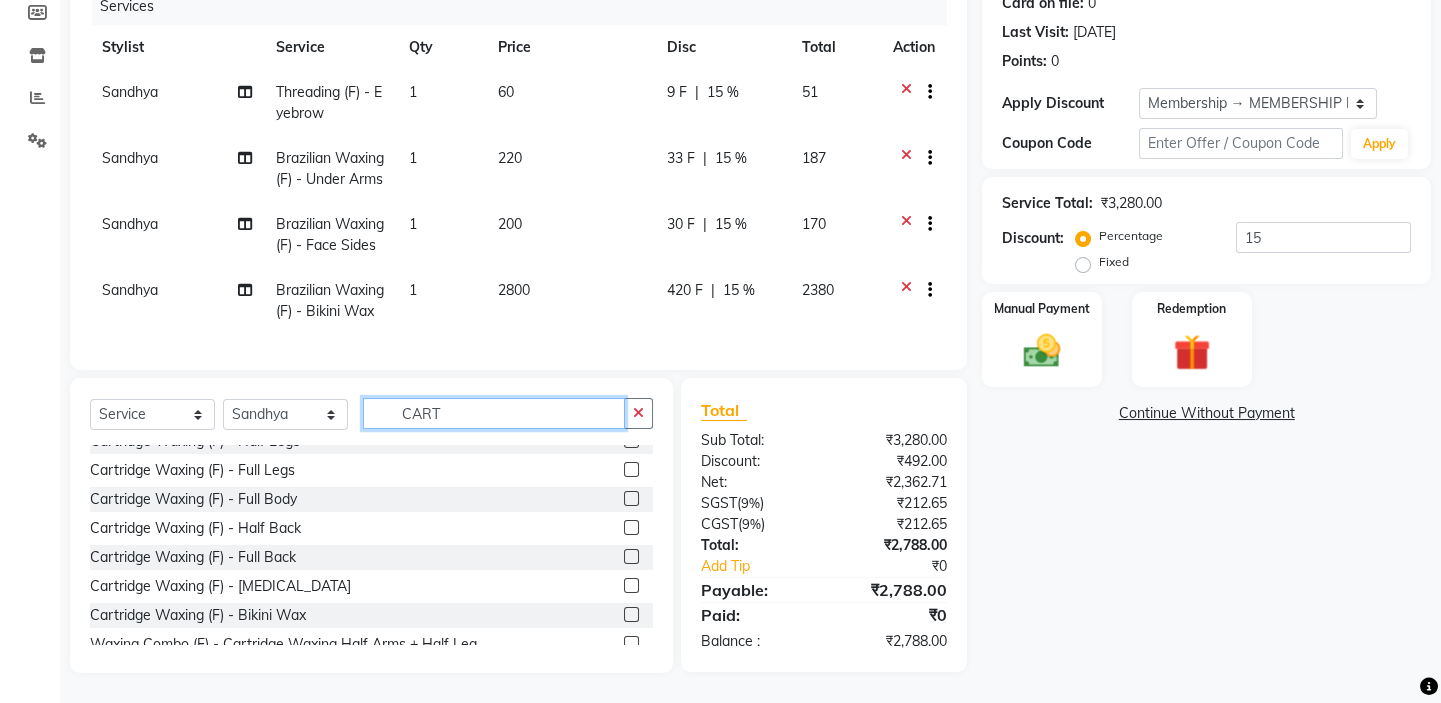 scroll, scrollTop: 81, scrollLeft: 0, axis: vertical 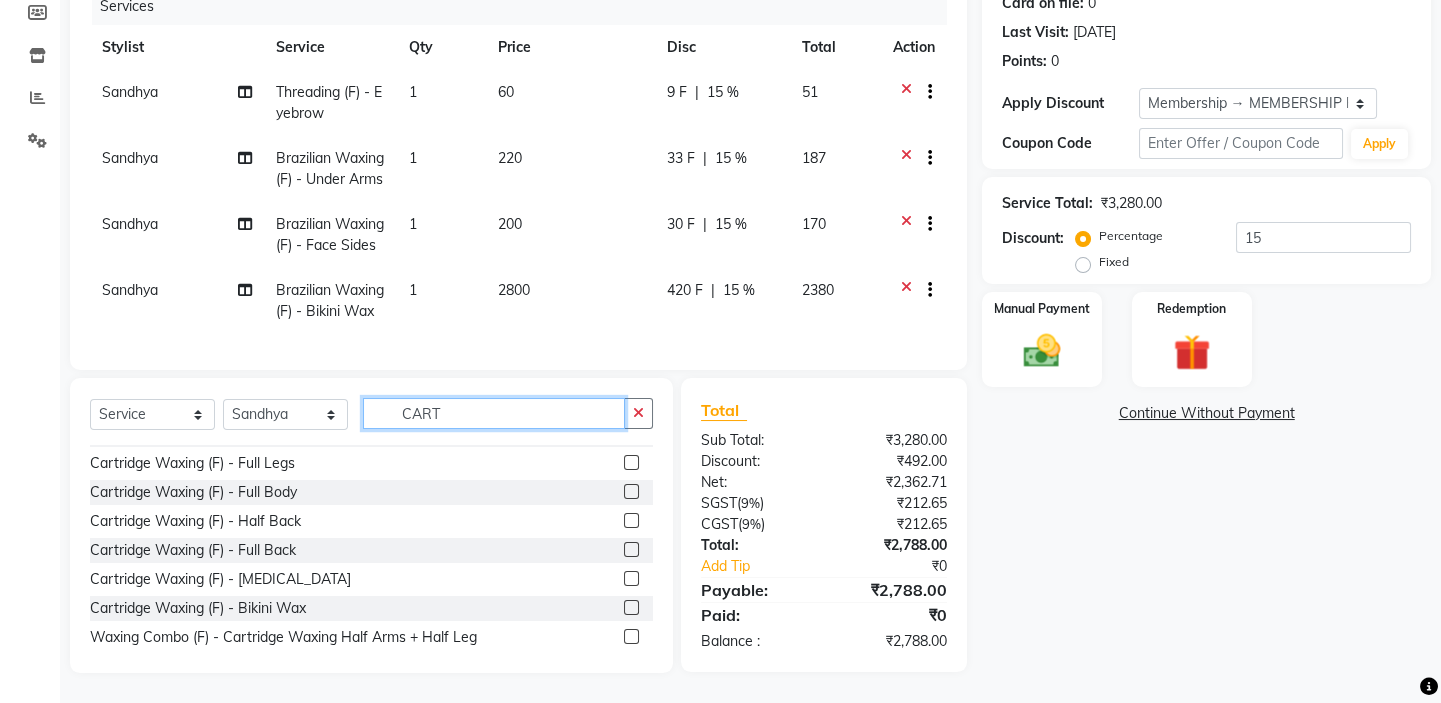 type on "CART" 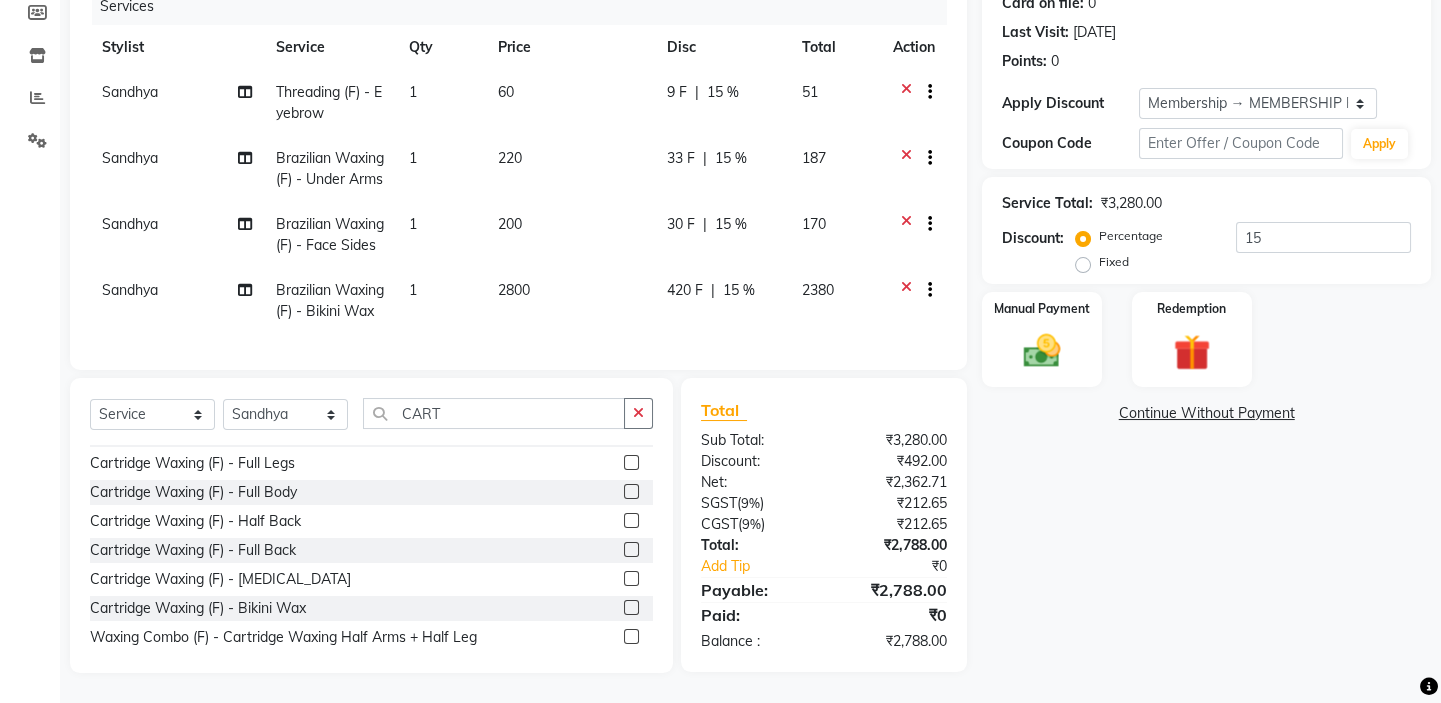 click 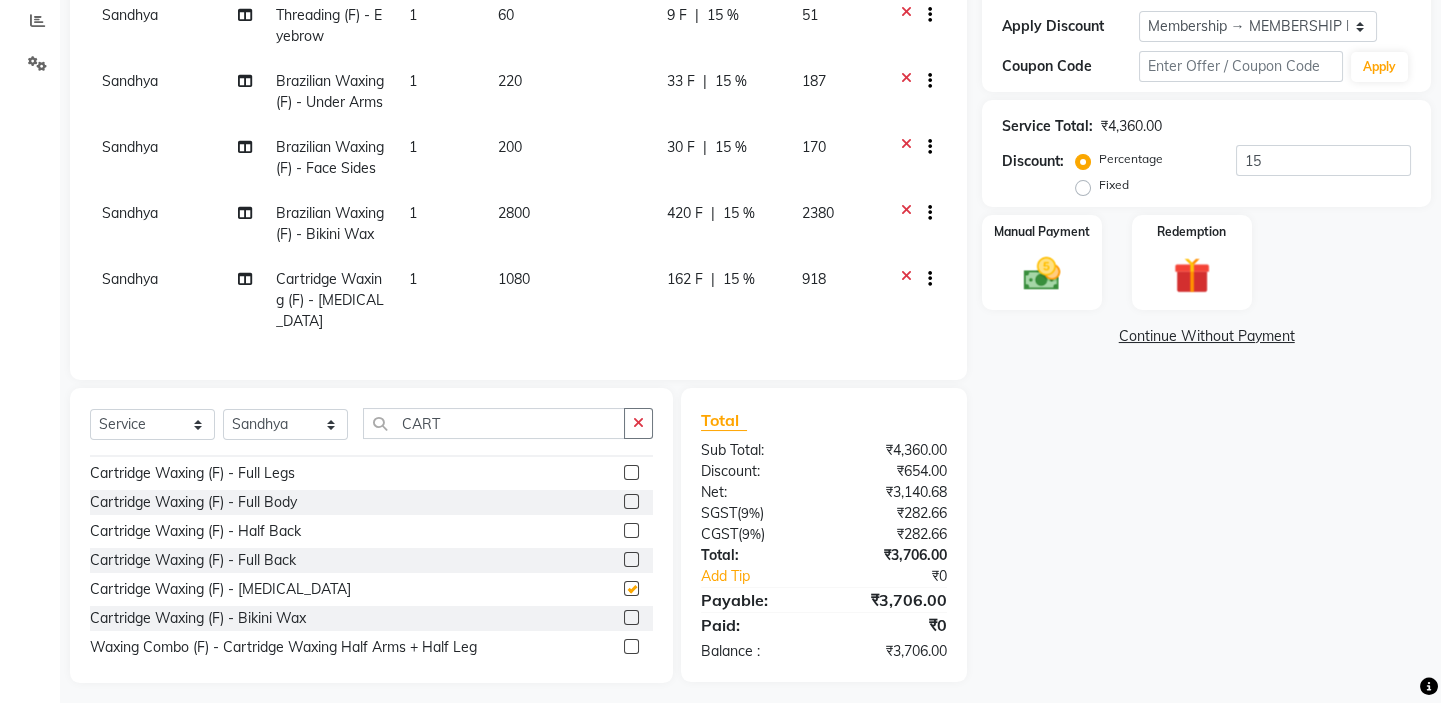 checkbox on "false" 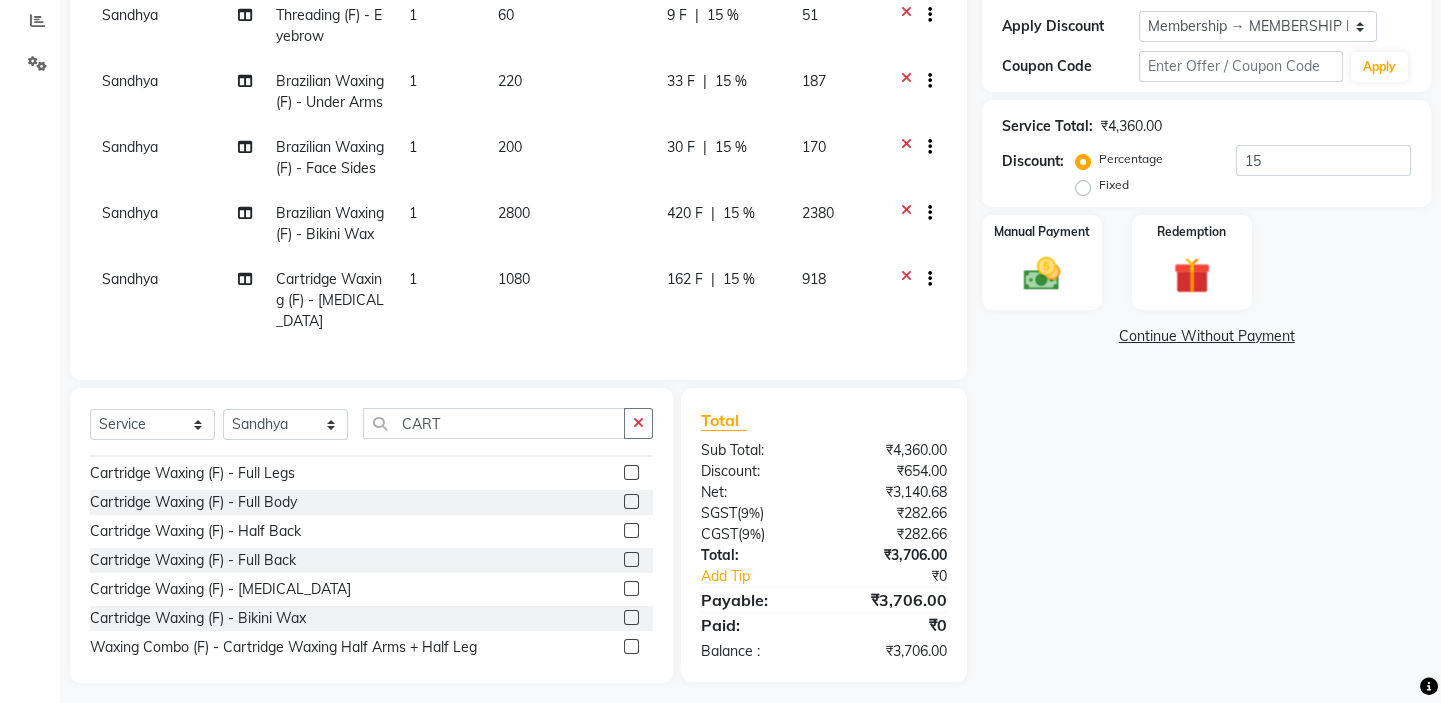 click on "1080" 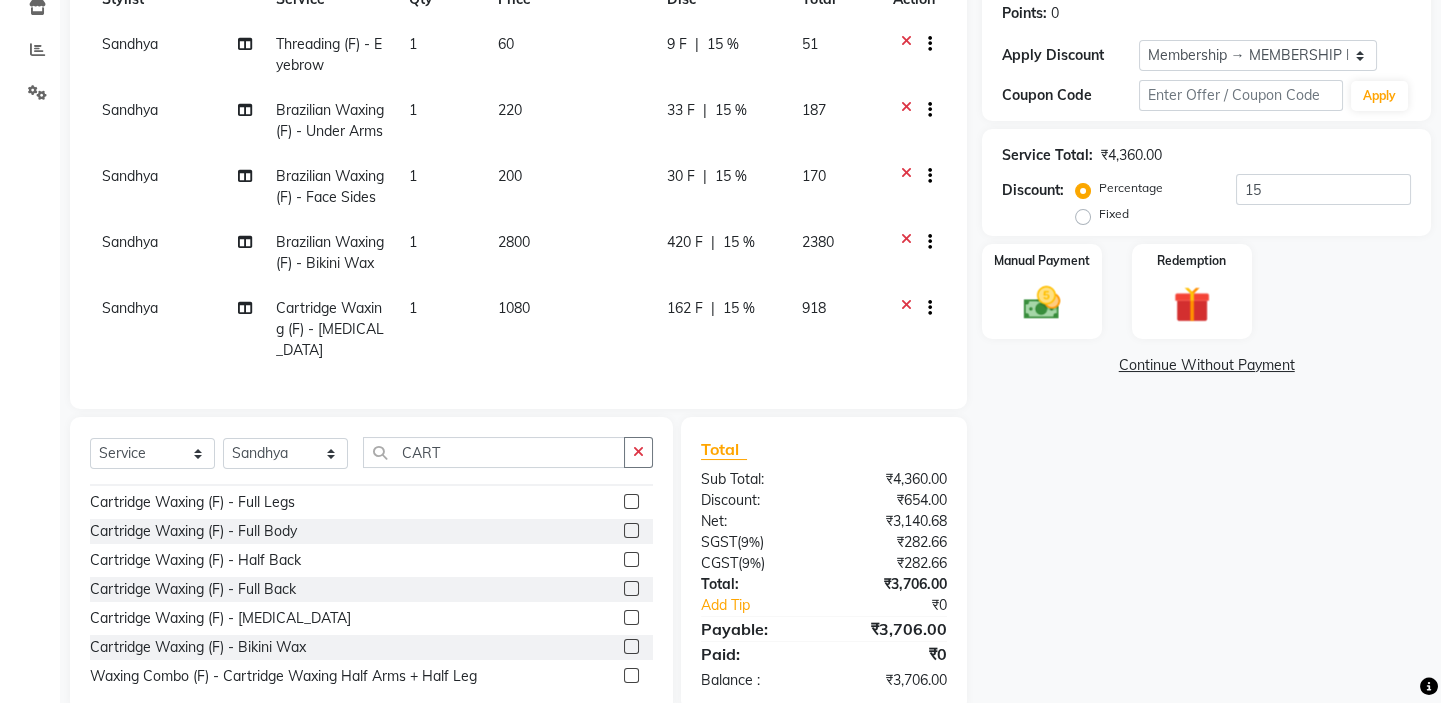 select on "35063" 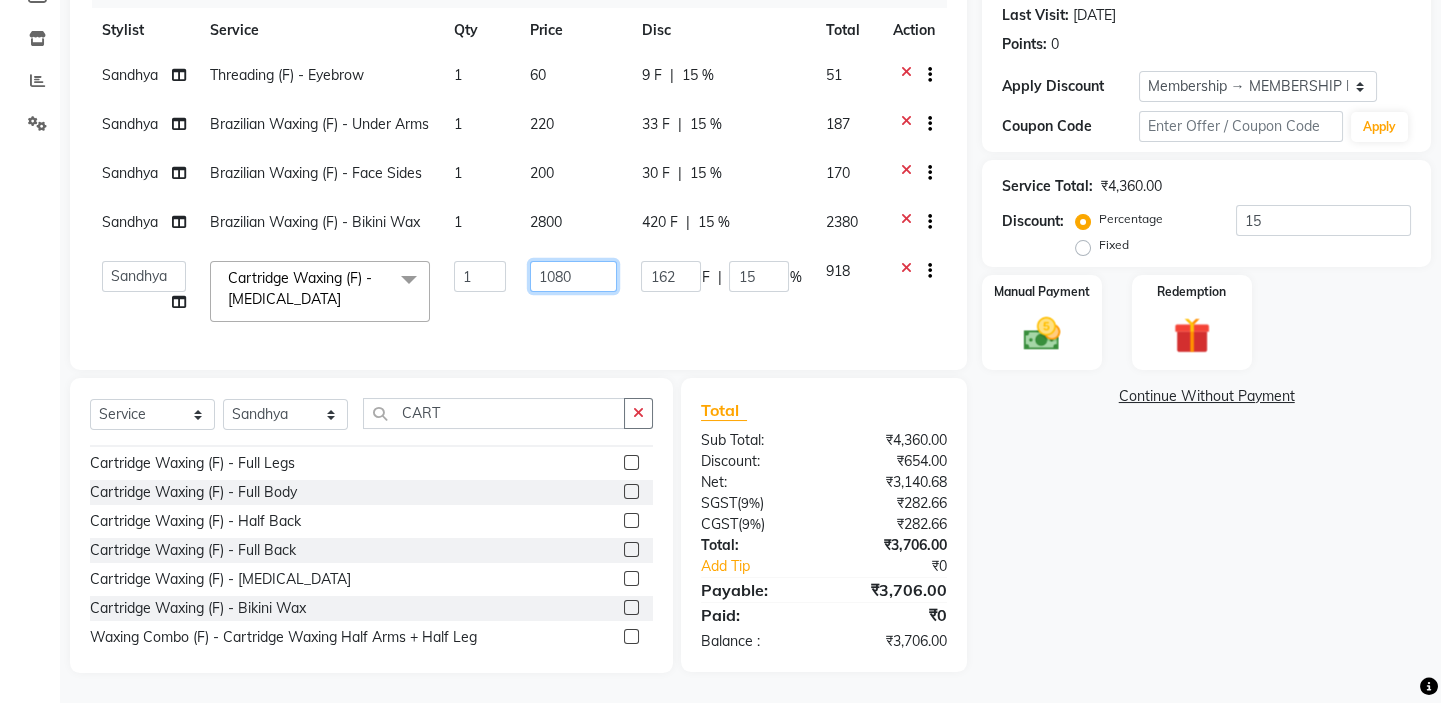 drag, startPoint x: 592, startPoint y: 261, endPoint x: 466, endPoint y: 282, distance: 127.738014 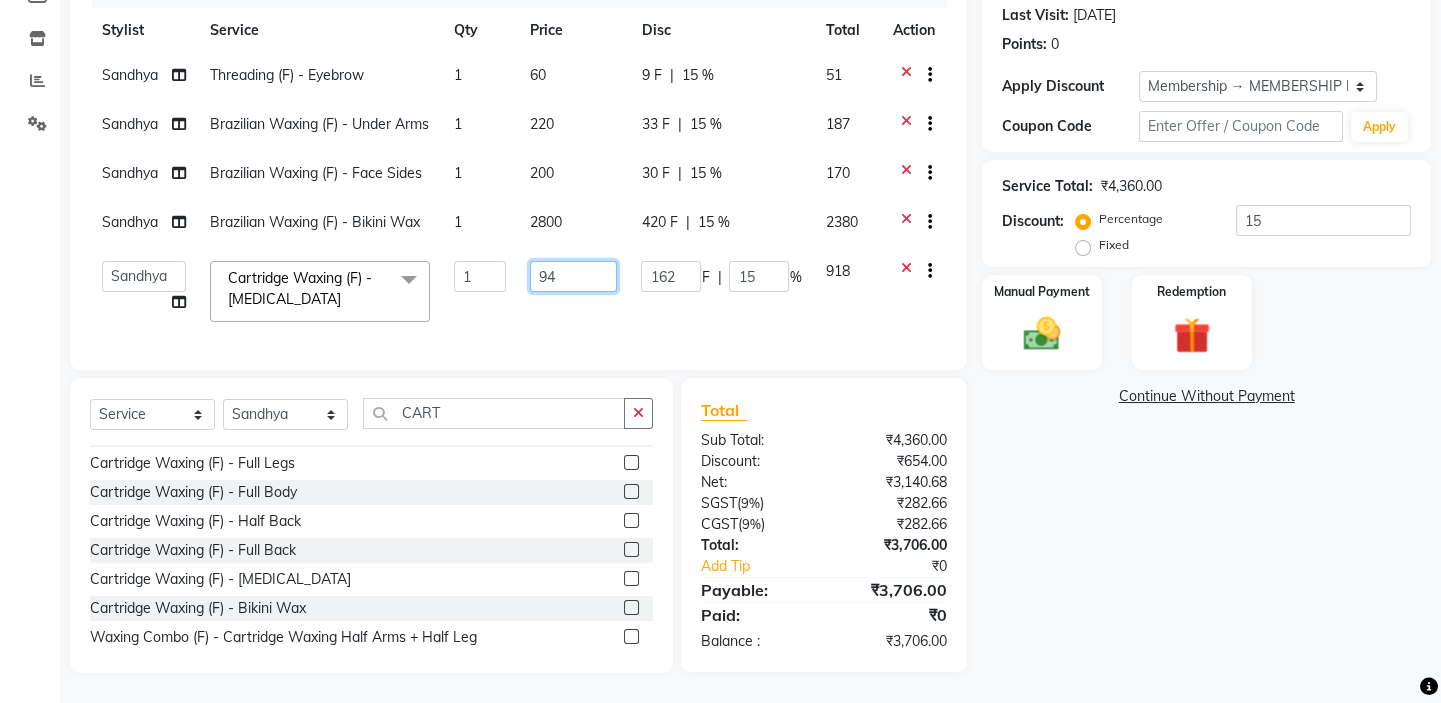 type on "940" 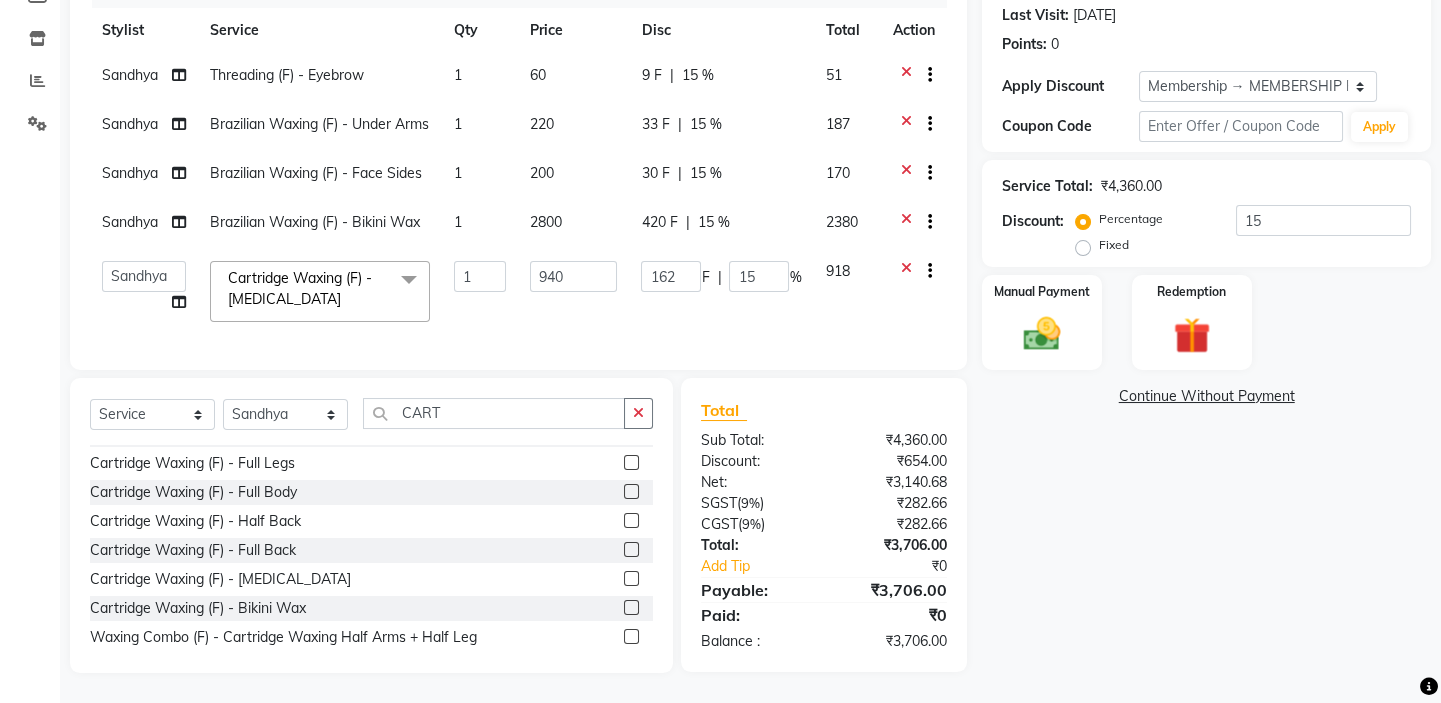 click on "Sandhya Threading (F) - Eyebrow 1 60 9 F | 15 % 51 Sandhya Brazilian Waxing (F) - Under Arms 1 220 33 F | 15 % 187 Sandhya Brazilian Waxing (F) - Face Sides 1 200 30 F | 15 % 170 Sandhya Brazilian Waxing (F) - Bikini Wax 1 2800 420 F | 15 % 2380  Asmat   Dinesh   Himanshu   Raj Shilpakar   Sandhya   SHAHID   SUJEET   Vaishnavi   Vrinda  Cartridge Waxing (F) - Midriff  x Haircut - Basic Haircut - Advanced (M) Shave Beard Trim Beard Styling Head Shave Trimming (F) Styling Haircut (F) Creative Haircut (F) Head Massage - Menthol Chiller Head Massage - Pure Coconut Nourisher Head Massage - Almond Indulgence Head Massage - Olive Bliss Regular Hair Spa Hair Spas - Mentho Burst Spa Keratin Bosster 700 Scalp Treatment - Anti-Dandruff Treatment Hair Fall Treatment Repair Rescue Spa Bond Repair Regimine Bond Reapir Ritual with Volumize Booster Bond Reapir Ritual with Fortify Booster Bond Reapir Ritual with Vibrancy Booster Bond Reapir Ritual with Hydrate Booster Bond Reapir Ritual with Tame Booster Streaks - Per Streak" 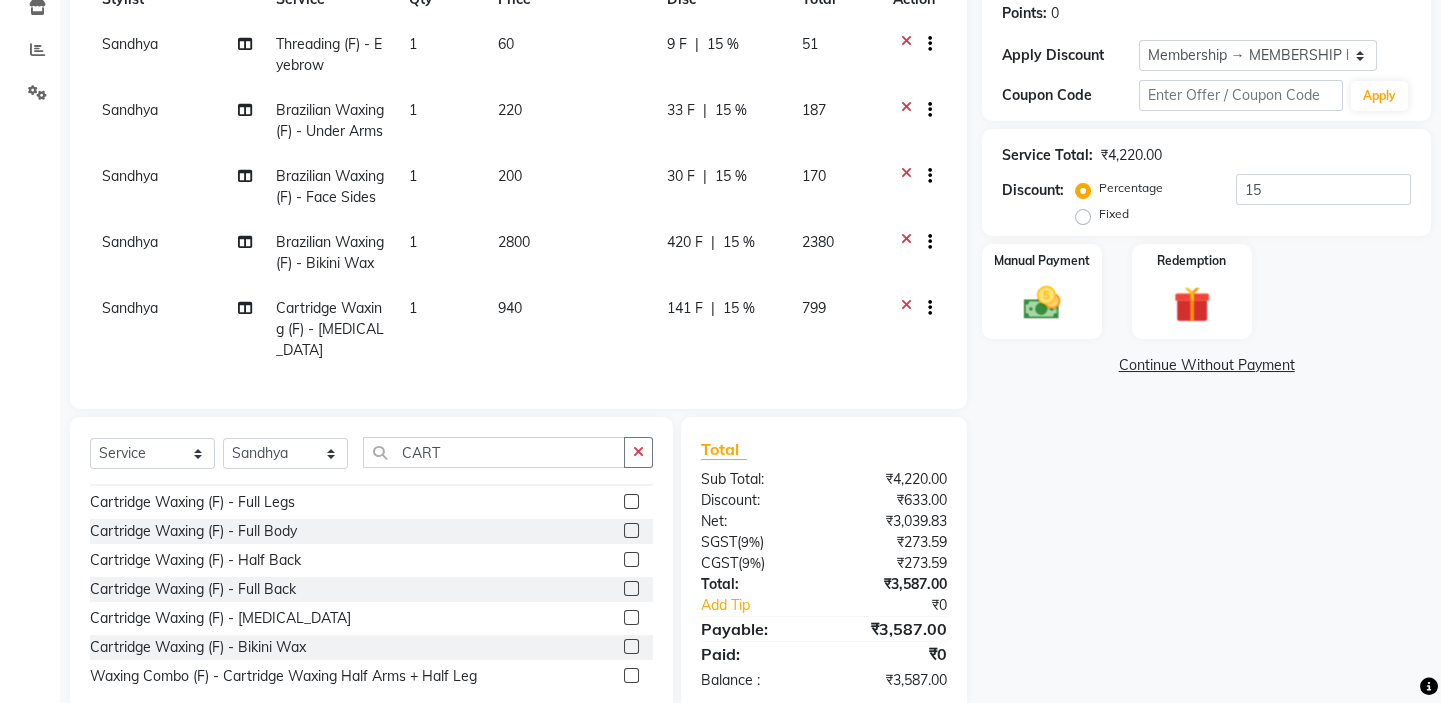 scroll, scrollTop: 399, scrollLeft: 0, axis: vertical 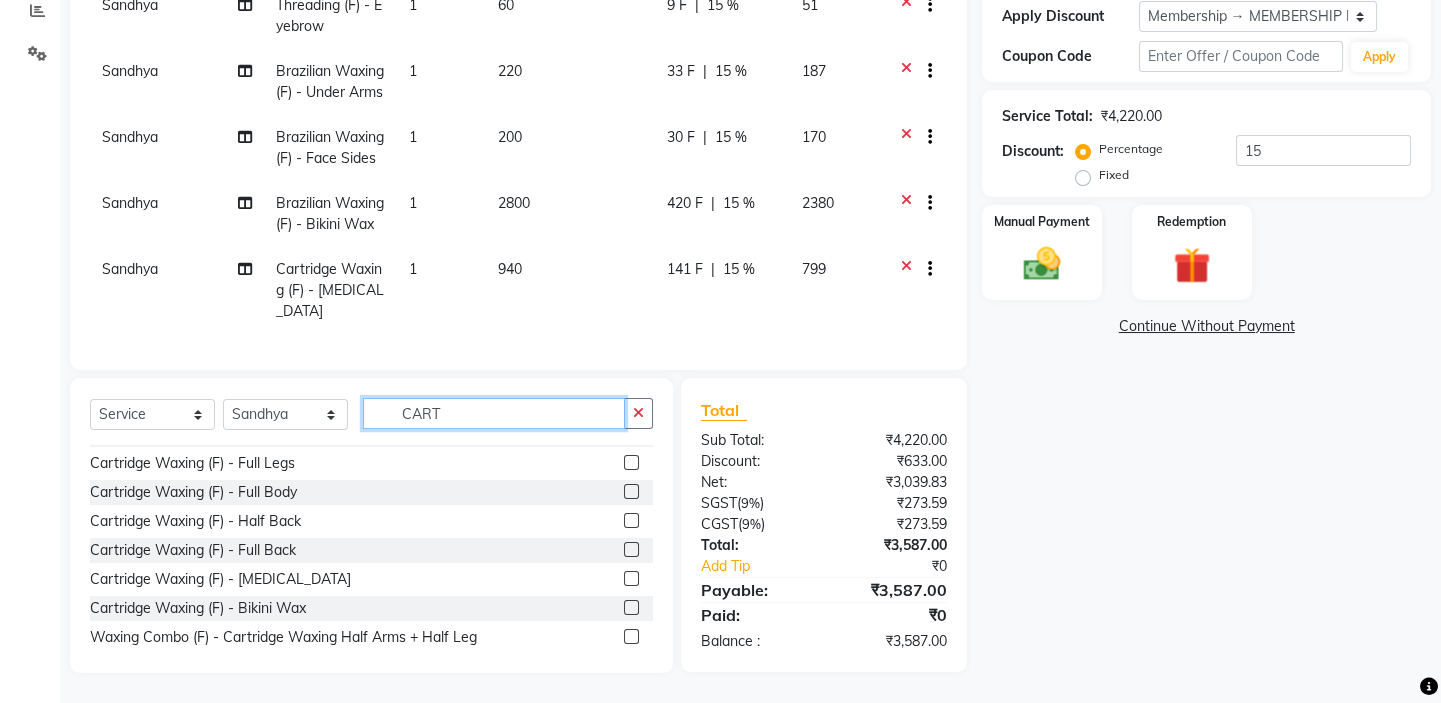 click on "CART" 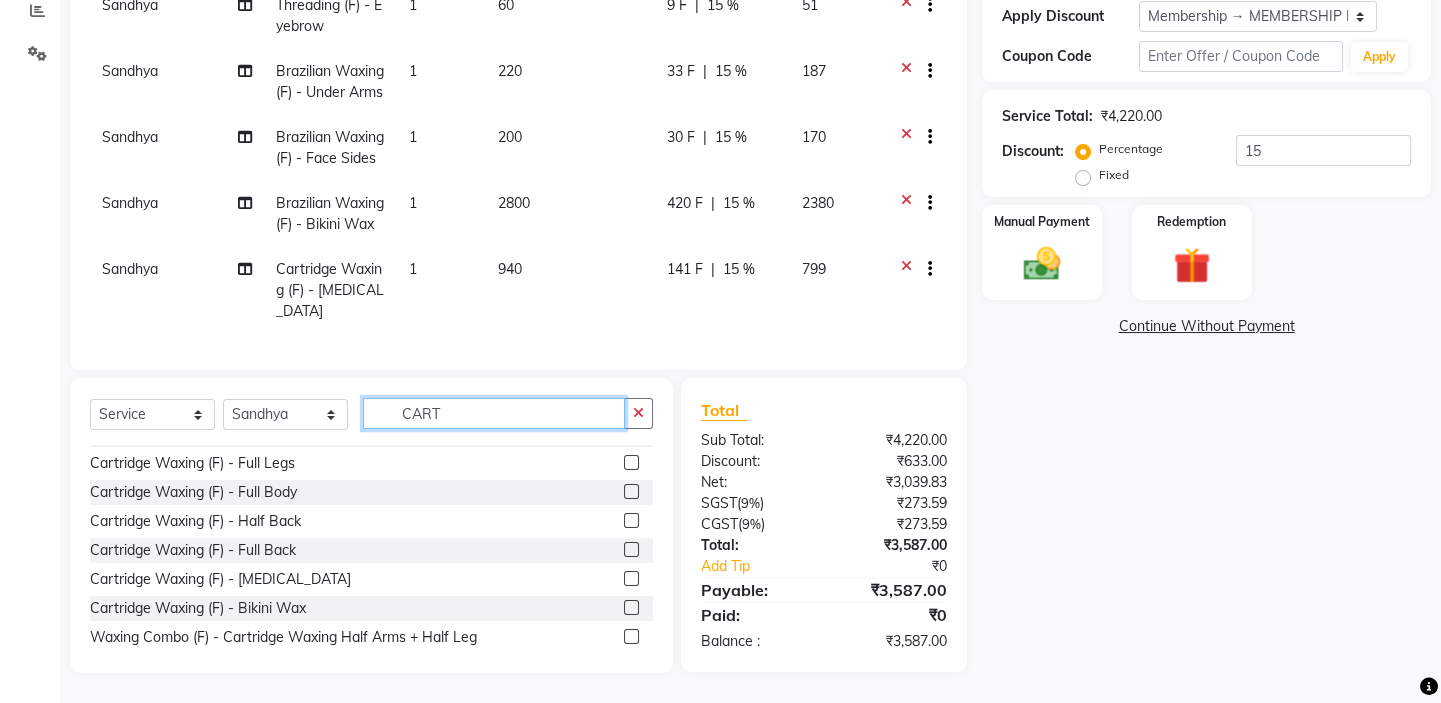 scroll, scrollTop: 308, scrollLeft: 0, axis: vertical 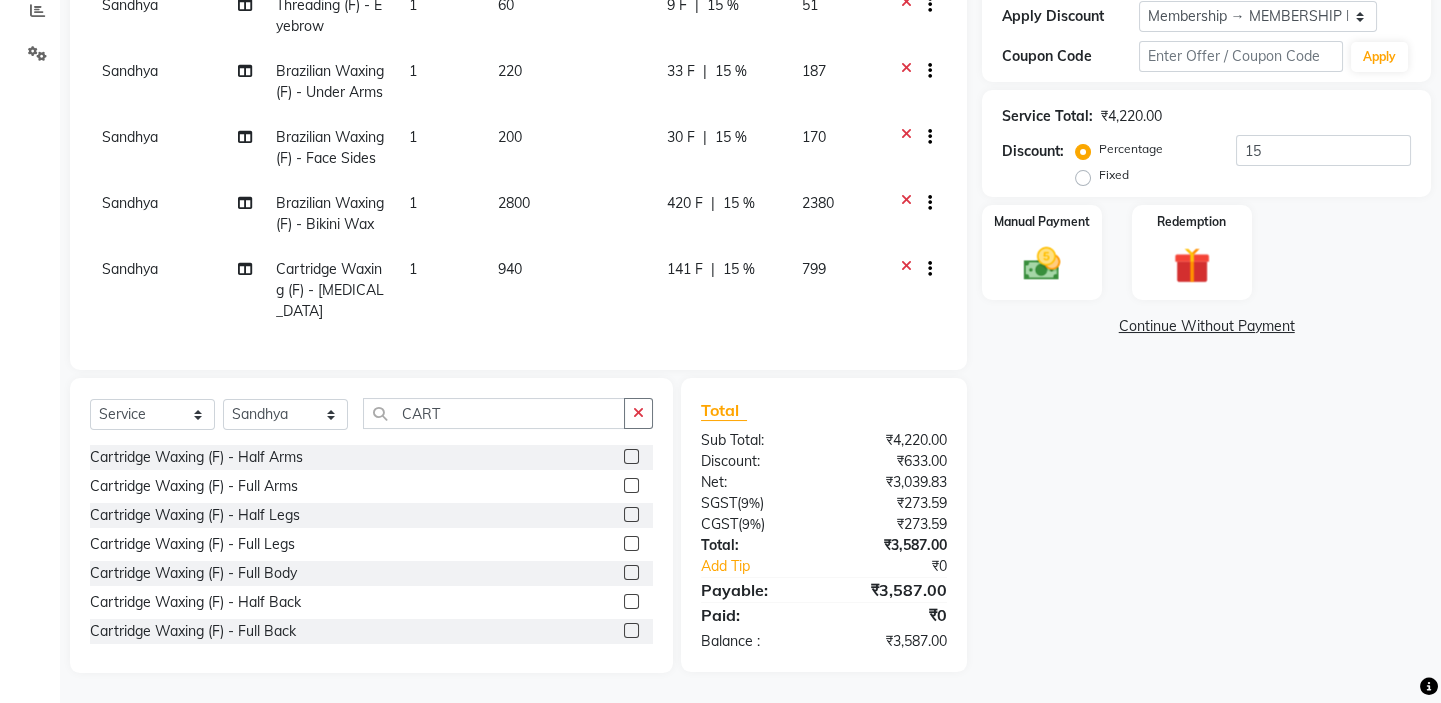 click 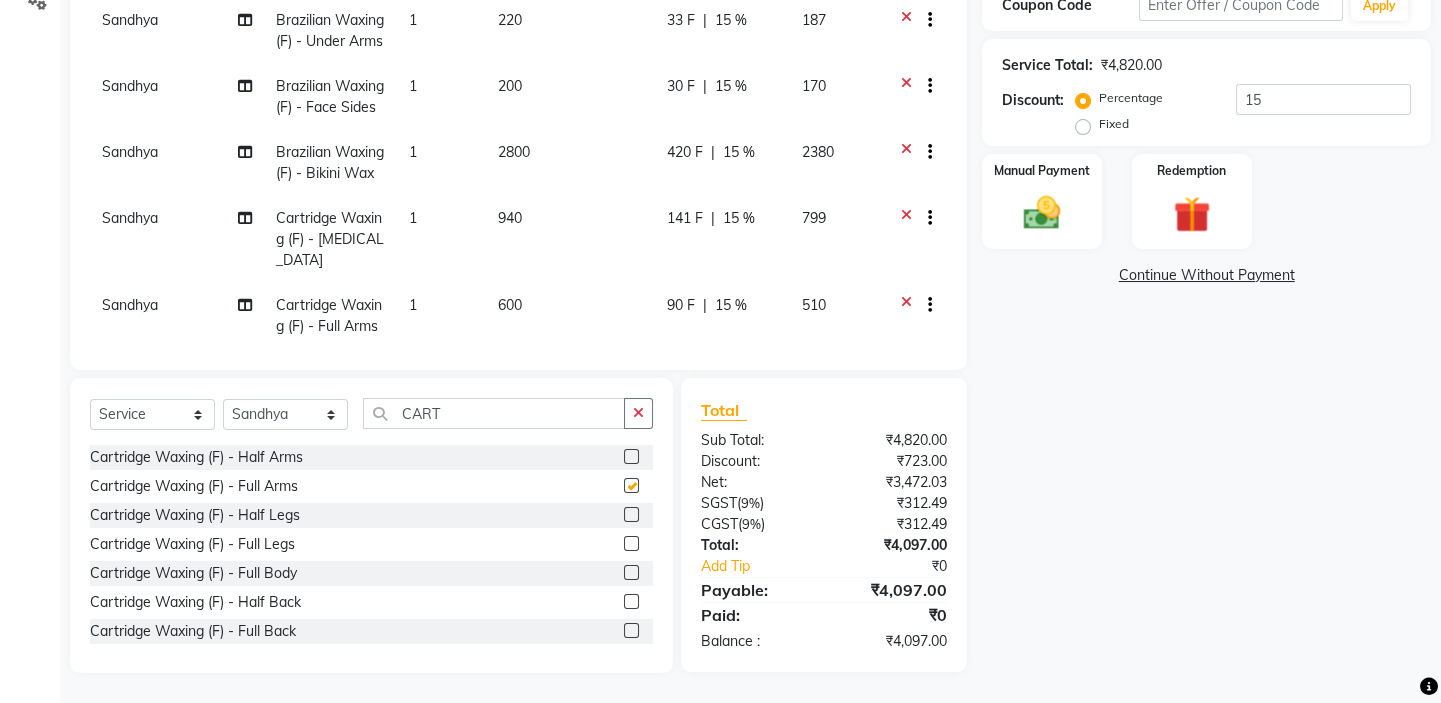 checkbox on "false" 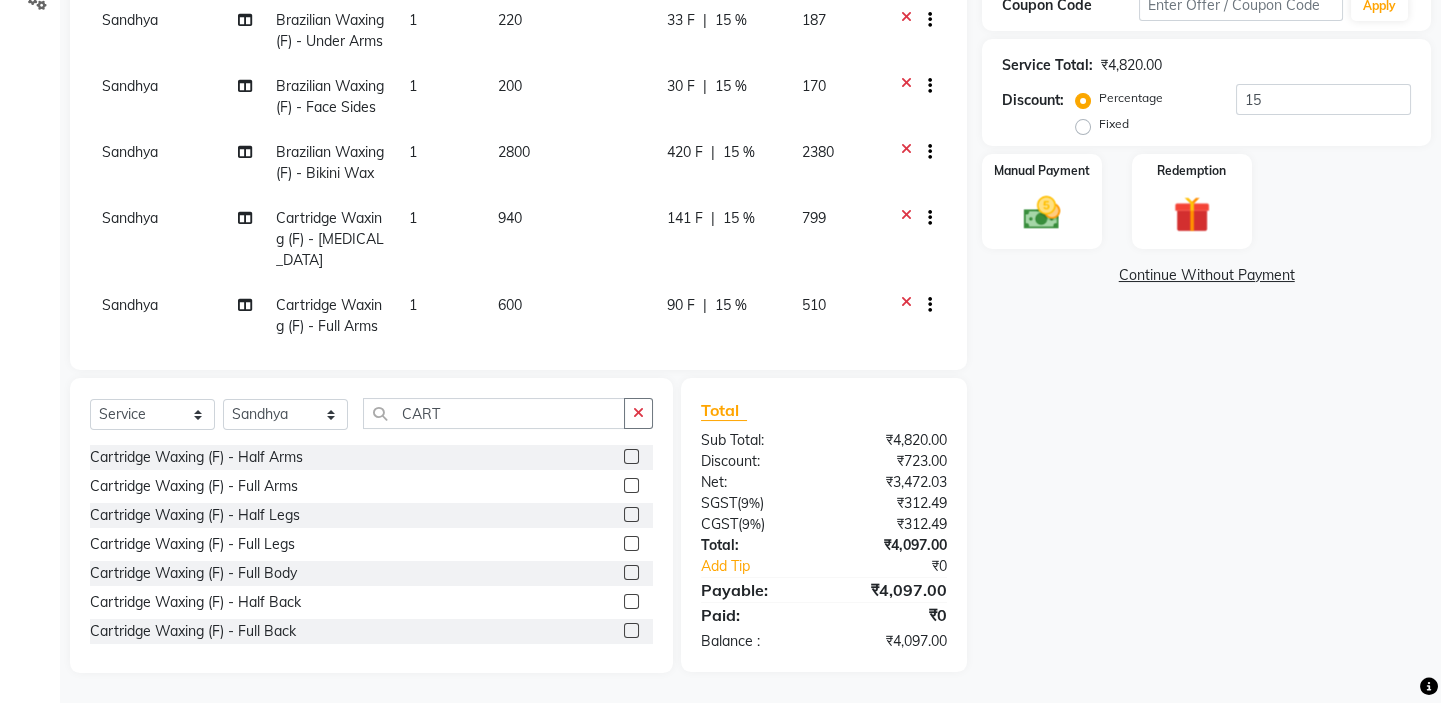 scroll, scrollTop: 91, scrollLeft: 0, axis: vertical 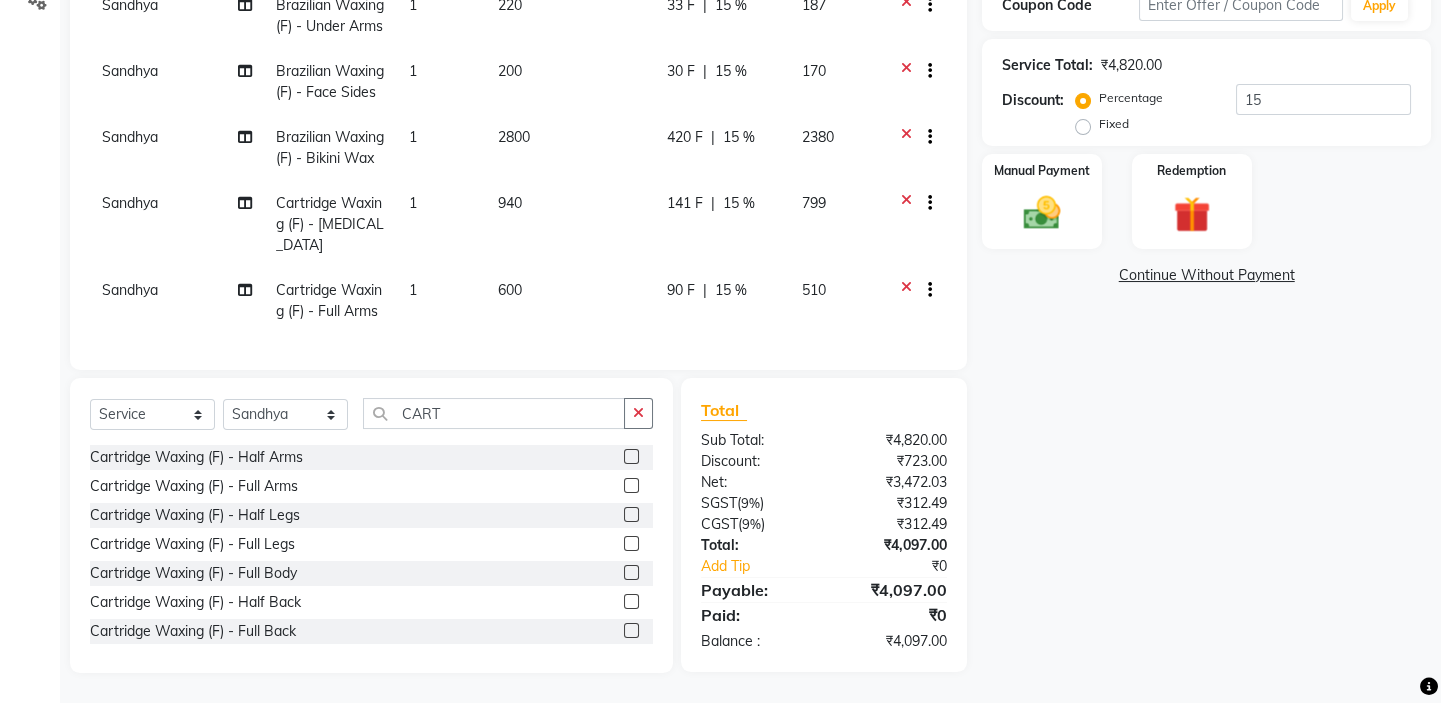 click on "90 F" 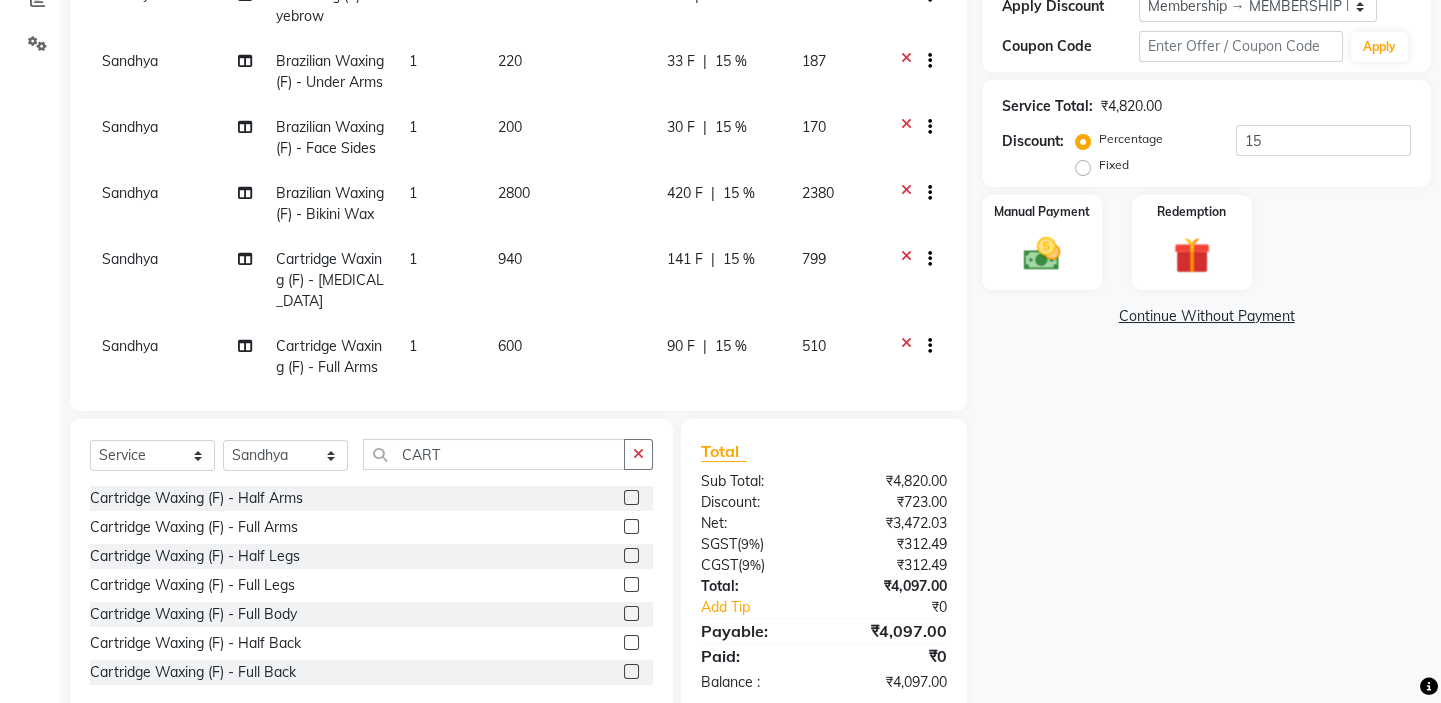select on "35063" 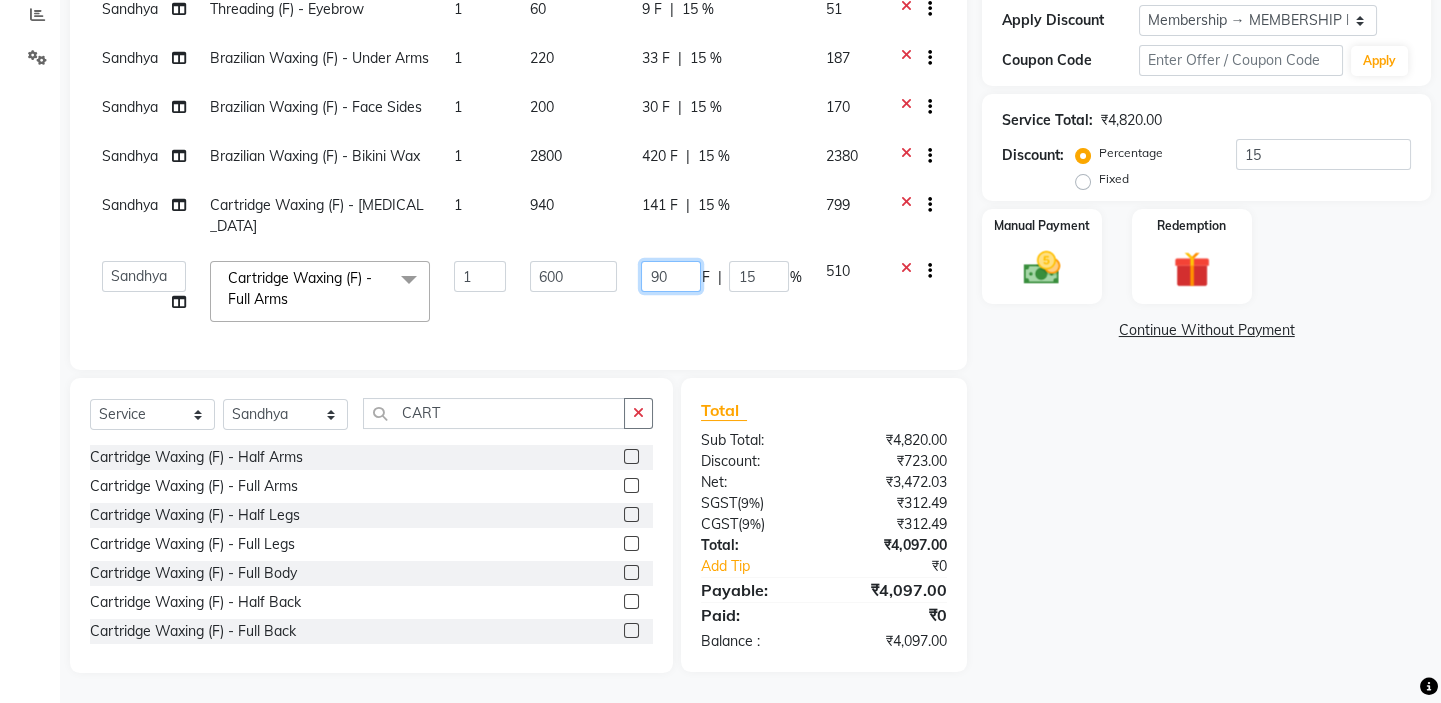 drag, startPoint x: 678, startPoint y: 256, endPoint x: 642, endPoint y: 257, distance: 36.013885 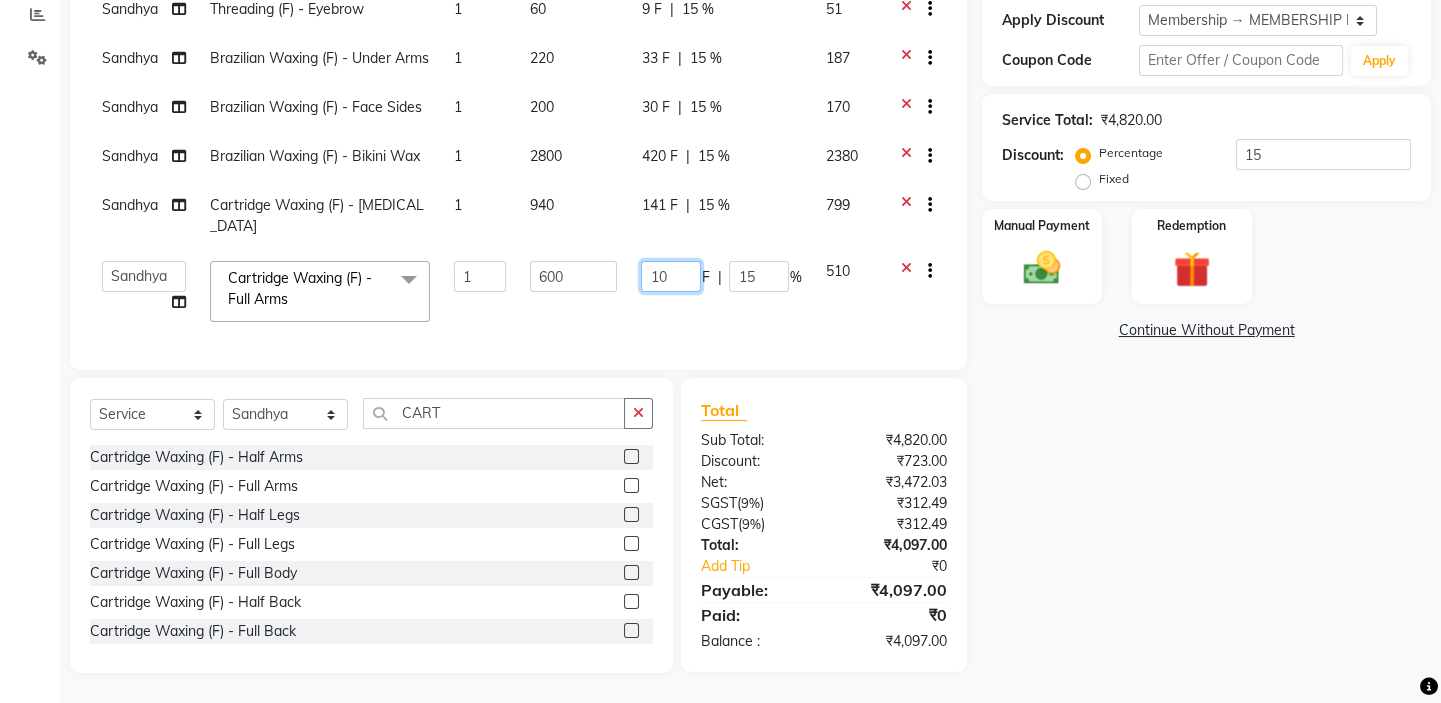 type on "100" 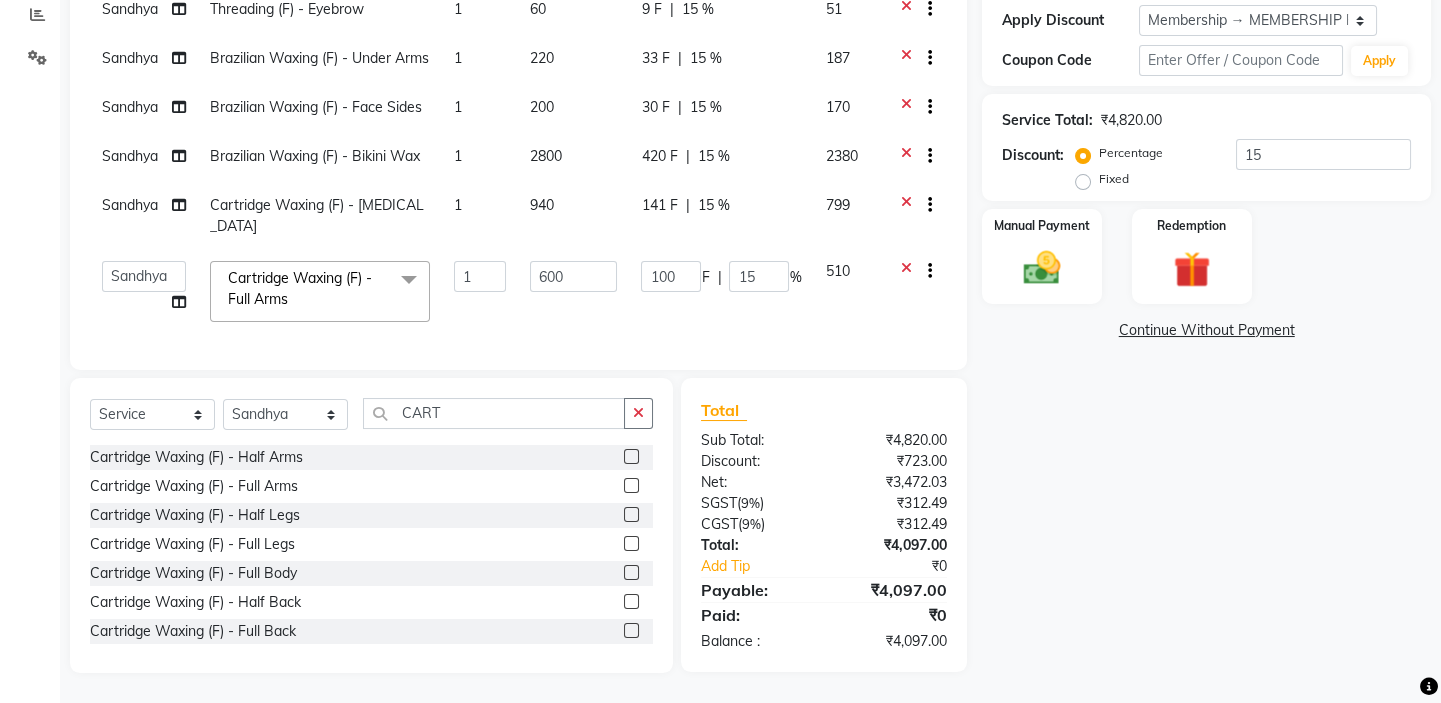 click on "Sandhya Threading (F) - Eyebrow 1 60 9 F | 15 % 51 Sandhya Brazilian Waxing (F) - Under Arms 1 220 33 F | 15 % 187 Sandhya Brazilian Waxing (F) - Face Sides 1 200 30 F | 15 % 170 Sandhya Brazilian Waxing (F) - Bikini Wax 1 2800 420 F | 15 % 2380 Sandhya Cartridge Waxing (F) - Midriff 1 940 141 F | 15 % 799  Asmat   Dinesh   Himanshu   Raj Shilpakar   Sandhya   SHAHID   SUJEET   Vaishnavi   Vrinda  Cartridge Waxing (F) - Full Arms  x Haircut - Basic Haircut - Advanced (M) Shave Beard Trim Beard Styling Head Shave Trimming (F) Styling Haircut (F) Creative Haircut (F) Head Massage - Menthol Chiller Head Massage - Pure Coconut Nourisher Head Massage - Almond Indulgence Head Massage - Olive Bliss Regular Hair Spa Hair Spas - Mentho Burst Spa Keratin Bosster 700 Scalp Treatment - Anti-Dandruff Treatment Hair Fall Treatment Repair Rescue Spa Bond Repair Regimine Bond Reapir Ritual with Volumize Booster Bond Reapir Ritual with Fortify Booster Bond Reapir Ritual with Vibrancy Booster Shea Butter Treatment Gold Facial" 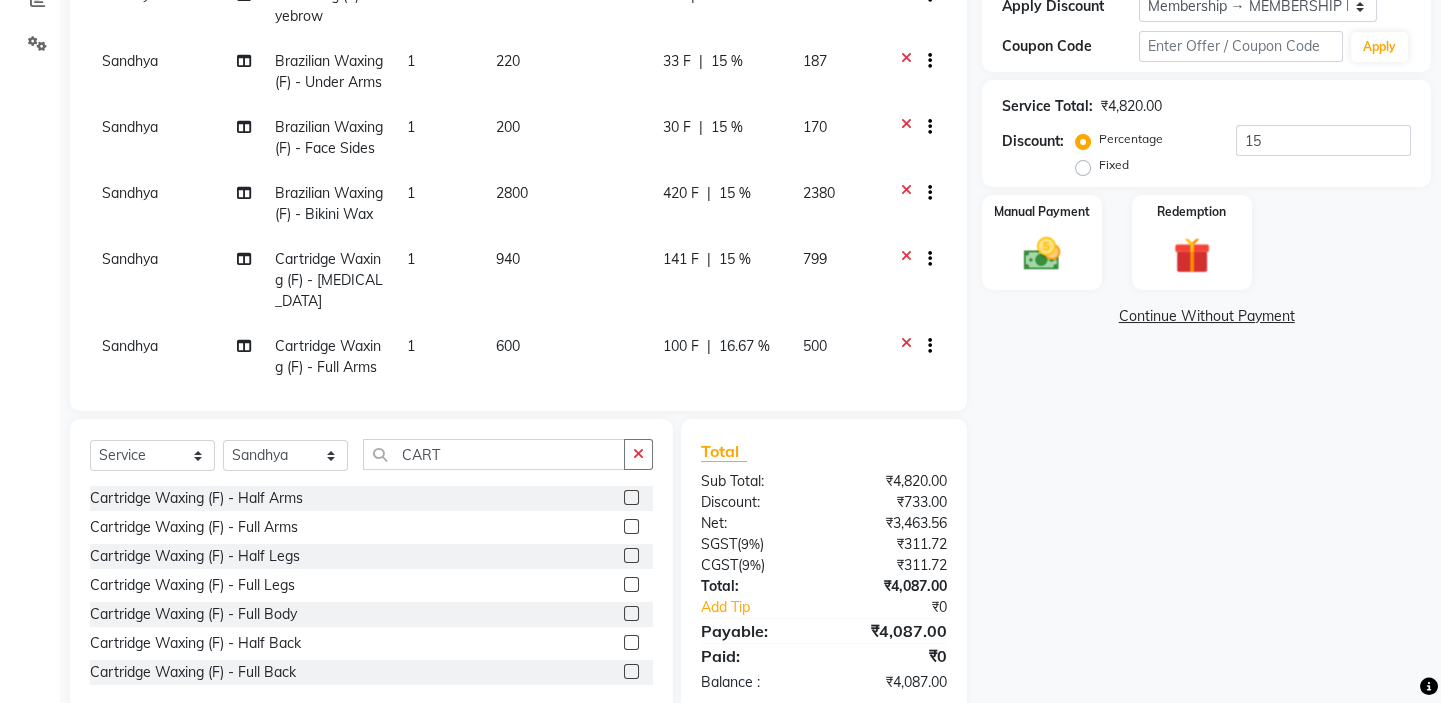 click on "420 F | 15 %" 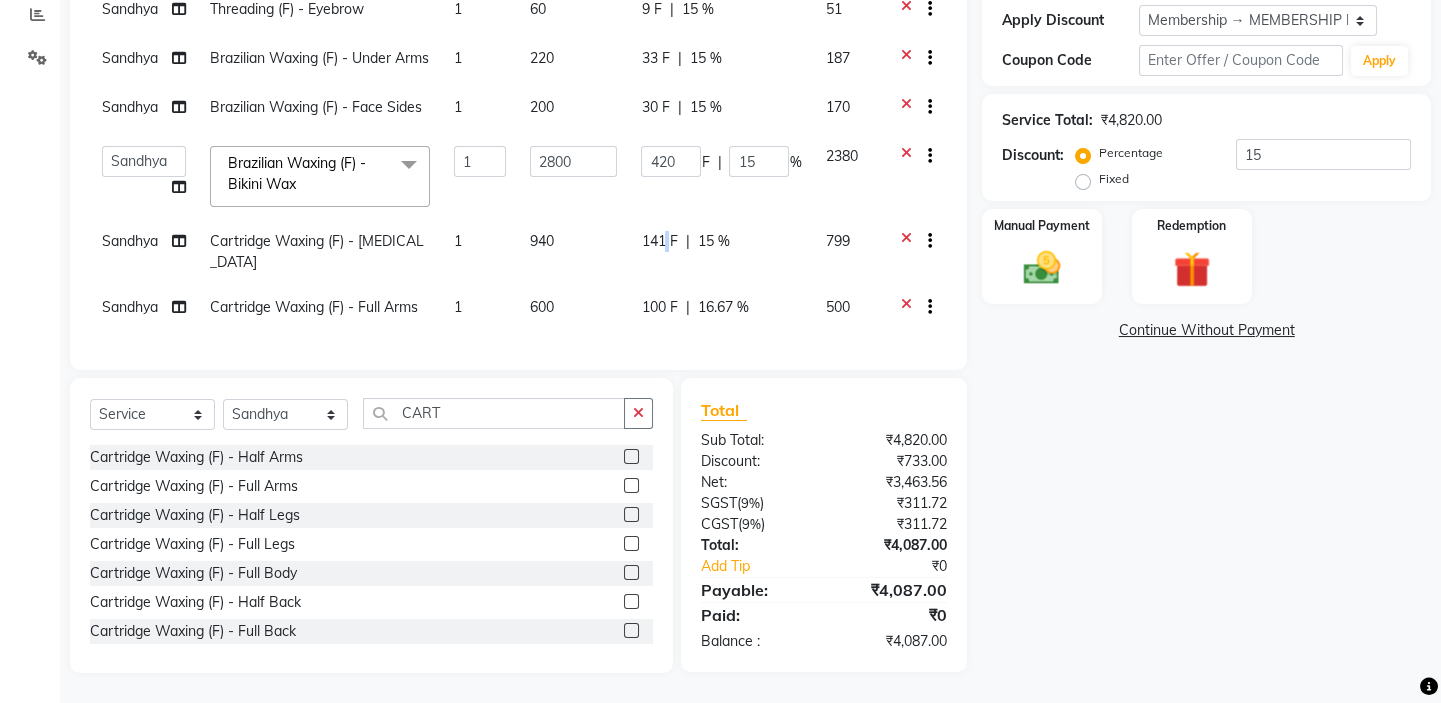 click on "141 F" 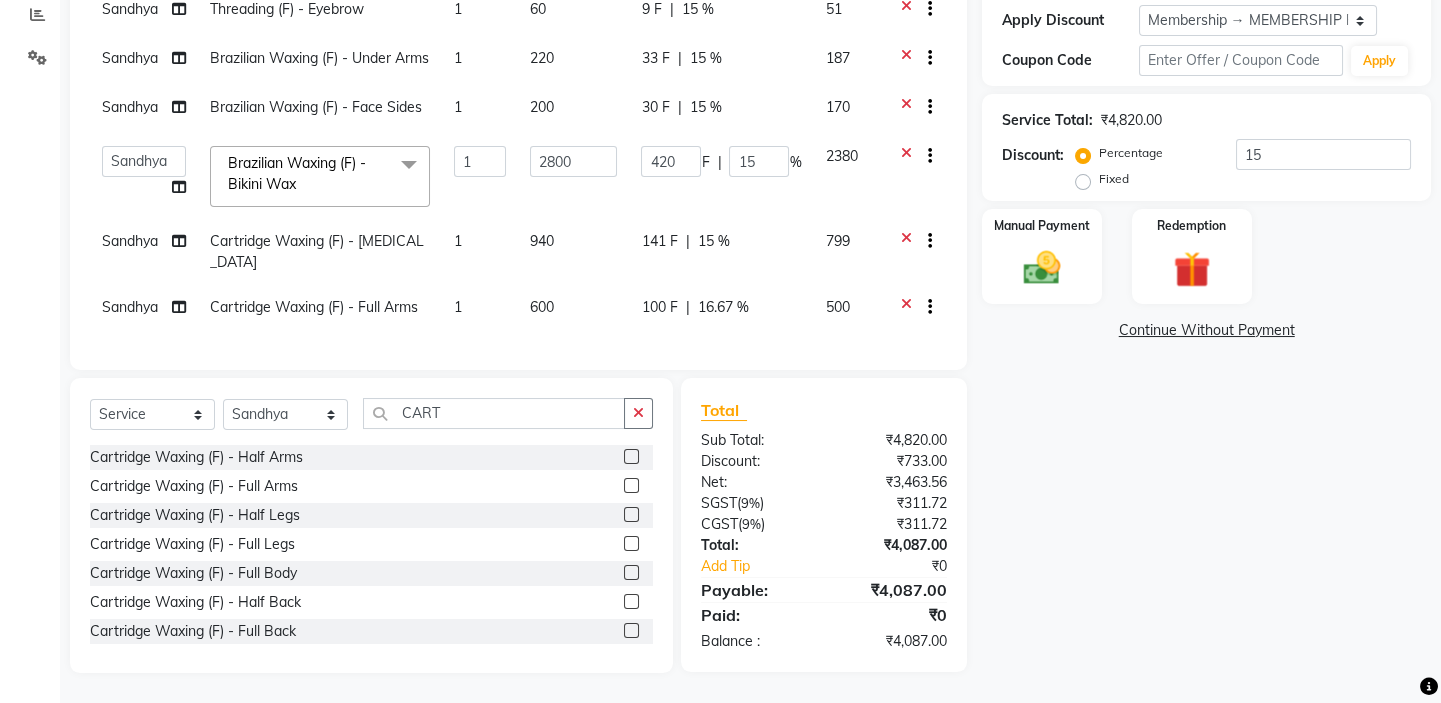 select on "35063" 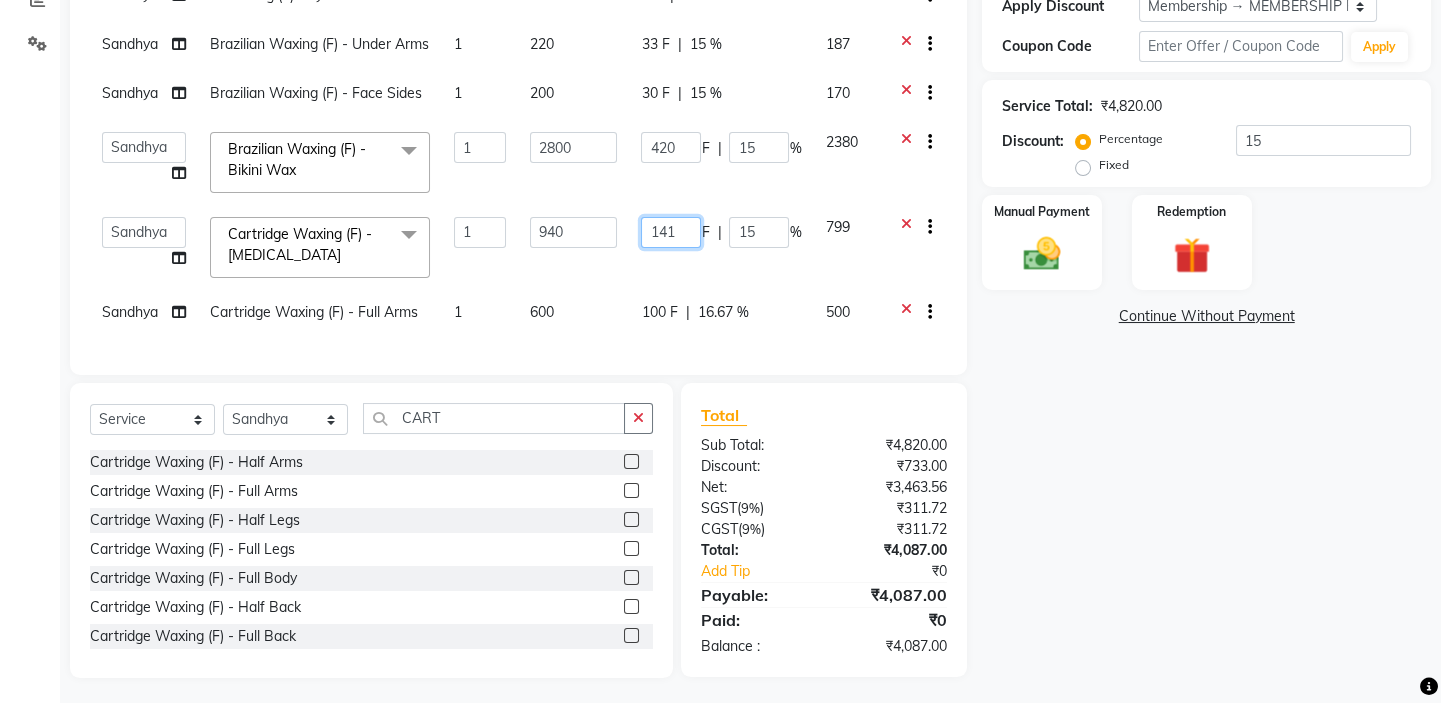 drag, startPoint x: 684, startPoint y: 245, endPoint x: 612, endPoint y: 264, distance: 74.46476 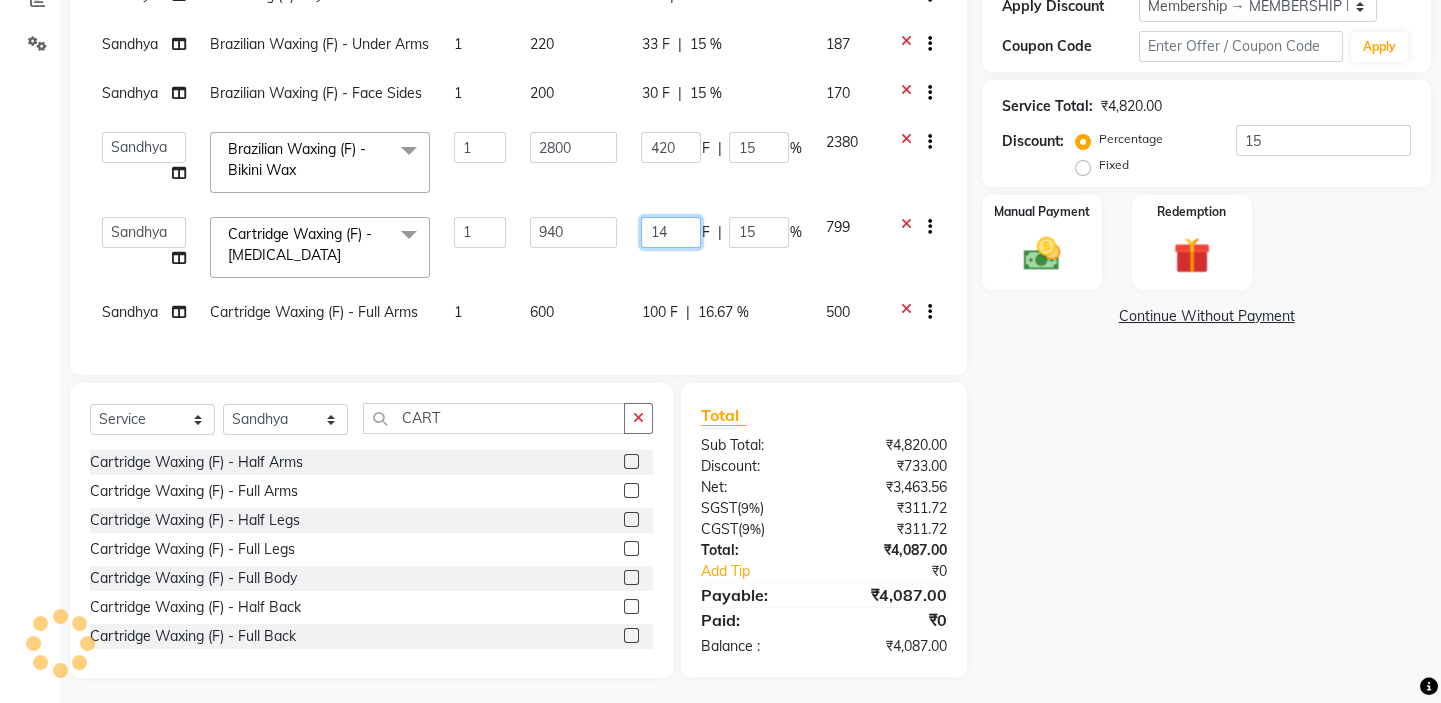 type on "140" 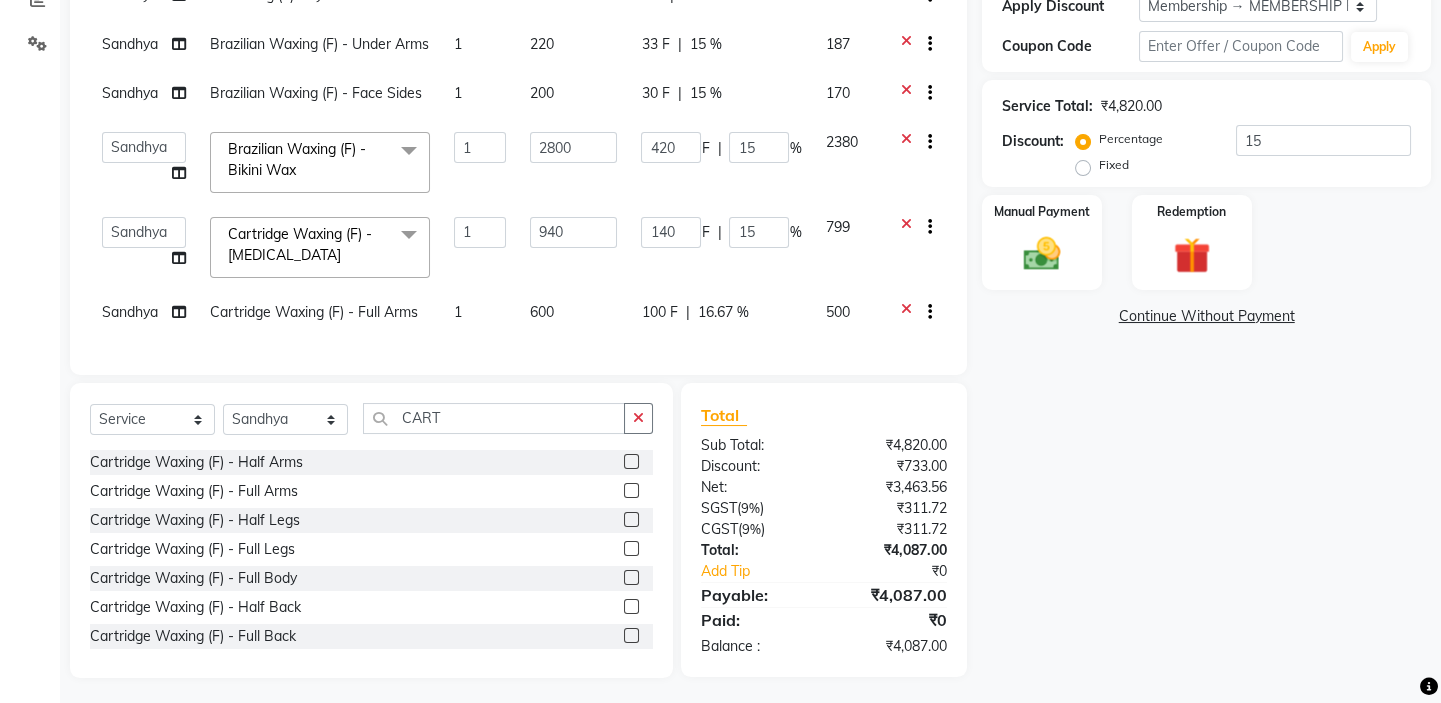 click on "Sandhya Threading (F) - Eyebrow 1 60 9 F | 15 % 51 Sandhya Brazilian Waxing (F) - Under Arms 1 220 33 F | 15 % 187 Sandhya Brazilian Waxing (F) - Face Sides 1 200 30 F | 15 % 170  Asmat   Dinesh   Himanshu   Raj Shilpakar   Sandhya   SHAHID   SUJEET   Vaishnavi   Vrinda  Brazilian Waxing (F) - Bikini Wax  x Haircut - Basic Haircut - Advanced (M) Shave Beard Trim Beard Styling Head Shave Trimming (F) Styling Haircut (F) Creative Haircut (F) Head Massage - Menthol Chiller Head Massage - Pure Coconut Nourisher Head Massage - Almond Indulgence Head Massage - Olive Bliss Regular Hair Spa Hair Spas - Mentho Burst Spa Keratin Bosster 700 Scalp Treatment - Anti-Dandruff Treatment Hair Fall Treatment Repair Rescue Spa Bond Repair Regimine Bond Reapir Ritual with Volumize Booster Bond Reapir Ritual with Fortify Booster Bond Reapir Ritual with Vibrancy Booster Bond Reapir Ritual with Hydrate Booster Bond Reapir Ritual with Tame Booster Shea Butter Treatment Shea Collagen Therapy Scalp Sense Treatment Regular Clean Up 1" 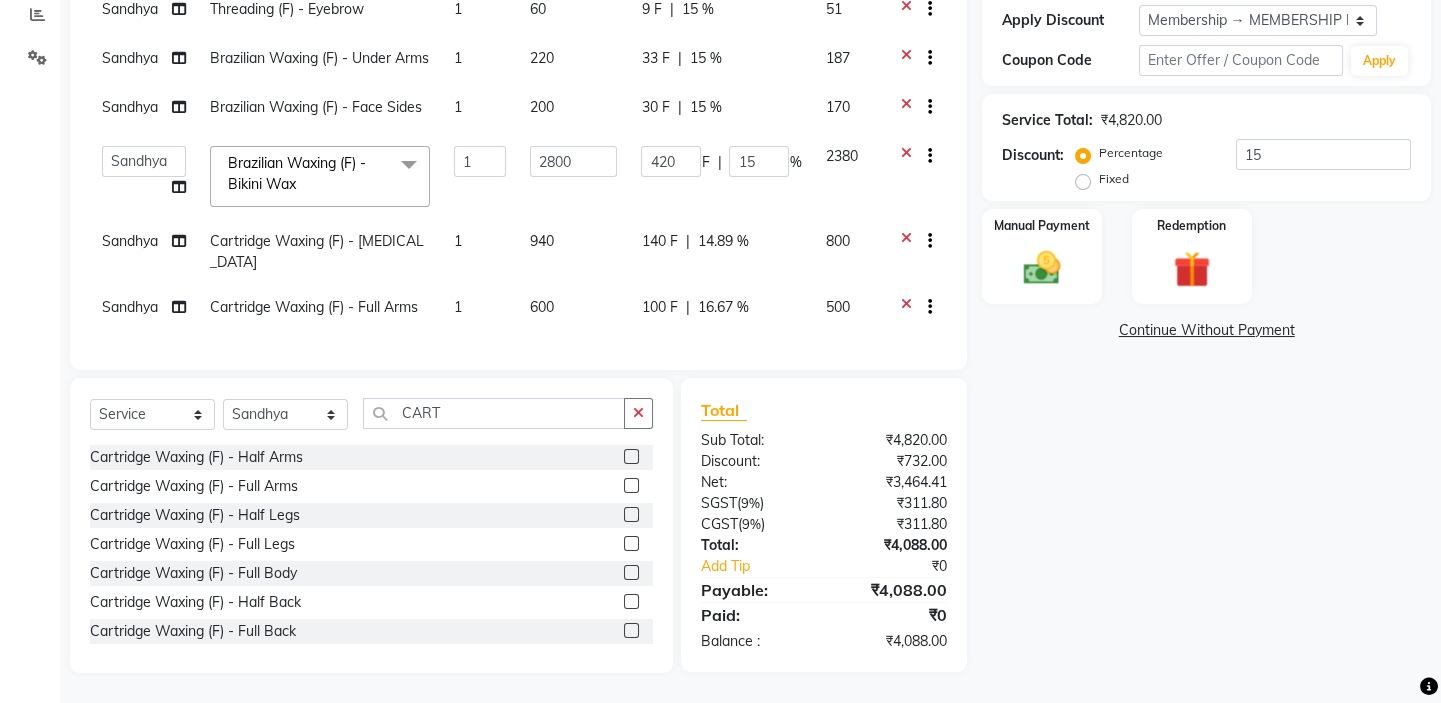 click on "140 F" 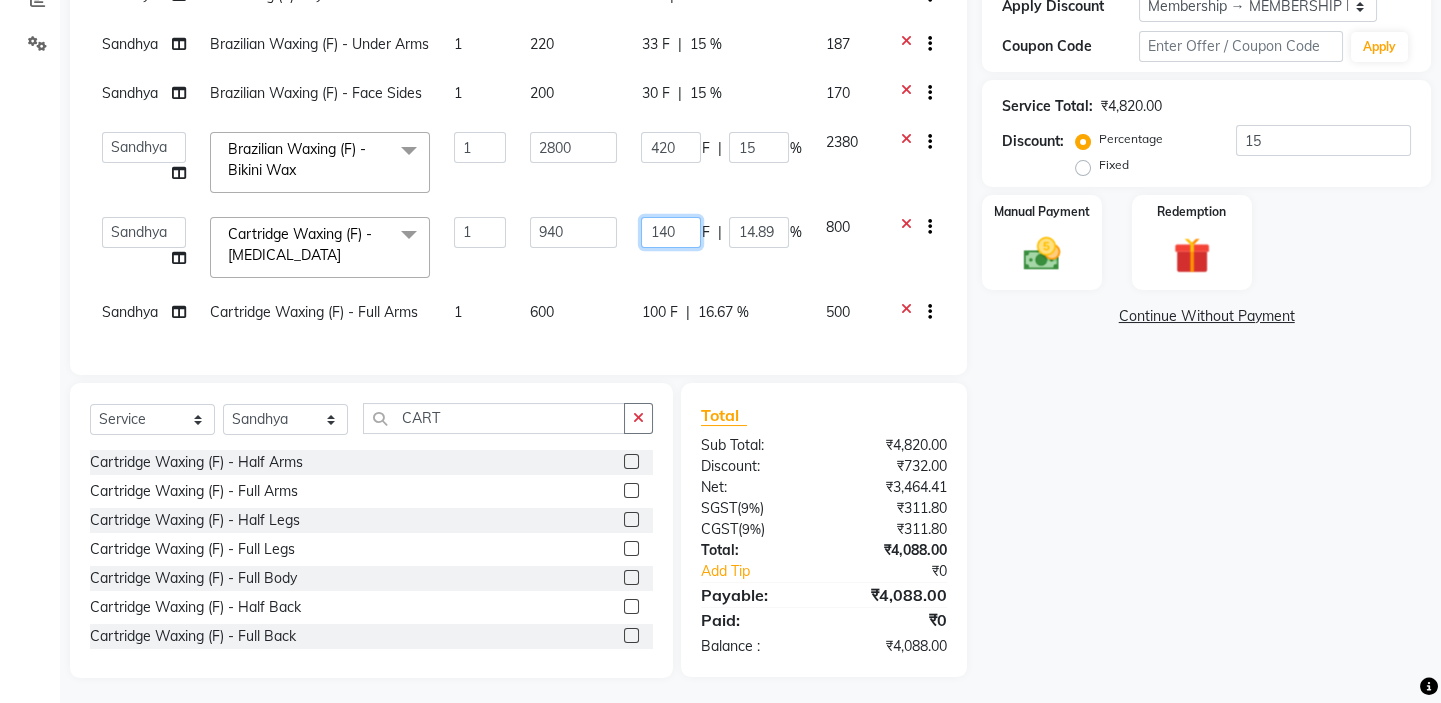 click on "140" 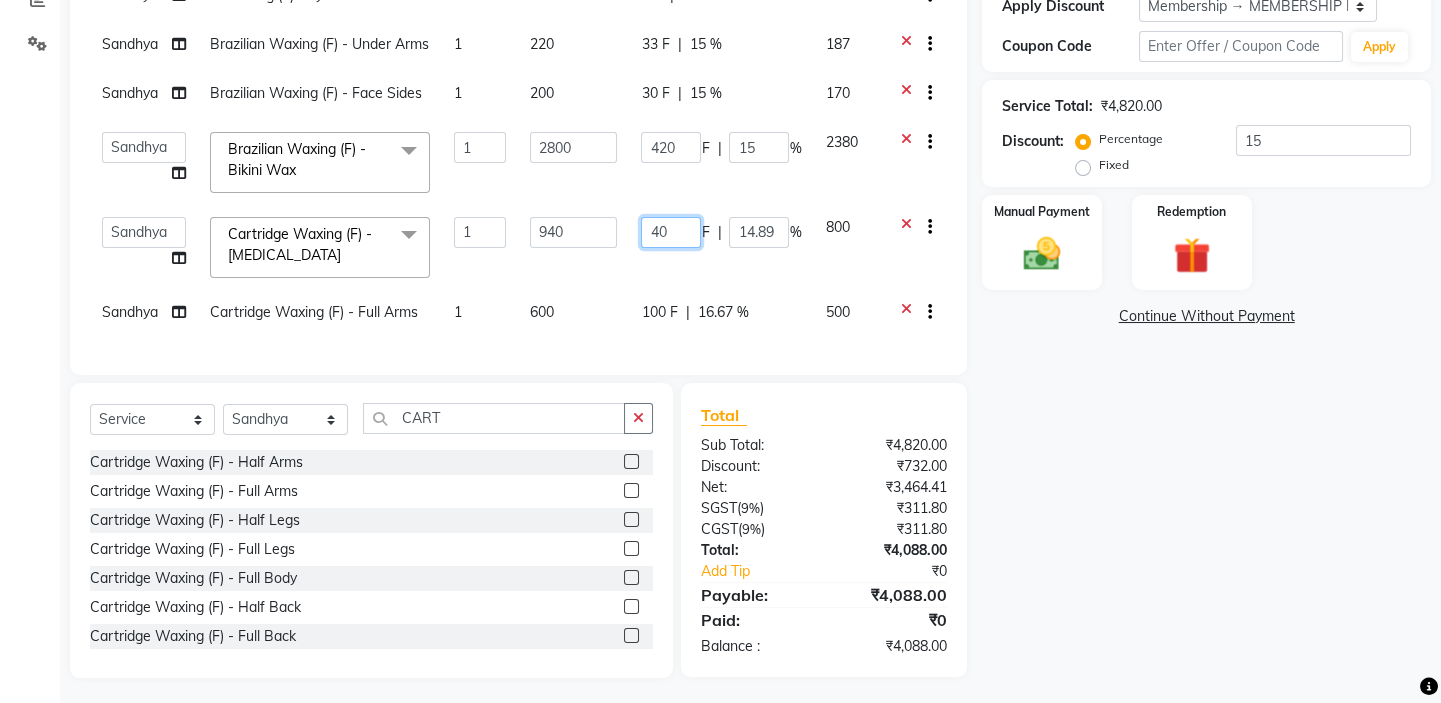 type on "240" 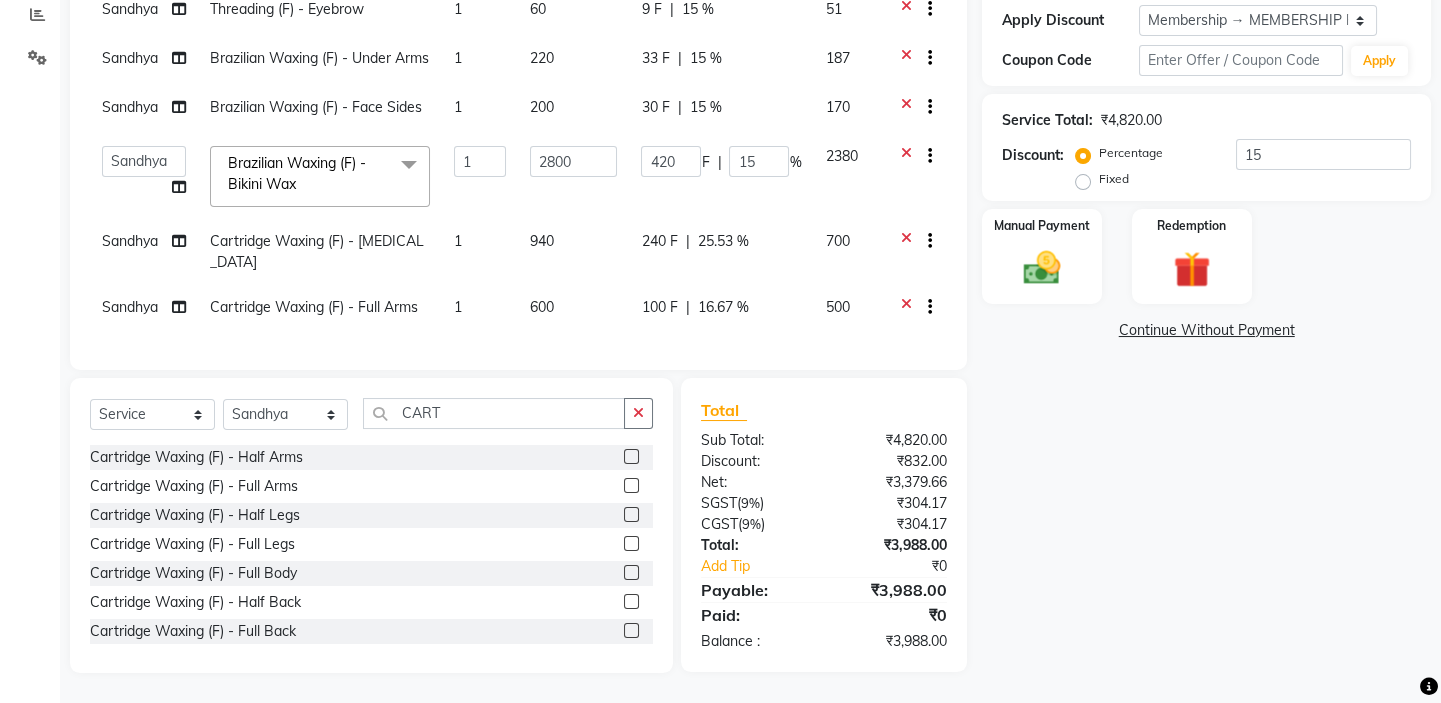 click on "Sandhya Threading (F) - Eyebrow 1 60 9 F | 15 % 51 Sandhya Brazilian Waxing (F) - Under Arms 1 220 33 F | 15 % 187 Sandhya Brazilian Waxing (F) - Face Sides 1 200 30 F | 15 % 170  Asmat   Dinesh   Himanshu   Raj Shilpakar   Sandhya   SHAHID   SUJEET   Vaishnavi   Vrinda  Brazilian Waxing (F) - Bikini Wax  x Haircut - Basic Haircut - Advanced (M) Shave Beard Trim Beard Styling Head Shave Trimming (F) Styling Haircut (F) Creative Haircut (F) Head Massage - Menthol Chiller Head Massage - Pure Coconut Nourisher Head Massage - Almond Indulgence Head Massage - Olive Bliss Regular Hair Spa Hair Spas - Mentho Burst Spa Keratin Bosster 700 Scalp Treatment - Anti-Dandruff Treatment Hair Fall Treatment Repair Rescue Spa Bond Repair Regimine Bond Reapir Ritual with Volumize Booster Bond Reapir Ritual with Fortify Booster Bond Reapir Ritual with Vibrancy Booster Bond Reapir Ritual with Hydrate Booster Bond Reapir Ritual with Tame Booster Shea Butter Treatment Shea Collagen Therapy Scalp Sense Treatment Regular Clean Up 1" 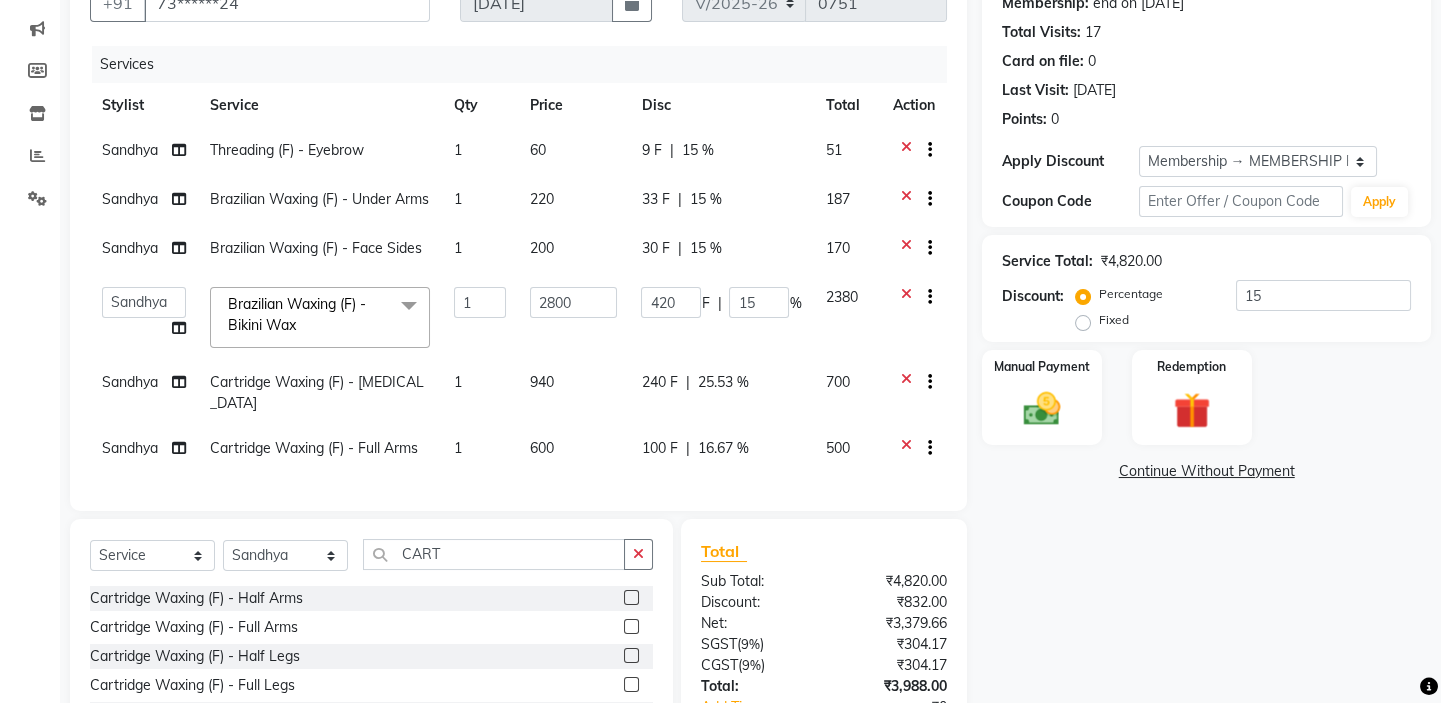 scroll, scrollTop: 283, scrollLeft: 0, axis: vertical 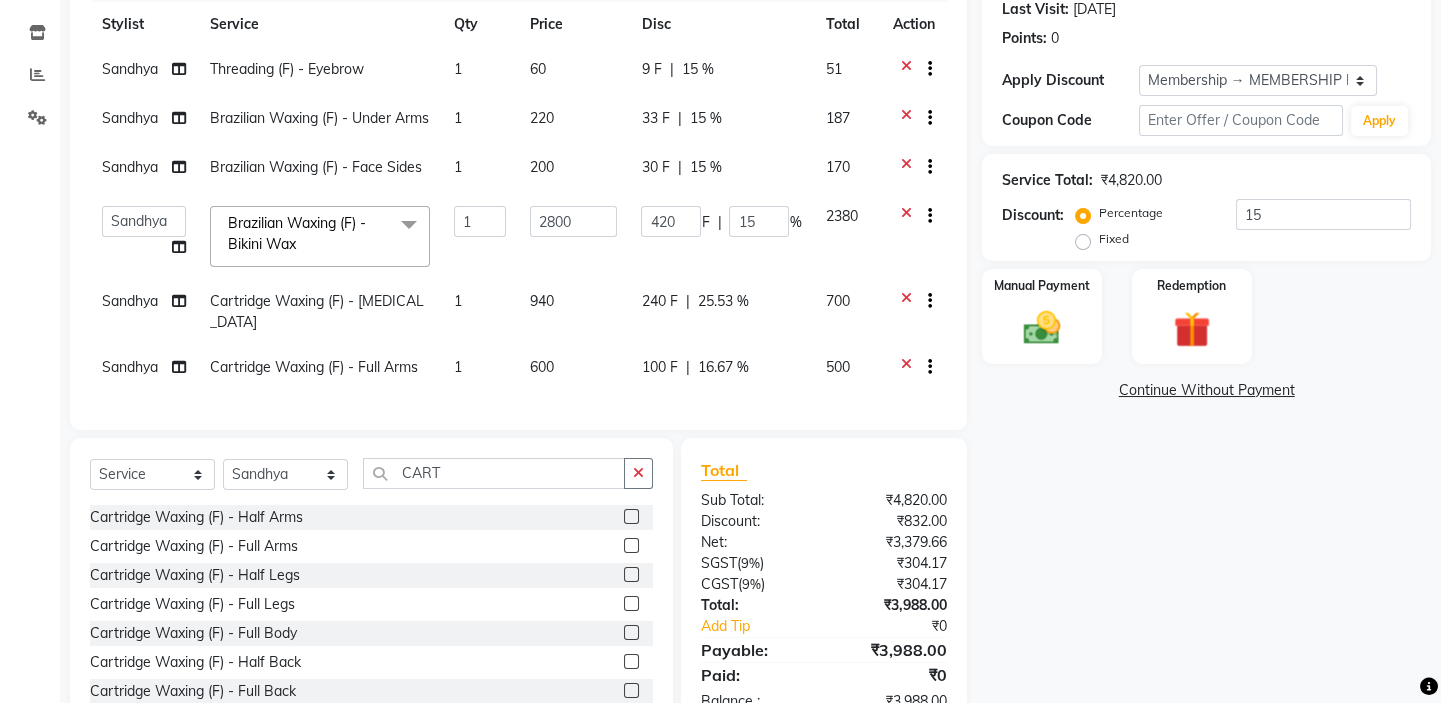 click on "940" 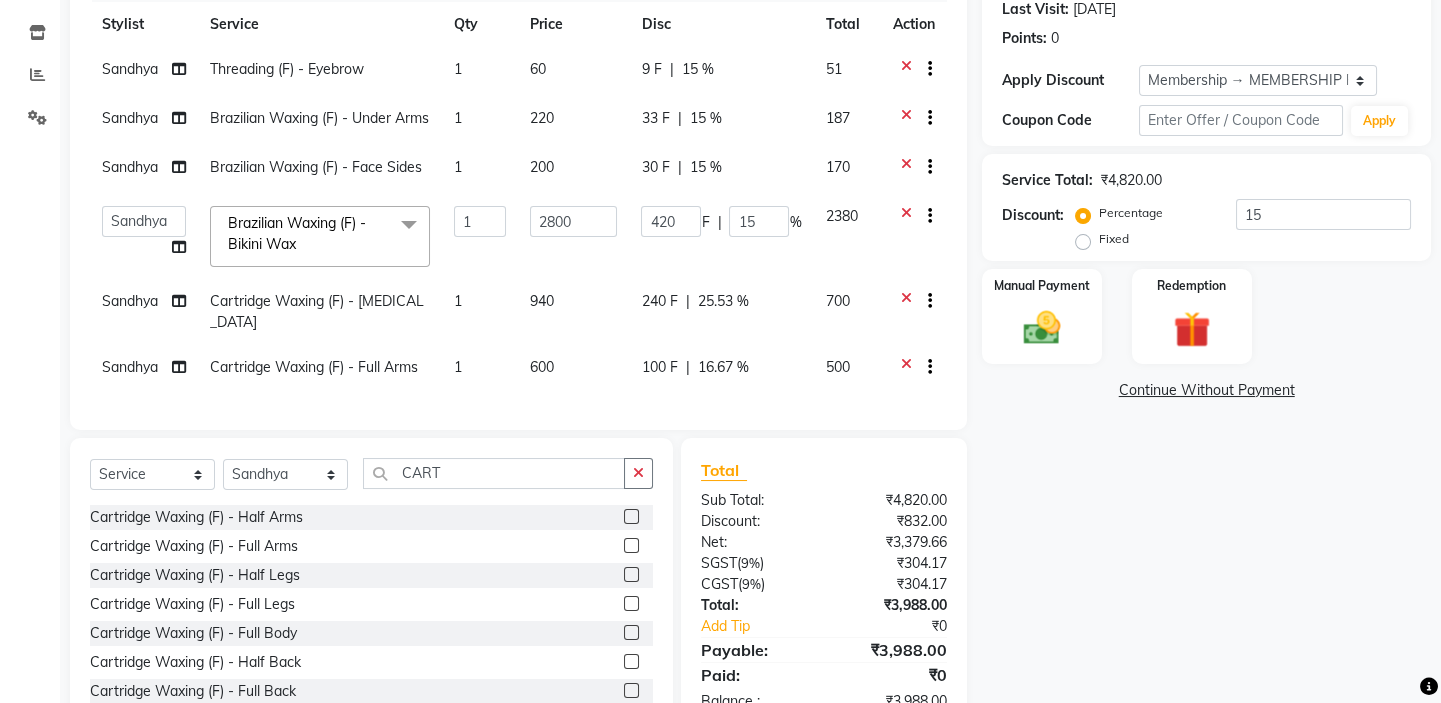 select on "35063" 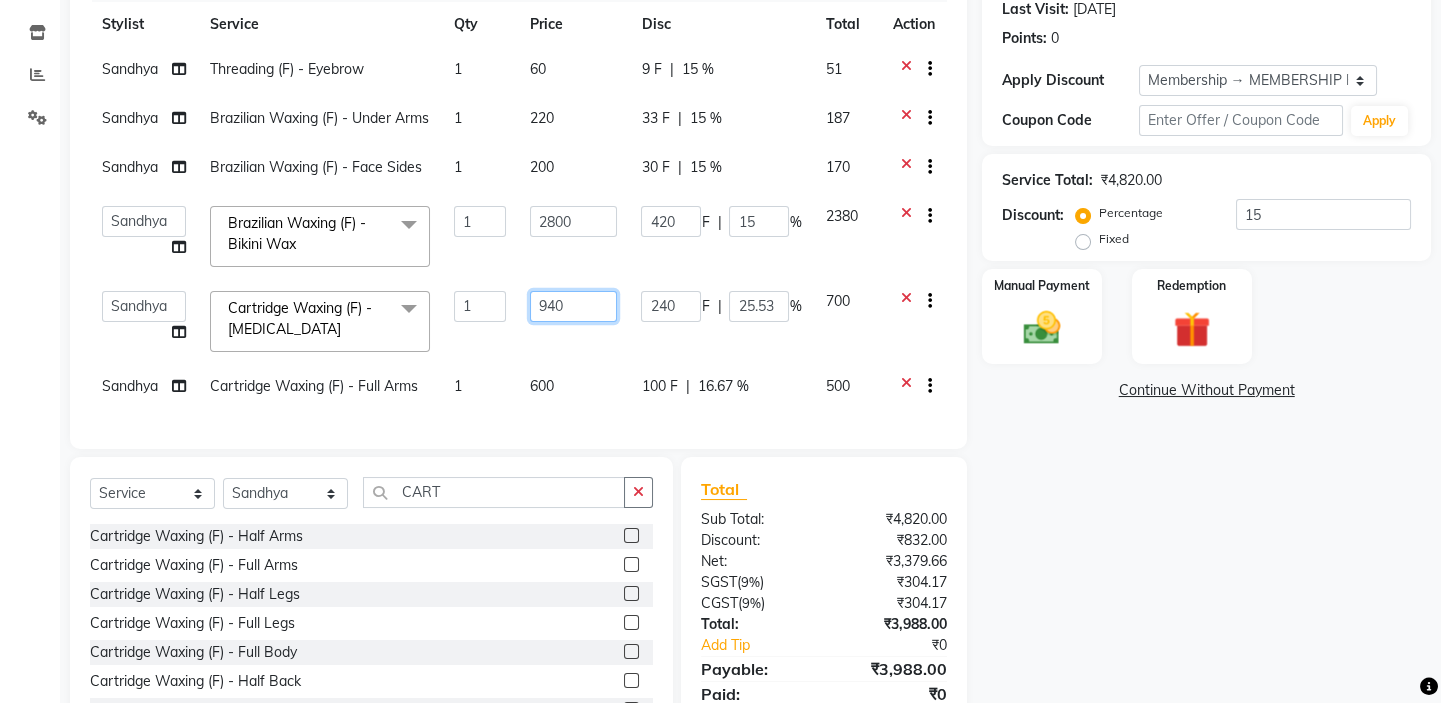 drag, startPoint x: 576, startPoint y: 315, endPoint x: 490, endPoint y: 329, distance: 87.13208 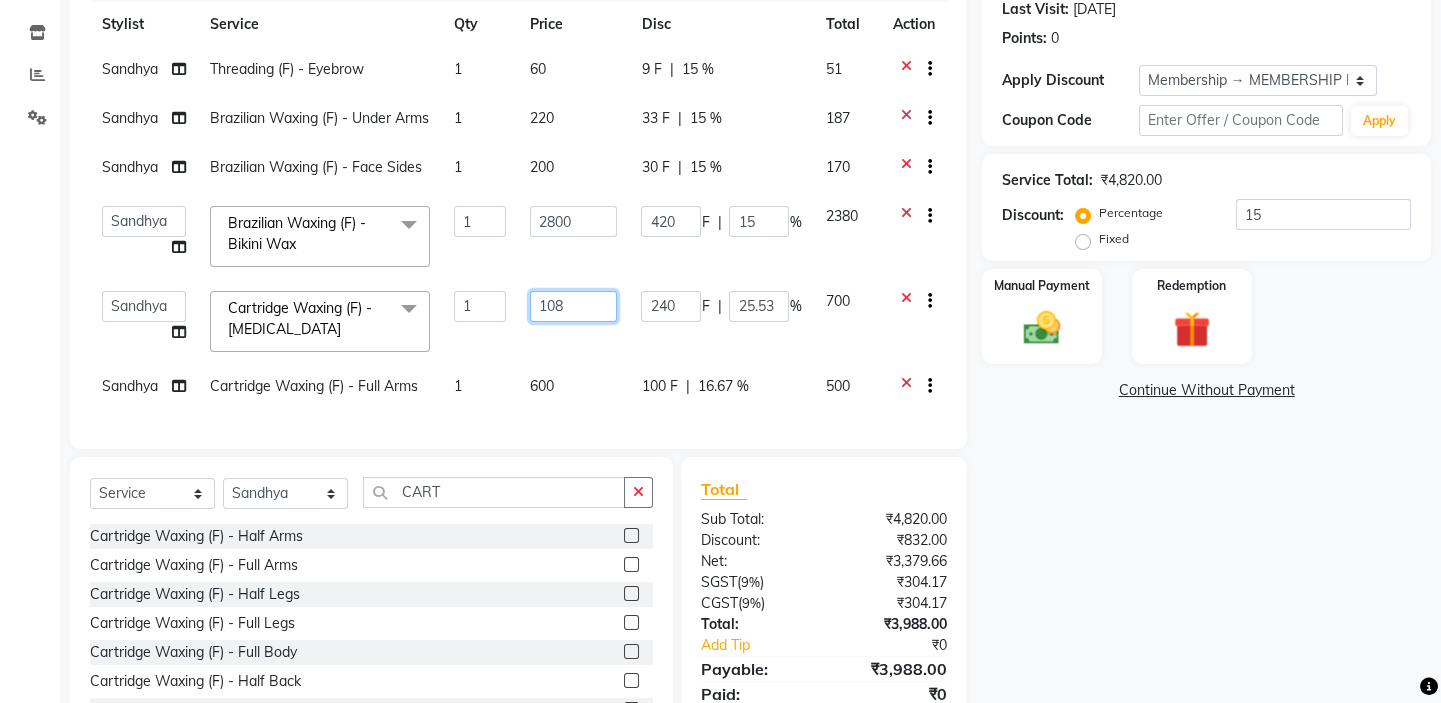type on "1080" 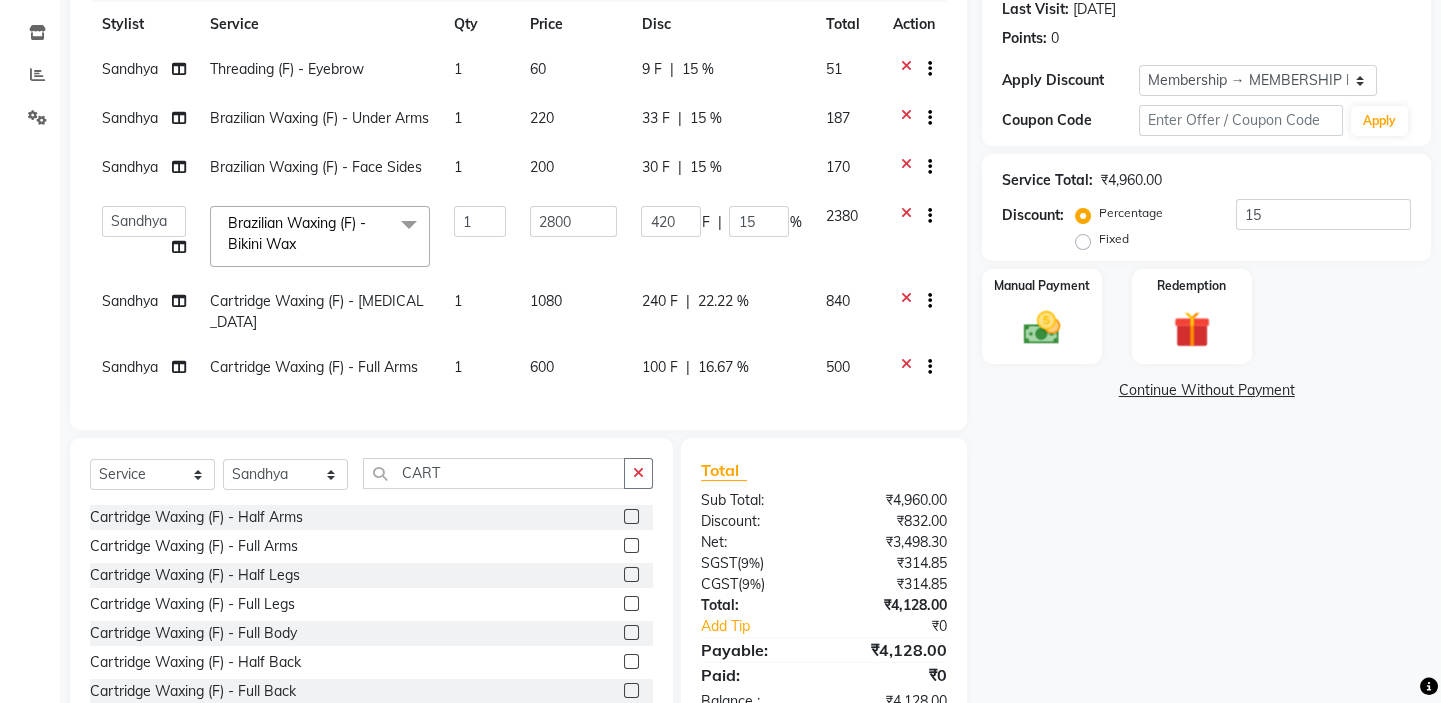 click on "240 F" 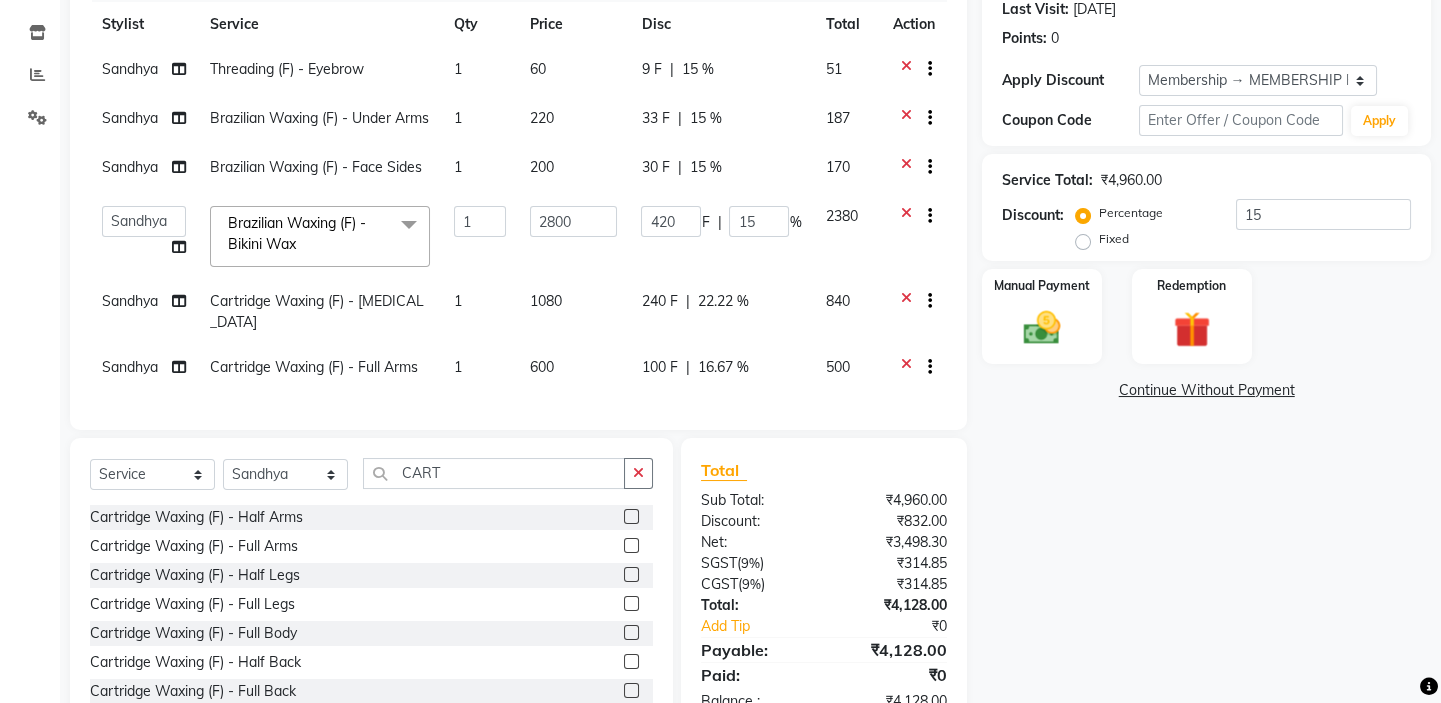 select on "35063" 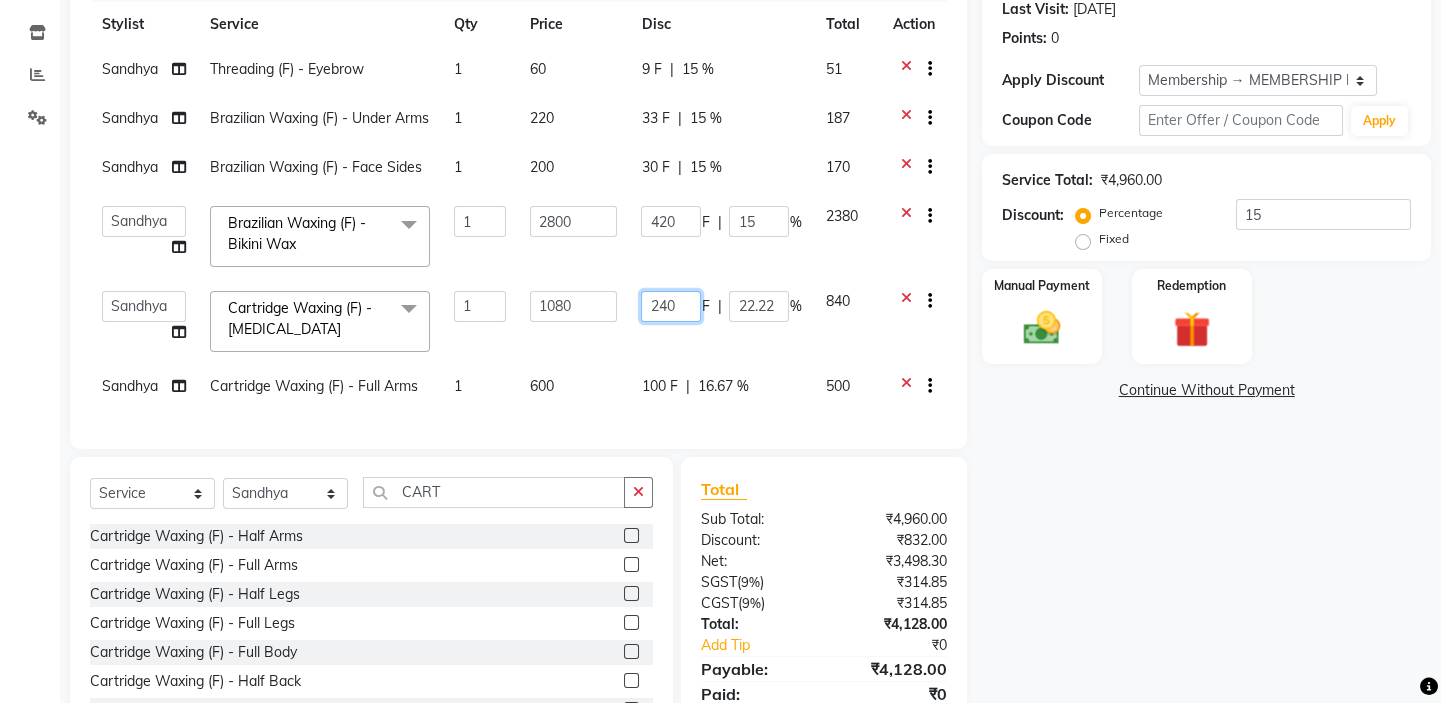 drag, startPoint x: 672, startPoint y: 320, endPoint x: 636, endPoint y: 330, distance: 37.363083 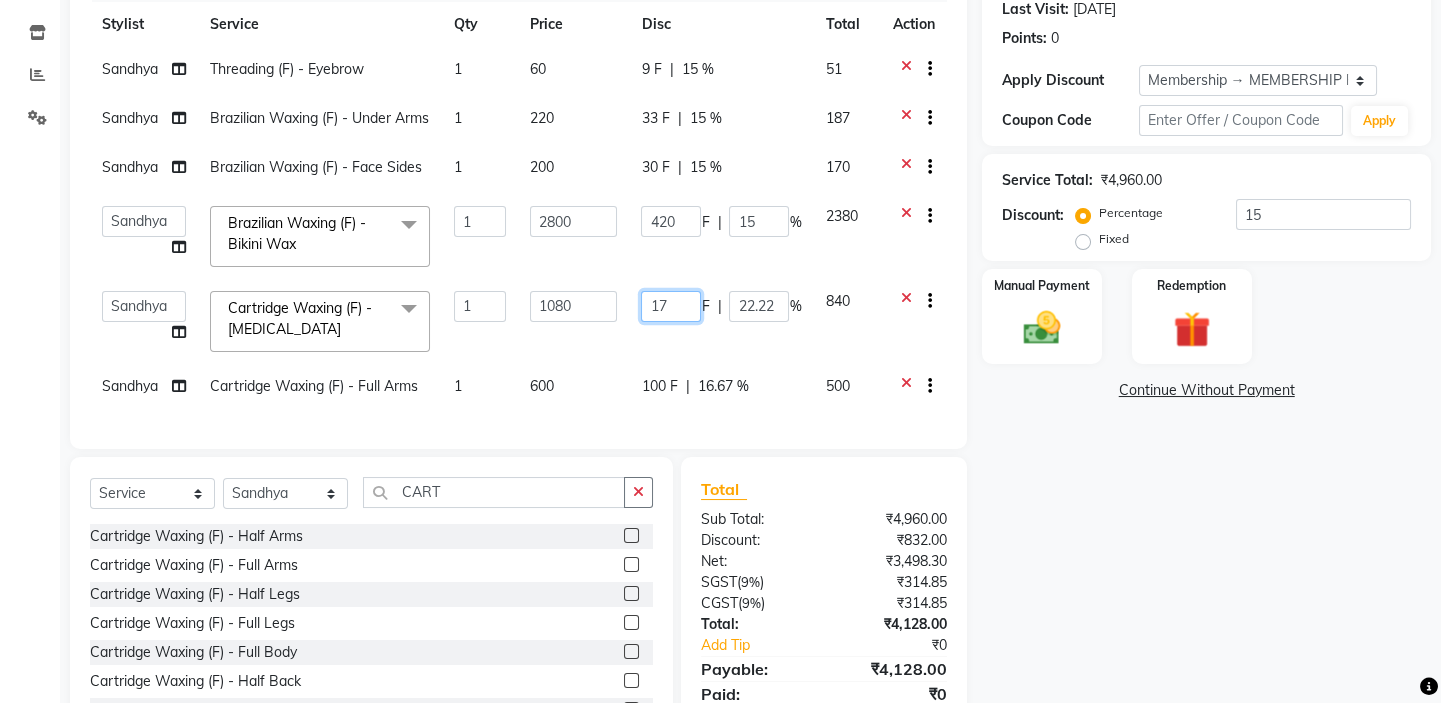 type on "170" 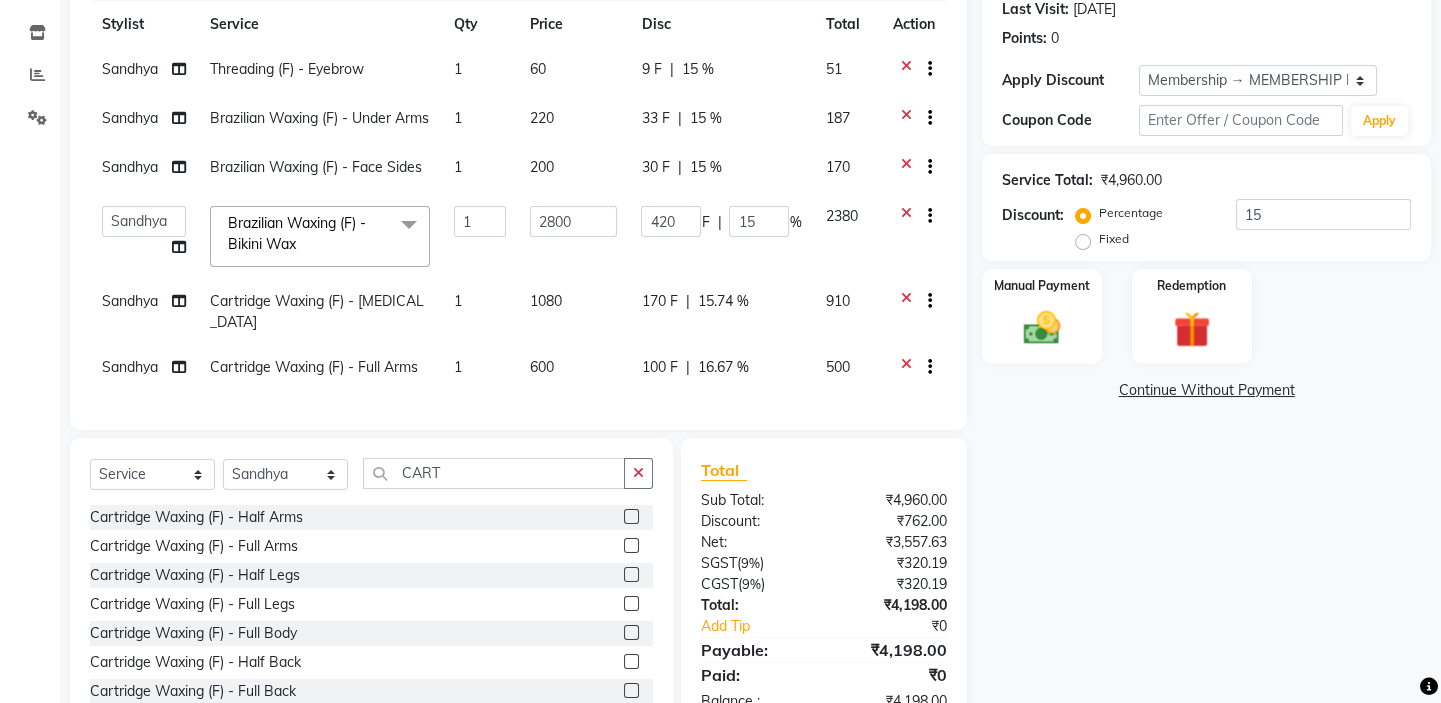 click on "Sandhya Threading (F) - Eyebrow 1 60 9 F | 15 % 51 Sandhya Brazilian Waxing (F) - Under Arms 1 220 33 F | 15 % 187 Sandhya Brazilian Waxing (F) - Face Sides 1 200 30 F | 15 % 170  Asmat   Dinesh   Himanshu   Raj Shilpakar   Sandhya   SHAHID   SUJEET   Vaishnavi   Vrinda  Brazilian Waxing (F) - Bikini Wax  x Haircut - Basic Haircut - Advanced (M) Shave Beard Trim Beard Styling Head Shave Trimming (F) Styling Haircut (F) Creative Haircut (F) Head Massage - Menthol Chiller Head Massage - Pure Coconut Nourisher Head Massage - Almond Indulgence Head Massage - Olive Bliss Regular Hair Spa Hair Spas - Mentho Burst Spa Keratin Bosster 700 Scalp Treatment - Anti-Dandruff Treatment Hair Fall Treatment Repair Rescue Spa Bond Repair Regimine Bond Reapir Ritual with Volumize Booster Bond Reapir Ritual with Fortify Booster Bond Reapir Ritual with Vibrancy Booster Bond Reapir Ritual with Hydrate Booster Bond Reapir Ritual with Tame Booster Shea Butter Treatment Shea Collagen Therapy Scalp Sense Treatment Regular Clean Up 1" 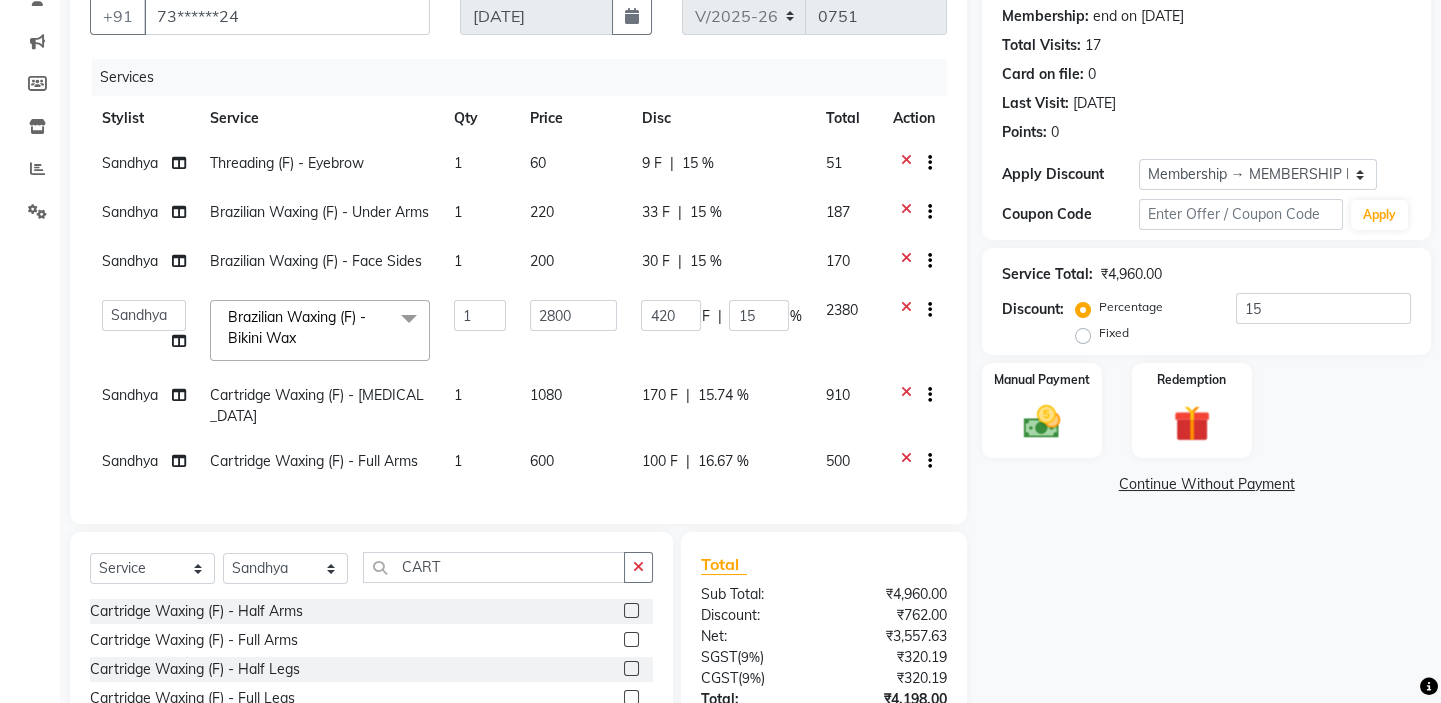 scroll, scrollTop: 71, scrollLeft: 0, axis: vertical 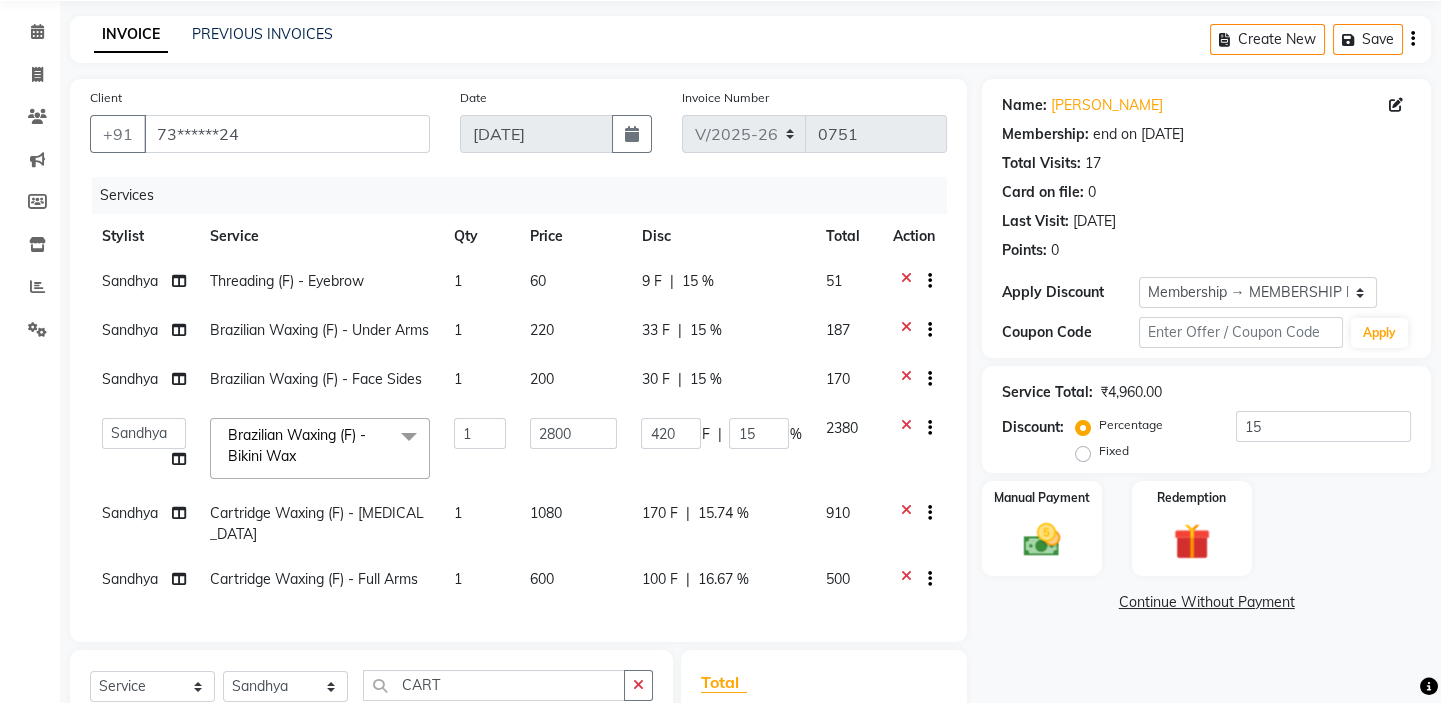 drag, startPoint x: 615, startPoint y: 286, endPoint x: 628, endPoint y: 284, distance: 13.152946 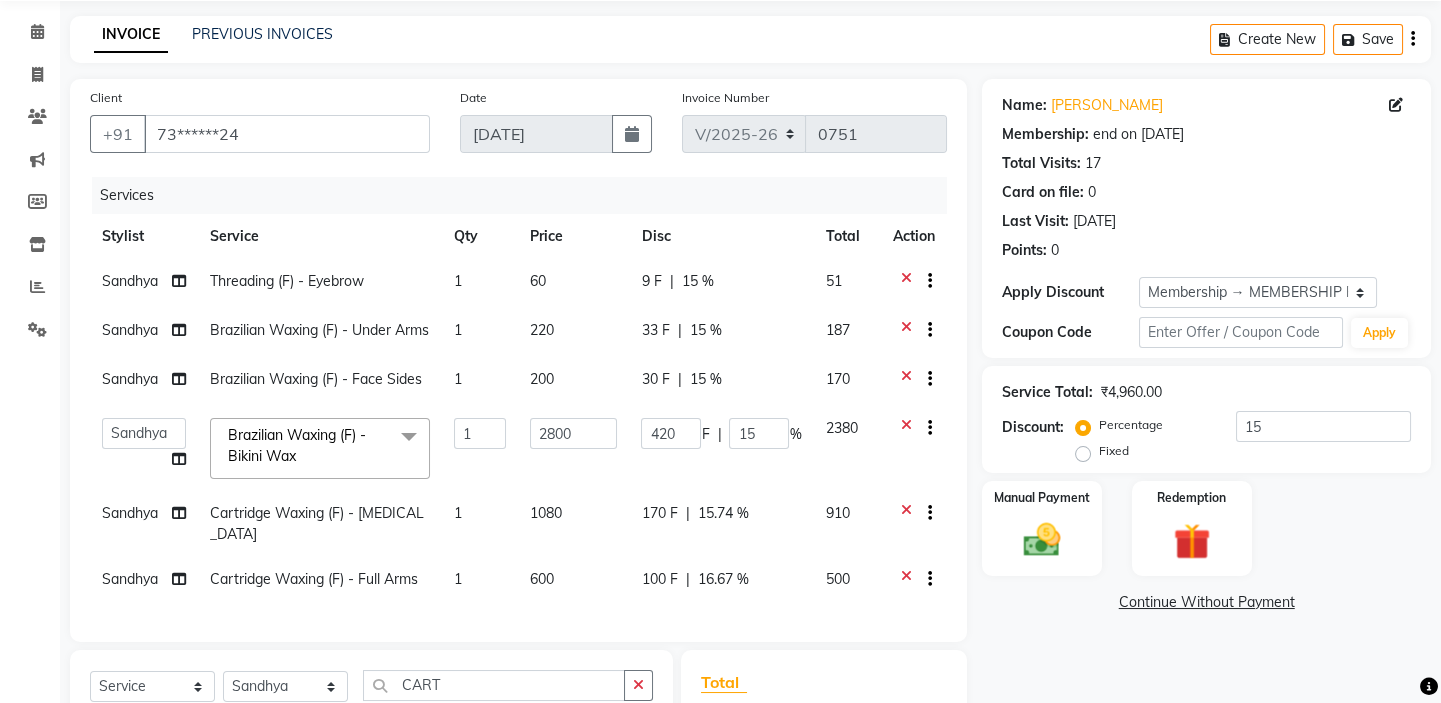 click on "60" 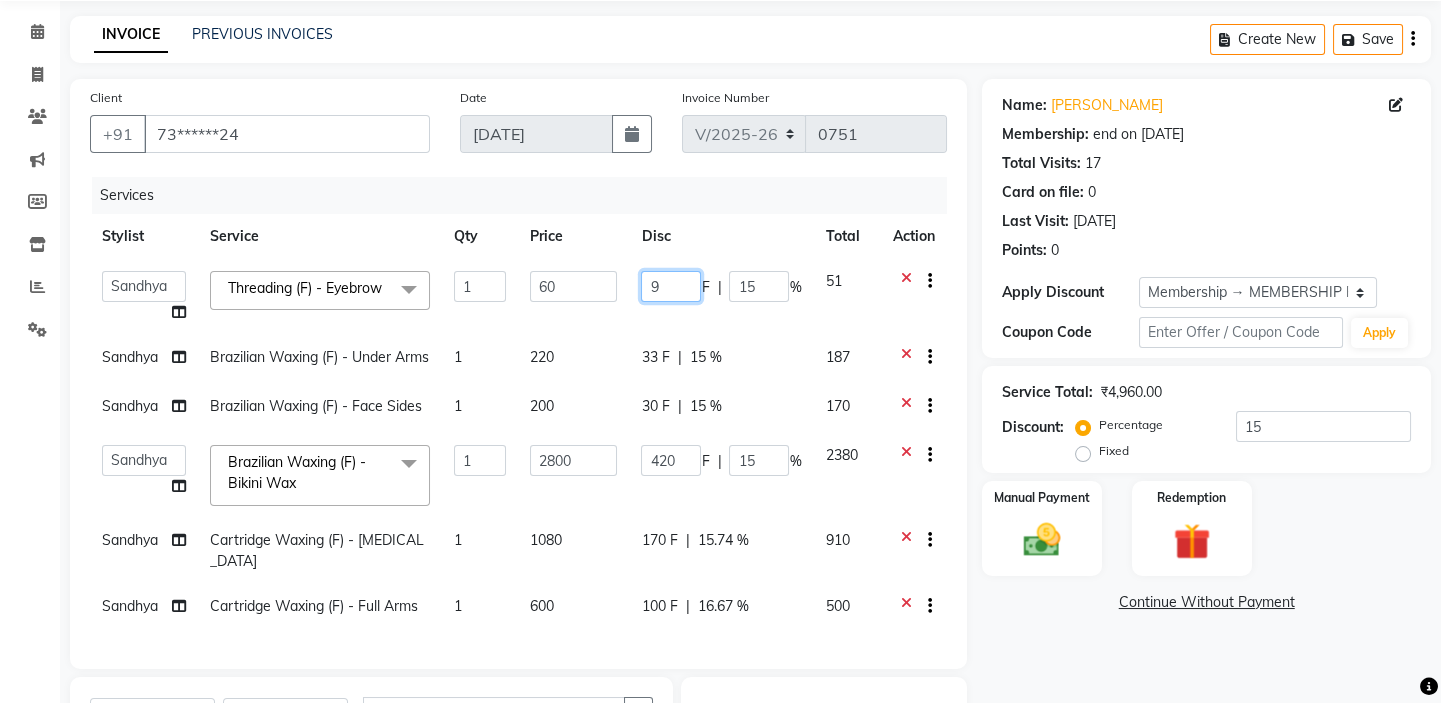 click on "9" 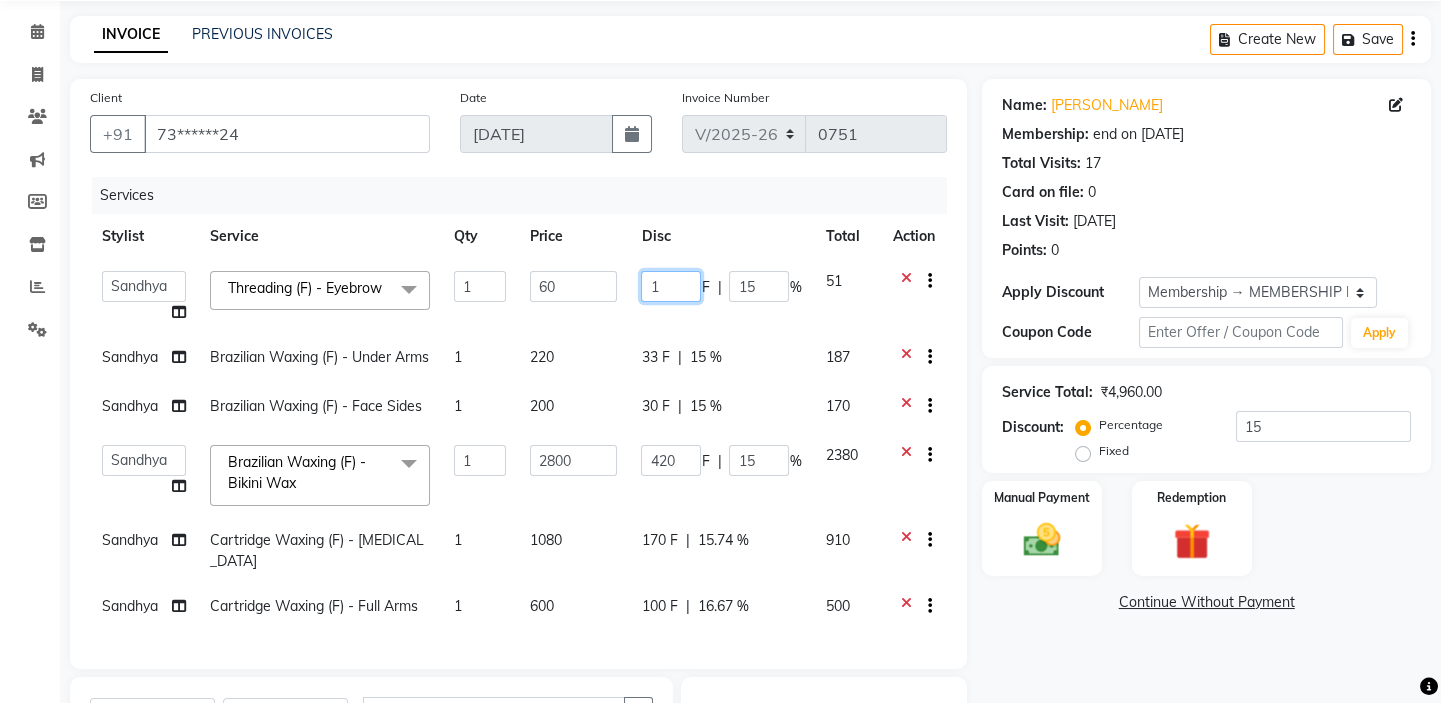 type on "10" 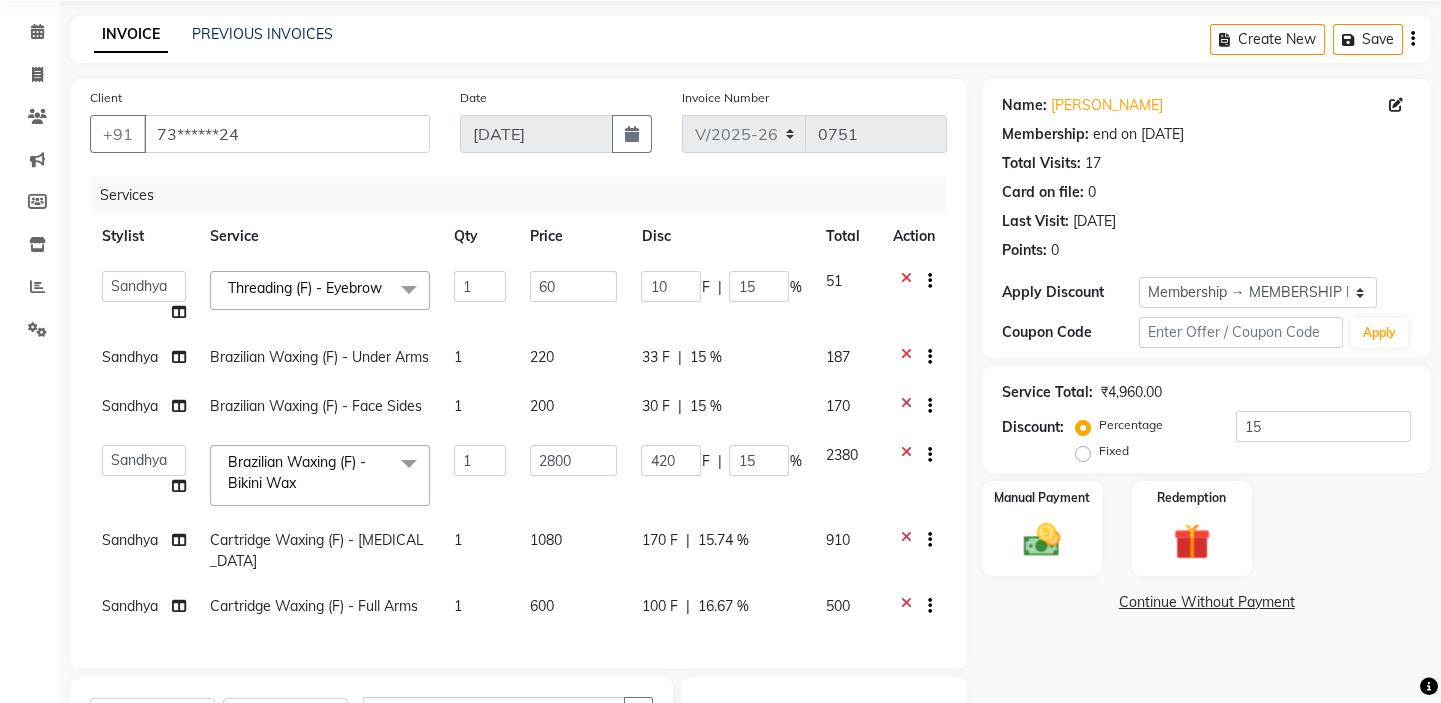click on "33 F | 15 %" 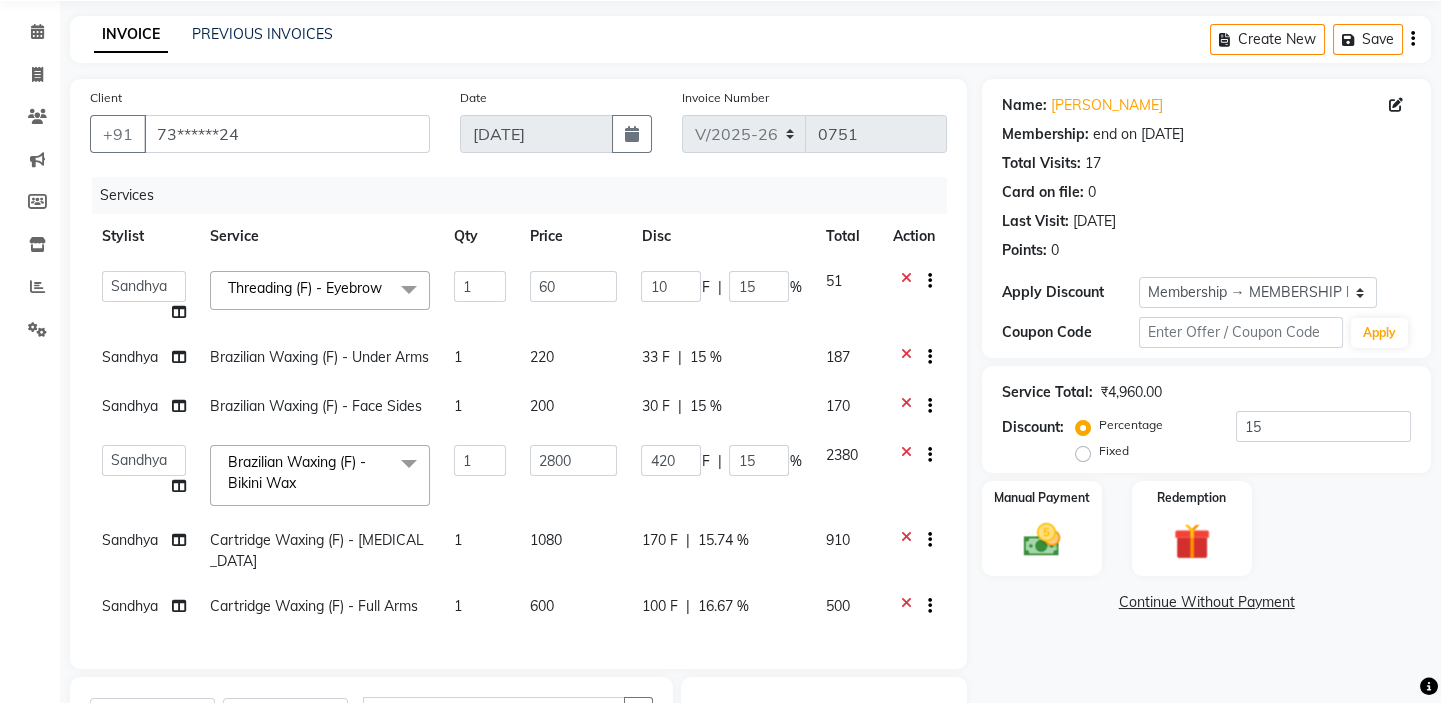 select on "35063" 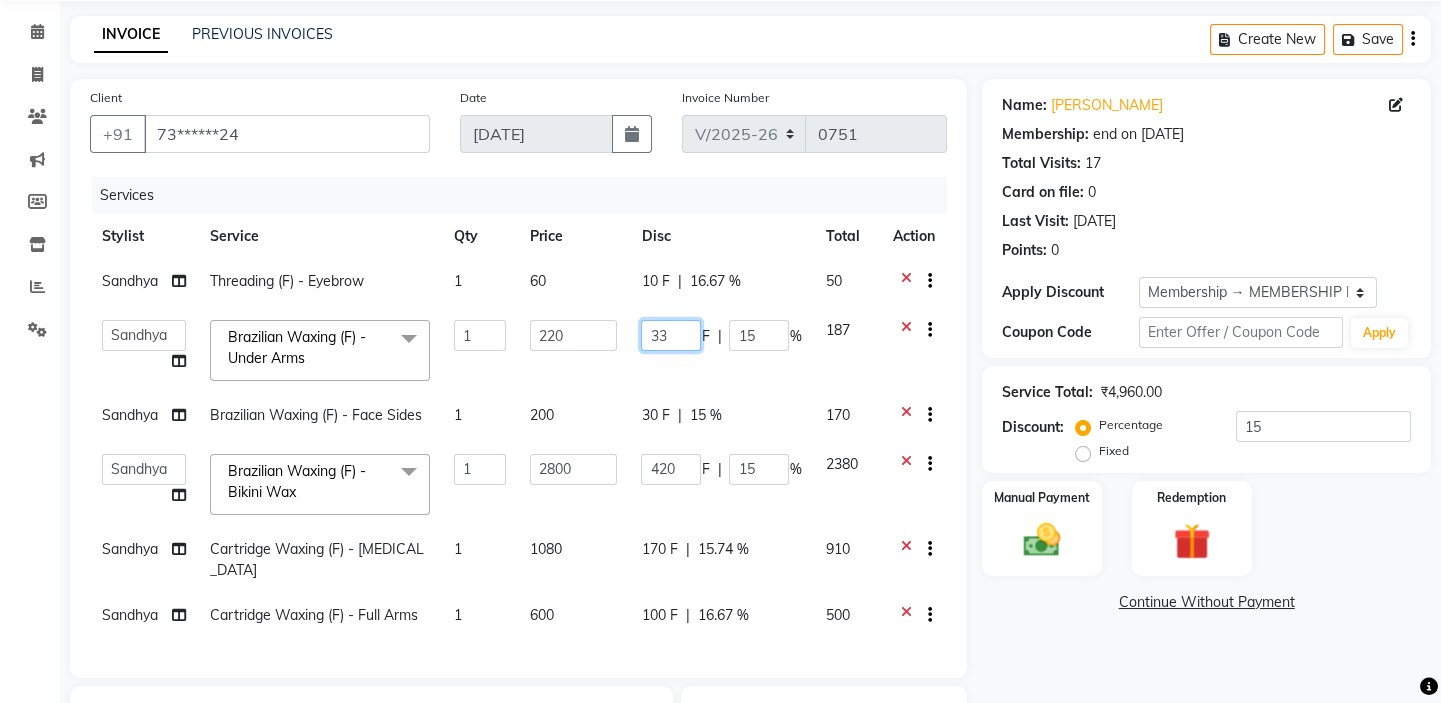 drag, startPoint x: 671, startPoint y: 330, endPoint x: 630, endPoint y: 337, distance: 41.59327 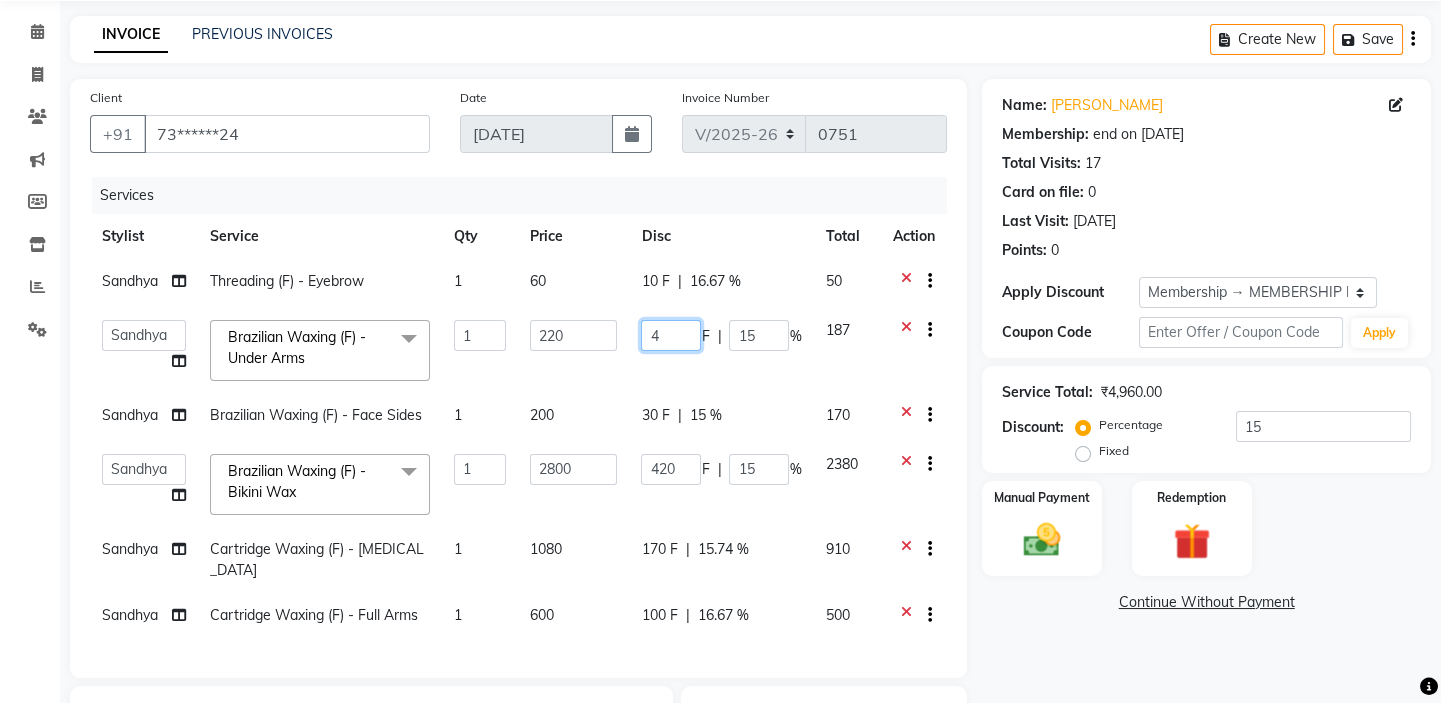 type on "40" 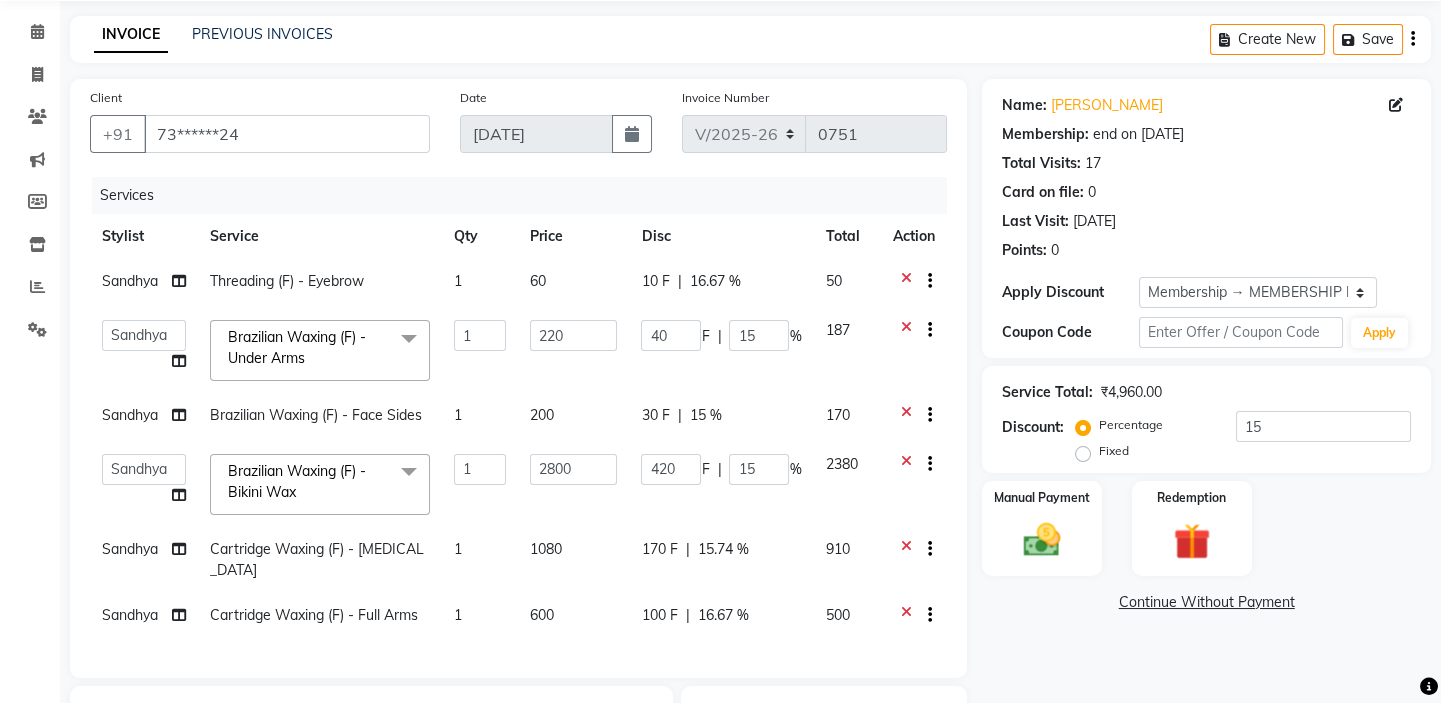 click on "Sandhya Threading (F) - Eyebrow 1 60 10 F | 16.67 % 50  Asmat   Dinesh   Himanshu   Raj Shilpakar   Sandhya   SHAHID   SUJEET   Vaishnavi   Vrinda  Brazilian Waxing (F) - Under Arms  x Haircut - Basic Haircut - Advanced (M) Shave Beard Trim Beard Styling Head Shave Trimming (F) Styling Haircut (F) Creative Haircut (F) Head Massage - Menthol Chiller Head Massage - Pure Coconut Nourisher Head Massage - Almond Indulgence Head Massage - Olive Bliss Regular Hair Spa Hair Spas - Mentho Burst Spa Keratin Bosster 700 Scalp Treatment - Anti-Dandruff Treatment Hair Fall Treatment Repair Rescue Spa Bond Repair Regimine Bond Reapir Ritual with Volumize Booster Bond Reapir Ritual with Fortify Booster Bond Reapir Ritual with Vibrancy Booster Bond Reapir Ritual with Hydrate Booster Bond Reapir Ritual with Tame Booster Shea Butter Treatment Shea Collagen Therapy Scalp Sense Treatment Moroccan Oil Treatment Regular Moustache Colouring Regular Beard Colouring Regular Global Hair Colouring Streaks - Per Streak Regular Clean Up" 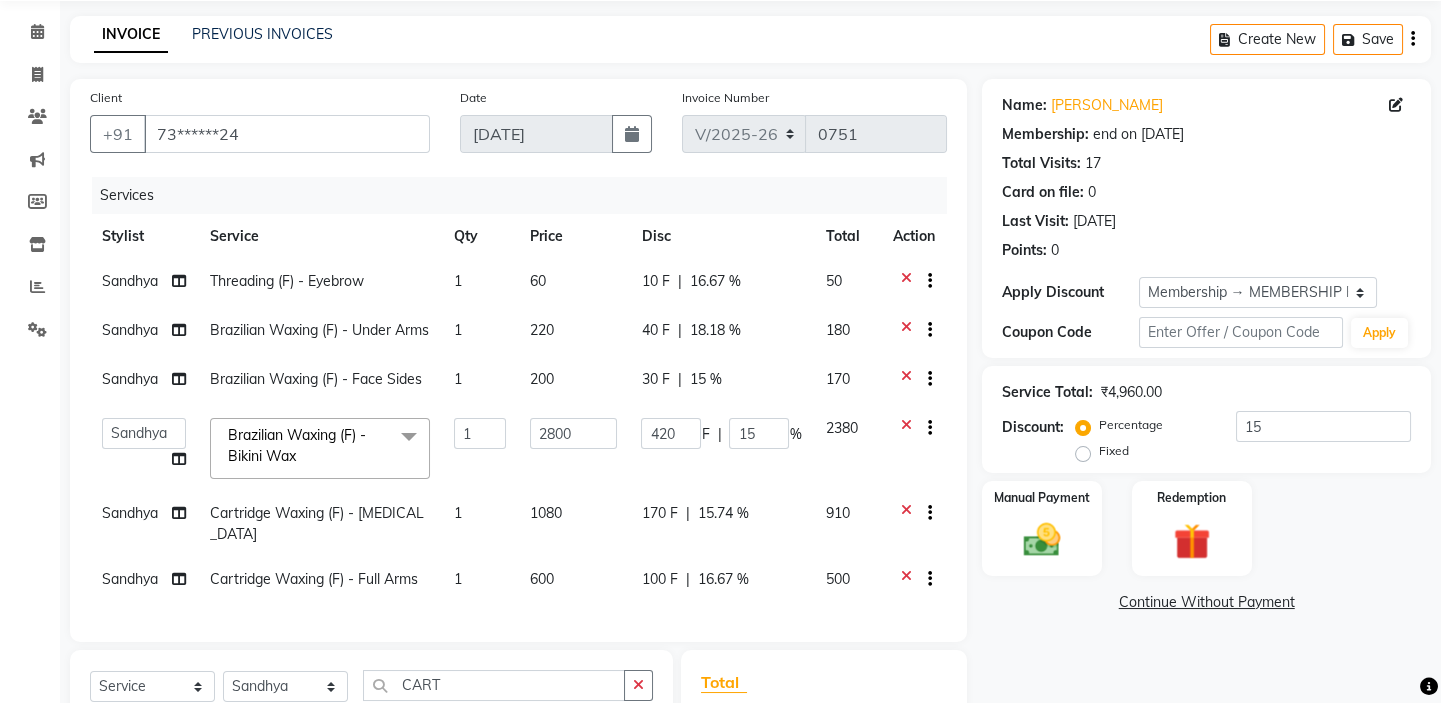 click on "30 F" 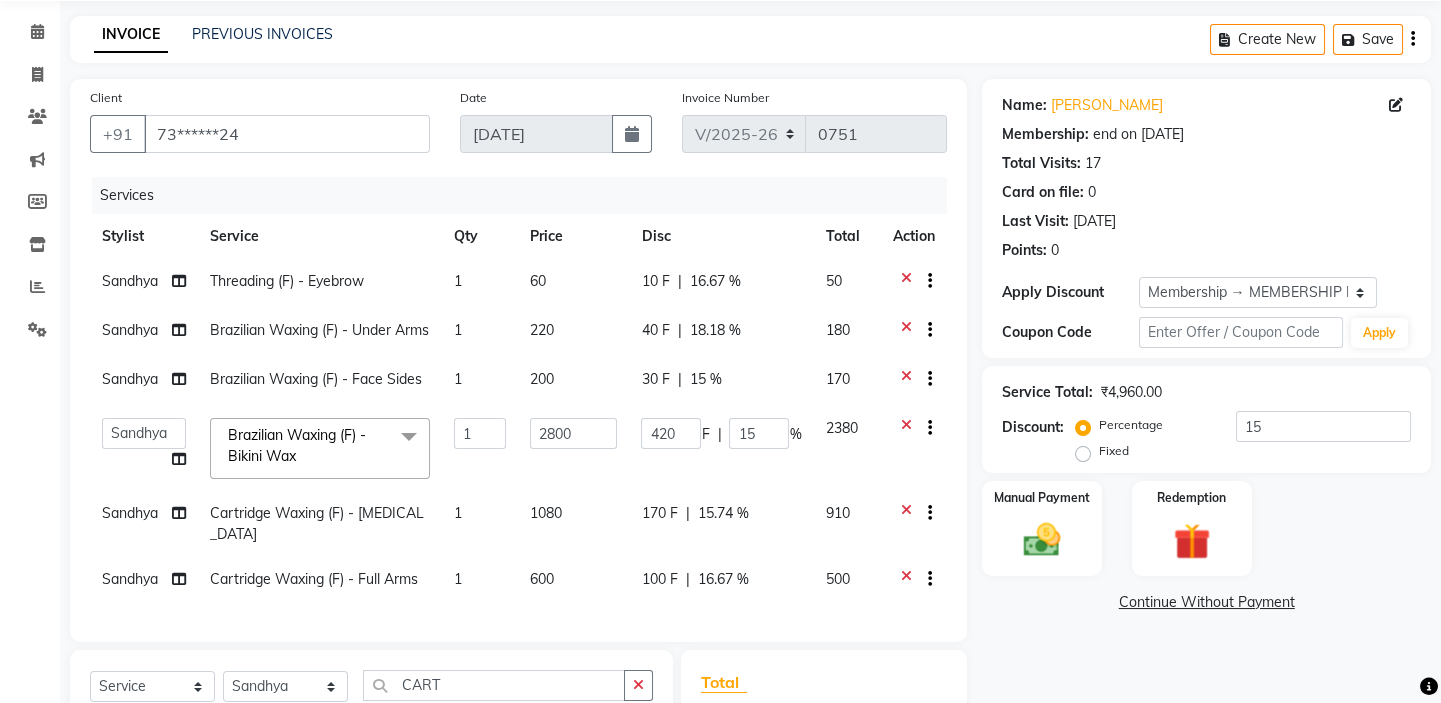 select on "35063" 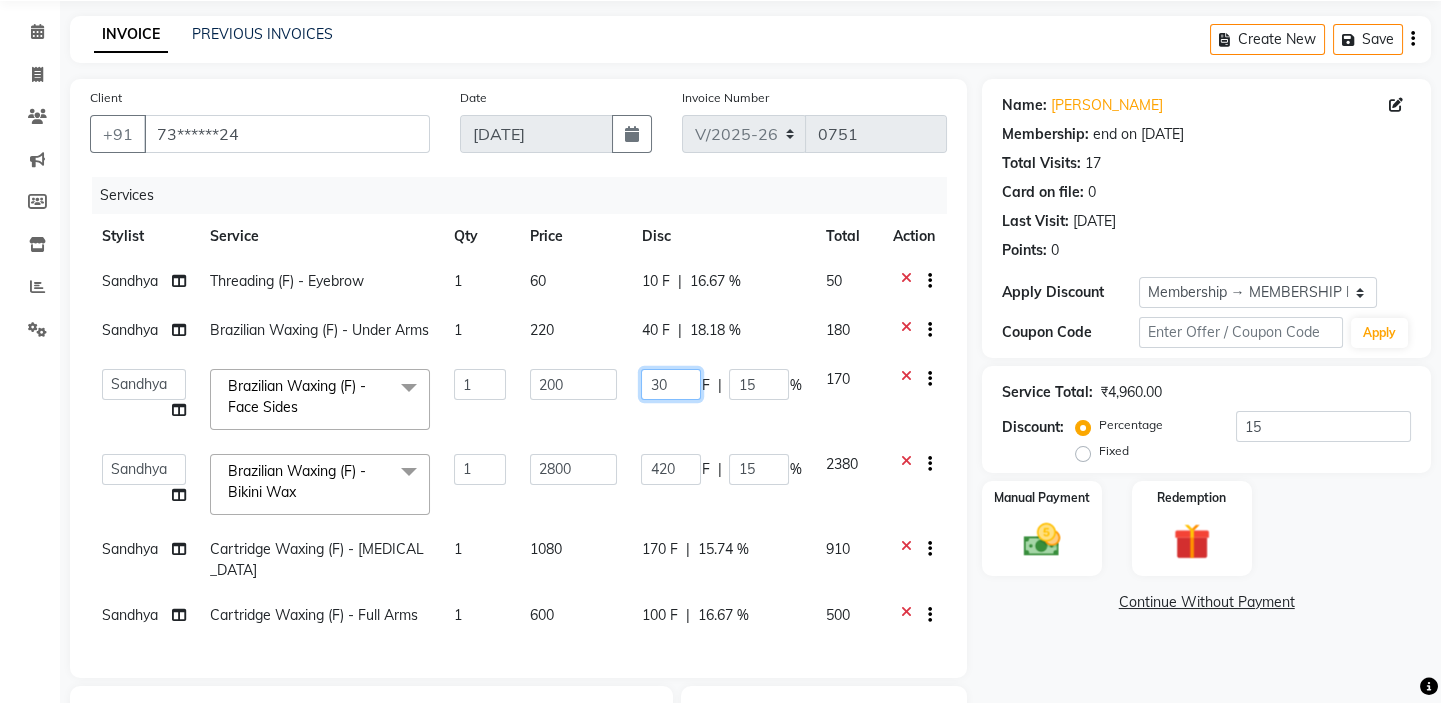 drag, startPoint x: 672, startPoint y: 392, endPoint x: 639, endPoint y: 400, distance: 33.955853 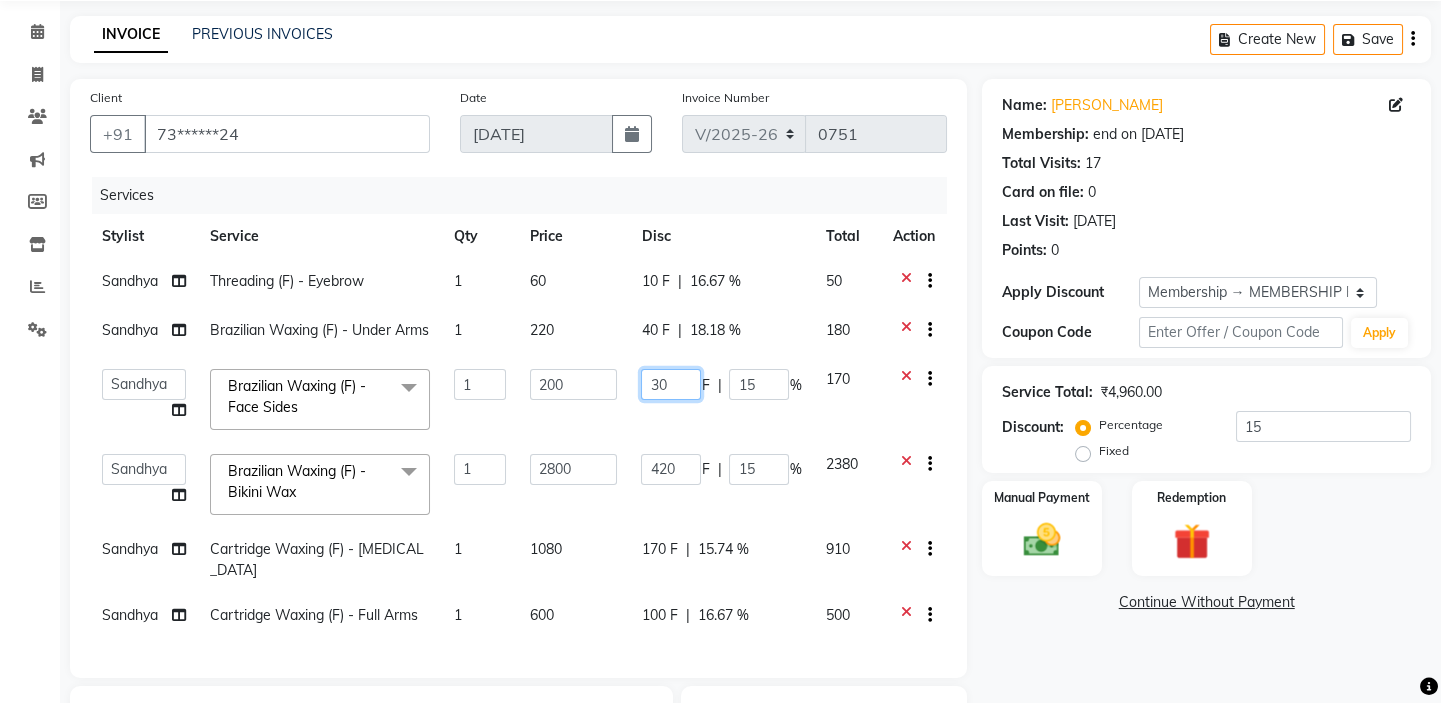 click on "30 F | 15 %" 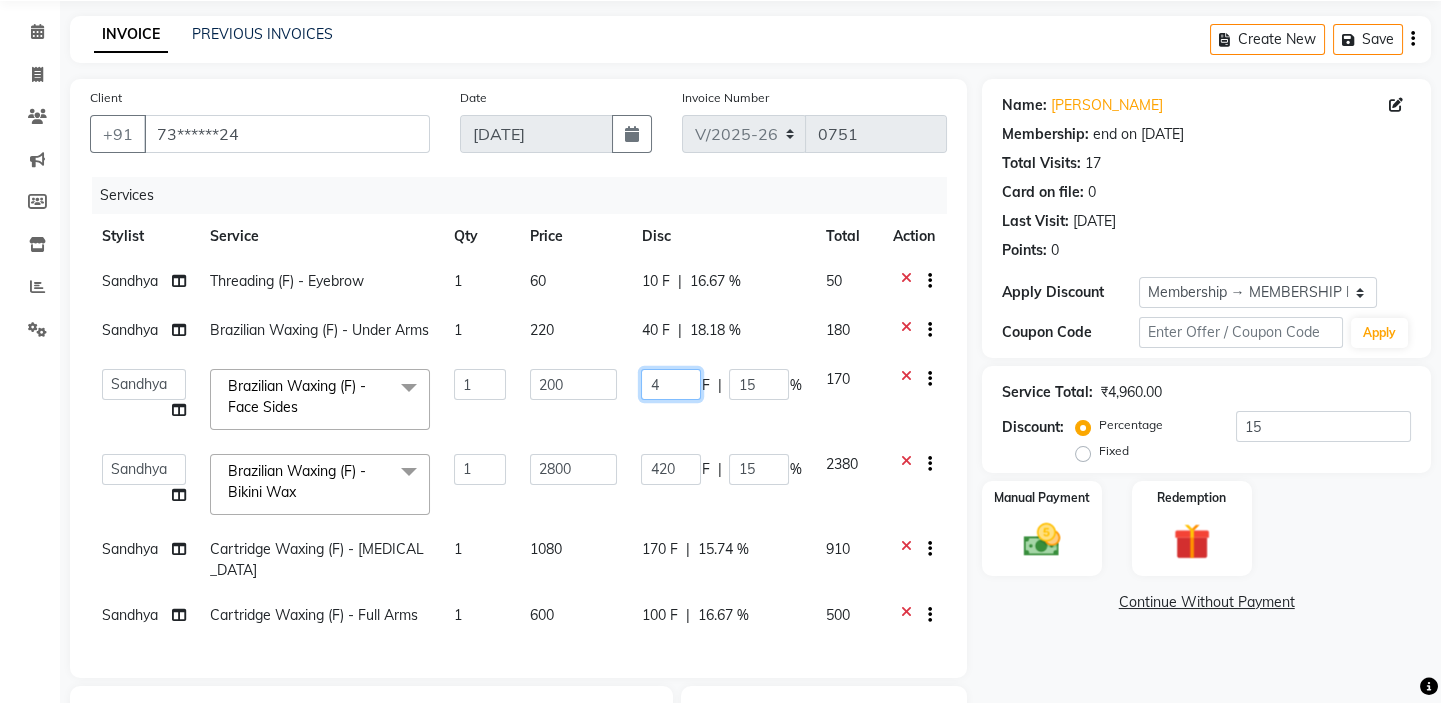 type on "40" 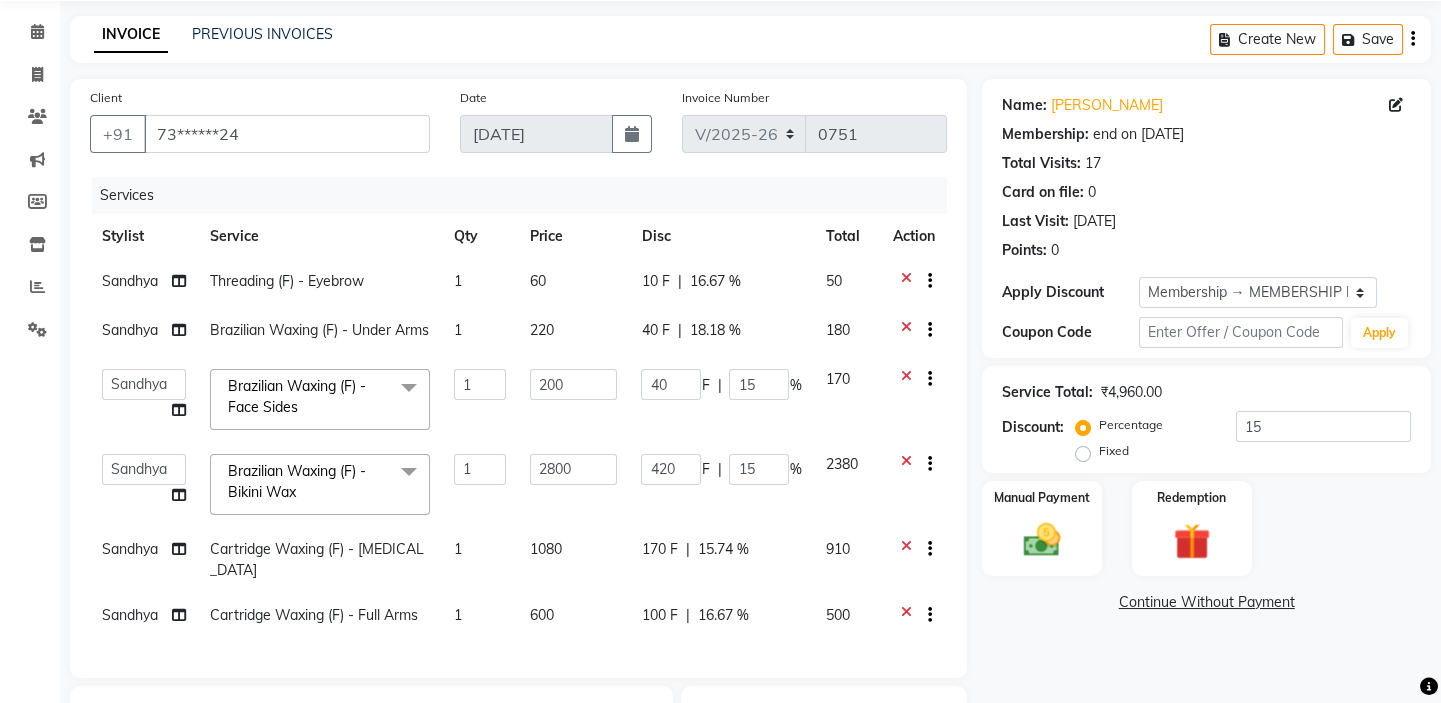 click on "Sandhya Threading (F) - Eyebrow 1 60 10 F | 16.67 % 50 Sandhya Brazilian Waxing (F) - Under Arms 1 220 40 F | 18.18 % 180  Asmat   Dinesh   Himanshu   Raj Shilpakar   Sandhya   SHAHID   SUJEET   Vaishnavi   Vrinda  Brazilian Waxing (F) - Face Sides  x Haircut - Basic Haircut - Advanced (M) Shave Beard Trim Beard Styling Head Shave Trimming (F) Styling Haircut (F) Creative Haircut (F) Head Massage - Menthol Chiller Head Massage - Pure Coconut Nourisher Head Massage - Almond Indulgence Head Massage - Olive Bliss Regular Hair Spa Hair Spas - Mentho Burst Spa Keratin Bosster 700 Scalp Treatment - Anti-Dandruff Treatment Hair Fall Treatment Repair Rescue Spa Bond Repair Regimine Bond Reapir Ritual with Volumize Booster Bond Reapir Ritual with Fortify Booster Bond Reapir Ritual with Vibrancy Booster Bond Reapir Ritual with Hydrate Booster Bond Reapir Ritual with Tame Booster Shea Butter Treatment Shea Collagen Therapy Scalp Sense Treatment Moroccan Oil Treatment Regular Moustache Colouring Regular Beard Colouring" 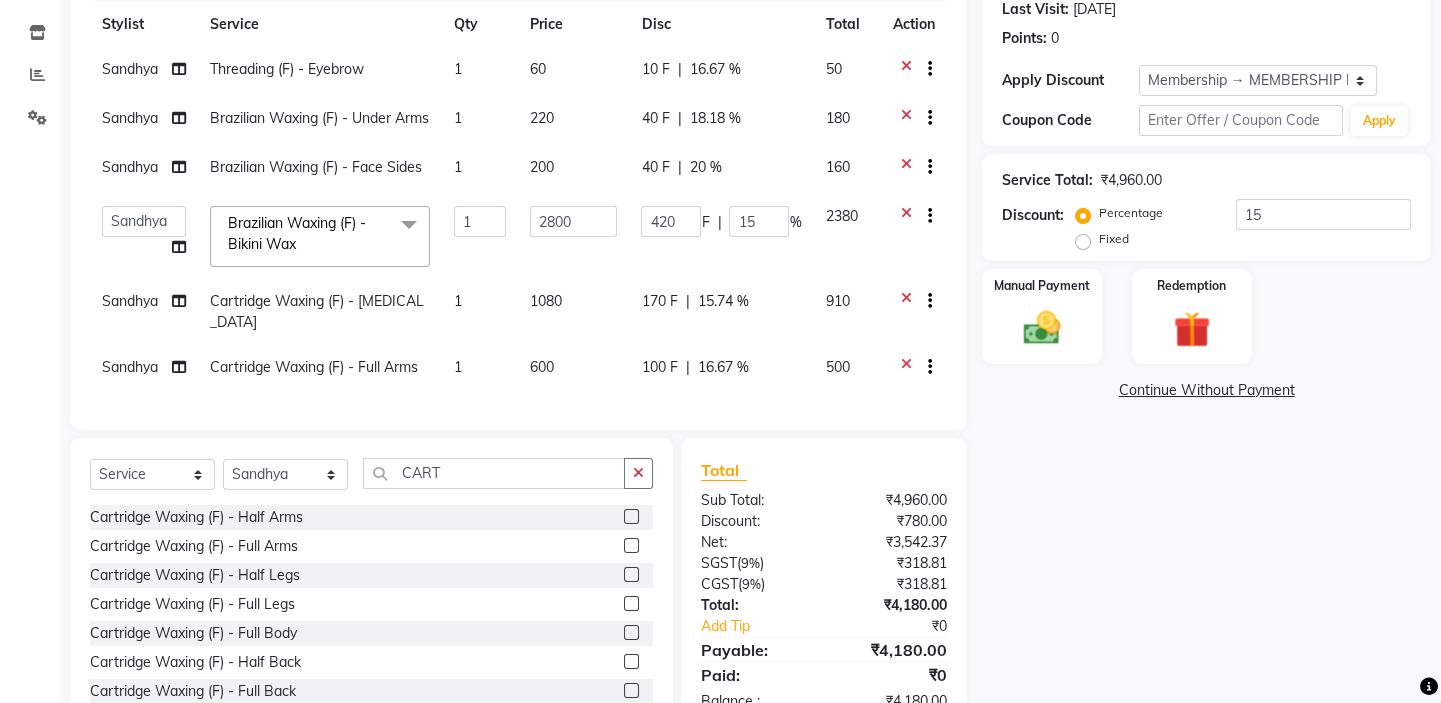 scroll, scrollTop: 268, scrollLeft: 0, axis: vertical 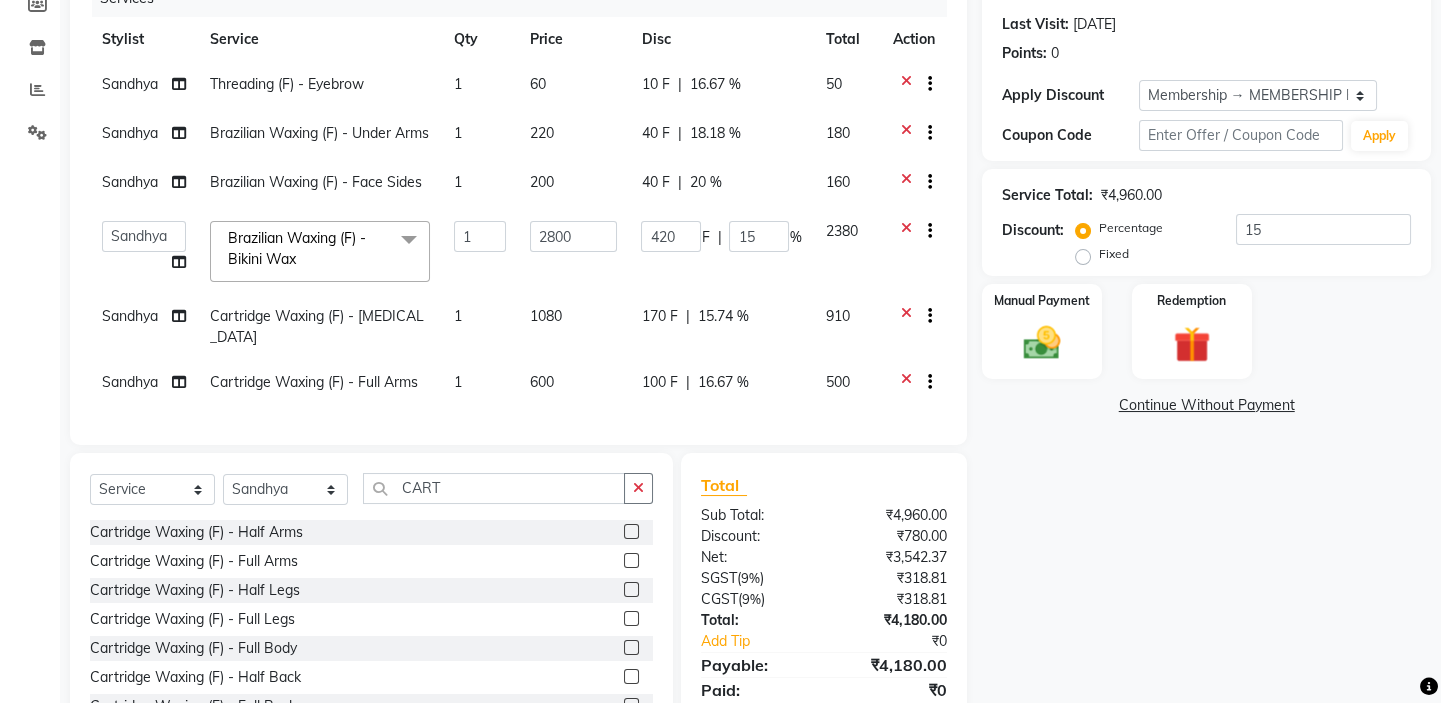 click on "Name: Akansha Joshi Membership: end on 01-10-2124 Total Visits:  17 Card on file:  0 Last Visit:   18-06-2025 Points:   0  Apply Discount Select Membership → MEMBERSHIP FOR LIFETIME Coupon Code Apply Service Total:  ₹4,960.00  Discount:  Percentage   Fixed  15 Manual Payment Redemption  Continue Without Payment" 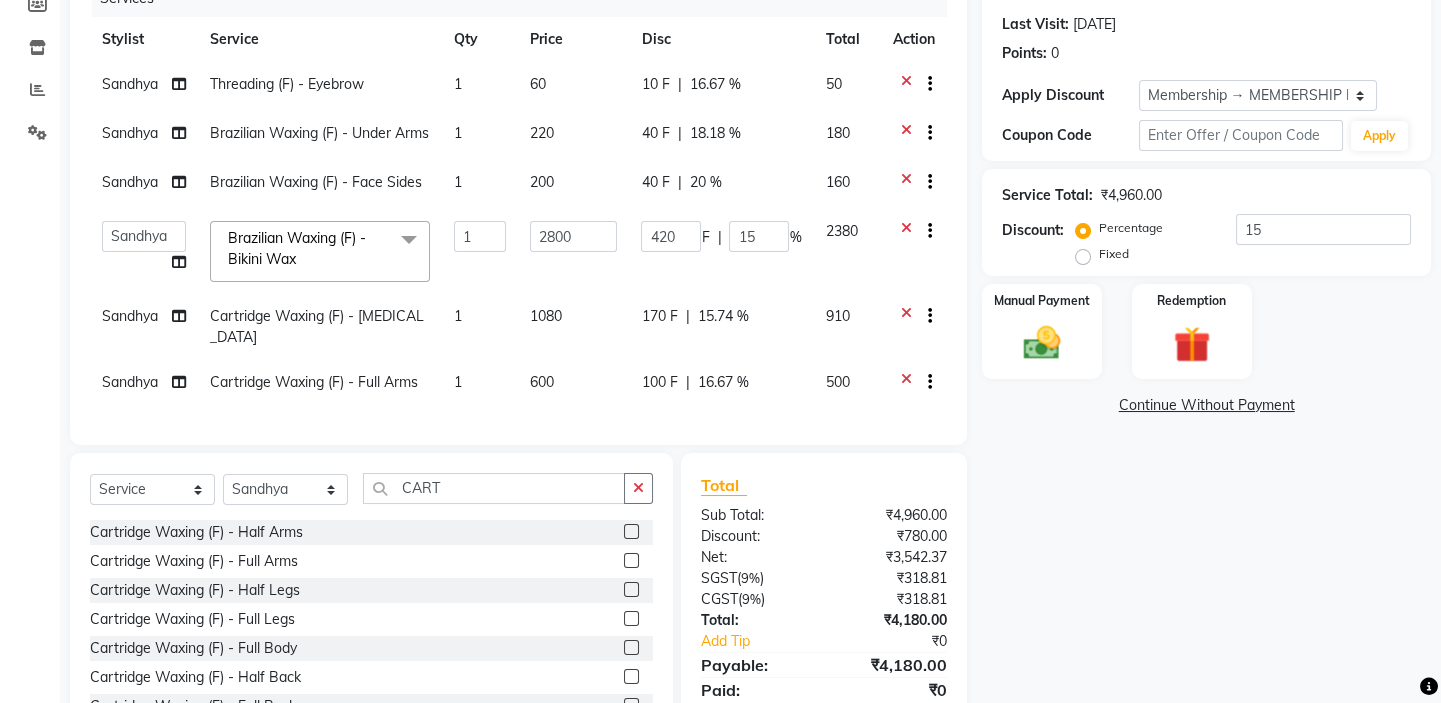 click on "Name: Akansha Joshi Membership: end on 01-10-2124 Total Visits:  17 Card on file:  0 Last Visit:   18-06-2025 Points:   0  Apply Discount Select Membership → MEMBERSHIP FOR LIFETIME Coupon Code Apply Service Total:  ₹4,960.00  Discount:  Percentage   Fixed  15 Manual Payment Redemption  Continue Without Payment" 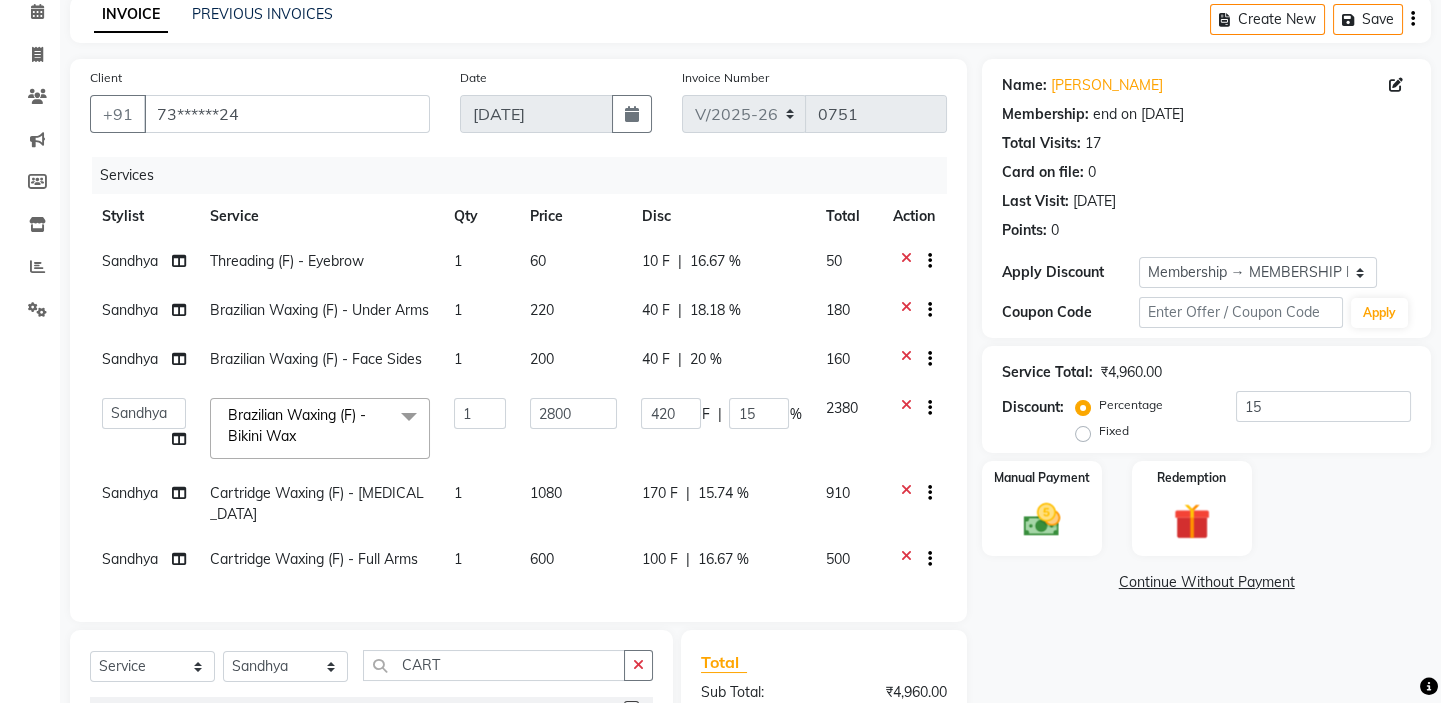 scroll, scrollTop: 89, scrollLeft: 0, axis: vertical 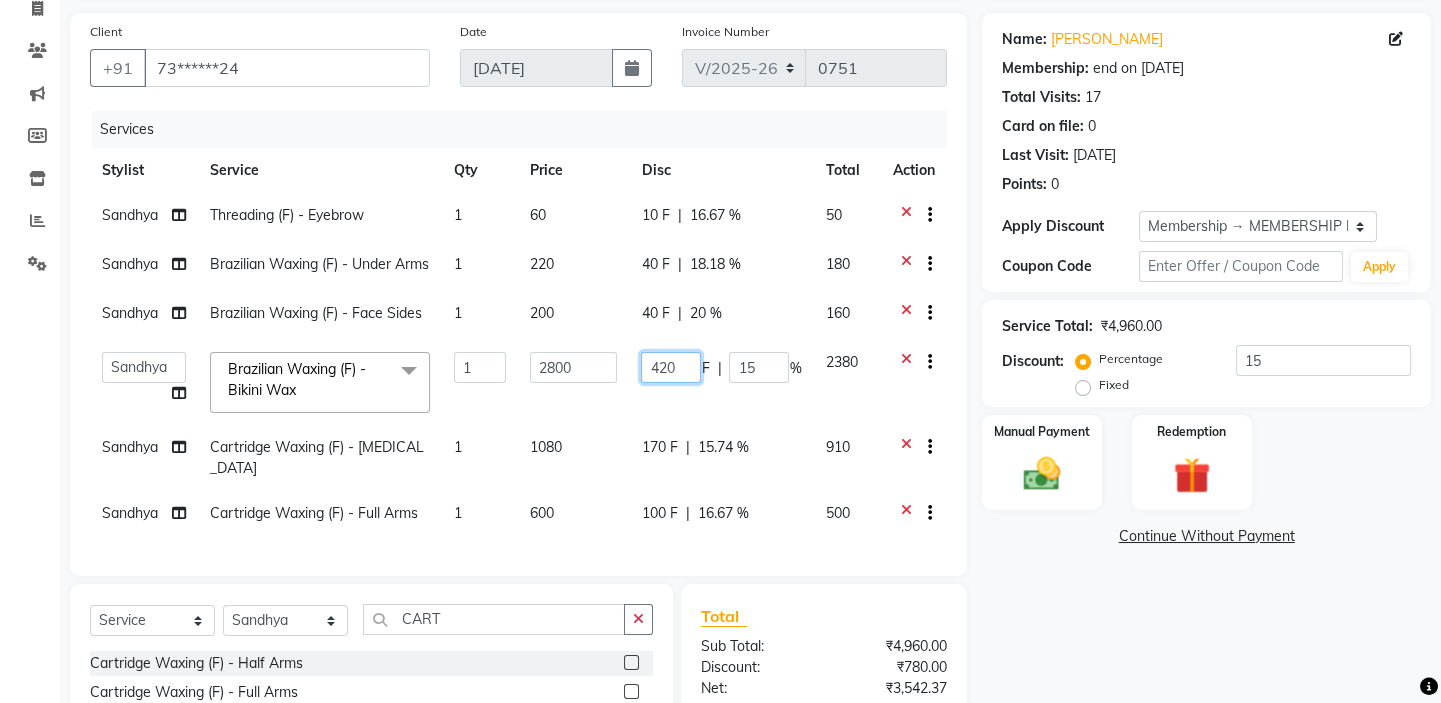 click on "420" 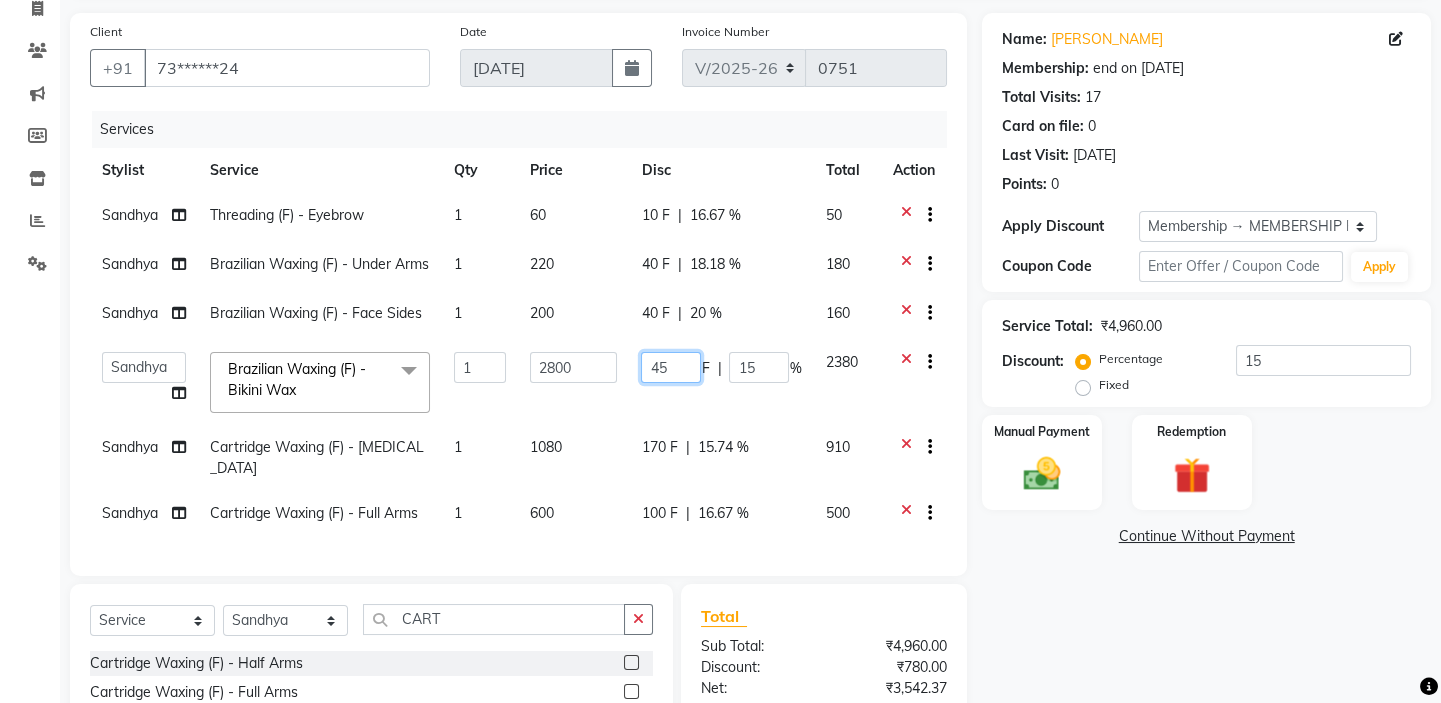 type on "450" 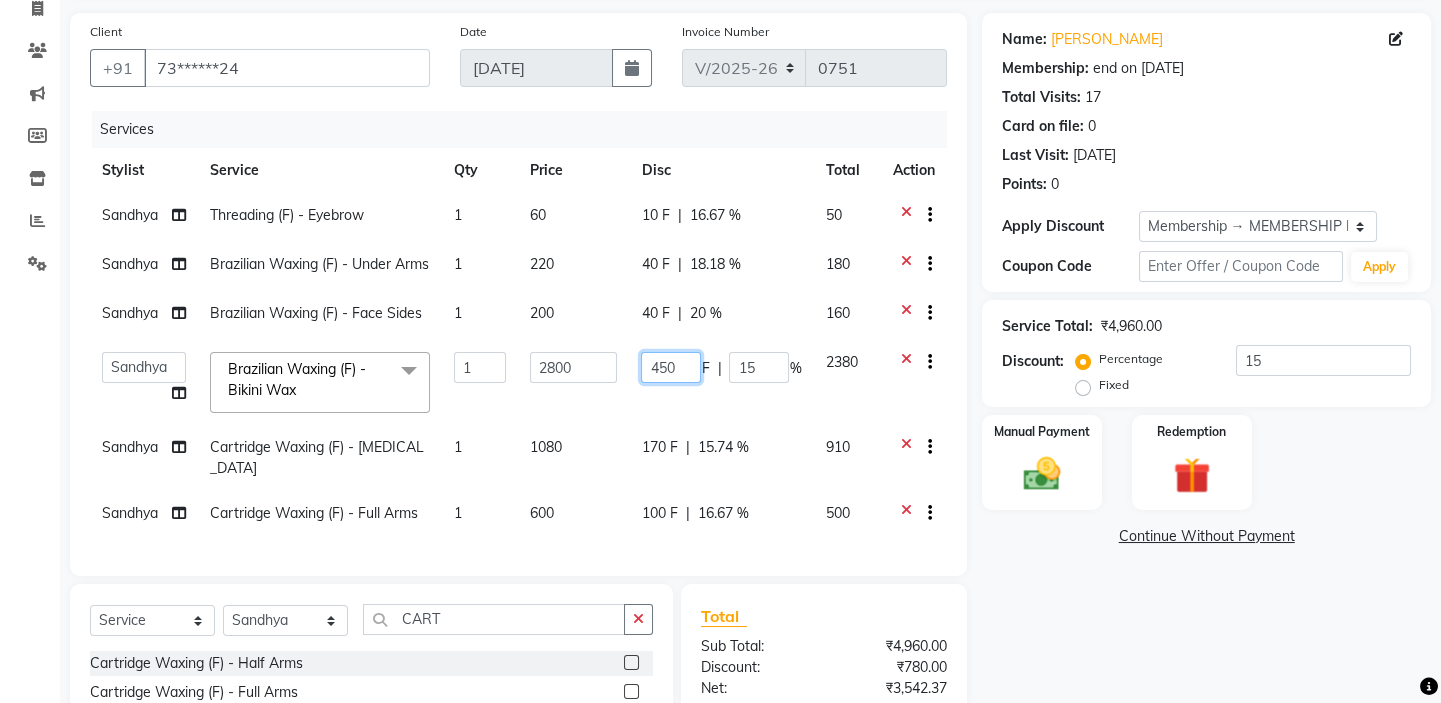 scroll, scrollTop: 46, scrollLeft: 0, axis: vertical 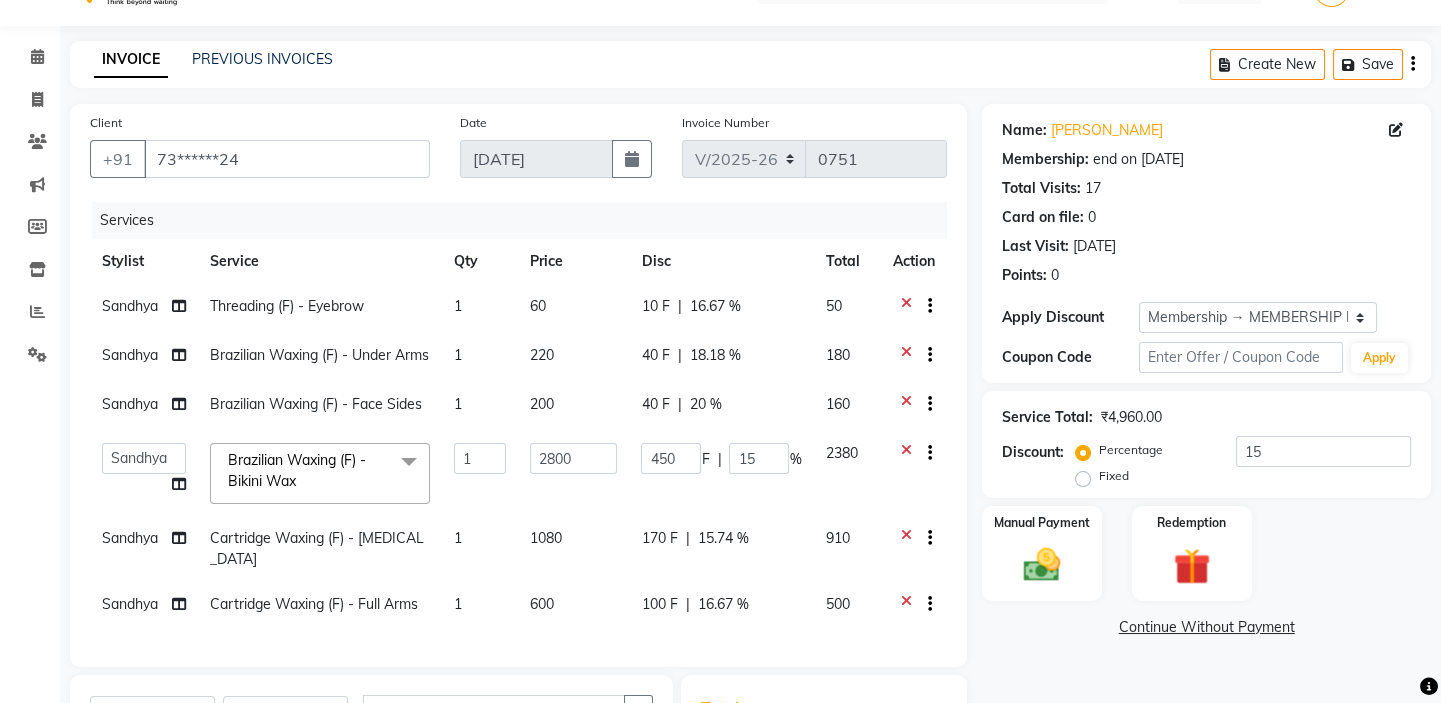 click on "Sandhya Threading (F) - Eyebrow 1 60 10 F | 16.67 % 50 Sandhya Brazilian Waxing (F) - Under Arms 1 220 40 F | 18.18 % 180 Sandhya Brazilian Waxing (F) - Face Sides 1 200 40 F | 20 % 160  Asmat   Dinesh   Himanshu   Raj Shilpakar   Sandhya   SHAHID   SUJEET   Vaishnavi   Vrinda  Brazilian Waxing (F) - Bikini Wax  x Haircut - Basic Haircut - Advanced (M) Shave Beard Trim Beard Styling Head Shave Trimming (F) Styling Haircut (F) Creative Haircut (F) Head Massage - Menthol Chiller Head Massage - Pure Coconut Nourisher Head Massage - Almond Indulgence Head Massage - Olive Bliss Regular Hair Spa Hair Spas - Mentho Burst Spa Keratin Bosster 700 Scalp Treatment - Anti-Dandruff Treatment Hair Fall Treatment Repair Rescue Spa Bond Repair Regimine Bond Reapir Ritual with Volumize Booster Bond Reapir Ritual with Fortify Booster Bond Reapir Ritual with Vibrancy Booster Bond Reapir Ritual with Hydrate Booster Bond Reapir Ritual with Tame Booster Shea Butter Treatment Shea Collagen Therapy Scalp Sense Treatment Gold Facial" 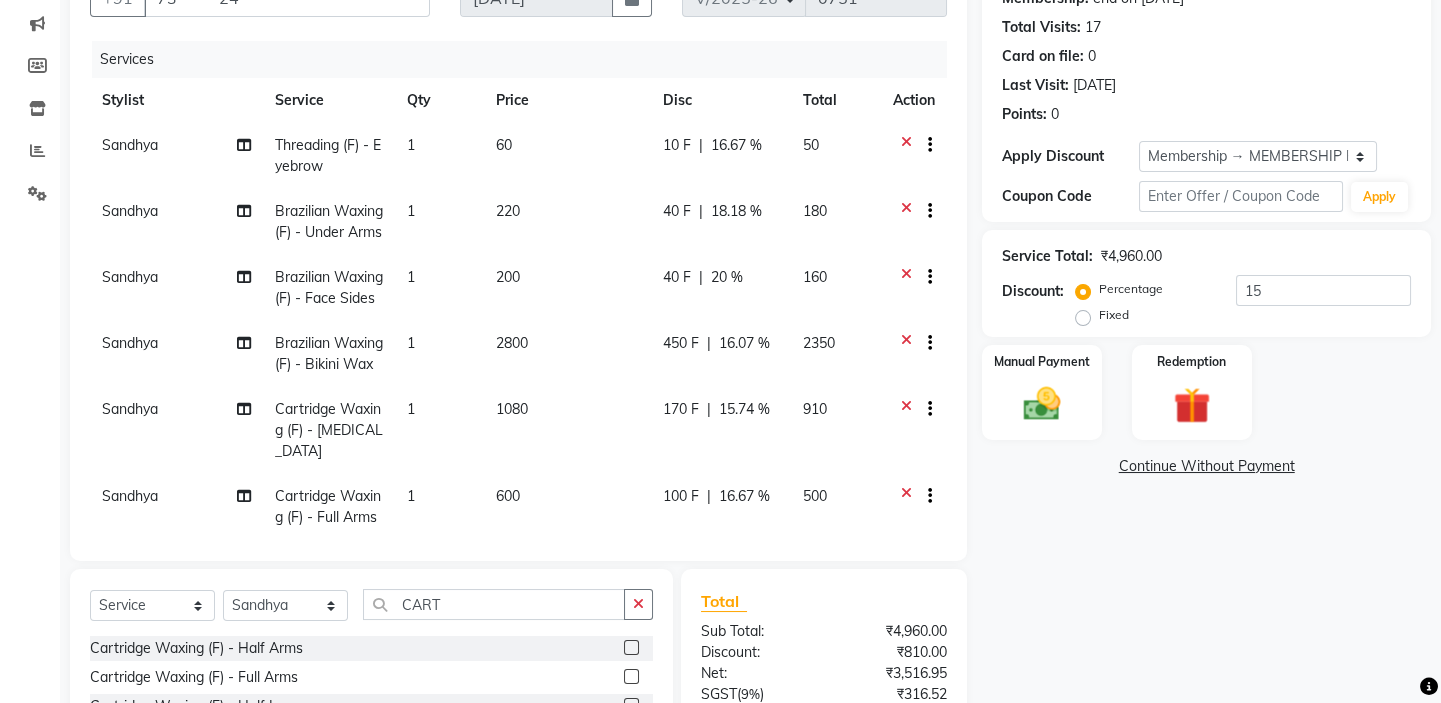 scroll, scrollTop: 292, scrollLeft: 0, axis: vertical 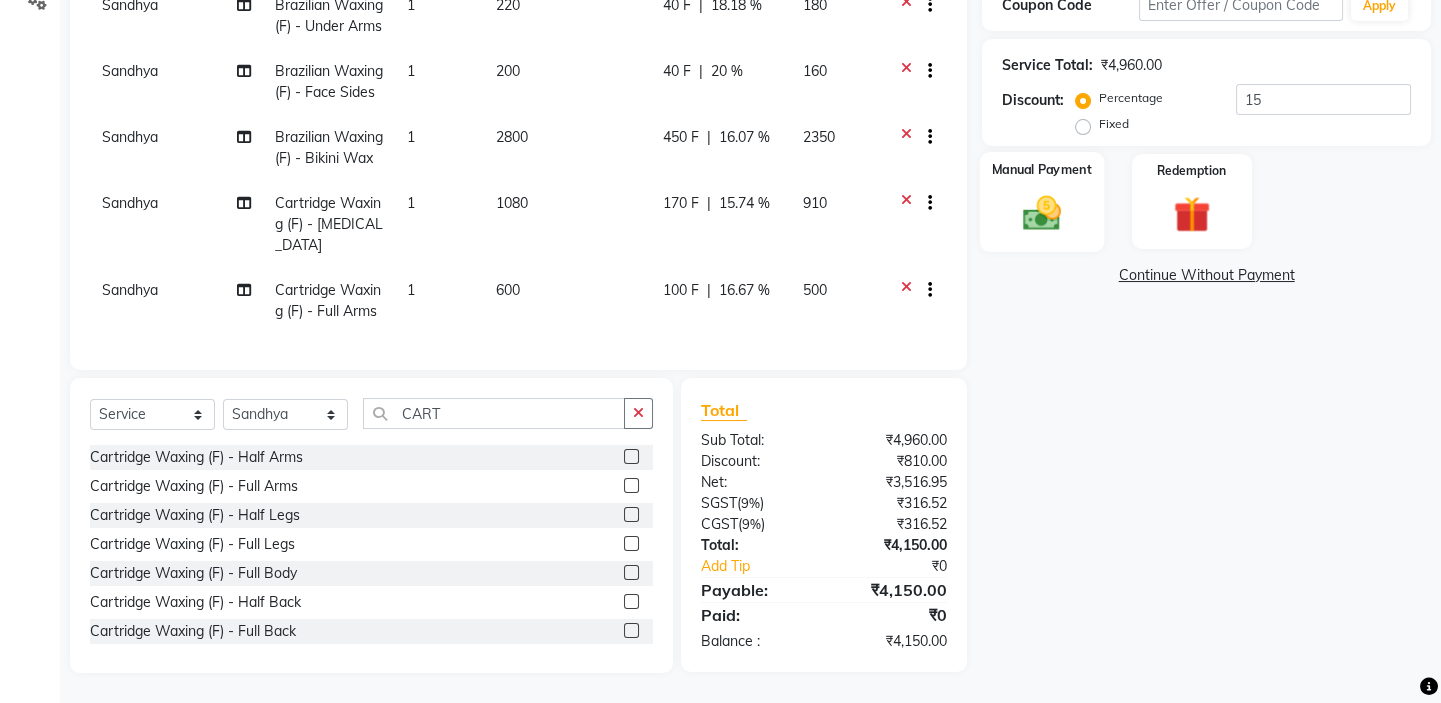 click 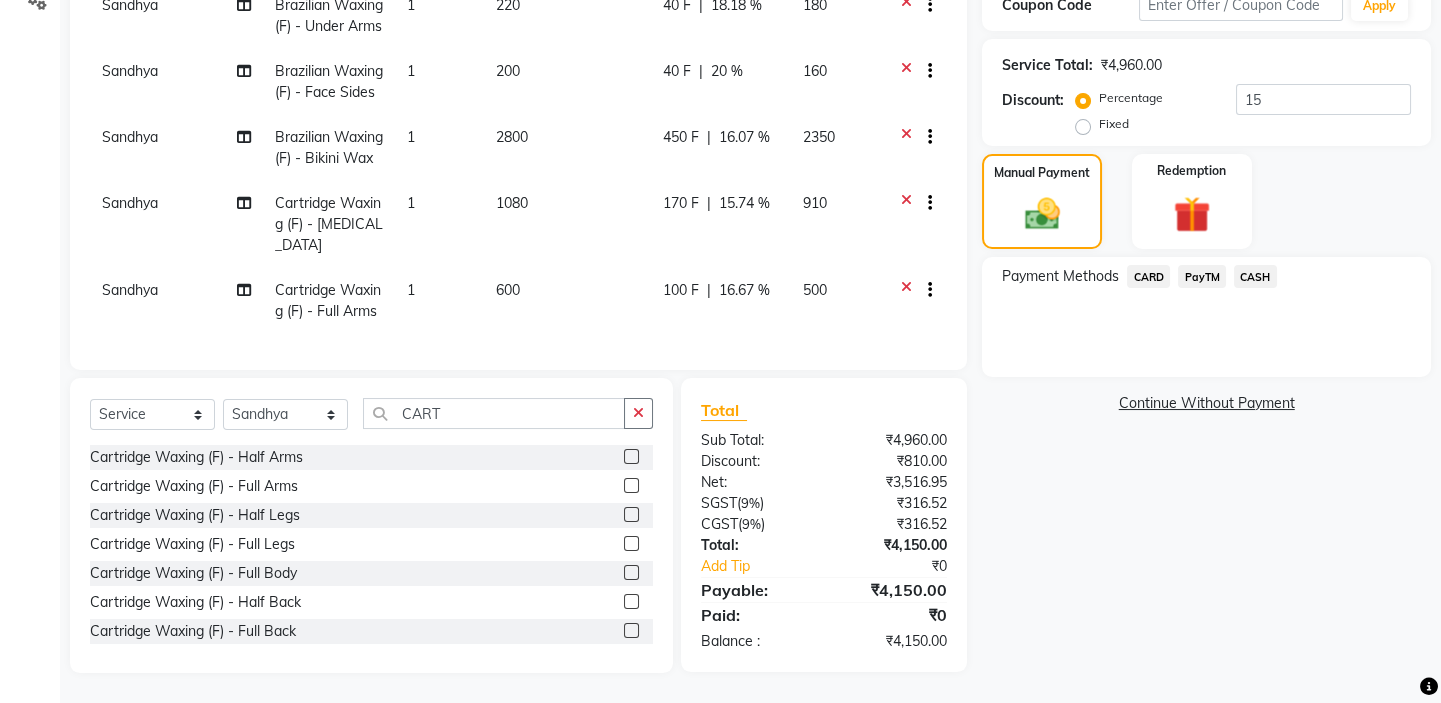 click on "CASH" 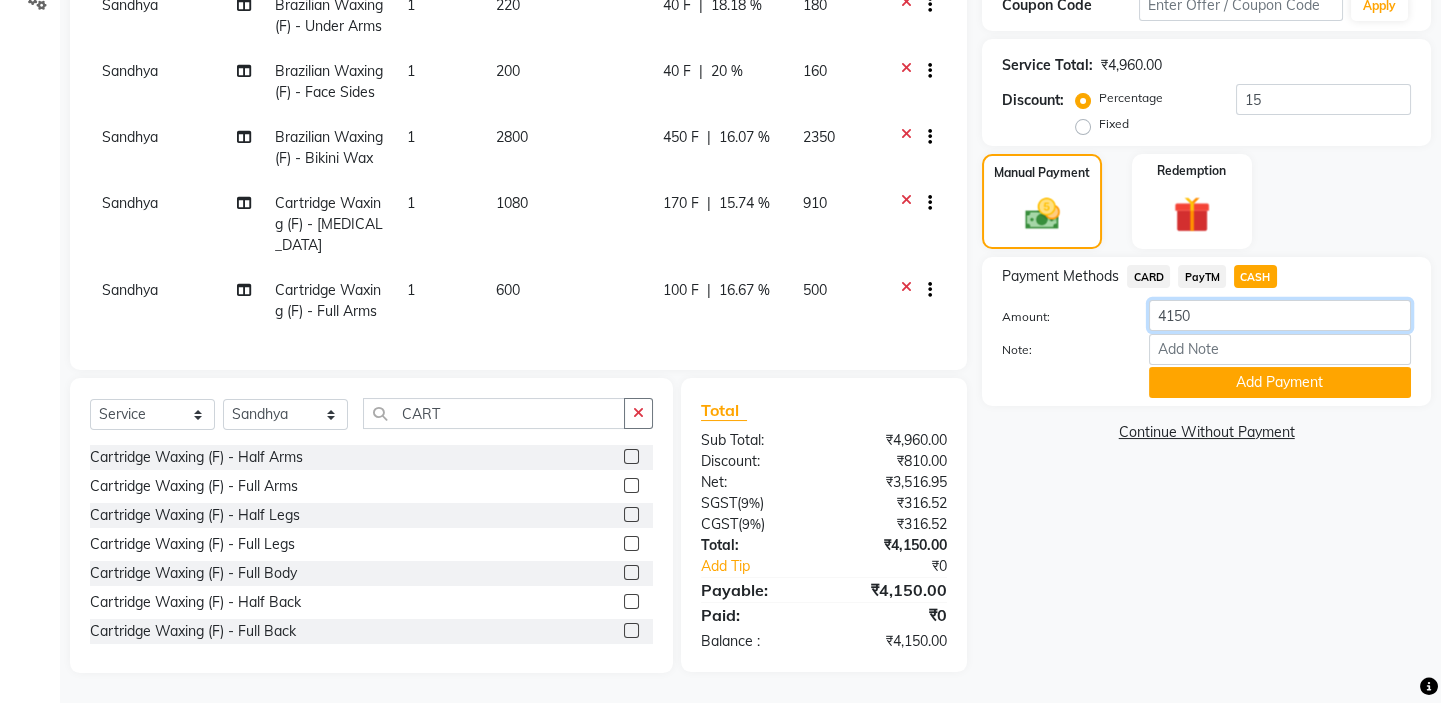 drag, startPoint x: 1224, startPoint y: 312, endPoint x: 1141, endPoint y: 308, distance: 83.09633 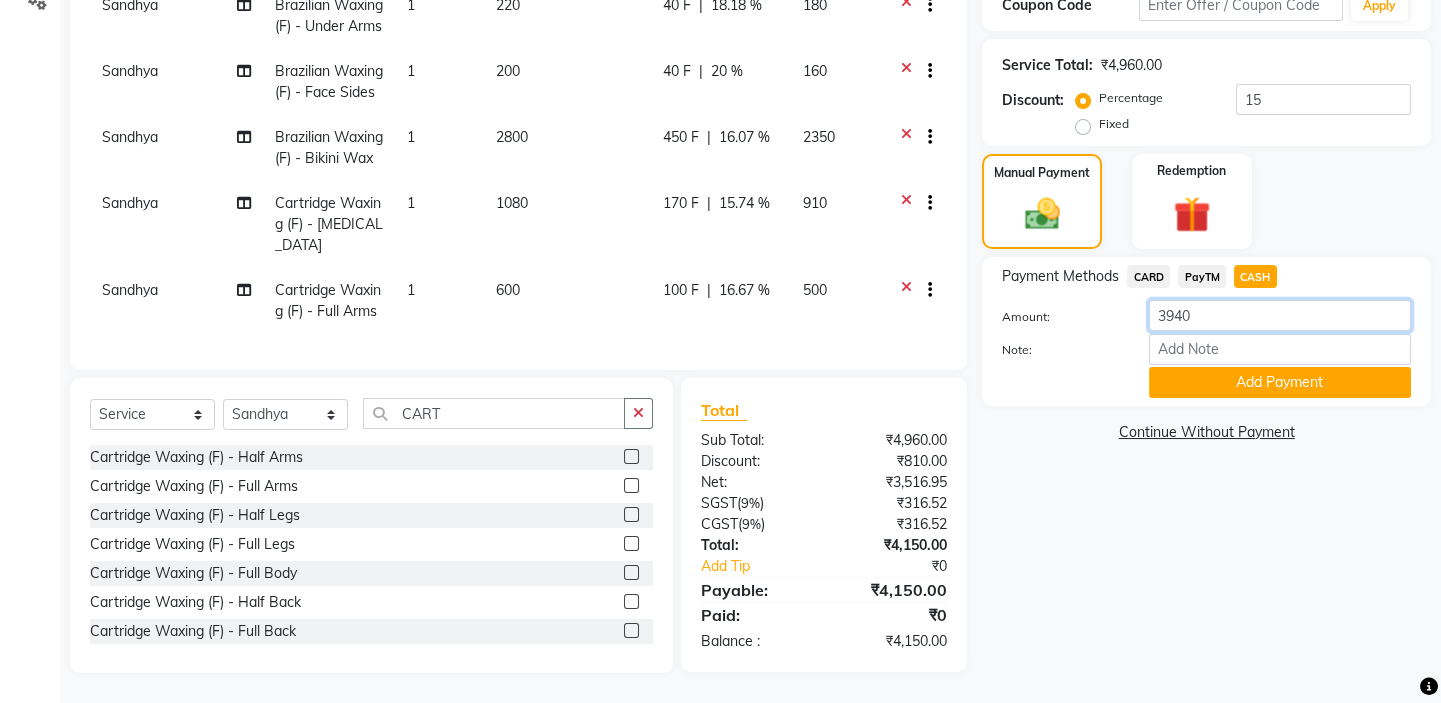 type on "3940" 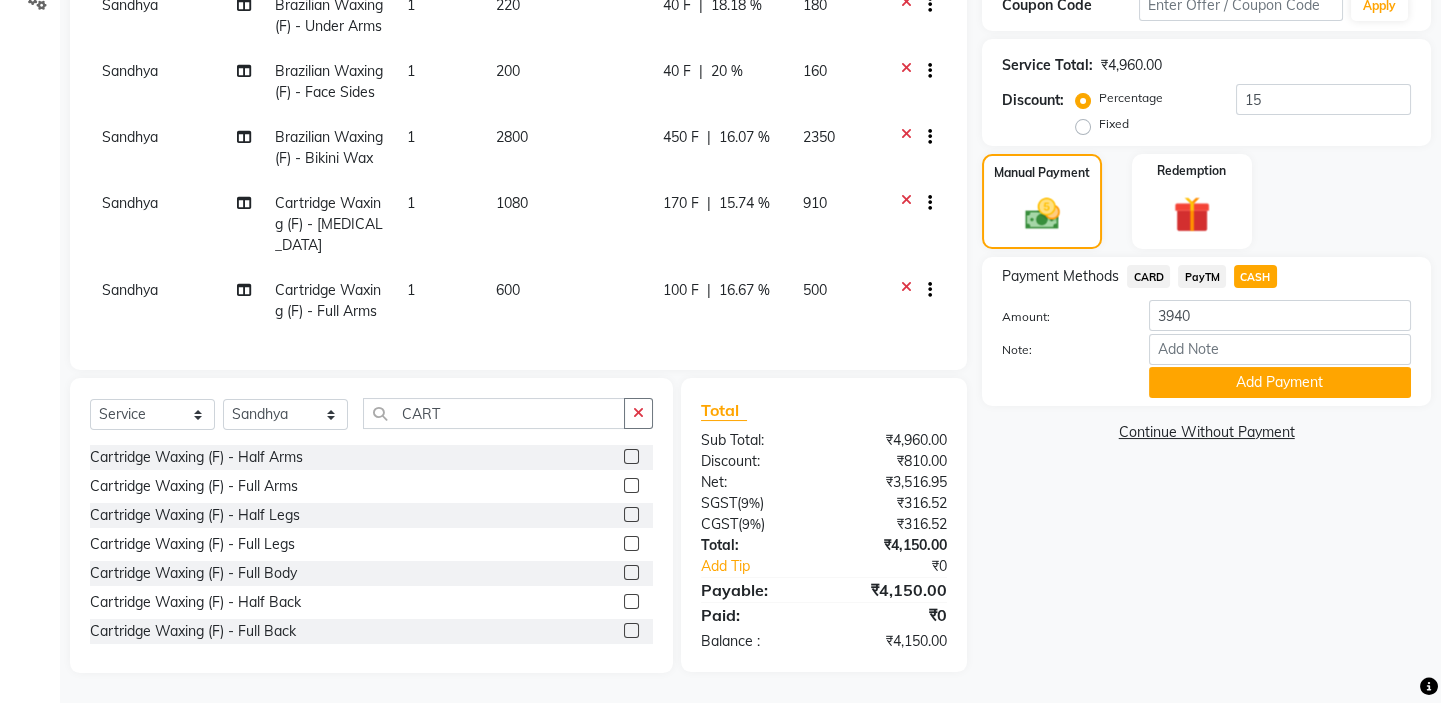 click on "Name: Akansha Joshi Membership: end on 01-10-2124 Total Visits:  17 Card on file:  0 Last Visit:   18-06-2025 Points:   0  Apply Discount Select Membership → MEMBERSHIP FOR LIFETIME Coupon Code Apply Service Total:  ₹4,960.00  Discount:  Percentage   Fixed  15 Manual Payment Redemption Payment Methods  CARD   PayTM   CASH  Amount: 3940 Note: Add Payment  Continue Without Payment" 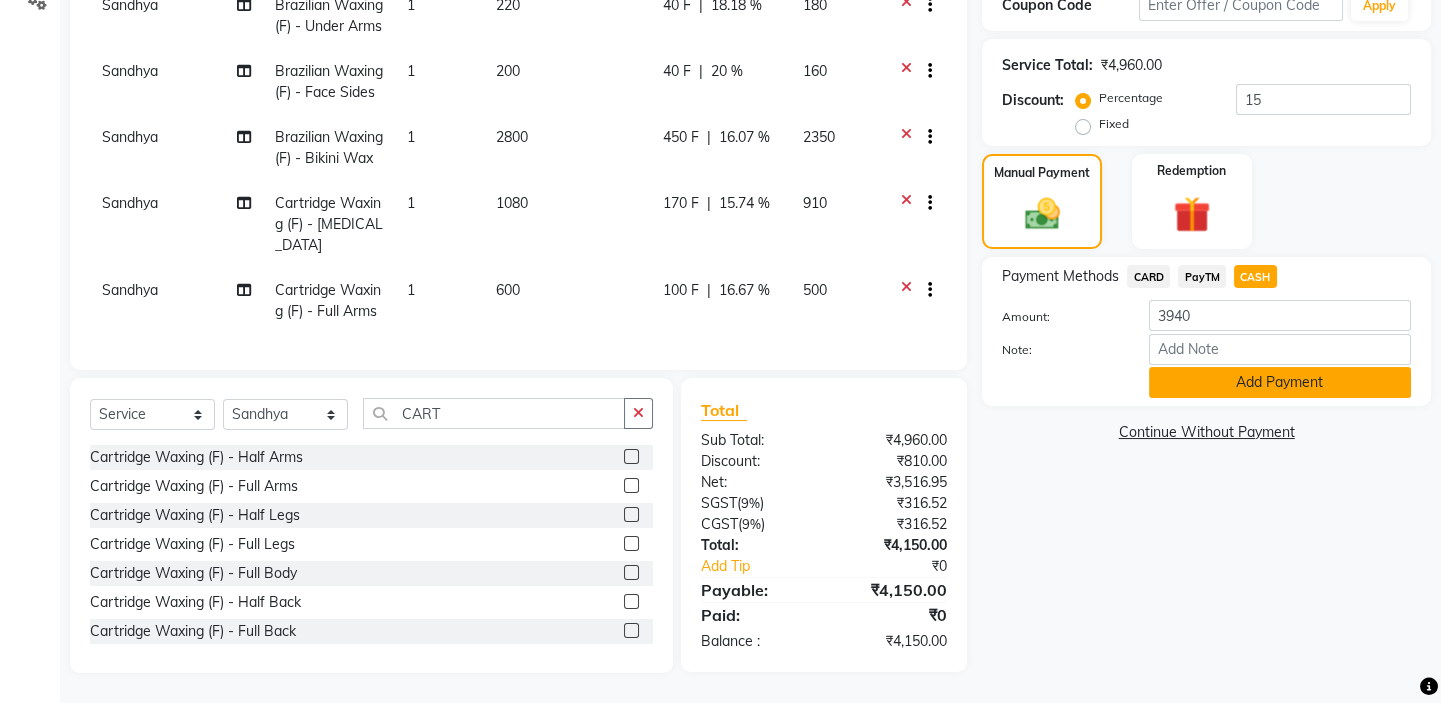 click on "Add Payment" 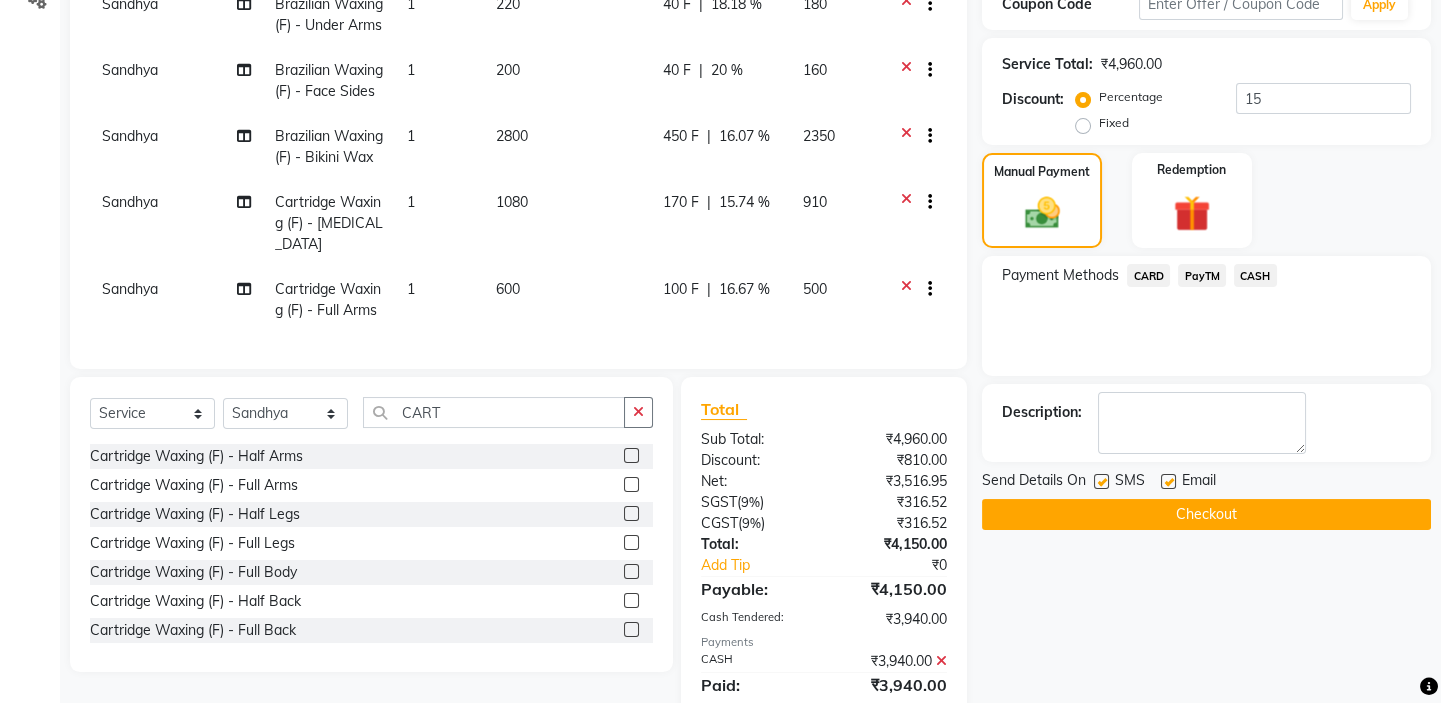 scroll, scrollTop: 469, scrollLeft: 0, axis: vertical 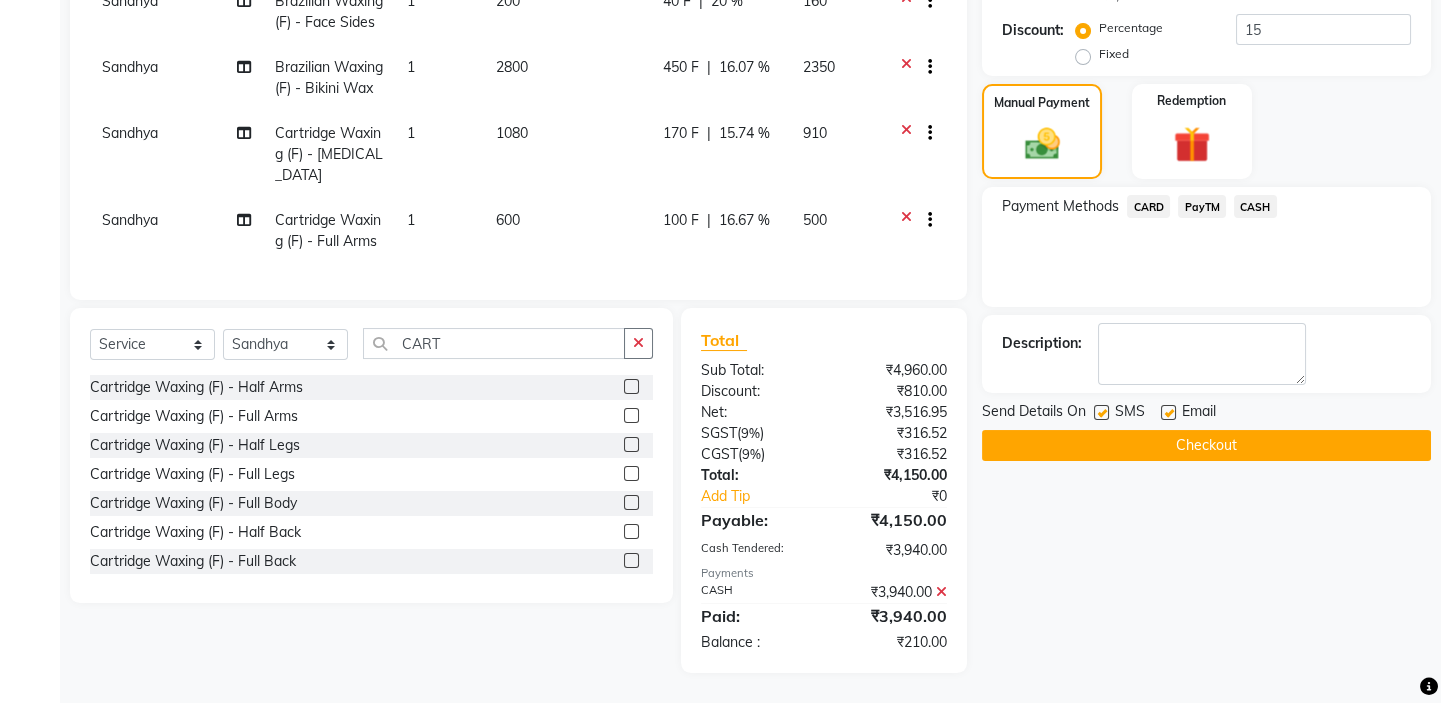 click on "Checkout" 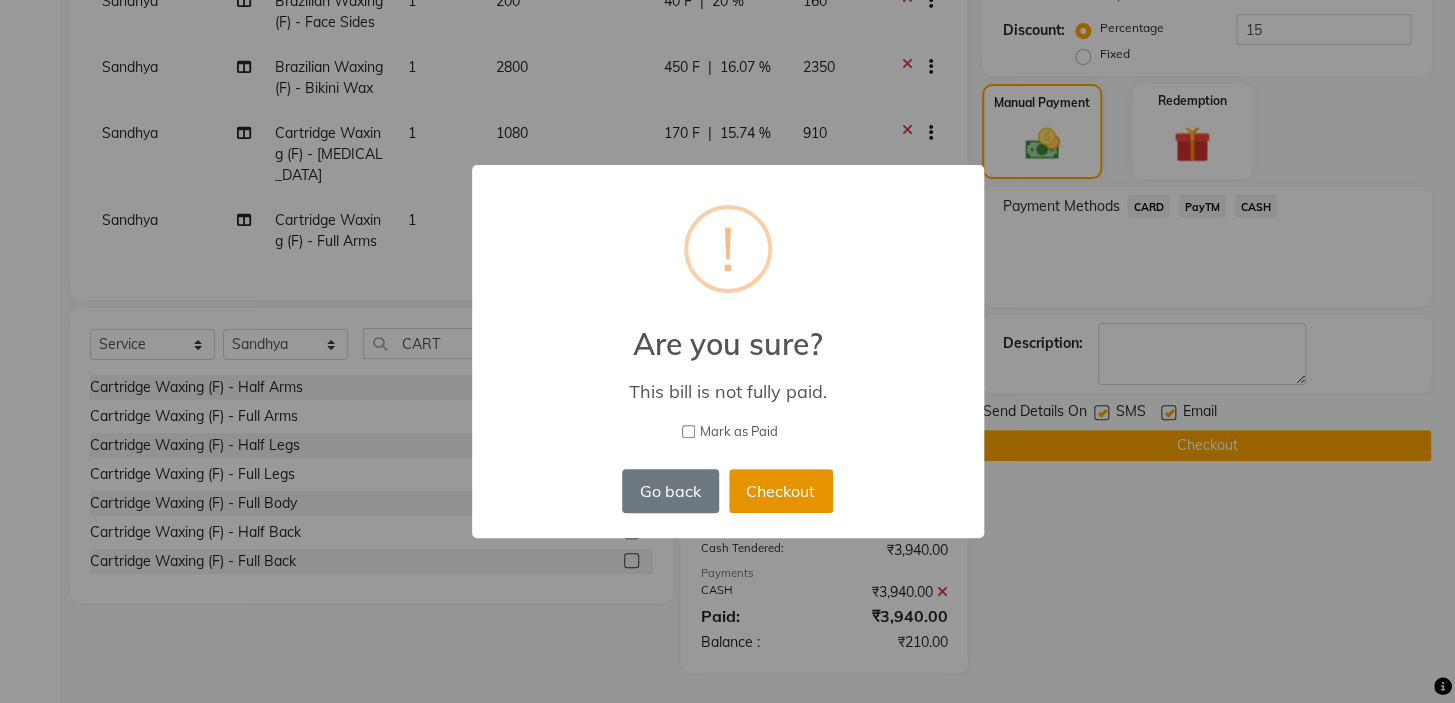 click on "Checkout" at bounding box center (781, 491) 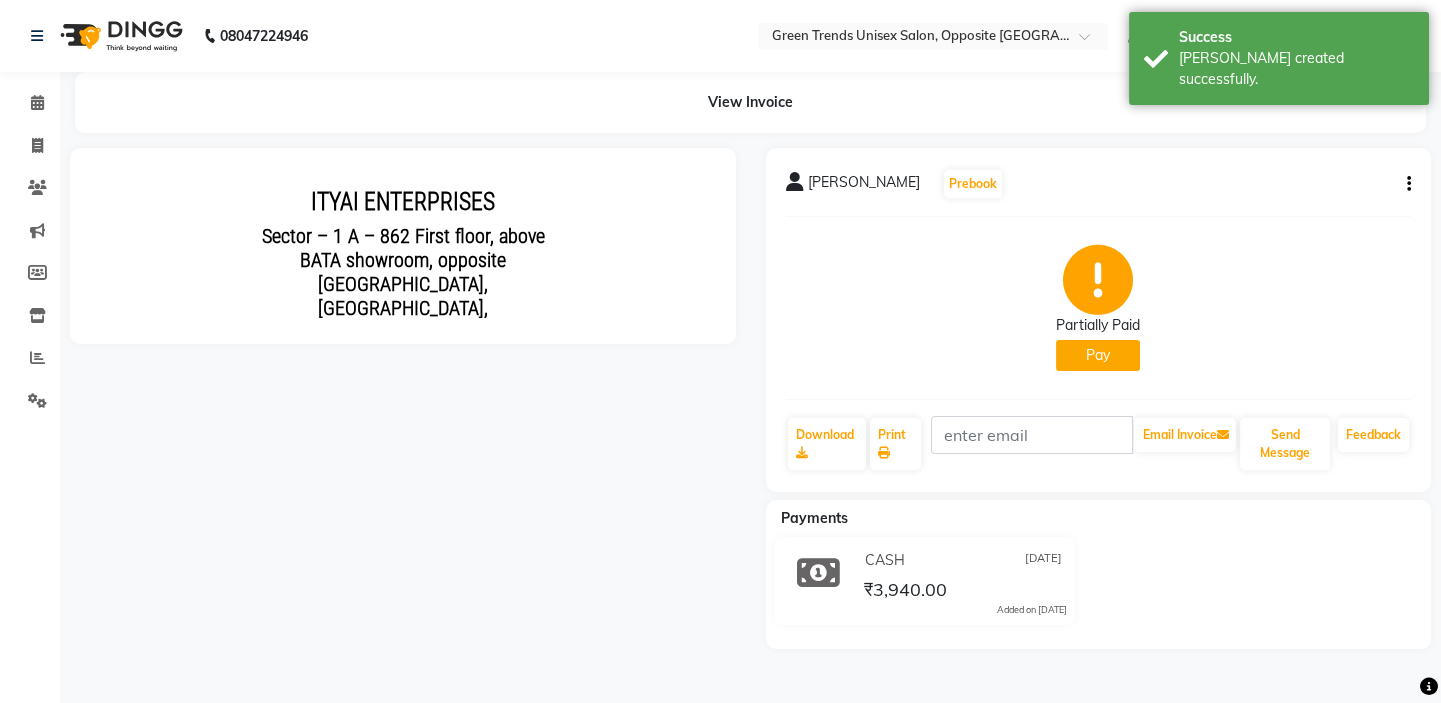 scroll, scrollTop: 0, scrollLeft: 0, axis: both 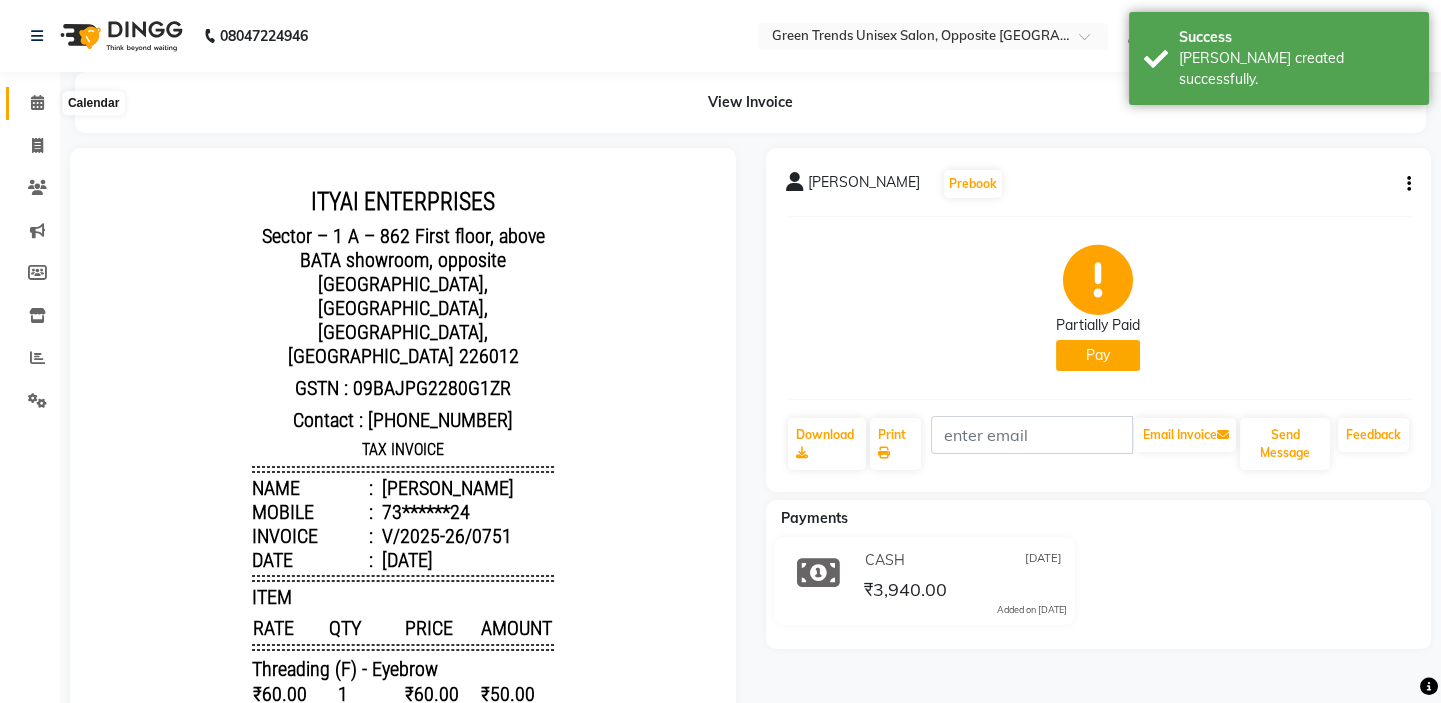 click 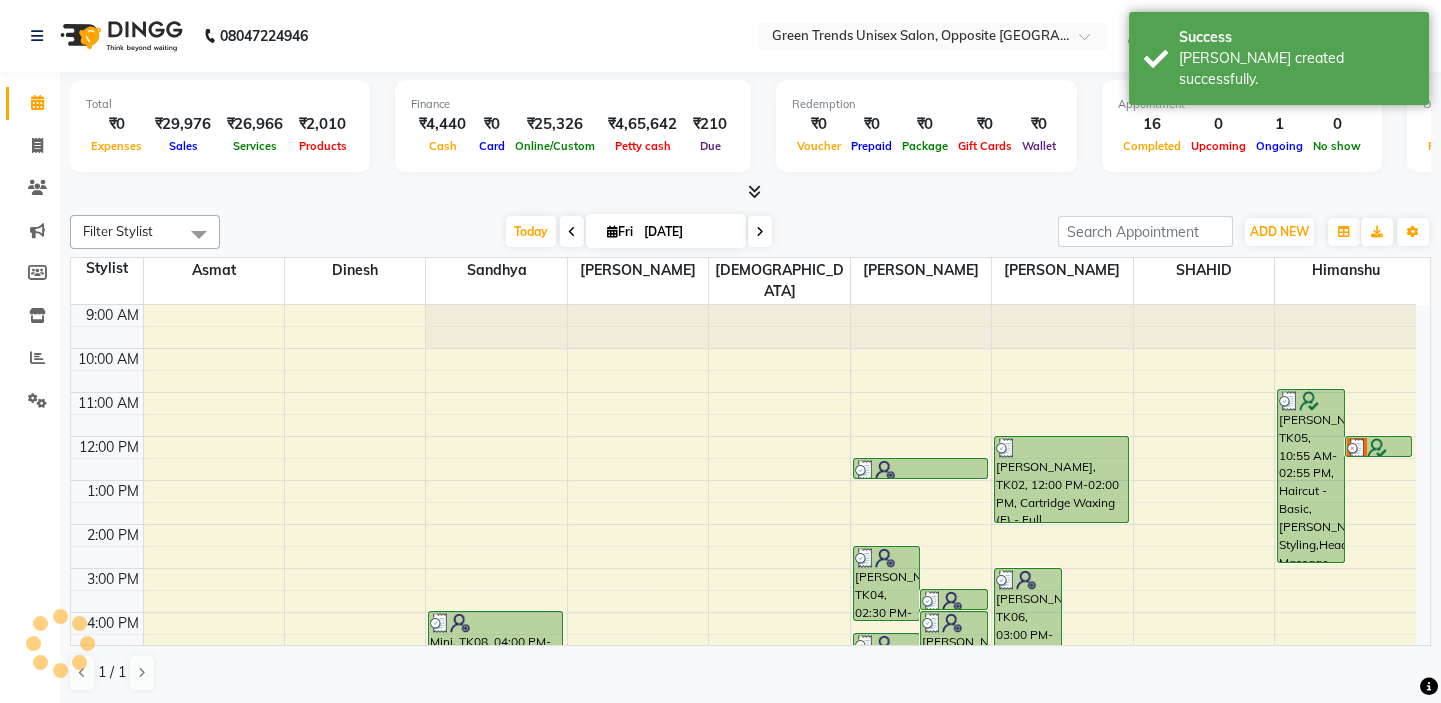 scroll, scrollTop: 208, scrollLeft: 0, axis: vertical 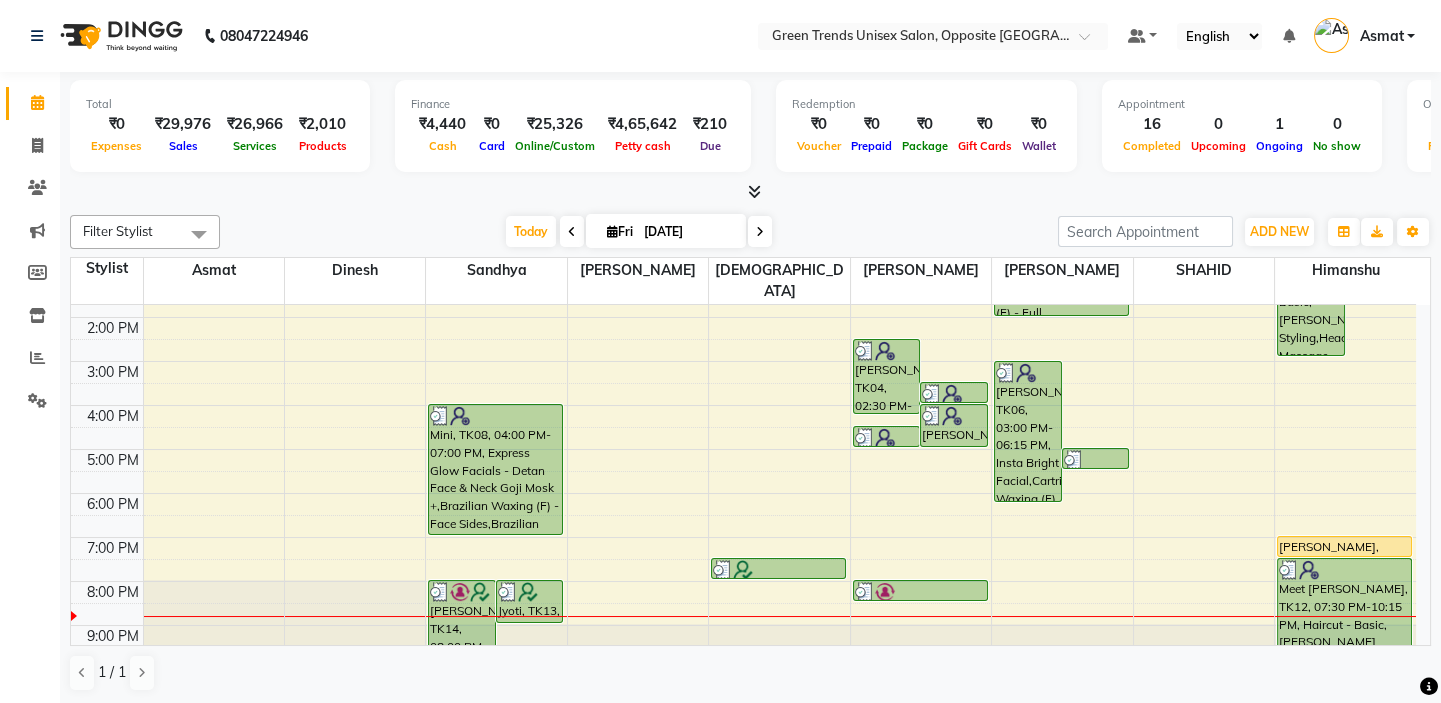 click on "Total  ₹0  Expenses ₹29,976  Sales ₹26,966  Services ₹2,010  Products Finance  ₹4,440  Cash ₹0  Card ₹25,326  Online/Custom ₹4,65,642 Petty cash ₹210 Due  Redemption  ₹0 Voucher ₹0 Prepaid ₹0 Package ₹0  Gift Cards ₹0  Wallet  Appointment  16 Completed 0 Upcoming 1 Ongoing 0 No show  Other sales  ₹0  Packages ₹1,000  Memberships ₹0  Vouchers ₹0  Prepaids ₹0  Gift Cards" at bounding box center (750, 137) 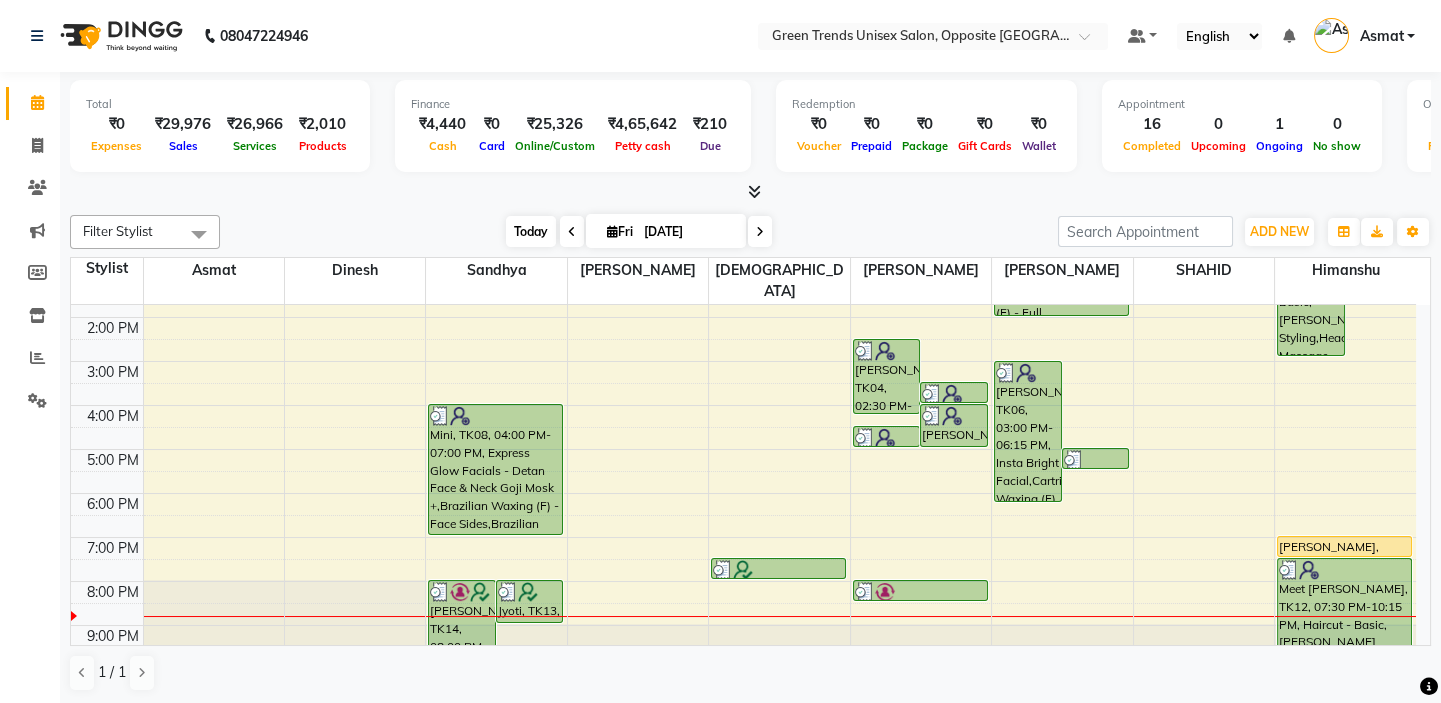 click on "Today" at bounding box center (531, 231) 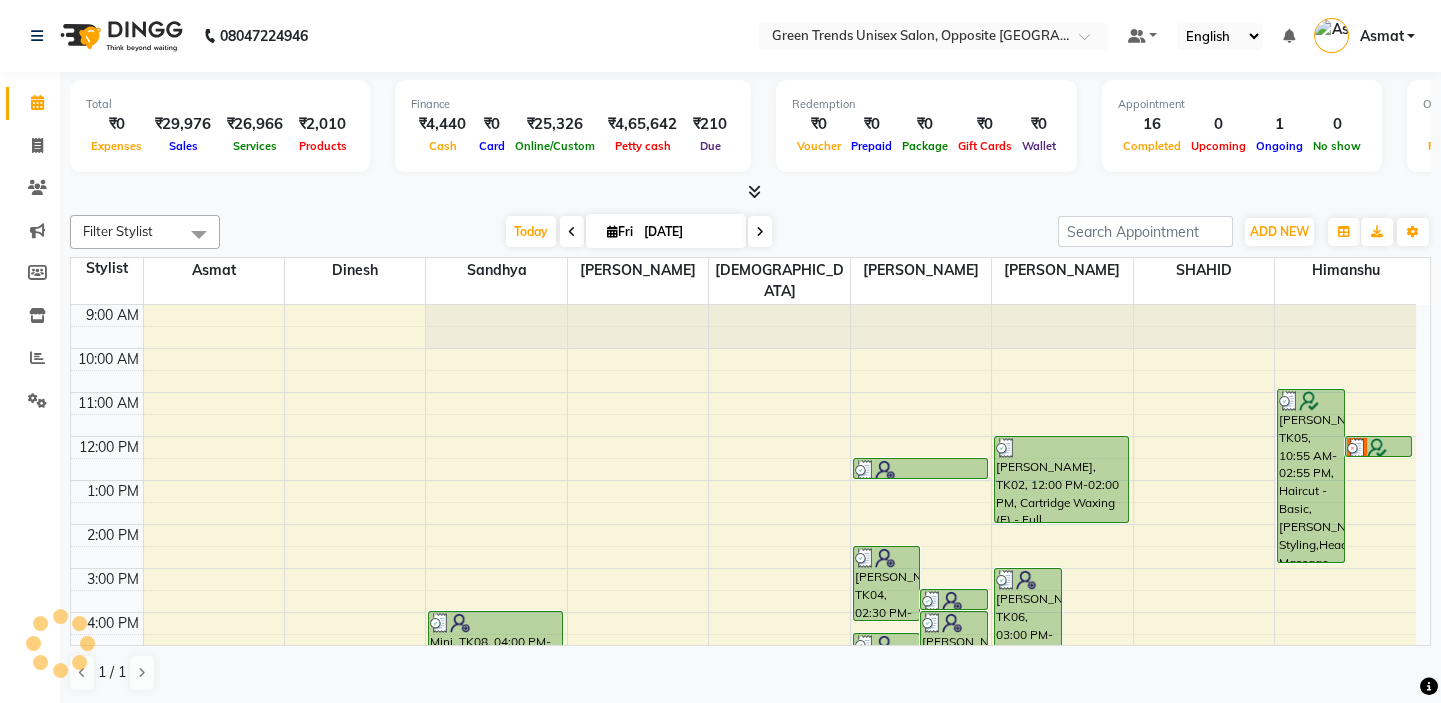 scroll, scrollTop: 208, scrollLeft: 0, axis: vertical 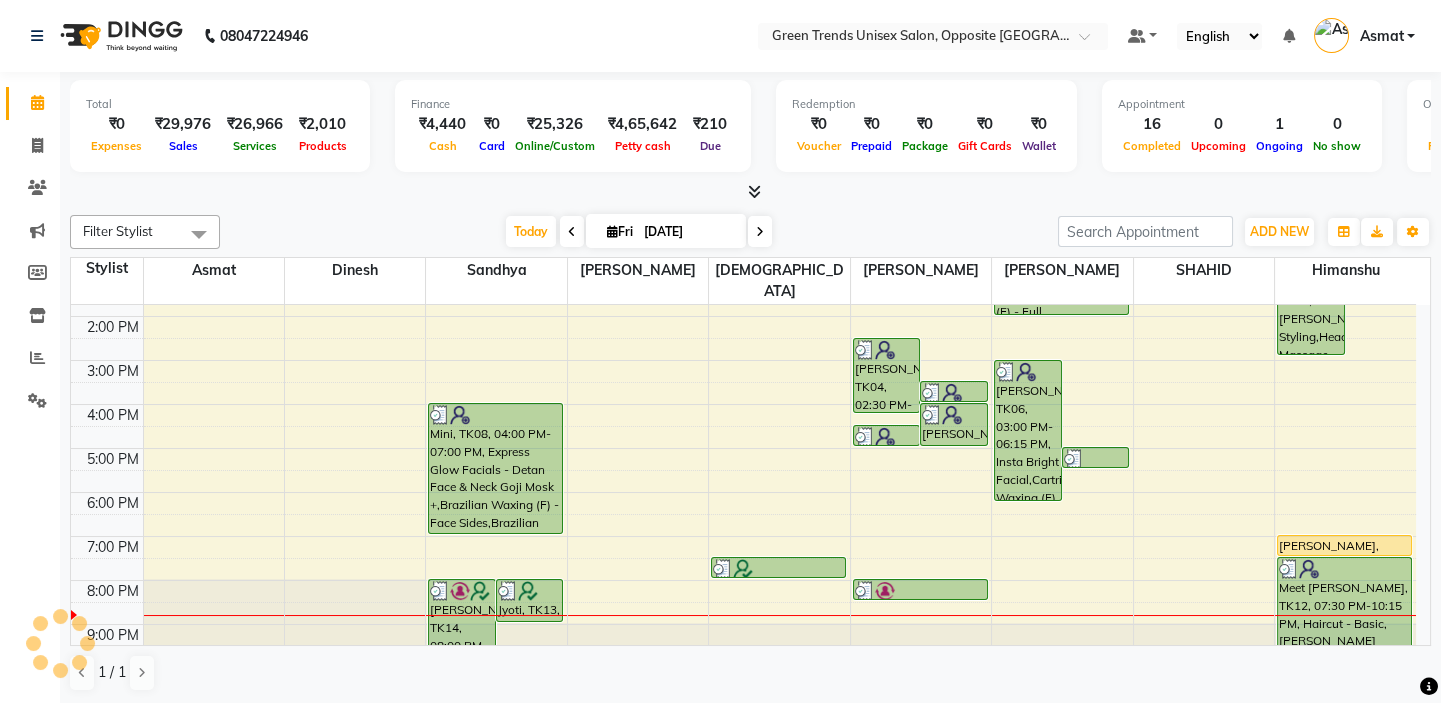 click on "Filter Stylist Select All Asmat Dinesh Himanshu Raj Shilpakar Sandhya SHAHID SUJEET Vaishnavi Vrinda Today  Fri 11-07-2025 Toggle Dropdown Add Appointment Add Invoice Add Expense Add Attendance Add Client Toggle Dropdown Add Appointment Add Invoice Add Expense Add Attendance Add Client ADD NEW Toggle Dropdown Add Appointment Add Invoice Add Expense Add Attendance Add Client Filter Stylist Select All Asmat Dinesh Himanshu Raj Shilpakar Sandhya SHAHID SUJEET Vaishnavi Vrinda Group By  Staff View   Room View  View as Vertical  Vertical - Week View  Horizontal  Horizontal - Week View  List  Toggle Dropdown Calendar Settings Manage Tags   Arrange Stylists   Reset Stylists  Full Screen Appointment Form Zoom 50% Staff/Room Display Count 9 Stylist Asmat Dinesh Sandhya Raj Shilpakar Vaishnavi SUJEET Vrinda SHAHID Himanshu 9:00 AM 10:00 AM 11:00 AM 12:00 PM 1:00 PM 2:00 PM 3:00 PM 4:00 PM 5:00 PM 6:00 PM 7:00 PM 8:00 PM 9:00 PM         Jyoti, TK13, 08:00 PM-09:00 PM, Threading (F) - Eyebrow,Threading (F) - Upperlip" 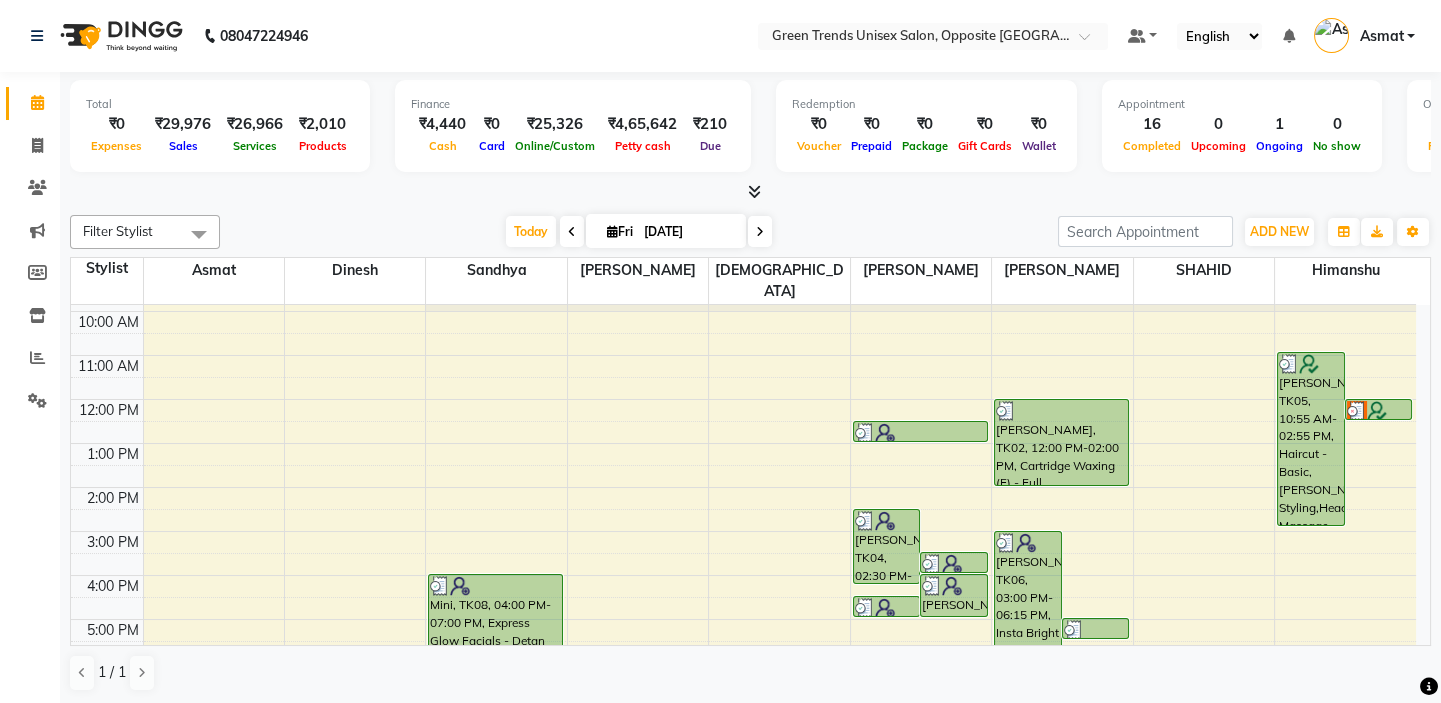 scroll, scrollTop: 207, scrollLeft: 0, axis: vertical 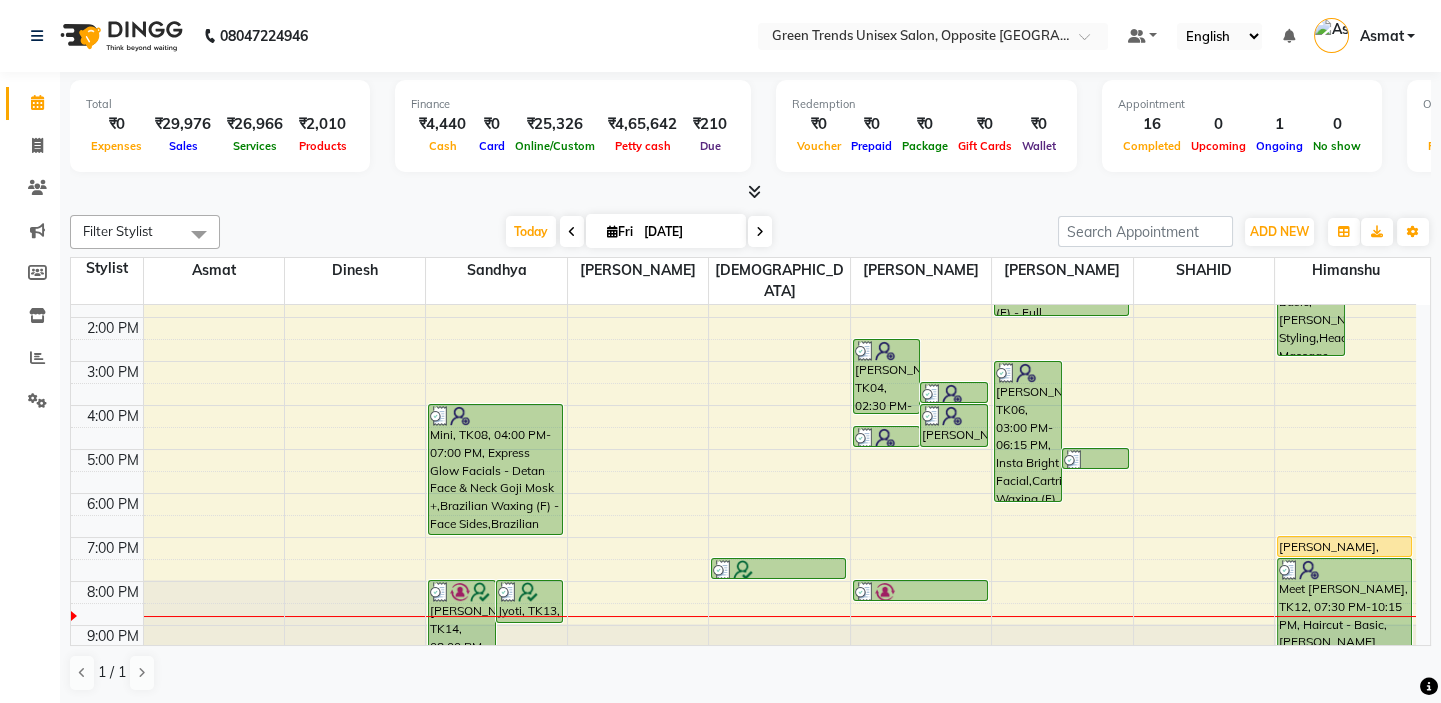 click on "9:00 AM 10:00 AM 11:00 AM 12:00 PM 1:00 PM 2:00 PM 3:00 PM 4:00 PM 5:00 PM 6:00 PM 7:00 PM 8:00 PM 9:00 PM     AKANSHA JOSHI, TK14, 08:00 PM-11:00 PM, Threading (F) - Eyebrow,Brazilian Waxing (F) - Under Arms,Brazilian Waxing (F) - Face Sides,Brazilian Waxing (F) - Bikini Wax,Cartridge Waxing (F) - Midriff,Cartridge Waxing (F) - Full Arms     Jyoti, TK13, 08:00 PM-09:00 PM, Threading (F) - Eyebrow,Threading (F) - Upperlip     Mini, TK08, 04:00 PM-07:00 PM, Express Glow Facials - Detan Face & Neck Goji Mosk +,Brazilian Waxing (F) - Face Sides,Brazilian Waxing (F) - Threading - Upper Lip,Brazilian Waxing (F) - Chin/Forehead,Cartridge Waxing (F) - Full Arms,Brazilian Waxing (F) - Under Arms     Jyoti, TK13, 07:30 PM-08:00 PM, Threading (F) - Forhead     Ritesh, TK04, 02:30 PM-04:15 PM, Haircut - Basic,Beard Styling,Regular Global Hair Colouring     Mayank, TK06, 03:30 PM-04:00 PM, Beard Styling     Prakhar, TK07, 04:00 PM-05:00 PM, Haircut - Basic,Beard Styling     Mini, TK08, 04:30 PM-05:00 PM, Shave" at bounding box center [743, 383] 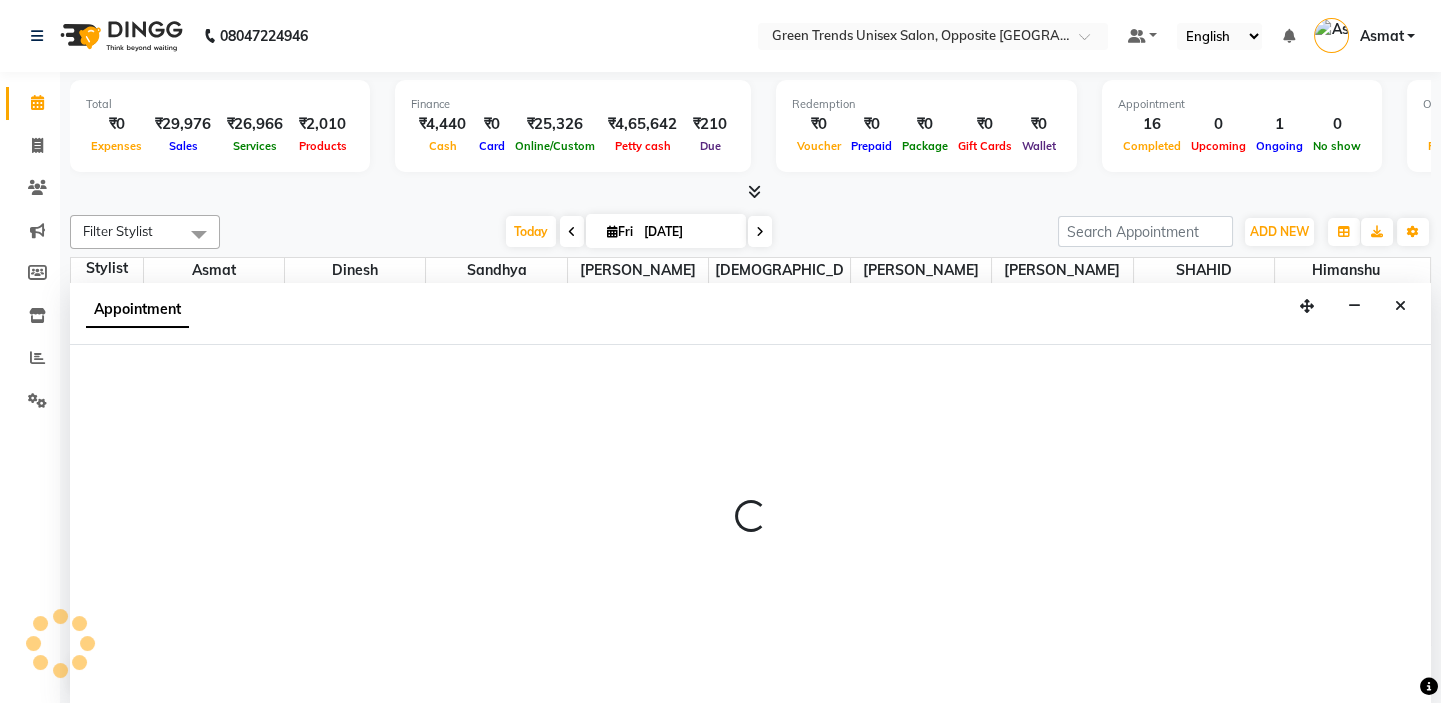 scroll, scrollTop: 0, scrollLeft: 0, axis: both 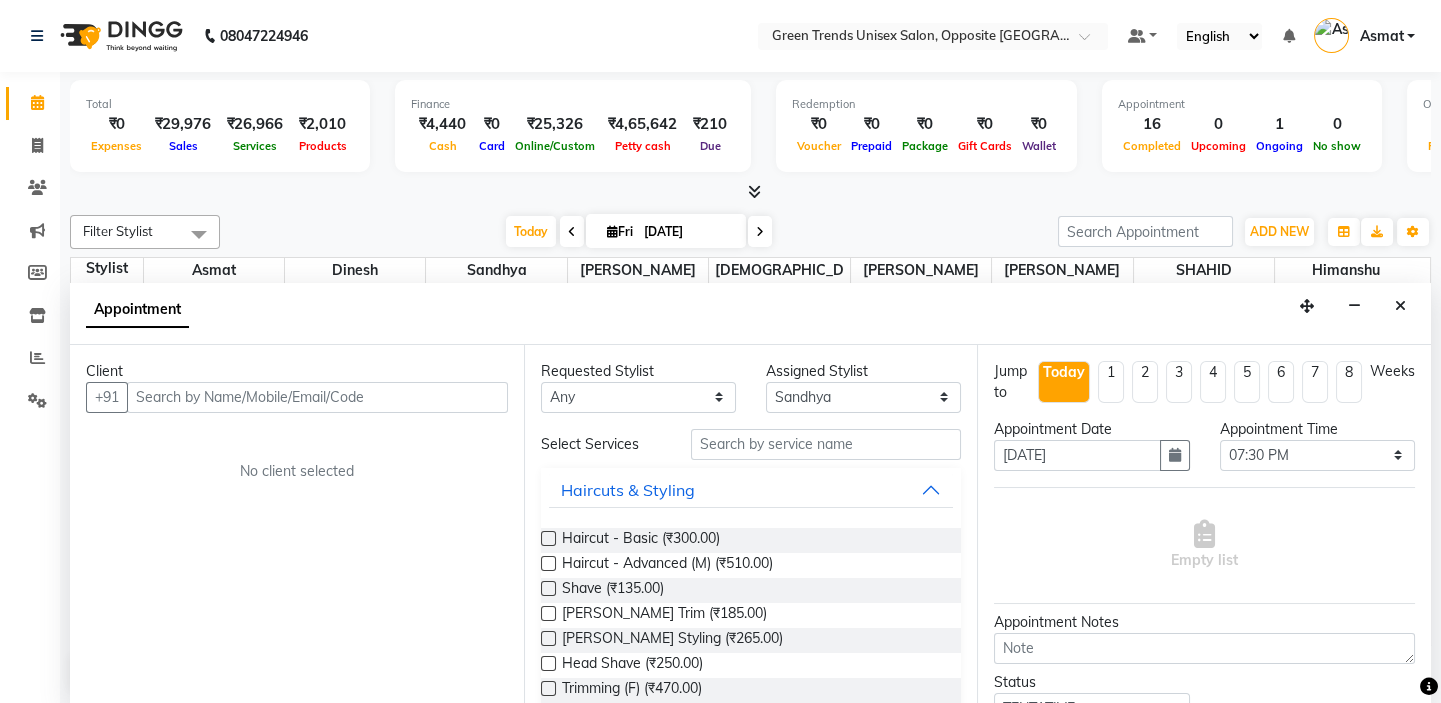 click at bounding box center [317, 397] 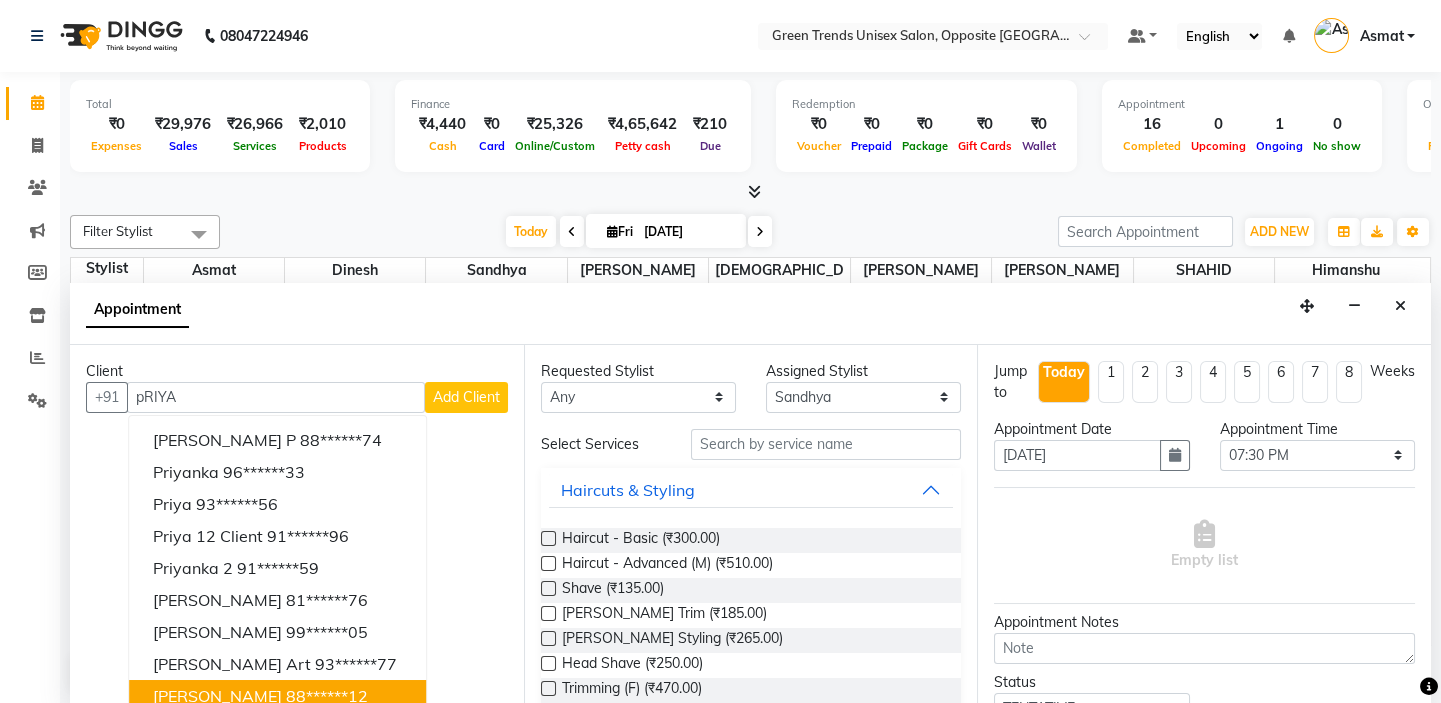 click on "Priyanka Dixit" at bounding box center (217, 696) 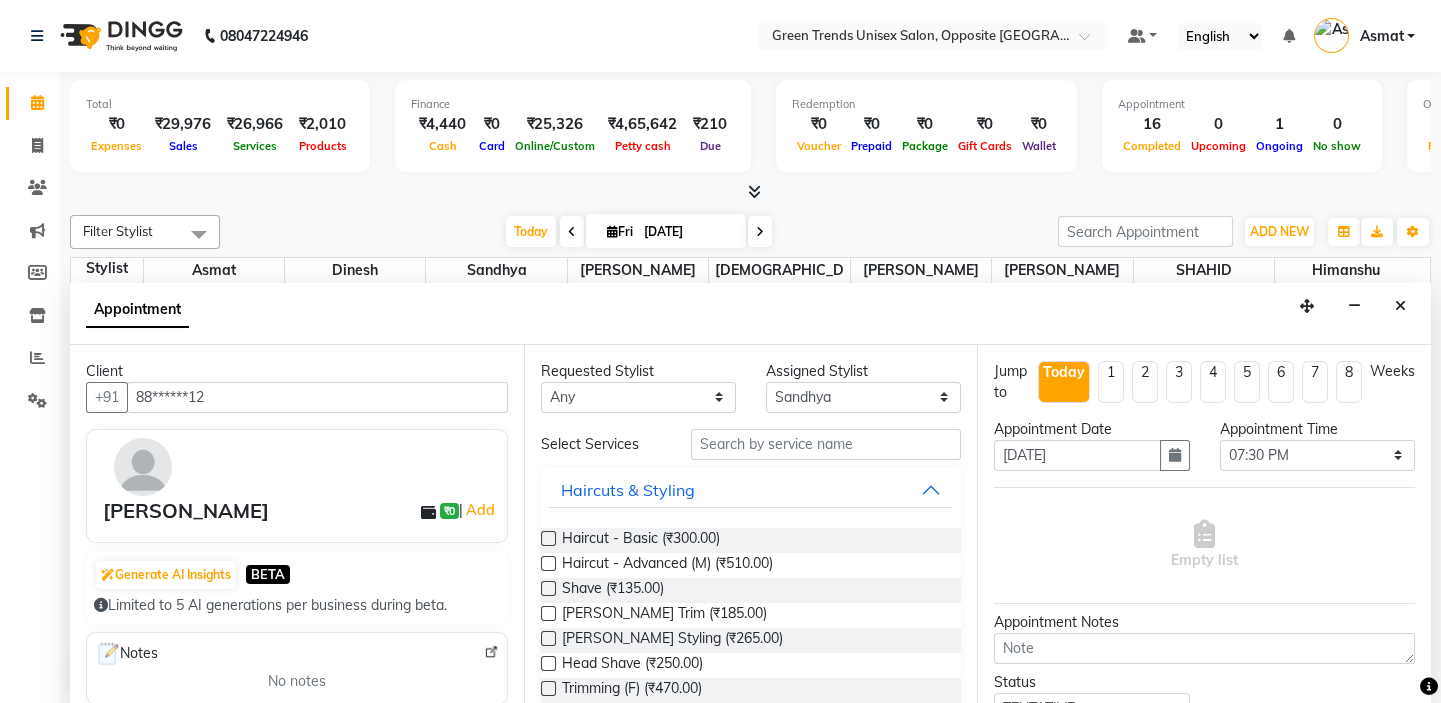 type on "88******12" 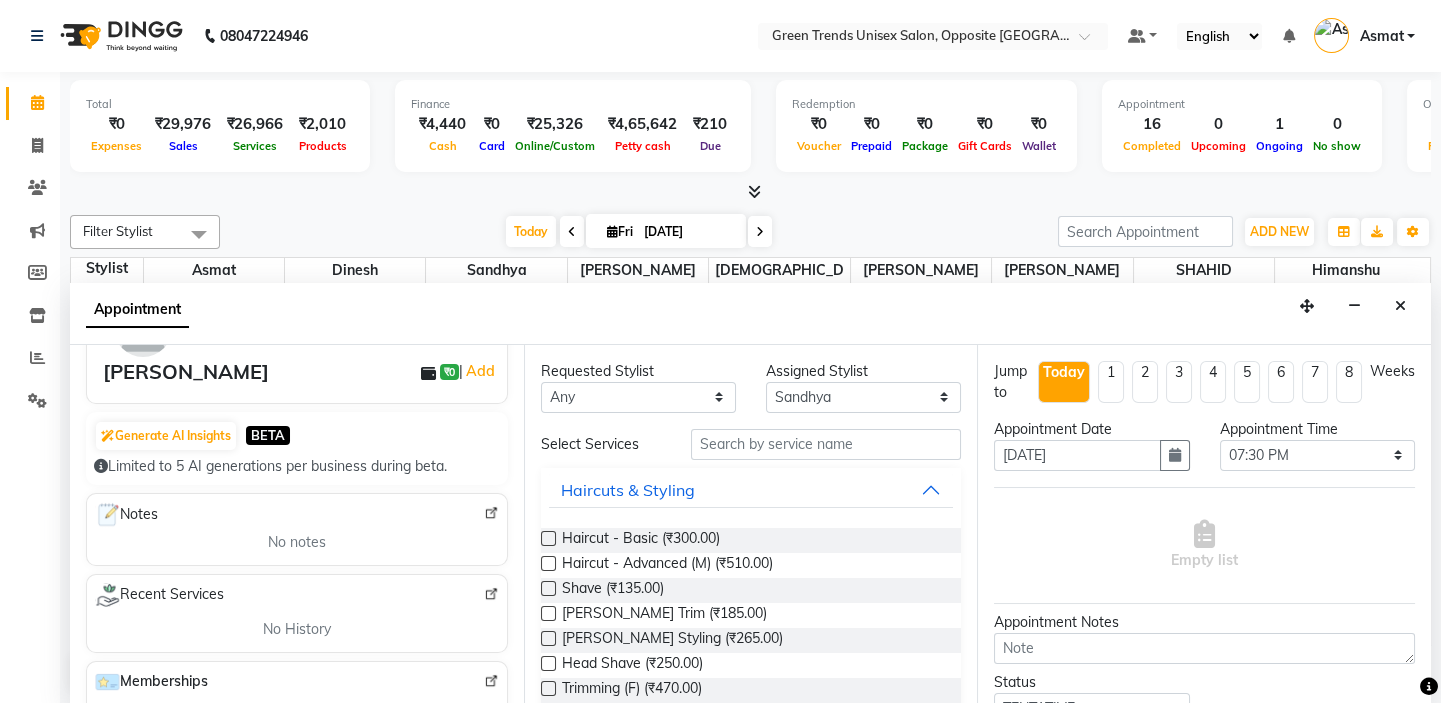 scroll, scrollTop: 149, scrollLeft: 0, axis: vertical 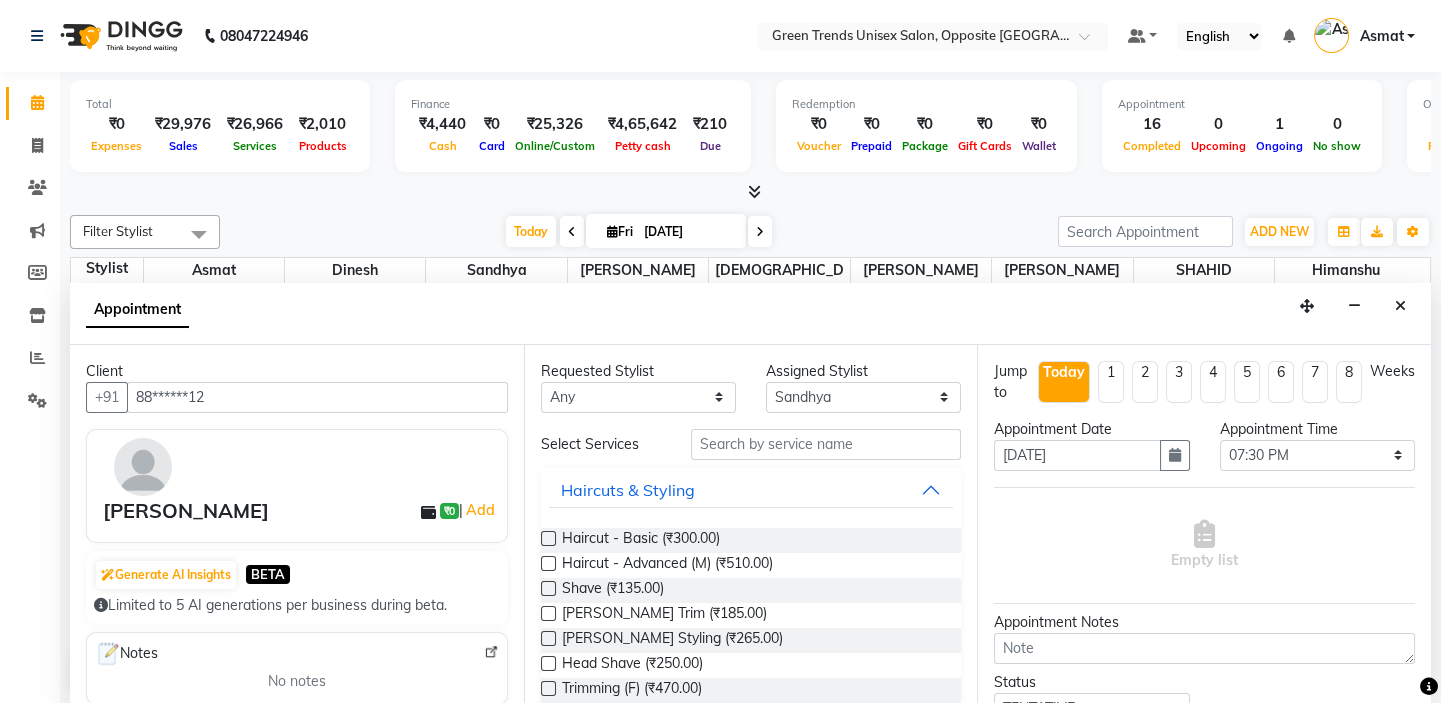 click on "Priyanka Dixit" at bounding box center (186, 511) 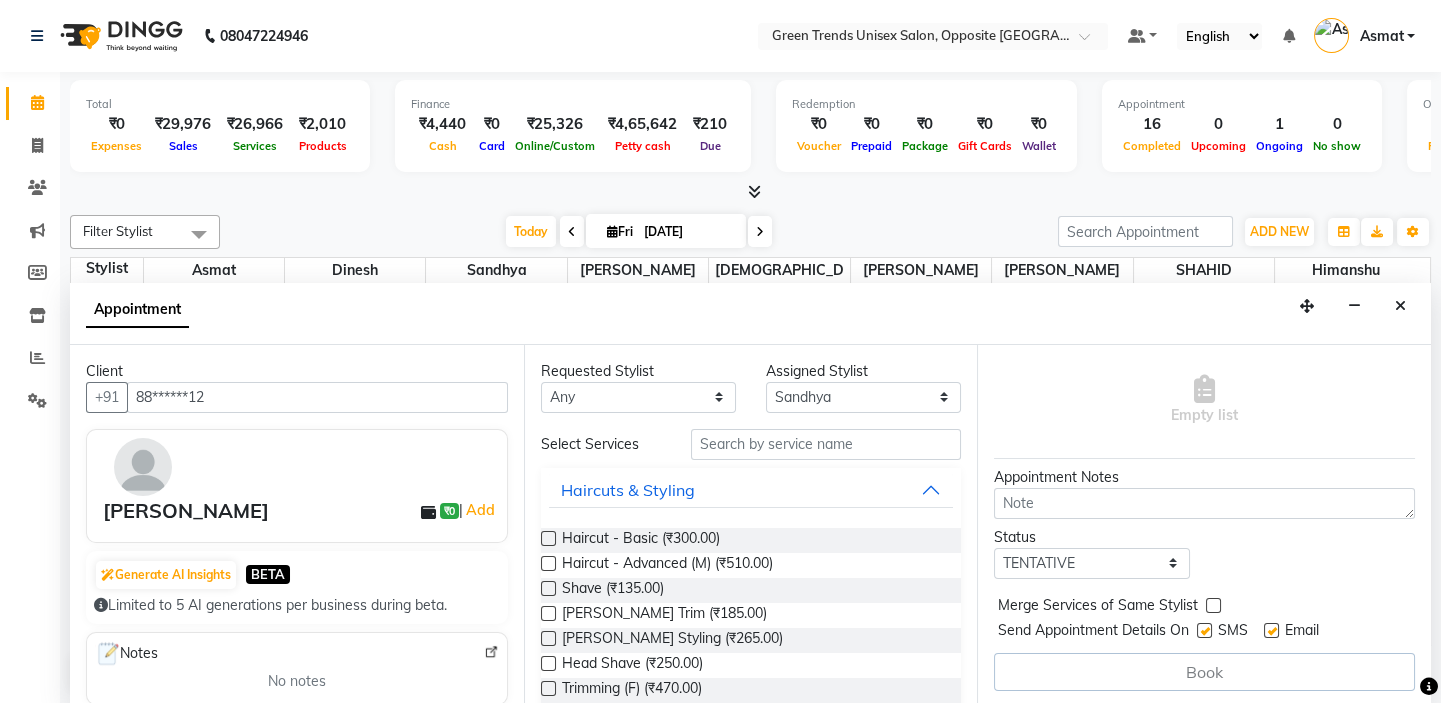 click on "Client +91 88******12 Priyanka Dixit    ₹0  |   Add    Generate AI Insights
BETA  Limited to 5 AI generations per business during beta.   Notes  No notes  Recent Services No History  Memberships No membership  Active Packages No packages  Vouchers No vouchers" at bounding box center [297, 525] 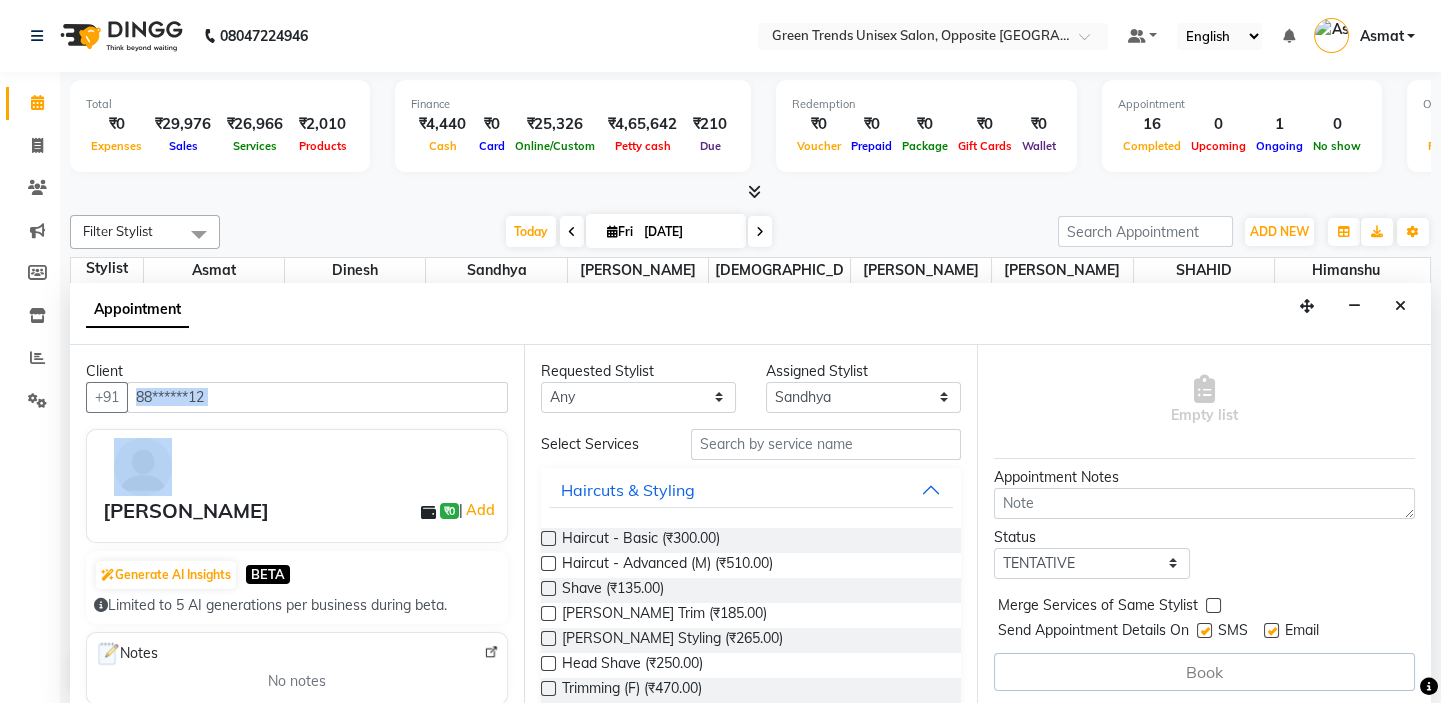 click on "Client +91 88******12 Priyanka Dixit    ₹0  |   Add    Generate AI Insights
BETA  Limited to 5 AI generations per business during beta.   Notes  No notes  Recent Services No History  Memberships No membership  Active Packages No packages  Vouchers No vouchers" at bounding box center (297, 525) 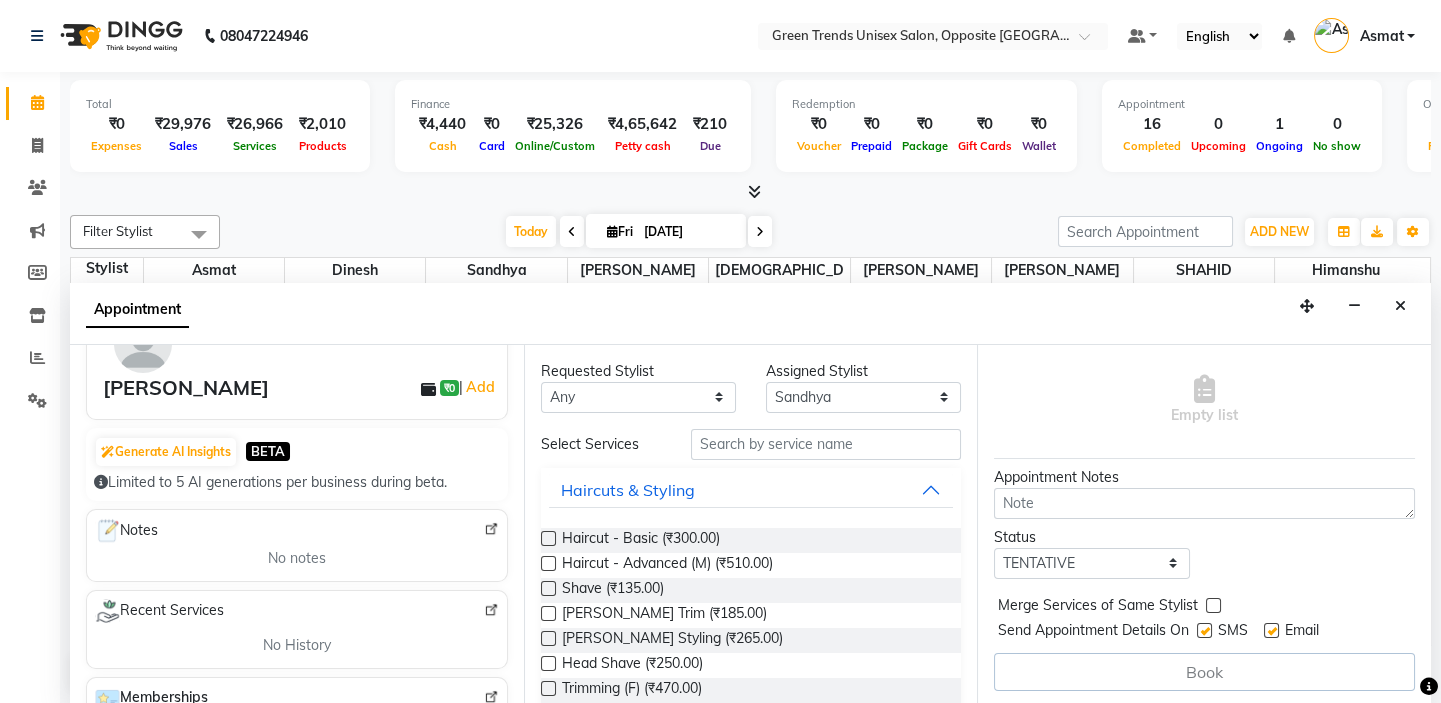 scroll, scrollTop: 110, scrollLeft: 0, axis: vertical 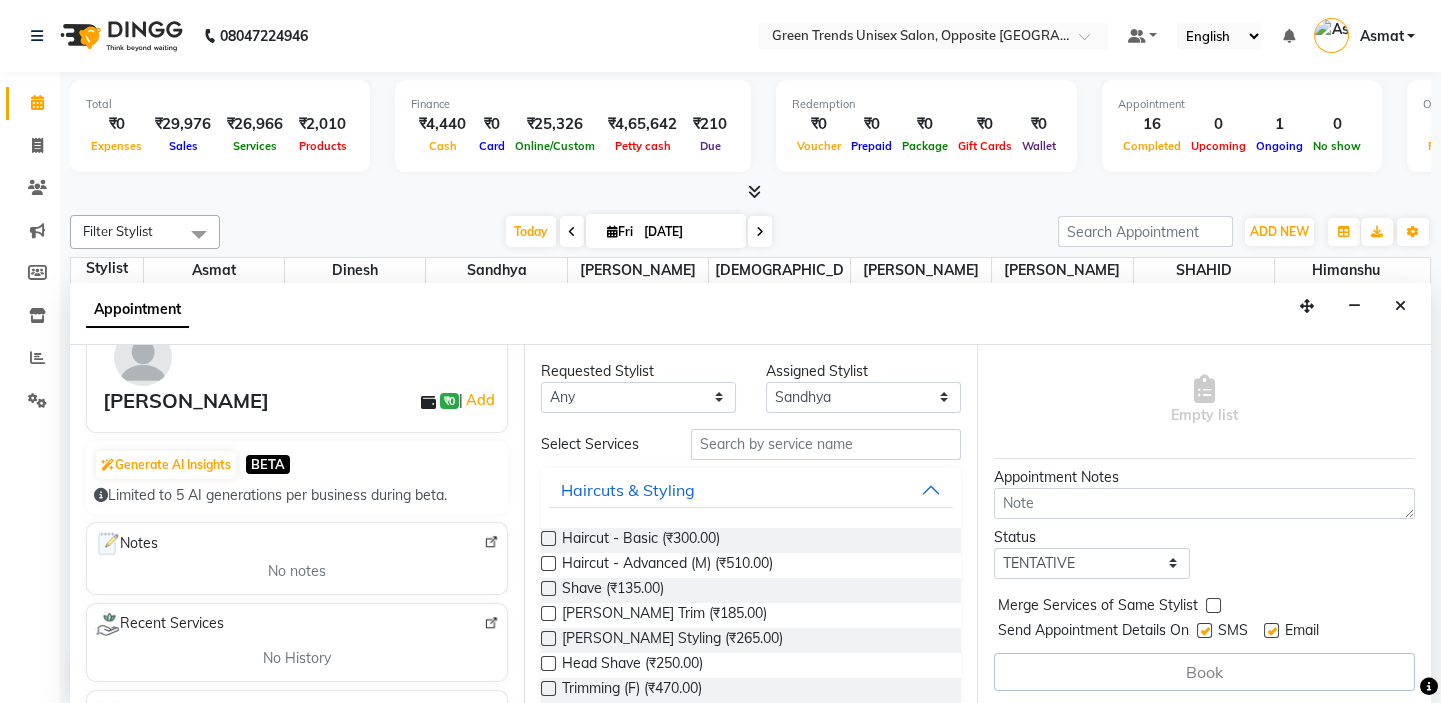 click on "Client +91 88******12 Priyanka Dixit    ₹0  |   Add    Generate AI Insights
BETA  Limited to 5 AI generations per business during beta.   Notes  No notes  Recent Services No History  Memberships No membership  Active Packages No packages  Vouchers No vouchers" at bounding box center (297, 525) 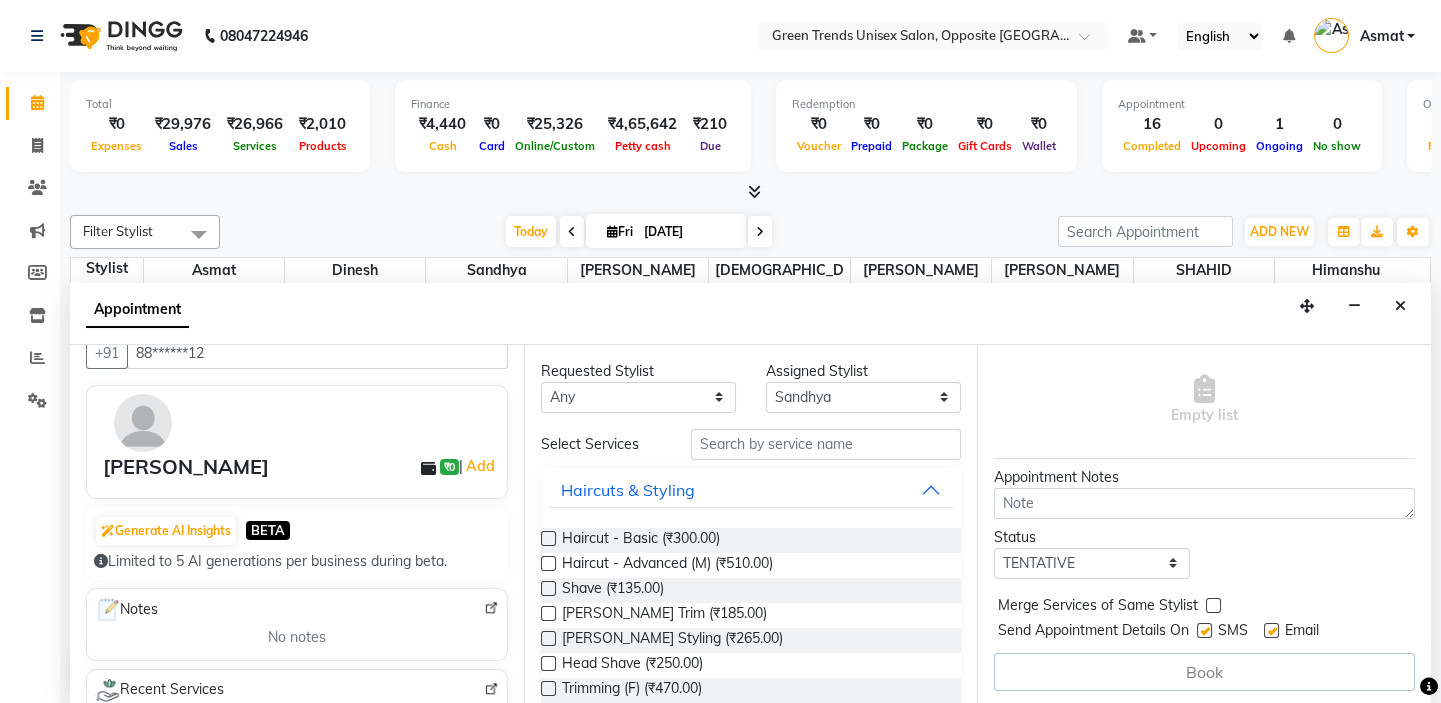 scroll, scrollTop: 0, scrollLeft: 0, axis: both 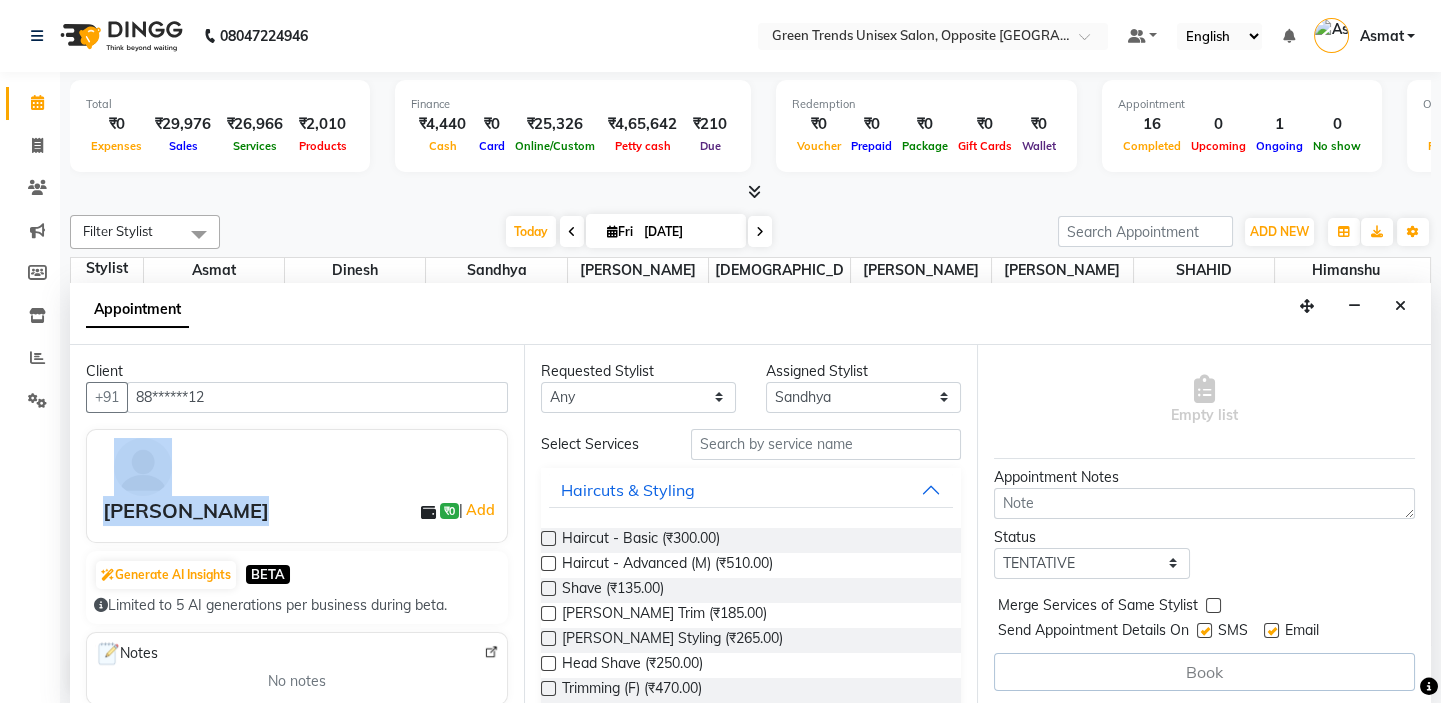 drag, startPoint x: 410, startPoint y: 515, endPoint x: 433, endPoint y: 512, distance: 23.194826 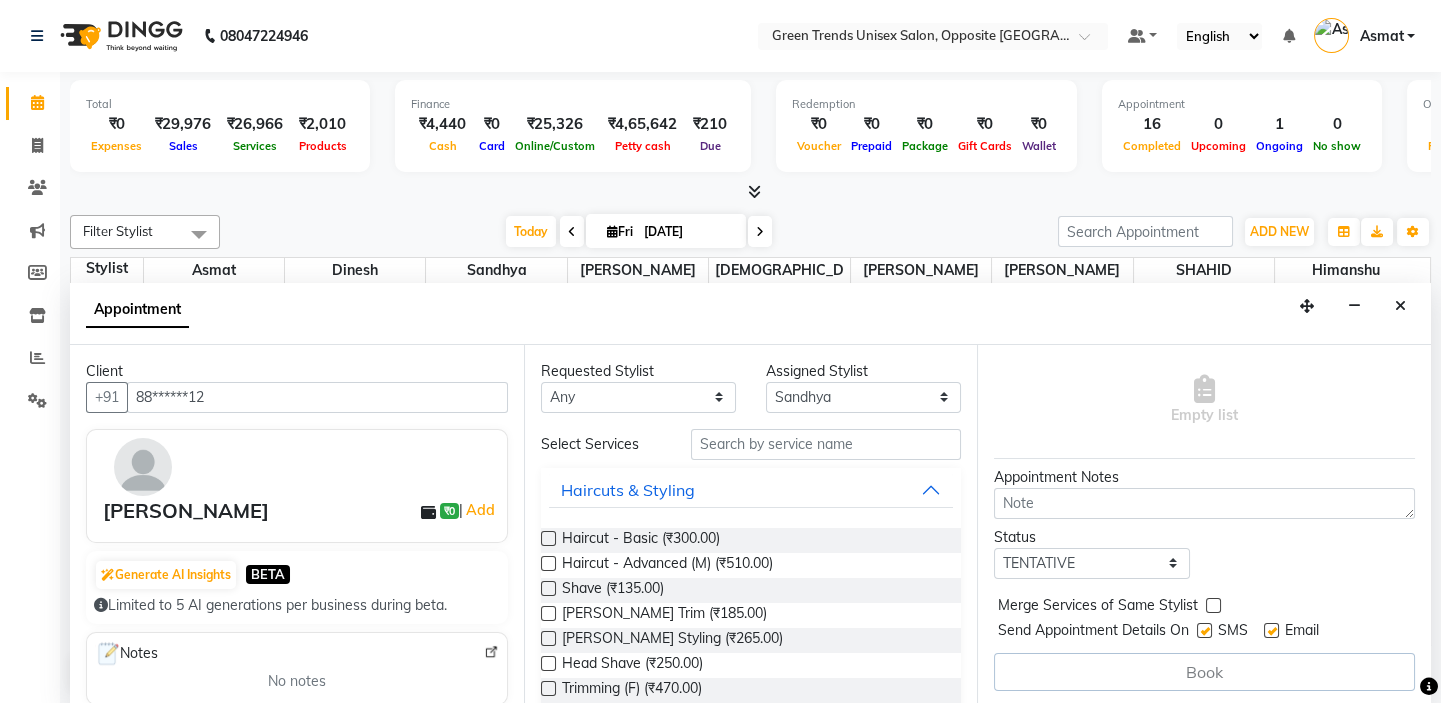 click on "Priyanka Dixit    ₹0  |   Add" at bounding box center (297, 486) 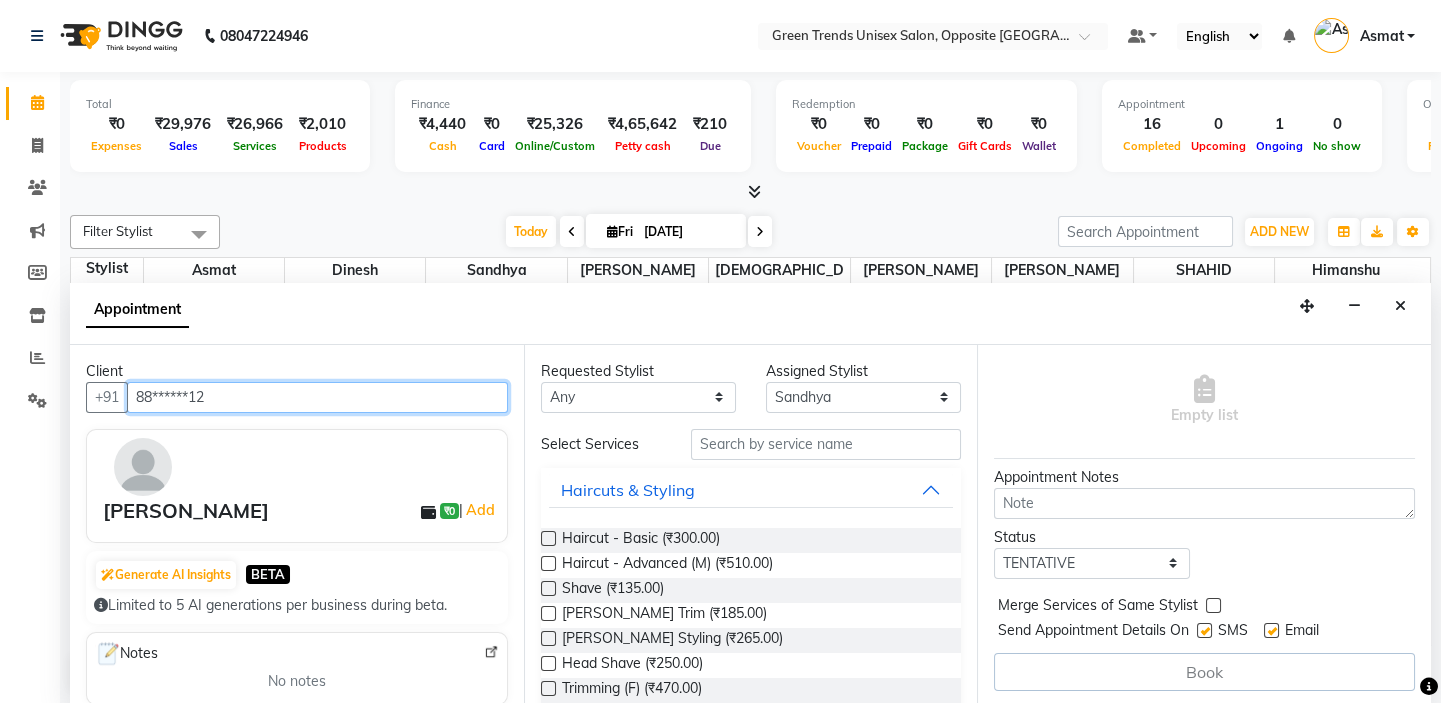 click on "88******12" at bounding box center [317, 397] 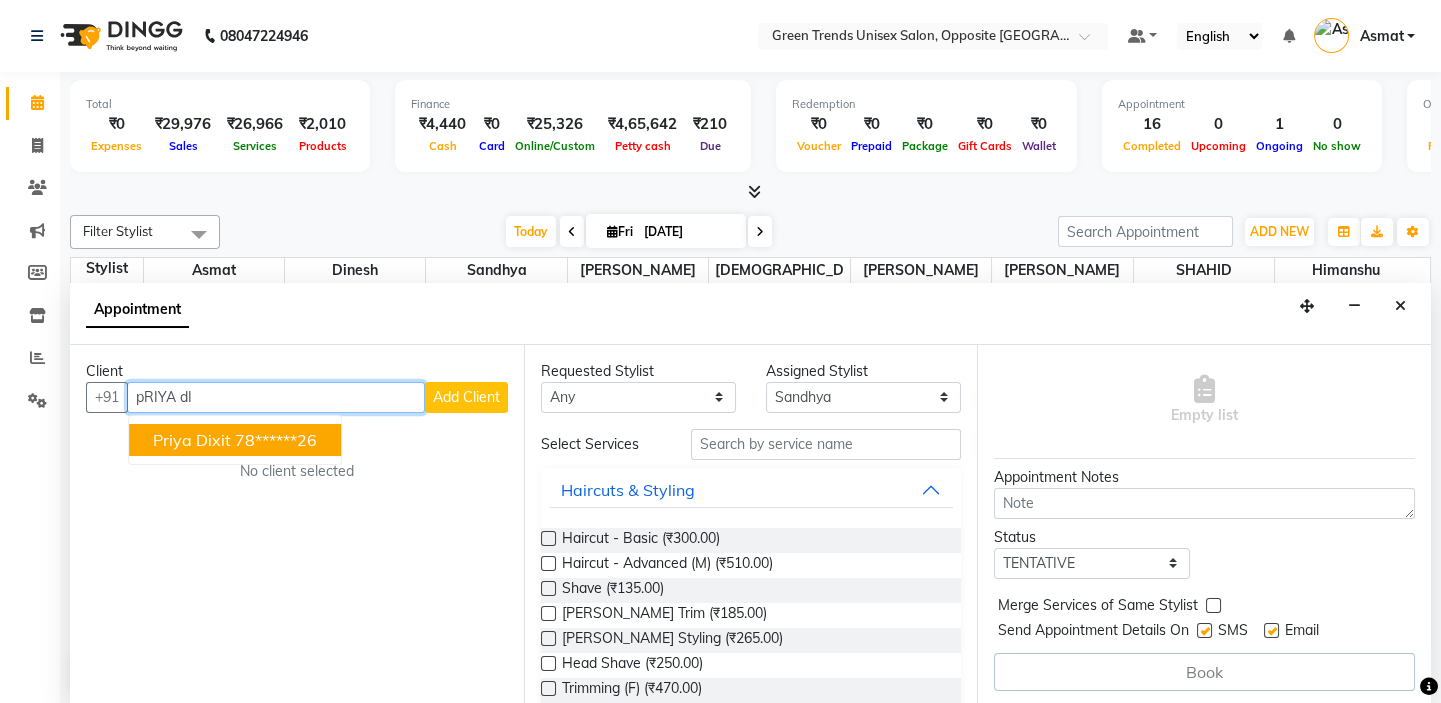 click on "78******26" at bounding box center (276, 440) 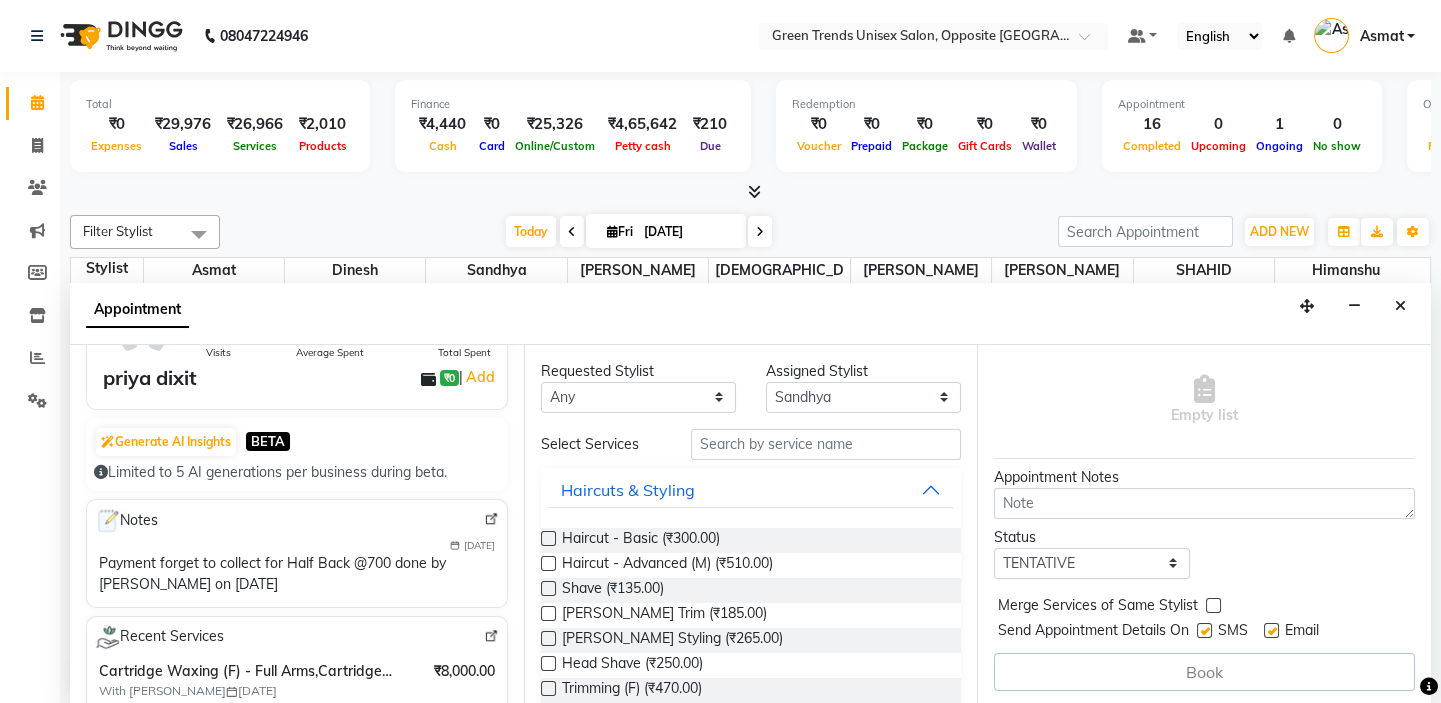 scroll, scrollTop: 160, scrollLeft: 0, axis: vertical 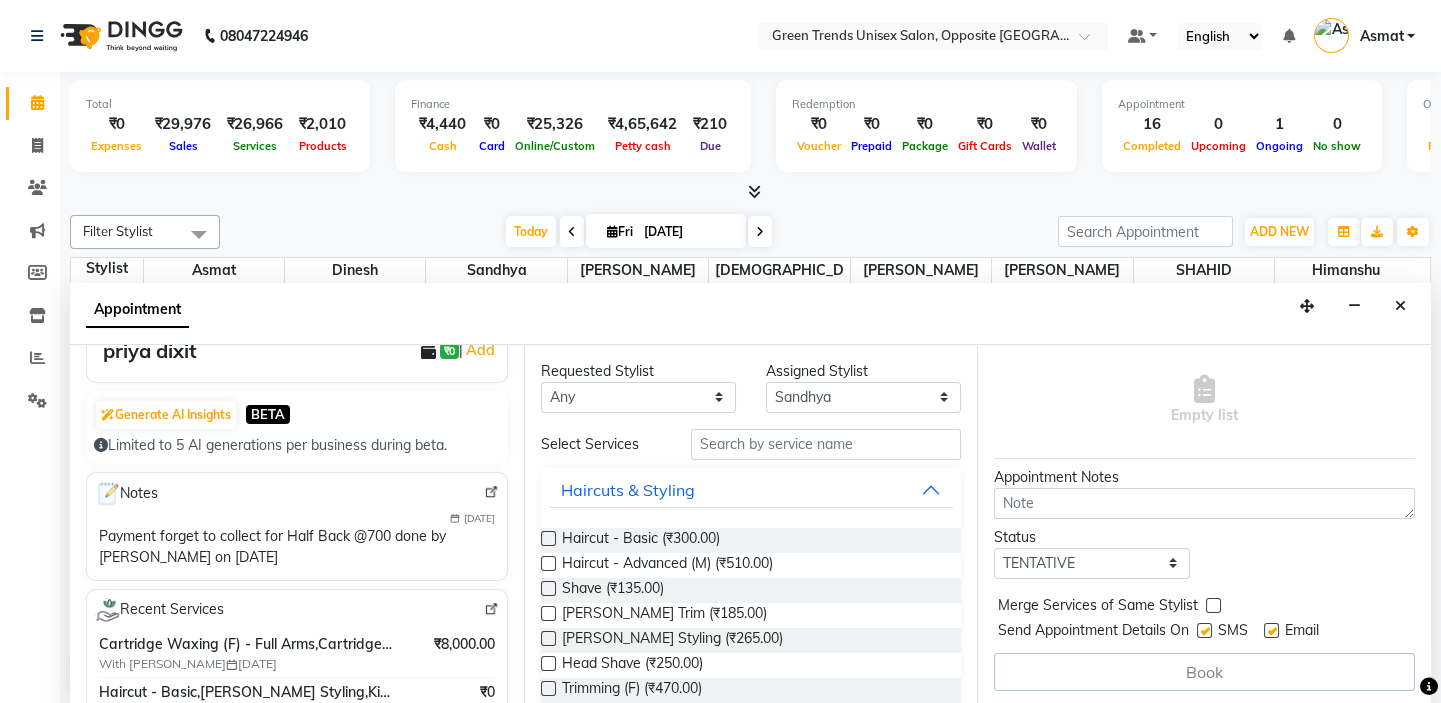 type on "78******26" 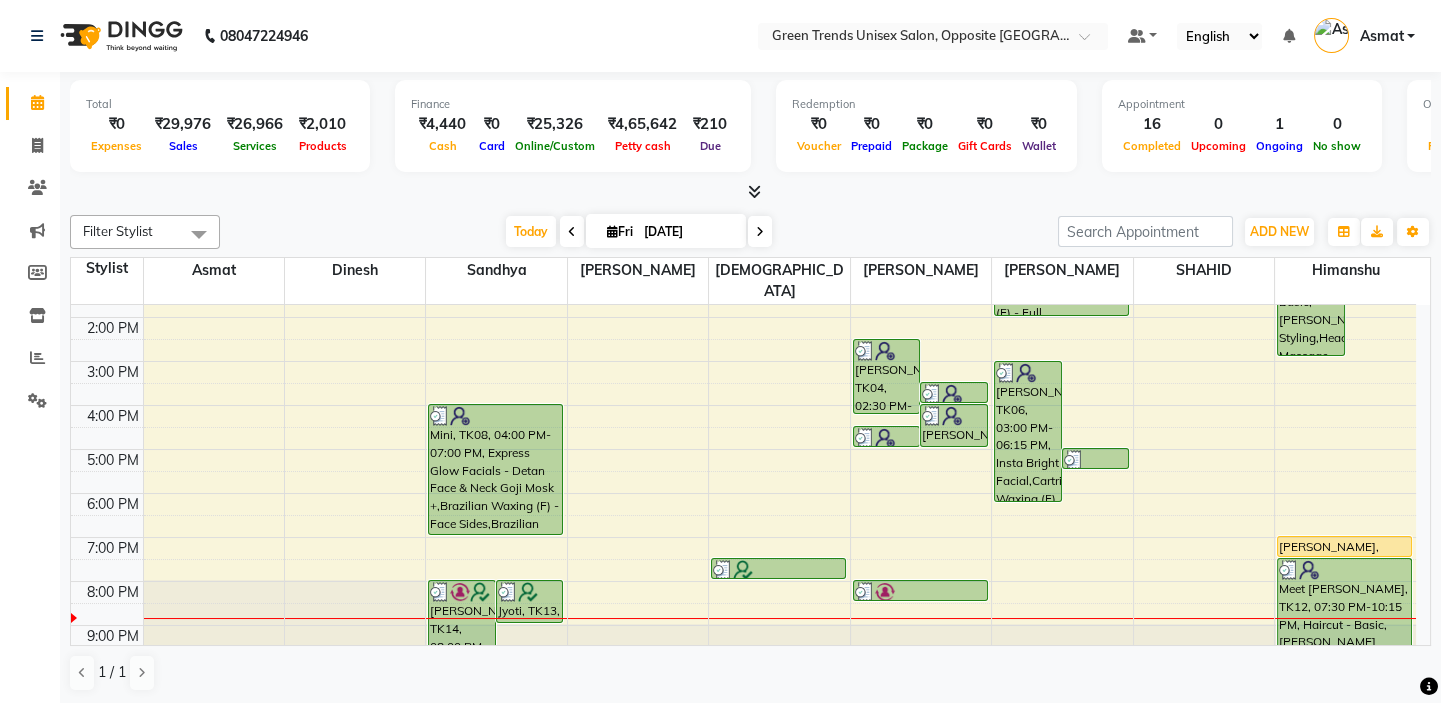 click at bounding box center (750, 192) 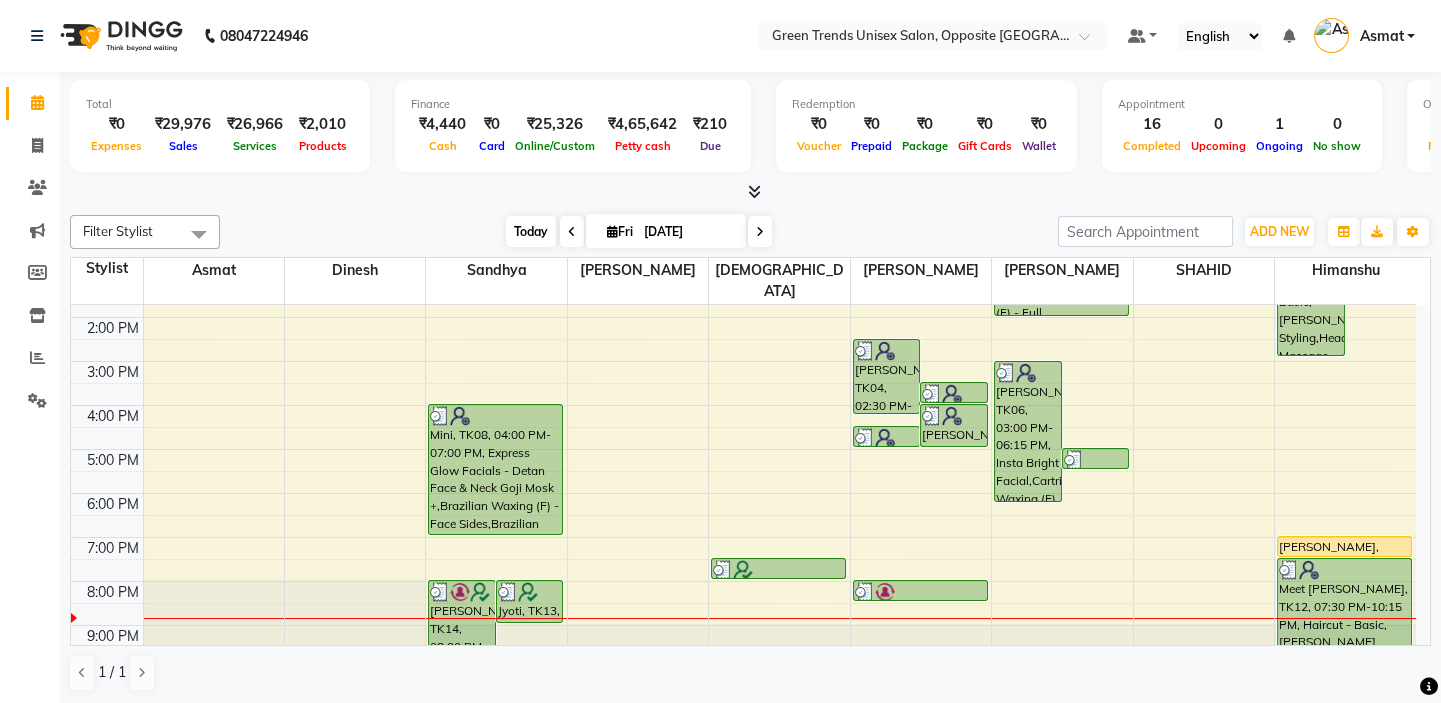 click on "Today" at bounding box center [531, 231] 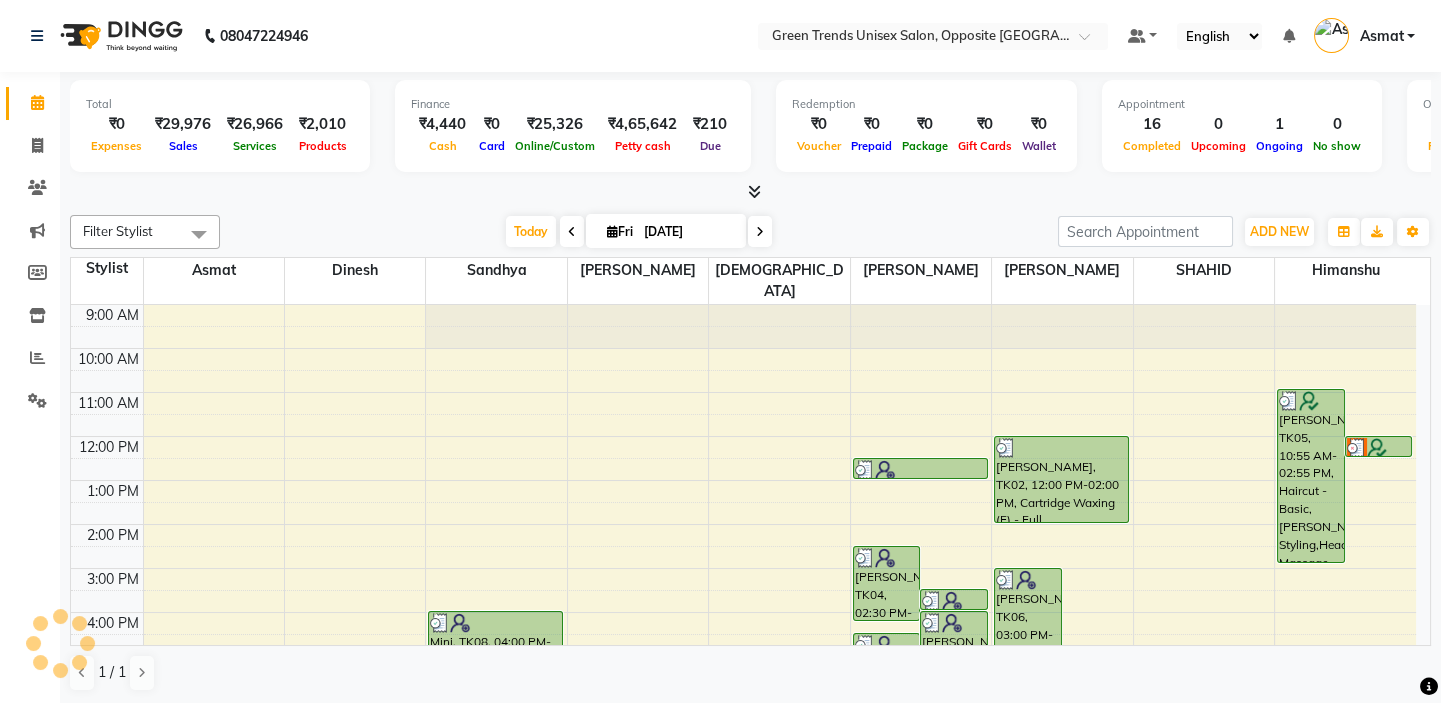 scroll, scrollTop: 208, scrollLeft: 0, axis: vertical 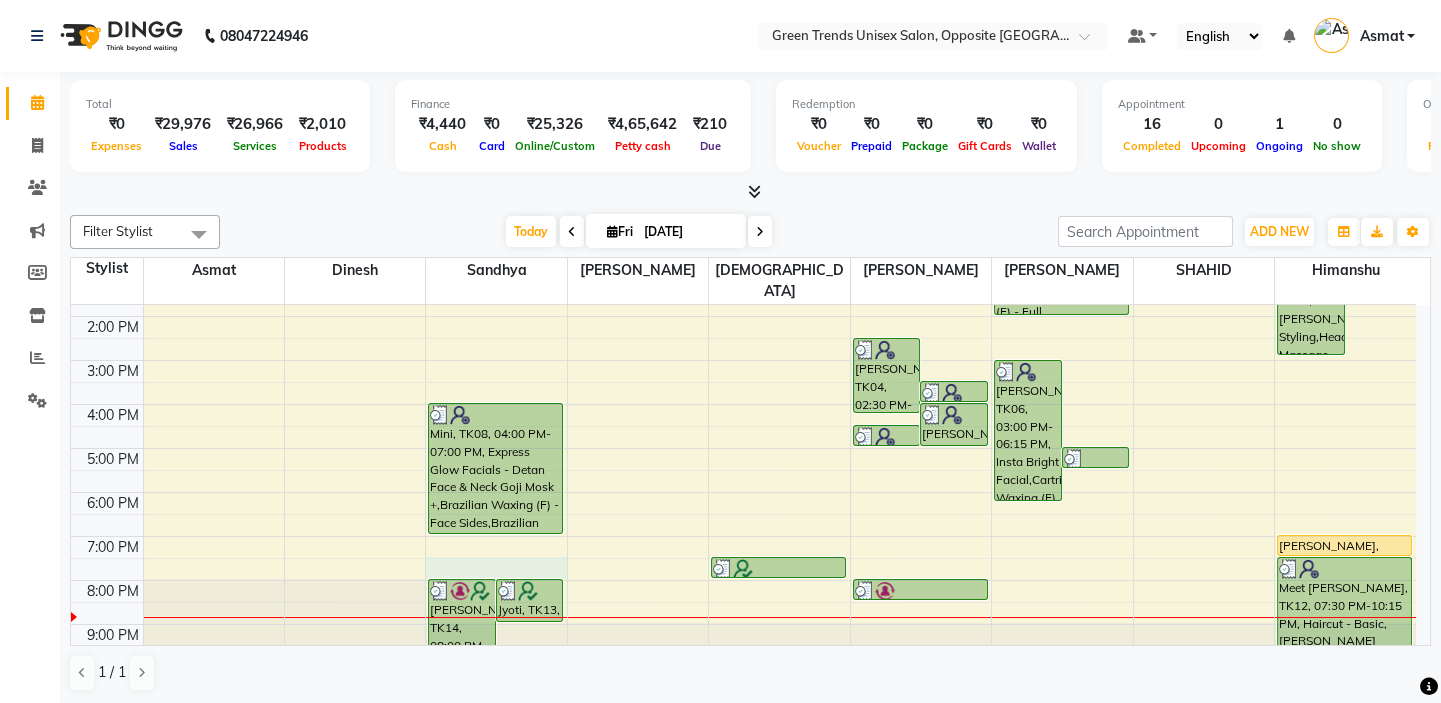 click on "9:00 AM 10:00 AM 11:00 AM 12:00 PM 1:00 PM 2:00 PM 3:00 PM 4:00 PM 5:00 PM 6:00 PM 7:00 PM 8:00 PM 9:00 PM     AKANSHA JOSHI, TK14, 08:00 PM-11:00 PM, Threading (F) - Eyebrow,Brazilian Waxing (F) - Under Arms,Brazilian Waxing (F) - Face Sides,Brazilian Waxing (F) - Bikini Wax,Cartridge Waxing (F) - Midriff,Cartridge Waxing (F) - Full Arms     Jyoti, TK13, 08:00 PM-09:00 PM, Threading (F) - Eyebrow,Threading (F) - Upperlip     Mini, TK08, 04:00 PM-07:00 PM, Express Glow Facials - Detan Face & Neck Goji Mosk +,Brazilian Waxing (F) - Face Sides,Brazilian Waxing (F) - Threading - Upper Lip,Brazilian Waxing (F) - Chin/Forehead,Cartridge Waxing (F) - Full Arms,Brazilian Waxing (F) - Under Arms     Jyoti, TK13, 07:30 PM-08:00 PM, Threading (F) - Forhead     Ritesh, TK04, 02:30 PM-04:15 PM, Haircut - Basic,Beard Styling,Regular Global Hair Colouring     Mayank, TK06, 03:30 PM-04:00 PM, Beard Styling     Prakhar, TK07, 04:00 PM-05:00 PM, Haircut - Basic,Beard Styling     Mini, TK08, 04:30 PM-05:00 PM, Shave" at bounding box center (743, 382) 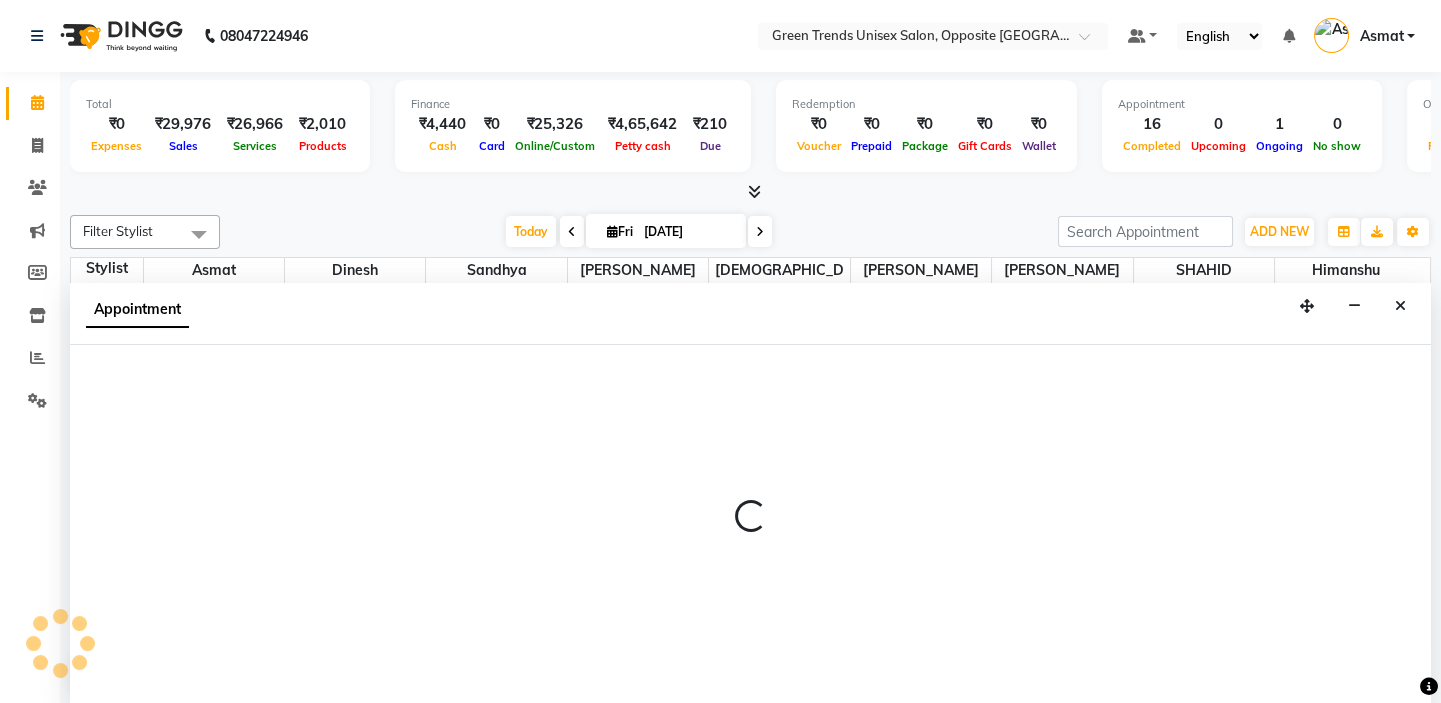select on "35063" 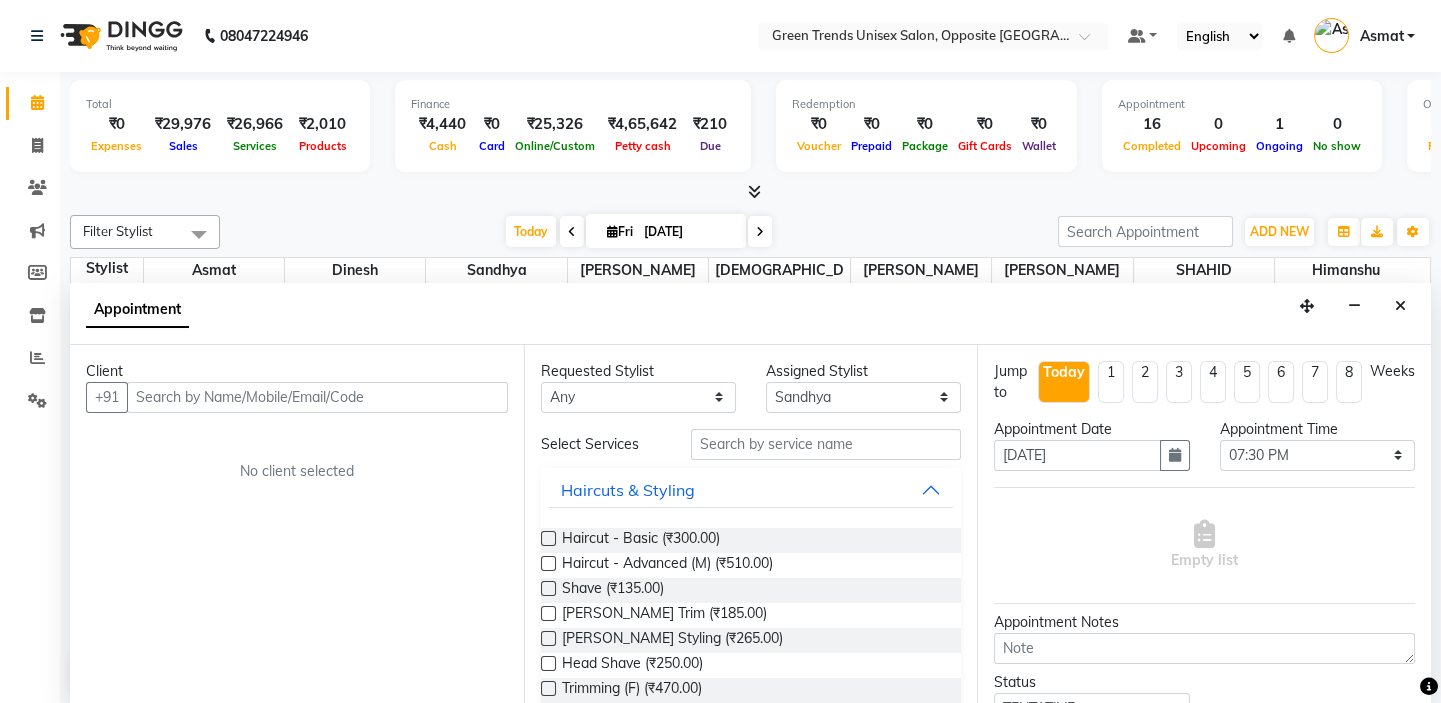 click at bounding box center (317, 397) 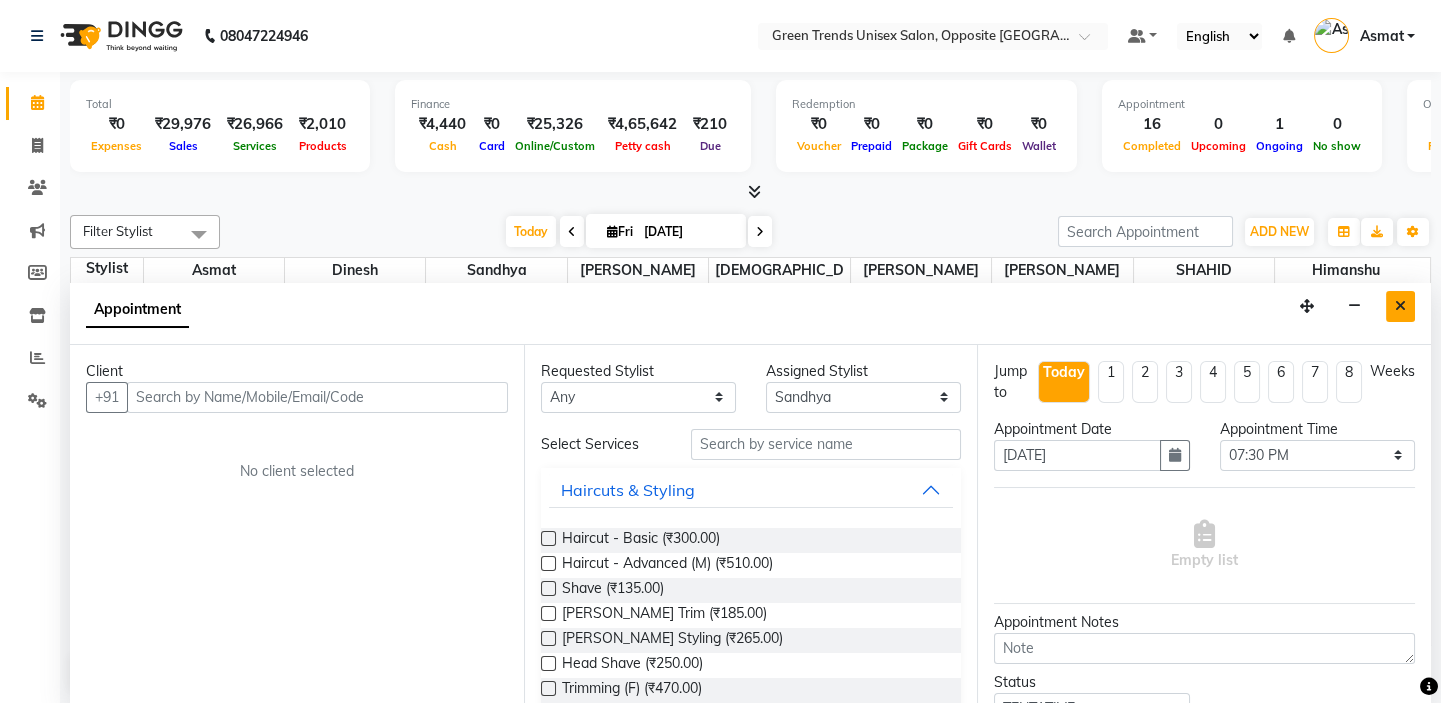 click at bounding box center (1400, 306) 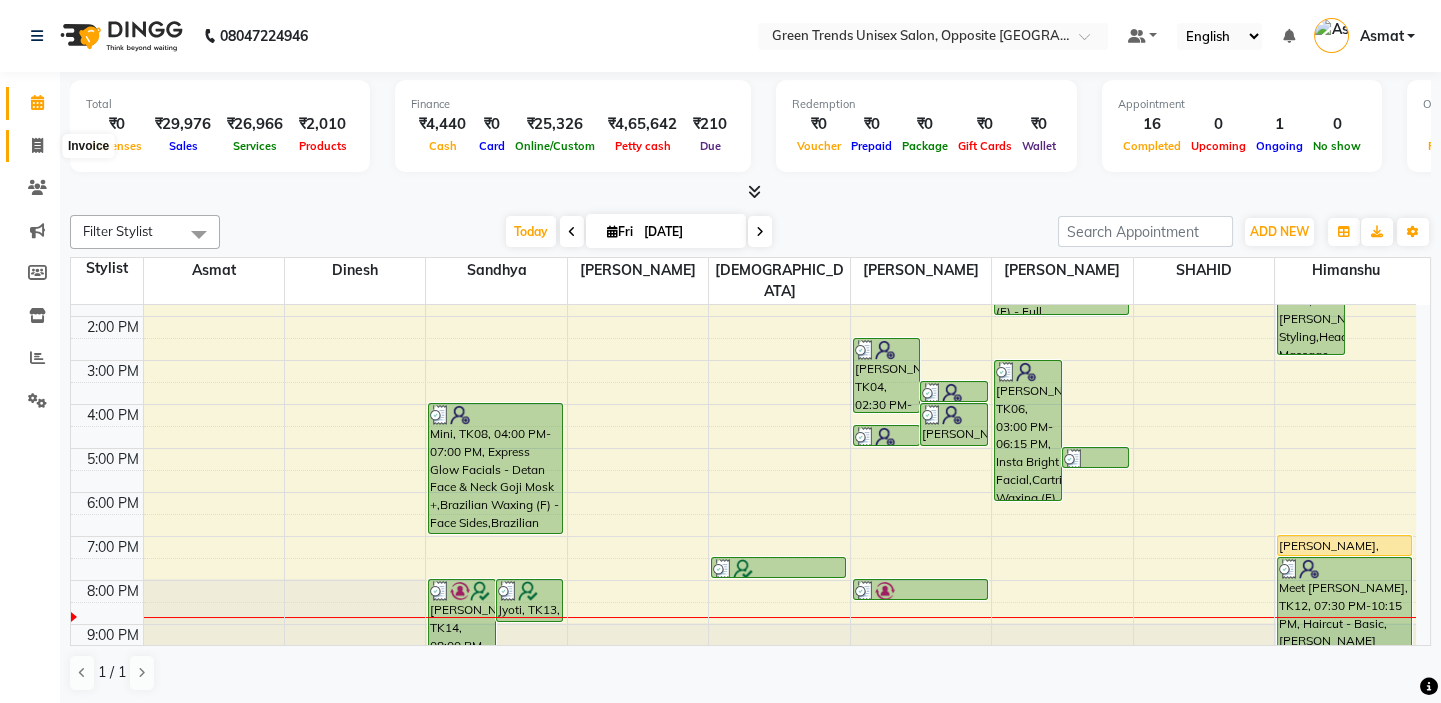 click 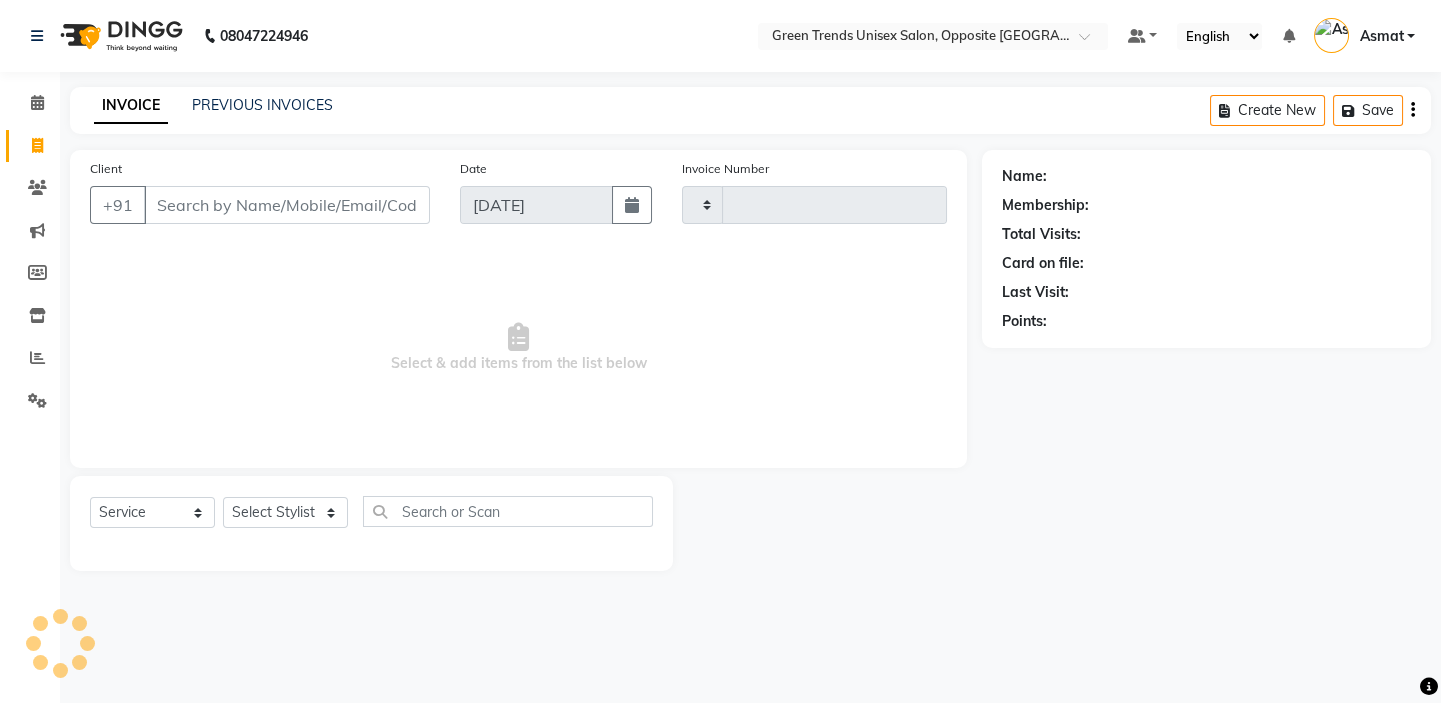 scroll, scrollTop: 0, scrollLeft: 0, axis: both 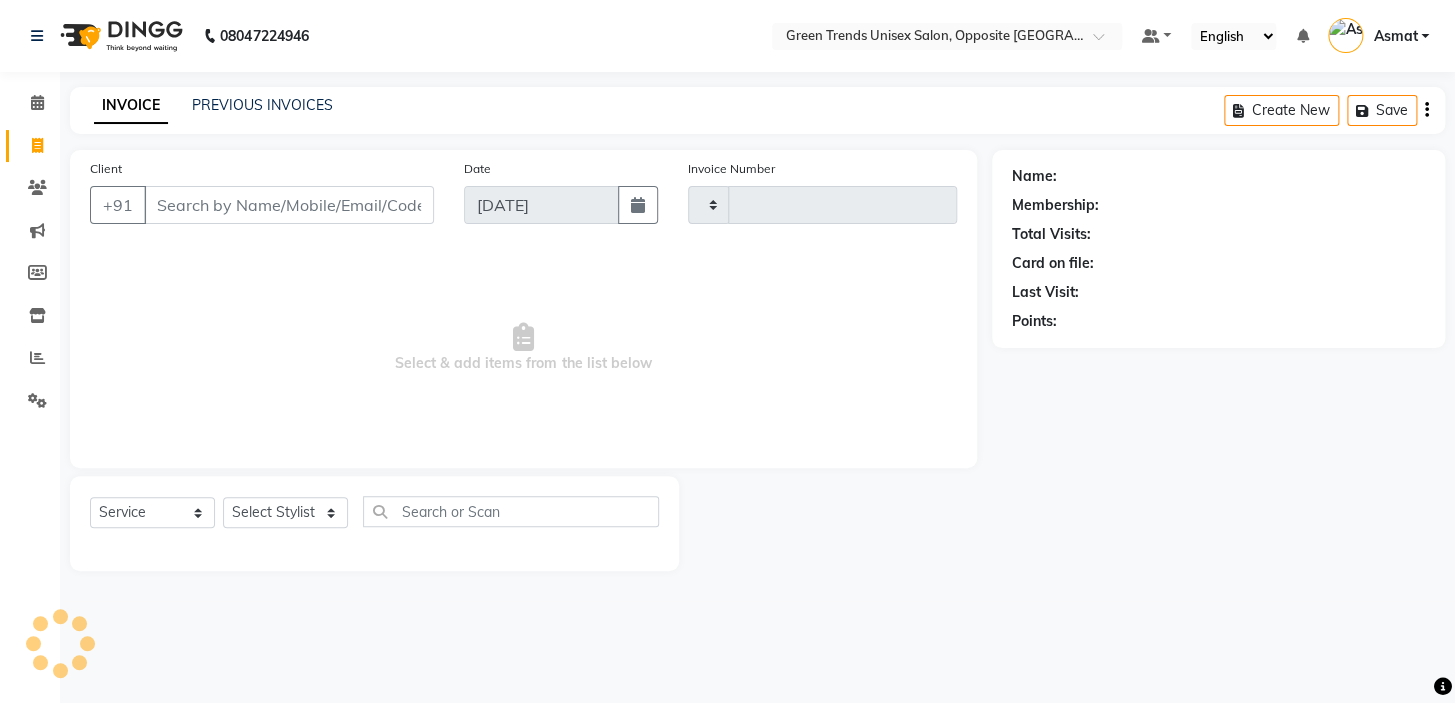 type on "0752" 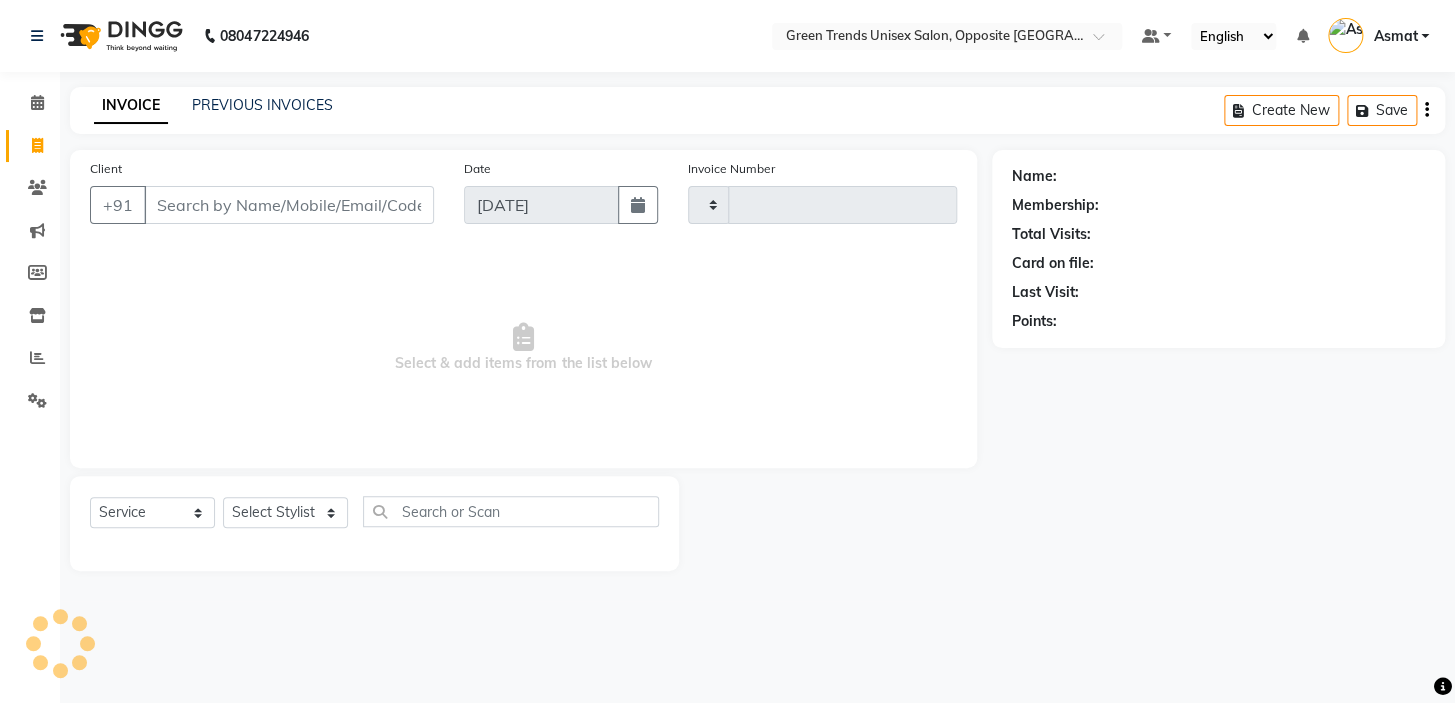 select on "5225" 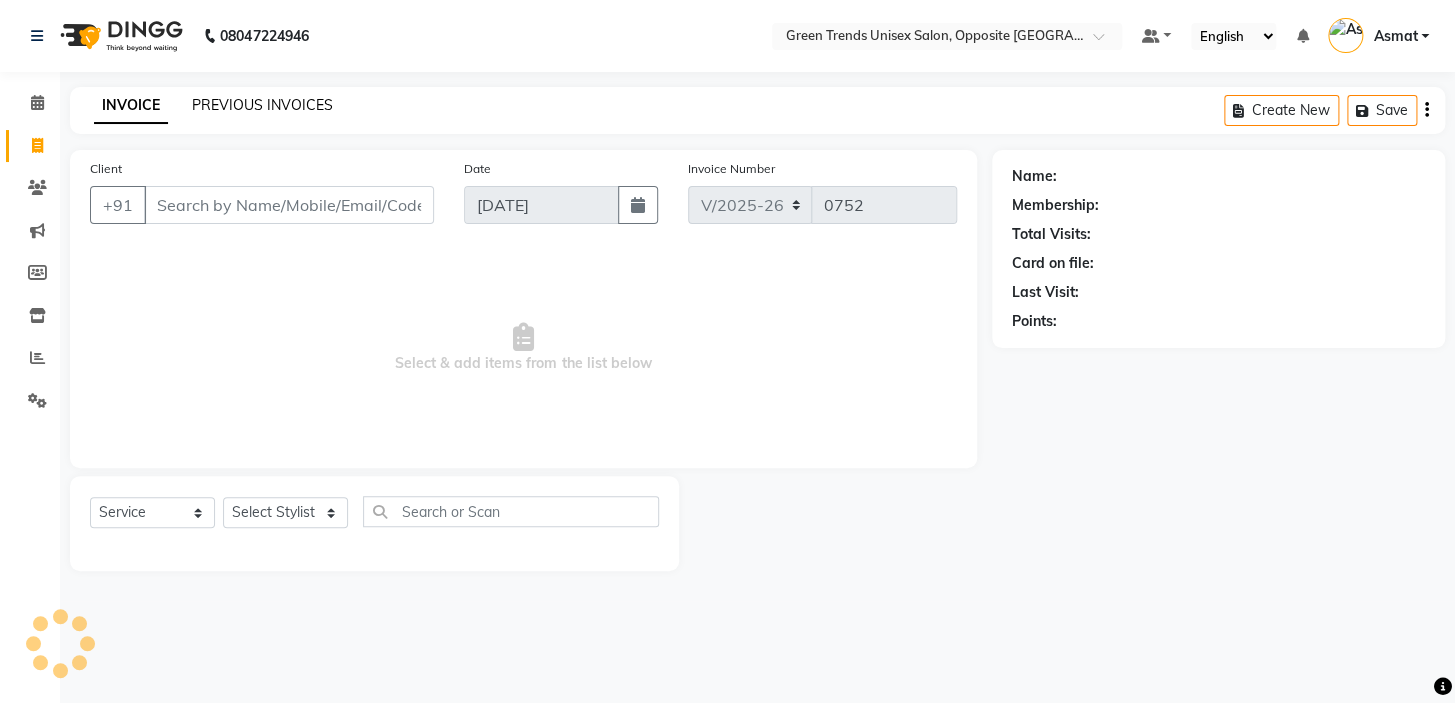 click on "PREVIOUS INVOICES" 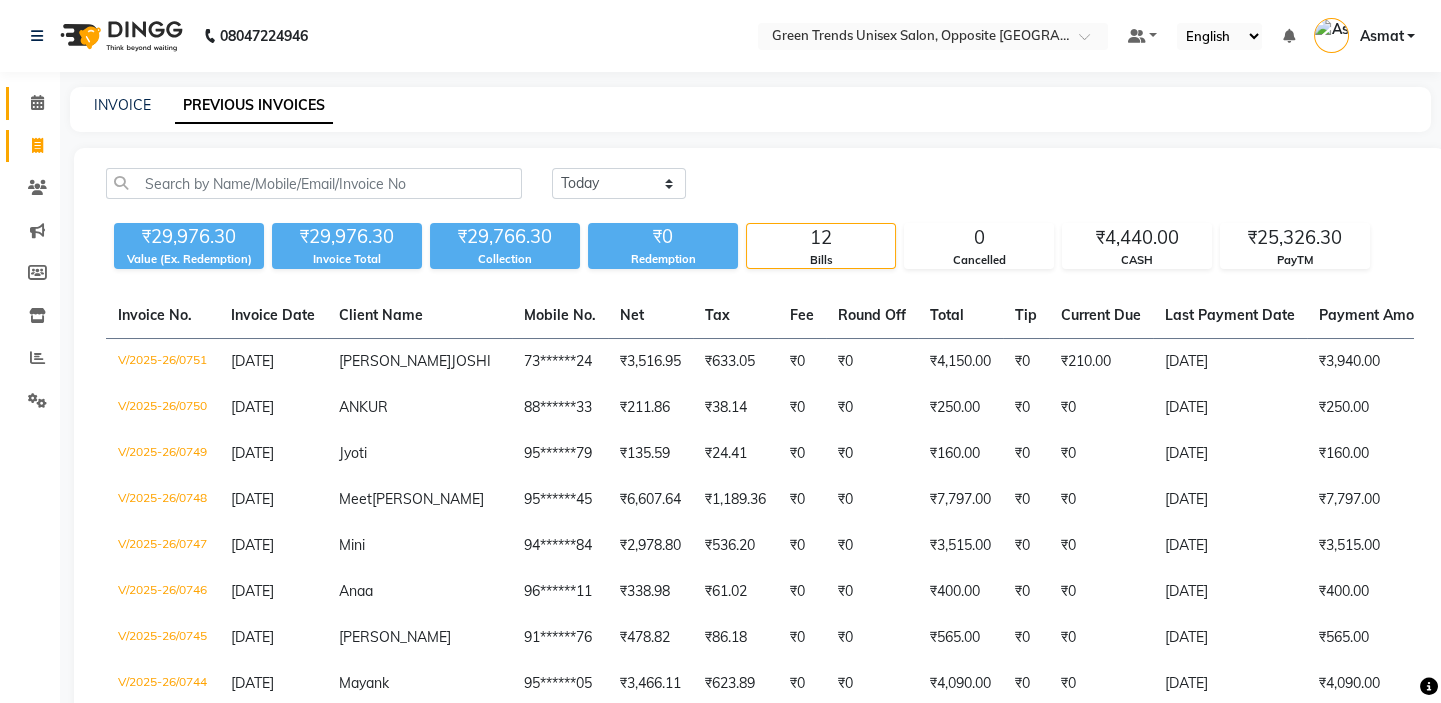click on "Calendar" 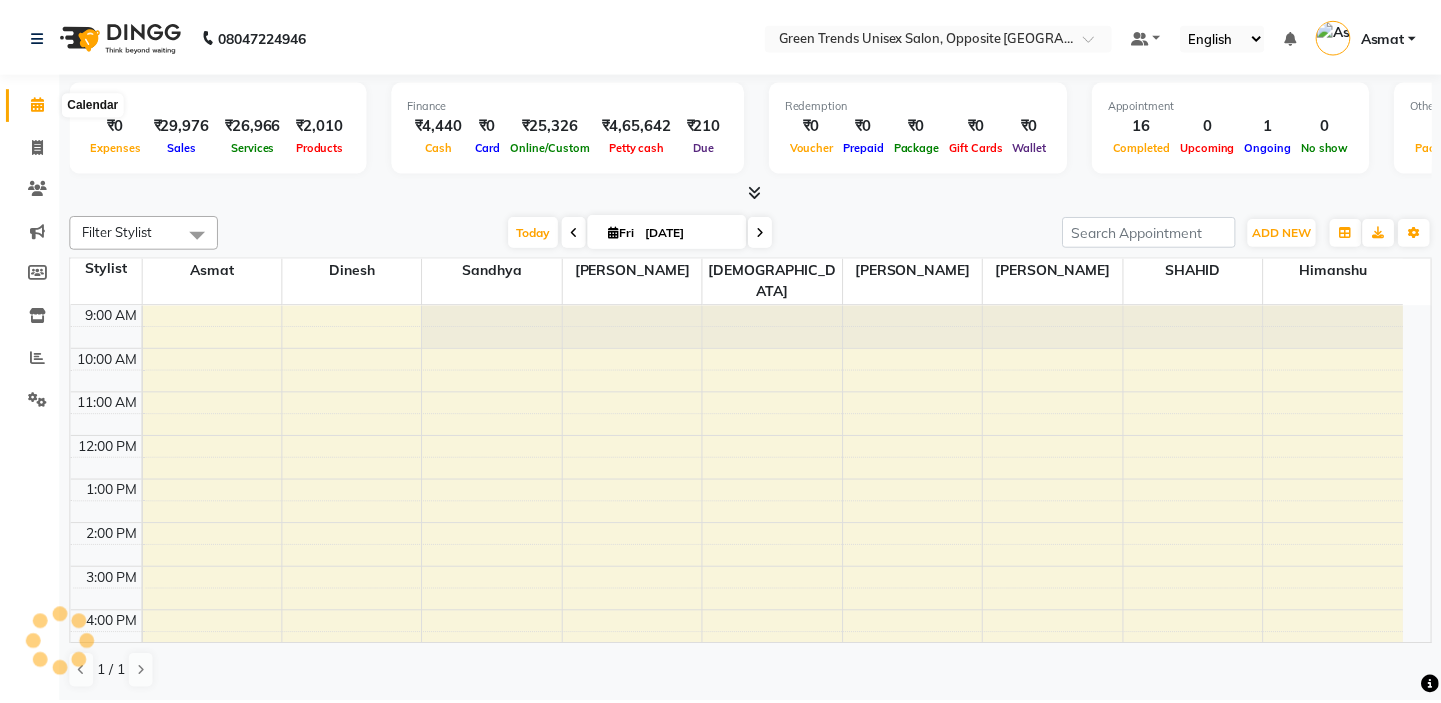 scroll, scrollTop: 170, scrollLeft: 0, axis: vertical 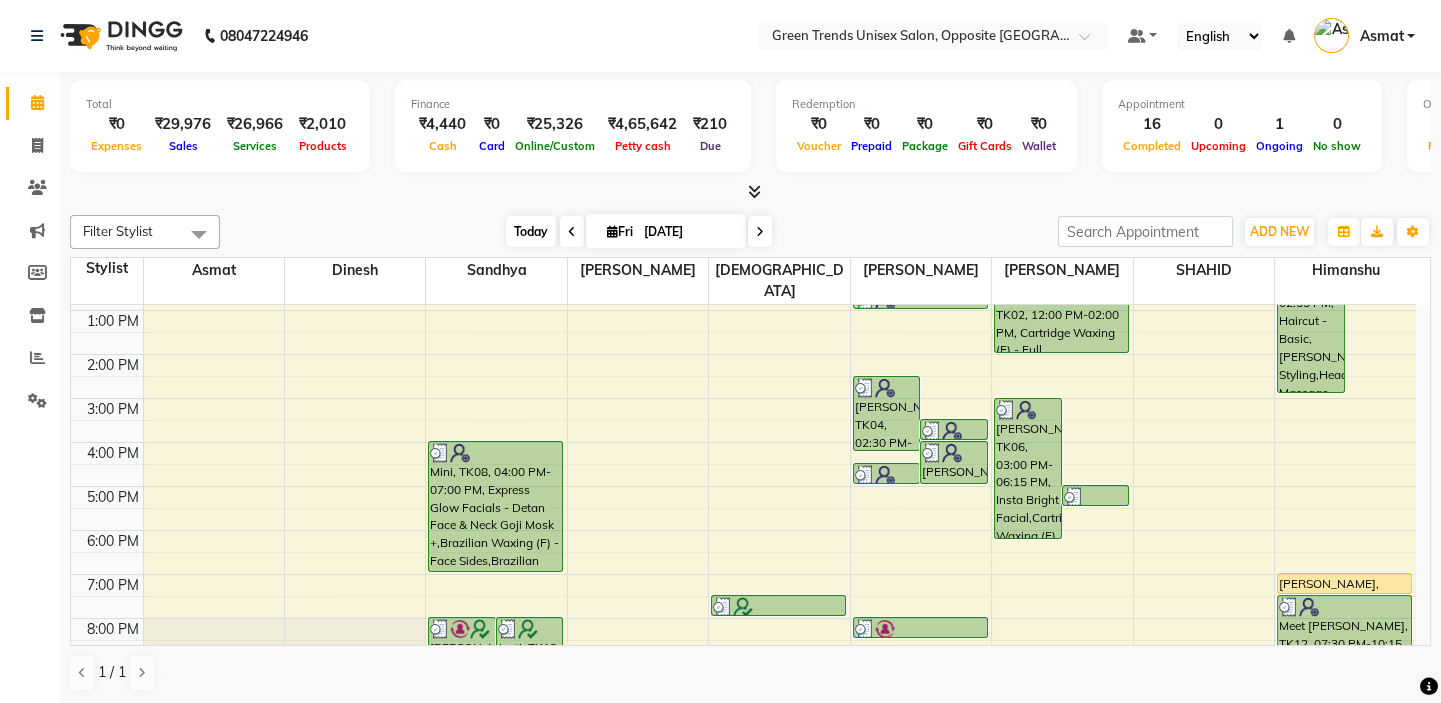click on "Today" at bounding box center [531, 231] 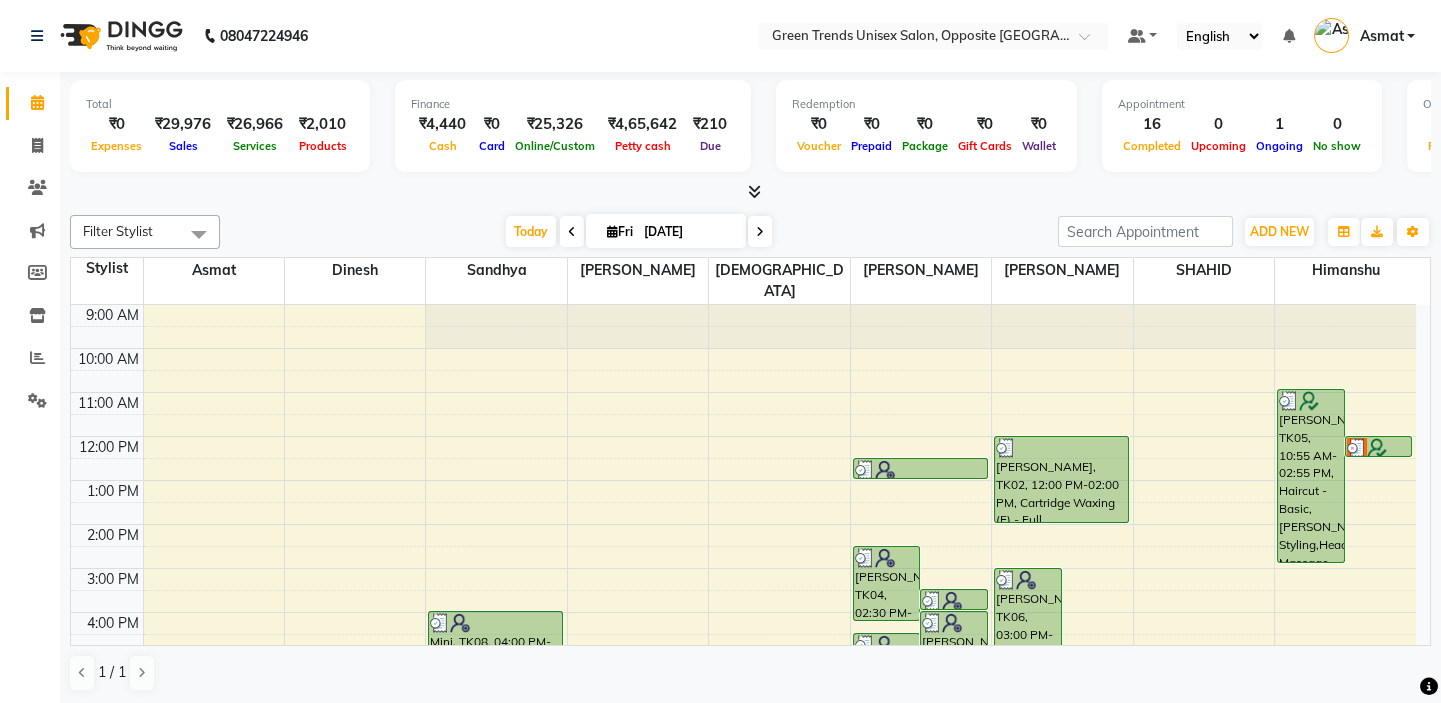 scroll, scrollTop: 207, scrollLeft: 0, axis: vertical 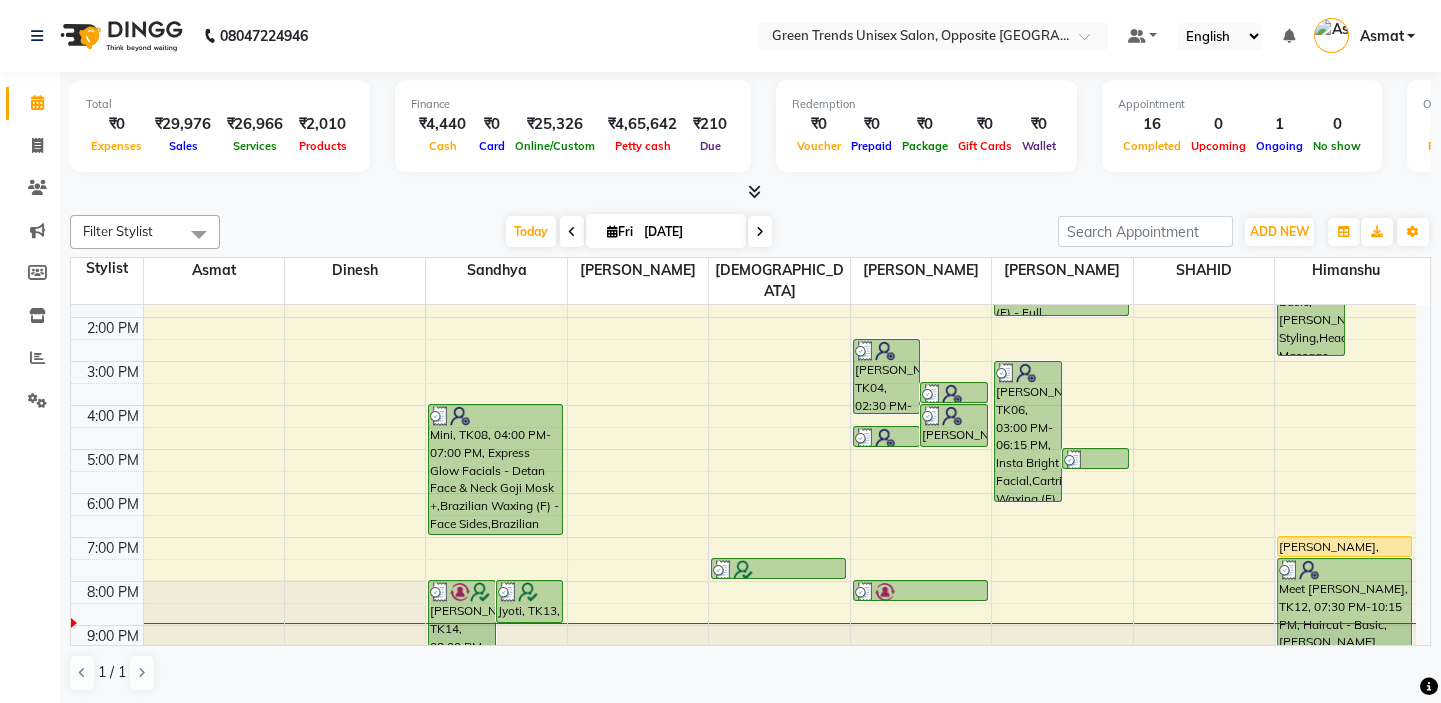 drag, startPoint x: 1429, startPoint y: 594, endPoint x: 782, endPoint y: 205, distance: 754.9371 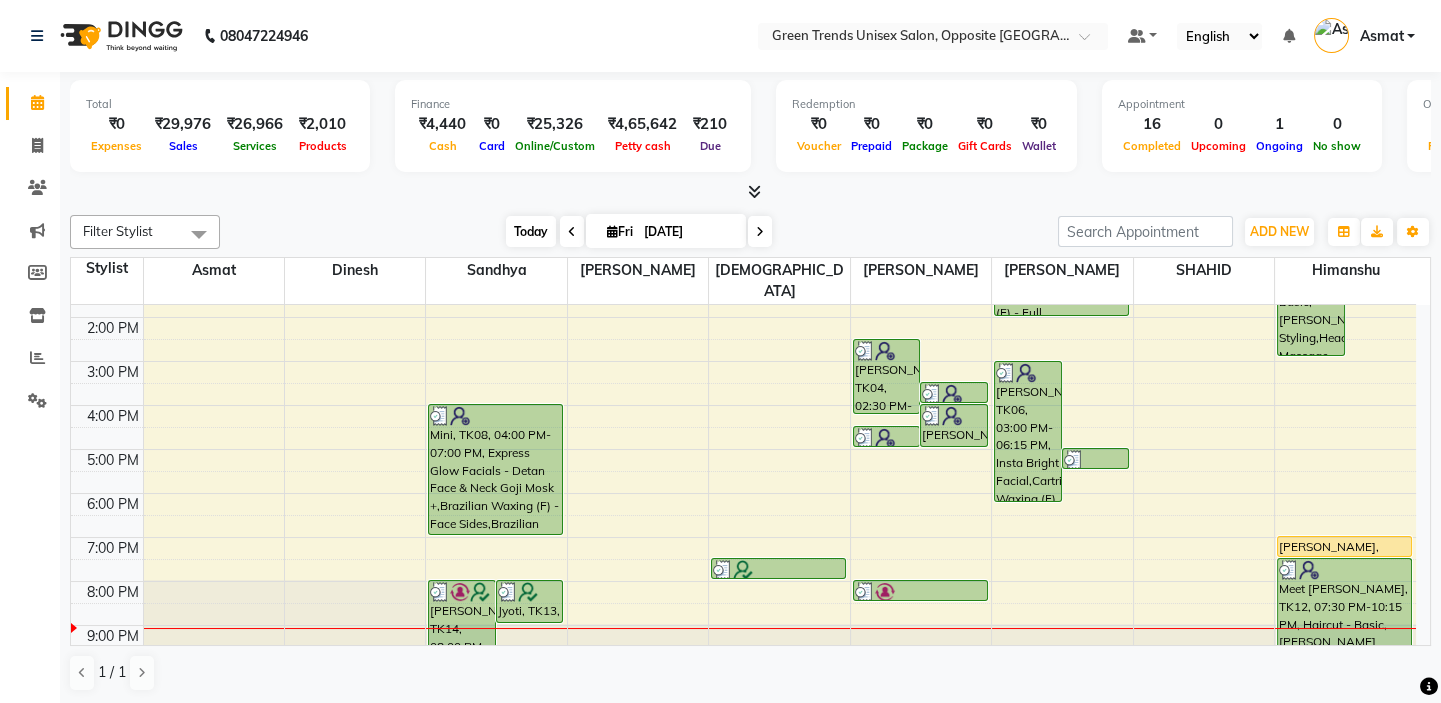 click on "Today" at bounding box center (531, 231) 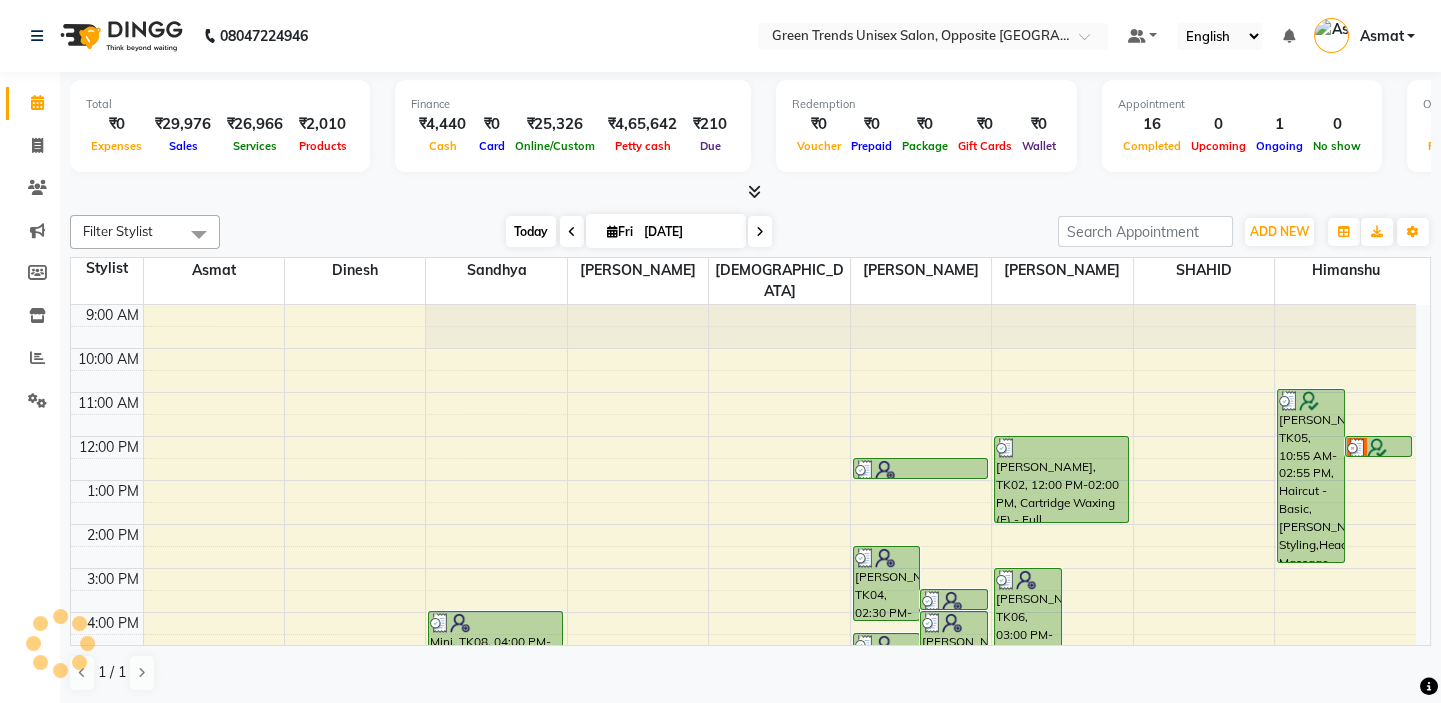 scroll, scrollTop: 208, scrollLeft: 0, axis: vertical 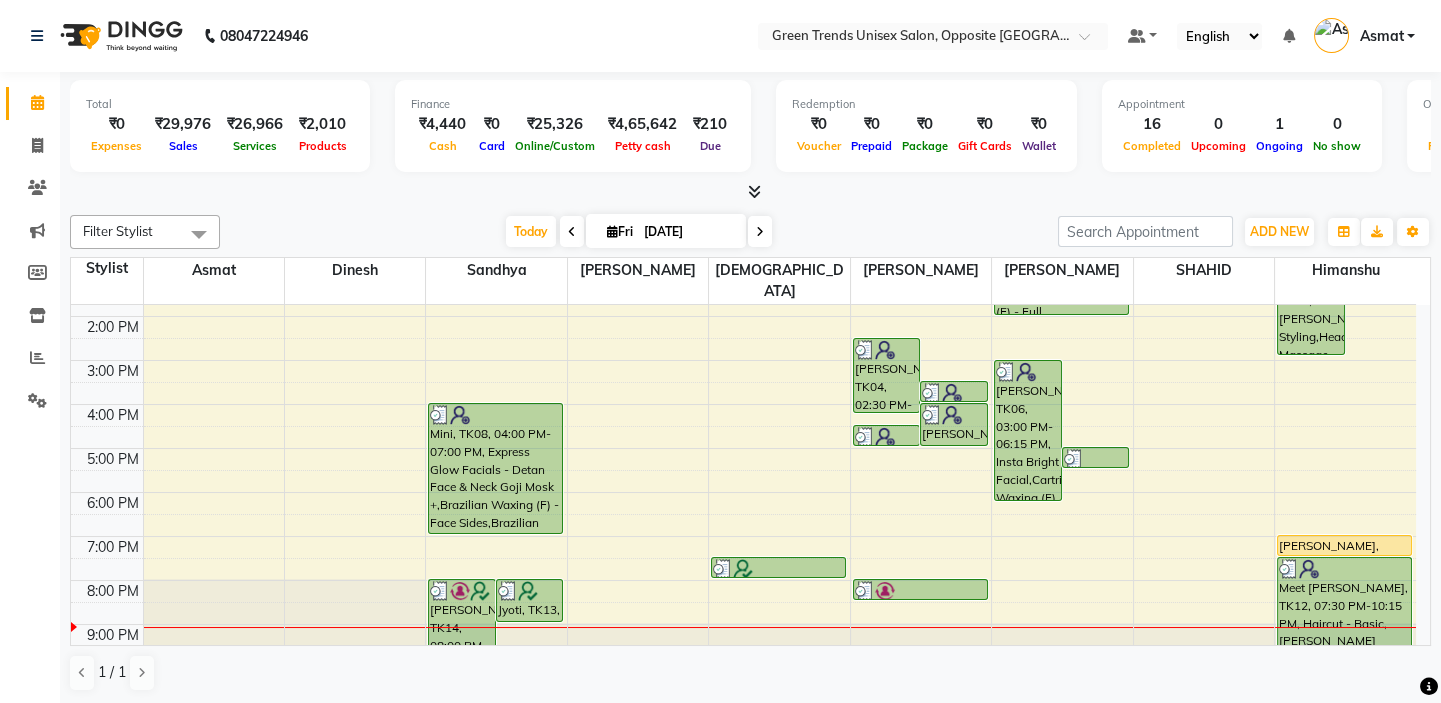 click on "Total  ₹0  Expenses ₹29,976  Sales ₹26,966  Services ₹2,010  Products Finance  ₹4,440  Cash ₹0  Card ₹25,326  Online/Custom ₹4,65,642 Petty cash ₹210 Due  Redemption  ₹0 Voucher ₹0 Prepaid ₹0 Package ₹0  Gift Cards ₹0  Wallet  Appointment  16 Completed 0 Upcoming 1 Ongoing 0 No show  Other sales  ₹0  Packages ₹1,000  Memberships ₹0  Vouchers ₹0  Prepaids ₹0  Gift Cards Filter Stylist Select All Asmat Dinesh Himanshu Raj Shilpakar Sandhya SHAHID SUJEET Vaishnavi Vrinda Today  Fri 11-07-2025 Toggle Dropdown Add Appointment Add Invoice Add Expense Add Attendance Add Client Toggle Dropdown Add Appointment Add Invoice Add Expense Add Attendance Add Client ADD NEW Toggle Dropdown Add Appointment Add Invoice Add Expense Add Attendance Add Client Filter Stylist Select All Asmat Dinesh Himanshu Raj Shilpakar Sandhya SHAHID SUJEET Vaishnavi Vrinda Group By  Staff View   Room View  View as Vertical  Vertical - Week View  Horizontal  Horizontal - Week View  List  Toggle Dropdown Zoom" 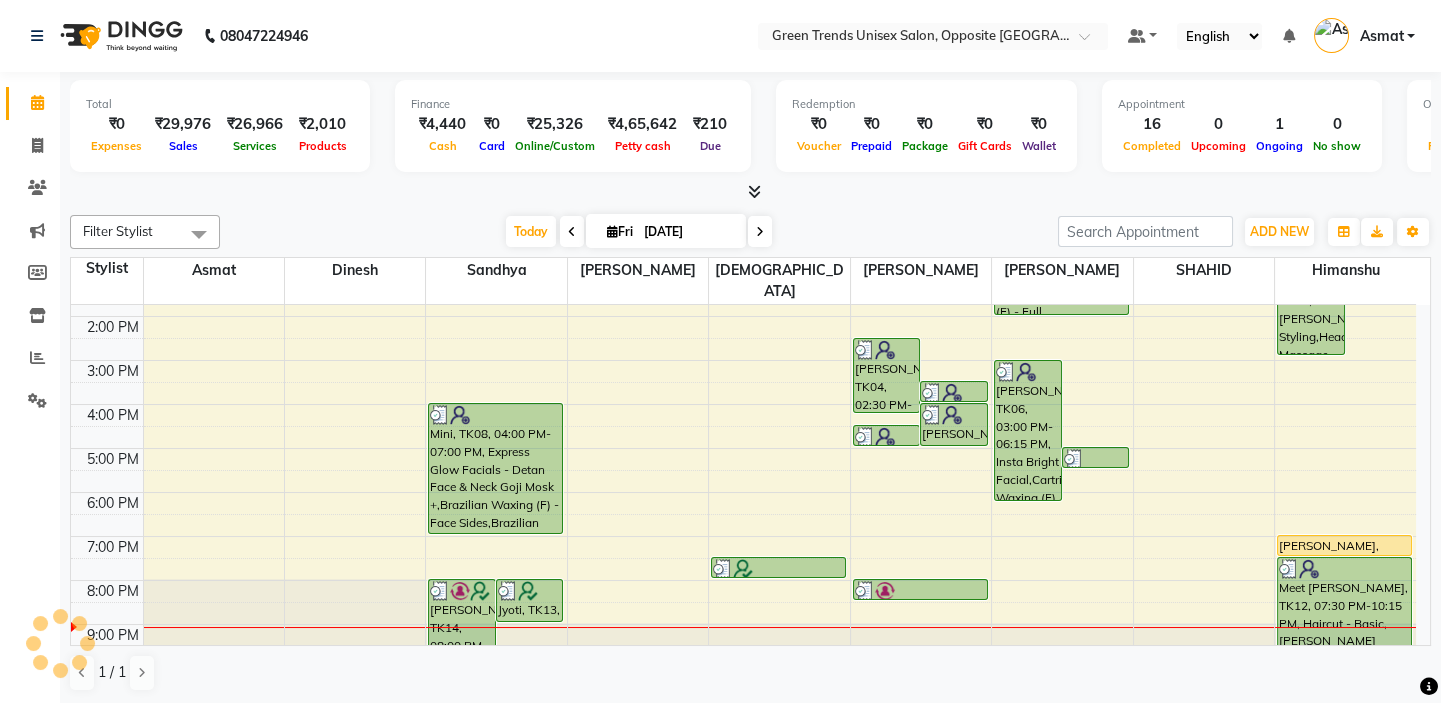 drag, startPoint x: 1435, startPoint y: 429, endPoint x: 732, endPoint y: 311, distance: 712.8345 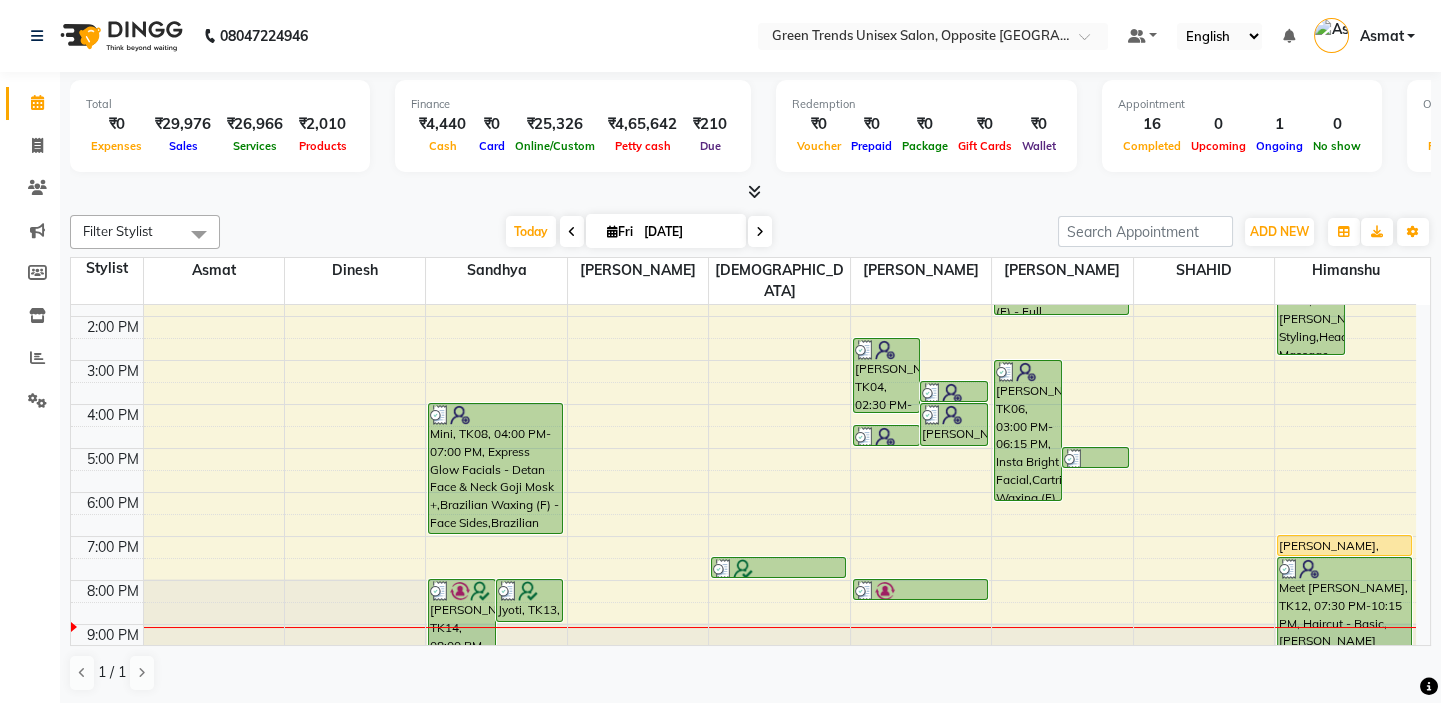 drag, startPoint x: 732, startPoint y: 311, endPoint x: 599, endPoint y: 273, distance: 138.32208 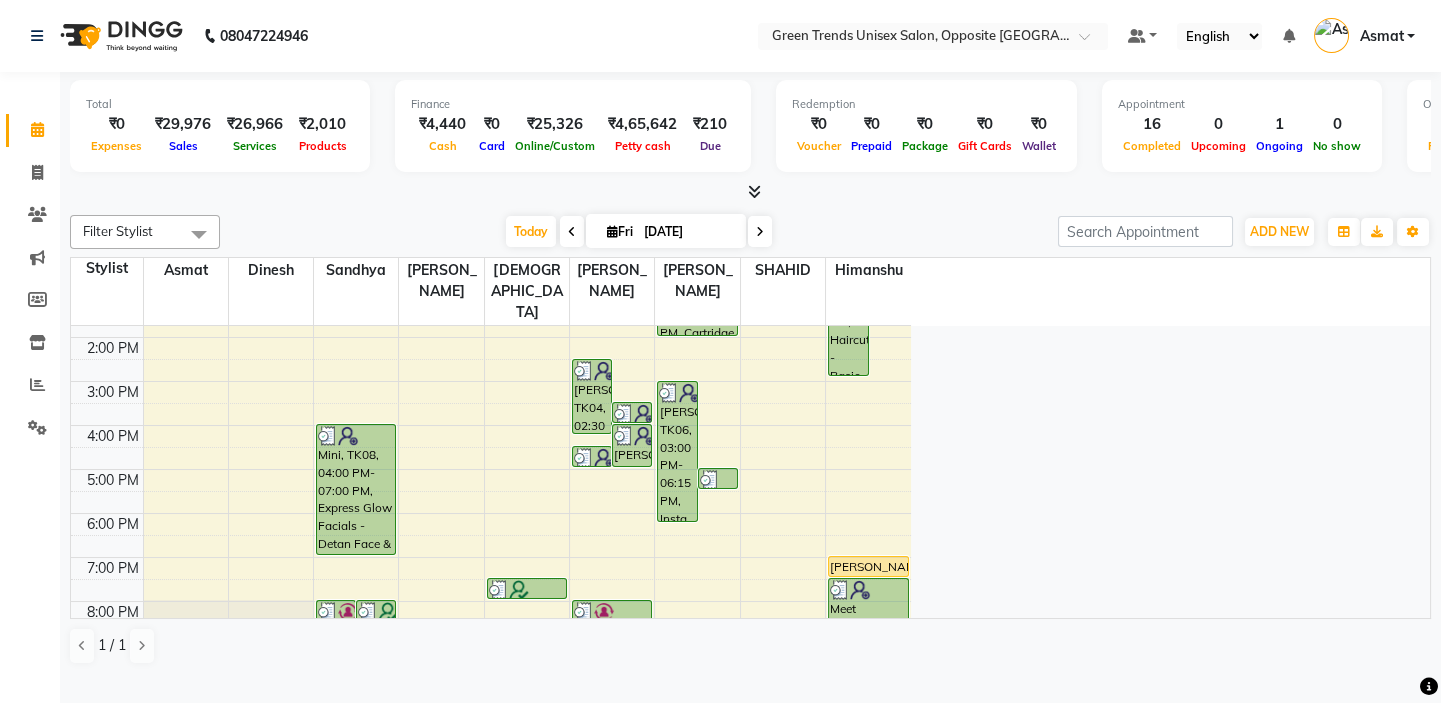 drag, startPoint x: 616, startPoint y: 216, endPoint x: 943, endPoint y: 171, distance: 330.08182 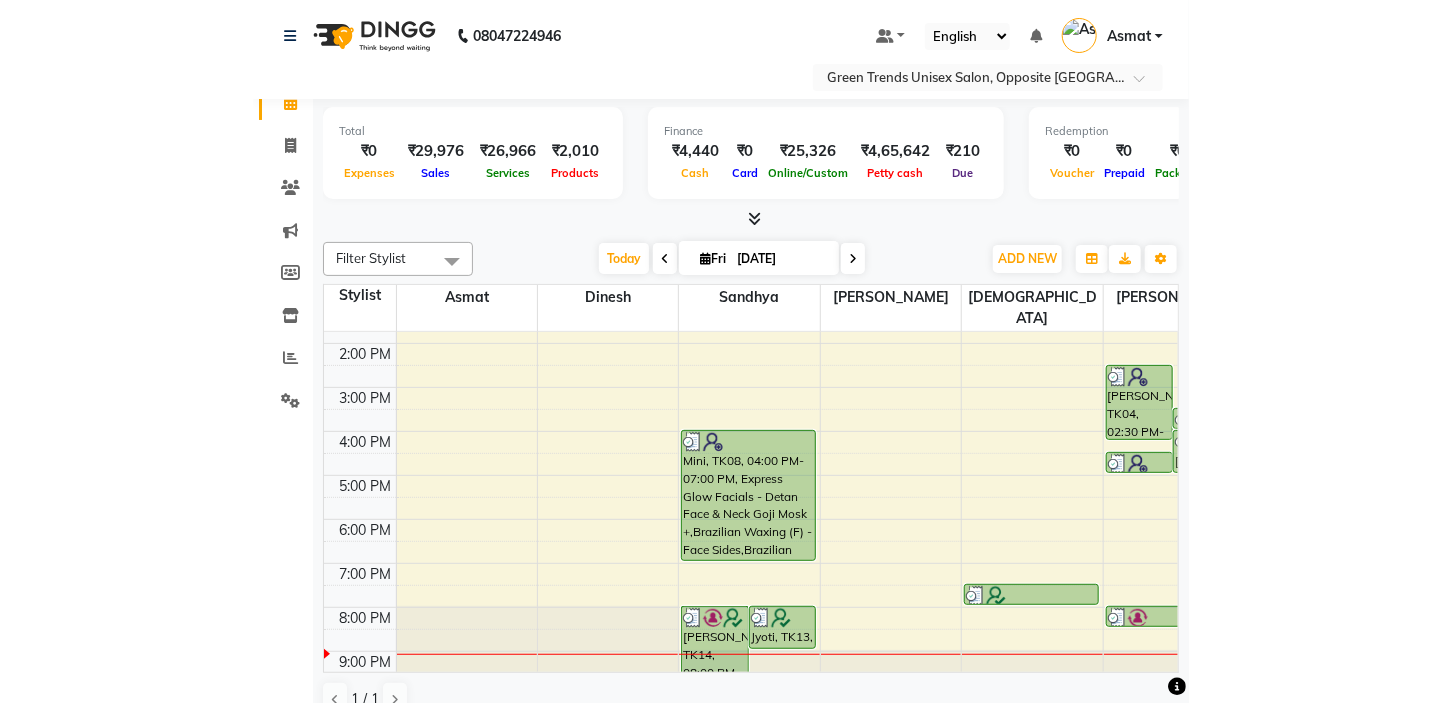 scroll, scrollTop: 0, scrollLeft: 0, axis: both 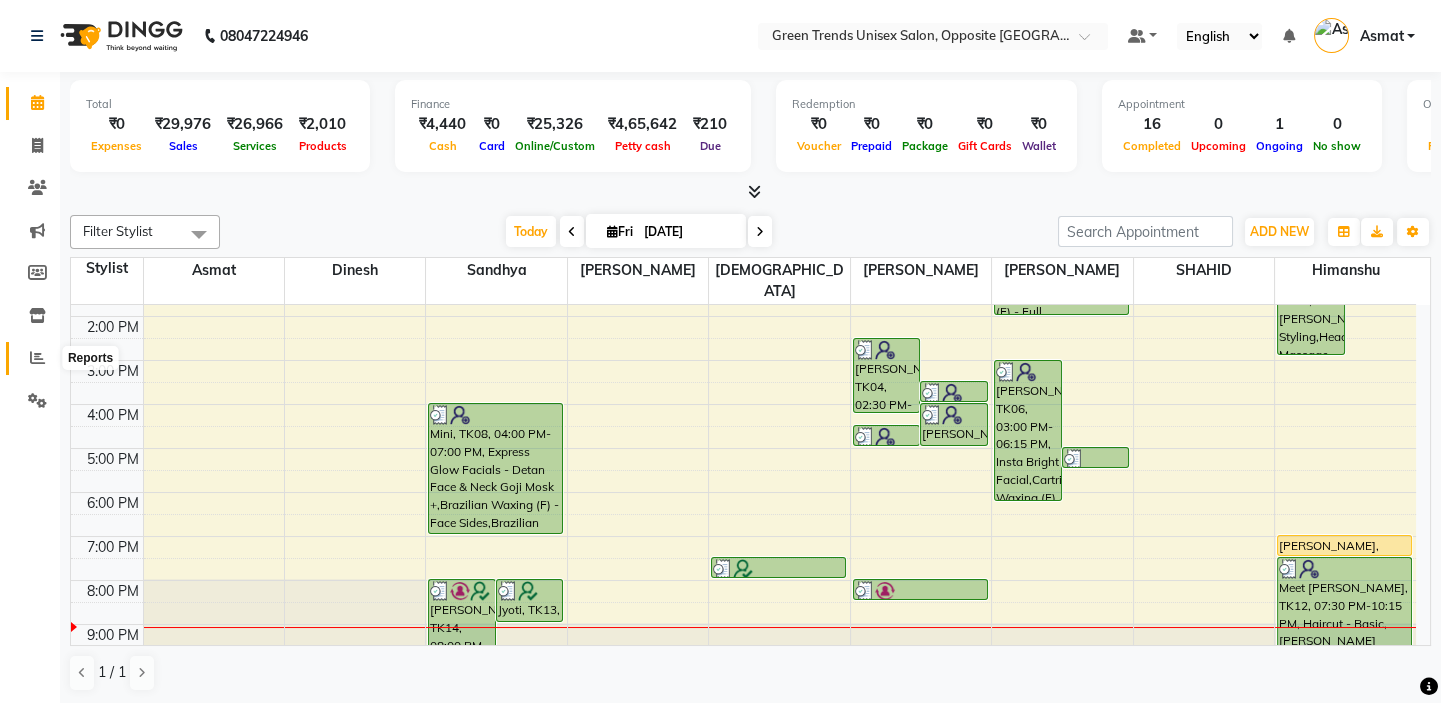 click 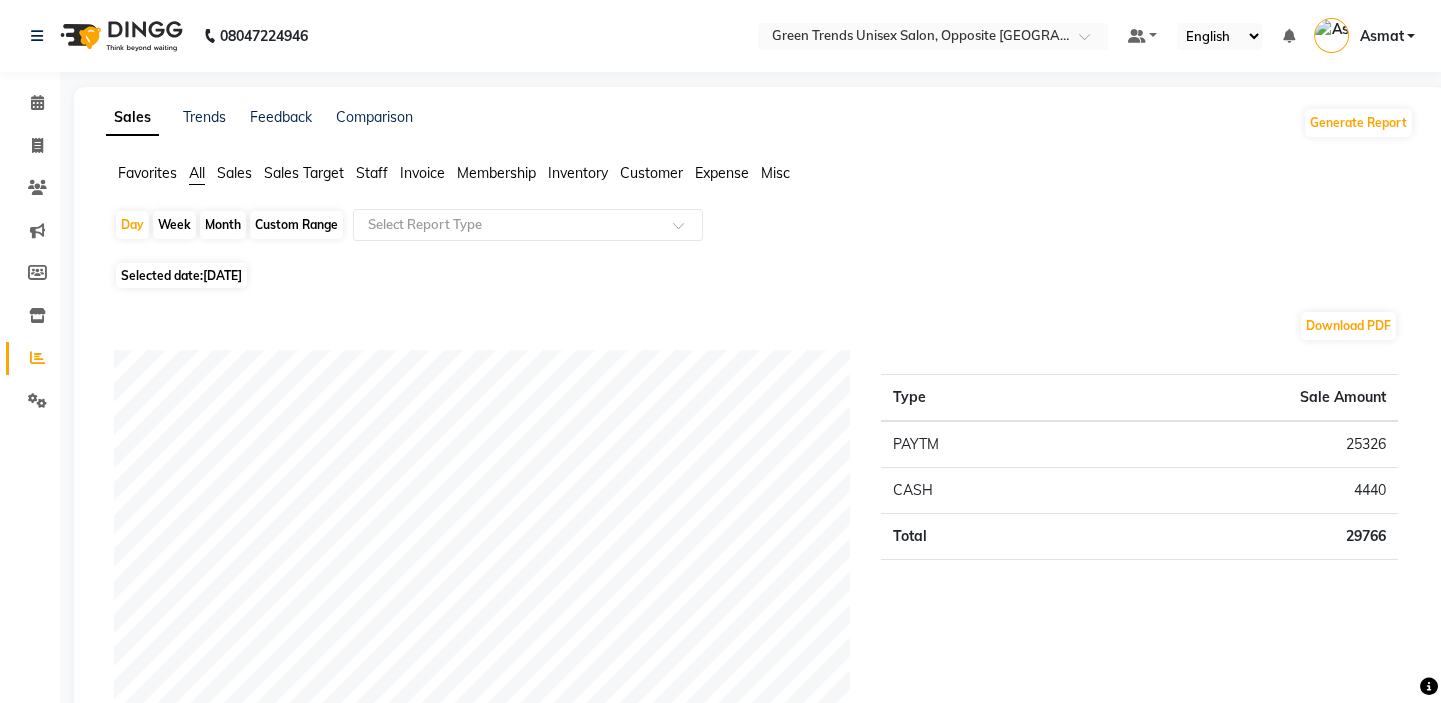 click on "Staff" 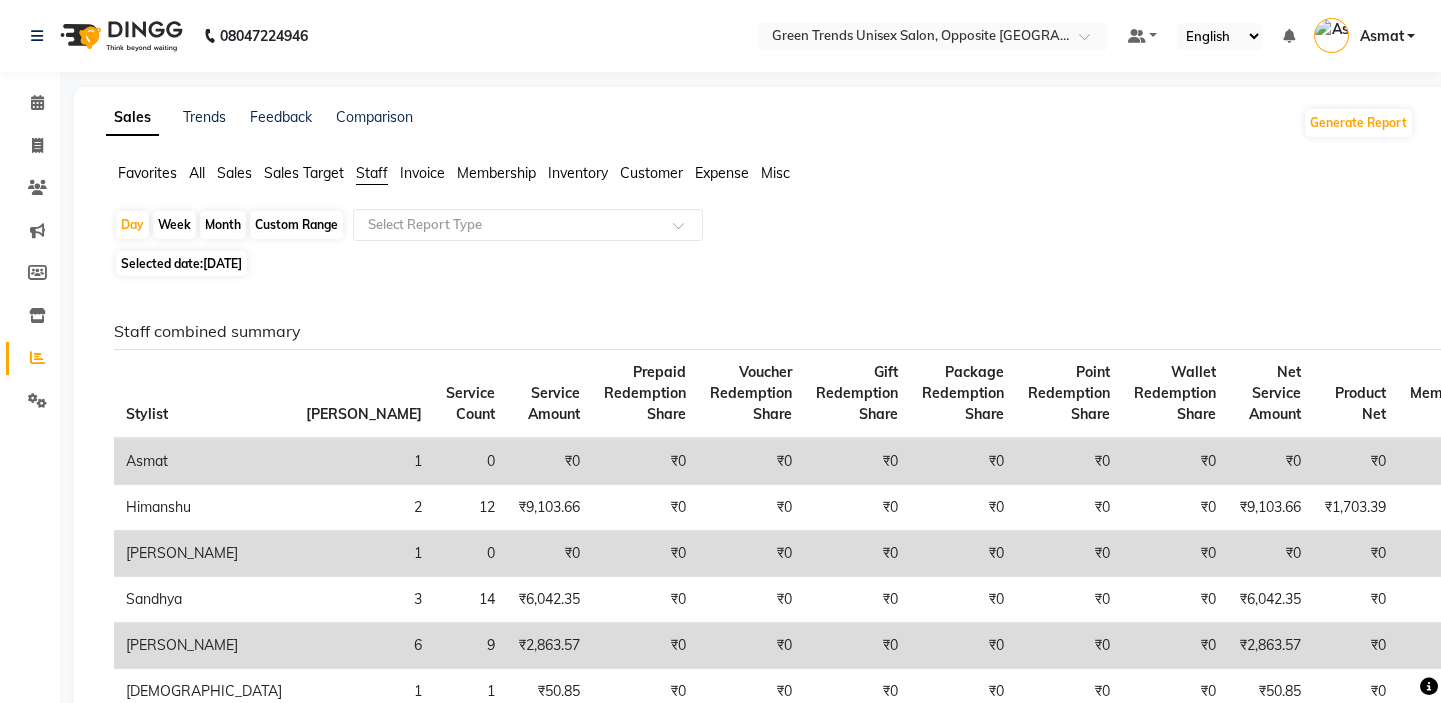 scroll, scrollTop: 435, scrollLeft: 0, axis: vertical 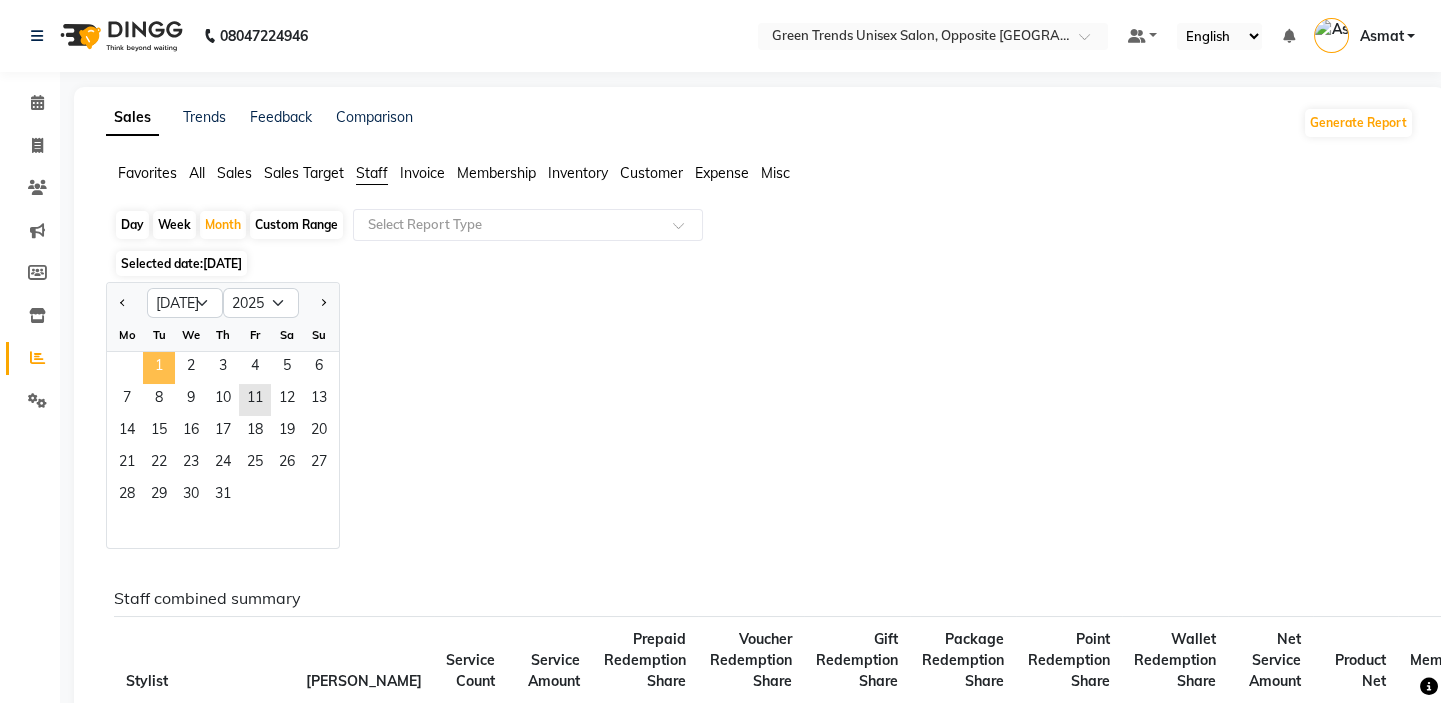 click on "1" 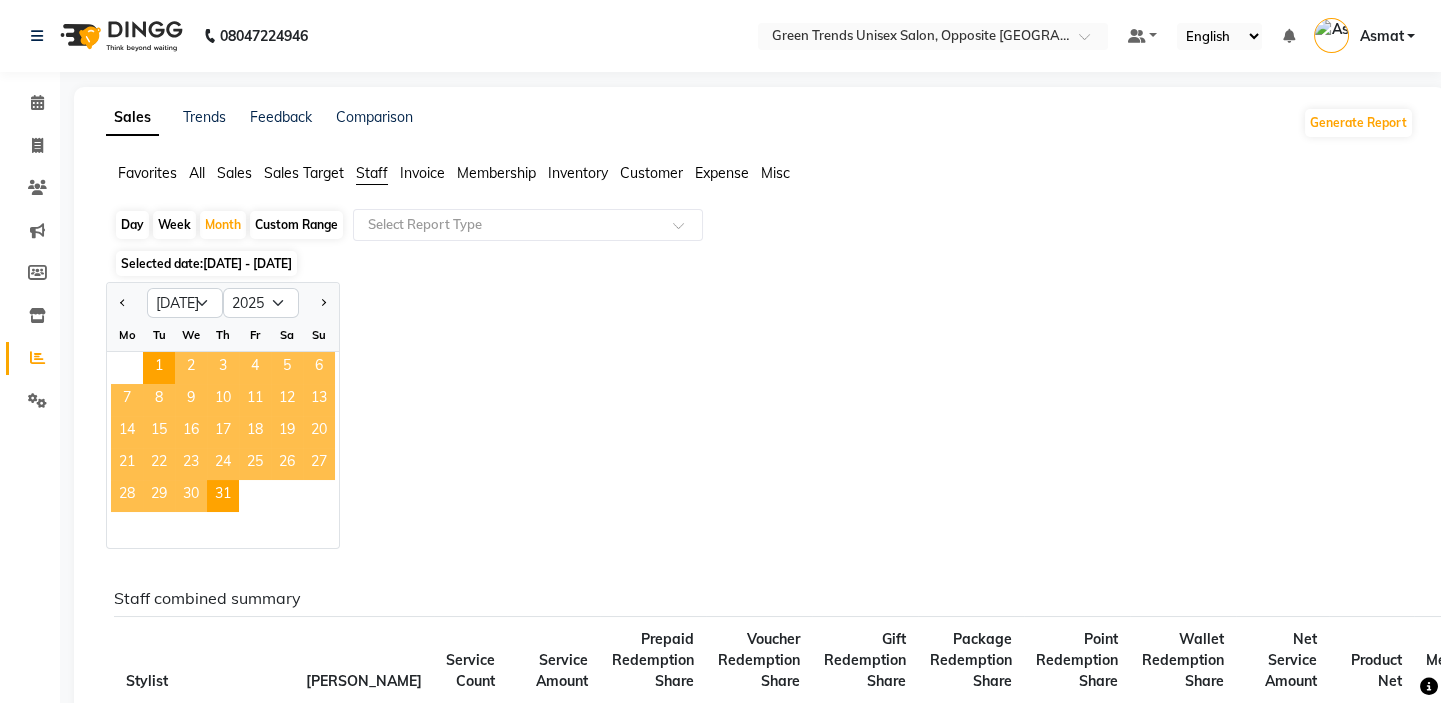 scroll, scrollTop: 820, scrollLeft: 0, axis: vertical 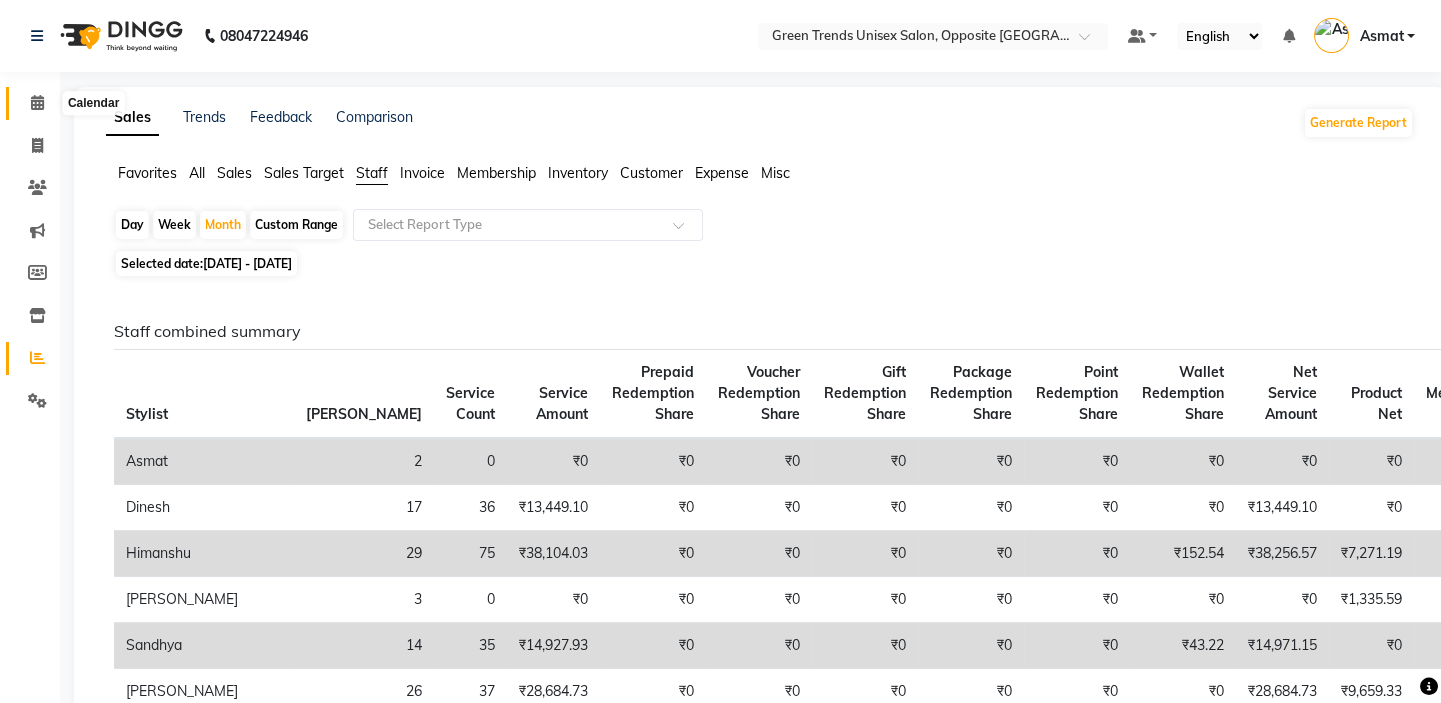 click 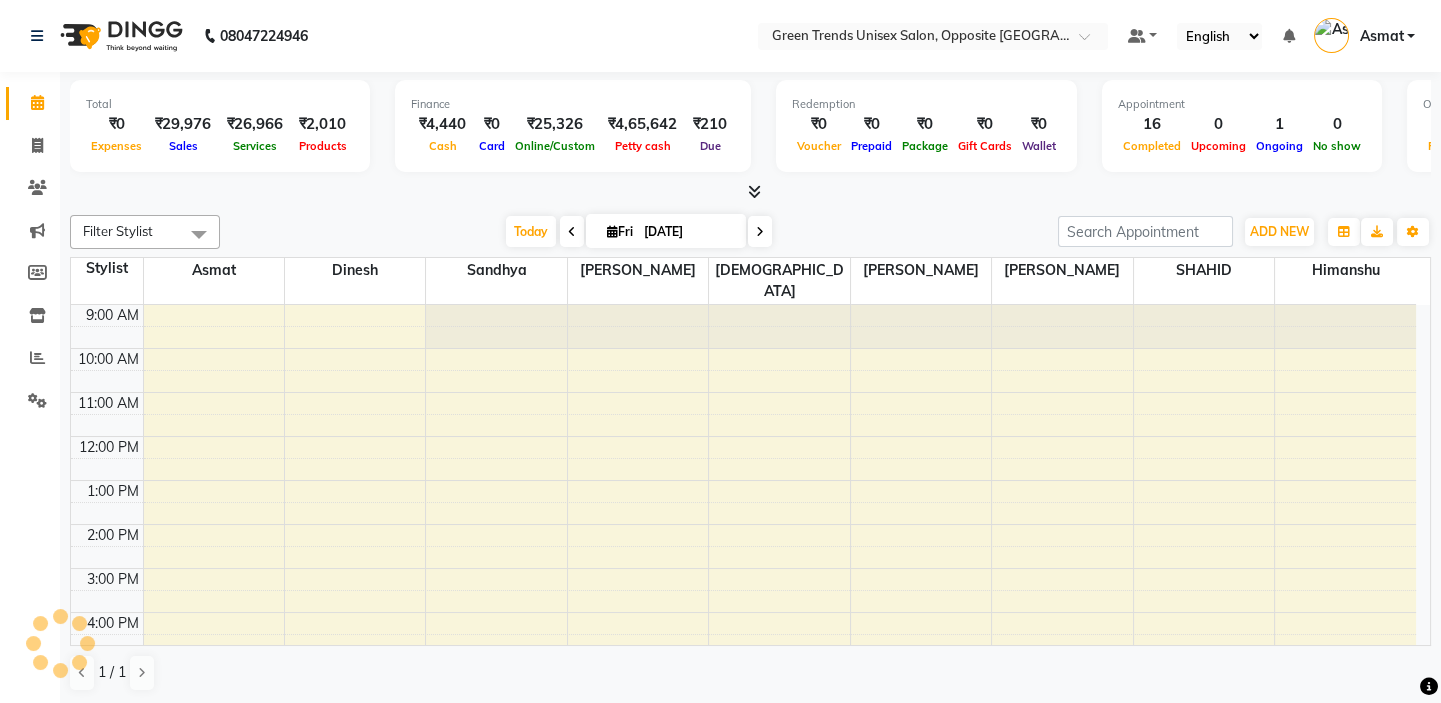 scroll, scrollTop: 0, scrollLeft: 0, axis: both 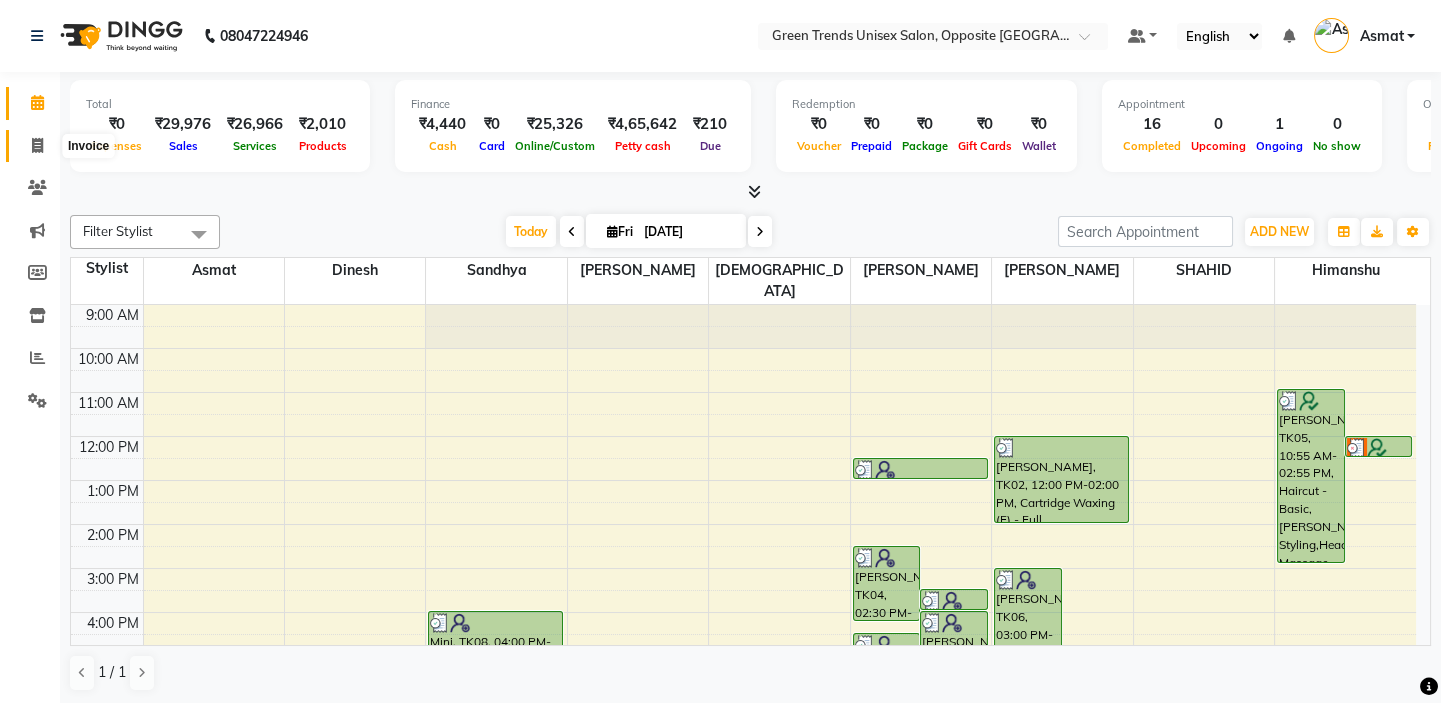 click 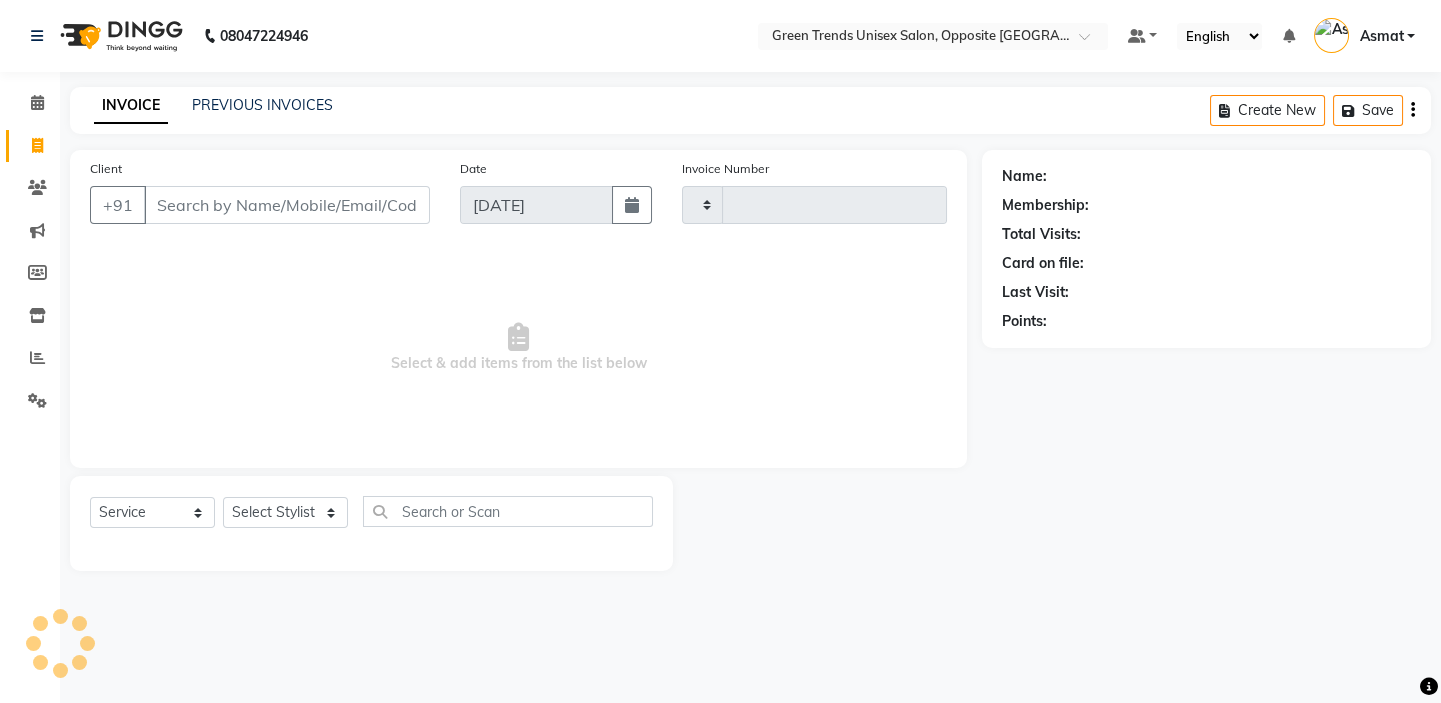 type on "0752" 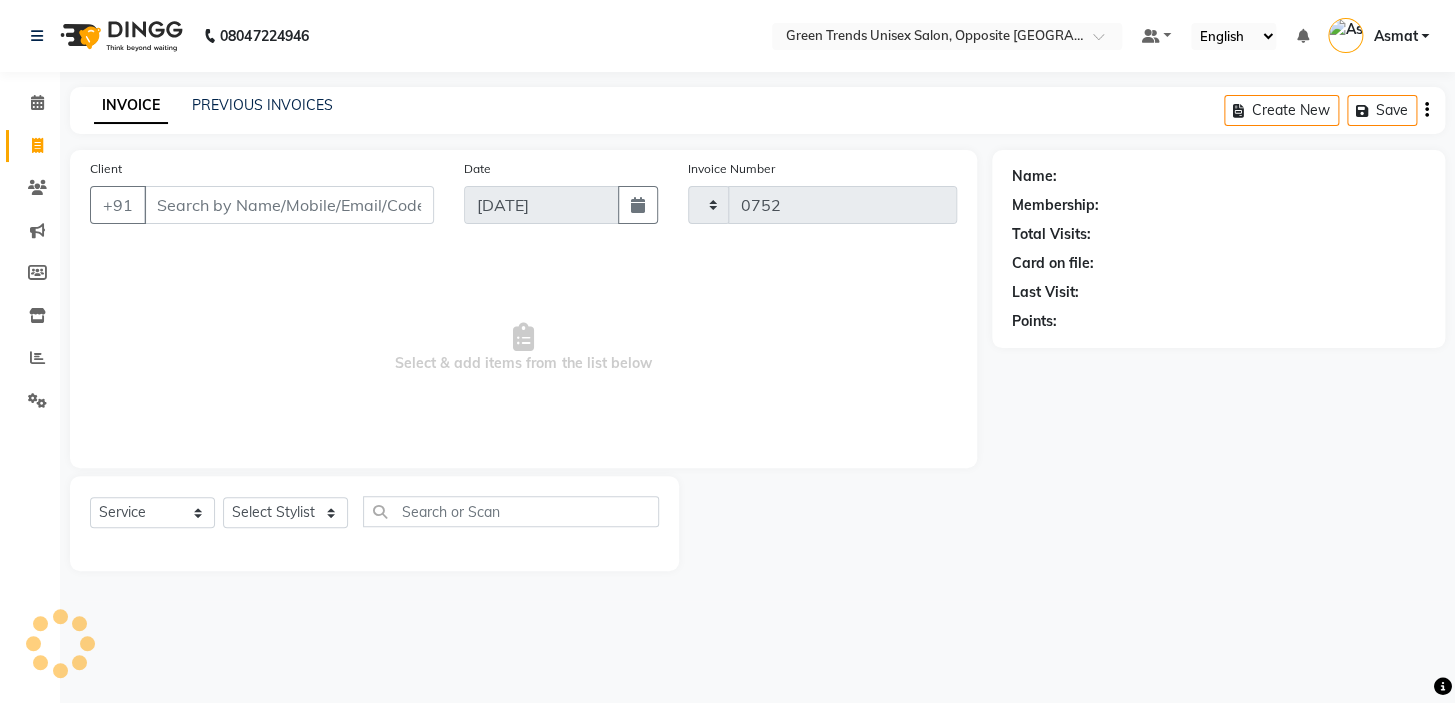 select on "5225" 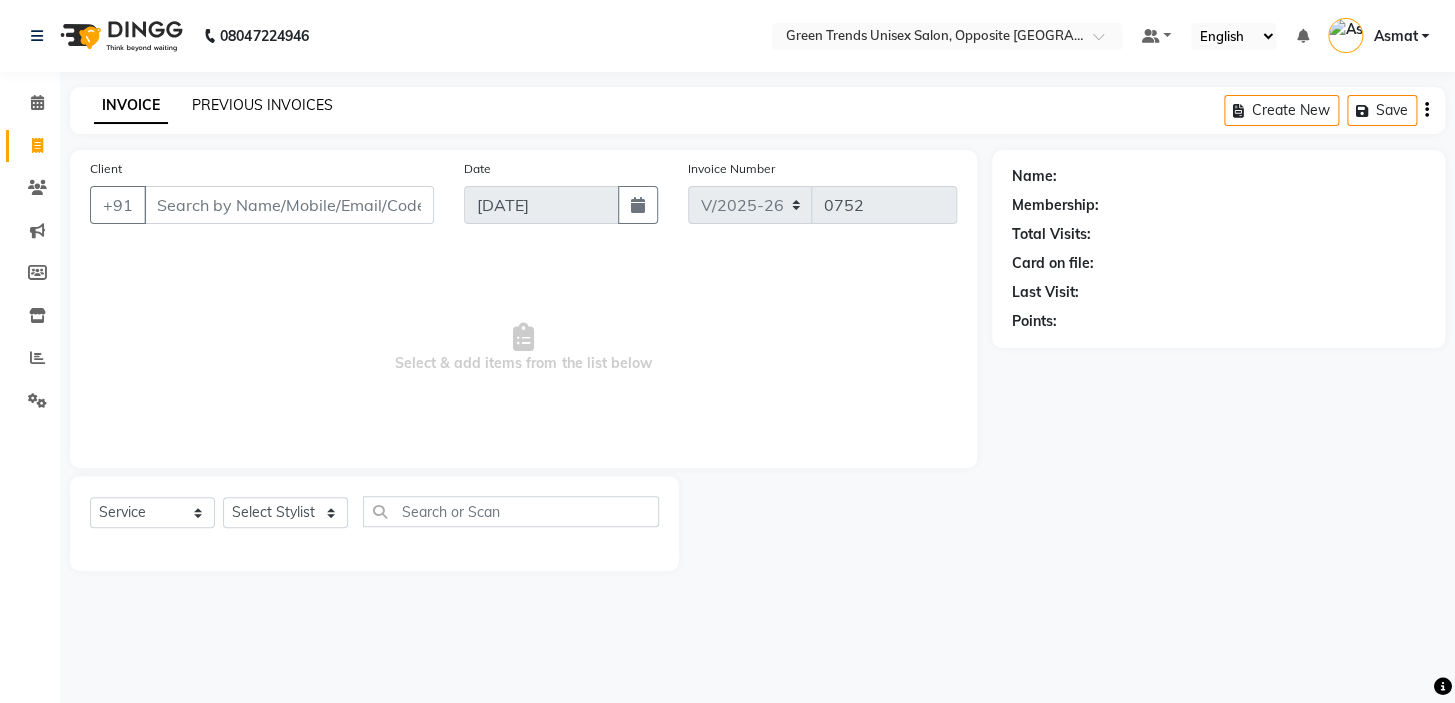 click on "PREVIOUS INVOICES" 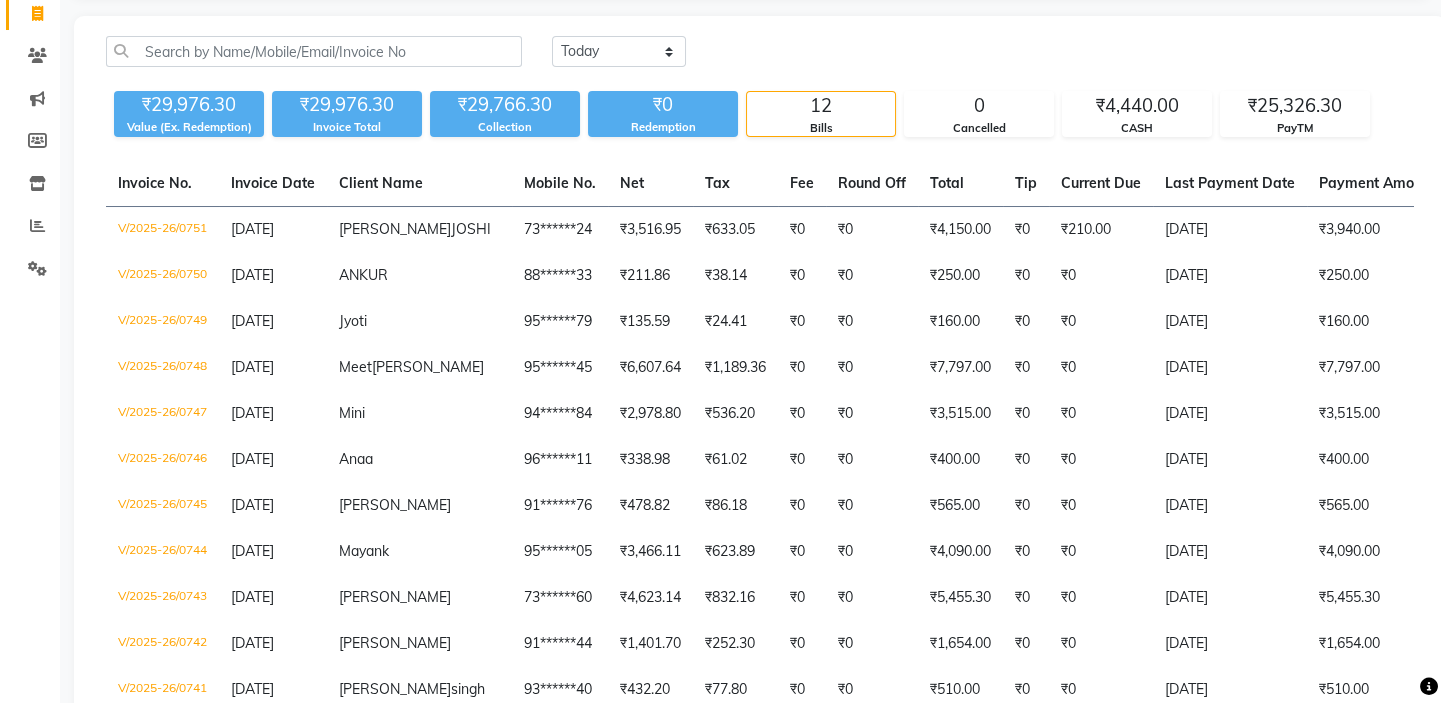 scroll, scrollTop: 114, scrollLeft: 0, axis: vertical 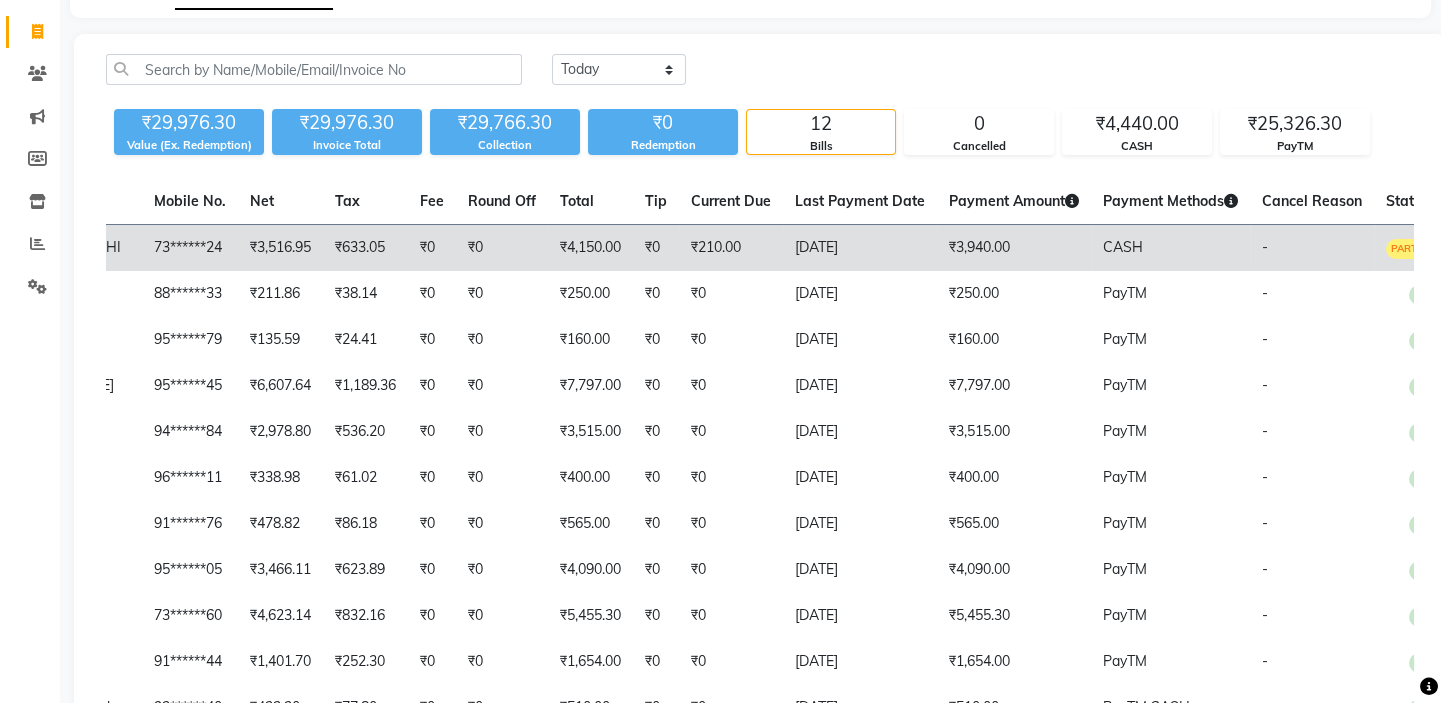 drag, startPoint x: 1250, startPoint y: 238, endPoint x: 1051, endPoint y: 252, distance: 199.49185 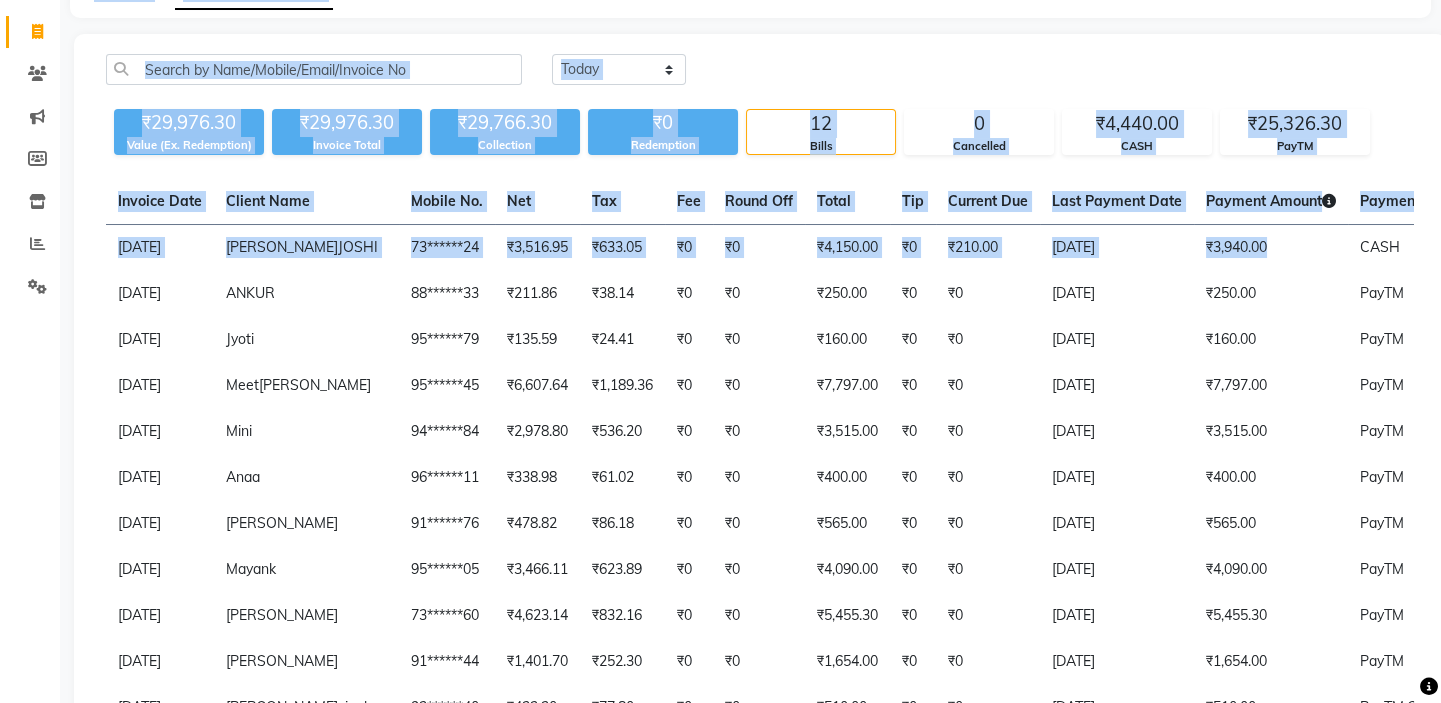 scroll, scrollTop: 0, scrollLeft: 0, axis: both 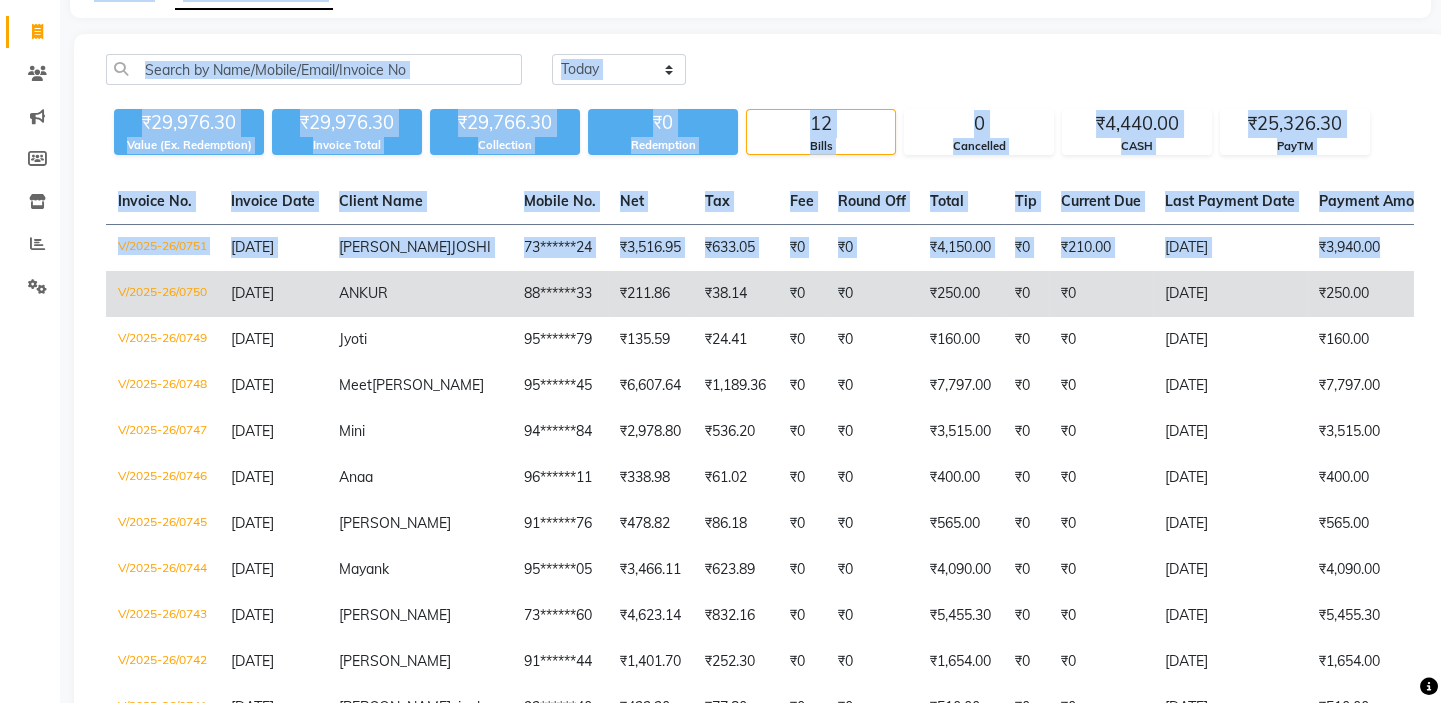 drag, startPoint x: 472, startPoint y: 213, endPoint x: 112, endPoint y: 310, distance: 372.8391 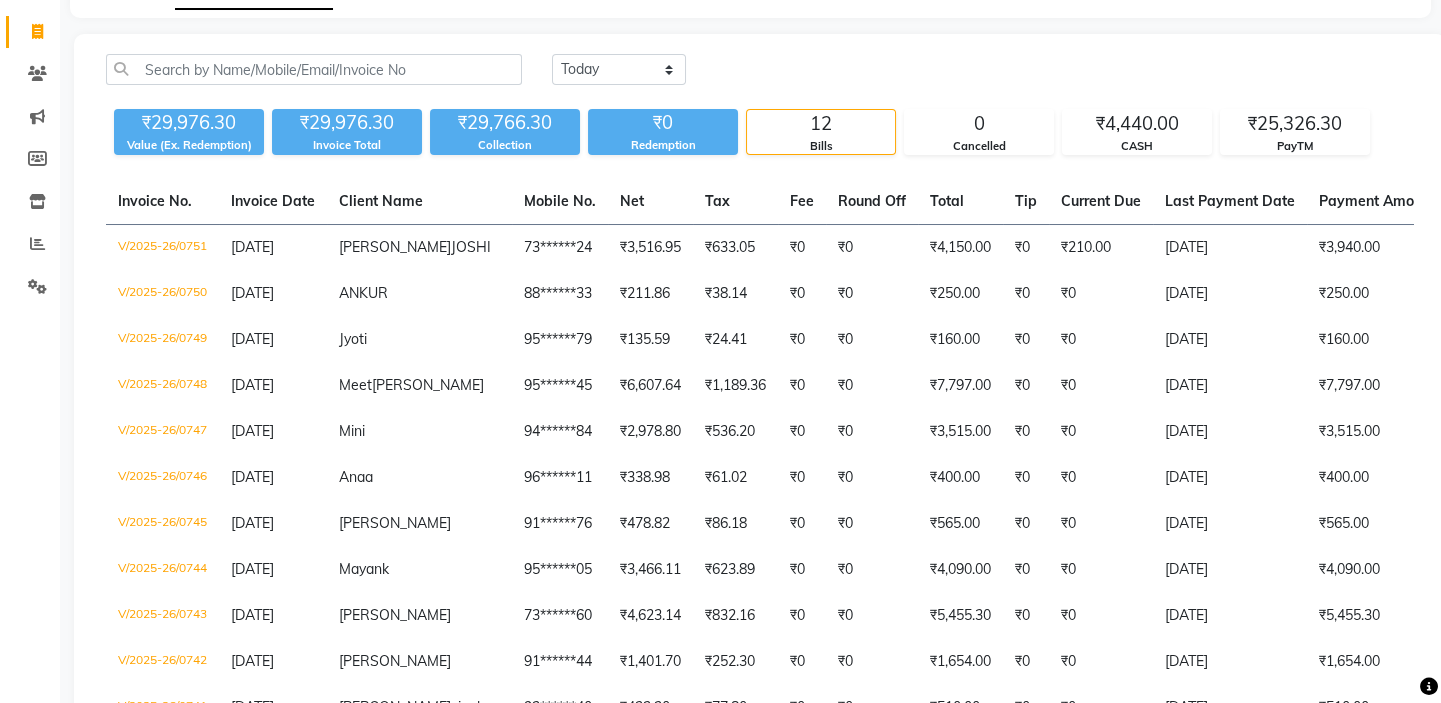 click on "Invoice No." 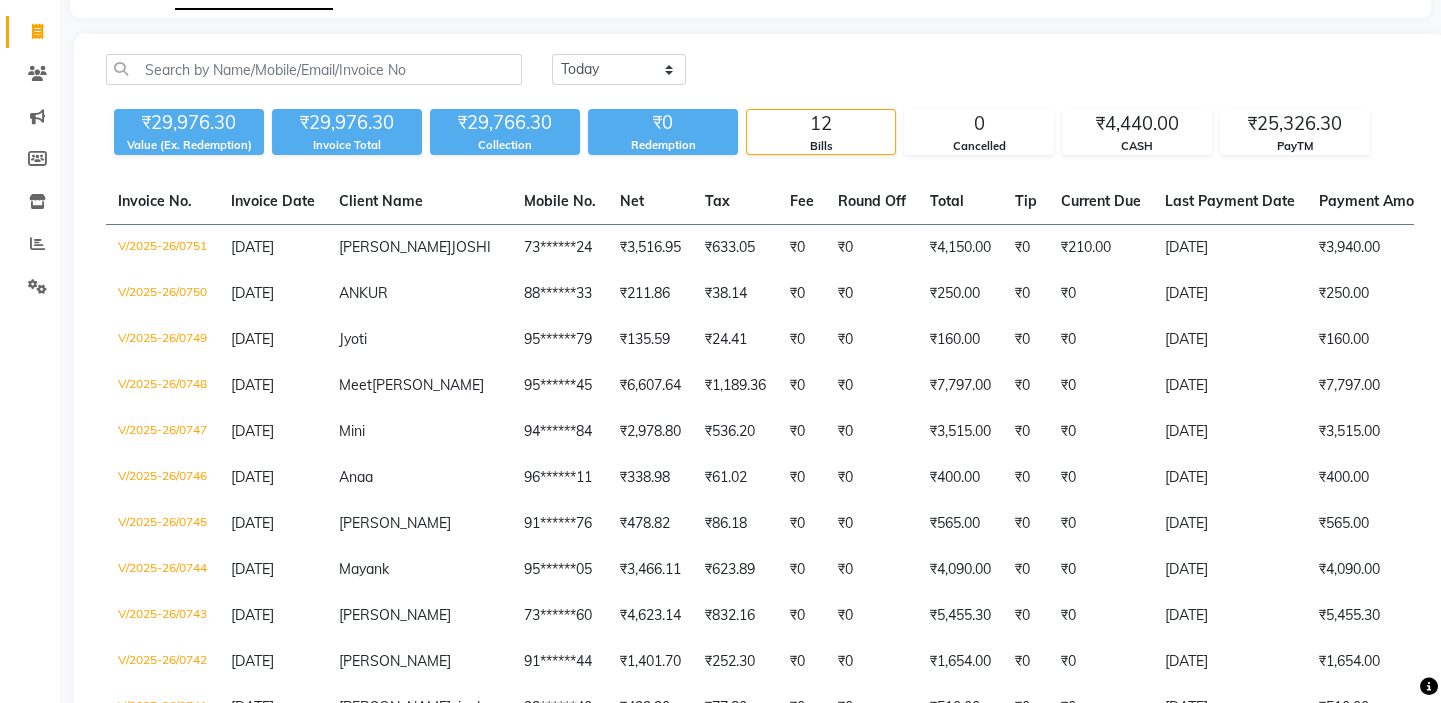 scroll, scrollTop: 392, scrollLeft: 0, axis: vertical 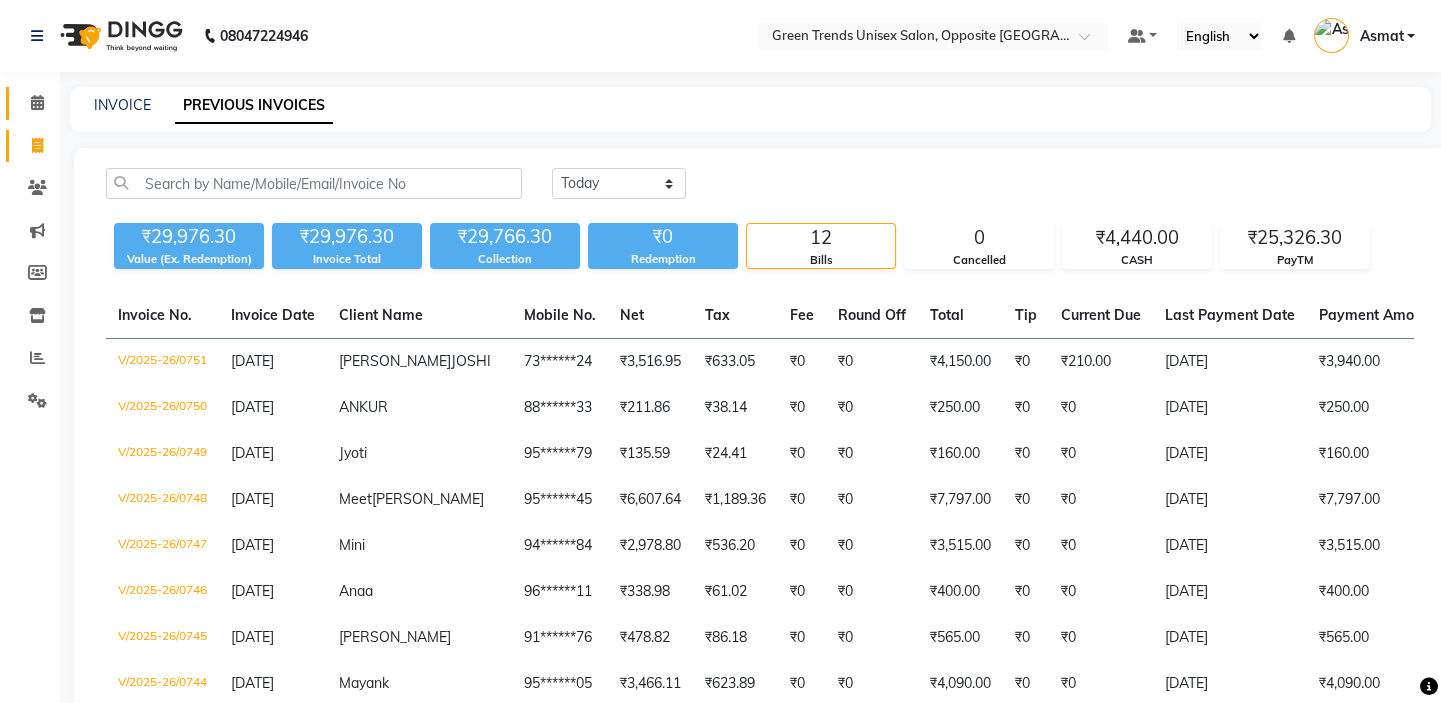 click on "Calendar" 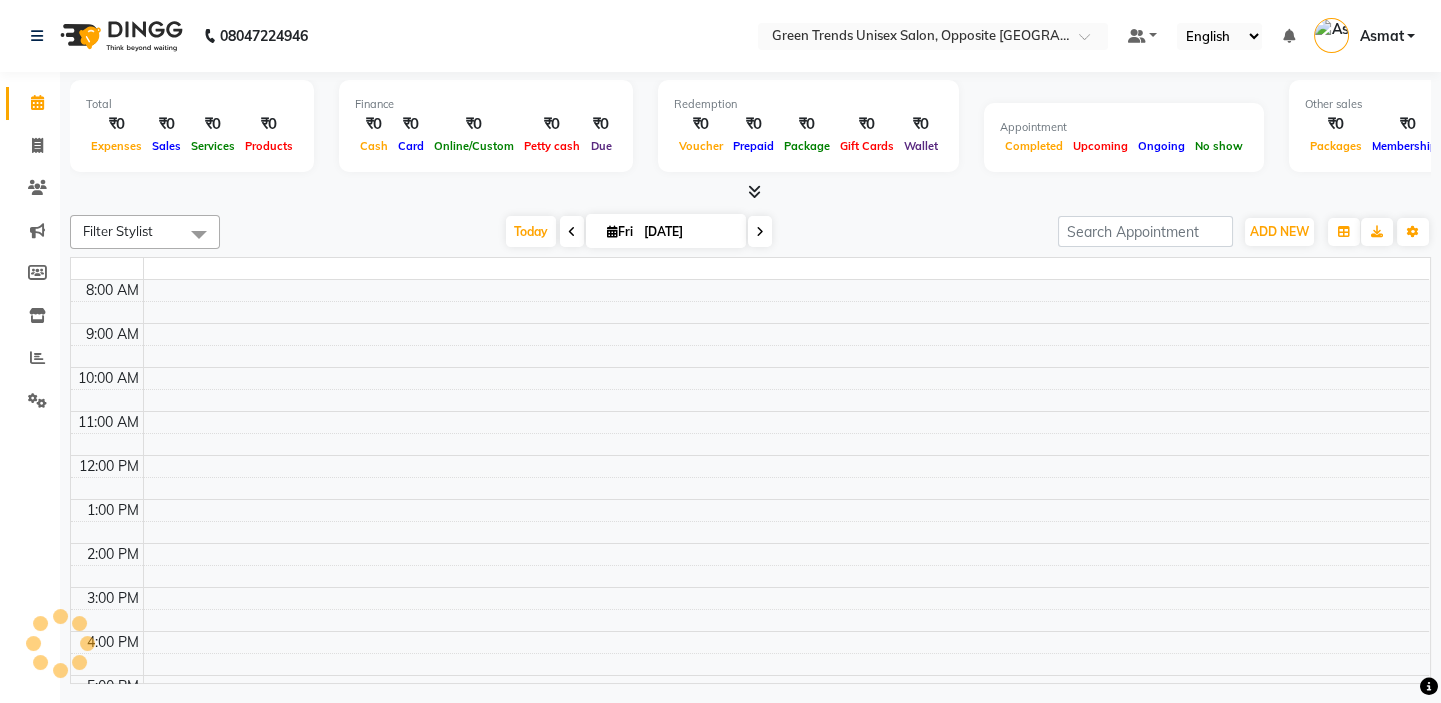 scroll, scrollTop: 0, scrollLeft: 0, axis: both 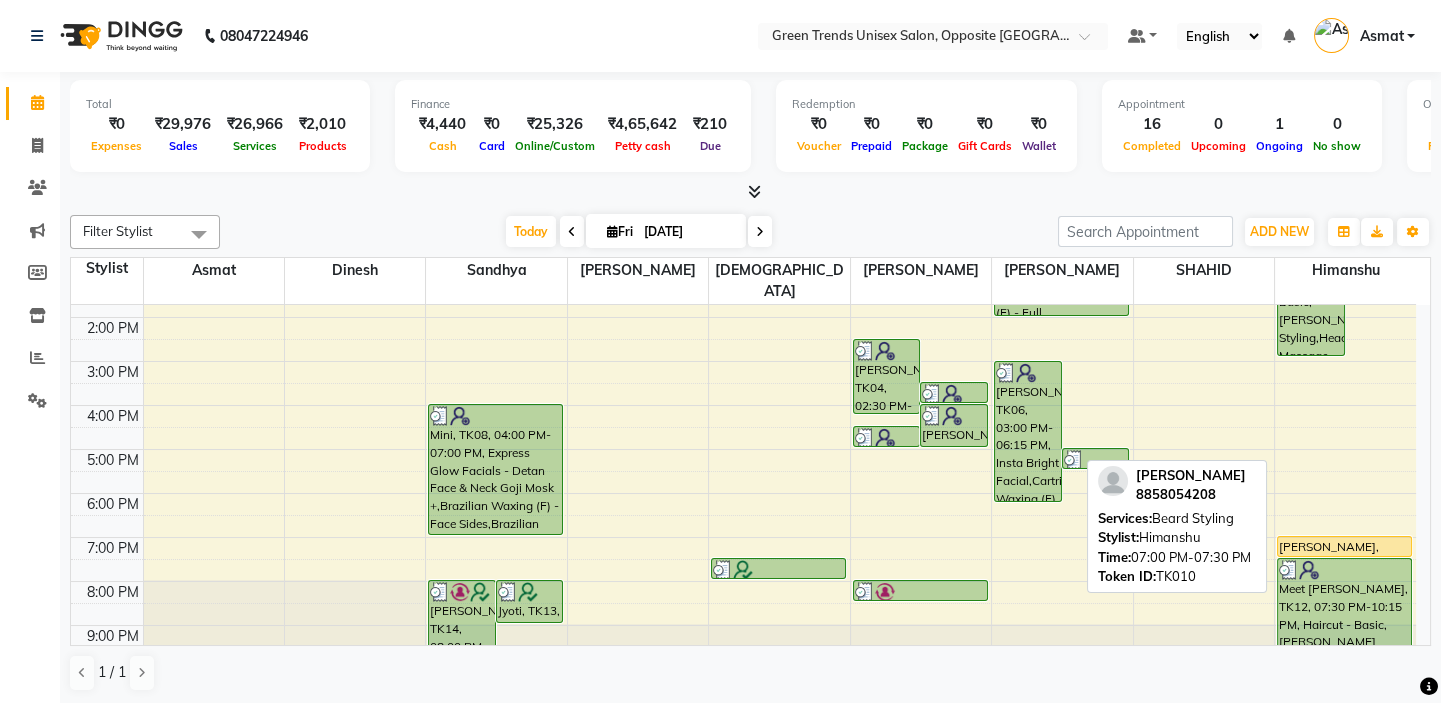 click on "[PERSON_NAME], TK10, 07:00 PM-07:30 PM, [PERSON_NAME] Styling" at bounding box center [1344, 546] 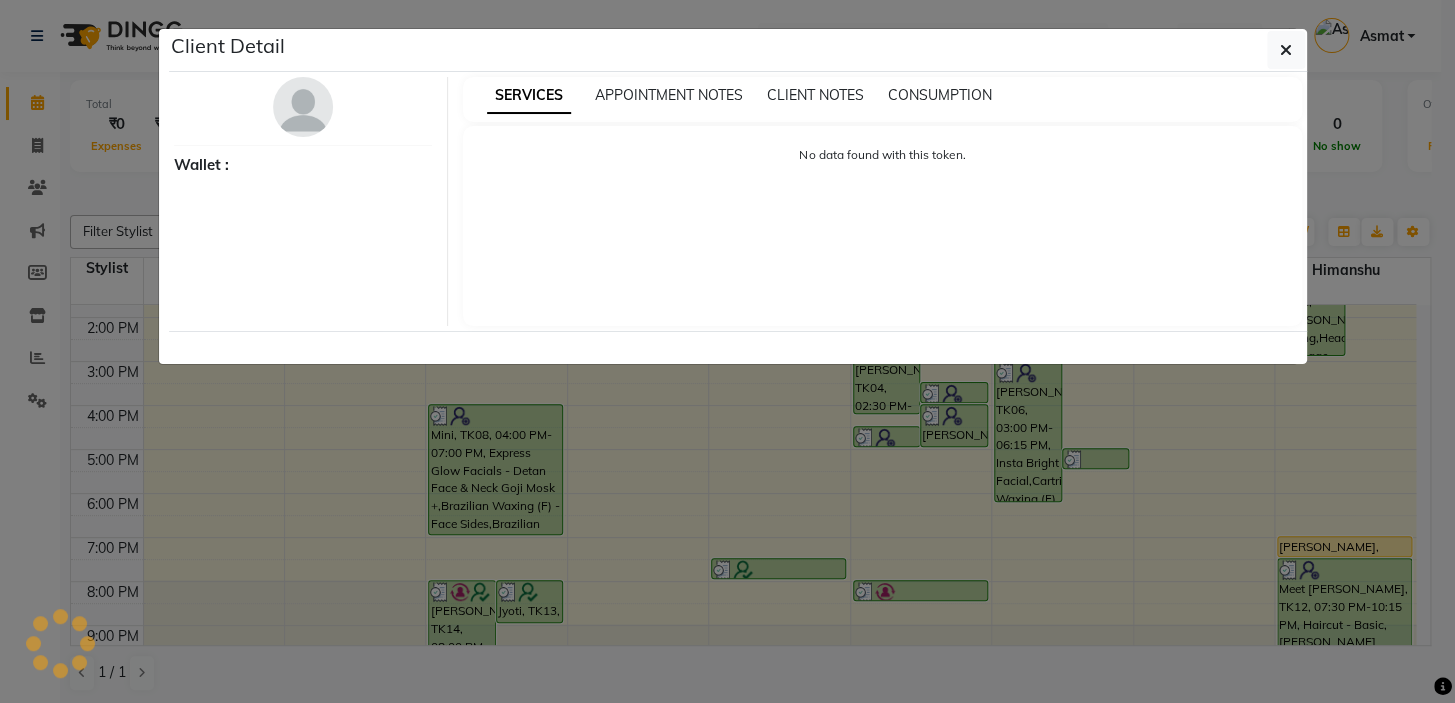 select on "1" 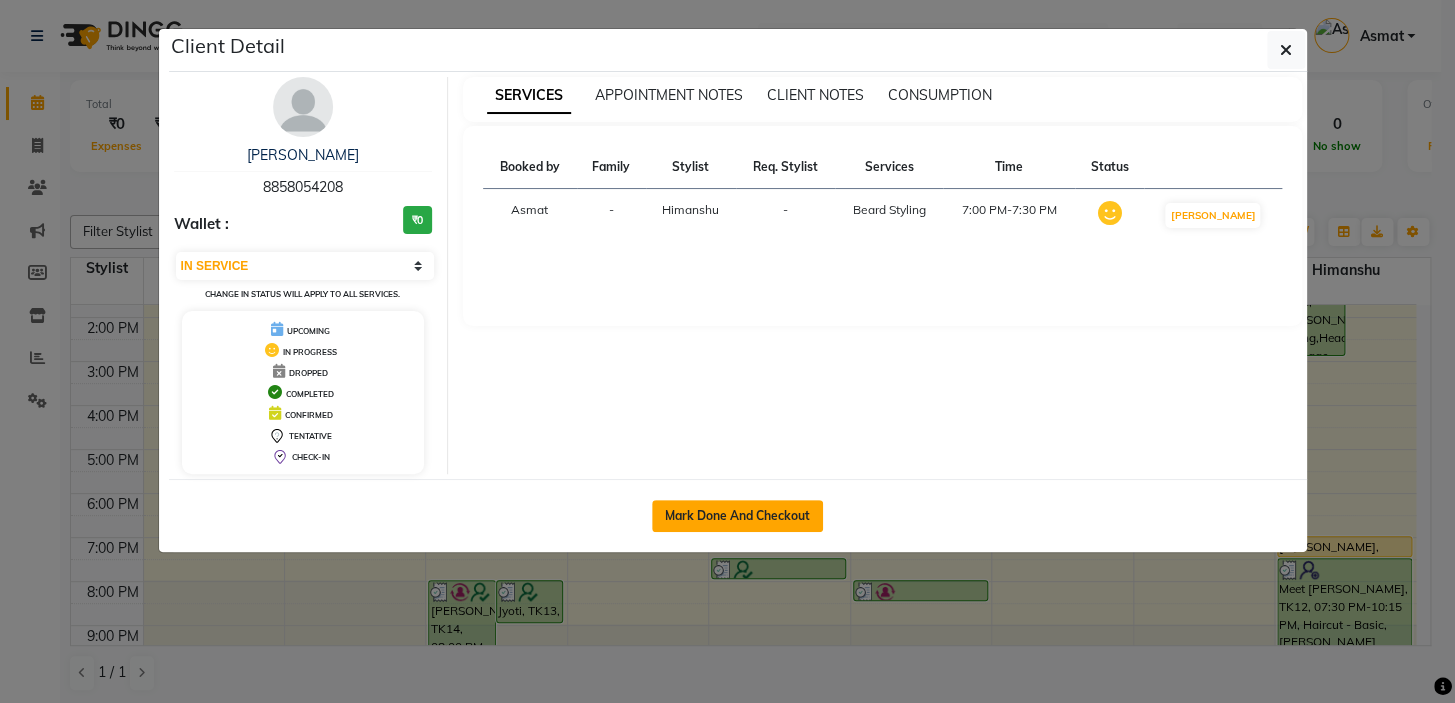 click on "Mark Done And Checkout" 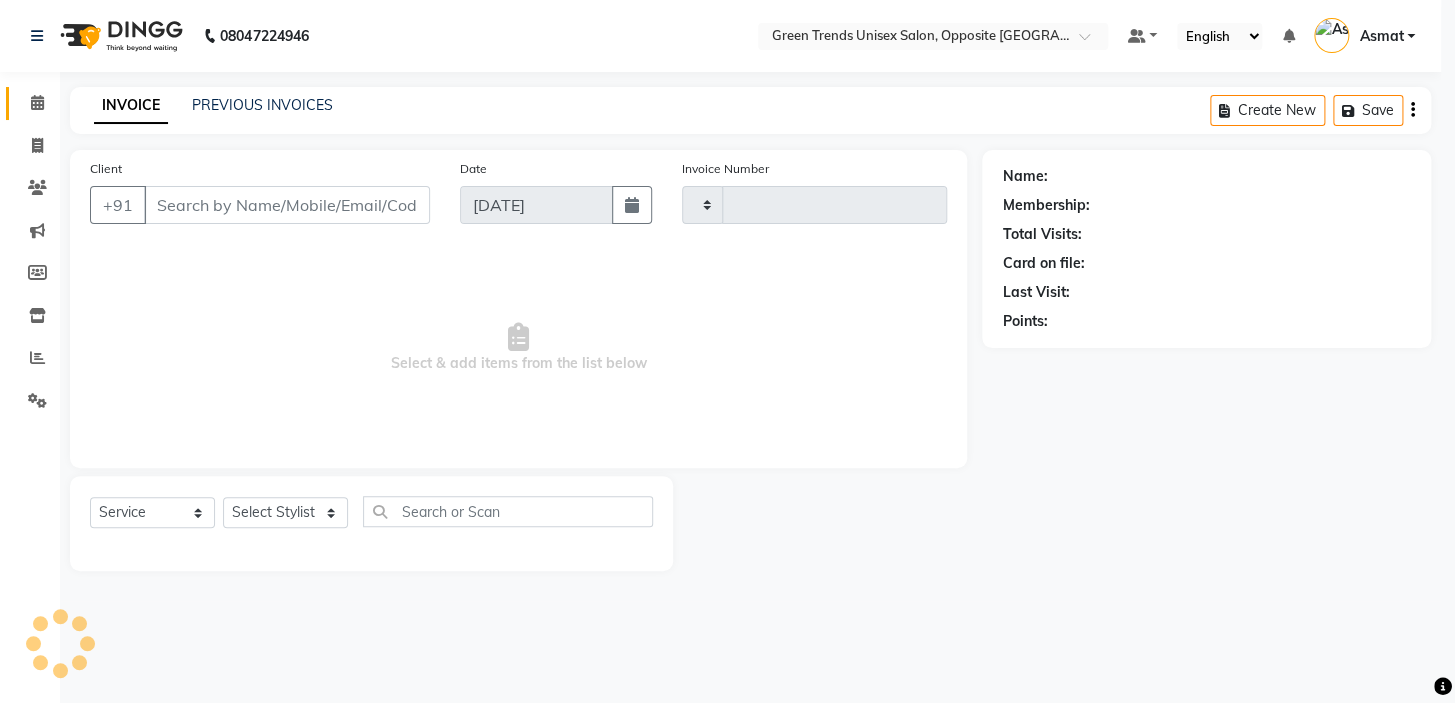 type on "0752" 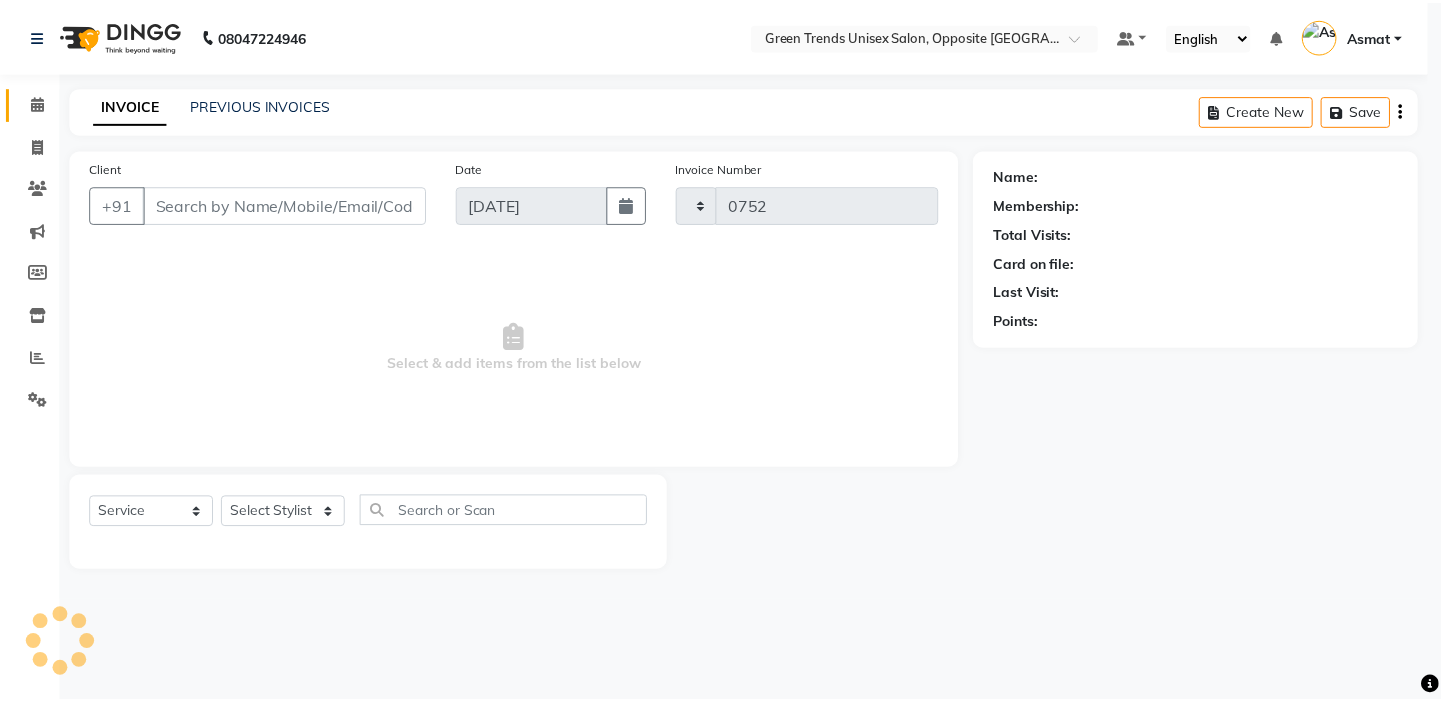 scroll, scrollTop: 0, scrollLeft: 0, axis: both 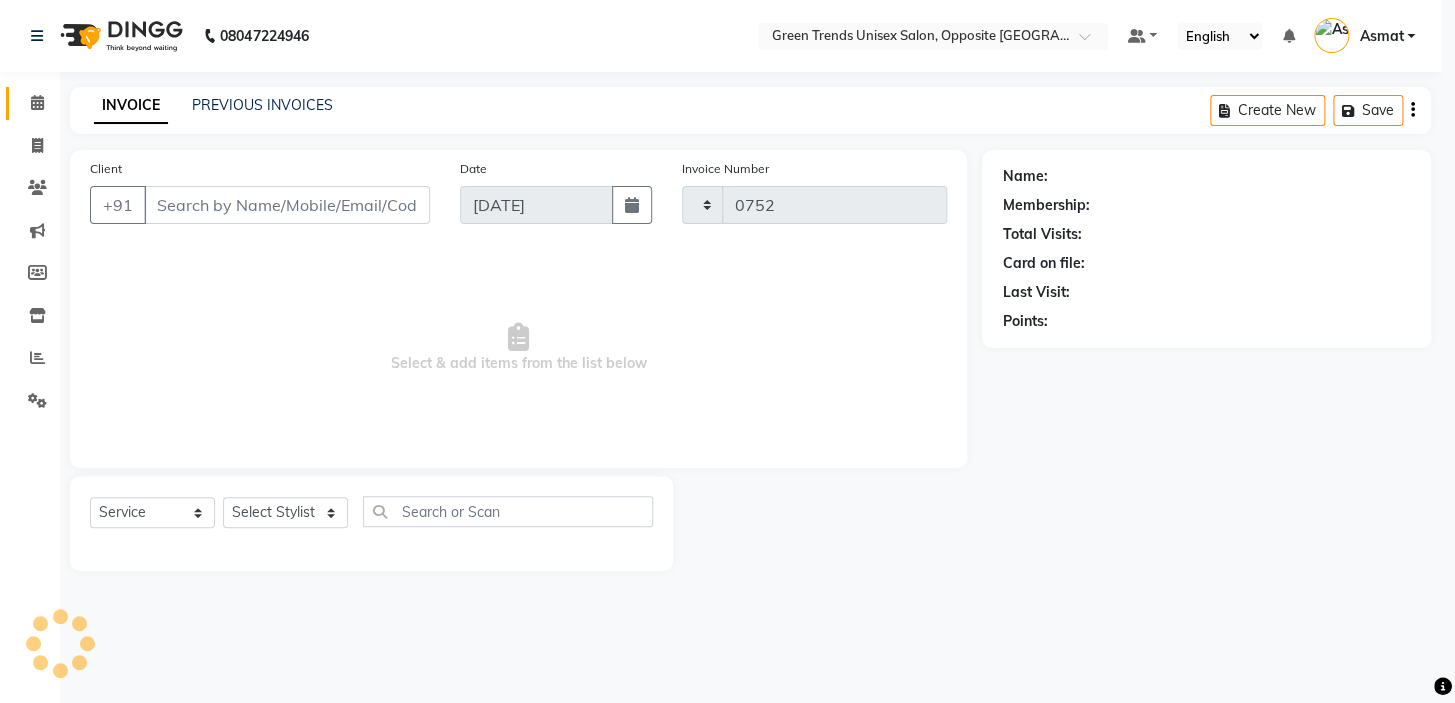 select on "5225" 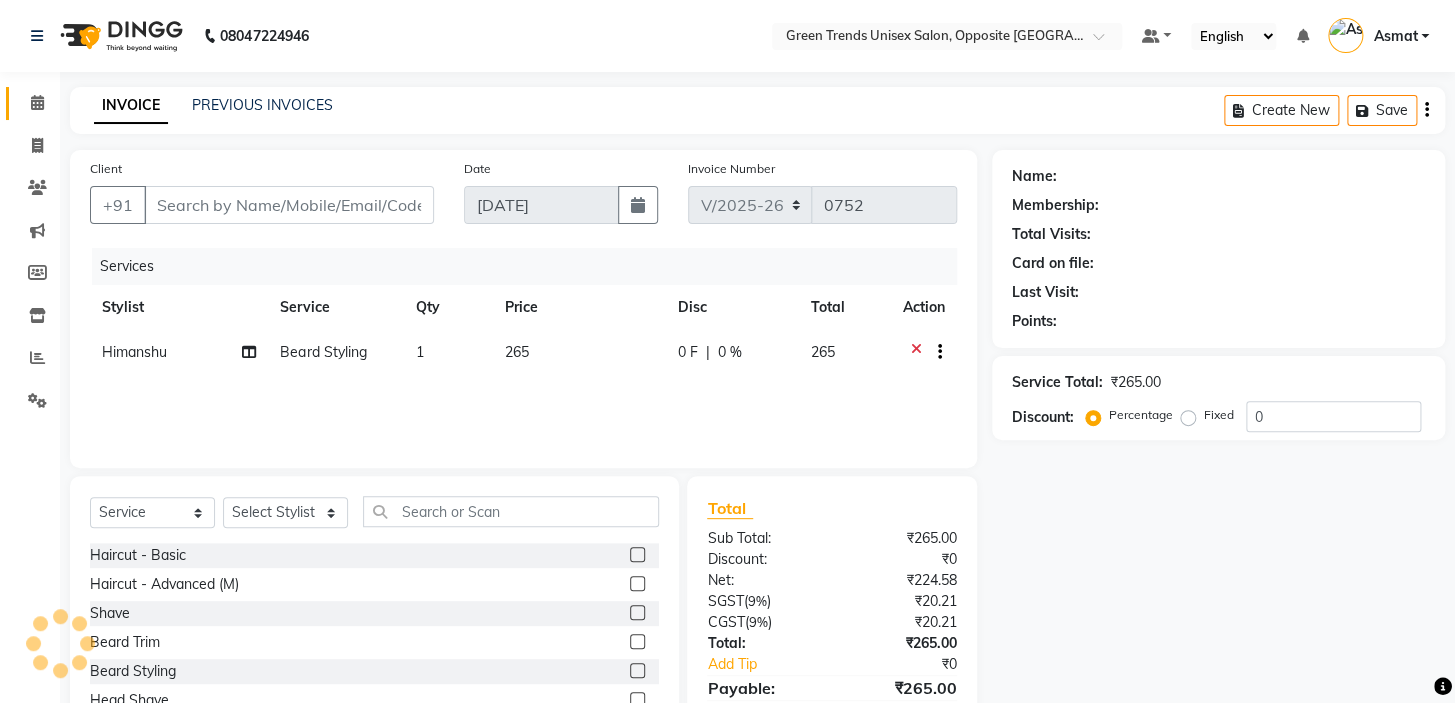 type on "88******08" 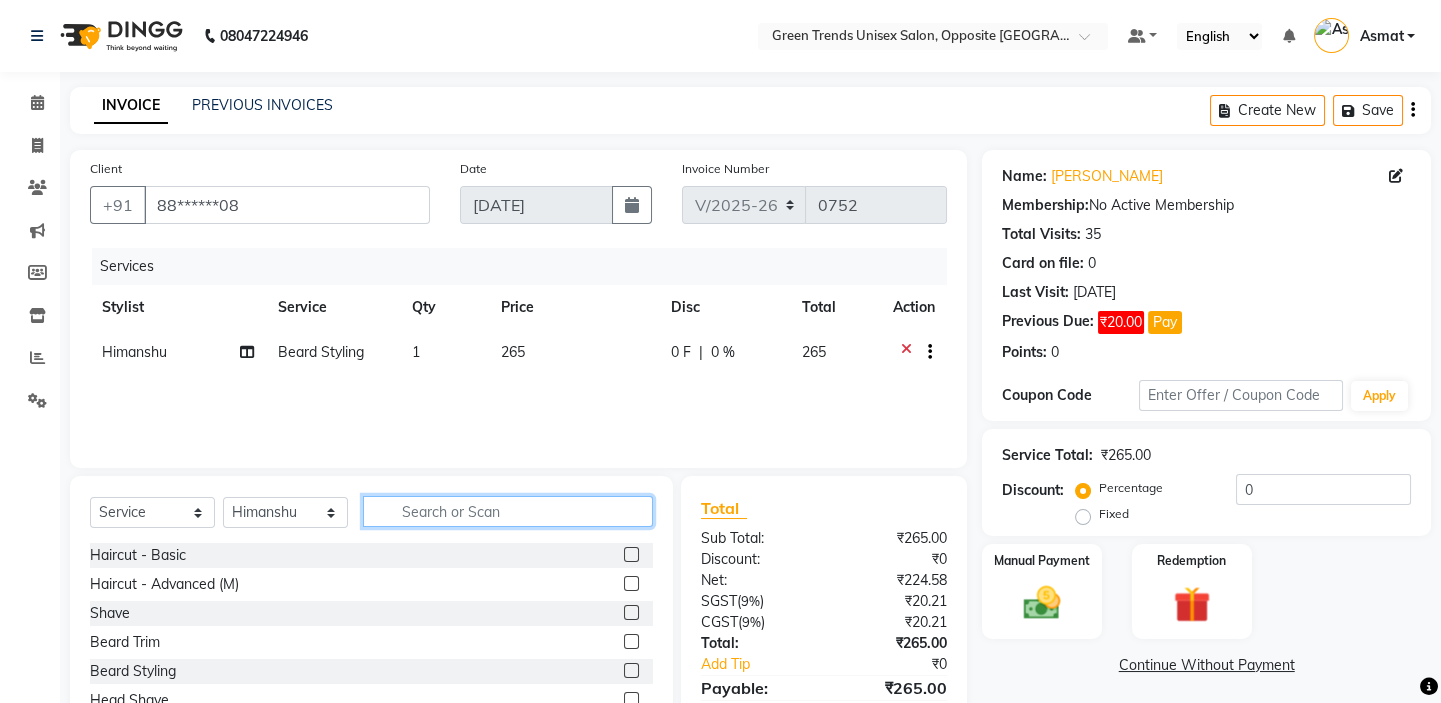 click 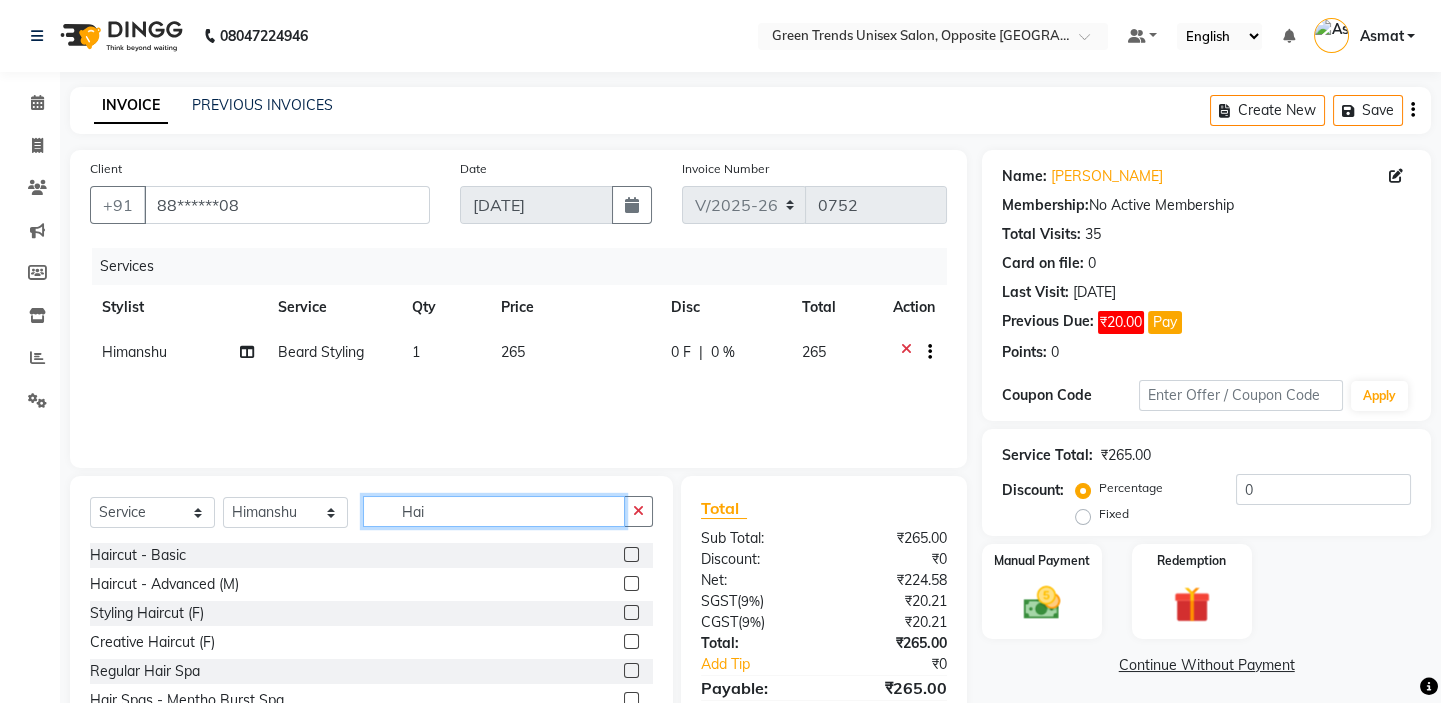 type on "Hai" 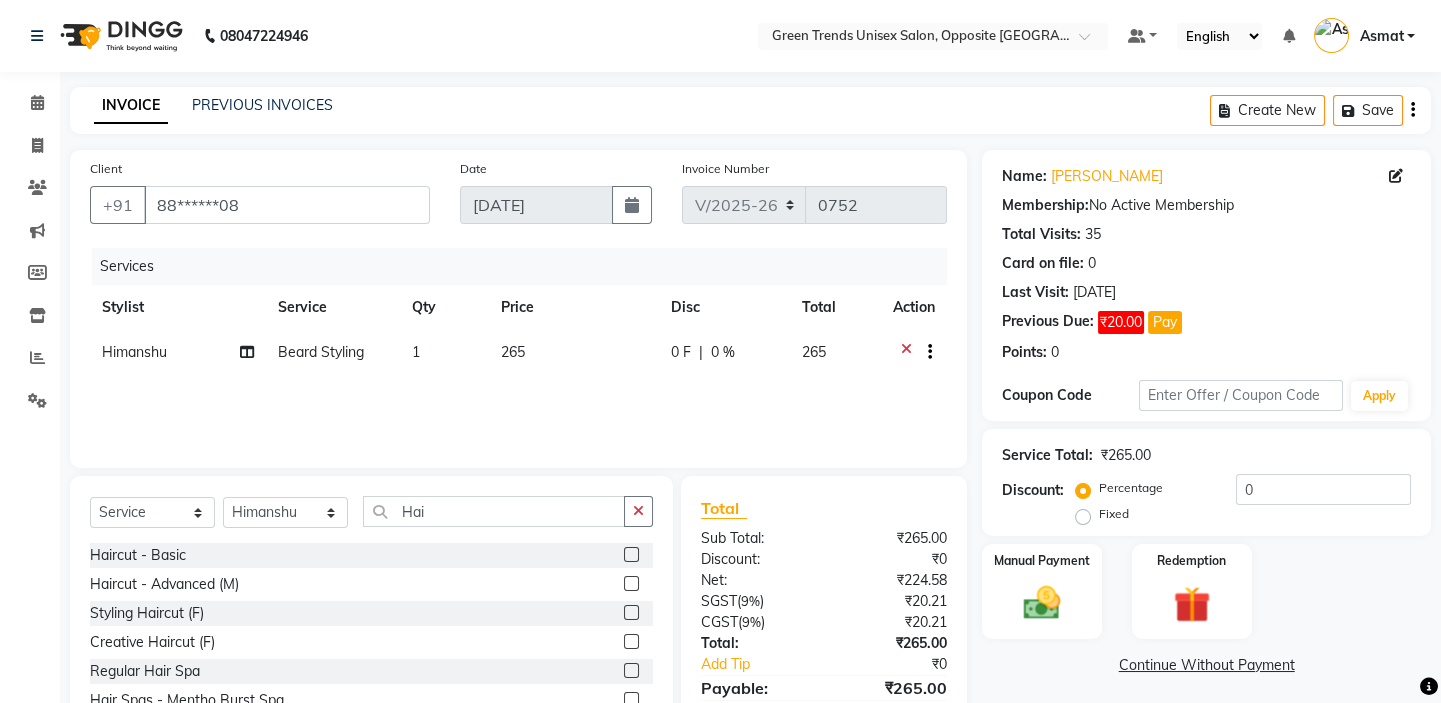 click 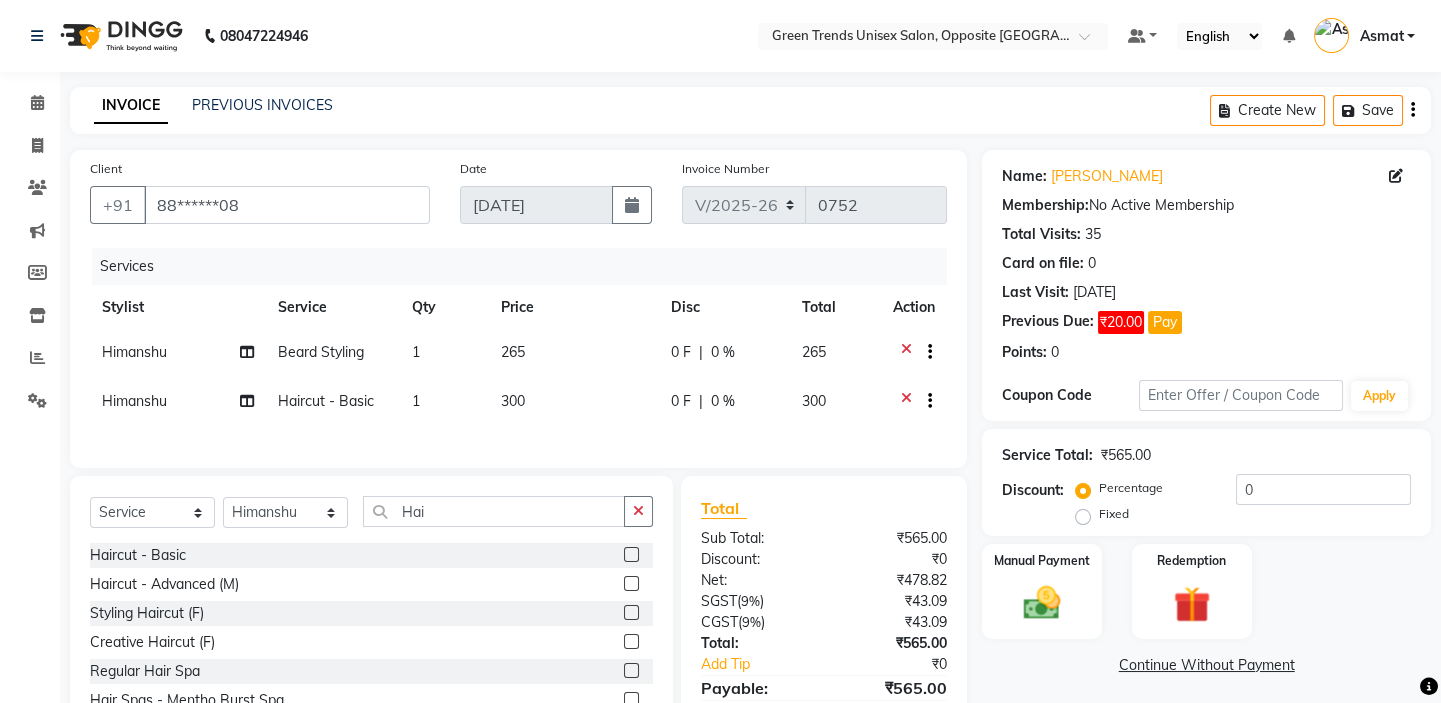 checkbox on "false" 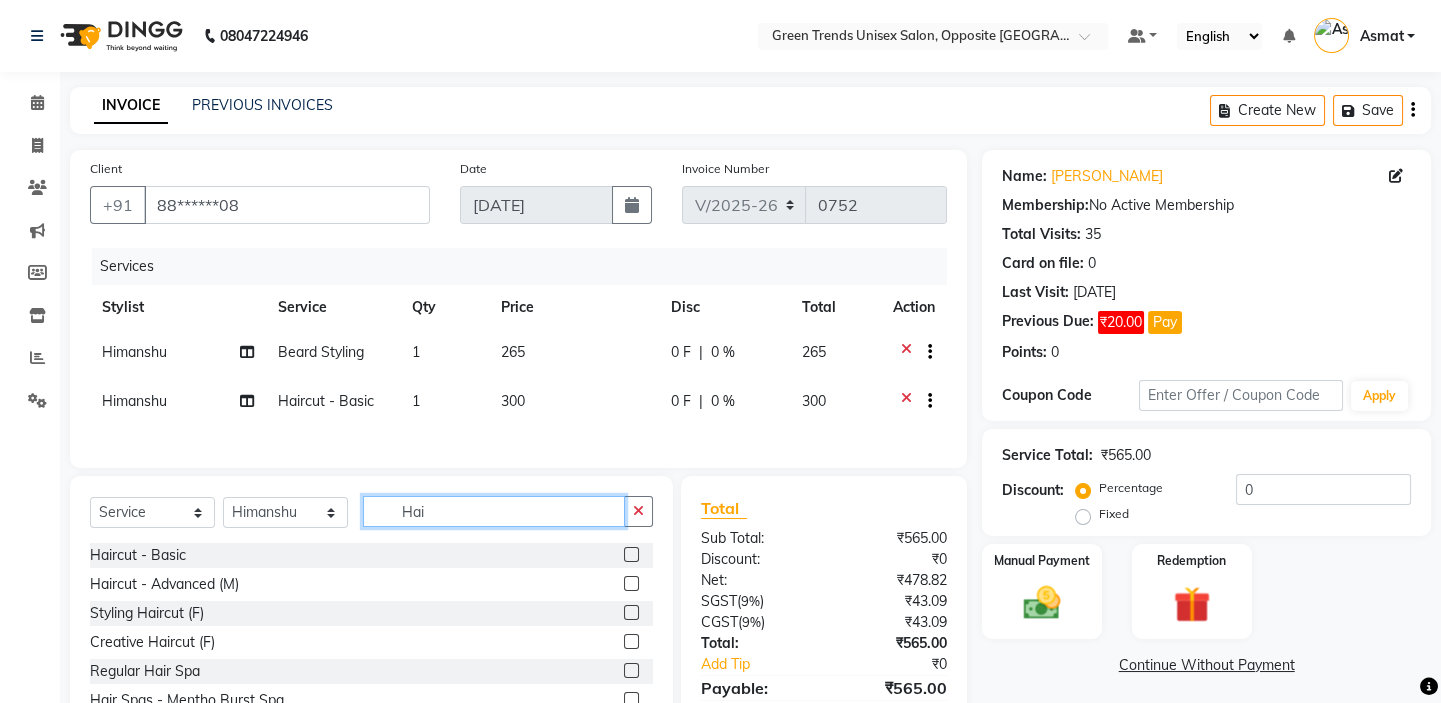 click on "Hai" 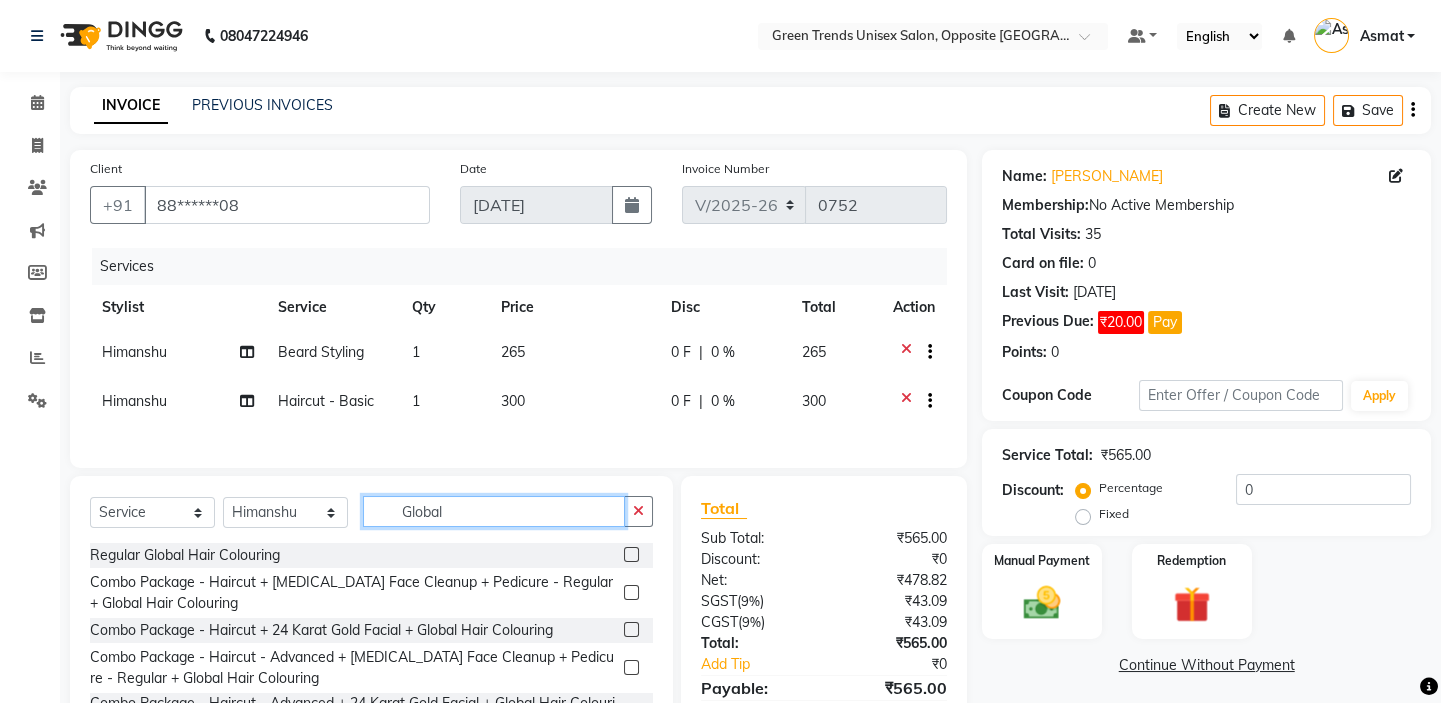 type on "Global" 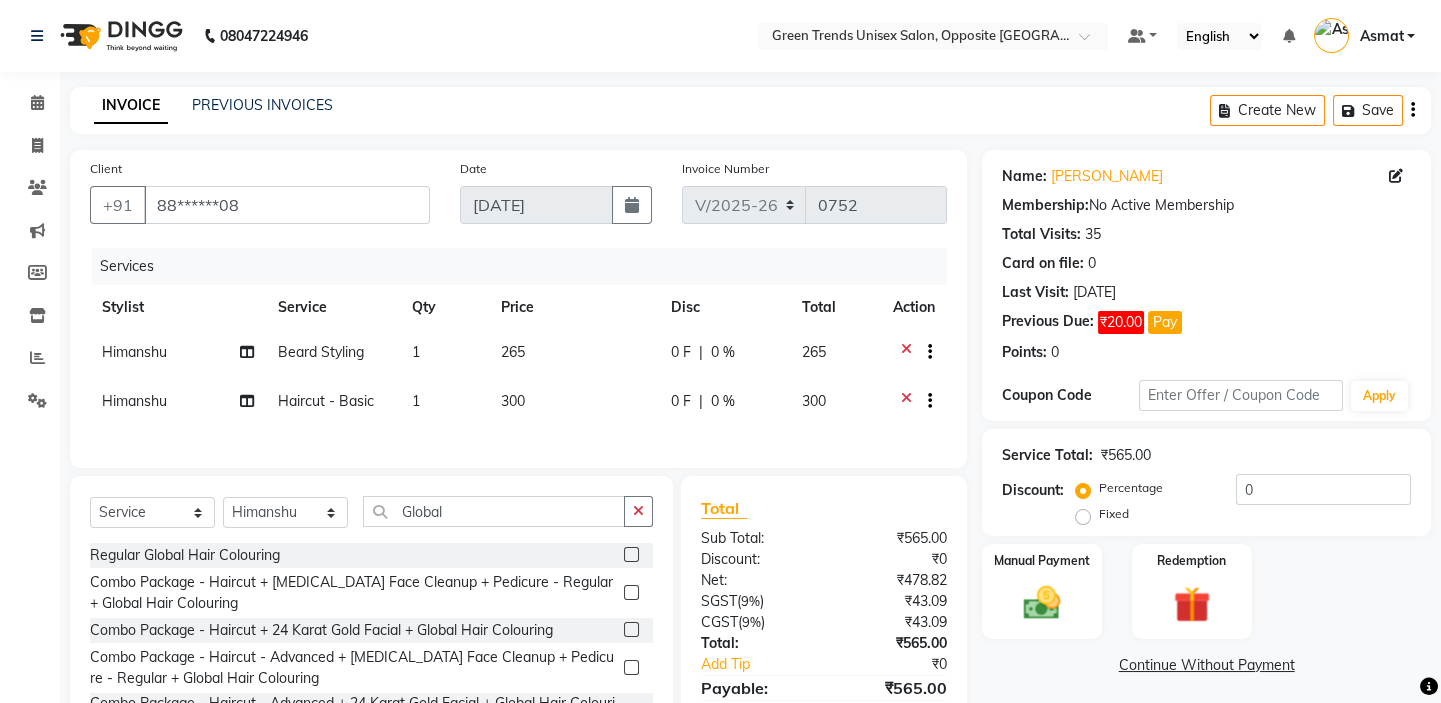 click 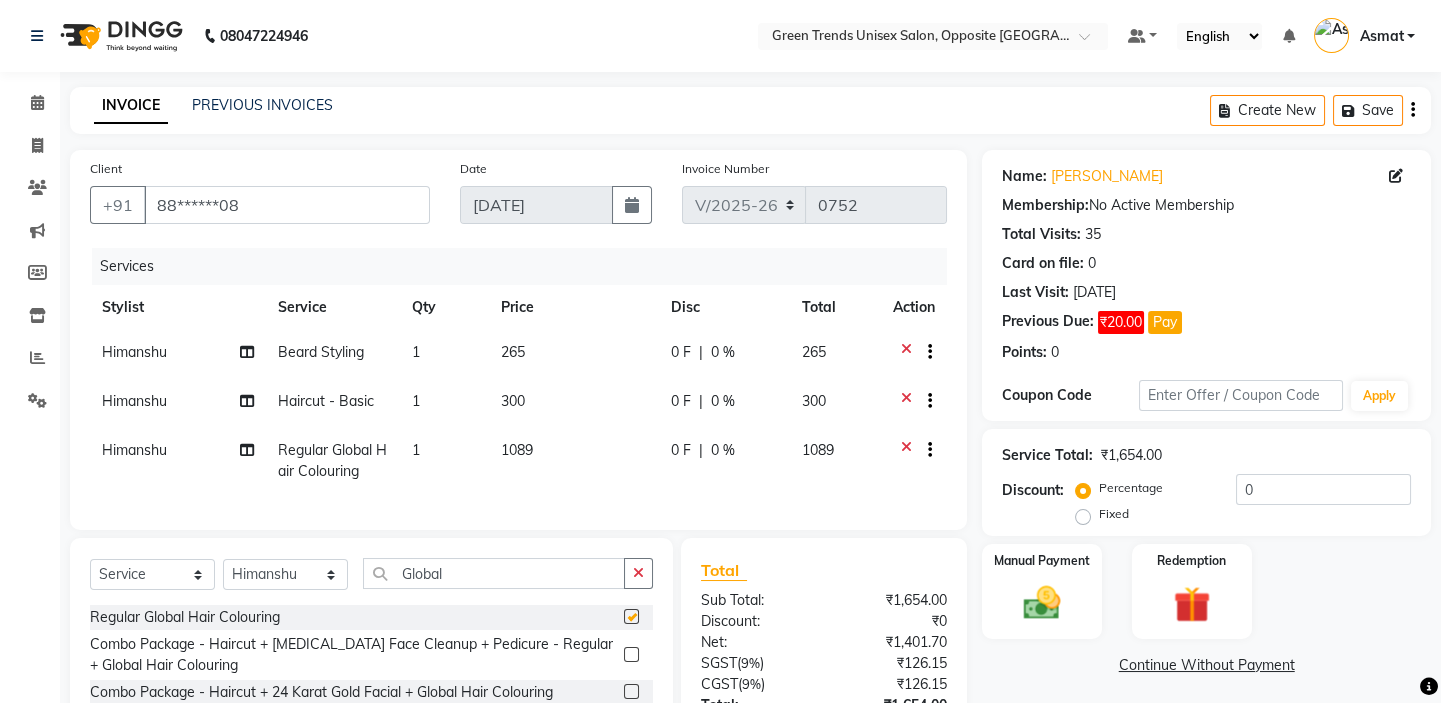 checkbox on "false" 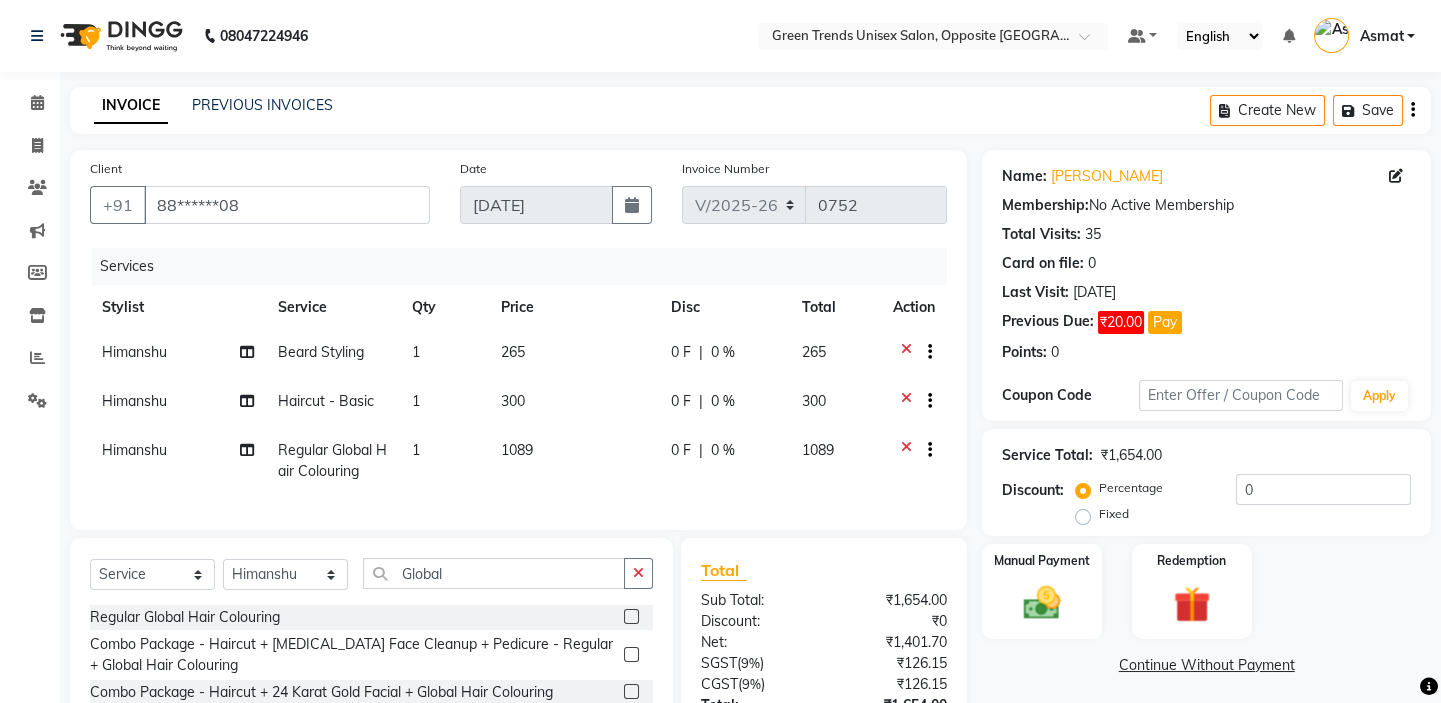 click on "0 F | 0 %" 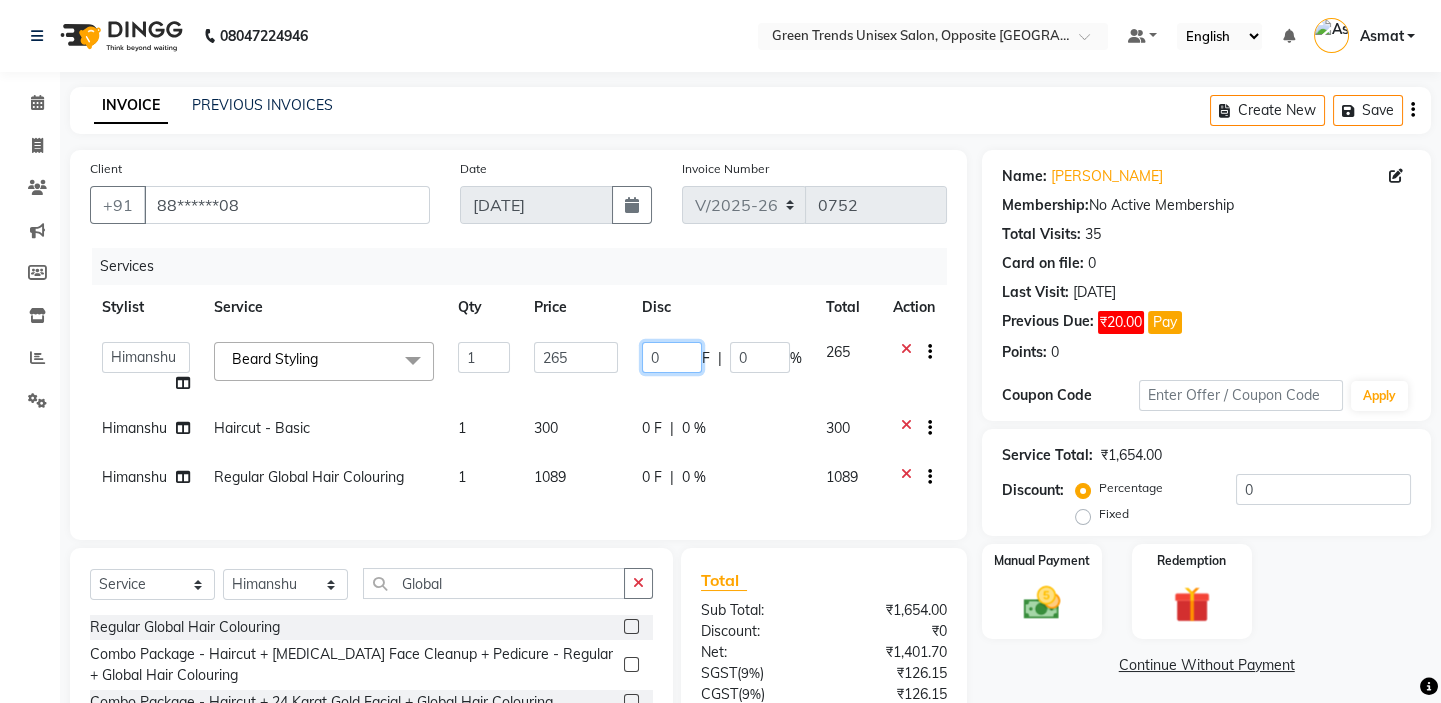 click on "0" 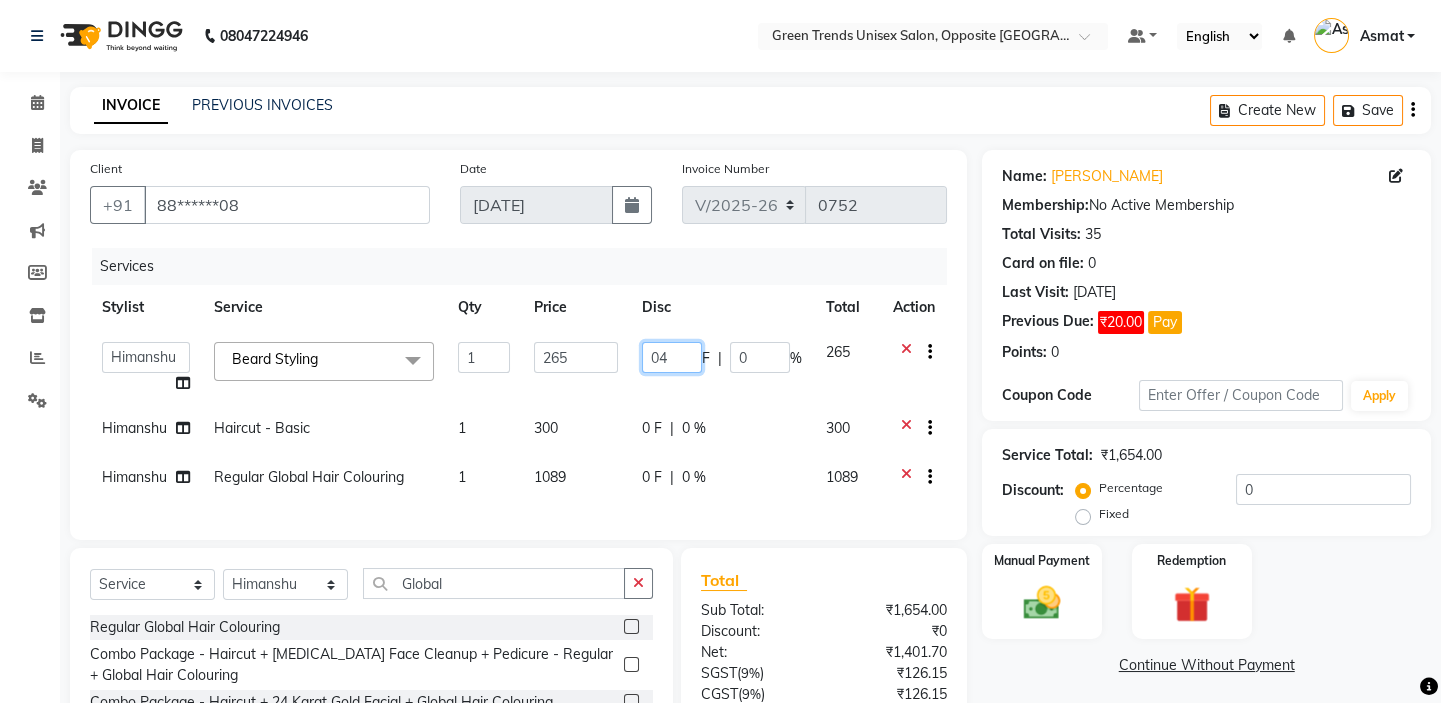 type on "045" 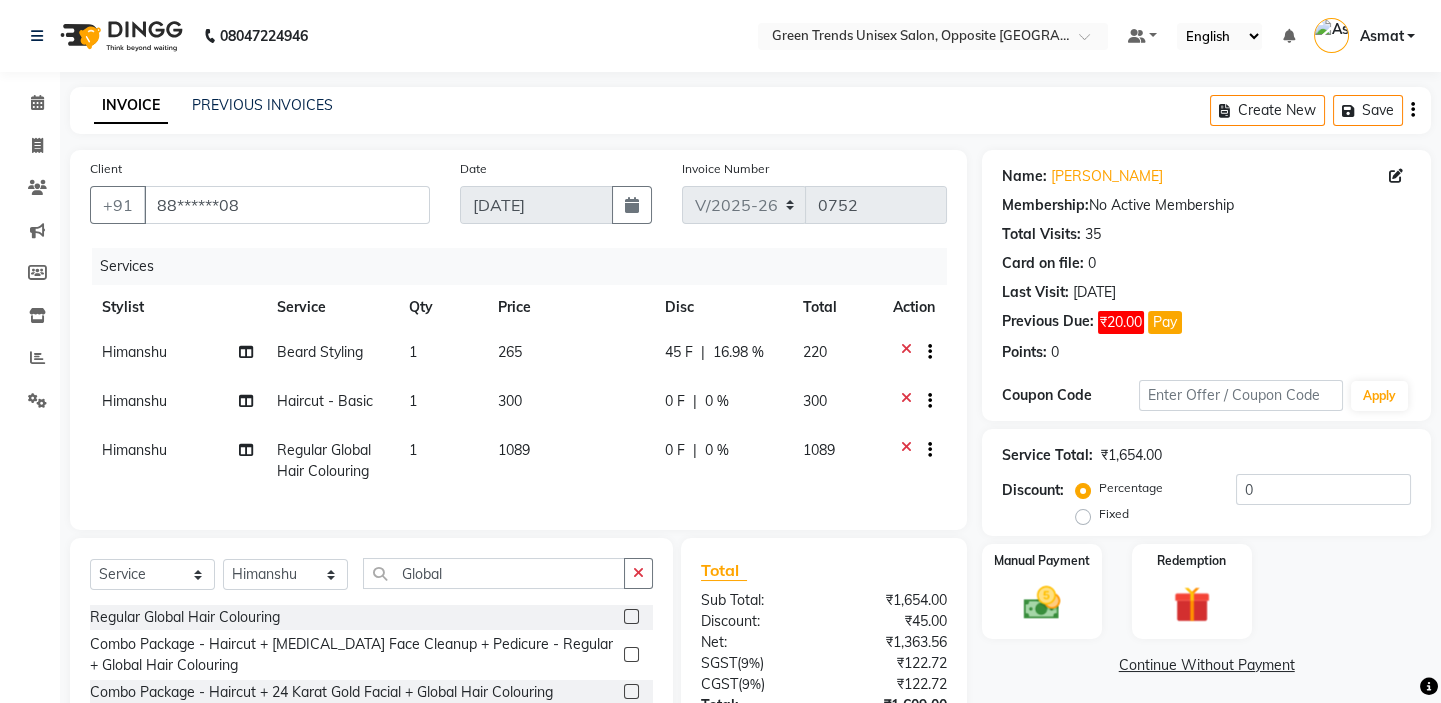 click on "Himanshu Haircut - Basic 1 300 0 F | 0 % 300" 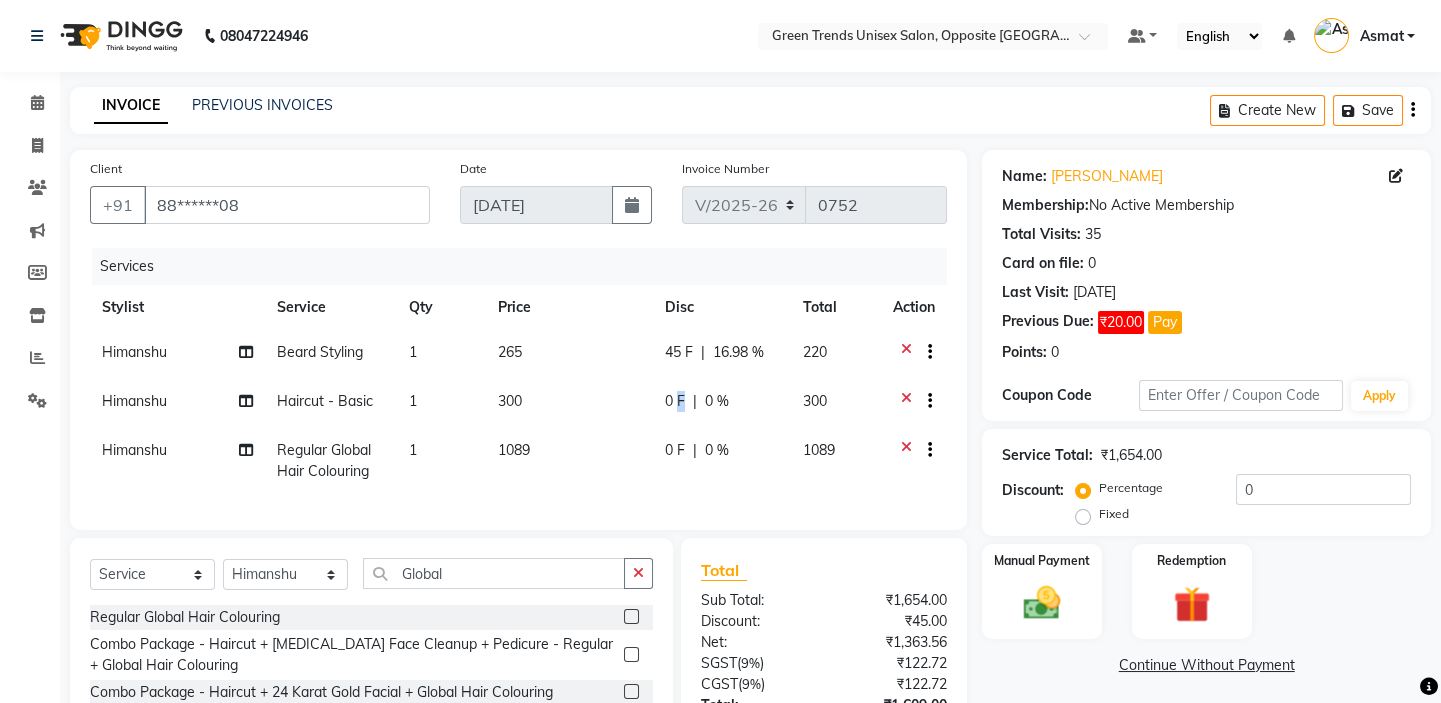click on "0 F" 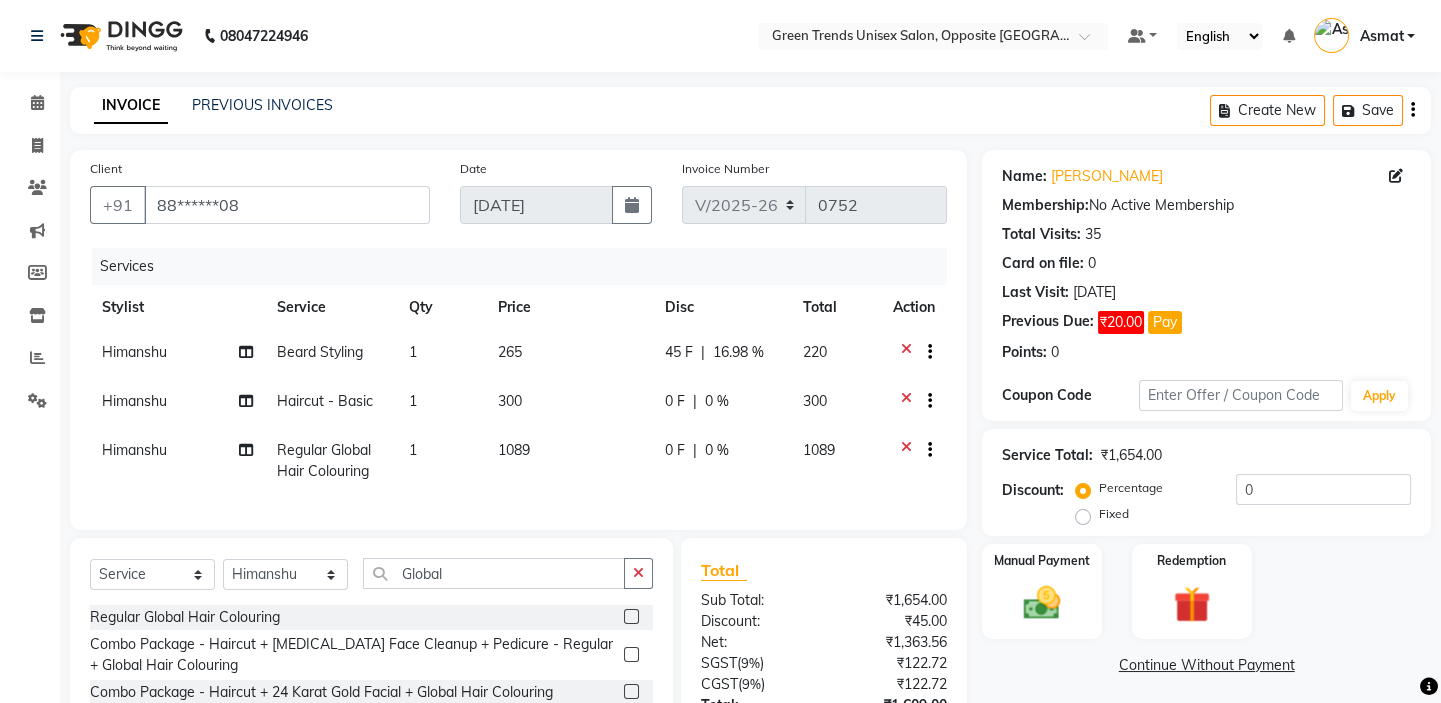 select on "82136" 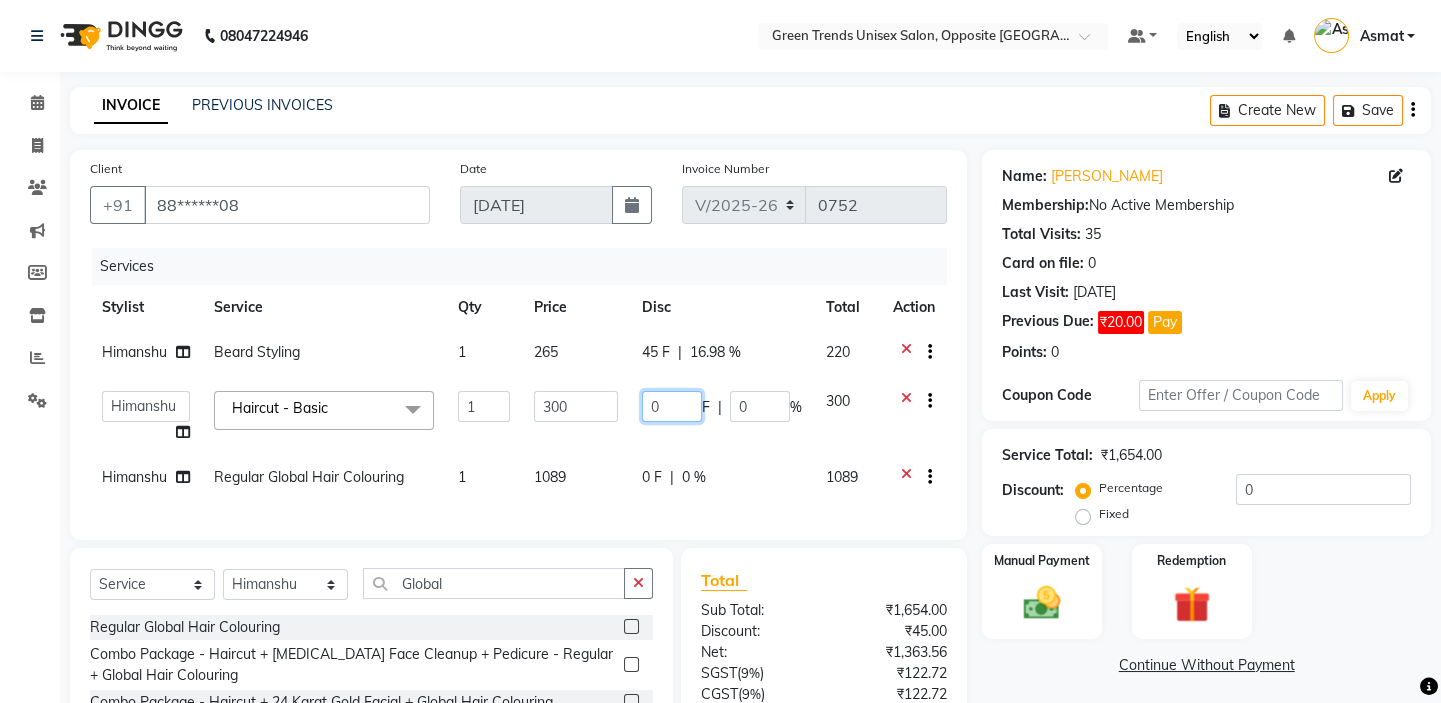 click on "0" 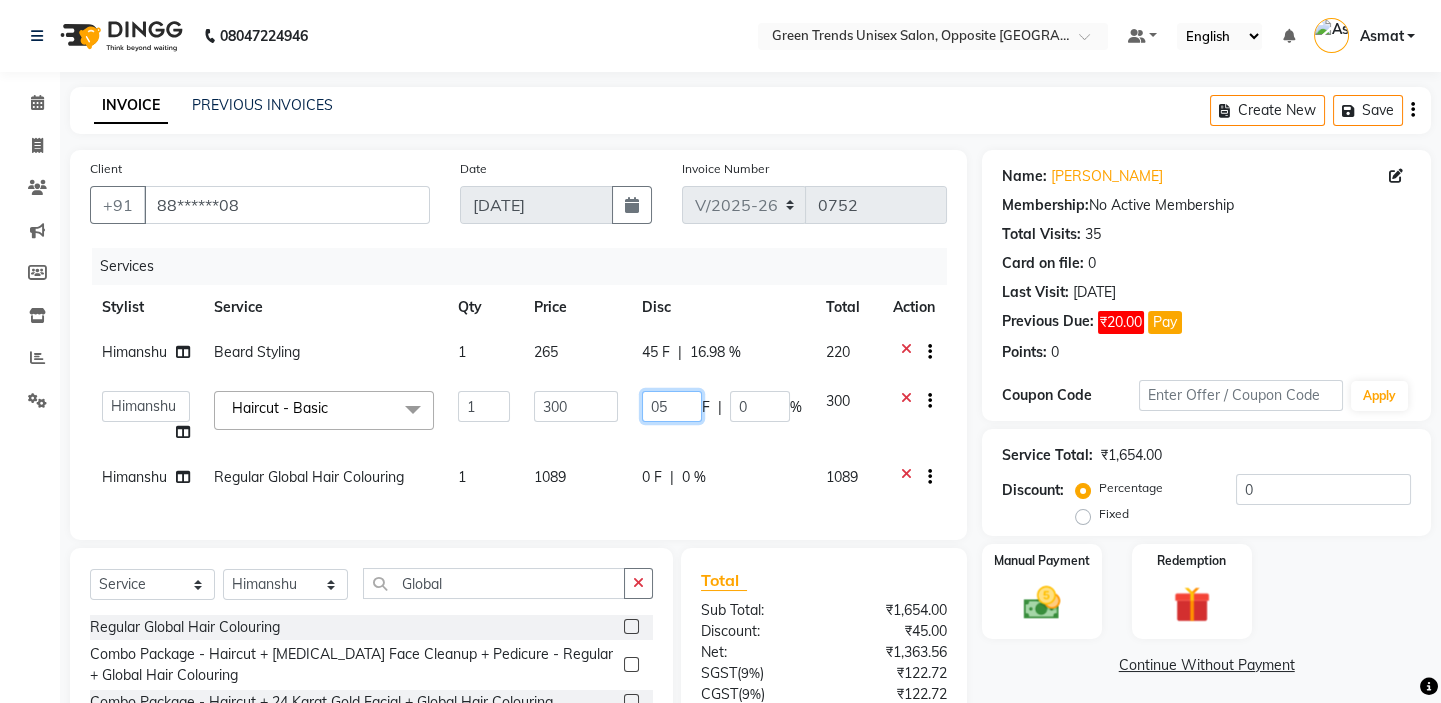 type on "050" 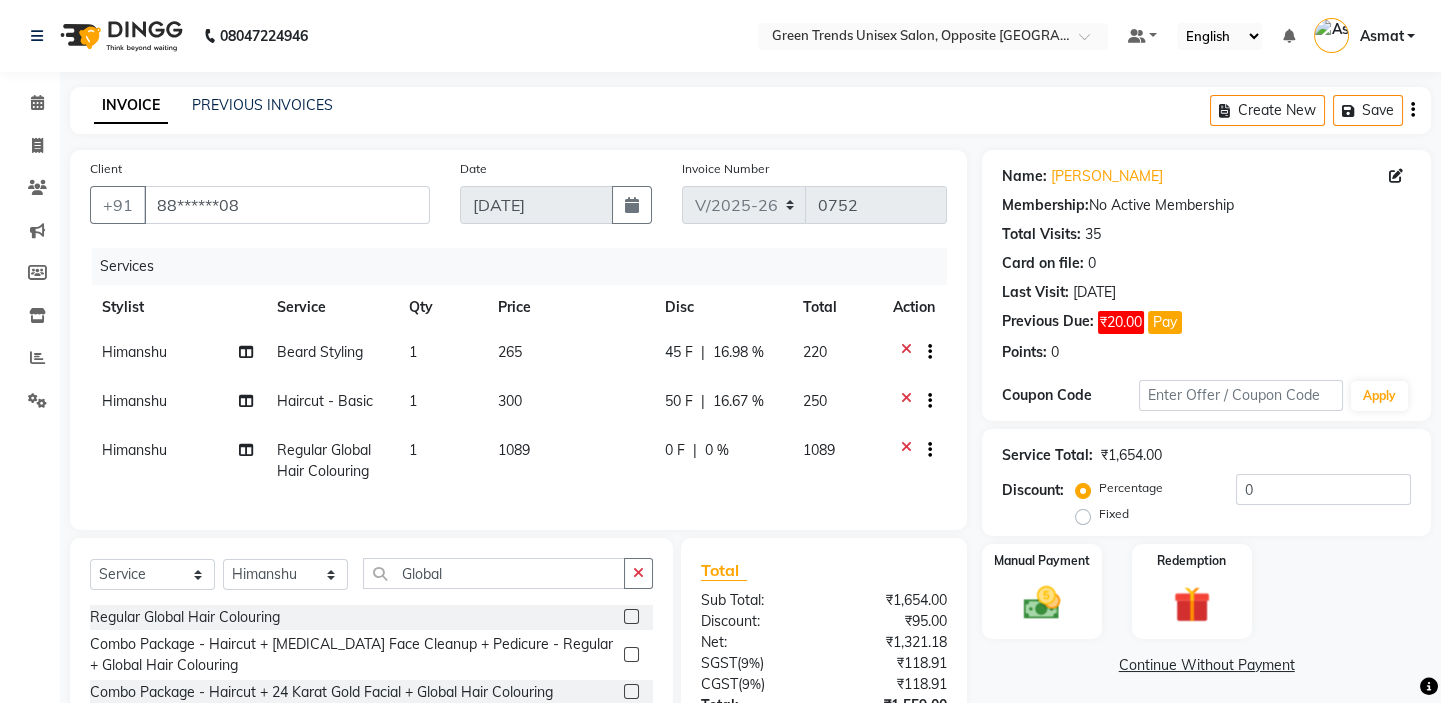 click on "Himanshu Beard Styling 1 265 45 F | 16.98 % 220 Himanshu Haircut - Basic 1 300 50 F | 16.67 % 250 Himanshu Regular Global Hair Colouring 1 1089 0 F | 0 % 1089" 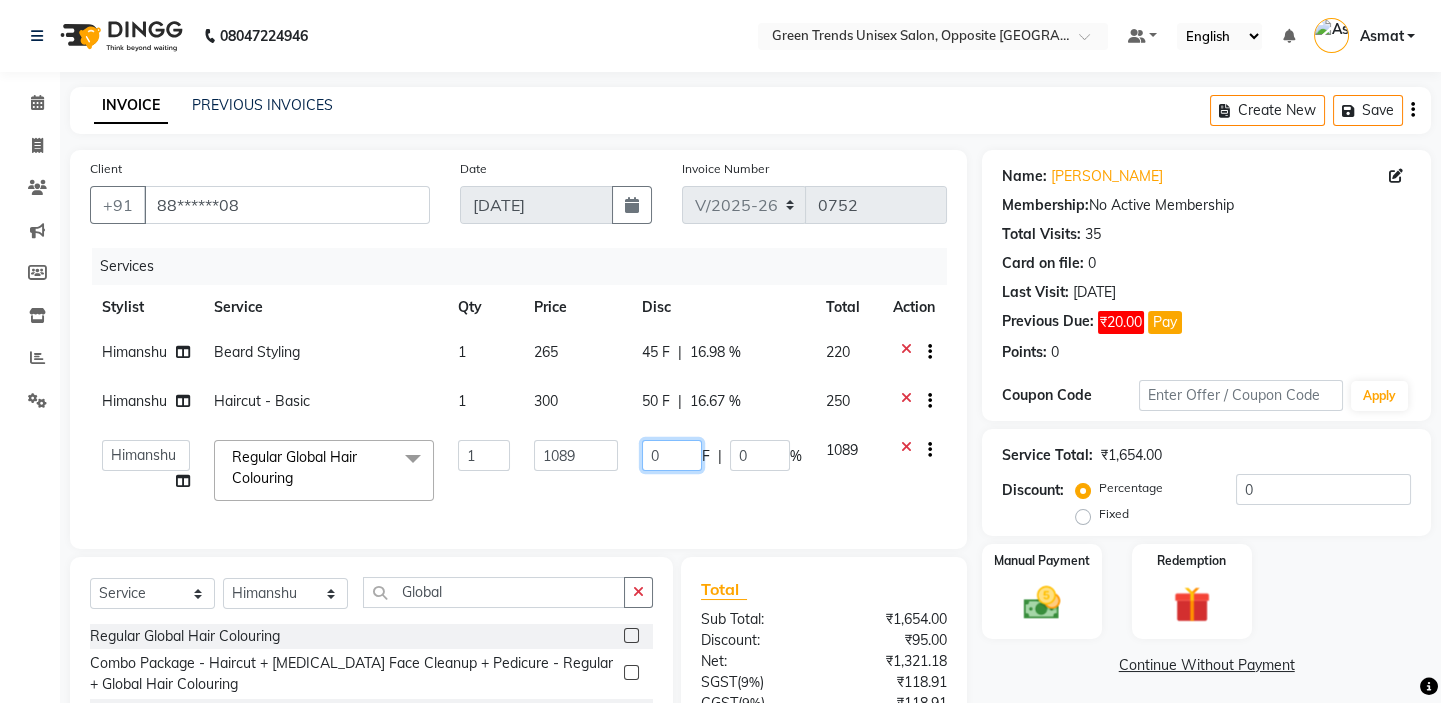 click on "0" 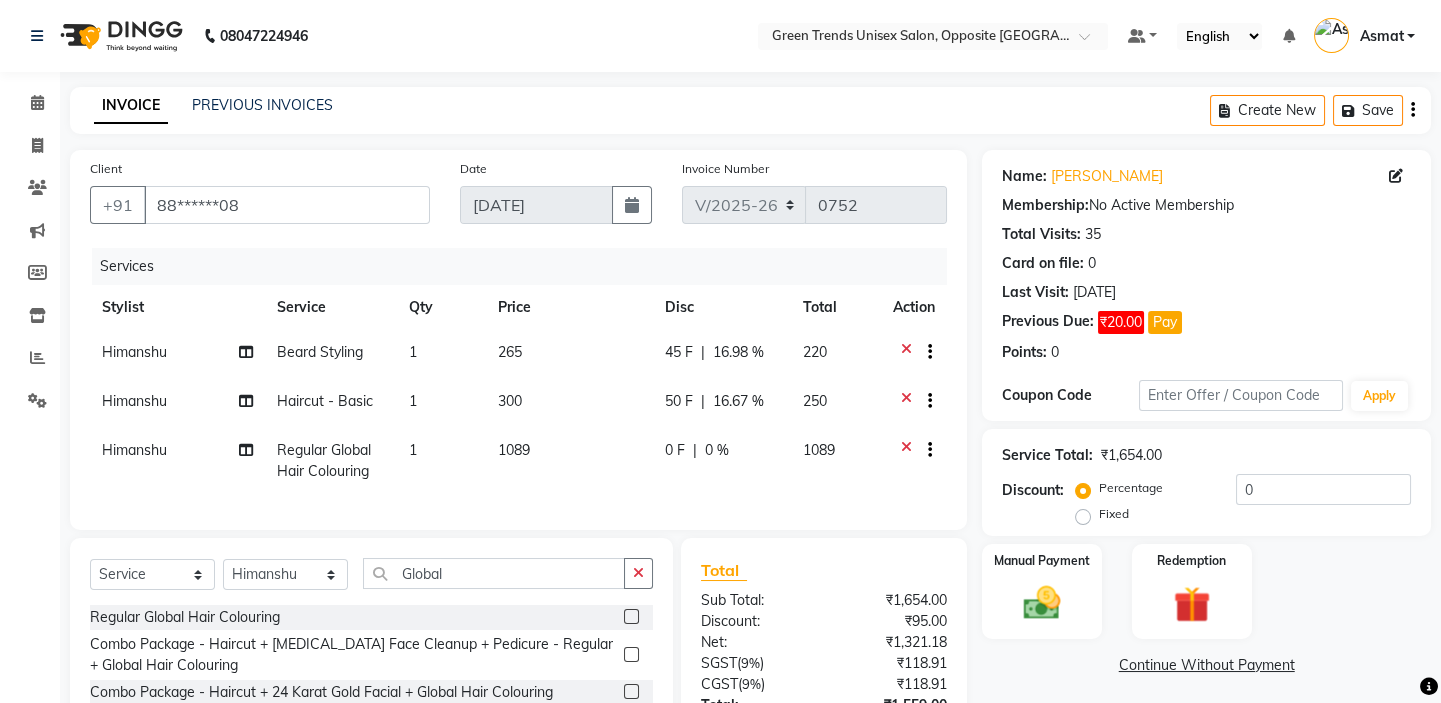 click on "0 F | 0 %" 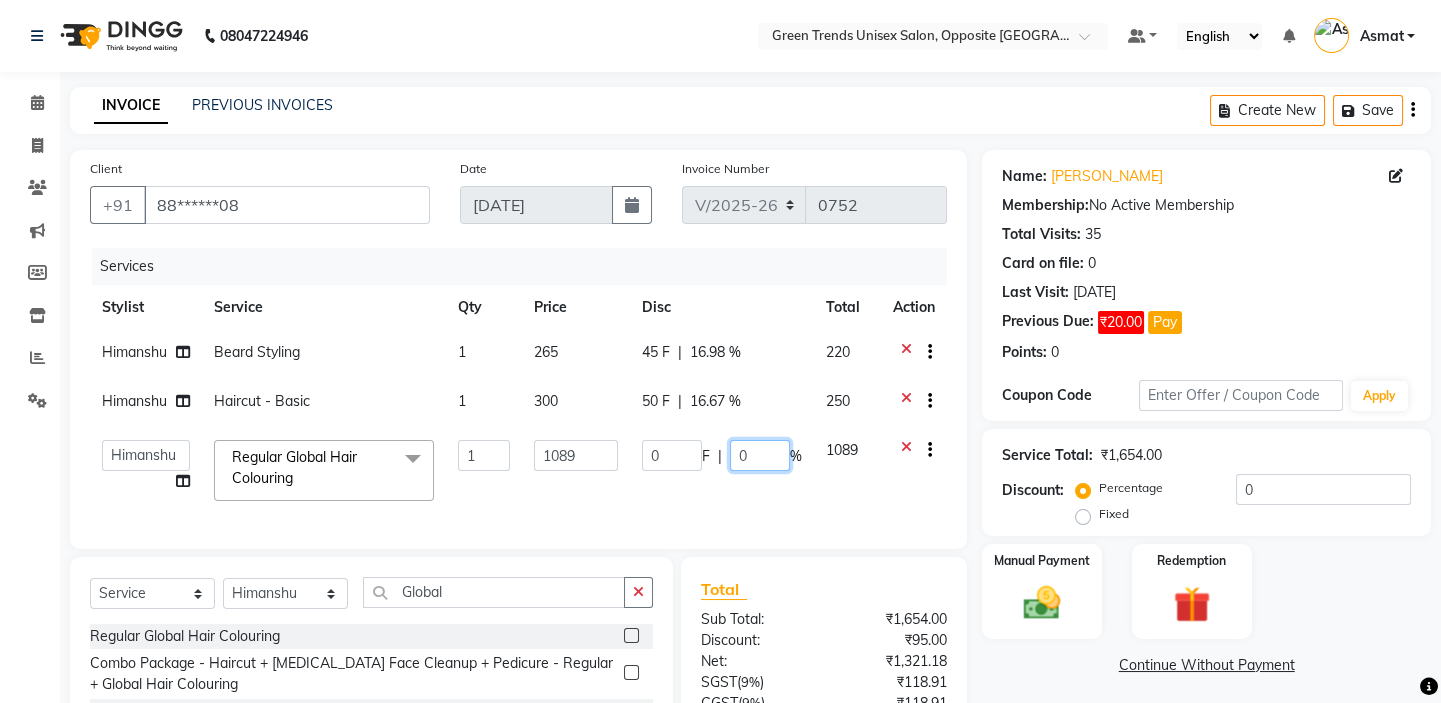 click on "0" 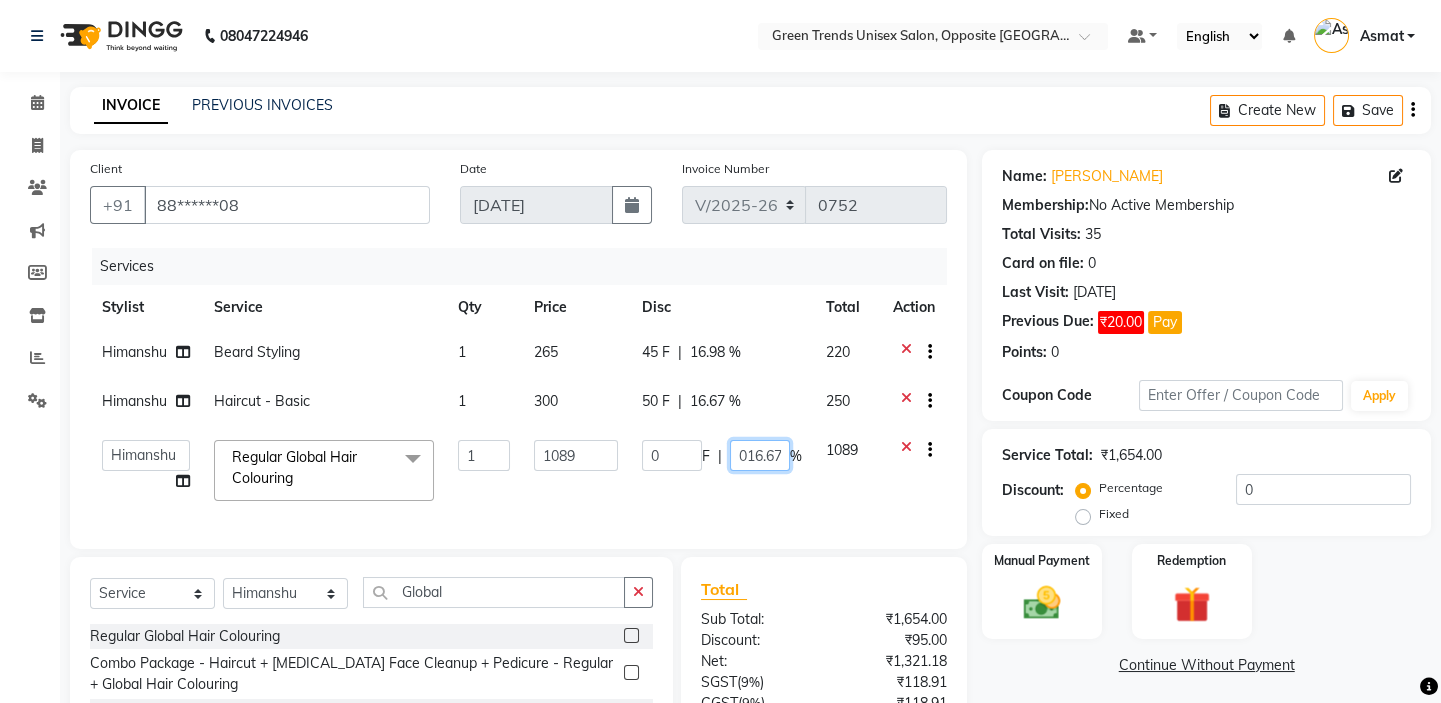 scroll, scrollTop: 0, scrollLeft: 11, axis: horizontal 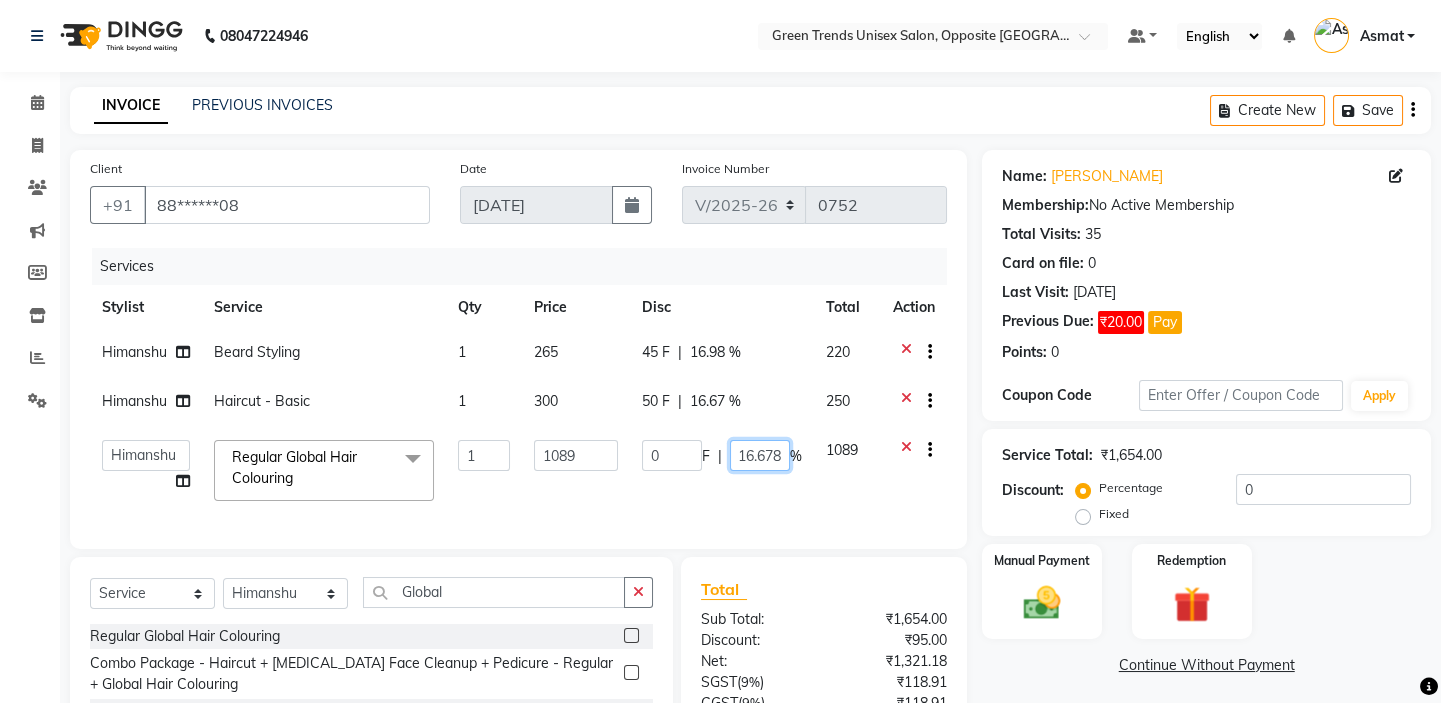type on "016.67" 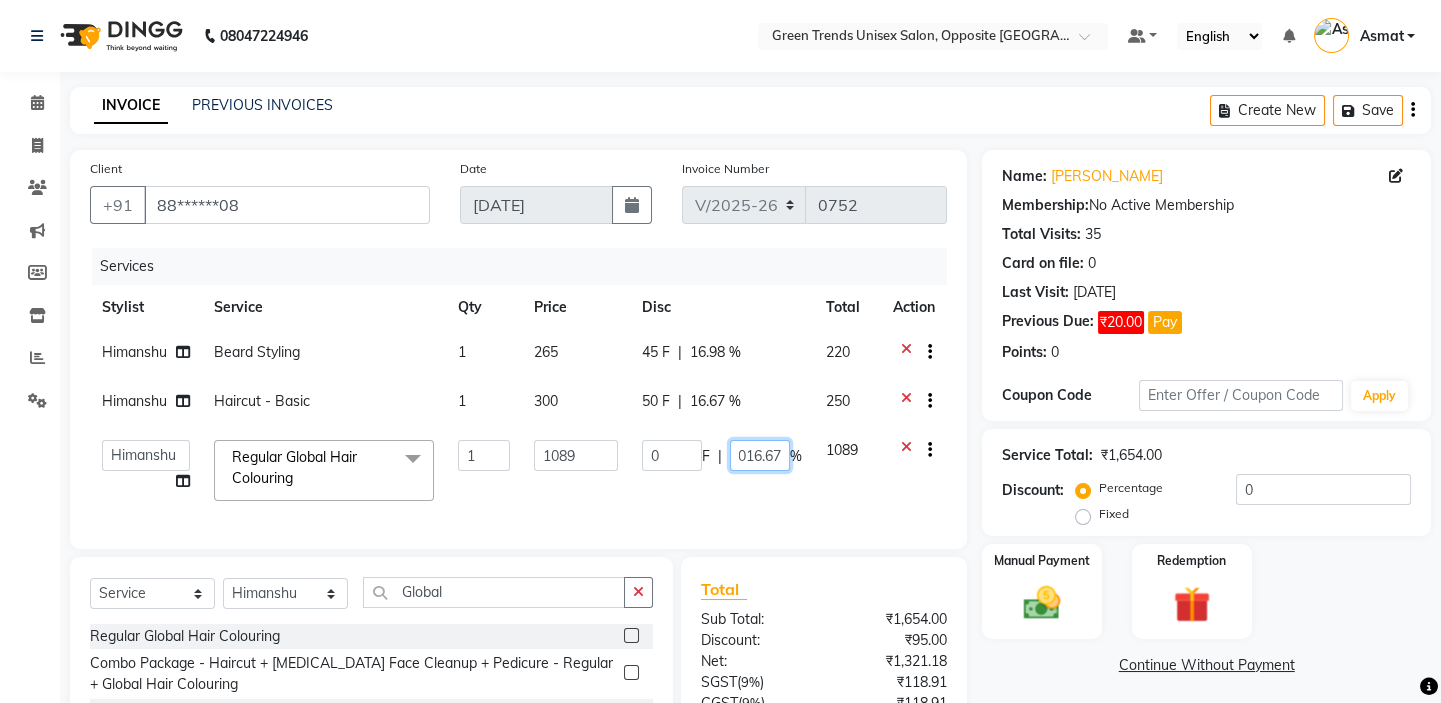 scroll, scrollTop: 0, scrollLeft: 3, axis: horizontal 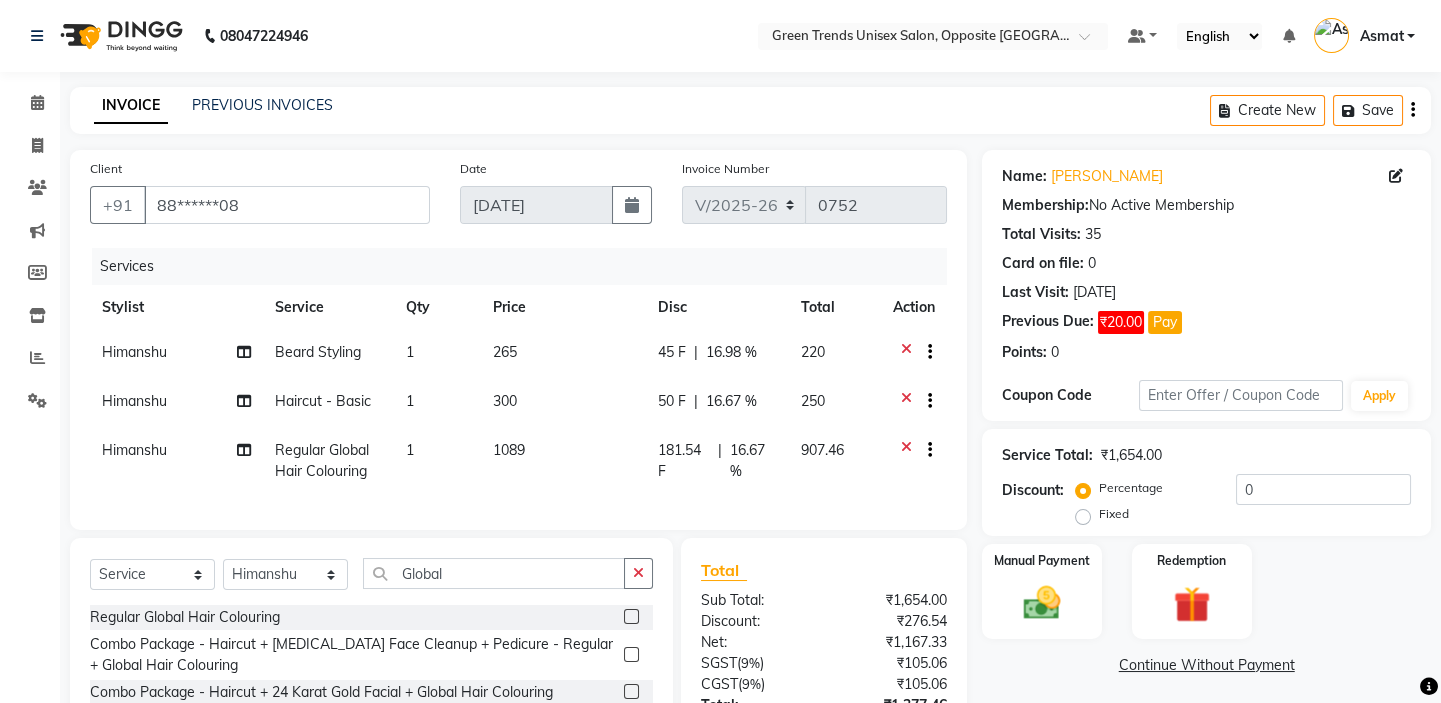 click on "1089" 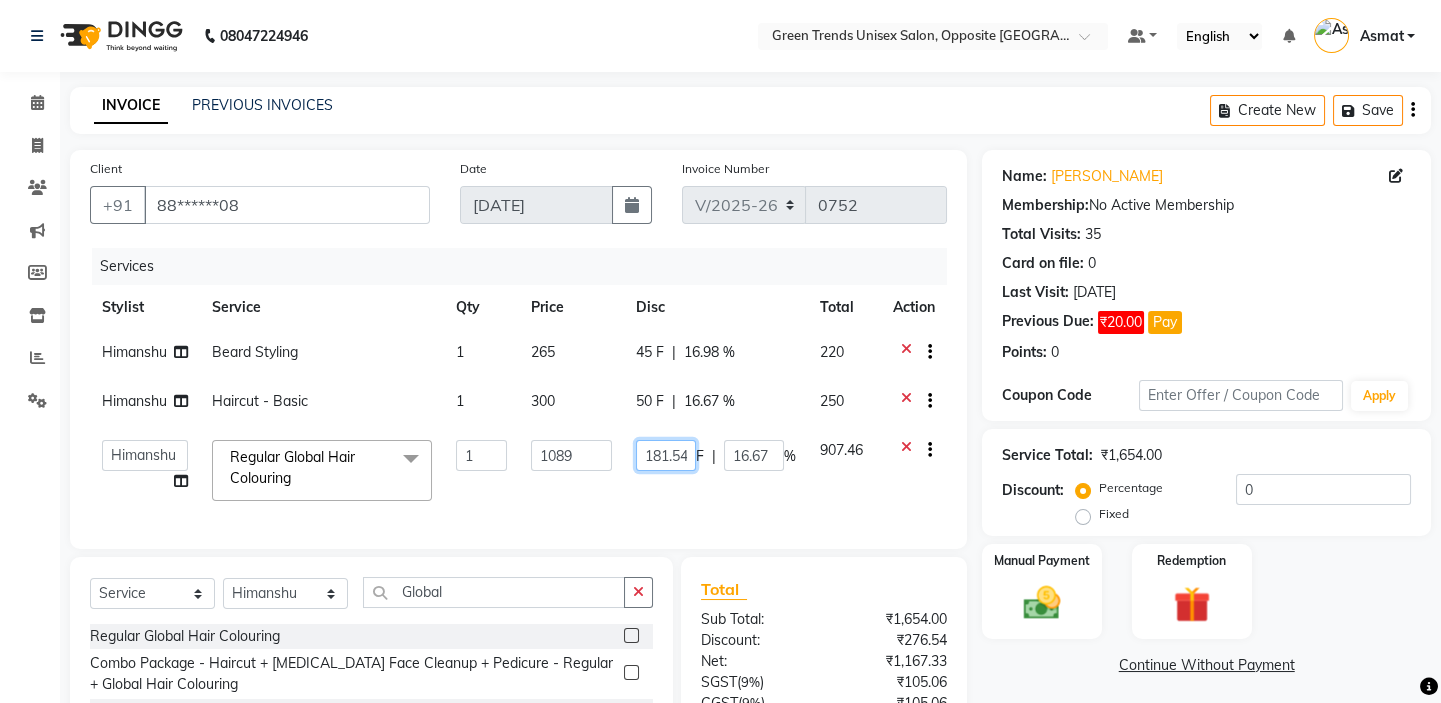 scroll, scrollTop: 0, scrollLeft: 3, axis: horizontal 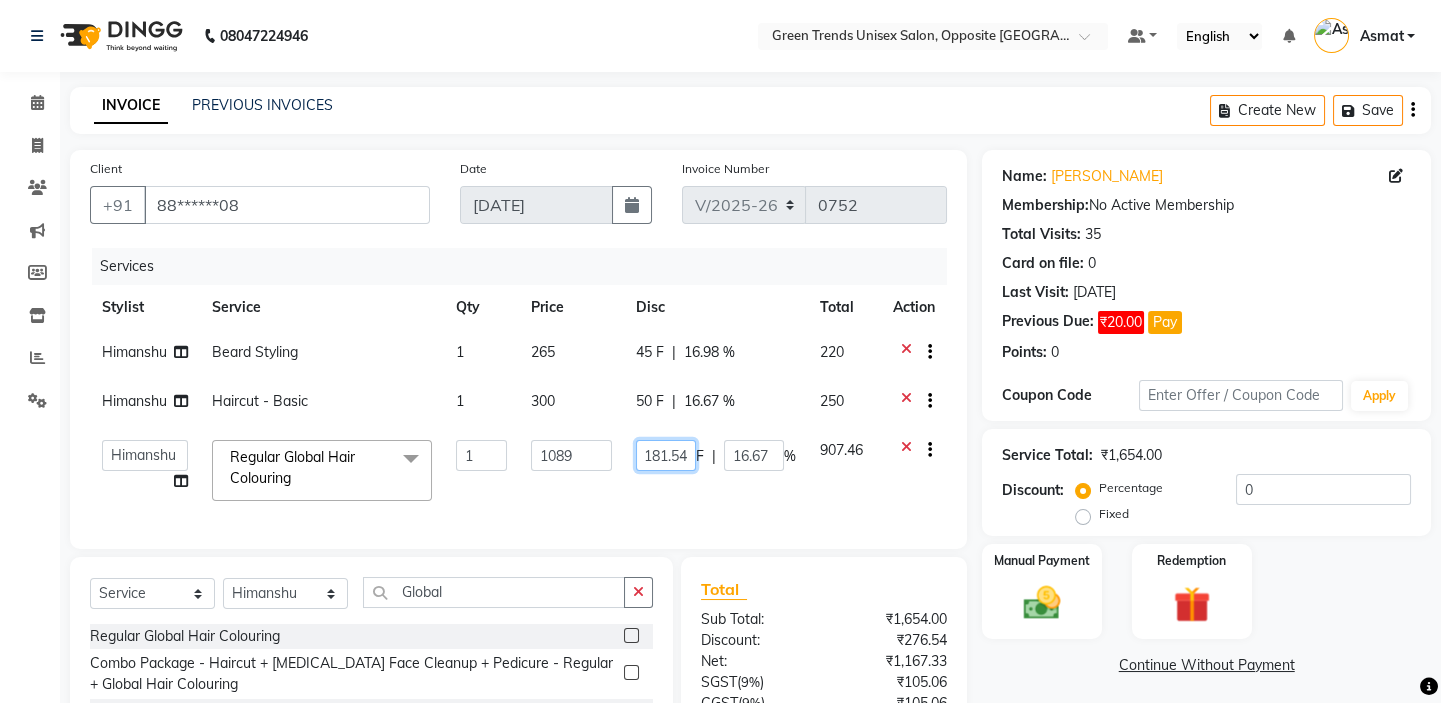 drag, startPoint x: 638, startPoint y: 460, endPoint x: 688, endPoint y: 449, distance: 51.1957 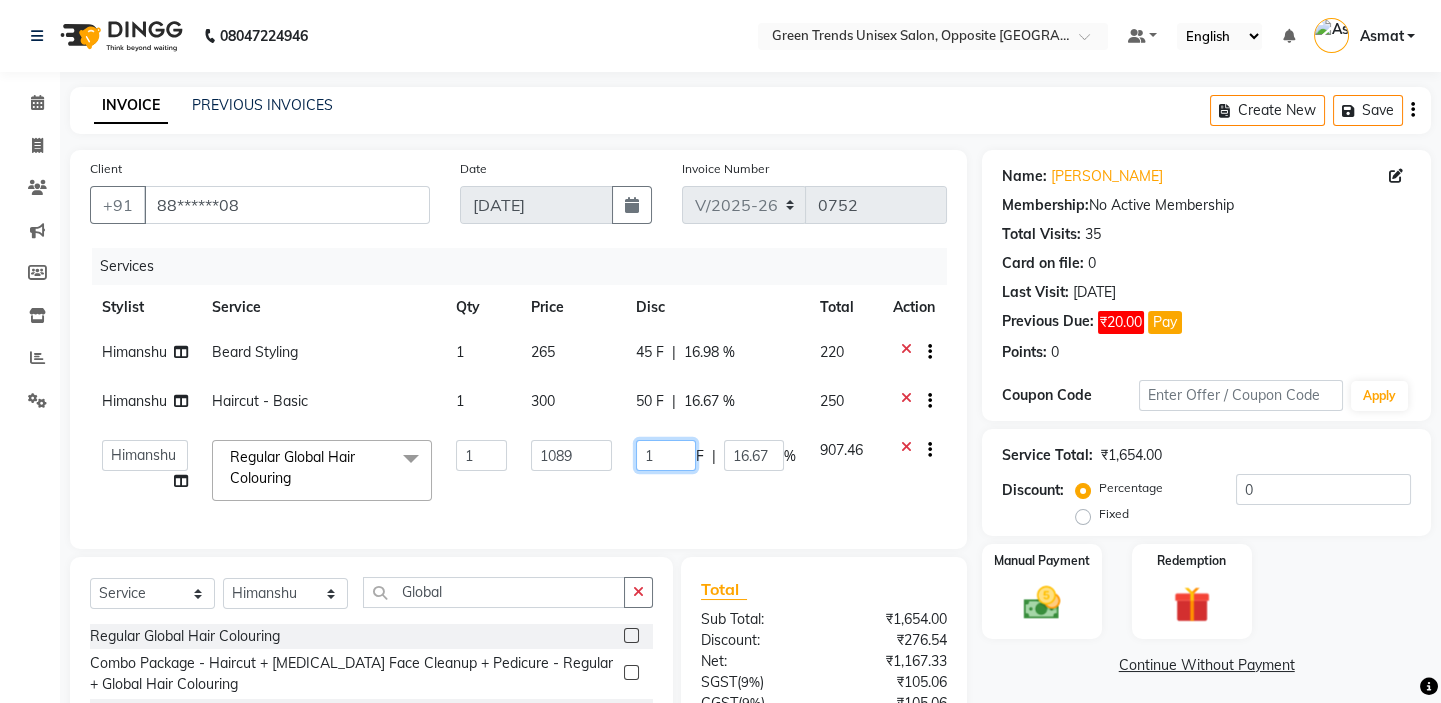 scroll, scrollTop: 0, scrollLeft: 0, axis: both 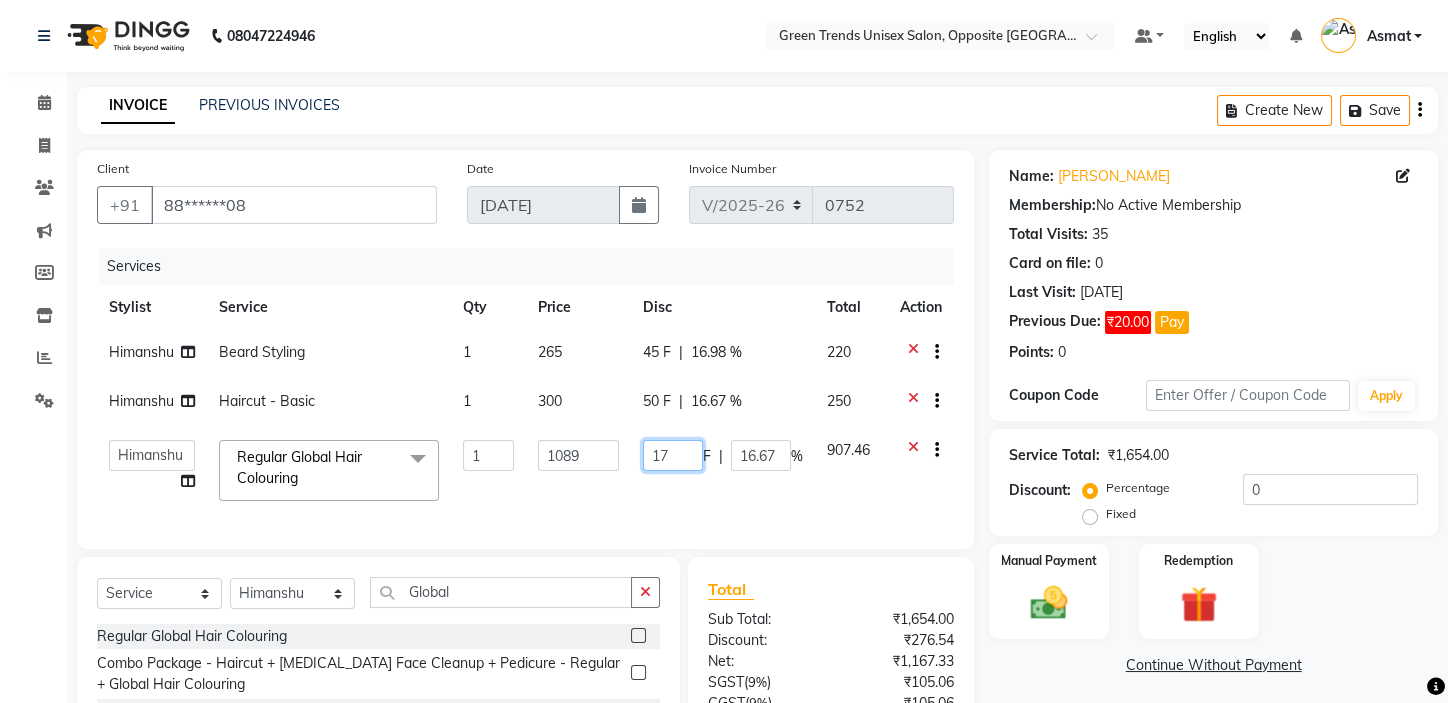 type 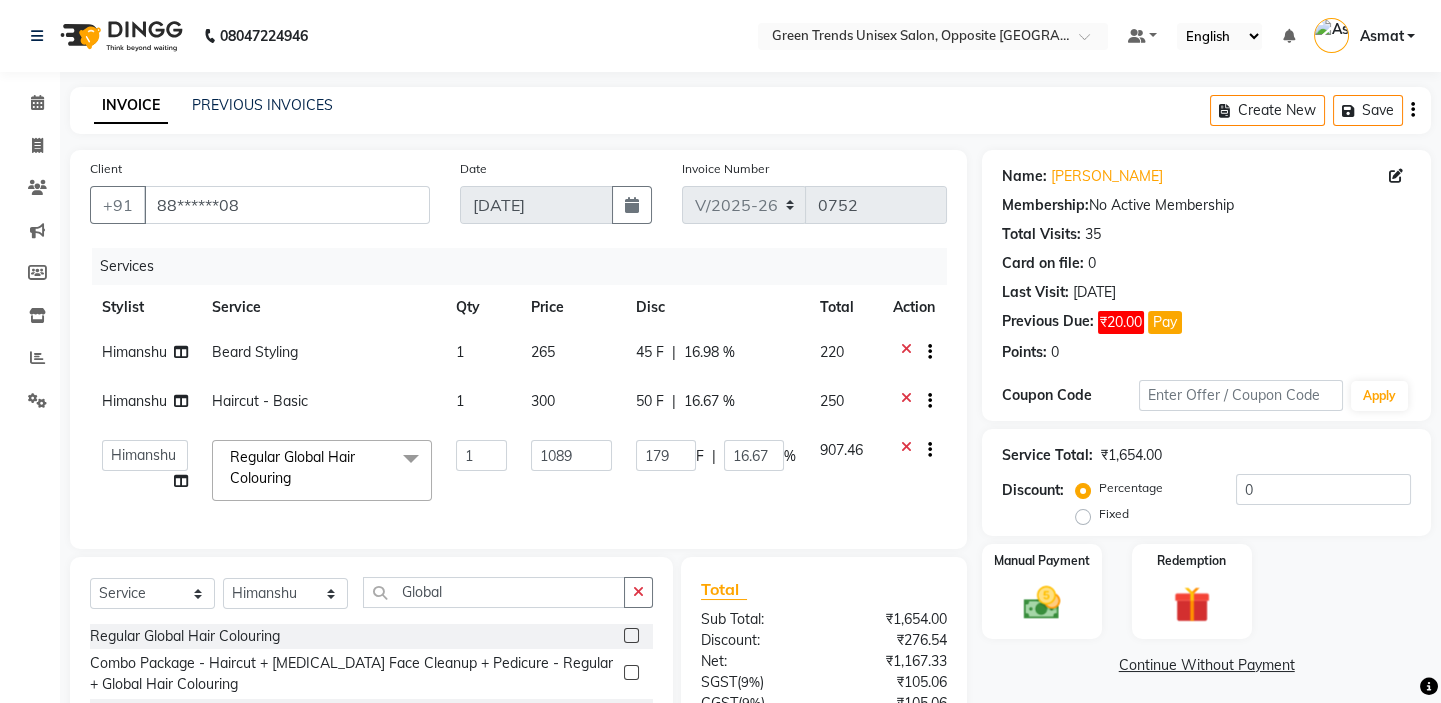 click on "Services Stylist Service Qty Price Disc Total Action Himanshu Beard Styling 1 265 45 F | 16.98 % 220 Himanshu Haircut - Basic 1 300 50 F | 16.67 % 250  Asmat   Dinesh   Himanshu   Raj Shilpakar   Sandhya   SHAHID   SUJEET   Vaishnavi   Vrinda  Regular Global Hair Colouring  x Haircut - Basic Haircut - Advanced (M) Shave Beard Trim Beard Styling Head Shave Trimming (F) Styling Haircut (F) Creative Haircut (F) Head Massage - Menthol Chiller Head Massage - Pure Coconut Nourisher Head Massage - Almond Indulgence Head Massage - Olive Bliss Regular Hair Spa Hair Spas - Mentho Burst Spa Keratin Bosster 700 Scalp Treatment - Anti-Dandruff Treatment Hair Fall Treatment Repair Rescue Spa Bond Repair Regimine Bond Reapir Ritual with Volumize Booster Bond Reapir Ritual with Fortify Booster Bond Reapir Ritual with Vibrancy Booster Bond Reapir Ritual with Hydrate Booster Bond Reapir Ritual with Tame Booster Shea Butter Treatment Shea Collagen Therapy Scalp Sense Treatment Moroccan Oil Treatment Regular Moustache Colouring" 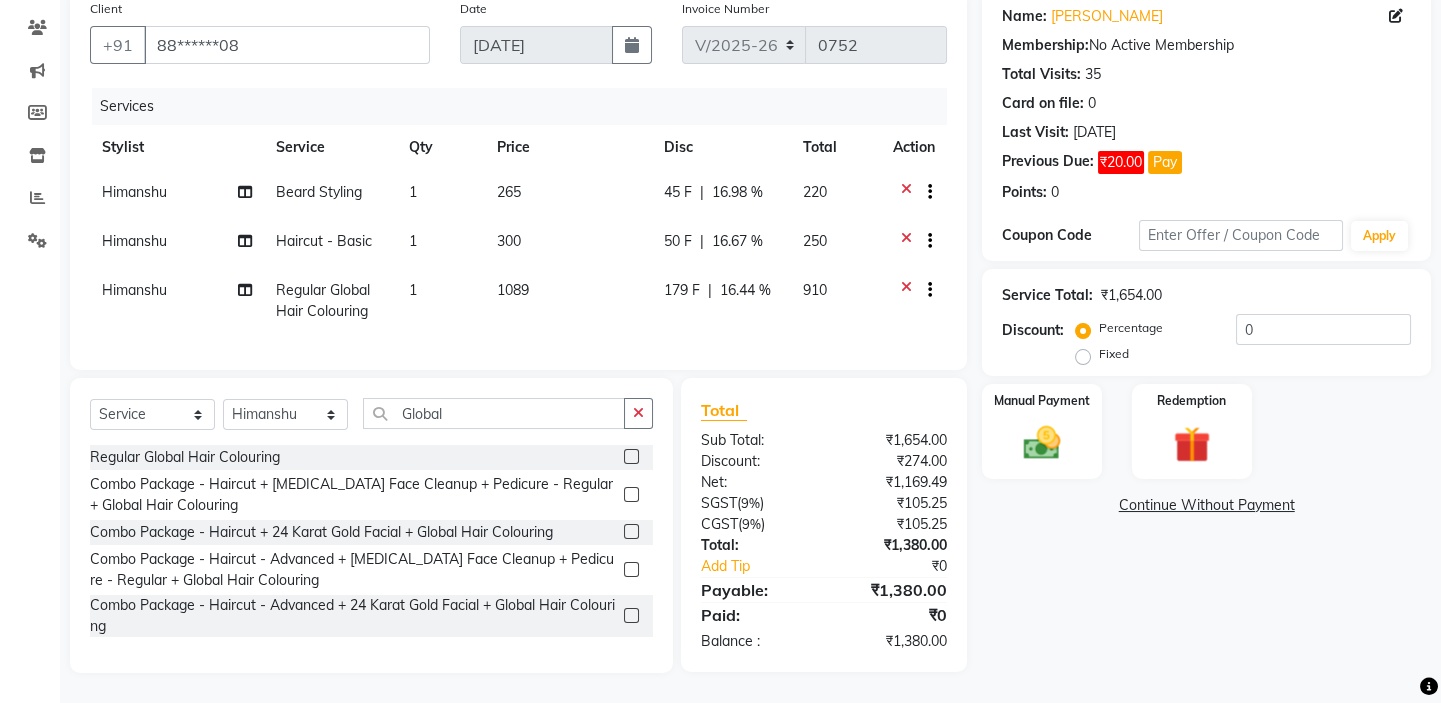 scroll, scrollTop: 0, scrollLeft: 0, axis: both 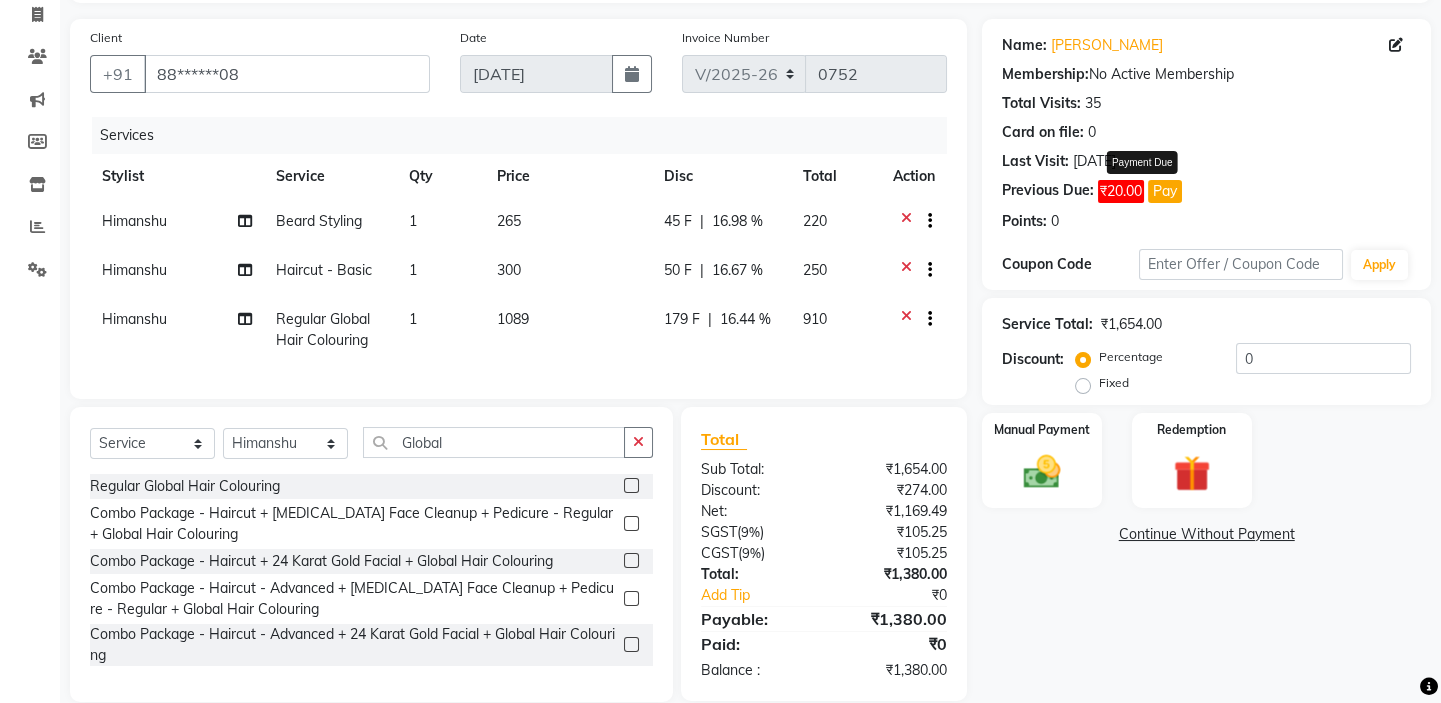 click on "Pay" 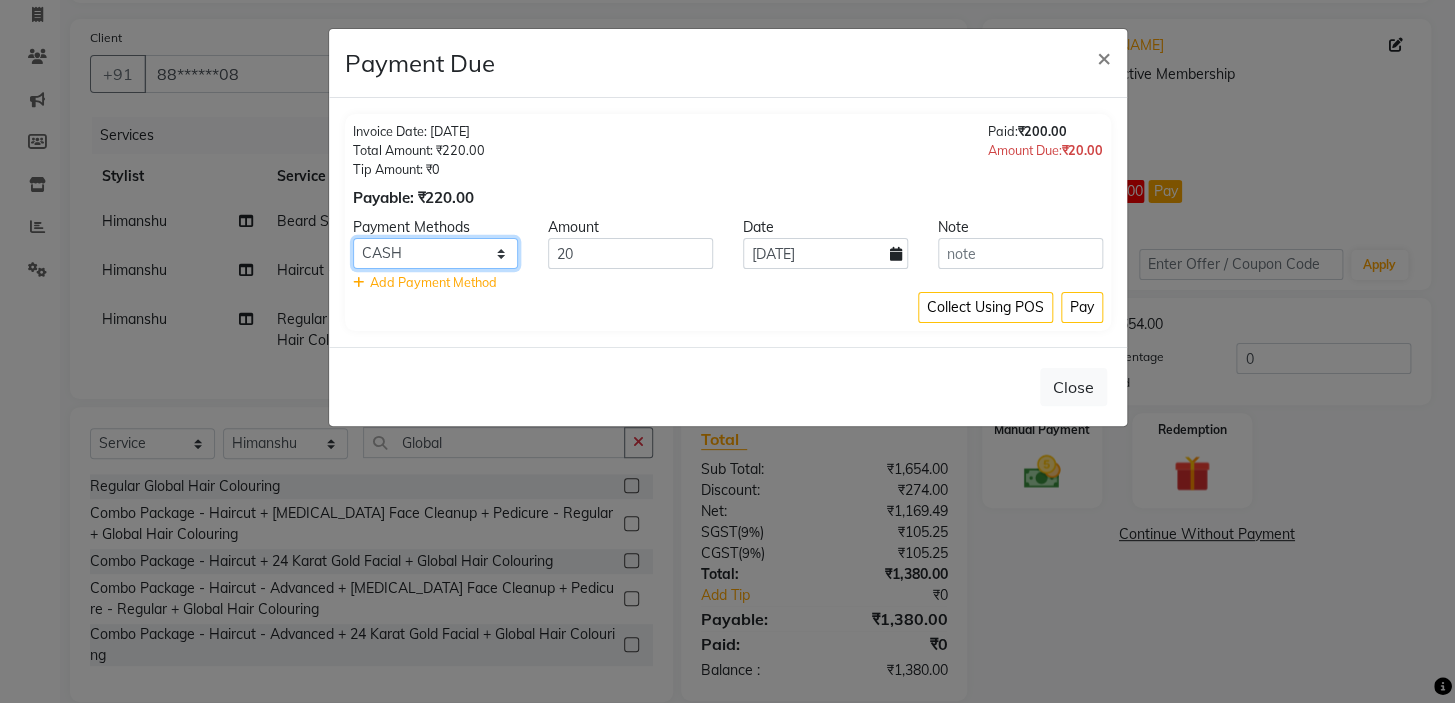 click on "CARD PayTM CASH" 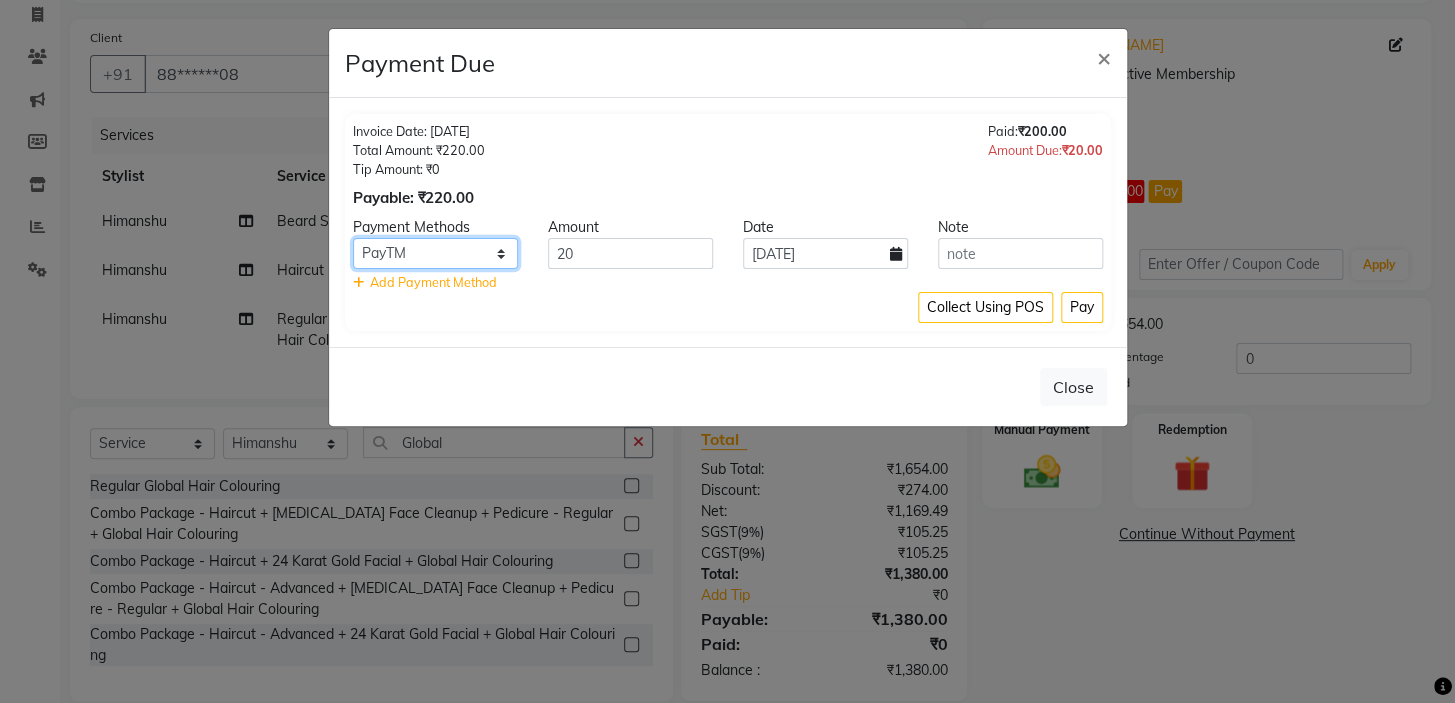 click on "CARD PayTM CASH" 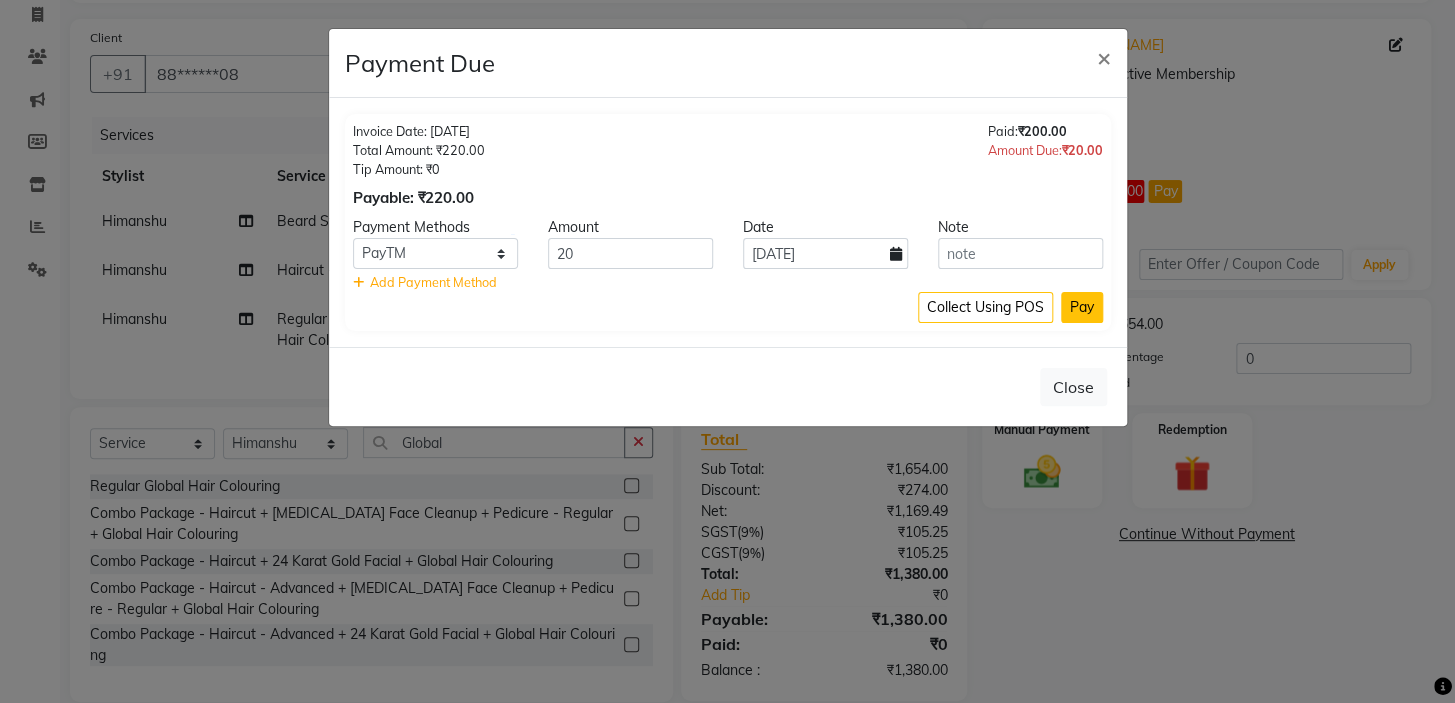 click on "Pay" 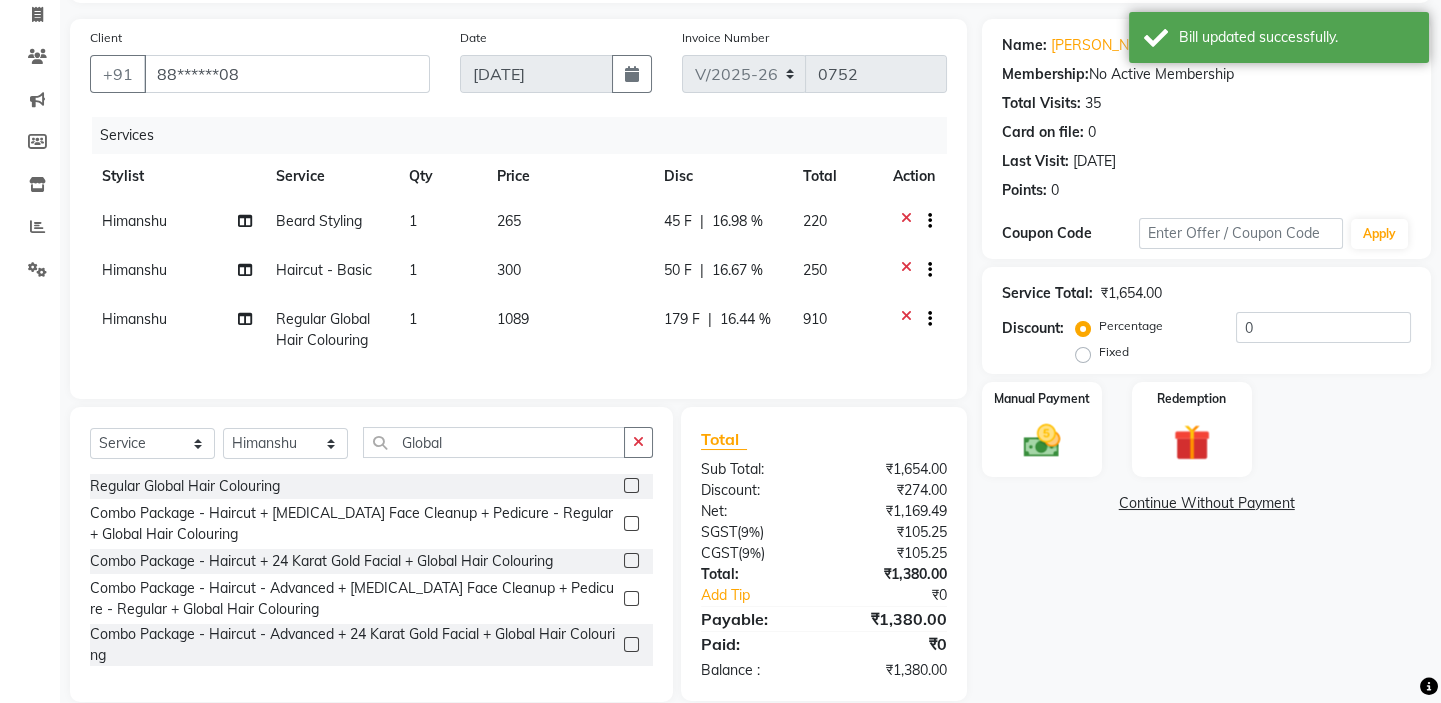 scroll, scrollTop: 174, scrollLeft: 0, axis: vertical 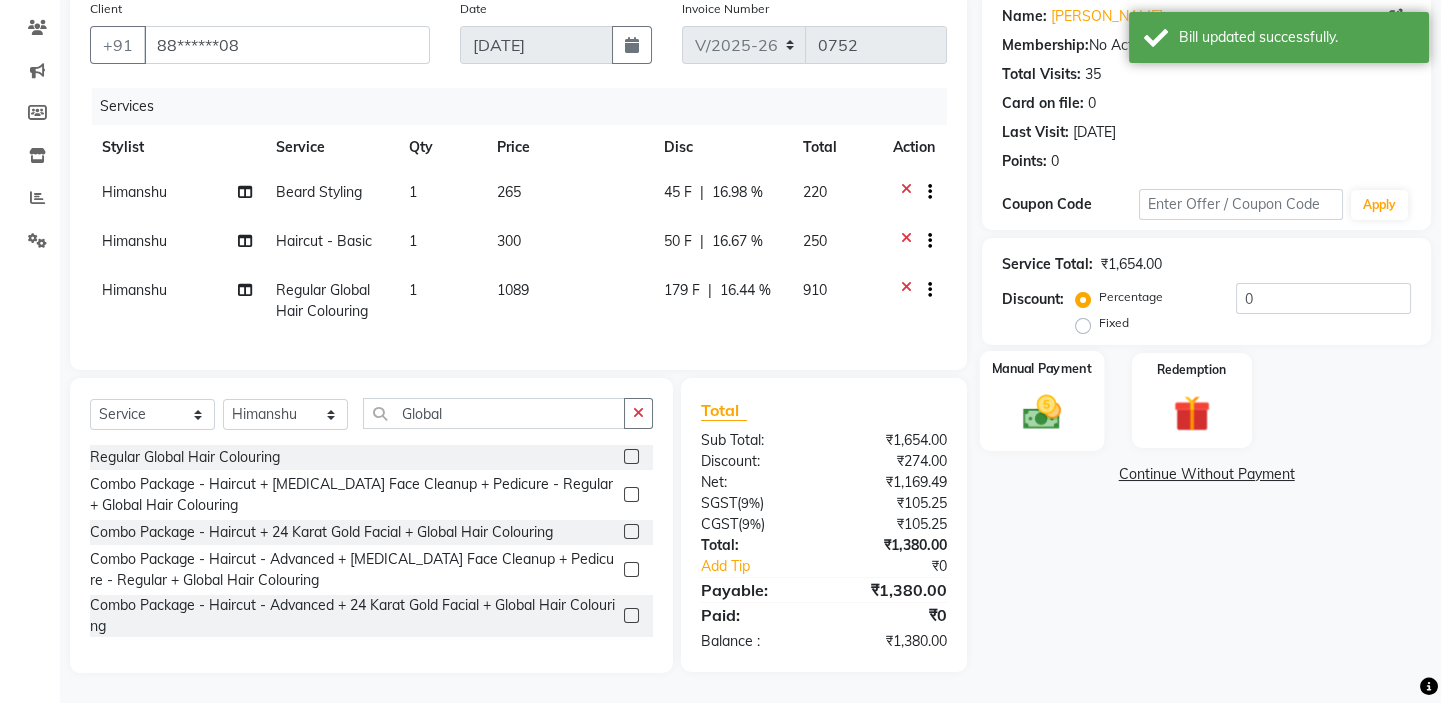 click 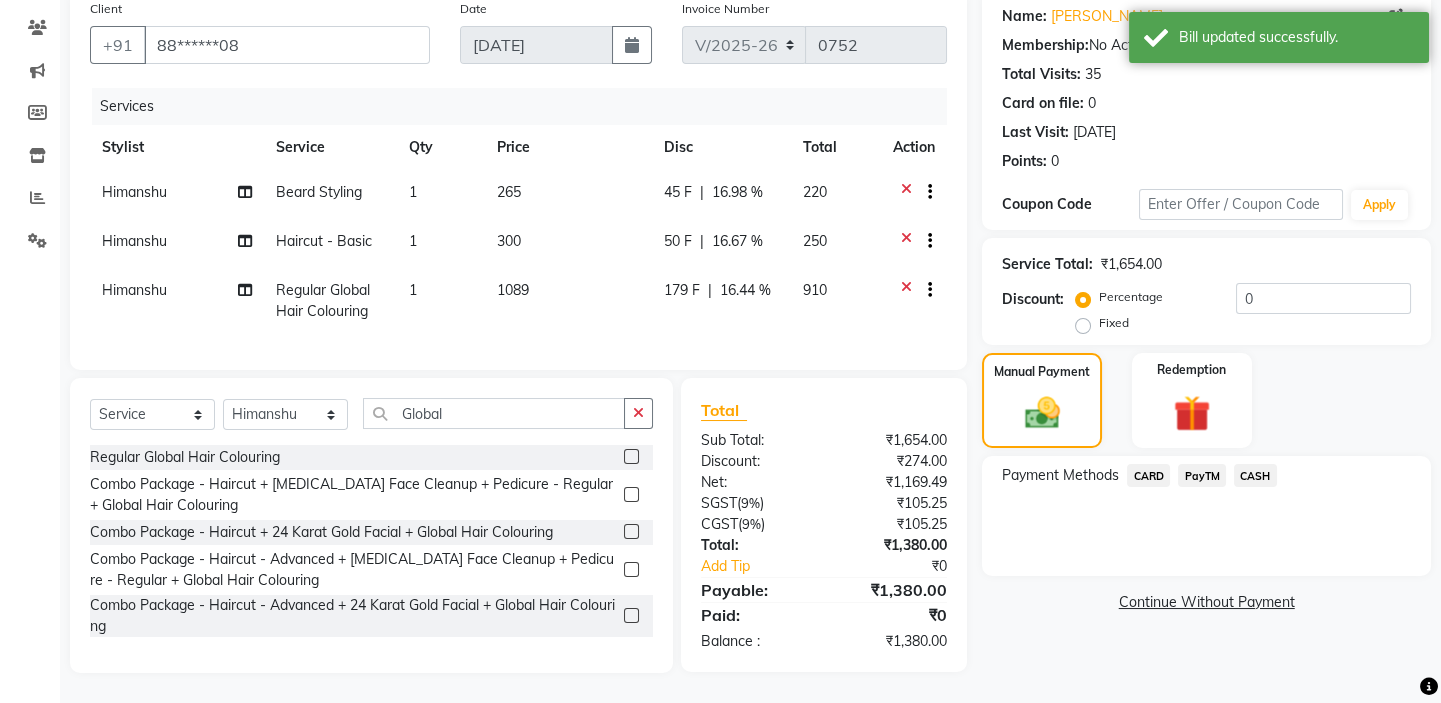 click on "PayTM" 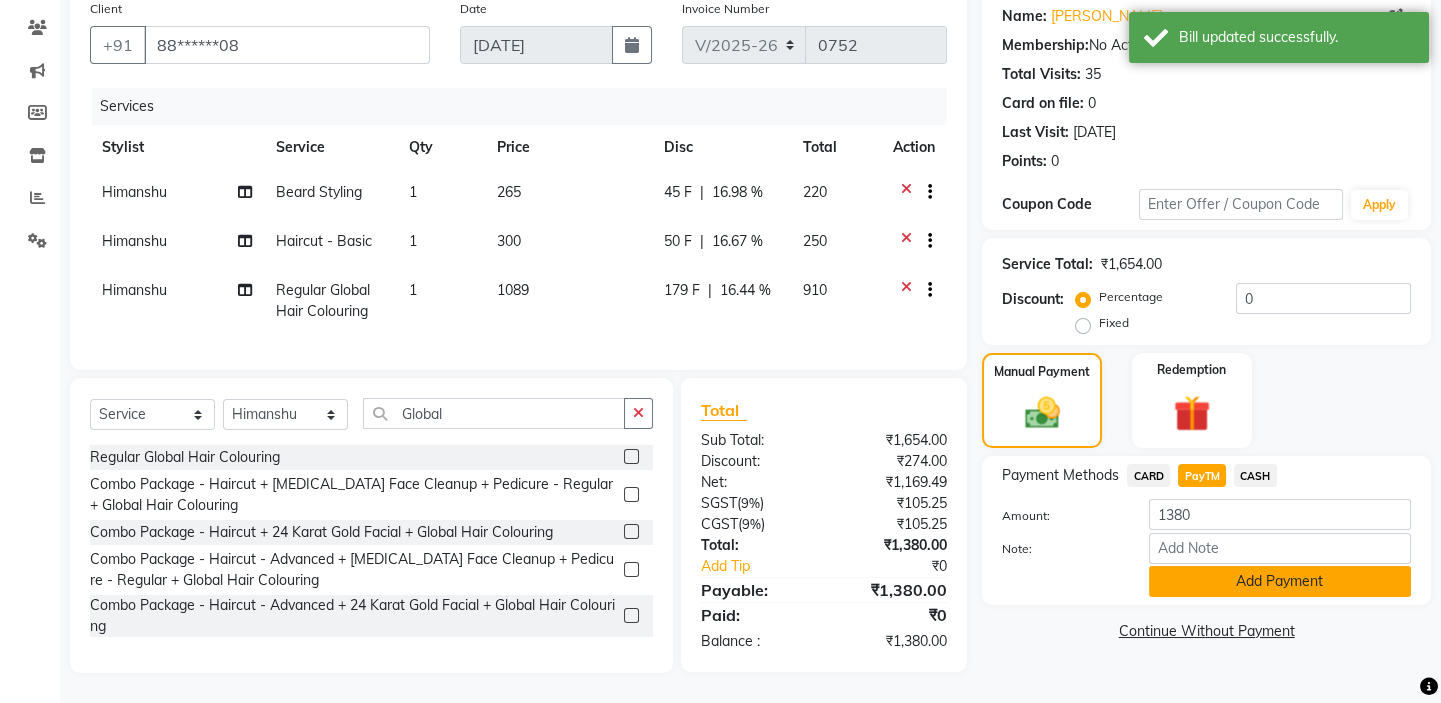 click on "Add Payment" 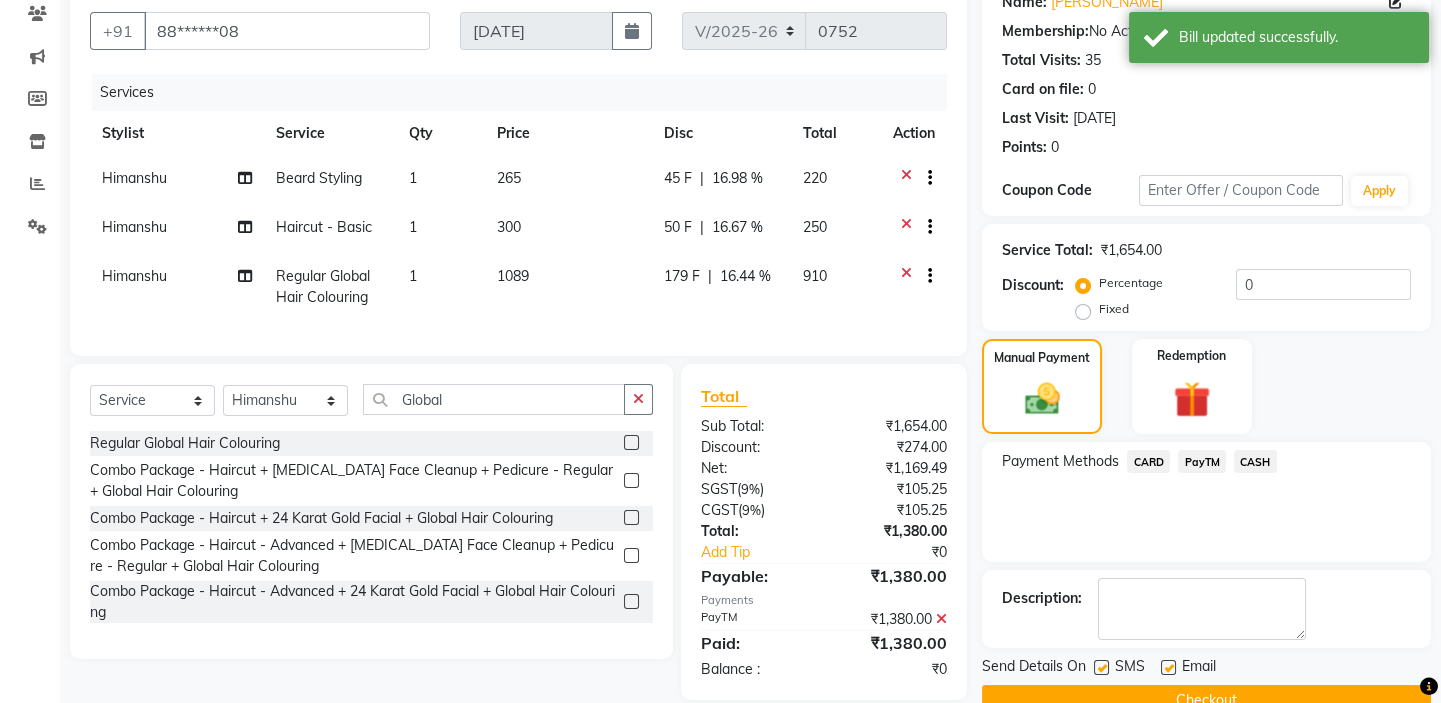 scroll, scrollTop: 216, scrollLeft: 0, axis: vertical 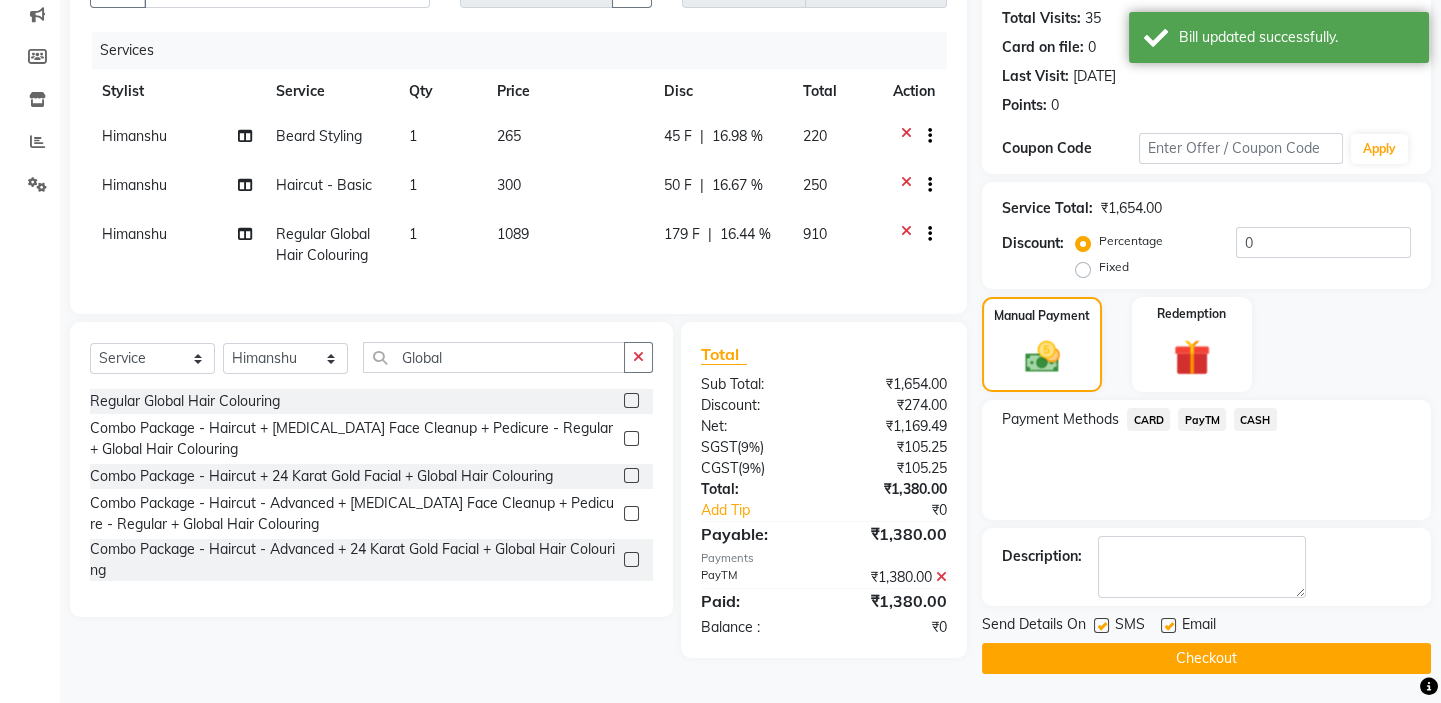 click on "Checkout" 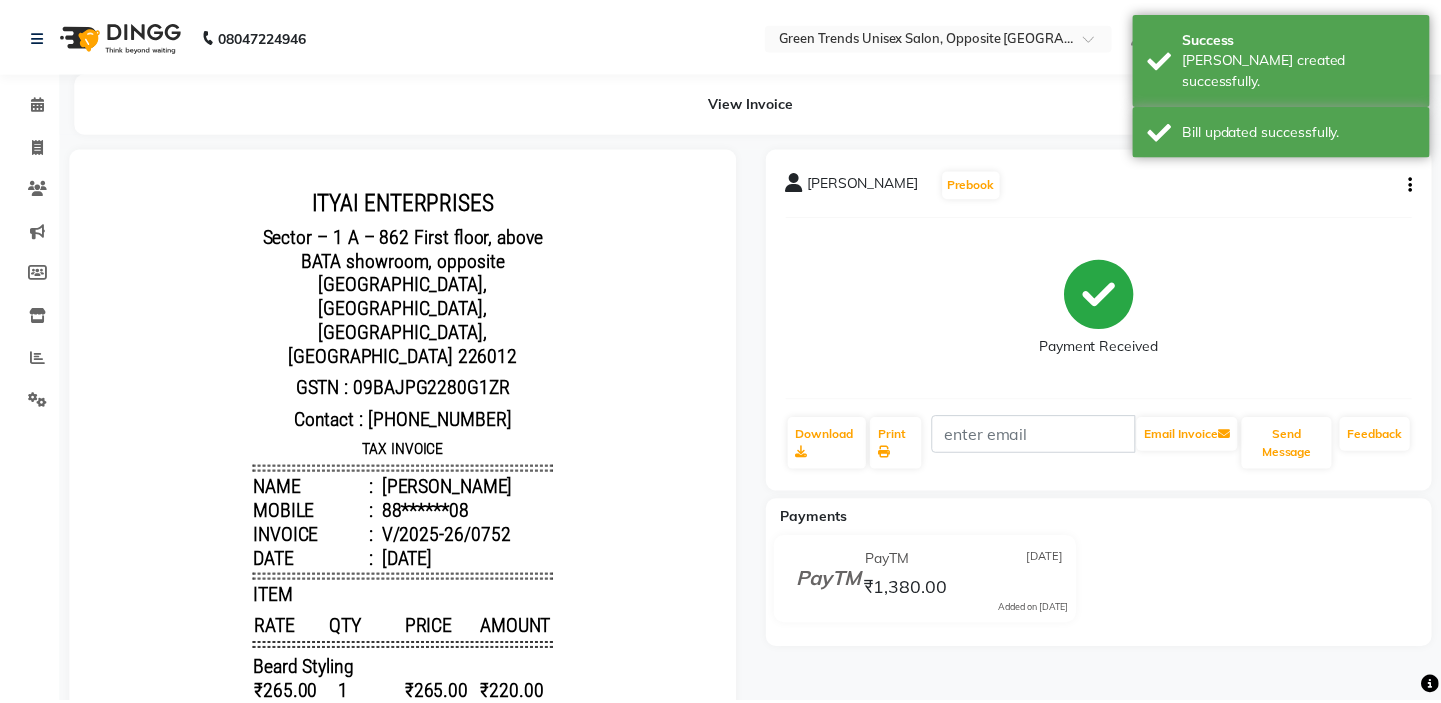 scroll, scrollTop: 0, scrollLeft: 0, axis: both 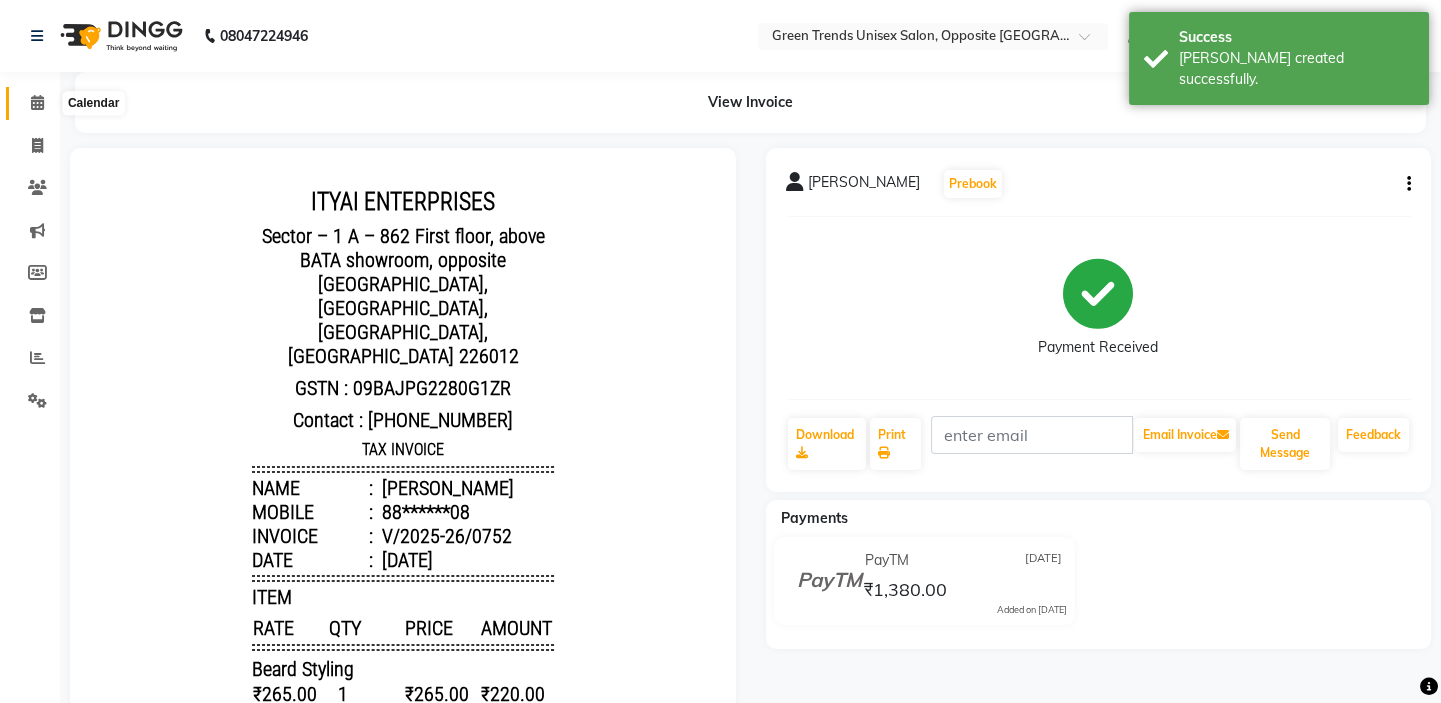 click 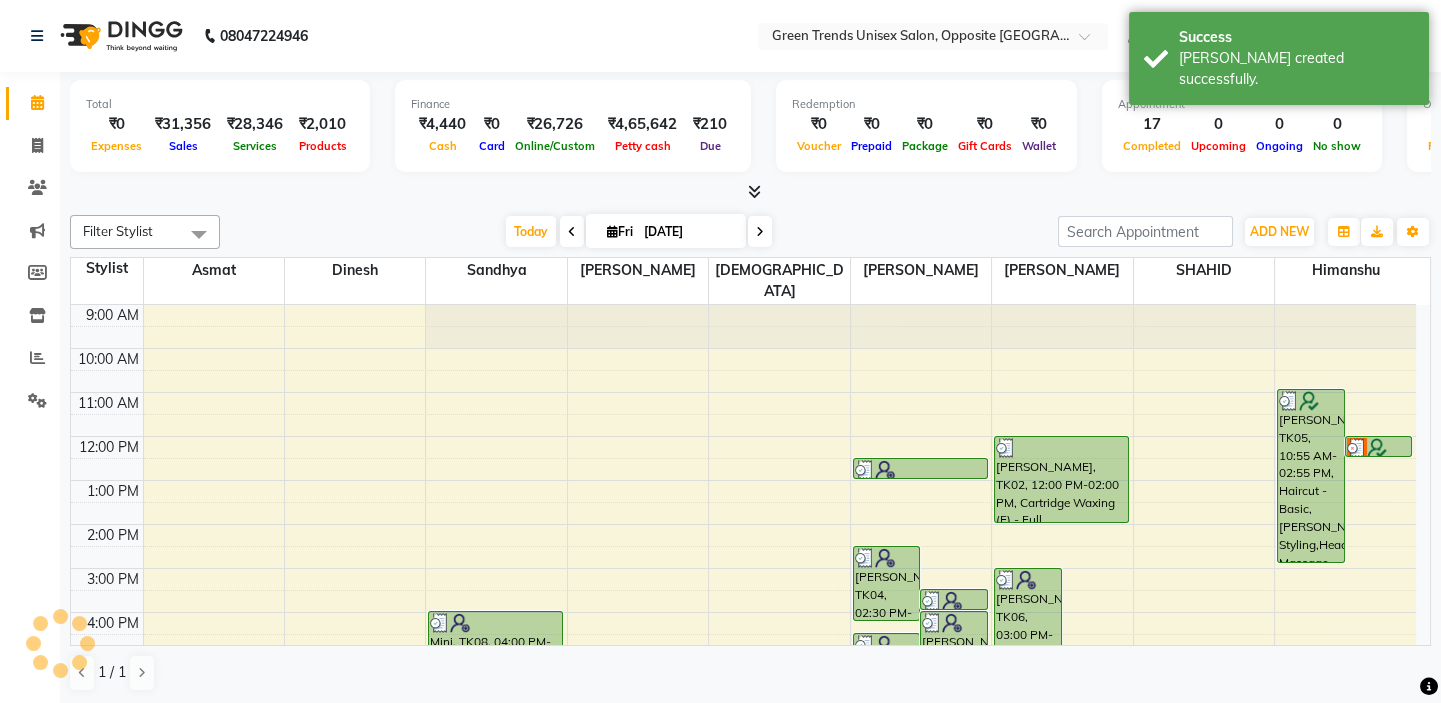 scroll, scrollTop: 0, scrollLeft: 0, axis: both 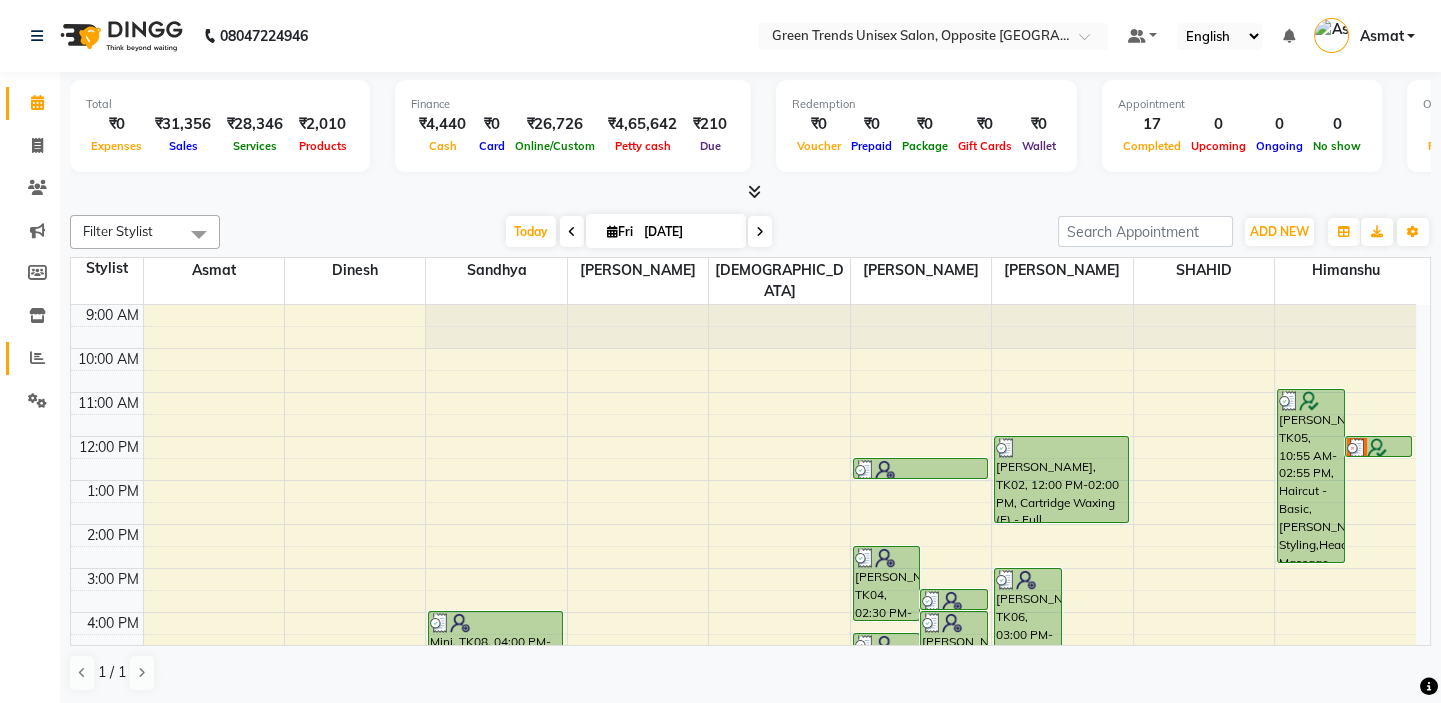 click on "Reports" 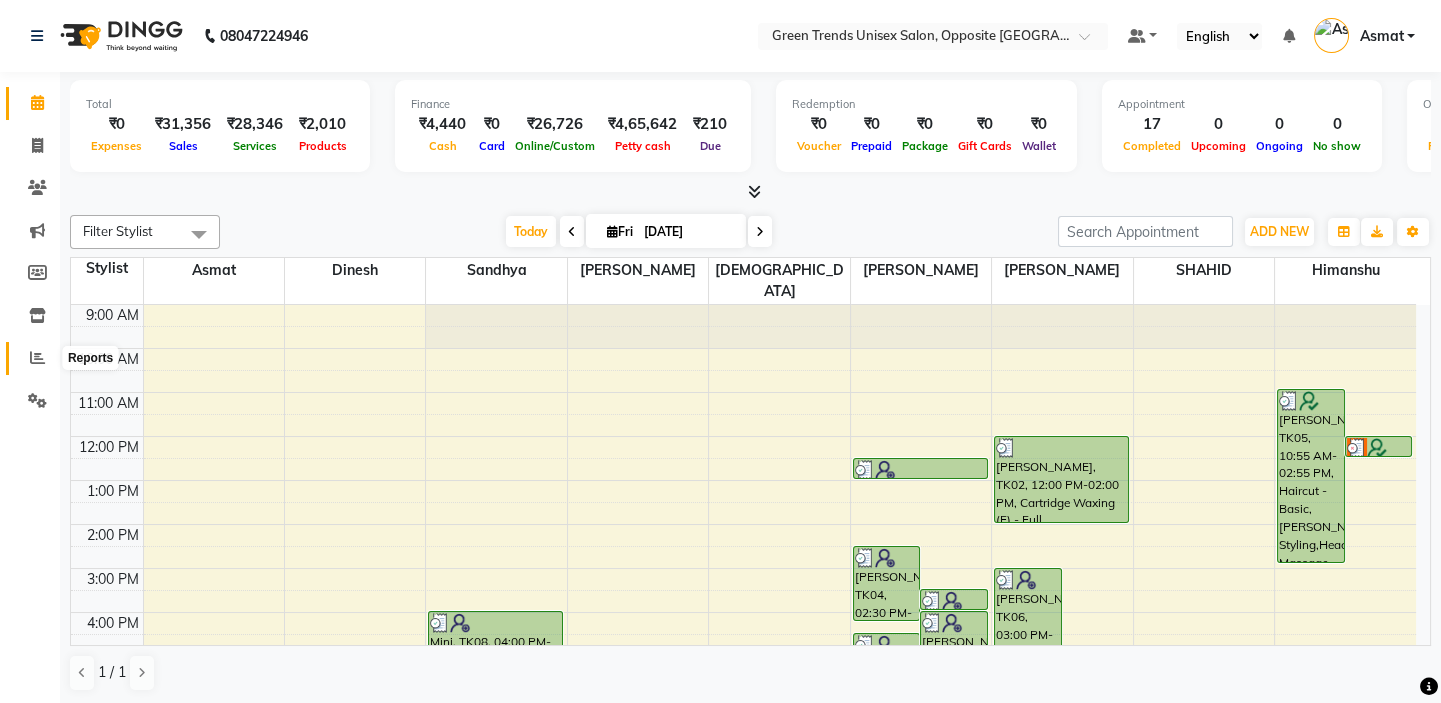 click 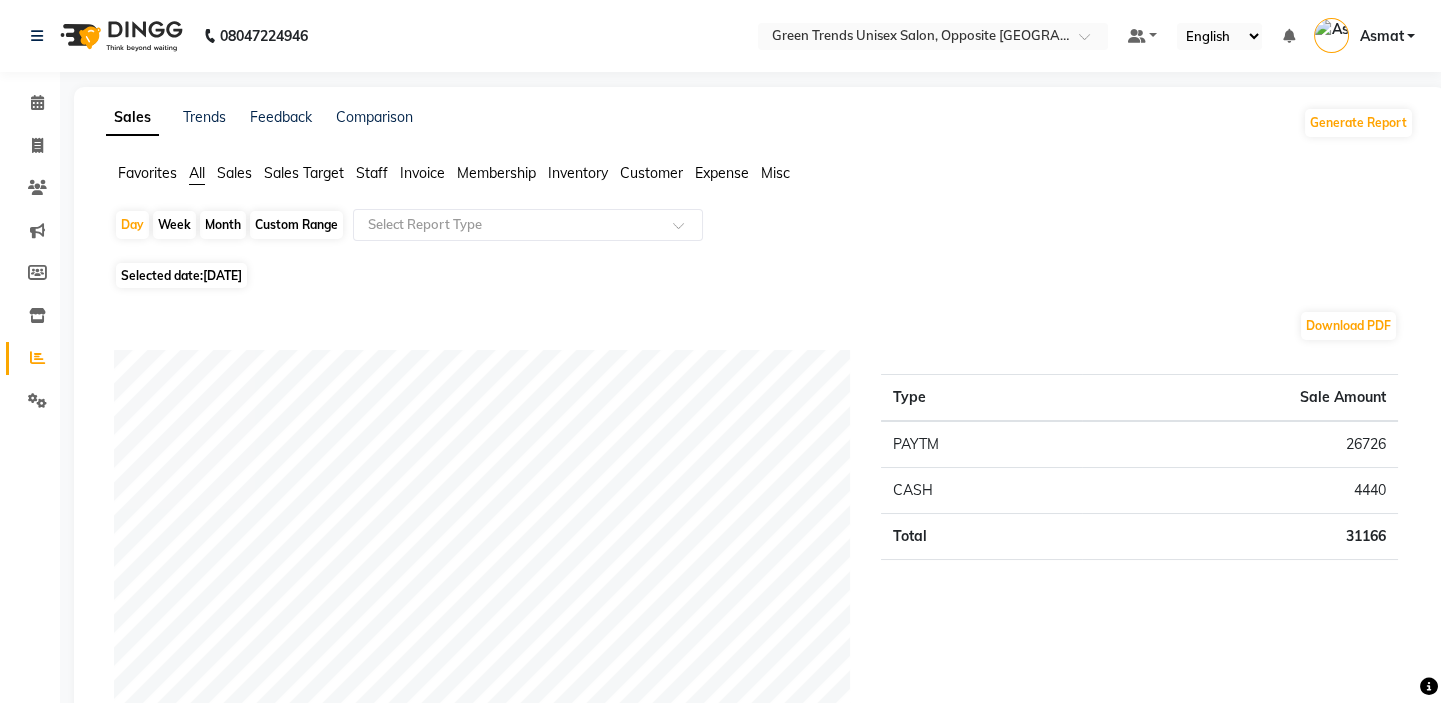 click on "Sales" 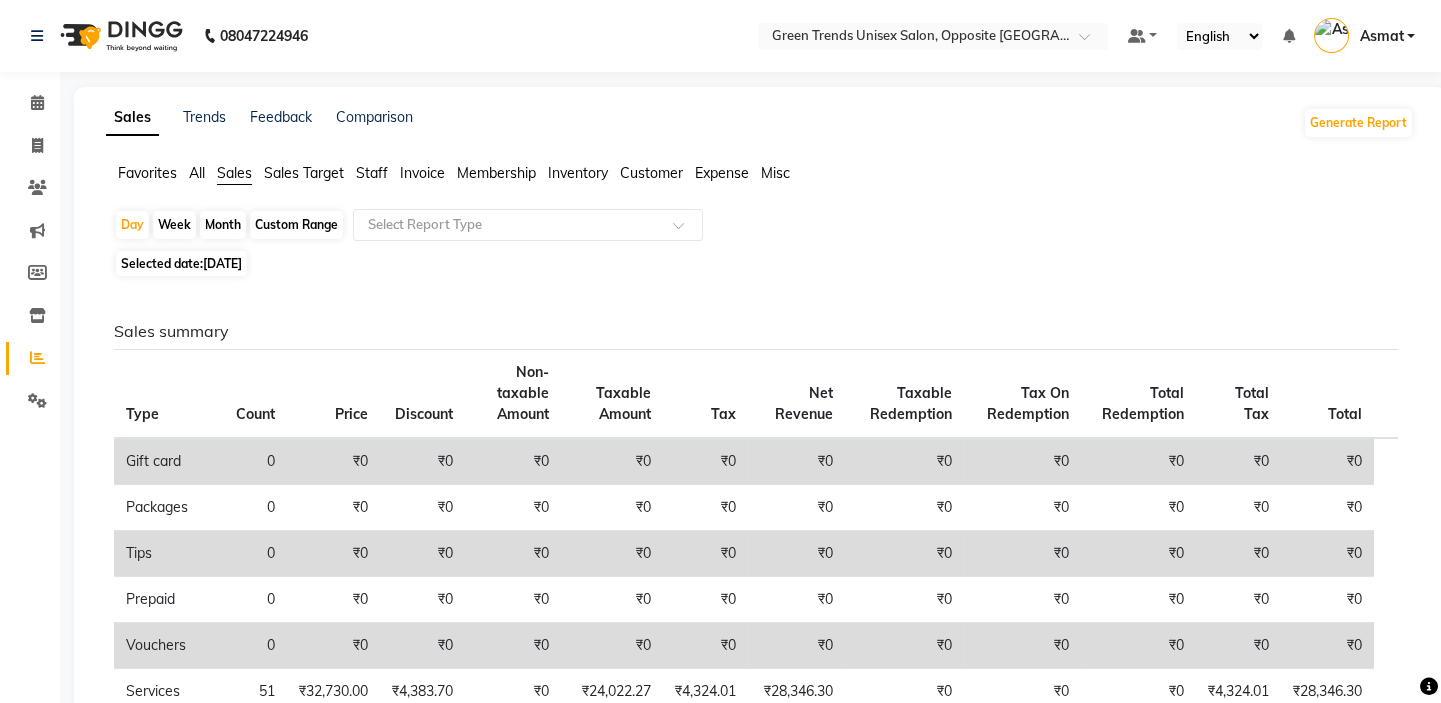 scroll, scrollTop: 461, scrollLeft: 0, axis: vertical 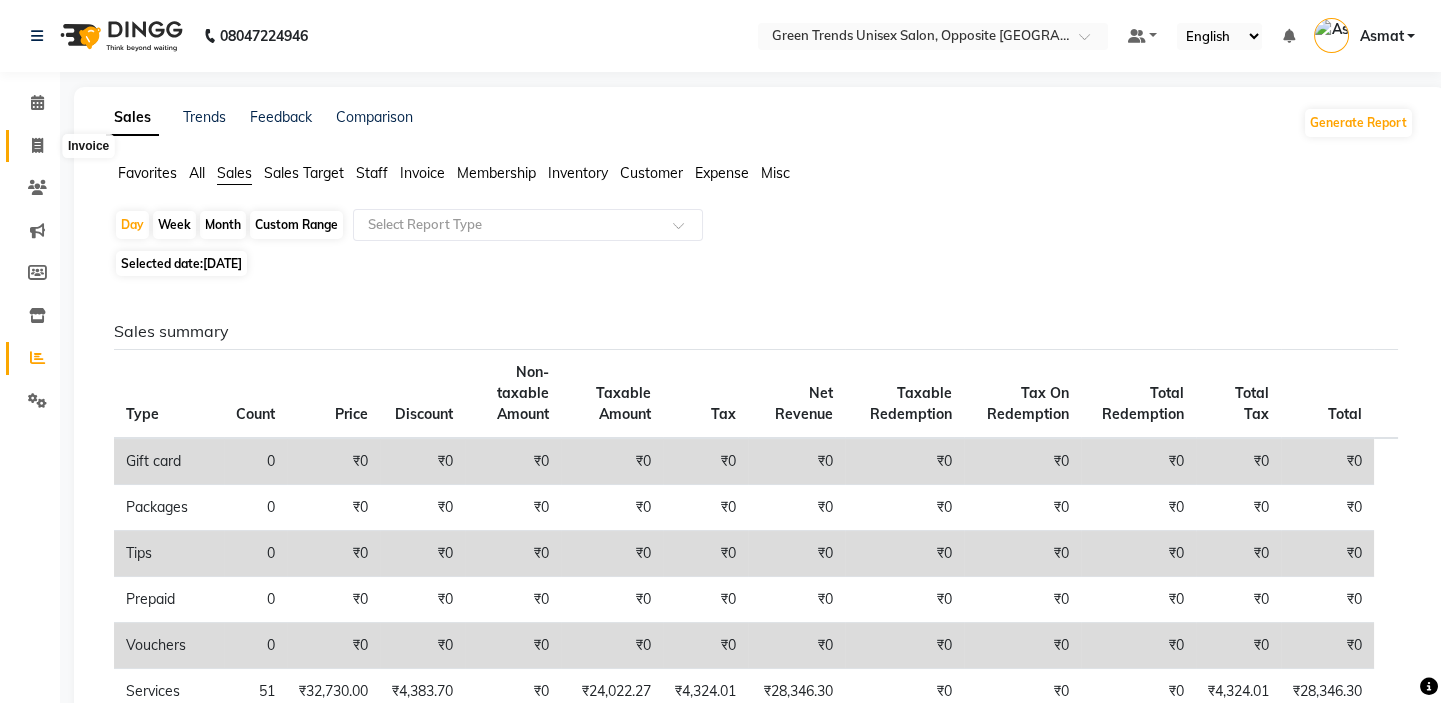 click 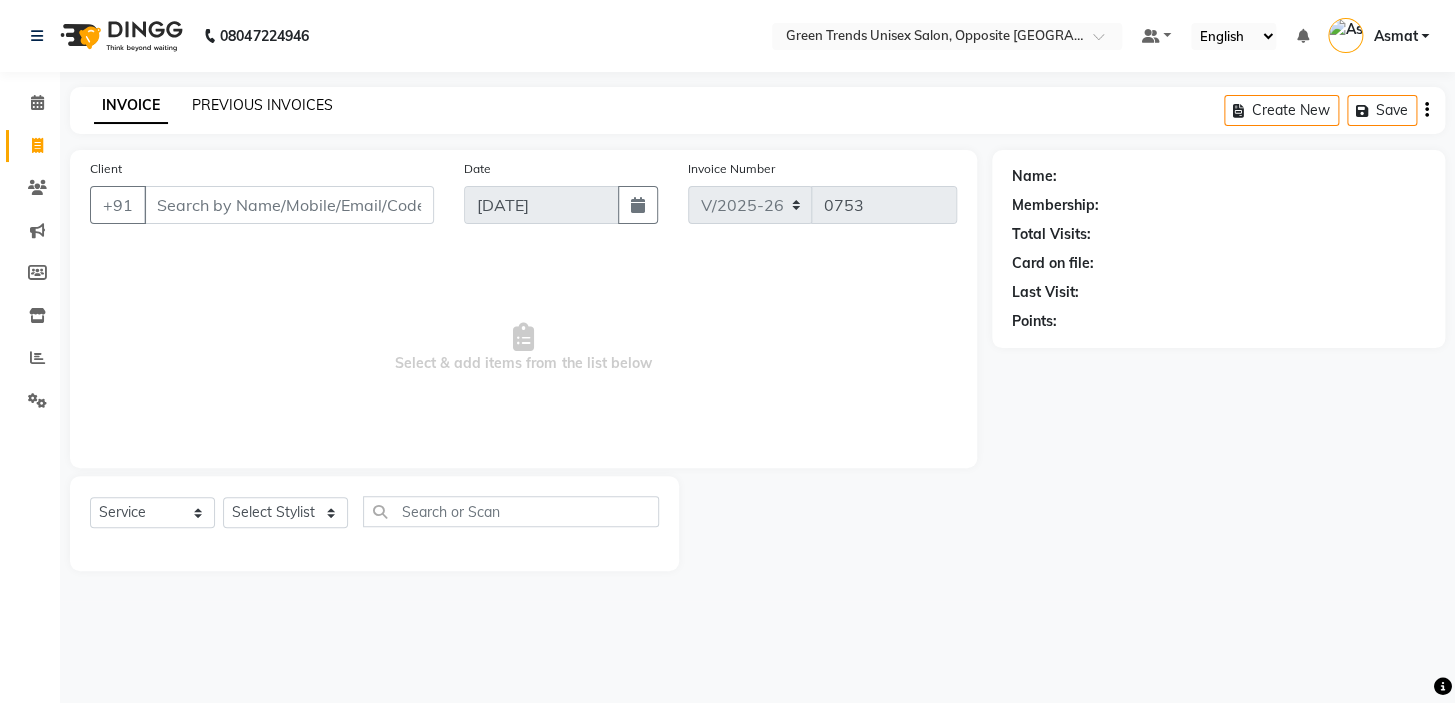 click on "PREVIOUS INVOICES" 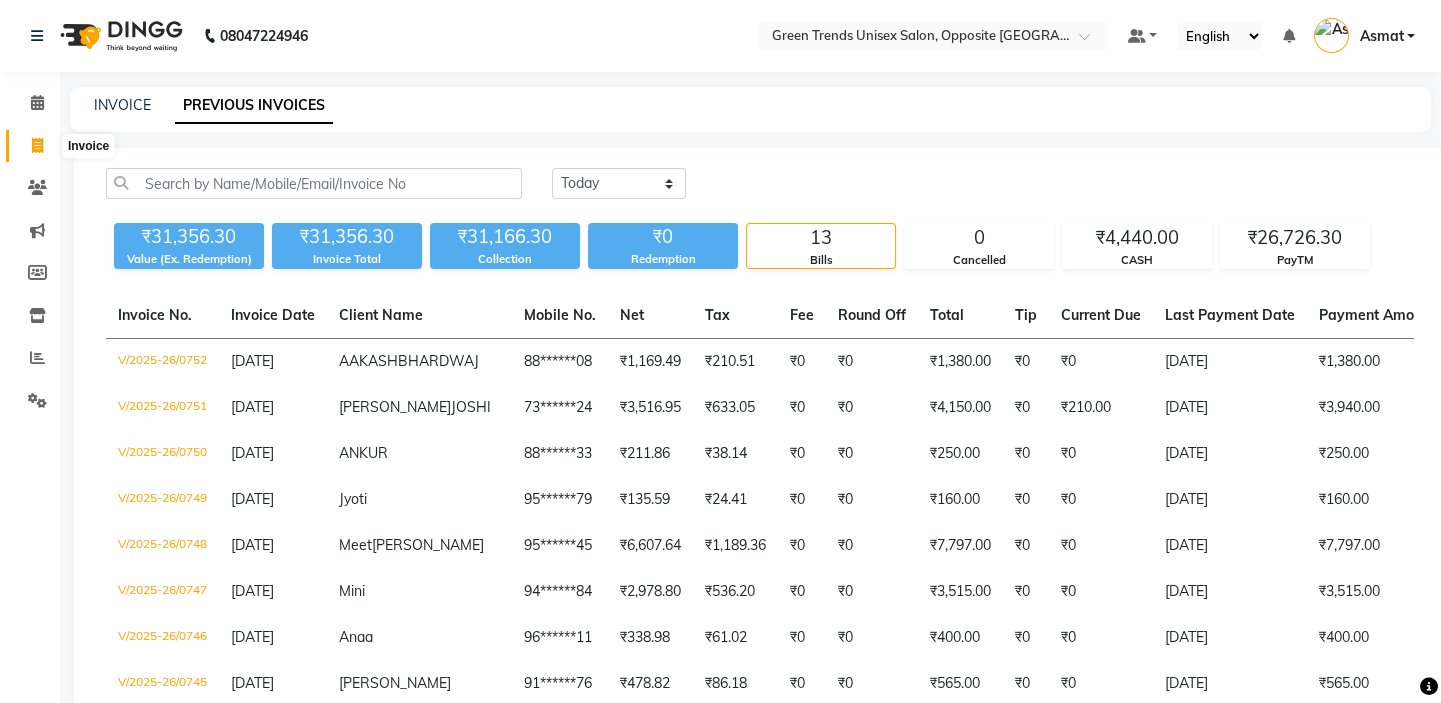 click 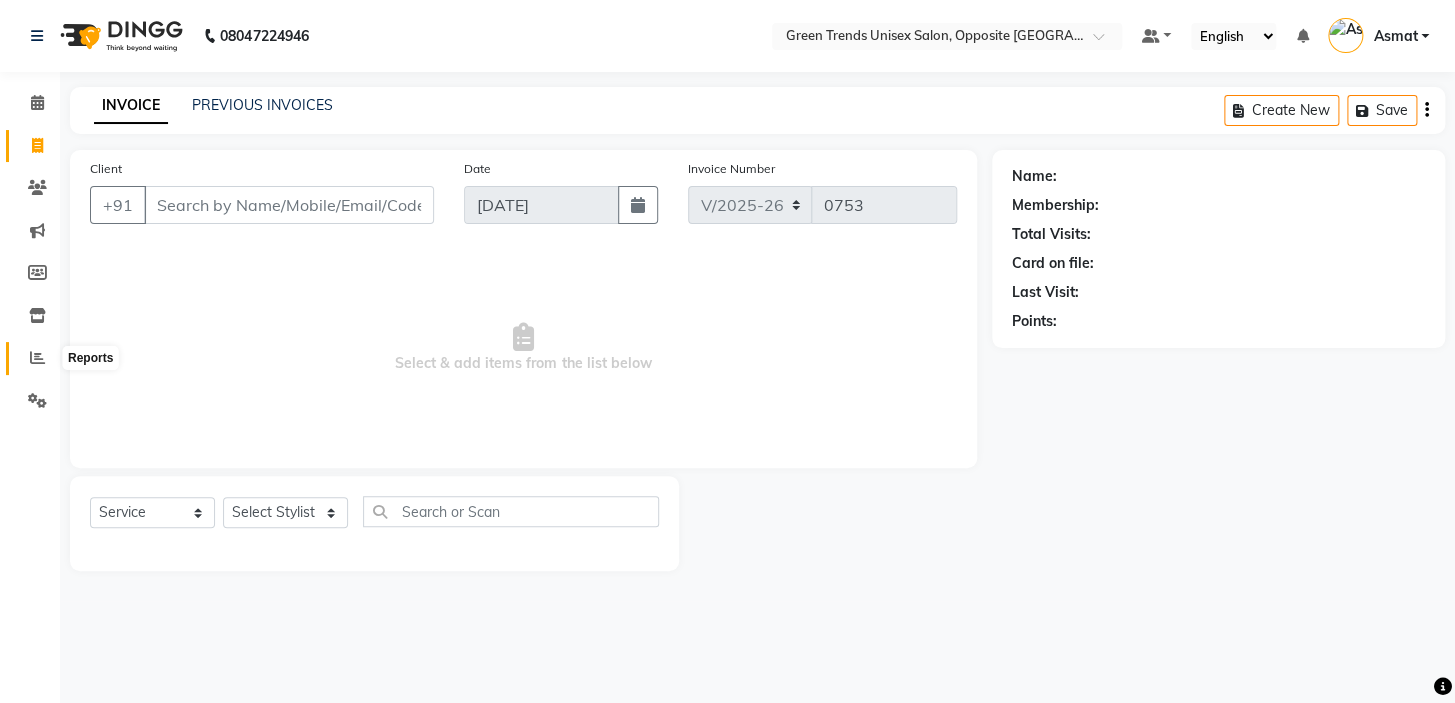 click 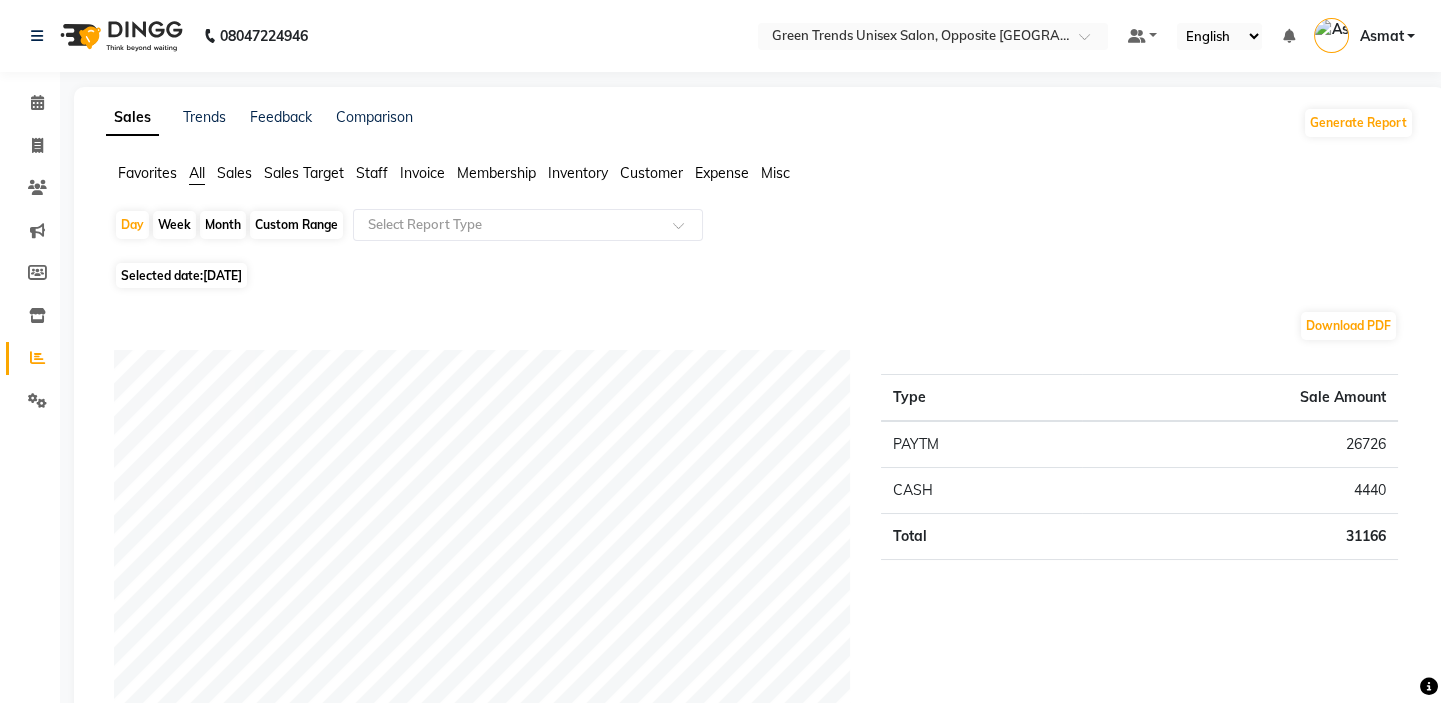 click on "Sales" 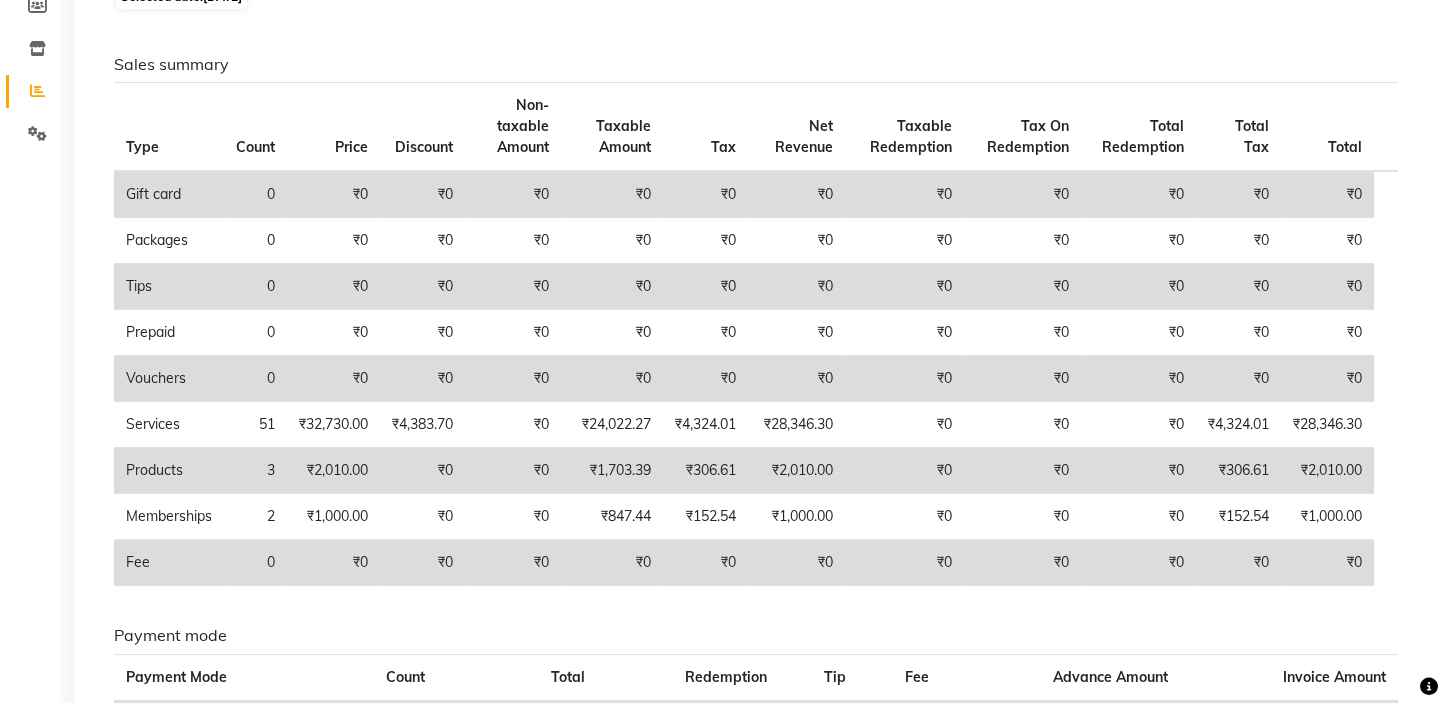scroll, scrollTop: 303, scrollLeft: 0, axis: vertical 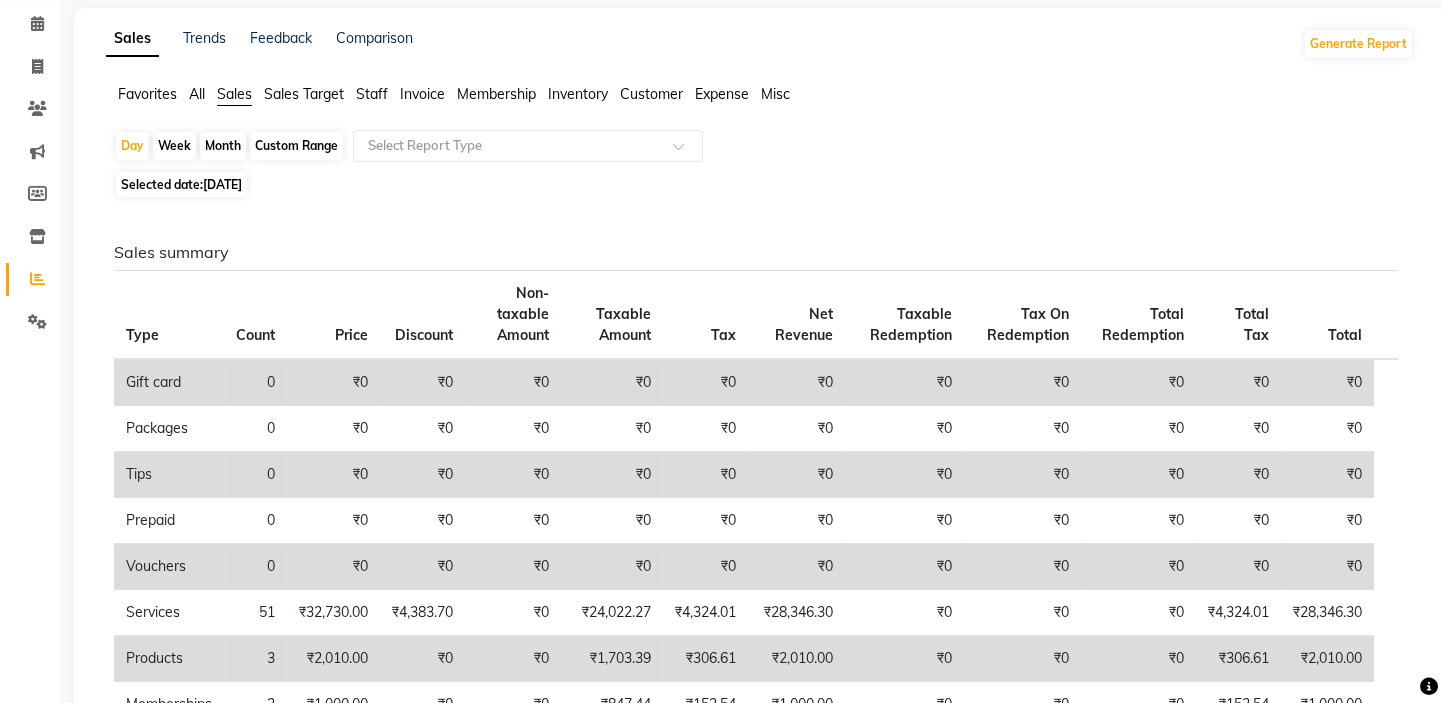 drag, startPoint x: 229, startPoint y: 139, endPoint x: 236, endPoint y: 150, distance: 13.038404 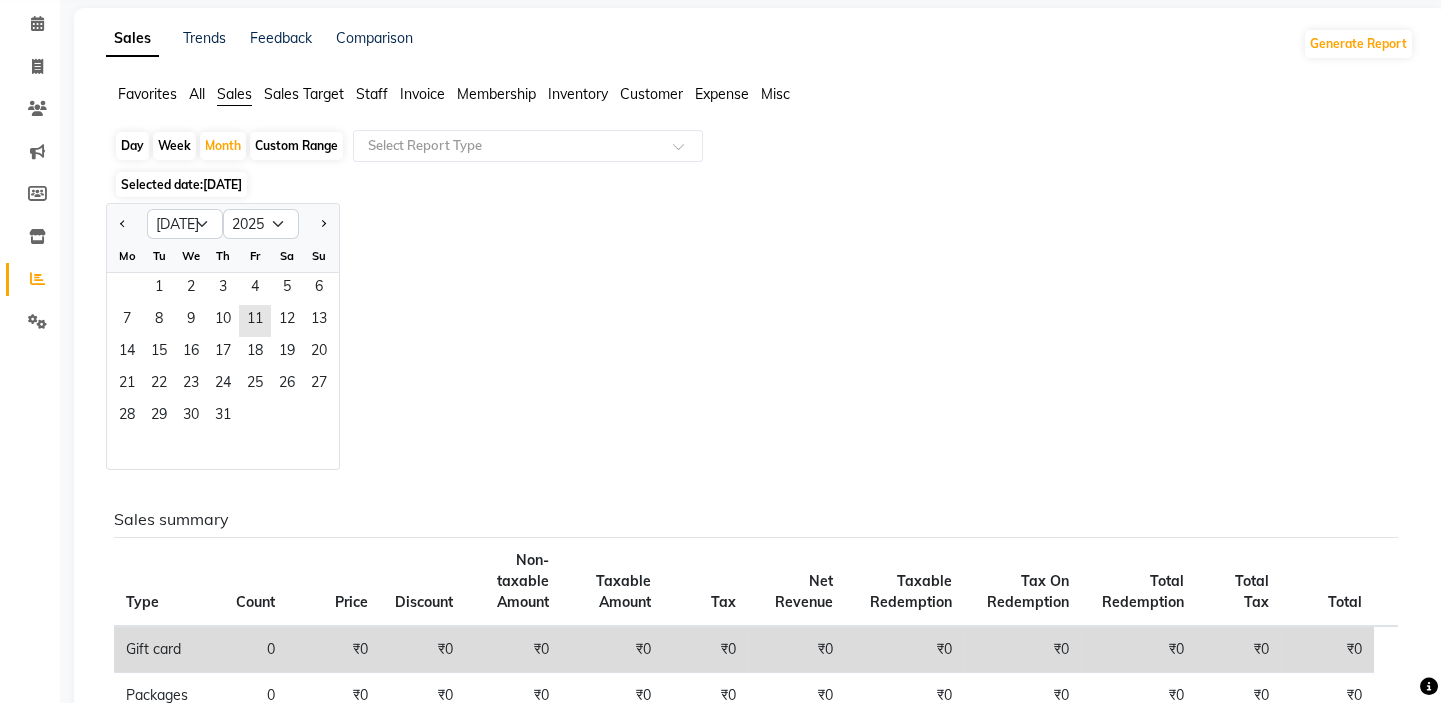 click on "Jan Feb Mar Apr May Jun Jul Aug Sep Oct Nov Dec 2015 2016 2017 2018 2019 2020 2021 2022 2023 2024 2025 2026 2027 2028 2029 2030 2031 2032 2033 2034 2035 Mo Tu We Th Fr Sa Su  1   2   3   4   5   6   7   8   9   10   11   12   13   14   15   16   17   18   19   20   21   22   23   24   25   26   27   28   29   30   31" 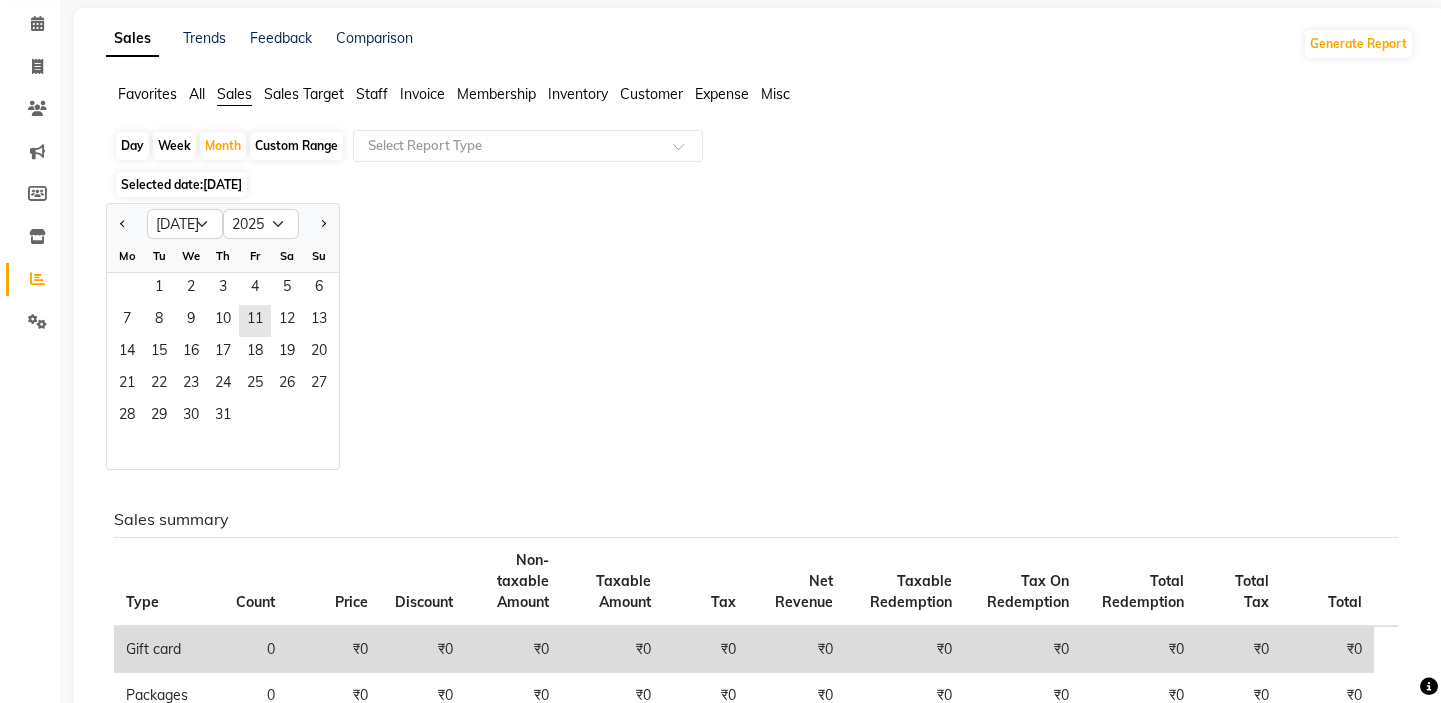 click on "Favorites" 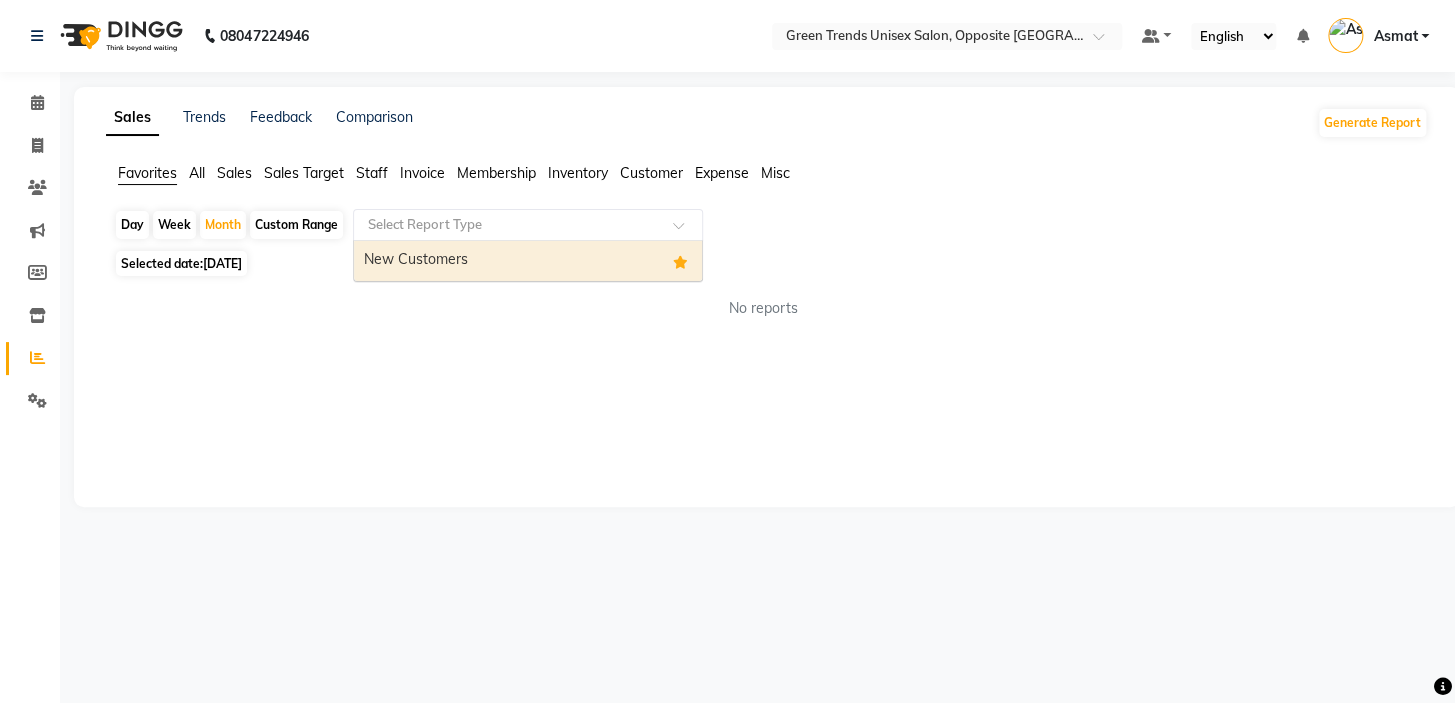 click 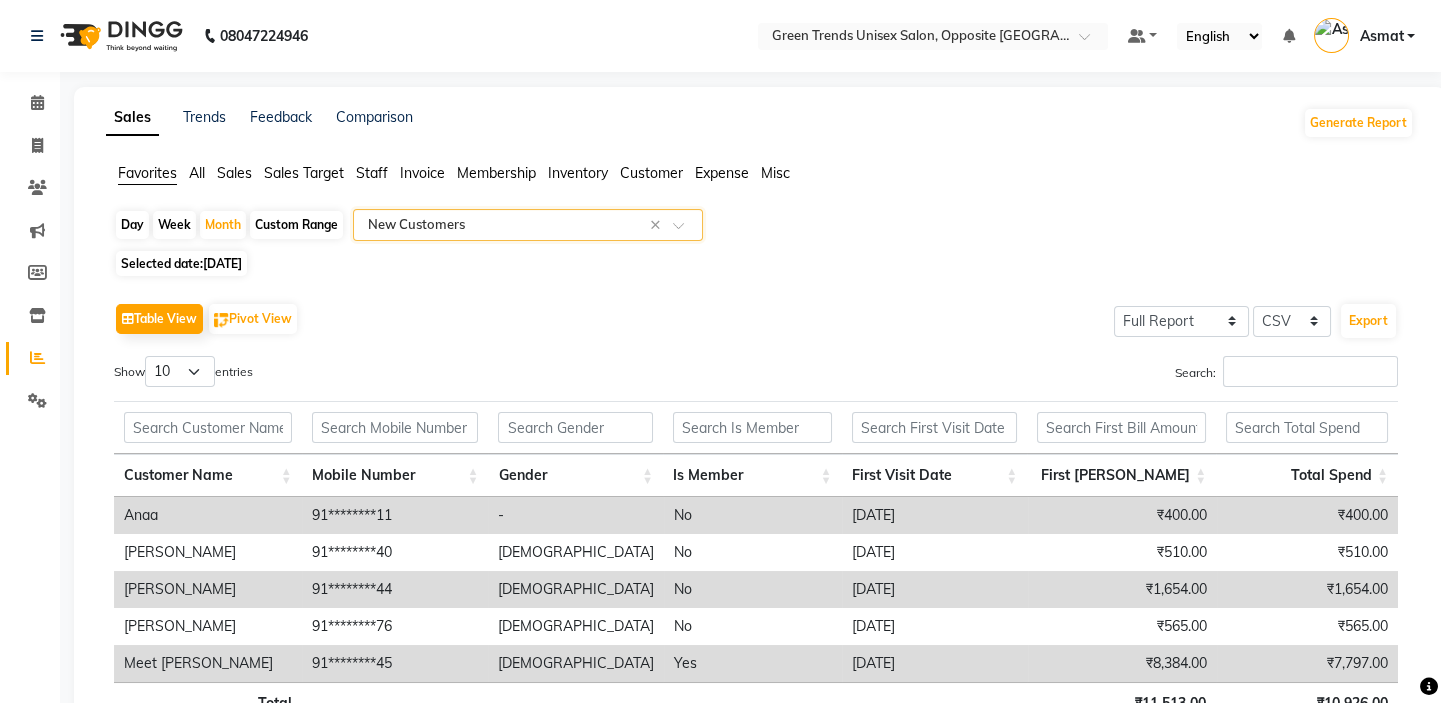 scroll, scrollTop: 142, scrollLeft: 0, axis: vertical 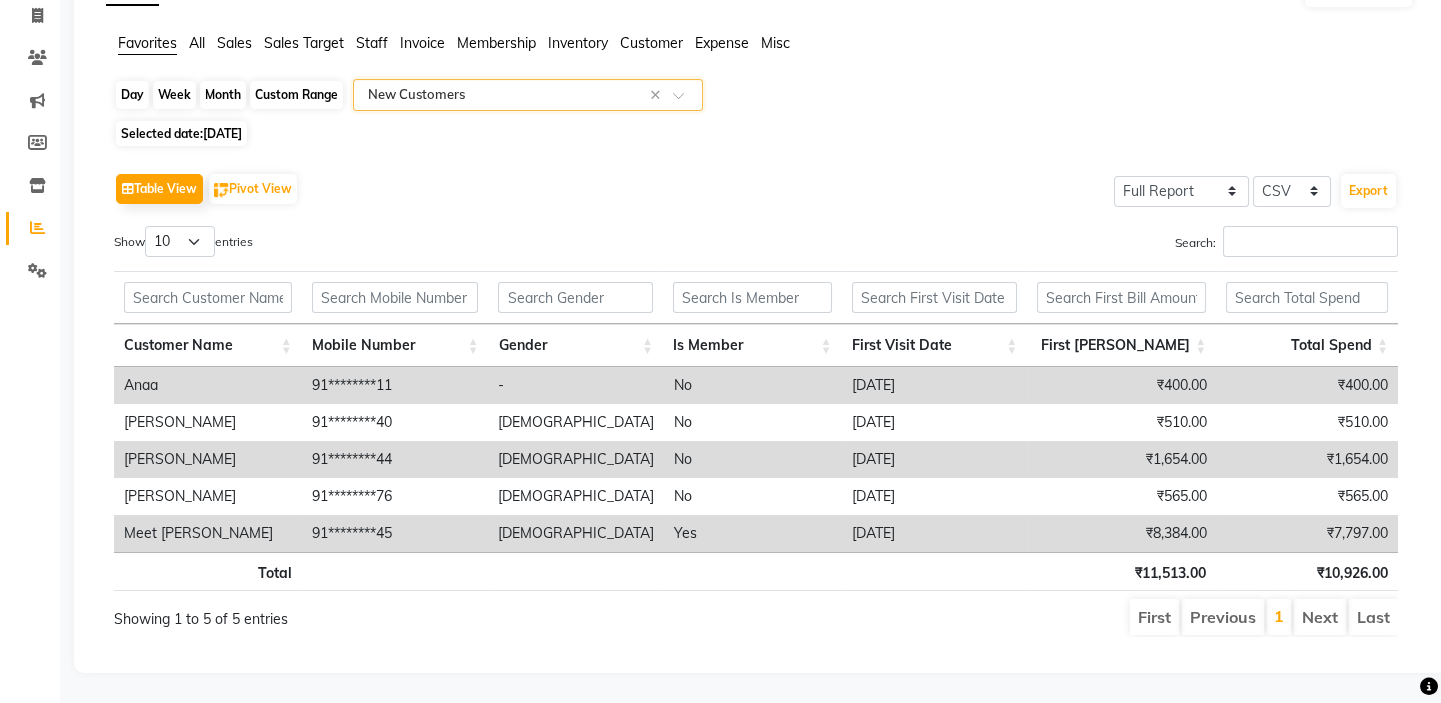 click on "Month" 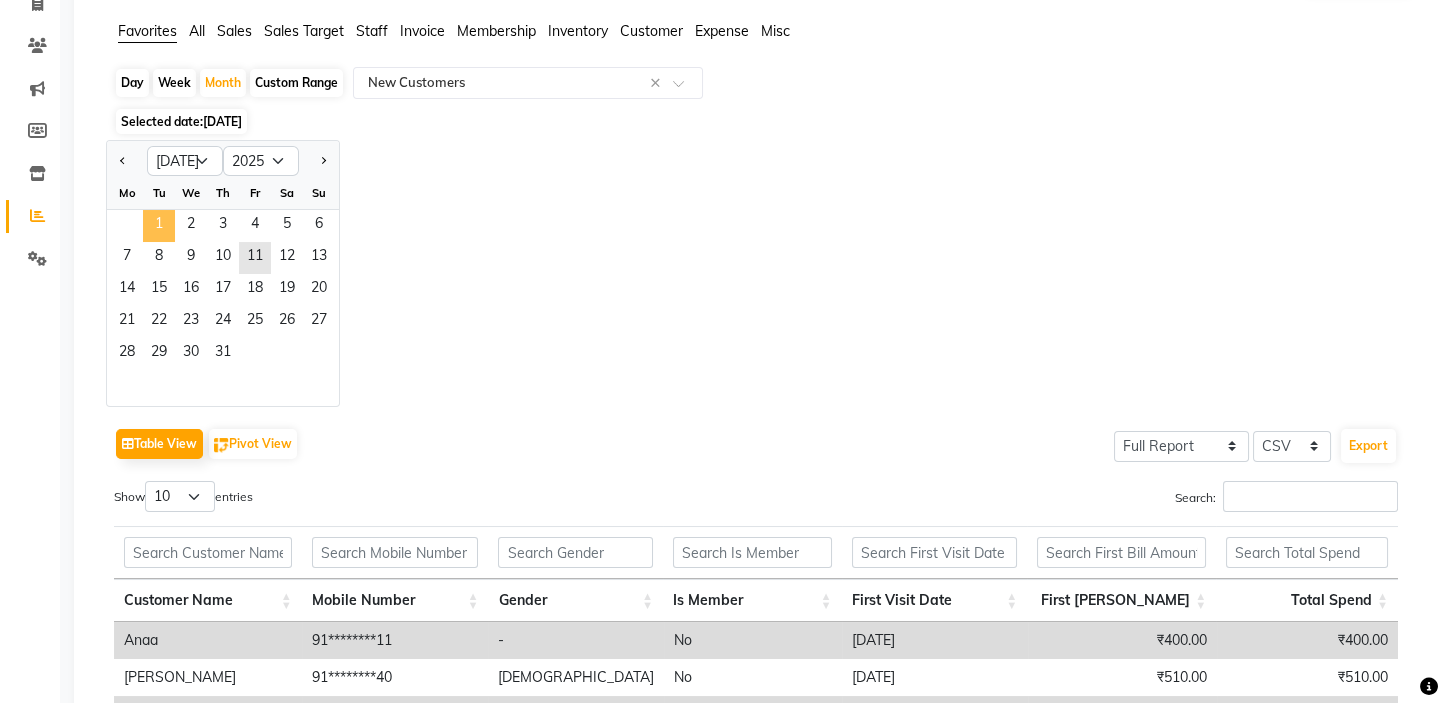 click on "1" 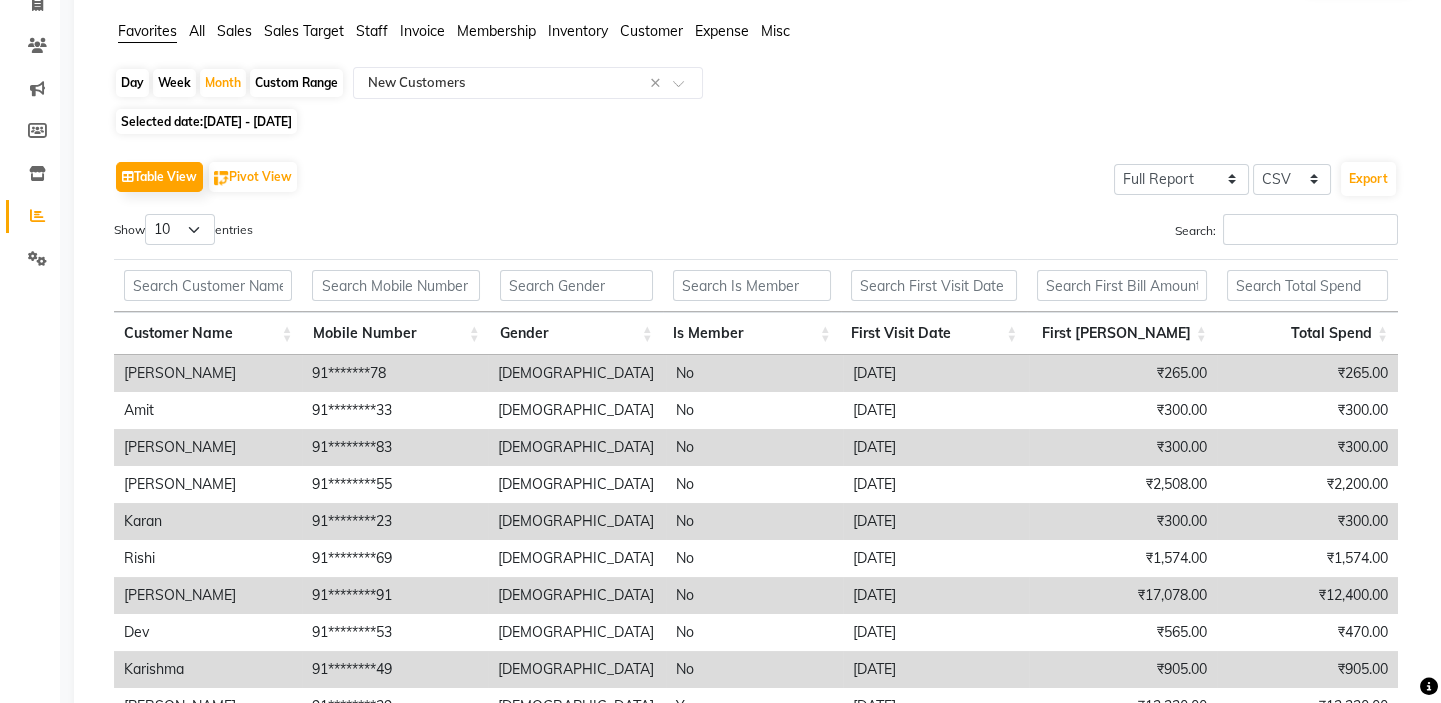 scroll, scrollTop: 0, scrollLeft: 0, axis: both 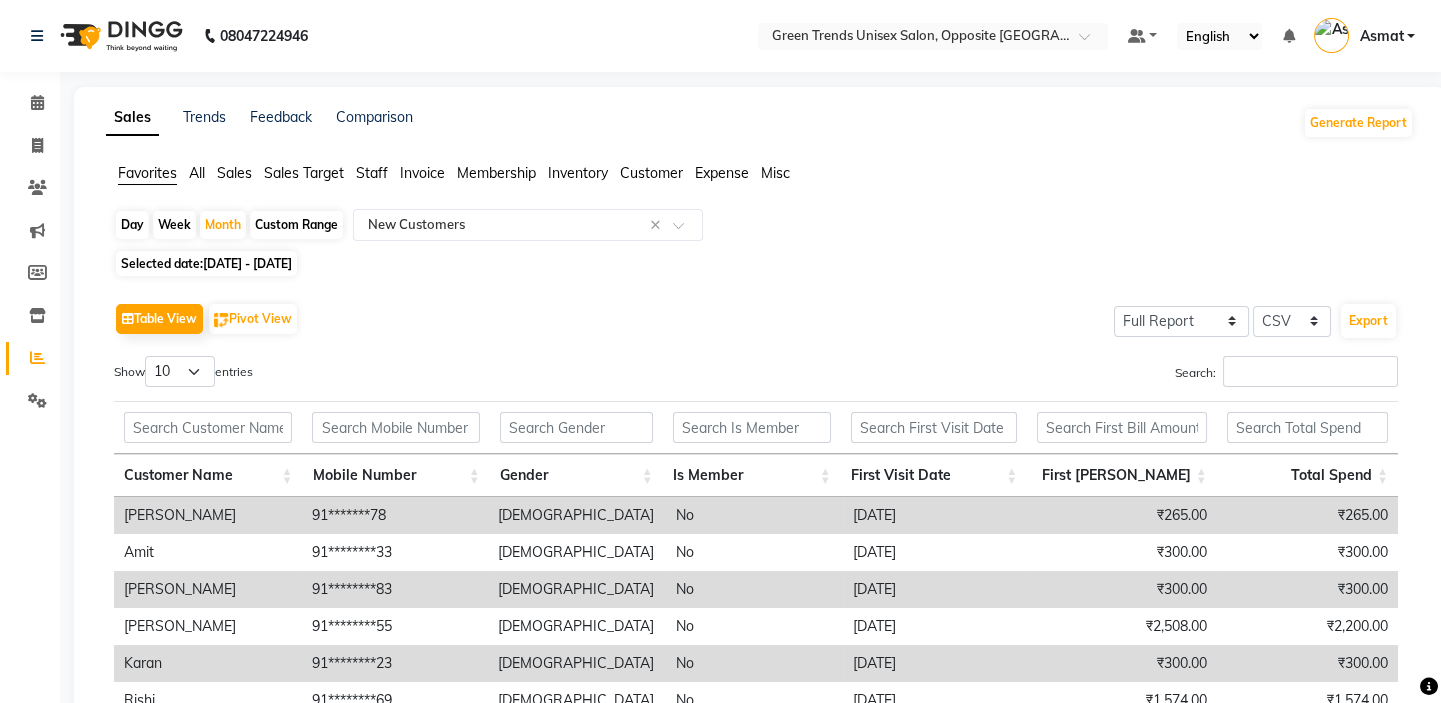 click on "Sales" 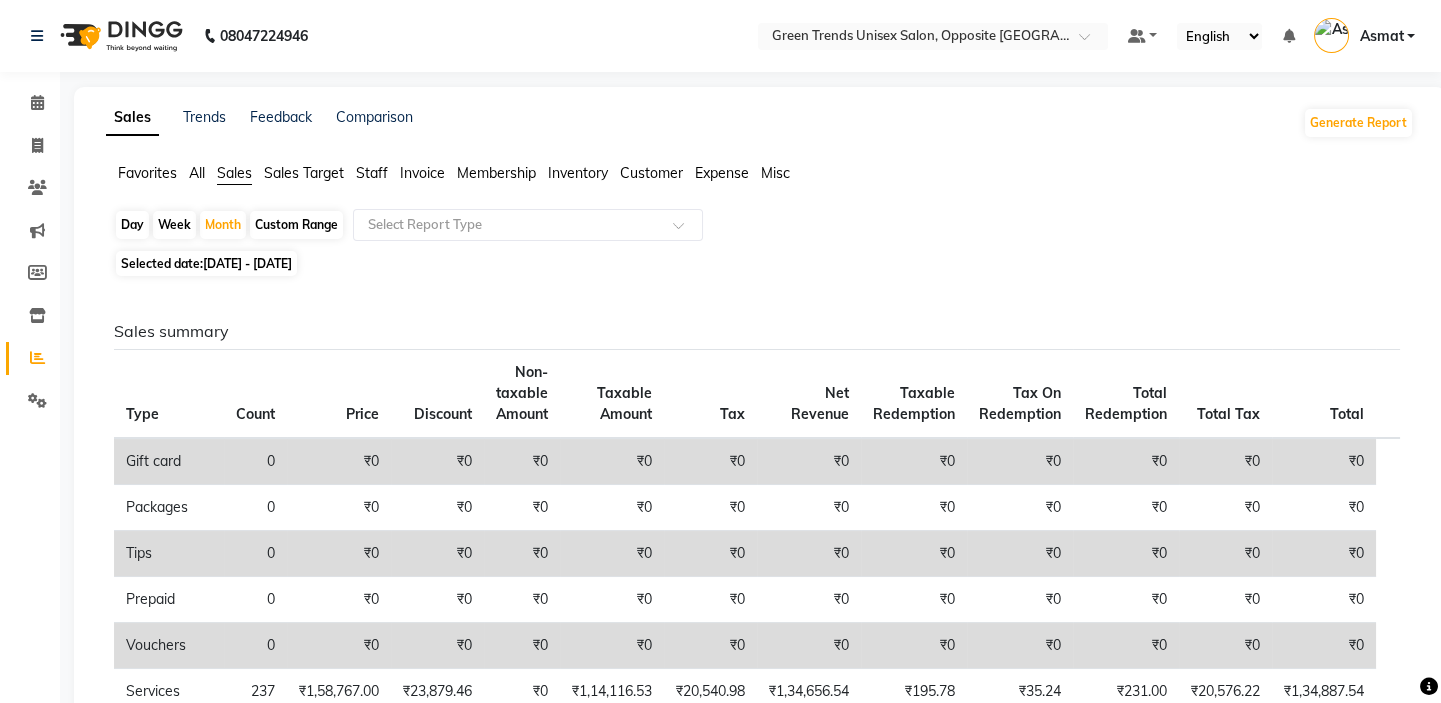 scroll, scrollTop: 470, scrollLeft: 0, axis: vertical 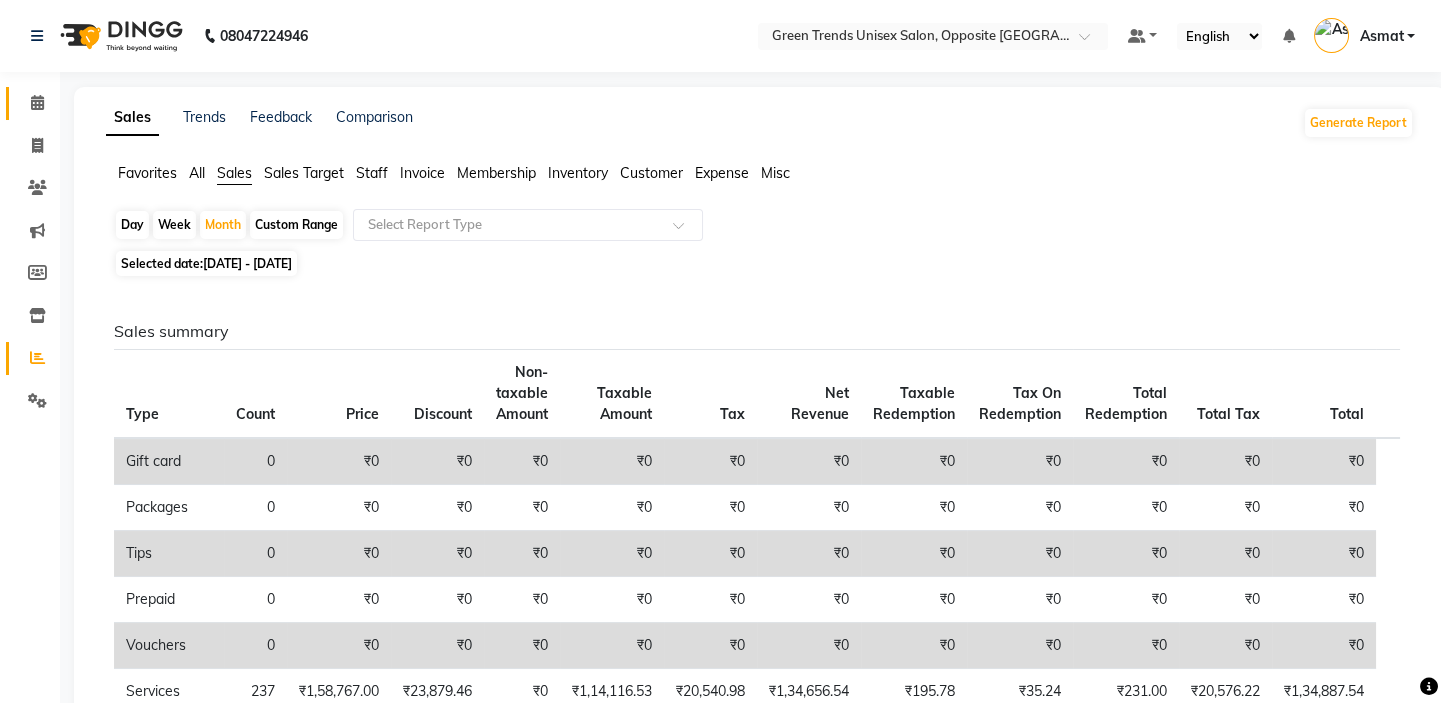 click 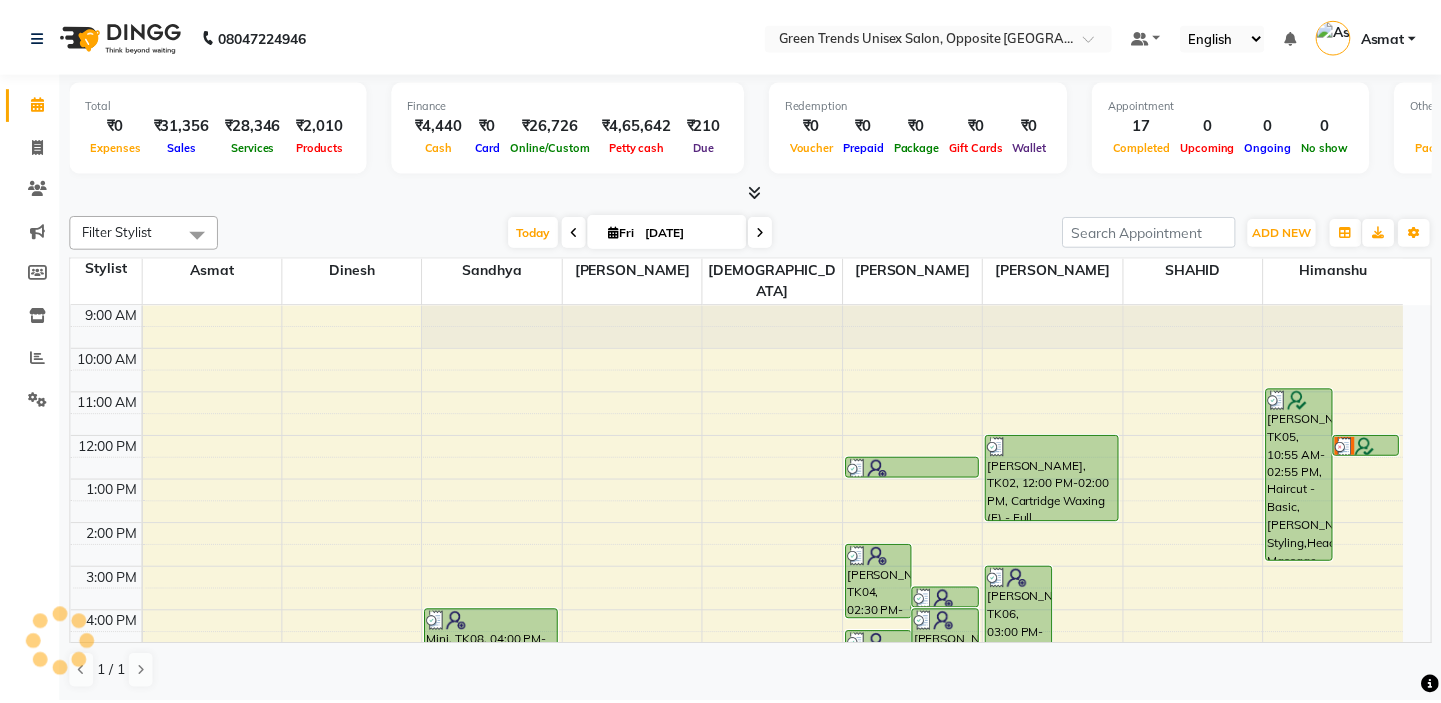 scroll, scrollTop: 0, scrollLeft: 0, axis: both 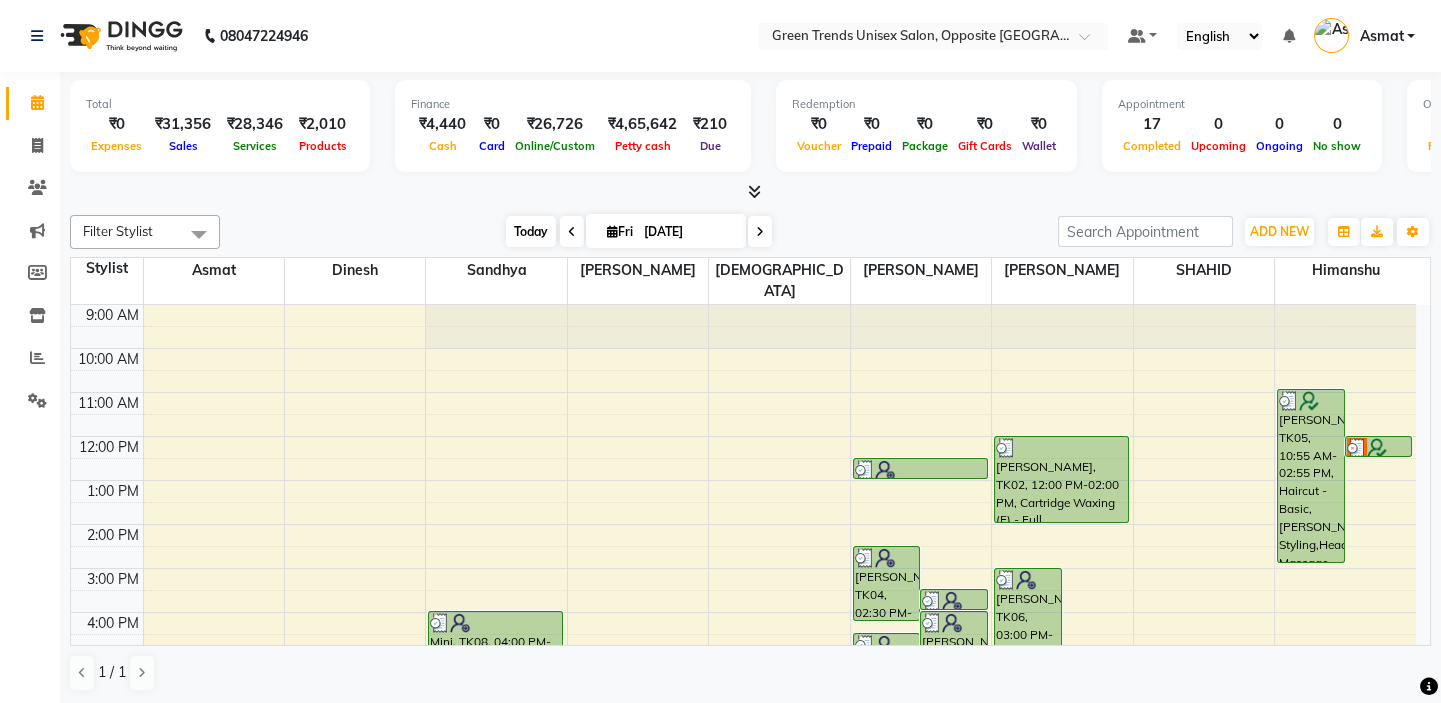 click on "Today" at bounding box center (531, 231) 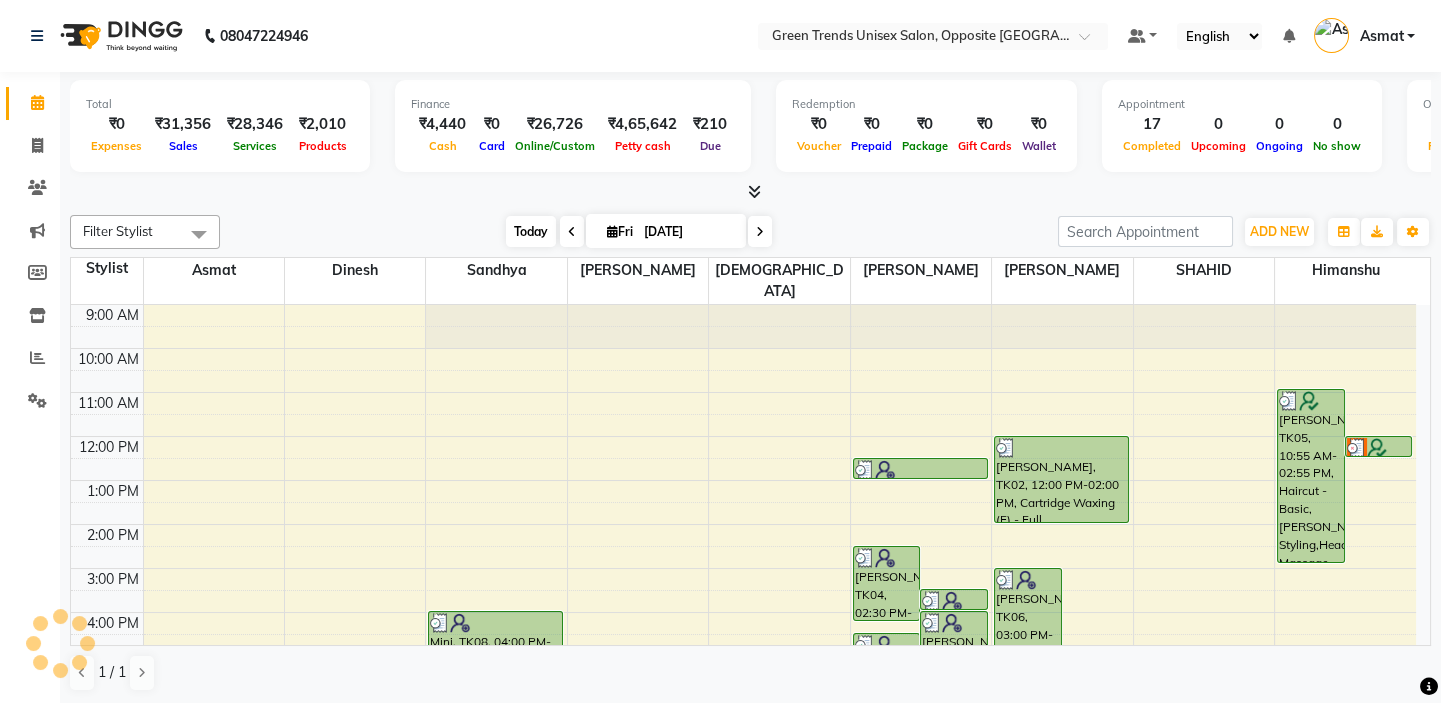 scroll, scrollTop: 208, scrollLeft: 0, axis: vertical 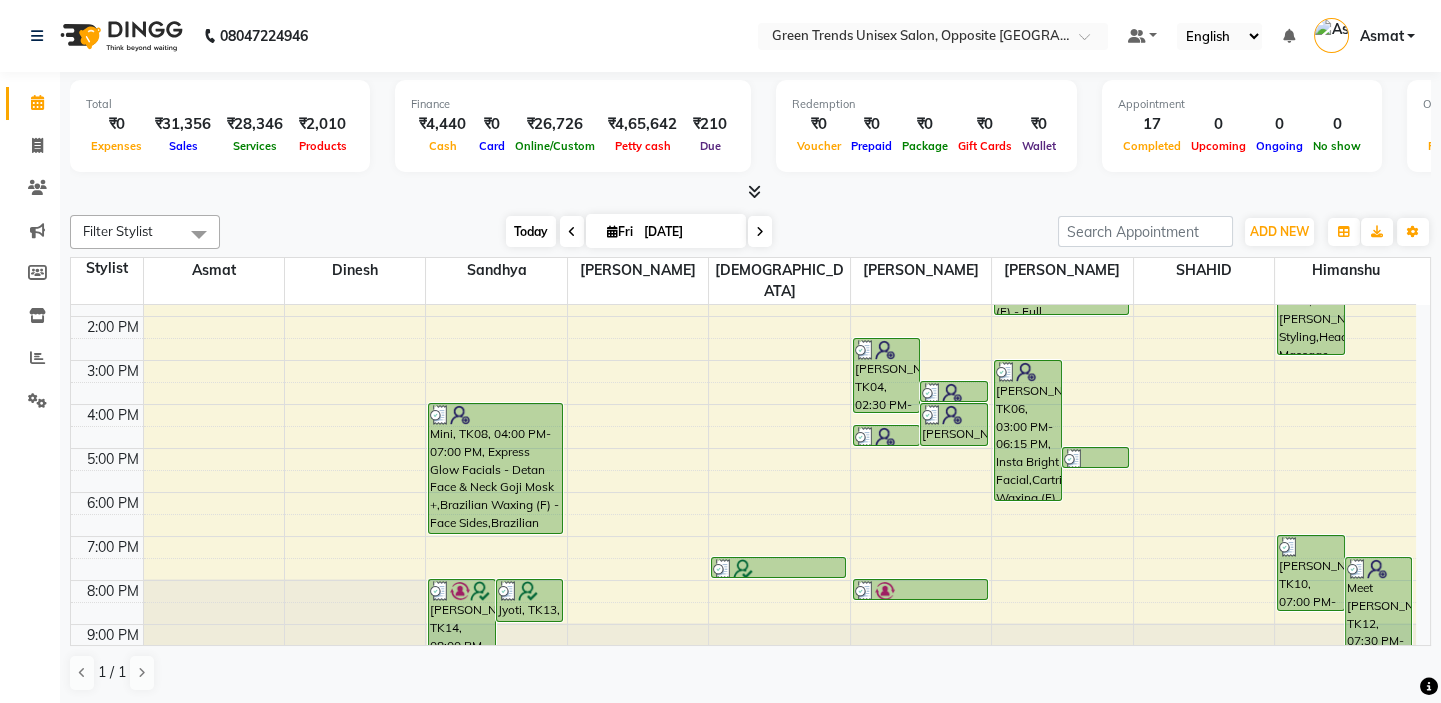 click on "Today" at bounding box center [531, 231] 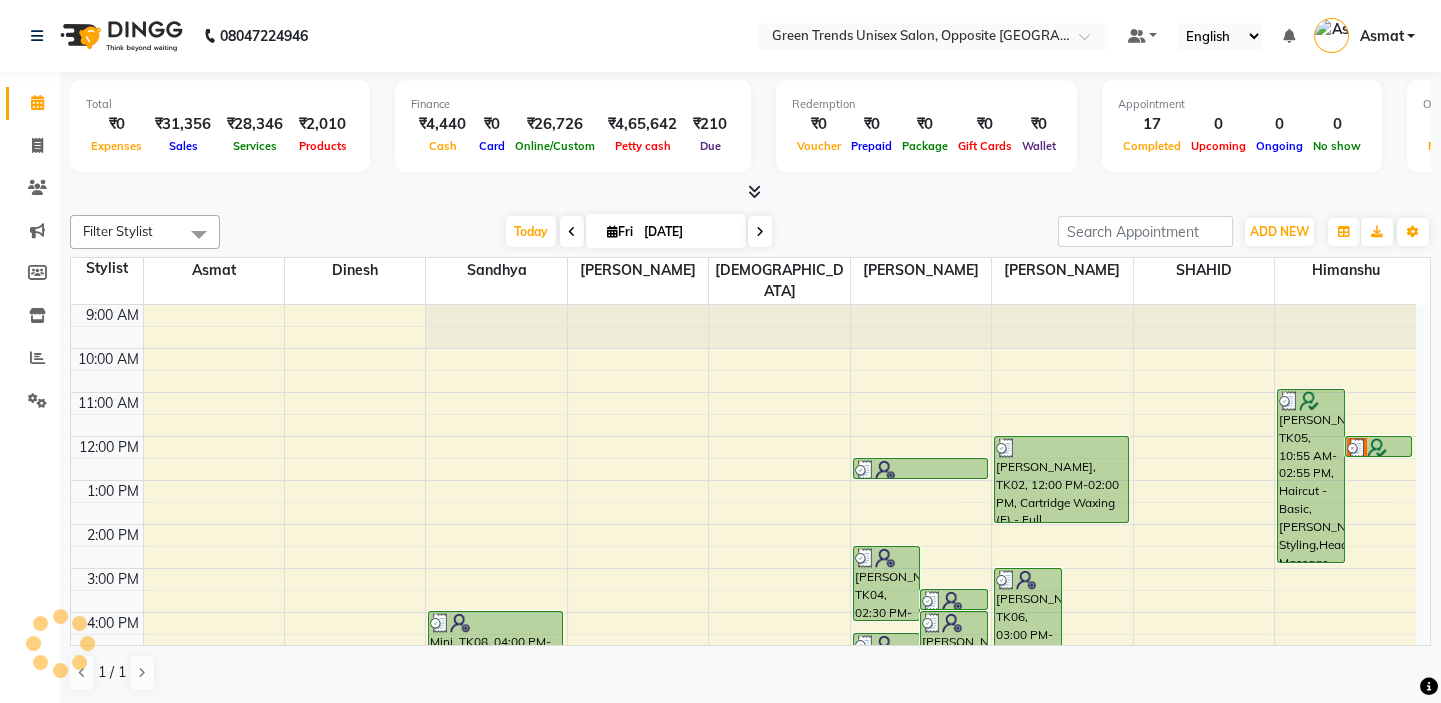 scroll, scrollTop: 208, scrollLeft: 0, axis: vertical 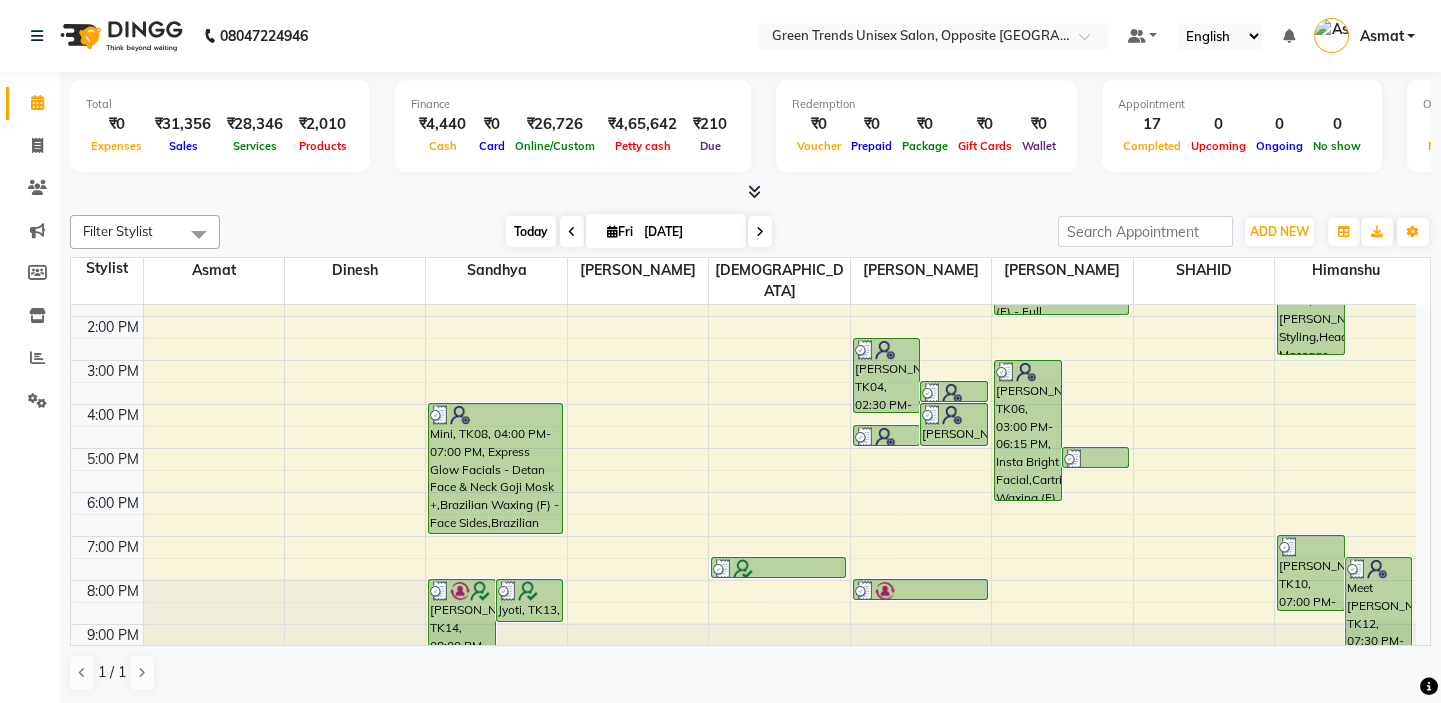 click on "Today" at bounding box center [531, 231] 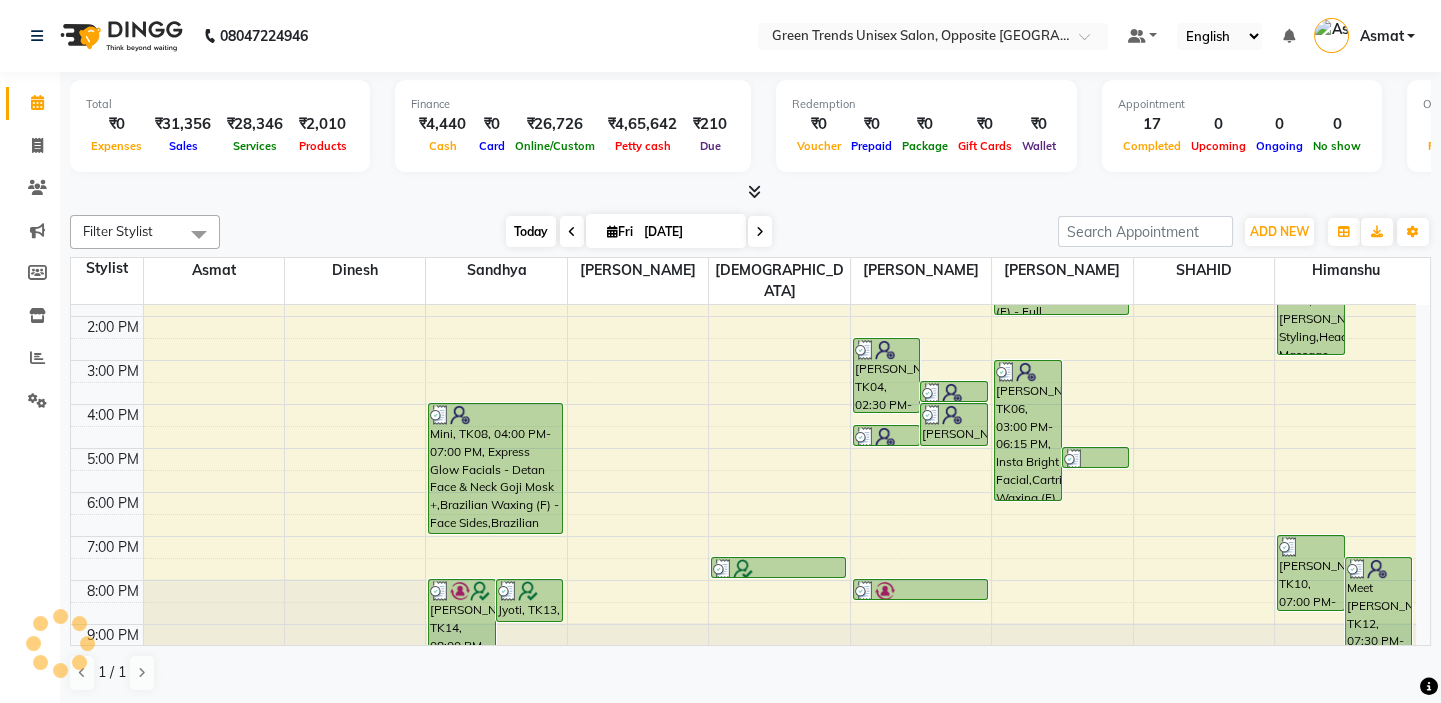 scroll, scrollTop: 208, scrollLeft: 0, axis: vertical 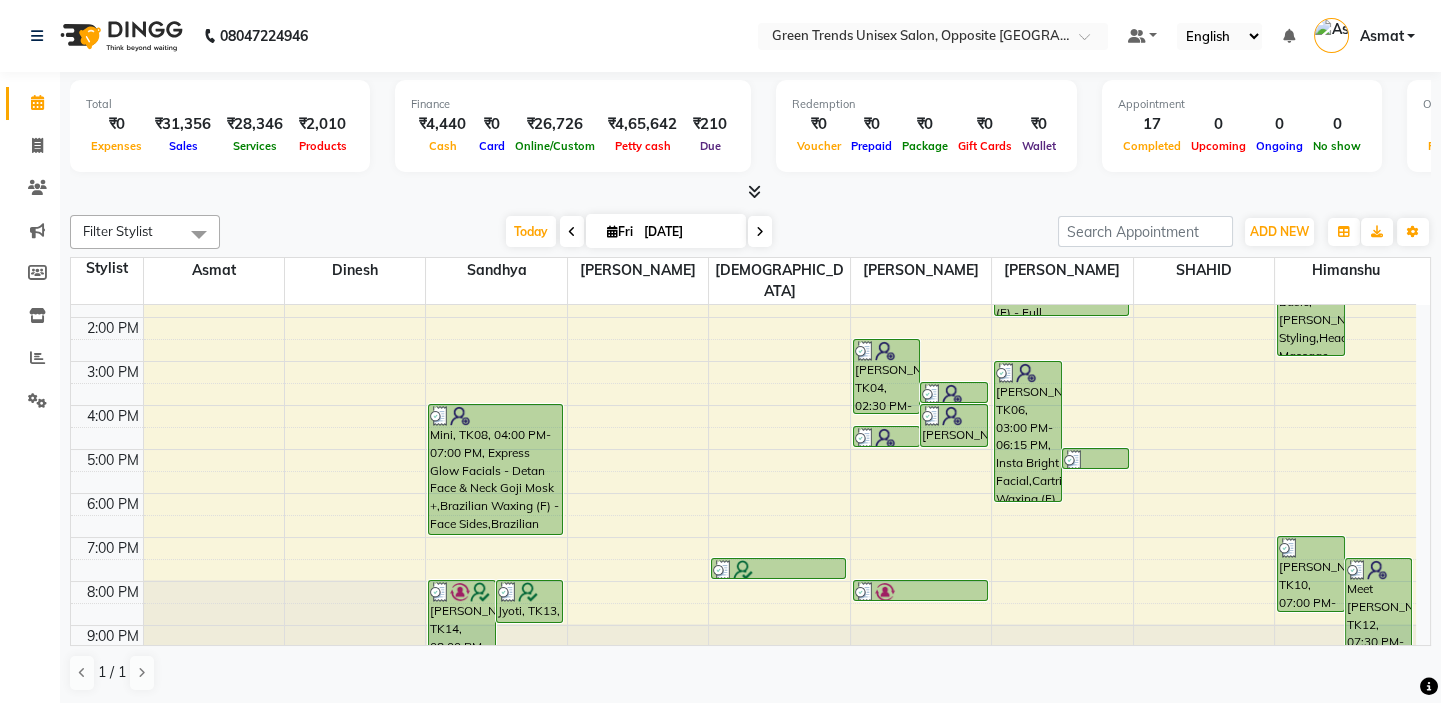 click on "Today  Fri 11-07-2025" at bounding box center [639, 232] 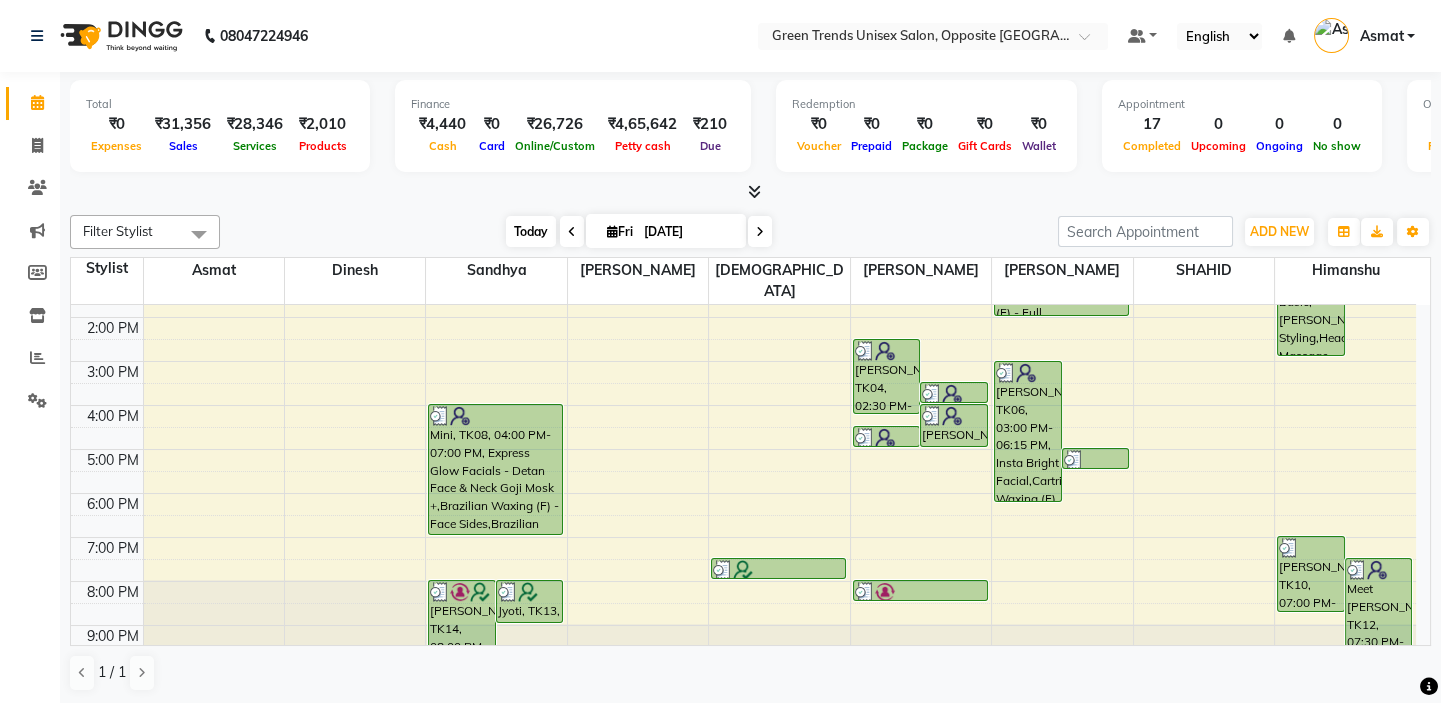 click on "Today" at bounding box center [531, 231] 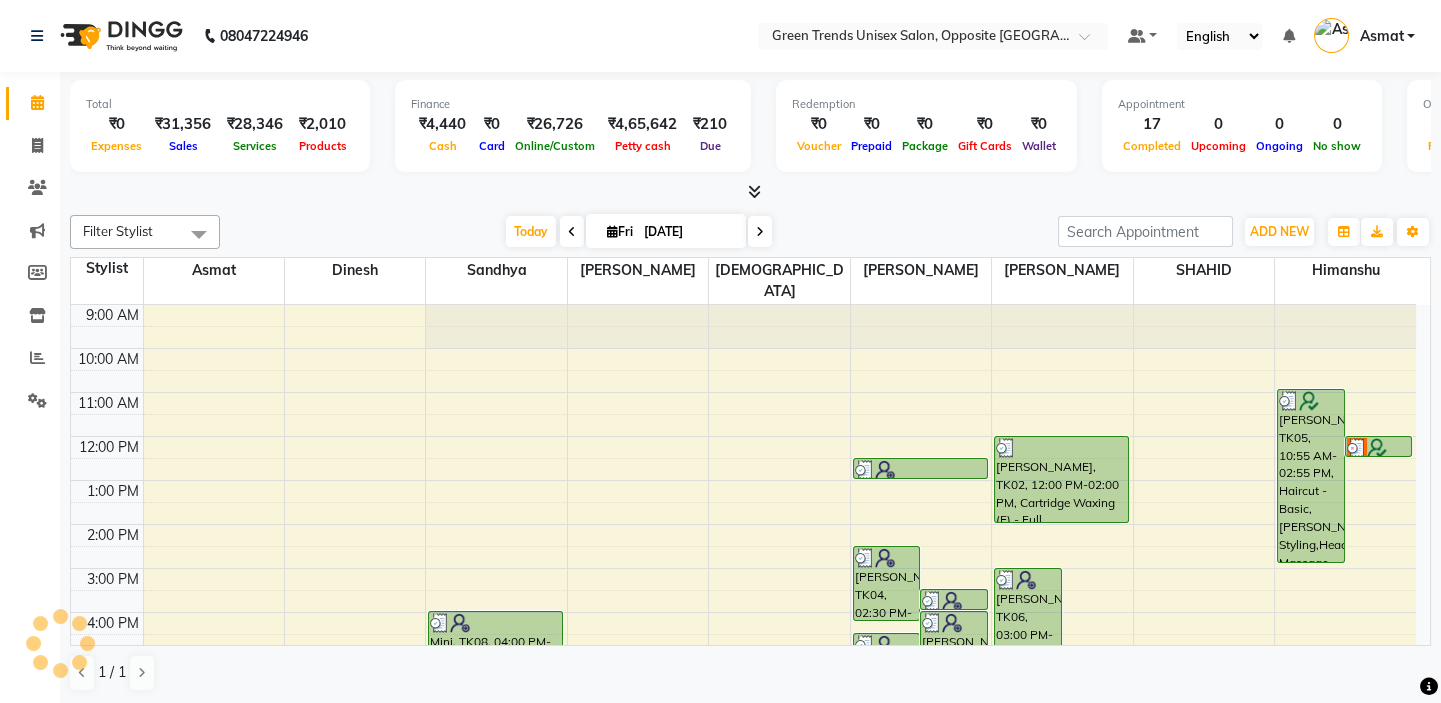scroll, scrollTop: 208, scrollLeft: 0, axis: vertical 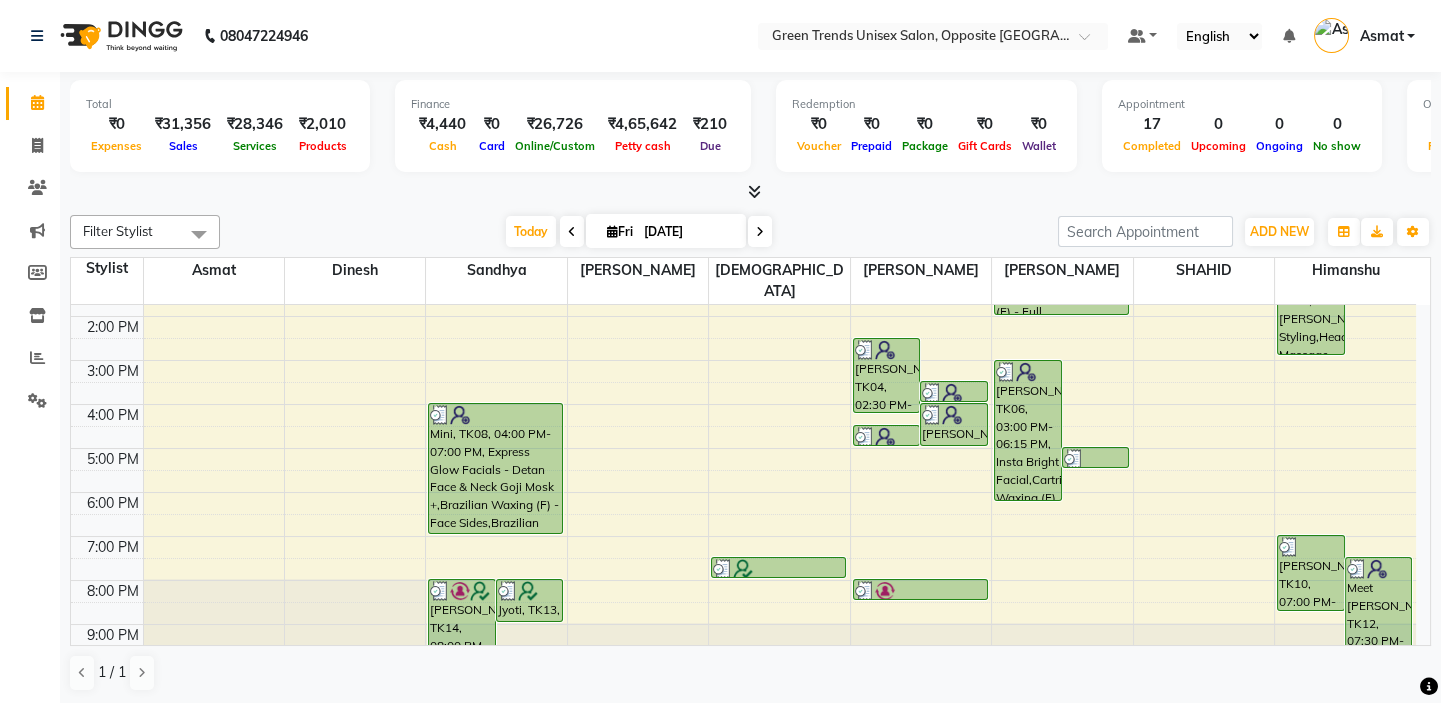 click on "Total  ₹0  Expenses ₹31,356  Sales ₹28,346  Services ₹2,010  Products Finance  ₹4,440  Cash ₹0  Card ₹26,726  Online/Custom ₹4,65,642 Petty cash ₹210 Due  Redemption  ₹0 Voucher ₹0 Prepaid ₹0 Package ₹0  Gift Cards ₹0  Wallet  Appointment  17 Completed 0 Upcoming 0 Ongoing 0 No show  Other sales  ₹0  Packages ₹1,000  Memberships ₹0  Vouchers ₹0  Prepaids ₹0  Gift Cards Filter Stylist Select All Asmat Dinesh Himanshu Raj Shilpakar Sandhya SHAHID SUJEET Vaishnavi Vrinda Today  Fri 11-07-2025 Toggle Dropdown Add Appointment Add Invoice Add Expense Add Attendance Add Client Toggle Dropdown Add Appointment Add Invoice Add Expense Add Attendance Add Client ADD NEW Toggle Dropdown Add Appointment Add Invoice Add Expense Add Attendance Add Client Filter Stylist Select All Asmat Dinesh Himanshu Raj Shilpakar Sandhya SHAHID SUJEET Vaishnavi Vrinda Group By  Staff View   Room View  View as Vertical  Vertical - Week View  Horizontal  Horizontal - Week View  List  Toggle Dropdown Zoom" 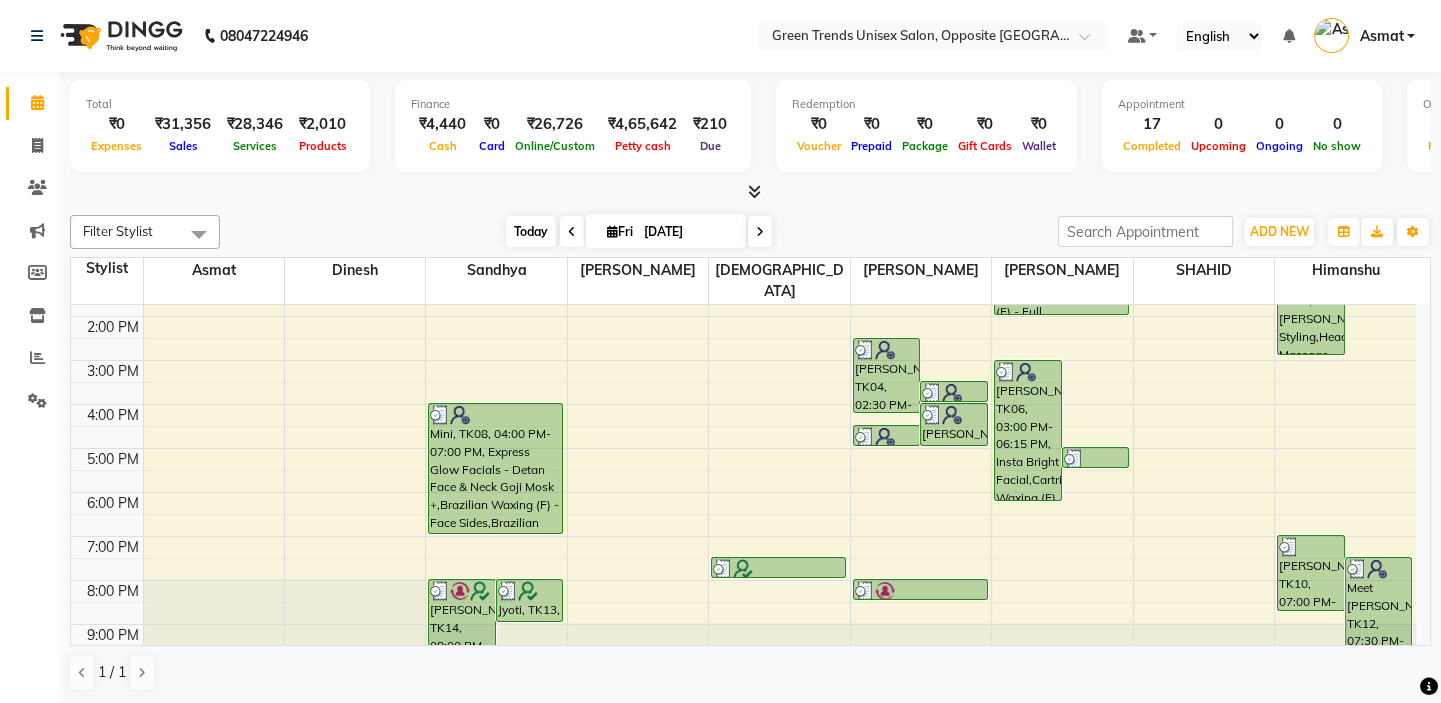 click on "Today" at bounding box center (531, 231) 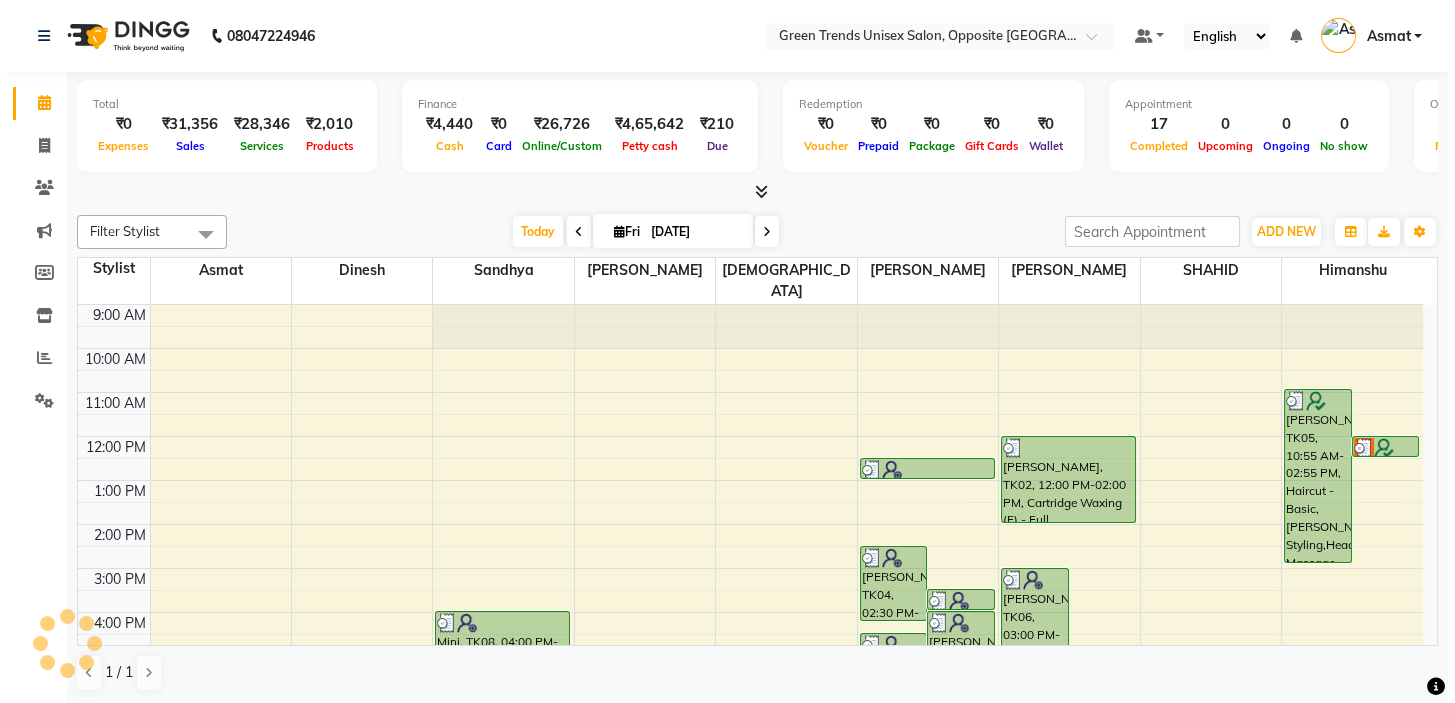 scroll, scrollTop: 208, scrollLeft: 0, axis: vertical 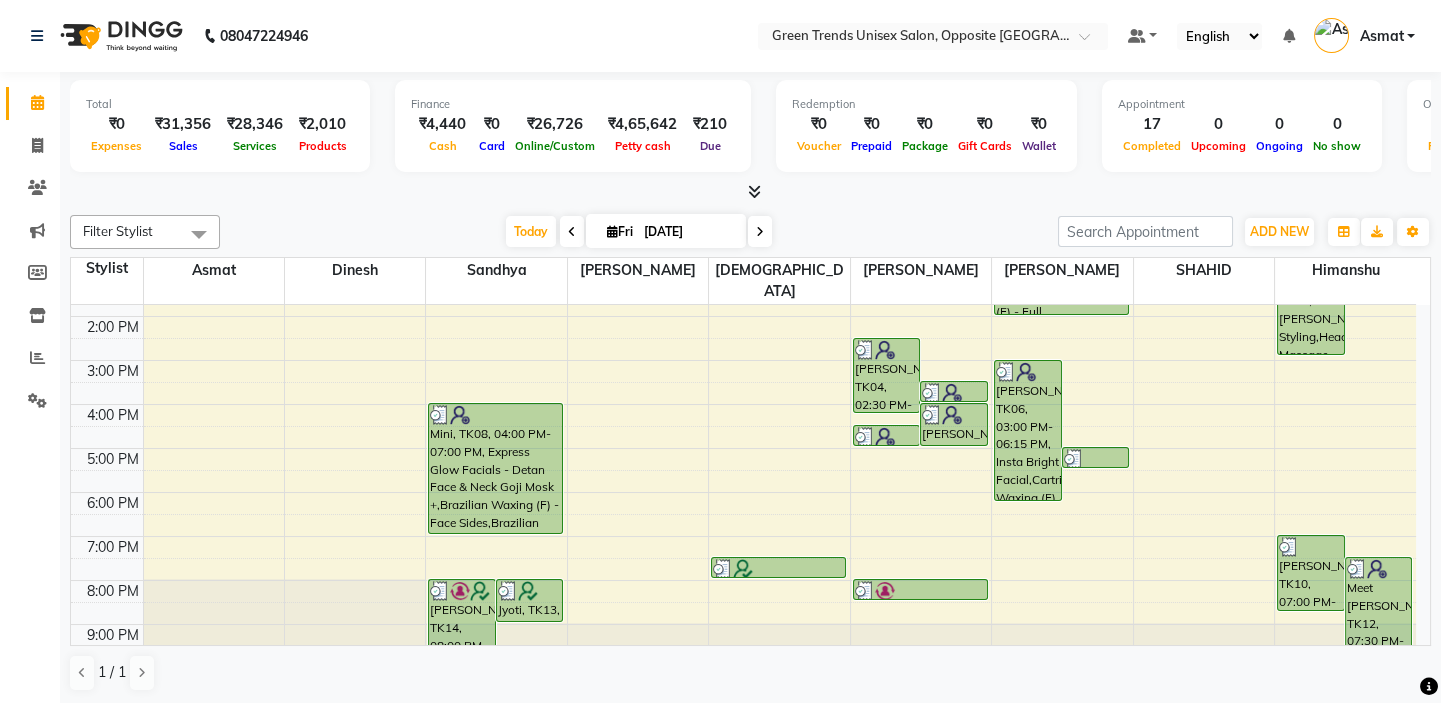 click on "Asmat" at bounding box center [1381, 36] 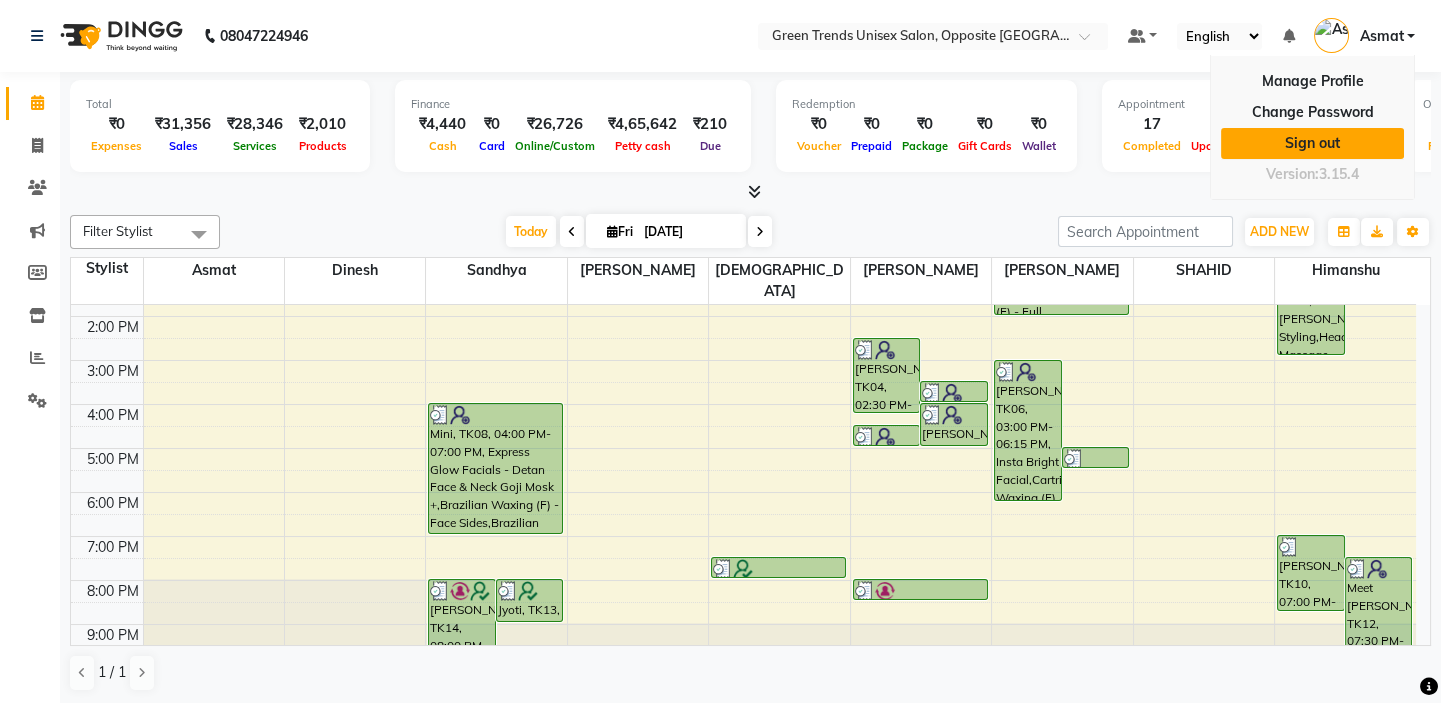 click on "Sign out" at bounding box center [1312, 143] 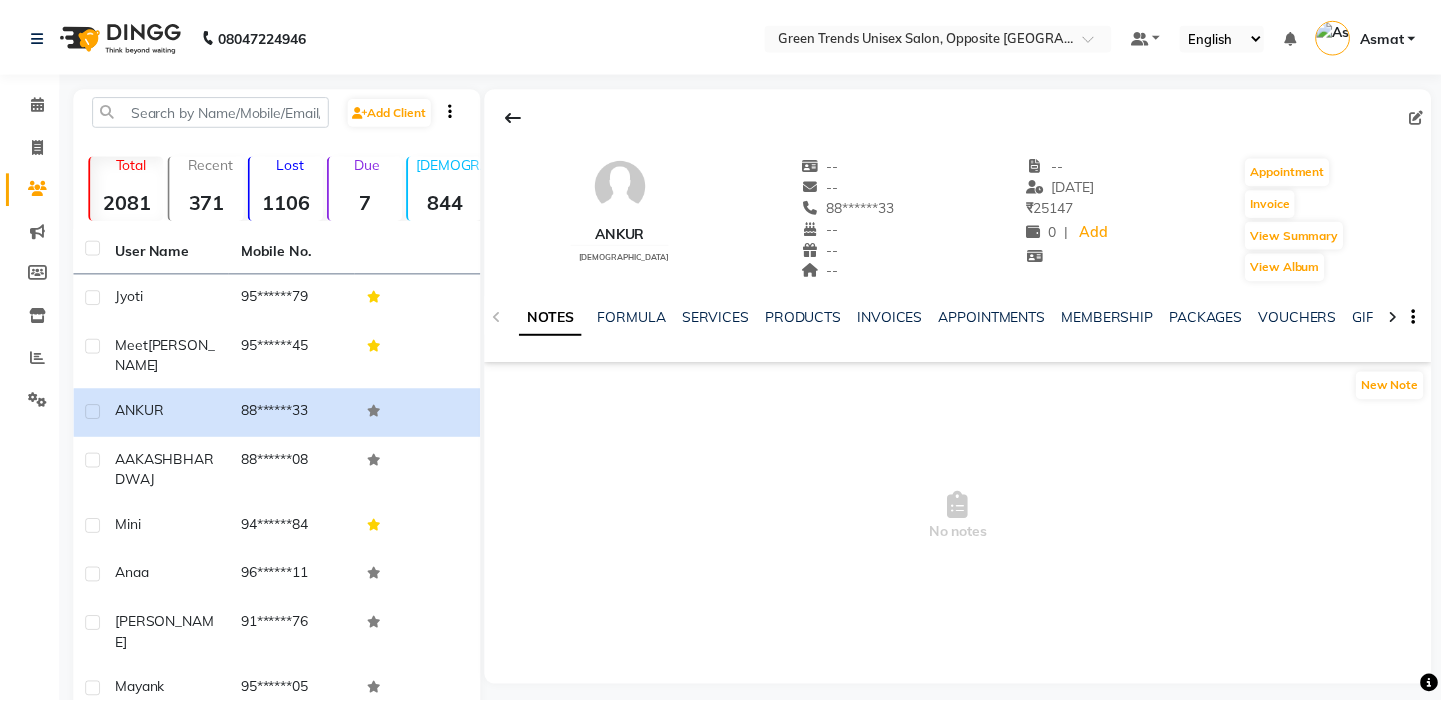 scroll, scrollTop: 0, scrollLeft: 0, axis: both 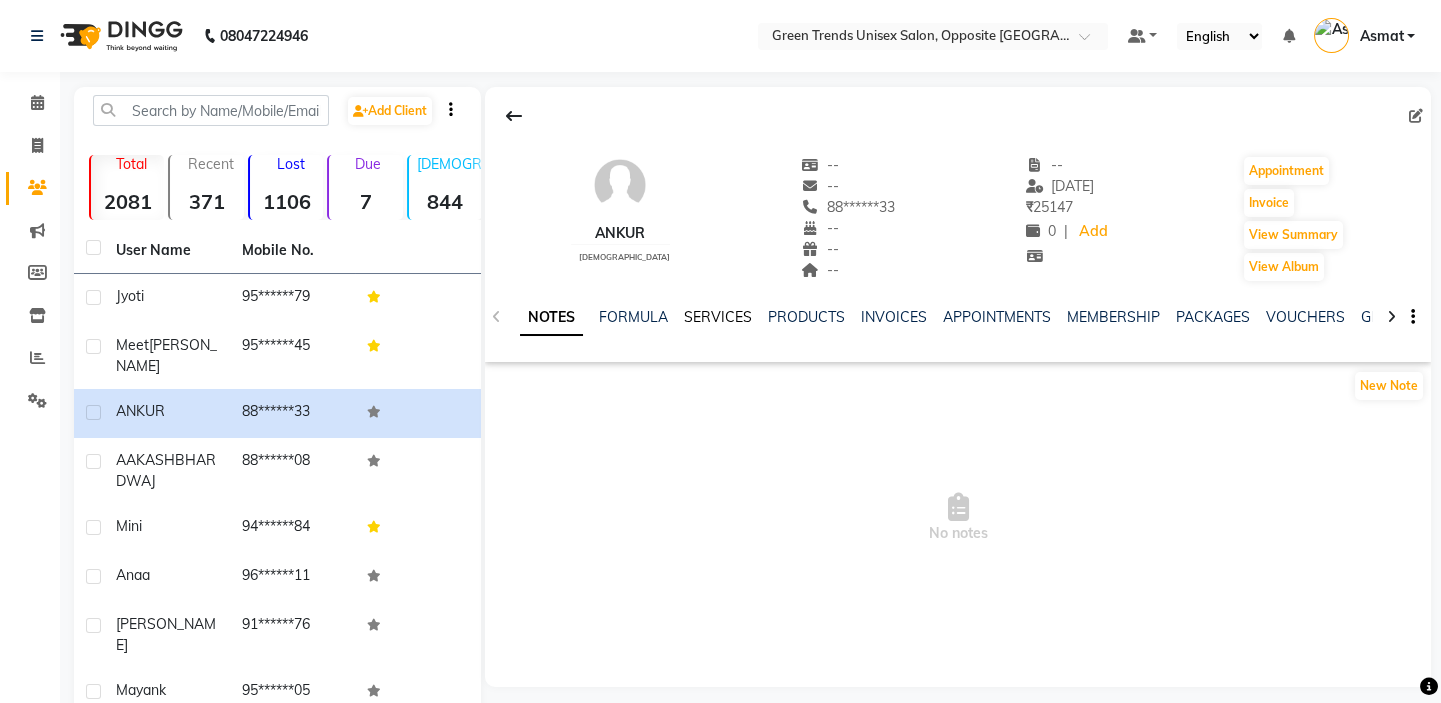 click on "SERVICES" 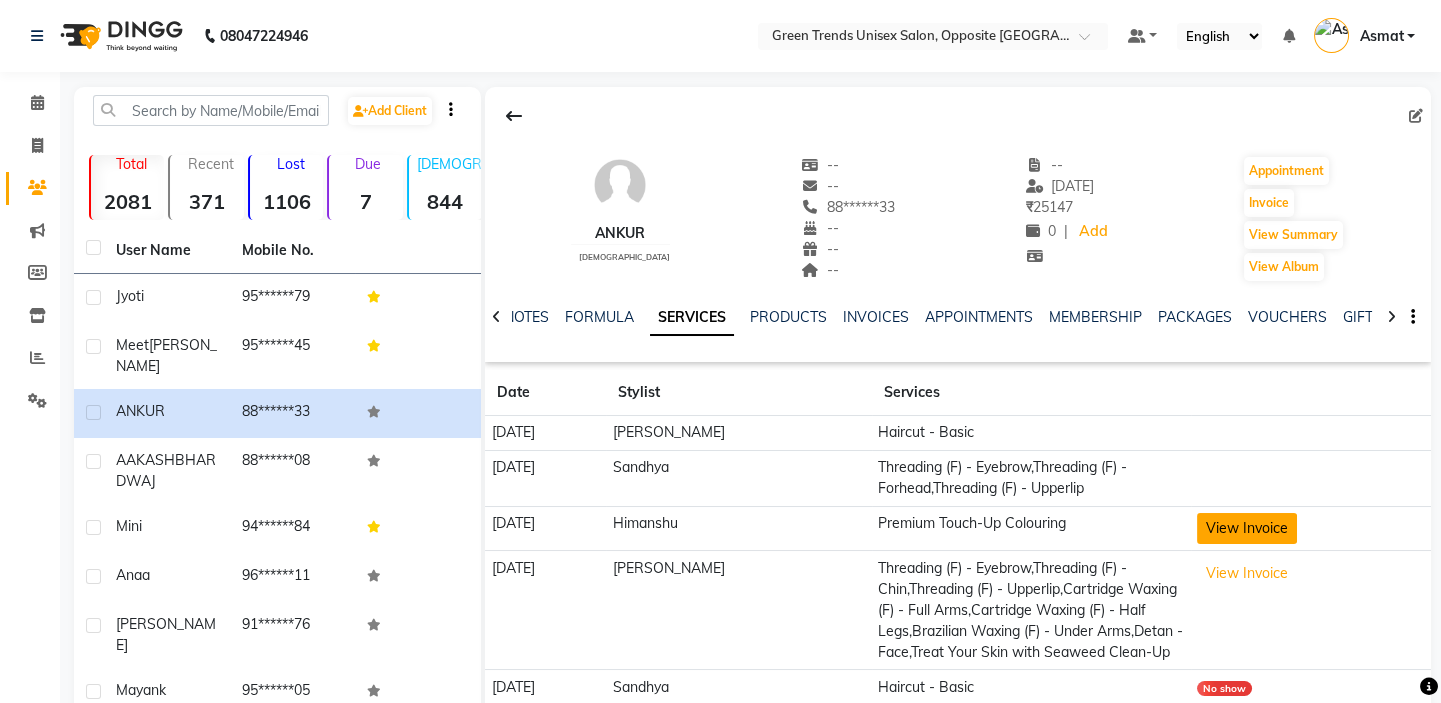 click on "View Invoice" 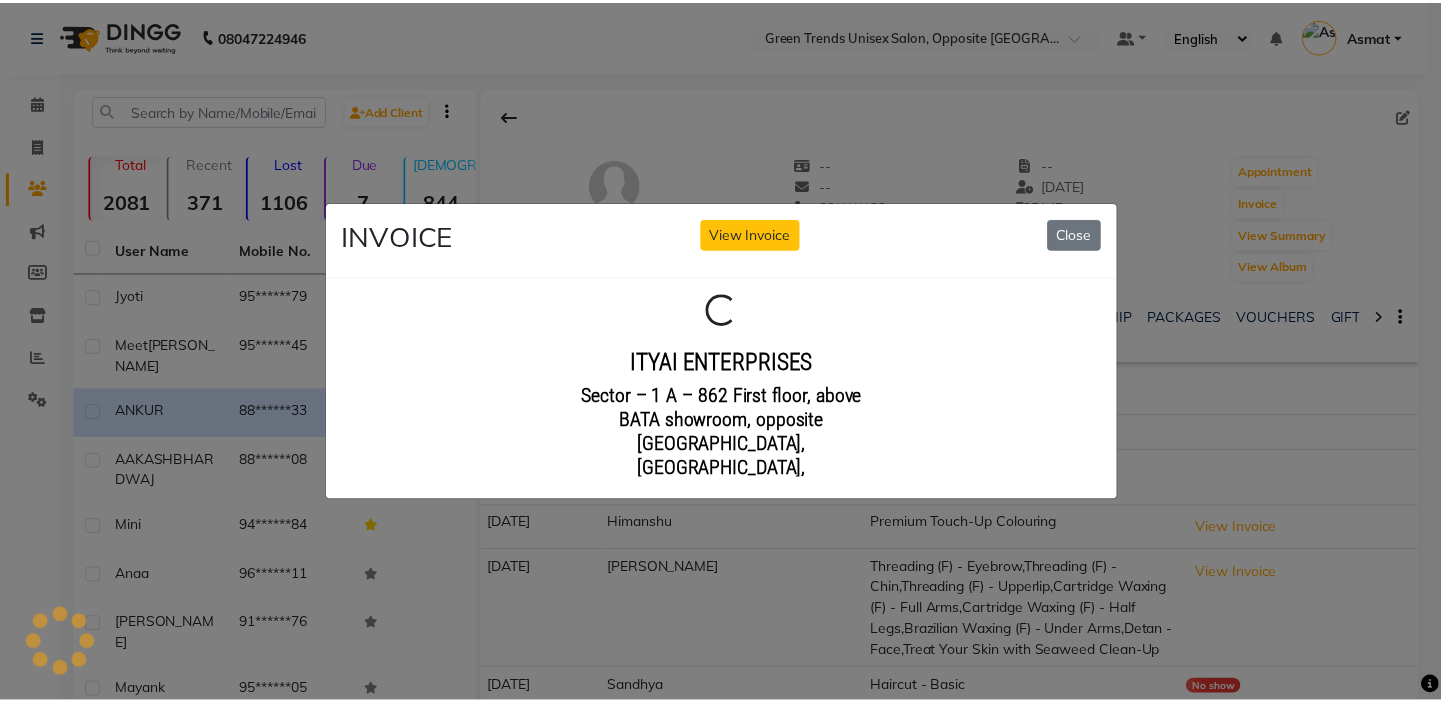 scroll, scrollTop: 0, scrollLeft: 0, axis: both 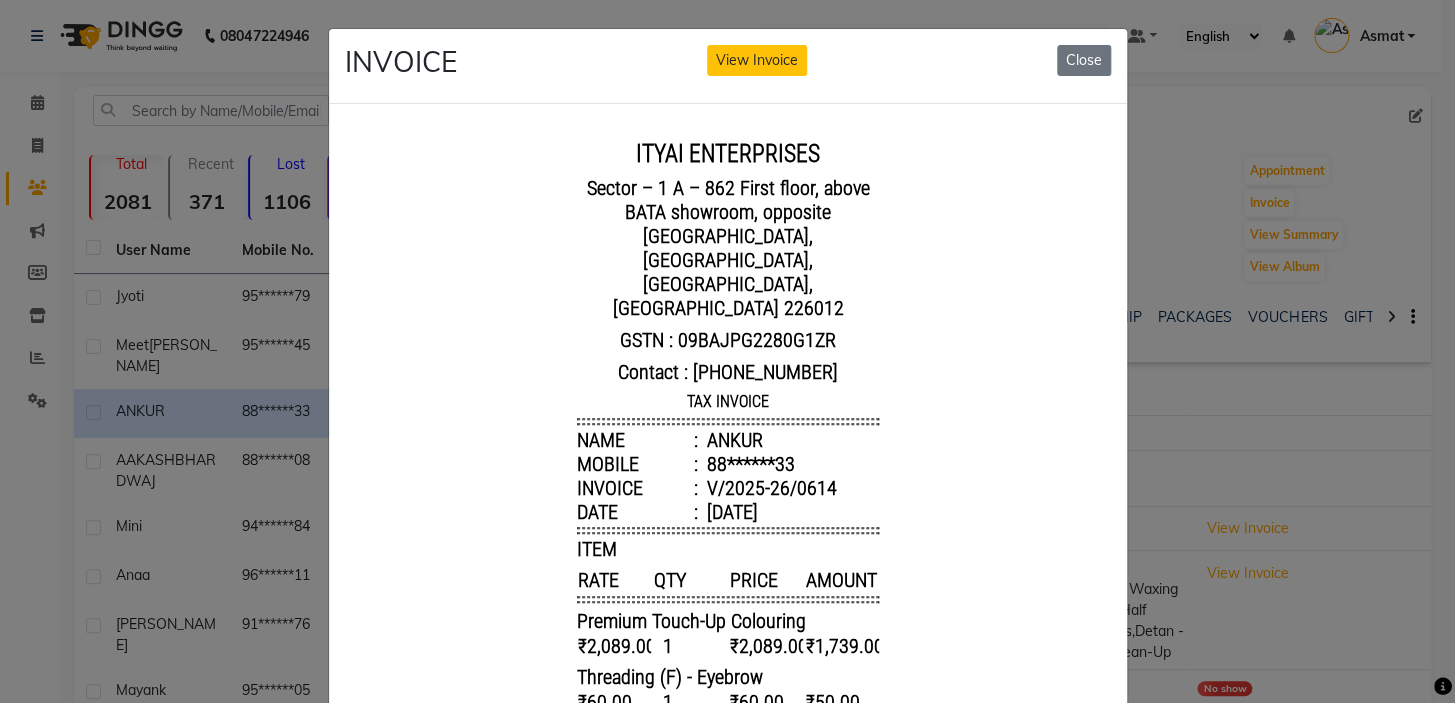 click on "INVOICE View Invoice Close" 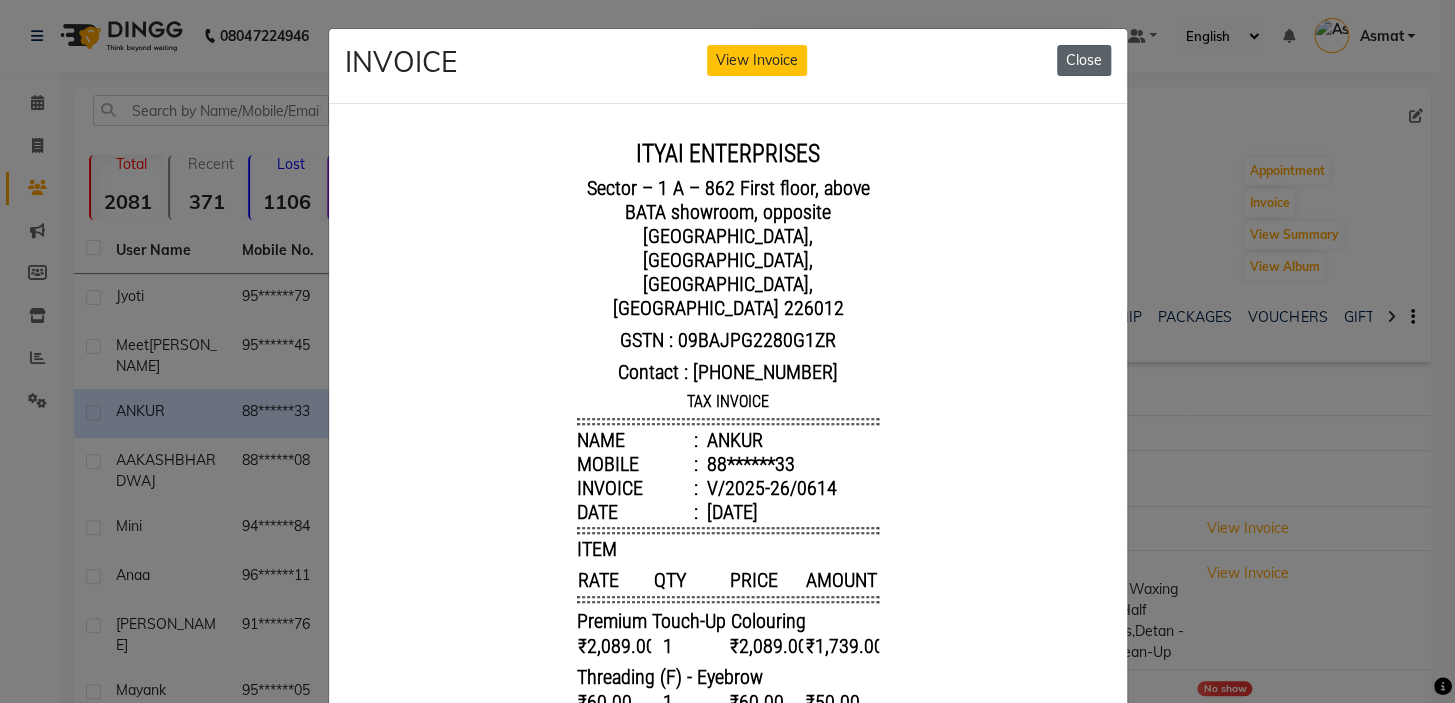 click on "Close" 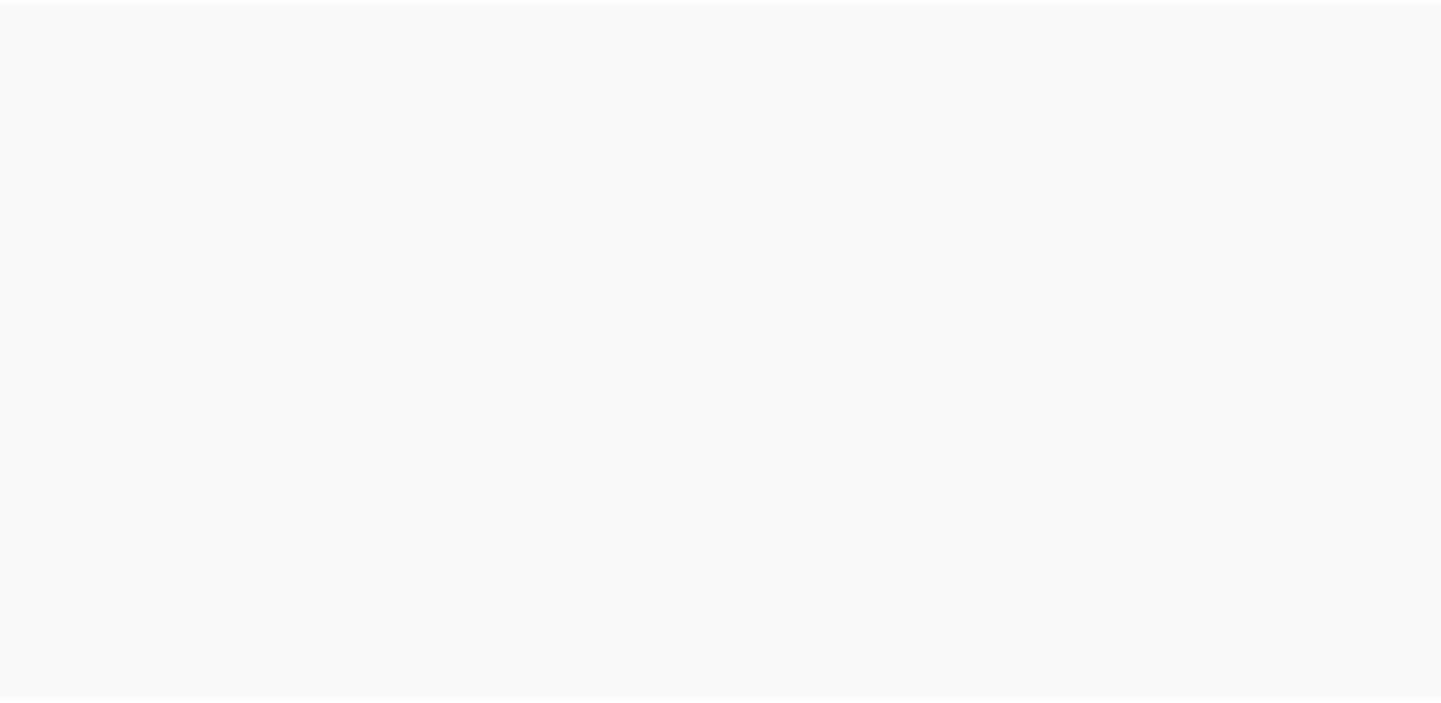 scroll, scrollTop: 0, scrollLeft: 0, axis: both 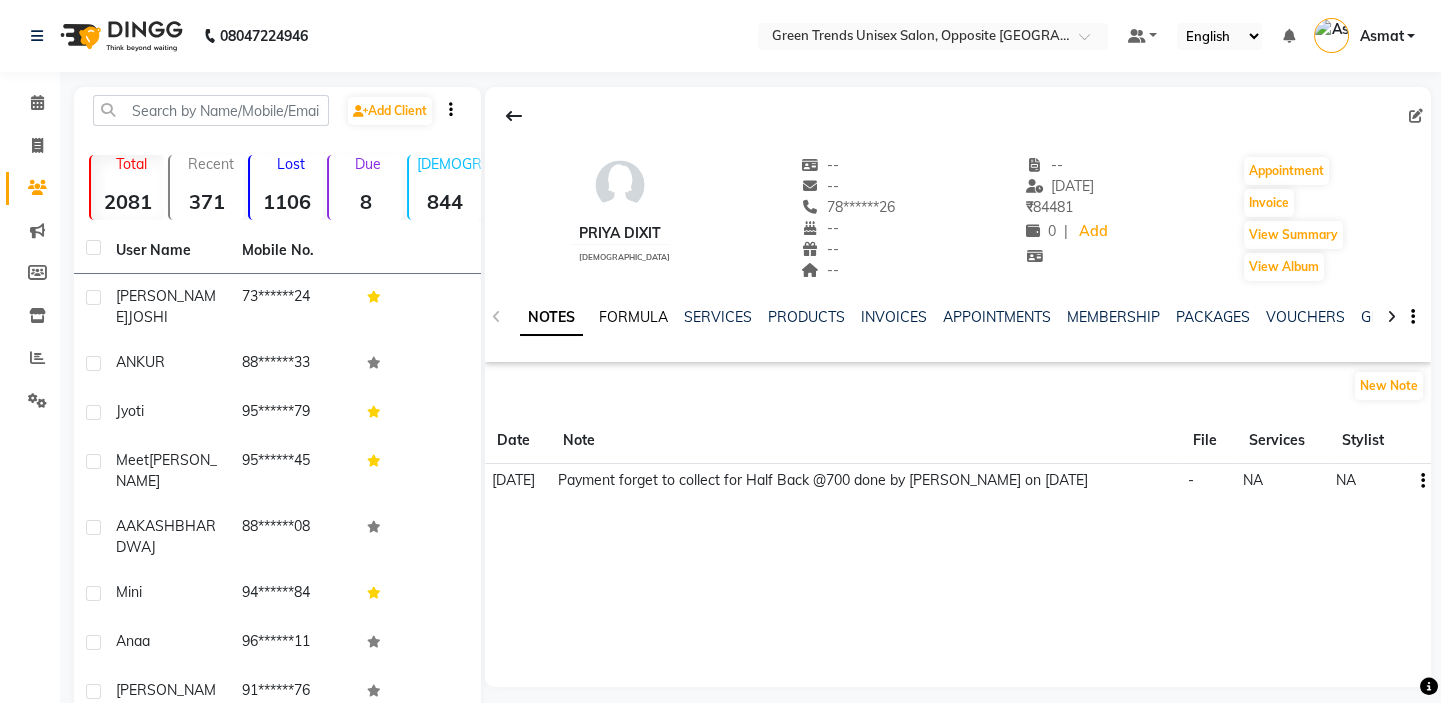 click on "FORMULA" 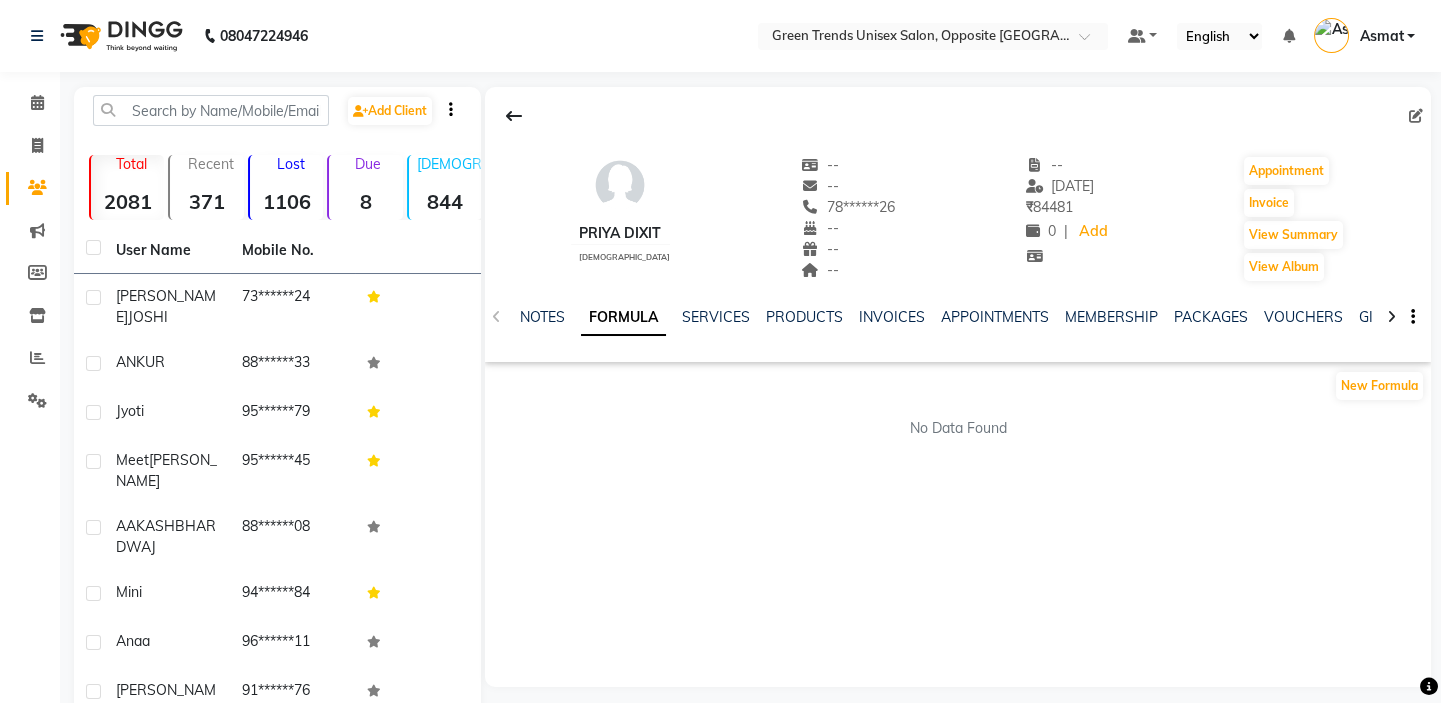 click on "NOTES FORMULA SERVICES PRODUCTS INVOICES APPOINTMENTS MEMBERSHIP PACKAGES VOUCHERS GIFTCARDS POINTS FORMS FAMILY CARDS WALLET" 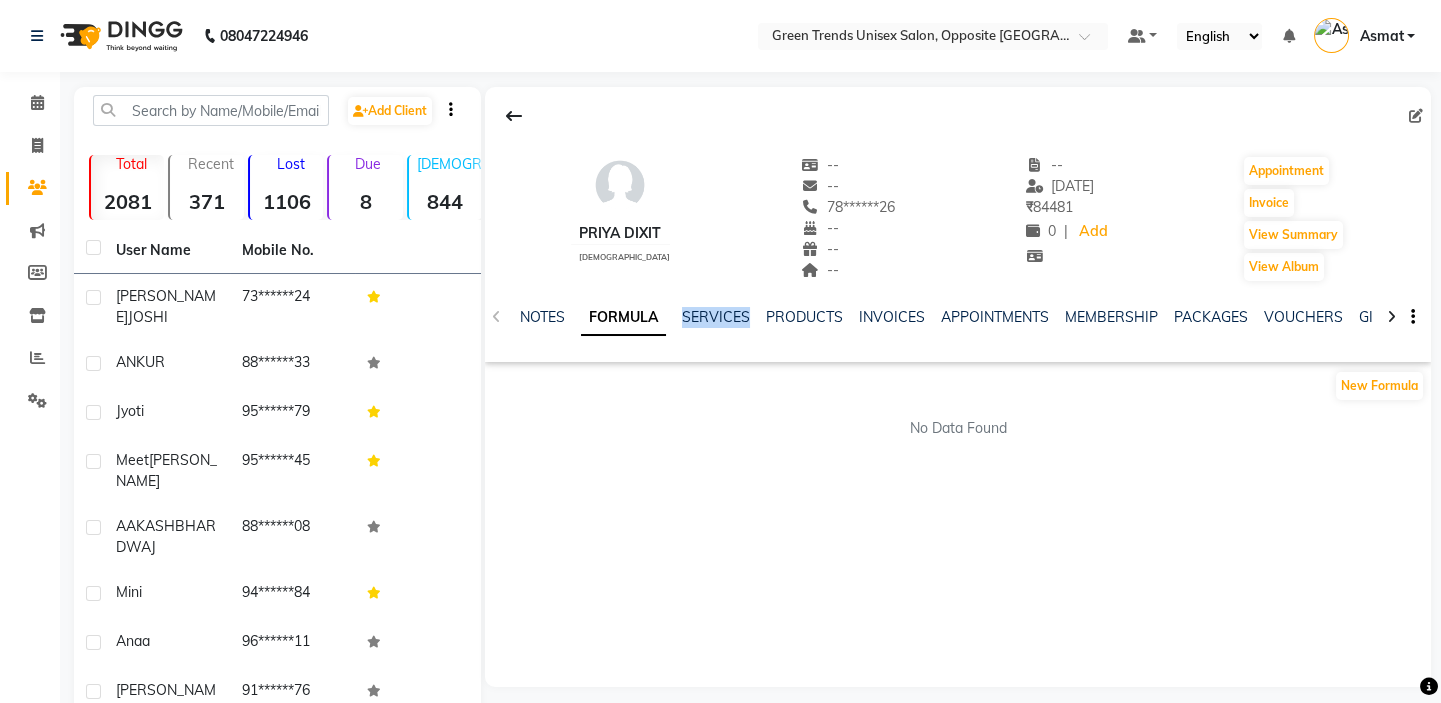 click on "NOTES FORMULA SERVICES PRODUCTS INVOICES APPOINTMENTS MEMBERSHIP PACKAGES VOUCHERS GIFTCARDS POINTS FORMS FAMILY CARDS WALLET" 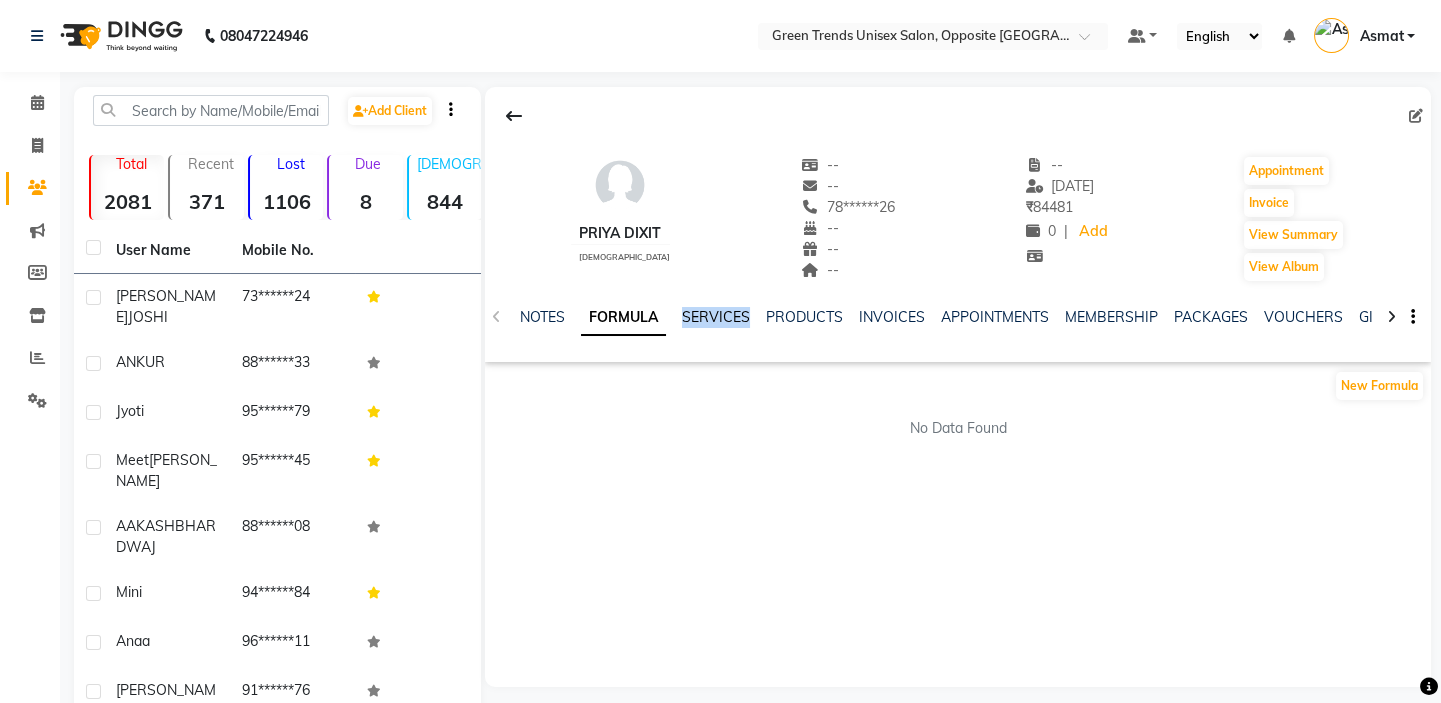 click on "SERVICES" 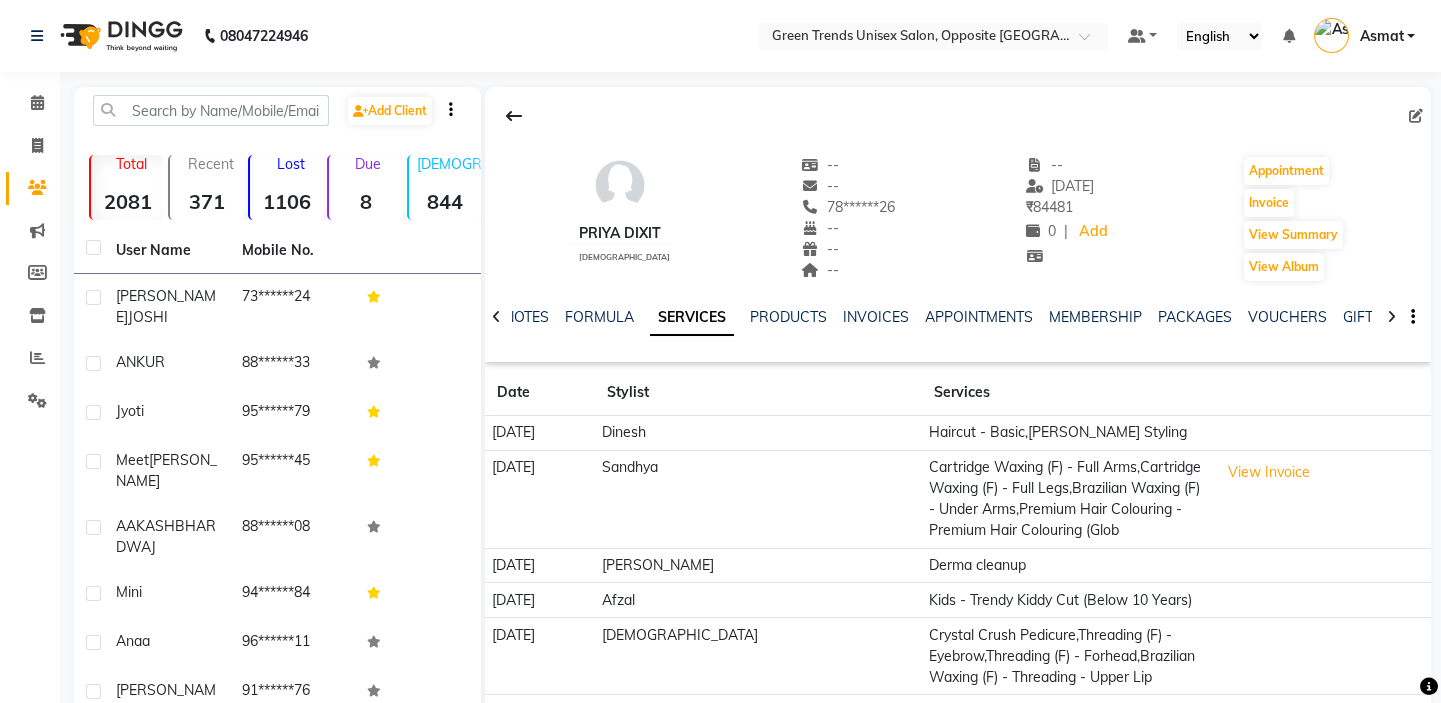 click 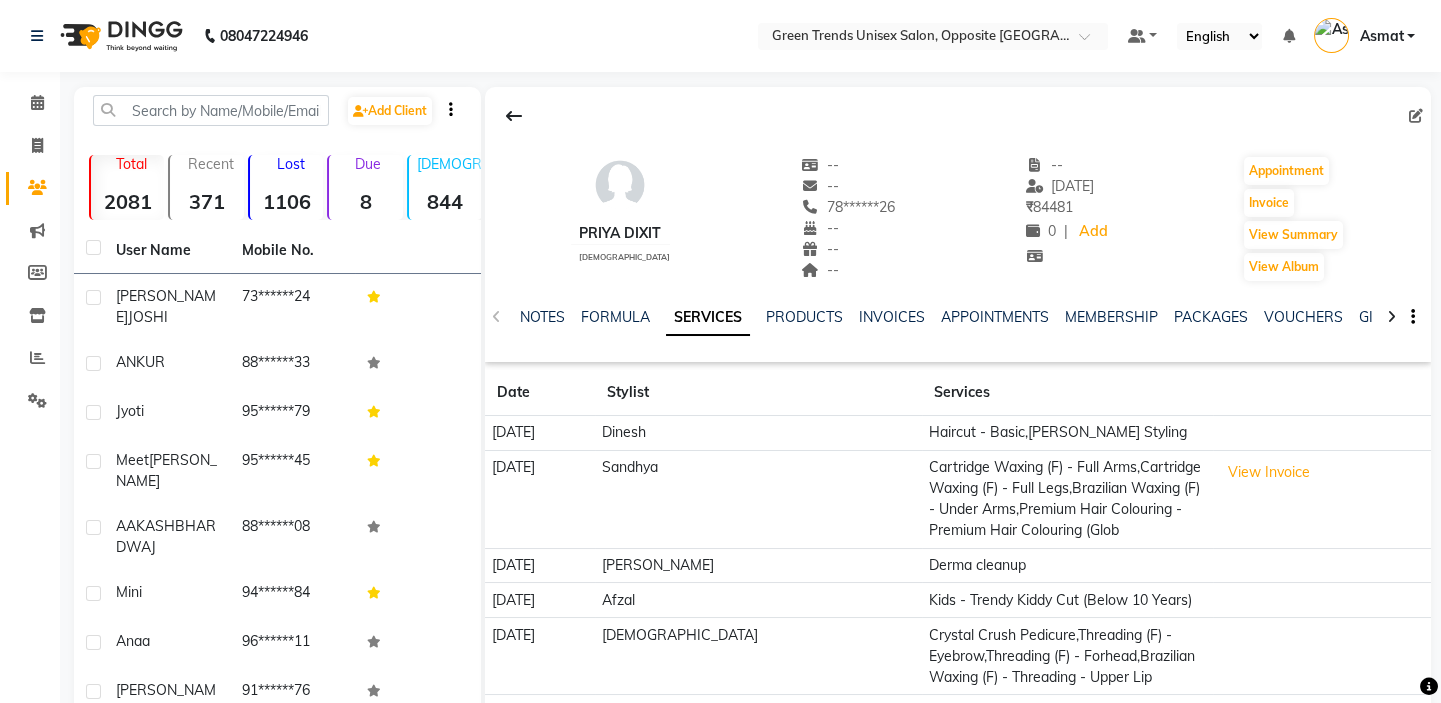 click on "NOTES FORMULA SERVICES PRODUCTS INVOICES APPOINTMENTS MEMBERSHIP PACKAGES VOUCHERS GIFTCARDS POINTS FORMS FAMILY CARDS WALLET" 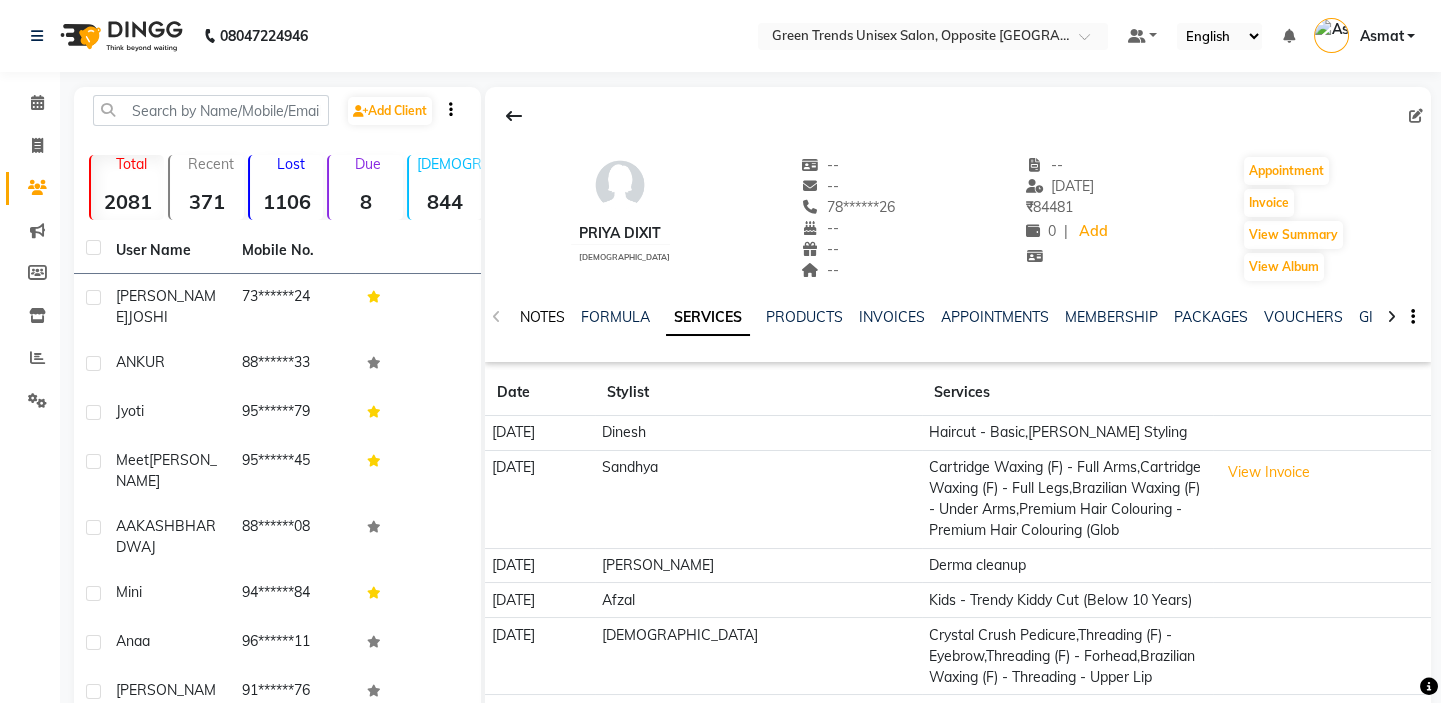 click on "NOTES" 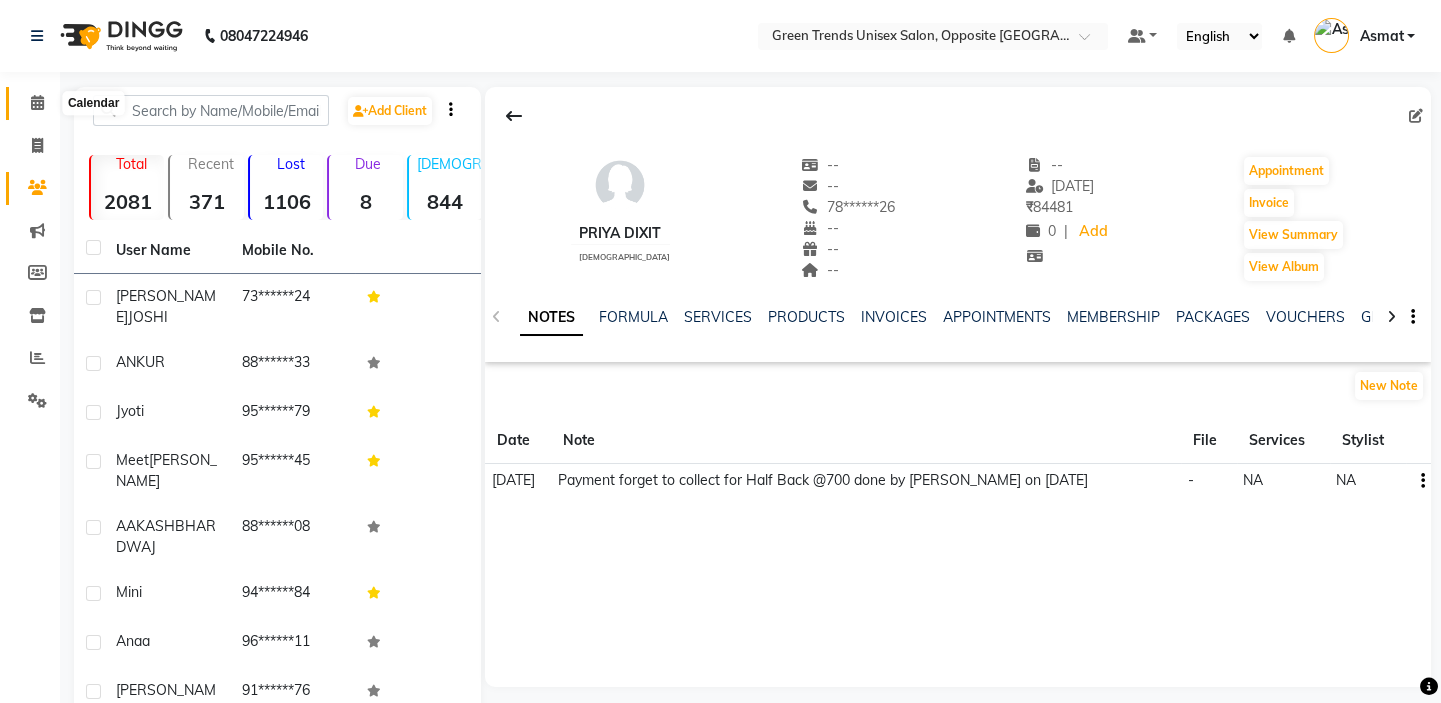 click 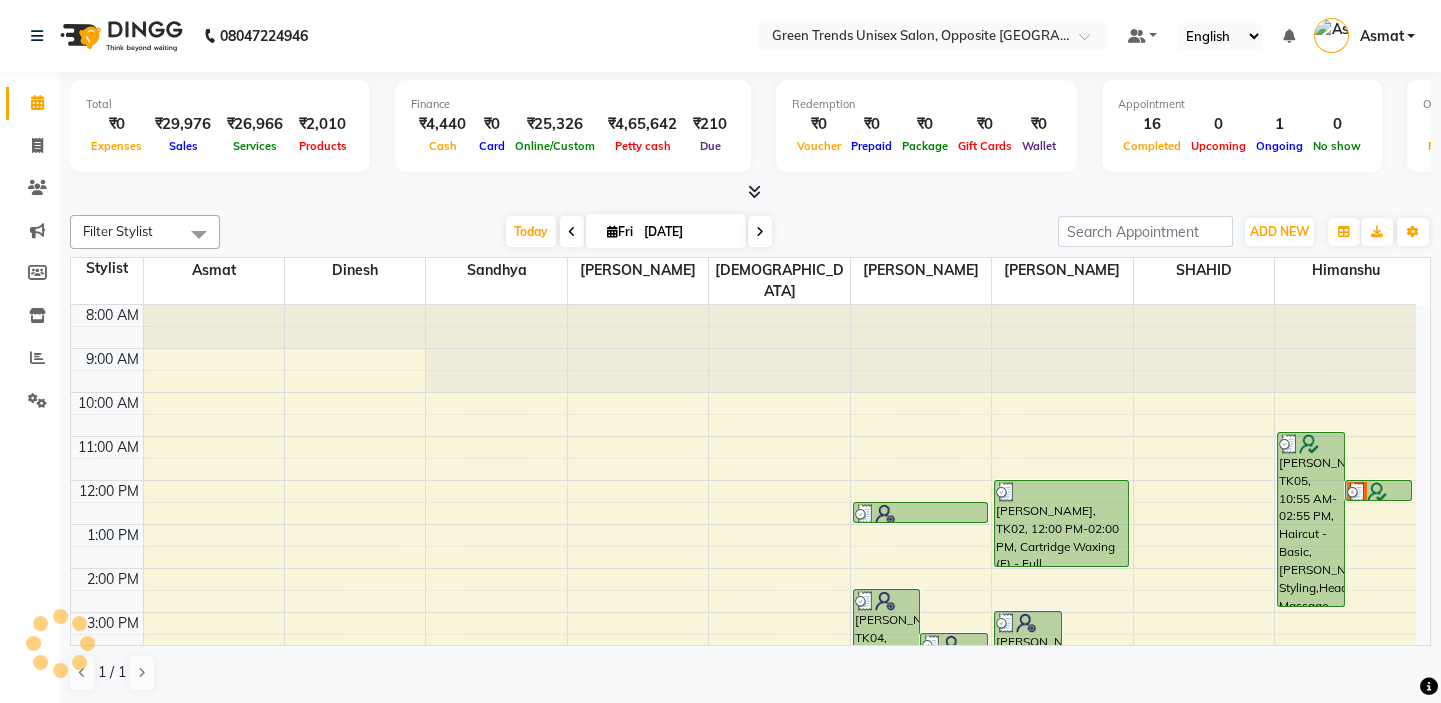 scroll, scrollTop: 0, scrollLeft: 0, axis: both 